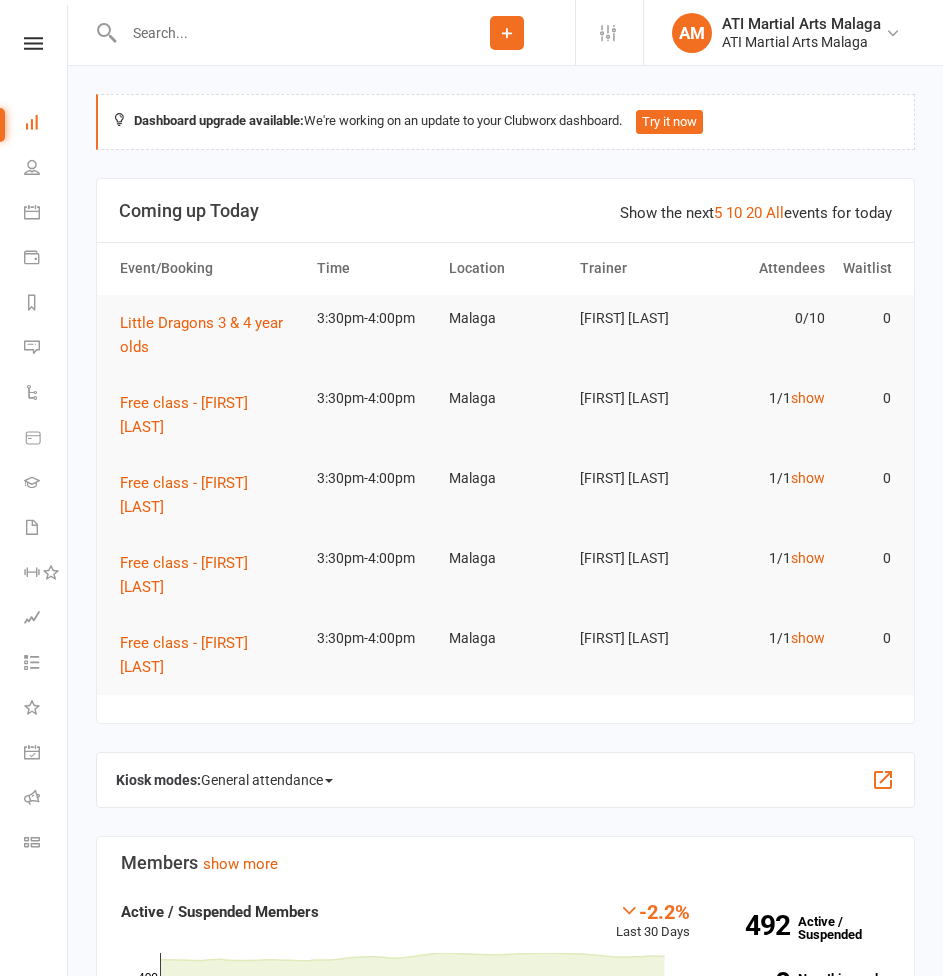scroll, scrollTop: 0, scrollLeft: 0, axis: both 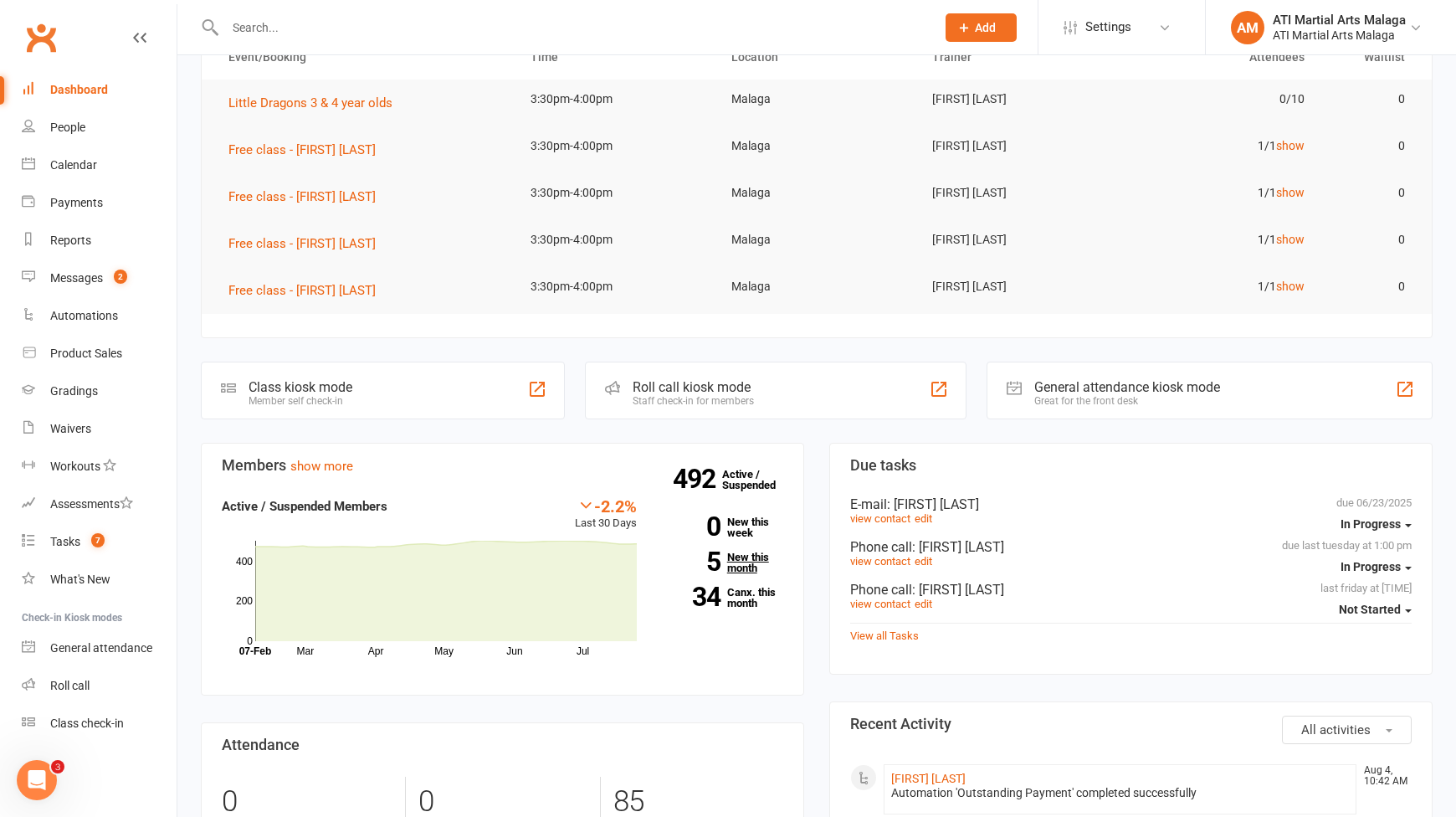 click on "5 New this month" at bounding box center (722, 563) 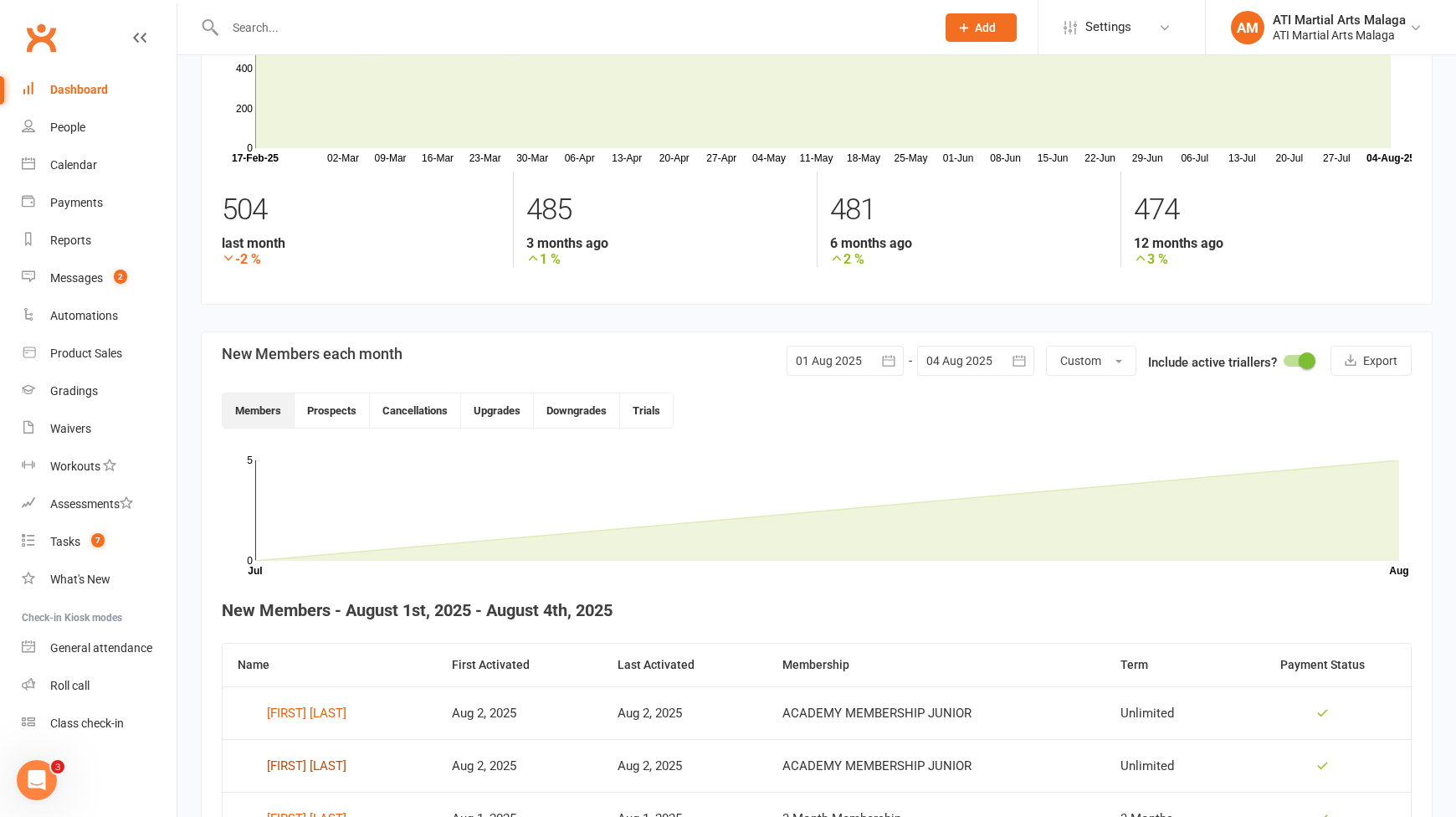 scroll, scrollTop: 0, scrollLeft: 0, axis: both 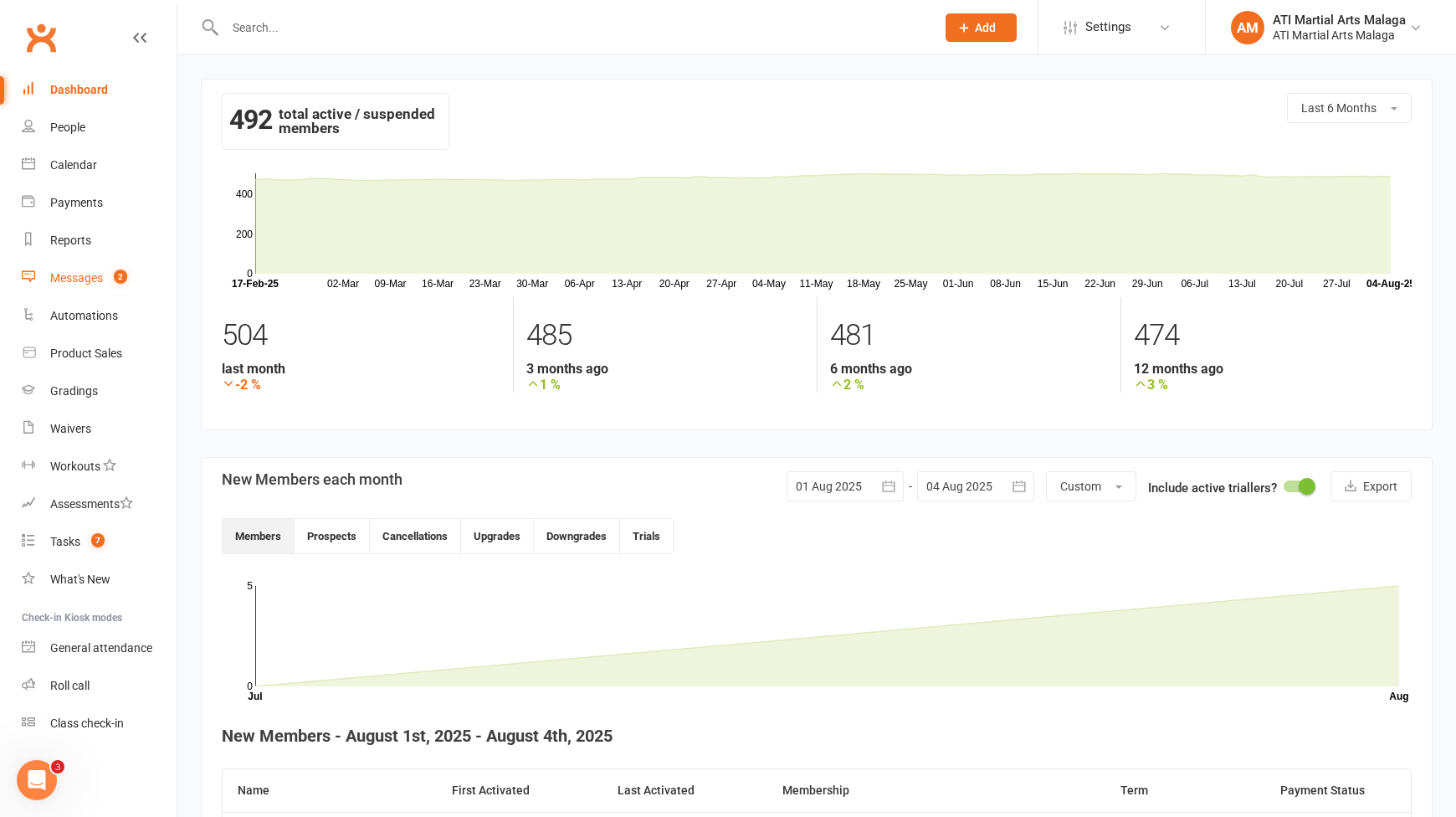 click on "2" at bounding box center (120, 276) 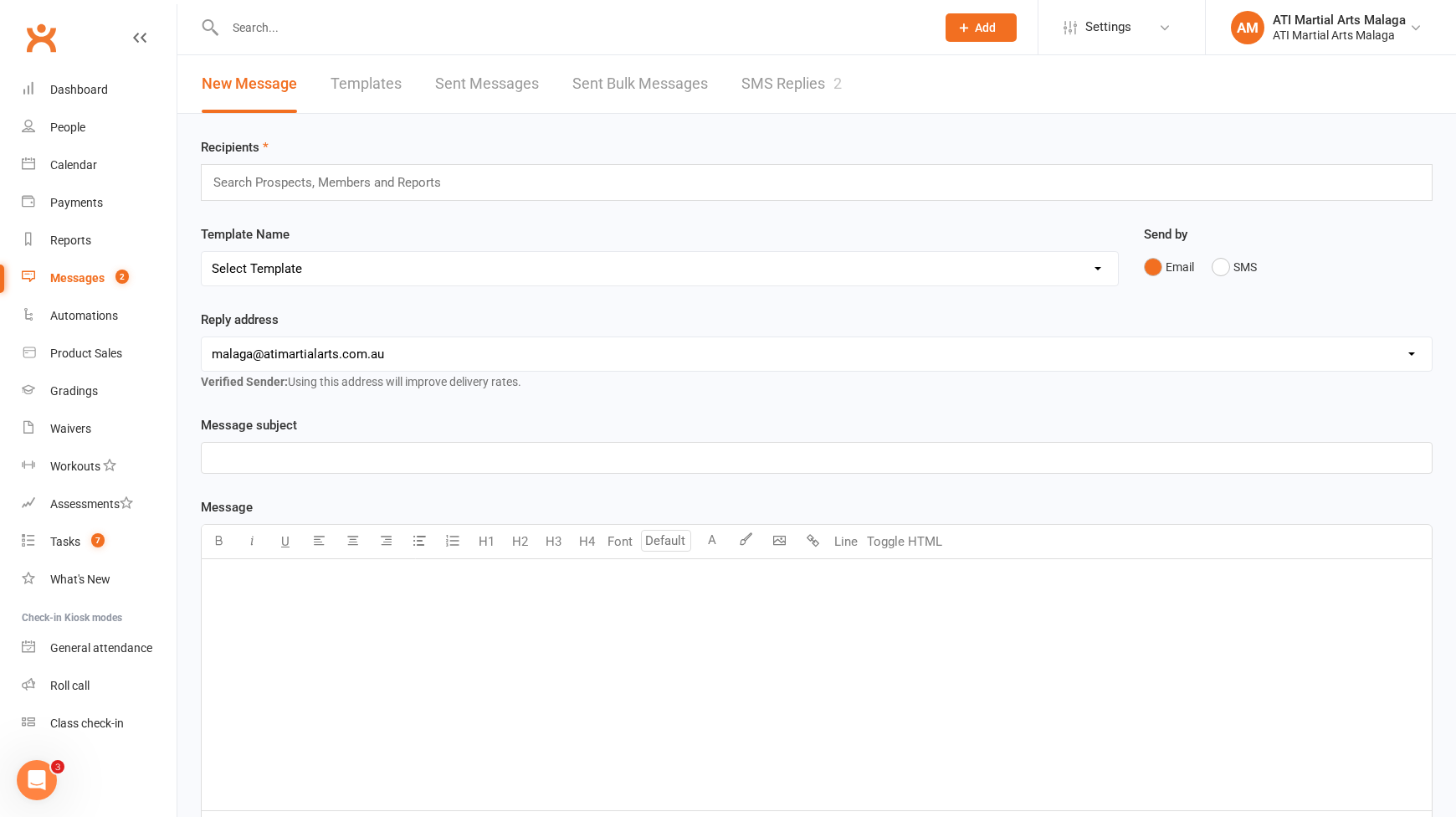 click on "SMS Replies  2" at bounding box center [792, 84] 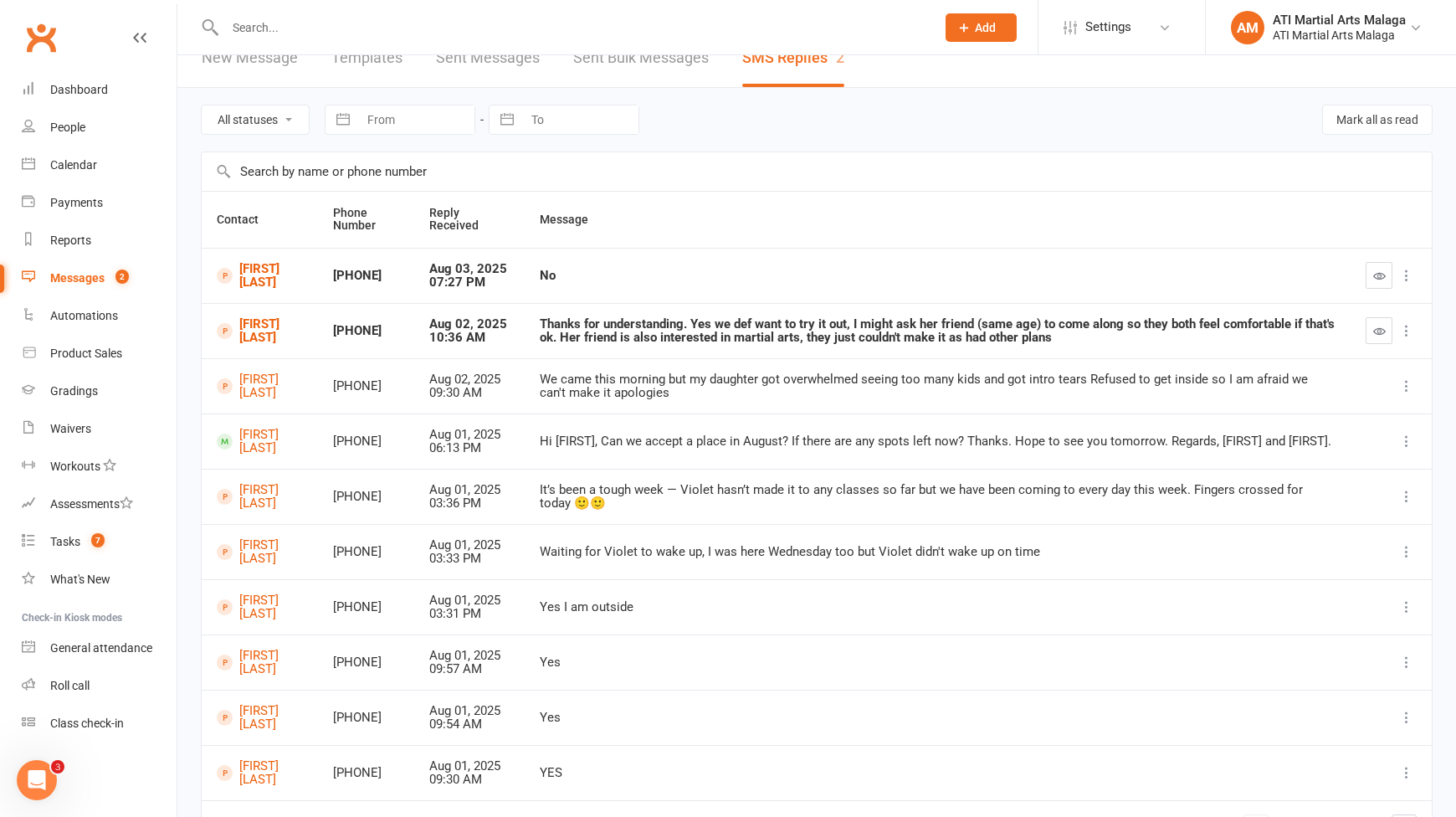 scroll, scrollTop: 0, scrollLeft: 0, axis: both 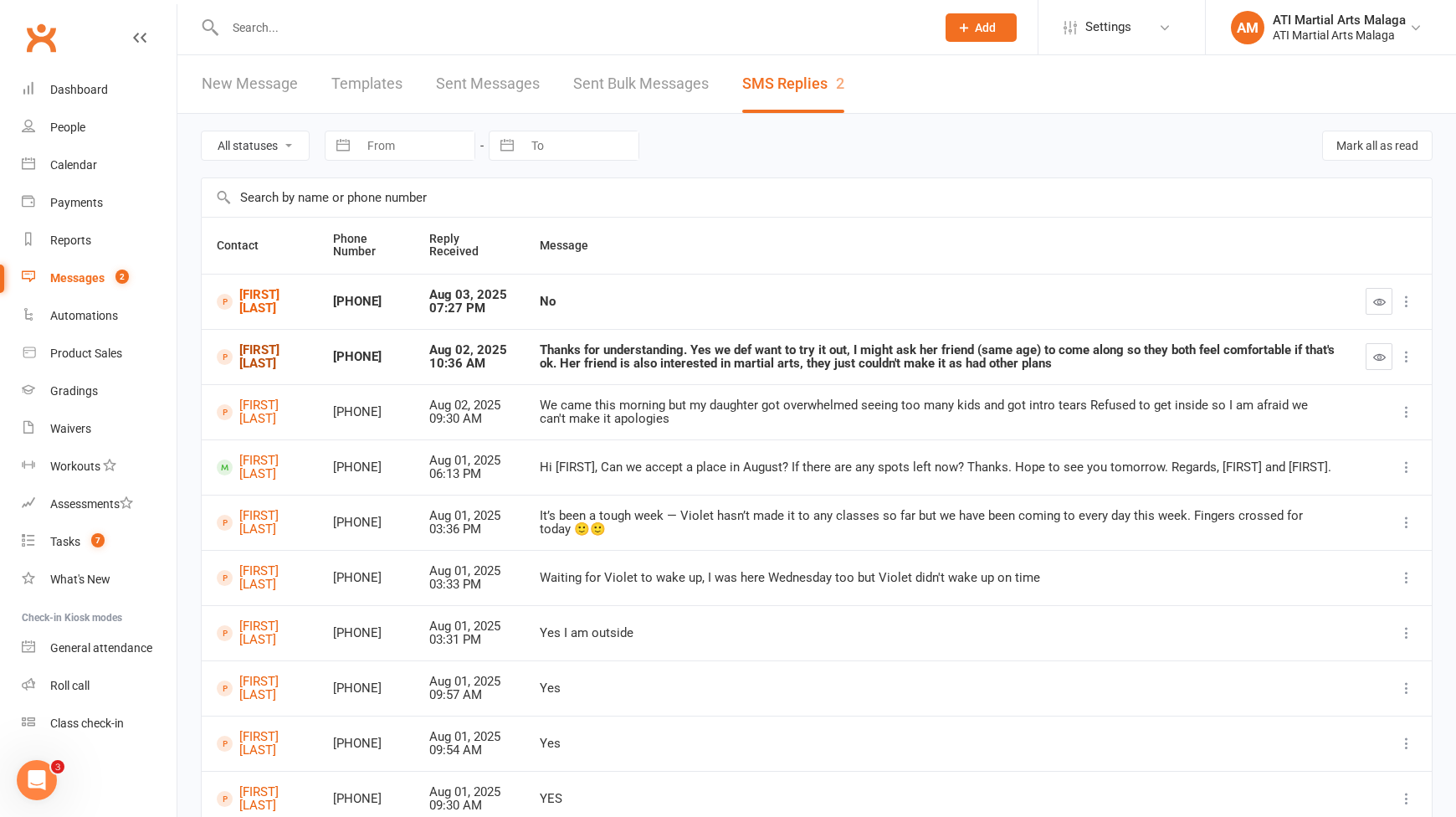click on "Valentina Harmeet" at bounding box center [259, 357] 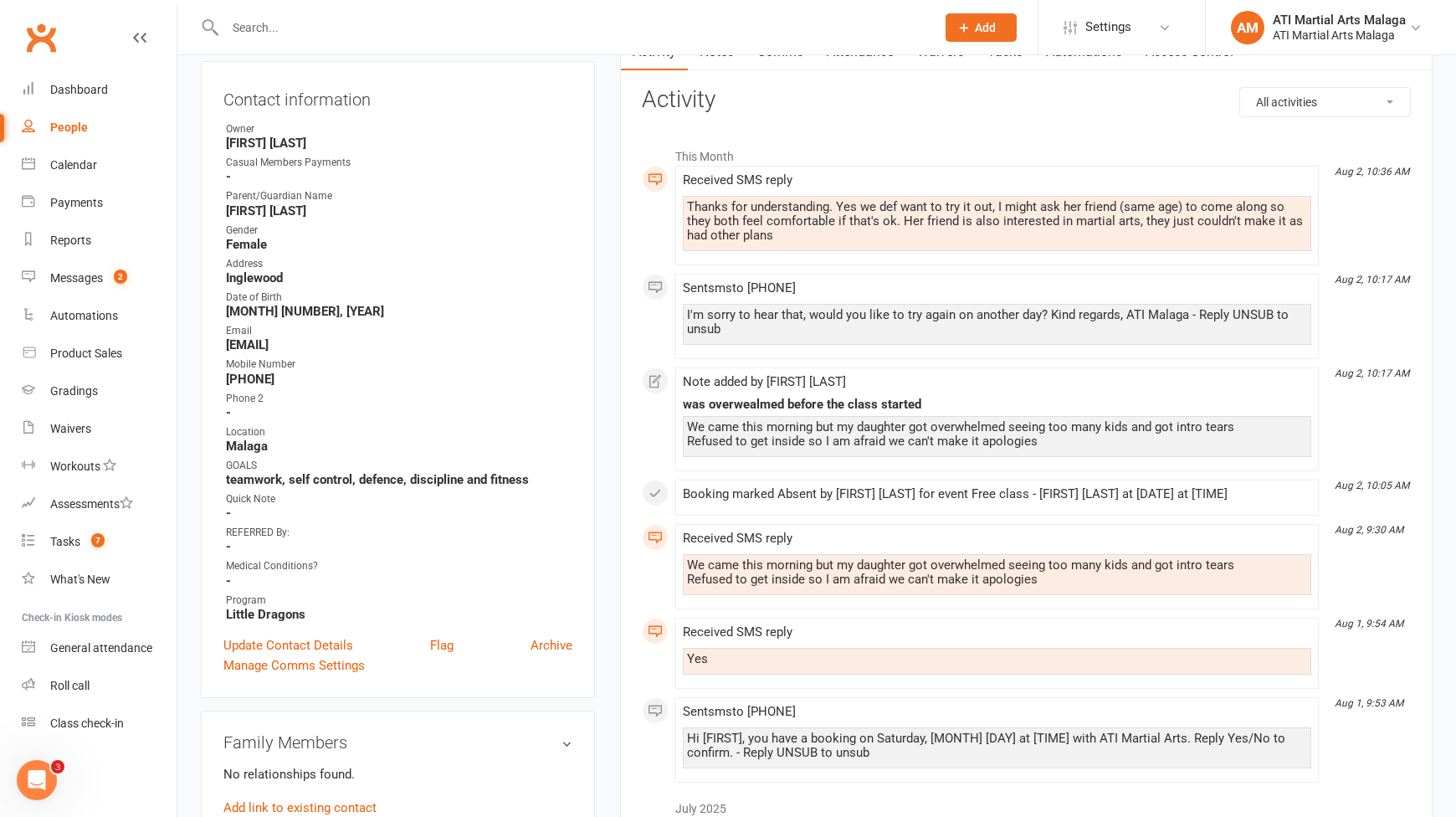 scroll, scrollTop: 0, scrollLeft: 0, axis: both 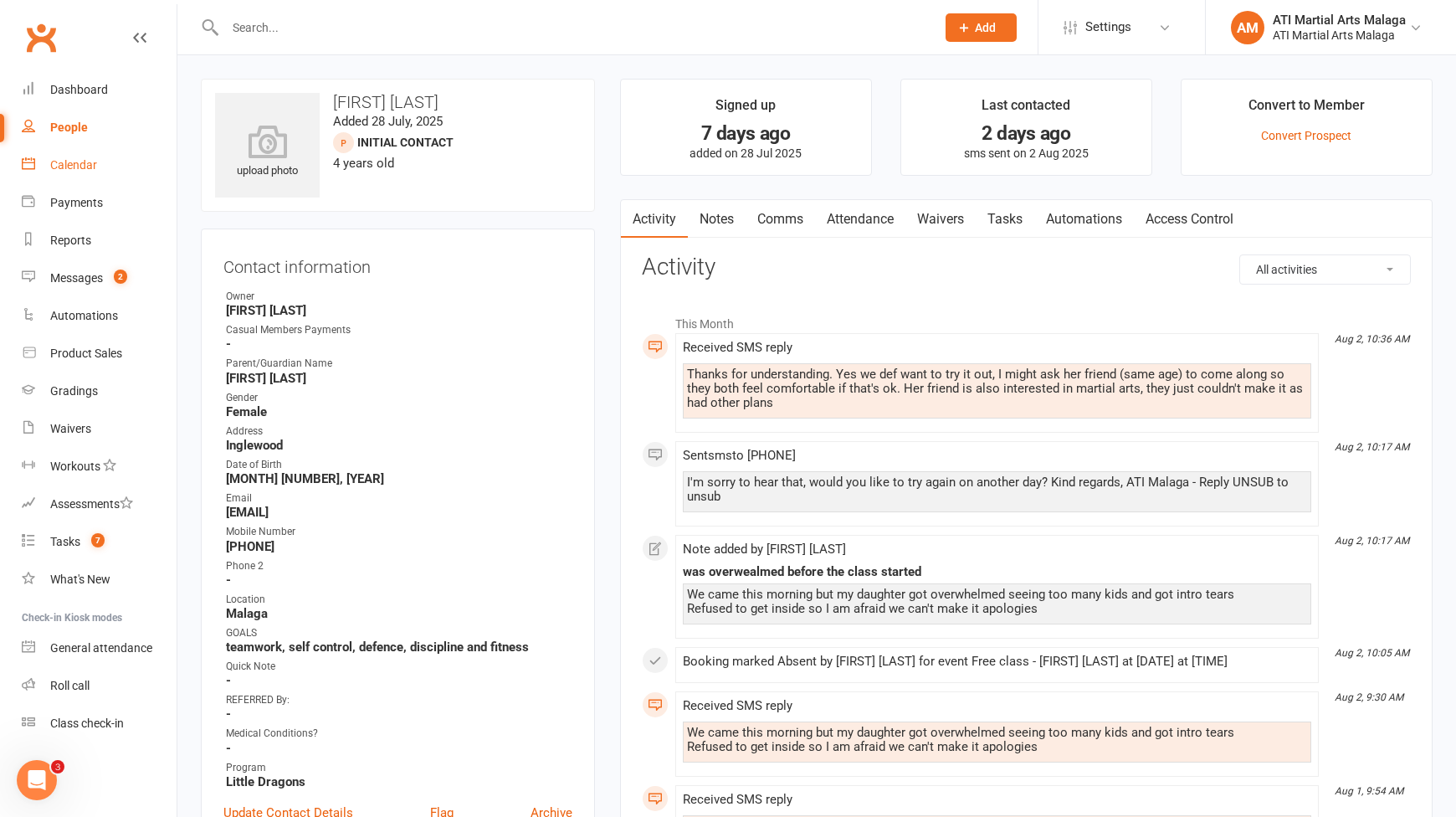 click on "Calendar" at bounding box center (74, 165) 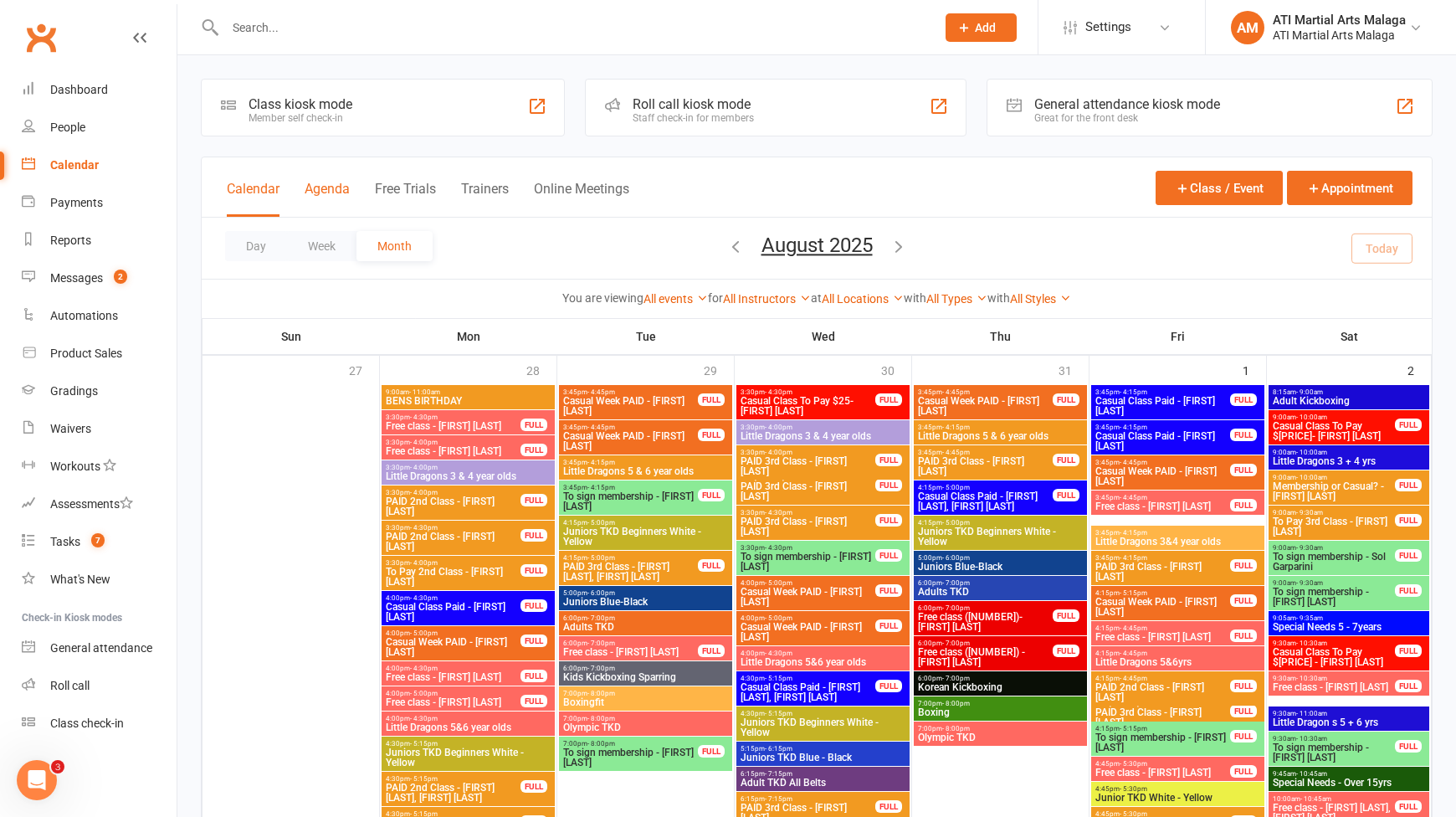 click on "Agenda" at bounding box center [327, 198] 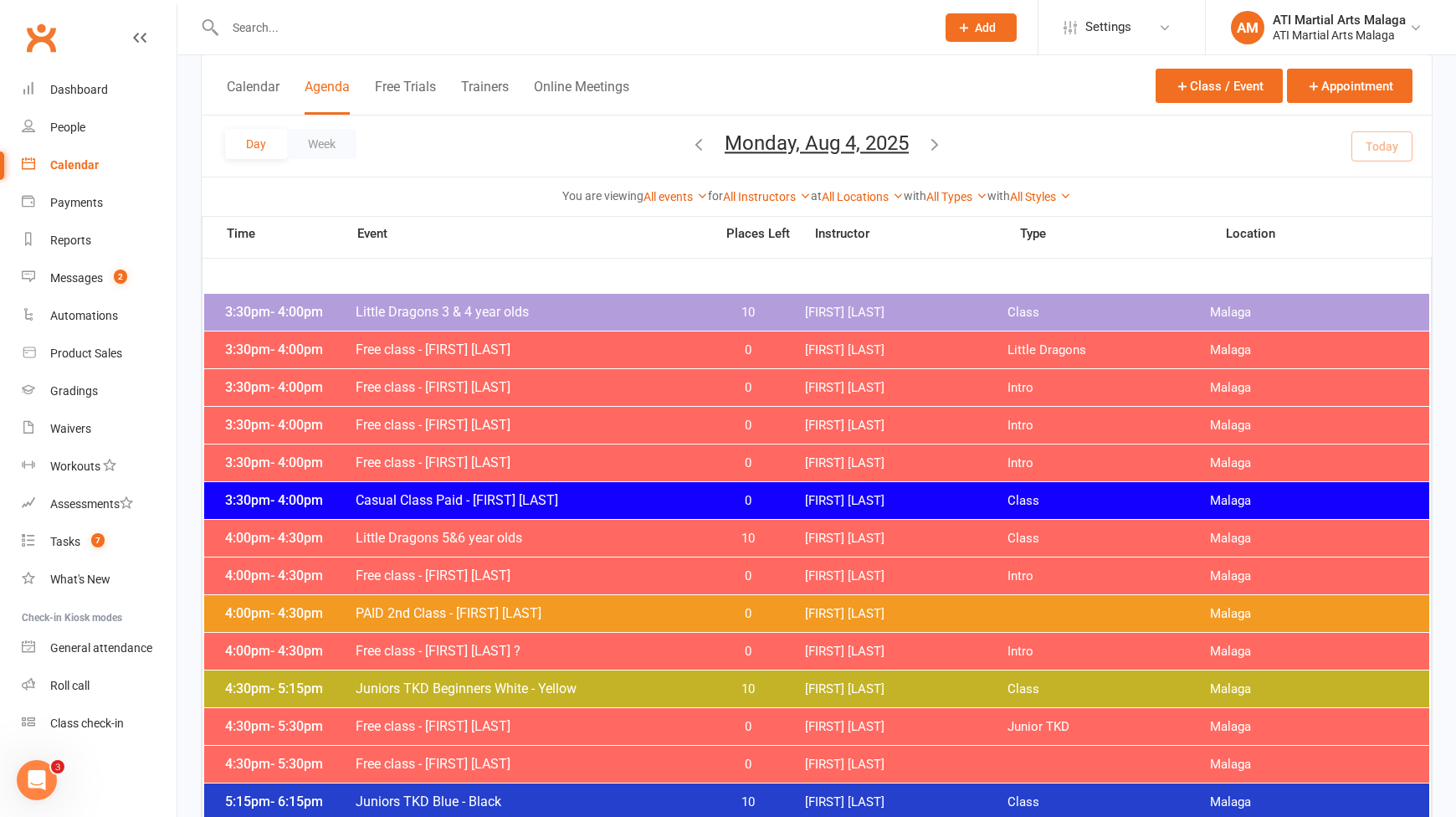 scroll, scrollTop: 167, scrollLeft: 0, axis: vertical 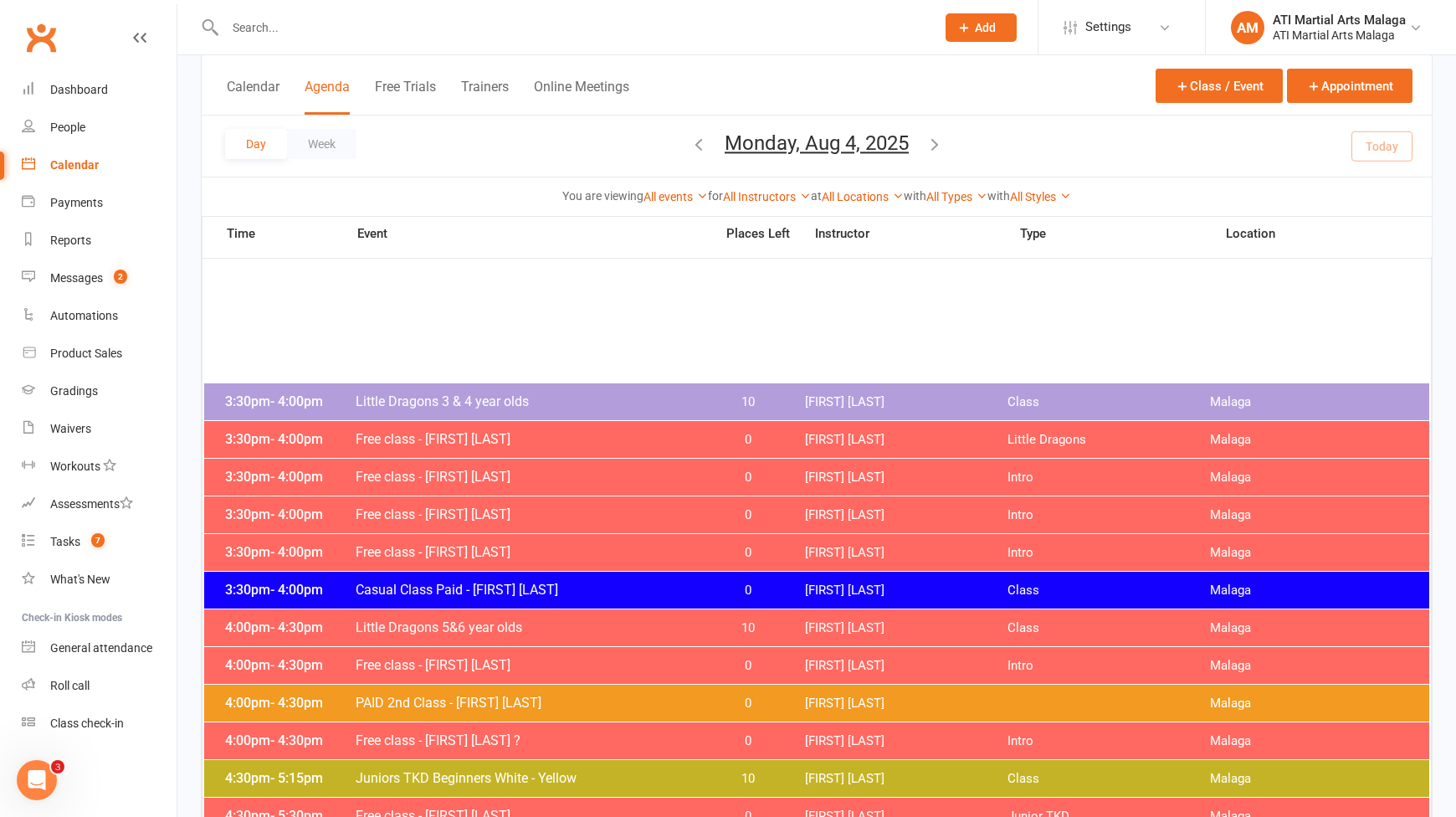 click at bounding box center (935, 144) 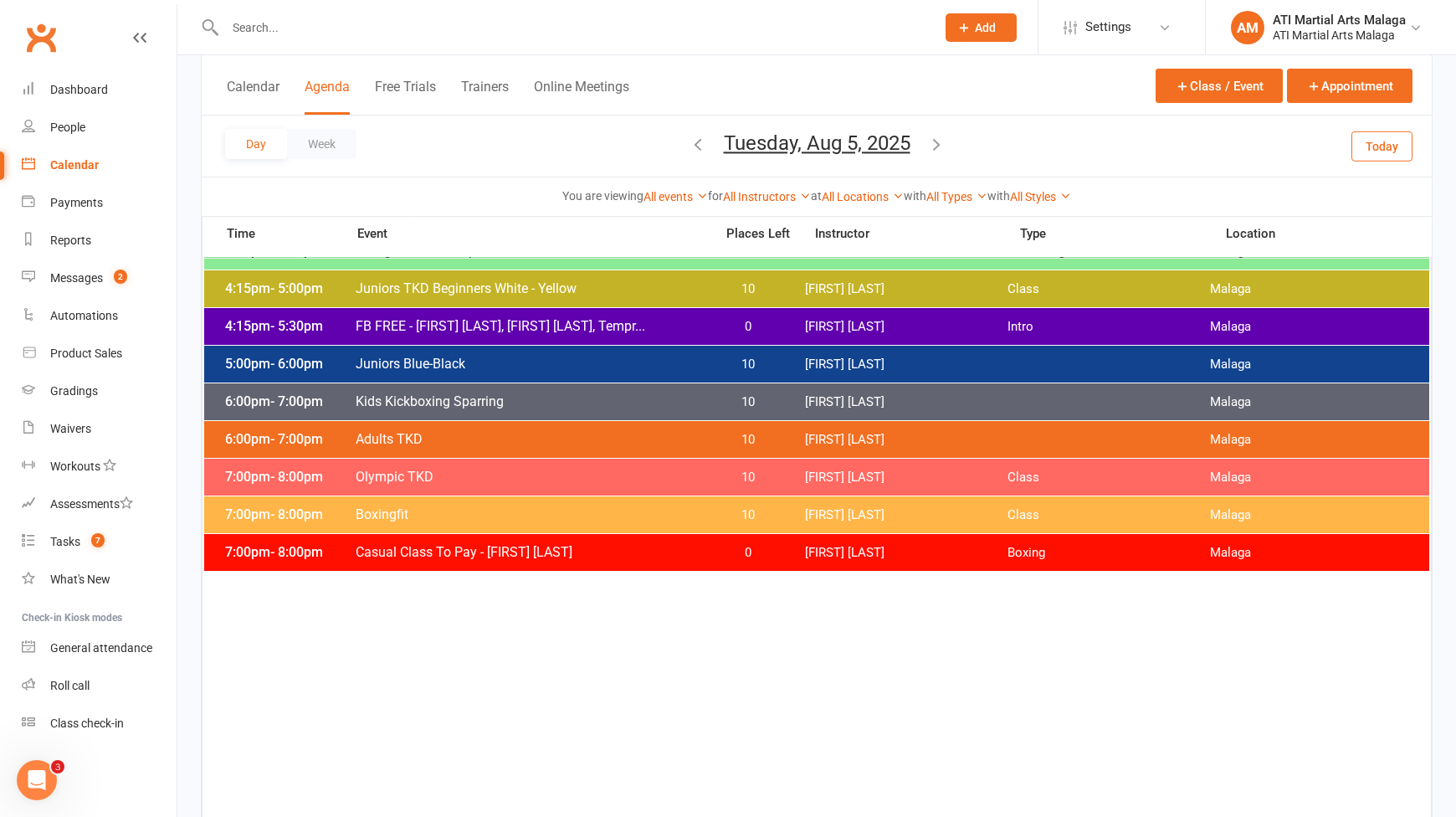 click at bounding box center (936, 144) 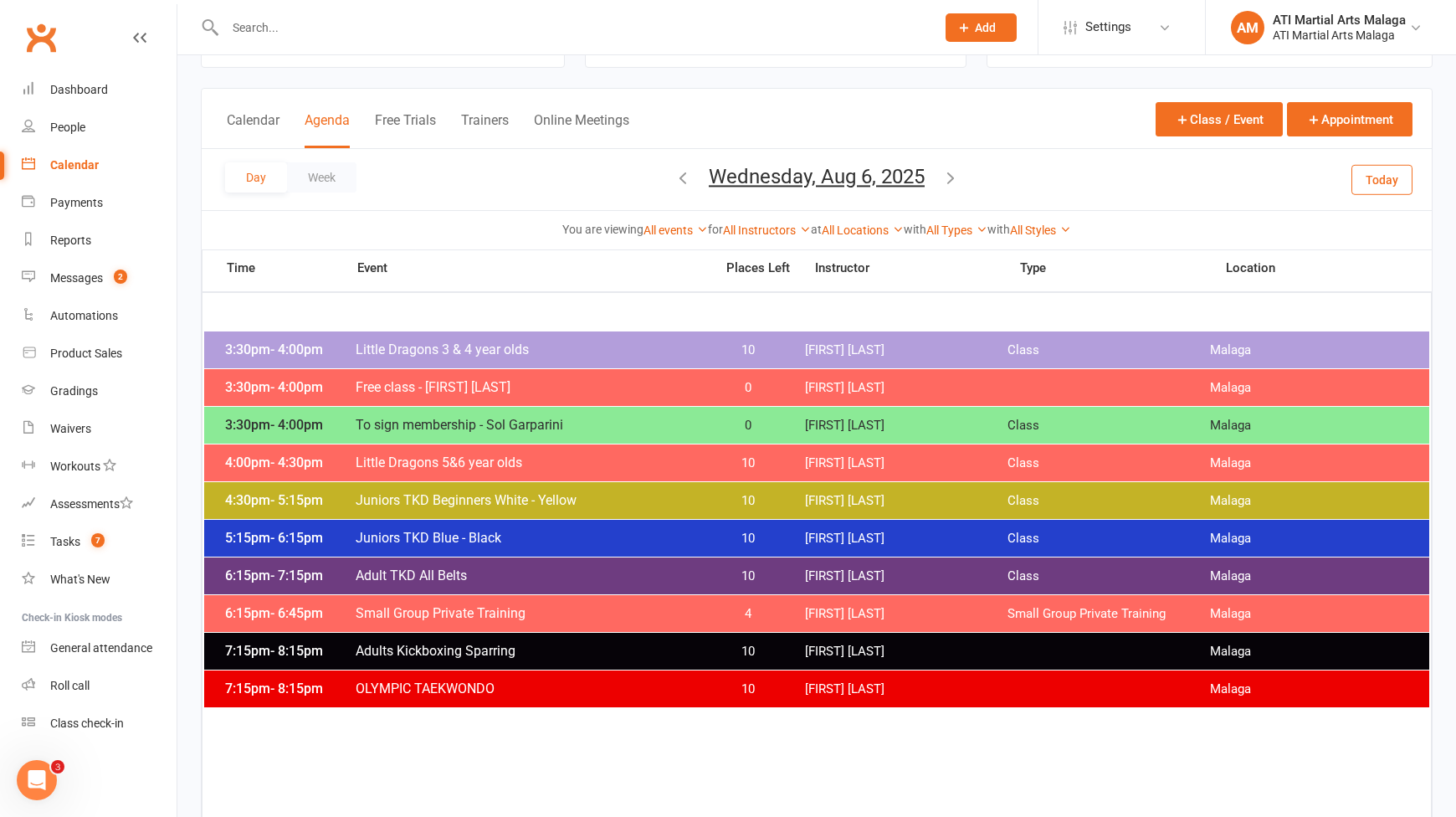 scroll, scrollTop: 84, scrollLeft: 0, axis: vertical 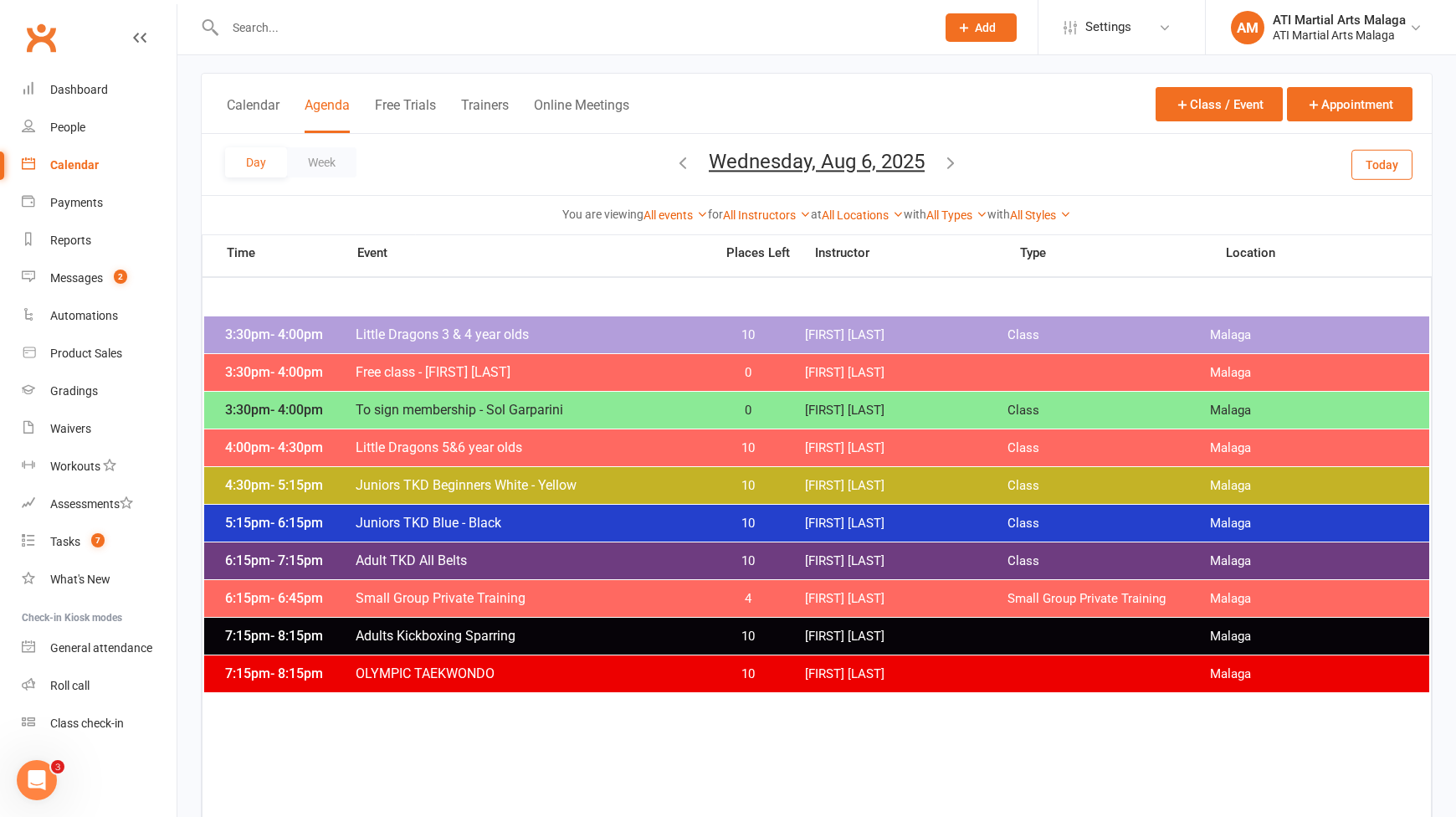 click at bounding box center [951, 162] 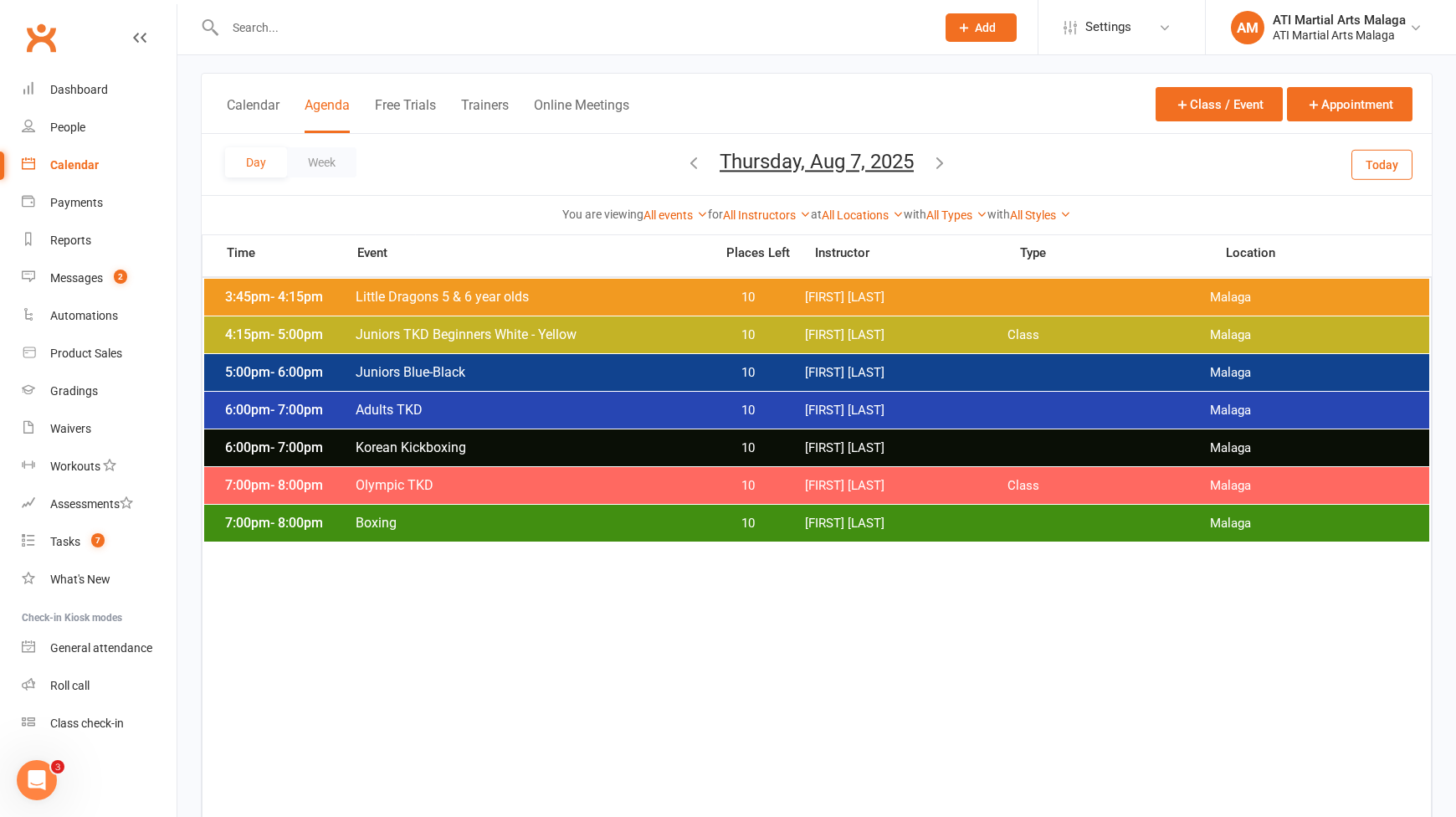 click at bounding box center (940, 162) 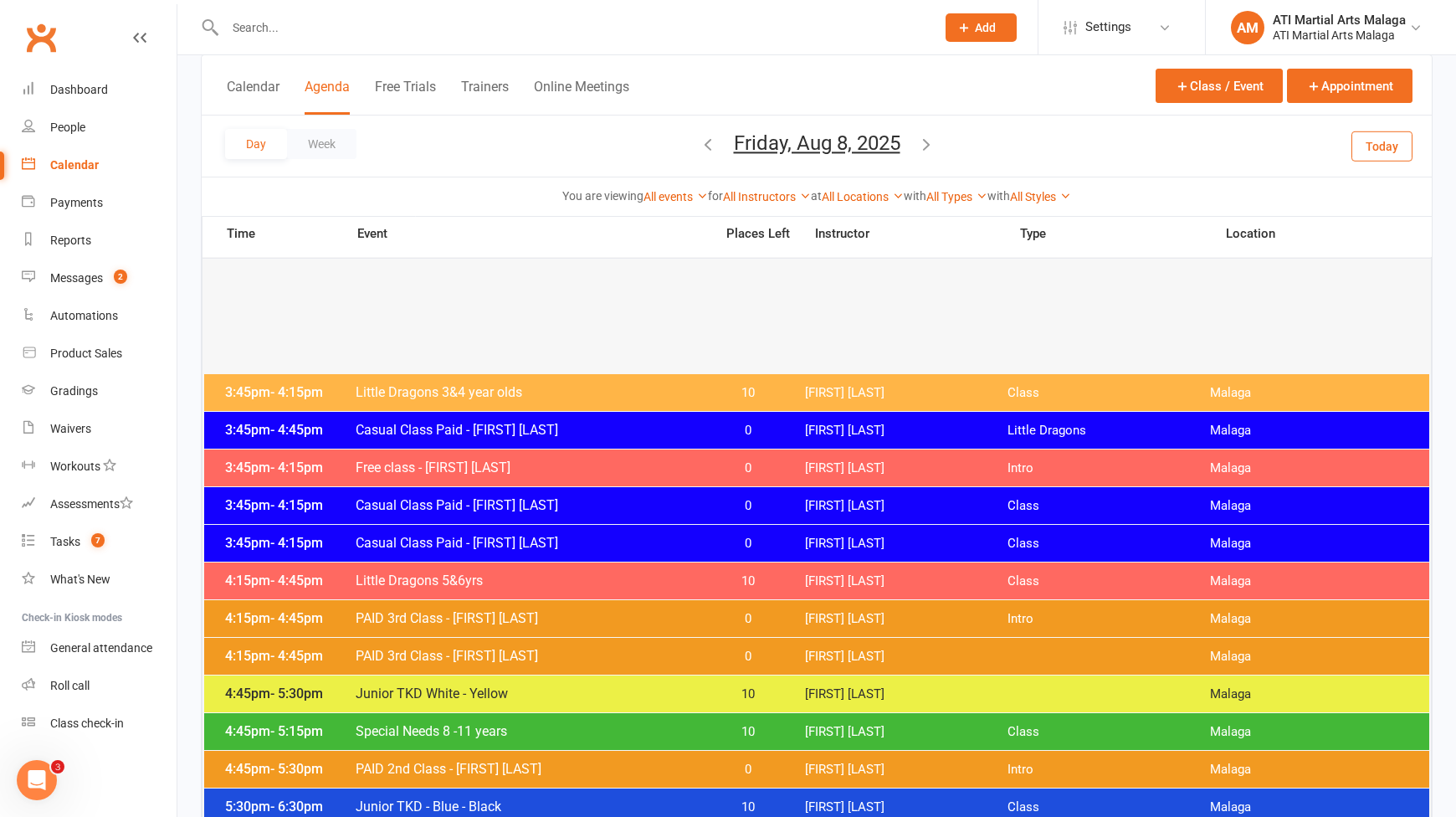 scroll, scrollTop: 167, scrollLeft: 0, axis: vertical 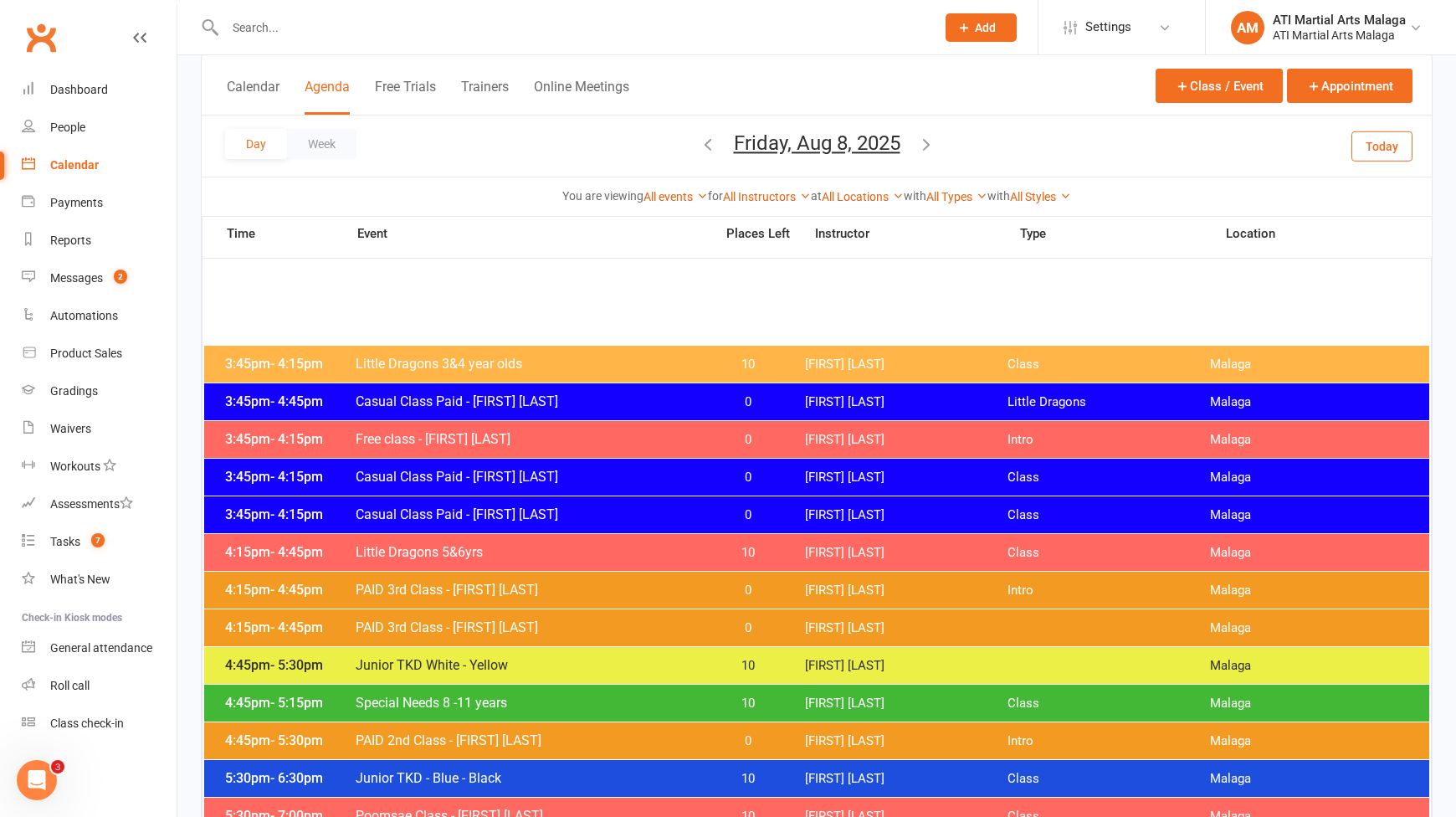 click at bounding box center (926, 144) 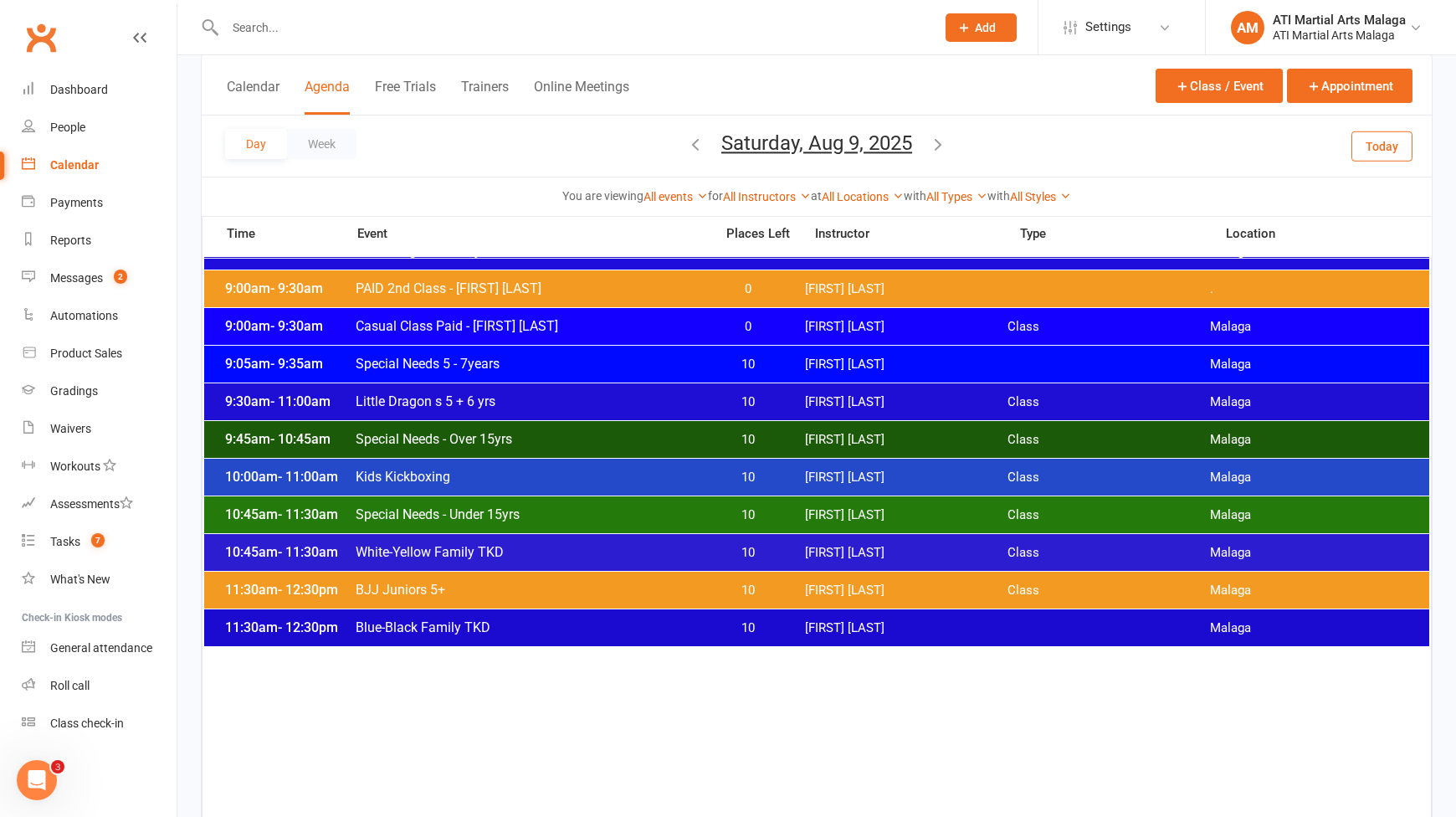 scroll, scrollTop: 0, scrollLeft: 0, axis: both 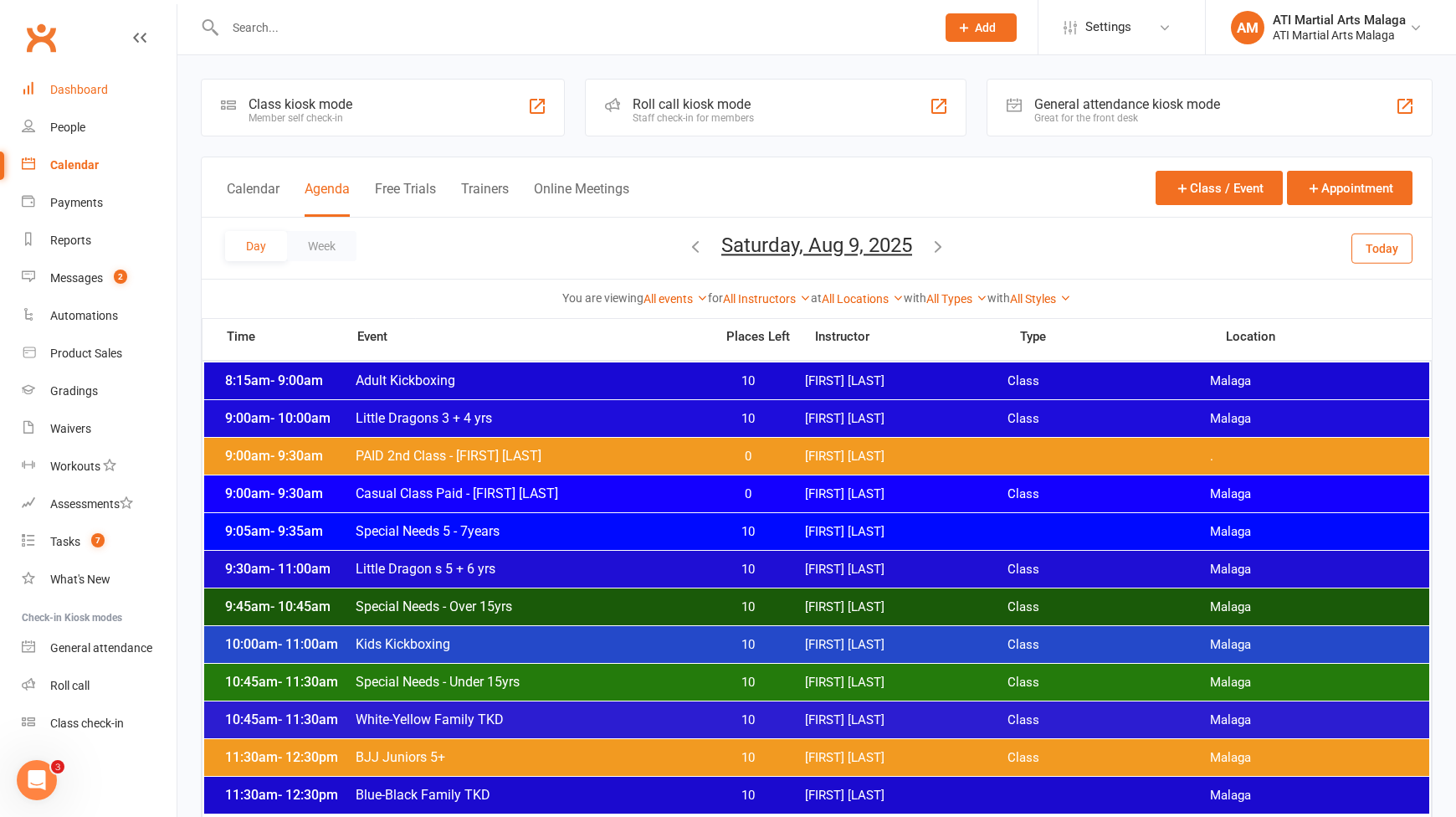 click on "Dashboard" at bounding box center (79, 90) 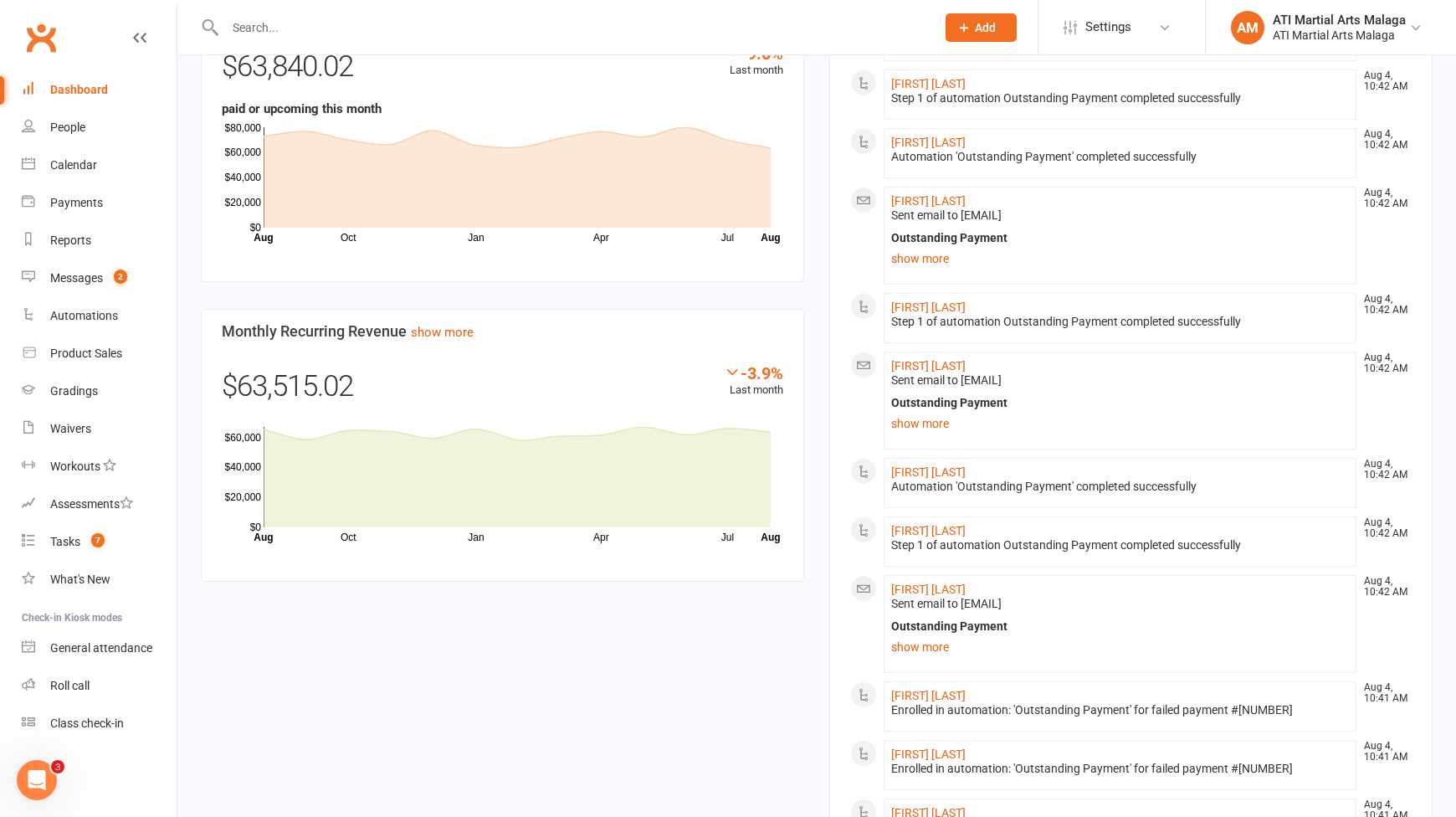 scroll, scrollTop: 1339, scrollLeft: 0, axis: vertical 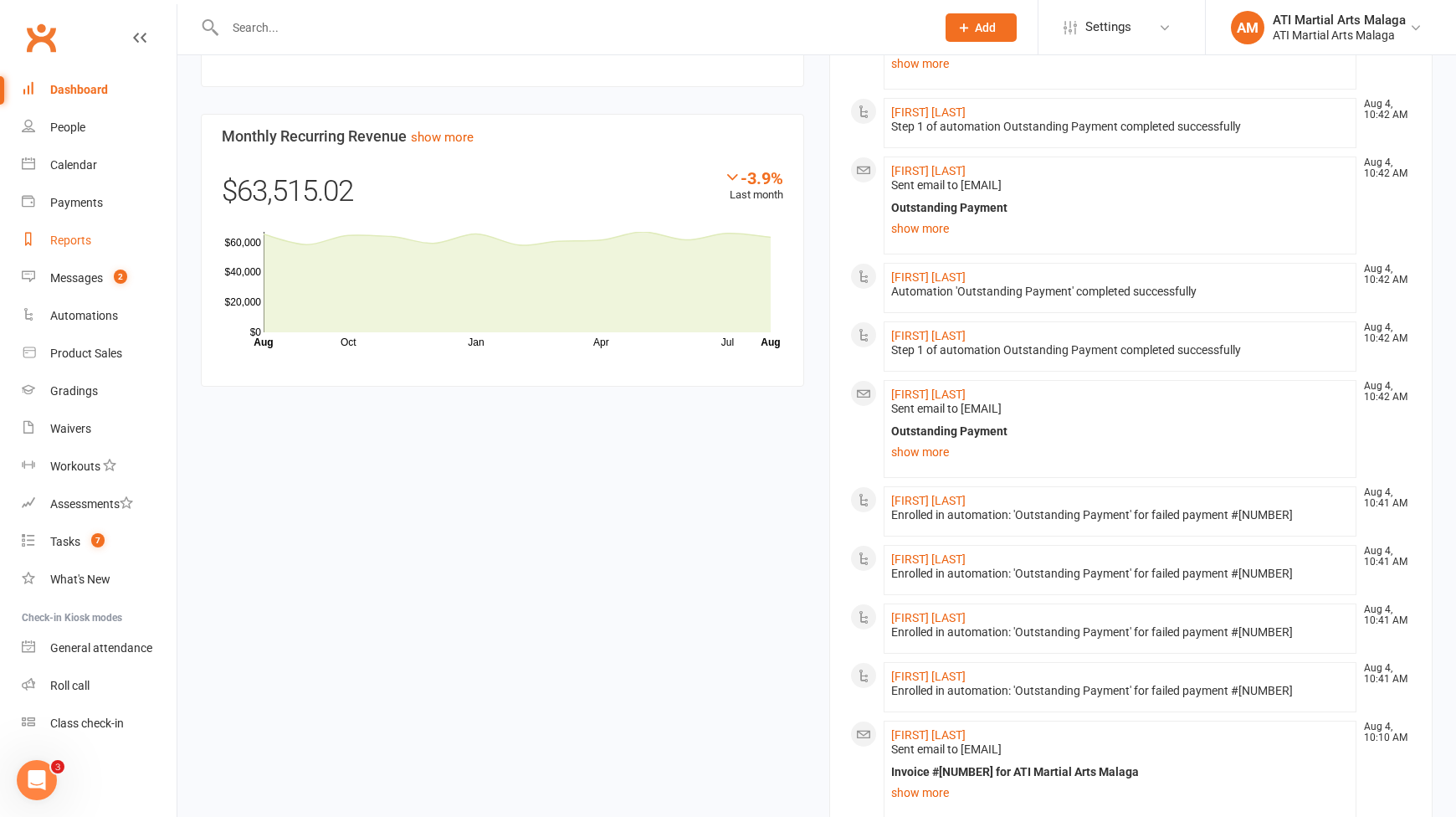 click on "Reports" at bounding box center [70, 240] 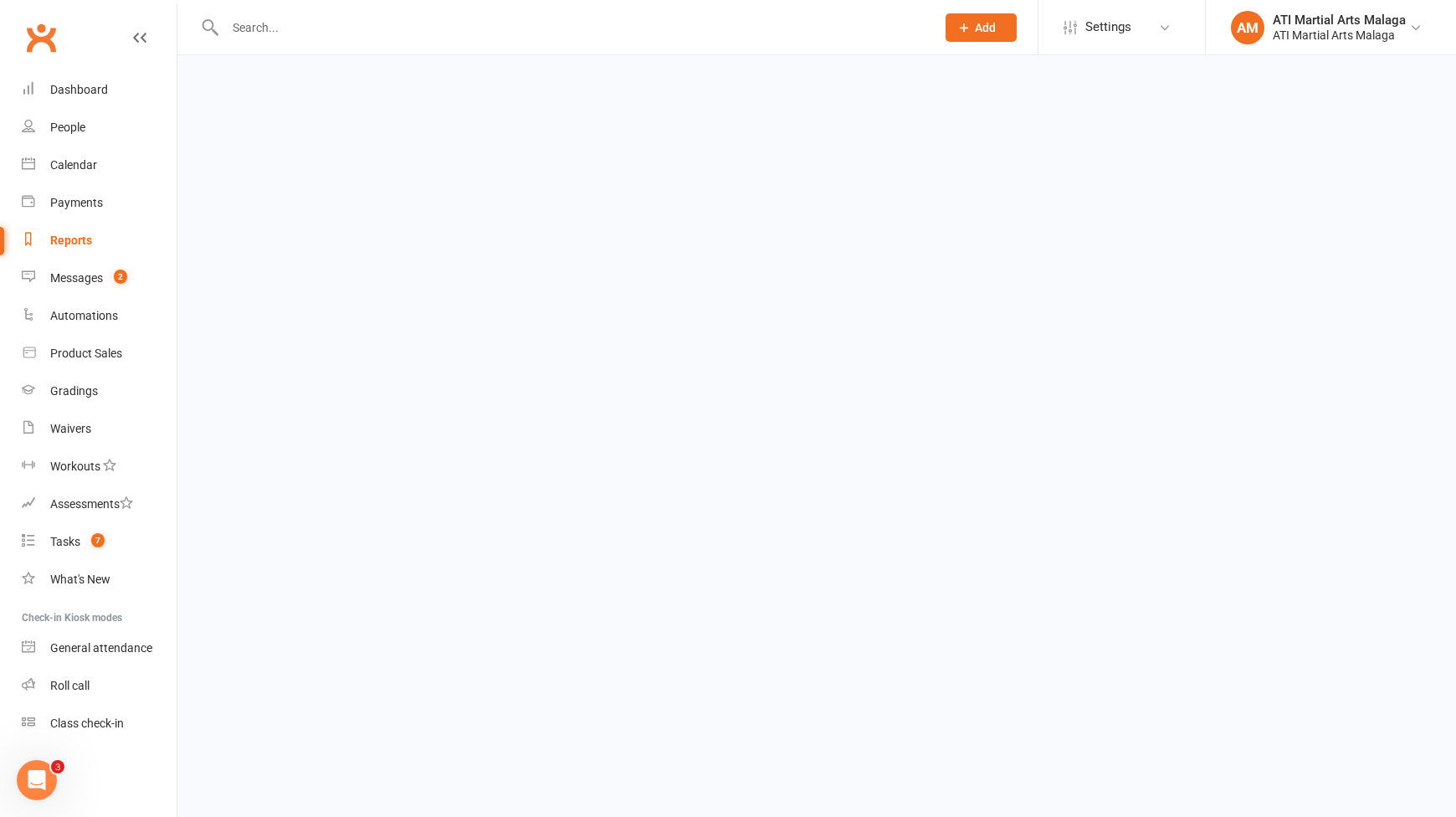 scroll, scrollTop: 0, scrollLeft: 0, axis: both 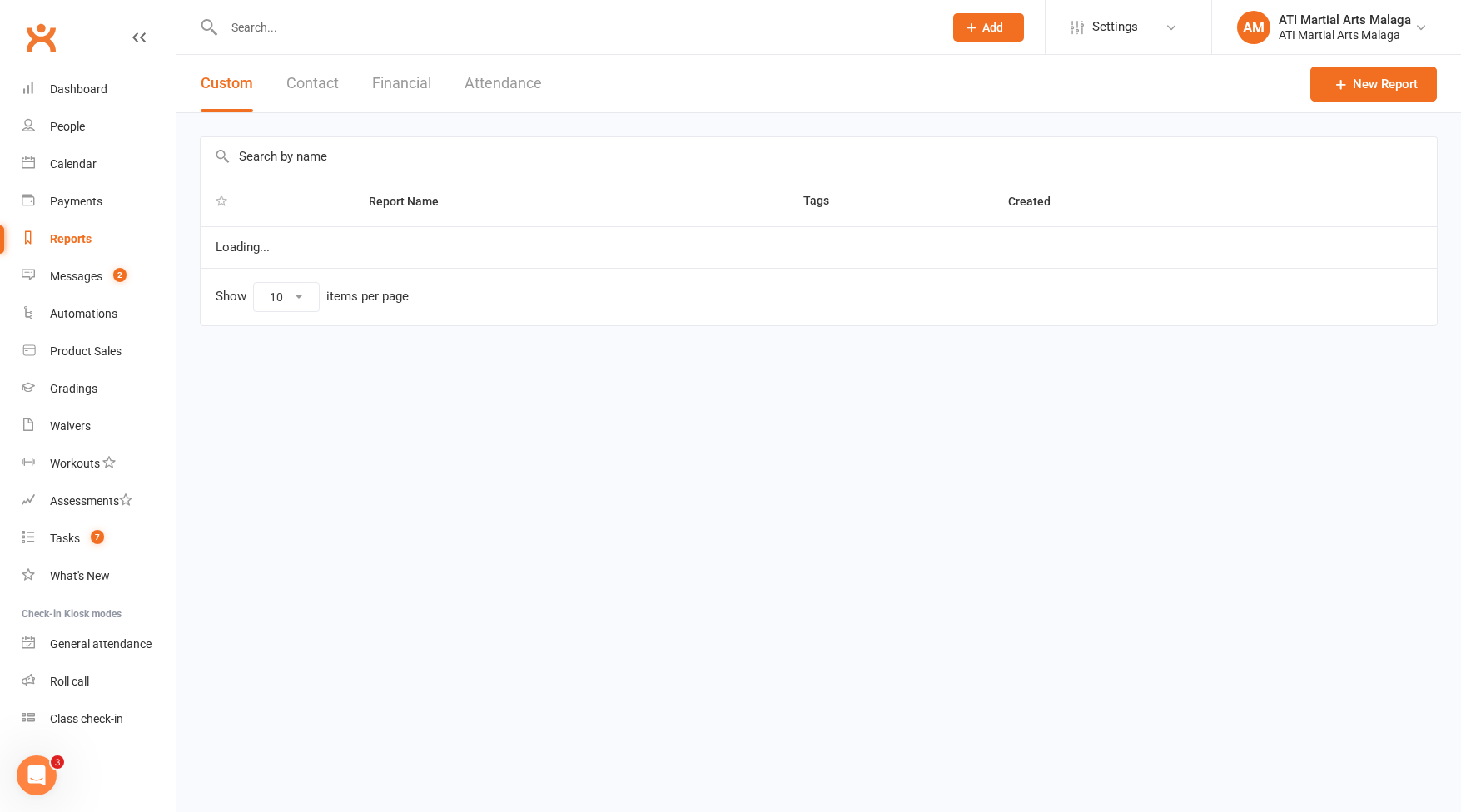 select on "100" 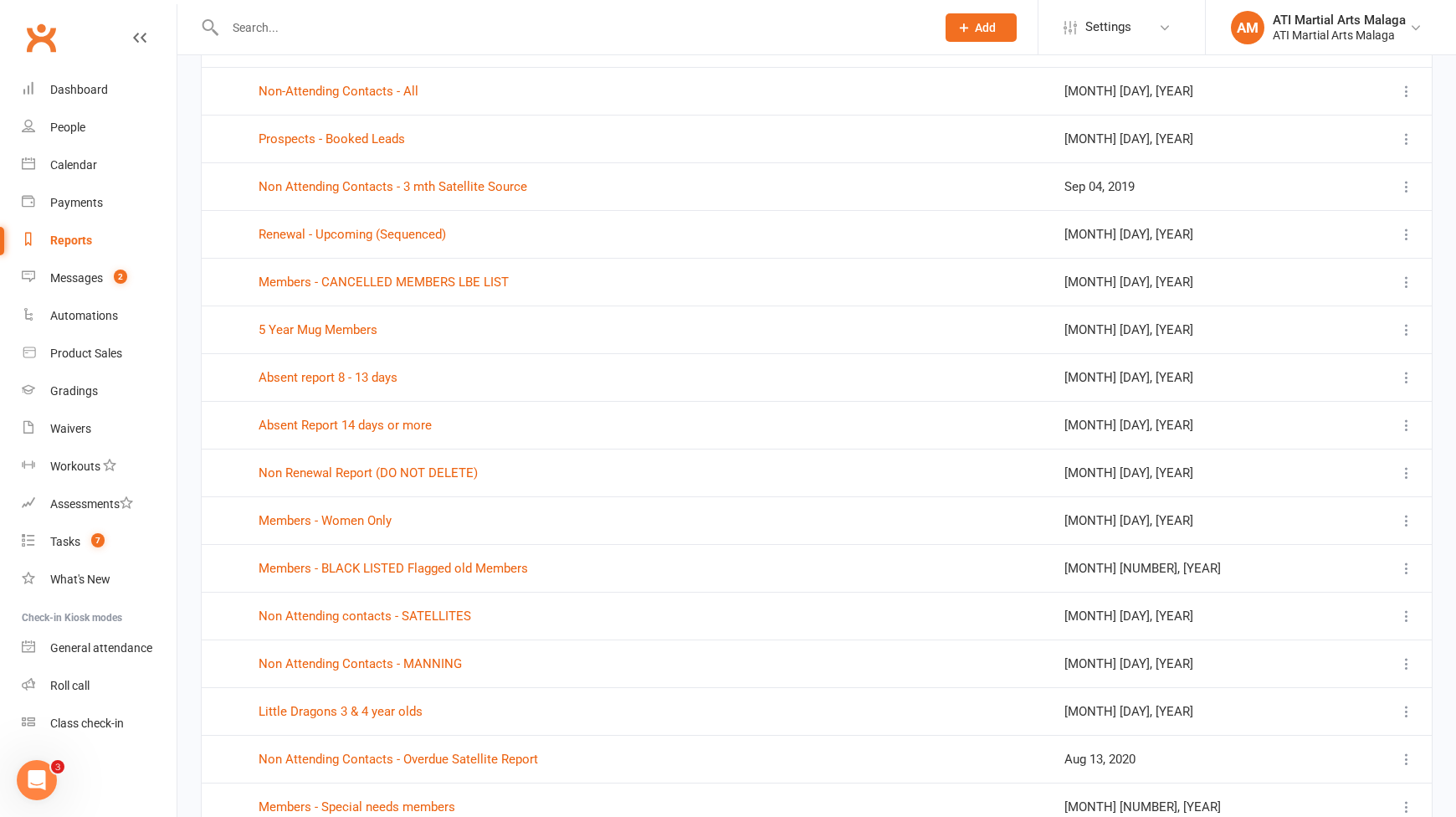 scroll, scrollTop: 586, scrollLeft: 0, axis: vertical 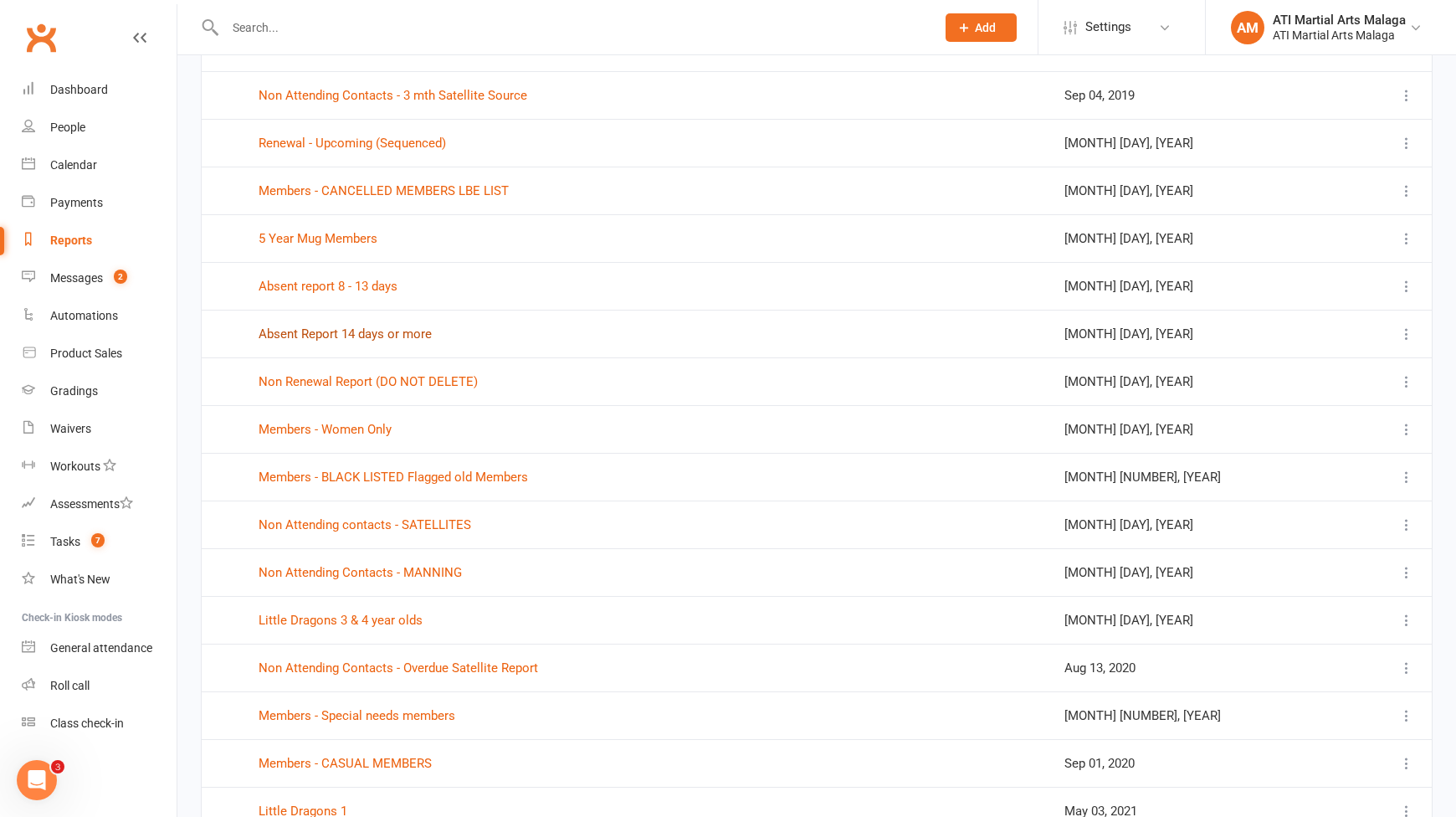 click on "Absent Report 14 days or more" at bounding box center [345, 334] 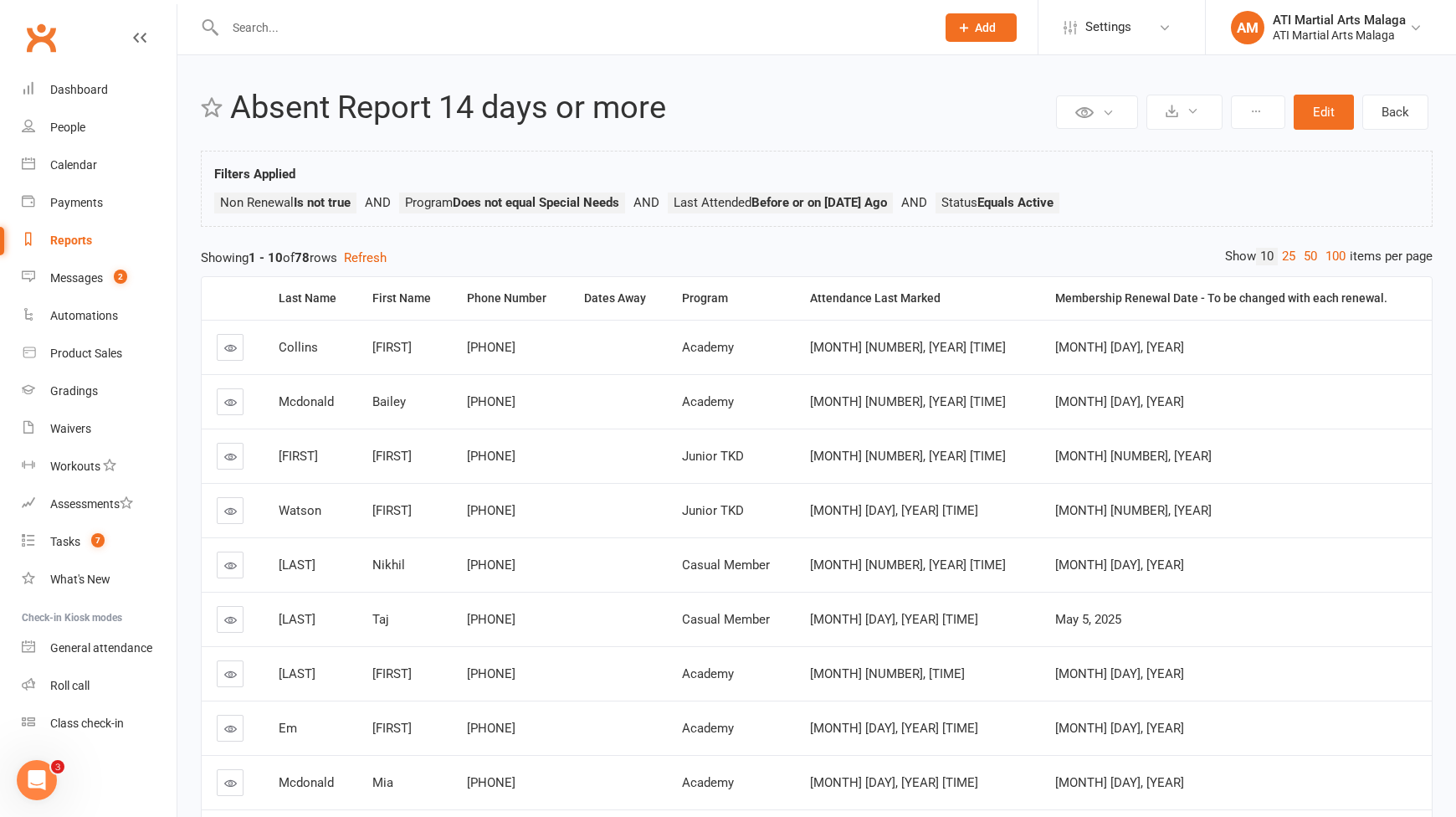 scroll, scrollTop: 0, scrollLeft: 0, axis: both 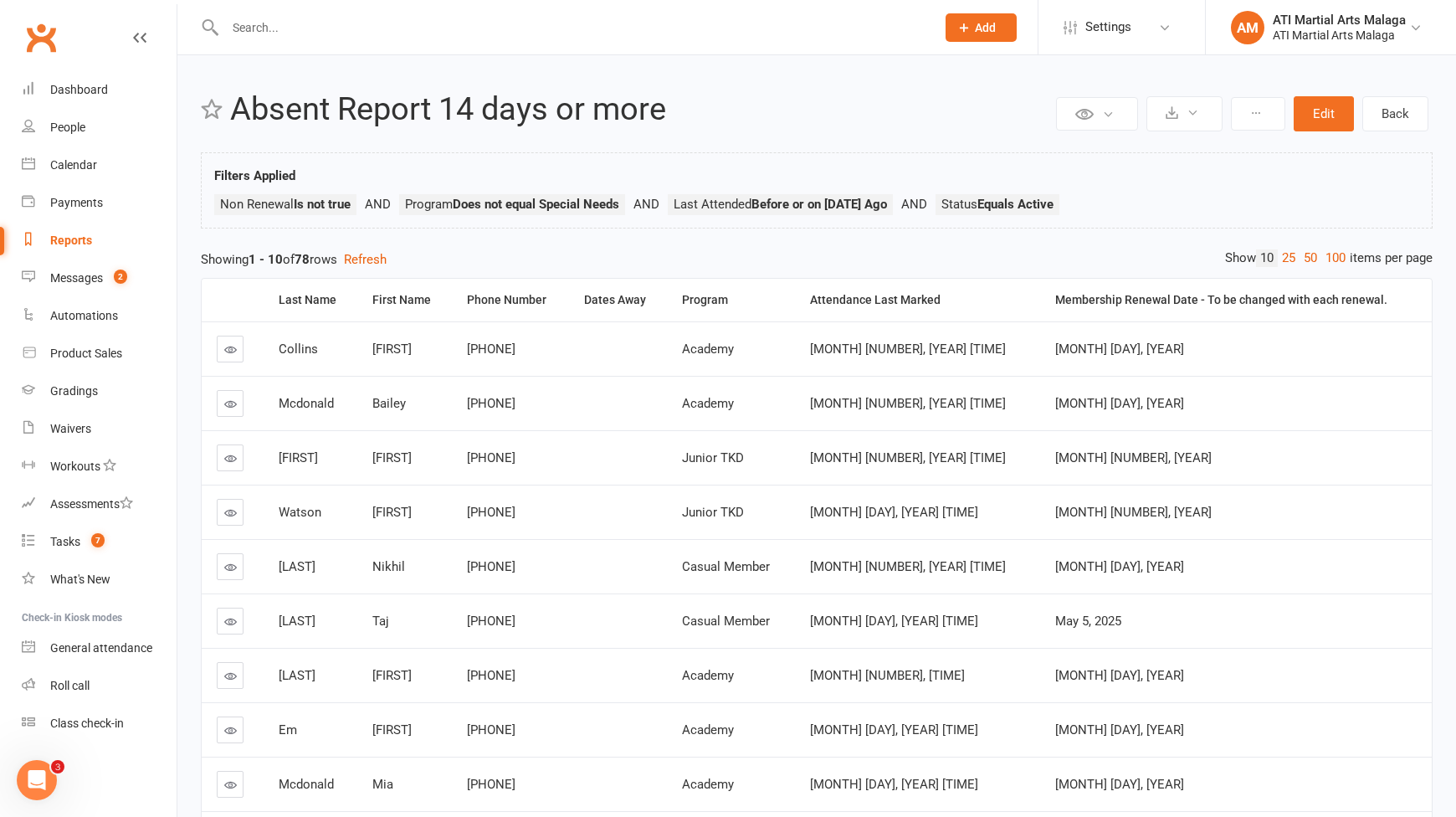 click at bounding box center (230, 458) 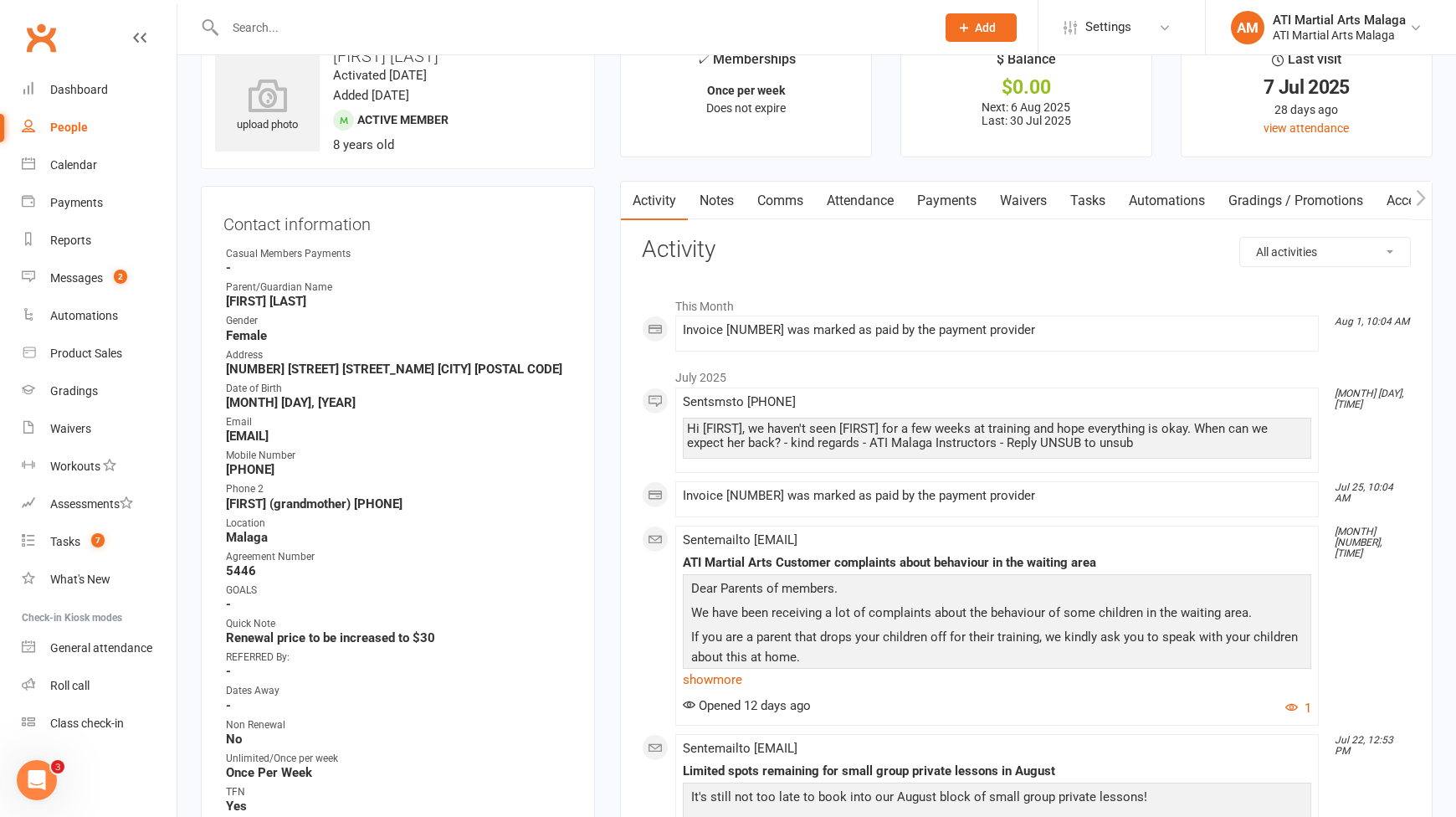 scroll, scrollTop: 167, scrollLeft: 0, axis: vertical 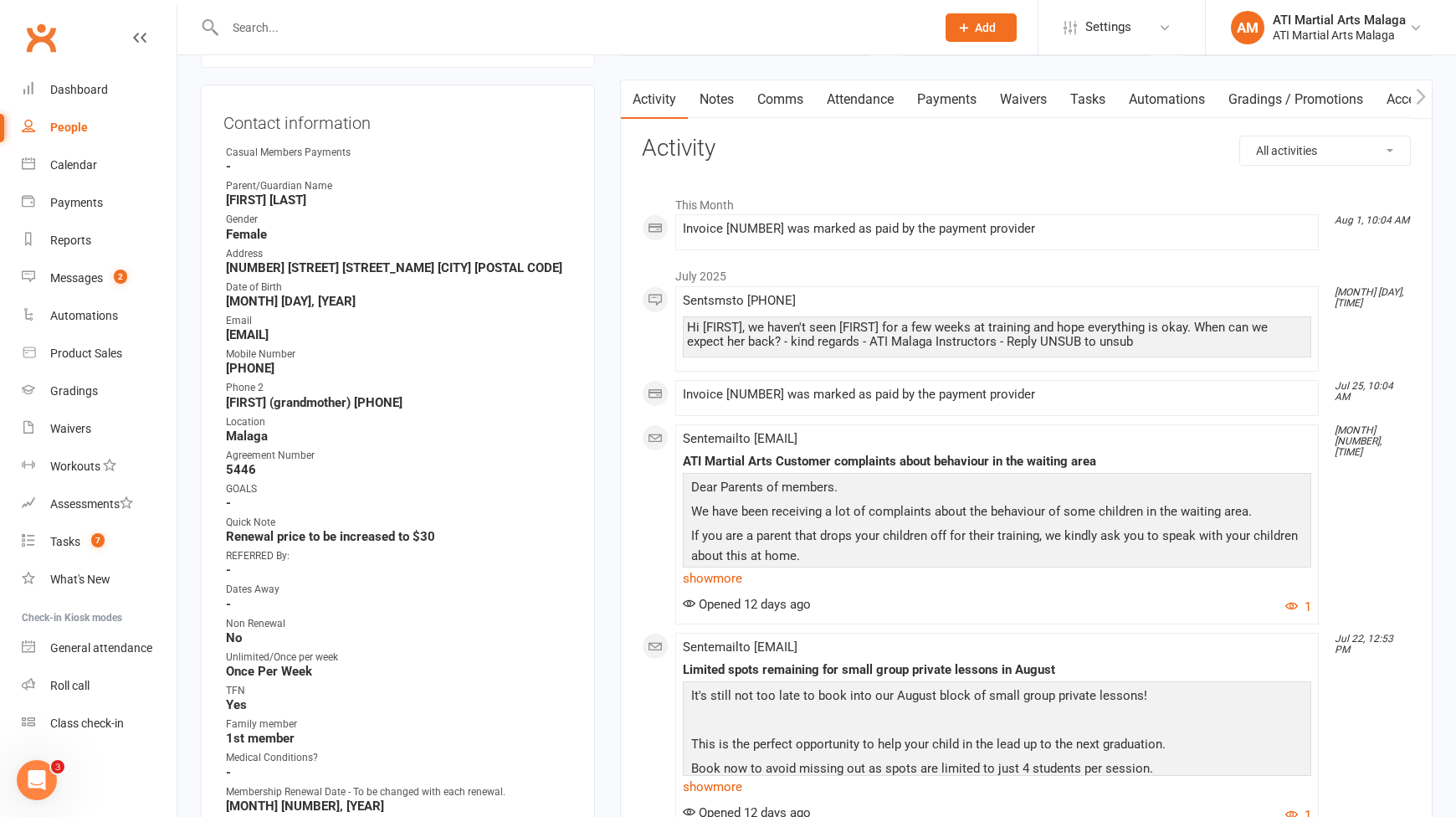 click on "upload photo Alayah Francis Activated 26 June, 2023 Added 22 June, 2018   Active member 8 years old  Contact information Owner   Casual Members Payments  -
Parent/Guardian Name  Melody Hlwar
Gender  Female
Address  6/19 Roseheath Boulevard Kiara 6054
Date of Birth  May 30, 2017
Email  melody.veronica@hotmail.com
Mobile Number  0431 773 509
Phone 2  Malvina (grandmother) 0421 460 500
Location  Malaga
Agreement Number  5446
GOALS  -
Quick Note  Renewal price to be increased to $30
REFERRED By:  -
Dates Away  -
Non Renewal  No
Unlimited/Once per week  Once Per Week
TFN  Yes
Family member  1st member
Medical Conditions?  -
Membership Renewal Date - To be changed with each renewal.  March 22, 2026
First Payment Date - To be changed with each renewal.  March 26, 2025
CC for EFT Force Billing  5523 5052 8002 8387  04/26
Billing Cycle  Weekly
Program  Junior TKD
Flag Title  -
Flag Description  -
Update Contact Details Flag Archive Manage Comms Settings
Wallet" at bounding box center [397, 1097] 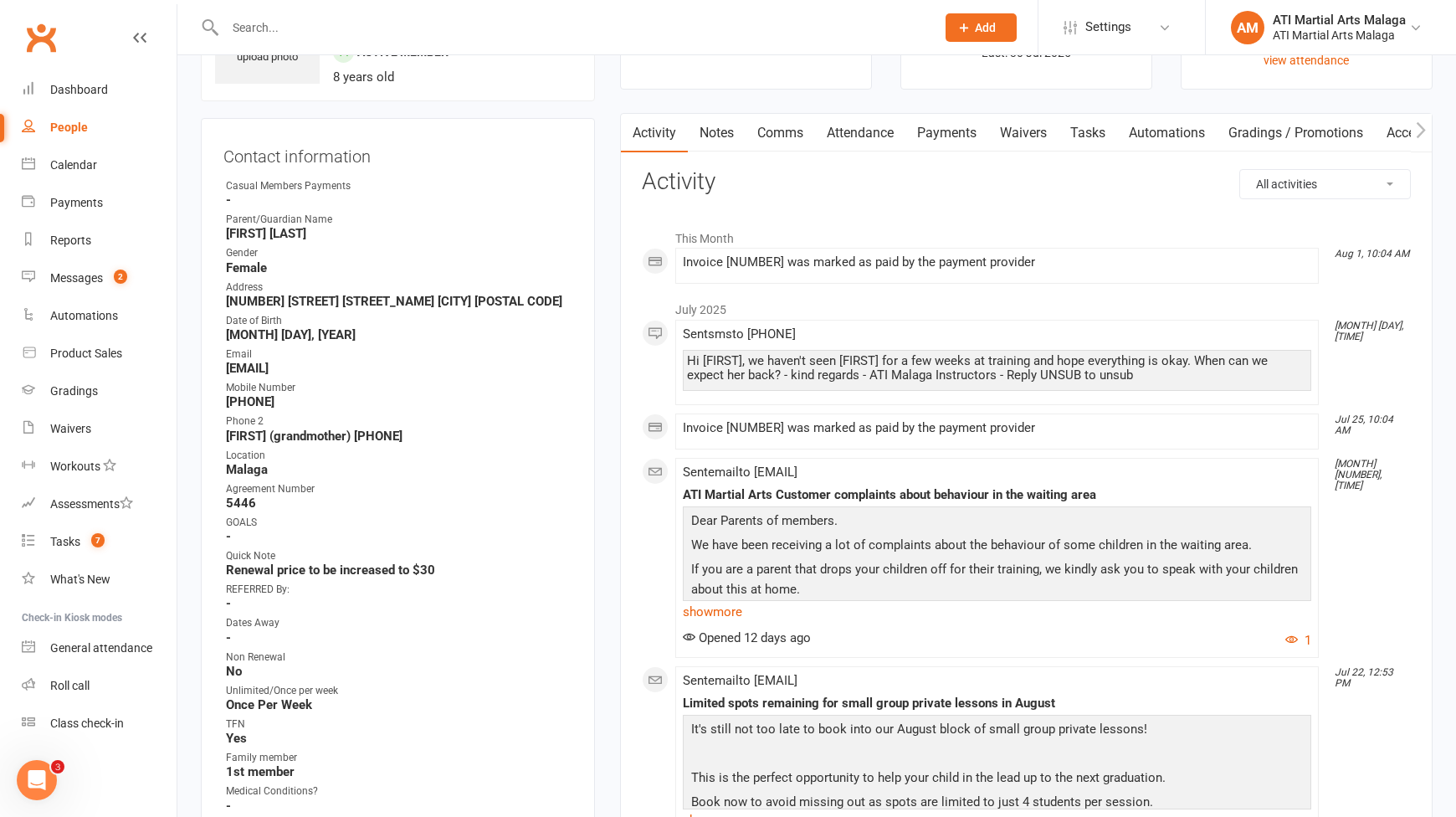 scroll, scrollTop: 0, scrollLeft: 0, axis: both 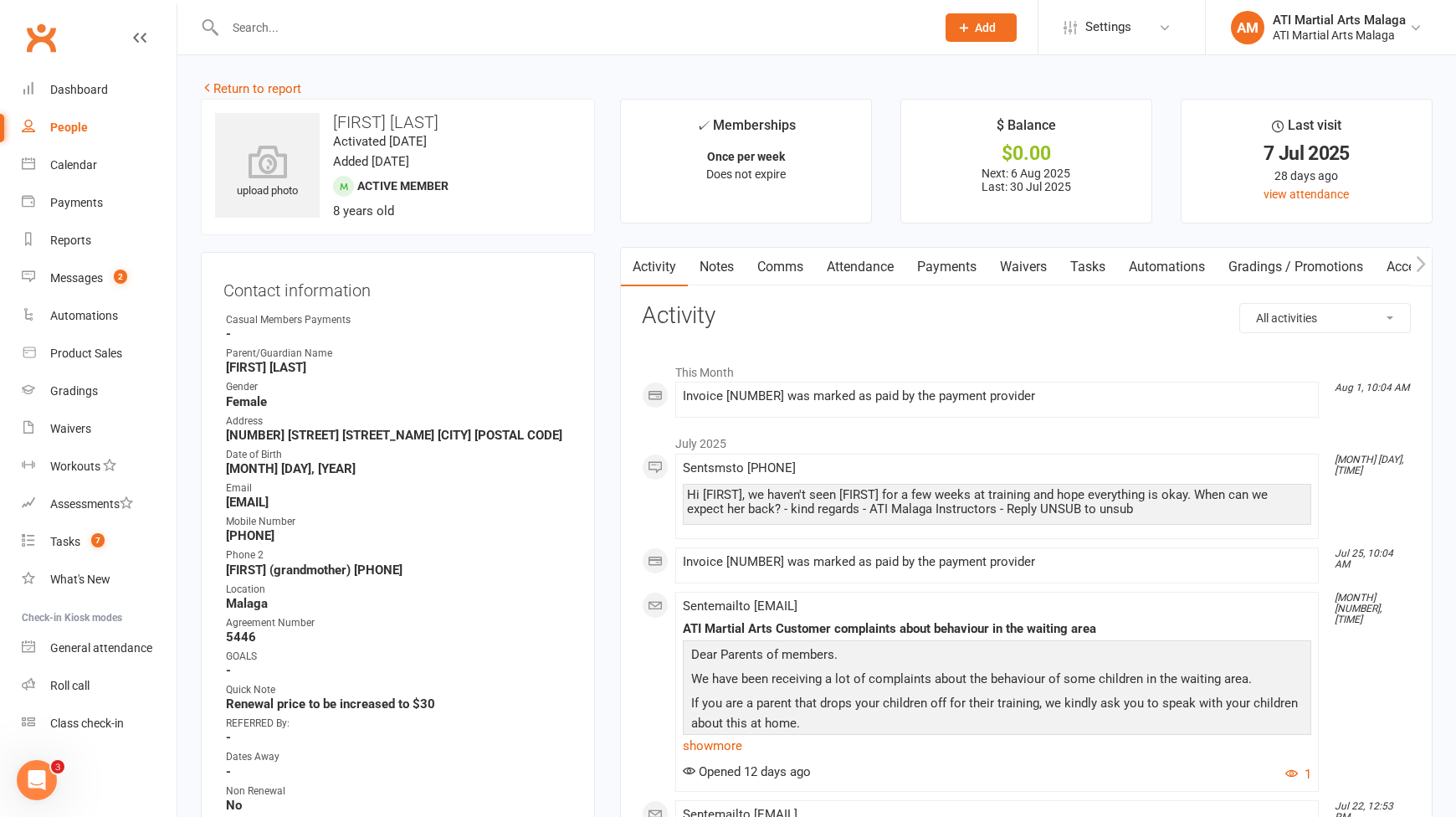 click on "Notes" at bounding box center [716, 267] 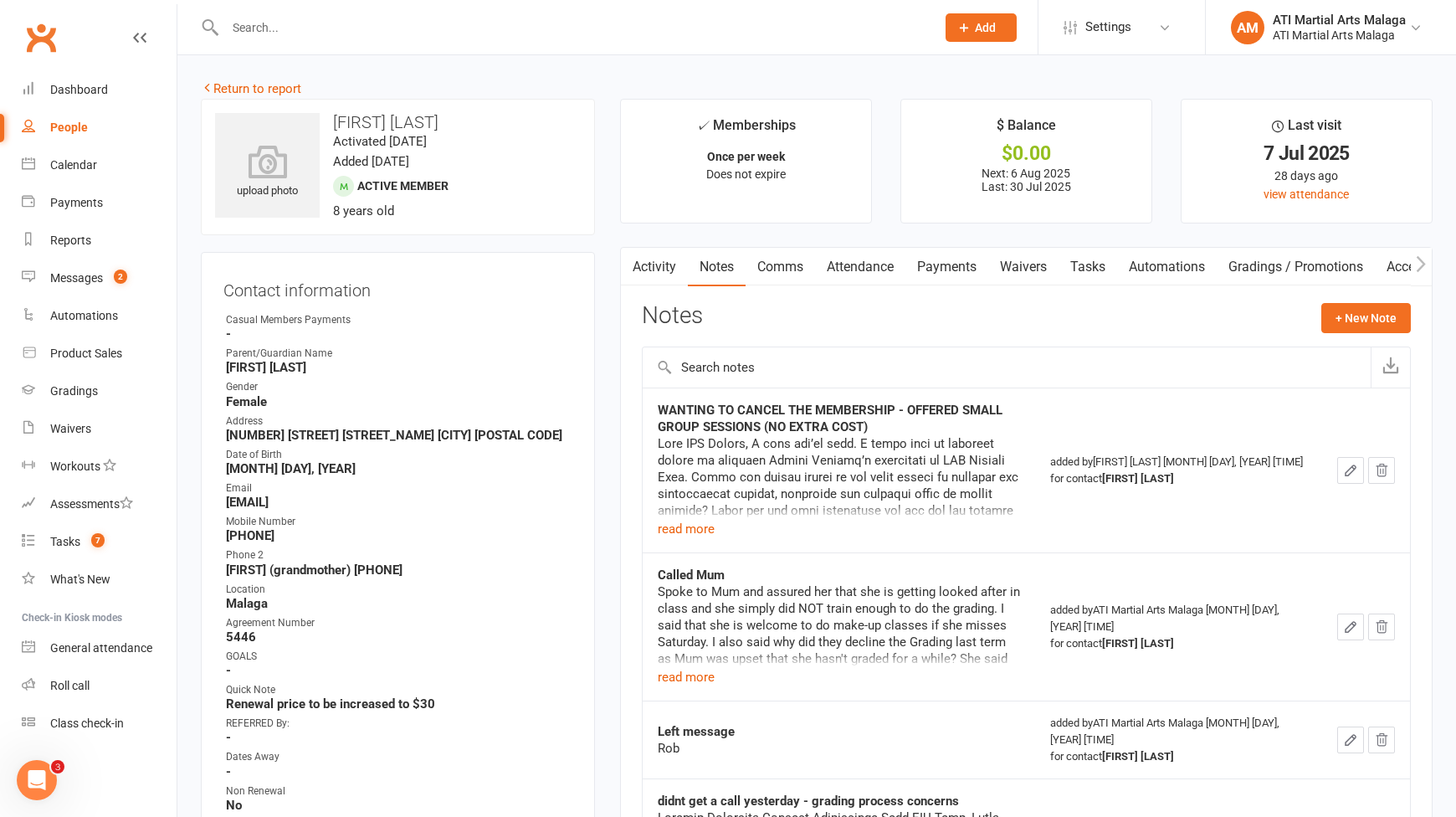click on "Activity" at bounding box center [654, 267] 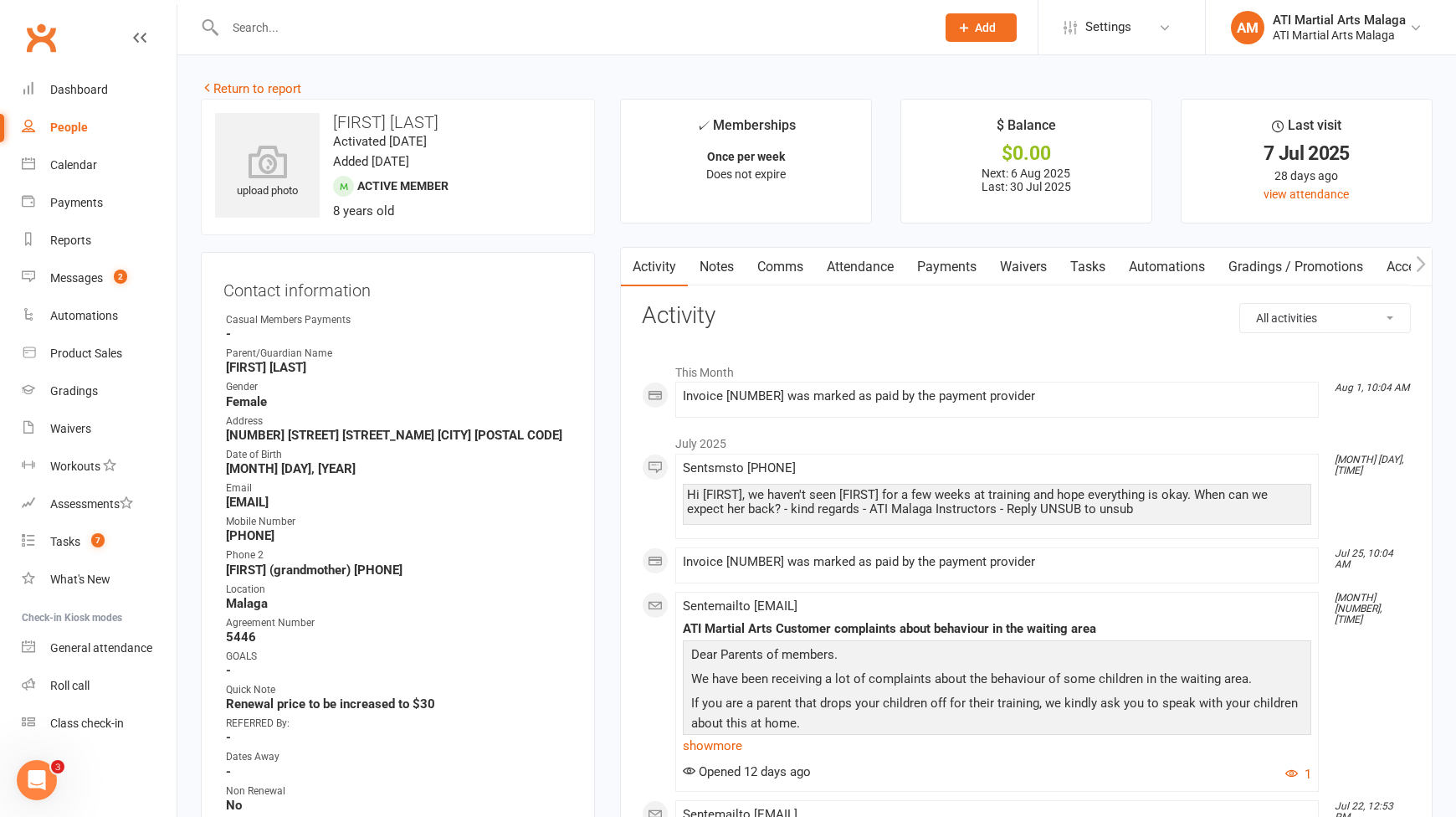 click on "upload photo Alayah Francis Activated 26 June, 2023 Added 22 June, 2018   Active member 8 years old  Contact information Owner   Casual Members Payments  -
Parent/Guardian Name  Melody Hlwar
Gender  Female
Address  6/19 Roseheath Boulevard Kiara 6054
Date of Birth  May 30, 2017
Email  melody.veronica@hotmail.com
Mobile Number  0431 773 509
Phone 2  Malvina (grandmother) 0421 460 500
Location  Malaga
Agreement Number  5446
GOALS  -
Quick Note  Renewal price to be increased to $30
REFERRED By:  -
Dates Away  -
Non Renewal  No
Unlimited/Once per week  Once Per Week
TFN  Yes
Family member  1st member
Medical Conditions?  -
Membership Renewal Date - To be changed with each renewal.  March 22, 2026
First Payment Date - To be changed with each renewal.  March 26, 2025
CC for EFT Force Billing  5523 5052 8002 8387  04/26
Billing Cycle  Weekly
Program  Junior TKD
Flag Title  -
Flag Description  -
Update Contact Details Flag Archive Manage Comms Settings
Wallet" at bounding box center [397, 1265] 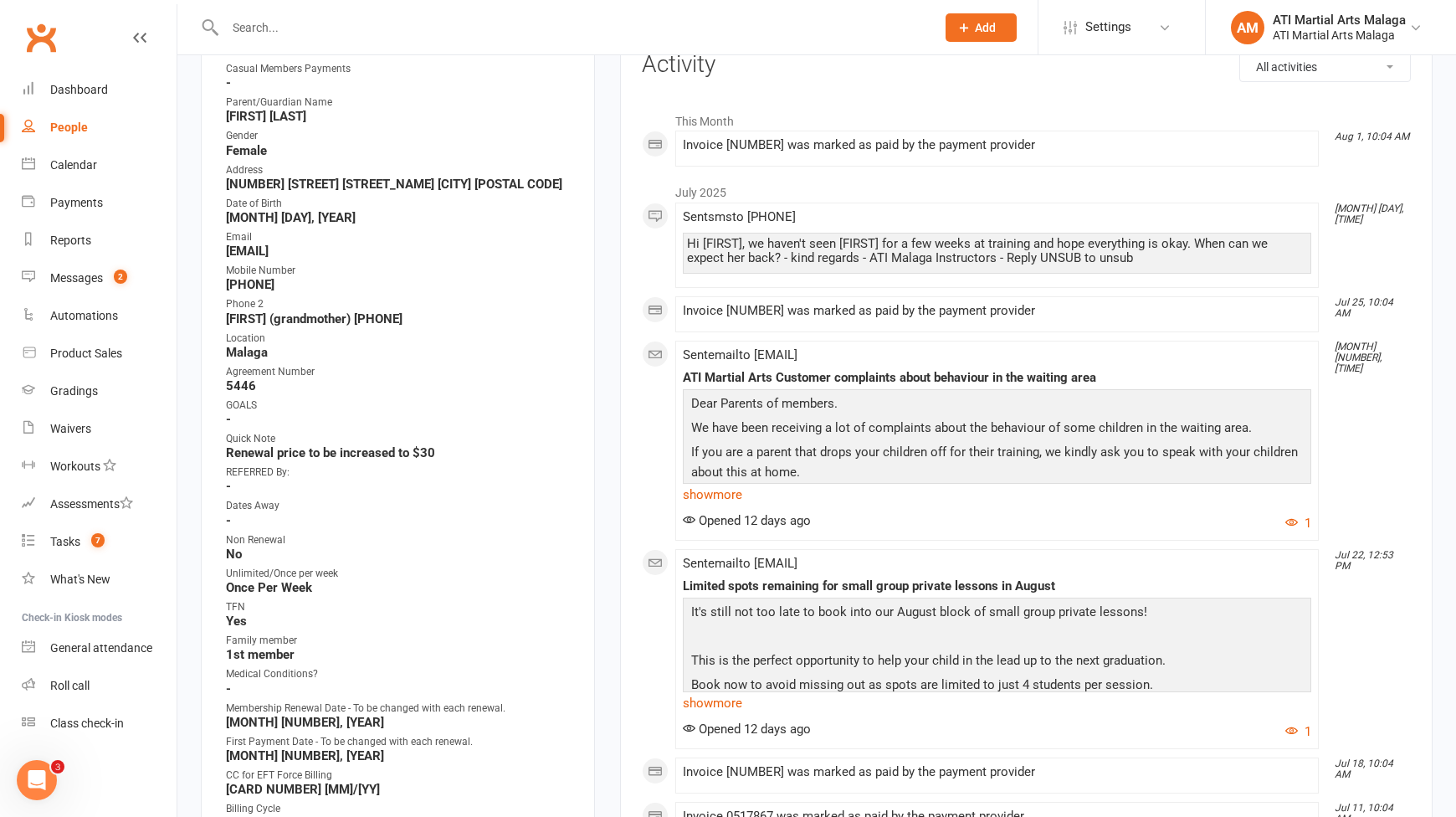 click on "upload photo Alayah Francis Activated 26 June, 2023 Added 22 June, 2018   Active member 8 years old  Contact information Owner   Casual Members Payments  -
Parent/Guardian Name  Melody Hlwar
Gender  Female
Address  6/19 Roseheath Boulevard Kiara 6054
Date of Birth  May 30, 2017
Email  melody.veronica@hotmail.com
Mobile Number  0431 773 509
Phone 2  Malvina (grandmother) 0421 460 500
Location  Malaga
Agreement Number  5446
GOALS  -
Quick Note  Renewal price to be increased to $30
REFERRED By:  -
Dates Away  -
Non Renewal  No
Unlimited/Once per week  Once Per Week
TFN  Yes
Family member  1st member
Medical Conditions?  -
Membership Renewal Date - To be changed with each renewal.  March 22, 2026
First Payment Date - To be changed with each renewal.  March 26, 2025
CC for EFT Force Billing  5523 5052 8002 8387  04/26
Billing Cycle  Weekly
Program  Junior TKD
Flag Title  -
Flag Description  -
Update Contact Details Flag Archive Manage Comms Settings
Wallet" at bounding box center [397, 1014] 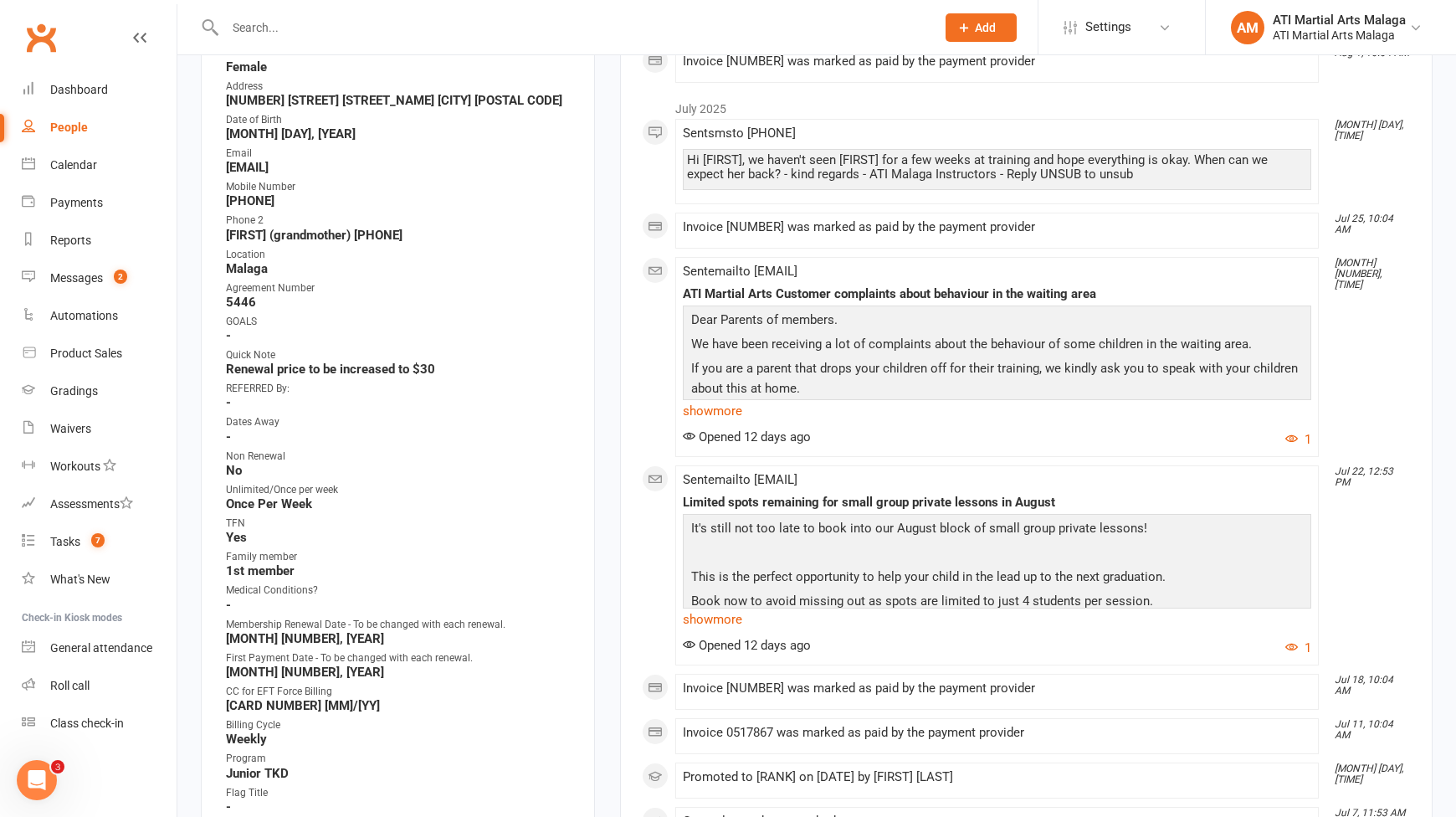 scroll, scrollTop: 0, scrollLeft: 0, axis: both 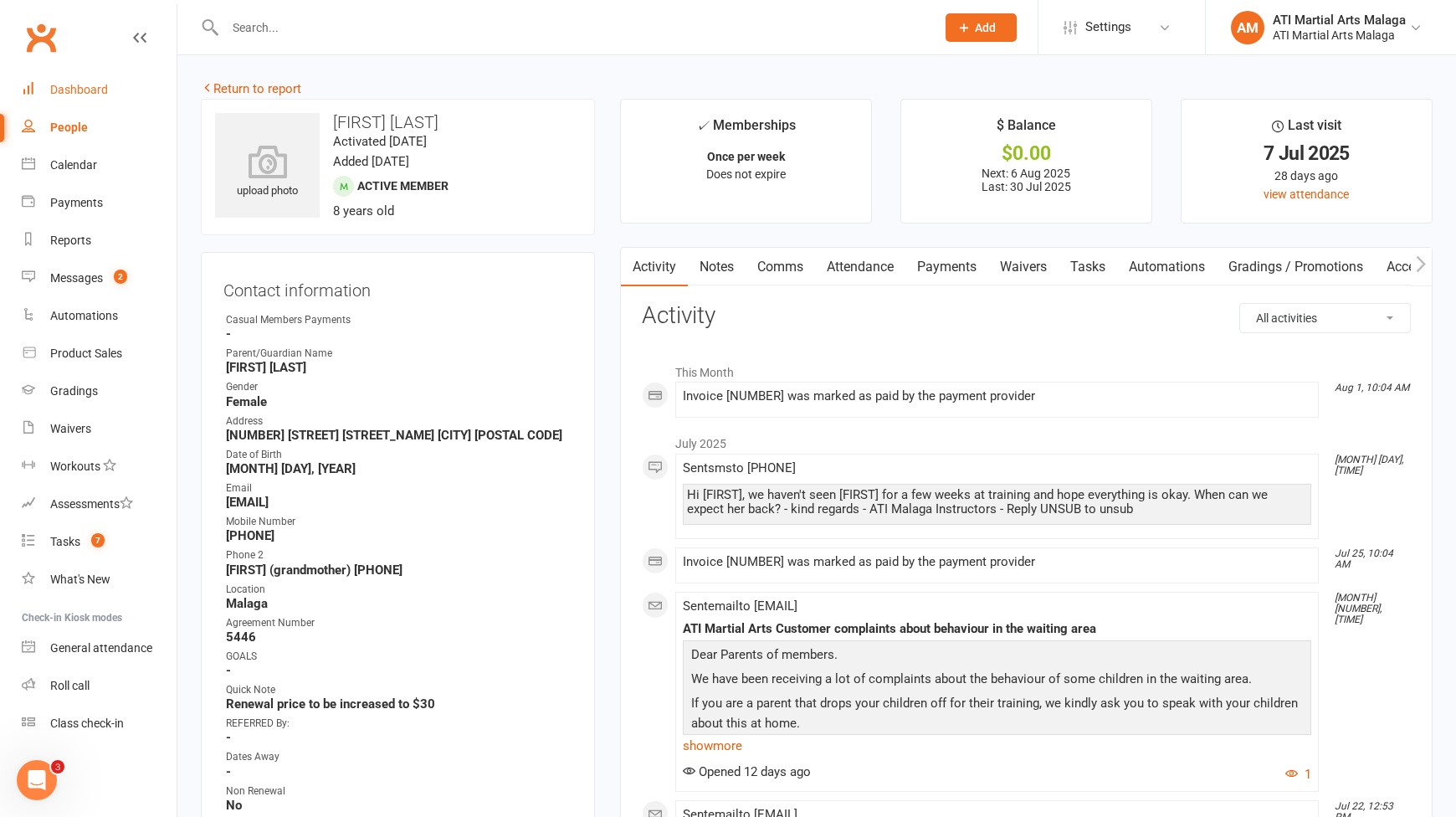 click on "Dashboard" at bounding box center (99, 90) 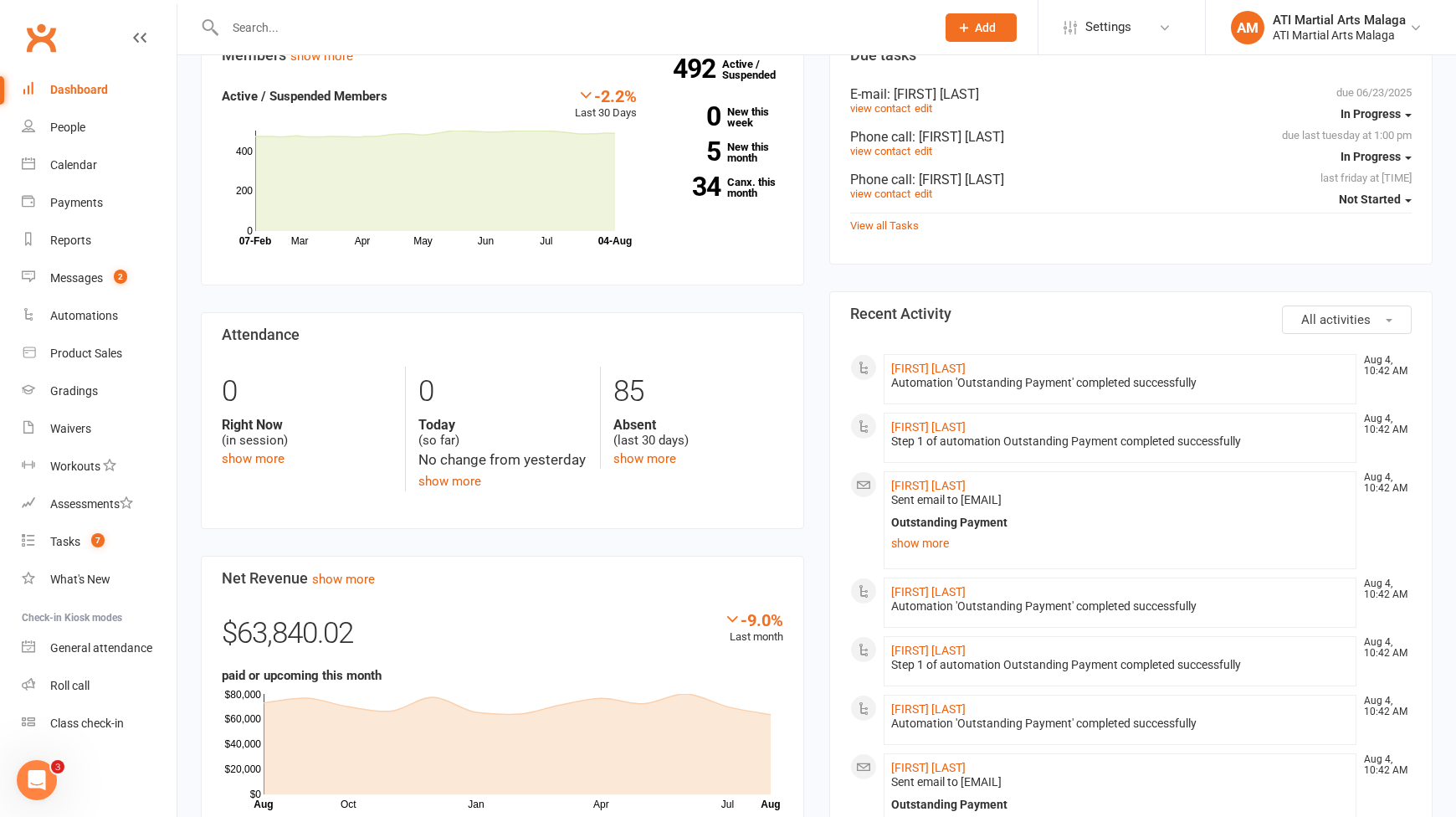 scroll, scrollTop: 586, scrollLeft: 0, axis: vertical 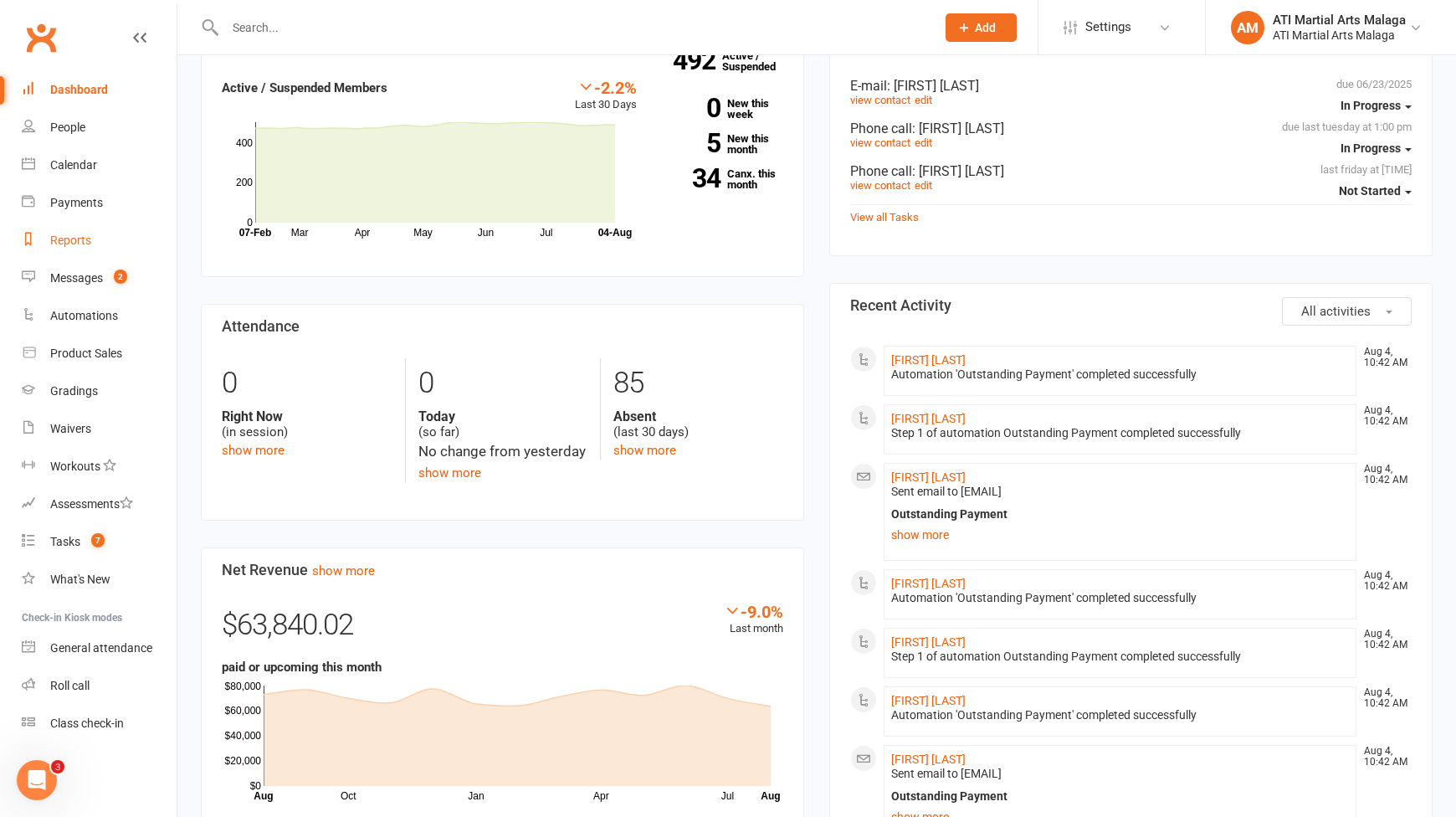 click on "Reports" at bounding box center (70, 240) 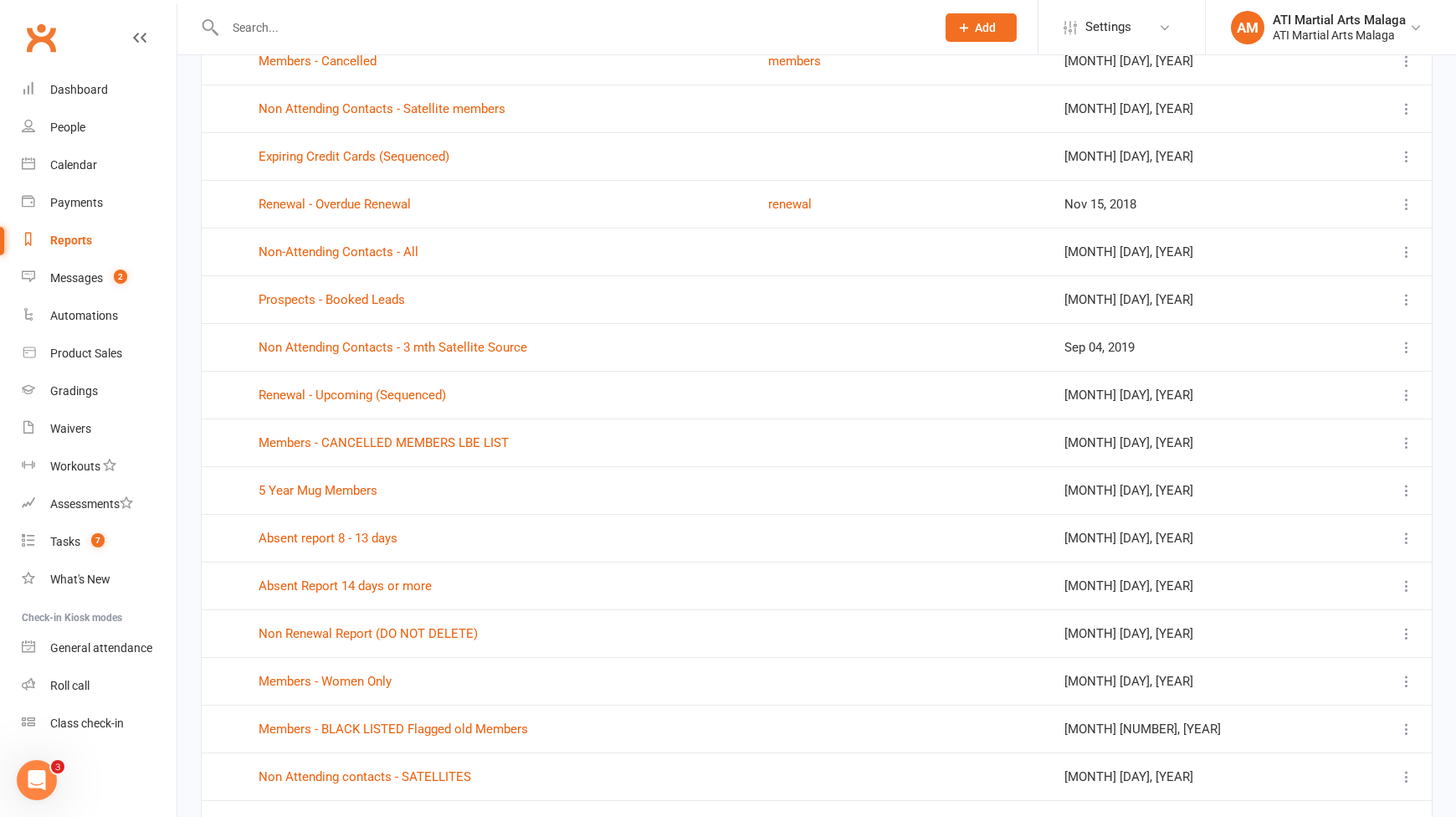 scroll, scrollTop: 502, scrollLeft: 0, axis: vertical 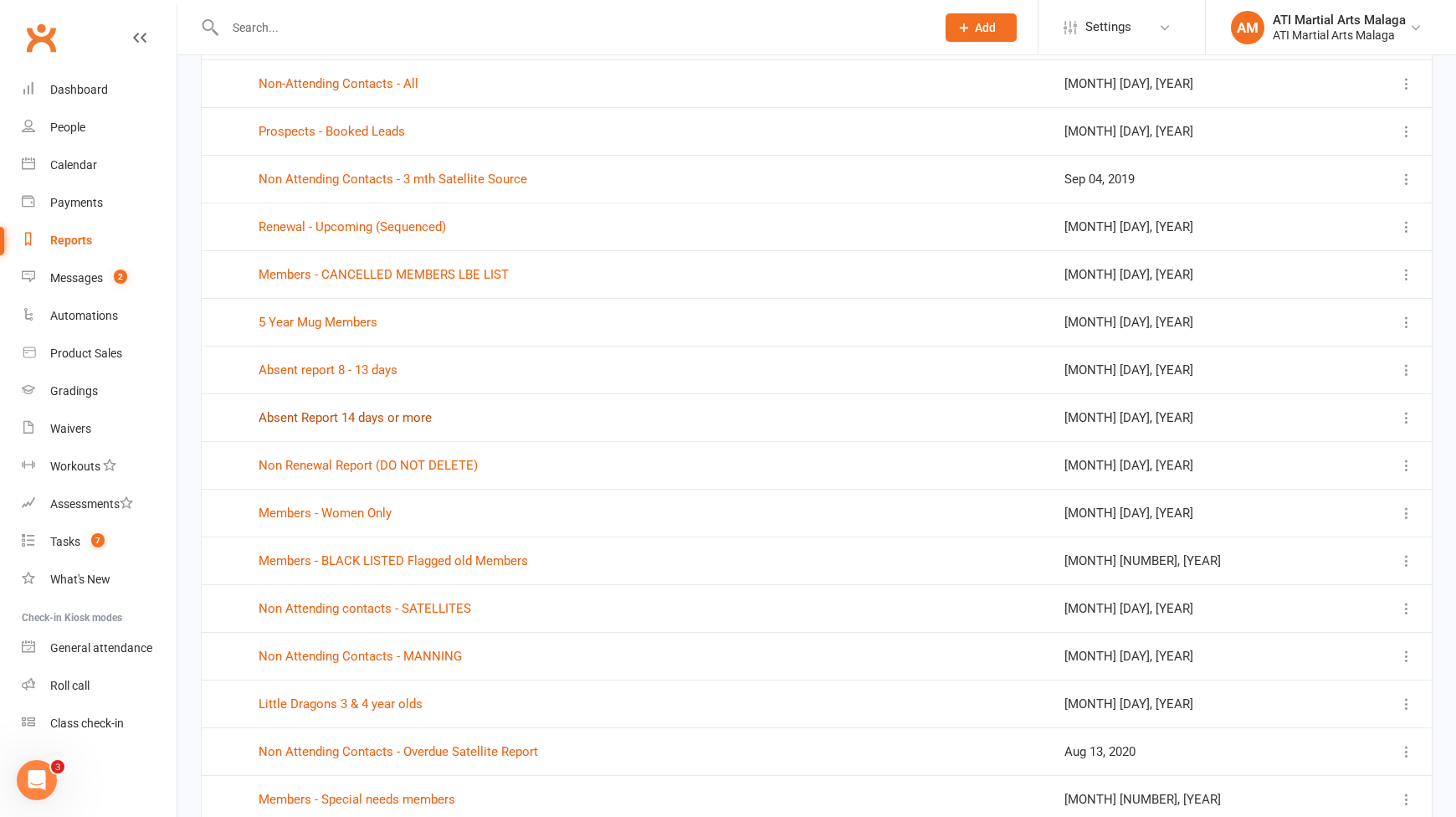 click on "Absent Report 14 days or more" at bounding box center [345, 418] 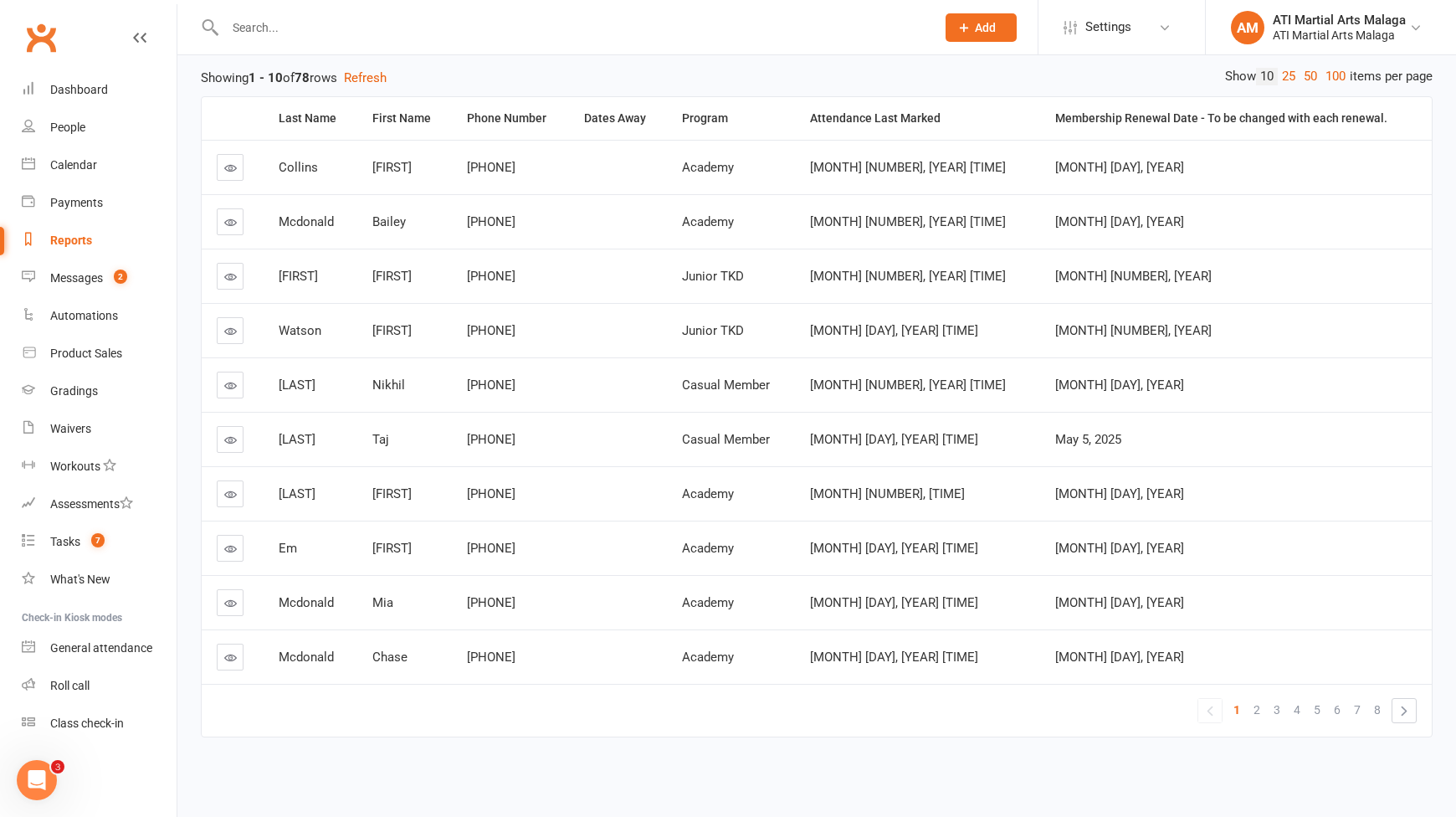 scroll, scrollTop: 0, scrollLeft: 0, axis: both 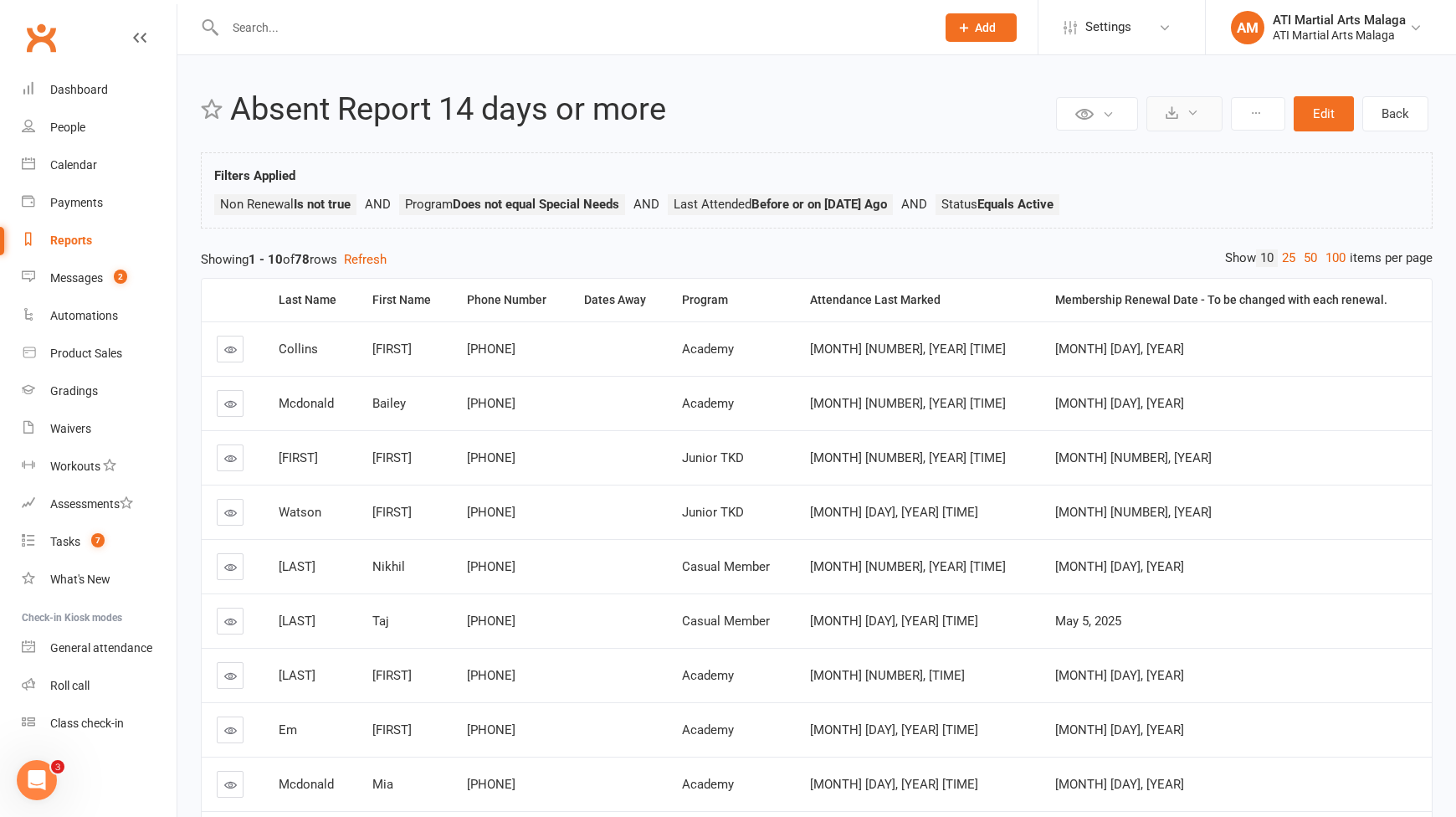 click at bounding box center [1184, 114] 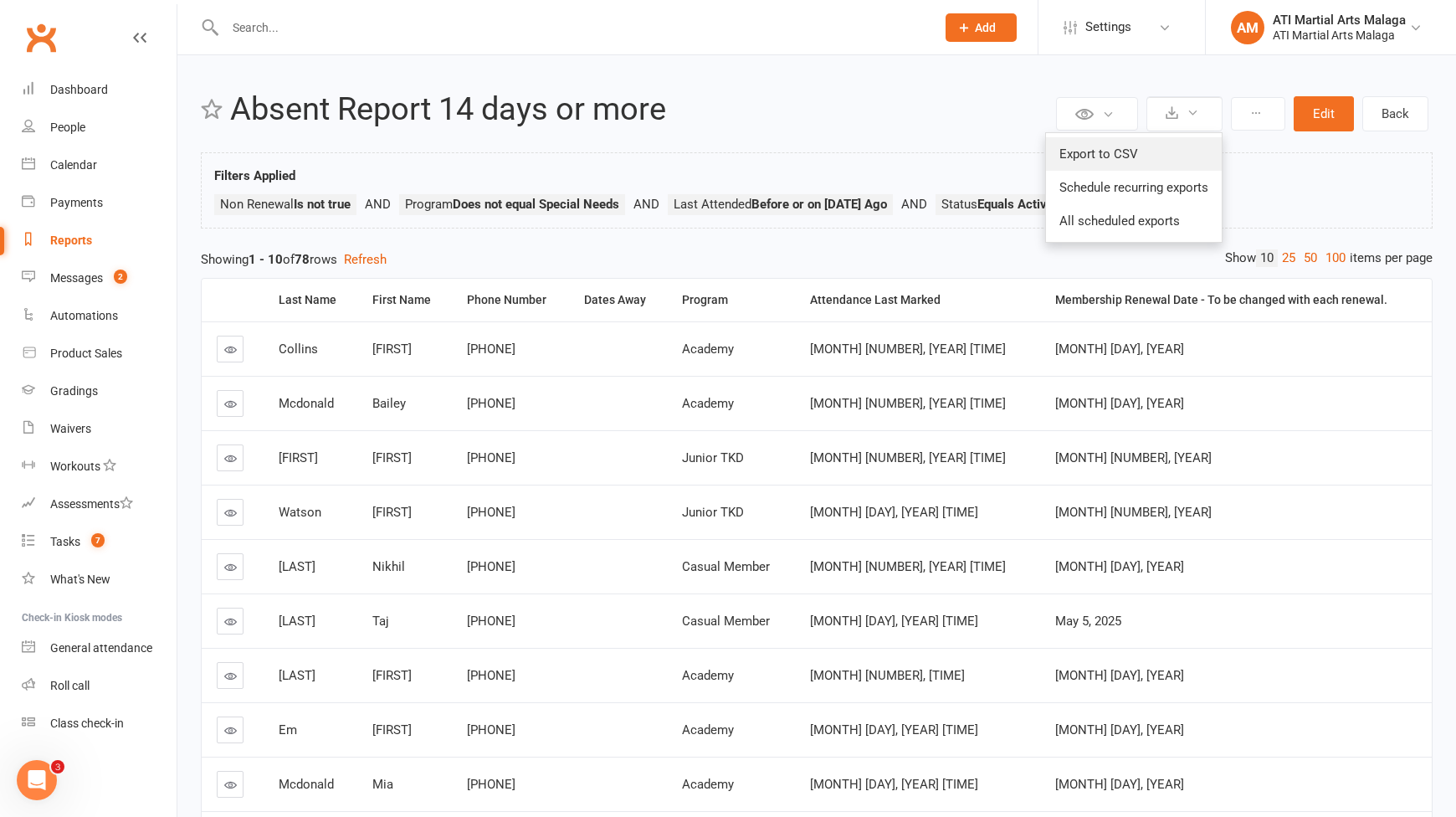 click on "Export to CSV" at bounding box center (1134, 154) 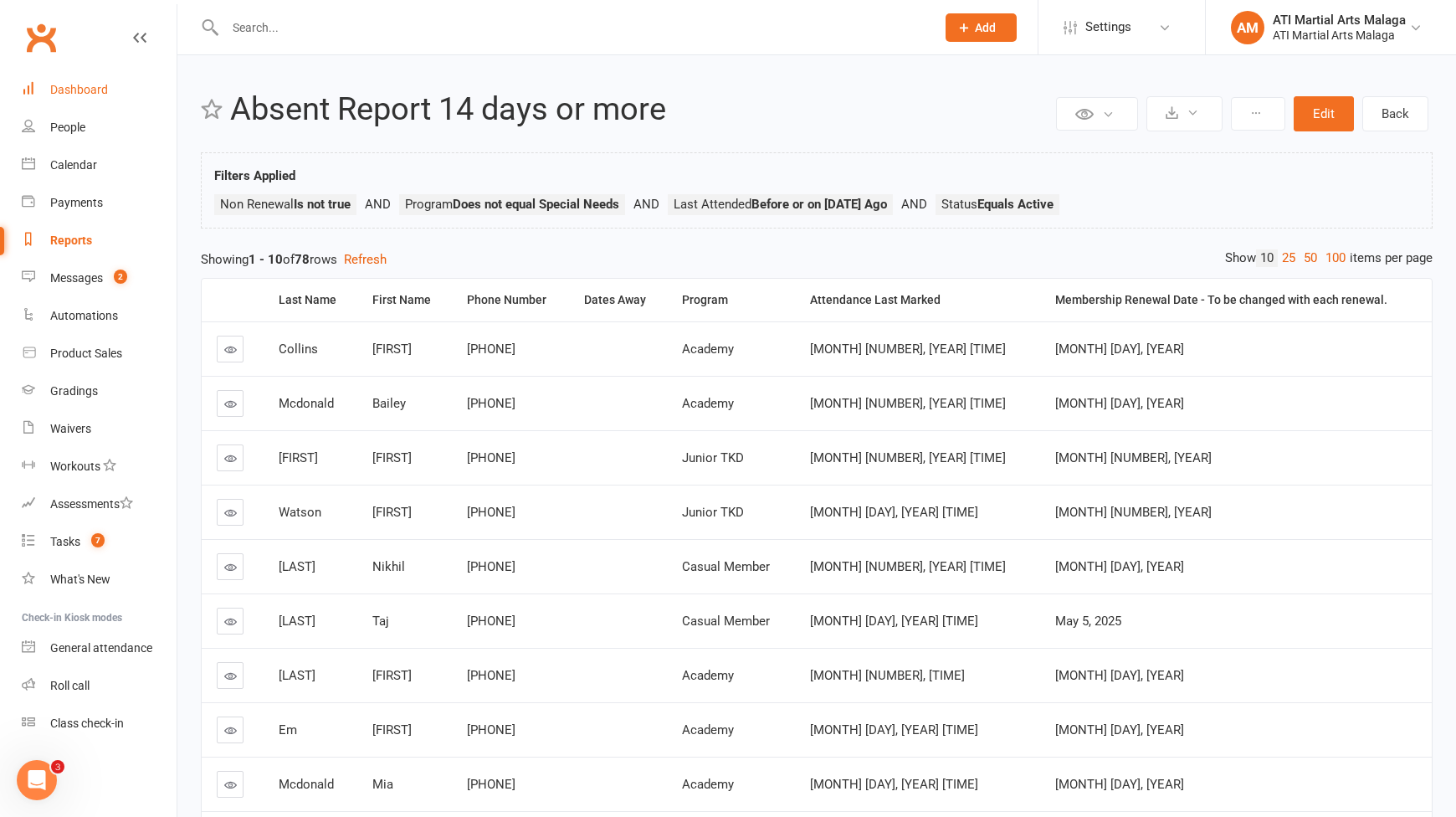 click on "Dashboard" at bounding box center (99, 90) 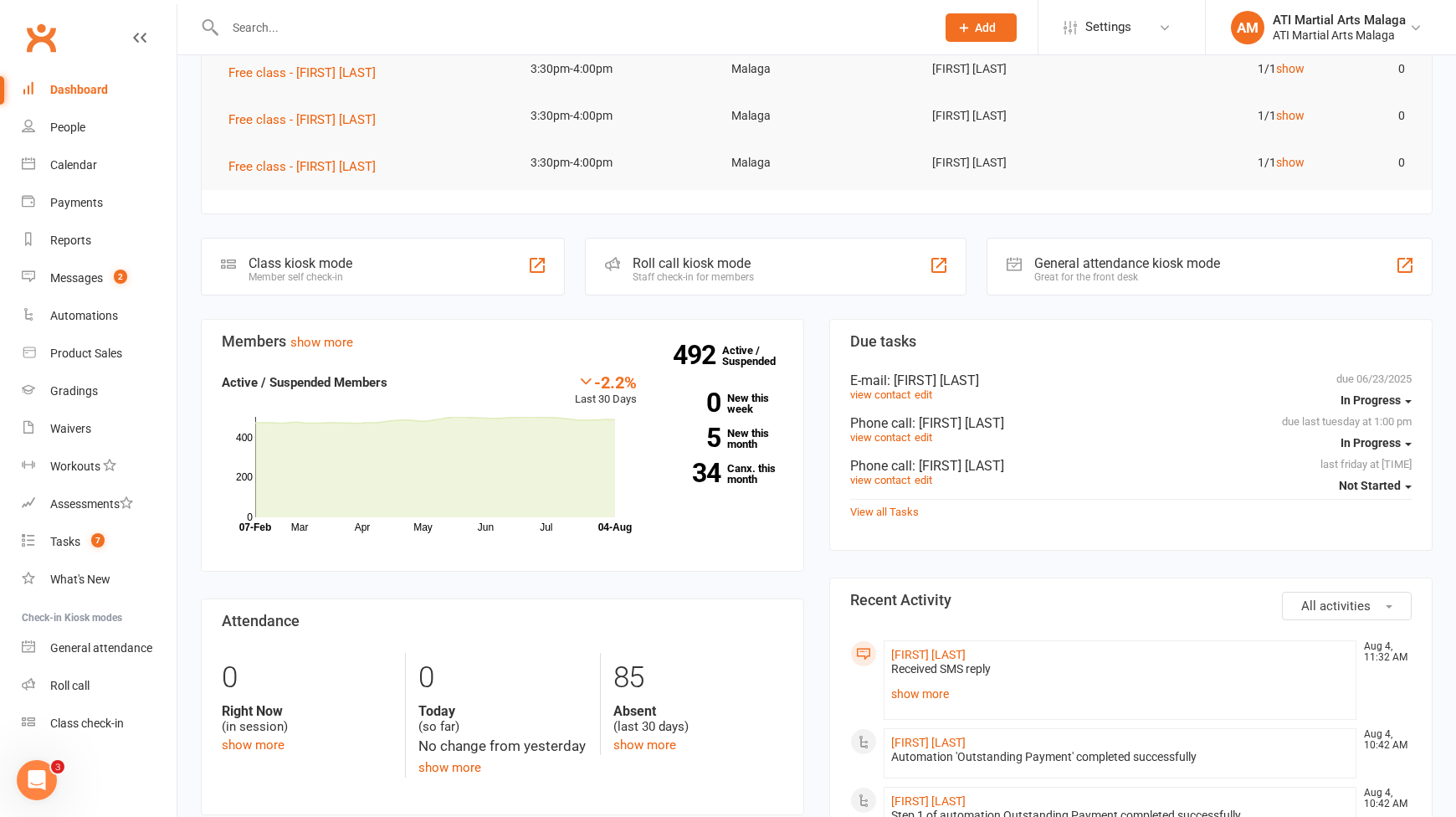 scroll, scrollTop: 586, scrollLeft: 0, axis: vertical 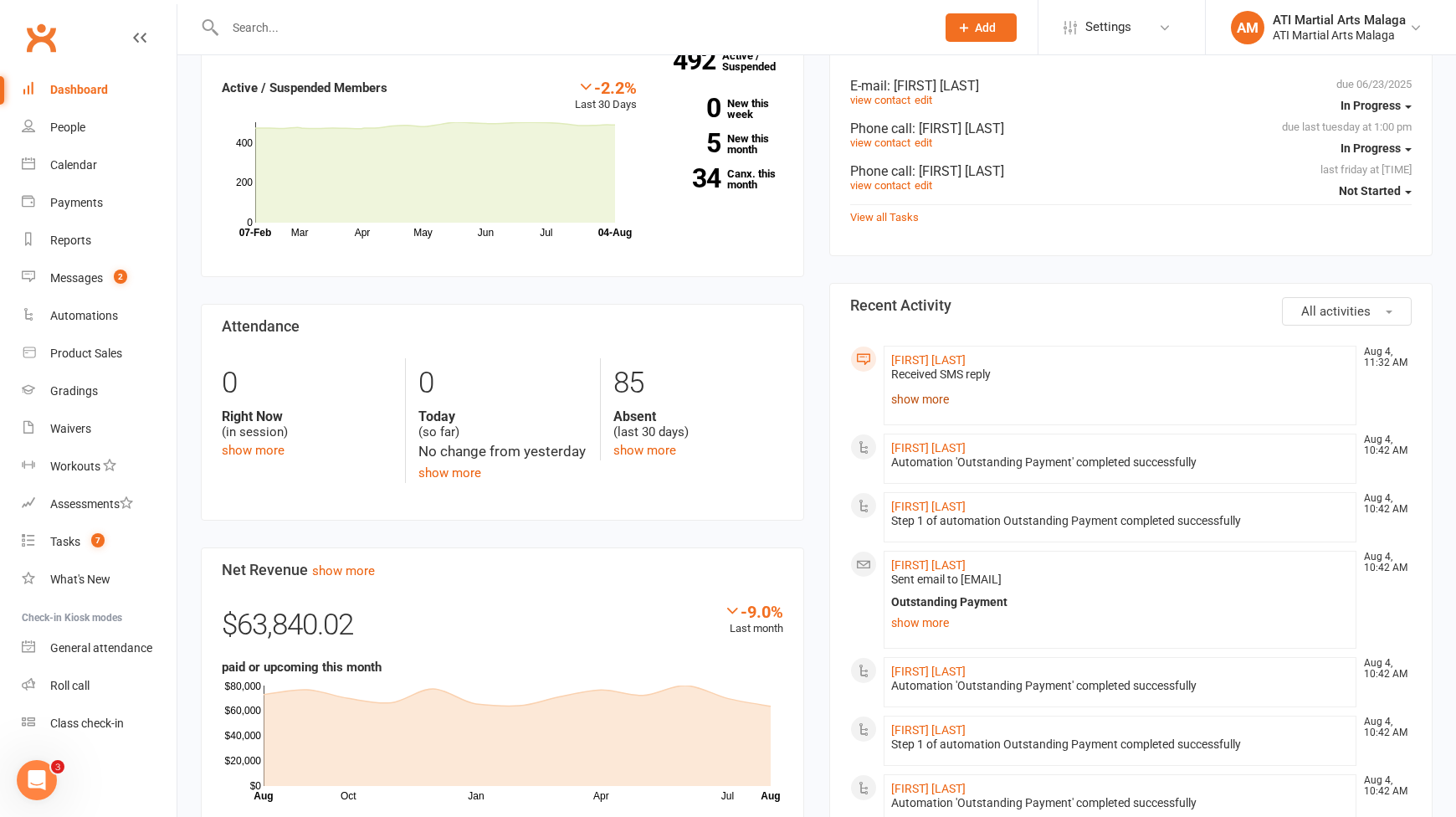 click on "show more" 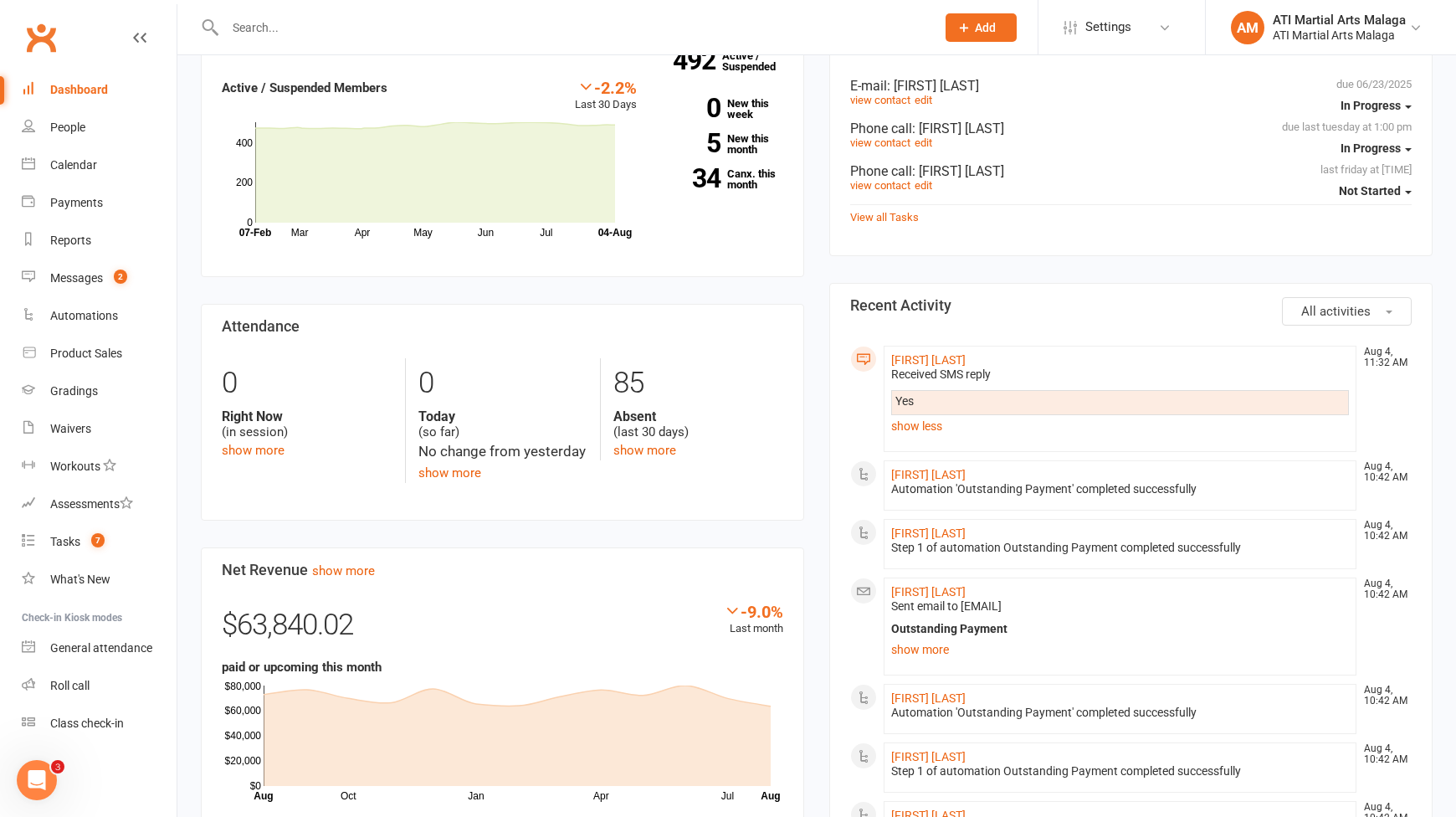click on "Received SMS reply" 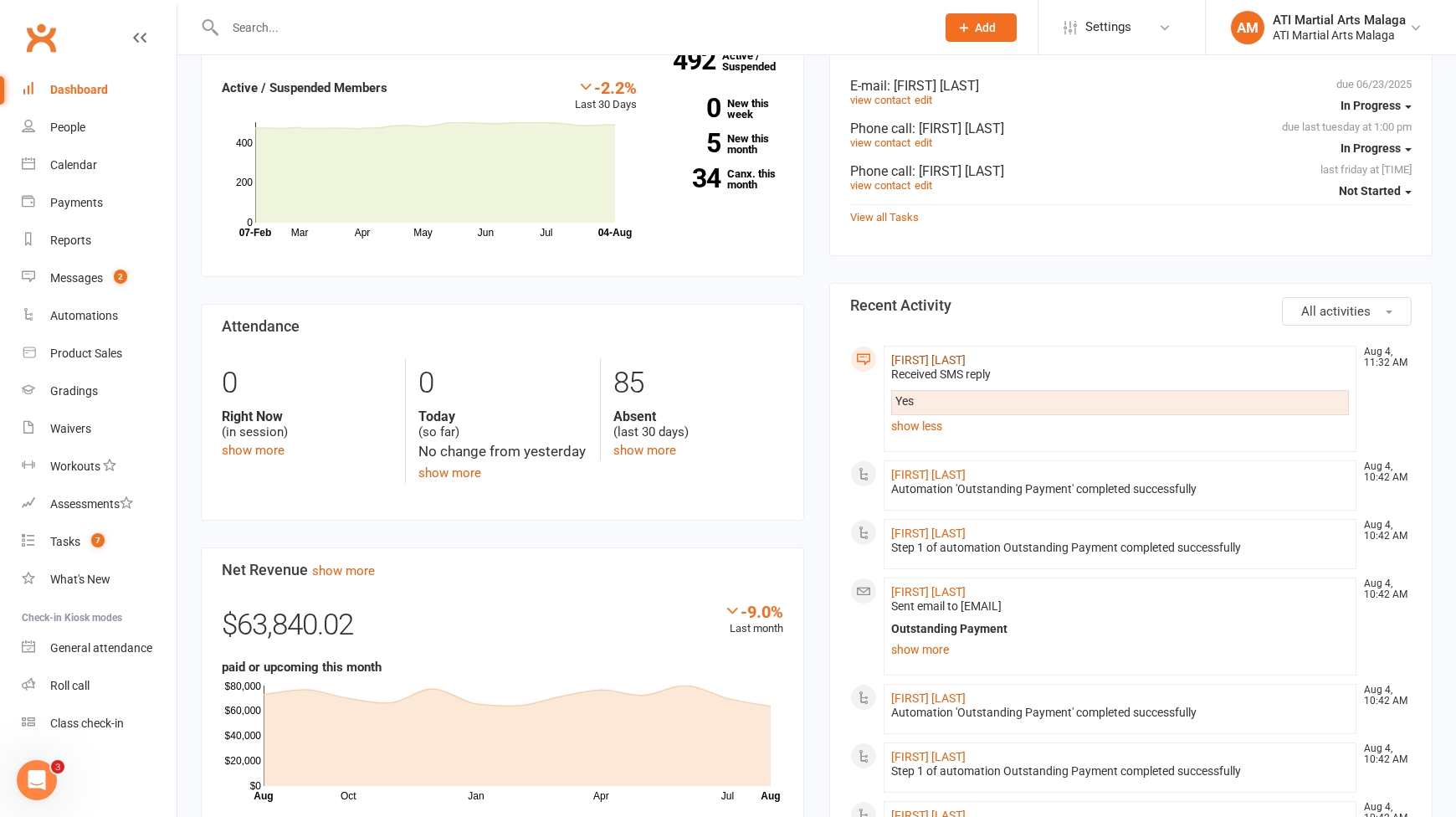 click on "[FIRST] [LAST]" 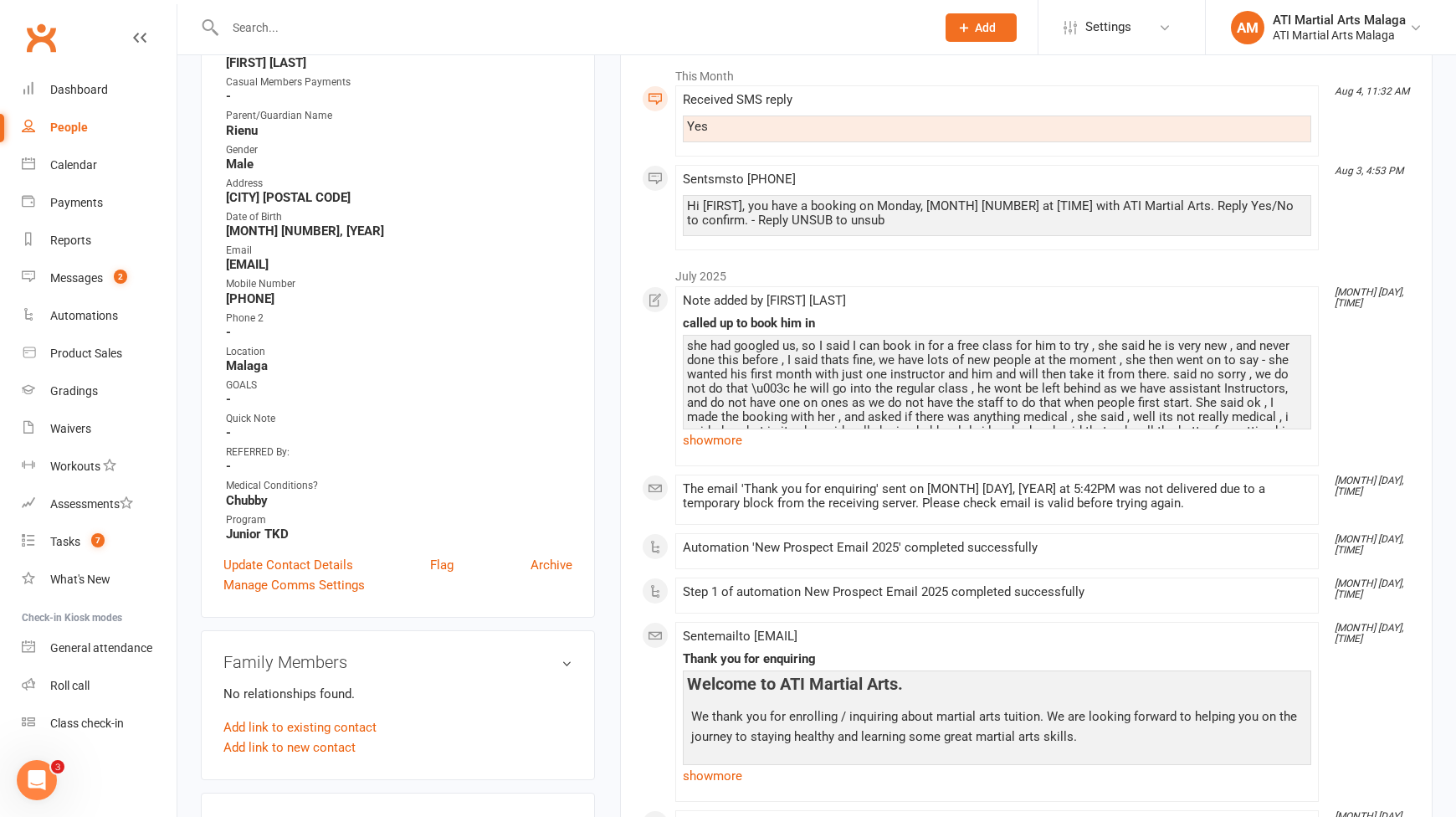 scroll, scrollTop: 251, scrollLeft: 0, axis: vertical 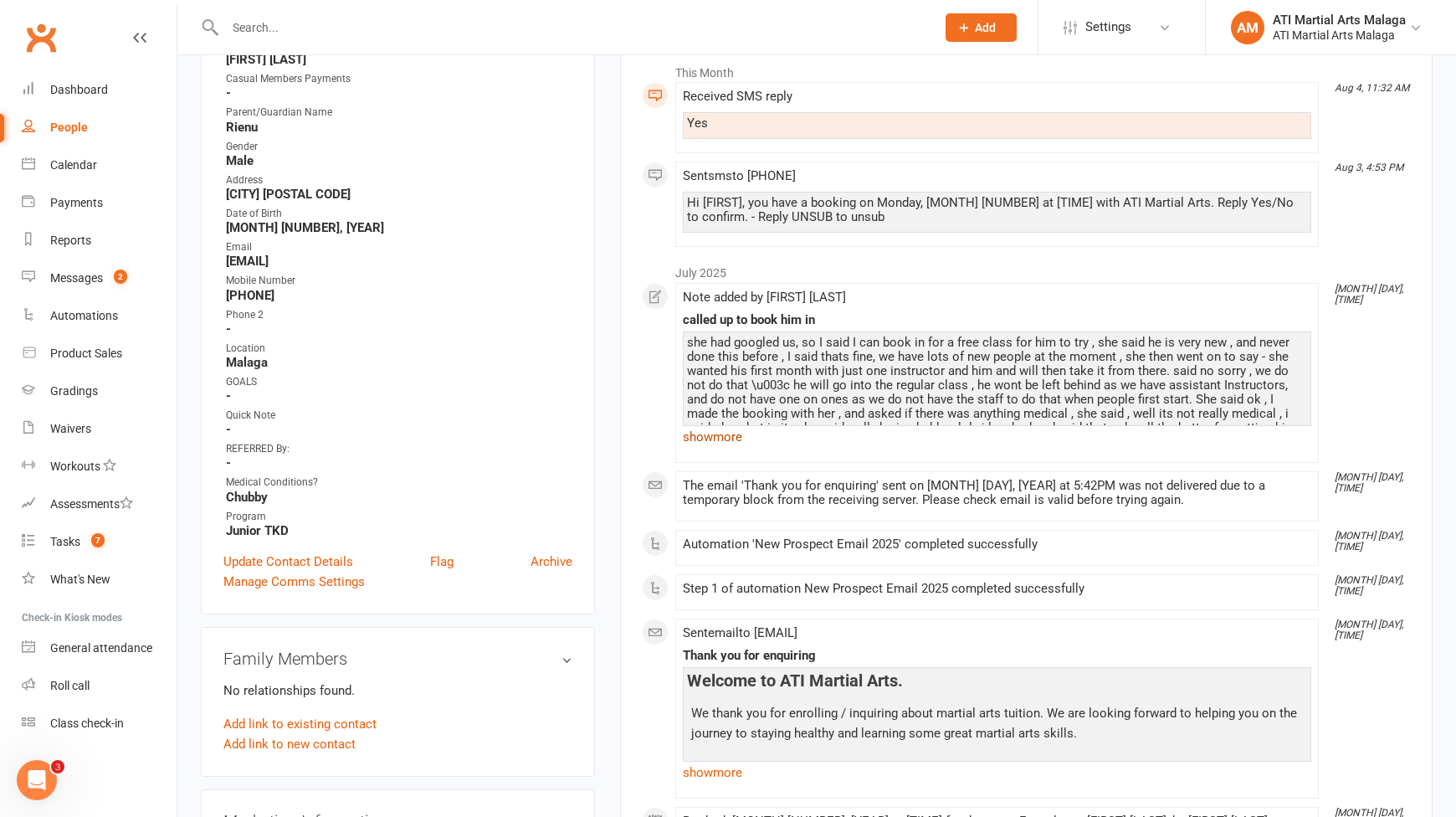 click on "show  more" at bounding box center [997, 437] 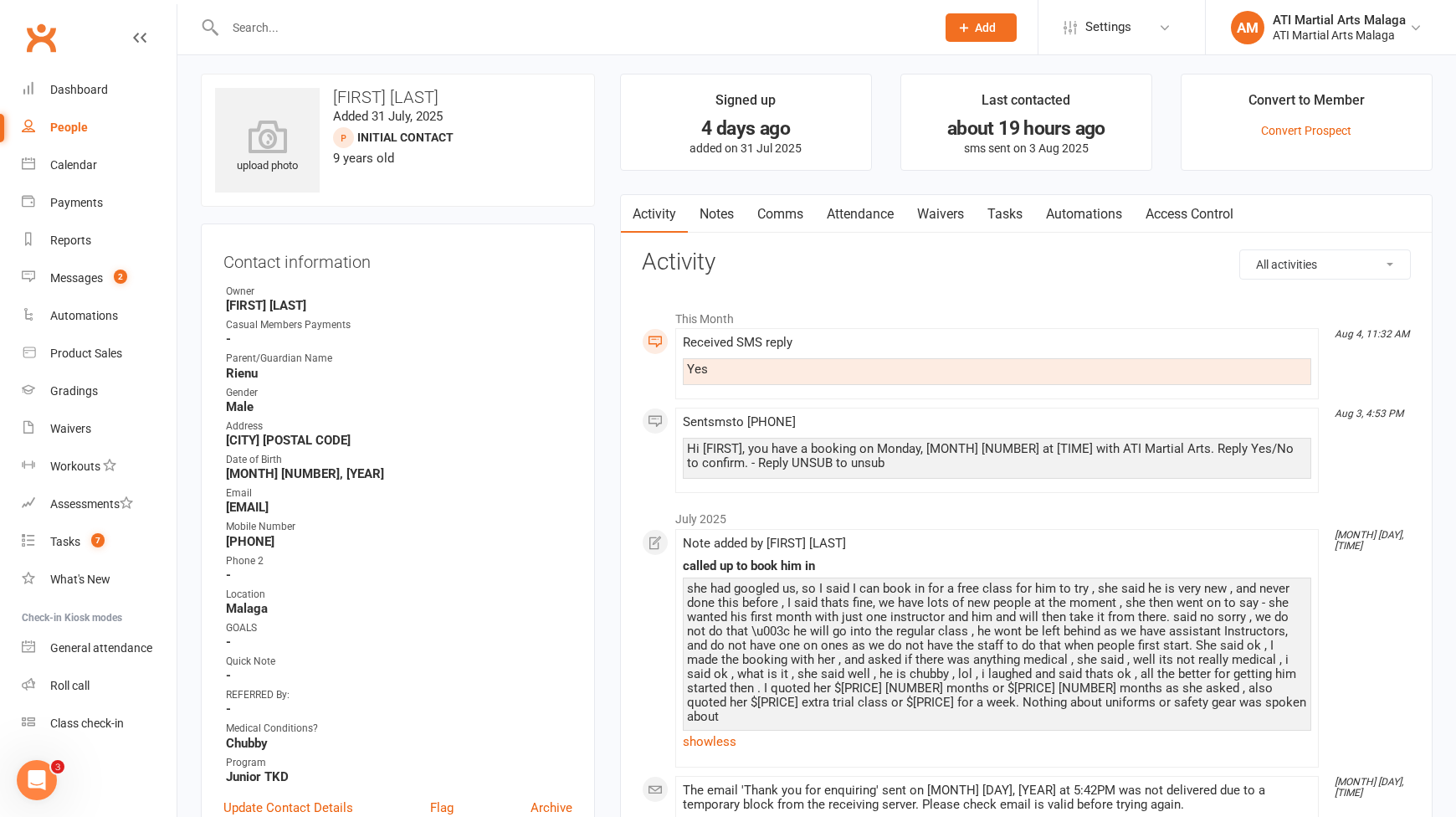 scroll, scrollTop: 0, scrollLeft: 0, axis: both 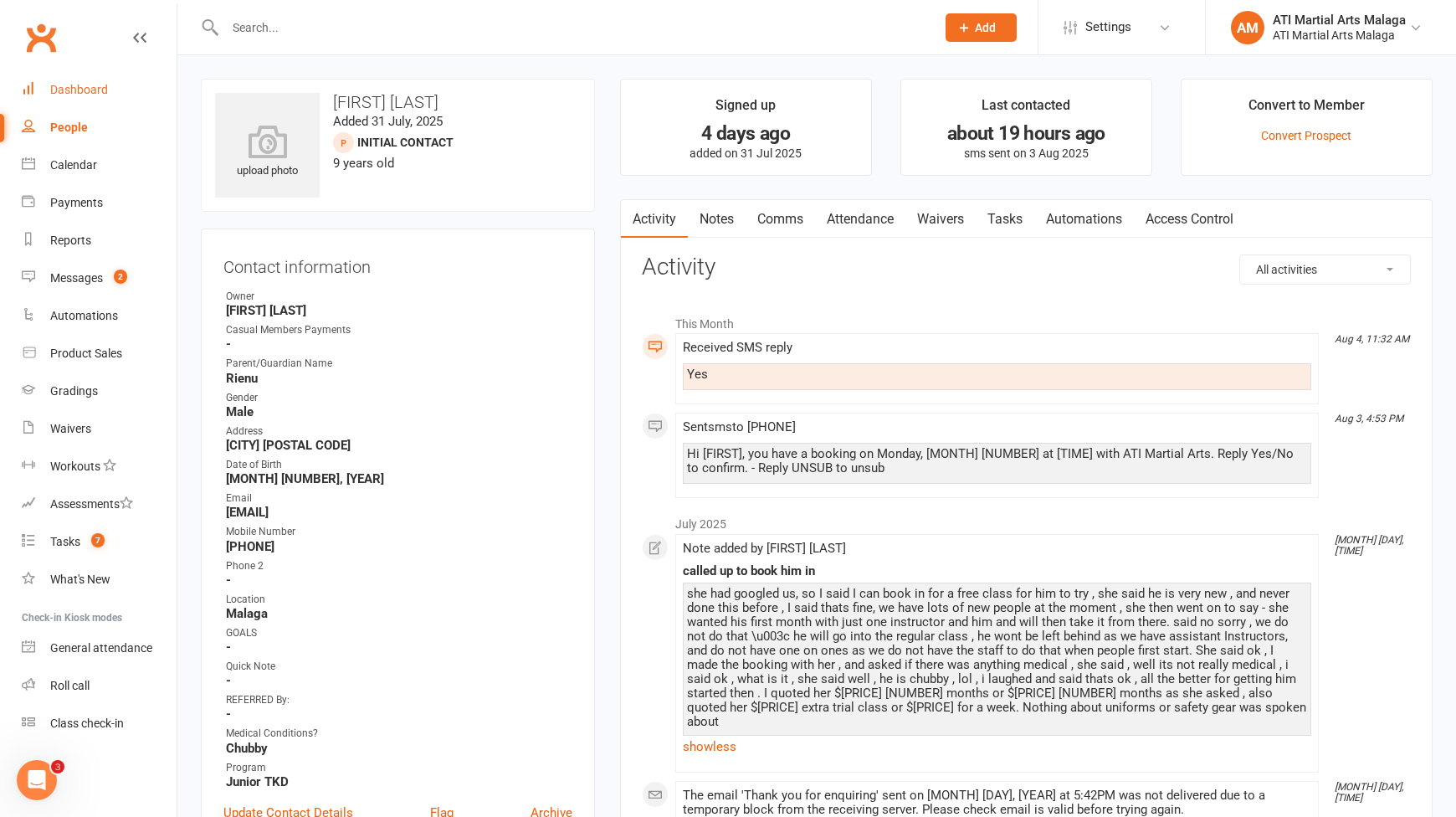 click on "Dashboard" at bounding box center [99, 90] 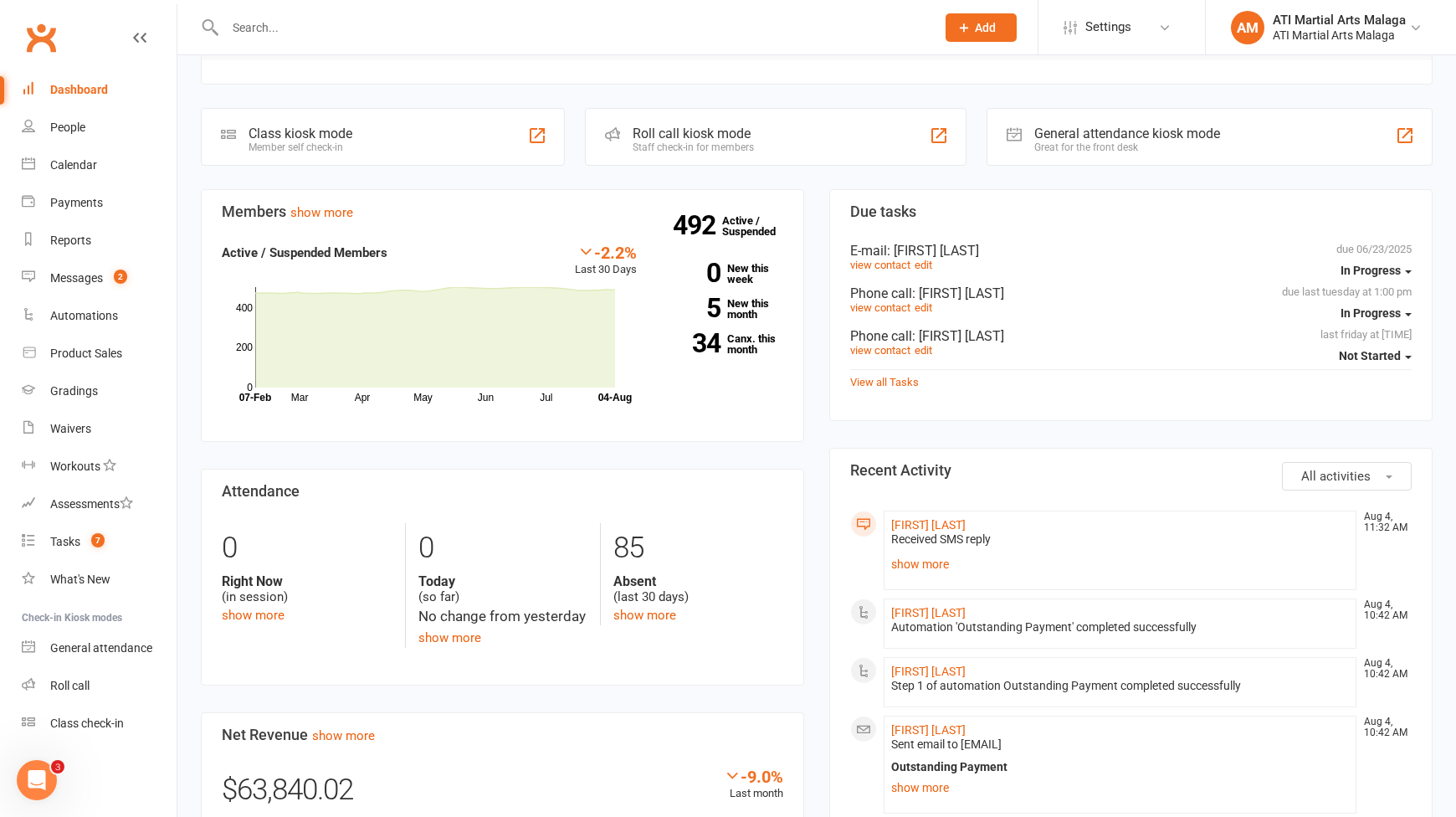scroll, scrollTop: 586, scrollLeft: 0, axis: vertical 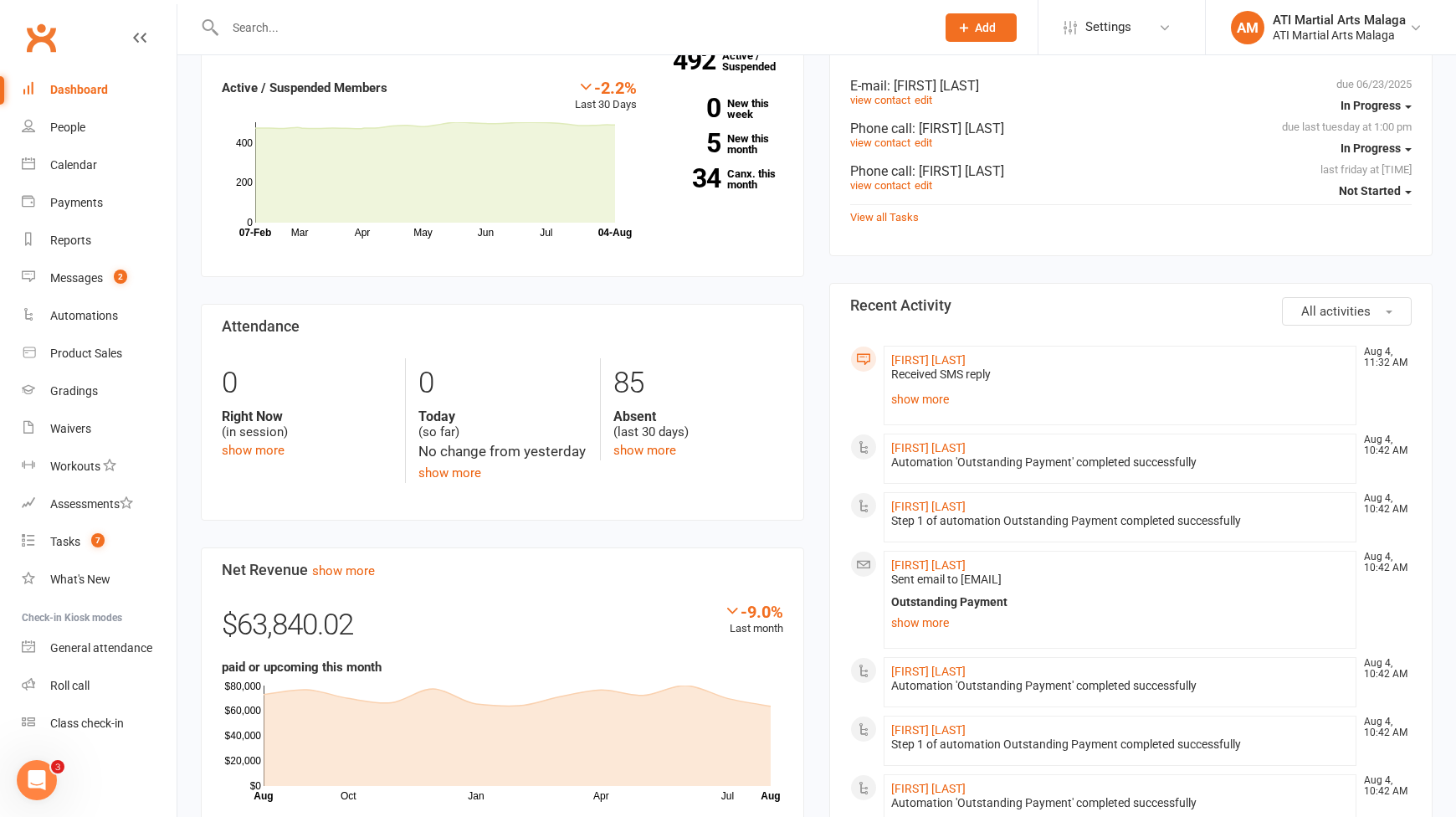 click on "Members  show more -2.2% Last 30 Days Active / Suspended Members Mar Apr May Jun Jul Month 07-Feb 04-Aug  0 200 400 492 Active / Suspended 0 New this week 5 New this month 34 Canx. this month
Attendance 0 Right Now (in session) show more 0 Today (so far)  No change from yesterday show more 85 Absent (last 30 days) show more
Net Revenue  show more -9.0% Last month $63,840.02 paid or upcoming this month Oct Jan Apr Jul Month Aug Aug $0 $20,000 $40,000 $60,000 $80,000 Monthly Recurring Revenue  show more -3.9% Last month $63,515.02 Oct Jan Apr Jul Month Aug Aug $0 $20,000 $40,000 $60,000" at bounding box center (502, 595) 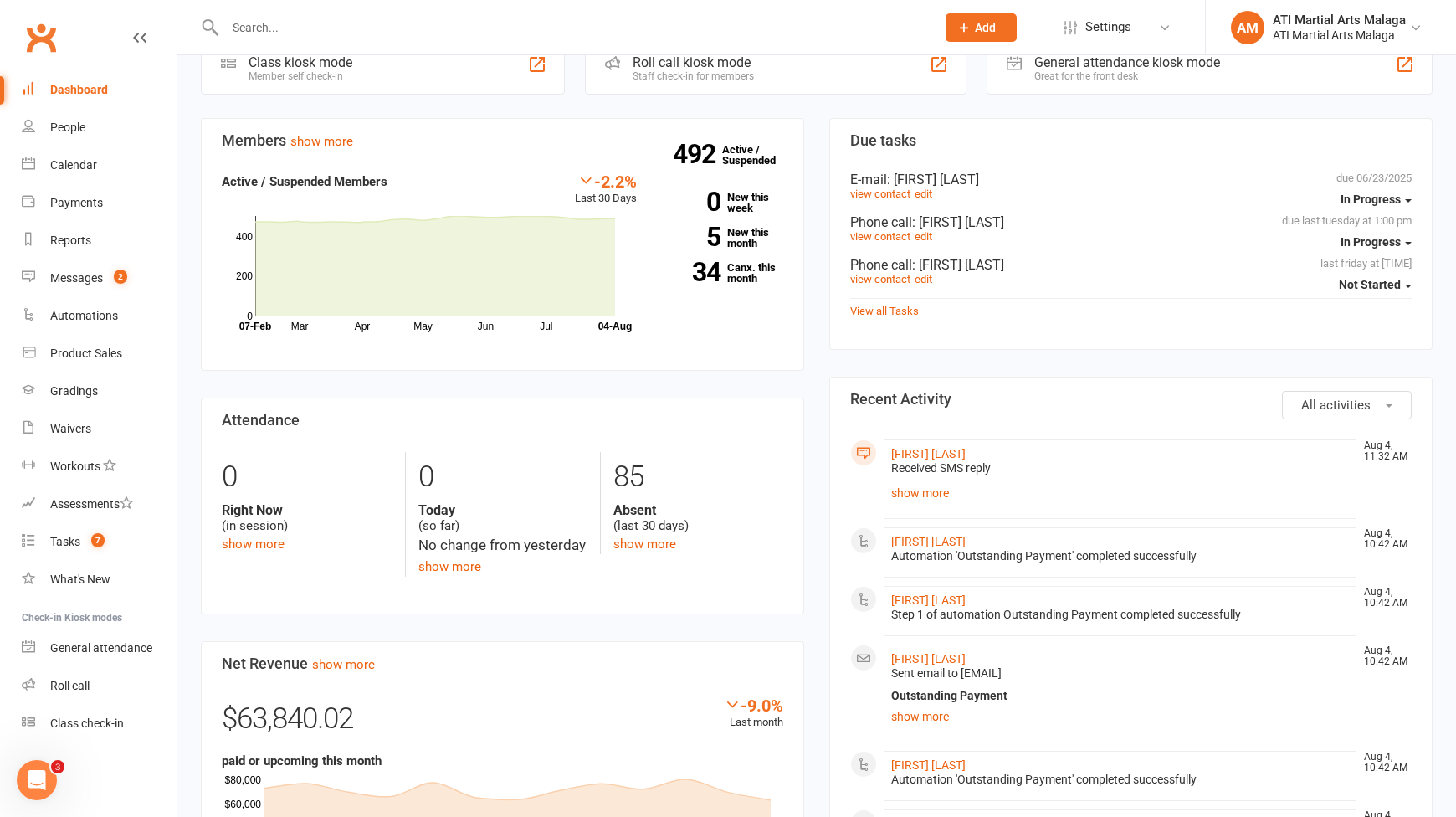 scroll, scrollTop: 419, scrollLeft: 0, axis: vertical 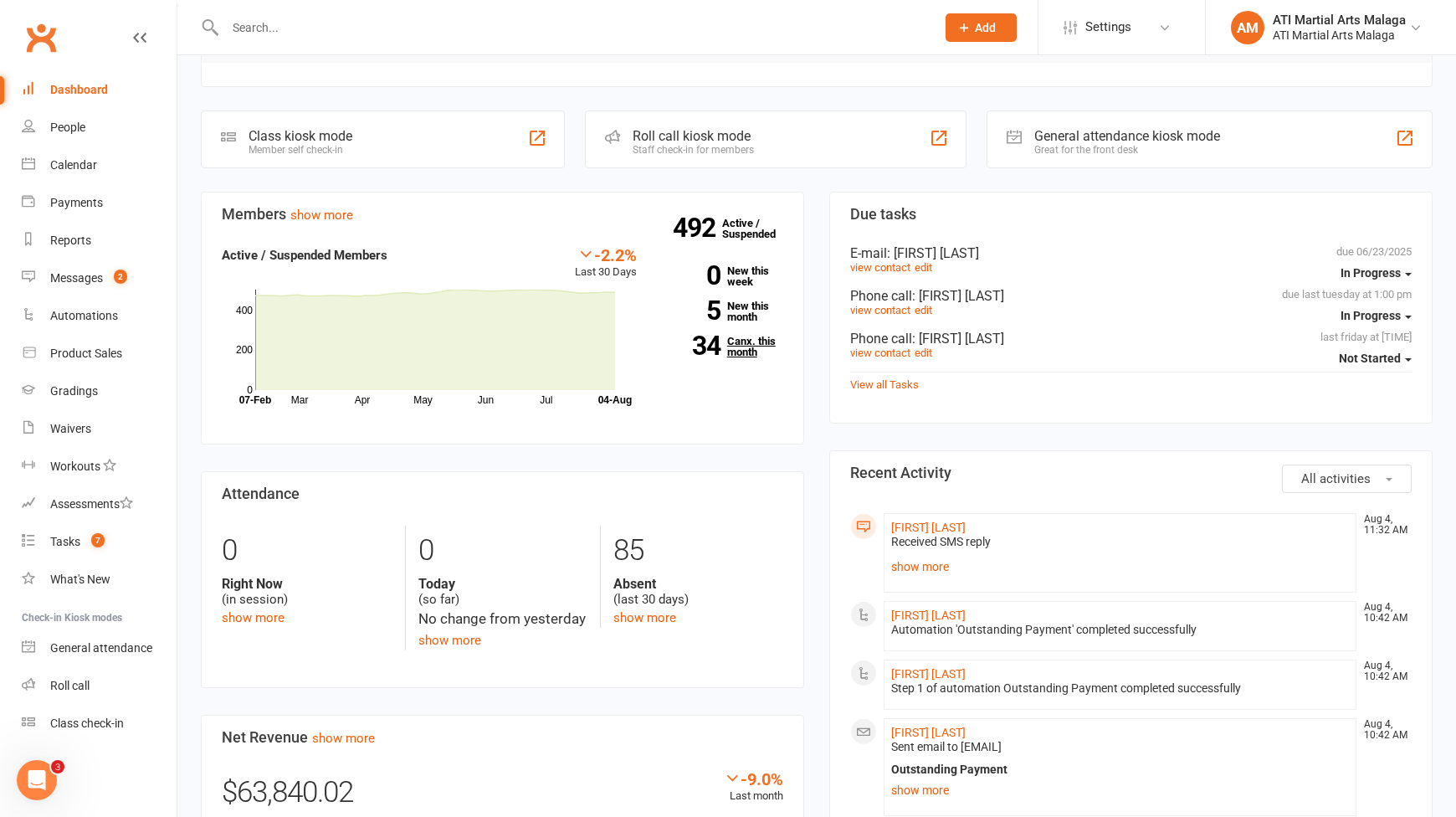click on "34 Canx. this month" at bounding box center (722, 347) 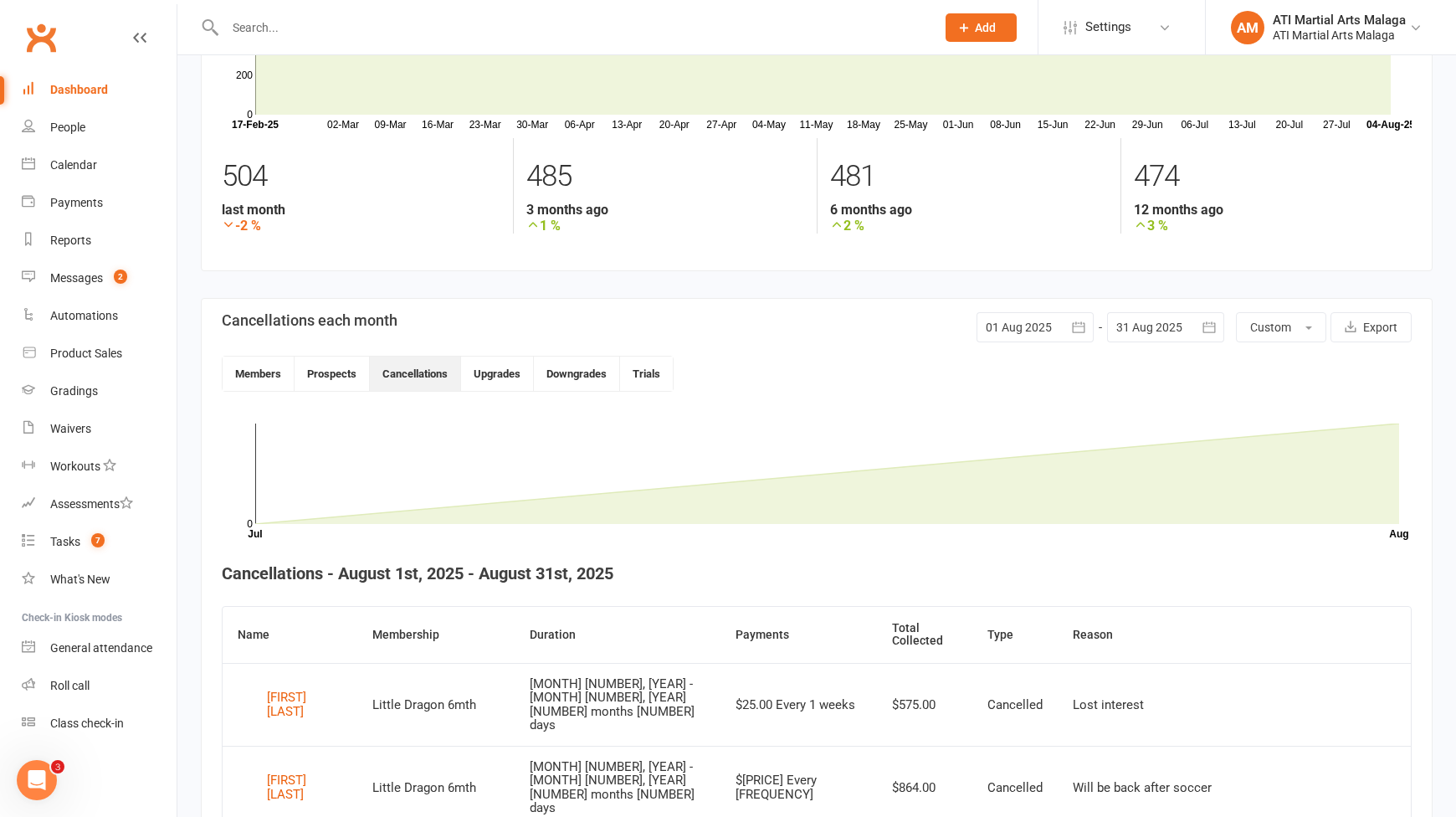 scroll, scrollTop: 0, scrollLeft: 0, axis: both 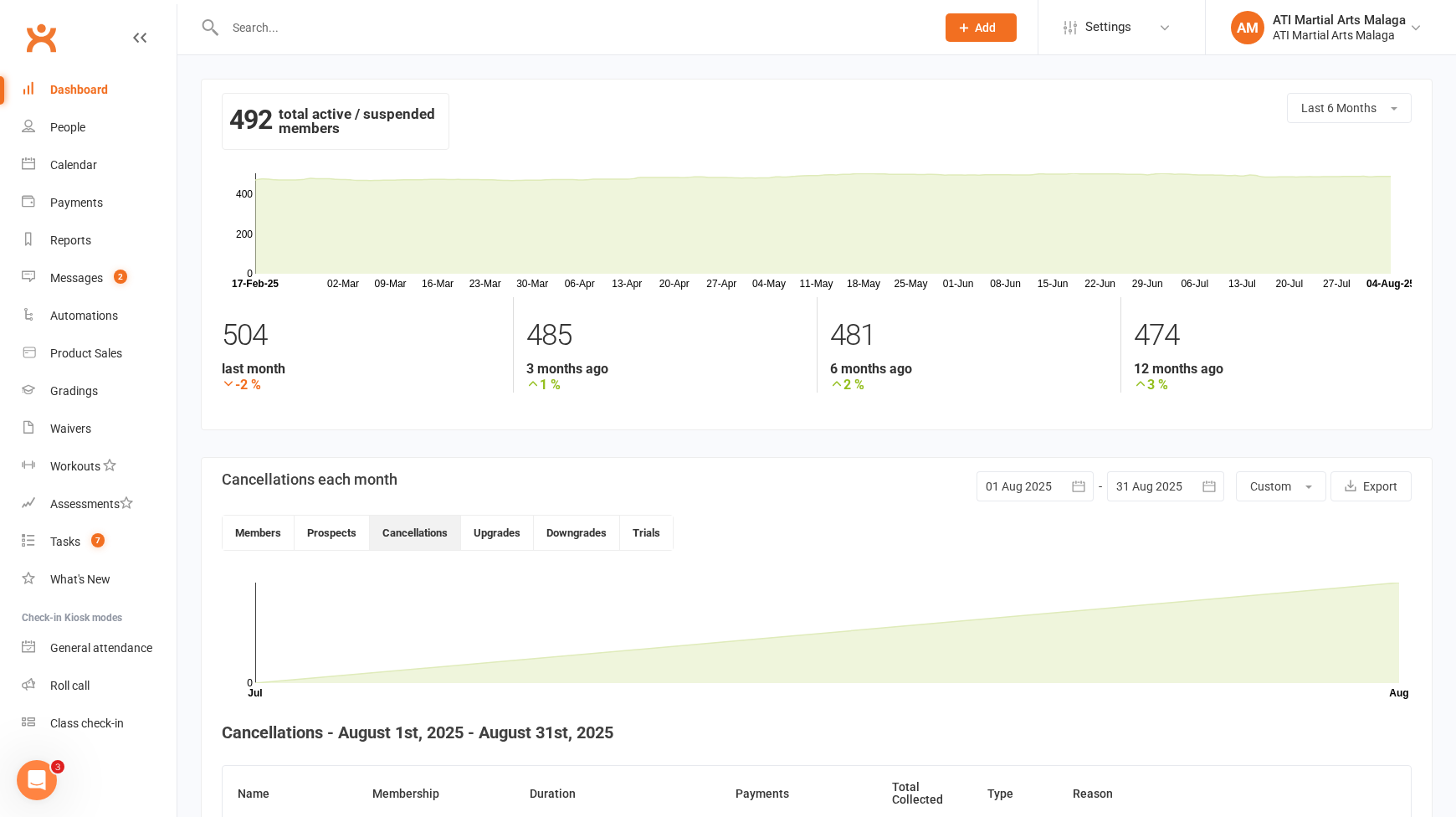 click at bounding box center [1166, 486] 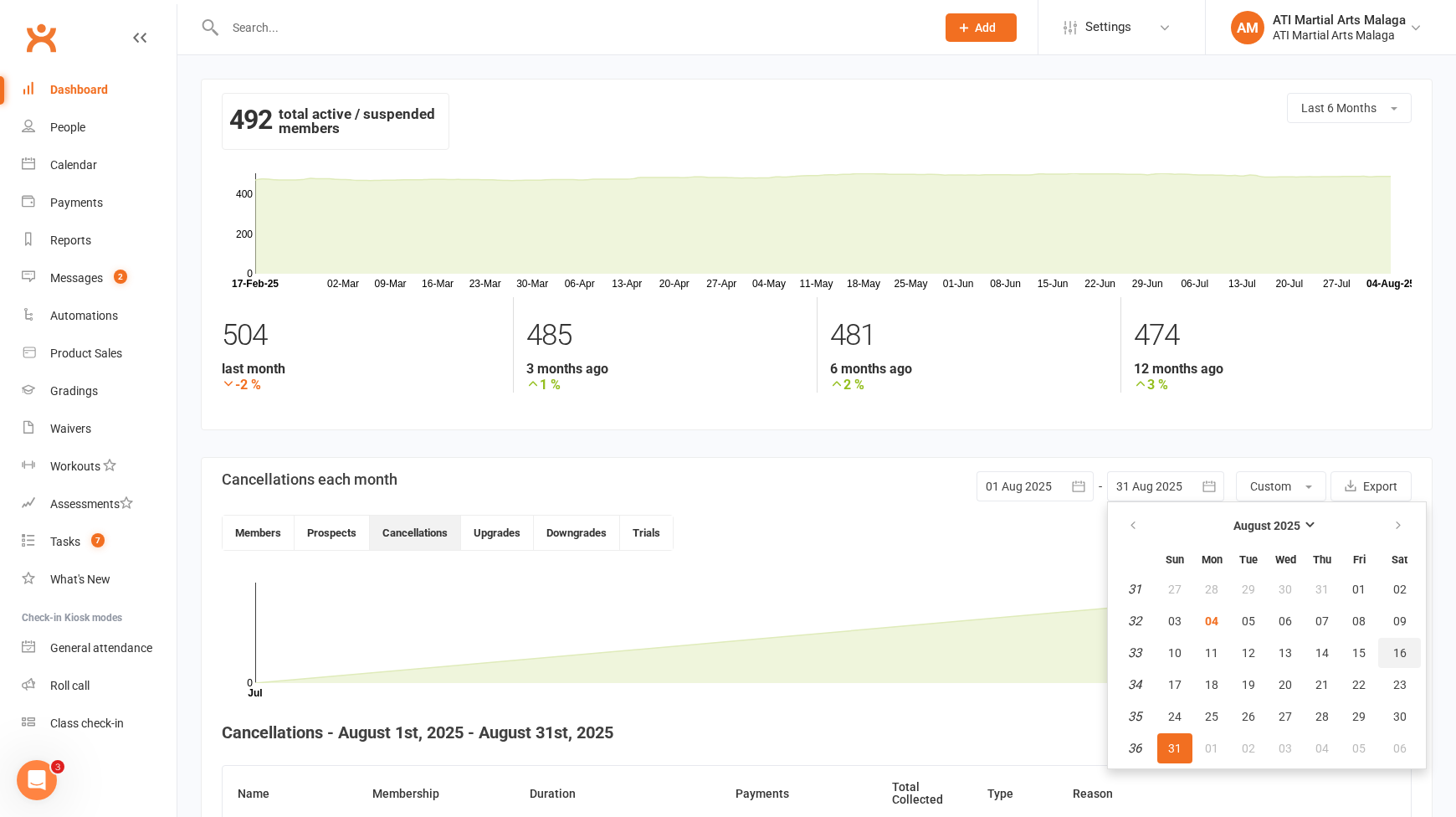 click on "16" at bounding box center (1400, 653) 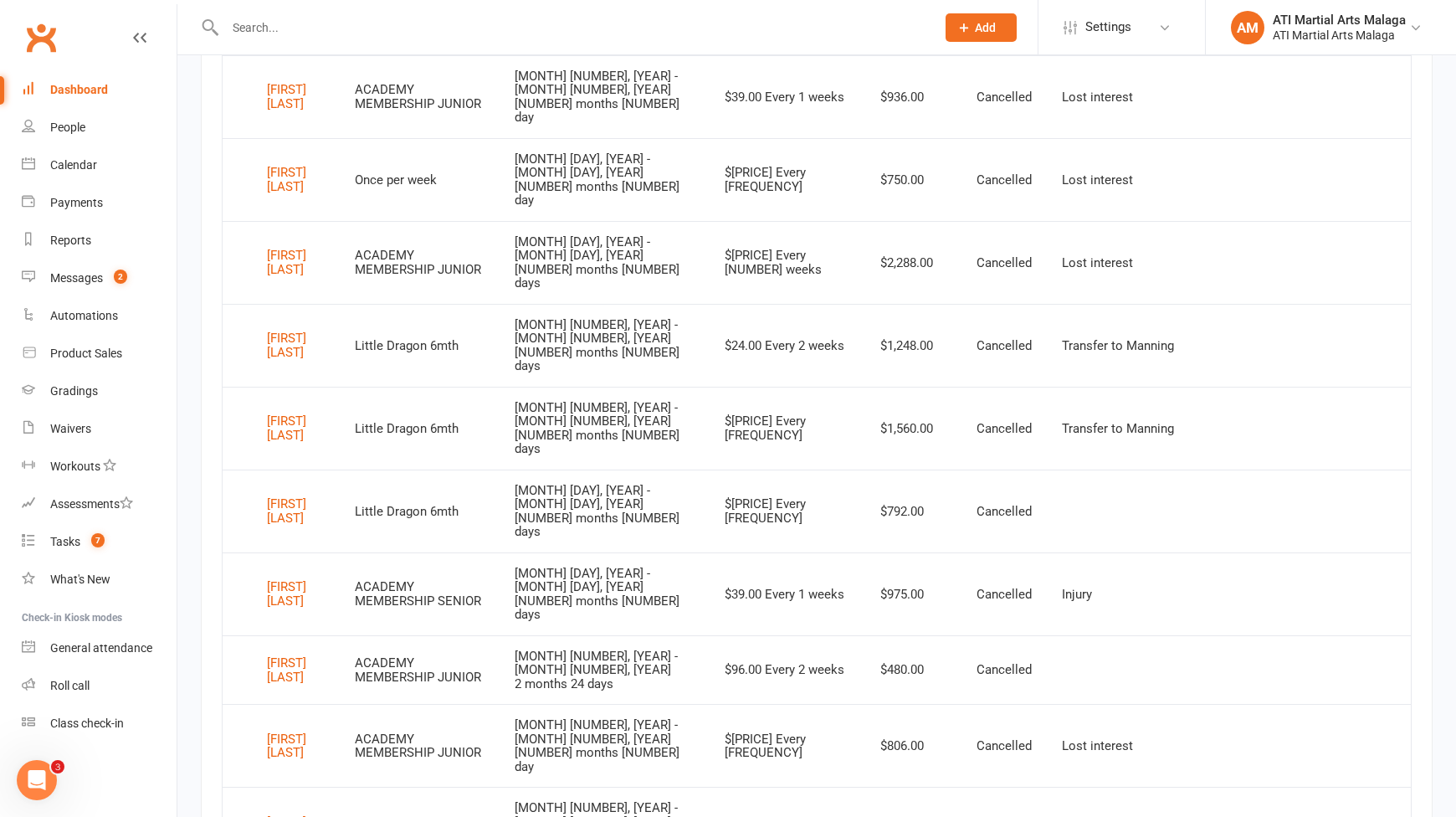 scroll, scrollTop: 1099, scrollLeft: 0, axis: vertical 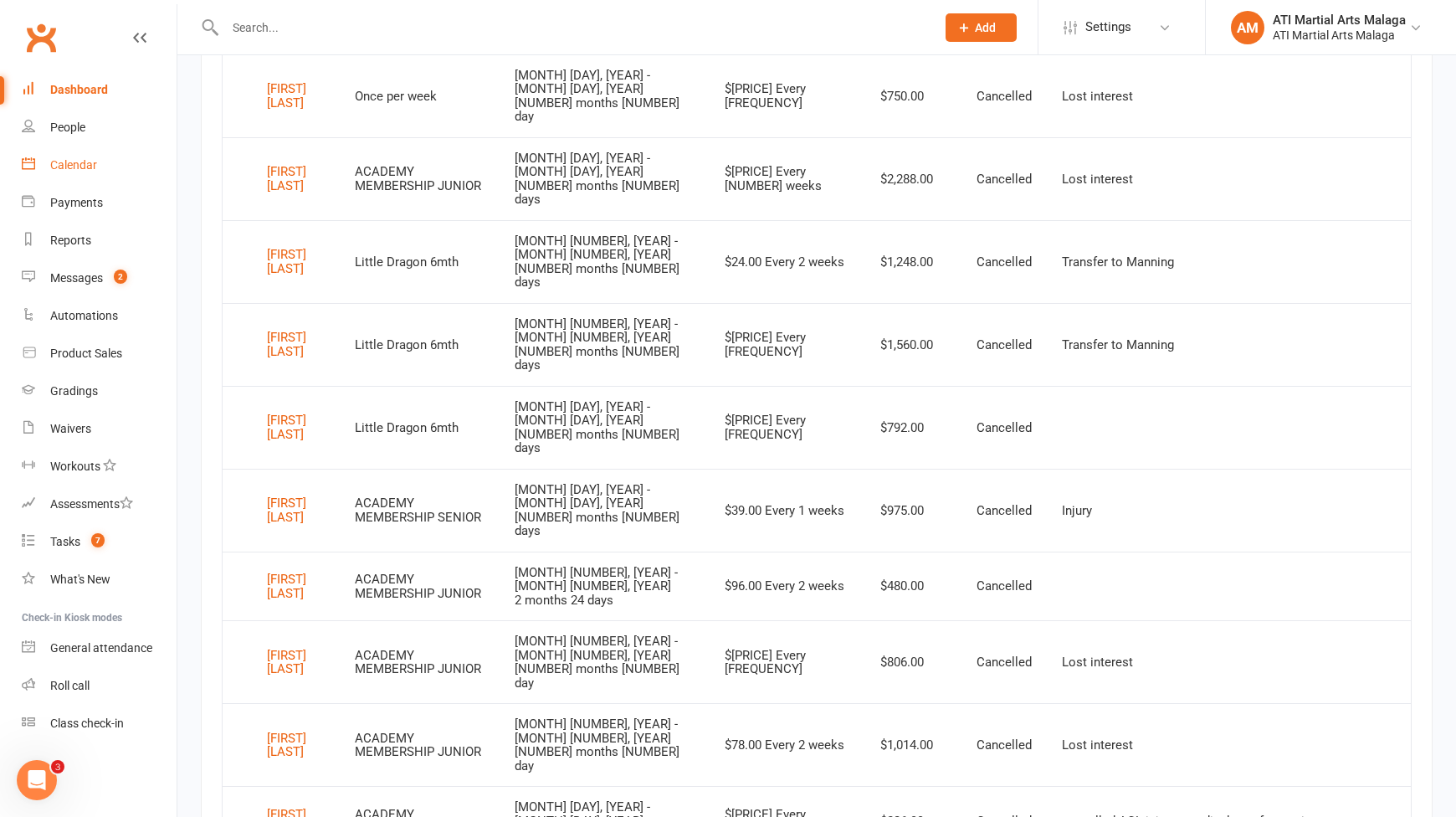 click on "Calendar" at bounding box center (74, 165) 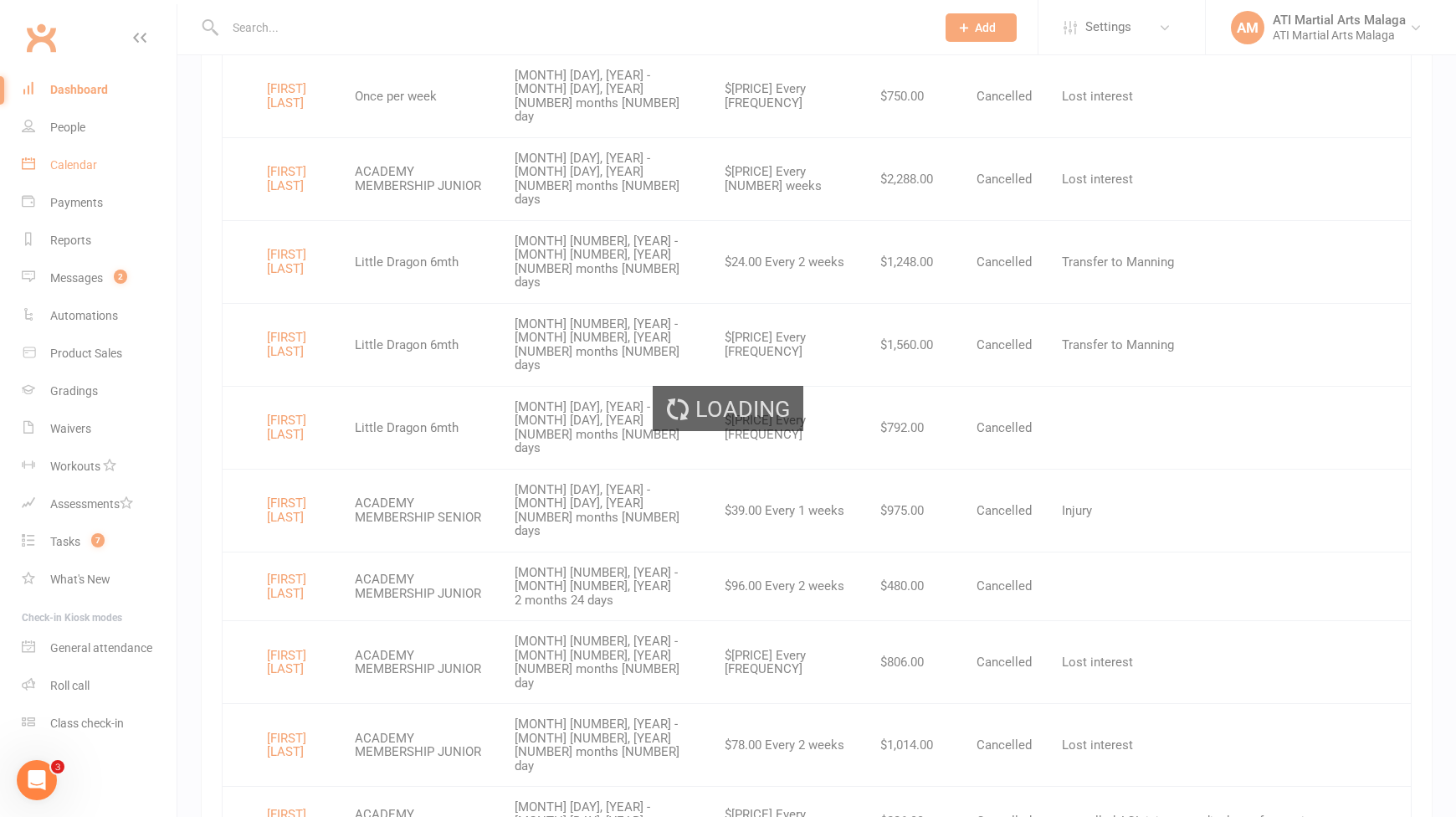 click on "Loading" at bounding box center (728, 408) 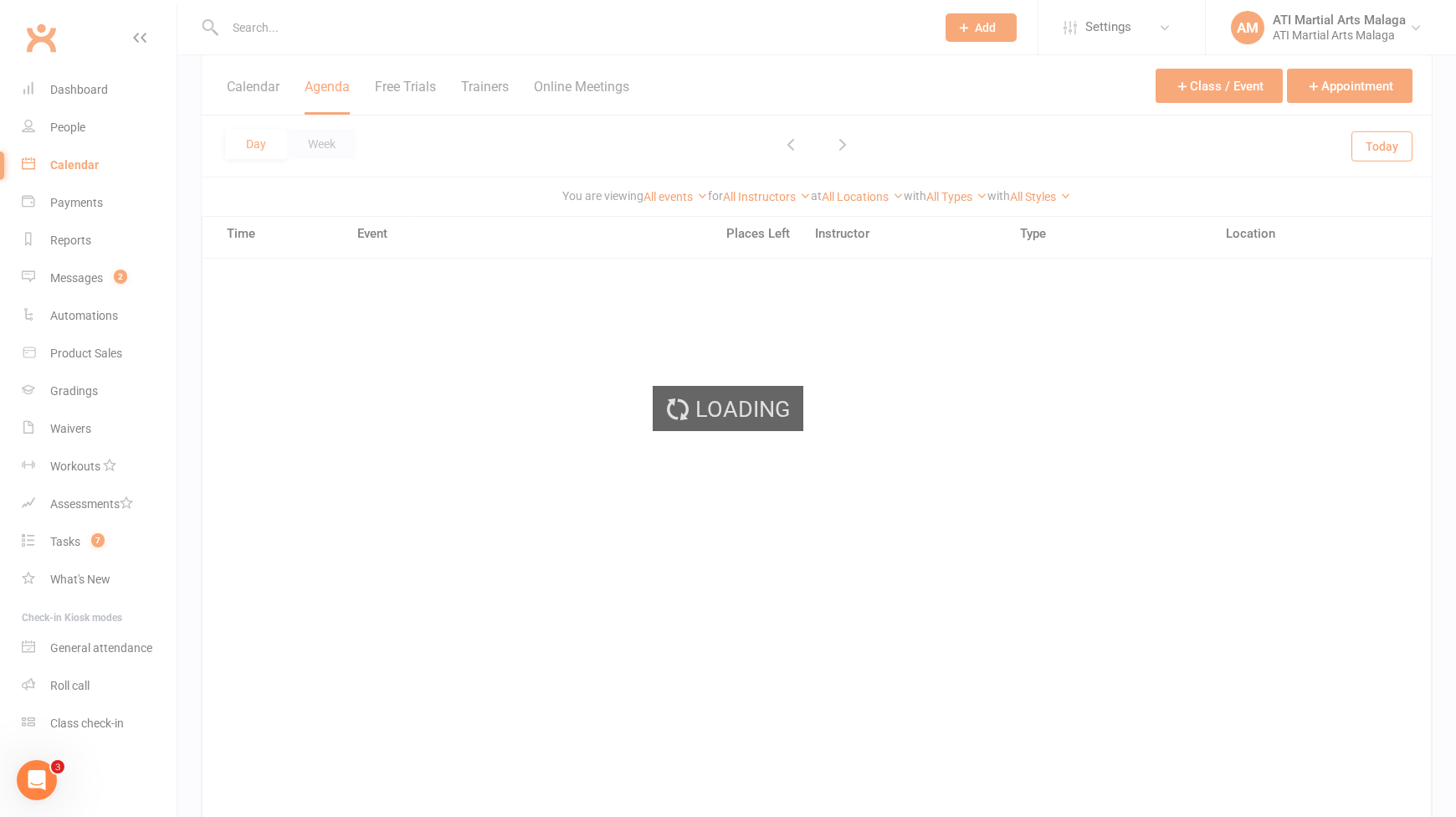 scroll, scrollTop: 0, scrollLeft: 0, axis: both 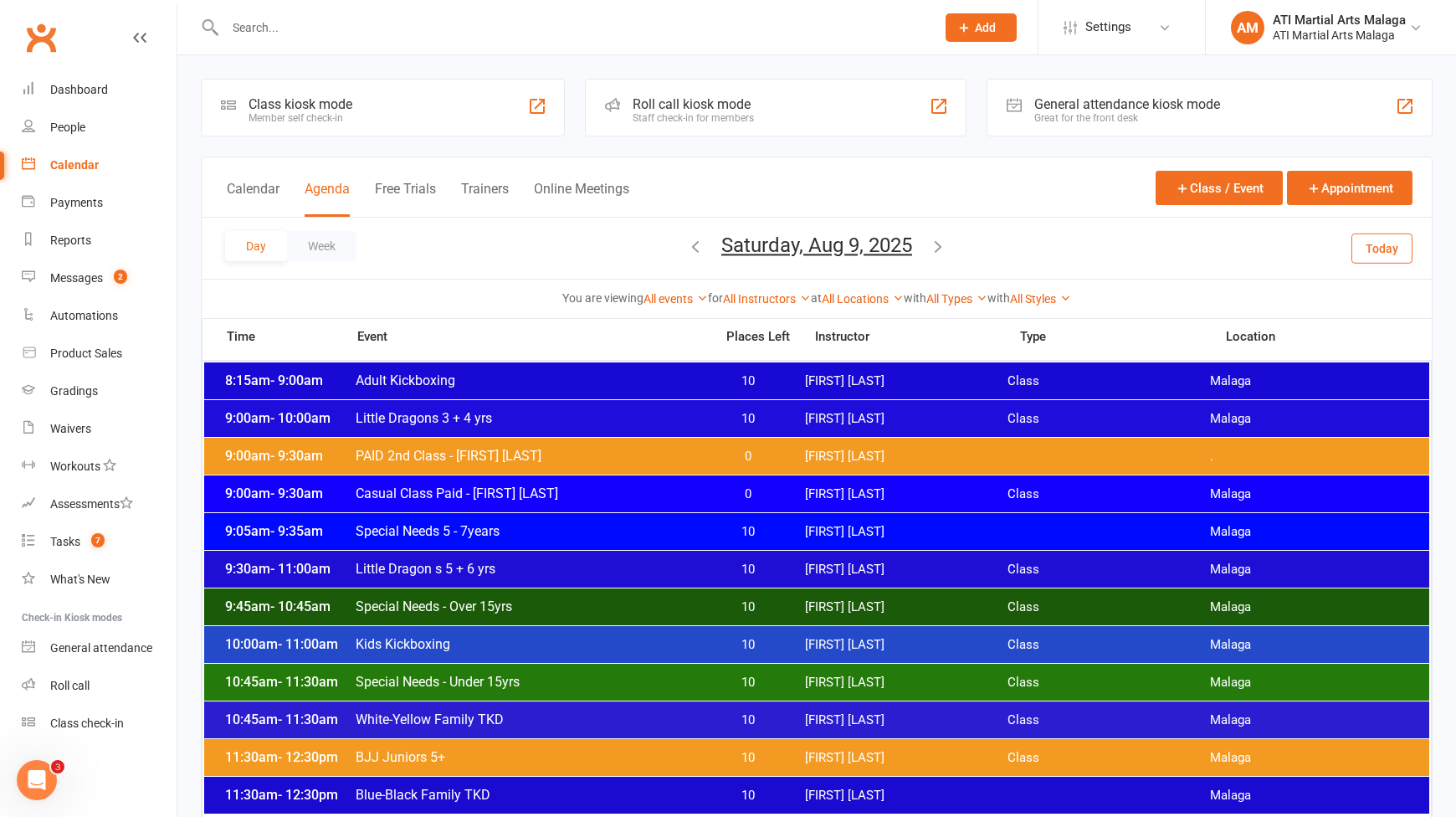 click on "Today" at bounding box center [1382, 248] 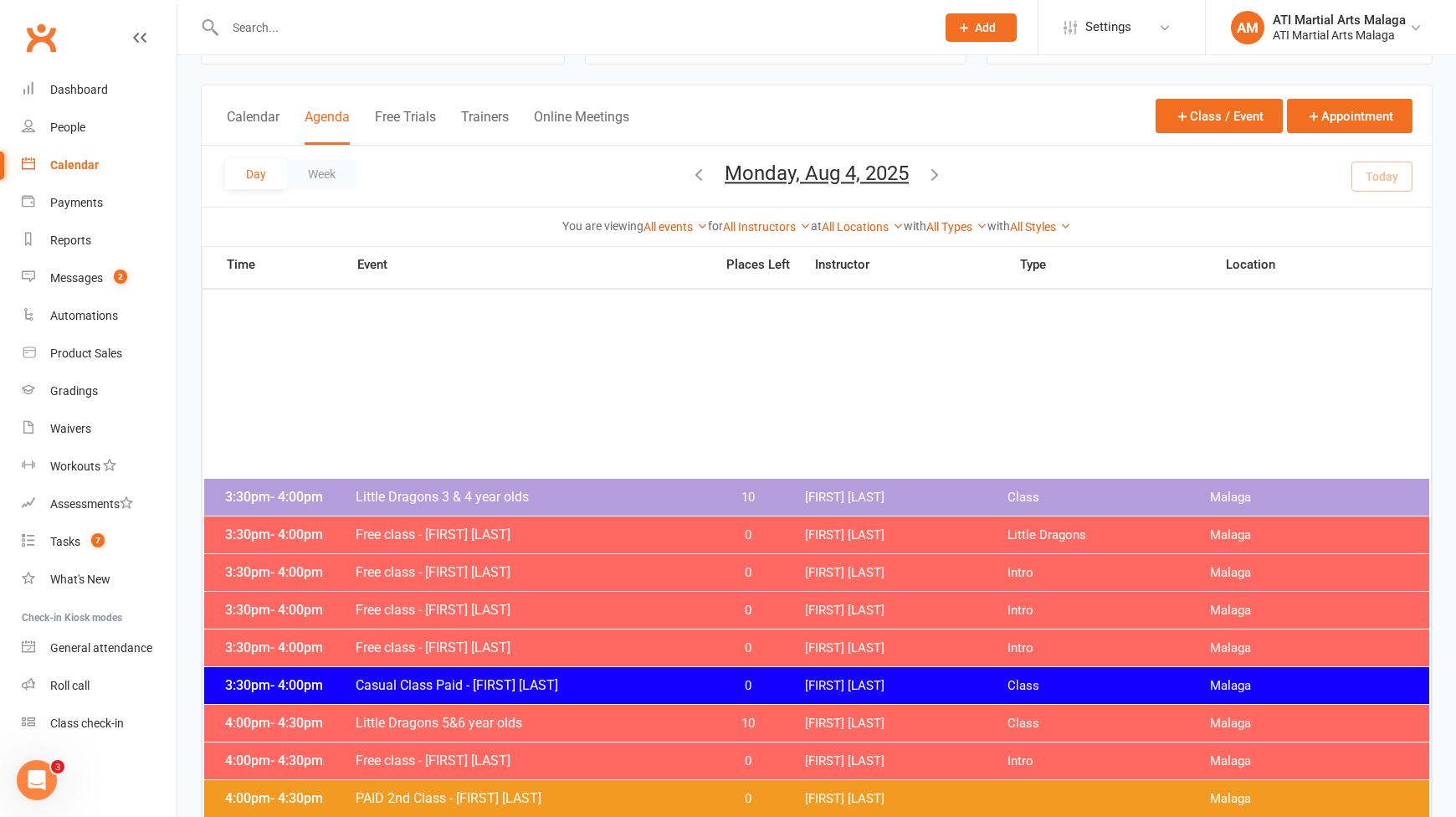 scroll, scrollTop: 0, scrollLeft: 0, axis: both 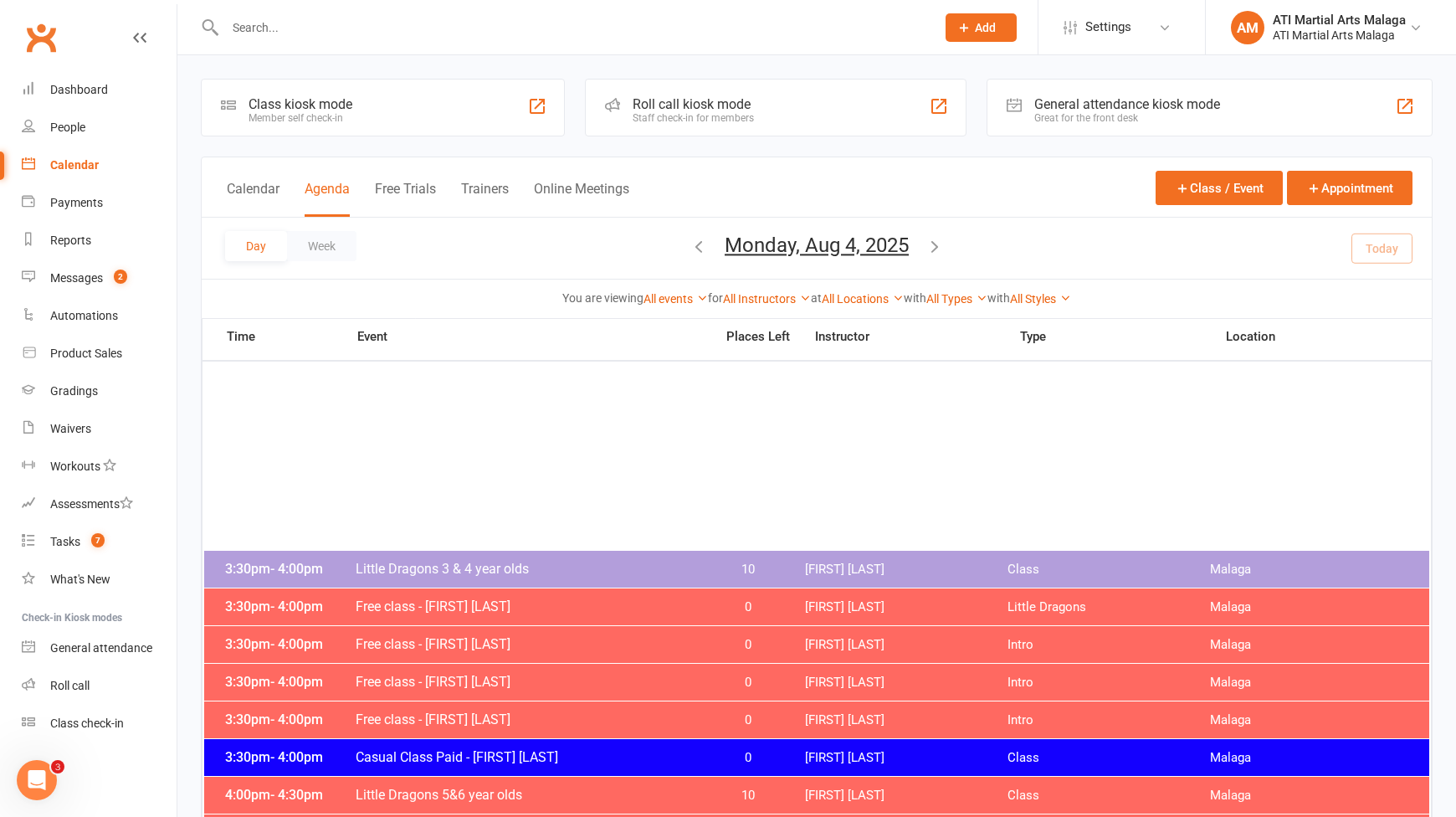 click on "General attendance kiosk mode Great for the front desk" at bounding box center [1209, 107] 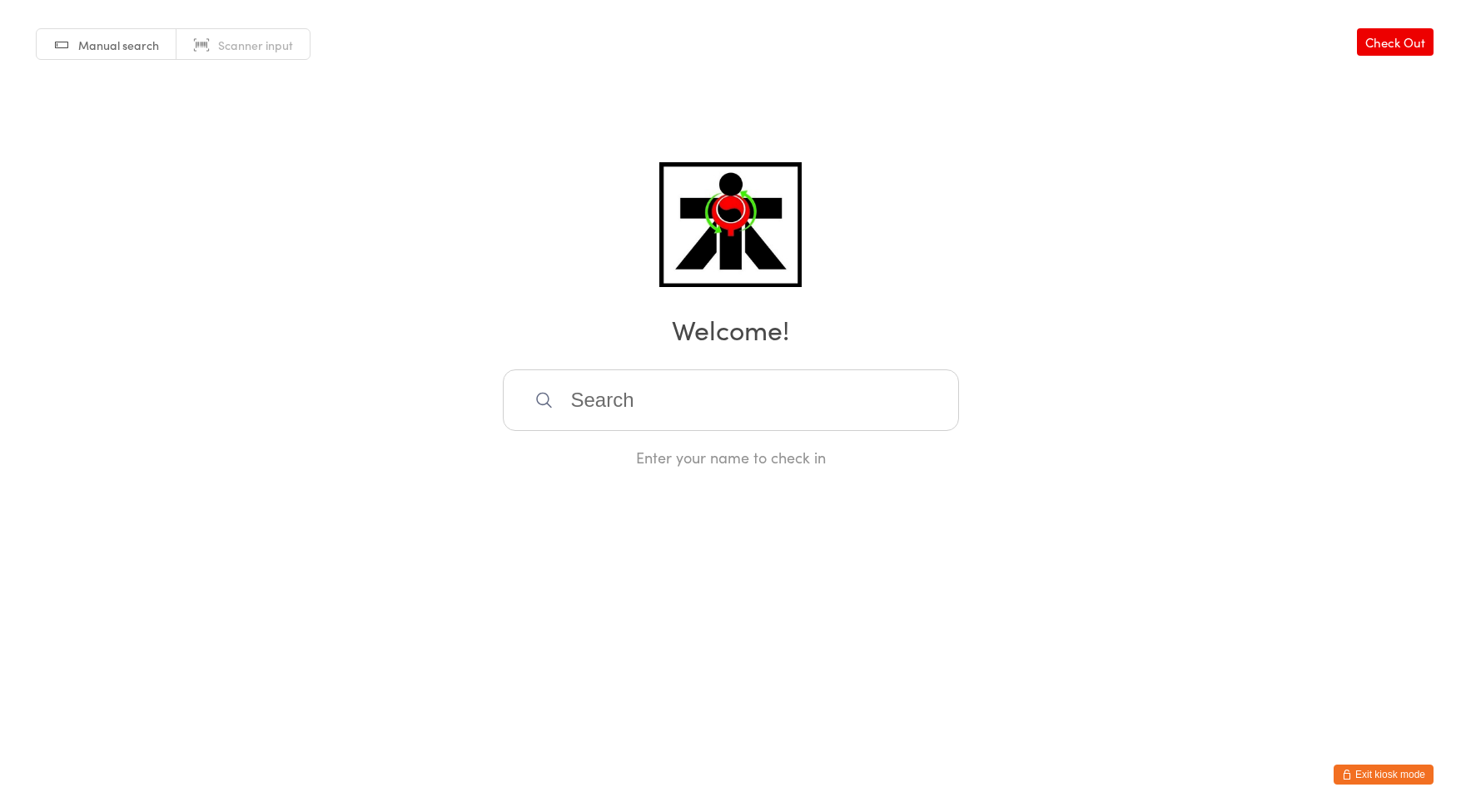 scroll, scrollTop: 0, scrollLeft: 0, axis: both 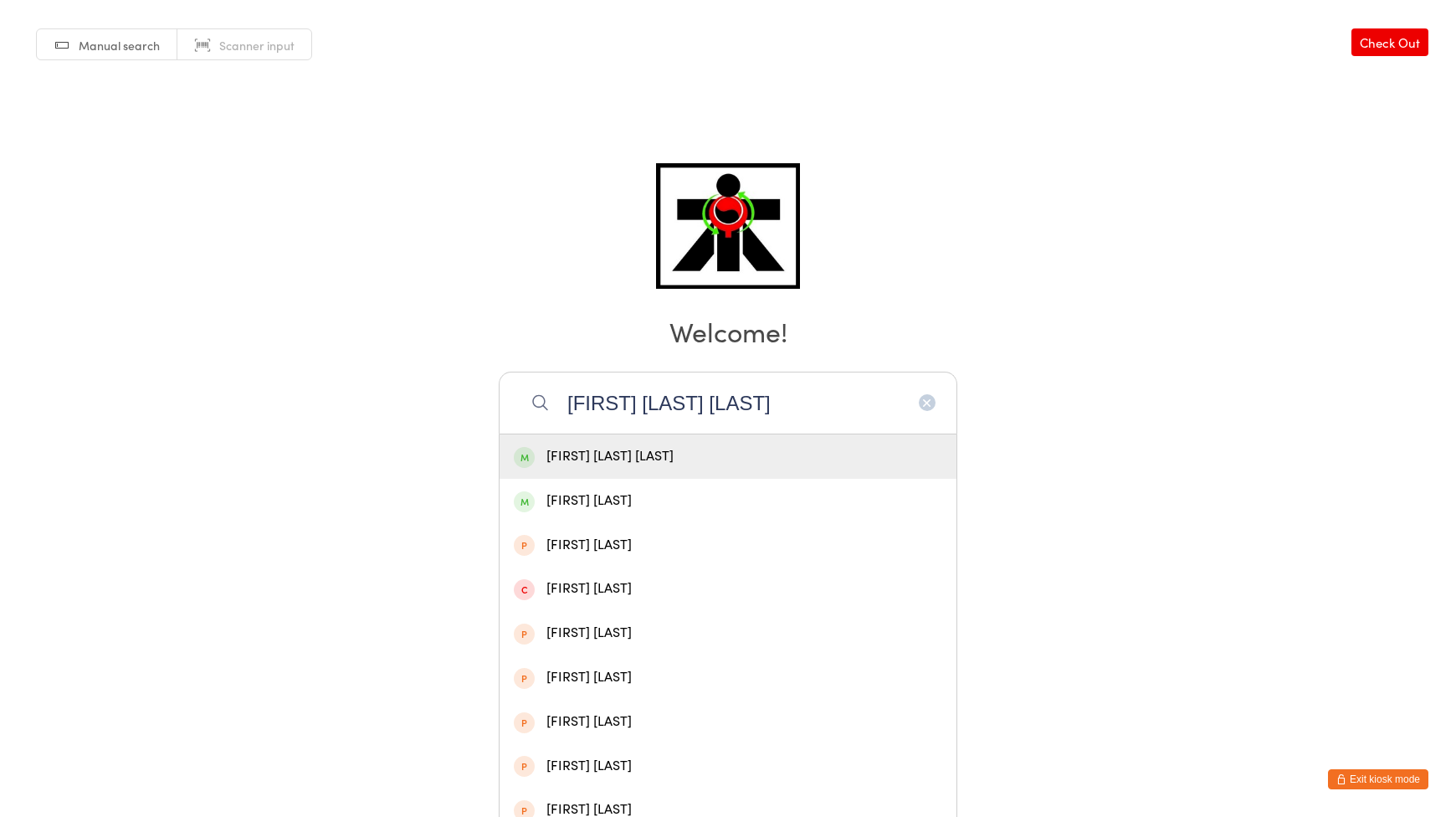 type on "lucia eva le" 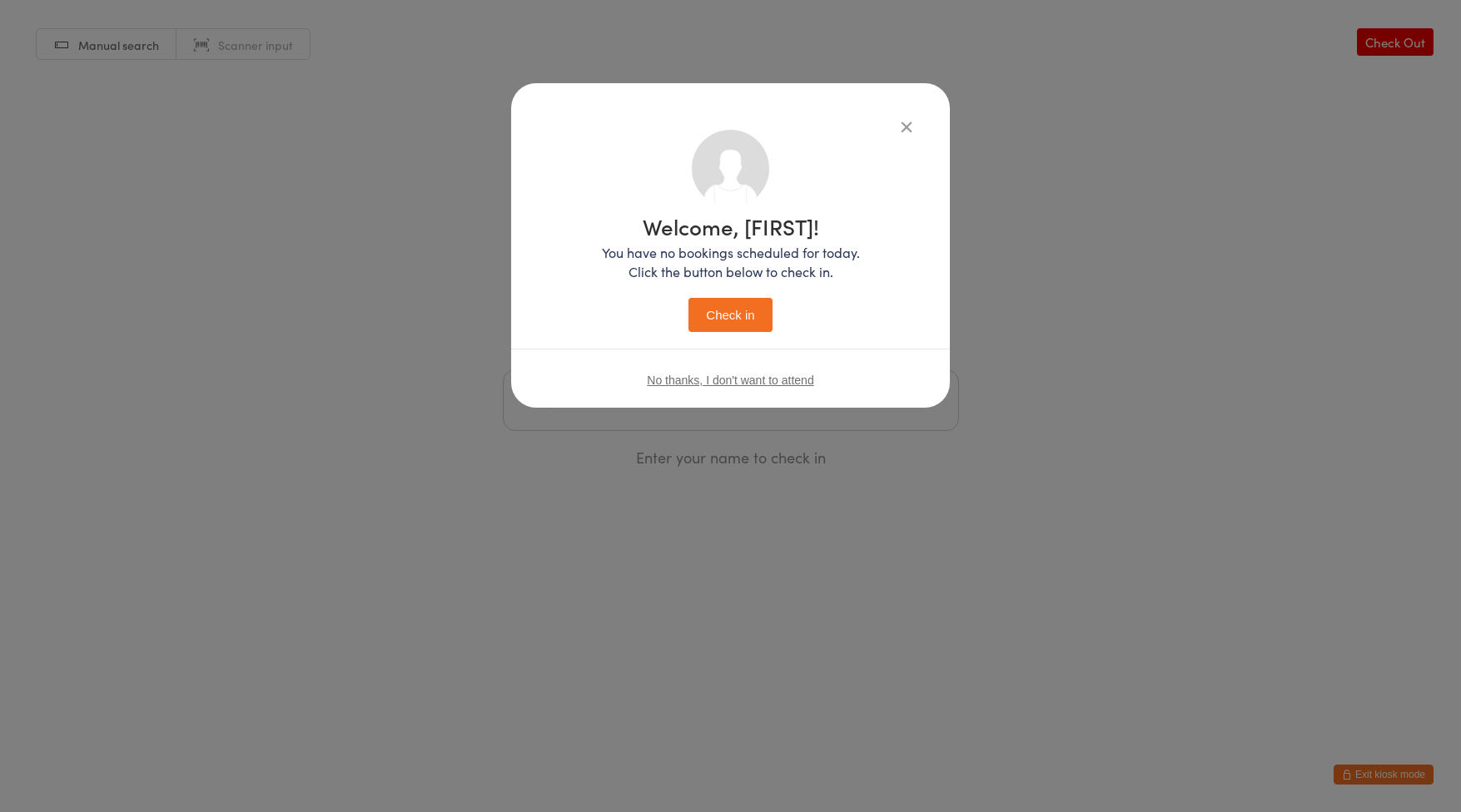 click on "Check in" at bounding box center [730, 314] 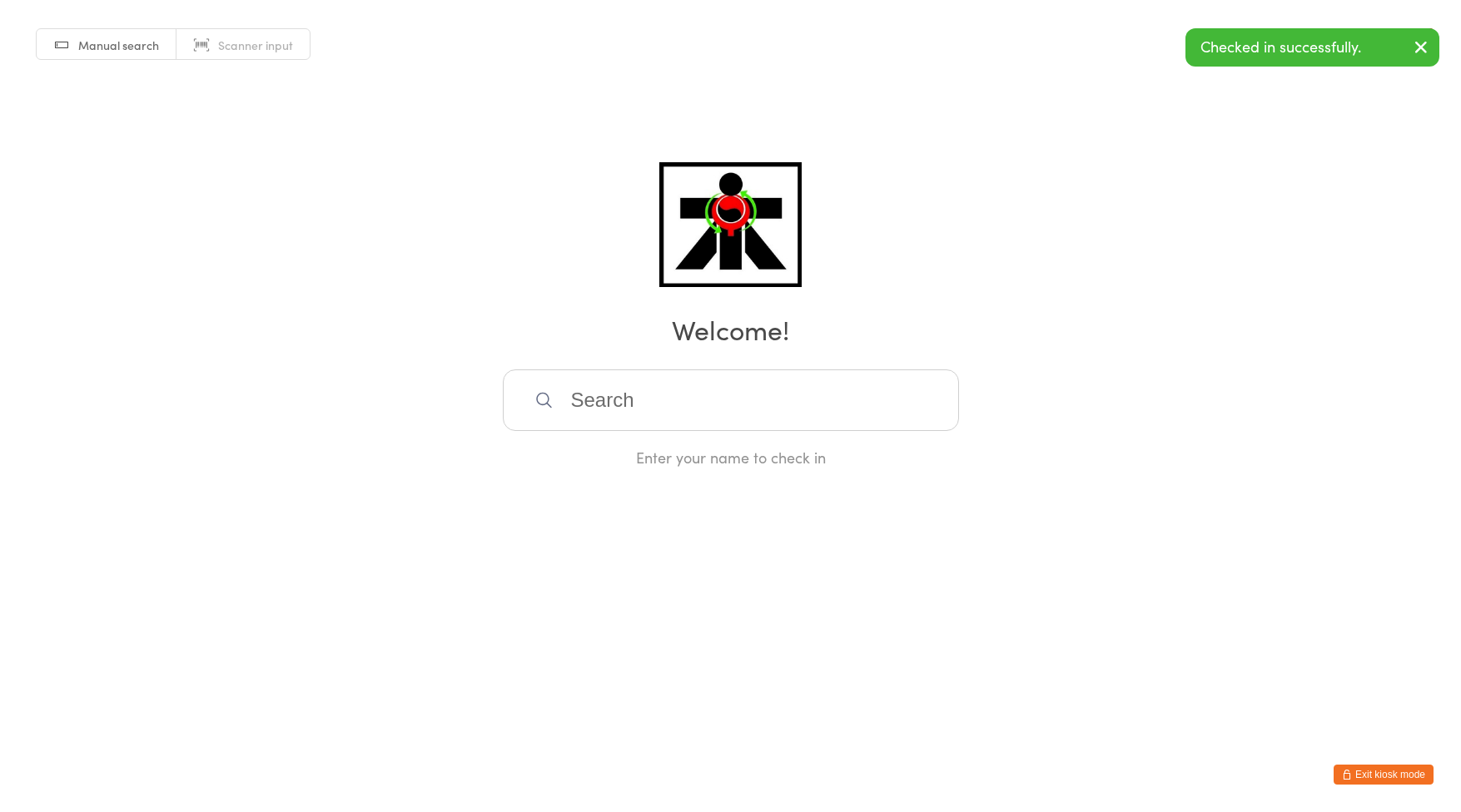 click at bounding box center (731, 400) 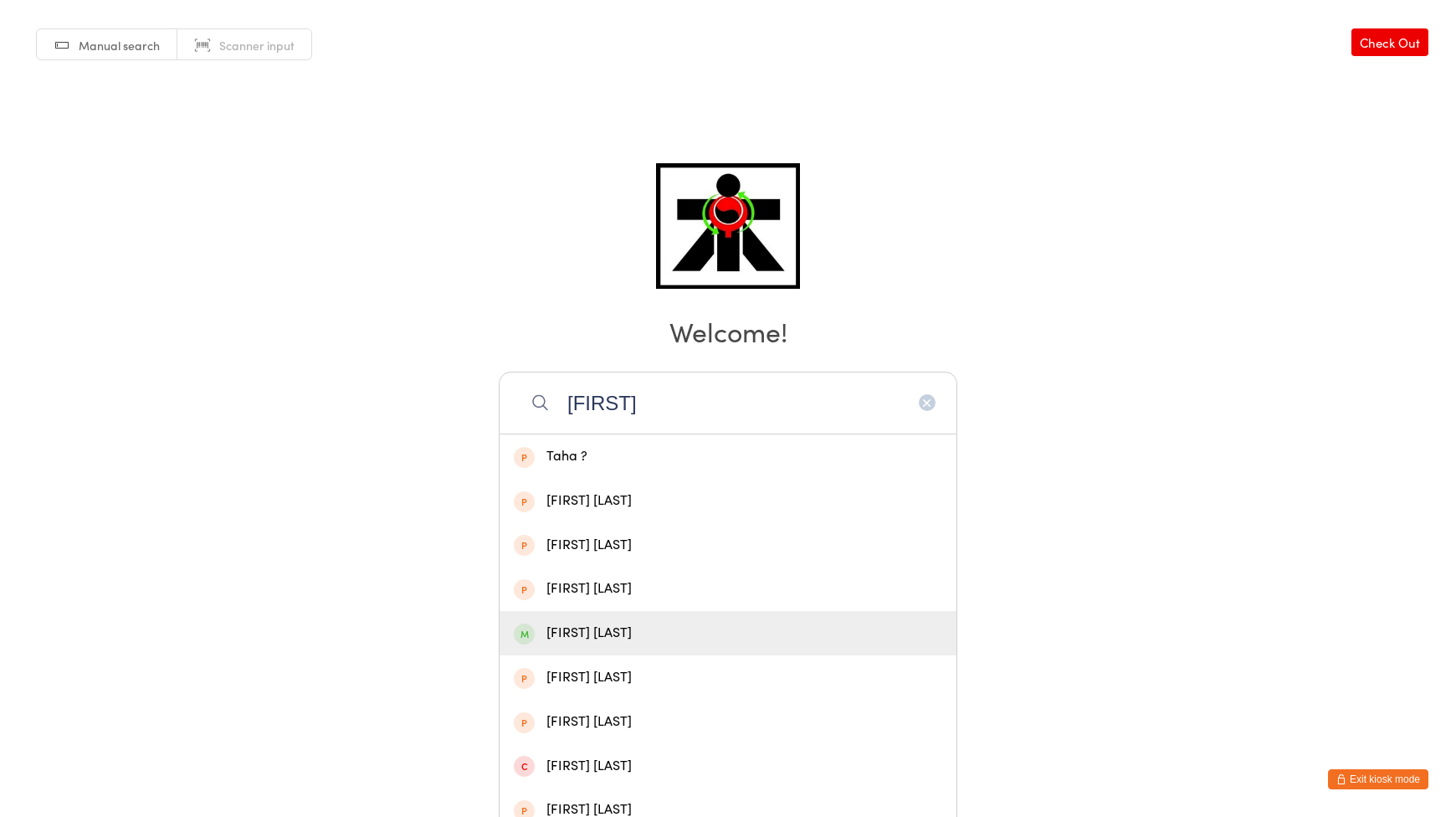 type on "tad" 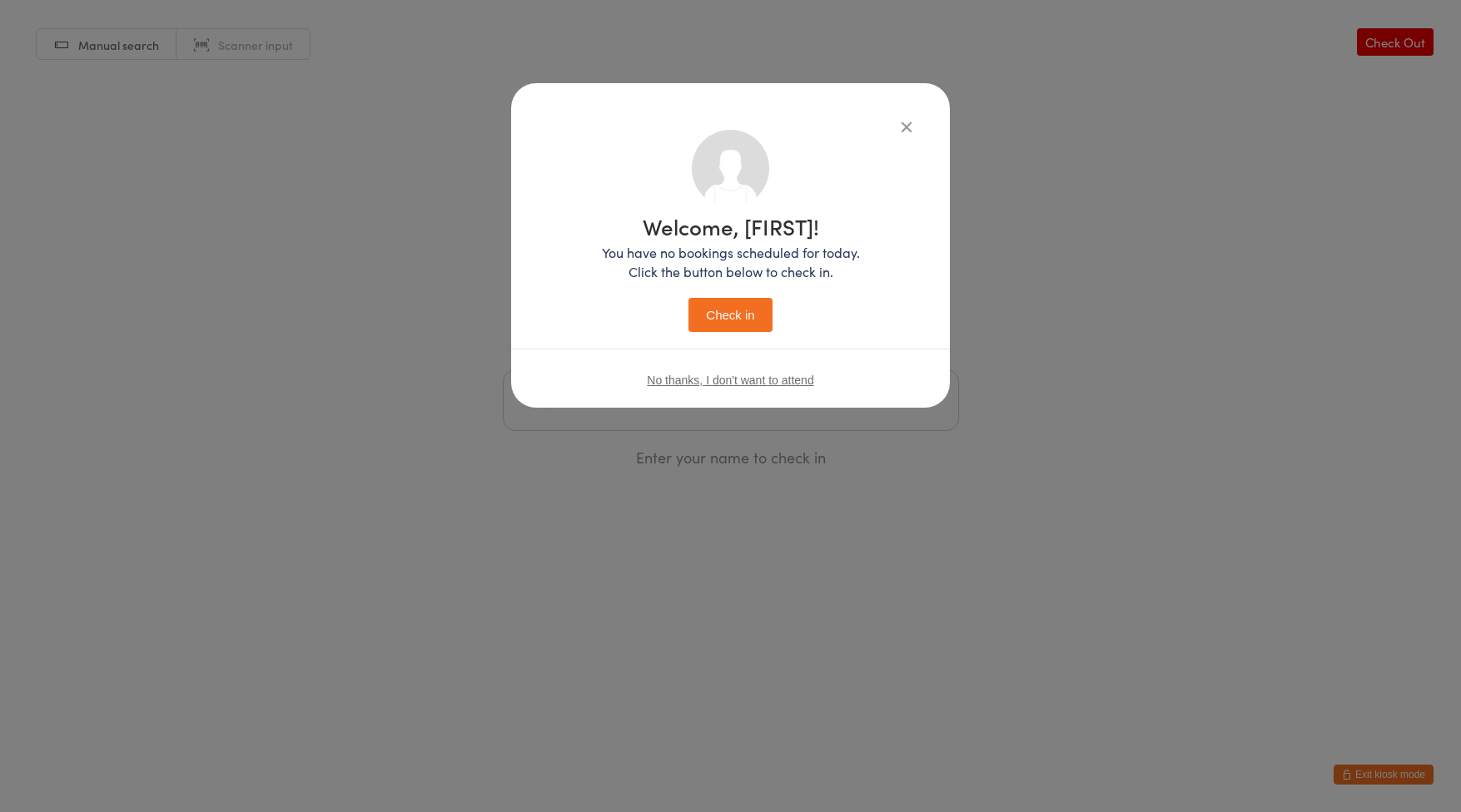 click on "Check in" at bounding box center [730, 314] 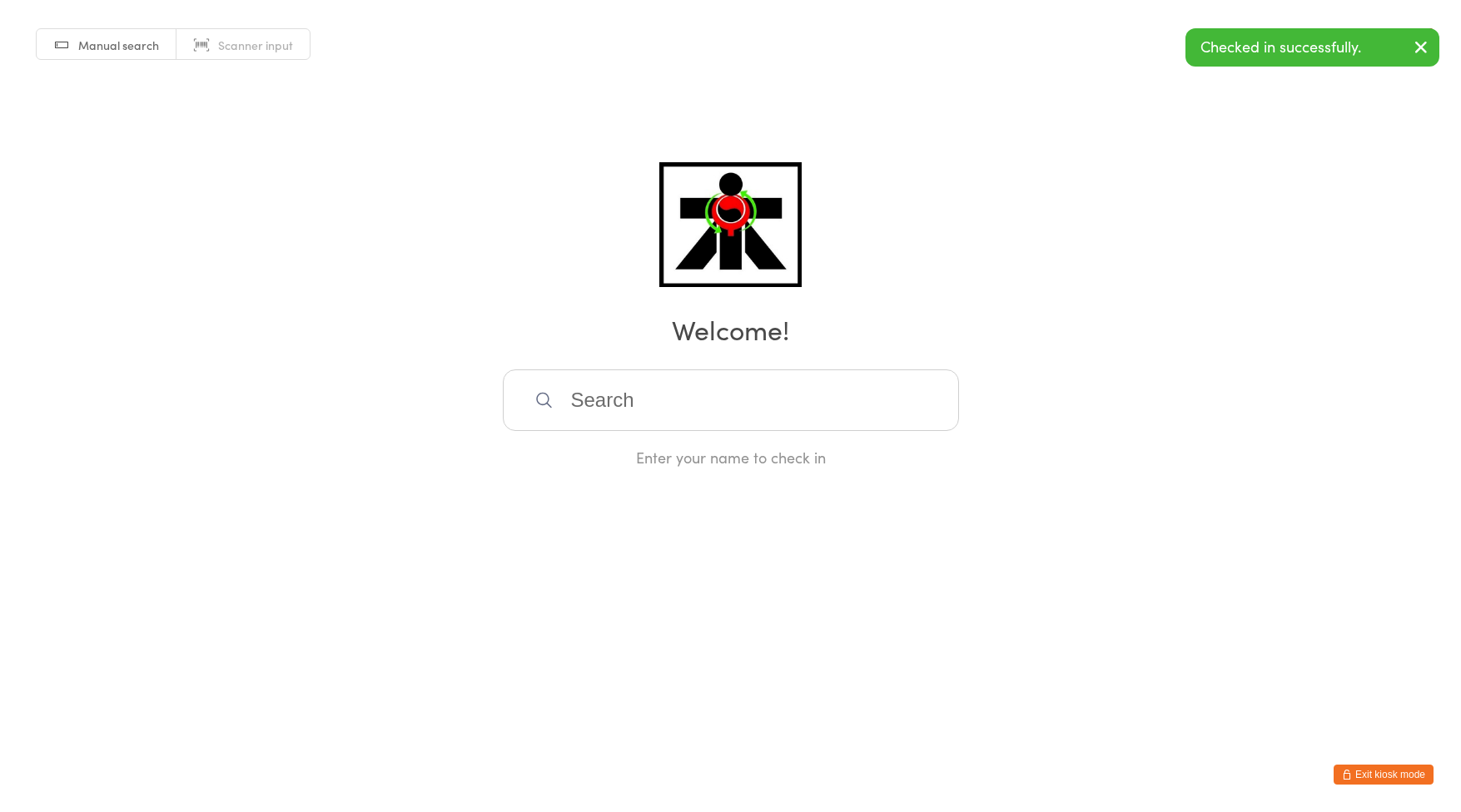 click at bounding box center [731, 400] 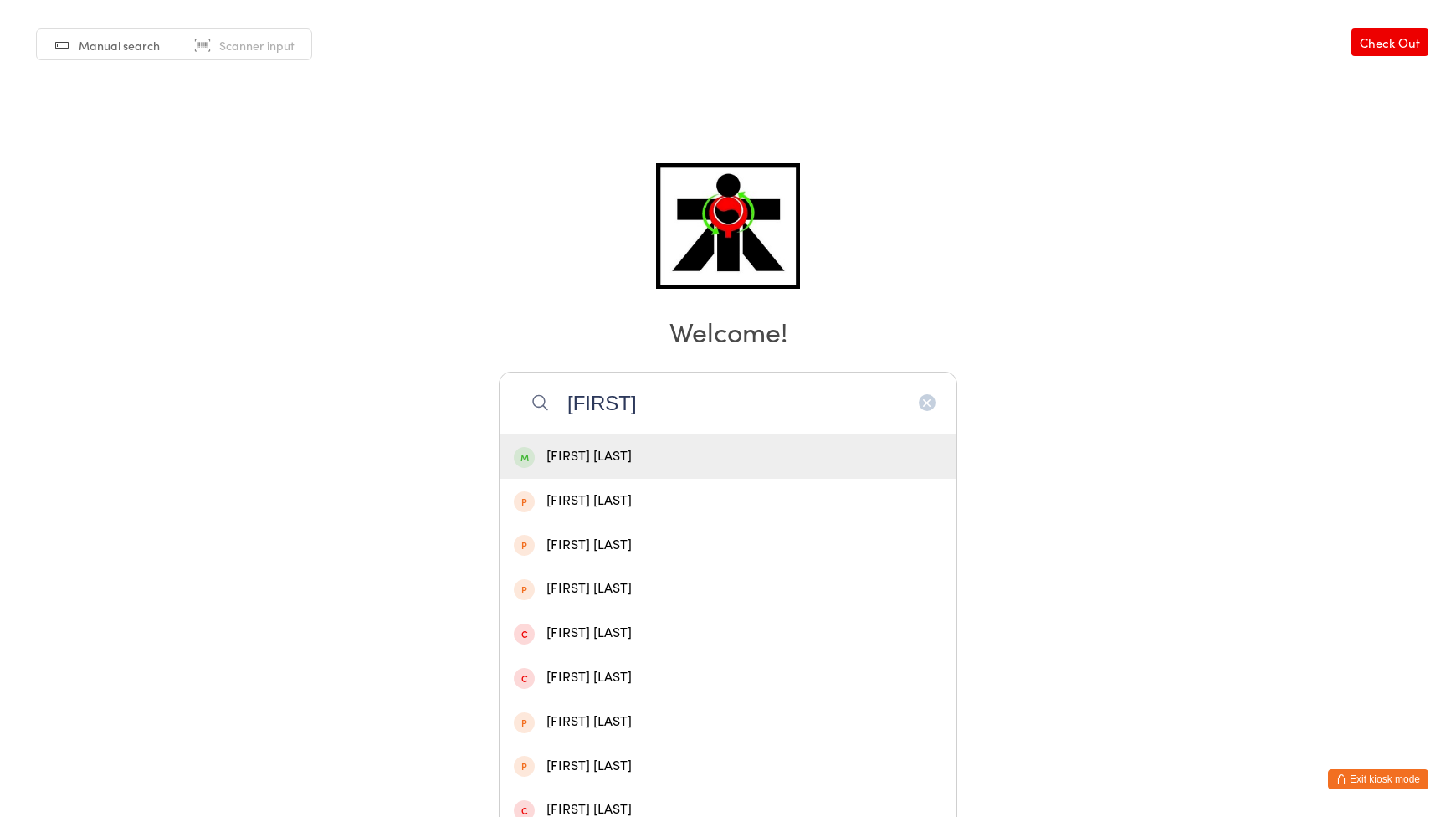 type on "atossa" 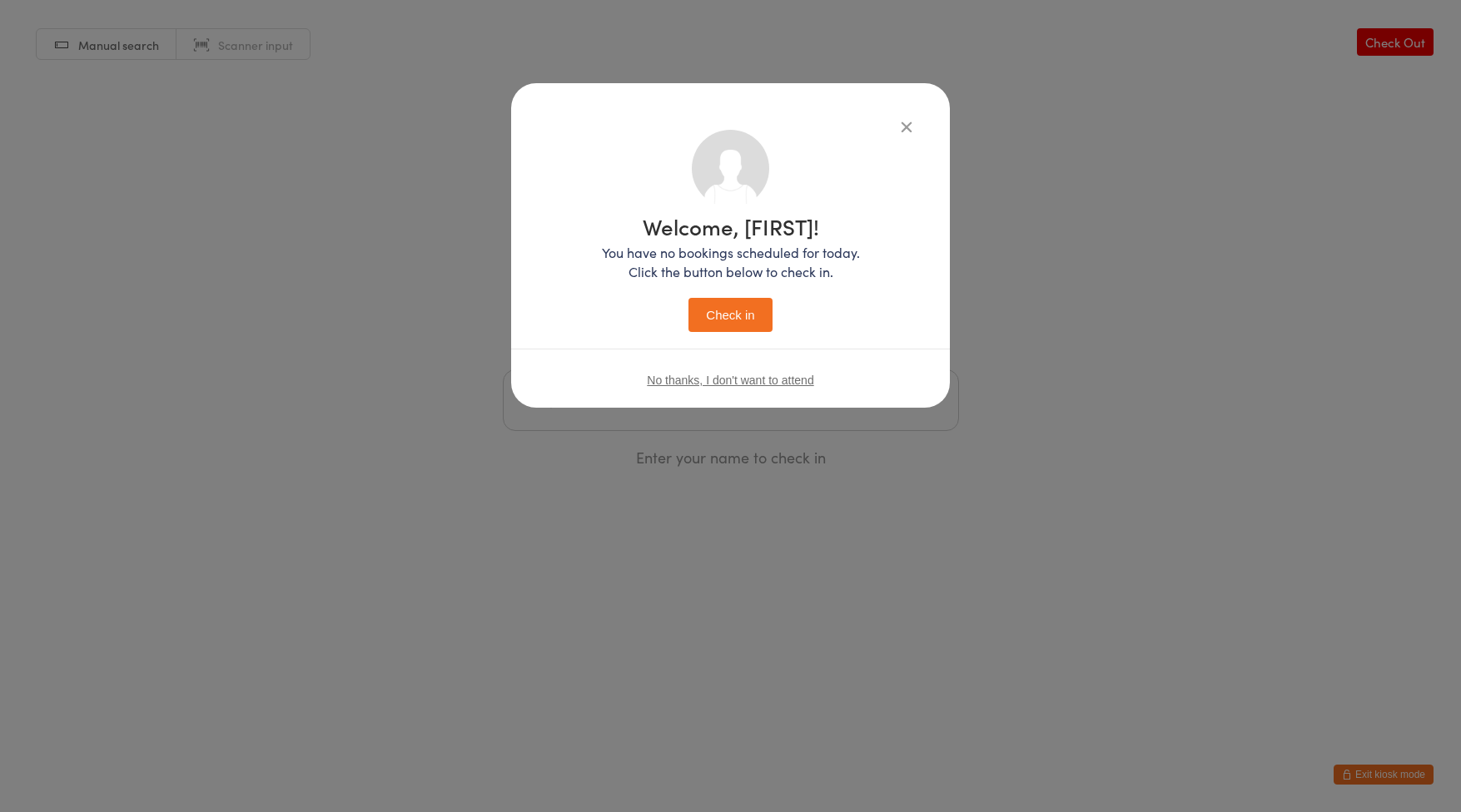 click on "Check in" at bounding box center (730, 314) 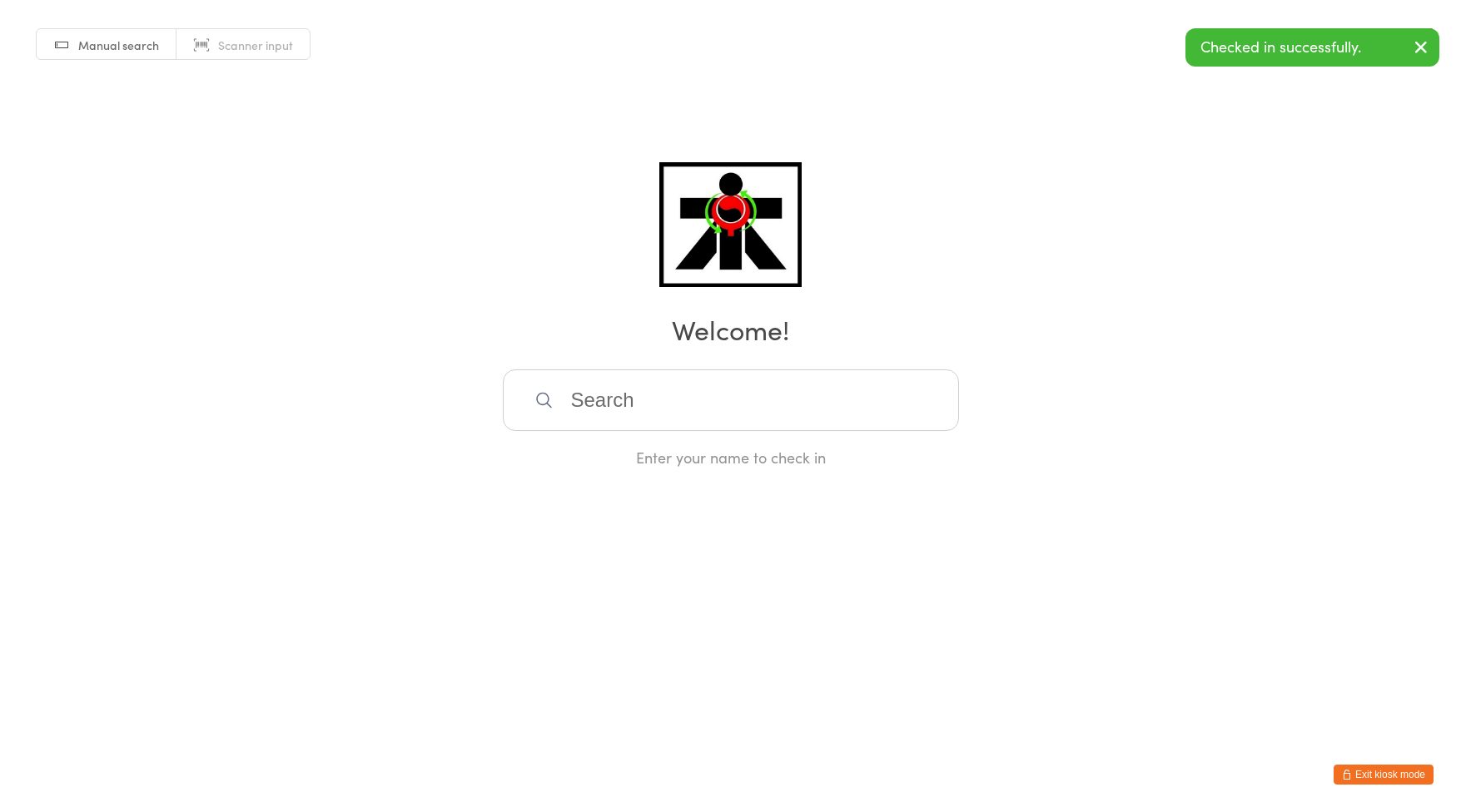 click at bounding box center (731, 400) 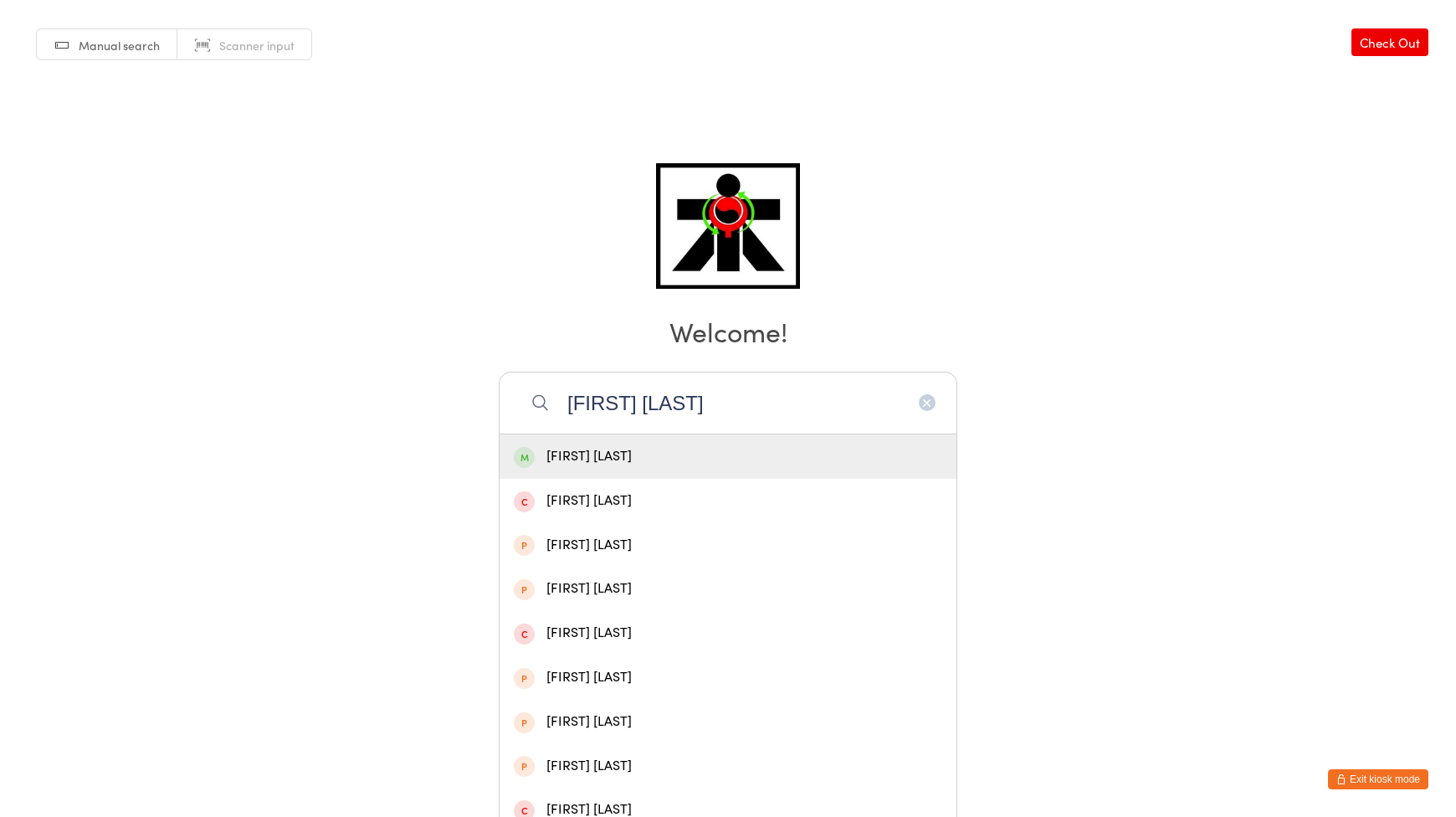 type on "ariana kab" 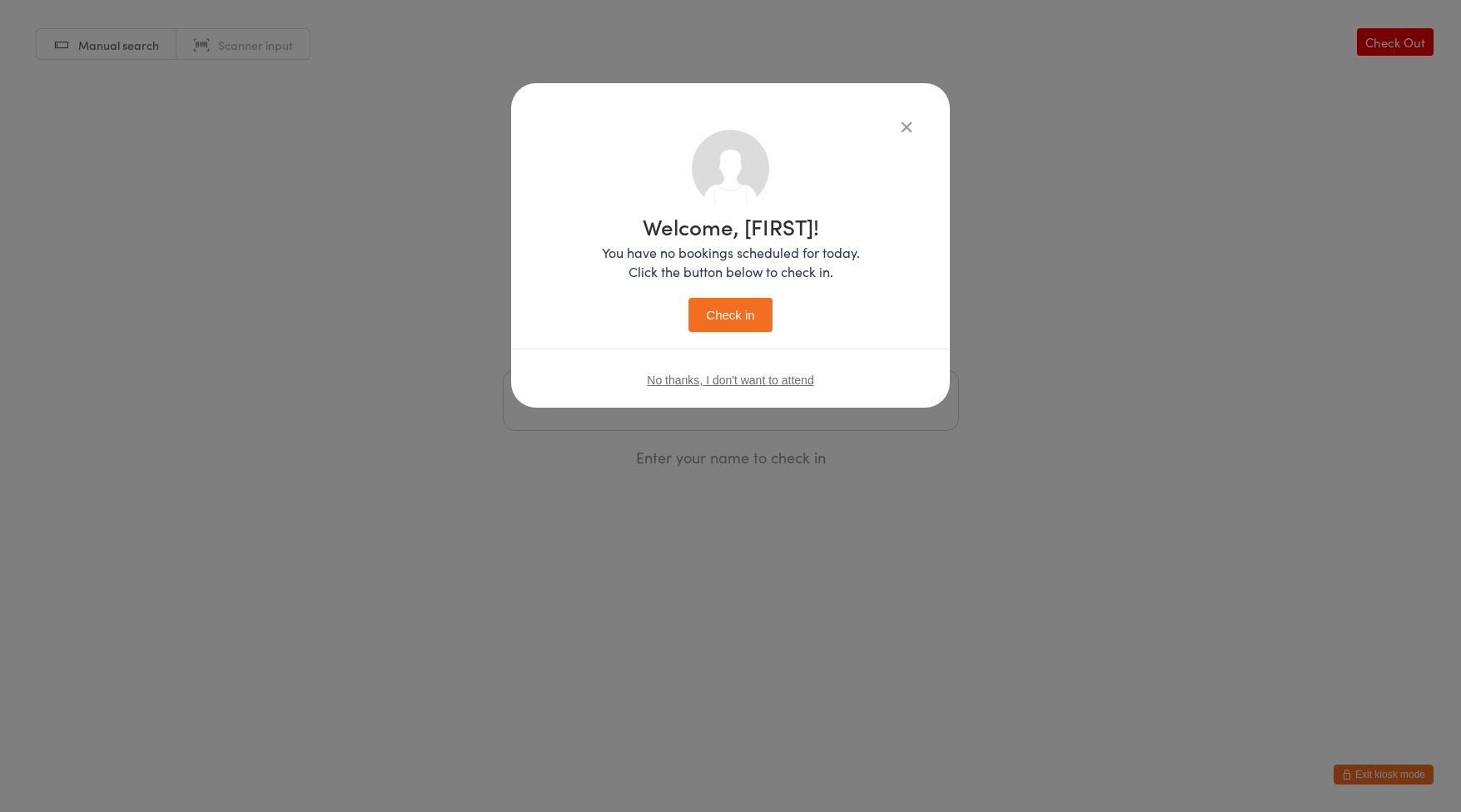 click on "Check in" at bounding box center (730, 314) 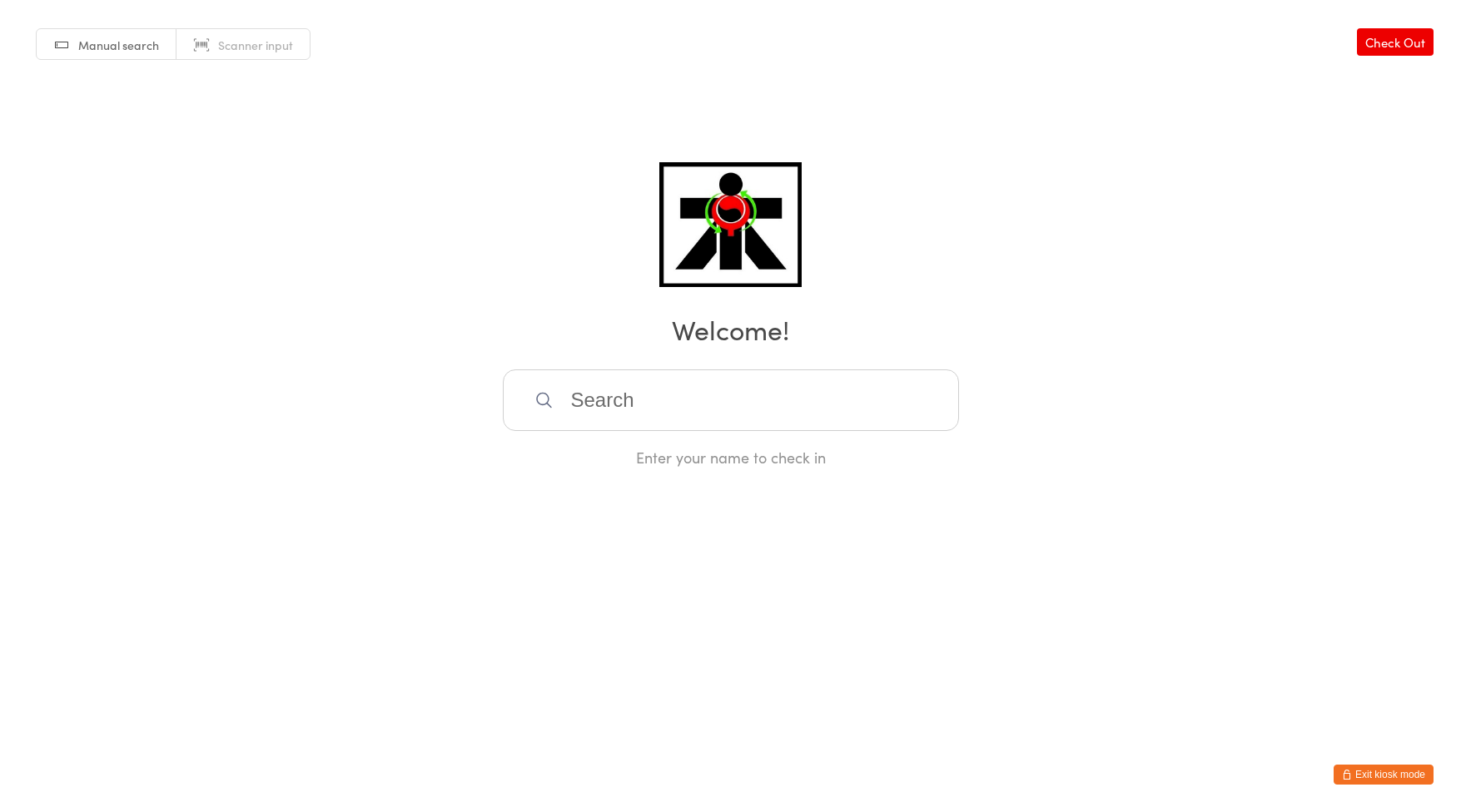 click at bounding box center (731, 400) 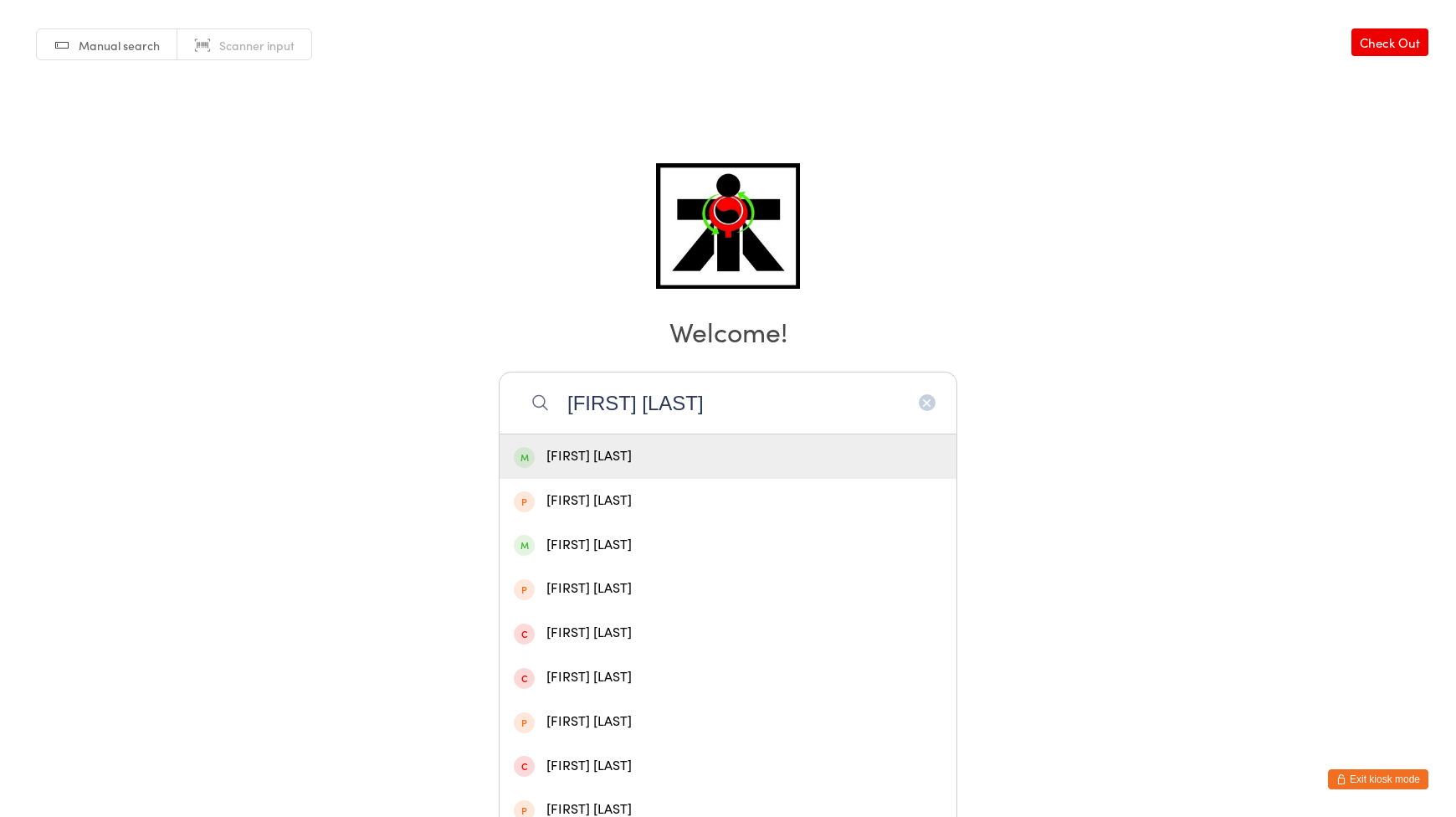 type on "yahya mo" 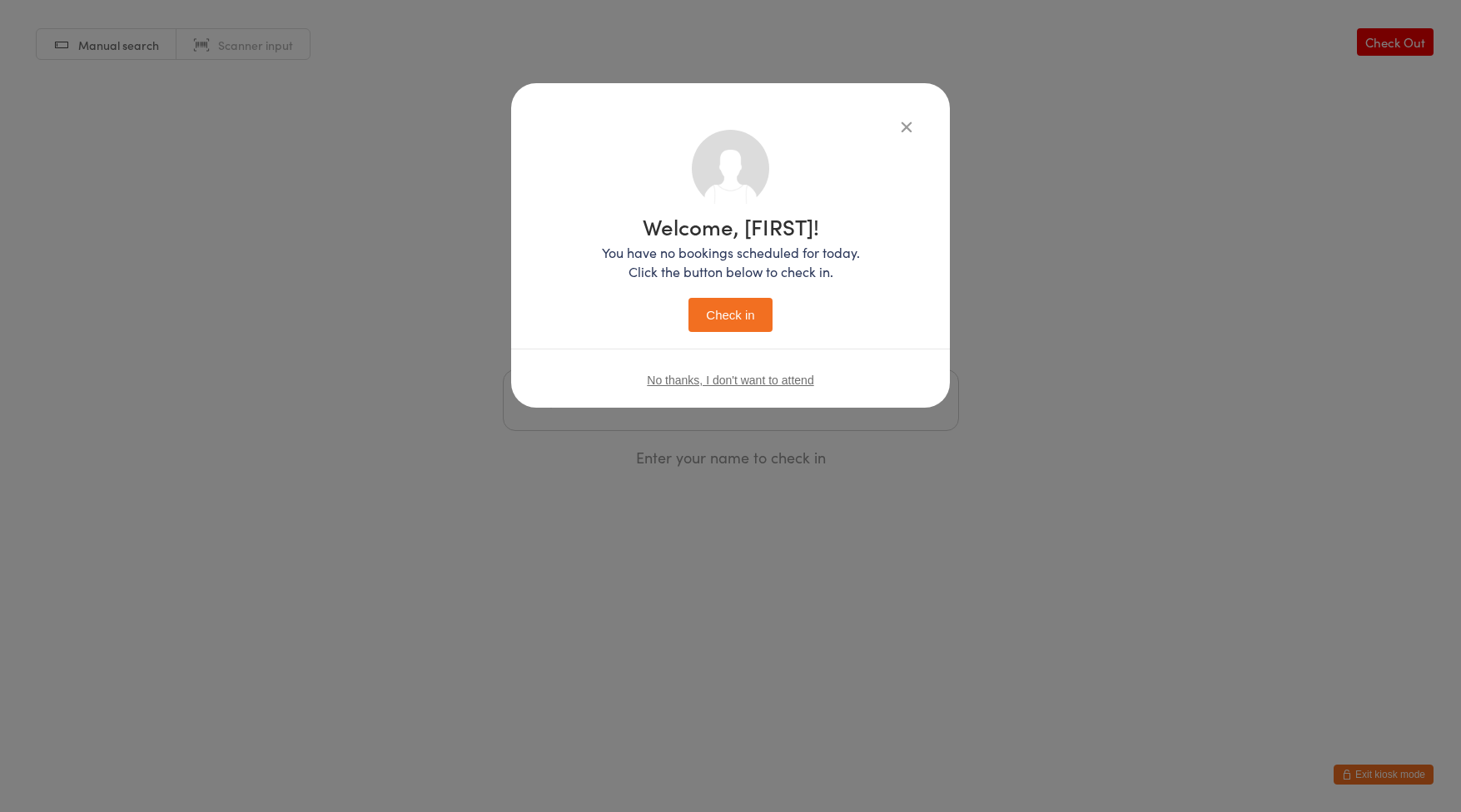 click on "Check in" at bounding box center (730, 314) 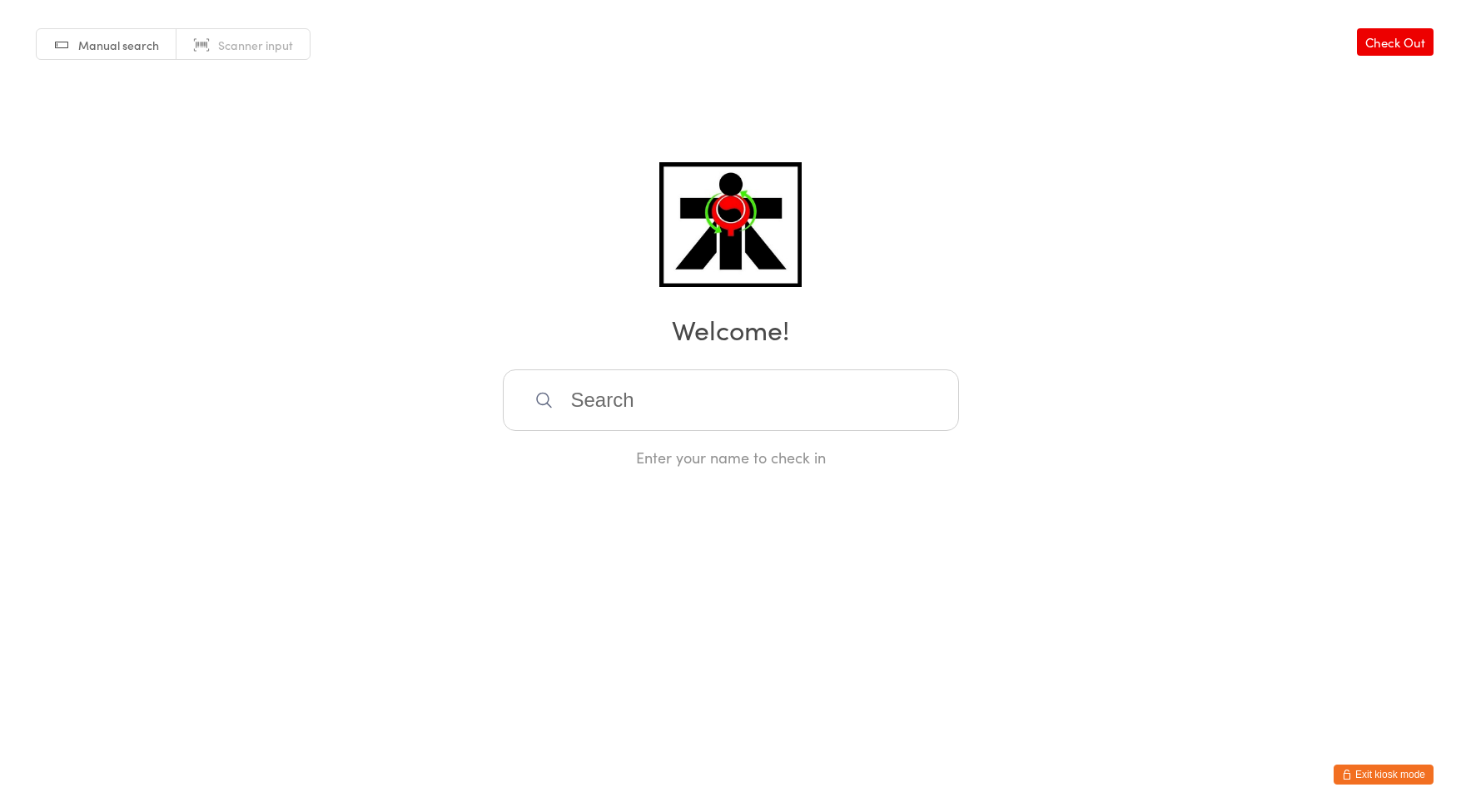 click on "Exit kiosk mode" at bounding box center [1384, 775] 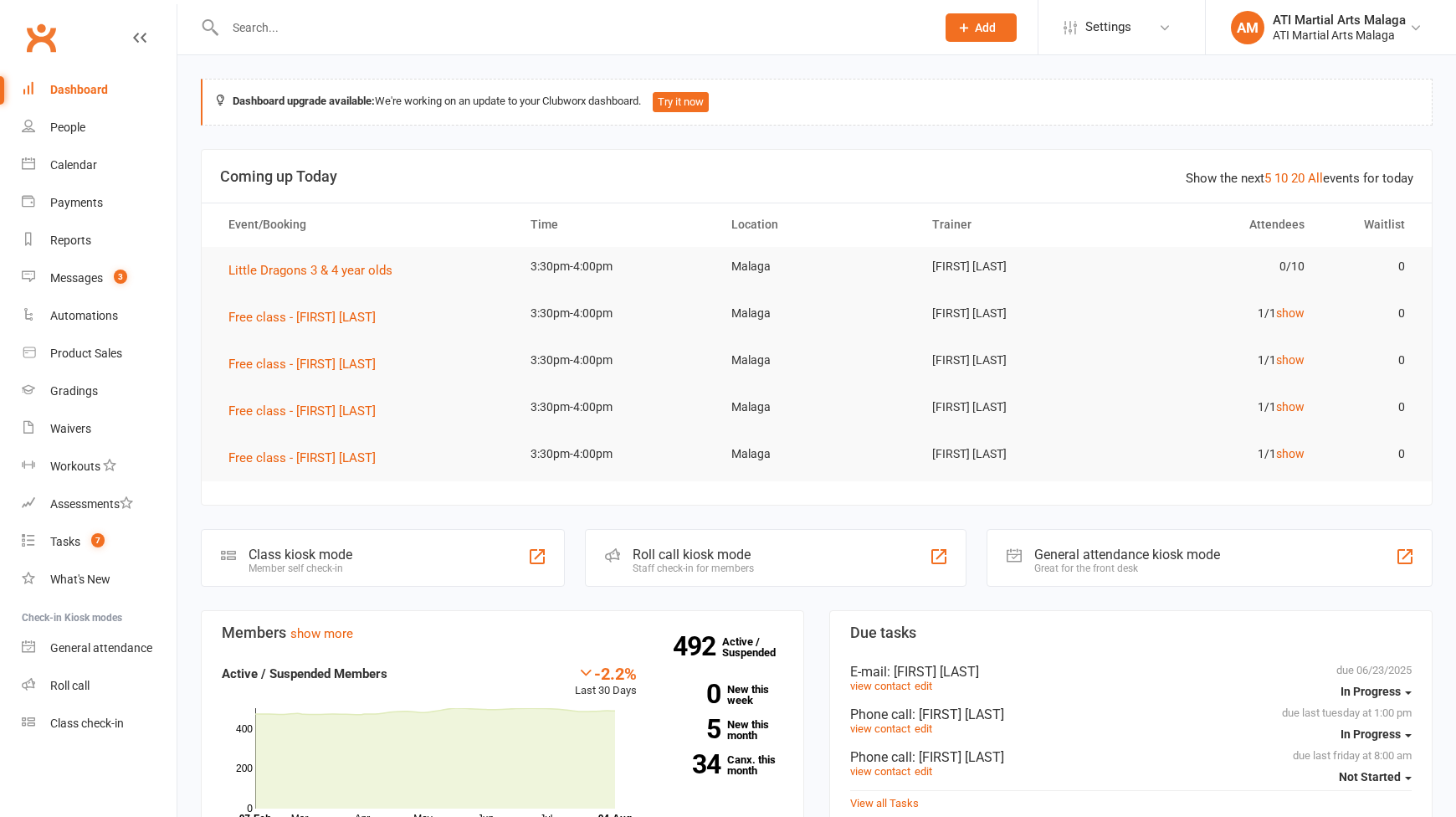 scroll, scrollTop: 0, scrollLeft: 0, axis: both 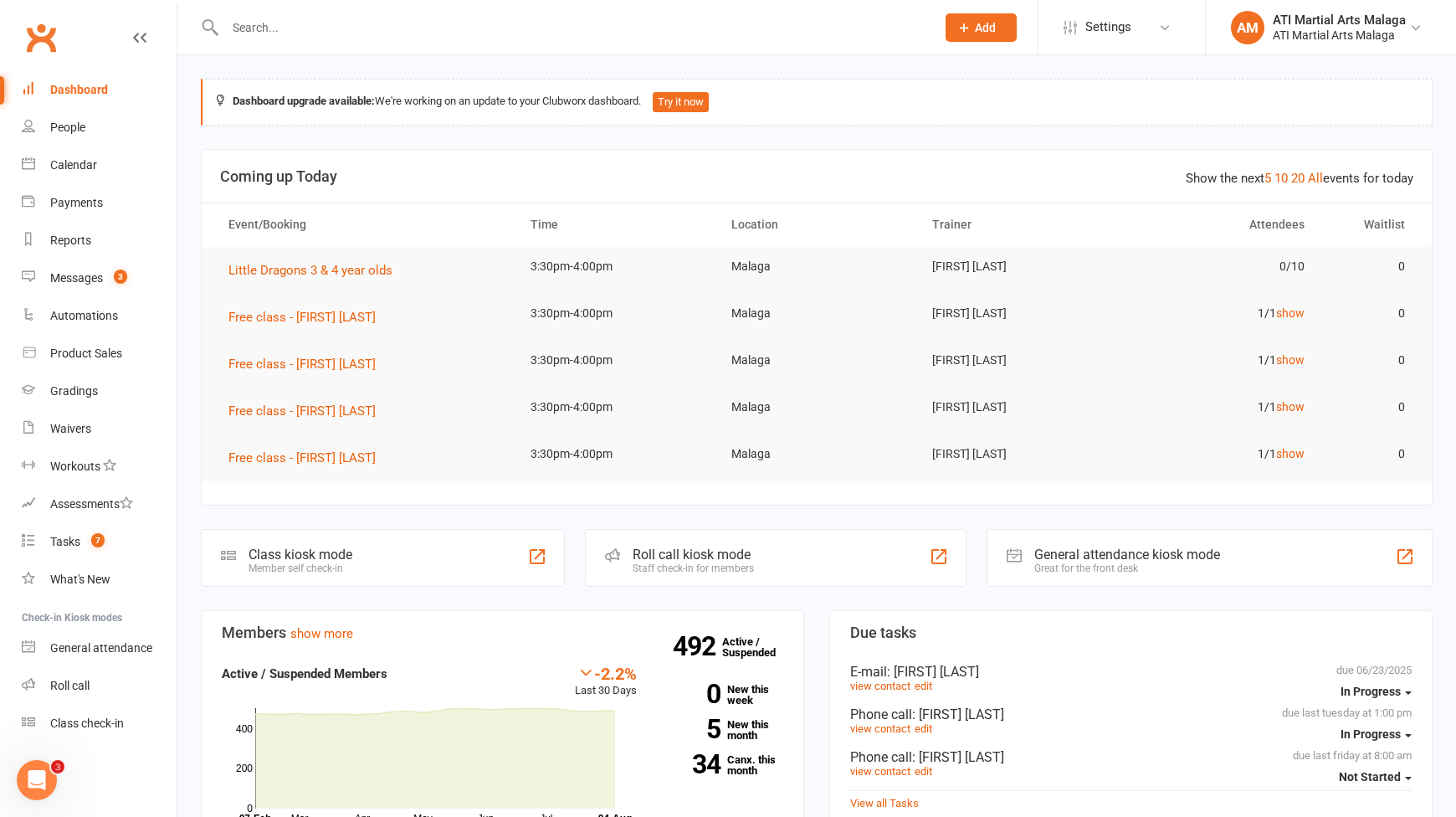 click at bounding box center (572, 28) 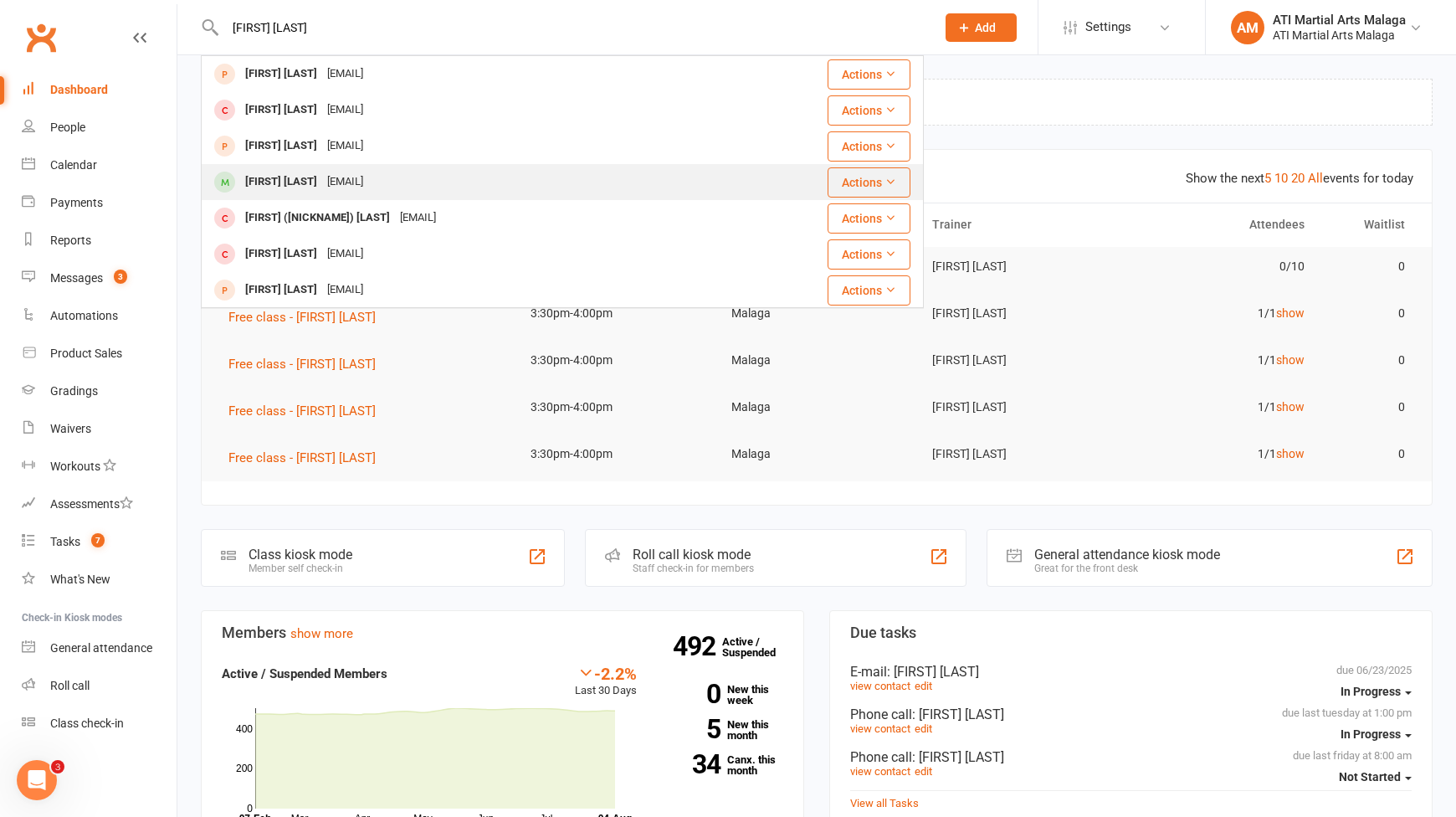 type on "rley kil" 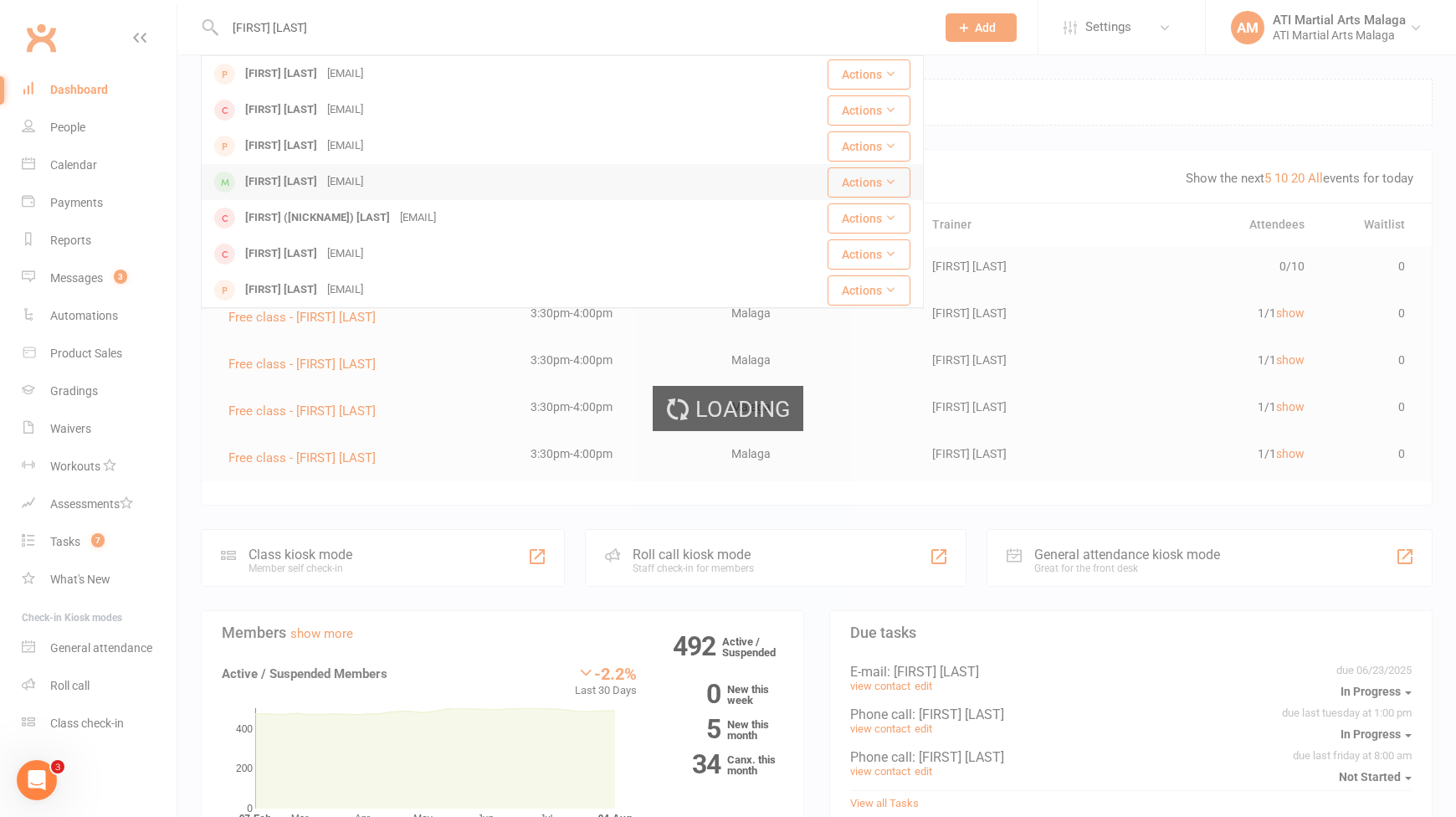 type 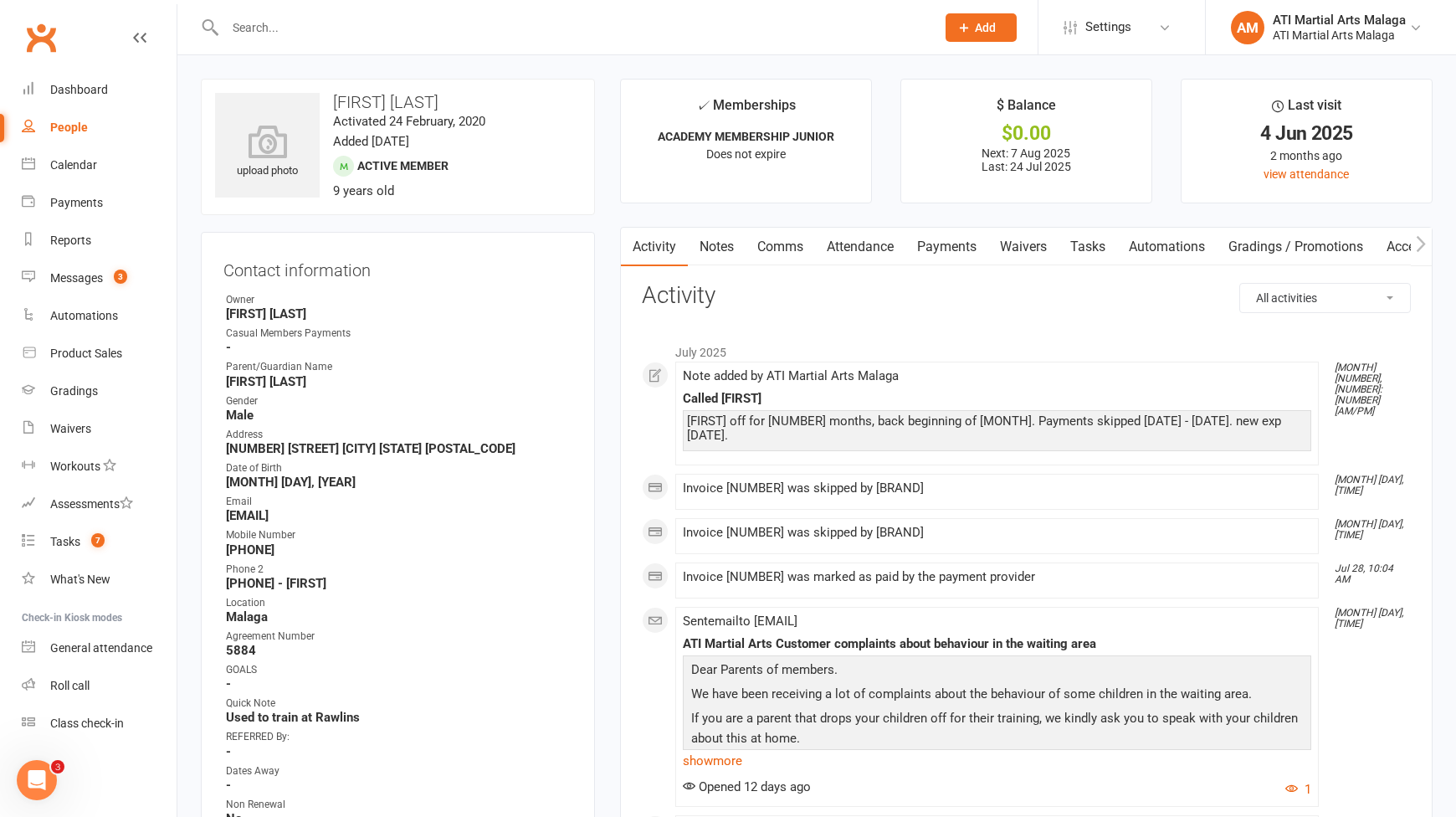 click on "Notes" at bounding box center [716, 247] 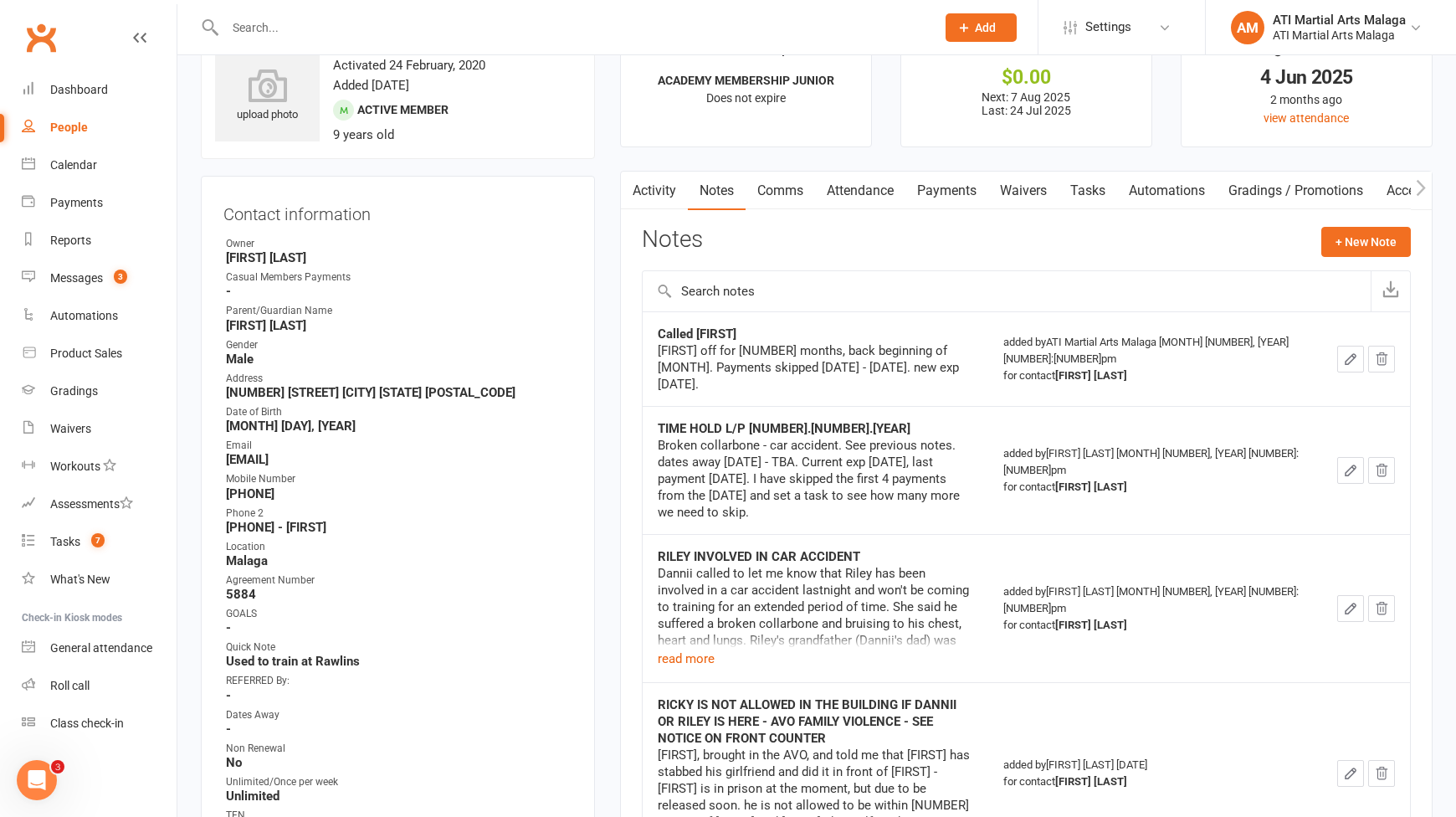 scroll, scrollTop: 251, scrollLeft: 0, axis: vertical 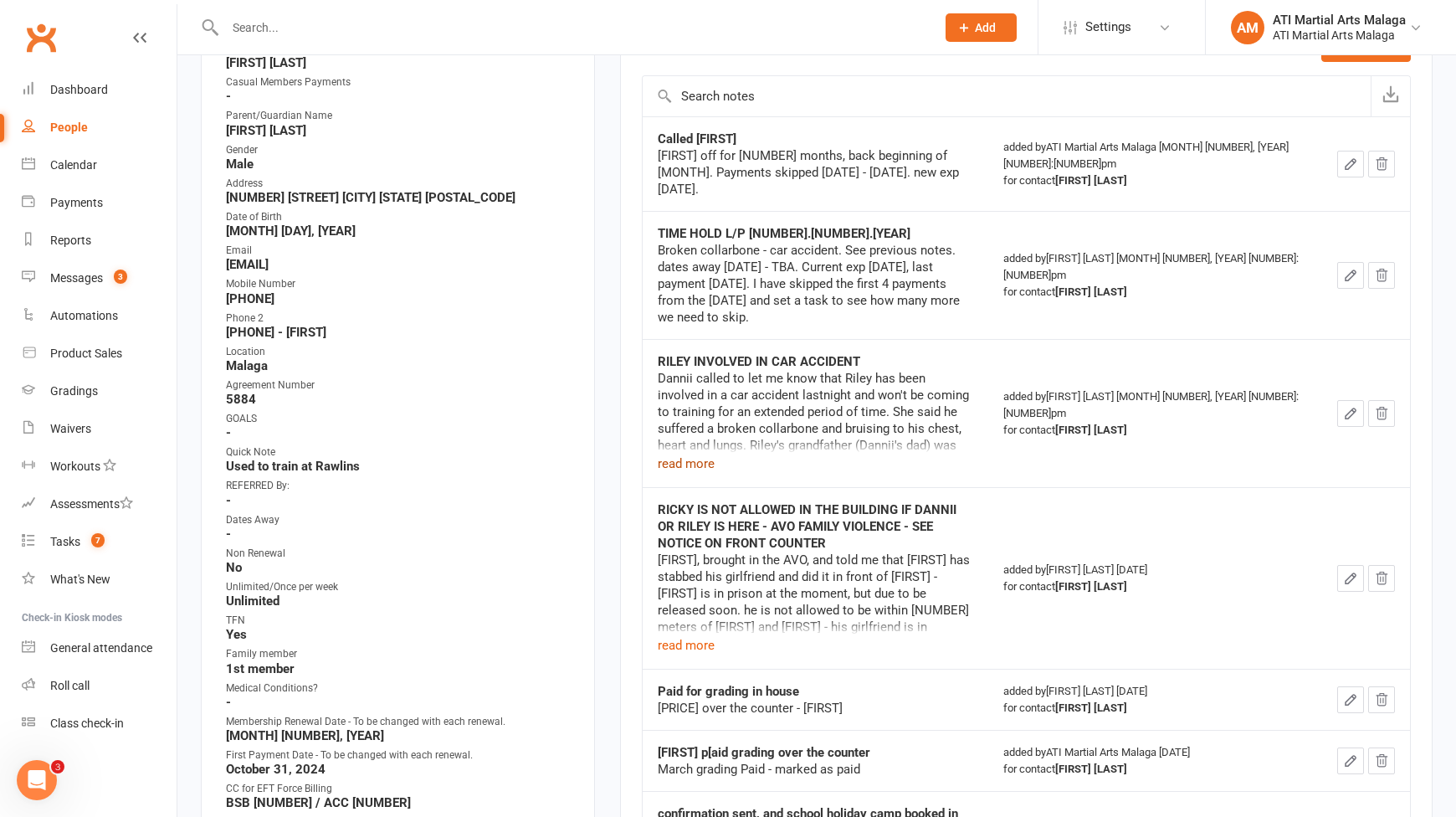 click on "read more" at bounding box center [686, 464] 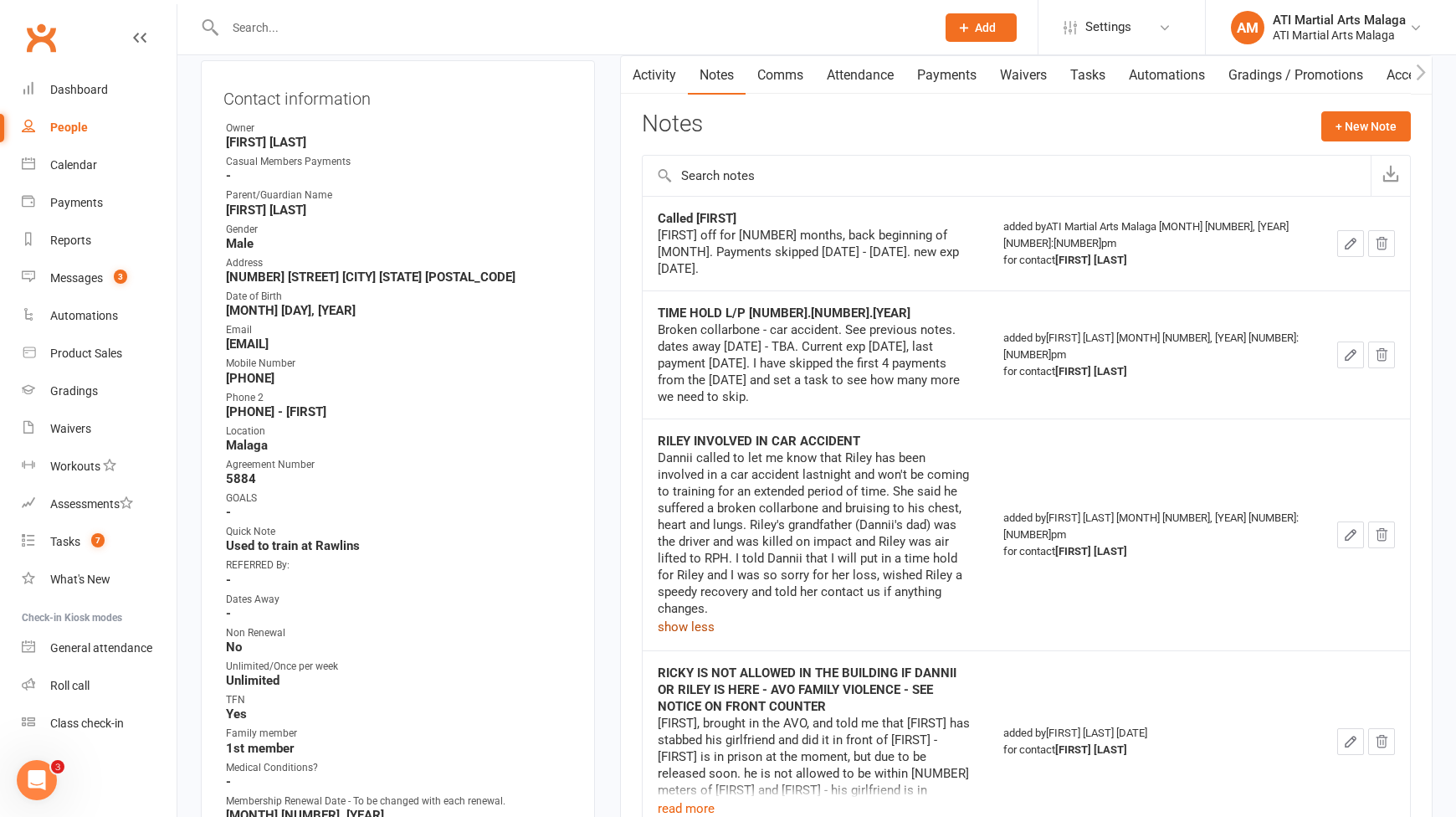 scroll, scrollTop: 0, scrollLeft: 0, axis: both 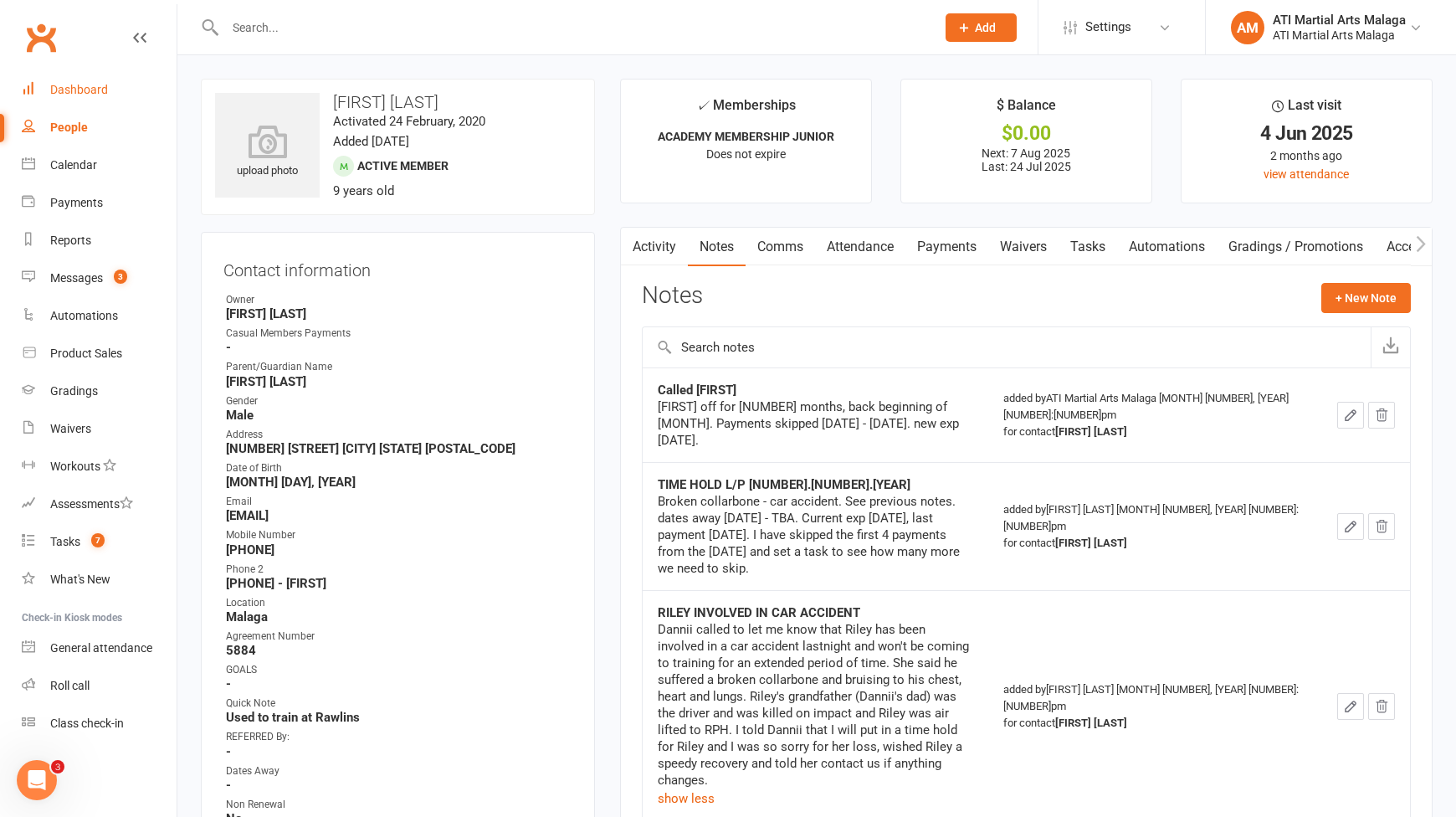 click on "Dashboard" at bounding box center [99, 90] 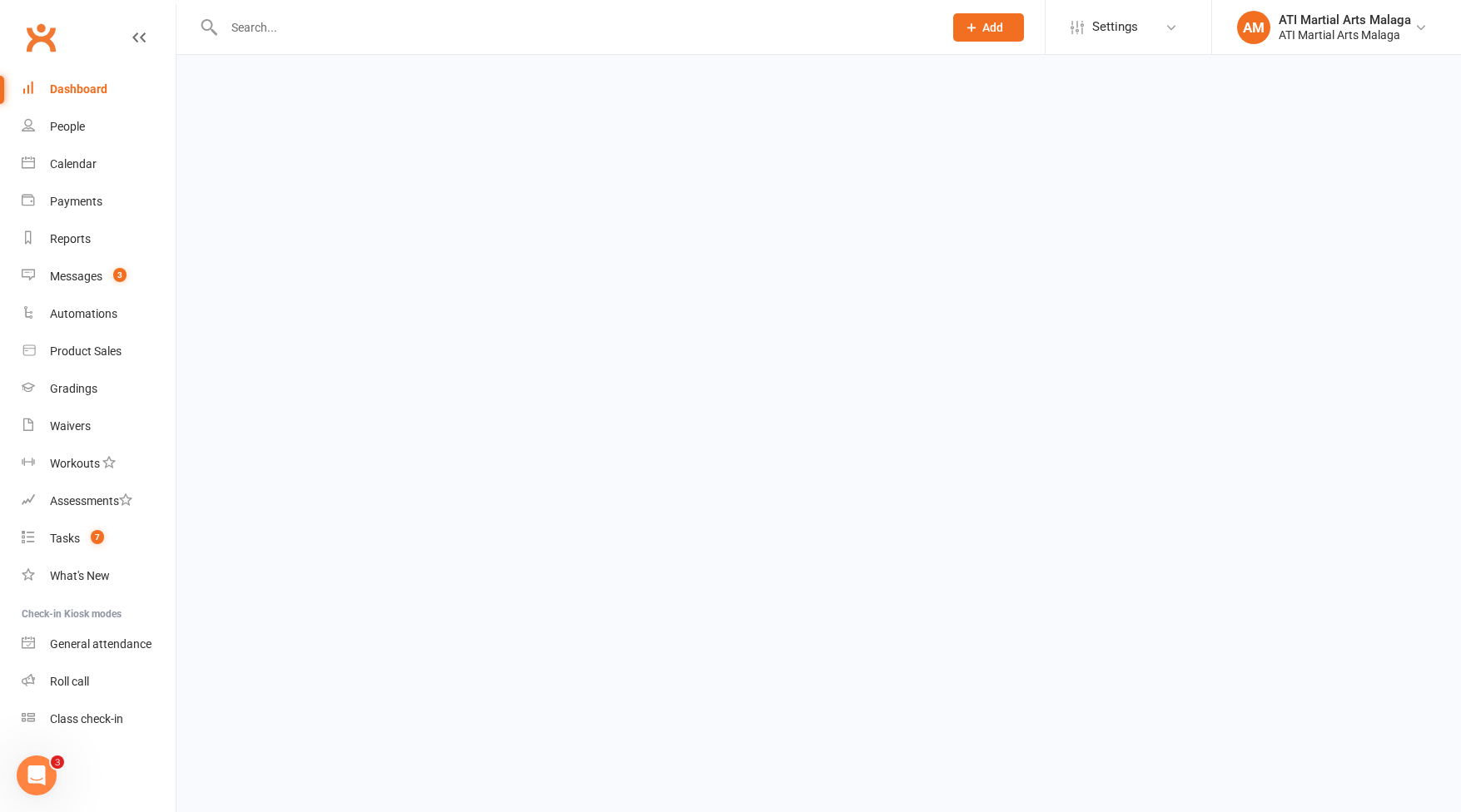 click on "Dashboard" at bounding box center (98, 89) 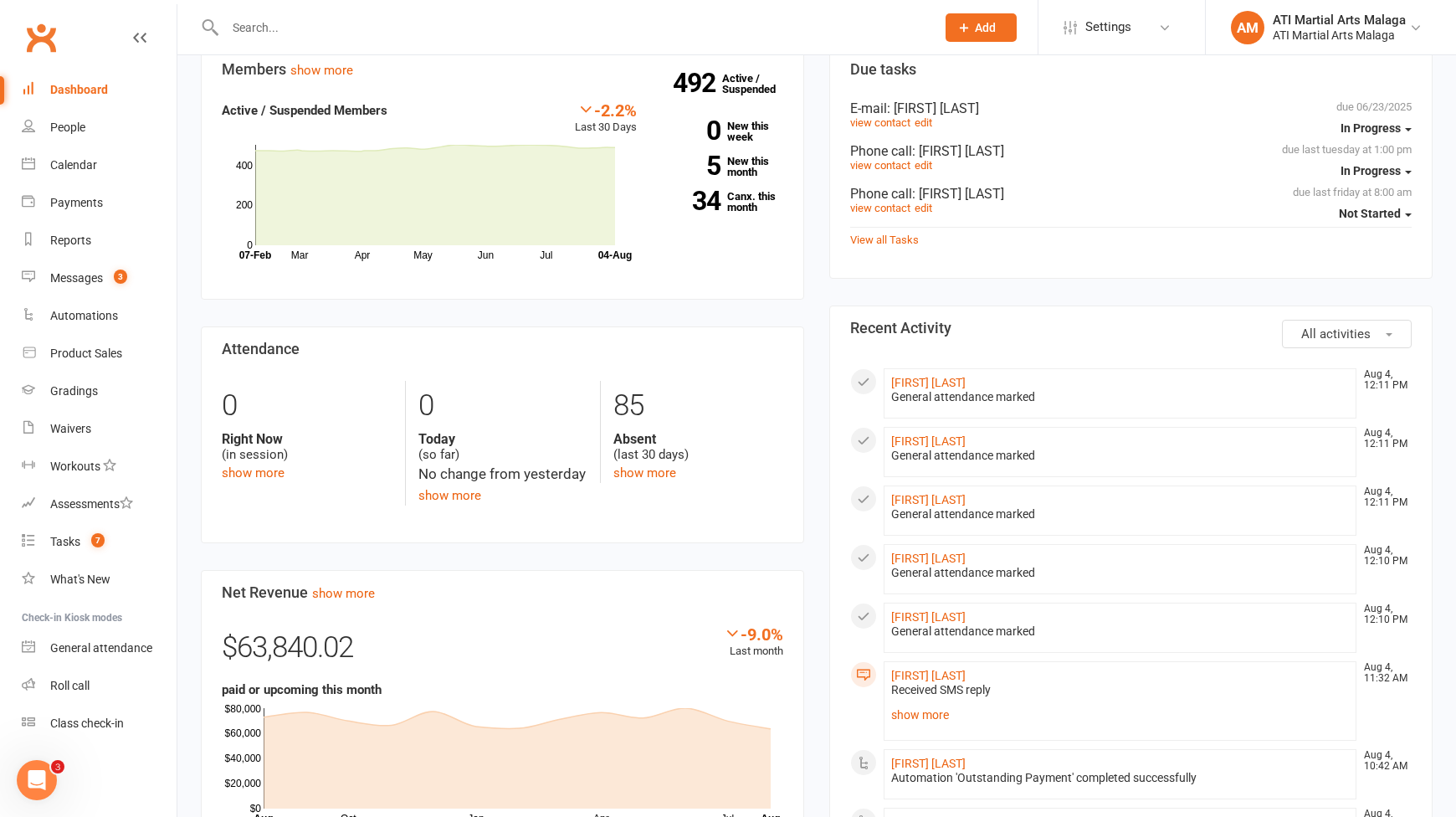 scroll, scrollTop: 586, scrollLeft: 0, axis: vertical 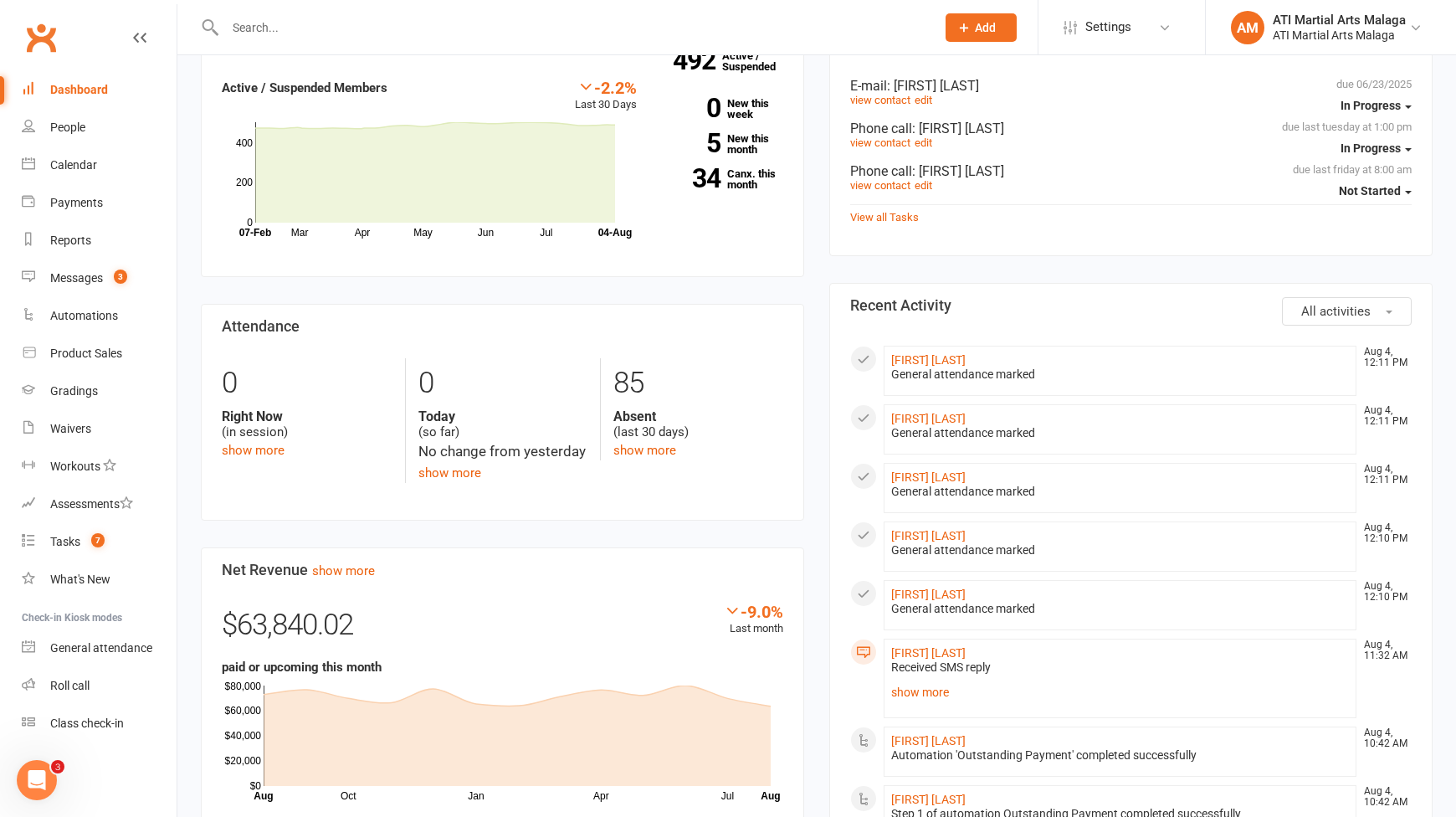 click on "Members show more -[PERCENTAGE] Last [NUMBER] Days Active / Suspended Members [MONTH] [MONTH] [MONTH] [MONTH] [MONTH] [MONTH] [DATE] [DATE] 0 [NUMBER] [NUMBER] [NUMBER] Active / Suspended 0 New this week [NUMBER] New this month [NUMBER] Canx. this month
Attendance 0 Right Now (in session) show more 0 Today (so far) No change from yesterday show more [NUMBER] Absent (last [NUMBER] days) show more
Net Revenue show more -[PERCENTAGE] Last month $[PRICE] paid or upcoming this month [MONTH] [MONTH] [MONTH] [MONTH] [MONTH] [MONTH] $[PRICE] $[PRICE] $[PRICE] $[PRICE] Monthly Recurring Revenue show more -[PERCENTAGE] Last month $[PRICE] [MONTH] [MONTH] [MONTH] [MONTH] [MONTH] [MONTH] $[PRICE] $[PRICE] $[PRICE] $[PRICE]" at bounding box center [502, 595] 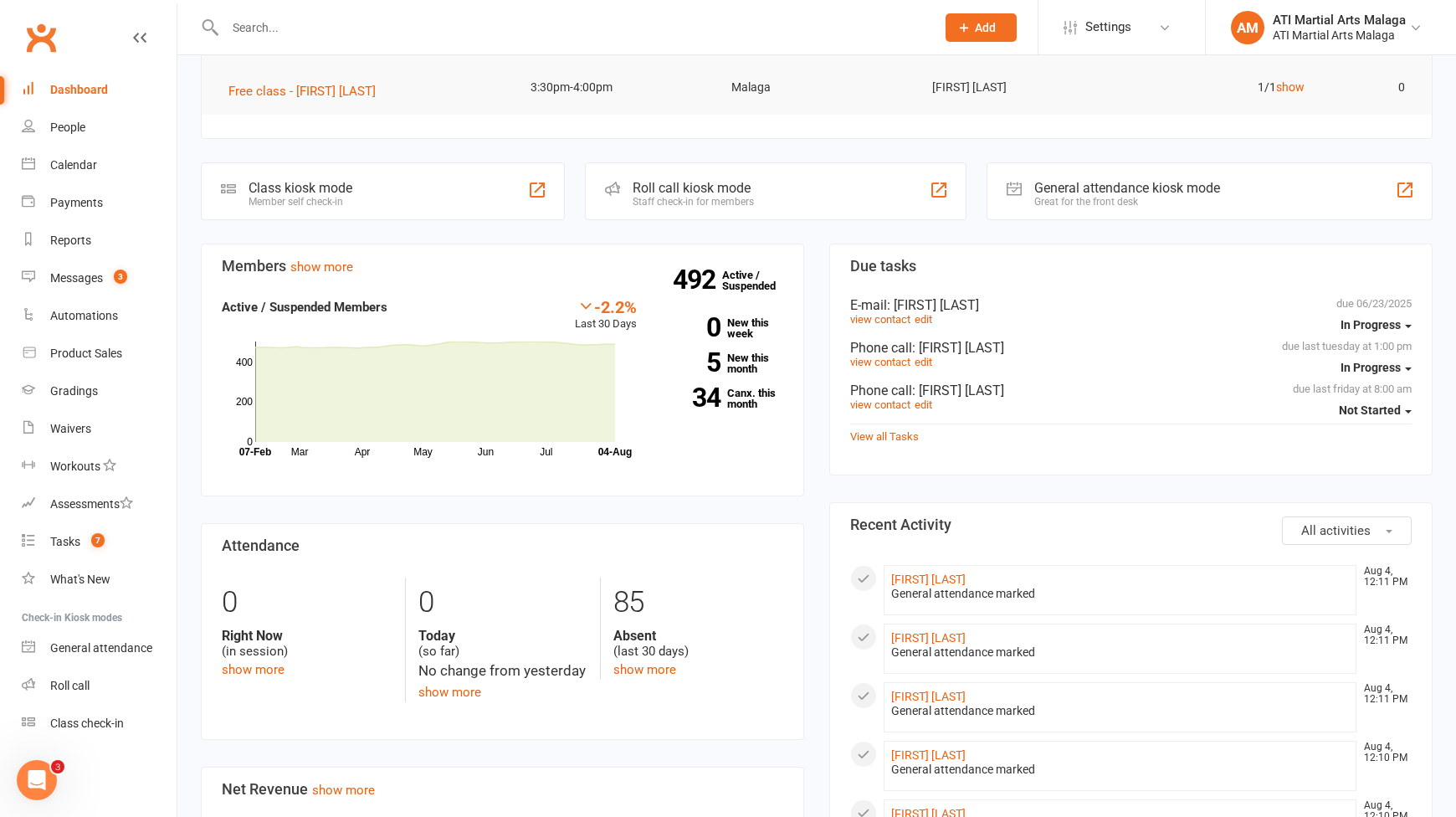 scroll, scrollTop: 335, scrollLeft: 0, axis: vertical 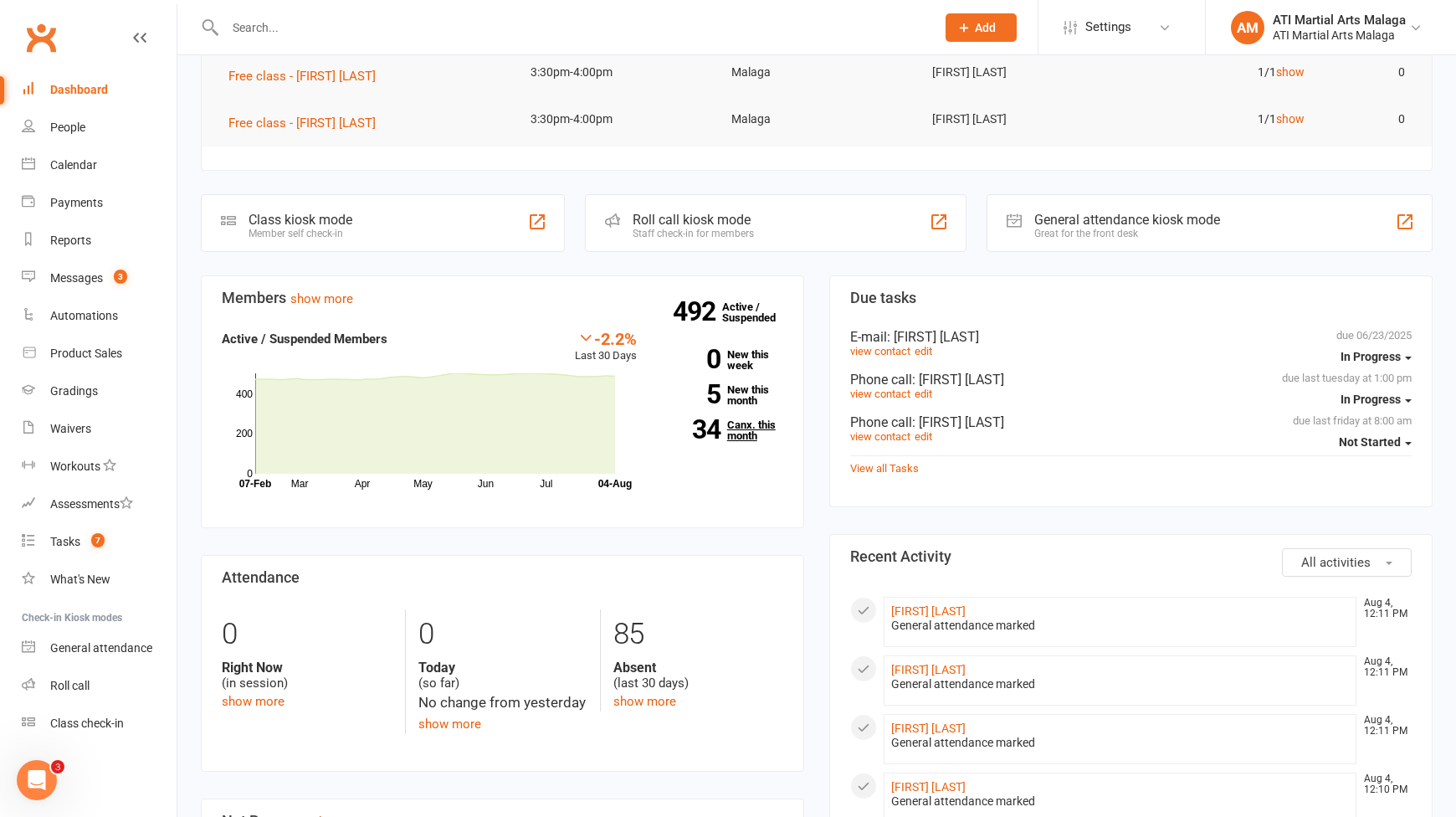 click on "34 Canx. this month" at bounding box center (722, 430) 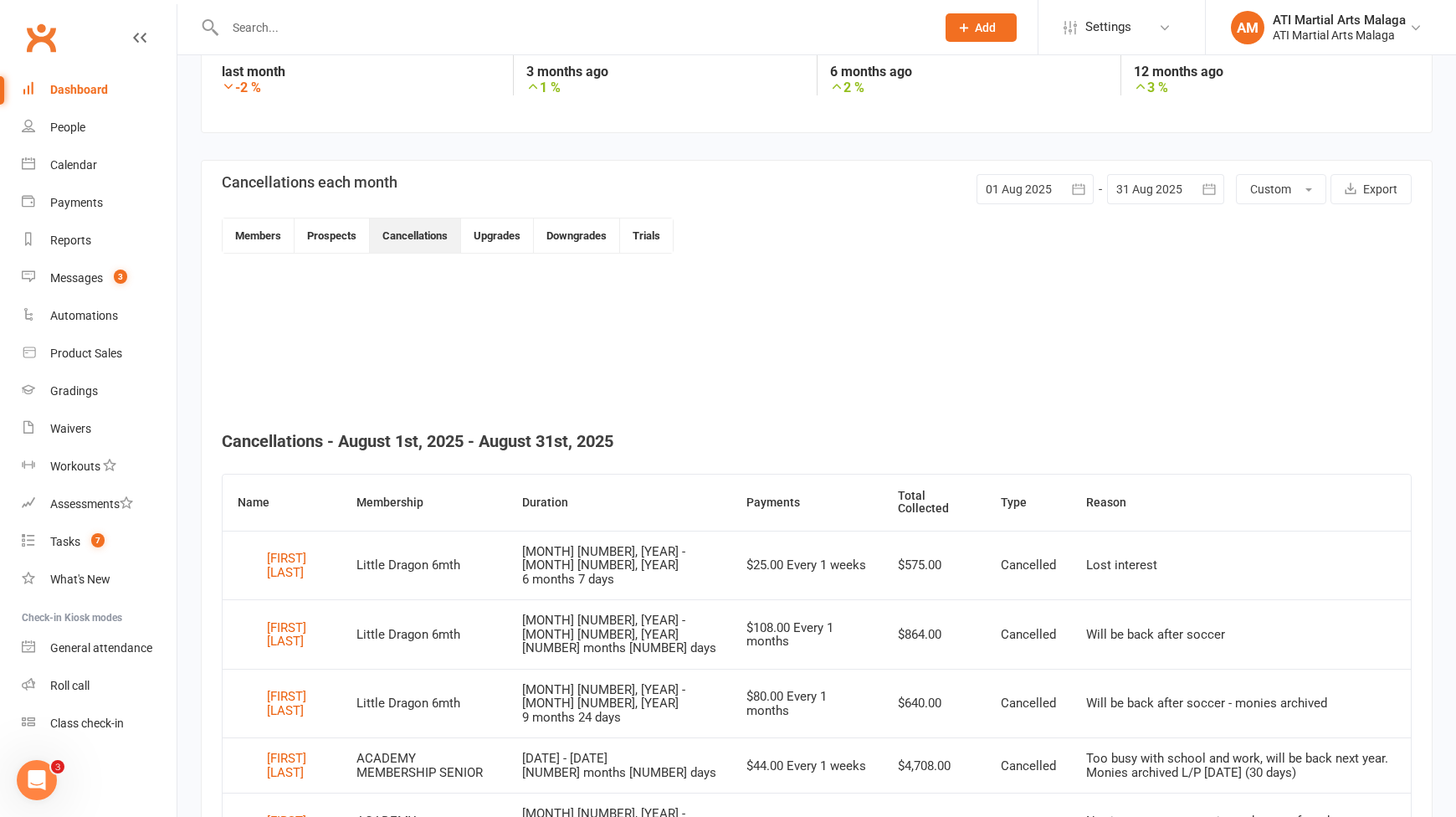 scroll, scrollTop: 206, scrollLeft: 0, axis: vertical 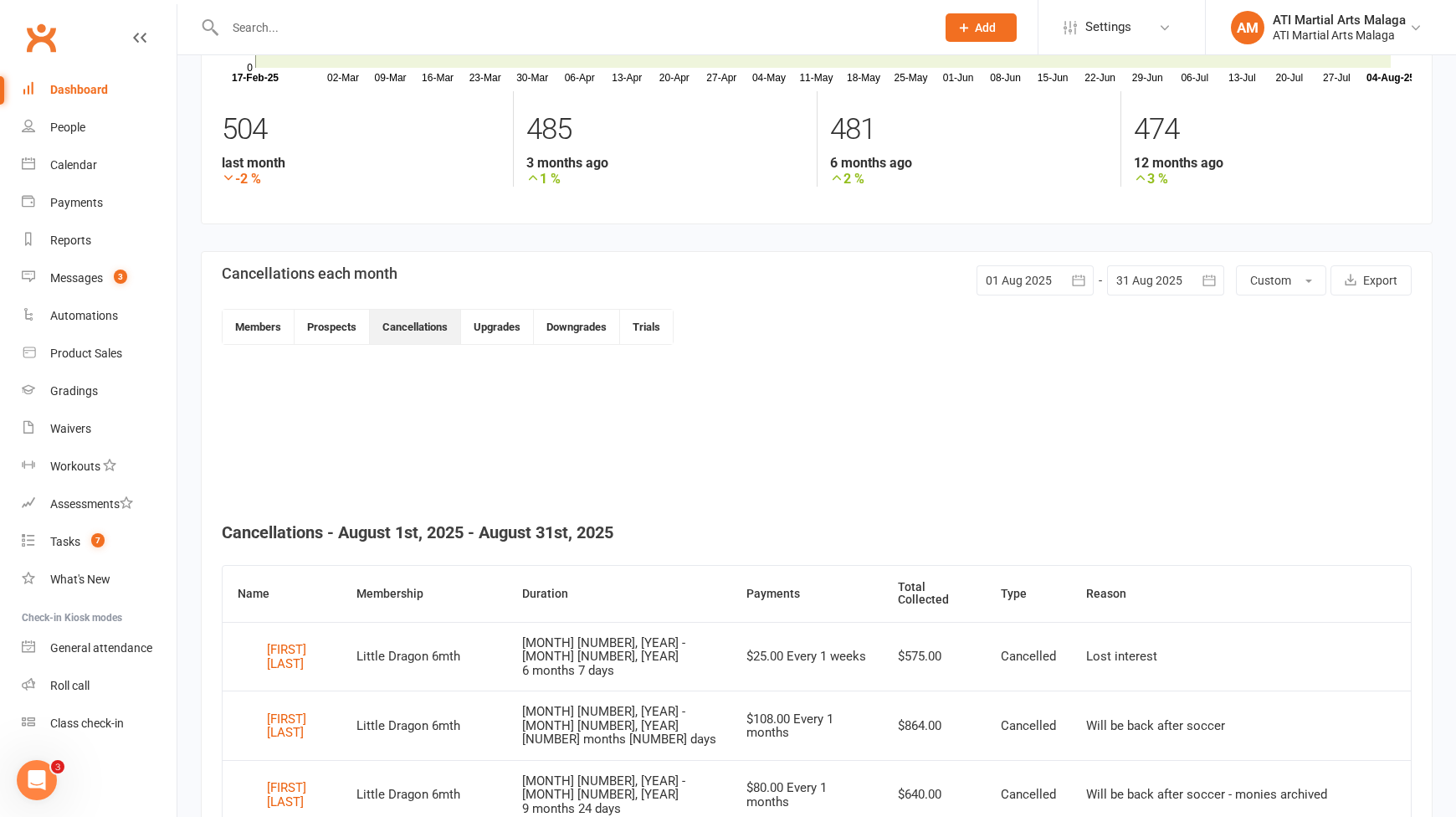 click at bounding box center [1035, 280] 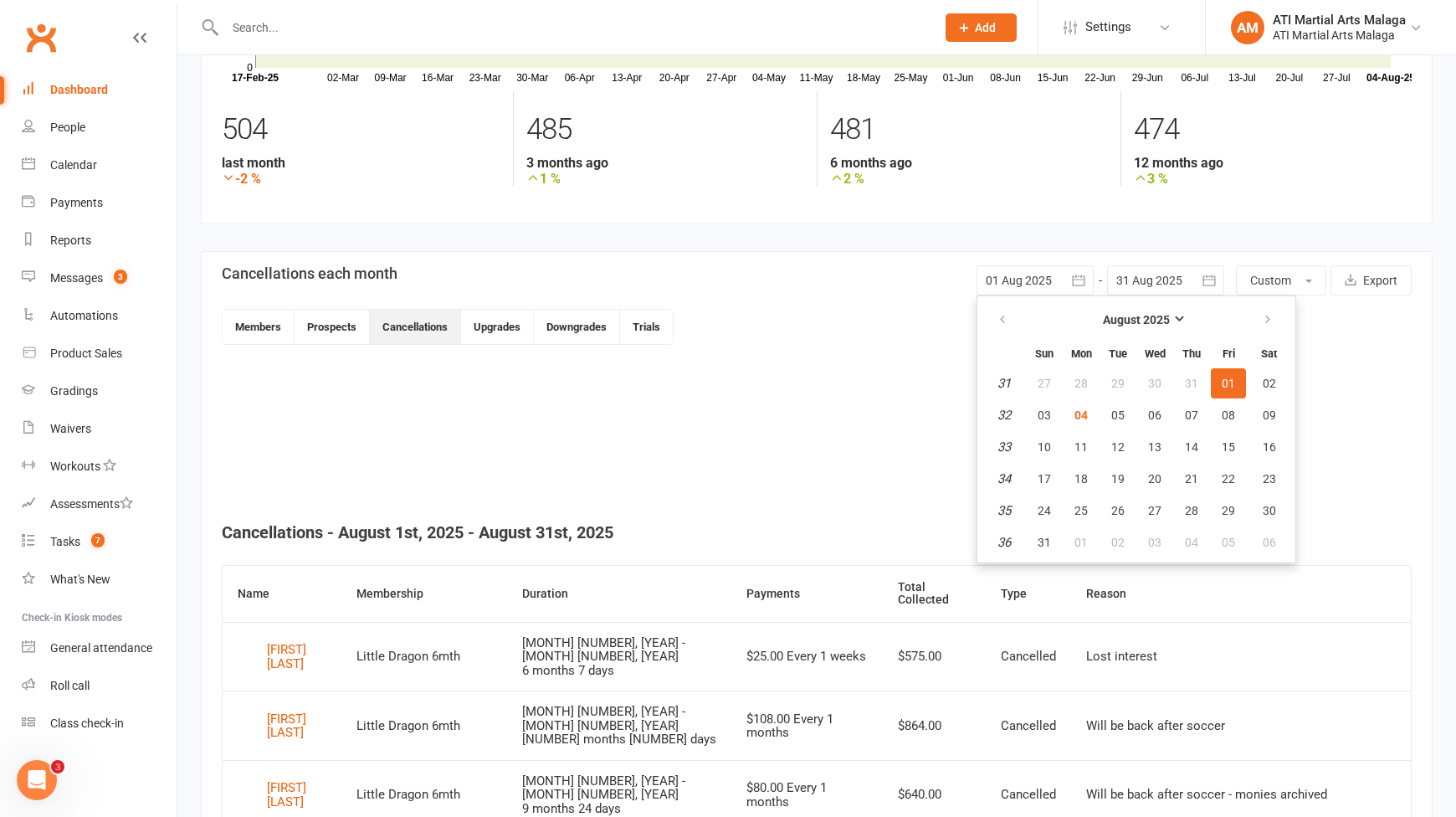 click at bounding box center [1166, 280] 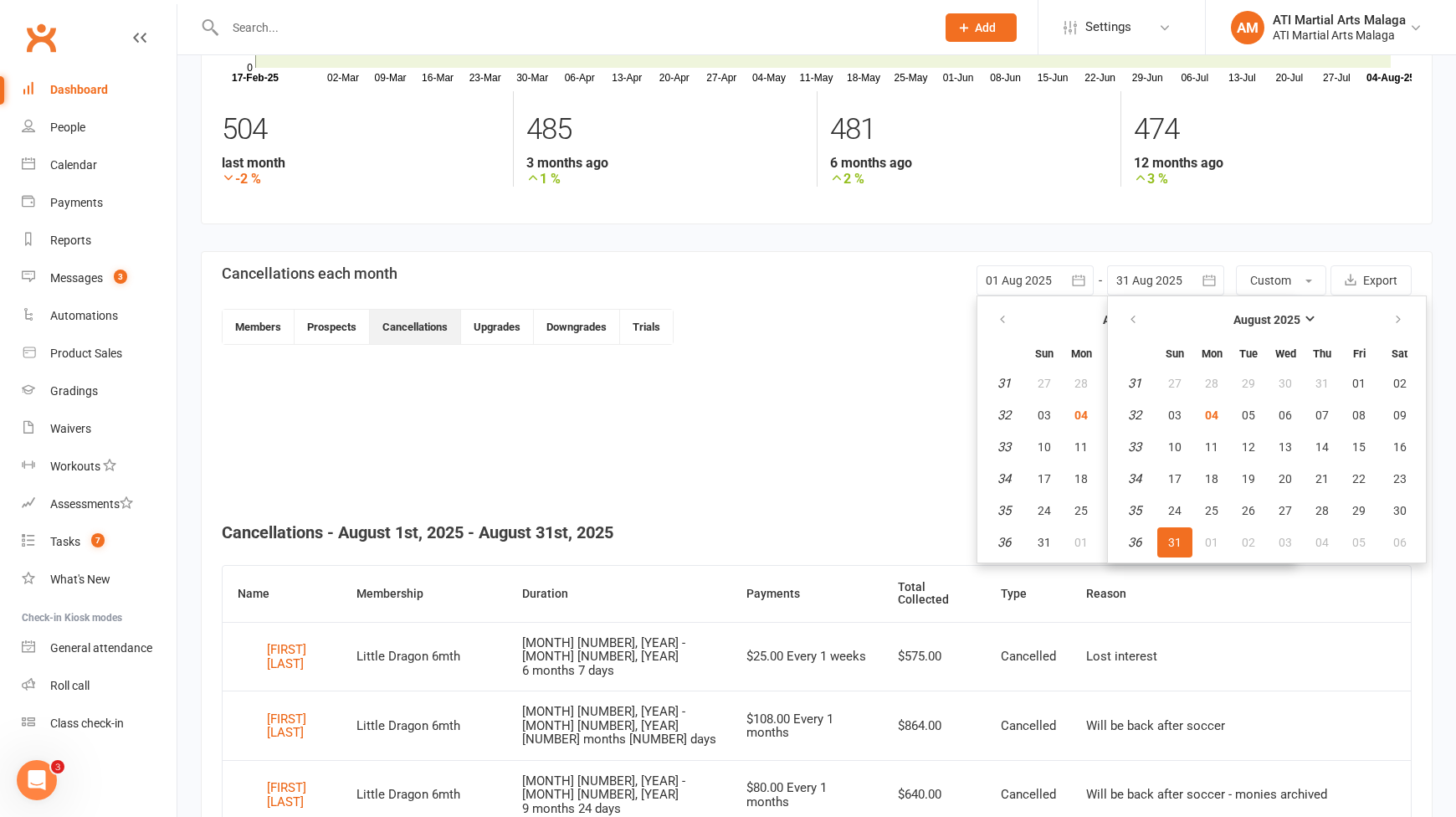 click at bounding box center [1035, 280] 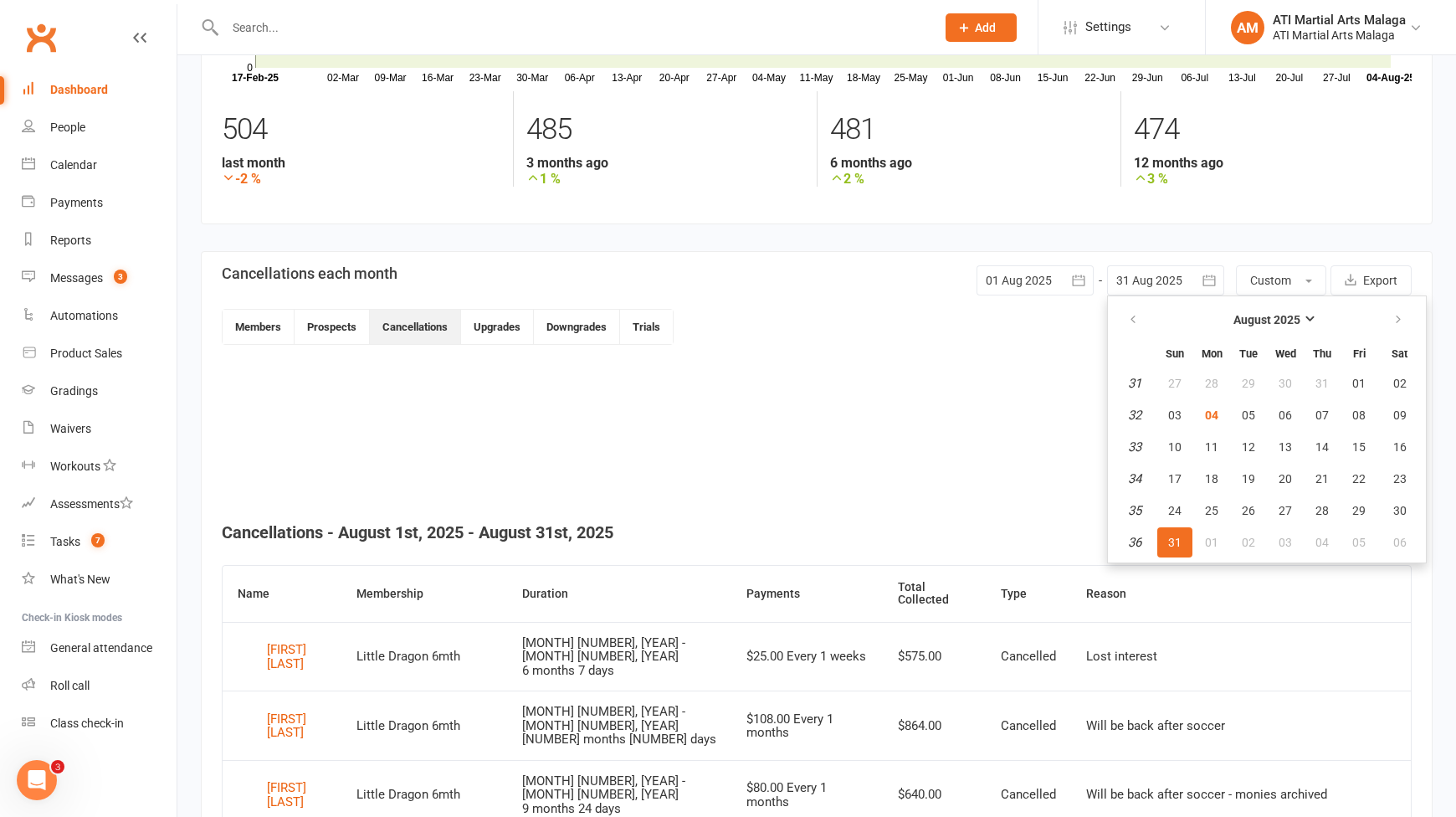 click at bounding box center [1035, 280] 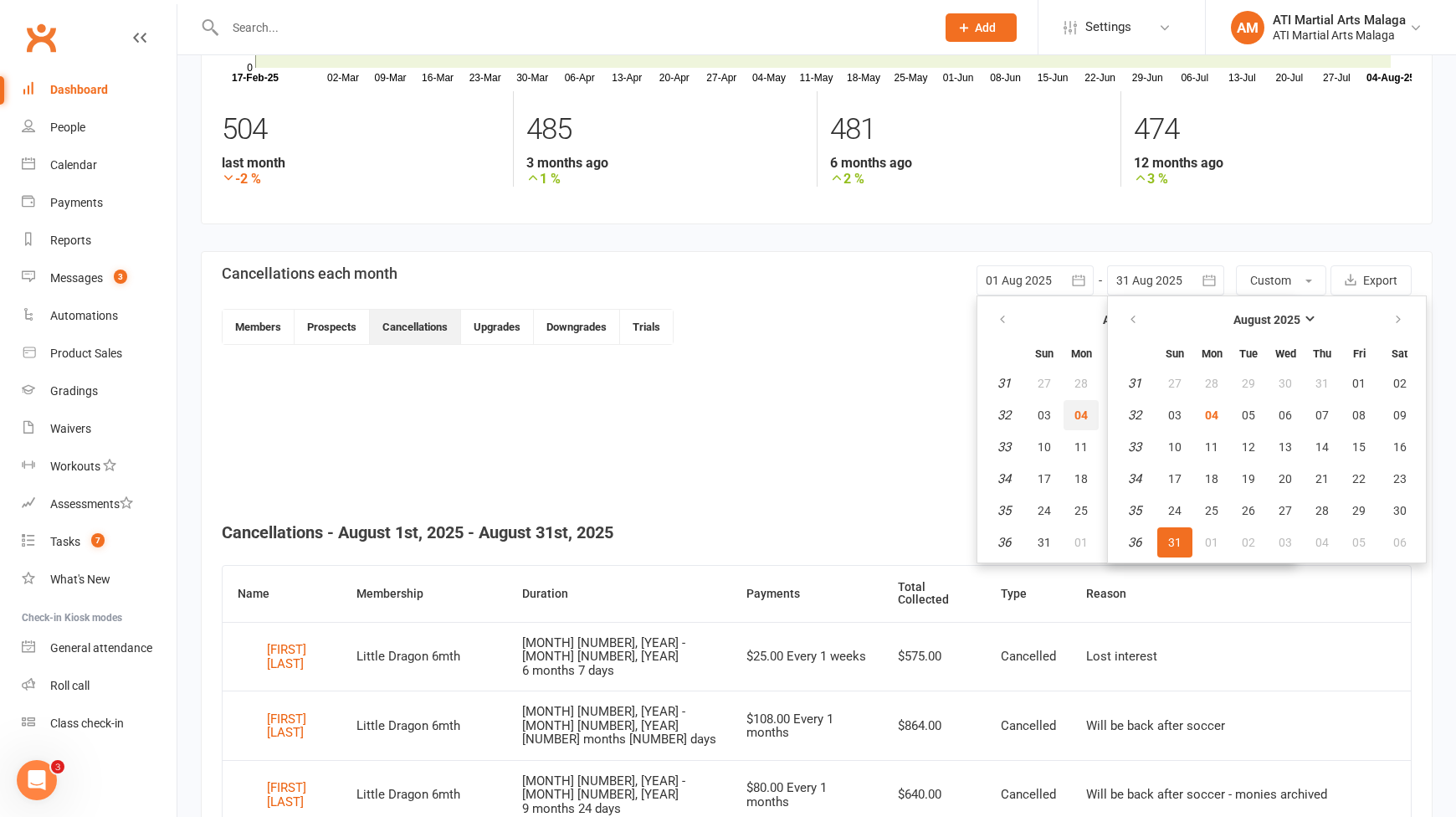 click on "04" at bounding box center [1081, 415] 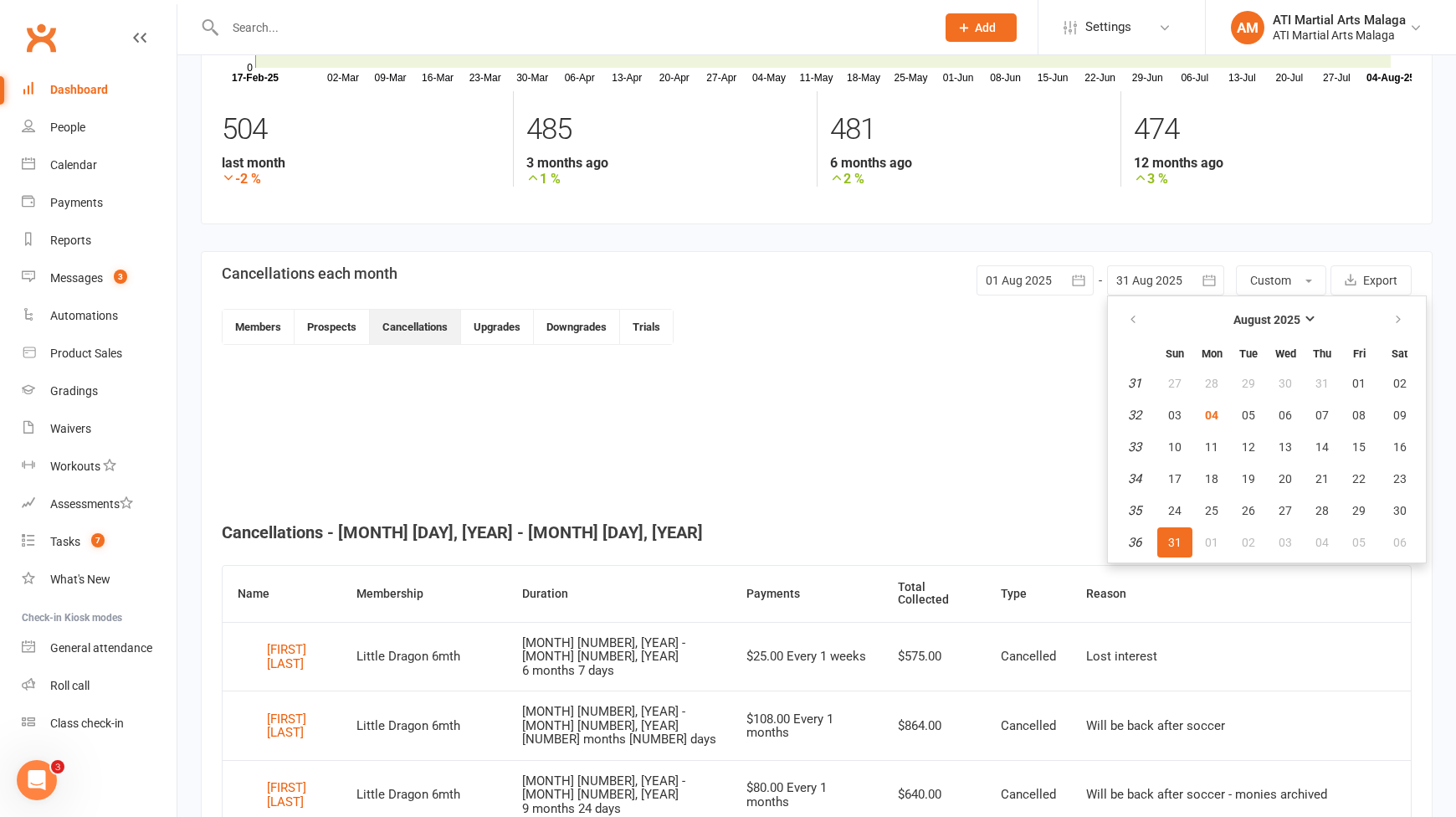 type on "04 Aug 2025" 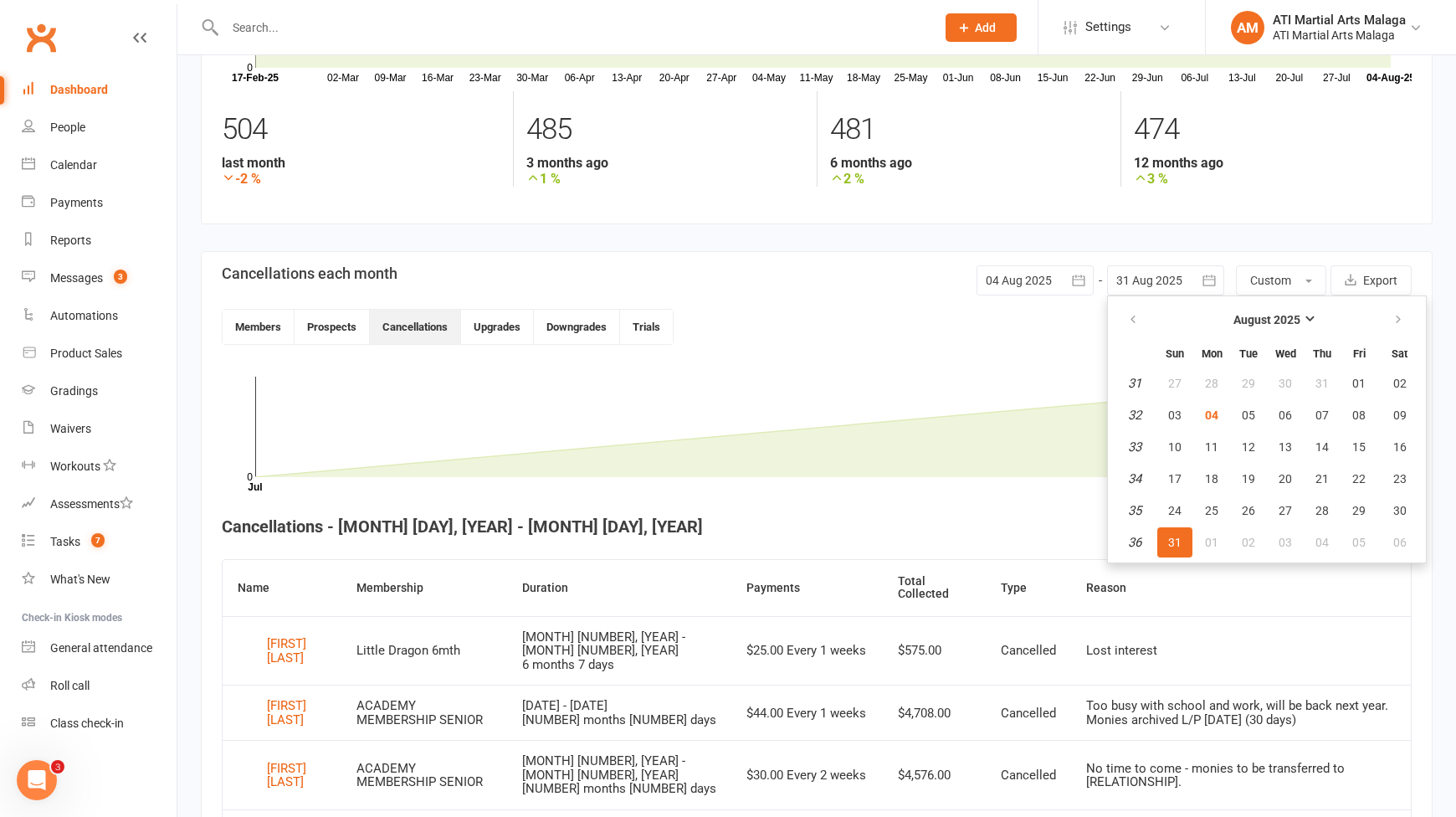 click at bounding box center (1035, 280) 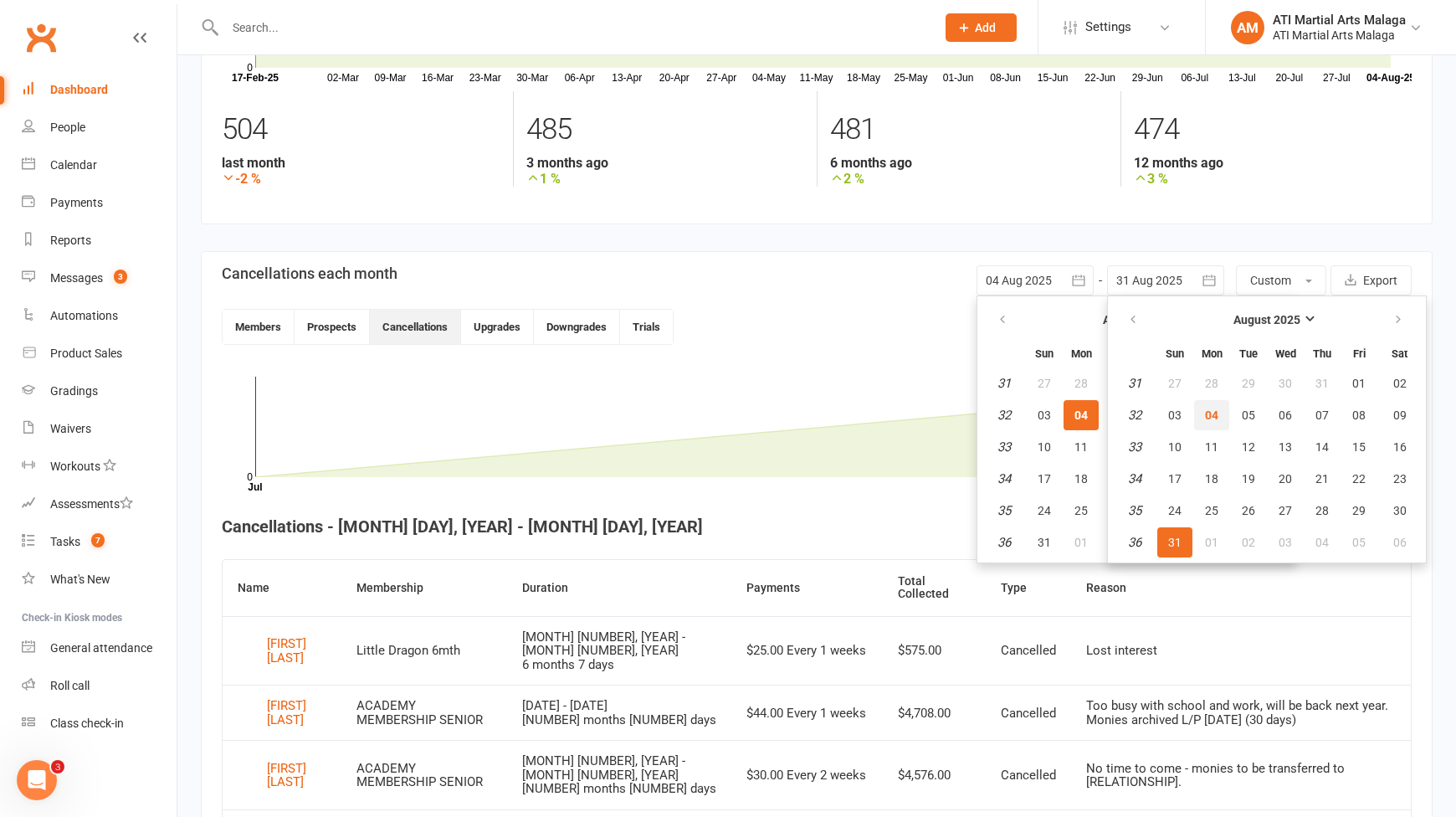 click on "04" at bounding box center (1212, 415) 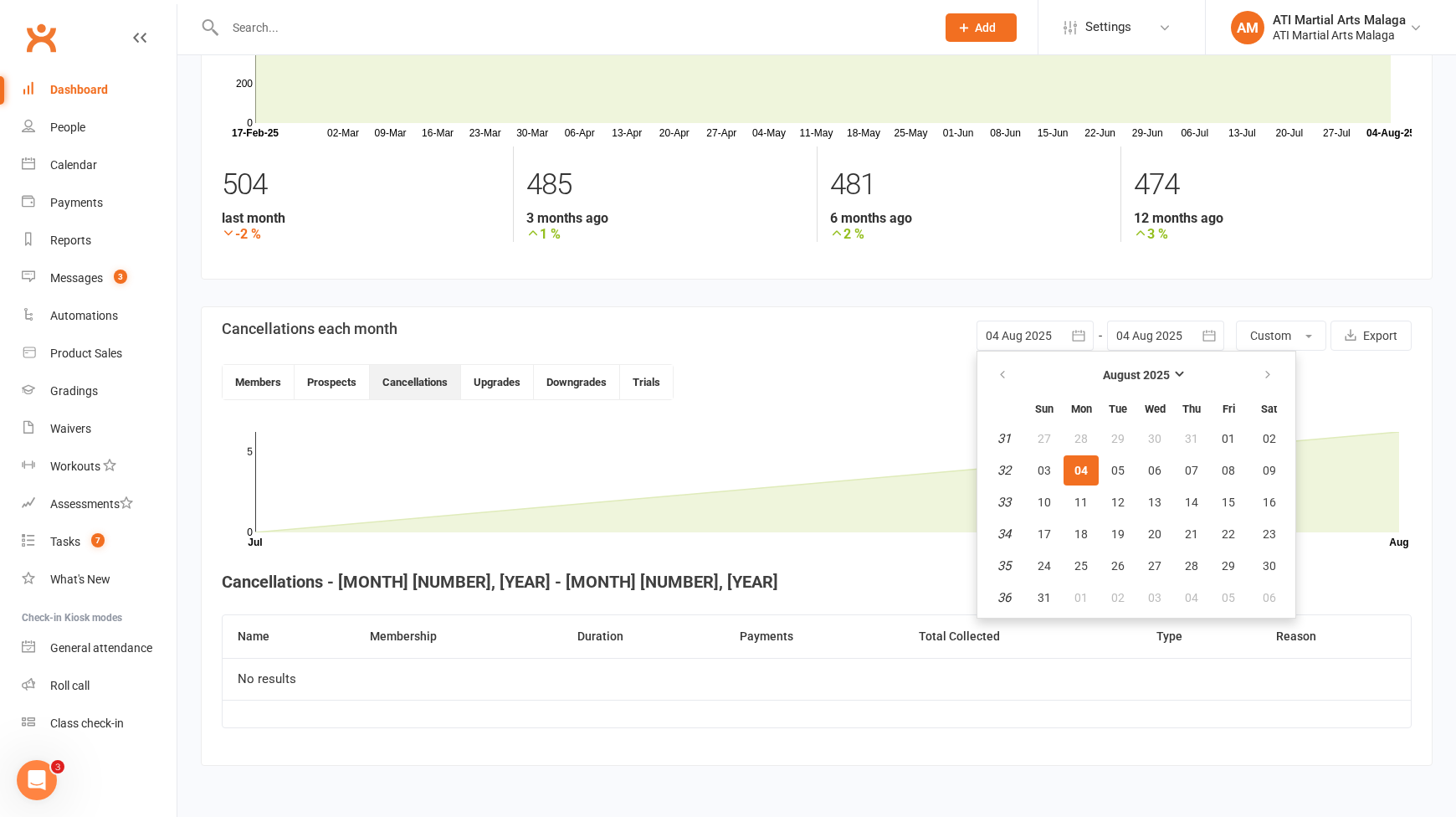 scroll, scrollTop: 151, scrollLeft: 0, axis: vertical 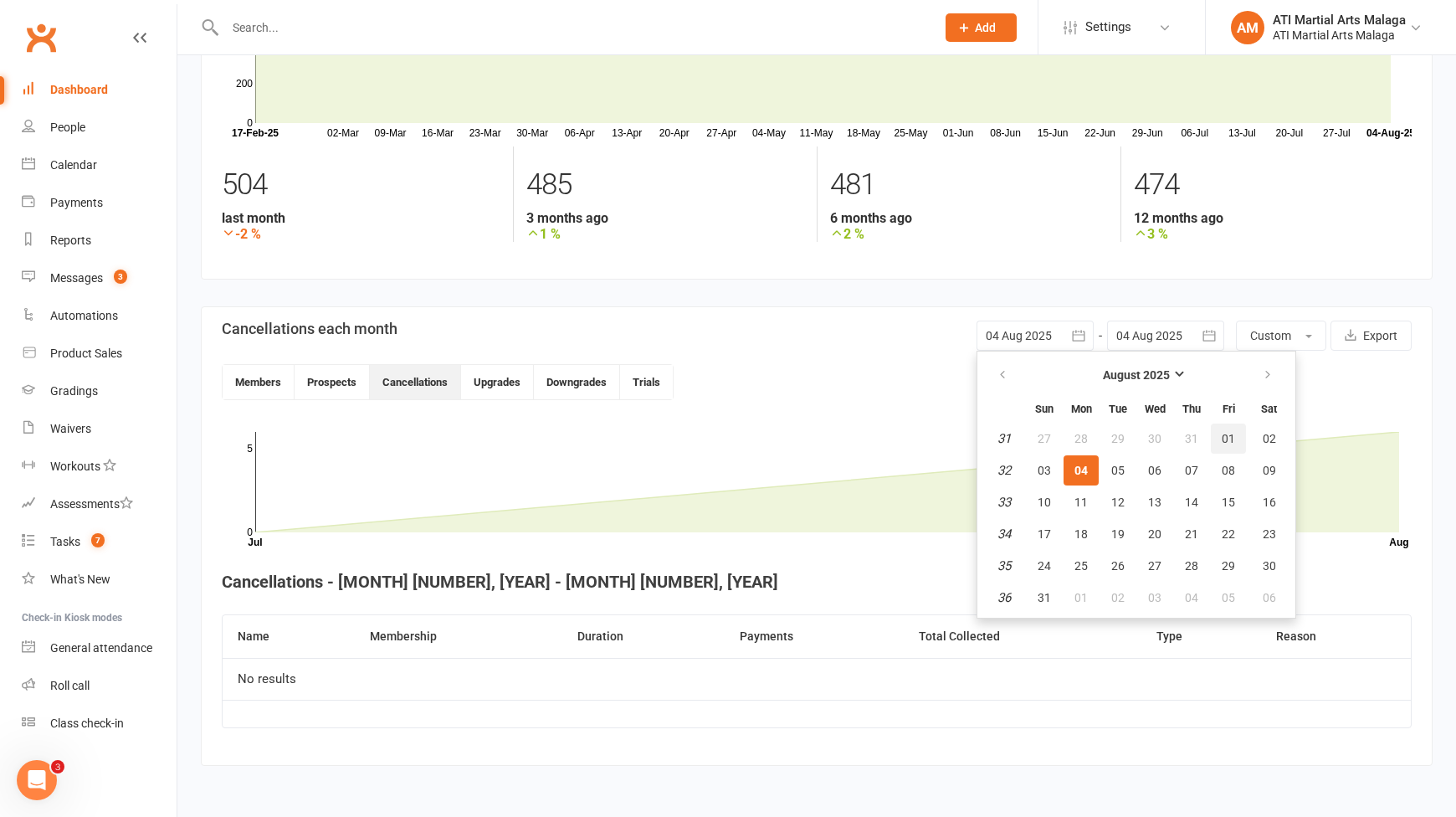 click on "01" at bounding box center [1228, 439] 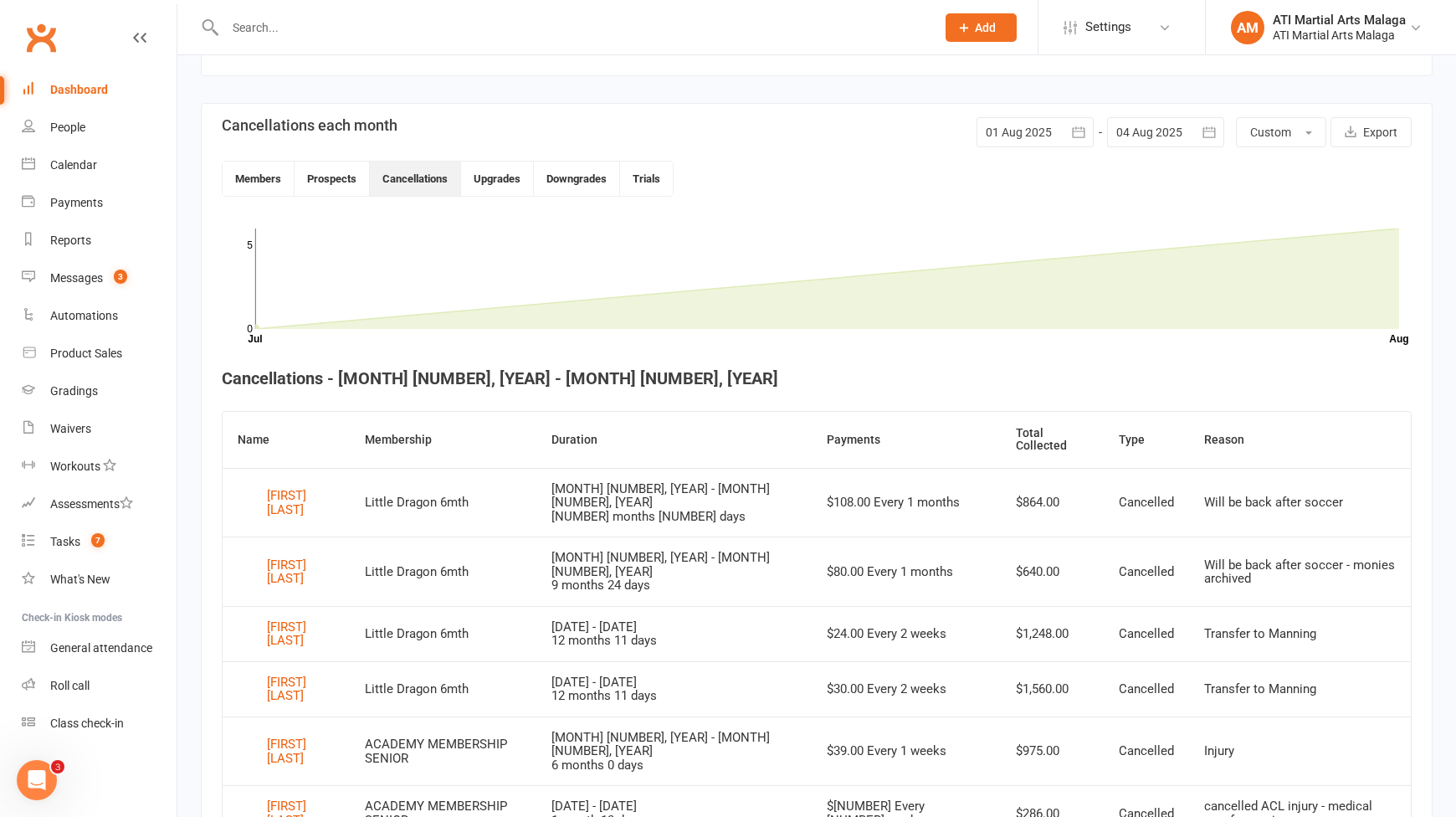 scroll, scrollTop: 481, scrollLeft: 0, axis: vertical 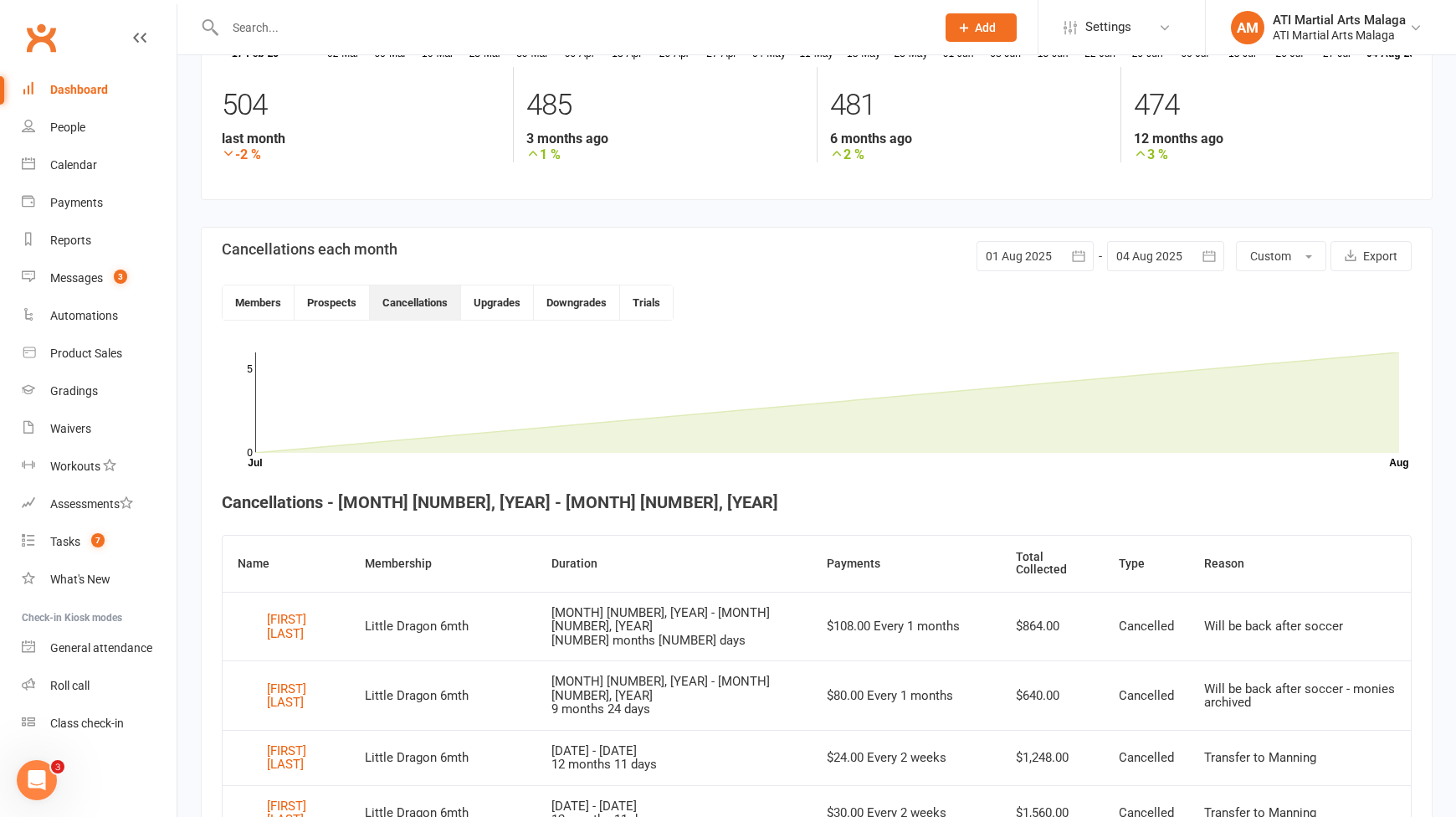 click at bounding box center (1035, 256) 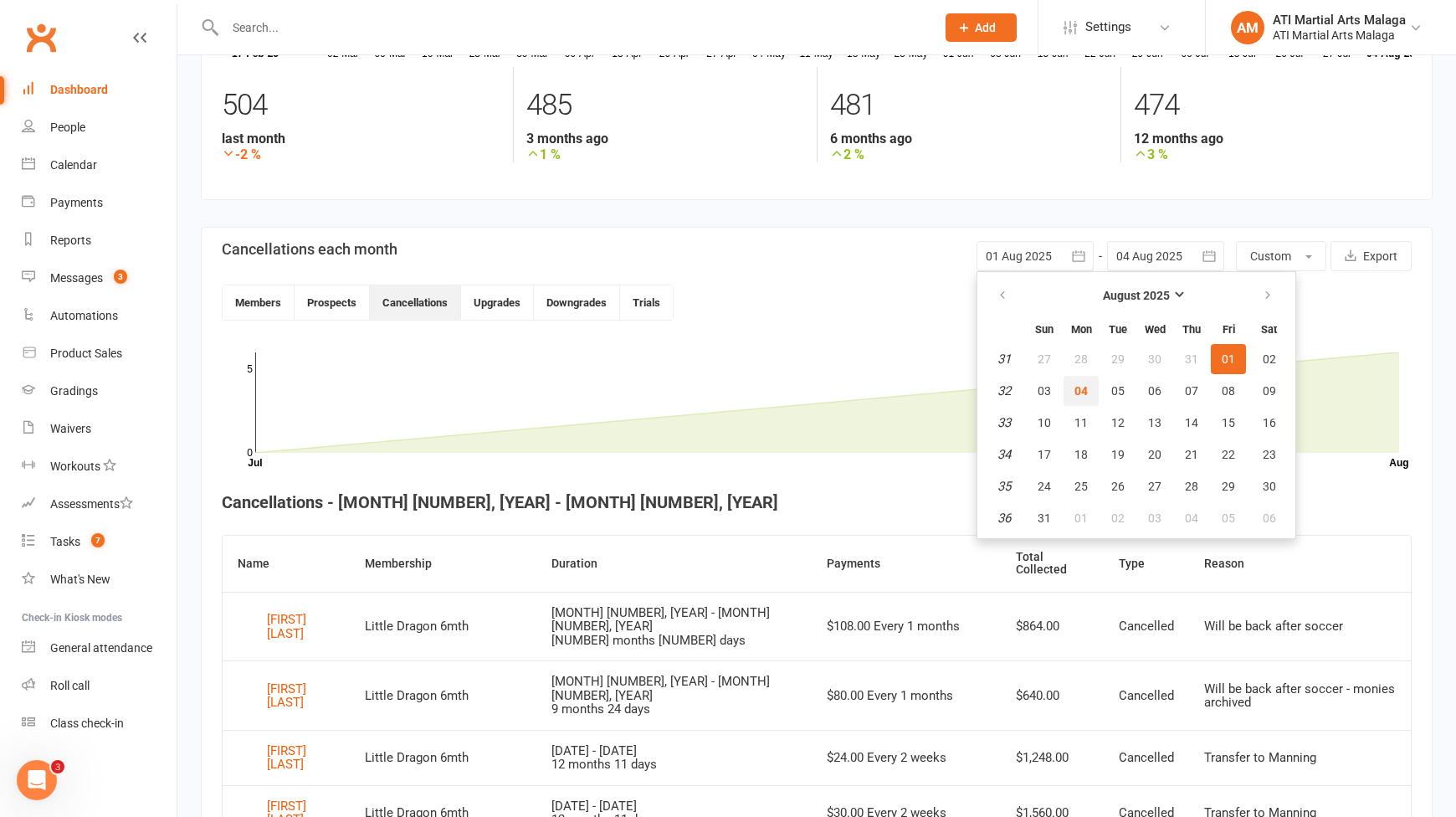 click on "04" at bounding box center (1081, 391) 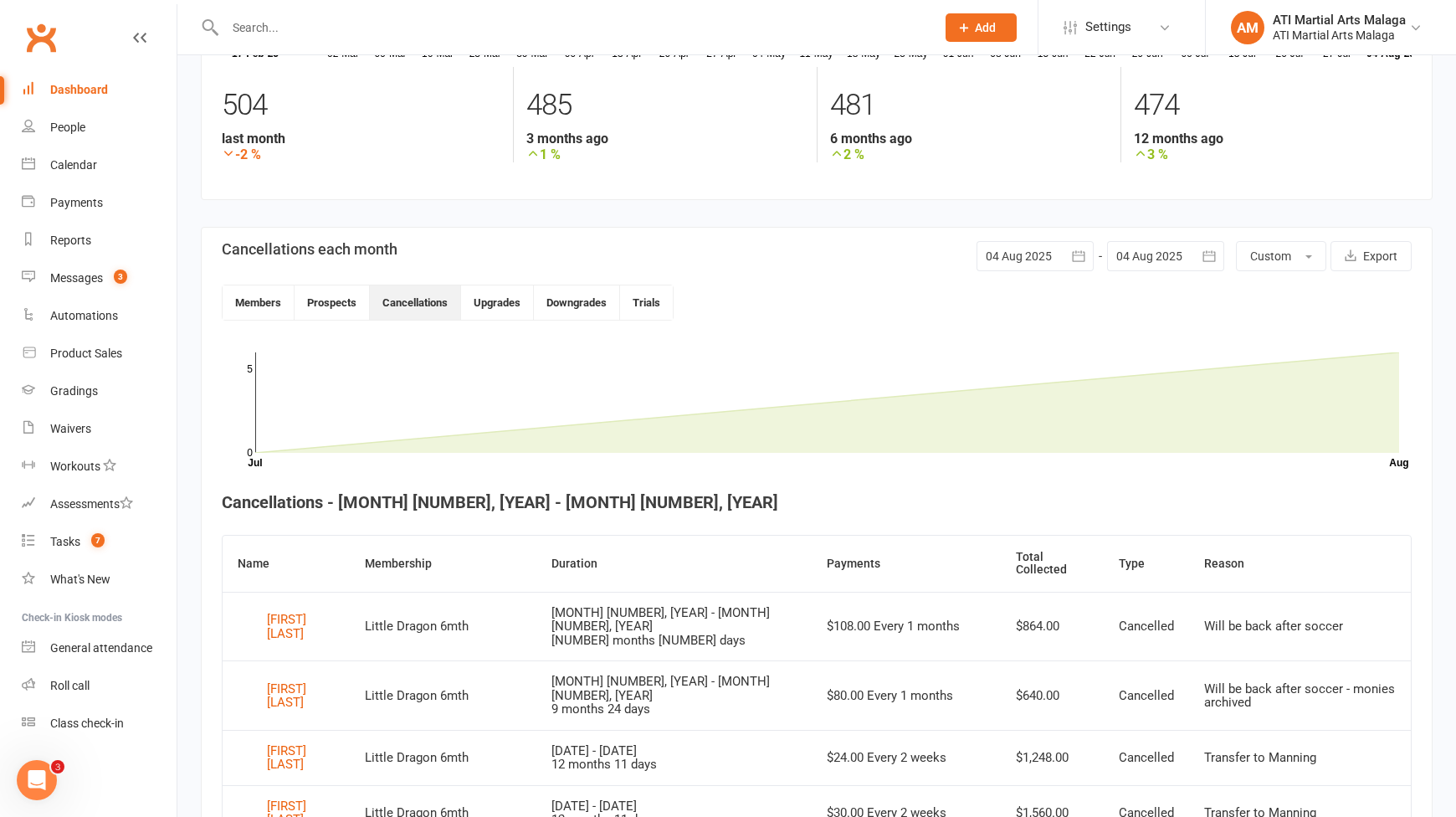 click at bounding box center [1166, 256] 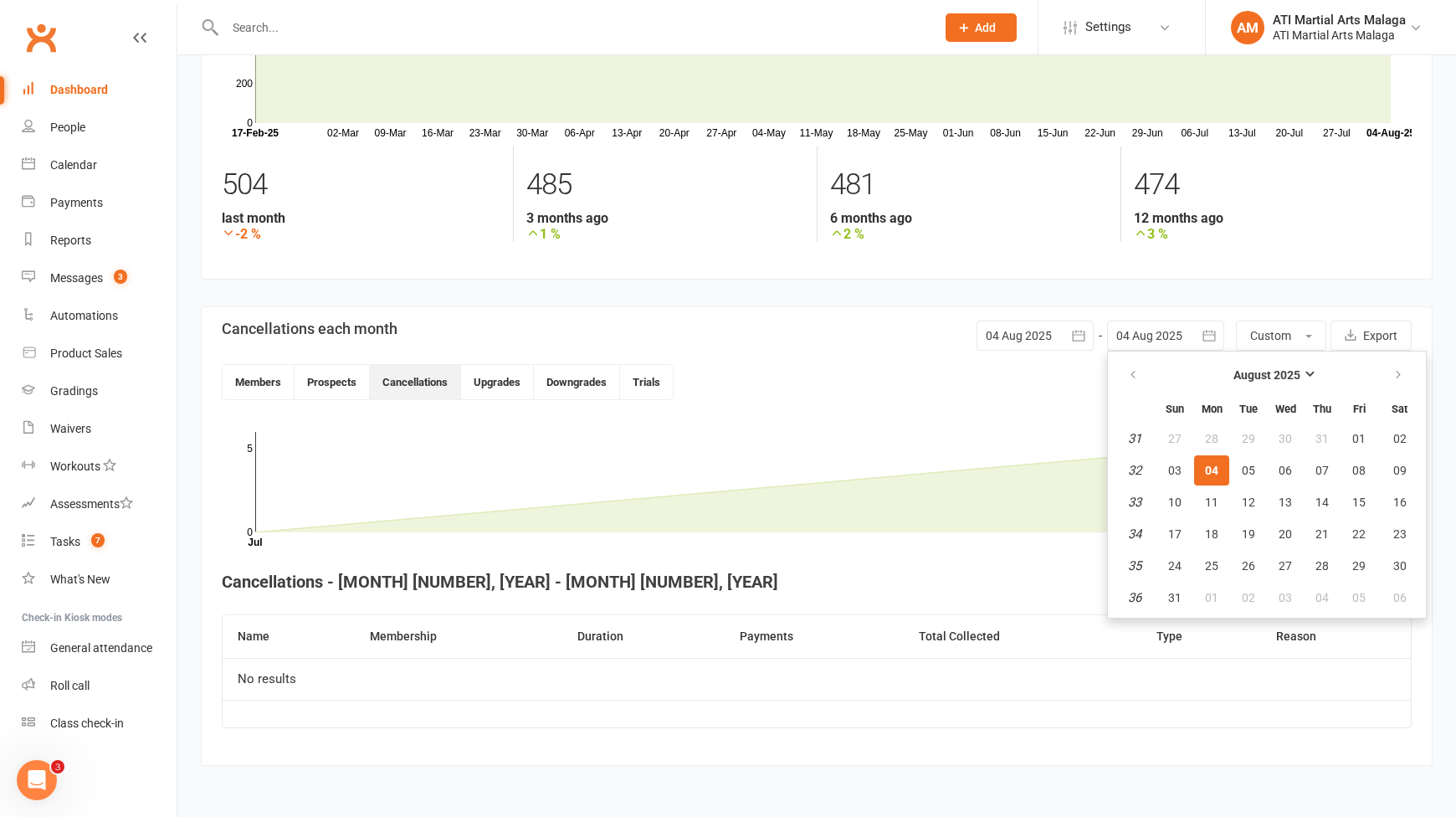 scroll, scrollTop: 151, scrollLeft: 0, axis: vertical 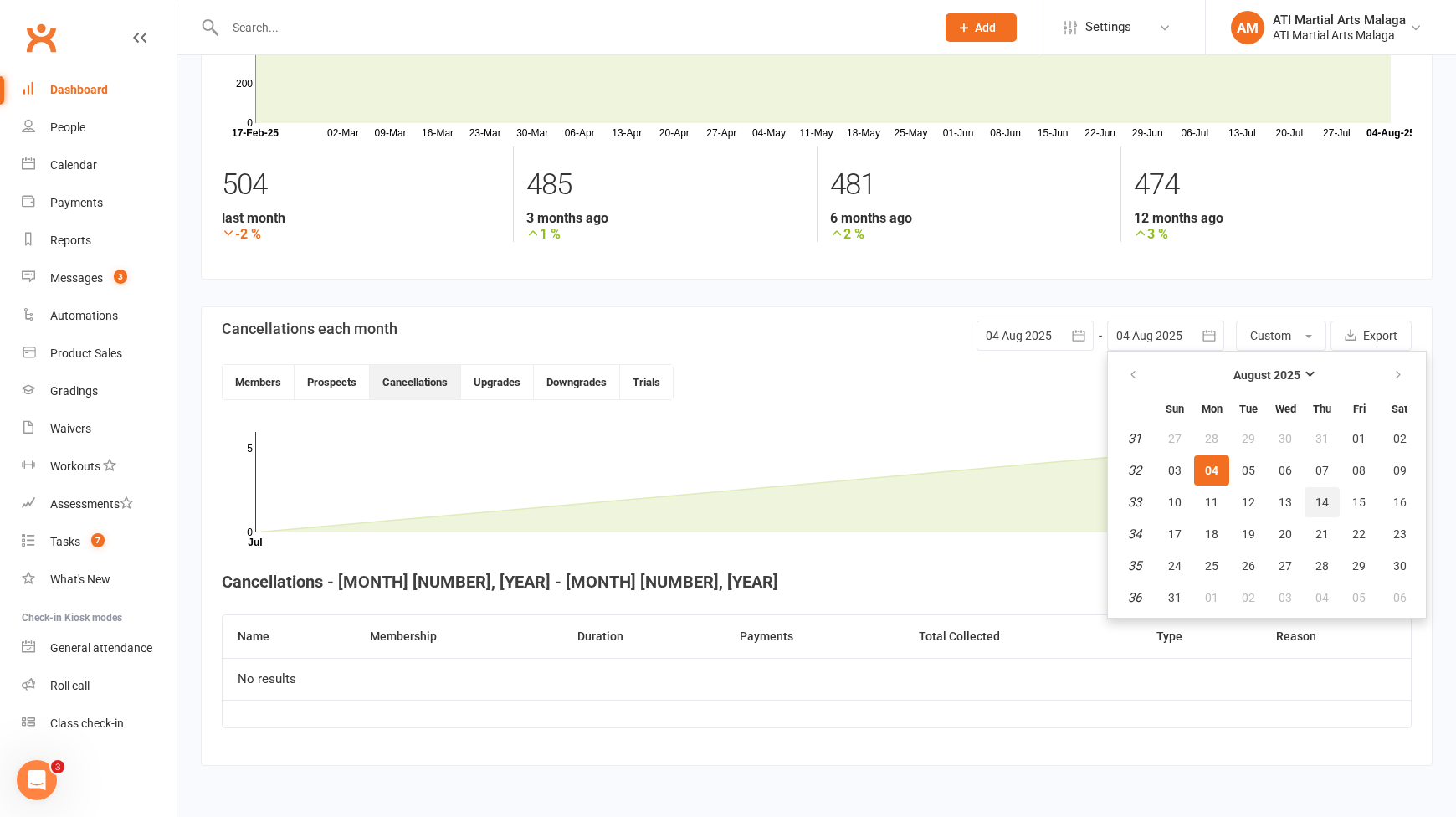 click on "14" at bounding box center [1322, 502] 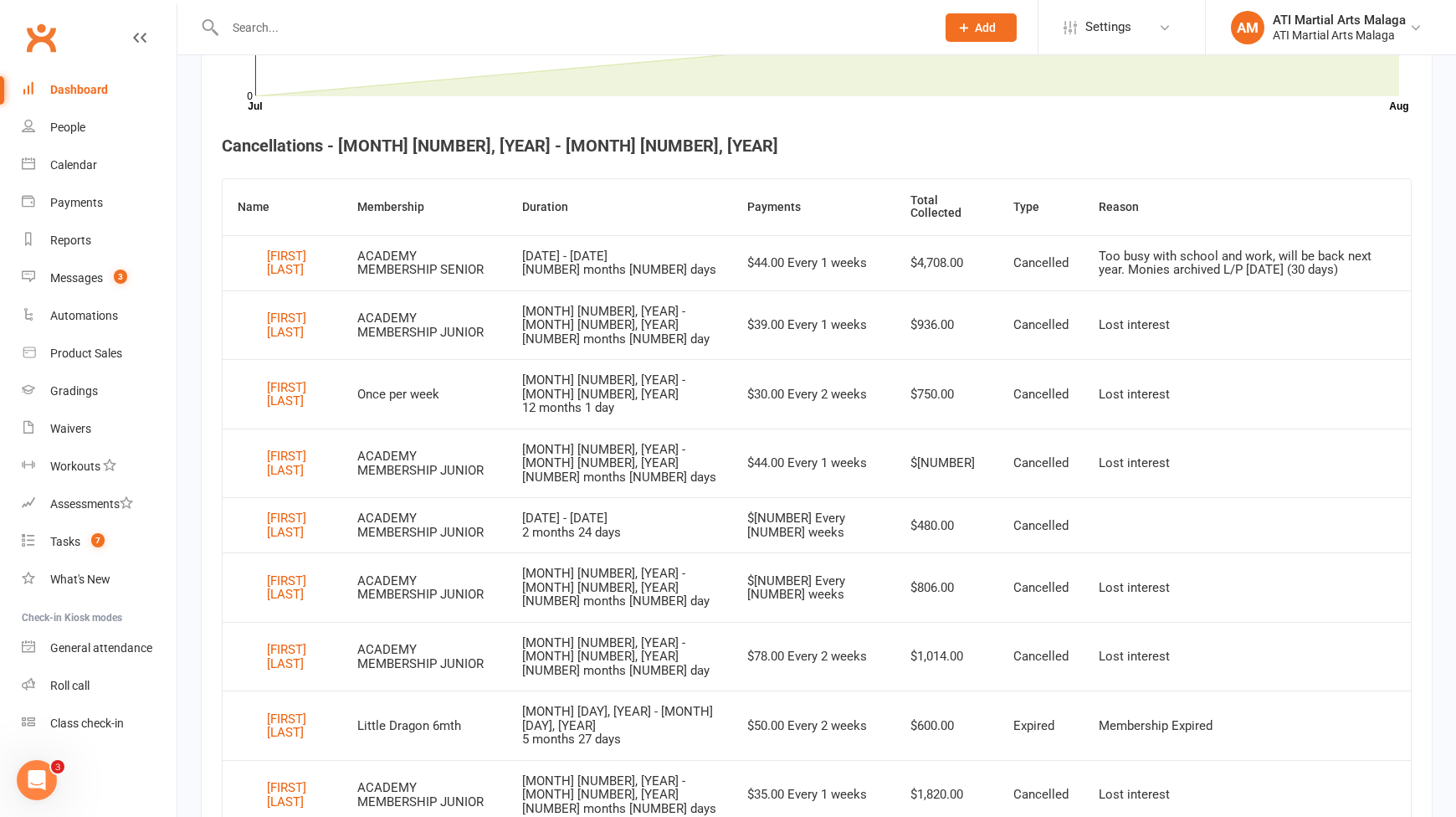 scroll, scrollTop: 671, scrollLeft: 0, axis: vertical 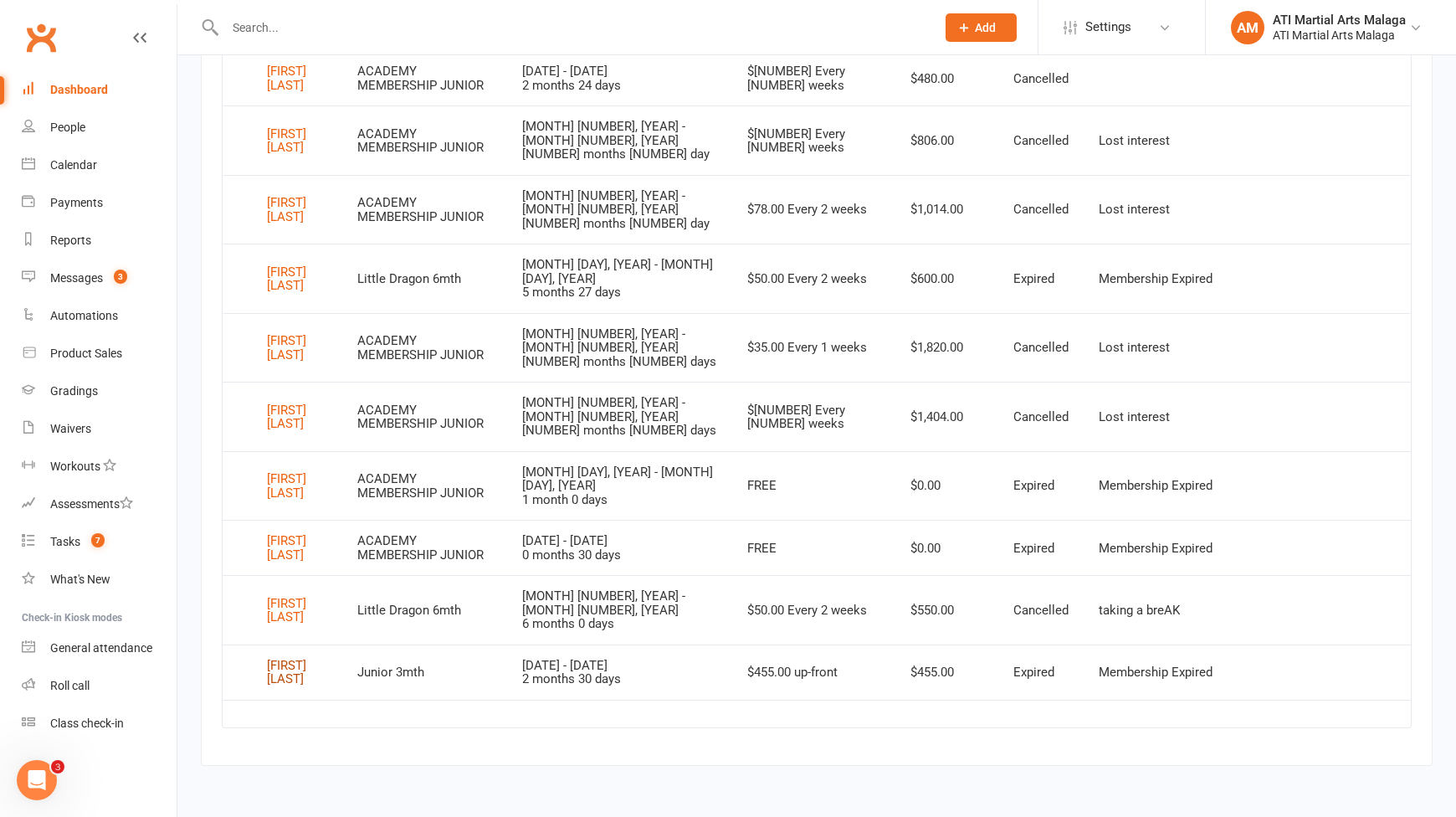 click on "[FIRST] [LAST]" at bounding box center (297, 672) 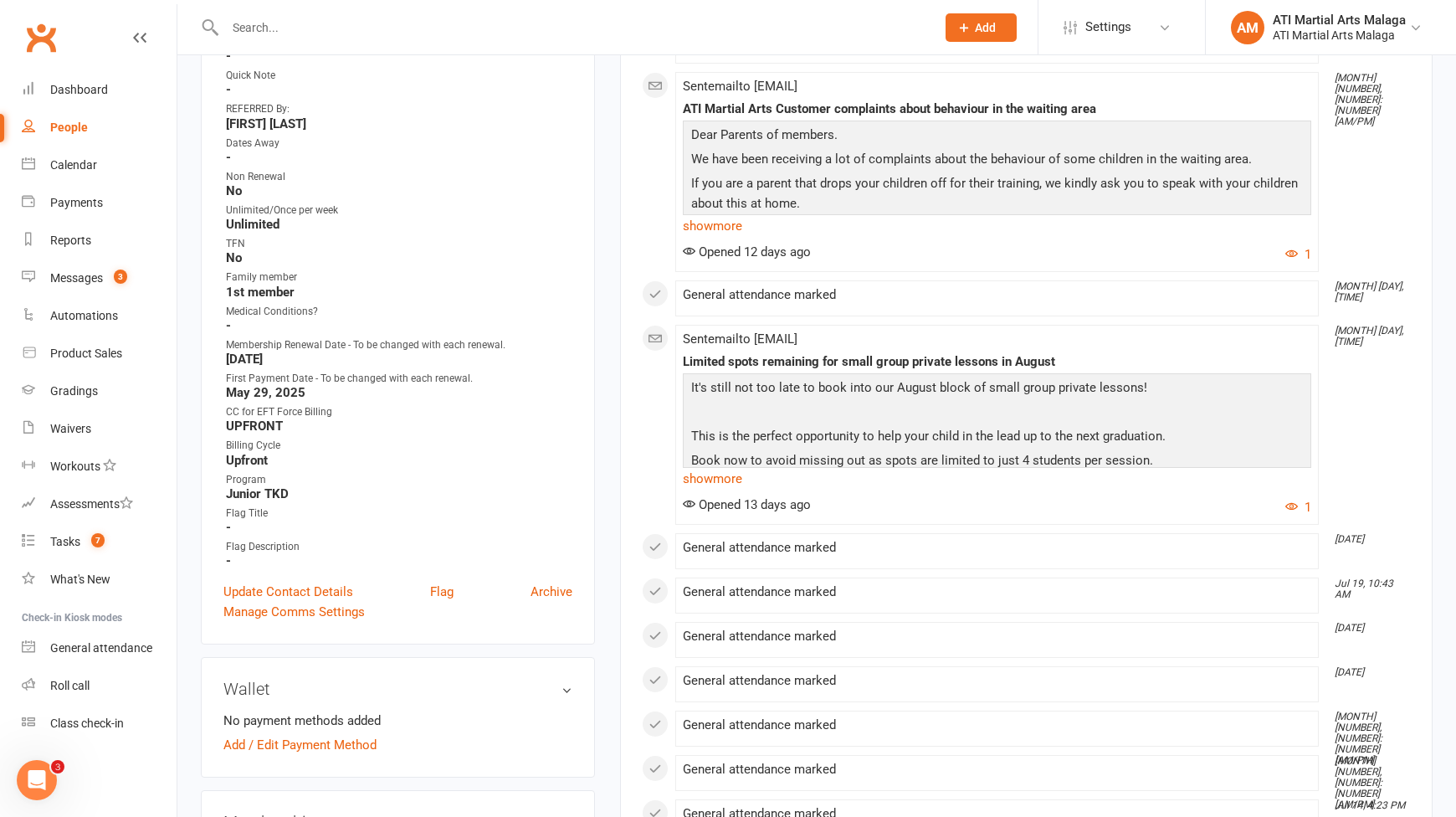 scroll, scrollTop: 586, scrollLeft: 0, axis: vertical 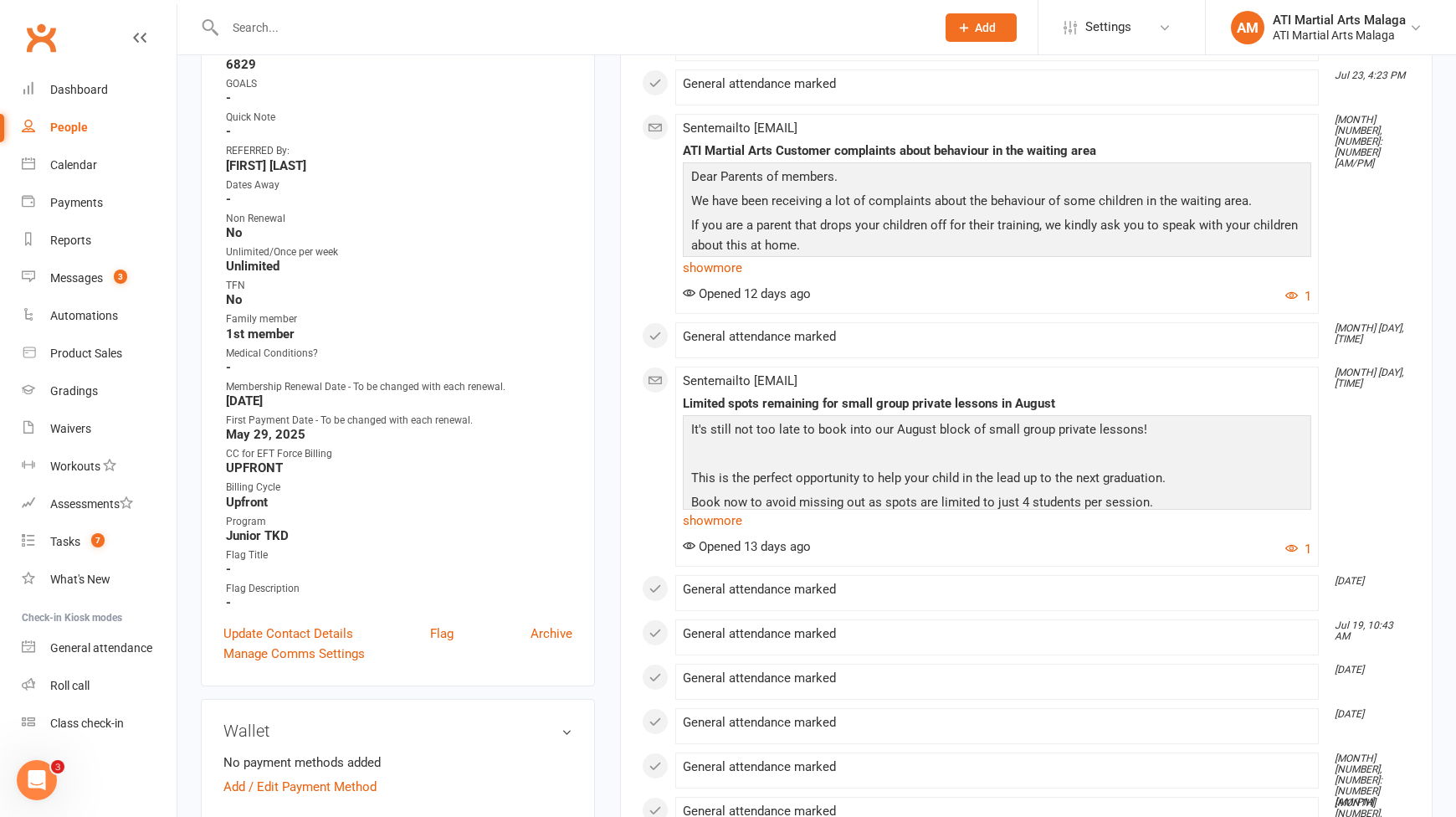 click on "✓ Memberships Junior 3mth Expires on 7th August, 2025 $ Balance $0.00 Next: n/a Last: 23 Jun 2025 Last visit 1 Aug 2025 3 days ago view attendance
Activity Notes Comms Attendance Payments Waivers Tasks Automations Gradings / Promotions Access Control Credit balance
All activities Bookings / Attendances Communications Notes Failed SMSes Gradings Members Memberships POS Sales Payments Credit Vouchers Prospects Reports Automations Tasks Waivers Workouts Kiosk Mode Consent Assessments Contact Flags Family Relationships Activity This Month Aug 1, 4:37 PM General attendance marked   July 2025 Jul 31, 4:07 PM General attendance marked   Jul 30, 4:35 PM General attendance marked   Jul 26, 10:44 AM General attendance marked   Jul 25, 4:36 PM General attendance marked   Jul 24, 4:07 PM General attendance marked   Jul 23, 4:23 PM General attendance marked   Jul 23, 2:58 PM   Sent  email  to   ttphong1903@yahoo.com   ATI Martial Arts Customer complaints about behaviour in the waiting area Dear Parents of members." at bounding box center [1026, 1360] 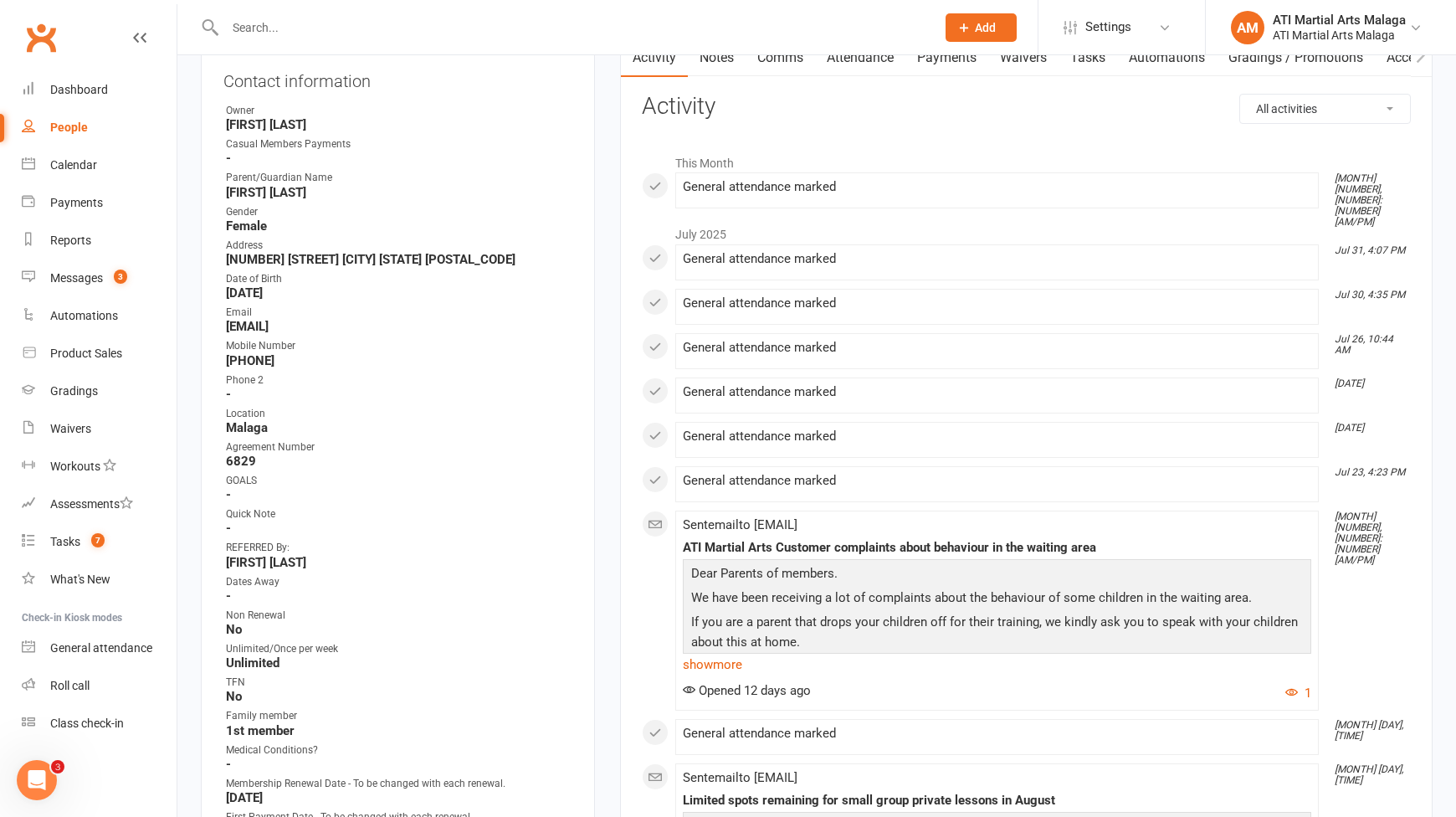scroll, scrollTop: 419, scrollLeft: 0, axis: vertical 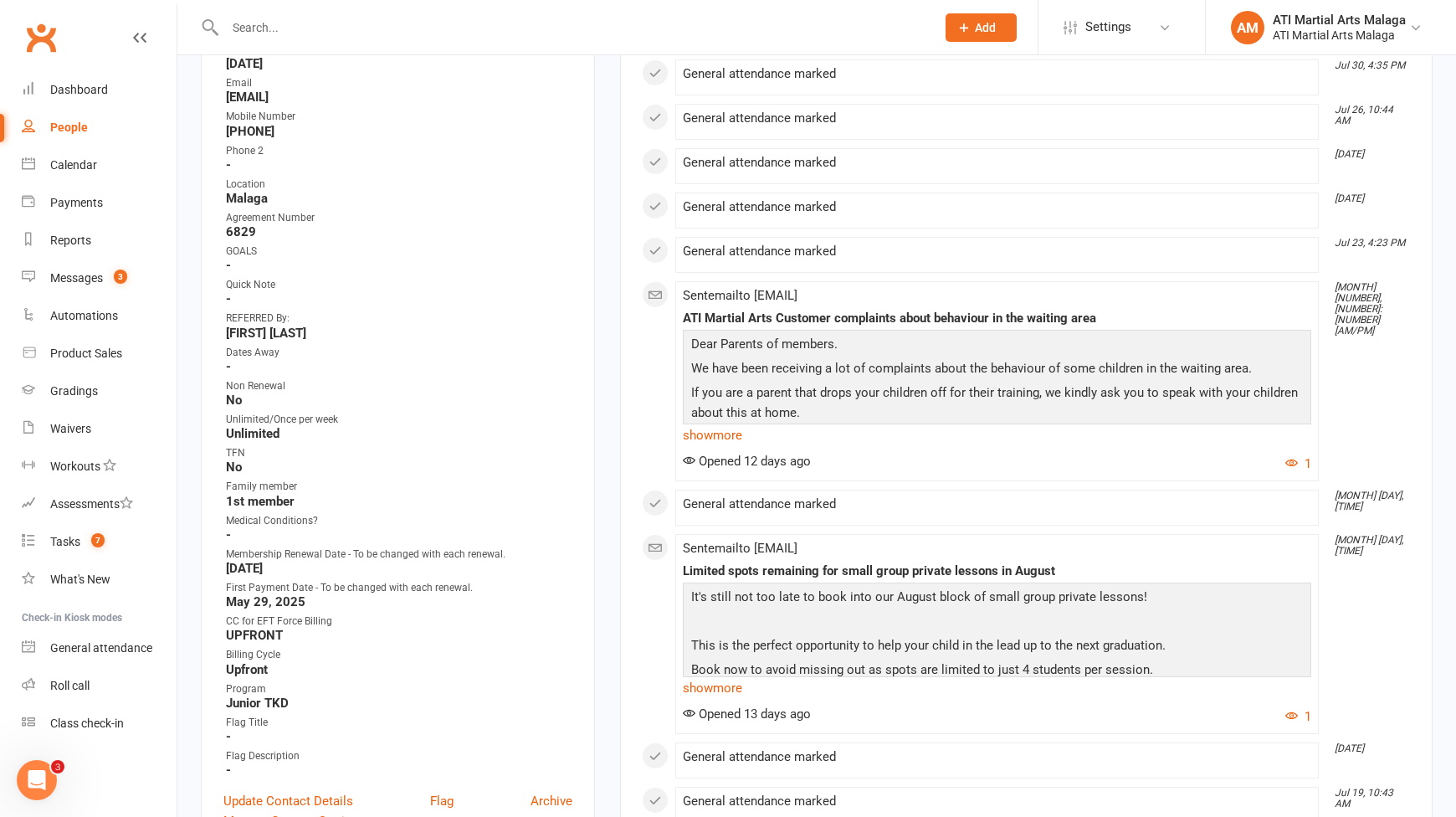 click on "upload photo Chelsea Truong Activated 1 April, 2025 Added 16 September, 2023   Active member 9 years old  Contact information Owner   Dawn OBrien Casual Members Payments  -
Parent/Guardian Name  Thang Truong
Gender  Female
Address  2 Jefferson Drive Marangaroo WA 6064
Date of Birth  January 9, 2016
Email  ttphong1903@yahoo.com
Mobile Number  0424 102 888
Phone 2  -
Location  Malaga
Agreement Number  6829
GOALS  -
Quick Note  -
REFERRED By:  Luca Le
Dates Away  -
Non Renewal  No
Unlimited/Once per week  Unlimited
TFN  No
Family member  1st member
Medical Conditions?  -
Membership Renewal Date - To be changed with each renewal.  October 8, 2025
First Payment Date - To be changed with each renewal.  May 29, 2025
CC for EFT Force Billing  UPFRONT
Billing Cycle  Upfront
Program  Junior TKD
Flag Title  -
Flag Description  -
Update Contact Details Flag Archive Manage Comms Settings
Wallet No payment methods added
Add / Edit Payment Method
Membership      —" at bounding box center [397, 835] 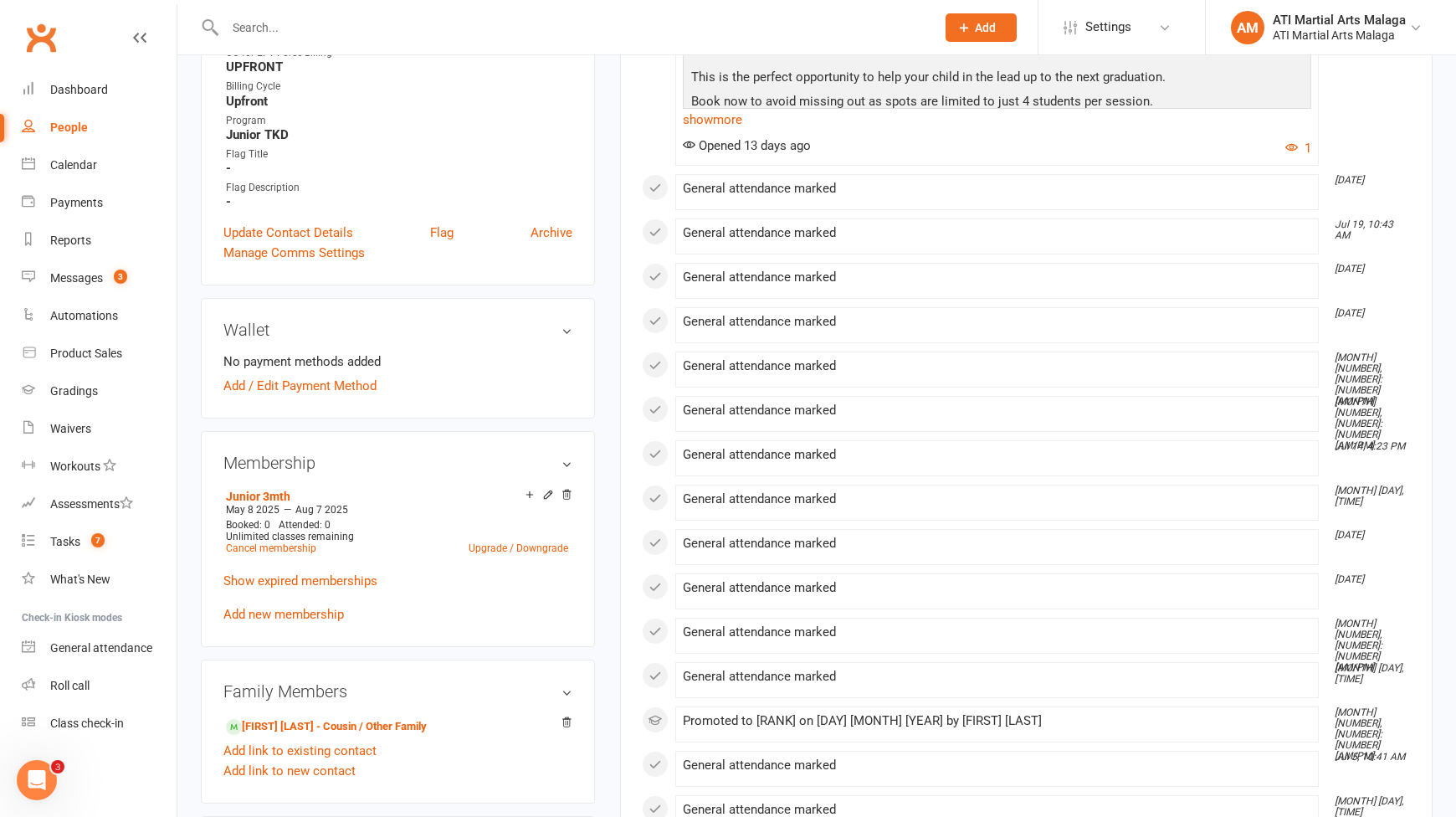 scroll, scrollTop: 1256, scrollLeft: 0, axis: vertical 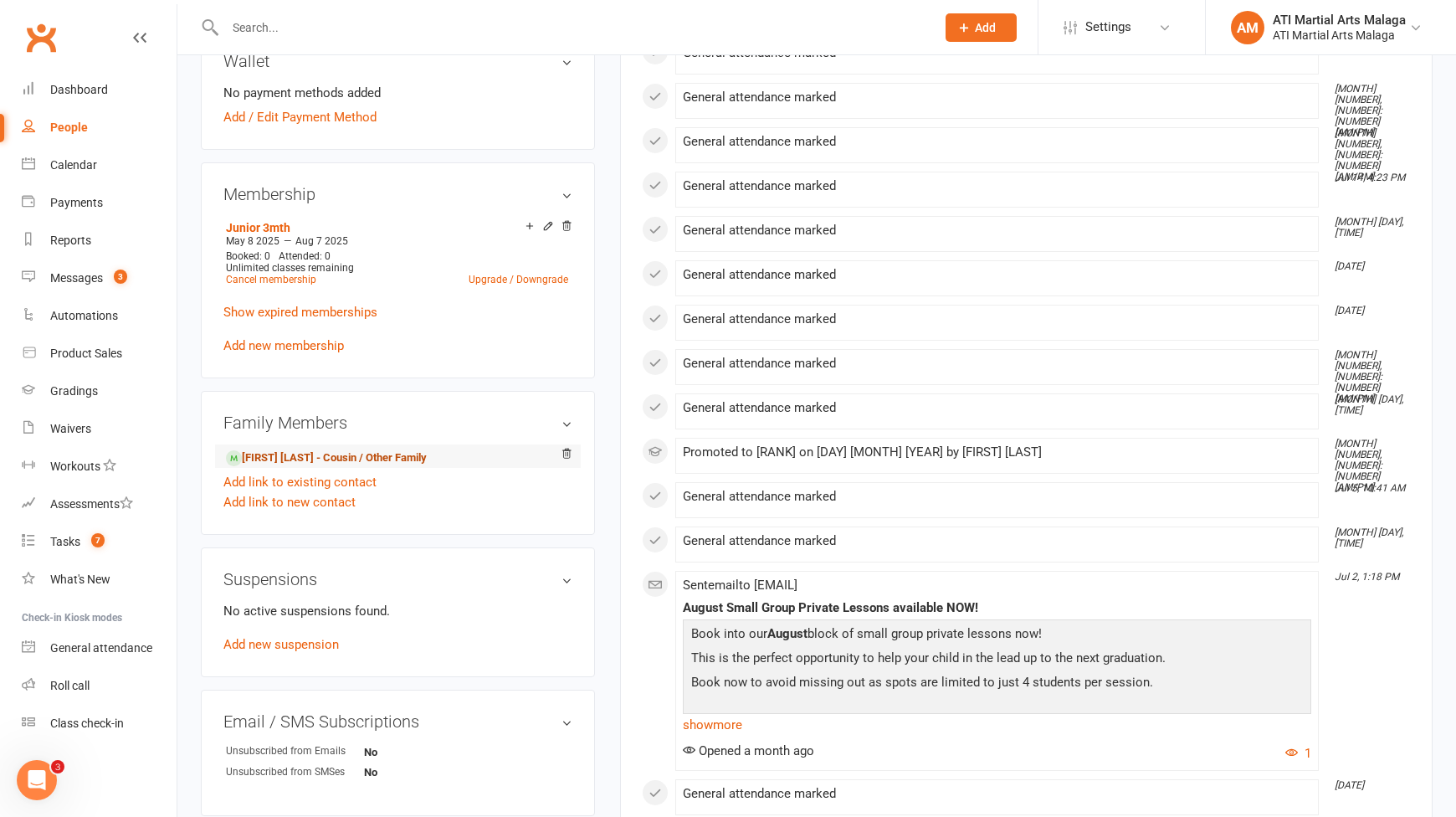 click on "[FIRST] [LAST] - Cousin / Other Family" at bounding box center (326, 458) 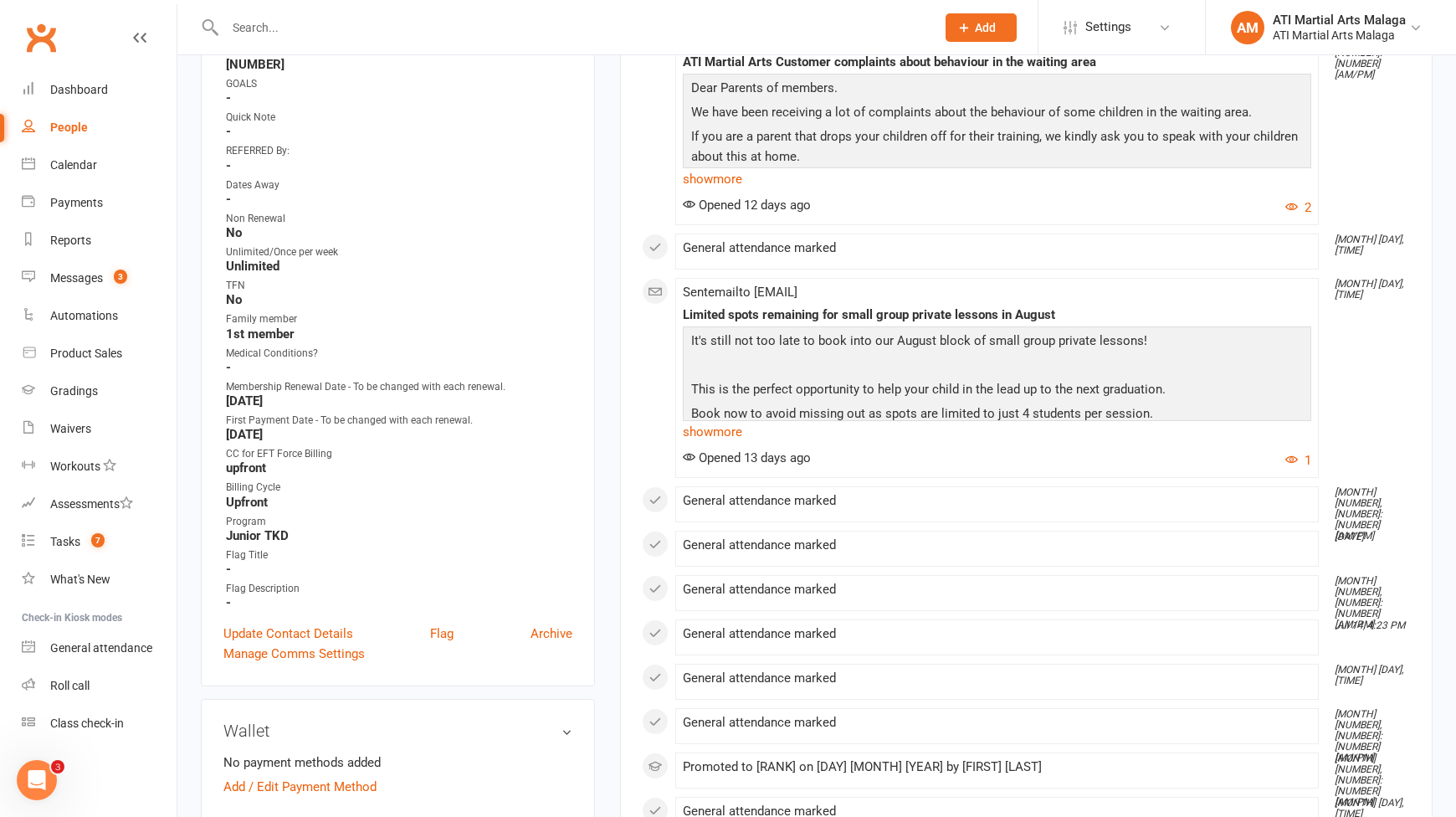 scroll, scrollTop: 0, scrollLeft: 0, axis: both 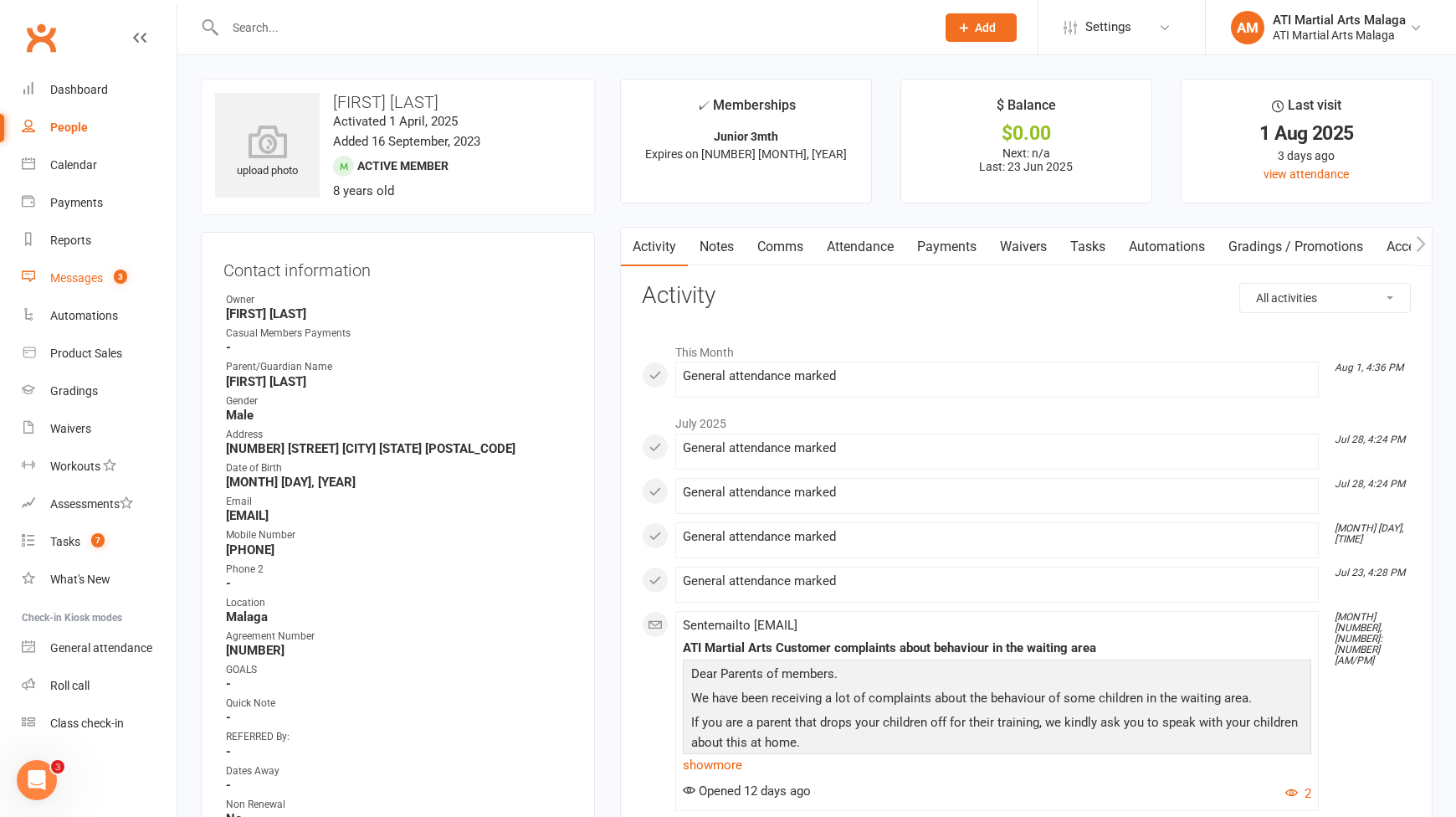 click on "Messages   3" at bounding box center (99, 278) 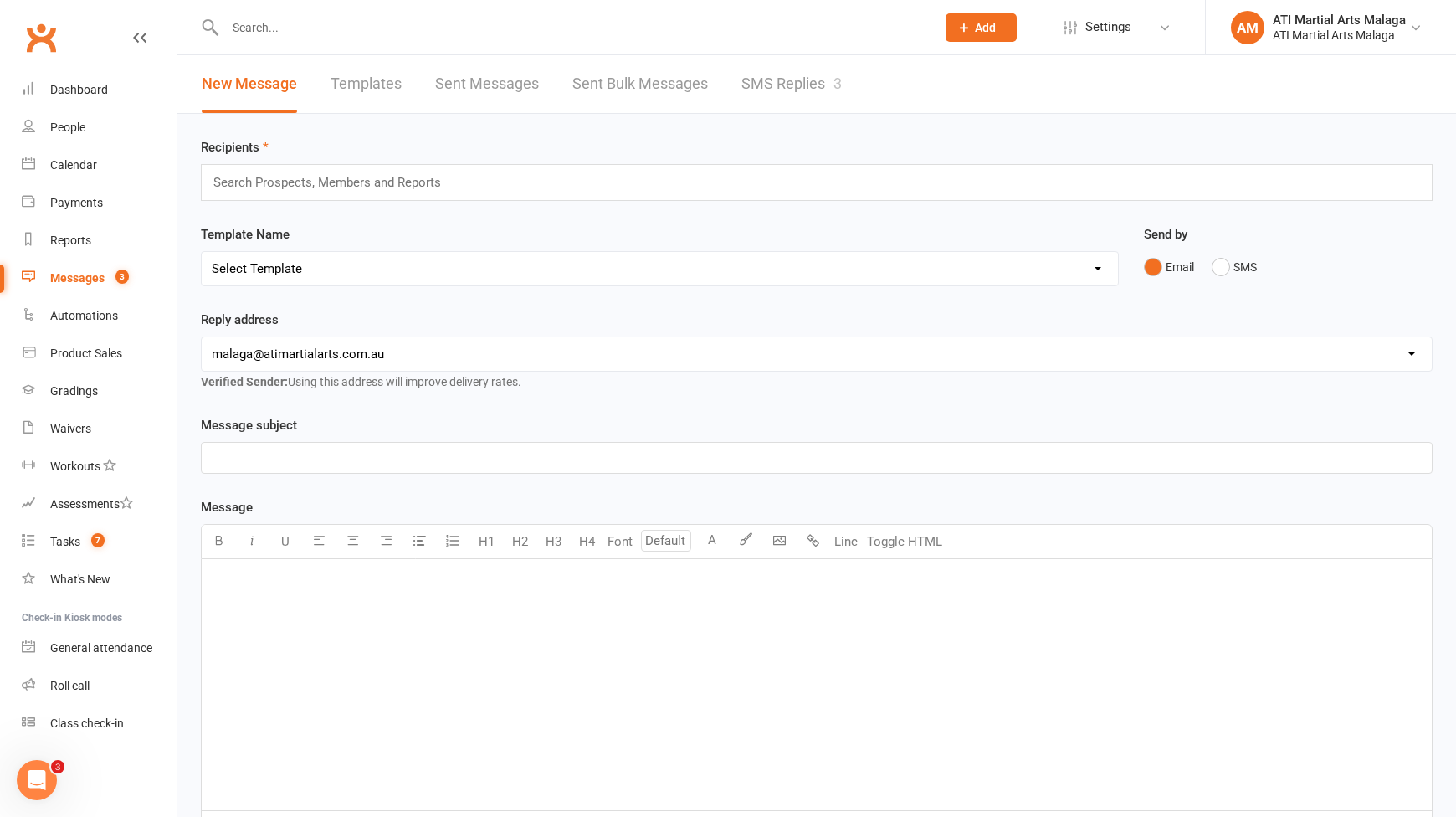 click on "SMS Replies  3" at bounding box center (792, 84) 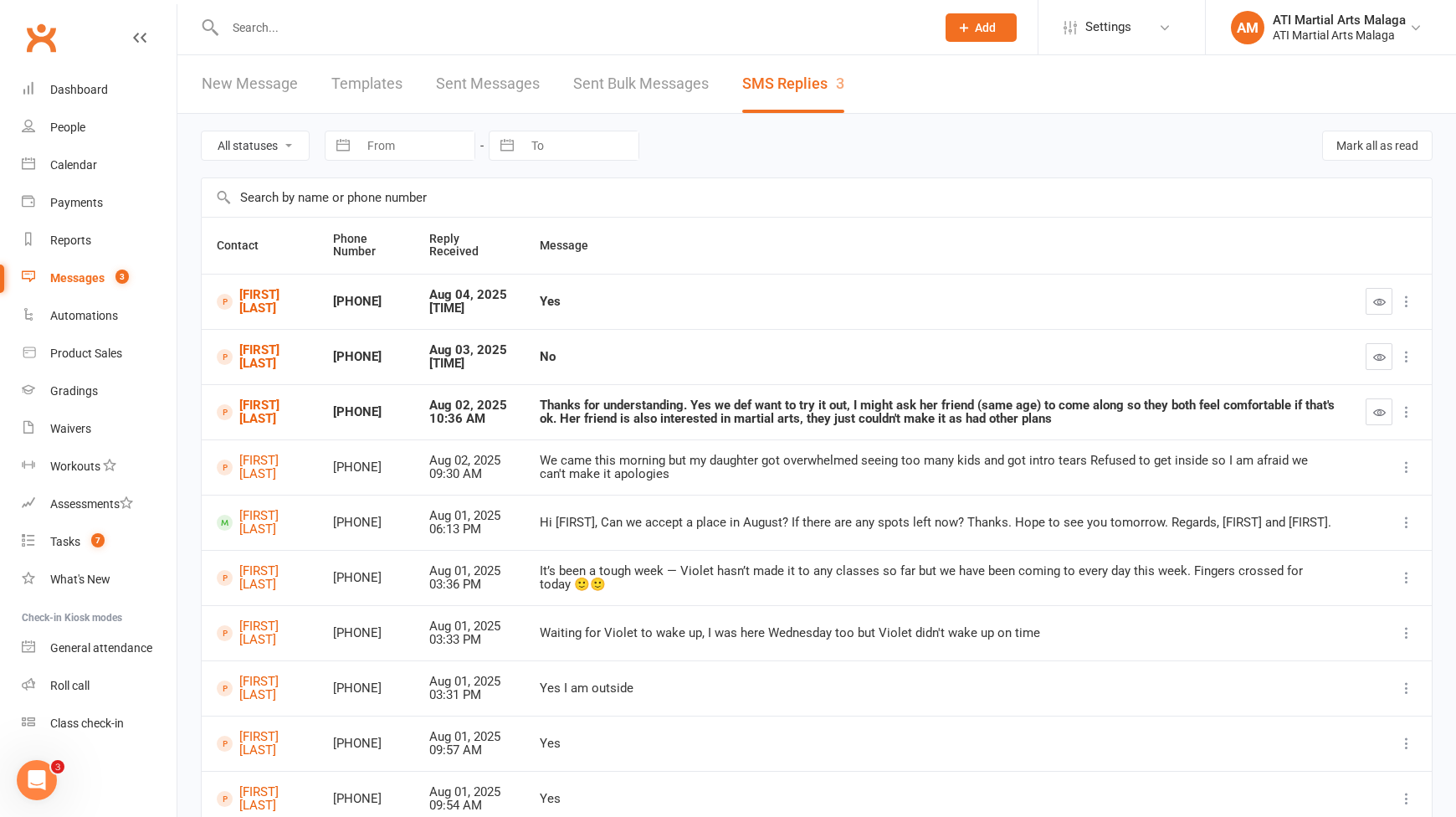 click on "All statuses Read only Unread only Navigate forward to interact with the calendar and select a date. Press the question mark key to get the keyboard shortcuts for changing dates. Navigate forward to interact with the calendar and select a date. Press the question mark key to get the keyboard shortcuts for changing dates. Mark all as read" at bounding box center [817, 146] 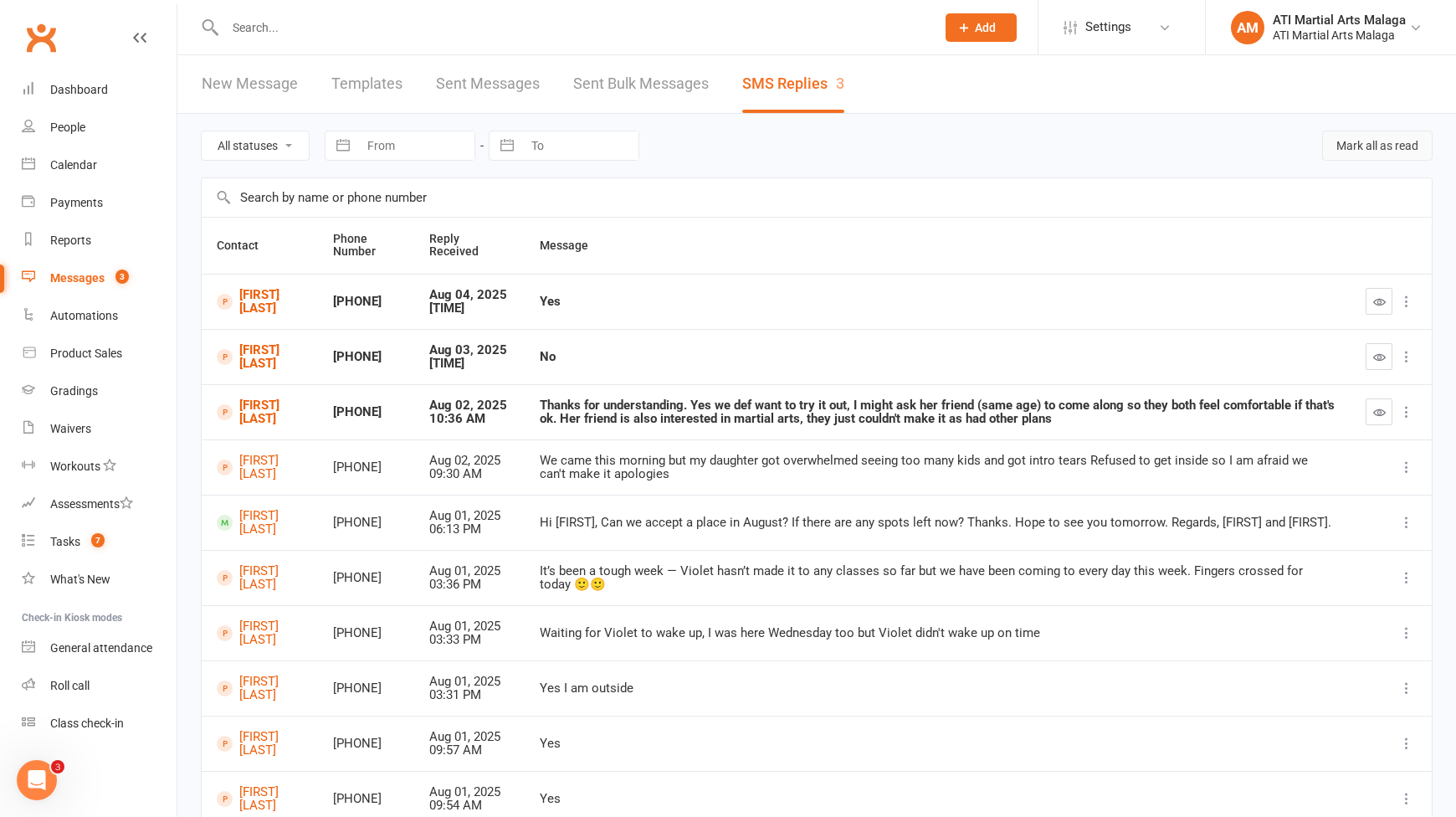 click on "Mark all as read" at bounding box center [1377, 146] 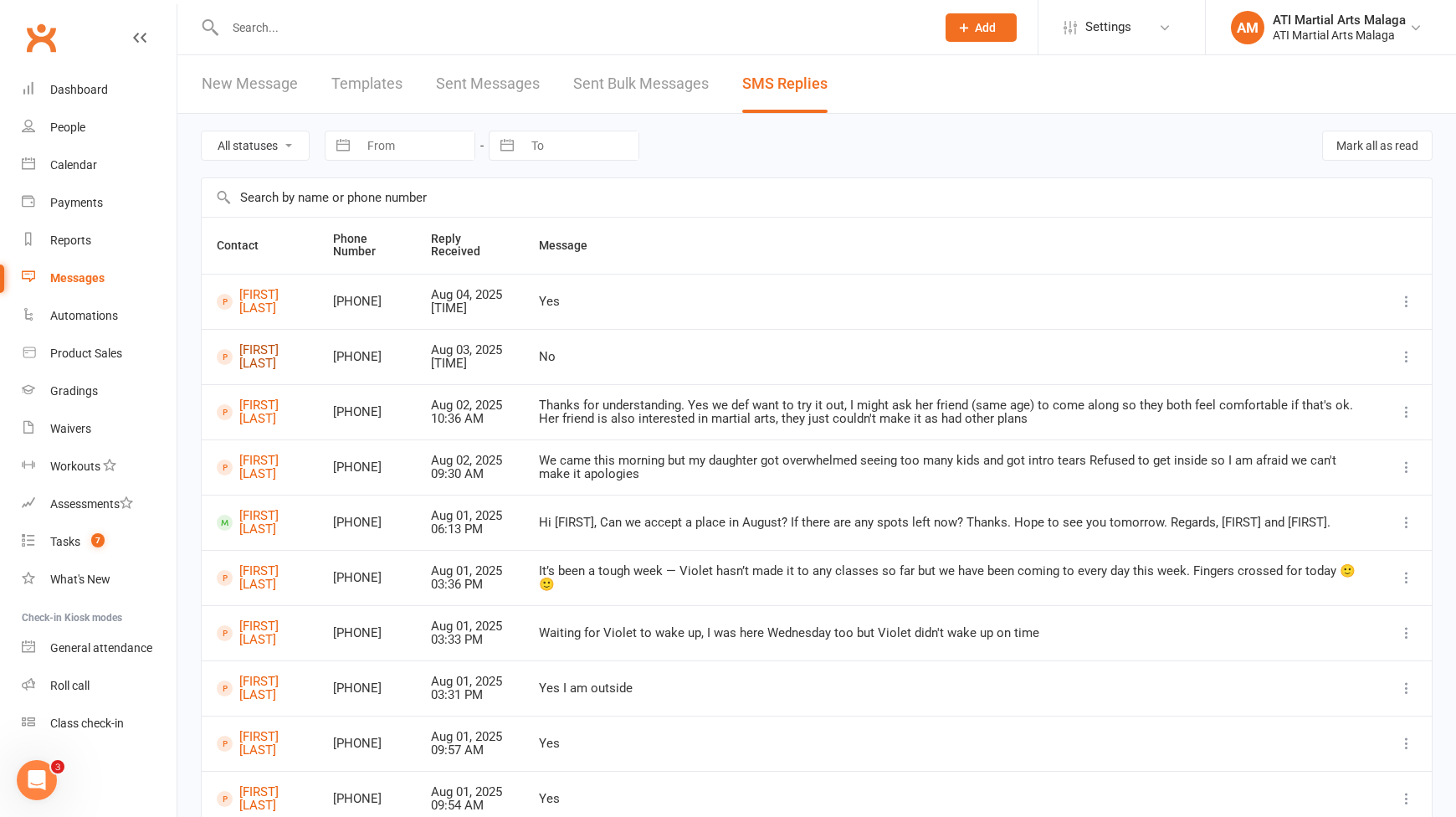 click on "Joey Pearson" at bounding box center [259, 357] 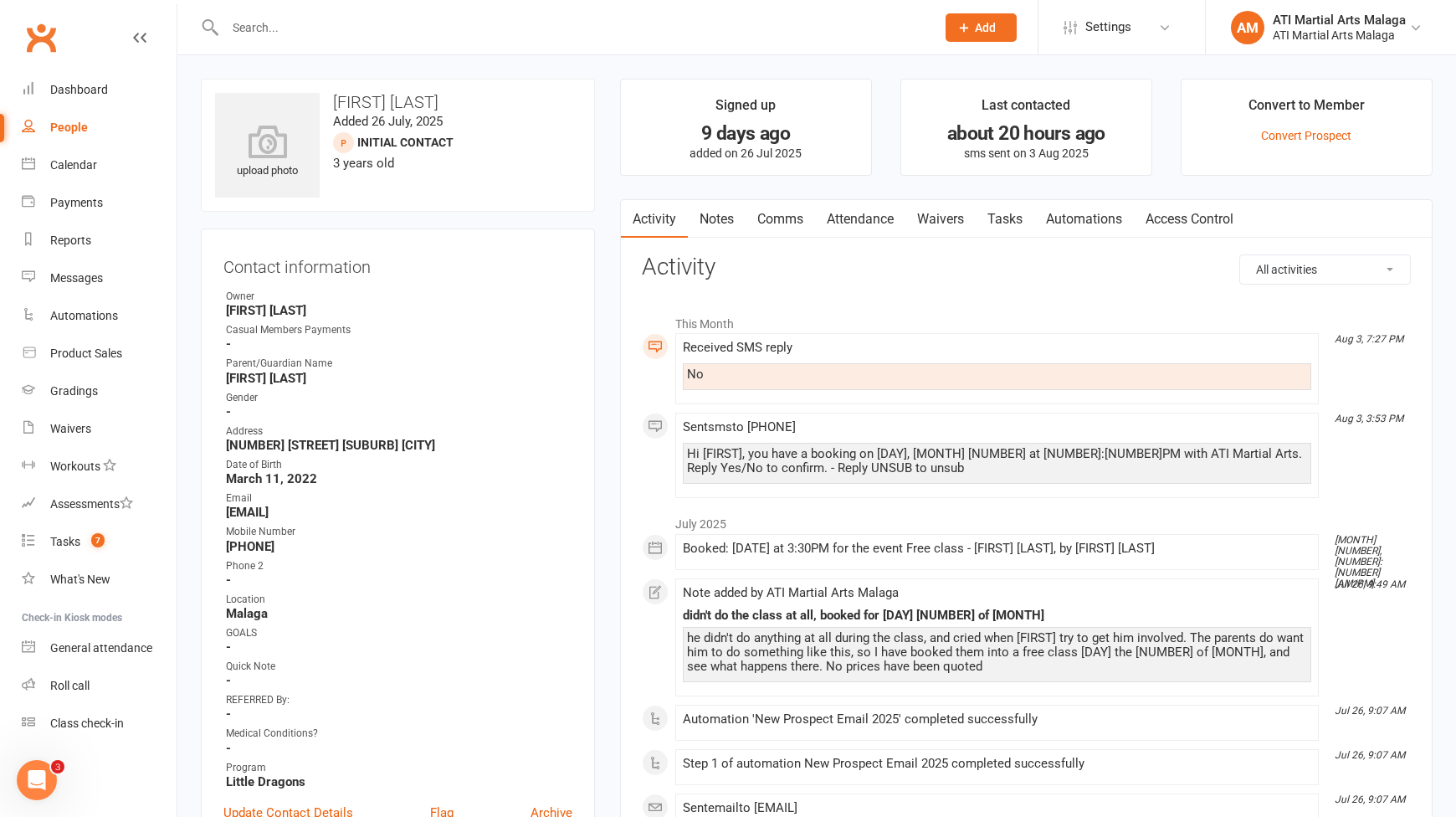 click on "upload photo Joey Pearson Added 26 July, 2025   Initial Contact prospect 3 years old  Contact information Owner   Benjamin Argus Casual Members Payments  -
Parent/Guardian Name  Chelyn Sheridar
Gender  -
Address  2 Welland Way Beechboro
Date of Birth  March 11, 2022
Email  chelynlufc@gmail.com
Mobile Number  0467 231 866
Phone 2  -
Location  Malaga
GOALS  -
Quick Note  -
REFERRED By:  -
Medical Conditions?  -
Program  Little Dragons
Update Contact Details Flag Archive Manage Comms Settings
Family Members  No relationships found. Add link to existing contact  Add link to new contact
Marketing Information  edit How did they hear about us? FACEBOOK LIVE BOOKINGS
How did they contact us? Live Booking sheet
Email / SMS Subscriptions  edit Unsubscribed from Emails No
Unsubscribed from SMSes No
Emergency Contact Details  edit Name -
Relationship to Student -
Name -
Email -
Relationship to Student -
Email -
Phone -
Phone -
Address -
-
Address -" at bounding box center [397, 961] 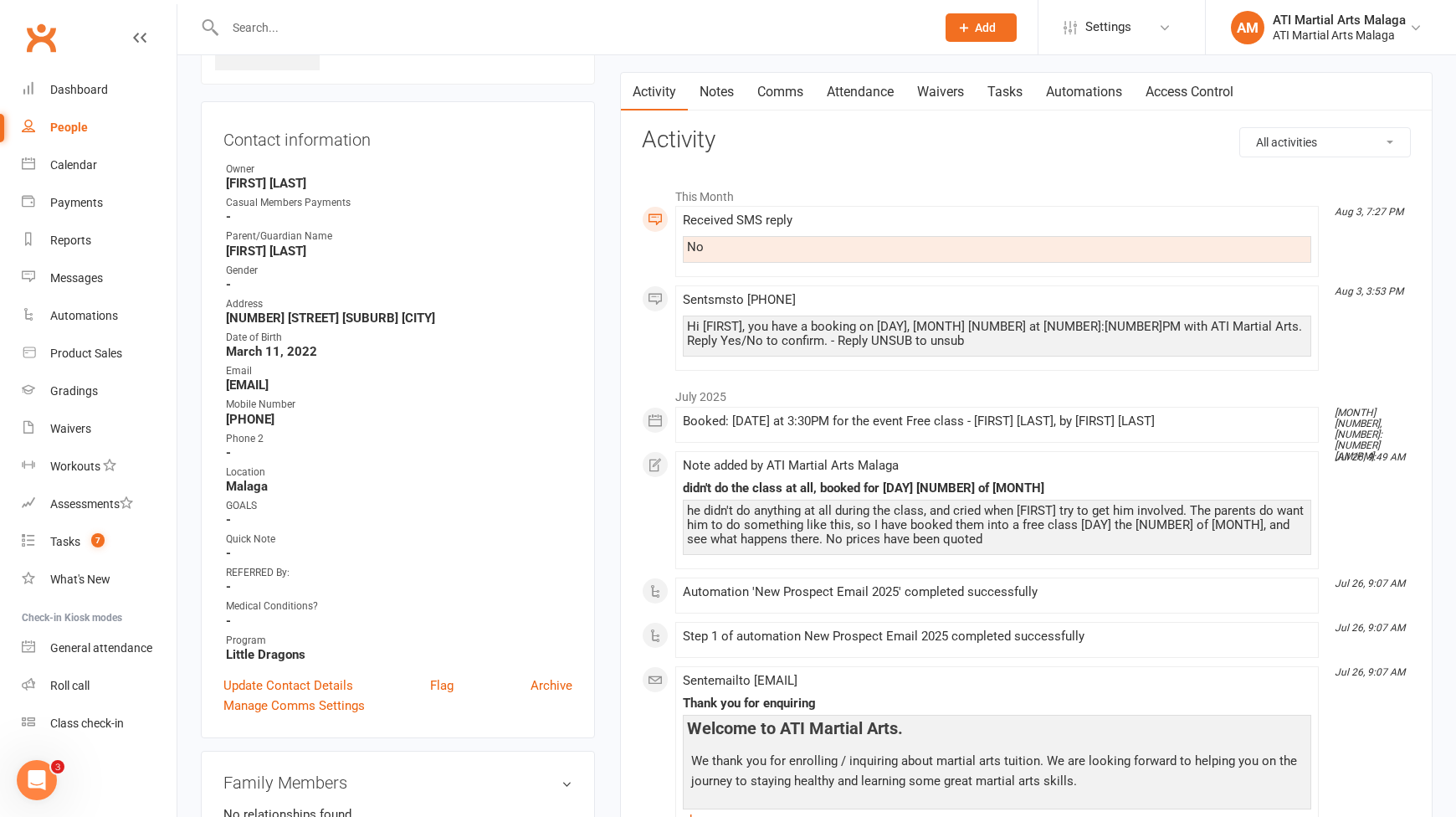 scroll, scrollTop: 0, scrollLeft: 0, axis: both 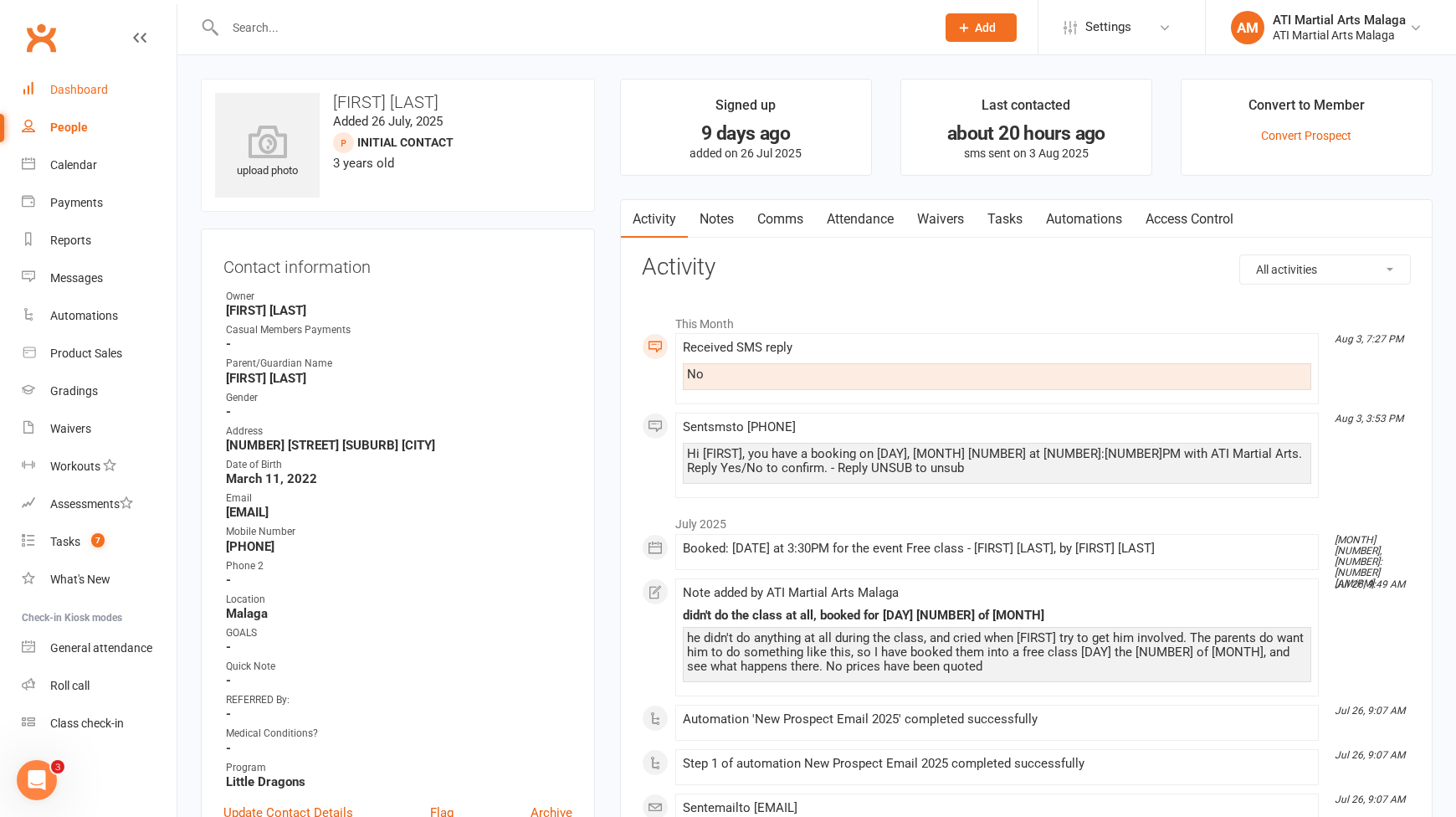 click on "Dashboard" at bounding box center (99, 90) 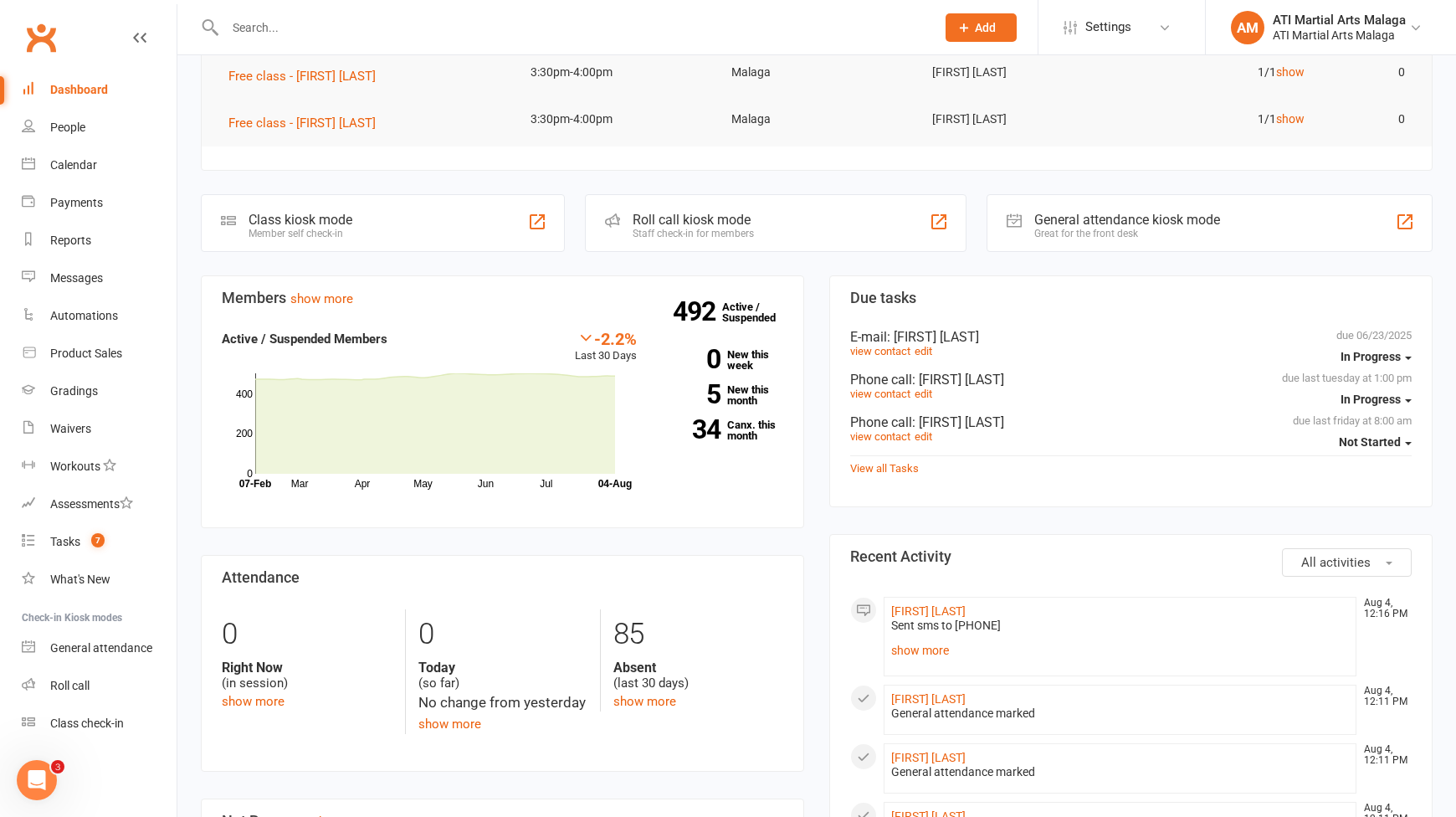 scroll, scrollTop: 586, scrollLeft: 0, axis: vertical 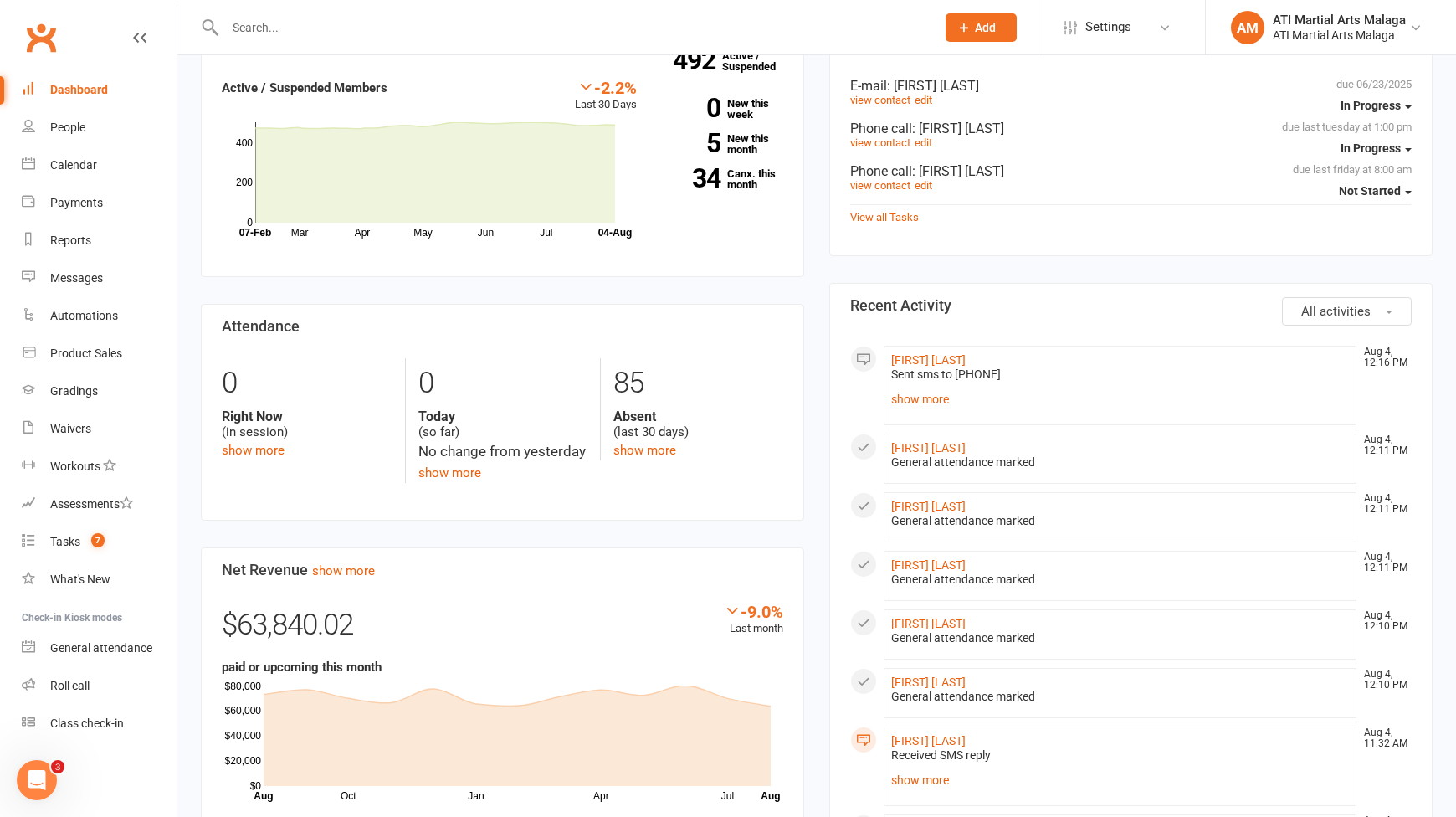 click on "Members  show more -2.2% Last 30 Days Active / Suspended Members Mar Apr May Jun Jul Month 07-Feb 04-Aug  0 200 400 492 Active / Suspended 0 New this week 5 New this month 34 Canx. this month
Attendance 0 Right Now (in session) show more 0 Today (so far)  No change from yesterday show more 85 Absent (last 30 days) show more
Net Revenue  show more -9.0% Last month $63,840.02 paid or upcoming this month Oct Jan Apr Jul Month Aug Aug $0 $20,000 $40,000 $60,000 $80,000 Monthly Recurring Revenue  show more -3.9% Last month $63,515.02 Oct Jan Apr Jul Month Aug Aug $0 $20,000 $40,000 $60,000" at bounding box center [502, 595] 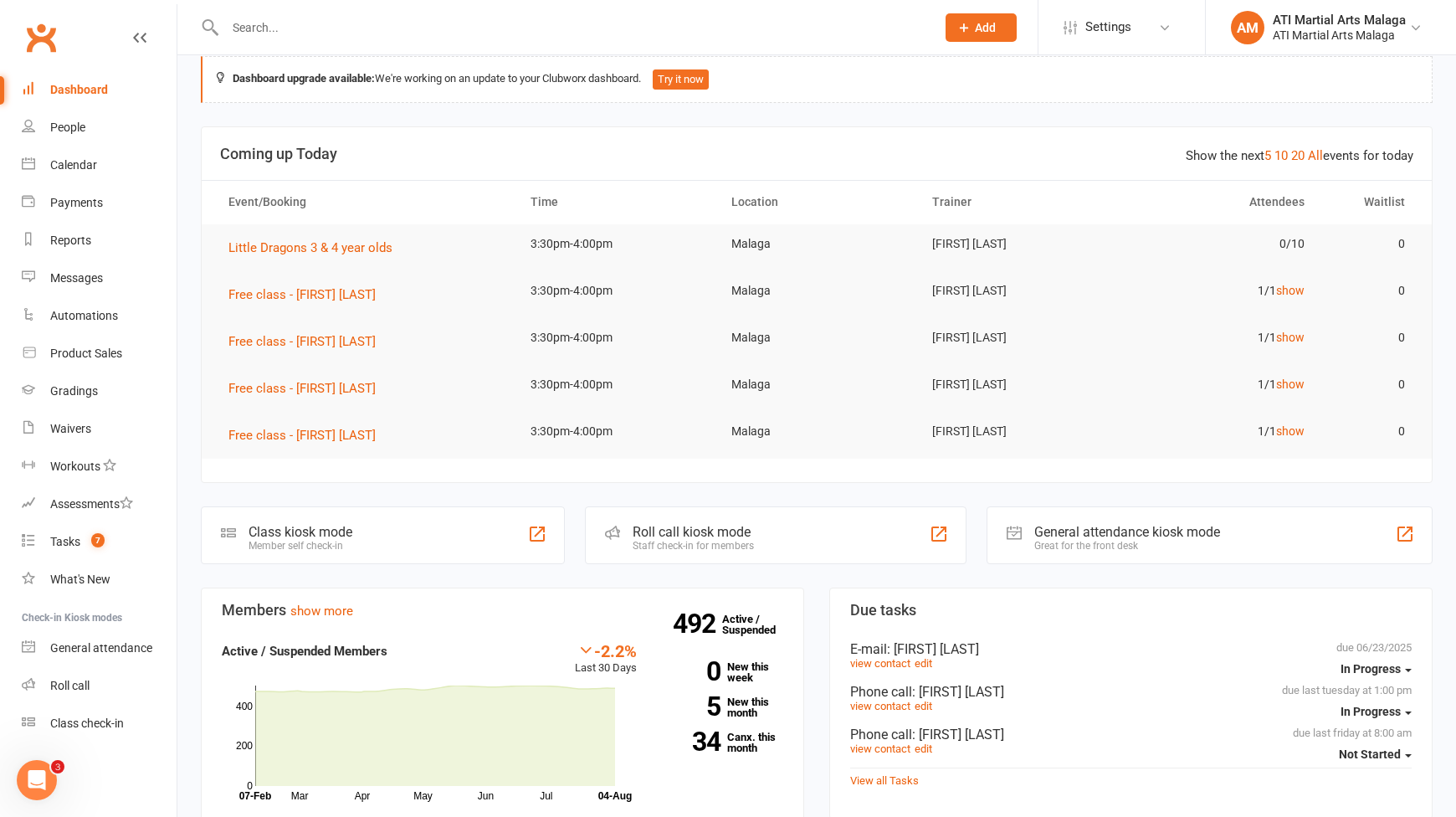 scroll, scrollTop: 0, scrollLeft: 0, axis: both 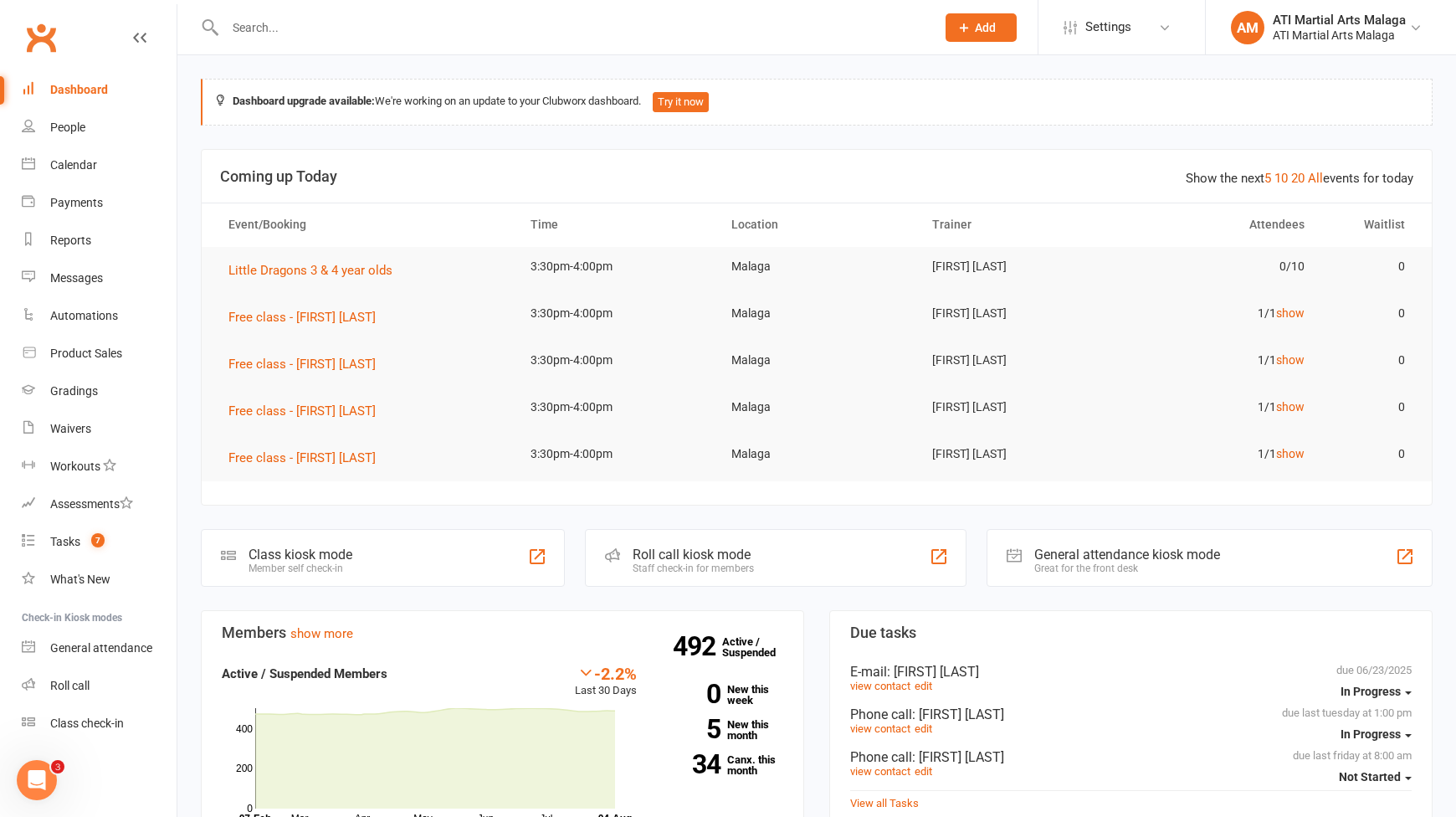 click at bounding box center [572, 28] 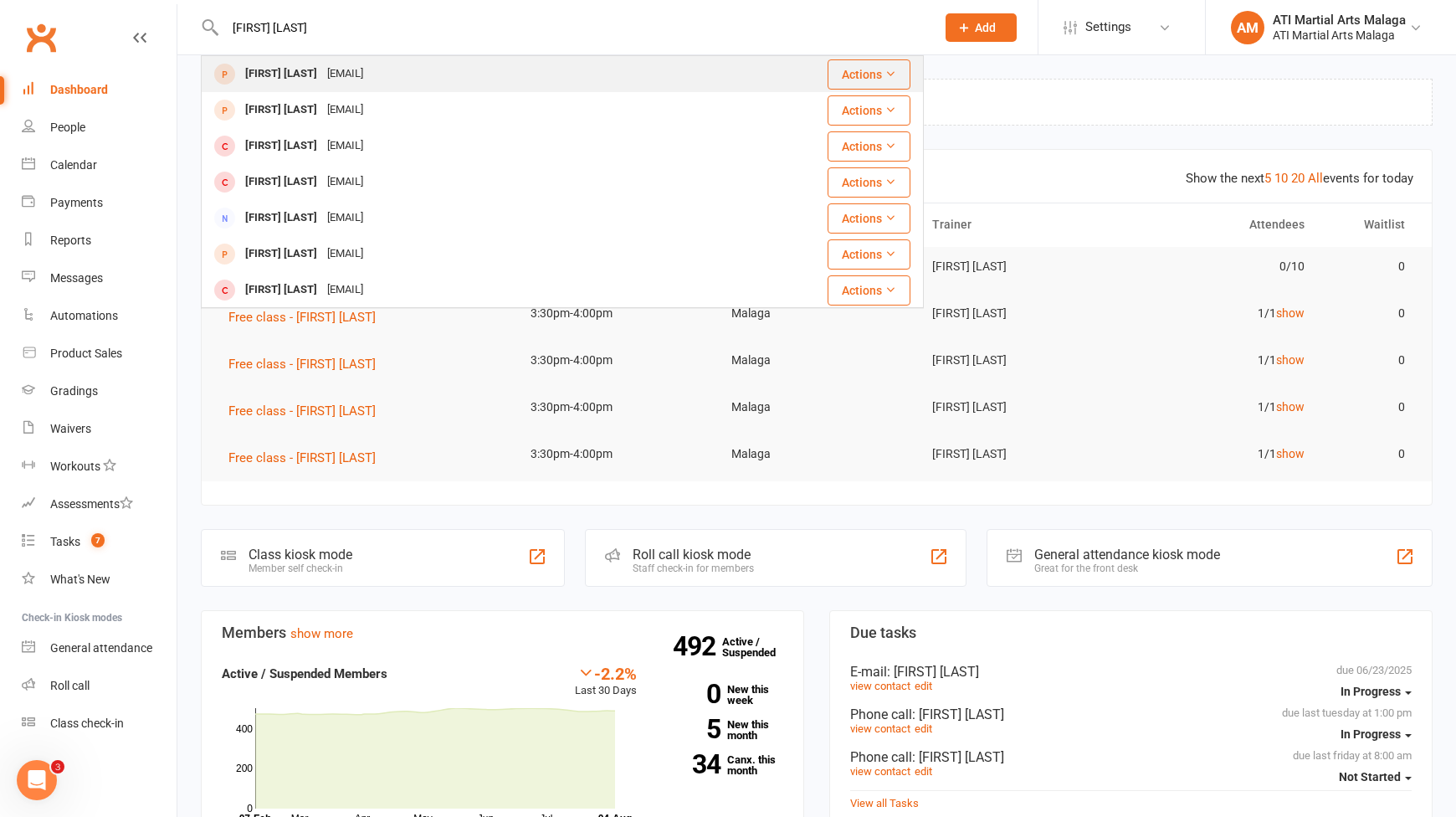 type on "hunter wake" 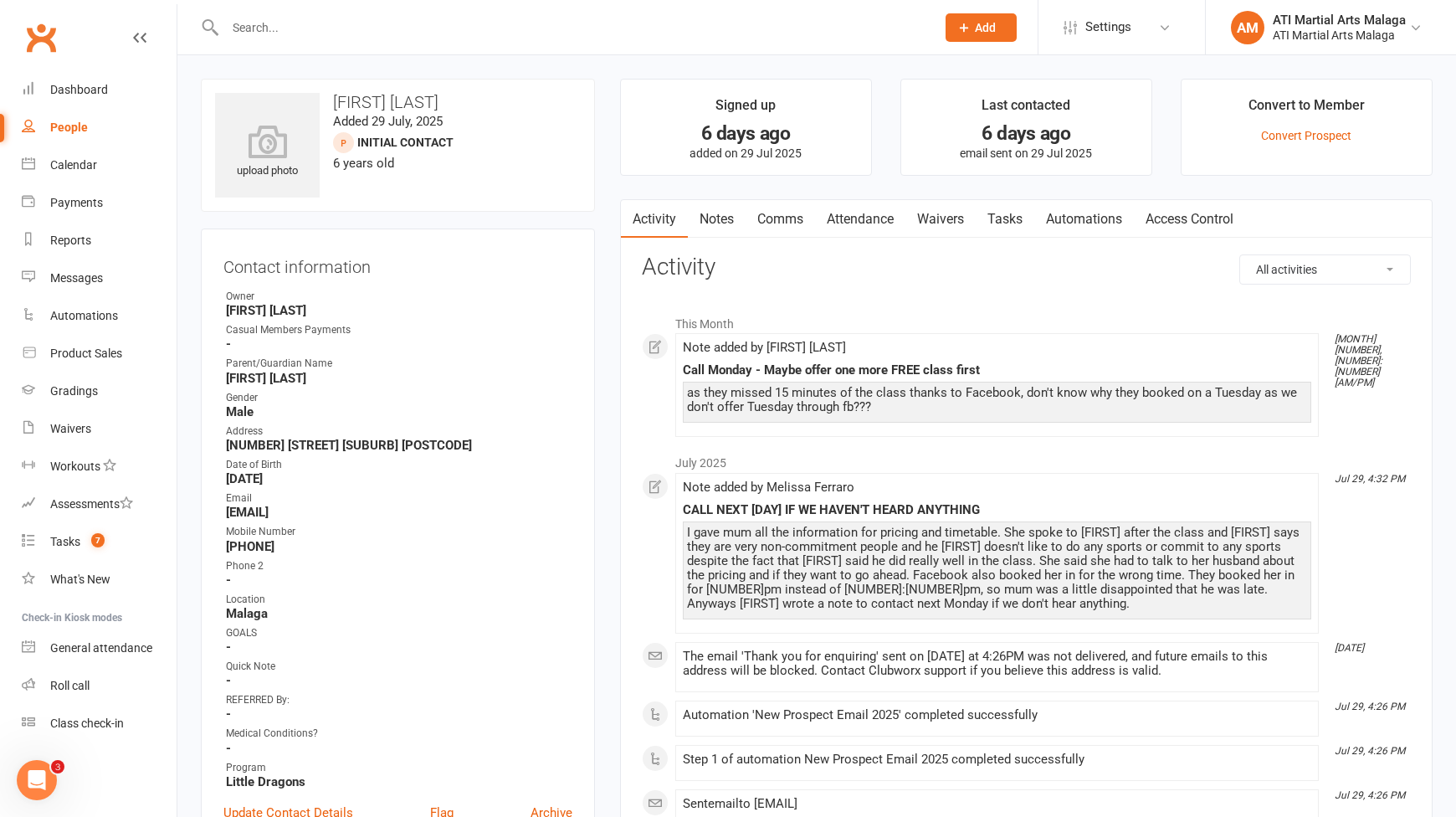 click on "upload photo Hunter Wake Added 29 July, 2025   Initial Contact prospect 6 years old  Contact information Owner   Melissa Ferraro Casual Members Payments  -
Parent/Guardian Name  Tahlia Dowie
Gender  Male
Address  5 Barnes Way Morley 6062
Date of Birth  December 16, 2018
Email  tahlia_dowie@hotmail.com
Mobile Number  0412 075 300
Phone 2  -
Location  Malaga
GOALS  -
Quick Note  -
REFERRED By:  -
Medical Conditions?  -
Program  Little Dragons
Update Contact Details Flag Archive Manage Comms Settings
Family Members  No relationships found. Add link to existing contact  Add link to new contact
Marketing Information  edit How did they hear about us? FACEBOOK LIVE BOOKINGS
How did they contact us? Live Booking sheet
Email / SMS Subscriptions  edit Unsubscribed from Emails No
Unsubscribed from SMSes No
Emergency Contact Details  edit Name -
Relationship to Student -
Name -
Email -
Relationship to Student -
Email -
Phone -
Phone -
Address -
-
Address -" at bounding box center (397, 961) 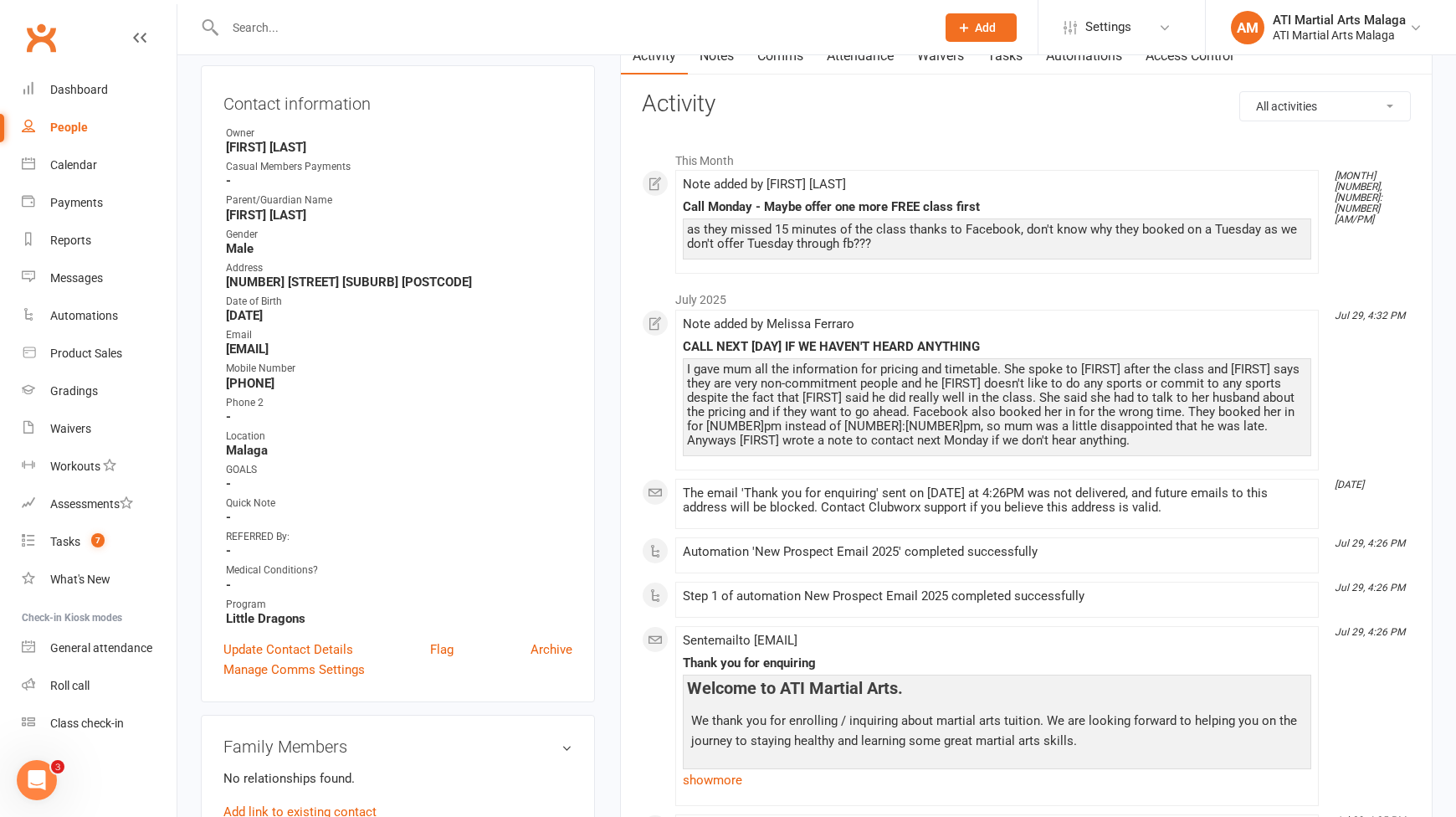 scroll, scrollTop: 0, scrollLeft: 0, axis: both 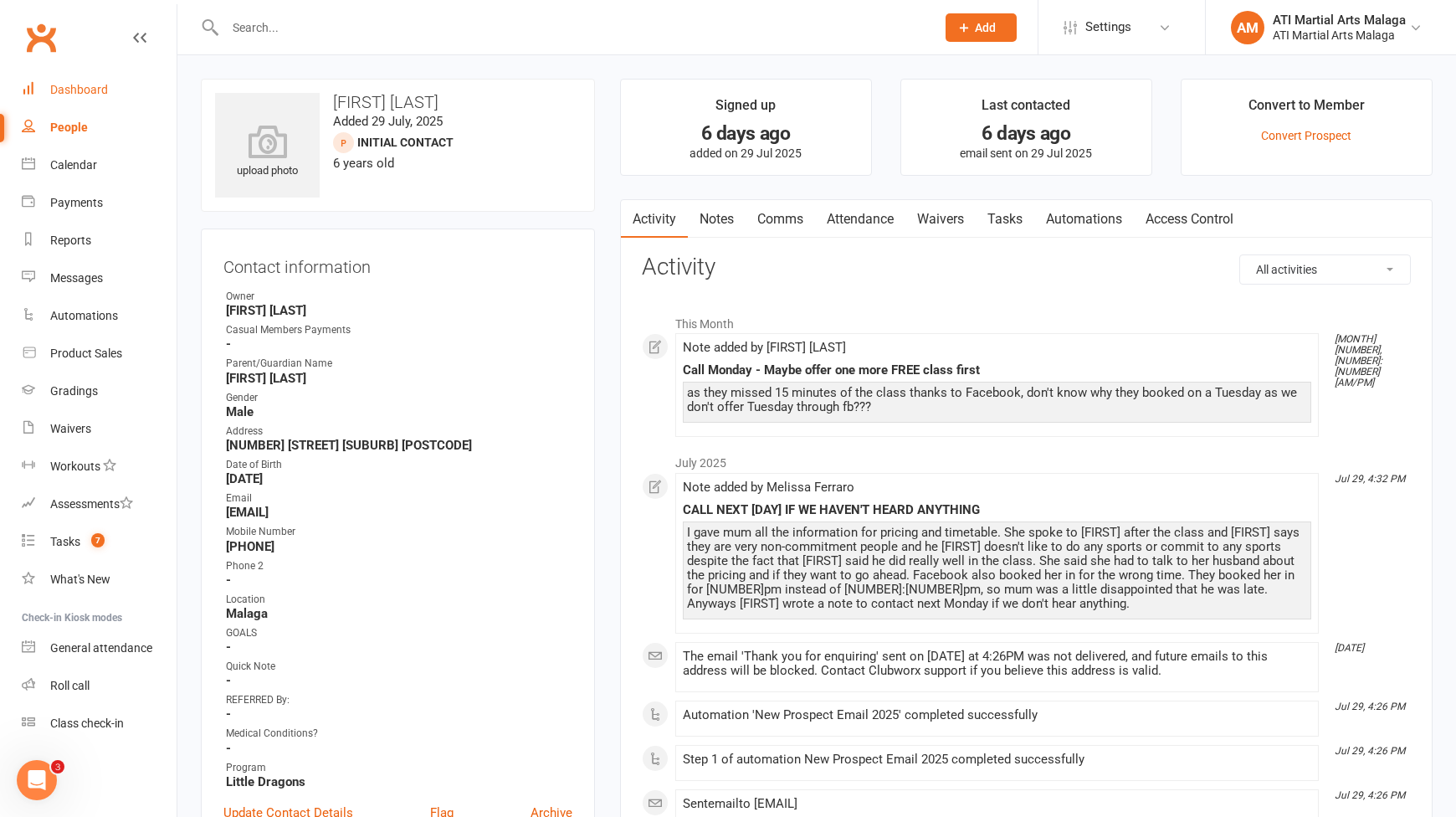 click on "Dashboard" at bounding box center (99, 90) 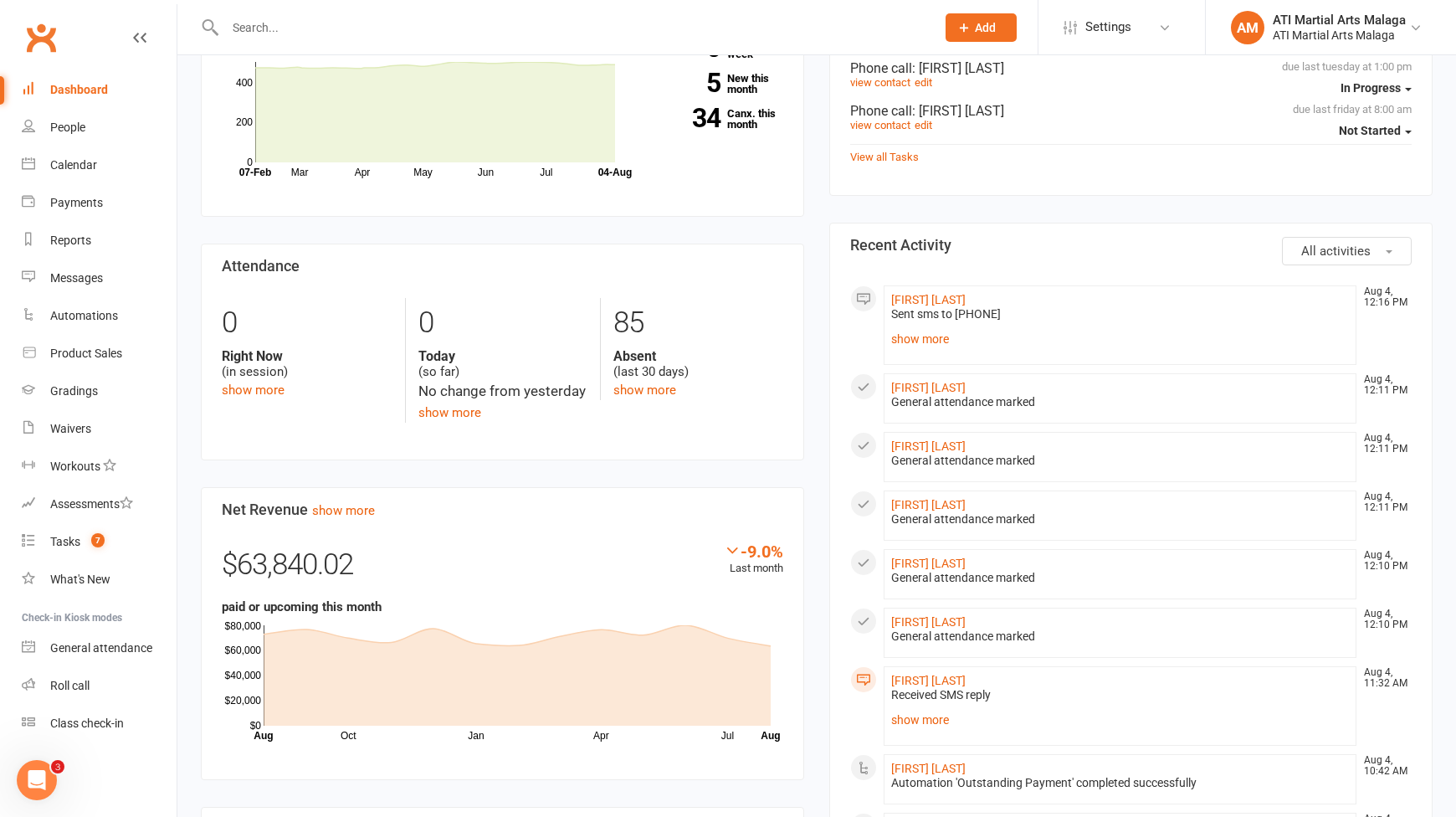scroll, scrollTop: 670, scrollLeft: 0, axis: vertical 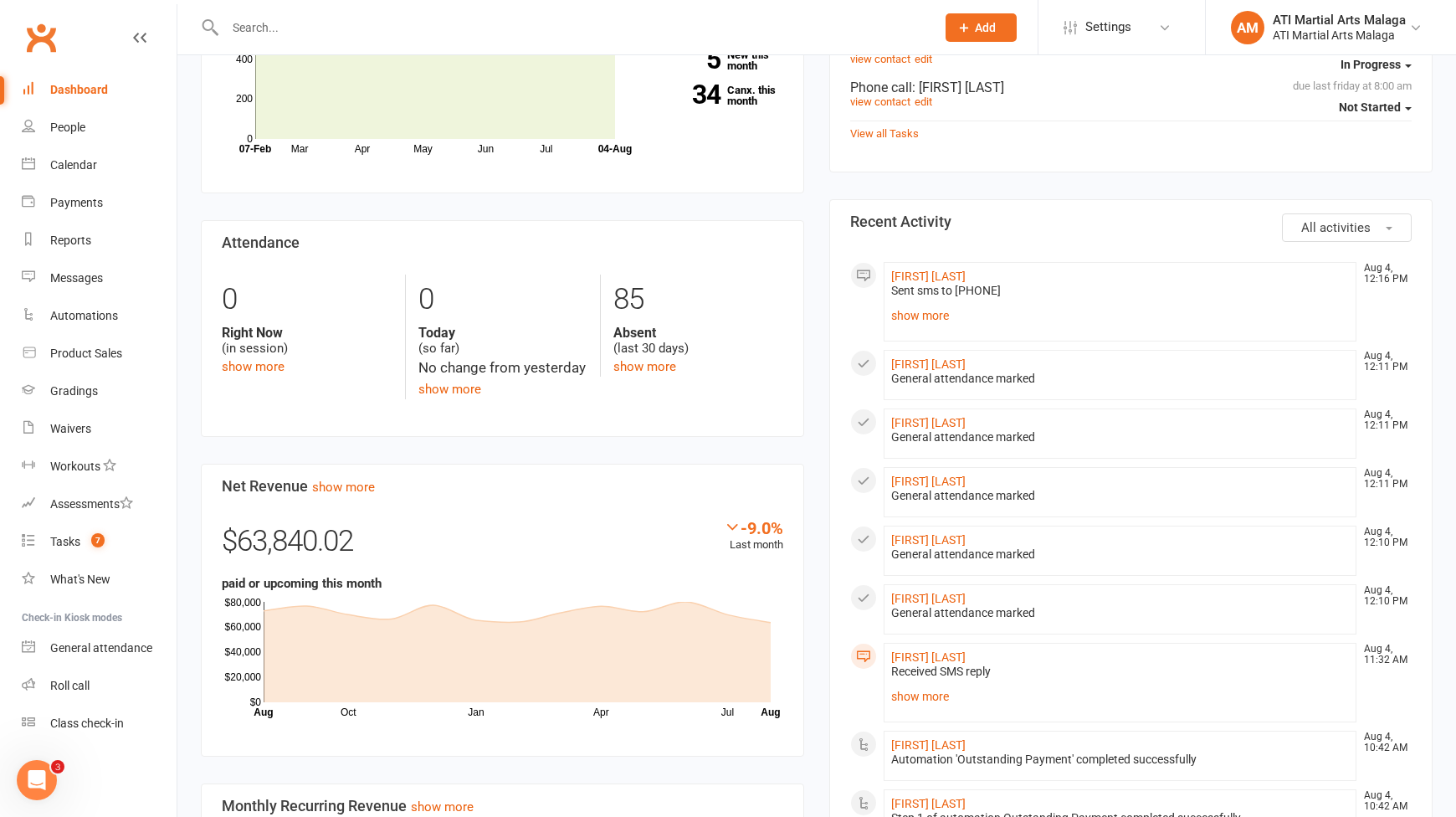 click on "Due tasks  due 06/23/2025
In Progress
E-mail  : Bailey Mcdonald view contact  edit due last tuesday at 1:00 pm
In Progress
Phone call  : Austin Donald view contact  edit due last friday at 8:00 am
Not Started
Phone call  : Zani Baynbridge view contact  edit View all Tasks
All activities
Recent Activity Andy Thai Aug 4, 12:16 PM   Sent sms to 0432 054 475  Dear Andy and Rudy,Your membership is due for renewal. Please see our reception staff on your next visit.Kind regards ATIMA Malaga - Reply UNSUB to unsub show more
Yahya Mohammad Aug 4, 12:11 PM General attendance marked
Ariana Kabiry Aug 4, 12:11 PM General attendance marked
Atossa Kabiry Aug 4, 12:11 PM General attendance marked
Tadhg Hendy Aug 4, 12:10 PM General attendance marked
Lucia Eva Le" at bounding box center (1130, 840) 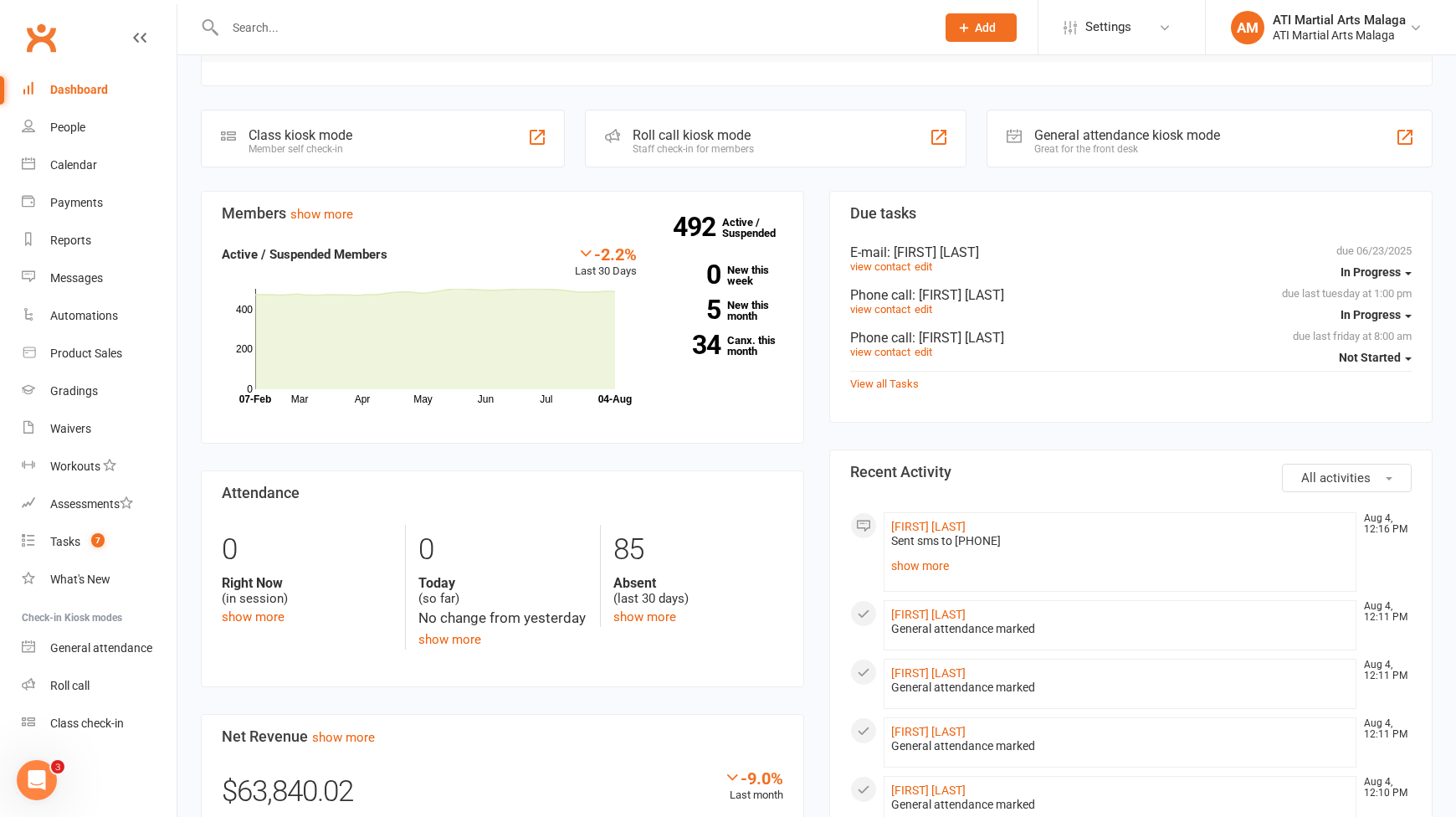 scroll, scrollTop: 586, scrollLeft: 0, axis: vertical 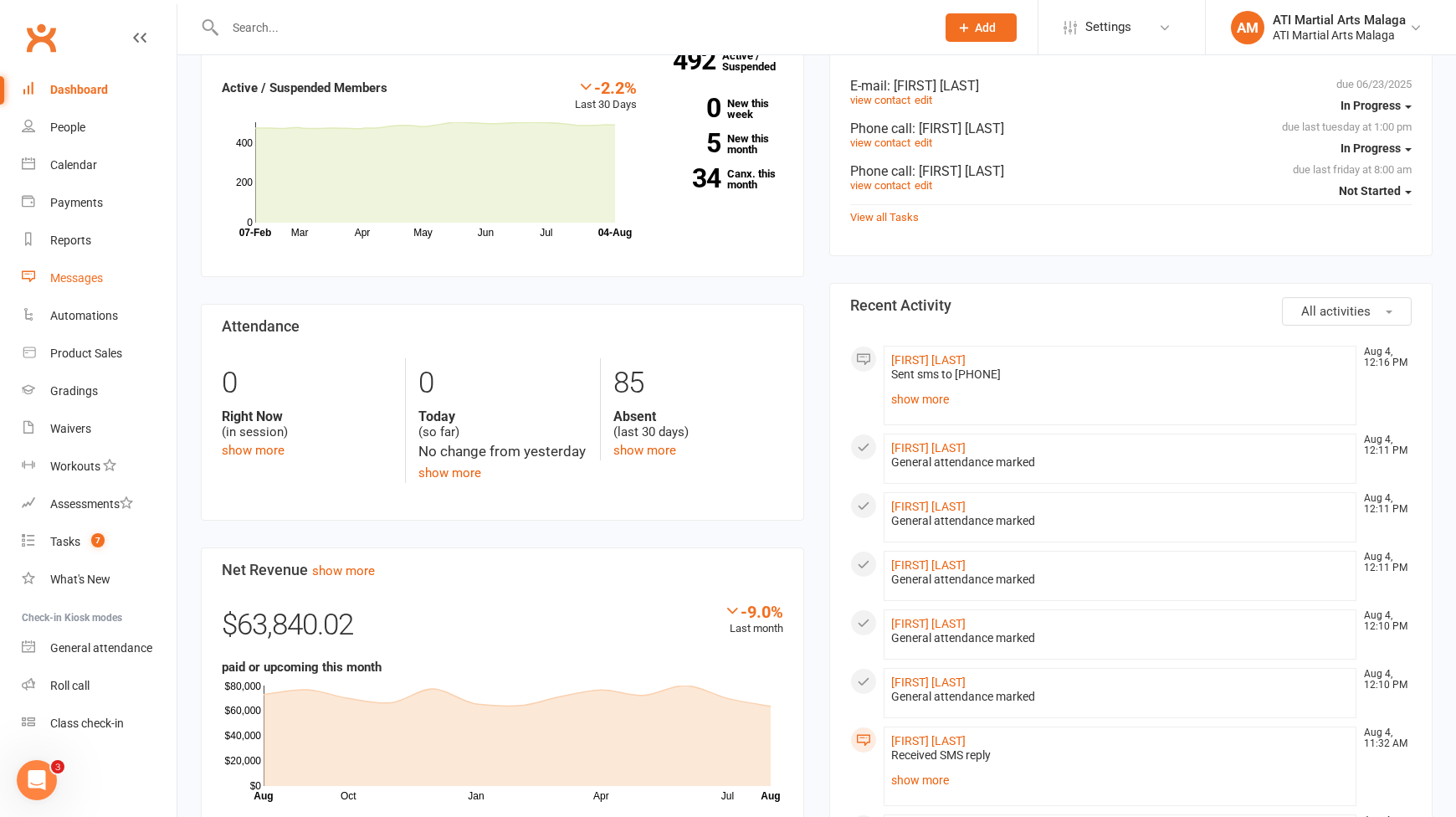 click on "Messages" at bounding box center [76, 278] 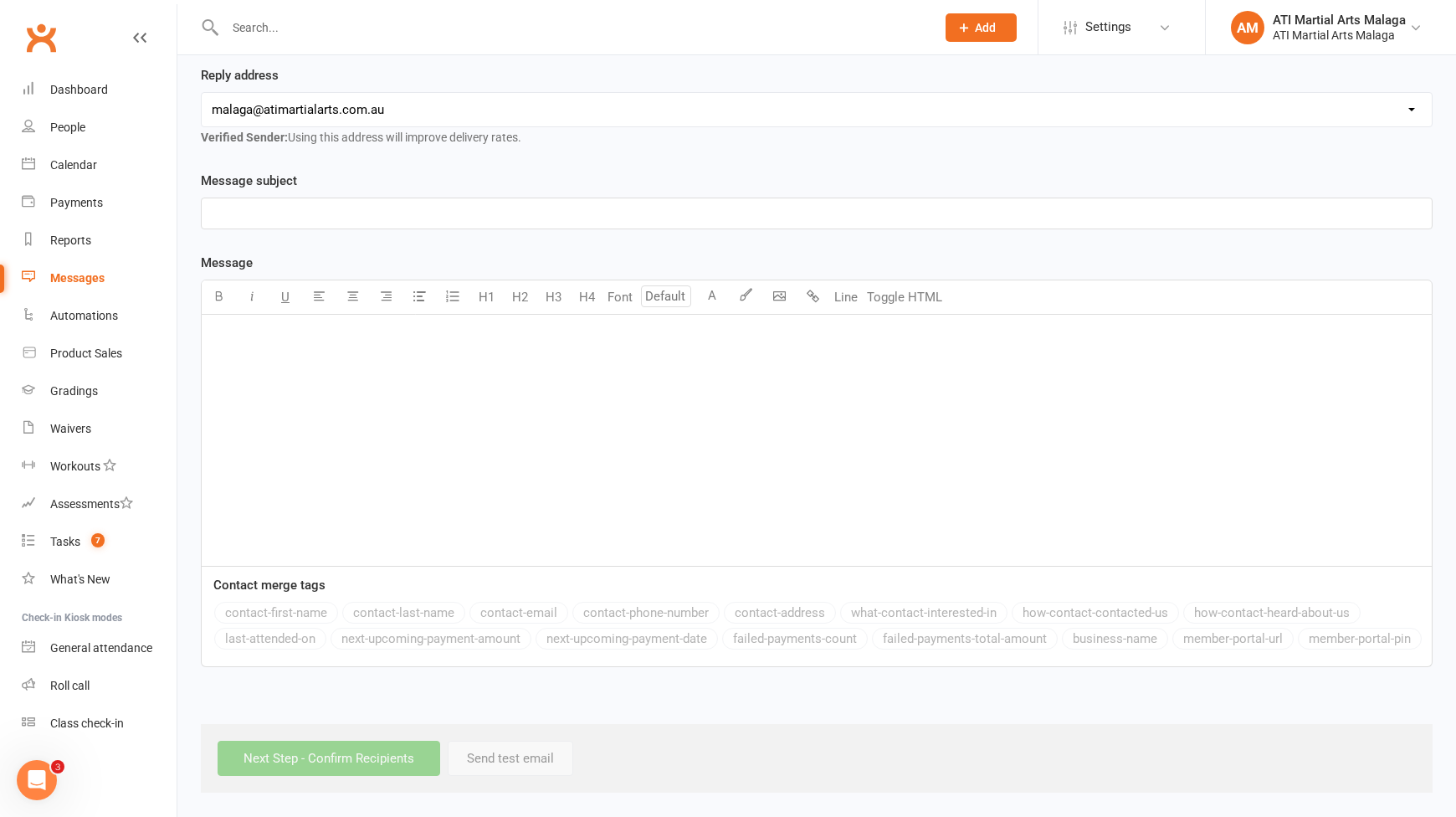 scroll, scrollTop: 0, scrollLeft: 0, axis: both 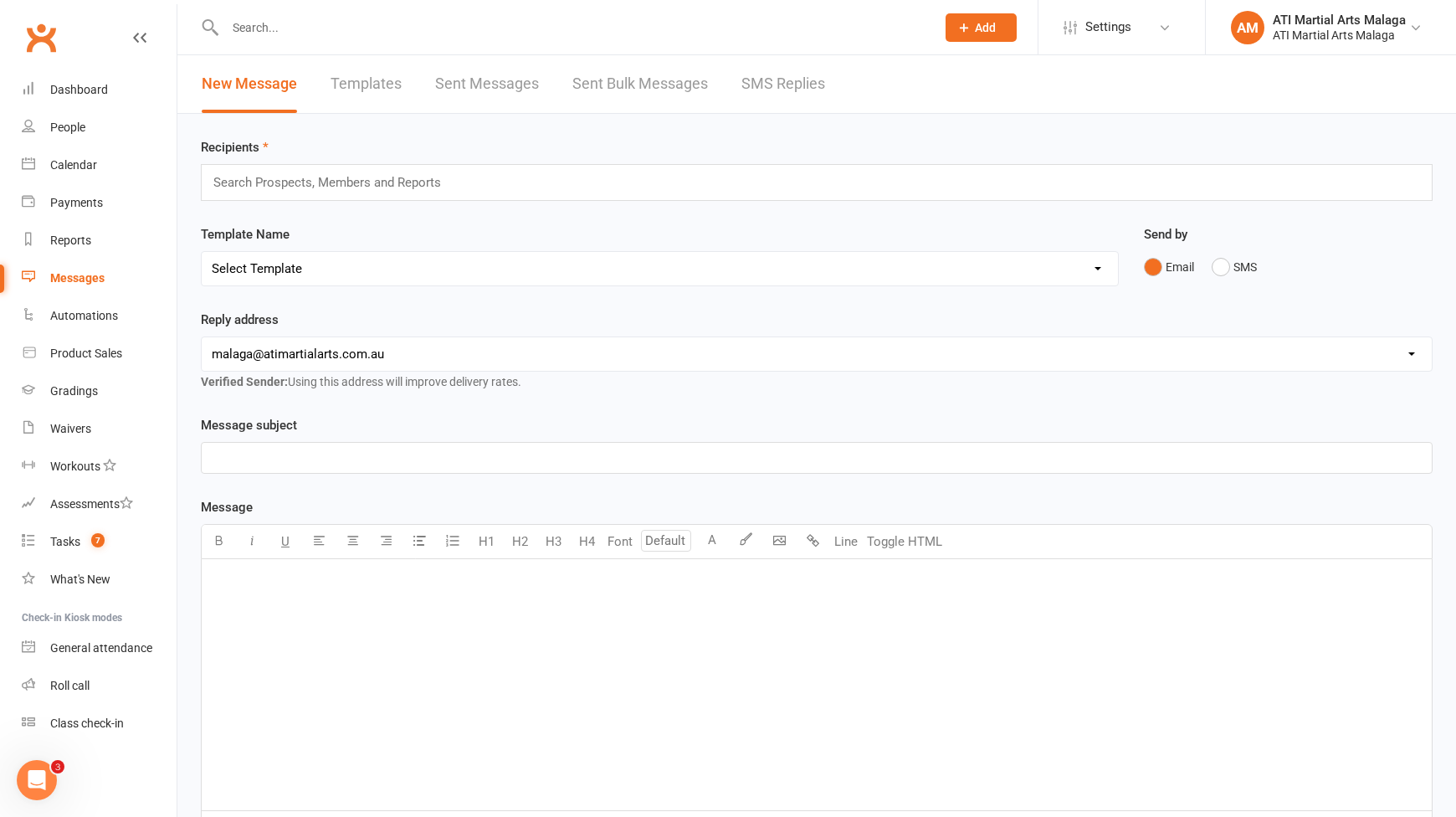 click on "SMS Replies" at bounding box center [783, 84] 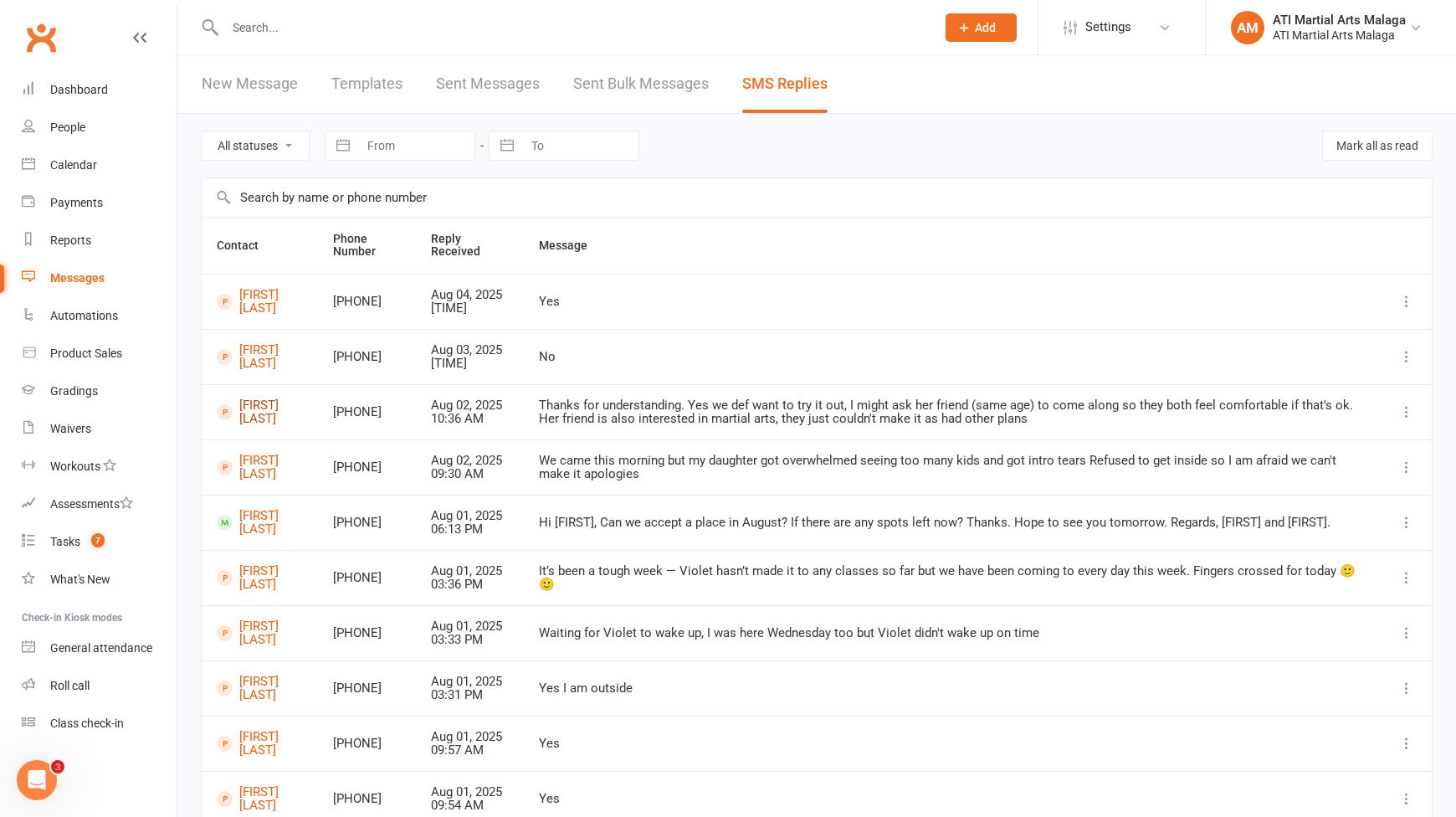 click on "Valentina Harmeet" at bounding box center (259, 412) 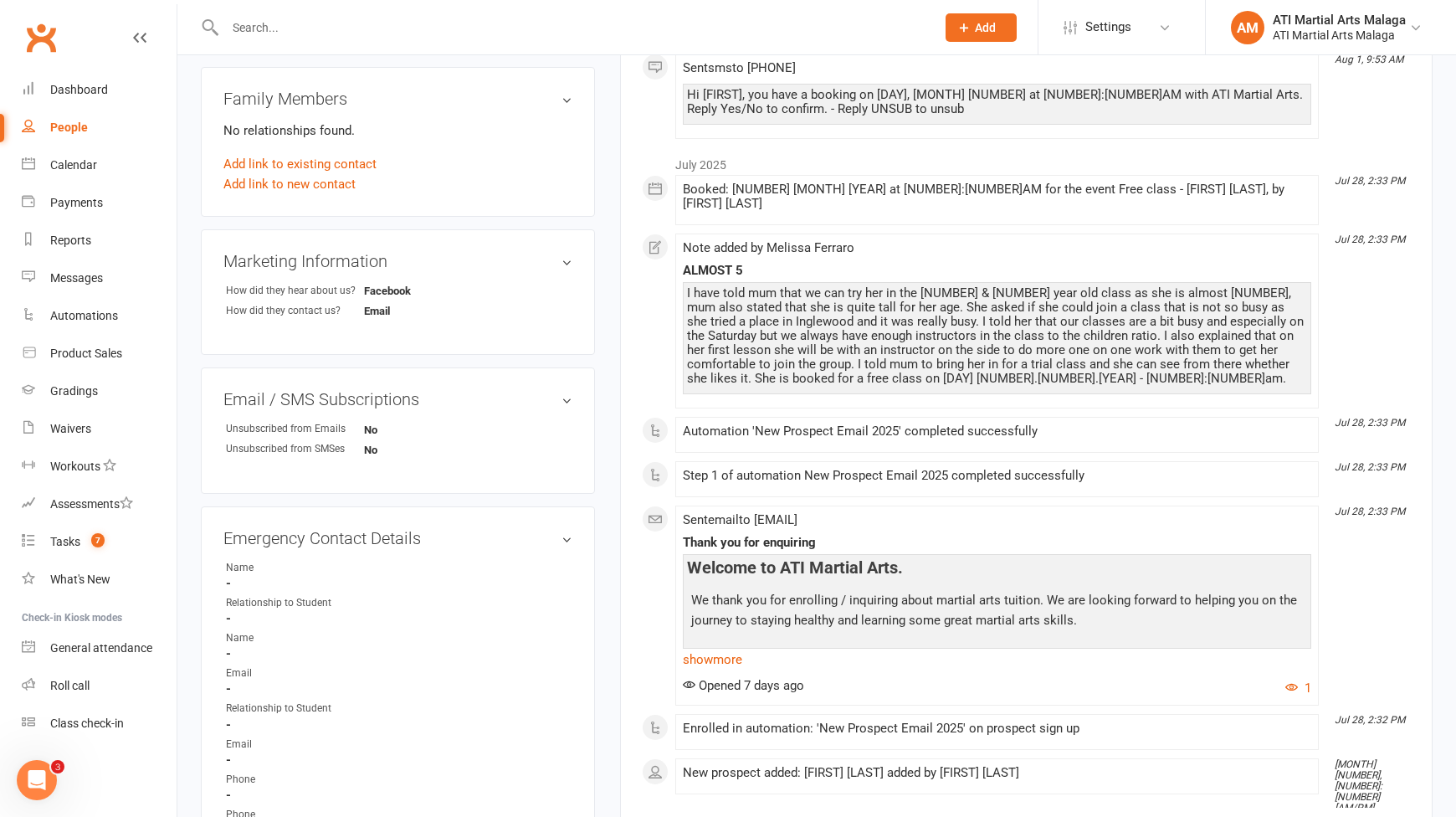 scroll, scrollTop: 837, scrollLeft: 0, axis: vertical 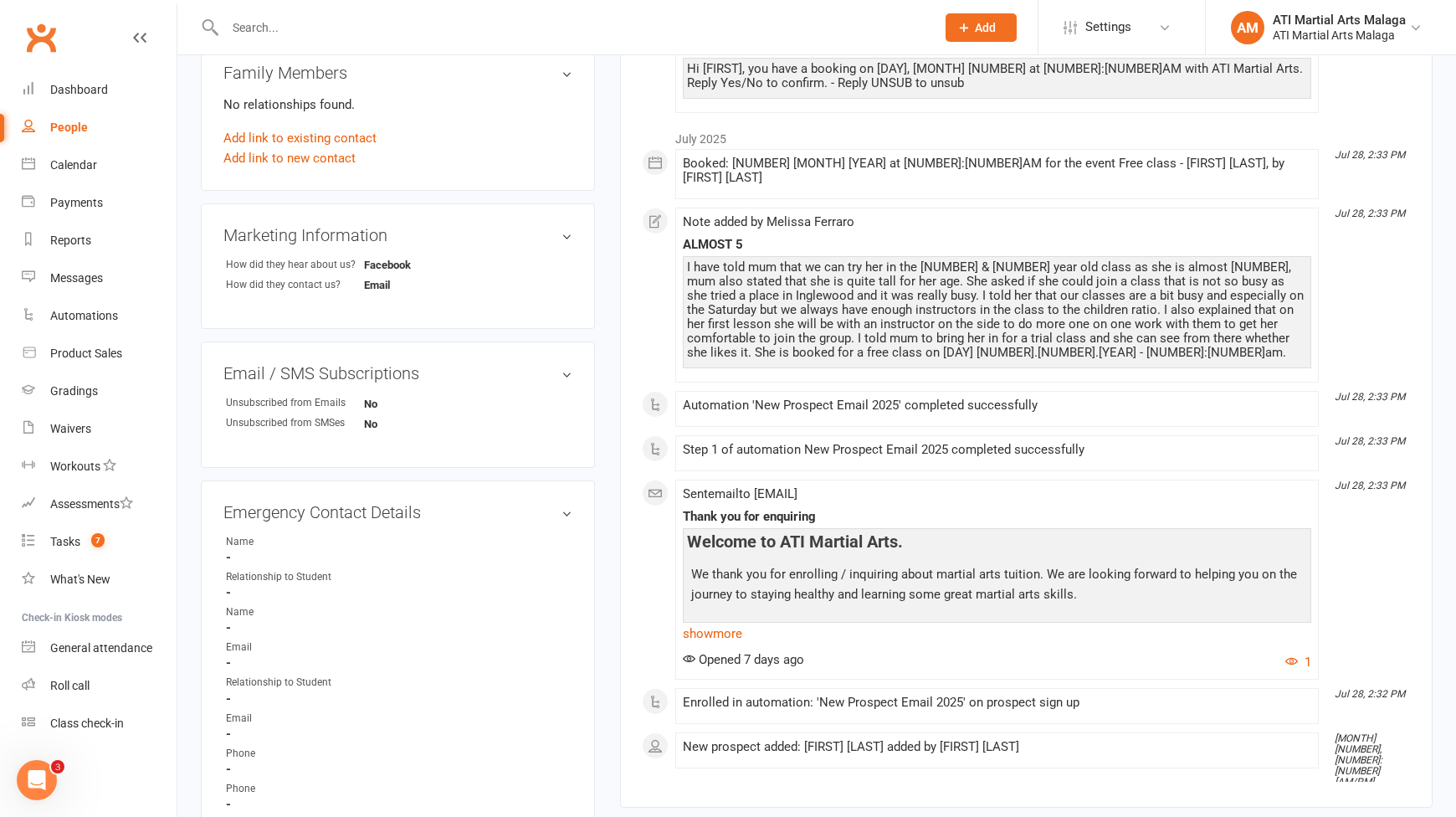 click on "Signed up 7 days ago added on 28 Jul 2025 Last contacted 2 days ago sms sent on 2 Aug 2025 Convert to Member Convert Prospect
Activity Notes Comms Attendance Waivers Tasks Automations Access Control
All activities Bookings / Attendances Communications Notes Failed SMSes Gradings Members Memberships POS Sales Payments Credit Vouchers Prospects Reports Automations Tasks Waivers Workouts Kiosk Mode Consent Assessments Contact Flags Family Relationships Activity This Month Aug 2, 10:36 AM Received SMS reply   Thanks for understanding. Yes we def want to try it out, I might ask her friend (same age) to come along so they both feel comfortable if that's ok. Her friend is also interested in martial arts, they just couldn't make it as had other plans  Aug 2, 10:17 AM   Sent  sms  to   0416 422 006   I'm sorry to hear that, would you like to try again on another day? Kind regards, ATI Malaga - Reply UNSUB to unsub Aug 2, 10:17 AM Note added by Benjamin Argus   was overwealmed before the class started       Yes" at bounding box center [1026, 33] 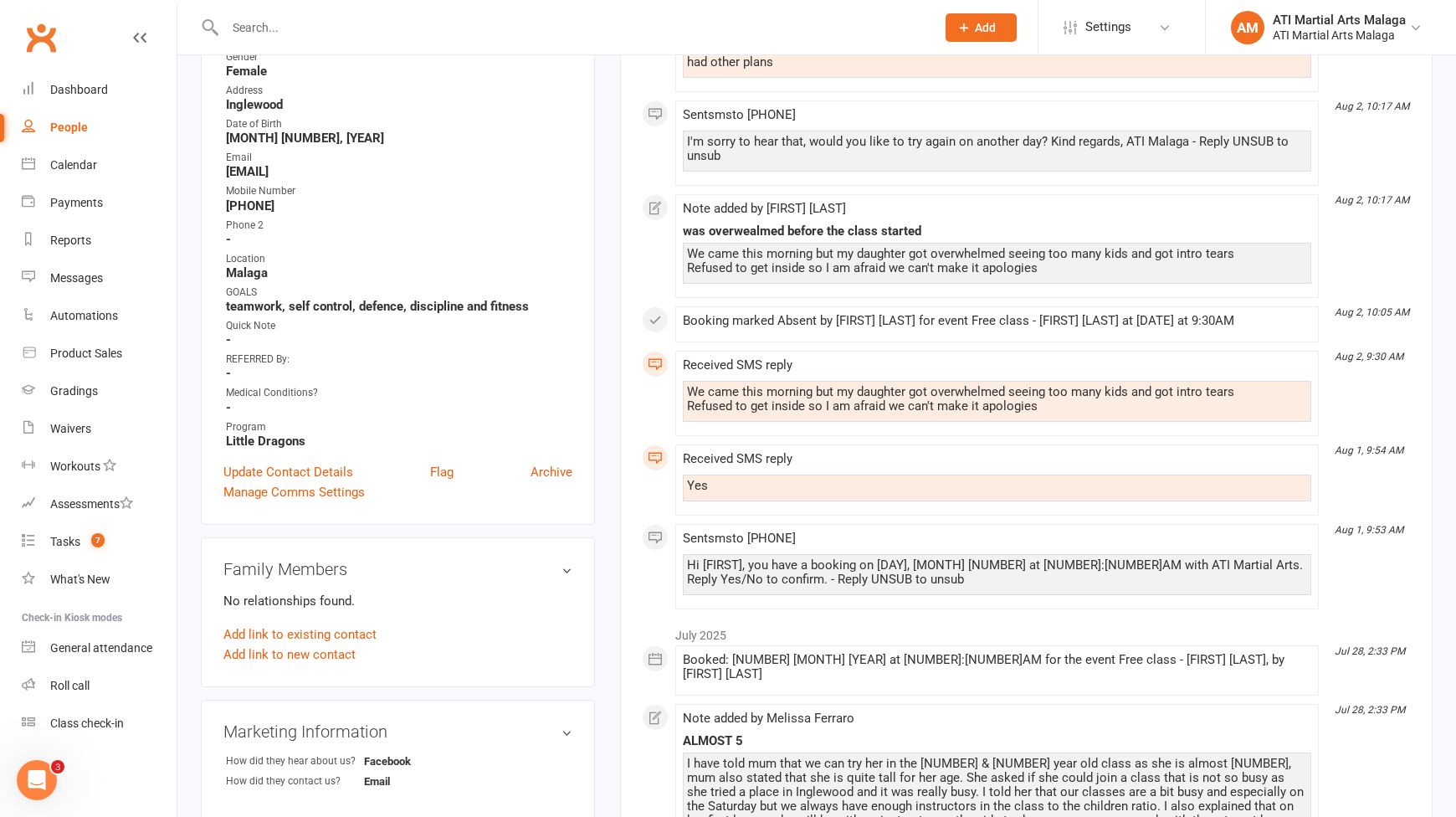 scroll, scrollTop: 0, scrollLeft: 0, axis: both 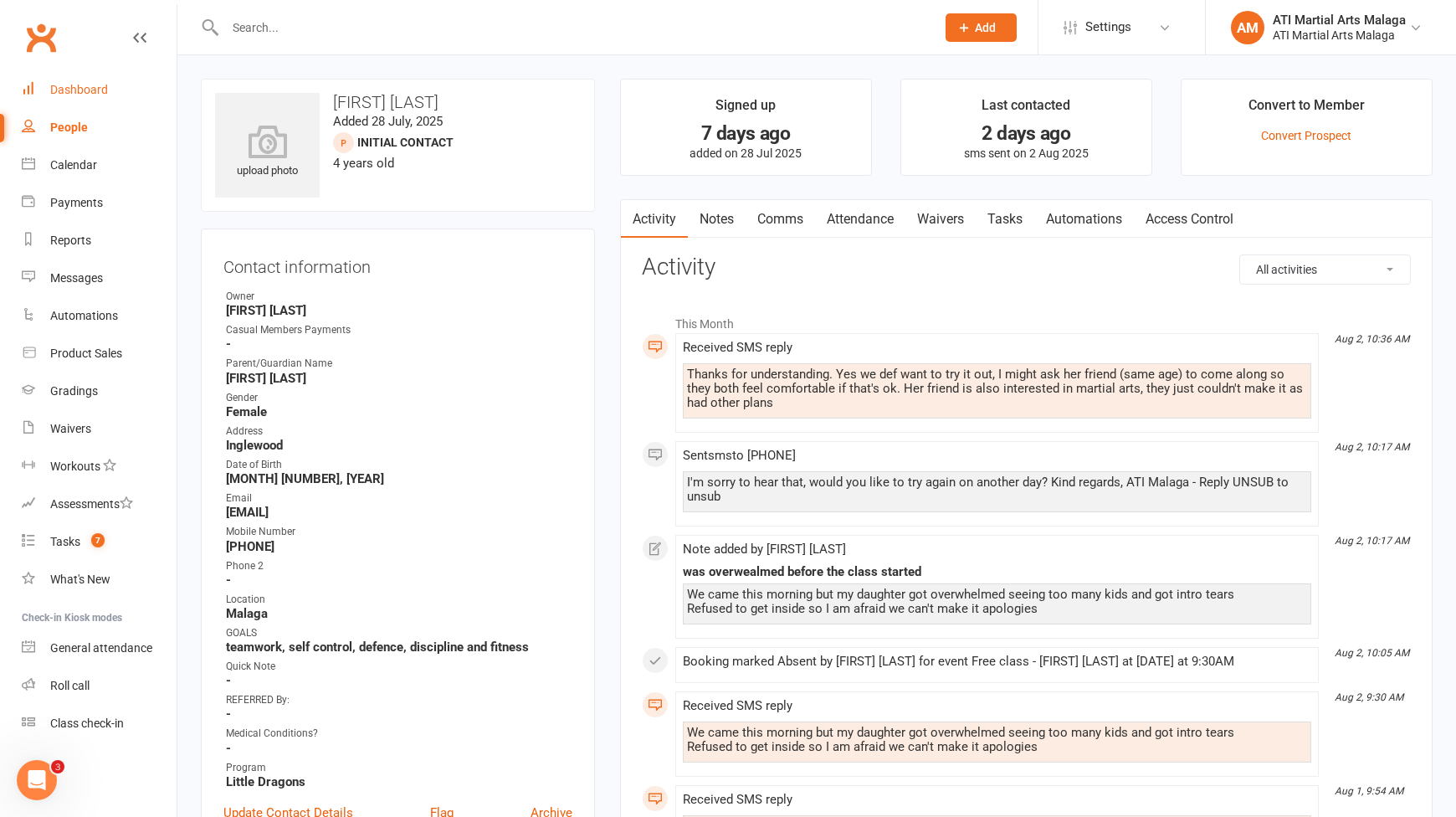 click on "Dashboard" at bounding box center [99, 90] 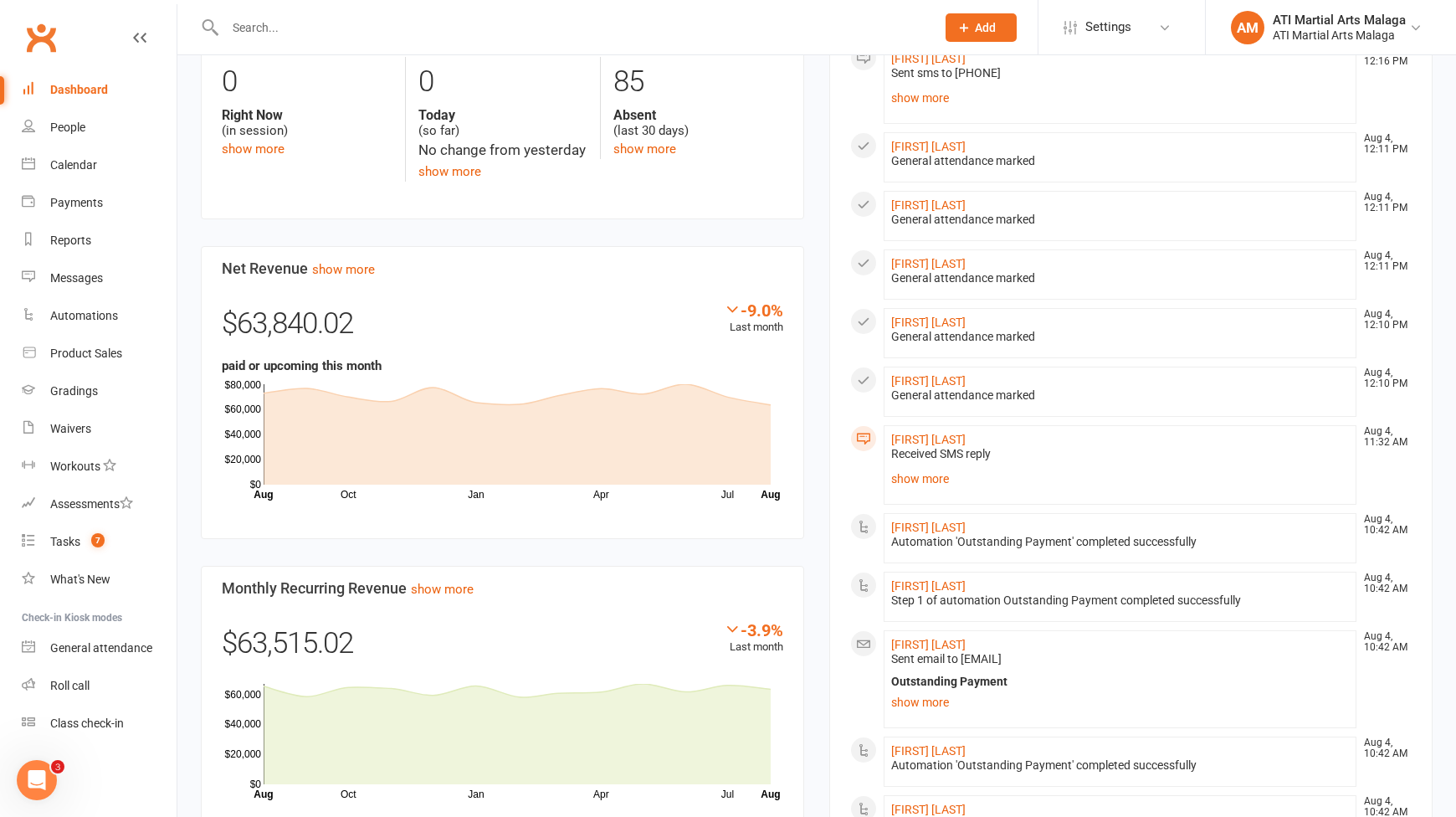 scroll, scrollTop: 921, scrollLeft: 0, axis: vertical 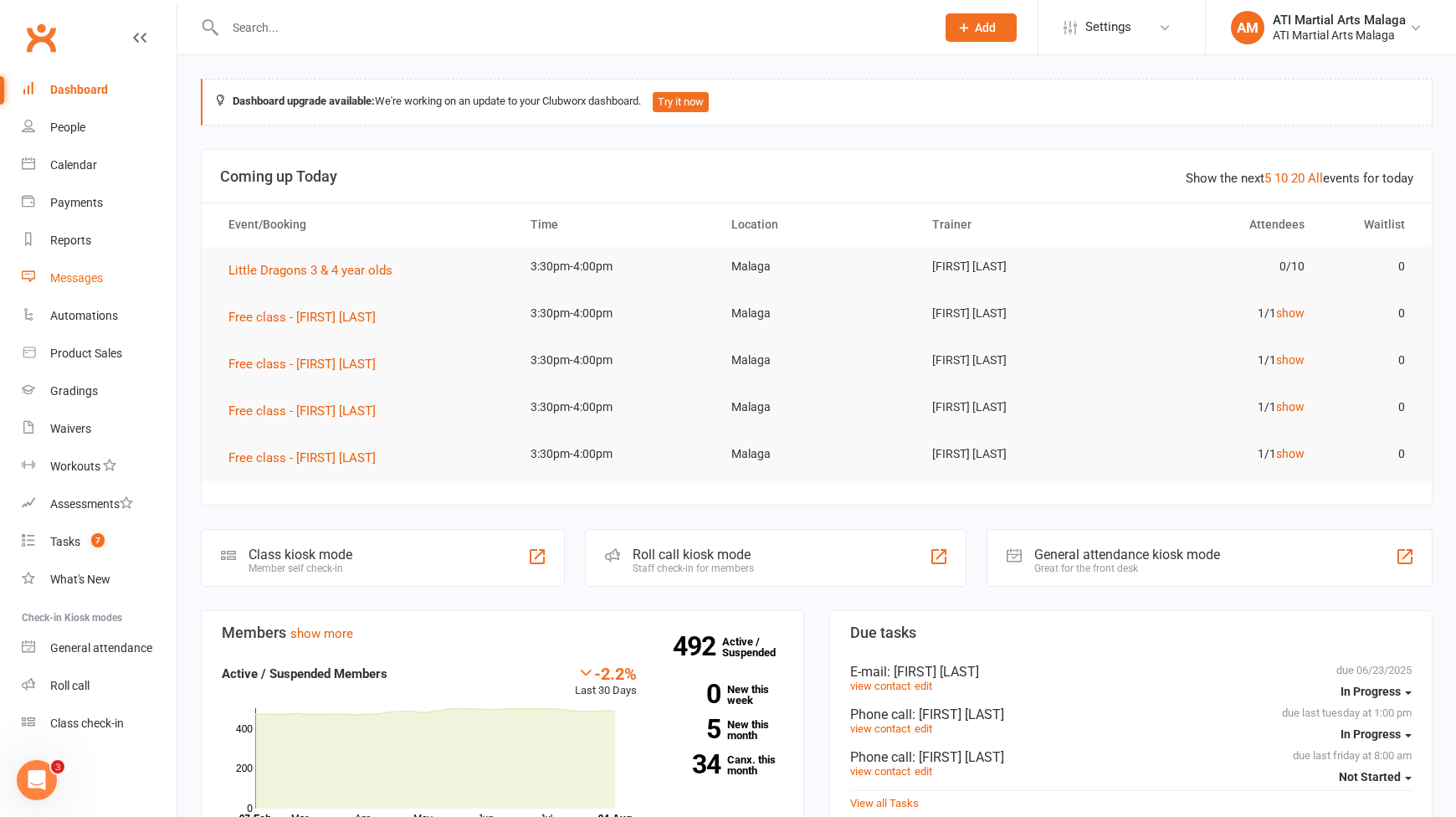 click on "Messages" at bounding box center [76, 278] 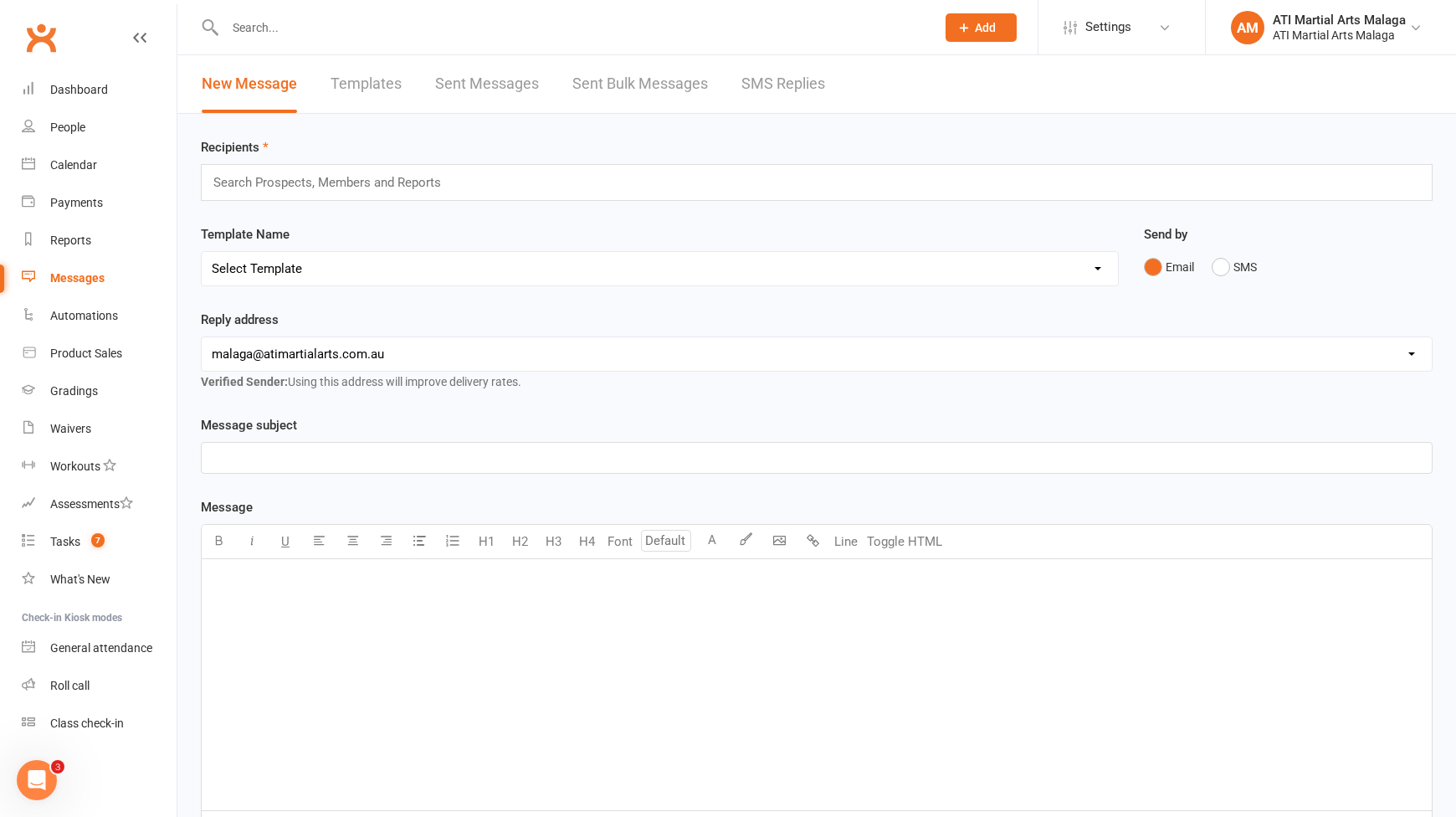 click on "SMS Replies" at bounding box center (783, 84) 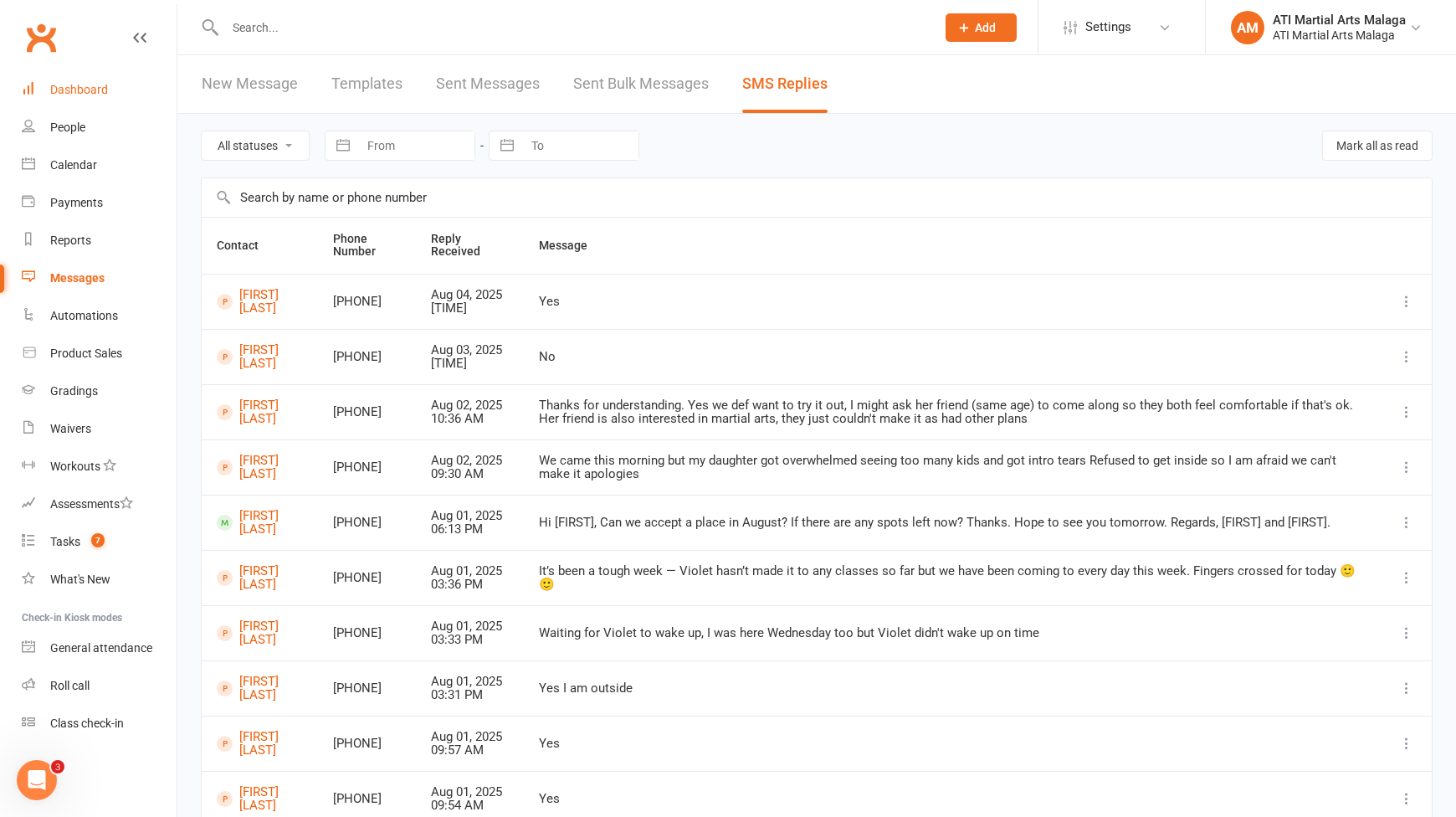 click on "Dashboard" at bounding box center (79, 90) 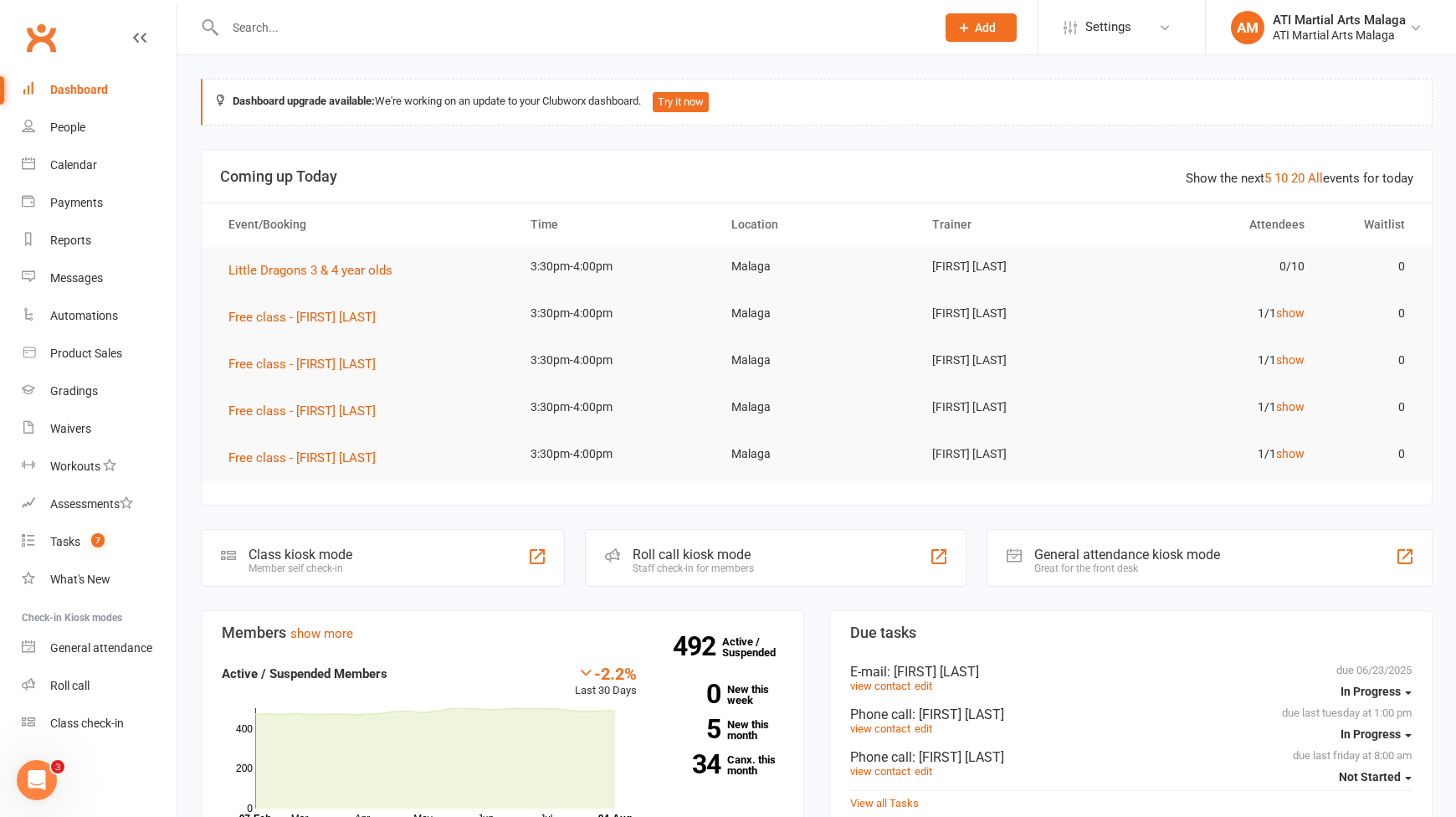 click on "Dashboard" at bounding box center (79, 90) 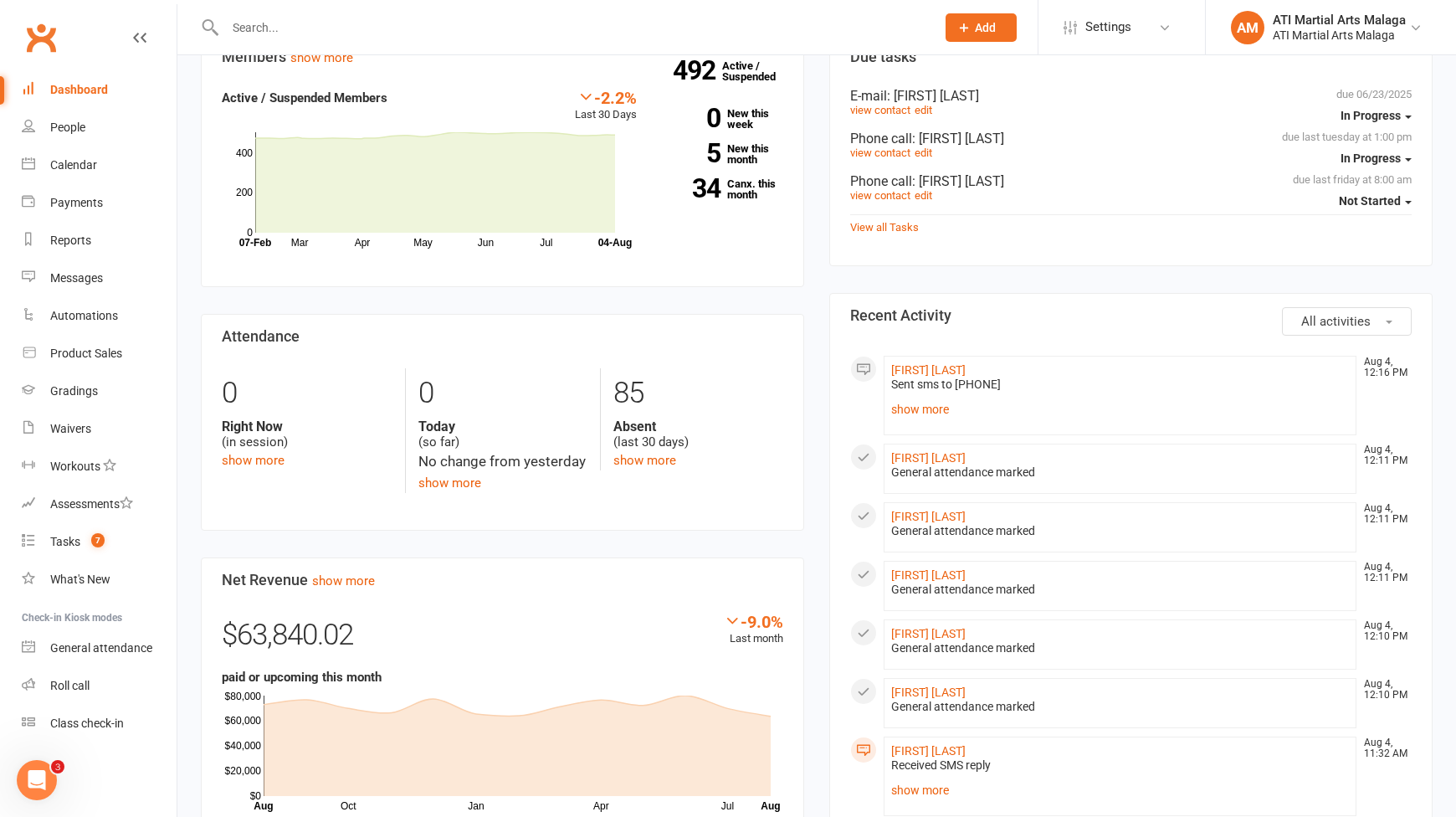 scroll, scrollTop: 837, scrollLeft: 0, axis: vertical 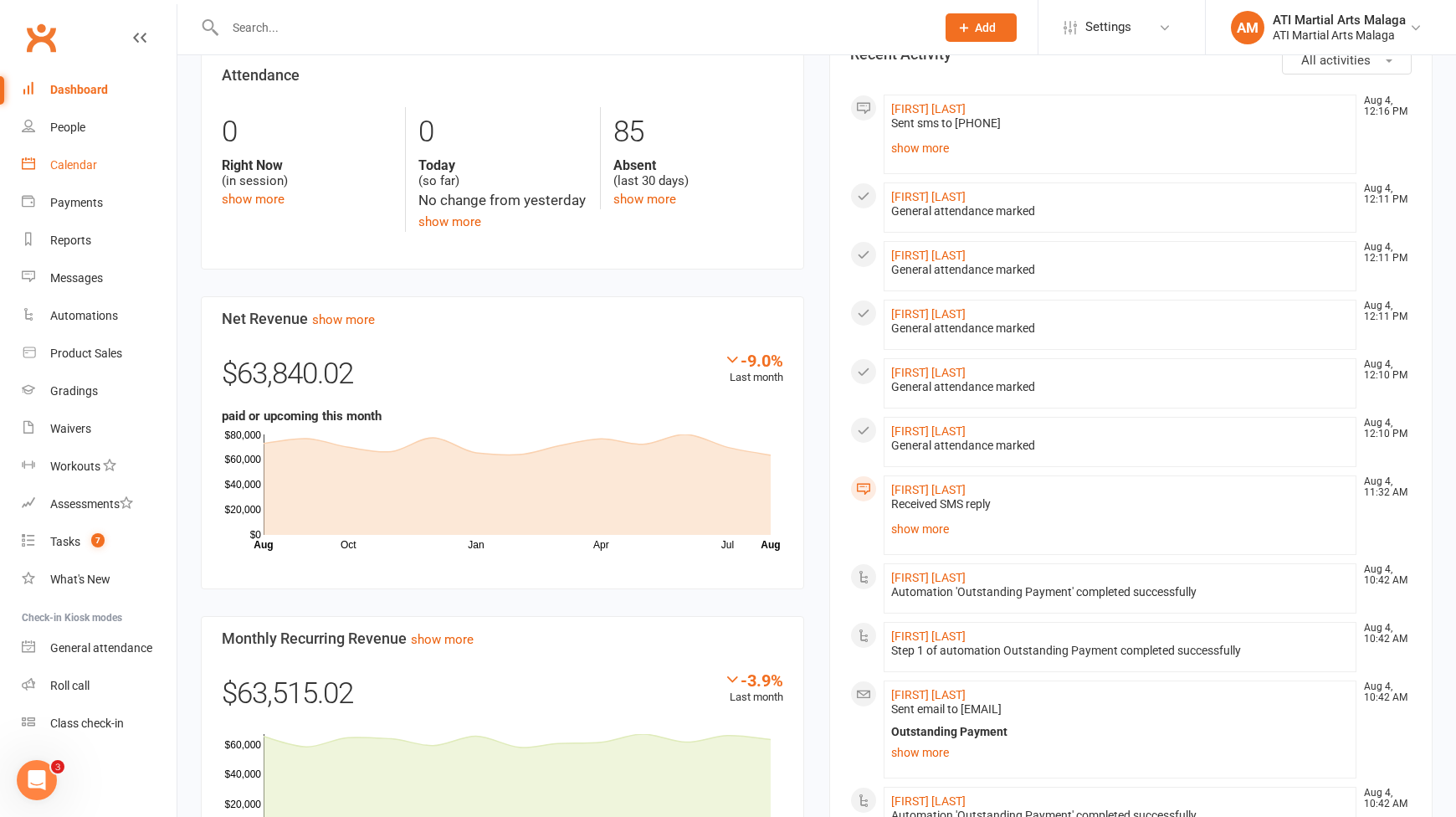 click on "Calendar" at bounding box center (99, 165) 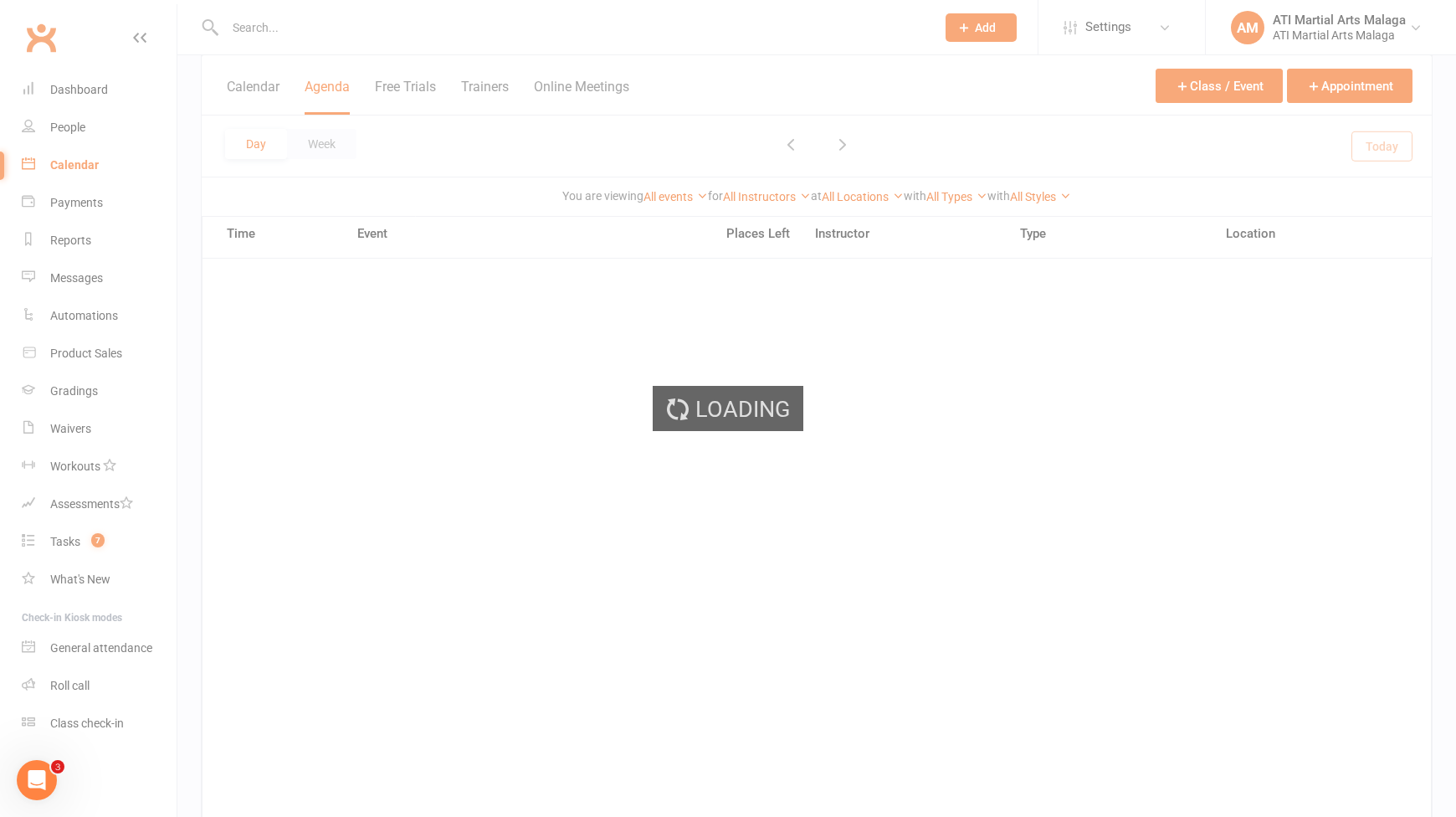 scroll, scrollTop: 0, scrollLeft: 0, axis: both 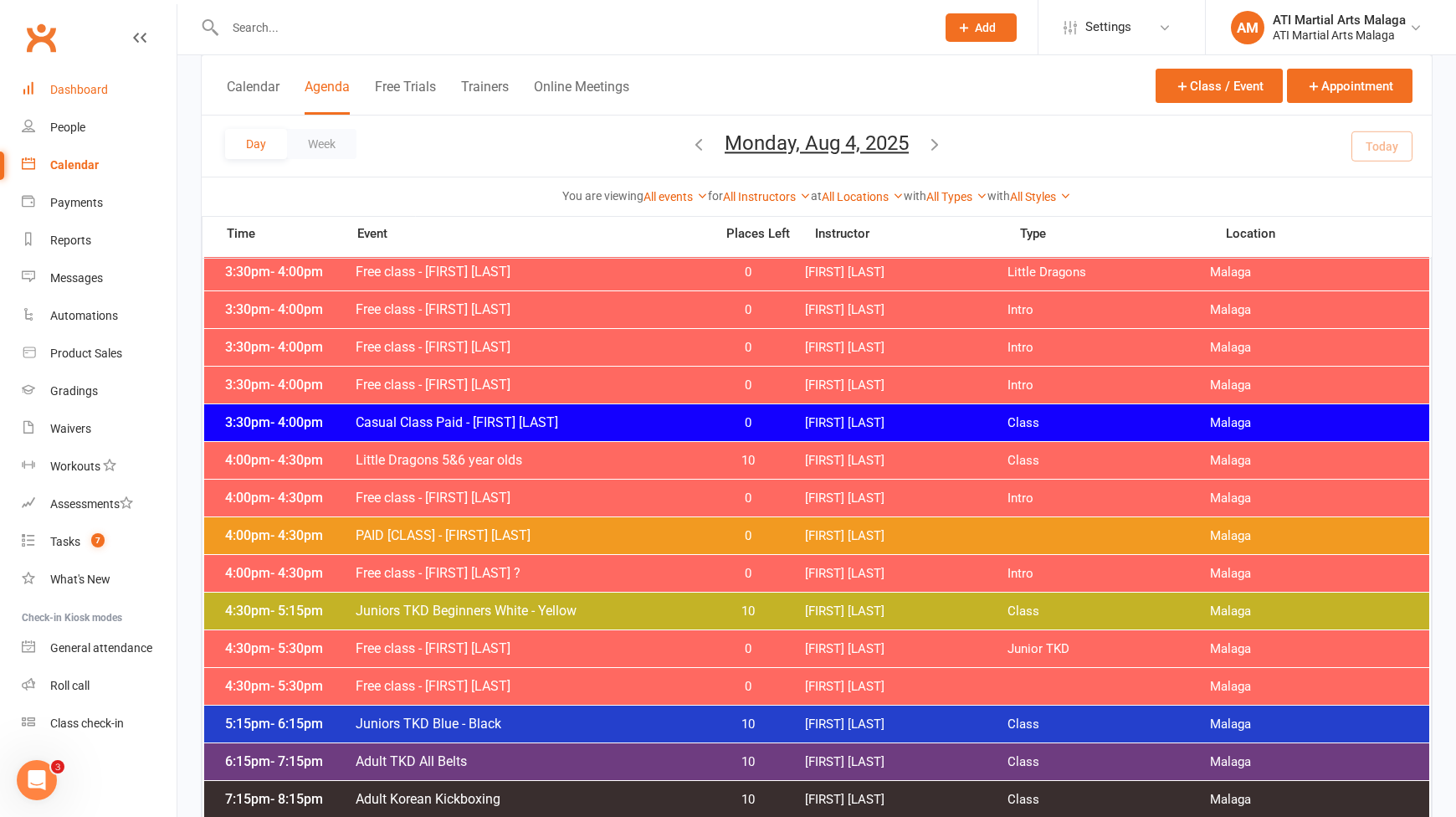 click on "Dashboard" at bounding box center [99, 90] 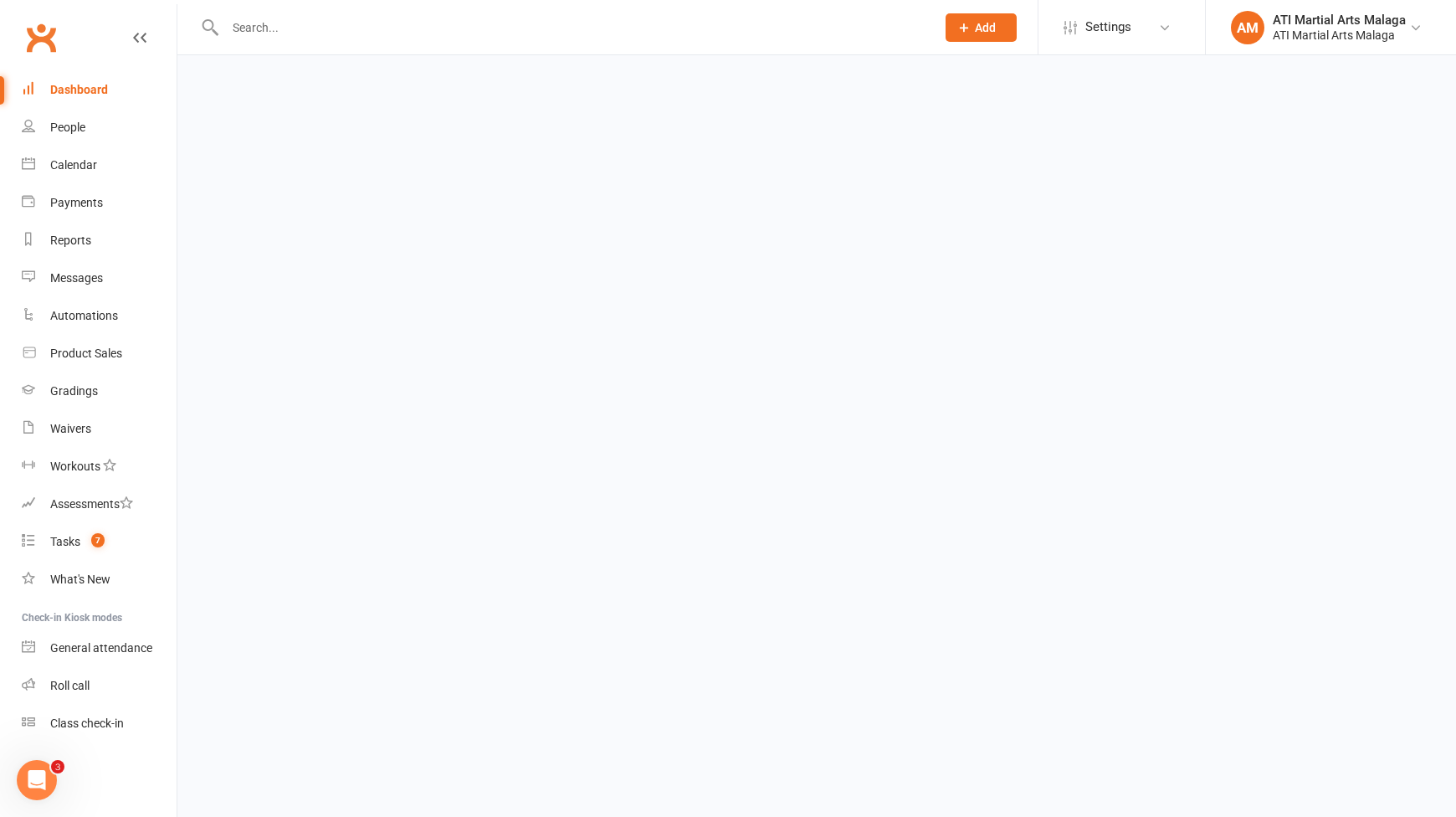 scroll, scrollTop: 0, scrollLeft: 0, axis: both 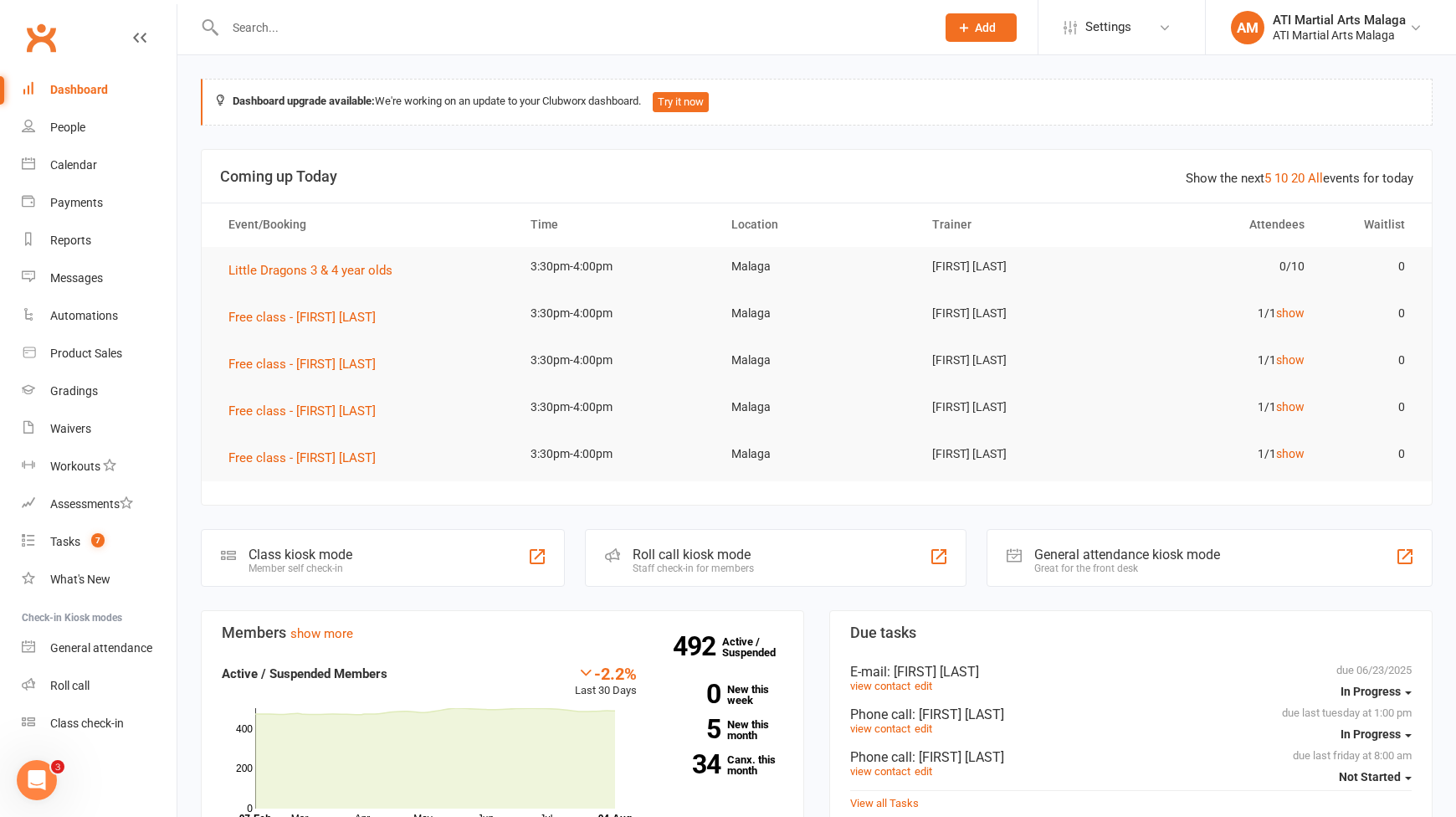 click at bounding box center [572, 28] 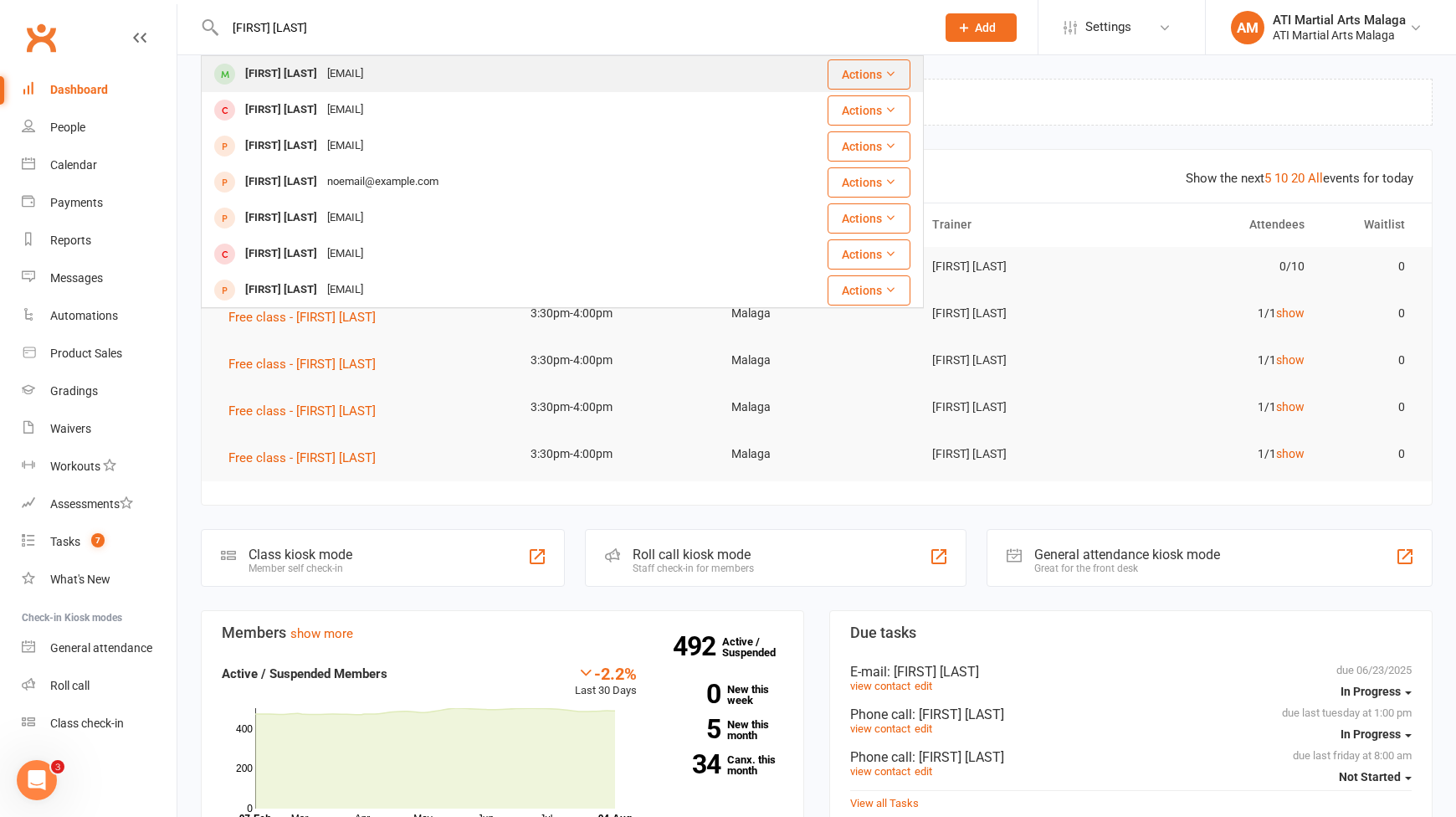 type on "chelsea truong" 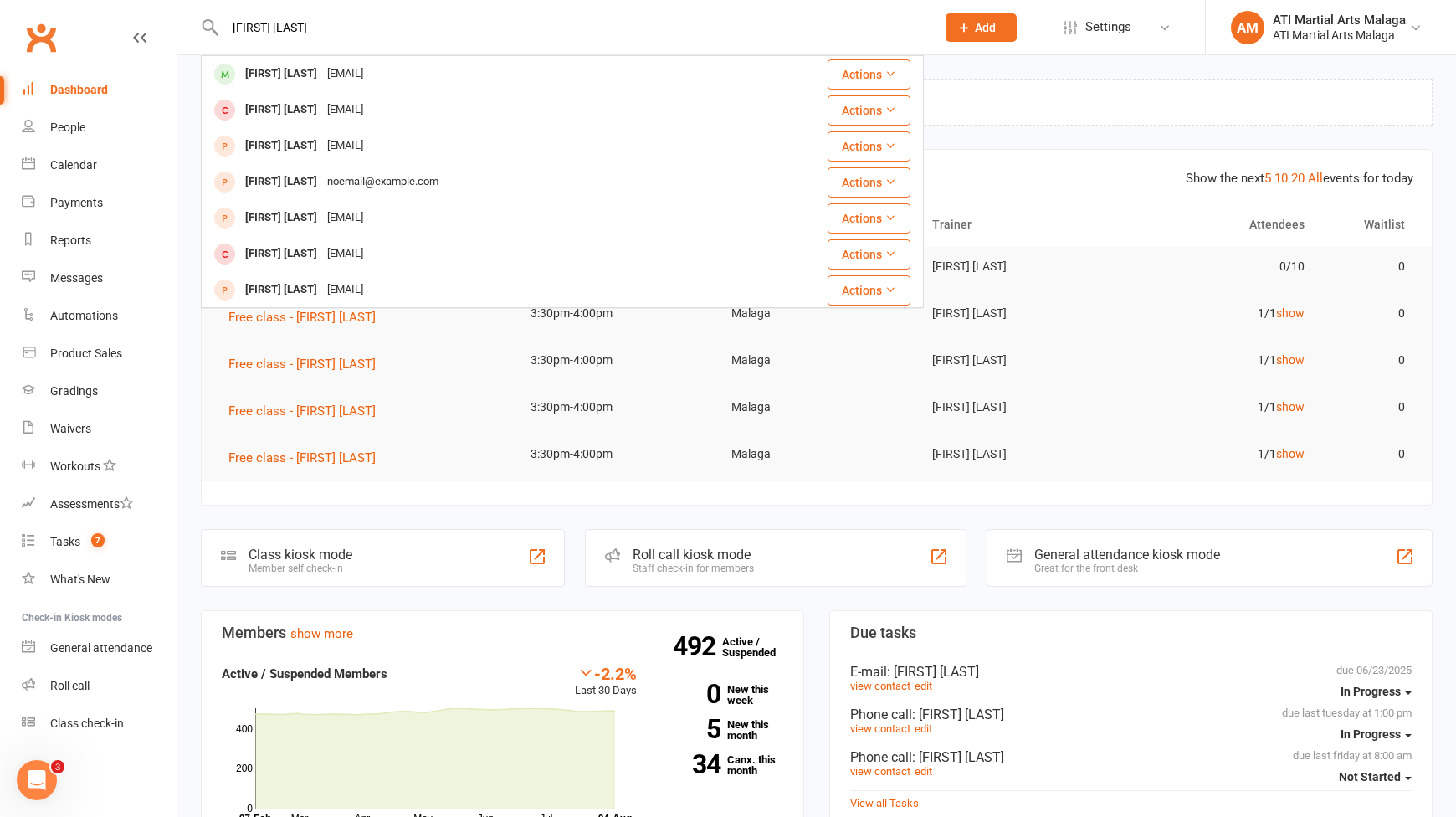 type 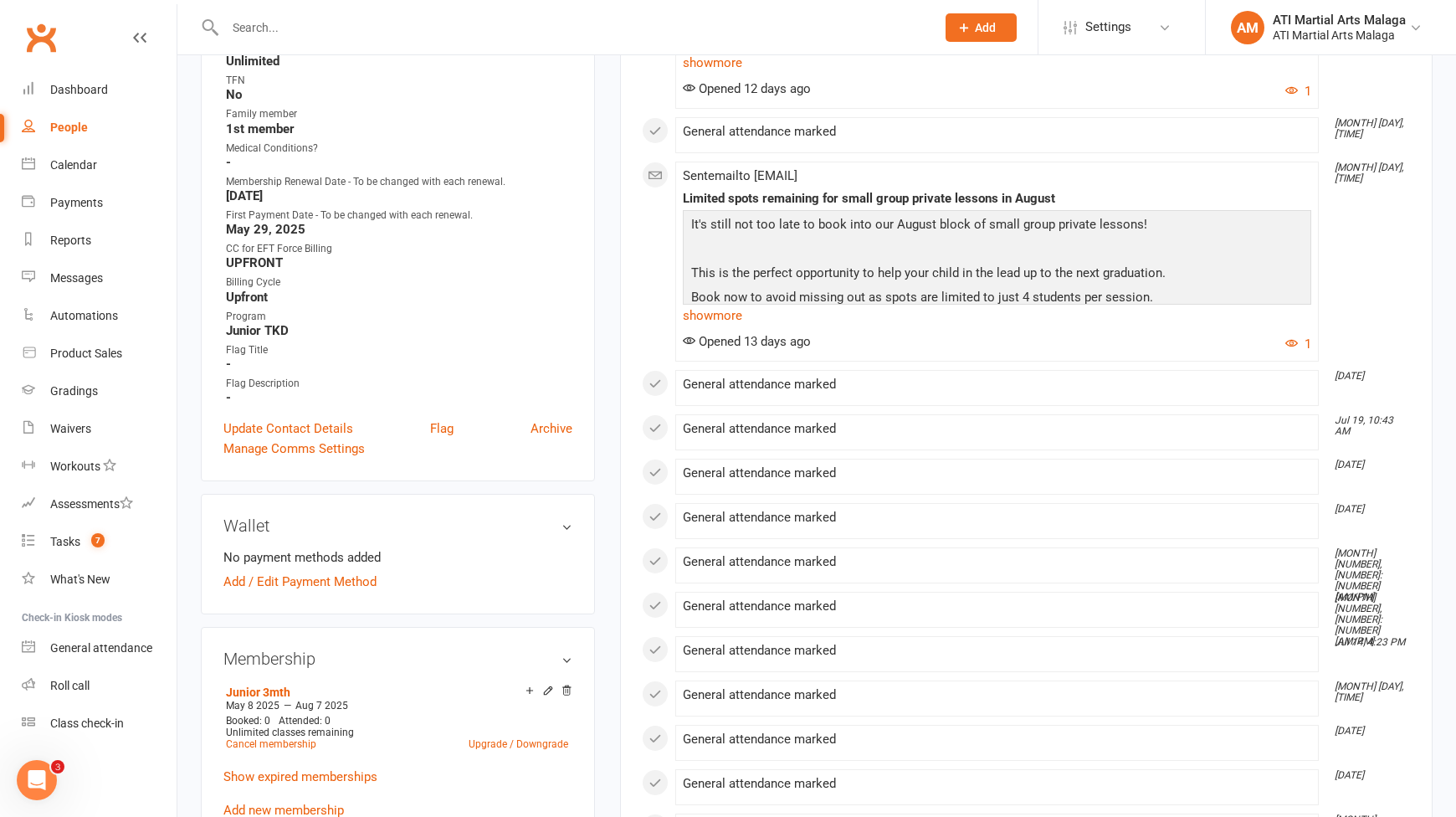 scroll, scrollTop: 837, scrollLeft: 0, axis: vertical 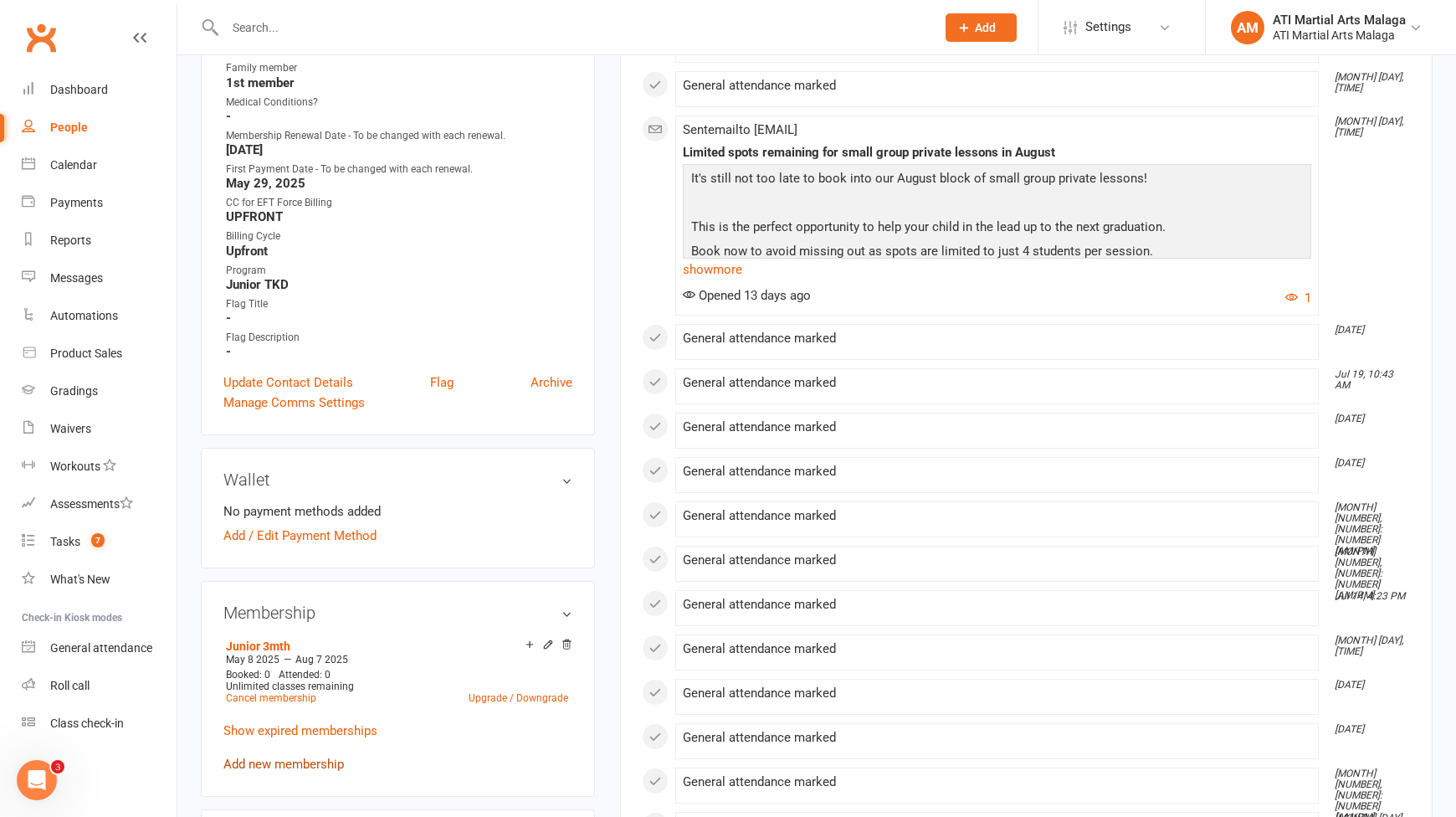 click on "Add new membership" at bounding box center [284, 764] 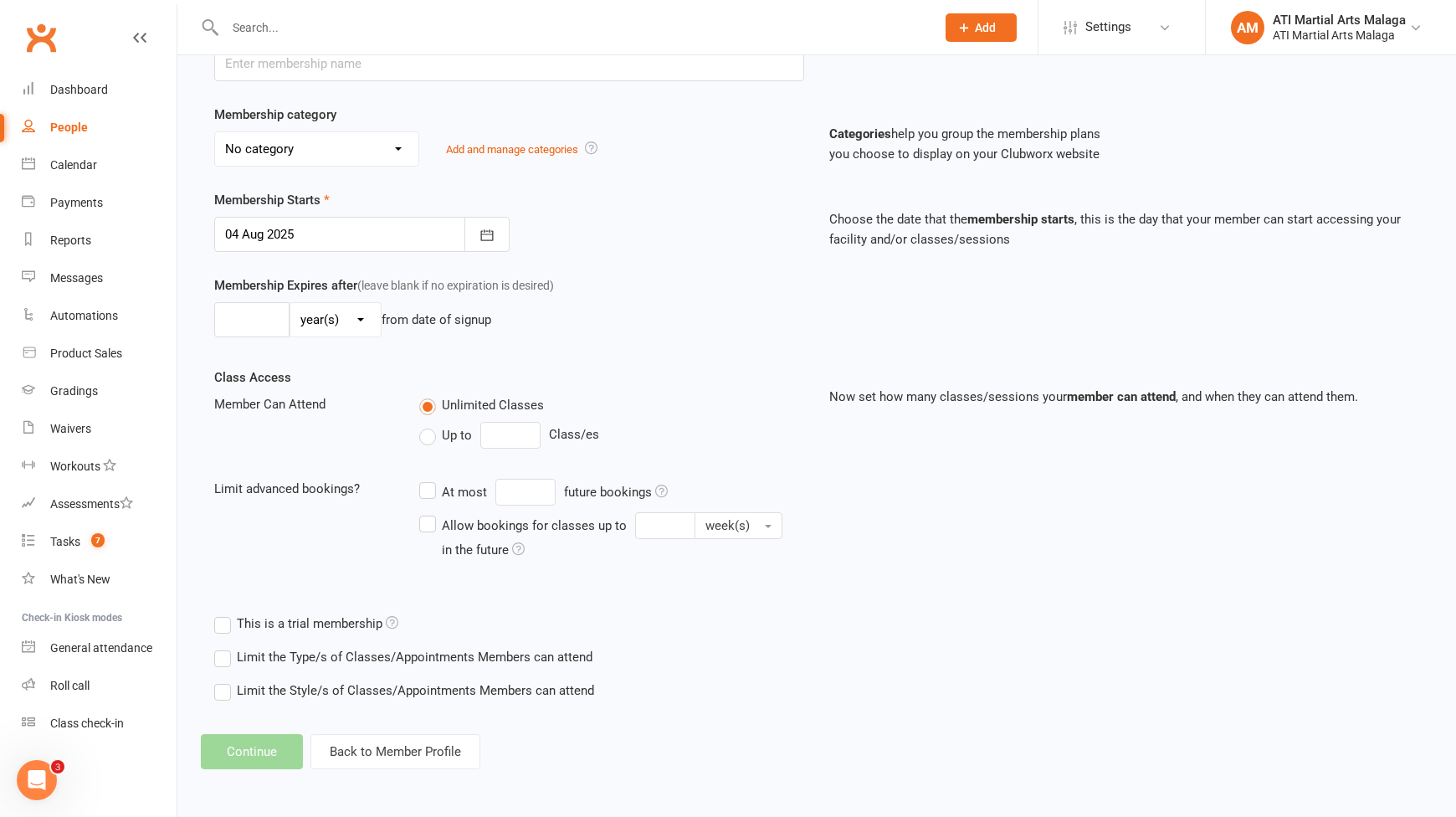 scroll, scrollTop: 0, scrollLeft: 0, axis: both 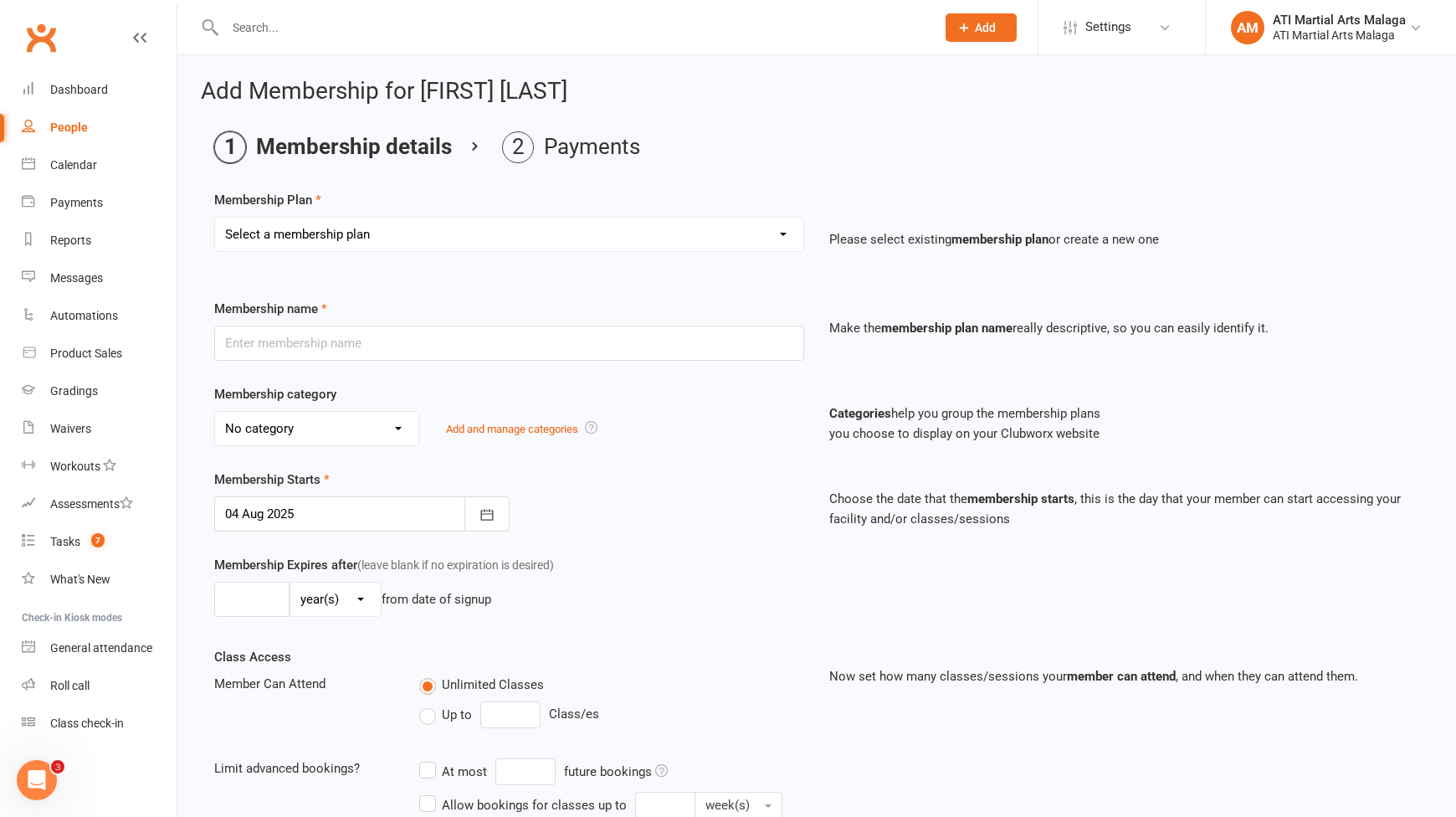 click on "Select a membership plan Create new Membership Plan Little Dragon 12mth Little Dragon 6mth Junior 12mth - Limited 3 days Junior 6mth - Limited 3 days Adult 12mth - Limited 3 days Adult 6mth - Limited 3 days Womens Only 12mth Womens Only 6mth 3 Month Membership Satellite Membership Manning Membership Payment Plan , to Pay off Overdues PRIVATE LESSONS ONLY Cancellation Payment $110.00 Special Needs - 6 months Upfront Special Needs - 12 months Upfront Special Needs - 6 months - monthly Special Needs Boxing  Once per week Boxing Satellites - Rego Payment ACADEMY MEMBERSHIP SENIOR ACADEMY MEMBERSHIP JUNIOR Equipment Payment Special Offer Membership LBE Once per week ATI-MA LIVE MEMBERSHIP TimeHold Special Needs - 3 months Scholarship membership CASUAL MEMBERSHIP Junior 12mth - Once per week Satellite Grading Payment Transfer from another Club Little Dragons - 3 months Special Needs Membership with Receipt Rego Payment Junior 3mth WT Sports Only Little Dragons 3 Months 1 Month FREE PRIZE Promo Hamersley Membership" at bounding box center (509, 234) 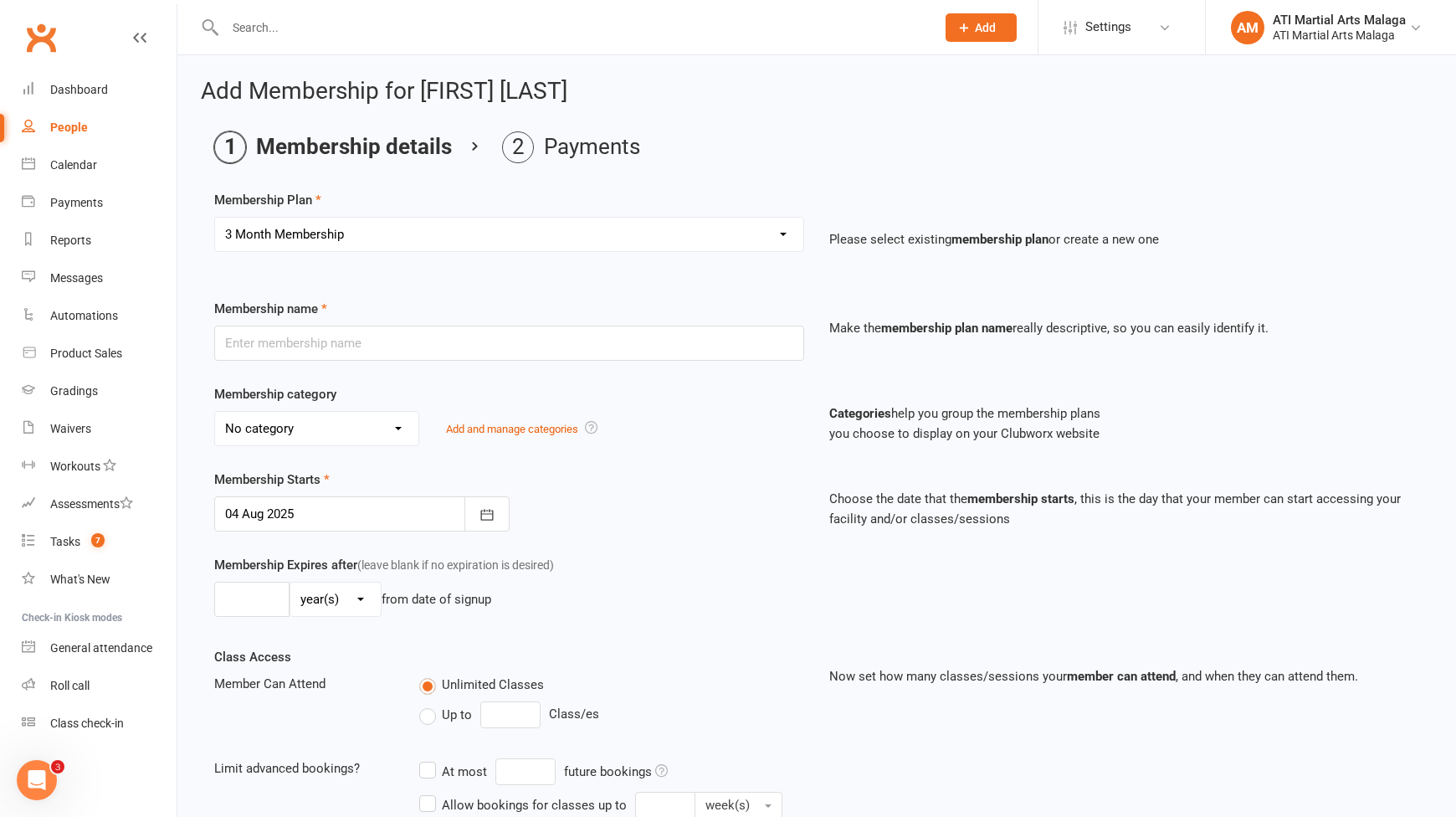 click on "Select a membership plan Create new Membership Plan Little Dragon 12mth Little Dragon 6mth Junior 12mth - Limited 3 days Junior 6mth - Limited 3 days Adult 12mth - Limited 3 days Adult 6mth - Limited 3 days Womens Only 12mth Womens Only 6mth 3 Month Membership Satellite Membership Manning Membership Payment Plan , to Pay off Overdues PRIVATE LESSONS ONLY Cancellation Payment $110.00 Special Needs - 6 months Upfront Special Needs - 12 months Upfront Special Needs - 6 months - monthly Special Needs Boxing  Once per week Boxing Satellites - Rego Payment ACADEMY MEMBERSHIP SENIOR ACADEMY MEMBERSHIP JUNIOR Equipment Payment Special Offer Membership LBE Once per week ATI-MA LIVE MEMBERSHIP TimeHold Special Needs - 3 months Scholarship membership CASUAL MEMBERSHIP Junior 12mth - Once per week Satellite Grading Payment Transfer from another Club Little Dragons - 3 months Special Needs Membership with Receipt Rego Payment Junior 3mth WT Sports Only Little Dragons 3 Months 1 Month FREE PRIZE Promo Hamersley Membership" at bounding box center [509, 234] 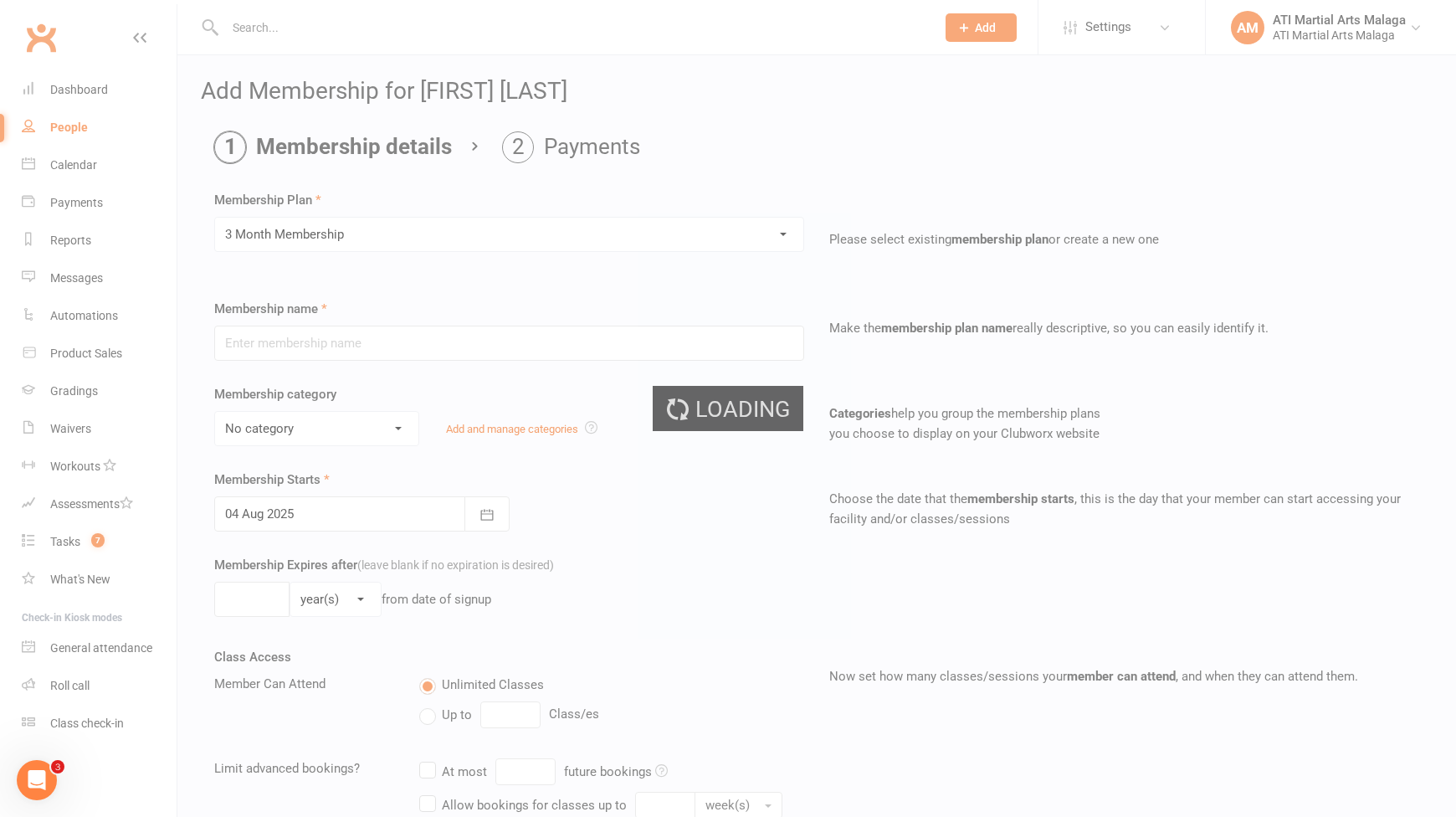 type on "3 Month Membership" 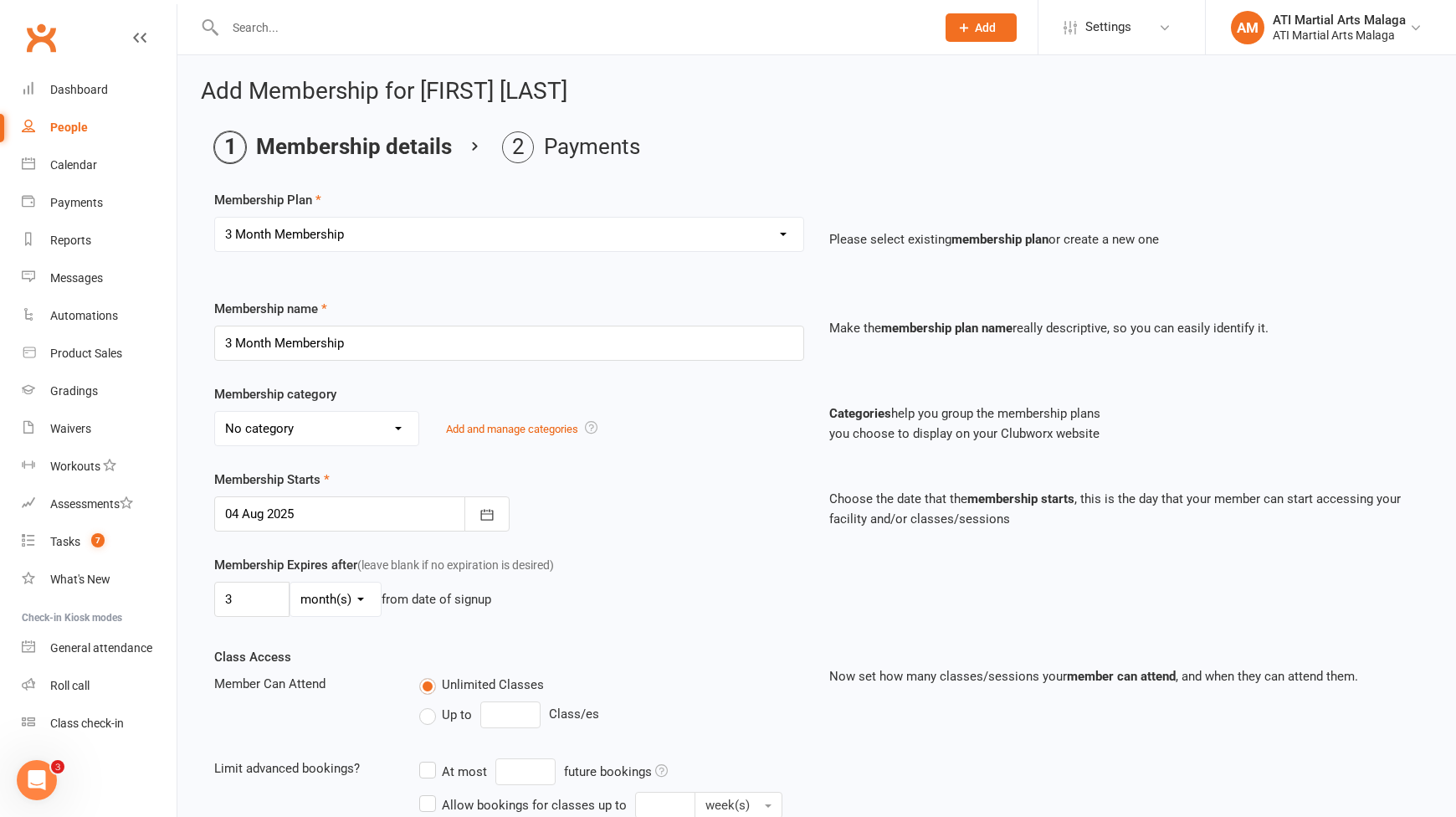 click on "No category ACADEMY - JUNIOR ACADEMY - SENIOR A-TKD BJJ BOXING Cancellation Cardio Box Cross Training Grading Fee Hamersley J-TKD, WT SPORT , POOMSAE Junior TKD KK Little Dragon MANNING ONLINE MEMBERSHIP Payment Plan Poomsae Only Private Lessons QUEENSLAND SATELLITE Scarborough SPECIAL NEEDS Time Hold Credit Membership TRIGG Womens Only TKD WT Sports only" at bounding box center (316, 429) 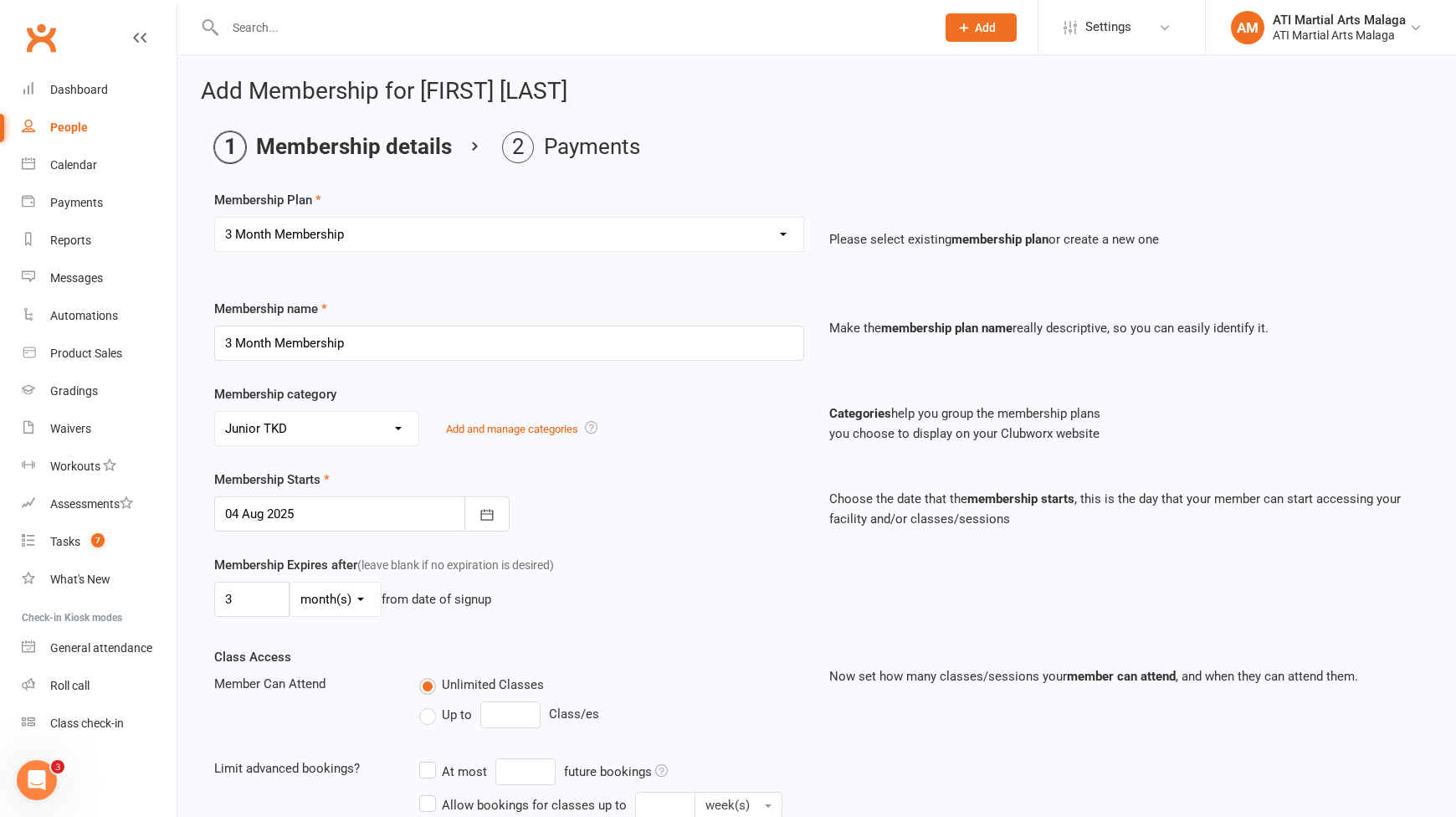 click on "No category ACADEMY - JUNIOR ACADEMY - SENIOR A-TKD BJJ BOXING Cancellation Cardio Box Cross Training Grading Fee Hamersley J-TKD, WT SPORT , POOMSAE Junior TKD KK Little Dragon MANNING ONLINE MEMBERSHIP Payment Plan Poomsae Only Private Lessons QUEENSLAND SATELLITE Scarborough SPECIAL NEEDS Time Hold Credit Membership TRIGG Womens Only TKD WT Sports only" at bounding box center (316, 429) 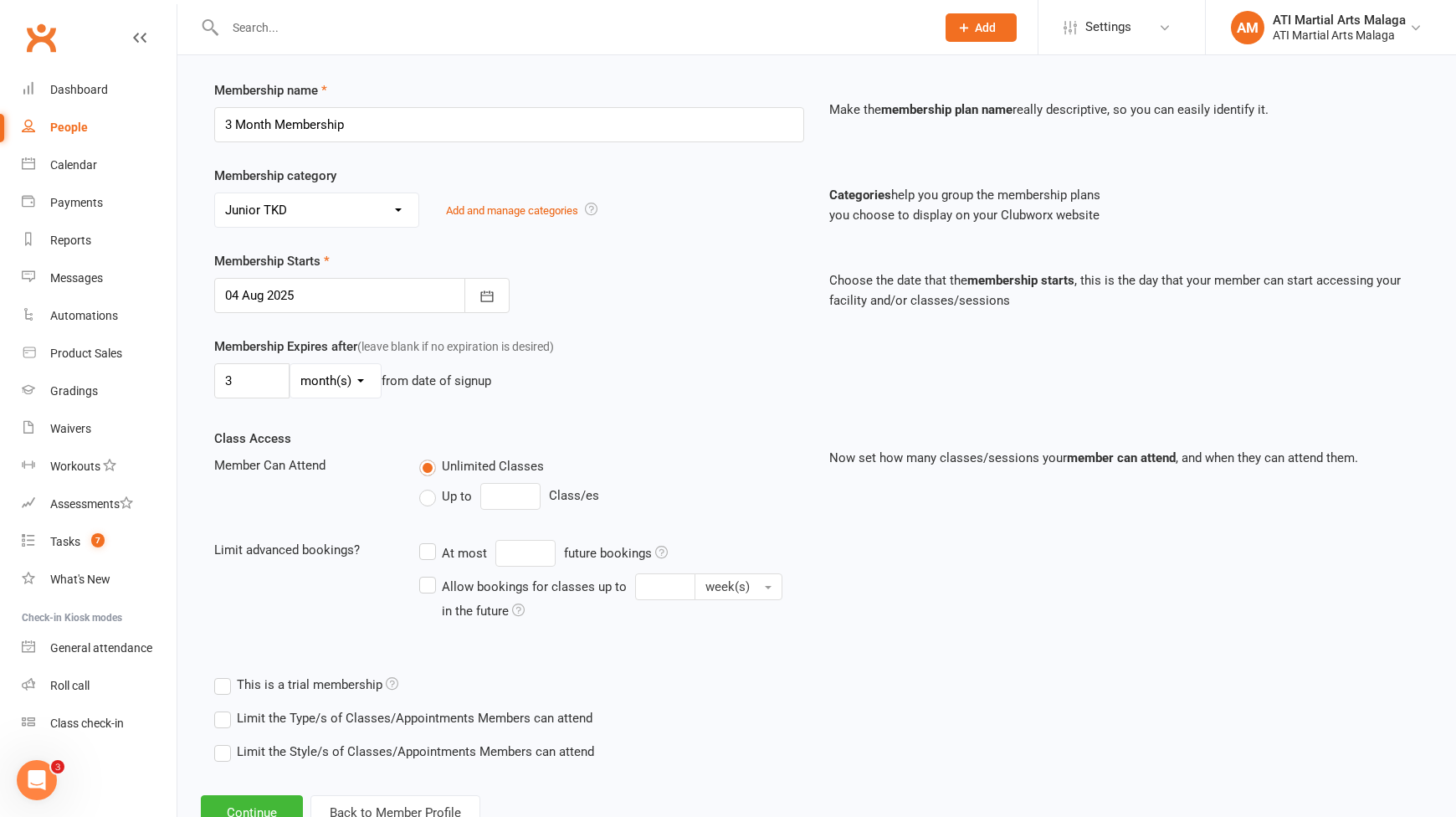 scroll, scrollTop: 280, scrollLeft: 0, axis: vertical 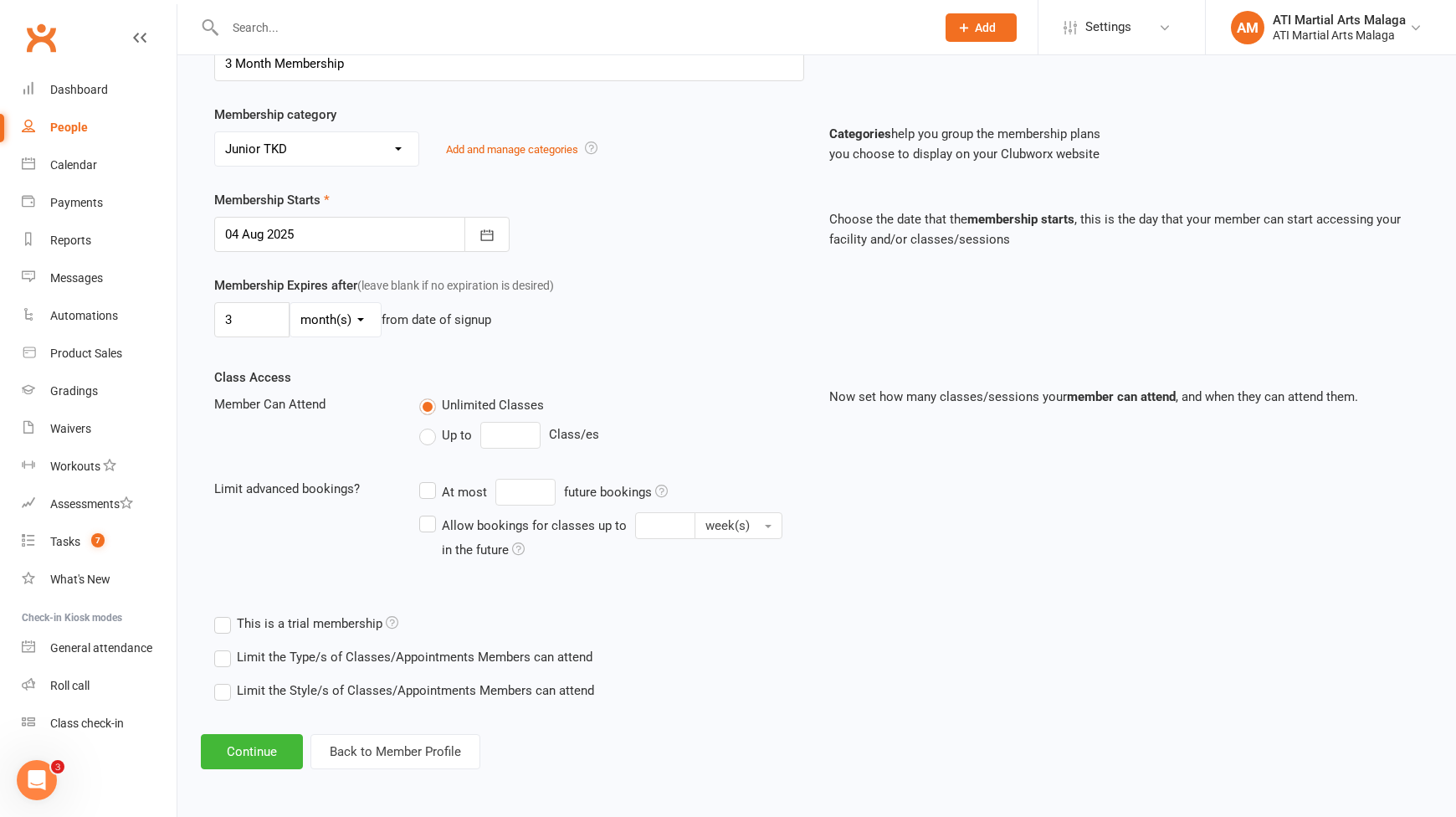 click at bounding box center [361, 234] 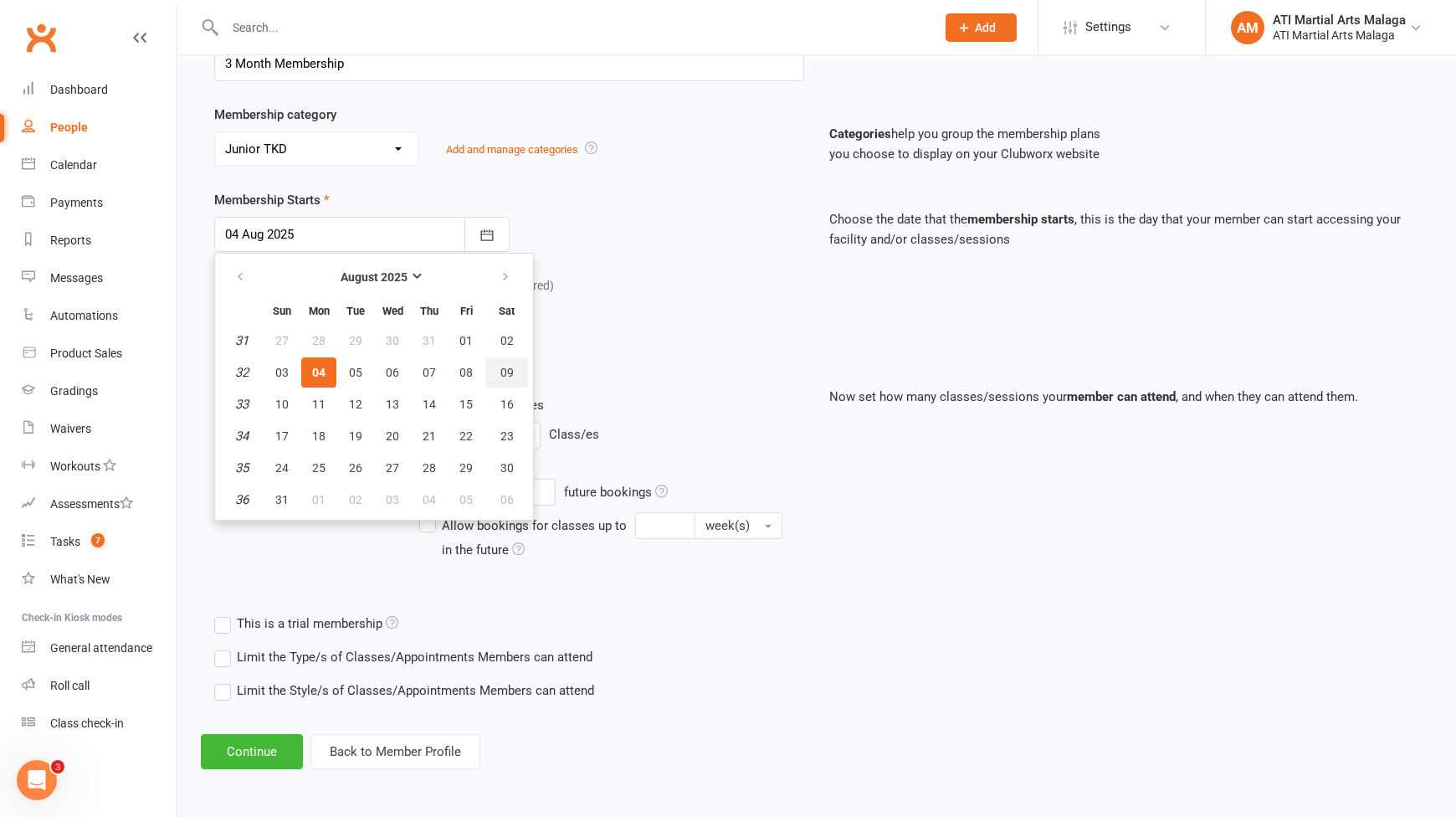 click on "09" at bounding box center (507, 373) 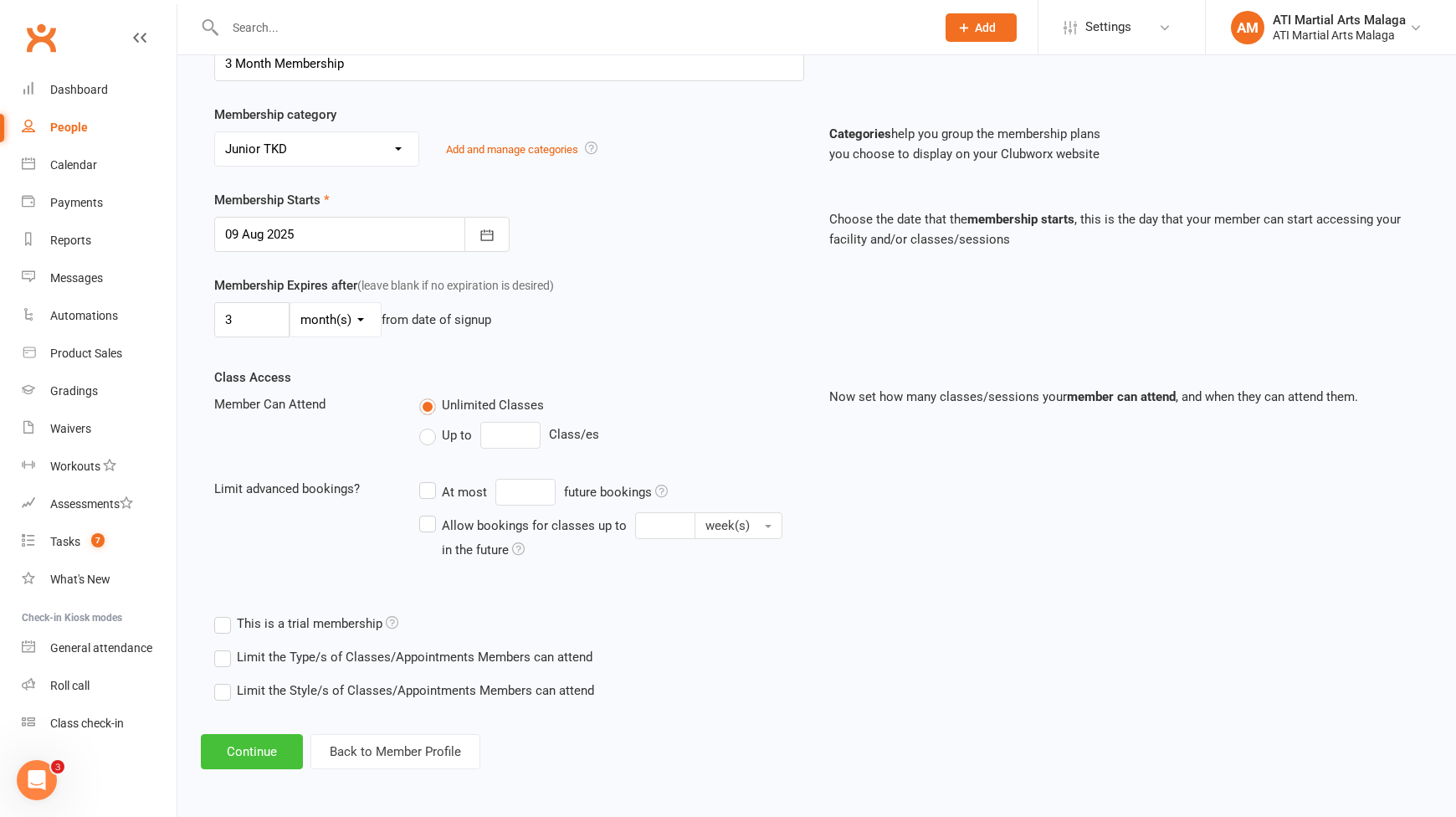 click on "Continue" at bounding box center [252, 752] 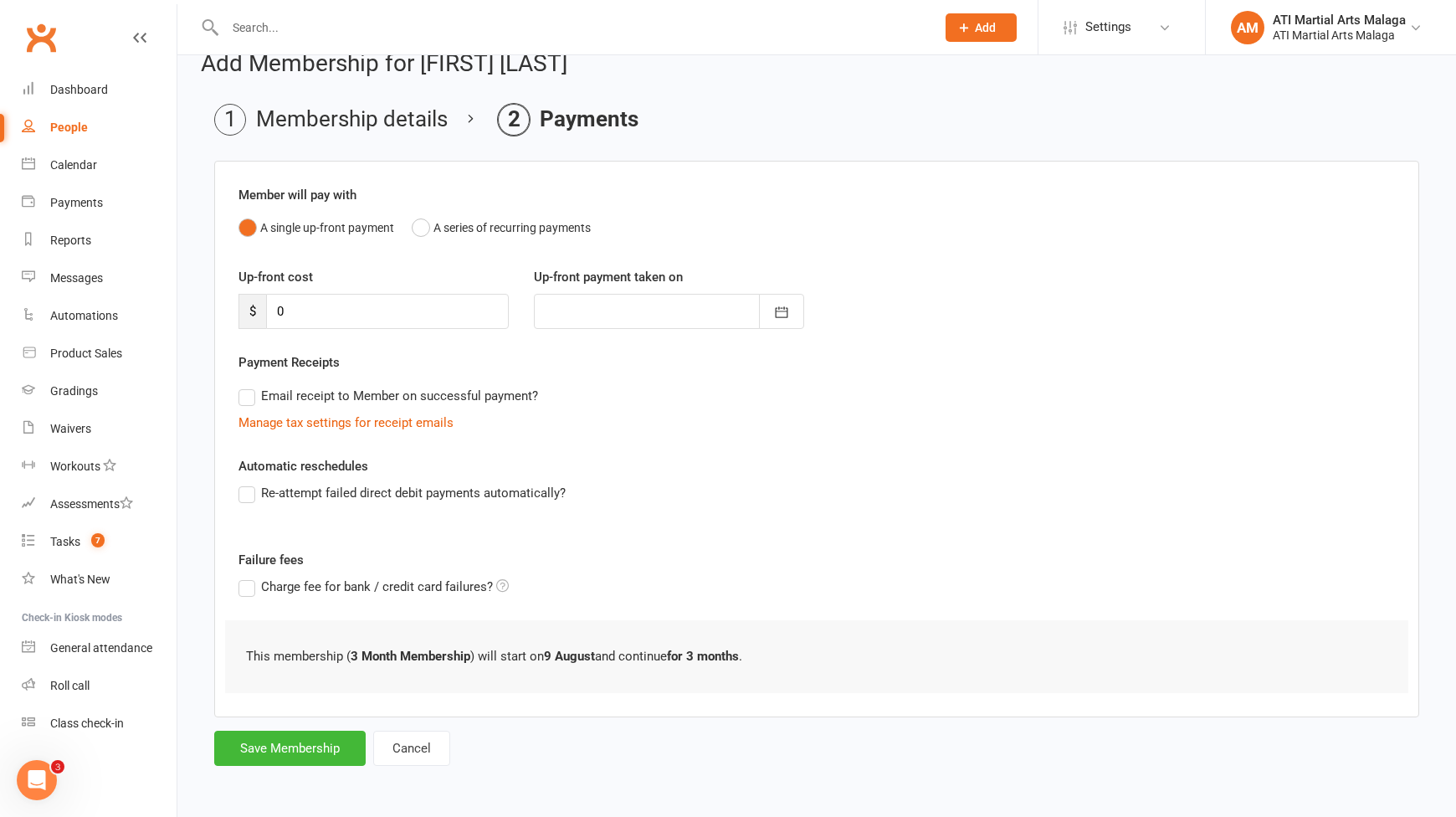scroll, scrollTop: 0, scrollLeft: 0, axis: both 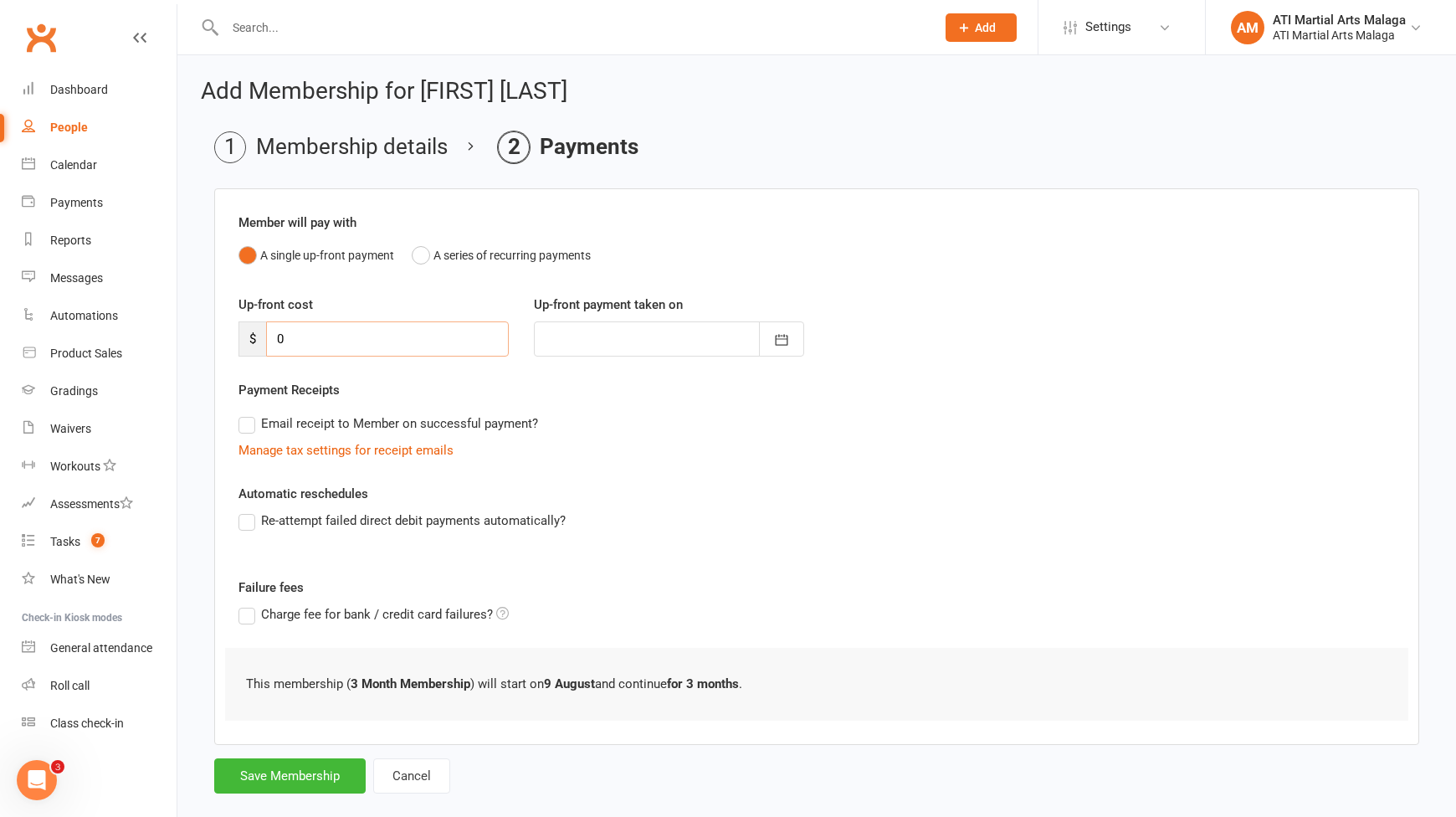drag, startPoint x: 233, startPoint y: 329, endPoint x: 217, endPoint y: 326, distance: 16.27882 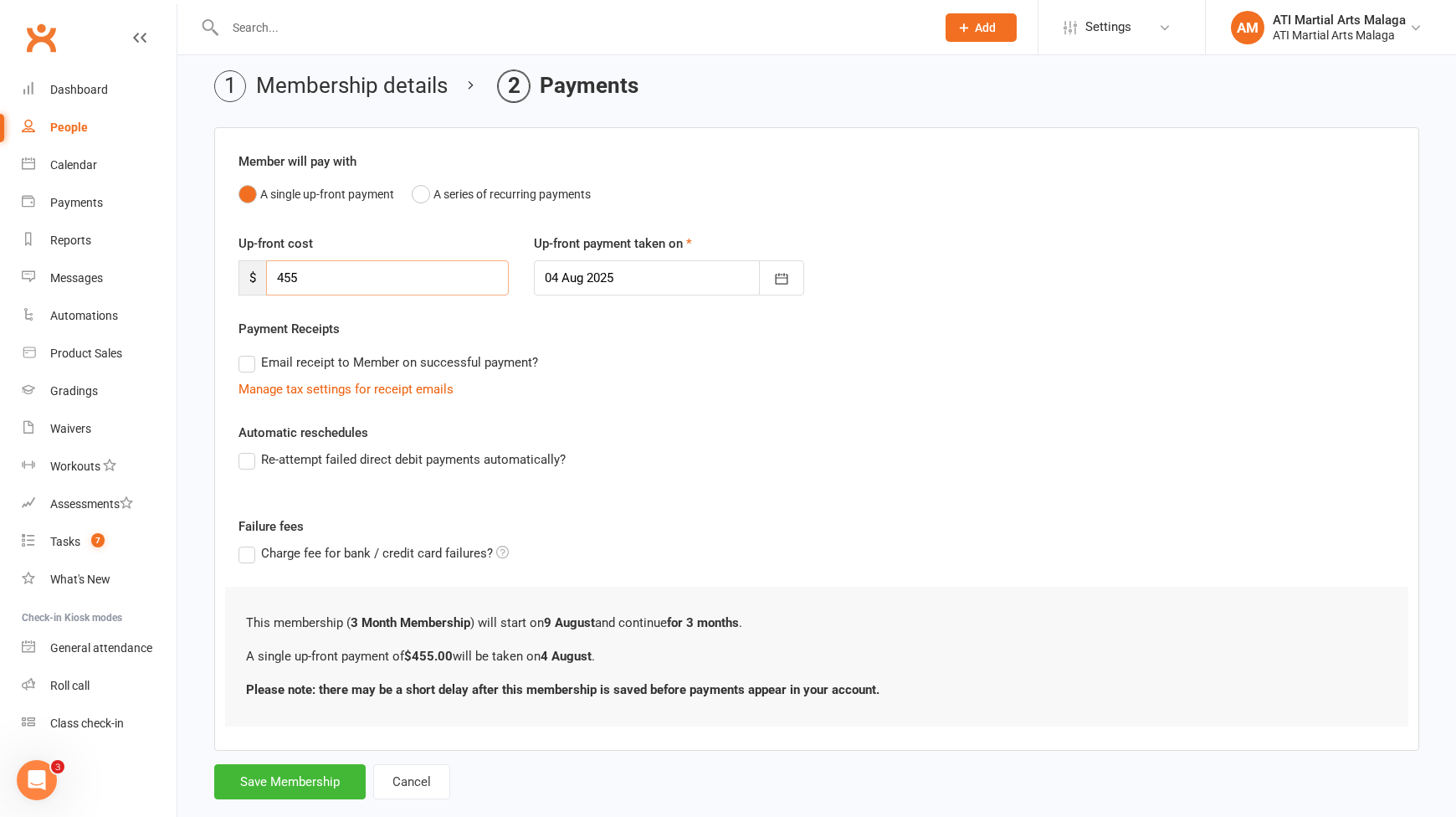 scroll, scrollTop: 95, scrollLeft: 0, axis: vertical 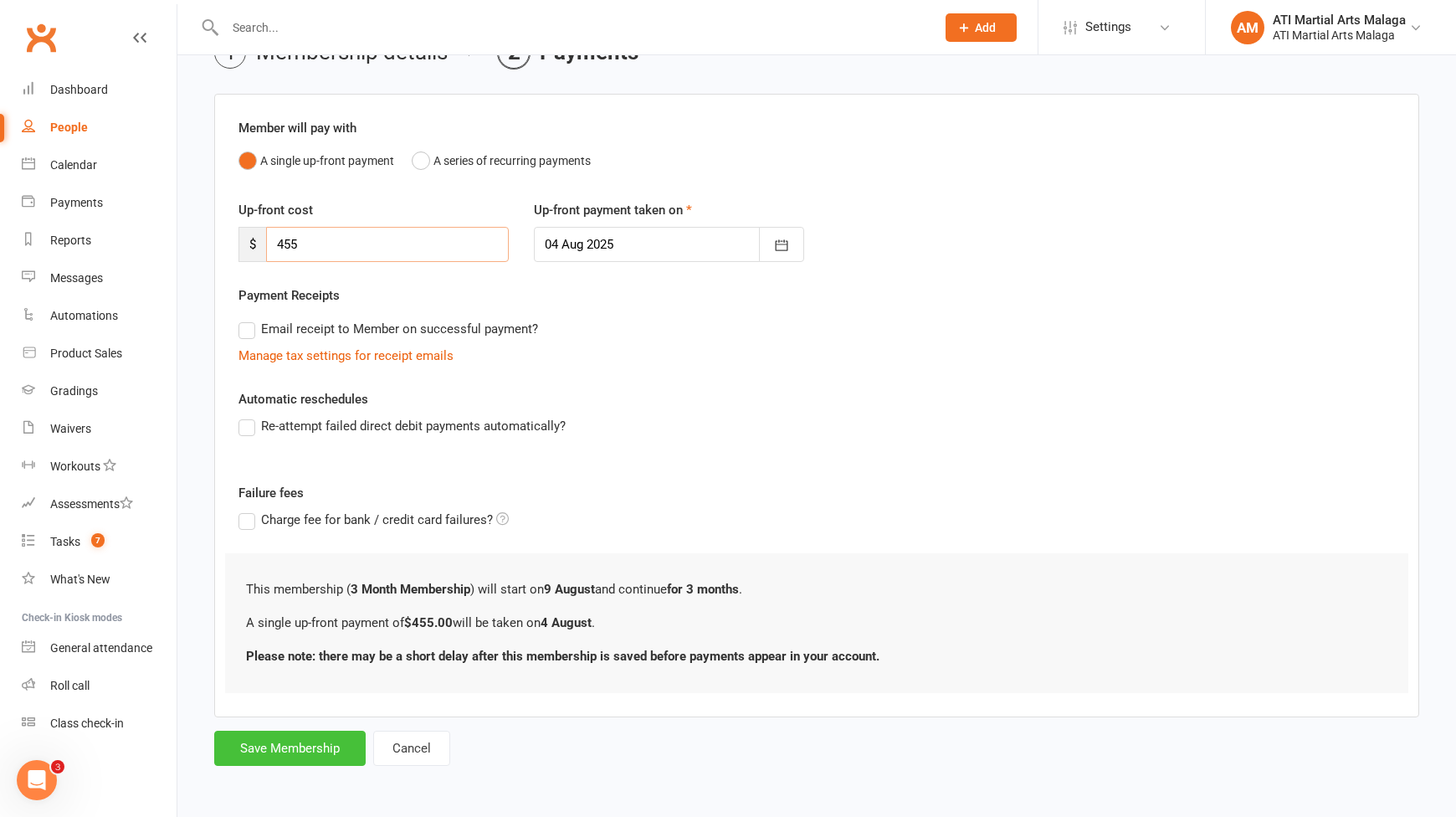 type on "455" 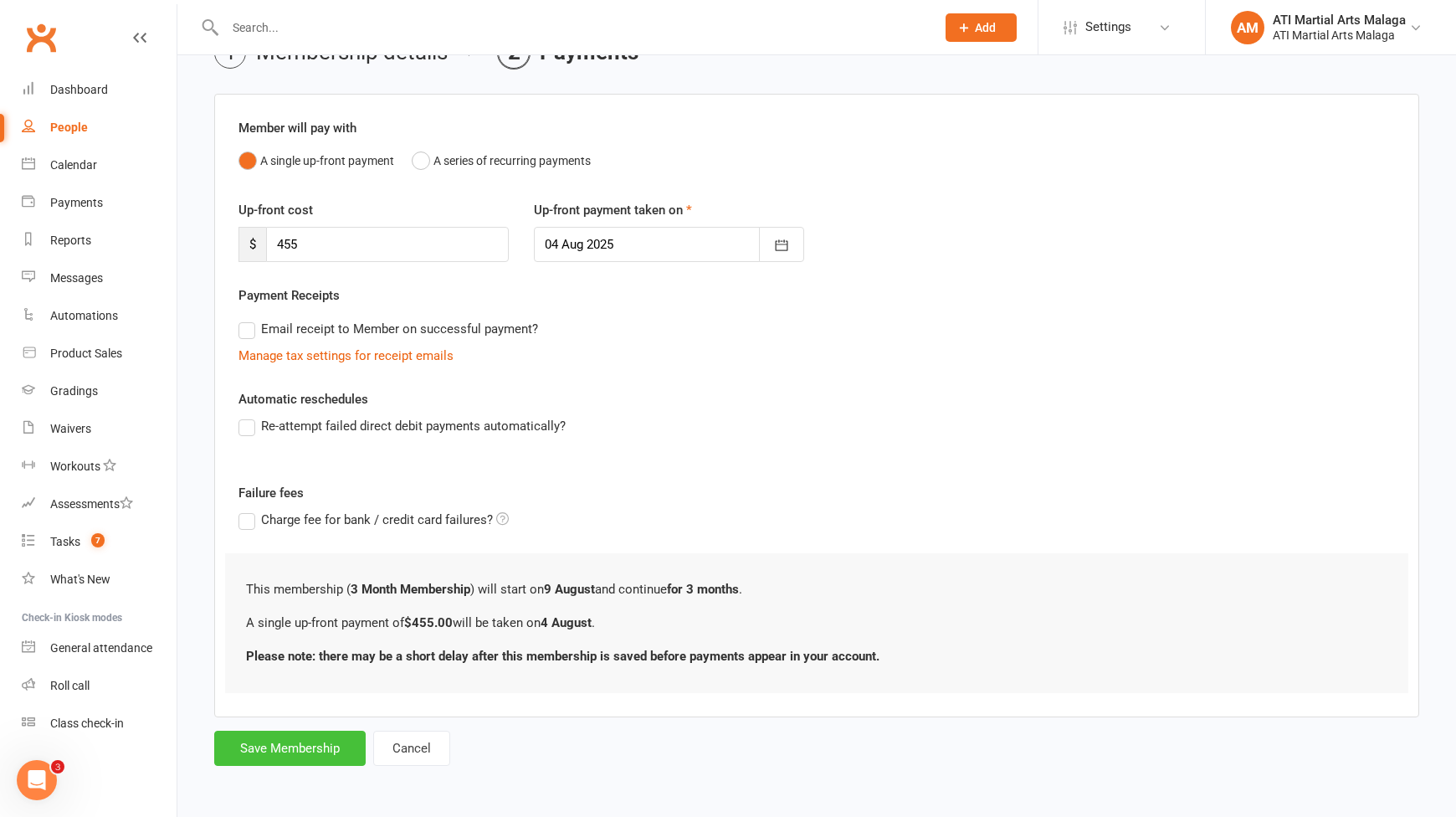 click on "Save Membership" at bounding box center [290, 748] 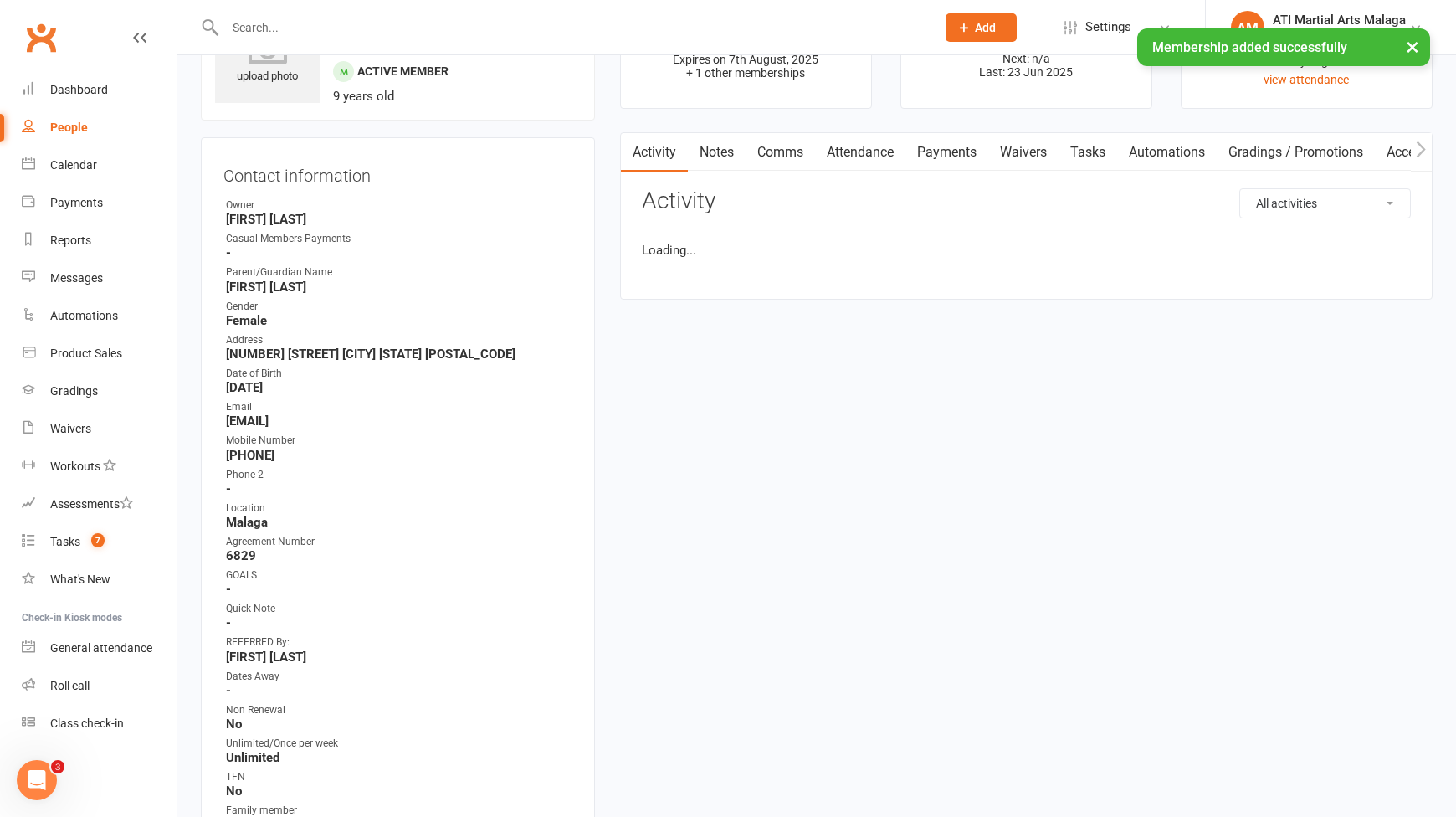 scroll, scrollTop: 0, scrollLeft: 0, axis: both 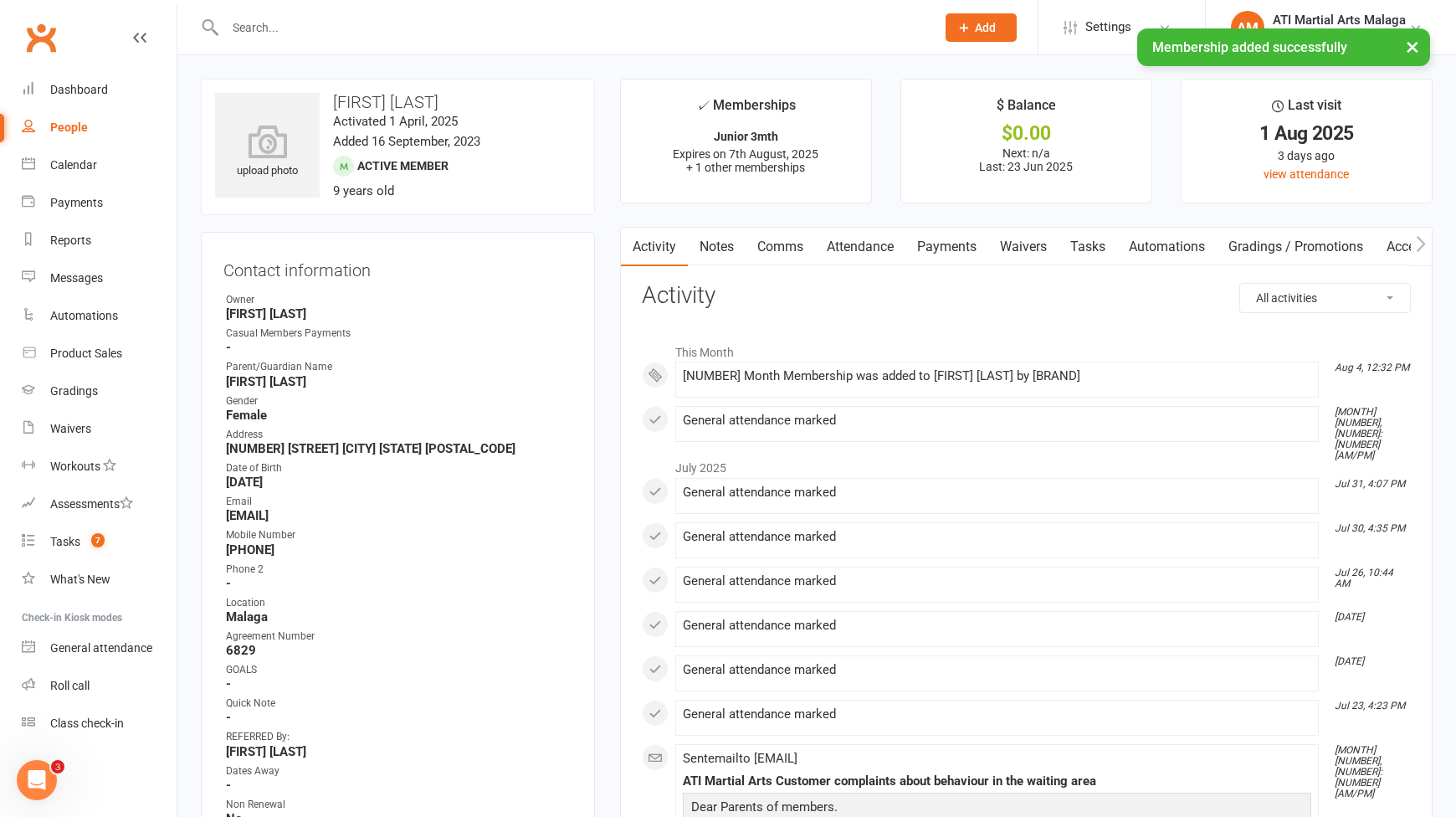 click on "Payments" at bounding box center (946, 247) 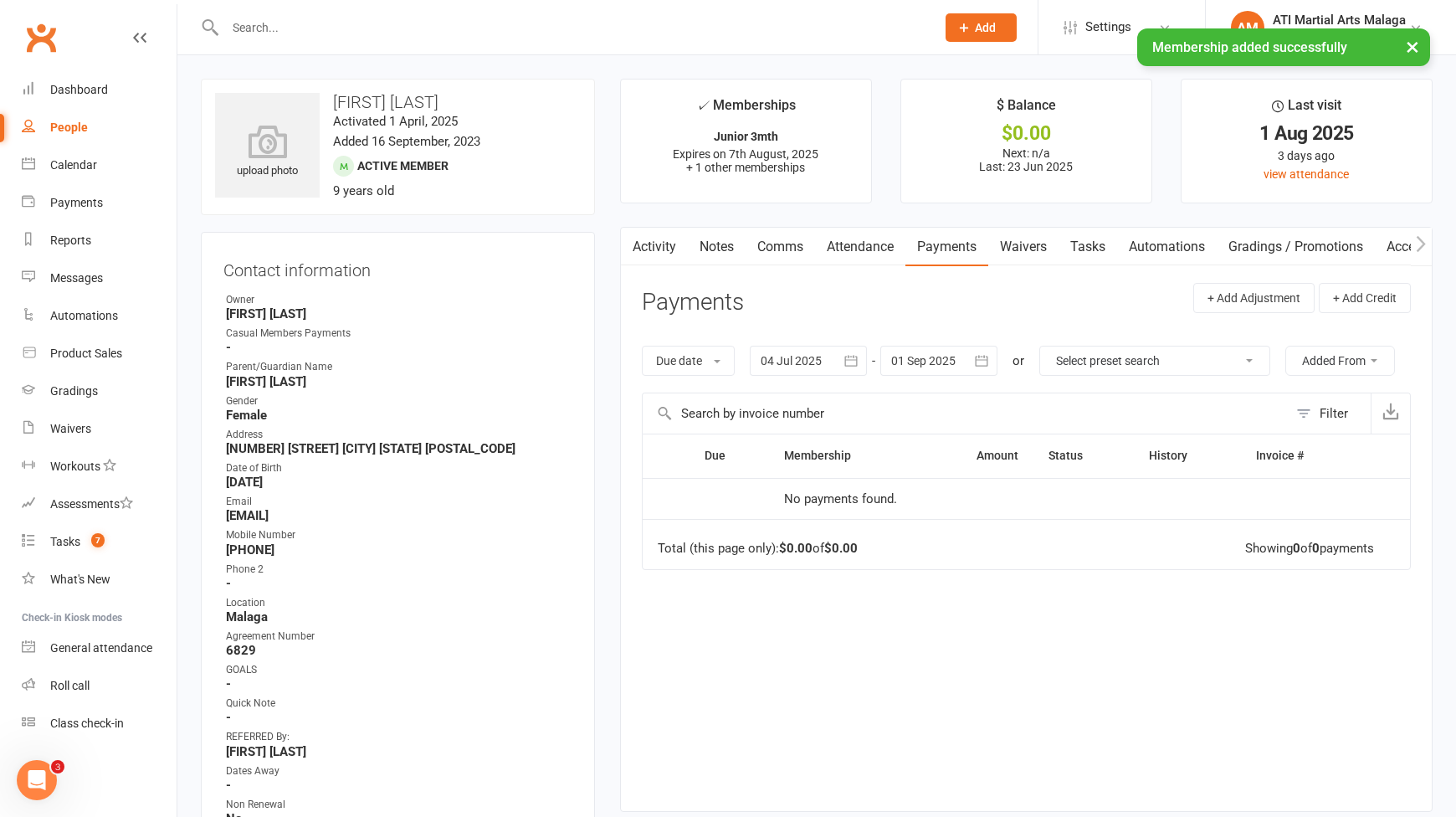 click at bounding box center (939, 361) 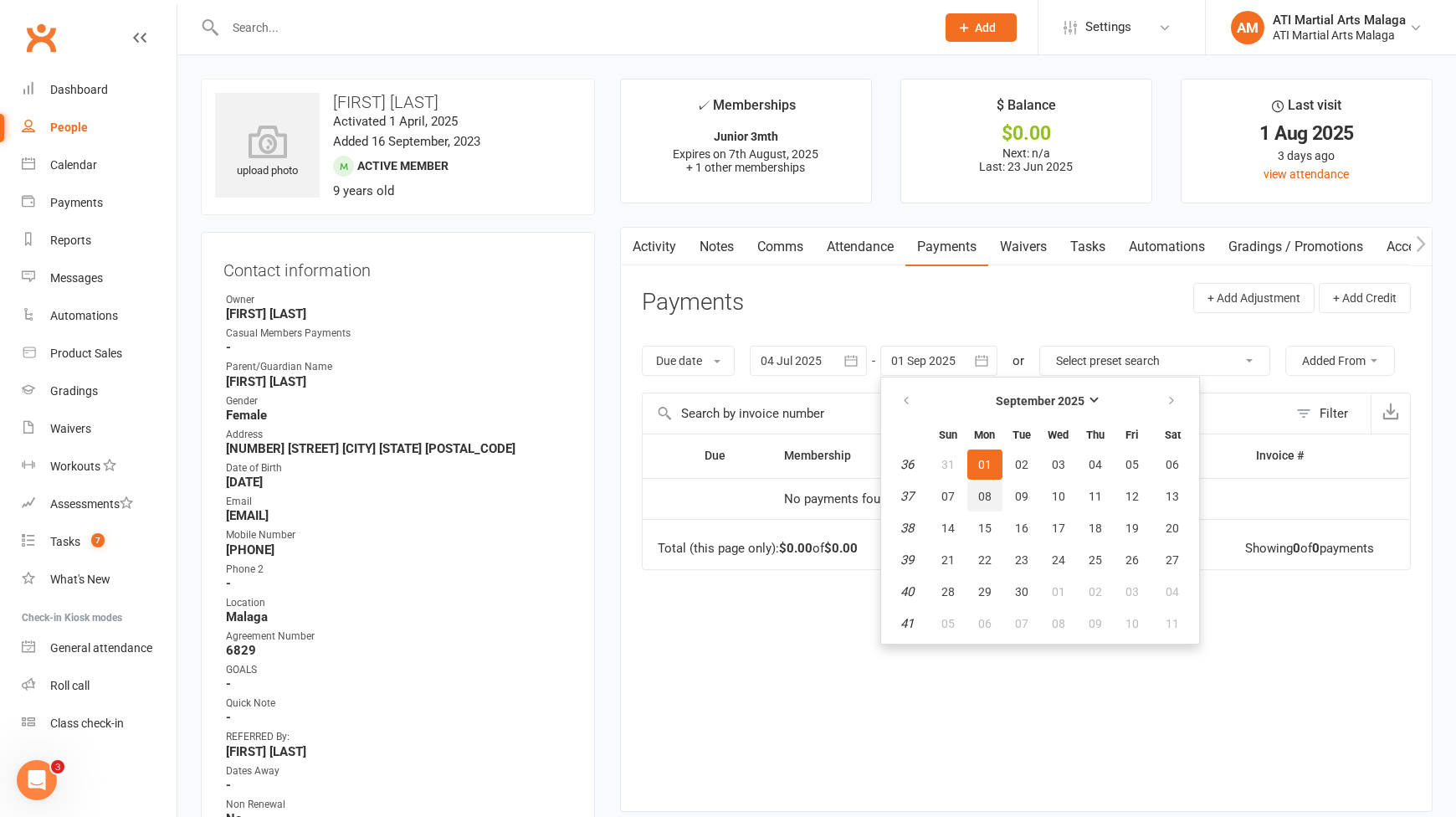 click on "08" at bounding box center [985, 496] 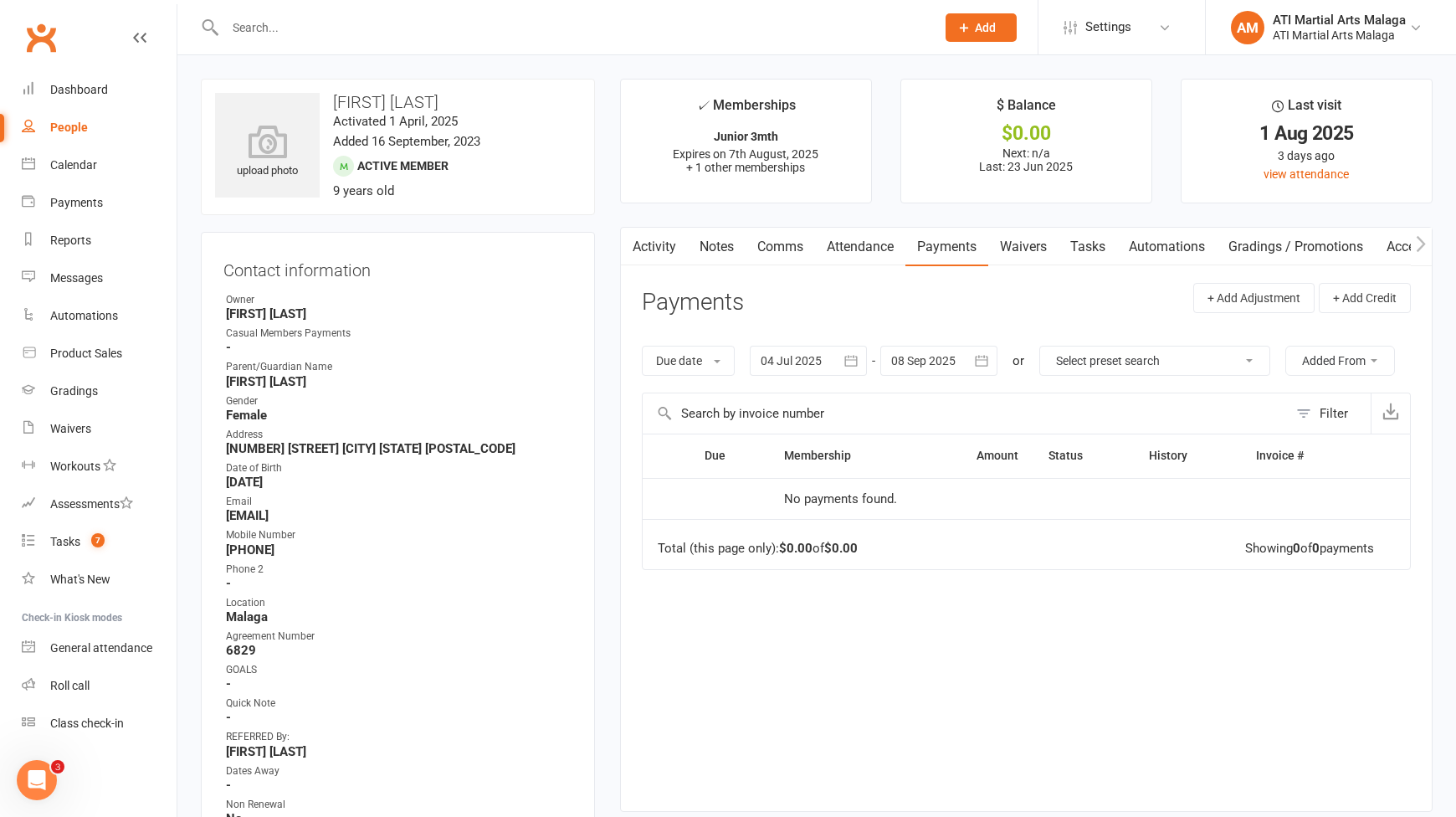 click at bounding box center (939, 361) 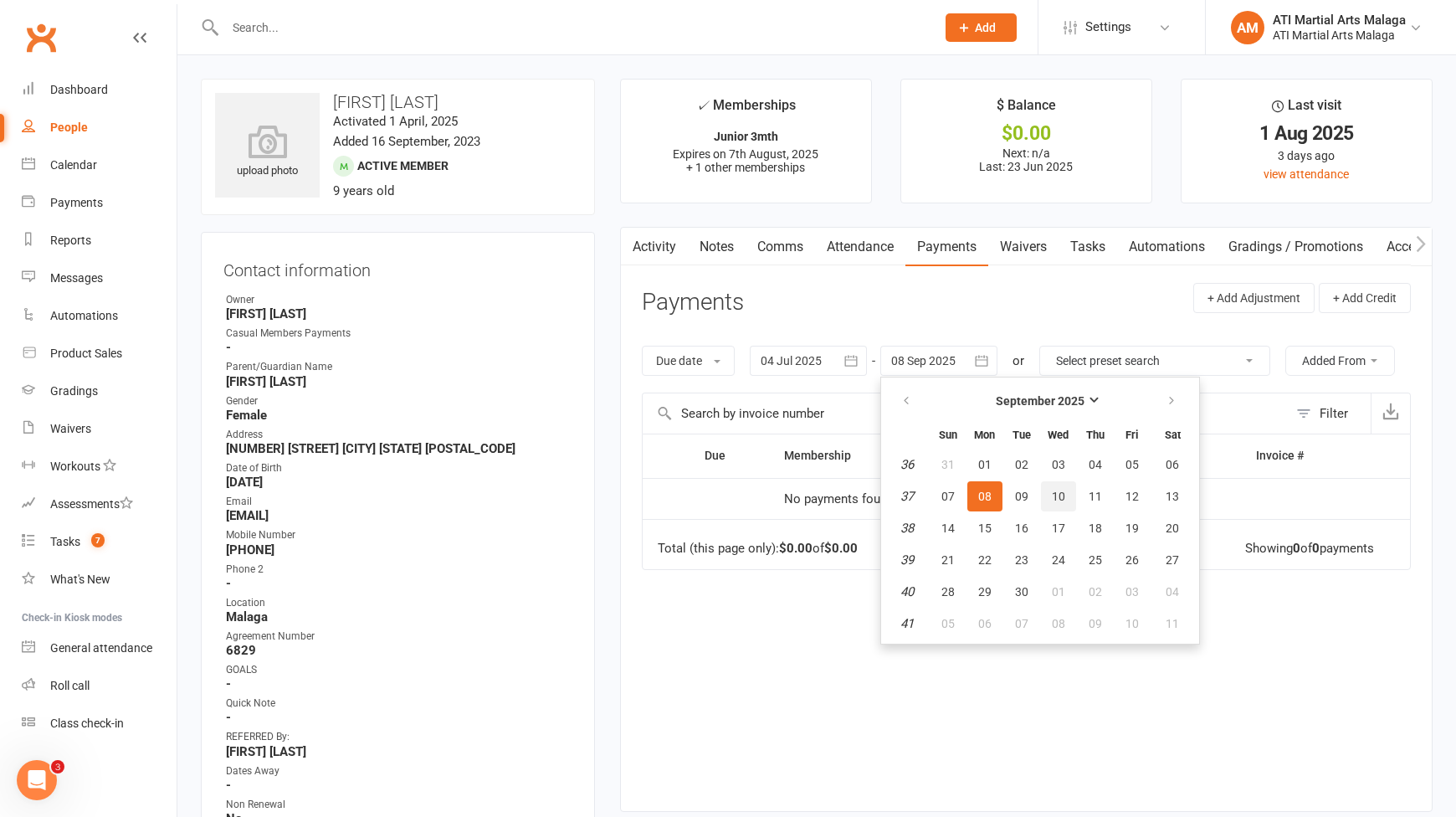 click on "10" at bounding box center (1059, 496) 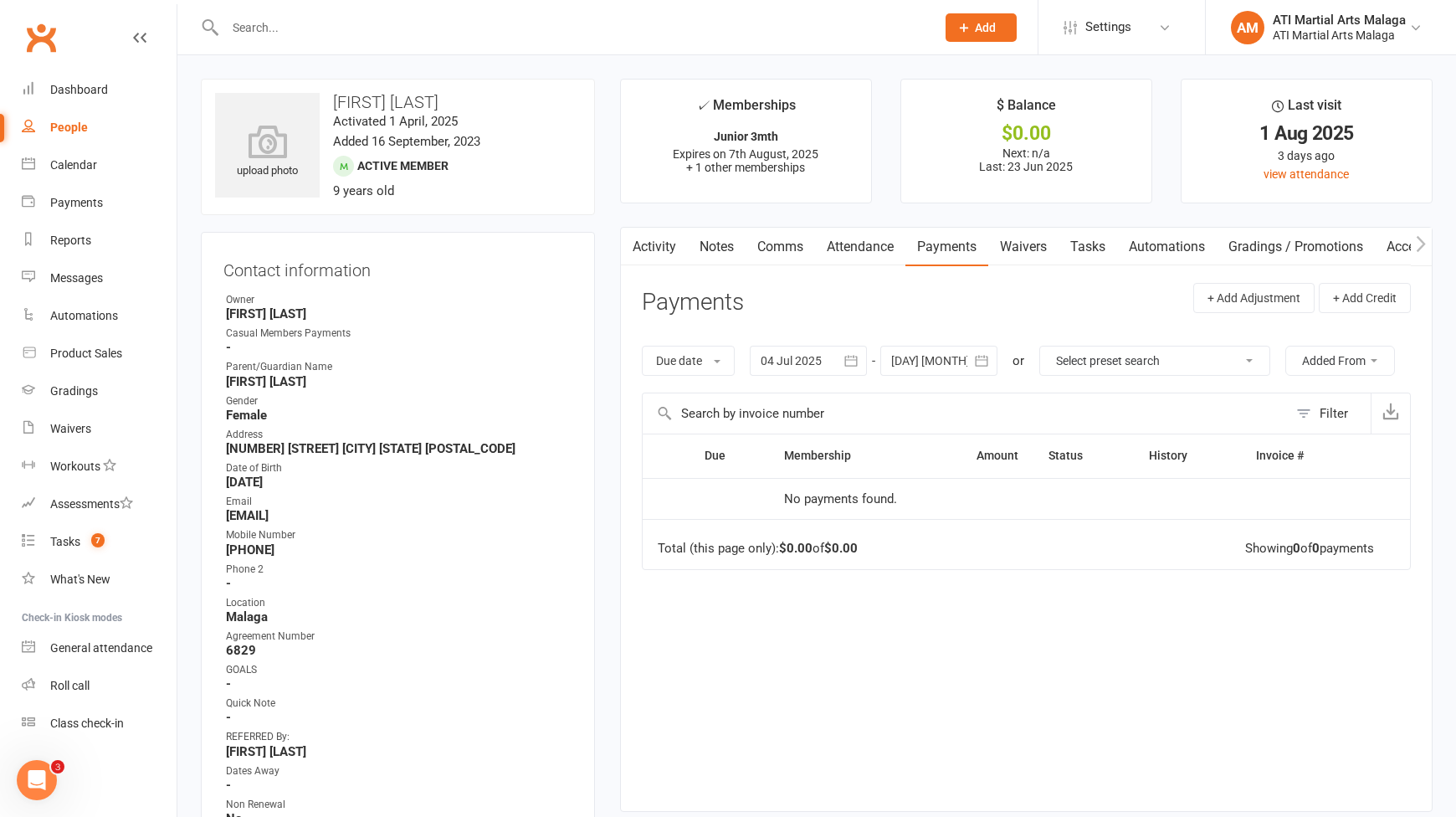 click at bounding box center [939, 361] 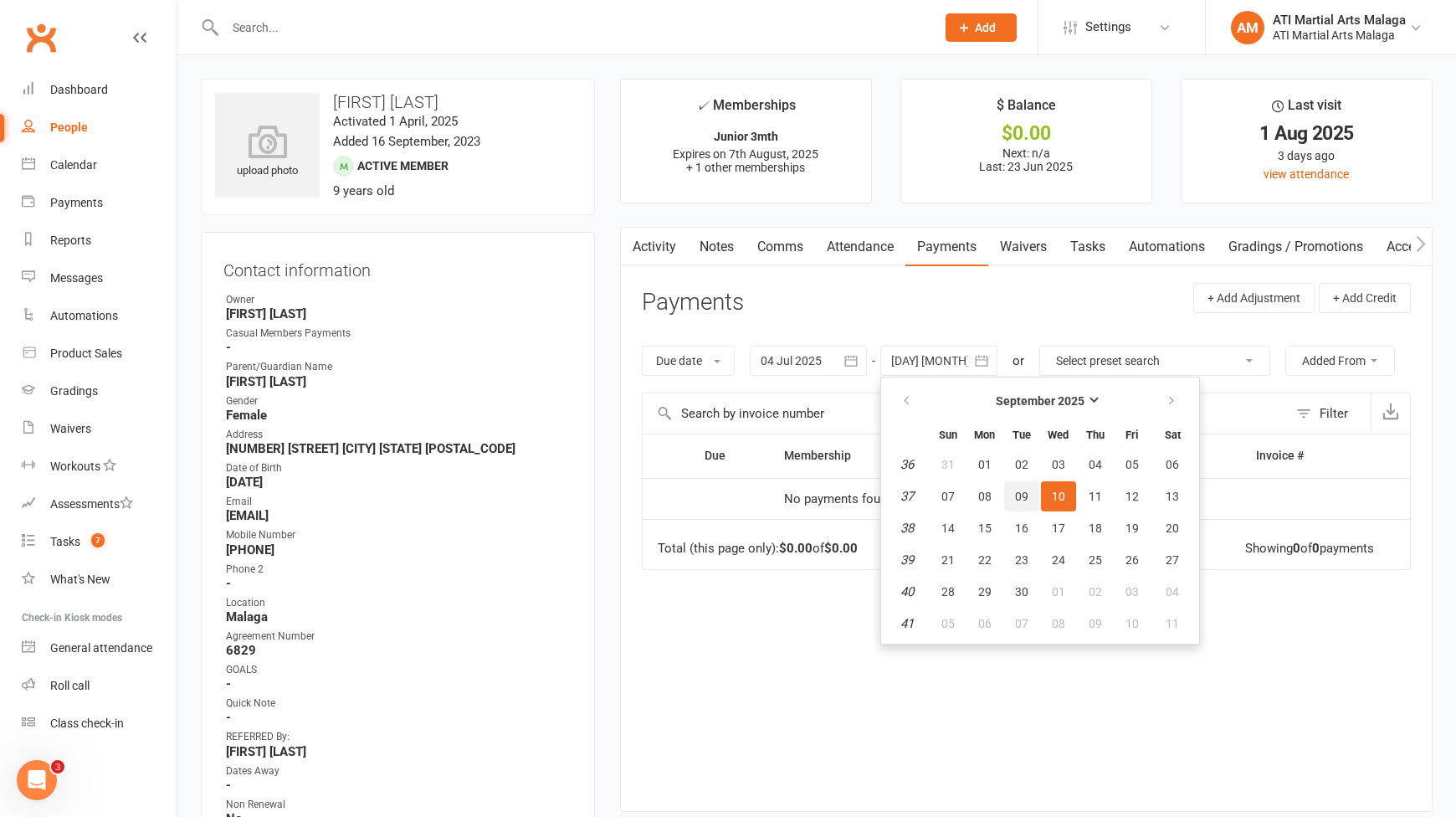 click on "09" at bounding box center [1022, 496] 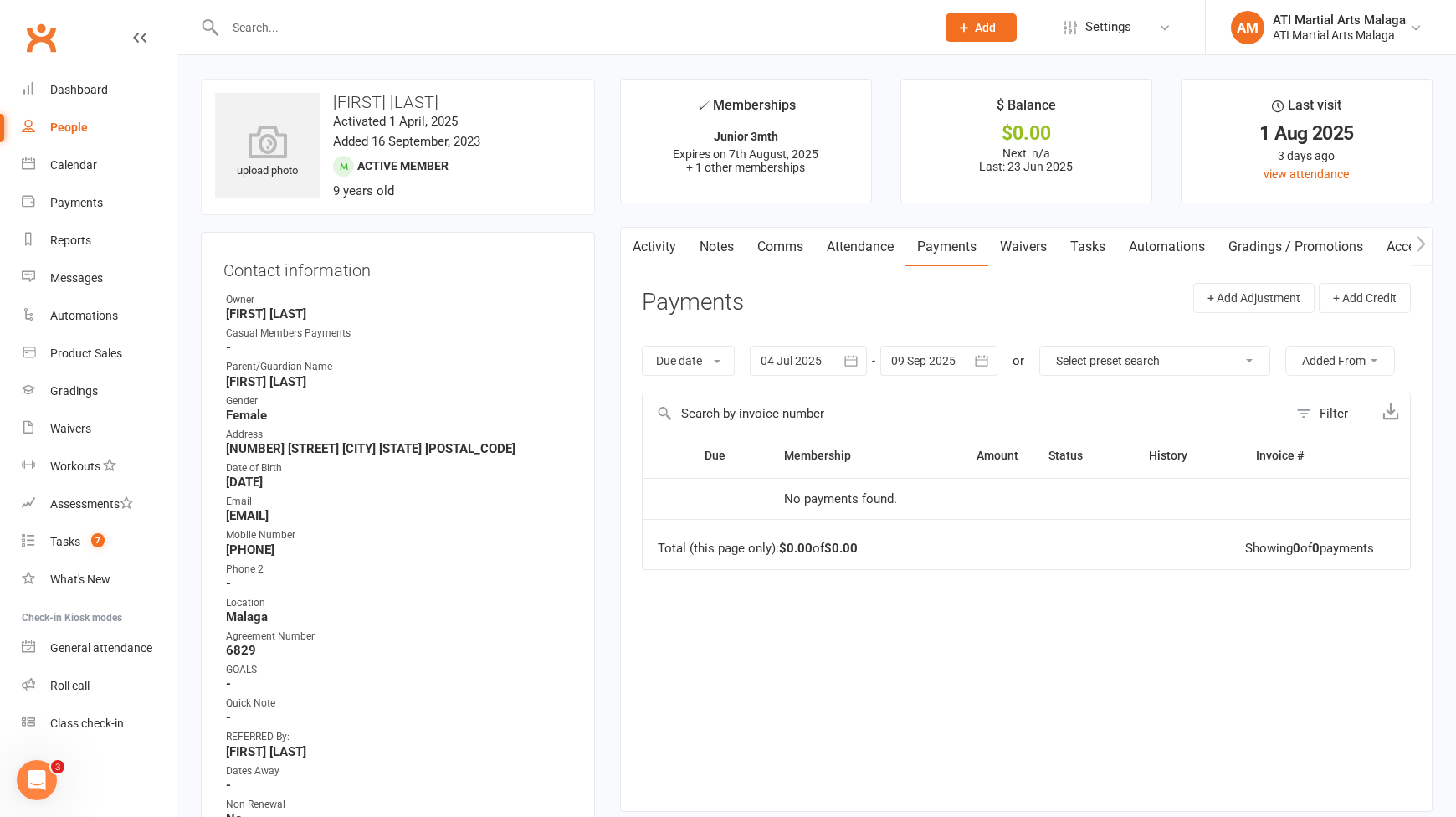 click at bounding box center (939, 361) 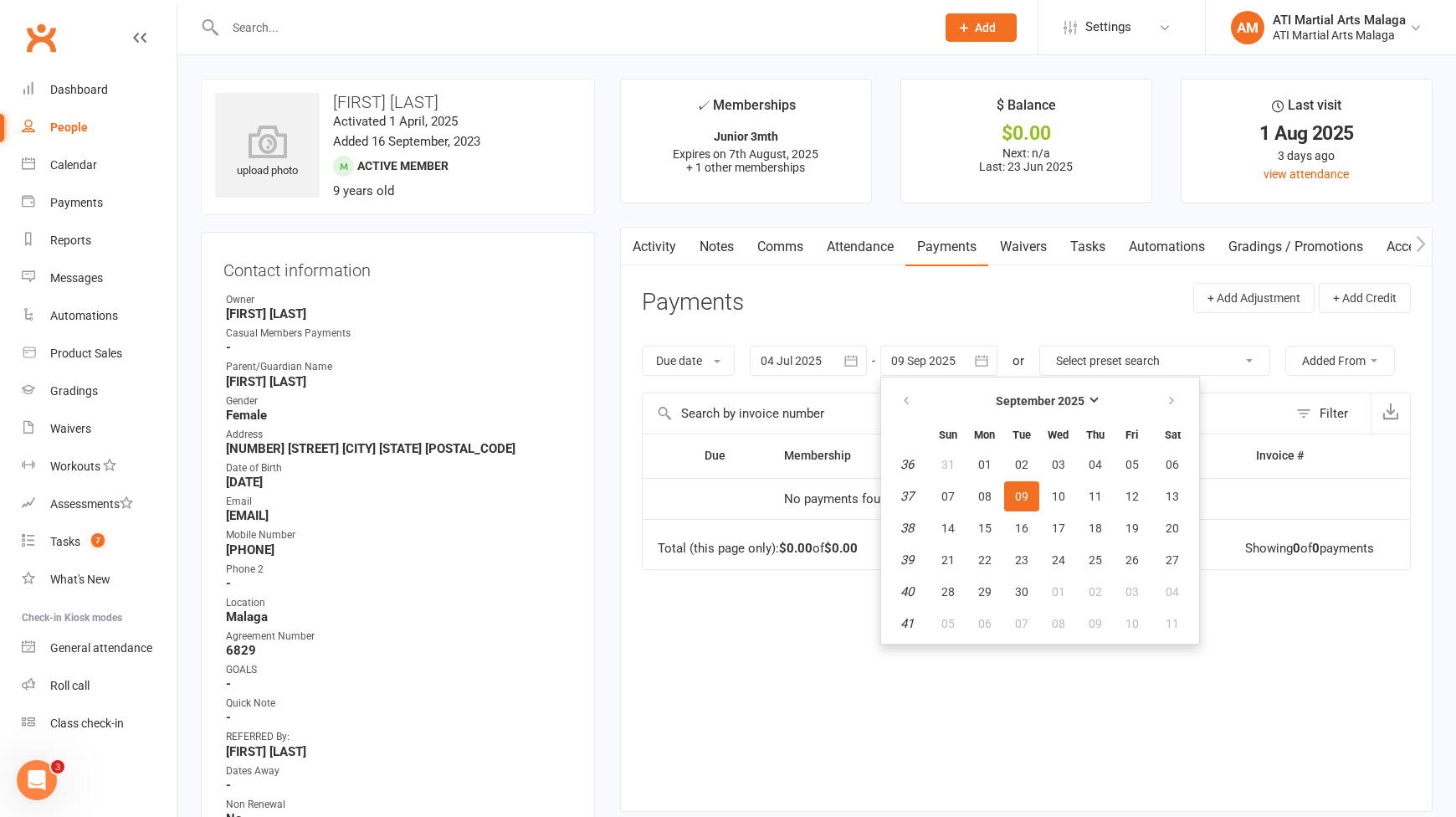 click on "September 2025
Sun Mon Tue Wed Thu Fri Sat
36
31
01
02
03
04
05
06
37
07
08
09
10
11
12
13
38
14
15
16
17
18
19
20
39
21
22
23
24
25
26
27
40
28
29
30
01
02
03
04
41
05" at bounding box center [1040, 511] 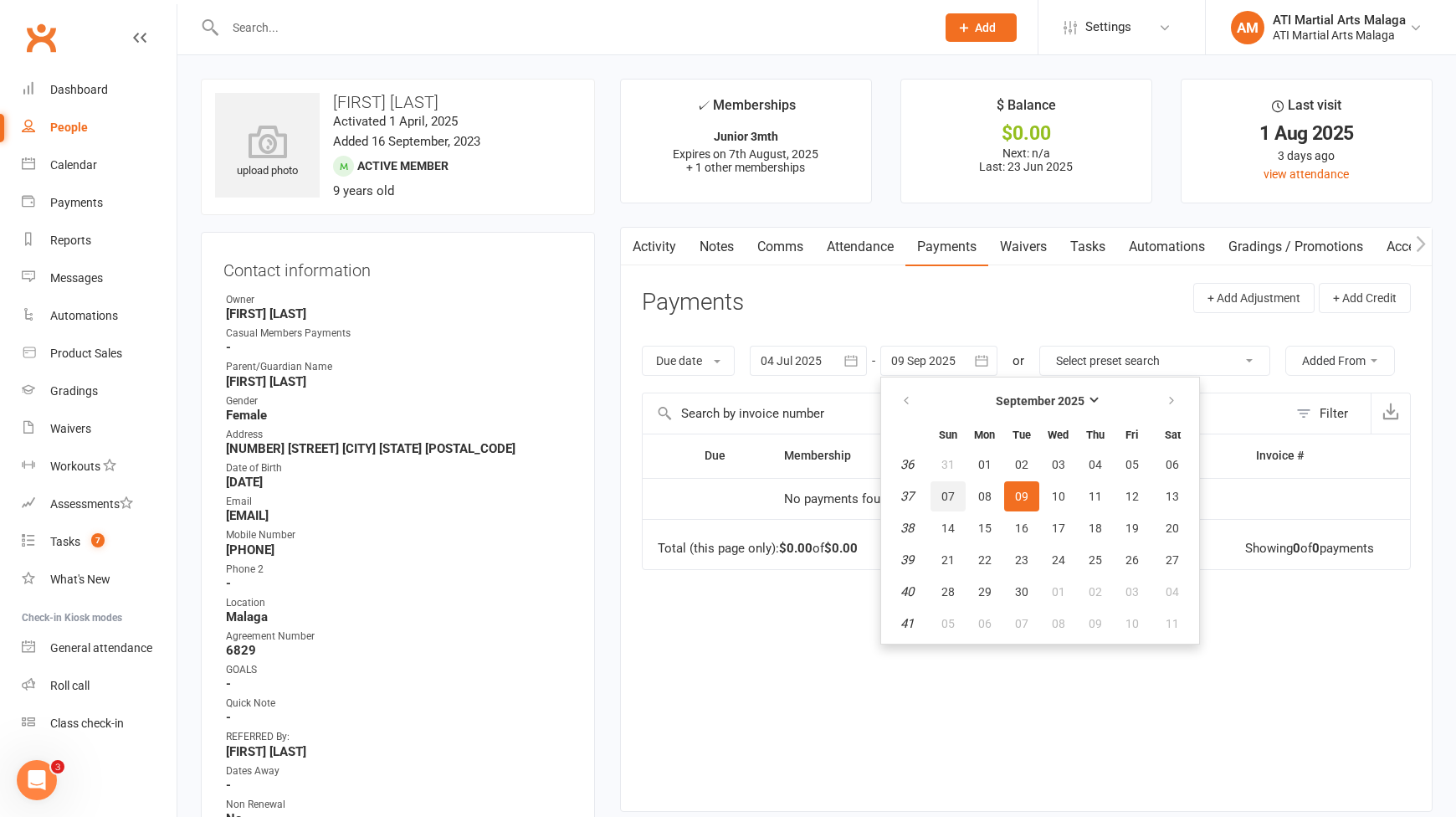 click on "07" at bounding box center [948, 496] 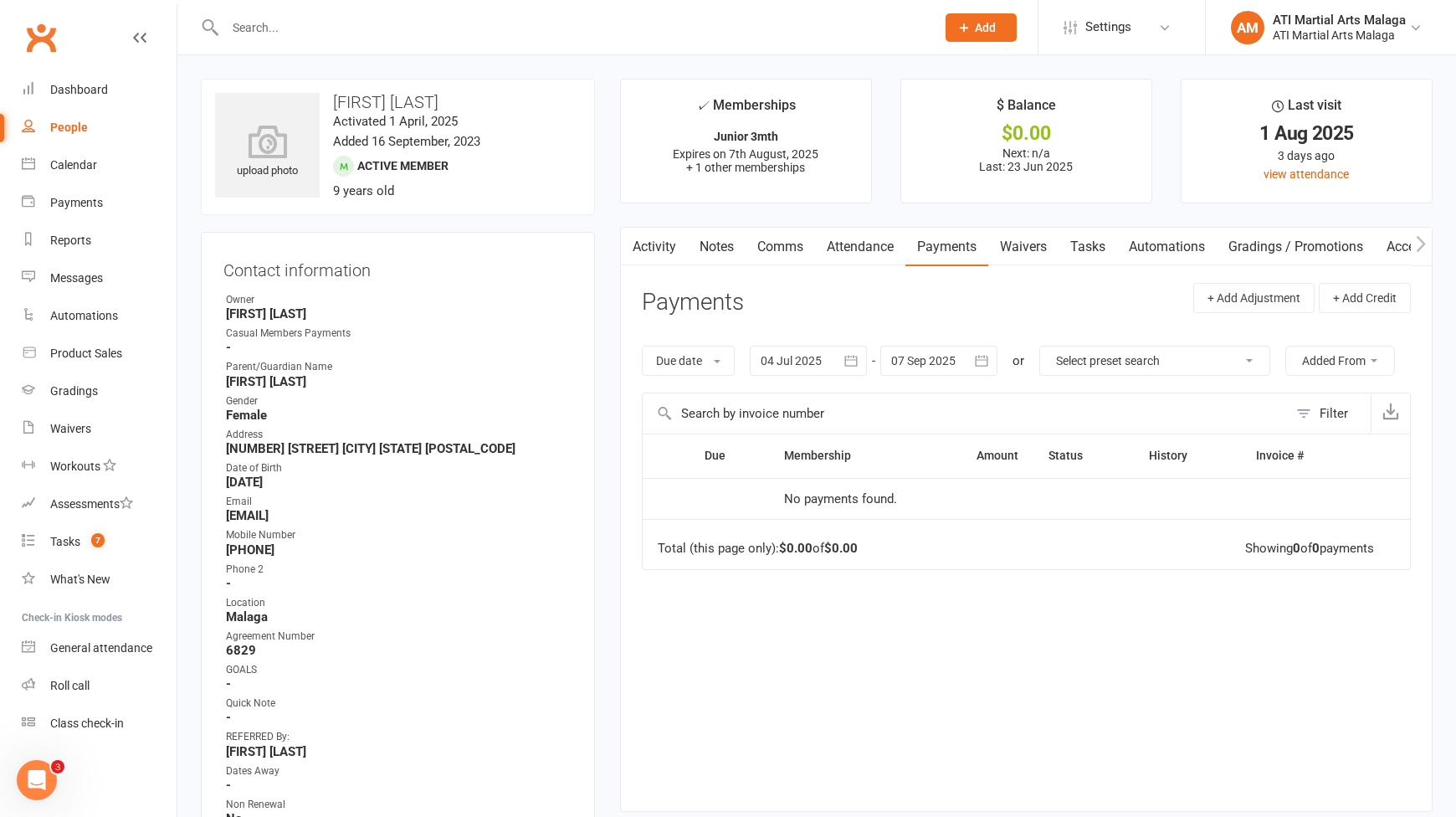 click at bounding box center (939, 361) 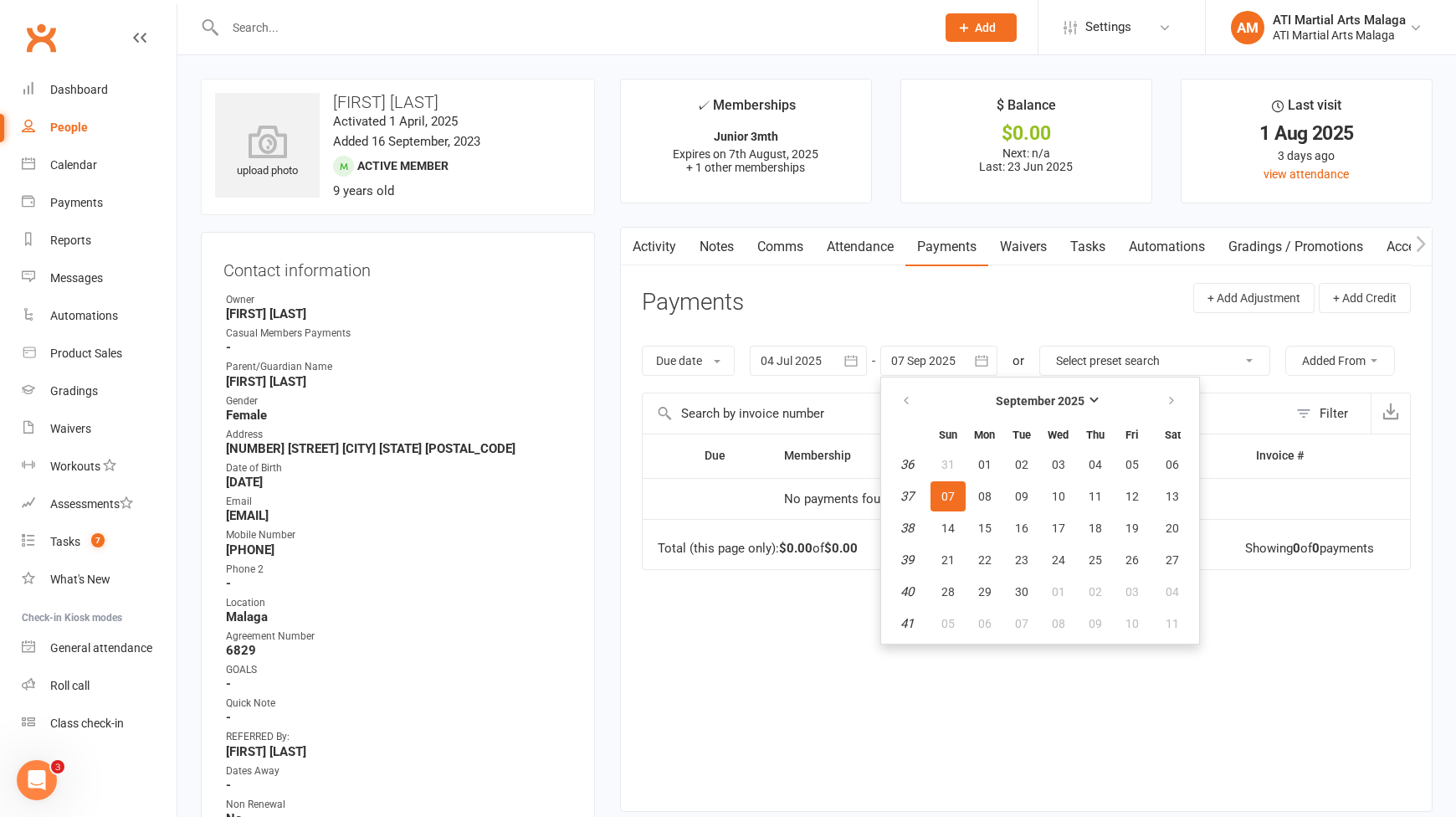 click on "September 2025
Sun Mon Tue Wed Thu Fri Sat
36
31
01
02
03
04
05
06
37
07
08
09
10
11
12
13
38
14
15
16
17
18
19
20
39
21
22
23
24
25
26
27
40
28
29
30
01
02
03
04
41
05" at bounding box center (1040, 511) 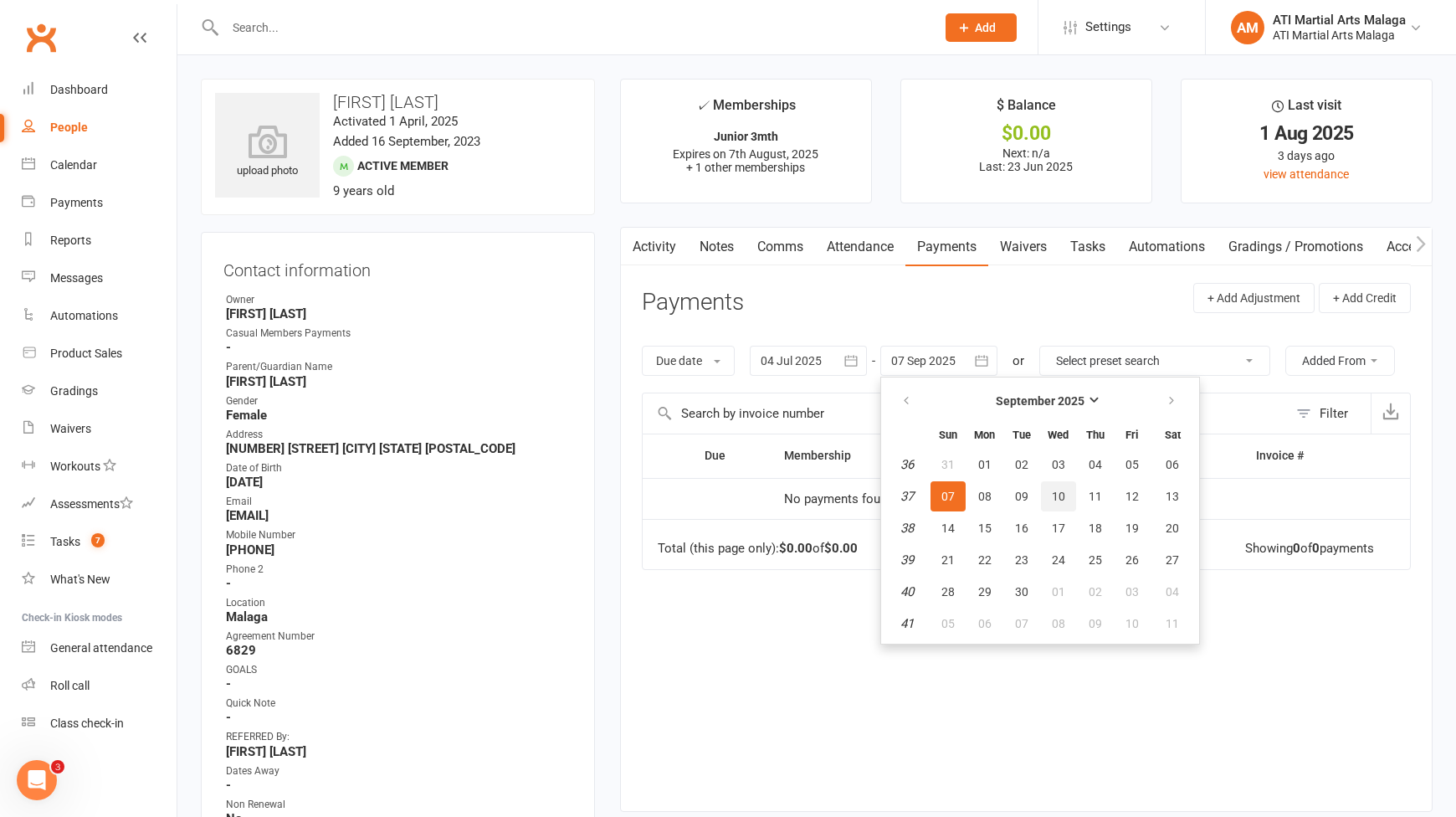 click on "10" at bounding box center (1059, 496) 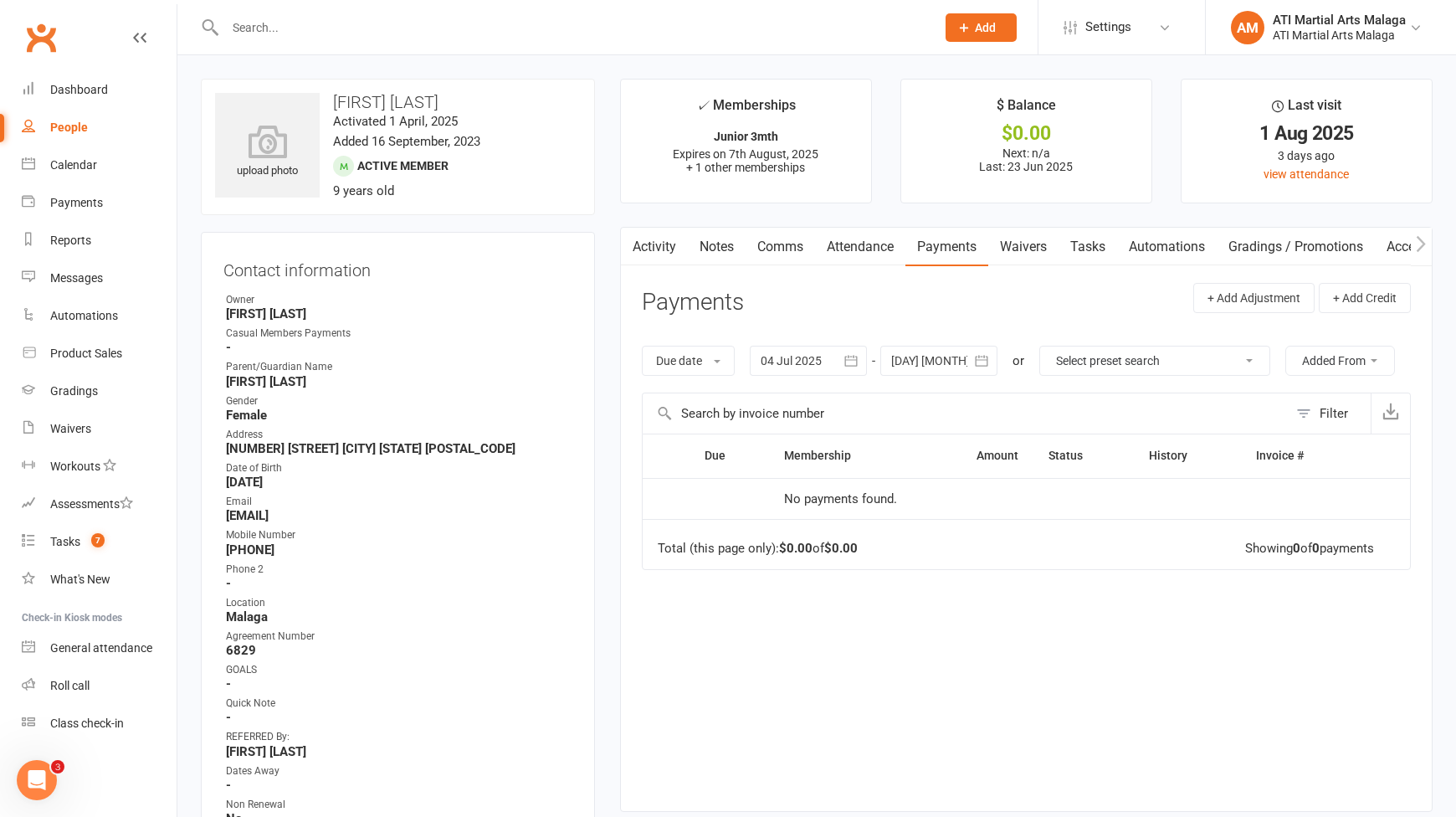 click at bounding box center (939, 361) 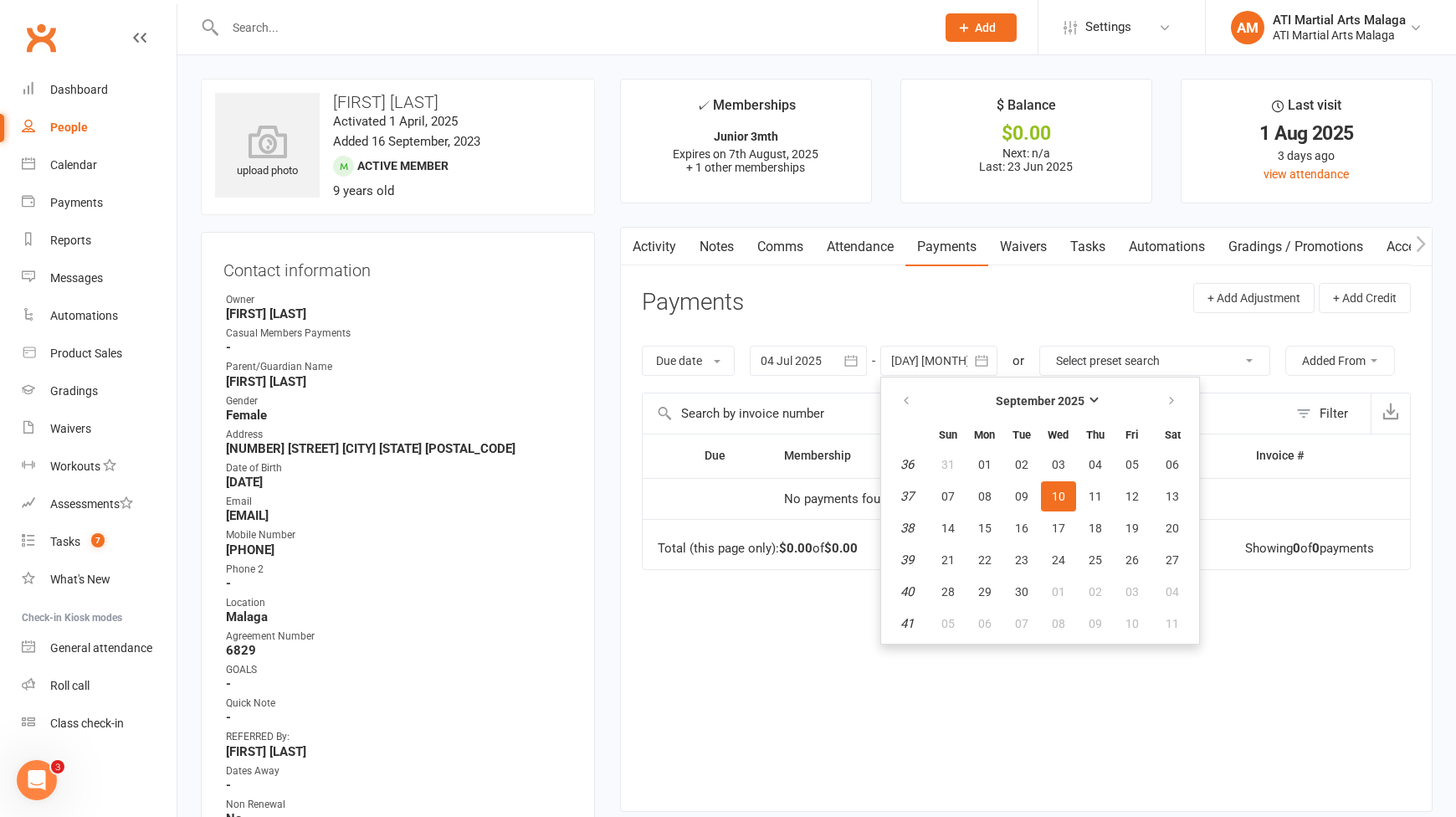 click on "September 2025
Sun Mon Tue Wed Thu Fri Sat
36
31
01
02
03
04
05
06
37
07
08
09
10
11
12
13
38
14
15
16
17
18
19
20
39
21
22
23
24
25
26
27
40
28
29
30
01
02
03
04
41
05" at bounding box center (1040, 511) 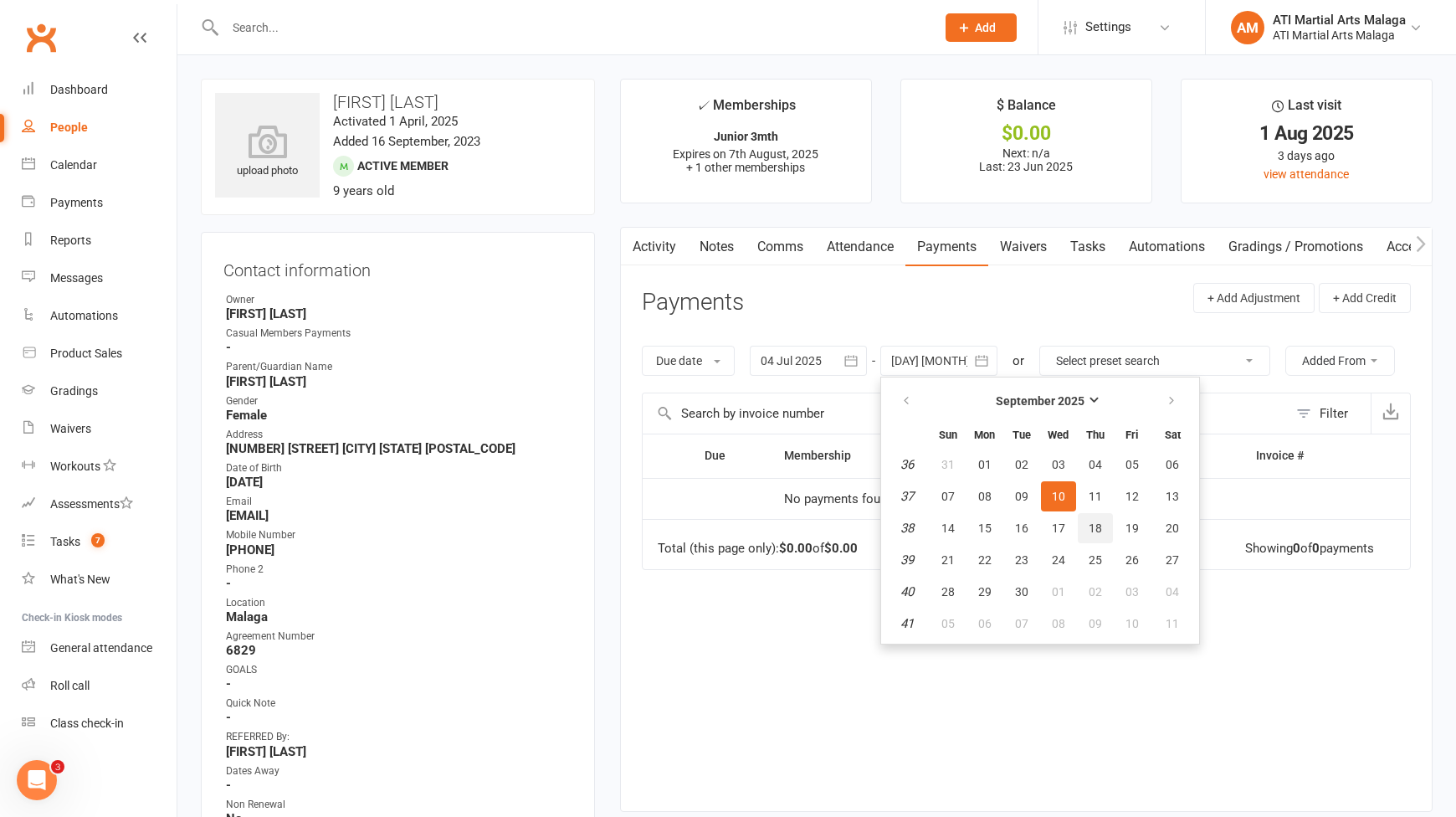 click on "18" at bounding box center [1095, 528] 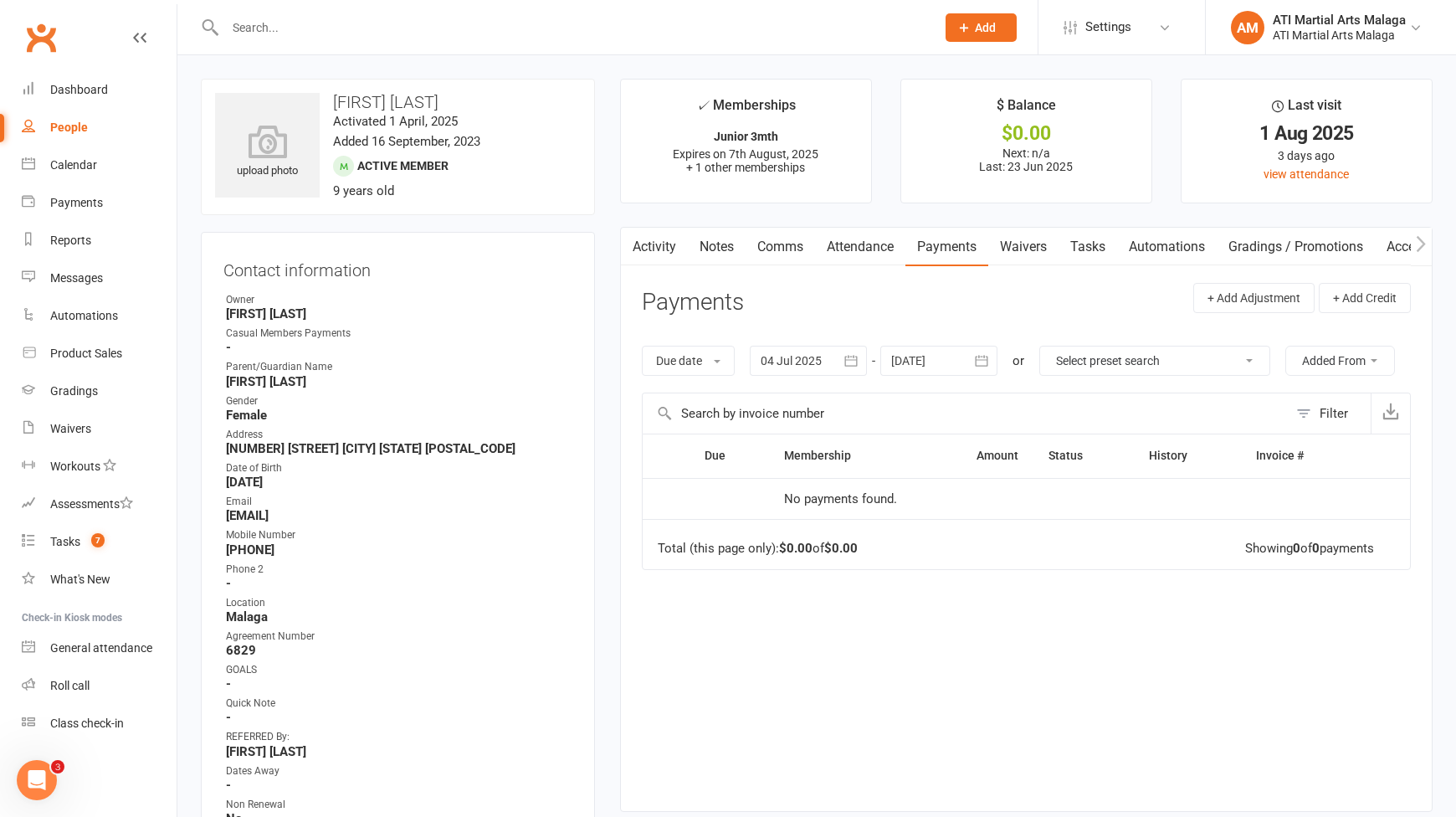 click on "Due date  Due date Date paid Date failed Date settled 04 Jul 2025
July 2025
Sun Mon Tue Wed Thu Fri Sat
27
29
30
01
02
03
04
05
28
06
07
08
09
10
11
12
29
13
14
15
16
17
18
19
30
20
21
22
23
24
25
26
31
27
28
29
30
31
01 02 32" at bounding box center [1026, 361] 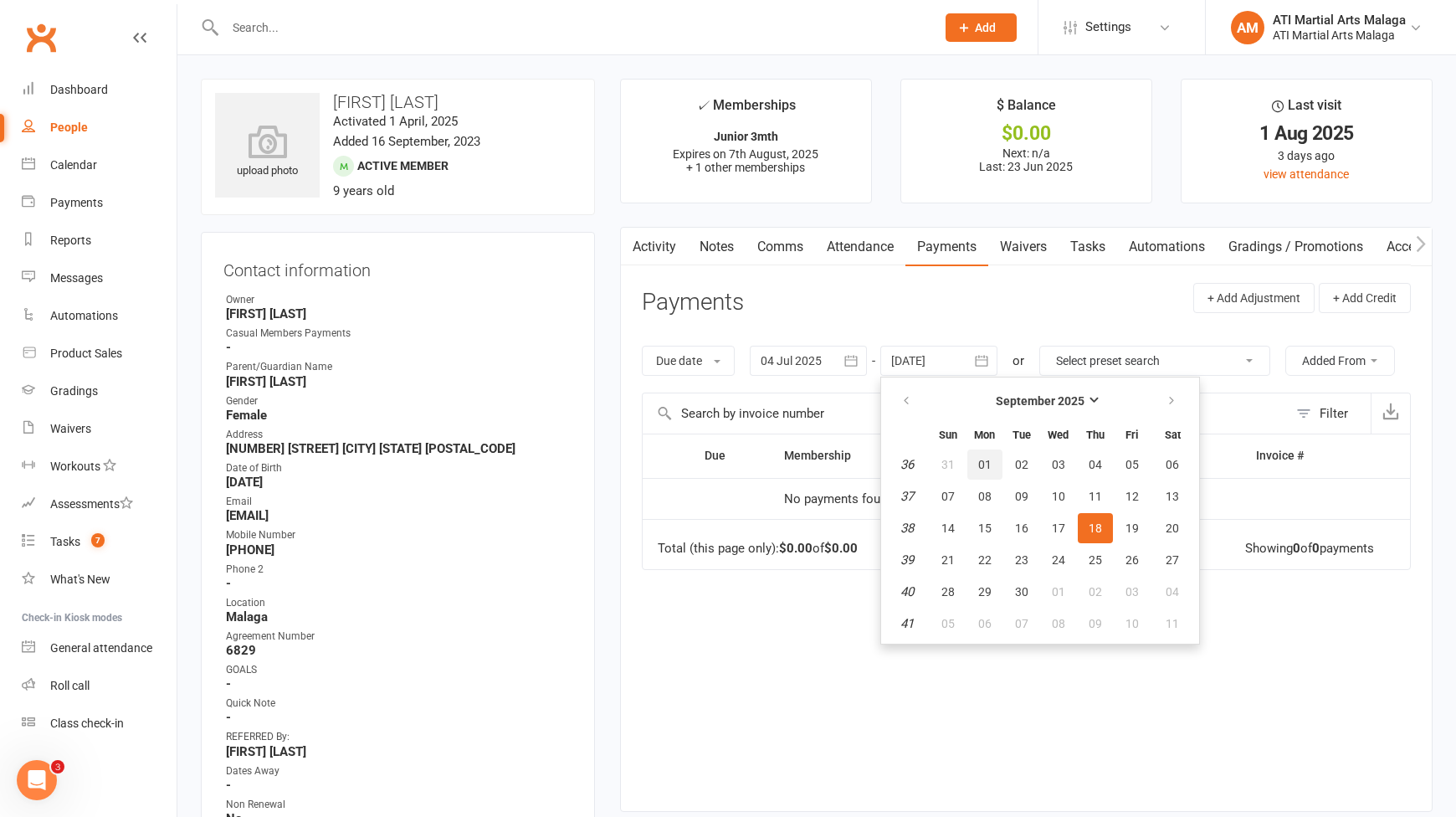 click on "01" at bounding box center (985, 465) 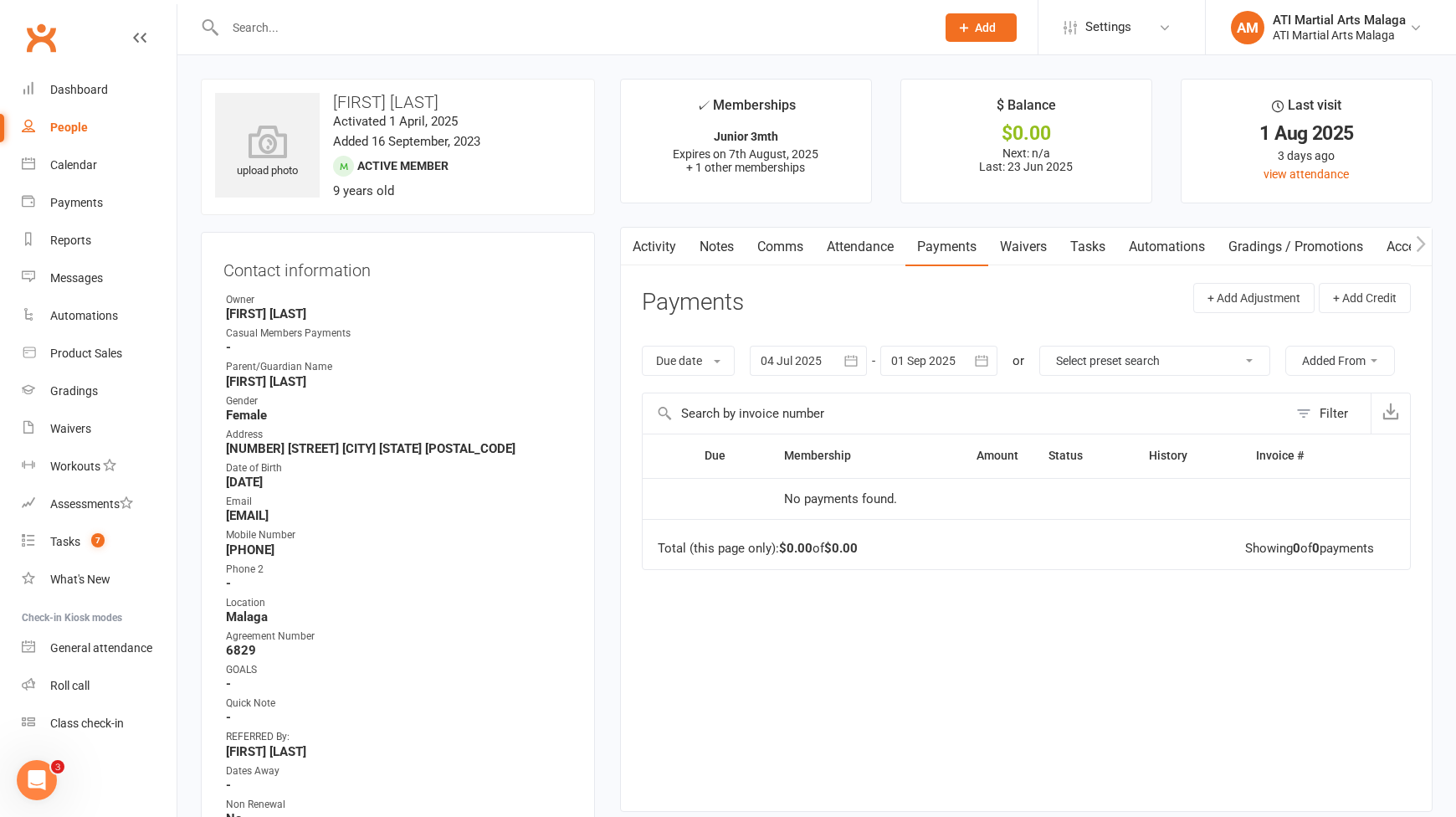 click at bounding box center [939, 361] 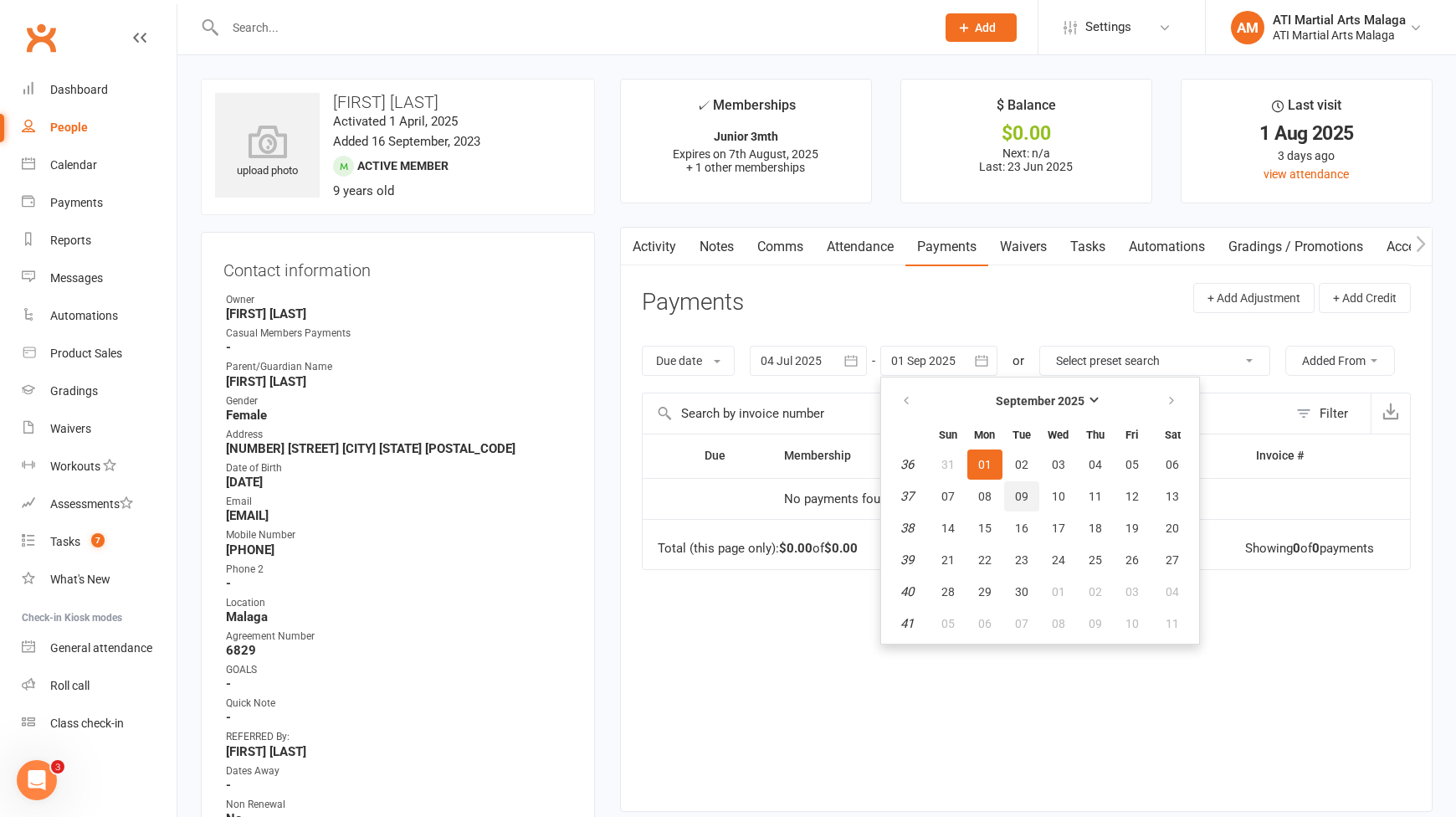 click on "09" at bounding box center (1022, 496) 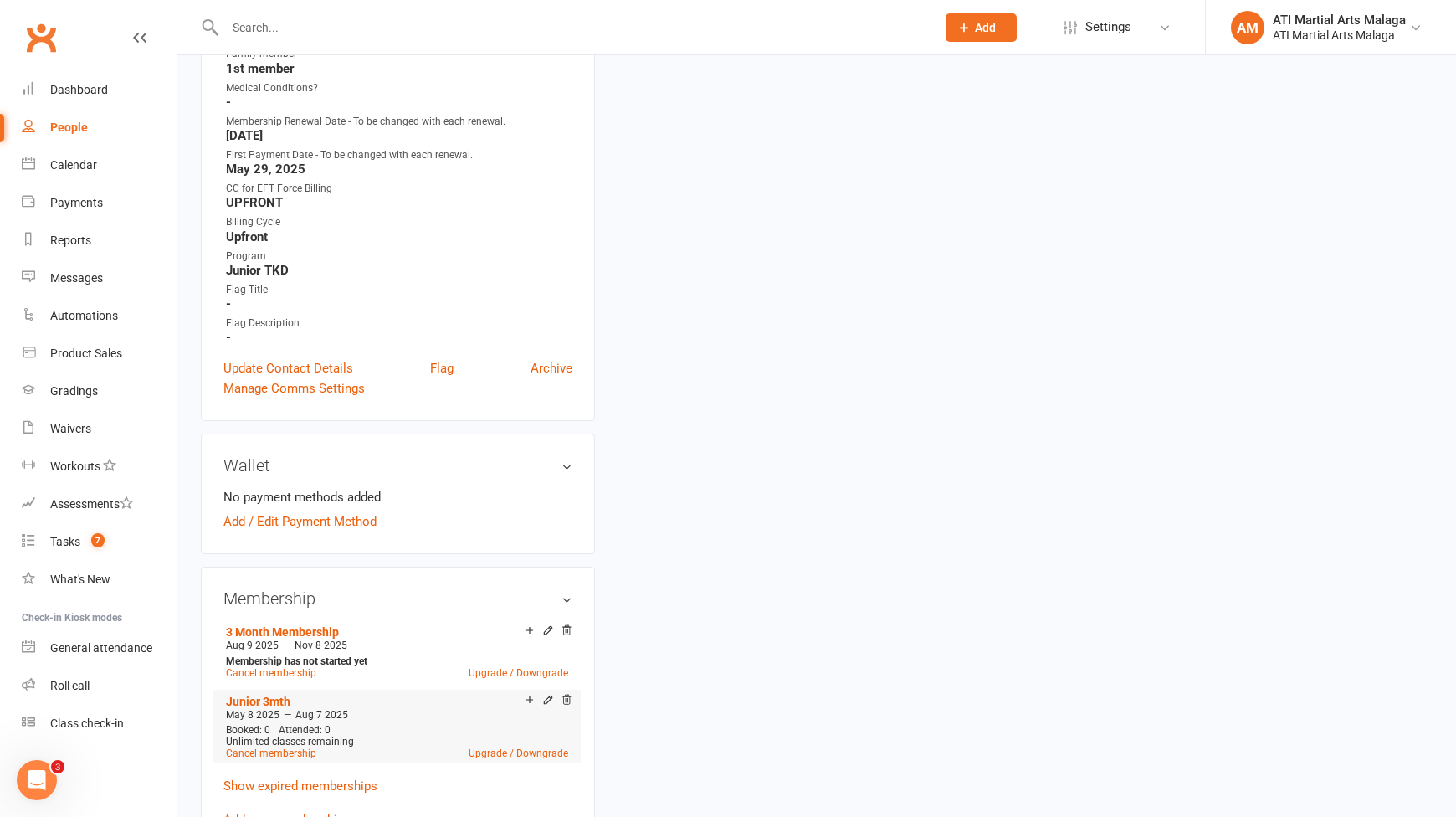 scroll, scrollTop: 837, scrollLeft: 0, axis: vertical 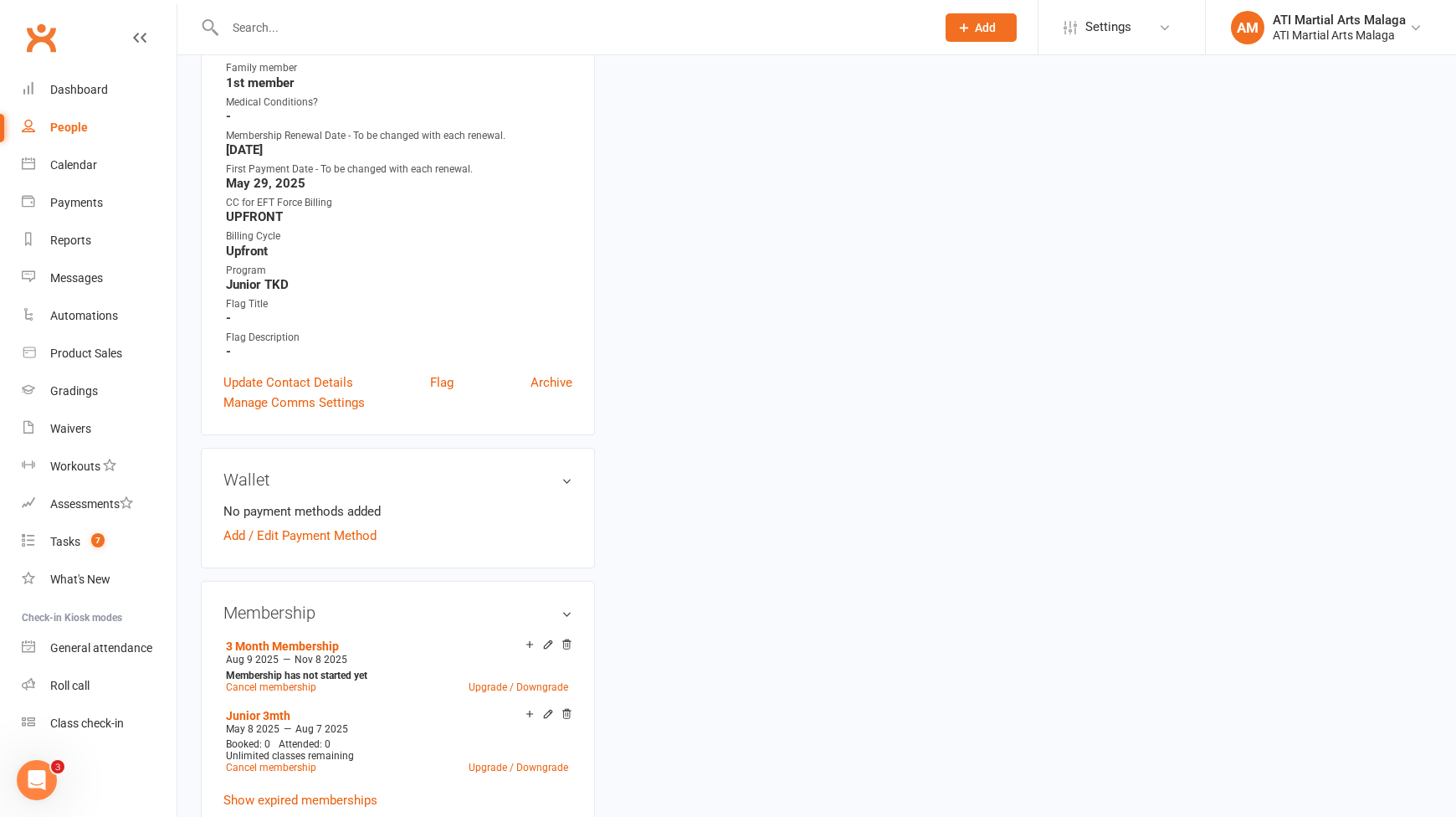 click on "Membership      3 Month Membership Aug 9 2025 — Nov 8 2025 Membership has not started yet     Cancel membership Upgrade / Downgrade     Junior 3mth May 8 2025 — Aug 7 2025 Booked: 0 Attended: 0 Unlimited classes remaining   Cancel membership Upgrade / Downgrade Show expired memberships Add new membership" at bounding box center [397, 723] 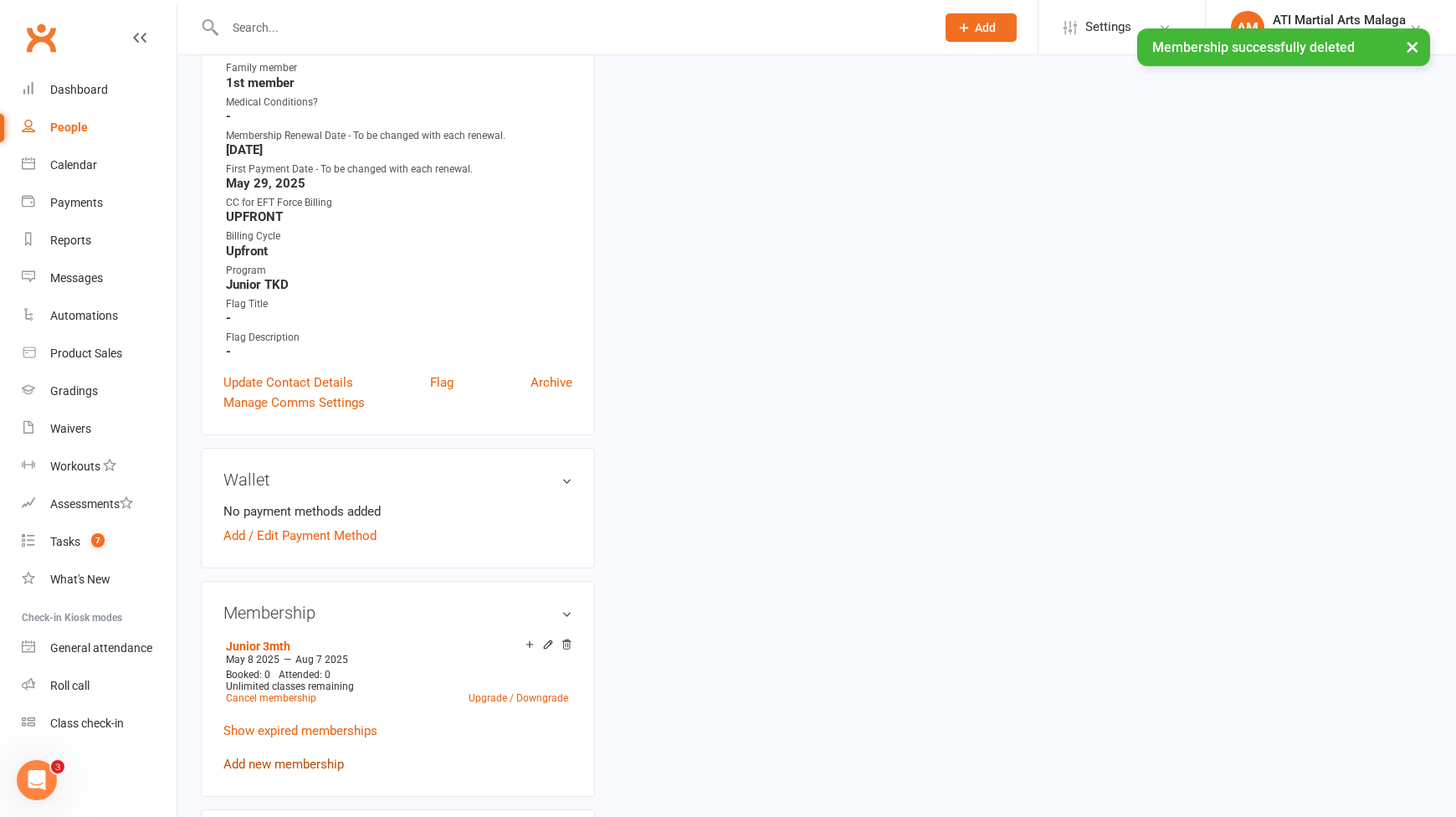 click on "Add new membership" at bounding box center [284, 764] 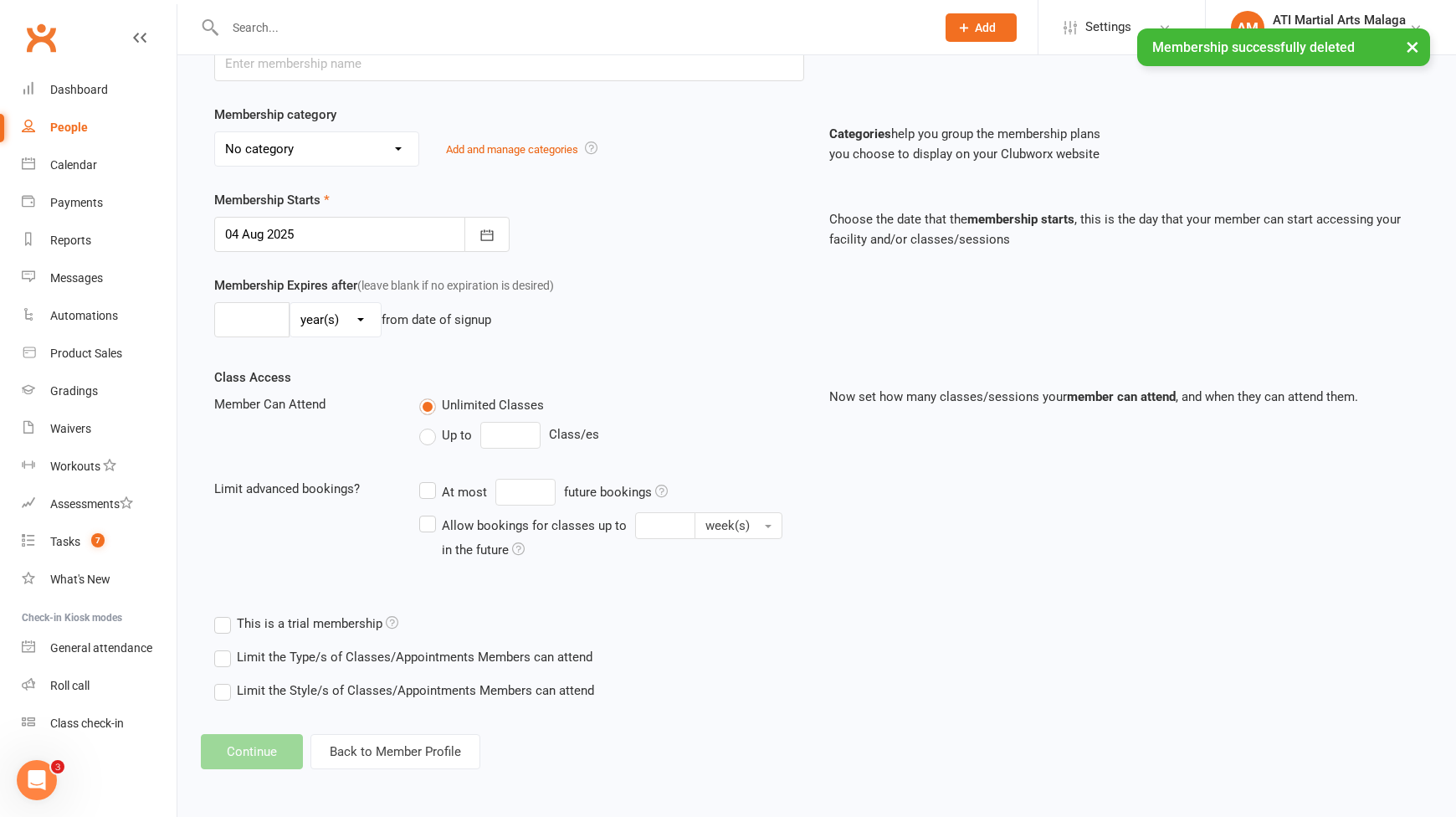 scroll, scrollTop: 0, scrollLeft: 0, axis: both 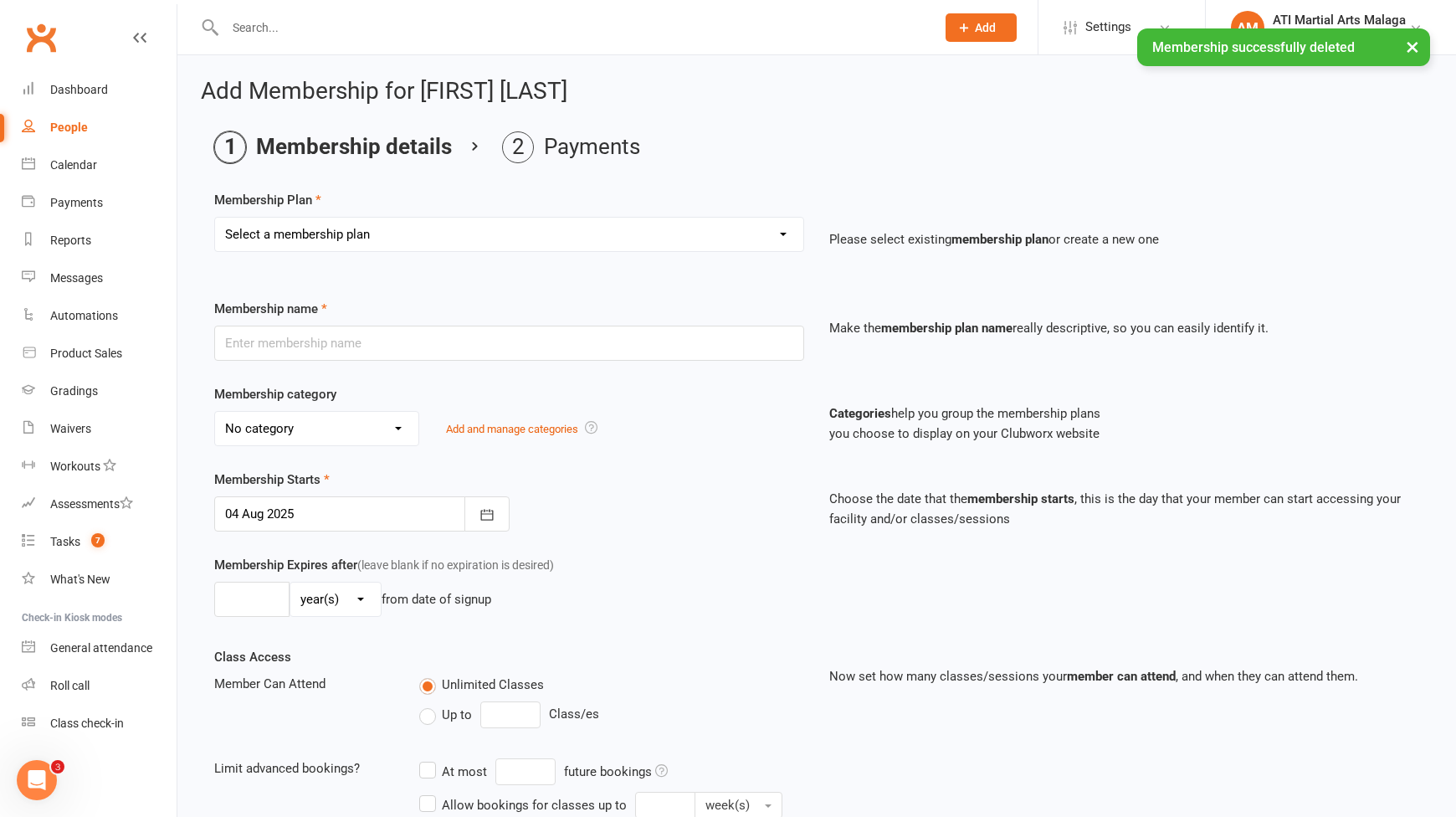 click on "Select a membership plan Create new Membership Plan Little Dragon 12mth Little Dragon 6mth Junior 12mth - Limited 3 days Junior 6mth - Limited 3 days Adult 12mth - Limited 3 days Adult 6mth - Limited 3 days Womens Only 12mth Womens Only 6mth 3 Month Membership Satellite Membership Manning Membership Payment Plan , to Pay off Overdues PRIVATE LESSONS ONLY Cancellation Payment $110.00 Special Needs - 6 months Upfront Special Needs - 12 months Upfront Special Needs - 6 months - monthly Special Needs Boxing  Once per week Boxing Satellites - Rego Payment ACADEMY MEMBERSHIP SENIOR ACADEMY MEMBERSHIP JUNIOR Equipment Payment Special Offer Membership LBE Once per week ATI-MA LIVE MEMBERSHIP TimeHold Special Needs - 3 months Scholarship membership CASUAL MEMBERSHIP Junior 12mth - Once per week Satellite Grading Payment Transfer from another Club Little Dragons - 3 months Special Needs Membership with Receipt Rego Payment Junior 3mth WT Sports Only Little Dragons 3 Months 1 Month FREE PRIZE Promo Hamersley Membership" at bounding box center (509, 234) 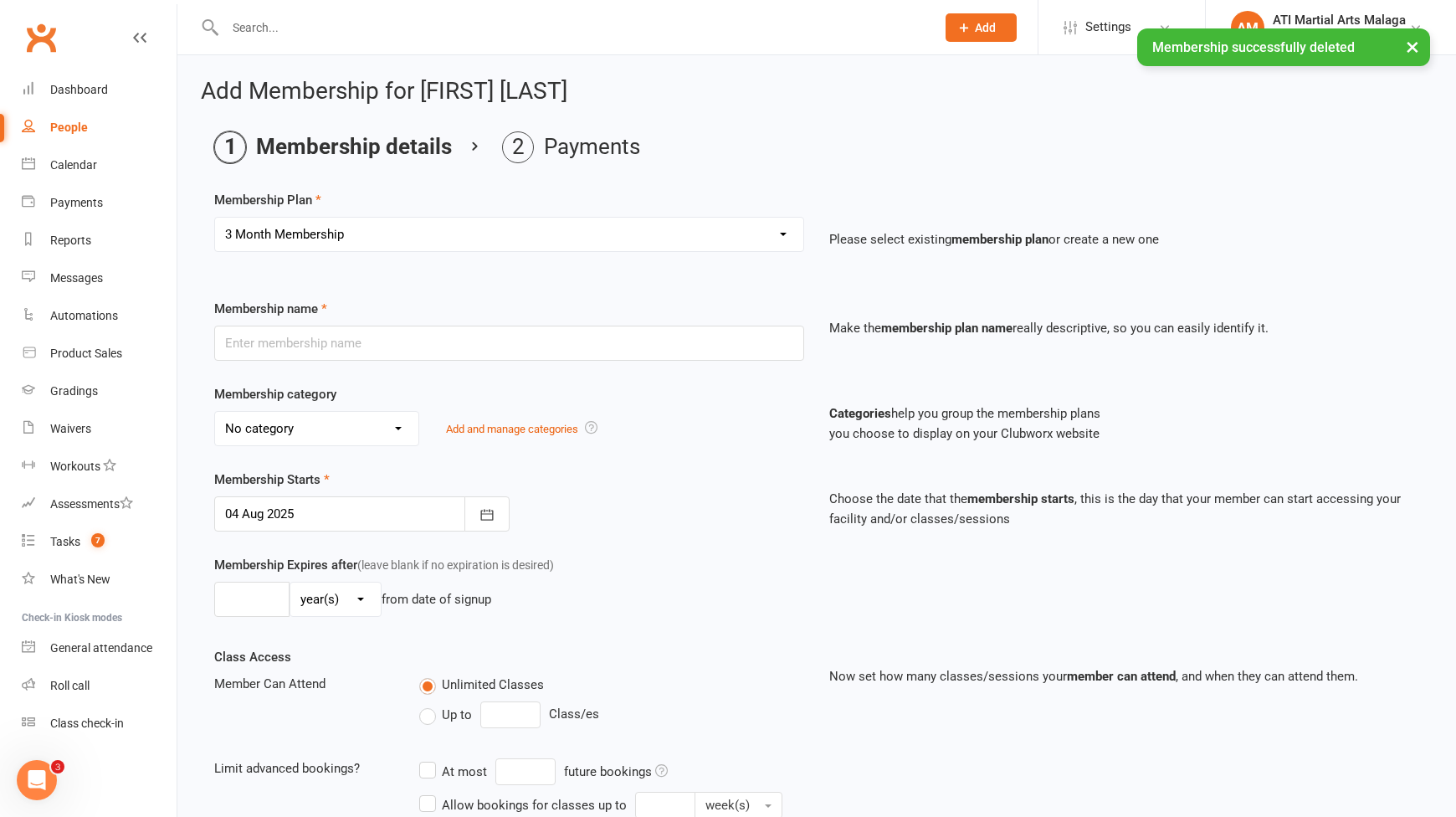 click on "Select a membership plan Create new Membership Plan Little Dragon 12mth Little Dragon 6mth Junior 12mth - Limited 3 days Junior 6mth - Limited 3 days Adult 12mth - Limited 3 days Adult 6mth - Limited 3 days Womens Only 12mth Womens Only 6mth 3 Month Membership Satellite Membership Manning Membership Payment Plan , to Pay off Overdues PRIVATE LESSONS ONLY Cancellation Payment $110.00 Special Needs - 6 months Upfront Special Needs - 12 months Upfront Special Needs - 6 months - monthly Special Needs Boxing  Once per week Boxing Satellites - Rego Payment ACADEMY MEMBERSHIP SENIOR ACADEMY MEMBERSHIP JUNIOR Equipment Payment Special Offer Membership LBE Once per week ATI-MA LIVE MEMBERSHIP TimeHold Special Needs - 3 months Scholarship membership CASUAL MEMBERSHIP Junior 12mth - Once per week Satellite Grading Payment Transfer from another Club Little Dragons - 3 months Special Needs Membership with Receipt Rego Payment Junior 3mth WT Sports Only Little Dragons 3 Months 1 Month FREE PRIZE Promo Hamersley Membership" at bounding box center [509, 234] 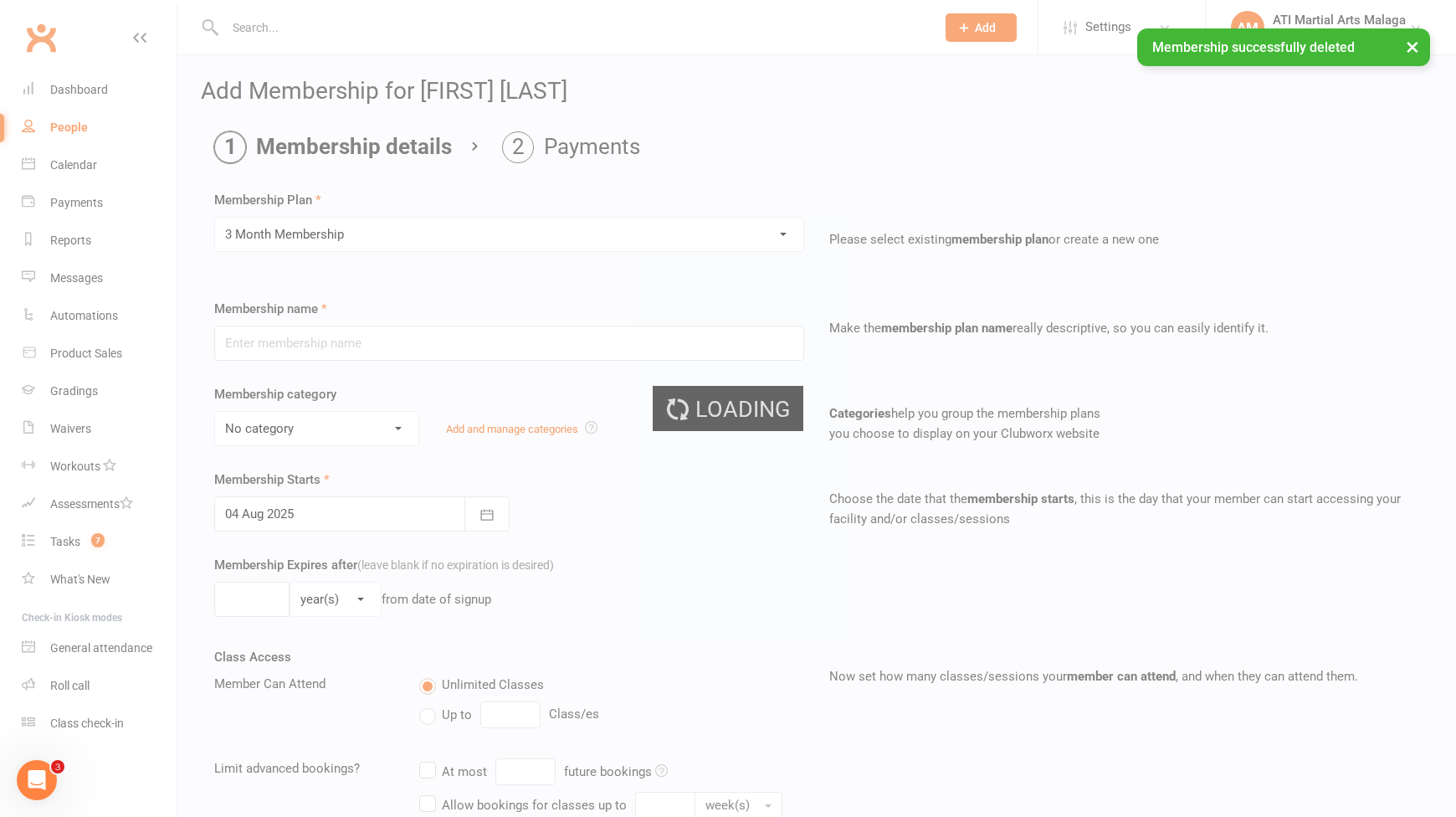 type on "3 Month Membership" 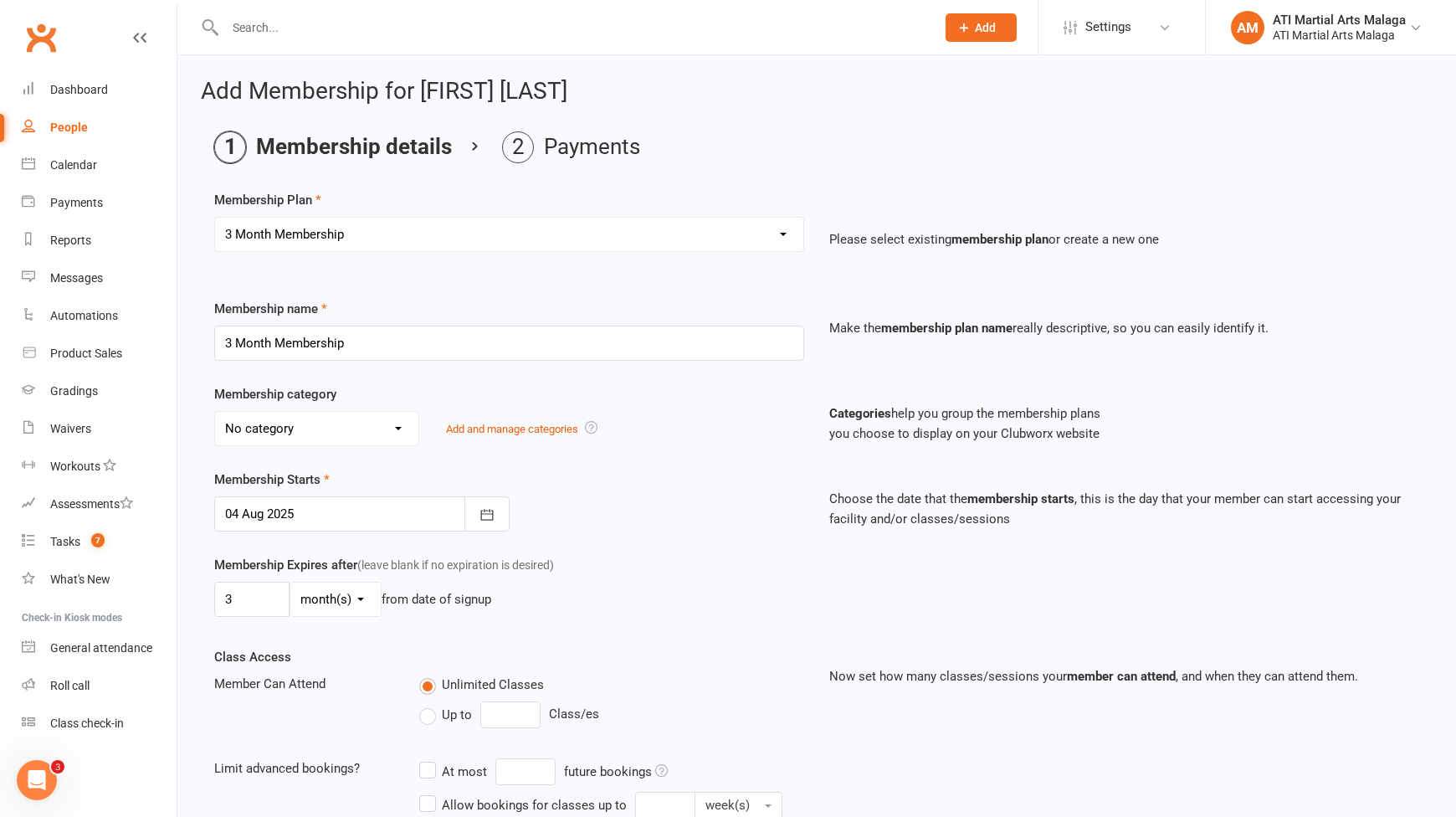 click on "No category ACADEMY - JUNIOR ACADEMY - SENIOR A-TKD BJJ BOXING Cancellation Cardio Box Cross Training Grading Fee Hamersley J-TKD, WT SPORT , POOMSAE Junior TKD KK Little Dragon MANNING ONLINE MEMBERSHIP Payment Plan Poomsae Only Private Lessons QUEENSLAND SATELLITE Scarborough SPECIAL NEEDS Time Hold Credit Membership TRIGG Womens Only TKD WT Sports only" at bounding box center (316, 429) 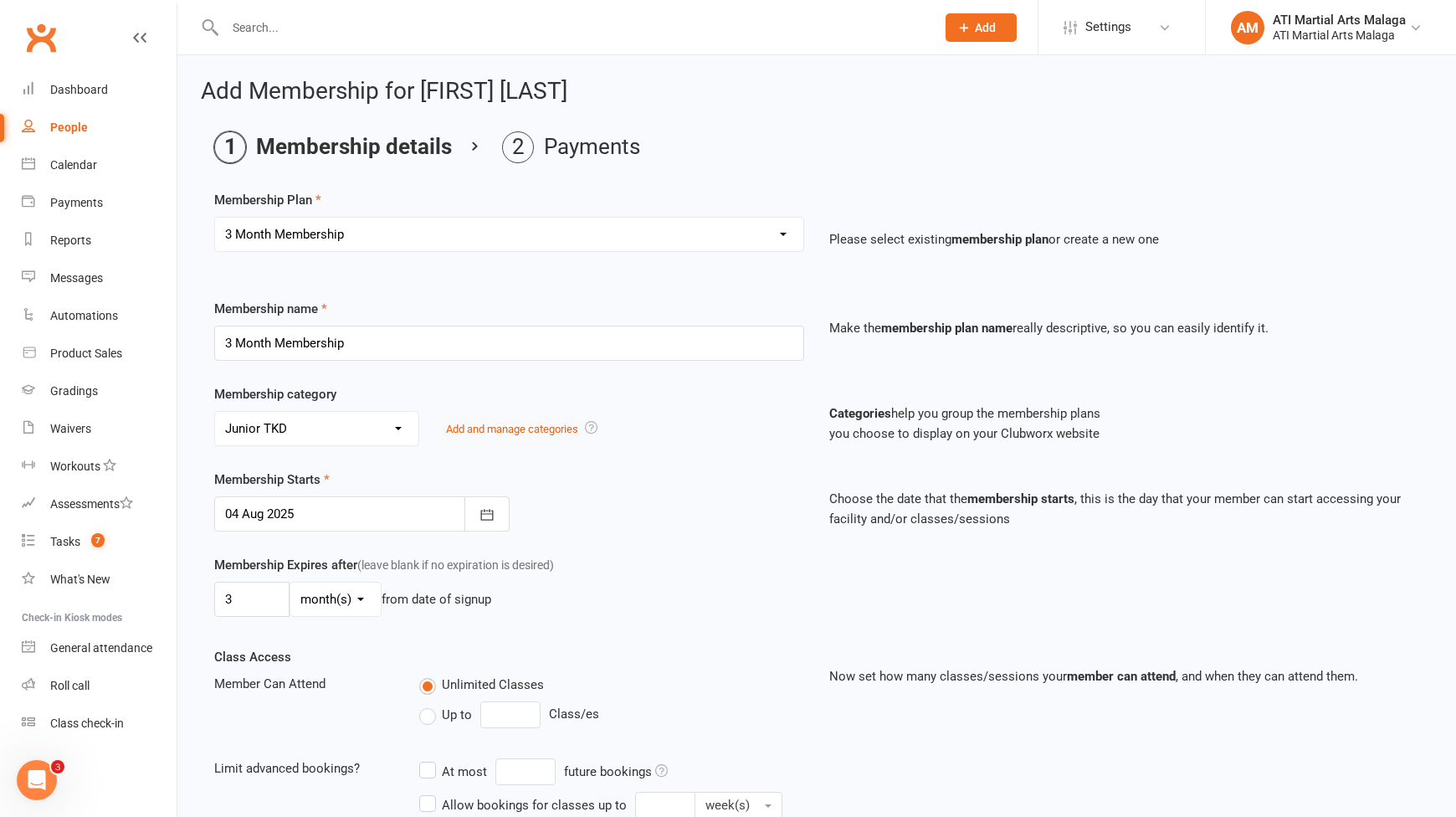 click on "No category ACADEMY - JUNIOR ACADEMY - SENIOR A-TKD BJJ BOXING Cancellation Cardio Box Cross Training Grading Fee Hamersley J-TKD, WT SPORT , POOMSAE Junior TKD KK Little Dragon MANNING ONLINE MEMBERSHIP Payment Plan Poomsae Only Private Lessons QUEENSLAND SATELLITE Scarborough SPECIAL NEEDS Time Hold Credit Membership TRIGG Womens Only TKD WT Sports only" at bounding box center (316, 429) 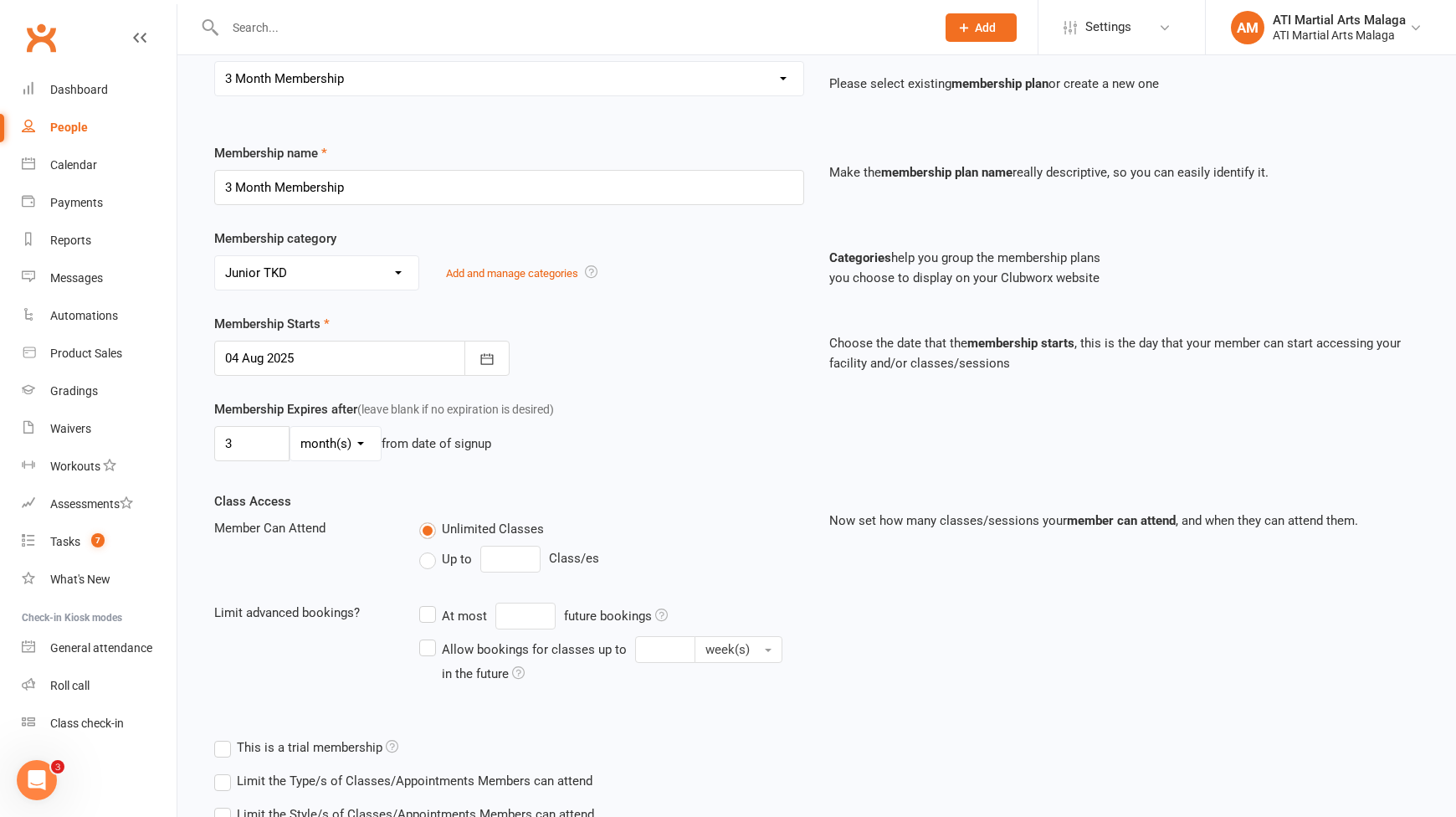 scroll, scrollTop: 280, scrollLeft: 0, axis: vertical 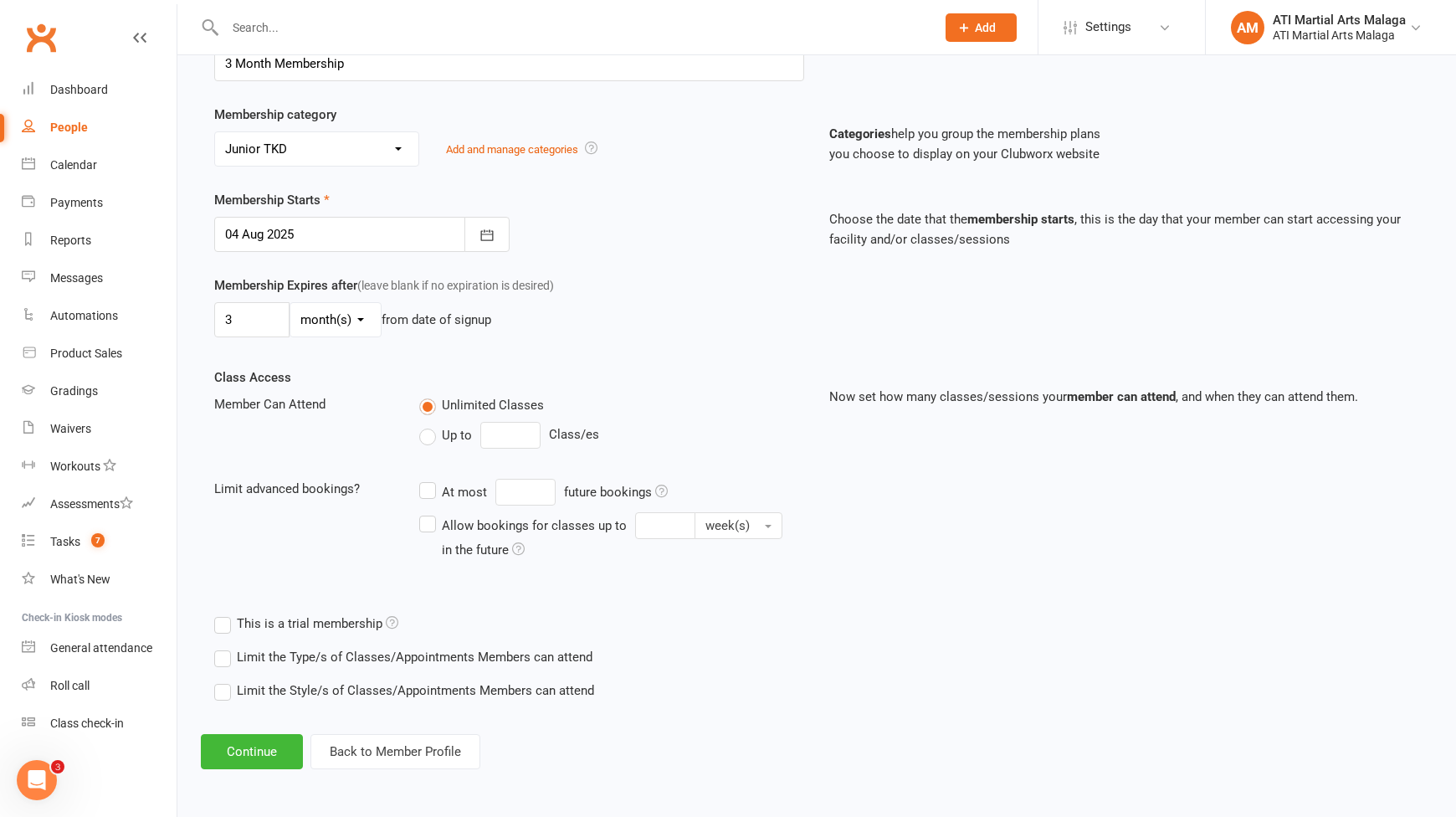 click at bounding box center (361, 234) 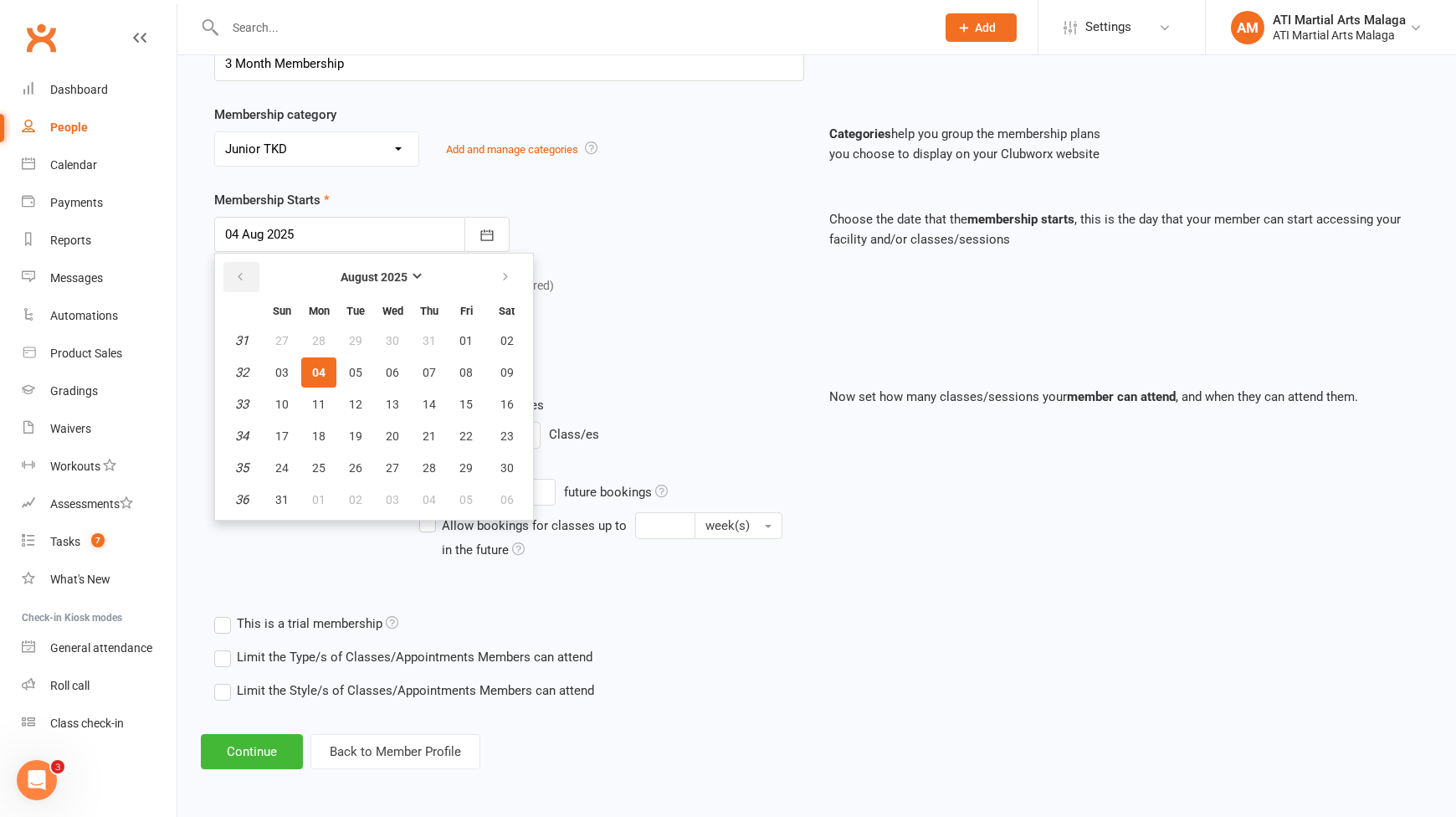 click at bounding box center [241, 277] 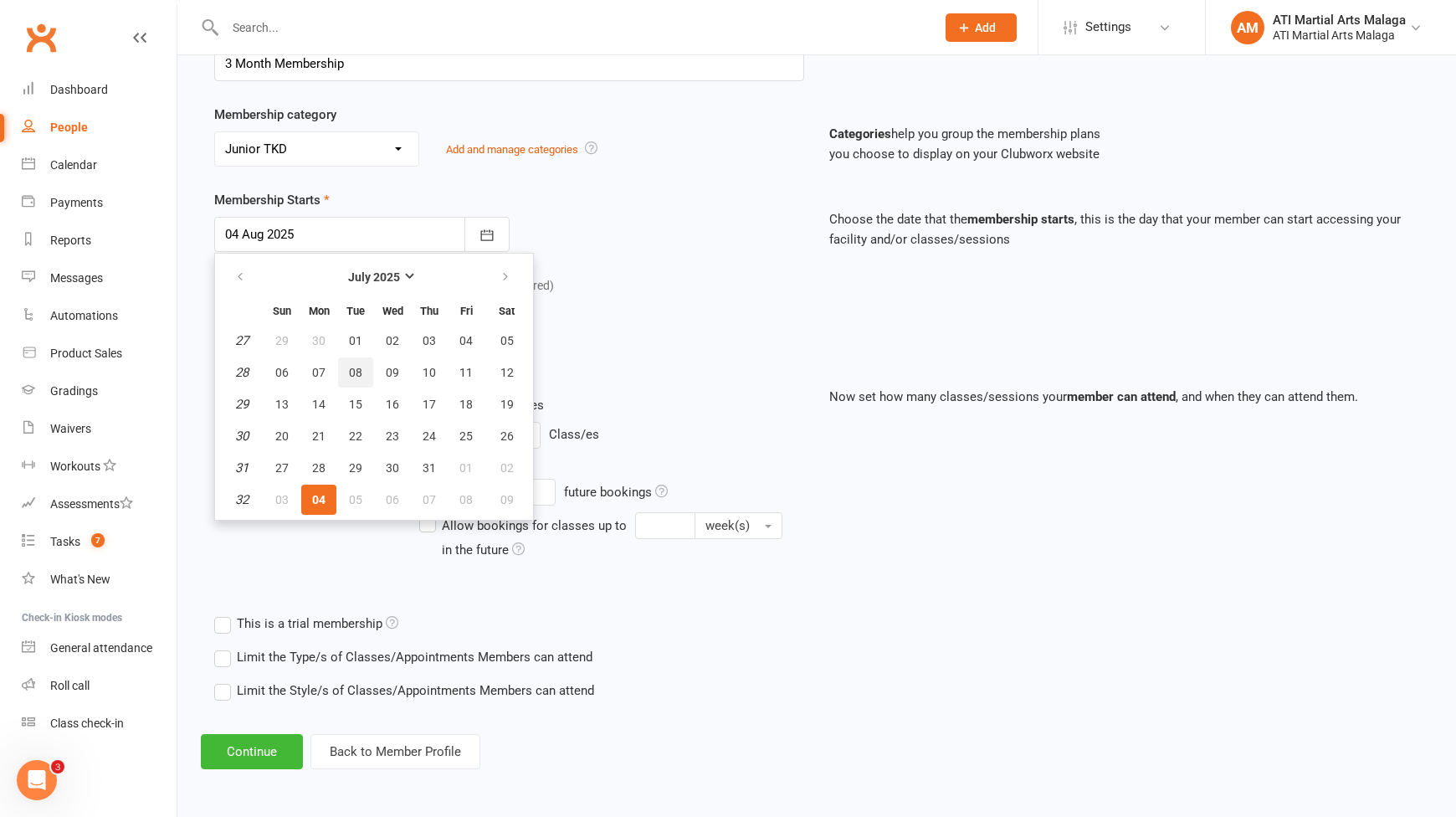 click on "08" at bounding box center (356, 373) 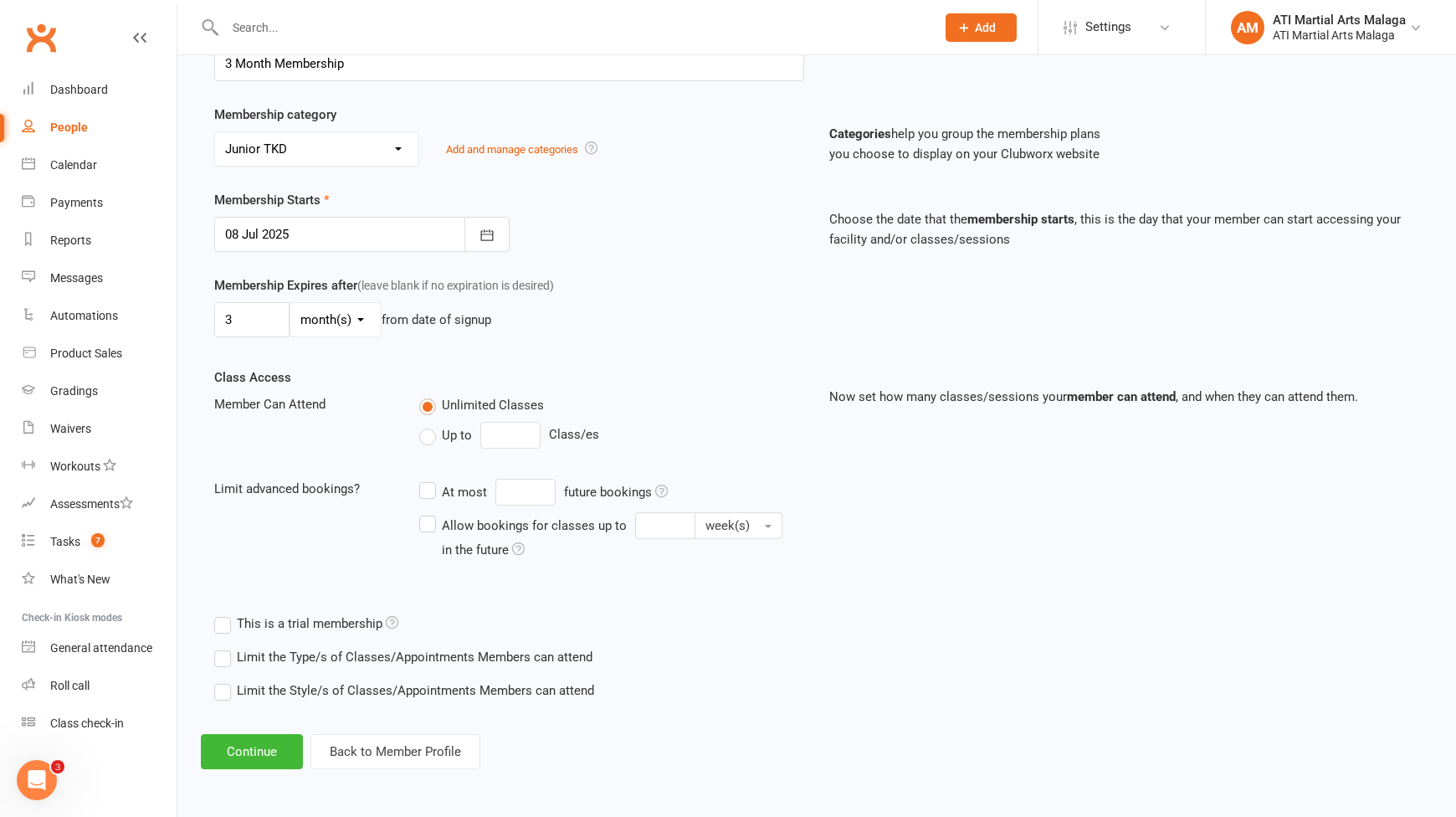 click at bounding box center (361, 234) 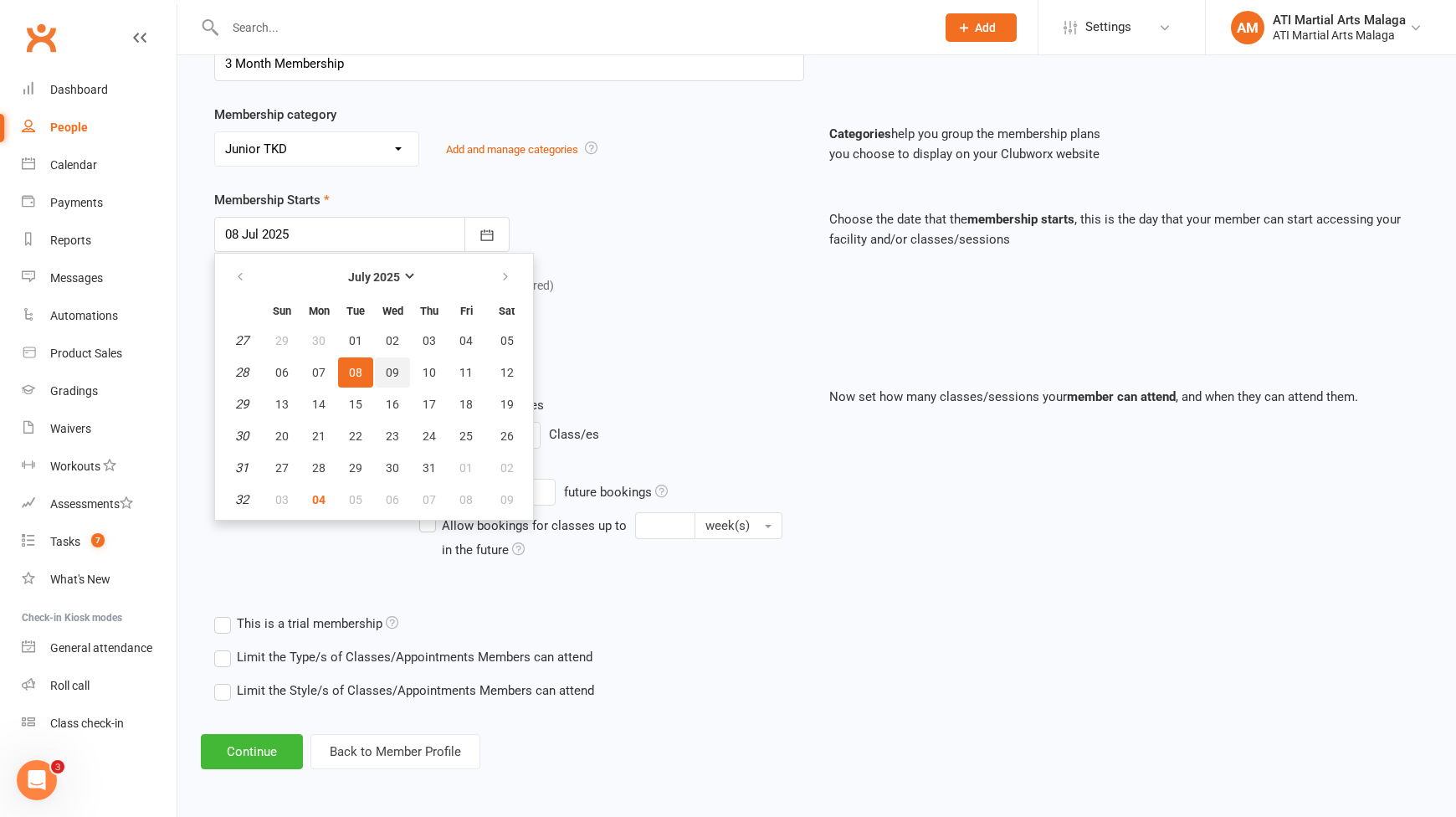 click on "09" at bounding box center (392, 373) 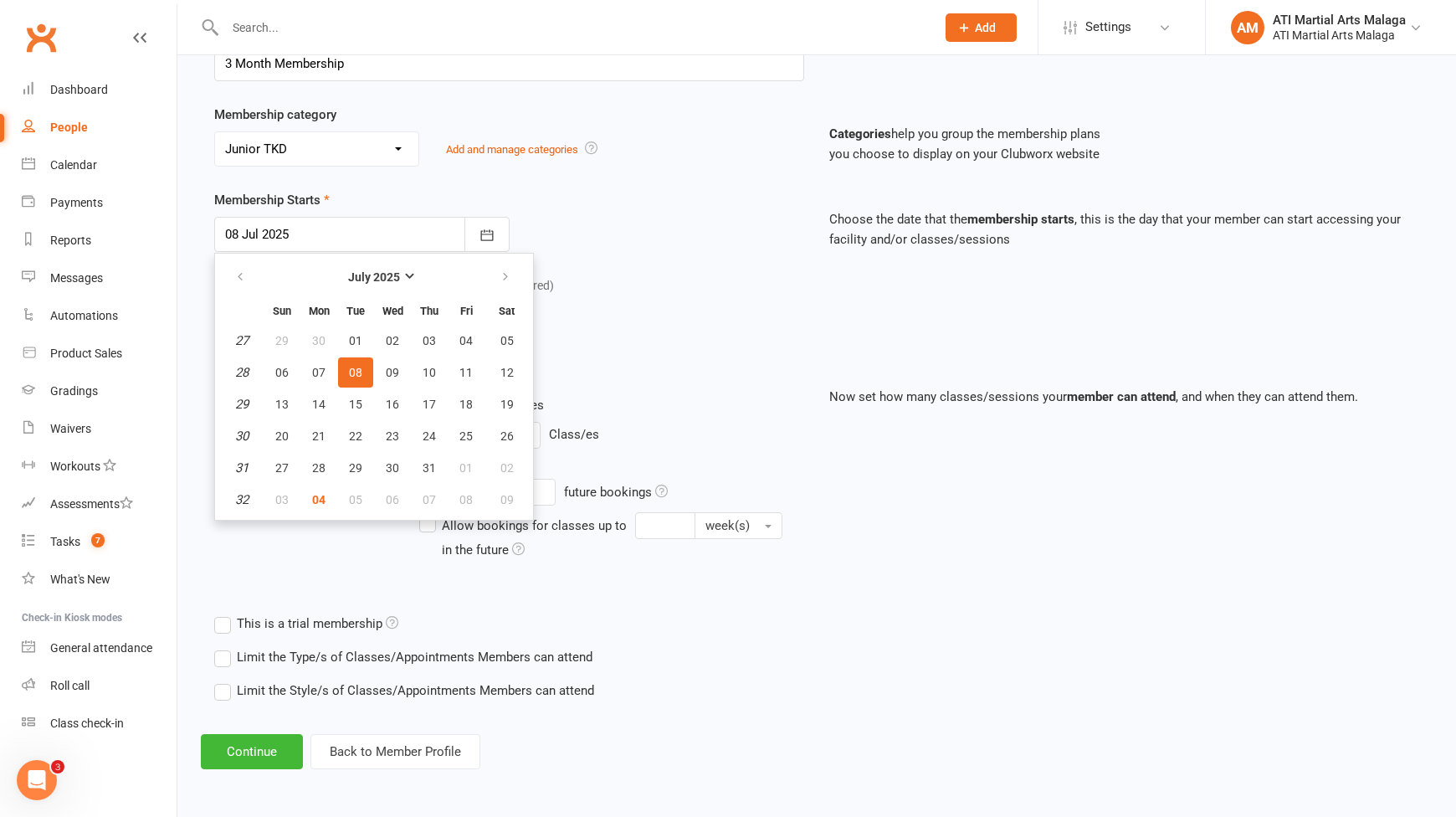 type on "09 Jul 2025" 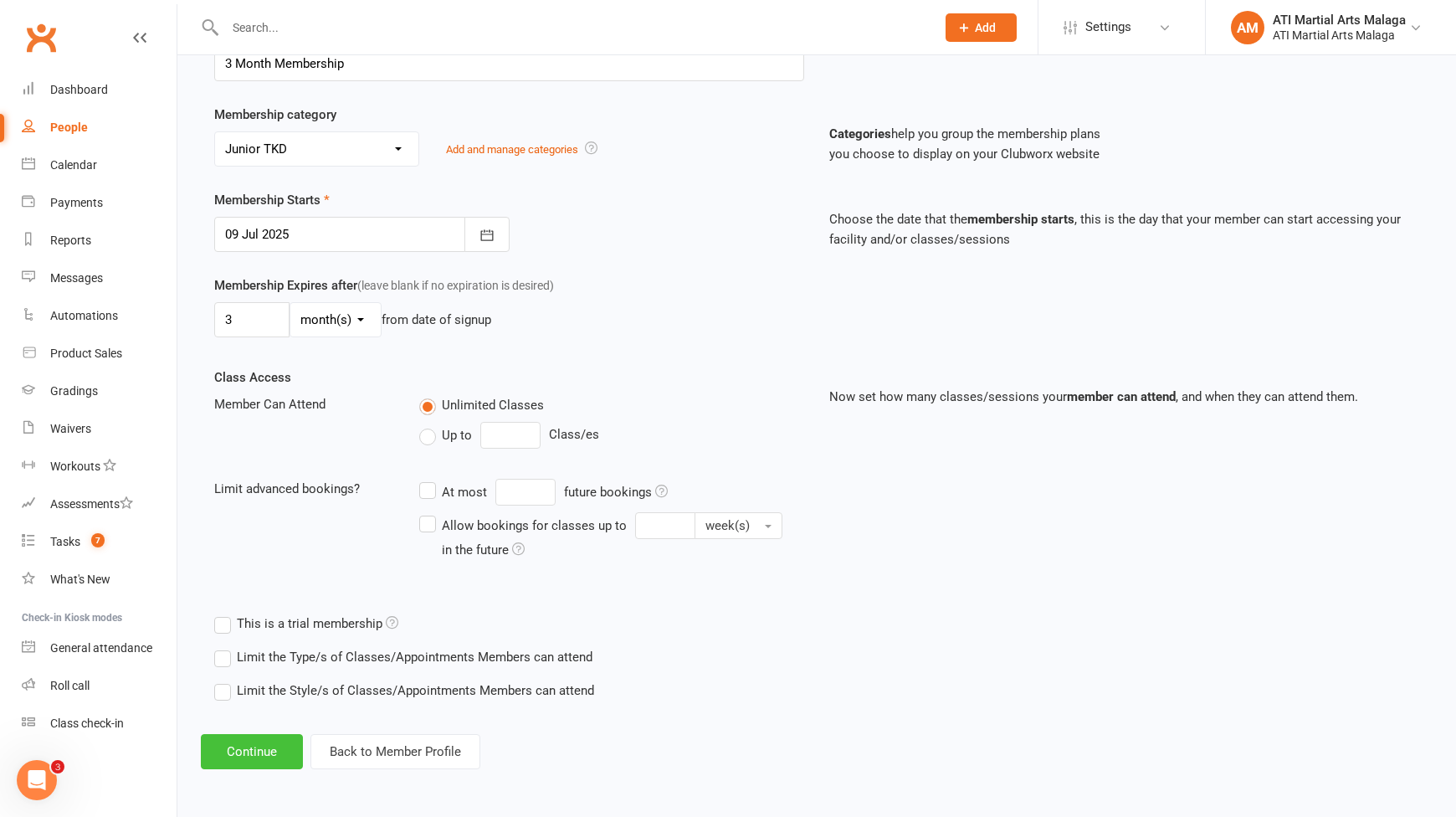 click on "Continue" at bounding box center [252, 752] 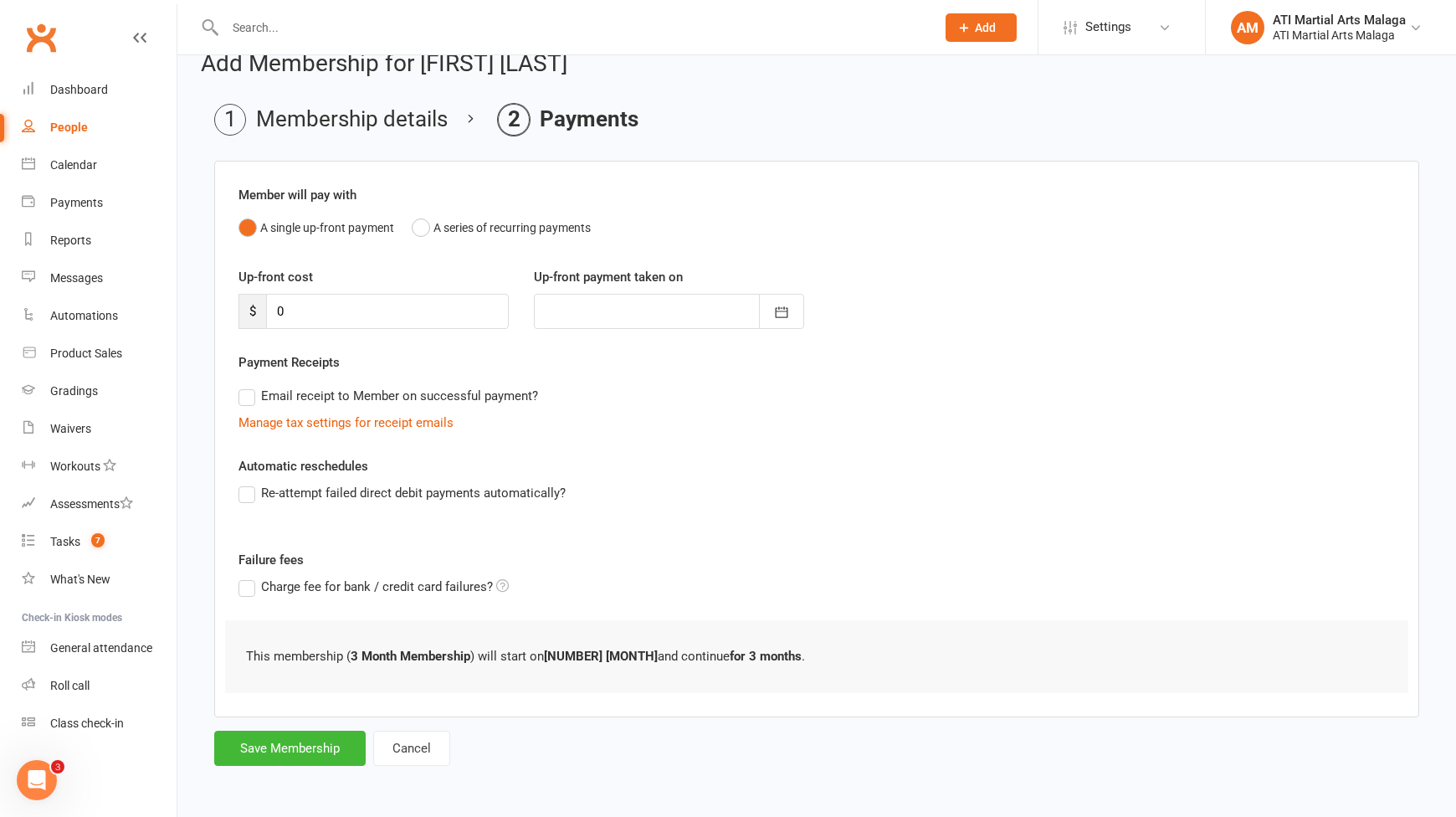 scroll, scrollTop: 0, scrollLeft: 0, axis: both 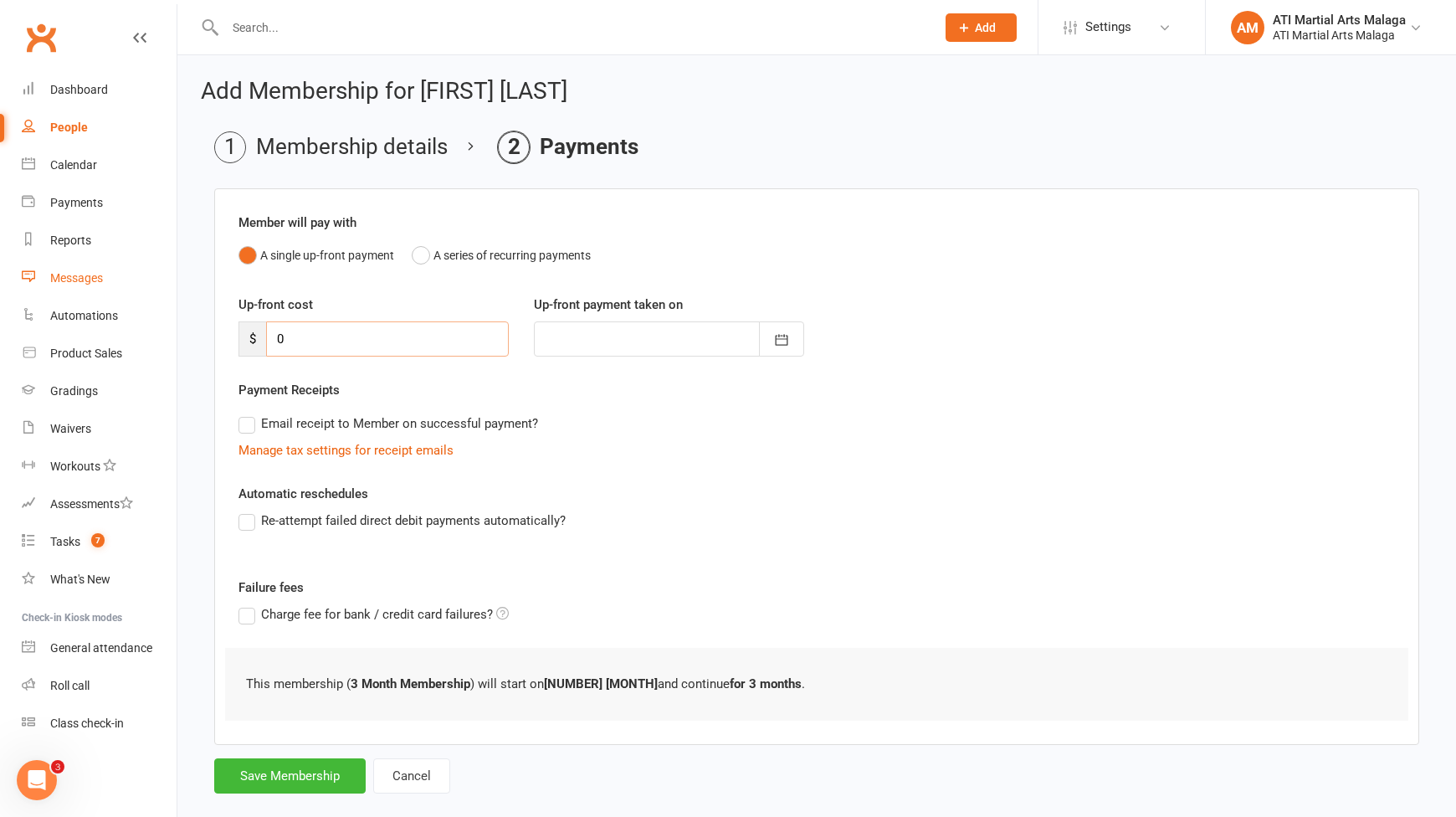 drag, startPoint x: 332, startPoint y: 347, endPoint x: 146, endPoint y: 295, distance: 193.13208 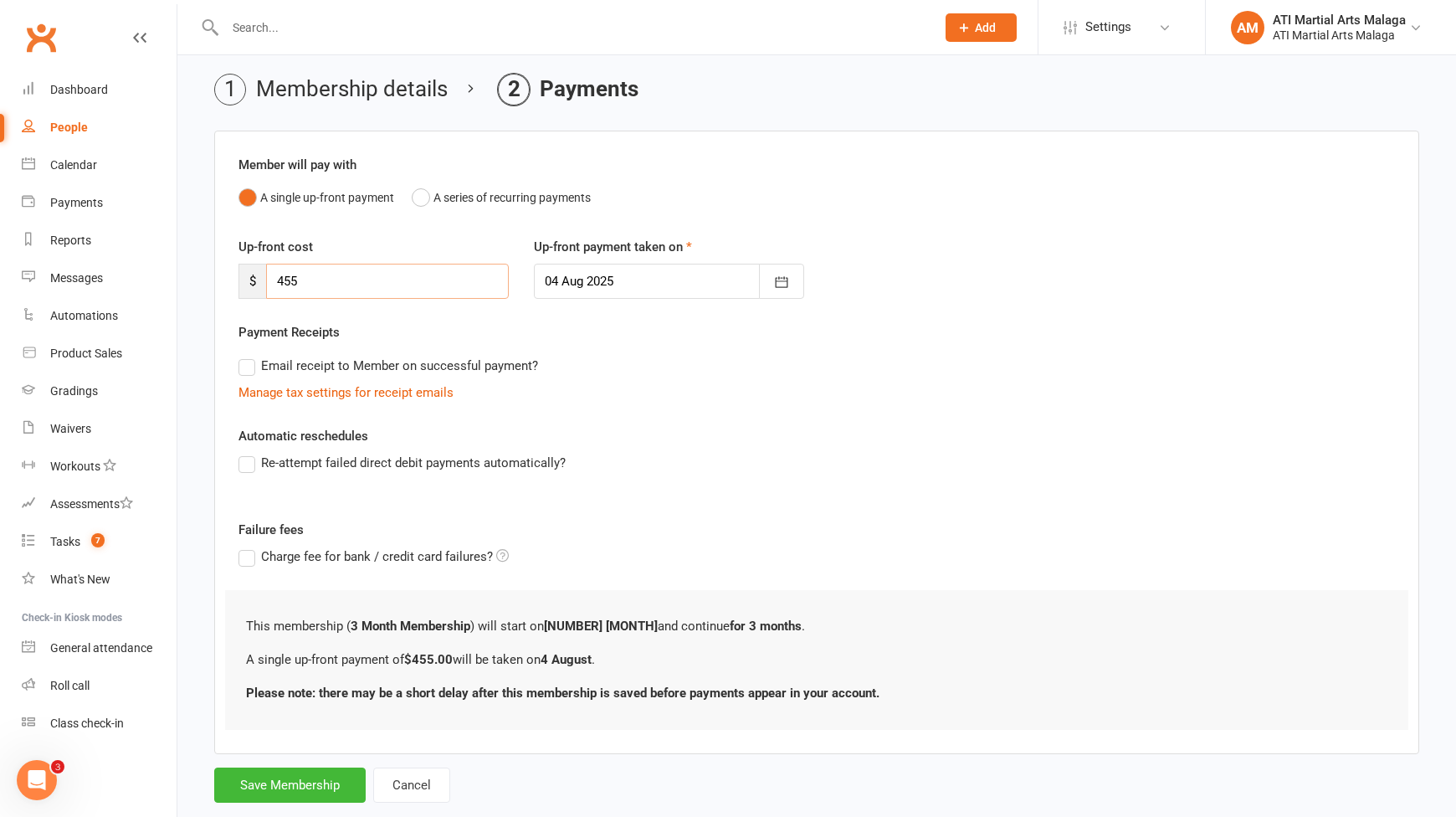 scroll, scrollTop: 95, scrollLeft: 0, axis: vertical 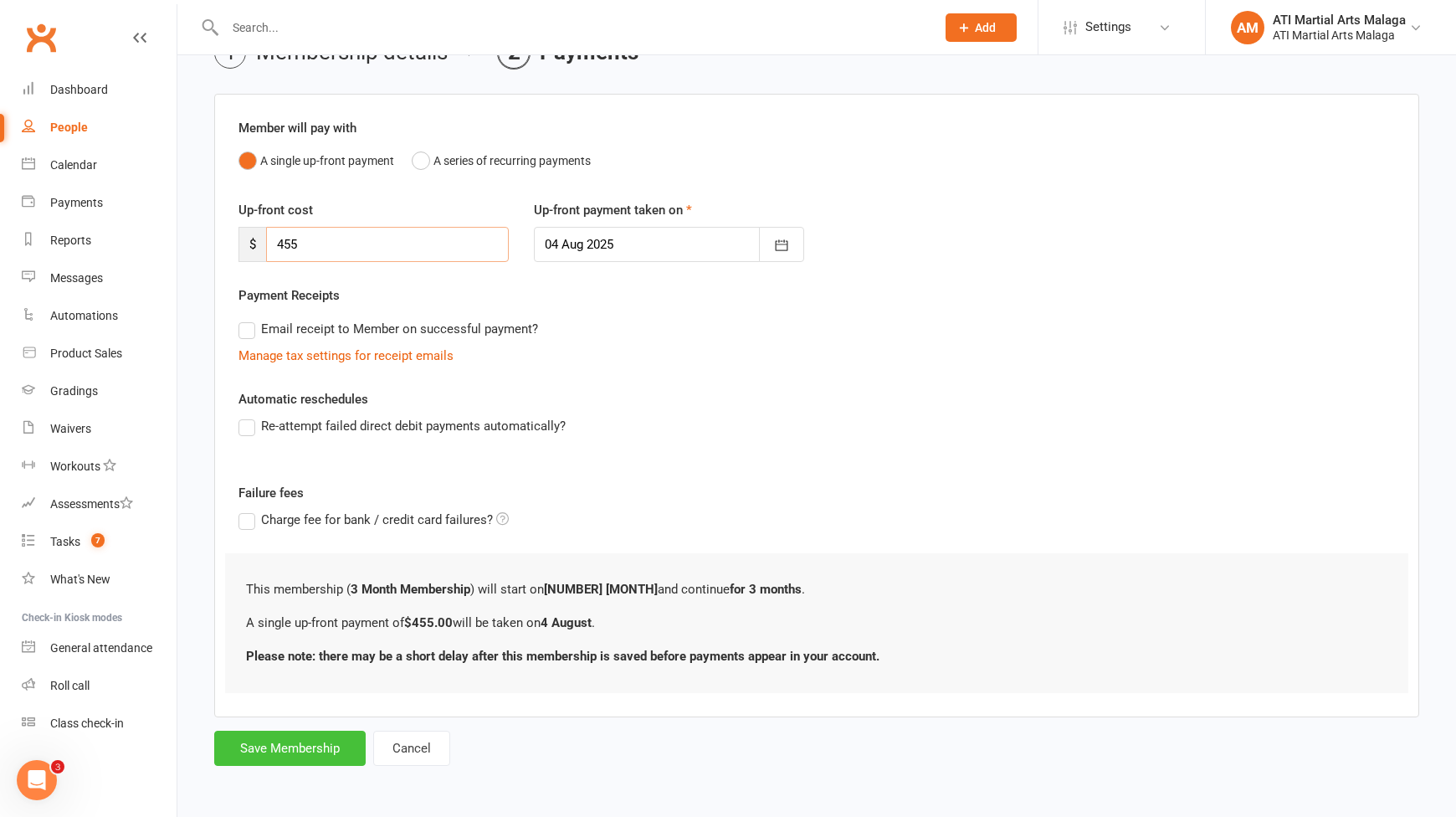 type on "455" 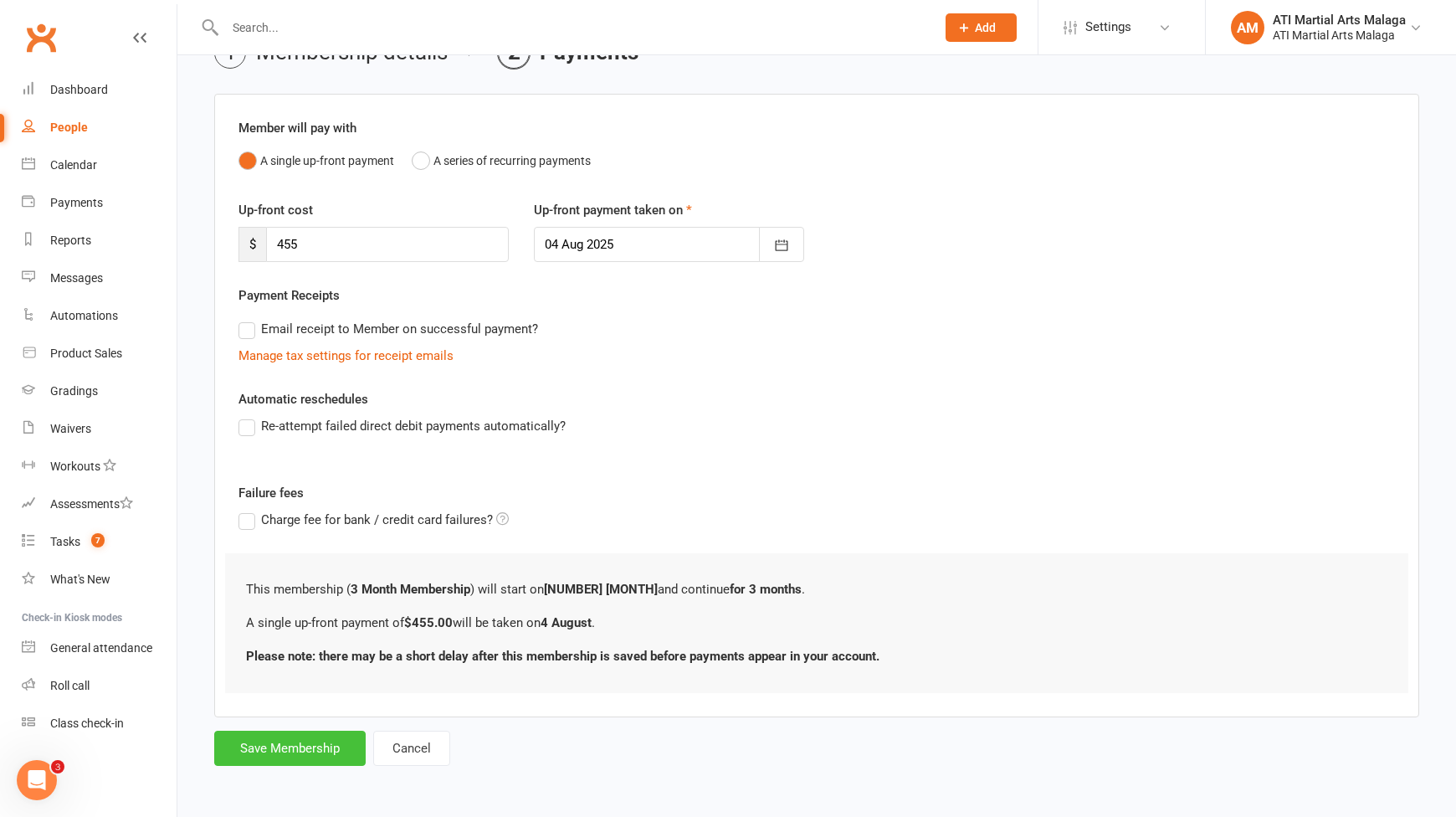 click on "Save Membership" at bounding box center (290, 748) 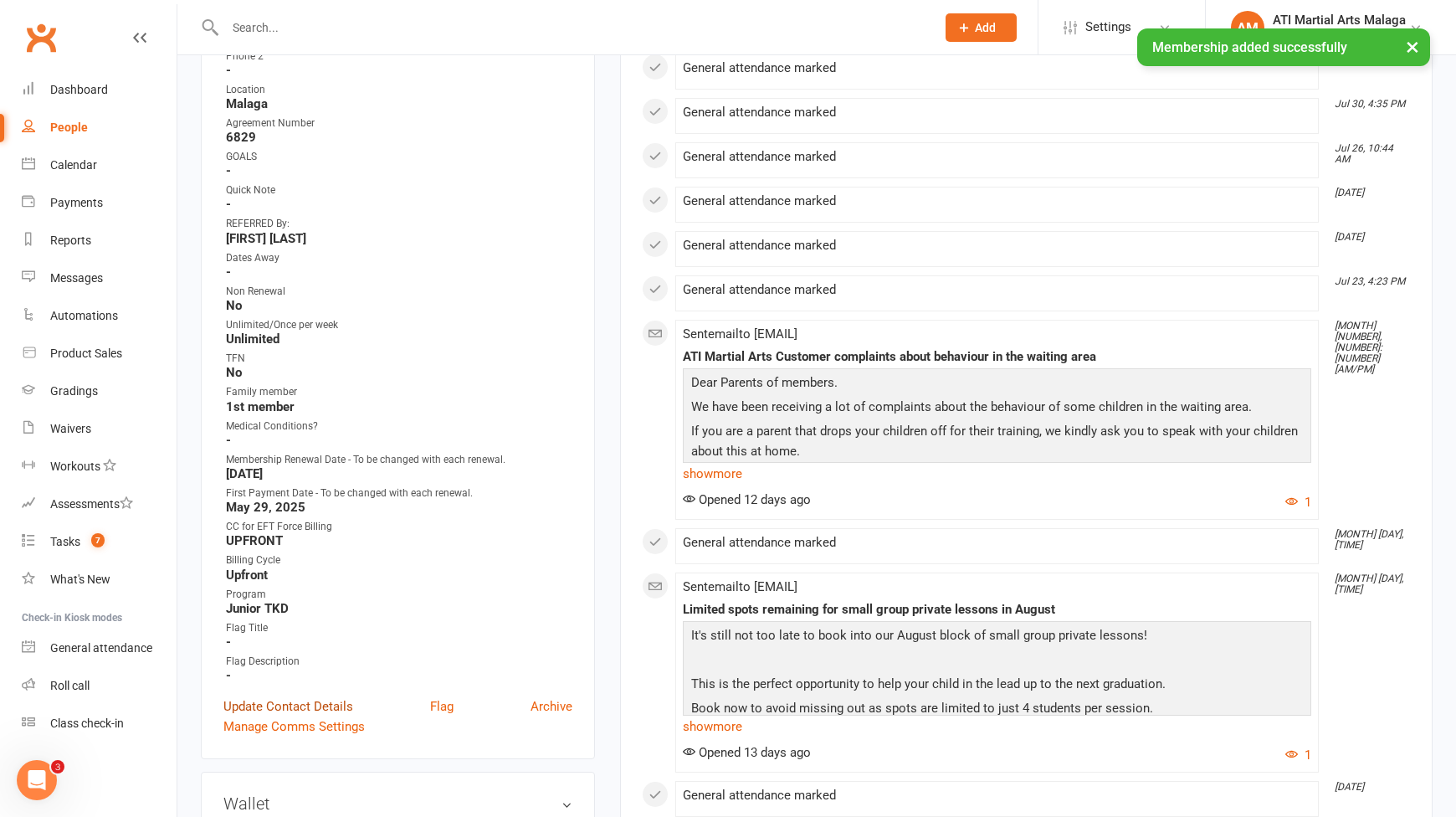 scroll, scrollTop: 670, scrollLeft: 0, axis: vertical 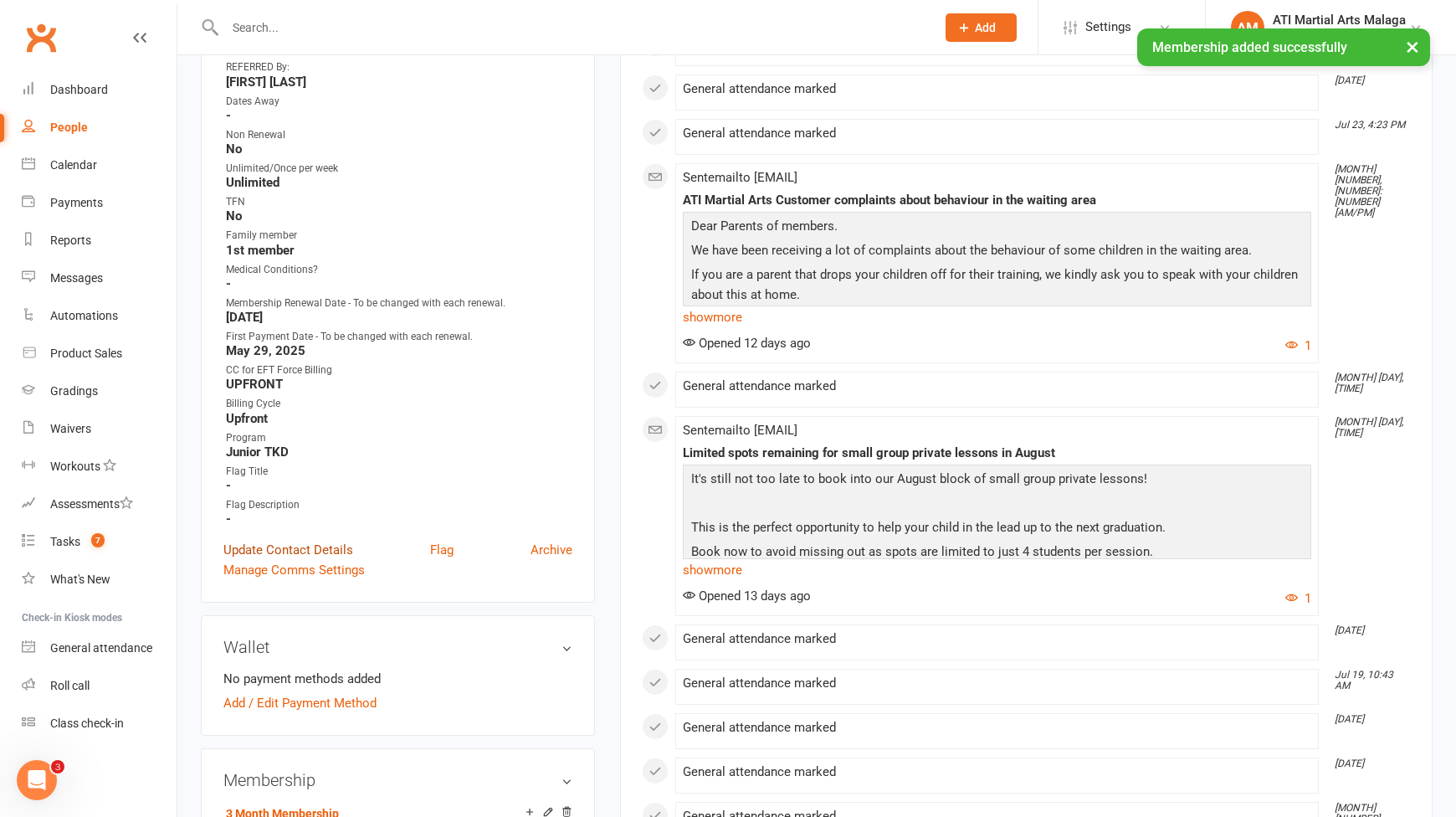 click on "Update Contact Details" at bounding box center [288, 550] 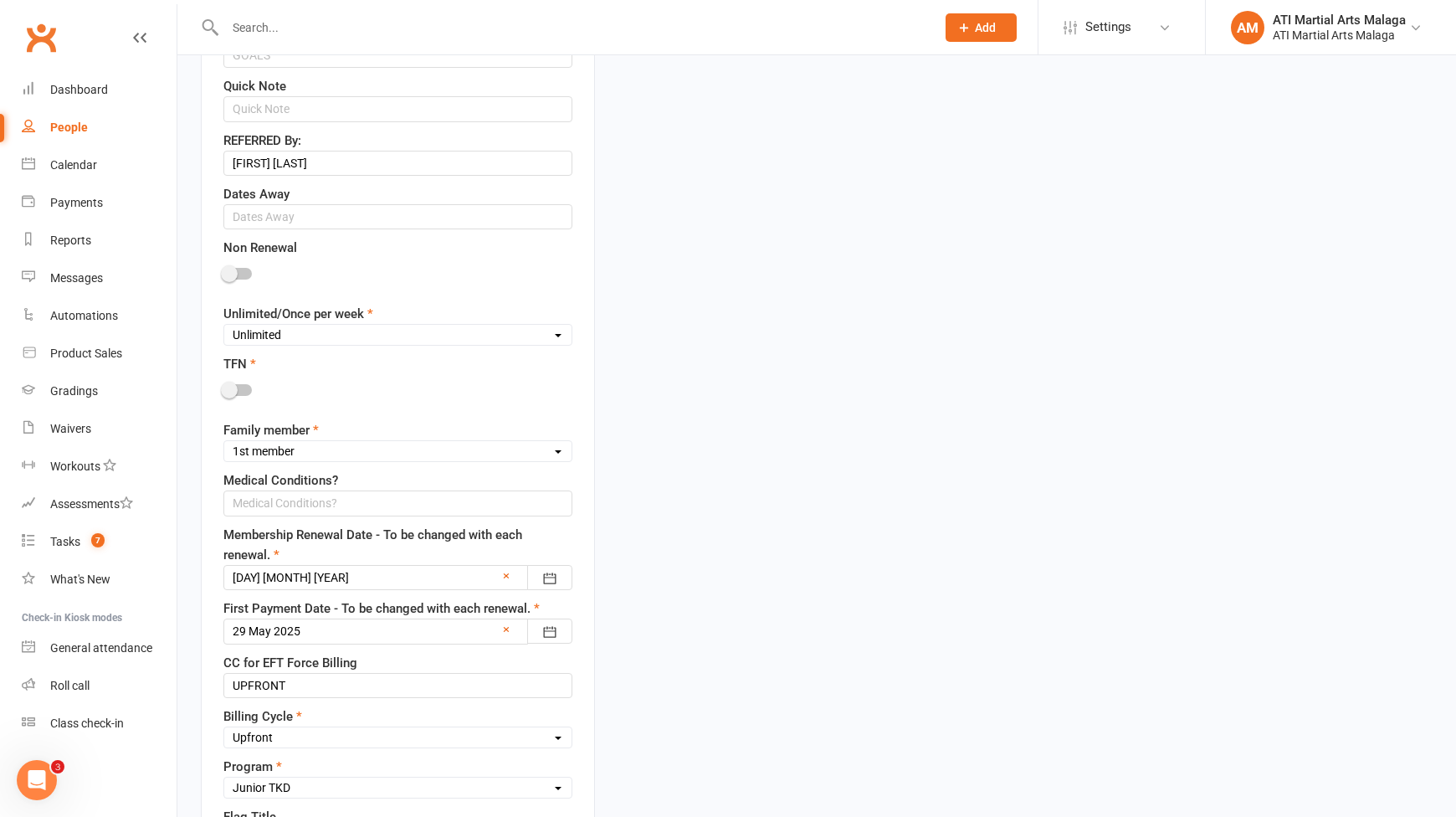 scroll, scrollTop: 1083, scrollLeft: 0, axis: vertical 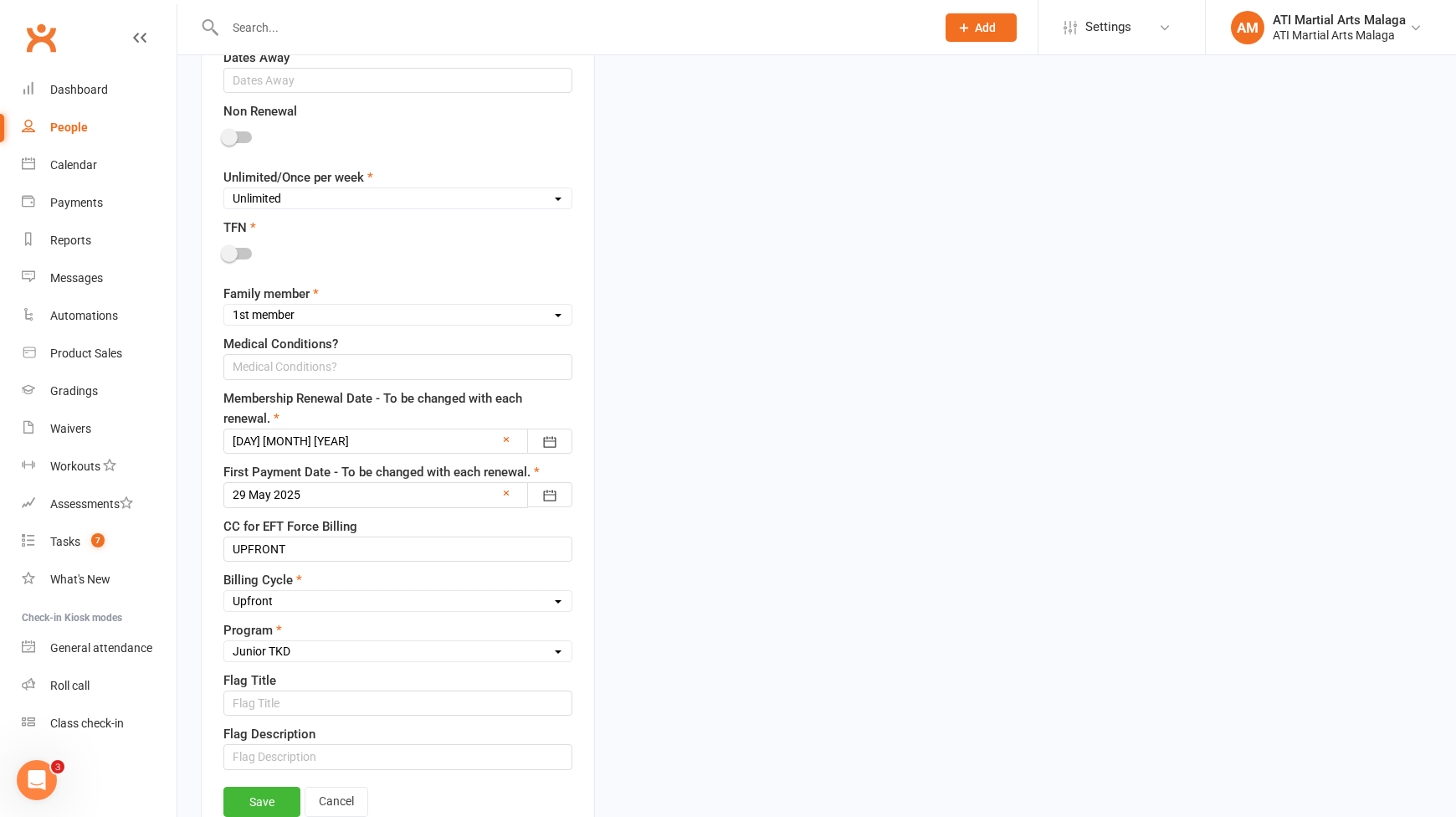 click at bounding box center [397, 495] 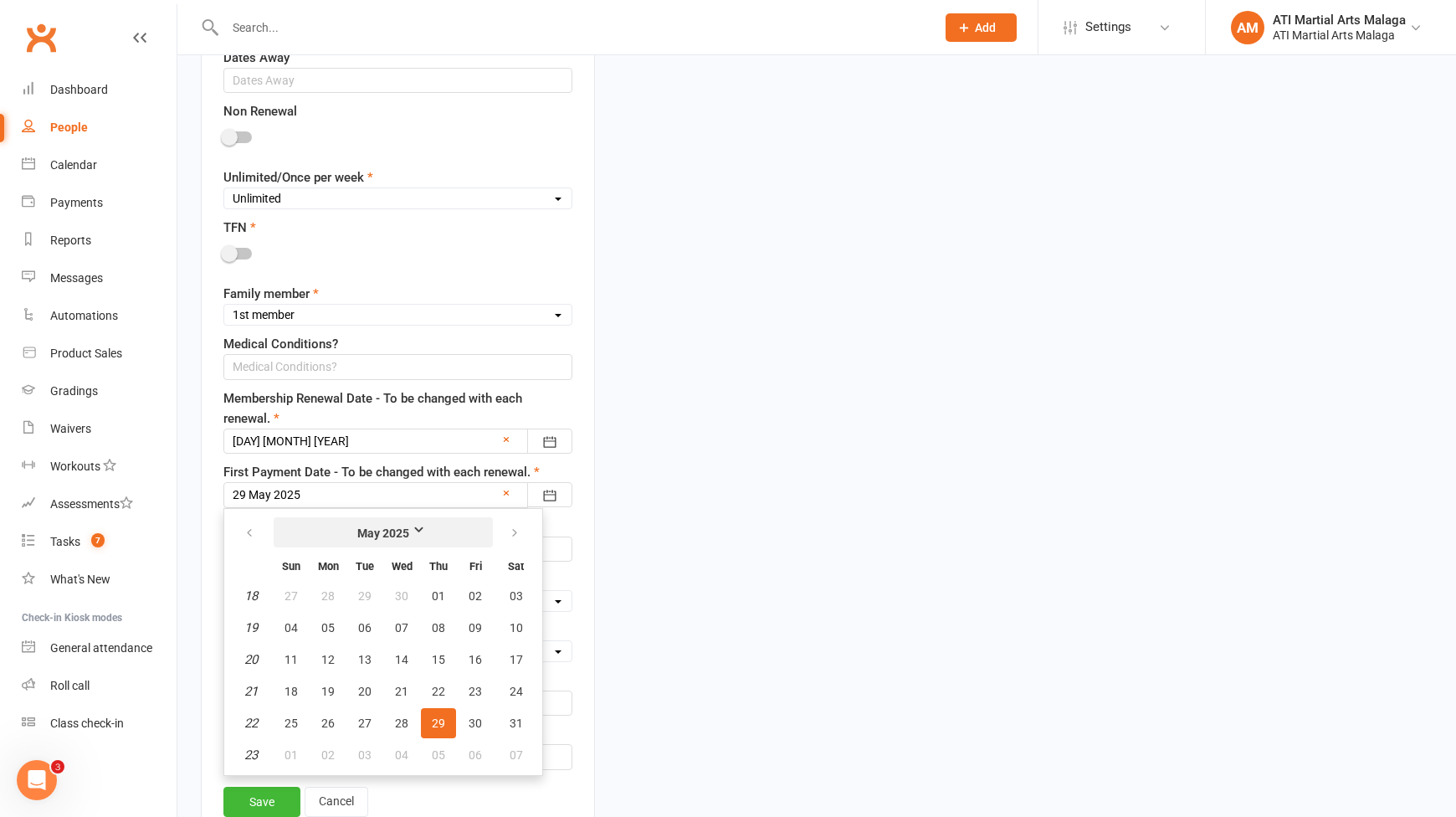 click on "May 2025" at bounding box center [383, 533] 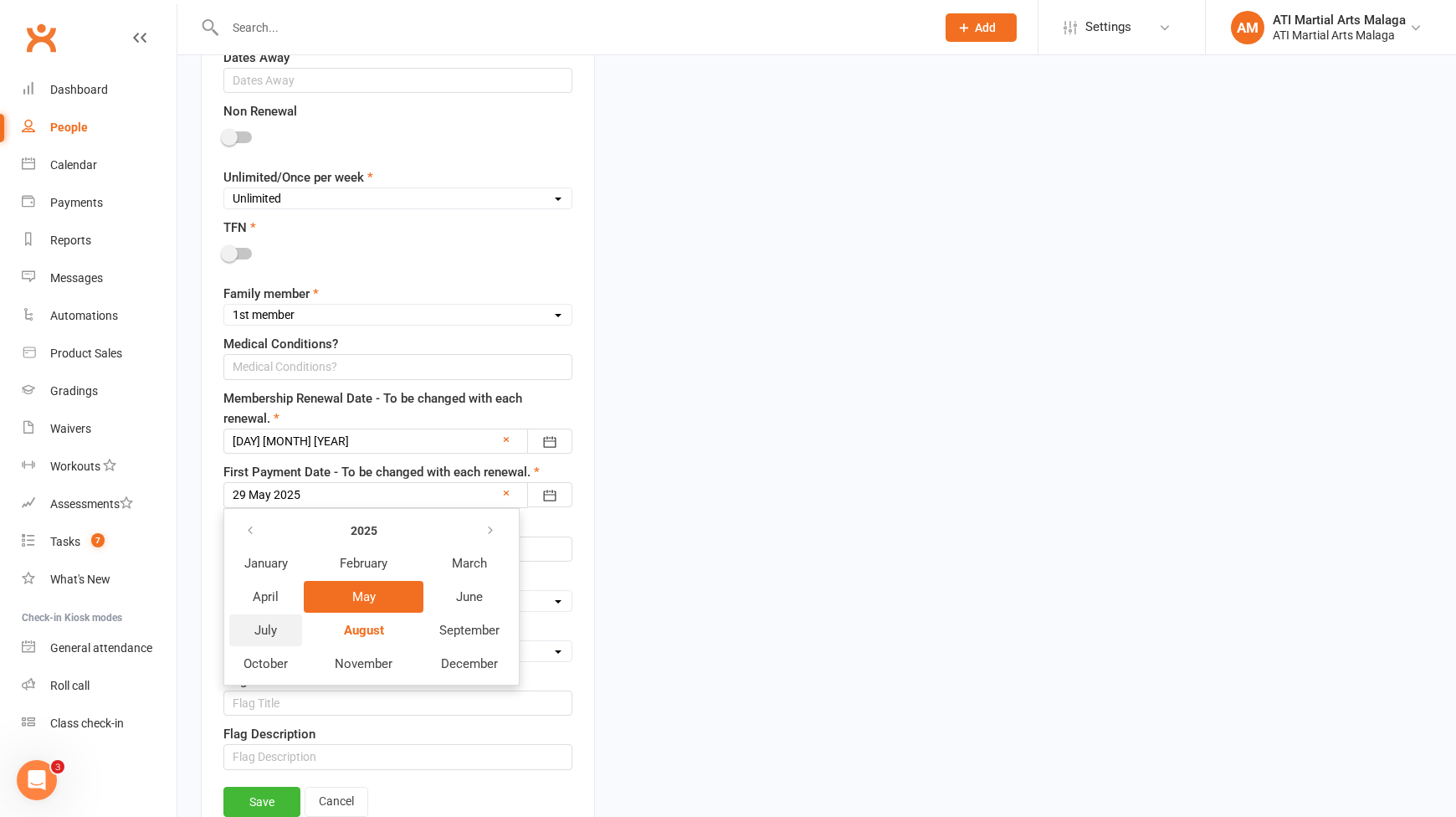 click on "July" at bounding box center (265, 630) 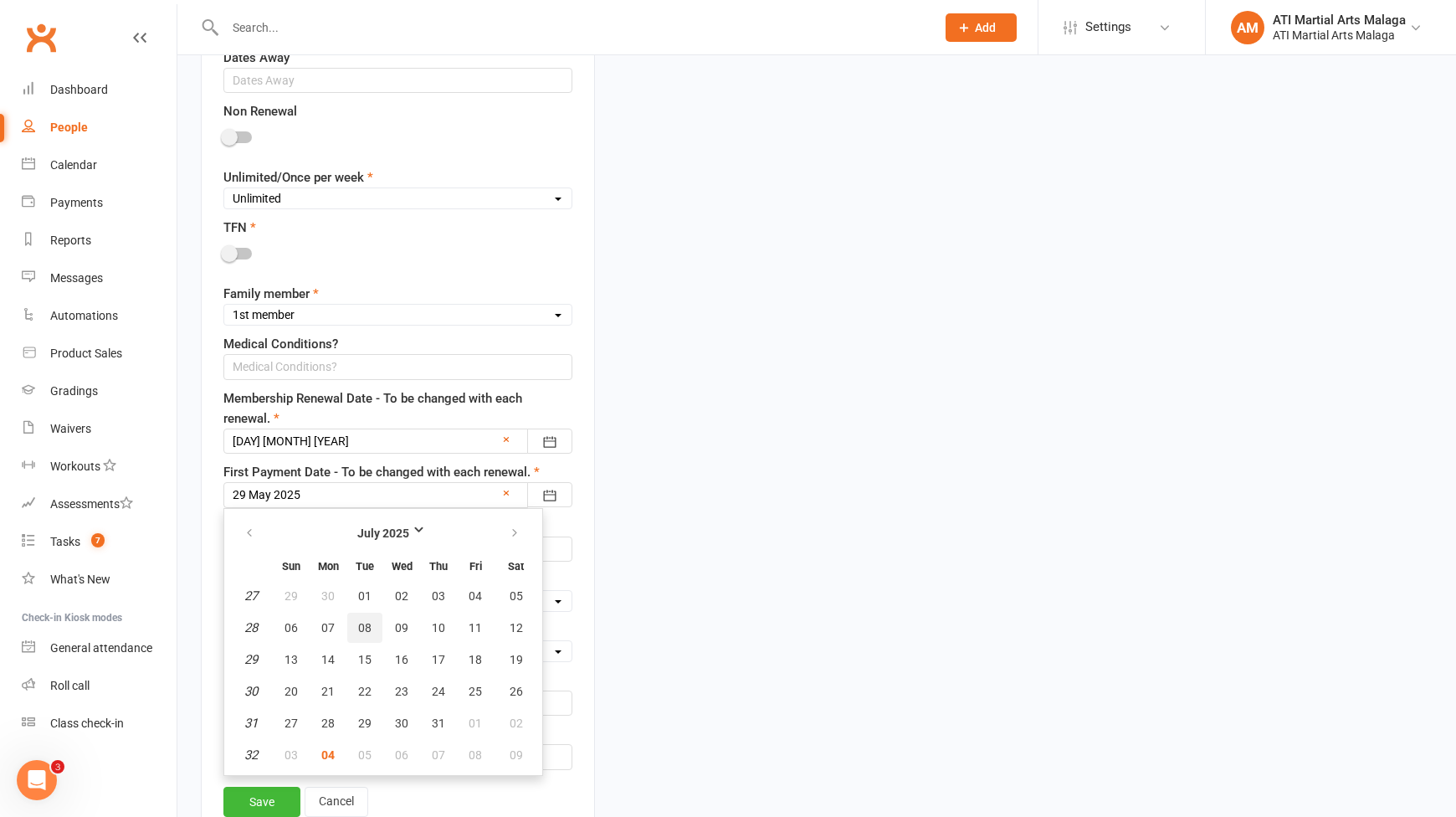 click on "08" at bounding box center [365, 628] 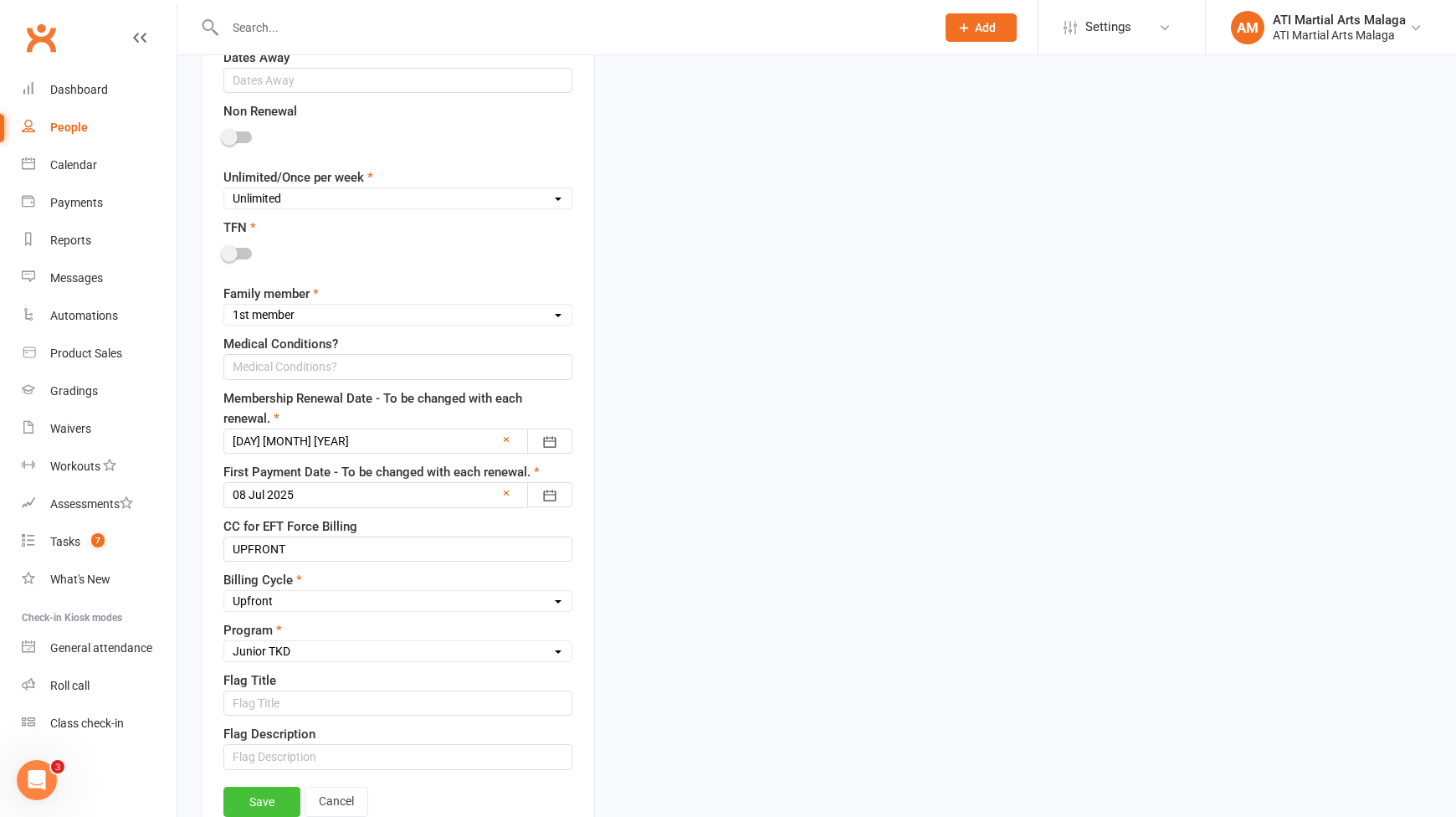 click on "Save" at bounding box center (262, 802) 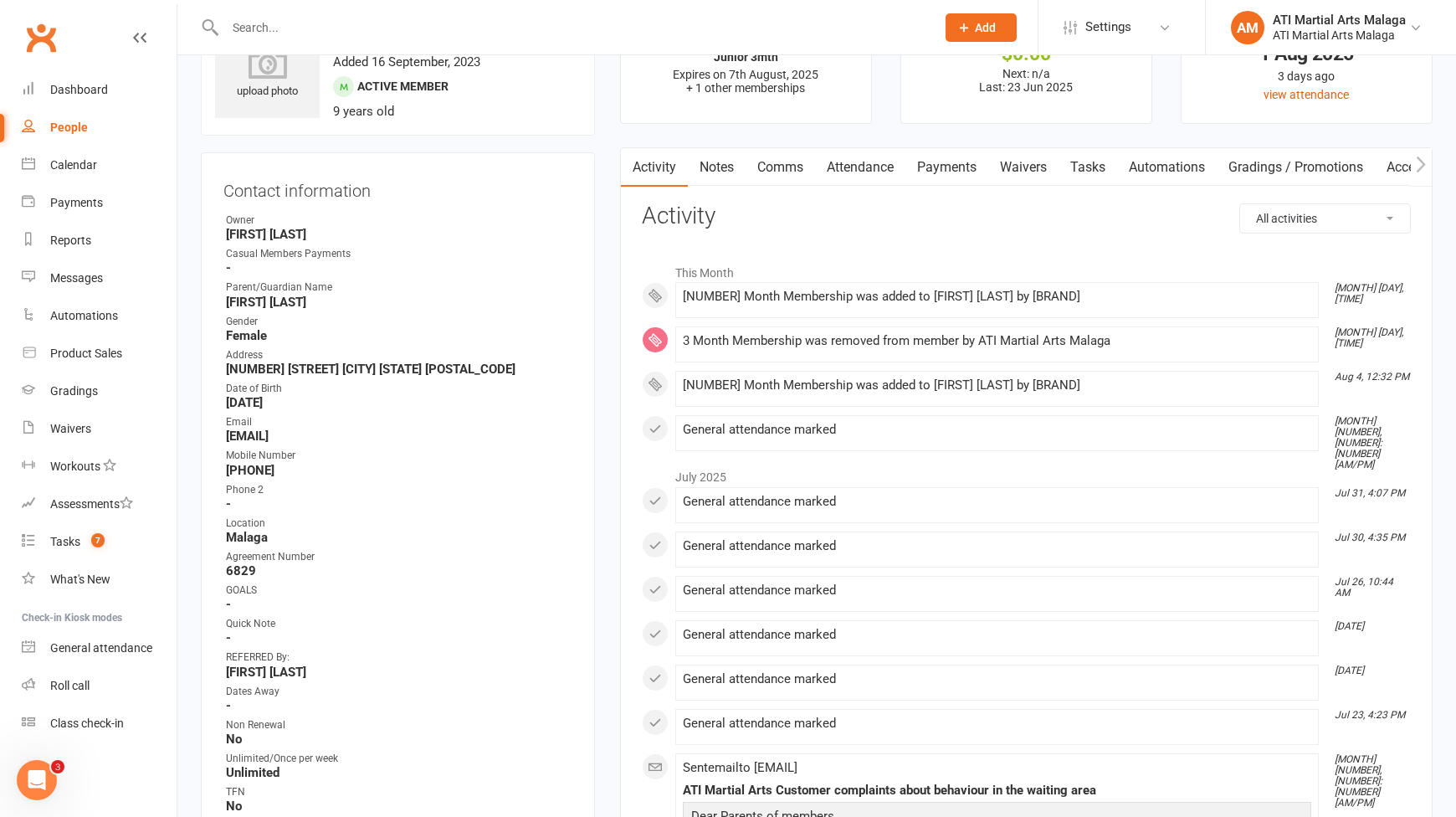 scroll, scrollTop: 0, scrollLeft: 0, axis: both 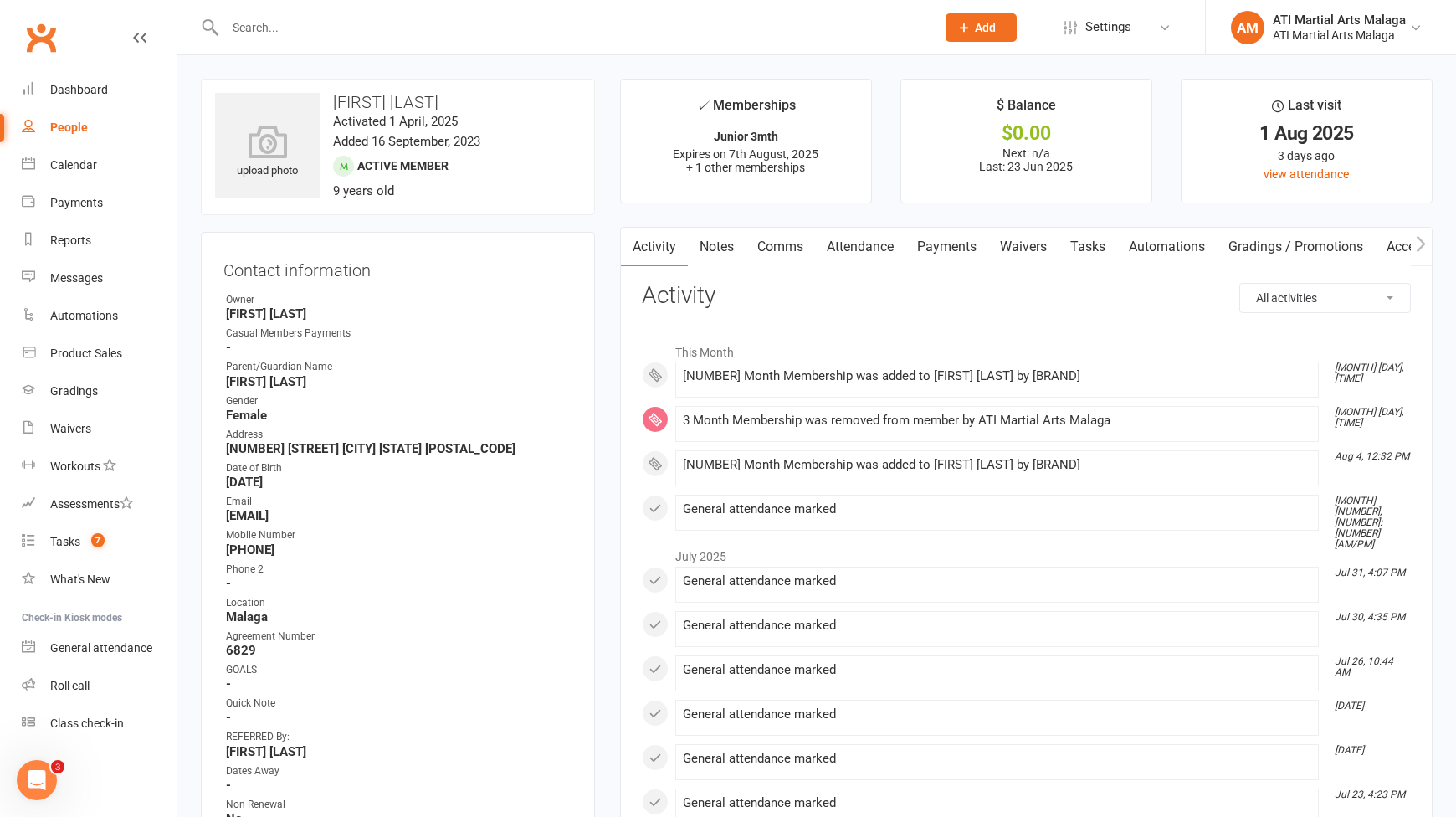 click on "Payments" at bounding box center (946, 247) 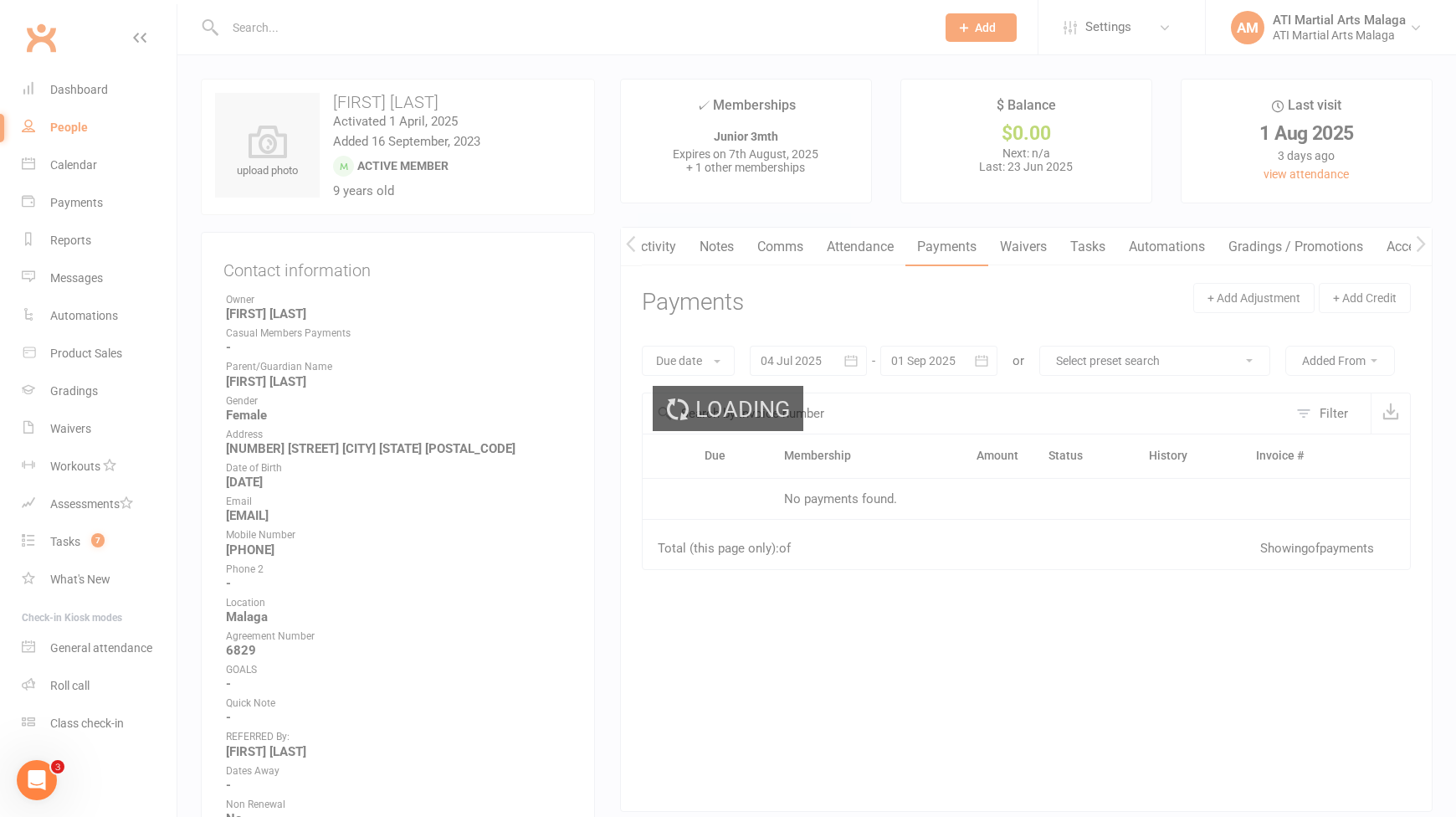 scroll, scrollTop: 0, scrollLeft: 1, axis: horizontal 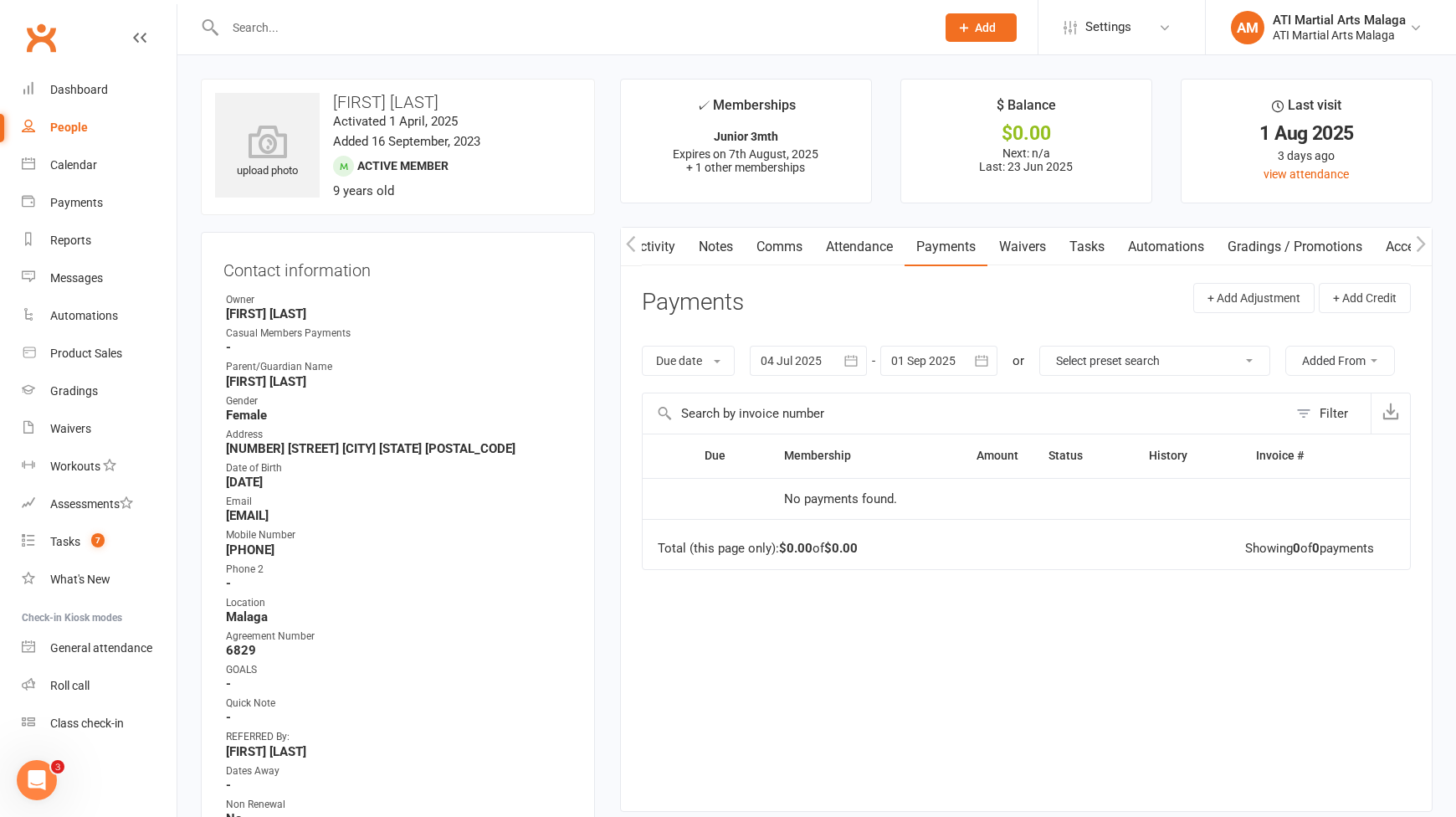 click at bounding box center [939, 361] 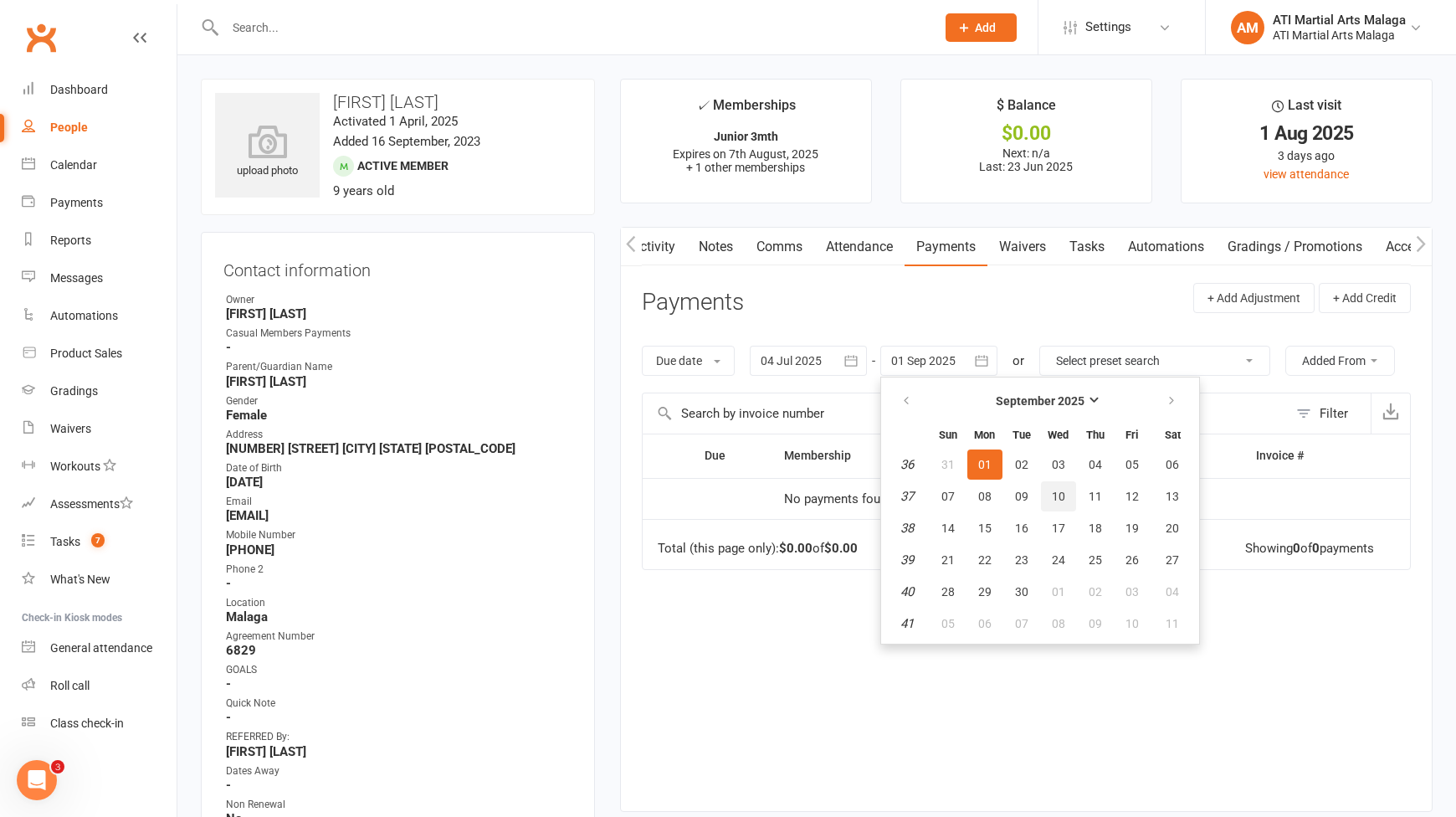click on "10" at bounding box center (1059, 496) 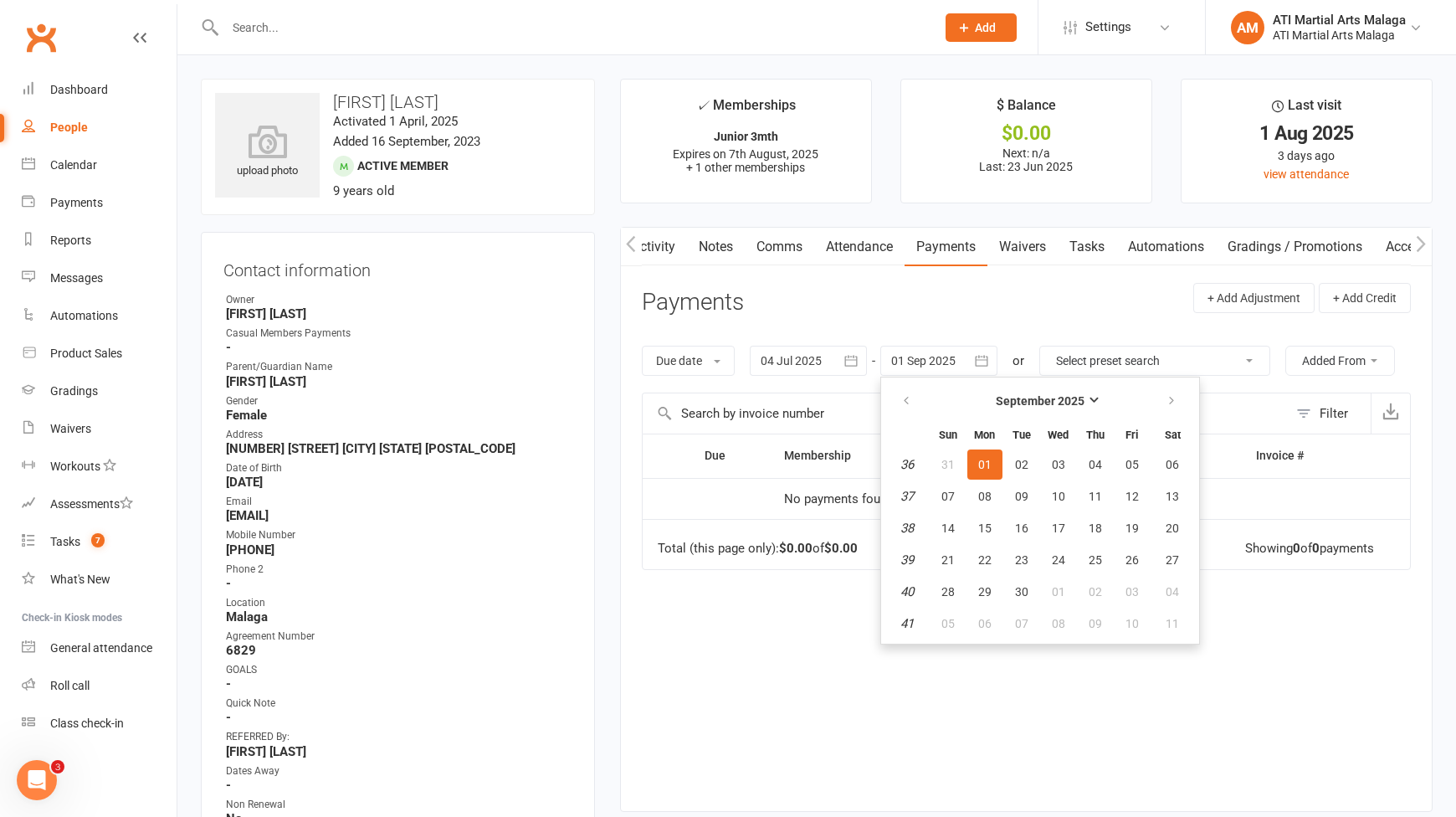 type on "[DAY] [MONTH] [YEAR]" 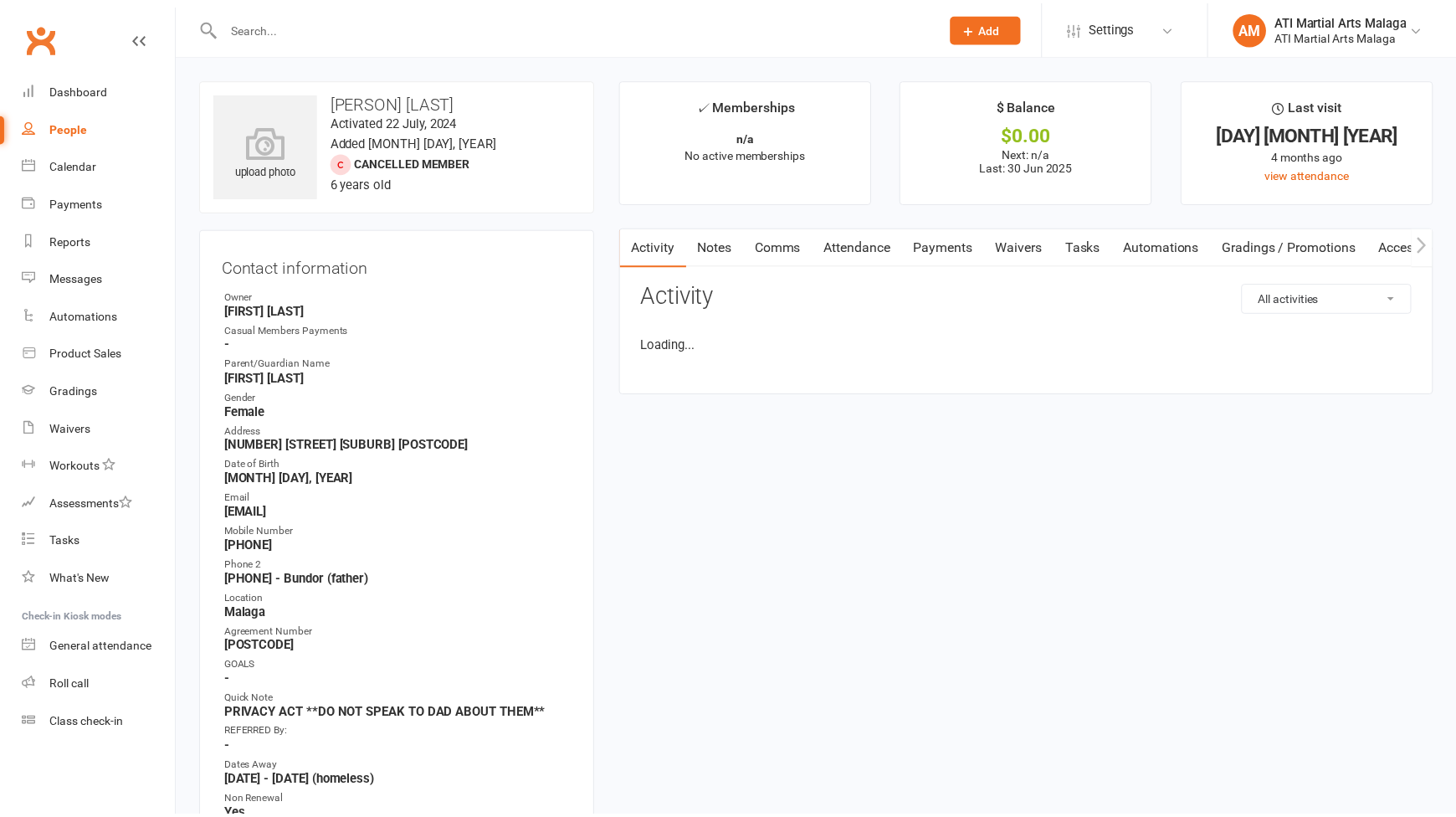 scroll, scrollTop: 0, scrollLeft: 0, axis: both 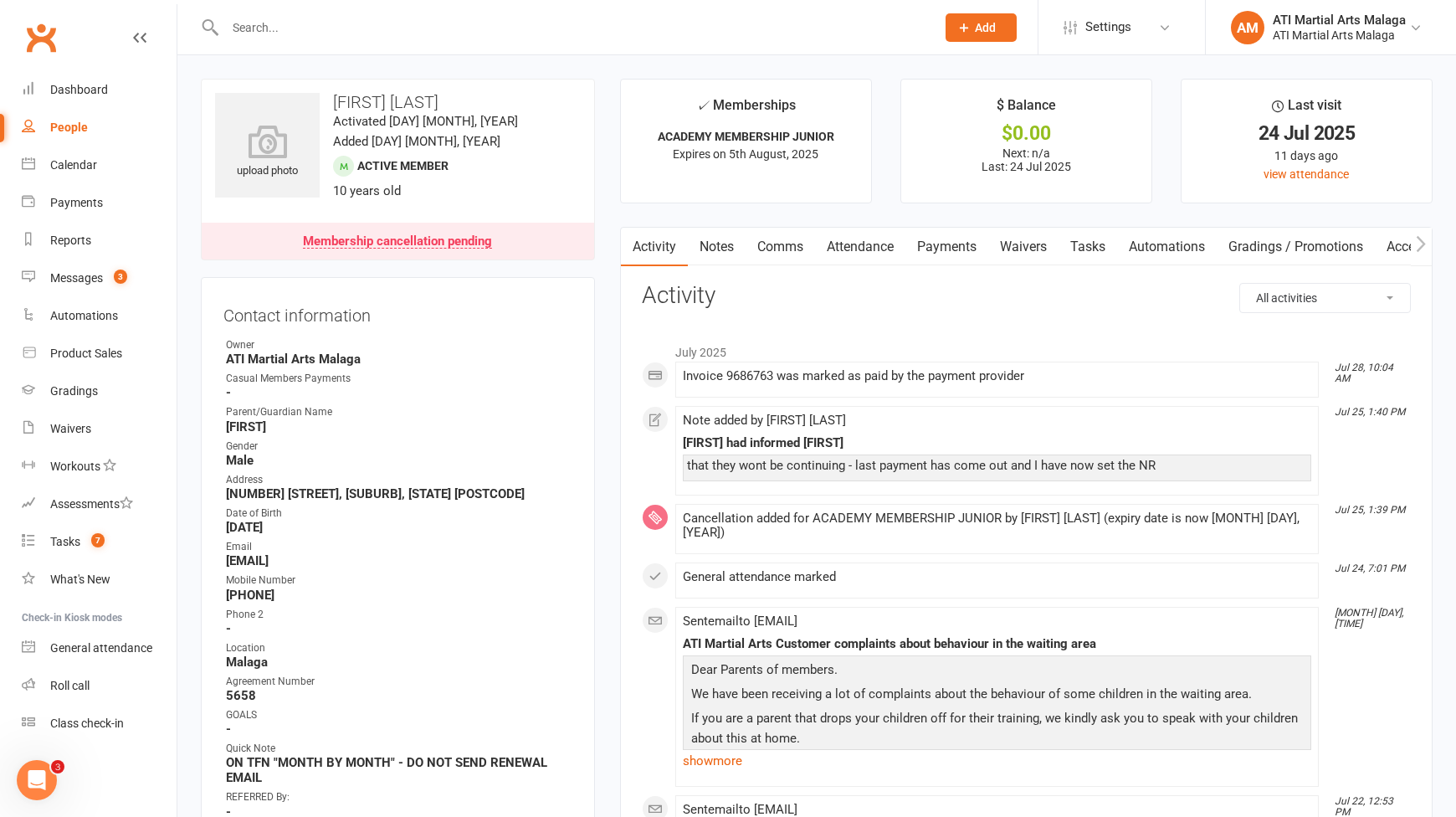 click on "Notes" at bounding box center [716, 247] 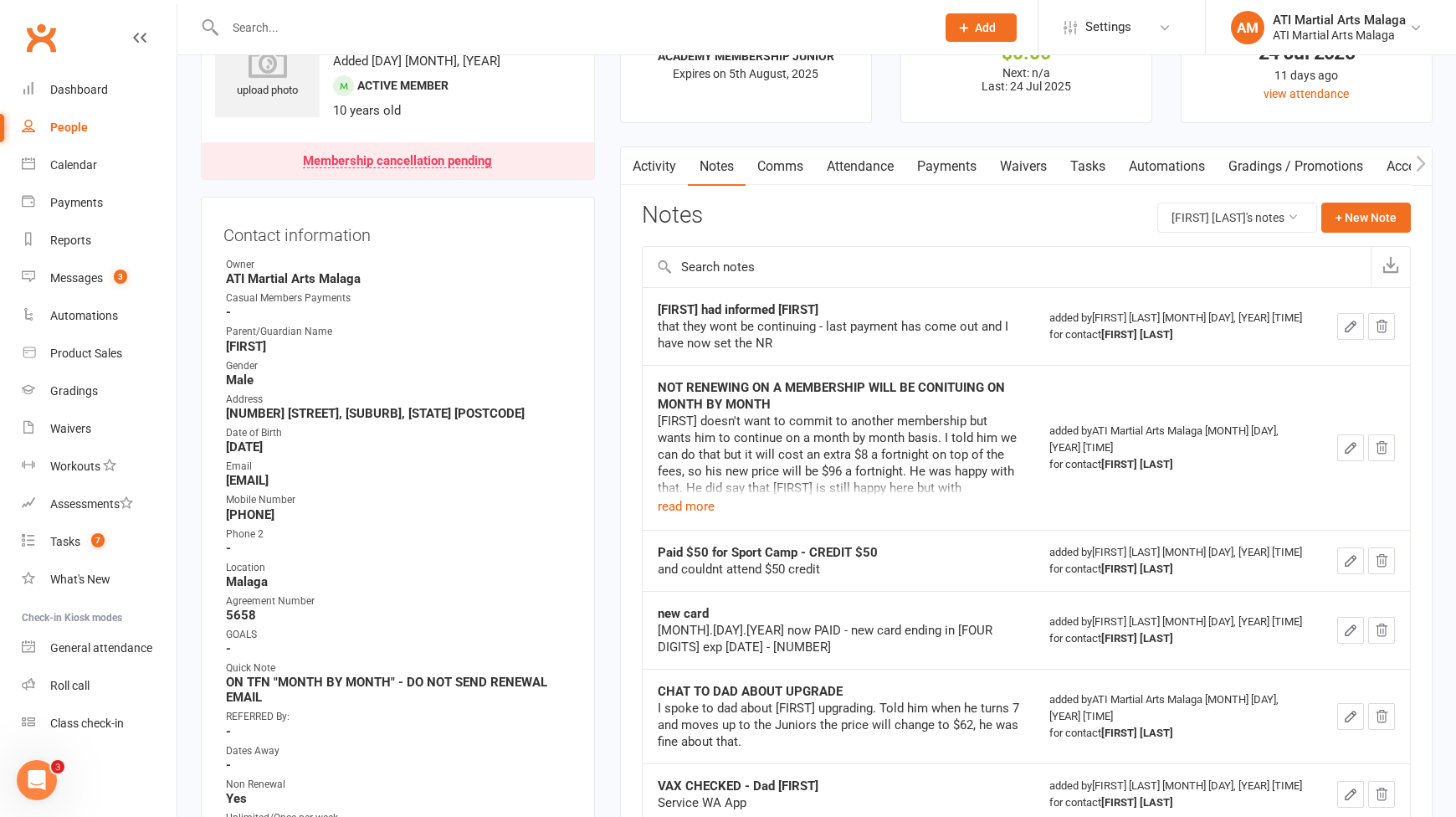 scroll, scrollTop: 167, scrollLeft: 0, axis: vertical 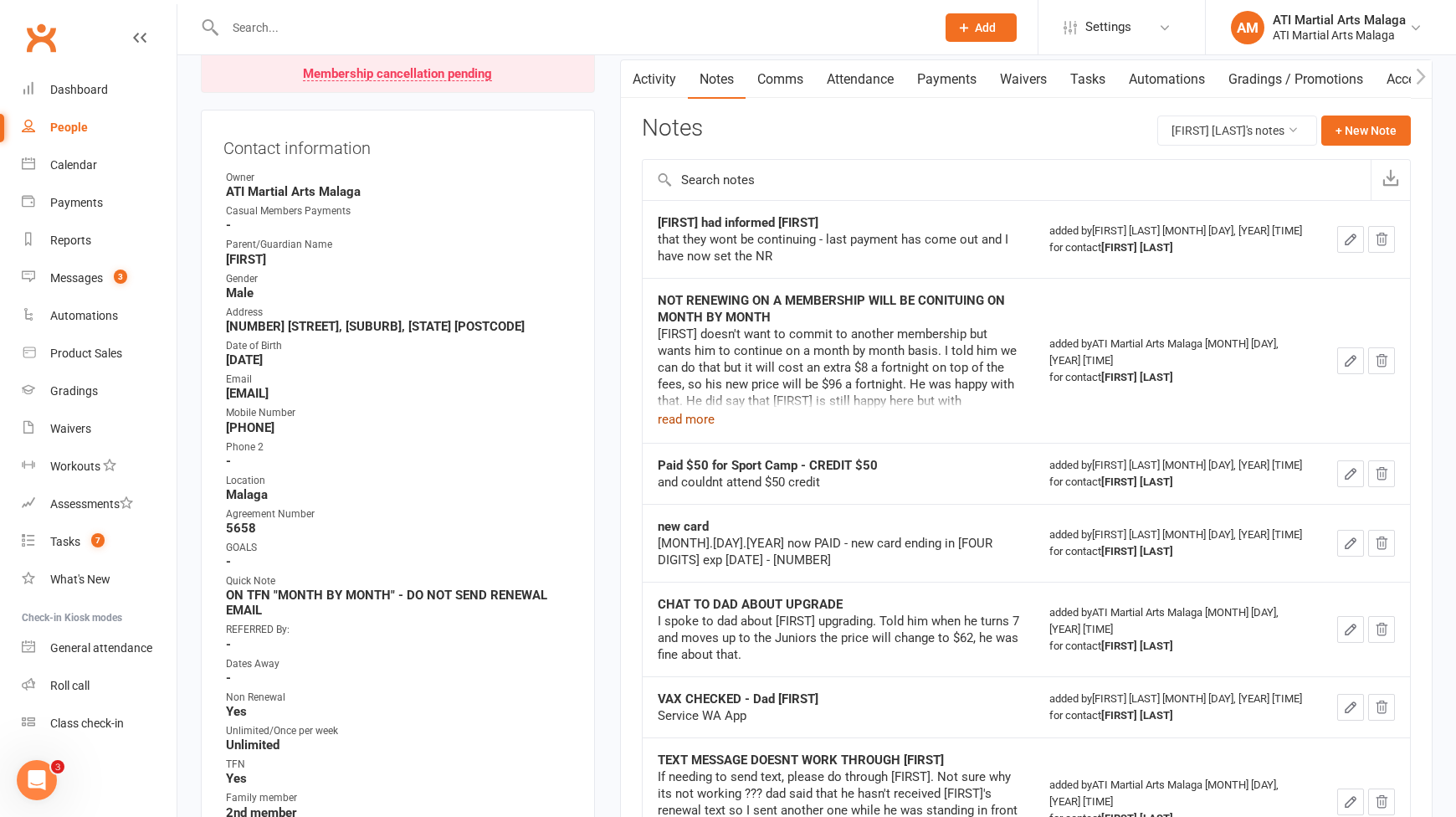 click on "read more" at bounding box center [686, 419] 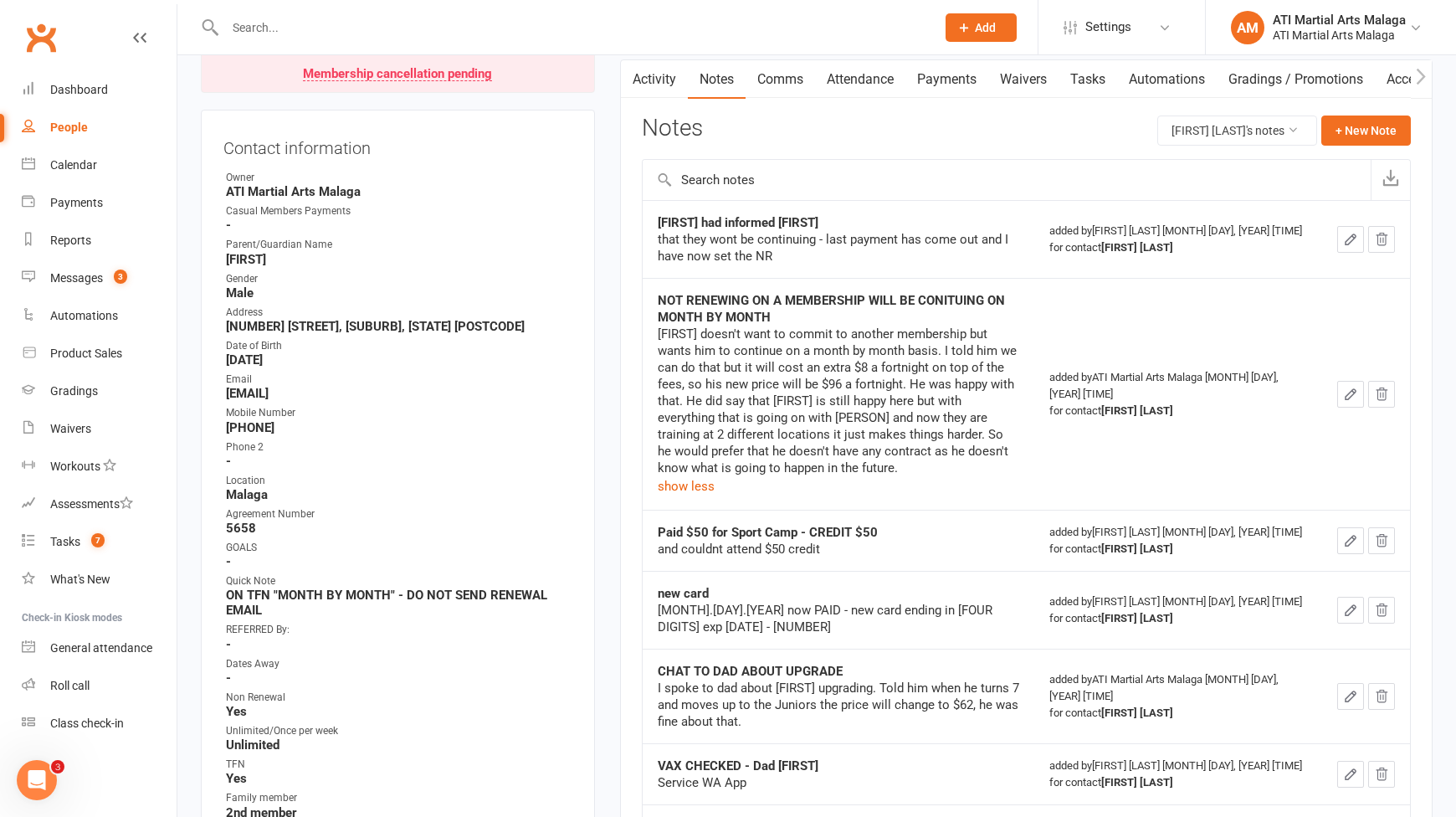 click on "✓ Memberships ACADEMY MEMBERSHIP JUNIOR Expires on 5th August, 2025 $ Balance $0.00 Next: n/a Last: 24 Jul 2025 Last visit 24 Jul 2025 11 days ago view attendance
Activity Notes Comms Attendance Payments Waivers Tasks Automations Gradings / Promotions Access Control Credit balance
Notes William Morris's notes   + New Note Brenton had informed Jenny that they wont be continuing - last payment has come out and I have now set the NR added by  Dawn OBrien   Jul 25, 2025 1:40pm for contact  William Morris NOT RENEWING ON A MEMBERSHIP WILL BE CONITUING ON MONTH BY MONTH show less added by  ATI Martial Arts Malaga   May 13, 2025 6:39pm for contact  William Morris Paid $50 for Sport Camp - CREDIT $50 and couldnt attend $50 credit added by  Dawn OBrien   Jan 31, 2025 12:39pm for contact  William Morris new card
05.10.23 now PAID - new card ending in 0998 exp 11/28 - 271 added by  Dawn OBrien   Oct 6, 2023 12:08pm for contact  William Morris CHAT TO DAD ABOUT UPGRADE added by  ATI Martial Arts Malaga   added by" at bounding box center (1026, 588) 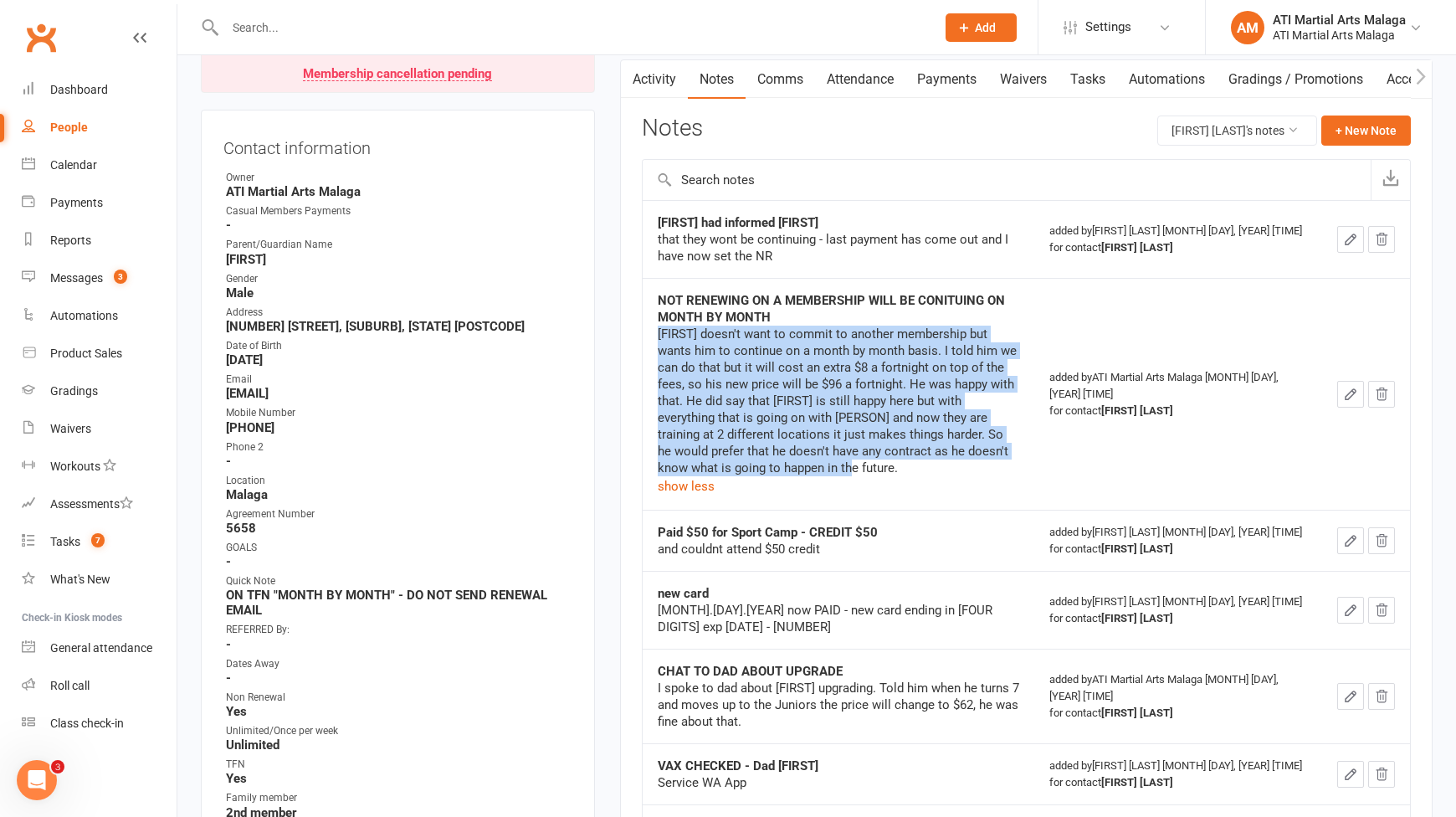 drag, startPoint x: 1028, startPoint y: 455, endPoint x: 656, endPoint y: 333, distance: 391.49457 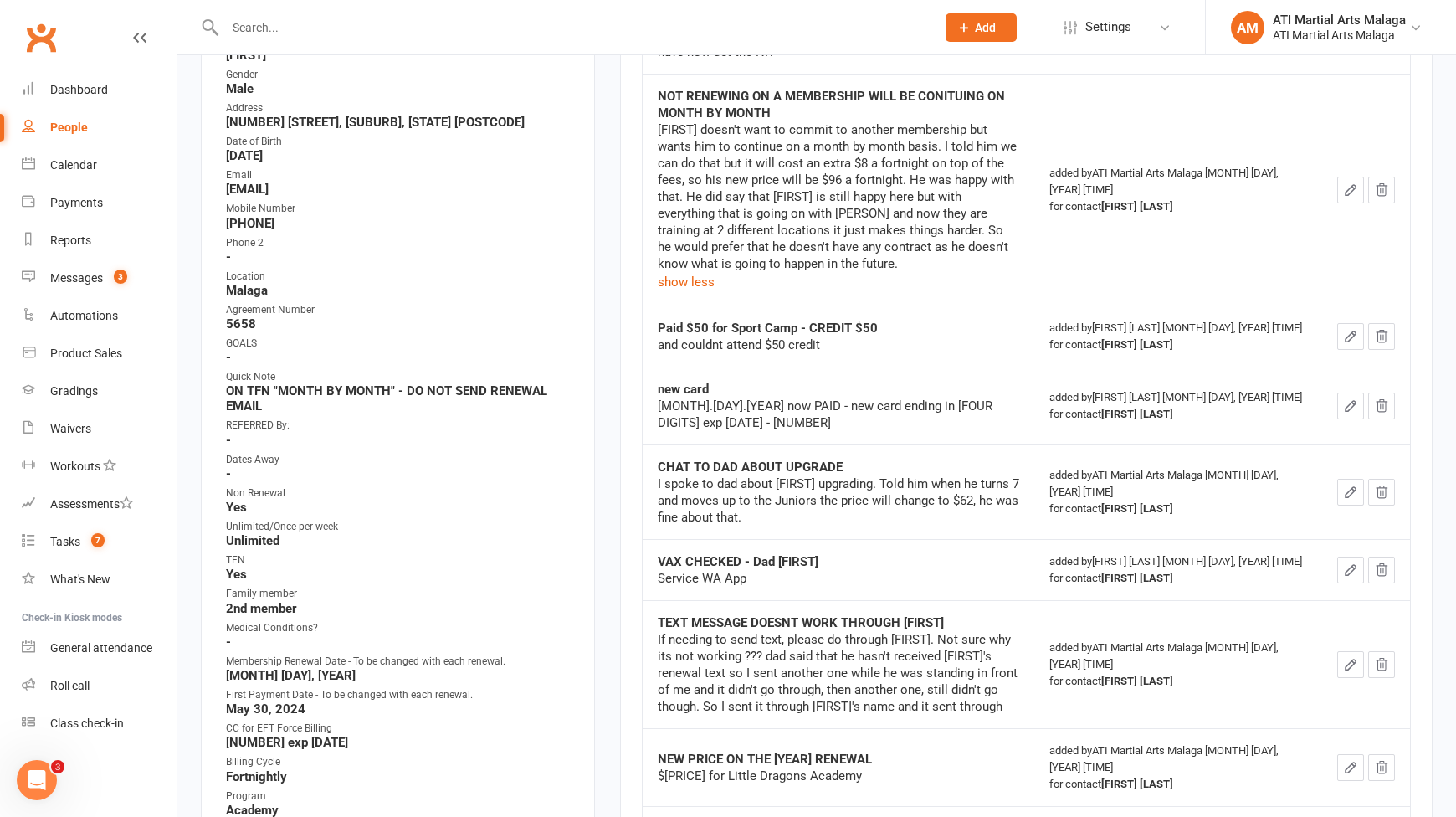 scroll, scrollTop: 753, scrollLeft: 0, axis: vertical 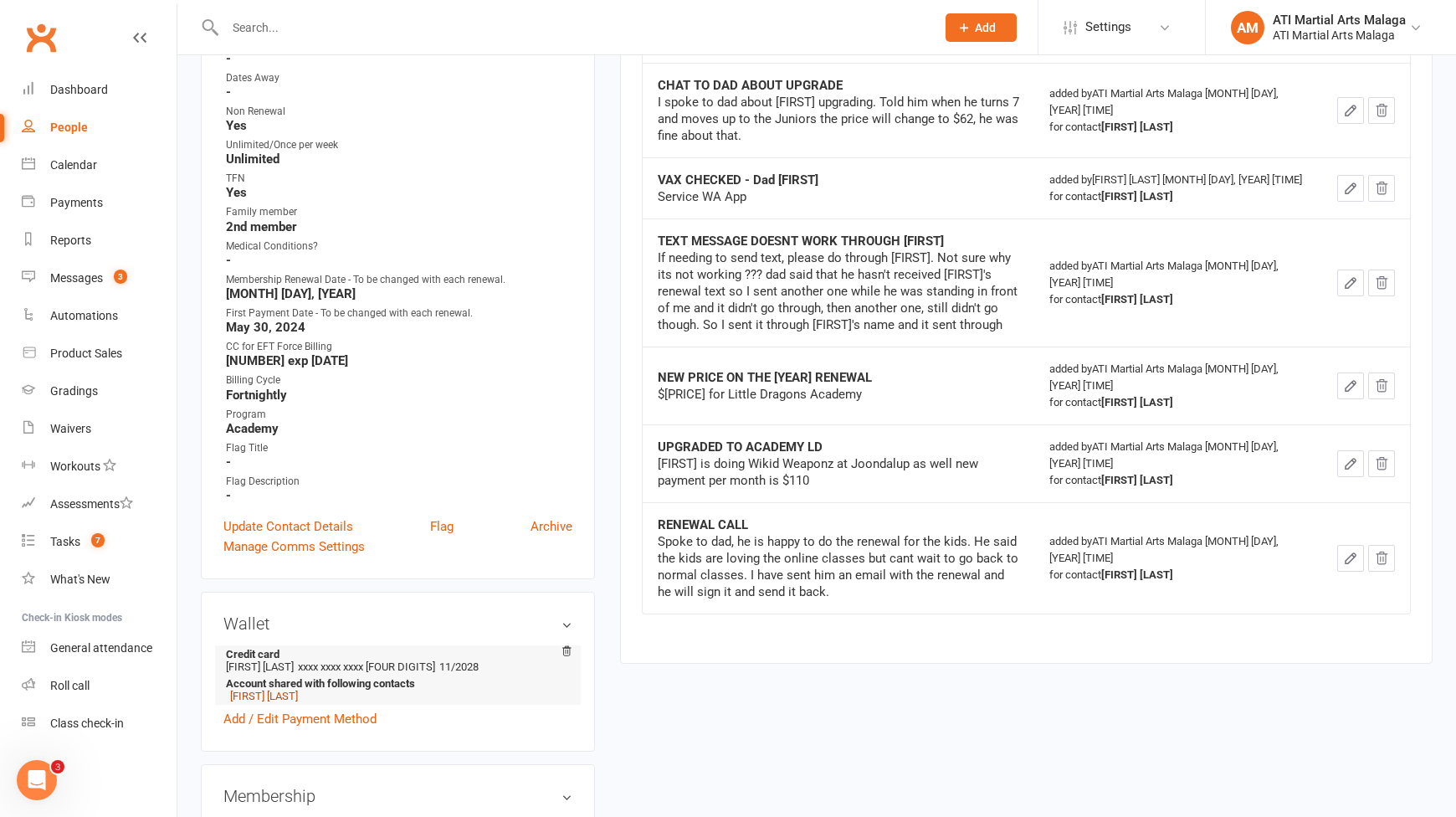 click on "Ava Morris" at bounding box center [264, 696] 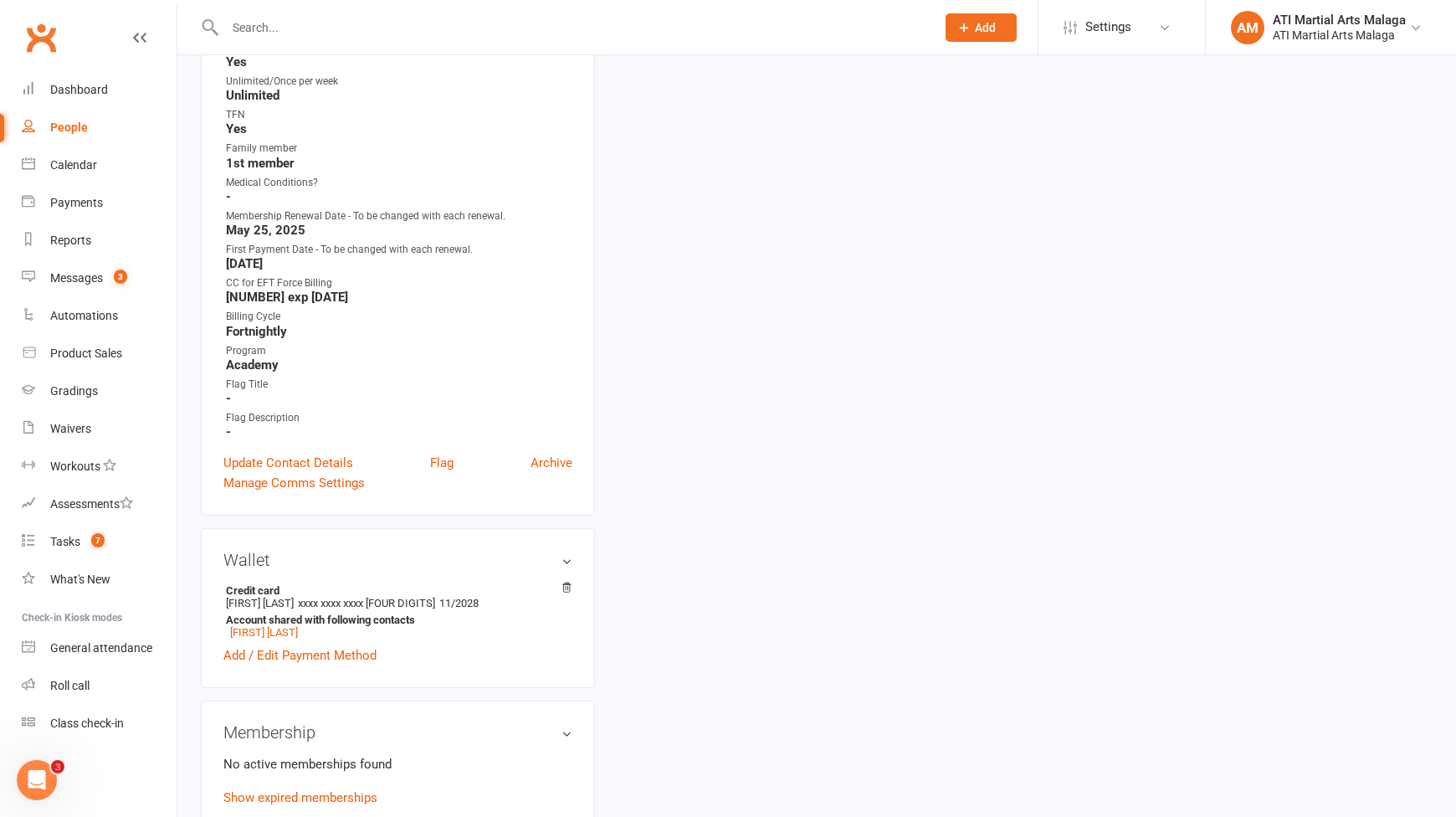 scroll, scrollTop: 0, scrollLeft: 0, axis: both 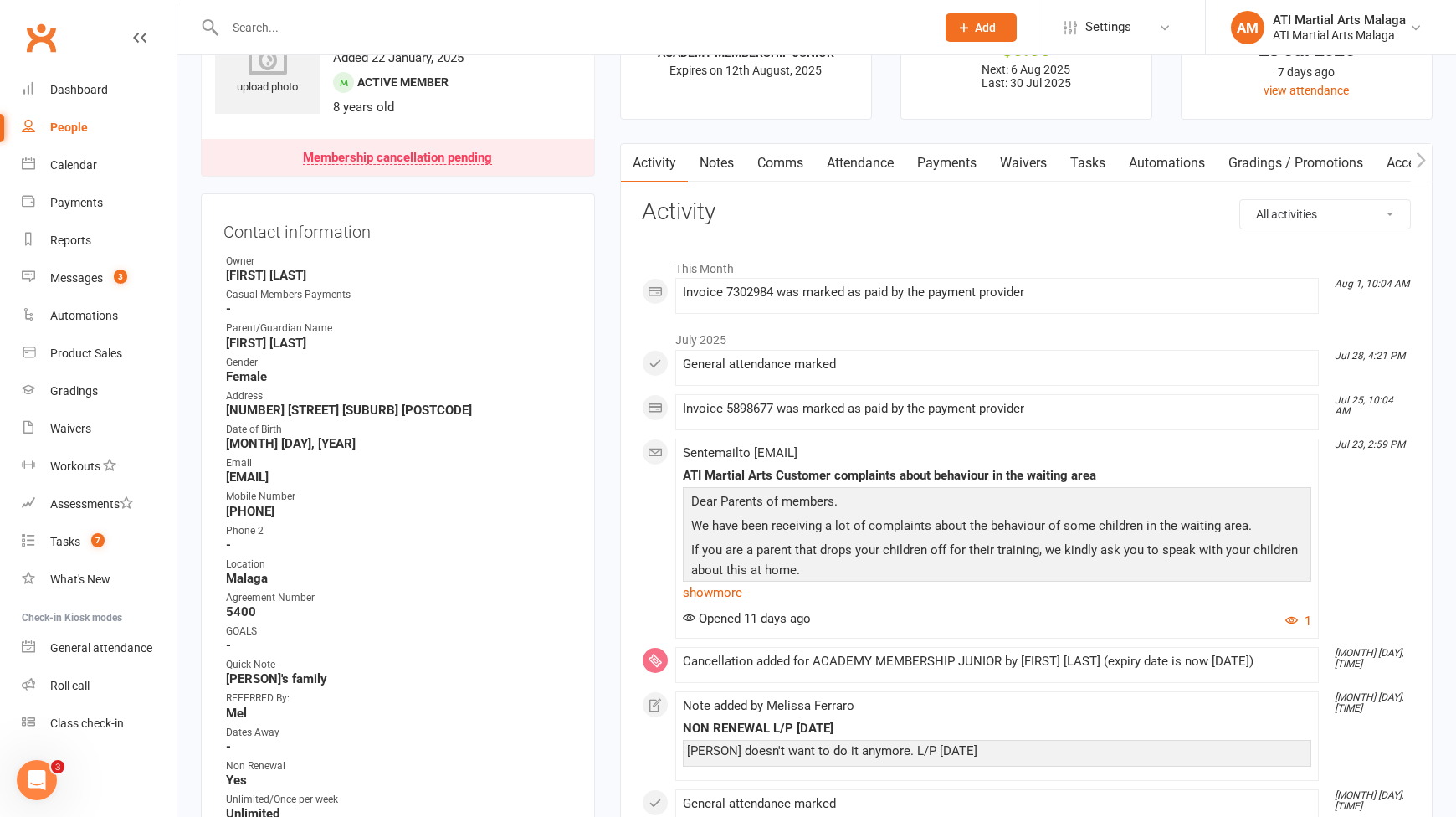 click on "Notes" at bounding box center (716, 163) 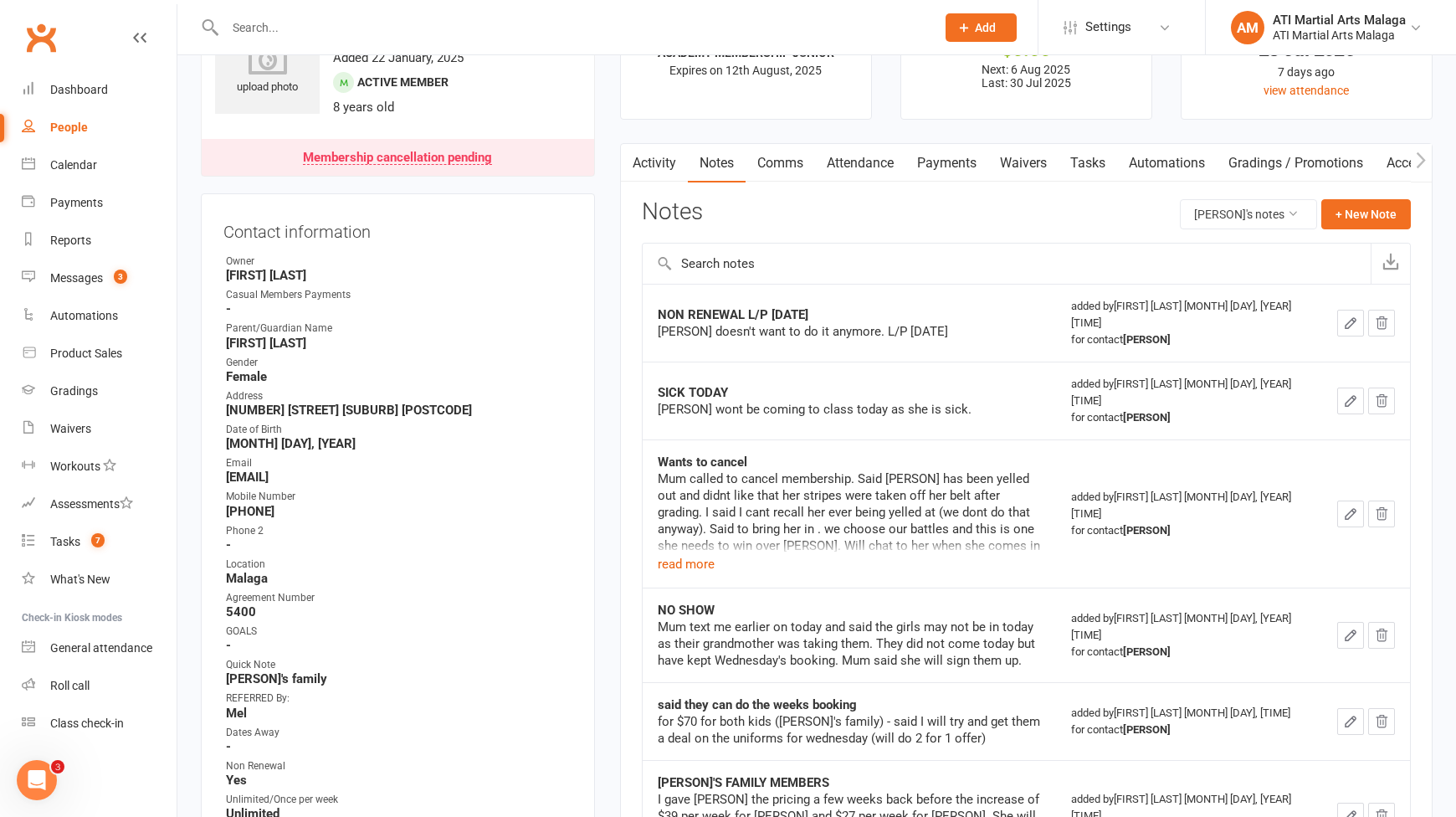 click on "upload photo [PERSON] Activated [DATE] Added [DATE]   Active member 8 years old  Membership cancellation pending Contact information Owner   [FIRST] [LAST] Casual Members Payments  -
Parent/Guardian Name  [FIRST] [LAST]
Gender  Female
Address  [NUMBER] [STREET] [SUBURB] [POSTCODE]
Date of Birth  [MONTH] [DAY], [YEAR]
Email  [EMAIL]
Mobile Number  [PHONE]
Phone 2  -
Location  Malaga
Agreement Number  [NUMBER]
GOALS  -
Quick Note  [PERSON]'s family
REFERRED By:  [PERSON]
Dates Away  -
Non Renewal  Yes
Unlimited/Once per week  Unlimited
TFN  Yes
Family member  1st member
Medical Conditions?  -
Membership Renewal Date - To be changed with each renewal.  [MONTH] [DAY], [YEAR]
First Payment Date - To be changed with each renewal.  [MONTH] [DAY], [YEAR]
CC for EFT Force Billing  [CARD_LAST_4] exp [DATE]
Billing Cycle  Weekly
Program  Junior TKD
Flag Title  -
Flag Description  -
Update Contact Details Flag Archive Manage Comms Settings
Wallet" at bounding box center [397, 1178] 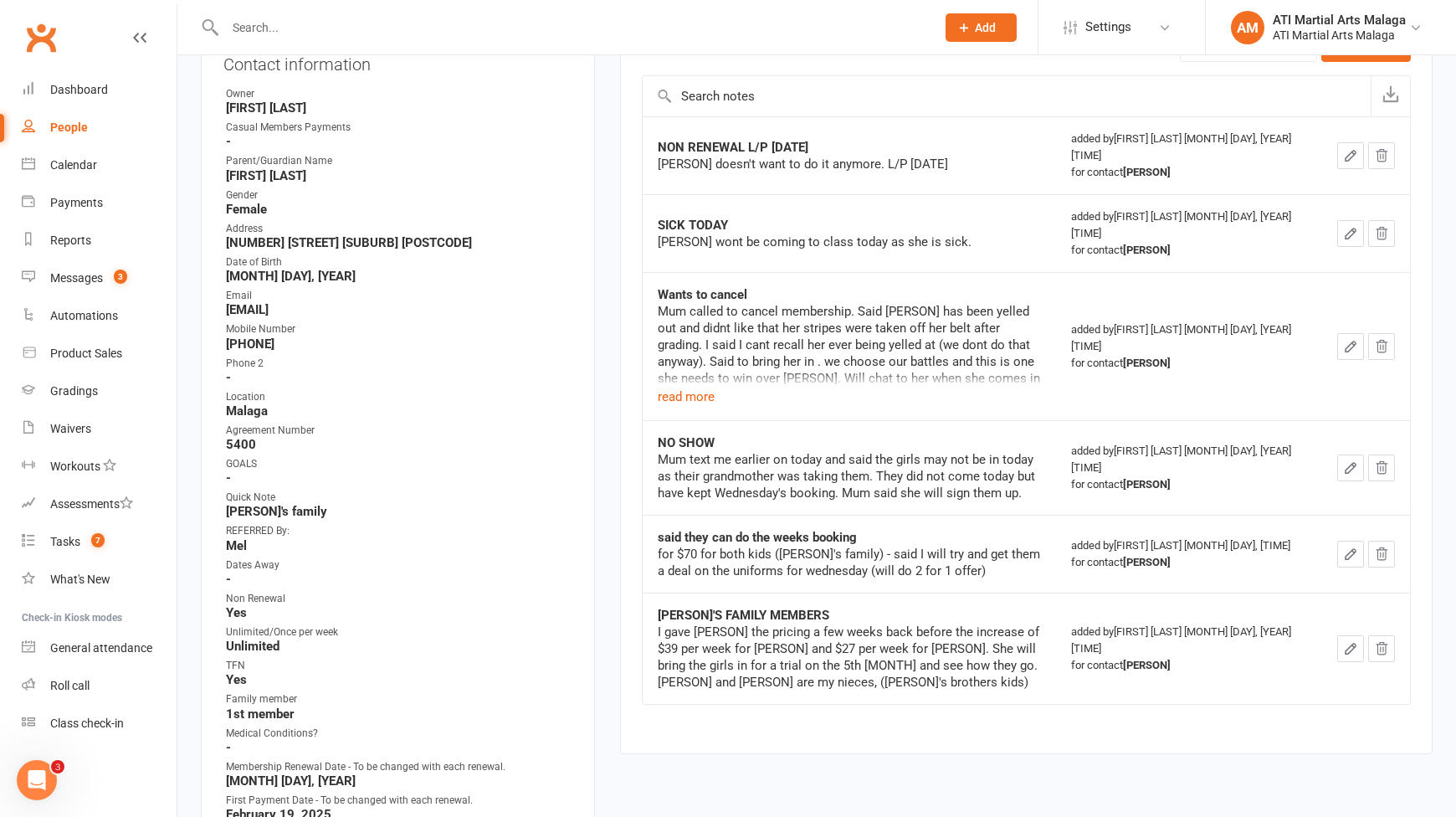 scroll, scrollTop: 335, scrollLeft: 0, axis: vertical 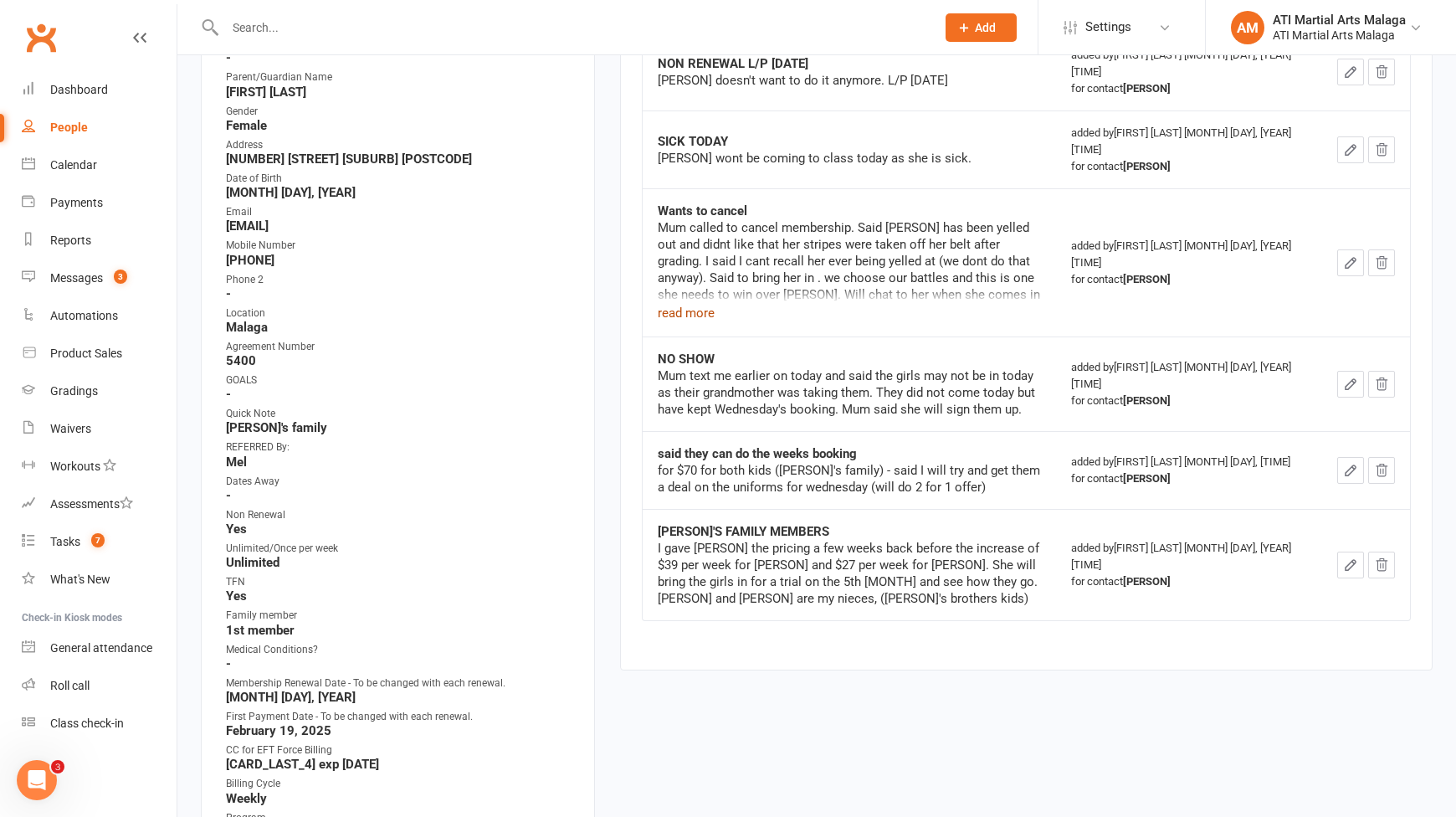 click on "read more" at bounding box center [686, 313] 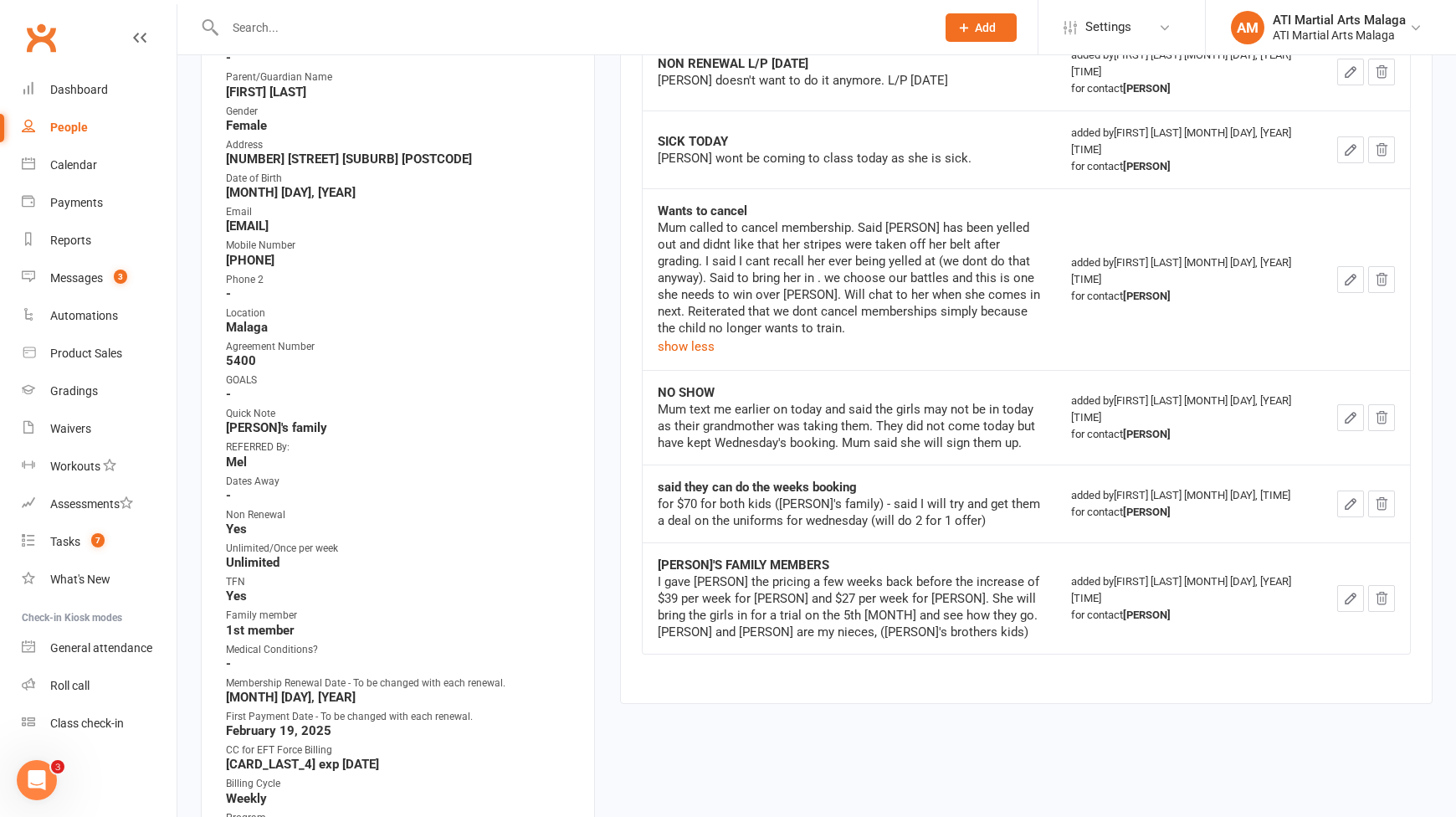 click on "[PERSON]'s notes   + New Note NON RENEWAL L/P [DATE] added by  [FIRST] [LAST]   [MONTH] [DAY], [YEAR] [TIME] for contact  [PERSON] SICK TODAY [PERSON] wont be coming to class today as she is sick.  added by  [FIRST] [LAST]   [MONTH] [DAY], [YEAR] [TIME] for contact  [PERSON] Wants to cancel show less added by  [FIRST] [LAST]   [MONTH] [DAY], [YEAR] [TIME] for contact  [PERSON] NO SHOW Mum text me earlier on today and said the girls may not be in today as their grandmother was taking them. They did not come today but have kept Wednesday's booking. Mum said she will sign them up.  added by  [FIRST] [LAST]   [MONTH] [DAY], [YEAR] [TIME] for contact  [PERSON] added by  [FIRST] [LAST]" at bounding box center [1026, 232] 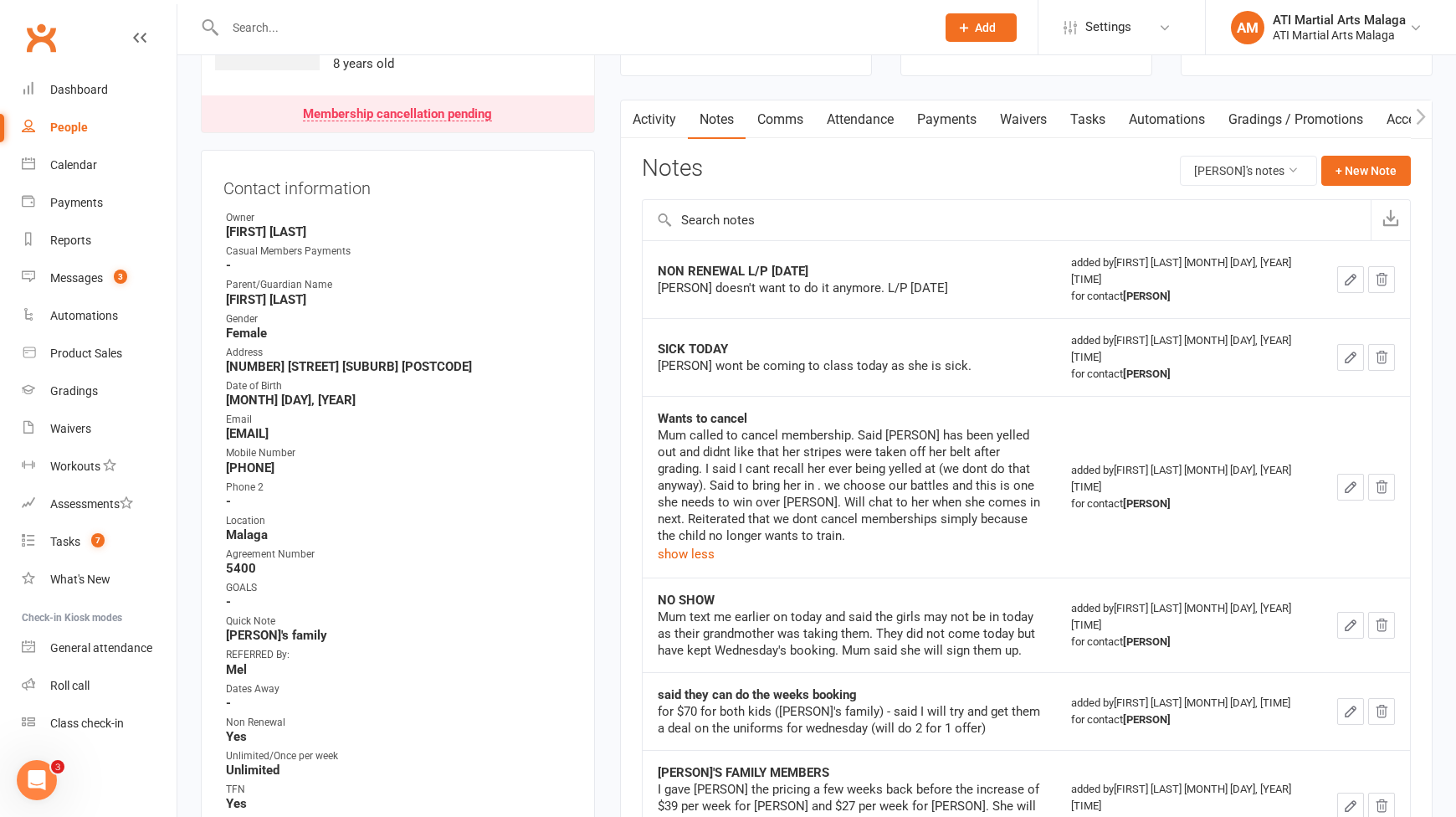 scroll, scrollTop: 84, scrollLeft: 0, axis: vertical 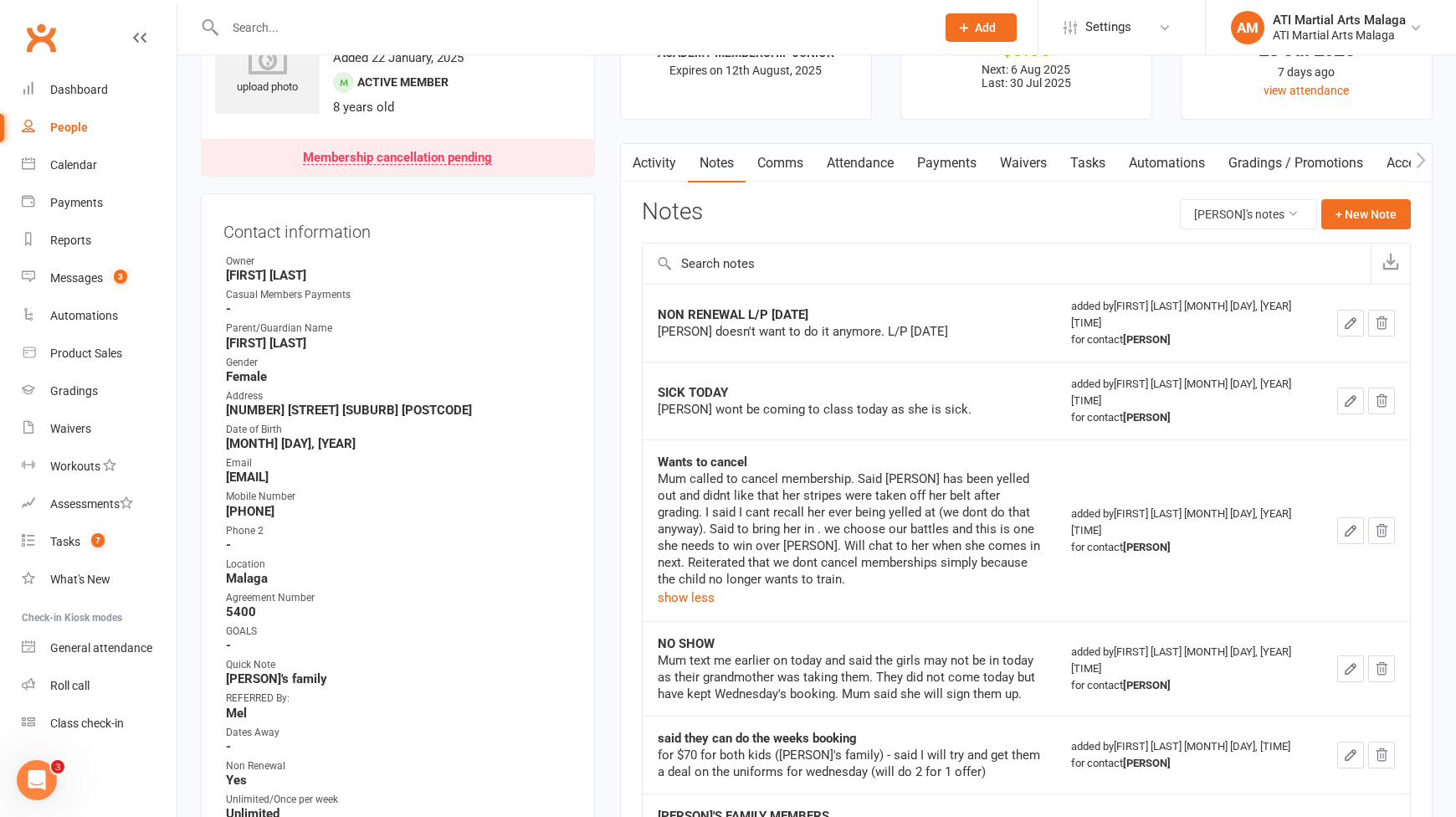 click on "✓ Memberships ACADEMY MEMBERSHIP JUNIOR Expires on 12th August, 2025 $ Balance $0.00 Next: 6 Aug 2025 Last: 30 Jul 2025 Last visit 28 Jul 2025 7 days ago view attendance
Activity Notes Comms Attendance Payments Waivers Tasks Automations Gradings / Promotions Access Control Credit balance
Notes Mya Campbell's notes   + New Note NON RENEWAL L/P 06.08.25 Mya doesn't want to do it anymore. L/P 06.08.25 added by  Melissa Ferraro   Jul 22, 2025 4:30pm for contact  Mya Campbell SICK TODAY Mya wont be coming to class today as she is sick.  added by  Melissa Ferraro   Jun 9, 2025 3:56pm for contact  Mya Campbell Wants to cancel show less added by  Jenny Duckworth   Apr 22, 2025 1:30pm for contact  Mya Campbell NO SHOW Mum text me earlier on today and said the girls may not be in today as their grandmother was taking them. They did not come today but have kept Wednesday's booking. Mum said she will sign them up.  added by  Melissa Ferraro   Feb 10, 2025 6:22pm for contact  Mya Campbell added by  Dawn OBrien" at bounding box center (1026, 483) 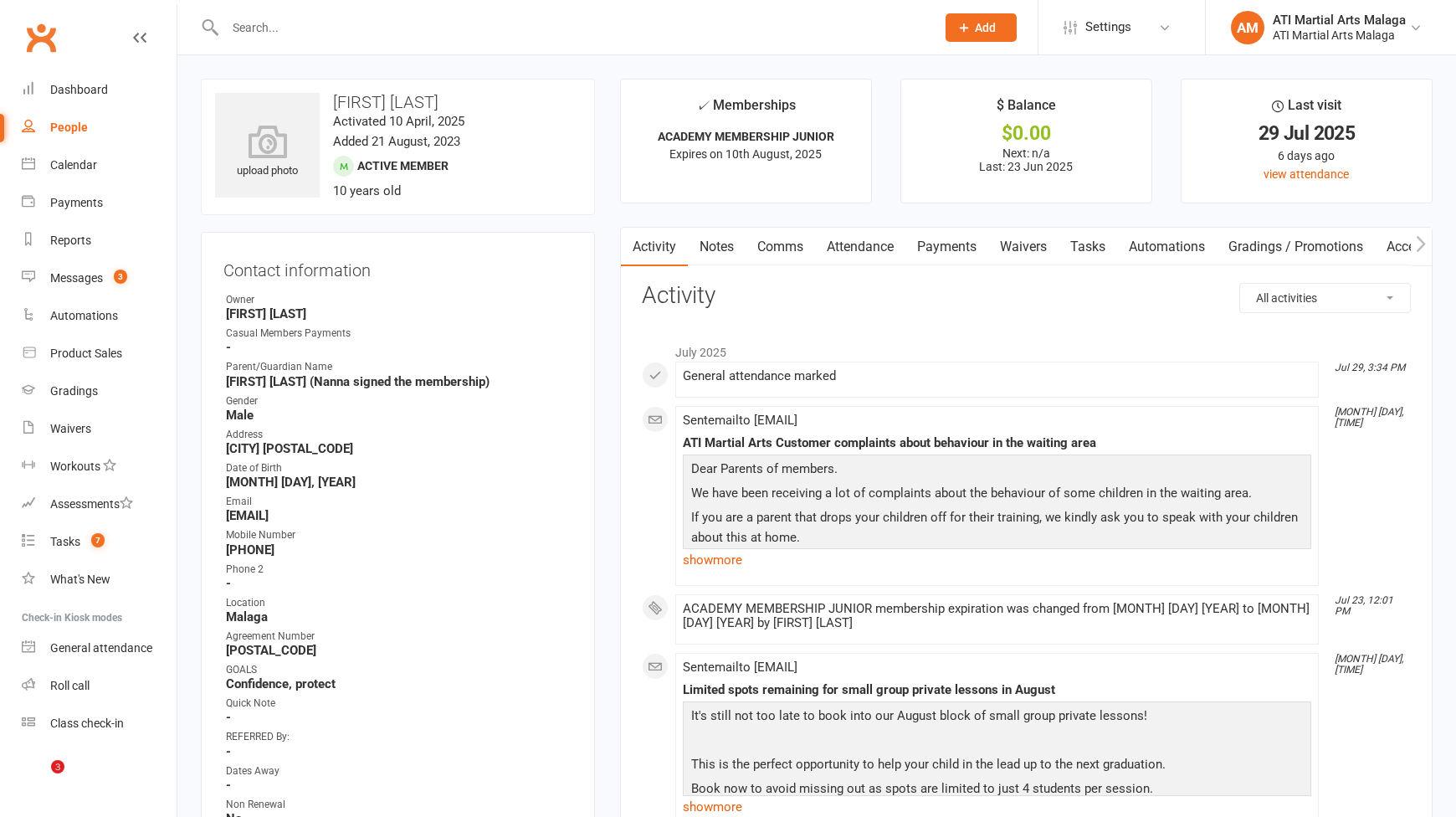 scroll, scrollTop: 0, scrollLeft: 0, axis: both 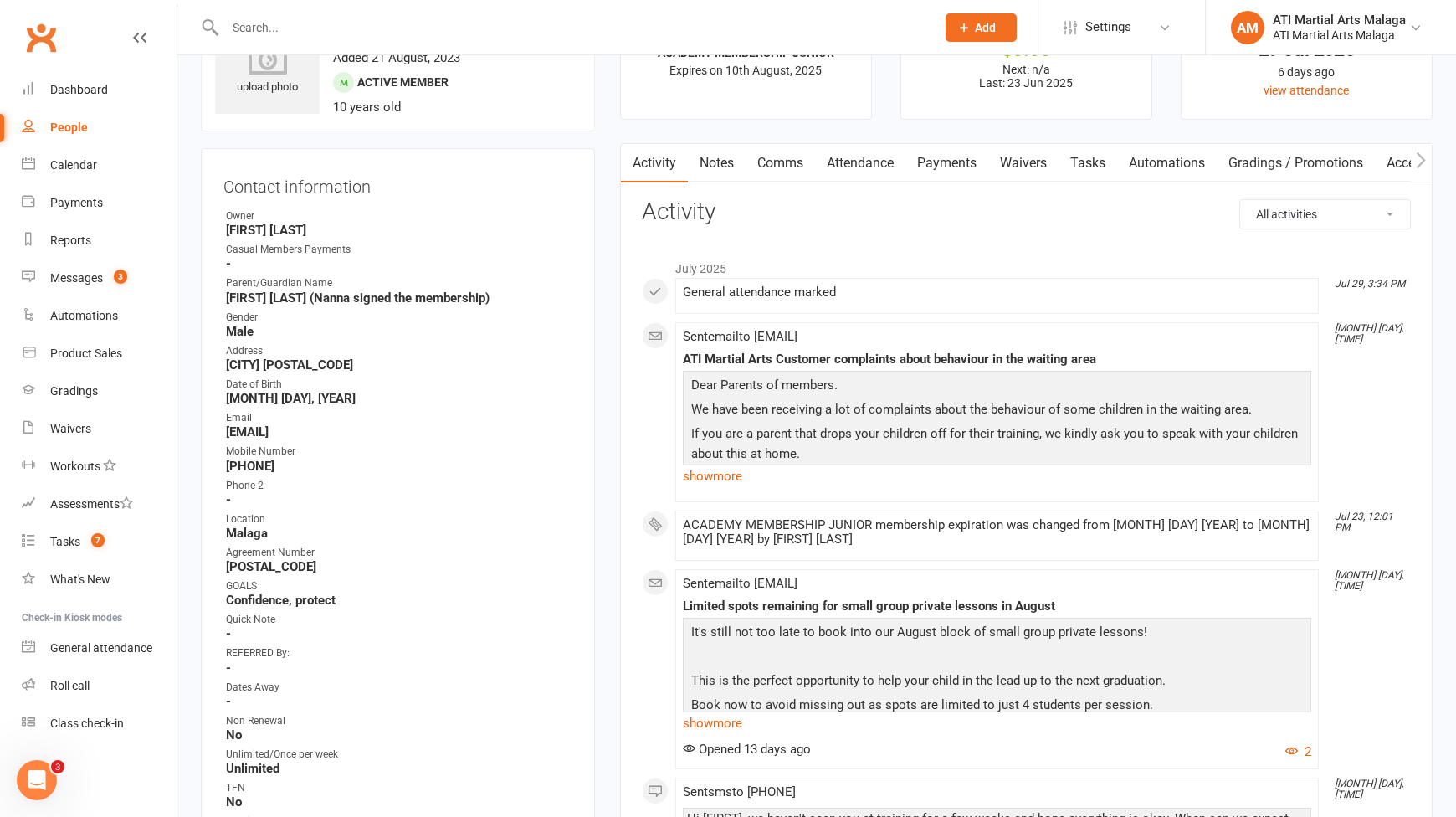 click on "Notes" at bounding box center (716, 163) 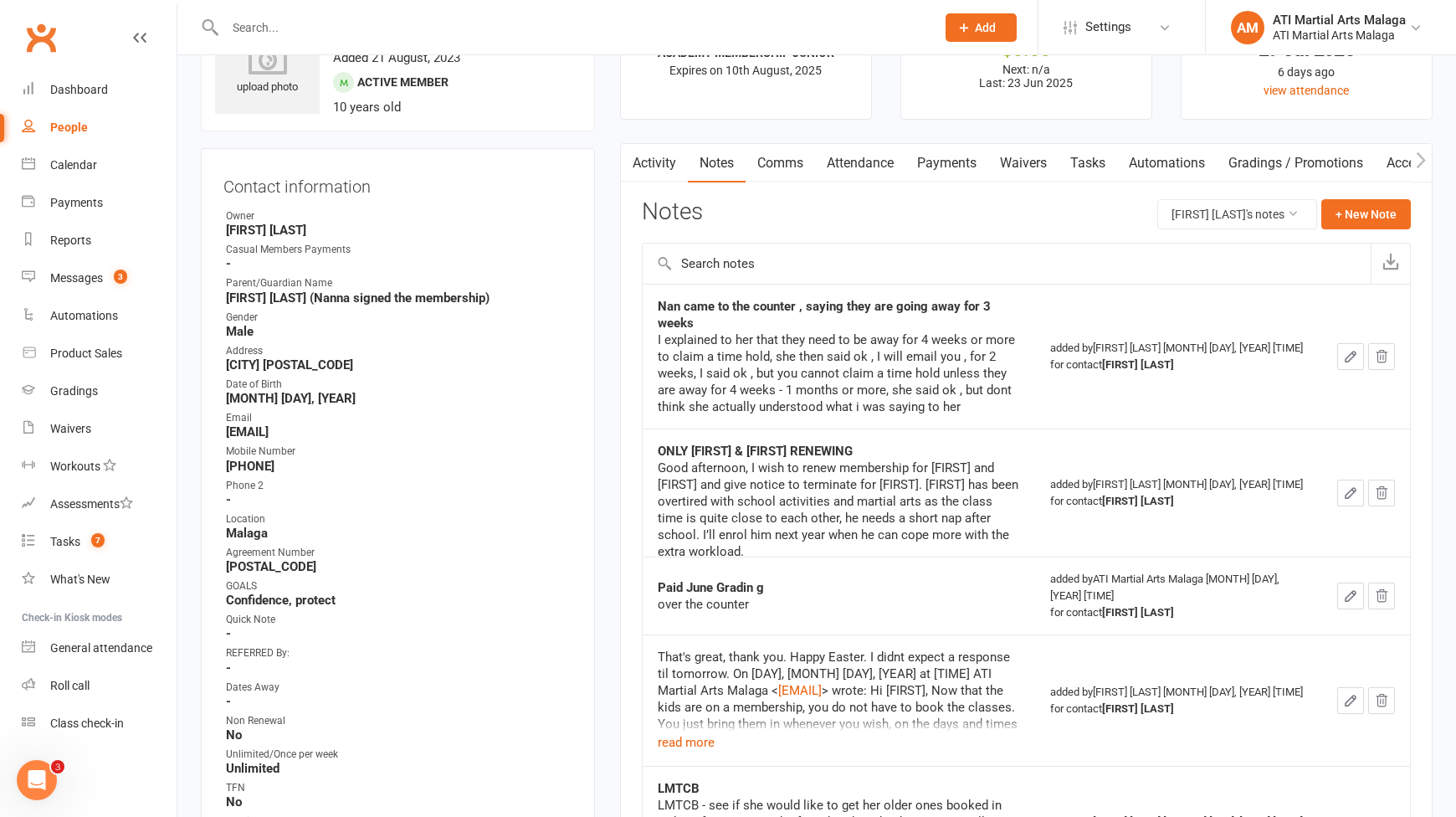 click on "Activity" at bounding box center [654, 163] 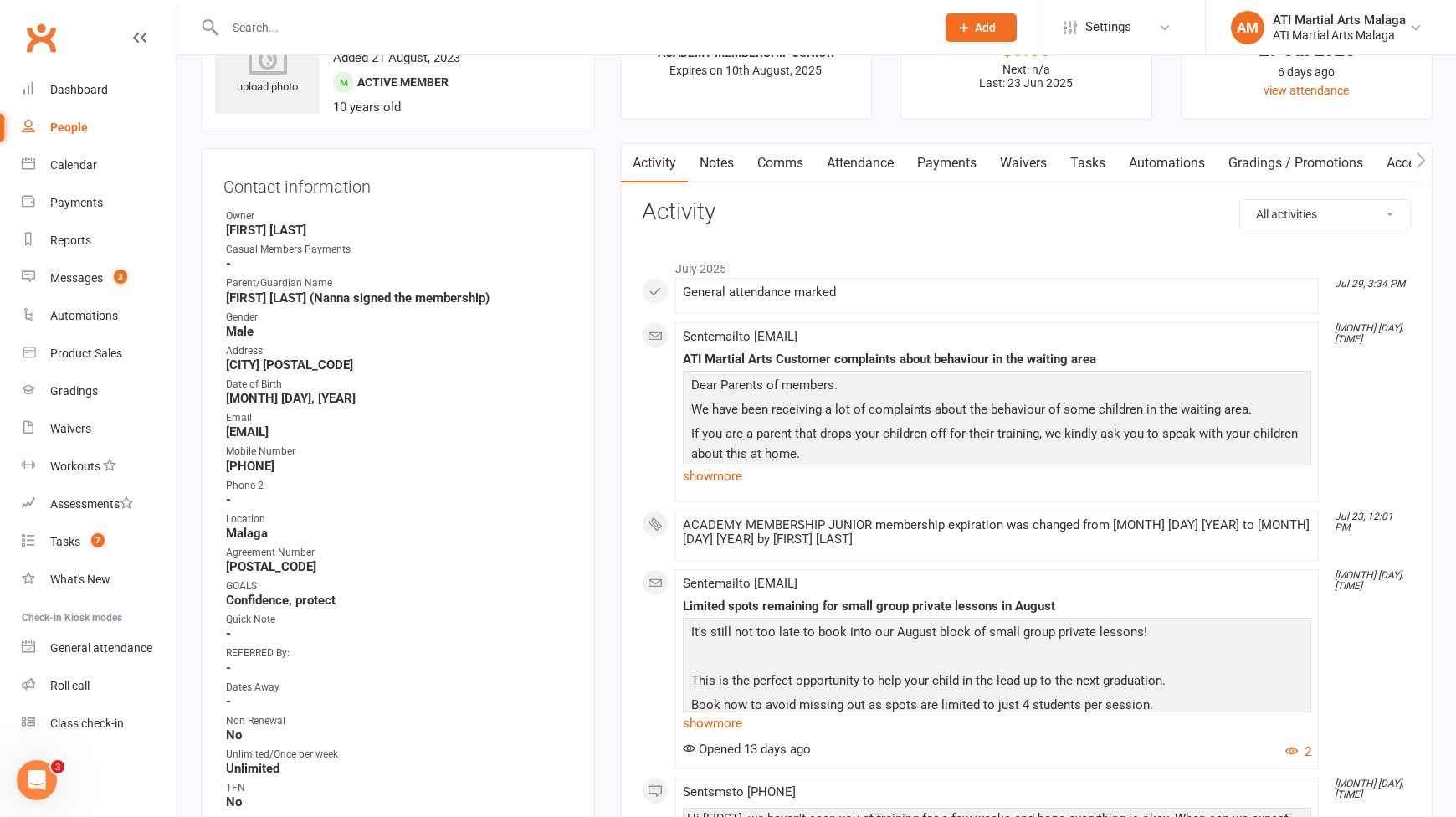 click on "Comms" at bounding box center [780, 163] 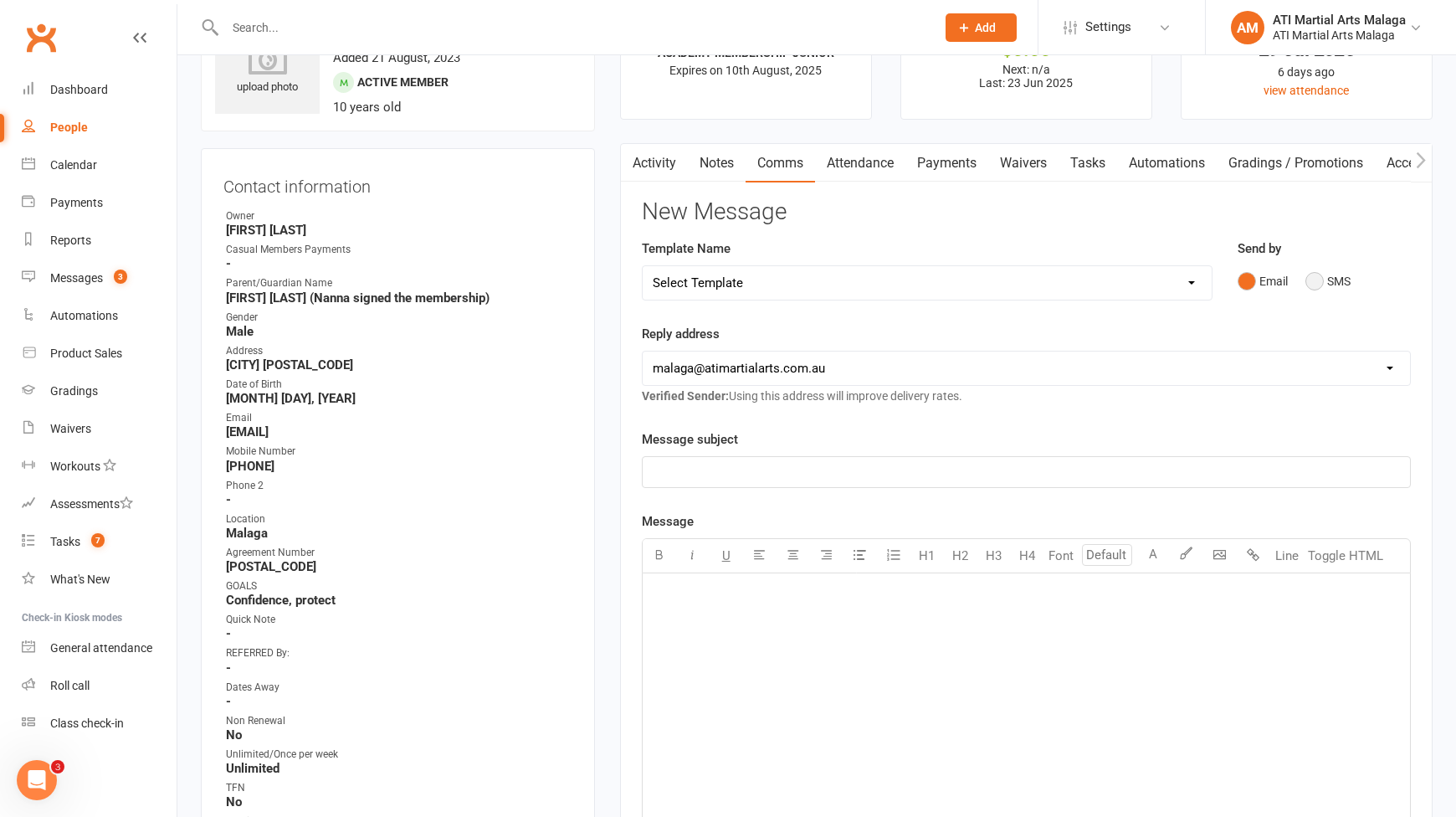 click on "SMS" at bounding box center (1328, 281) 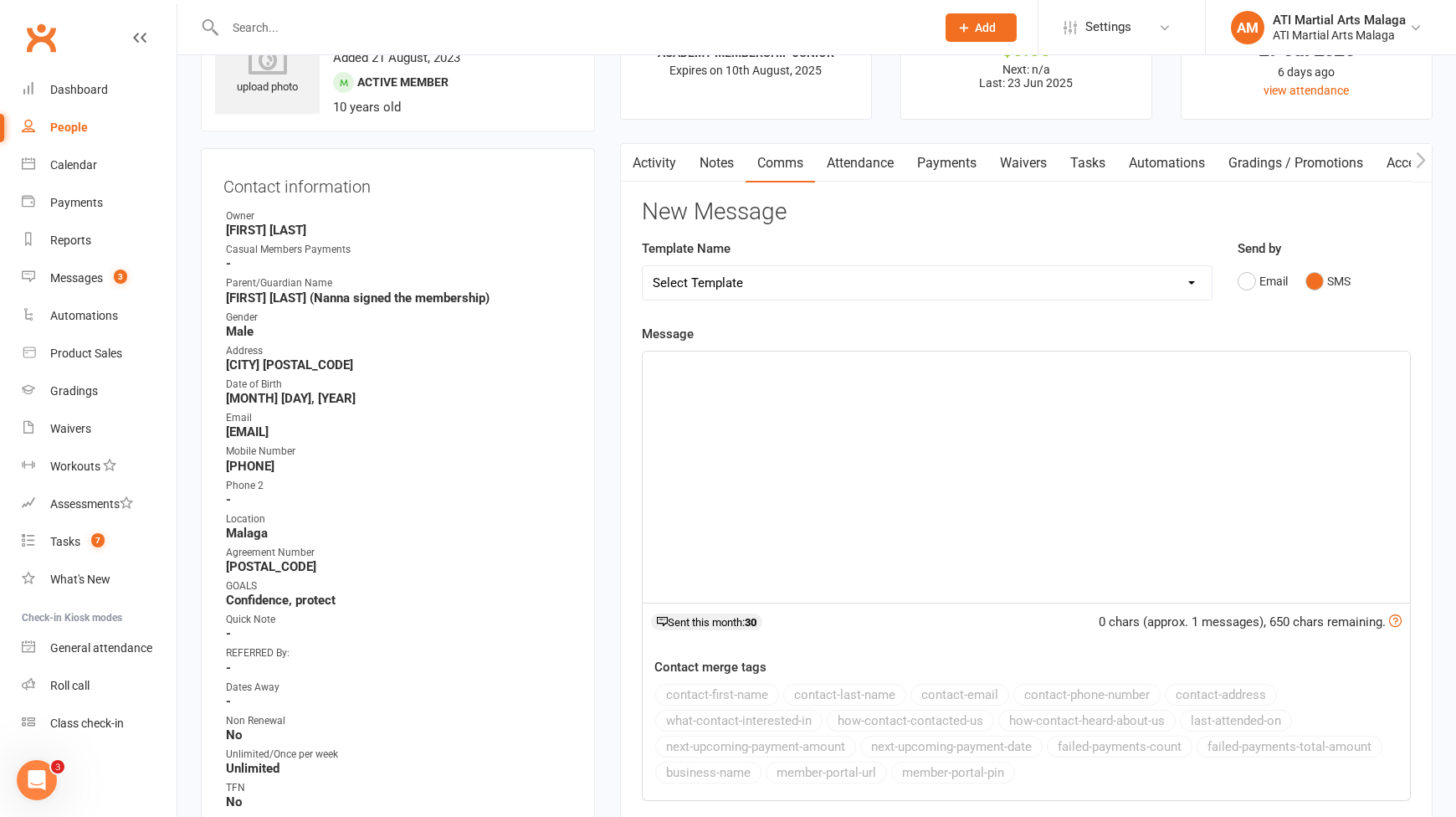 click on "Select Template [SMS] 8 days absence [Email] New Kids BJJ Class Starting 21.10.2020 [Email] 23.04.21 3 days Lockdown Zoom Class for Saturday [Email] 2 months LBE Offer 21.03.2023 [Email] 3 Year Training milestone [SMS] 500 kidsport [SMS] $50 Voucher [SMS] 6 Week Challenge [SMS] 7 Day Absent Member 1 [SMS] 7 Day Absent parent 1 [SMS] 7 Day Absent Parent 2 [Email] Absent 14 days or more [SMS] Absent report 14 days or more :SMS [SMS] Absent report 8-13 days:SMS [Email] After 1 month training follow up [Email] ATI OPEN DAY 2023 [SMS] Birthday Guest [Email] BIRTHDAY PARTY [Email] Boxing for Fitness! 6week Trial for $100! [SMS] Boxing tonight [Email] Buddy Week [Email] Buddy Week and Club Competion May 2022 [Email] Changes to Class Viewing [SMS] Confirmation of booking [Email] Covid News - Proof of Vaccination [SMS] Debt Collection Text [Email] End of 2023 Offer for cancelled members [Email] Happy Birthday [SMS] Kidsport Code [SMS] KIDSPORT PAID [Email] LBE Members [SMS] Lead missed lesson 2 [SMS] Leads not booked" at bounding box center [927, 283] 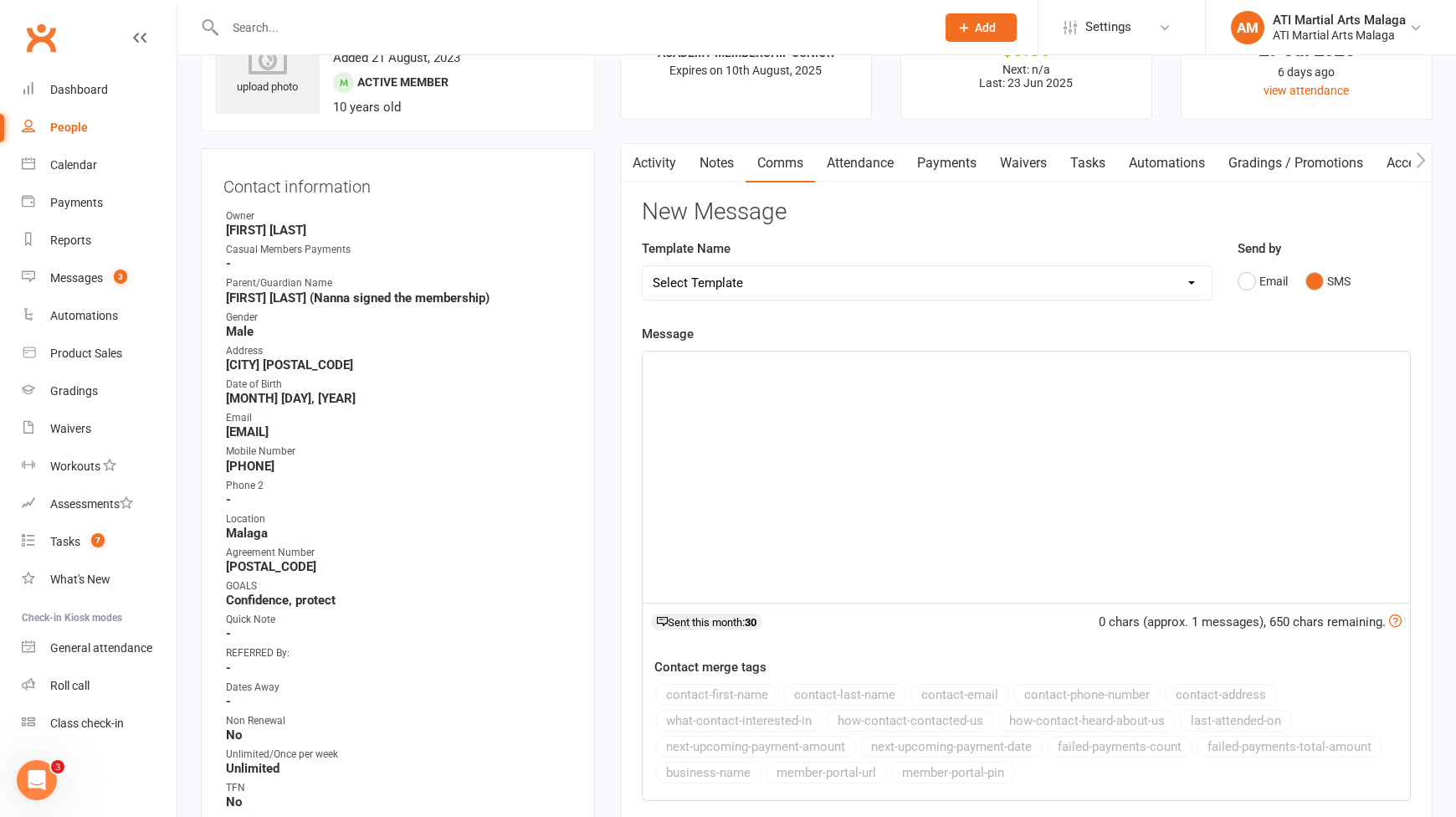 select on "39" 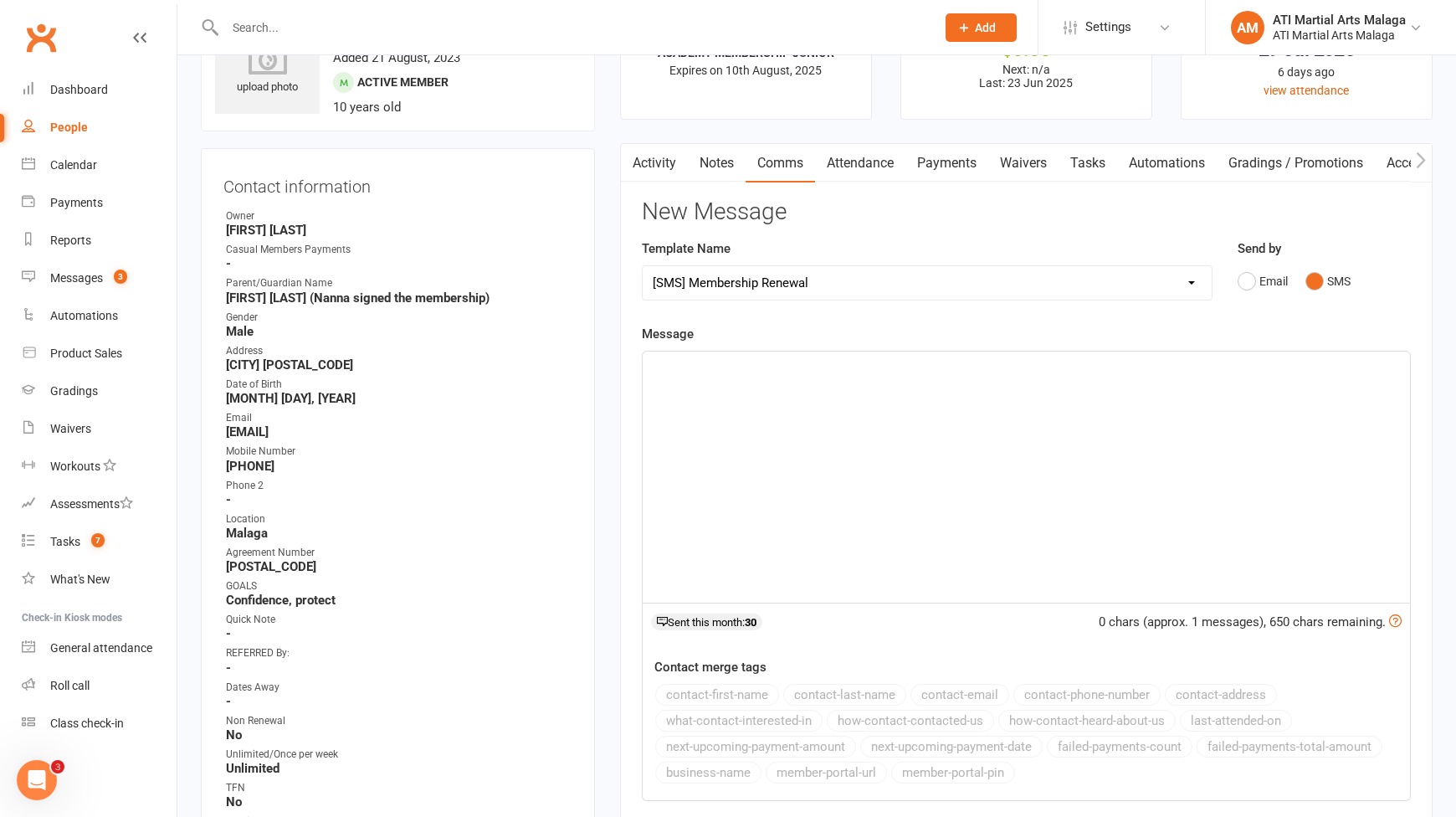 click on "Select Template [SMS] 8 days absence [Email] New Kids BJJ Class Starting 21.10.2020 [Email] 23.04.21 3 days Lockdown Zoom Class for Saturday [Email] 2 months LBE Offer 21.03.2023 [Email] 3 Year Training milestone [SMS] 500 kidsport [SMS] $50 Voucher [SMS] 6 Week Challenge [SMS] 7 Day Absent Member 1 [SMS] 7 Day Absent parent 1 [SMS] 7 Day Absent Parent 2 [Email] Absent 14 days or more [SMS] Absent report 14 days or more :SMS [SMS] Absent report 8-13 days:SMS [Email] After 1 month training follow up [Email] ATI OPEN DAY 2023 [SMS] Birthday Guest [Email] BIRTHDAY PARTY [Email] Boxing for Fitness! 6week Trial for $100! [SMS] Boxing tonight [Email] Buddy Week [Email] Buddy Week and Club Competion May 2022 [Email] Changes to Class Viewing [SMS] Confirmation of booking [Email] Covid News - Proof of Vaccination [SMS] Debt Collection Text [Email] End of 2023 Offer for cancelled members [Email] Happy Birthday [SMS] Kidsport Code [SMS] KIDSPORT PAID [Email] LBE Members [SMS] Lead missed lesson 2 [SMS] Leads not booked" at bounding box center (927, 283) 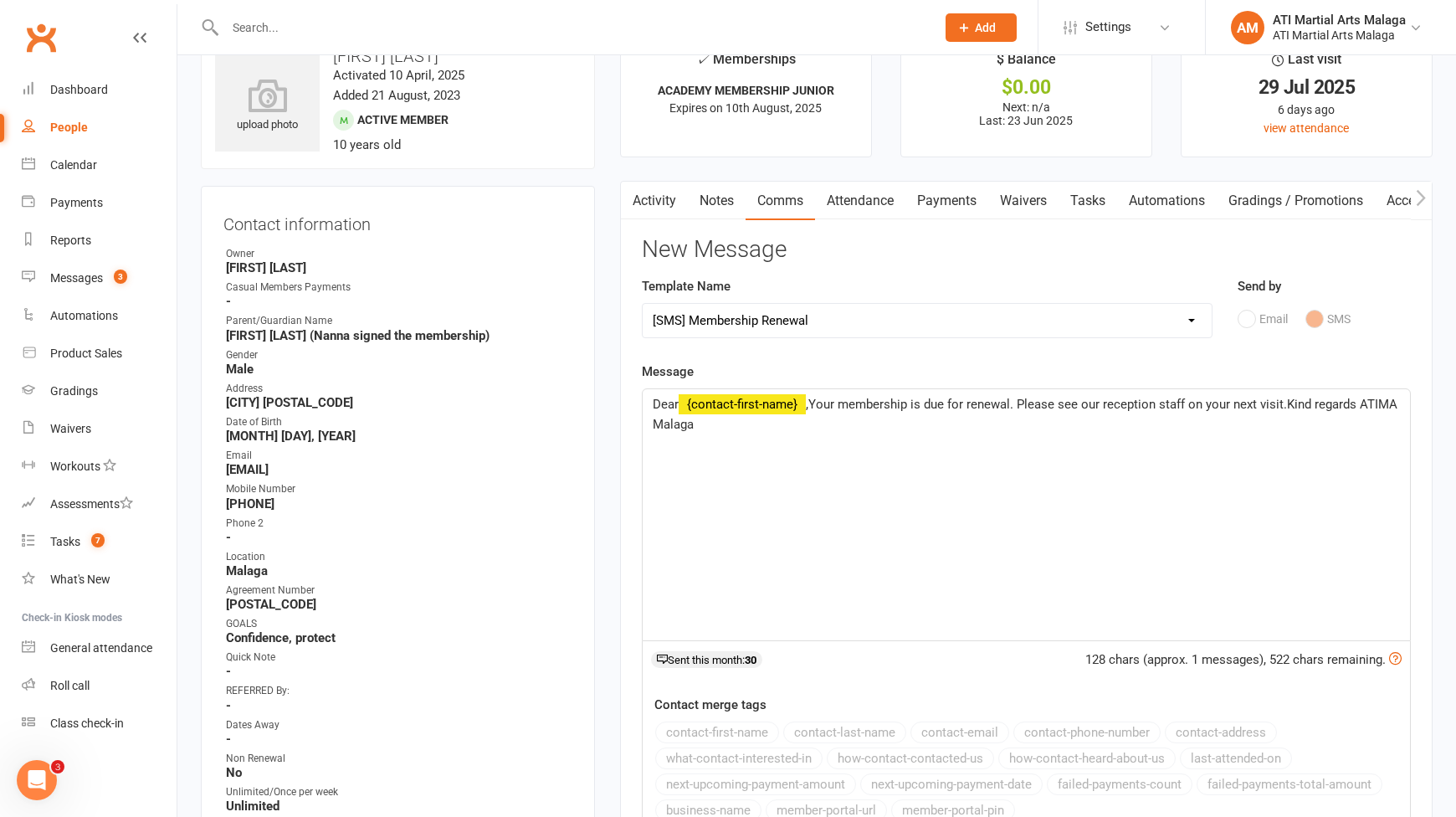 scroll, scrollTop: 84, scrollLeft: 0, axis: vertical 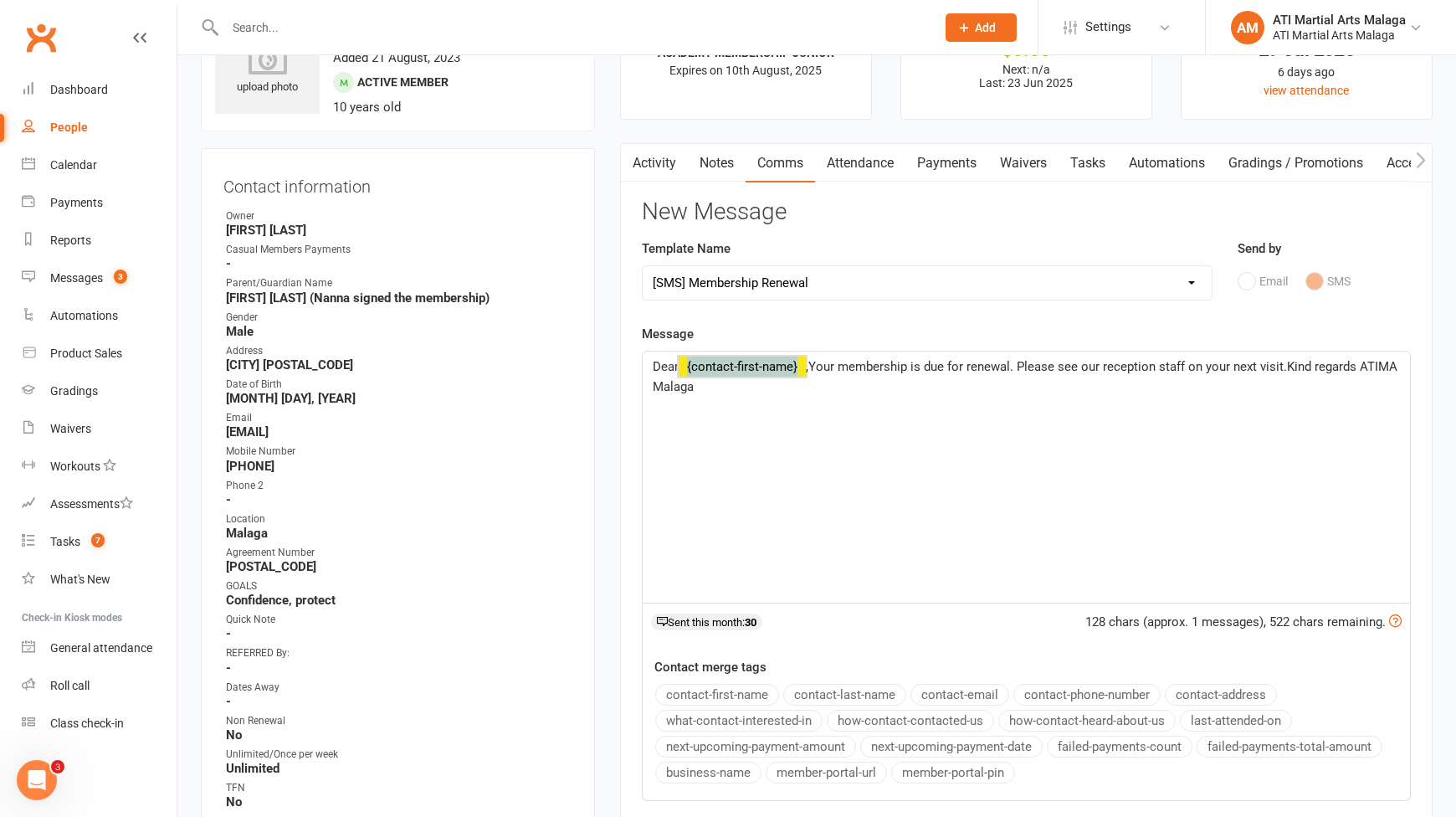 drag, startPoint x: 809, startPoint y: 366, endPoint x: 742, endPoint y: 366, distance: 67 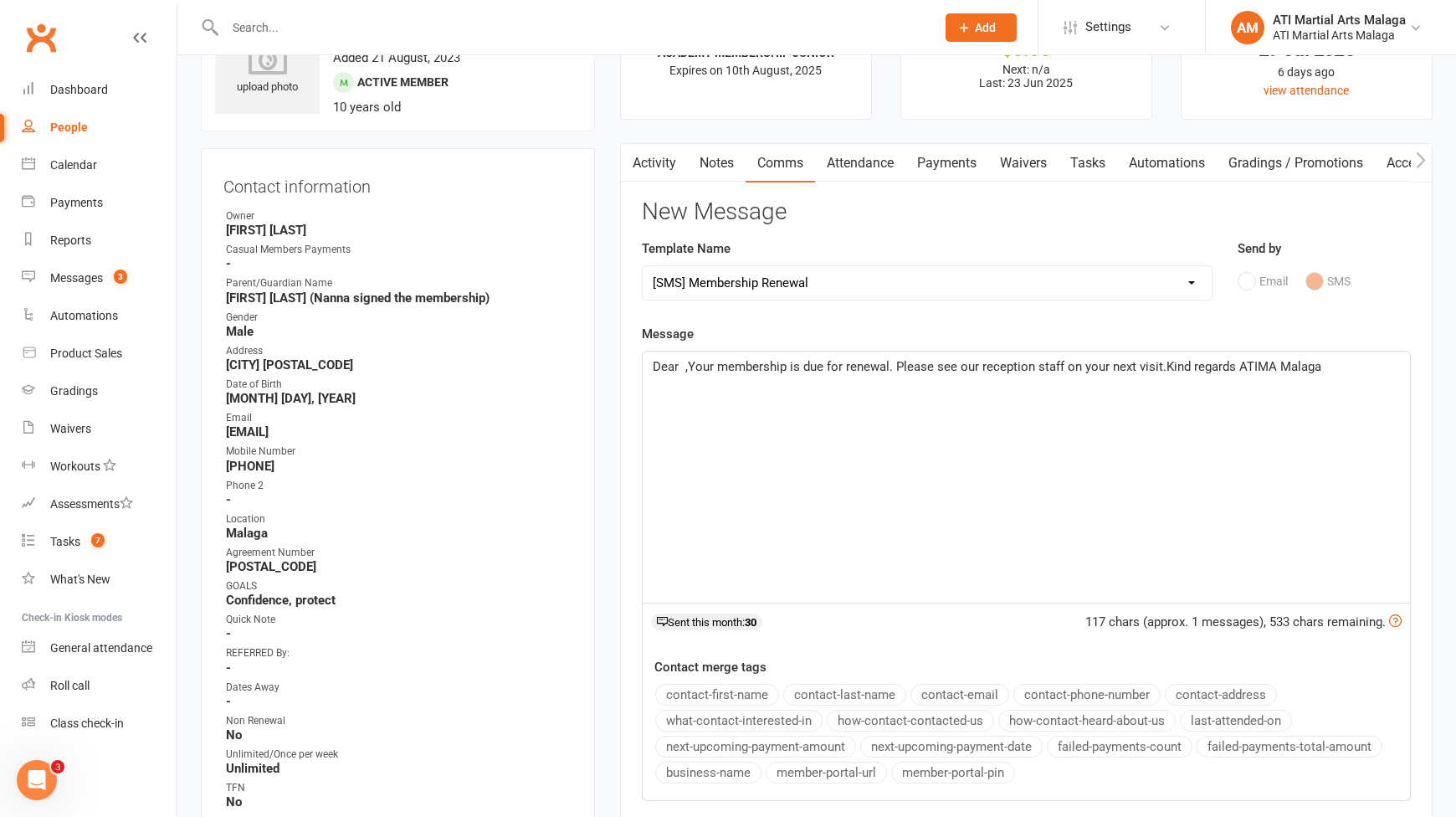 type 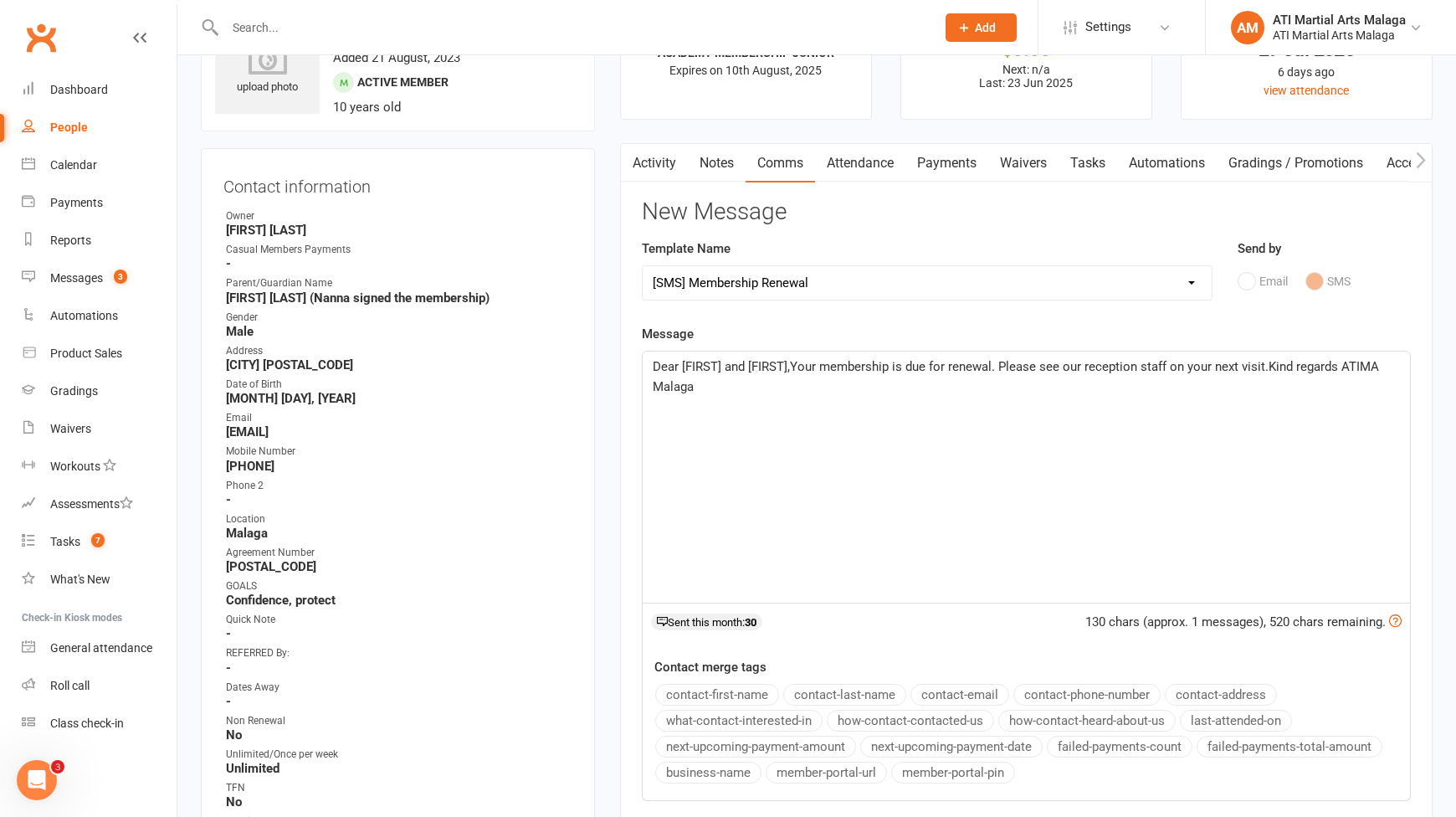 click on "Dear [FIRST] and [FIRST],Your membership is due for renewal. Please see our reception staff on your next visit.Kind regards ATIMA Malaga" 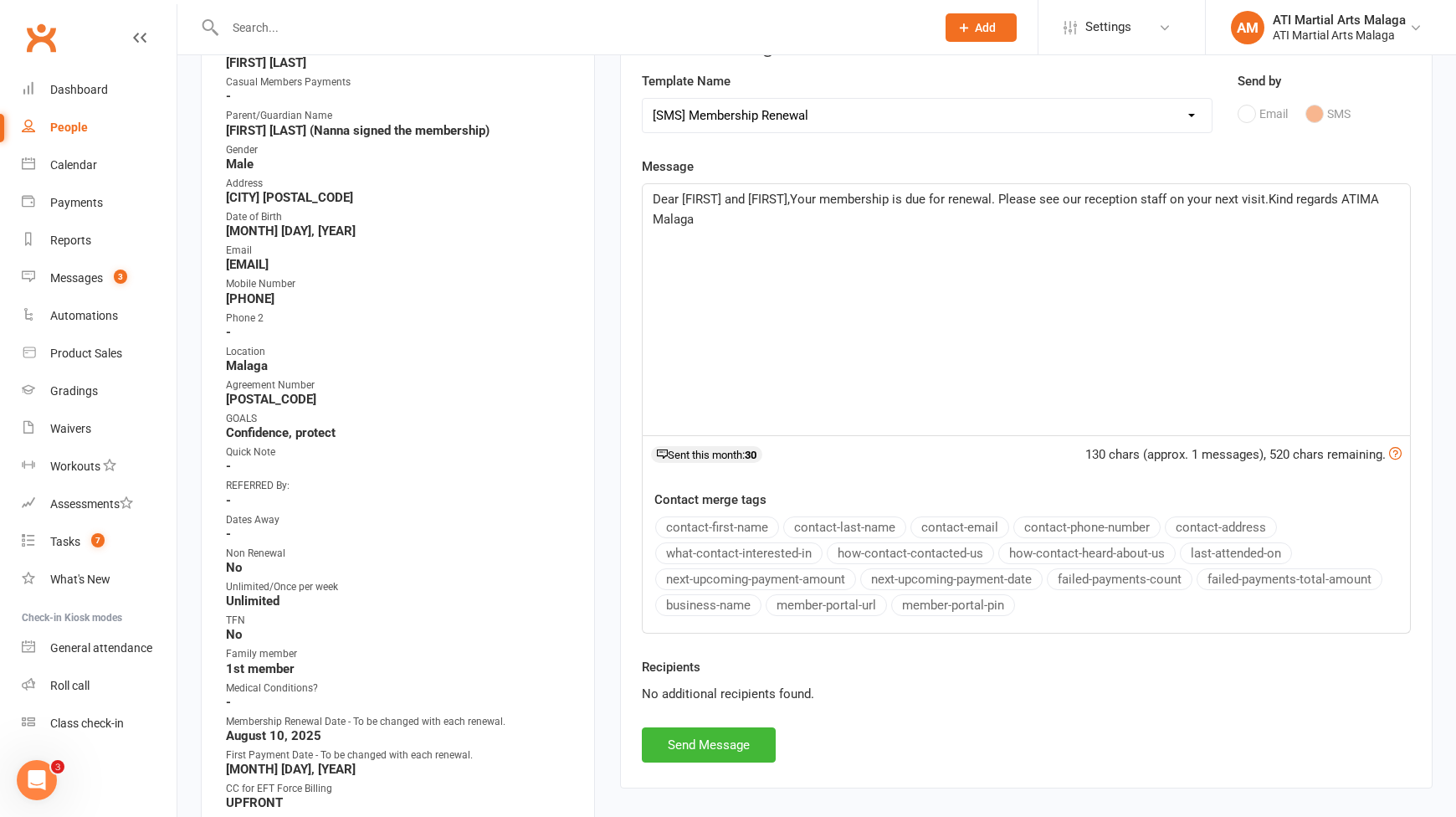 scroll, scrollTop: 335, scrollLeft: 0, axis: vertical 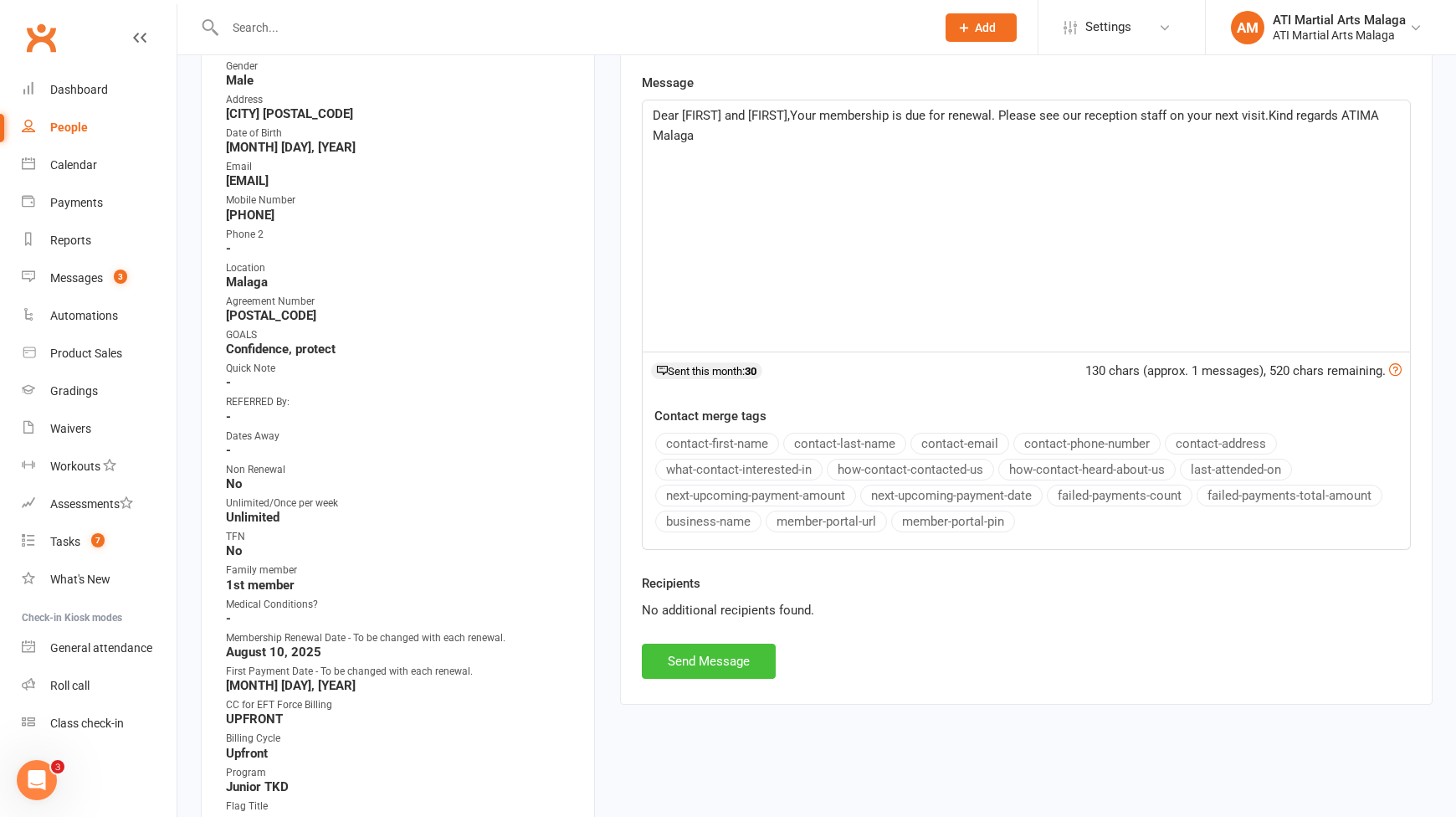 click on "Send Message" at bounding box center [709, 661] 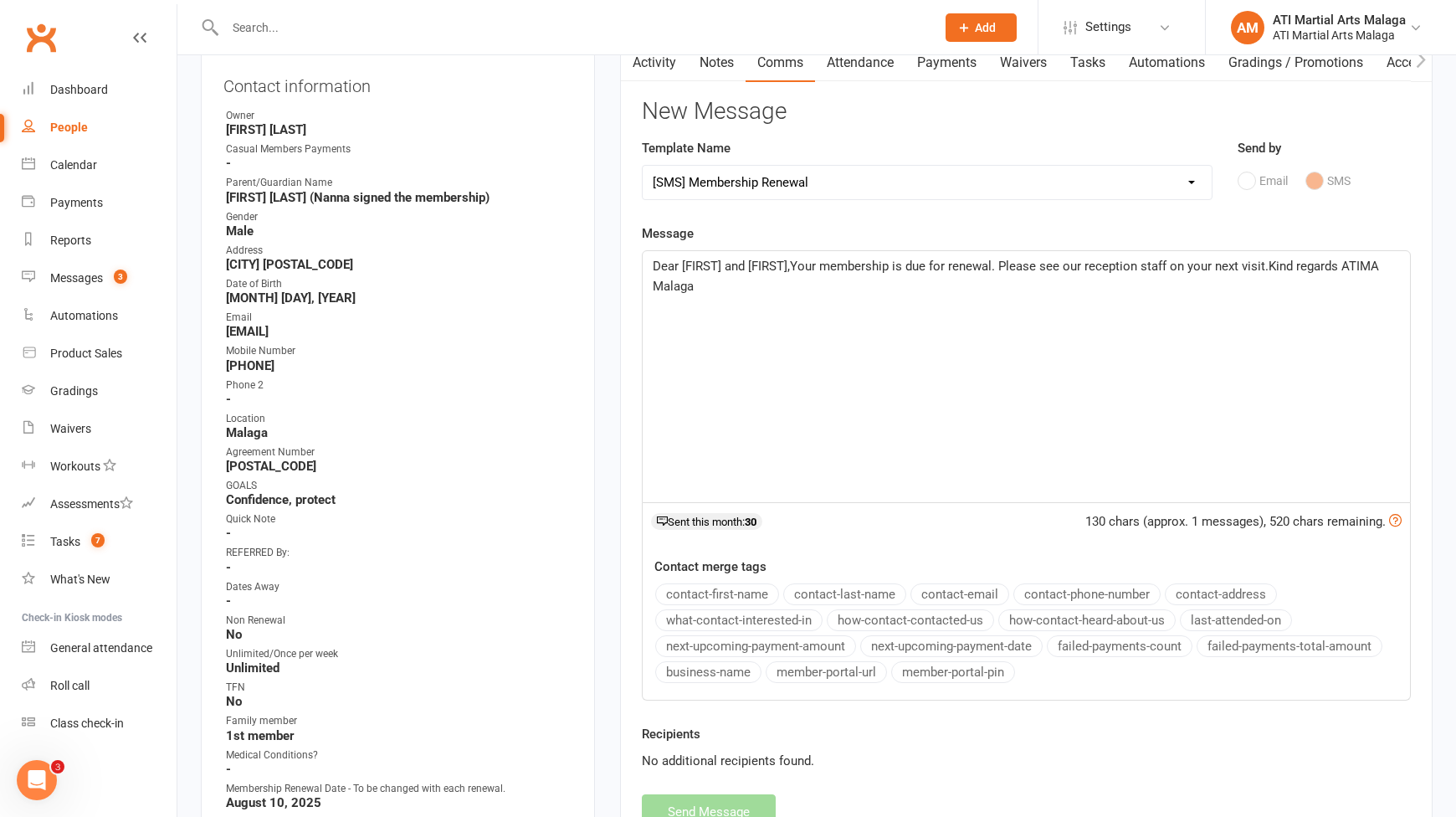scroll, scrollTop: 0, scrollLeft: 0, axis: both 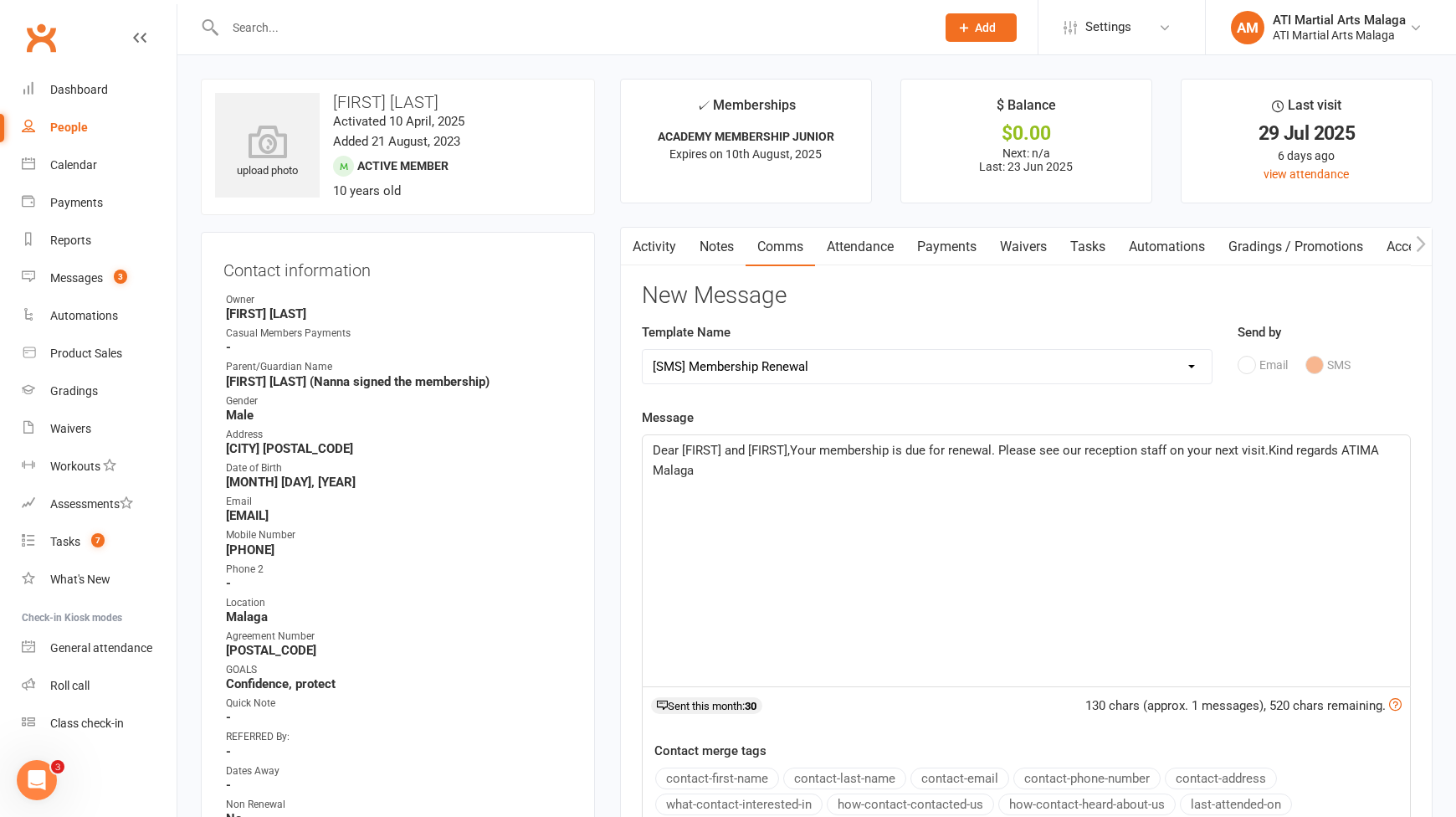 select 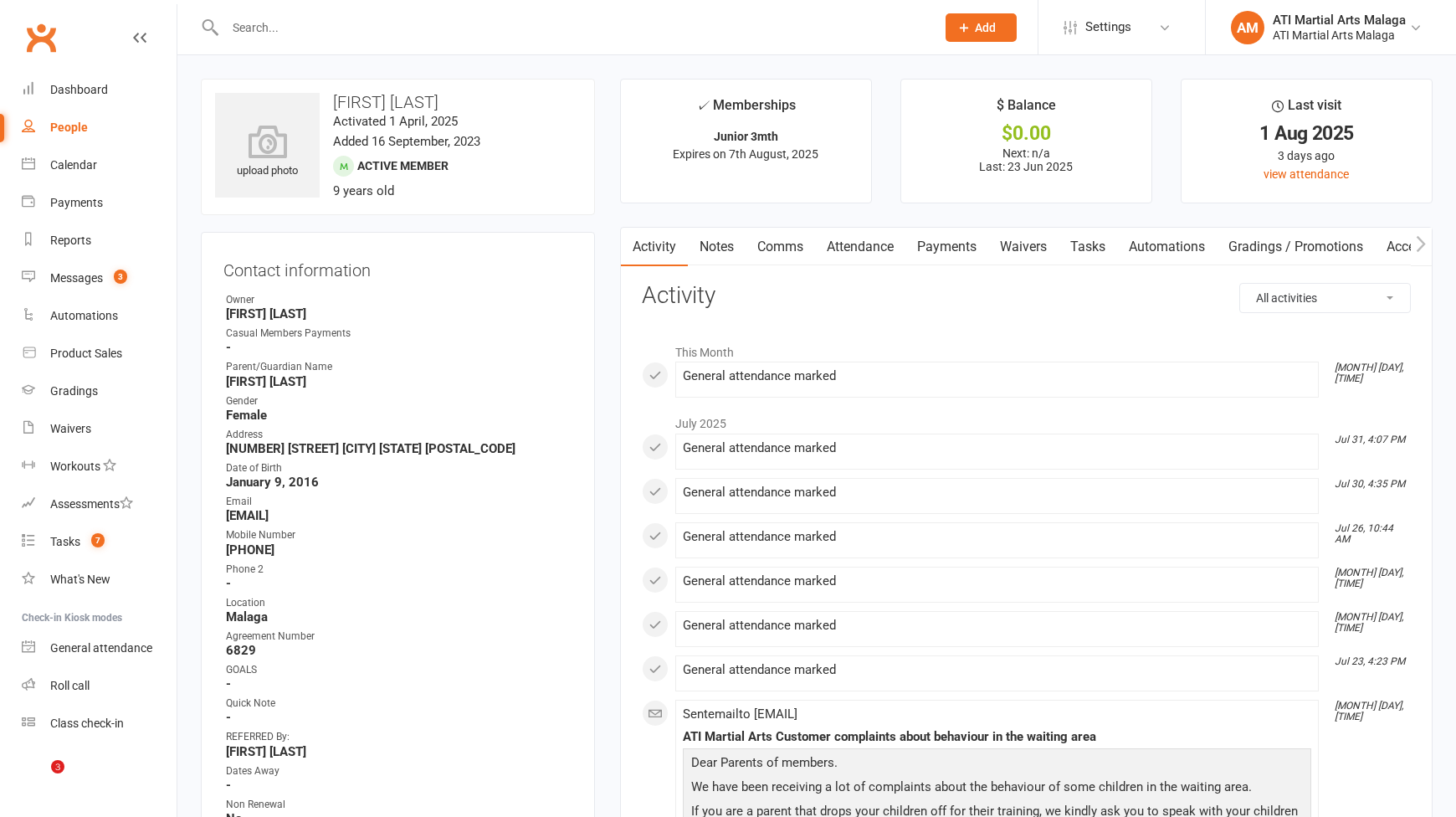 scroll, scrollTop: 0, scrollLeft: 0, axis: both 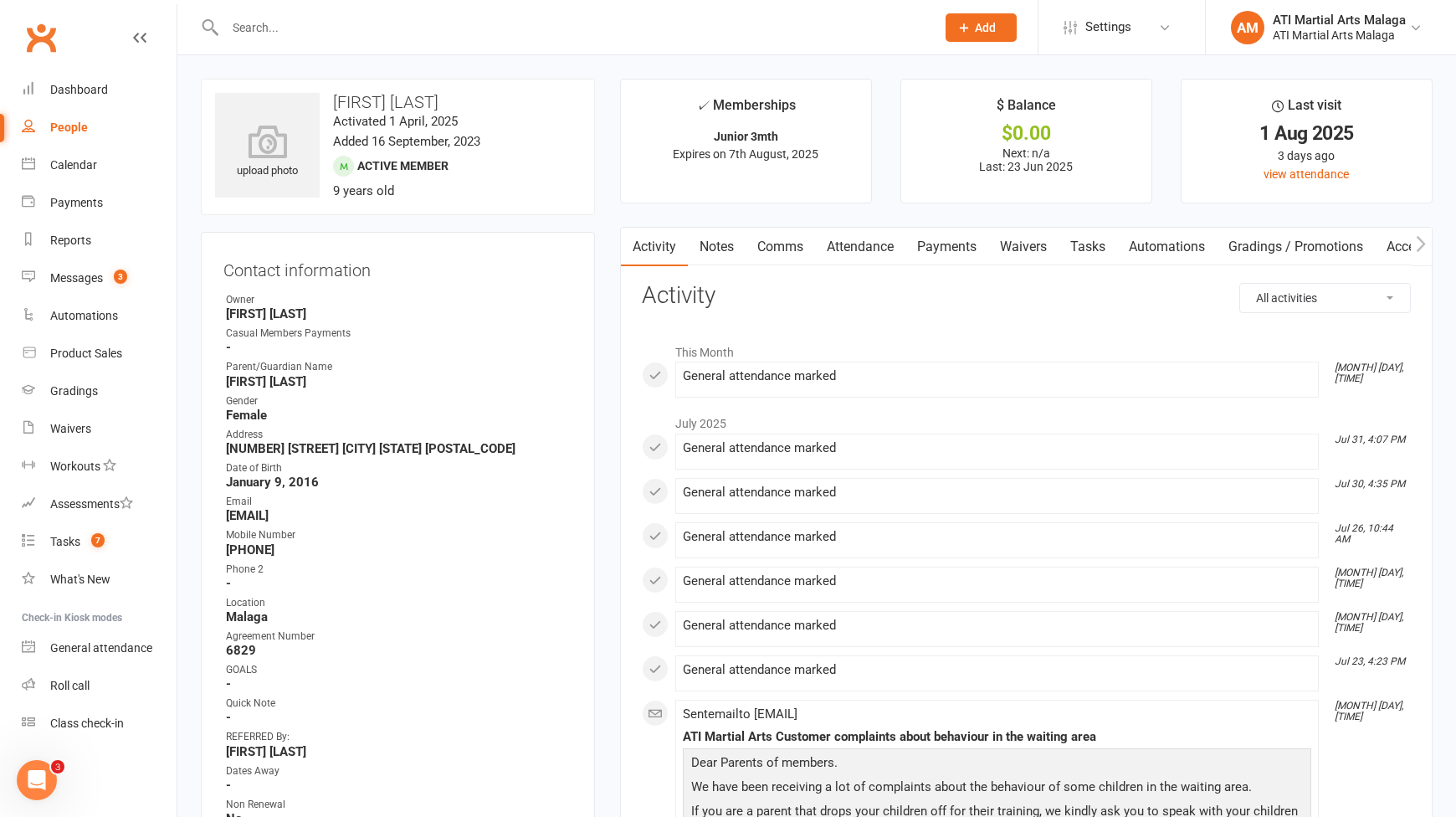 click on "Notes" at bounding box center (716, 247) 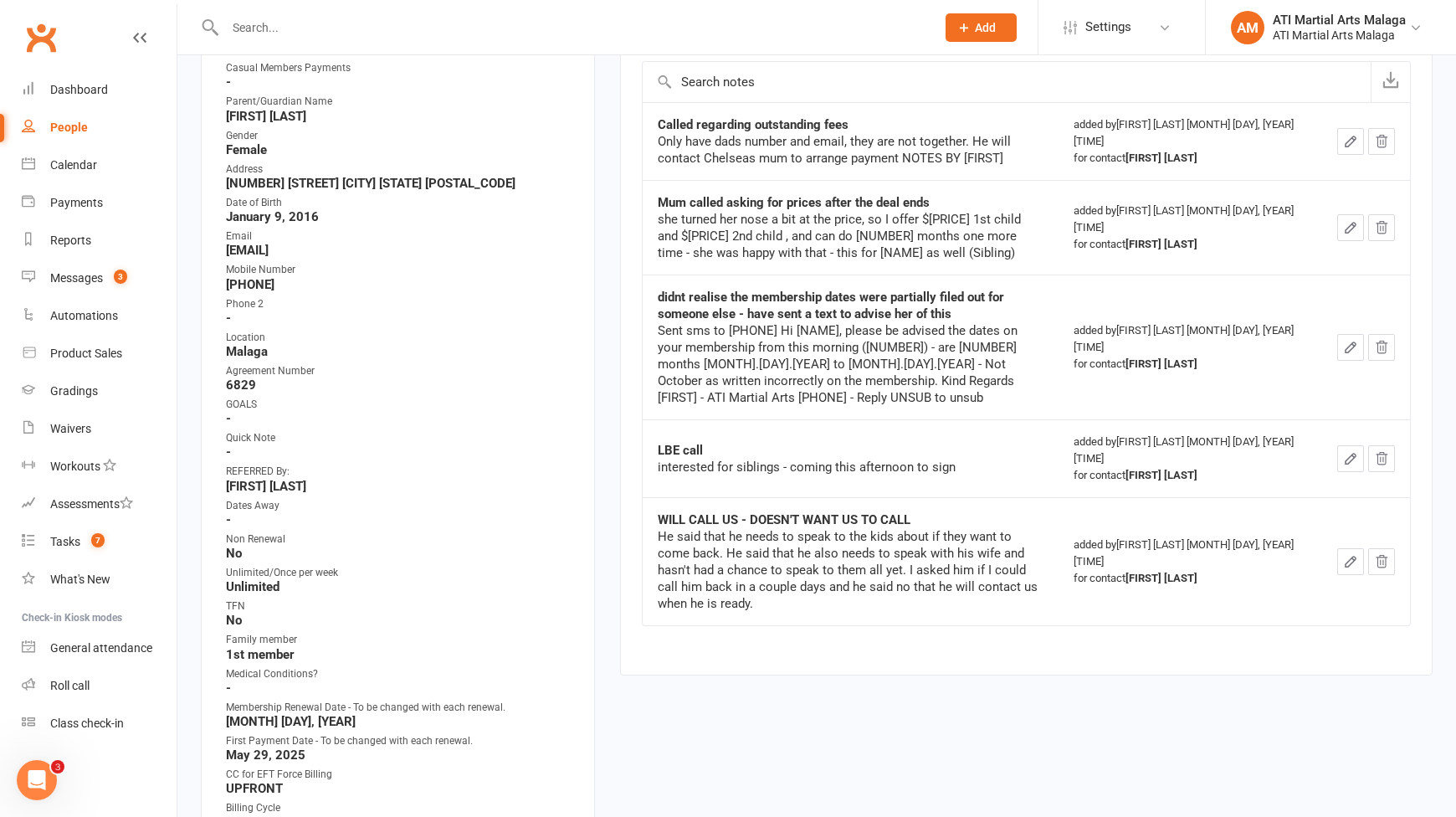 scroll, scrollTop: 502, scrollLeft: 0, axis: vertical 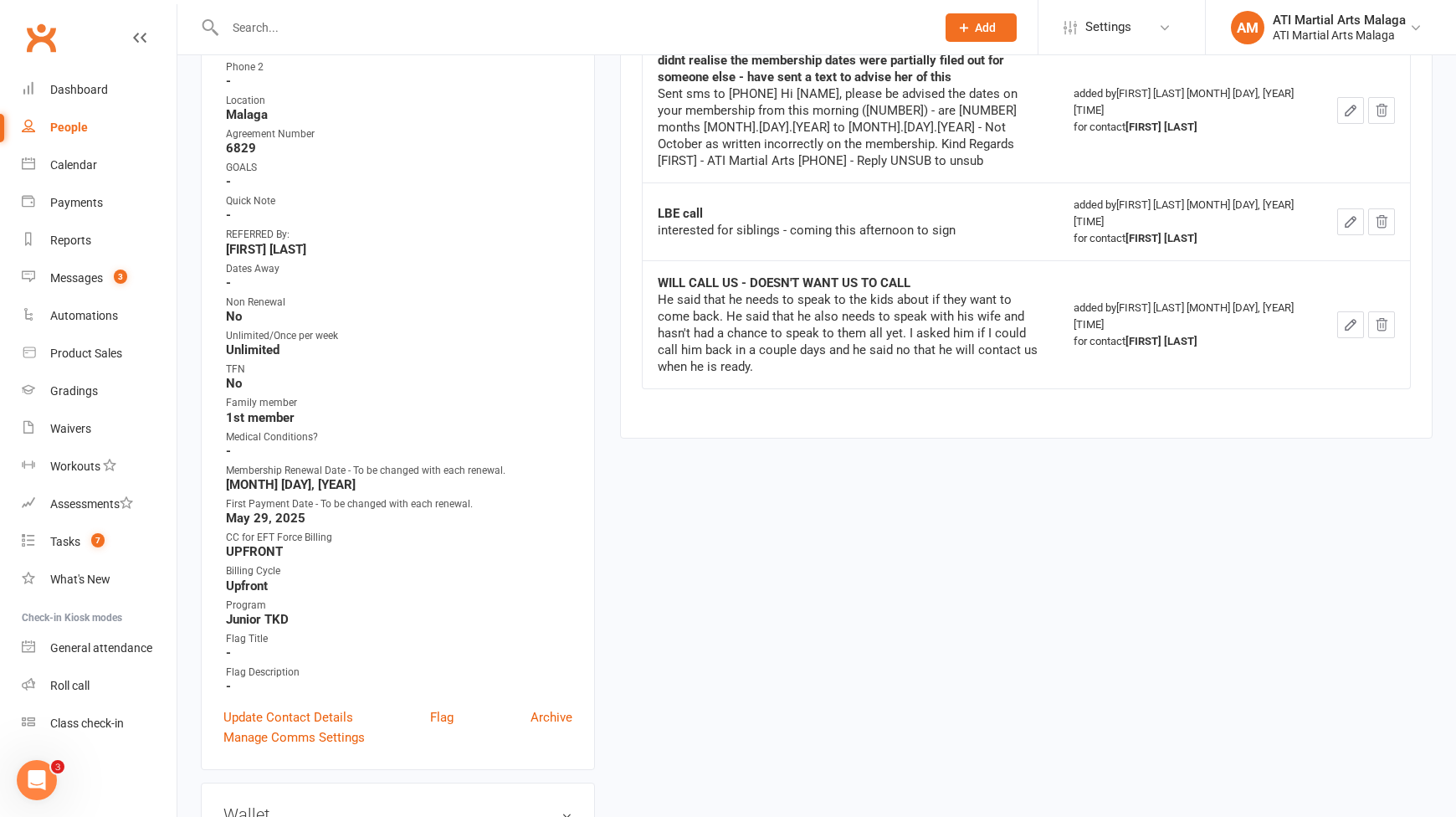 click on "upload photo Chelsea Truong Activated 1 April, 2025 Added 16 September, 2023   Active member 9 years old  Contact information Owner   Dawn OBrien Casual Members Payments  -
Parent/Guardian Name  Thang Truong
Gender  Female
Address  2 Jefferson Drive Marangaroo WA 6064
Date of Birth  January 9, 2016
Email  ttphong1903@yahoo.com
Mobile Number  0424 102 888
Phone 2  -
Location  Malaga
Agreement Number  6829
GOALS  -
Quick Note  -
REFERRED By:  Luca Le
Dates Away  -
Non Renewal  No
Unlimited/Once per week  Unlimited
TFN  No
Family member  1st member
Medical Conditions?  -
Membership Renewal Date - To be changed with each renewal.  October 8, 2025
First Payment Date - To be changed with each renewal.  May 29, 2025
CC for EFT Force Billing  UPFRONT
Billing Cycle  Upfront
Program  Junior TKD
Flag Title  -
Flag Description  -
Update Contact Details Flag Archive Manage Comms Settings
Wallet No payment methods added
Add / Edit Payment Method
Membership      —" at bounding box center [397, 752] 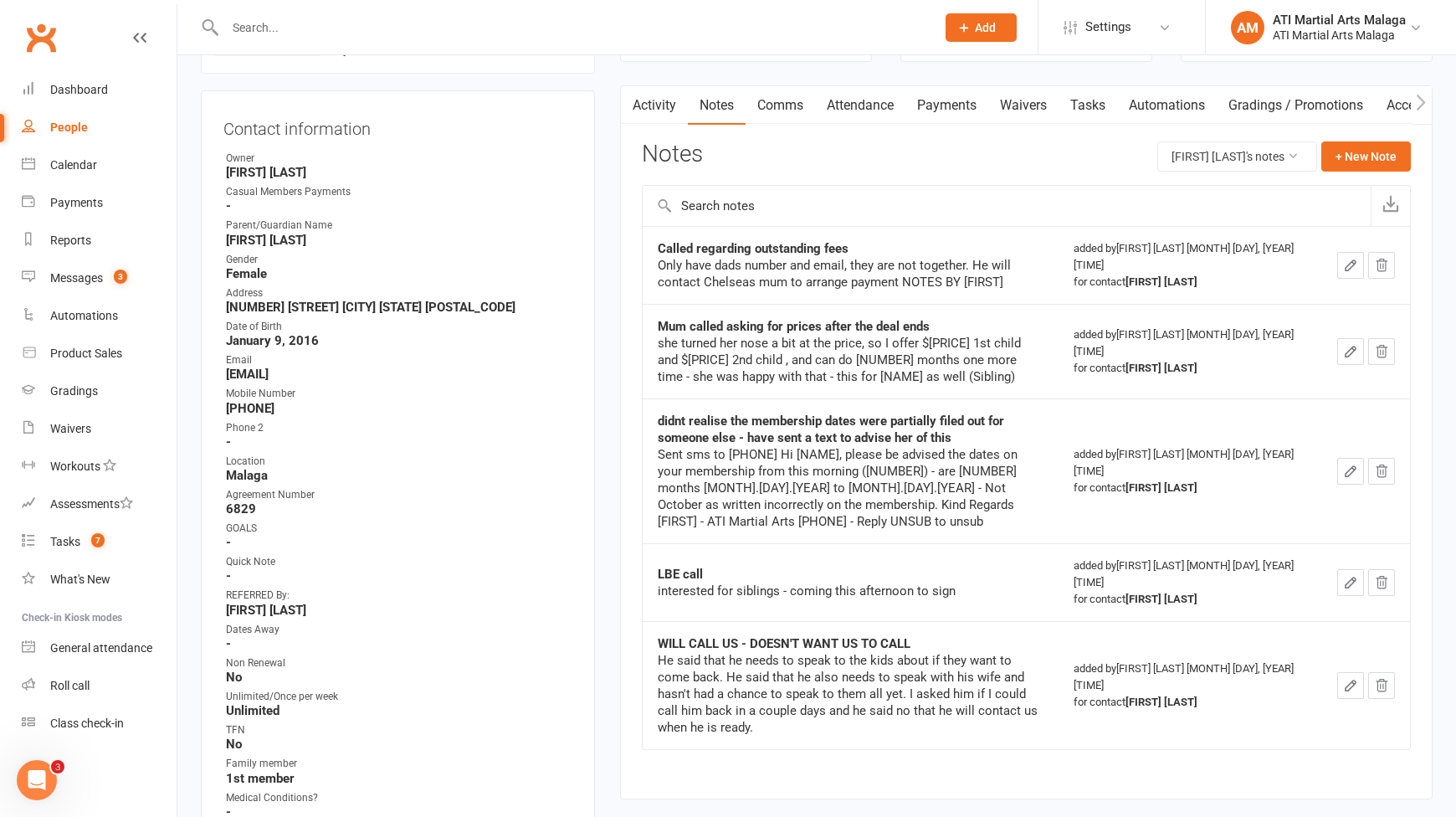 scroll, scrollTop: 84, scrollLeft: 0, axis: vertical 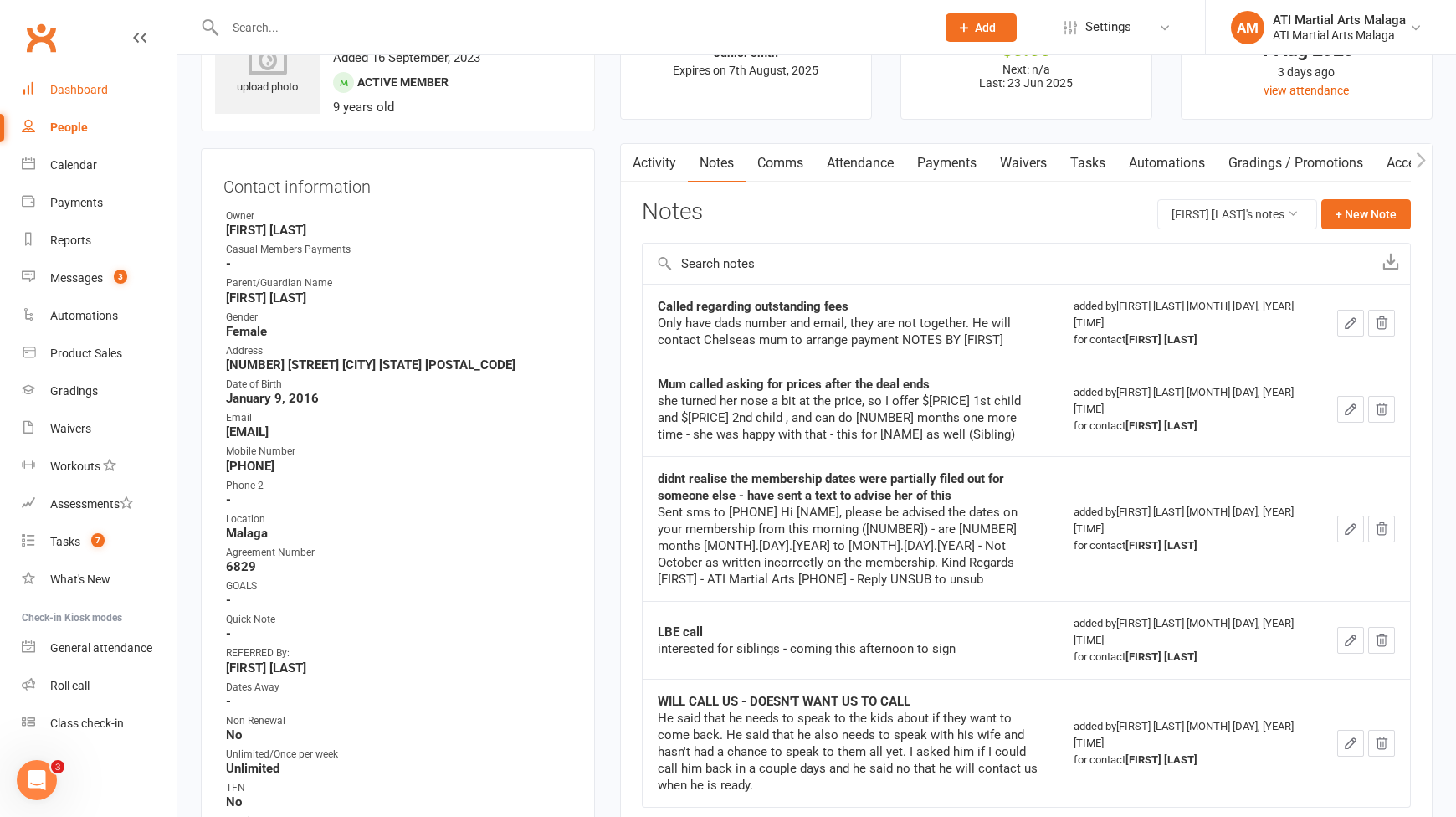 click on "Dashboard" at bounding box center [79, 90] 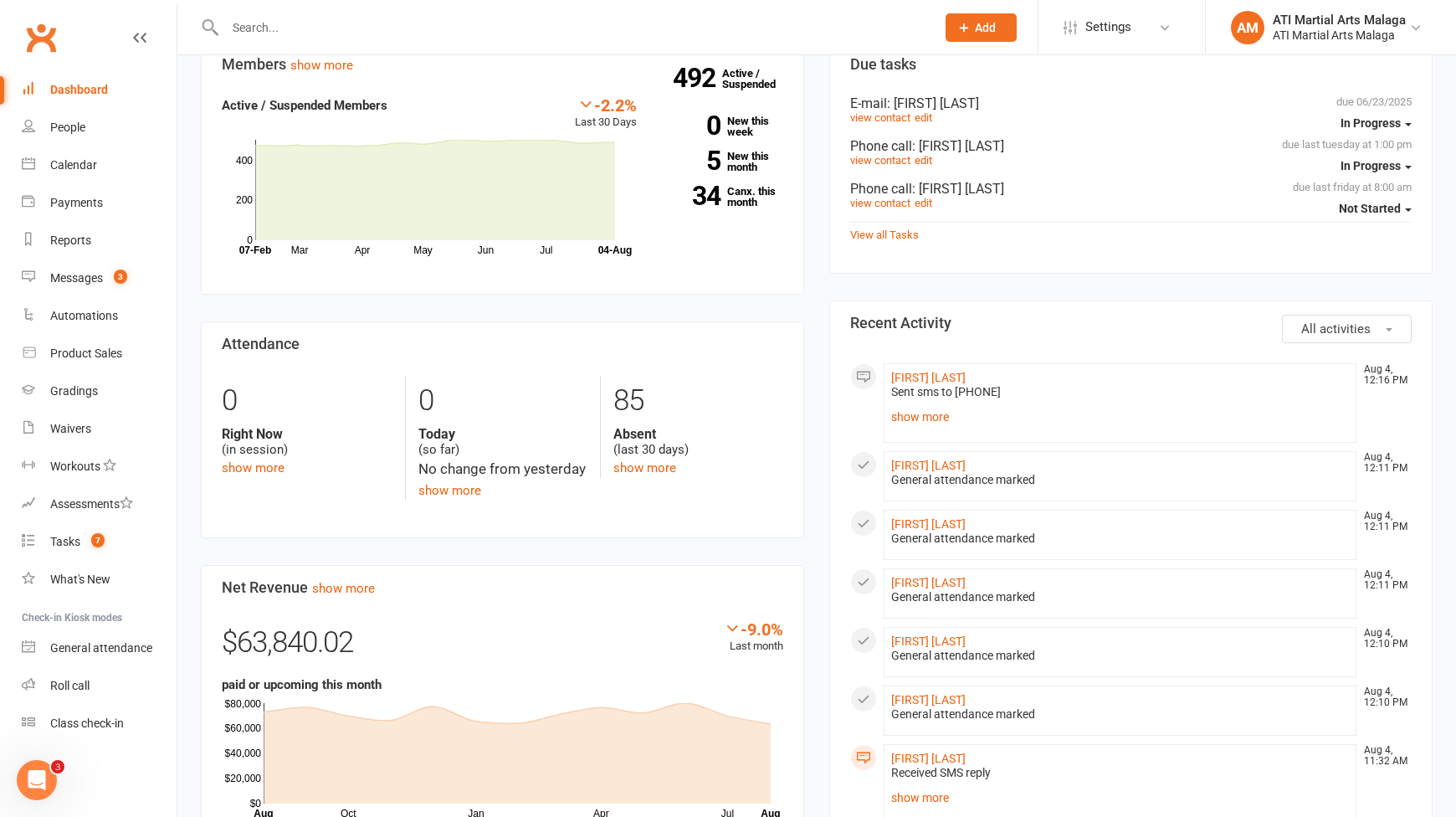 scroll, scrollTop: 586, scrollLeft: 0, axis: vertical 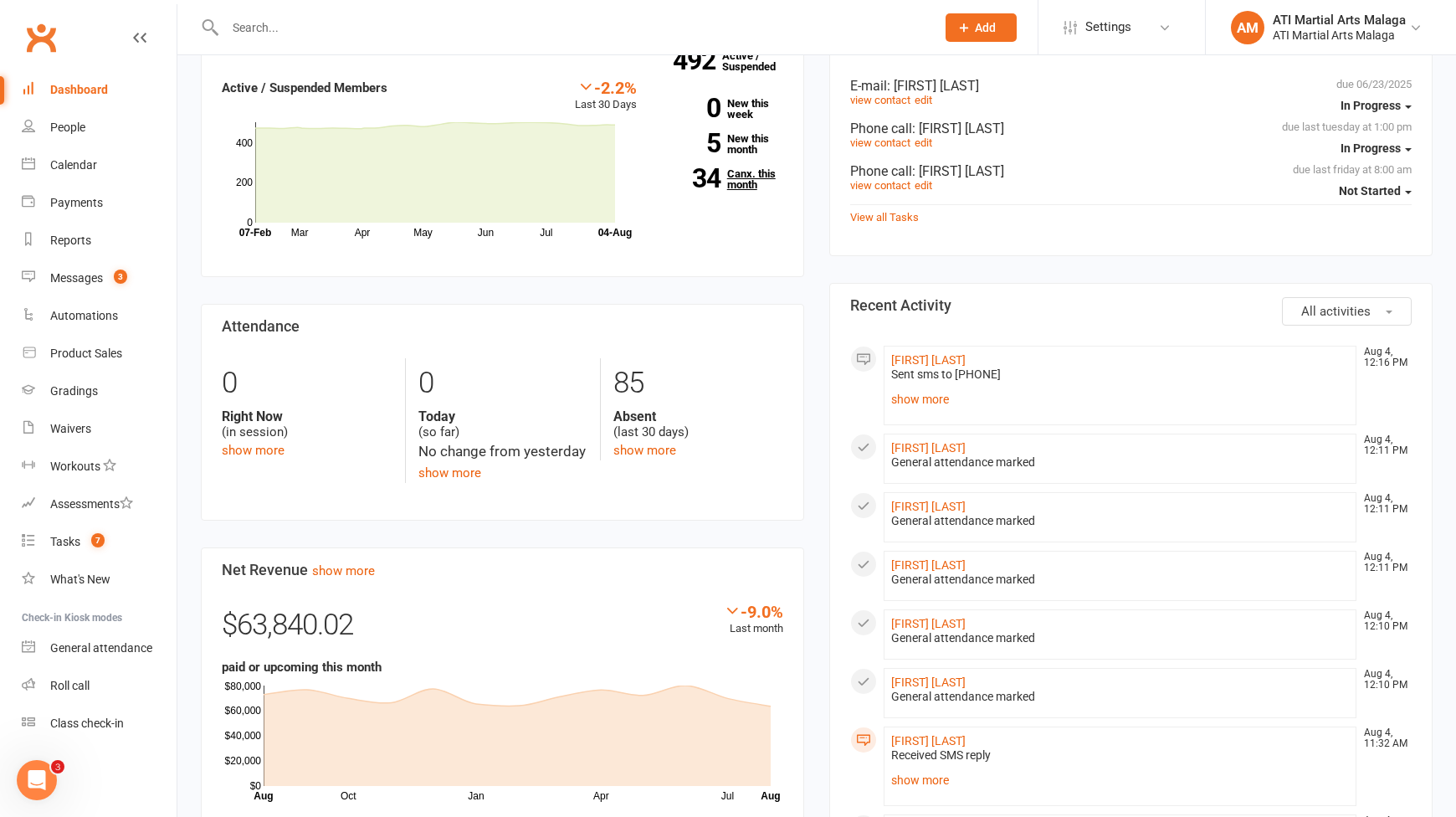 click on "34 Canx. this month" at bounding box center (722, 179) 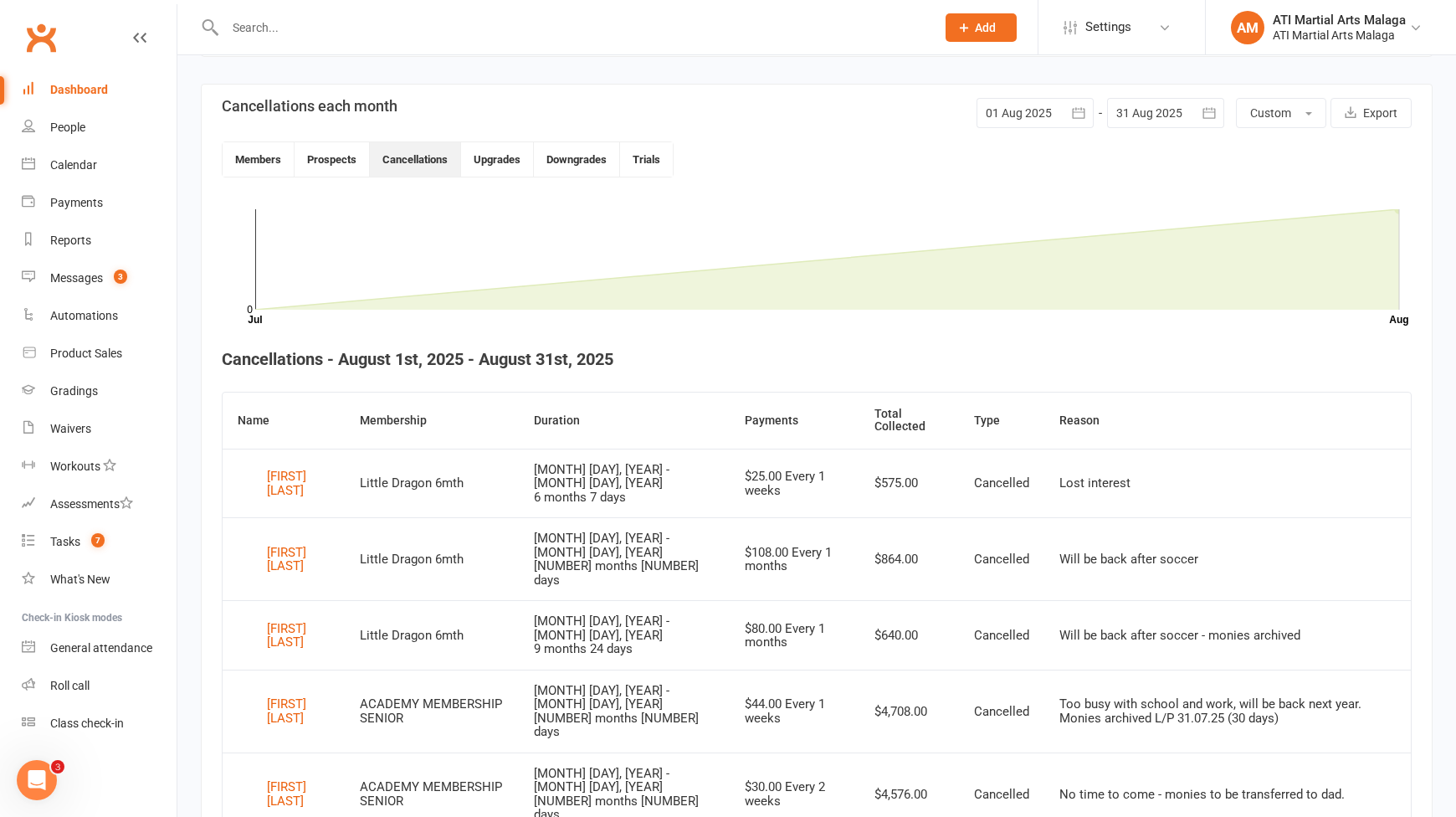 scroll, scrollTop: 206, scrollLeft: 0, axis: vertical 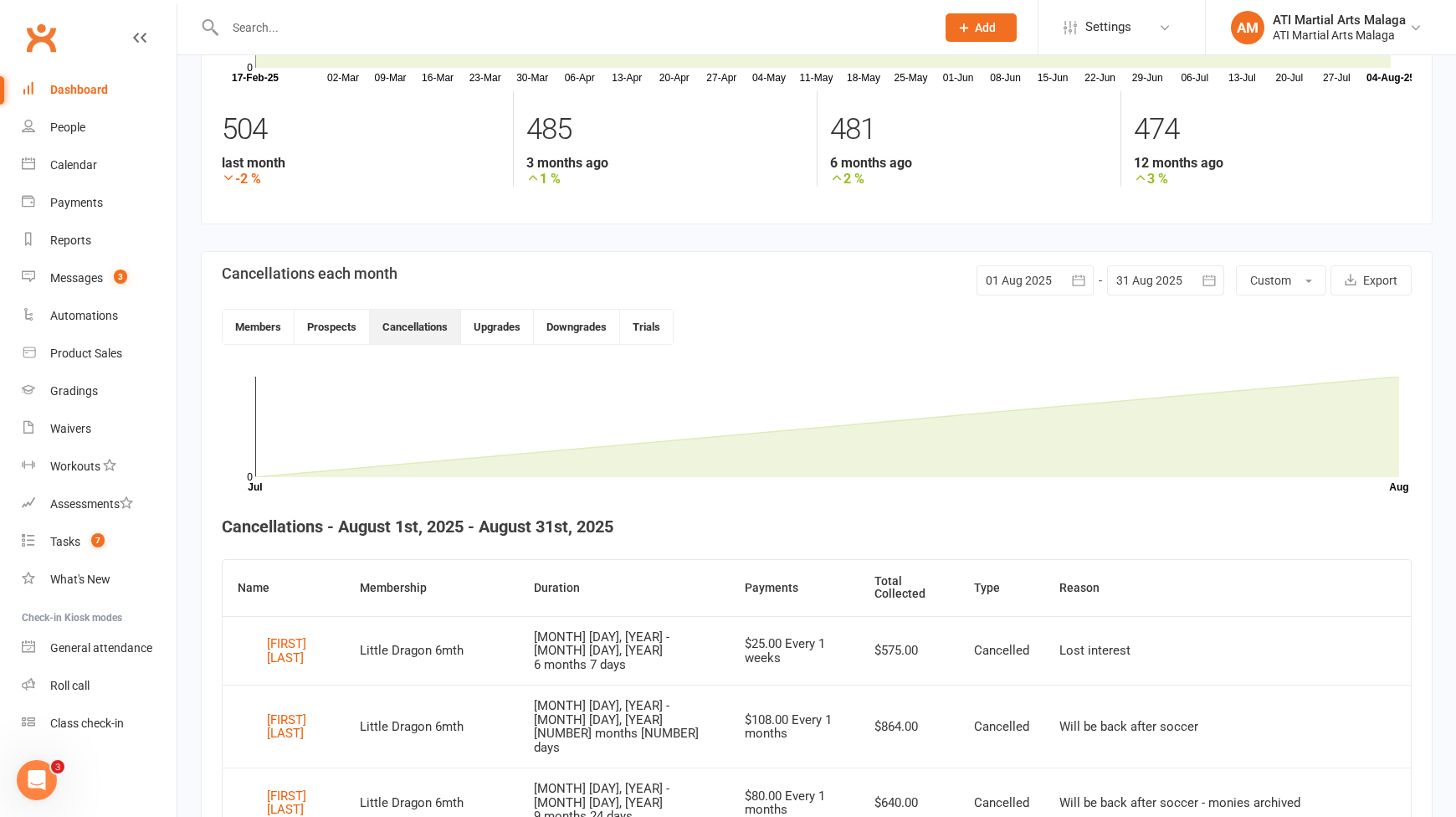click at bounding box center (1035, 280) 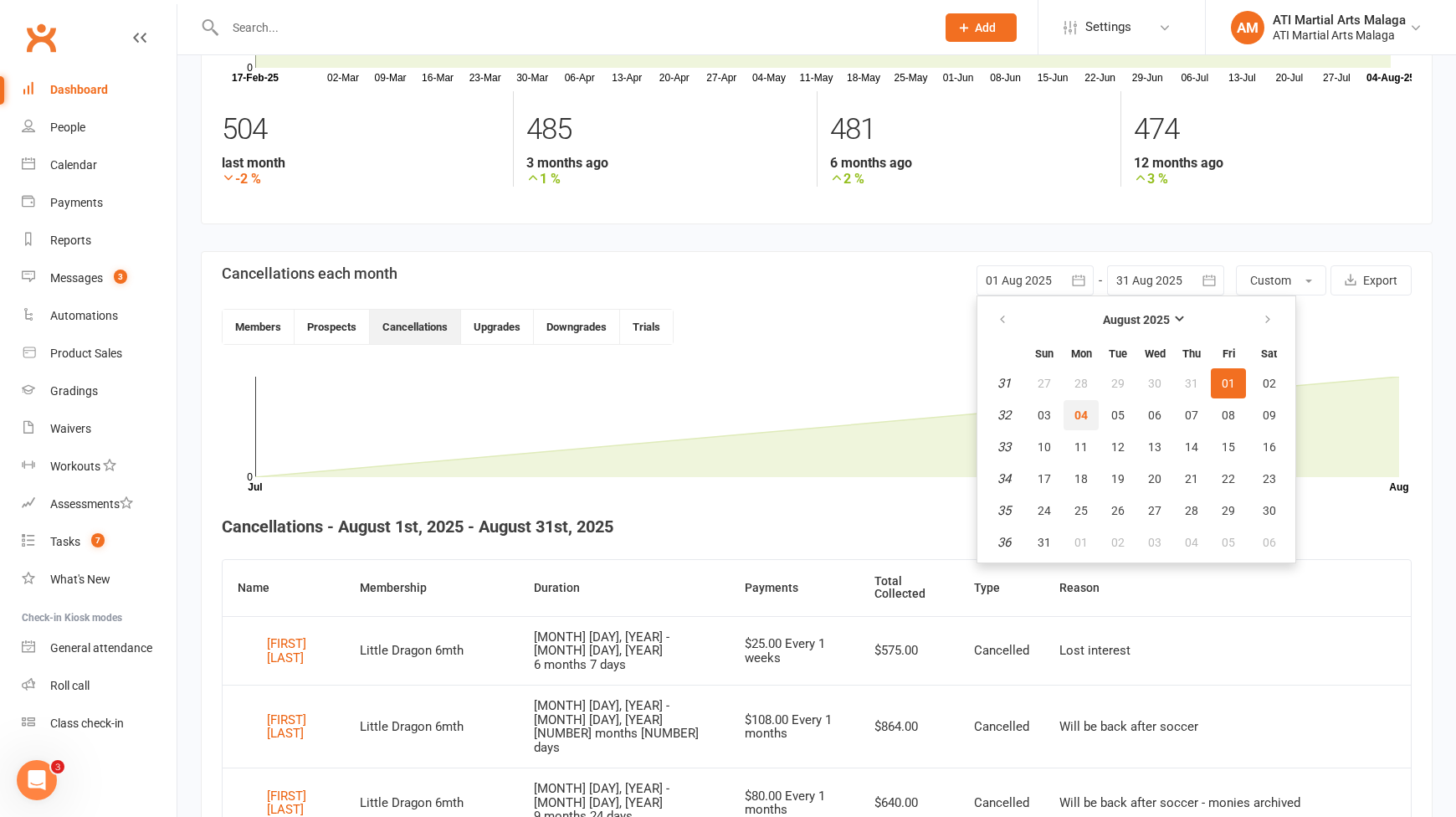 click on "04" at bounding box center [1081, 415] 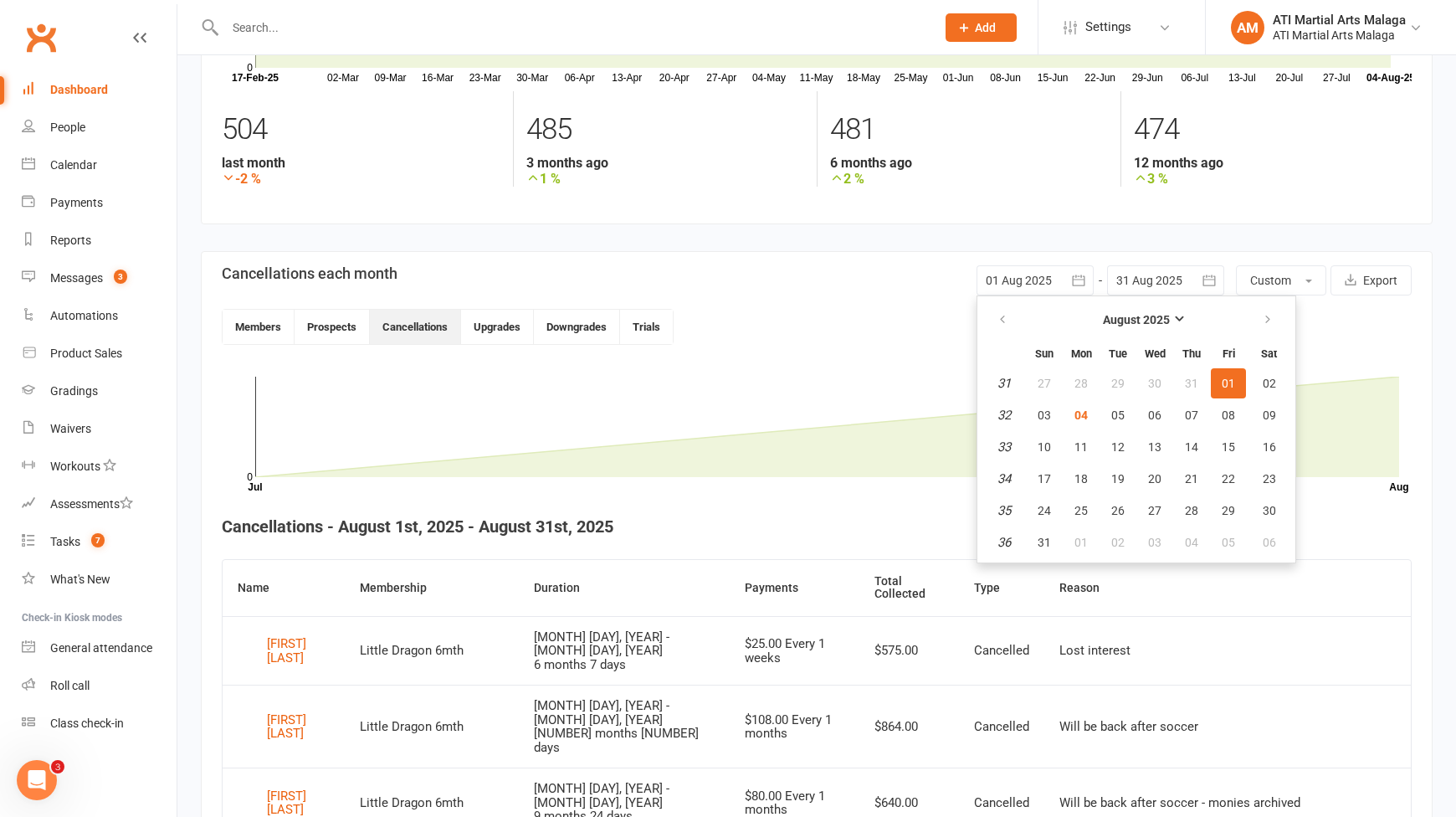type on "04 Aug 2025" 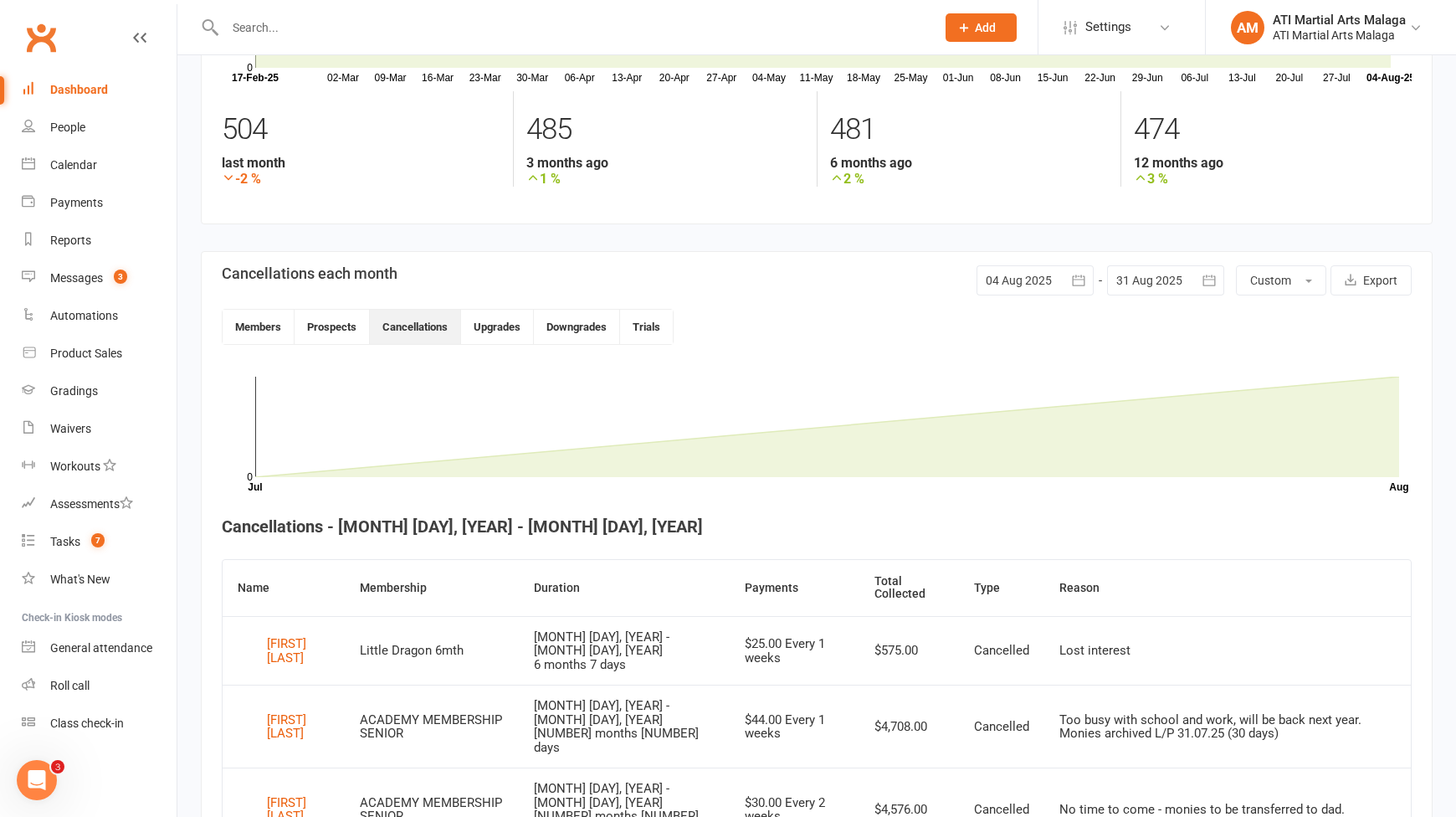 click at bounding box center (1166, 280) 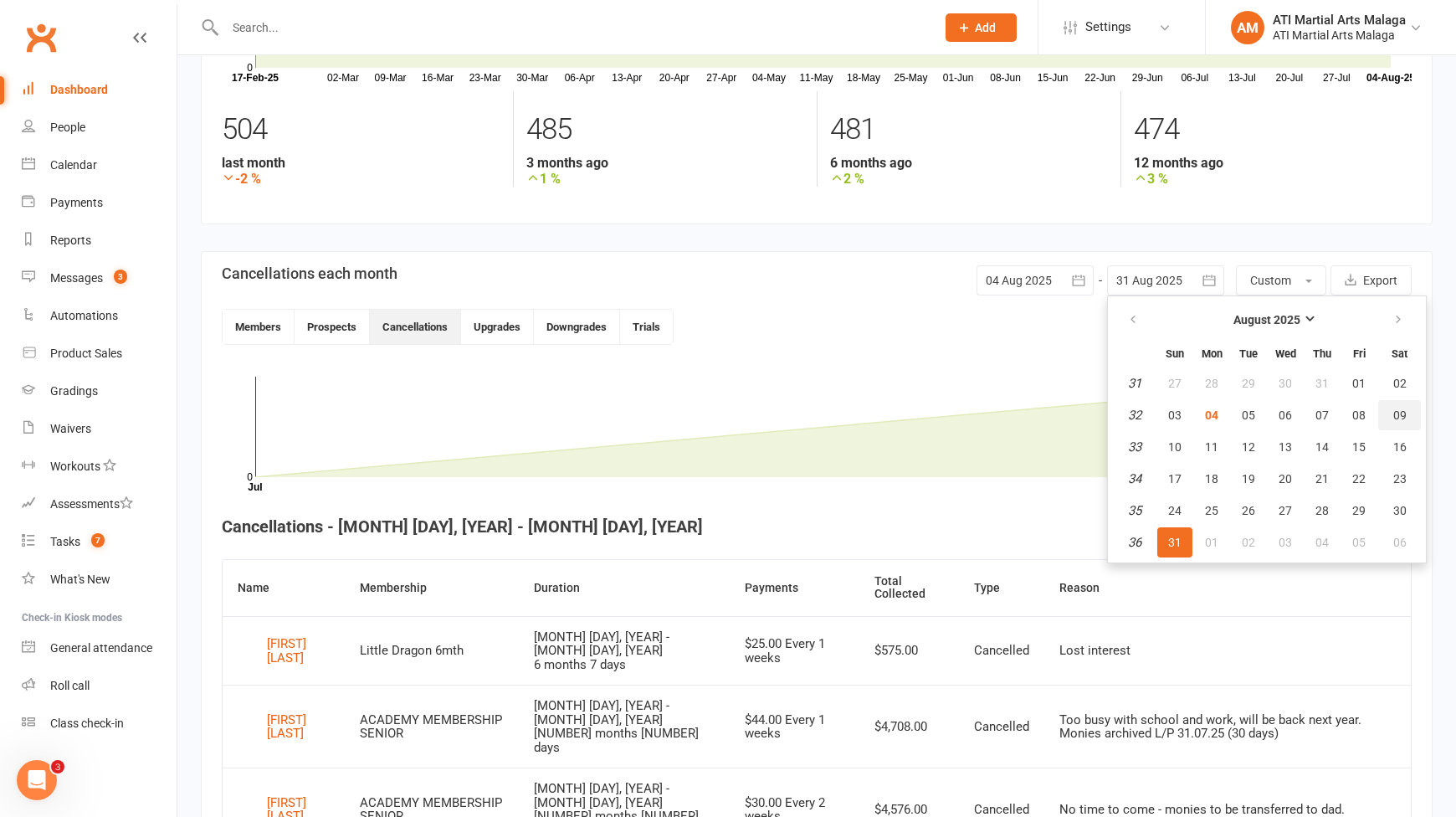 click on "09" at bounding box center [1400, 415] 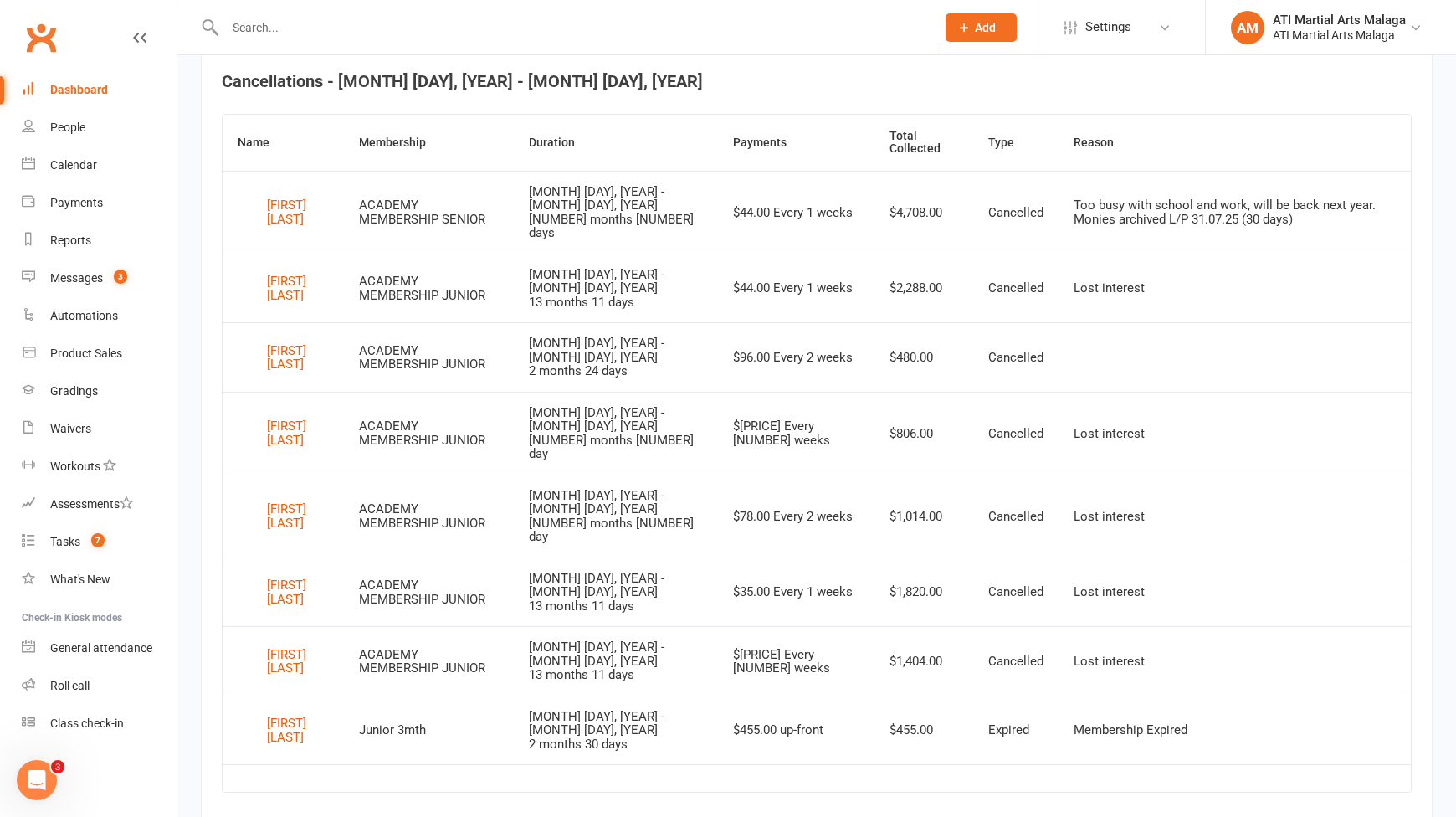 scroll, scrollTop: 675, scrollLeft: 0, axis: vertical 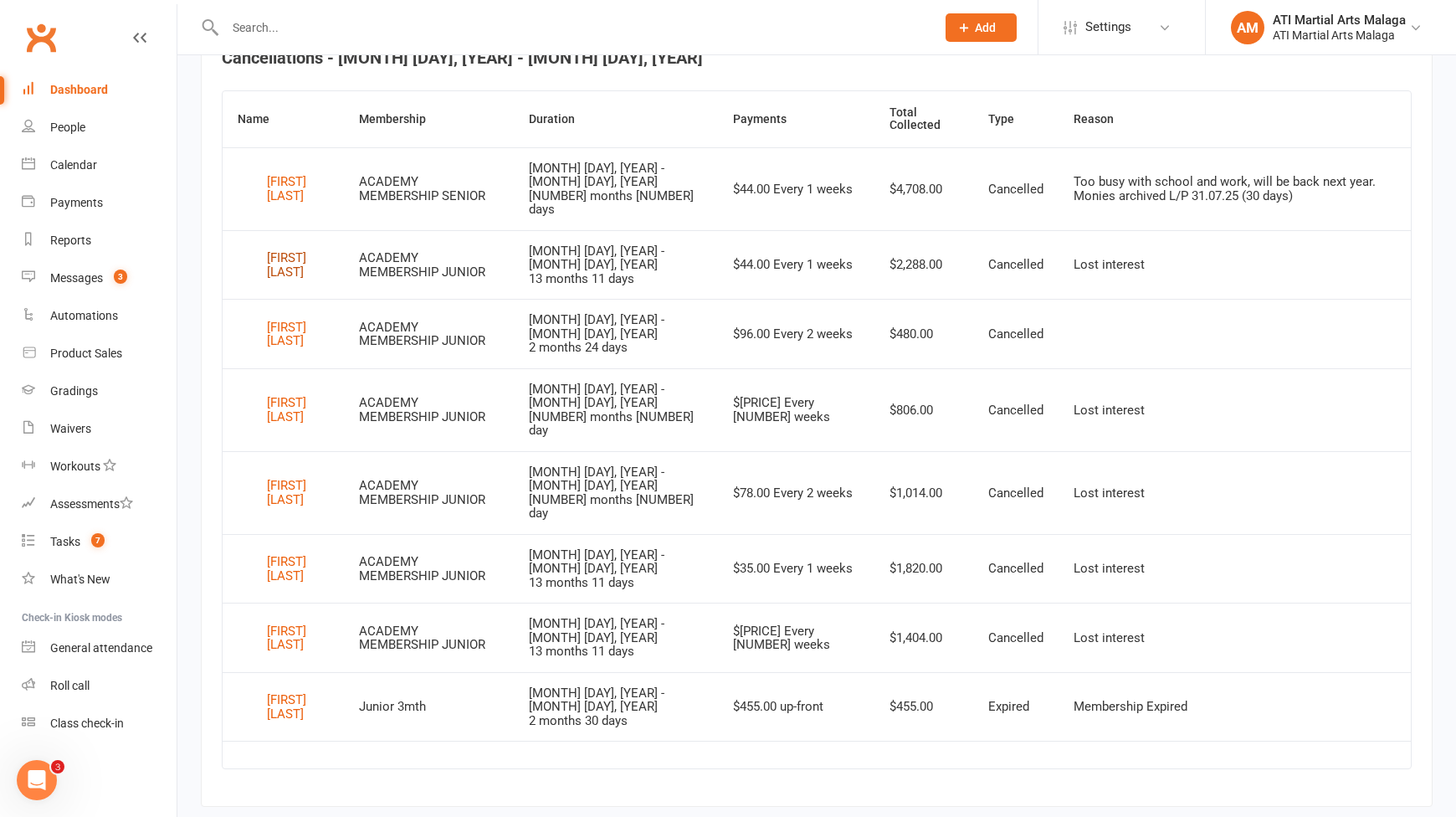 click on "Louise Hoang" at bounding box center (298, 265) 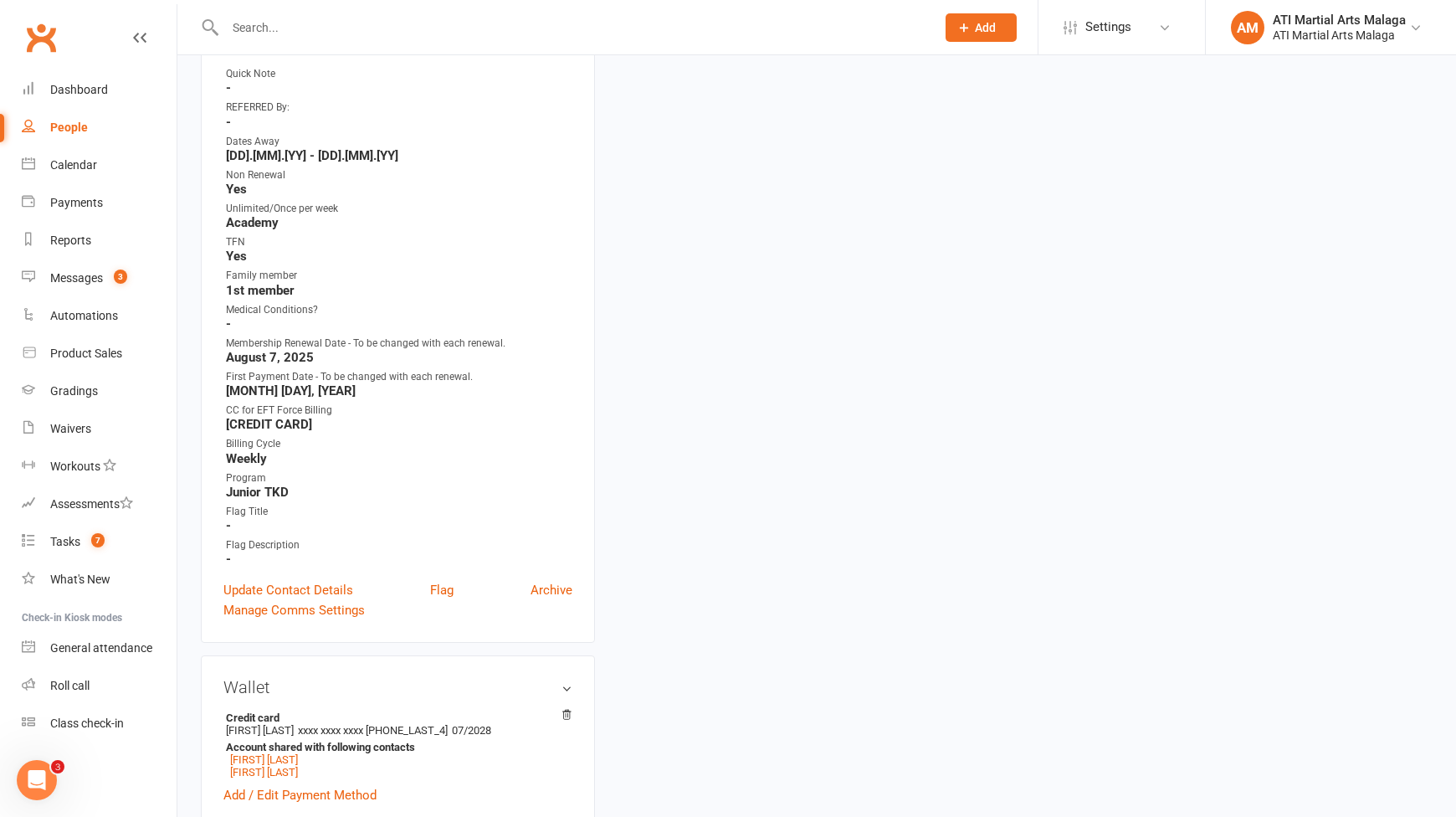 scroll, scrollTop: 0, scrollLeft: 0, axis: both 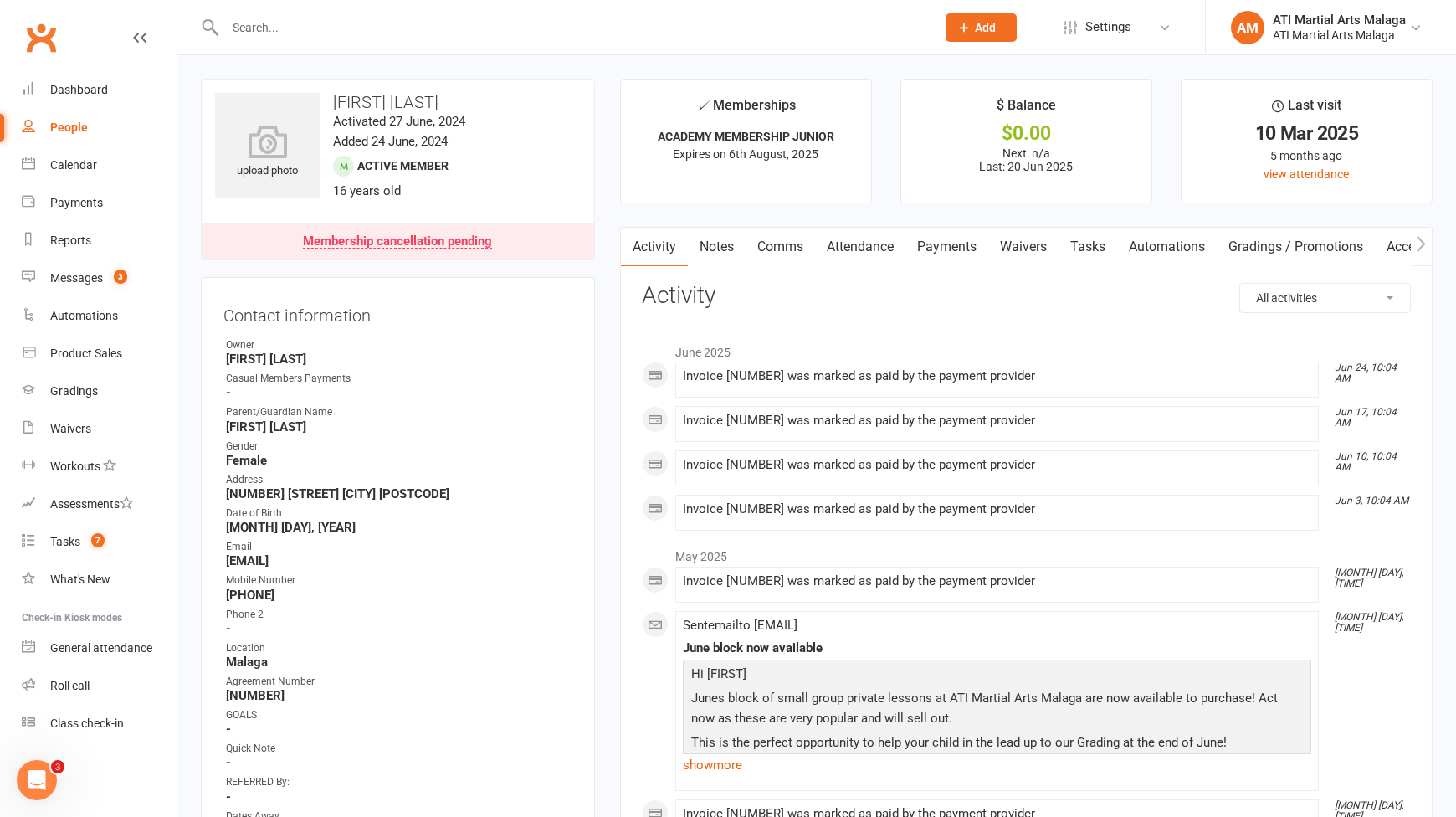 click on "Notes" at bounding box center (716, 247) 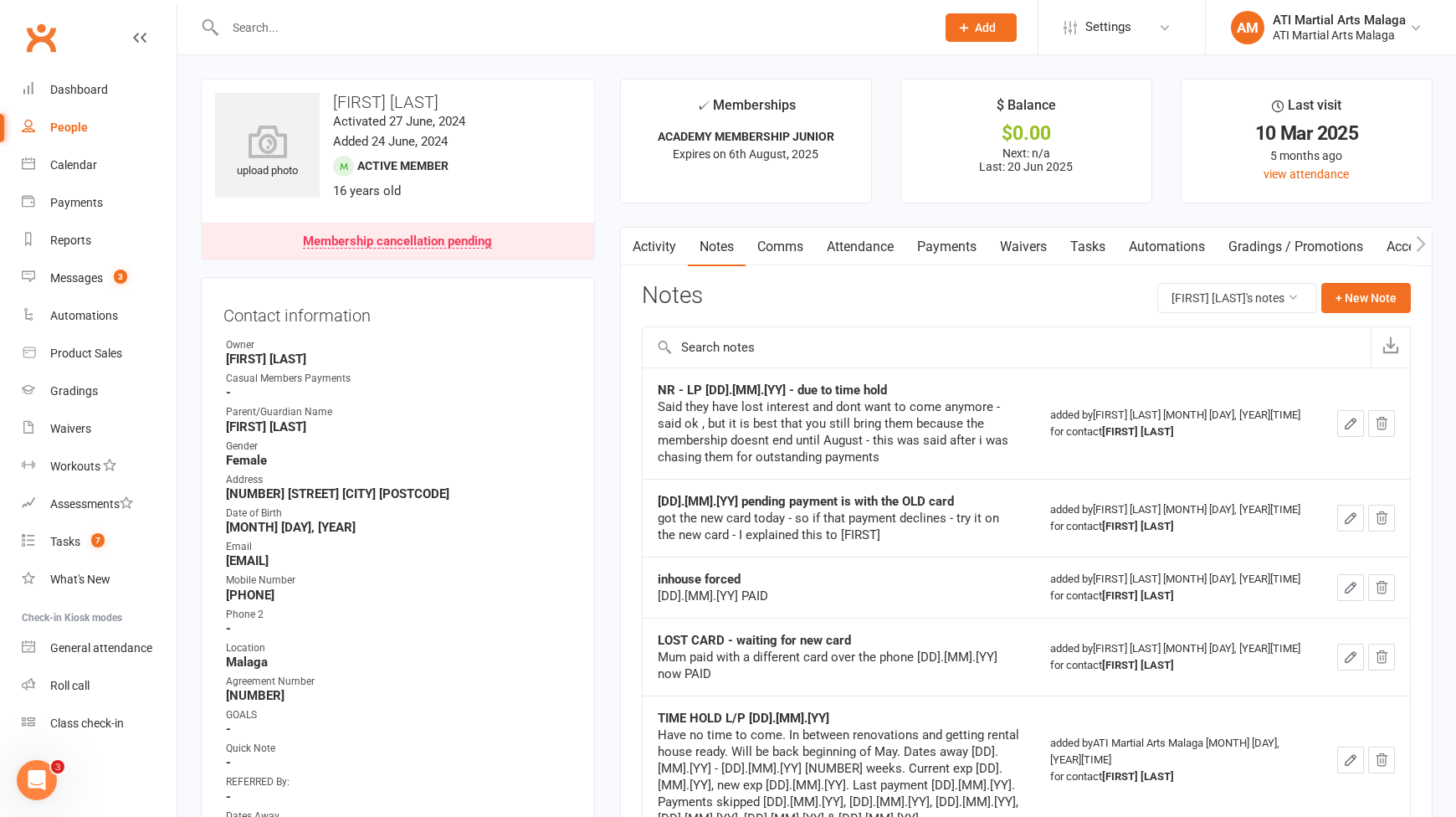 click on "upload photo Louise Hoang Activated 27 June, 2024 Added 24 June, 2024   Active member 16 years old  Membership cancellation pending Contact information Owner   Melissa Ferraro Casual Members Payments  -
Parent/Guardian Name  Hang Nguyen
Gender  Female
Address  10 Woodbine Terrace Mirrabooka 6061
Date of Birth  December 21, 2008
Email  bestsinggirl@gmail.com
Mobile Number  0481 966 898
Phone 2  -
Location  Malaga
Agreement Number  5763
GOALS  -
Quick Note  -
REFERRED By:  -
Dates Away  18.03.25 - 29.04.25
Non Renewal  Yes
Unlimited/Once per week  Academy
TFN  Yes
Family member  1st member
Medical Conditions?  -
Membership Renewal Date - To be changed with each renewal.  August 7, 2025
First Payment Date - To be changed with each renewal.  June 28, 2024
CC for EFT Force Billing  5163 6600 1065 0961 exp 07/28
Billing Cycle  Weekly
Program  Junior TKD
Flag Title  -
Flag Description  -
Update Contact Details Flag Archive Manage Comms Settings
Wallet Credit card" at bounding box center [397, 1294] 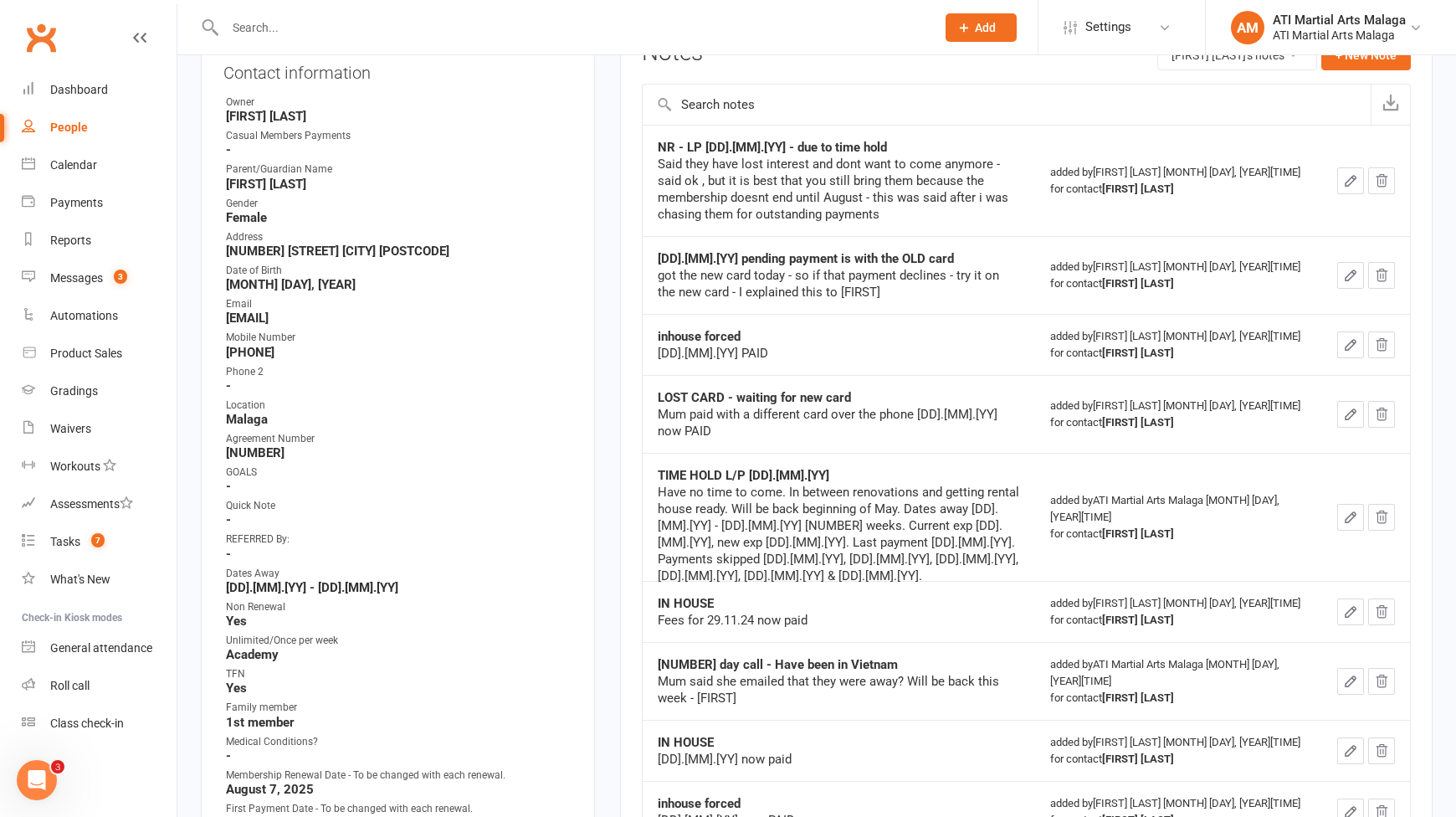 scroll, scrollTop: 84, scrollLeft: 0, axis: vertical 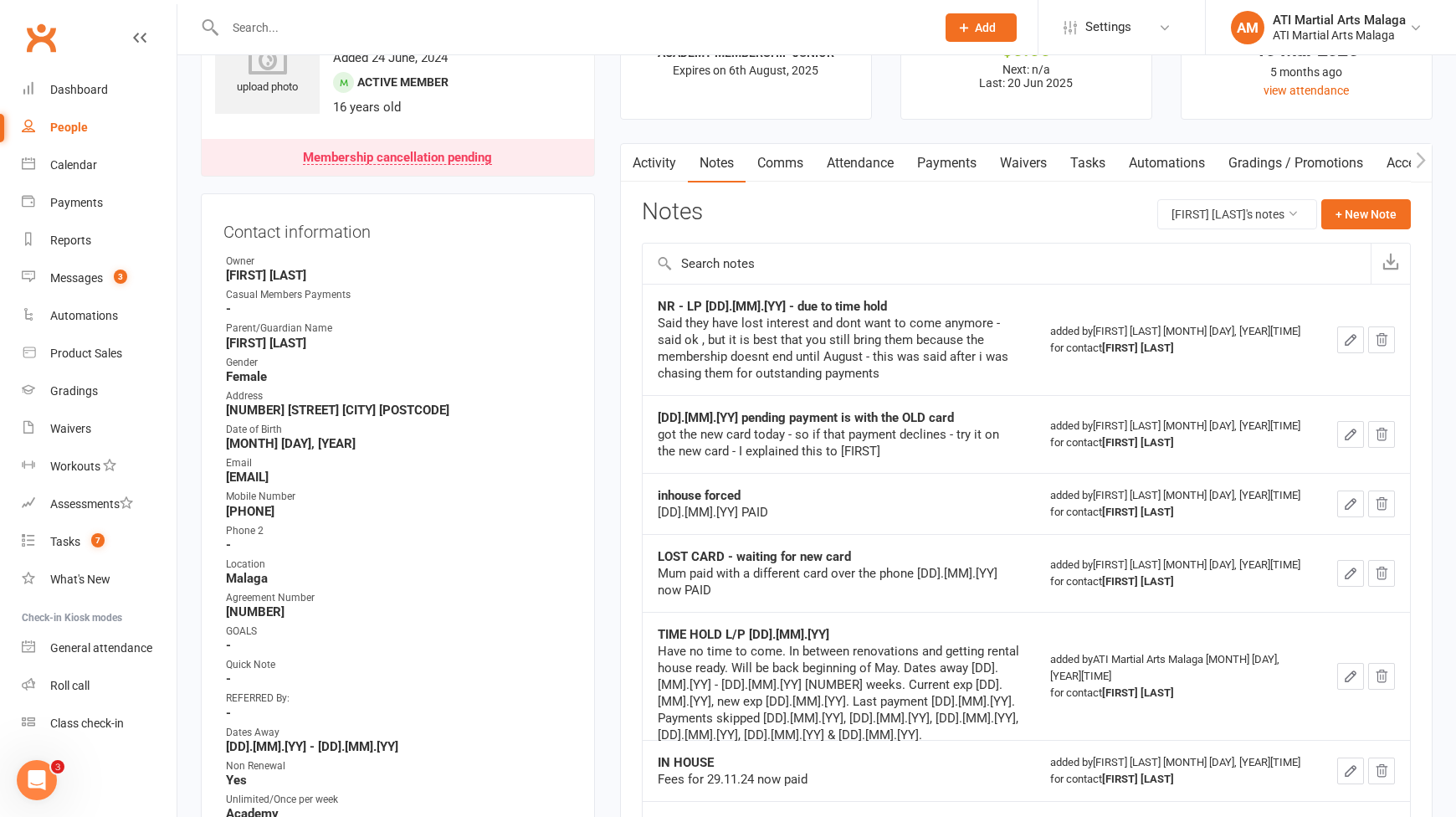 click on "Payments" at bounding box center [946, 163] 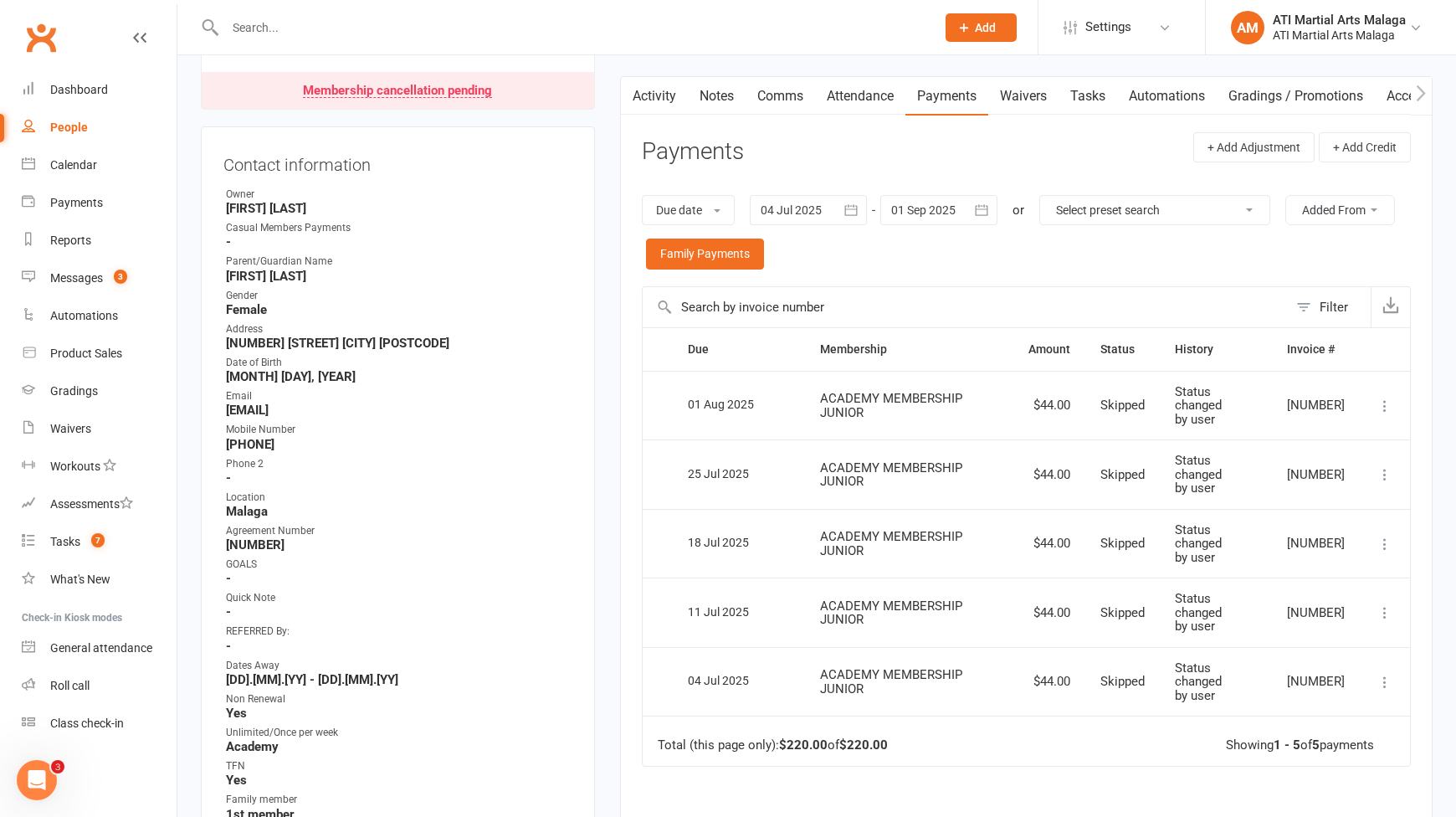 scroll, scrollTop: 0, scrollLeft: 0, axis: both 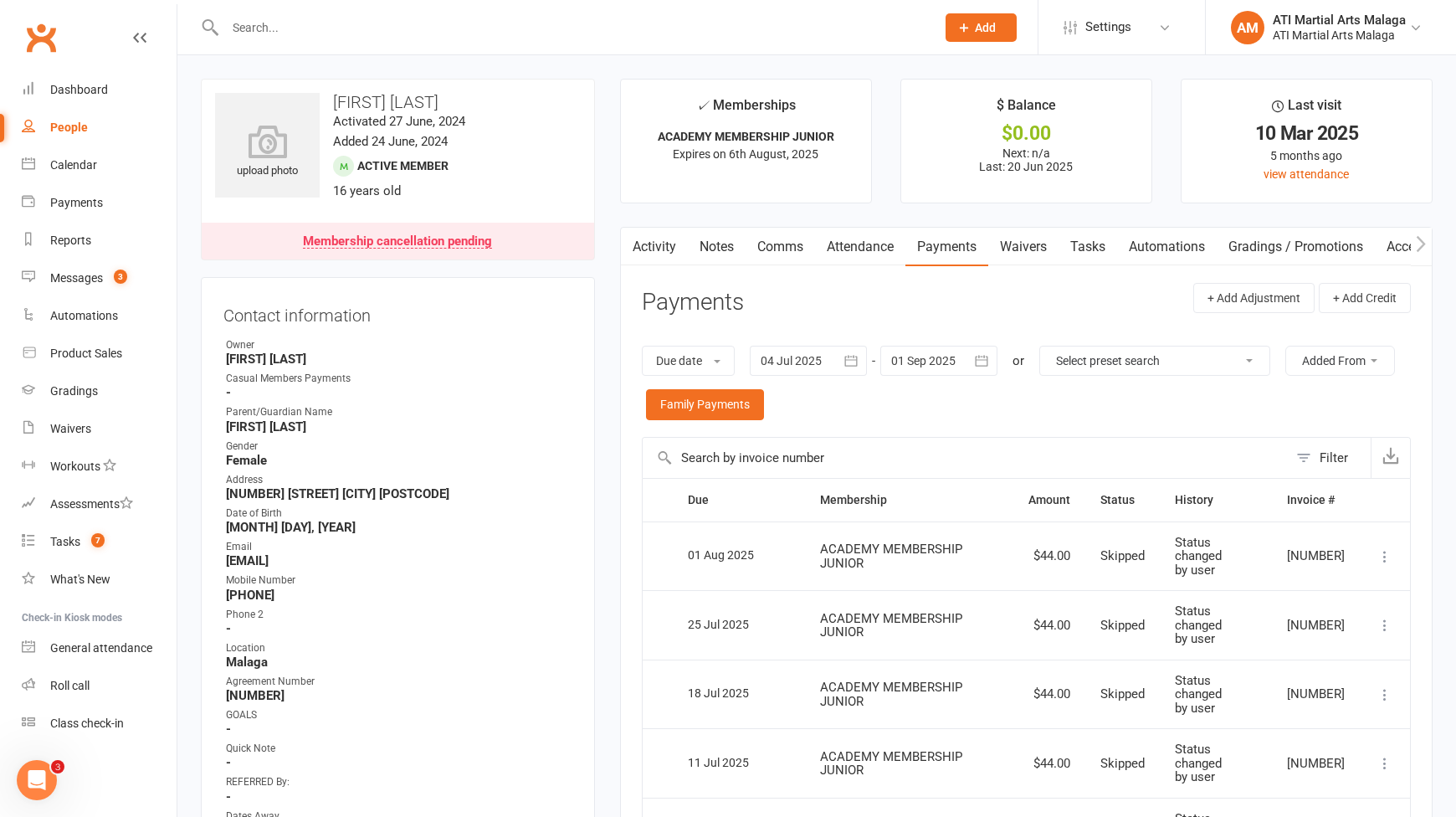 click on "Notes" at bounding box center (716, 247) 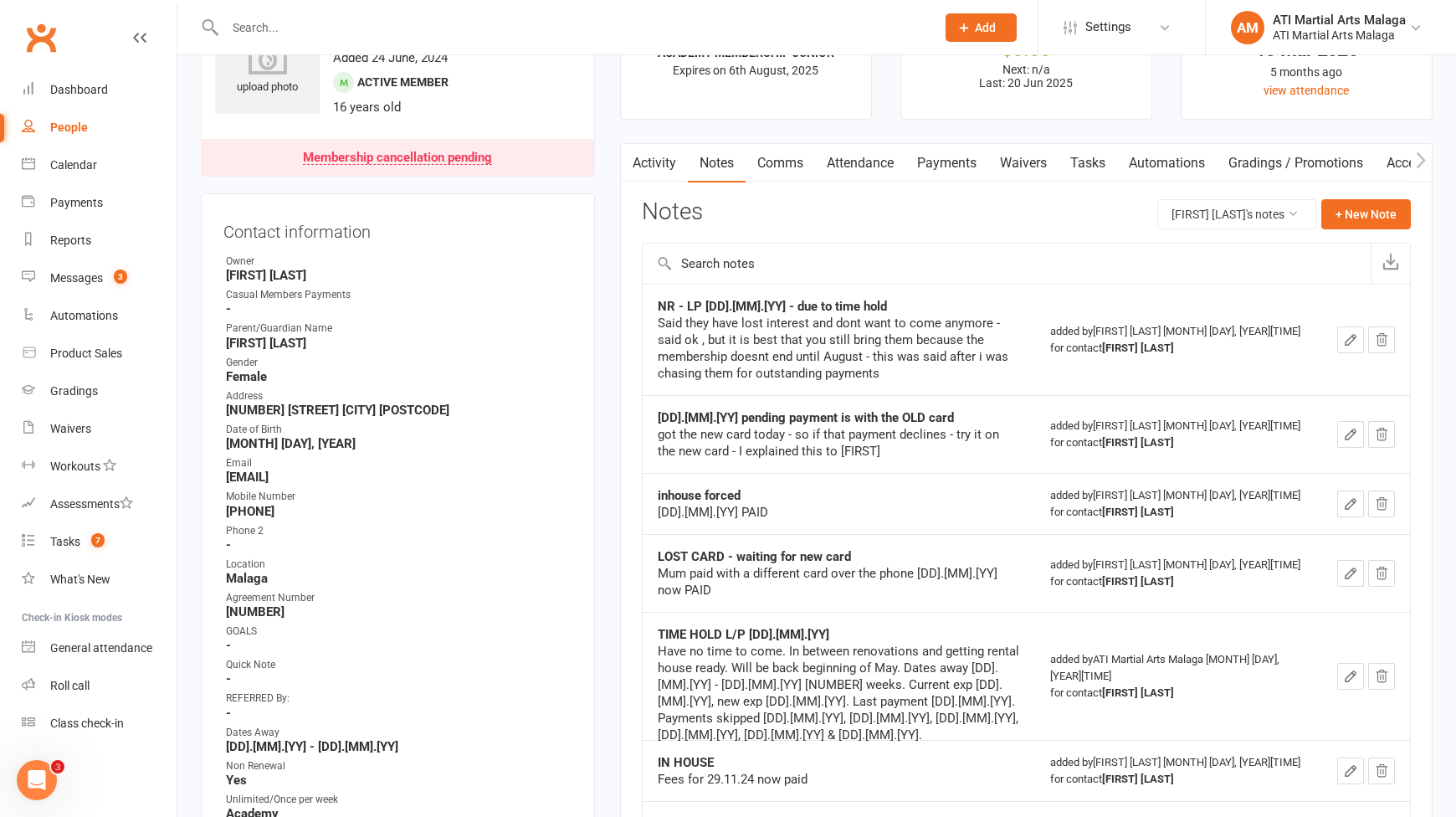 scroll, scrollTop: 0, scrollLeft: 0, axis: both 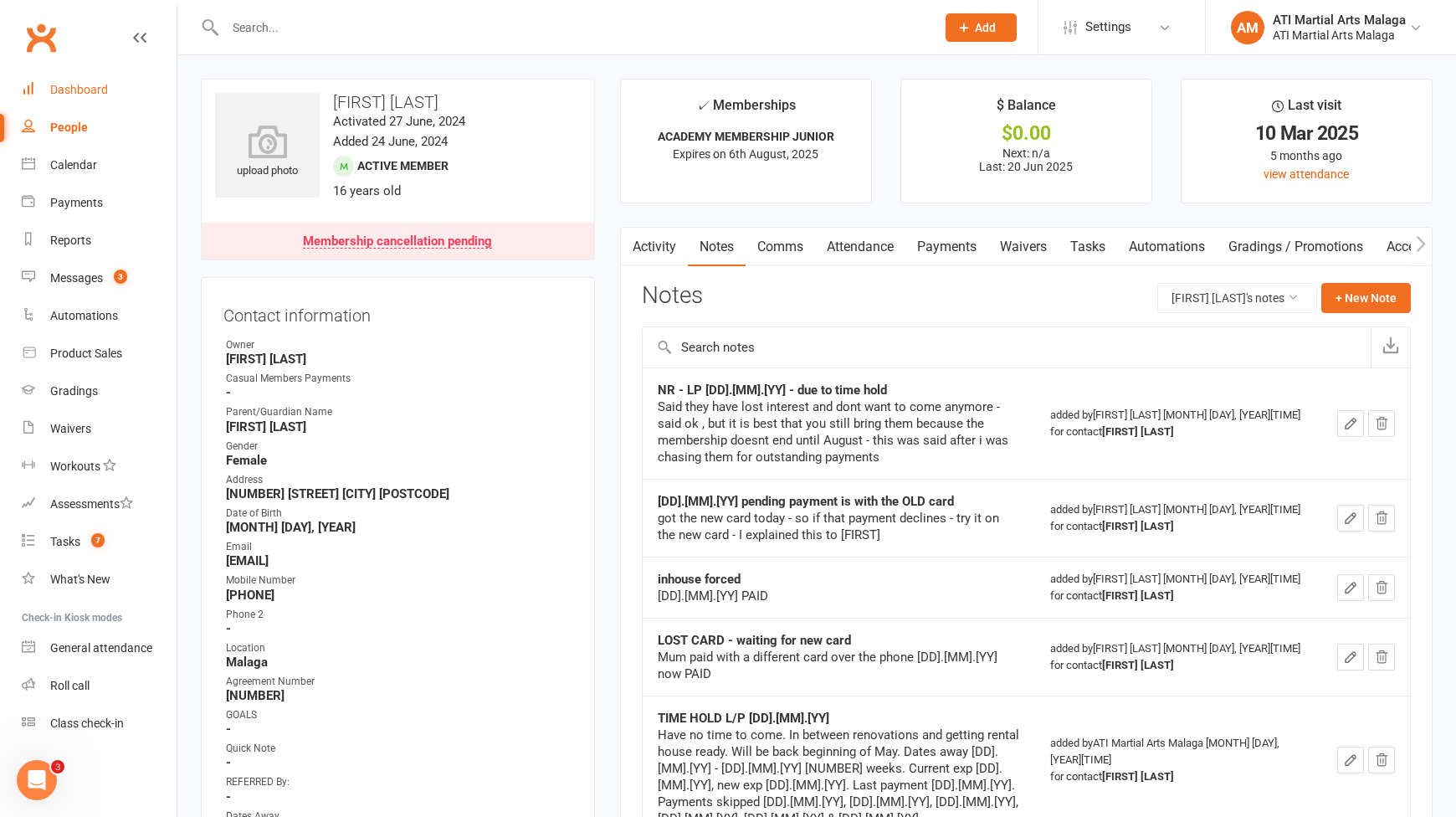 click on "Dashboard" at bounding box center (99, 90) 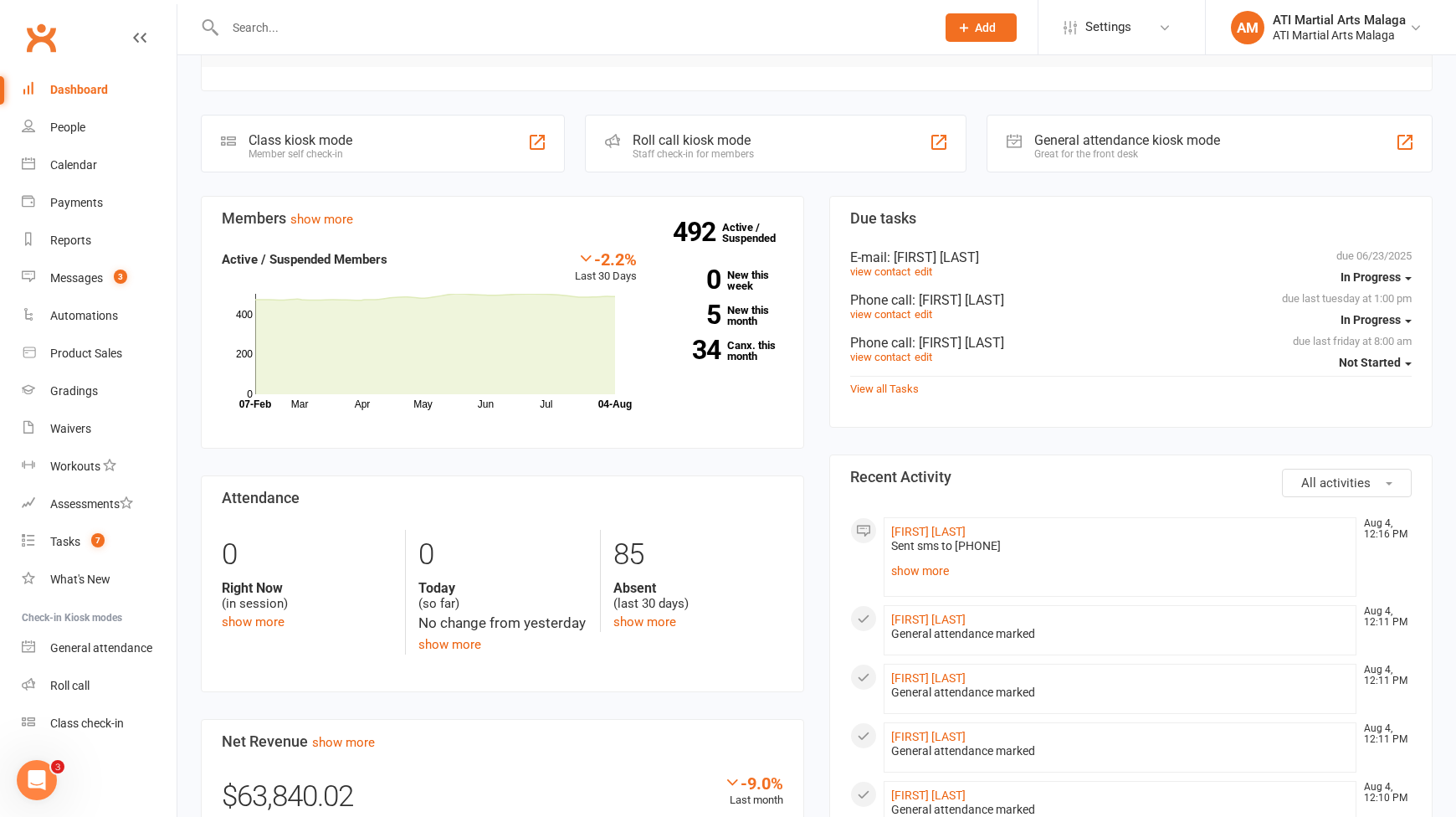 scroll, scrollTop: 251, scrollLeft: 0, axis: vertical 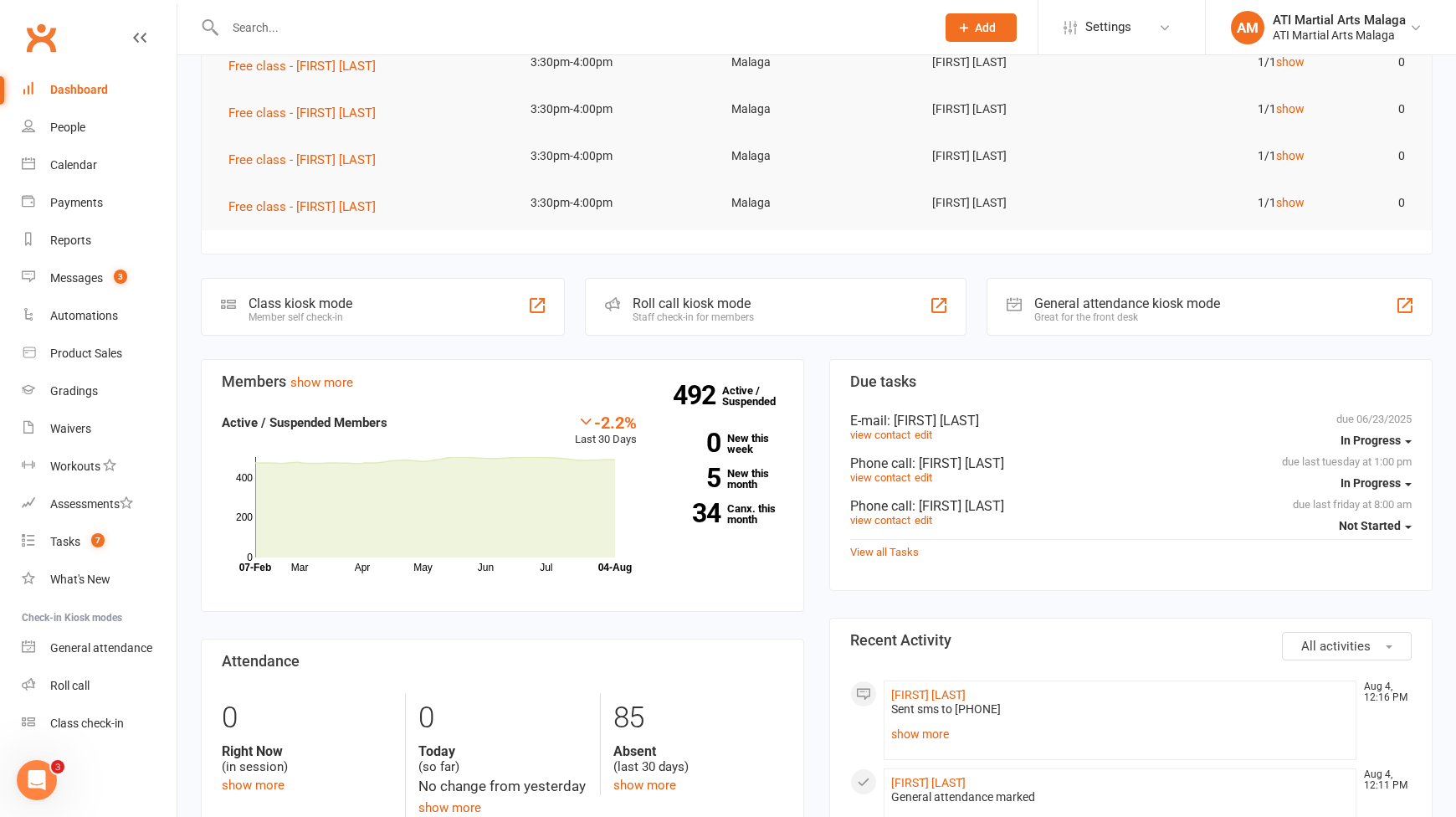 click at bounding box center (572, 28) 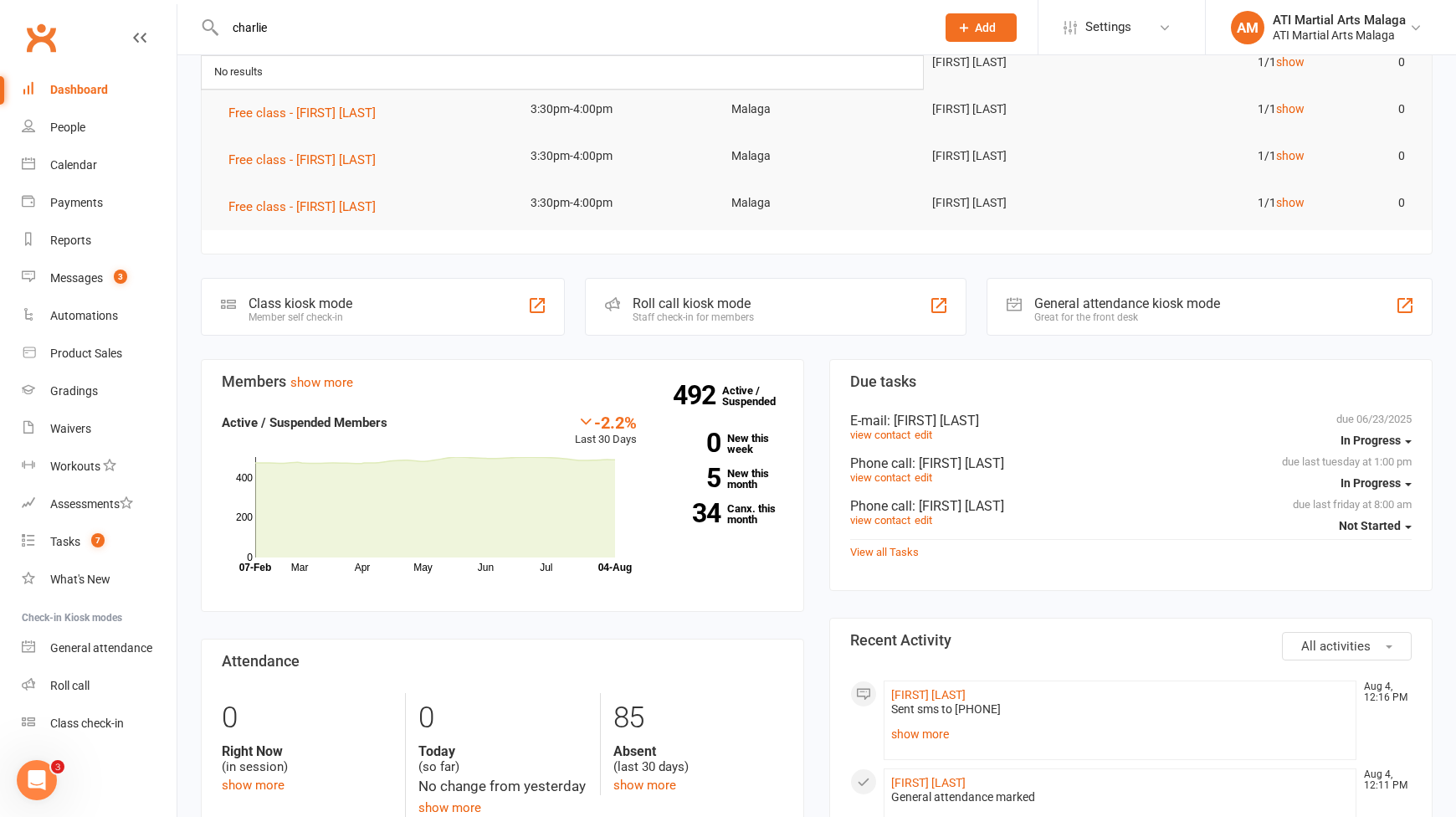 type on "charlie a" 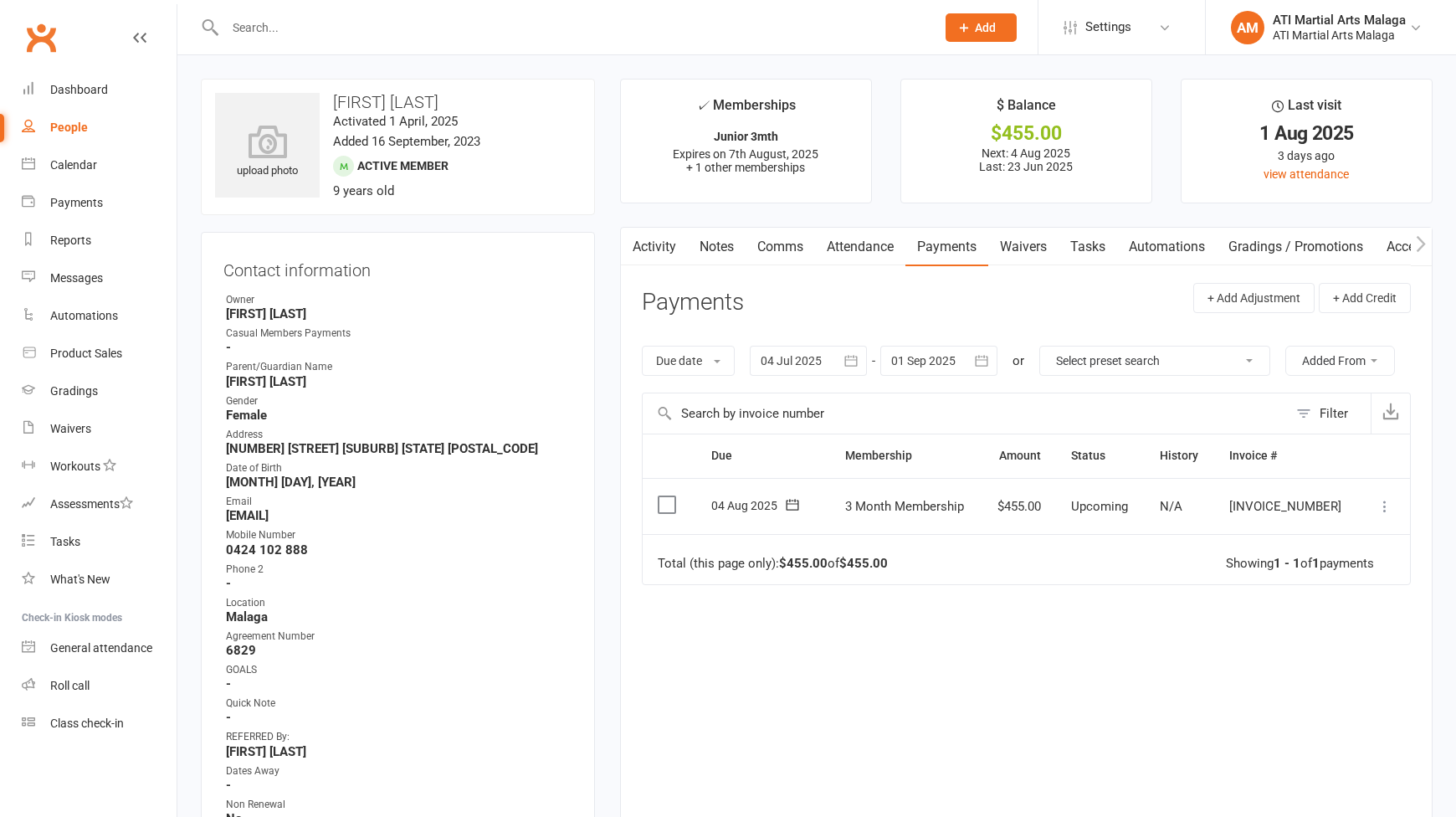 scroll, scrollTop: 0, scrollLeft: 0, axis: both 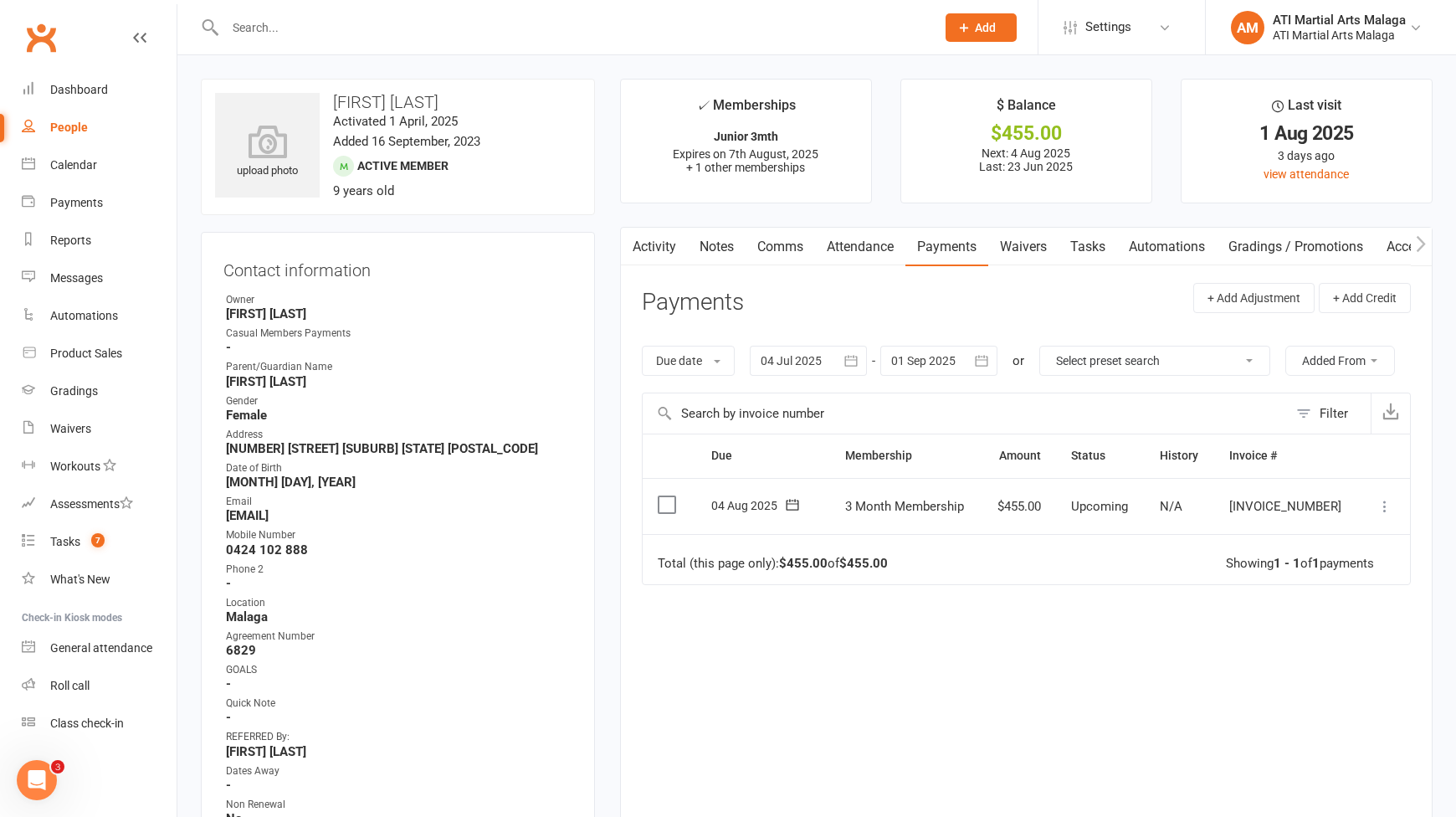click on "04 Aug 2025" at bounding box center (763, 506) 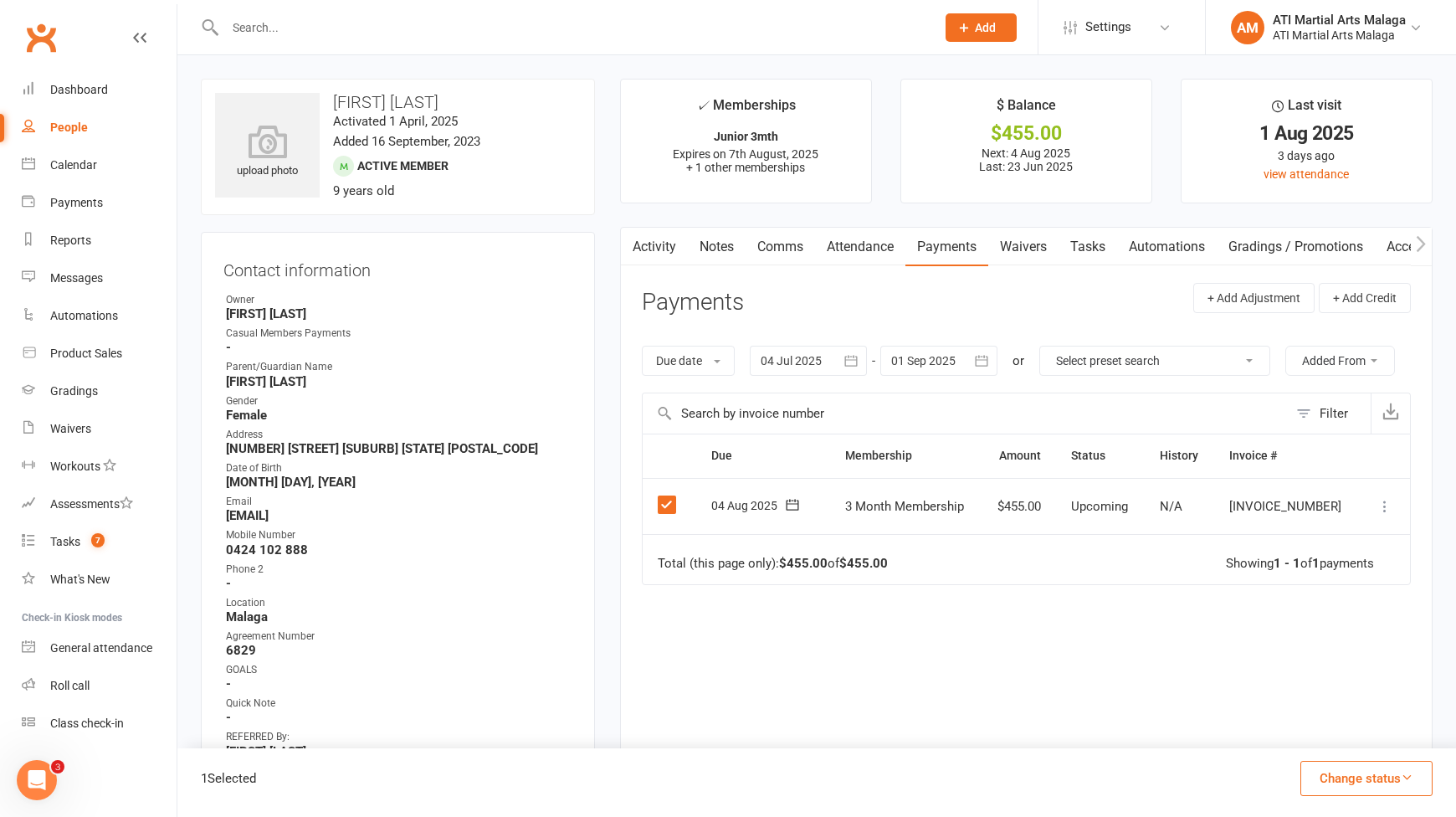 click on "Change status" at bounding box center (1366, 778) 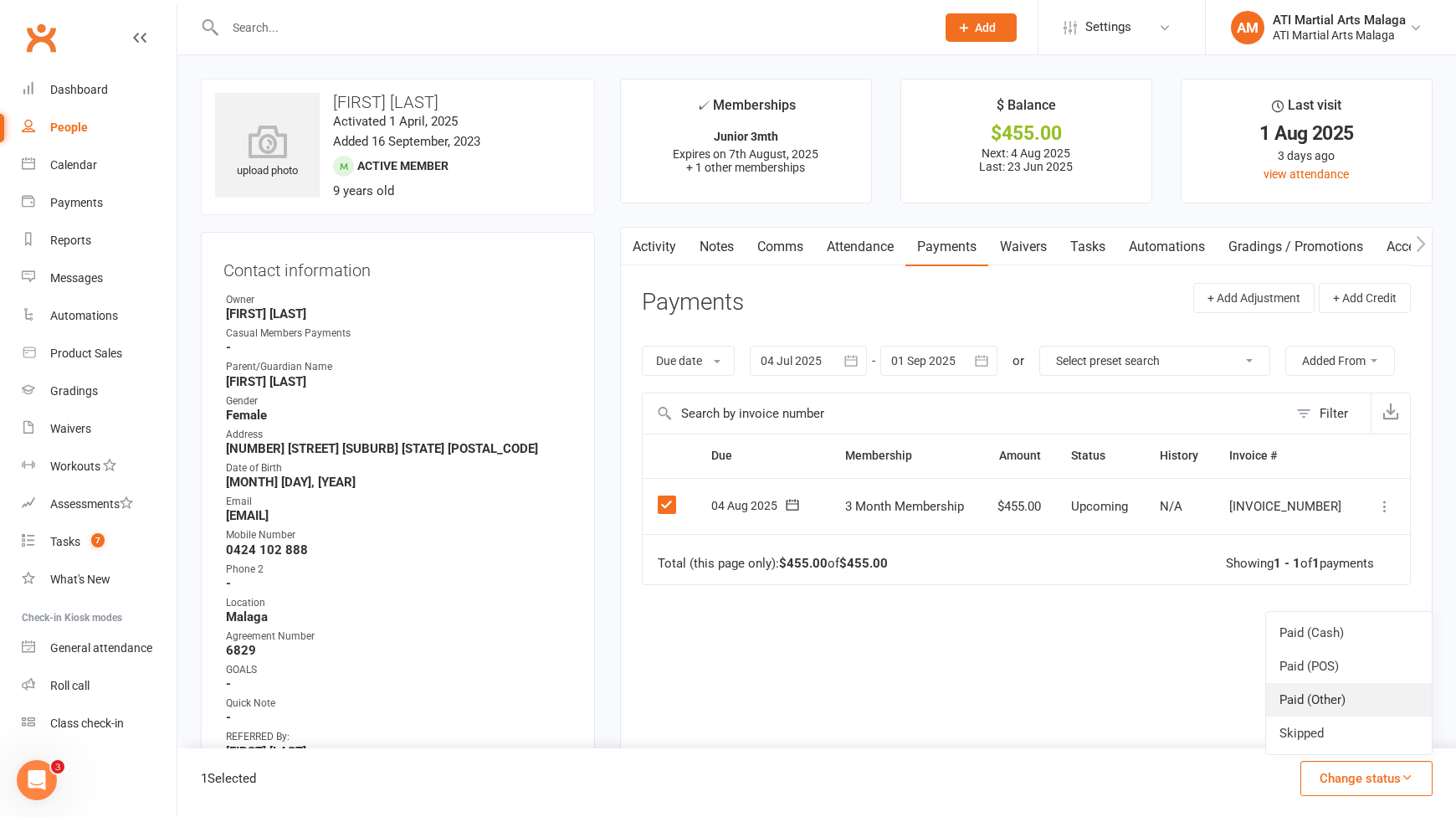 click on "Paid (Other)" at bounding box center (1349, 700) 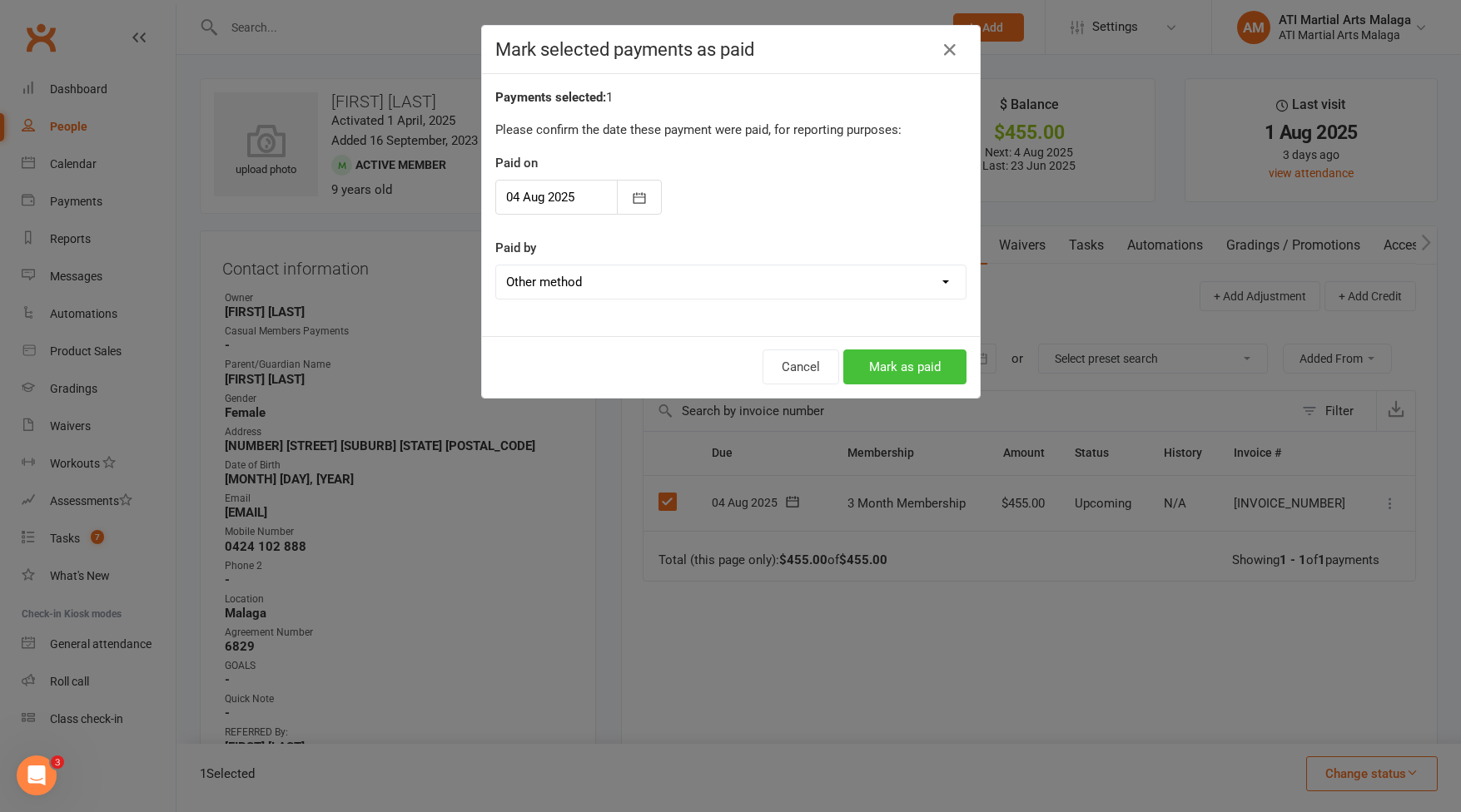 click on "Mark as paid" at bounding box center [905, 367] 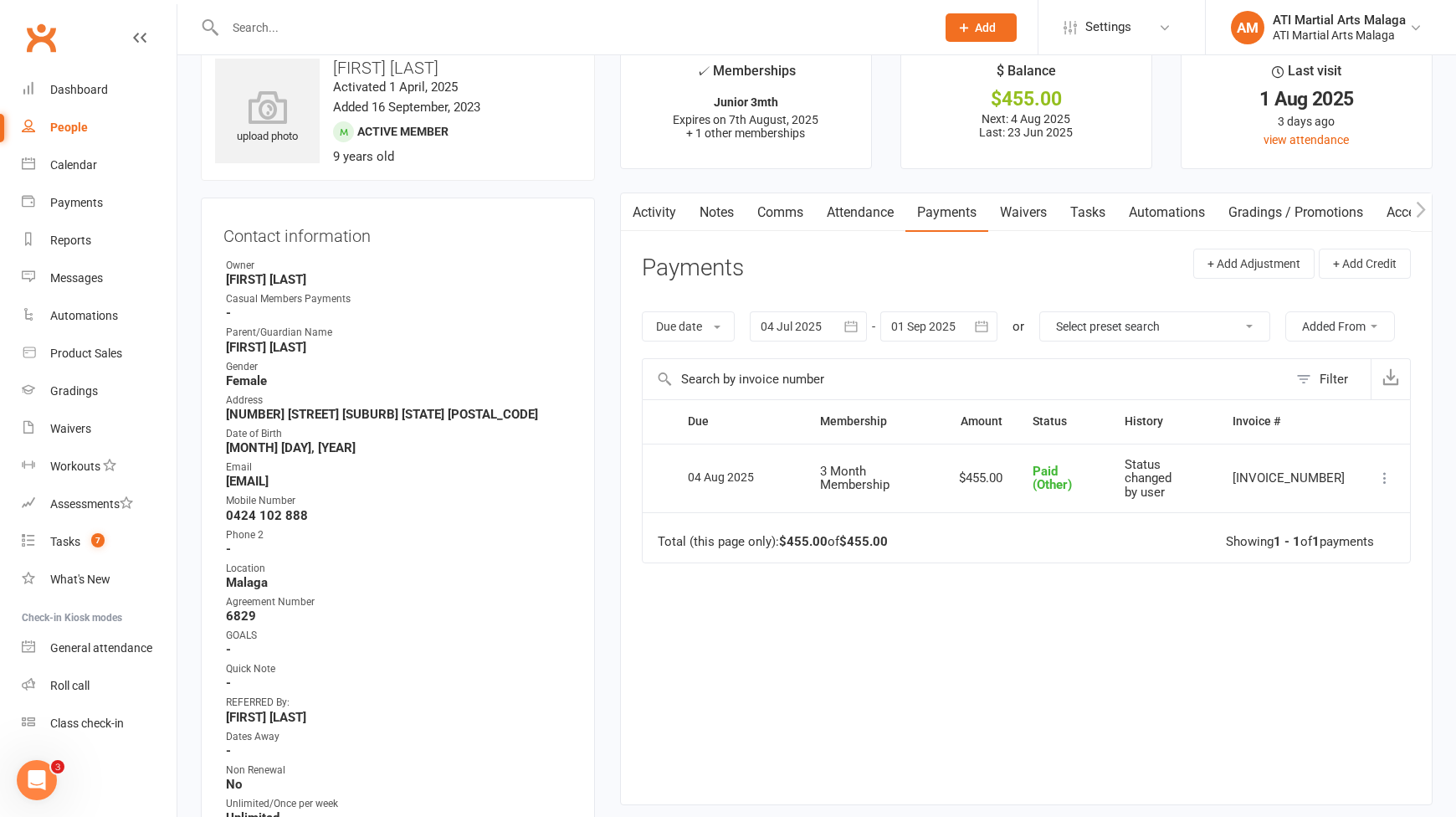 scroll, scrollTop: 0, scrollLeft: 0, axis: both 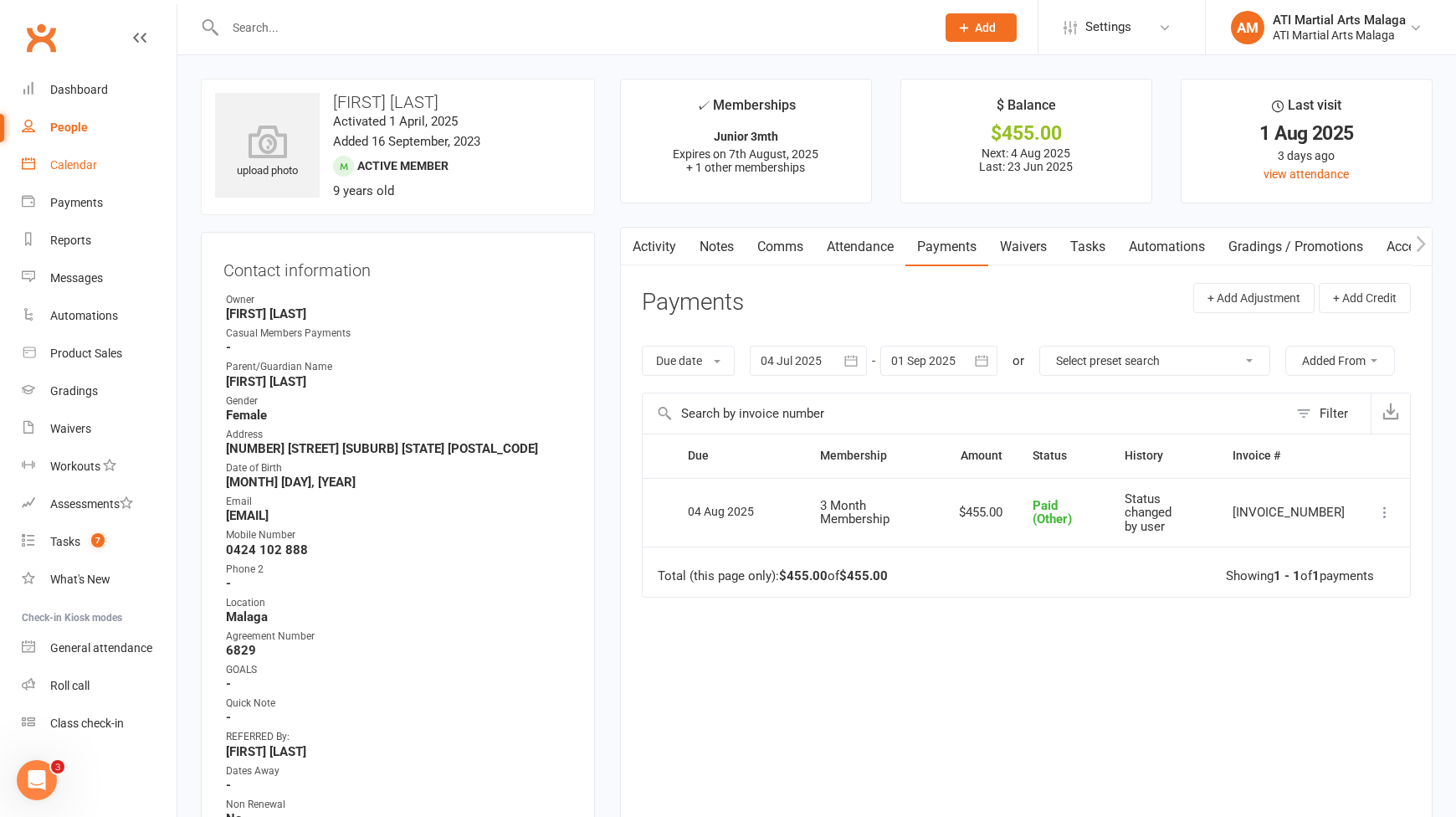 click on "Calendar" at bounding box center (99, 165) 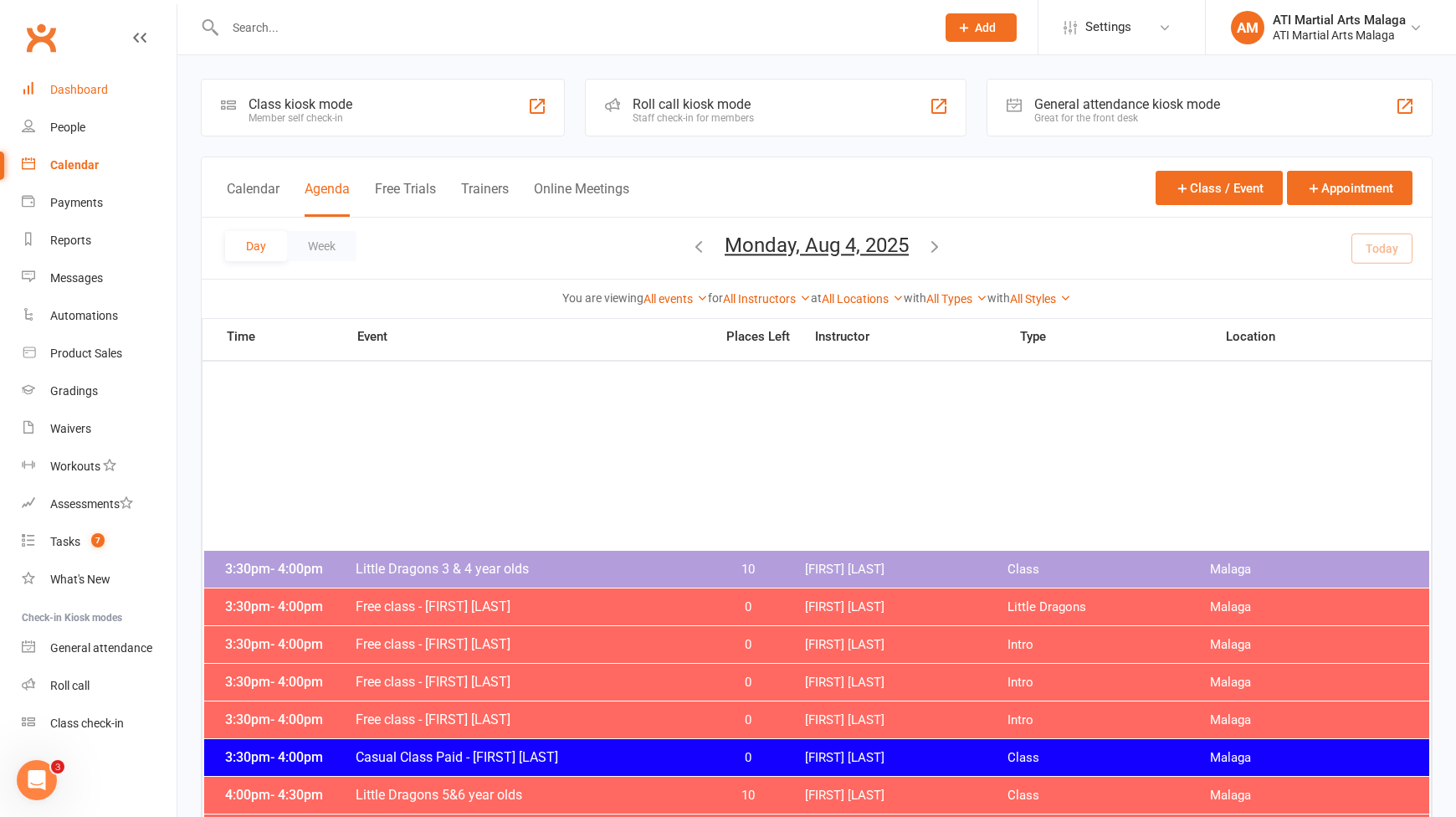click on "Dashboard" at bounding box center (99, 90) 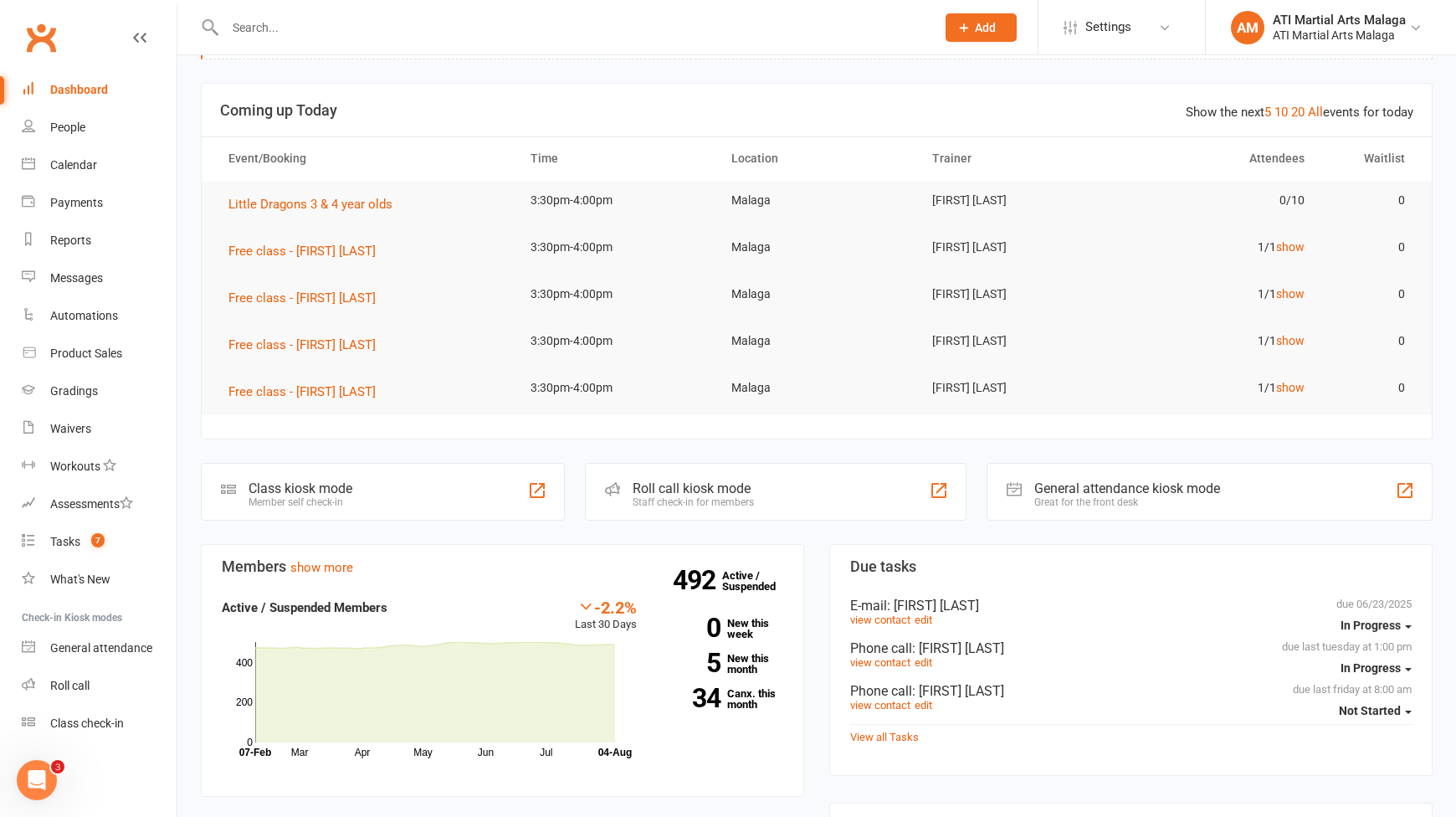 scroll, scrollTop: 84, scrollLeft: 0, axis: vertical 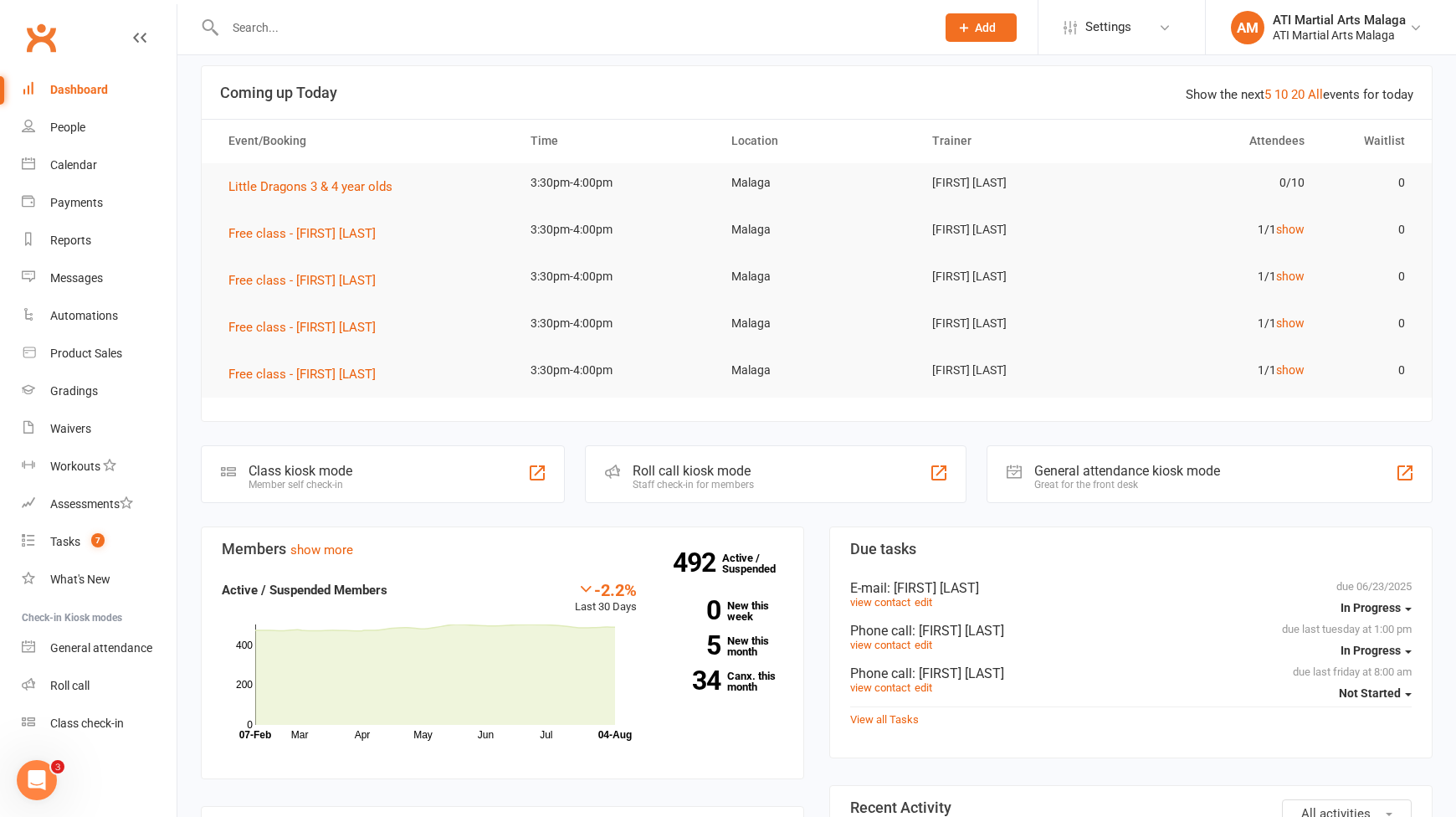 drag, startPoint x: 344, startPoint y: 13, endPoint x: 354, endPoint y: 23, distance: 14.14214 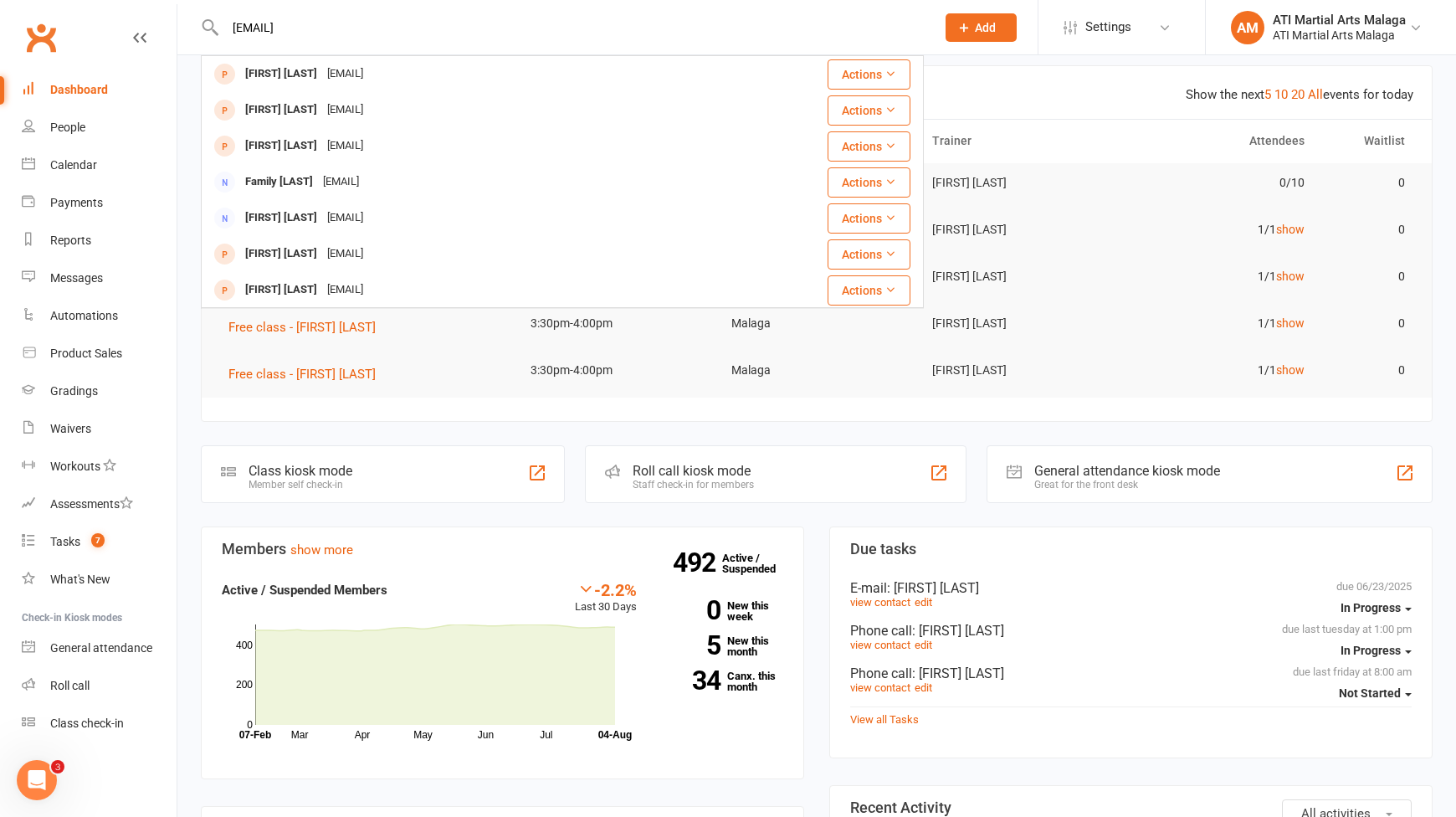 type on "[EMAIL]" 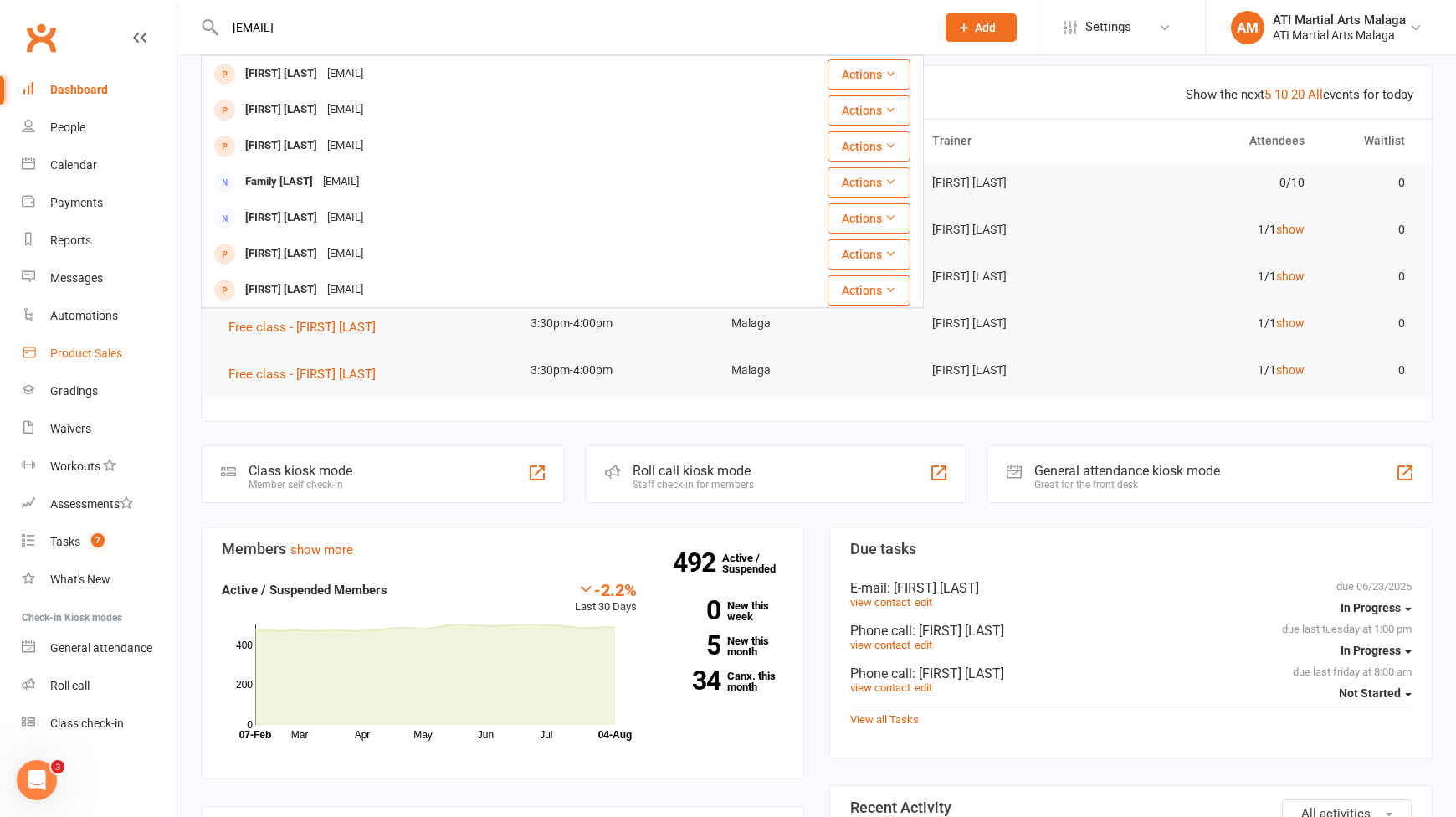 click on "Product Sales" at bounding box center (99, 353) 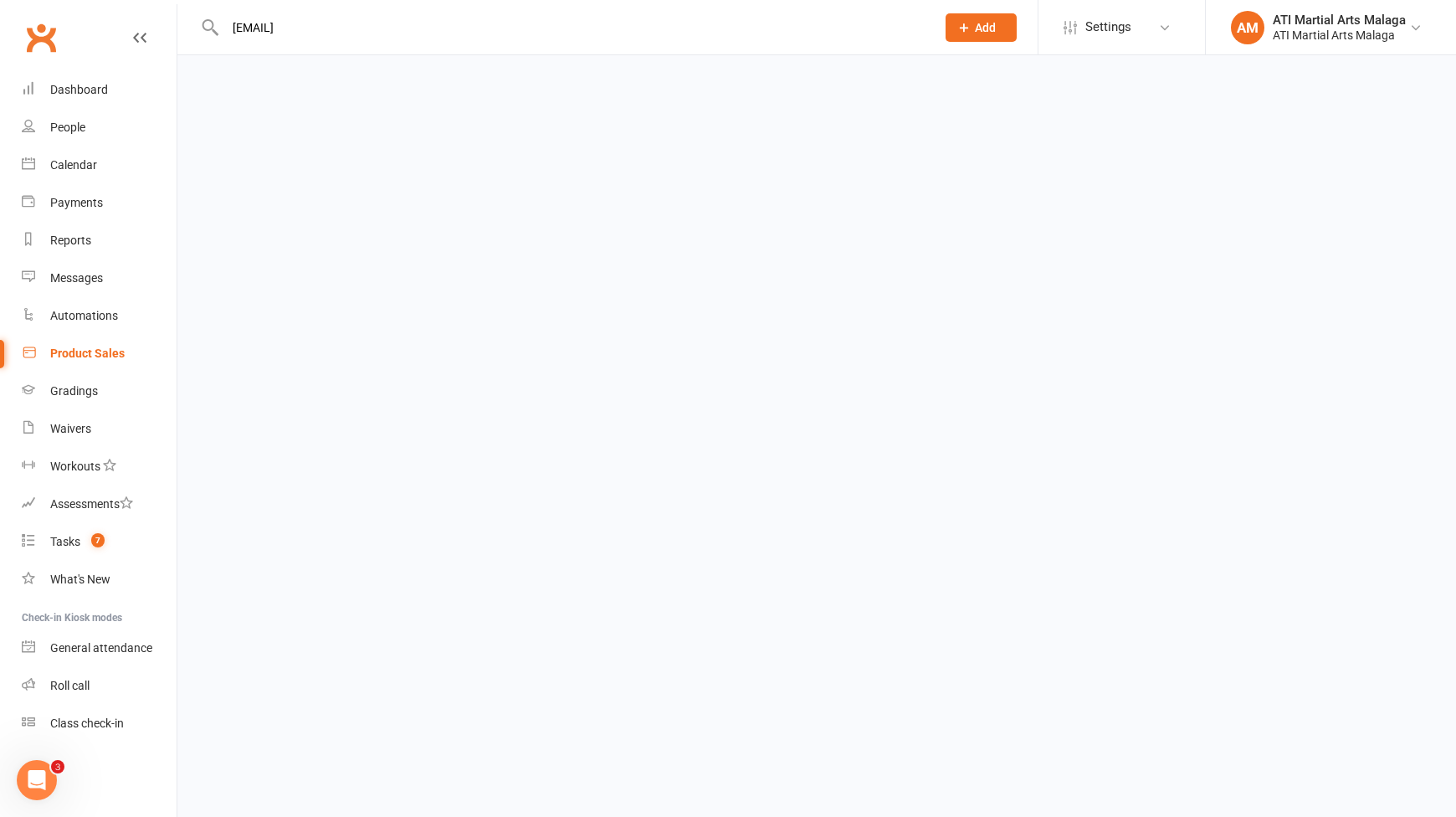 type 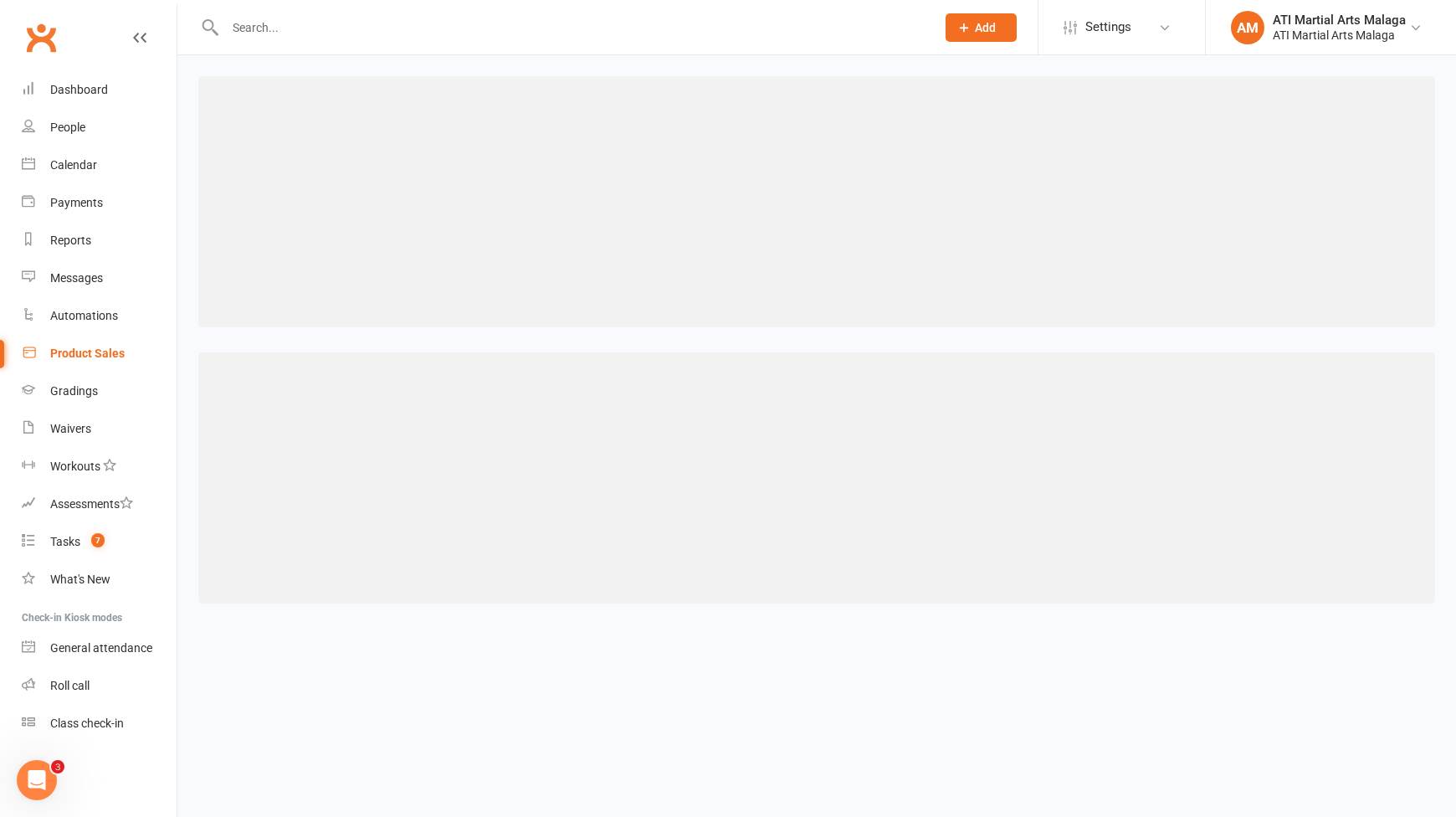 scroll, scrollTop: 0, scrollLeft: 0, axis: both 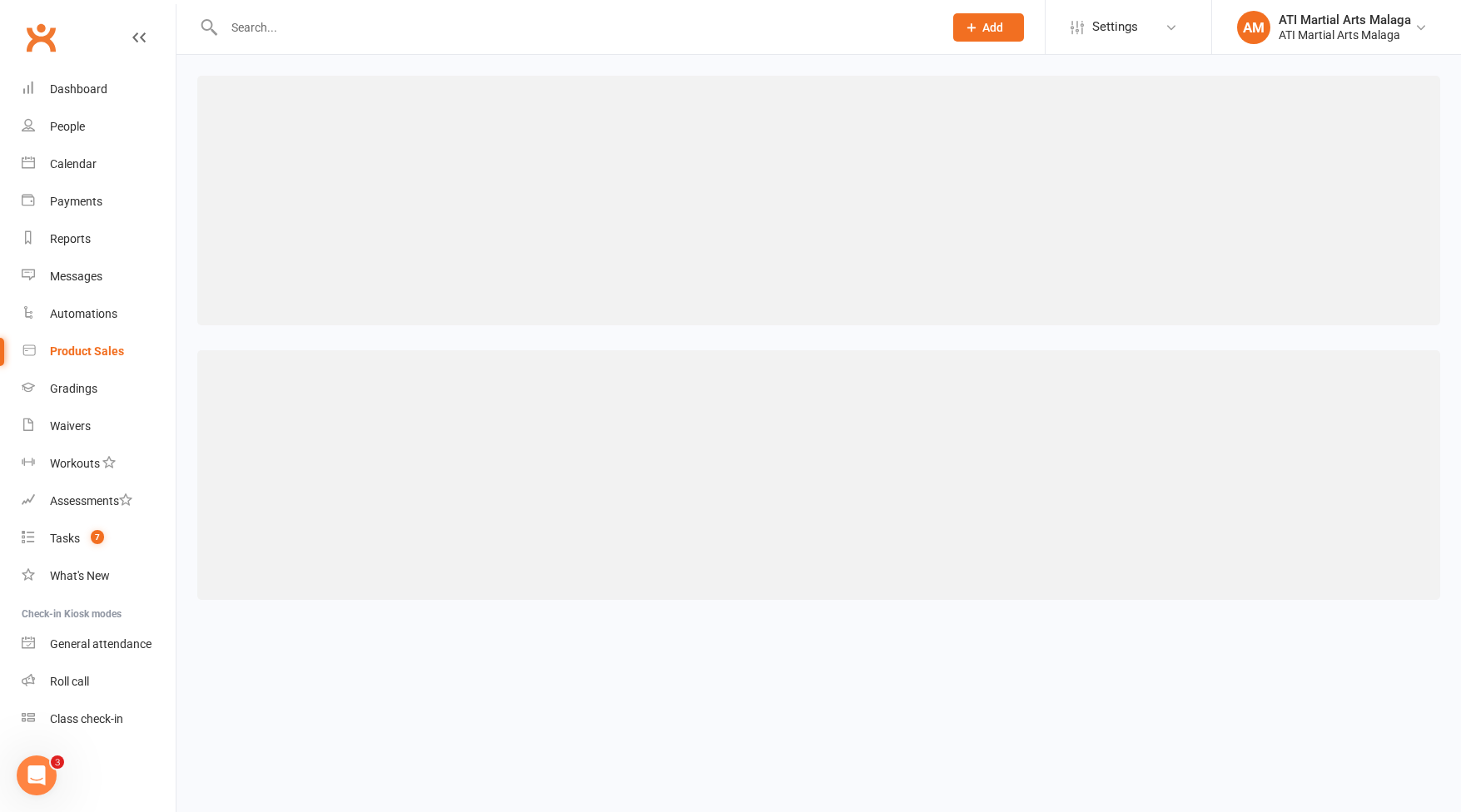 click at bounding box center [575, 27] 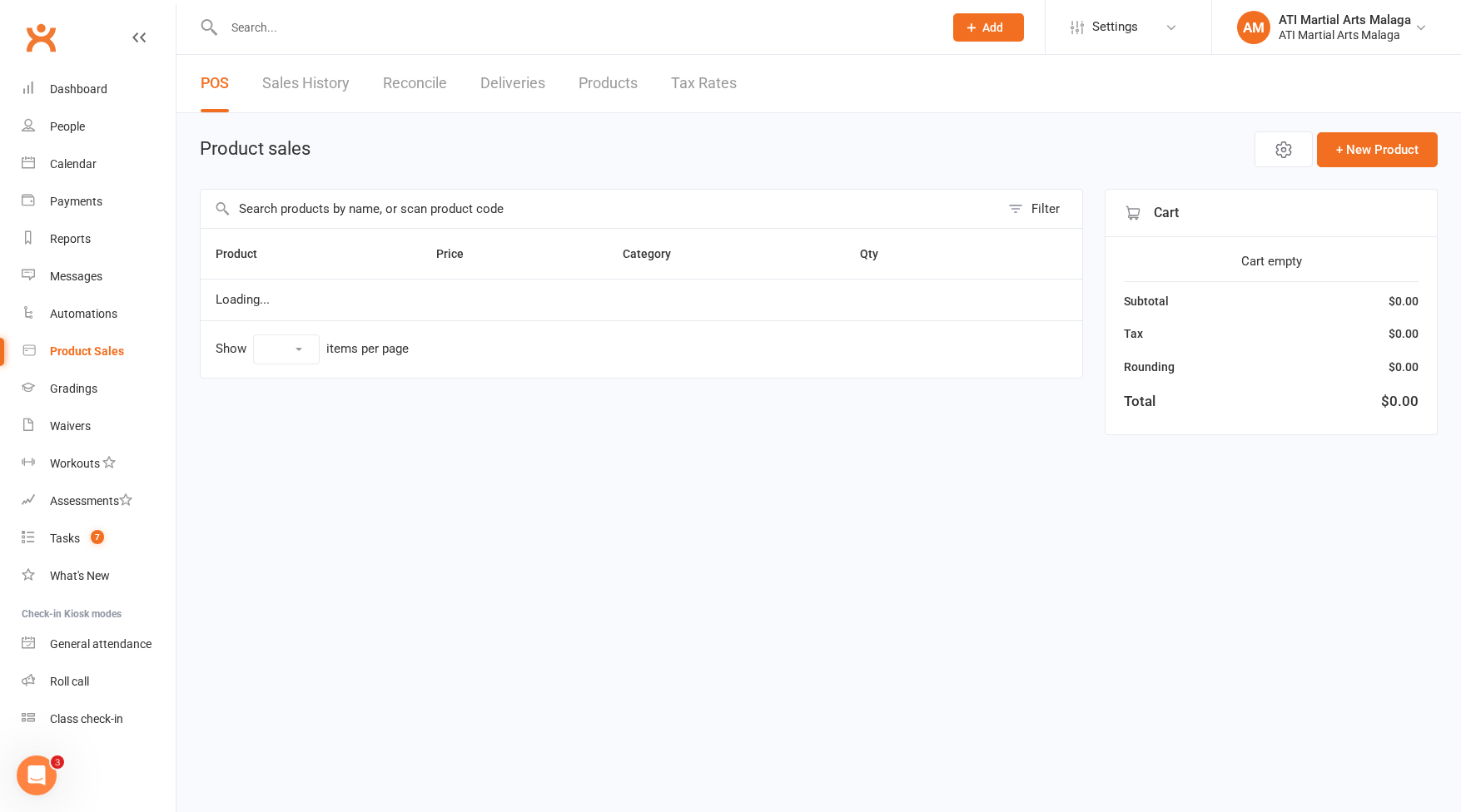 select on "10" 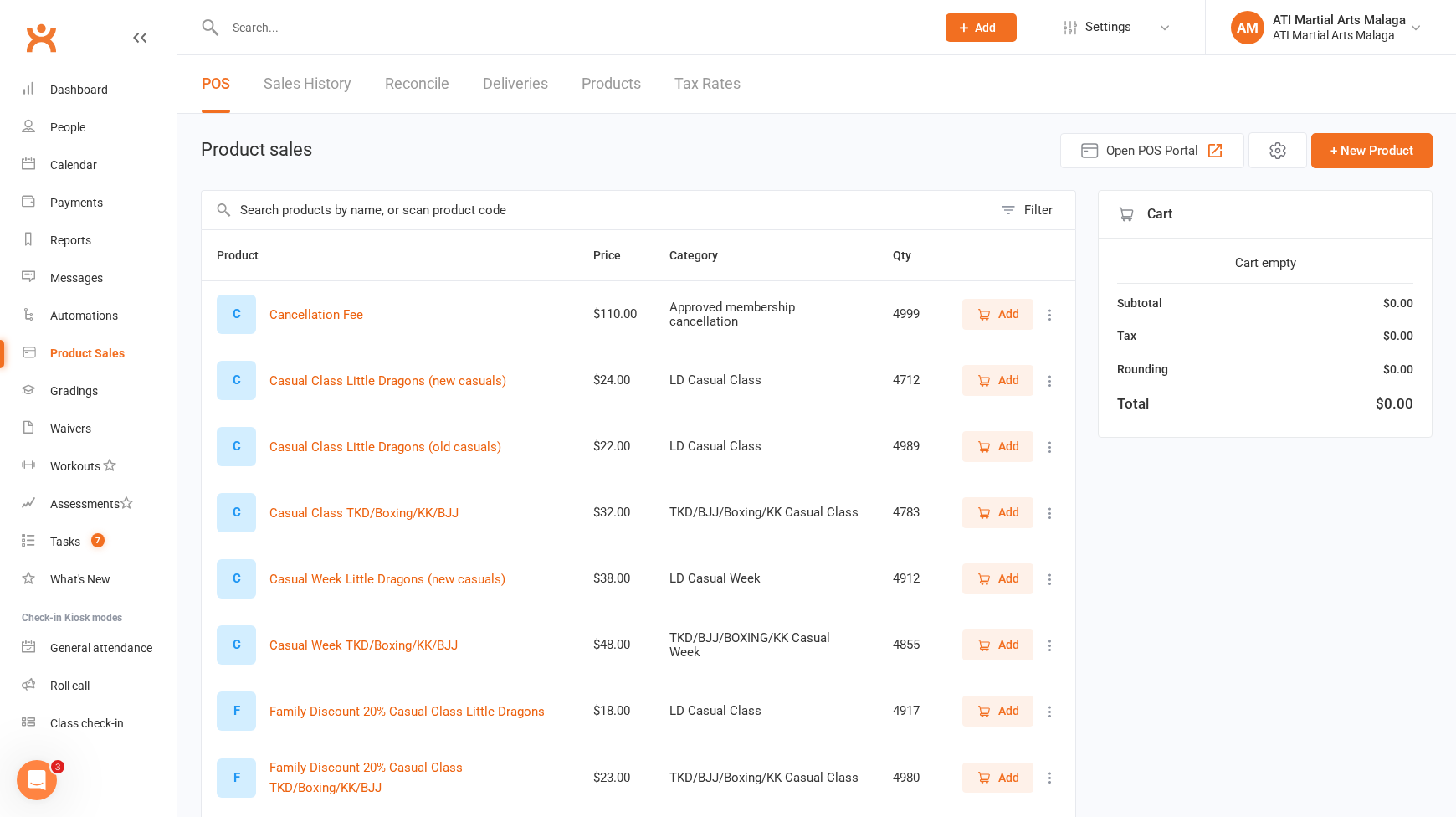 paste on "[EMAIL]" 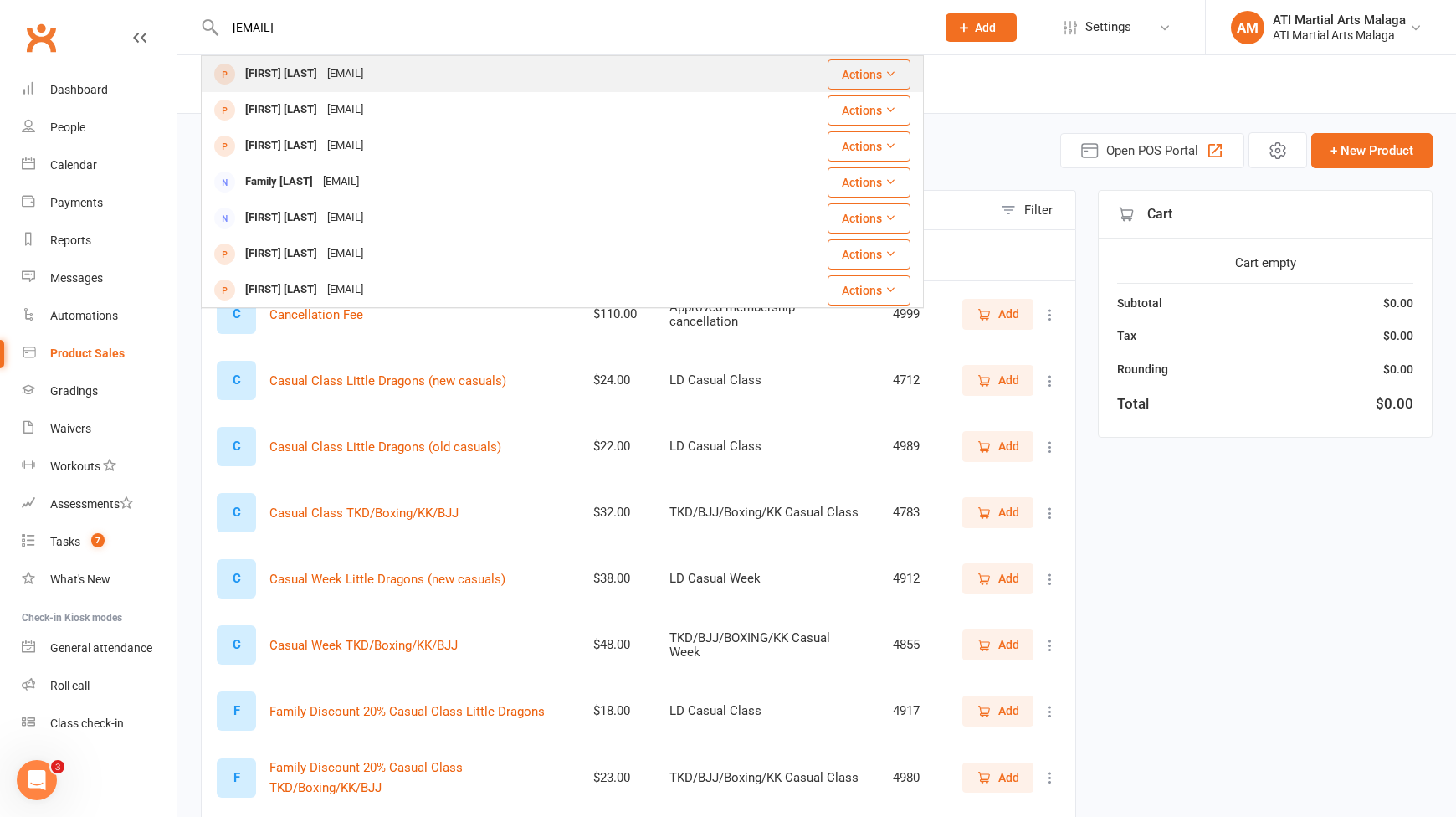 type on "[EMAIL]" 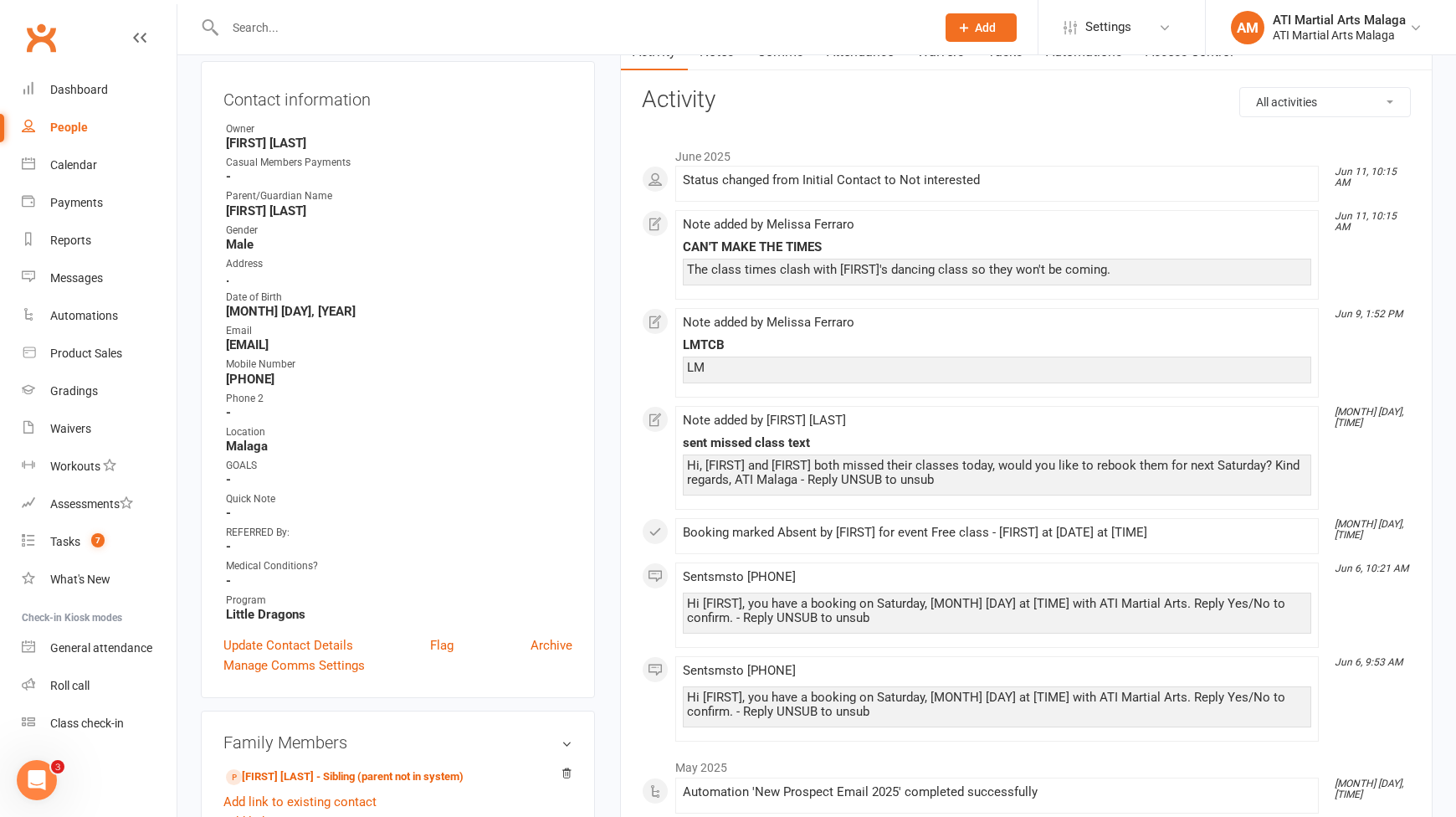 scroll, scrollTop: 335, scrollLeft: 0, axis: vertical 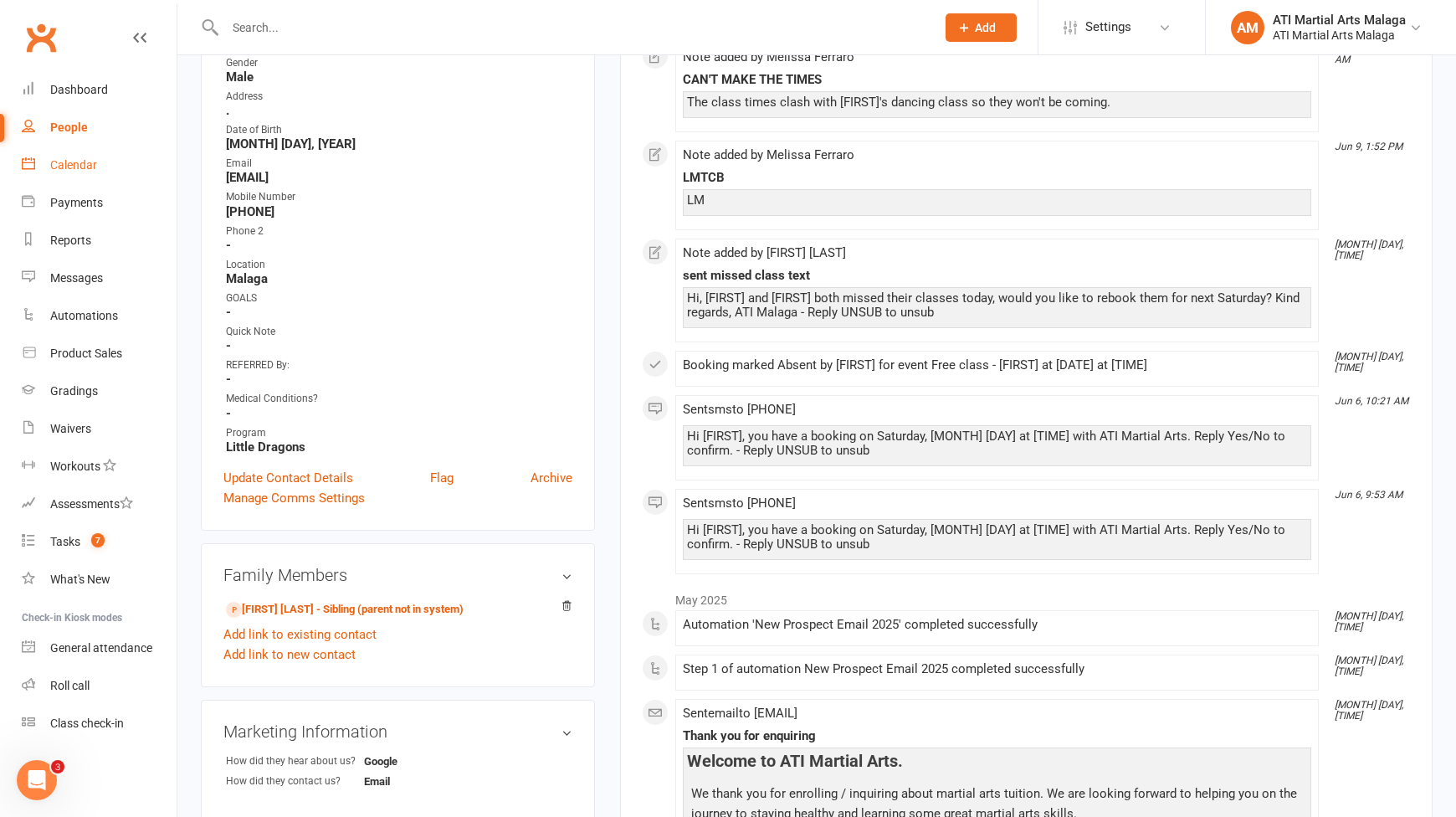 drag, startPoint x: 93, startPoint y: 176, endPoint x: 93, endPoint y: 191, distance: 15 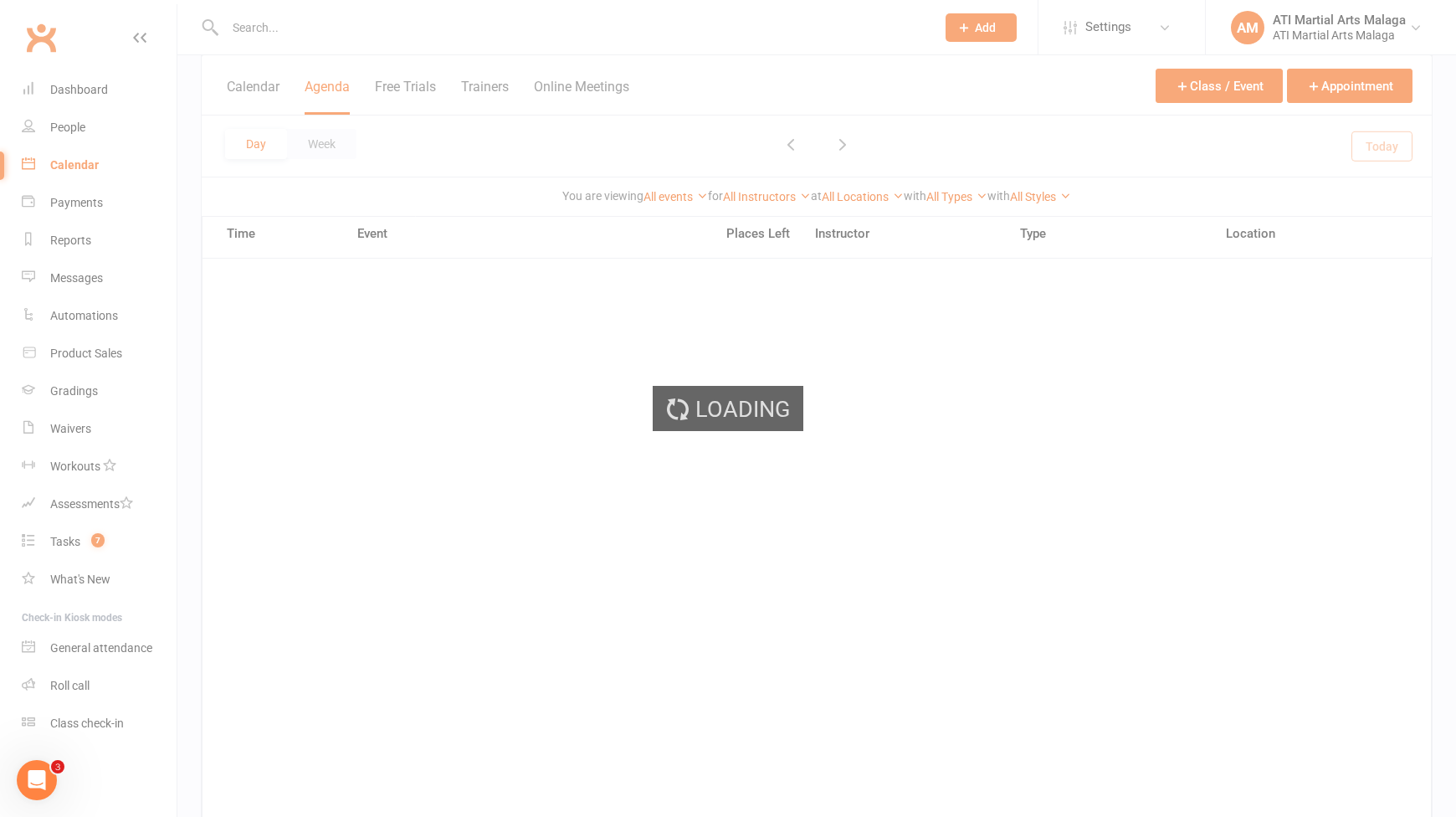 scroll, scrollTop: 0, scrollLeft: 0, axis: both 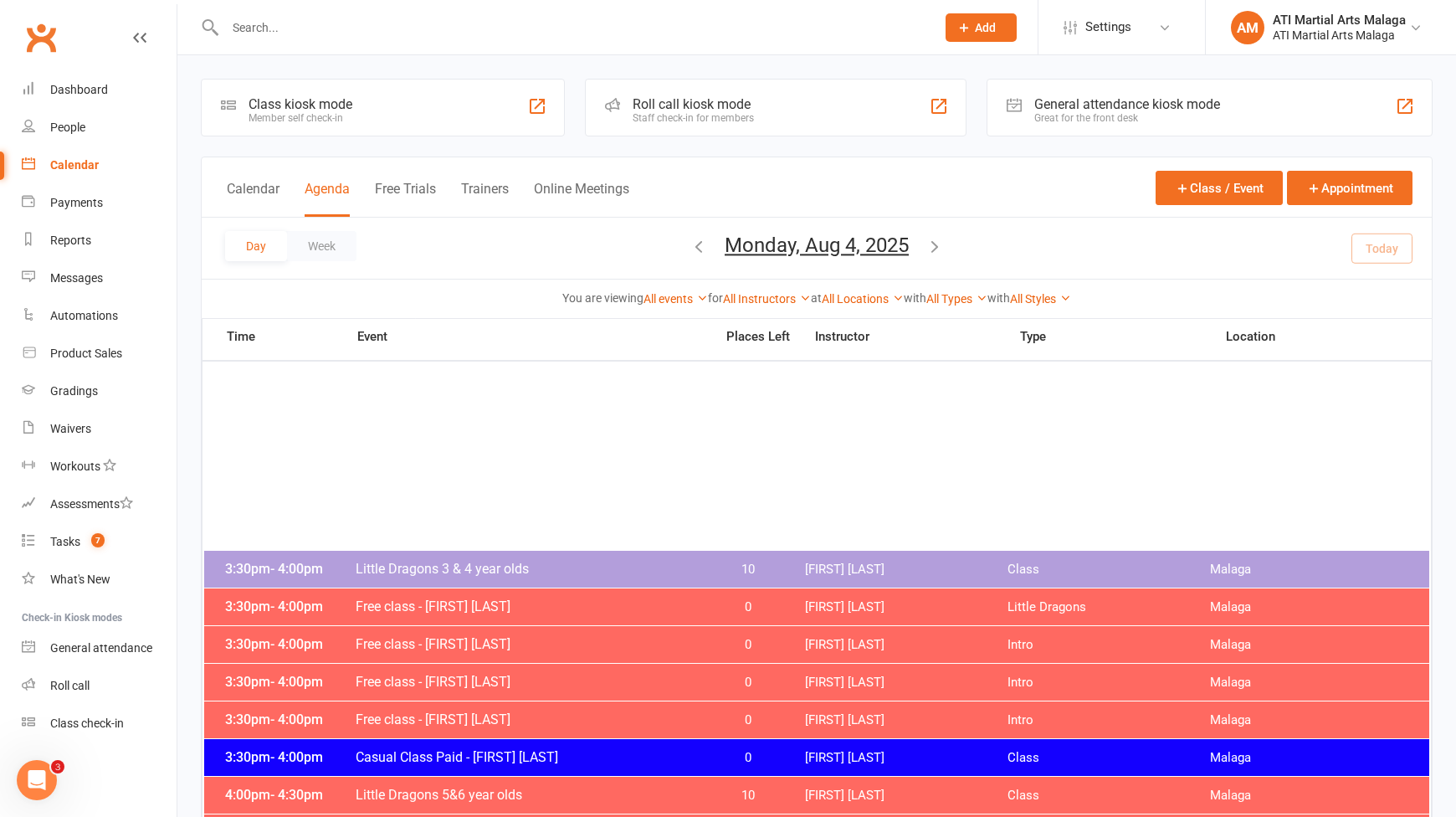 drag, startPoint x: 266, startPoint y: 185, endPoint x: 315, endPoint y: 203, distance: 52.201533 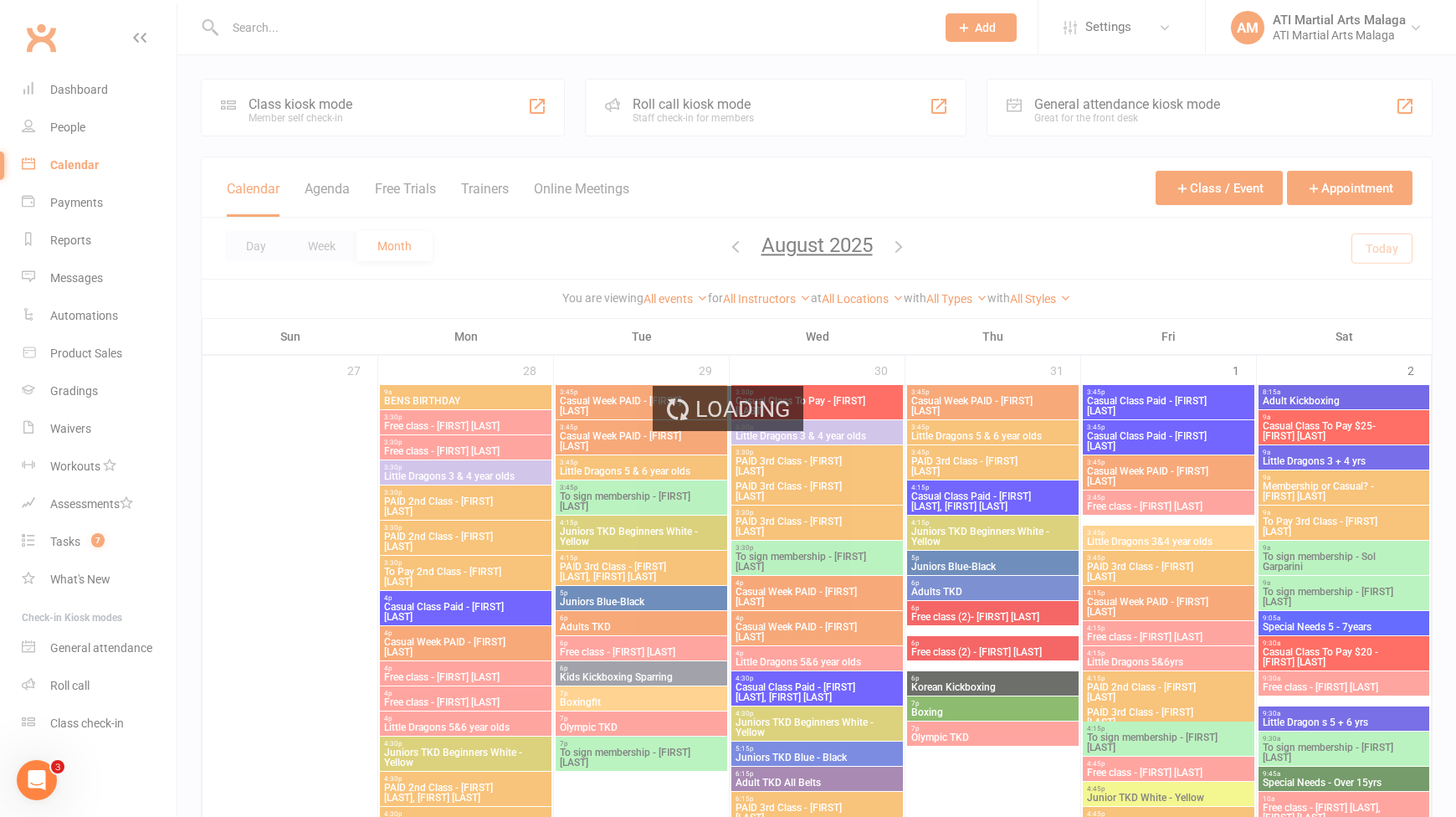 click on "Loading" at bounding box center [728, 408] 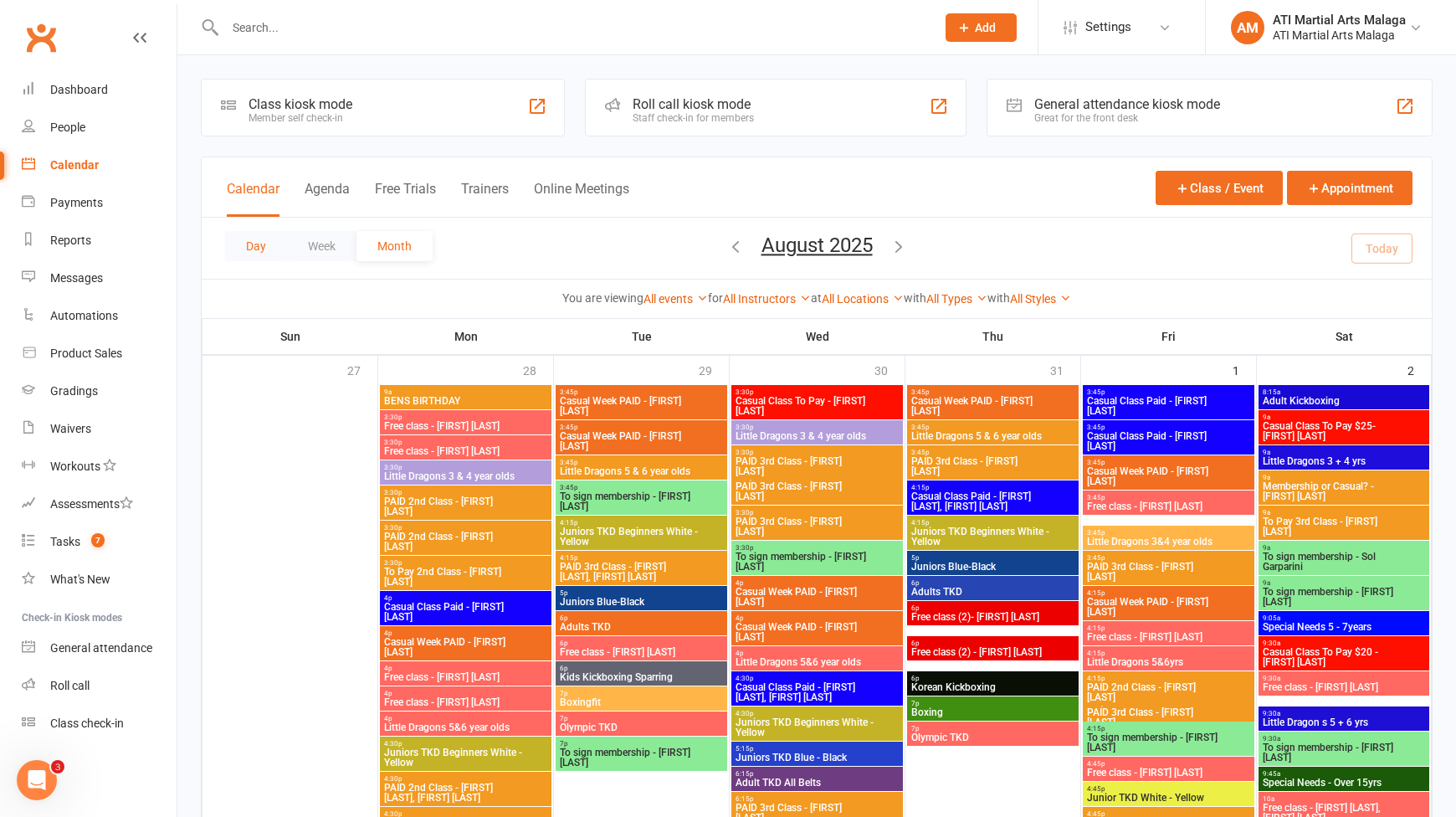 click on "Day" at bounding box center (256, 246) 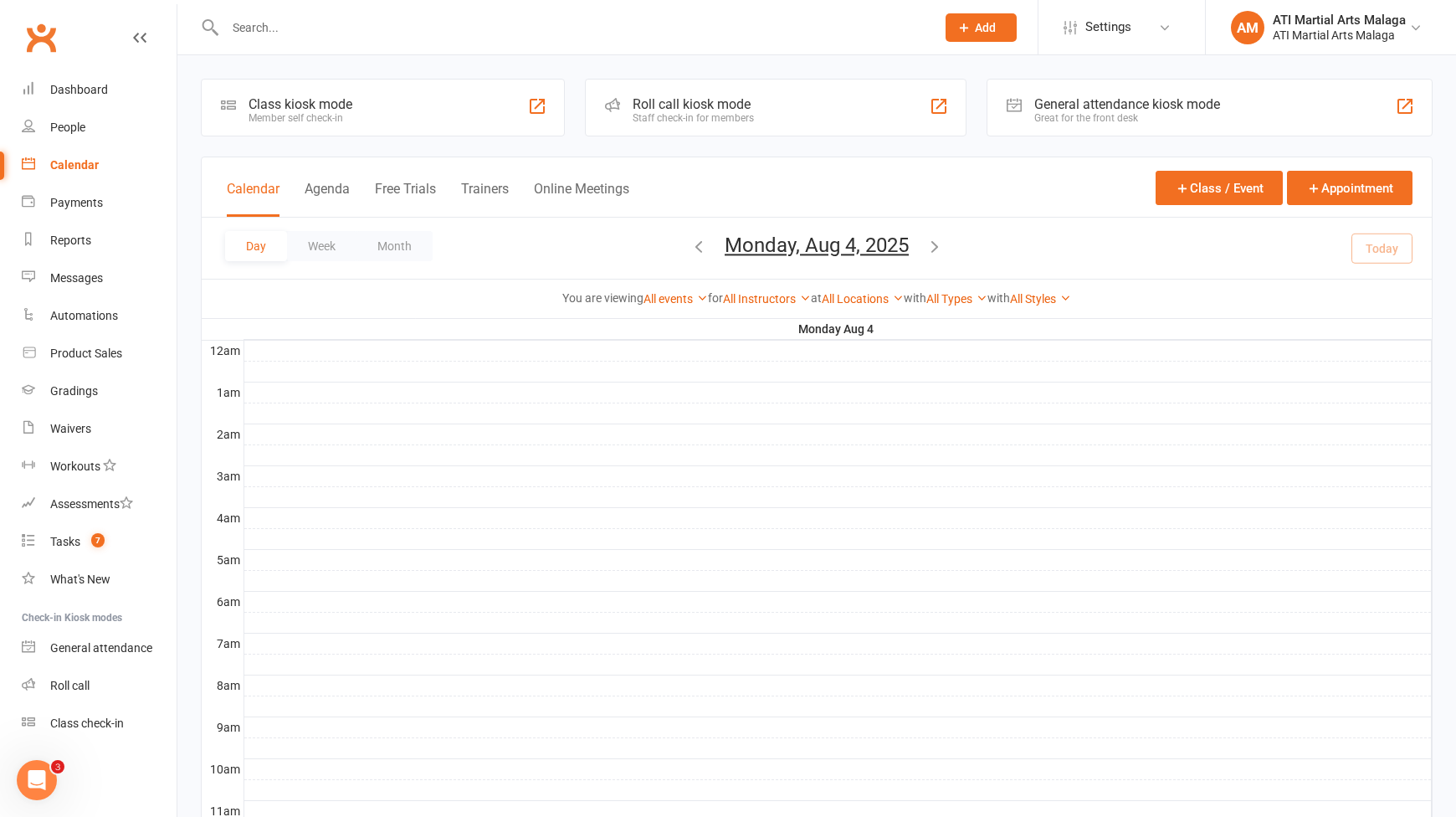 scroll, scrollTop: 0, scrollLeft: 0, axis: both 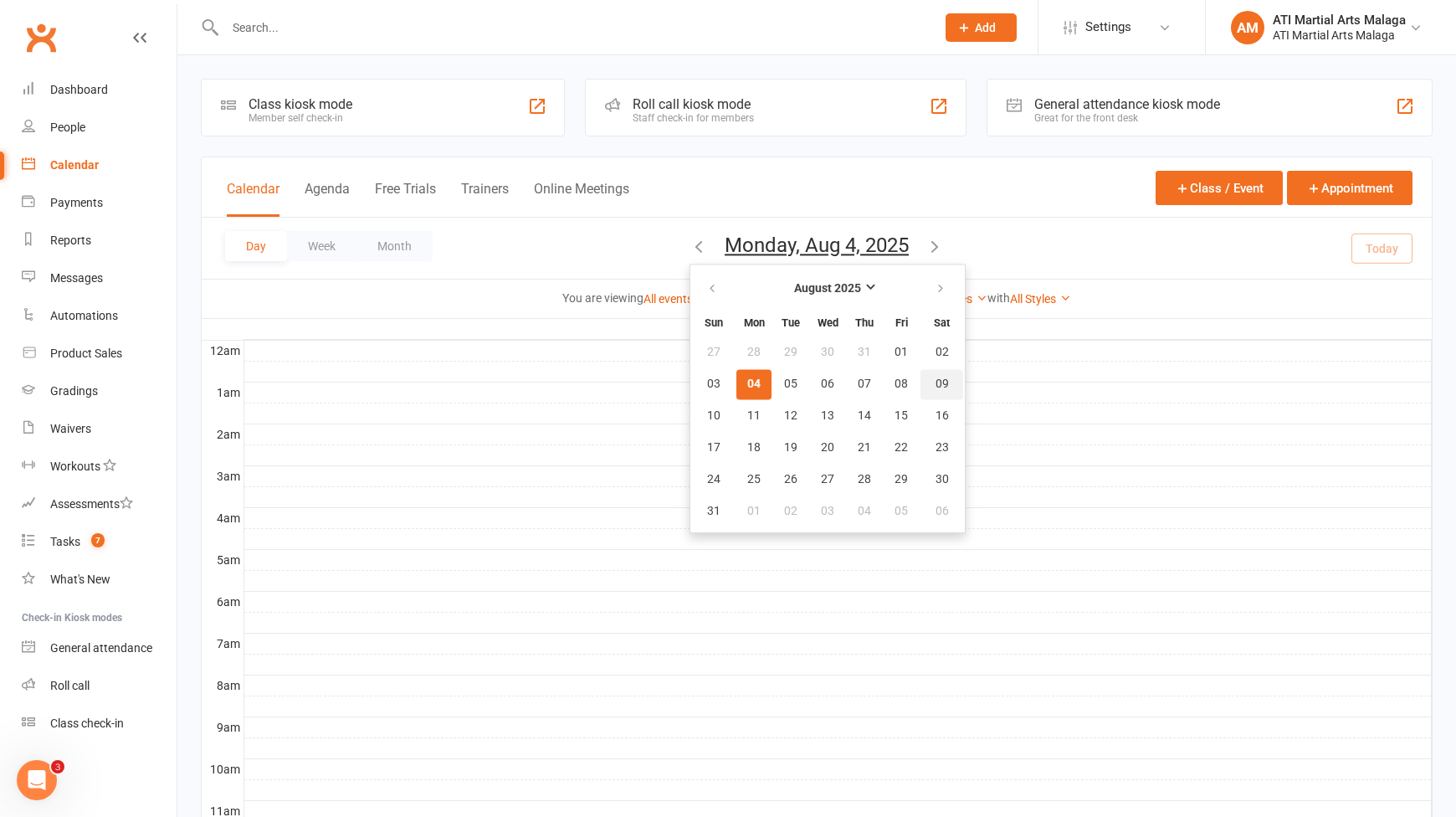 click on "09" at bounding box center (942, 384) 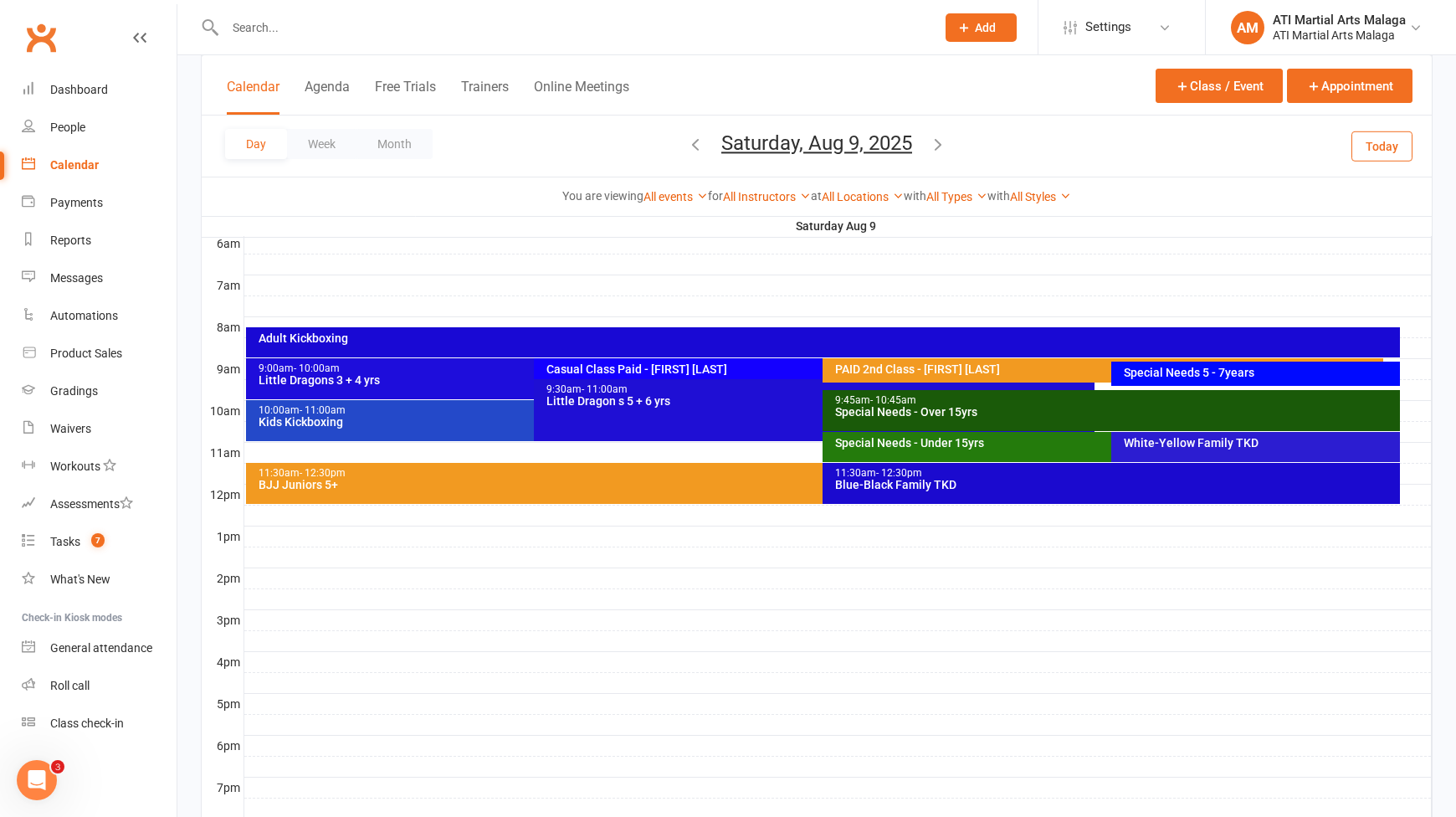 scroll, scrollTop: 335, scrollLeft: 0, axis: vertical 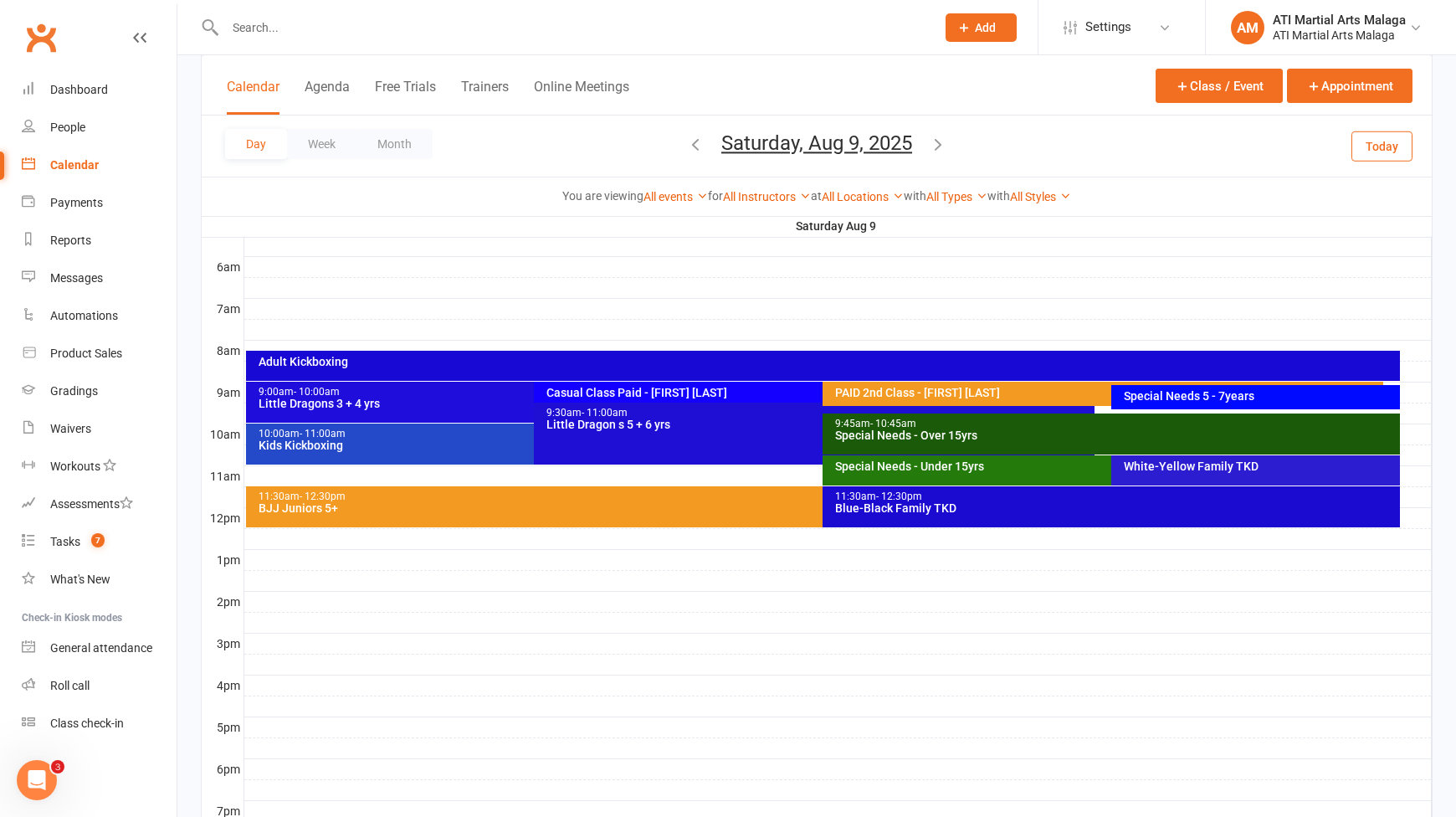 click on "Saturday, Aug 9, 2025" at bounding box center (817, 143) 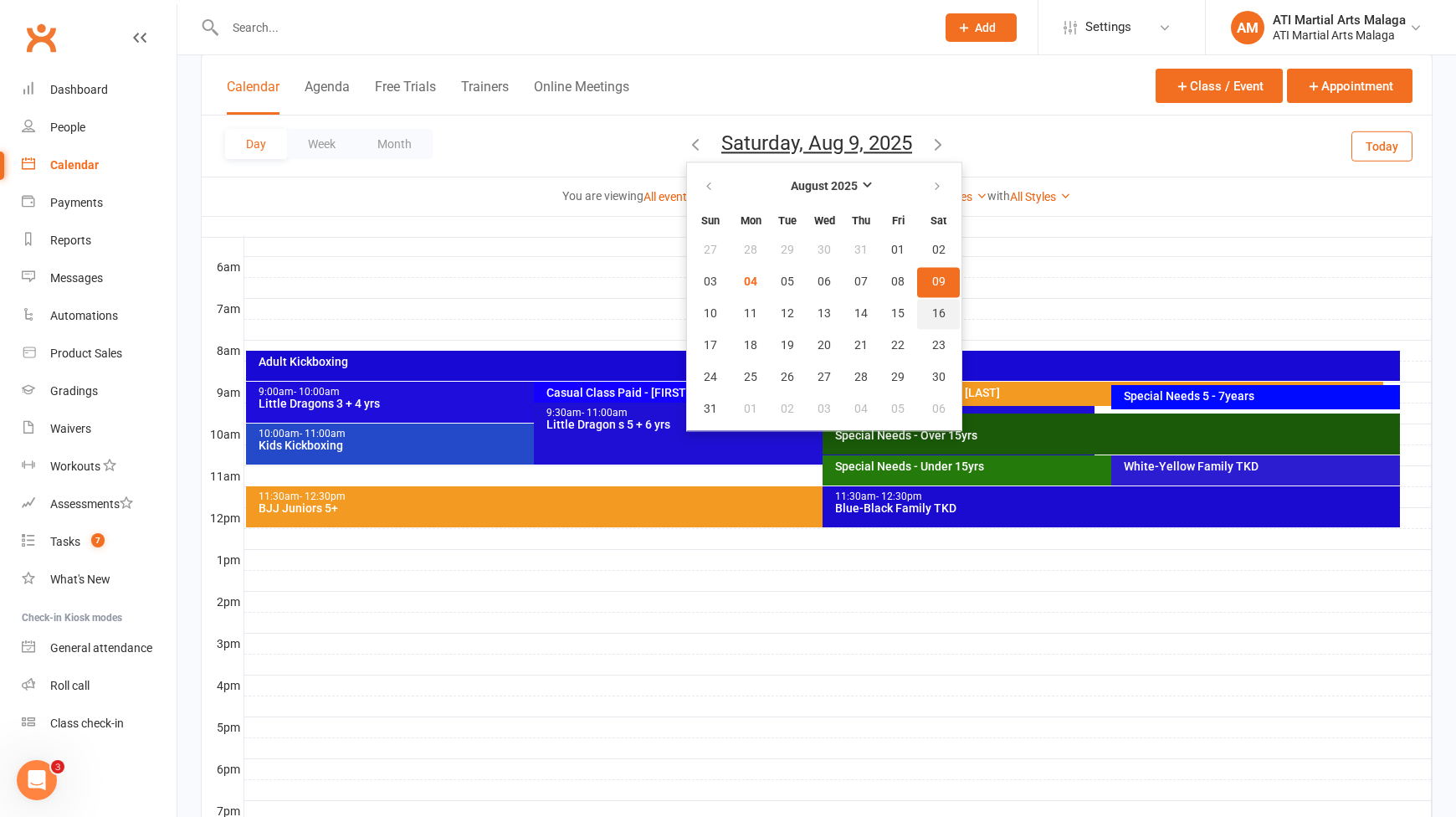 click on "16" at bounding box center (938, 314) 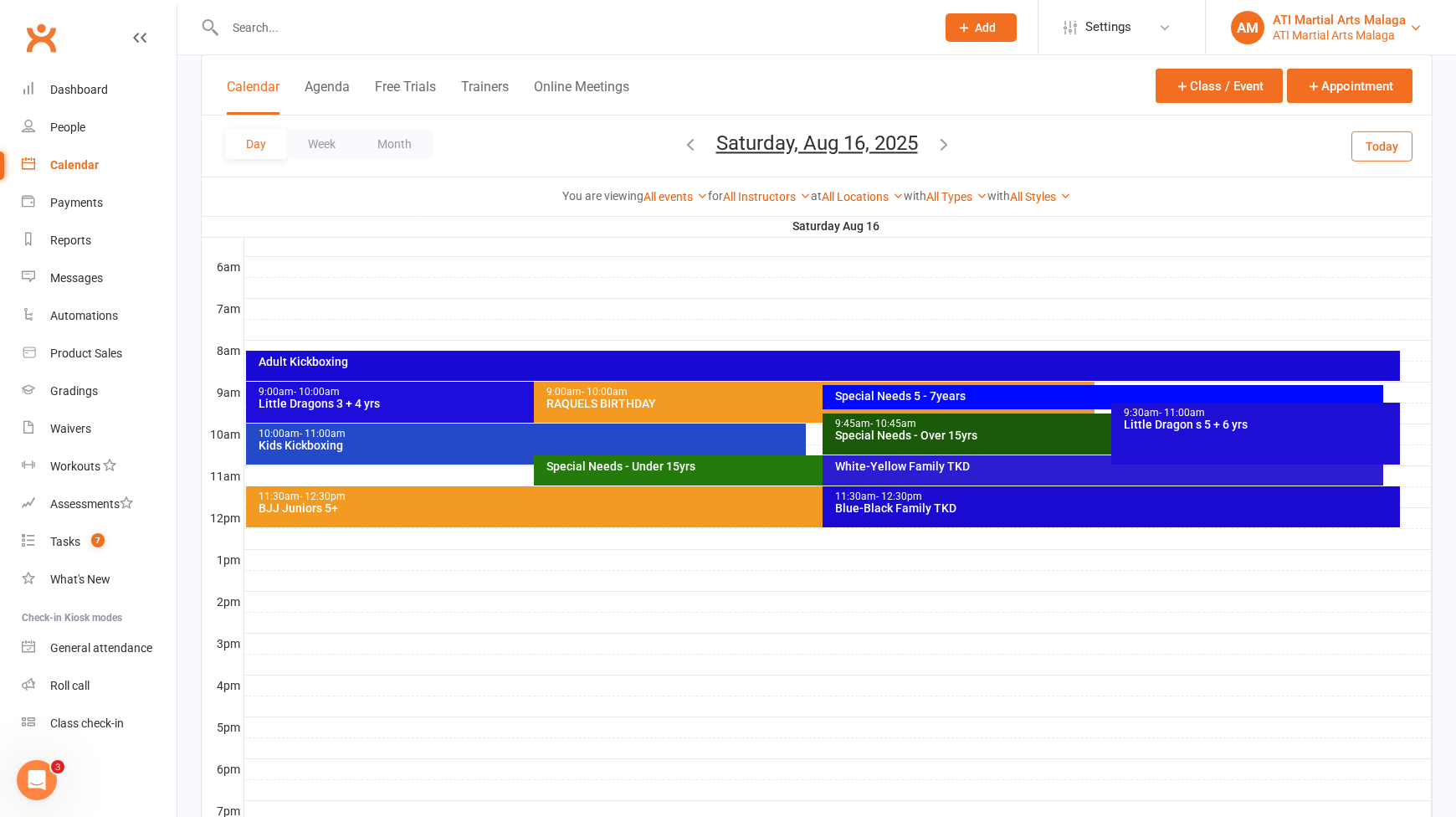 click on "ATI Martial Arts Malaga" at bounding box center (1339, 35) 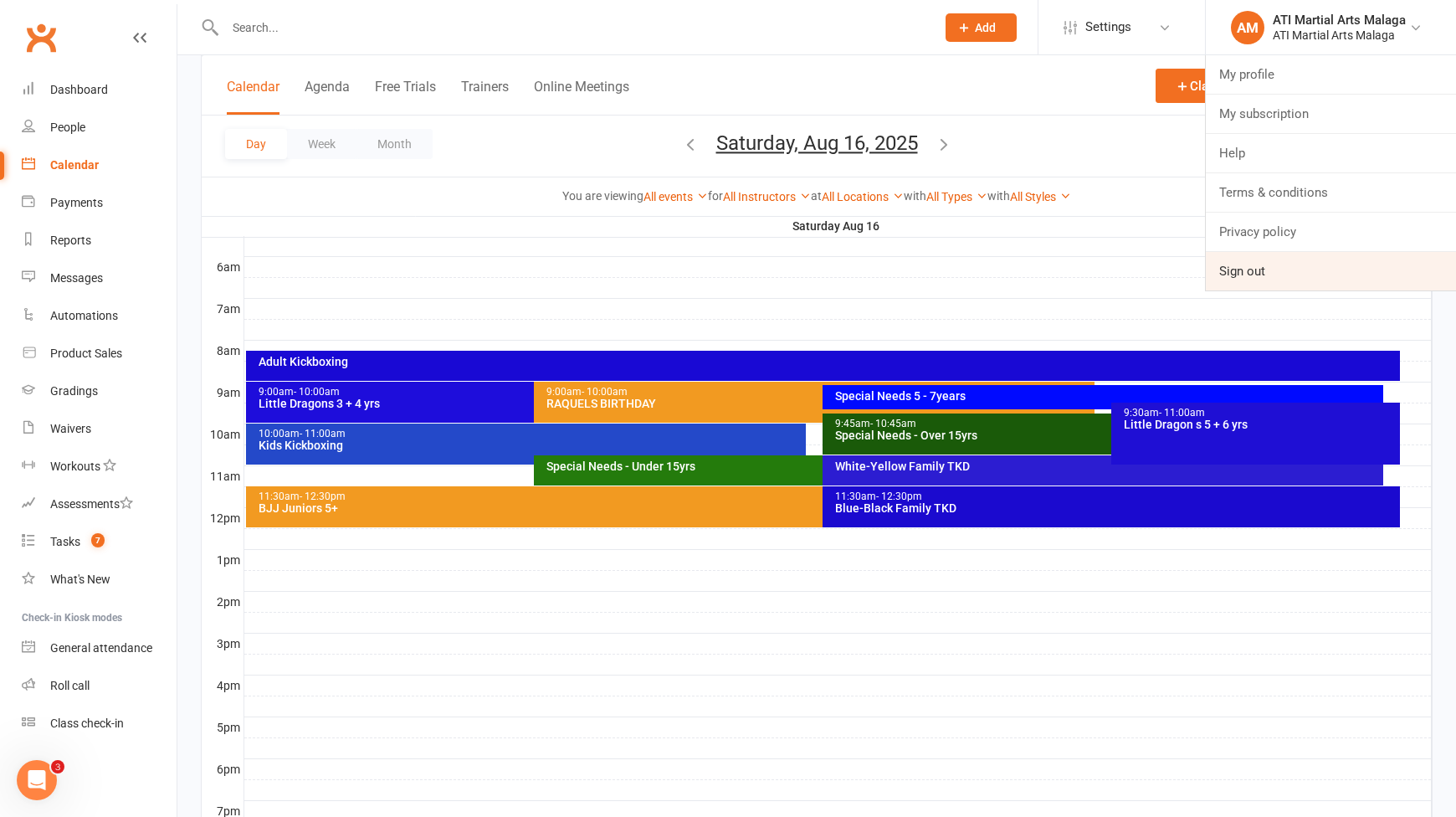click on "Sign out" at bounding box center (1330, 271) 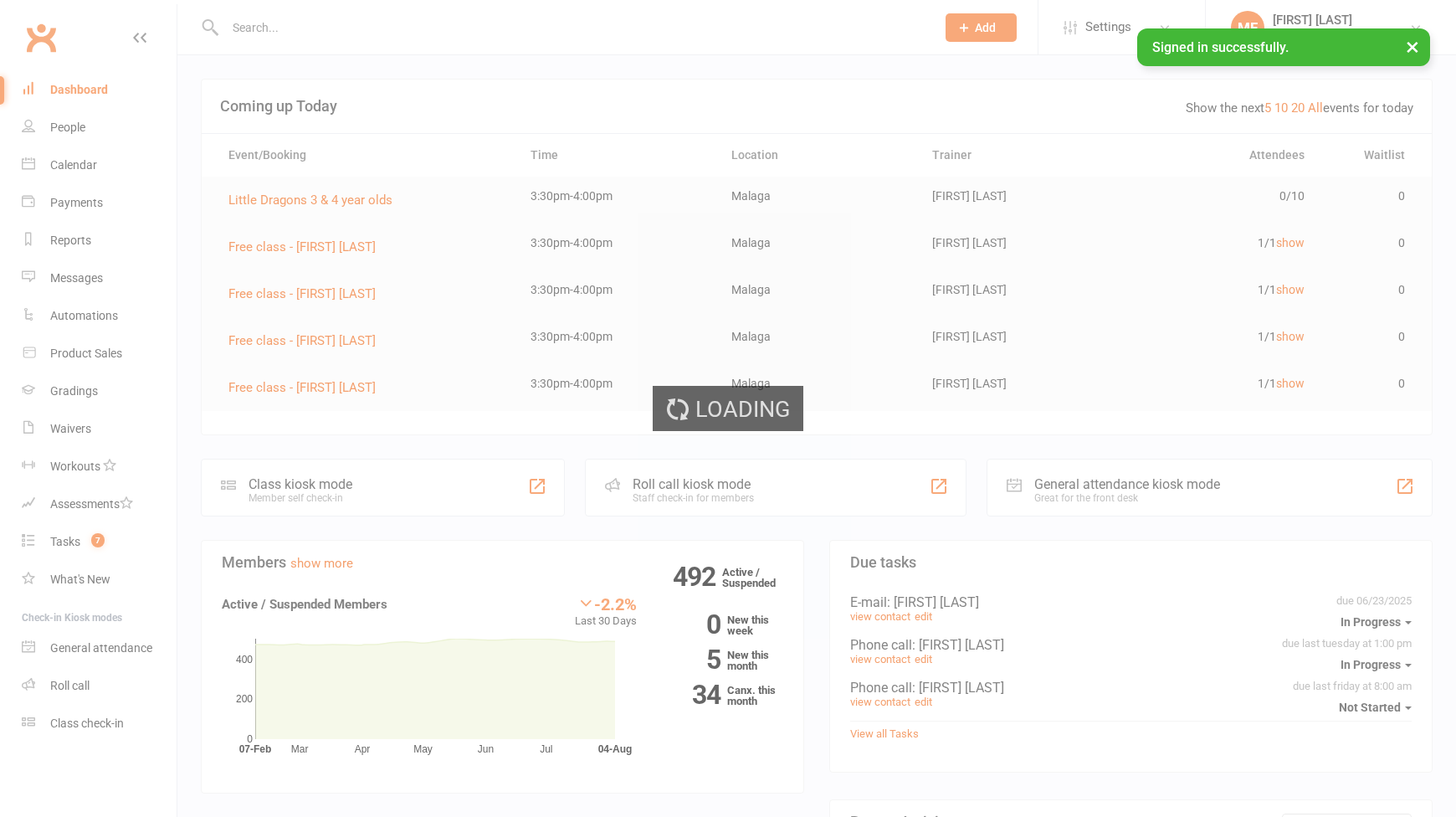 scroll, scrollTop: 0, scrollLeft: 0, axis: both 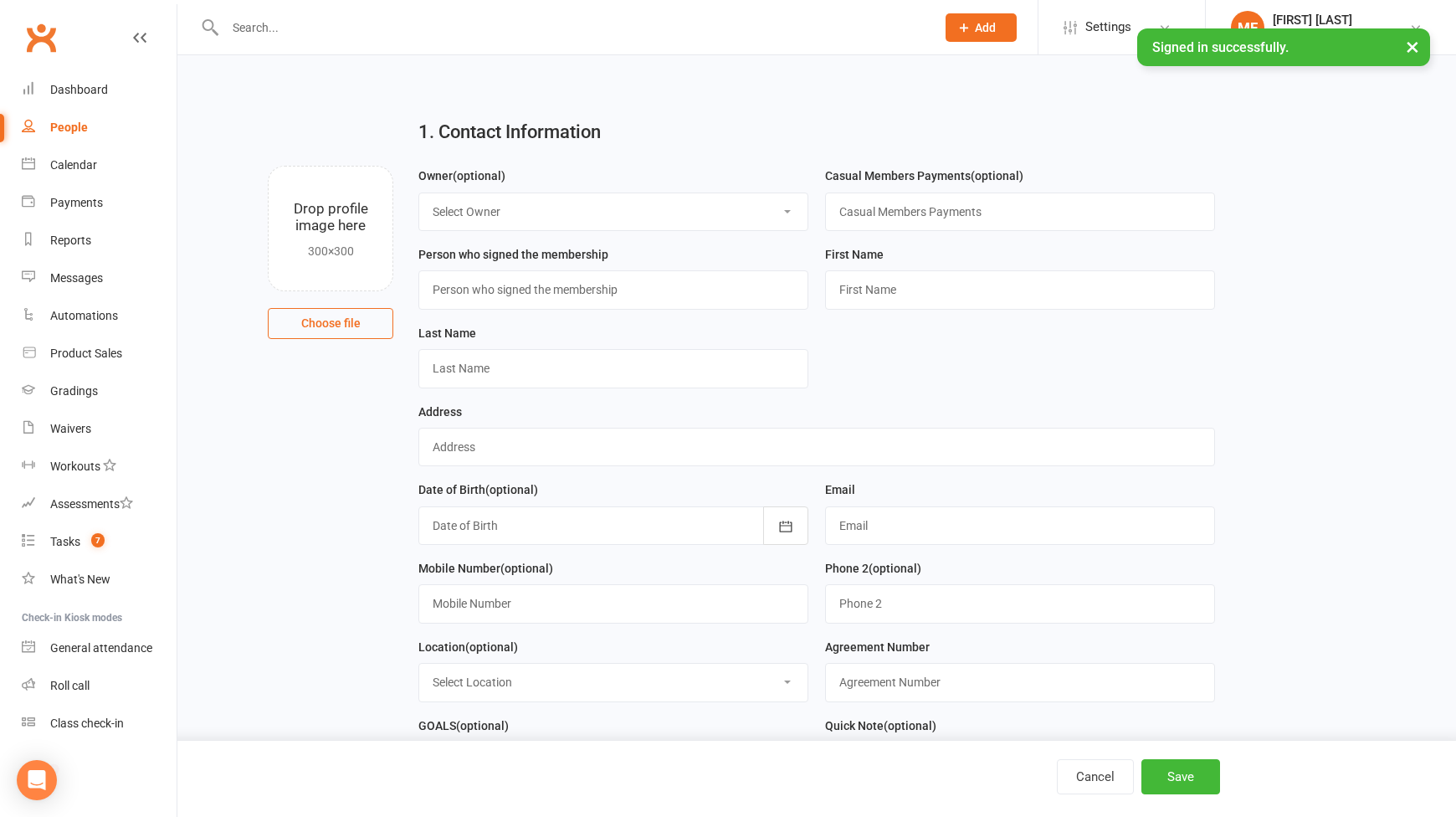 click on "Select Owner Rodney Lockyer Tony Curtis Benjamin Argus ATI Martial Arts Malaga Melissa Ferraro Edmond Parvini karen Doyle Mark Lipari Brandon Littler Rocco Capolingua Rob Stojanoski Dawn OBrien Jenny Duckworth ATI Scanner" at bounding box center (613, 212) 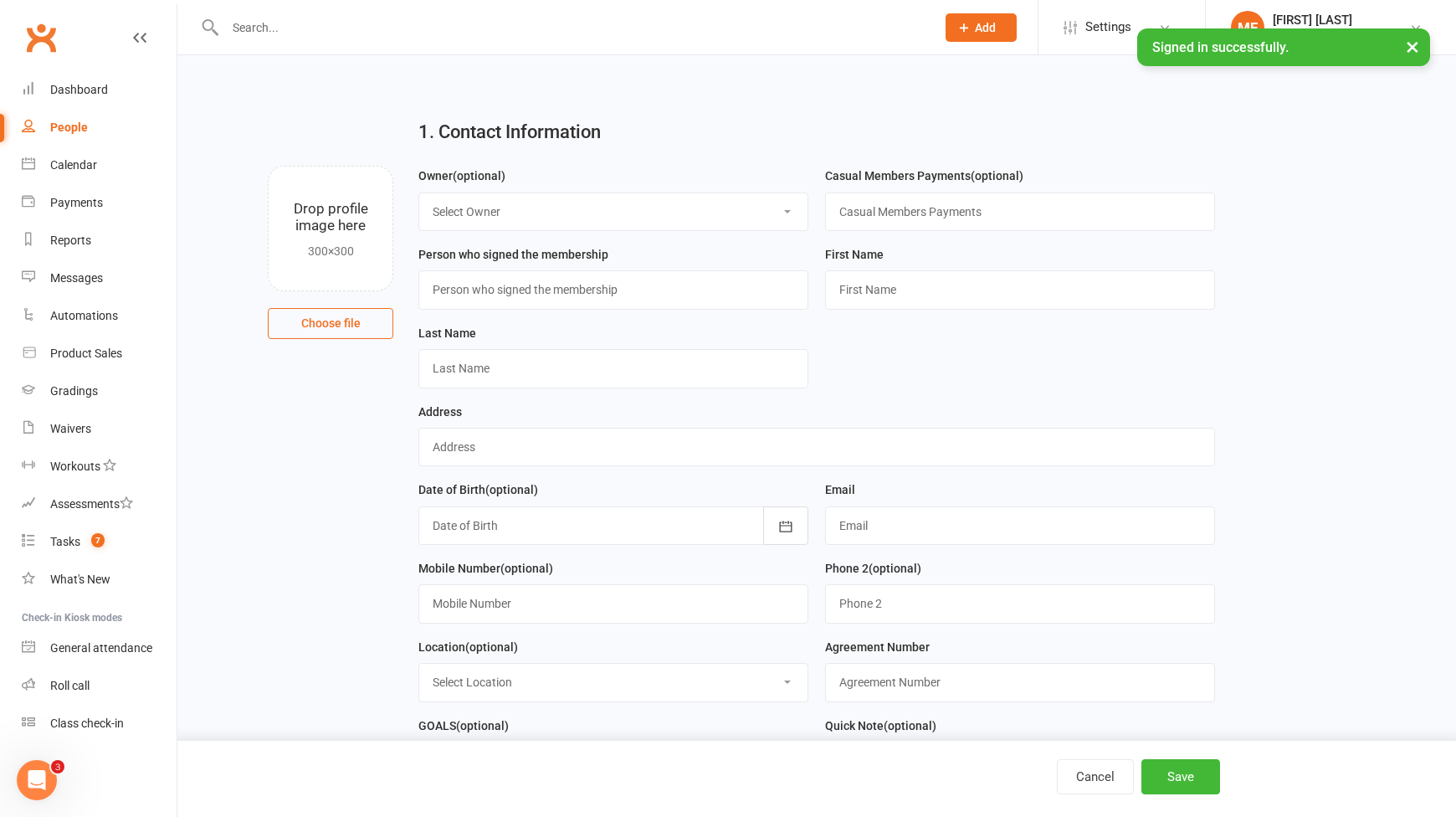 scroll, scrollTop: 0, scrollLeft: 0, axis: both 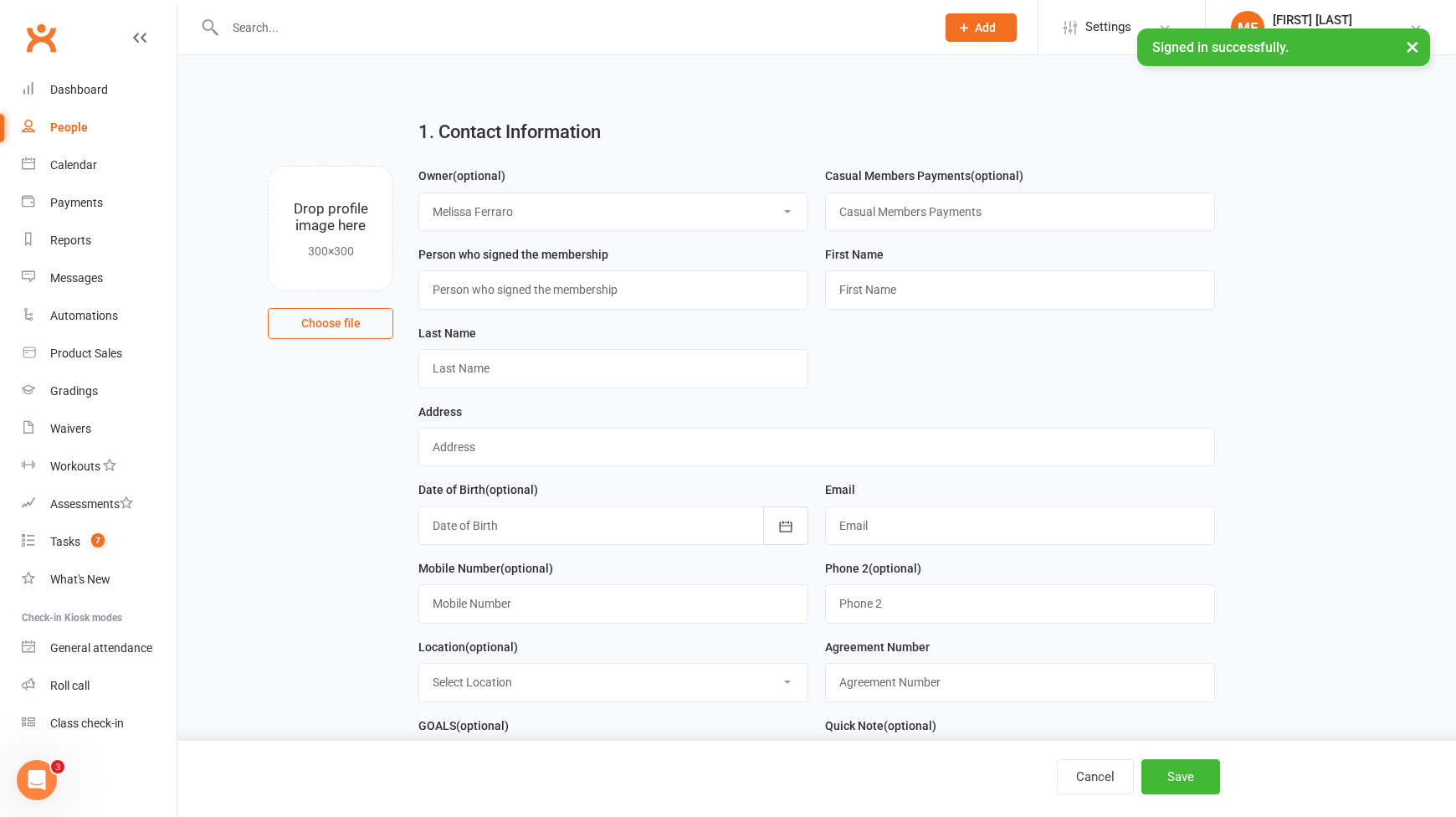 click on "Select Owner Rodney Lockyer Tony Curtis Benjamin Argus ATI Martial Arts Malaga Melissa Ferraro Edmond Parvini karen Doyle Mark Lipari Brandon Littler Rocco Capolingua Rob Stojanoski Dawn OBrien Jenny Duckworth ATI Scanner" at bounding box center (613, 212) 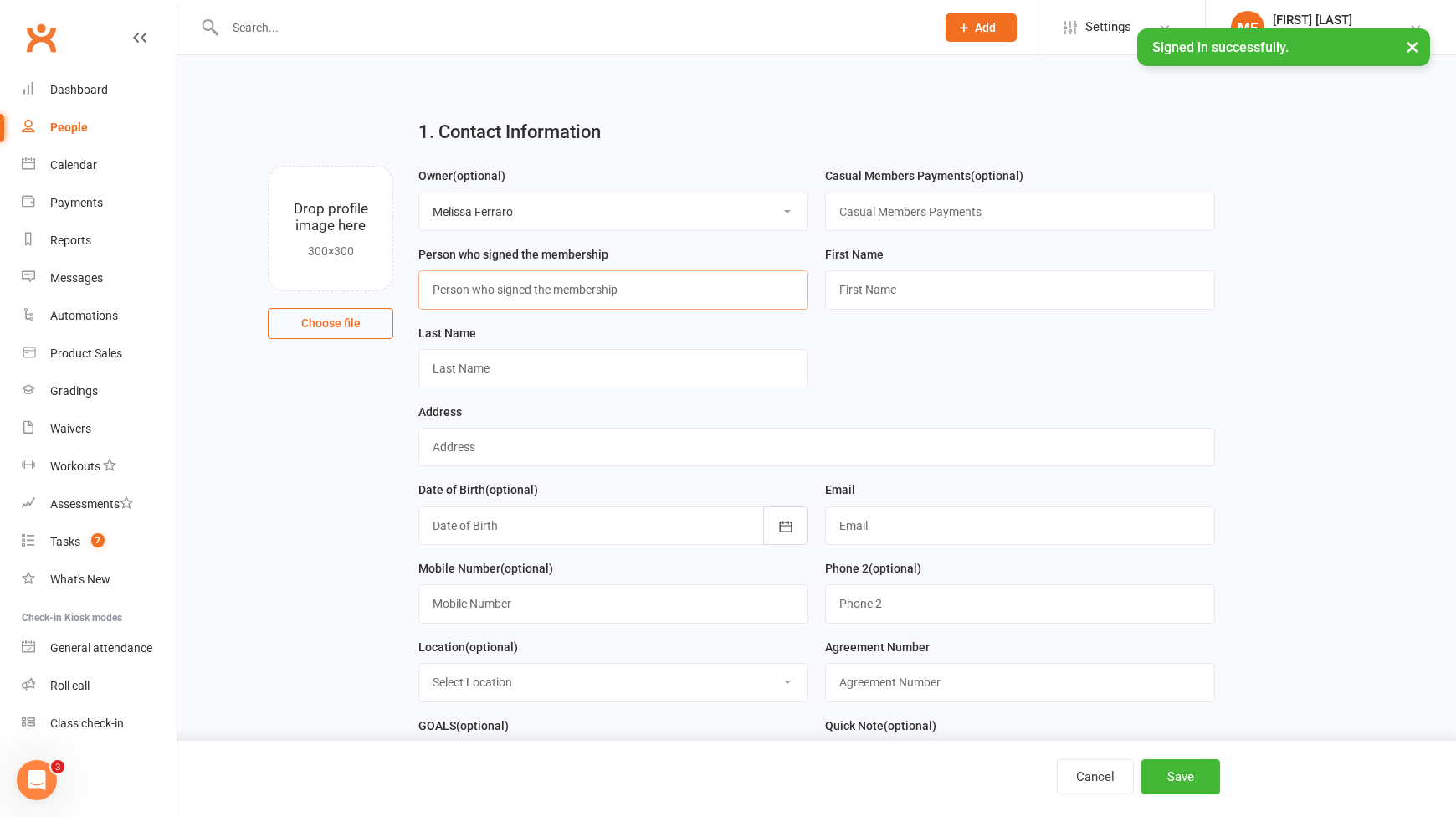 click at bounding box center [613, 290] 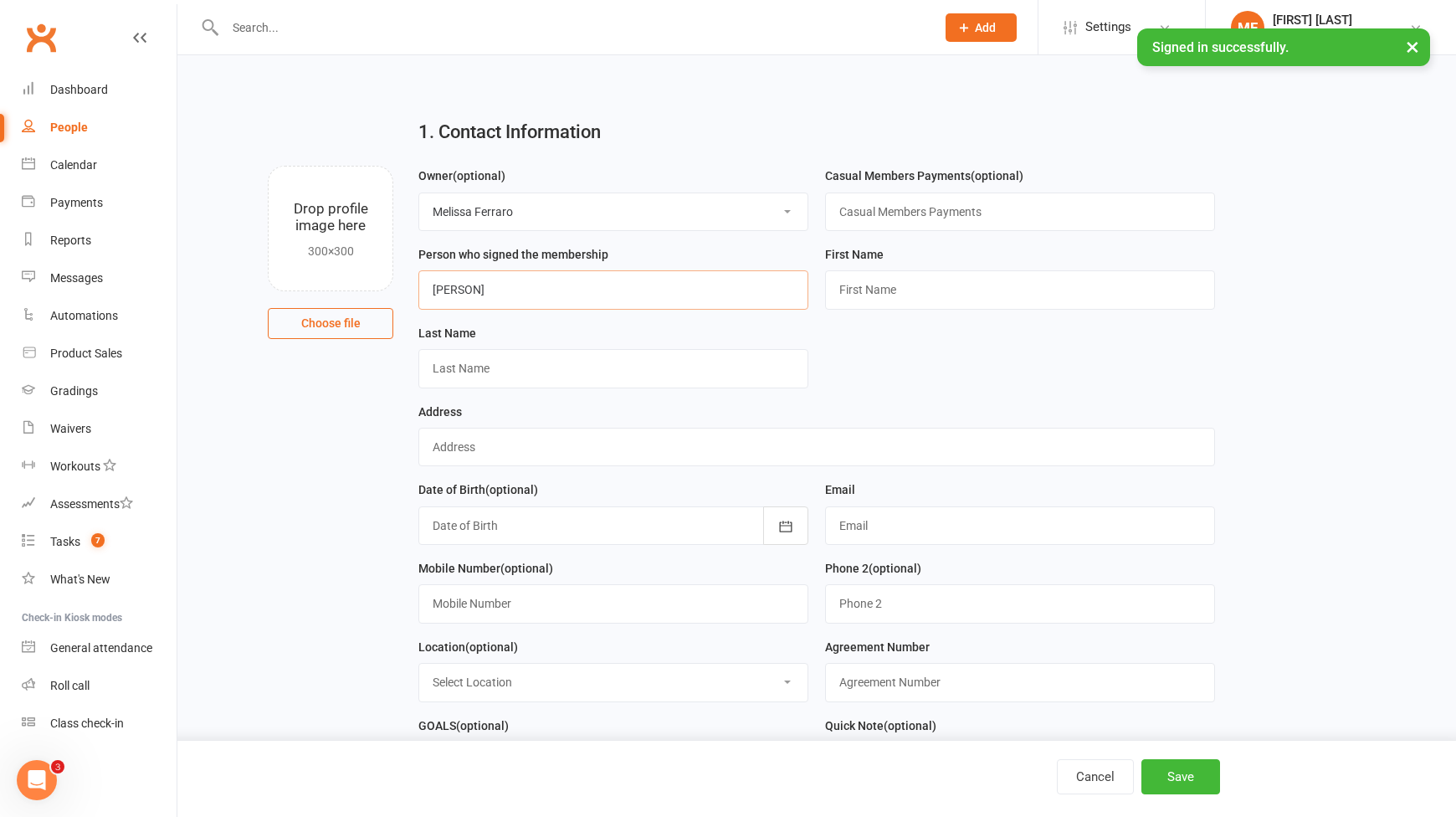 type on "[PERSON]" 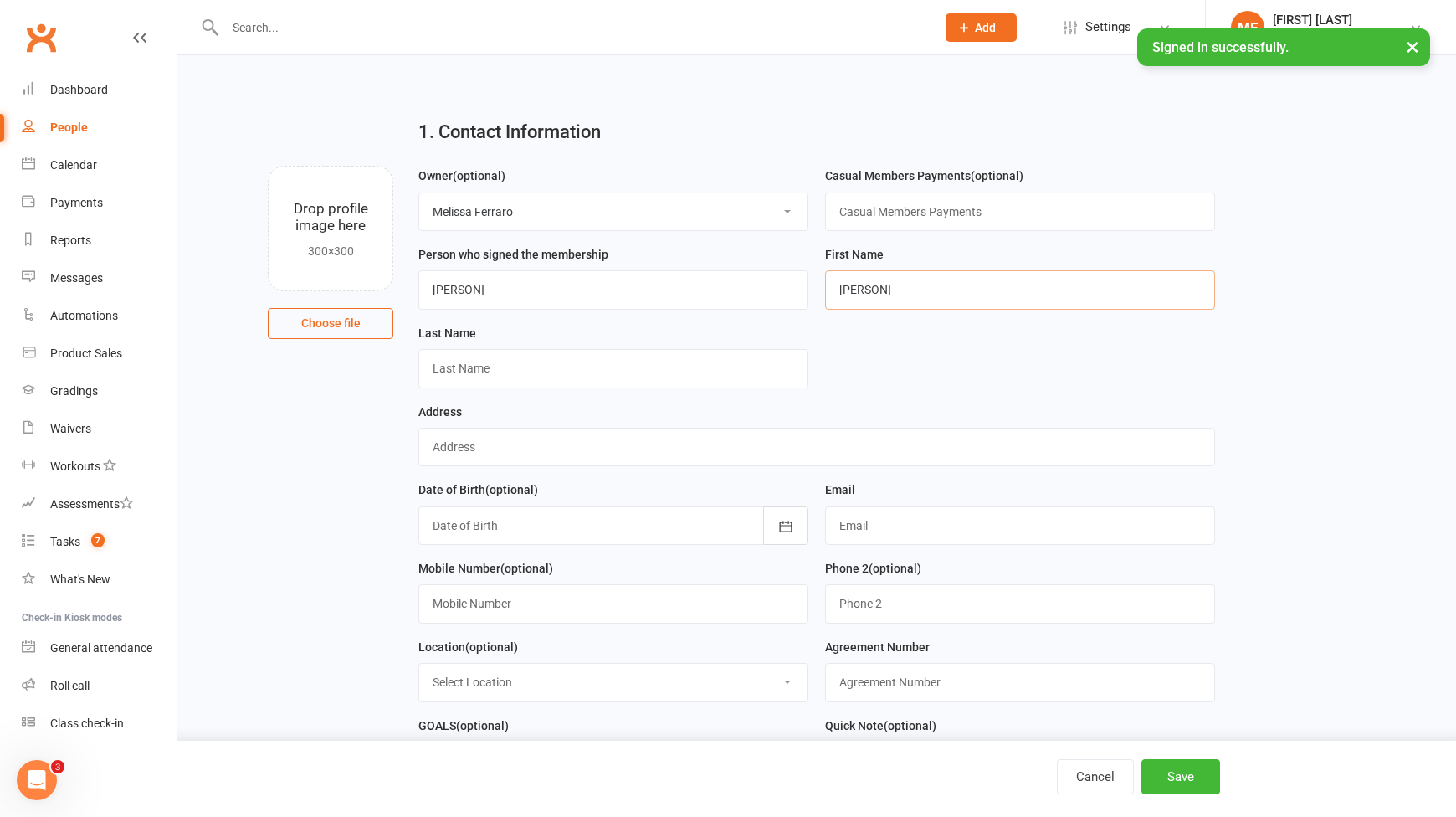 type on "[PERSON]" 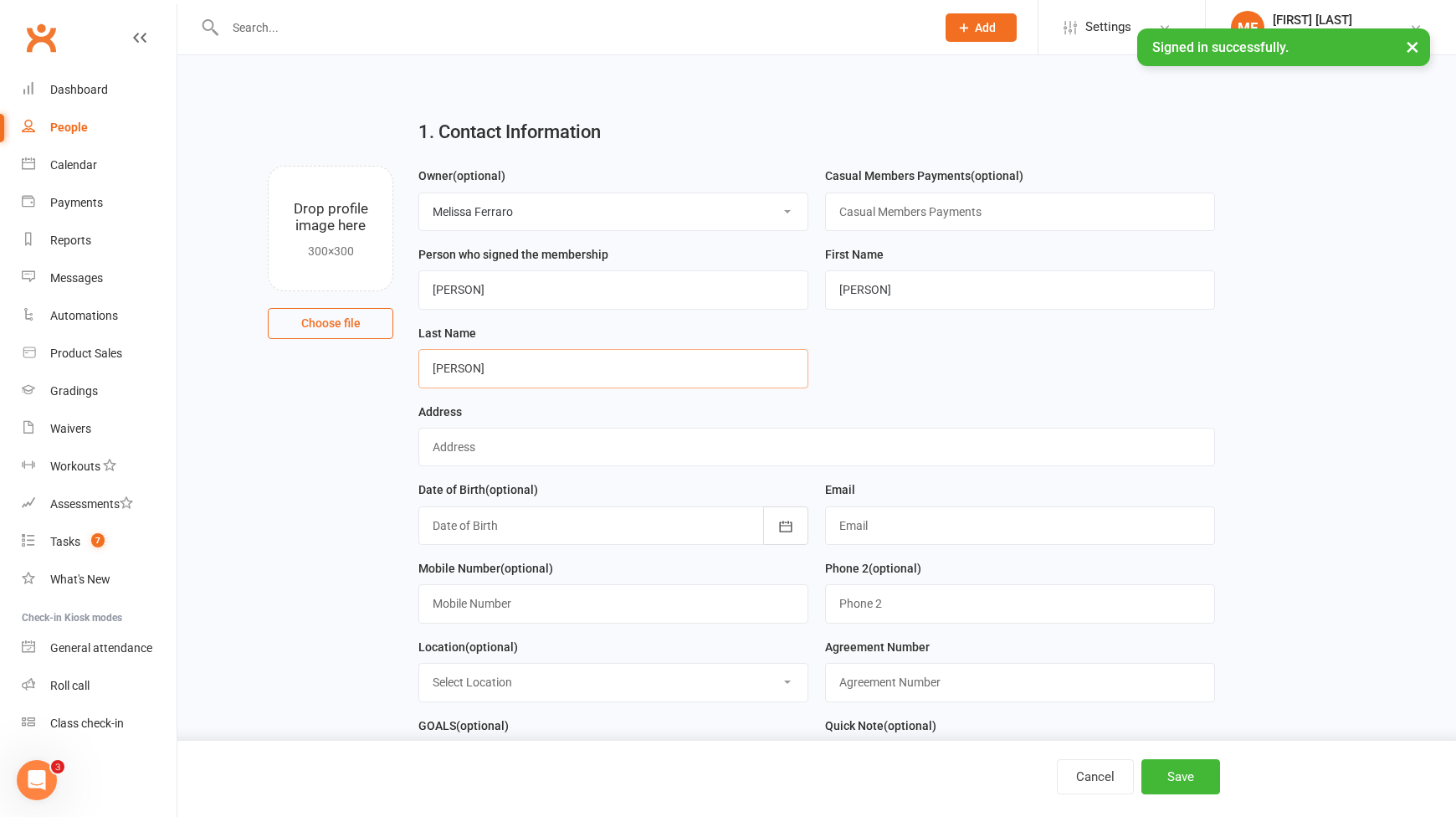 type on "/" 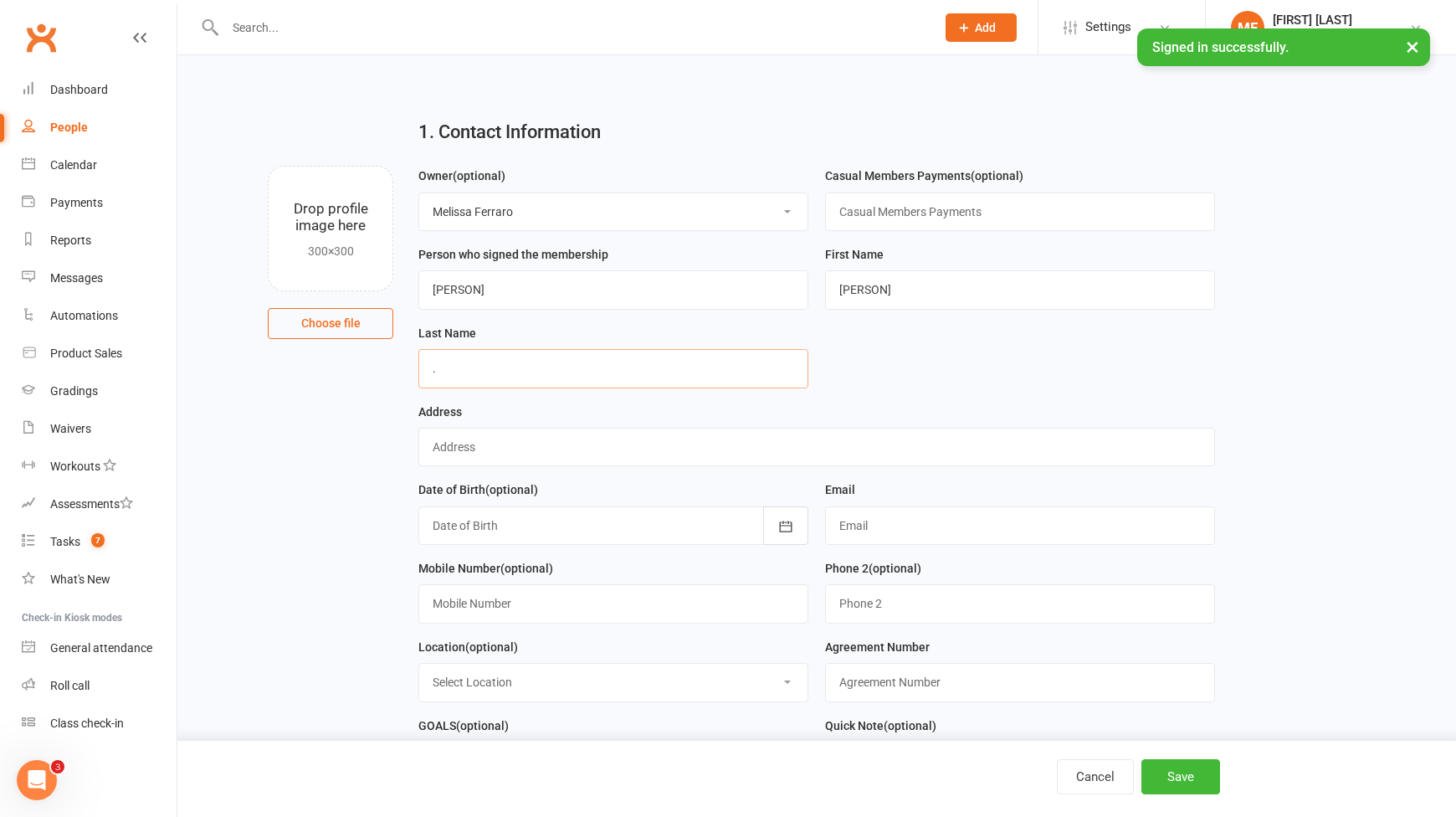 type on "." 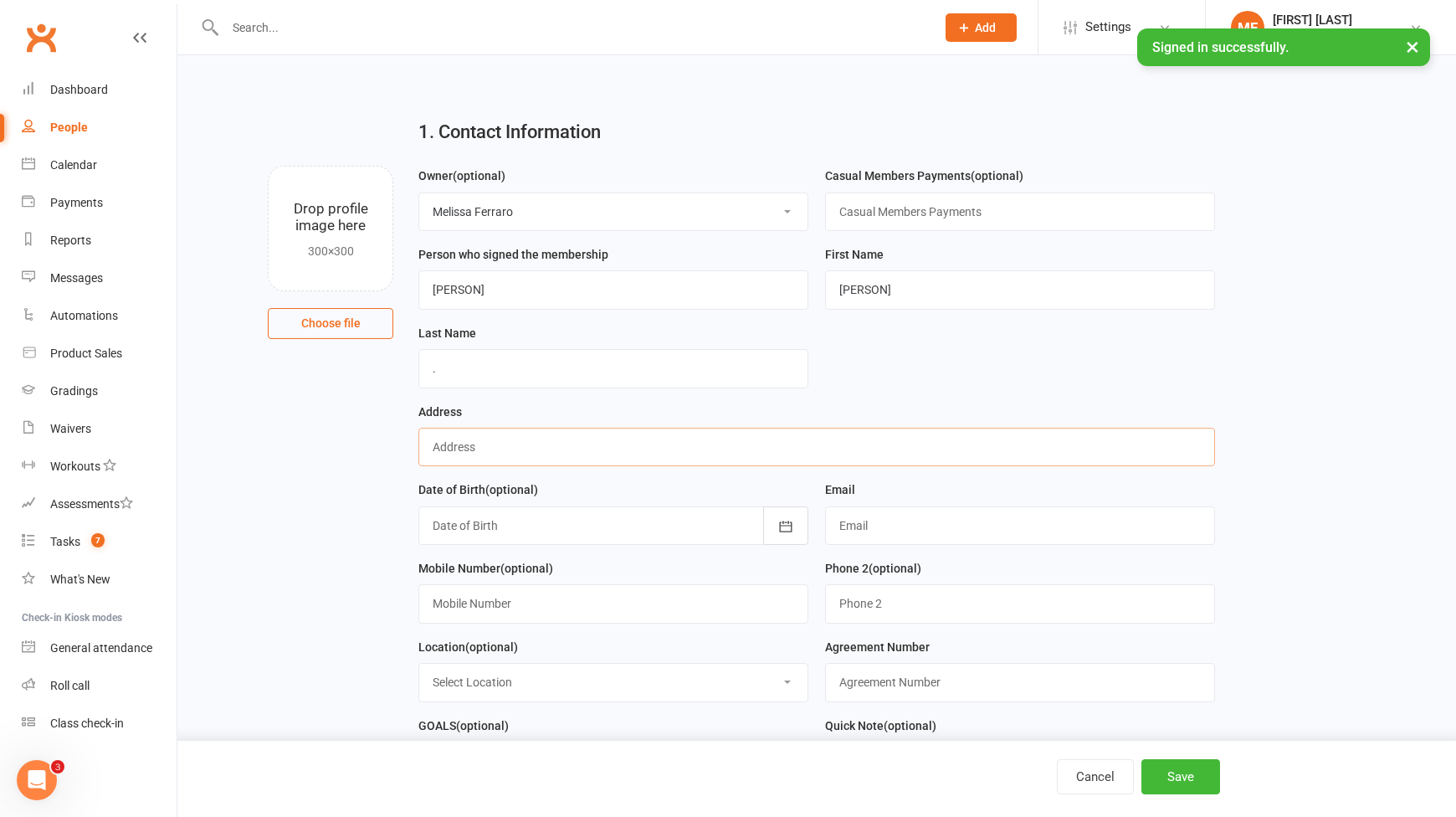click at bounding box center [816, 447] 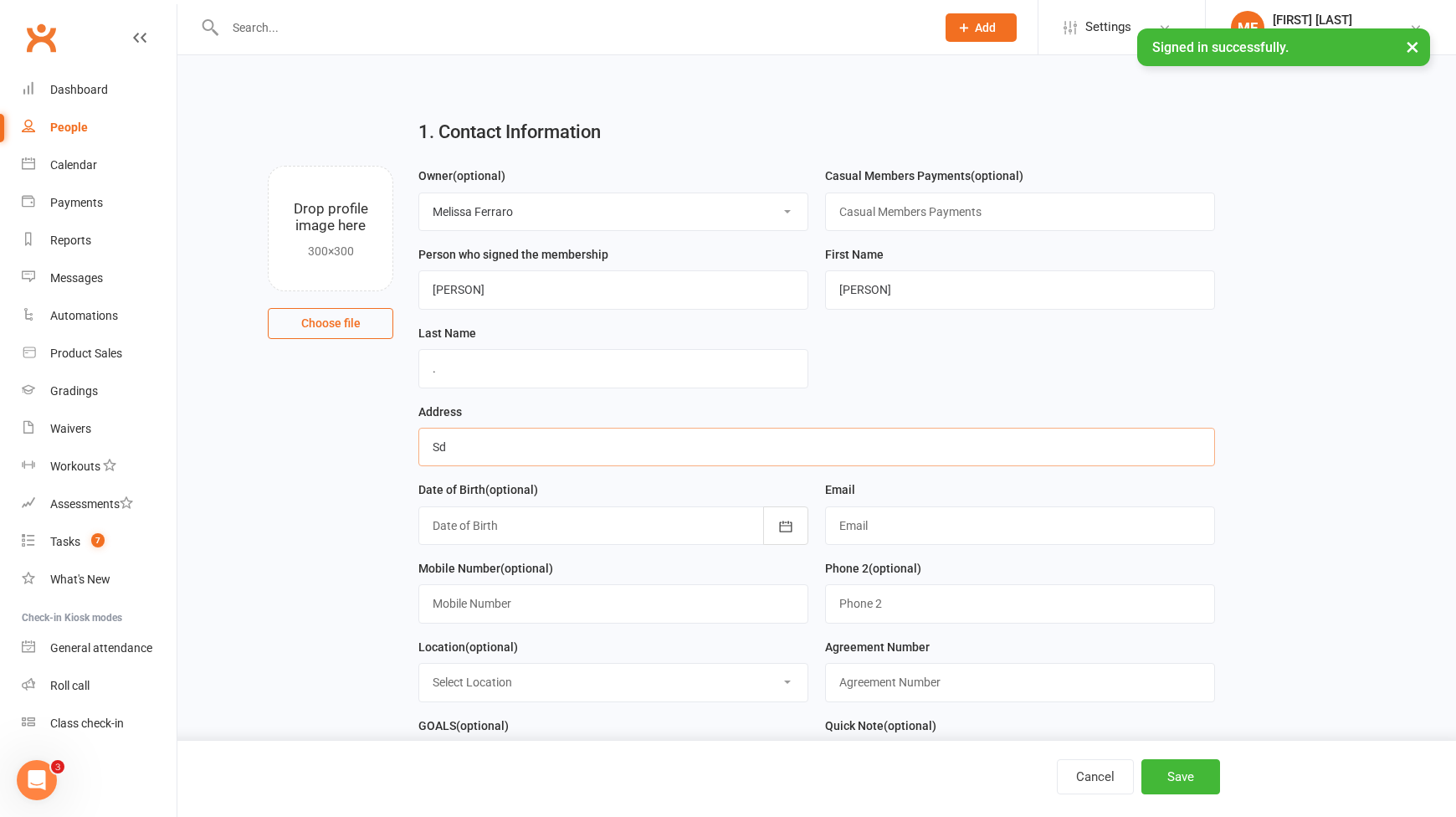 type on "Scarborough" 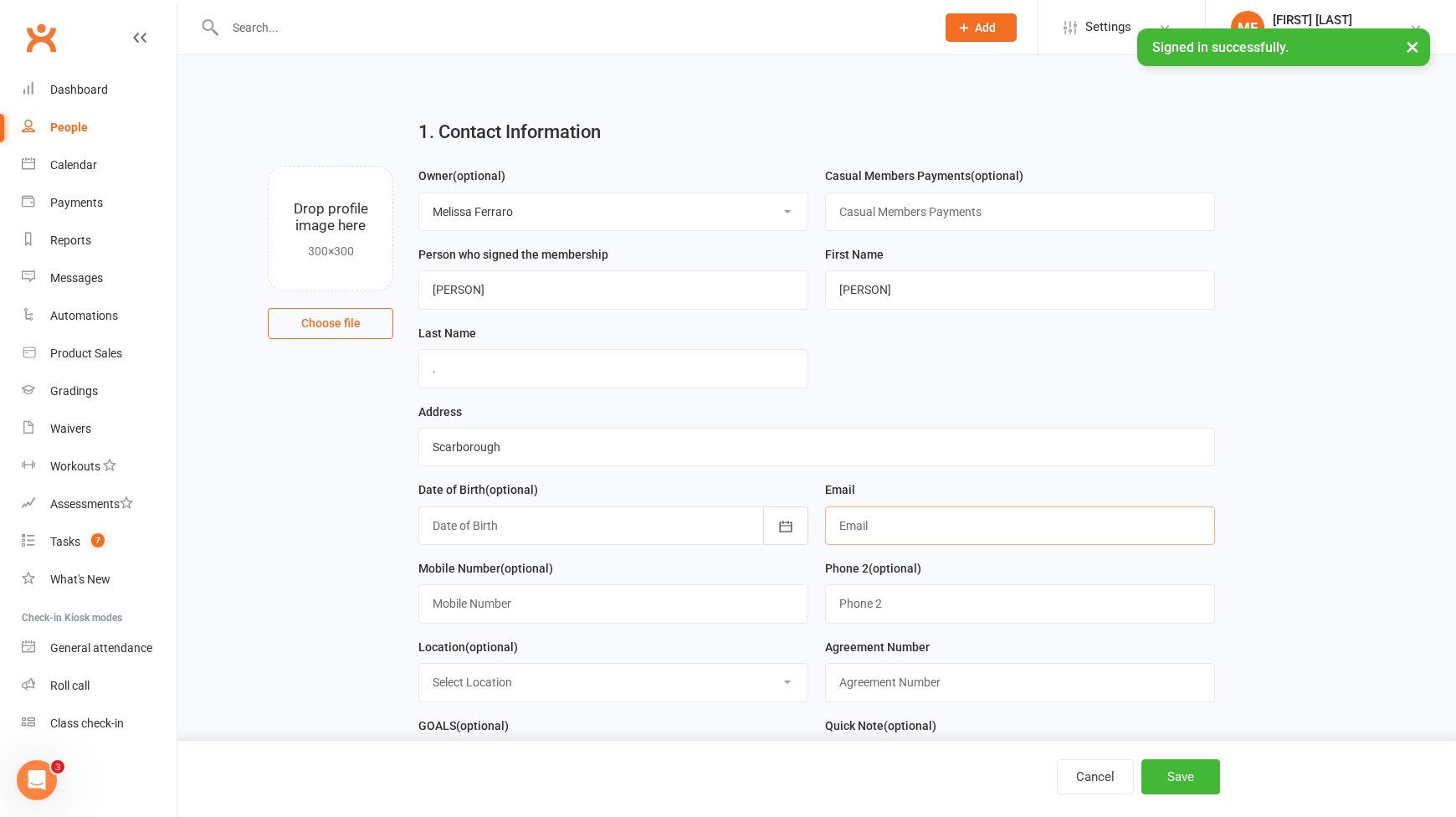 drag, startPoint x: 920, startPoint y: 525, endPoint x: 838, endPoint y: 521, distance: 82.097503 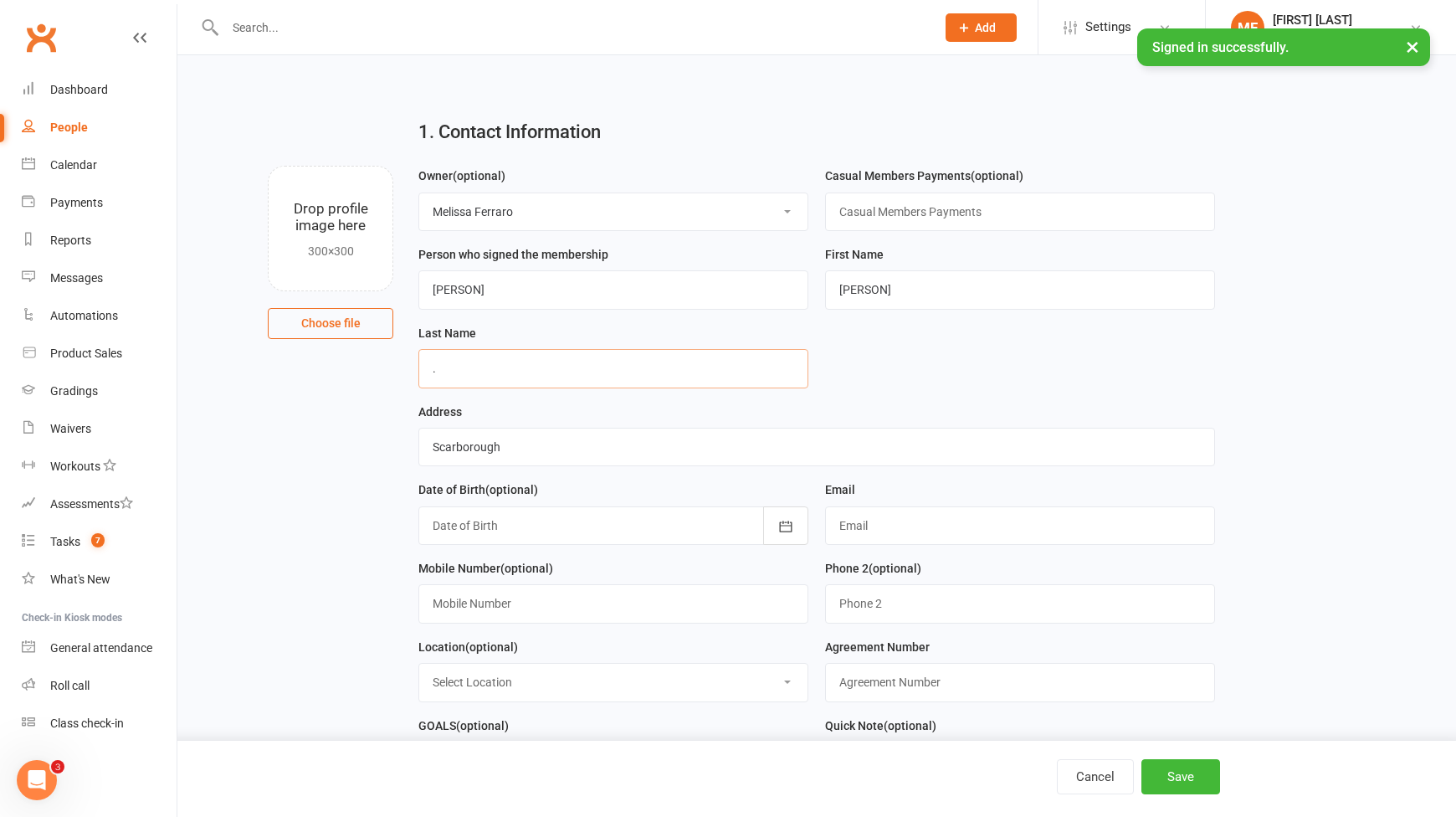 drag, startPoint x: 484, startPoint y: 375, endPoint x: 427, endPoint y: 386, distance: 58.0517 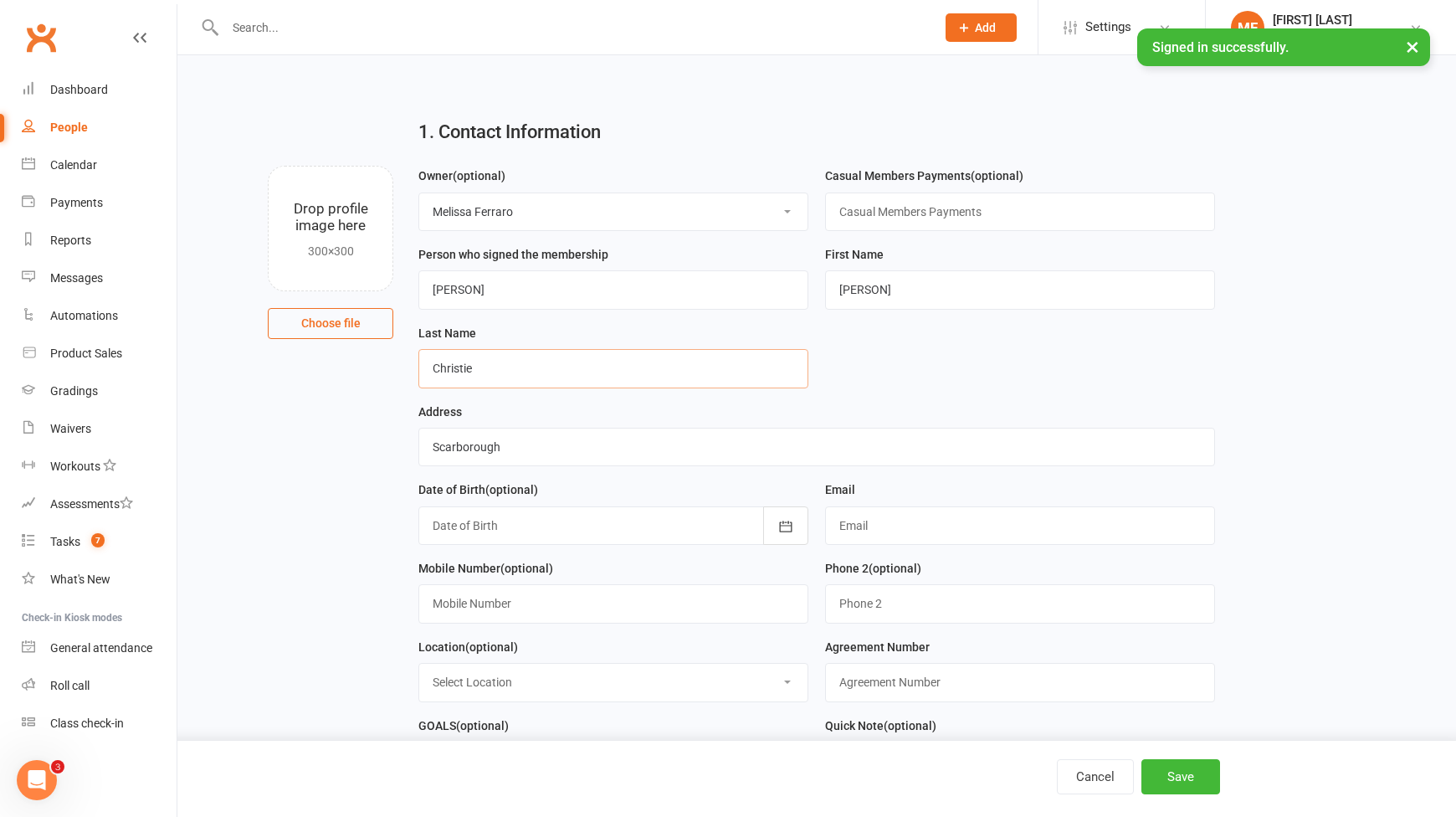type on "Christie" 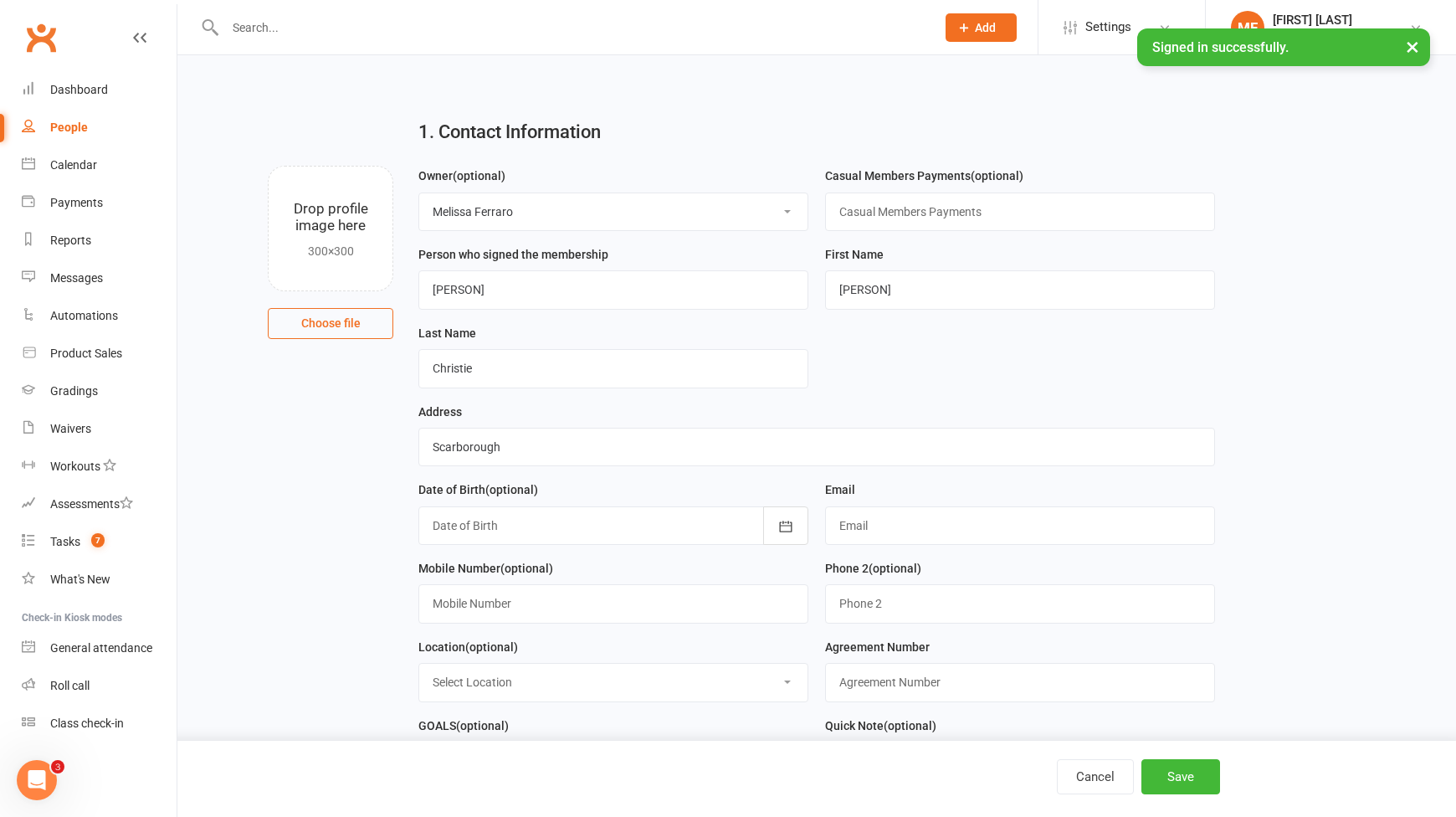 click at bounding box center [613, 526] 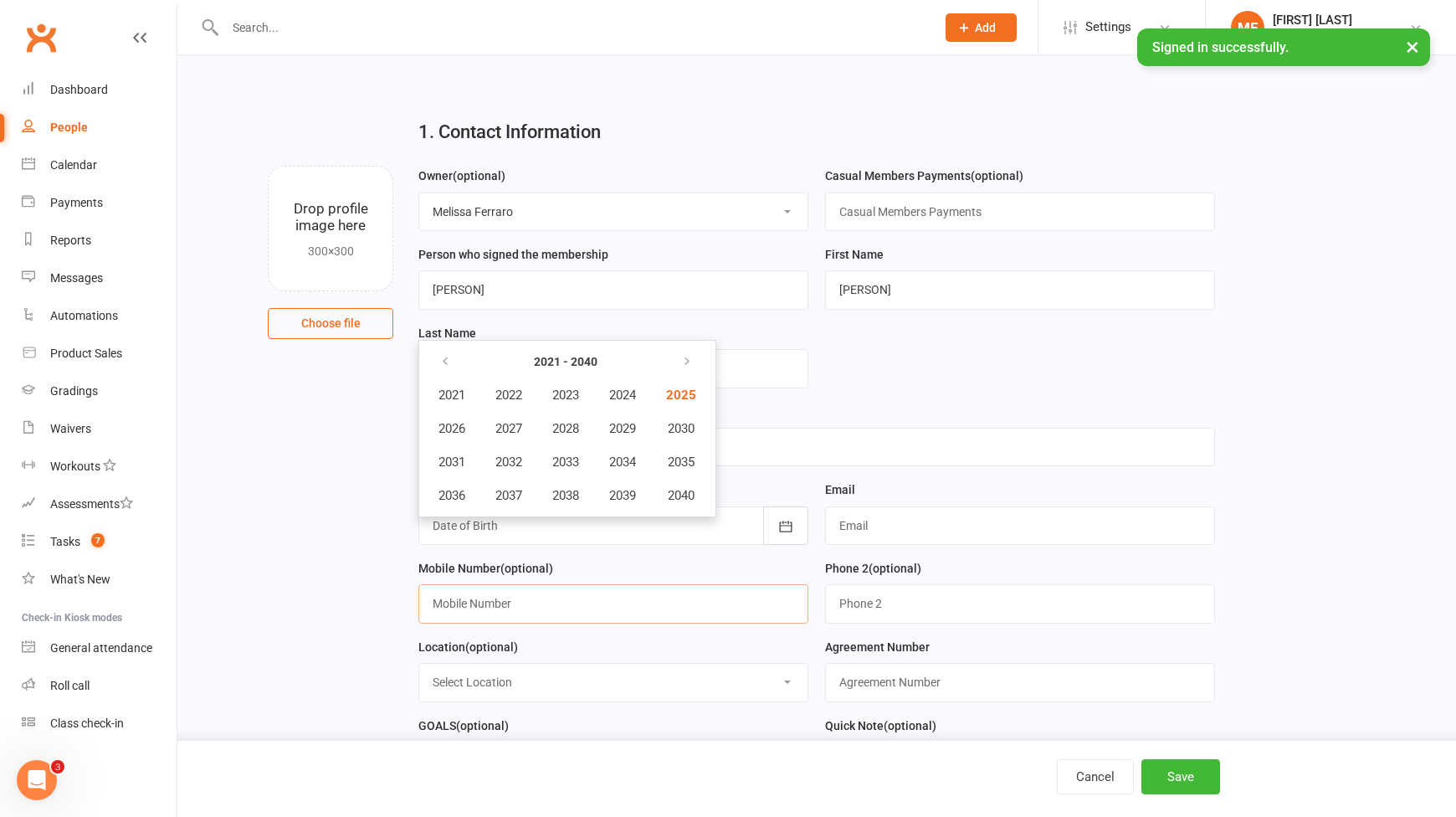 click at bounding box center [613, 604] 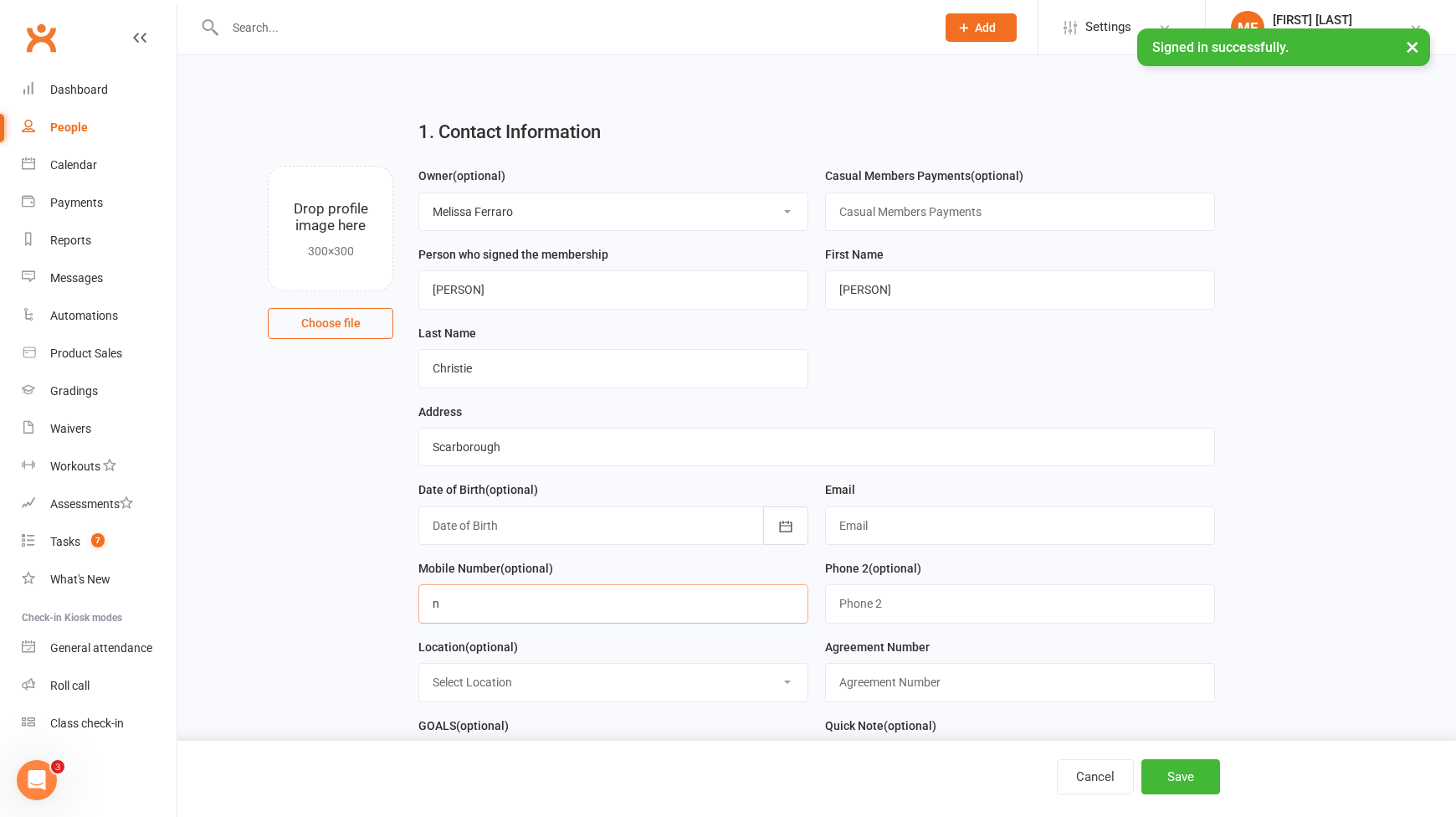 type on "no number supplied" 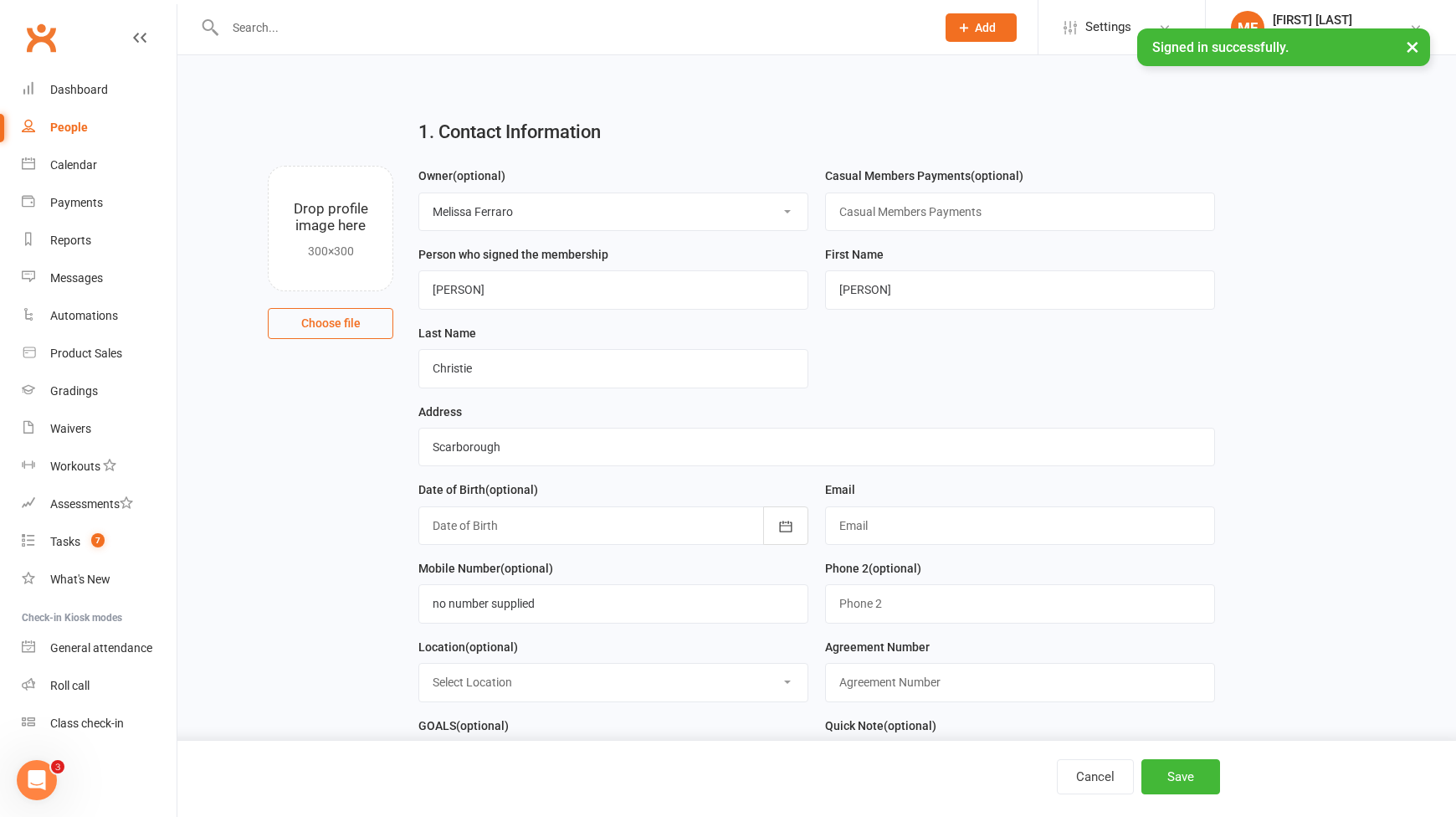 click on "Select Location Hamersley Malaga Manning Satellite Scarborough" at bounding box center [613, 682] 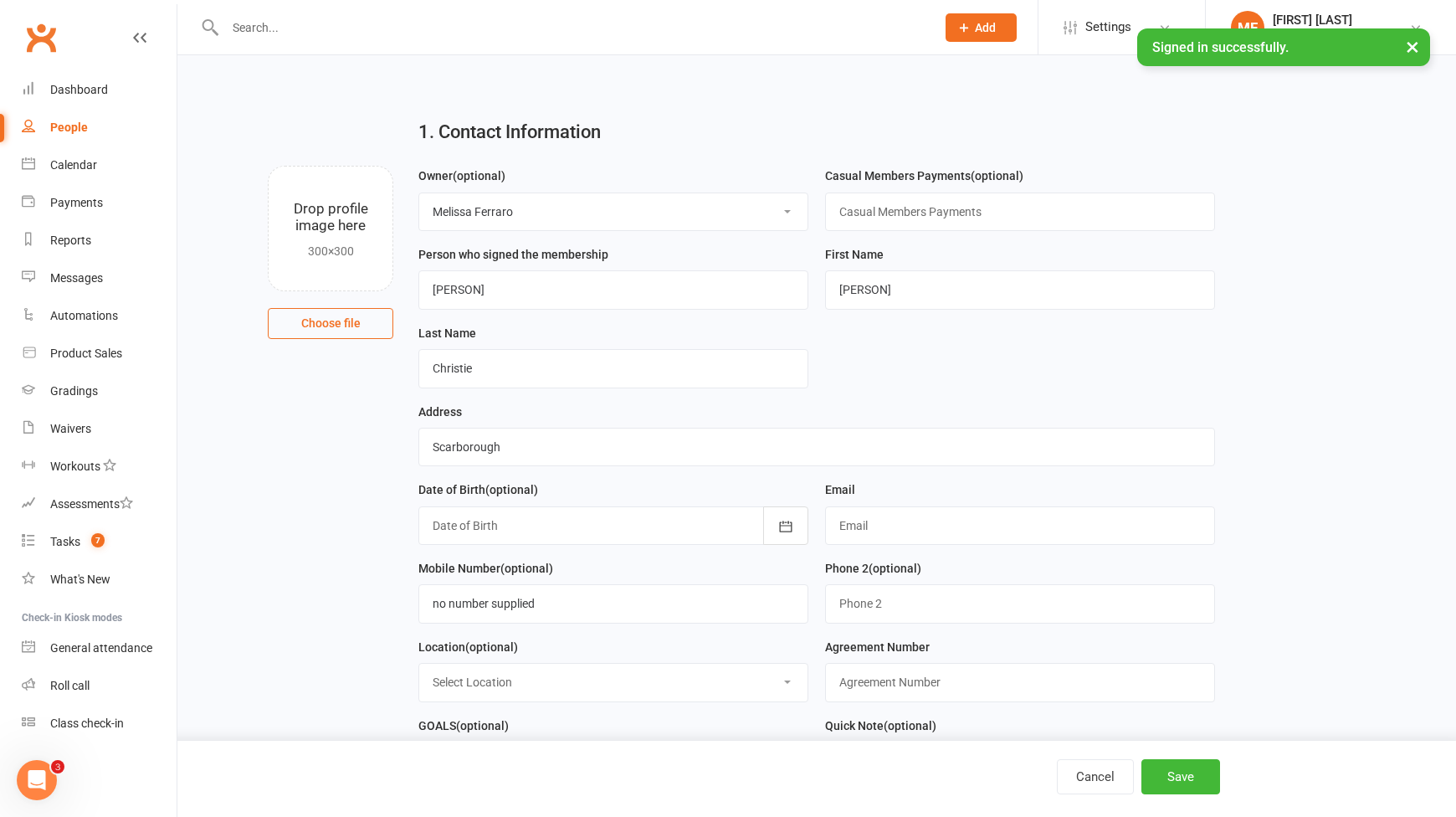 select on "4" 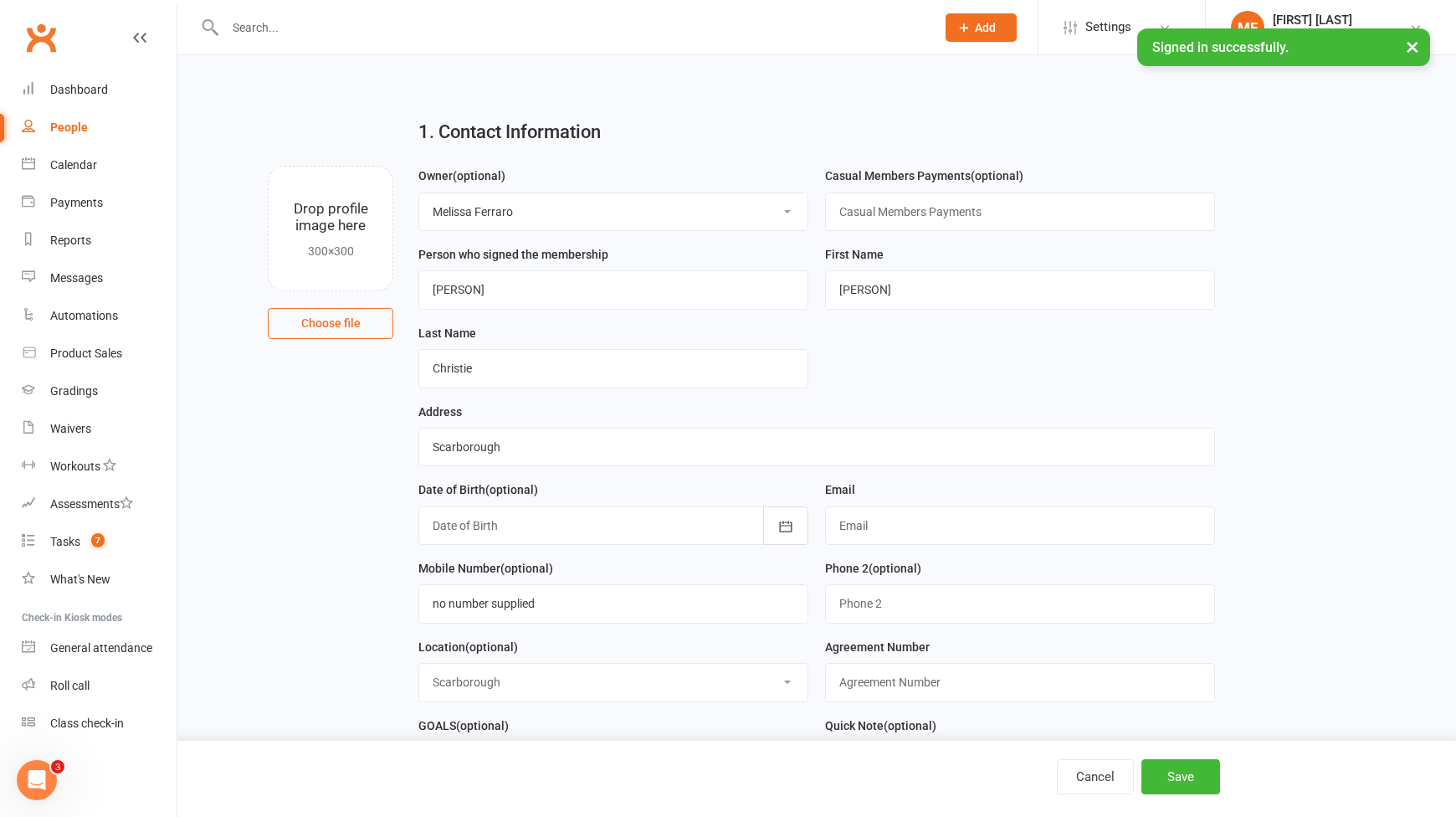 click on "Select Location Hamersley Malaga Manning Satellite Scarborough" at bounding box center [613, 682] 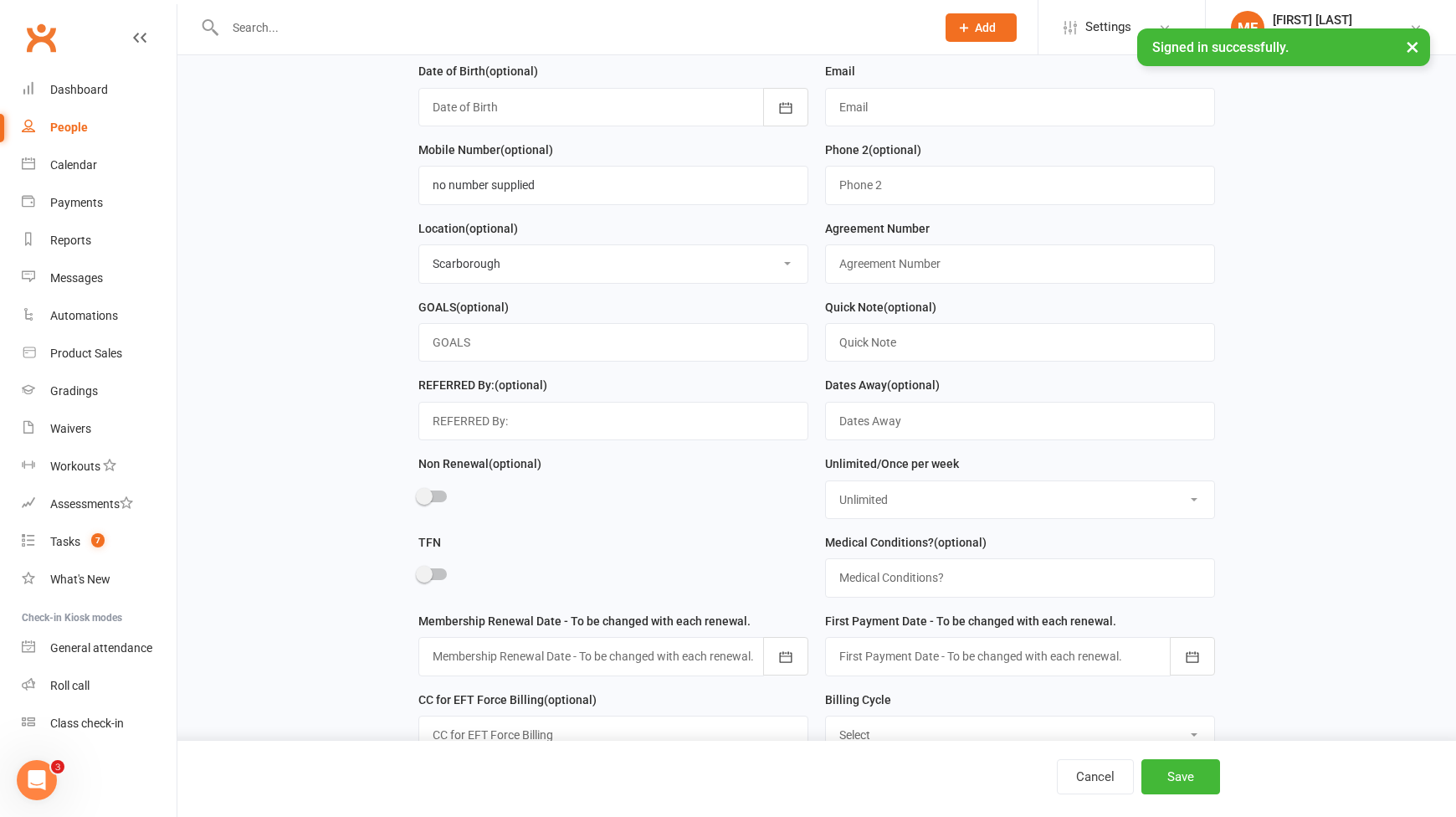 scroll, scrollTop: 251, scrollLeft: 0, axis: vertical 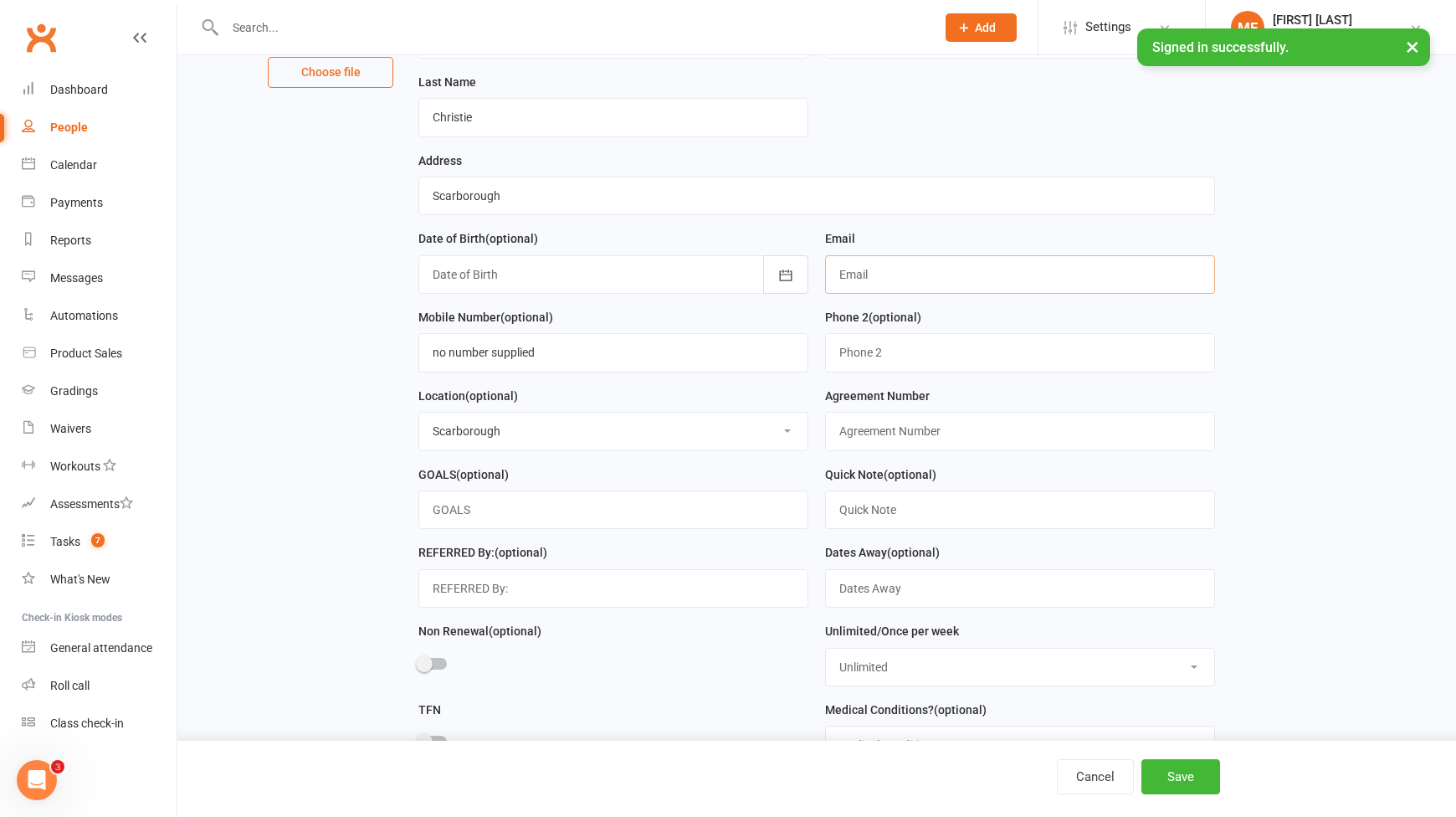 click at bounding box center (1020, 275) 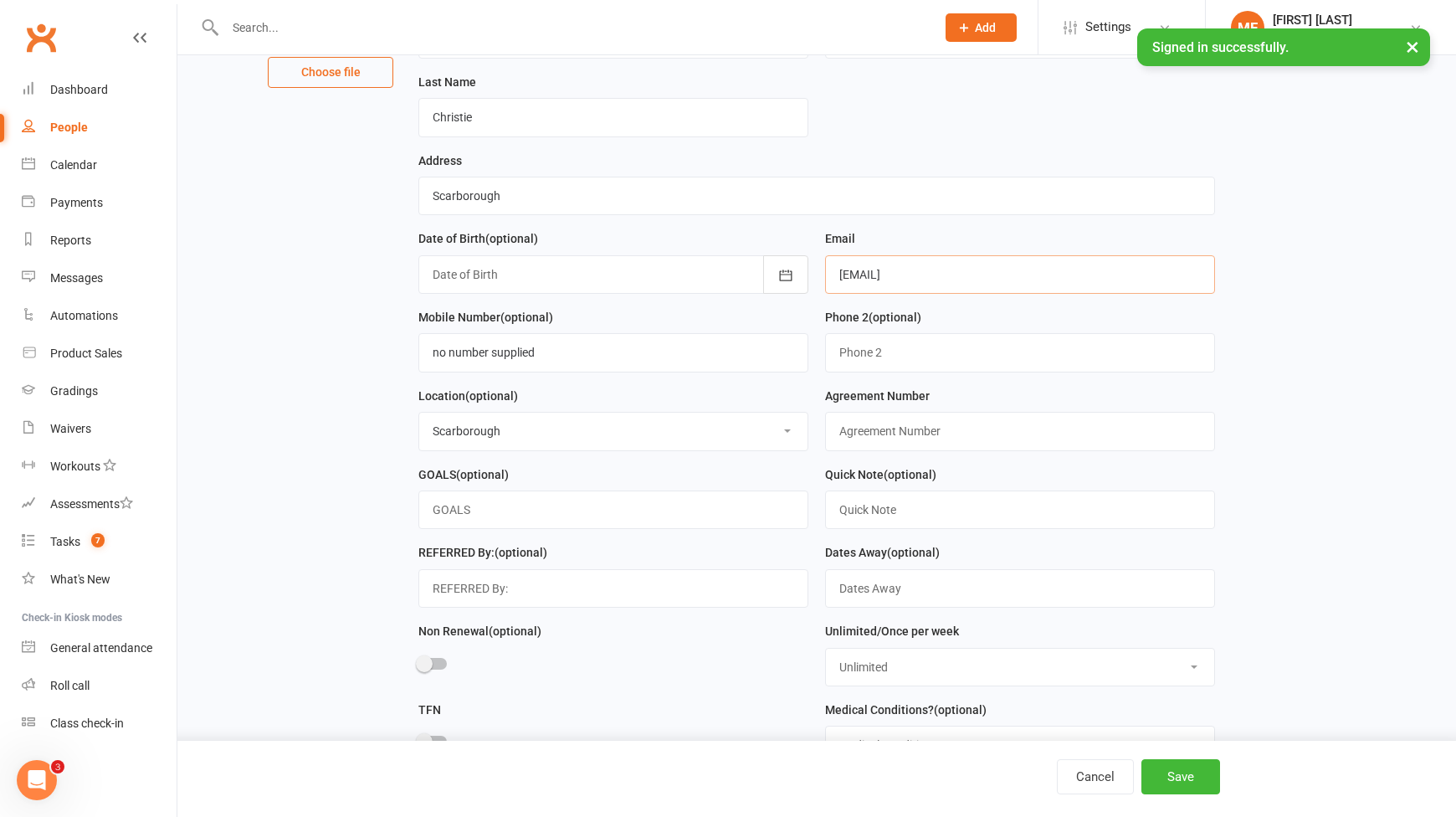 type on "[EMAIL]" 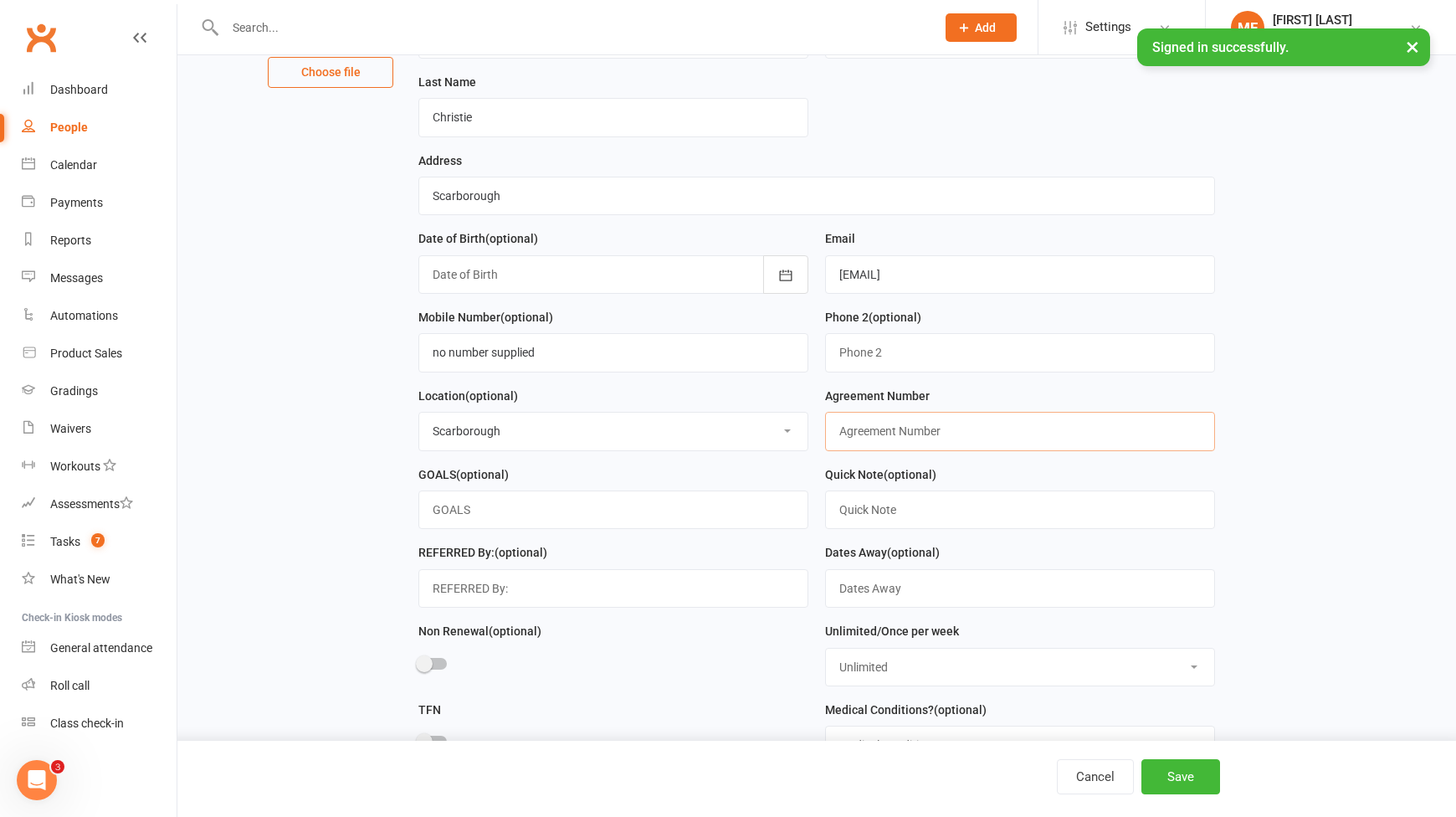 click at bounding box center [1020, 431] 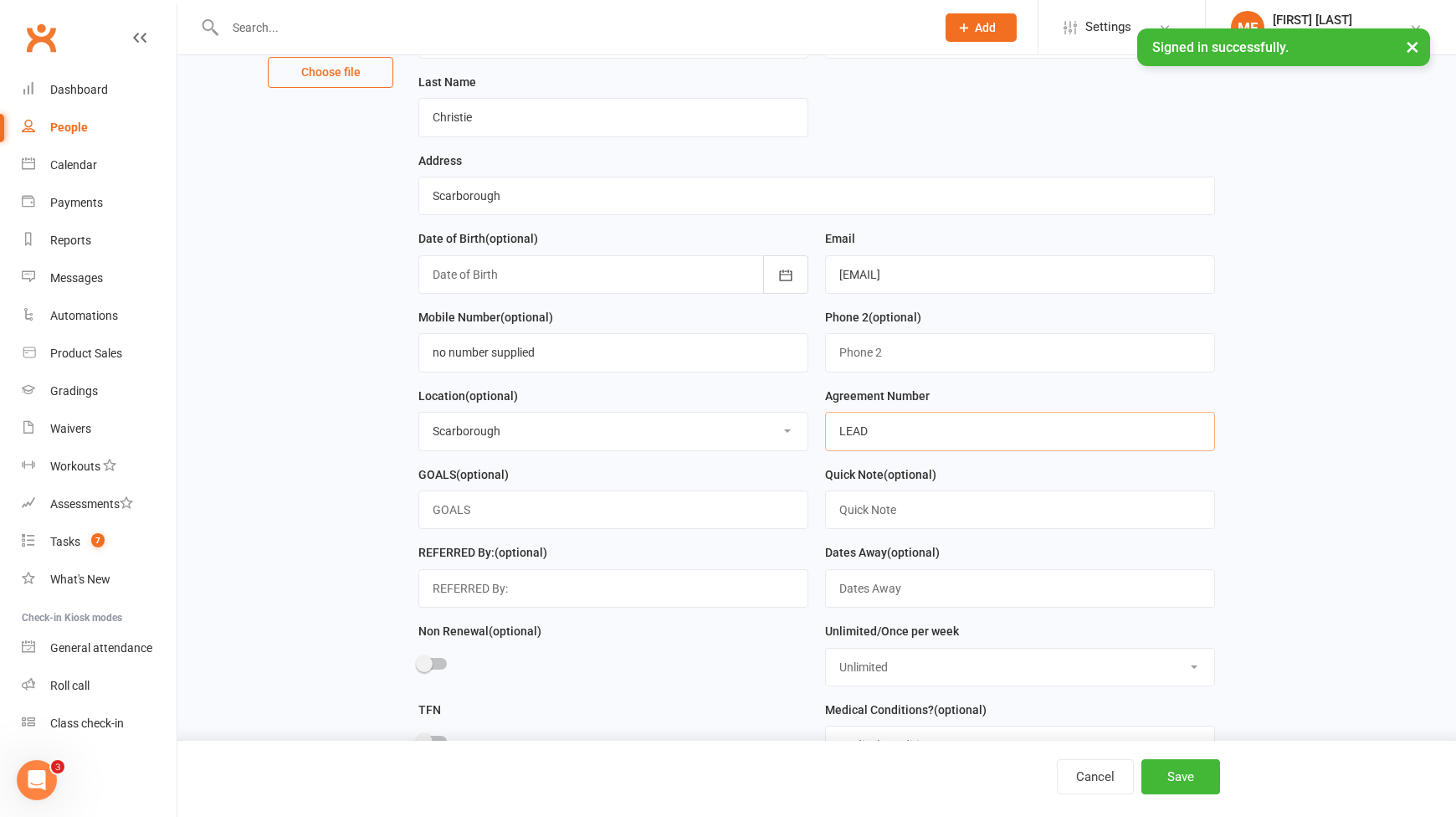 scroll, scrollTop: 335, scrollLeft: 0, axis: vertical 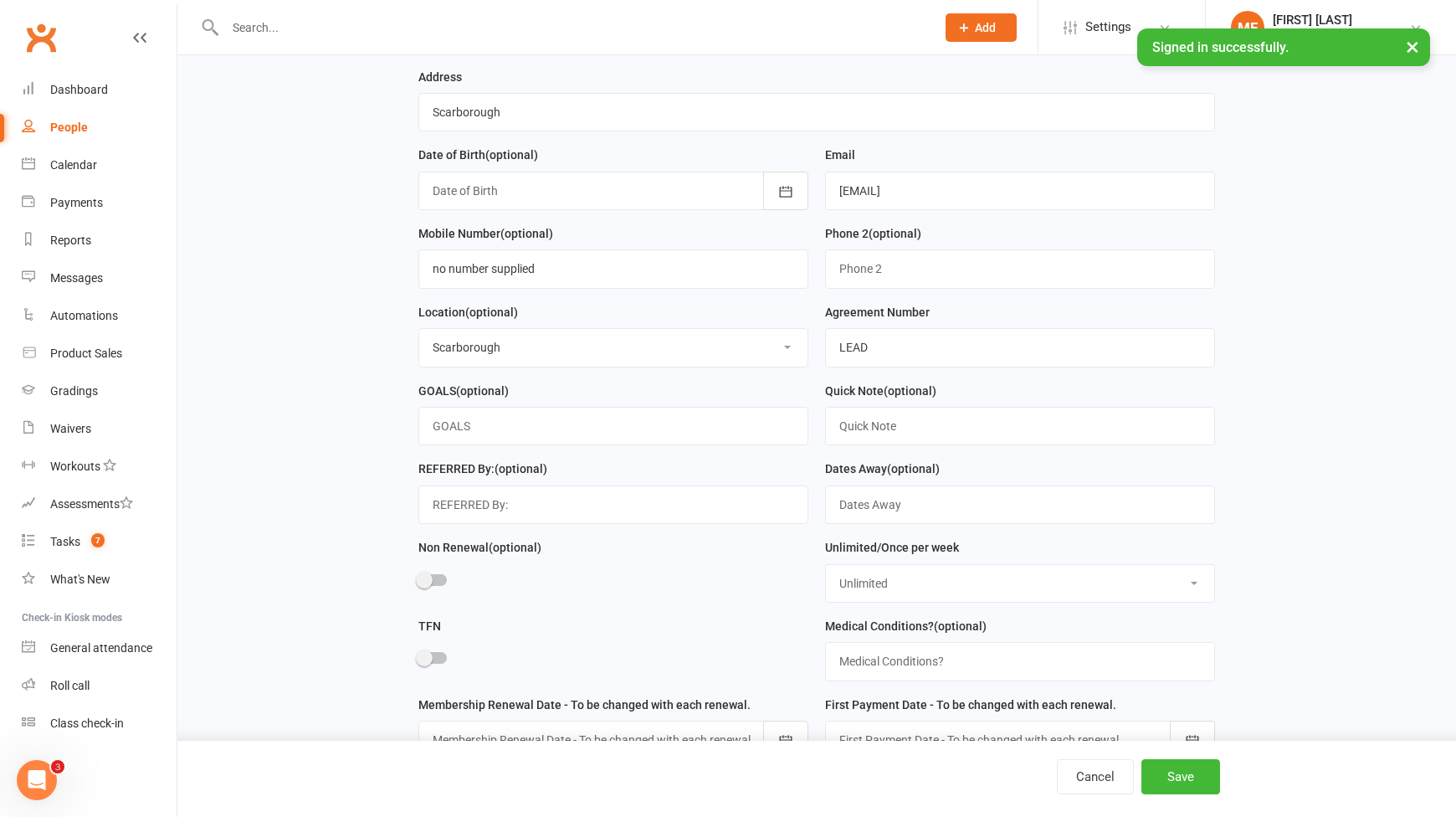 click on "Unlimited Once Per Week Limited - 3 days a week Academy Twice a week(Satellite Clubs) SATELLITE LEAD Once a week(Satellite Clubs) Club Cross Training(Academy Satellite Member) ONLINE TRAINING Casual Member Cross Training from Joondalup Cross Training from Claremont Twice a week Select" at bounding box center [1020, 583] 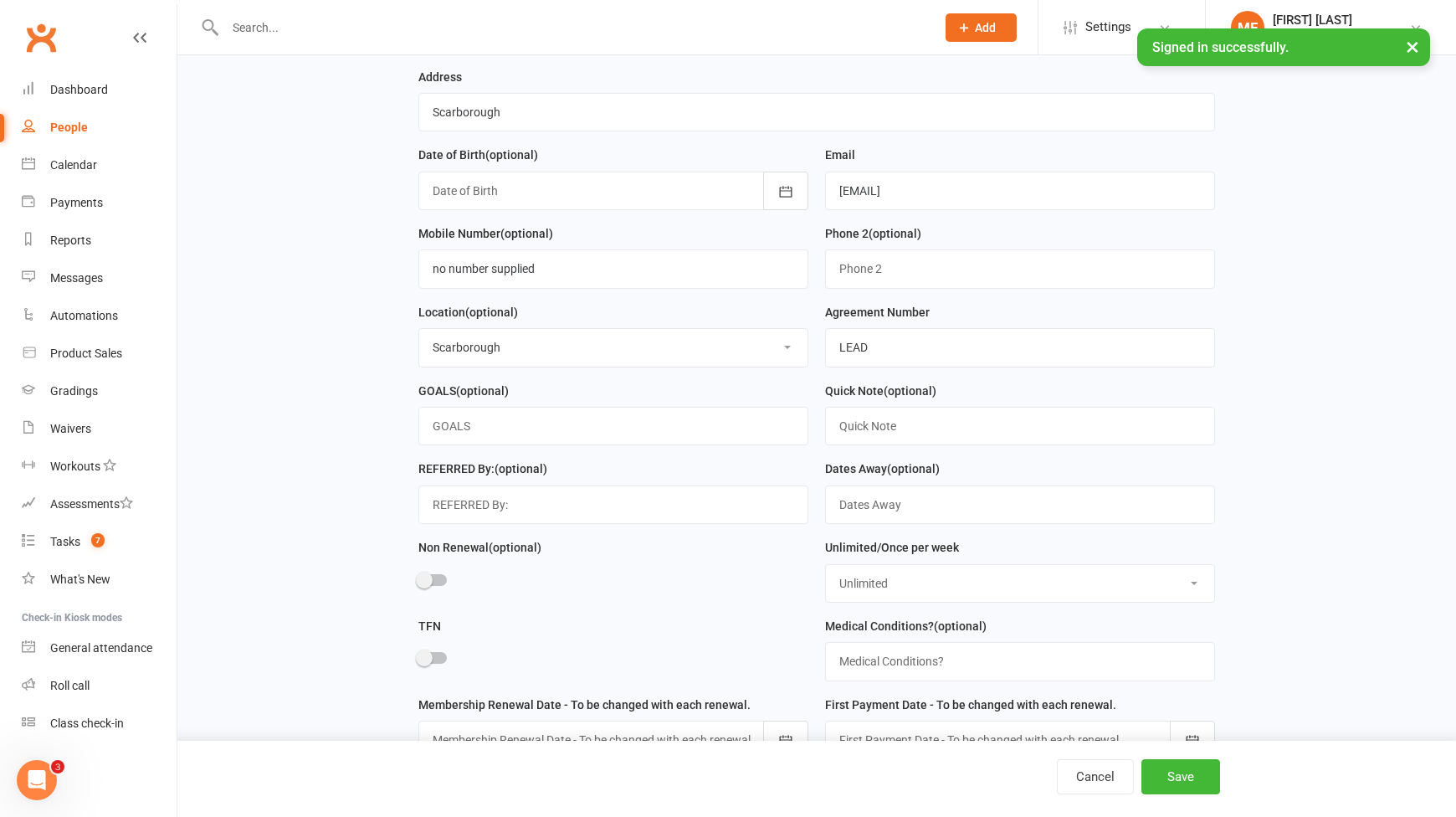 select on "SATELLITE LEAD" 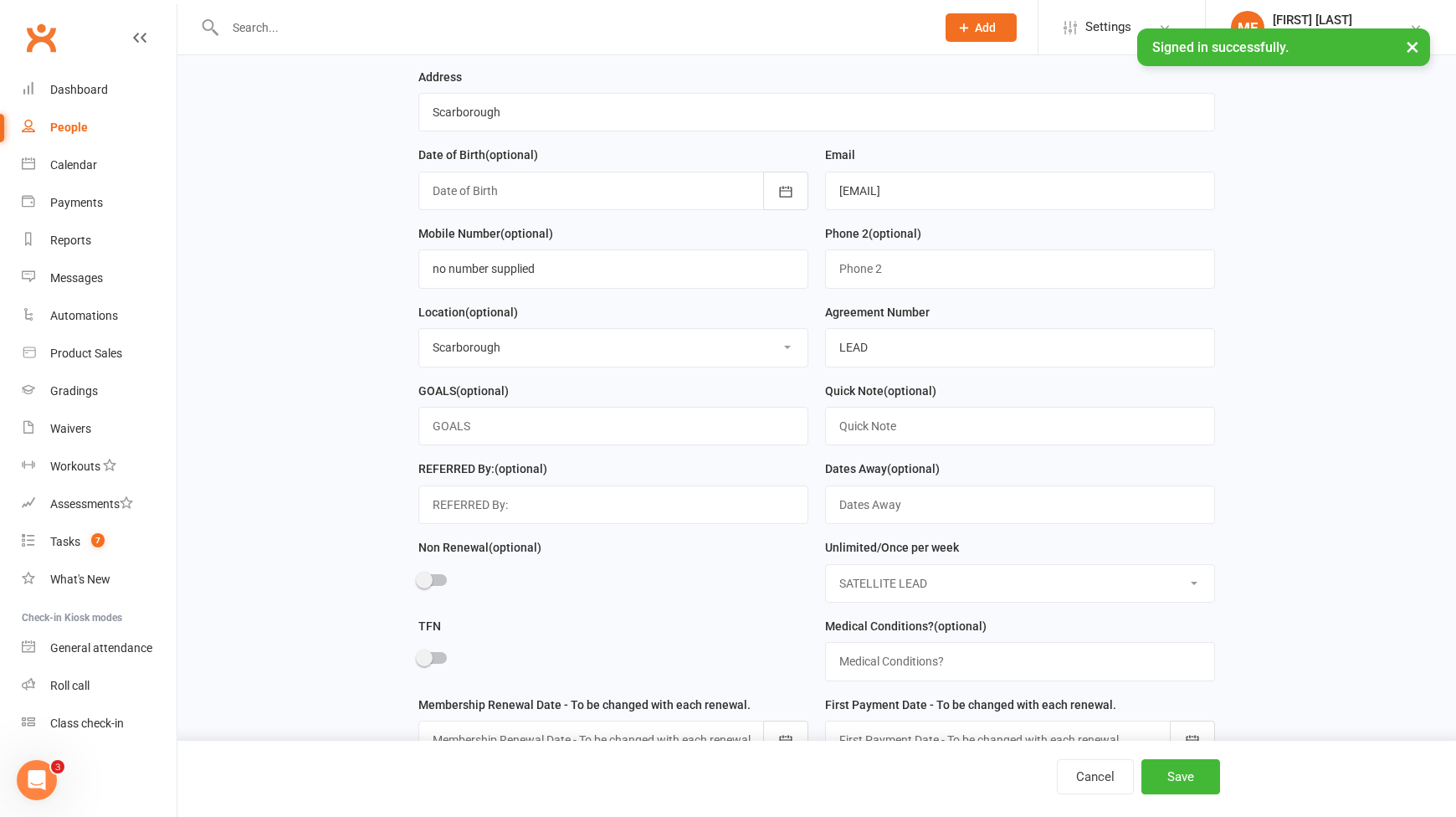 click on "Unlimited Once Per Week Limited - 3 days a week Academy Twice a week(Satellite Clubs) SATELLITE LEAD Once a week(Satellite Clubs) Club Cross Training(Academy Satellite Member) ONLINE TRAINING Casual Member Cross Training from Joondalup Cross Training from Claremont Twice a week Select" at bounding box center (1020, 583) 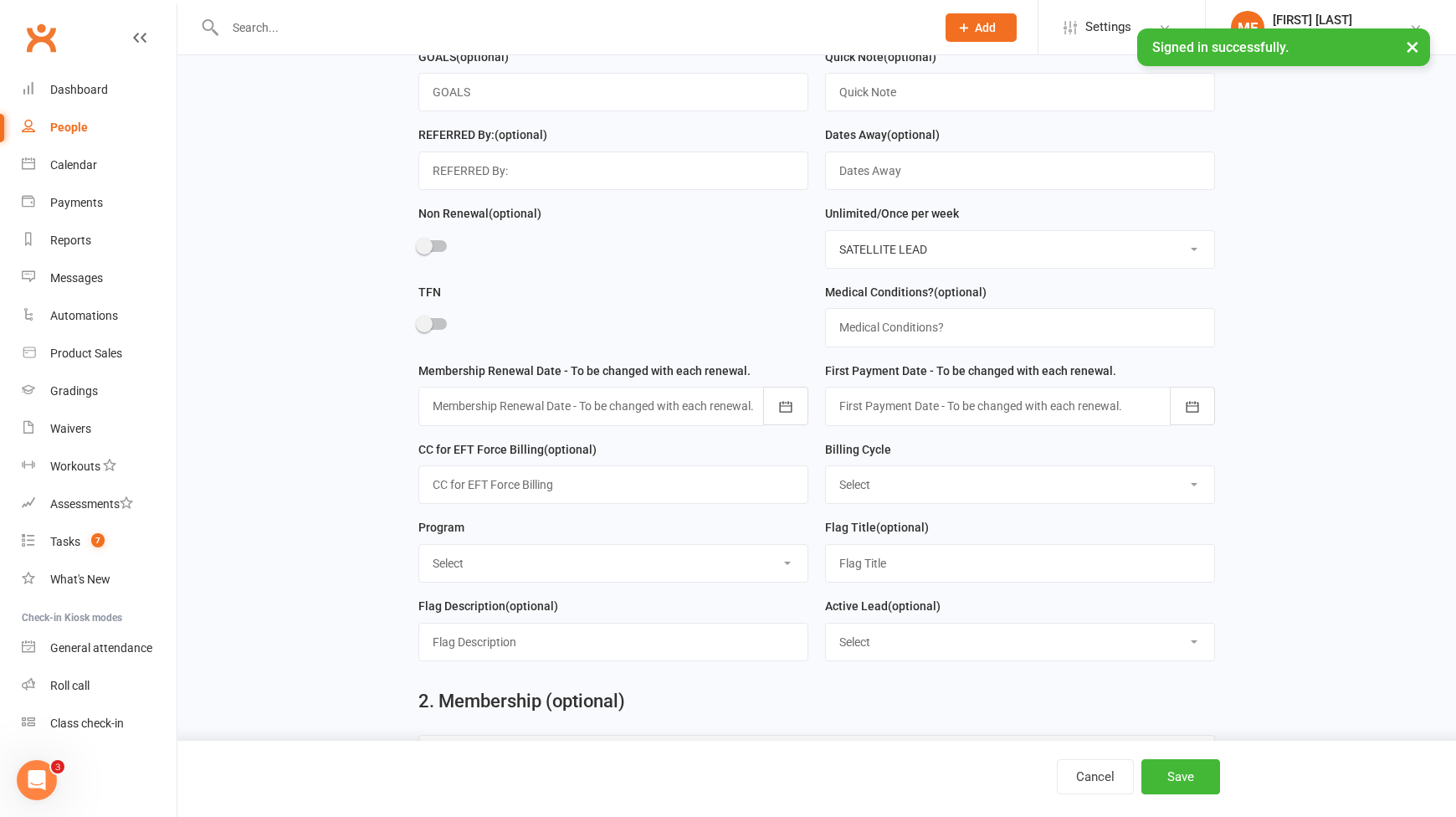 scroll, scrollTop: 670, scrollLeft: 0, axis: vertical 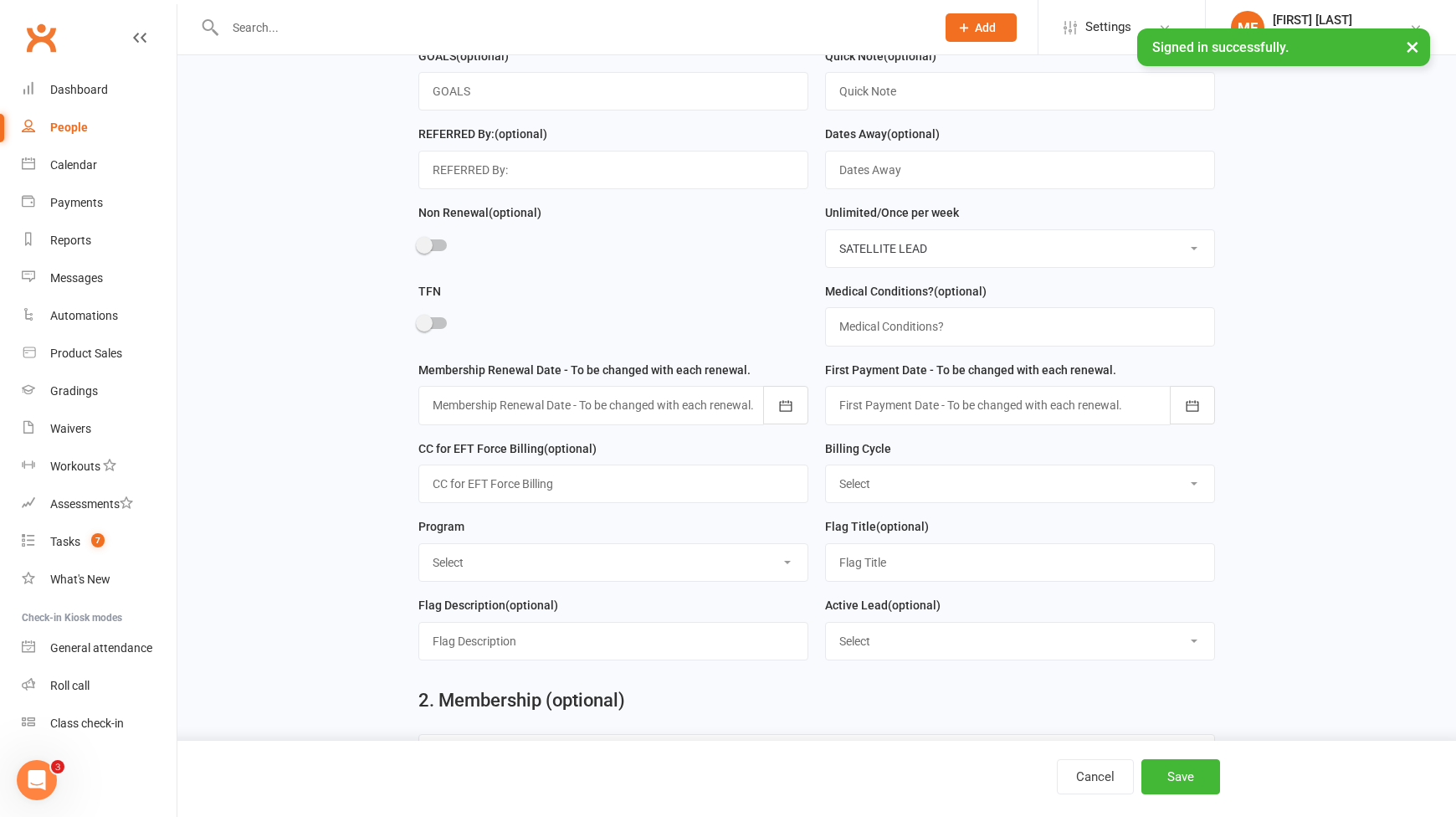 click at bounding box center (613, 405) 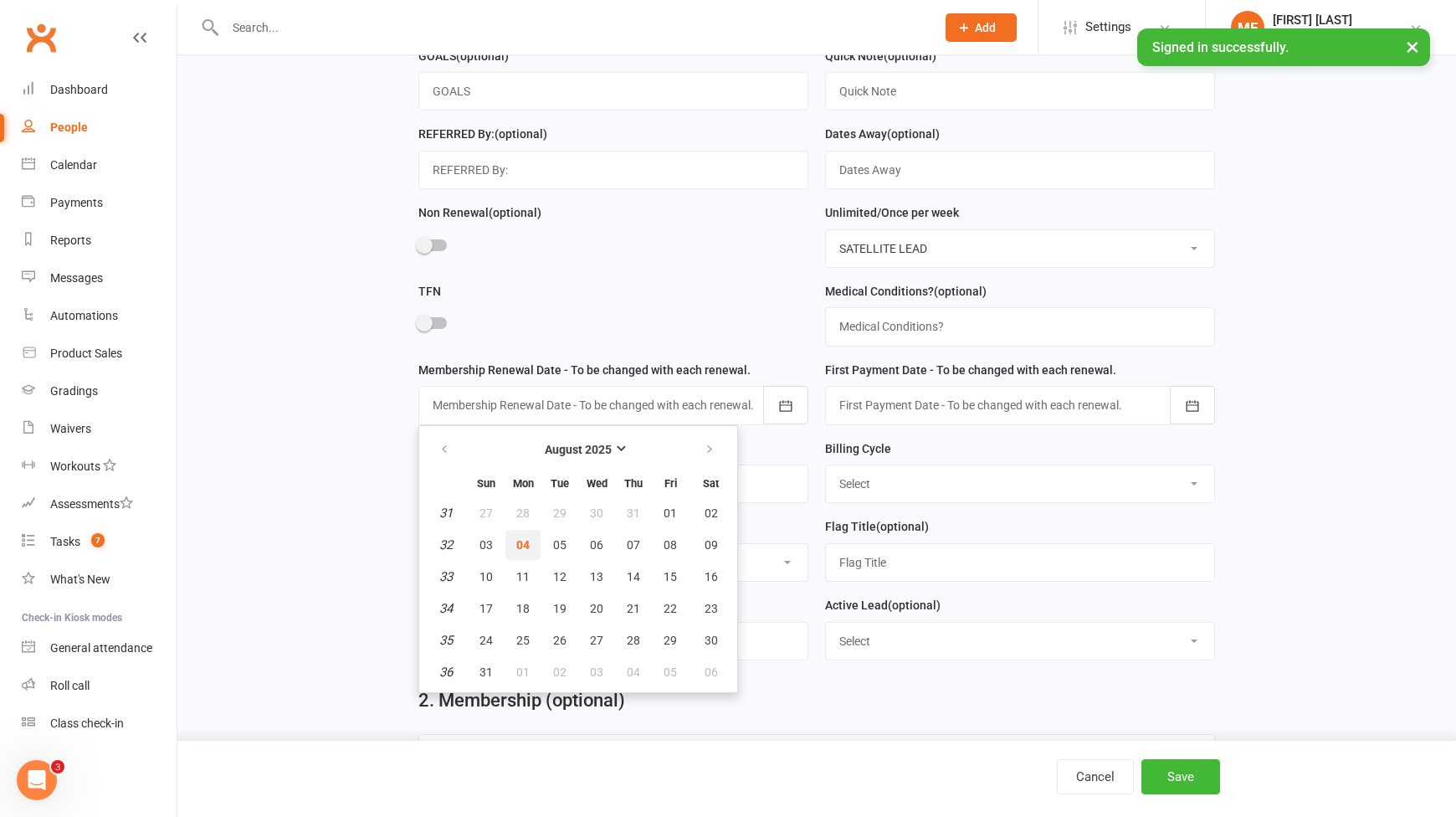 click on "04" at bounding box center [523, 545] 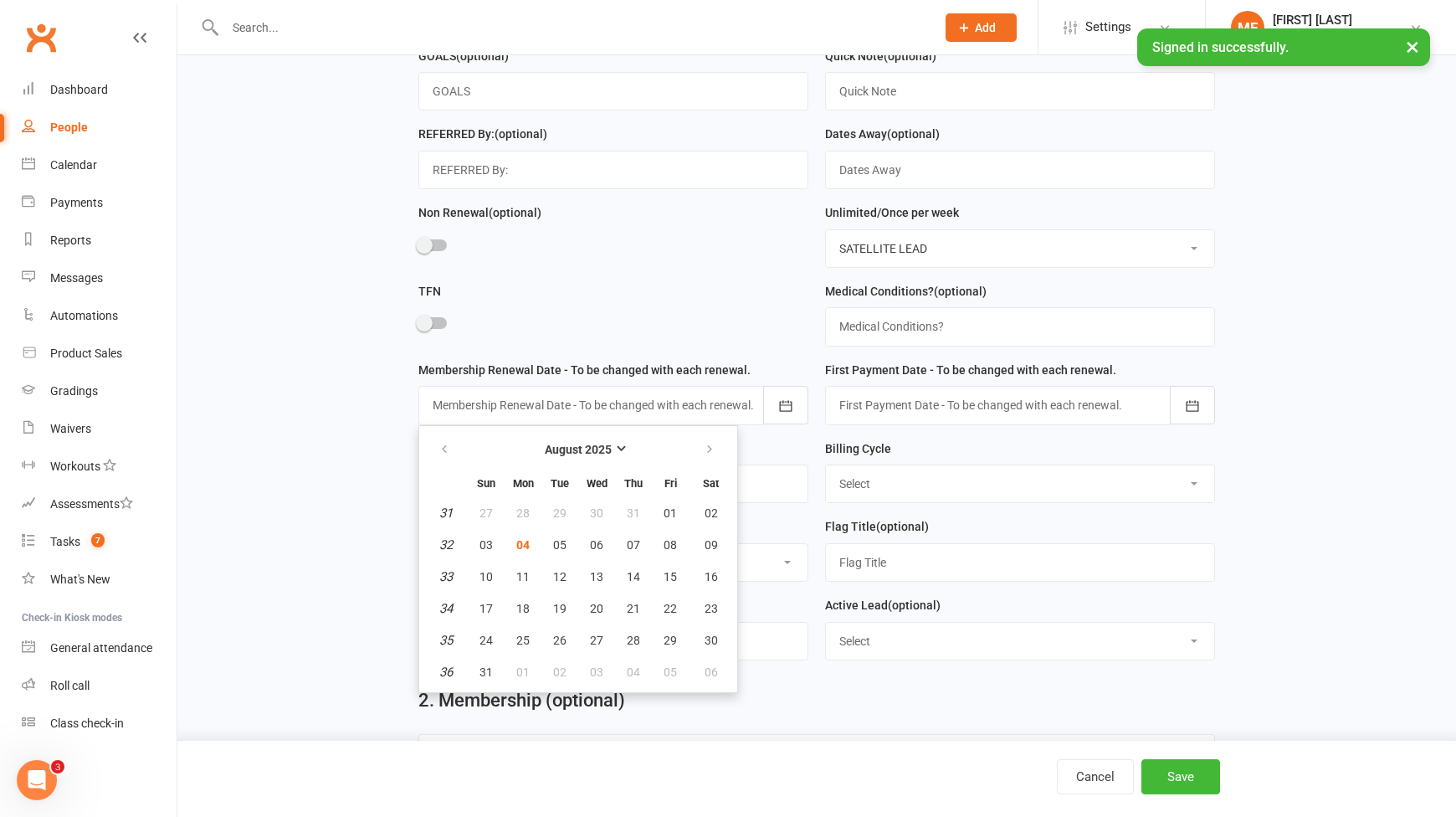 type on "04 Aug 2025" 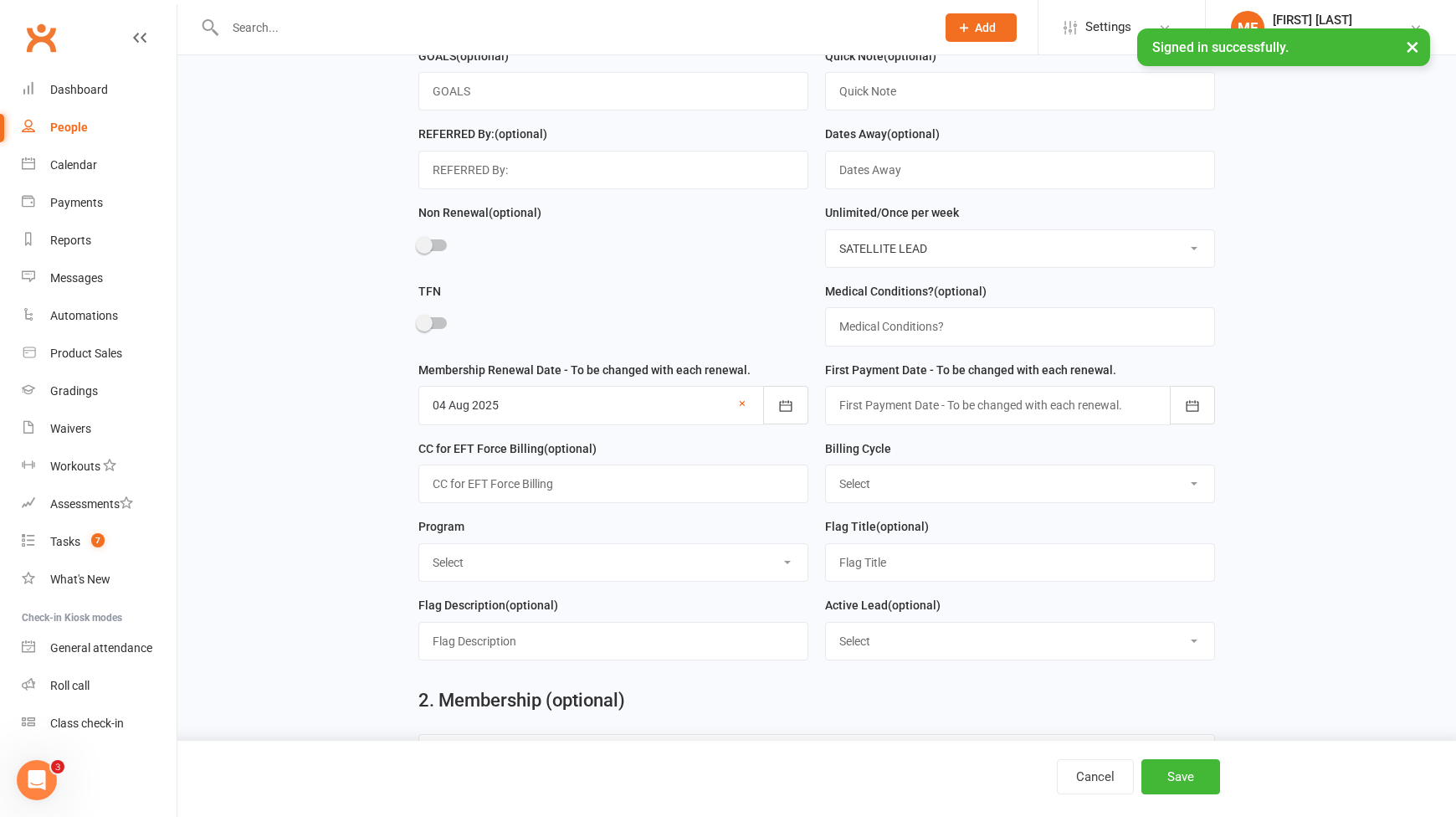 click at bounding box center (1020, 405) 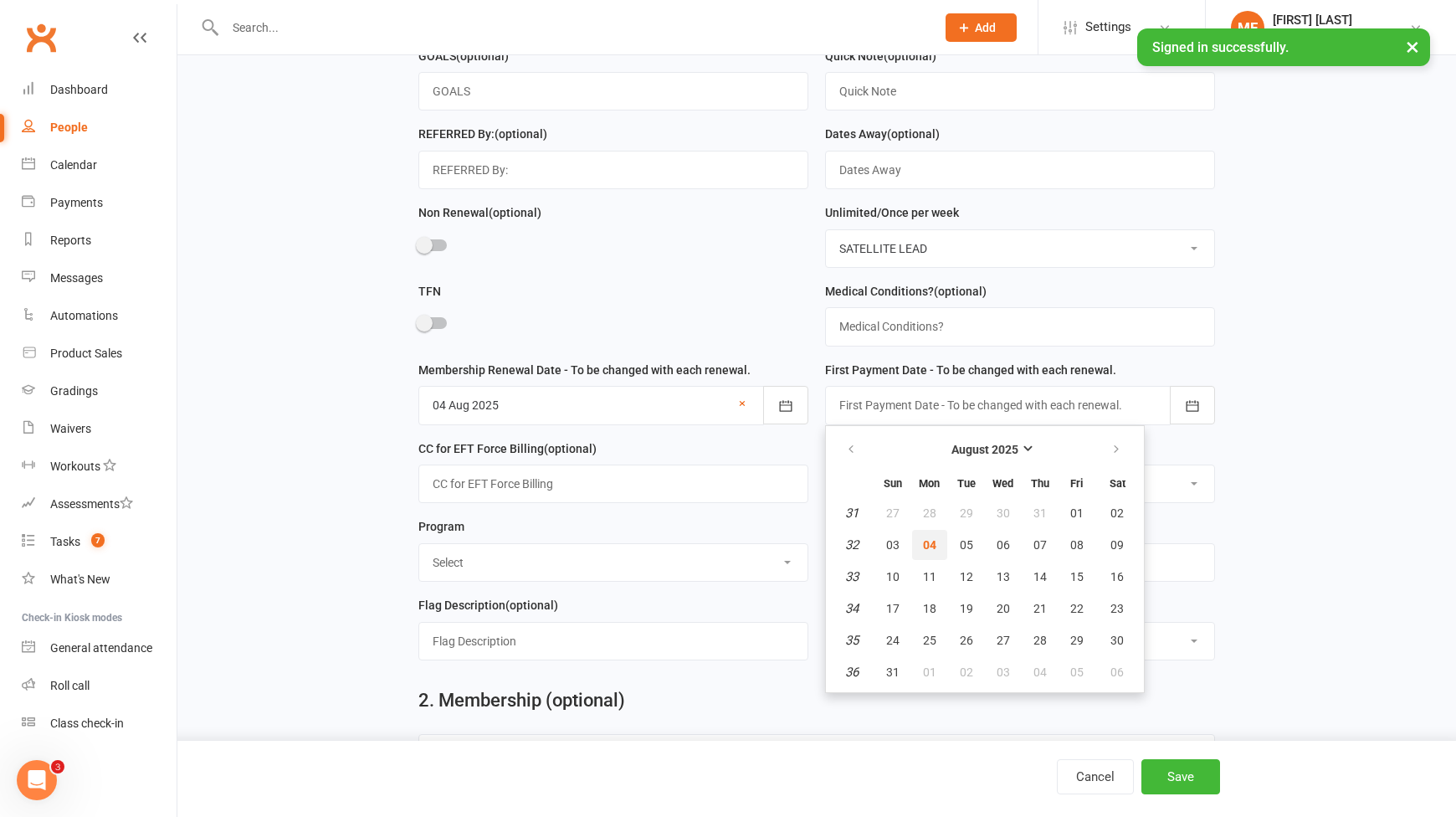 click on "04" at bounding box center (930, 545) 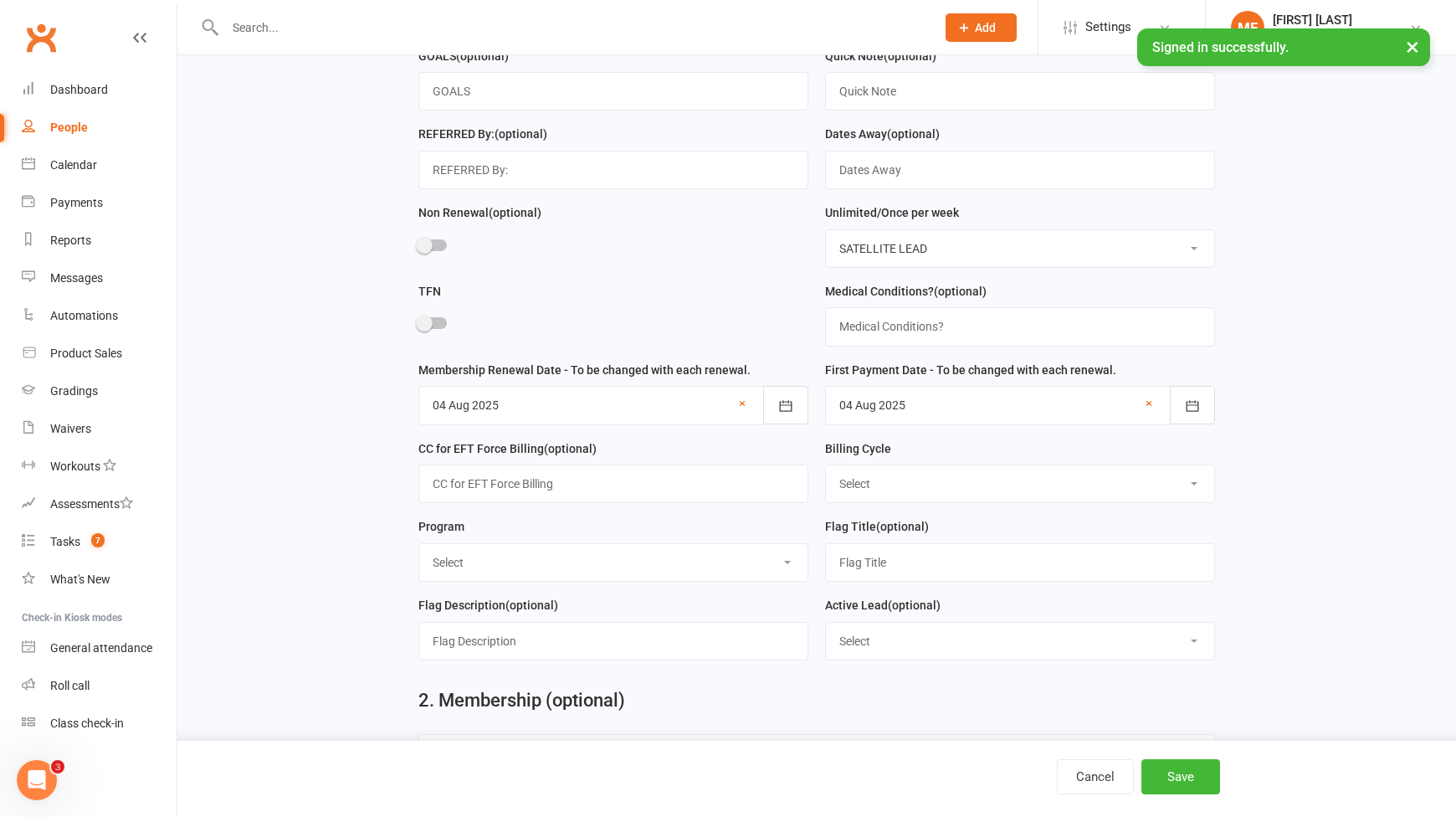 click on "Select Fortnightly Monthly Weekly Pay as you go Upfront LEAD ONLY Quarterly Installments" at bounding box center (1020, 484) 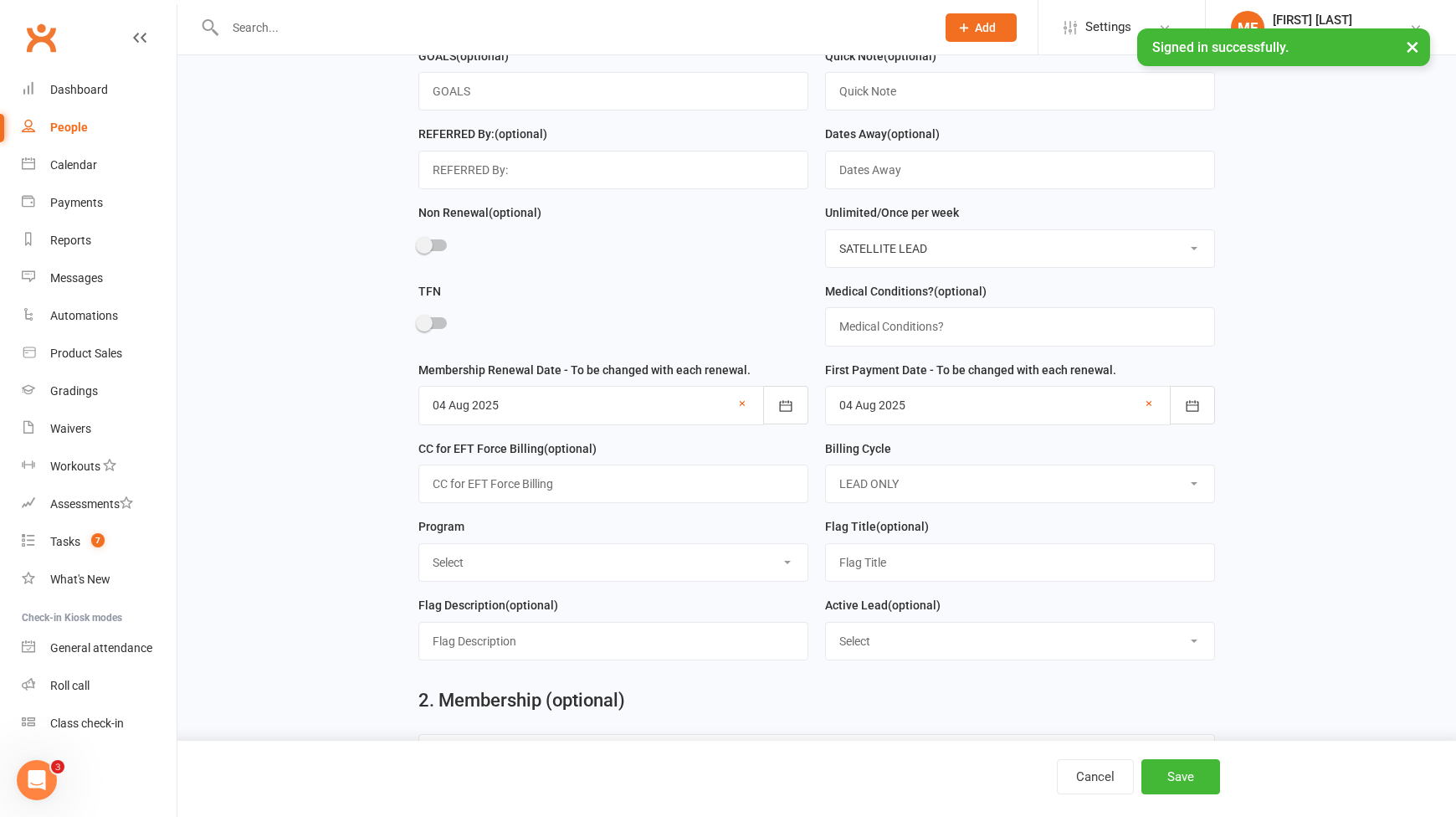 click on "Select Fortnightly Monthly Weekly Pay as you go Upfront LEAD ONLY Quarterly Installments" at bounding box center [1020, 484] 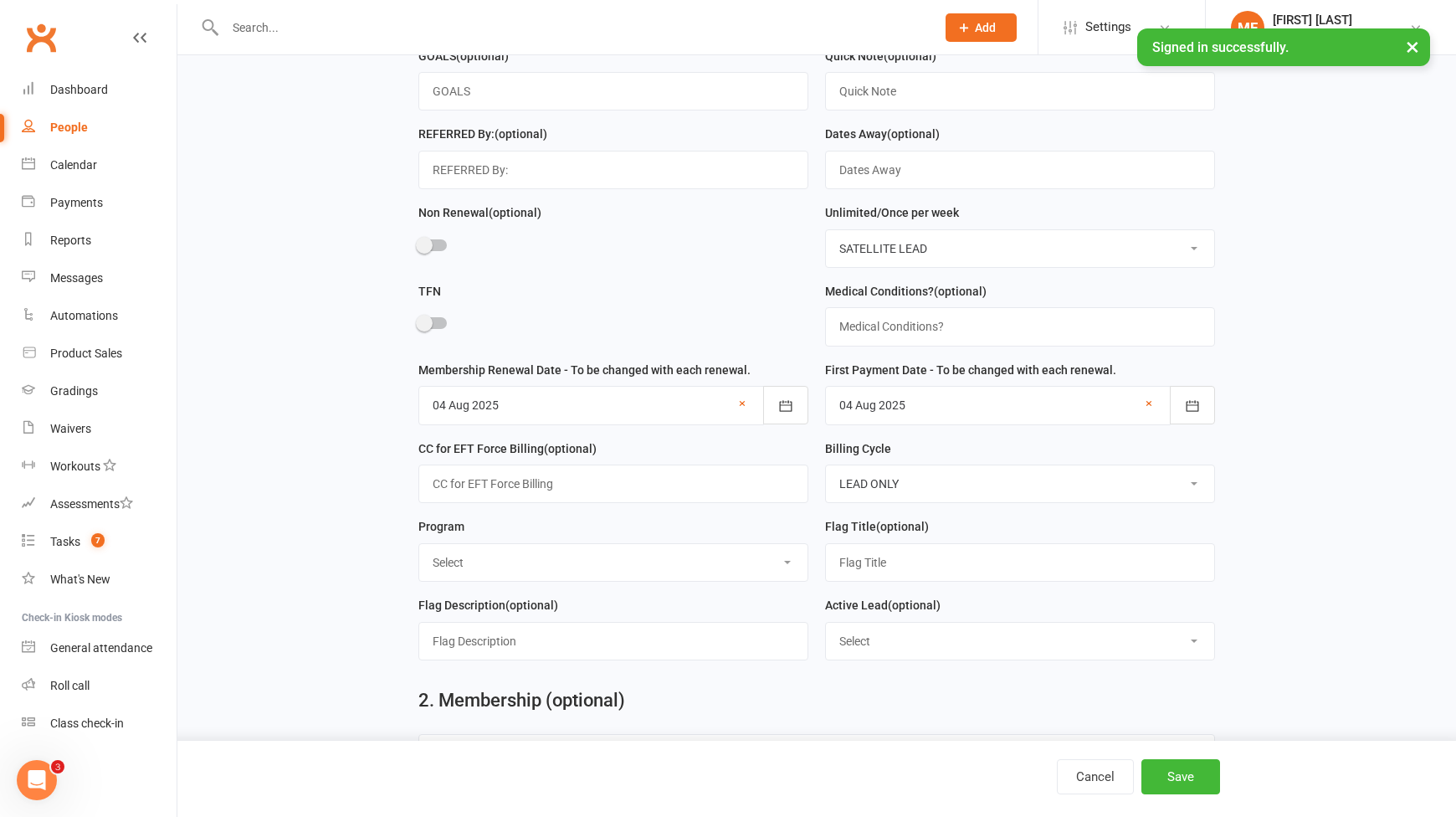 click on "Select Yes No" at bounding box center (1020, 641) 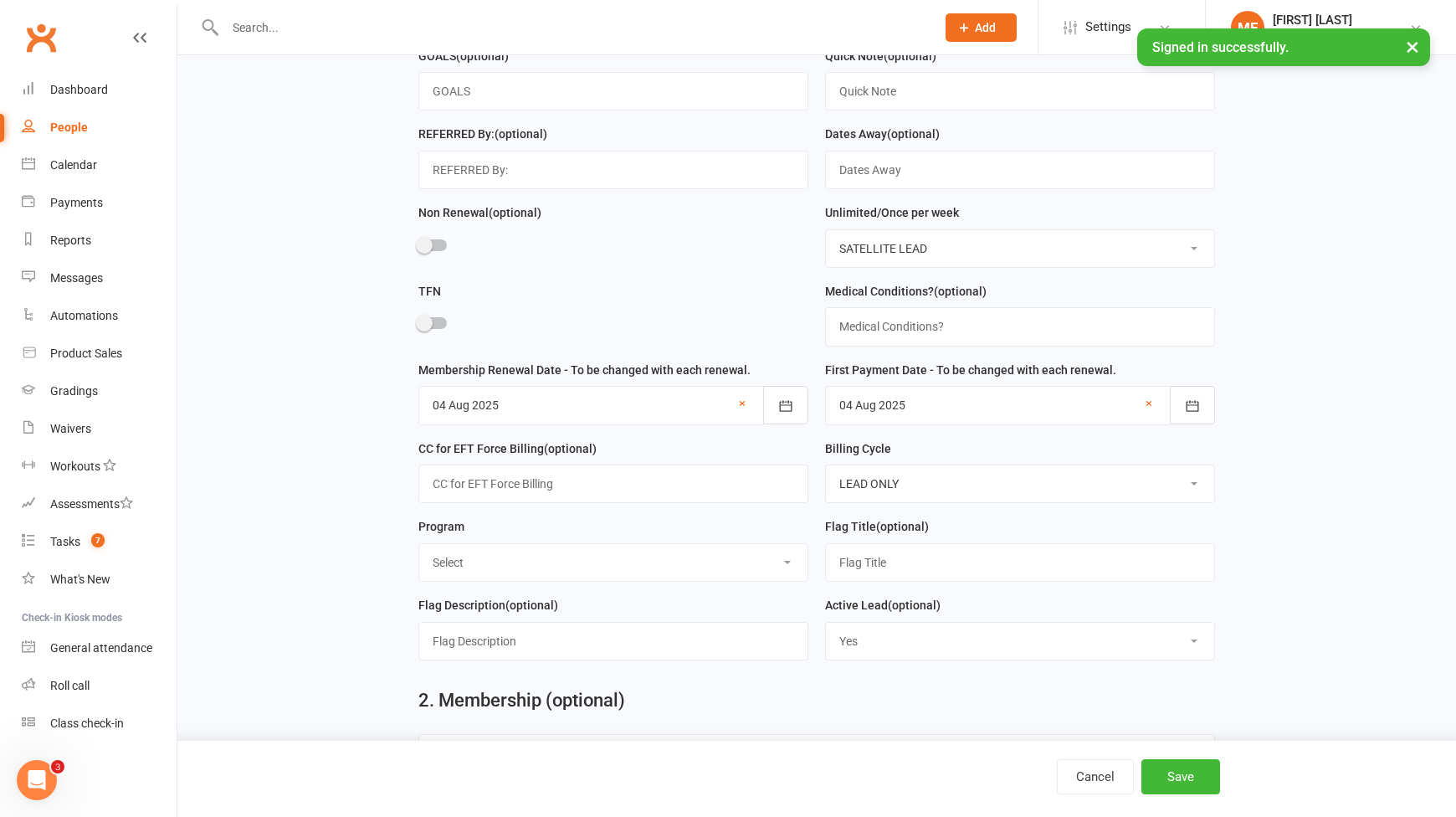 click on "Select Yes No" at bounding box center [1020, 641] 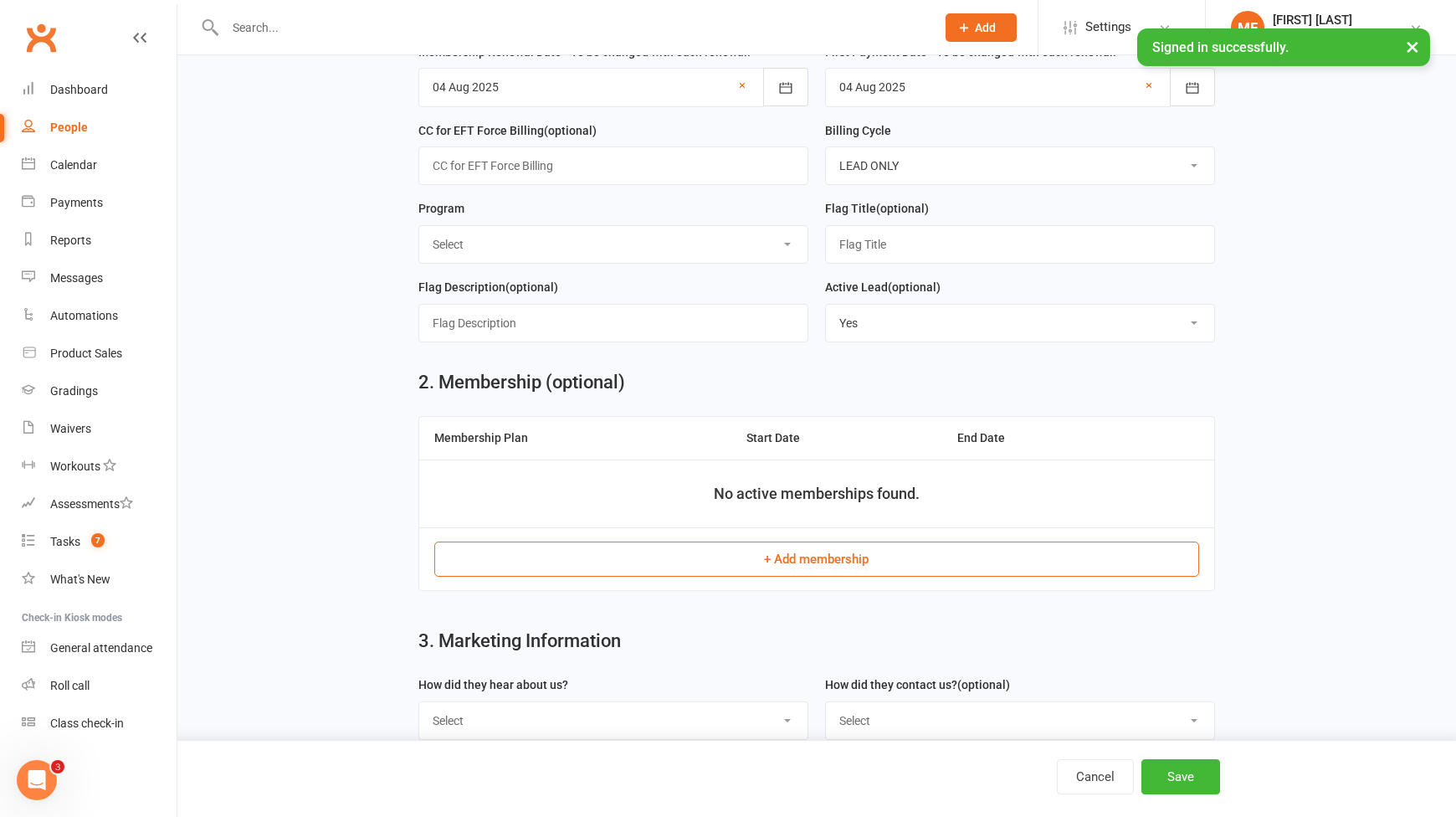 scroll, scrollTop: 1030, scrollLeft: 0, axis: vertical 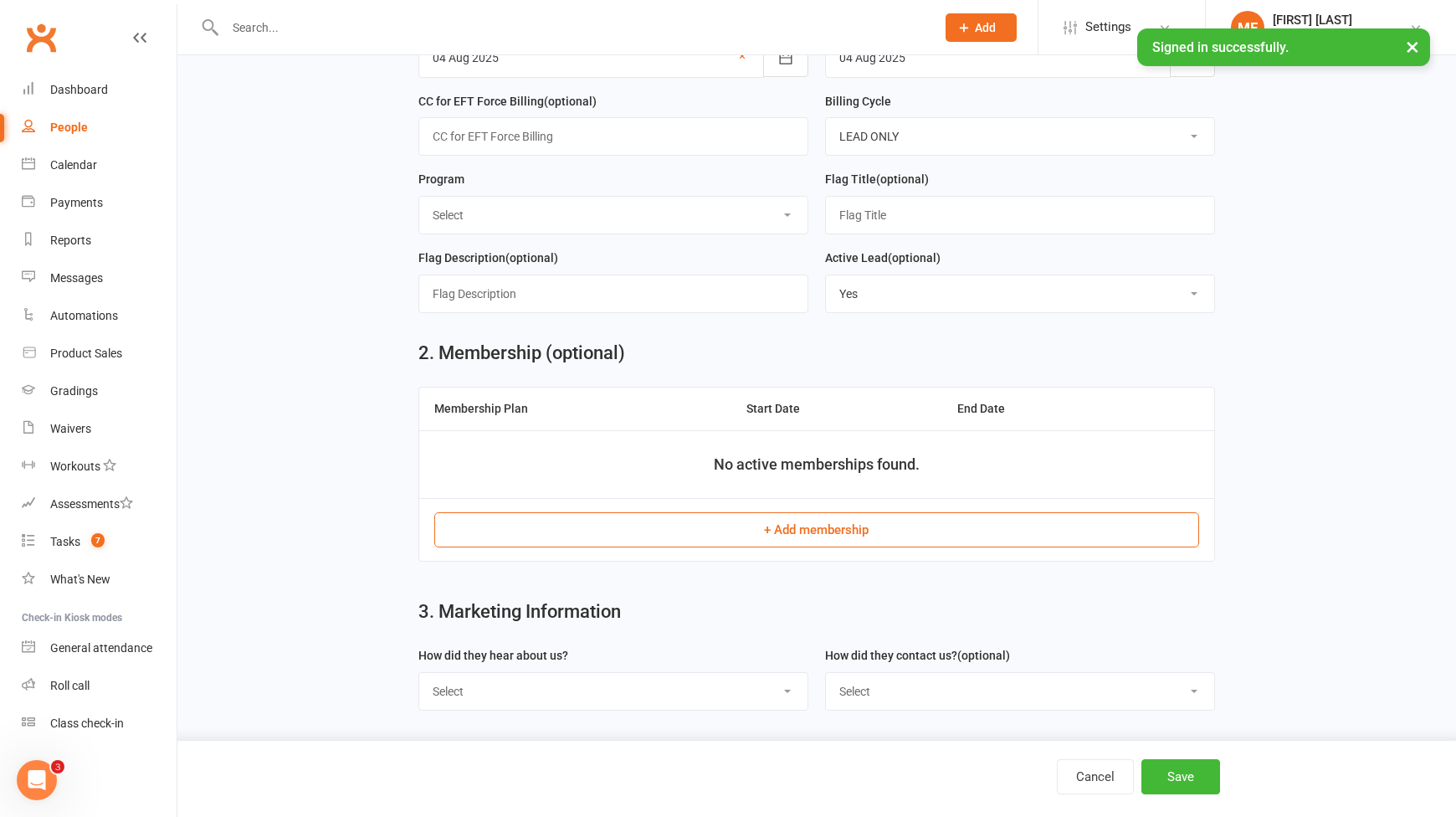 click on "Select Little Dragons Junior TKD Adult TKD Kick Boxing Women's Only Special Needs Olympic Sports KK Sports 6 Week Challenge Boxing  Boxing one day a week Poomsae Academy BJJ Satellite Club Member Not sure yet Cross Training(Satellite Member) ONLINE ADULT ONLINE JUNIOR ONLINE DRAGON School Holiday Camp Private Lessons Only Casual Member" at bounding box center (613, 215) 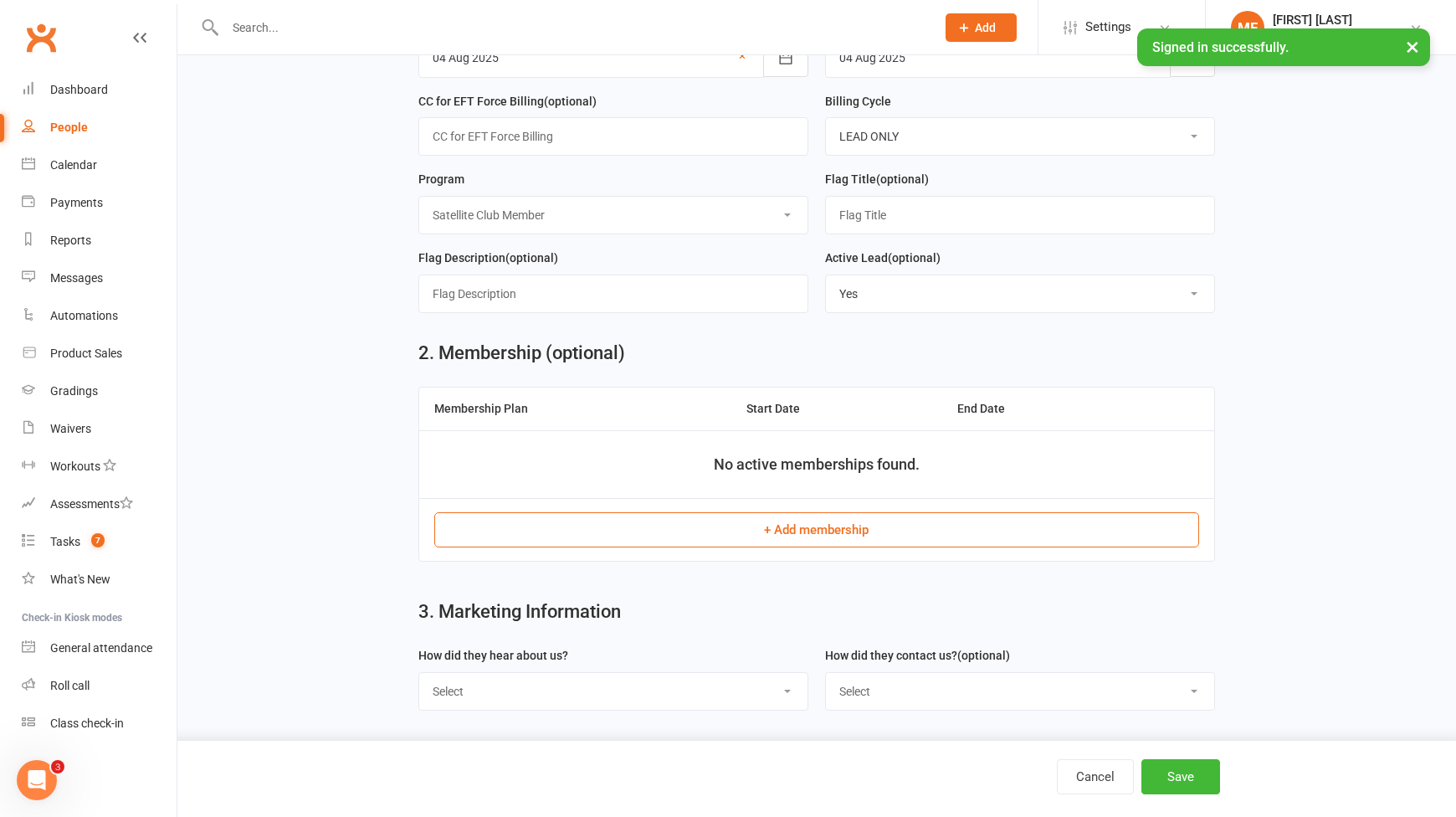 click on "Select Little Dragons Junior TKD Adult TKD Kick Boxing Women's Only Special Needs Olympic Sports KK Sports 6 Week Challenge Boxing  Boxing one day a week Poomsae Academy BJJ Satellite Club Member Not sure yet Cross Training(Satellite Member) ONLINE ADULT ONLINE JUNIOR ONLINE DRAGON School Holiday Camp Private Lessons Only Casual Member" at bounding box center (613, 215) 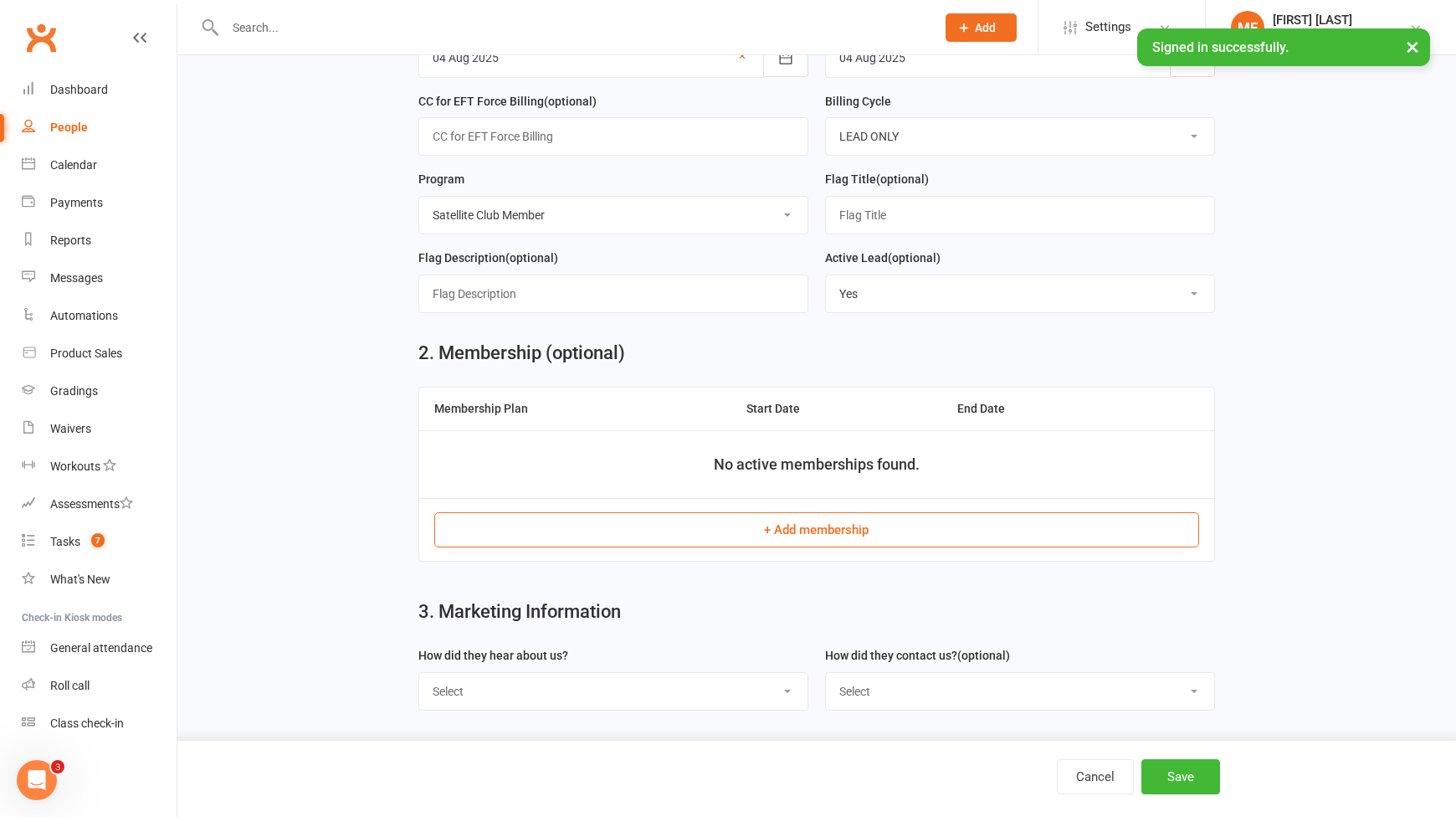 click on "Select Google Through A Friend Facebook Sms/Email Offer Flyer School Class Open Day Birthday Guest Drive By / Walk In Transfer from other ATI Club School holiday program Siblings/parent are members Active Activities website Buddy Week Old Member FACEBOOK LIVE BOOKINGS  Kidsport Website" at bounding box center (613, 691) 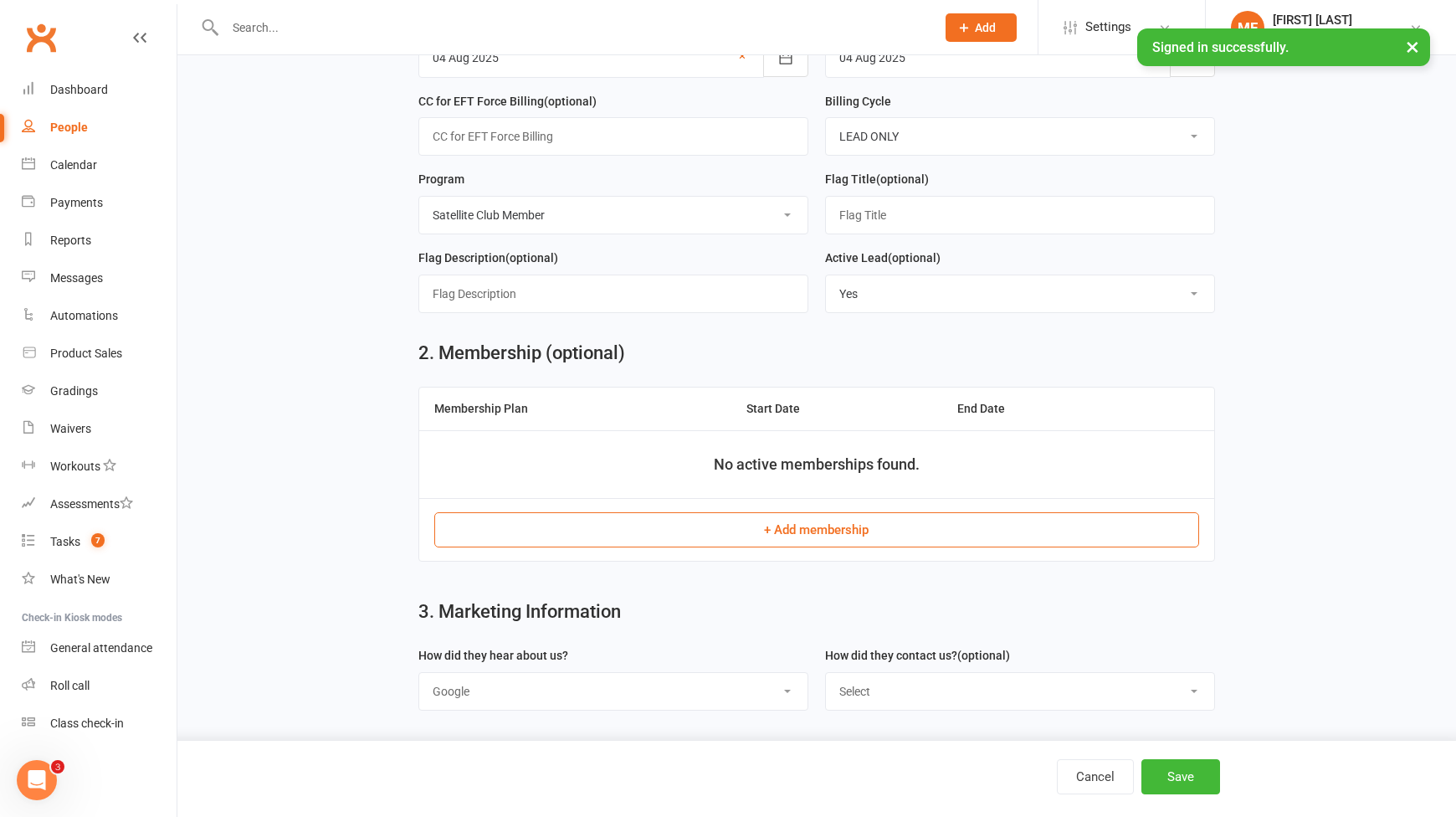 click on "Select Google Through A Friend Facebook Sms/Email Offer Flyer School Class Open Day Birthday Guest Drive By / Walk In Transfer from other ATI Club School holiday program Siblings/parent are members Active Activities website Buddy Week Old Member FACEBOOK LIVE BOOKINGS  Kidsport Website" at bounding box center (613, 691) 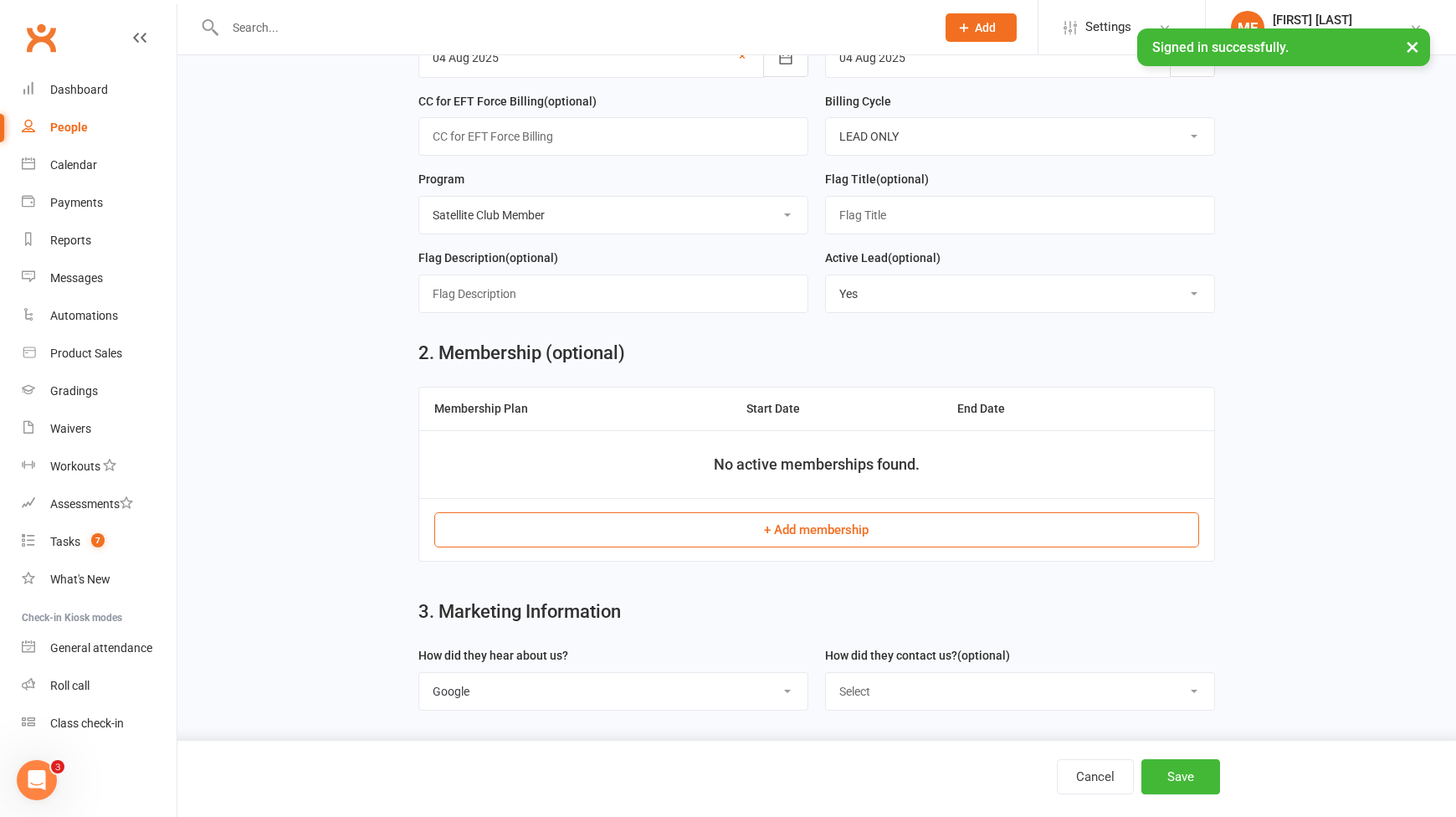 click on "Select Phone Email In-Facility Facebook Referral QR code registration Live Booking sheet" at bounding box center (1020, 691) 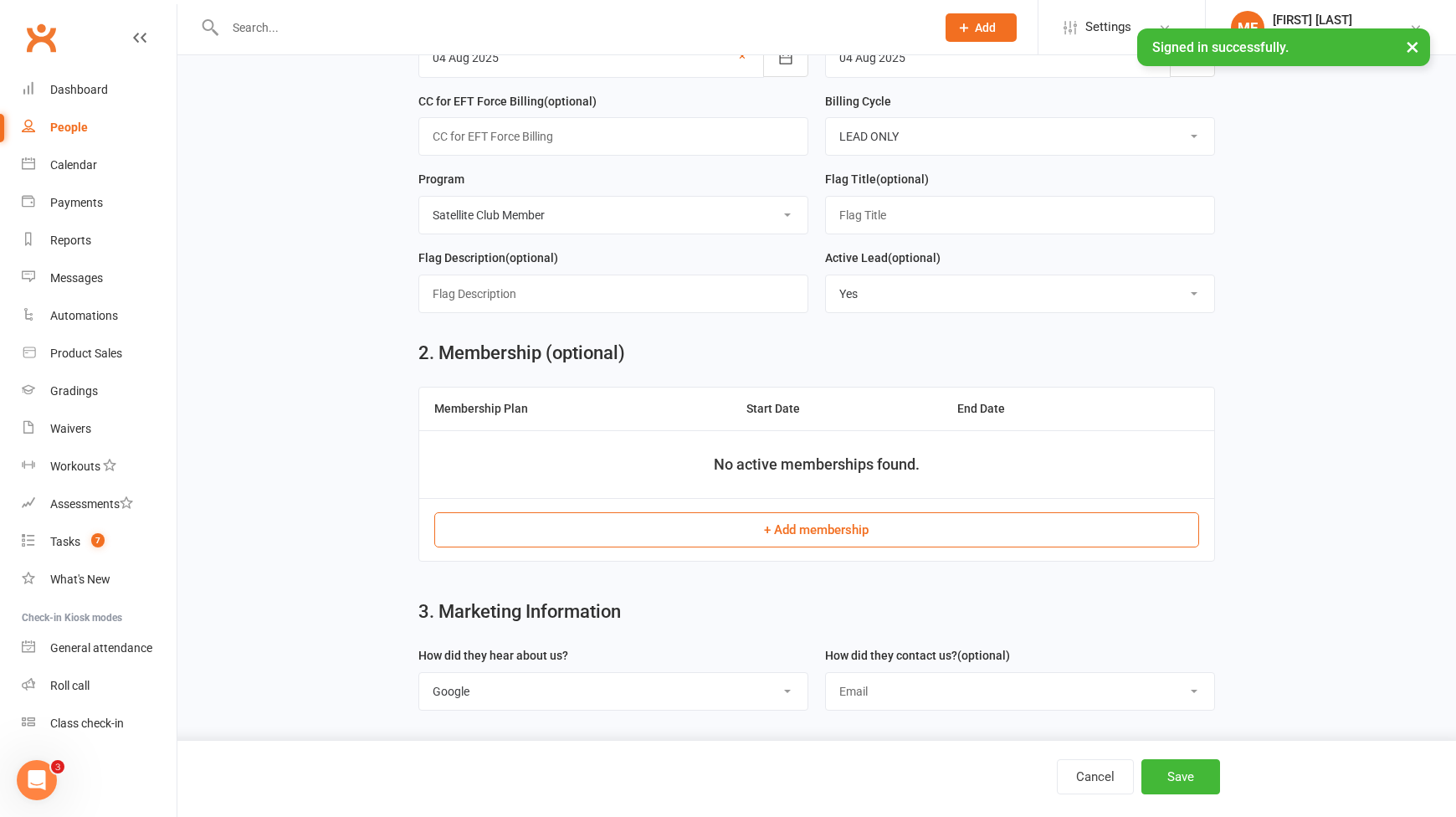 click on "Select Phone Email In-Facility Facebook Referral QR code registration Live Booking sheet" at bounding box center [1020, 691] 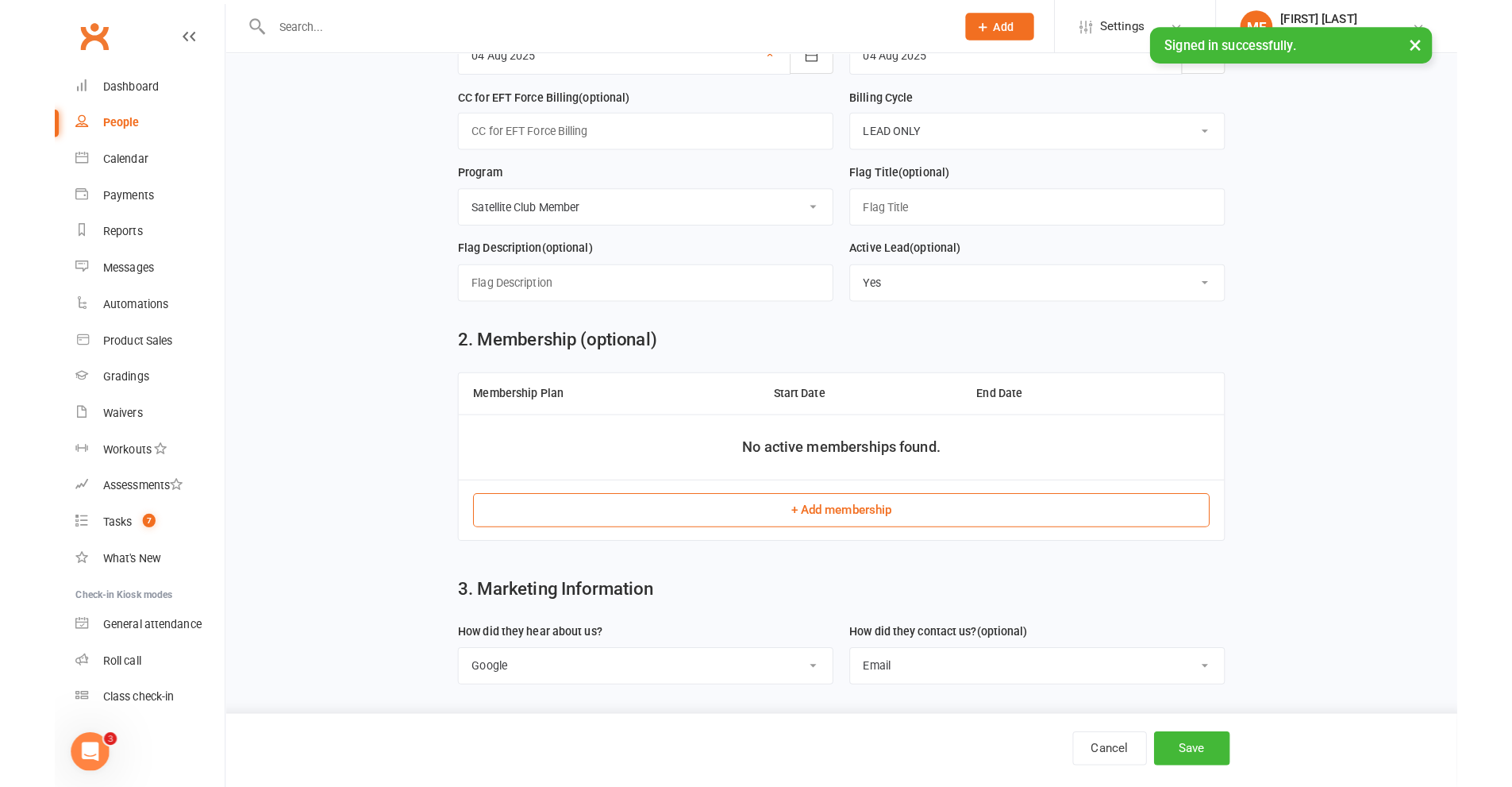 scroll, scrollTop: 966, scrollLeft: 0, axis: vertical 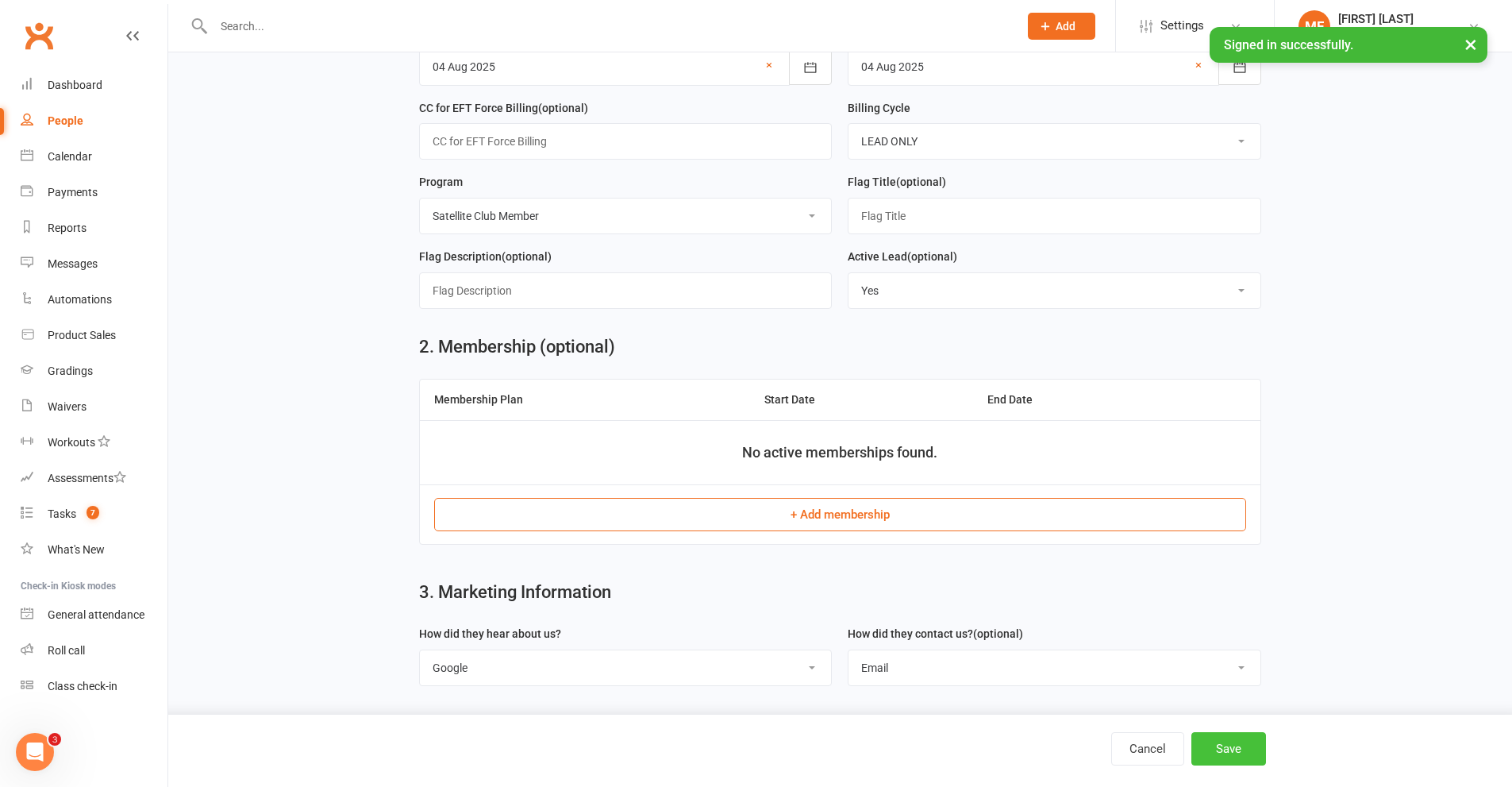click on "Save" at bounding box center (1229, 749) 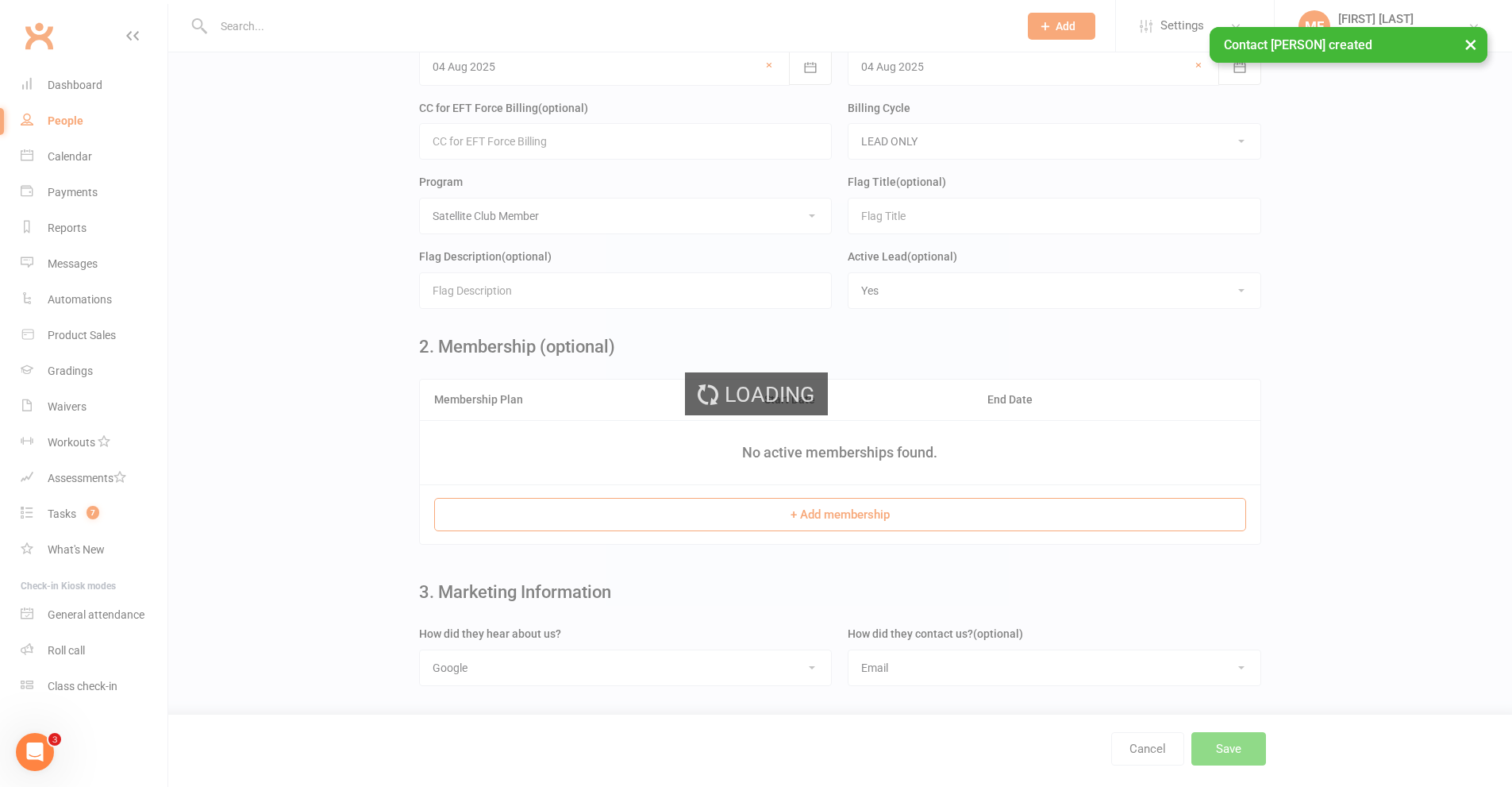 scroll, scrollTop: 0, scrollLeft: 0, axis: both 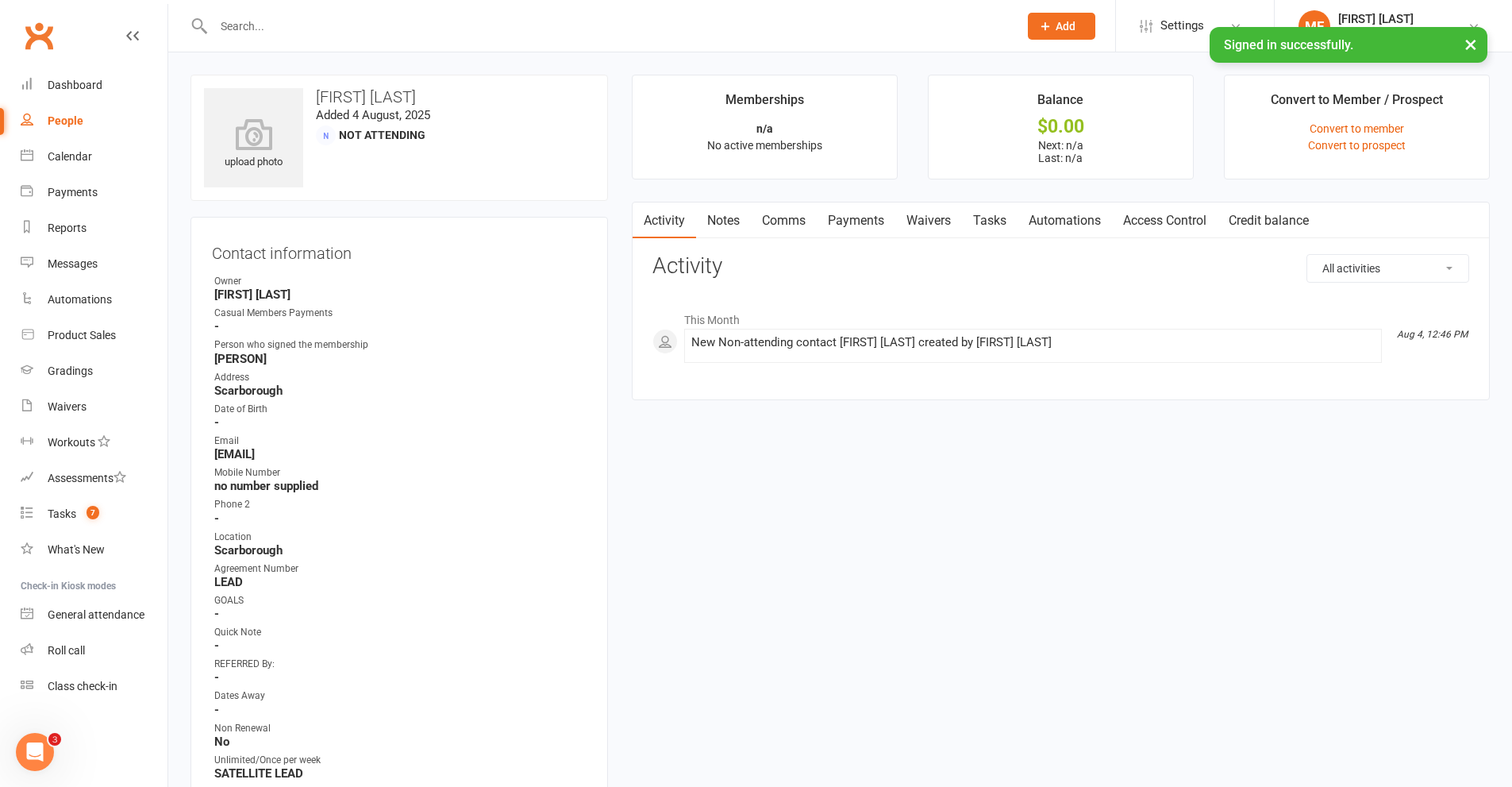 click on "upload photo [FIRST] [LAST] Added 4 August, 2025   Not Attending Contact information Owner   [FIRST] [LAST] Casual Members Payments  -
Person who signed the membership  [FIRST]
Address  [CITY]
Date of Birth  -
Email  [EMAIL]
Mobile Number  no number supplied
Phone 2  -
Location  [CITY]
Agreement Number  LEAD
GOALS  -
Quick Note  -
REFERRED By:  -
Dates Away  -
Non Renewal  No
Unlimited/Once per week  SATELLITE LEAD
TFN  No
Medical Conditions?  -
Membership Renewal Date - To be changed with each renewal.  August 4, 2025
First Payment Date - To be changed with each renewal.  August 4, 2025
CC for EFT Force Billing  -
Billing Cycle  LEAD ONLY
Program  Satellite Club Member
Flag Title  -
Flag Description  -
Active Lead  Yes
Update Contact Details Flag Archive Manage Comms Settings
Wallet No payment methods added
Add / Edit Payment Method
Membership  No active memberships found Add new membership
Family Members  No relationships found." at bounding box center [840, 978] 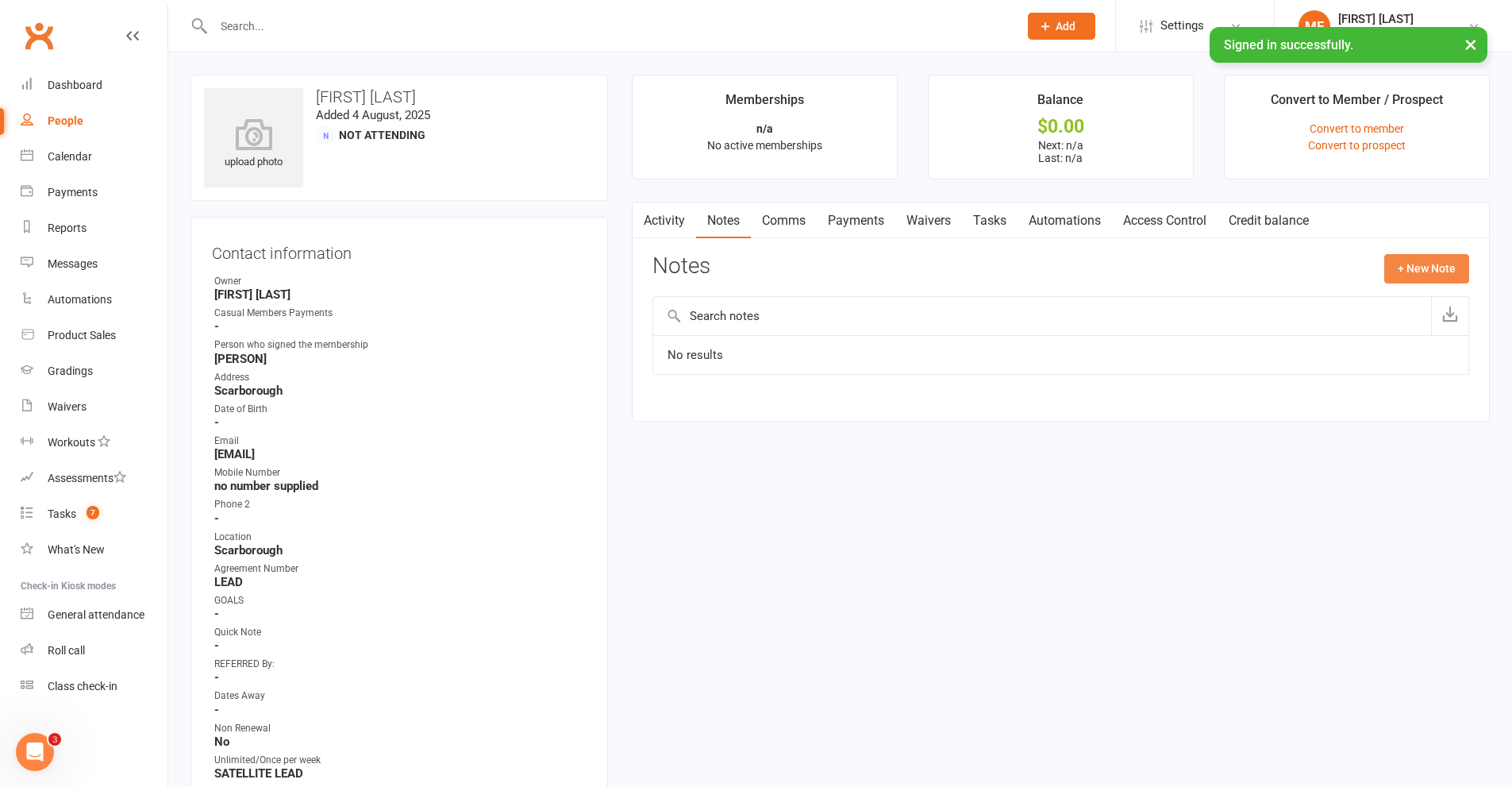 click on "+ New Note" at bounding box center [1426, 268] 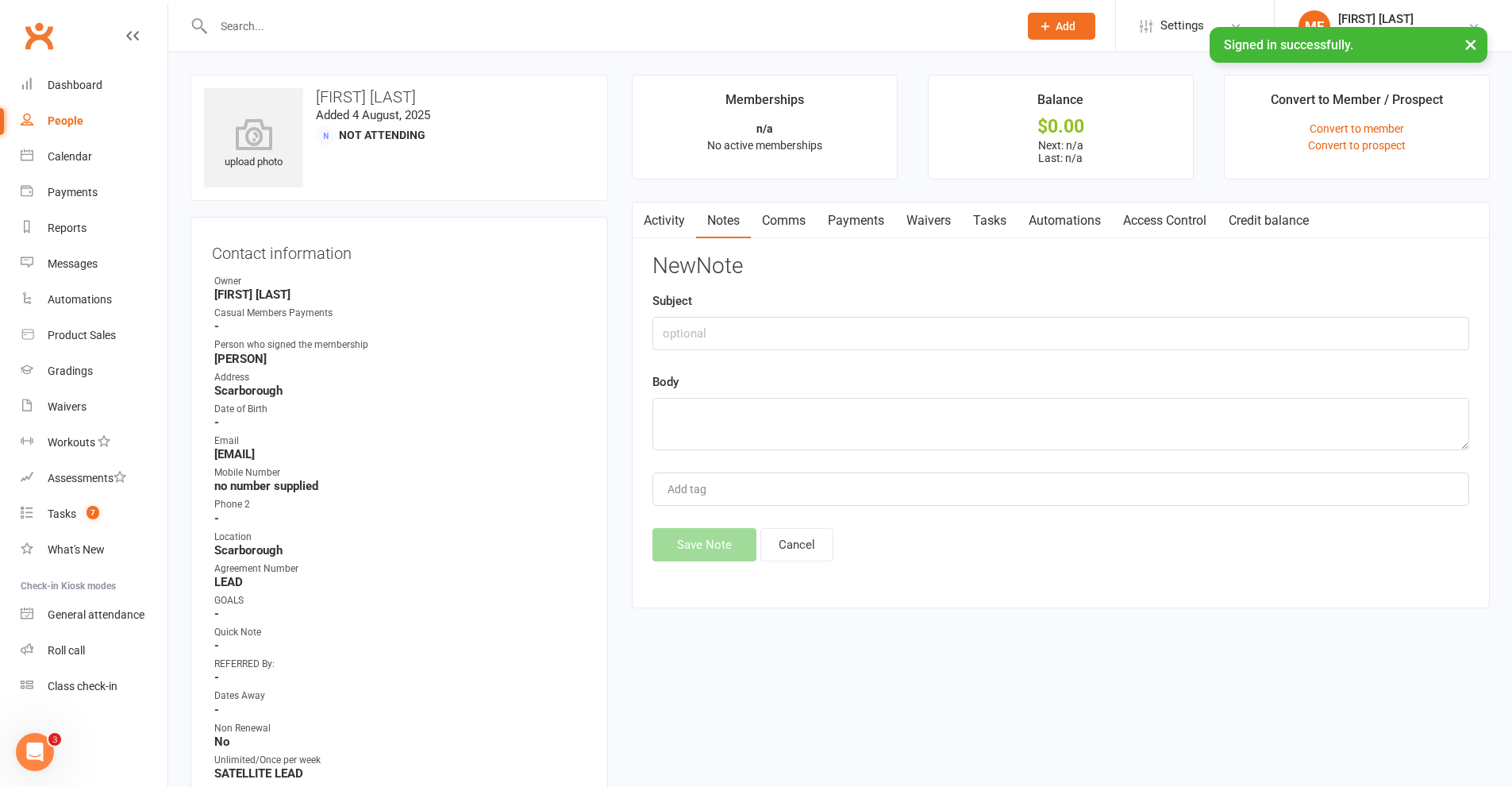 click on "Subject" at bounding box center [1060, 321] 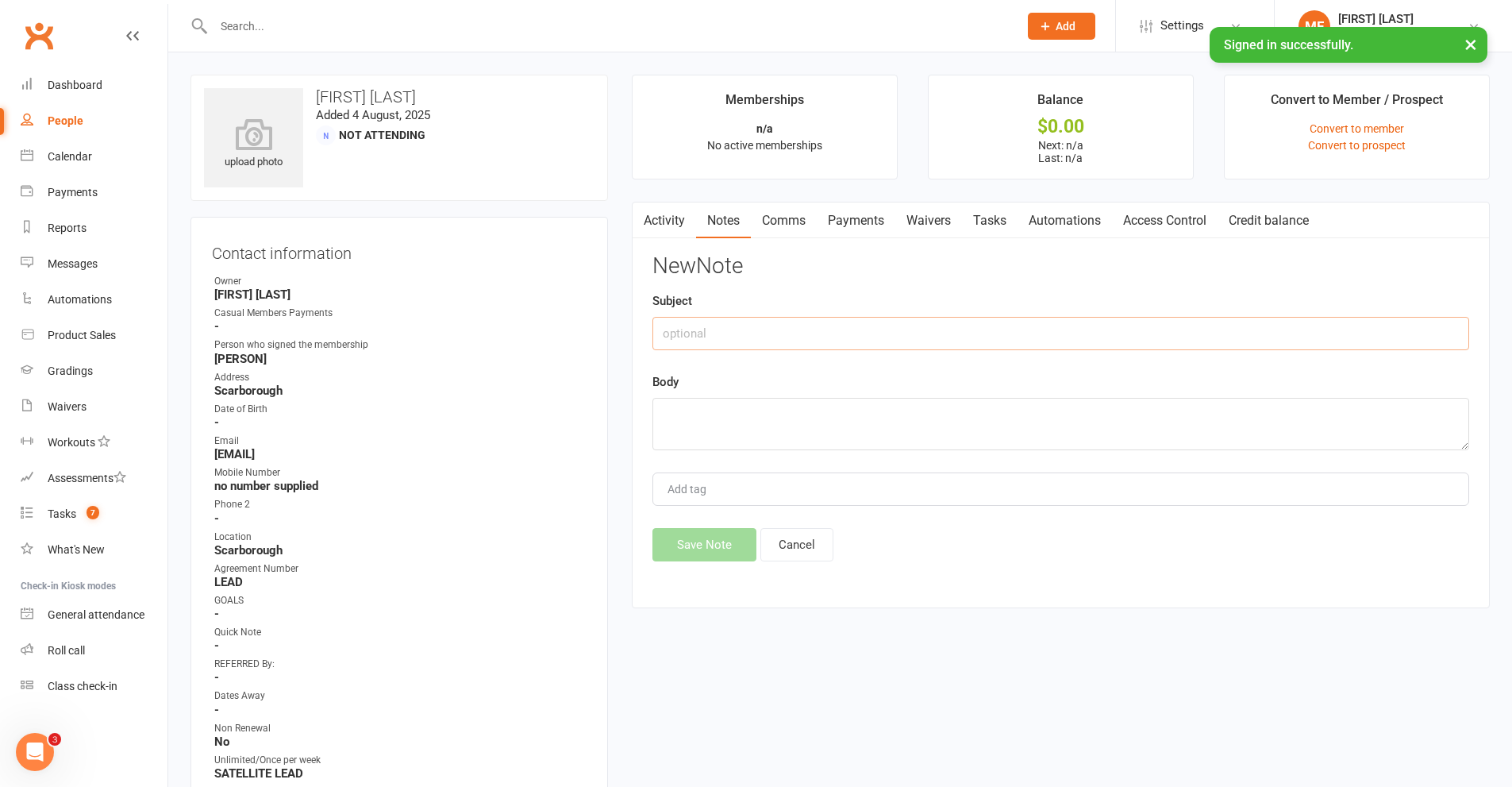 click at bounding box center [1060, 334] 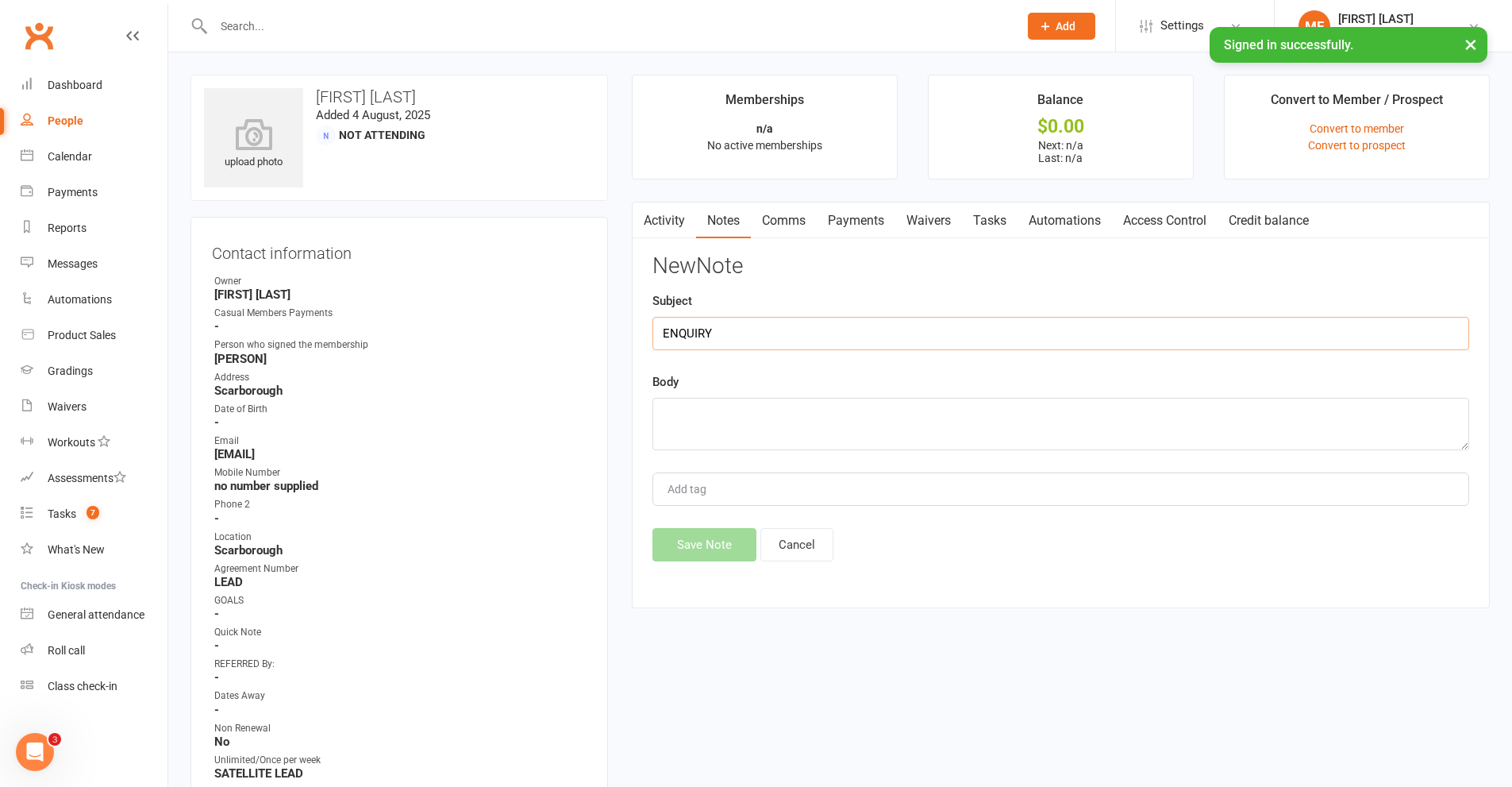 type on "ENQUIRY" 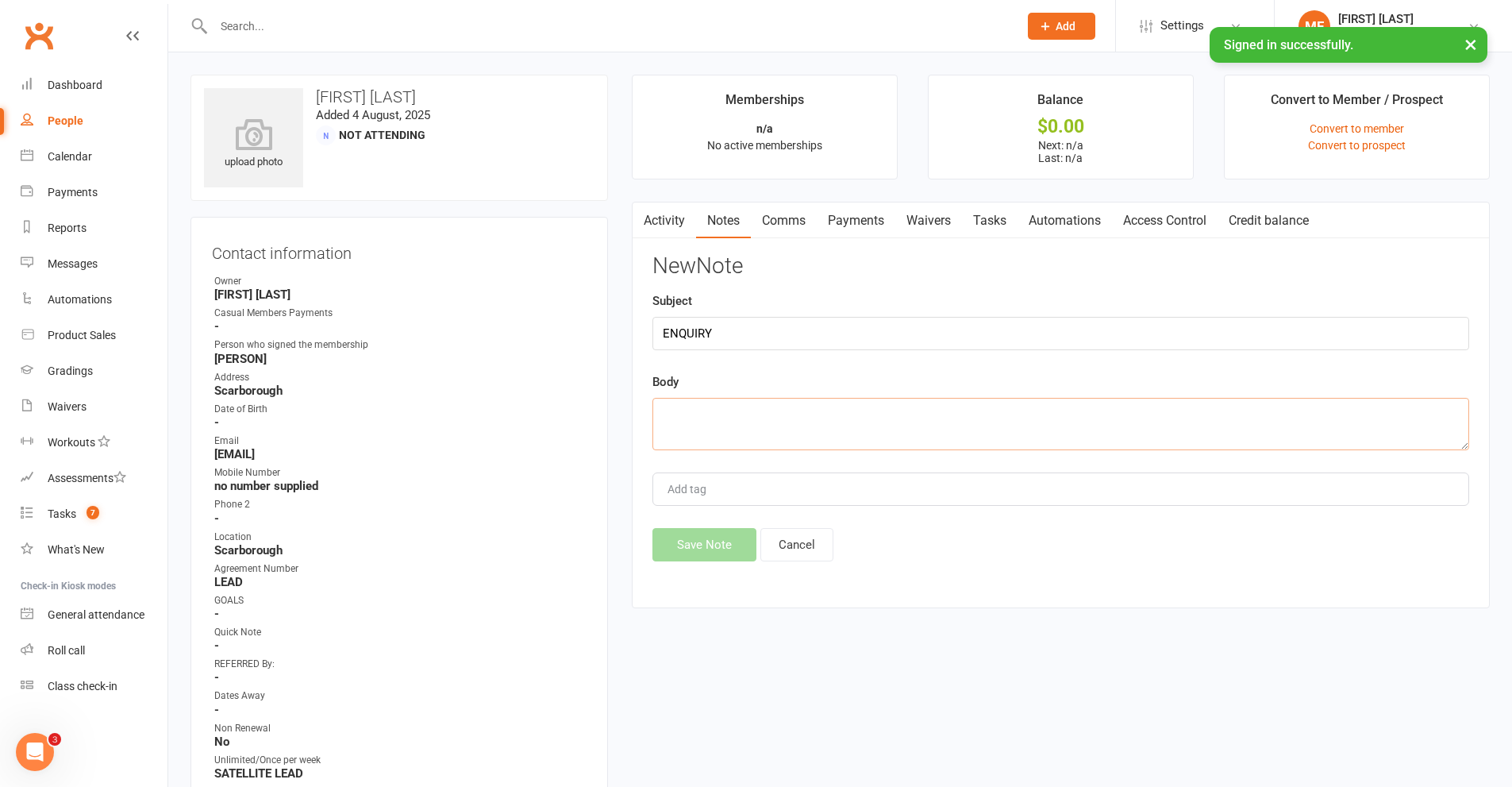 paste on "Hello guys!
I'm interested in starting my 3 year old (4 in November) in Taekwondo. This is also something I would like to start for myself. I would be needing an adults beginner class.
Are you able to pls send me the Scarborough location timetable? I'm unable to locate from the website.
Thanks,
[NAME]." 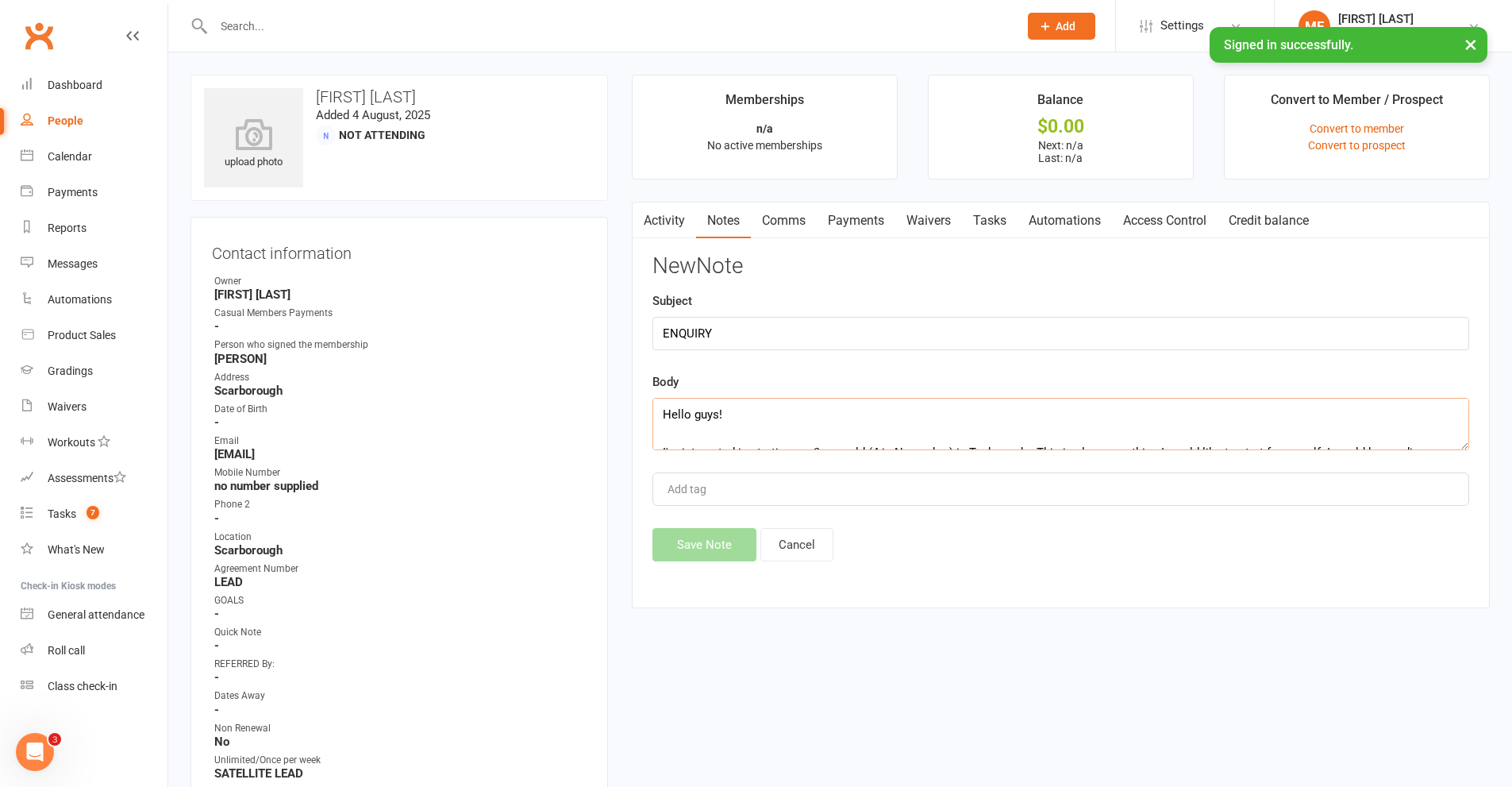 scroll, scrollTop: 163, scrollLeft: 0, axis: vertical 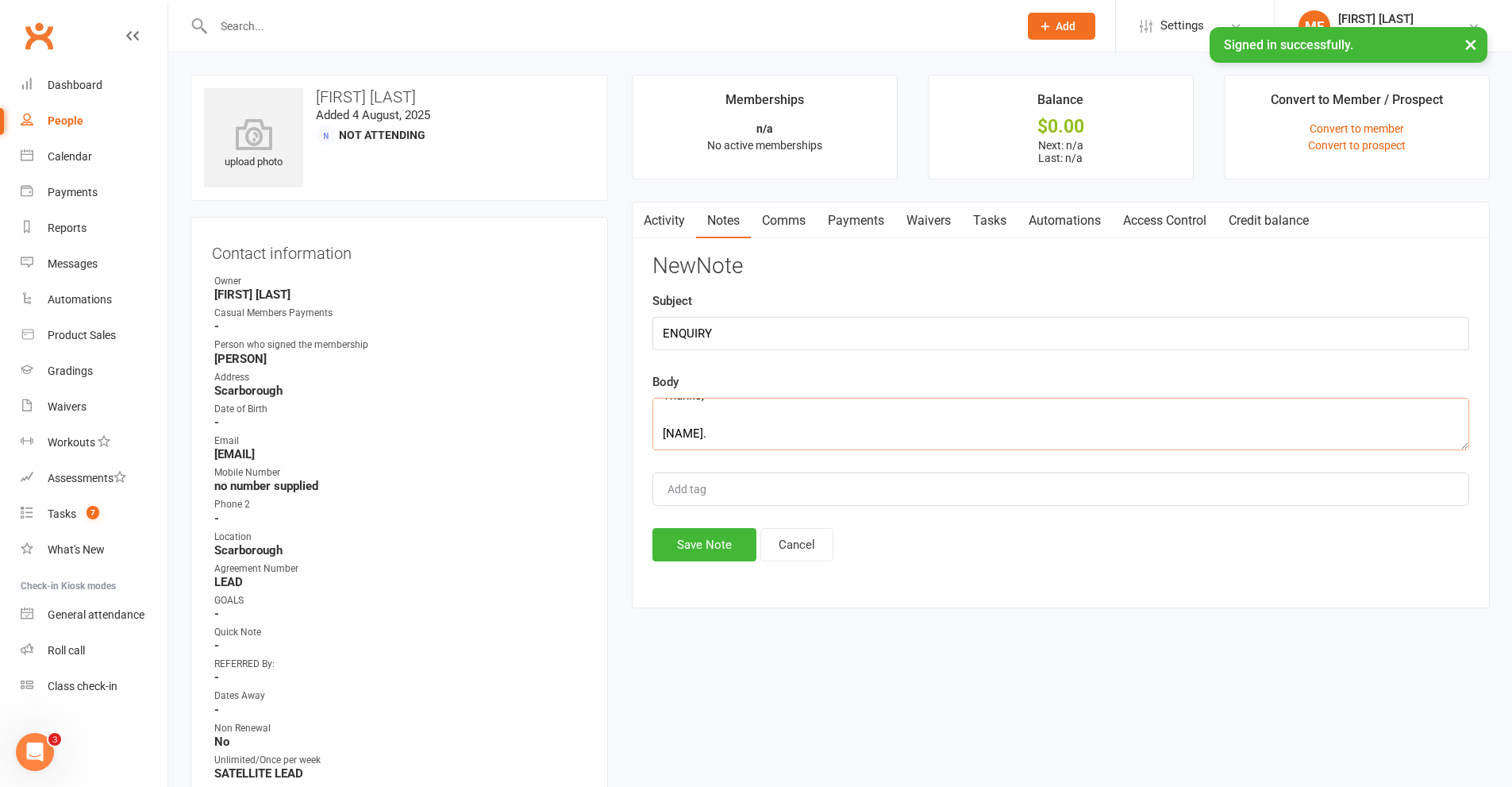 type on "Hello guys!
I'm interested in starting my 3 year old (4 in November) in Taekwondo. This is also something I would like to start for myself. I would be needing an adults beginner class.
Are you able to pls send me the Scarborough location timetable? I'm unable to locate from the website.
Thanks,
[NAME]." 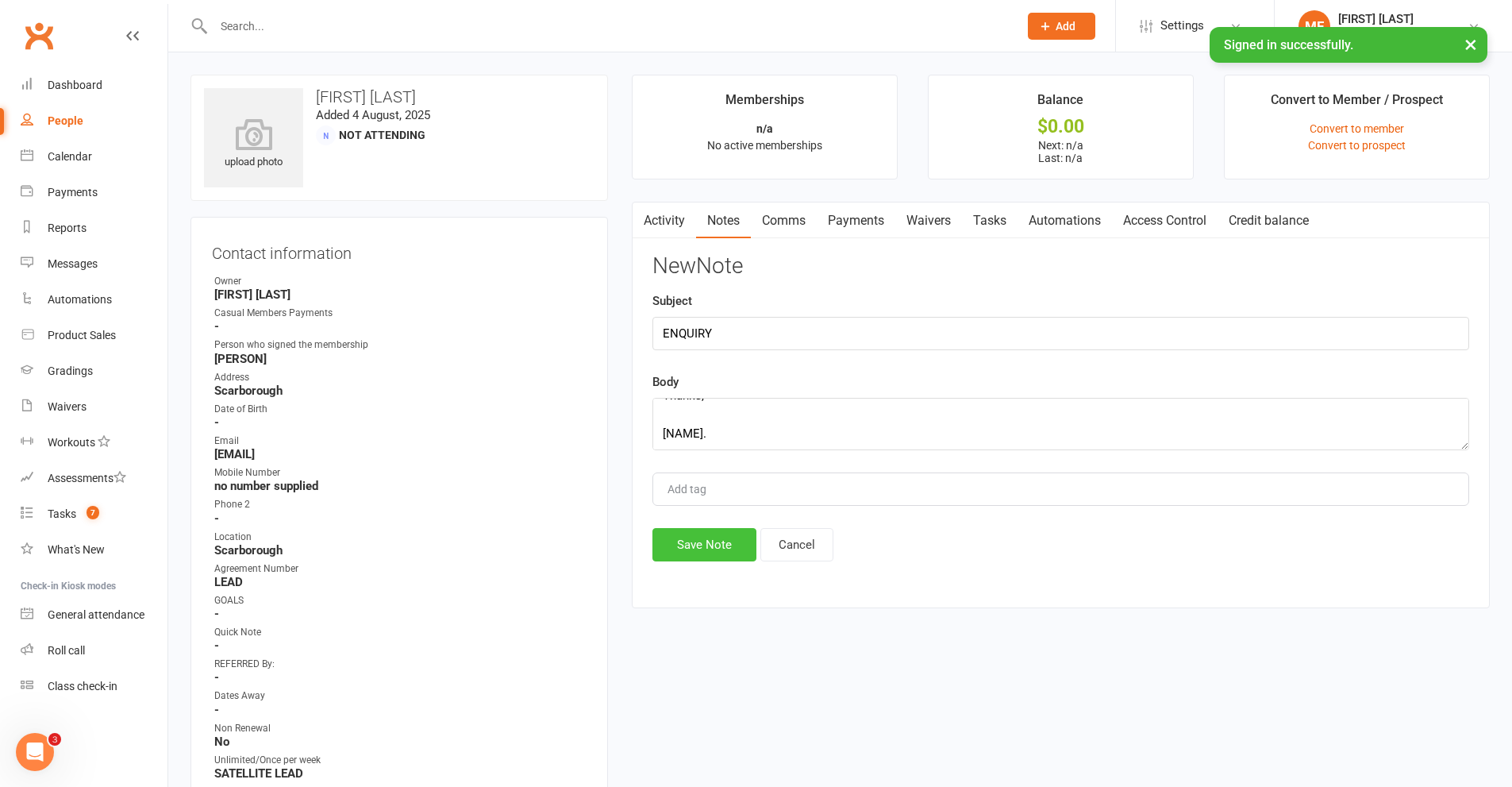 click on "Save Note" at bounding box center [704, 545] 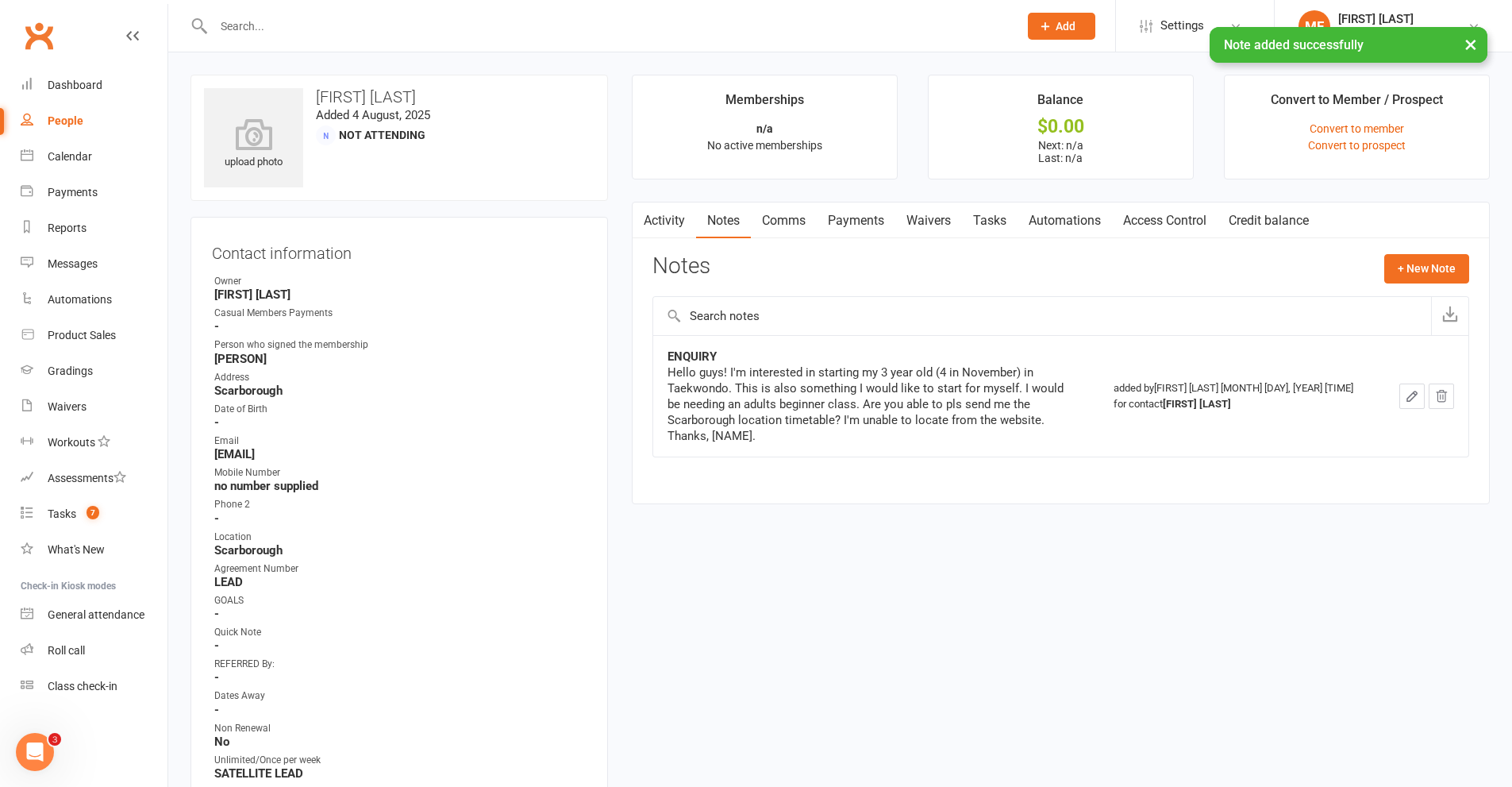 click on "upload photo [FIRST] [LAST] Added 4 August, 2025   Not Attending Contact information Owner   [FIRST] [LAST] Casual Members Payments  -
Person who signed the membership  [FIRST]
Address  [CITY]
Date of Birth  -
Email  [EMAIL]
Mobile Number  no number supplied
Phone 2  -
Location  [CITY]
Agreement Number  LEAD
GOALS  -
Quick Note  -
REFERRED By:  -
Dates Away  -
Non Renewal  No
Unlimited/Once per week  SATELLITE LEAD
TFN  No
Medical Conditions?  -
Membership Renewal Date - To be changed with each renewal.  August 4, 2025
First Payment Date - To be changed with each renewal.  August 4, 2025
CC for EFT Force Billing  -
Billing Cycle  LEAD ONLY
Program  Satellite Club Member
Flag Title  -
Flag Description  -
Active Lead  Yes
Update Contact Details Flag Archive Manage Comms Settings
Wallet No payment methods added
Add / Edit Payment Method
Membership  No active memberships found Add new membership
Family Members  No relationships found." at bounding box center [840, 978] 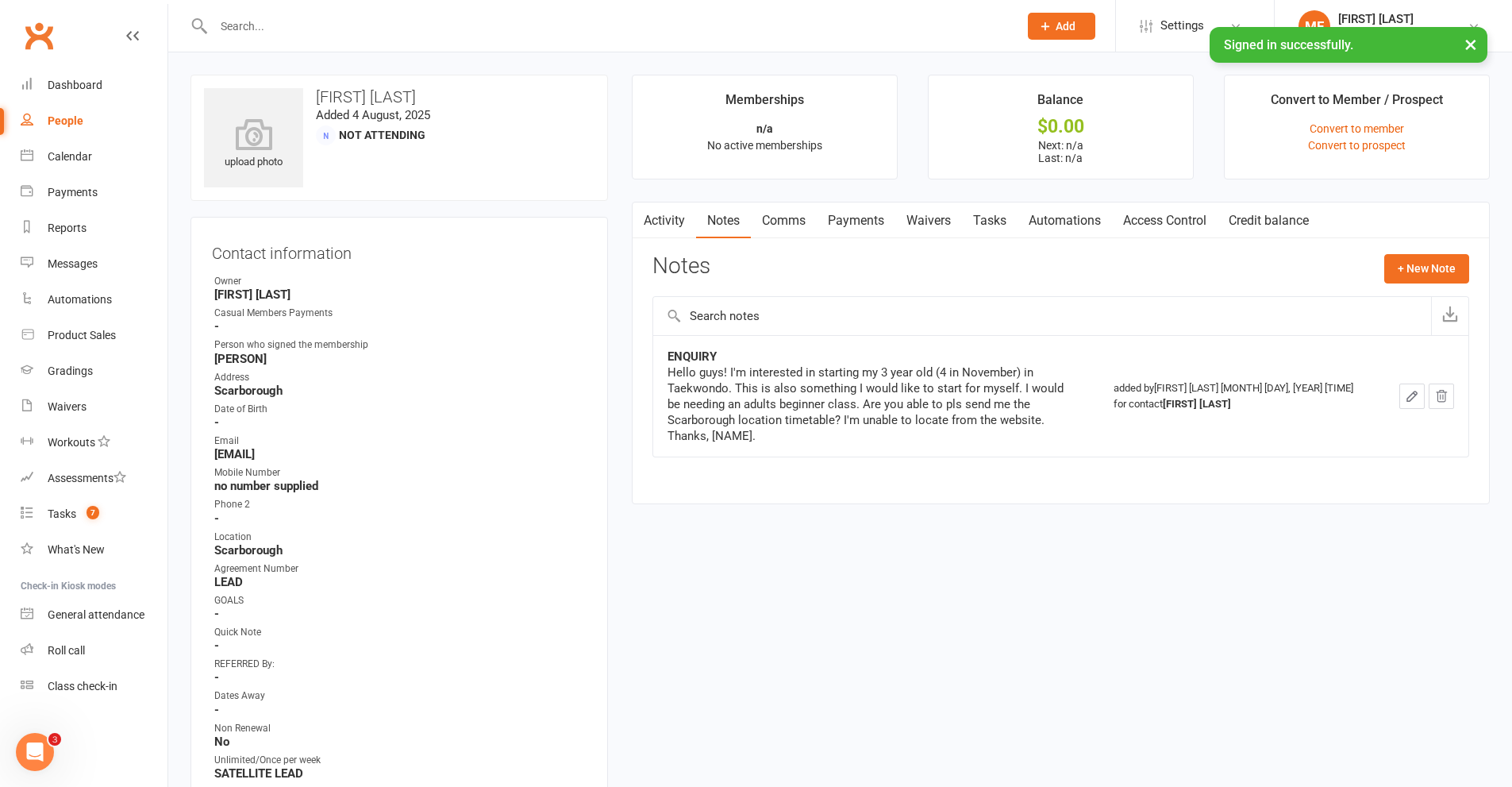 click on "upload photo [FIRST] [LAST] Added 4 August, 2025   Not Attending Contact information Owner   [FIRST] [LAST] Casual Members Payments  -
Person who signed the membership  [FIRST]
Address  [CITY]
Date of Birth  -
Email  [EMAIL]
Mobile Number  no number supplied
Phone 2  -
Location  [CITY]
Agreement Number  LEAD
GOALS  -
Quick Note  -
REFERRED By:  -
Dates Away  -
Non Renewal  No
Unlimited/Once per week  SATELLITE LEAD
TFN  No
Medical Conditions?  -
Membership Renewal Date - To be changed with each renewal.  August 4, 2025
First Payment Date - To be changed with each renewal.  August 4, 2025
CC for EFT Force Billing  -
Billing Cycle  LEAD ONLY
Program  Satellite Club Member
Flag Title  -
Flag Description  -
Active Lead  Yes
Update Contact Details Flag Archive Manage Comms Settings
Wallet No payment methods added
Add / Edit Payment Method
Membership  No active memberships found Add new membership
Family Members  No relationships found." at bounding box center (840, 978) 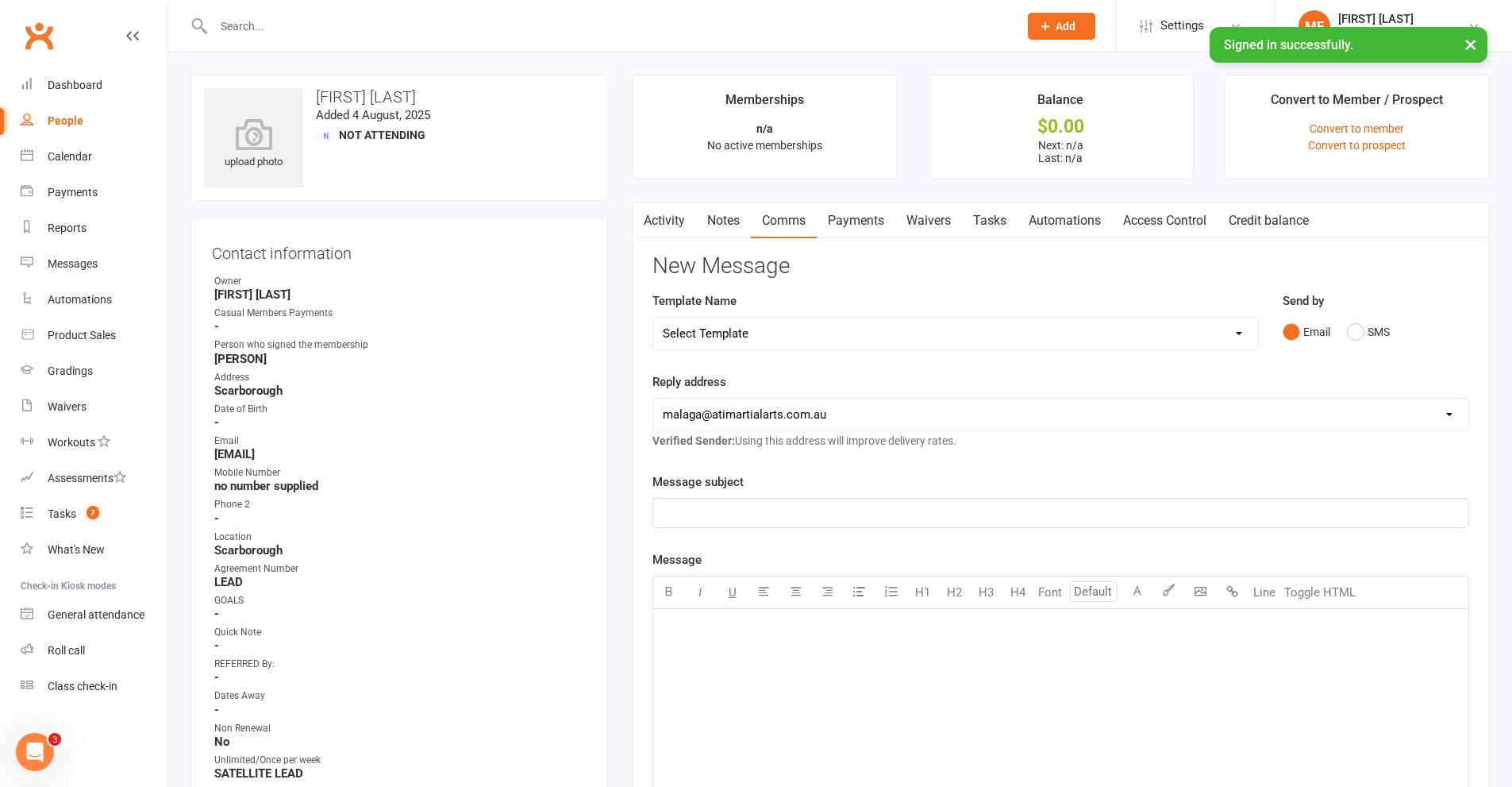 click on "﻿" 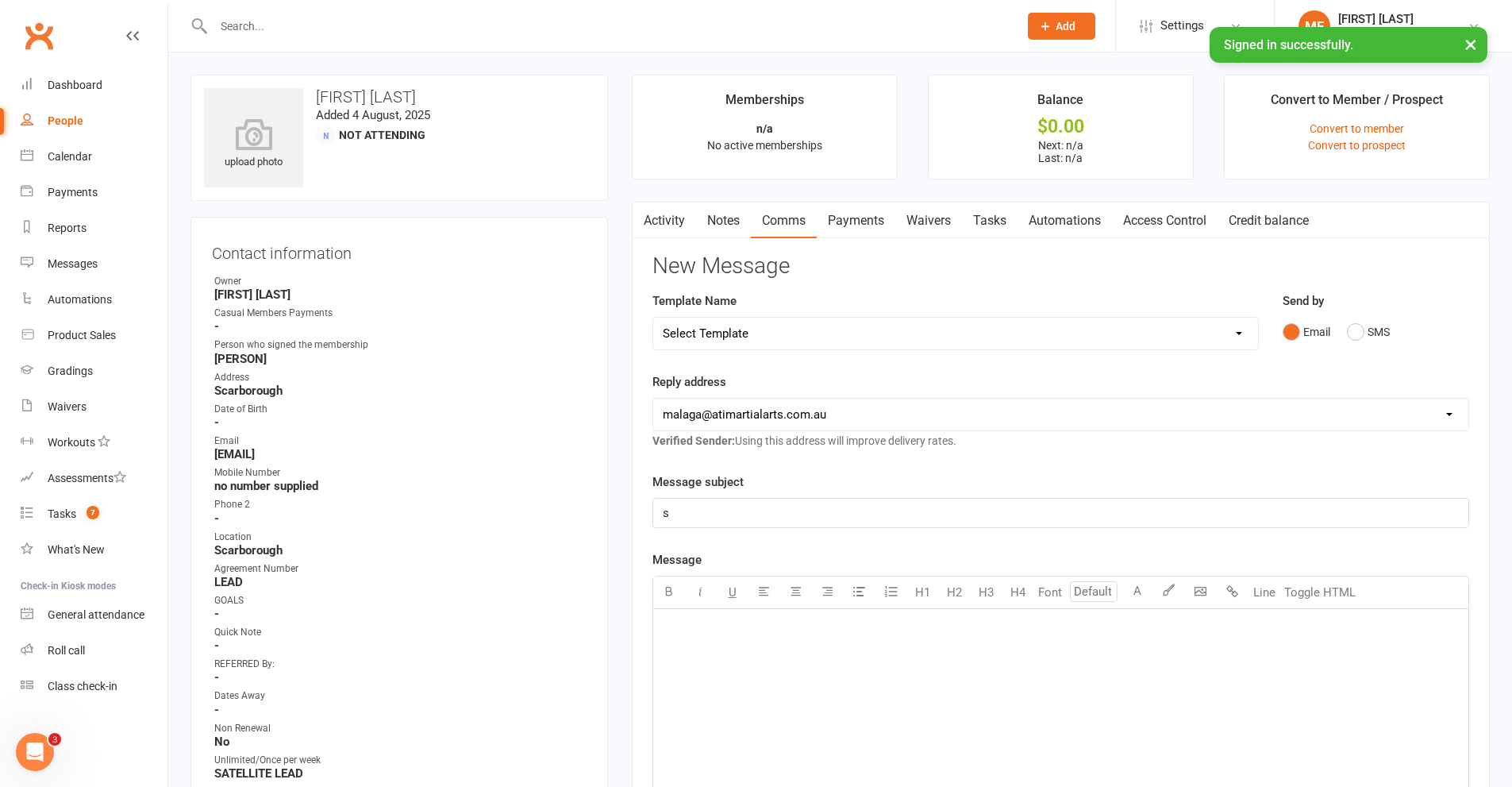 type 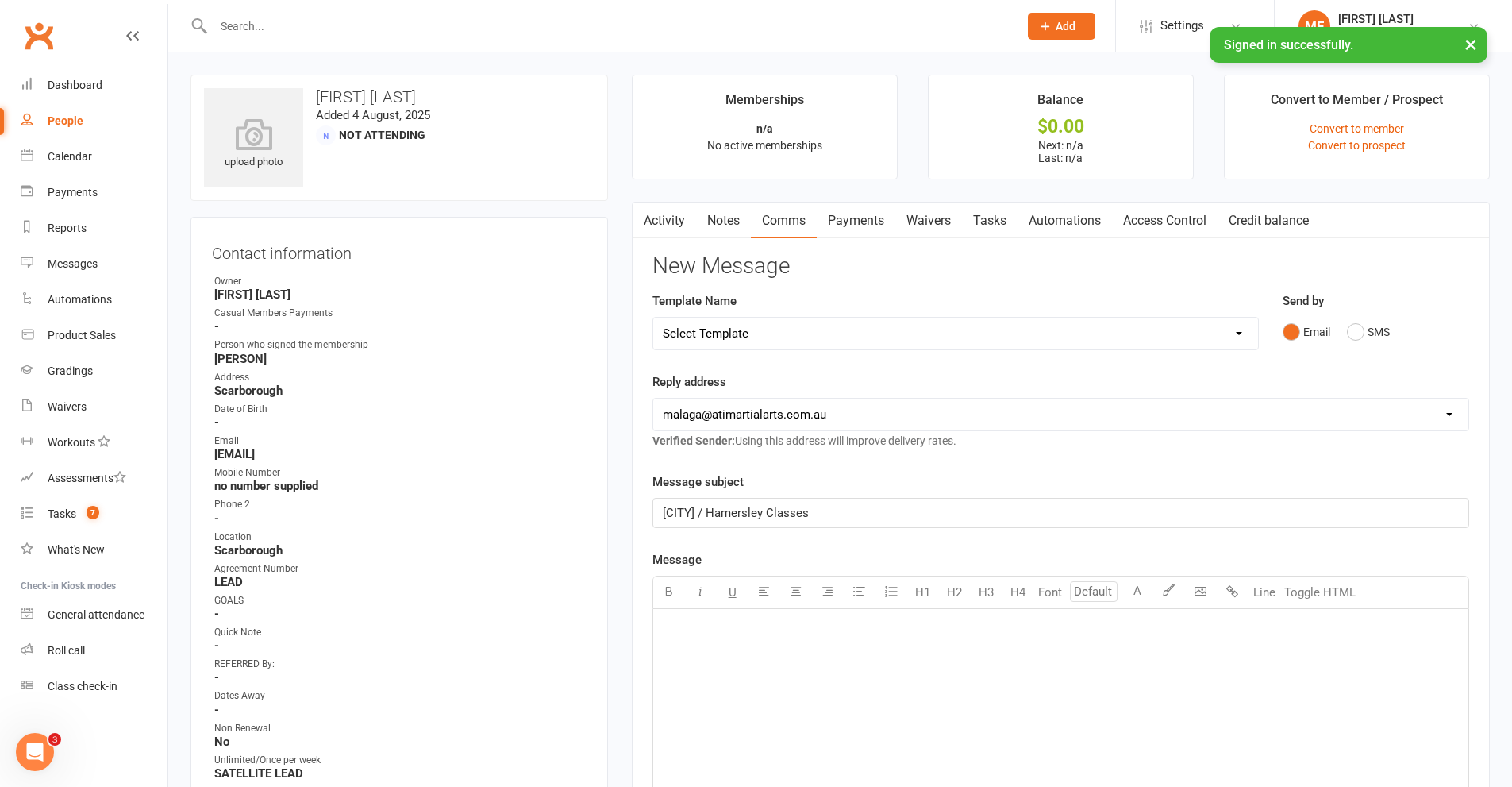 click on "[CITY] / Hamersley Classes" 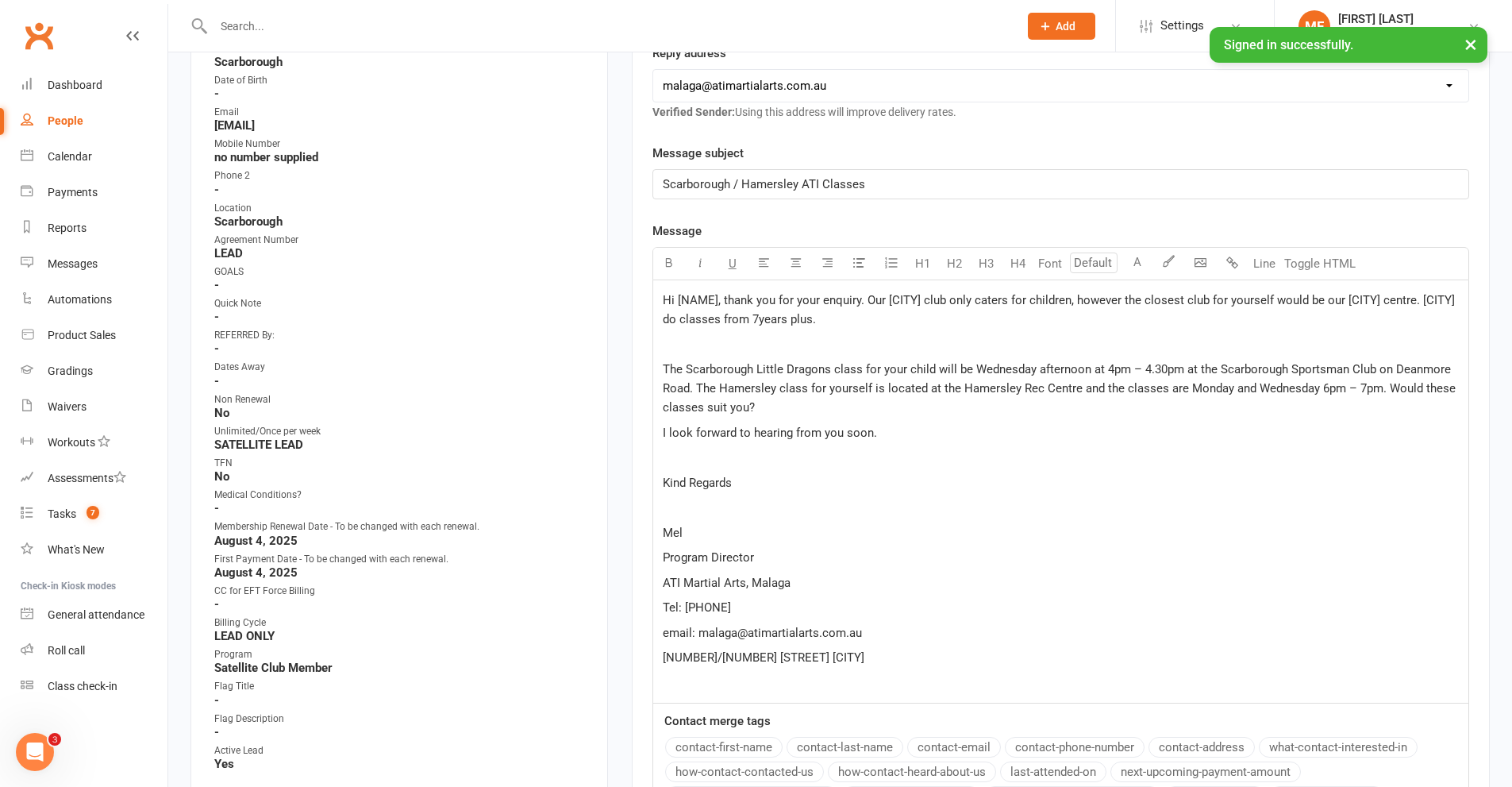 scroll, scrollTop: 301, scrollLeft: 0, axis: vertical 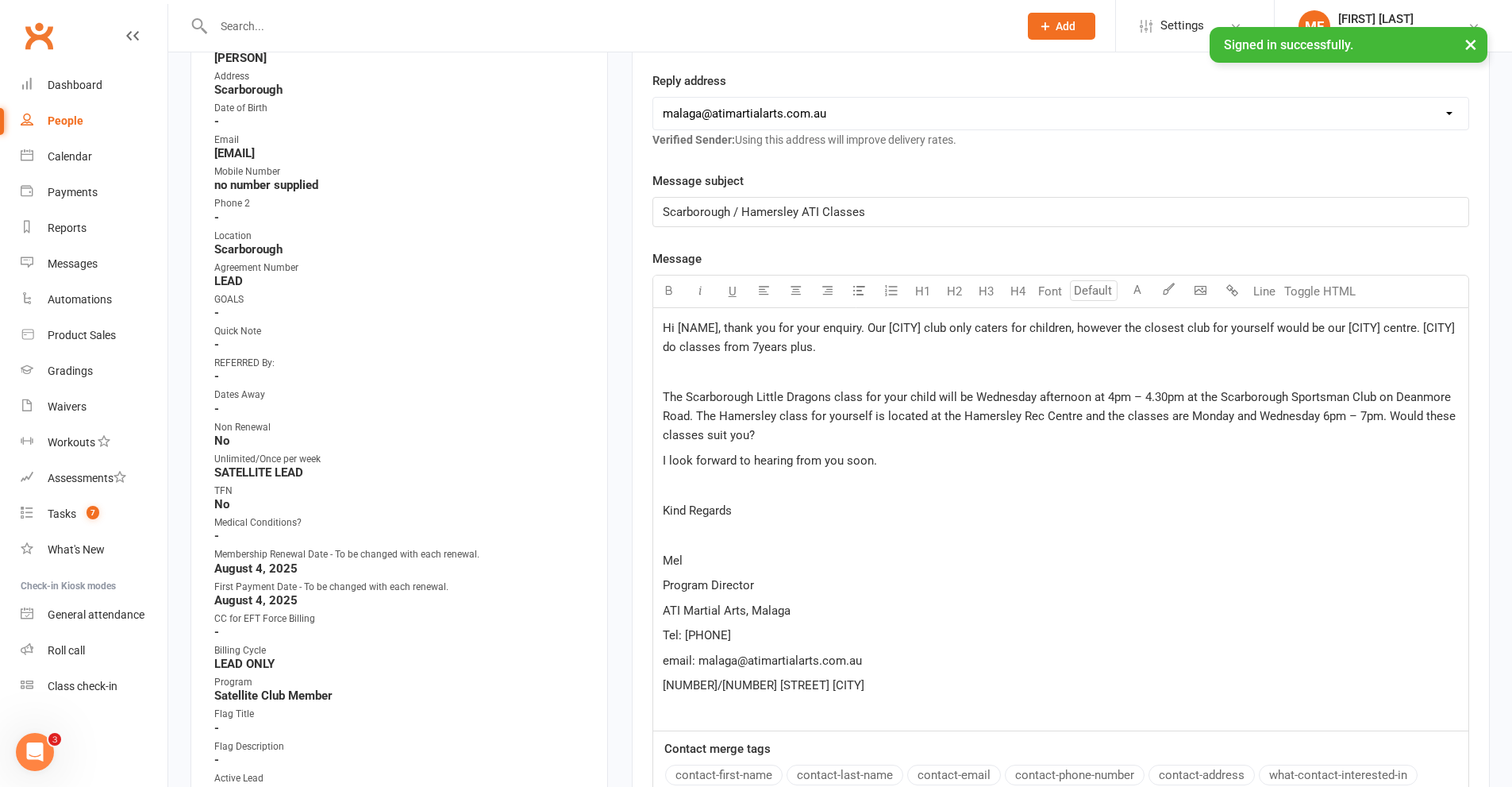 click on "Hi [NAME], thank you for your enquiry. Our [CITY] club only caters for children, however the closest club for yourself would be our [CITY] centre. [CITY] do classes from 7years plus." 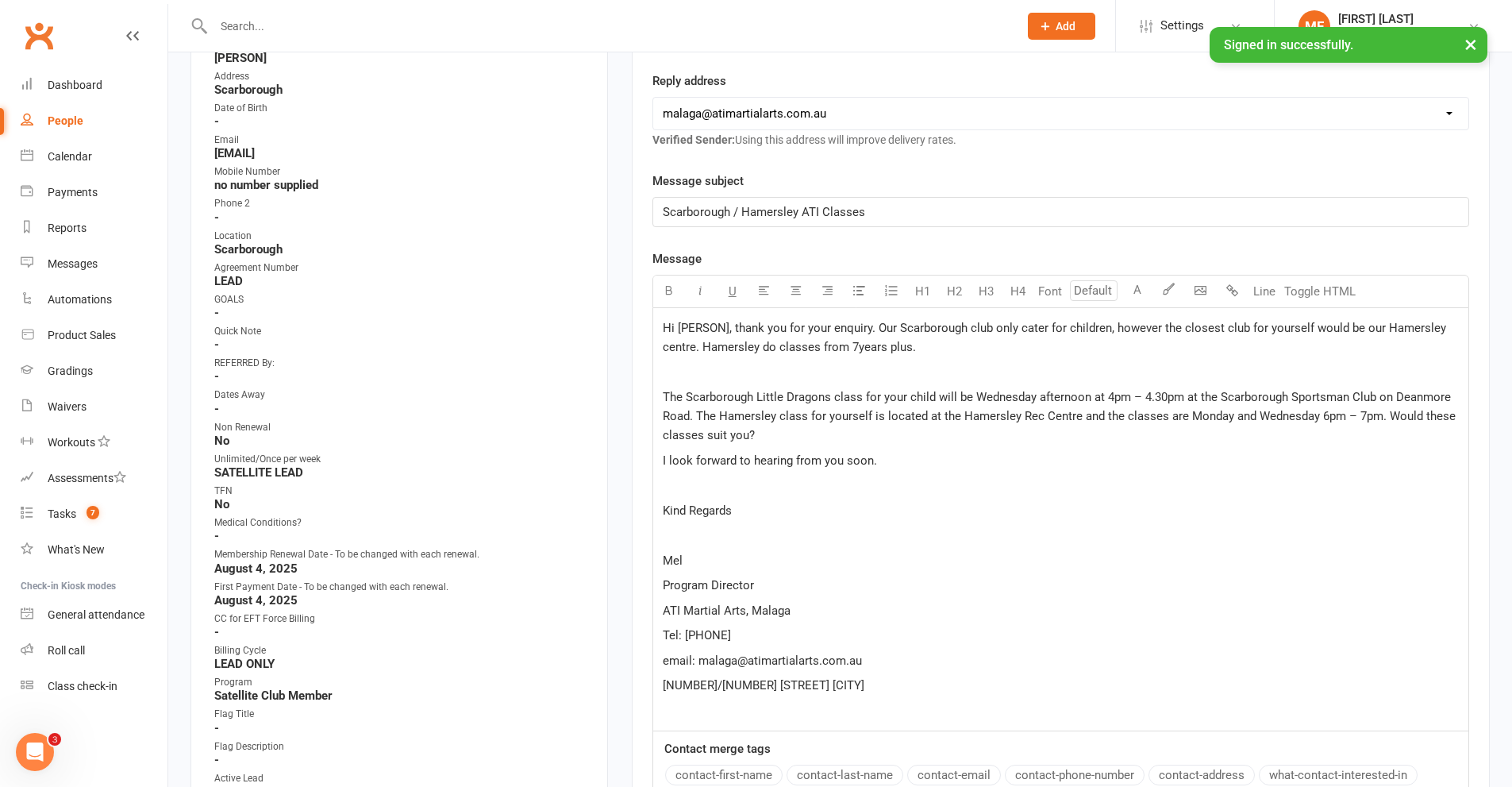 click on "﻿" 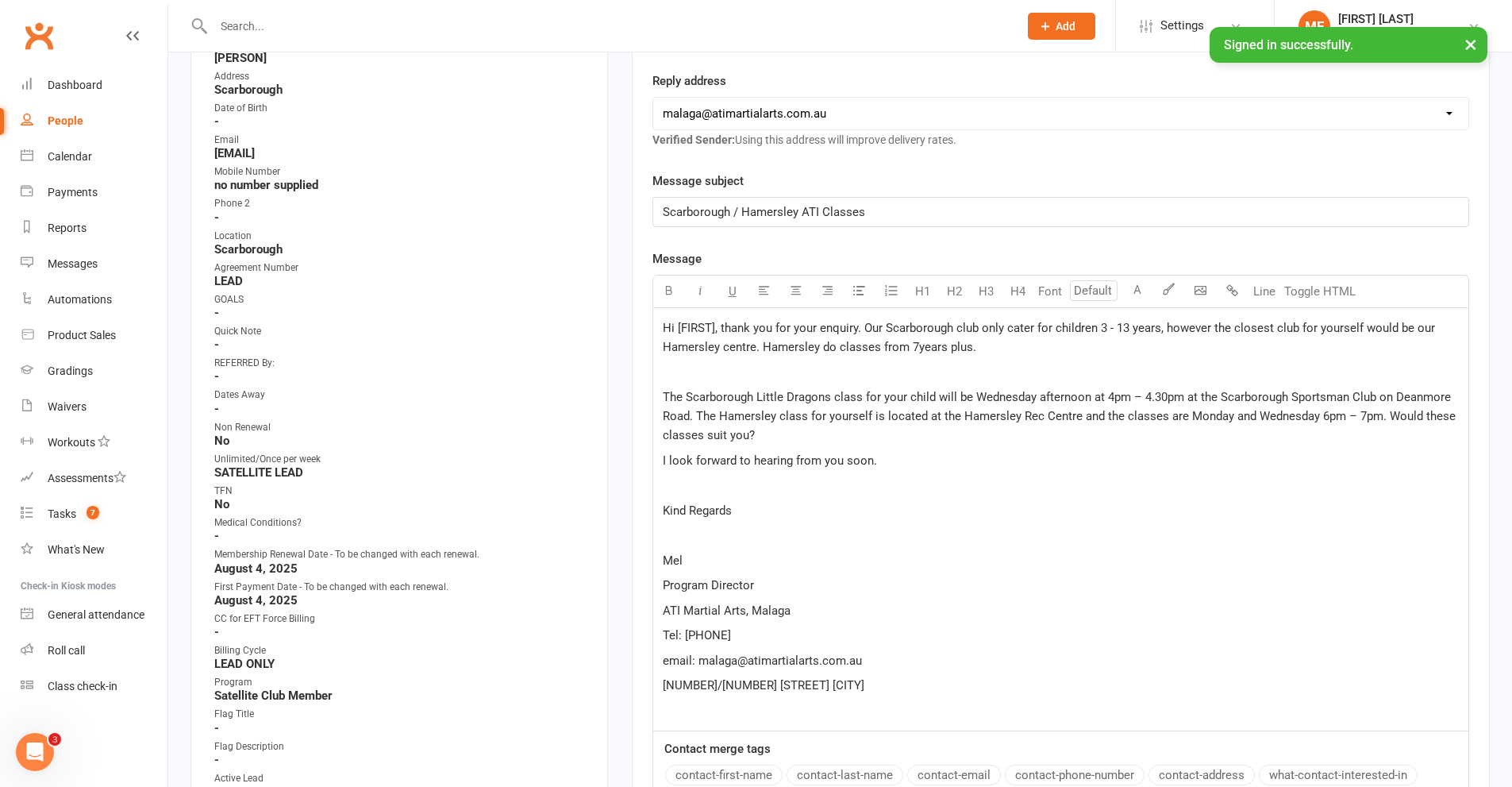 click on "Hi [FIRST], thank you for your enquiry. Our Scarborough club only cater for children 3 - 13 years, however the closest club for yourself would be our Hamersley centre. Hamersley do classes from 7years plus." 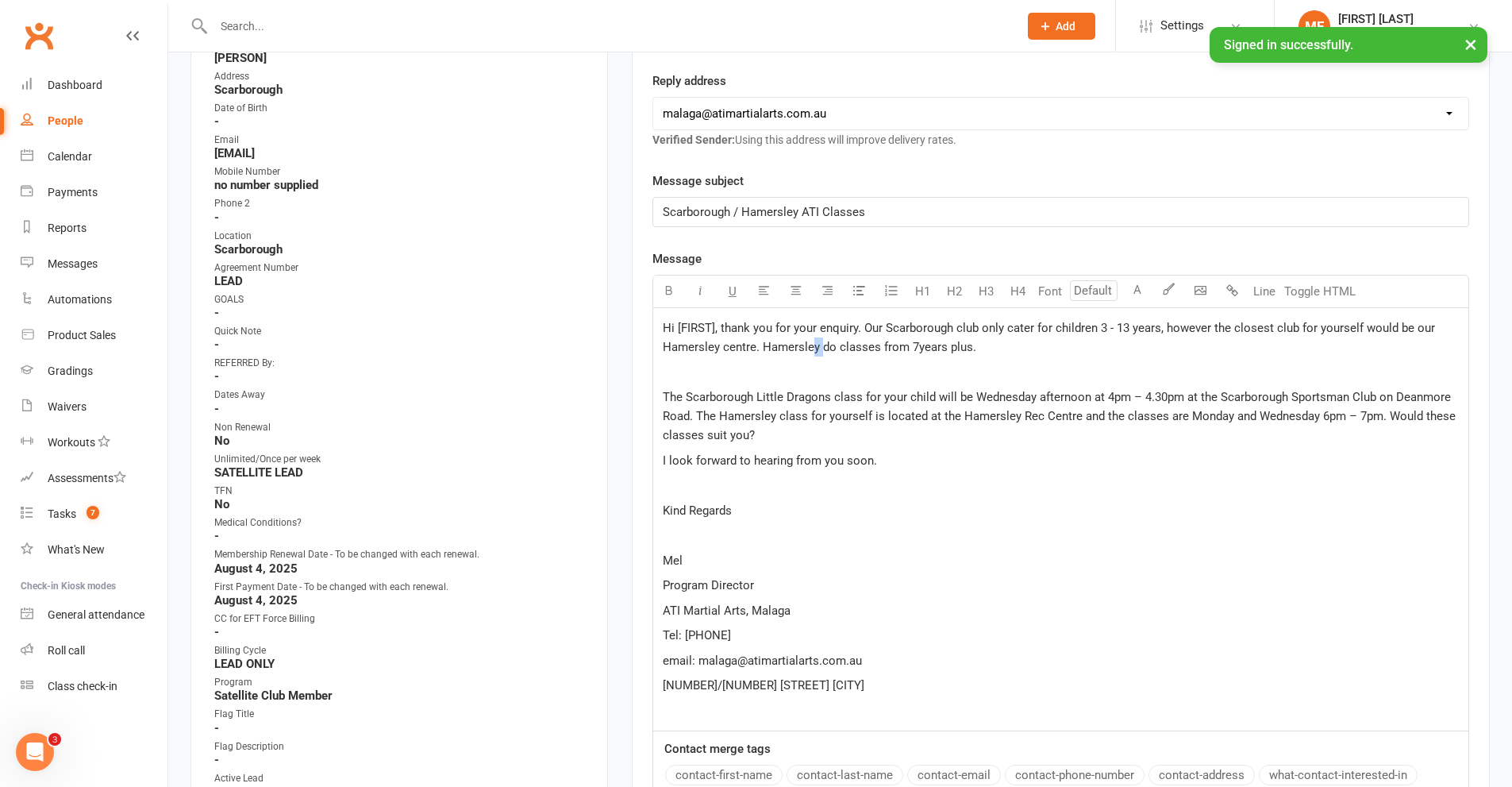 drag, startPoint x: 833, startPoint y: 349, endPoint x: 821, endPoint y: 343, distance: 13 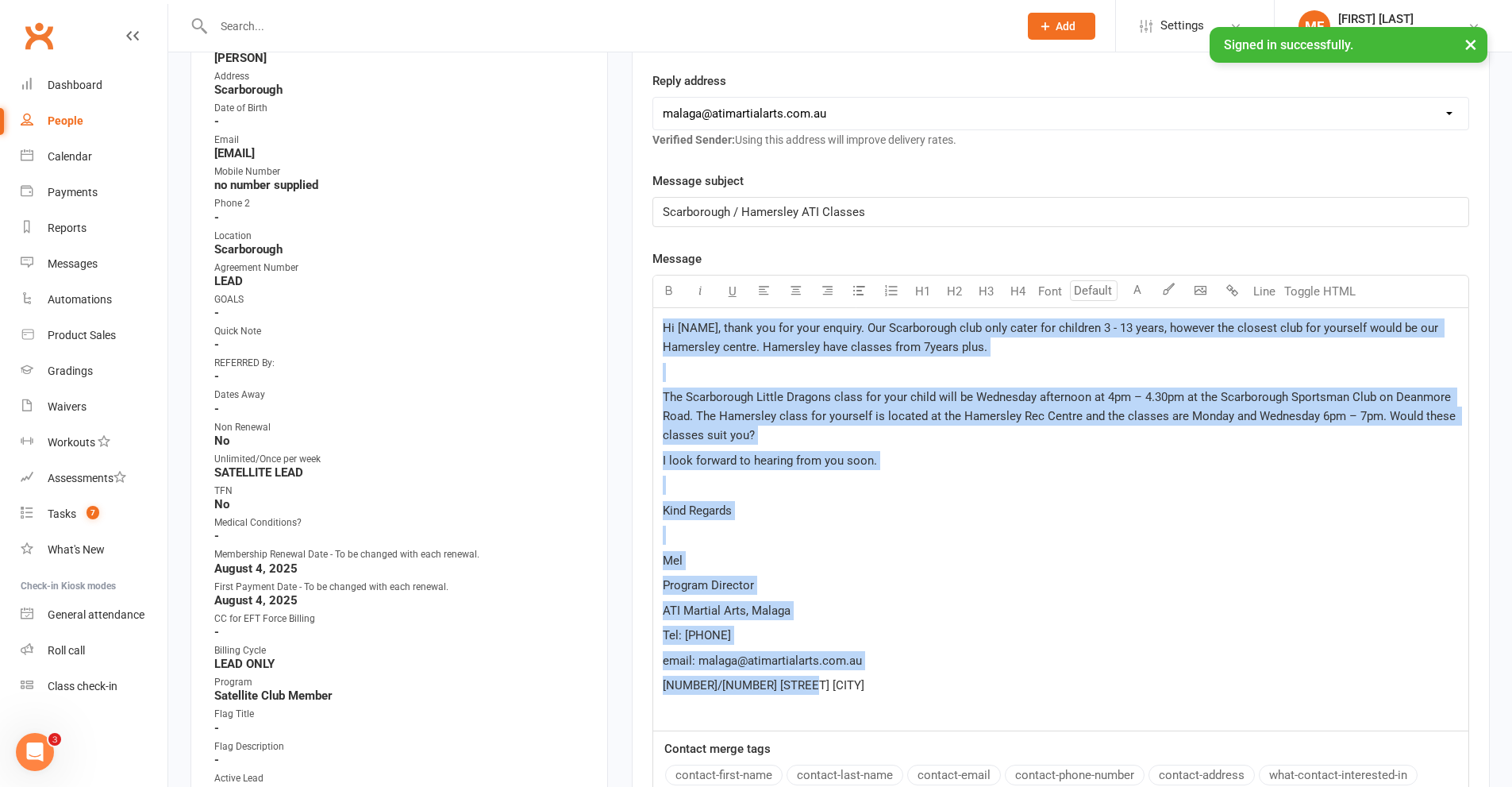 drag, startPoint x: 661, startPoint y: 330, endPoint x: 851, endPoint y: 688, distance: 405.29495 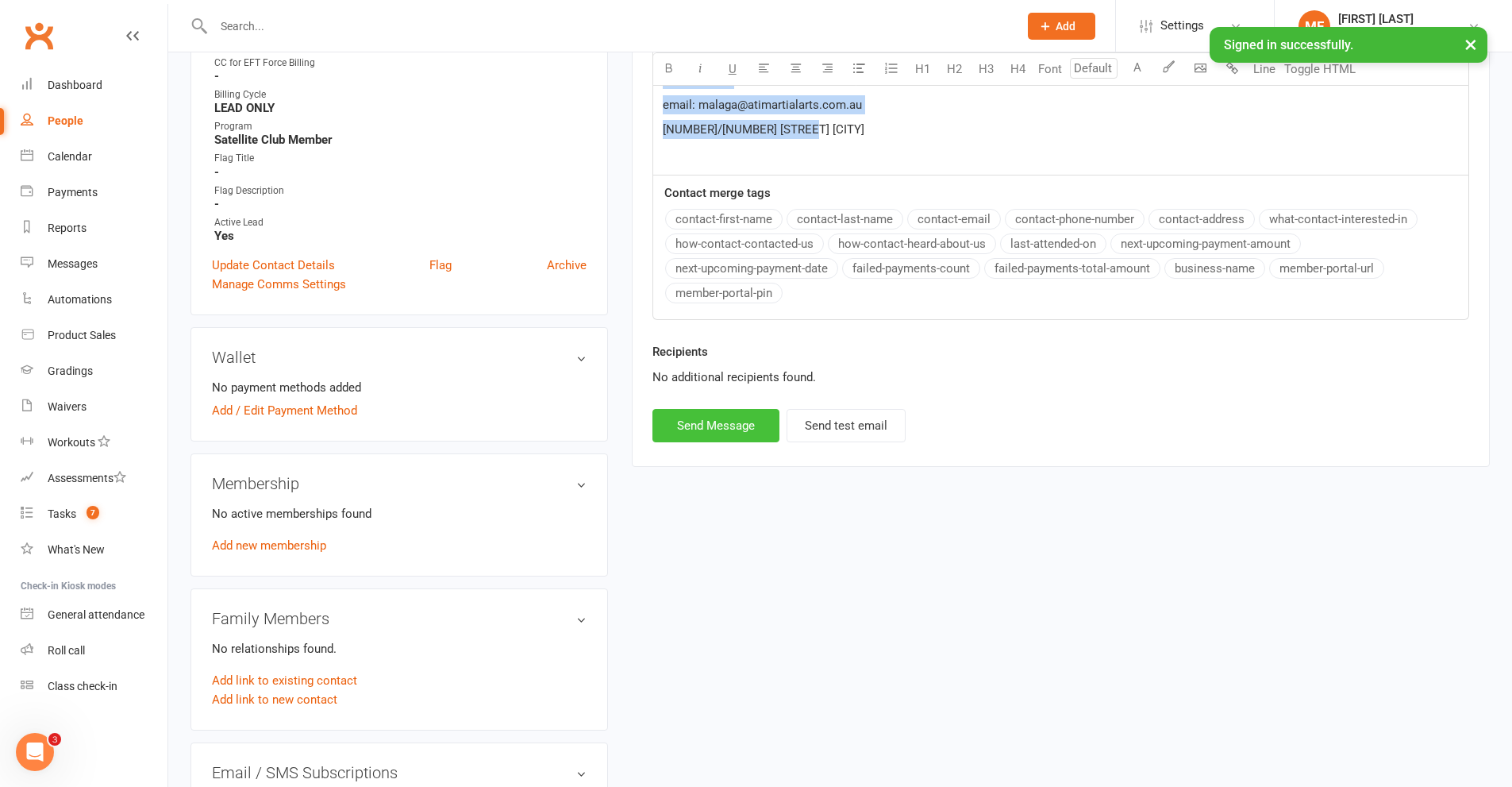 click on "Send Message" at bounding box center [716, 426] 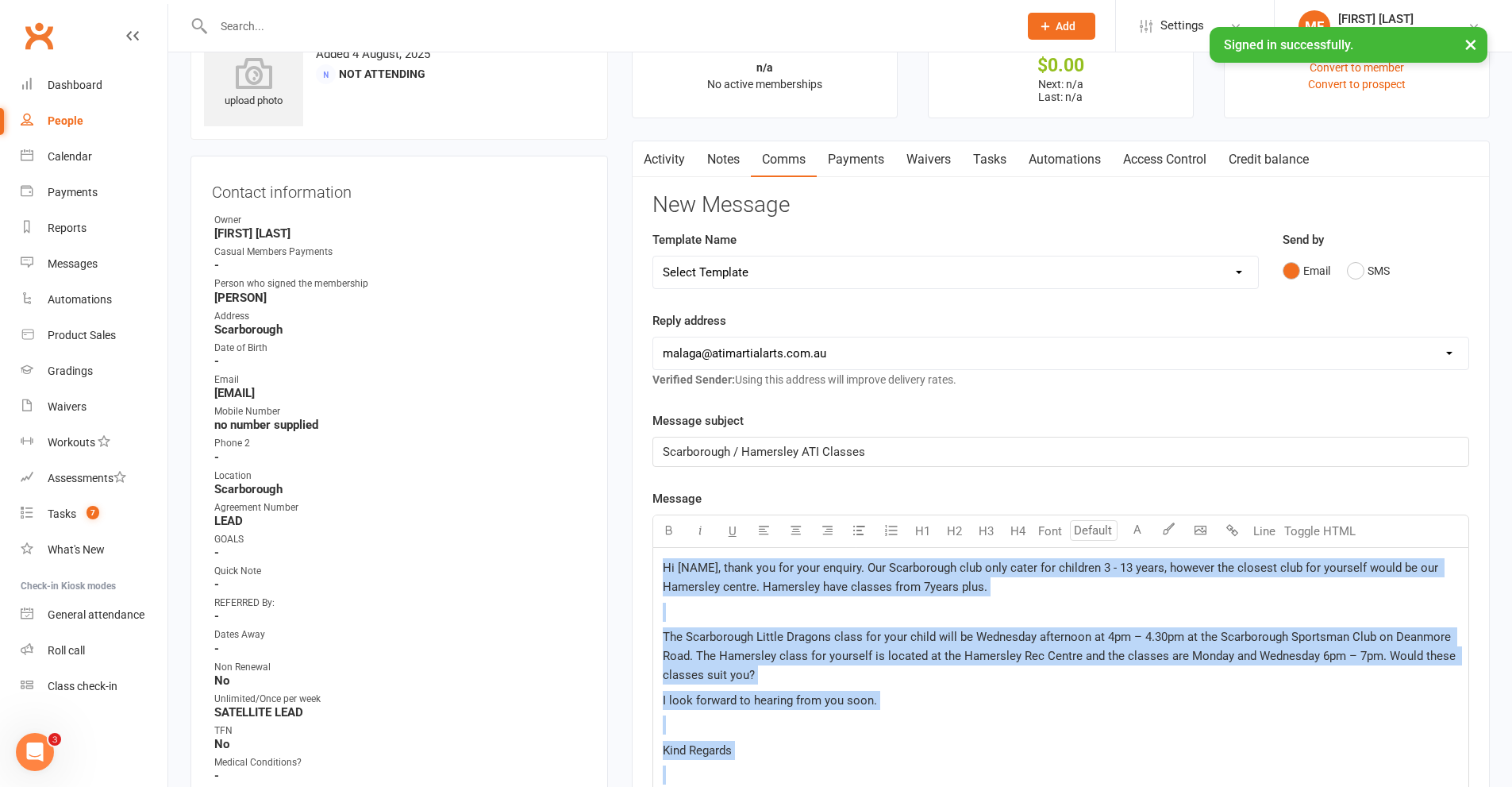 scroll, scrollTop: 0, scrollLeft: 0, axis: both 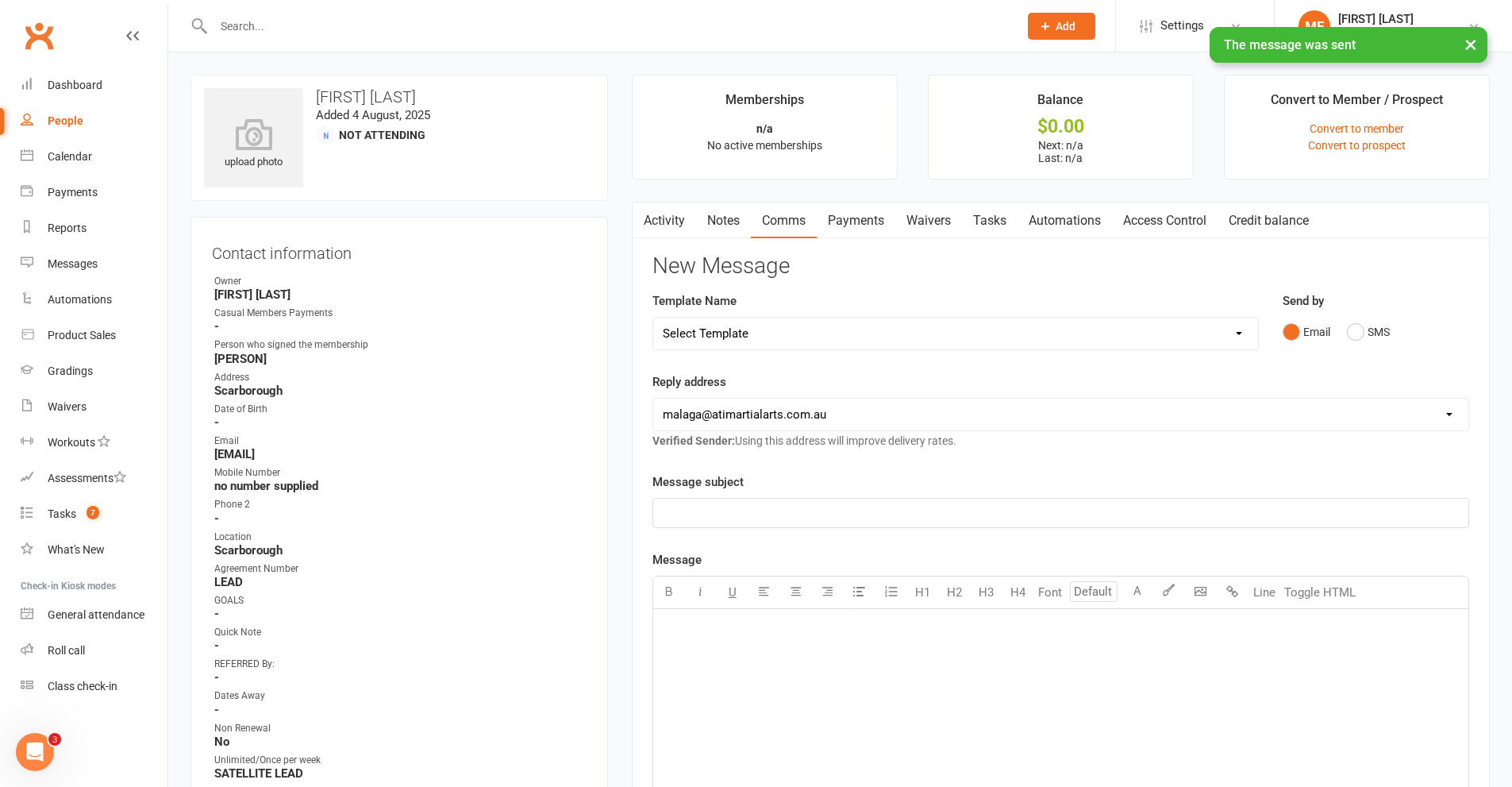 click on "Notes" at bounding box center (723, 221) 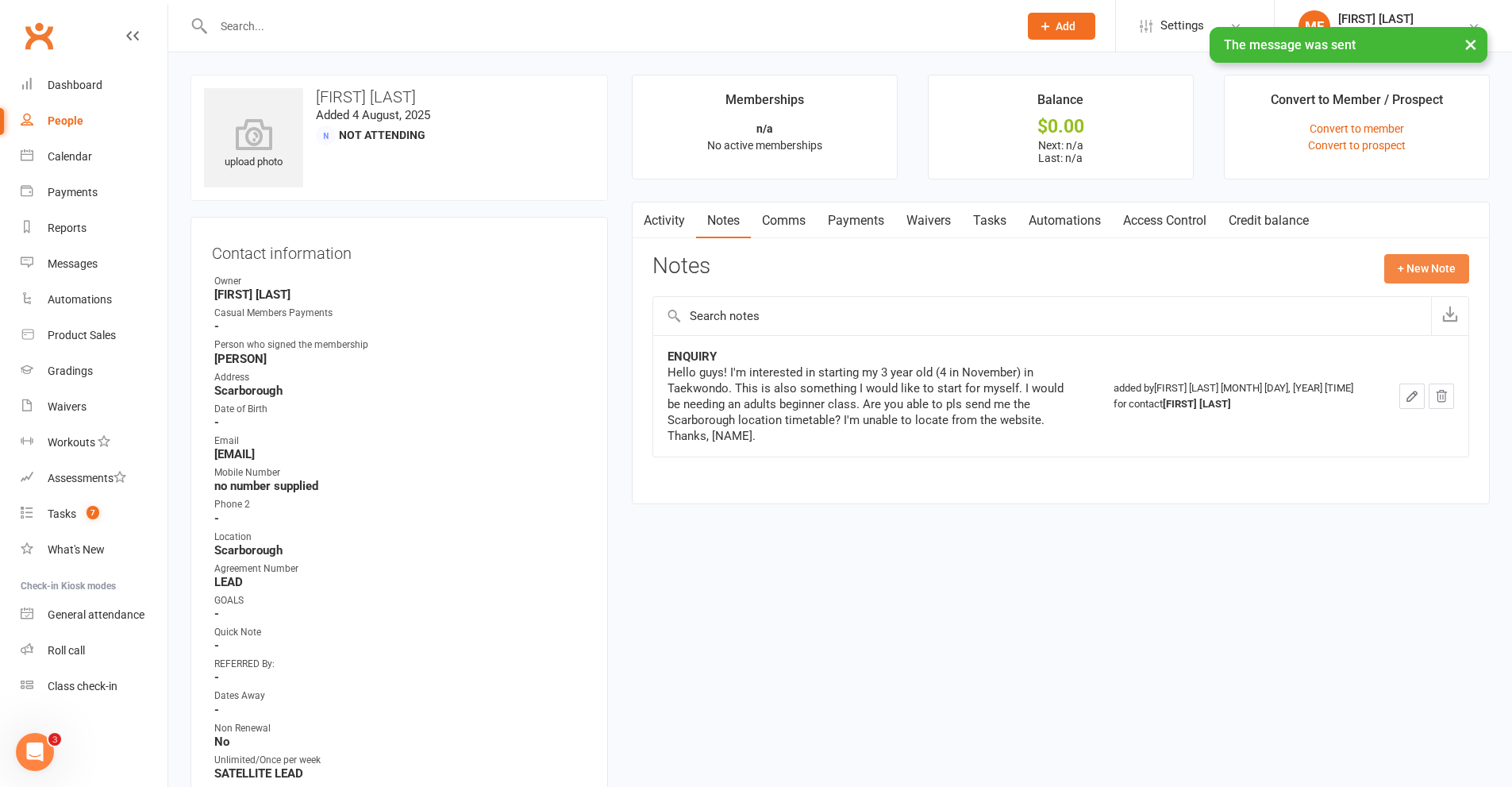 click on "+ New Note" at bounding box center (1426, 268) 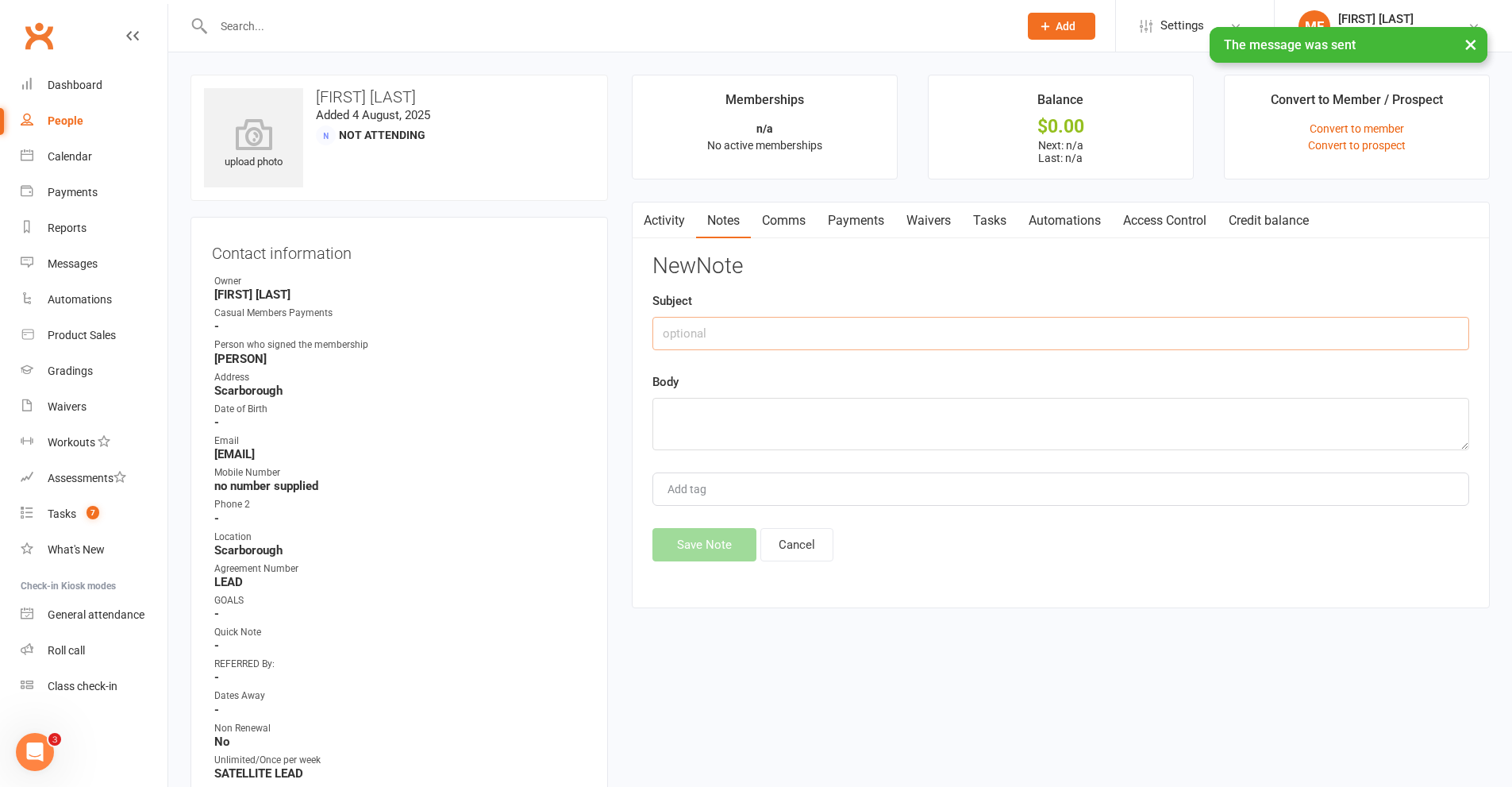 click at bounding box center (1060, 334) 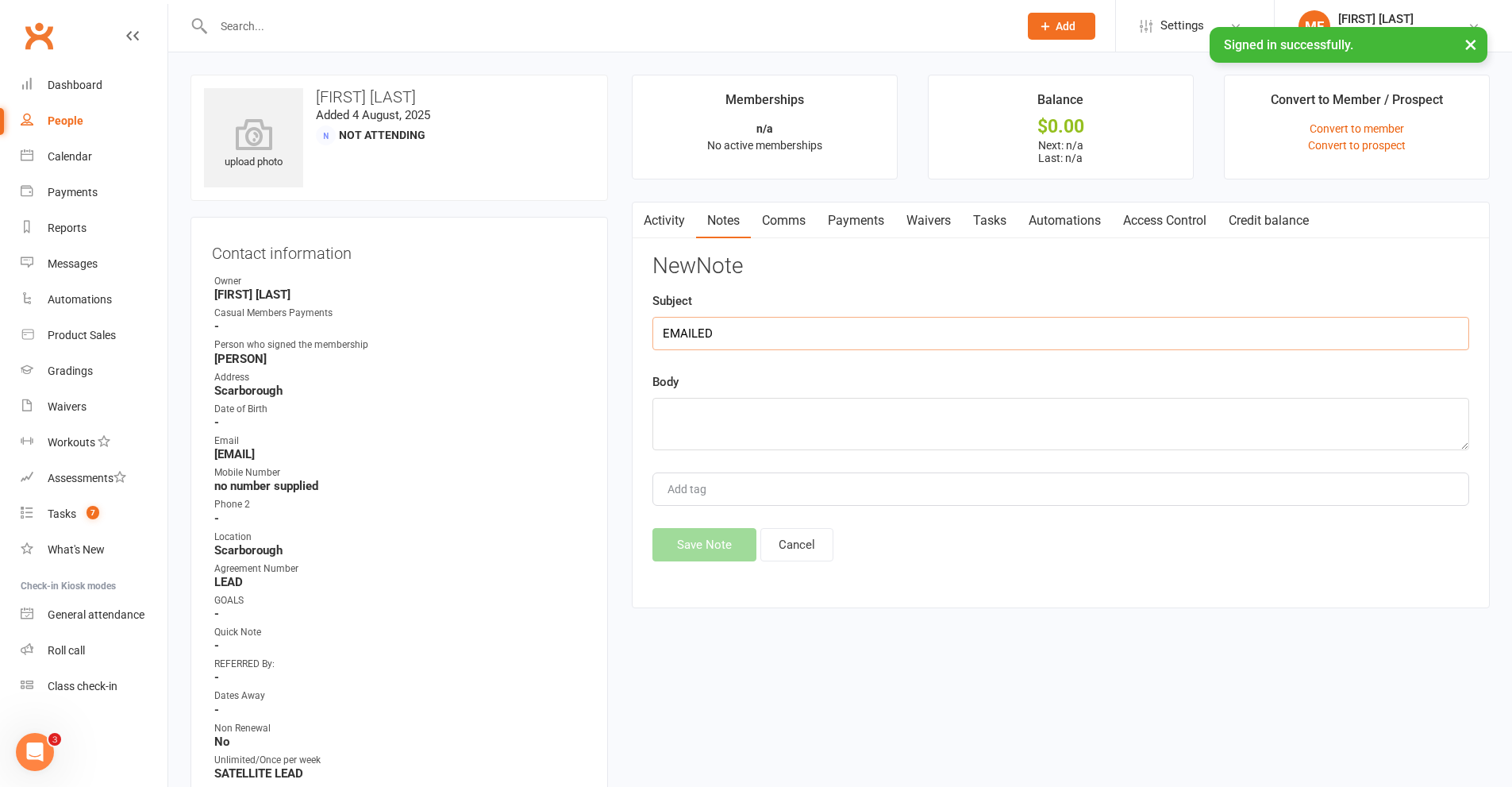 type on "EMAILED" 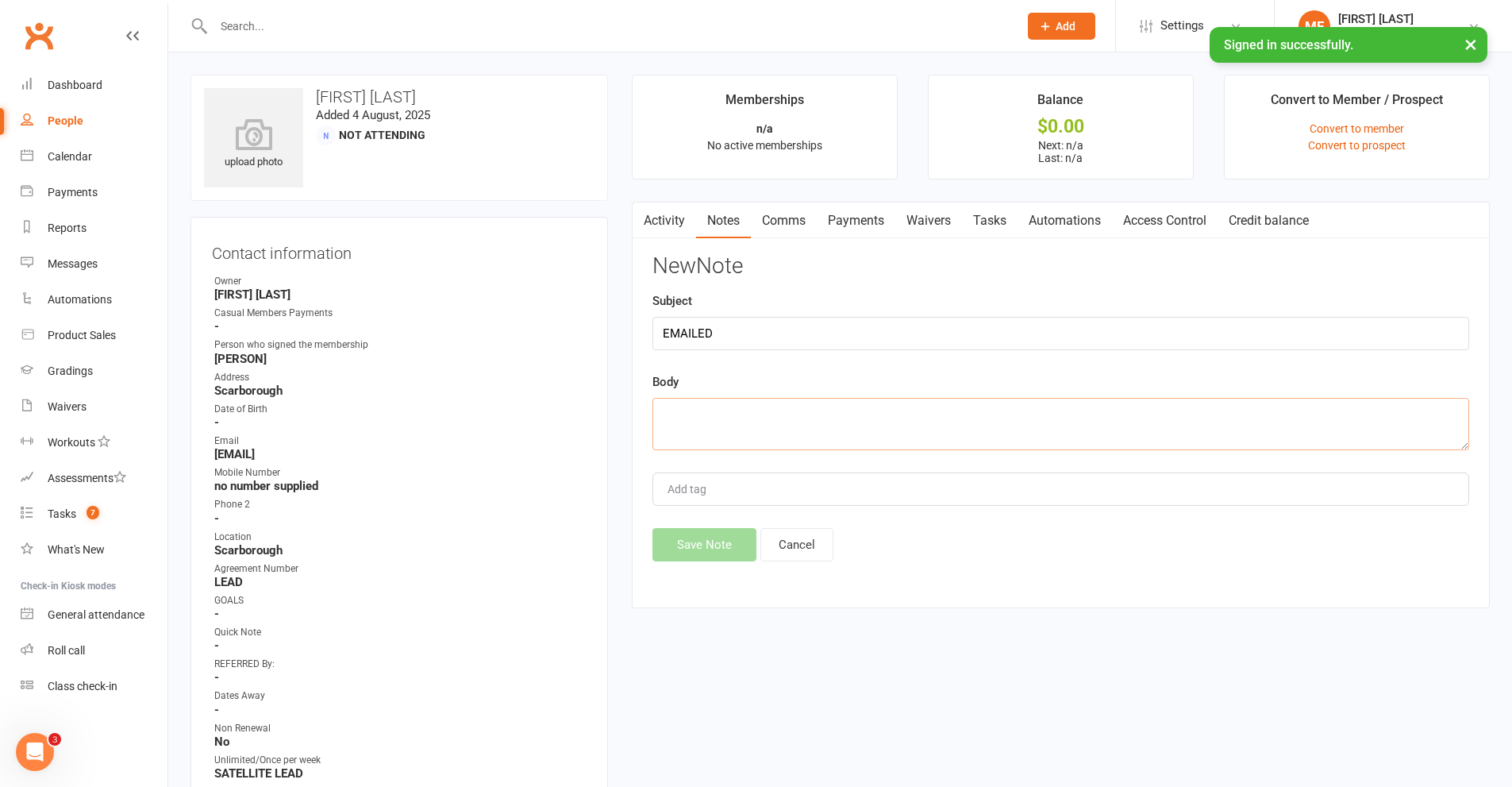 paste on "Hi [FIRST], thank you for your enquiry. Our Scarborough club only cater for children 3 - 13 years, however the closest club for yourself would be our Hamersley centre. Hamersley have classes from 7years plus.
The Scarborough Little Dragons class for your child will be Wednesday afternoon at 4pm – 4.30pm at the Scarborough Sportsman Club on Deanmore Road. The Hamersley class for yourself is located at the Hamersley Rec Centre and the classes are Monday and Wednesday 6pm – 7pm. Would these classes suit you?
I look forward to hearing from you soon.
Kind Regards
[FIRST]
Program Director
ATI Martial Arts, Malaga
Tel: [PHONE]
email: [EMAIL]
[NUMBER]/[NUMBER] [STREET] Malaga" 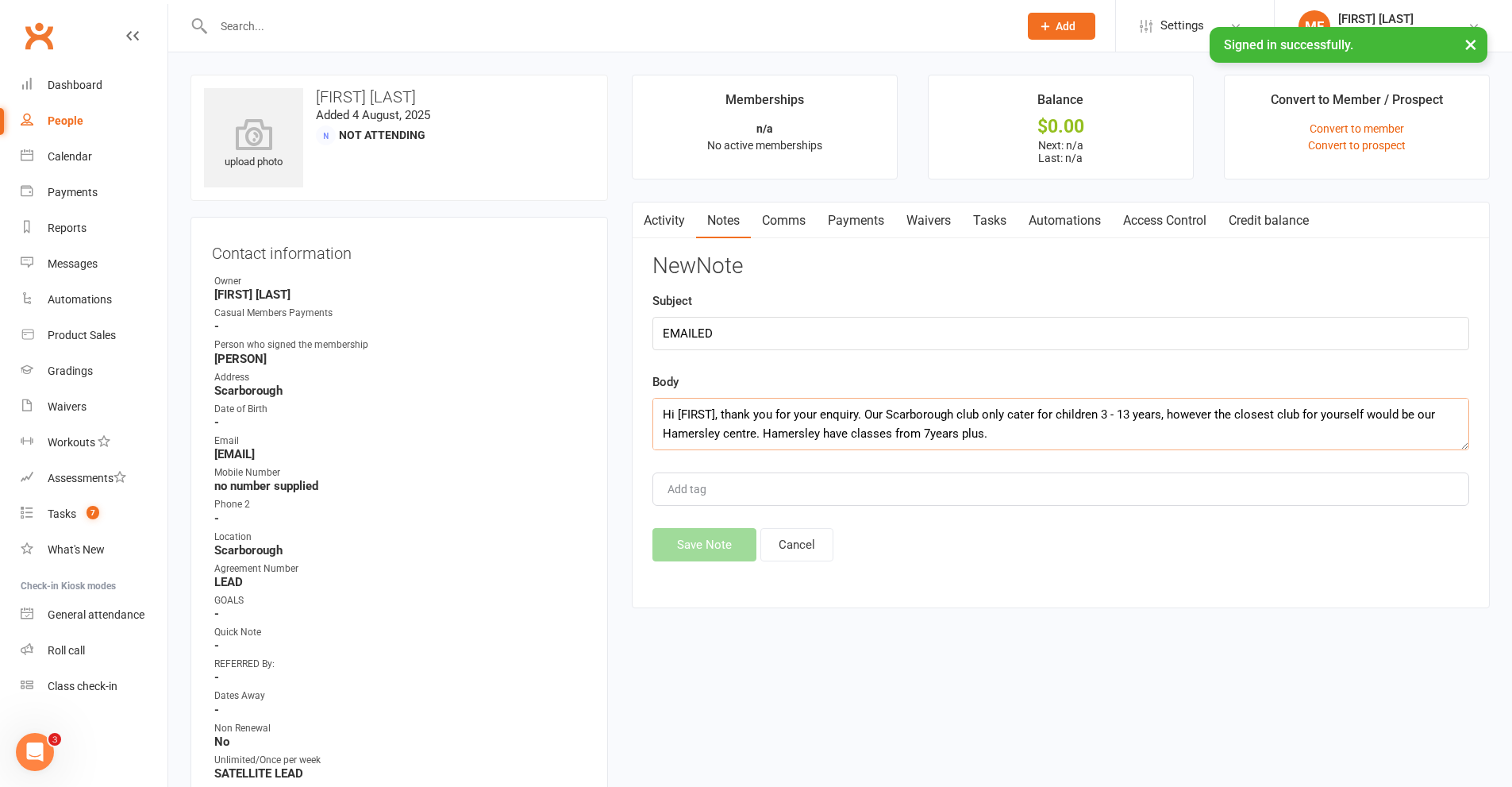 scroll, scrollTop: 334, scrollLeft: 0, axis: vertical 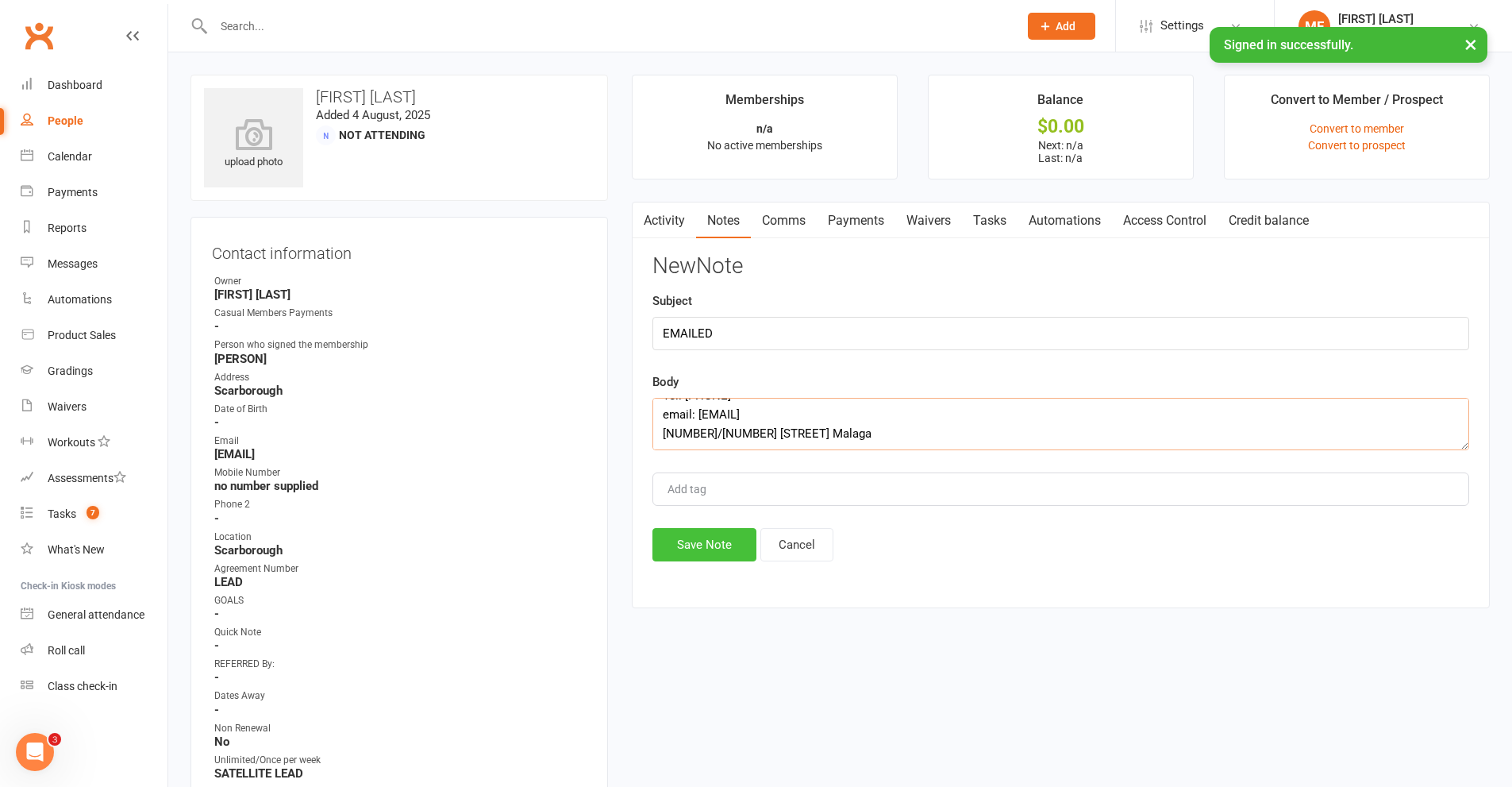 type on "Hi [FIRST], thank you for your enquiry. Our Scarborough club only cater for children 3 - 13 years, however the closest club for yourself would be our Hamersley centre. Hamersley have classes from 7years plus.
The Scarborough Little Dragons class for your child will be Wednesday afternoon at 4pm – 4.30pm at the Scarborough Sportsman Club on Deanmore Road. The Hamersley class for yourself is located at the Hamersley Rec Centre and the classes are Monday and Wednesday 6pm – 7pm. Would these classes suit you?
I look forward to hearing from you soon.
Kind Regards
[FIRST]
Program Director
ATI Martial Arts, Malaga
Tel: [PHONE]
email: [EMAIL]
[NUMBER]/[NUMBER] [STREET] Malaga" 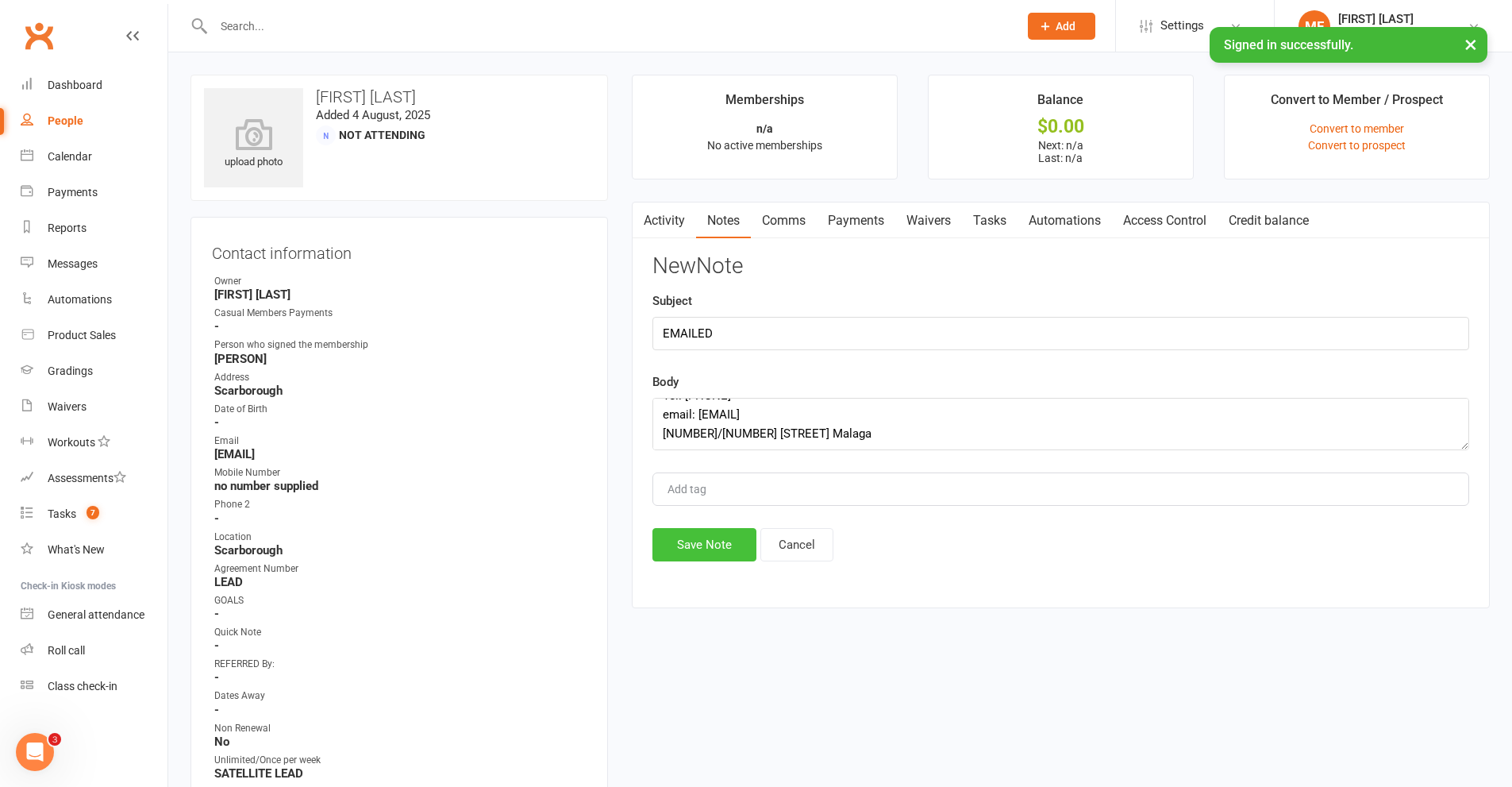 drag, startPoint x: 697, startPoint y: 545, endPoint x: 562, endPoint y: 534, distance: 135.4474 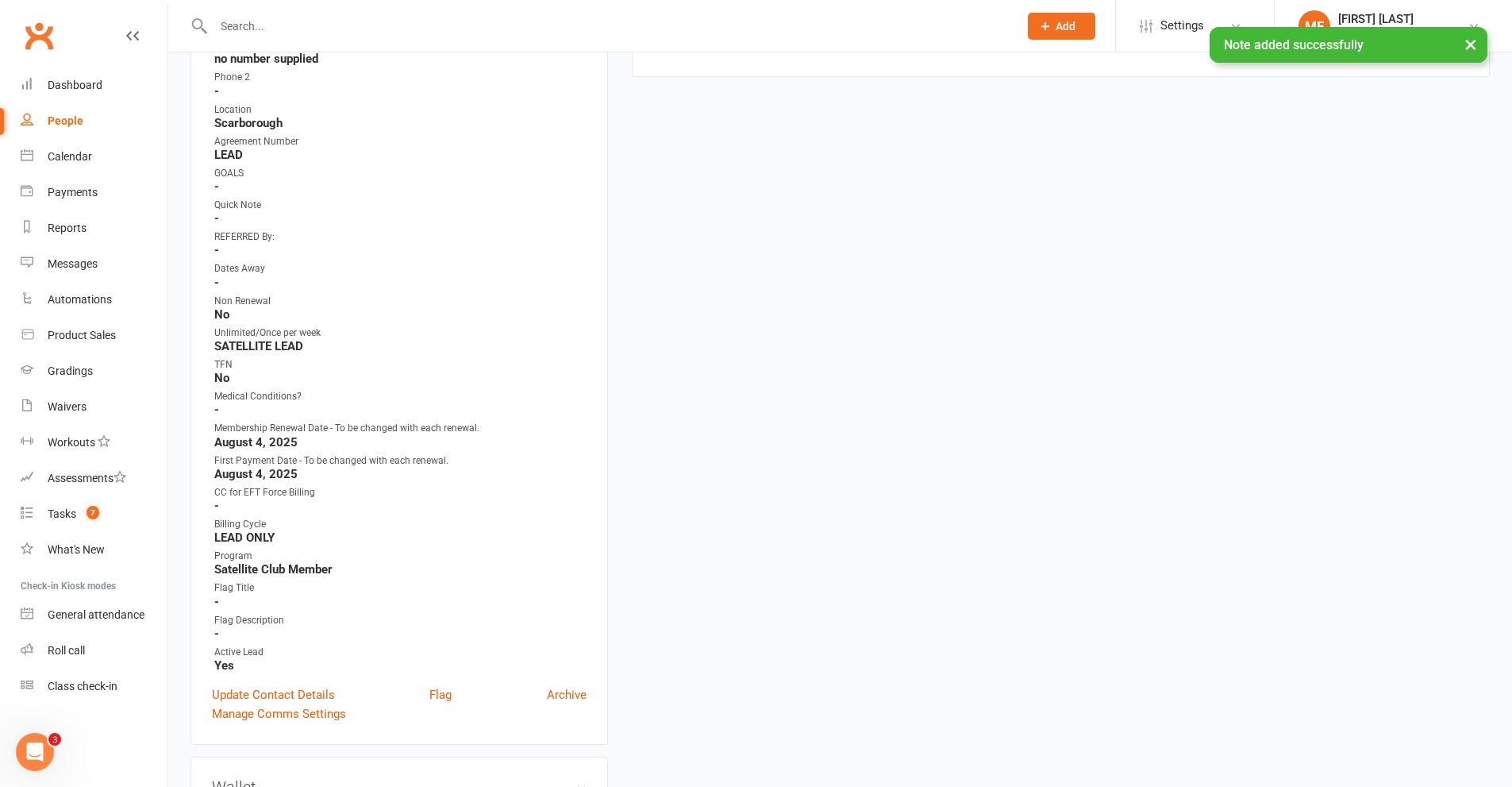 scroll, scrollTop: 556, scrollLeft: 0, axis: vertical 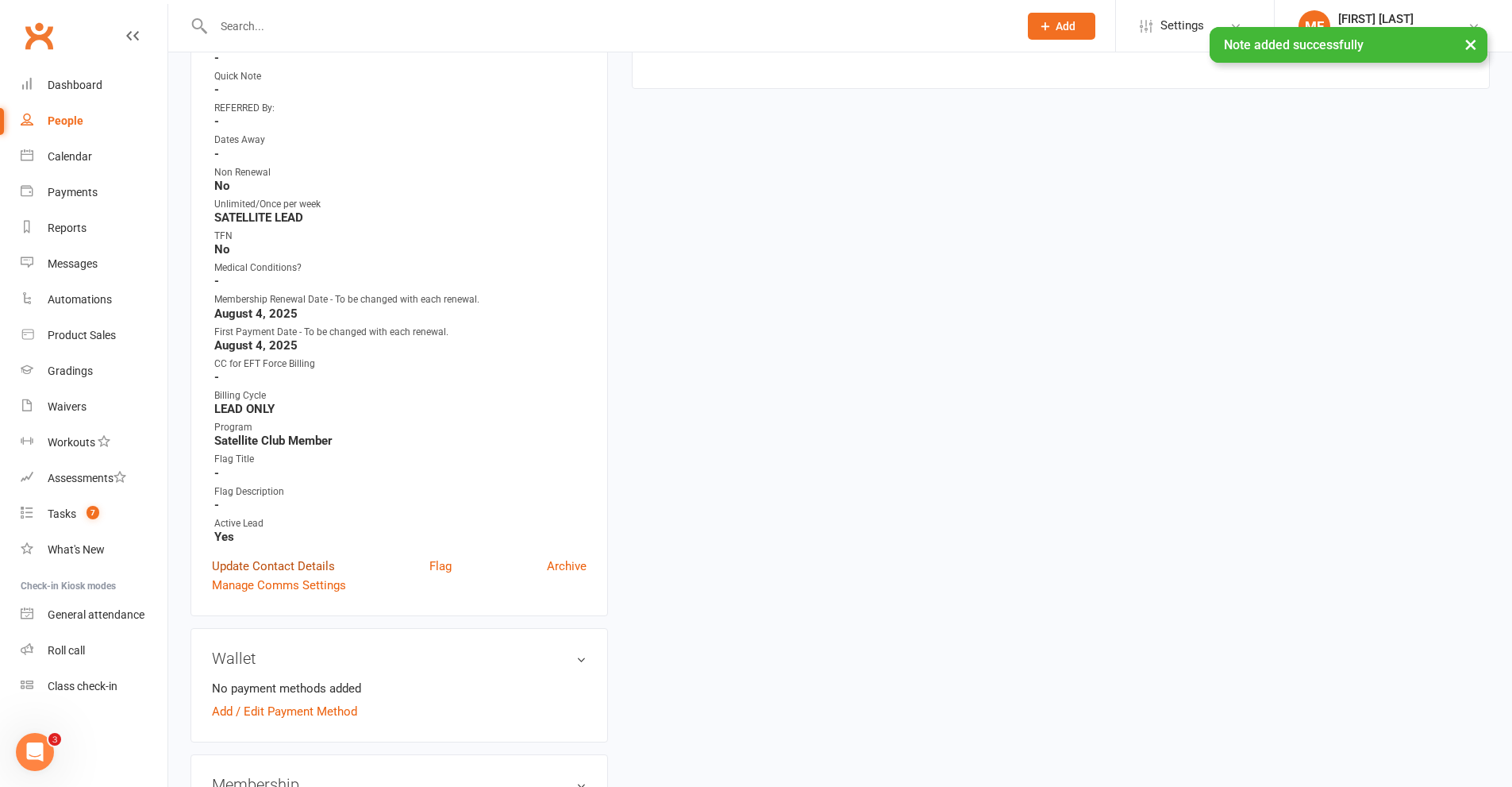 click on "Update Contact Details" at bounding box center (273, 566) 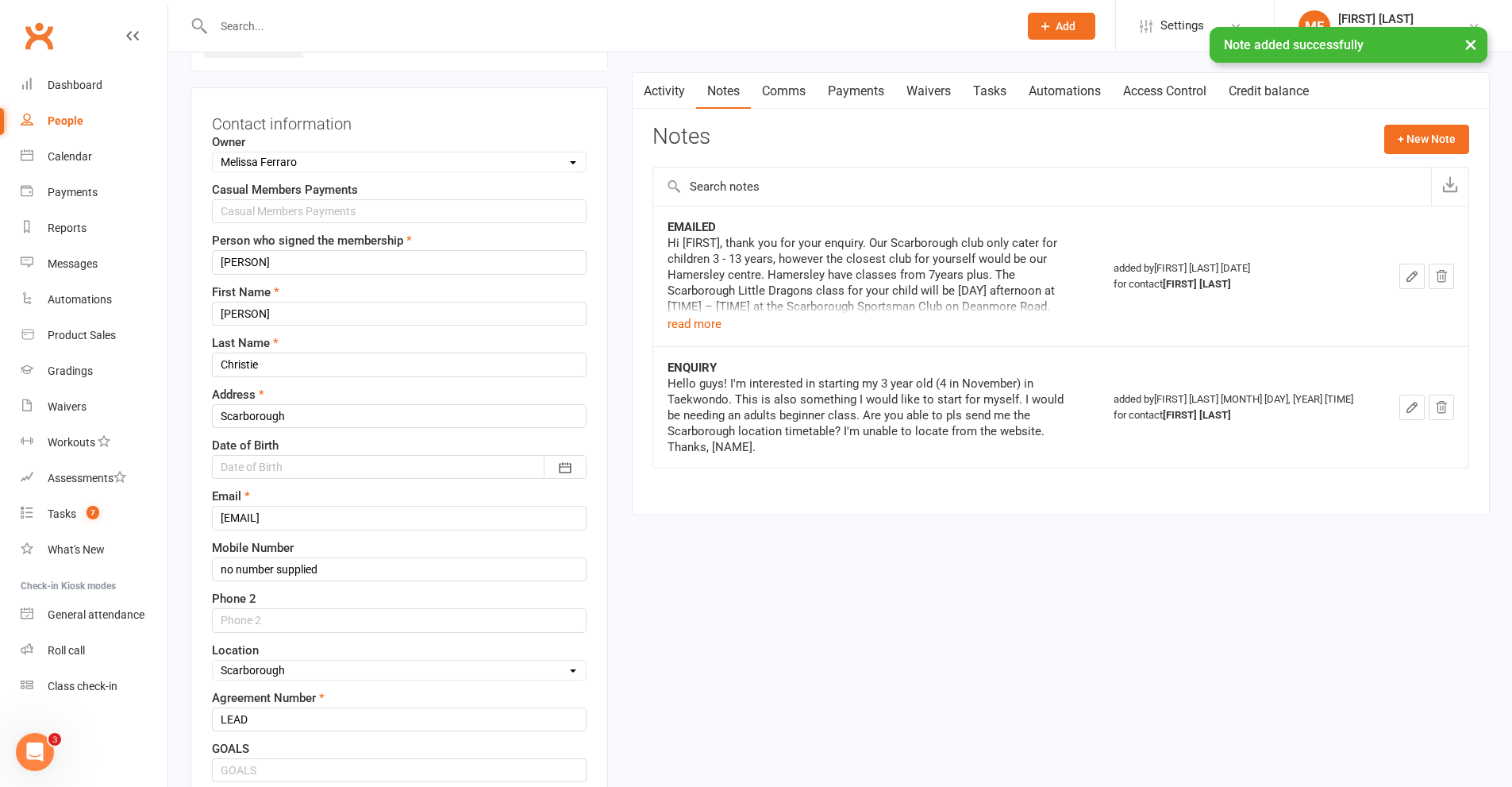 scroll, scrollTop: 572, scrollLeft: 0, axis: vertical 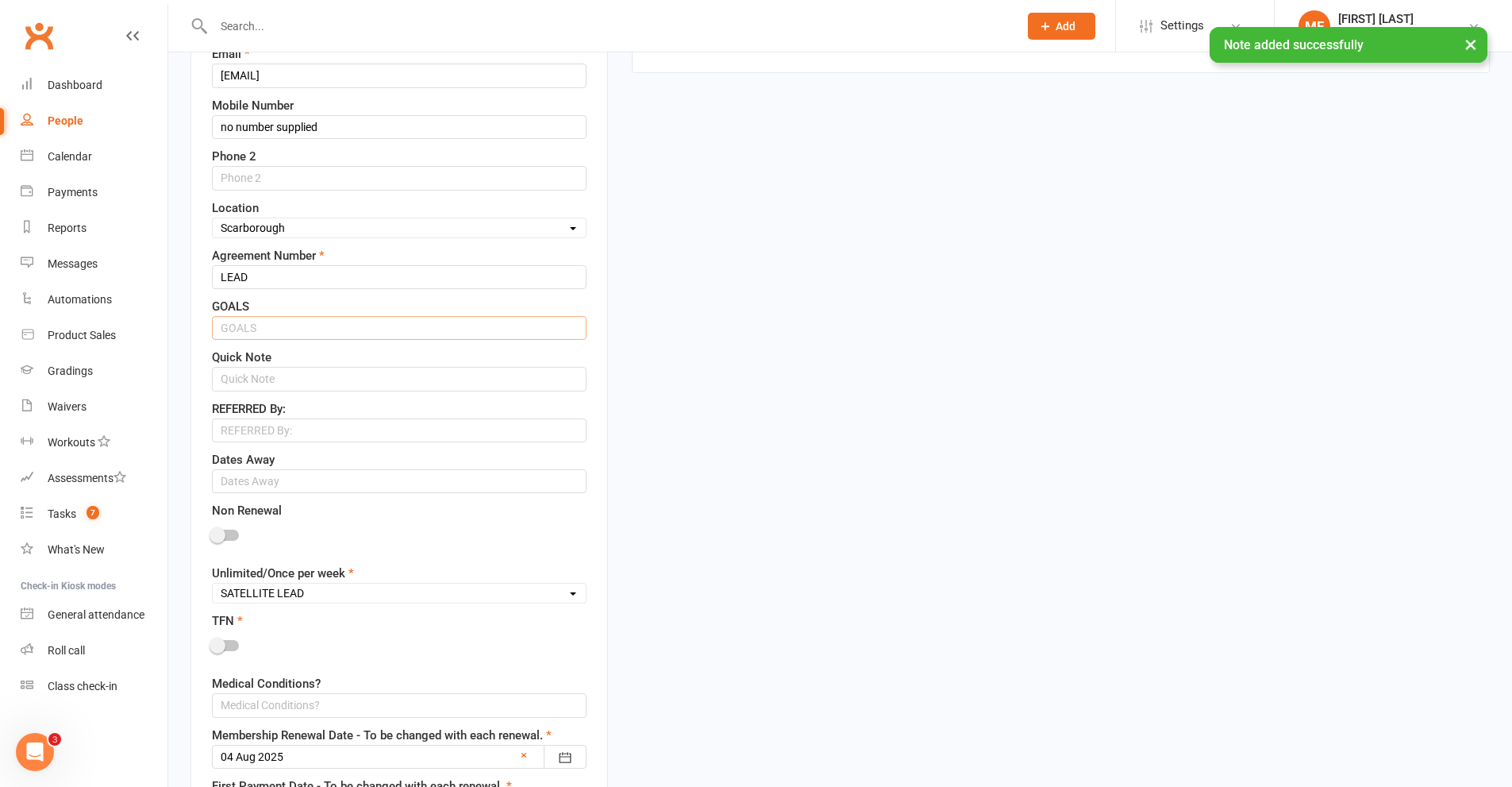 click at bounding box center [399, 328] 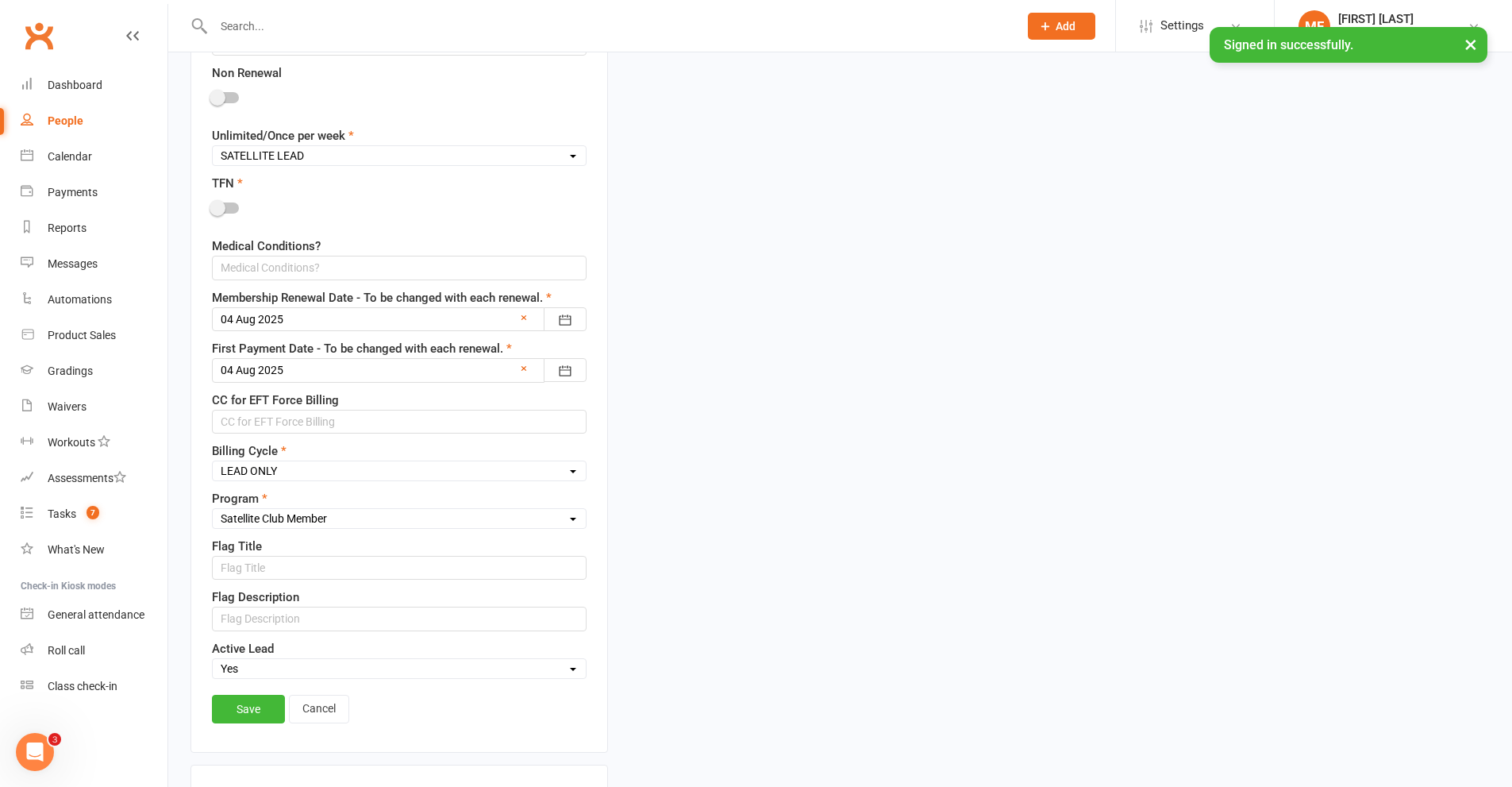 scroll, scrollTop: 1128, scrollLeft: 0, axis: vertical 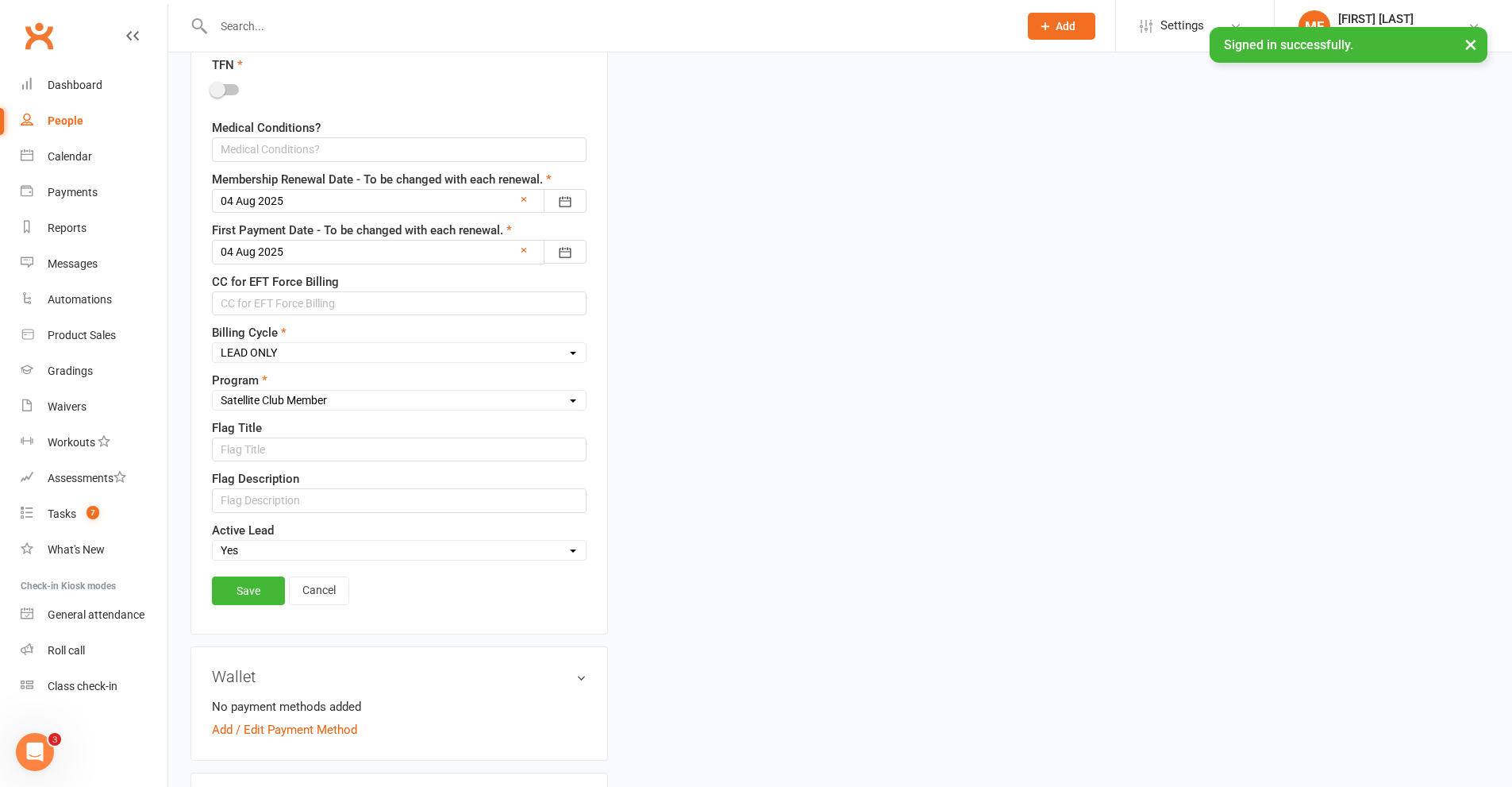 type on "Emailed [DATE]" 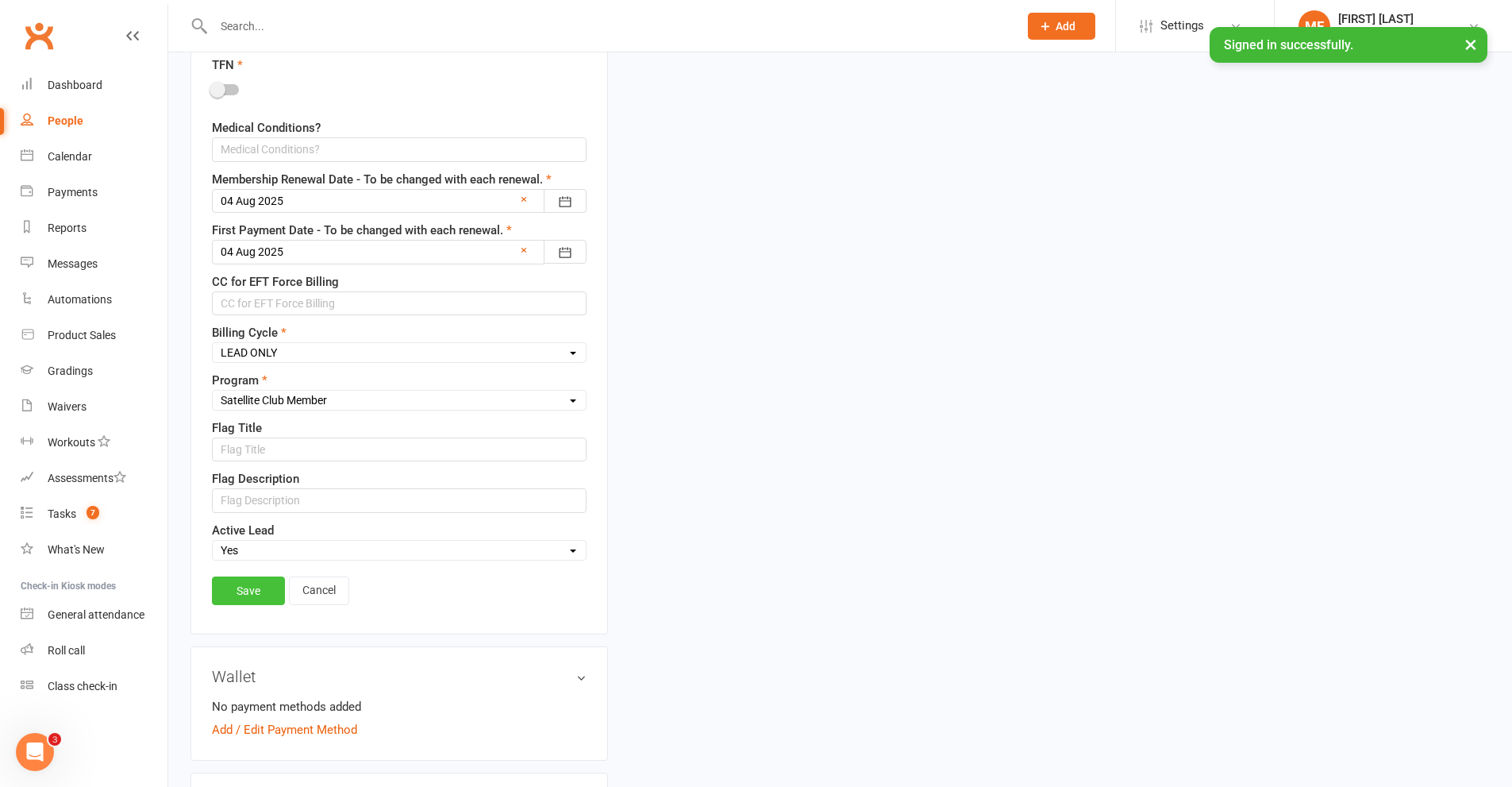 click on "Save" at bounding box center [248, 591] 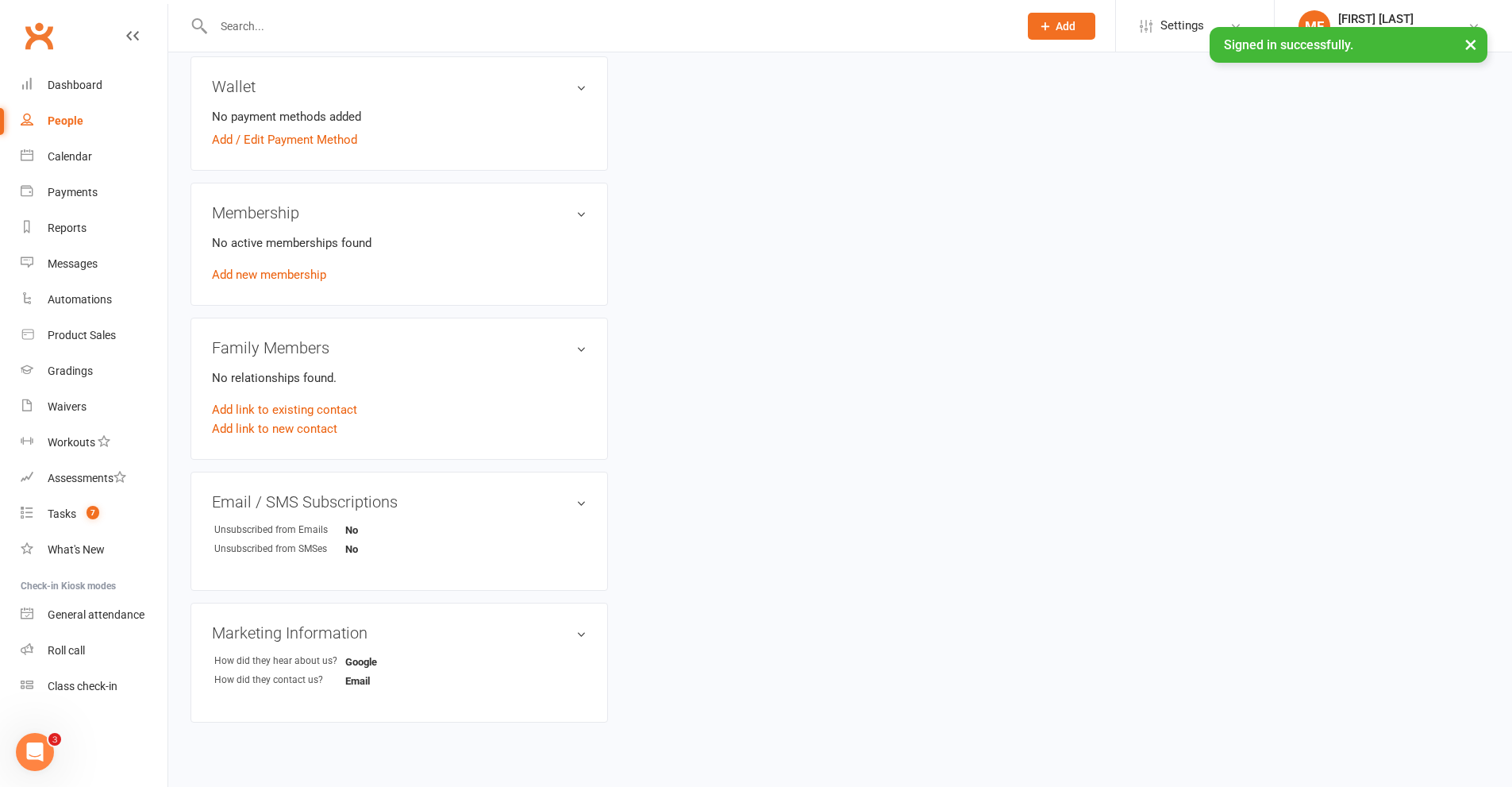 click at bounding box center (608, 26) 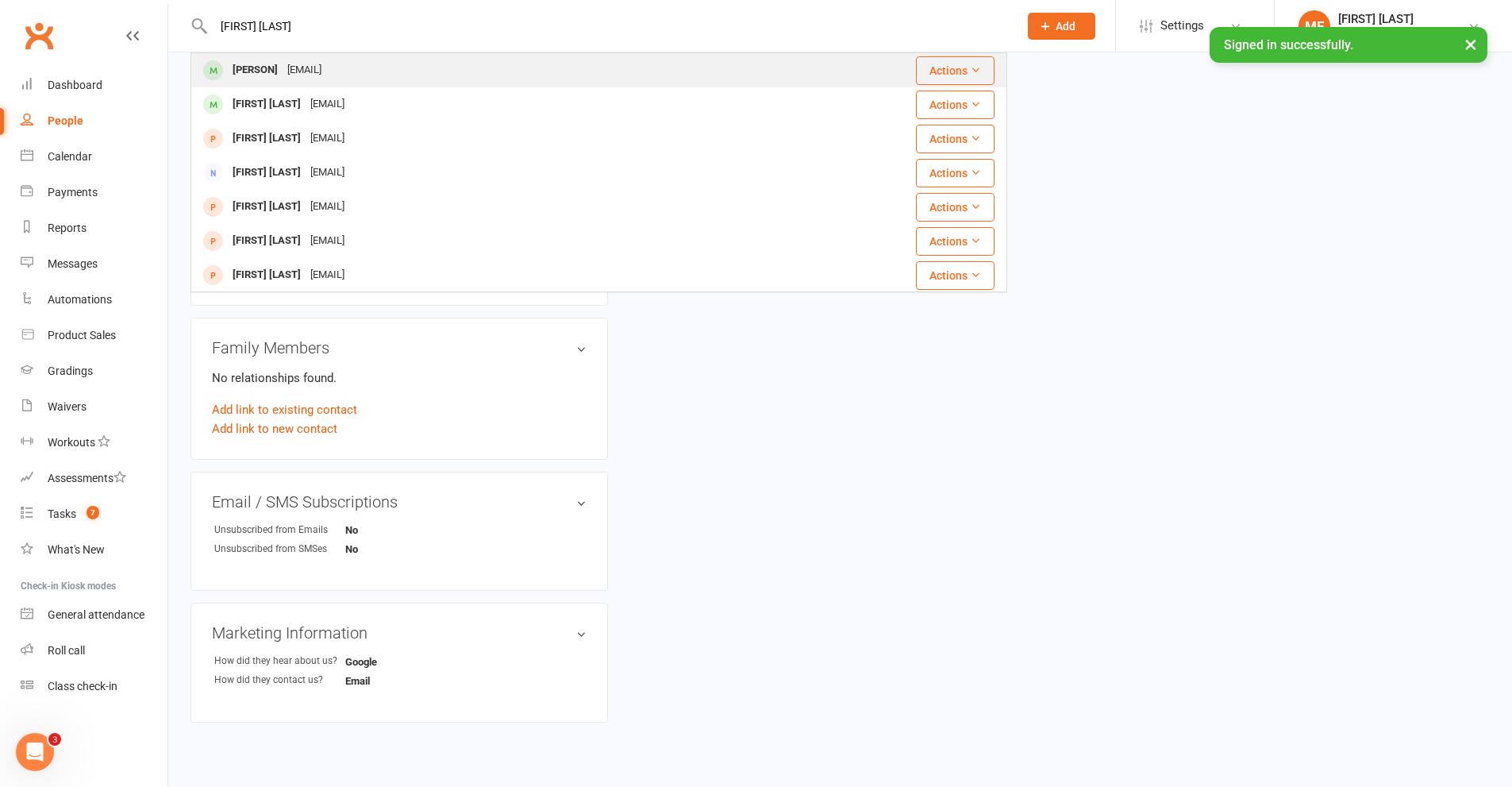 type on "[FIRST] [LAST]" 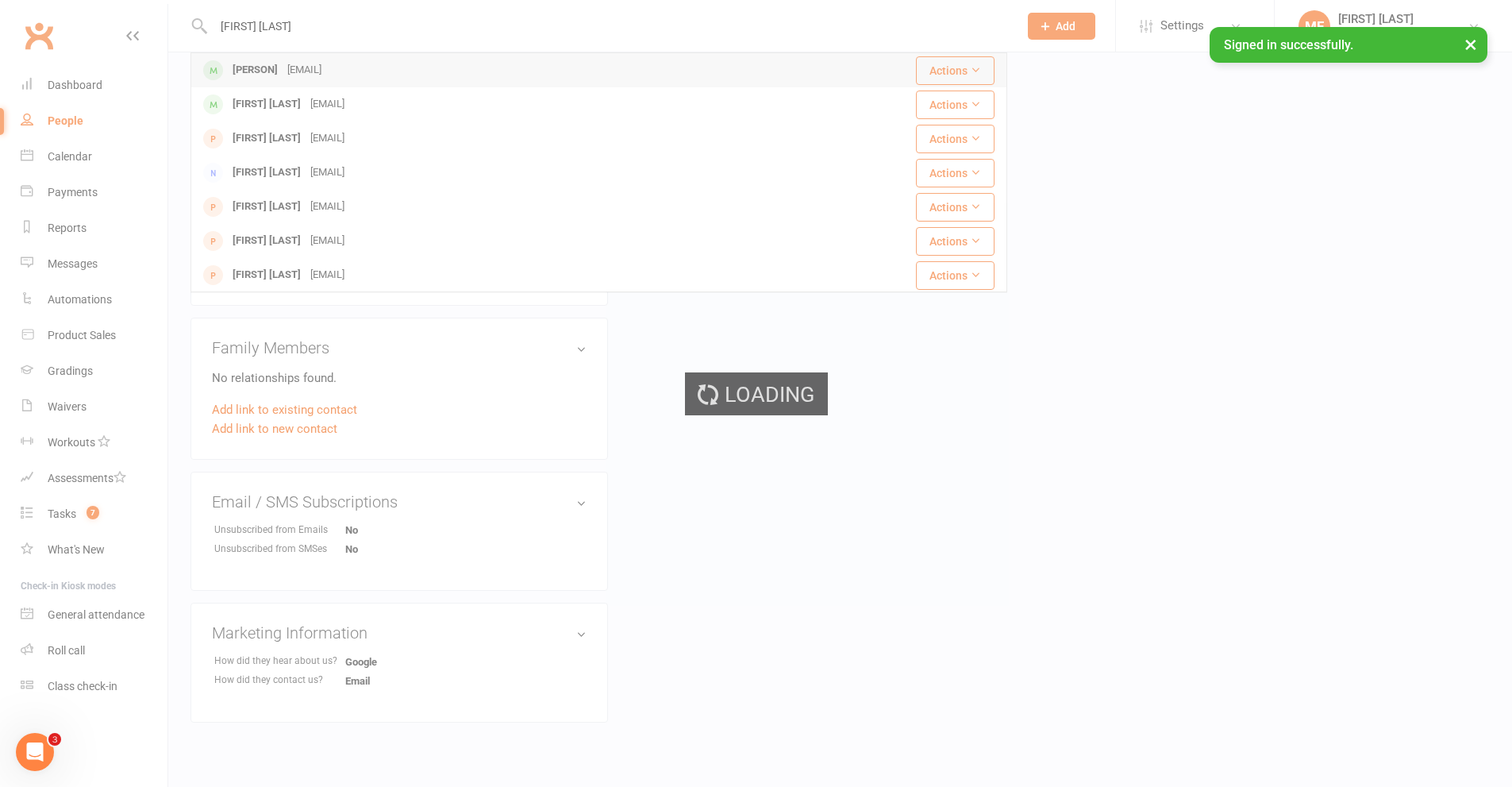 type 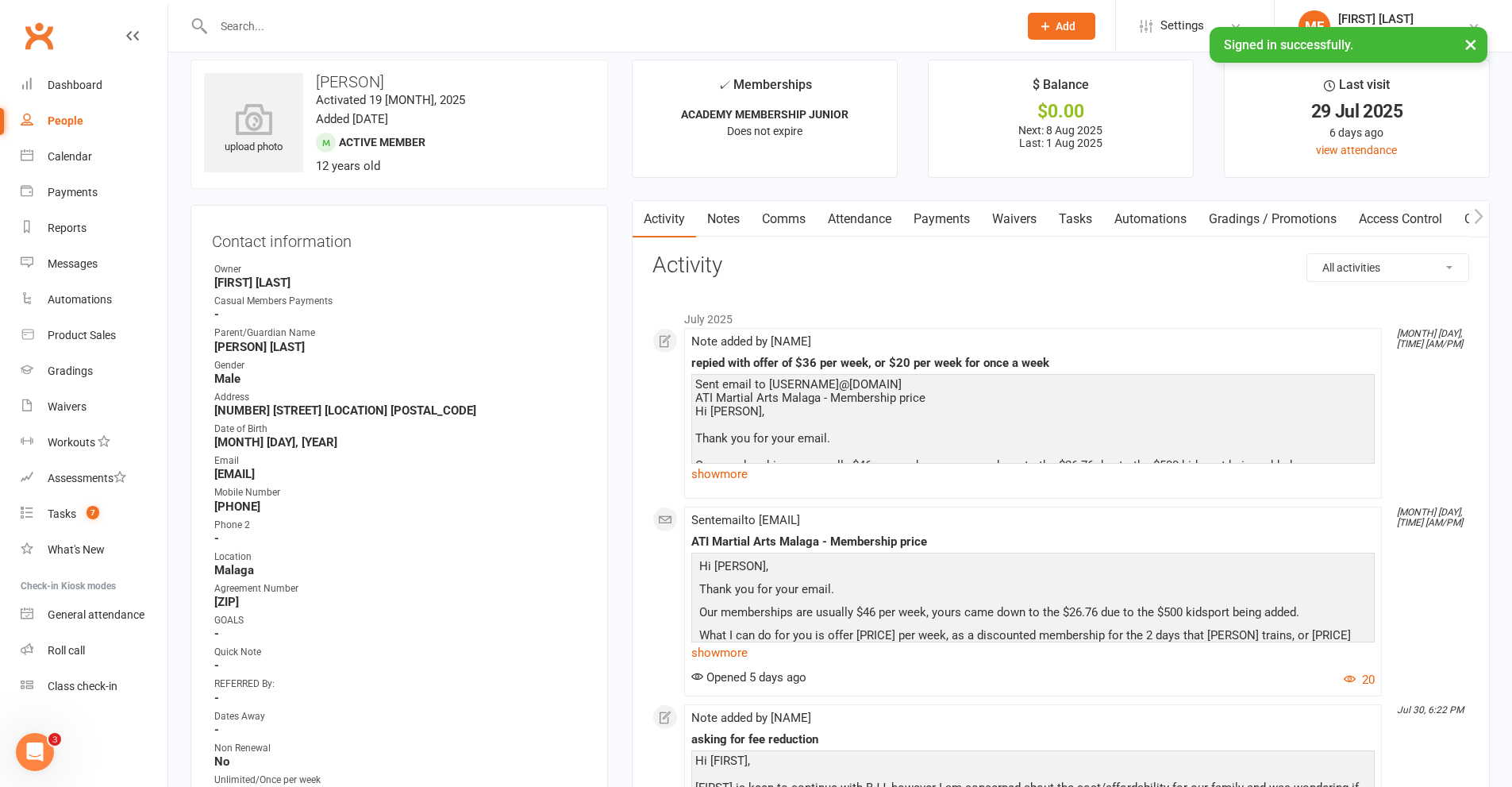 scroll, scrollTop: 0, scrollLeft: 0, axis: both 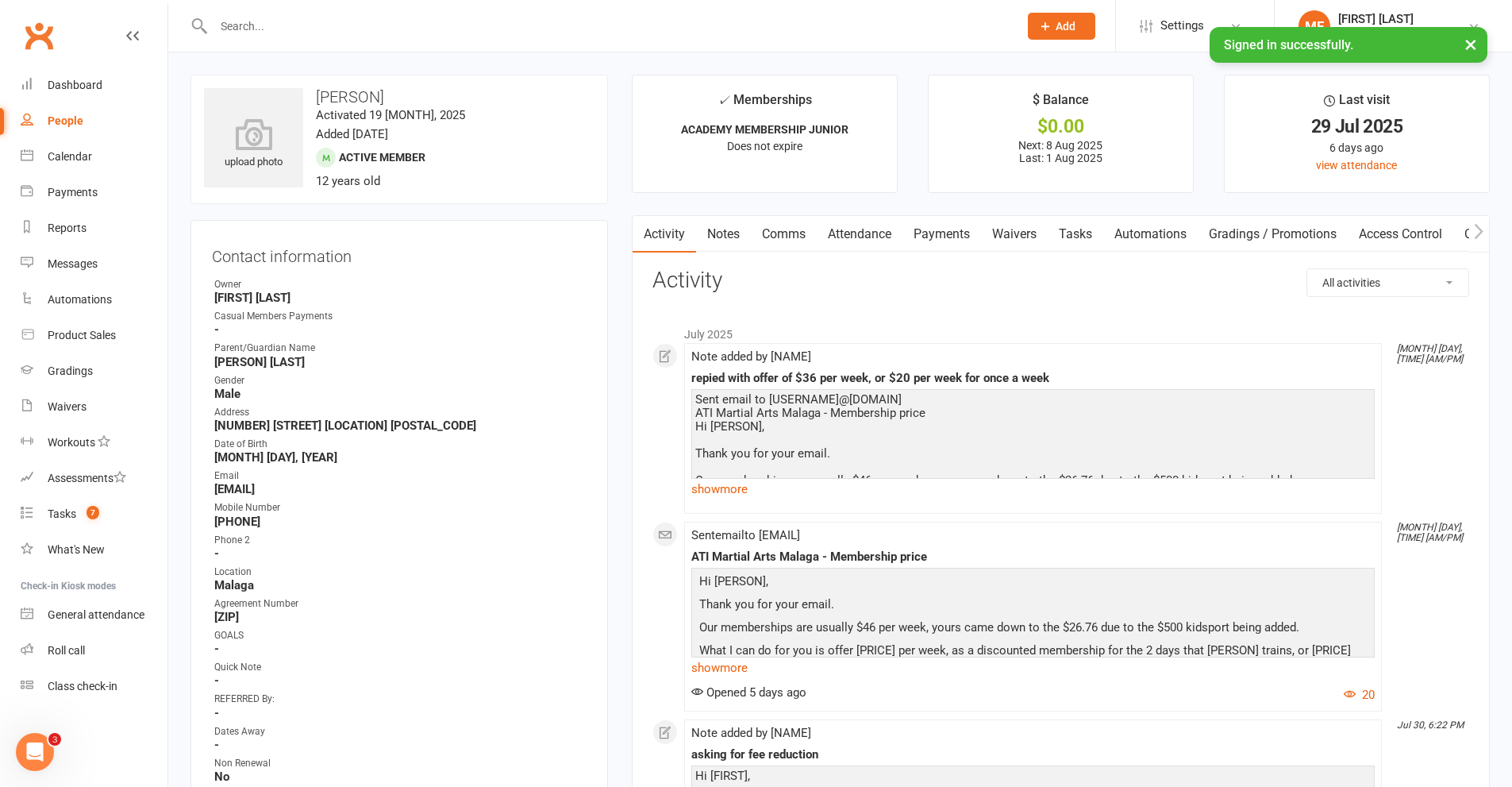 click on "Payments" at bounding box center (941, 234) 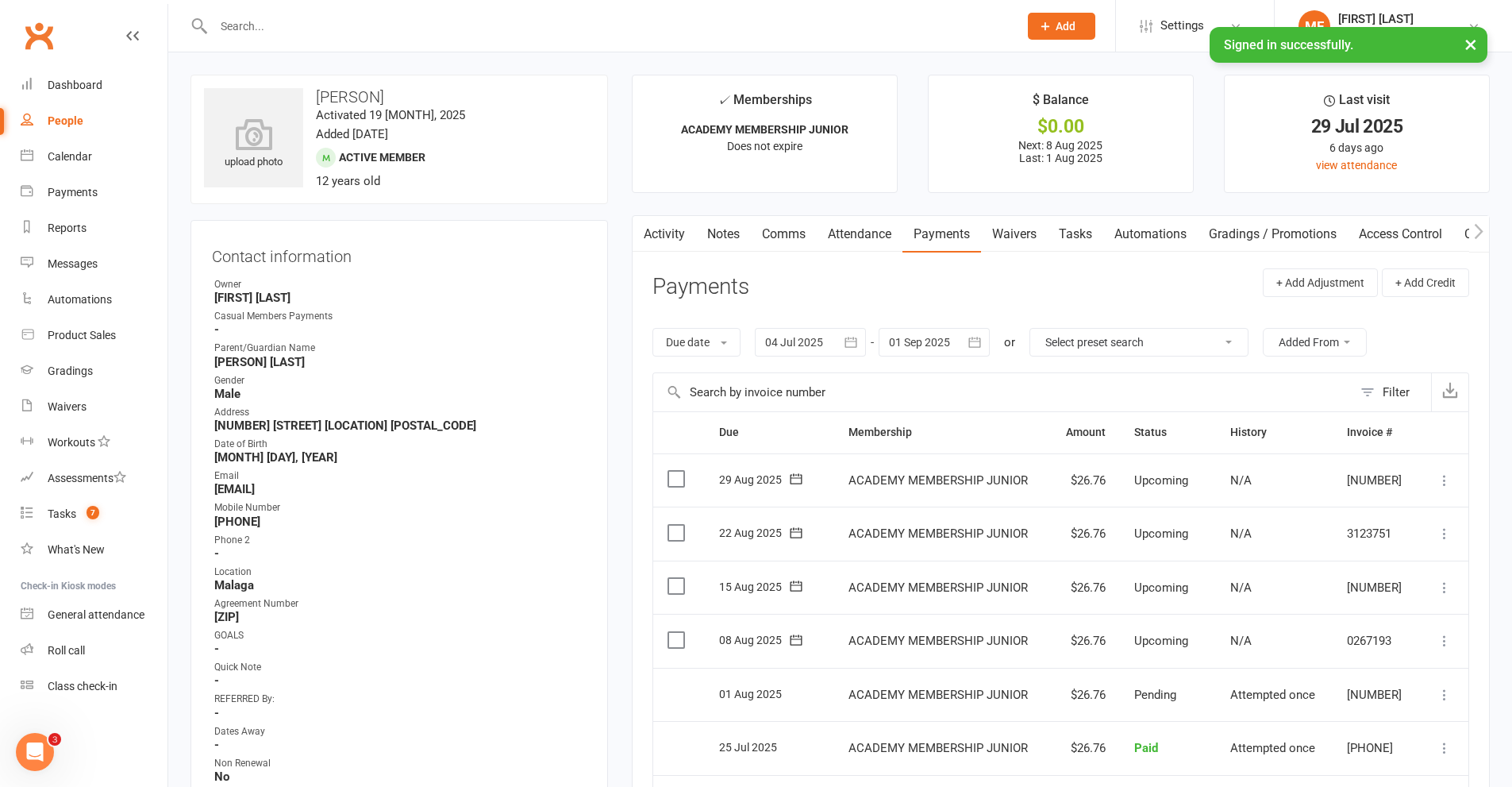 click at bounding box center (608, 26) 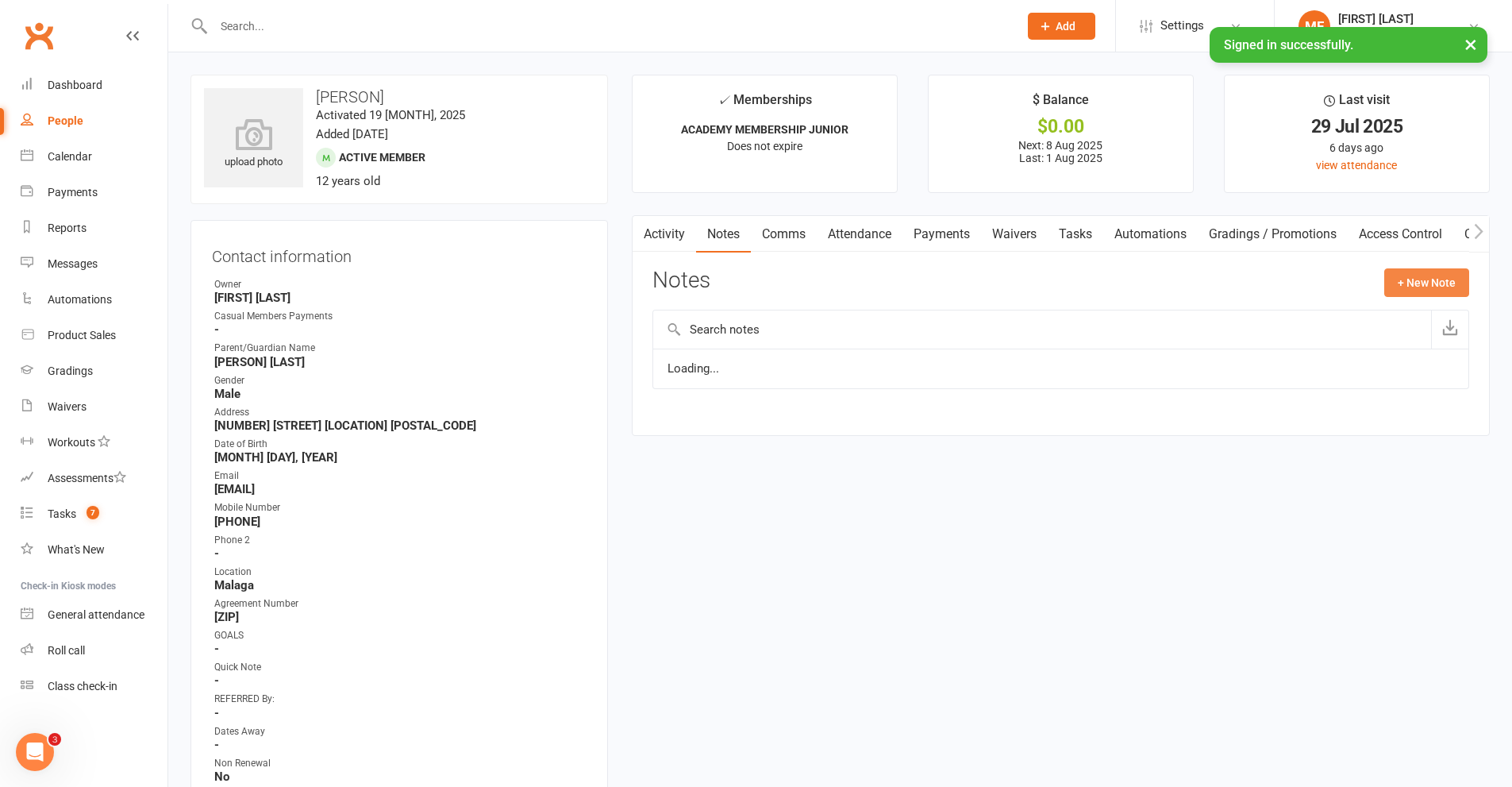 click on "+ New Note" 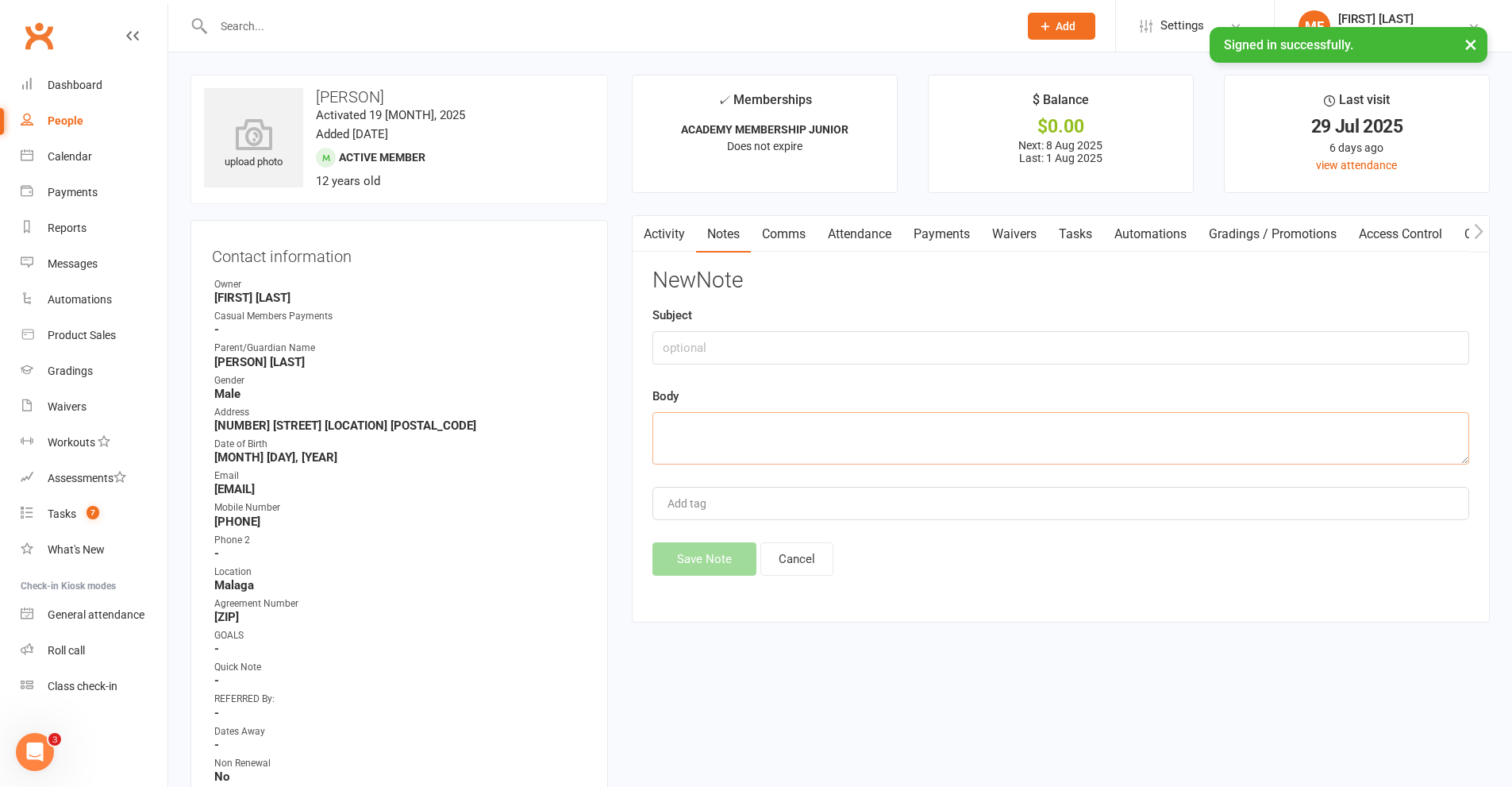 drag, startPoint x: 727, startPoint y: 347, endPoint x: 708, endPoint y: 449, distance: 103.75452 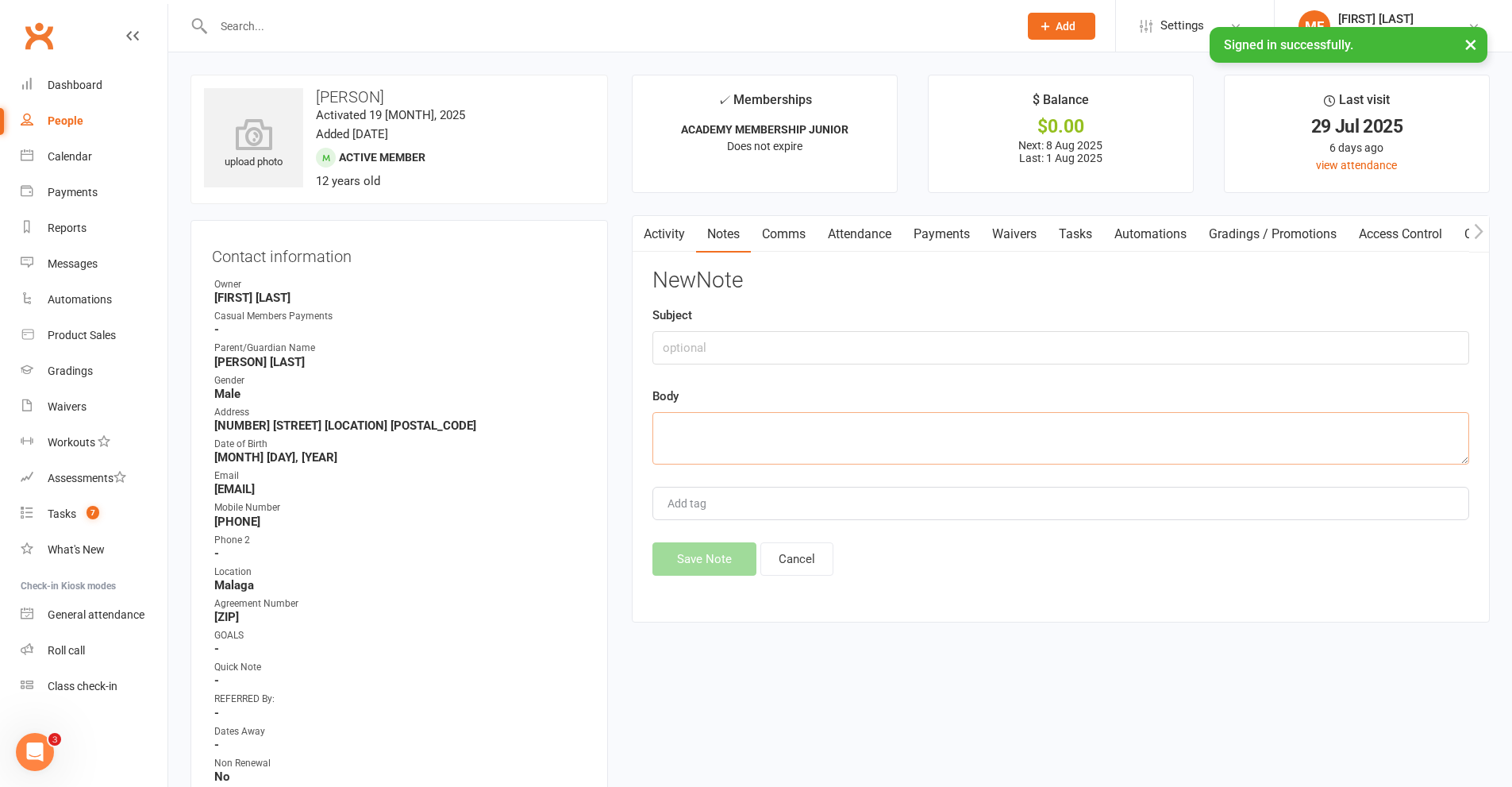 paste on "Hi [FIRST],
Thank you very much for offering this discount and I am very keen to try to make this work for [NAME]. I have one further question and I hope I am not asking for too much. [NAME] will be unable to attend on Saturday 18/10, 25/10, 1/11 and 8/11. Could we possibly pause on 18/9 when his current membership finishes and then continue with this offer from 10/11?
Thank you for your assistance, it's greatly appreciated.
Warm regards,
[FIRST]
Hi [FIRST], could I suggest that we instead renew him for September and then we will stop the payments for the 4 weeks you will be away in Oct/Nov. Generally our time holds do not work like that however I would like to give you that option this time.
Please let me know what you would like to do.
Kind Regards
[FIRST]
Program Director
ATI Martial Arts, Malaga
Tel: [PHONE]" 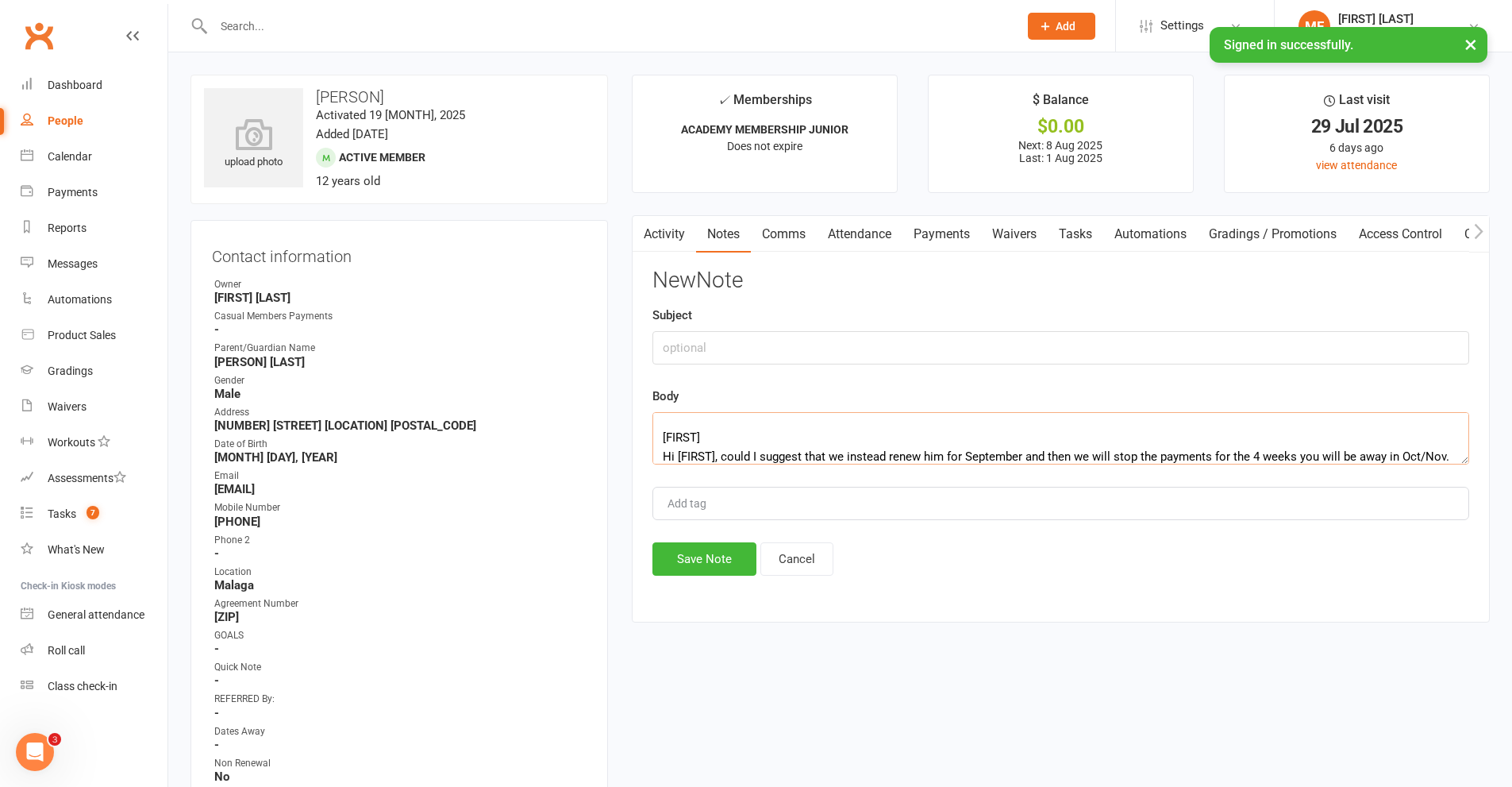 scroll, scrollTop: 201, scrollLeft: 0, axis: vertical 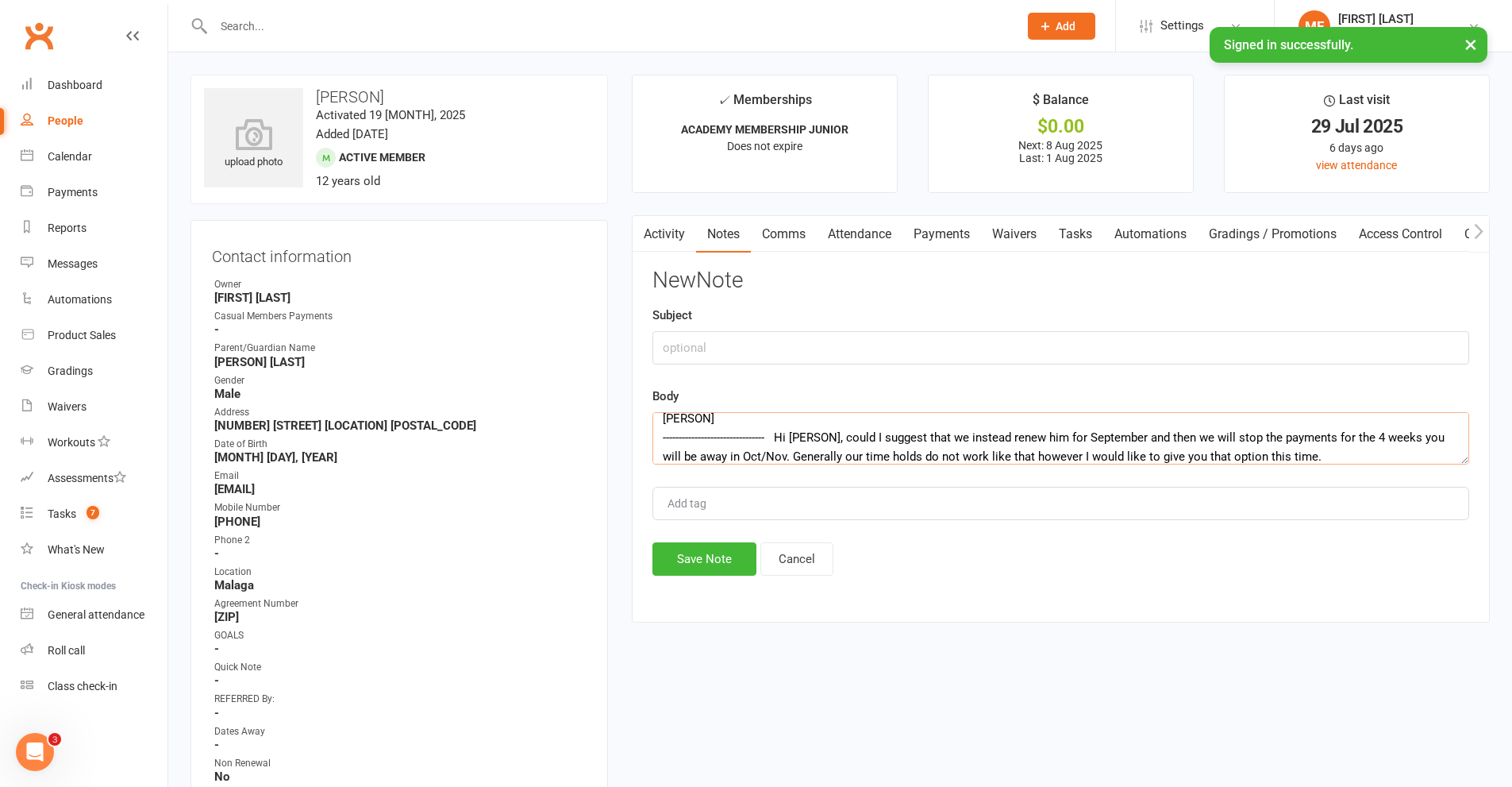 type on "Hi [PERSON],
Thank you very much for offering this discount and I am very keen to try to make this work for [PERSON]. I have one further question and I hope I am not asking for too much. [PERSON] will be unable to attend on Saturday [DATE], [DATE], [DATE] and [DATE]. Could we possibly pause on [DATE] when his current membership finishes and then continue with this offer from [DATE]?
Thank you for your assistance, it's greatly appreciated.
Warm regards,
[PERSON]
--------------------------------   Hi [PERSON], could I suggest that we instead renew him for September and then we will stop the payments for the 4 weeks you will be away in Oct/Nov. Generally our time holds do not work like that however I would like to give you that option this time.
Please let me know what you would like to do.
Kind Regards
Mel
Program Director
ATI Martial Arts, Malaga
Tel: [PHONE]" 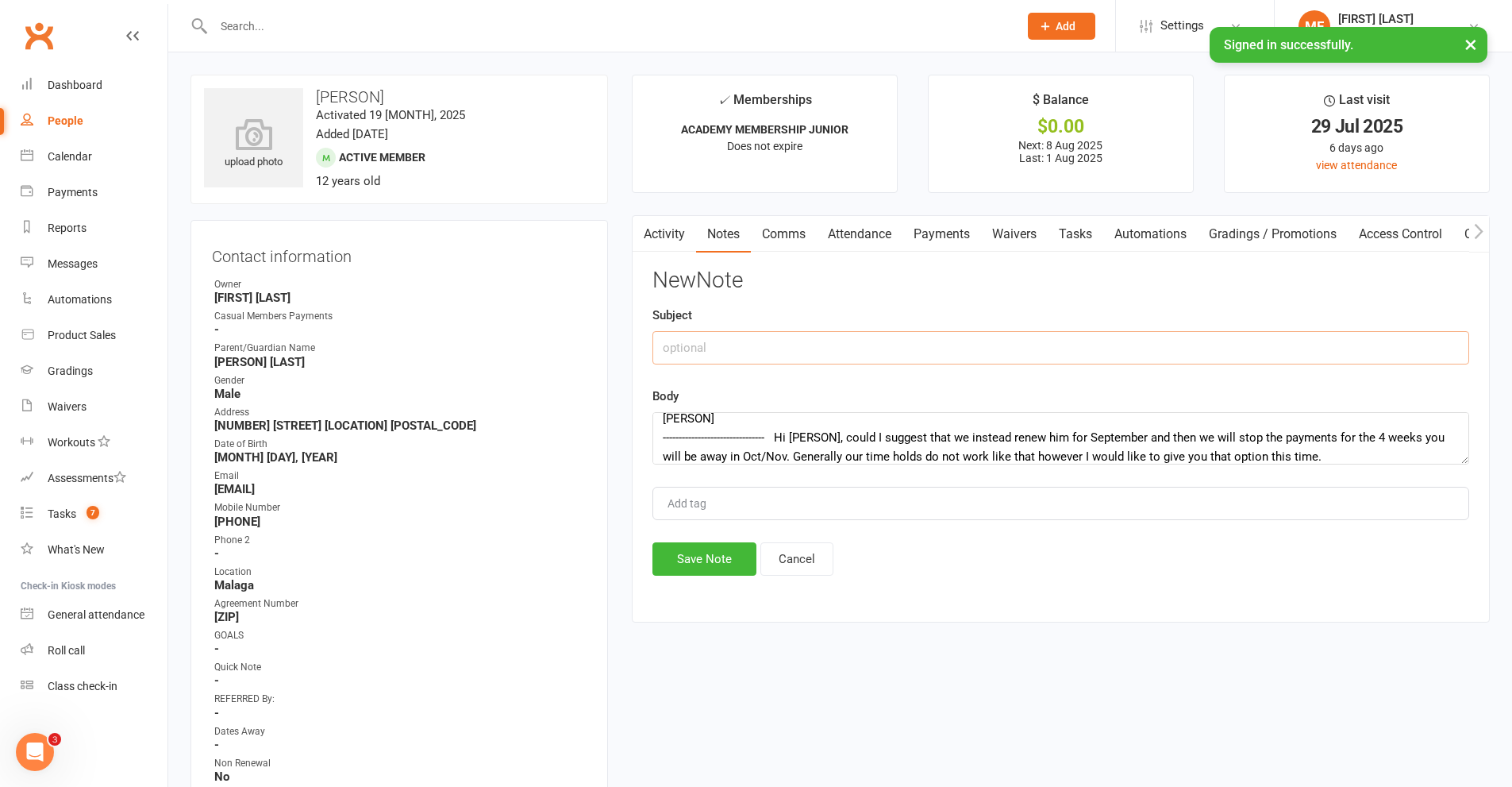 click 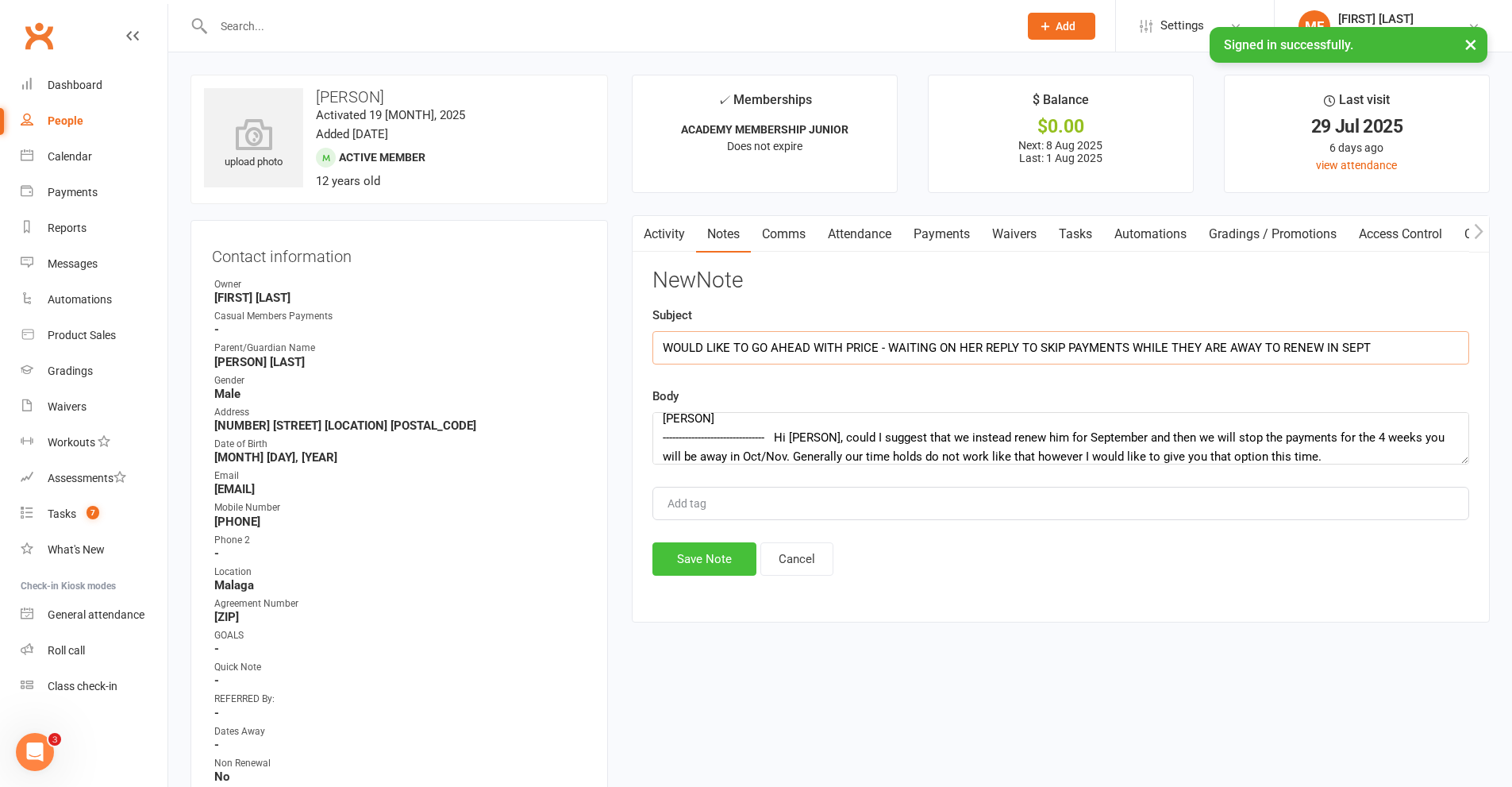 type on "WOULD LIKE TO GO AHEAD WITH PRICE - WAITING ON HER REPLY TO SKIP PAYMENTS WHILE THEY ARE AWAY TO RENEW IN SEPT" 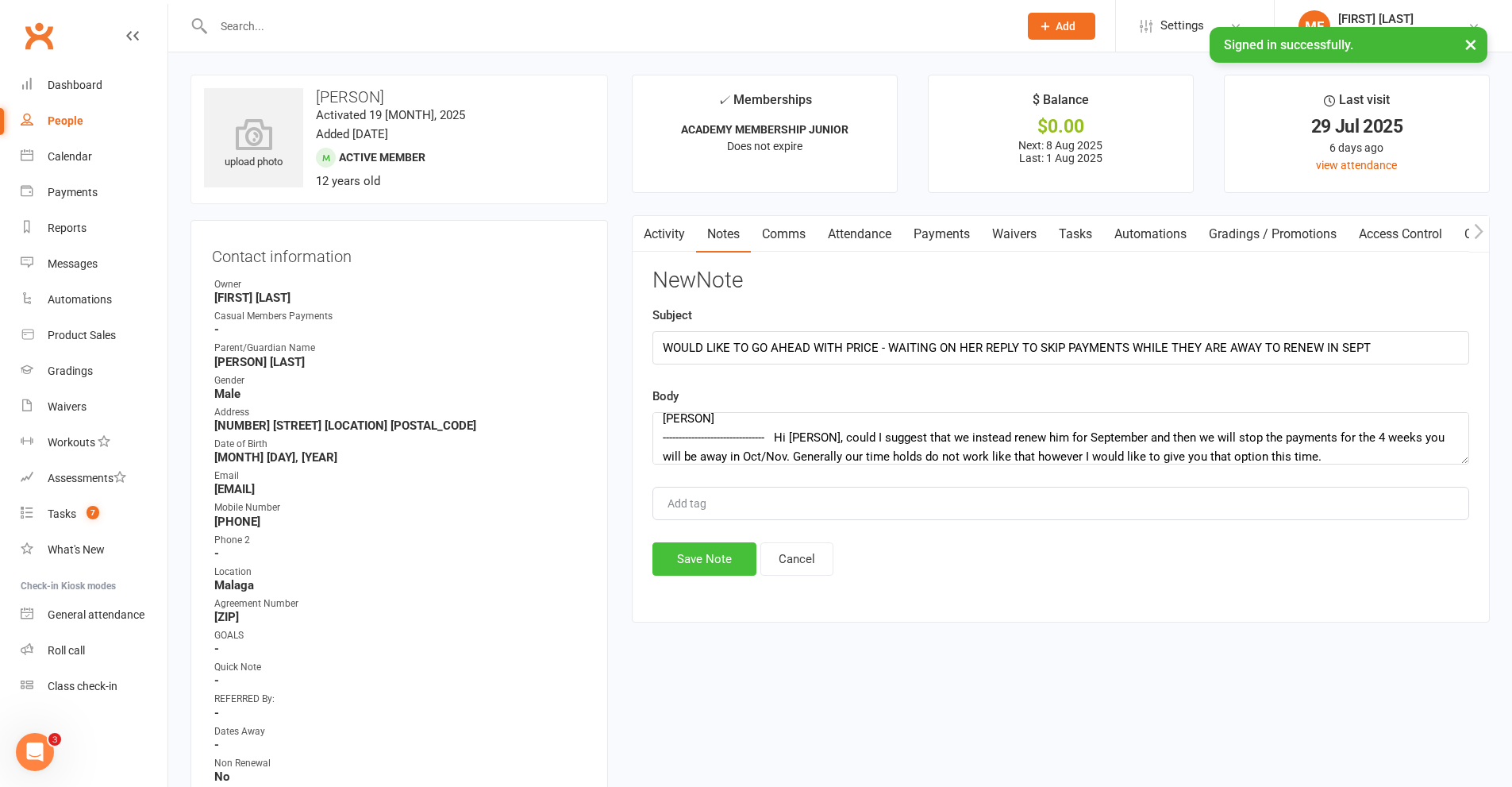 click on "Save Note" 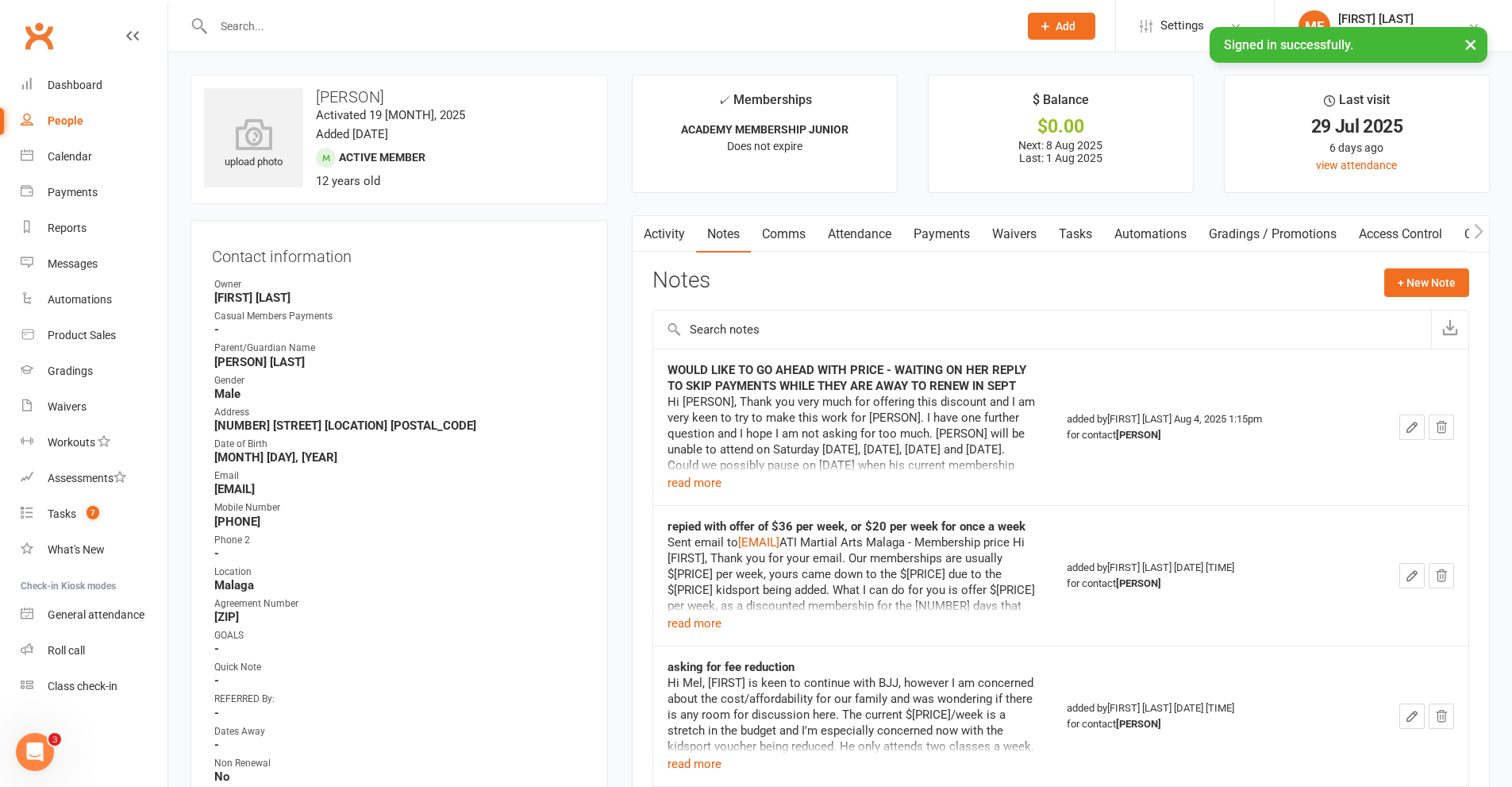 paste on "[EMAIL]" 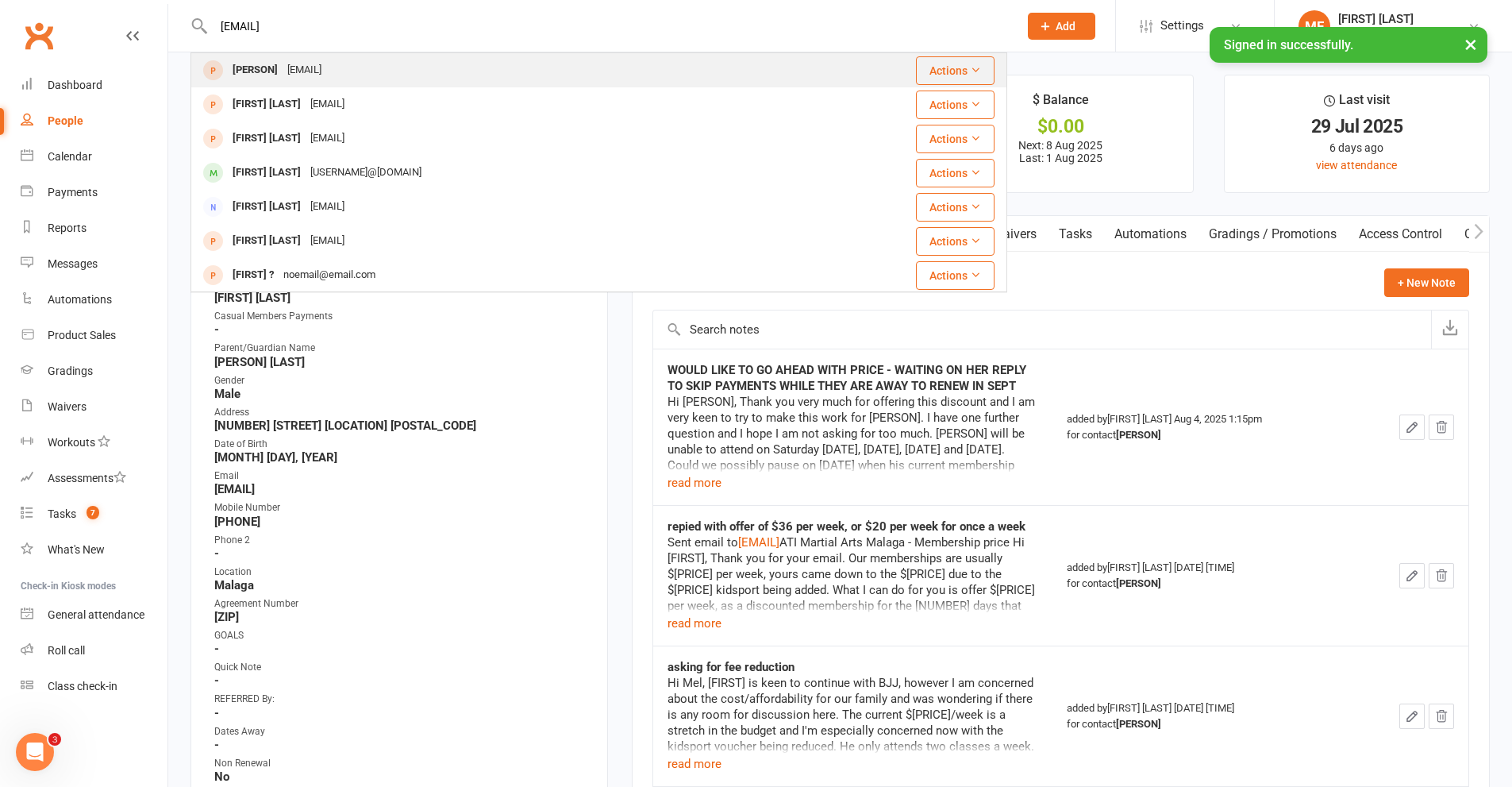 type on "[EMAIL]" 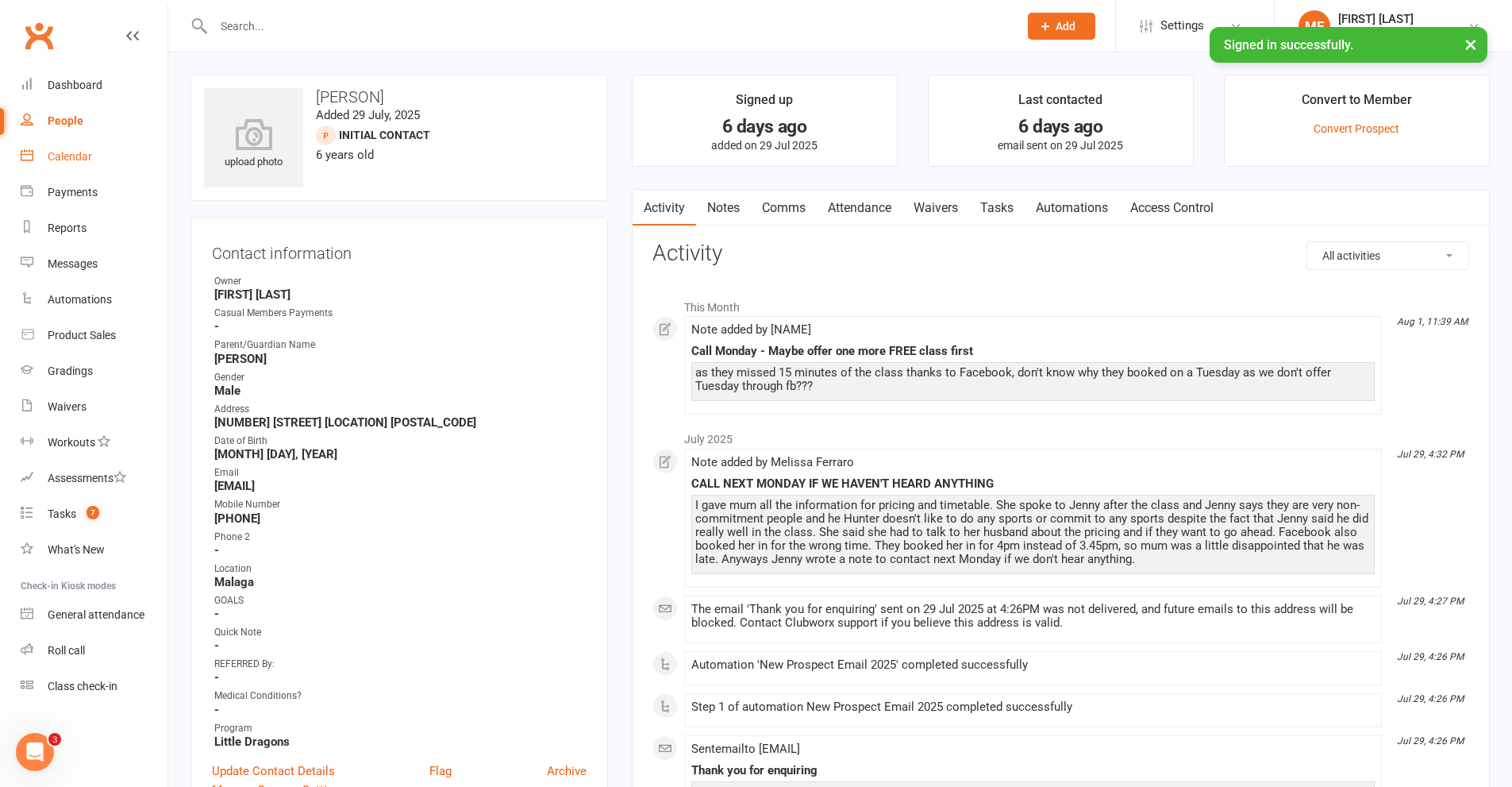 click on "Calendar" at bounding box center (70, 156) 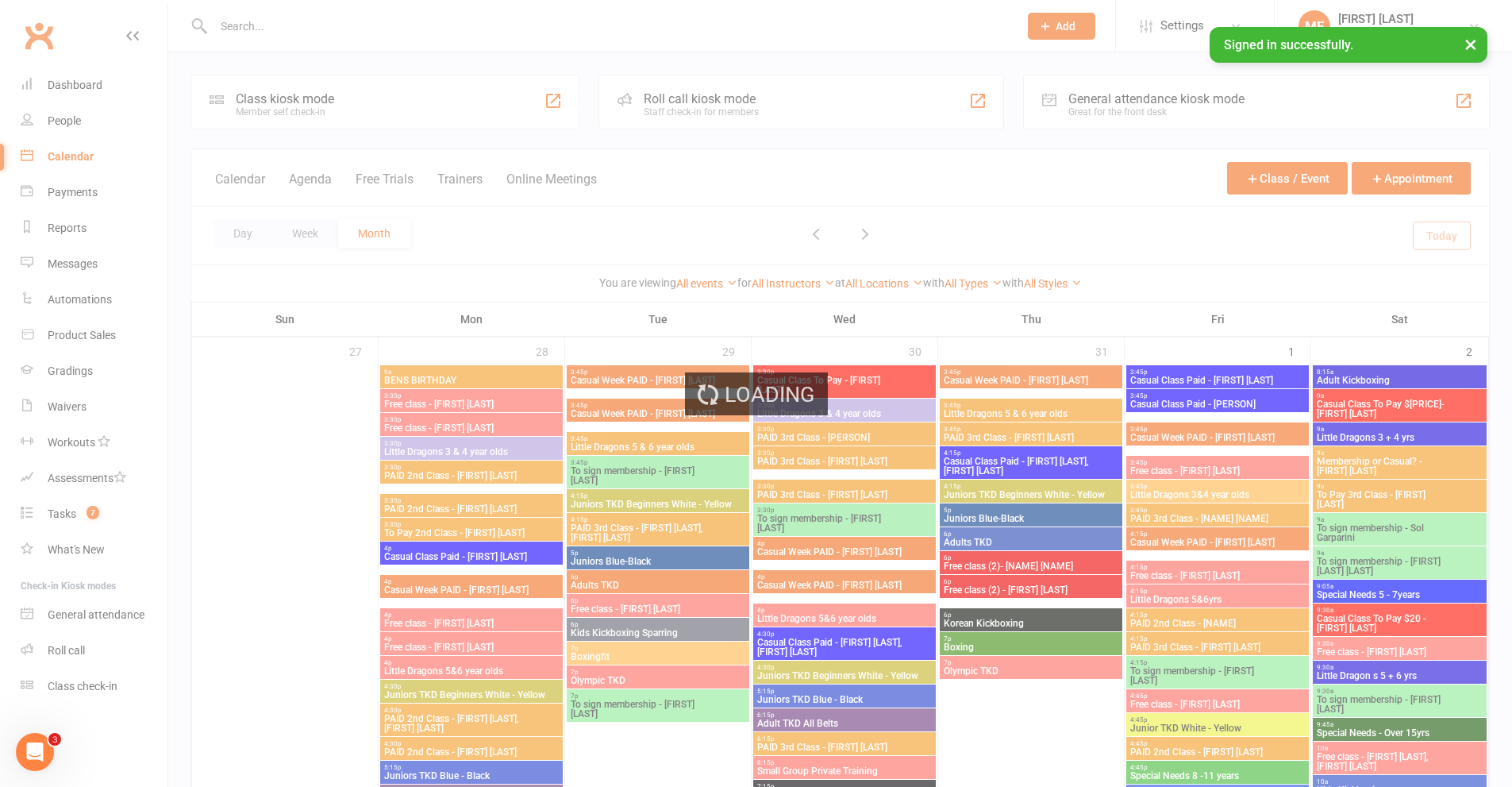 click on "Loading" at bounding box center [756, 393] 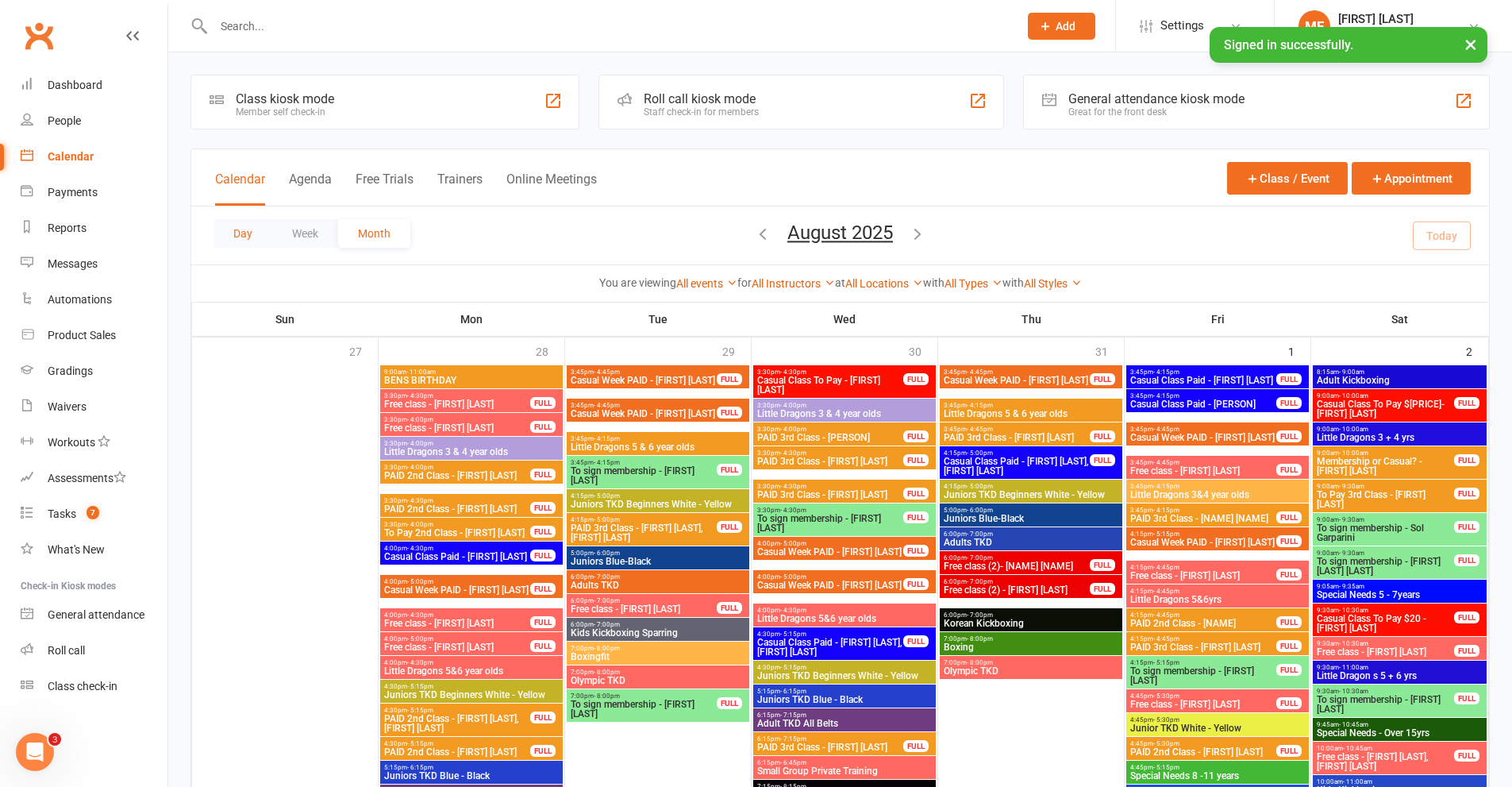 click on "Day" at bounding box center (243, 233) 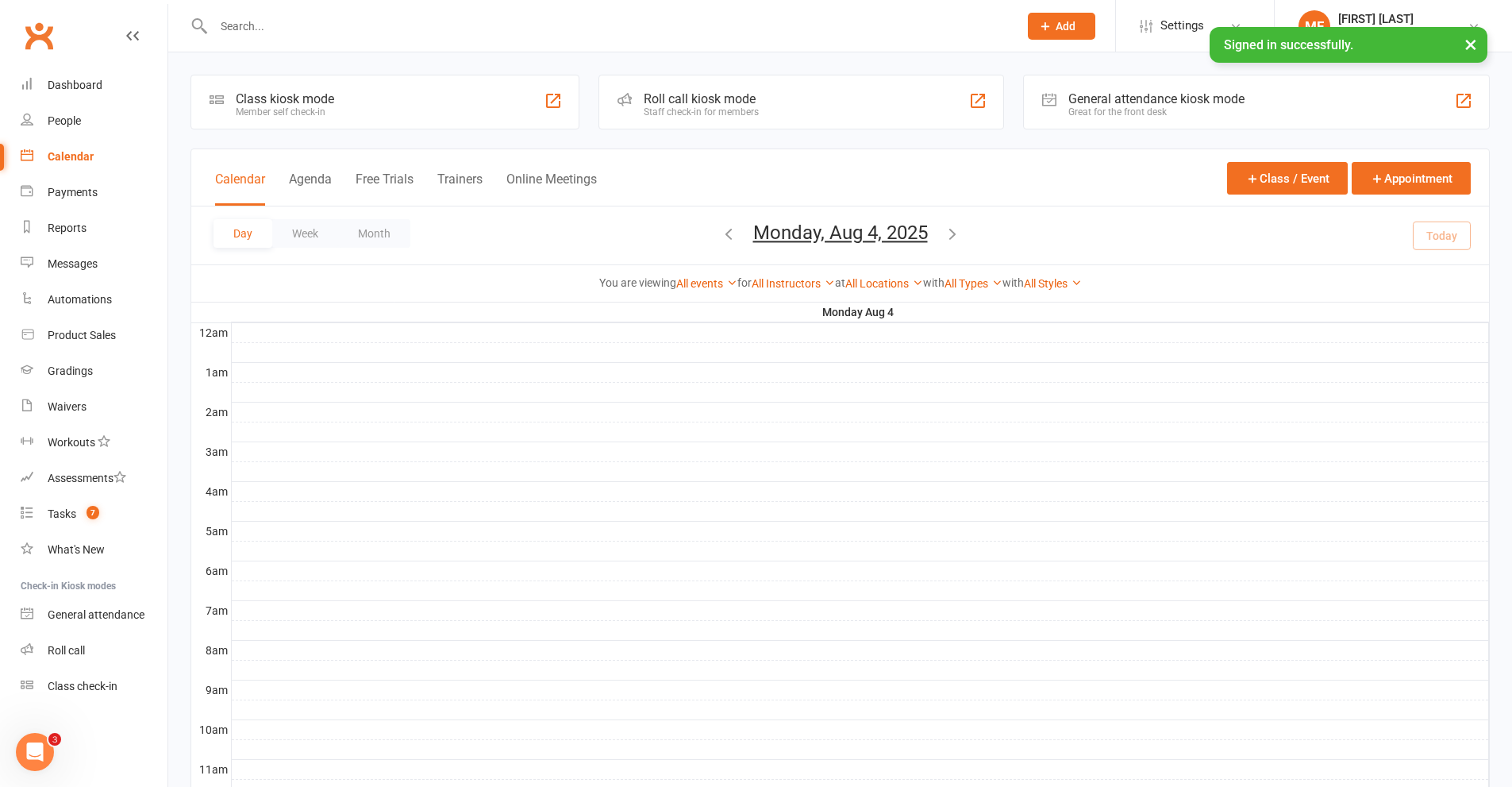 scroll, scrollTop: 0, scrollLeft: 0, axis: both 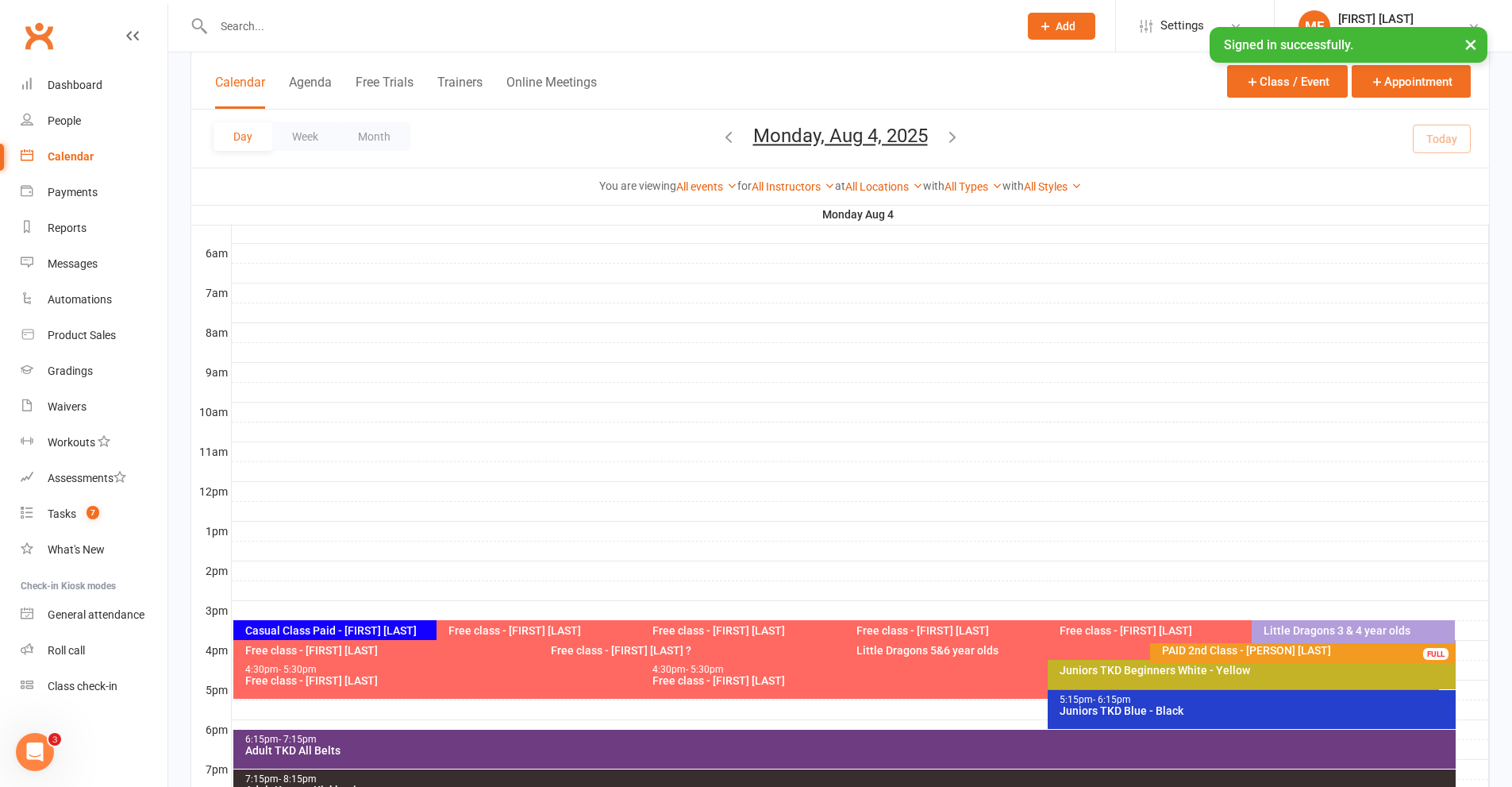 drag, startPoint x: 948, startPoint y: 133, endPoint x: 948, endPoint y: 179, distance: 46 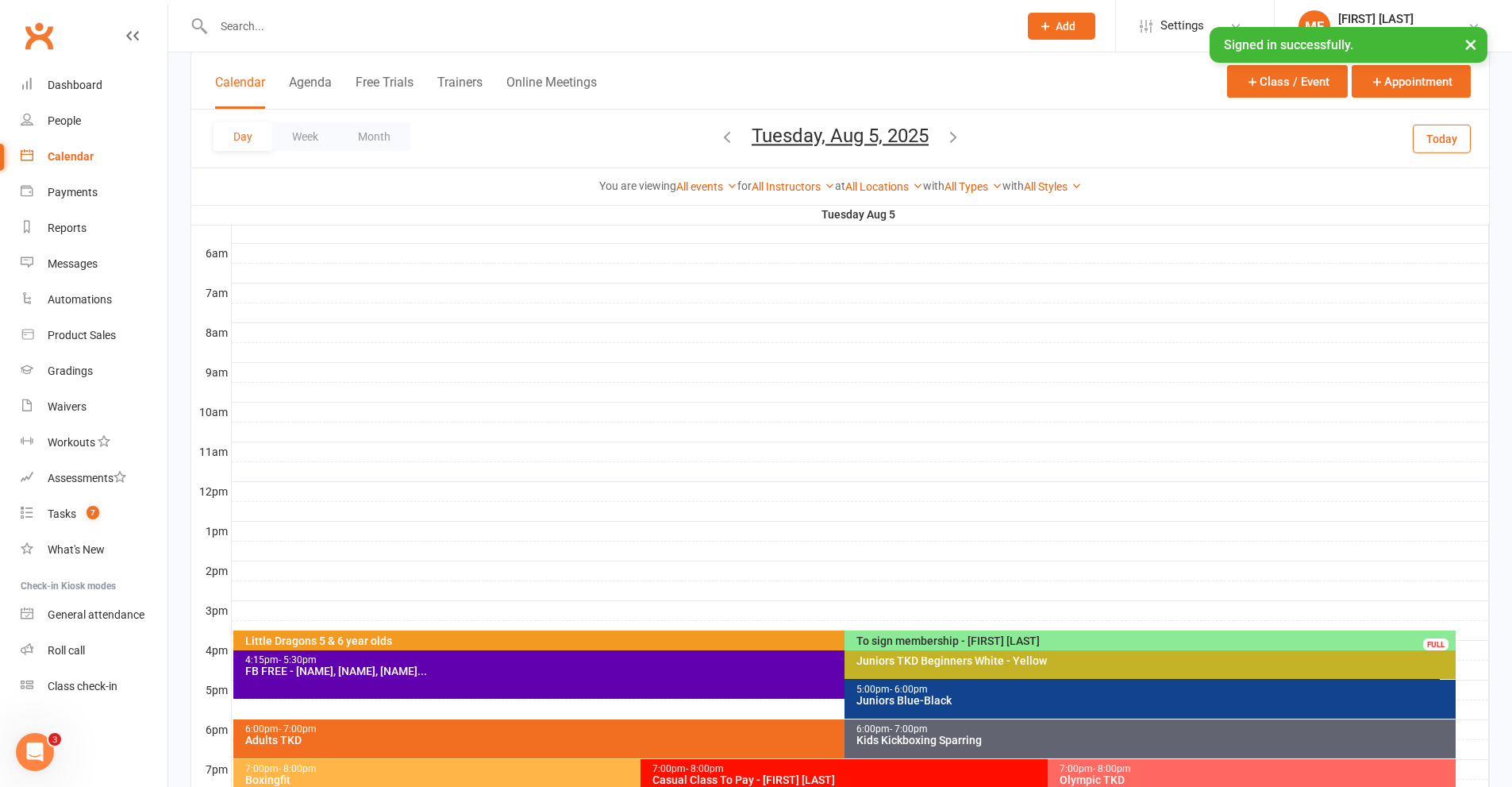 click on "FB FREE - [NAME], [NAME], [NAME]..." at bounding box center [841, 671] 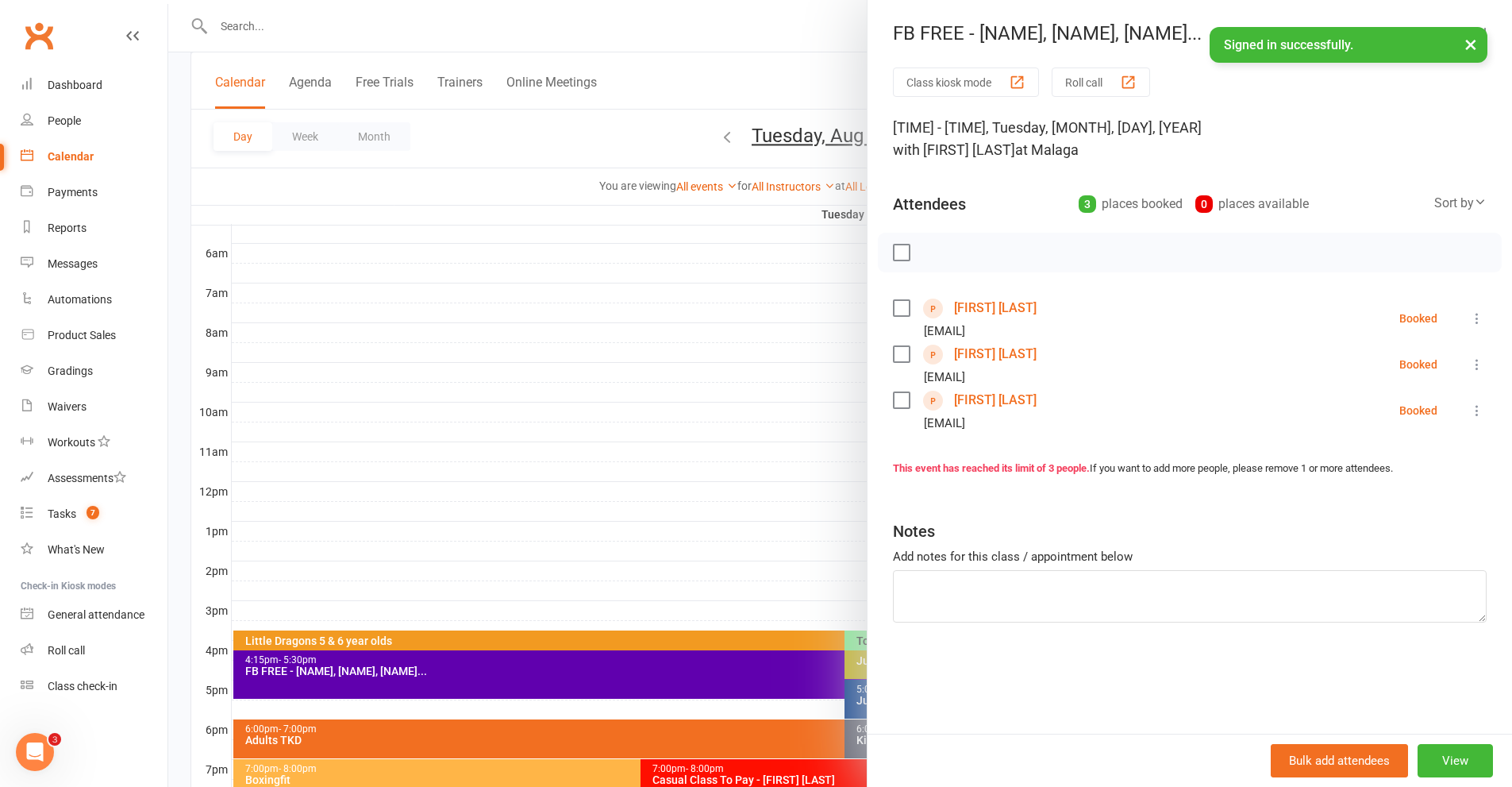click at bounding box center (840, 393) 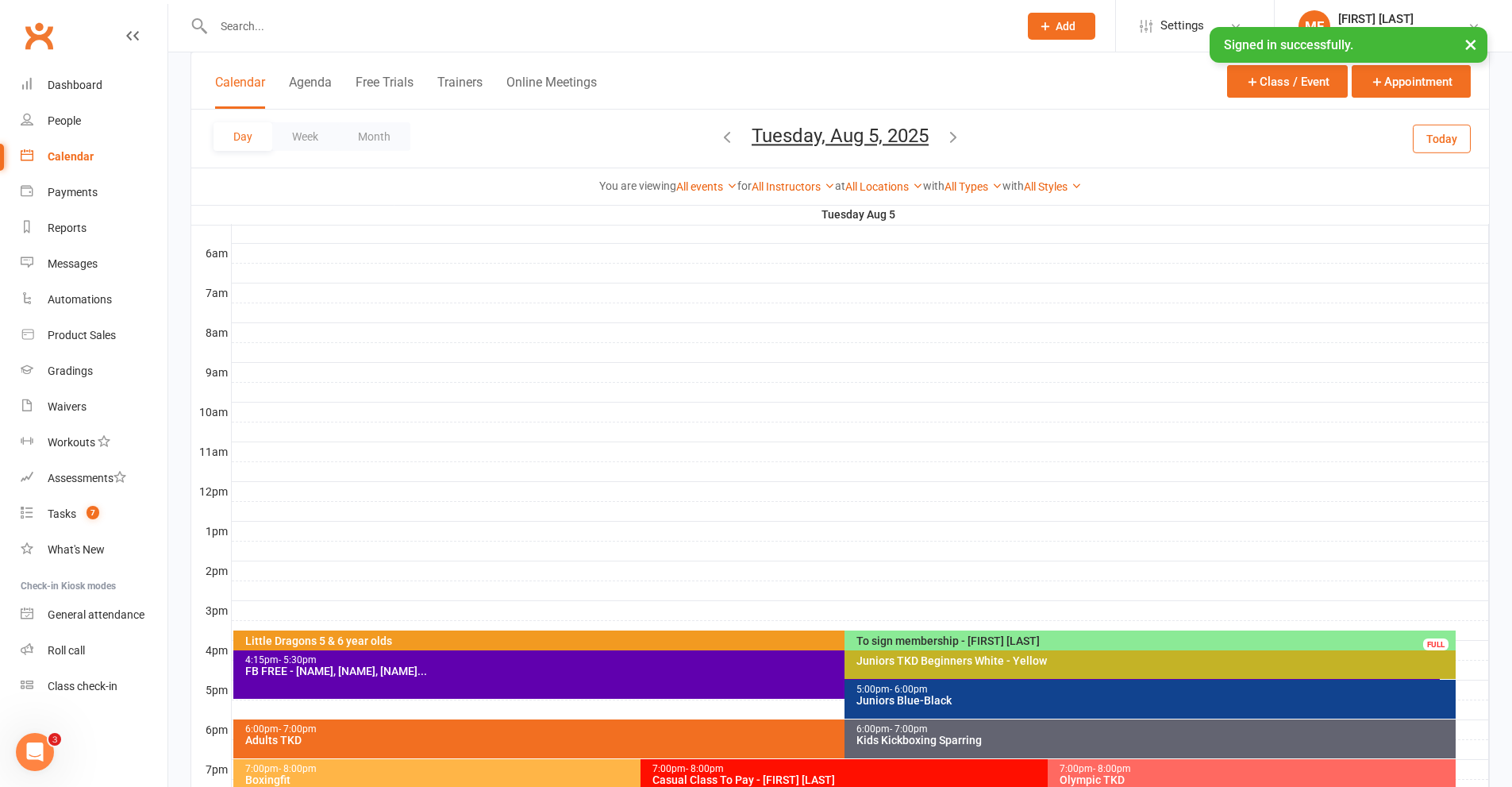 click at bounding box center [860, 432] 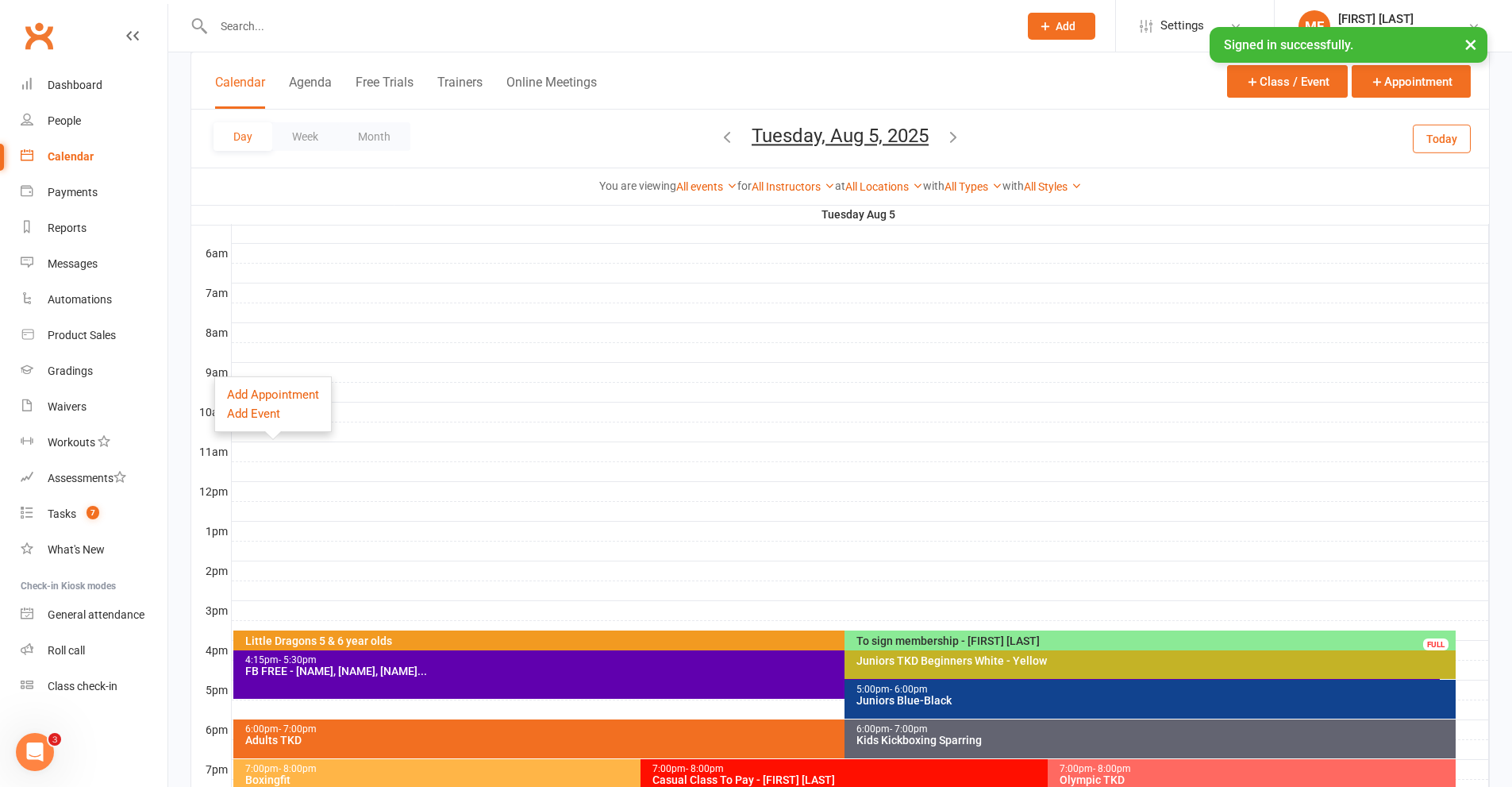 click at bounding box center [608, 26] 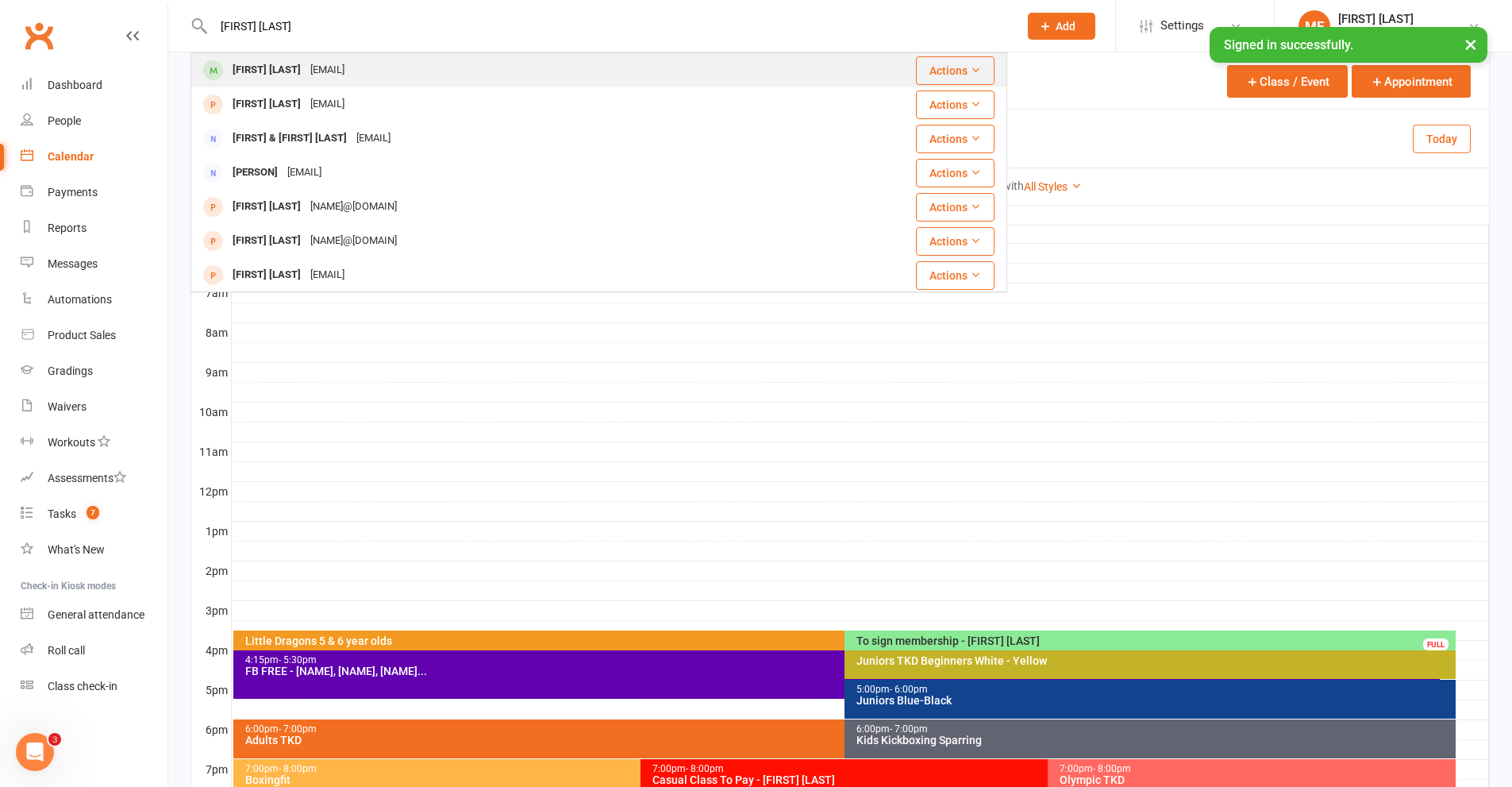 type on "[FIRST] [LAST]" 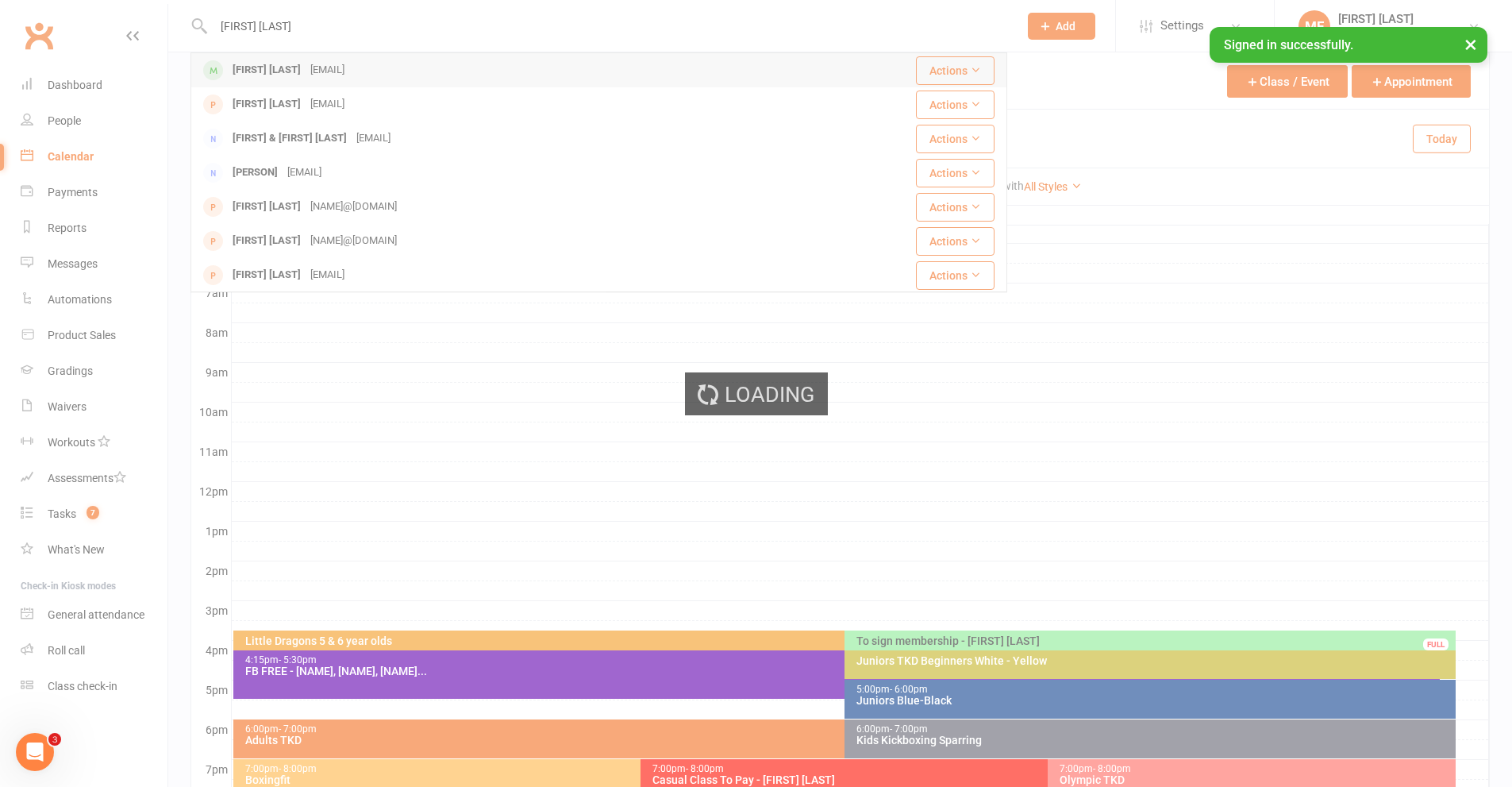 type 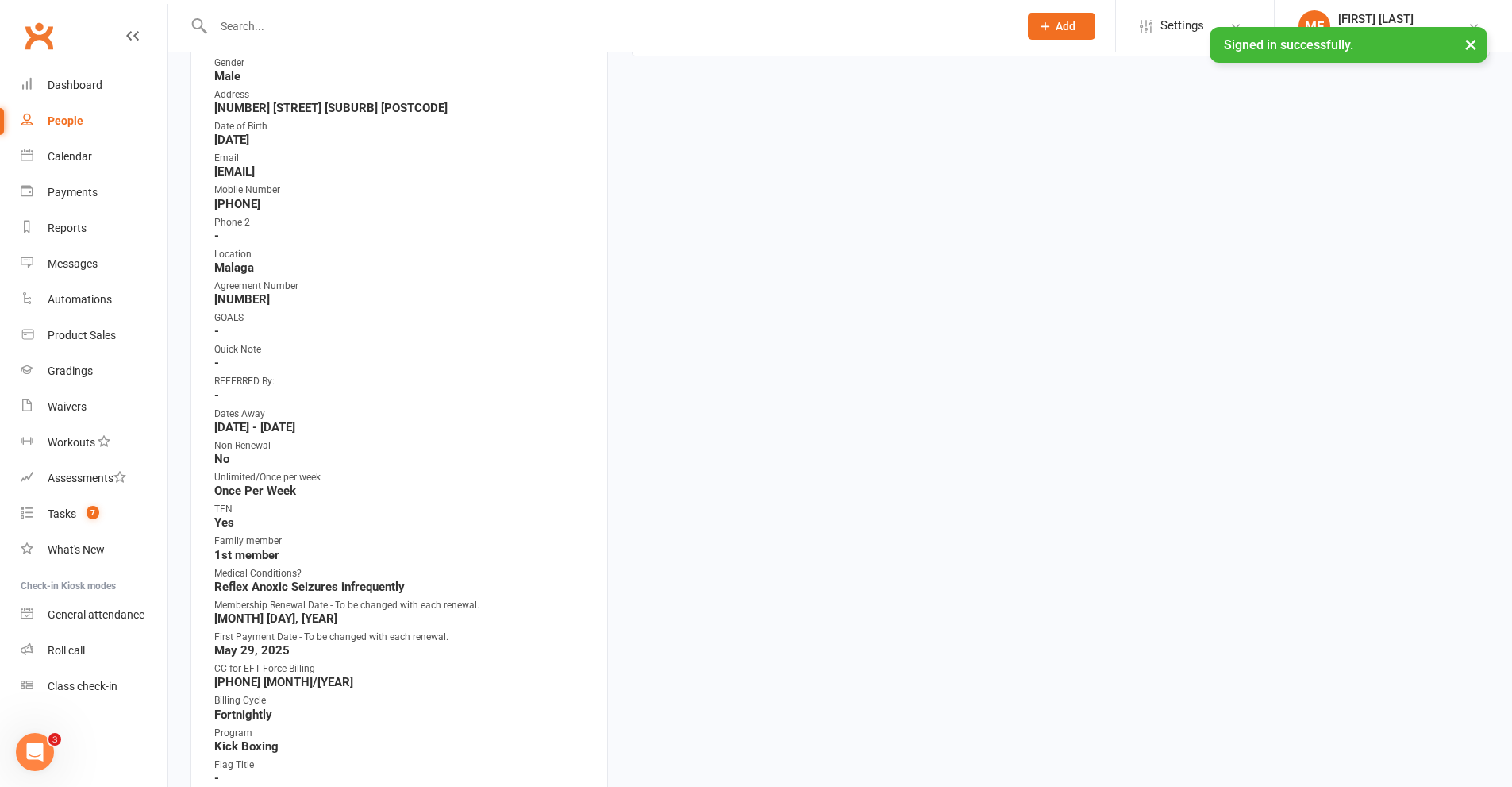 scroll, scrollTop: 0, scrollLeft: 0, axis: both 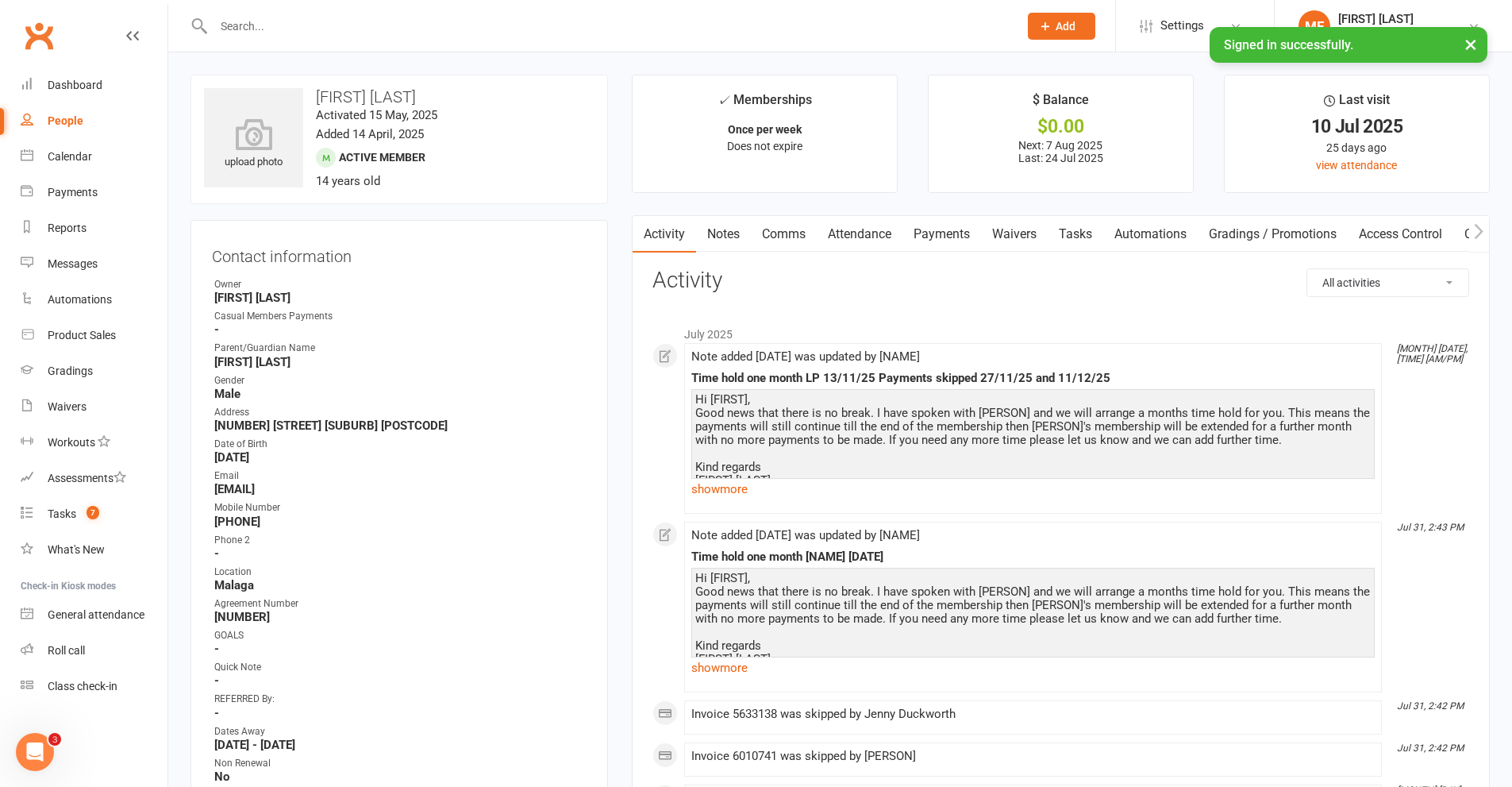 click on "Notes" at bounding box center (723, 234) 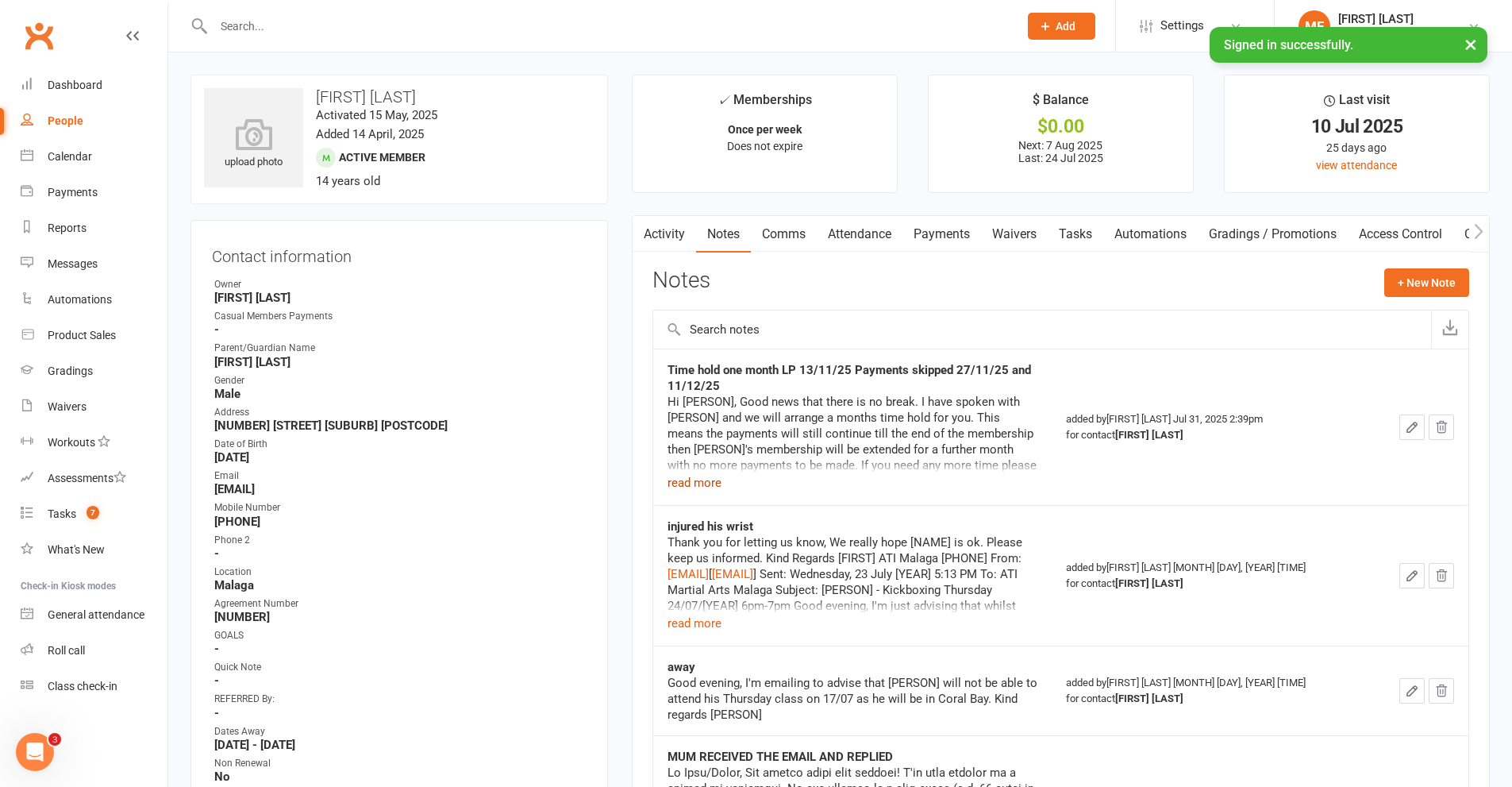 click on "read more" at bounding box center [694, 483] 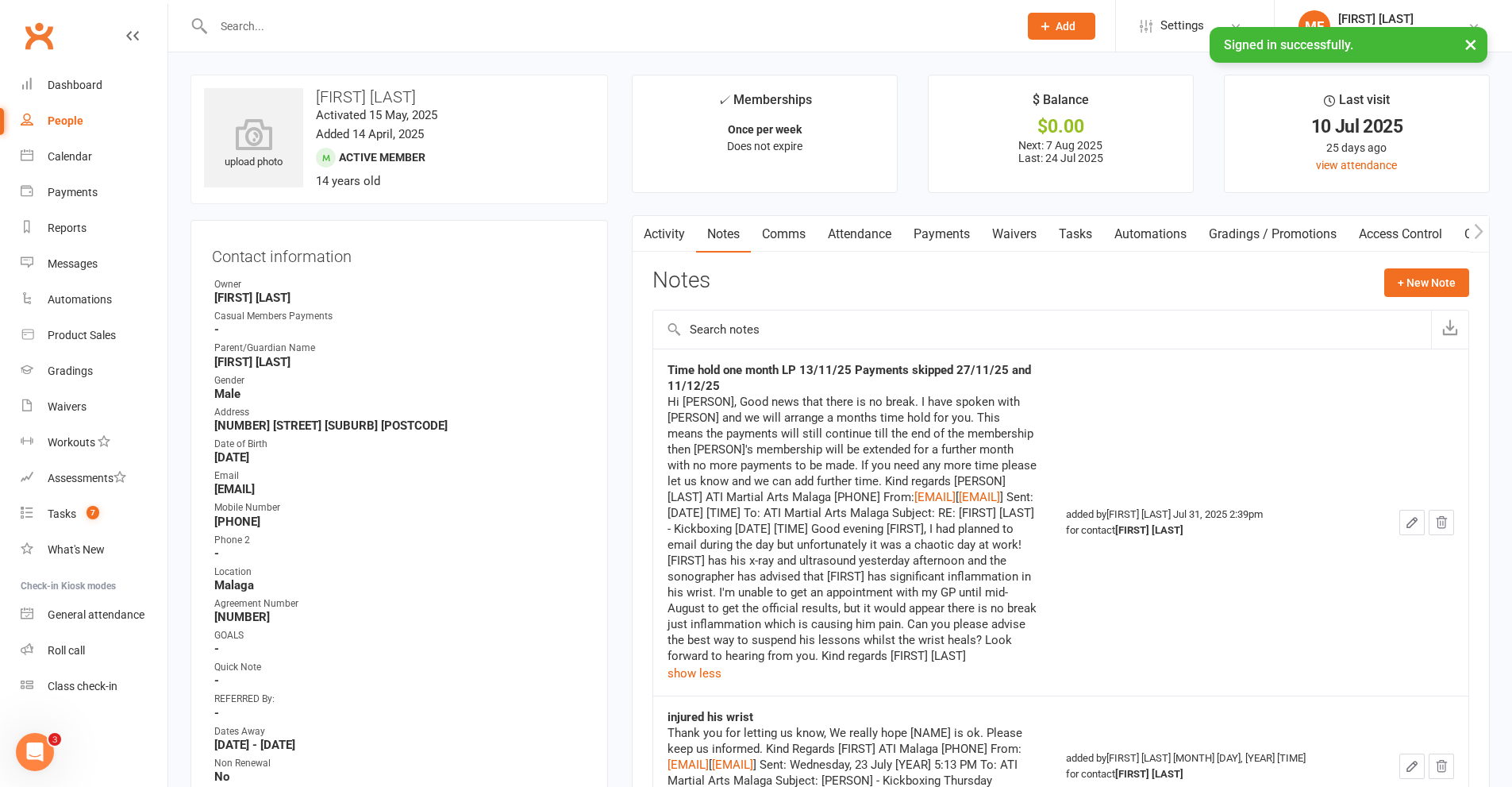 click at bounding box center [1042, 330] 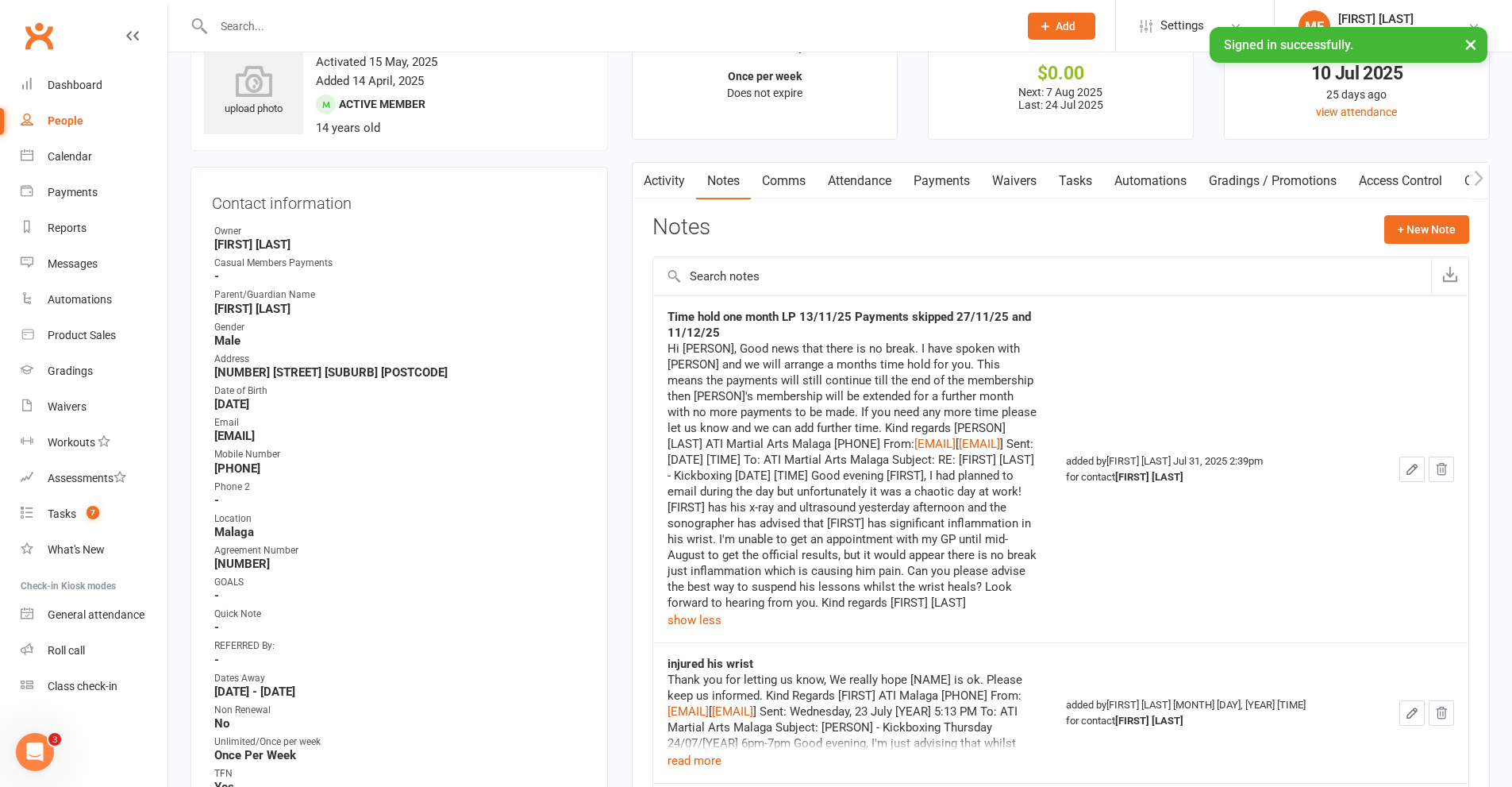 scroll, scrollTop: 0, scrollLeft: 0, axis: both 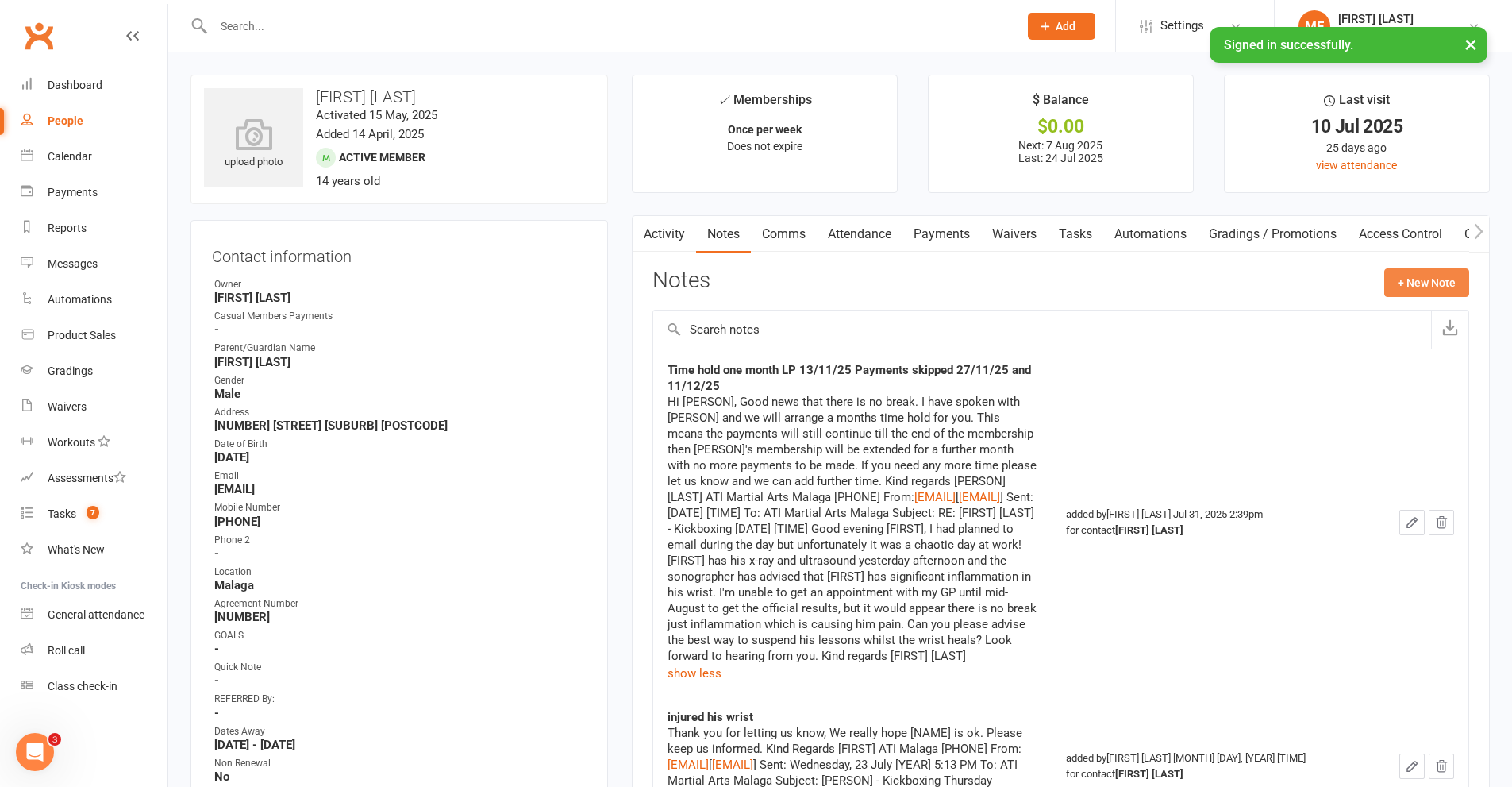 click on "+ New Note" at bounding box center (1426, 283) 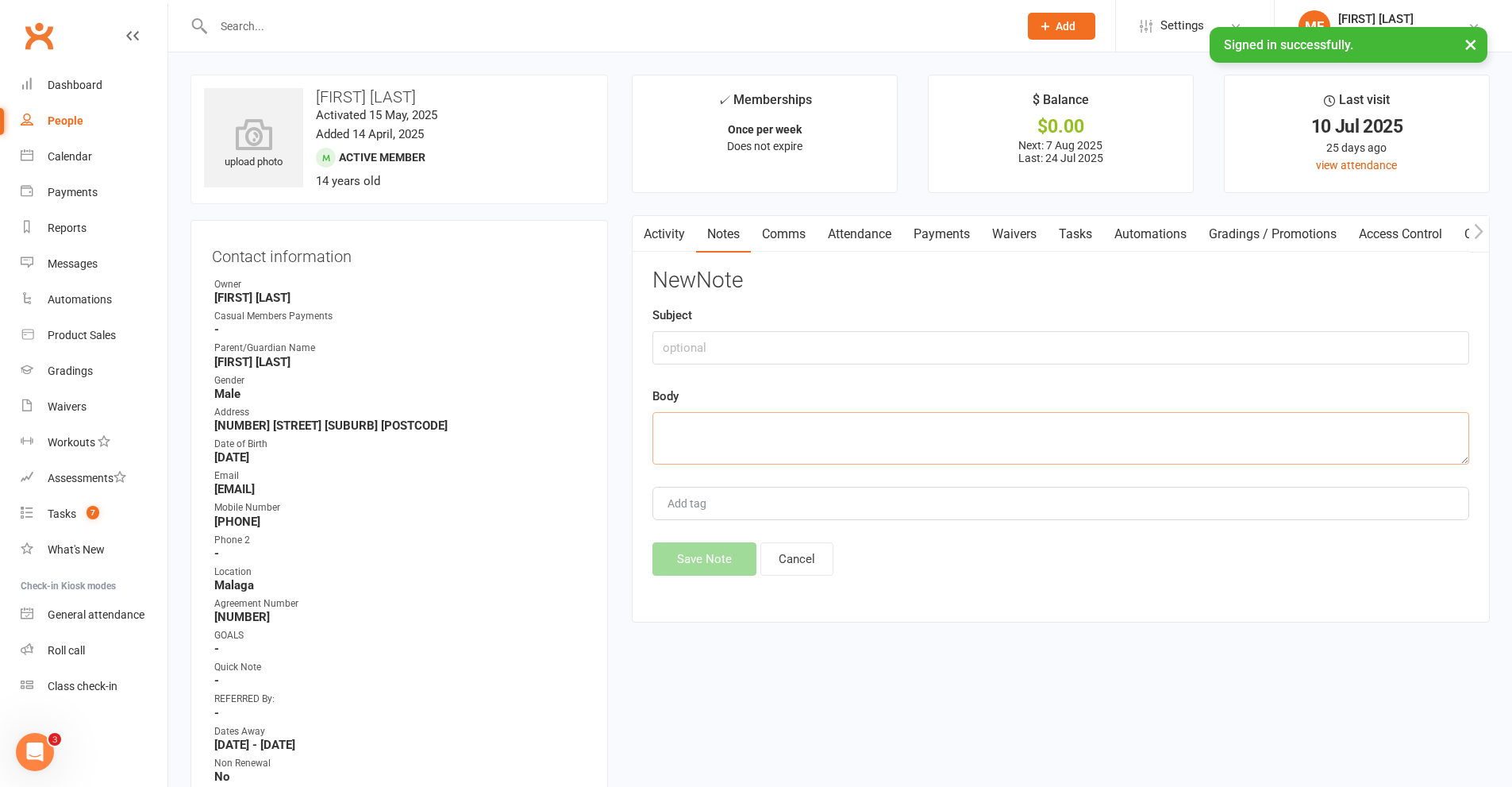 paste on "Thank you [NAME]/[NAME]. Looking at my calendar [NAME] should be back at class 28 August then.
Appreciate your assistance.
Have a great day!
Kind regards
[NAME] [LAST]" 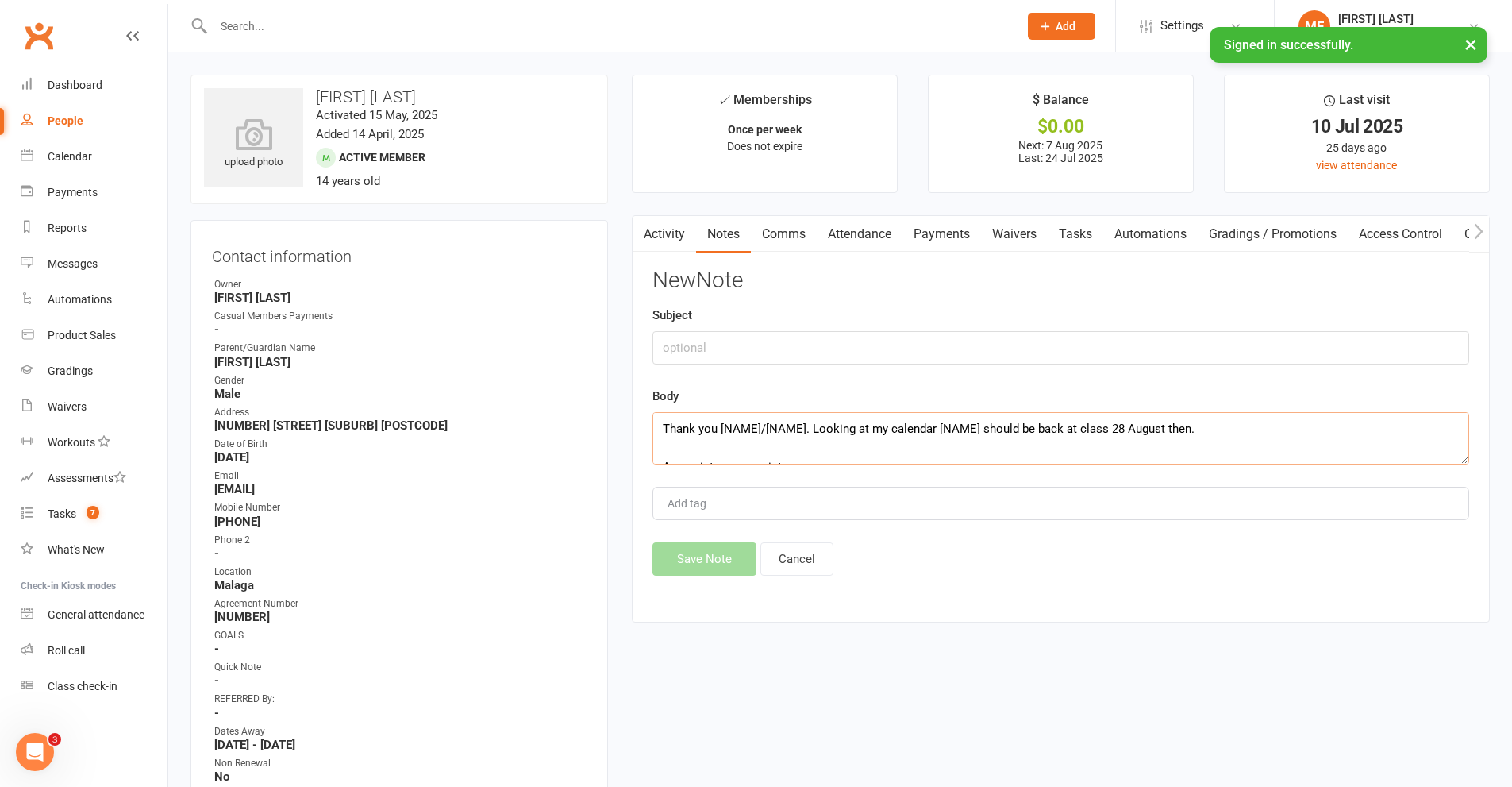 scroll, scrollTop: 144, scrollLeft: 0, axis: vertical 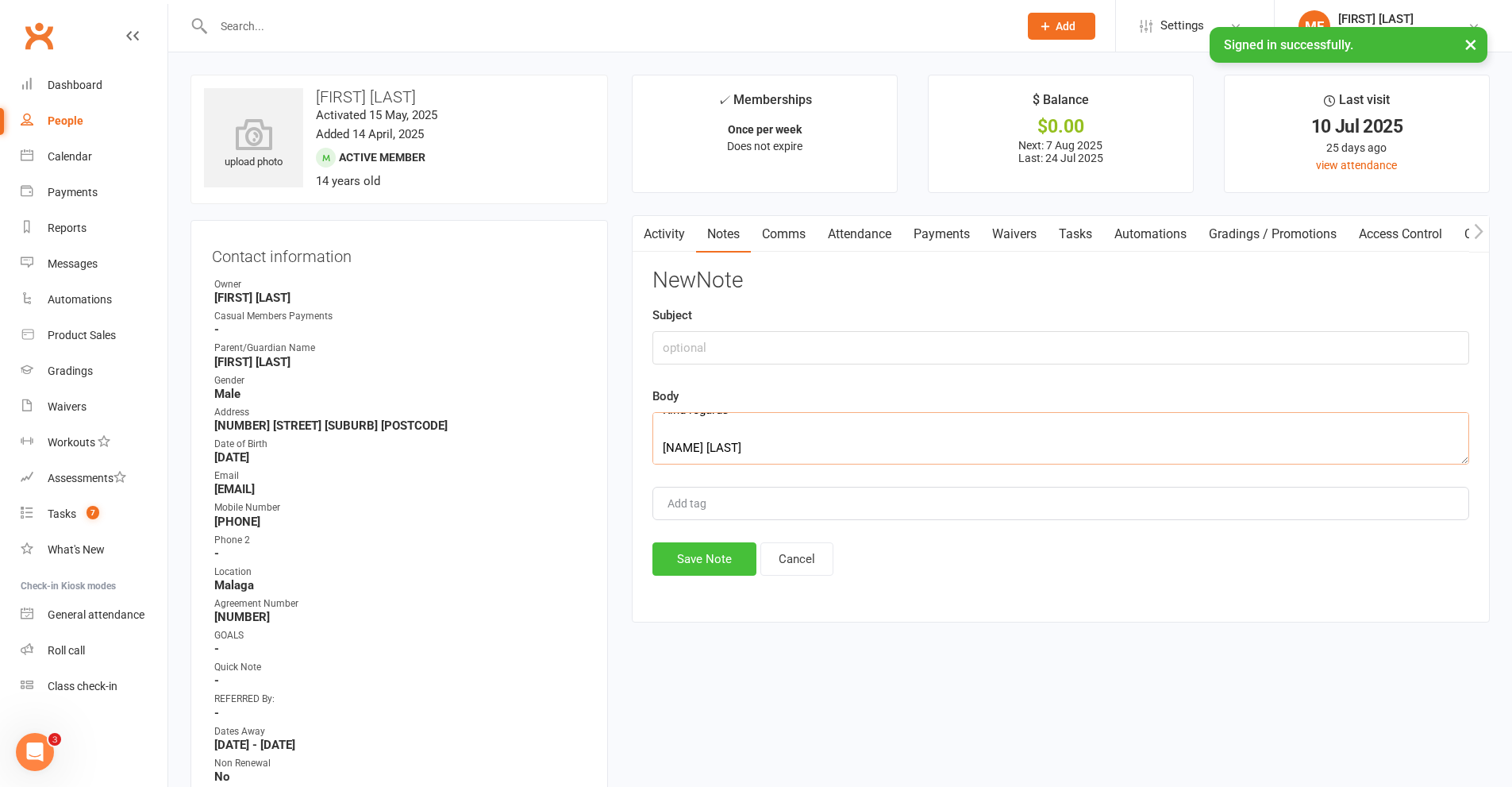 type on "Thank you [NAME]/[NAME]. Looking at my calendar [NAME] should be back at class 28 August then.
Appreciate your assistance.
Have a great day!
Kind regards
[NAME] [LAST]" 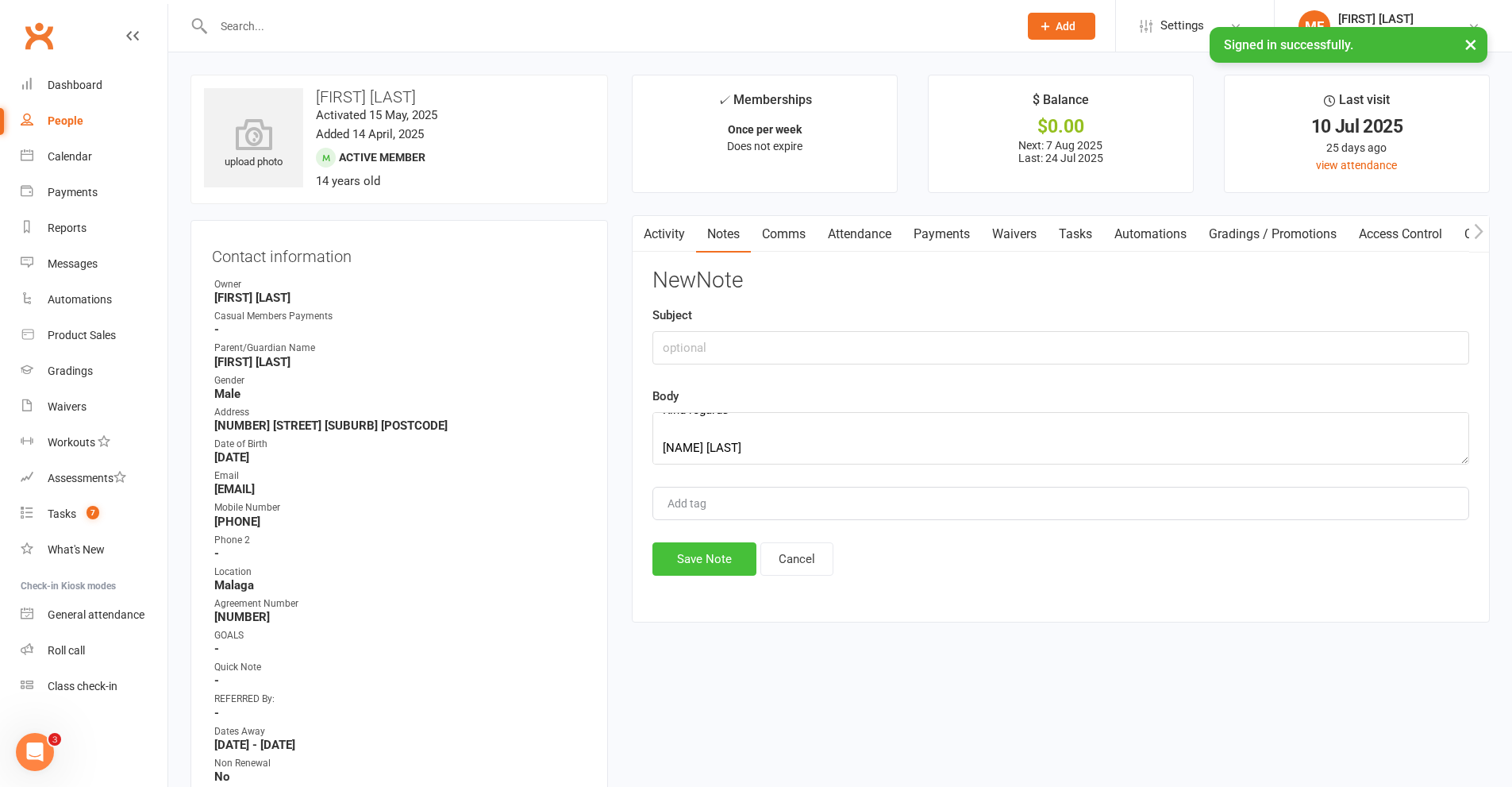 click on "Save Note" at bounding box center (704, 559) 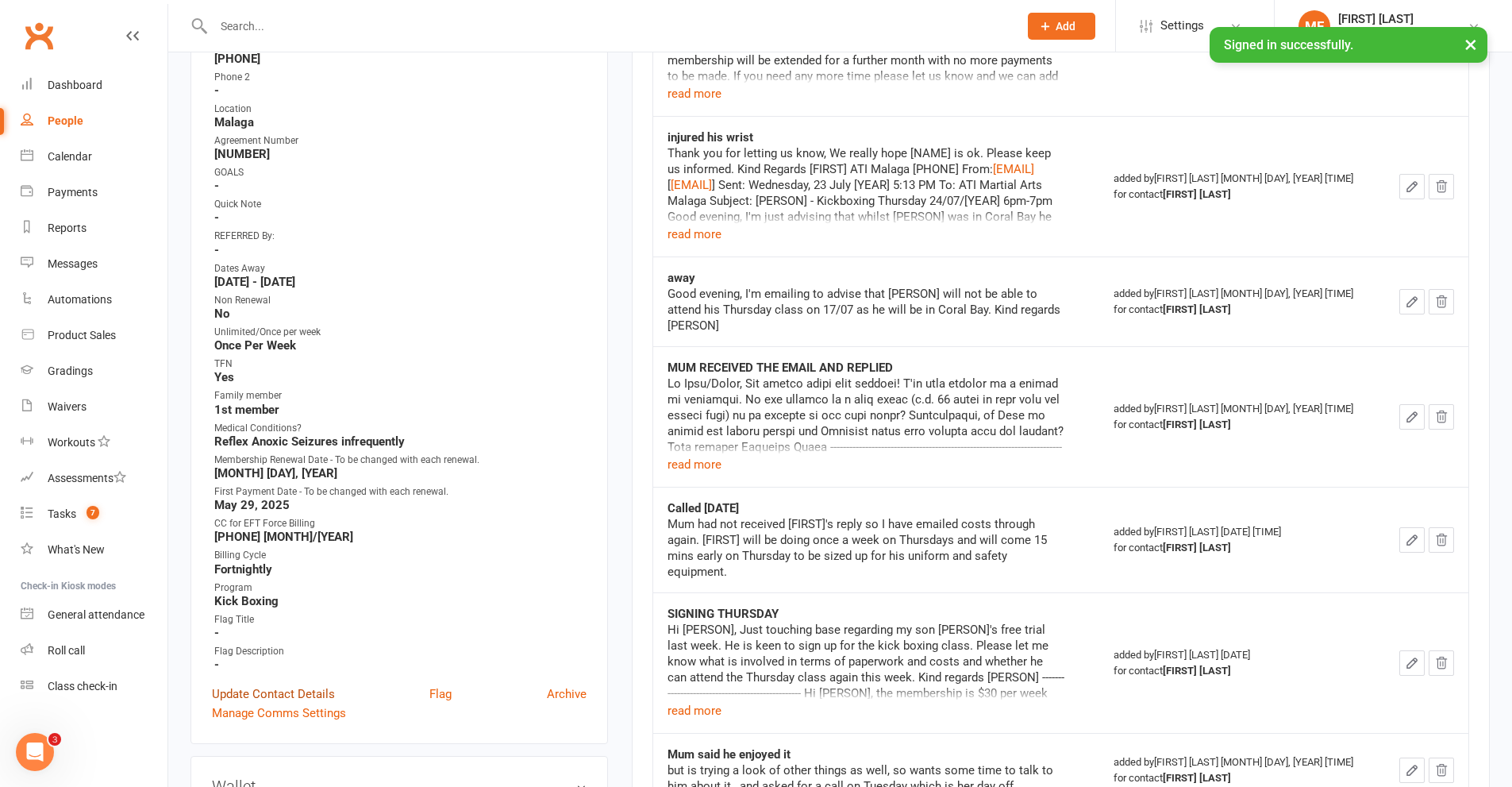 scroll, scrollTop: 556, scrollLeft: 0, axis: vertical 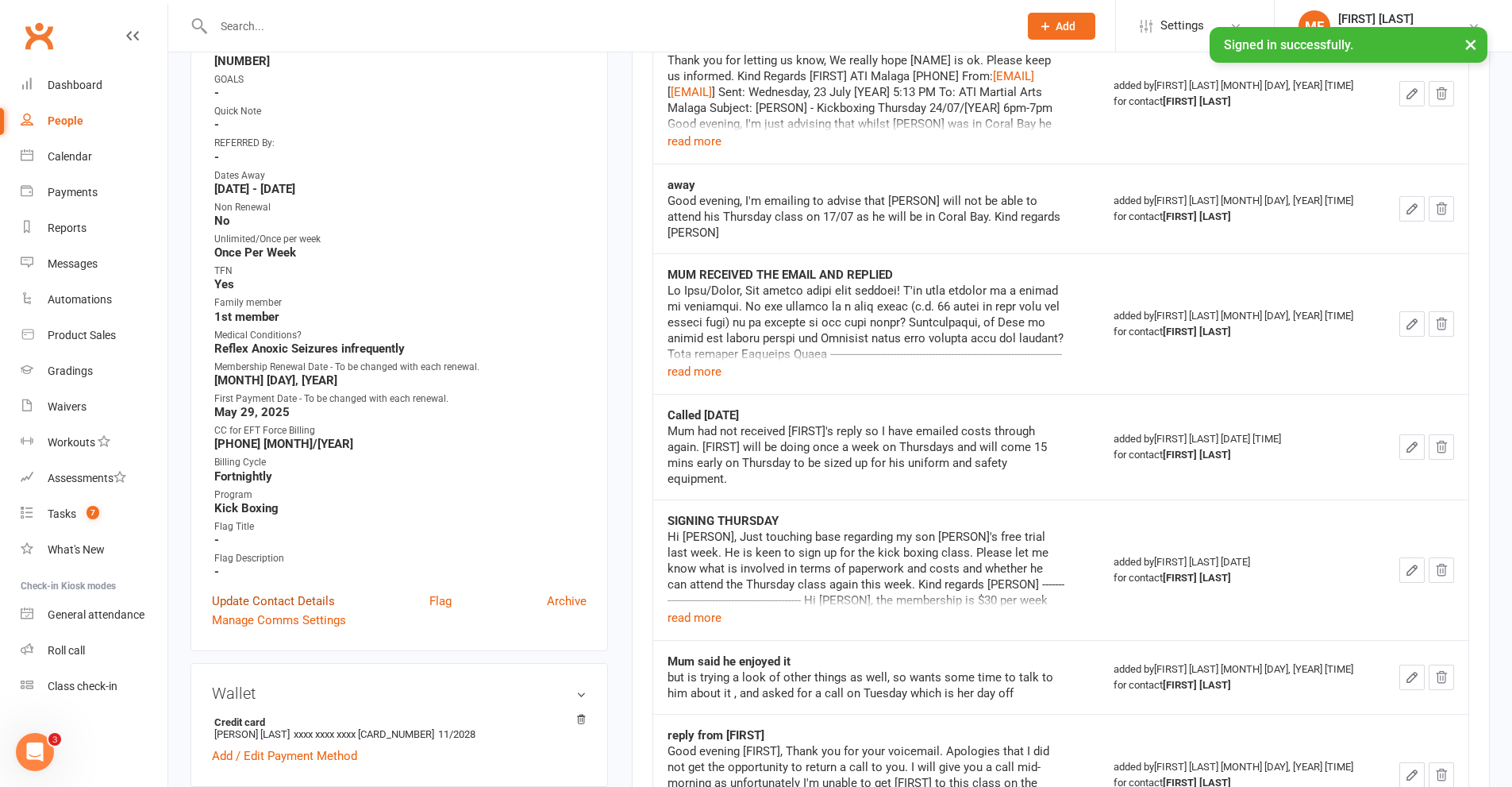 click on "Update Contact Details" at bounding box center [273, 601] 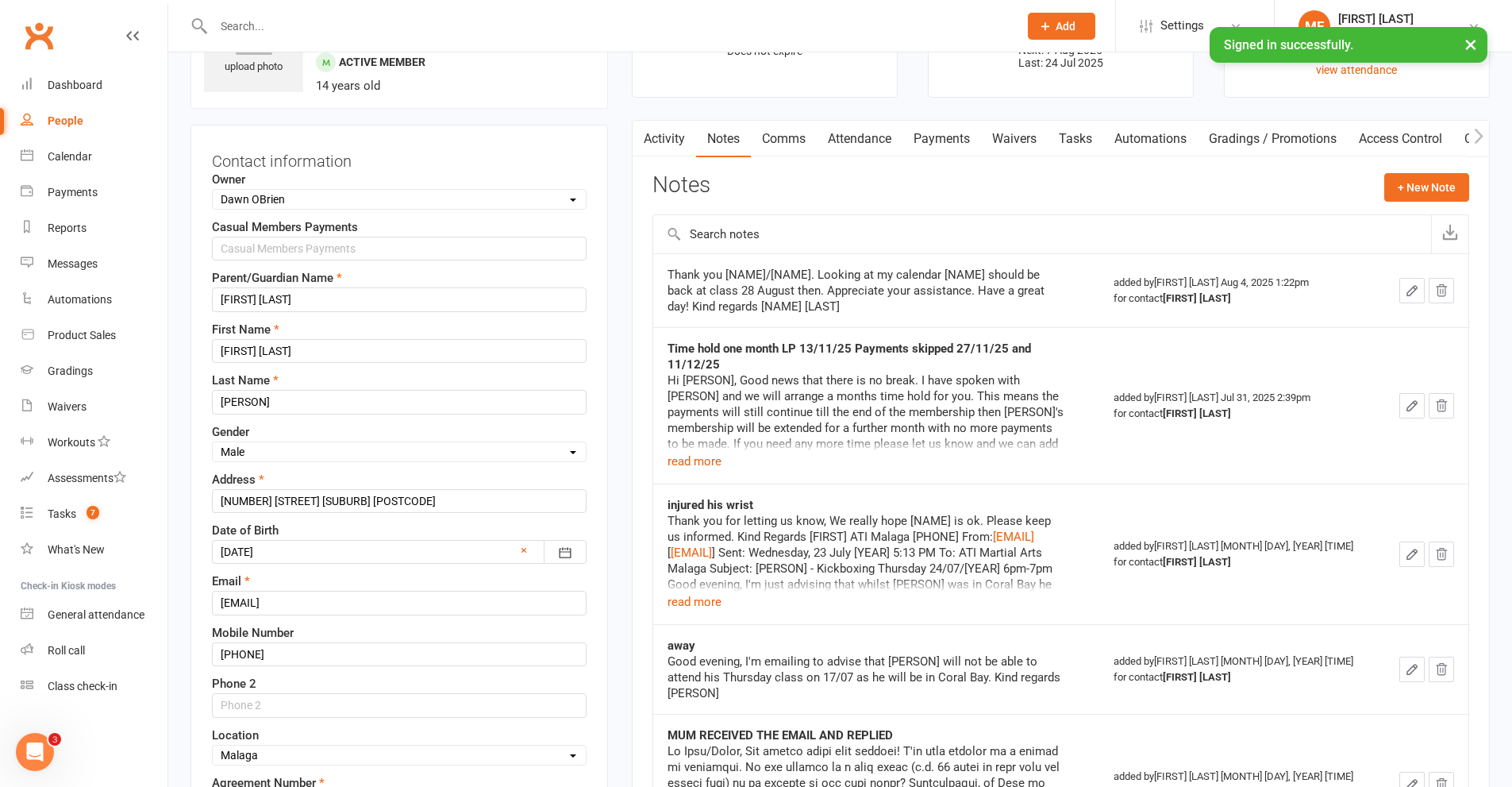 scroll, scrollTop: 75, scrollLeft: 0, axis: vertical 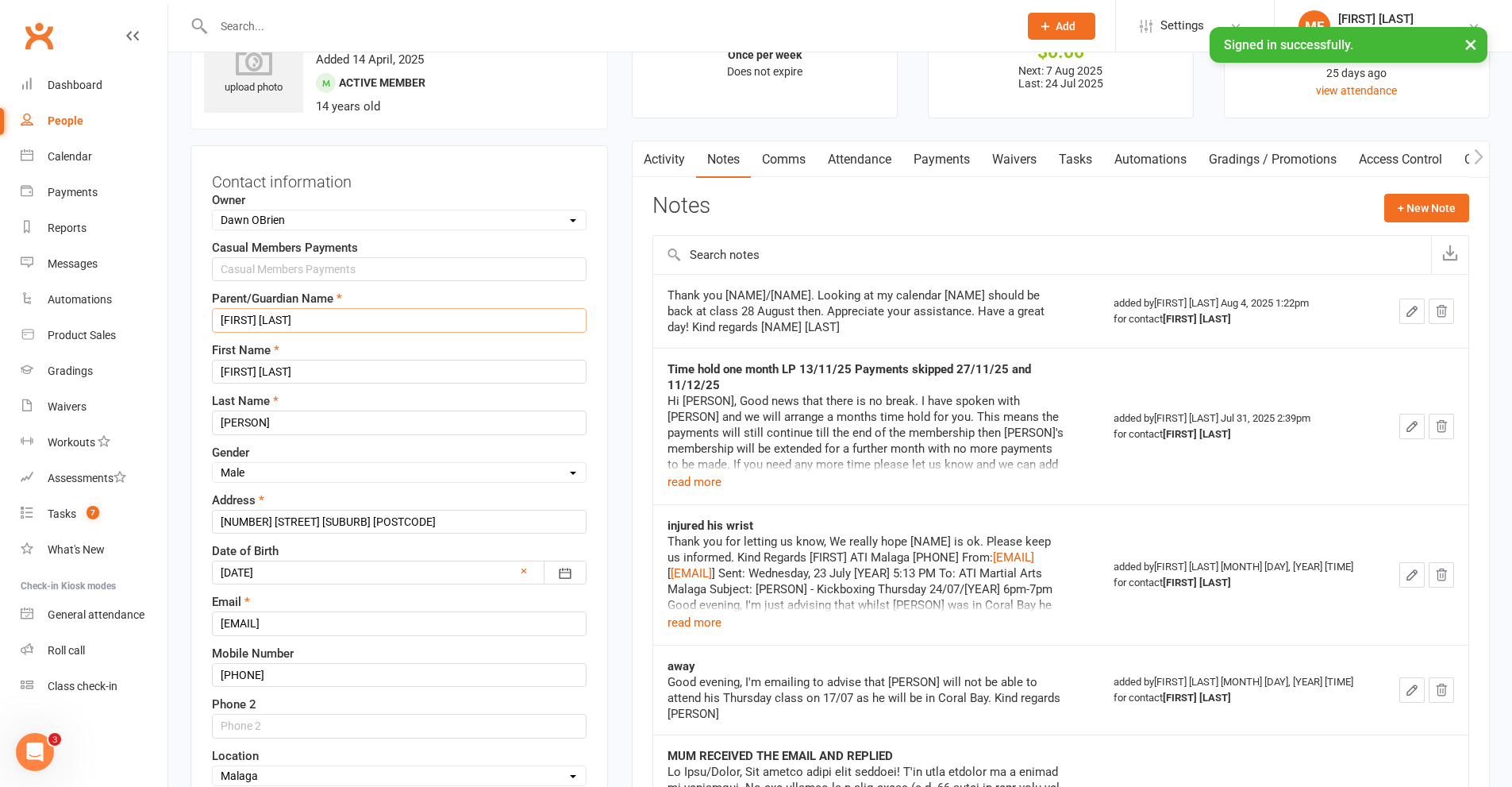 drag, startPoint x: 301, startPoint y: 322, endPoint x: 273, endPoint y: 322, distance: 28 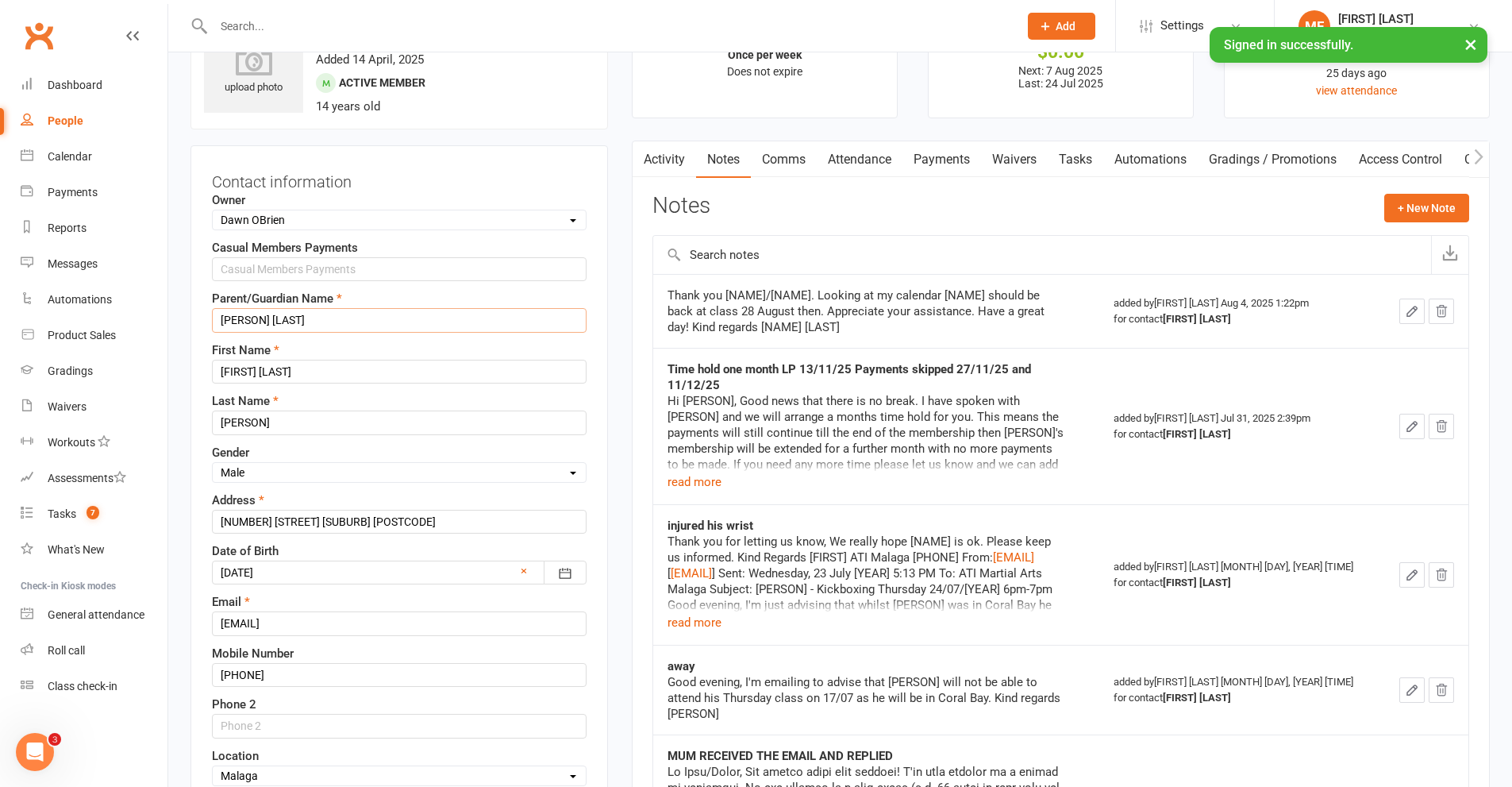 click on "[PERSON] [LAST]" at bounding box center (399, 320) 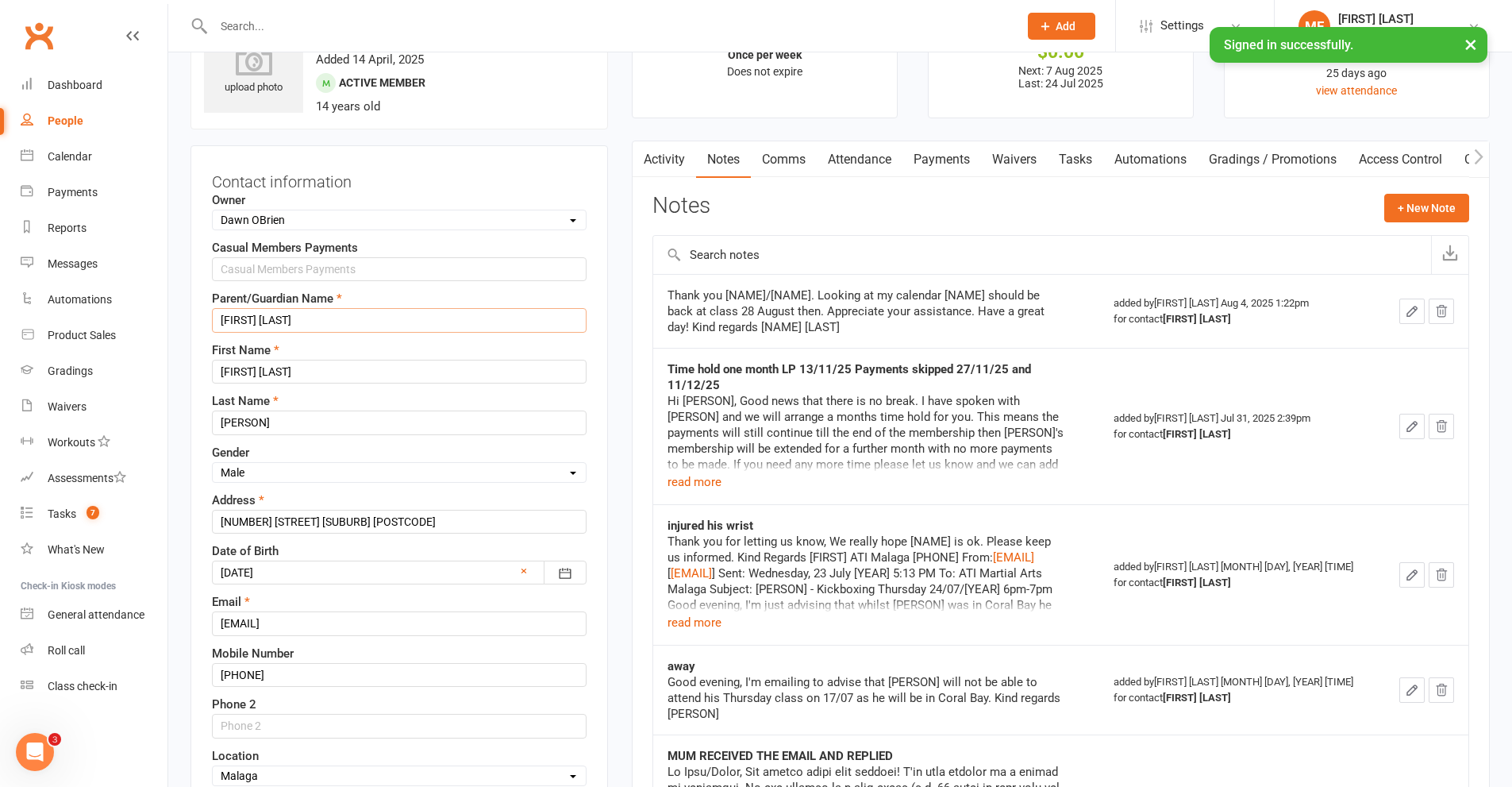 click on "[FIRST] [LAST]" at bounding box center [399, 320] 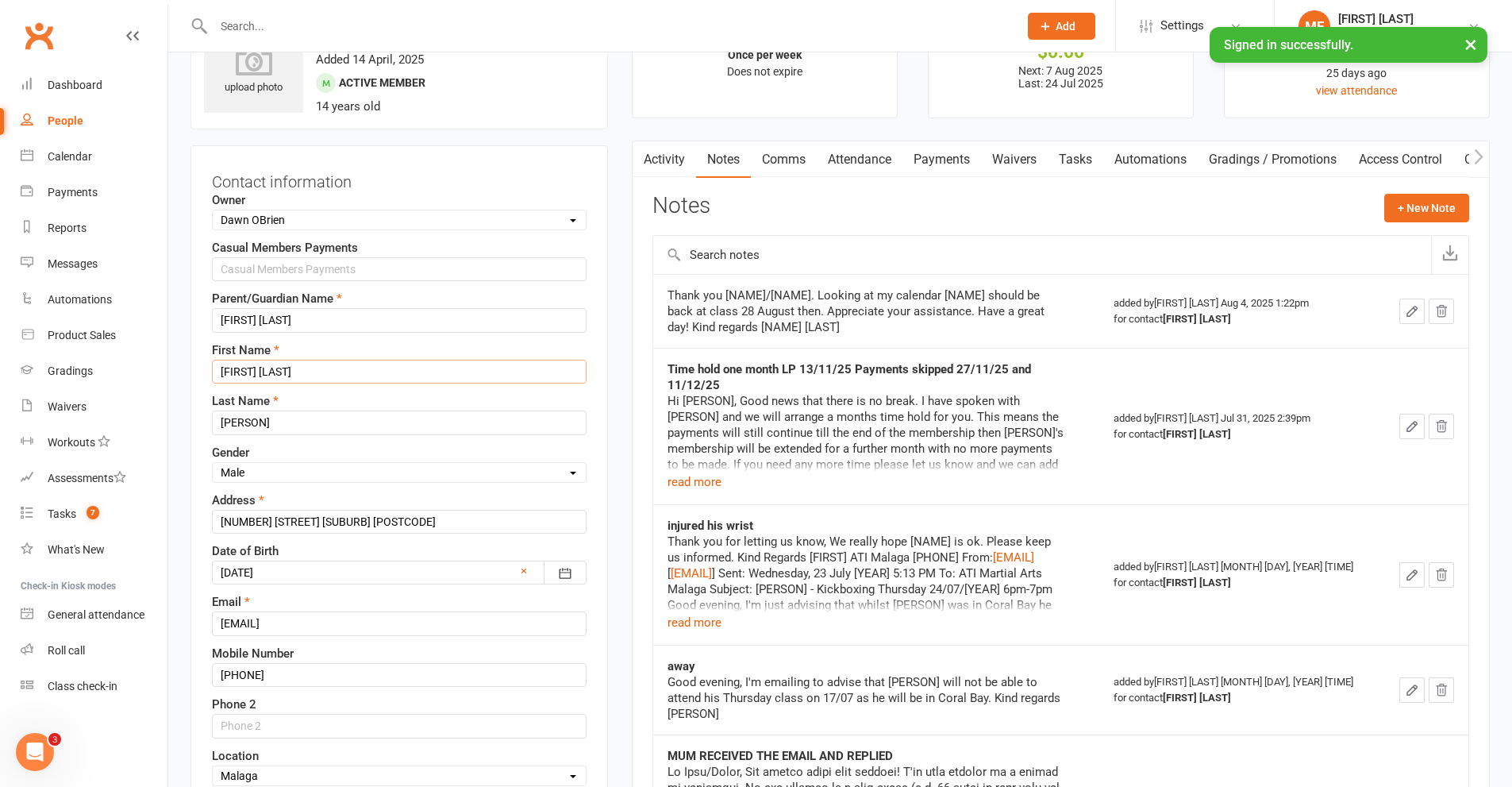click on "[FIRST] [LAST]" at bounding box center (399, 372) 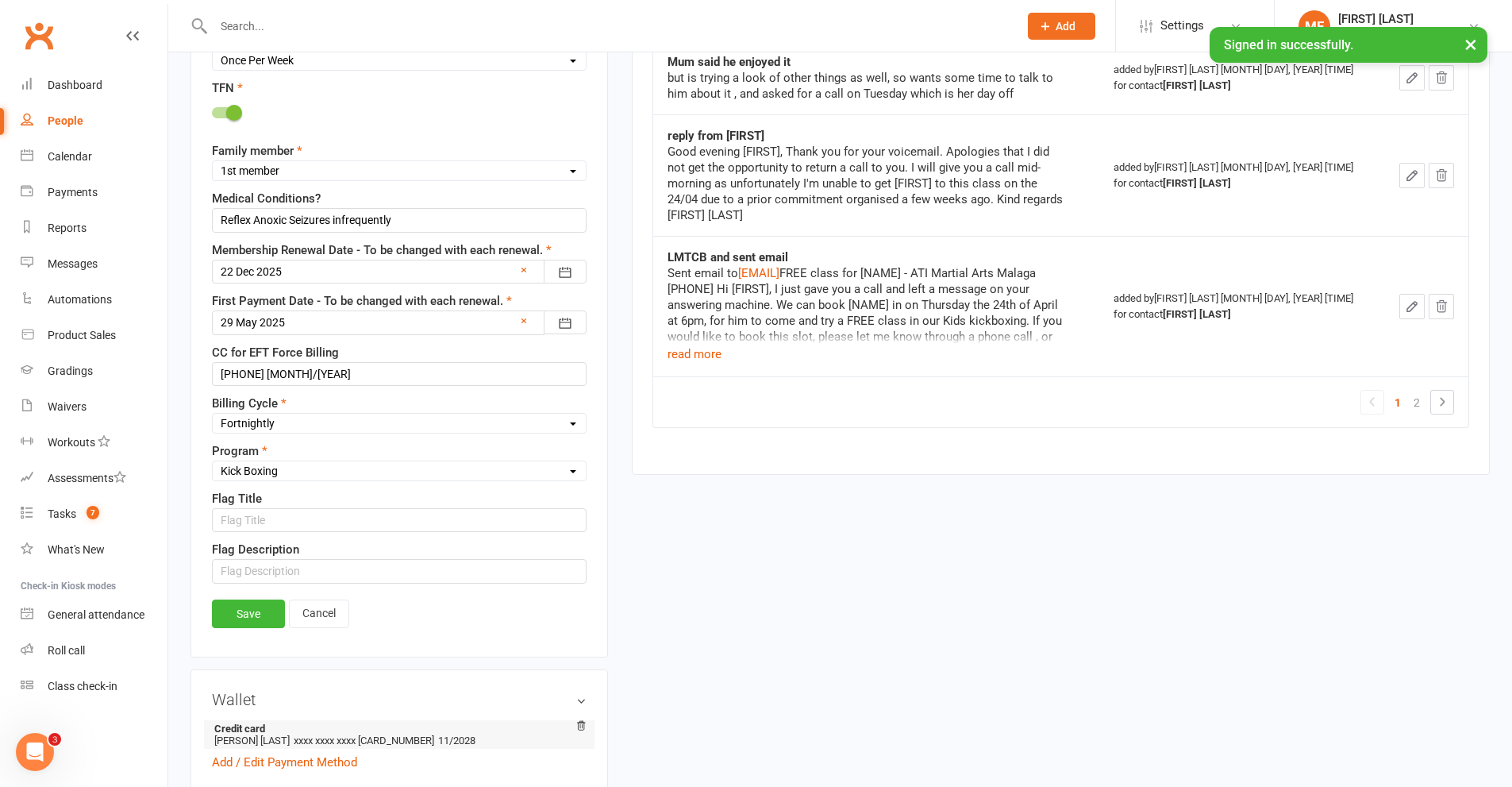 scroll, scrollTop: 1266, scrollLeft: 0, axis: vertical 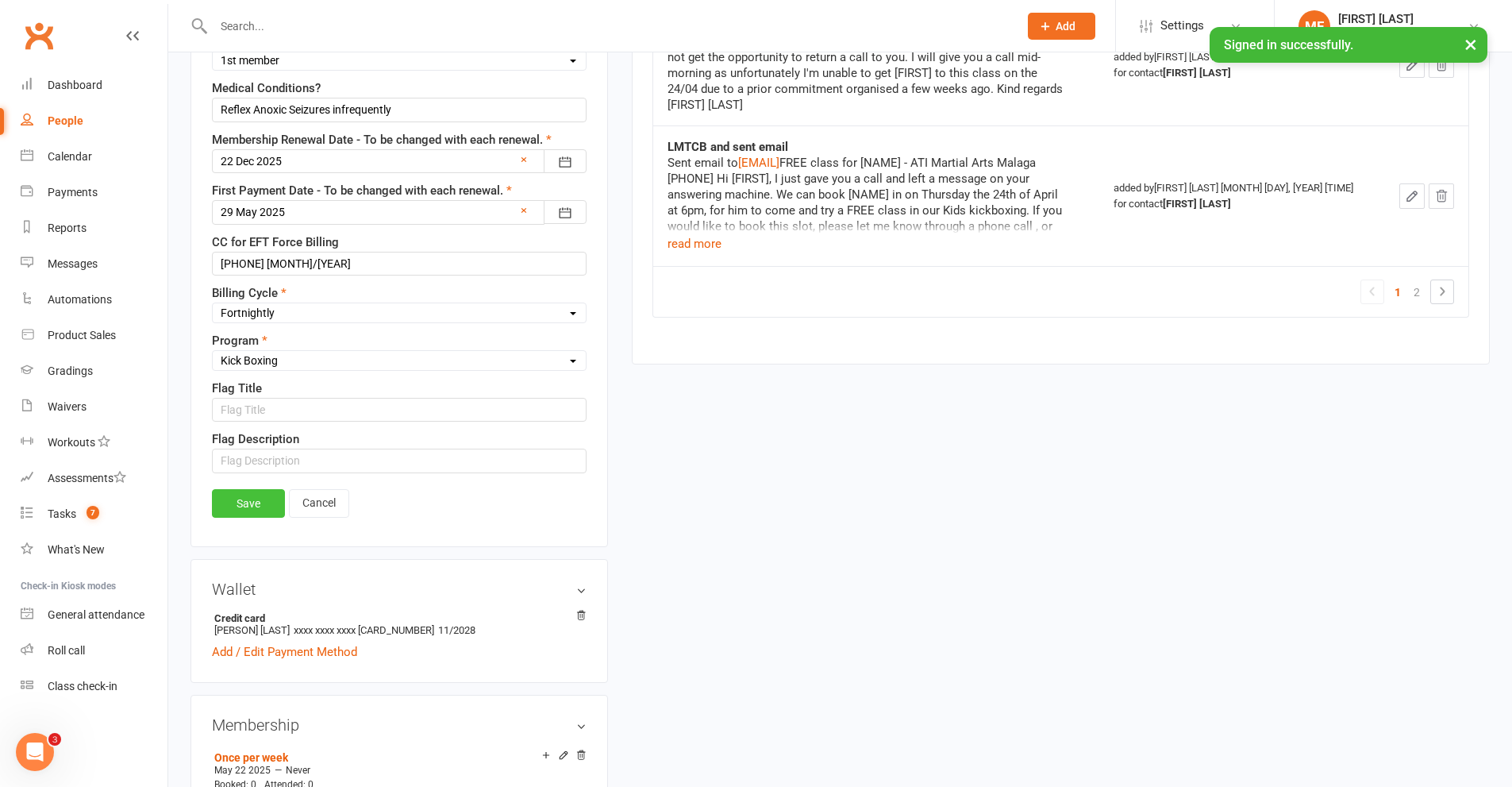 click on "Save" at bounding box center (248, 503) 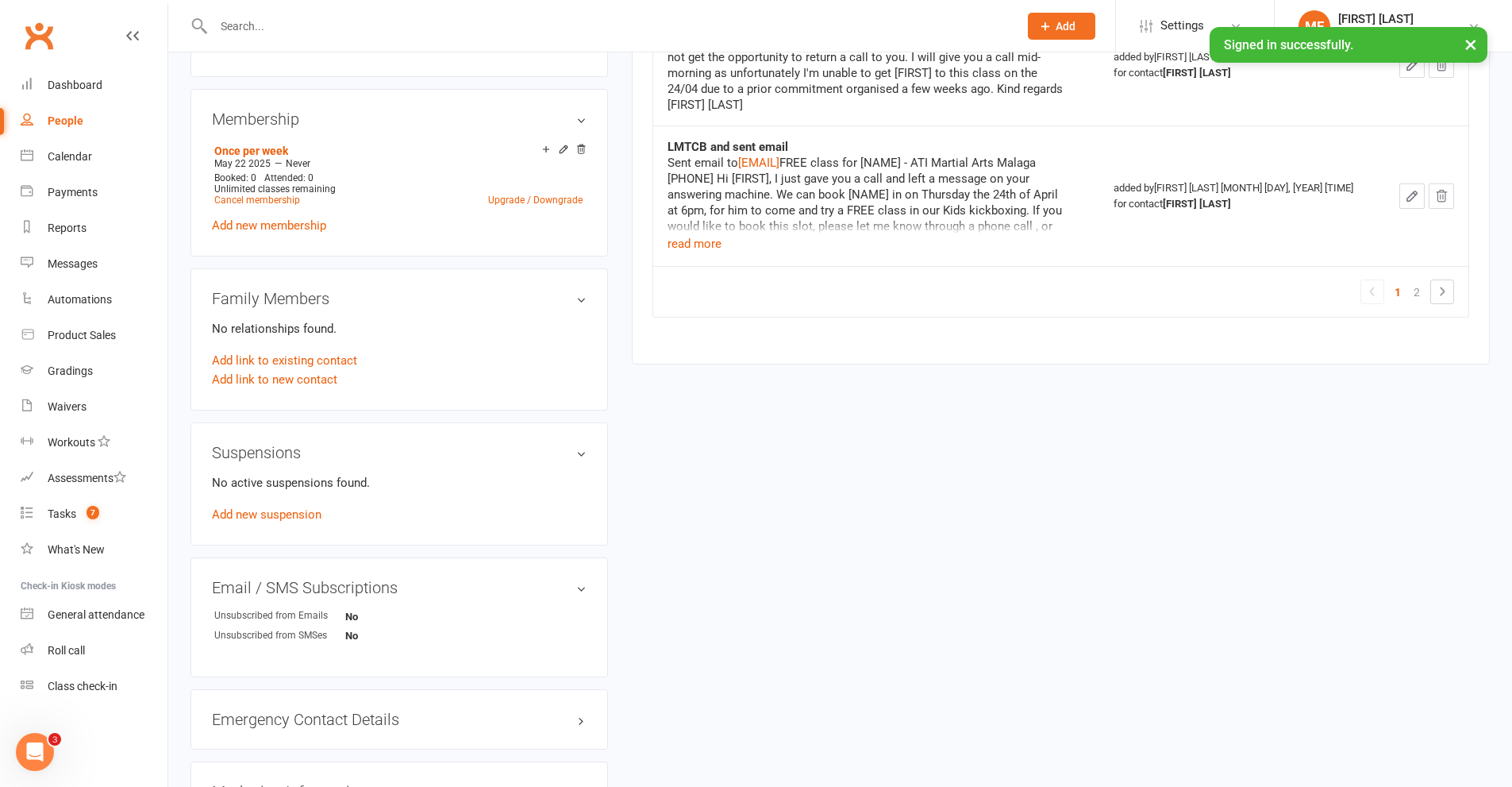 click at bounding box center (608, 26) 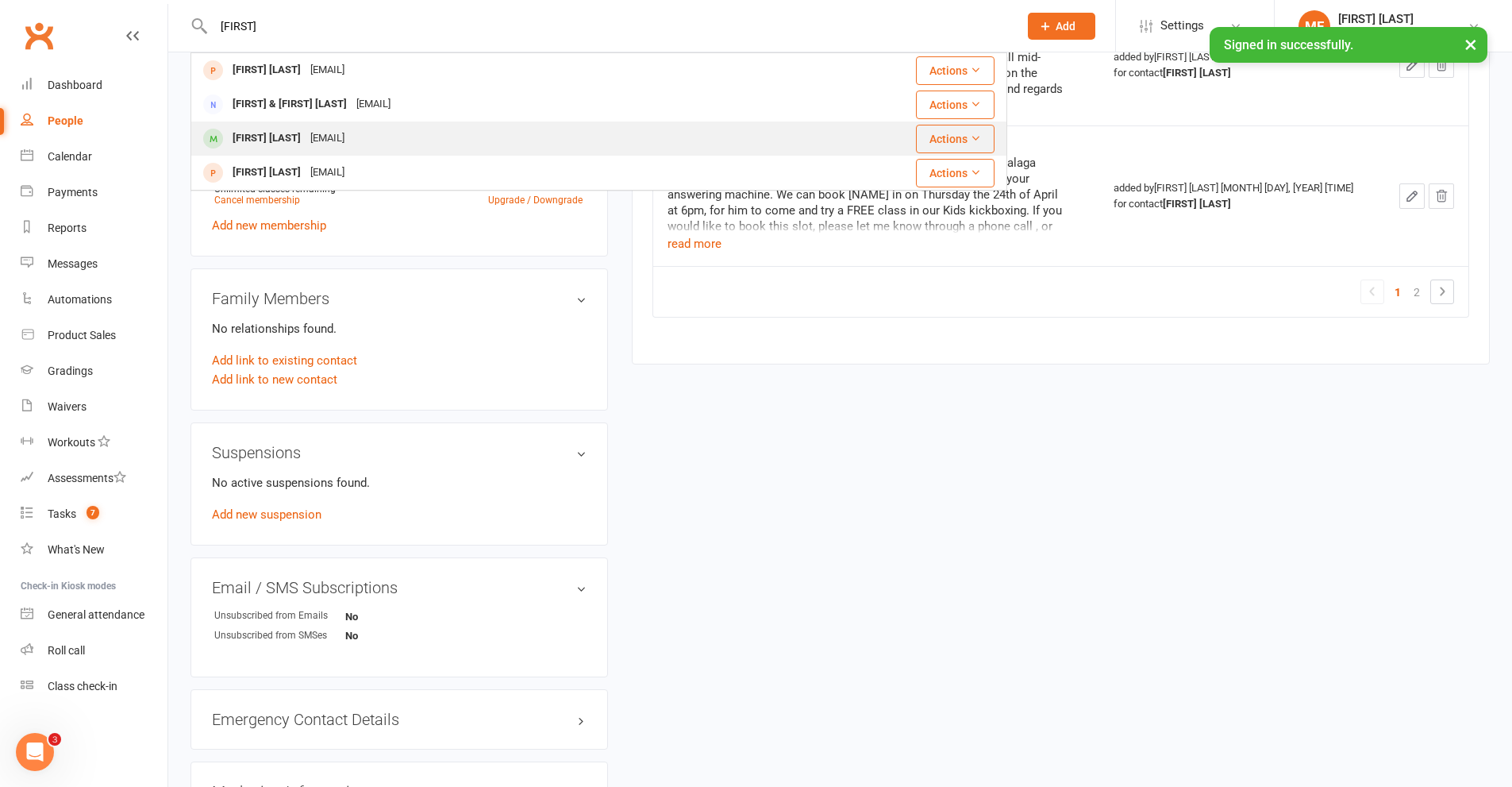 type on "[FIRST]" 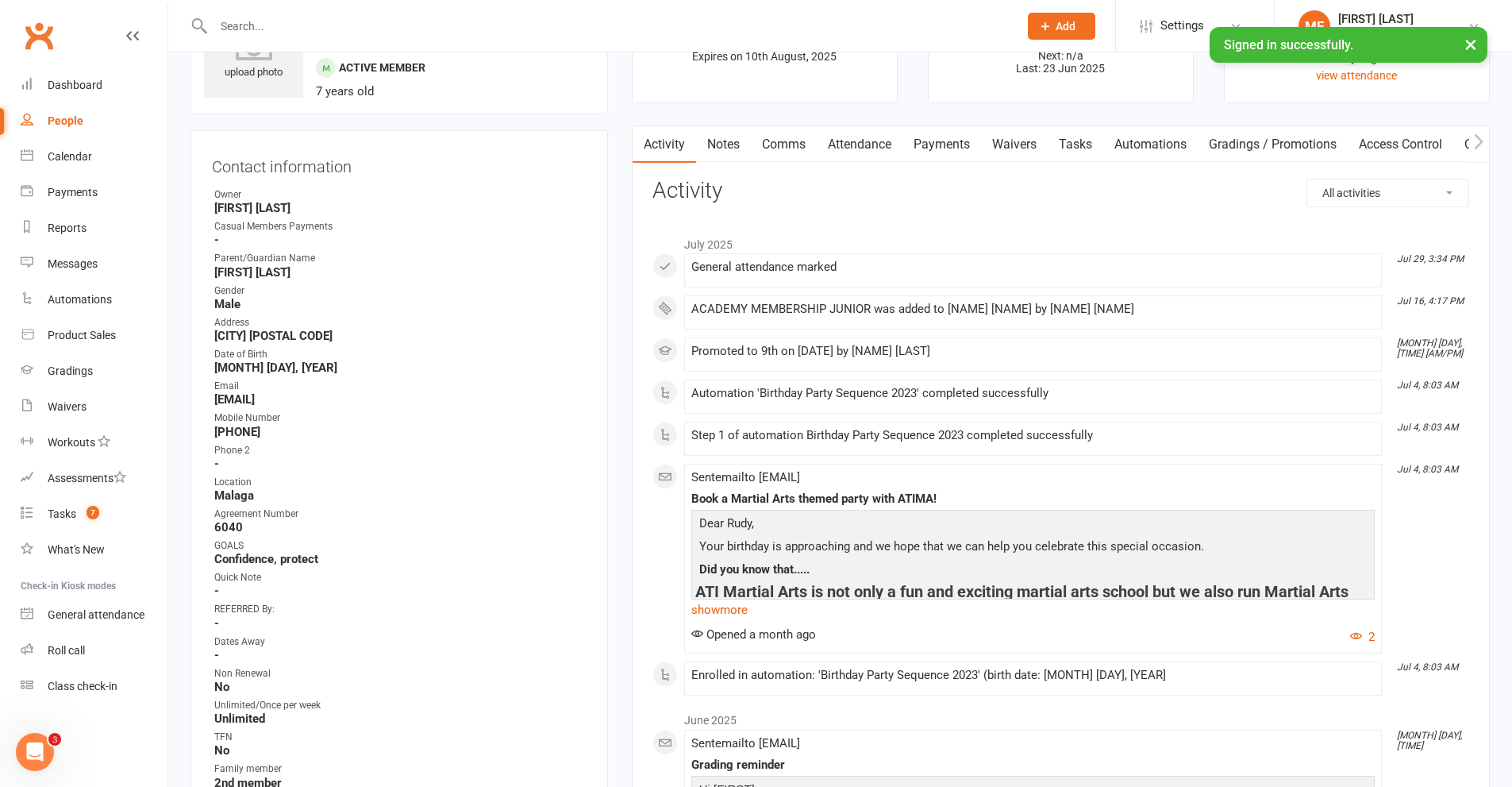 scroll, scrollTop: 0, scrollLeft: 0, axis: both 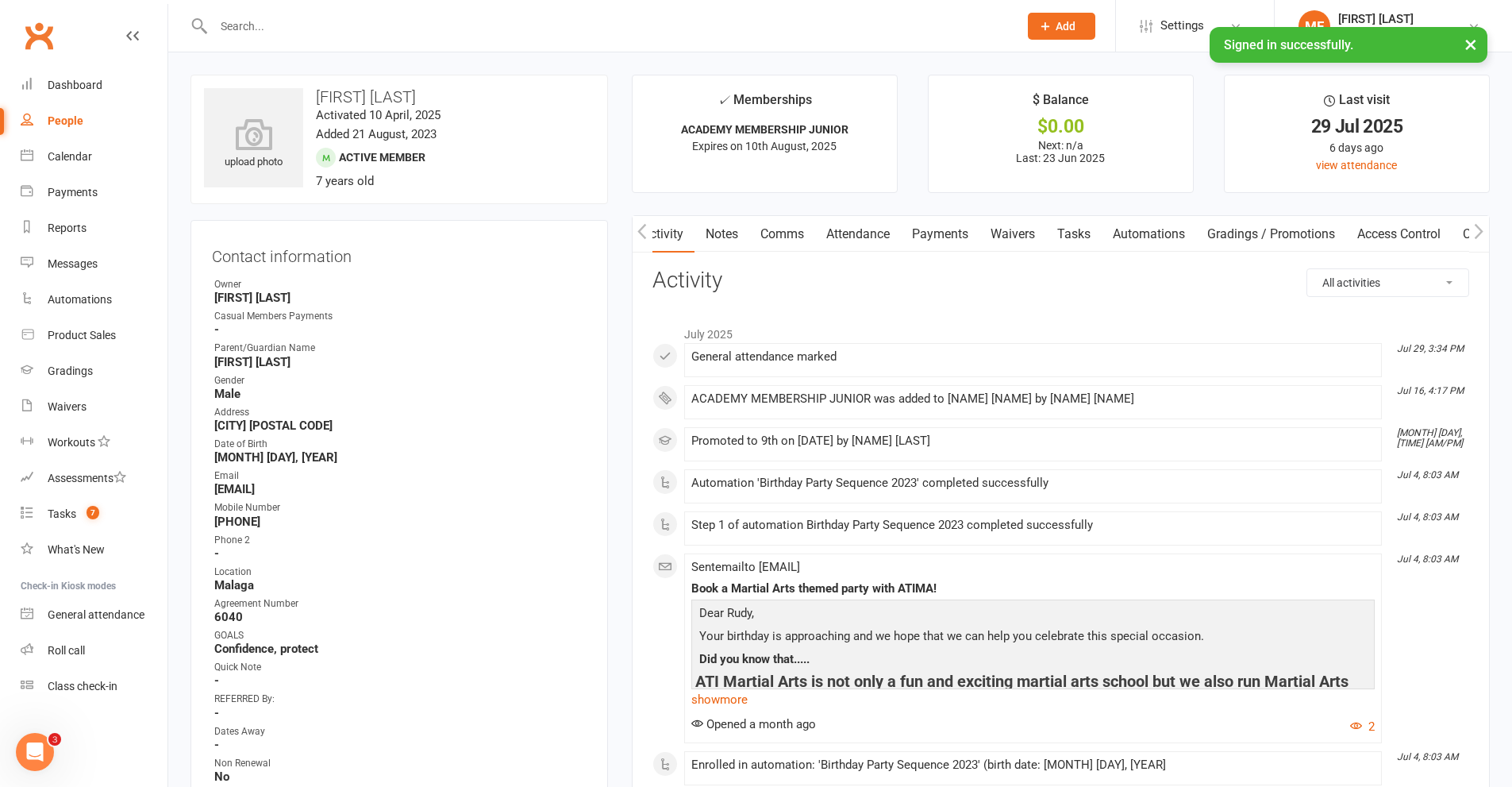 click on "Notes" at bounding box center (721, 234) 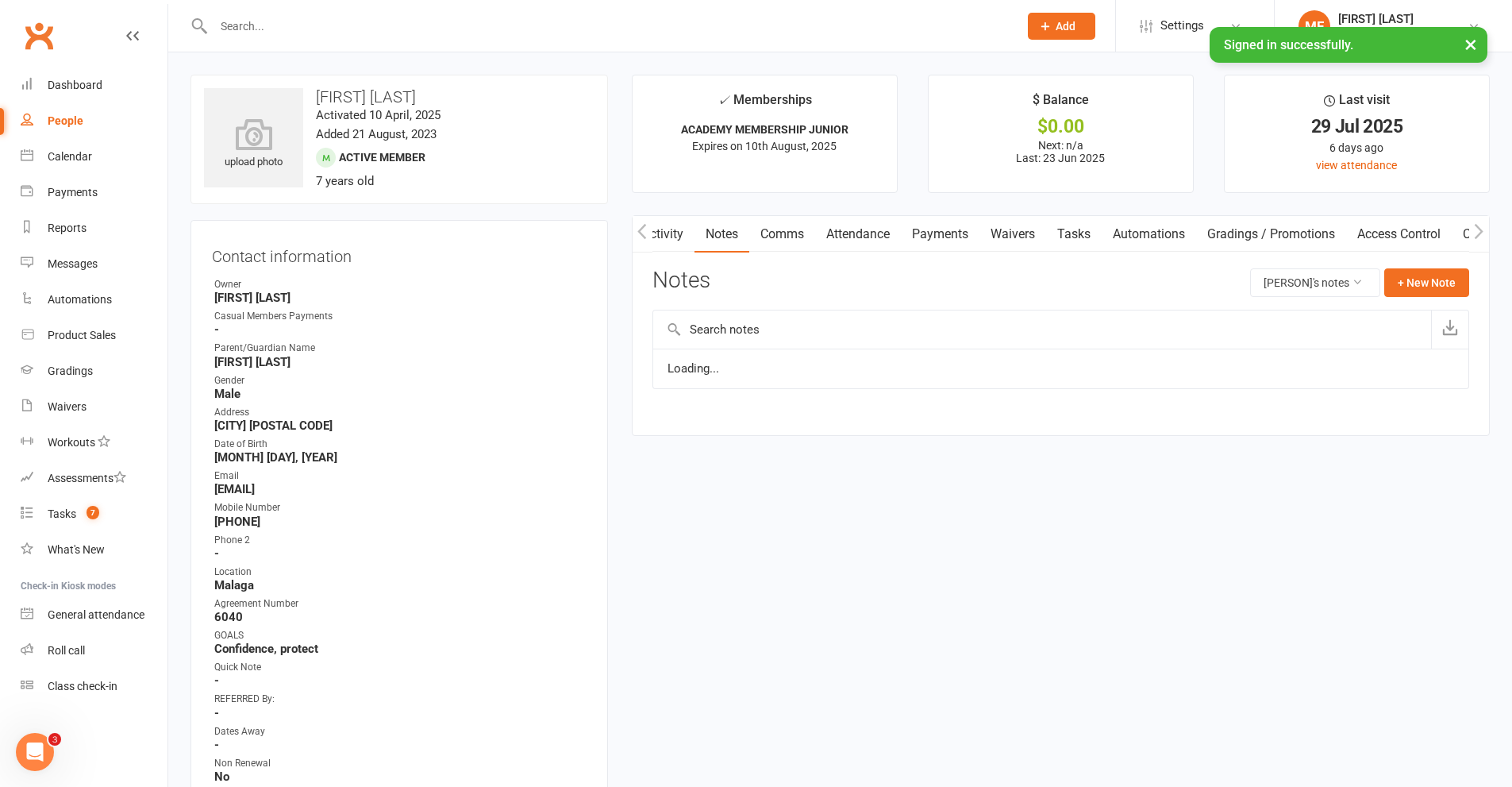 click on "Notes" at bounding box center [721, 234] 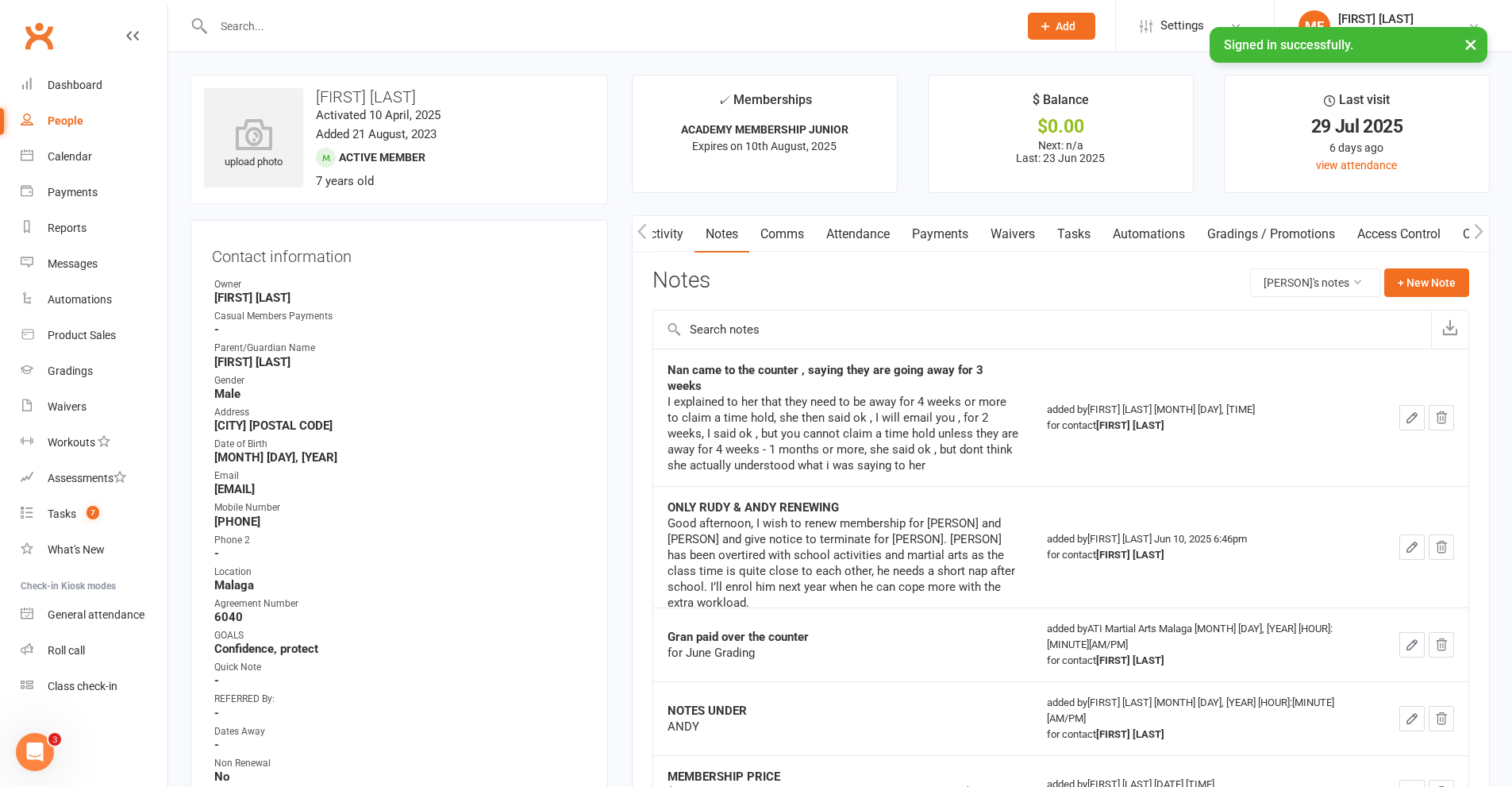click on "Activity" at bounding box center (663, 234) 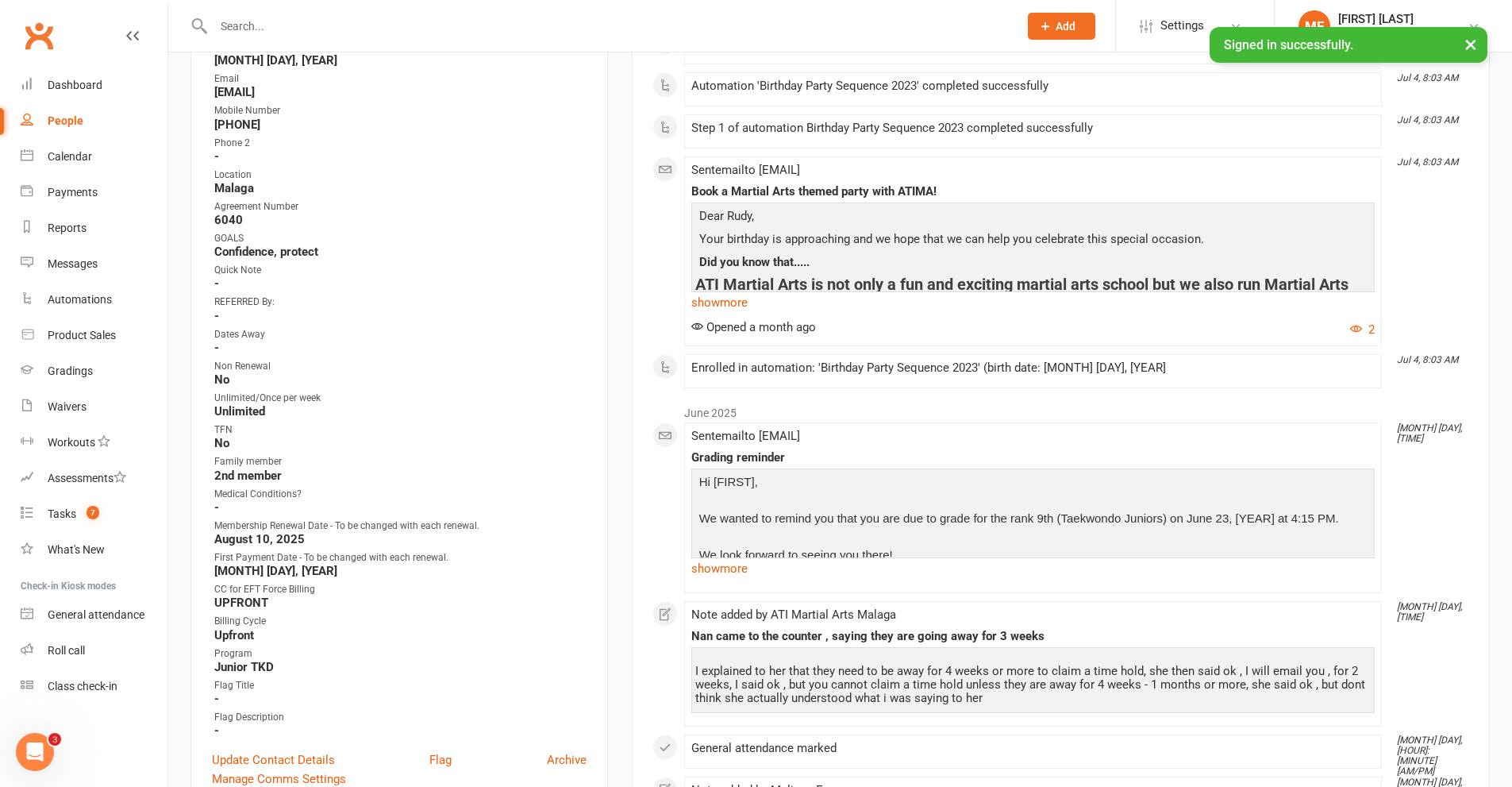 scroll, scrollTop: 0, scrollLeft: 0, axis: both 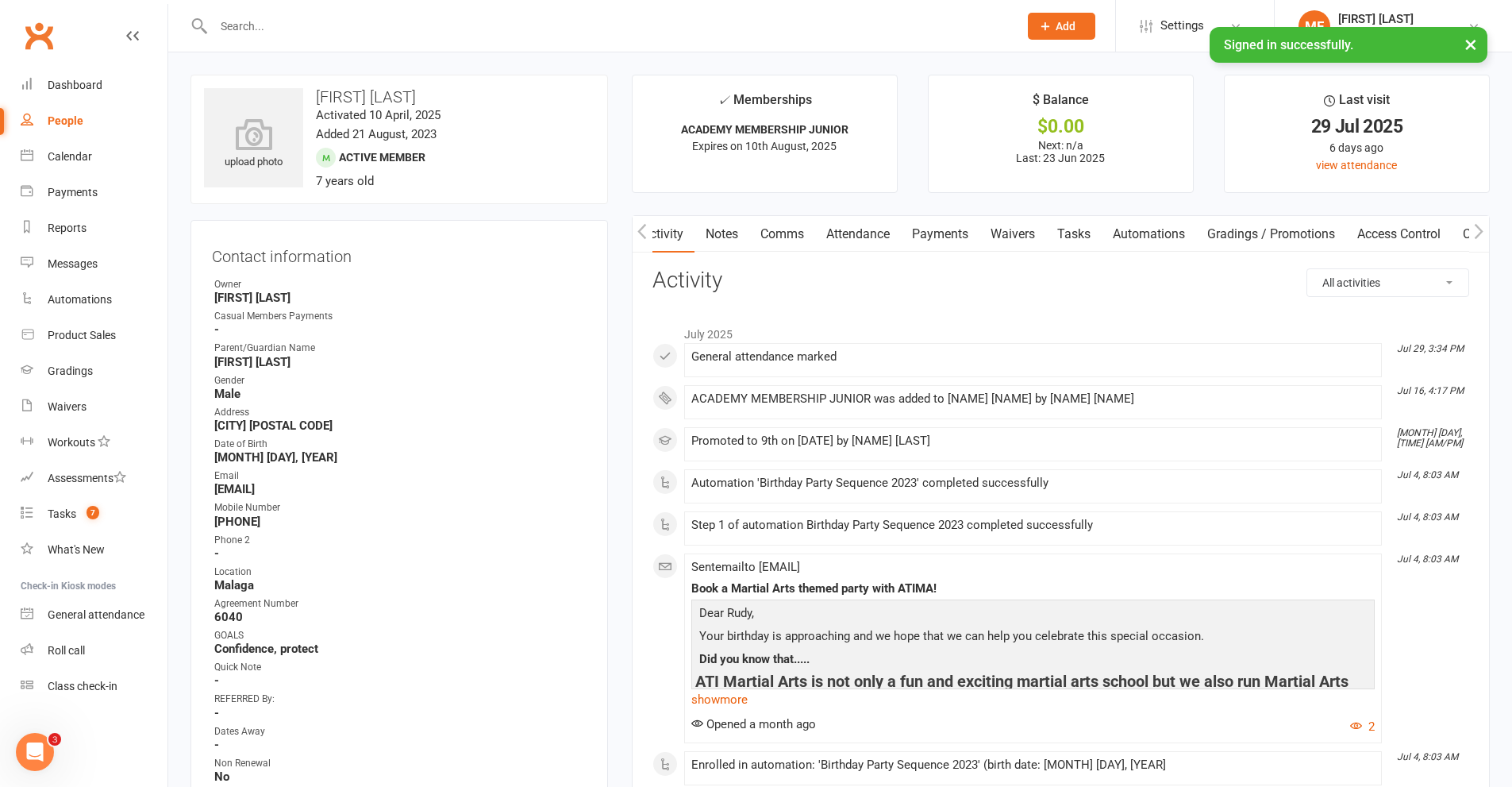 click at bounding box center [608, 26] 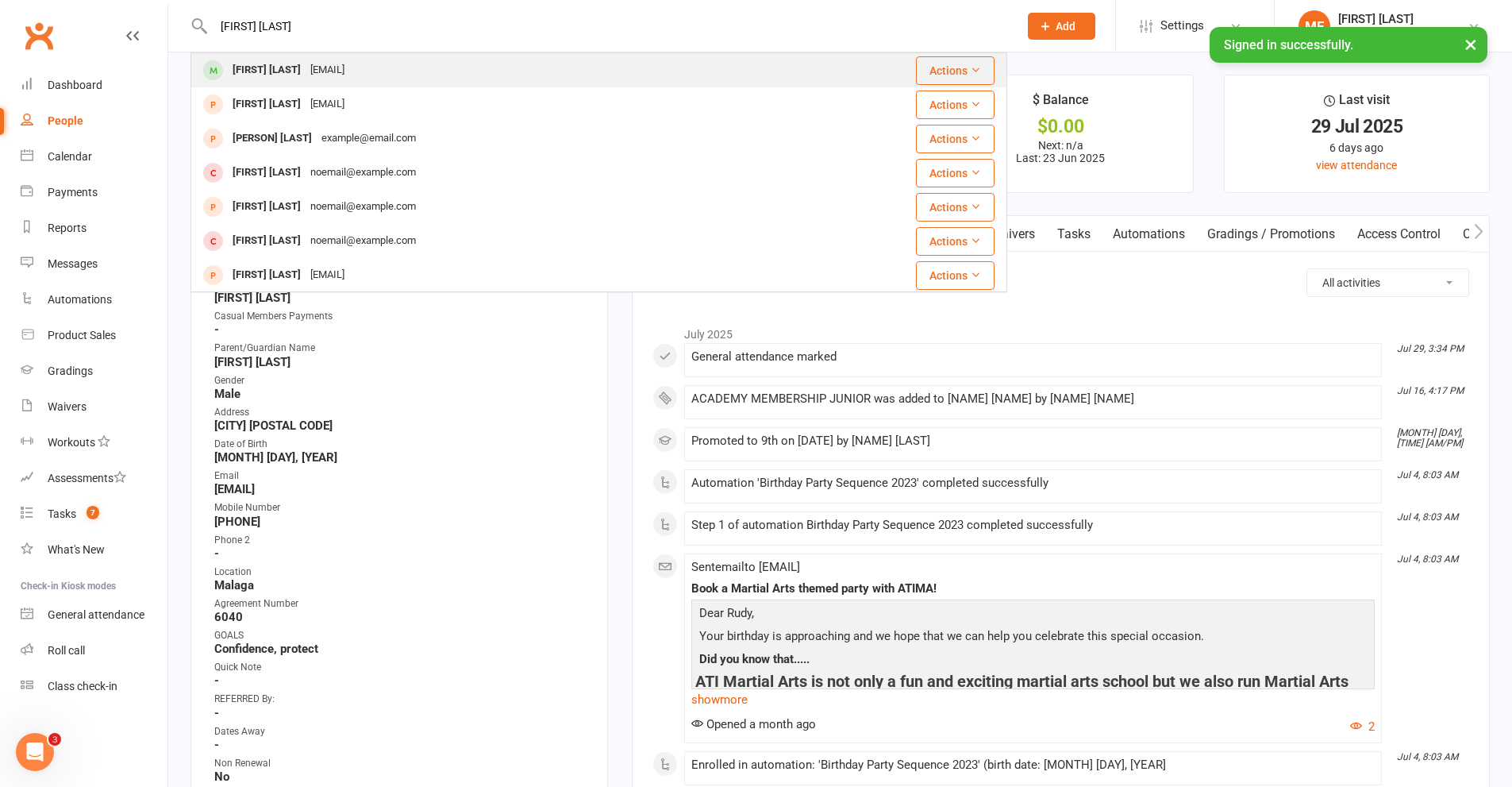 type on "[FIRST] [LAST]" 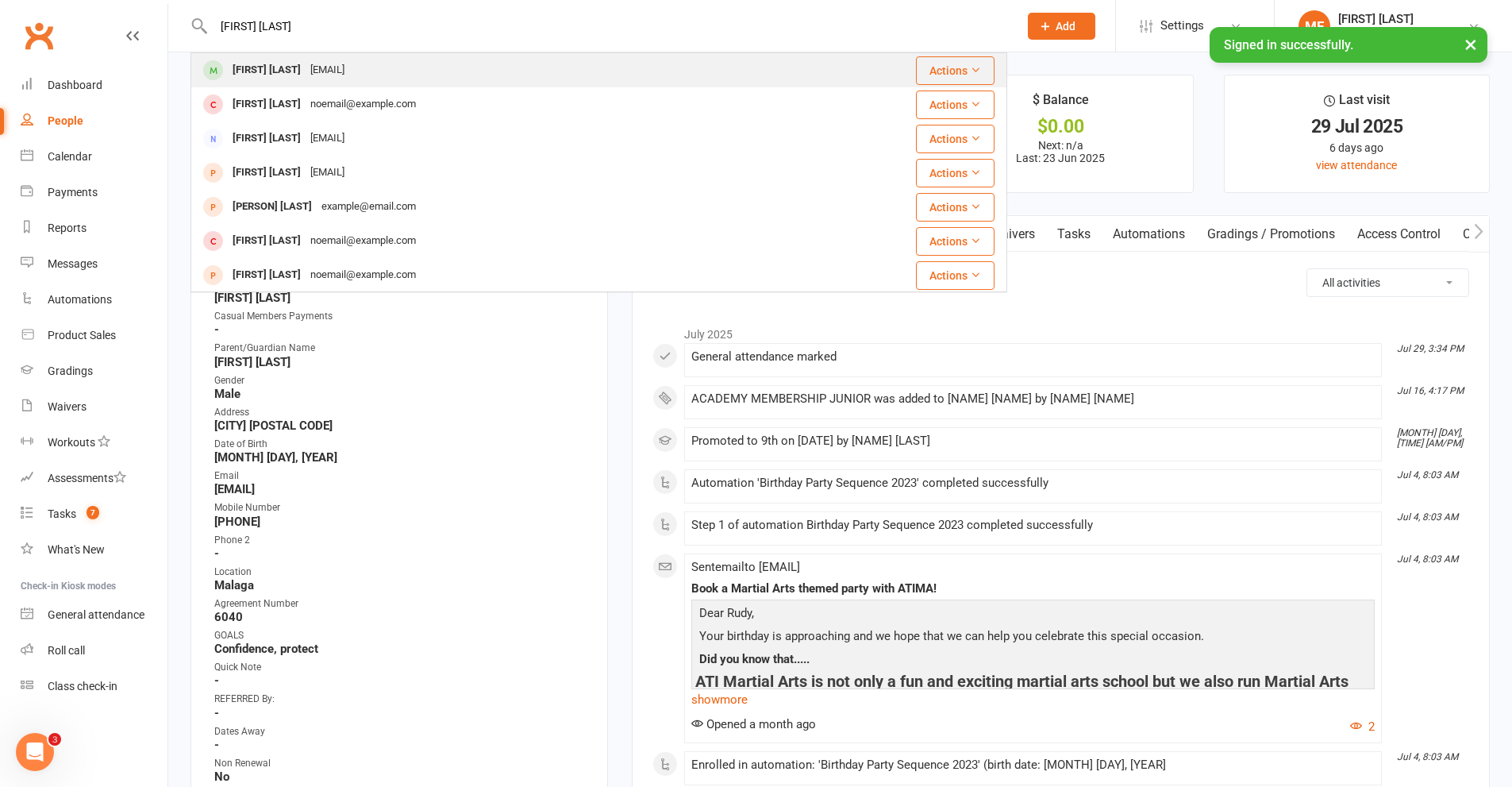 click on "[EMAIL]" at bounding box center [327, 70] 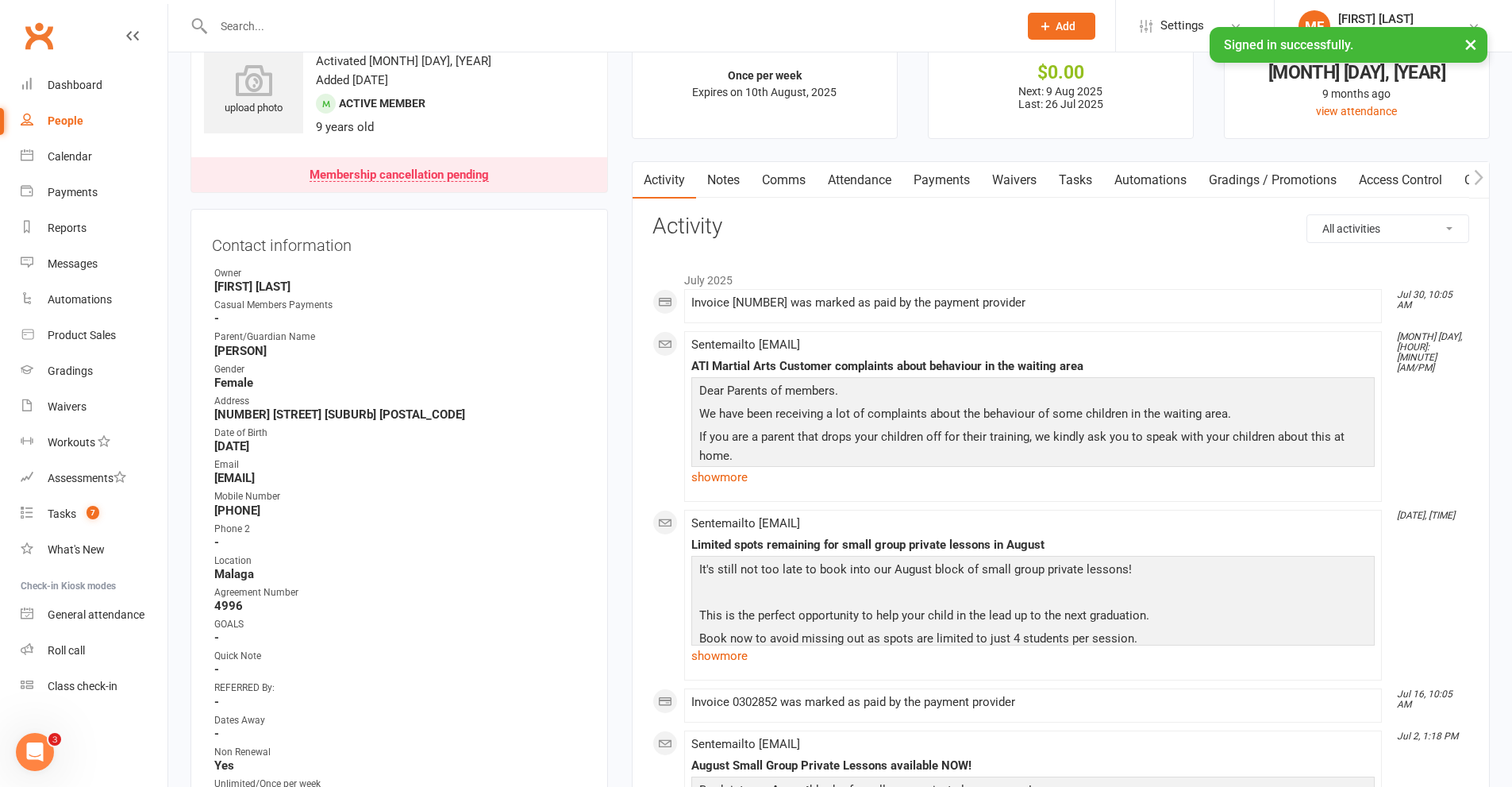 scroll, scrollTop: 79, scrollLeft: 0, axis: vertical 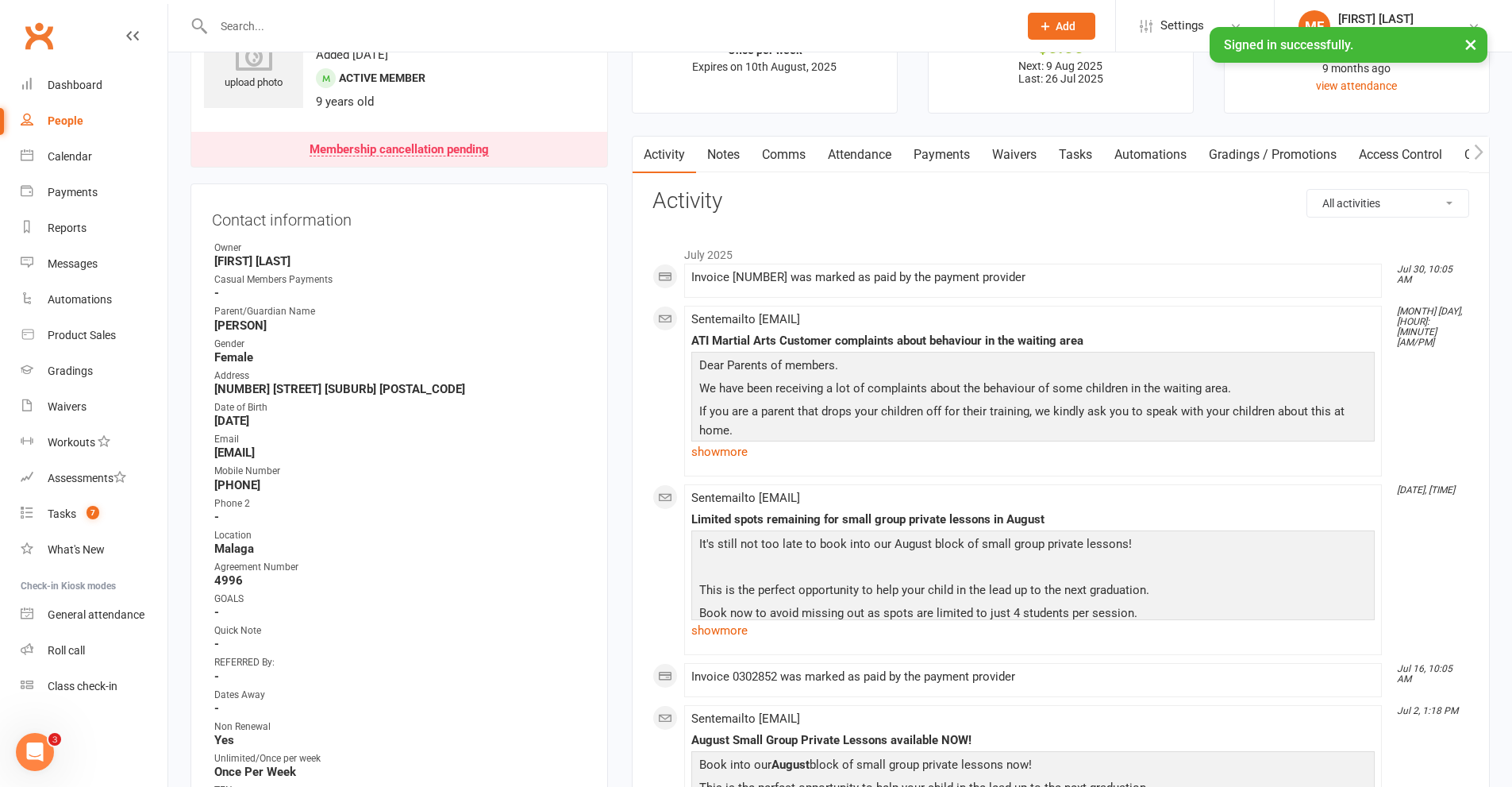 click at bounding box center [608, 26] 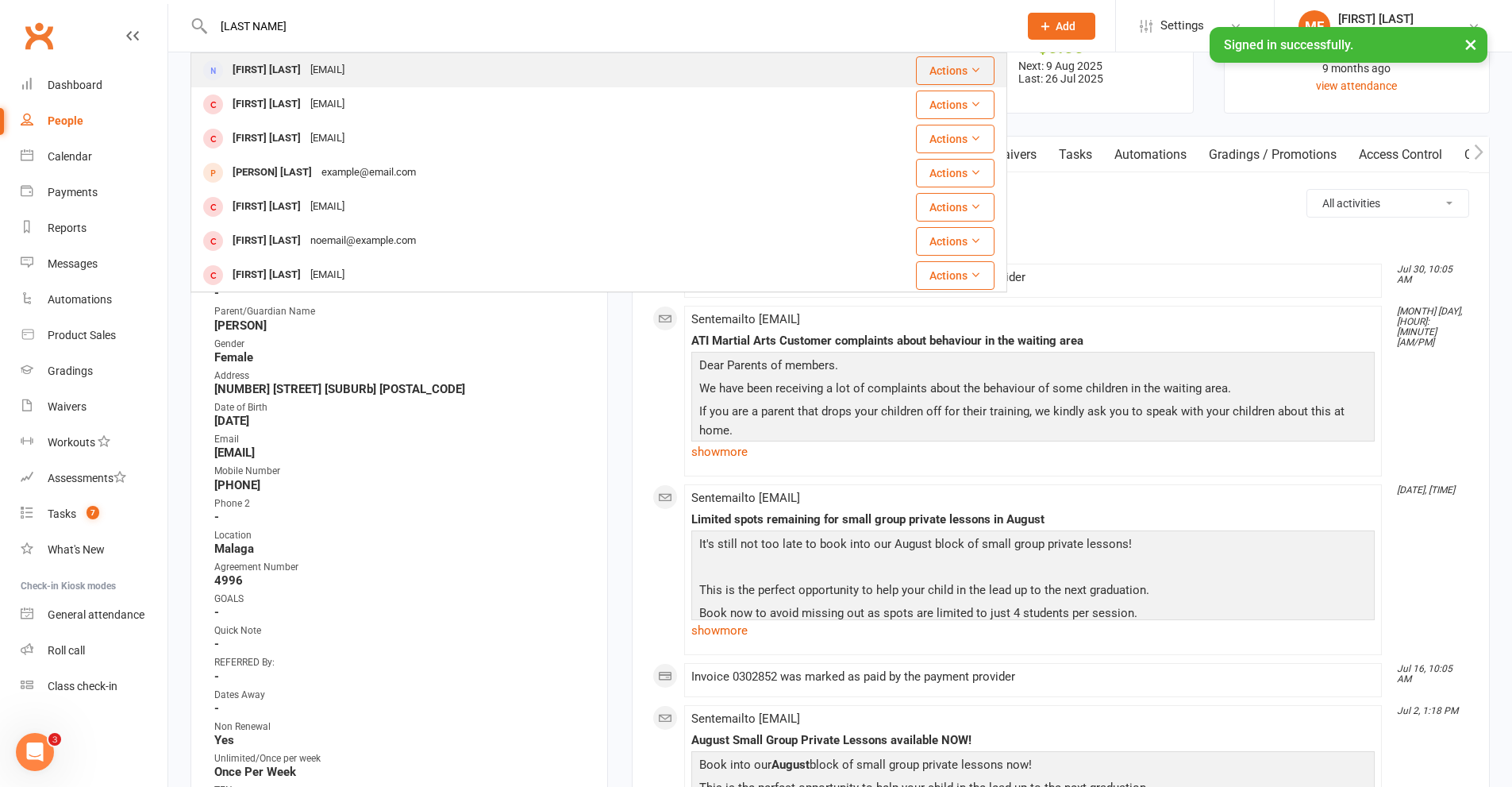 type on "[LAST NAME]" 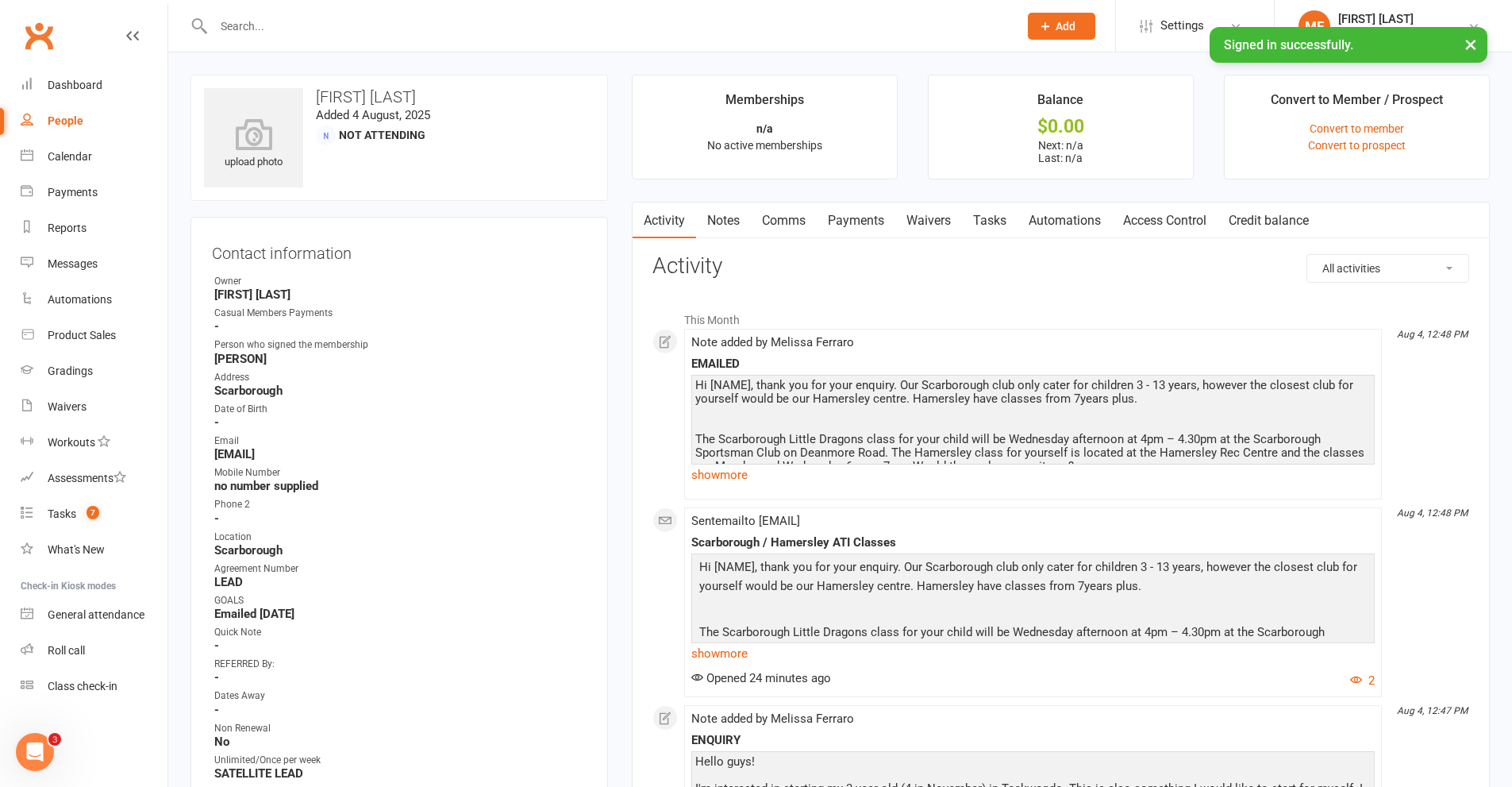 scroll, scrollTop: 397, scrollLeft: 0, axis: vertical 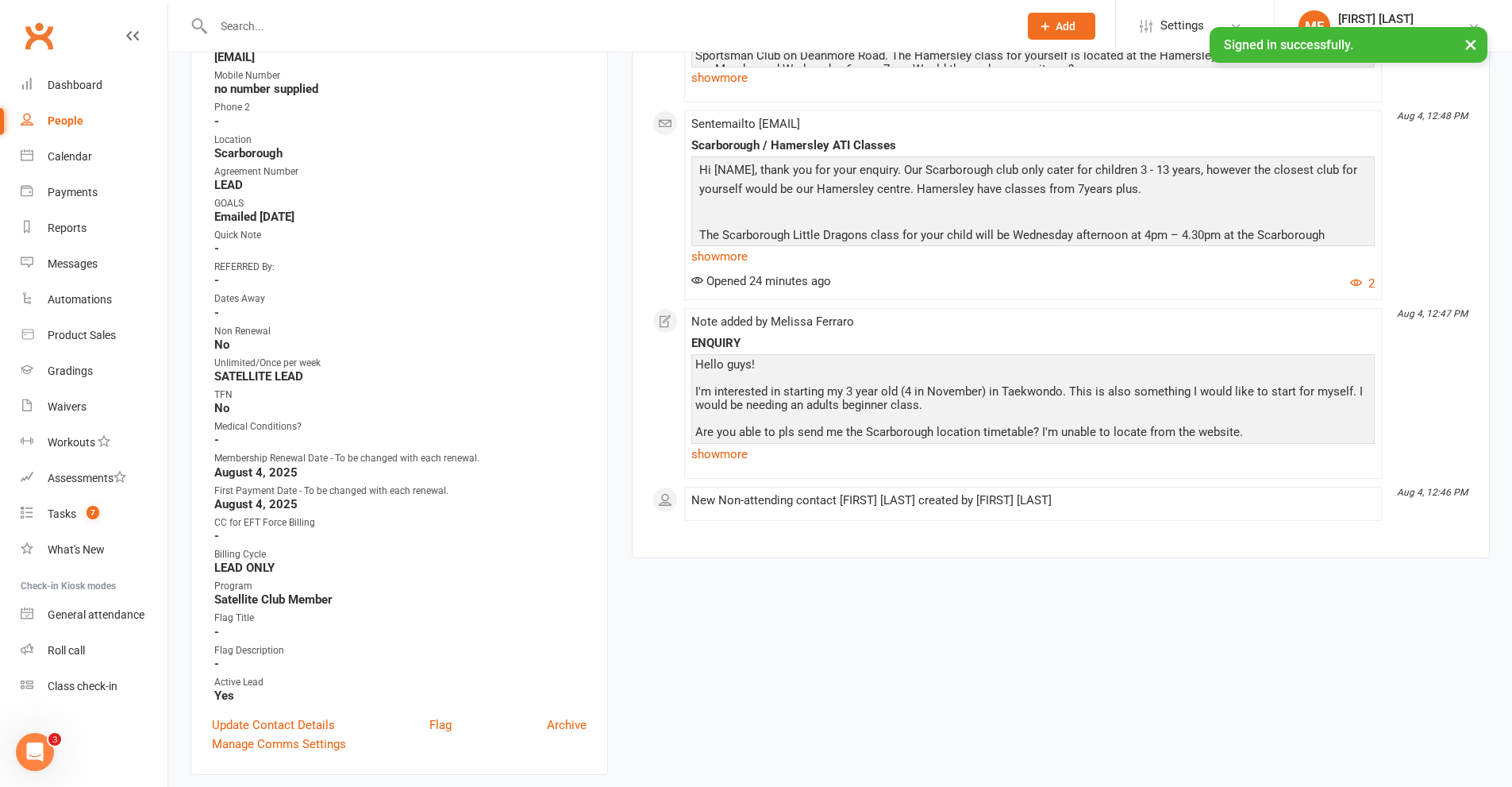 click at bounding box center (608, 26) 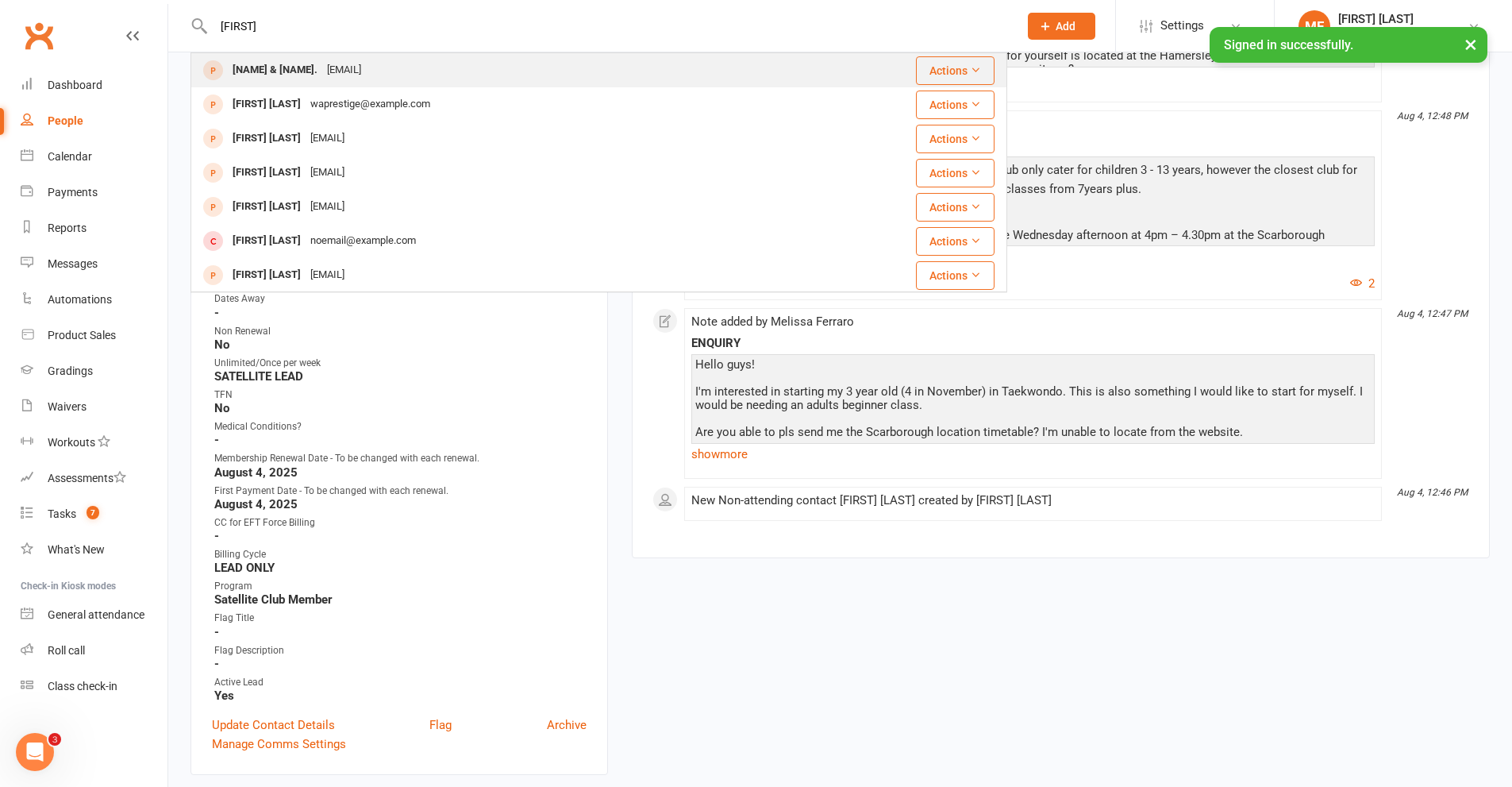 type on "[FIRST]" 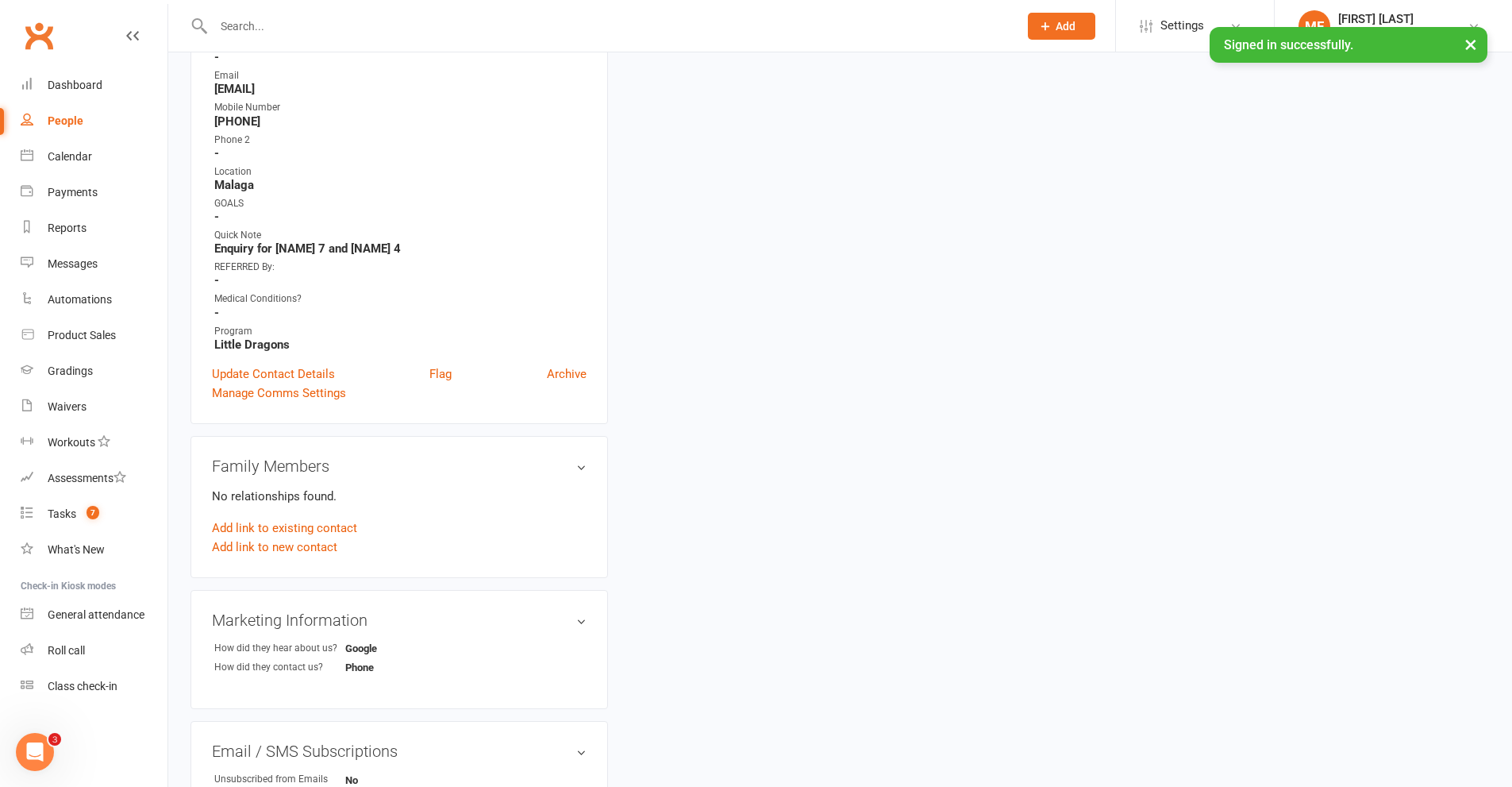 scroll, scrollTop: 0, scrollLeft: 0, axis: both 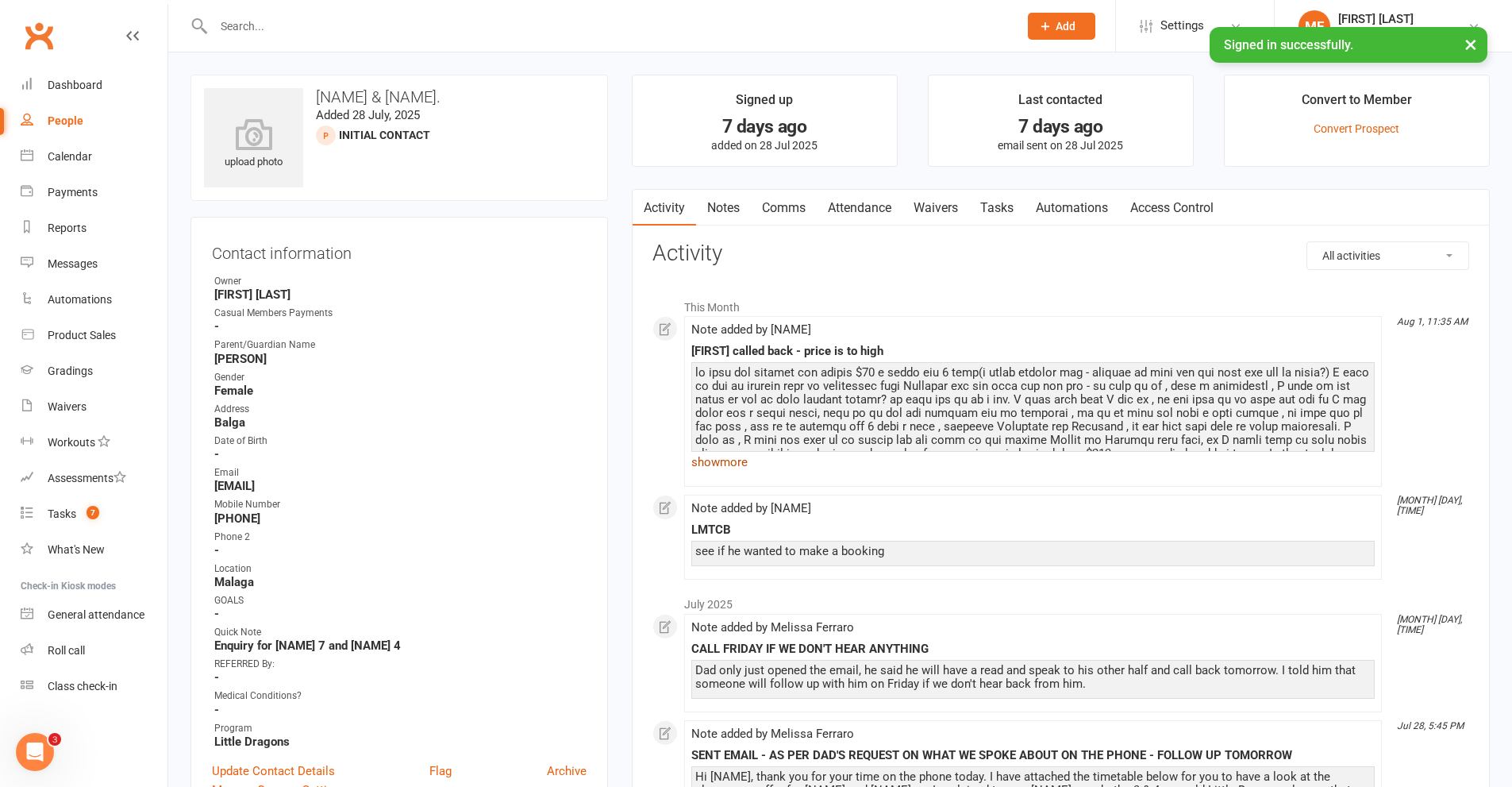 click on "show  more" at bounding box center (1033, 462) 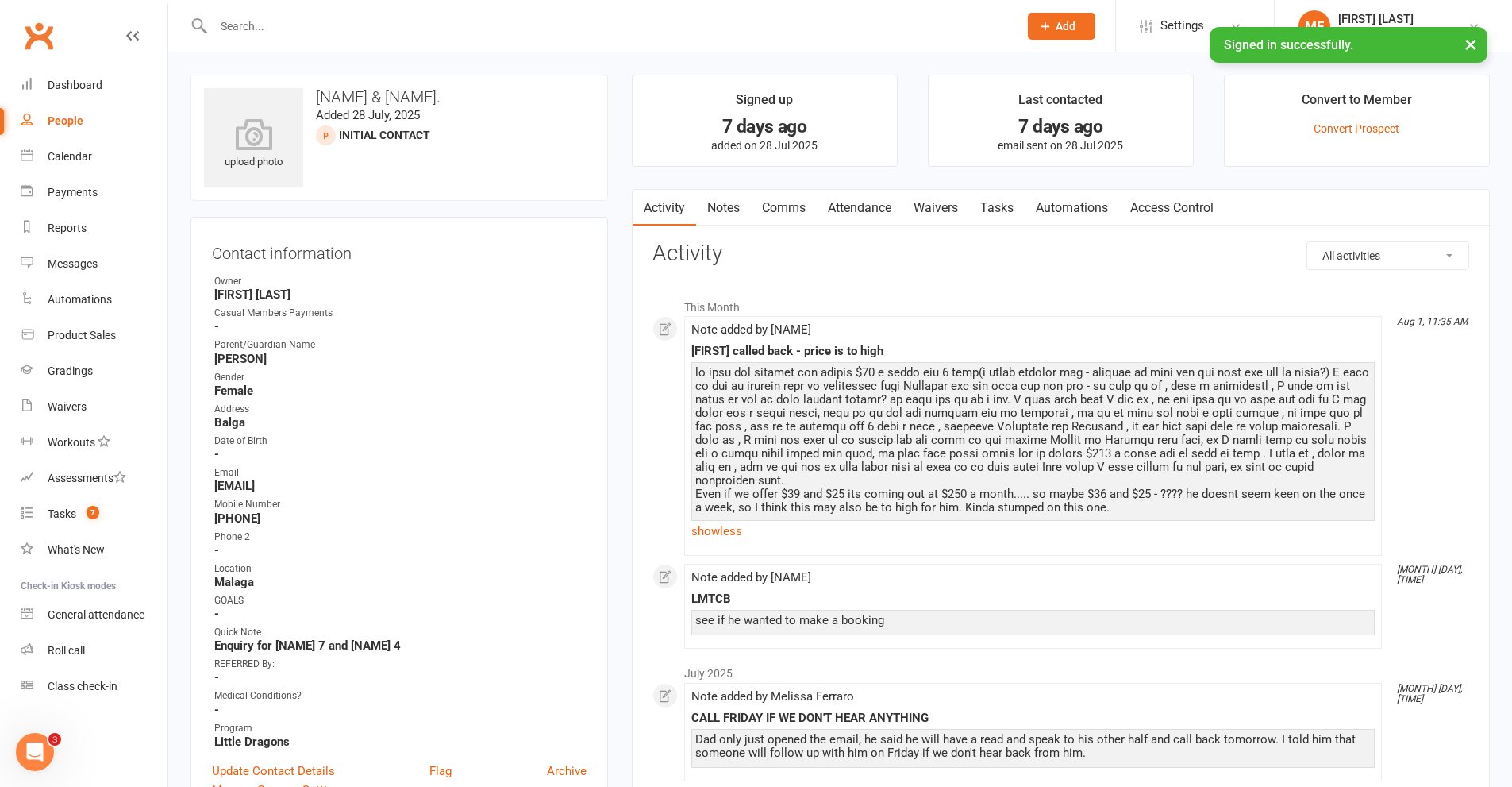 click at bounding box center [608, 26] 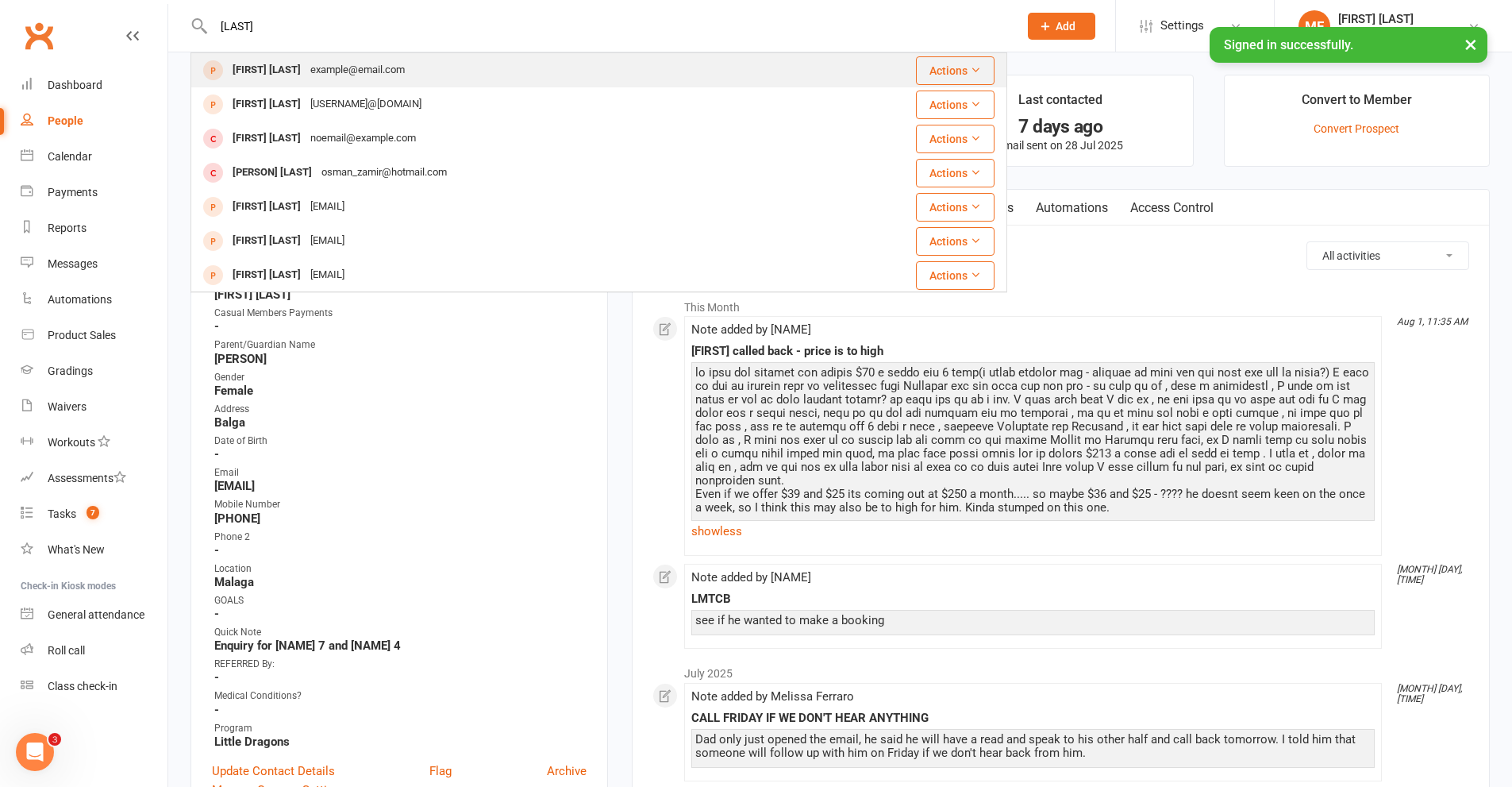 type on "[LAST]" 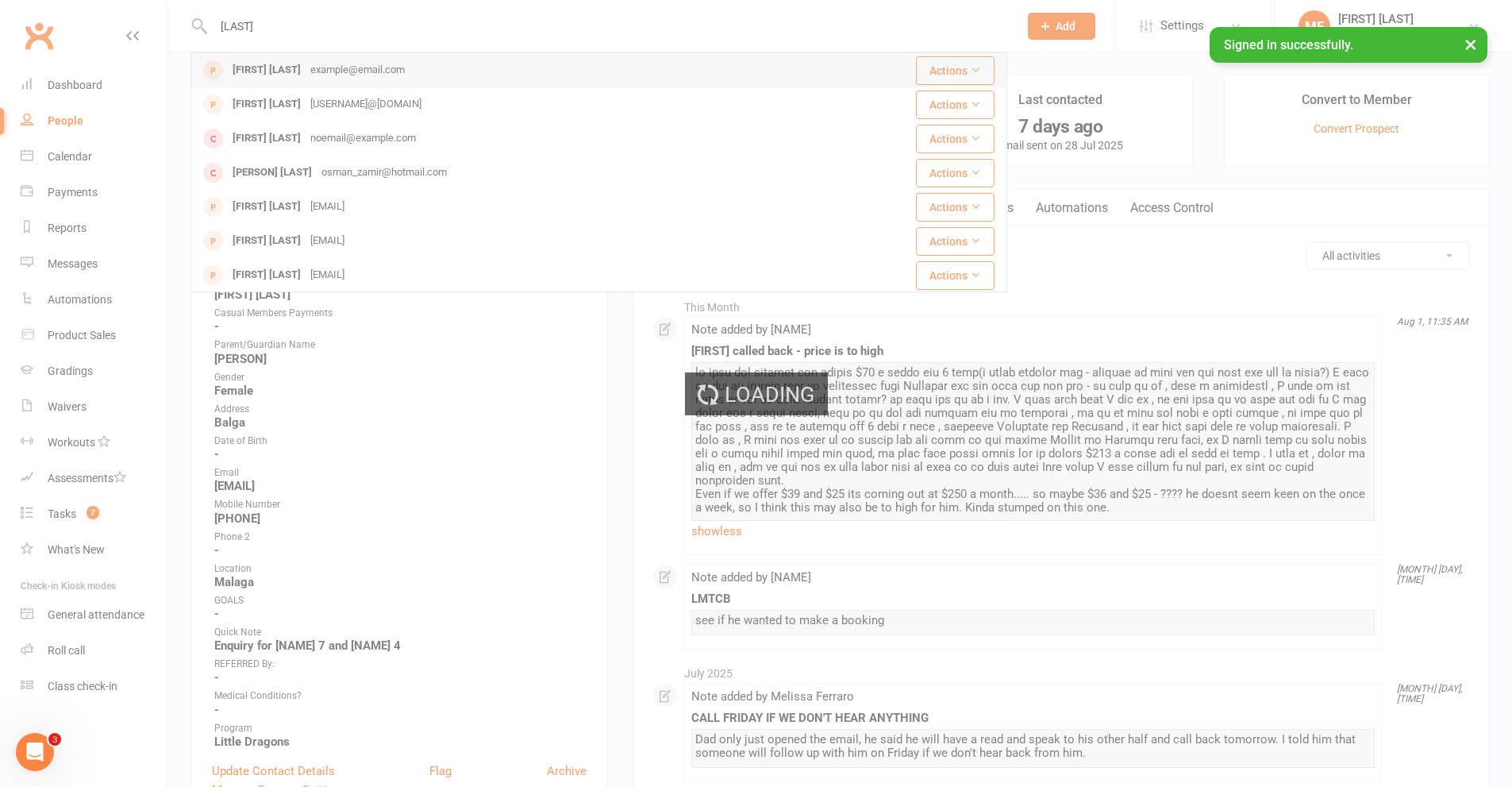 type 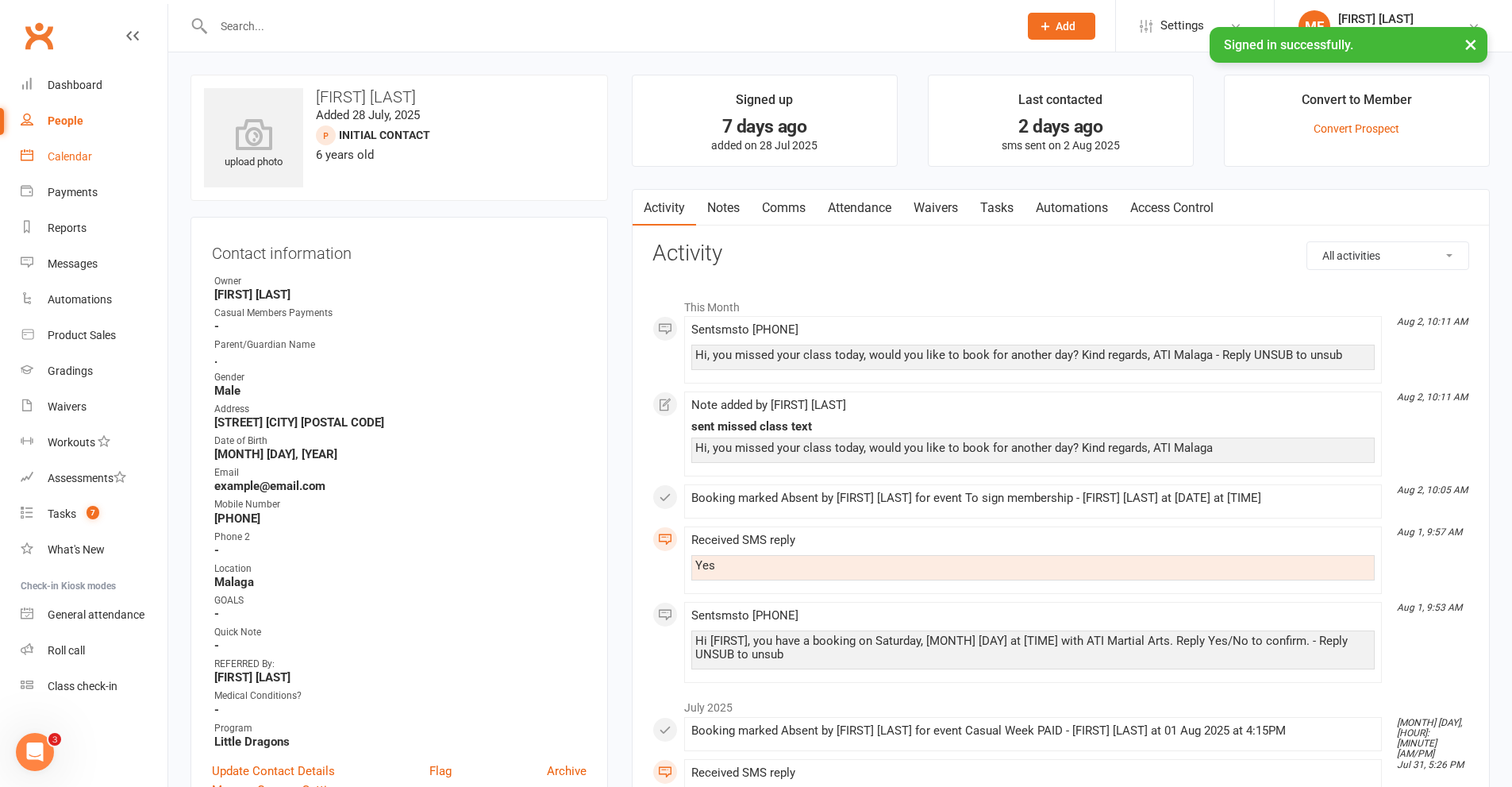 click on "Calendar" at bounding box center (94, 156) 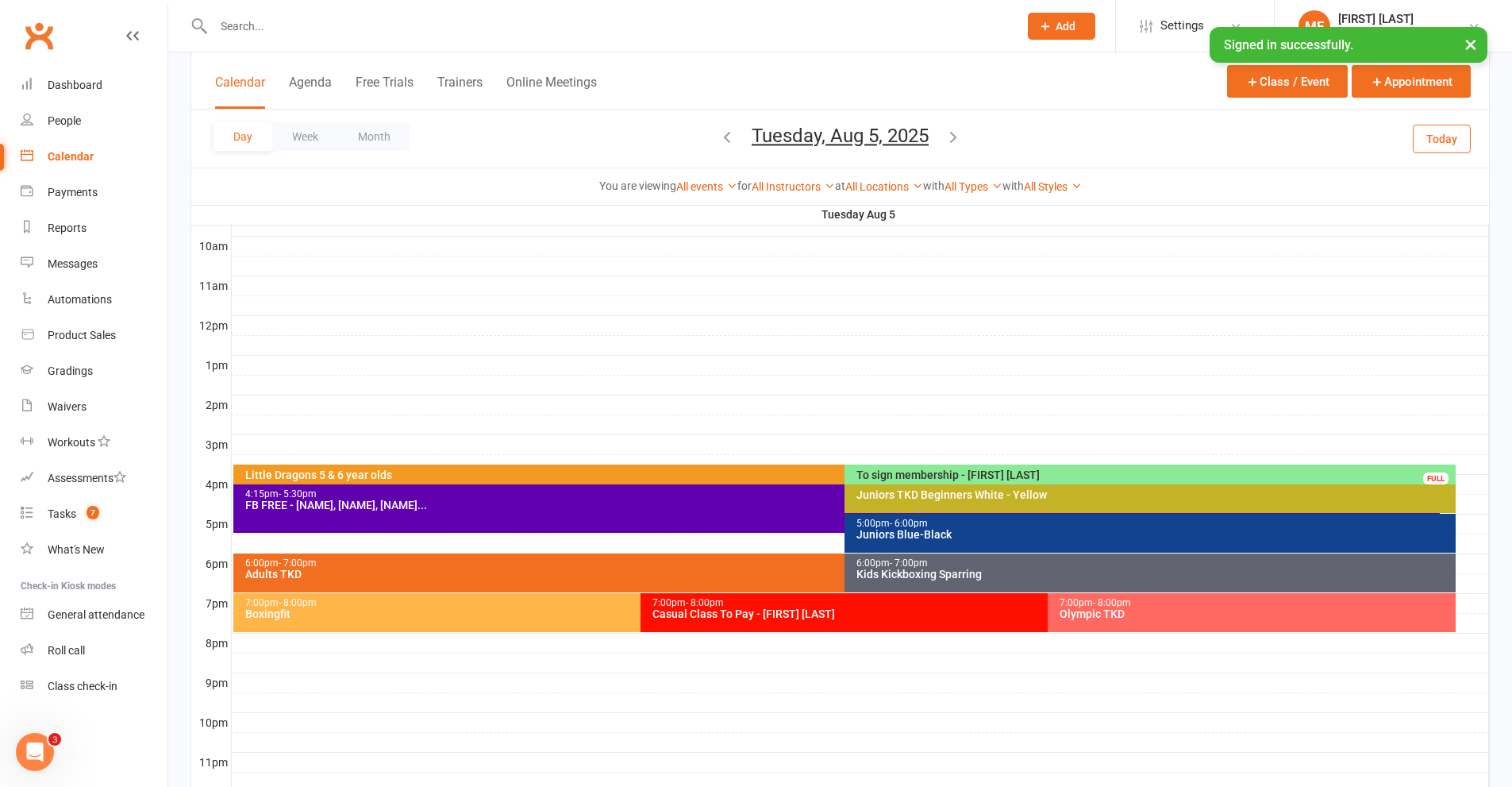scroll, scrollTop: 534, scrollLeft: 0, axis: vertical 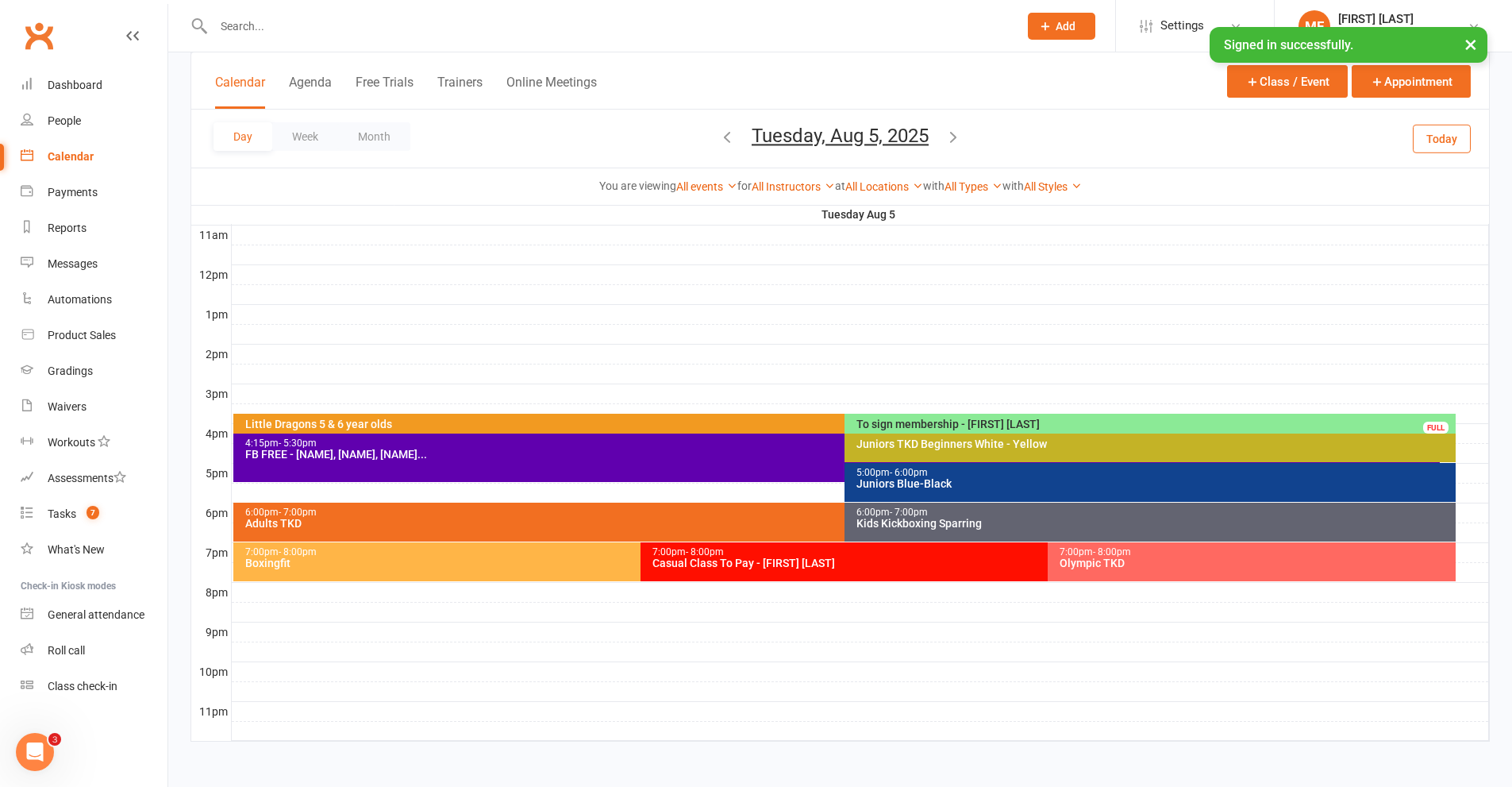 click on "Tuesday, Aug 5, 2025" at bounding box center [840, 136] 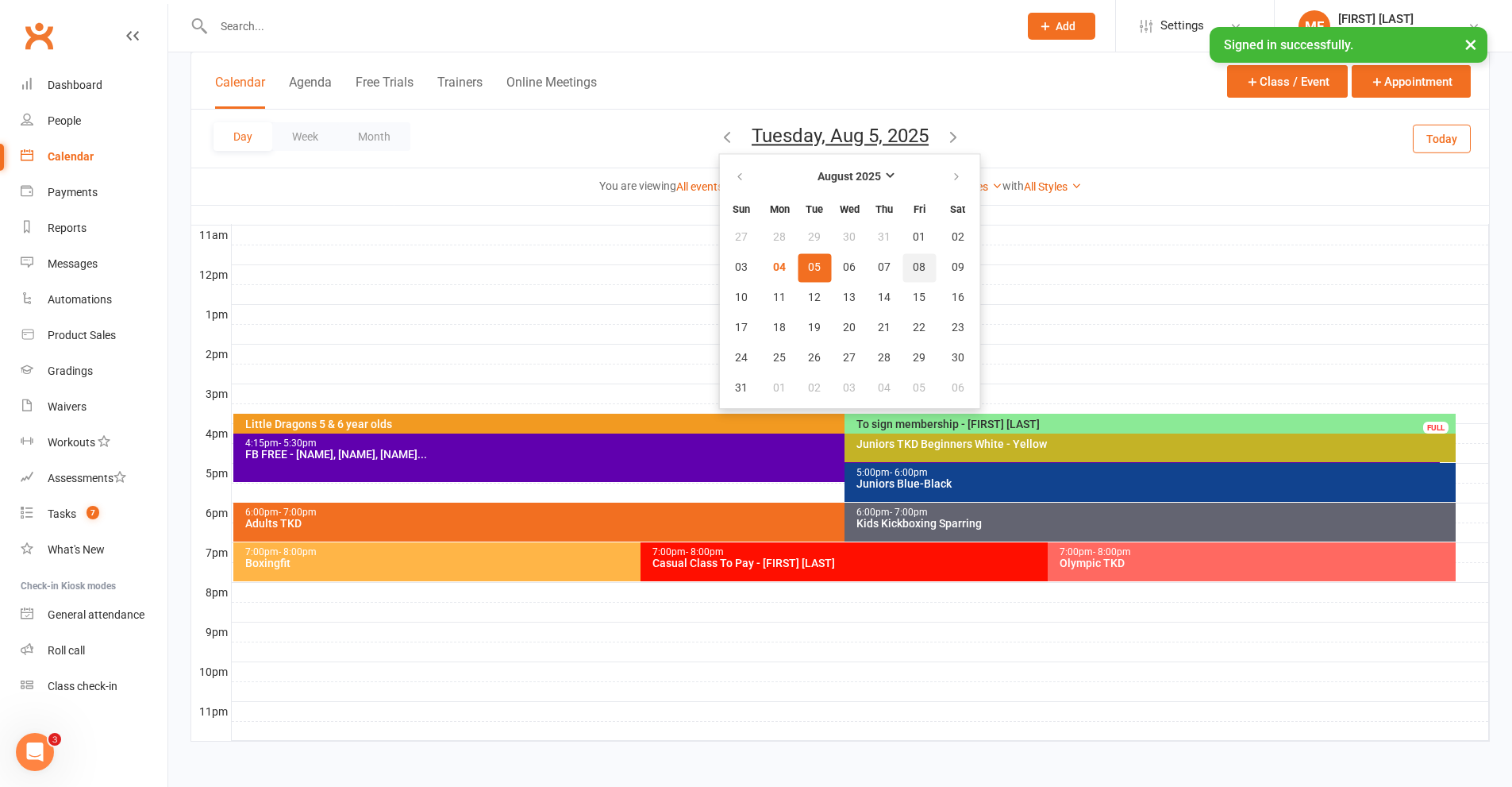 click on "08" at bounding box center [919, 268] 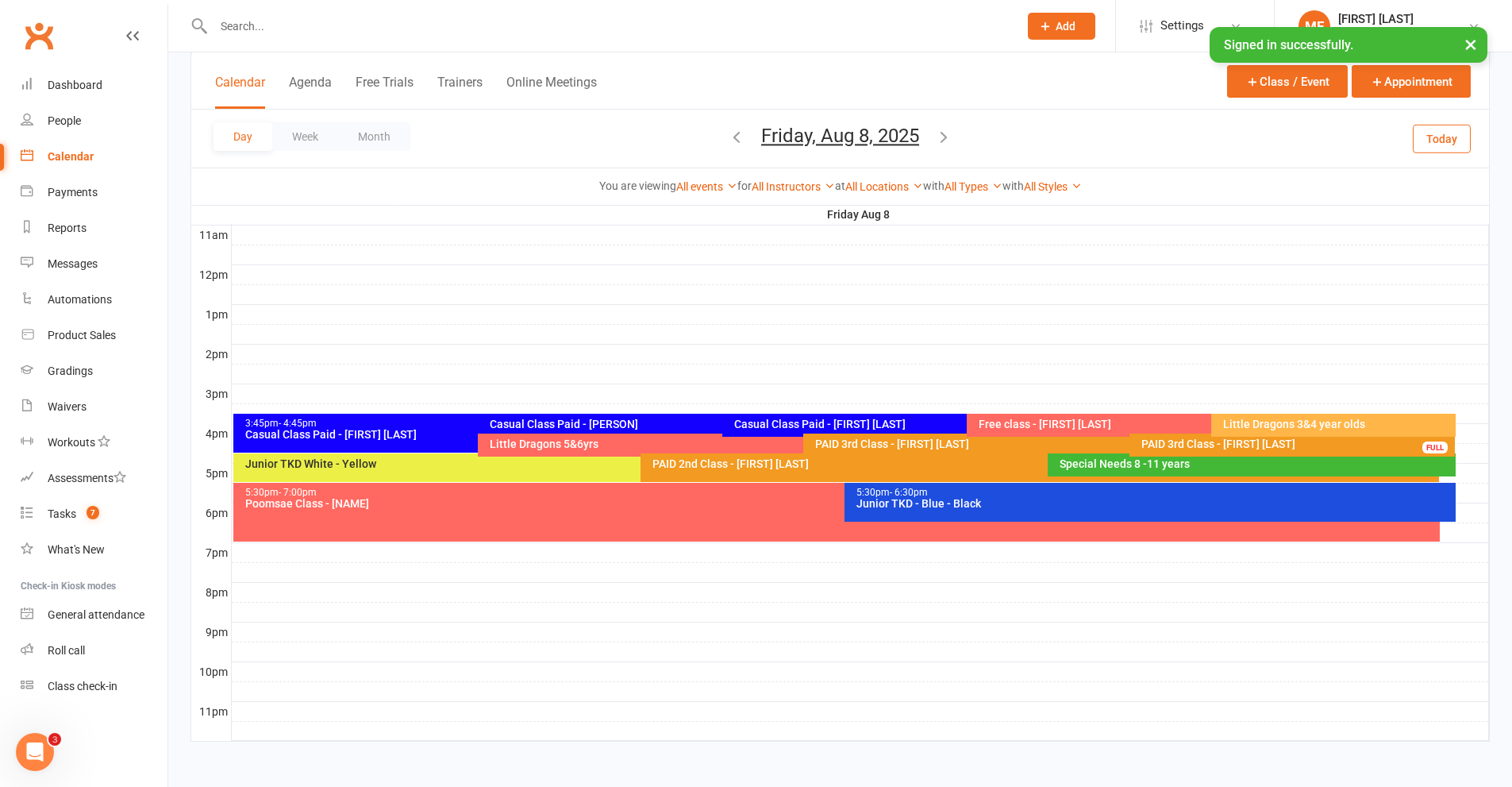 click on "Friday, Aug 8, 2025" at bounding box center [840, 136] 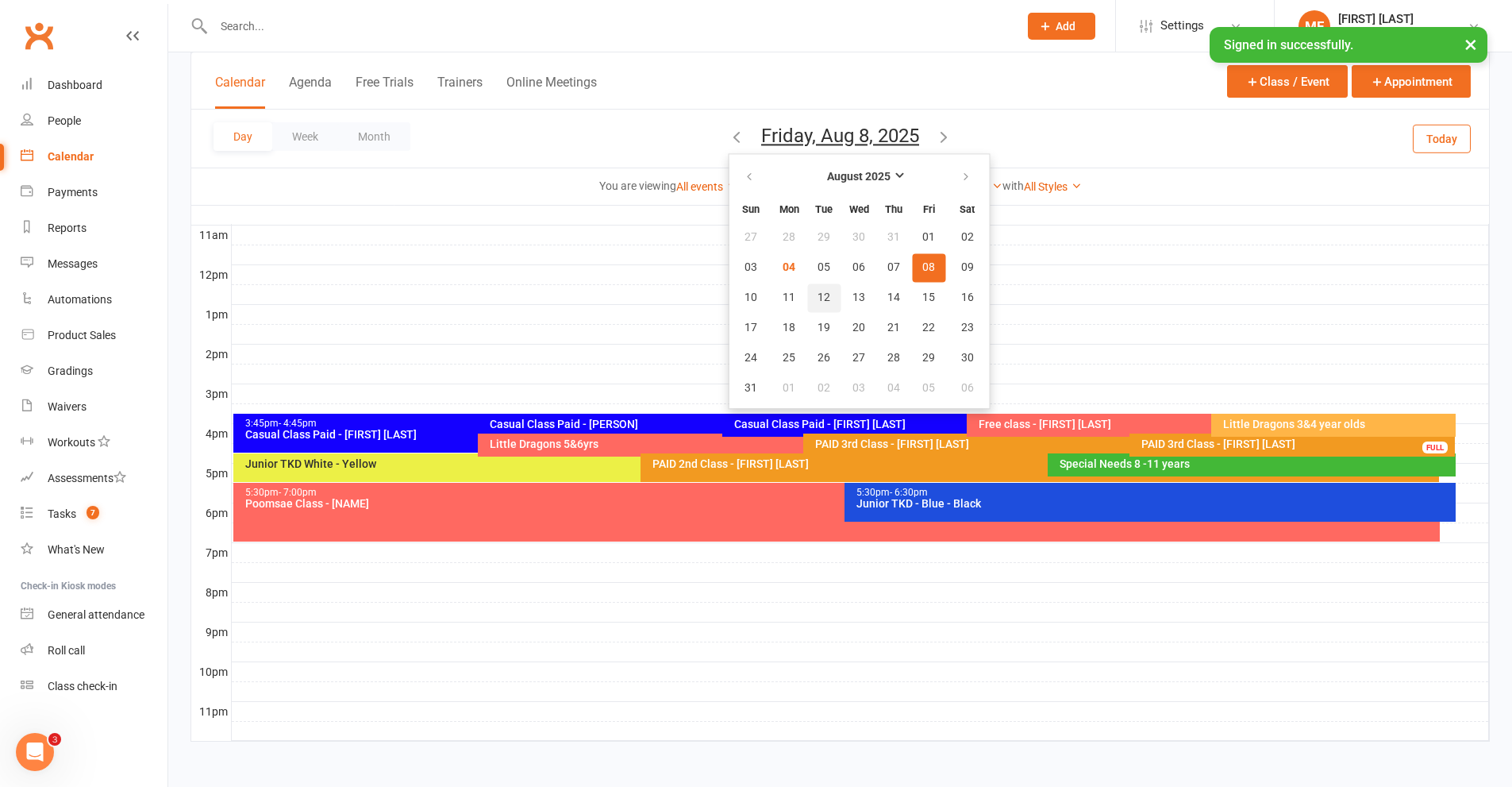 click on "12" at bounding box center (824, 298) 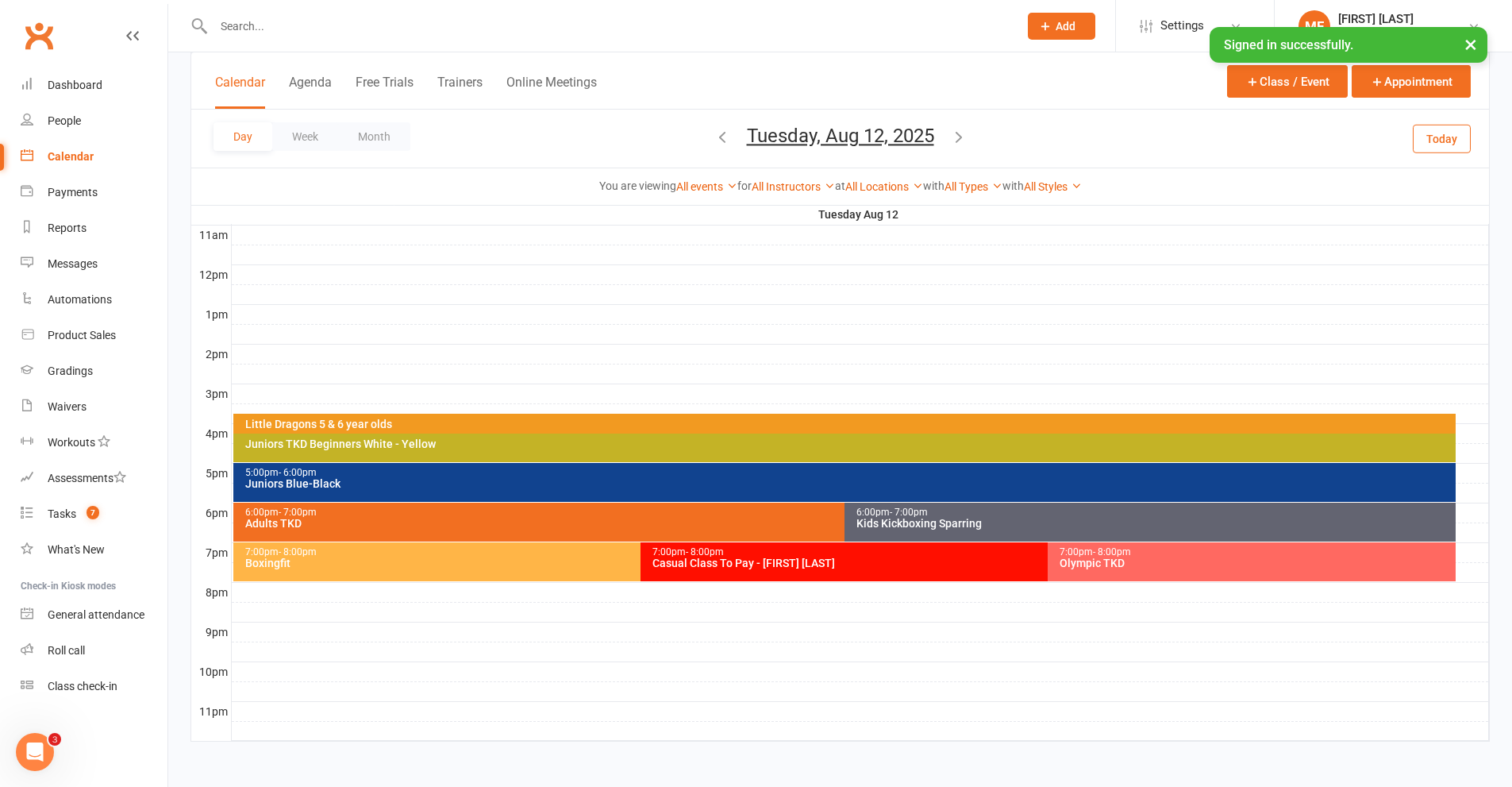 click on "Tuesday, Aug 12, 2025" at bounding box center [841, 136] 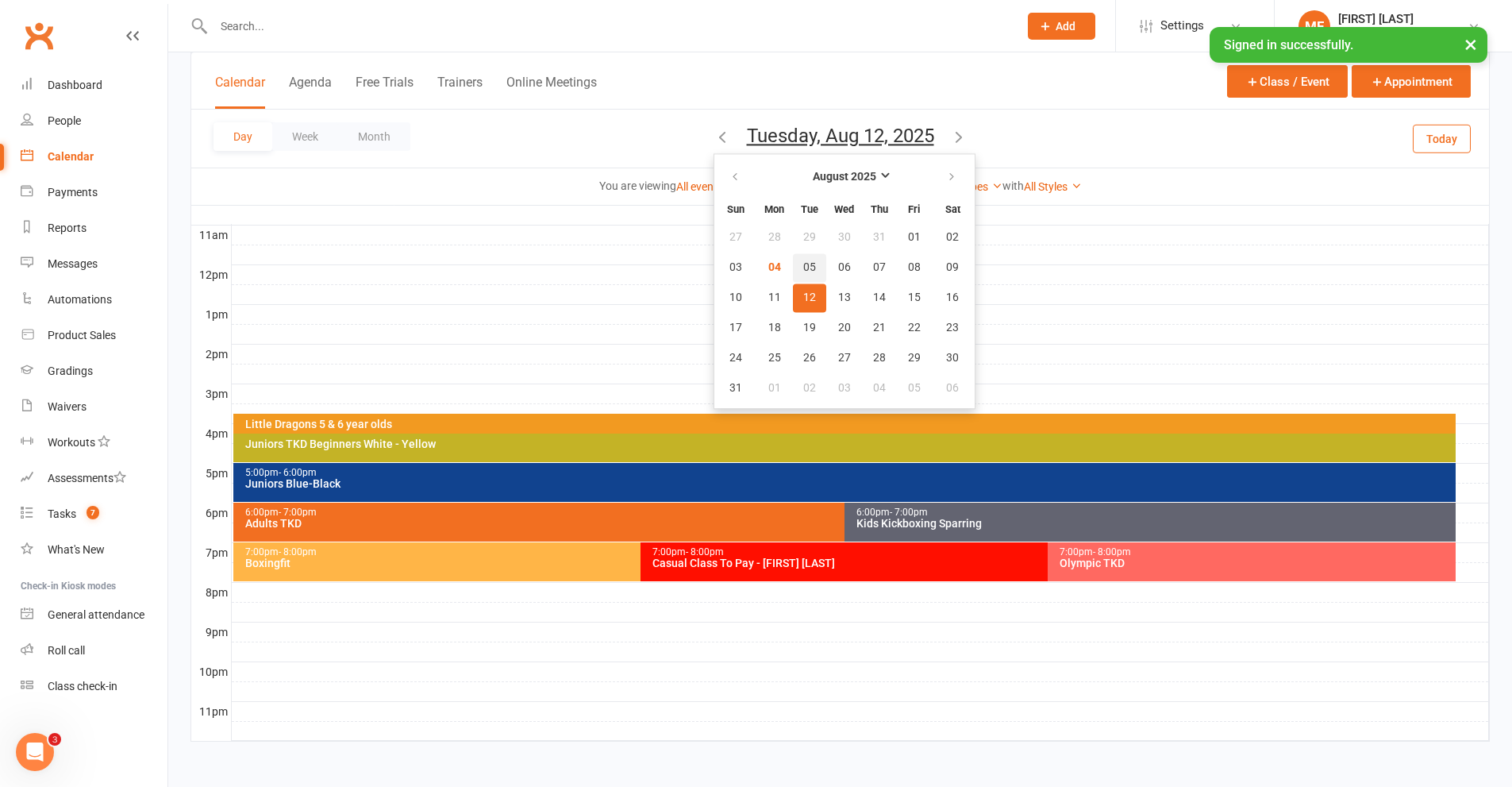 click on "05" at bounding box center (810, 268) 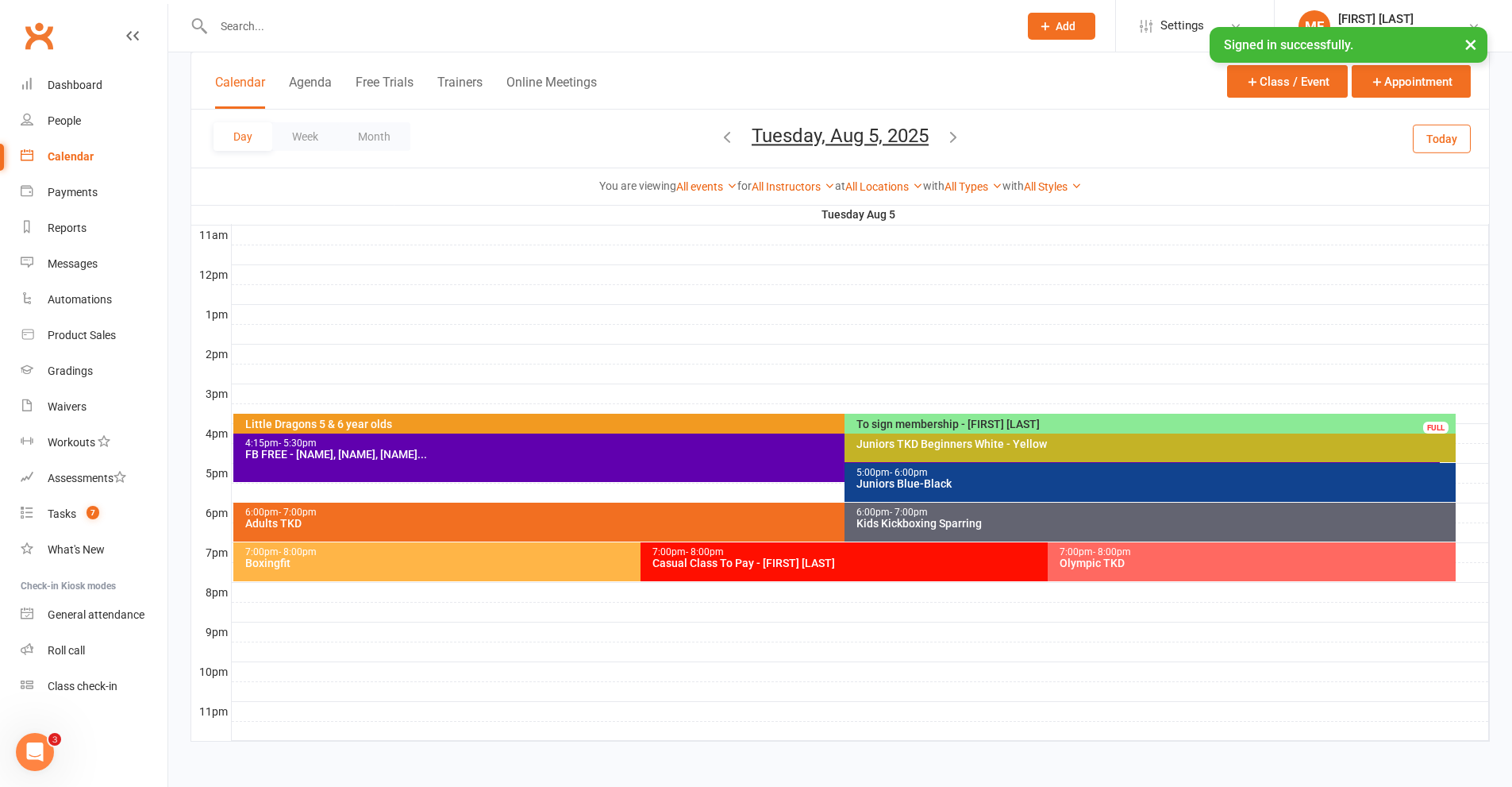 click on "Tuesday, Aug 5, 2025" at bounding box center [840, 136] 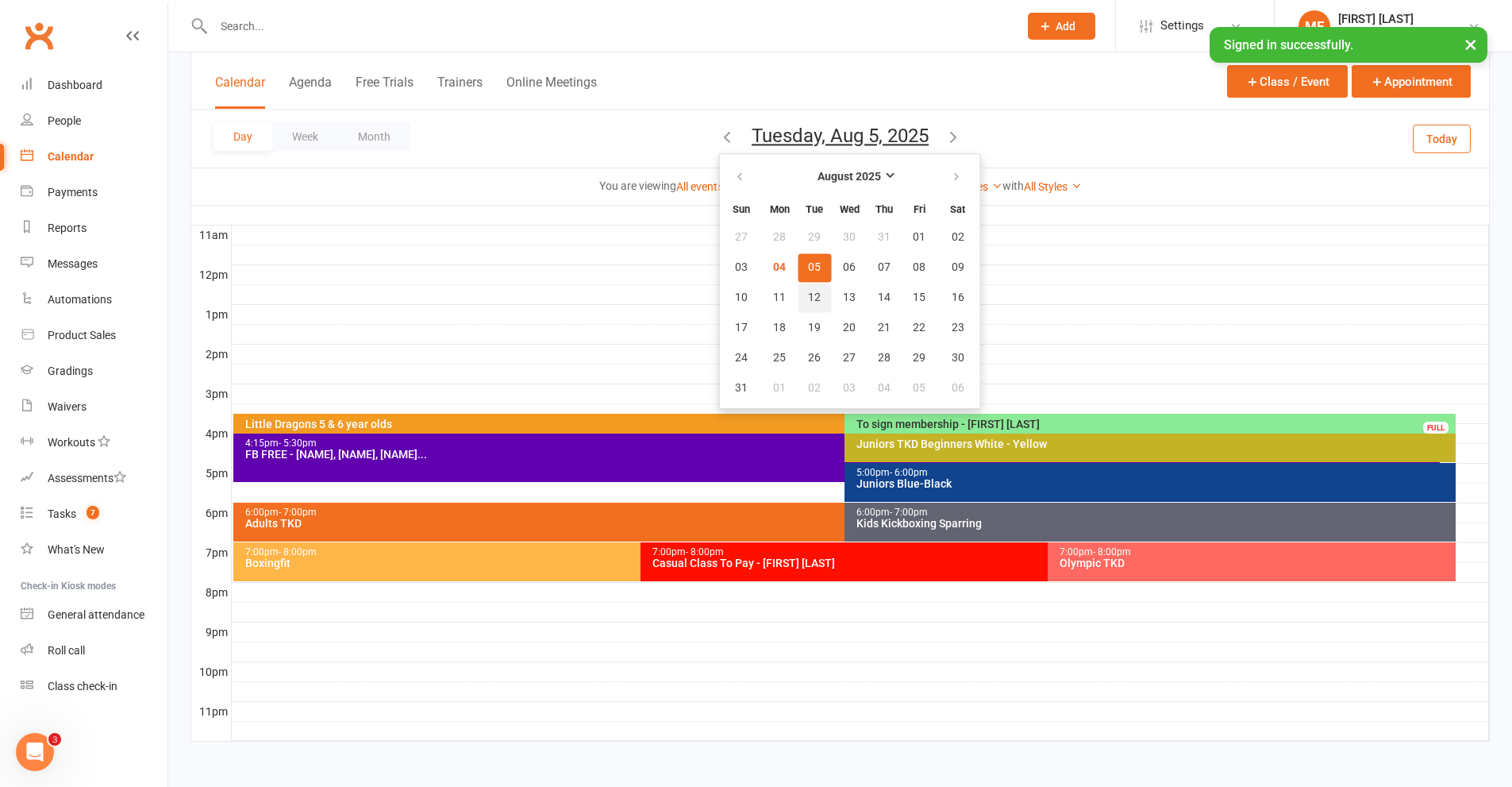 click on "12" at bounding box center (814, 298) 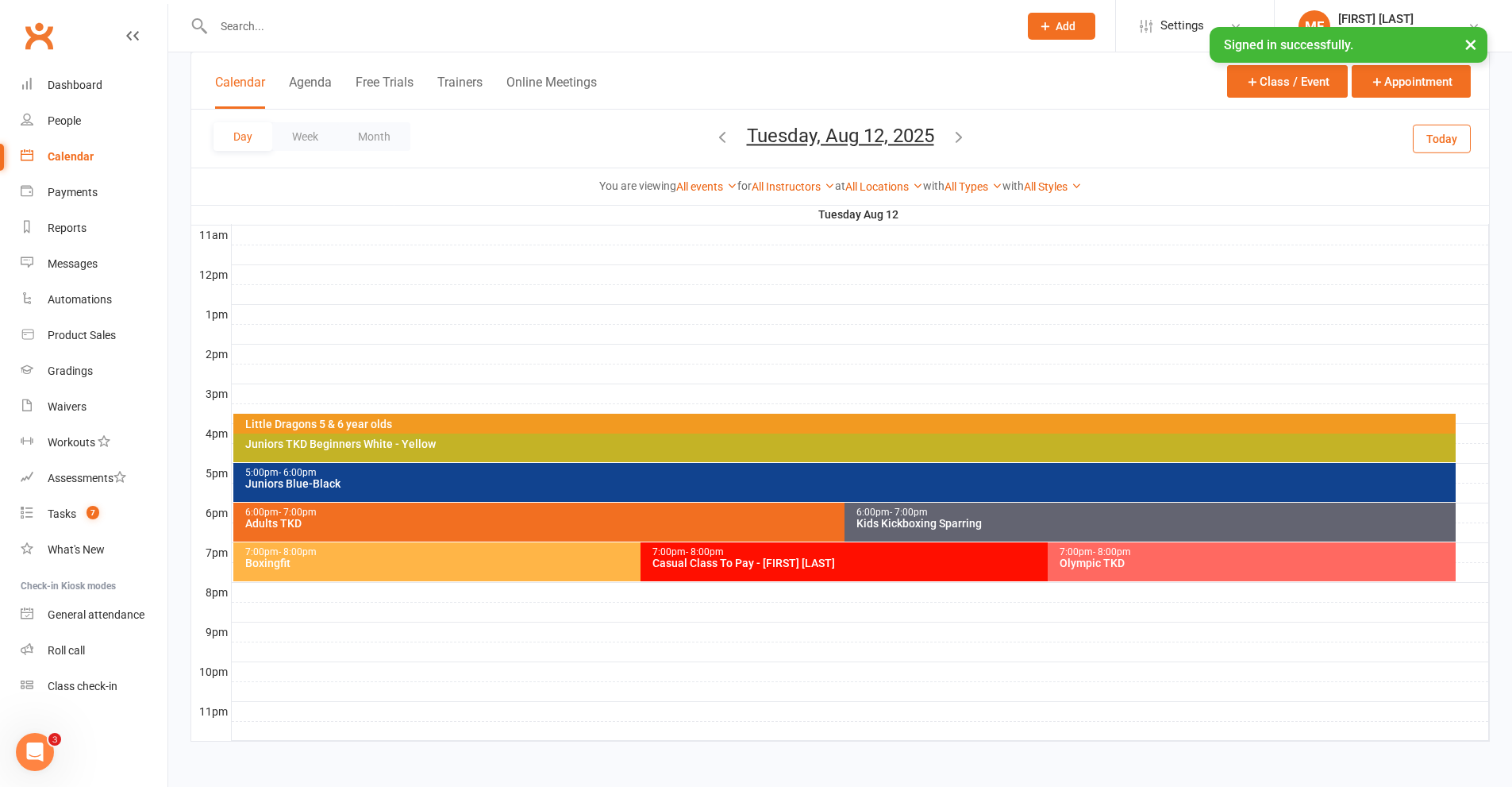 click at bounding box center [860, 414] 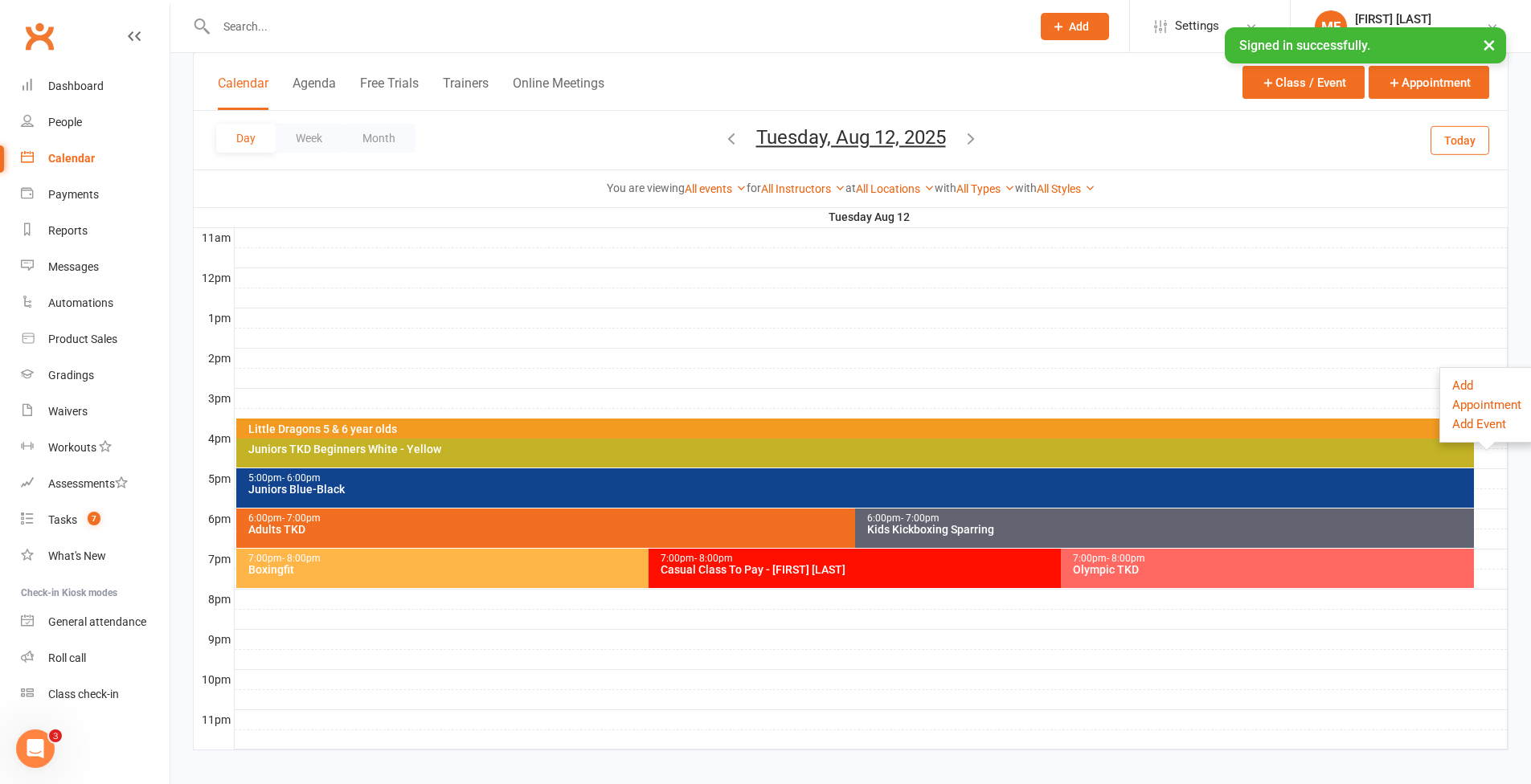 click at bounding box center (871, 419) 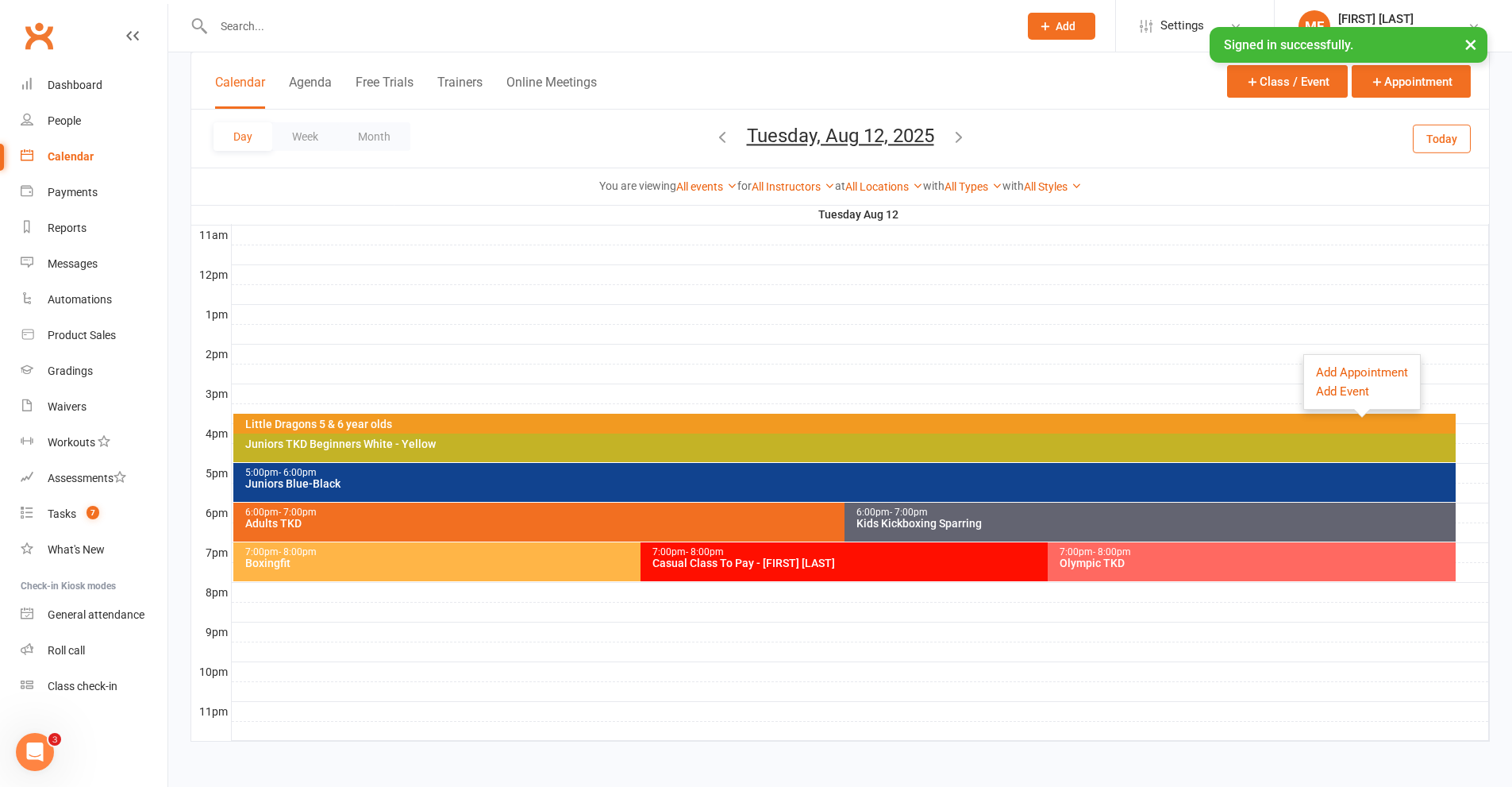 click at bounding box center [860, 414] 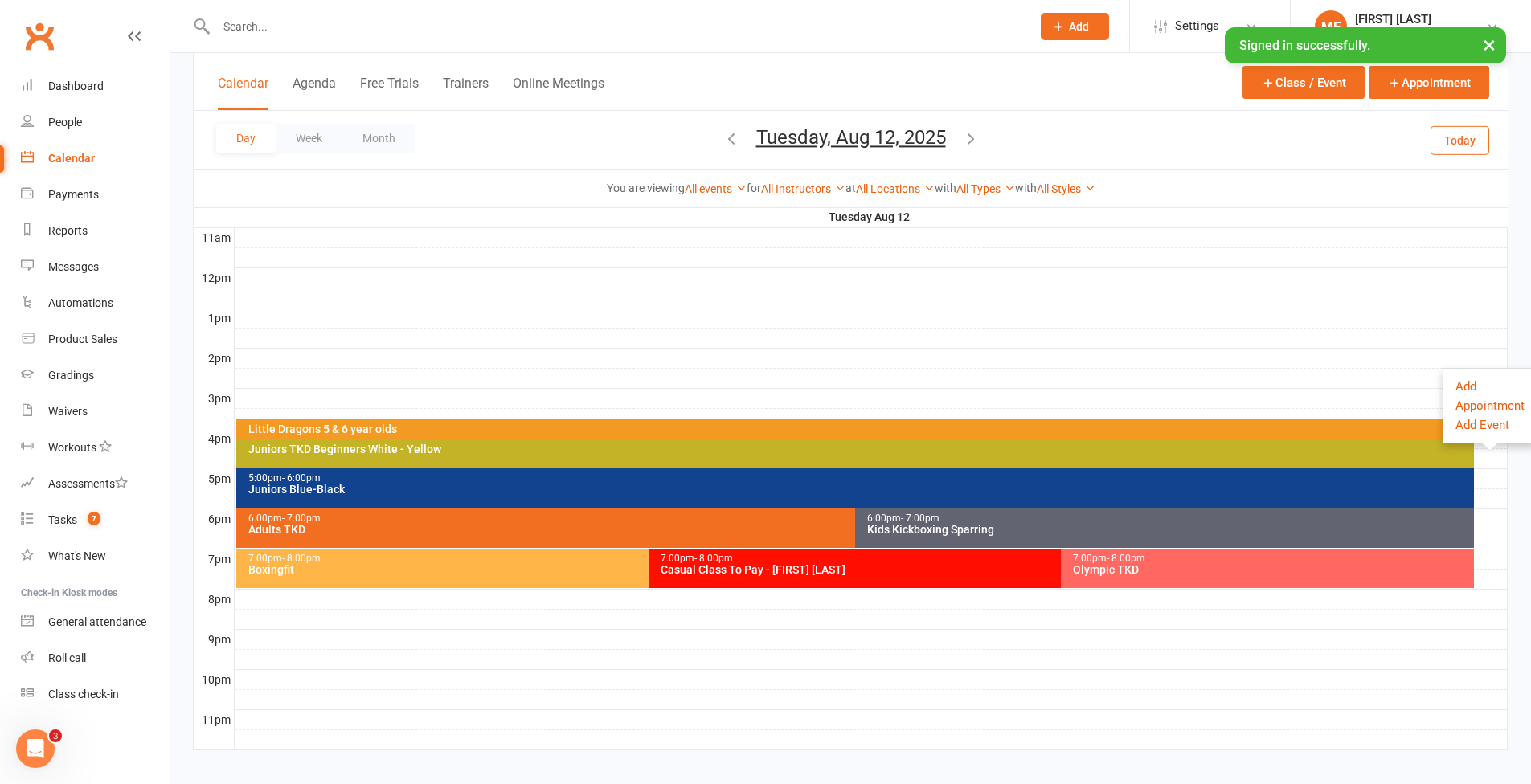 click on "You are viewing  All events All events  Empty events  Full events  Non-empty events  Non-full events  "Free" events  Non-"free" events  Website-visible events  Website-hidden events  Waitlist-enabled events  Waitlist-disabled events  Events with non-empty waitlists   for  All Instructors [FIRST] [LAST]  [FIRST] [LAST]  [FIRST] [LAST]  [FIRST] [LAST]  [FIRST] [LAST]  [FIRST] [LAST]  [FIRST] [LAST]  [FIRST] [LAST]  [FIRST] [LAST]  [FIRST] [LAST]   at  All Locations [Deactivated] .  [Deactivated] .  [CITY]  [CITY]  [CITY]  [CITY]  [CITY]   with  All Types Adult TKD  BJJ  Boxing  Class  Intro  Junior TKD  Kickboxing  Little Dragons  Private Lesson - 1 Hour  Private Lesson - 30 minutes  Small Group Private Training  SPARRING SEMINAR  Special Needs  No type set   with  All Styles BJJ Adults  BJJ JUNIORS  Boxing  Kickboxing Adults  Kickboxing Juniors  Little Dragons  Taekwondo Adults  Taekwondo Juniors  No style set" at bounding box center (850, 188) 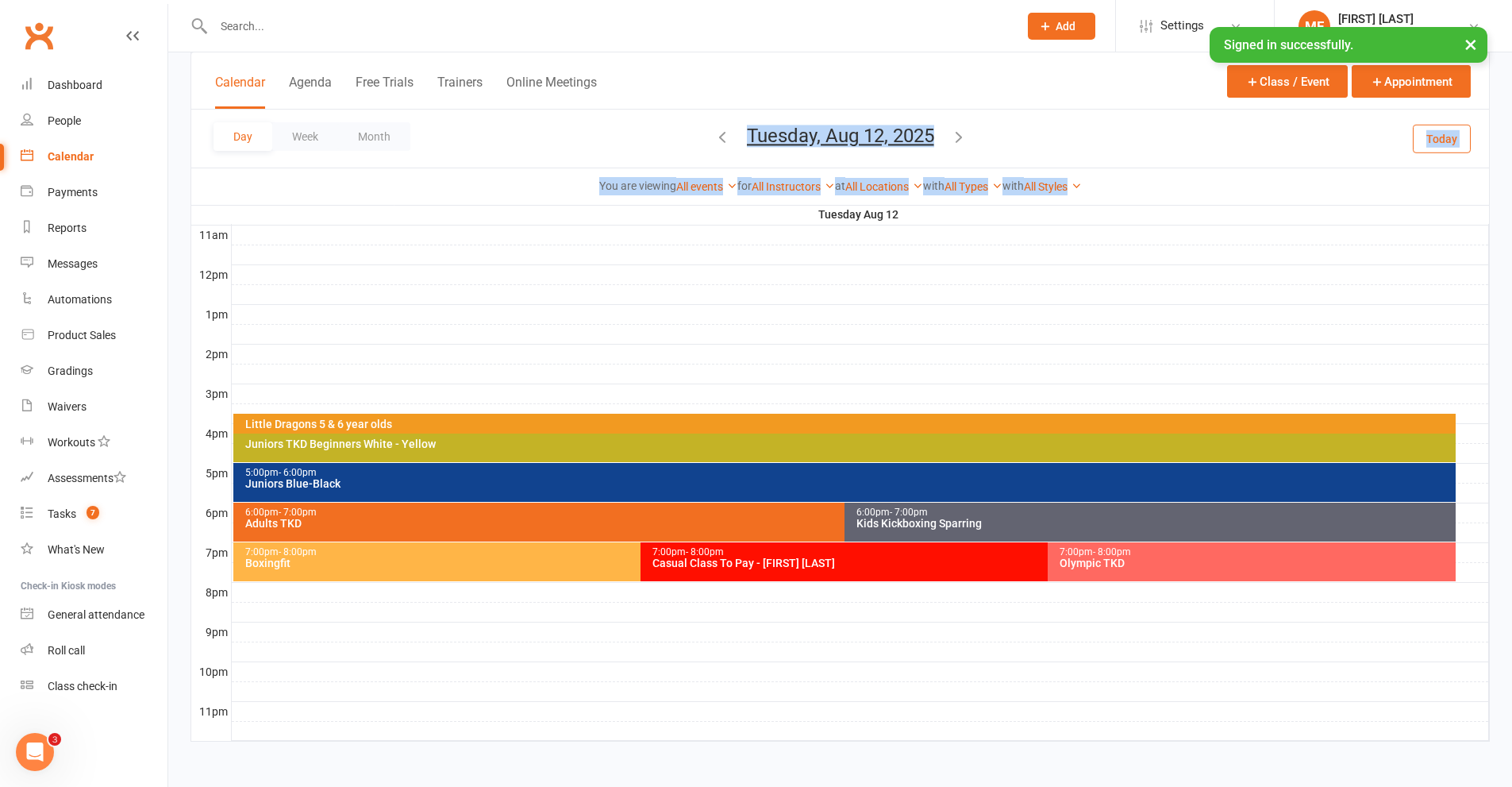 drag, startPoint x: 1106, startPoint y: 183, endPoint x: 629, endPoint y: 166, distance: 477.30284 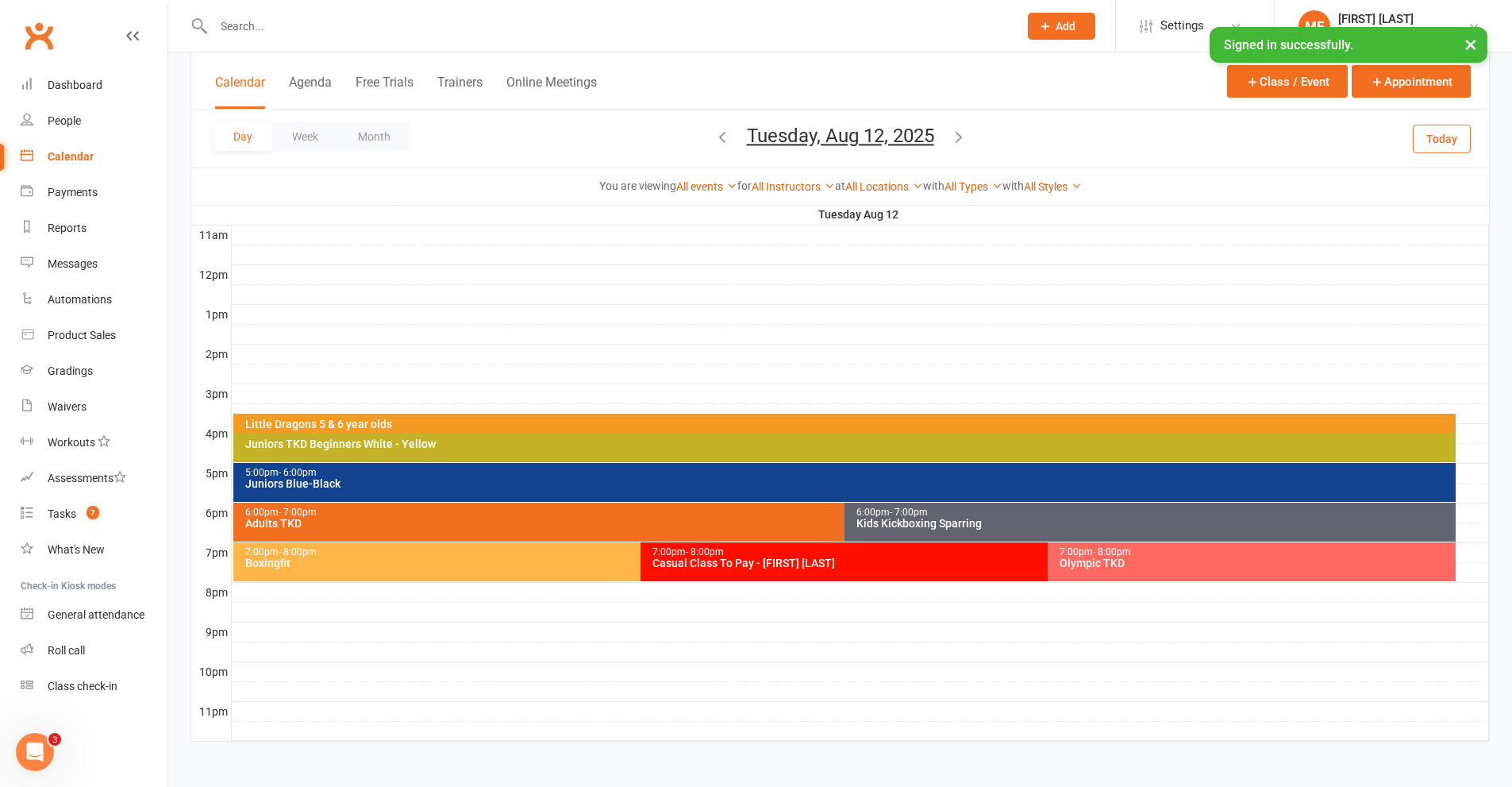 click on "You are viewing  All events All events  Empty events  Full events  Non-empty events  Non-full events  "Free" events  Non-"free" events  Website-visible events  Website-hidden events  Waitlist-enabled events  Waitlist-disabled events  Events with non-empty waitlists   for  All Instructors [FIRST] [LAST]  [FIRST] [LAST]  [FIRST] [LAST]  [FIRST] [LAST]  [FIRST] [LAST]  [FIRST] [LAST]  [FIRST] [LAST]  [FIRST] [LAST]  [FIRST] [LAST]  [FIRST] [LAST]   at  All Locations [Deactivated] .  [Deactivated] .  [CITY]  [CITY]  [CITY]  [CITY]  [CITY]   with  All Types Adult TKD  BJJ  Boxing  Class  Intro  Junior TKD  Kickboxing  Little Dragons  Private Lesson - 1 Hour  Private Lesson - 30 minutes  Small Group Private Training  SPARRING SEMINAR  Special Needs  No type set   with  All Styles BJJ Adults  BJJ JUNIORS  Boxing  Kickboxing Adults  Kickboxing Juniors  Little Dragons  Taekwondo Adults  Taekwondo Juniors  No style set" at bounding box center (840, 186) 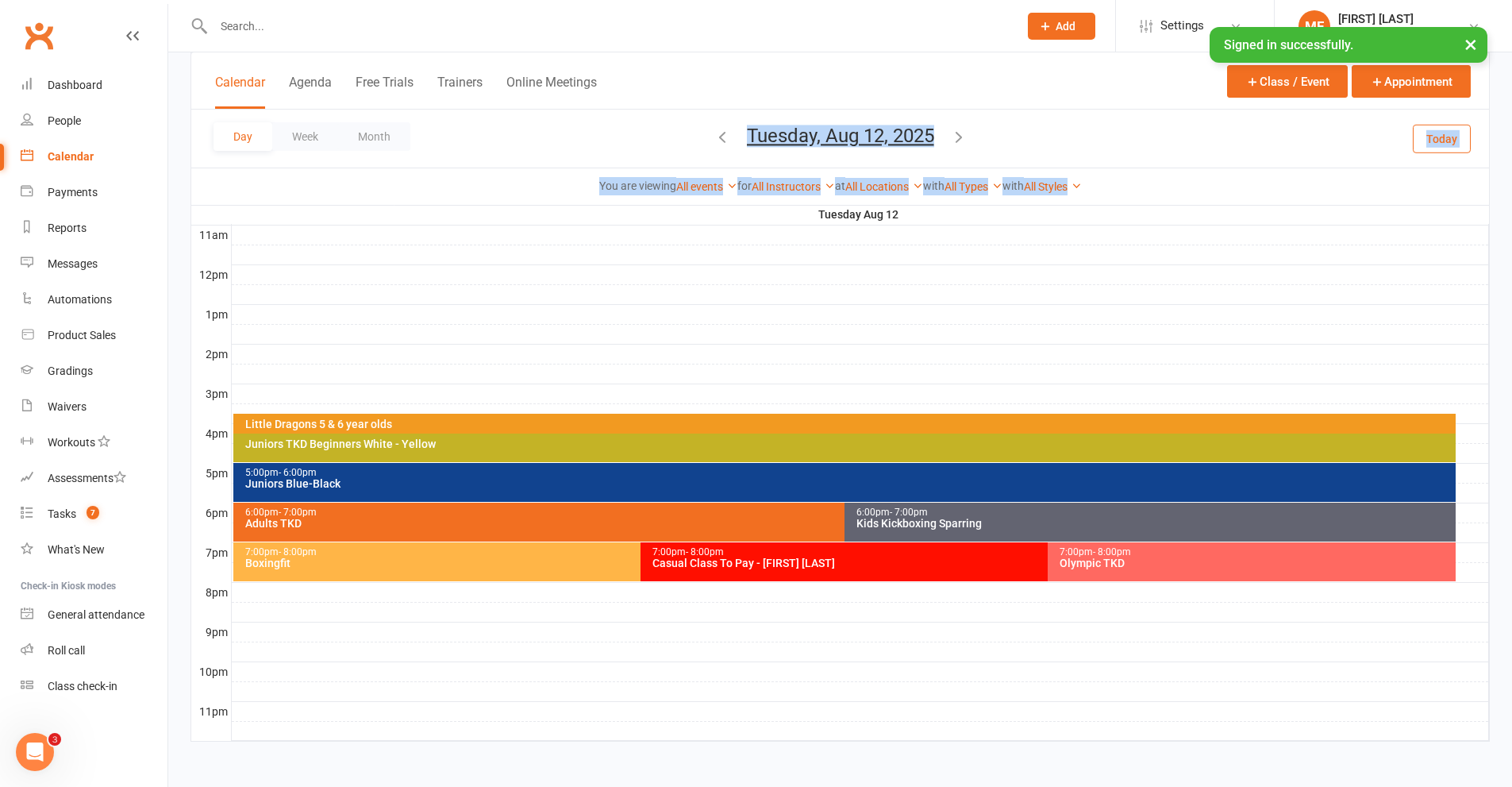 drag, startPoint x: 1133, startPoint y: 188, endPoint x: 592, endPoint y: 128, distance: 544.317 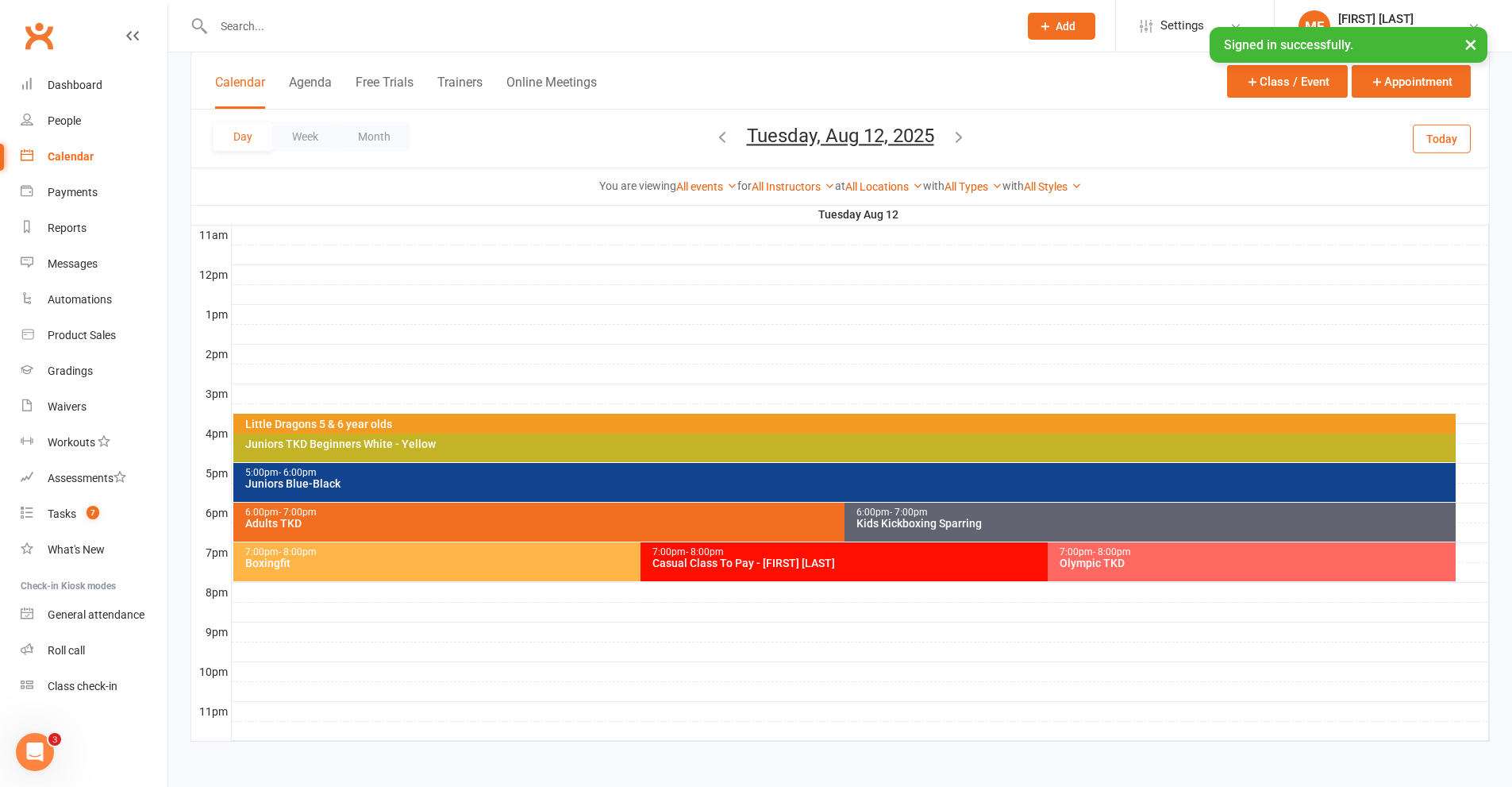 click on "Day Week Month Tuesday, Aug 12, 2025
August 2025
Sun Mon Tue Wed Thu Fri Sat
27
28
29
30
31
01
02
03
04
05
06
07
08
09
10
11
12
13
14
15
16
17
18
19
20
21
22
23
24
25
26
27
28
29
30" at bounding box center [840, 138] 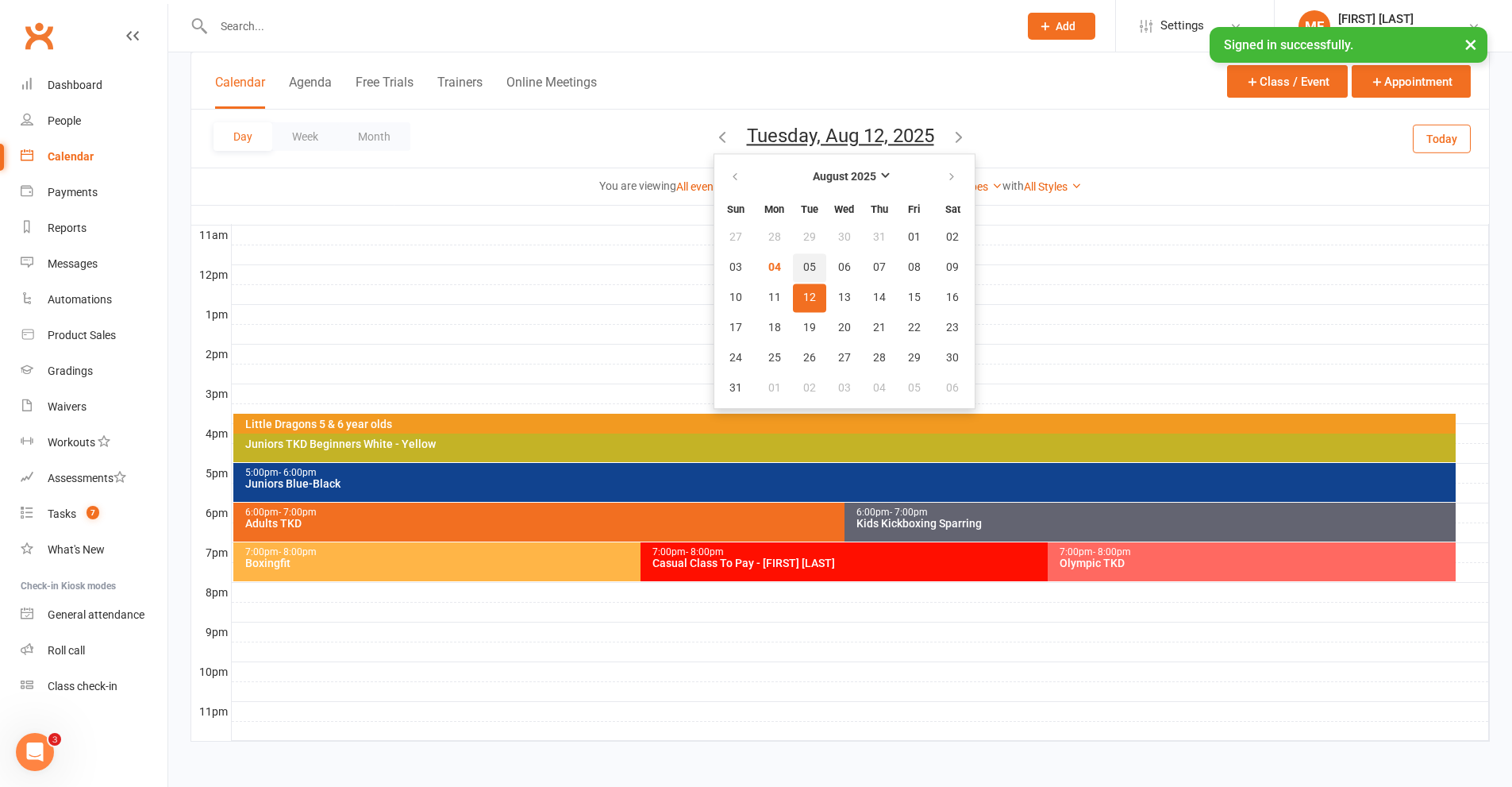 click on "05" at bounding box center (810, 268) 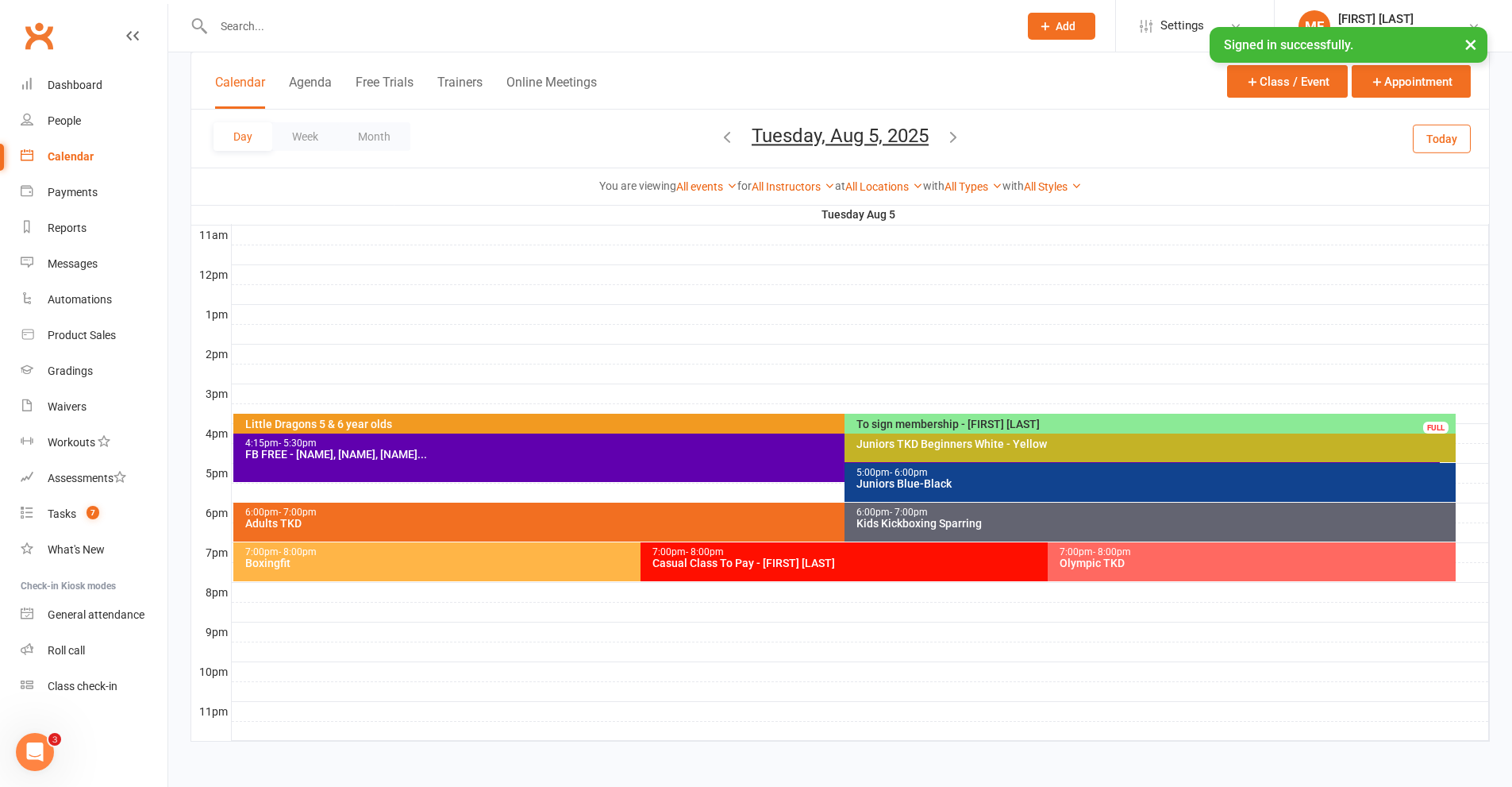 click on "Tuesday, Aug 5, 2025" at bounding box center (840, 136) 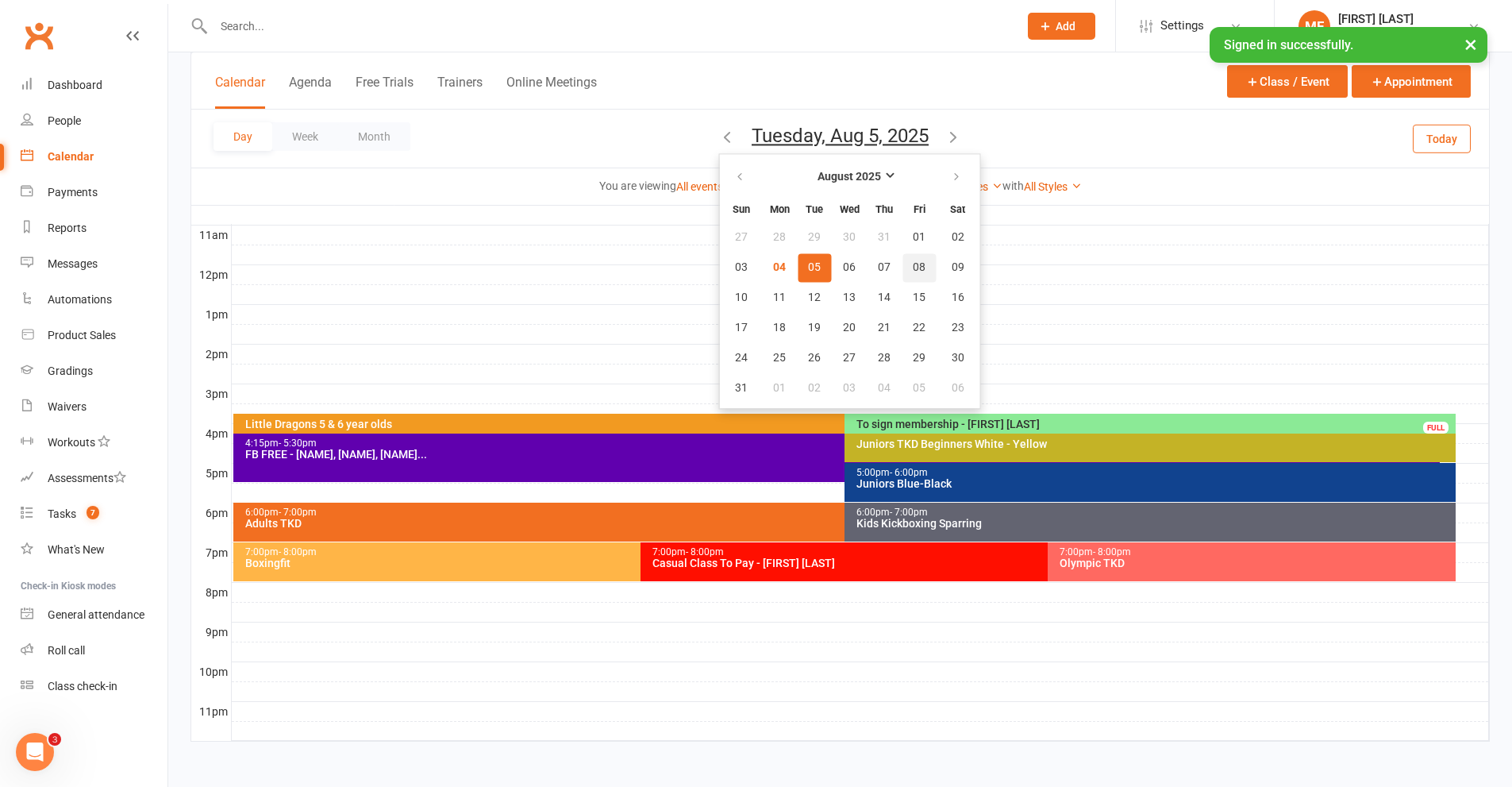click on "08" at bounding box center [919, 268] 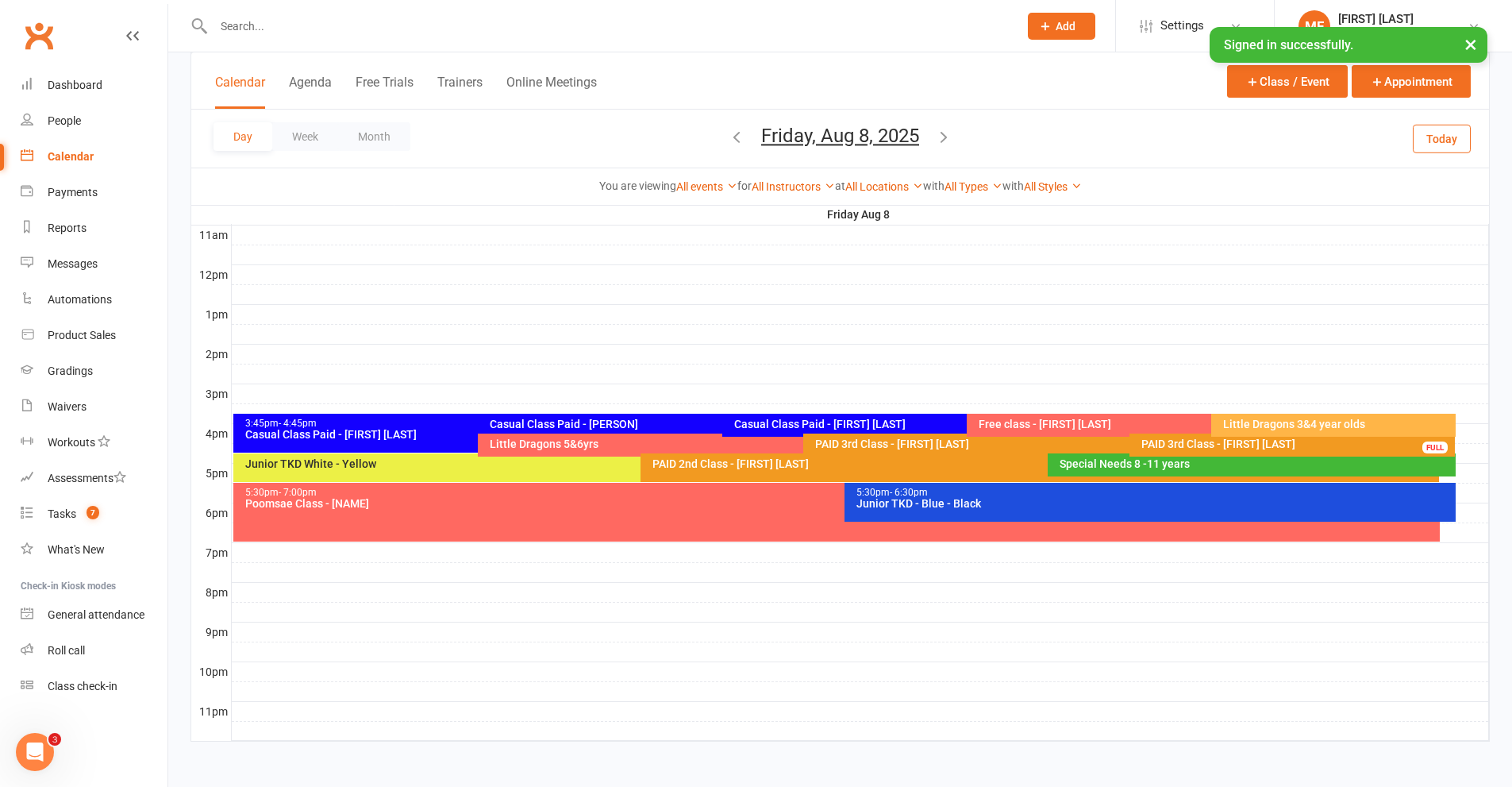 click on "Friday, Aug 8, 2025" at bounding box center (840, 136) 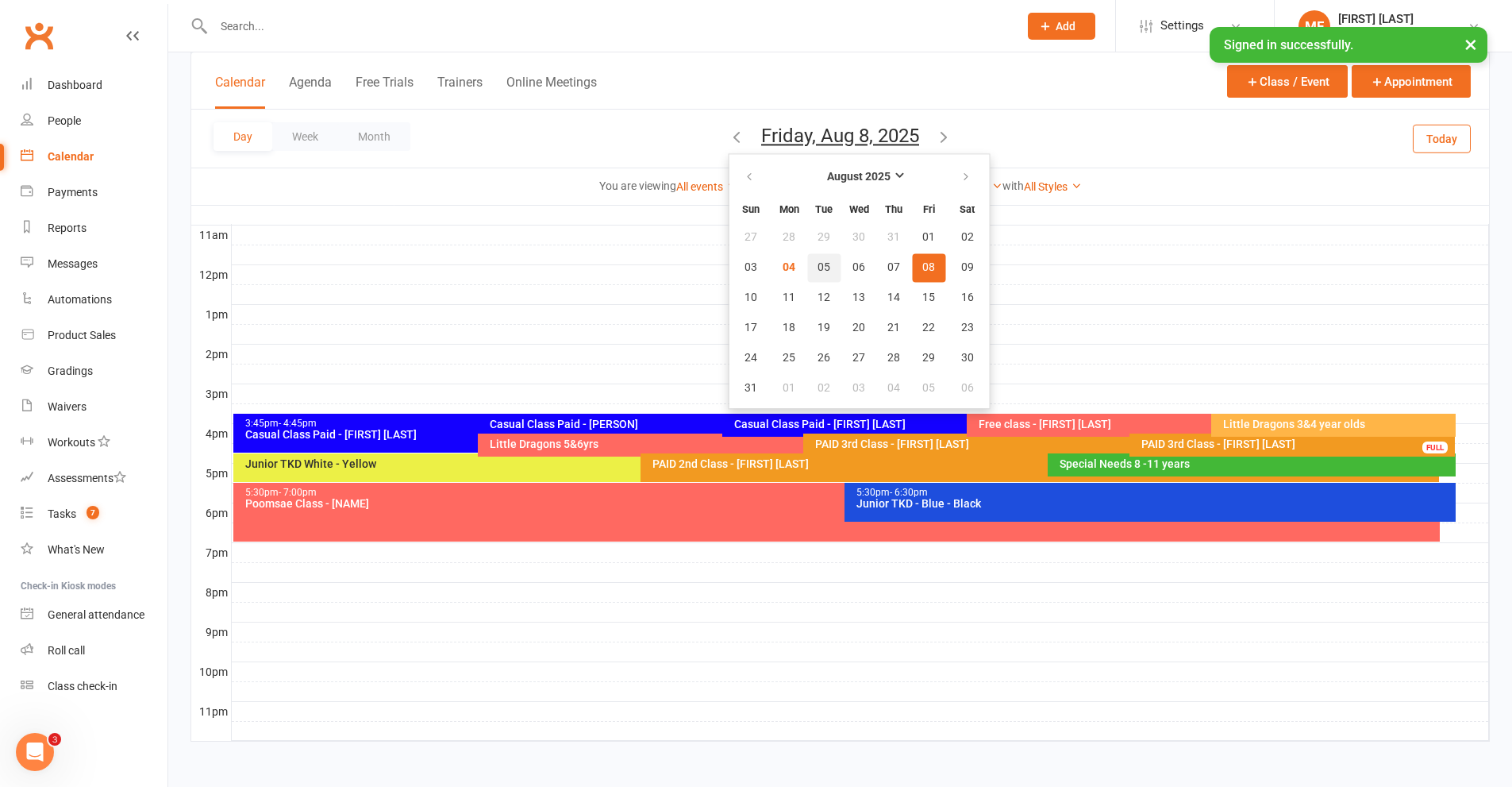 click on "05" at bounding box center (824, 268) 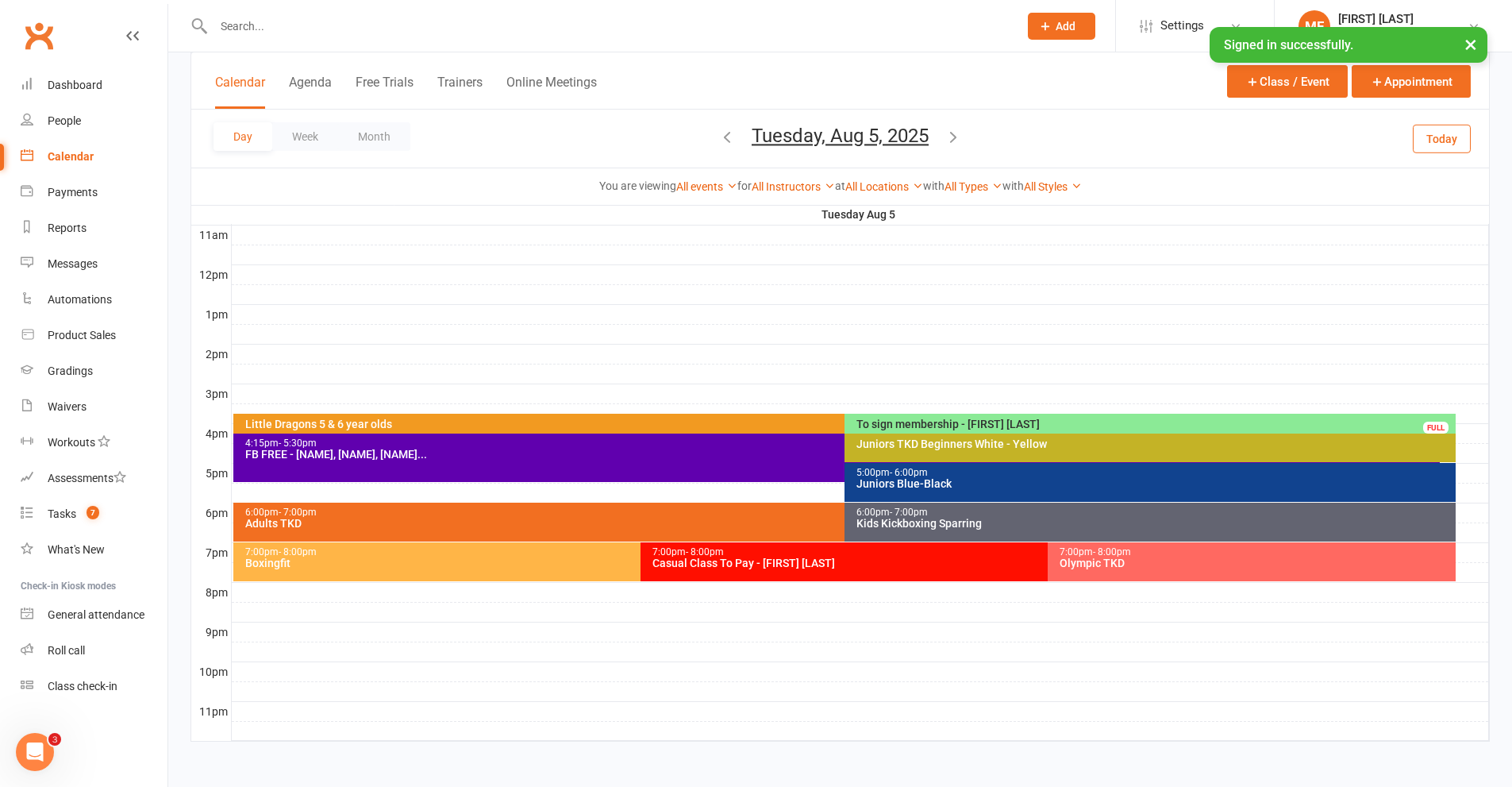 click on "Tuesday, Aug 5, 2025" at bounding box center (840, 136) 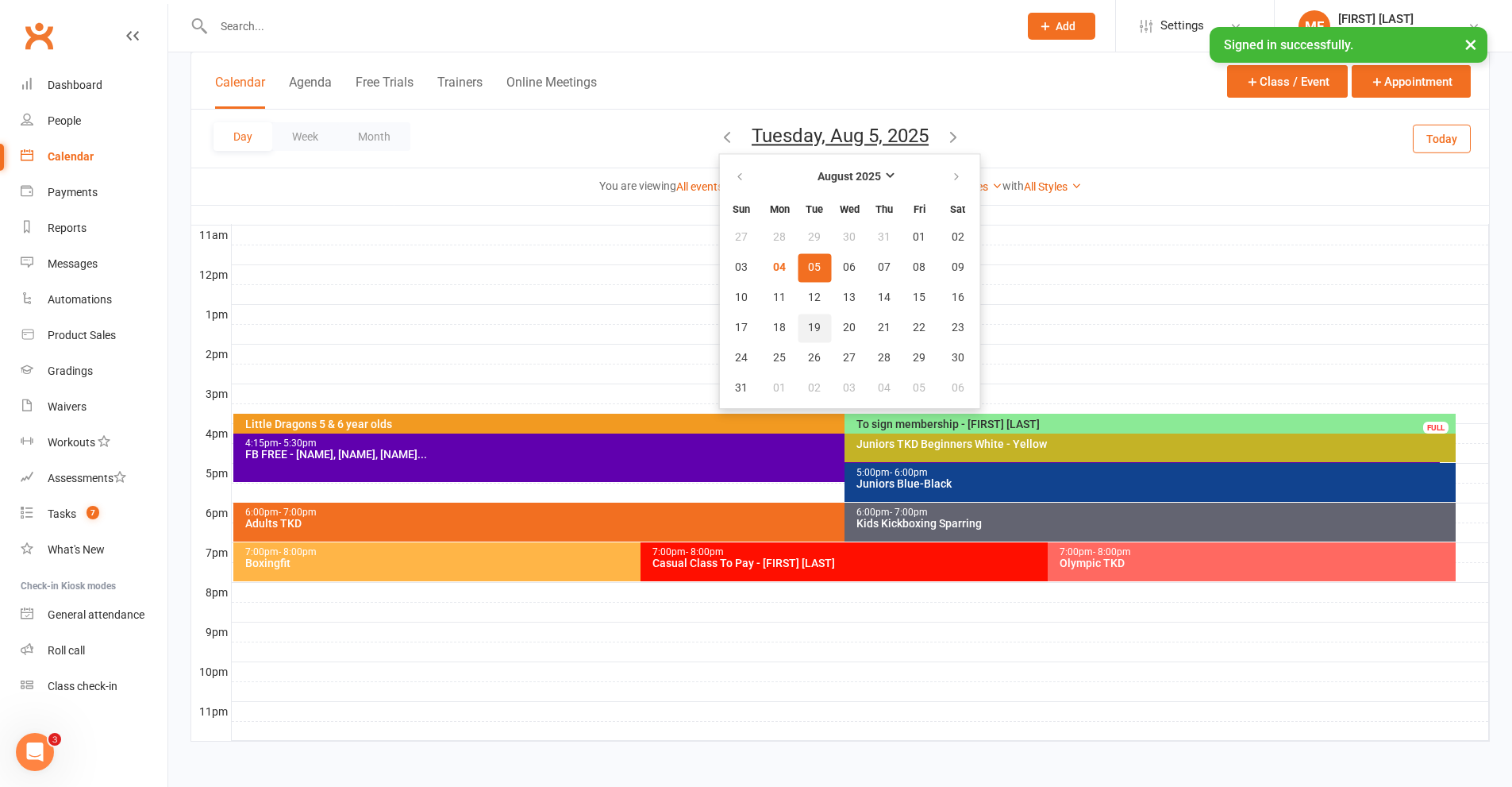 click on "19" at bounding box center [814, 328] 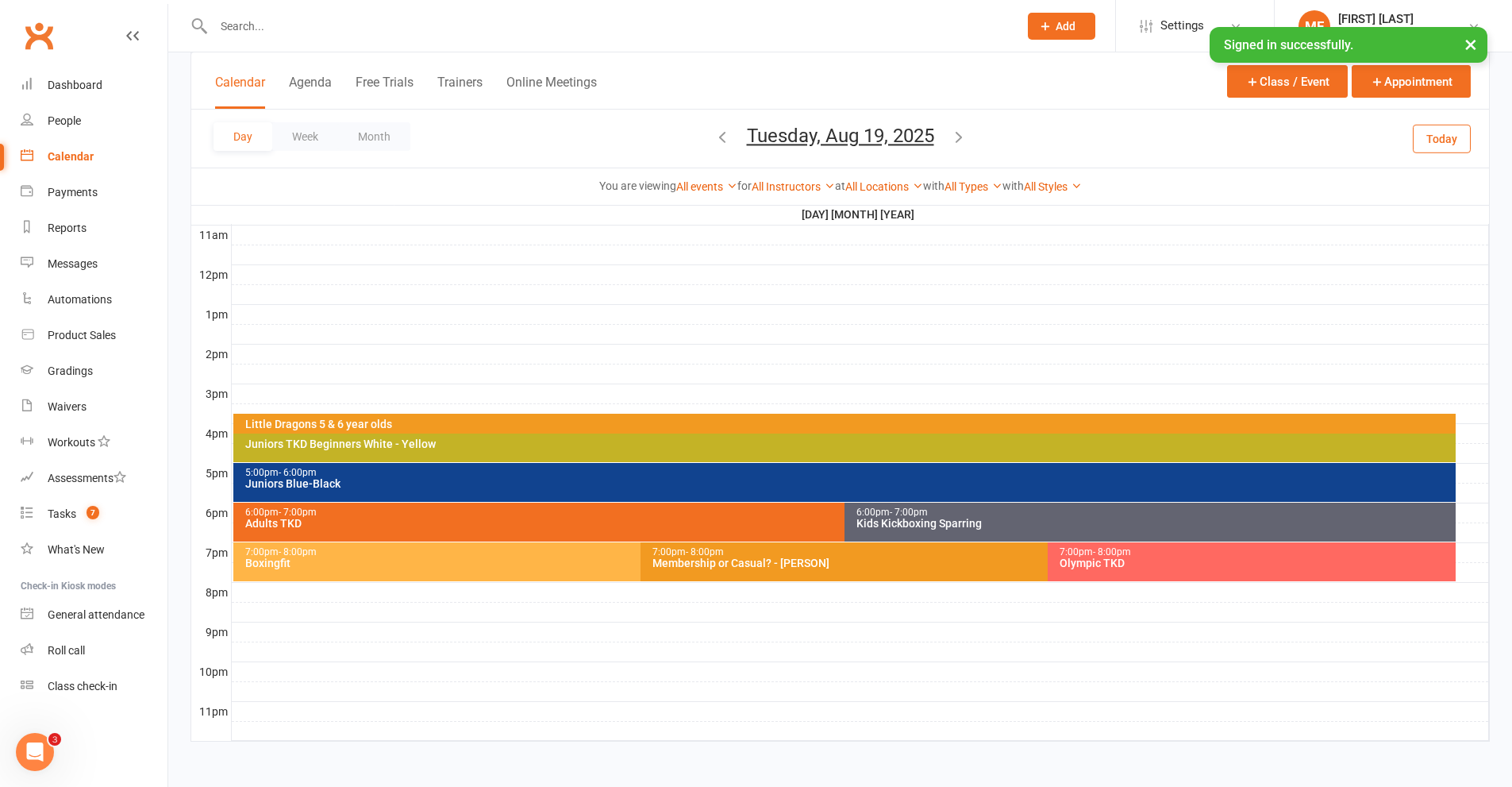 click at bounding box center (608, 26) 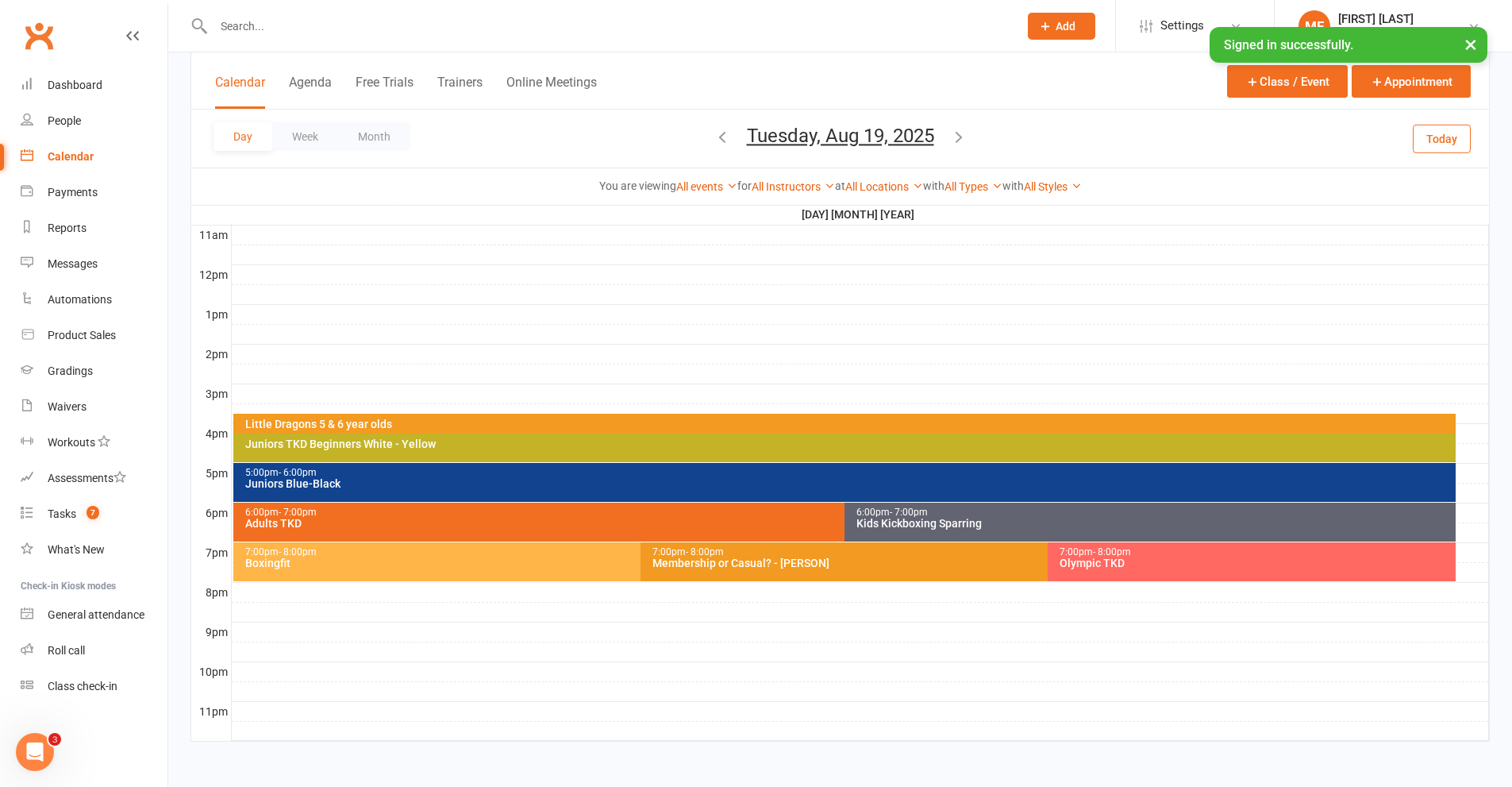 drag, startPoint x: 1071, startPoint y: 24, endPoint x: 1051, endPoint y: 48, distance: 31.240999 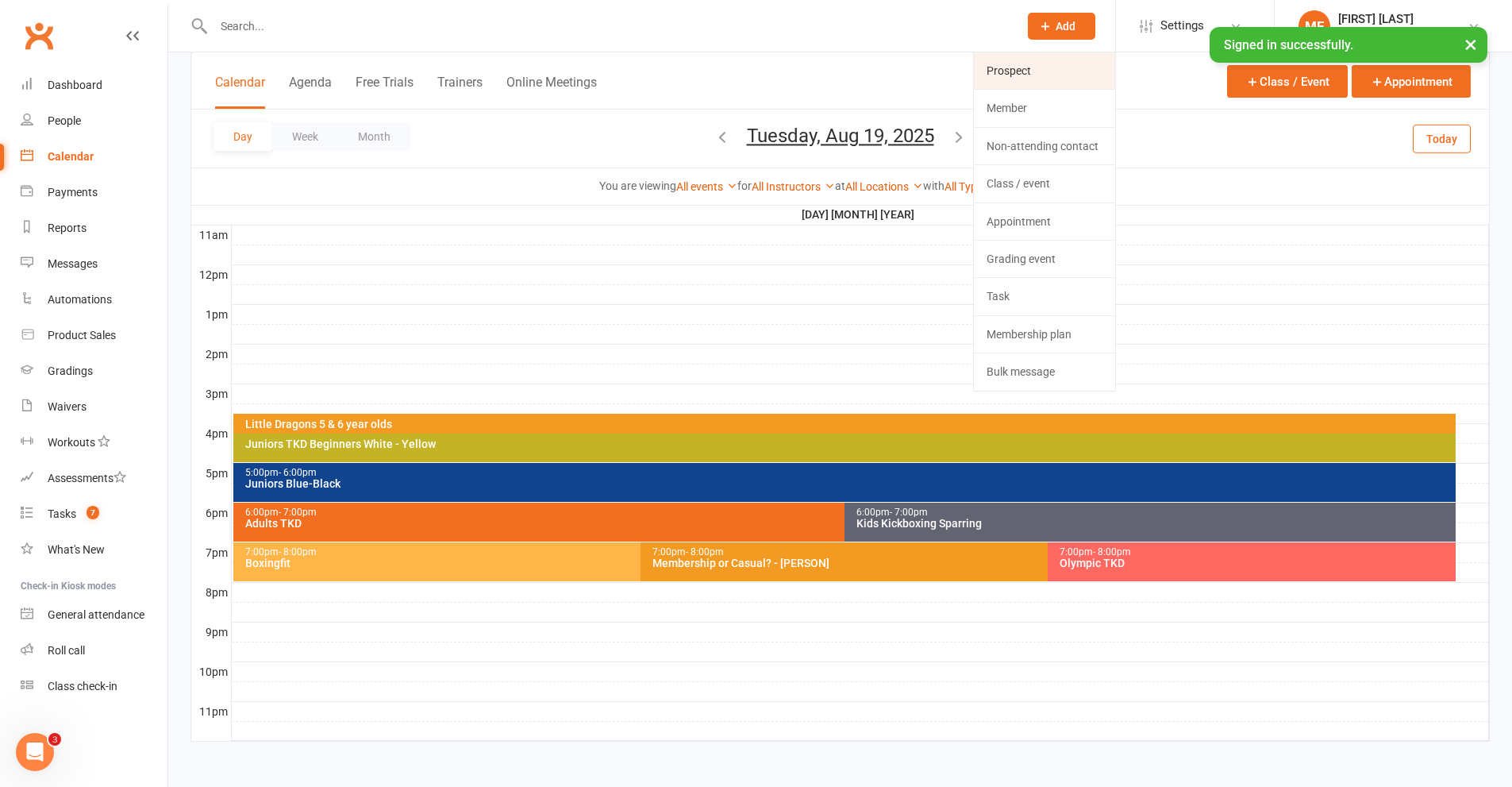 click on "Prospect" 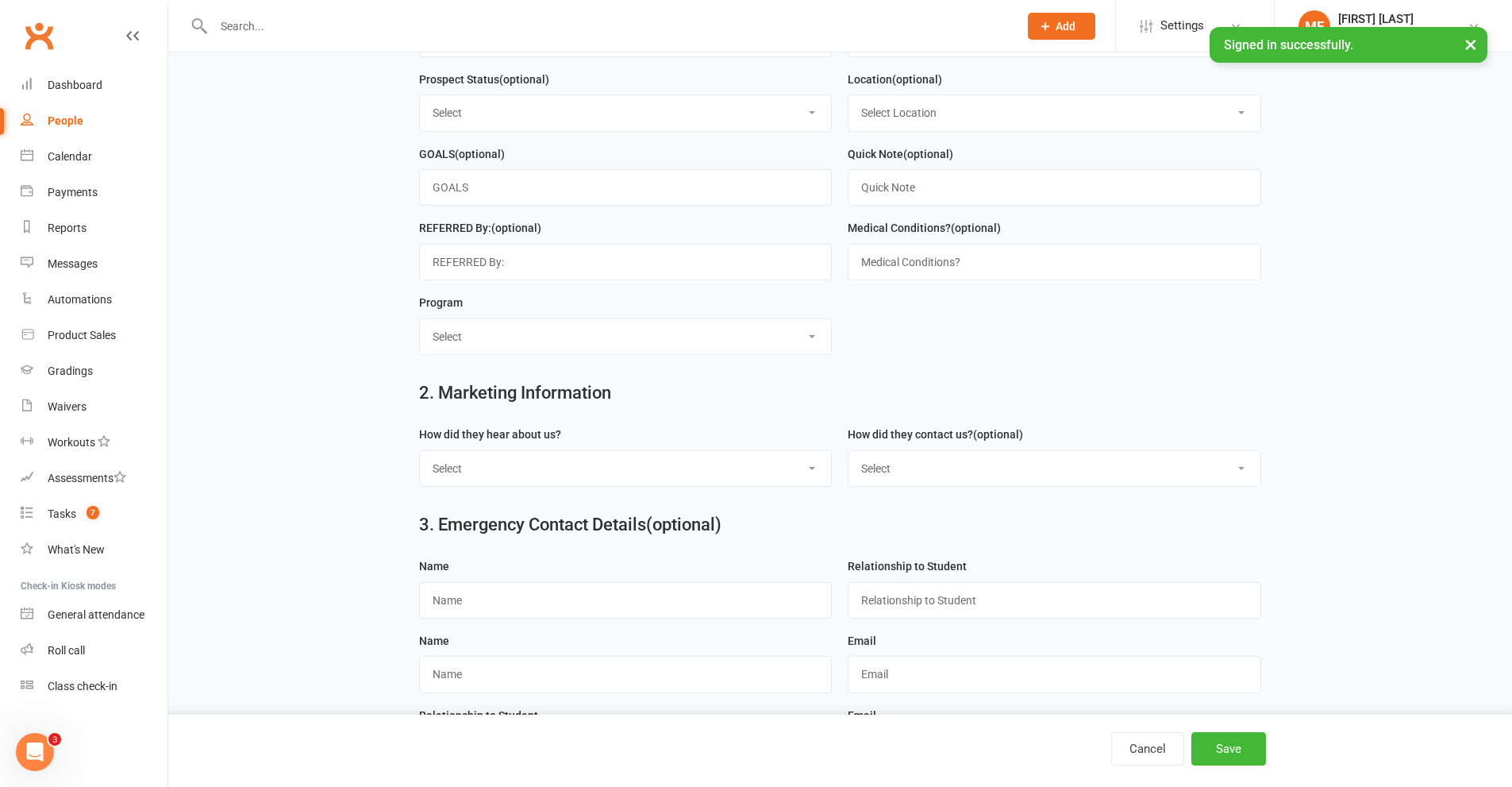 scroll, scrollTop: 0, scrollLeft: 0, axis: both 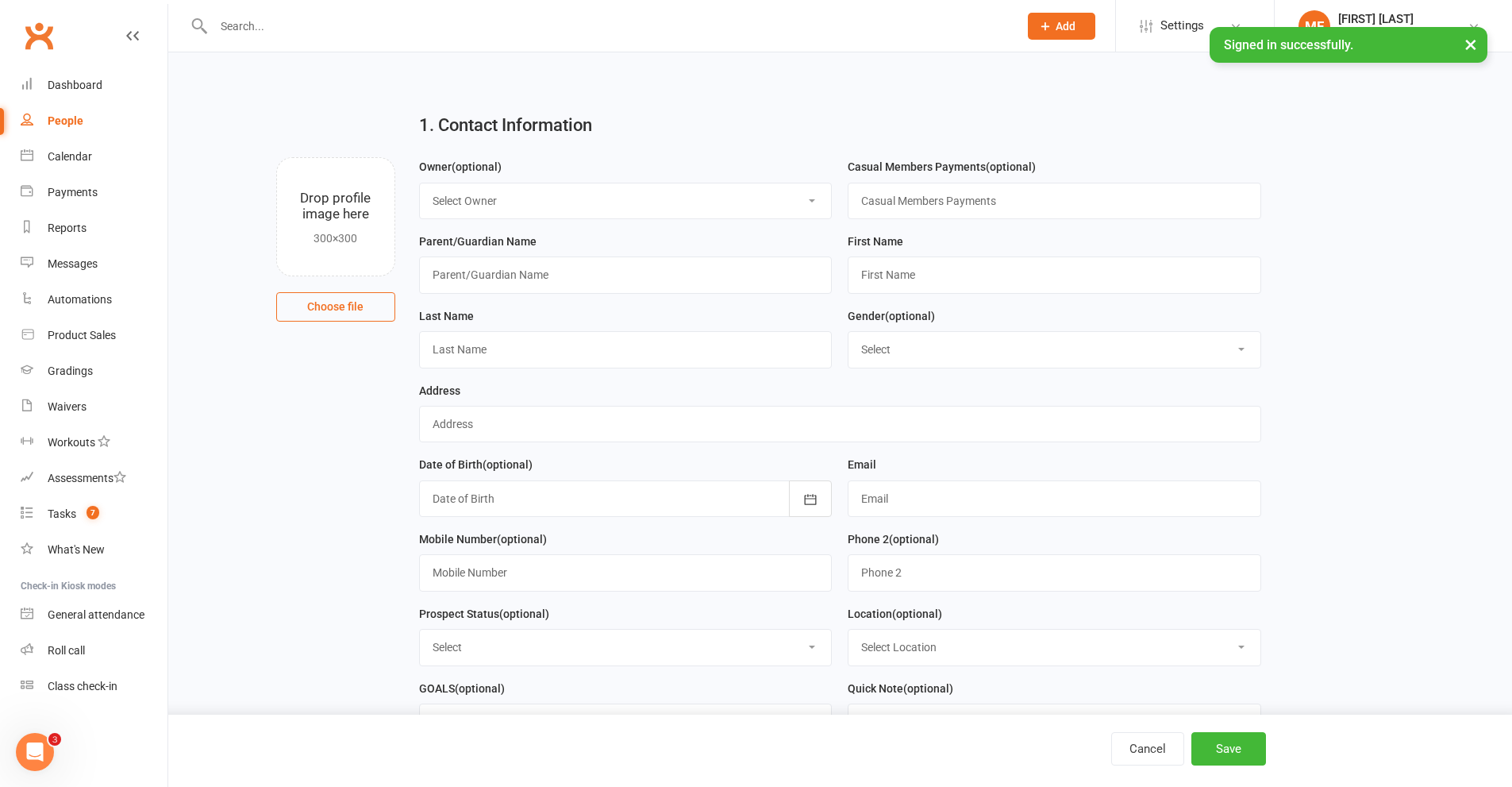 click on "Select Owner Rodney Lockyer Tony Curtis Benjamin Argus ATI Martial Arts Malaga Melissa Ferraro Edmond Parvini karen Doyle Mark Lipari Brandon Littler Rocco Capolingua Rob Stojanoski Dawn OBrien Jenny Duckworth ATI Scanner" at bounding box center [625, 201] 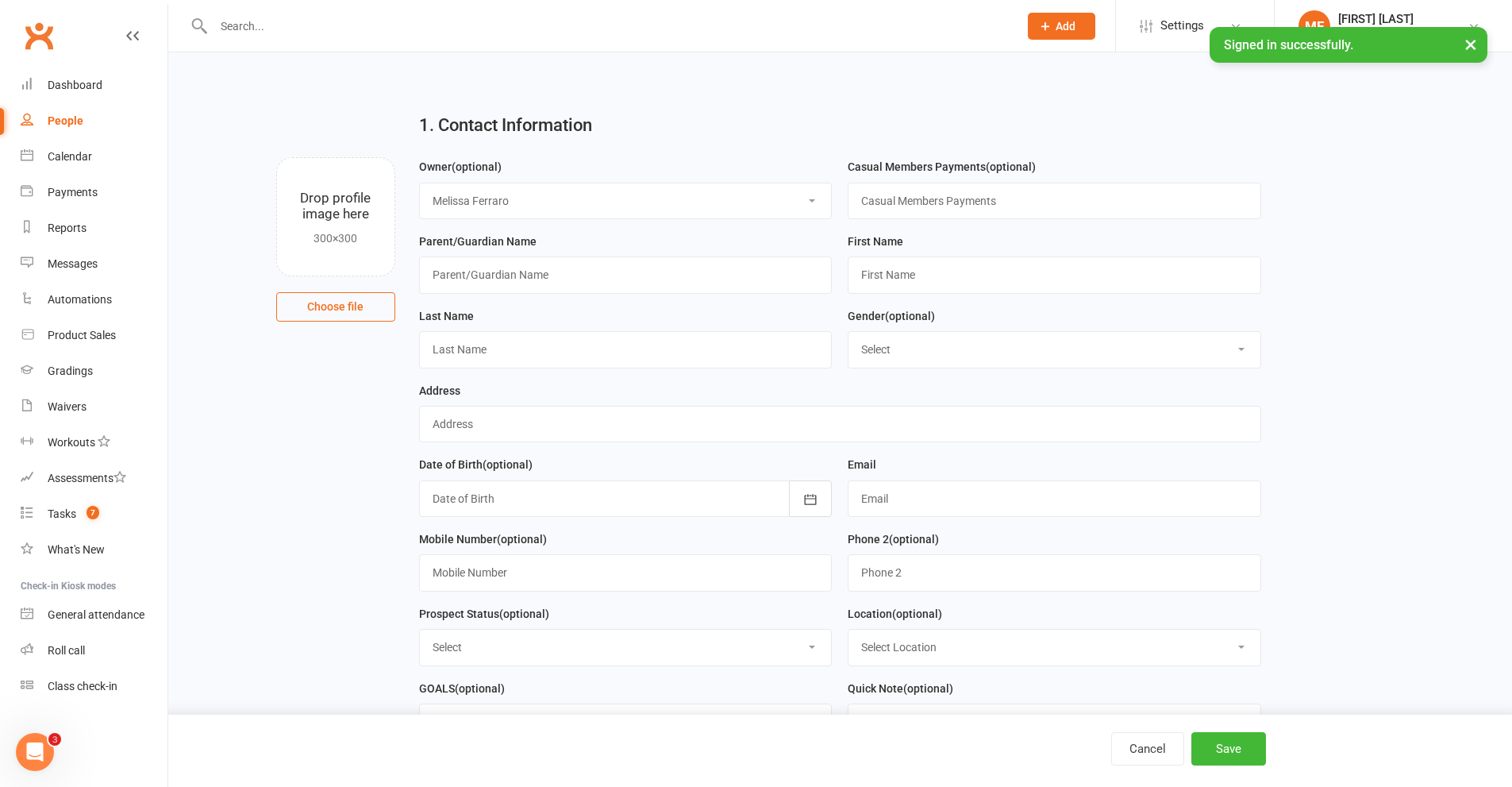 click on "Select Owner Rodney Lockyer Tony Curtis Benjamin Argus ATI Martial Arts Malaga Melissa Ferraro Edmond Parvini karen Doyle Mark Lipari Brandon Littler Rocco Capolingua Rob Stojanoski Dawn OBrien Jenny Duckworth ATI Scanner" at bounding box center [625, 201] 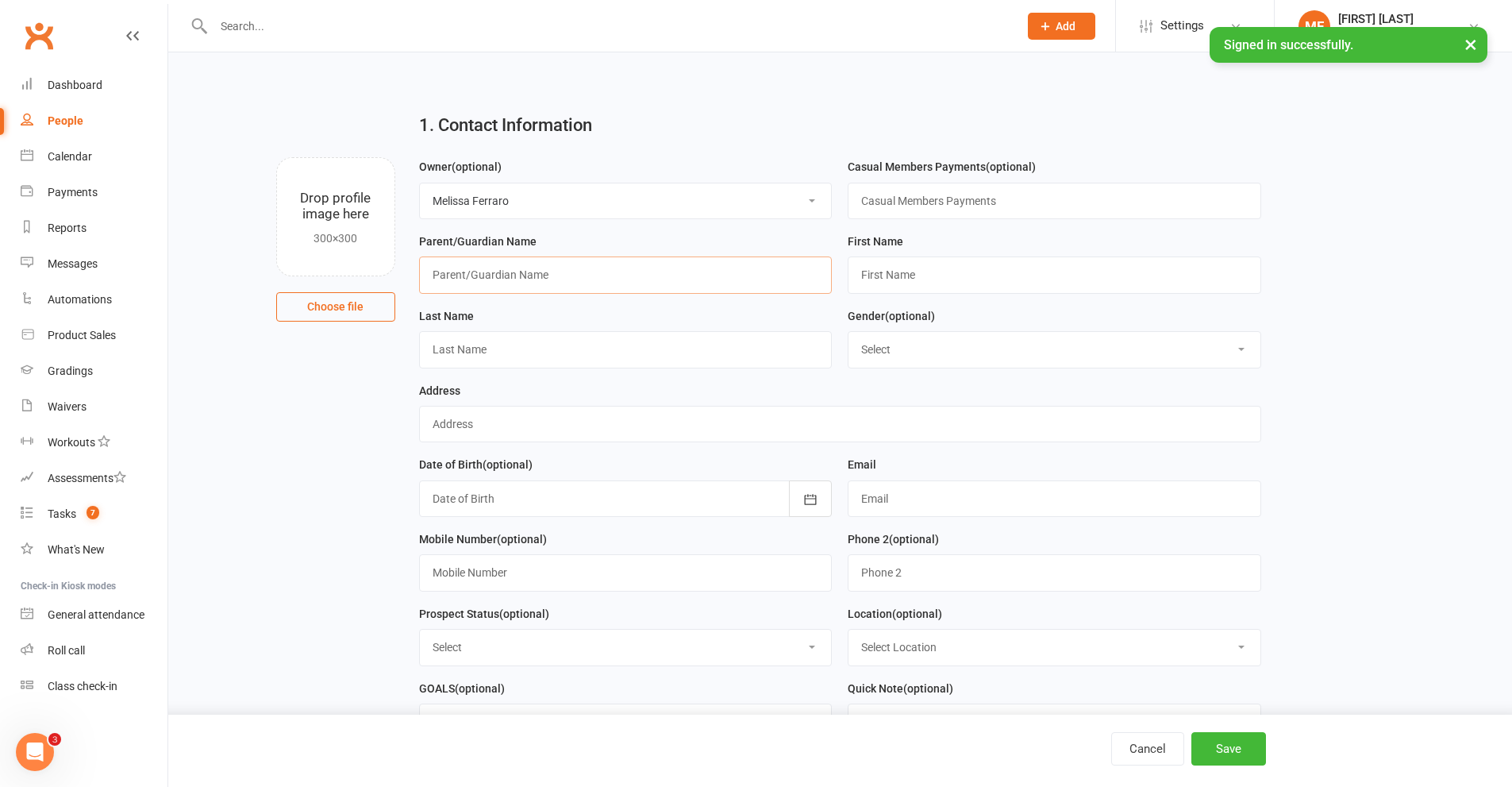 click at bounding box center [625, 275] 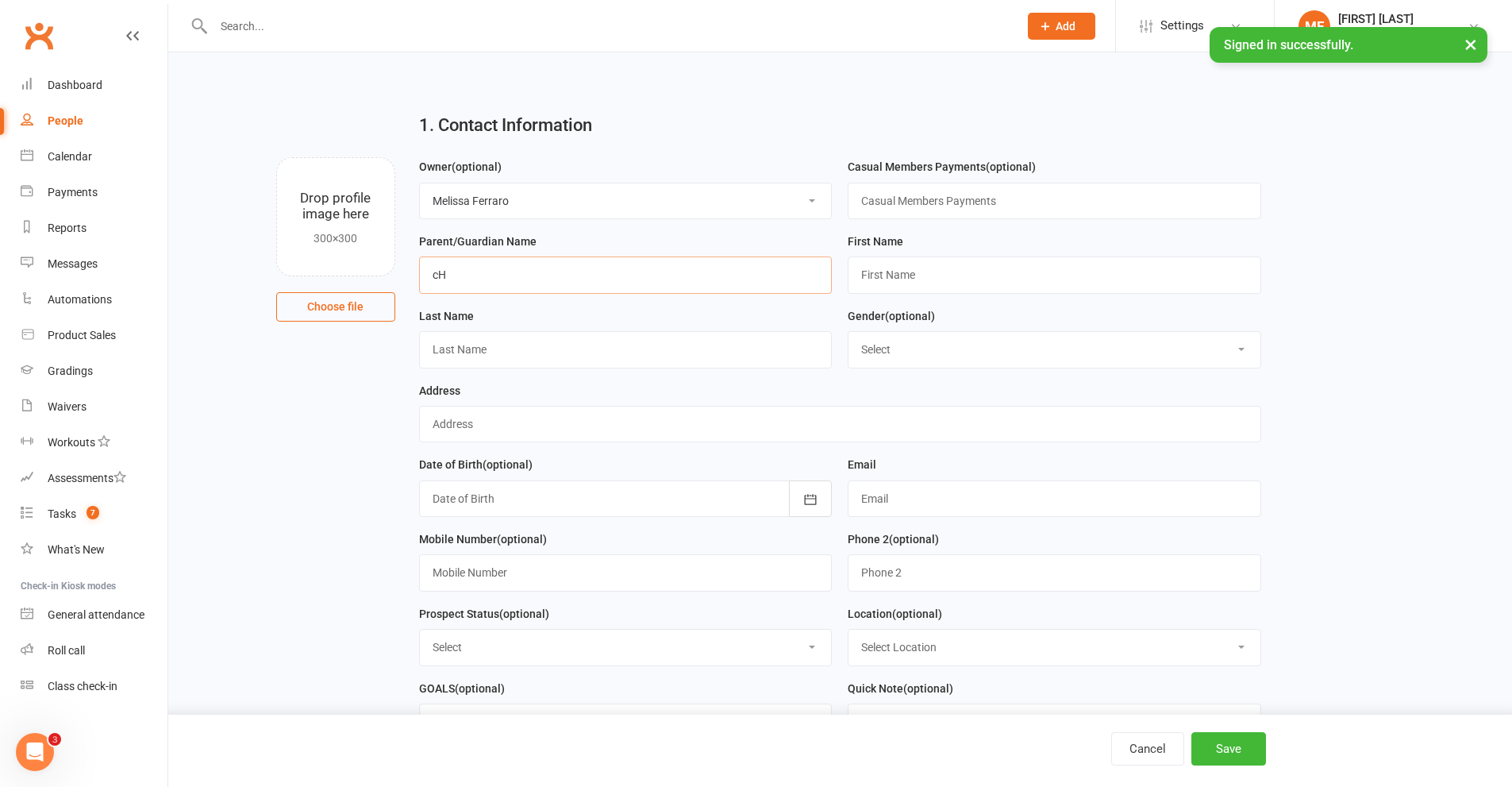 type on "c" 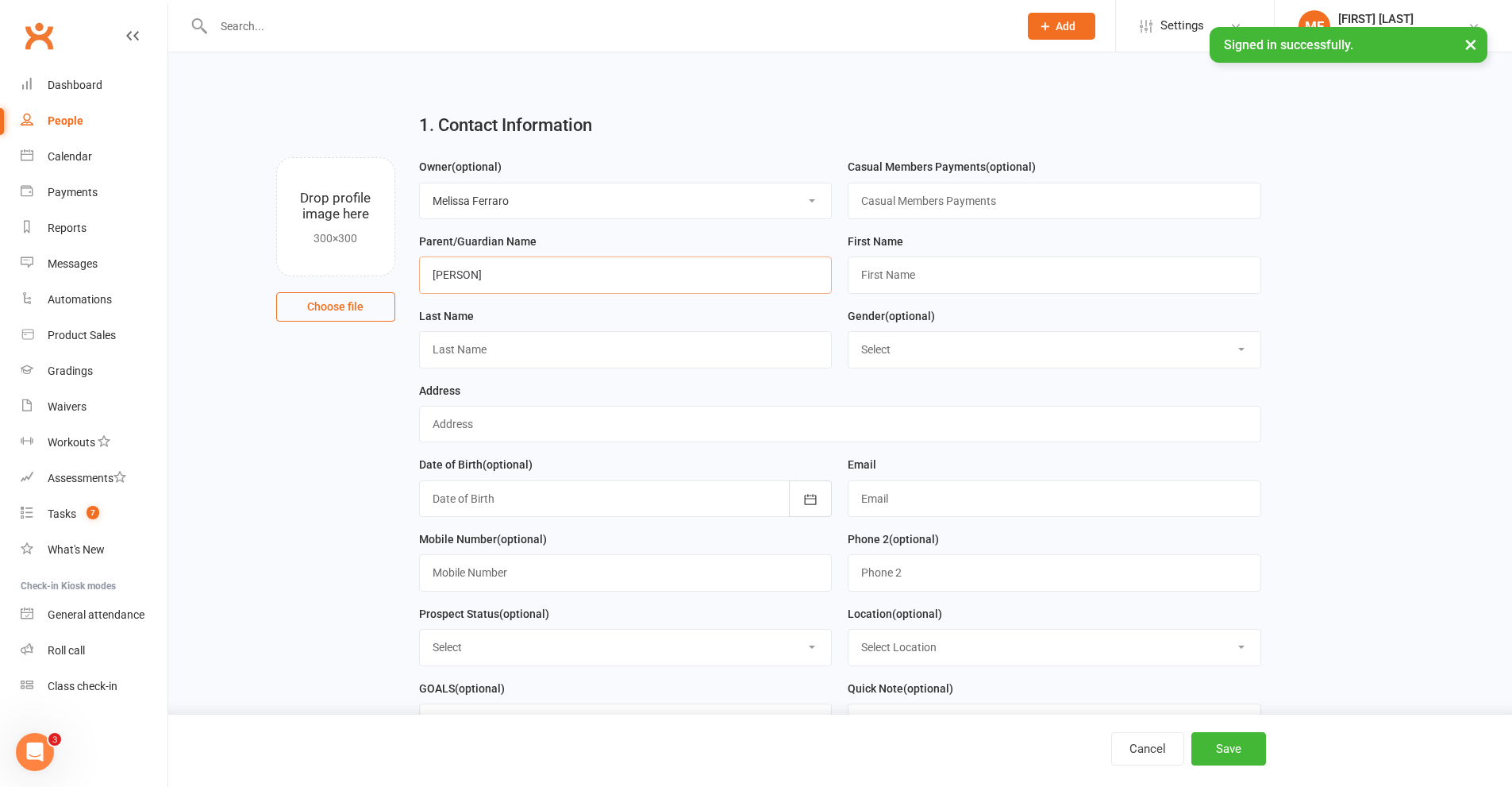 type on "[PERSON]" 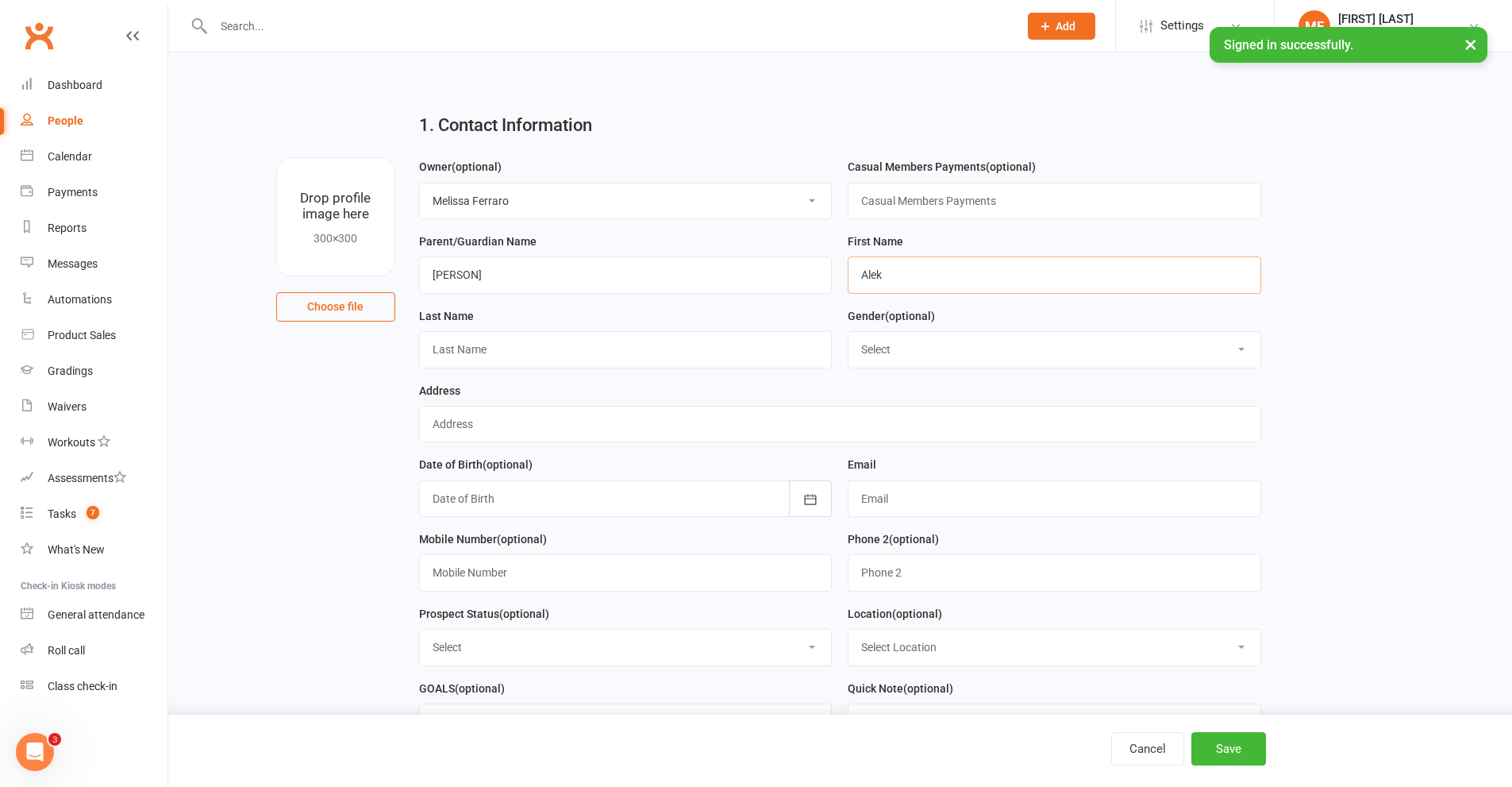 type on "Alek" 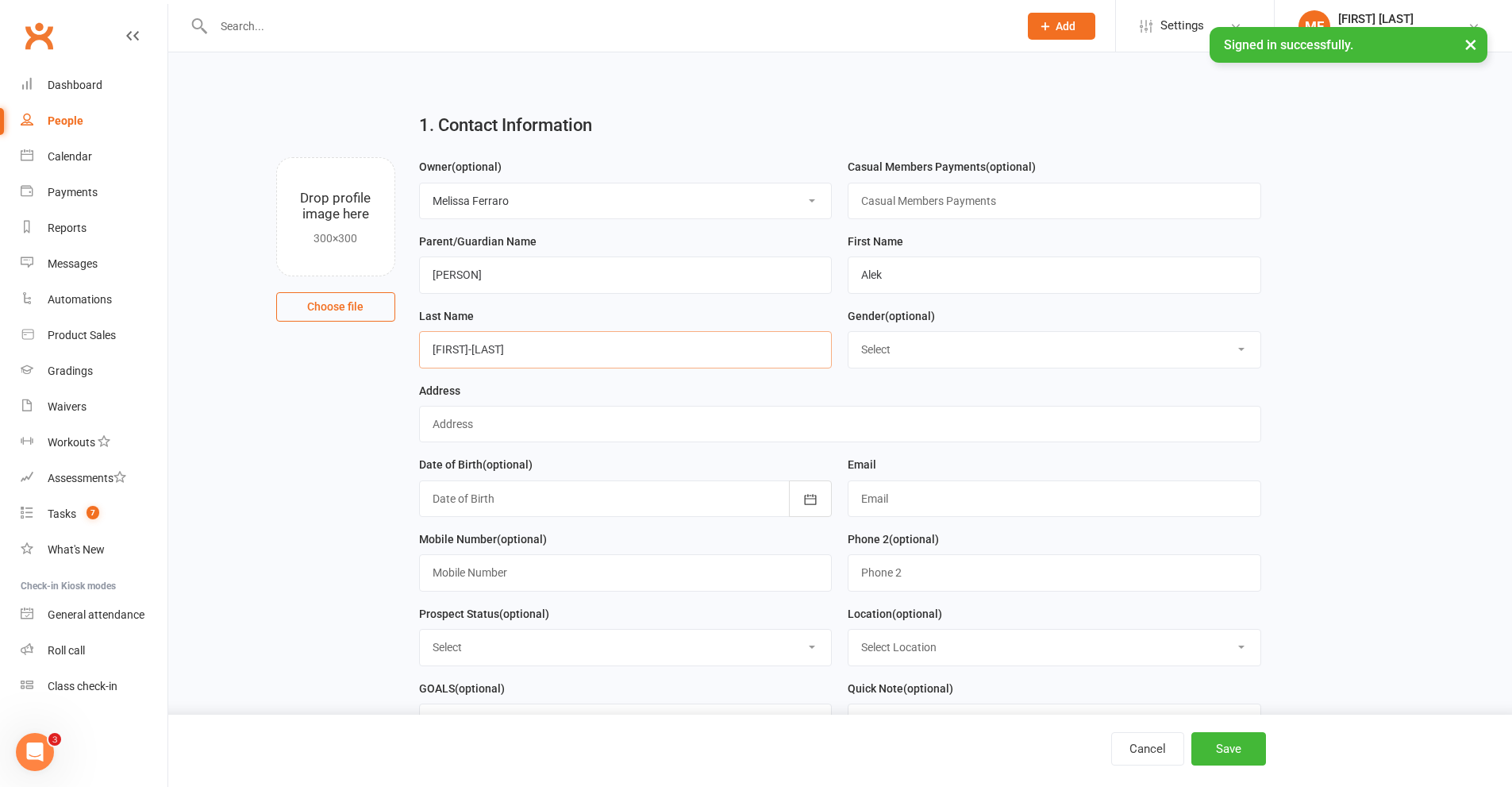type on "[FIRST]-[LAST]" 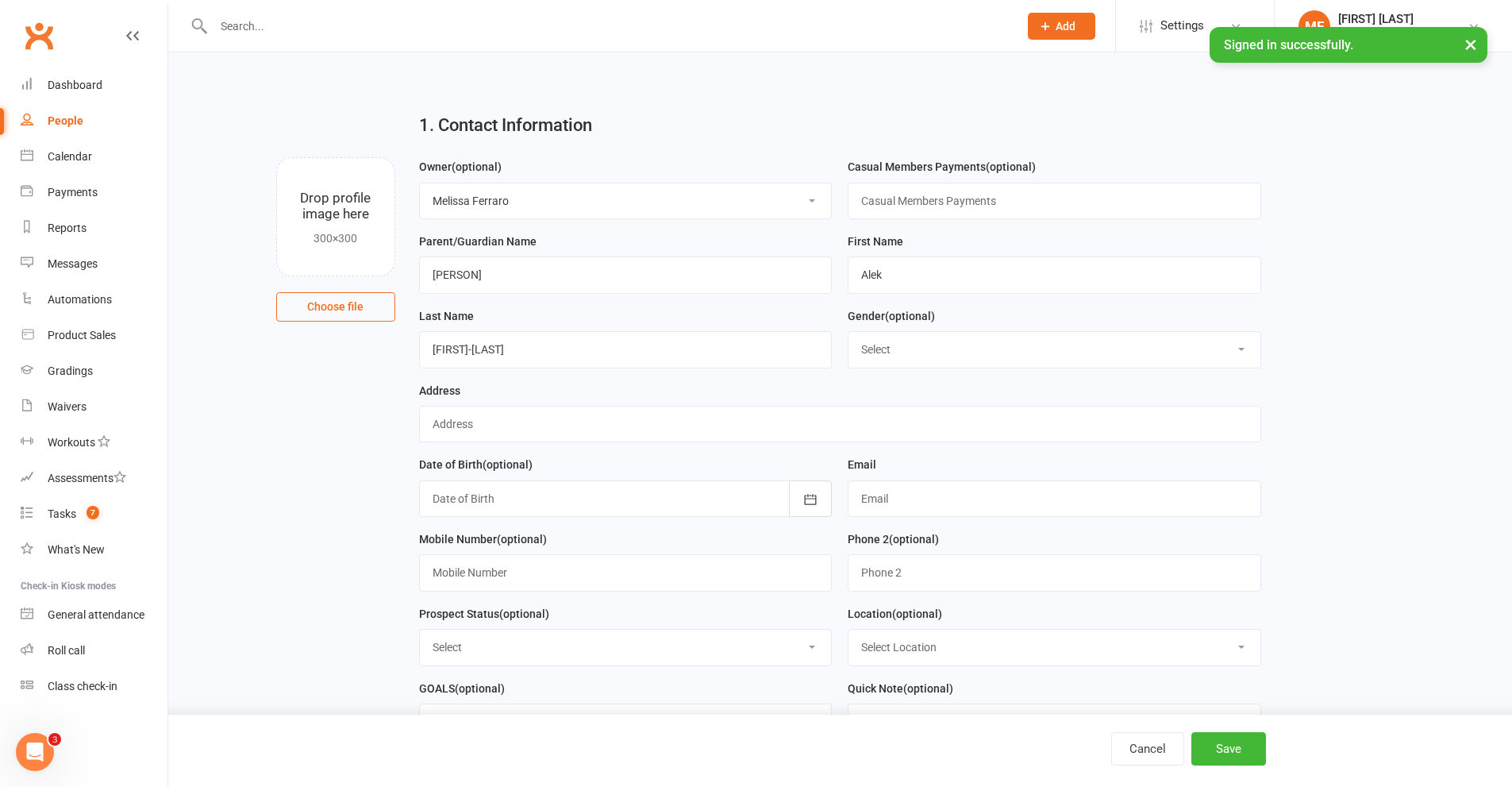 drag, startPoint x: 949, startPoint y: 349, endPoint x: 938, endPoint y: 364, distance: 18.601075 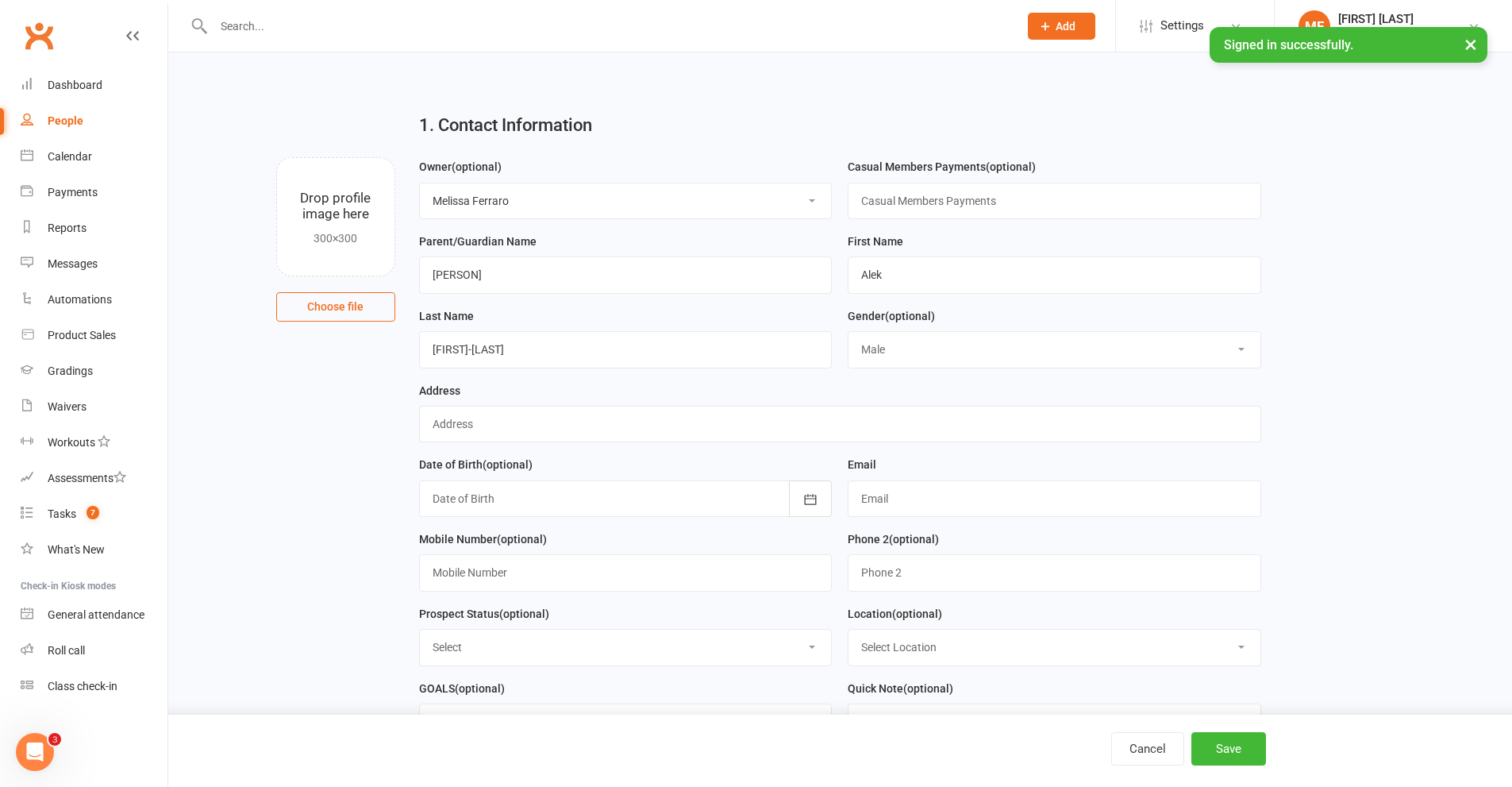 click on "Select Male Female" at bounding box center [1054, 349] 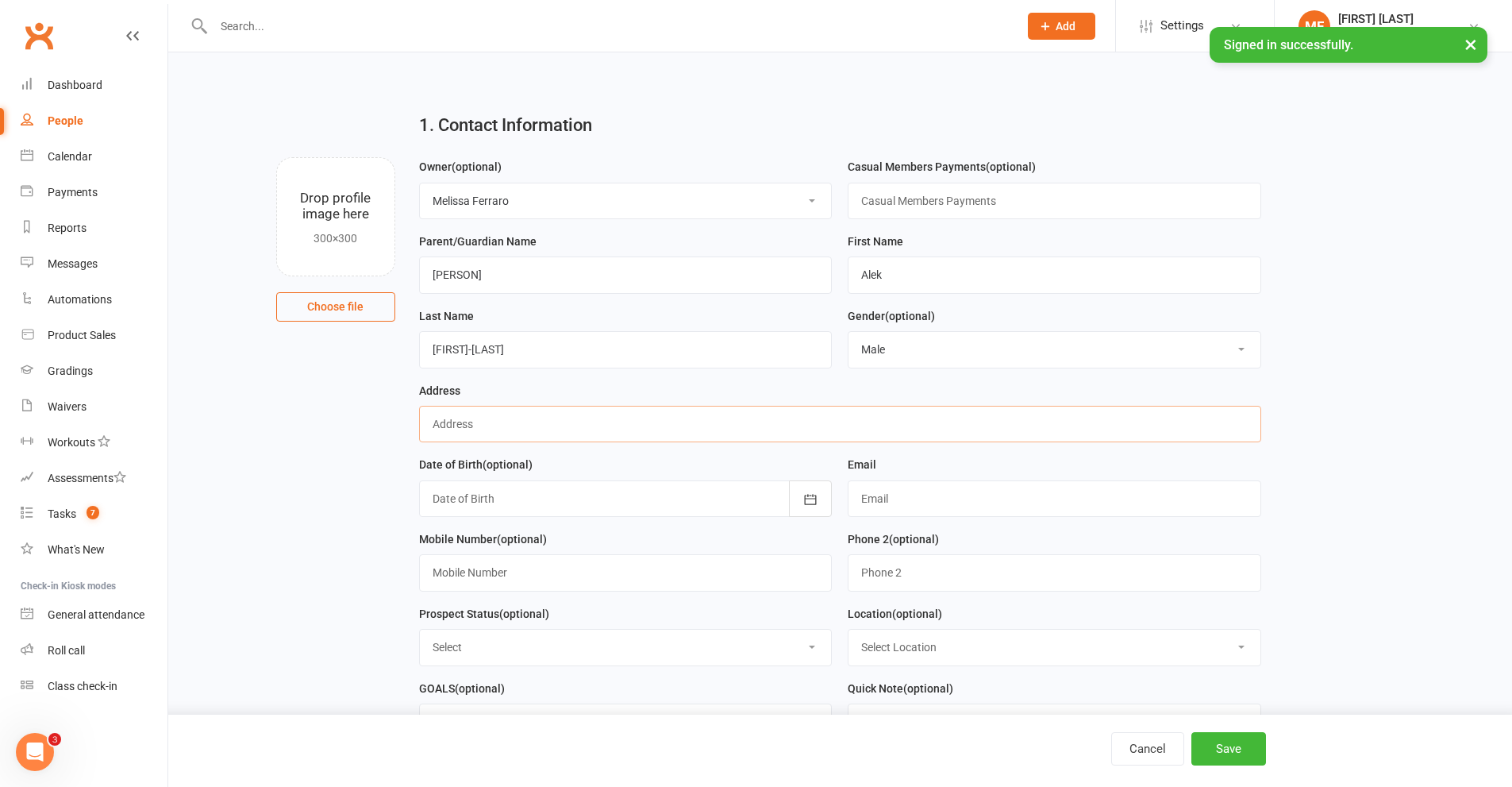 click at bounding box center [840, 424] 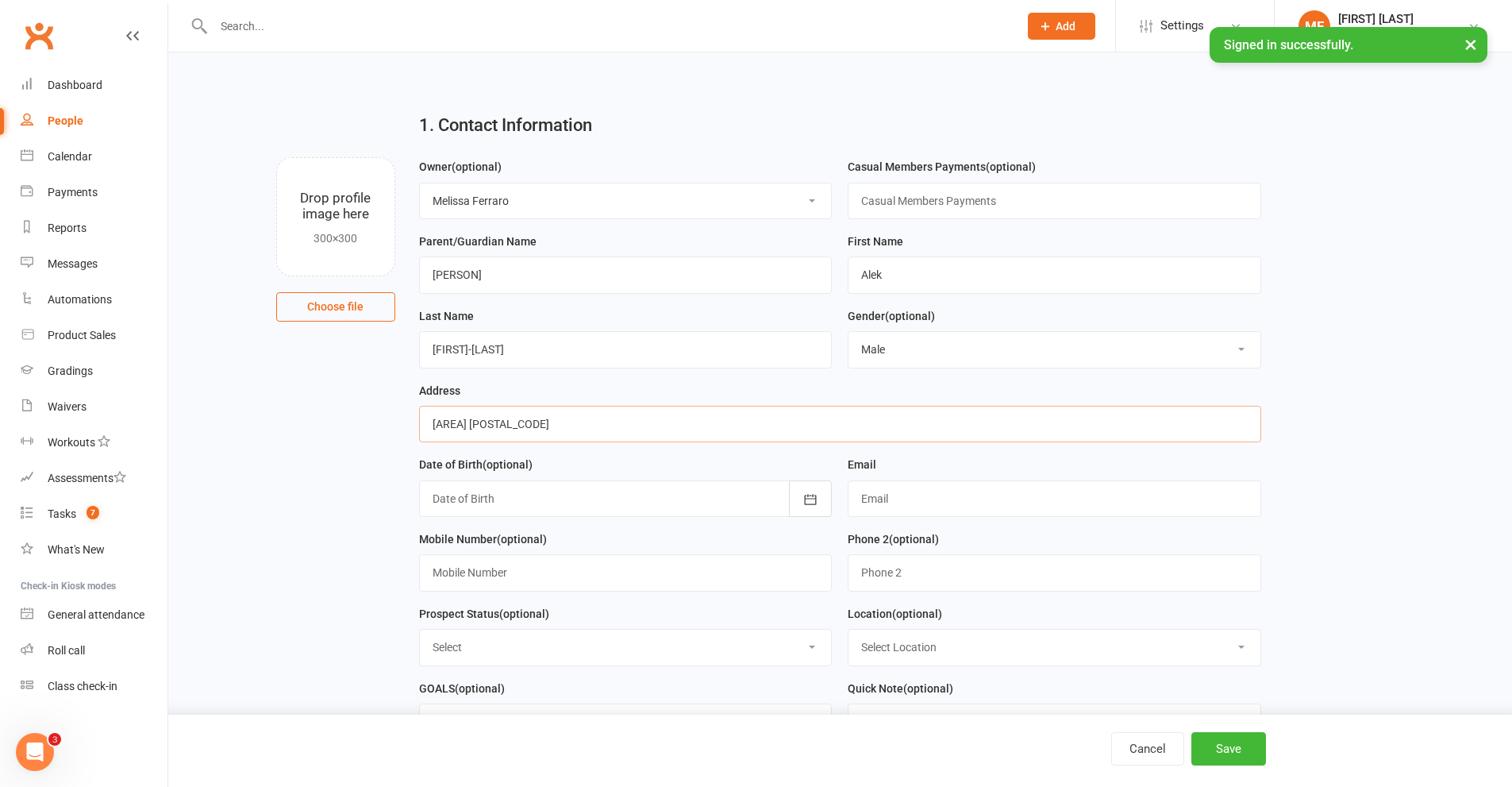 type on "[AREA] [POSTAL_CODE]" 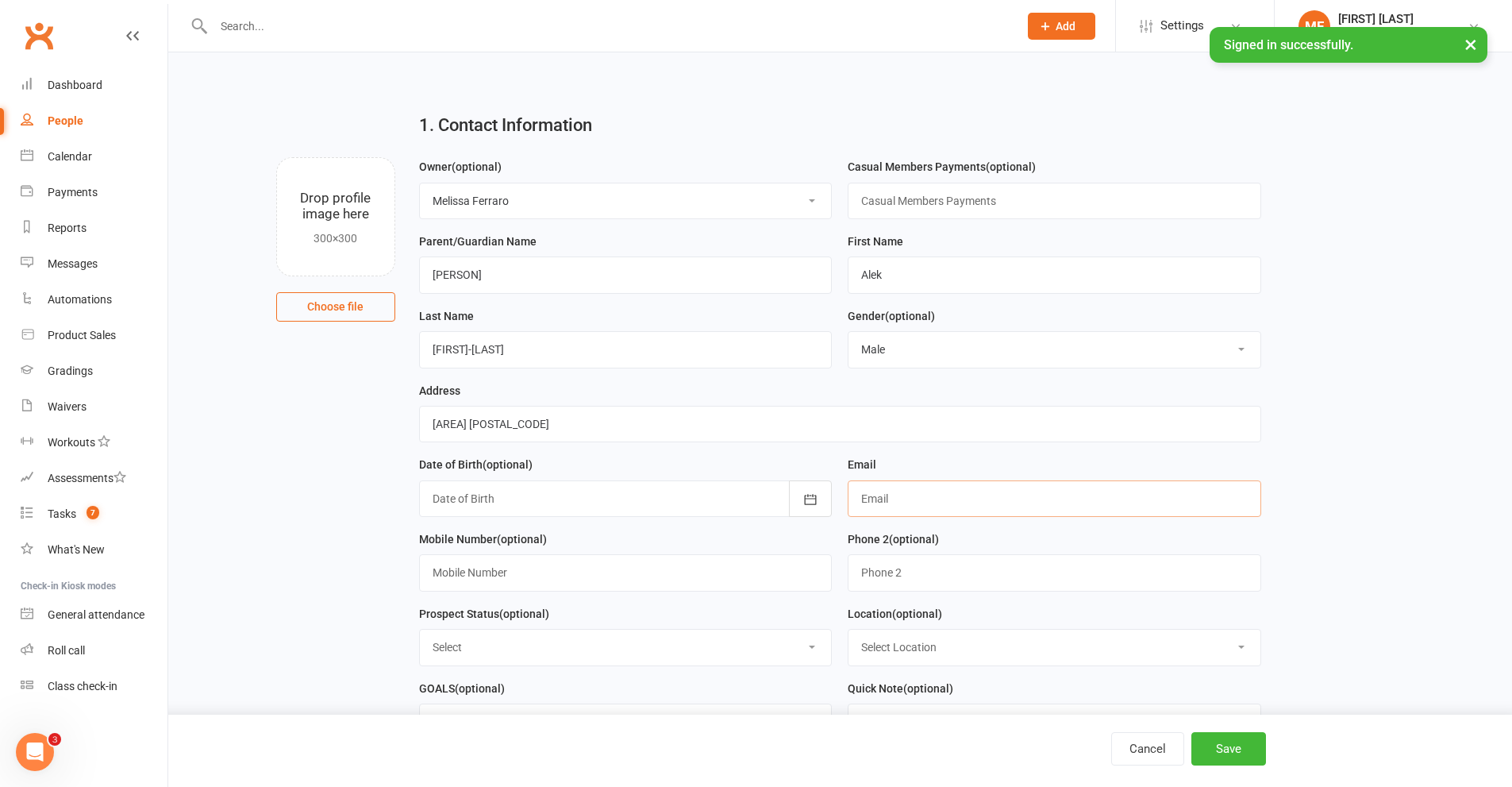 click at bounding box center [1054, 499] 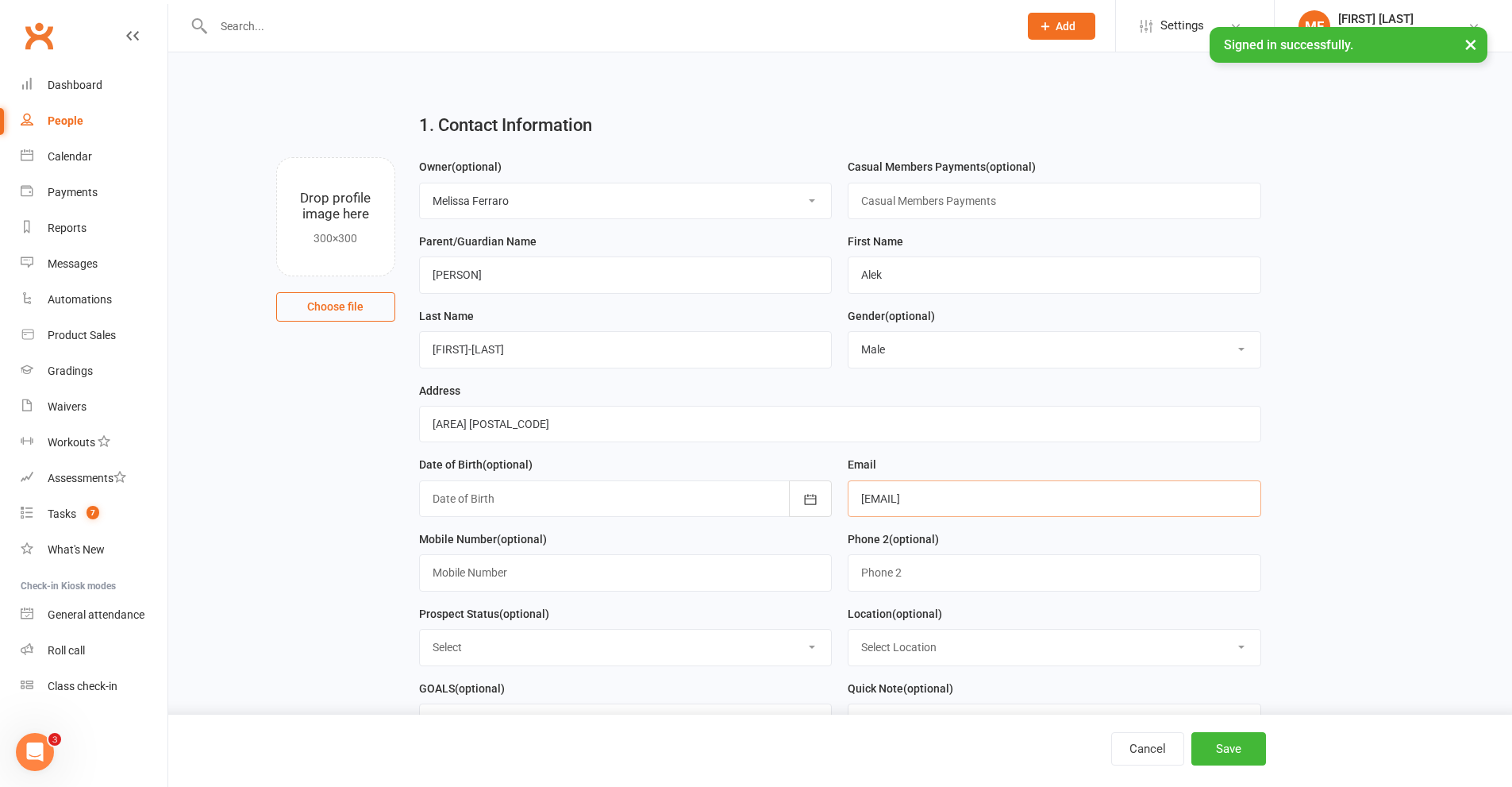 type on "[EMAIL]" 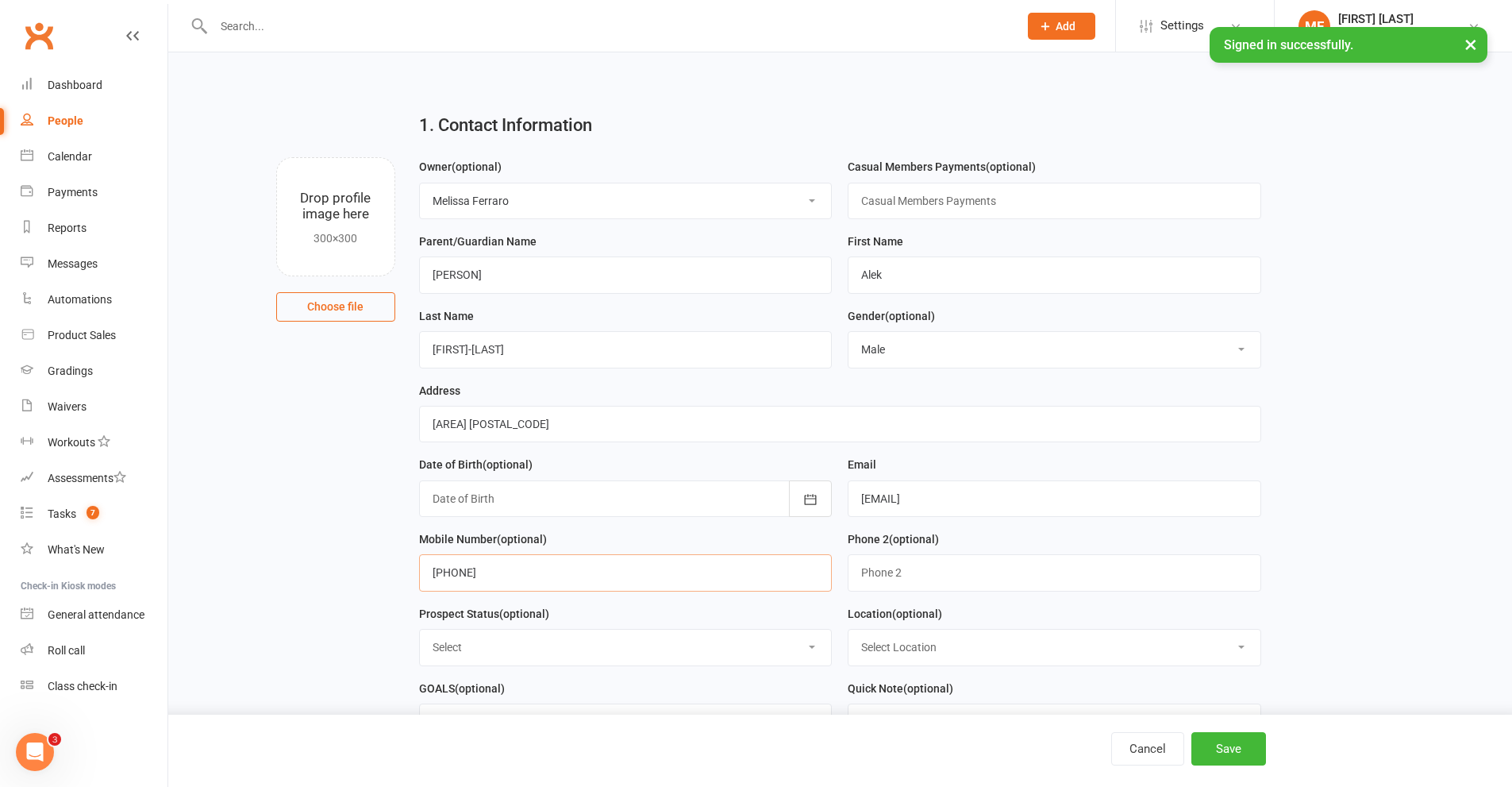 type on "[PHONE]" 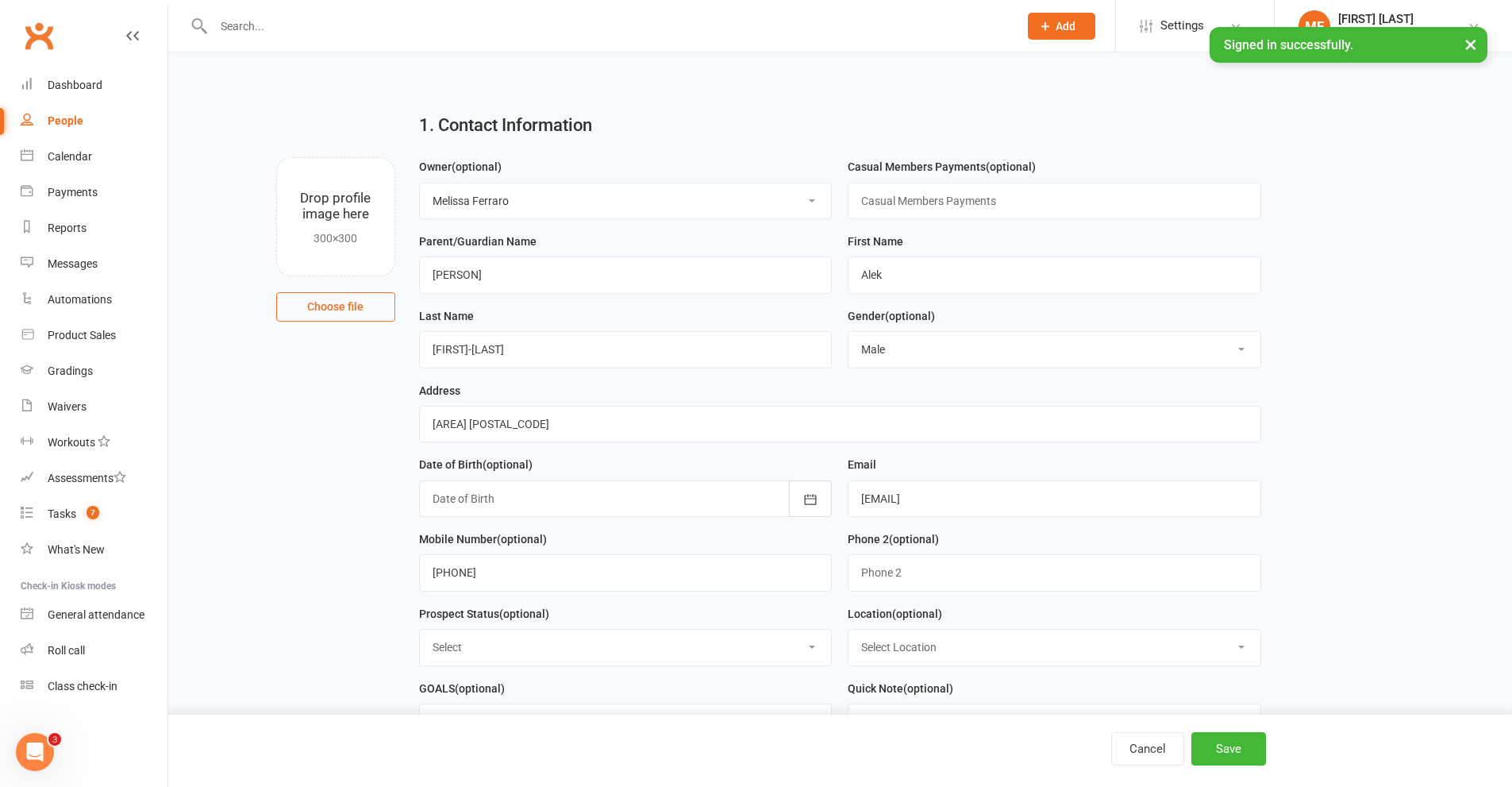 drag, startPoint x: 499, startPoint y: 644, endPoint x: 470, endPoint y: 646, distance: 29.068884 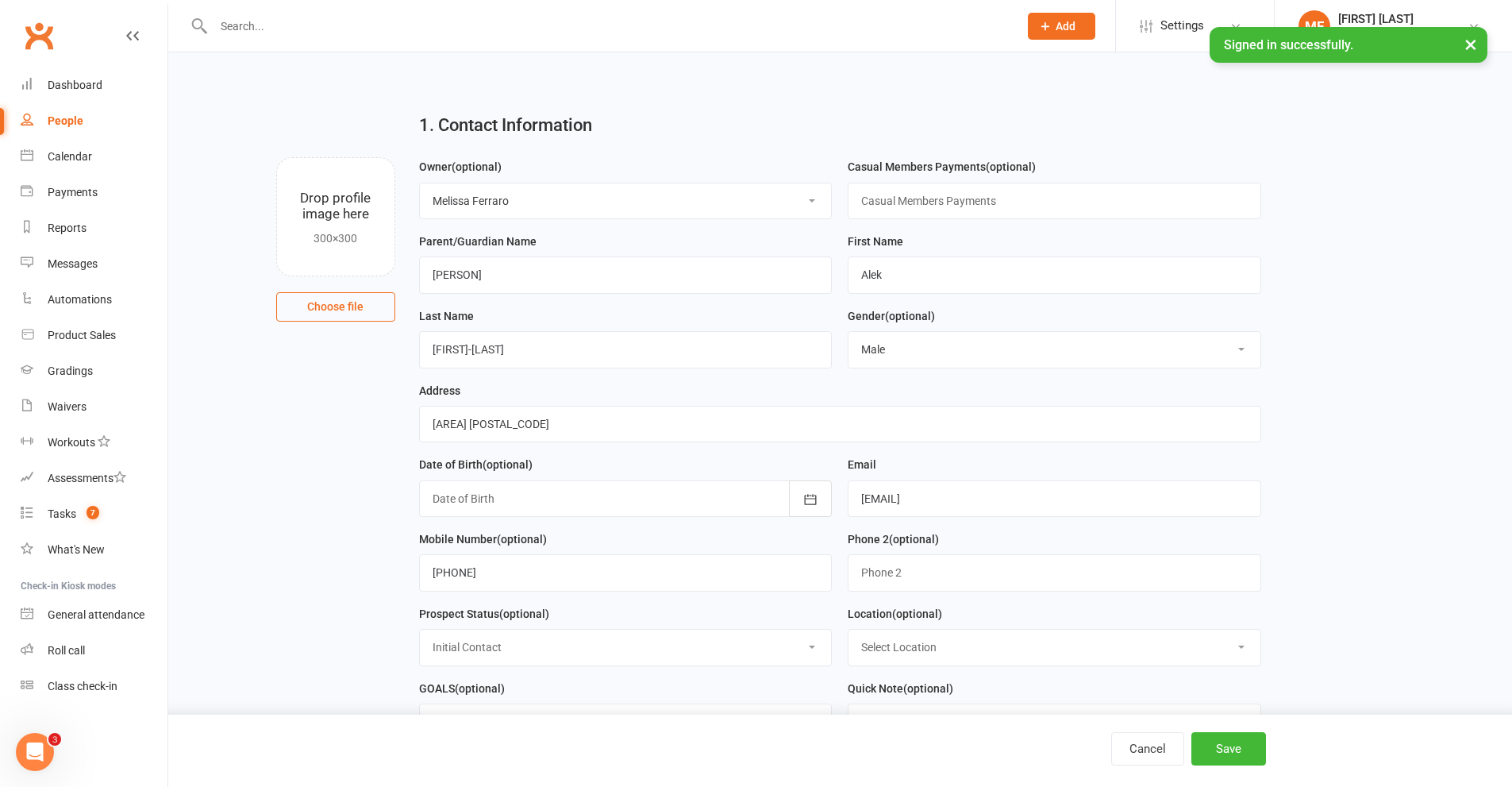 click on "Select Initial Contact Follow-up Call Satellite Lead Birthday Lead Not Ready Not interested Cross Training Member Special Needs Waiting List" at bounding box center (625, 647) 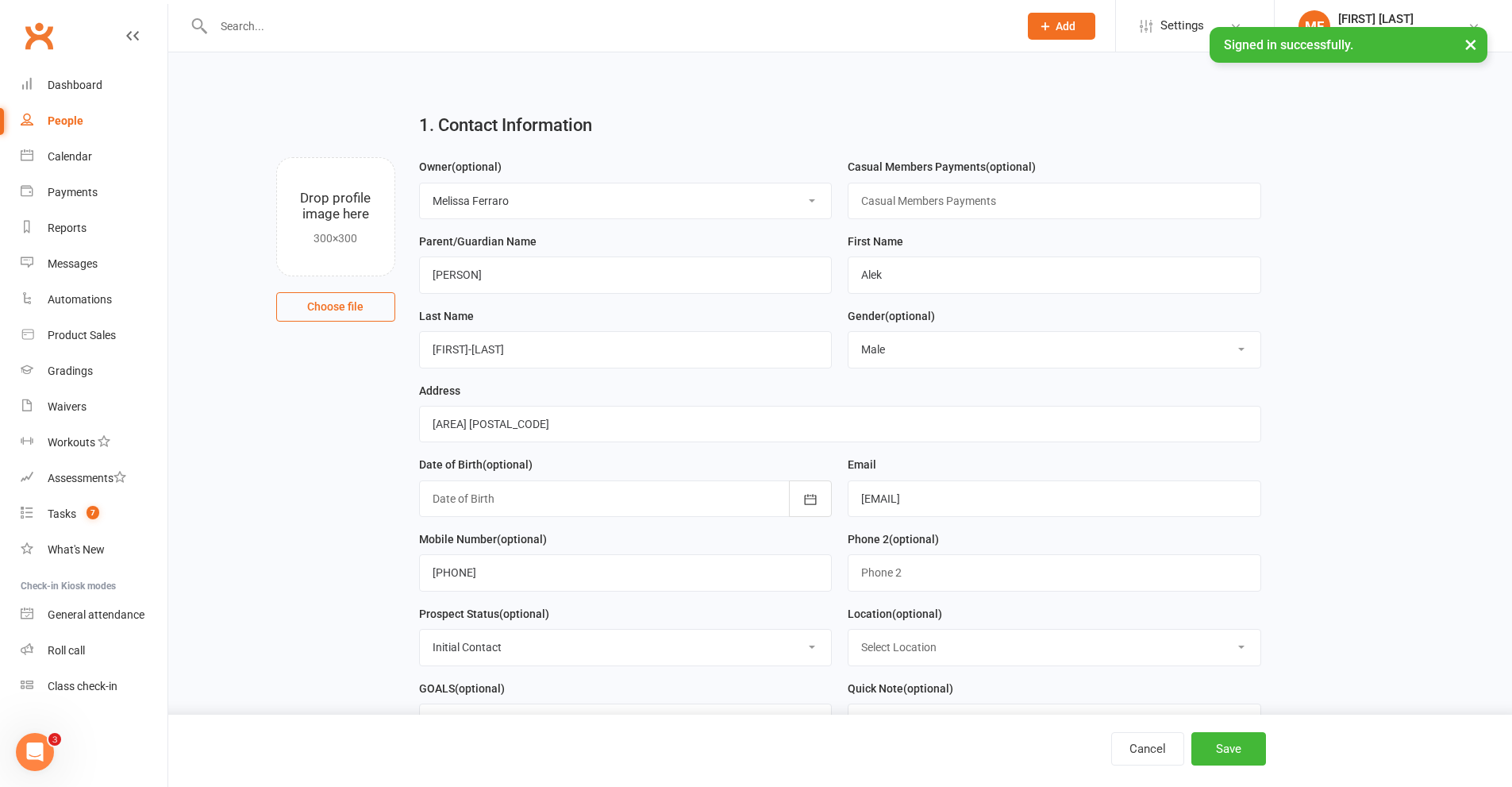 scroll, scrollTop: 318, scrollLeft: 0, axis: vertical 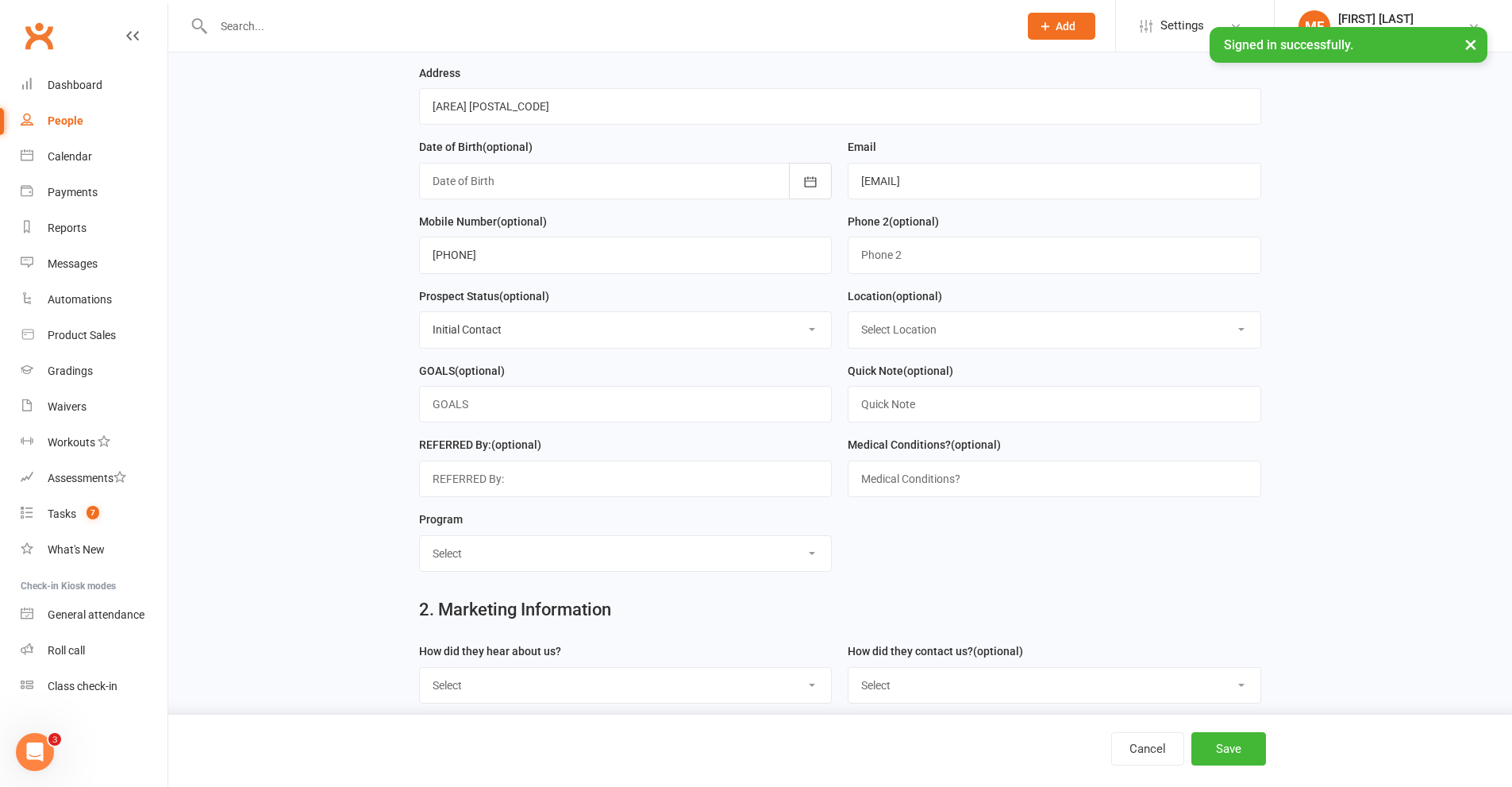 click on "Select Location Hamersley Malaga Manning Satellite Scarborough" at bounding box center (1054, 330) 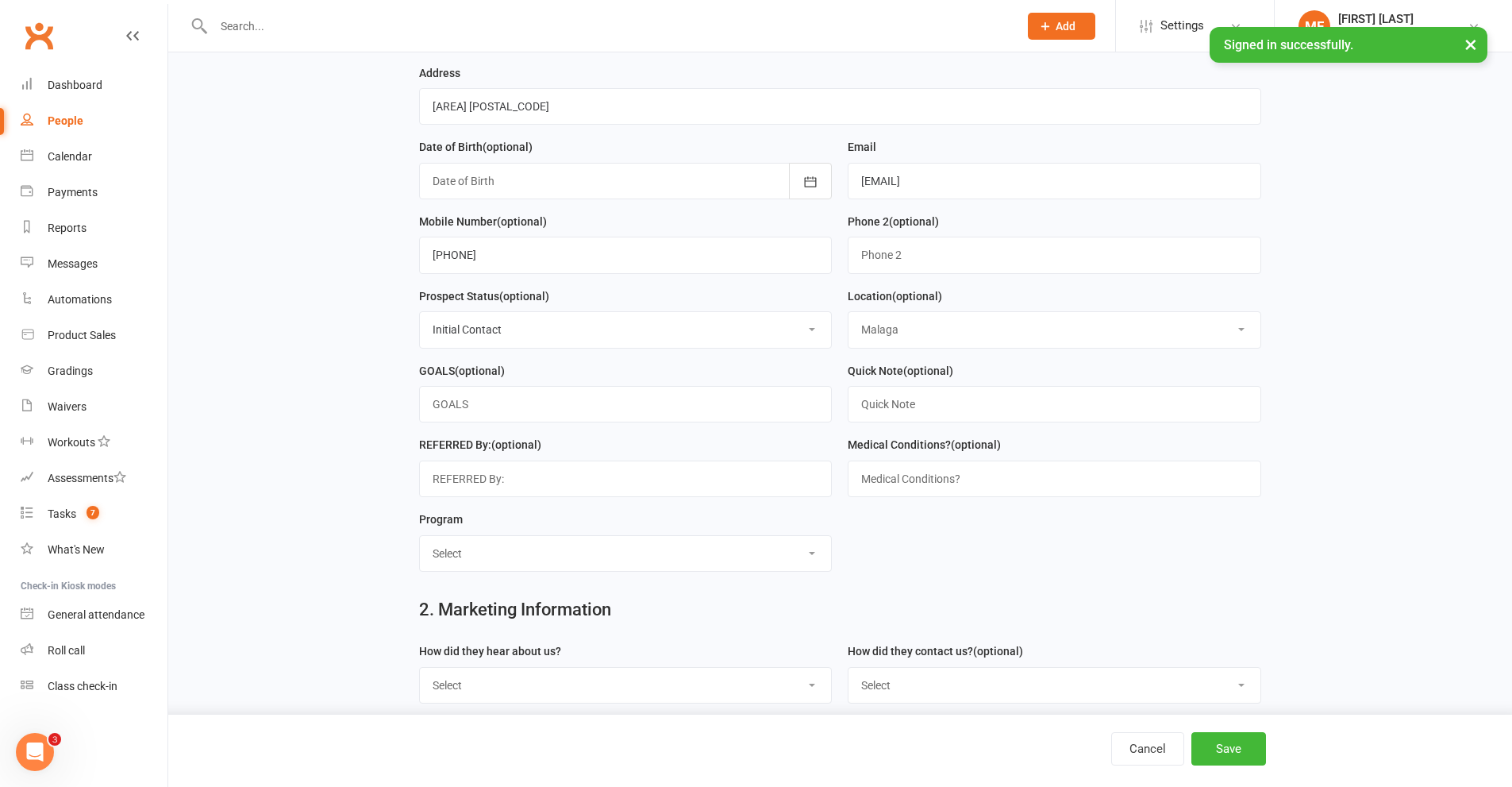 click on "Select Location Hamersley Malaga Manning Satellite Scarborough" at bounding box center [1054, 330] 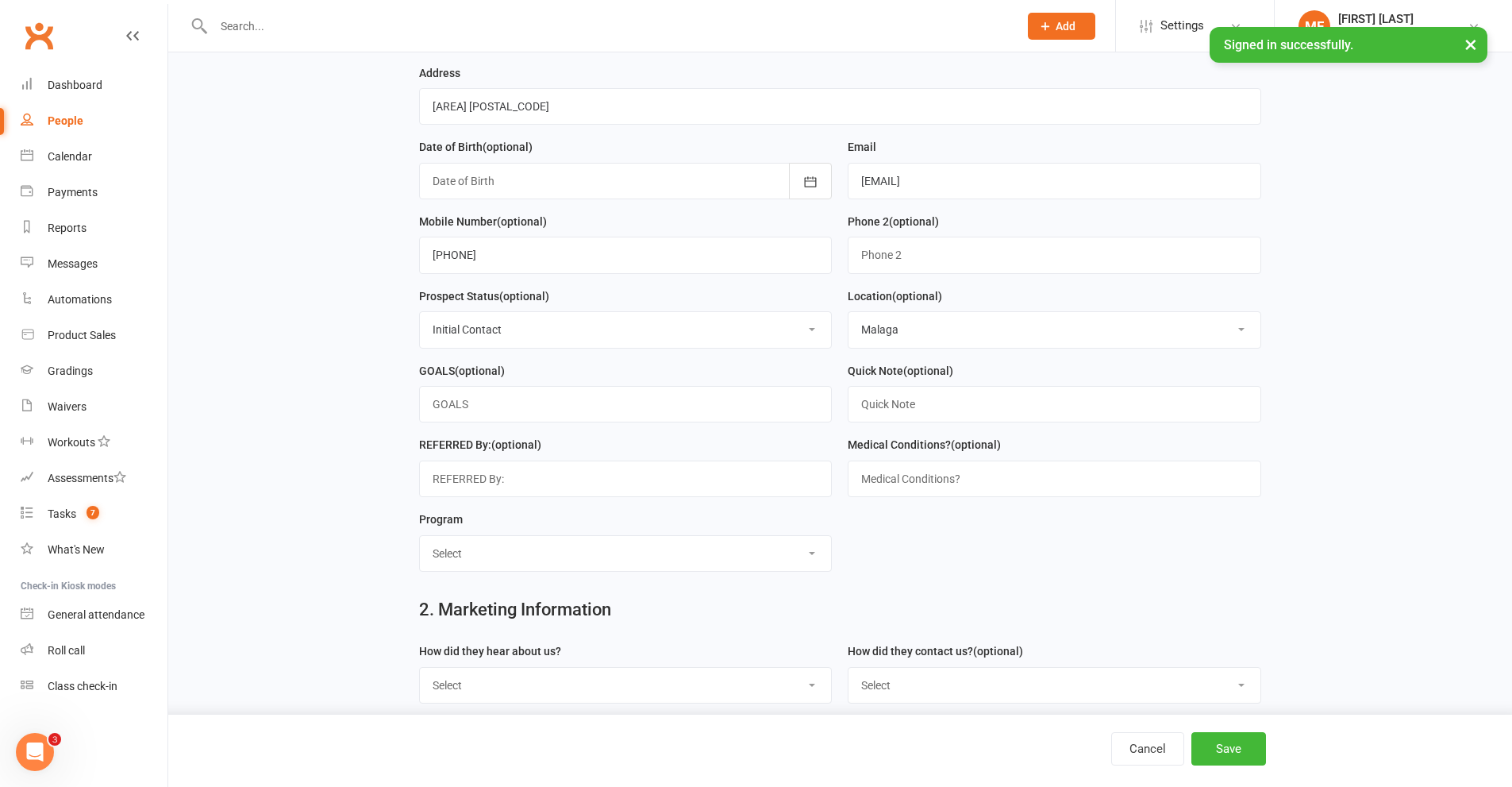 click on "Select Little Dragons Junior TKD Adult TKD Kick Boxing Women's Only Special Needs Olympic Sports KK Sports 6 Week Challenge Boxing  Boxing one day a week Poomsae Academy BJJ Satellite Club Member Not sure yet Cross Training(Satellite Member) ONLINE ADULT ONLINE JUNIOR ONLINE DRAGON School Holiday Camp Private Lessons Only Casual Member" at bounding box center [625, 554] 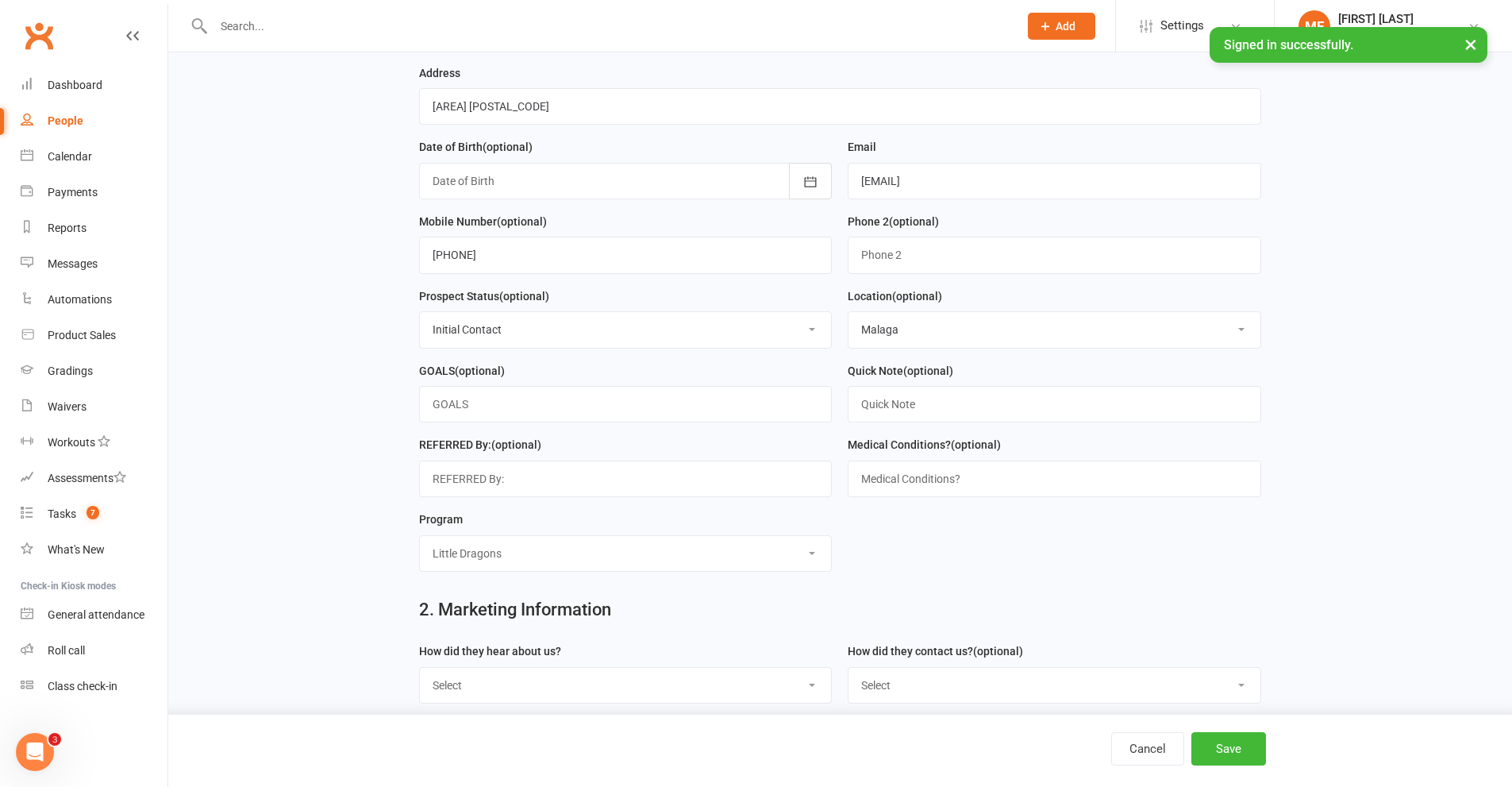 click on "Select Little Dragons Junior TKD Adult TKD Kick Boxing Women's Only Special Needs Olympic Sports KK Sports 6 Week Challenge Boxing  Boxing one day a week Poomsae Academy BJJ Satellite Club Member Not sure yet Cross Training(Satellite Member) ONLINE ADULT ONLINE JUNIOR ONLINE DRAGON School Holiday Camp Private Lessons Only Casual Member" at bounding box center [625, 554] 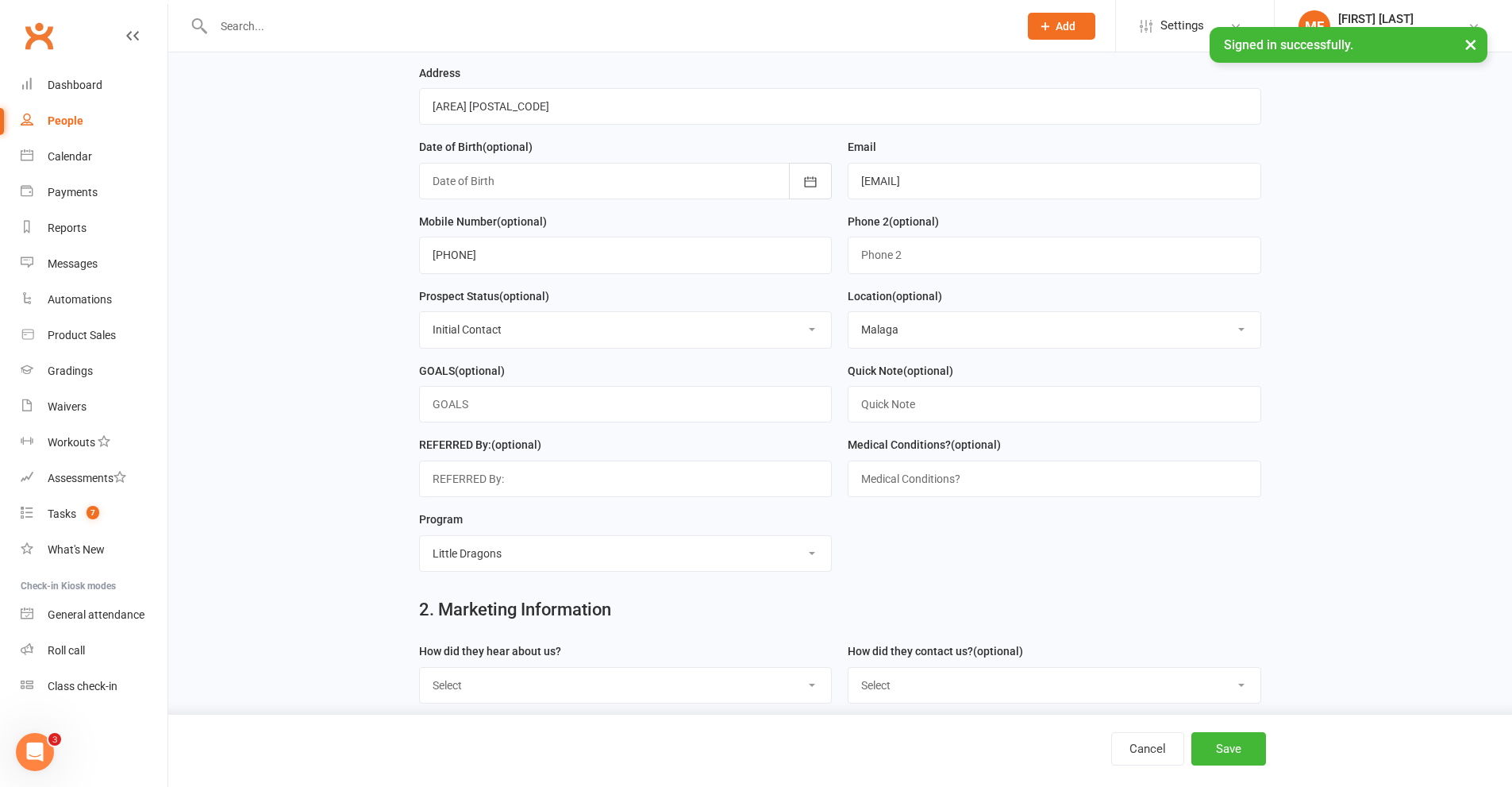 click on "Select Little Dragons Junior TKD Adult TKD Kick Boxing Women's Only Special Needs Olympic Sports KK Sports 6 Week Challenge Boxing  Boxing one day a week Poomsae Academy BJJ Satellite Club Member Not sure yet Cross Training(Satellite Member) ONLINE ADULT ONLINE JUNIOR ONLINE DRAGON School Holiday Camp Private Lessons Only Casual Member" at bounding box center [625, 554] 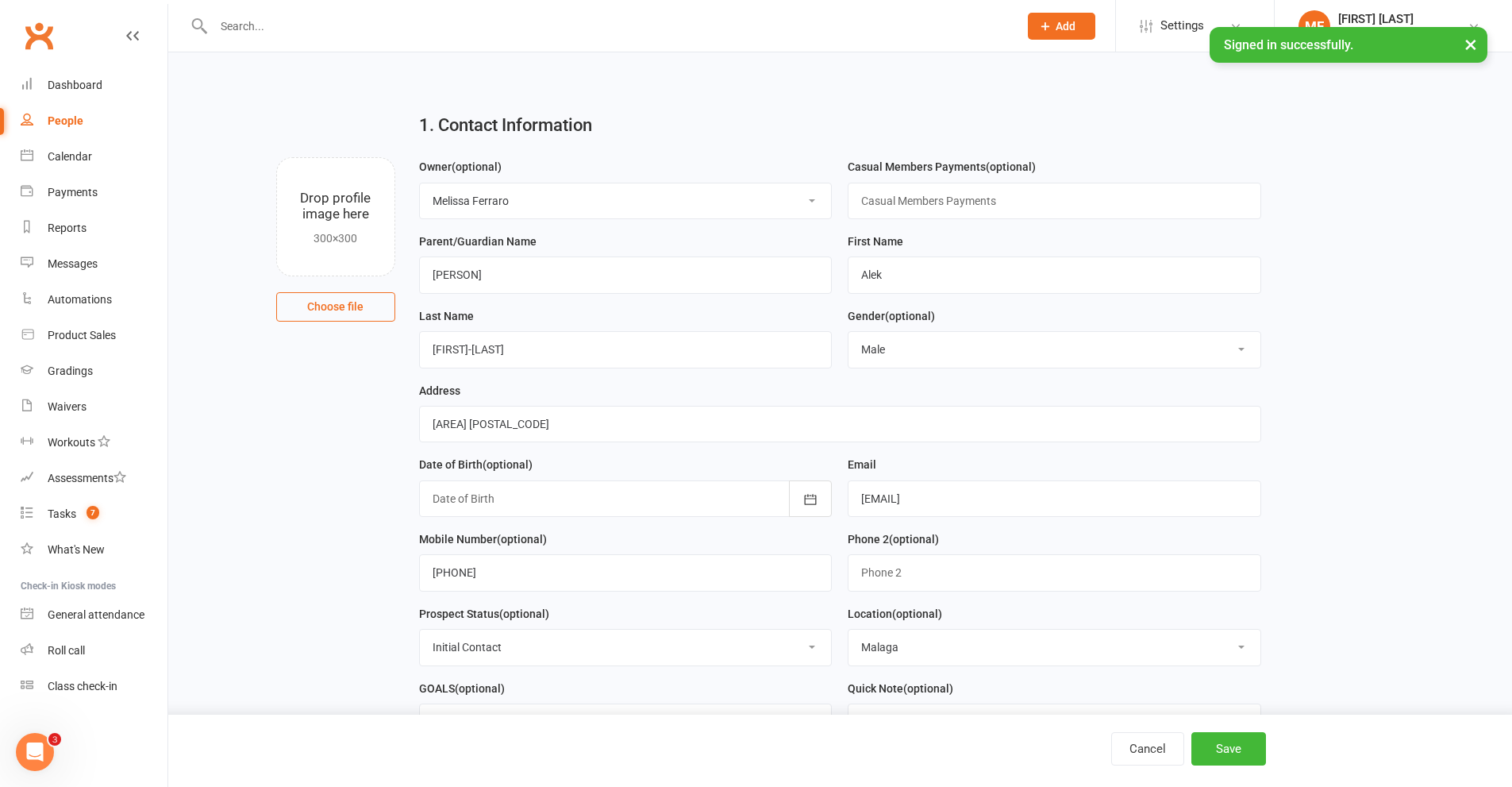 scroll, scrollTop: 476, scrollLeft: 0, axis: vertical 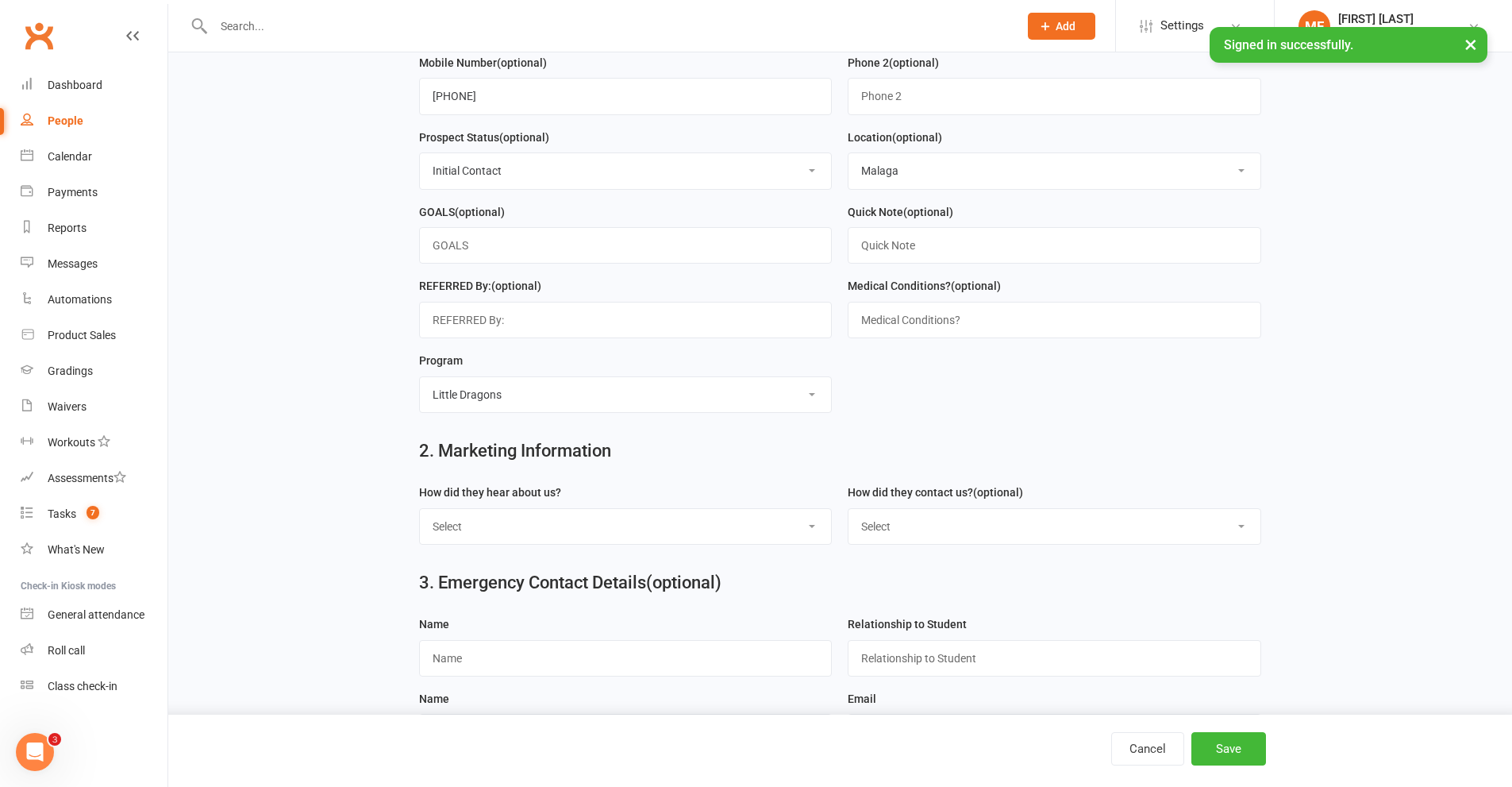 click on "Select Little Dragons Junior TKD Adult TKD Kick Boxing Women's Only Special Needs Olympic Sports KK Sports 6 Week Challenge Boxing  Boxing one day a week Poomsae Academy BJJ Satellite Club Member Not sure yet Cross Training(Satellite Member) ONLINE ADULT ONLINE JUNIOR ONLINE DRAGON School Holiday Camp Private Lessons Only Casual Member" at bounding box center [625, 395] 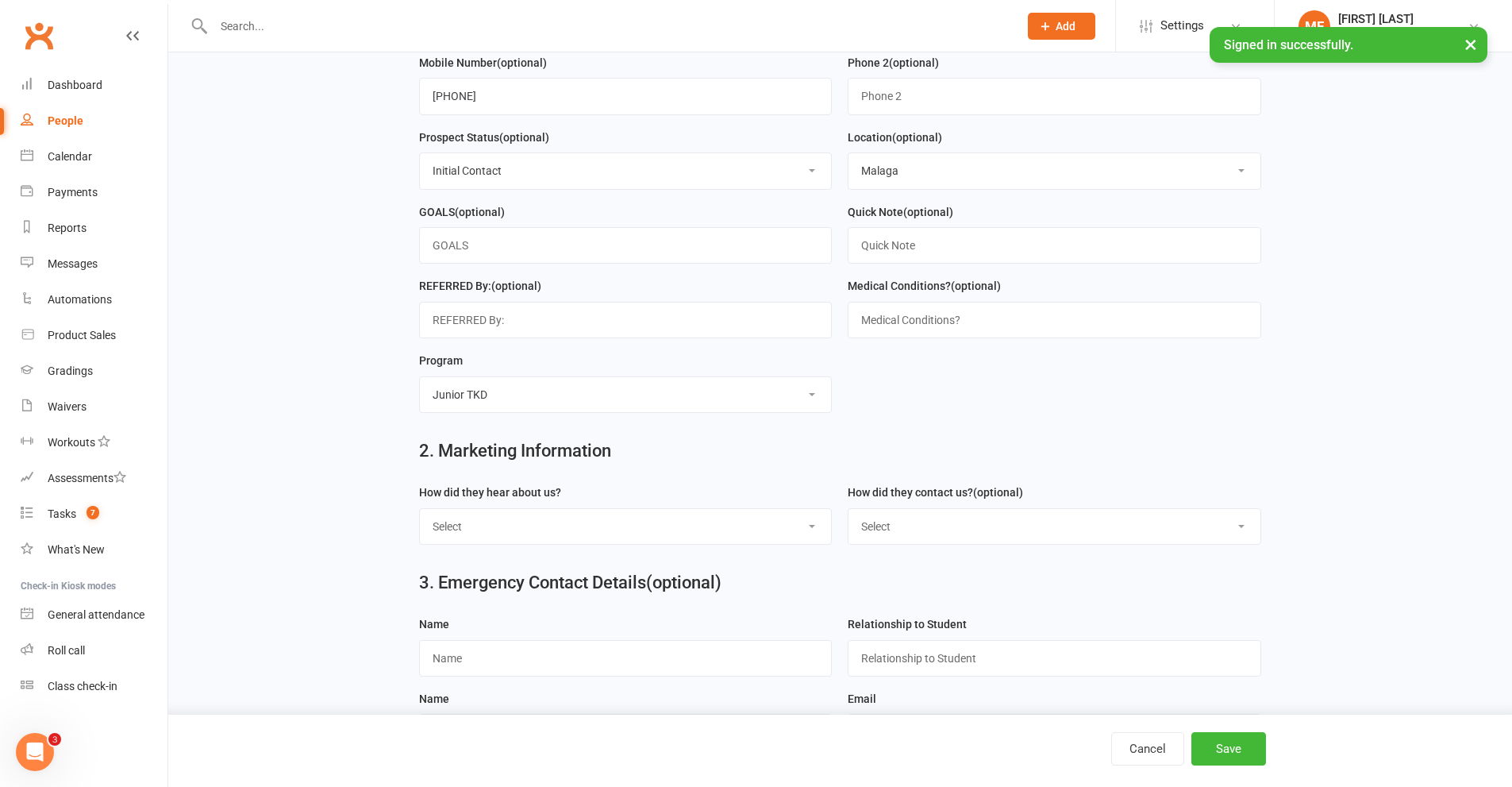 click on "Select Little Dragons Junior TKD Adult TKD Kick Boxing Women's Only Special Needs Olympic Sports KK Sports 6 Week Challenge Boxing  Boxing one day a week Poomsae Academy BJJ Satellite Club Member Not sure yet Cross Training(Satellite Member) ONLINE ADULT ONLINE JUNIOR ONLINE DRAGON School Holiday Camp Private Lessons Only Casual Member" at bounding box center (625, 395) 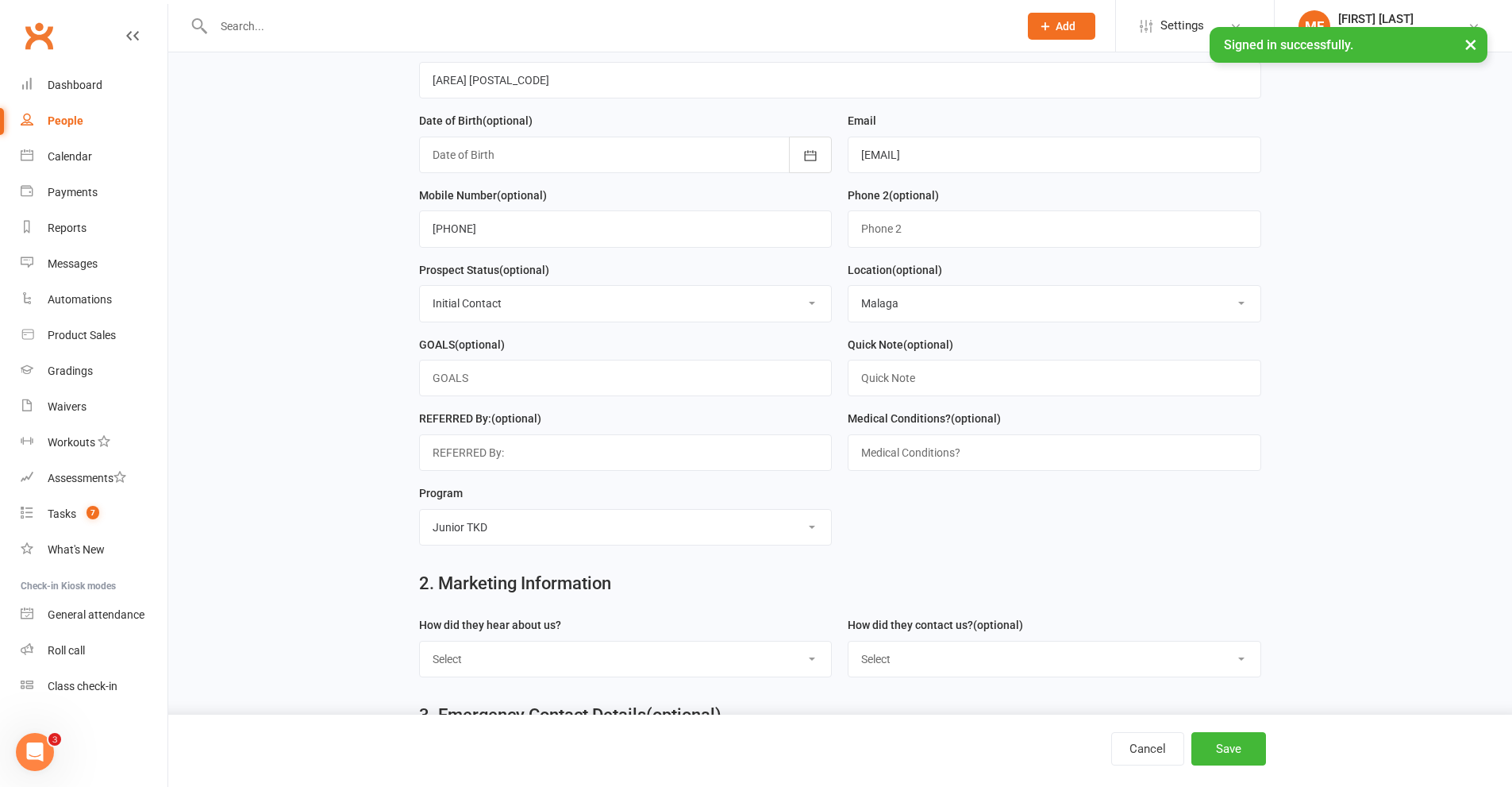 scroll, scrollTop: 159, scrollLeft: 0, axis: vertical 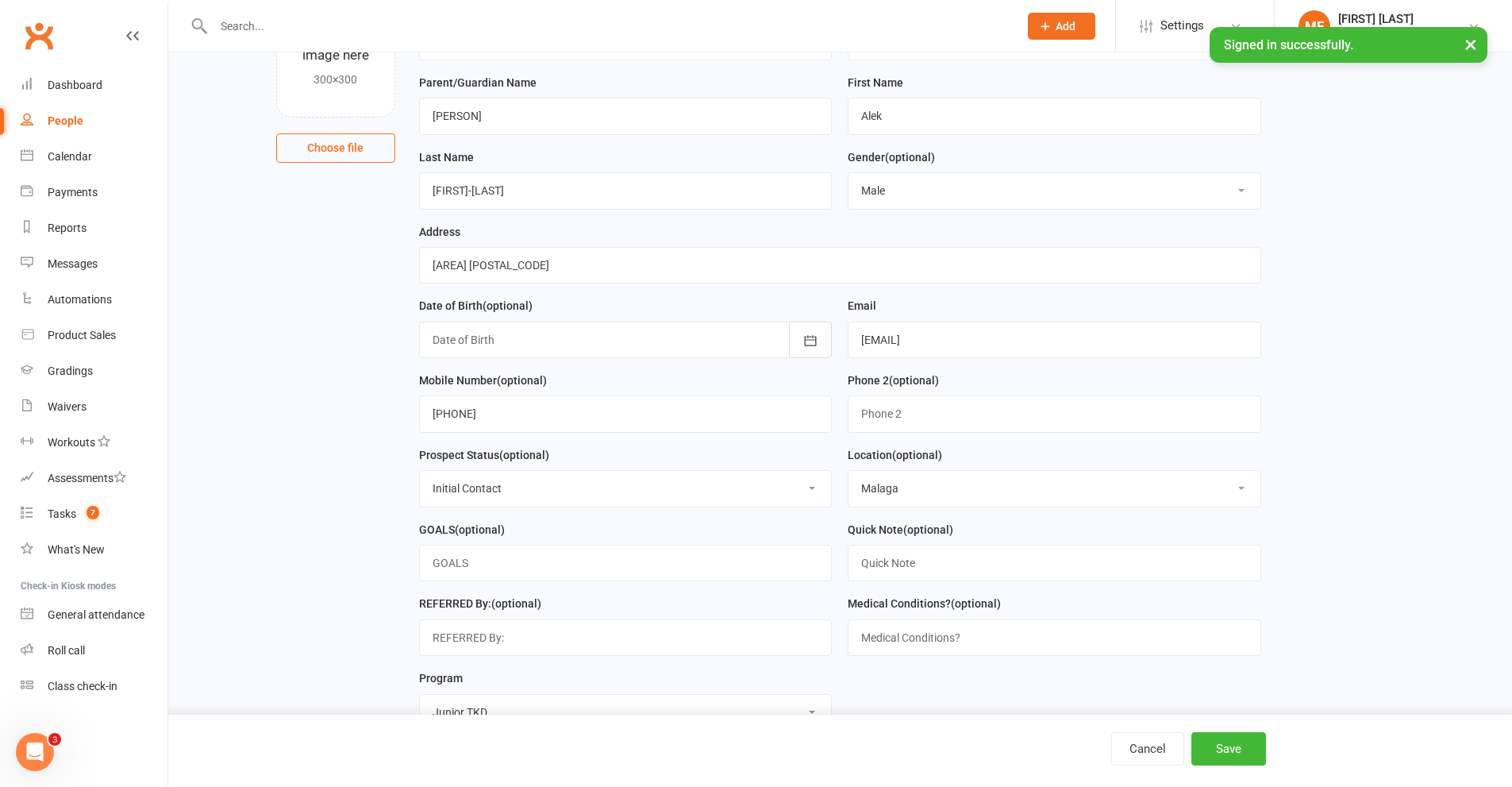 click at bounding box center [625, 340] 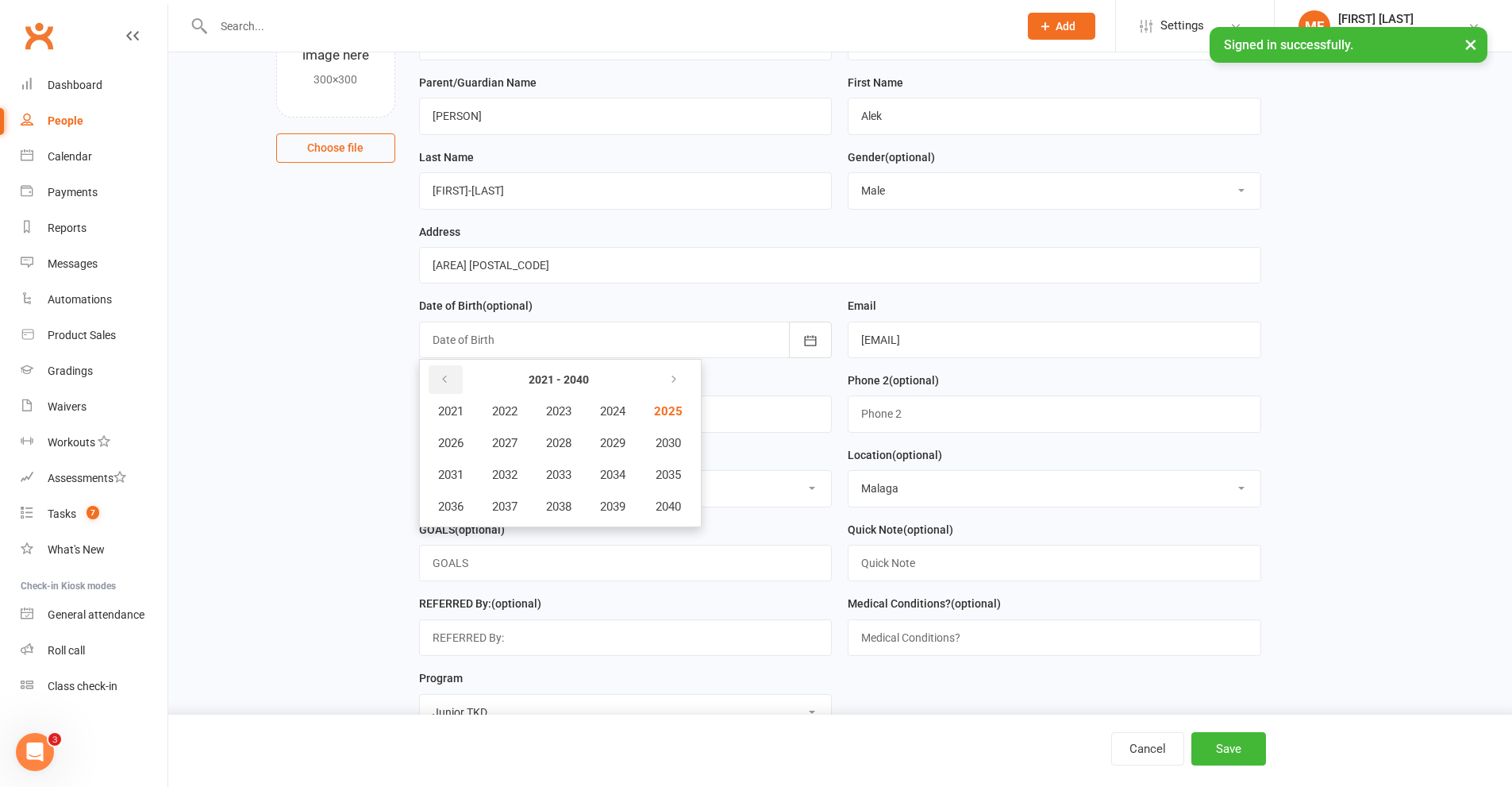 click at bounding box center (444, 380) 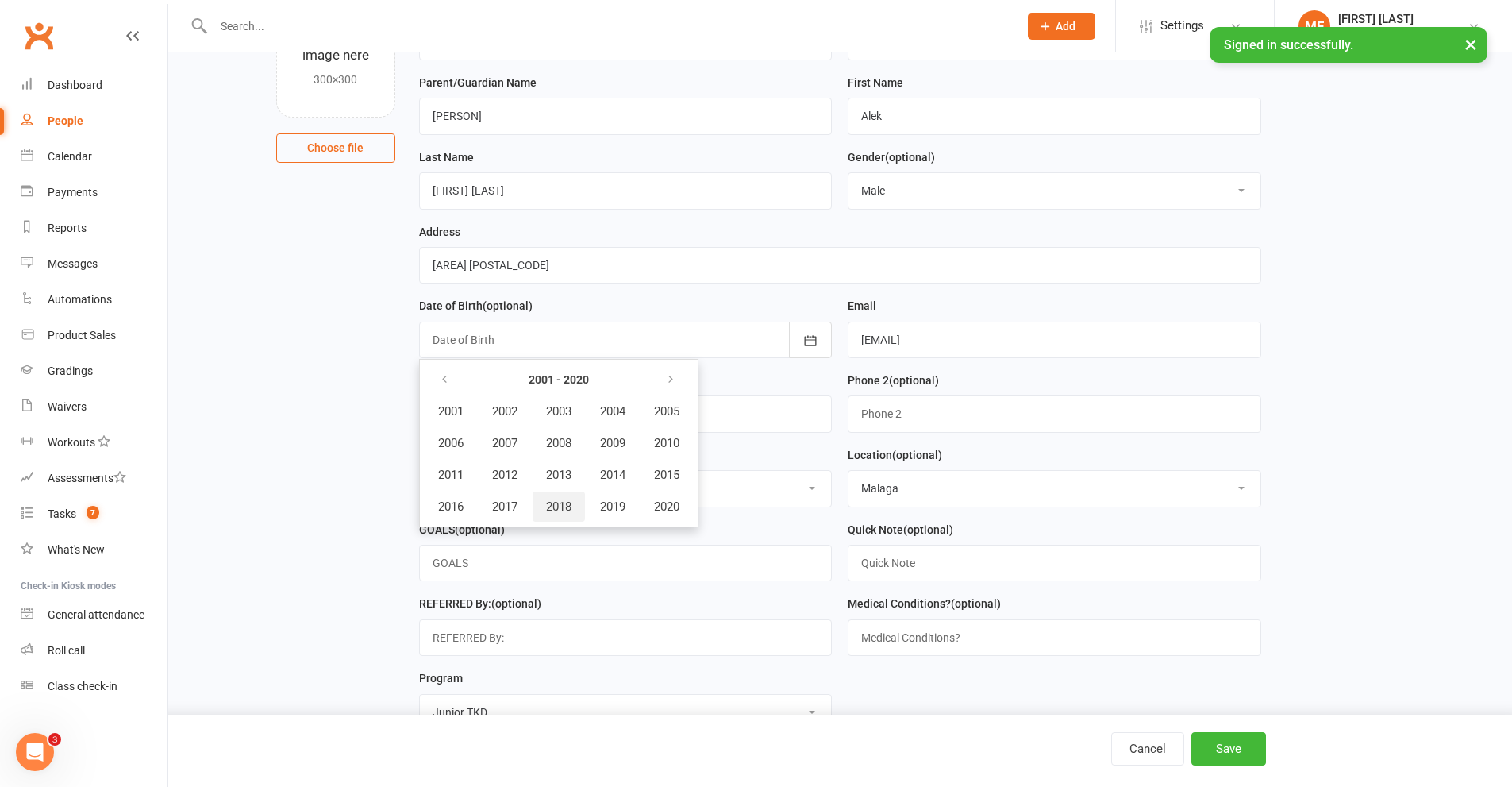 click on "2018" at bounding box center (559, 507) 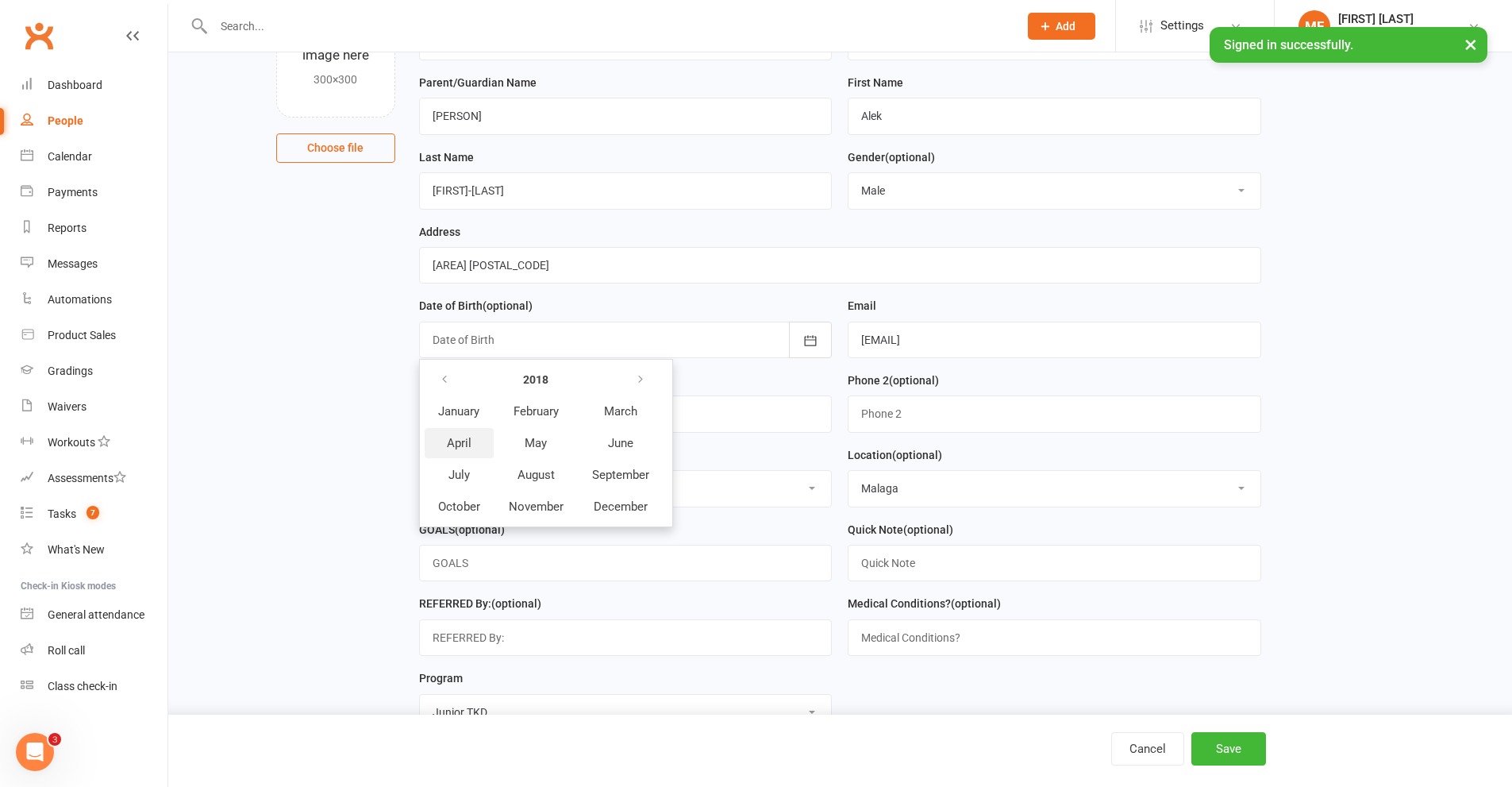 click on "April" at bounding box center (459, 443) 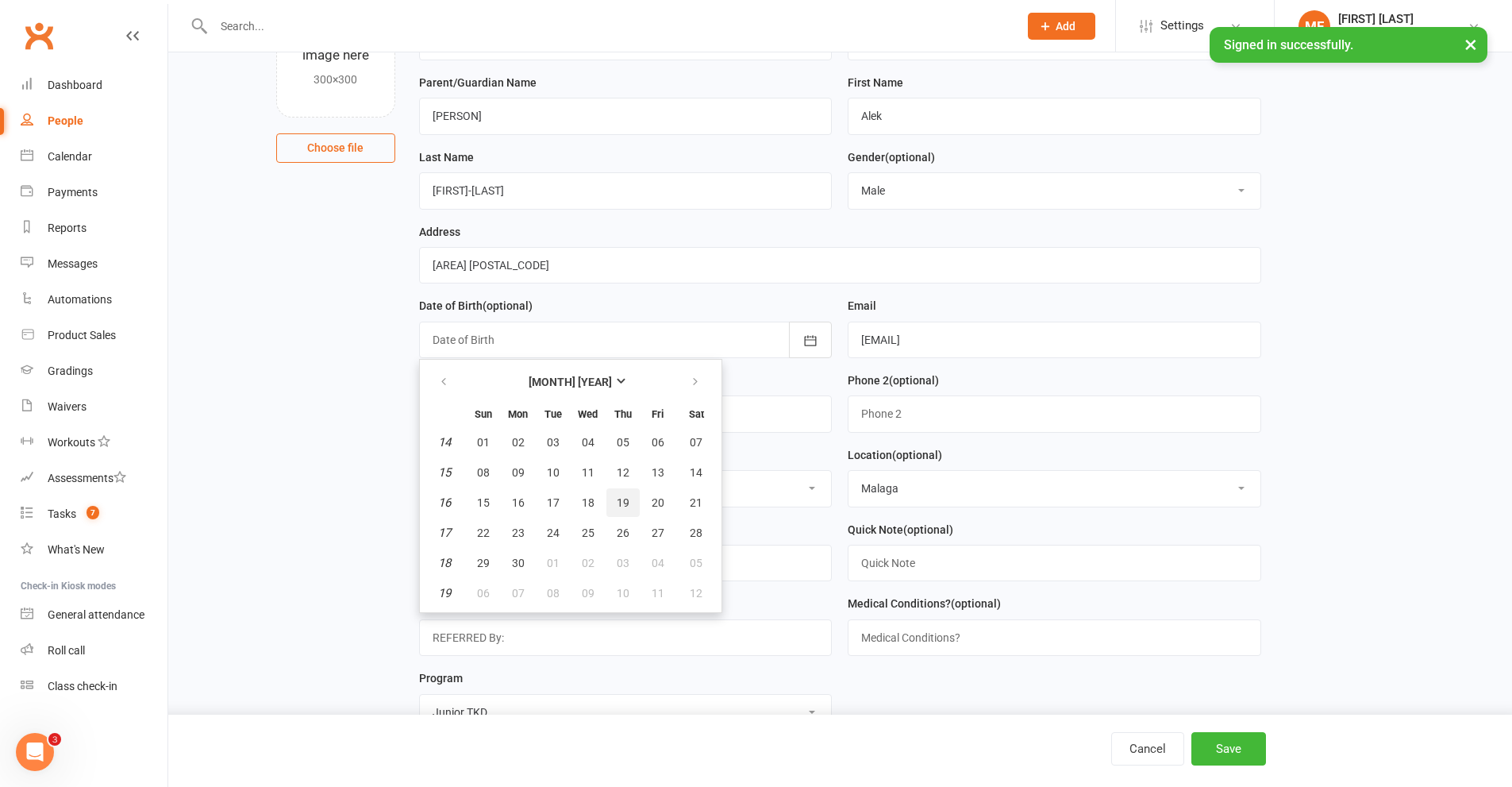 click on "19" at bounding box center (623, 503) 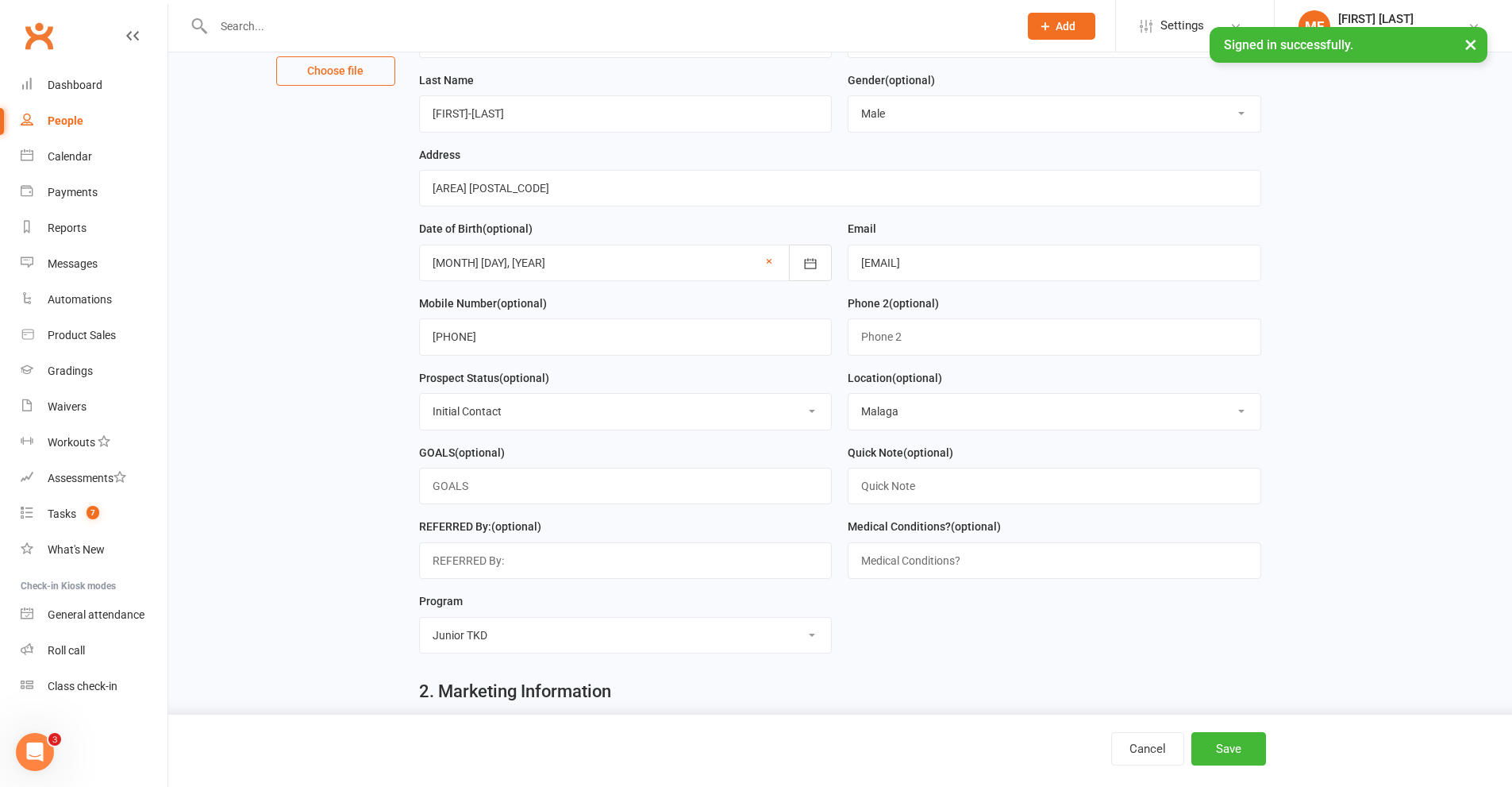 scroll, scrollTop: 476, scrollLeft: 0, axis: vertical 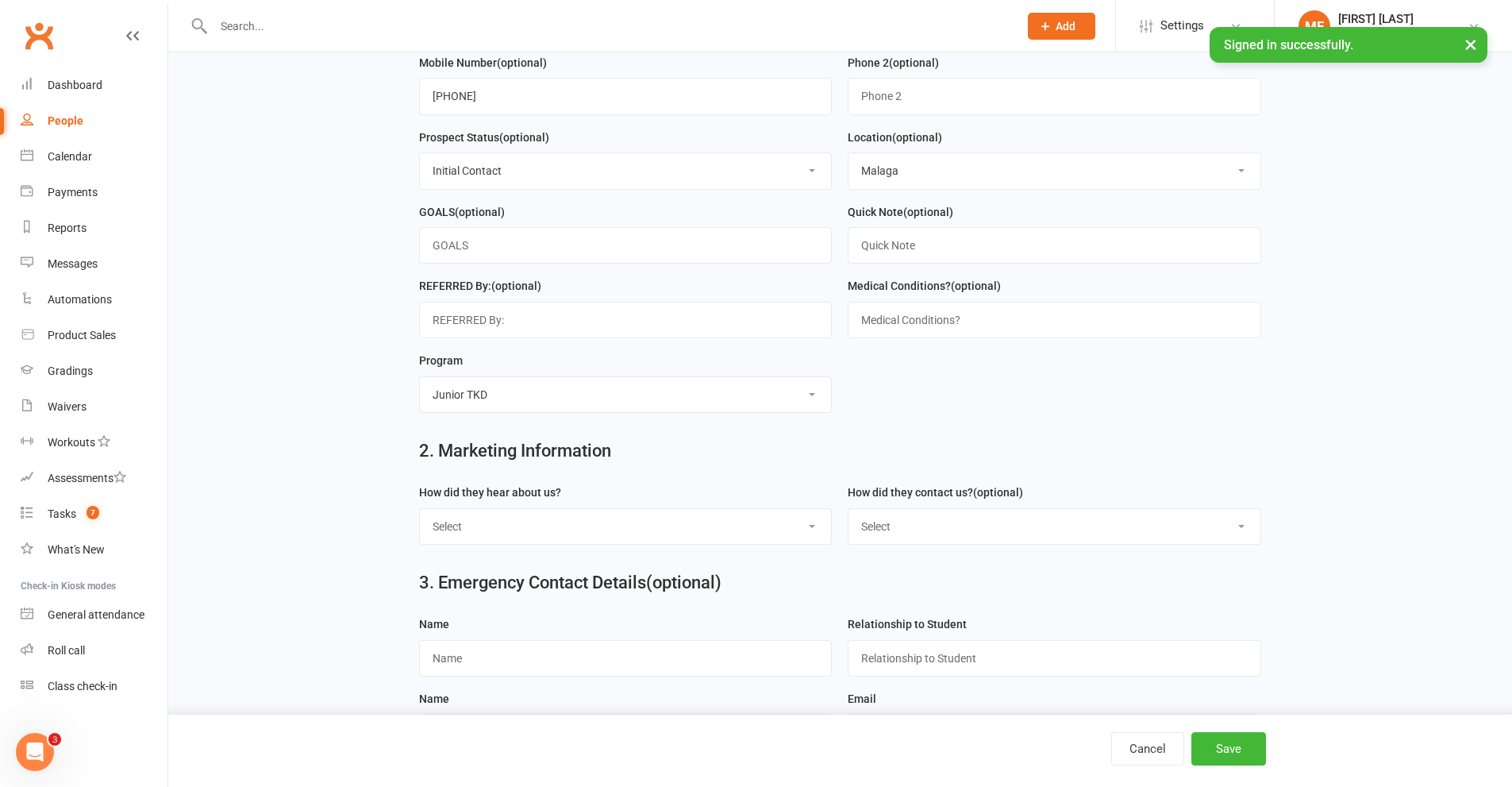 drag, startPoint x: 519, startPoint y: 519, endPoint x: 519, endPoint y: 530, distance: 11 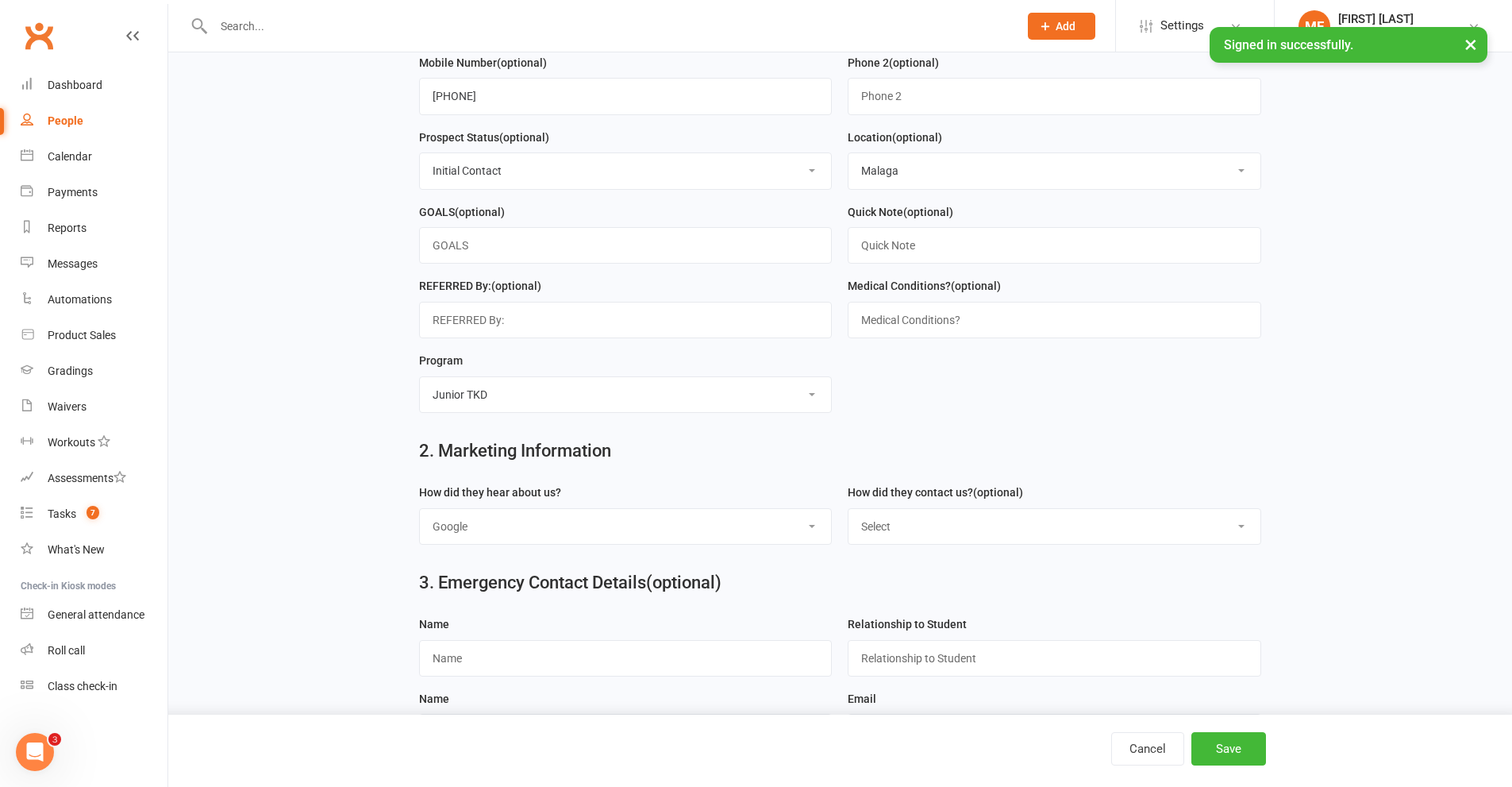 click on "Select Google Through A Friend Facebook Sms/Email Offer Flyer School Class Open Day Birthday Guest Drive By / Walk In Transfer from other ATI Club School holiday program Siblings/parent are members Active Activities website Buddy Week Old Member FACEBOOK LIVE BOOKINGS  Kidsport Website" at bounding box center [625, 527] 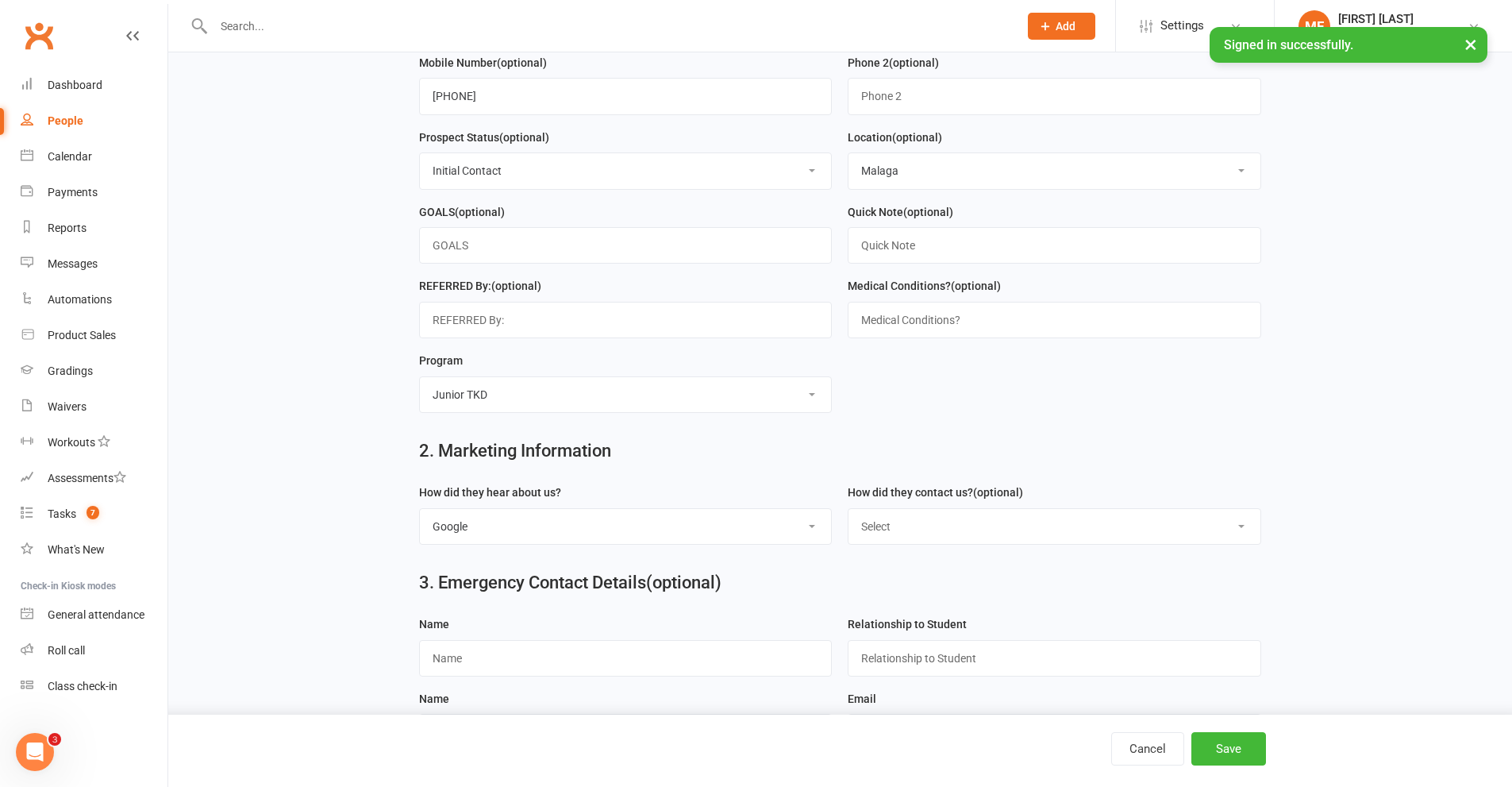 drag, startPoint x: 483, startPoint y: 531, endPoint x: 484, endPoint y: 522, distance: 9.0553851 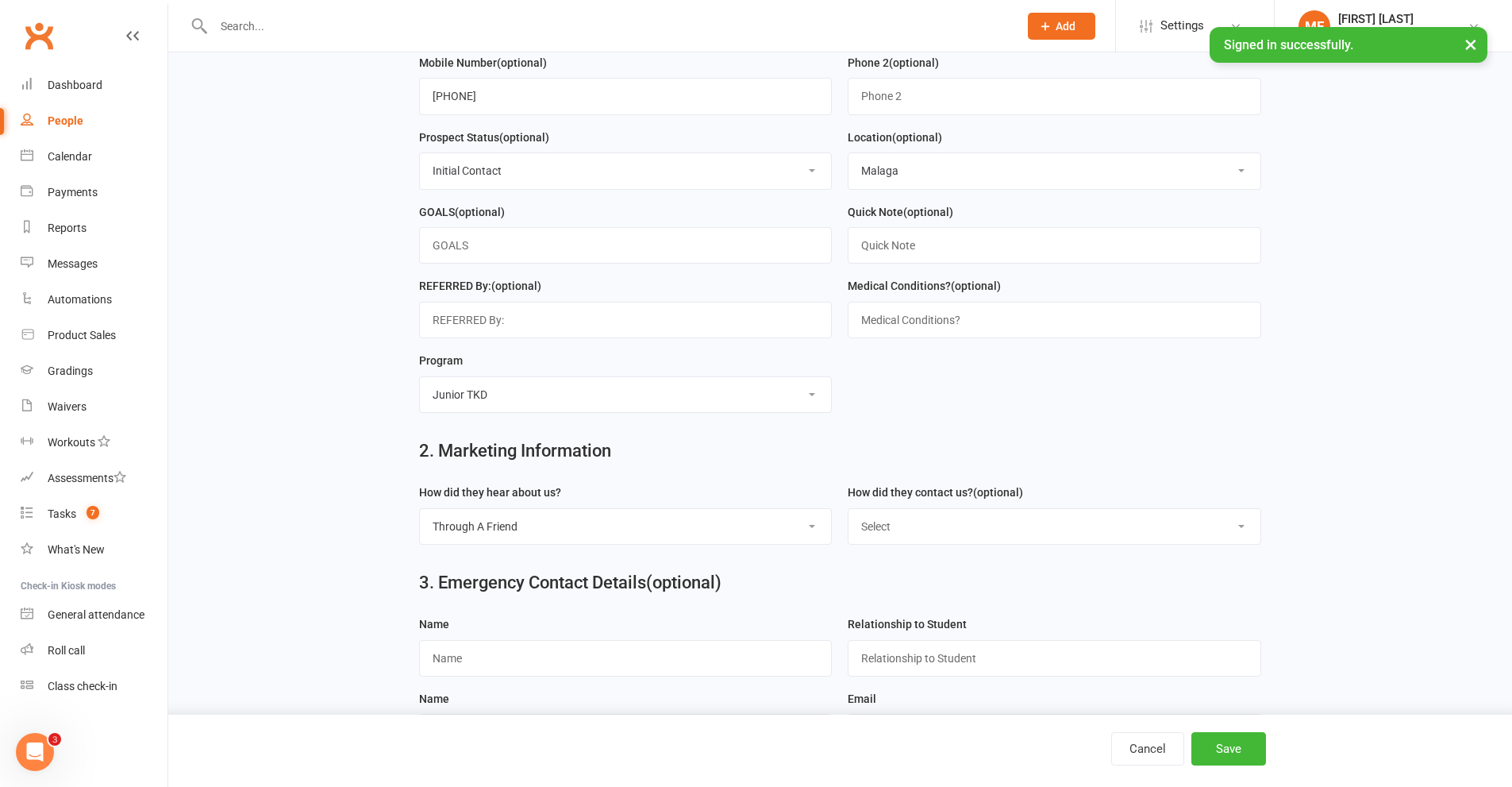 click on "Select Google Through A Friend Facebook Sms/Email Offer Flyer School Class Open Day Birthday Guest Drive By / Walk In Transfer from other ATI Club School holiday program Siblings/parent are members Active Activities website Buddy Week Old Member FACEBOOK LIVE BOOKINGS  Kidsport Website" at bounding box center (625, 527) 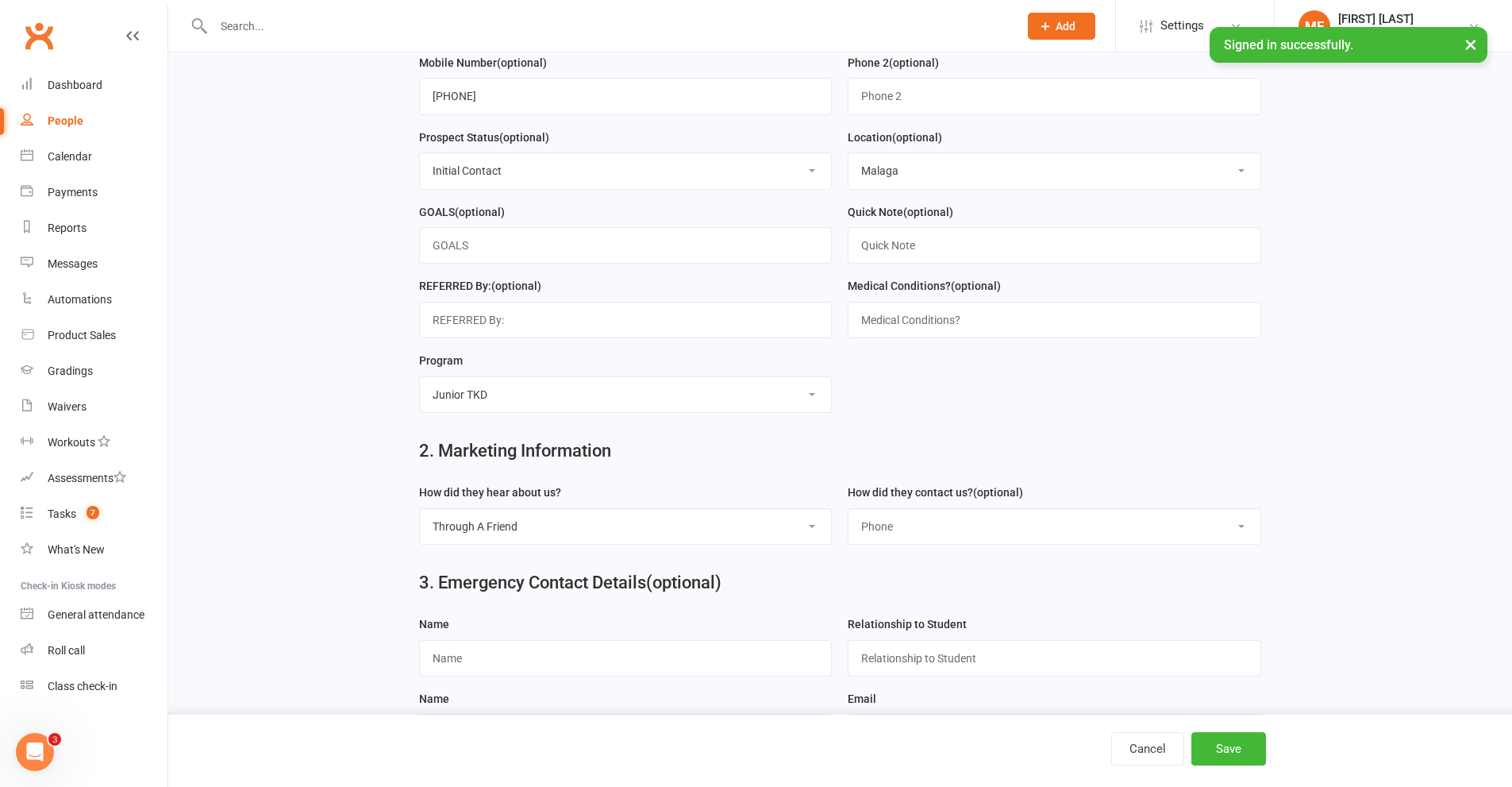 click on "Select Phone Email In-Facility Facebook Referral QR code registration Live Booking sheet" at bounding box center [1054, 527] 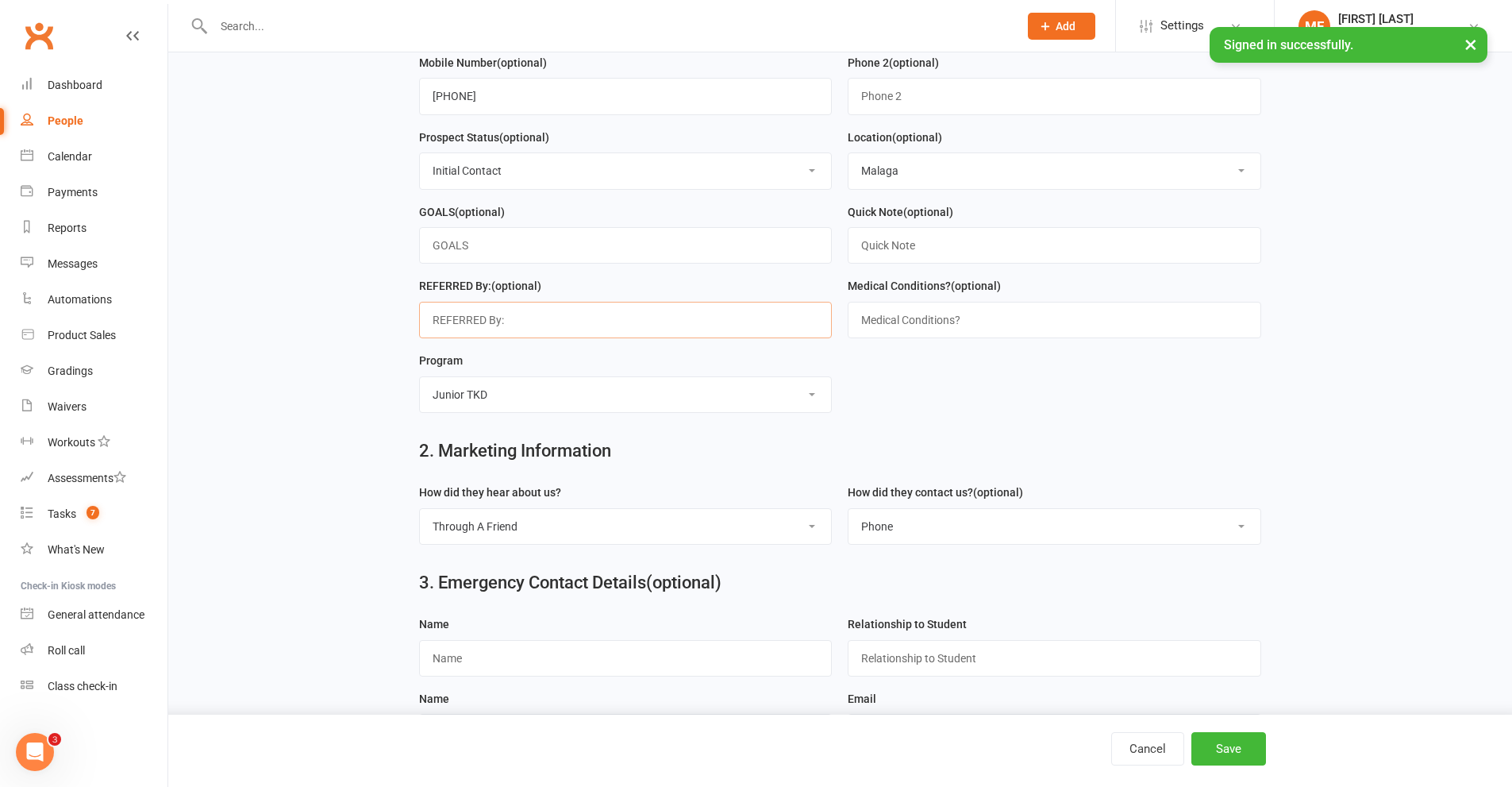 click at bounding box center [625, 320] 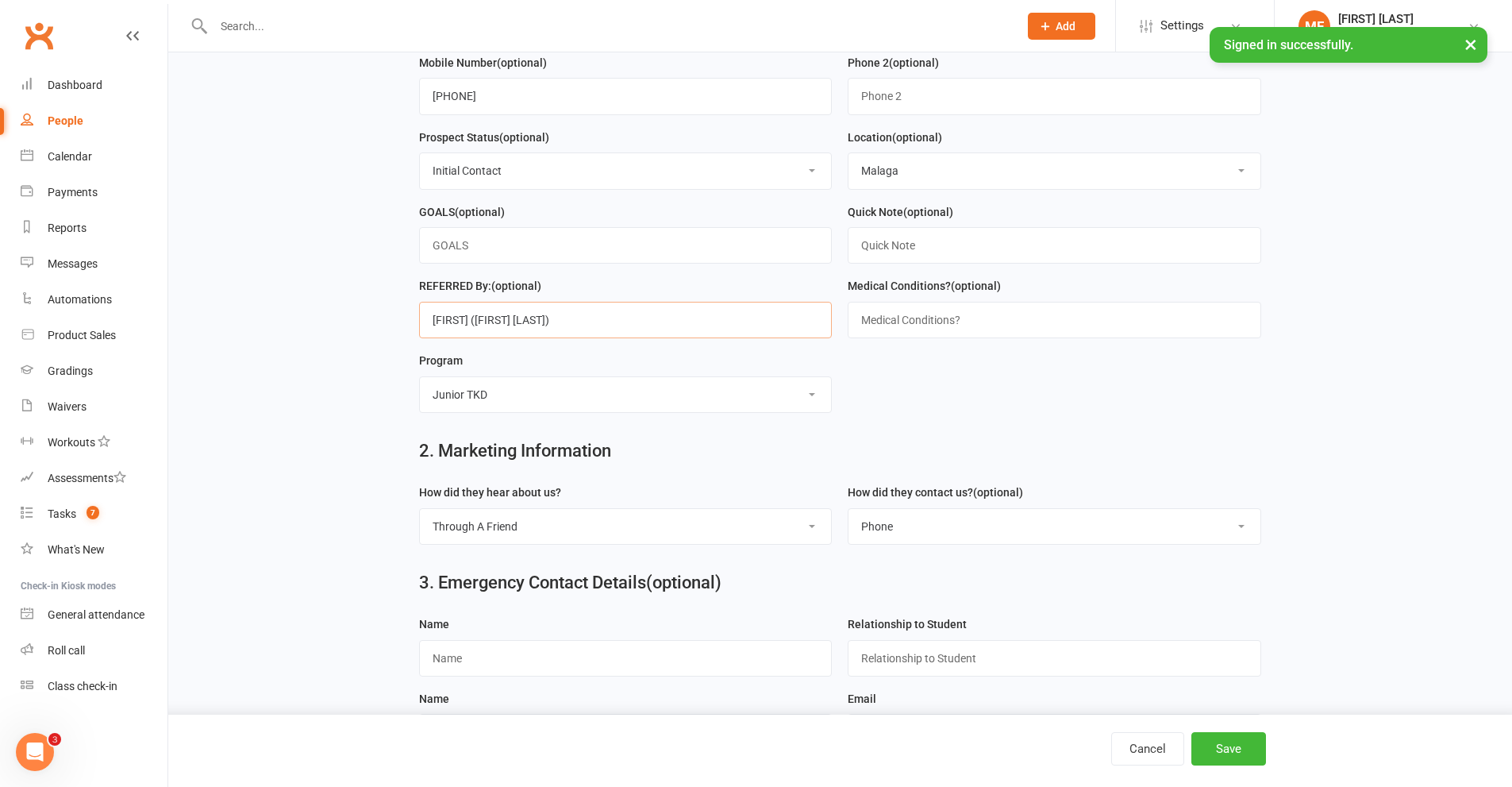 click on "[FIRST] ([FIRST] [LAST])" at bounding box center (625, 320) 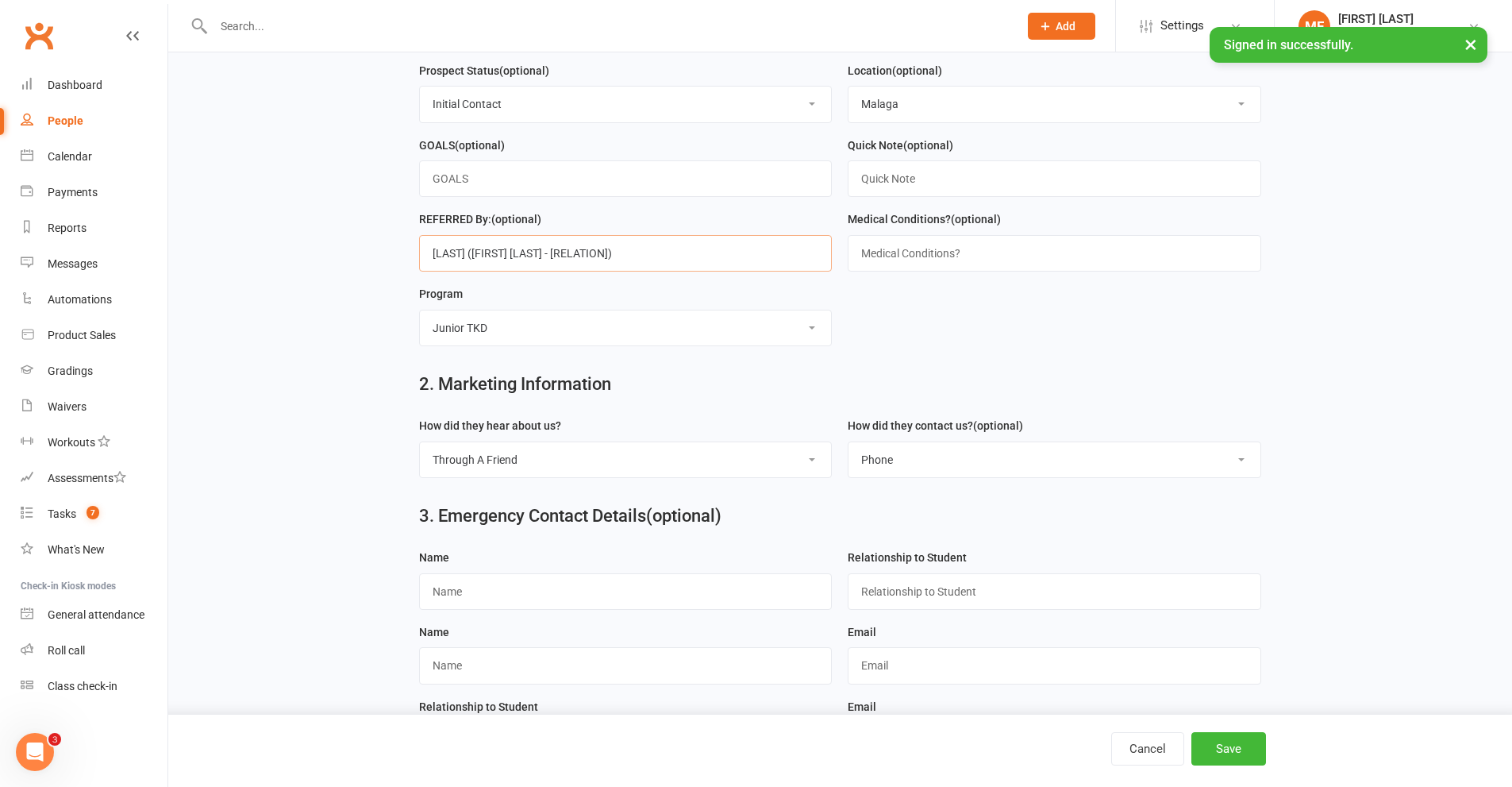 scroll, scrollTop: 715, scrollLeft: 0, axis: vertical 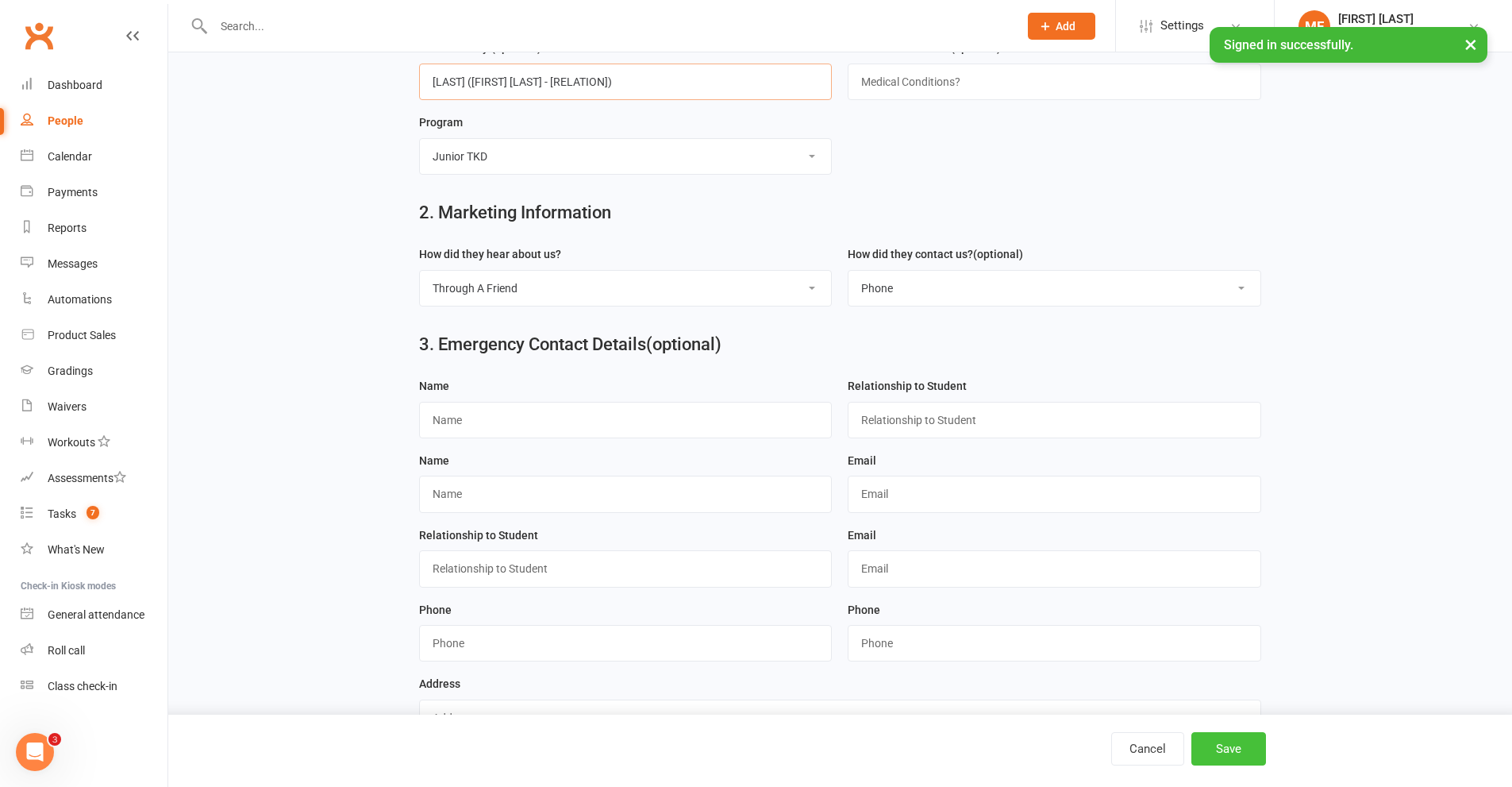 type on "[LAST] ([FIRST] [LAST] - [RELATION])" 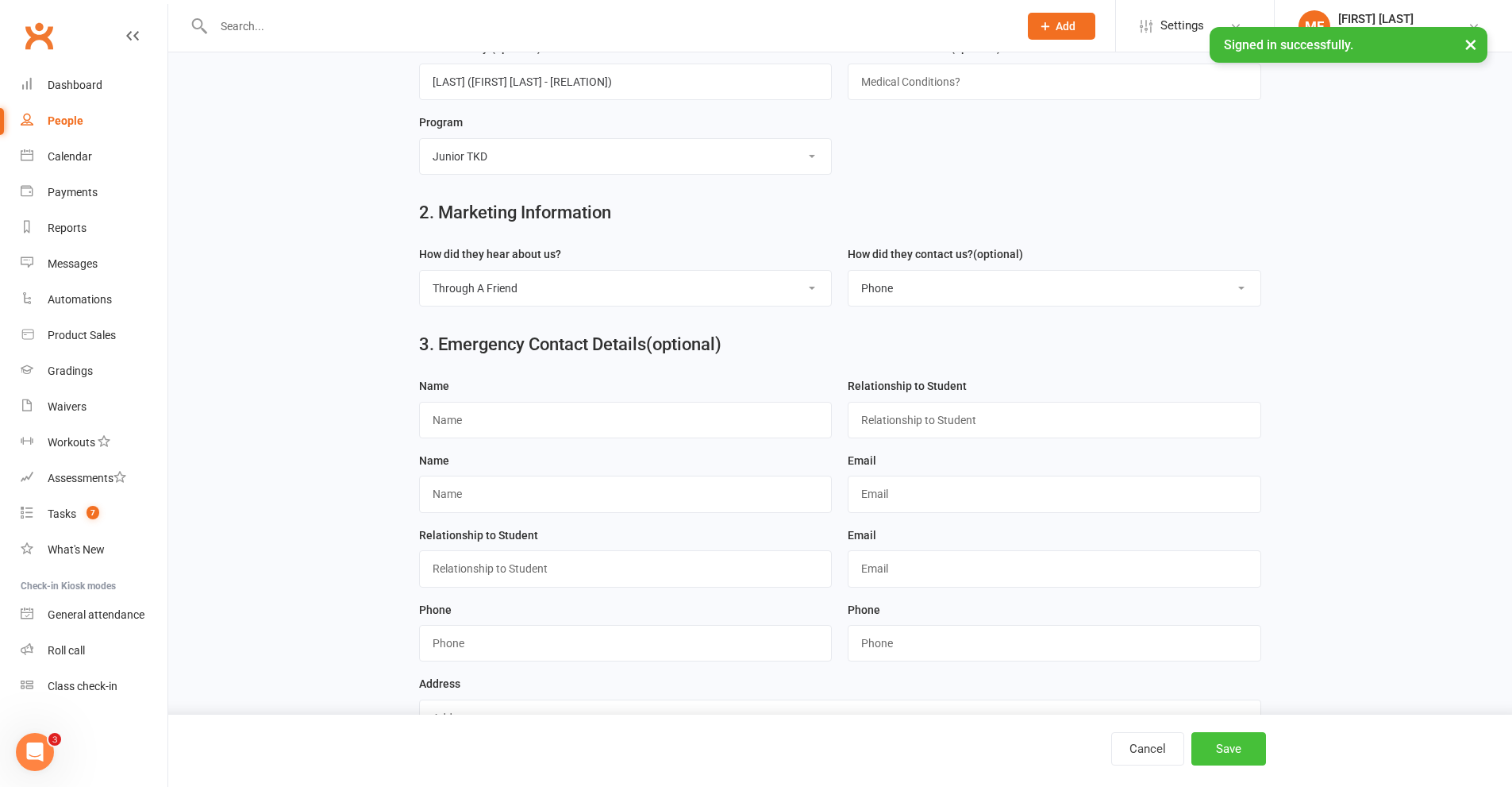 click on "Save" at bounding box center (1229, 749) 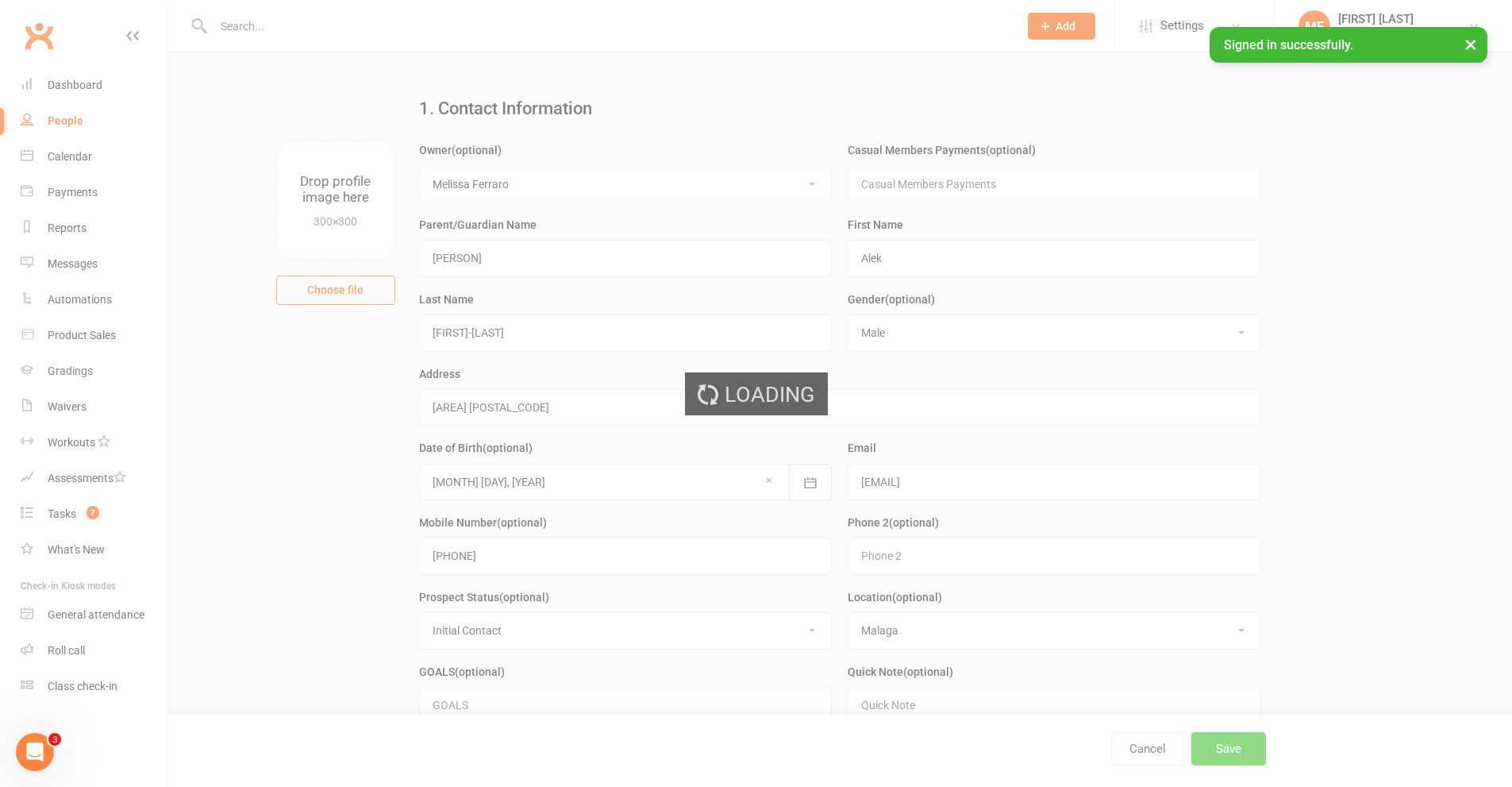 scroll, scrollTop: 0, scrollLeft: 0, axis: both 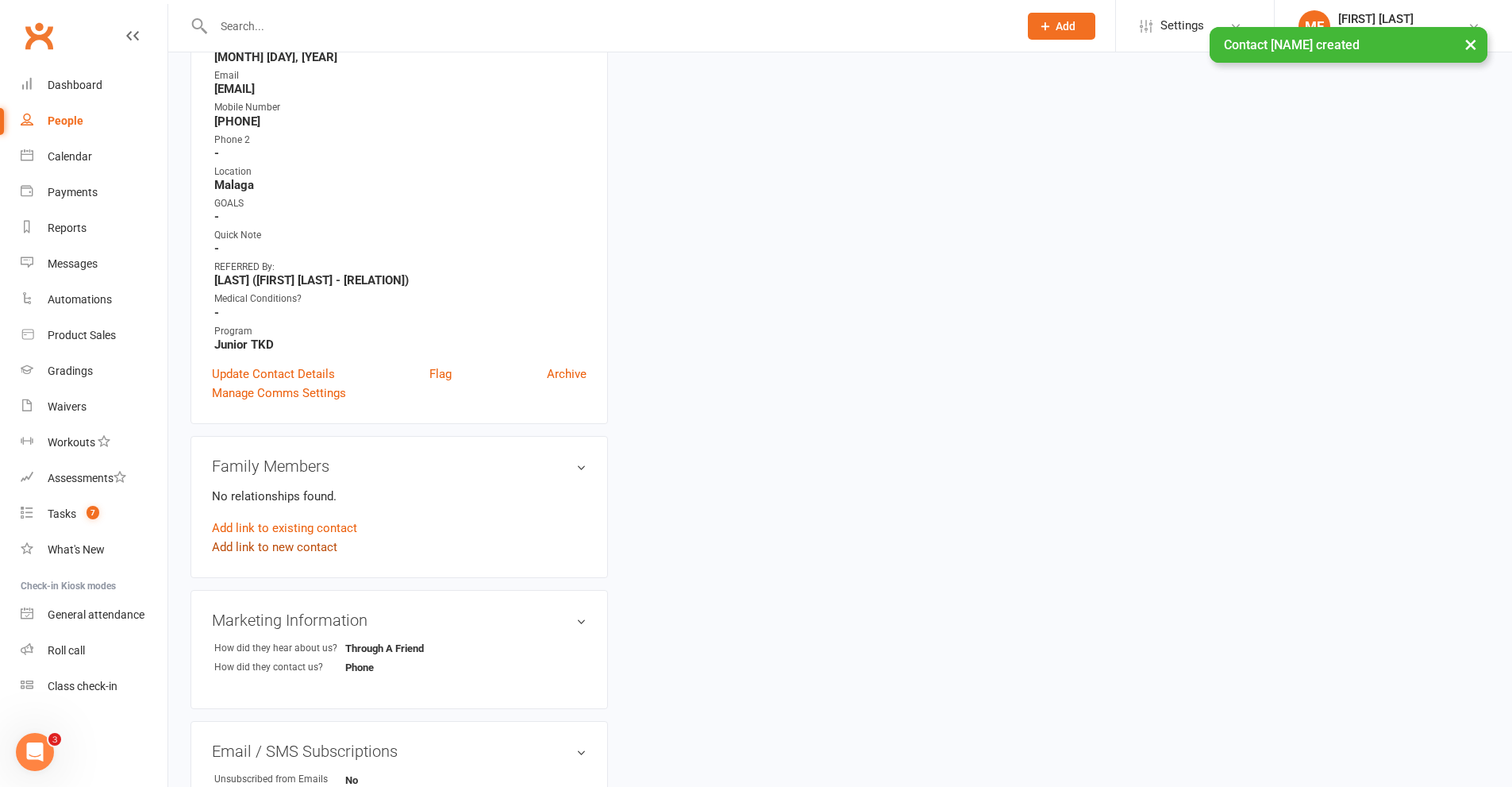 click on "Add link to new contact" at bounding box center (275, 547) 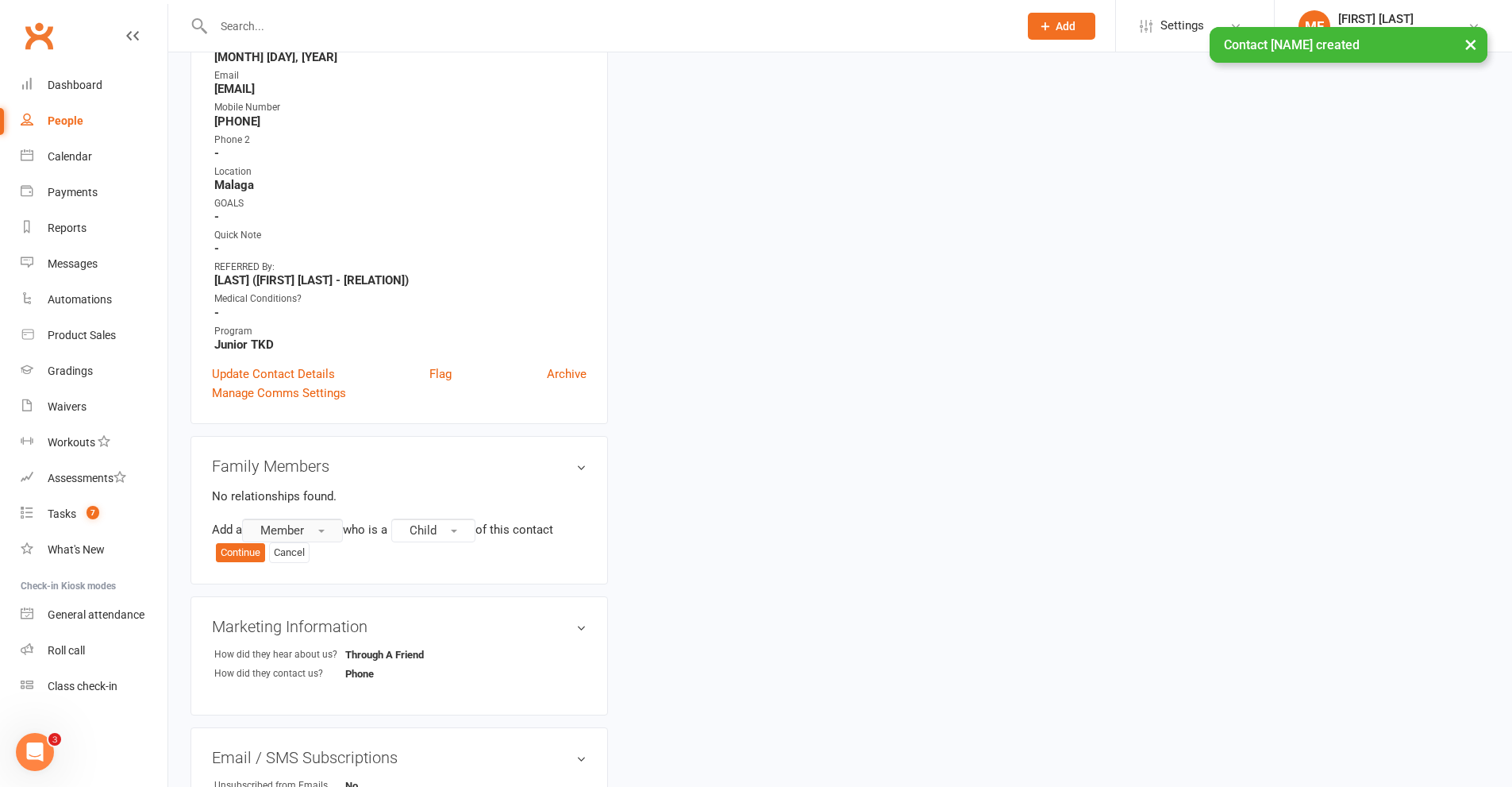 click on "Member" at bounding box center [292, 530] 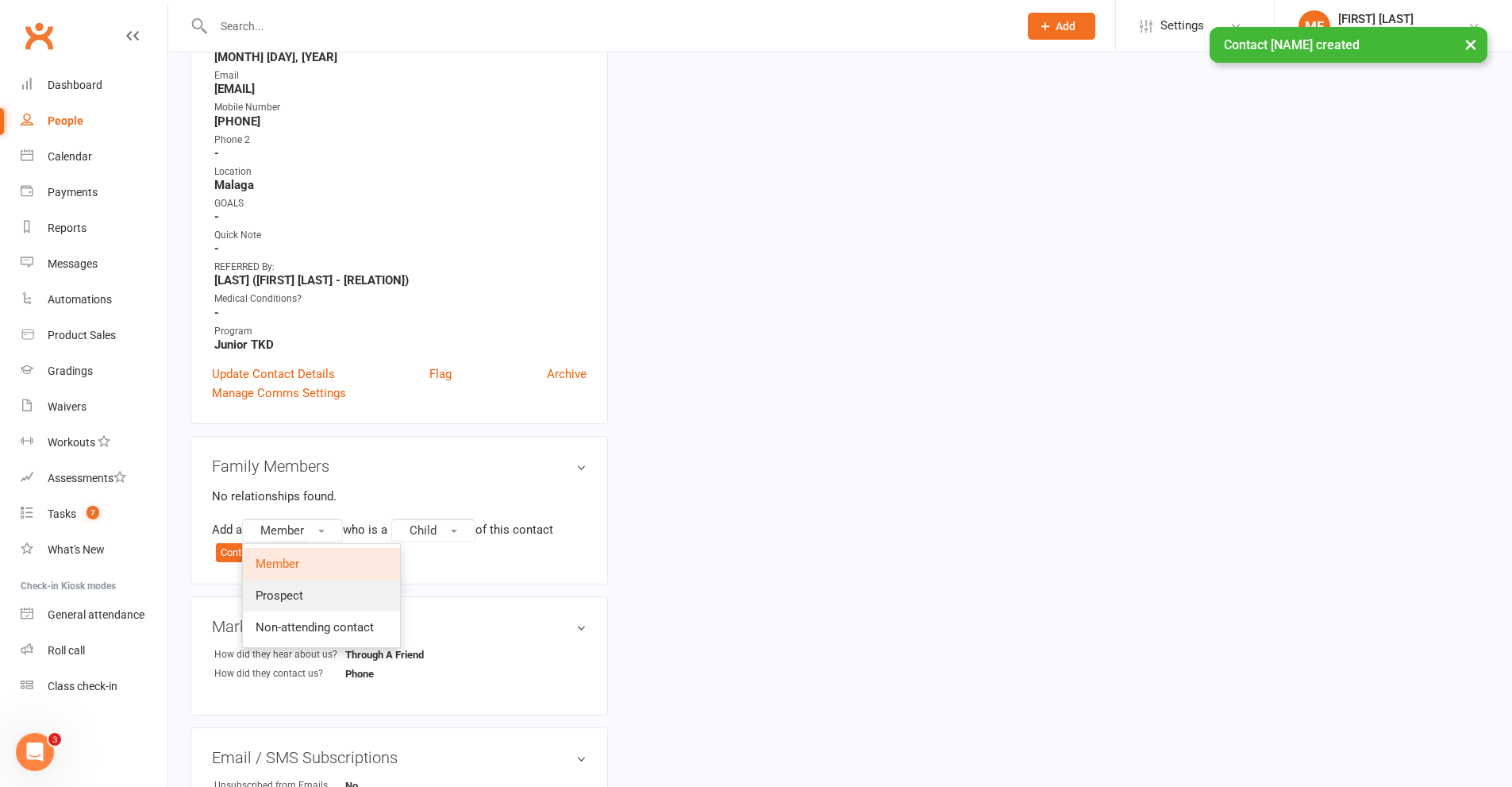 click on "Prospect" at bounding box center [321, 596] 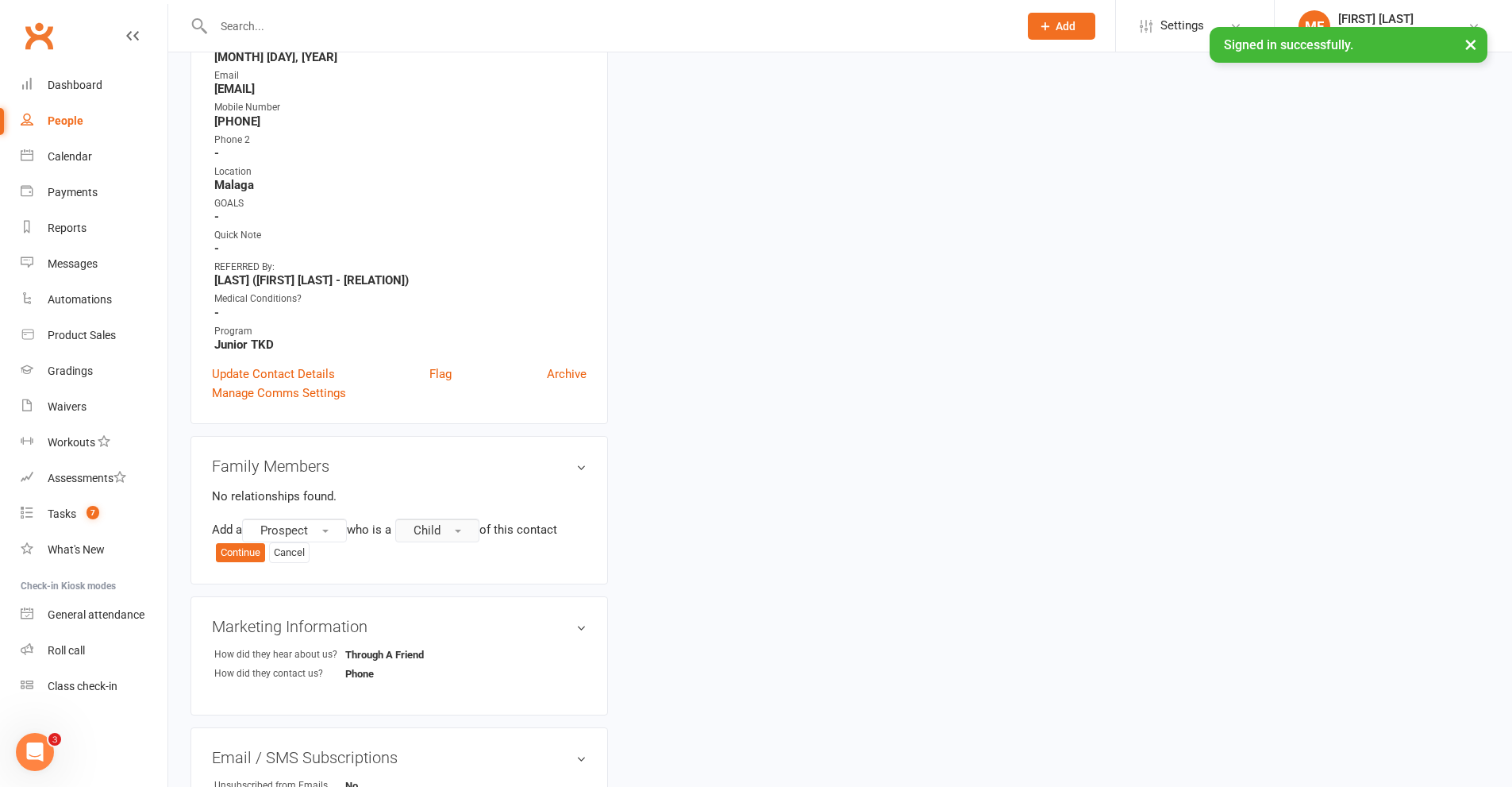 click on "Child" at bounding box center [427, 530] 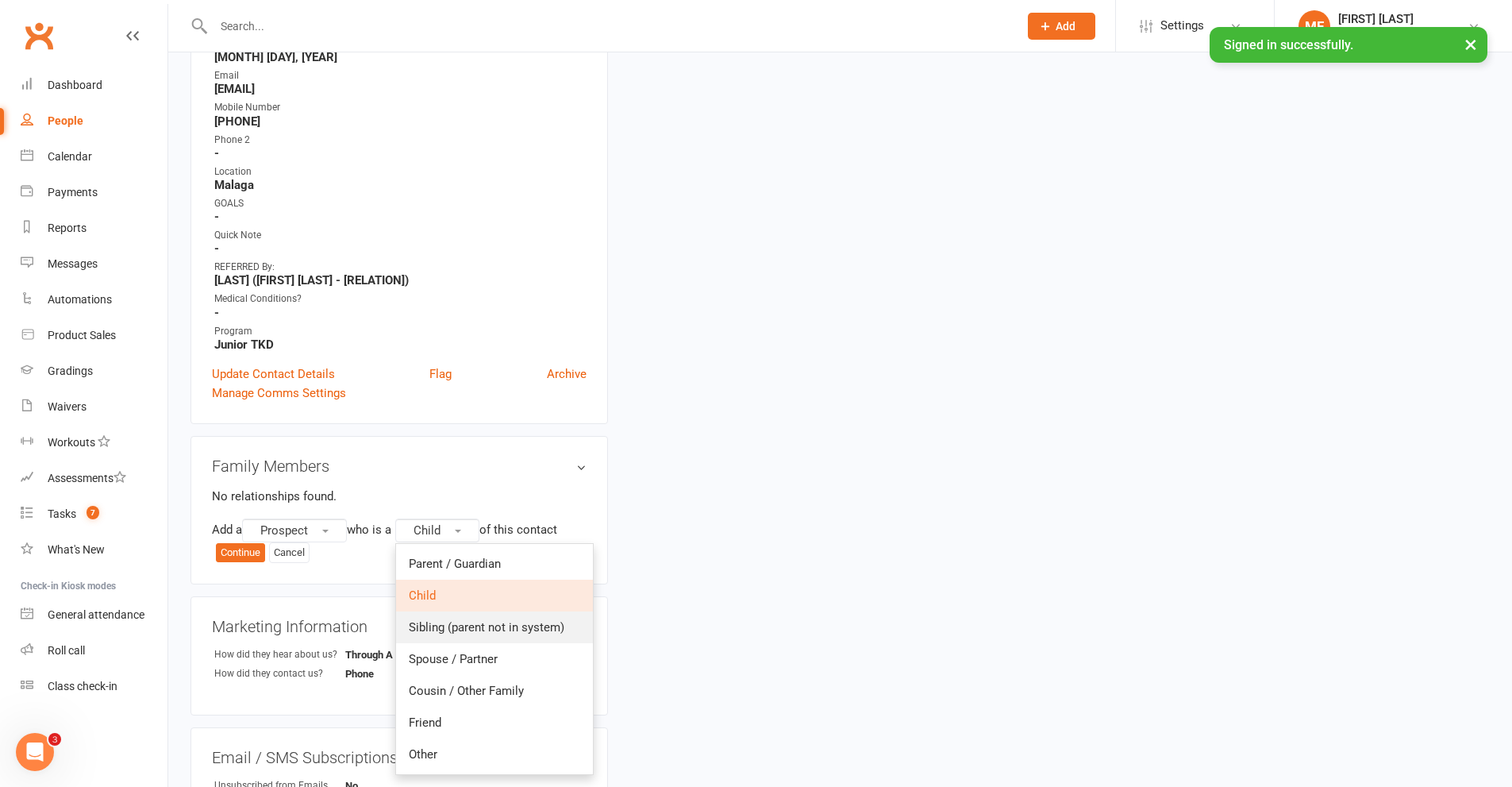drag, startPoint x: 454, startPoint y: 626, endPoint x: 446, endPoint y: 630, distance: 8.94427 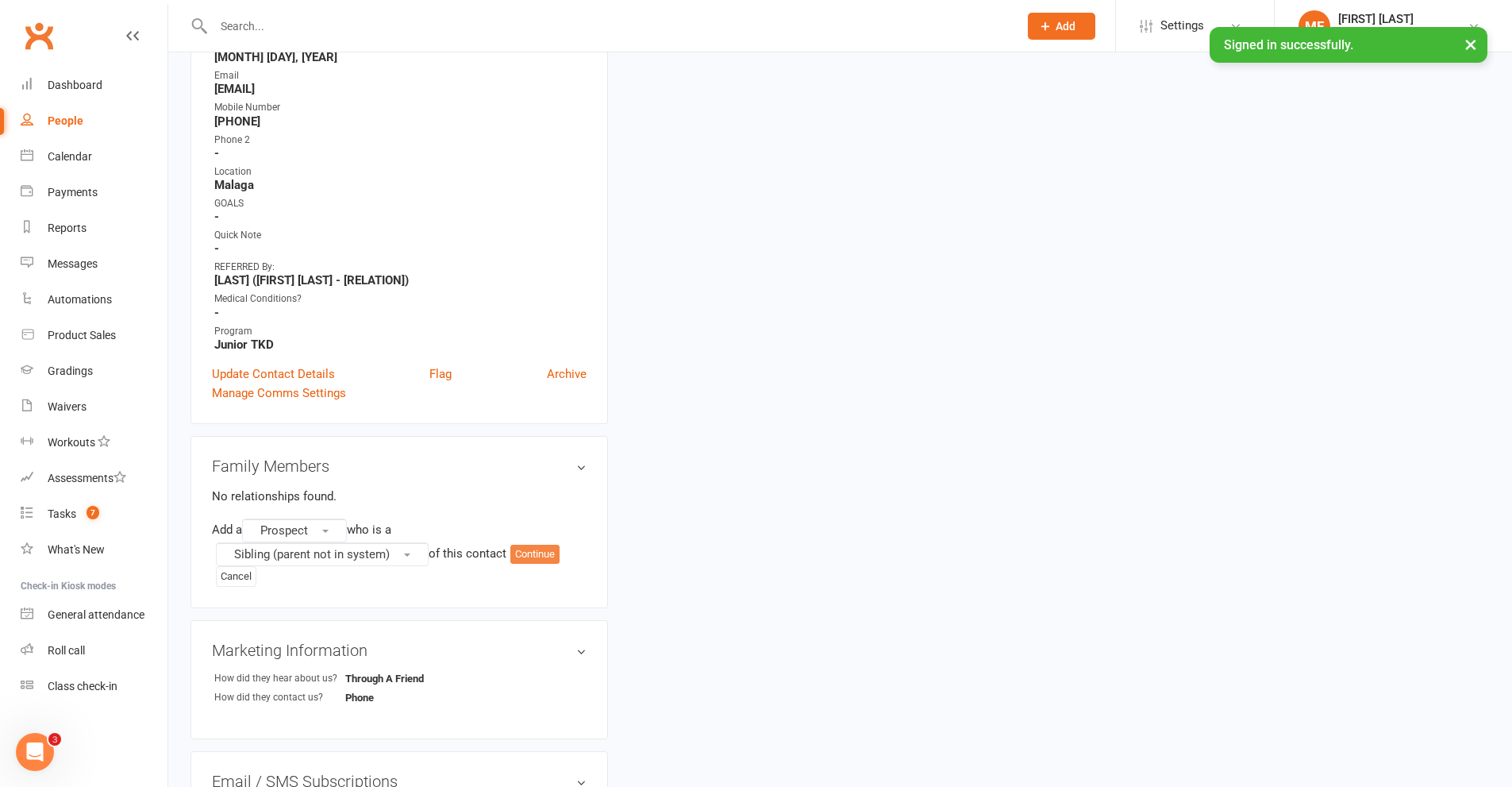 click on "Continue" at bounding box center [535, 554] 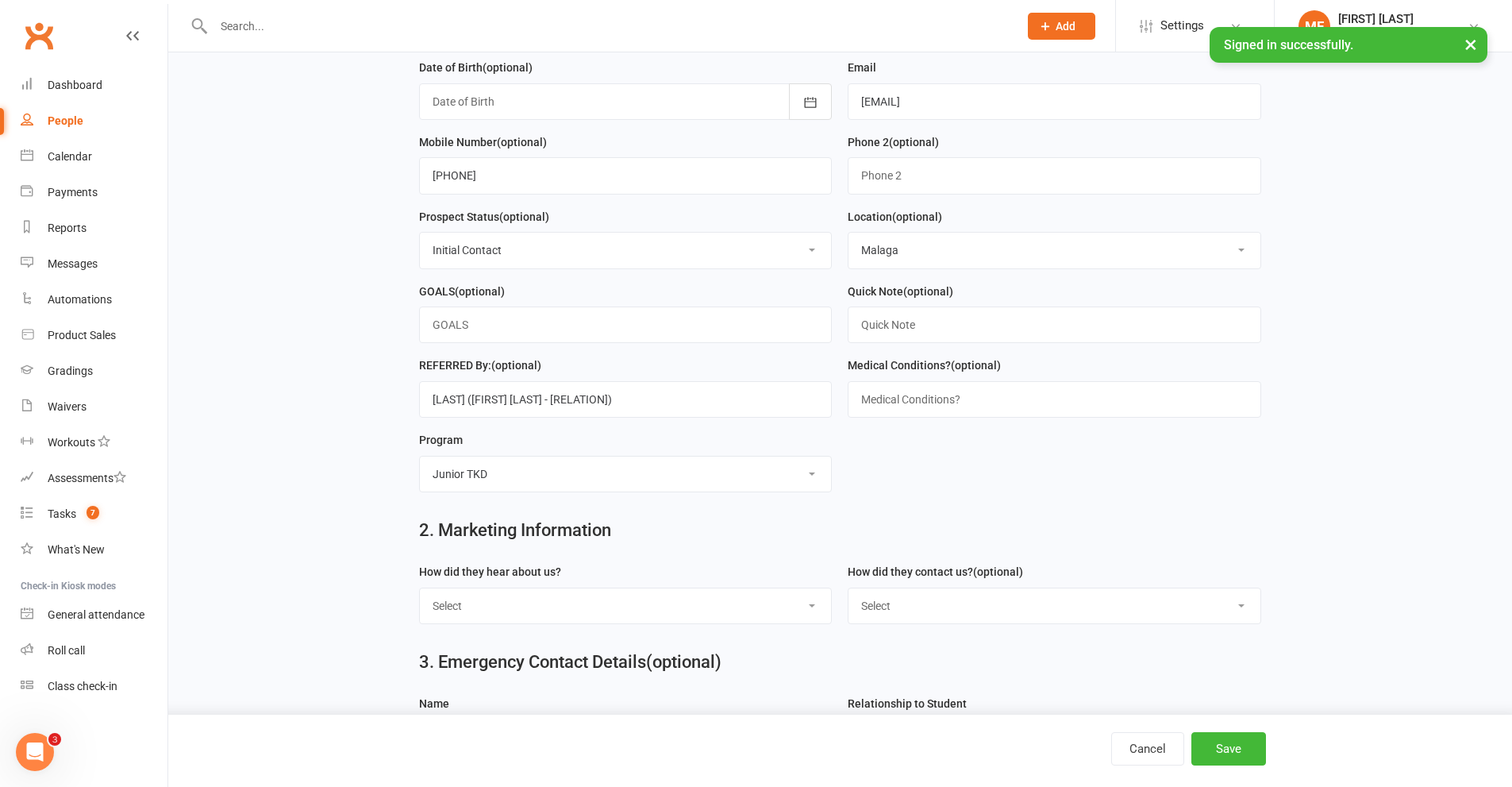 scroll, scrollTop: 0, scrollLeft: 0, axis: both 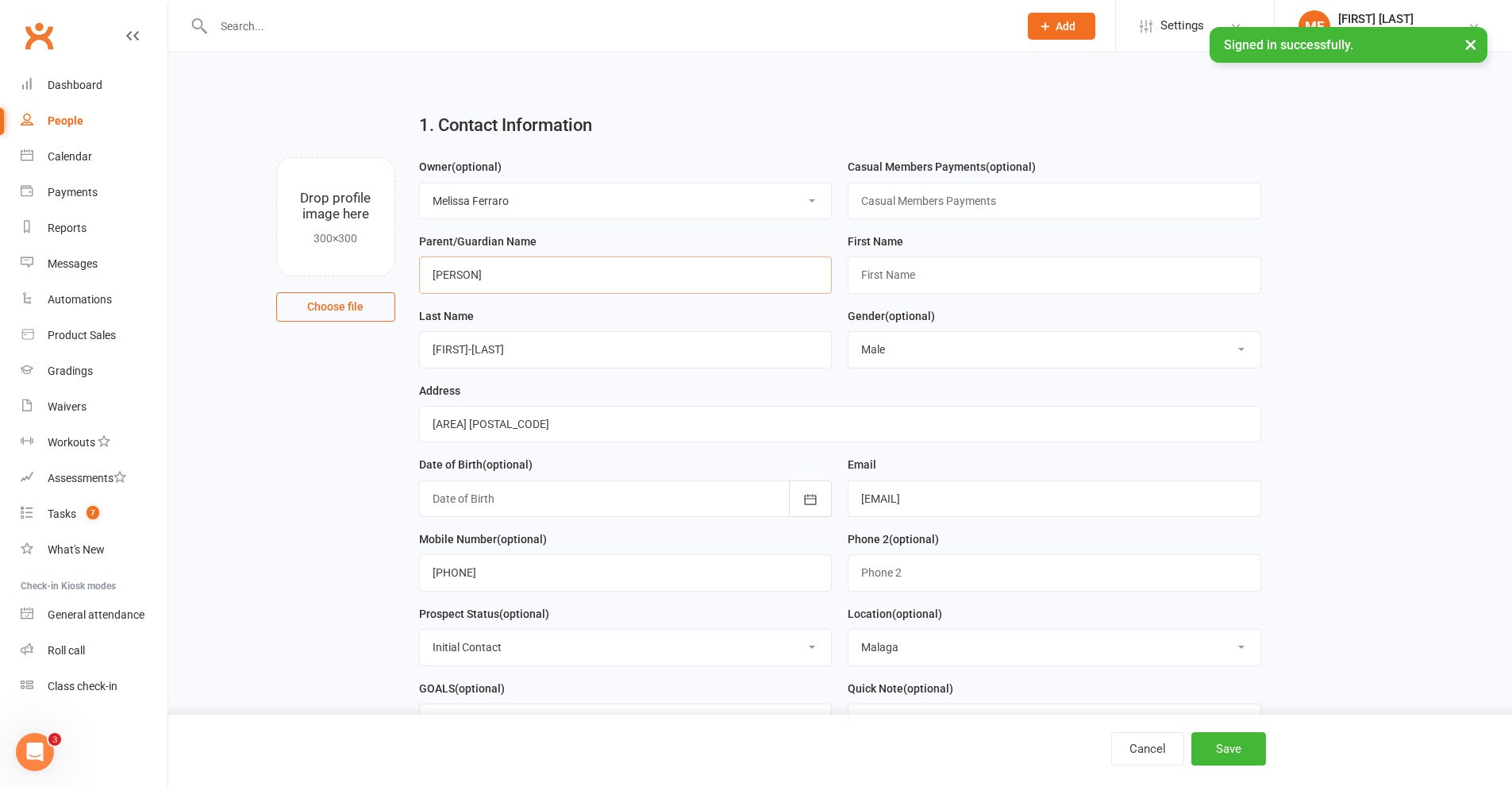 click on "[PERSON]" at bounding box center [625, 275] 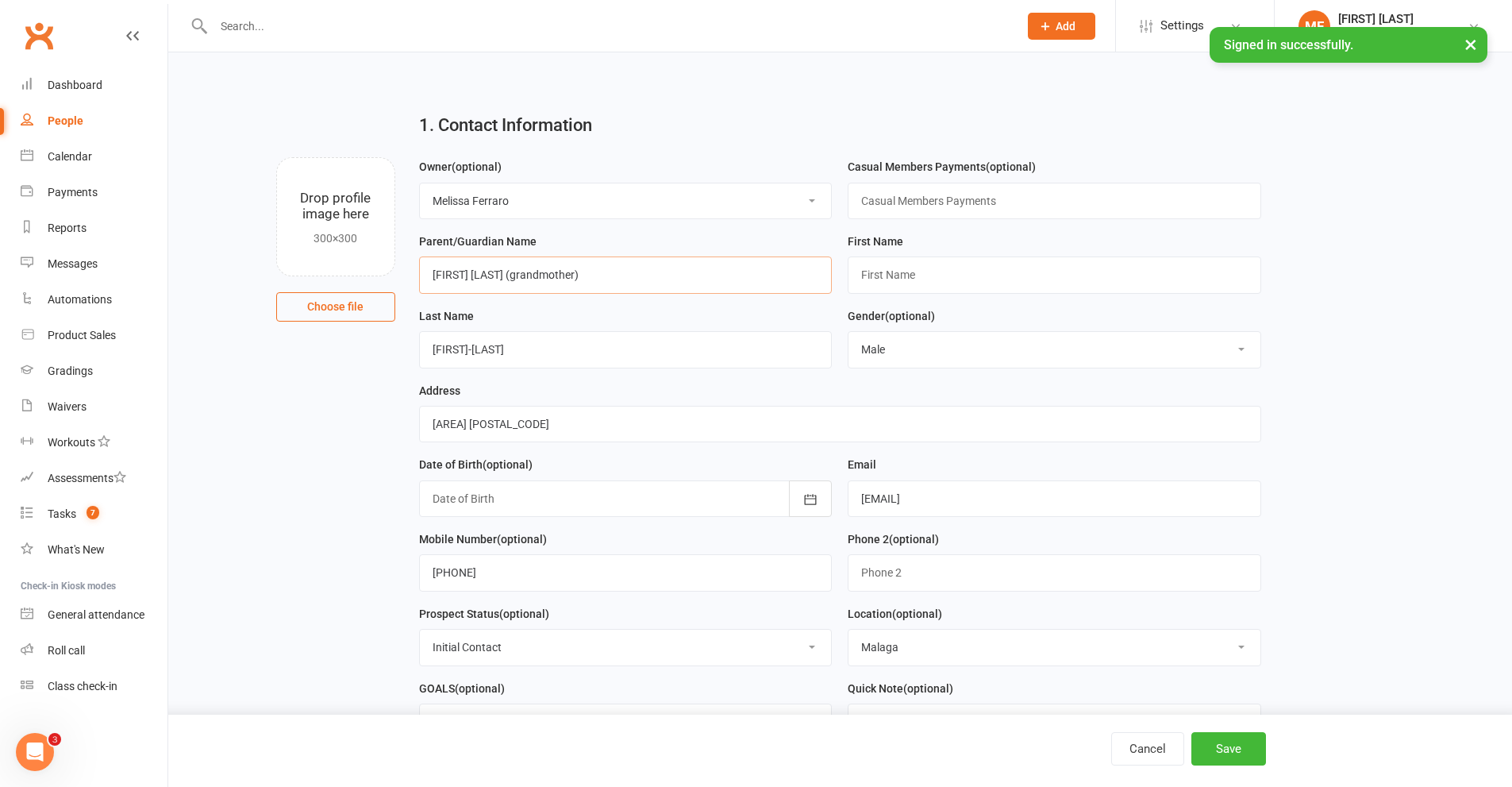 type on "[FIRST] [LAST] (grandmother)" 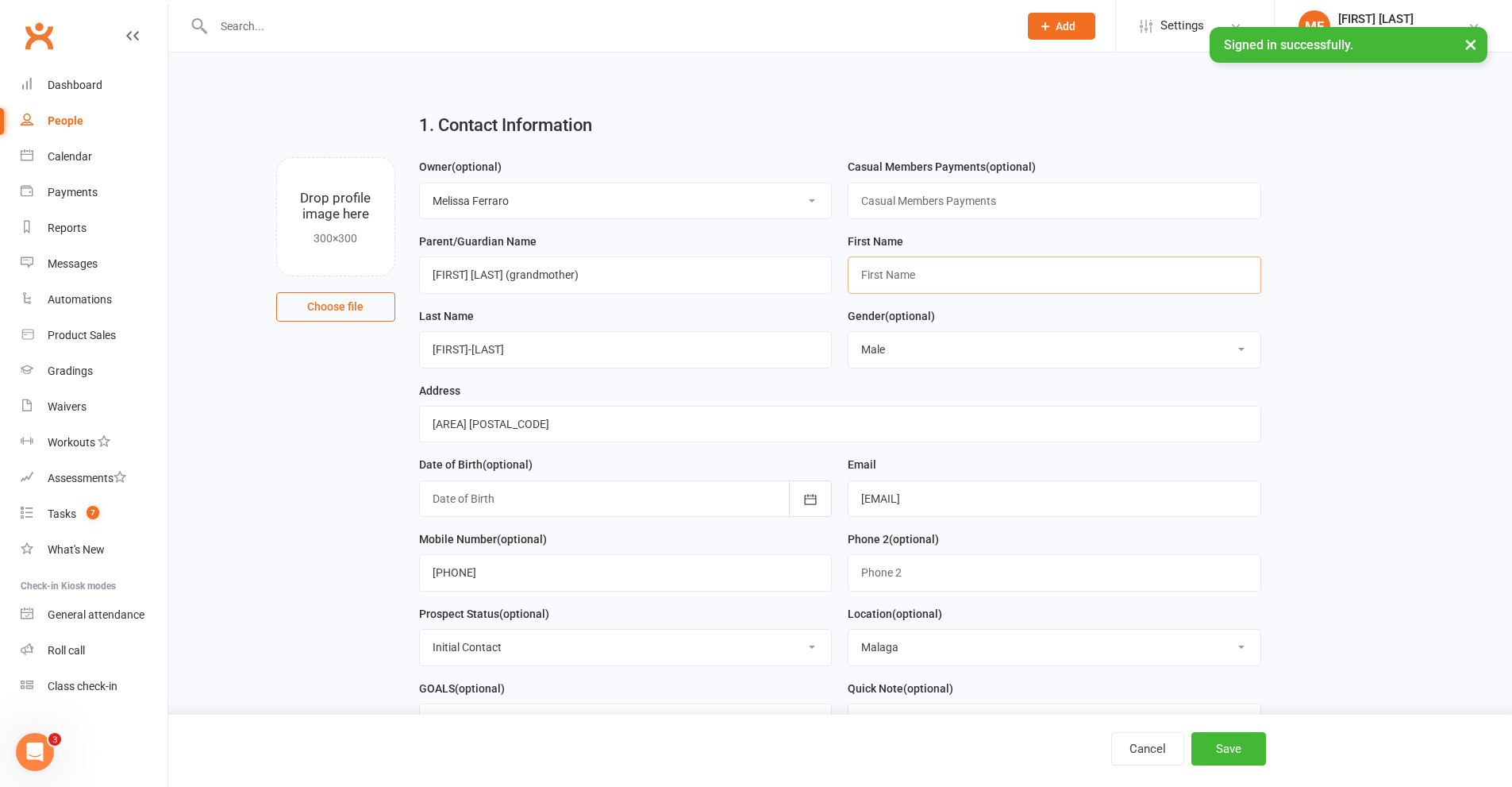 click at bounding box center (1054, 275) 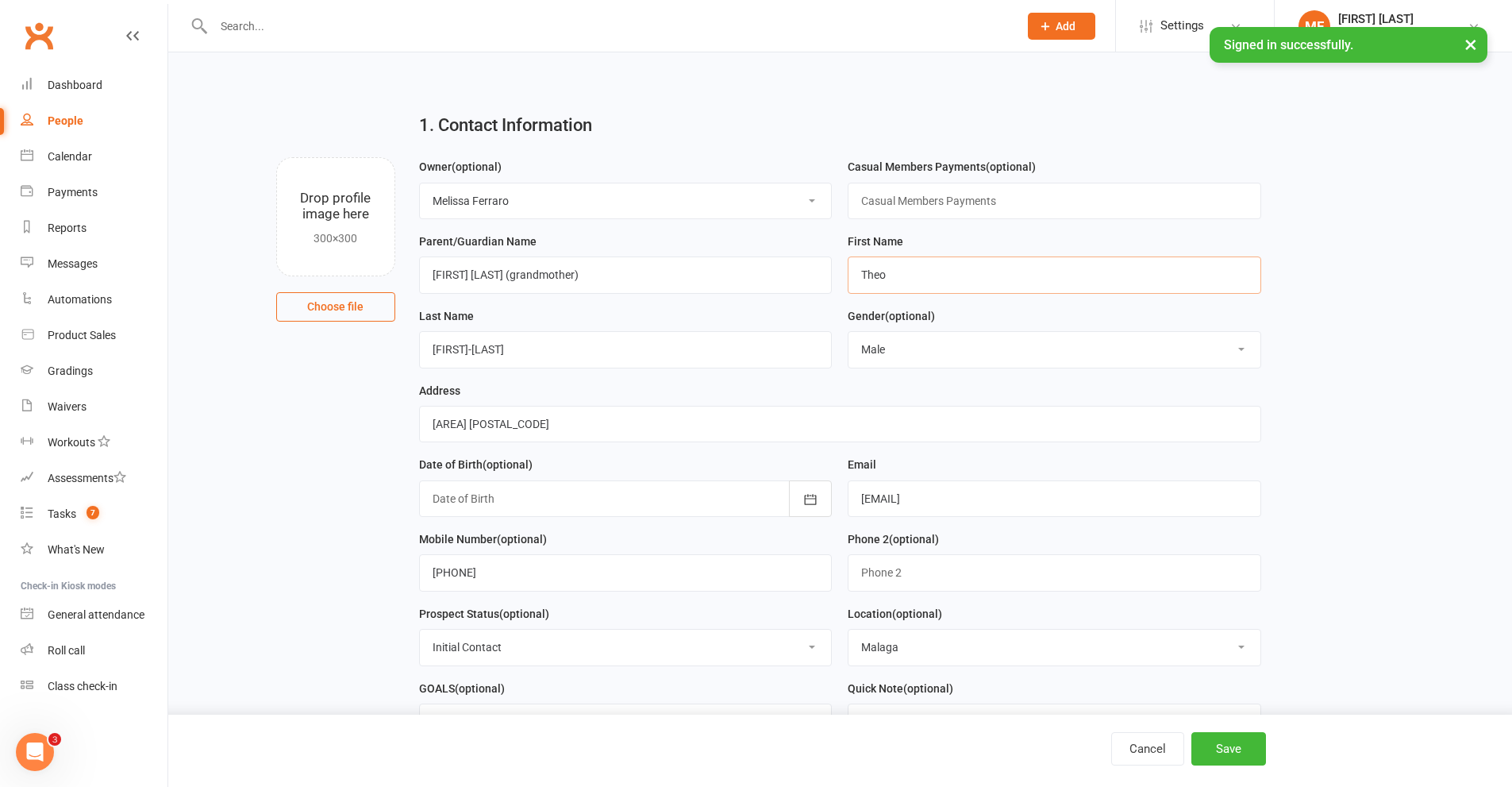 type on "Theo" 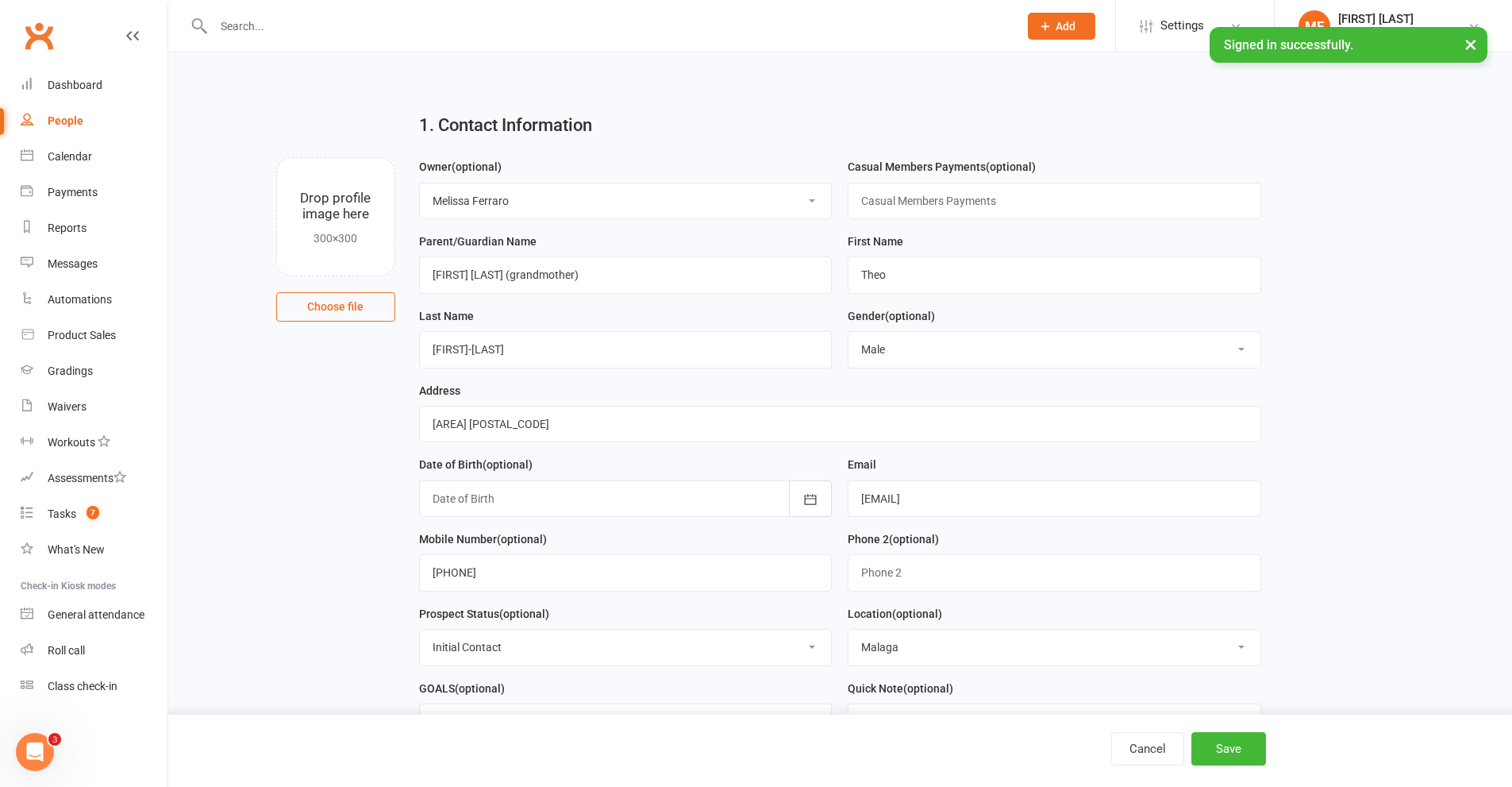 click at bounding box center (625, 499) 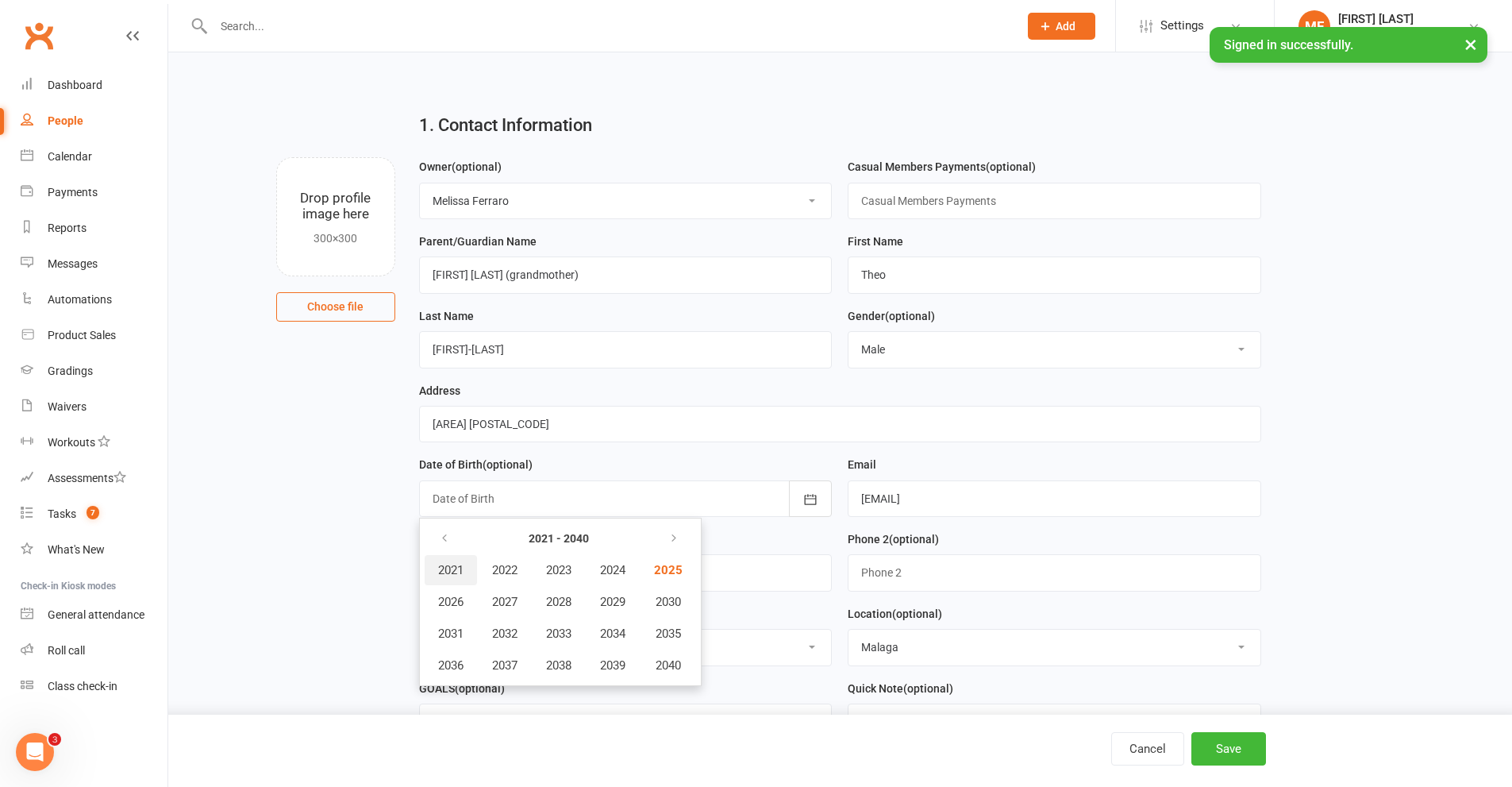 click on "2021 - 2040
2021
2022
2023
2024
2025
2026
2027
2028
2029
2030
2031
2032
2033
2034
2035
2036
2037
2038
2039
2040" at bounding box center [560, 602] 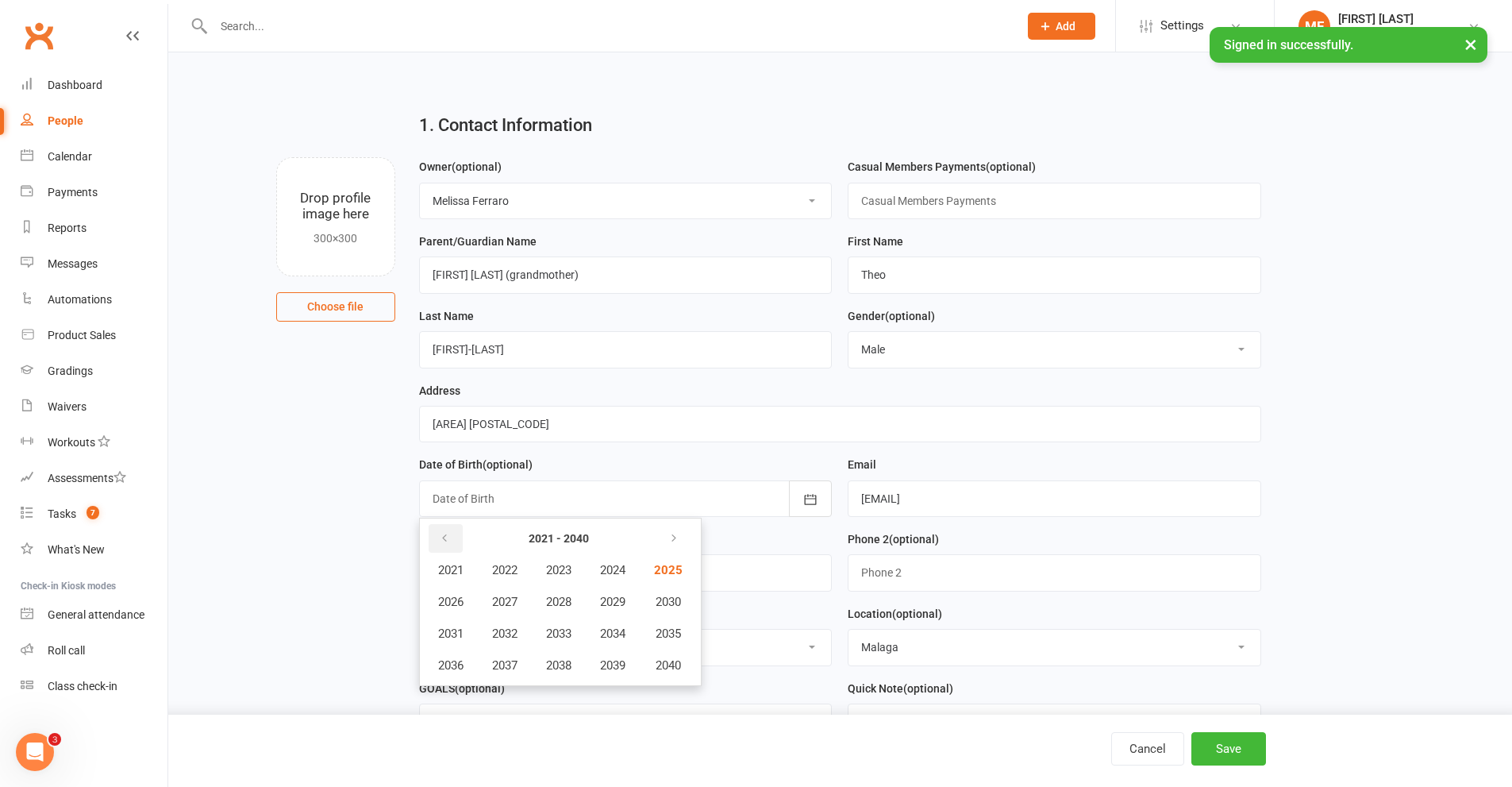 click at bounding box center (445, 538) 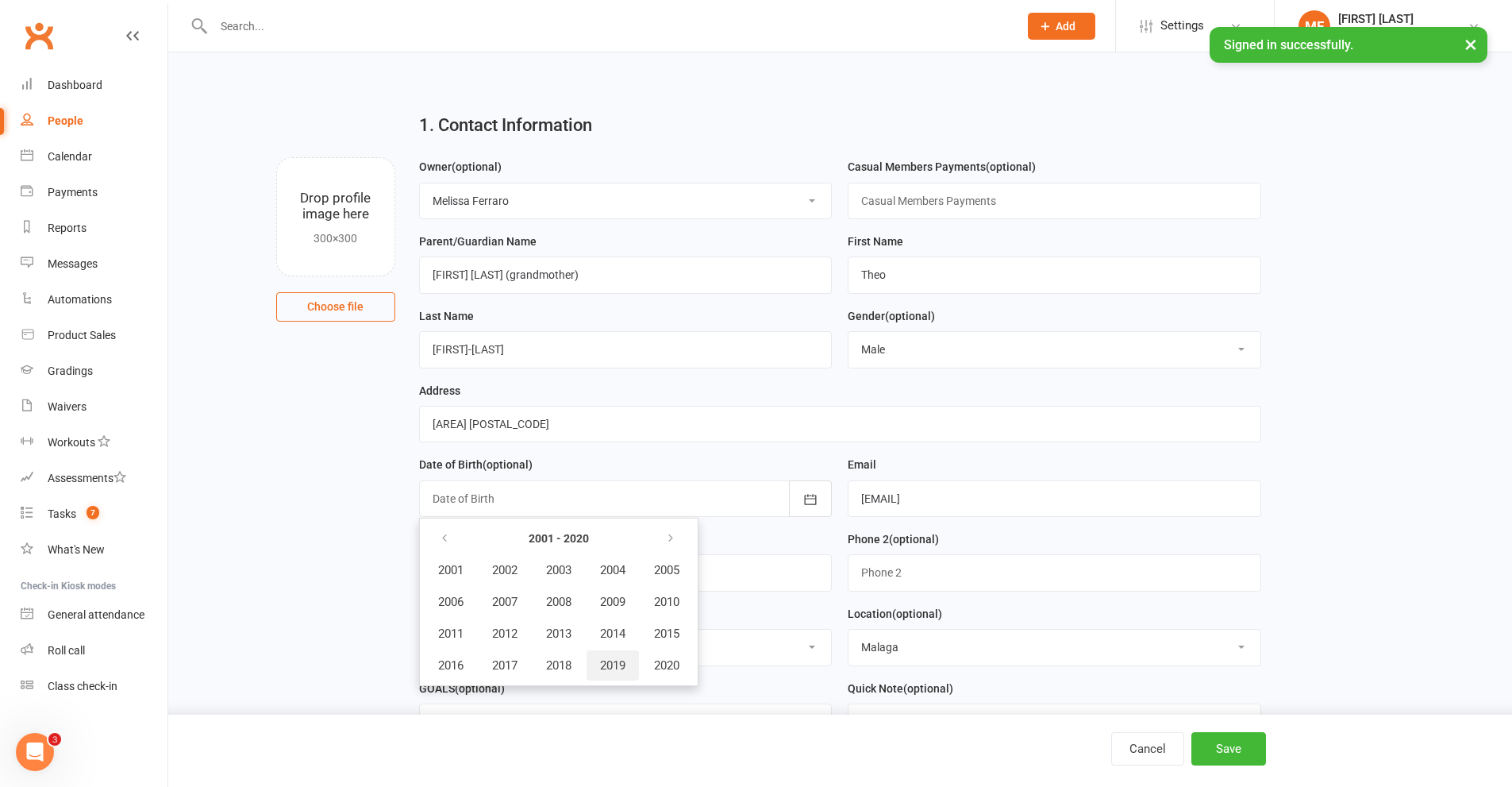 click on "2019" at bounding box center (613, 665) 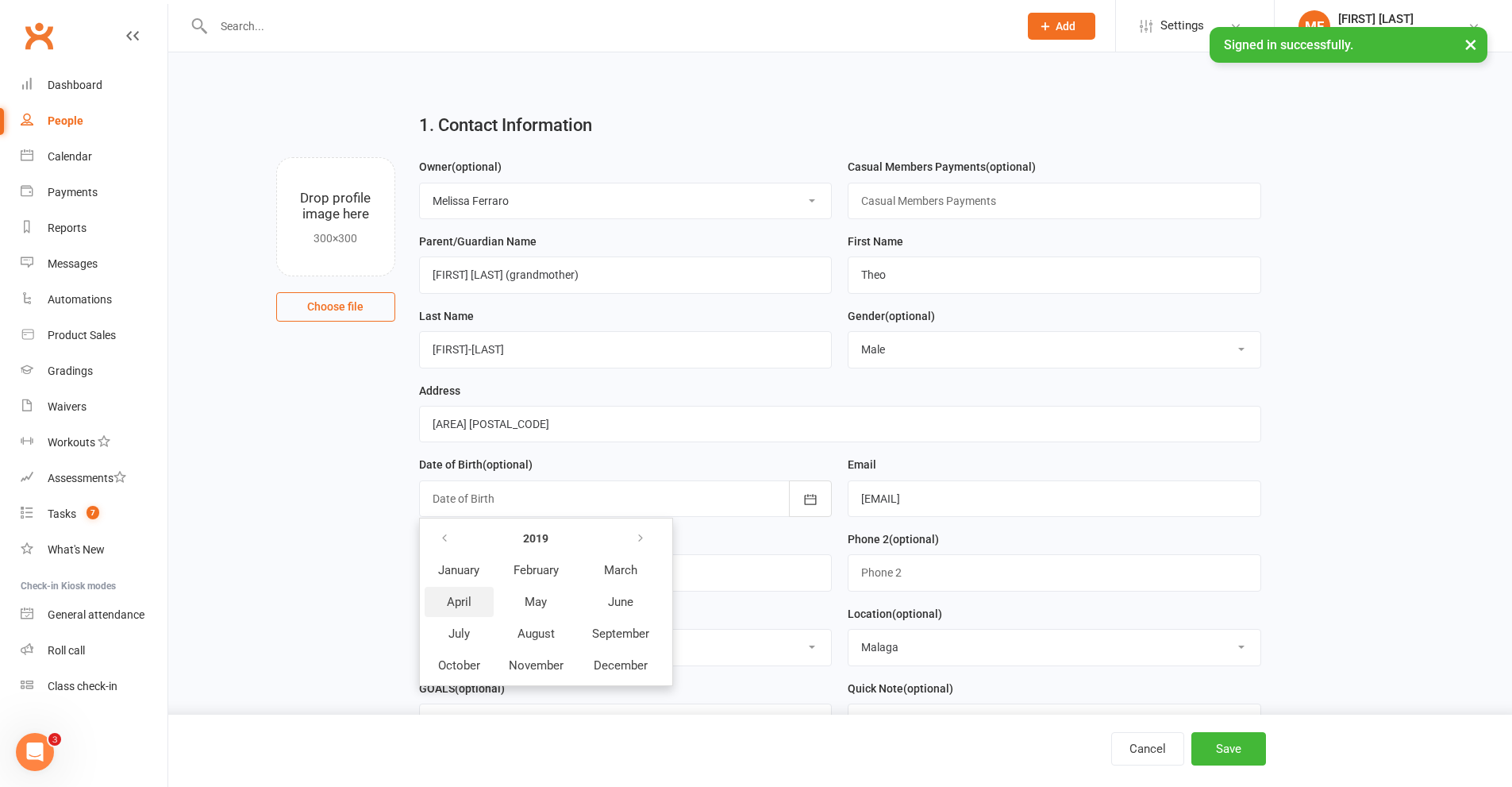 click on "April" at bounding box center (459, 602) 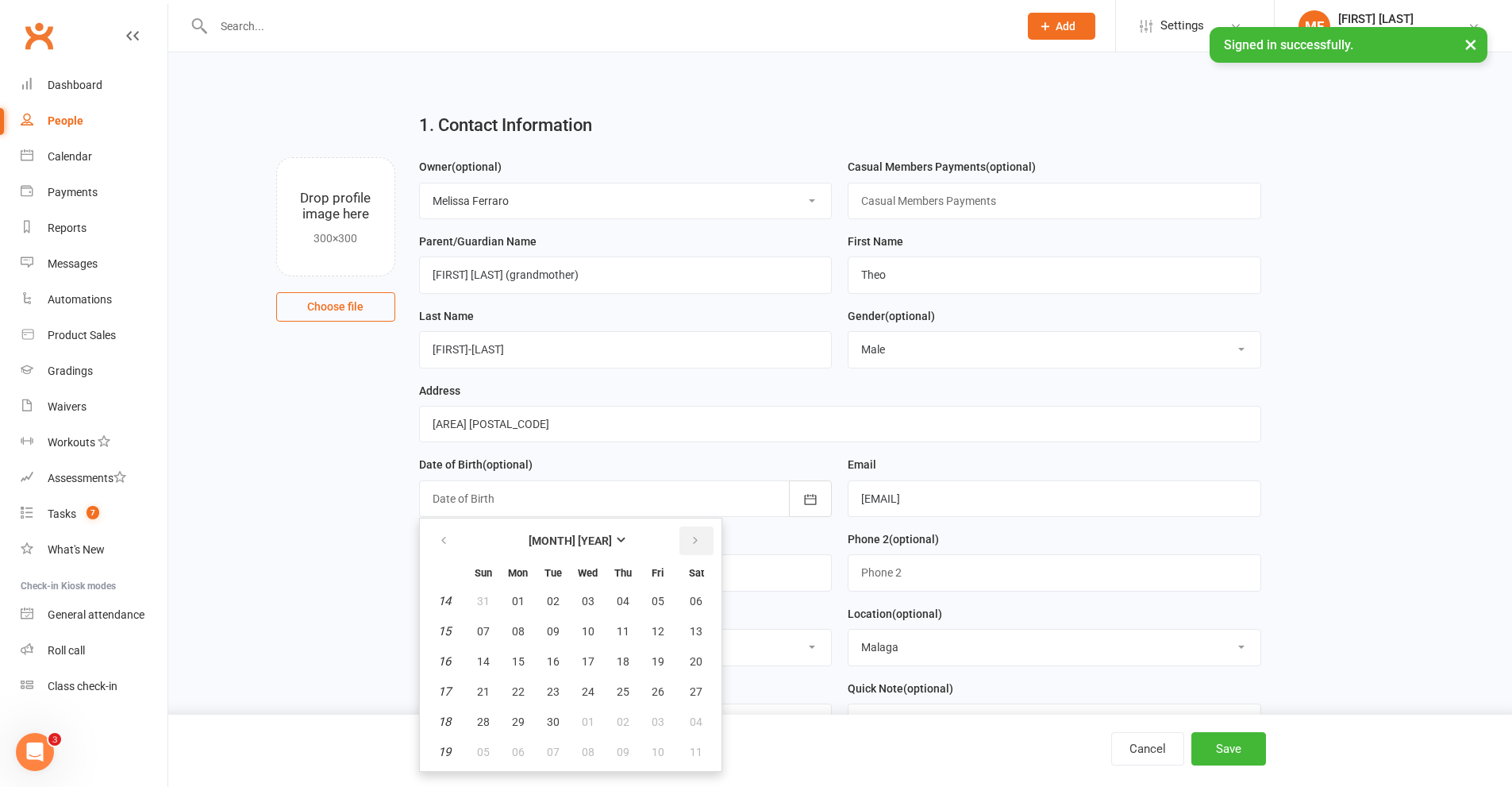 click at bounding box center (695, 541) 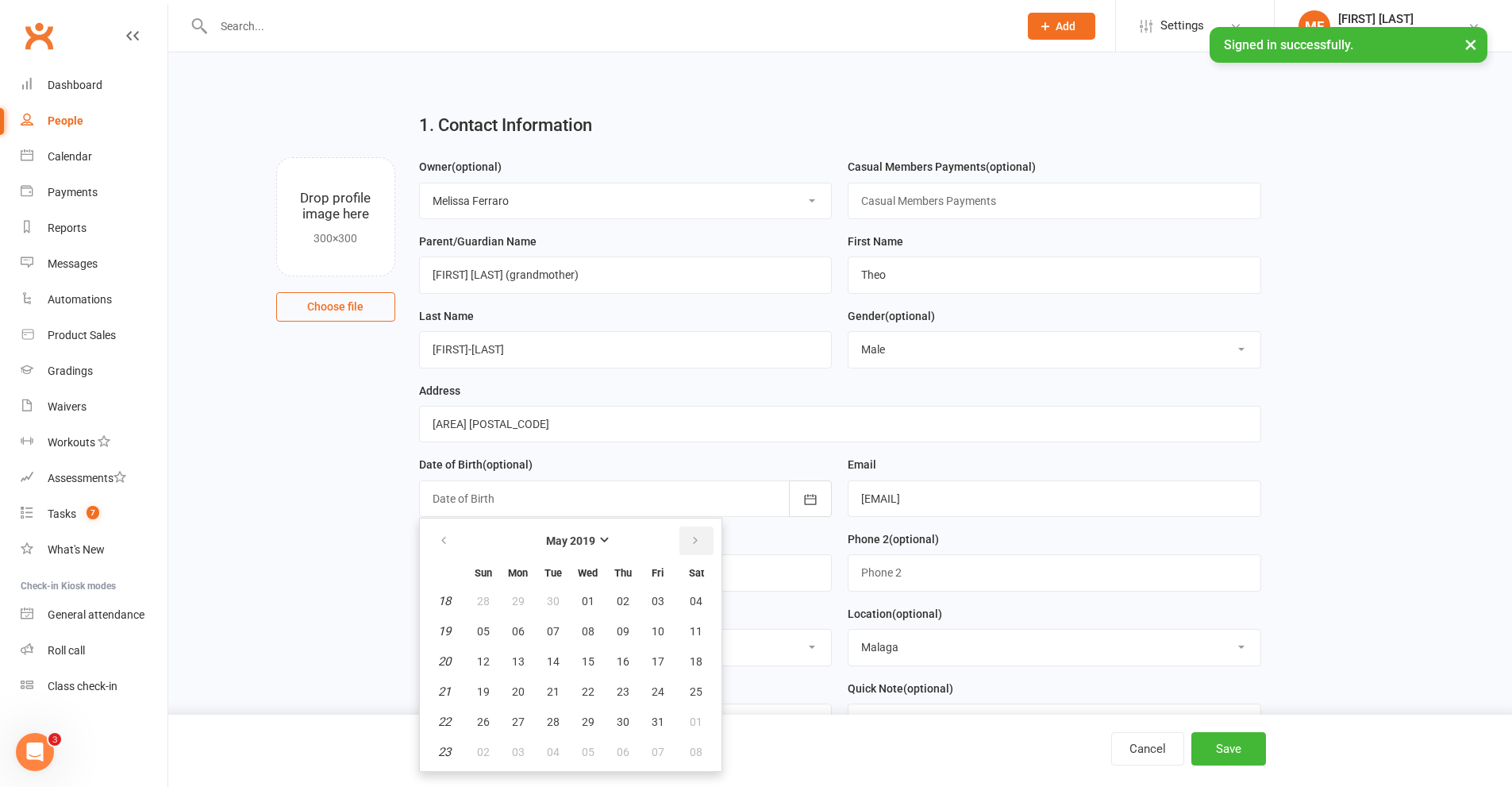 click at bounding box center [695, 541] 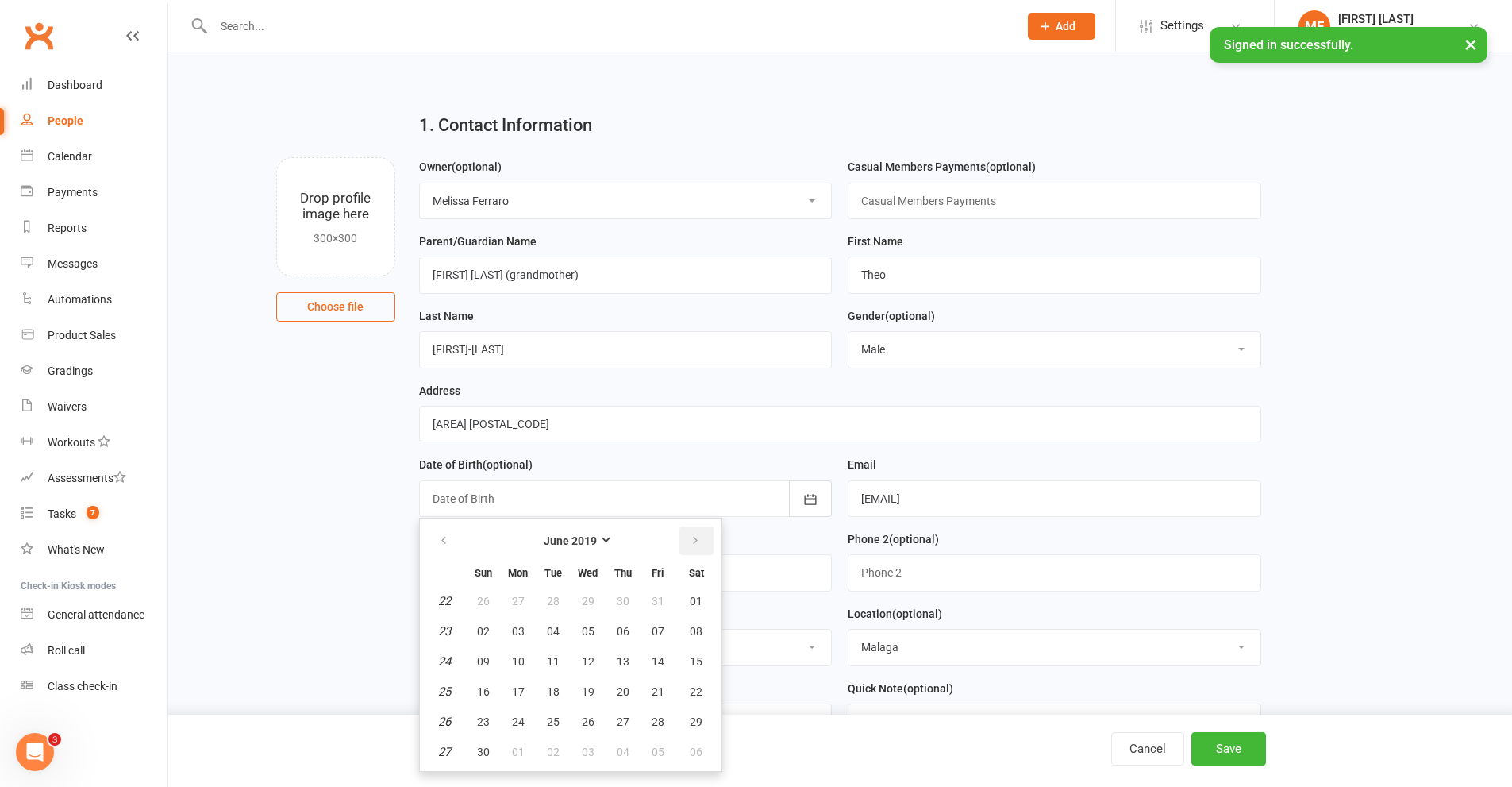 click at bounding box center [695, 541] 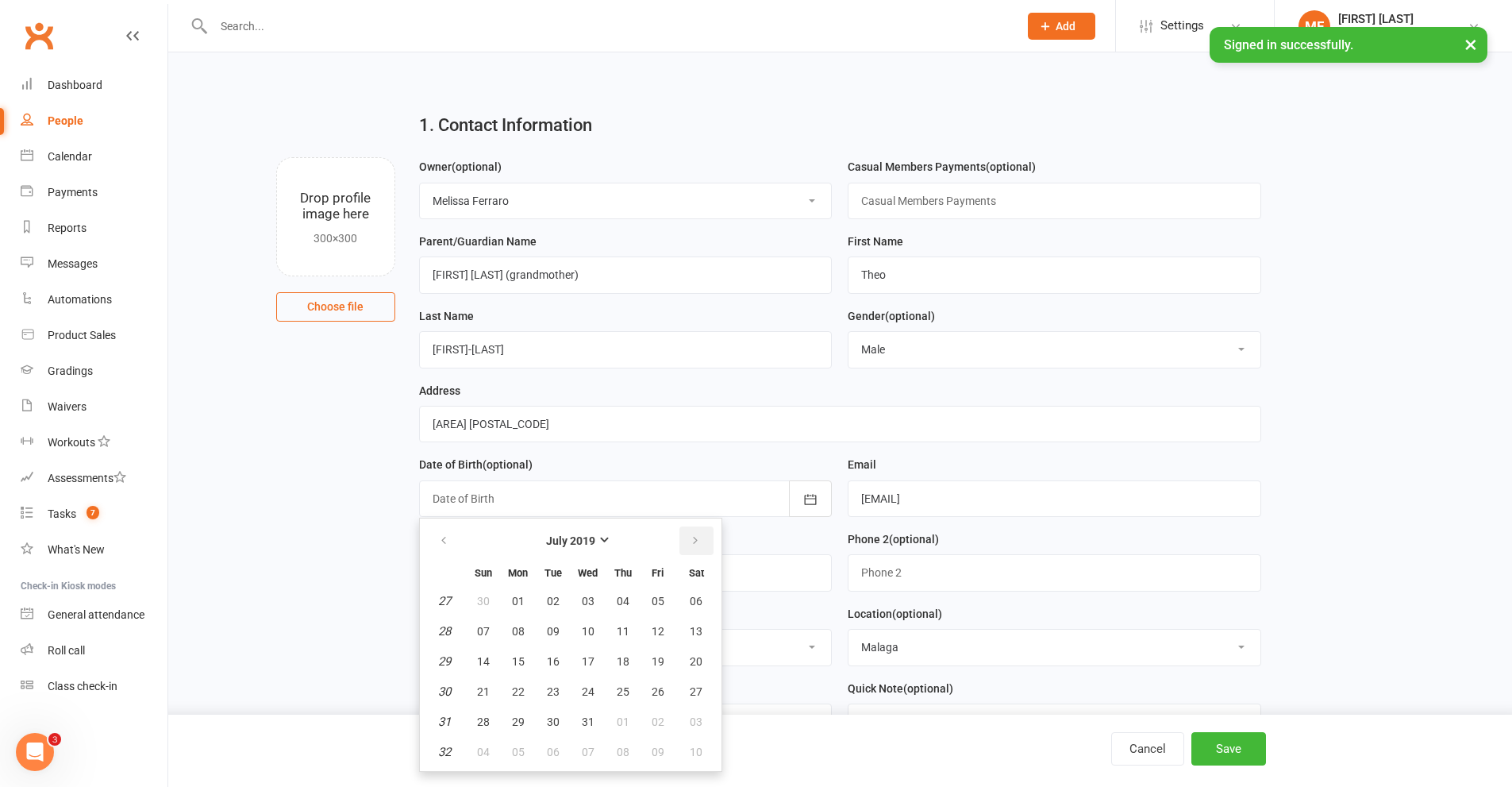 click at bounding box center [695, 541] 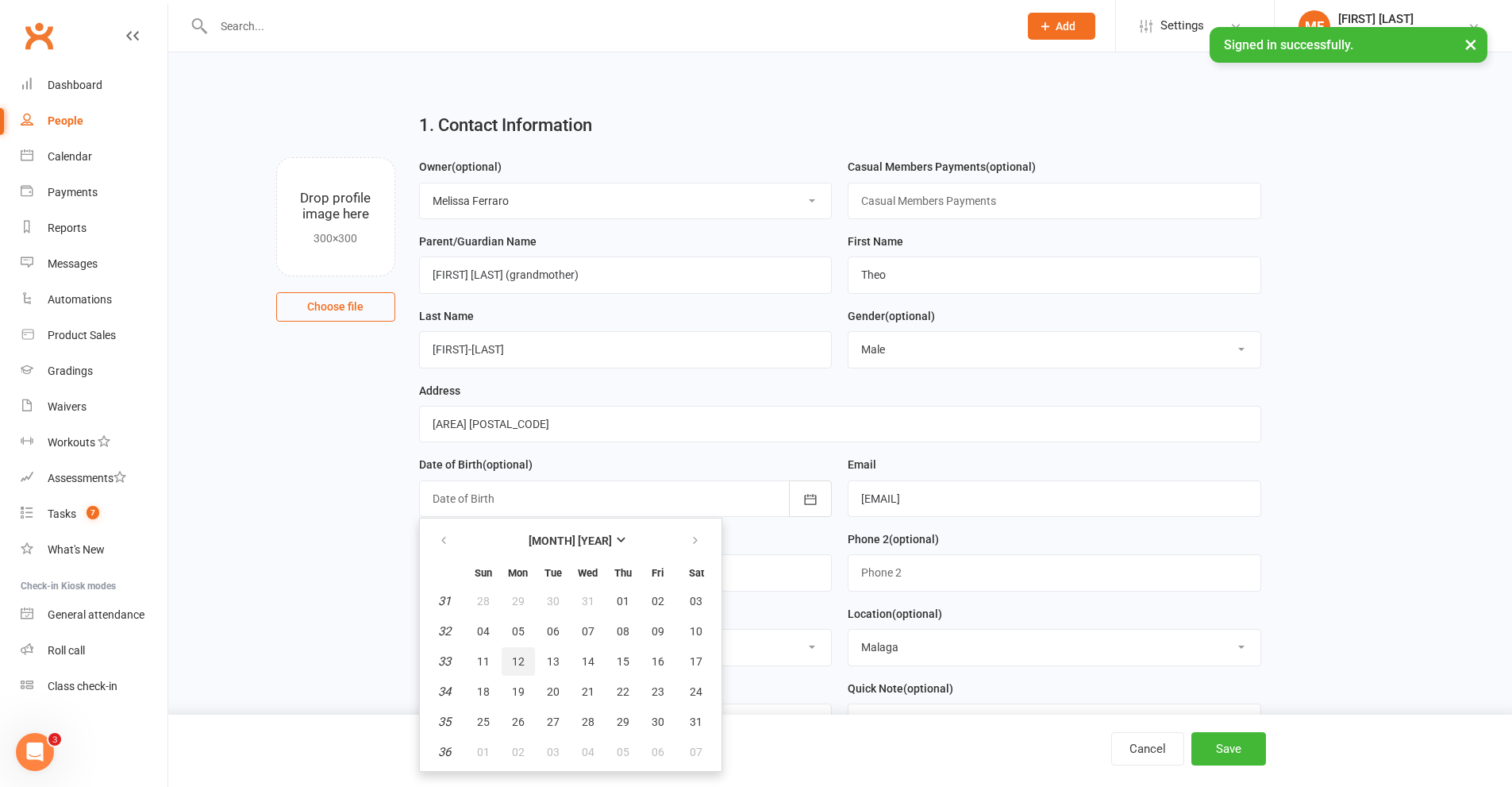 click on "12" at bounding box center [518, 662] 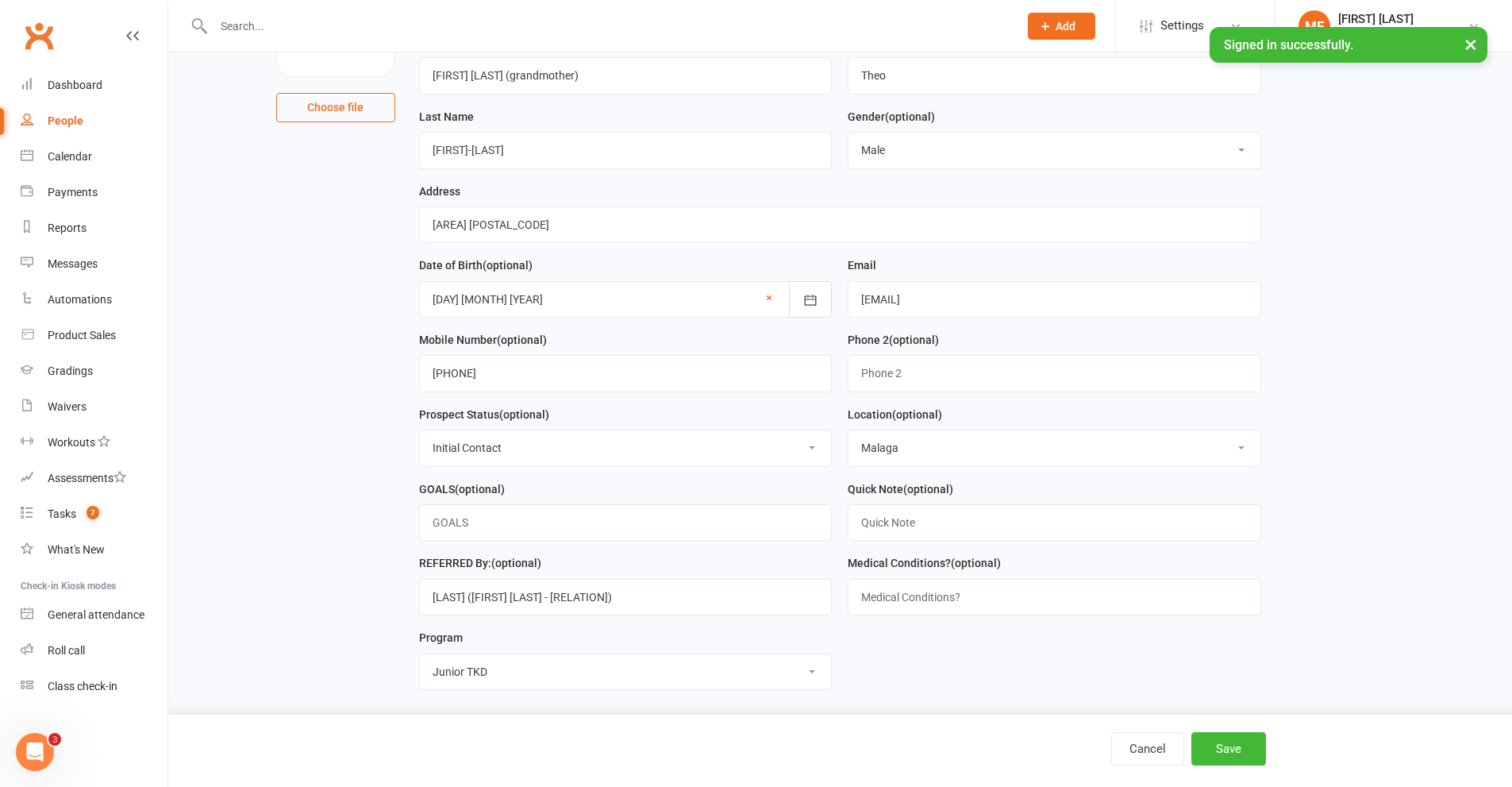 scroll, scrollTop: 238, scrollLeft: 0, axis: vertical 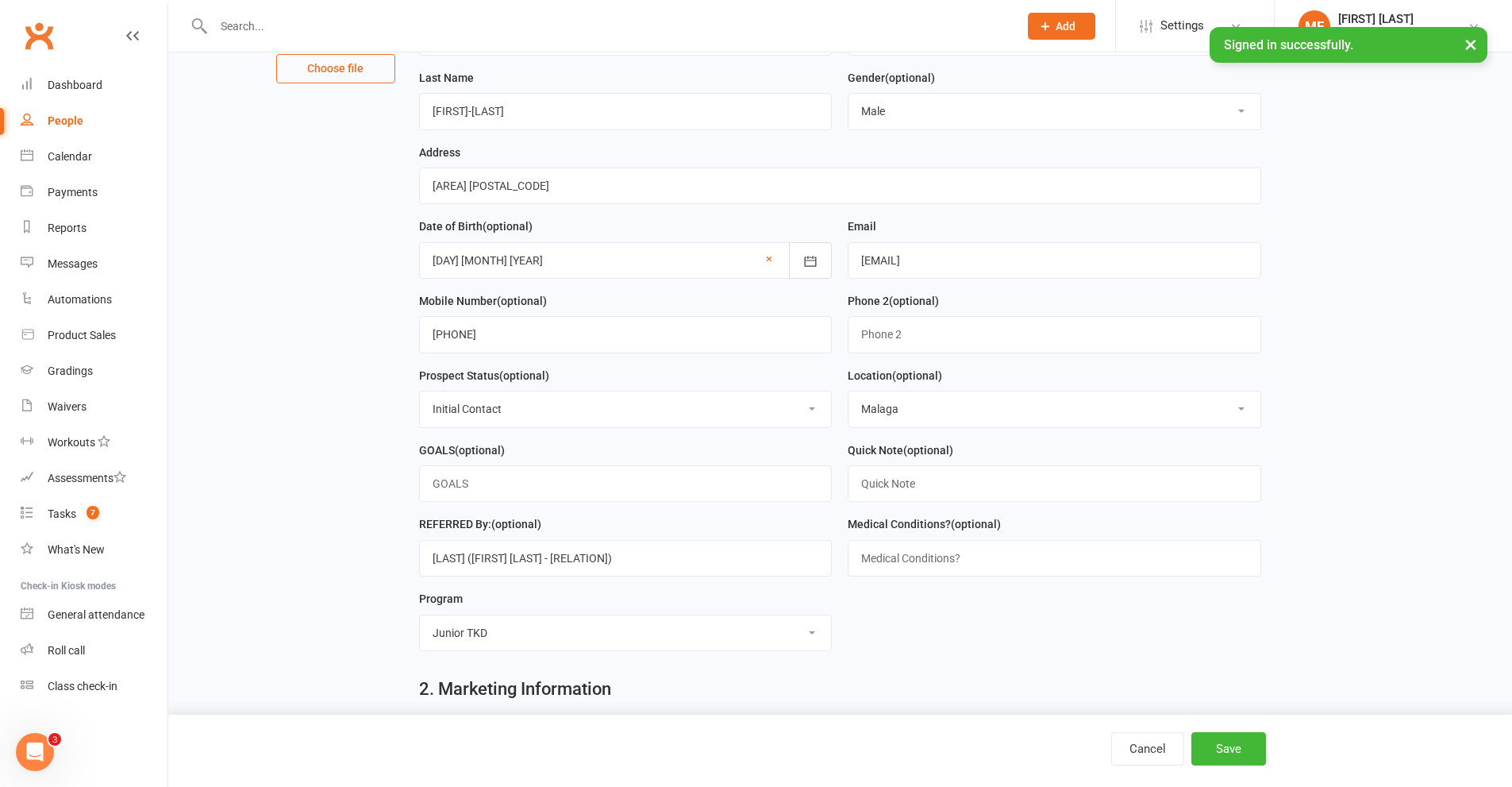 click on "Select Little Dragons Junior TKD Adult TKD Kick Boxing Women's Only Special Needs Olympic Sports KK Sports 6 Week Challenge Boxing  Boxing one day a week Poomsae Academy BJJ Satellite Club Member Not sure yet Cross Training(Satellite Member) ONLINE ADULT ONLINE JUNIOR ONLINE DRAGON School Holiday Camp Private Lessons Only Casual Member" at bounding box center (625, 633) 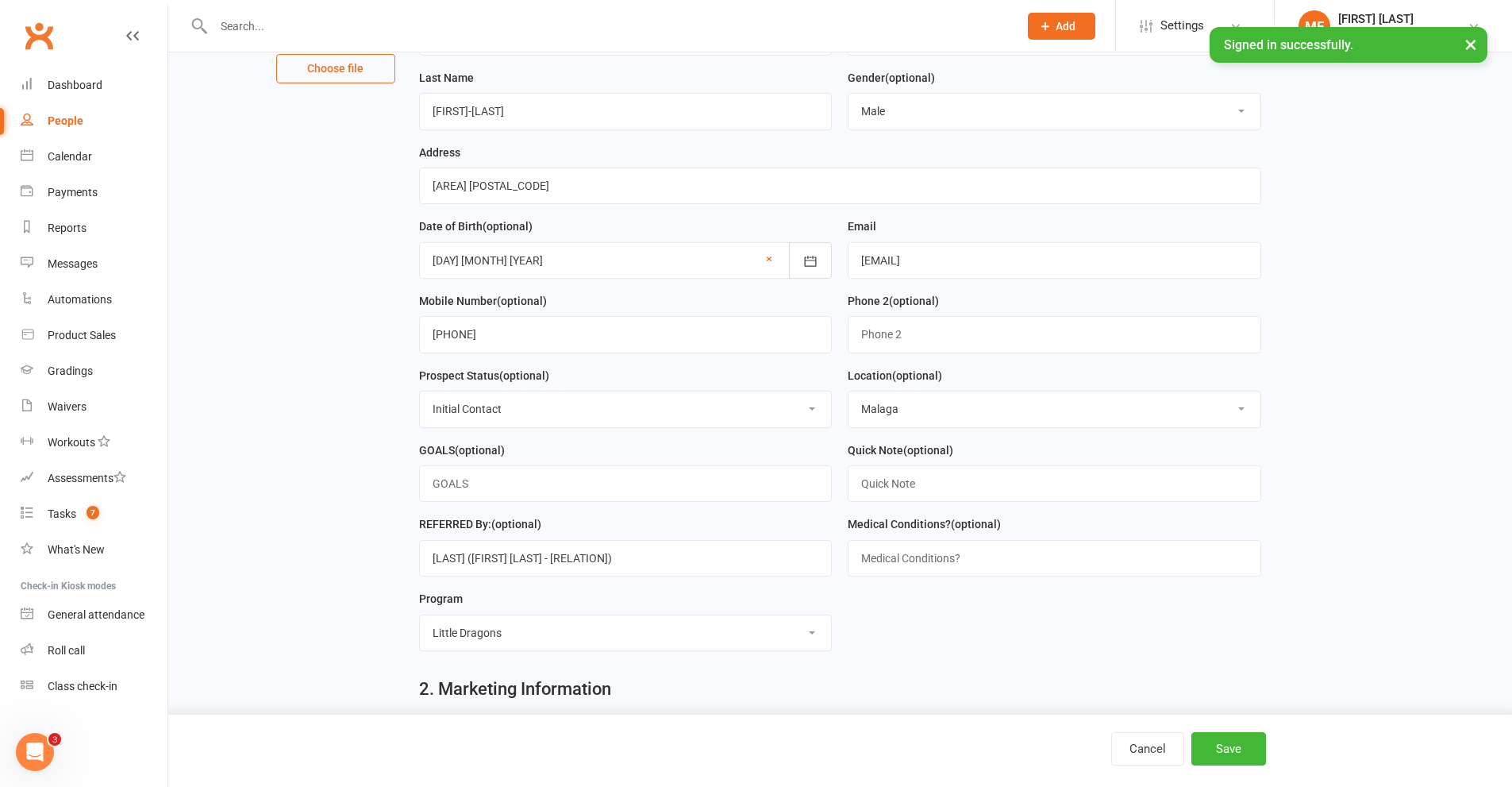 click on "Select Little Dragons Junior TKD Adult TKD Kick Boxing Women's Only Special Needs Olympic Sports KK Sports 6 Week Challenge Boxing  Boxing one day a week Poomsae Academy BJJ Satellite Club Member Not sure yet Cross Training(Satellite Member) ONLINE ADULT ONLINE JUNIOR ONLINE DRAGON School Holiday Camp Private Lessons Only Casual Member" at bounding box center (625, 633) 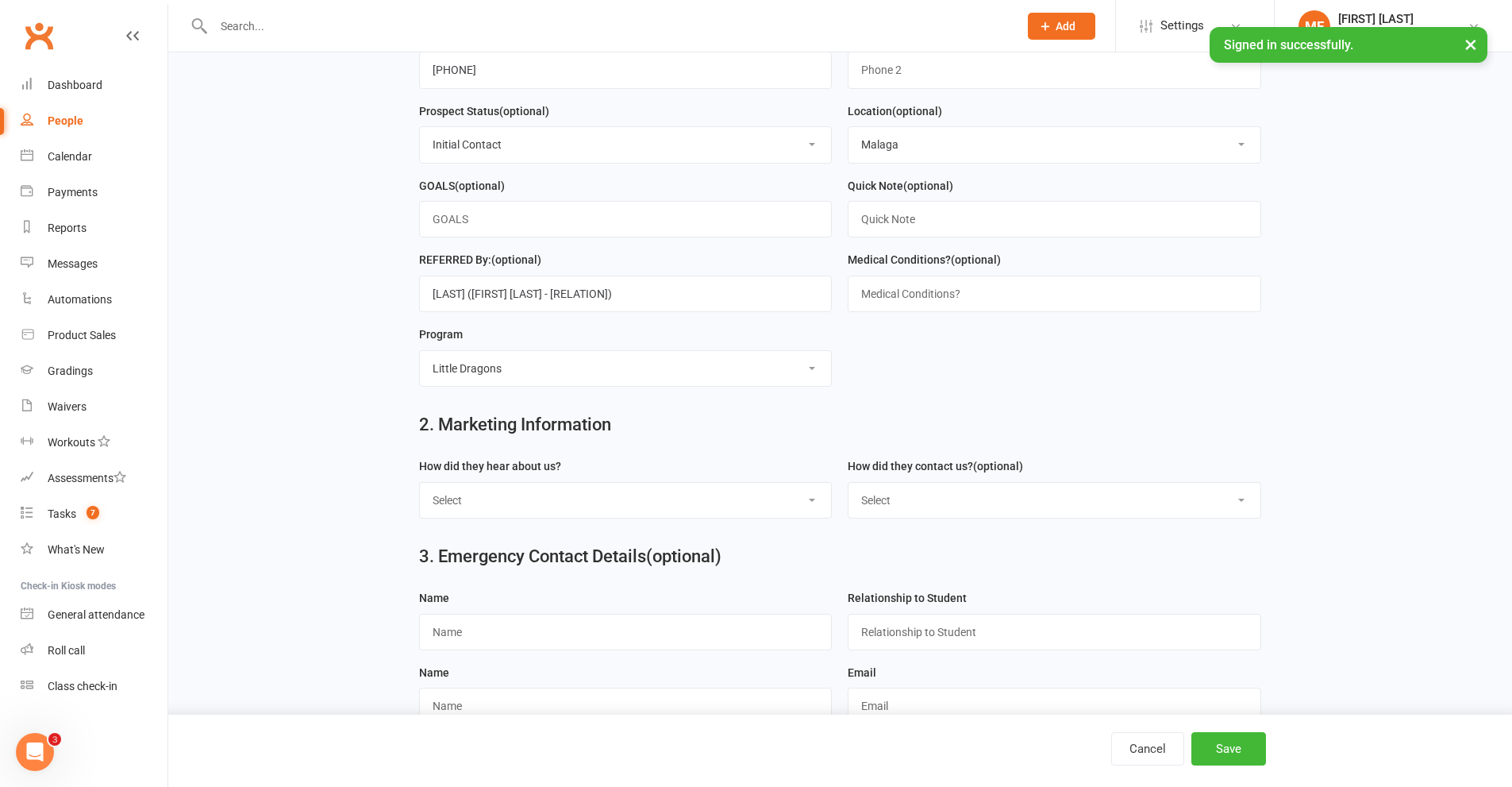 scroll, scrollTop: 635, scrollLeft: 0, axis: vertical 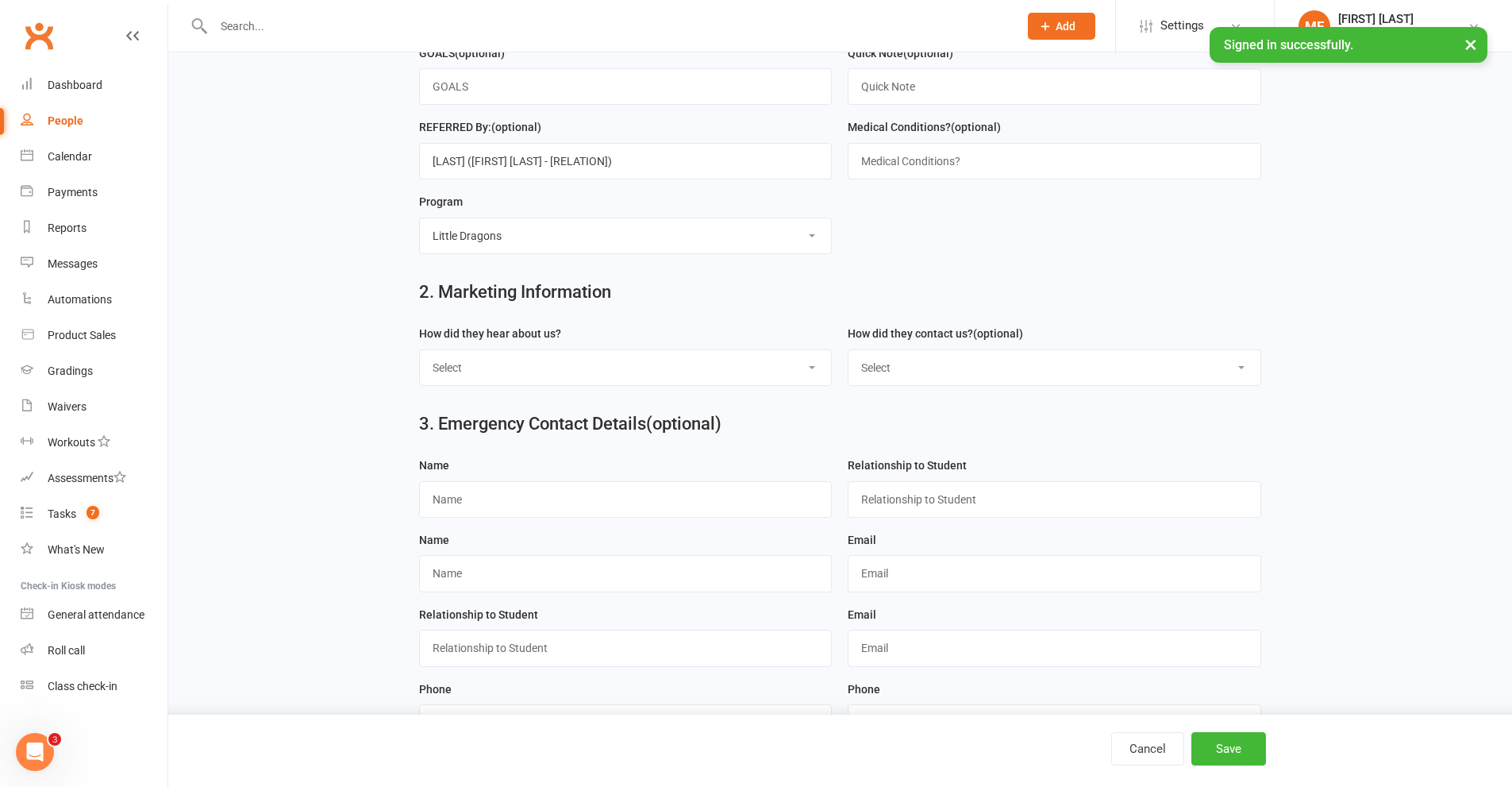 click on "Select Google Through A Friend Facebook Sms/Email Offer Flyer School Class Open Day Birthday Guest Drive By / Walk In Transfer from other ATI Club School holiday program Siblings/parent are members Active Activities website Buddy Week Old Member FACEBOOK LIVE BOOKINGS  Kidsport Website" at bounding box center (625, 368) 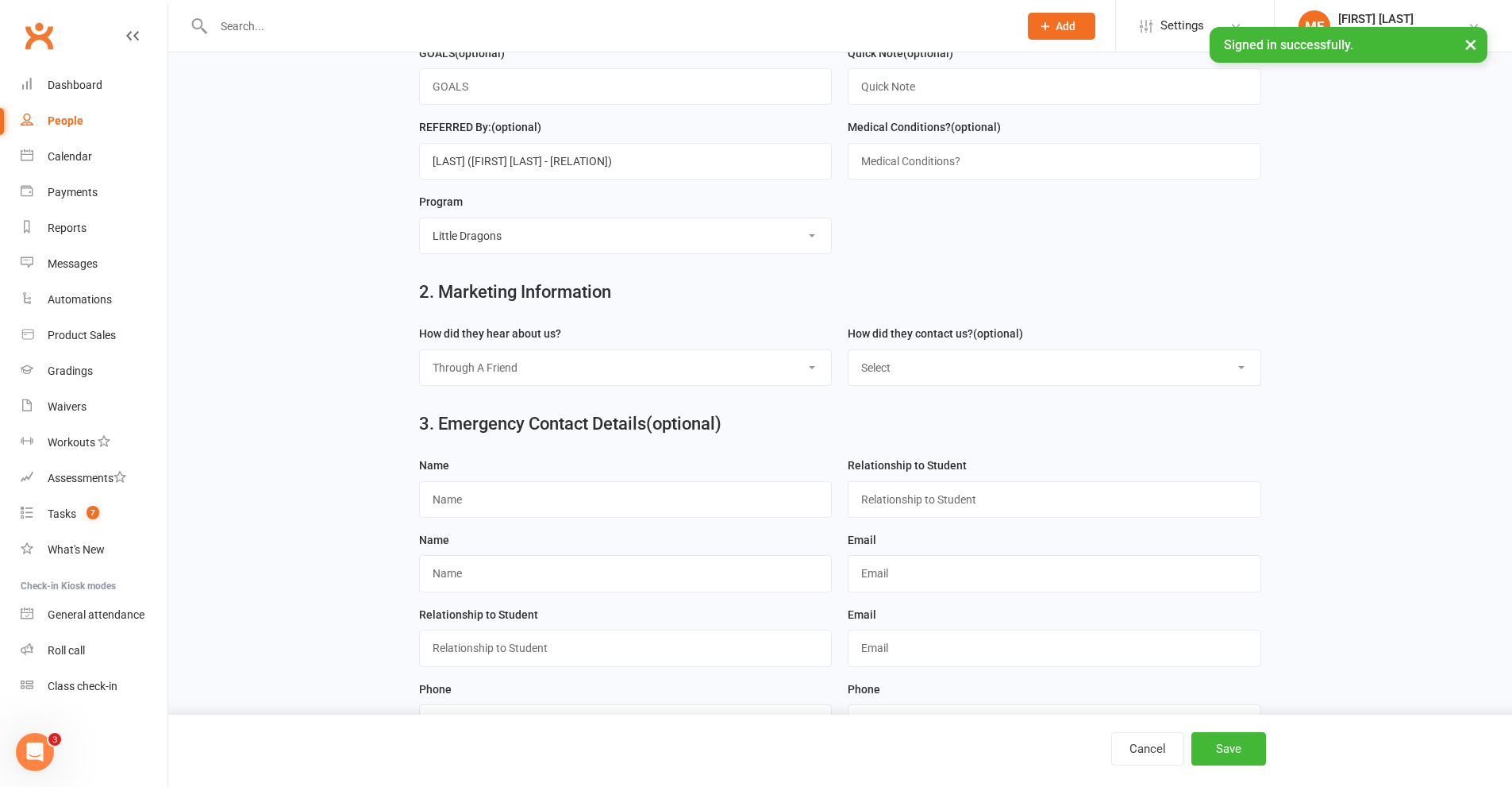 click on "Select Google Through A Friend Facebook Sms/Email Offer Flyer School Class Open Day Birthday Guest Drive By / Walk In Transfer from other ATI Club School holiday program Siblings/parent are members Active Activities website Buddy Week Old Member FACEBOOK LIVE BOOKINGS  Kidsport Website" at bounding box center [625, 368] 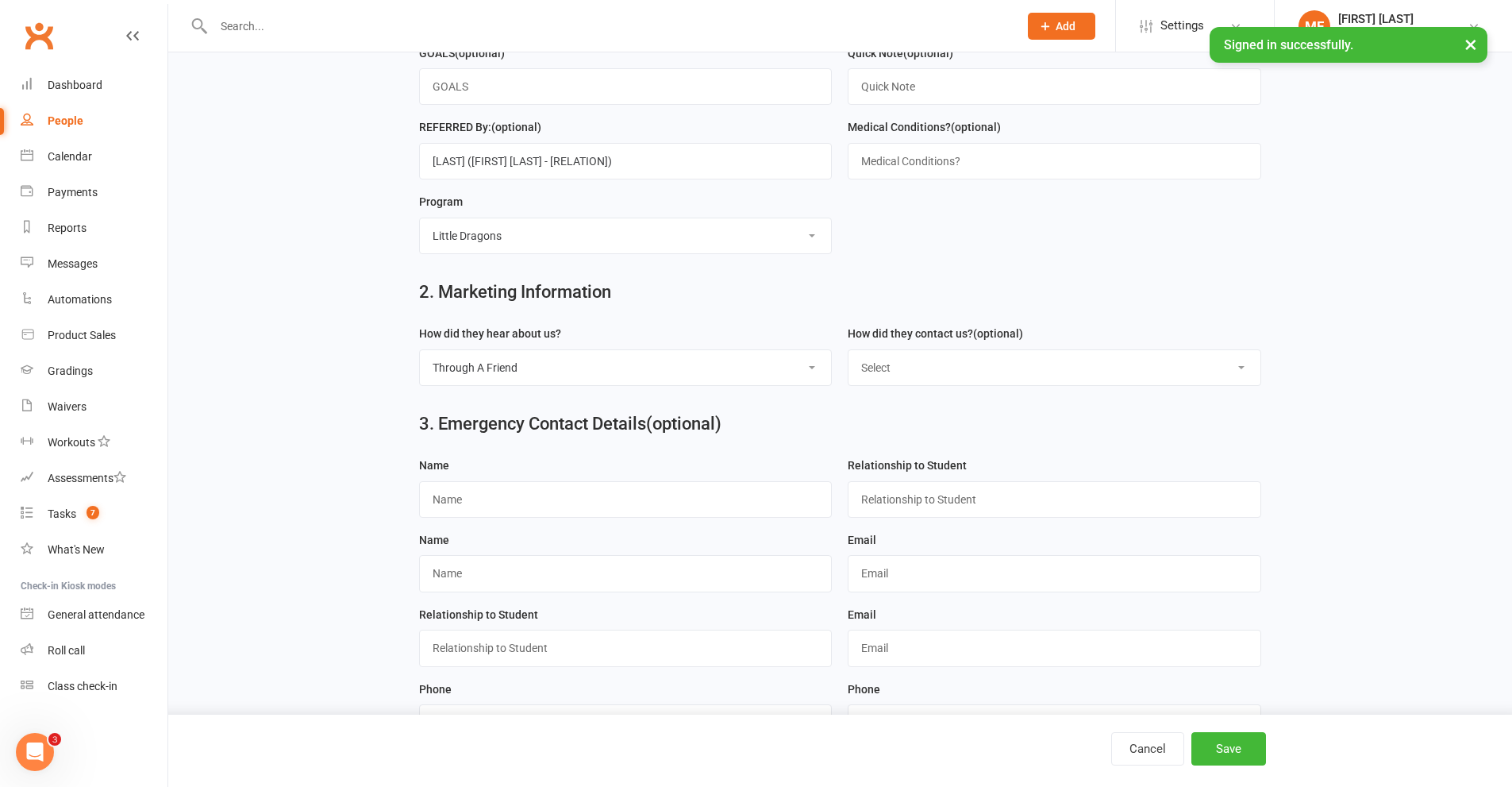 drag, startPoint x: 893, startPoint y: 377, endPoint x: 895, endPoint y: 392, distance: 15.132746 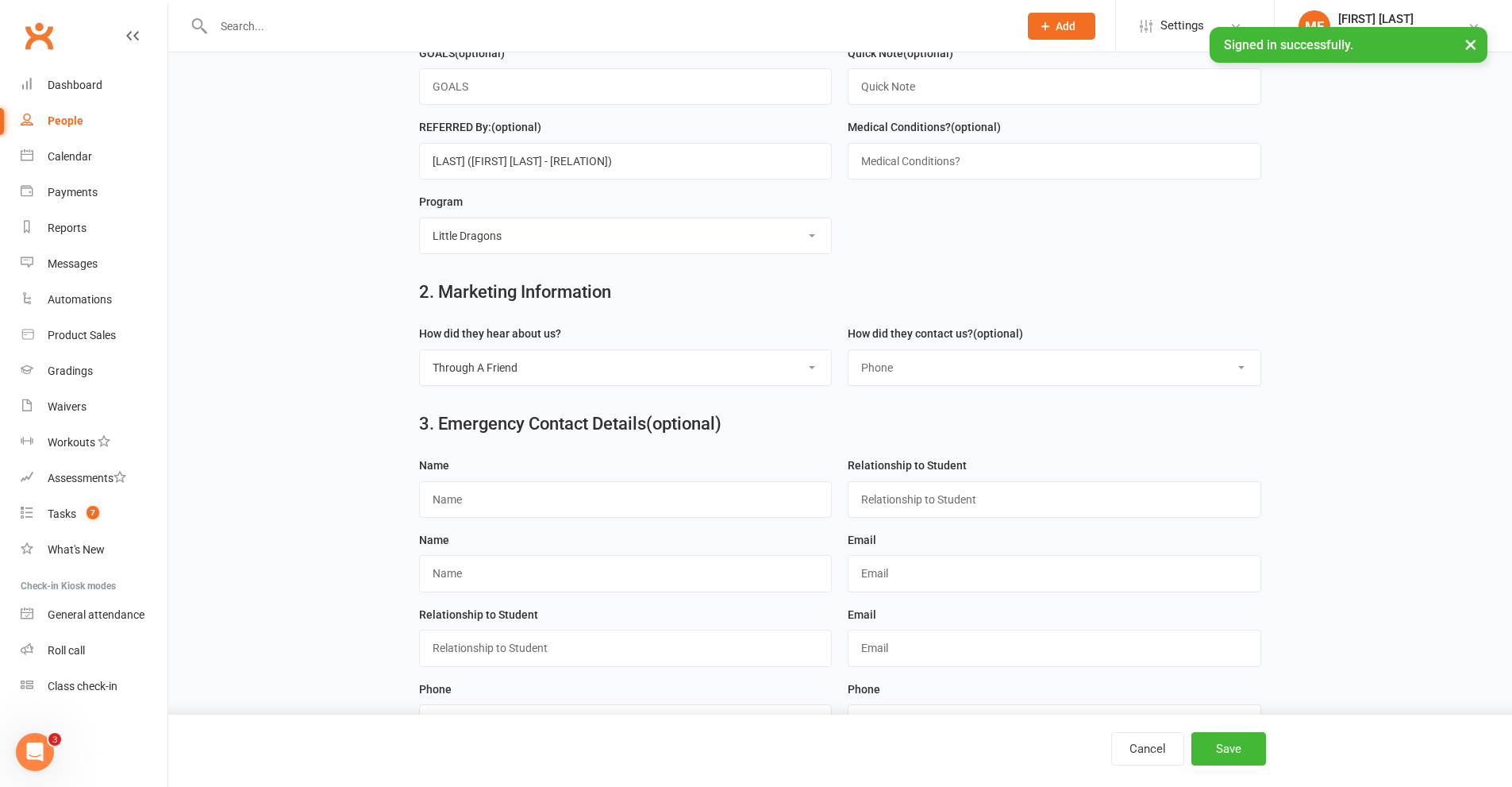 click on "Select Phone Email In-Facility Facebook Referral QR code registration Live Booking sheet" at bounding box center [1054, 368] 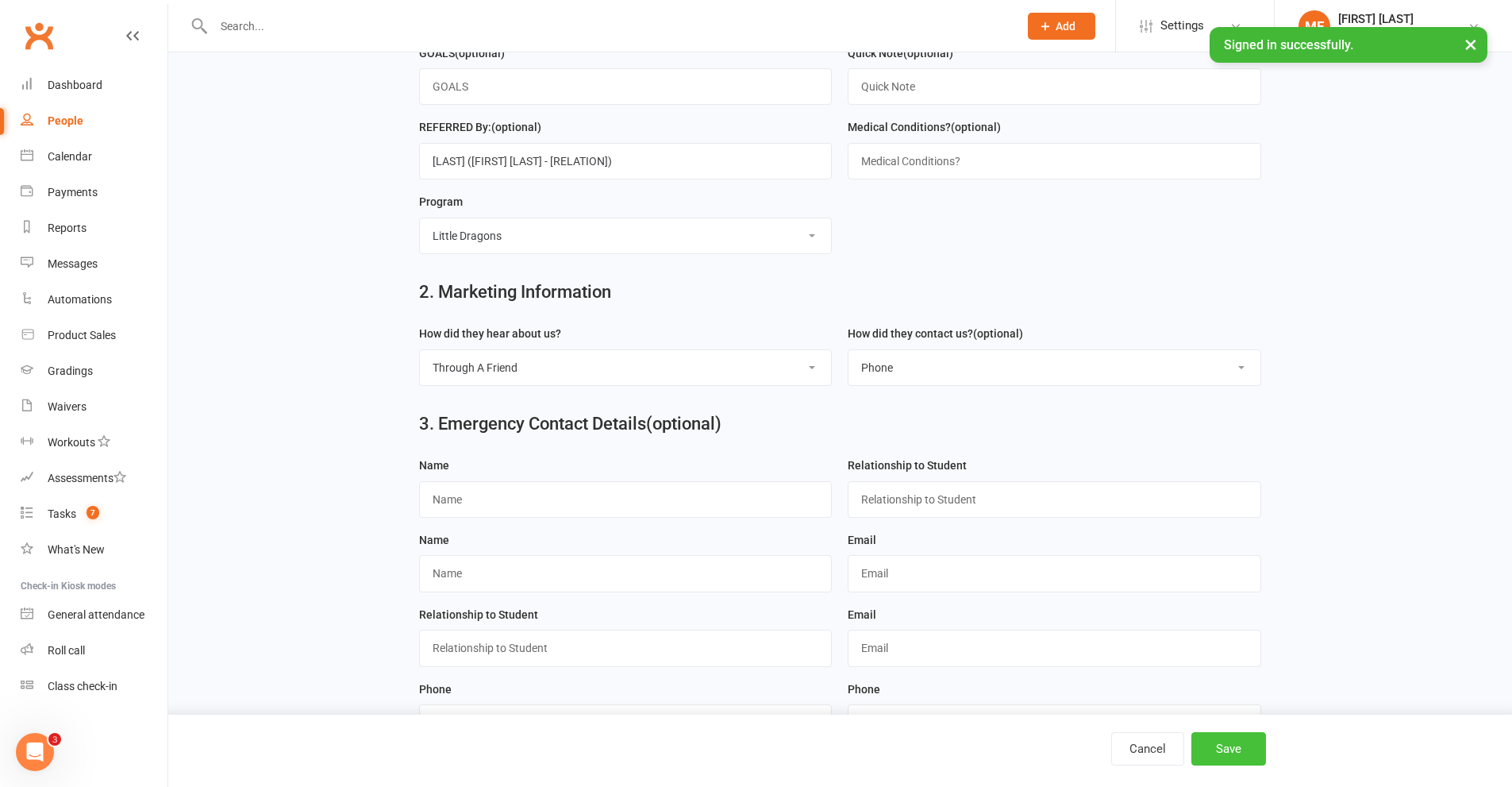 click on "Save" at bounding box center [1229, 749] 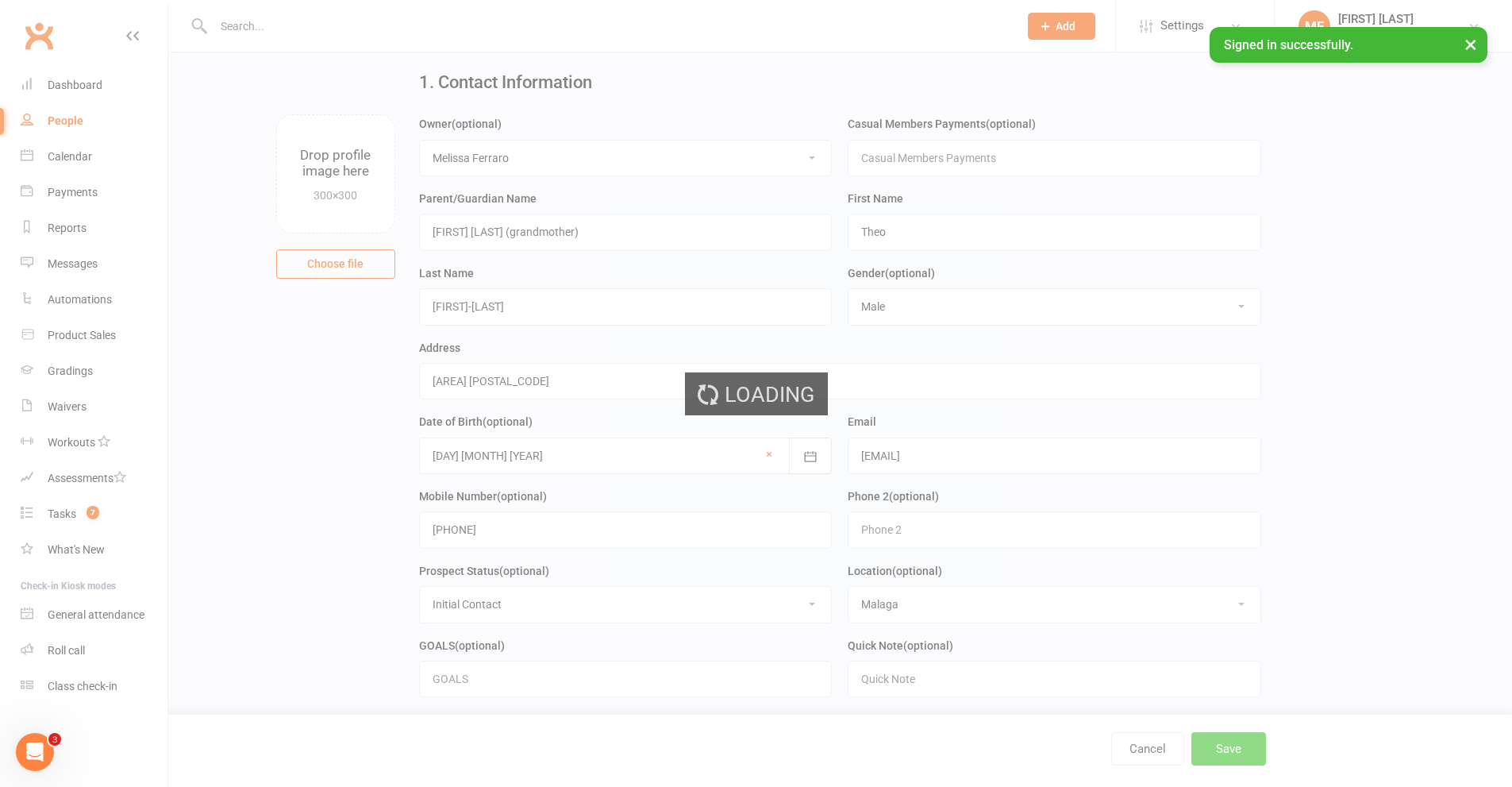 scroll, scrollTop: 0, scrollLeft: 0, axis: both 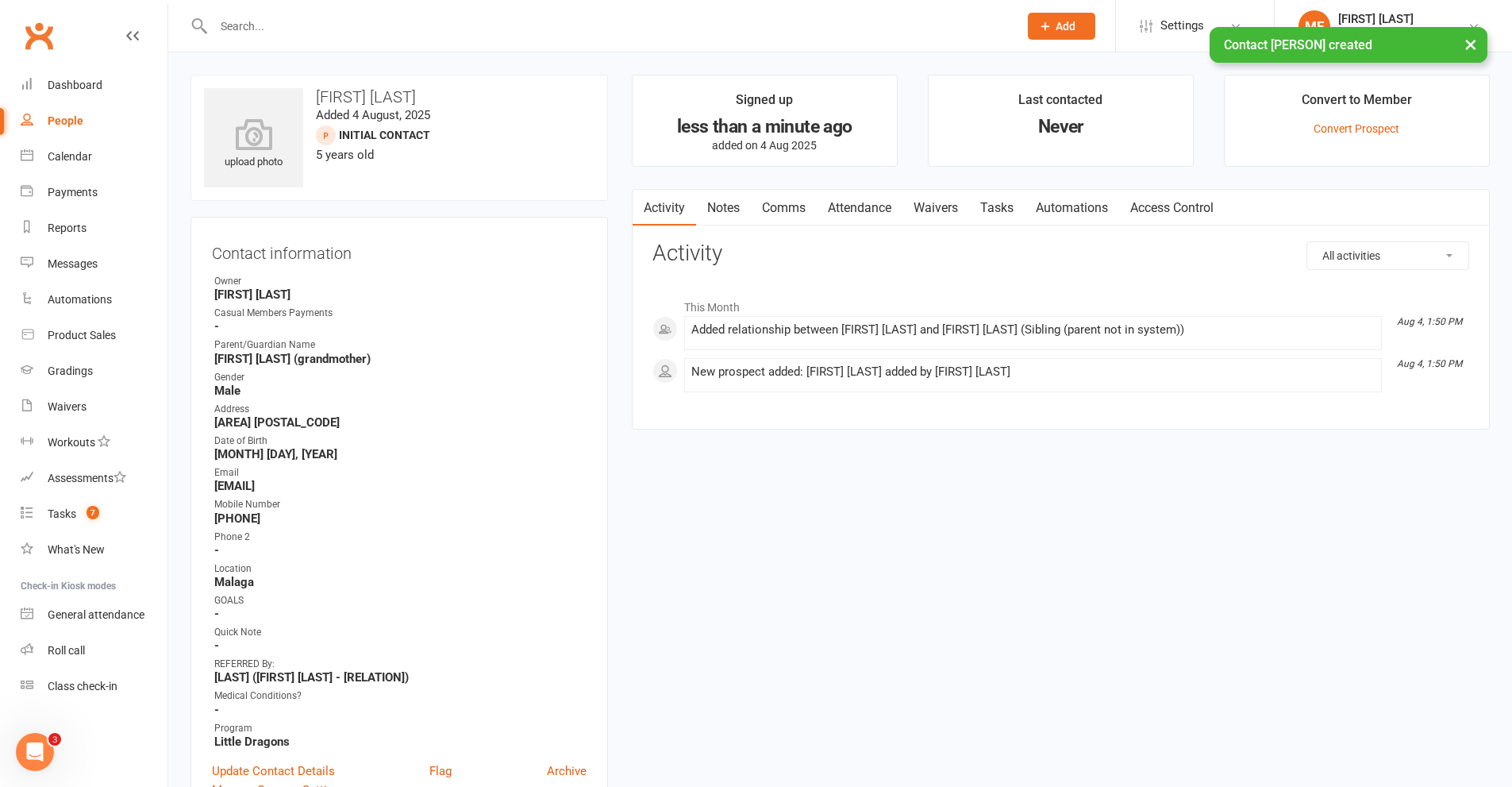 click on "Notes" at bounding box center [723, 208] 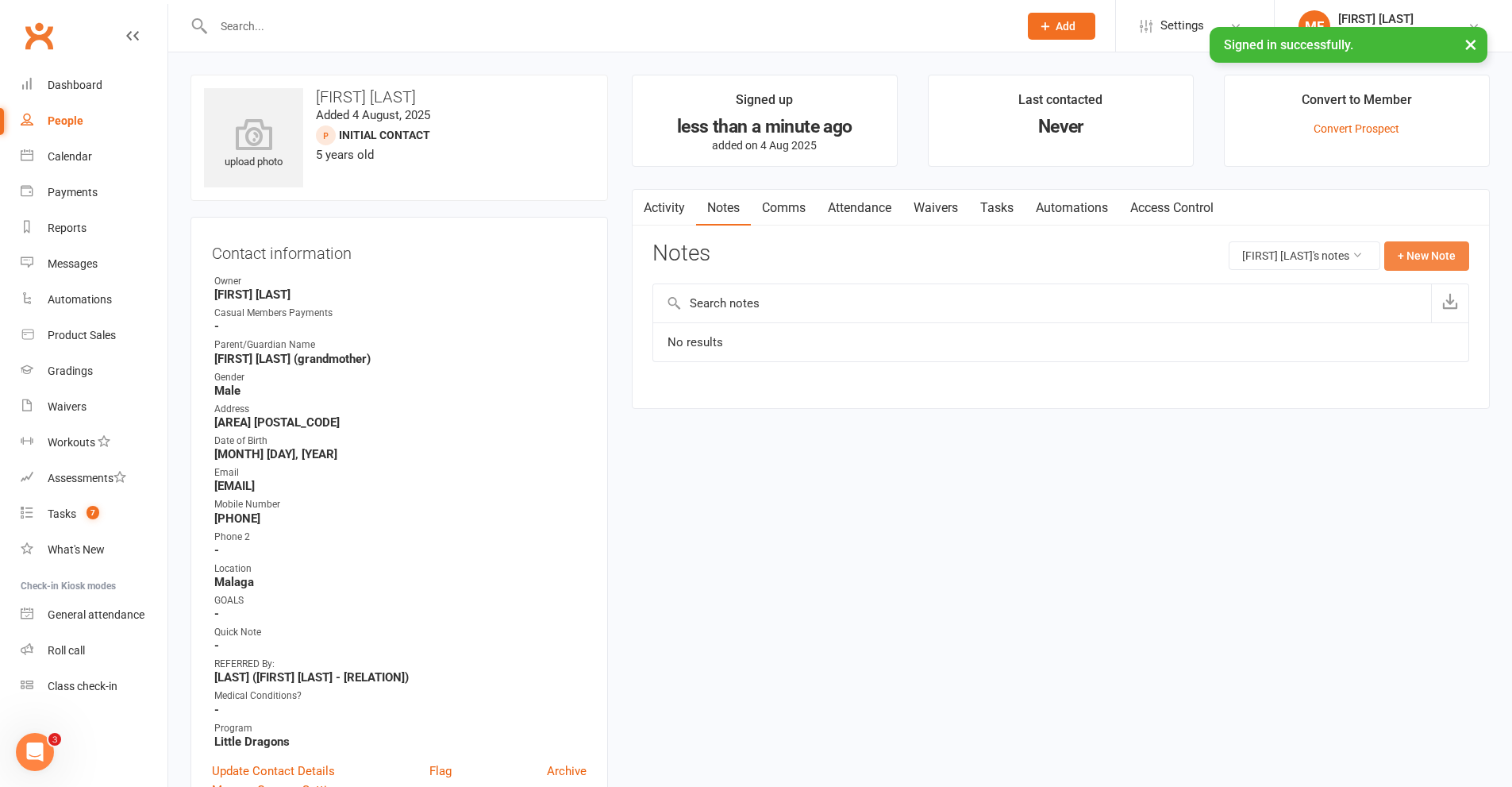 click on "+ New Note" at bounding box center [1426, 256] 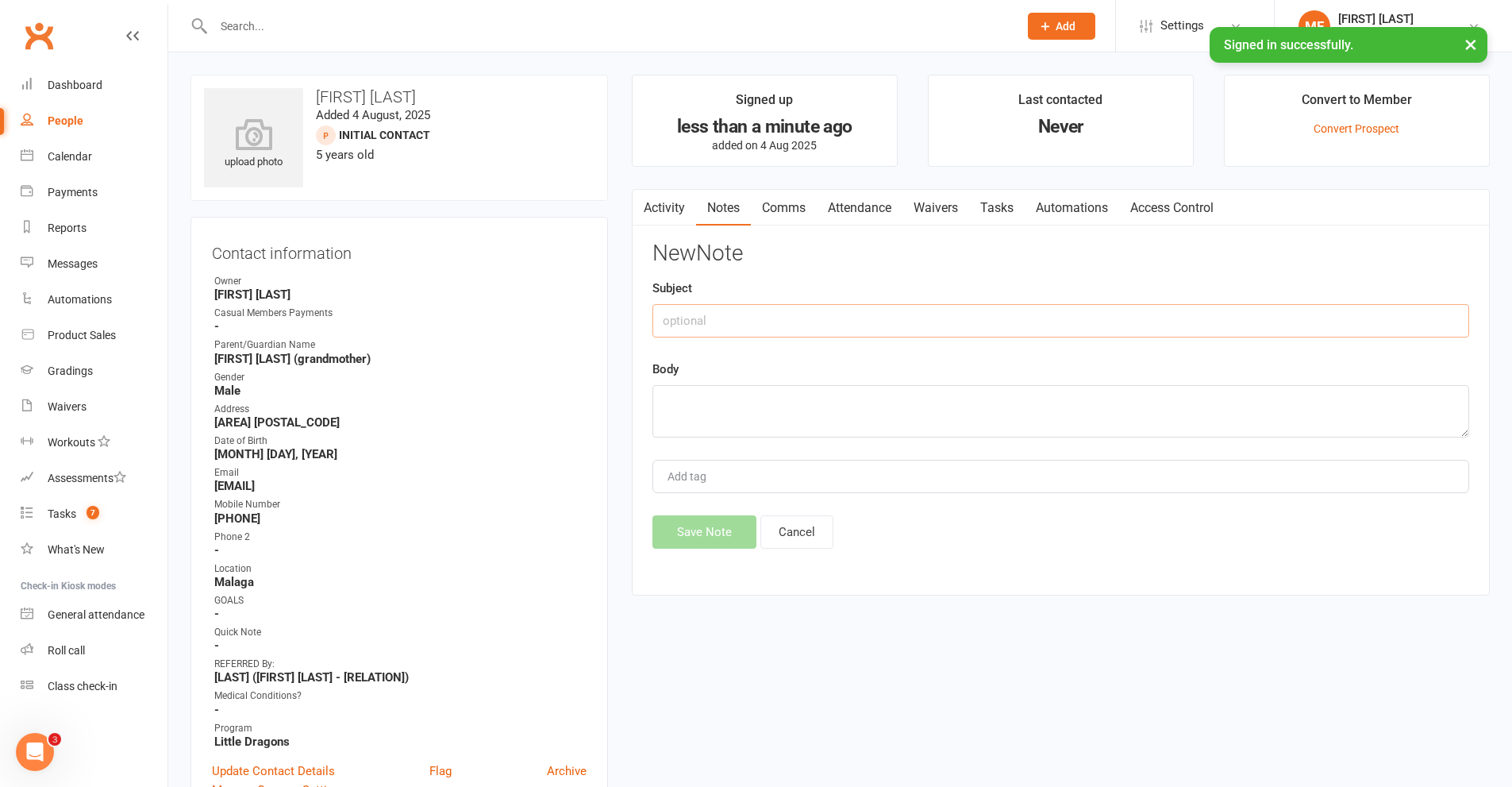 click at bounding box center (1060, 321) 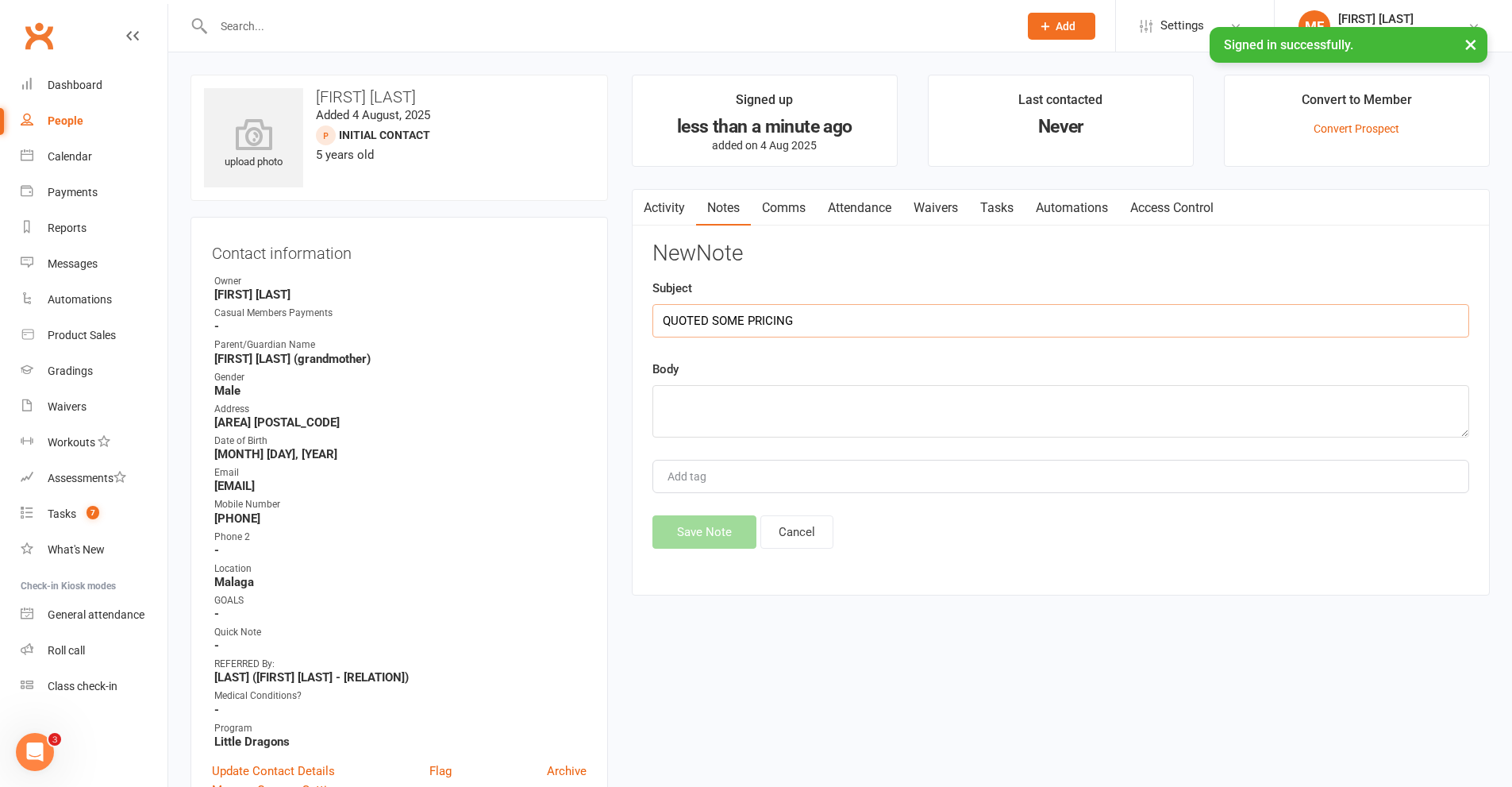 type on "QUOTED SOME PRICING" 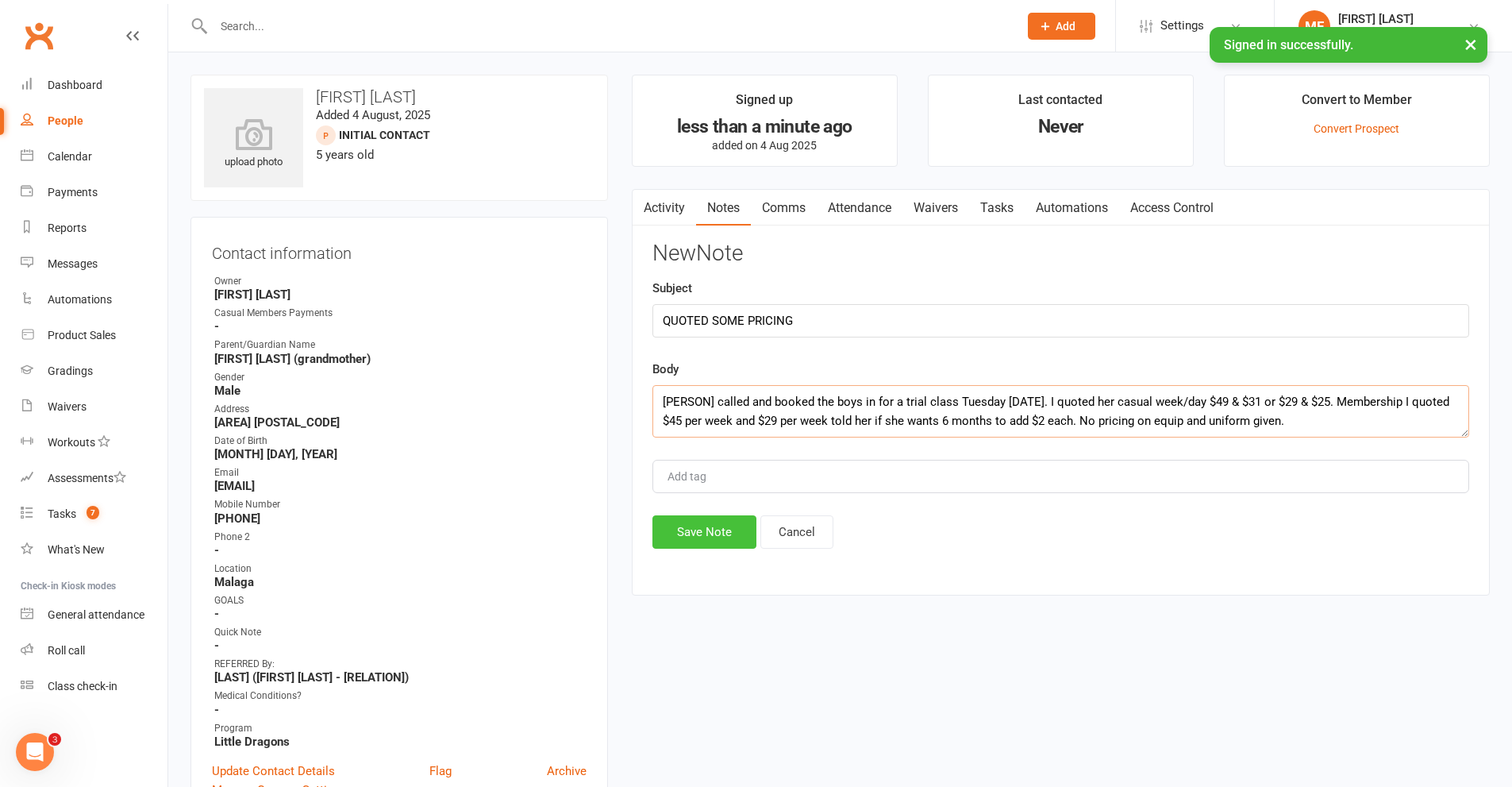 type on "[PERSON] called and booked the boys in for a trial class Tuesday [DATE]. I quoted her casual week/day $49 & $31 or $29 & $25. Membership I quoted $45 per week and $29 per week told her if she wants 6 months to add $2 each. No pricing on equip and uniform given." 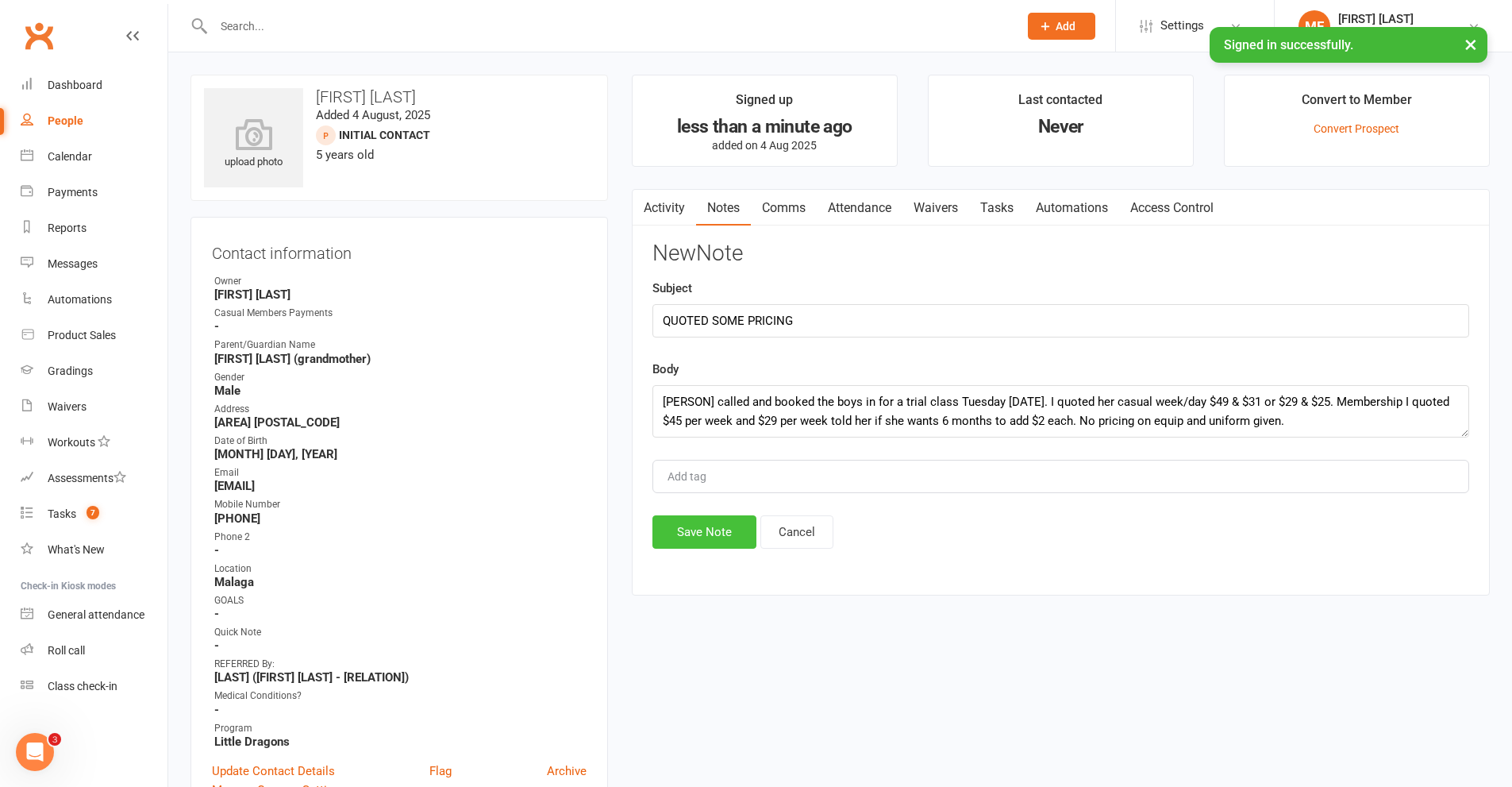 click on "Save Note" at bounding box center (704, 532) 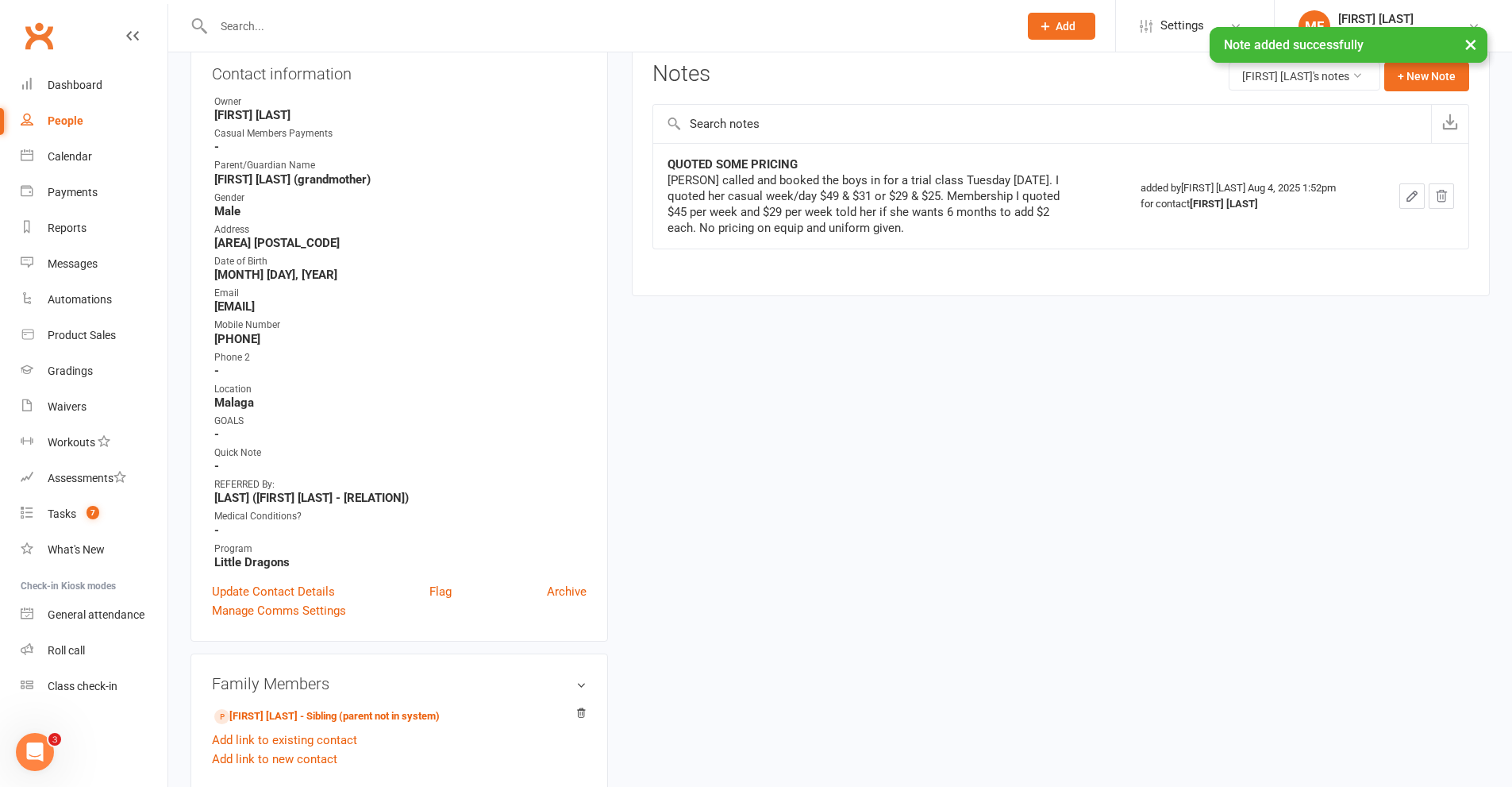 scroll, scrollTop: 397, scrollLeft: 0, axis: vertical 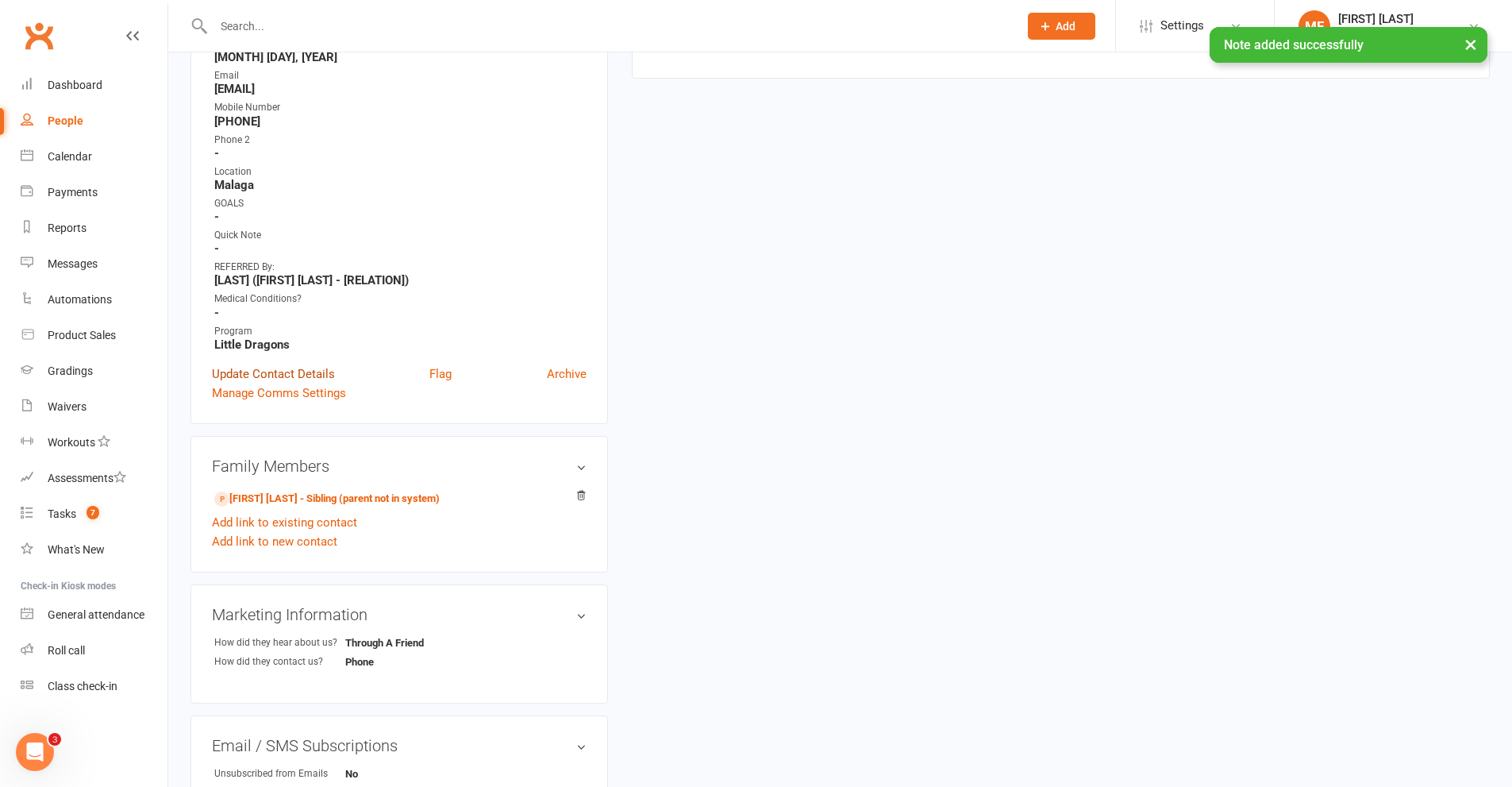 click on "Update Contact Details" at bounding box center [273, 374] 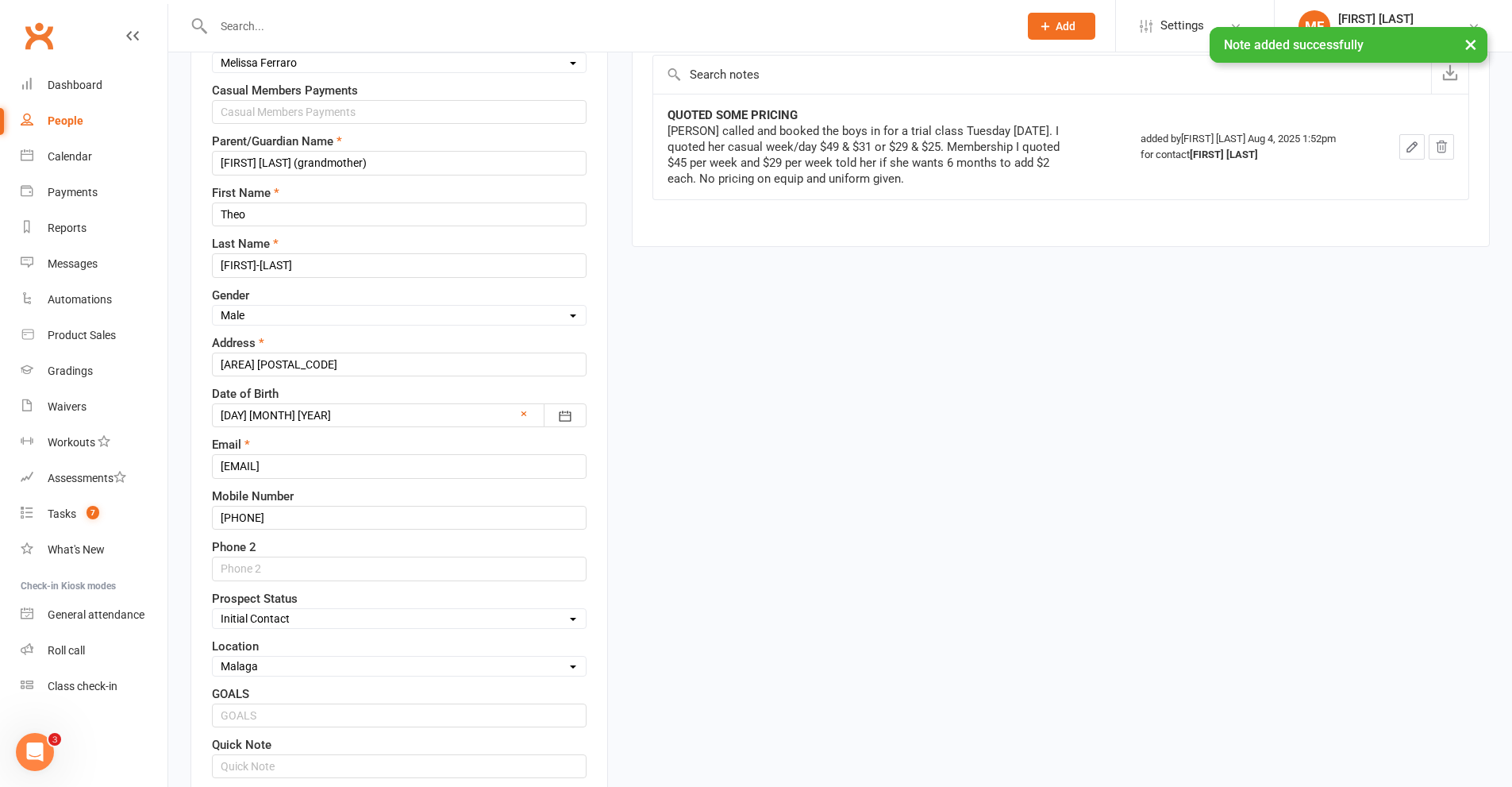 scroll, scrollTop: 556, scrollLeft: 0, axis: vertical 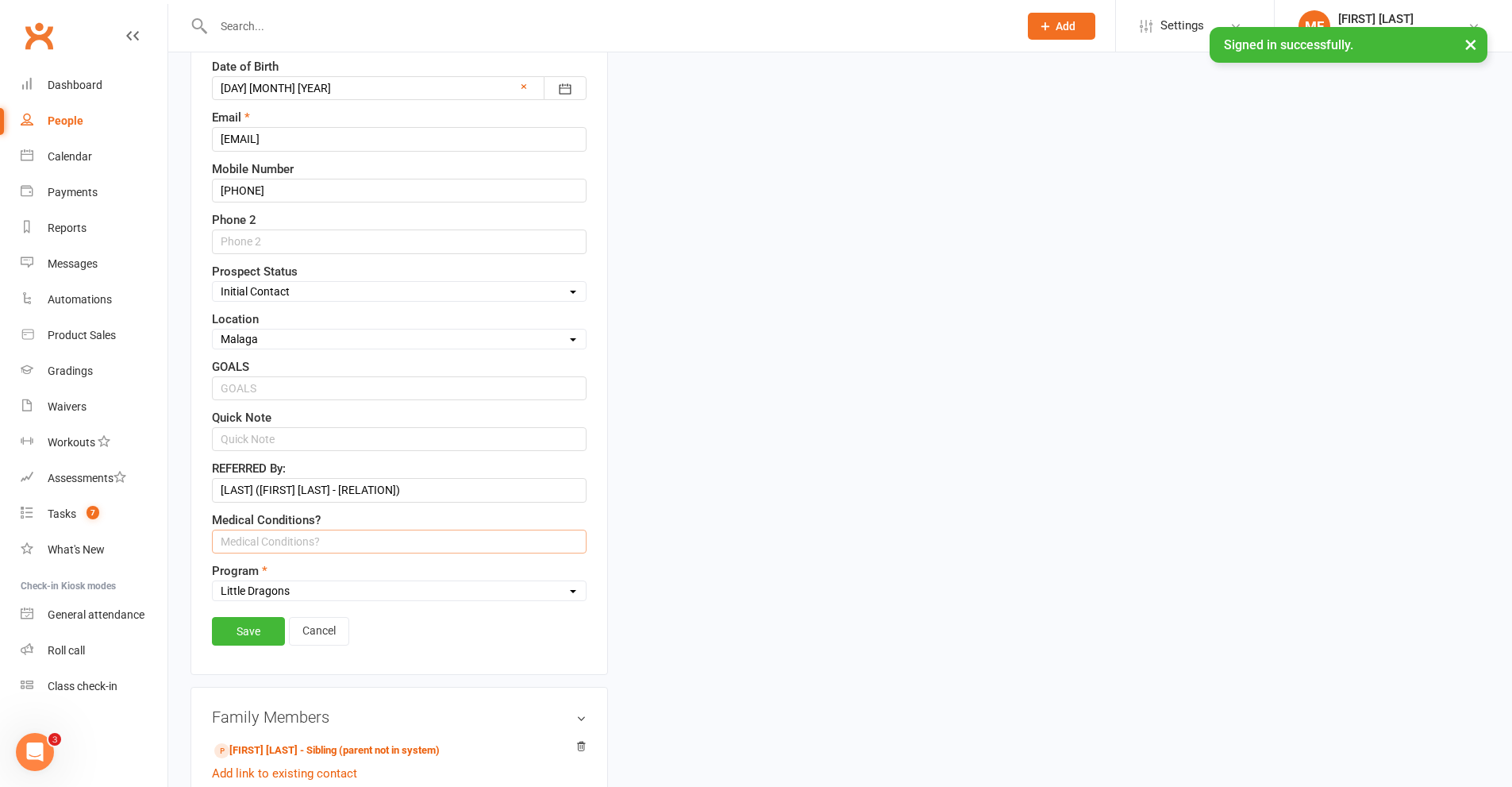 click at bounding box center (399, 542) 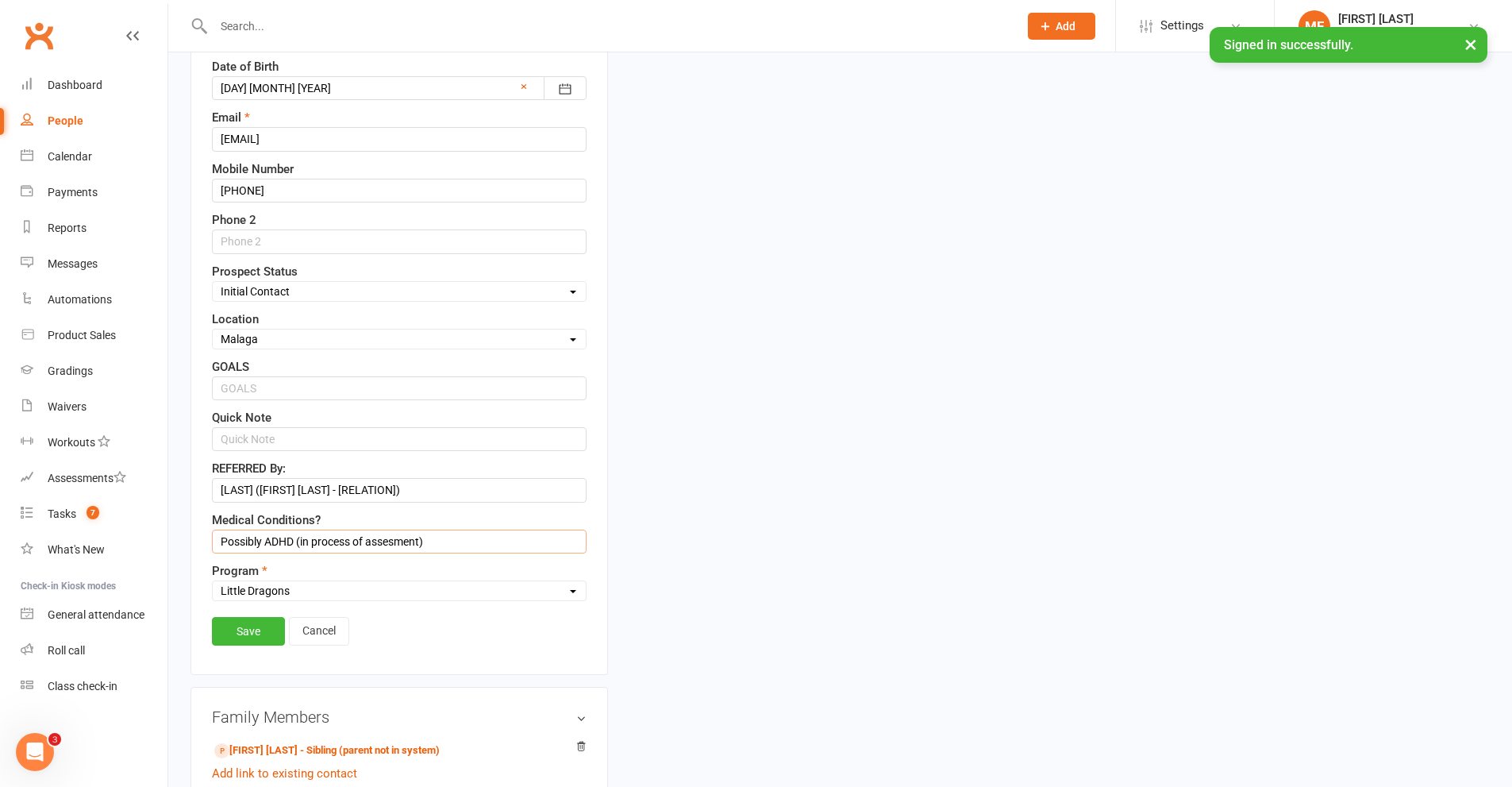 click on "Possibly ADHD (in process of assesment)" at bounding box center (399, 542) 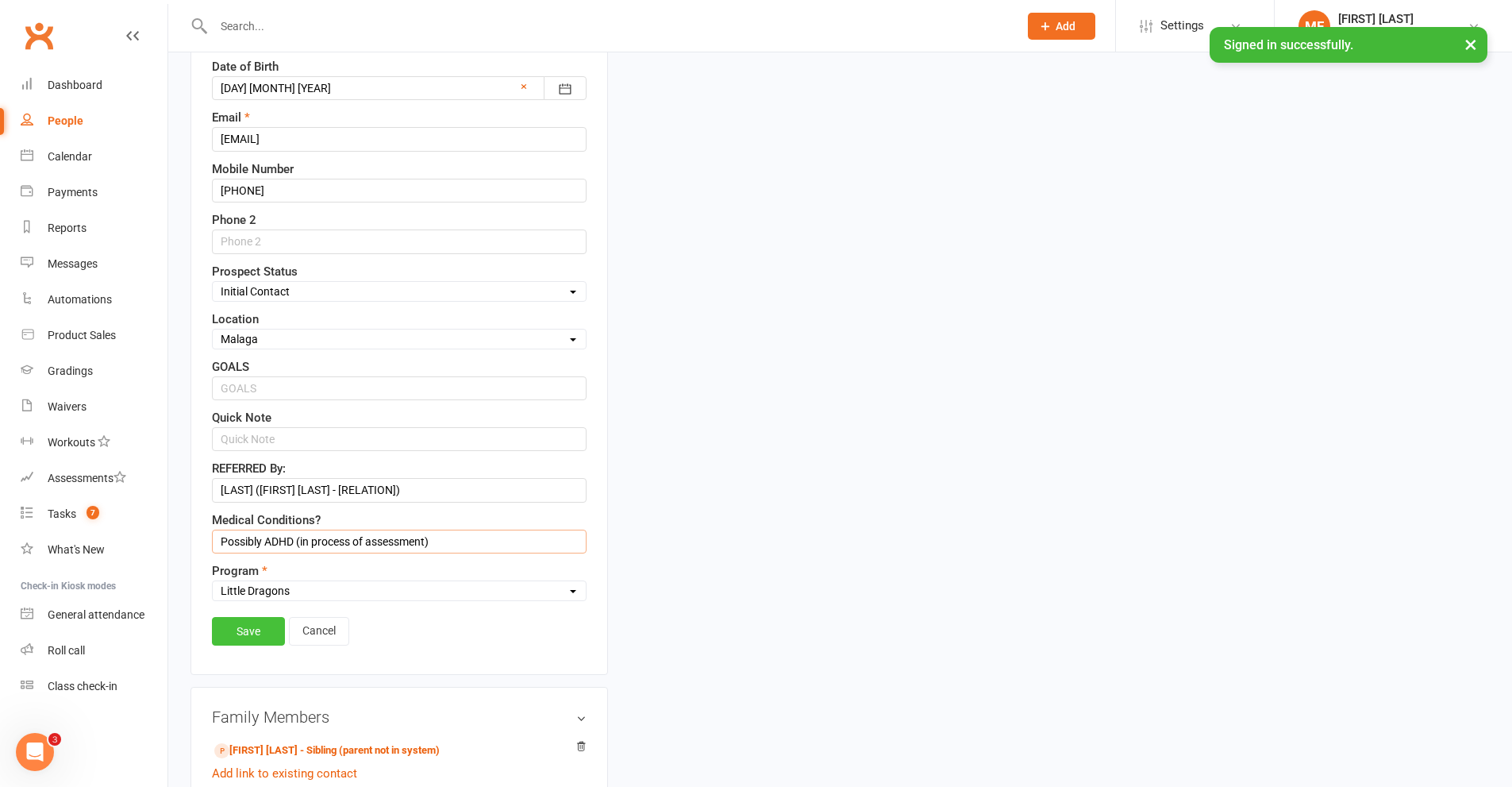 type on "Possibly ADHD (in process of assessment)" 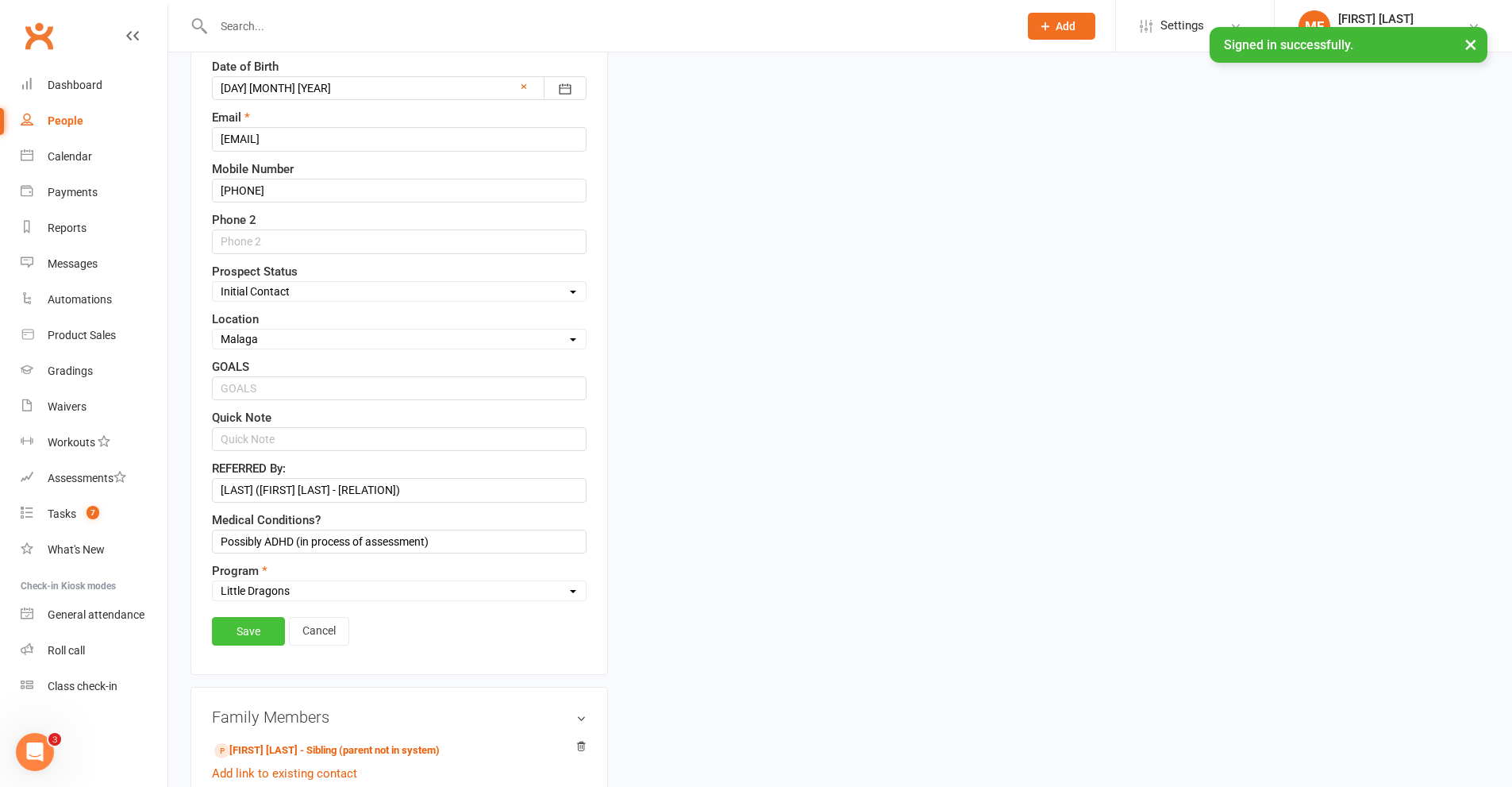 click on "Save" at bounding box center [248, 631] 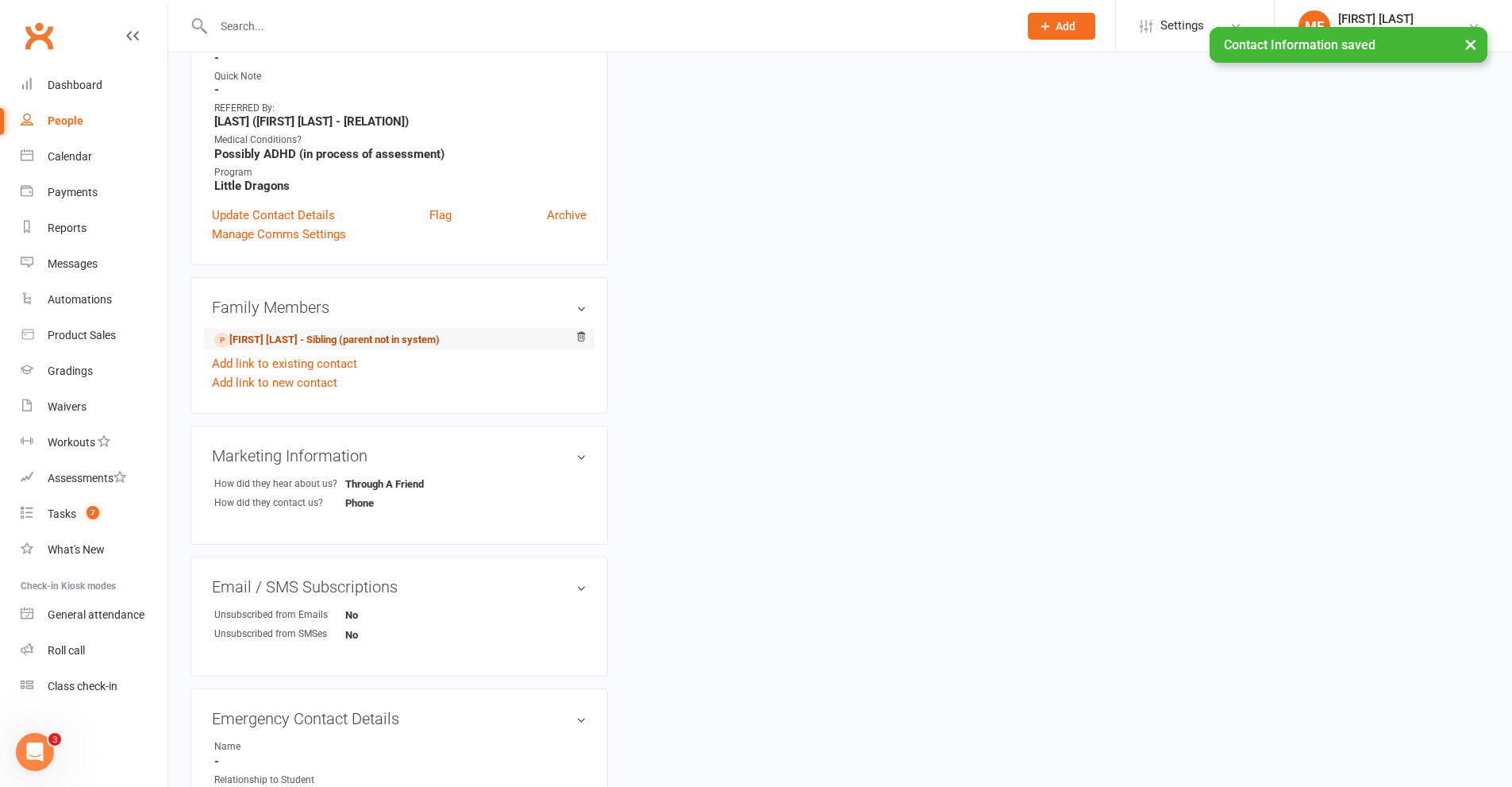click on "[FIRST] [LAST] - Sibling (parent not in system)" at bounding box center [327, 340] 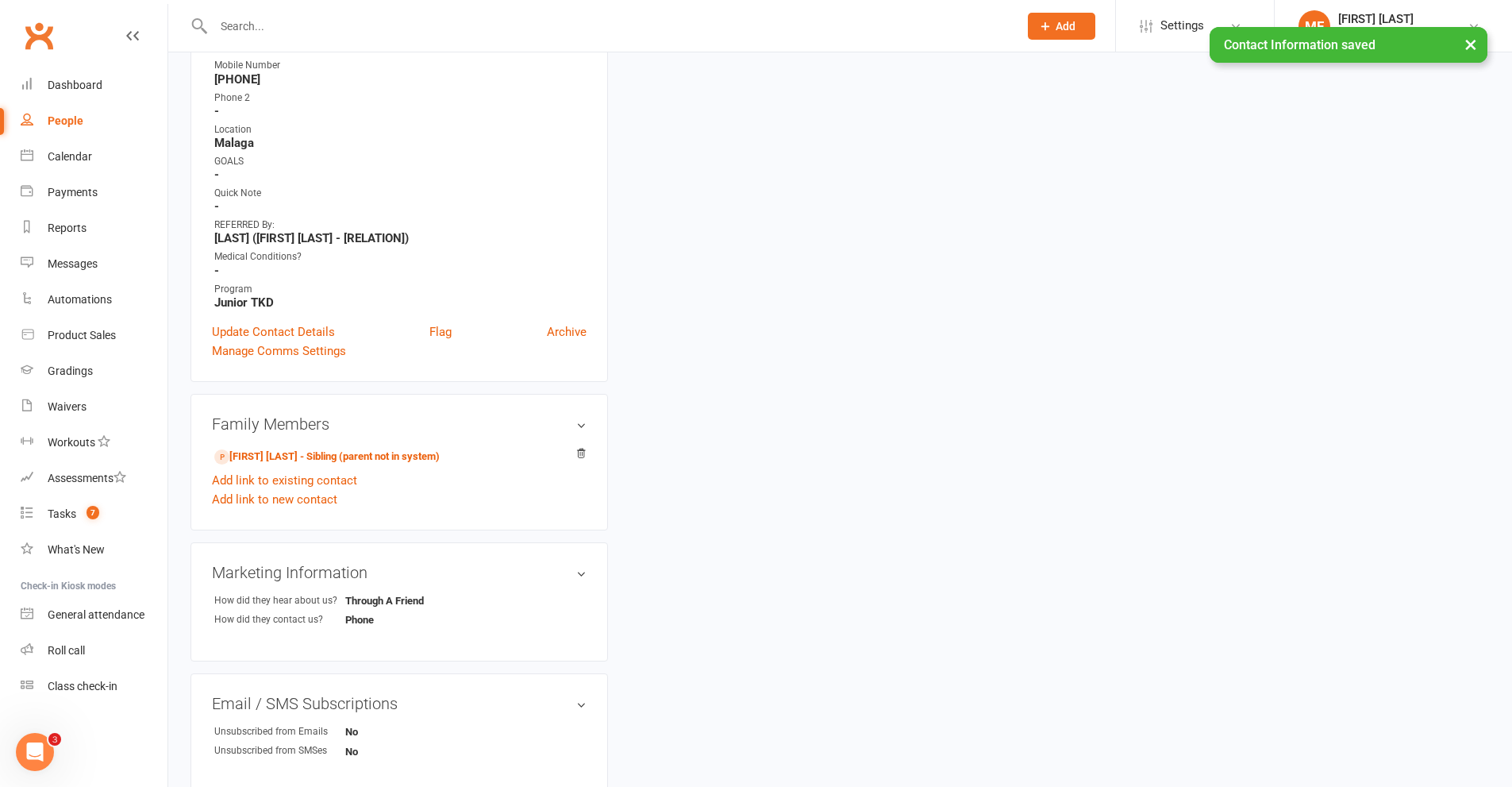 scroll, scrollTop: 476, scrollLeft: 0, axis: vertical 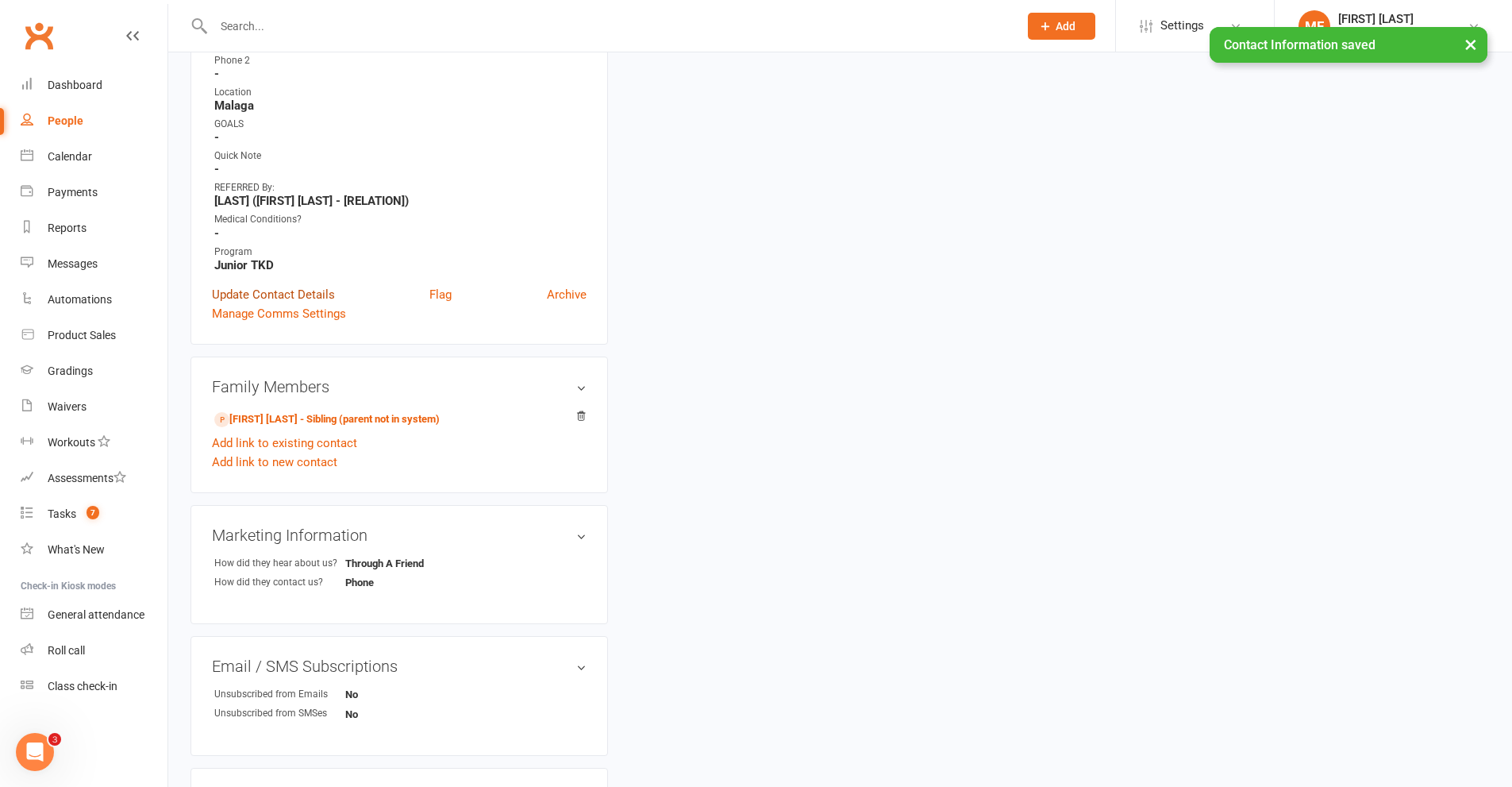 click on "Update Contact Details" at bounding box center [273, 295] 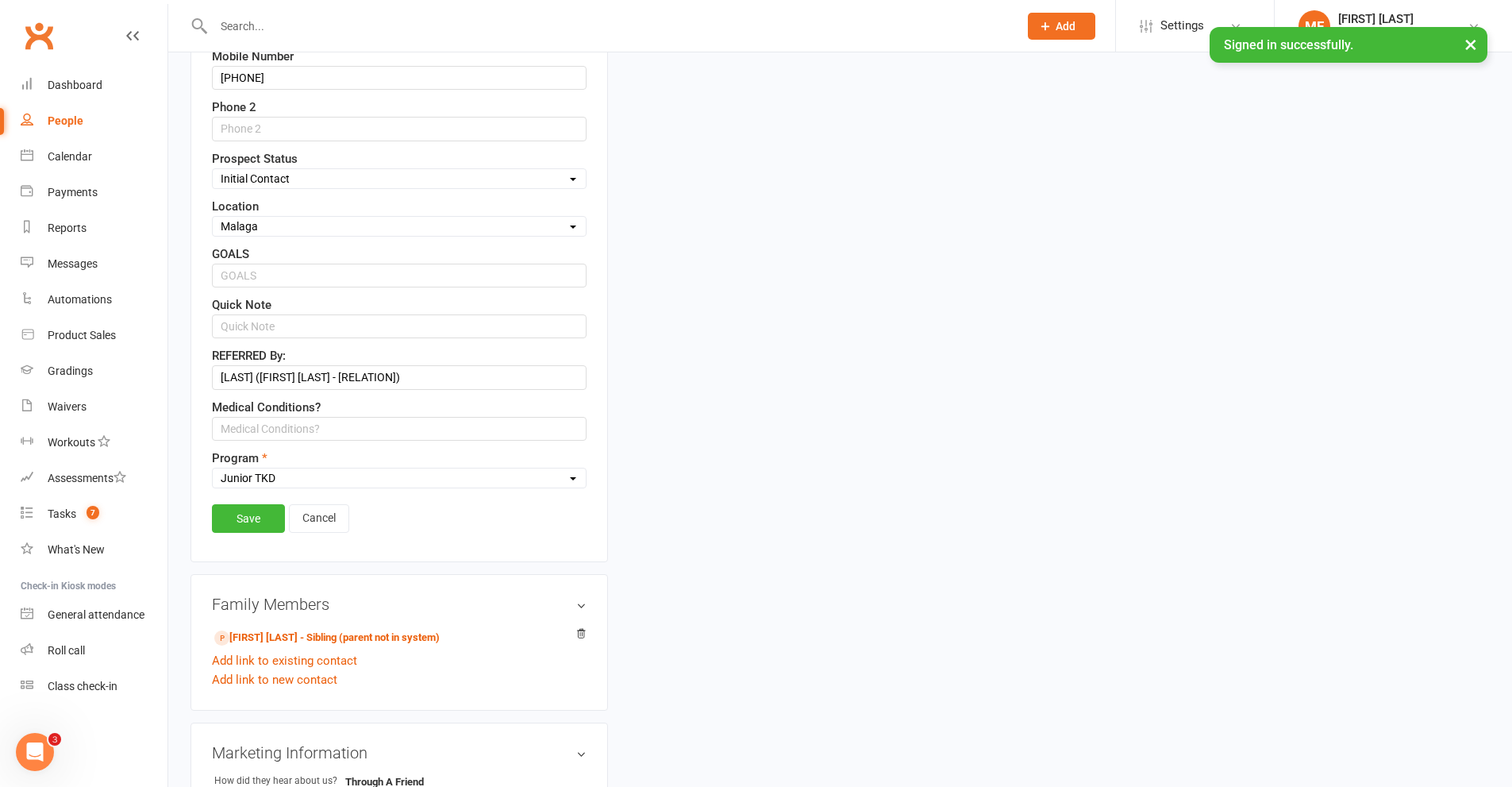scroll, scrollTop: 710, scrollLeft: 0, axis: vertical 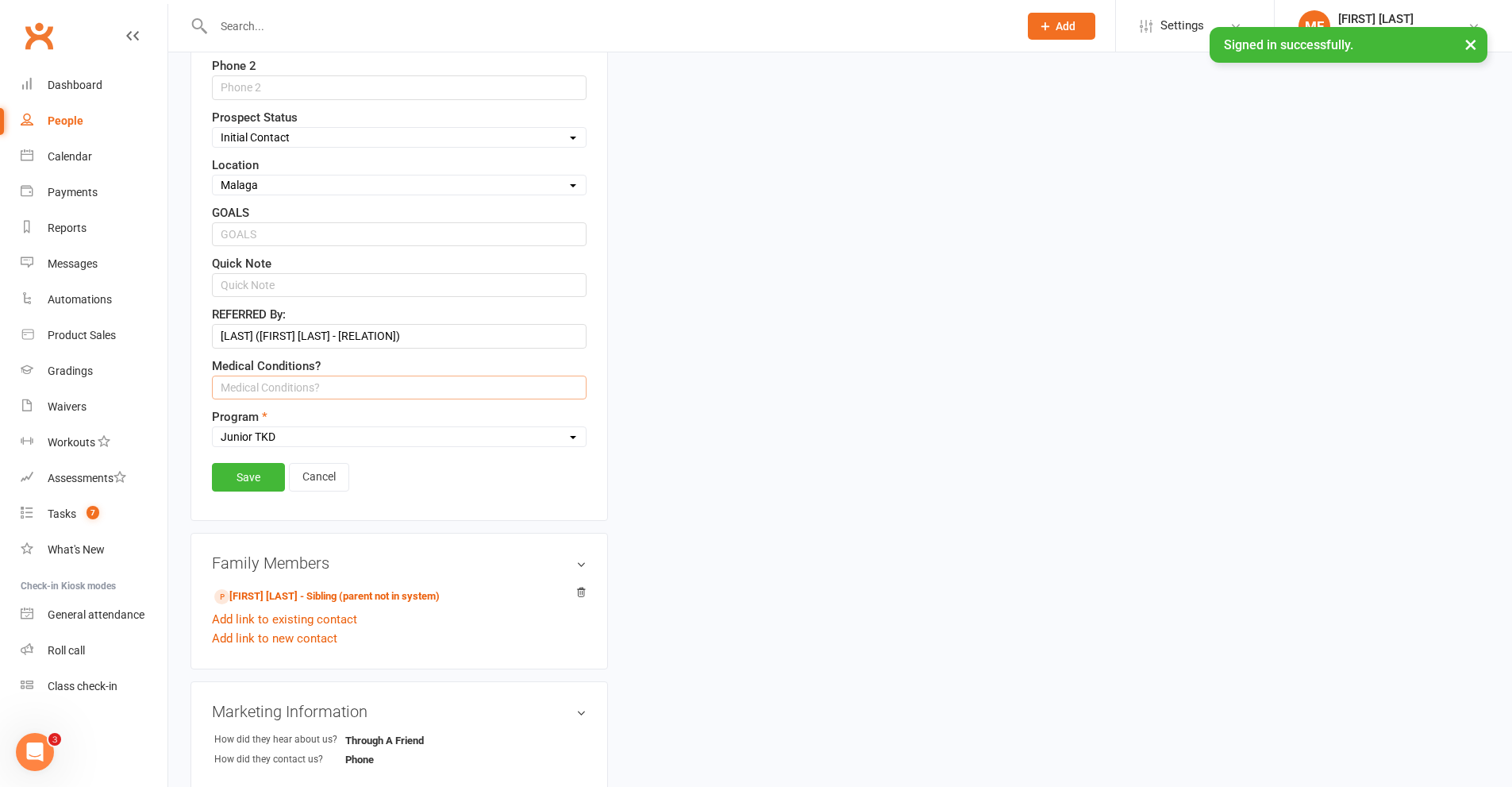 click at bounding box center [399, 388] 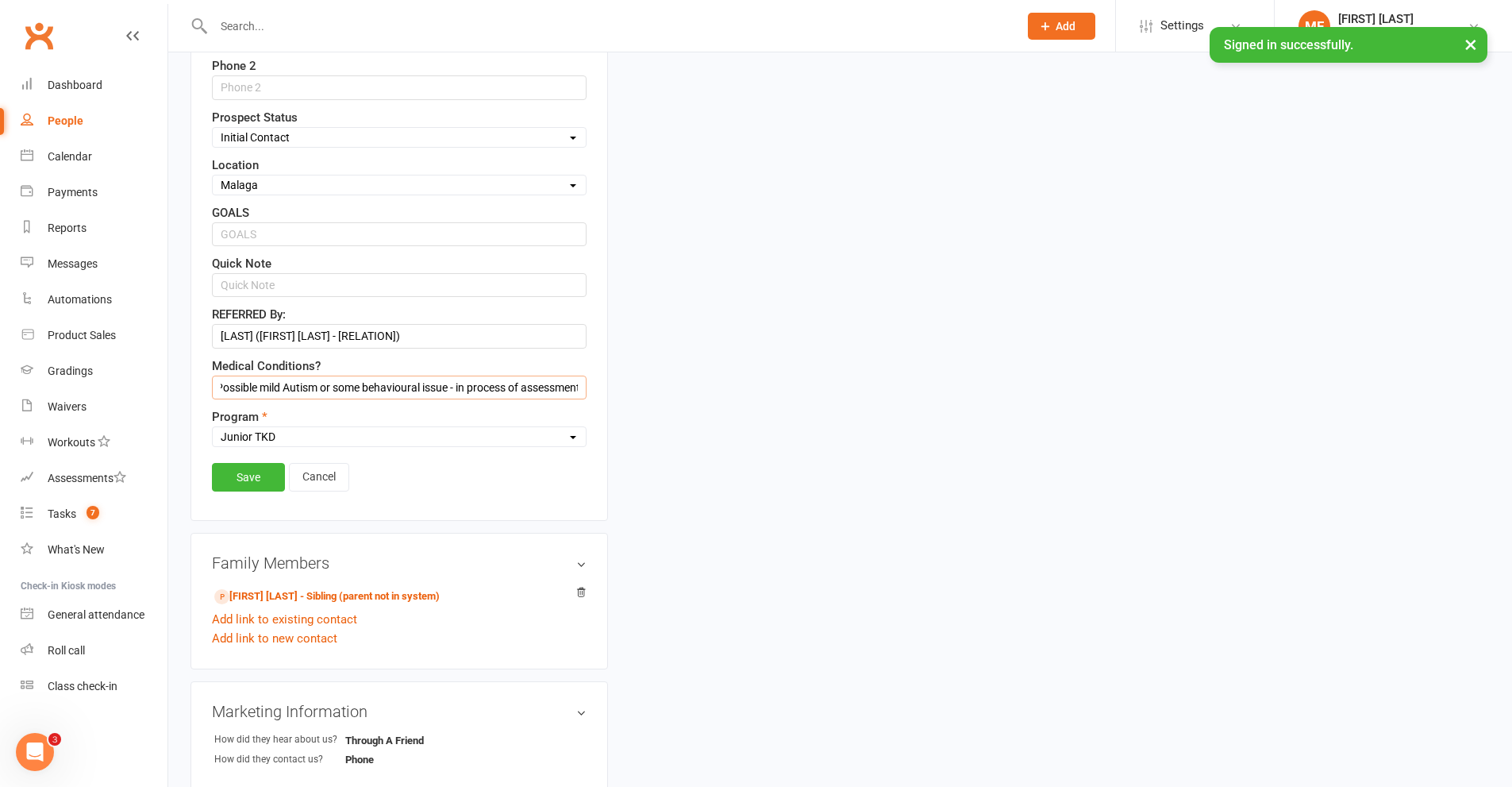 scroll, scrollTop: 0, scrollLeft: 14, axis: horizontal 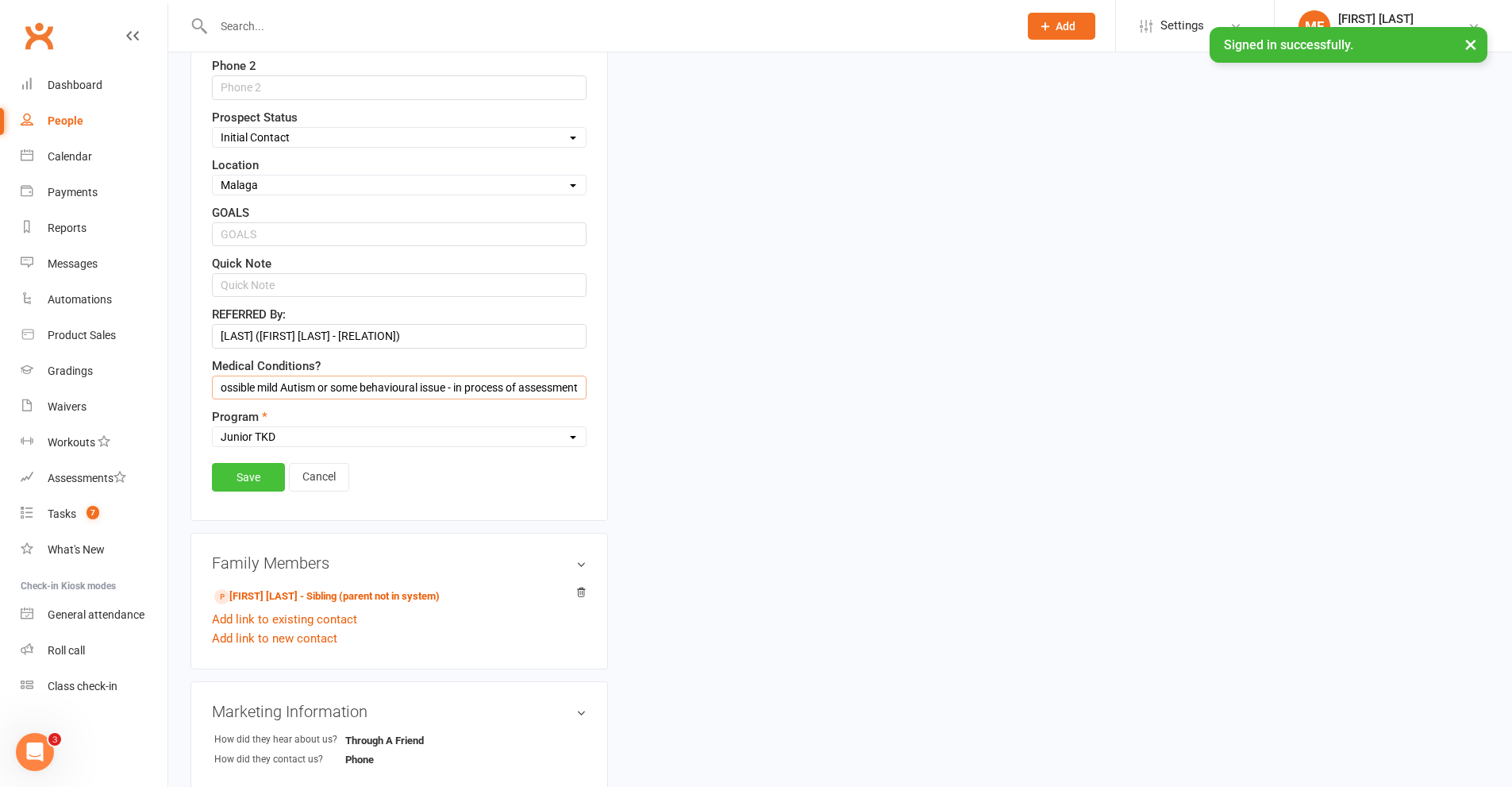 type on "Possible mild Autism or some behavioural issue - in process of assessment" 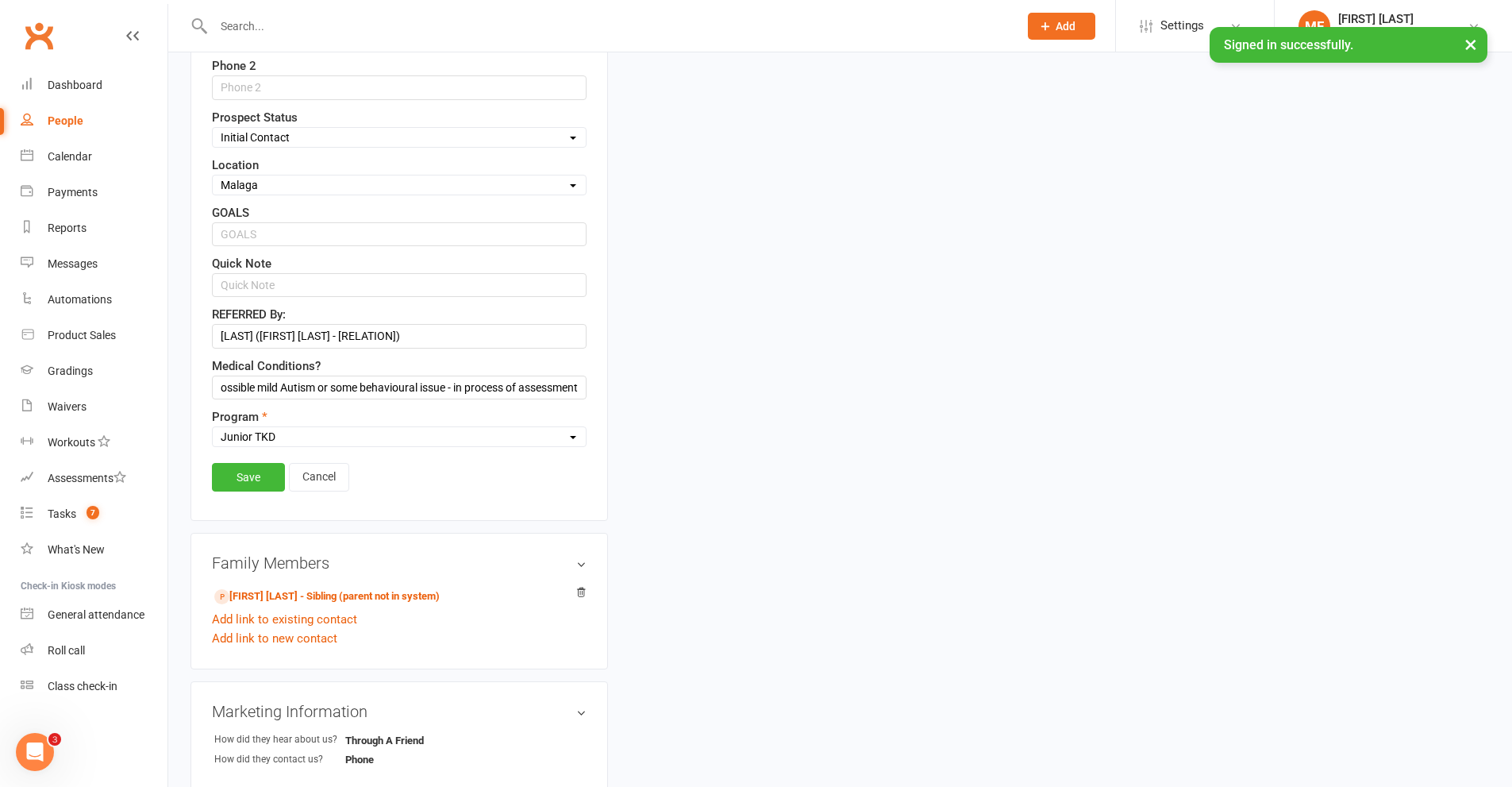 click on "Save" at bounding box center (248, 477) 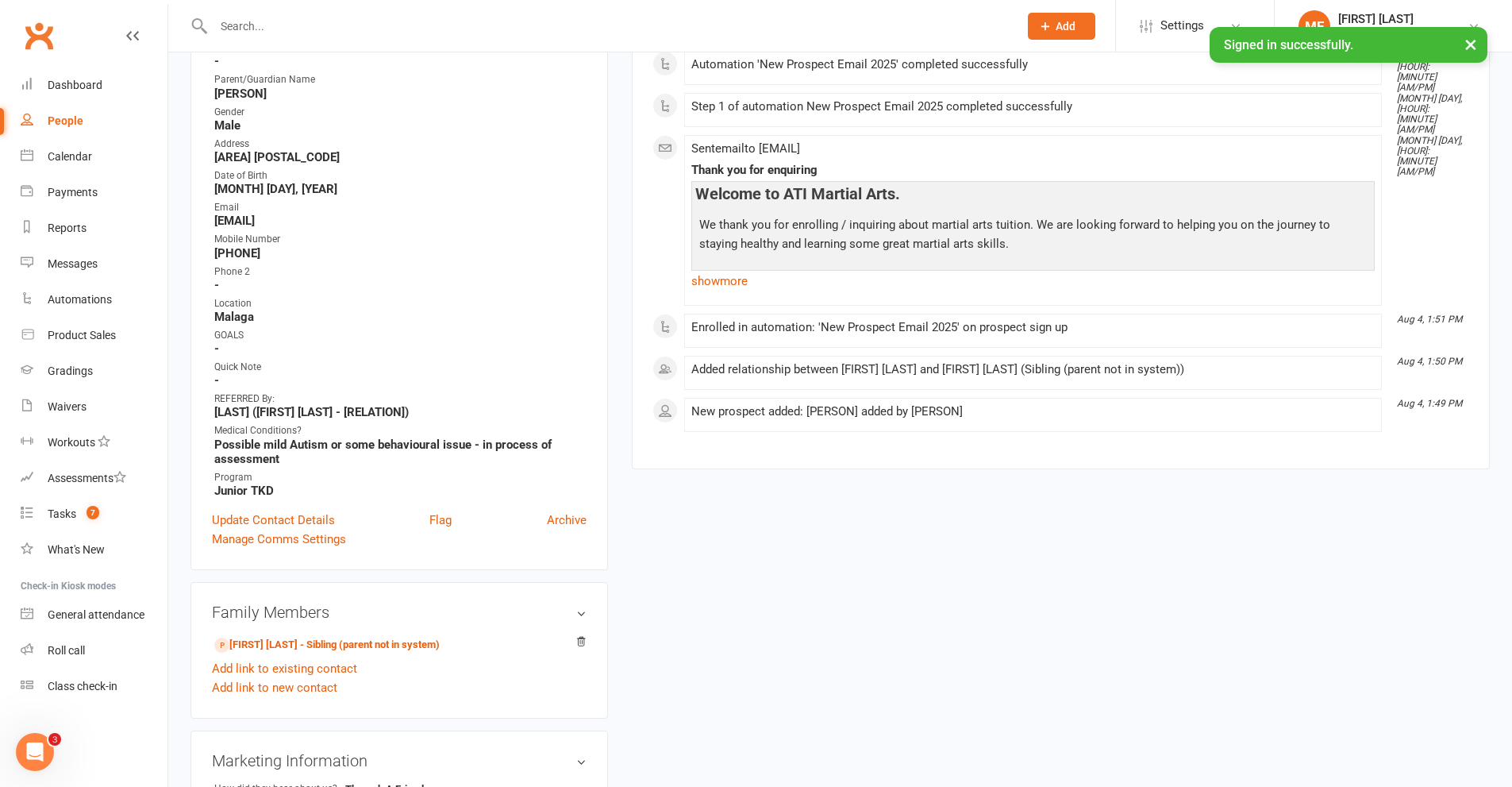 scroll, scrollTop: 318, scrollLeft: 0, axis: vertical 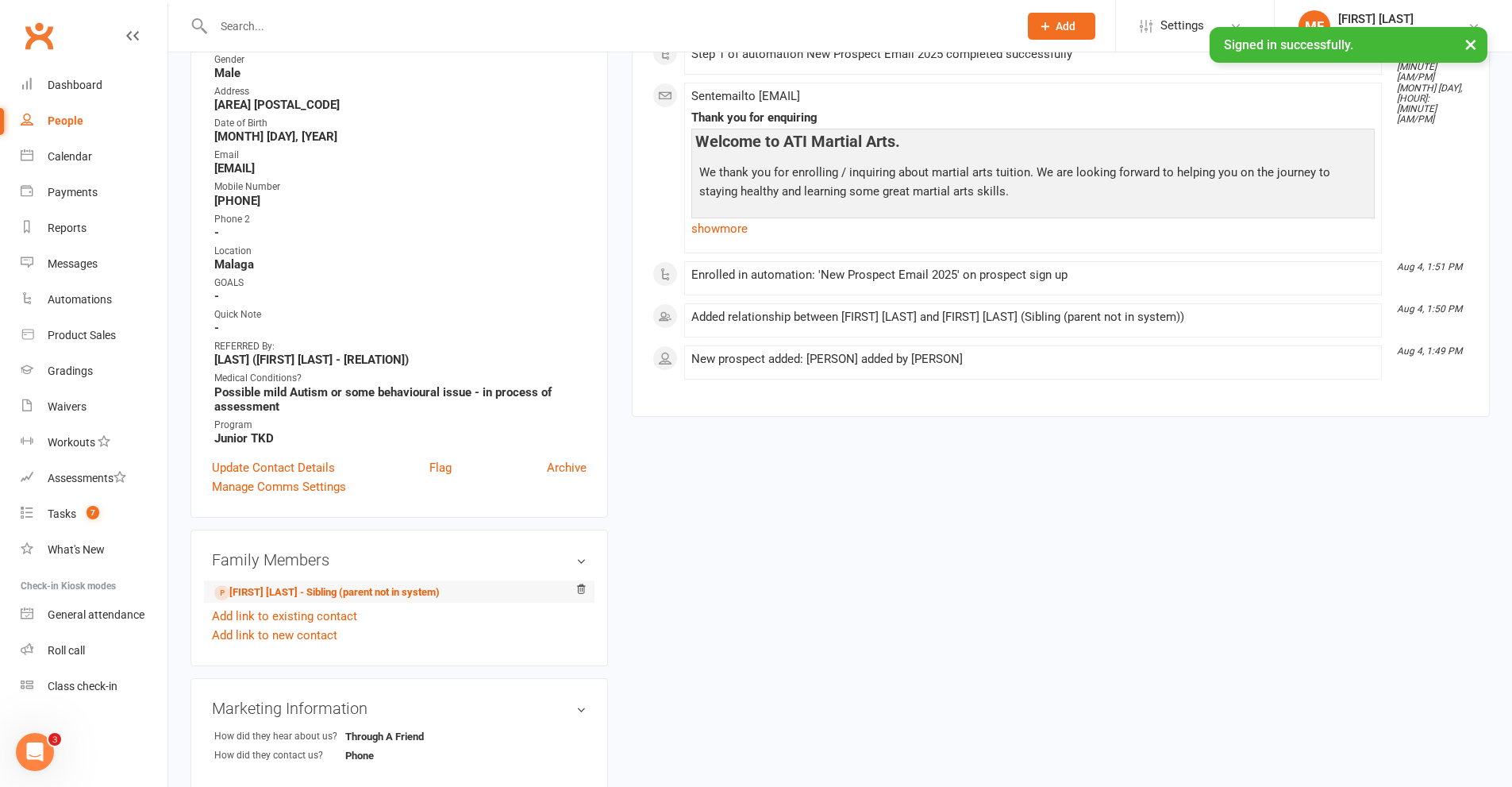 click on "Family Members [NAME] [LAST] - Sibling (parent not in system) Add link to existing contact Add link to new contact" at bounding box center (399, 598) 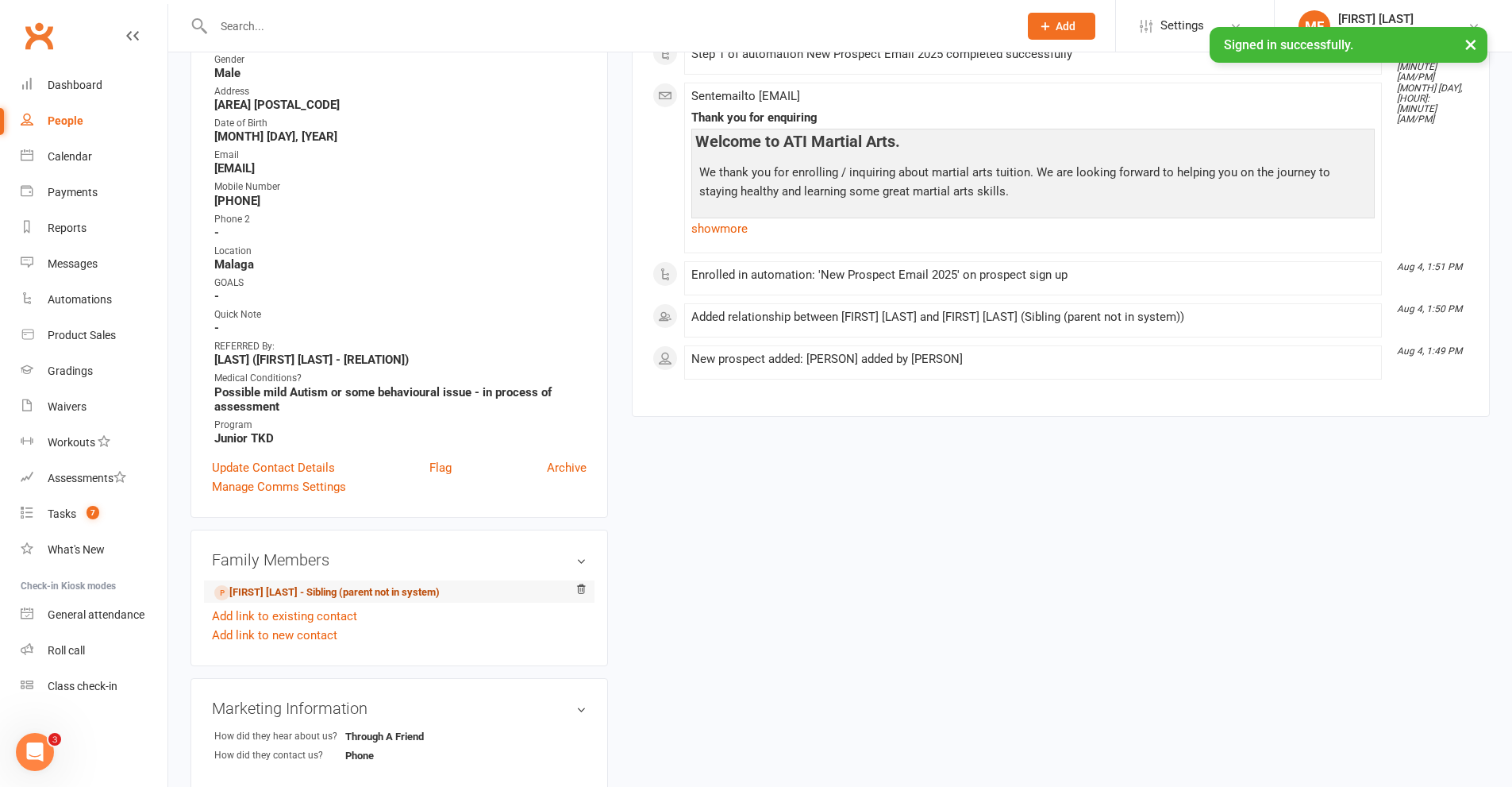 click on "[FIRST] [LAST] - Sibling (parent not in system)" at bounding box center (327, 592) 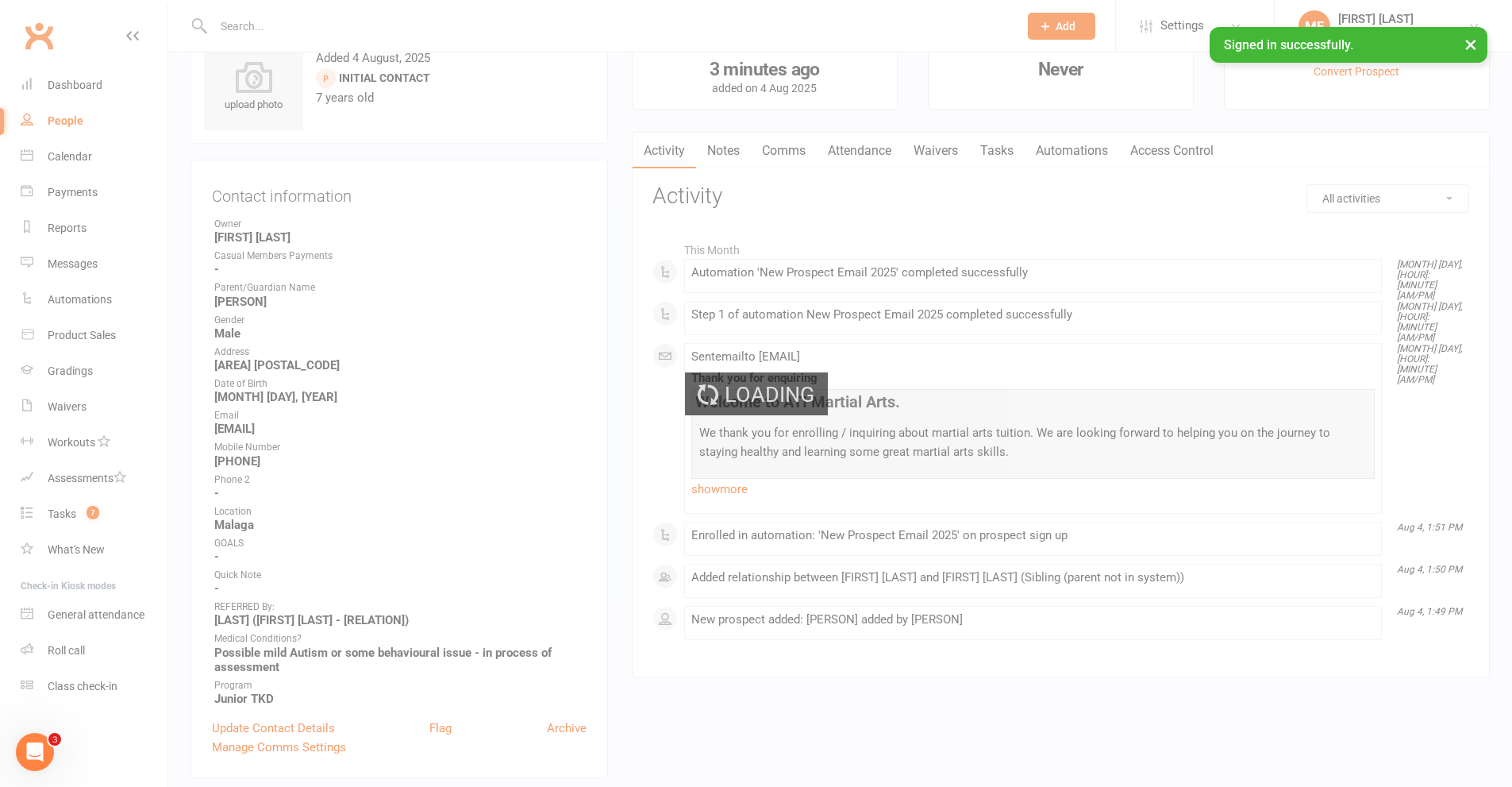 scroll, scrollTop: 0, scrollLeft: 0, axis: both 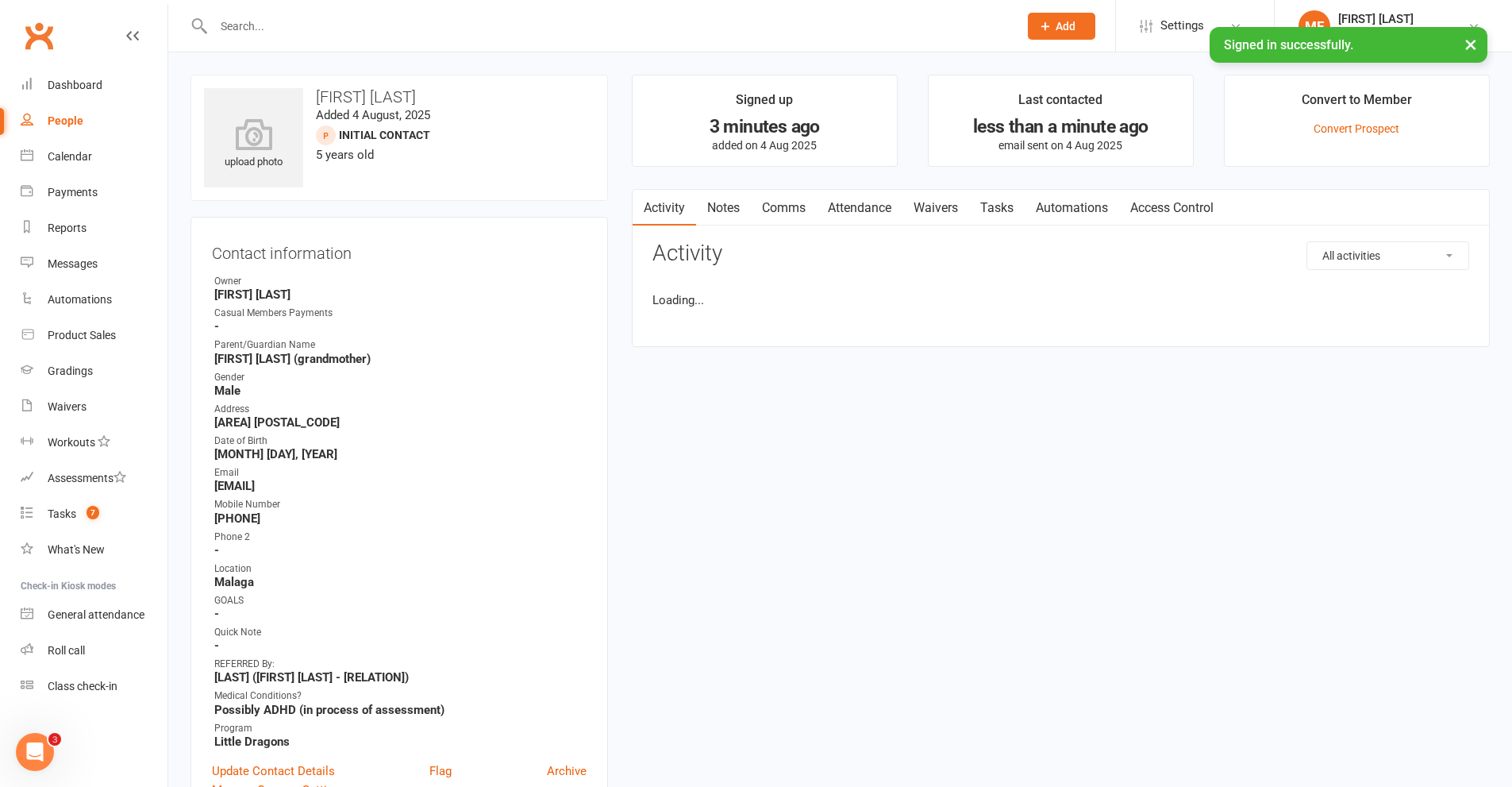 click on "Notes" at bounding box center [723, 208] 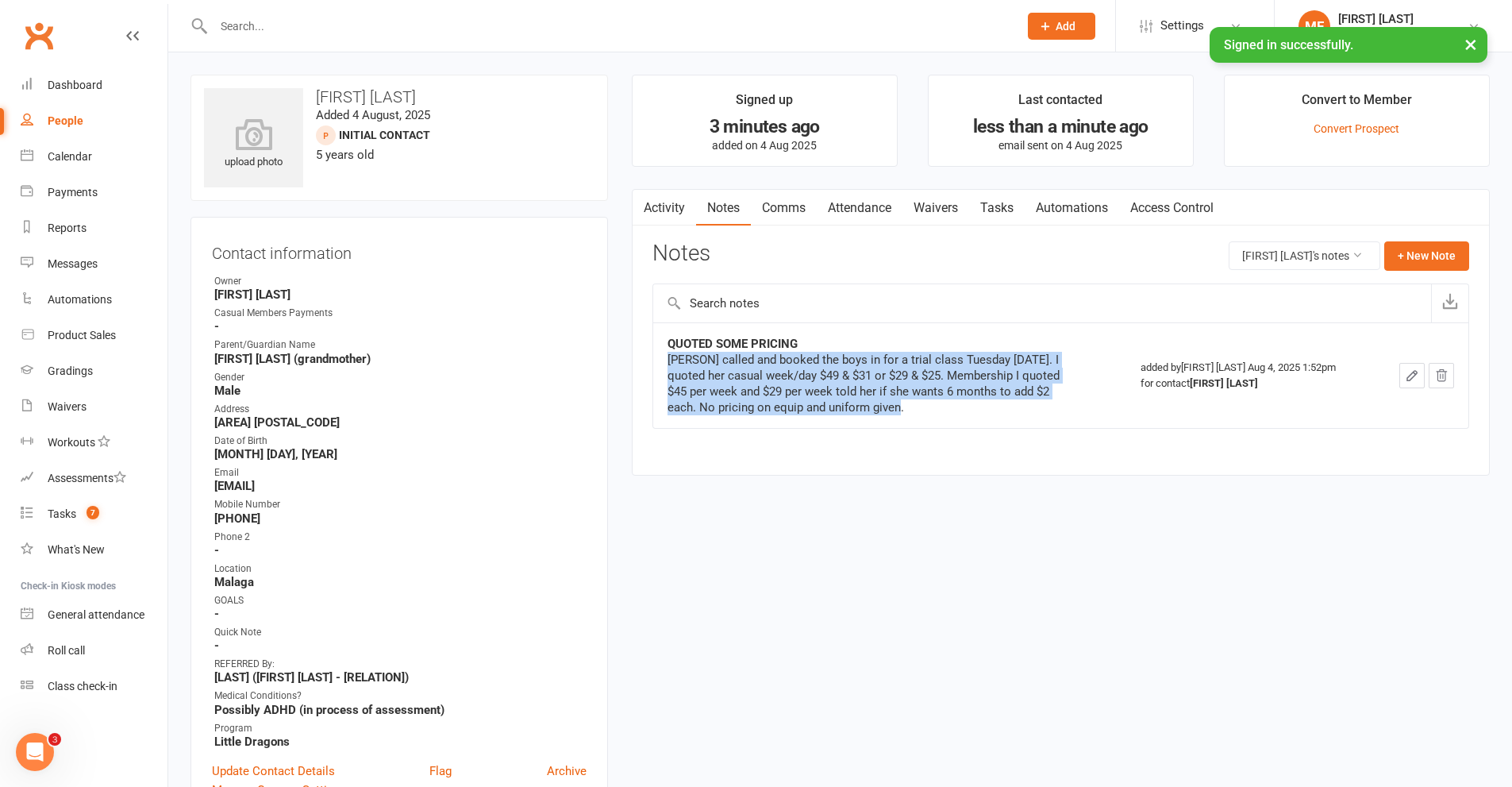 drag, startPoint x: 666, startPoint y: 357, endPoint x: 918, endPoint y: 406, distance: 256.7197 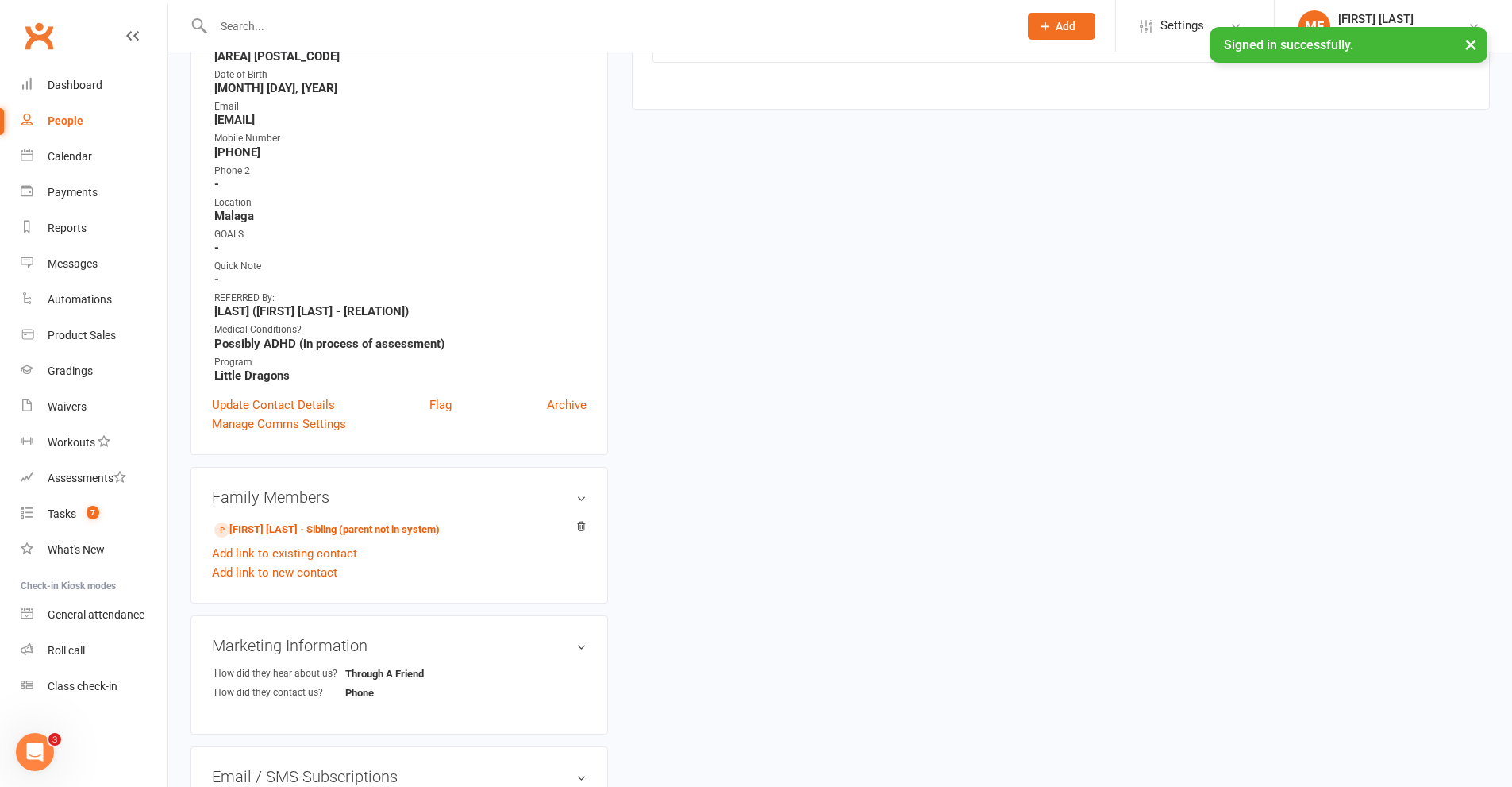 scroll, scrollTop: 476, scrollLeft: 0, axis: vertical 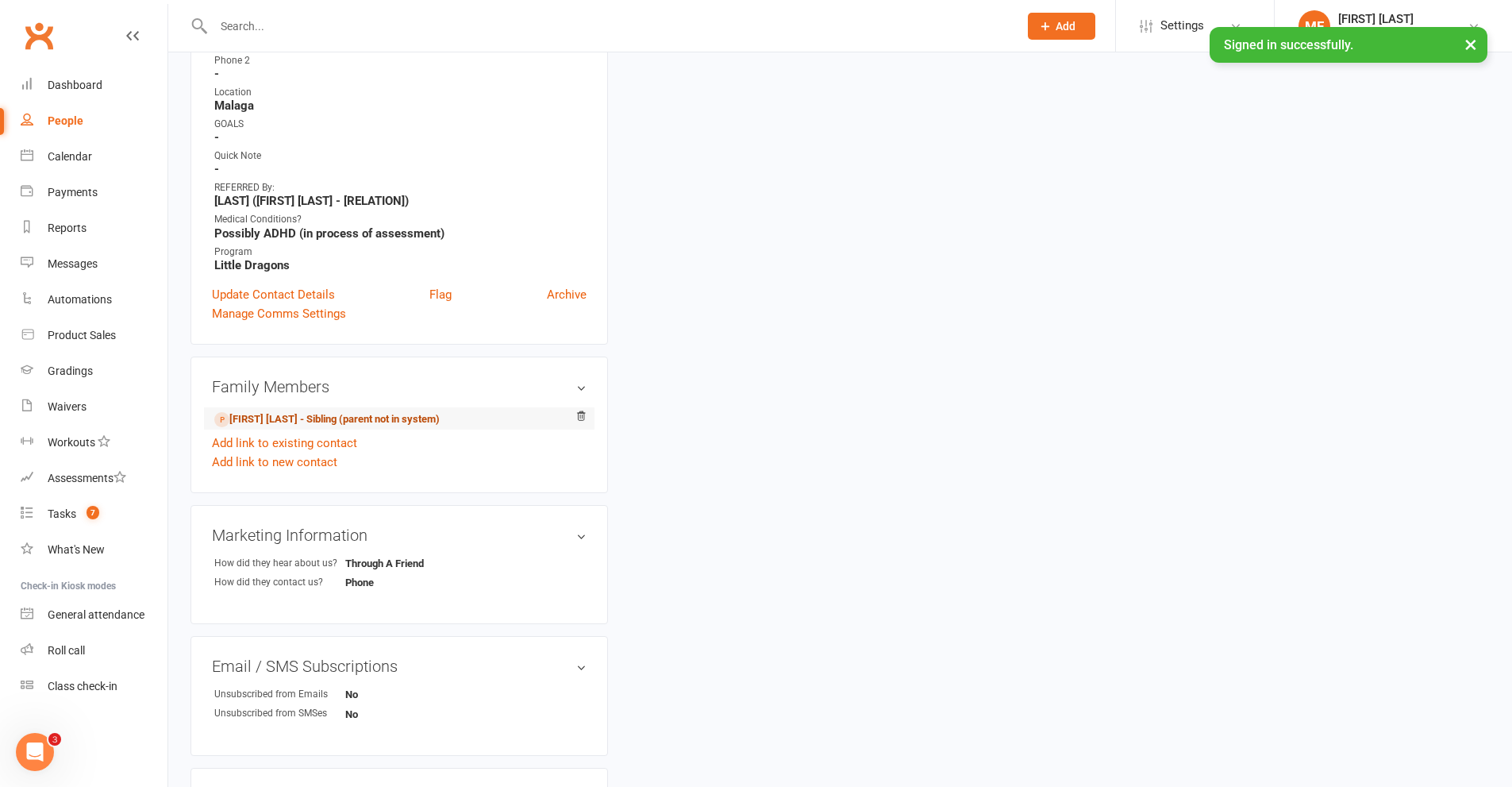click on "[FIRST] [LAST] - Sibling (parent not in system)" at bounding box center (327, 419) 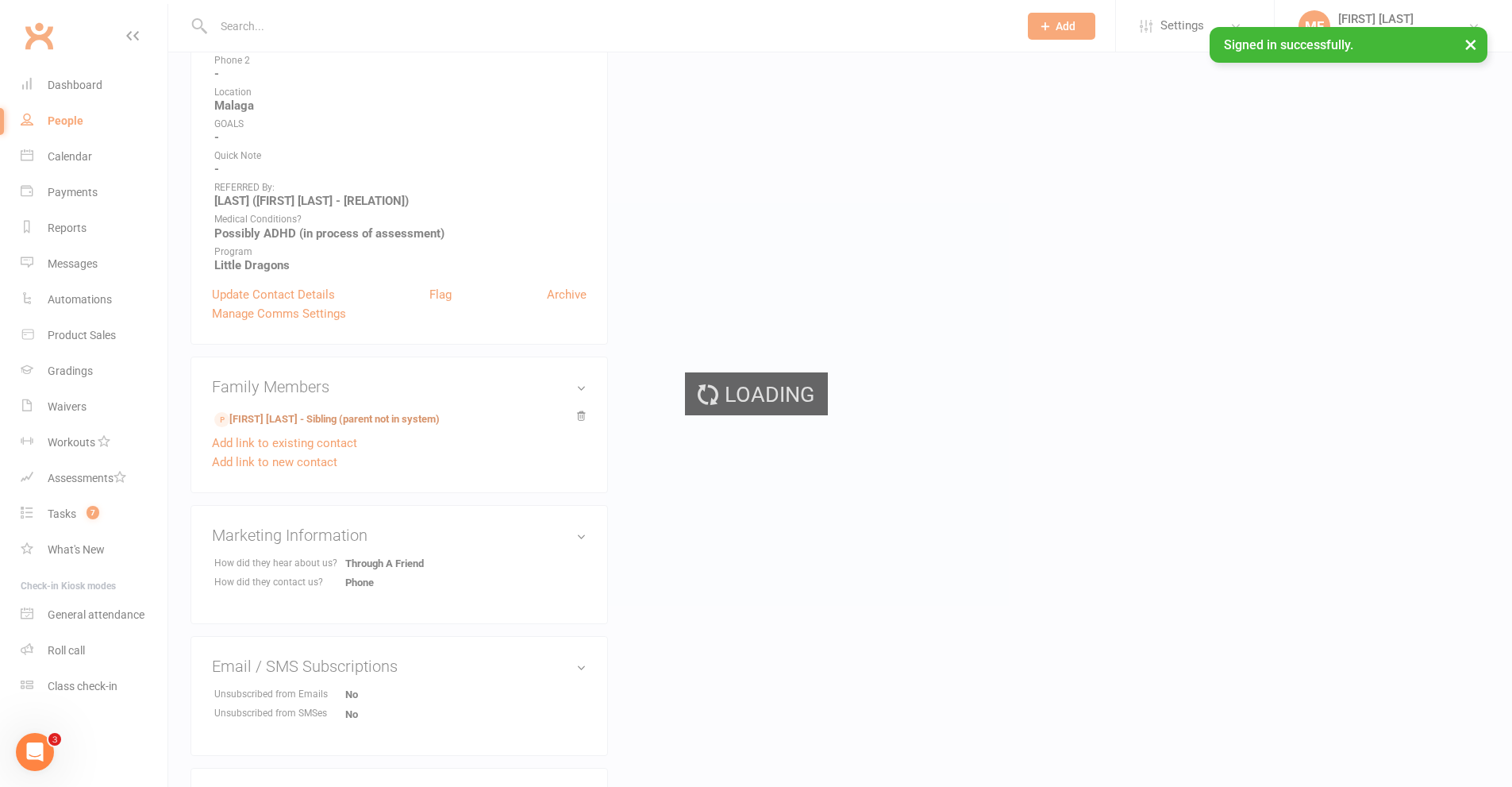 scroll, scrollTop: 0, scrollLeft: 0, axis: both 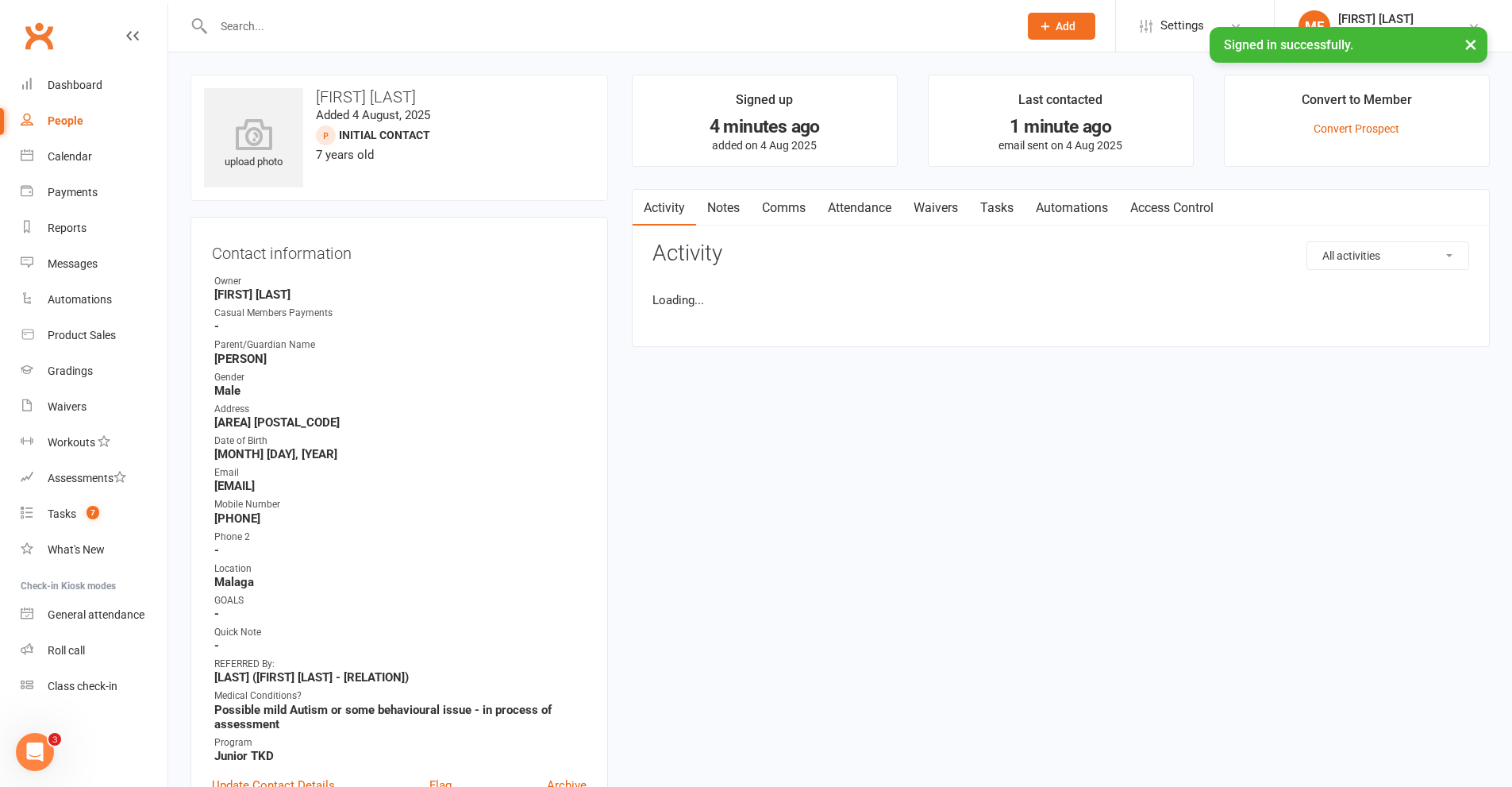 click on "Notes" at bounding box center [723, 208] 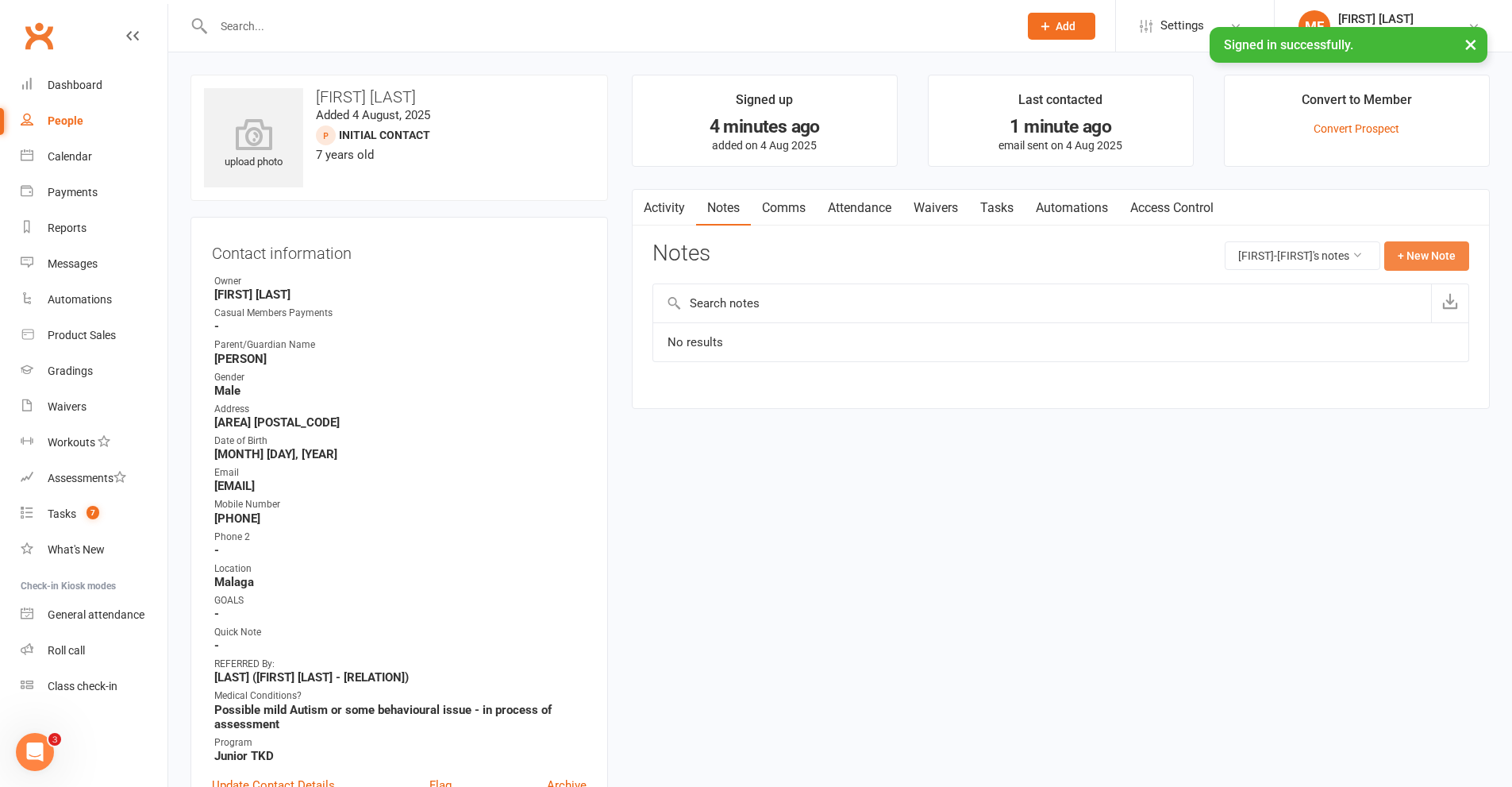 click on "+ New Note" at bounding box center [1426, 256] 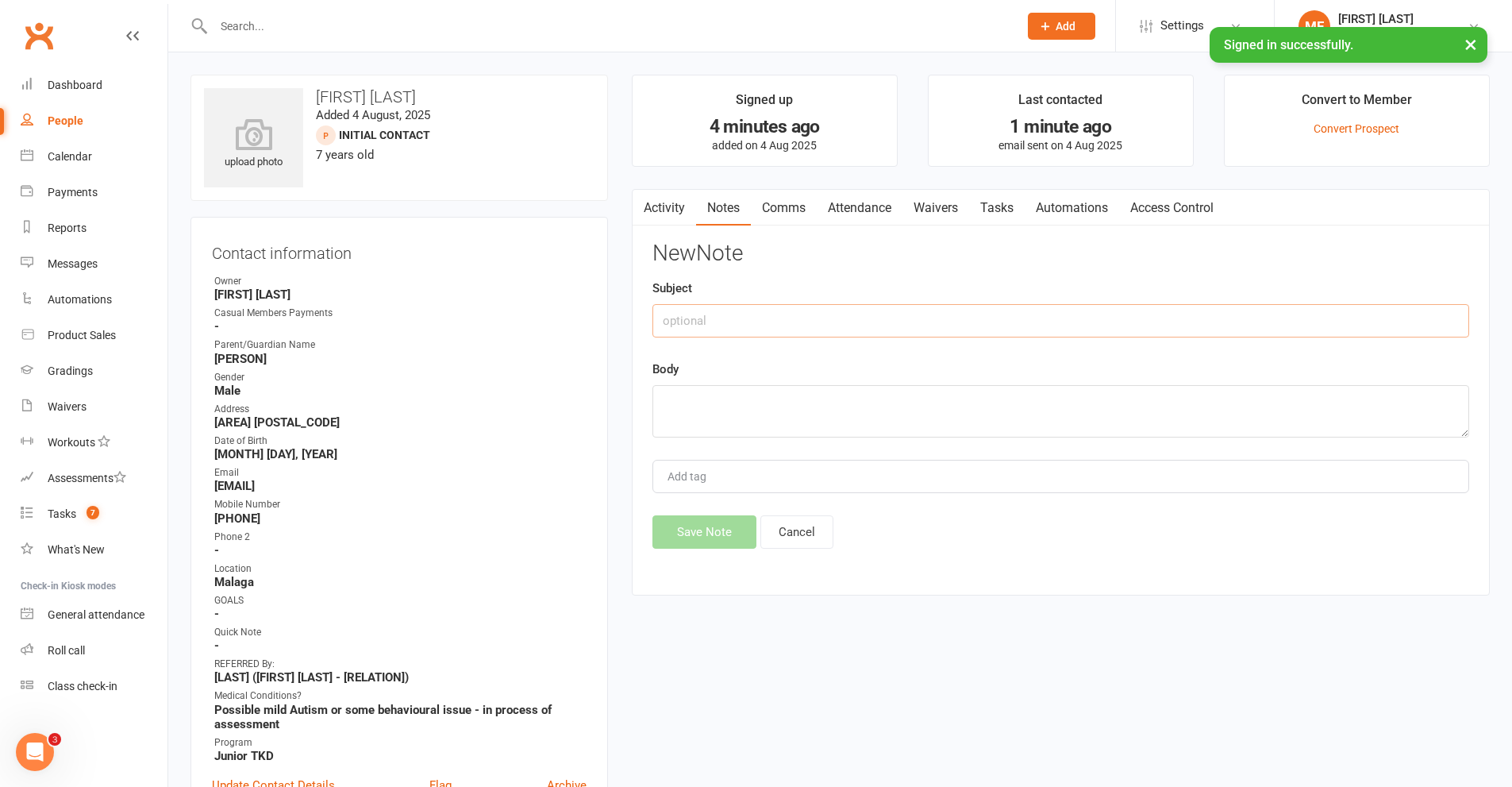 click at bounding box center (1060, 321) 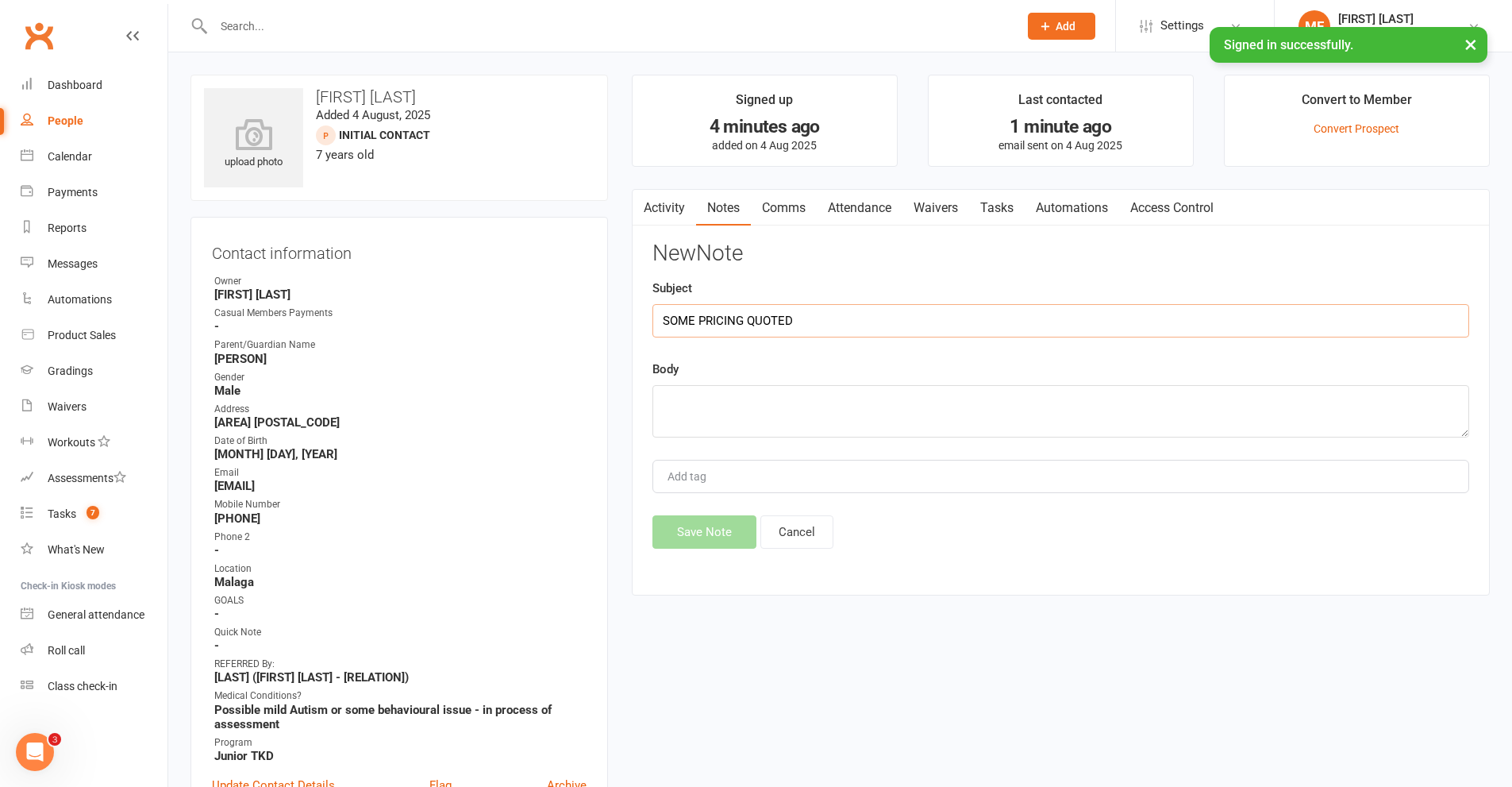 type on "SOME PRICING QUOTED" 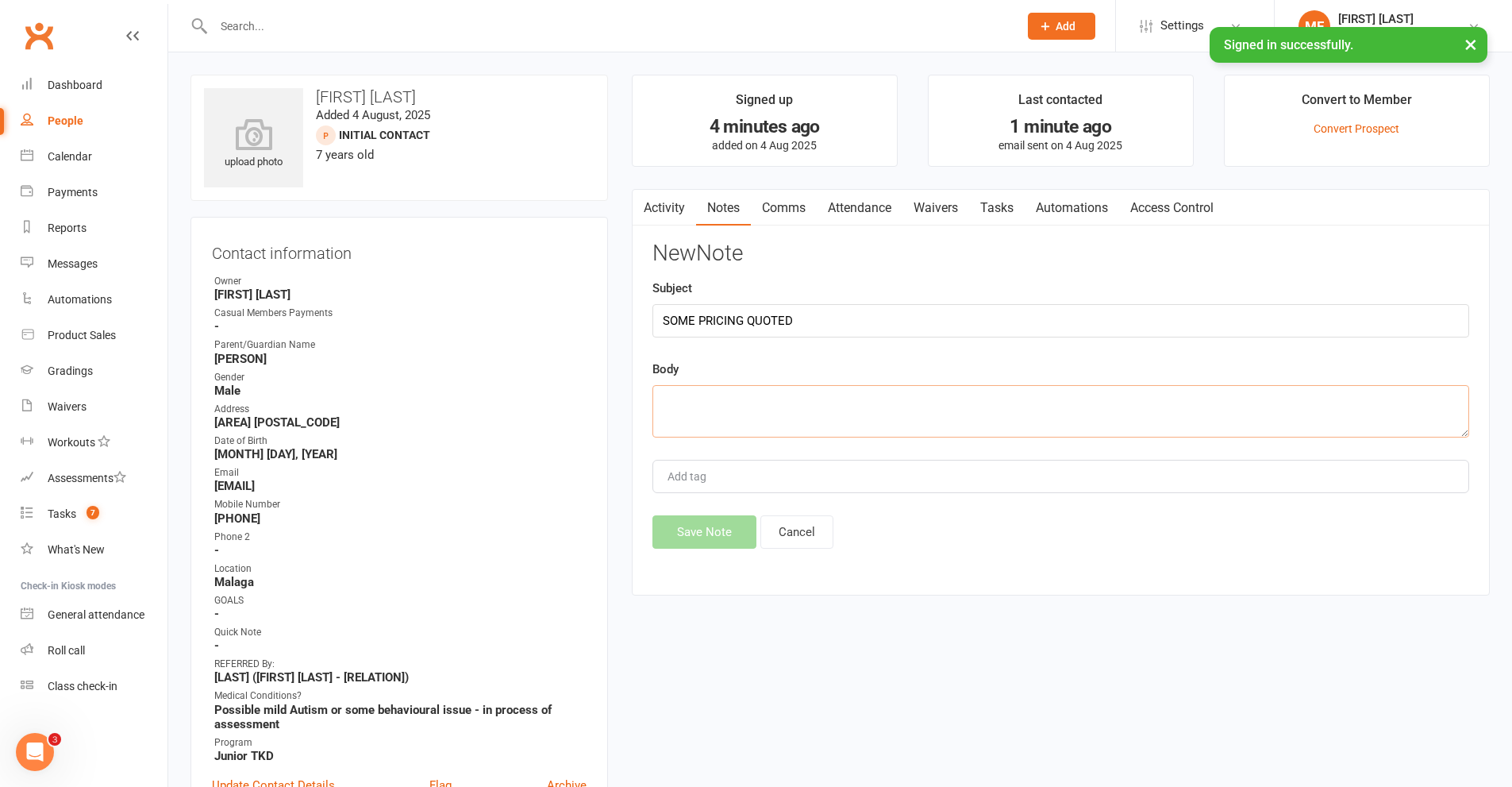 paste on "[PERSON] called and booked the boys in for a trial class Tuesday [DATE]. I quoted her casual week/day $49 & $31 or $29 & $25. Membership I quoted $45 per week and $29 per week told her if she wants 6 months to add $2 each. No pricing on equip and uniform given." 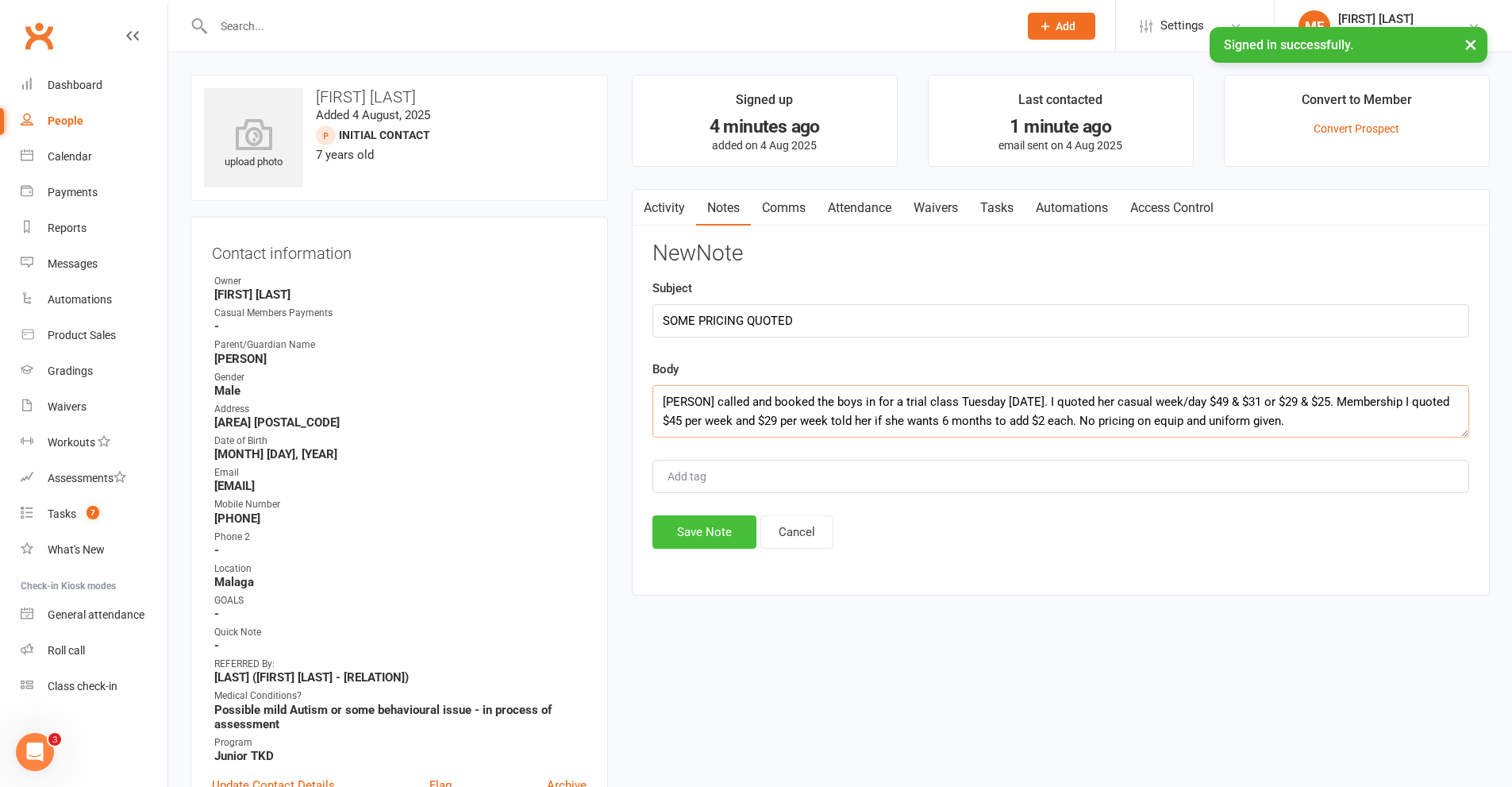 type on "[PERSON] called and booked the boys in for a trial class Tuesday [DATE]. I quoted her casual week/day $49 & $31 or $29 & $25. Membership I quoted $45 per week and $29 per week told her if she wants 6 months to add $2 each. No pricing on equip and uniform given." 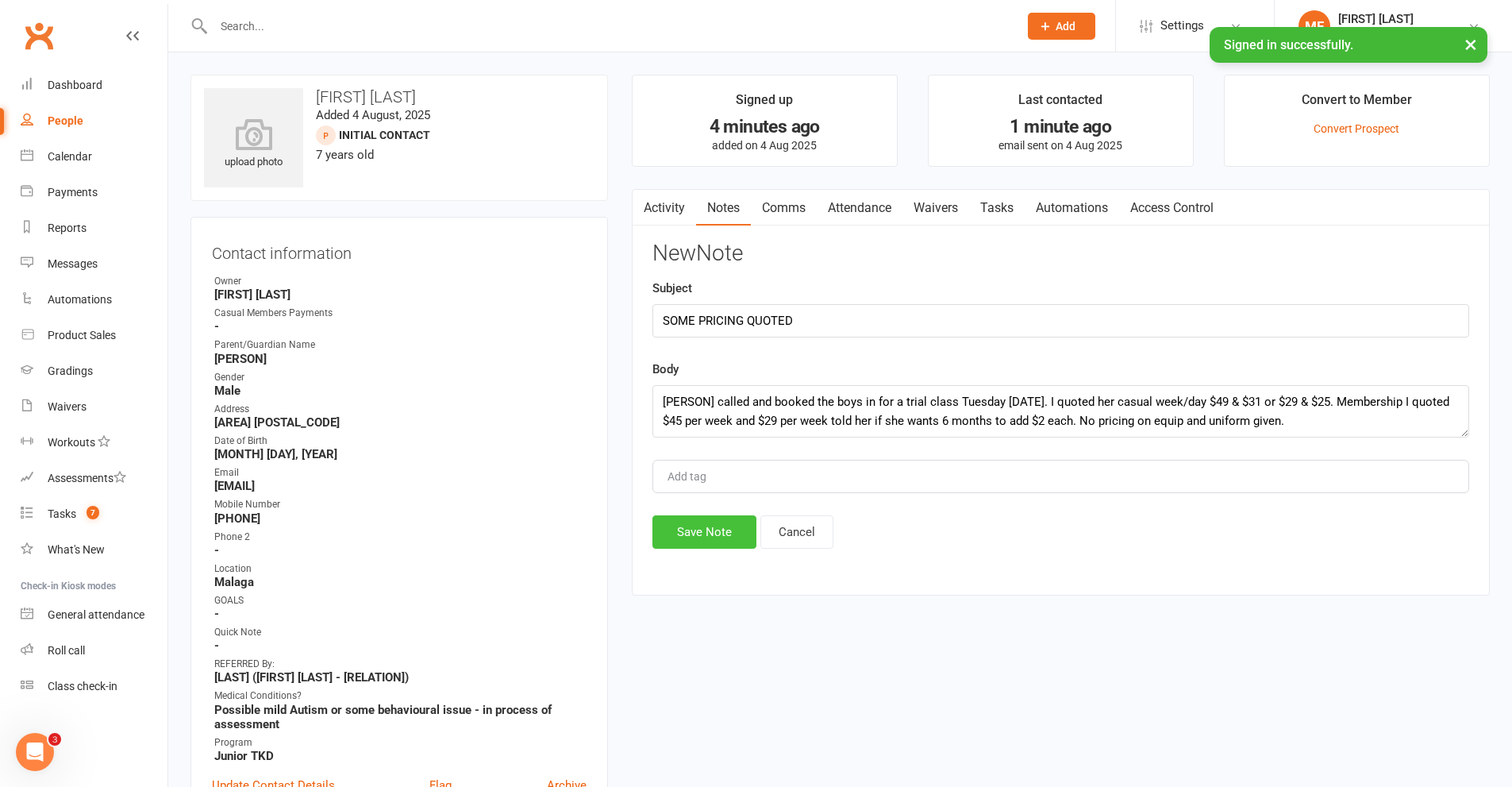 click on "Save Note" at bounding box center [704, 532] 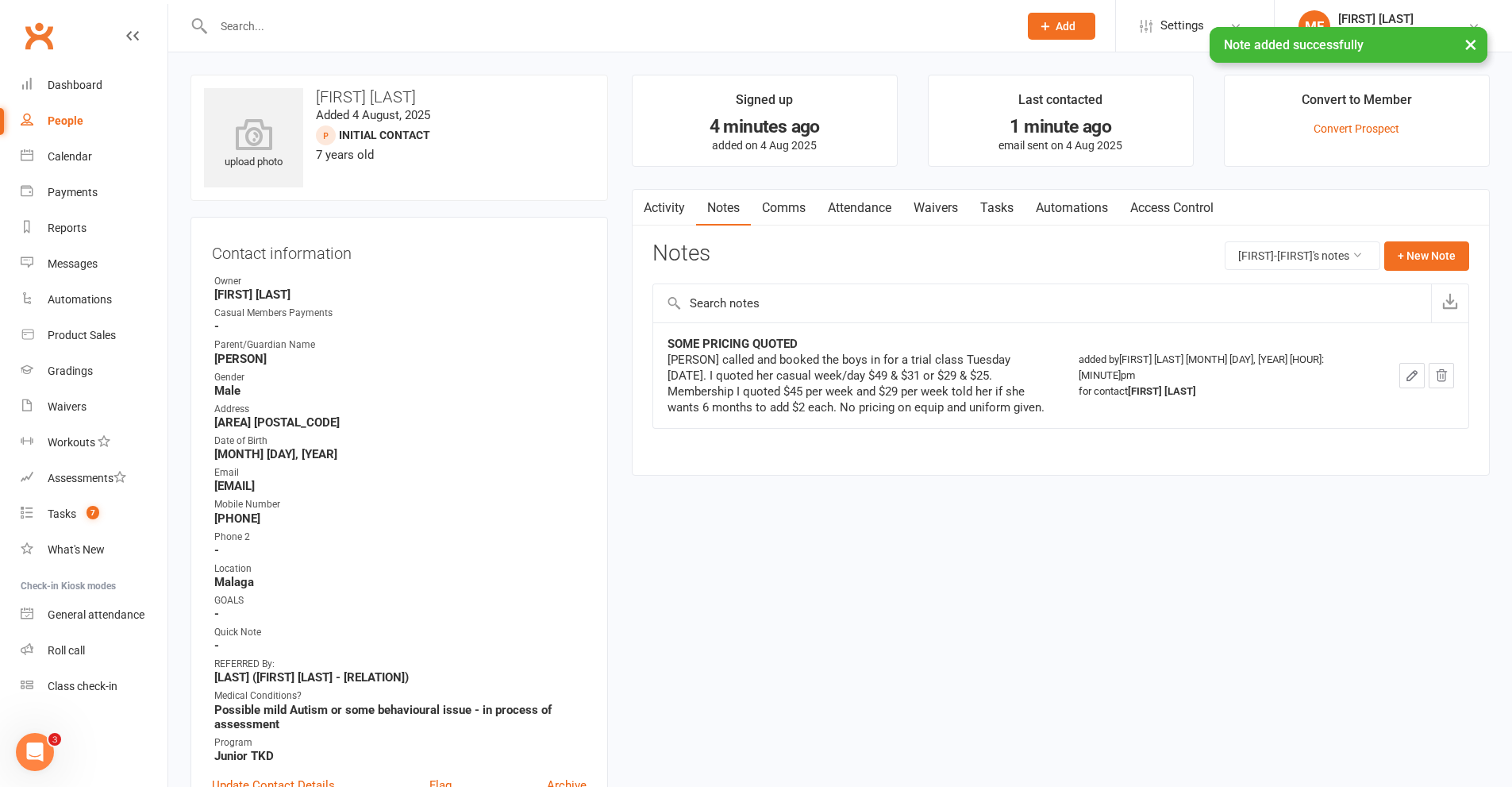 click on "× Note added successfully" at bounding box center [745, 27] 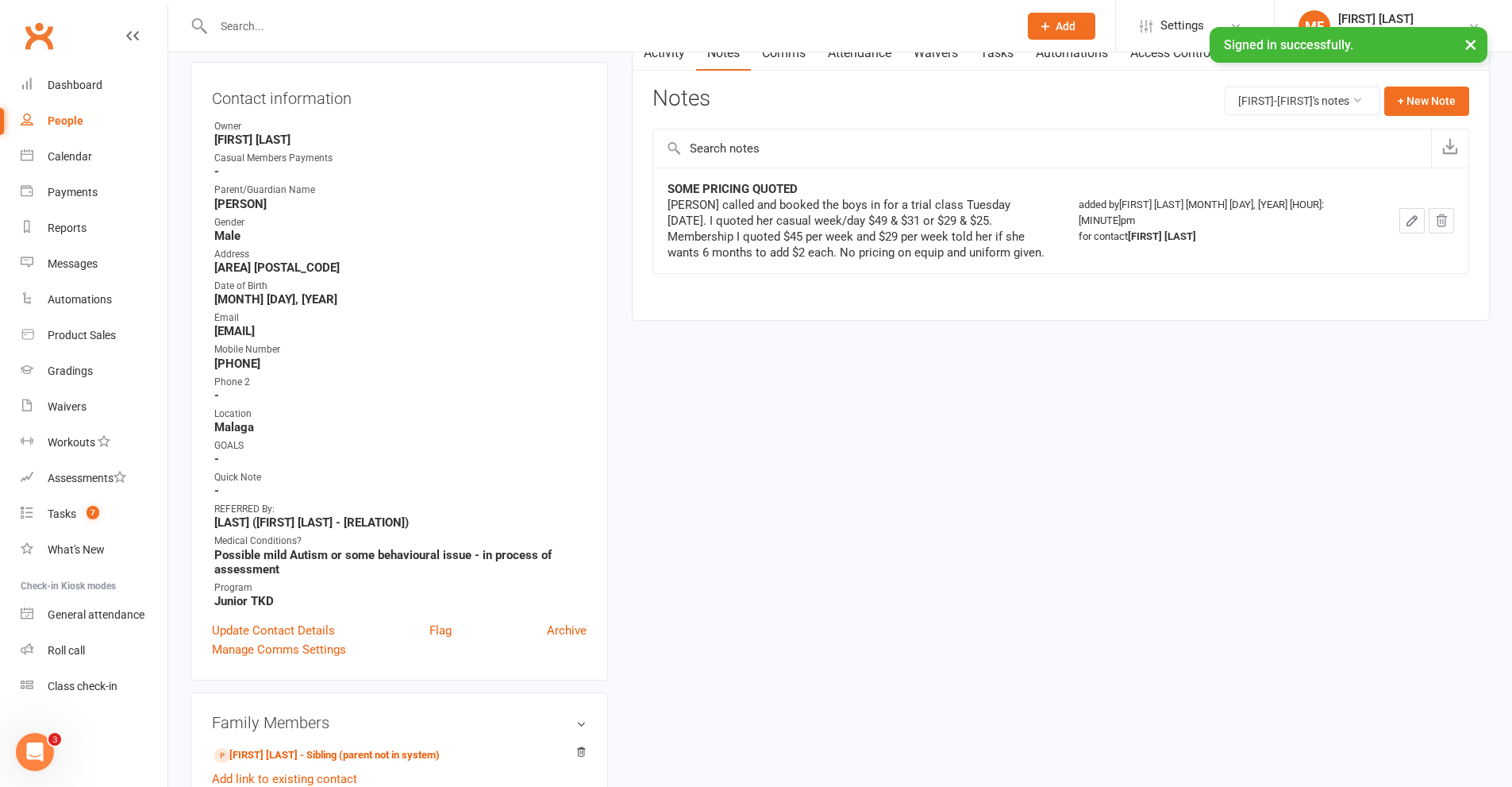 scroll, scrollTop: 397, scrollLeft: 0, axis: vertical 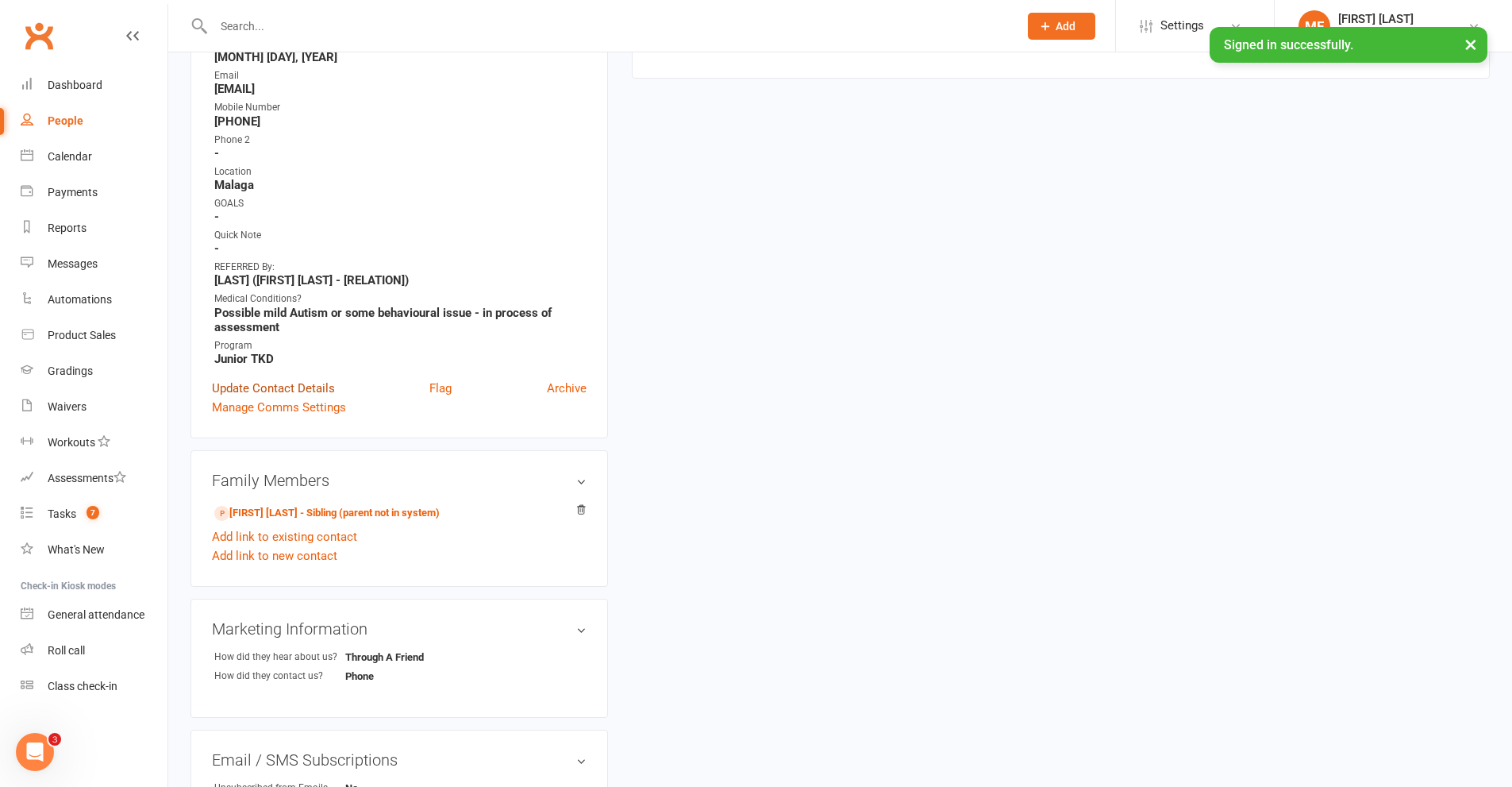 click on "Update Contact Details" at bounding box center (273, 388) 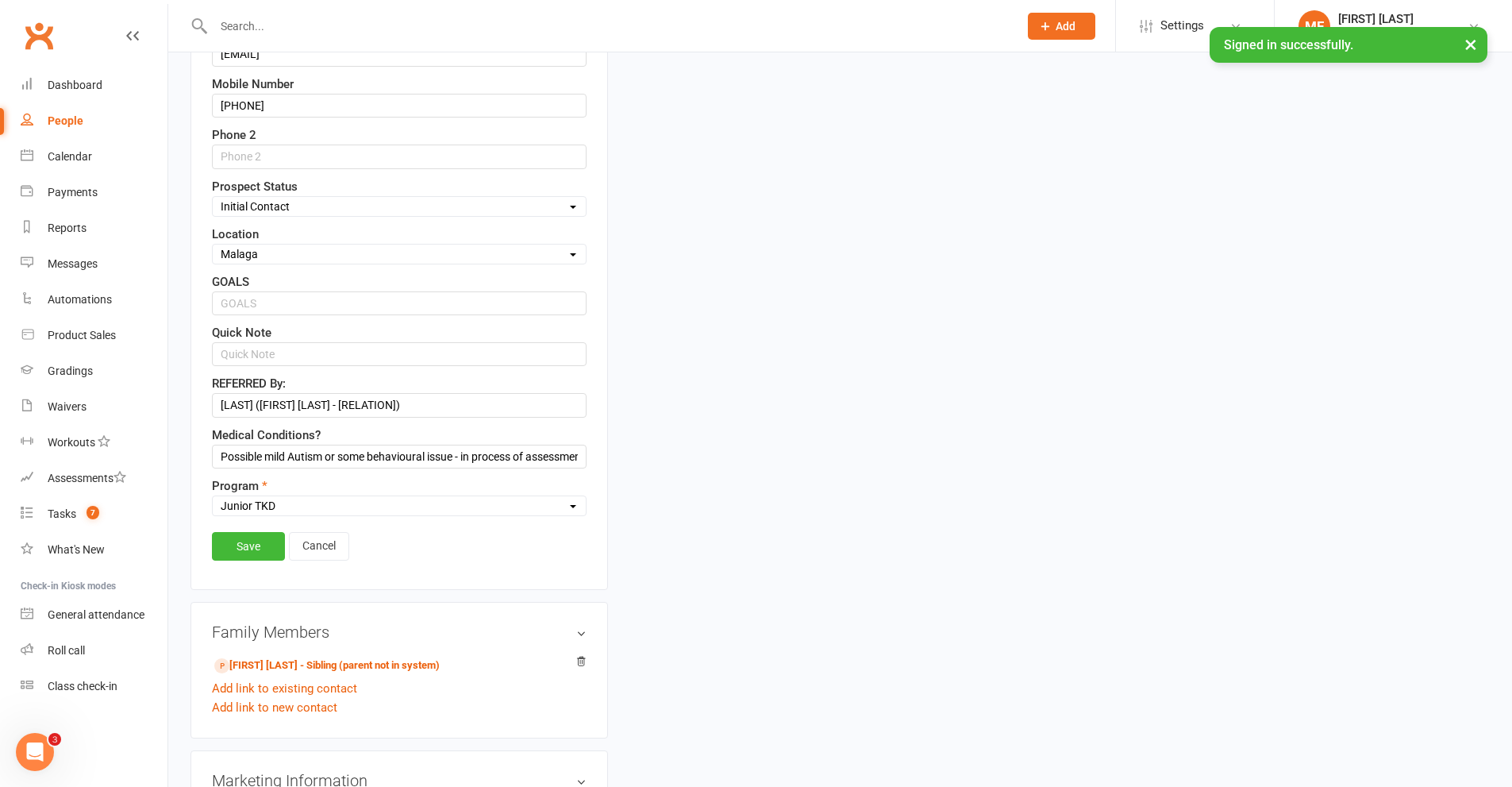 scroll, scrollTop: 789, scrollLeft: 0, axis: vertical 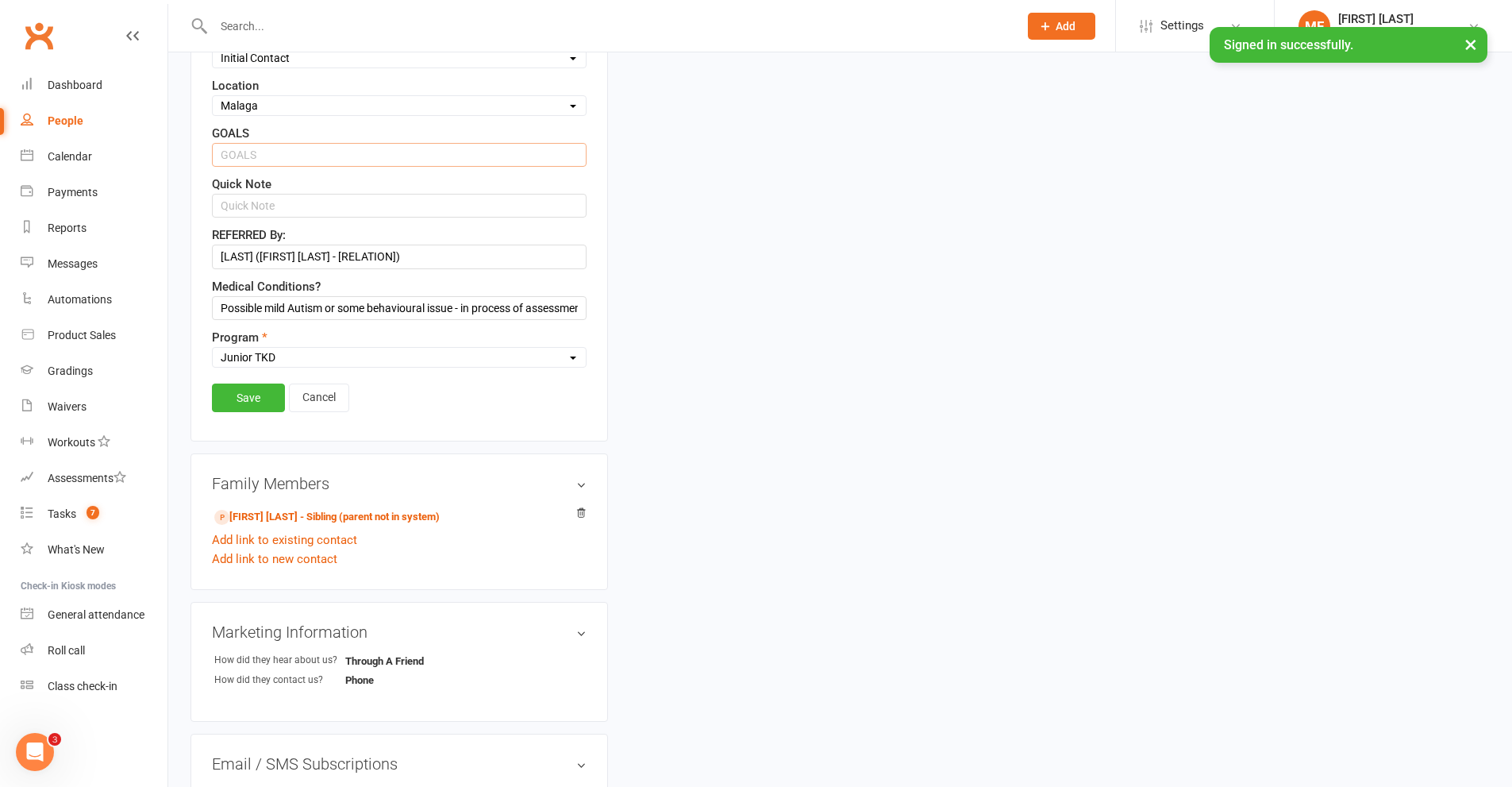 click at bounding box center [399, 155] 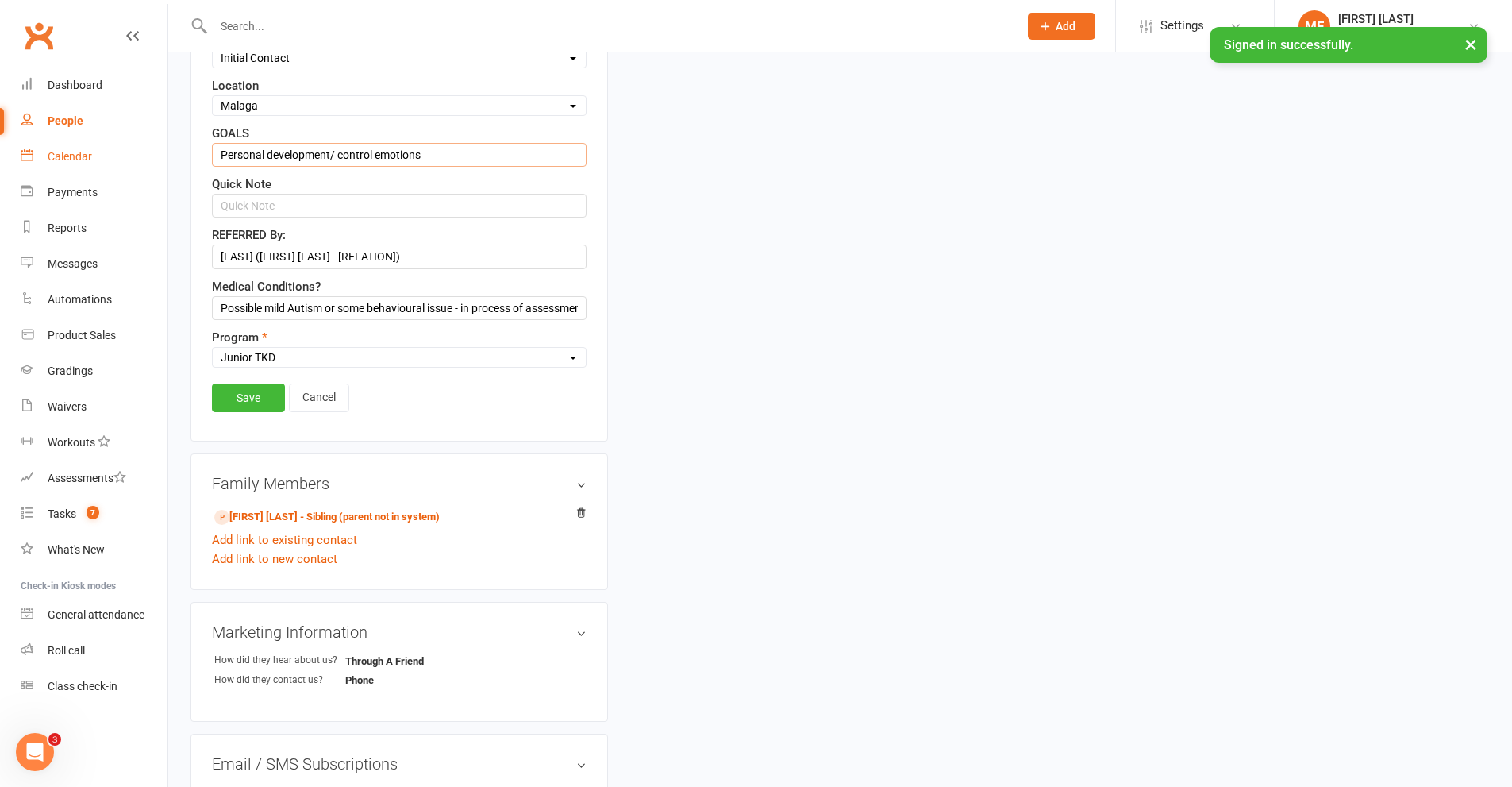 drag, startPoint x: 441, startPoint y: 150, endPoint x: 97, endPoint y: 149, distance: 344.00145 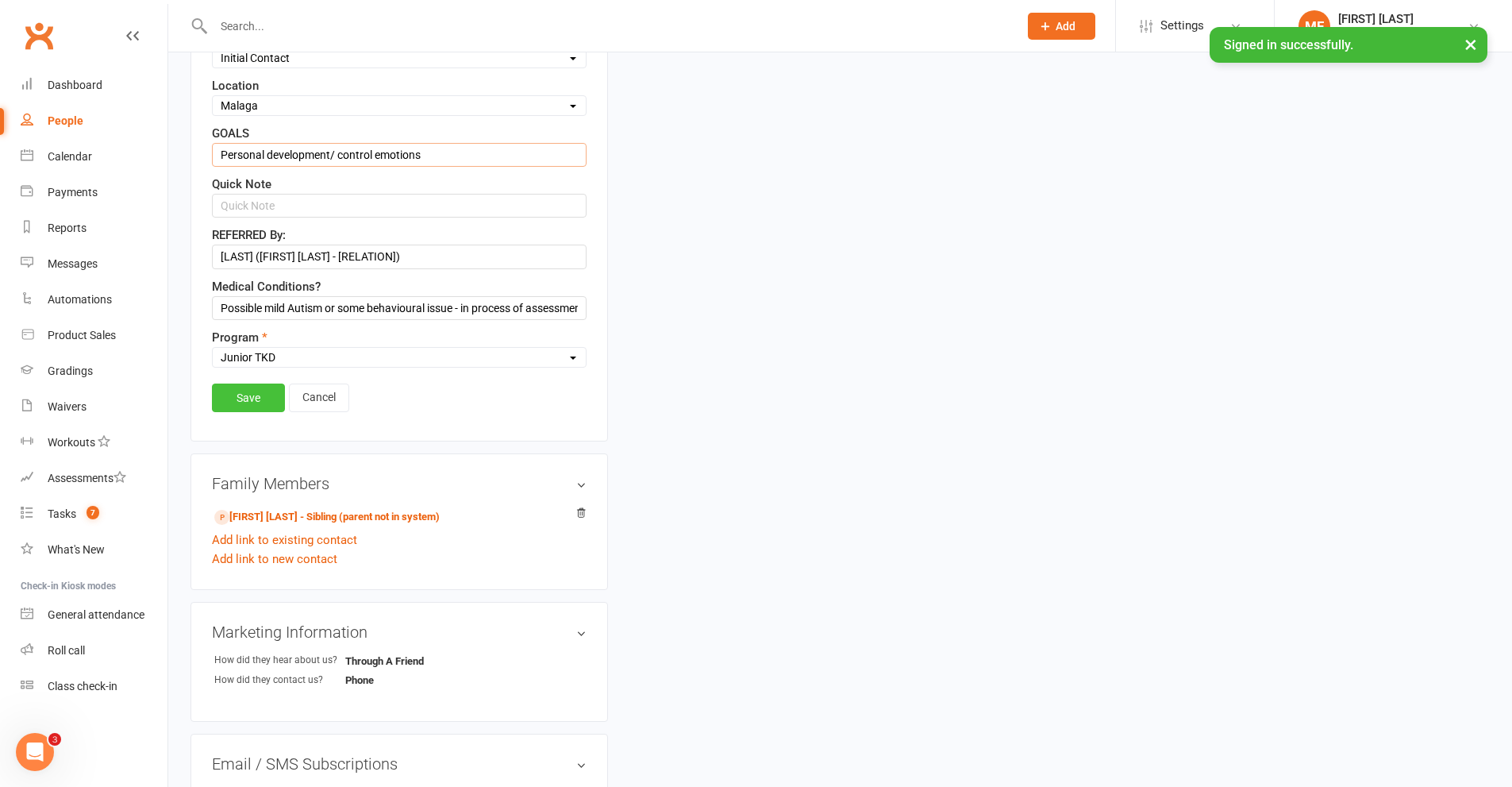 type on "Personal development/ control emotions" 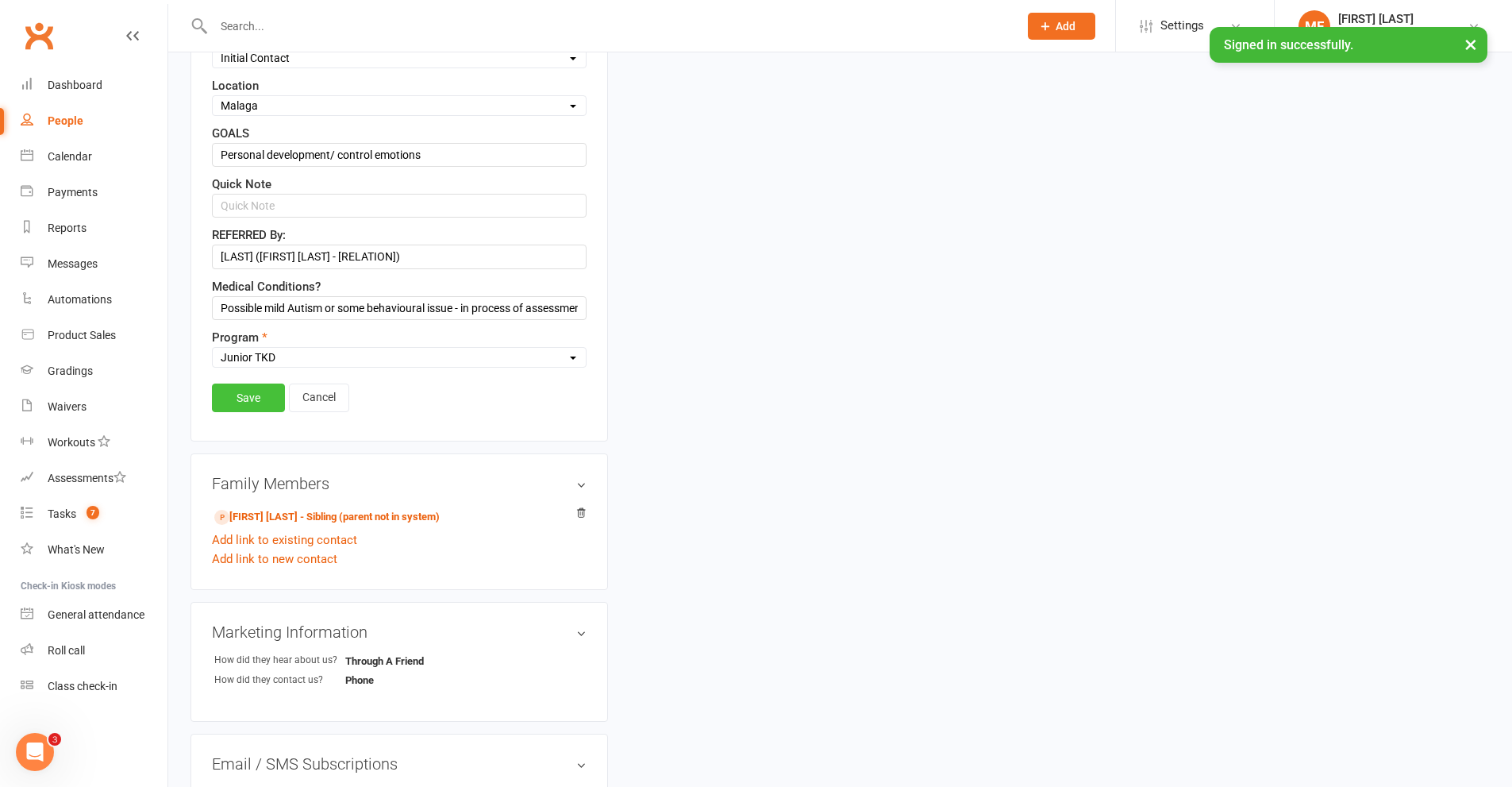 click on "Save" at bounding box center (248, 398) 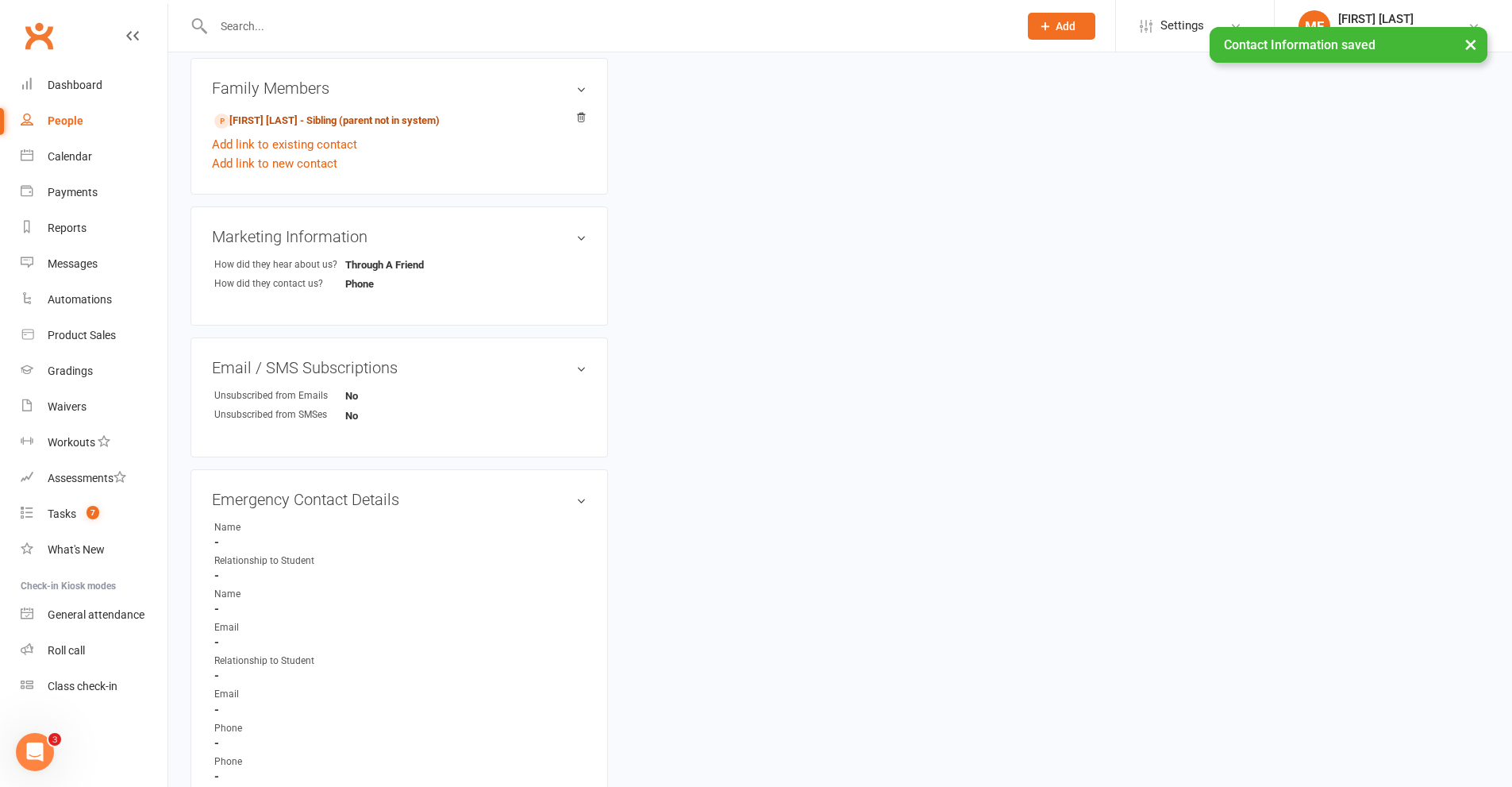 drag, startPoint x: 275, startPoint y: 118, endPoint x: 282, endPoint y: 129, distance: 13.038405 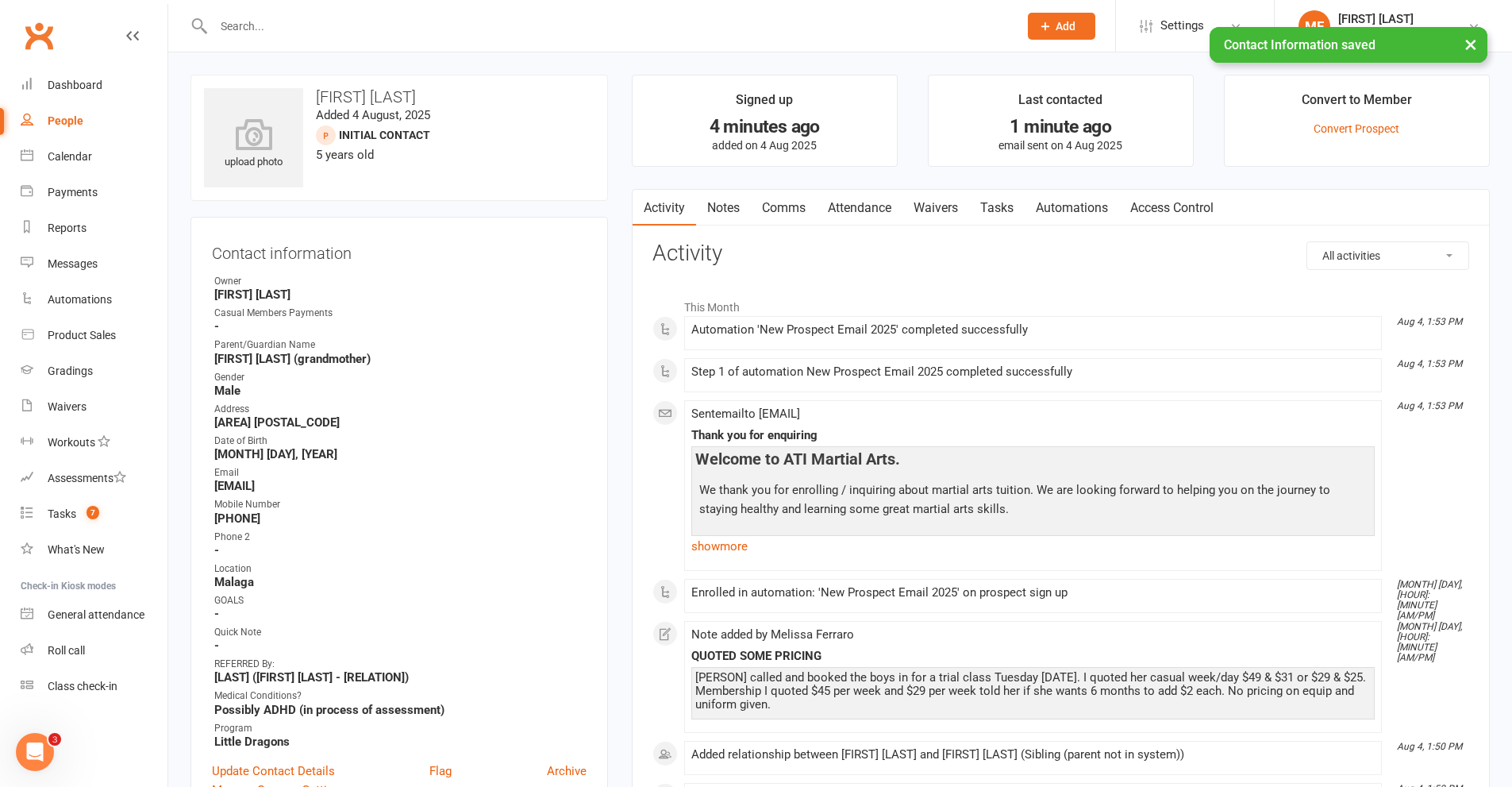 scroll, scrollTop: 476, scrollLeft: 0, axis: vertical 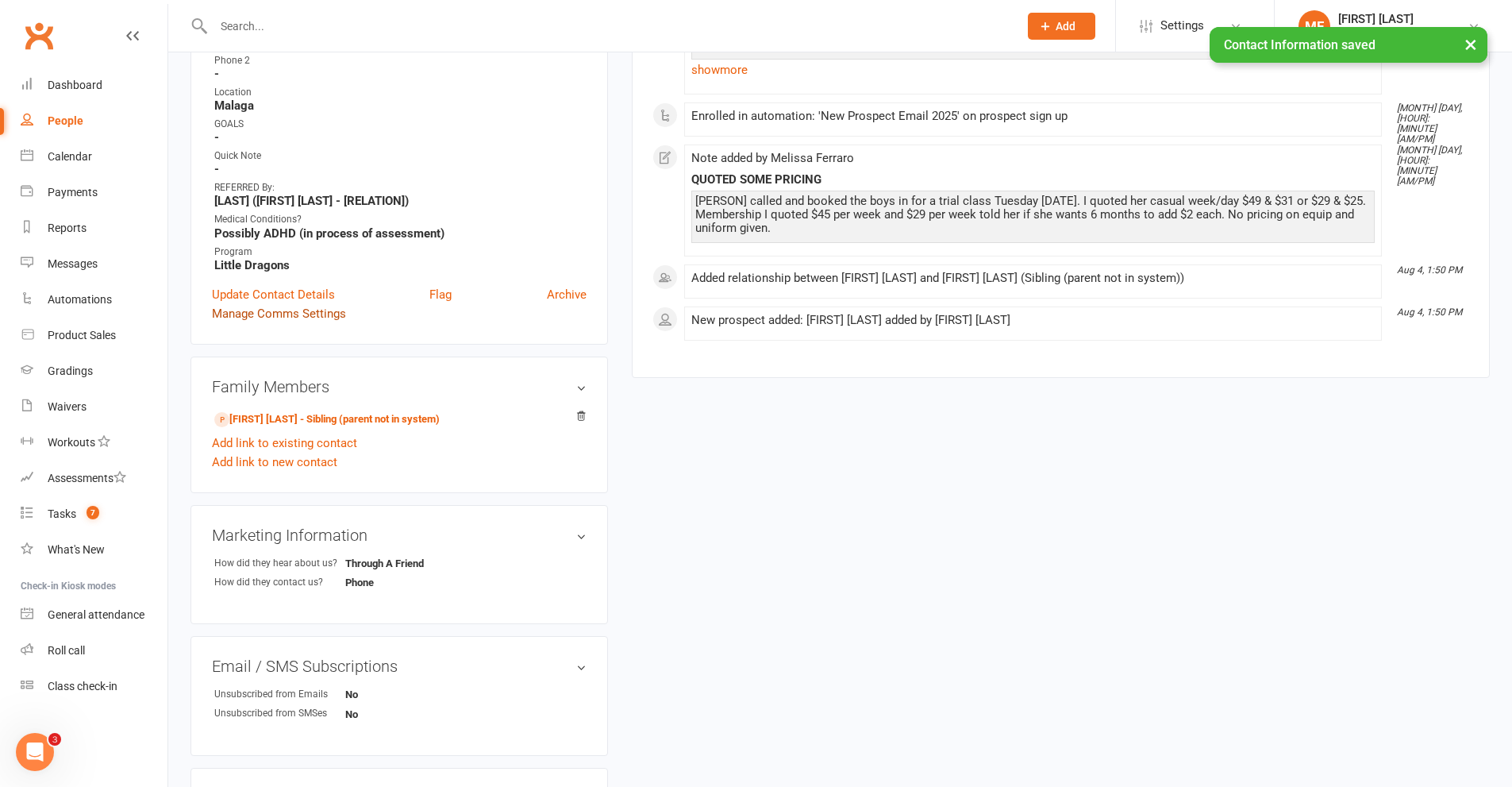 click on "Manage Comms Settings" at bounding box center (279, 314) 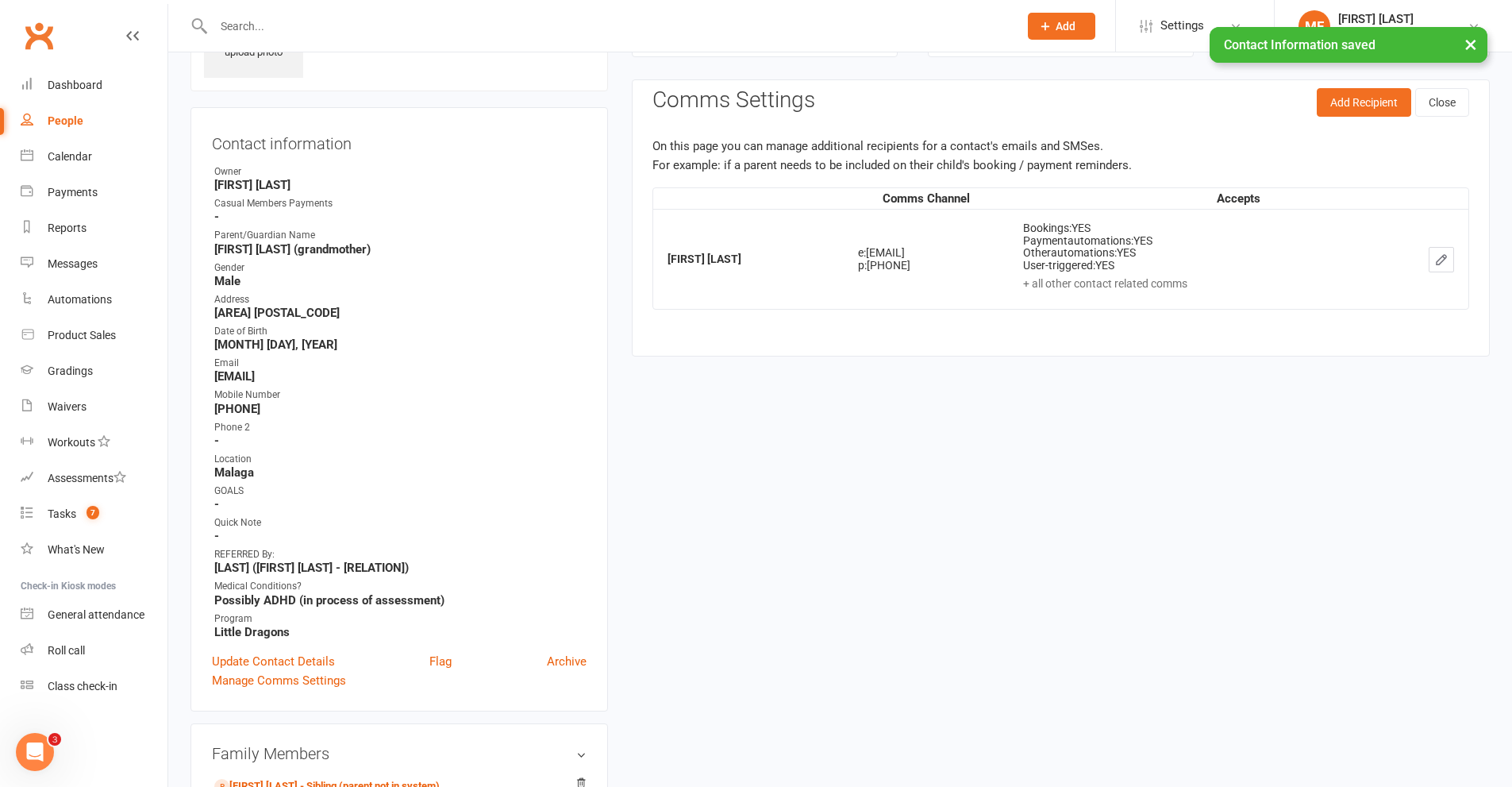 scroll, scrollTop: 507, scrollLeft: 0, axis: vertical 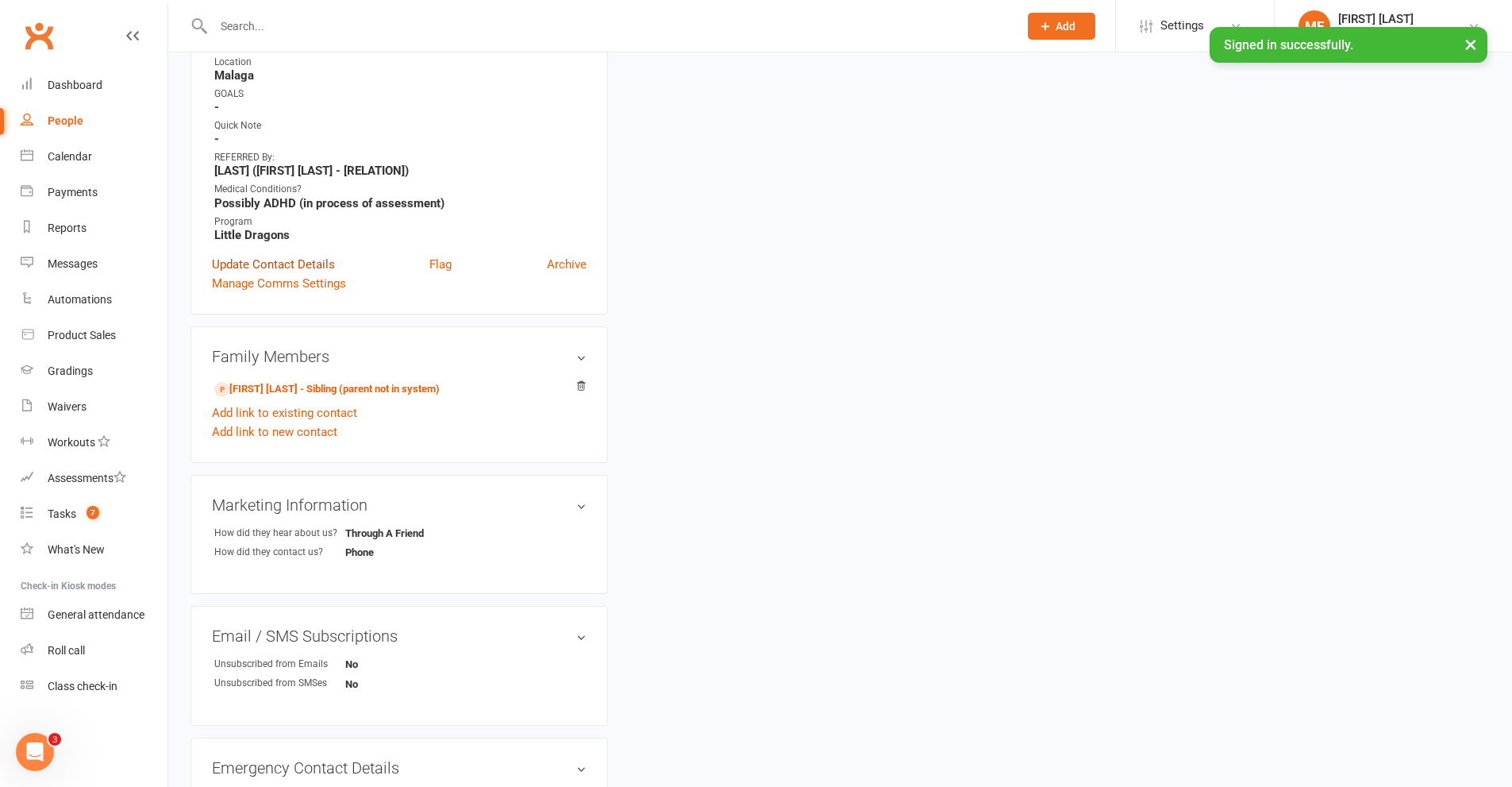 click on "Update Contact Details" at bounding box center (273, 264) 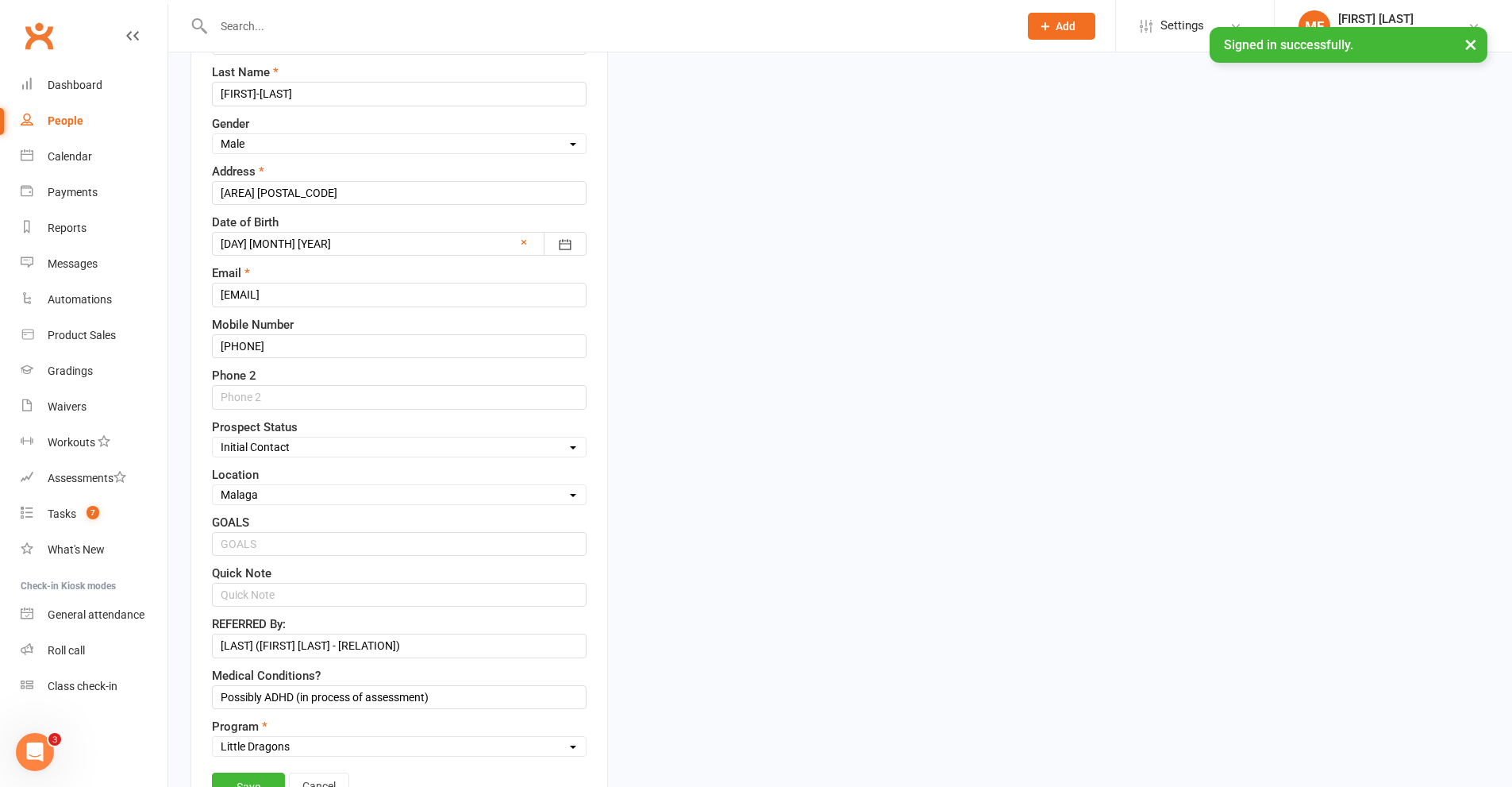 click on "Owner Select Owner Rodney Lockyer Tony Curtis Benjamin Argus ATI Martial Arts Malaga Melissa Ferraro Edmond Parvini karen Doyle Mark Lipari Brandon Littler Rocco Capolingua Rob Stojanoski Dawn OBrien Jenny Duckworth ATI Scanner
Casual Members Payments
Parent/Guardian Name  Cheryl Jones (grandmother)
First Name  Theo
Last Name  Treijot-Jay
Gender  Select Male Female
Address  Darch [POSTAL_CODE]
Date of Birth  [DATE]
[YEAR] - [YEAR]
[YEAR]
[YEAR]
[YEAR]
[YEAR]
[YEAR]
[YEAR]
[YEAR]
[YEAR]
[YEAR]
[YEAR]
[YEAR]
[YEAR]
[YEAR]
[YEAR]
[YEAR]
[YEAR]
[YEAR]
[YEAR]
[YEAR]
[YEAR]" at bounding box center (399, 309) 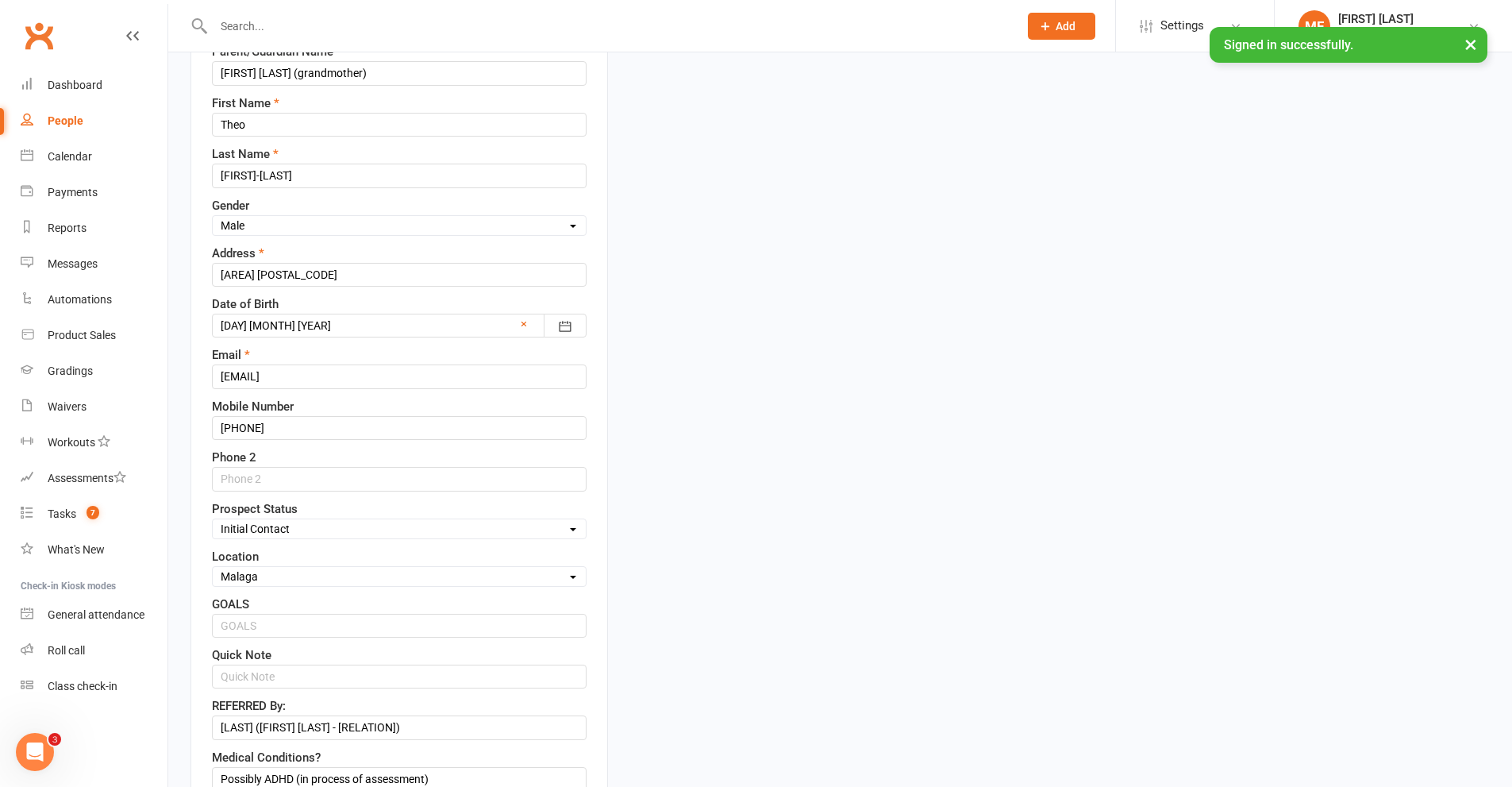 scroll, scrollTop: 472, scrollLeft: 0, axis: vertical 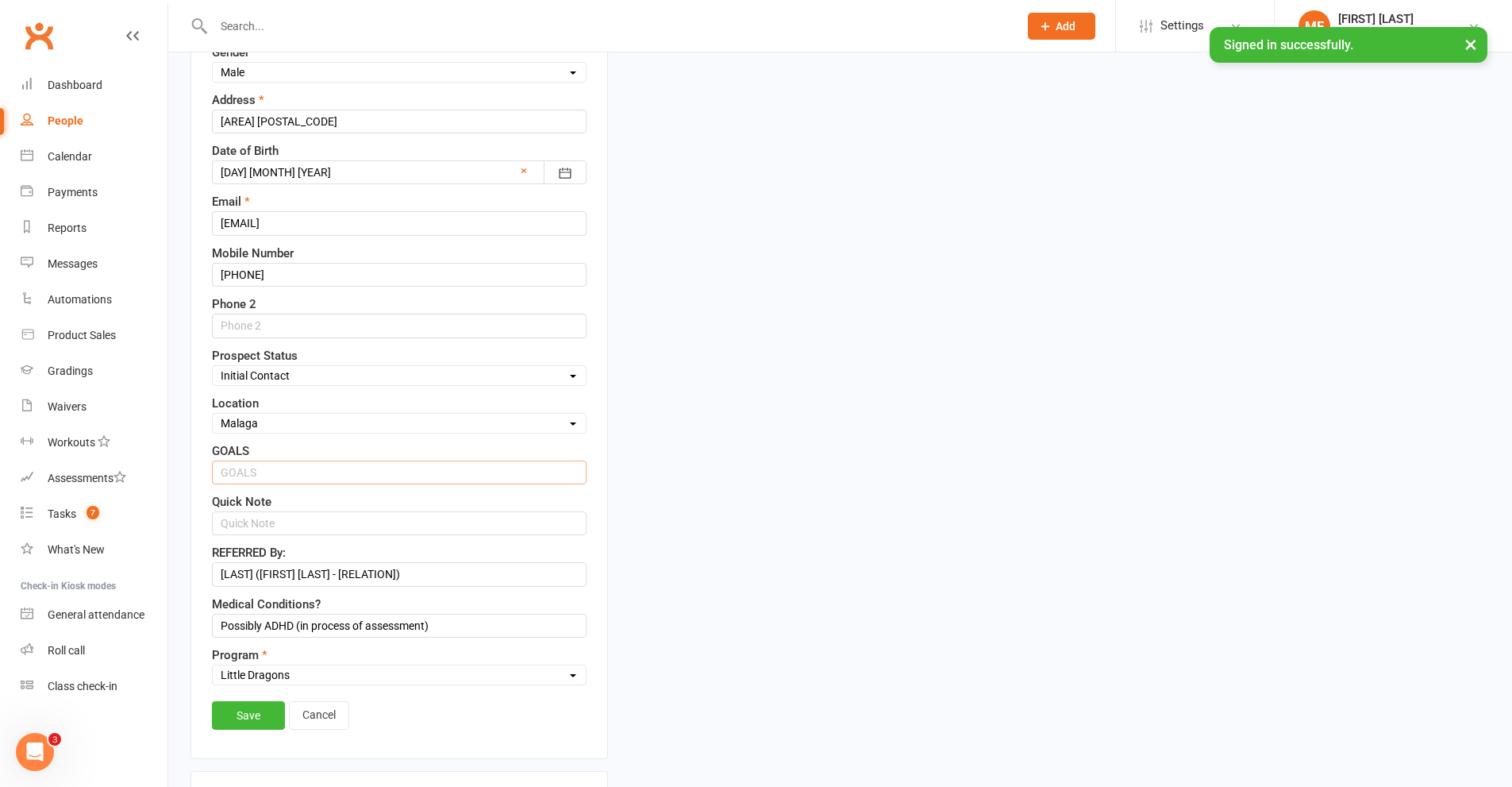 paste on "Personal development/ control emotions" 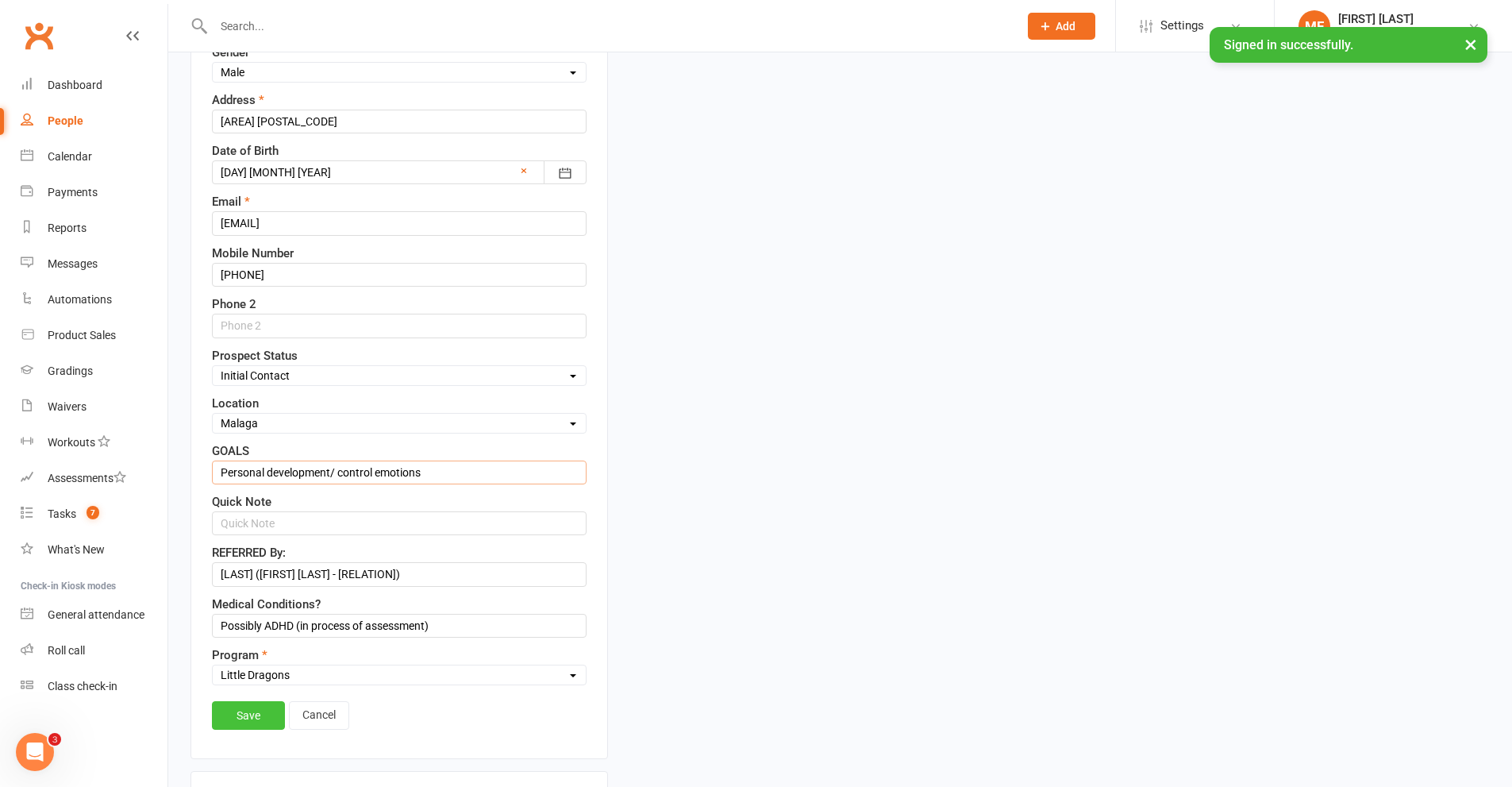 type on "Personal development/ control emotions" 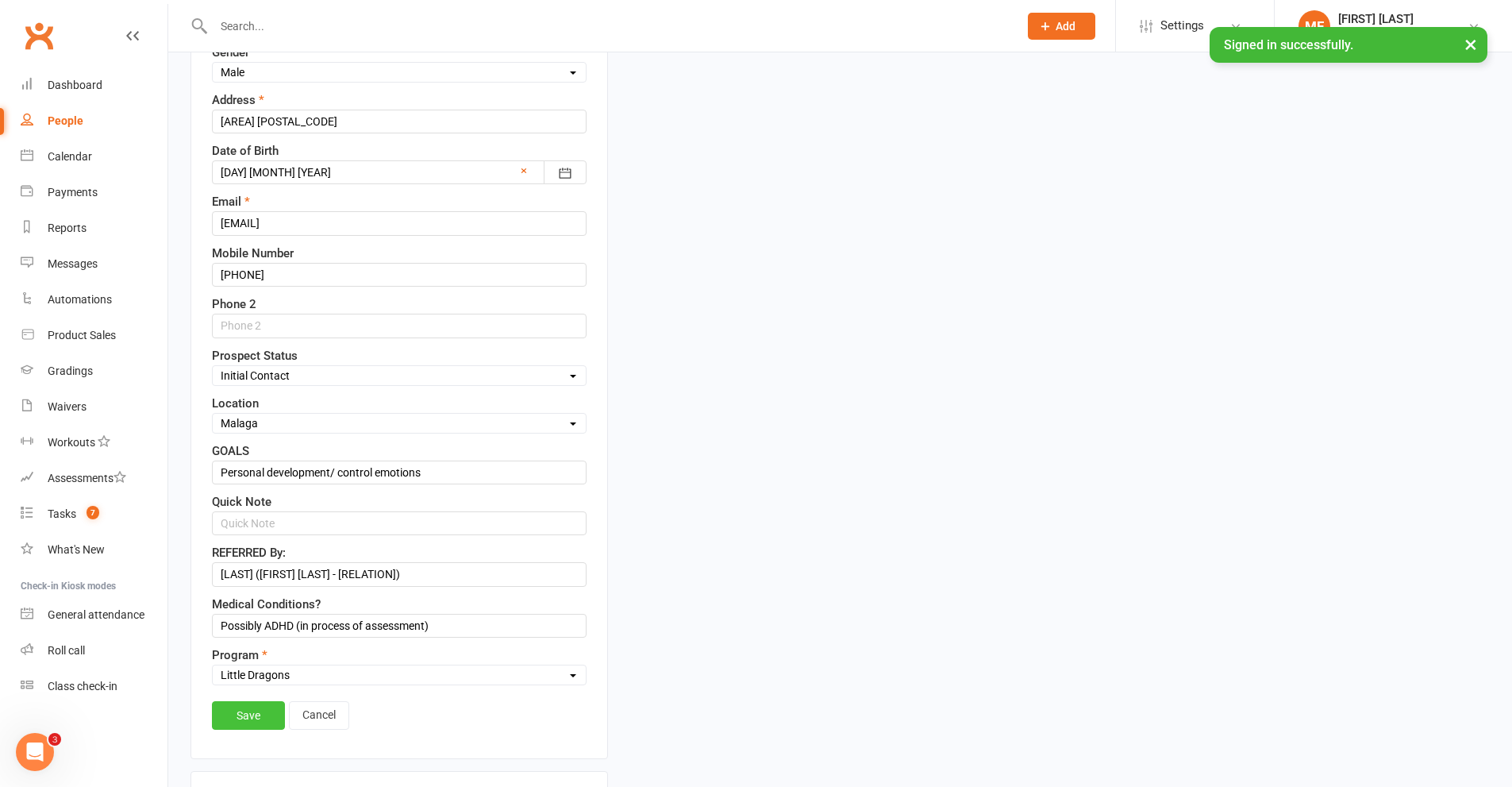 click on "Save" at bounding box center (248, 716) 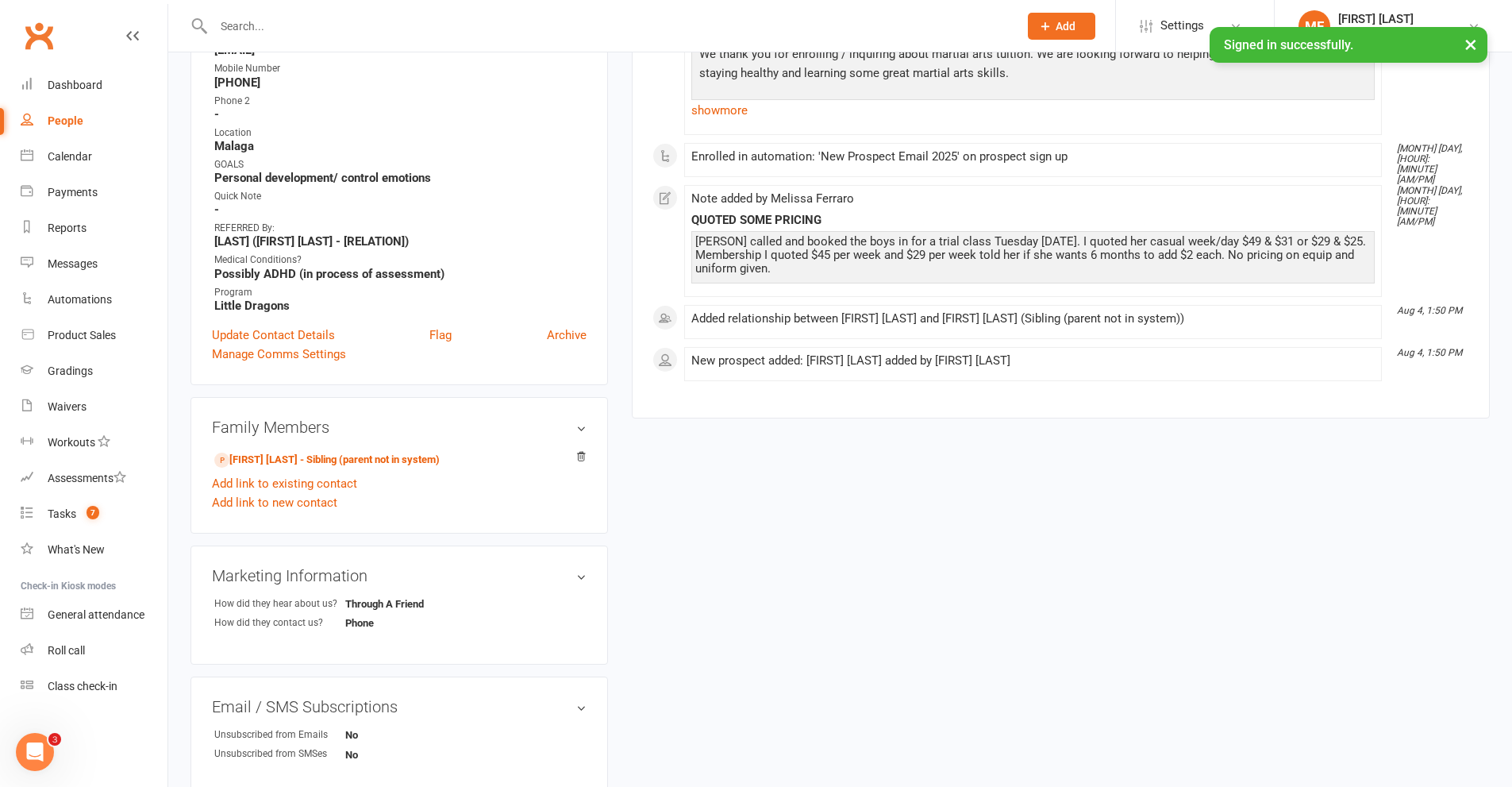 scroll, scrollTop: 0, scrollLeft: 0, axis: both 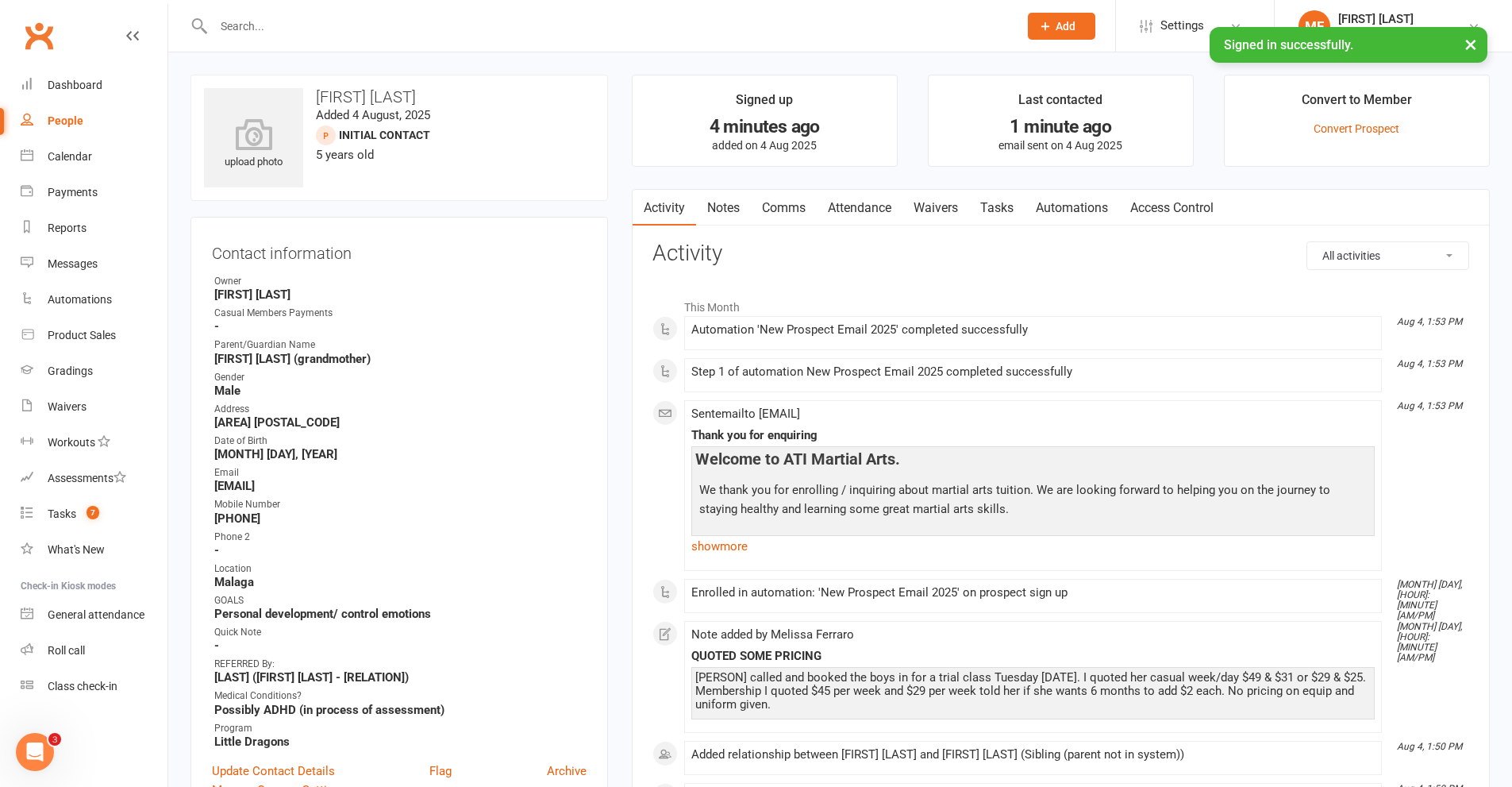 click on "Notes" at bounding box center [723, 208] 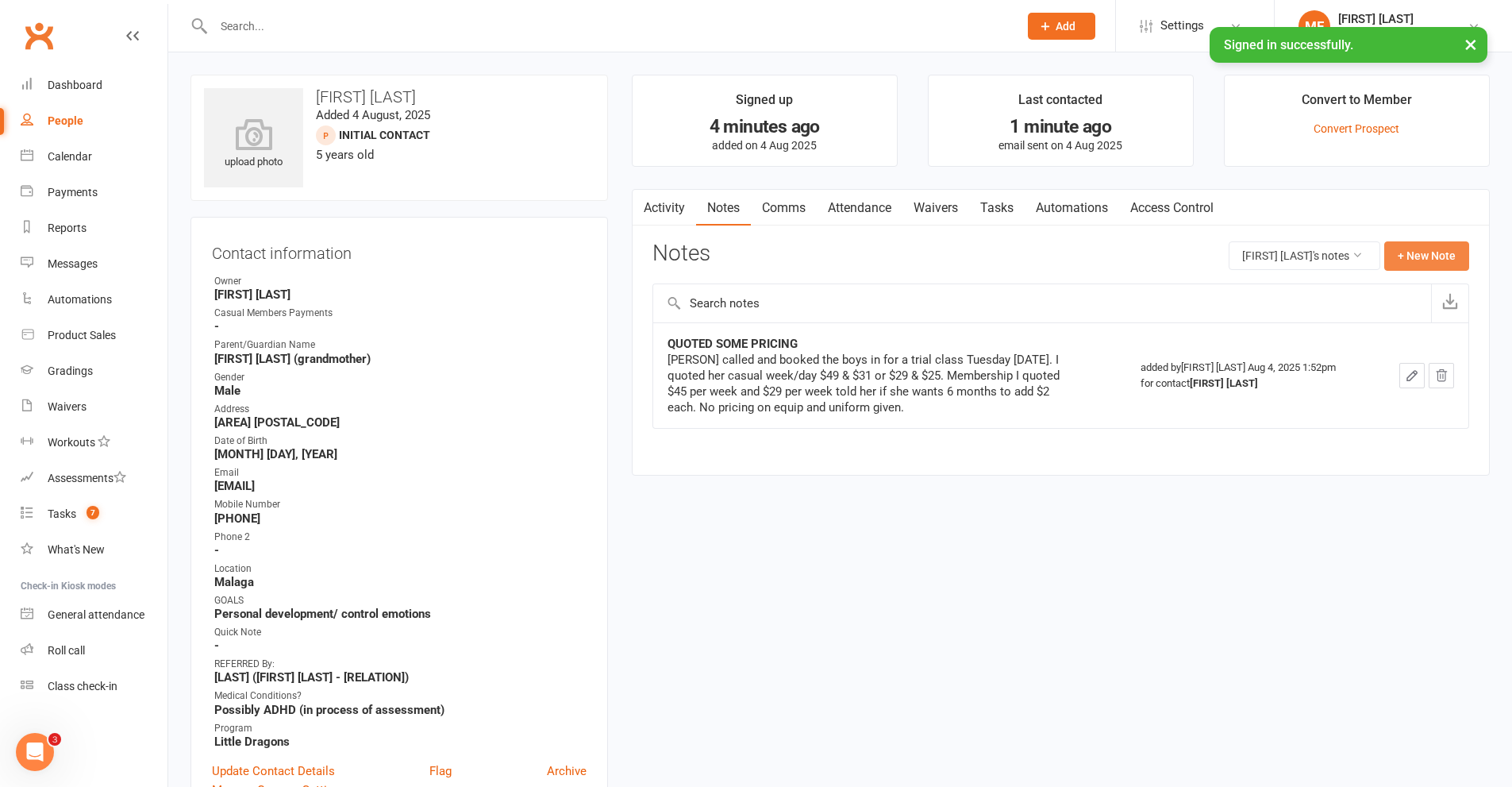 click on "+ New Note" at bounding box center [1426, 256] 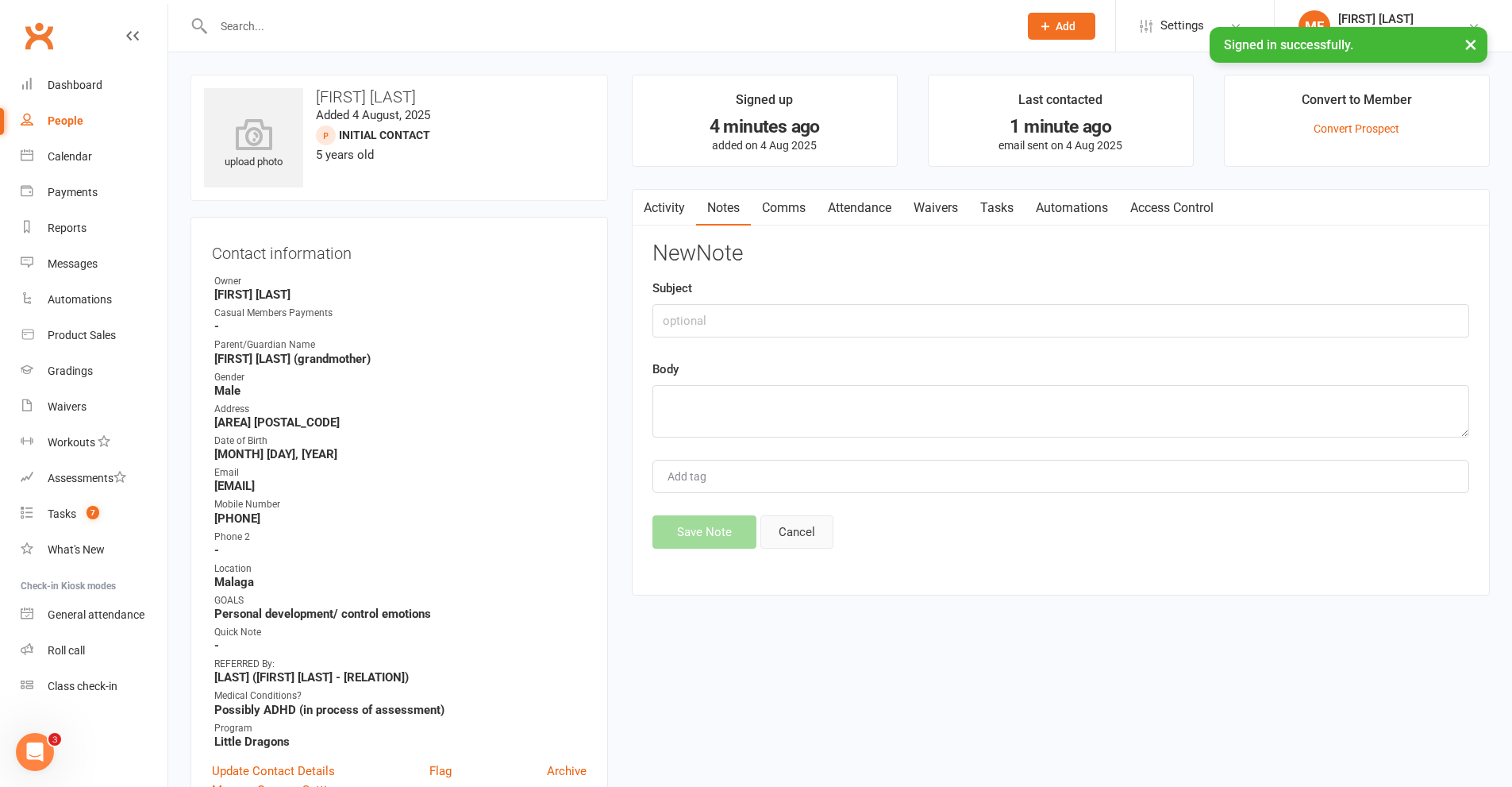 click on "Cancel" at bounding box center [797, 532] 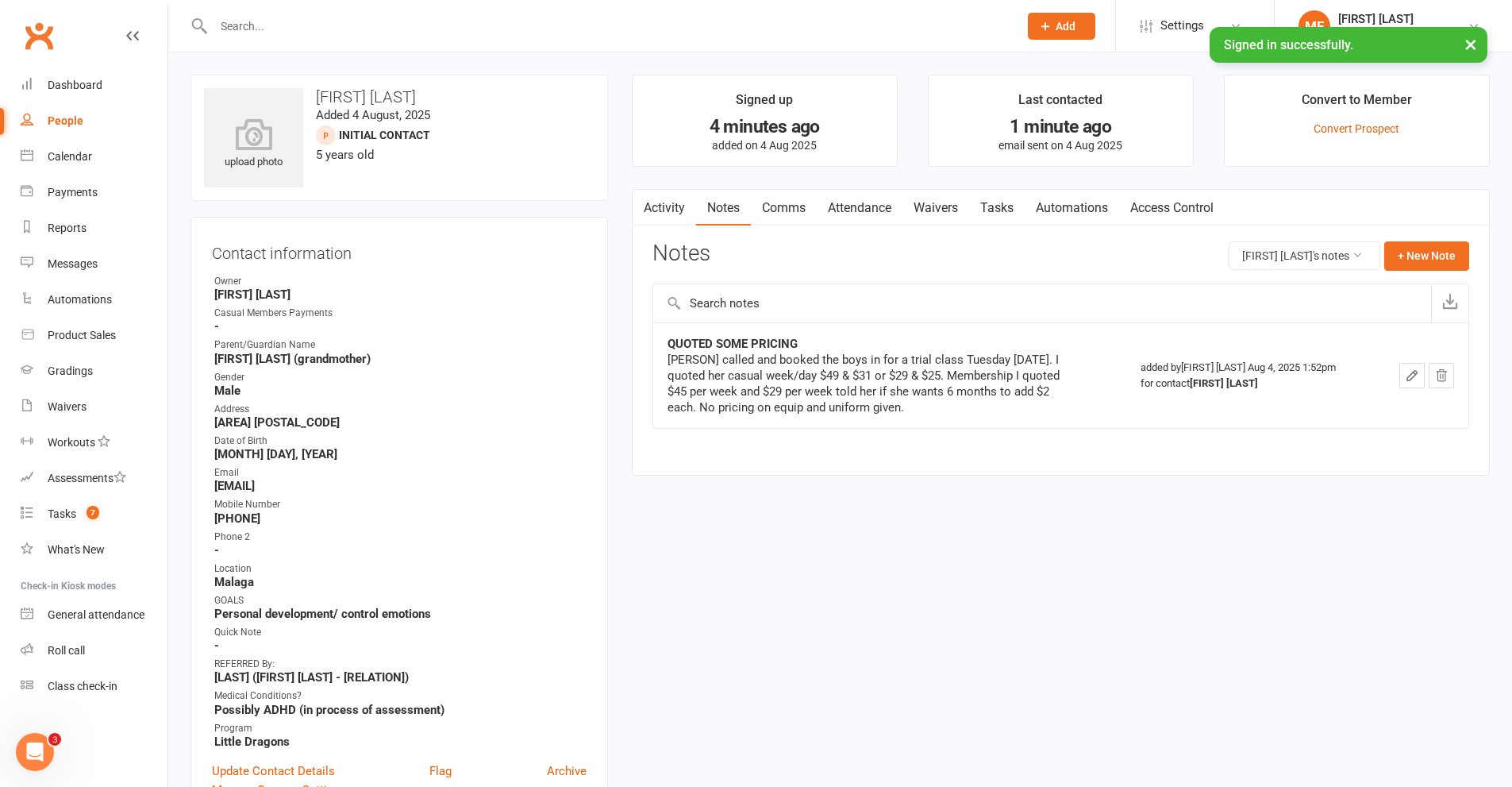 click 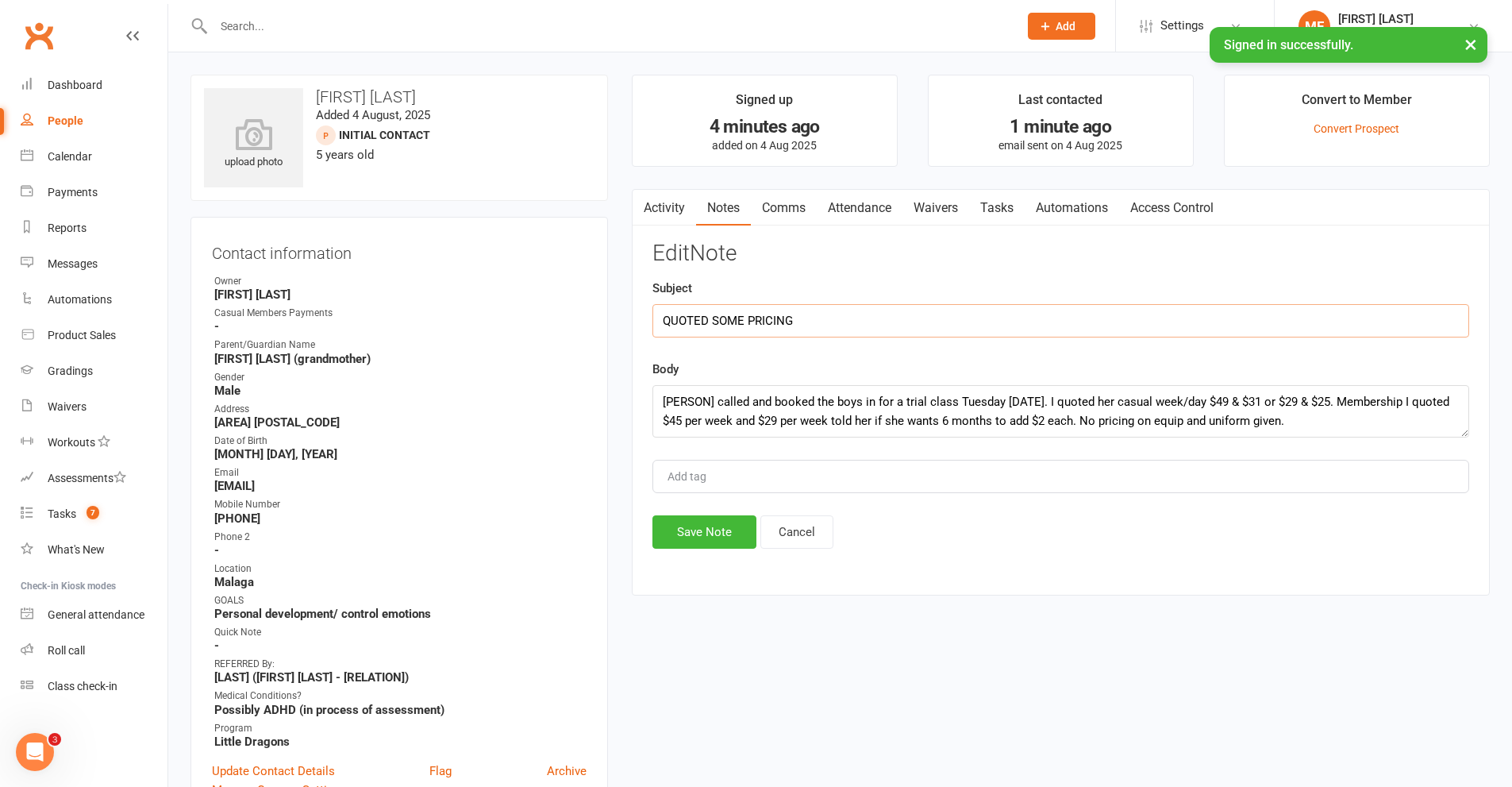 click on "QUOTED SOME PRICING" at bounding box center [1060, 321] 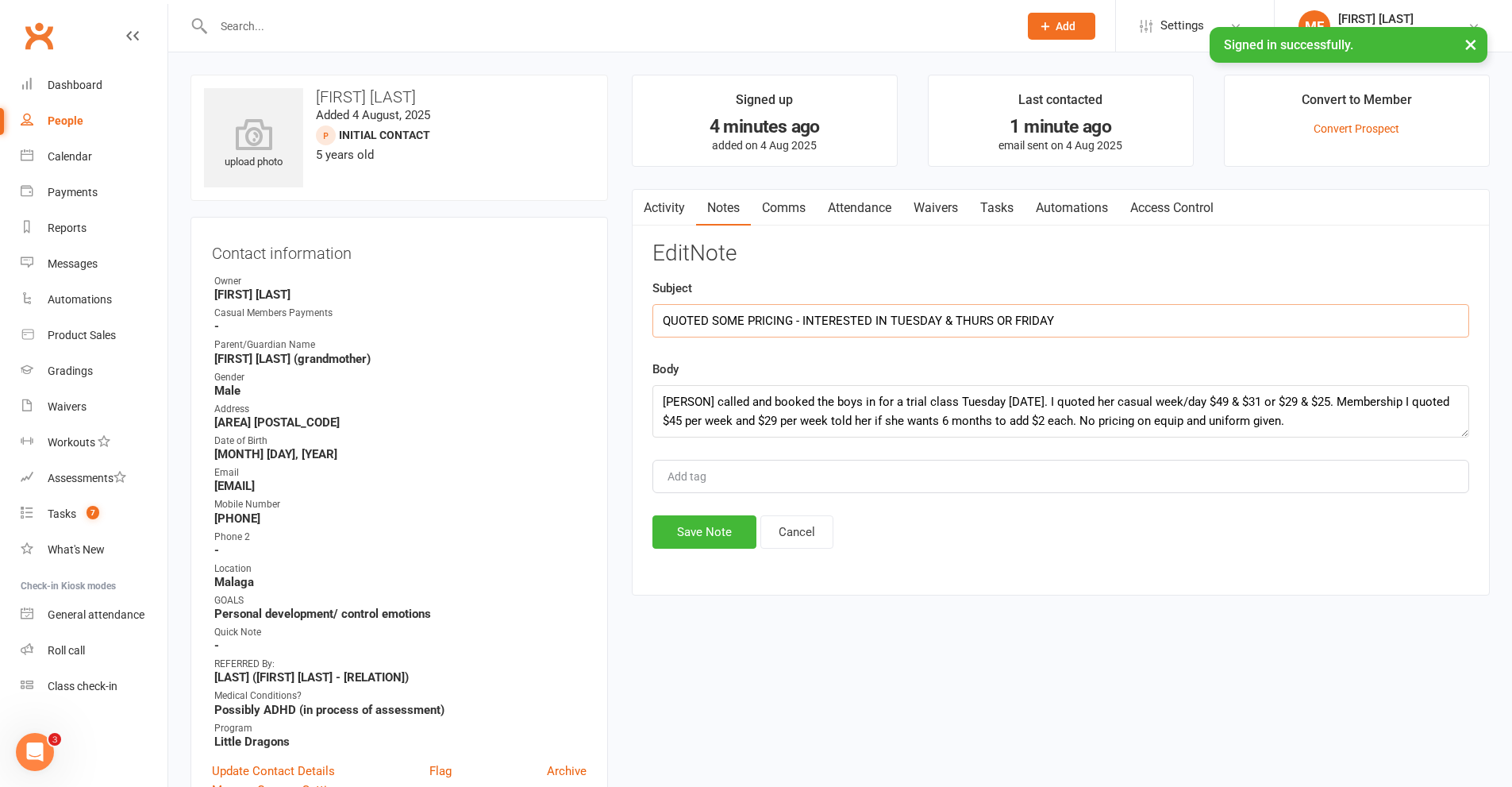 click on "QUOTED SOME PRICING - INTERESTED IN TUESDAY & THURS OR FRIDAY" at bounding box center [1060, 321] 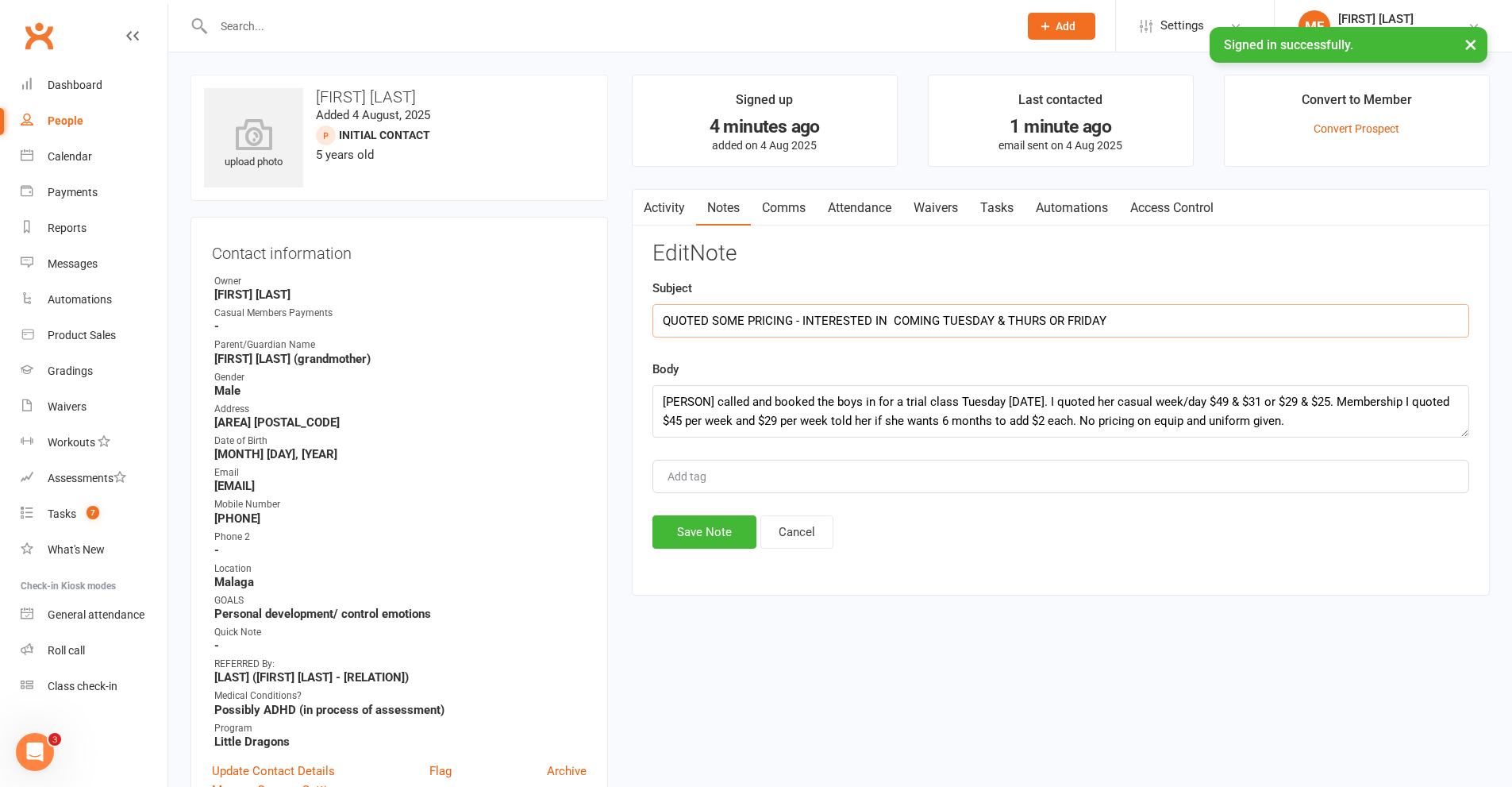 drag, startPoint x: 1122, startPoint y: 318, endPoint x: 808, endPoint y: 319, distance: 314.00159 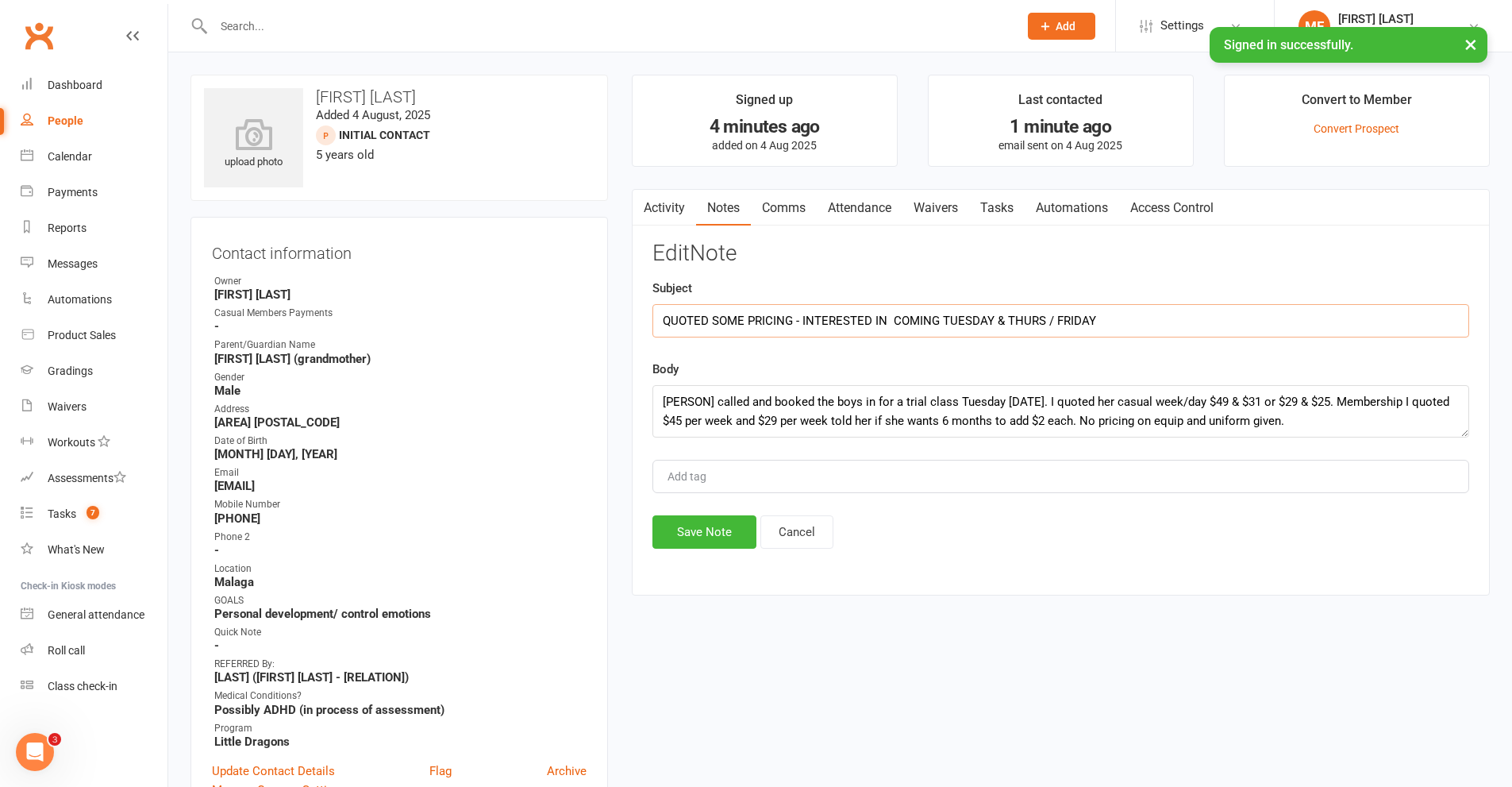 click on "QUOTED SOME PRICING - INTERESTED IN  COMING TUESDAY & THURS / FRIDAY" at bounding box center [1060, 321] 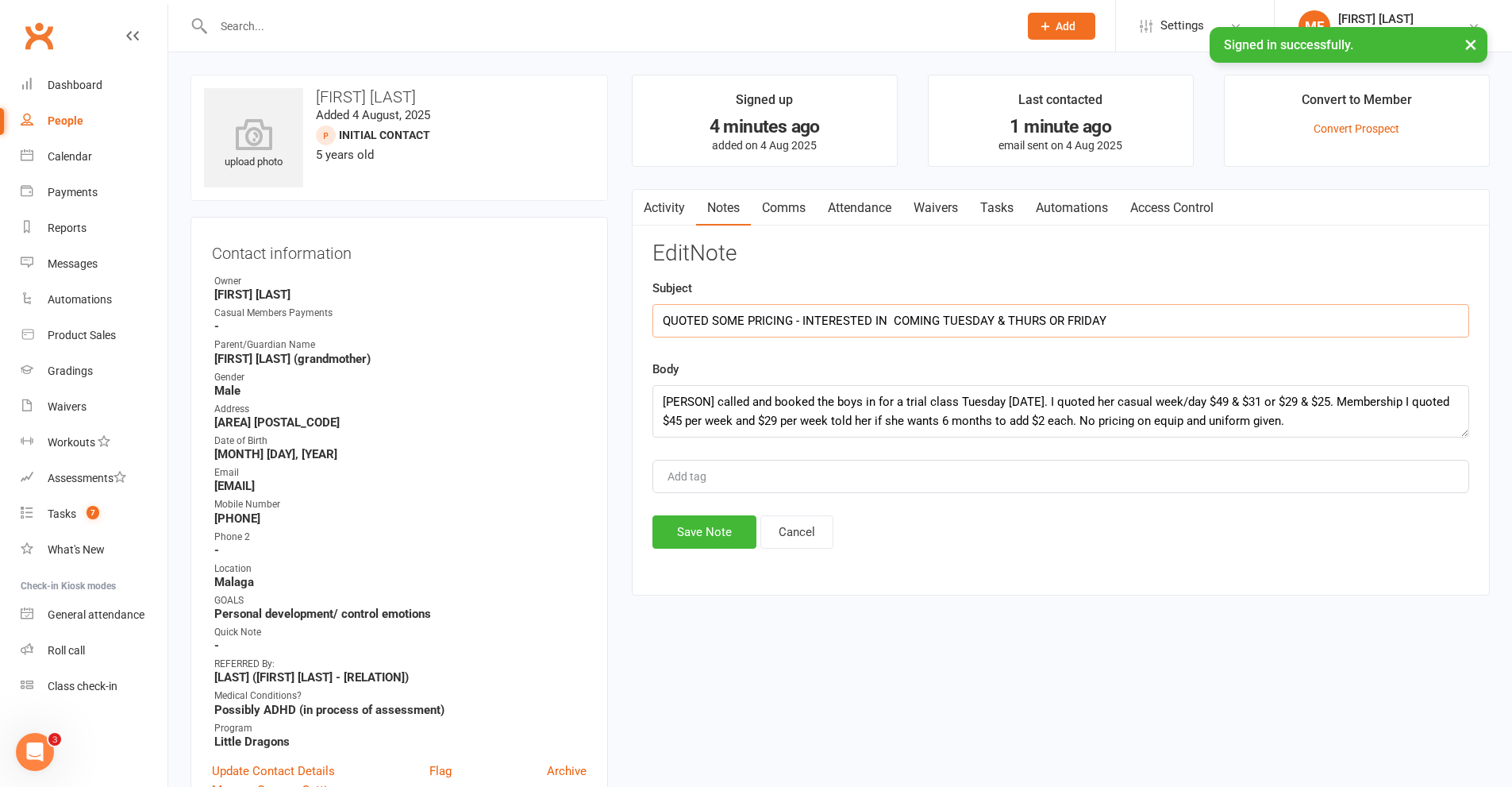 drag, startPoint x: 1148, startPoint y: 331, endPoint x: 802, endPoint y: 335, distance: 346.0231 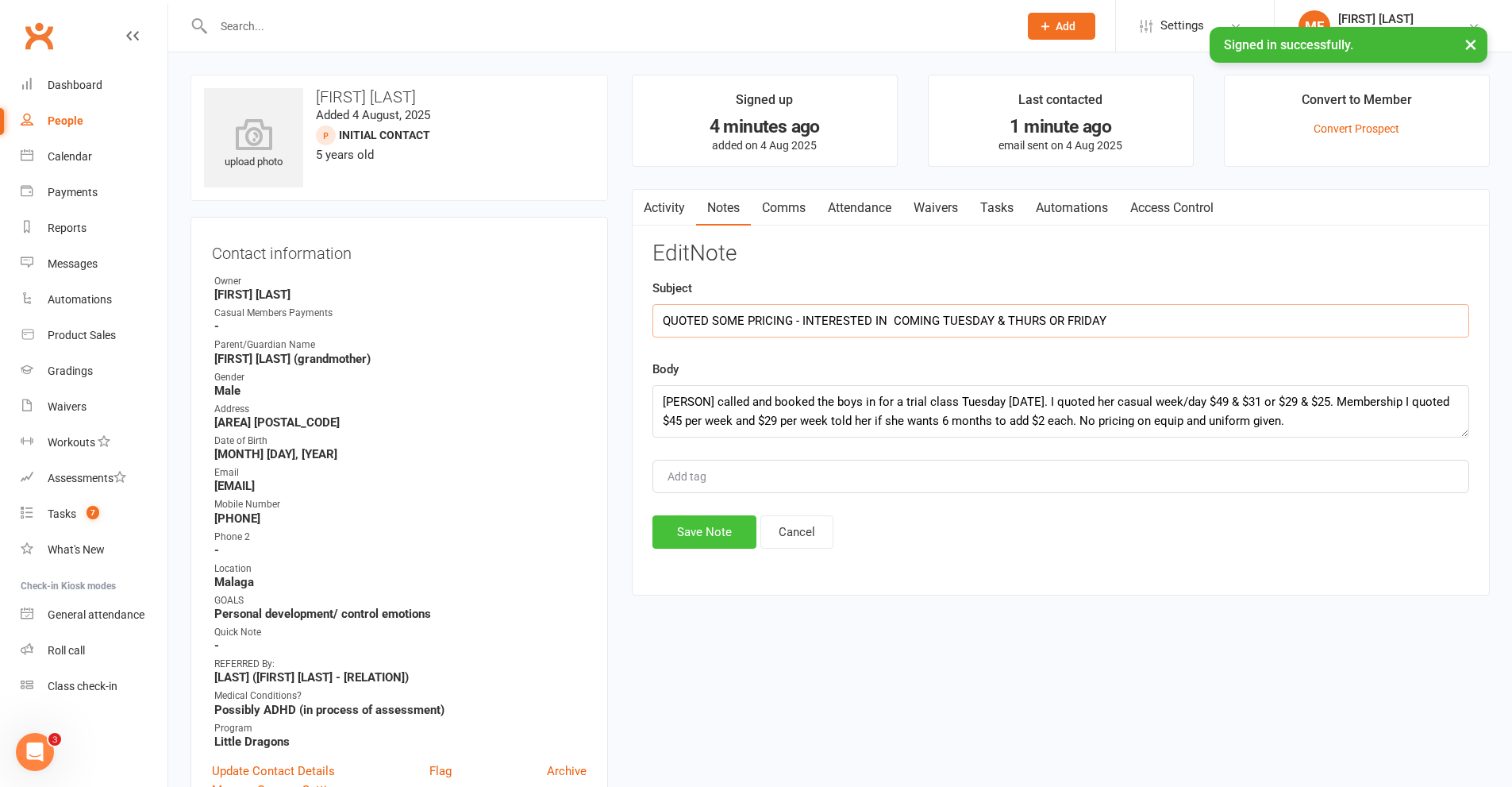 type on "QUOTED SOME PRICING - INTERESTED IN  COMING TUESDAY & THURS OR FRIDAY" 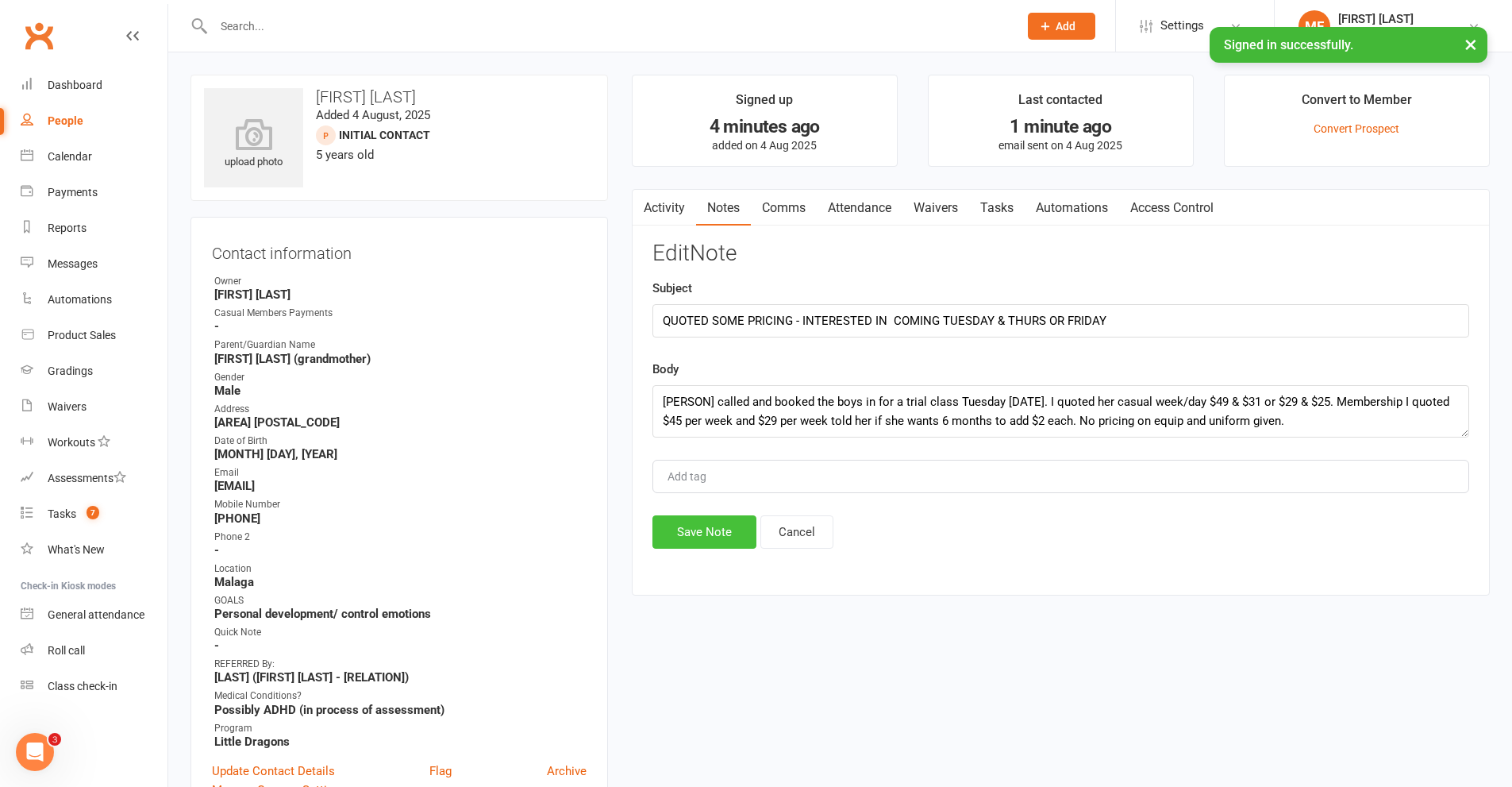 click on "Save Note" at bounding box center (704, 532) 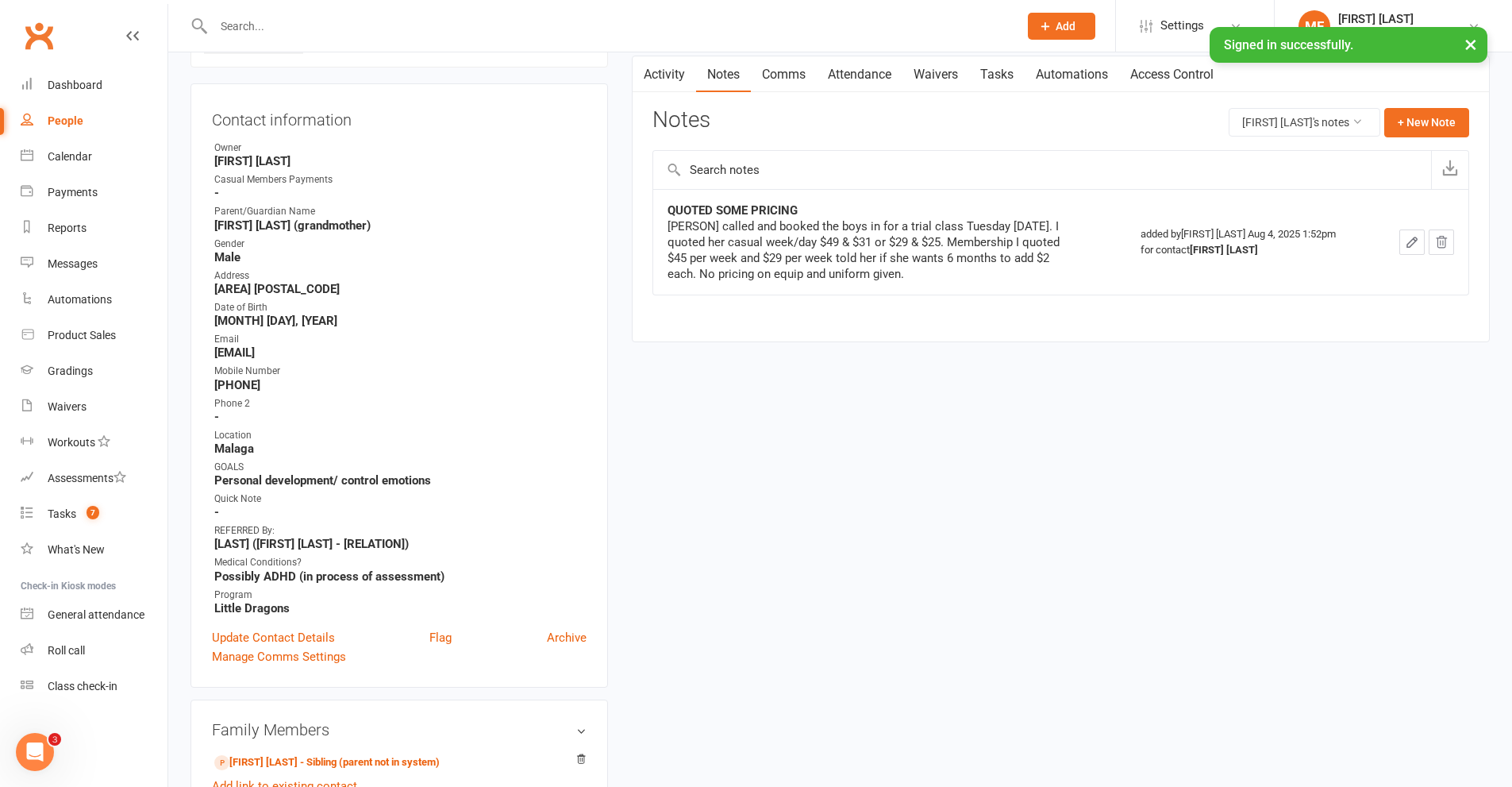 scroll, scrollTop: 397, scrollLeft: 0, axis: vertical 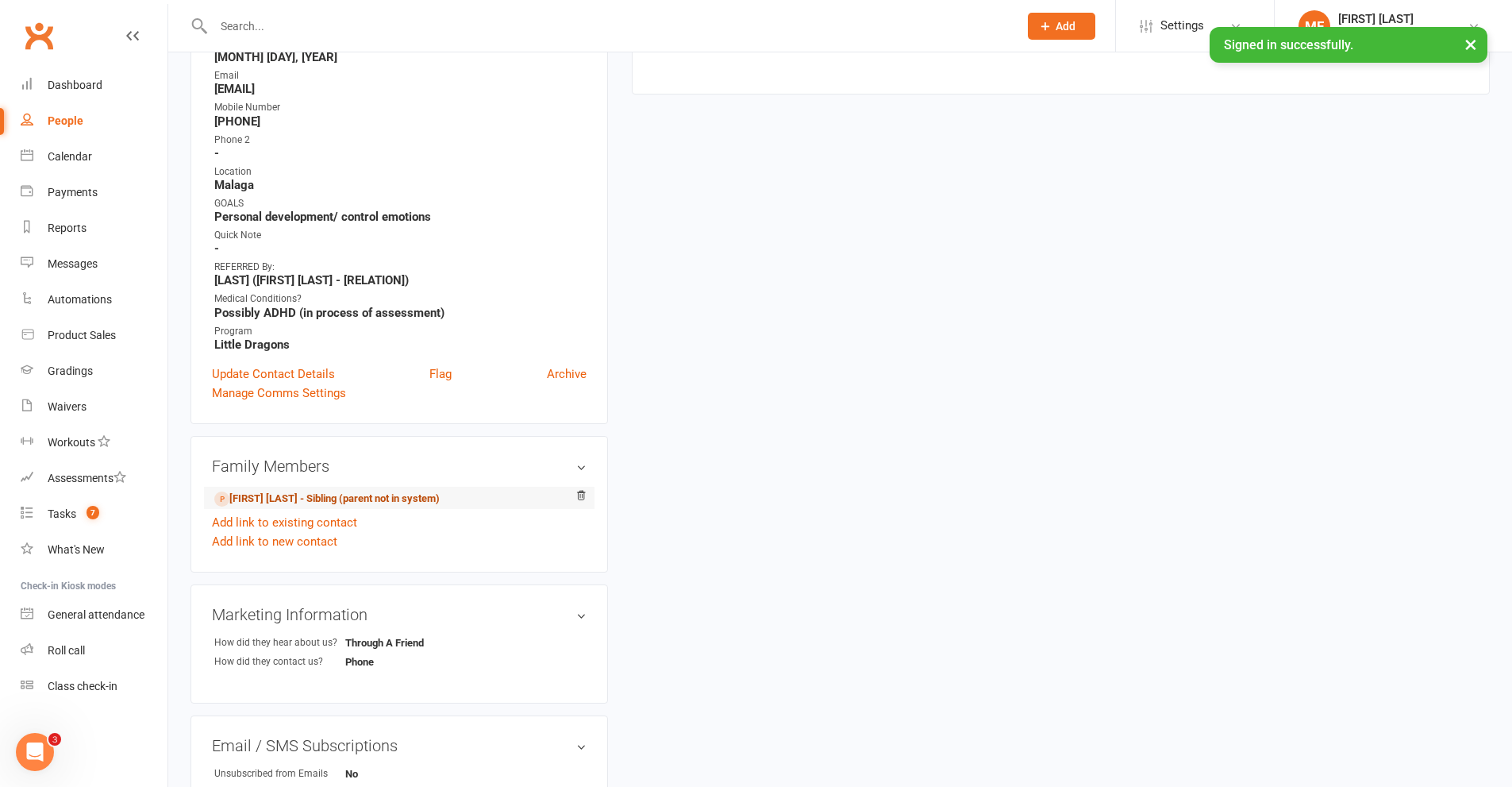 click on "[FIRST] [LAST] - Sibling (parent not in system)" at bounding box center (327, 499) 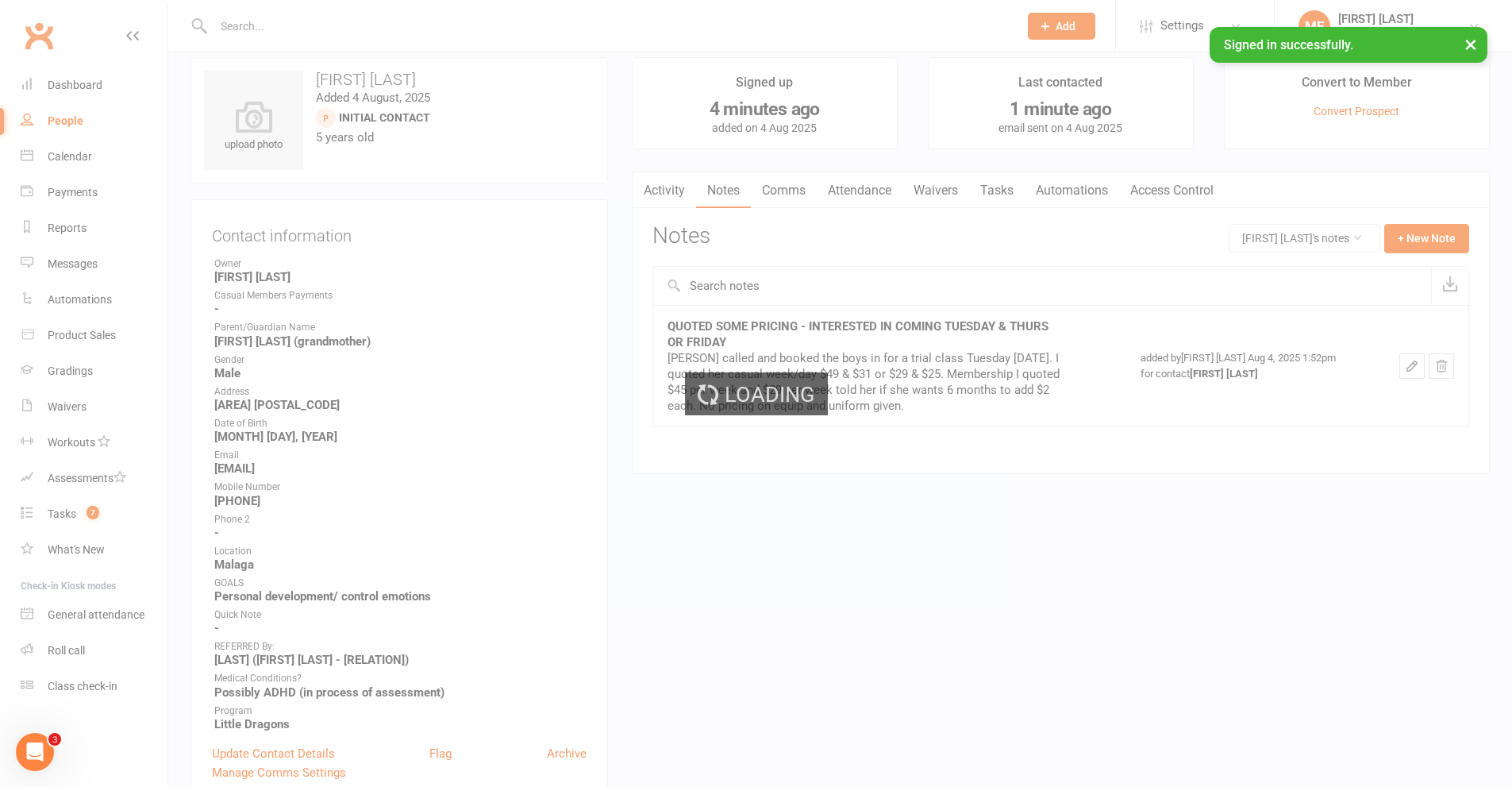 scroll, scrollTop: 0, scrollLeft: 0, axis: both 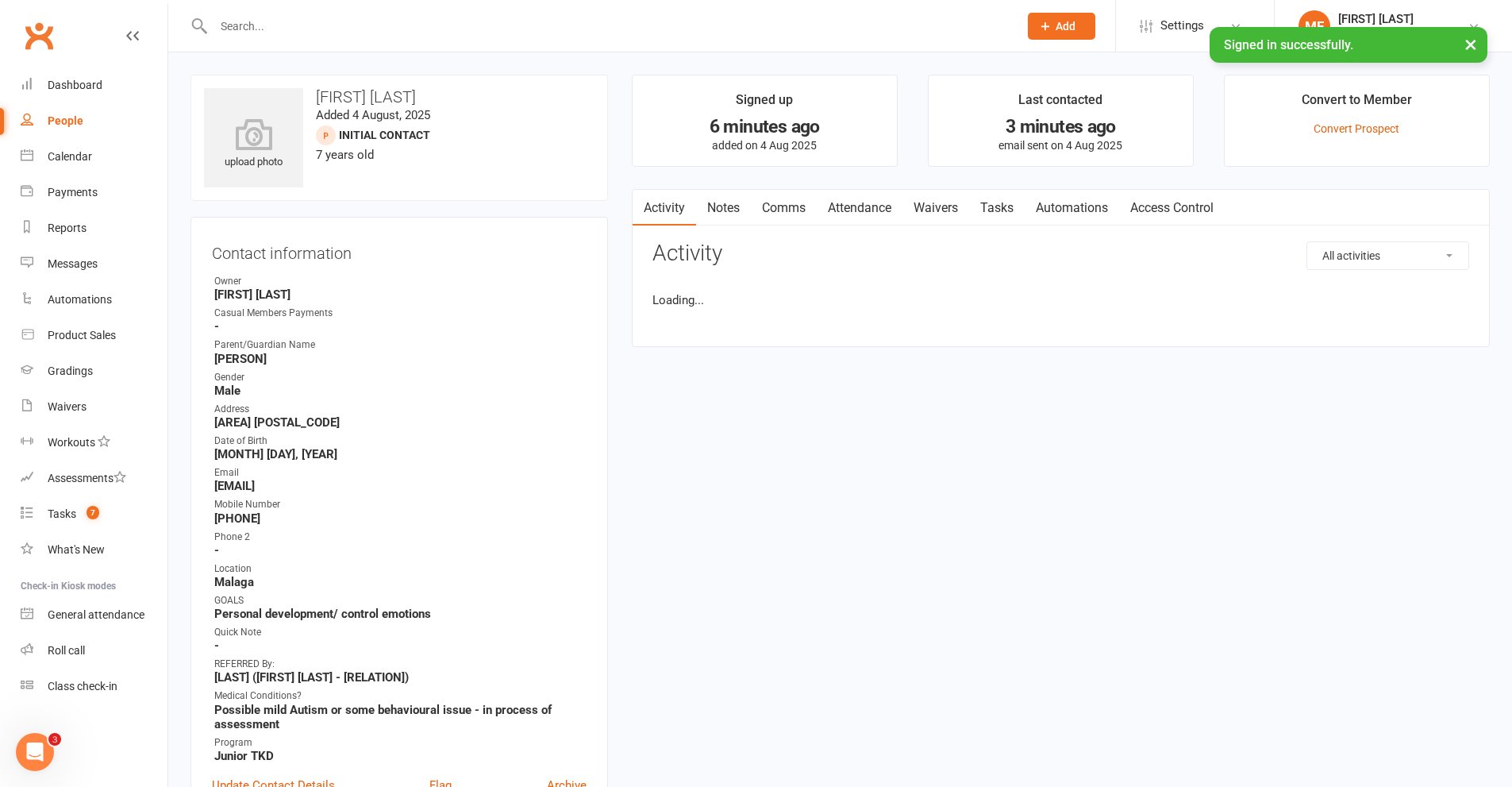 click on "Notes" at bounding box center (723, 208) 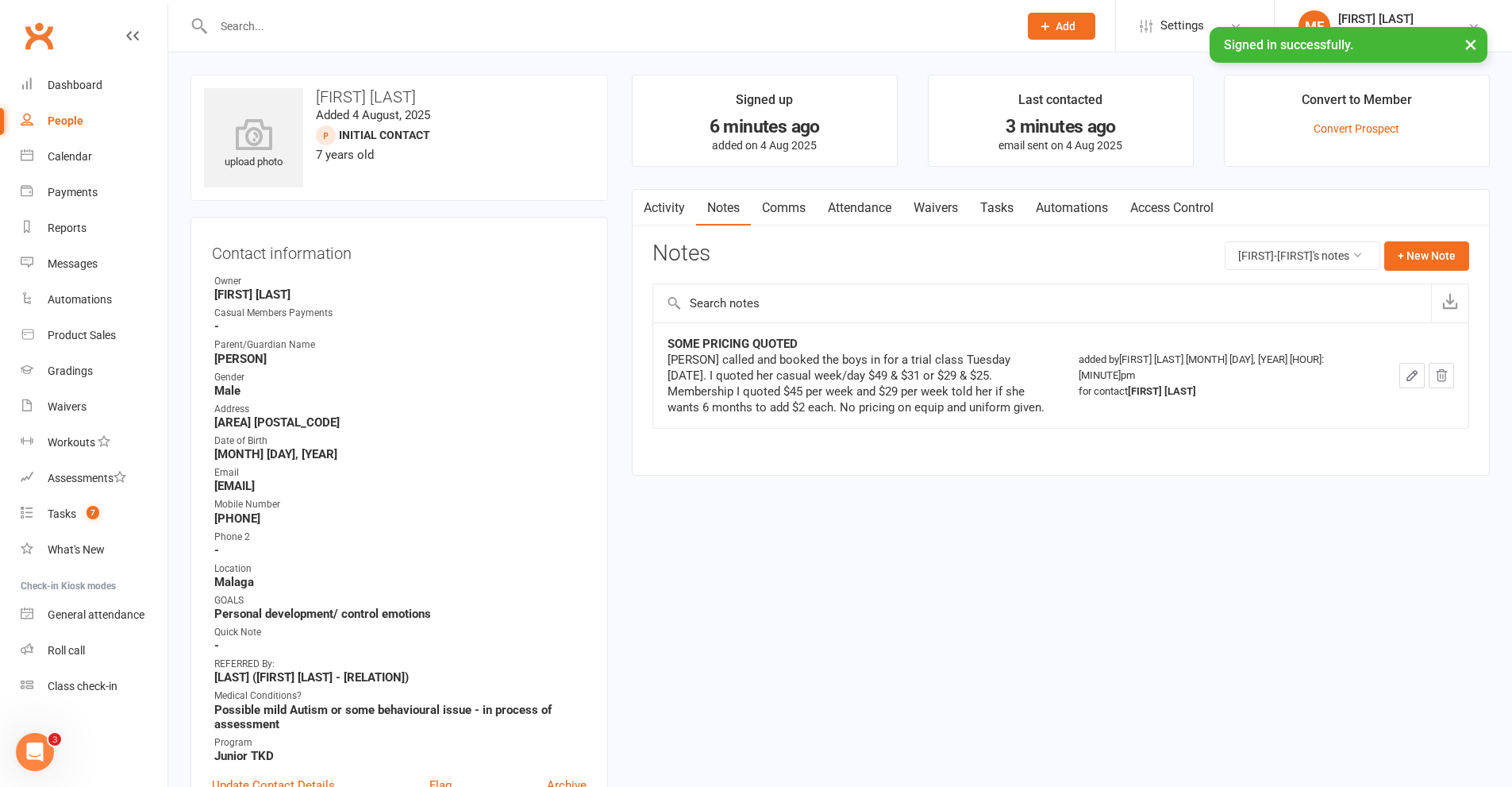 click 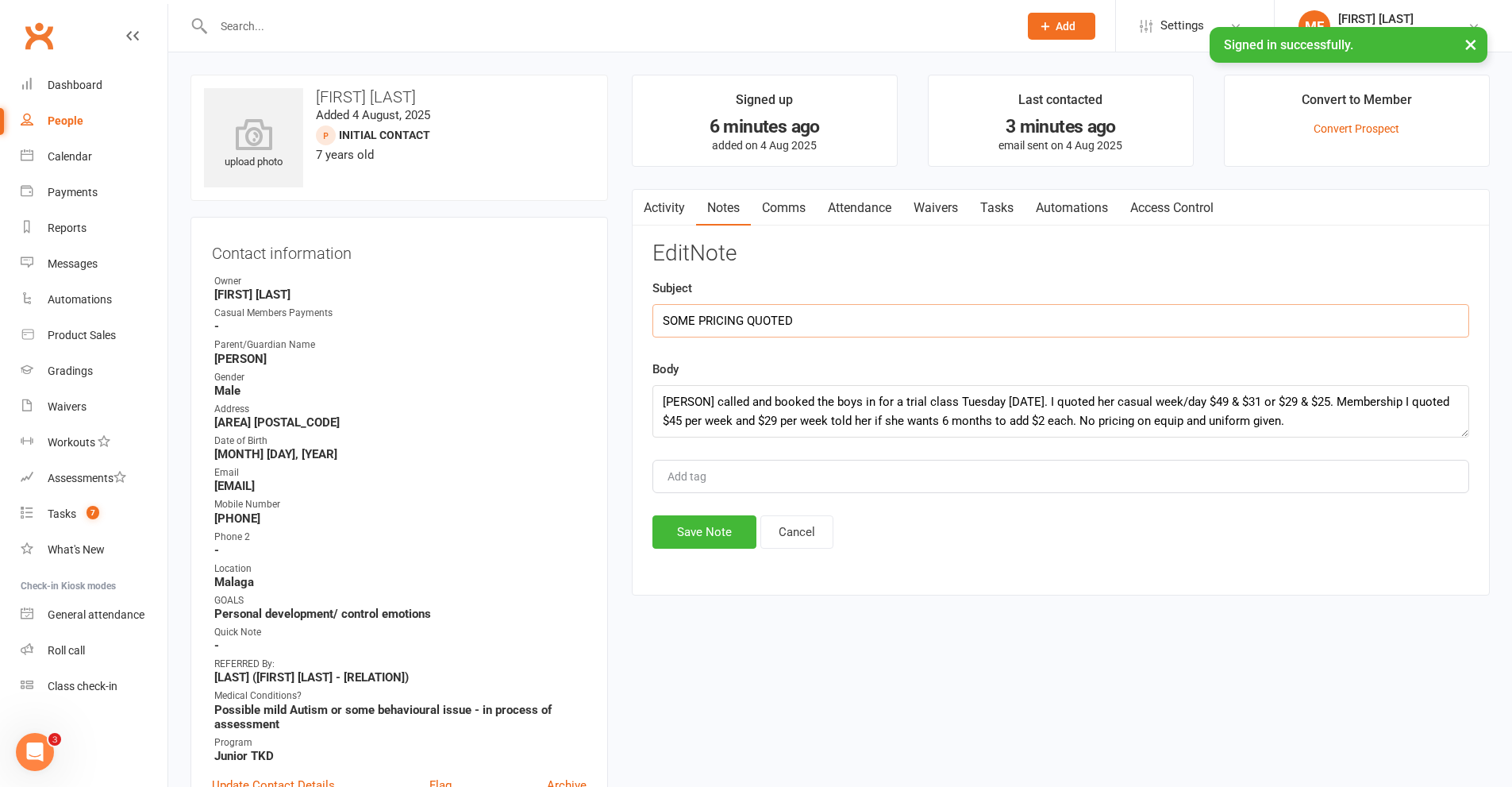 click on "SOME PRICING QUOTED" at bounding box center (1060, 321) 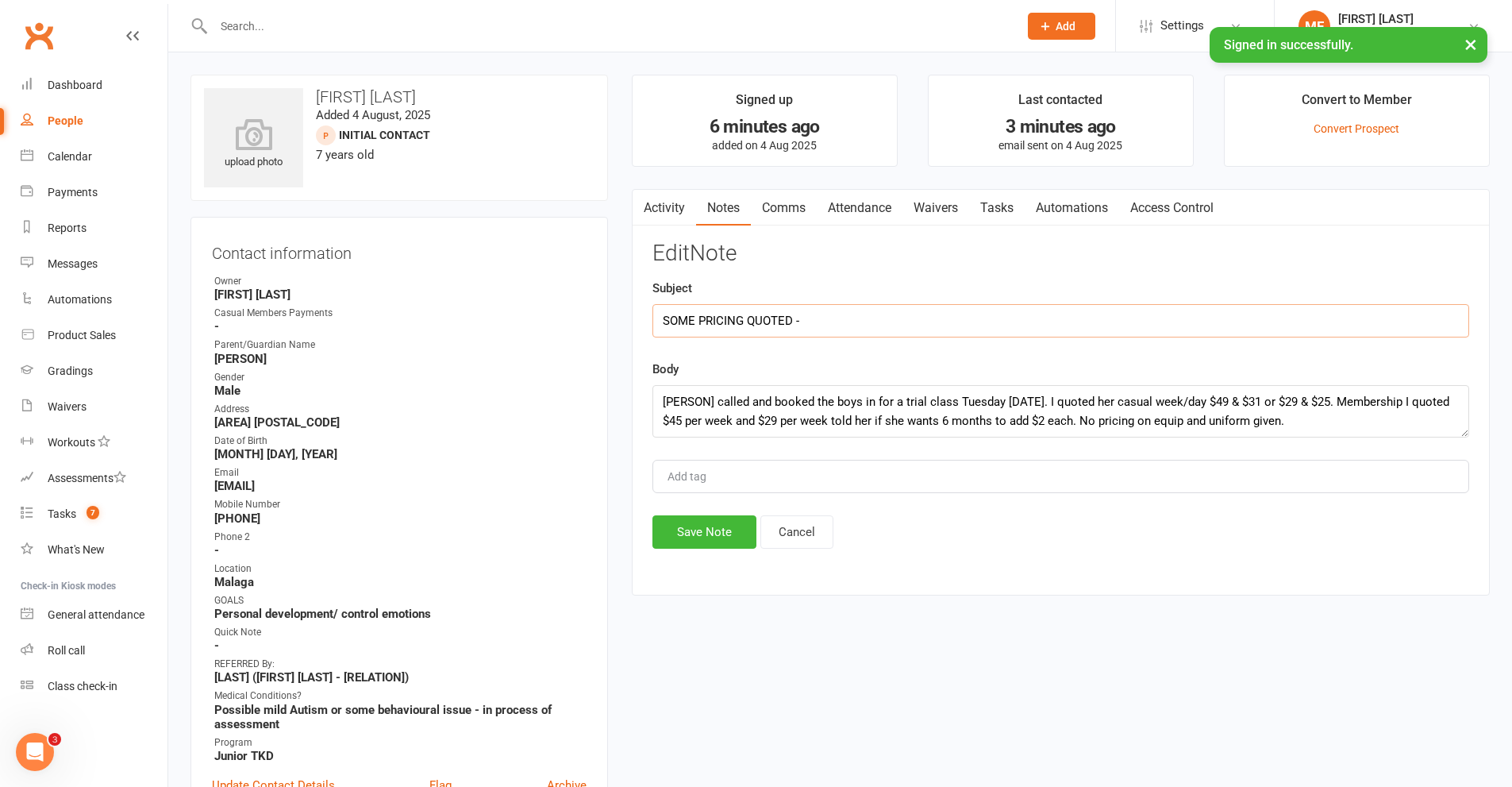 paste on "INTERESTED IN  COMING TUESDAY & THURS OR FRIDAY" 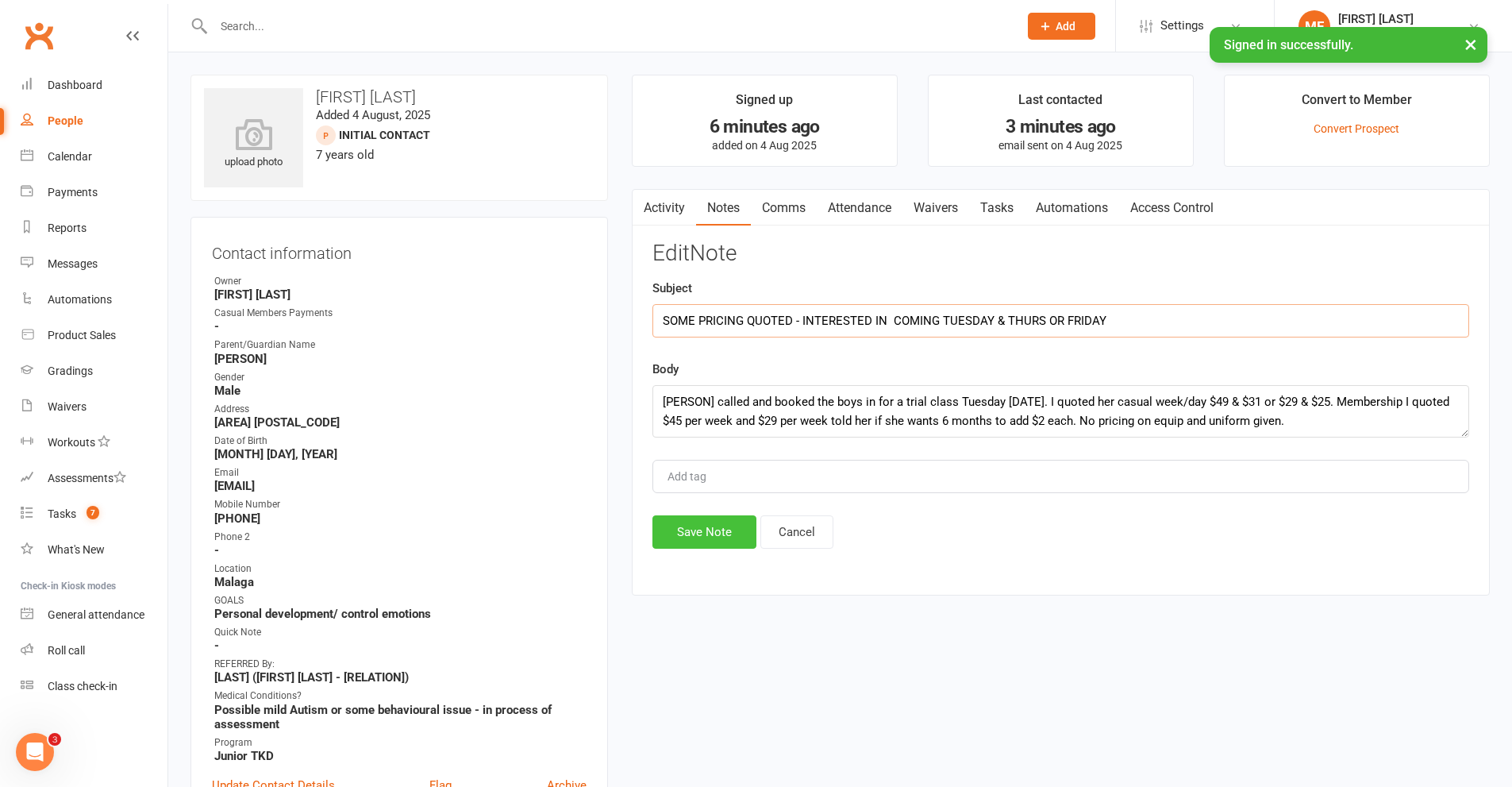 type on "SOME PRICING QUOTED - INTERESTED IN  COMING TUESDAY & THURS OR FRIDAY" 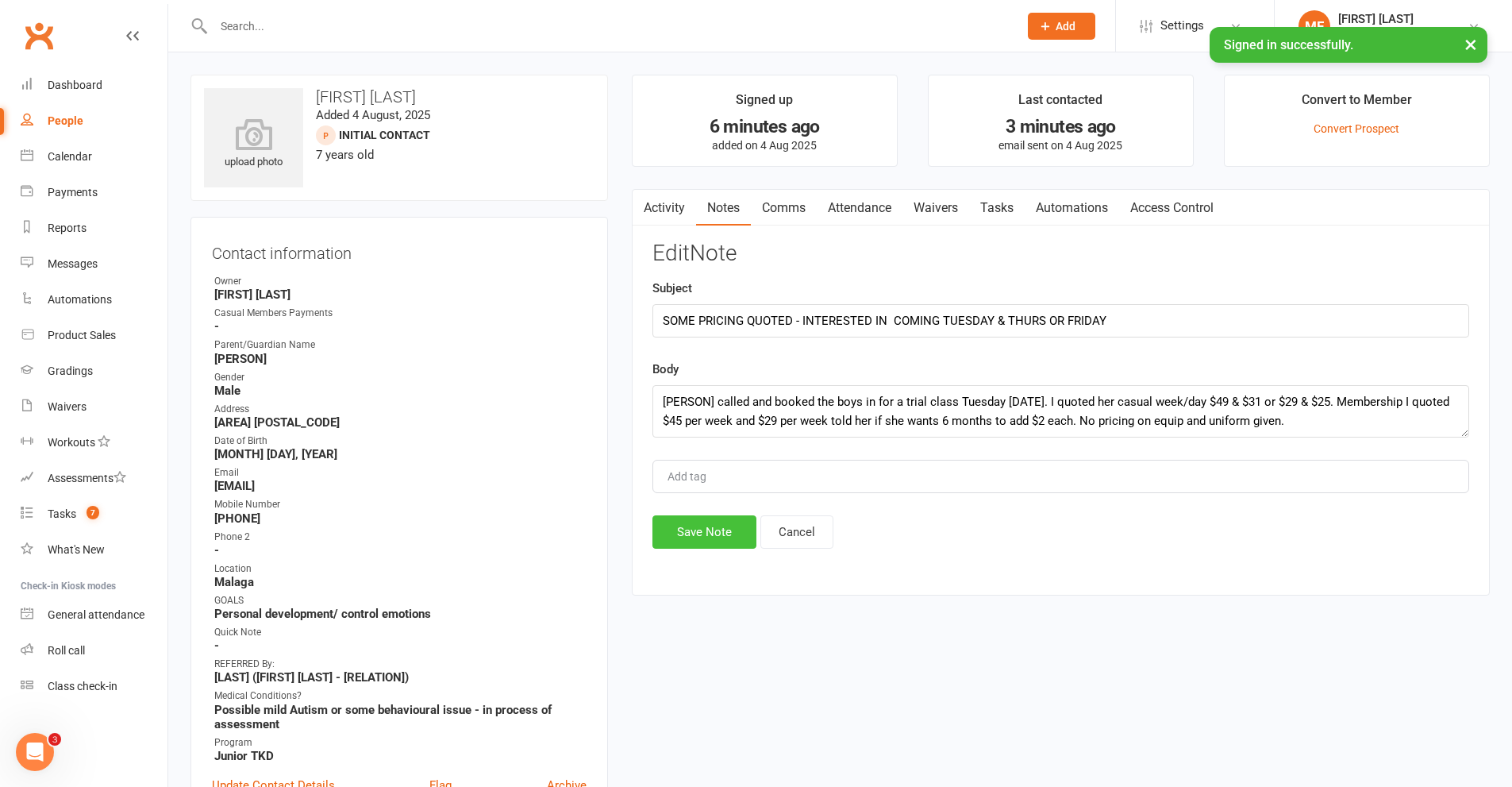 click on "Save Note" at bounding box center [704, 532] 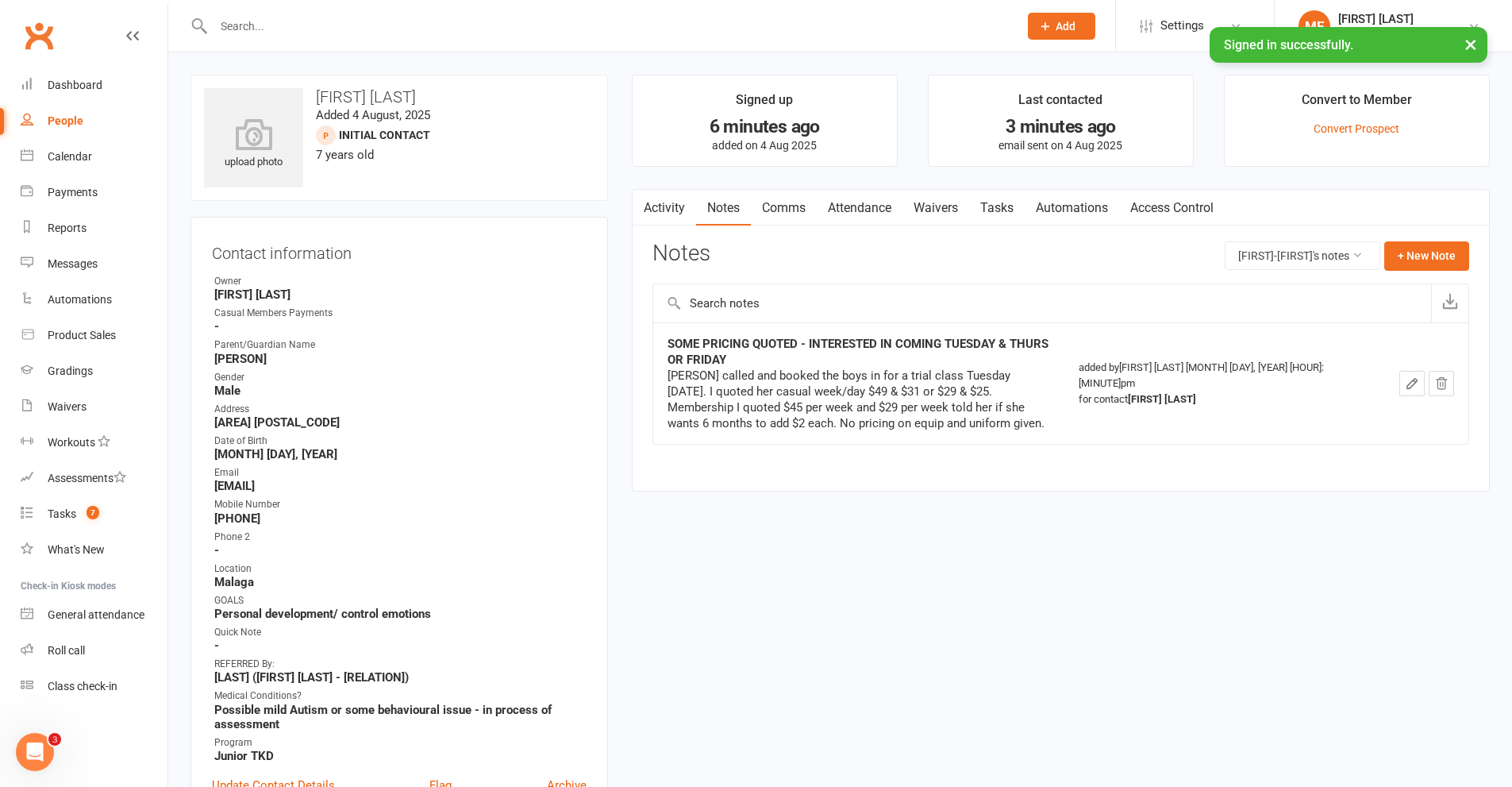 click at bounding box center [608, 26] 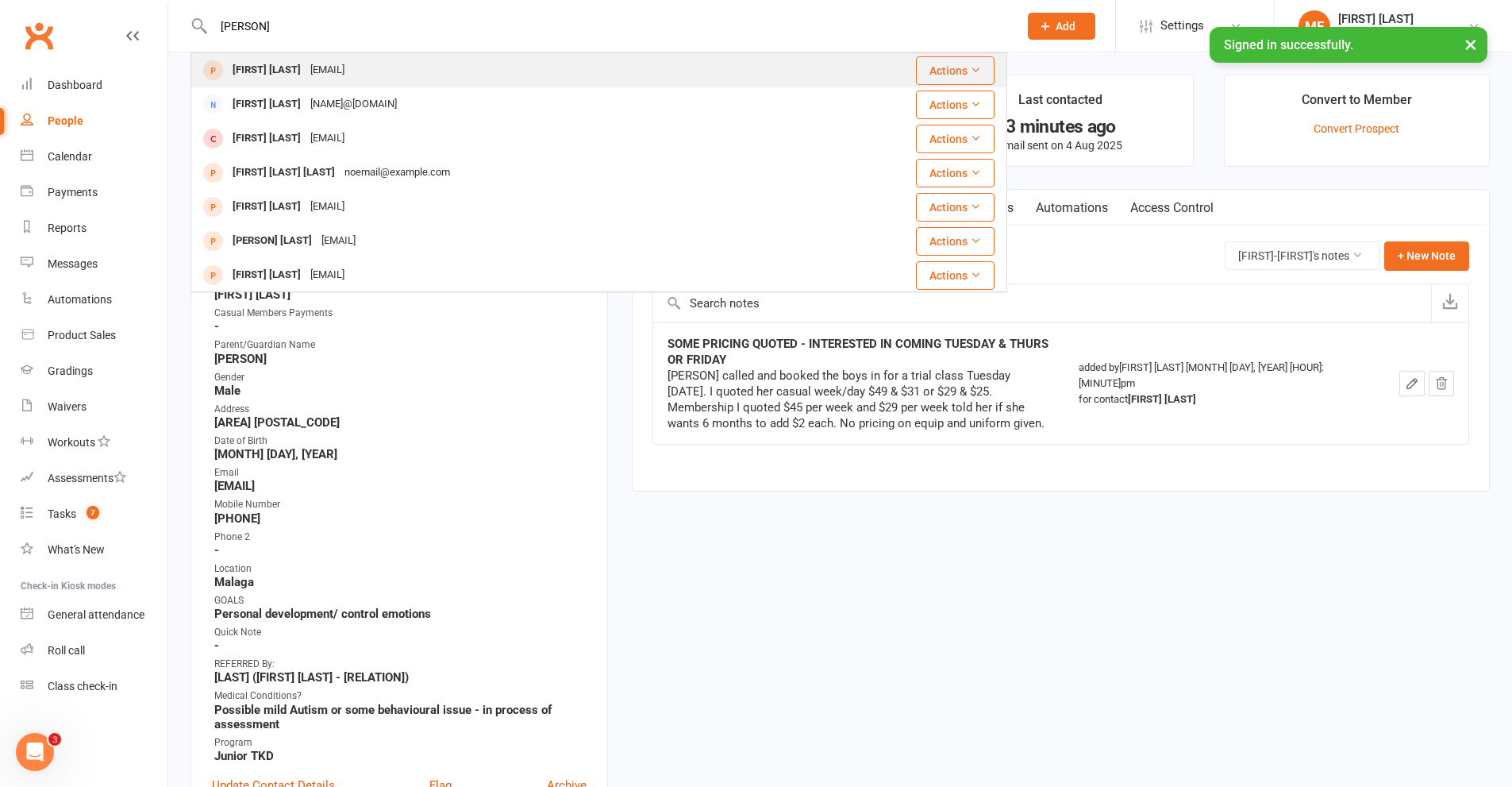 type on "[PERSON]" 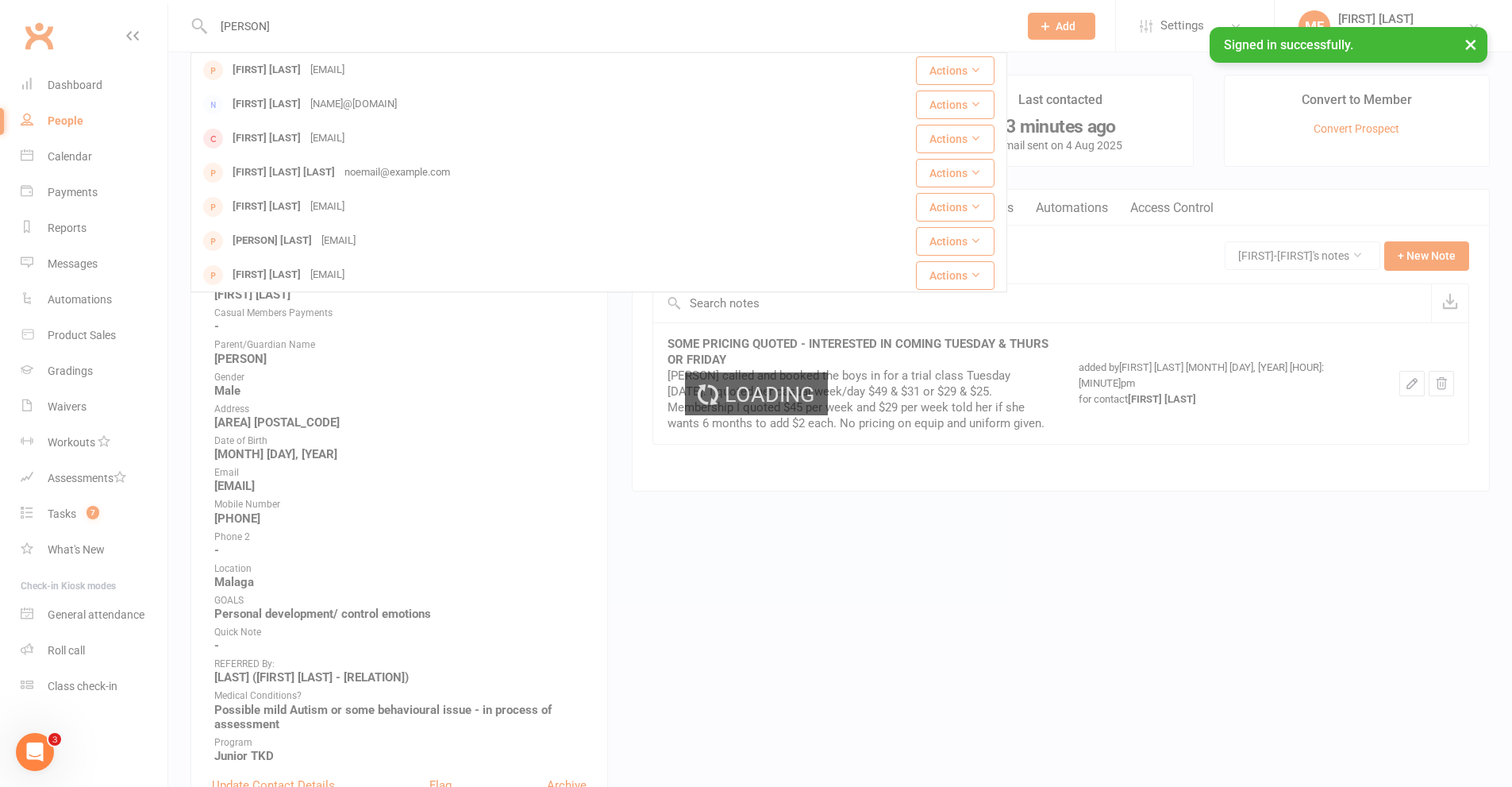 type 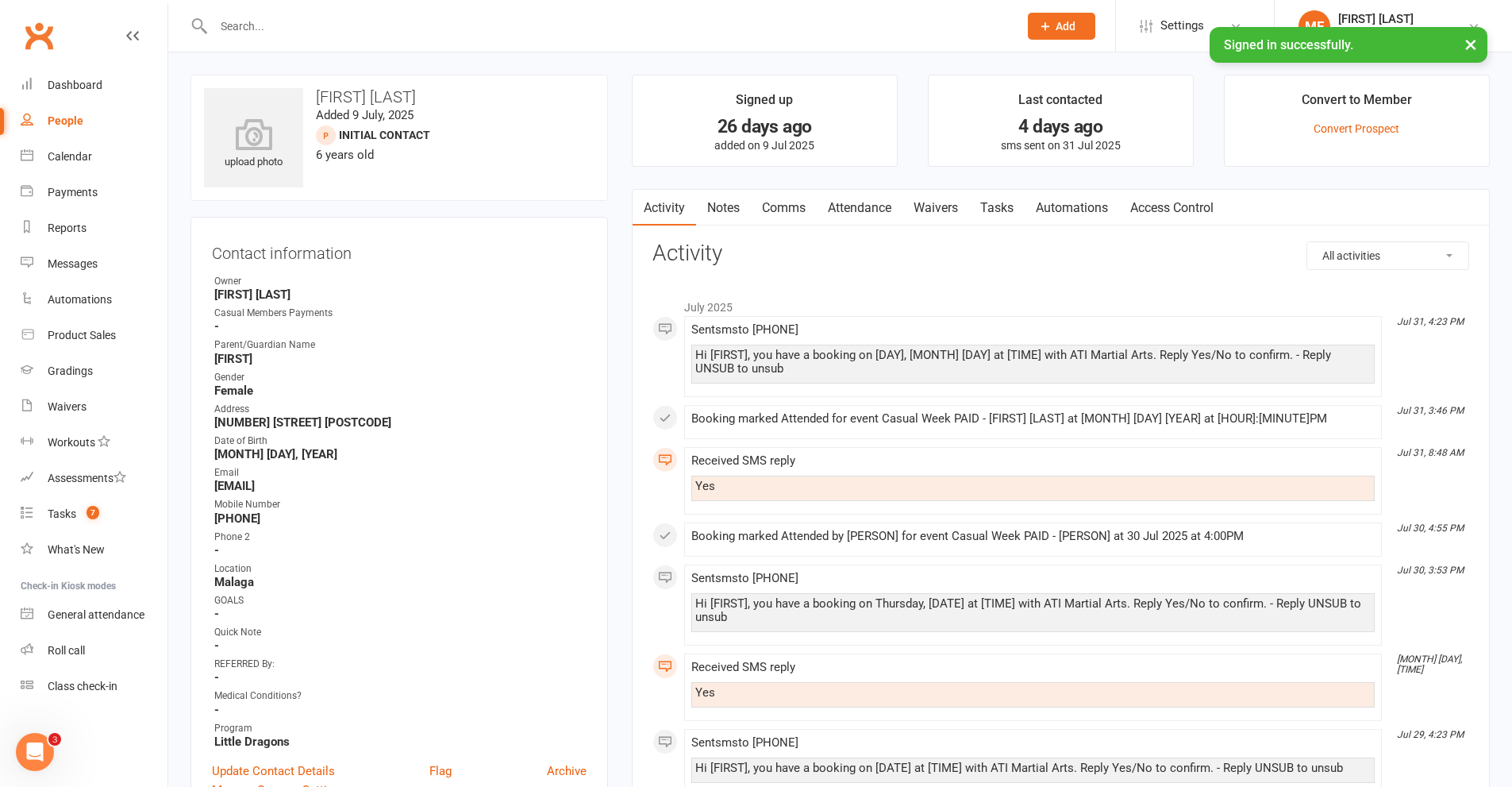 click on "Notes" at bounding box center (723, 208) 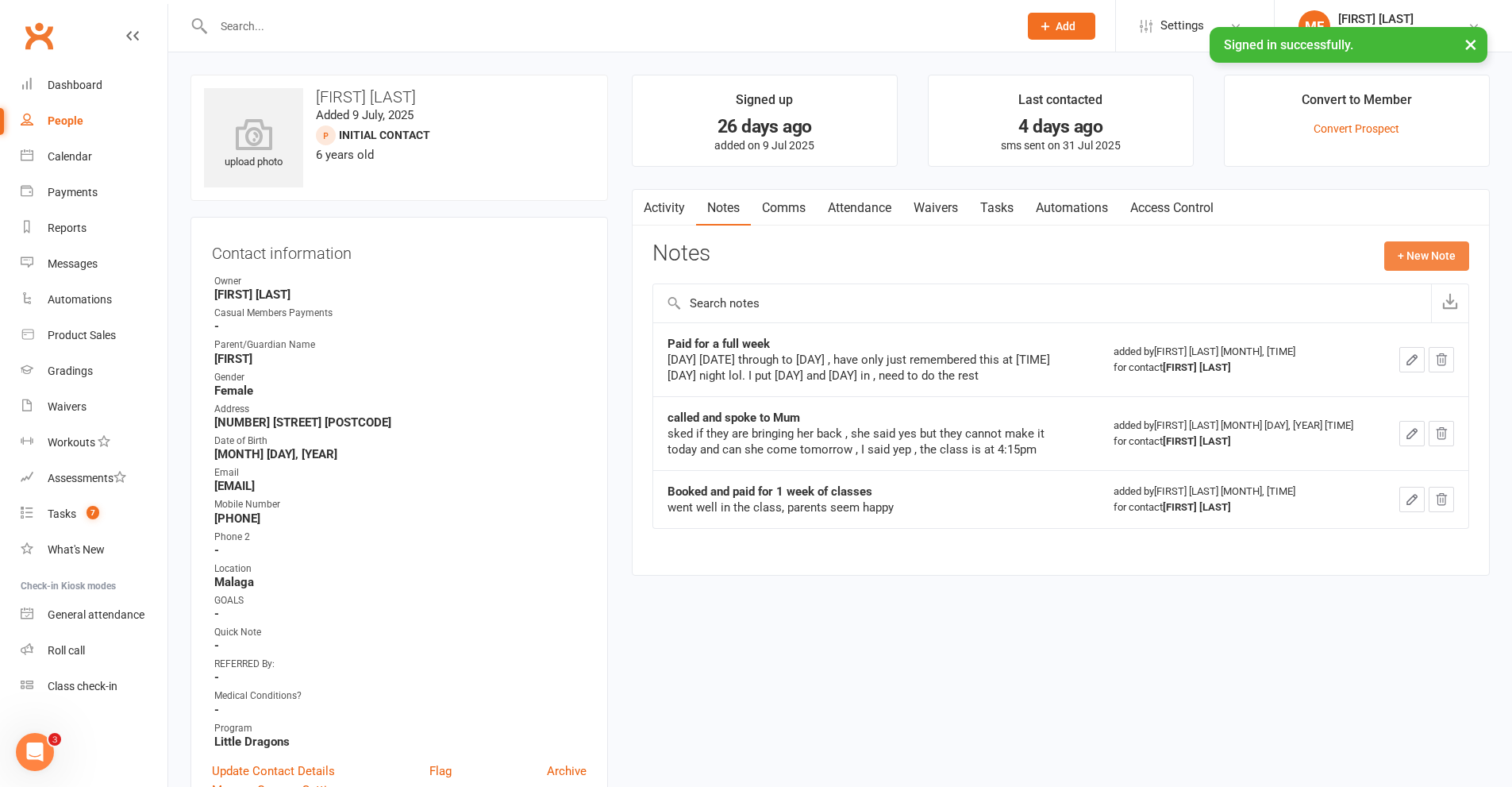 click on "+ New Note" at bounding box center [1426, 256] 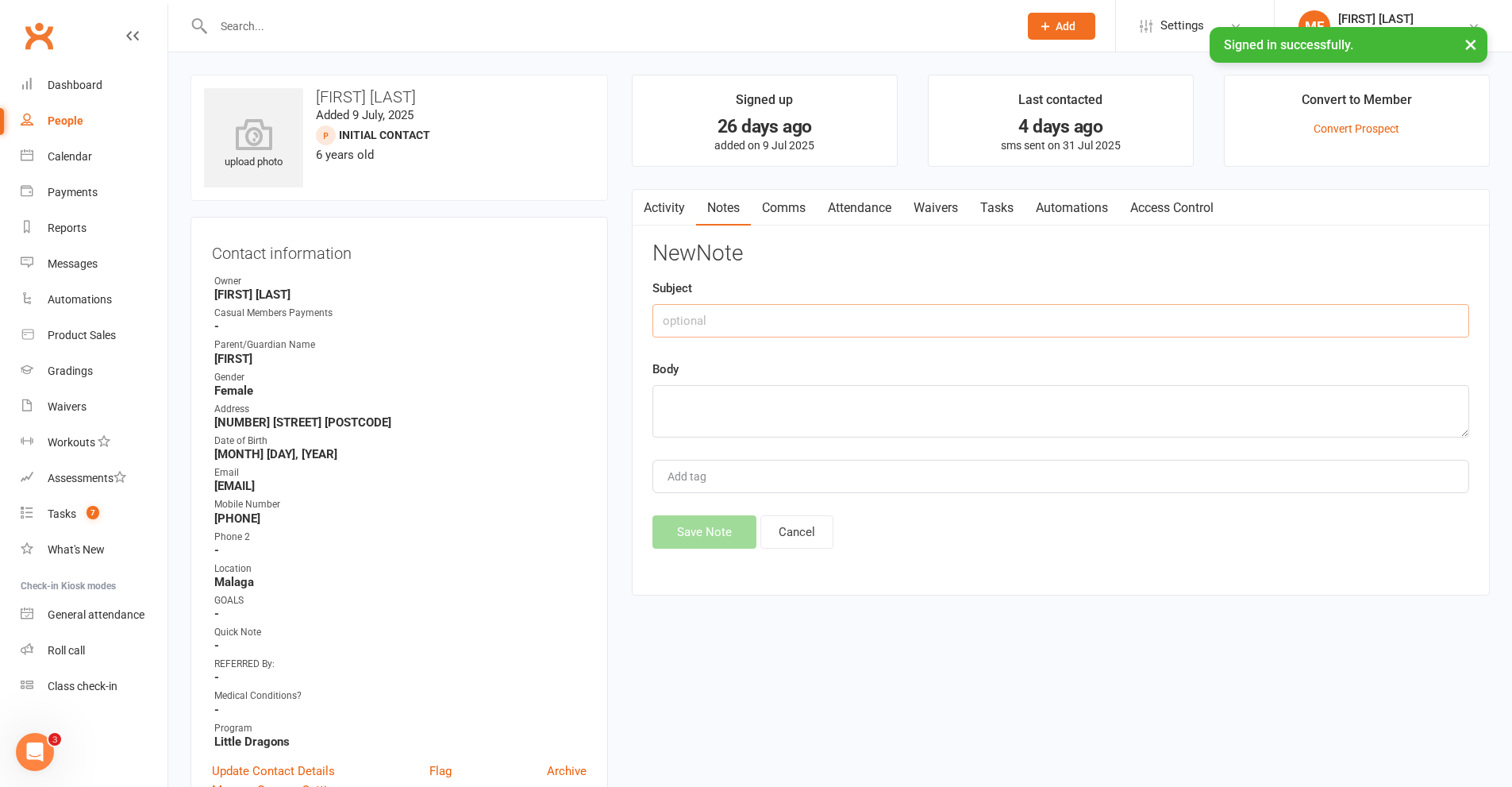 click at bounding box center [1060, 321] 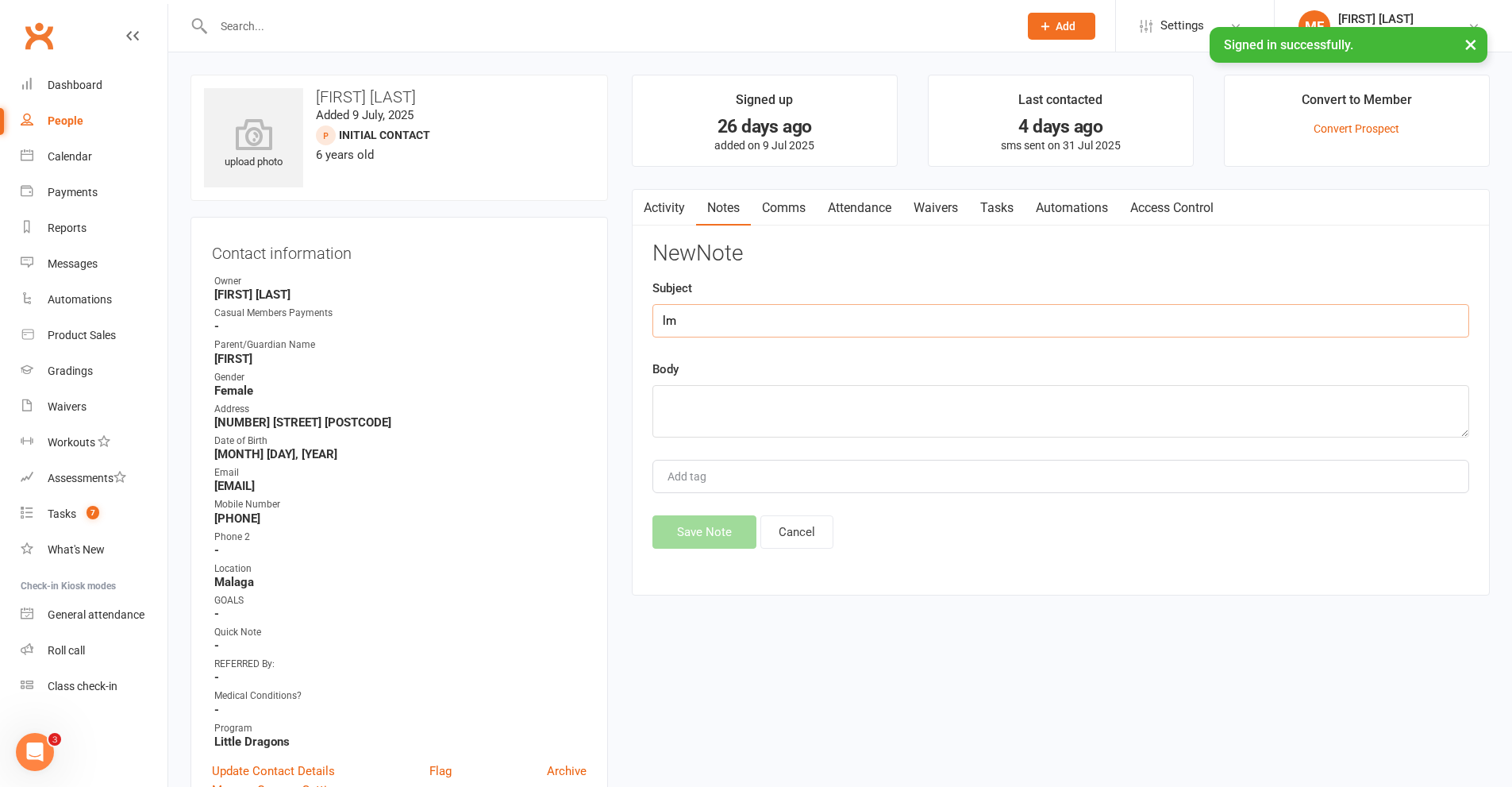 type on "l" 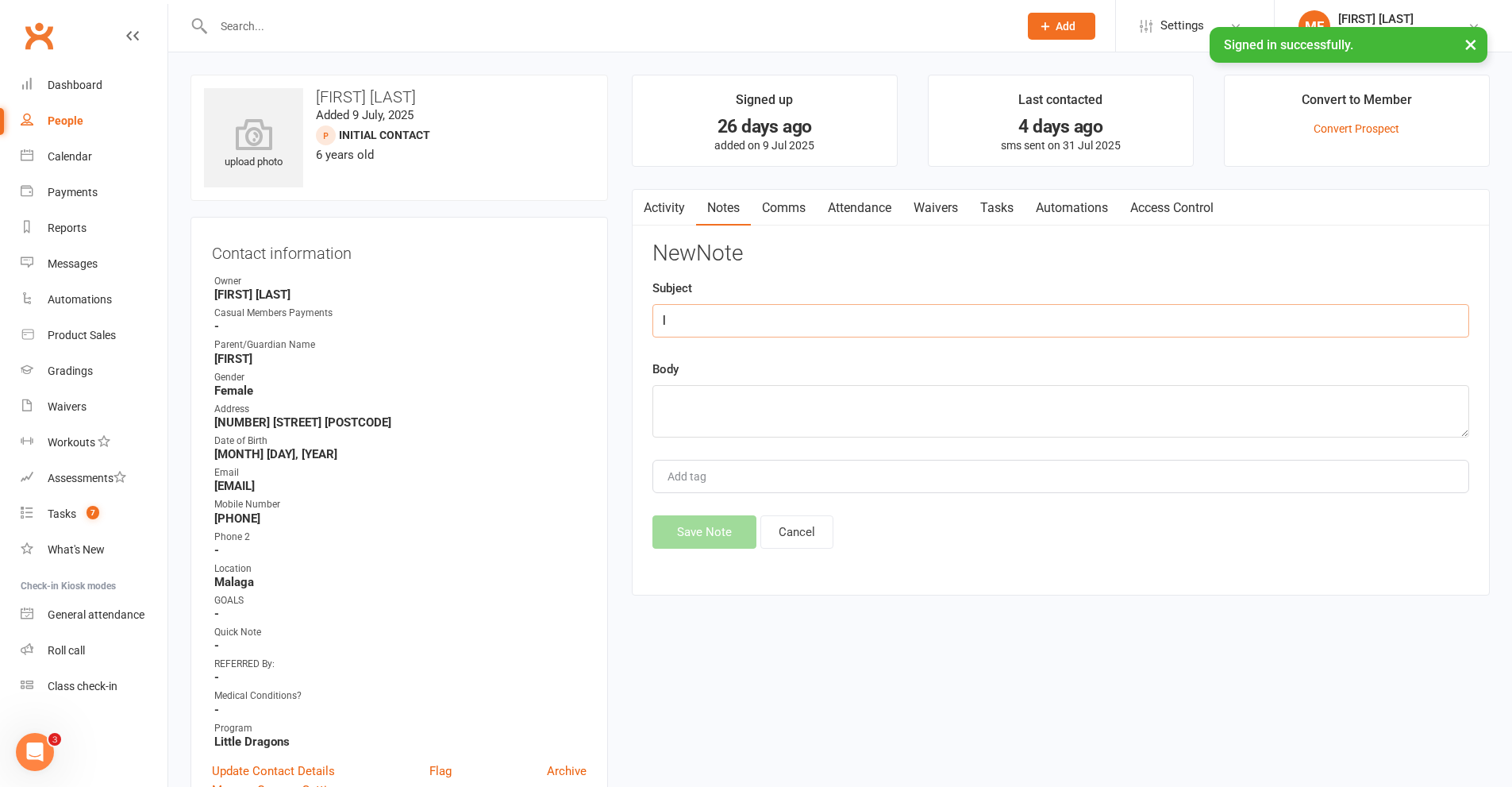 type 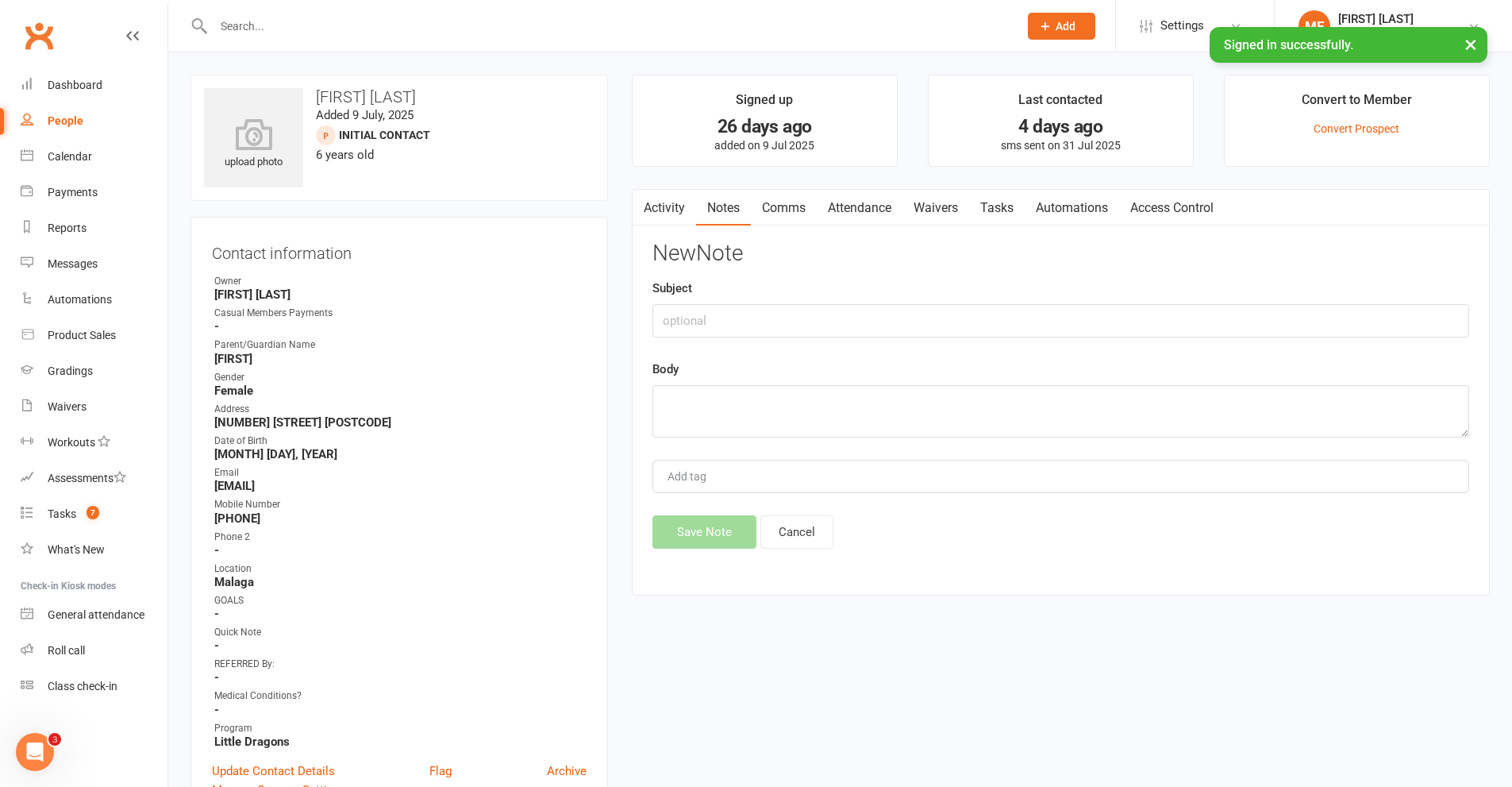 type 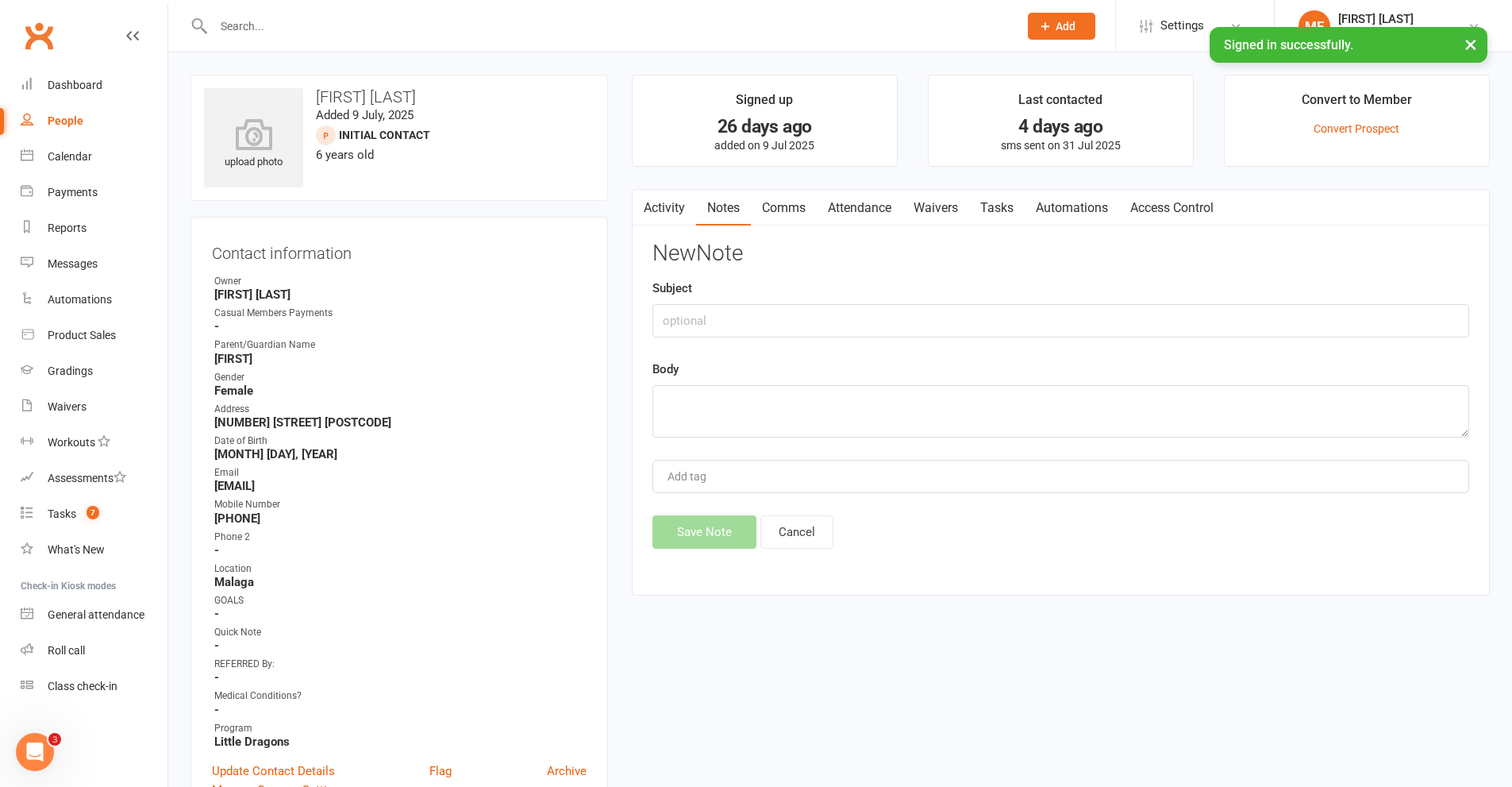 type 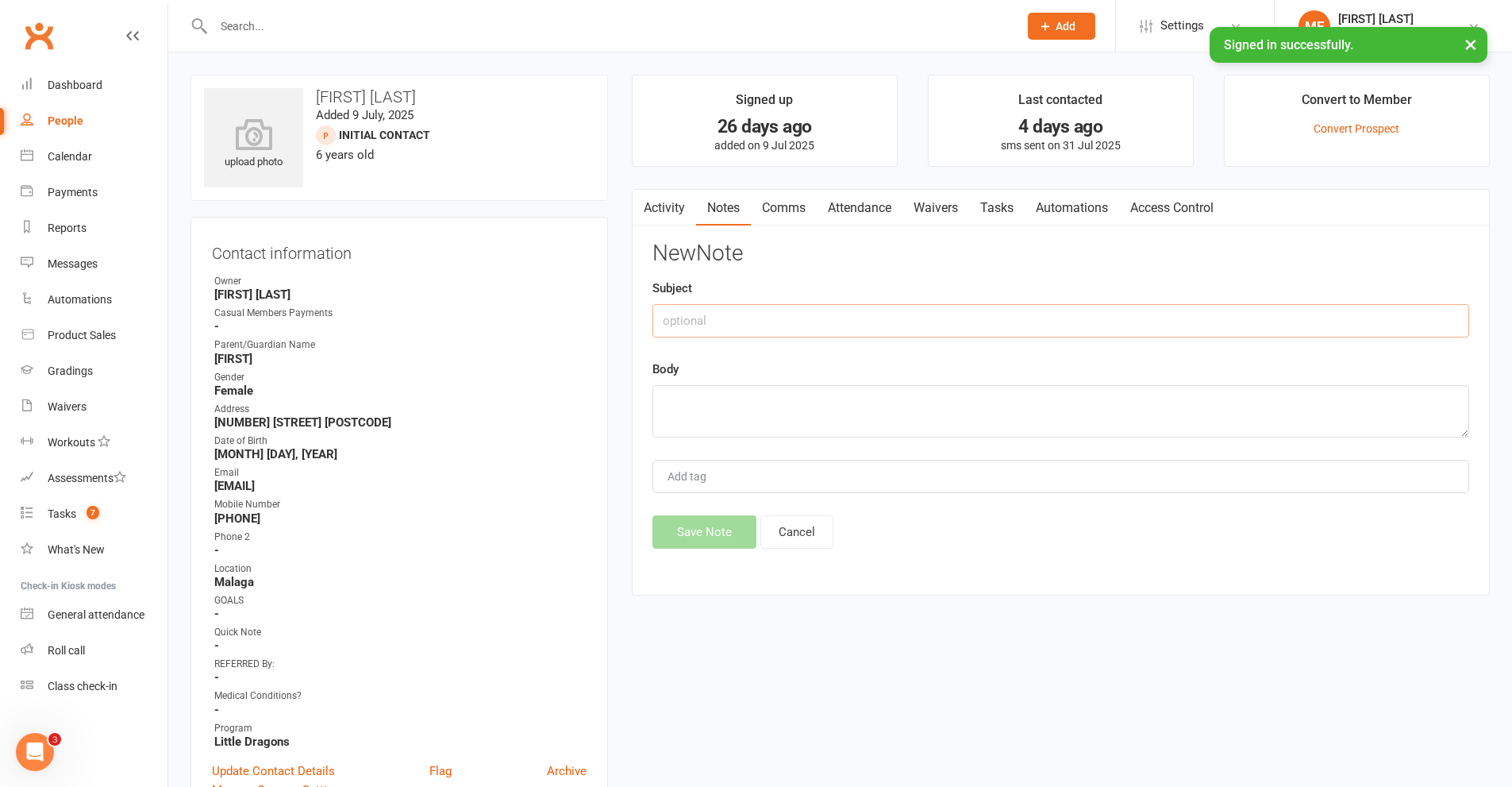 click at bounding box center [1060, 321] 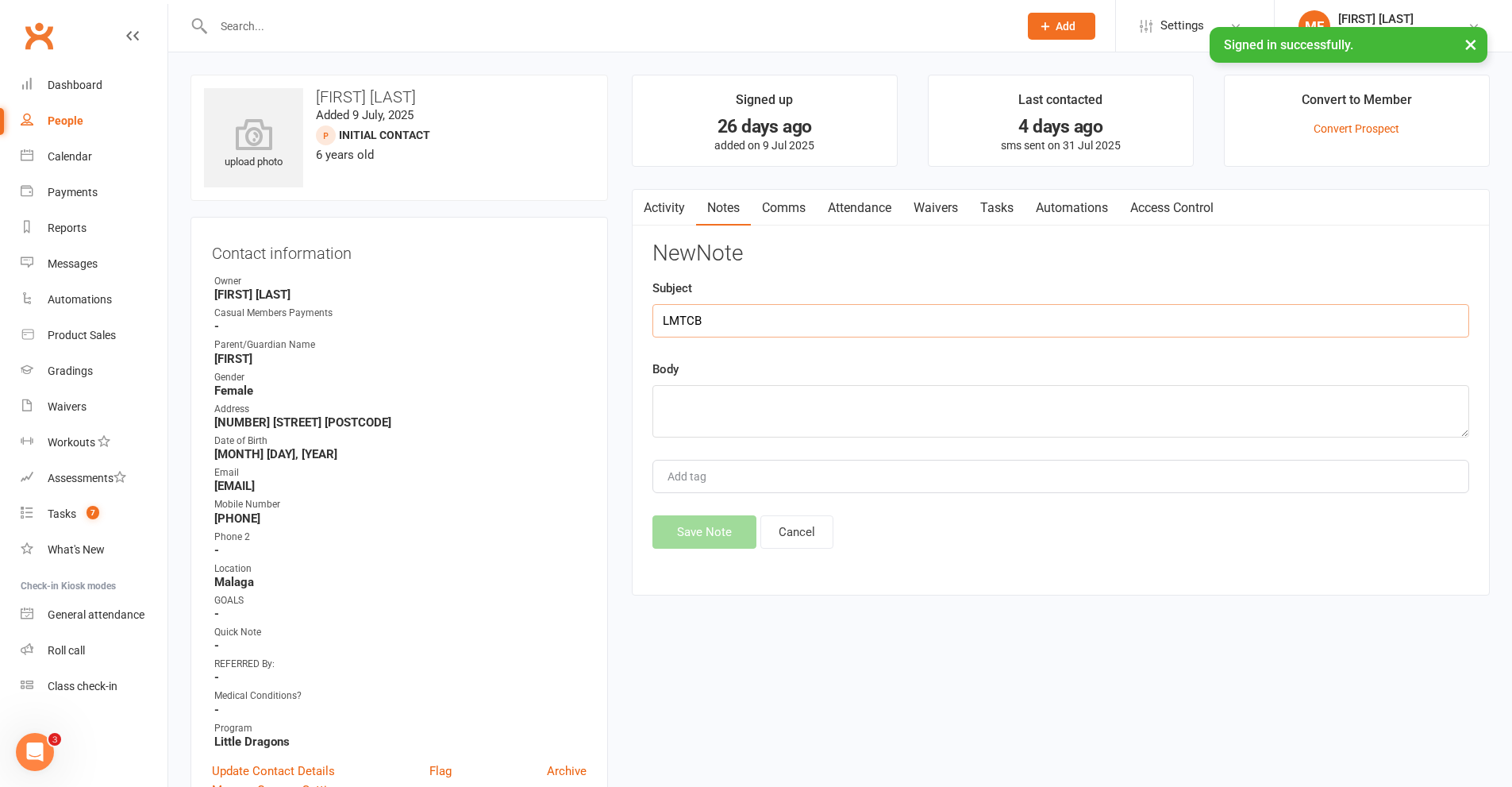 type on "LMTCB" 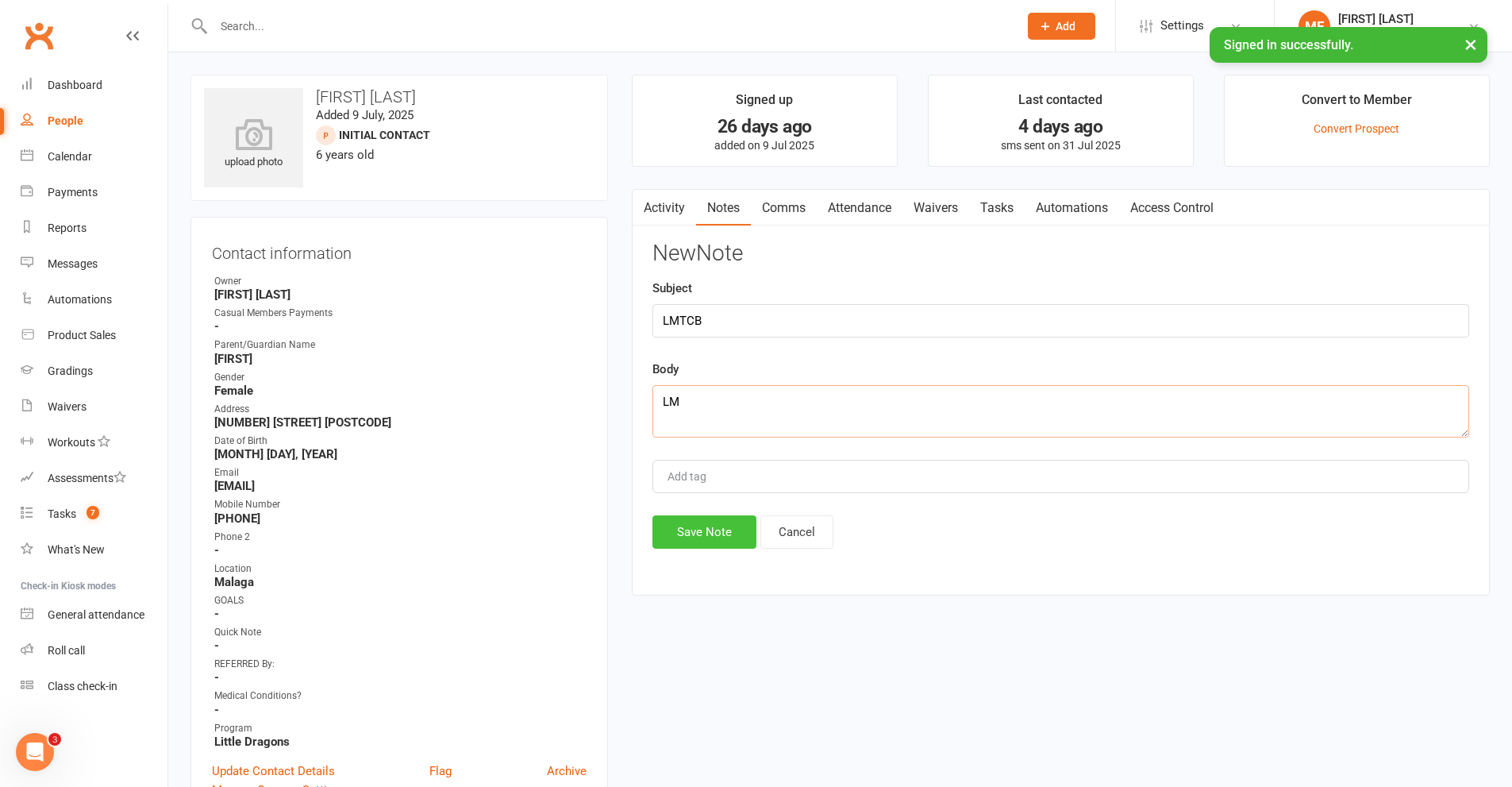 type on "LM" 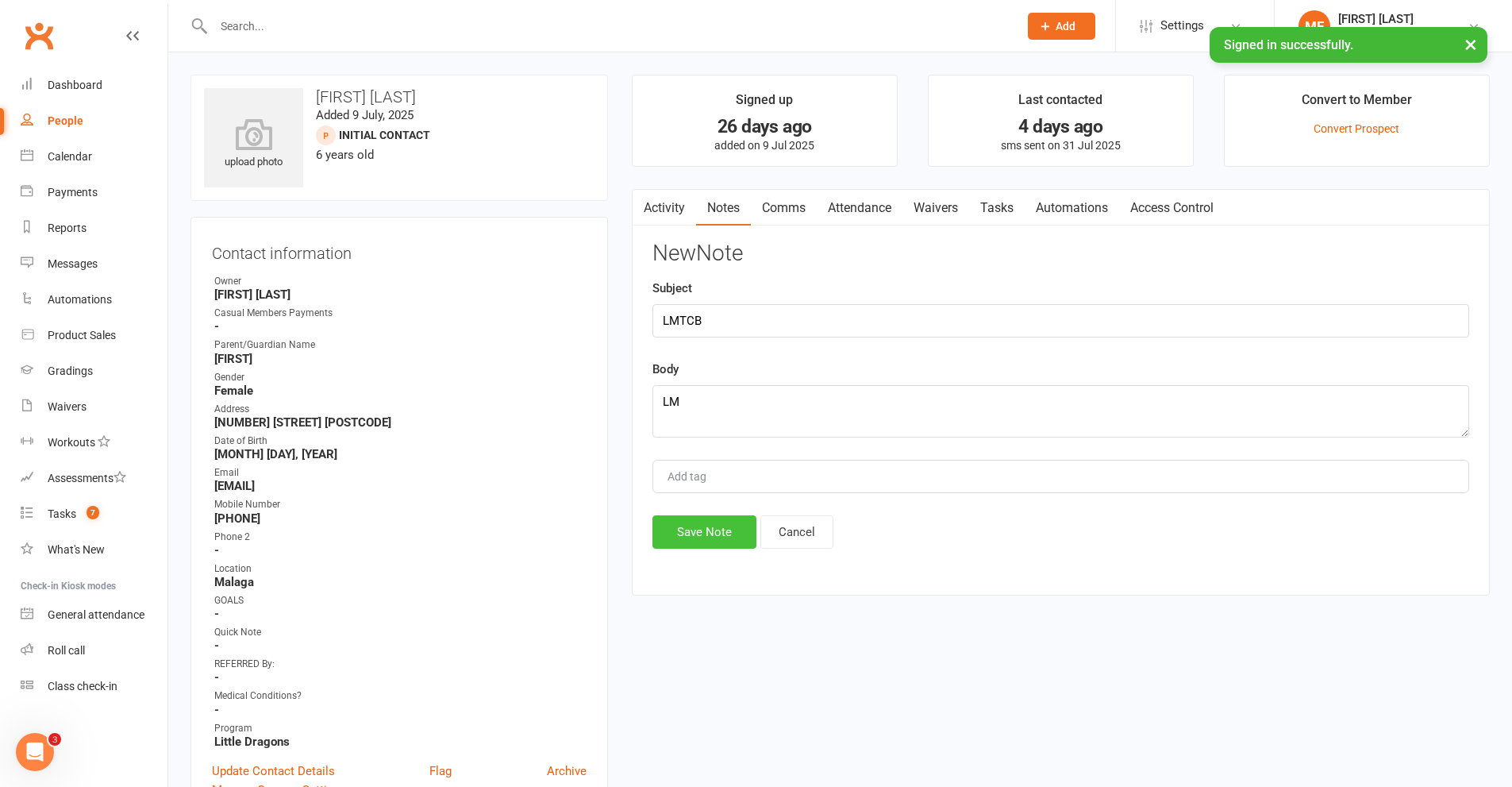 click on "Save Note" at bounding box center [704, 532] 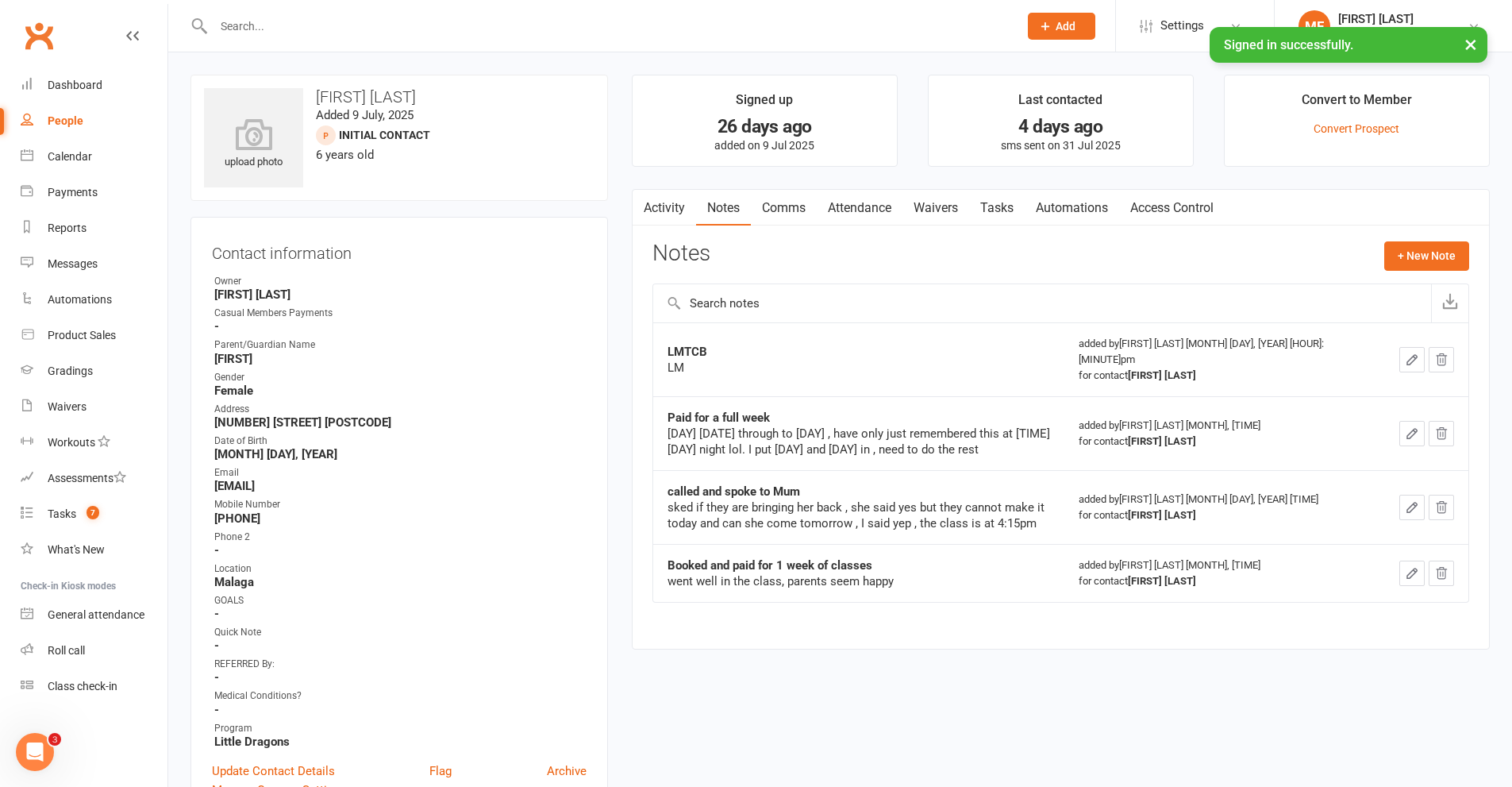 click at bounding box center (608, 26) 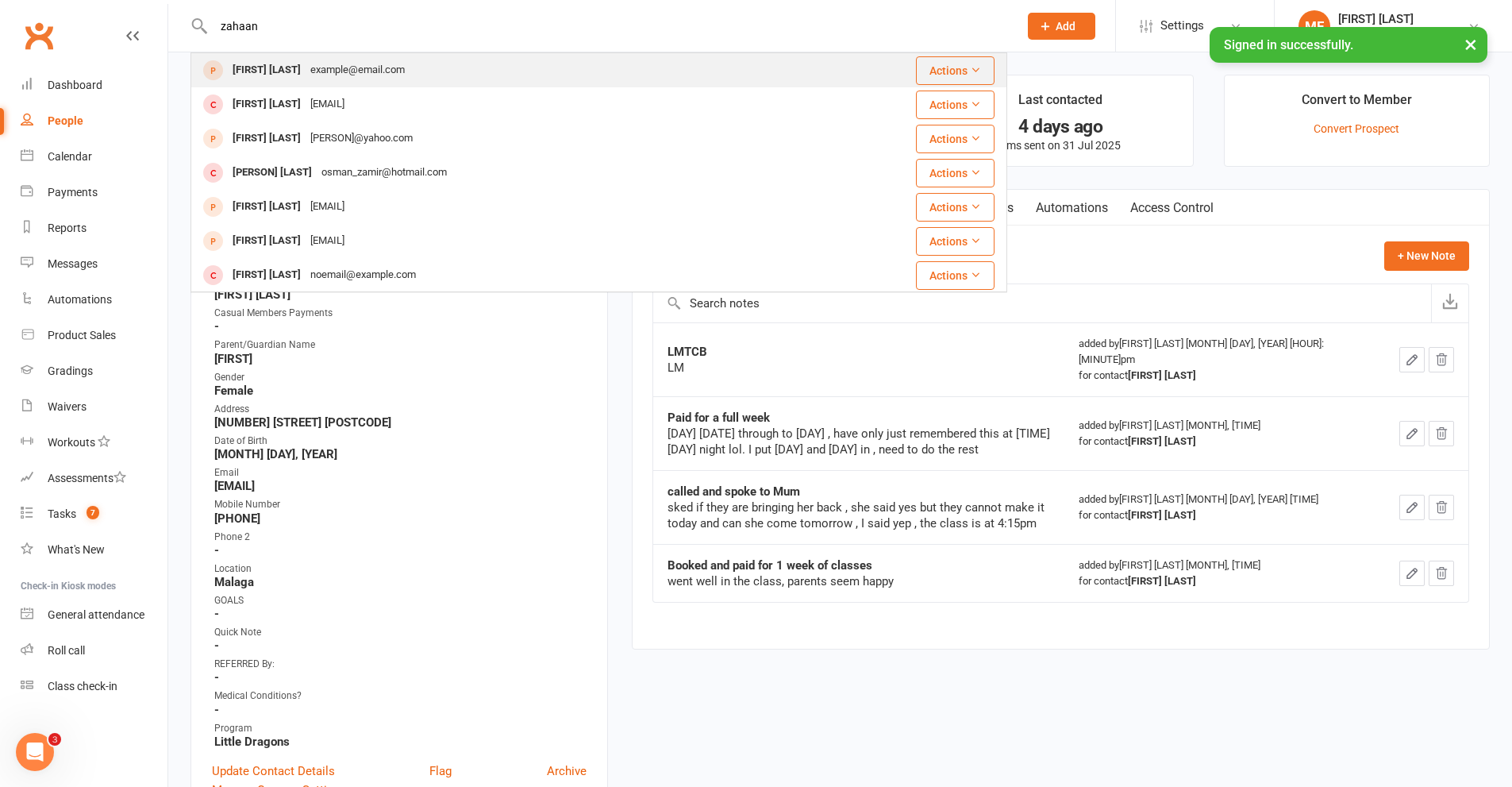type on "zahaan" 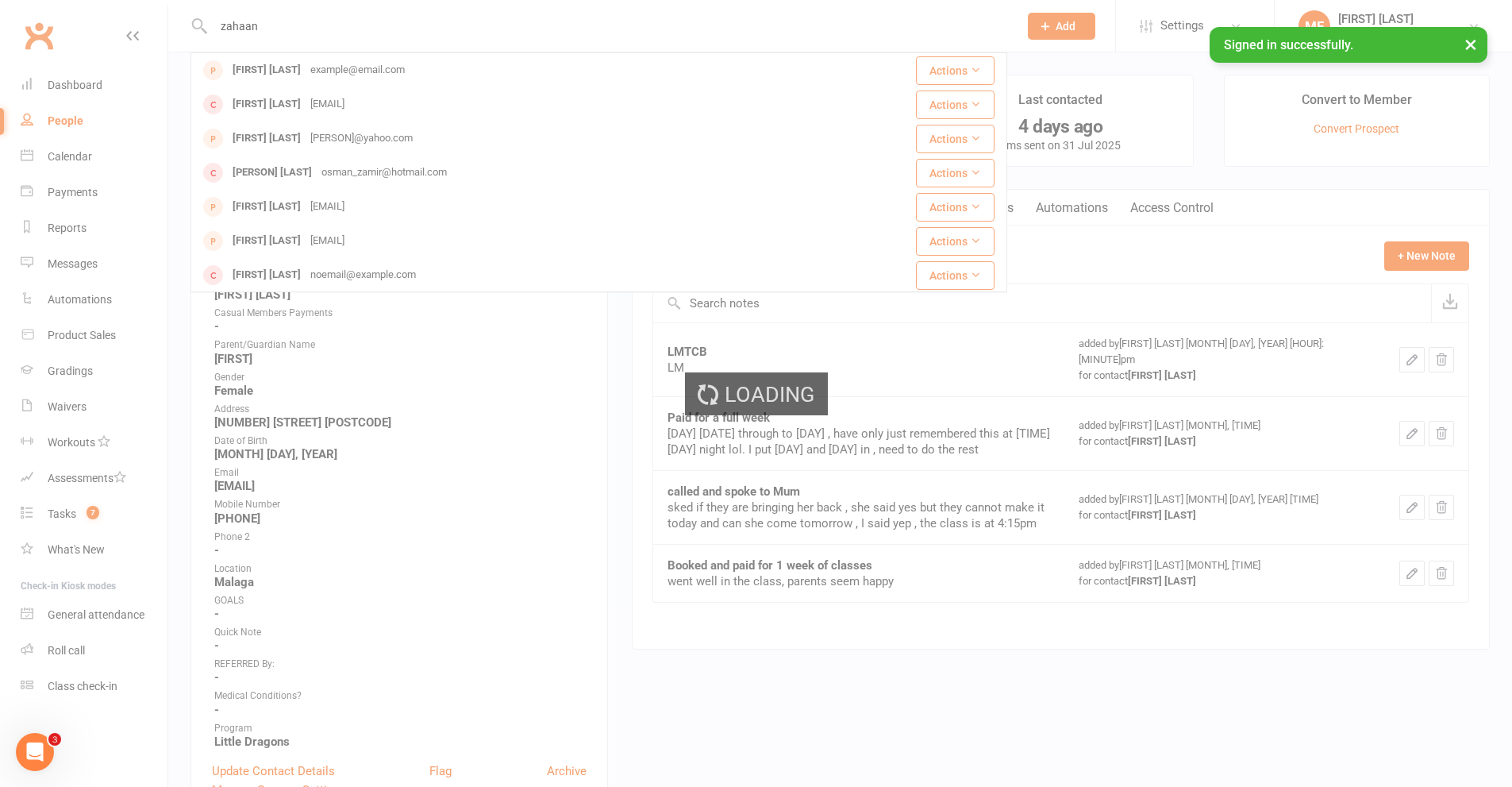 type 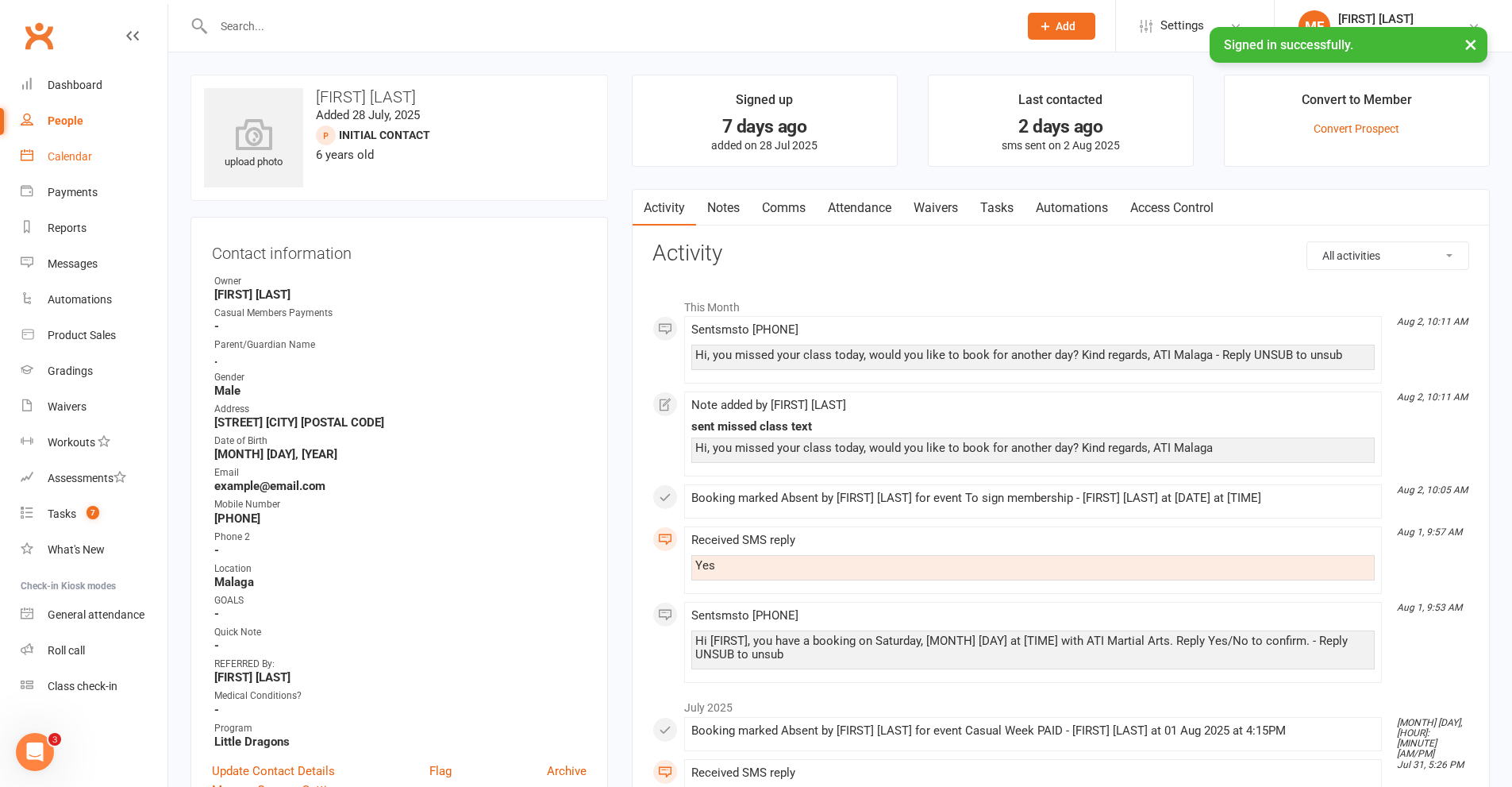 click on "Calendar" at bounding box center (94, 156) 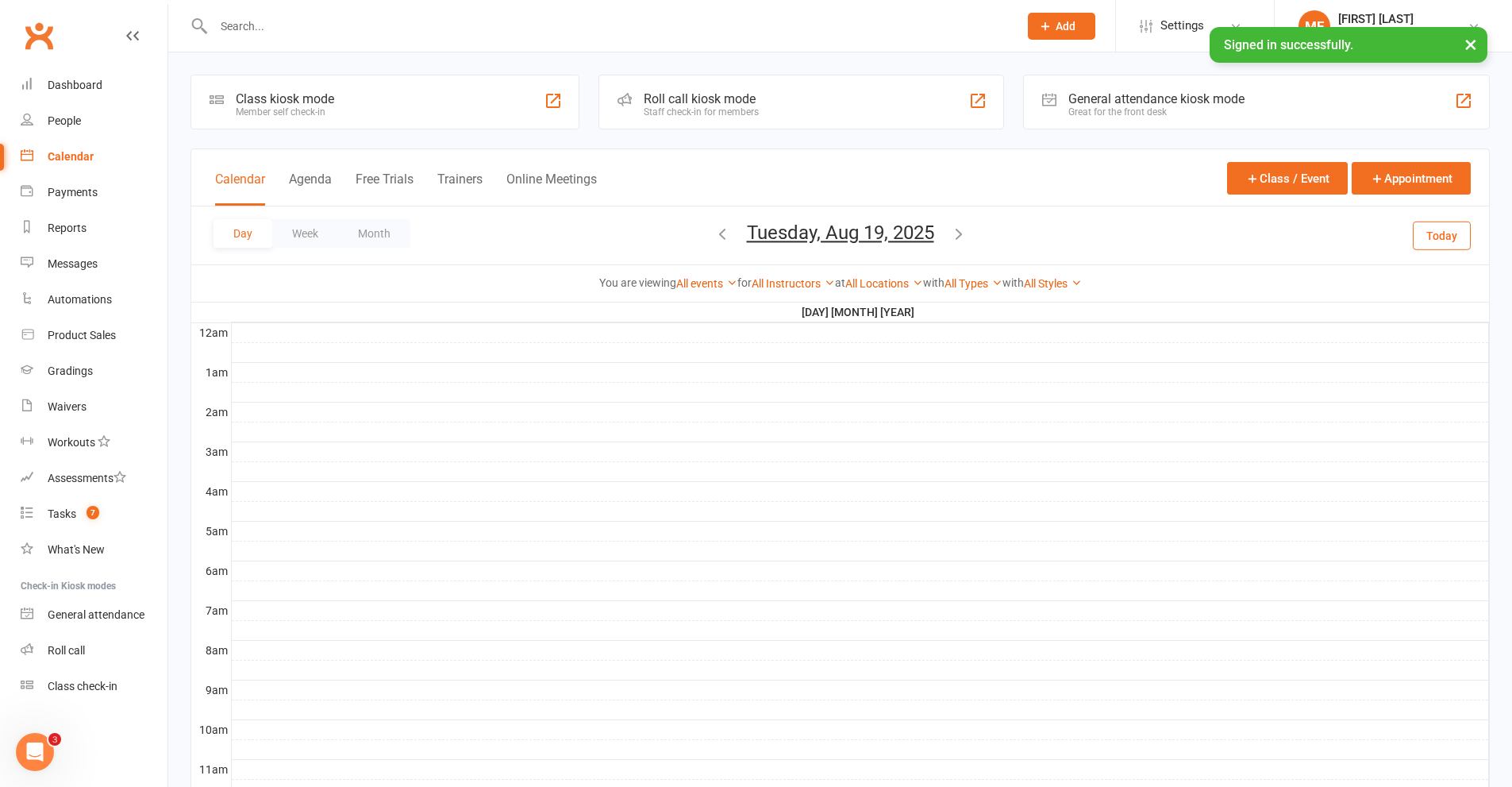 click on "Tuesday, Aug 19, 2025" at bounding box center (841, 233) 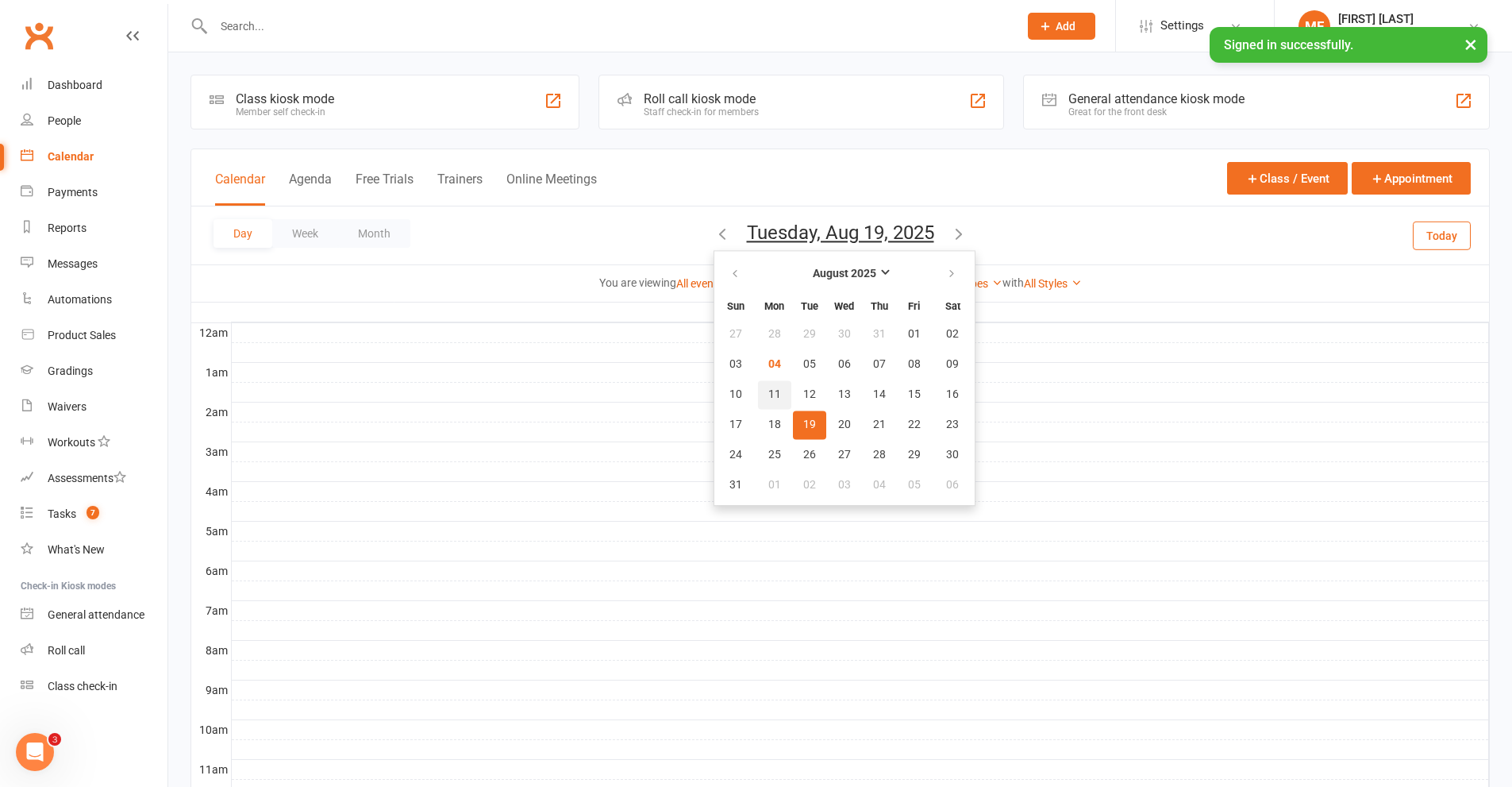 click on "11" at bounding box center (775, 395) 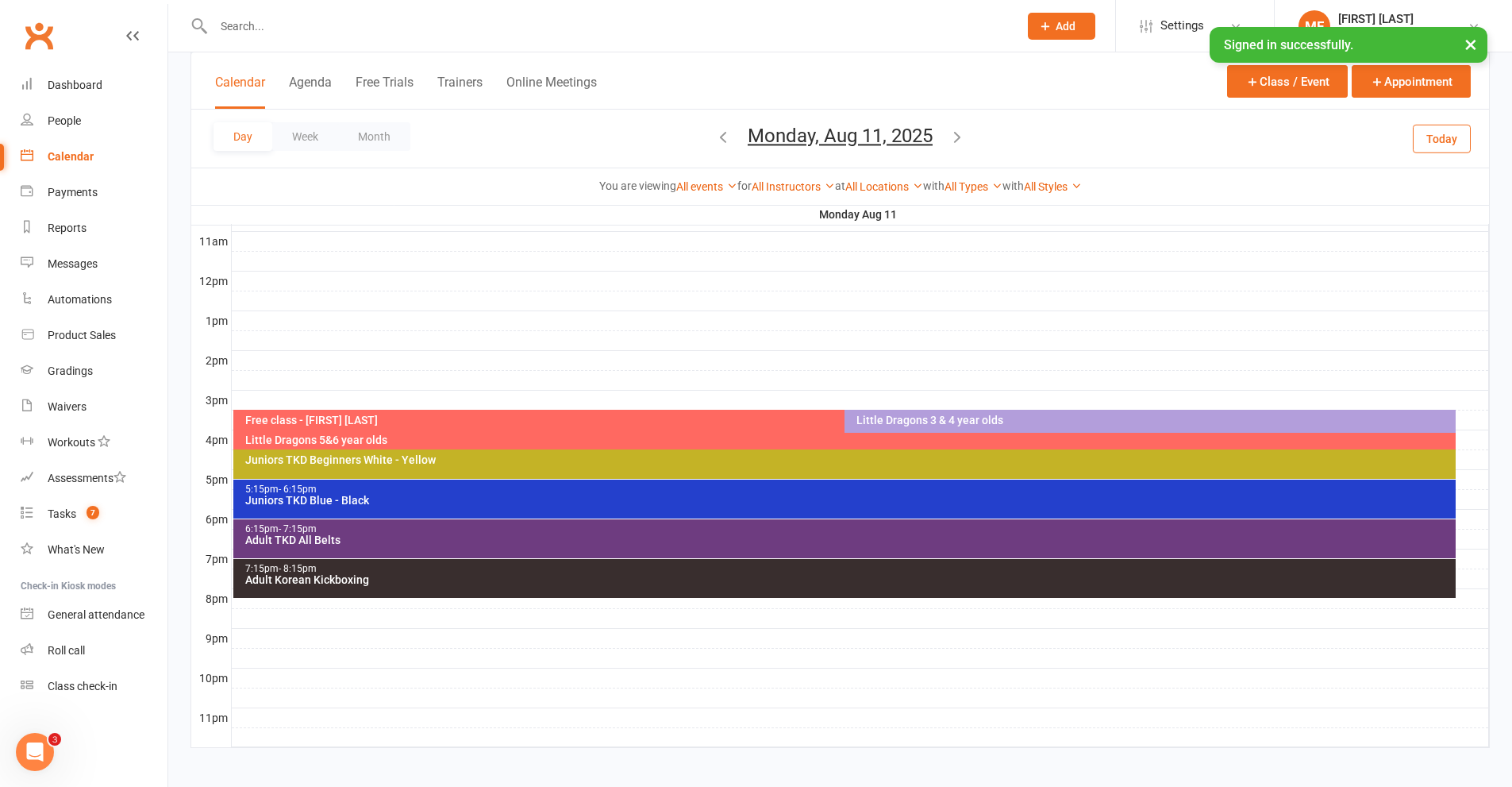 scroll, scrollTop: 534, scrollLeft: 0, axis: vertical 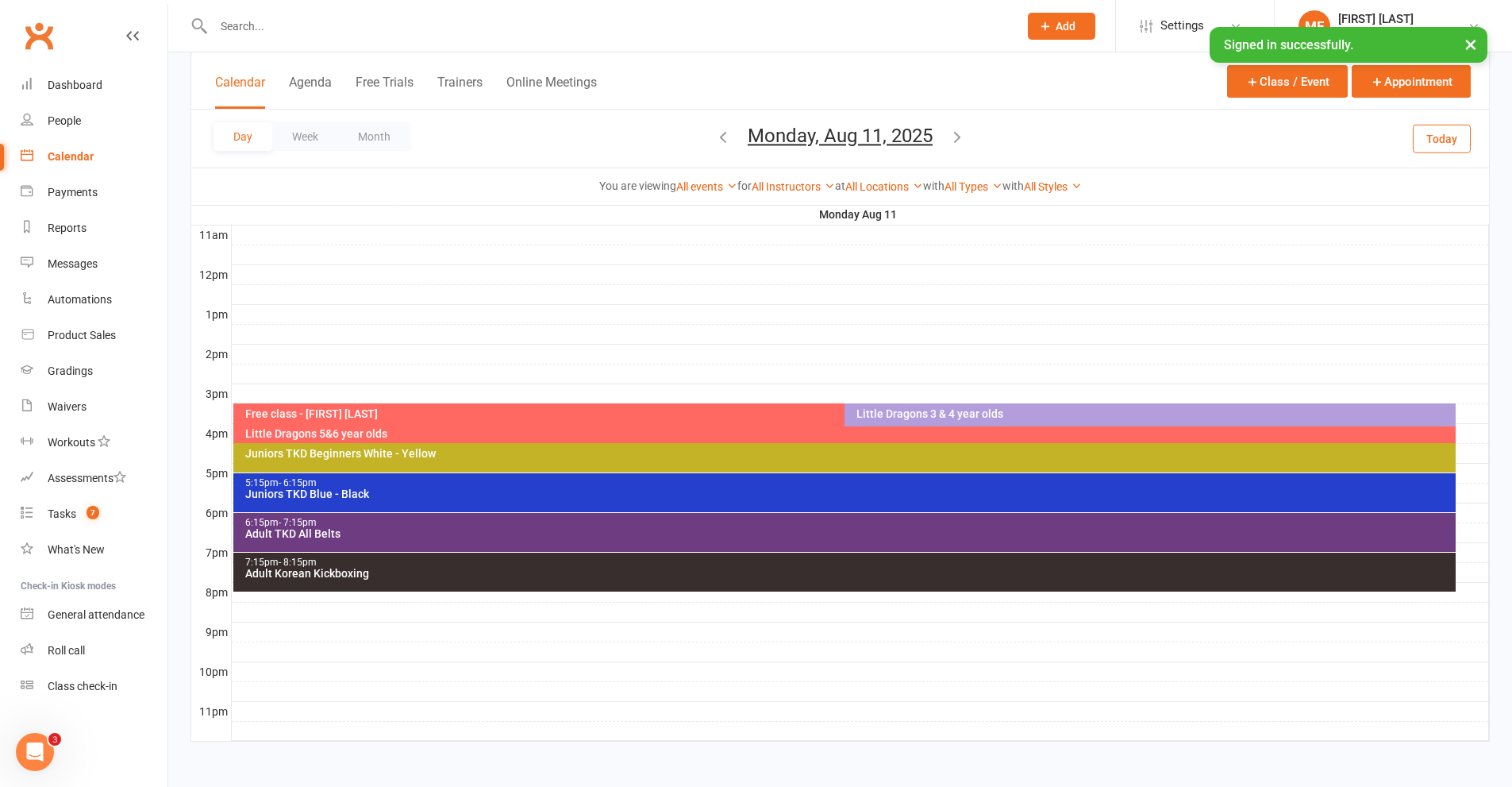click at bounding box center [860, 414] 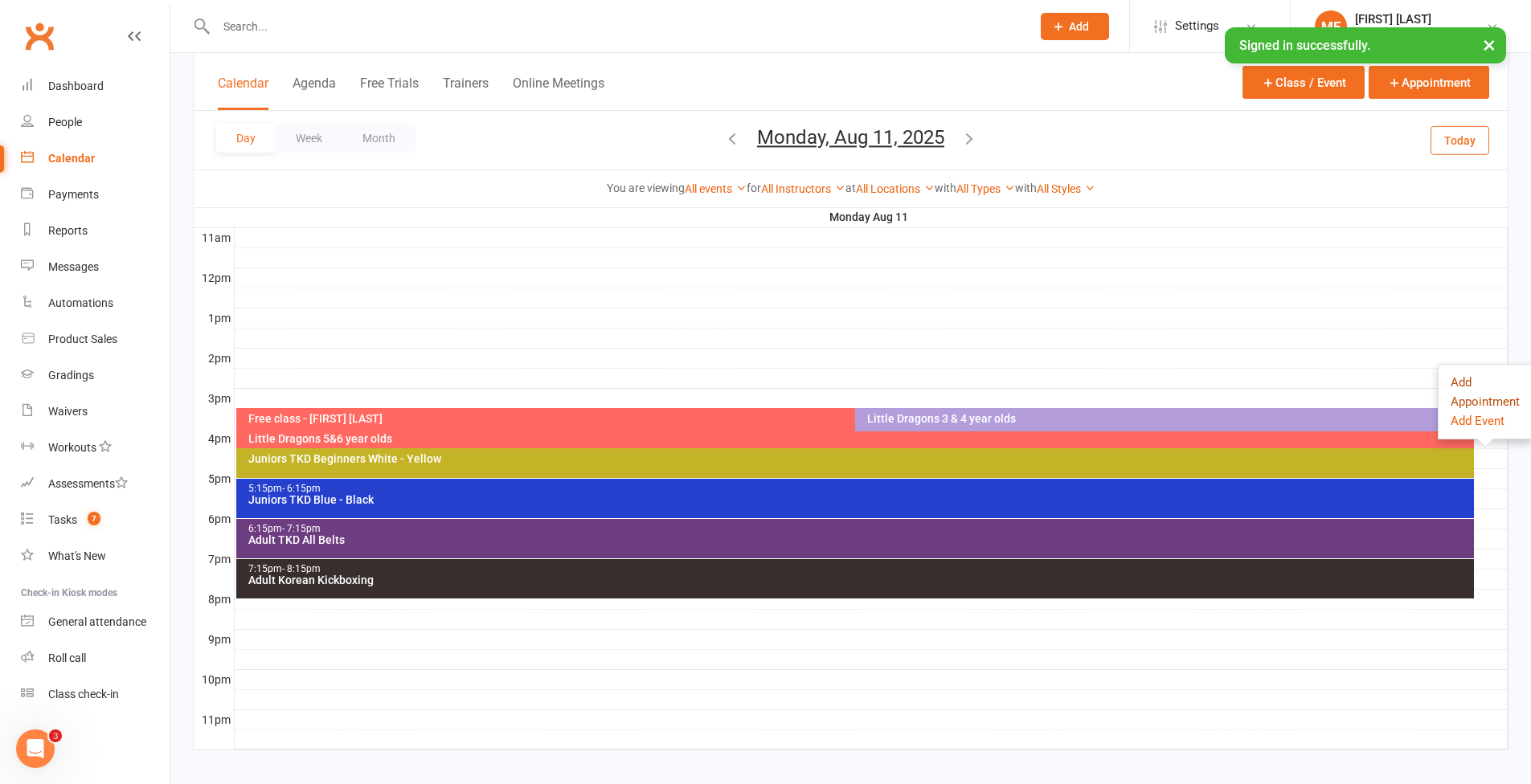 click on "Add Appointment" at bounding box center [1485, 392] 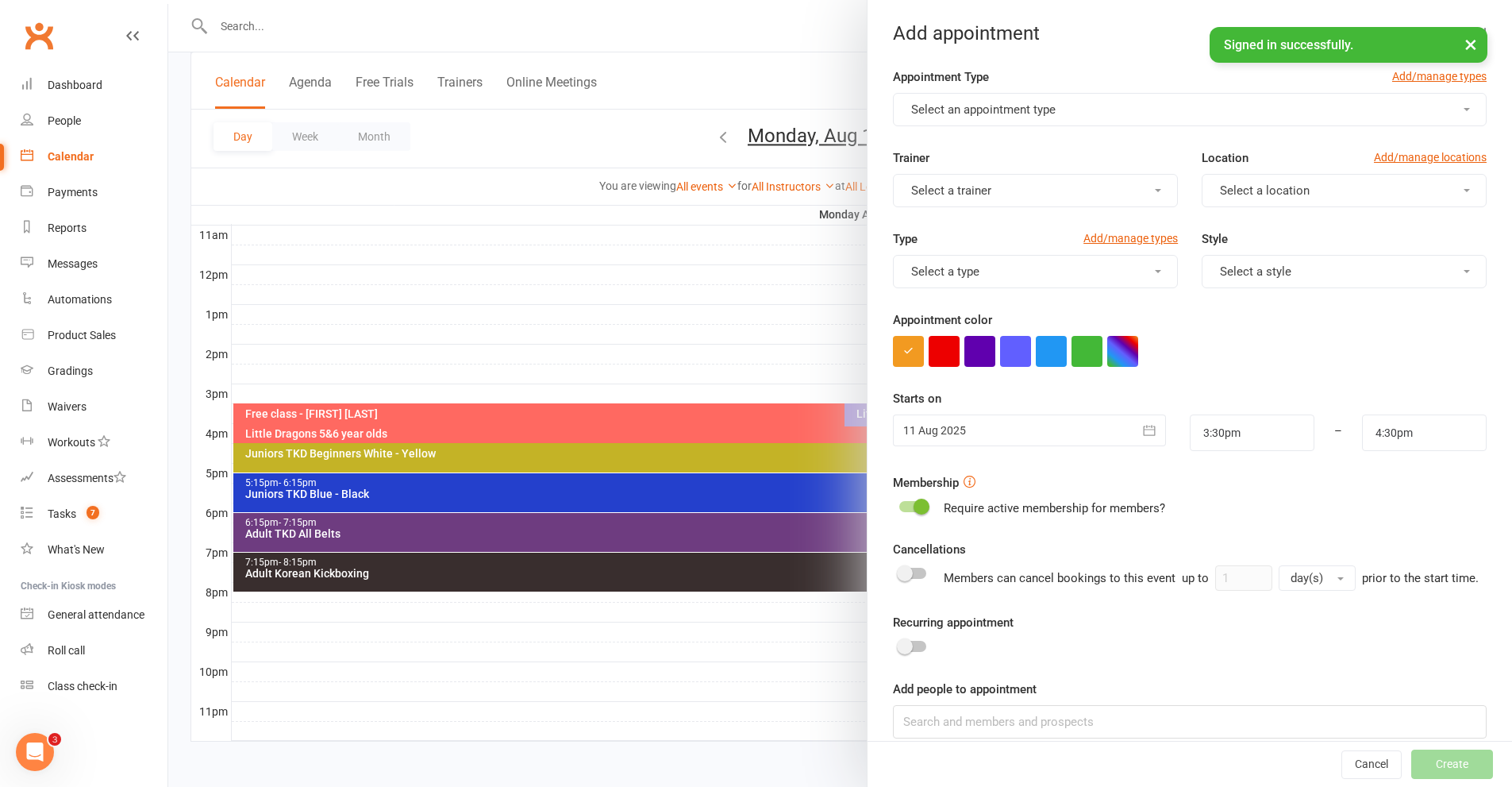 click on "Select an appointment type" at bounding box center [983, 110] 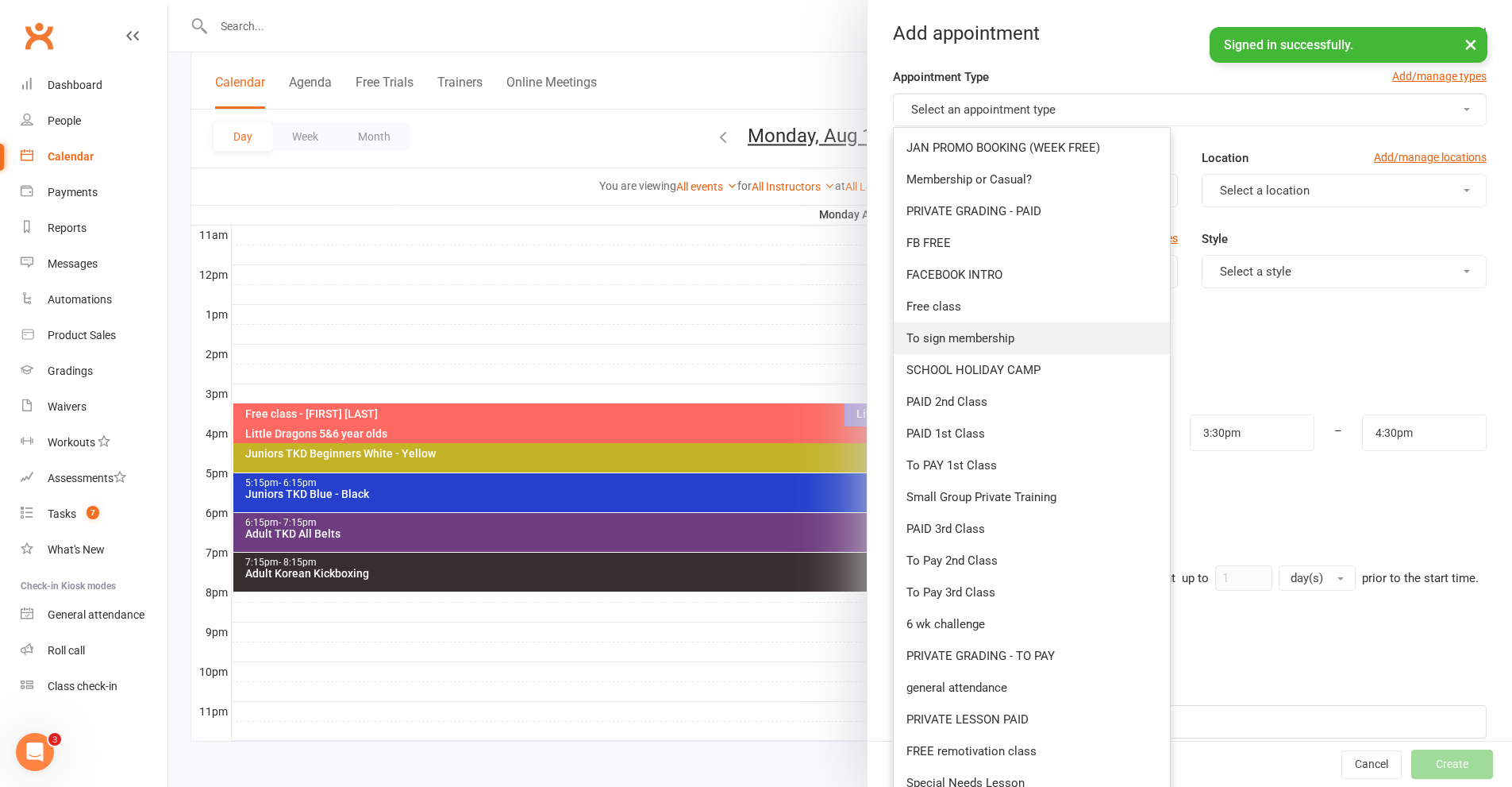 click on "To sign membership" at bounding box center (960, 338) 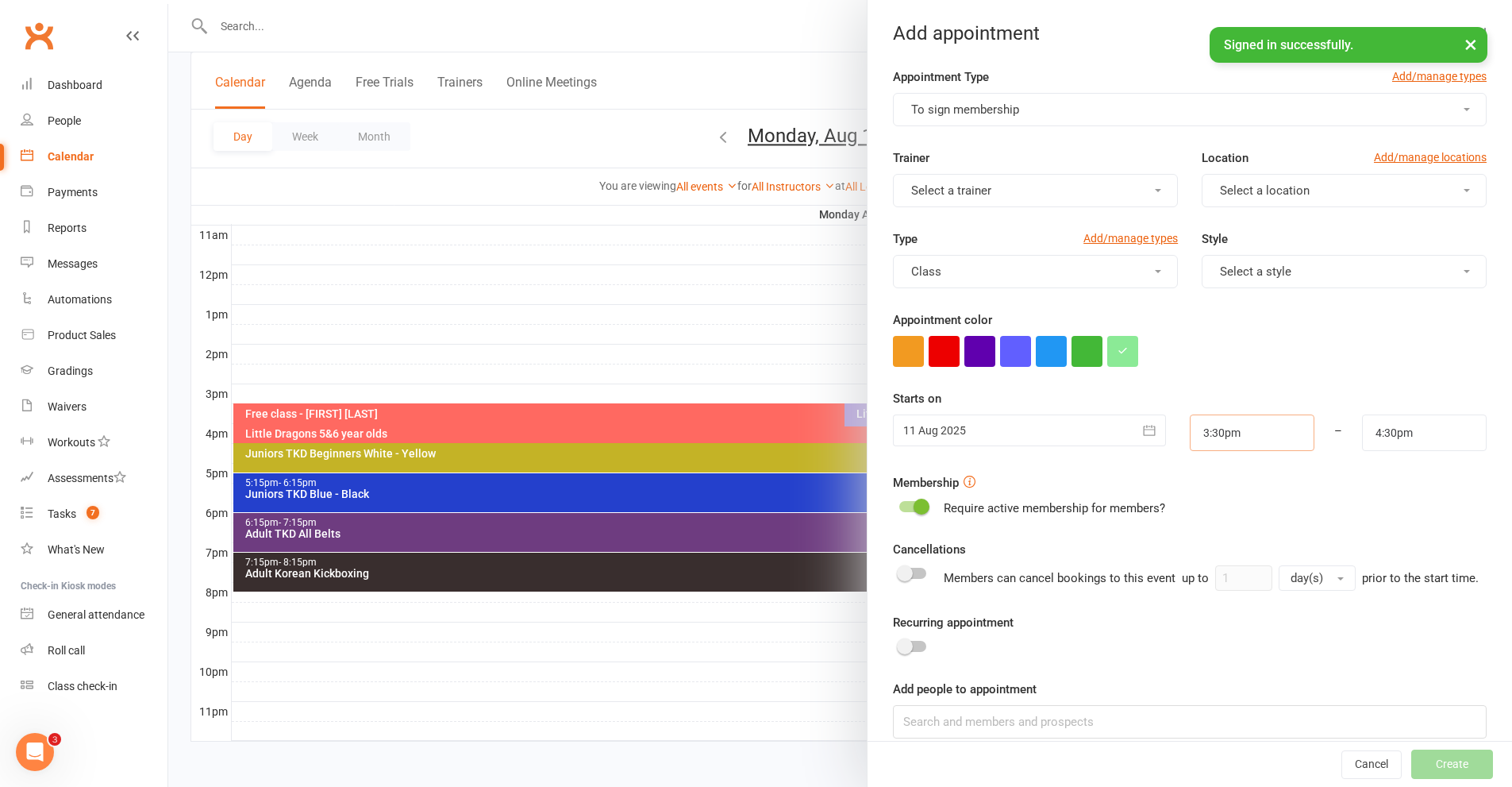 click on "3:30pm" at bounding box center (1252, 433) 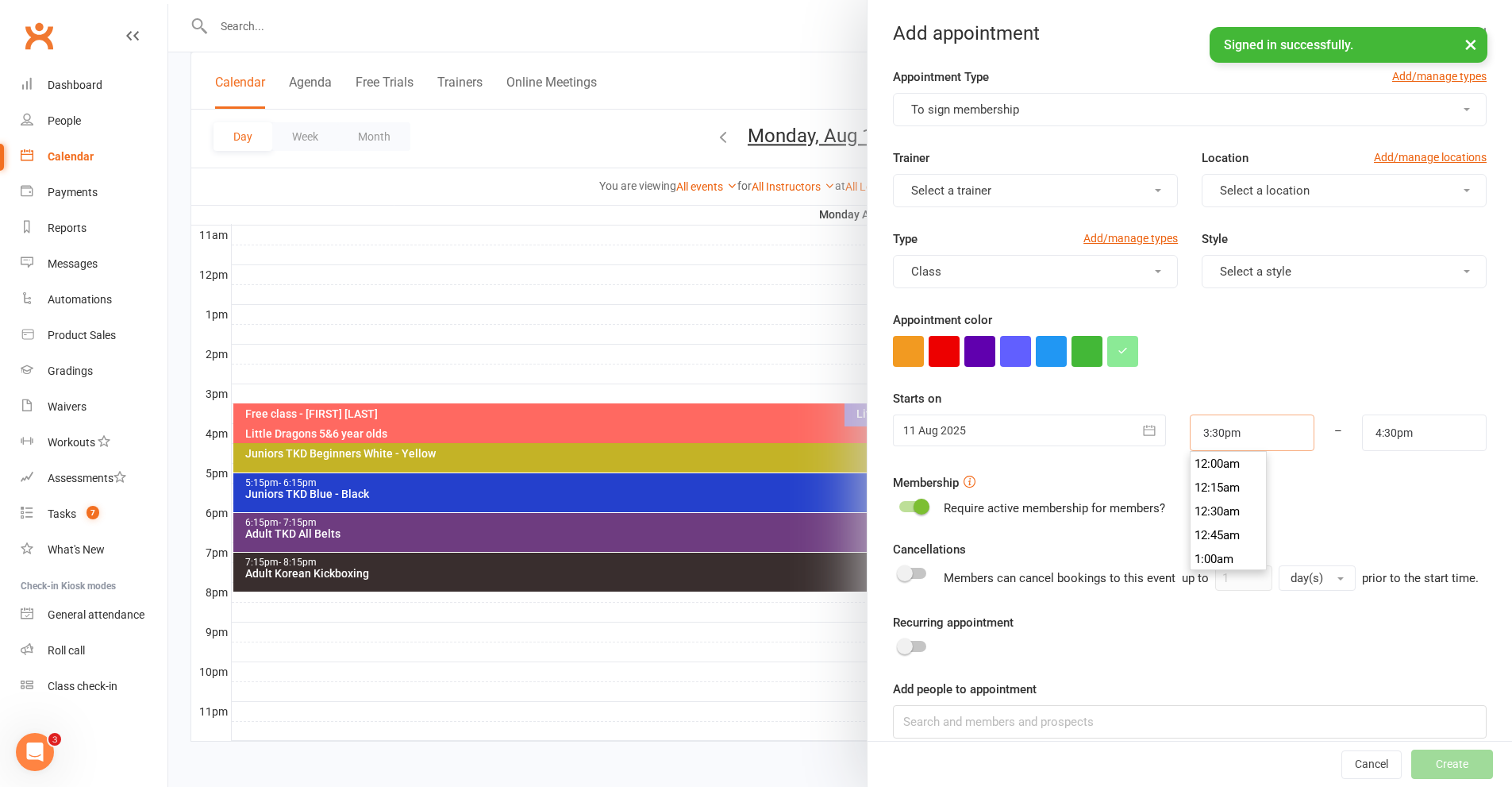 scroll, scrollTop: 1453, scrollLeft: 0, axis: vertical 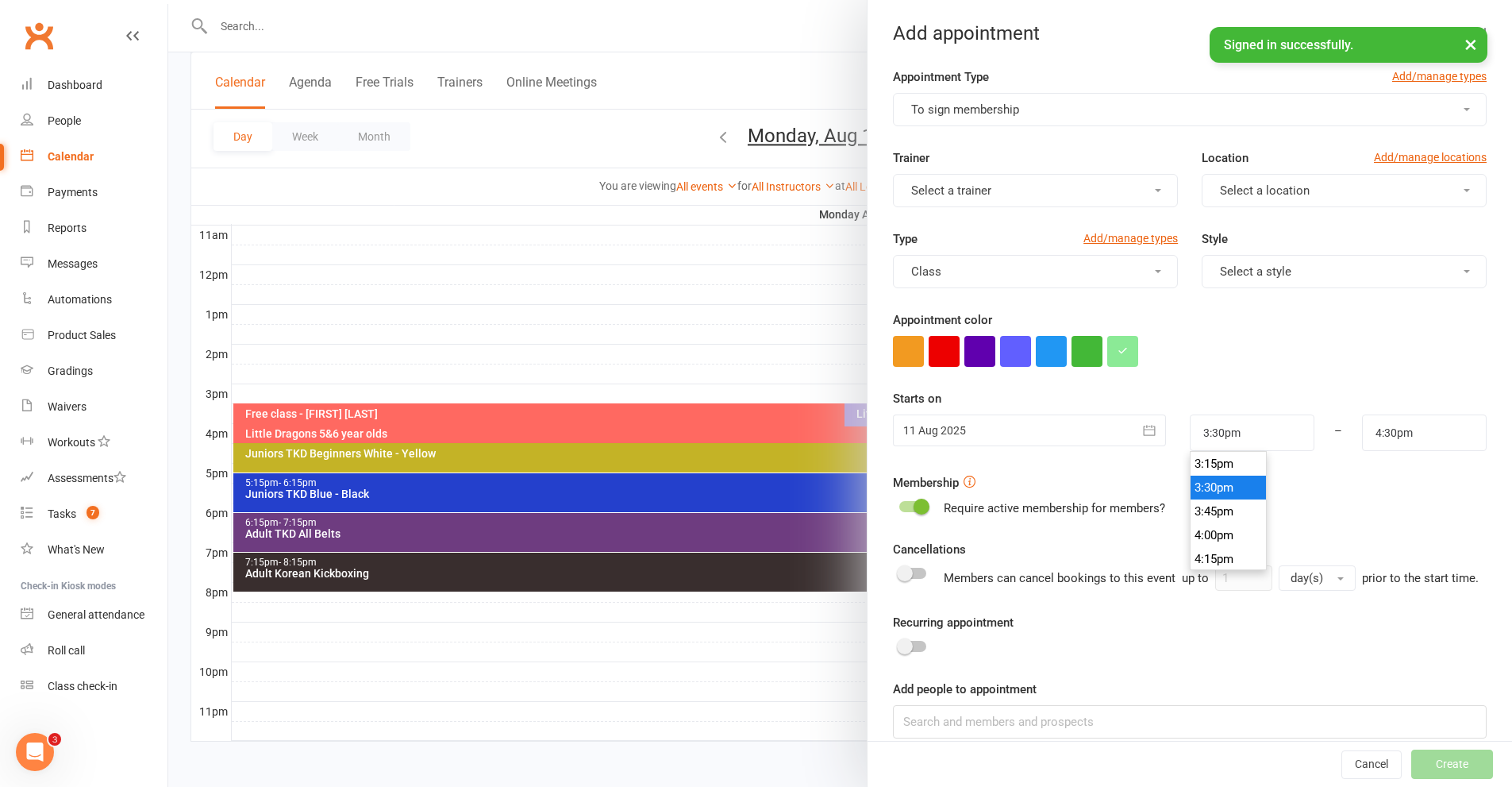 click on "Appointment Type Add/manage types
To sign membership
Trainer
Select a trainer
Location Add/manage locations
Select a location
Type Add/manage types
Class
Style
Select a style
Appointment color Time [TIME] – [TIME] Starts on [DATE]
[MONTH] [YEAR]
Sun Mon Tue Wed Thu Fri Sat
31
27
28
29
30
31
01
02
03
32
03
04
05
06
07
08
09
33 10" at bounding box center [1190, 403] 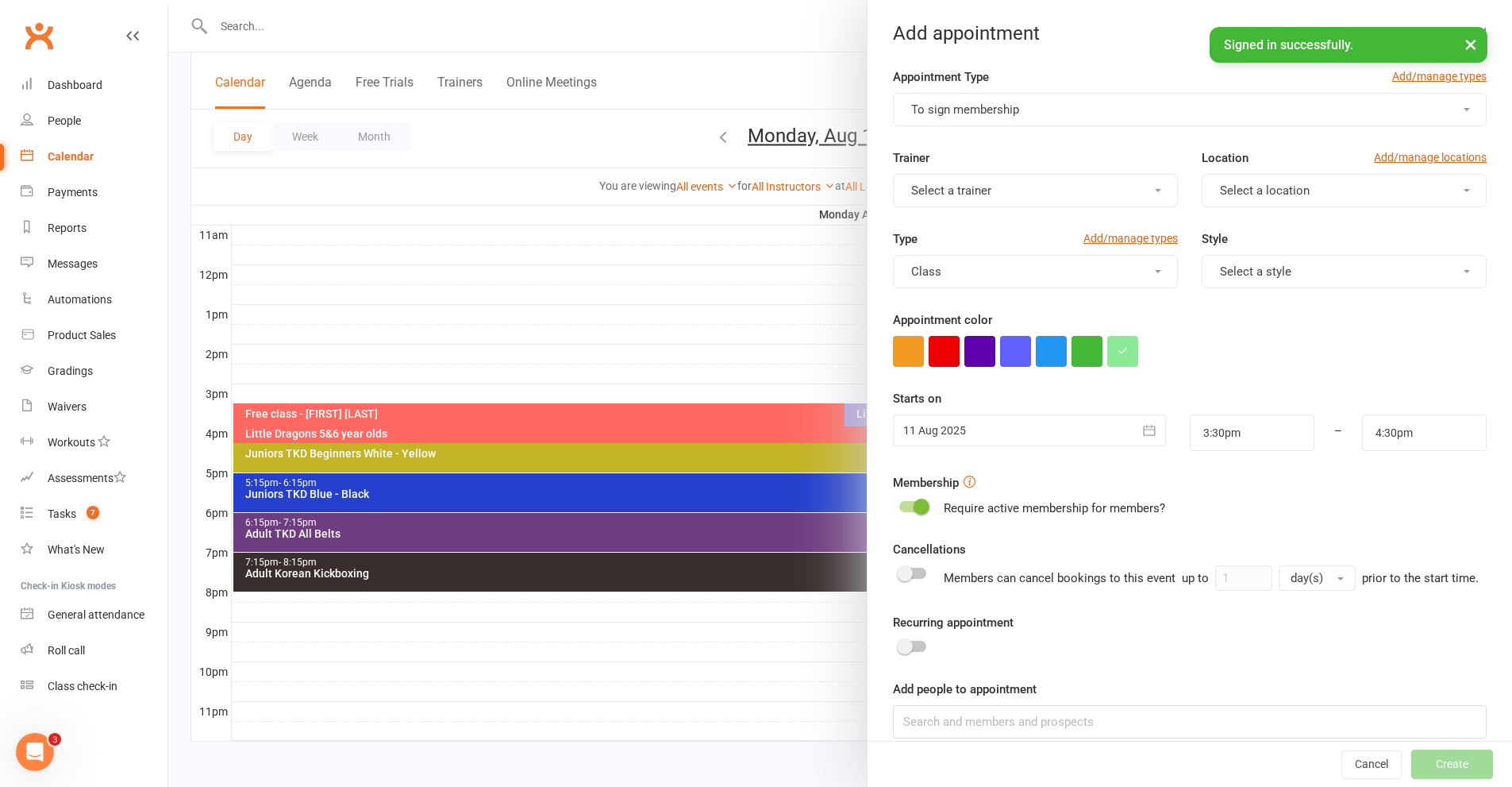 click on "To sign membership" at bounding box center [965, 110] 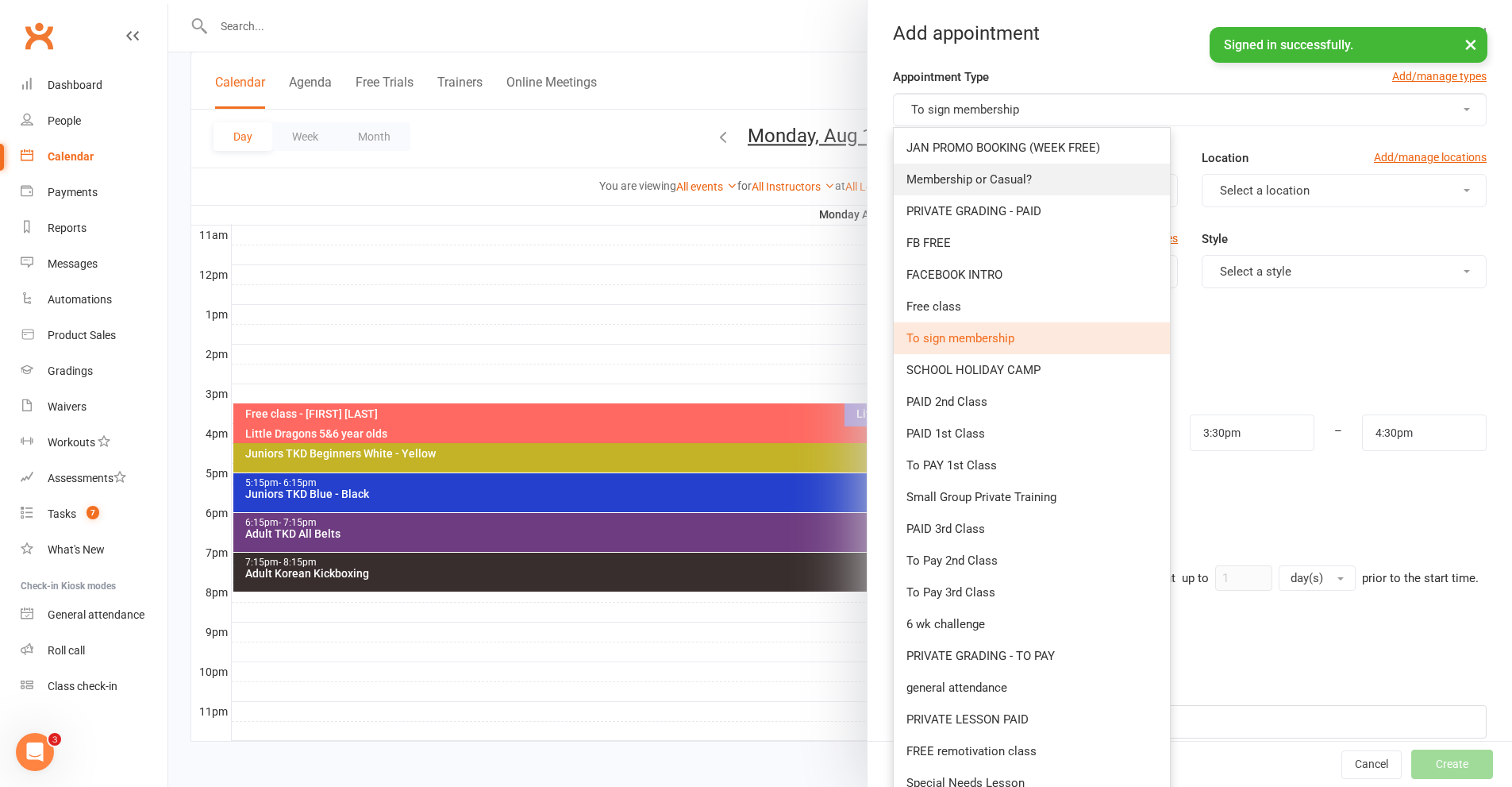 click on "Membership or Casual?" at bounding box center [1032, 179] 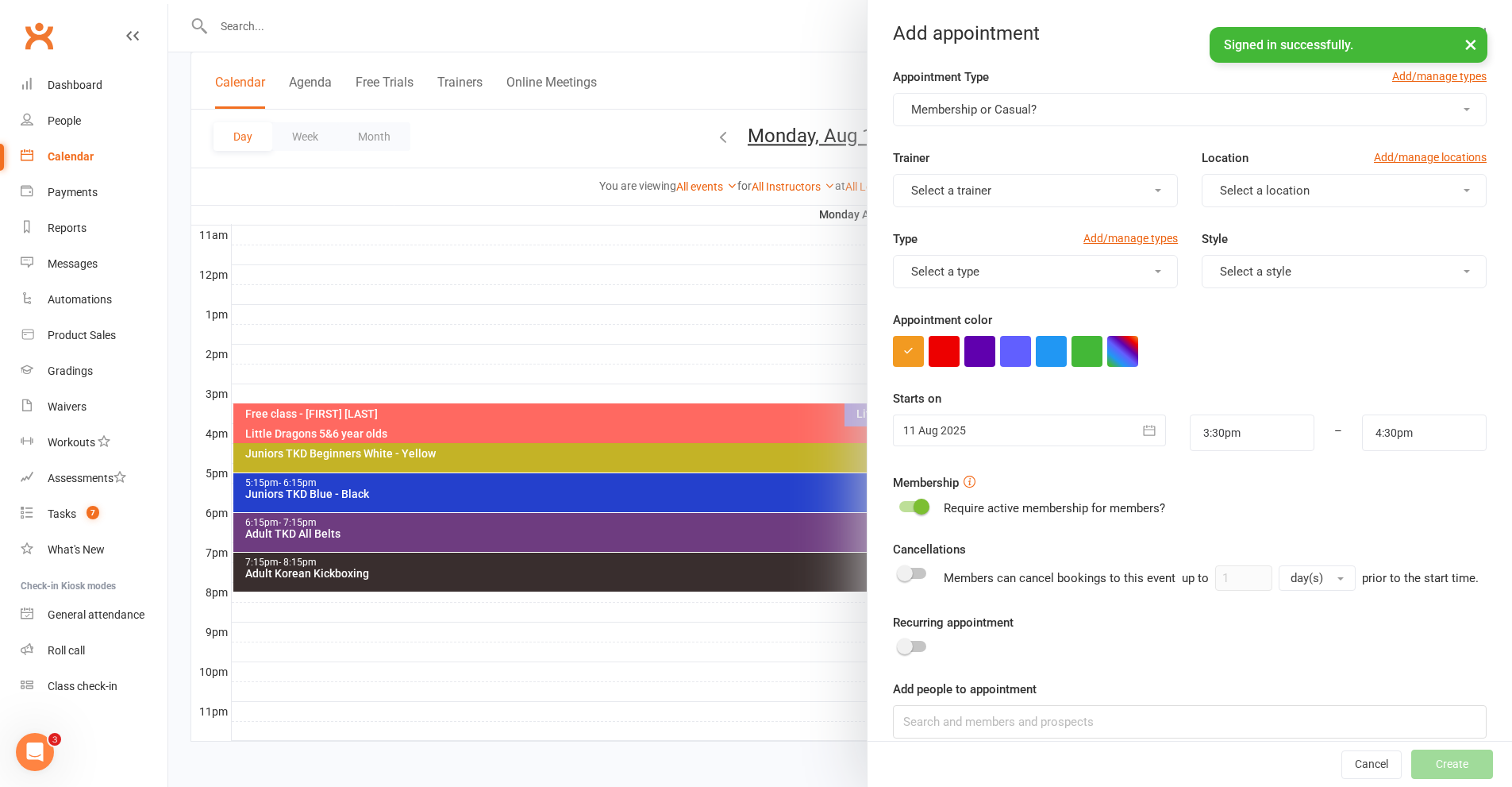click on "Select a location" at bounding box center [1264, 191] 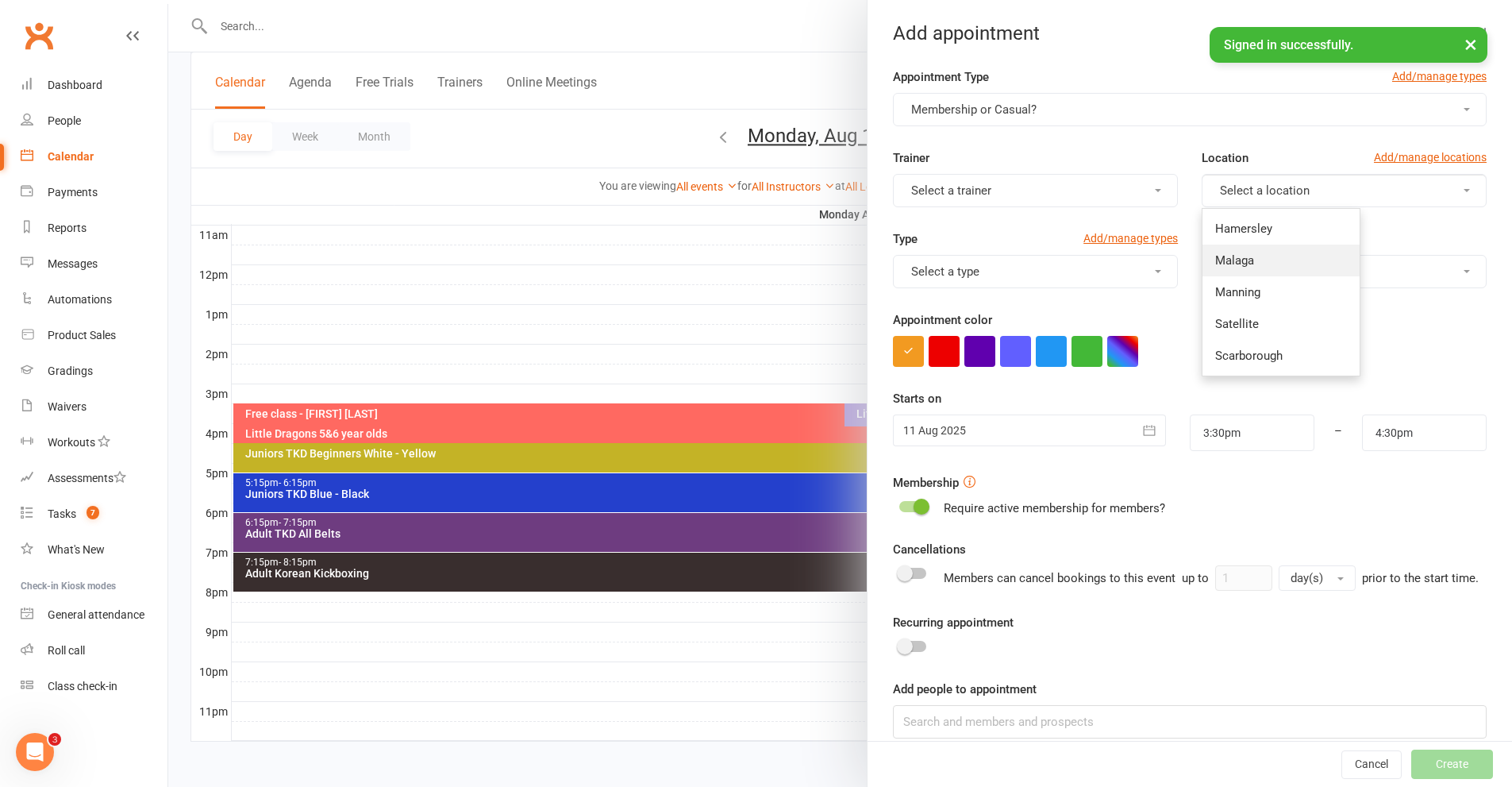 click on "Malaga" at bounding box center [1281, 260] 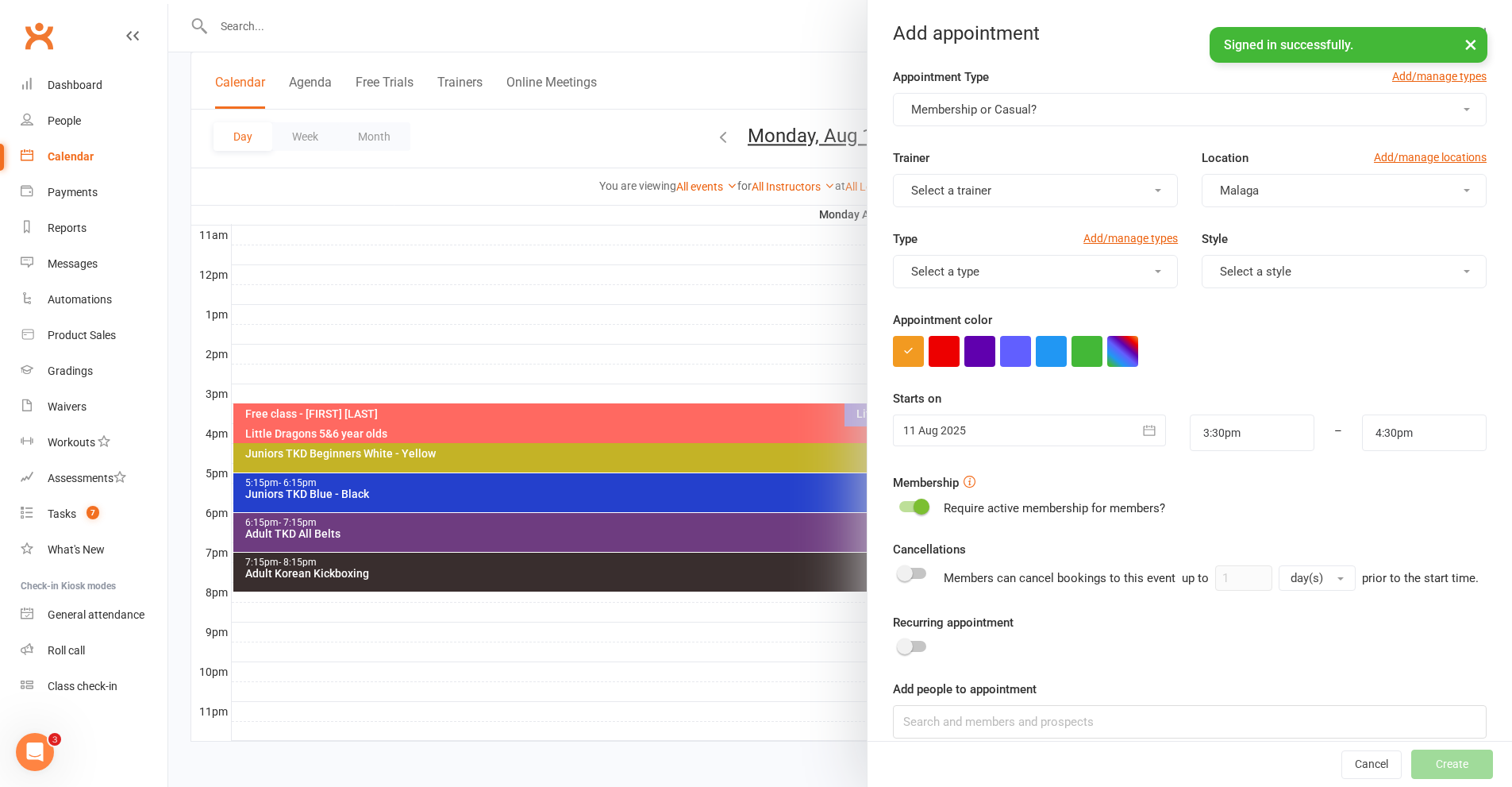 click on "Select a type" at bounding box center (945, 272) 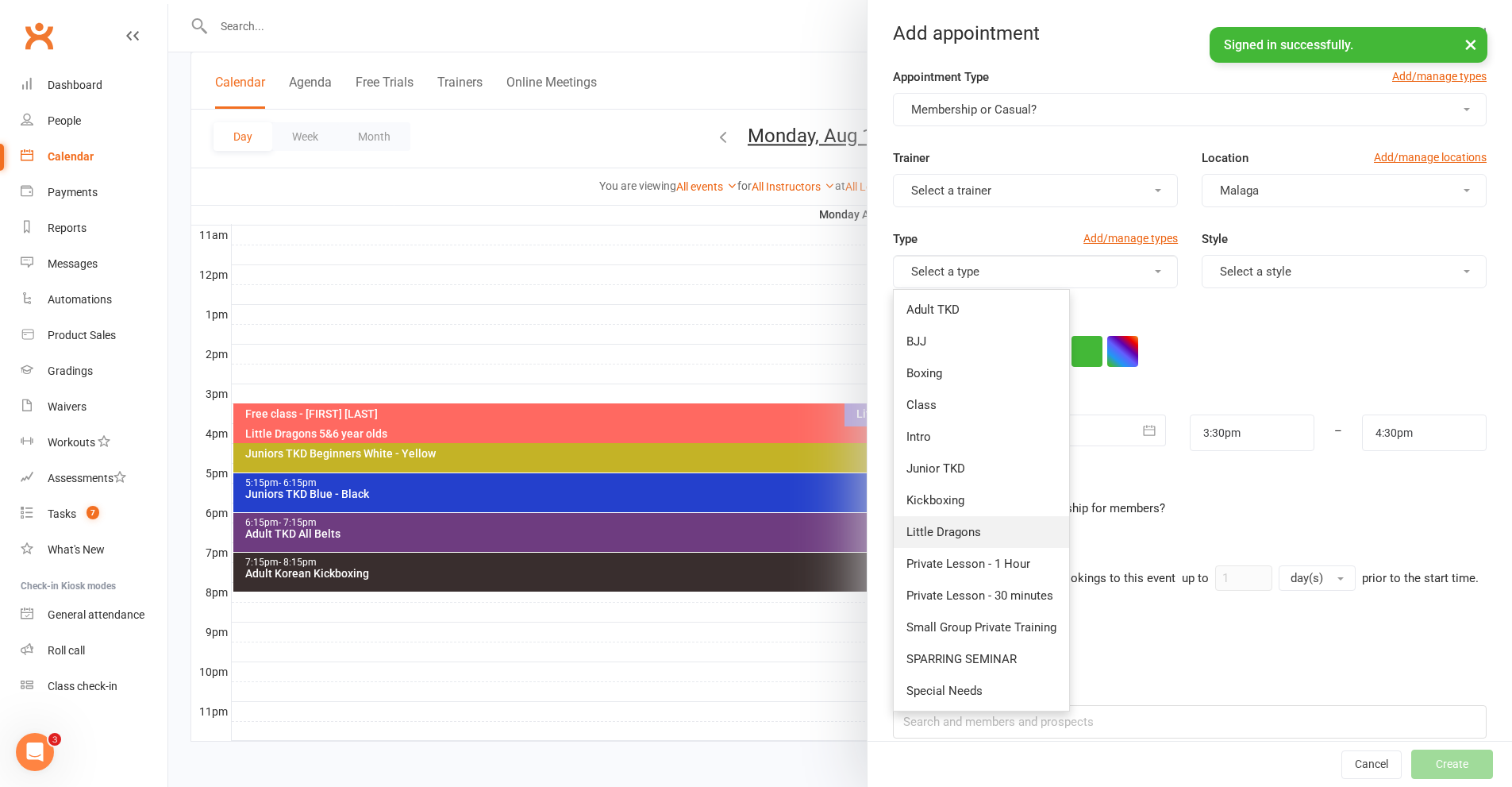click on "Little Dragons" at bounding box center (944, 532) 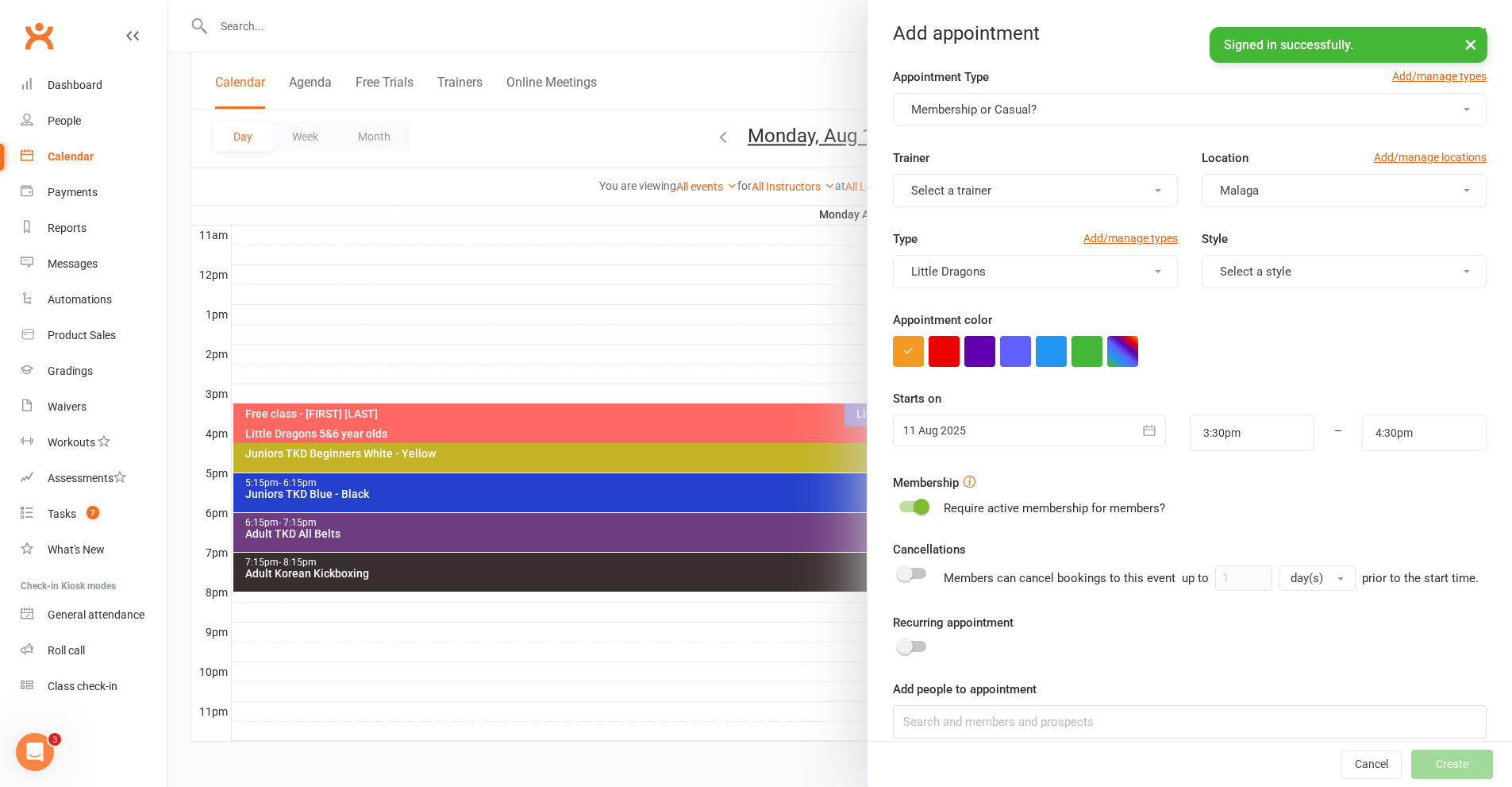 click on "Select a trainer" at bounding box center (1035, 191) 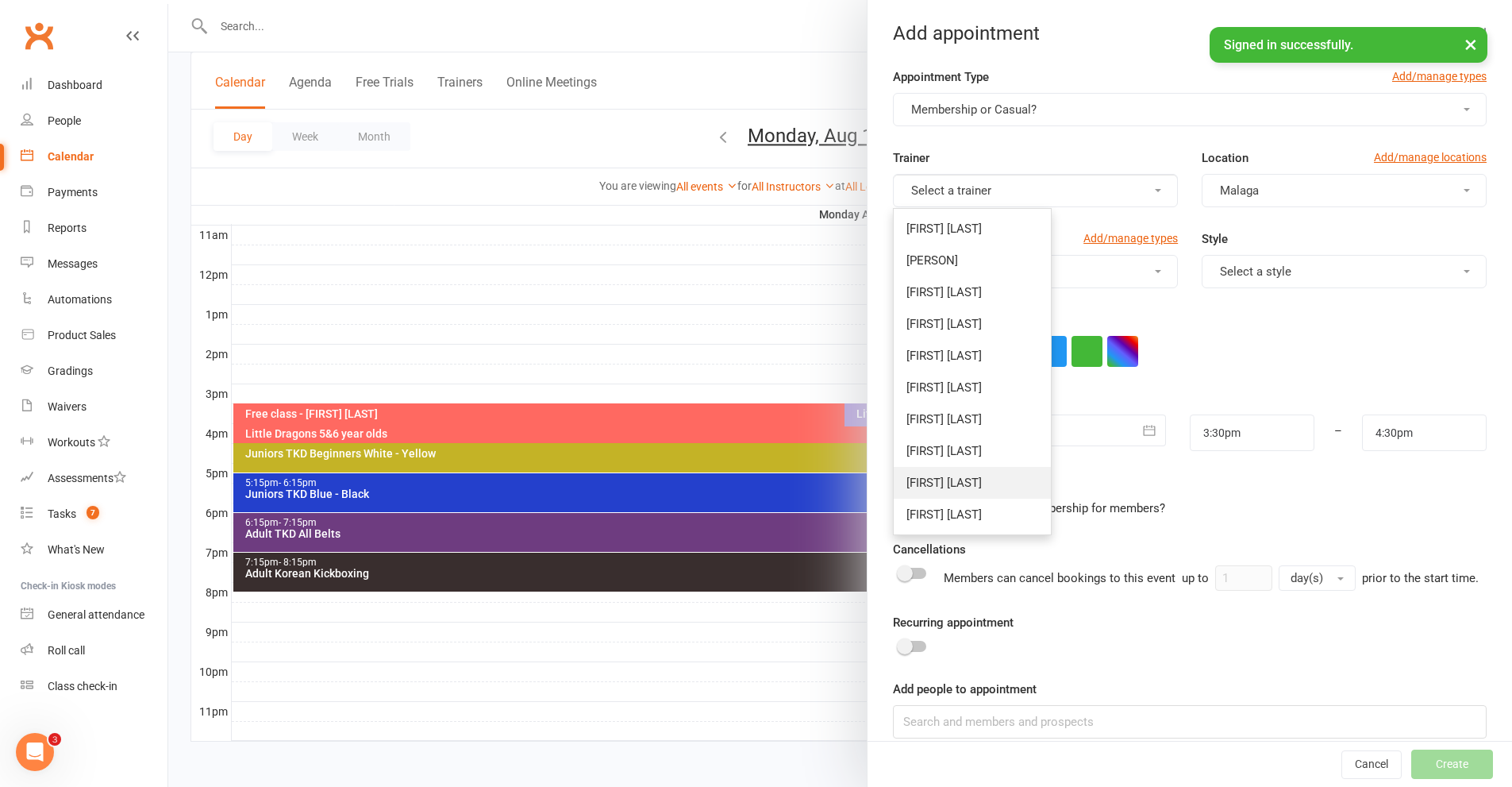click on "[FIRST] [LAST]" at bounding box center (944, 483) 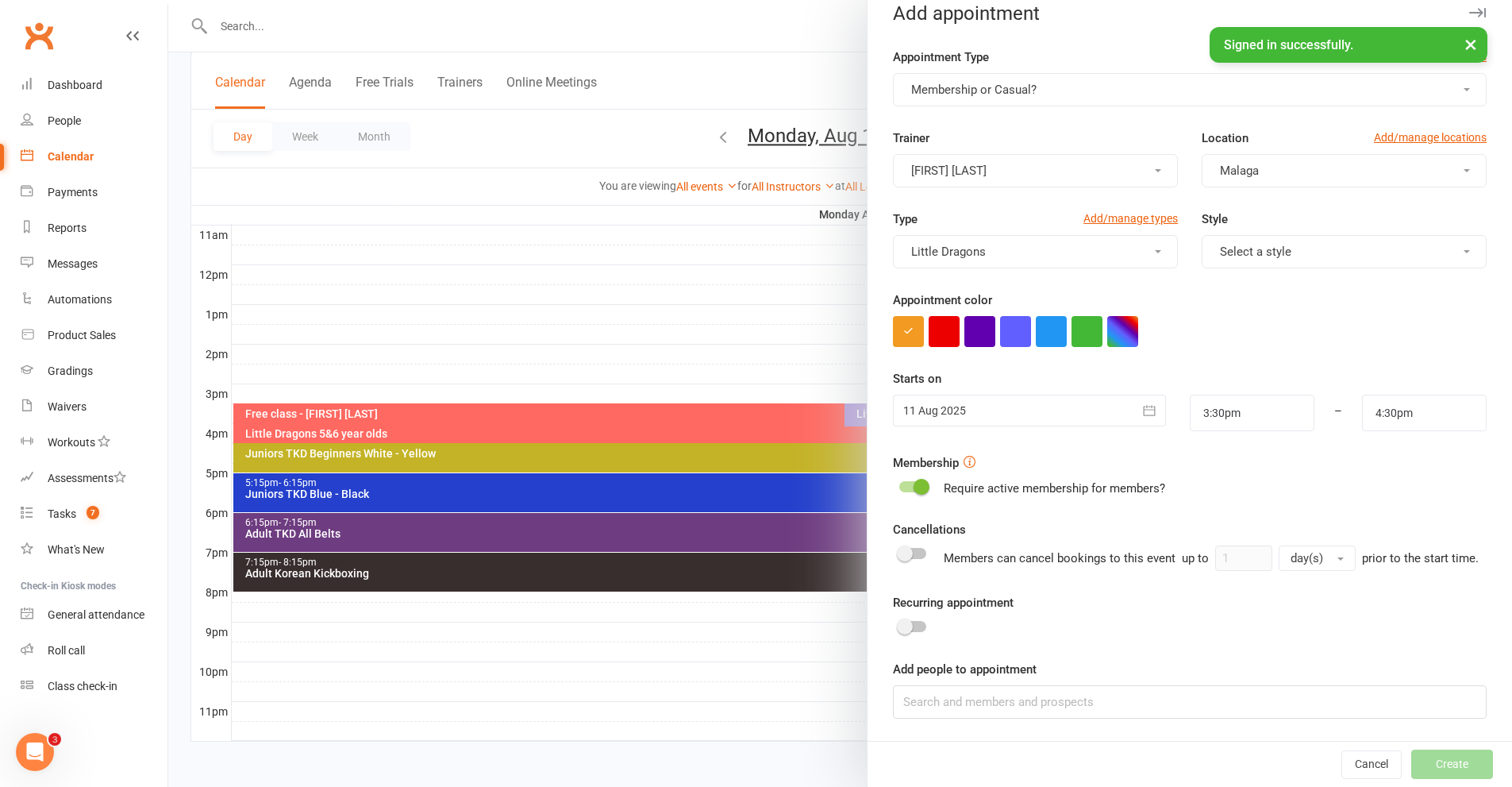 scroll, scrollTop: 39, scrollLeft: 0, axis: vertical 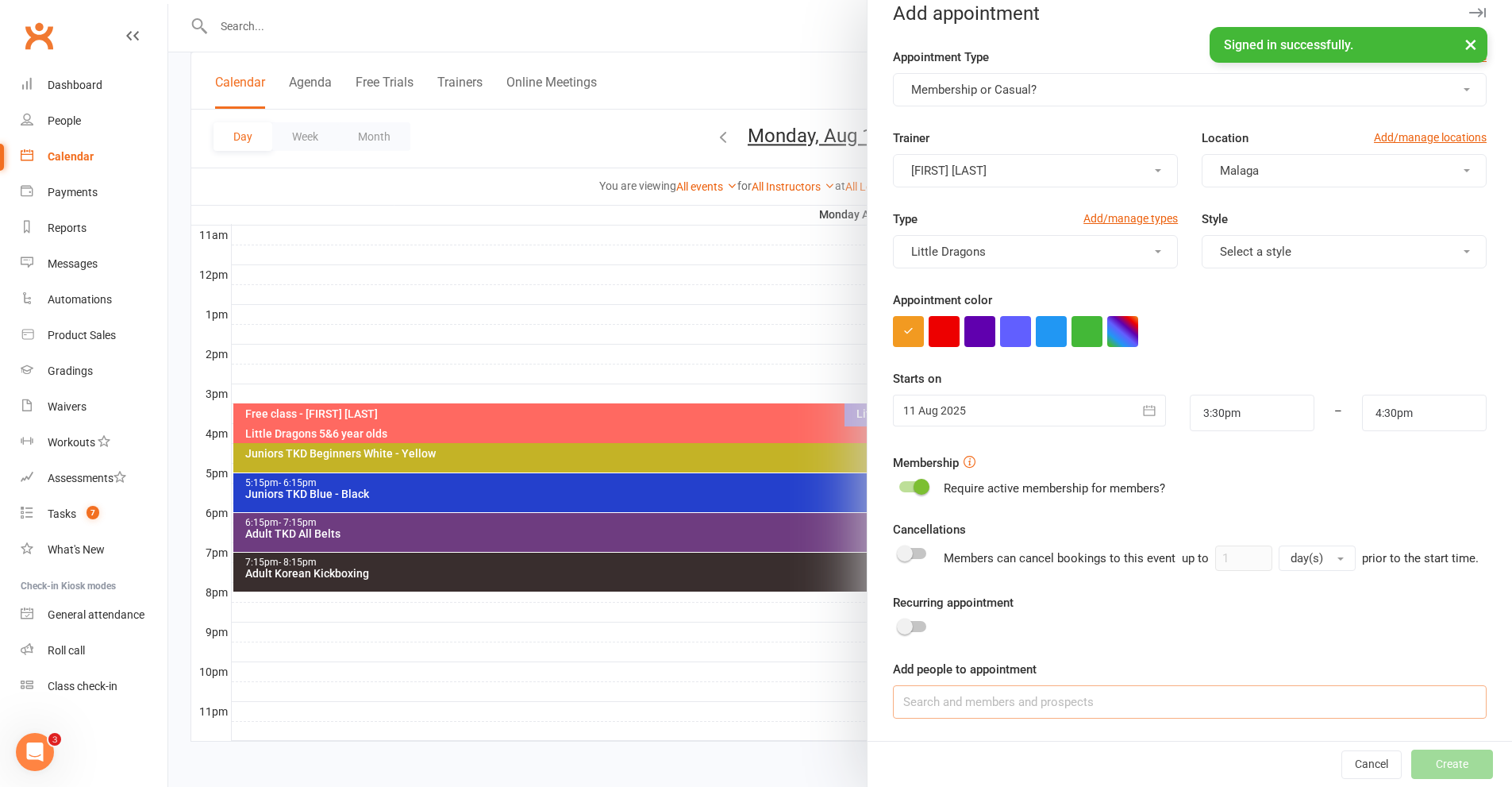 click at bounding box center (1190, 702) 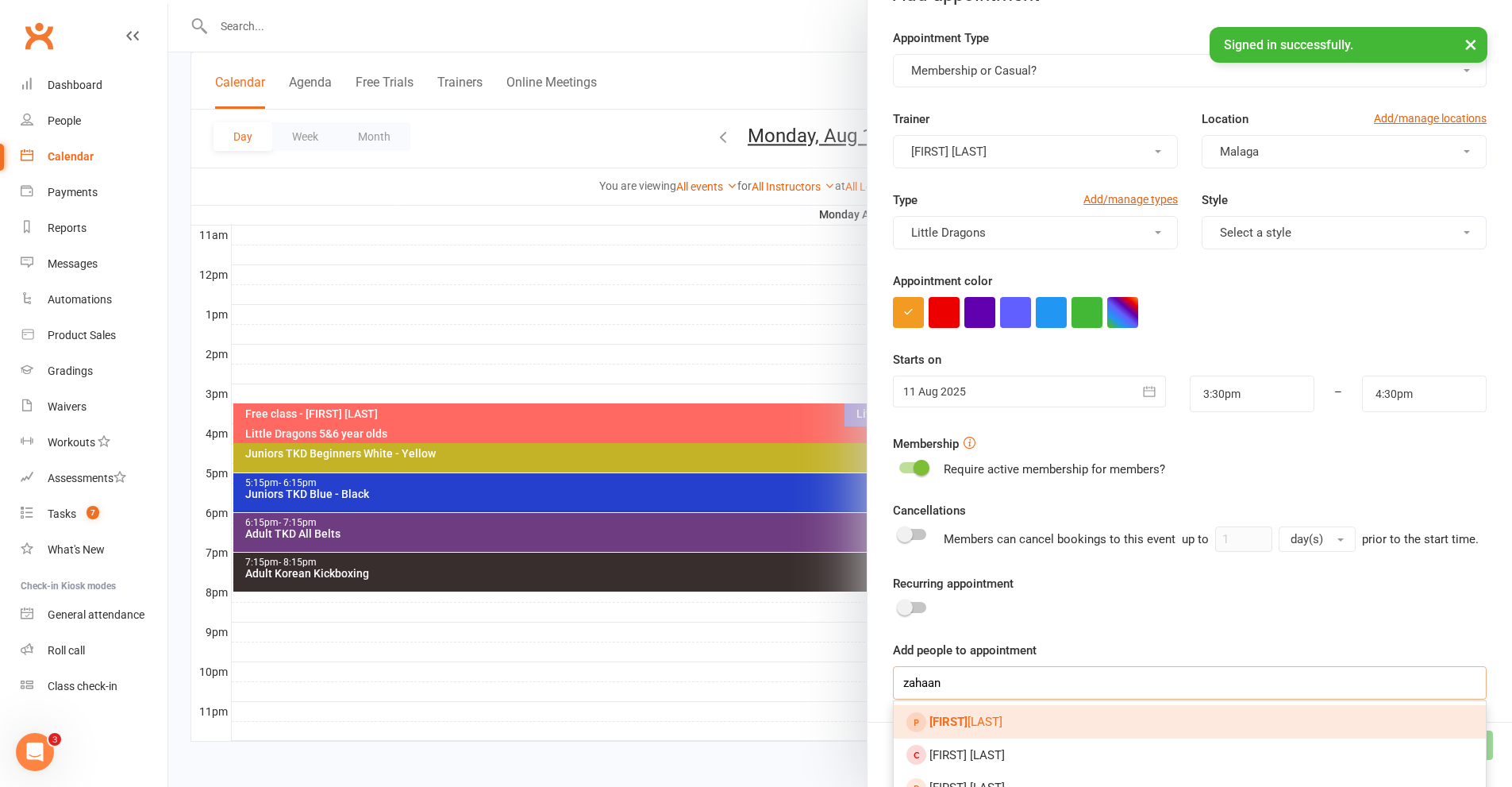 type on "zahaan" 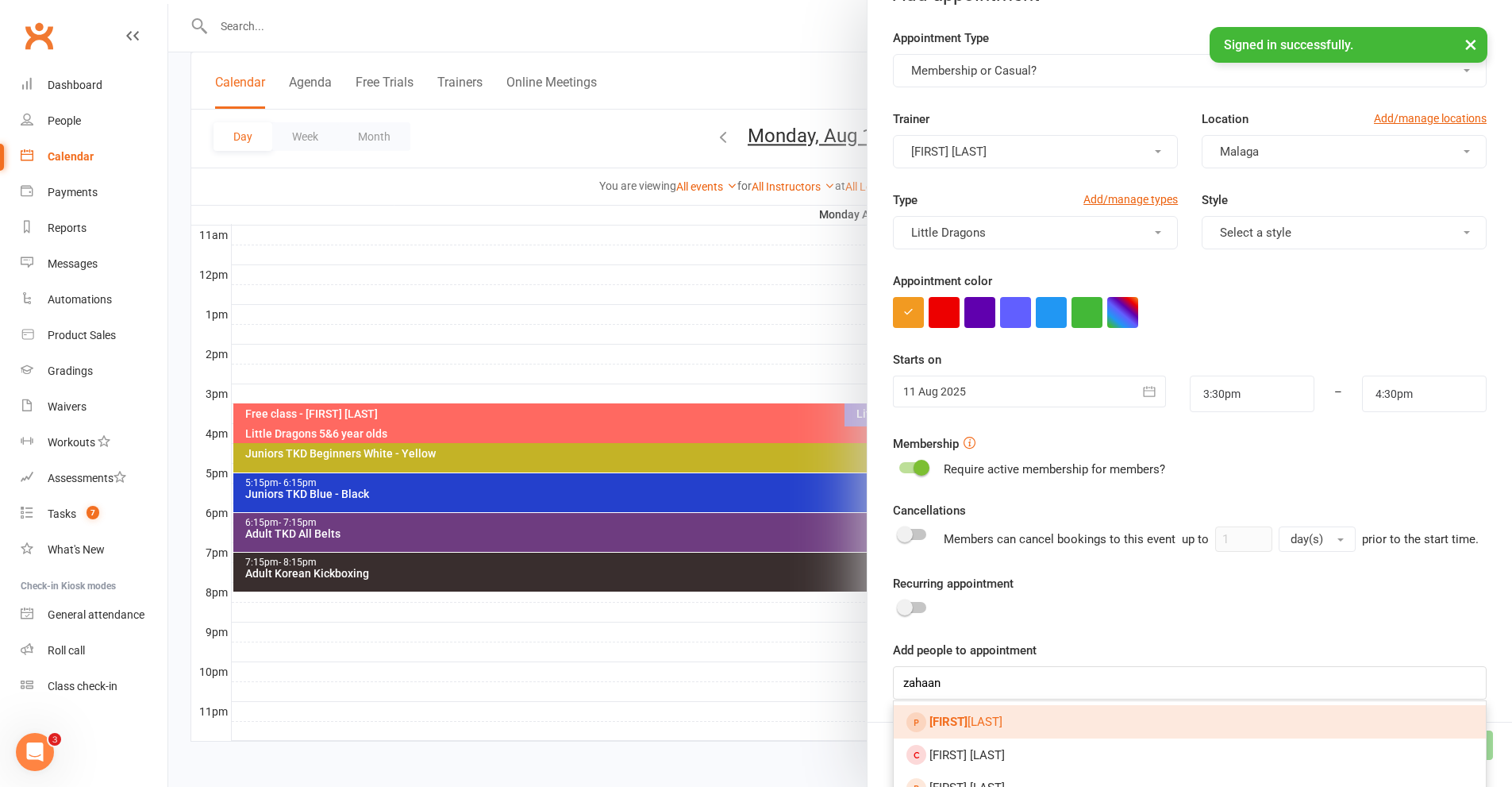 click on "[FIRST] [LAST]" at bounding box center (966, 722) 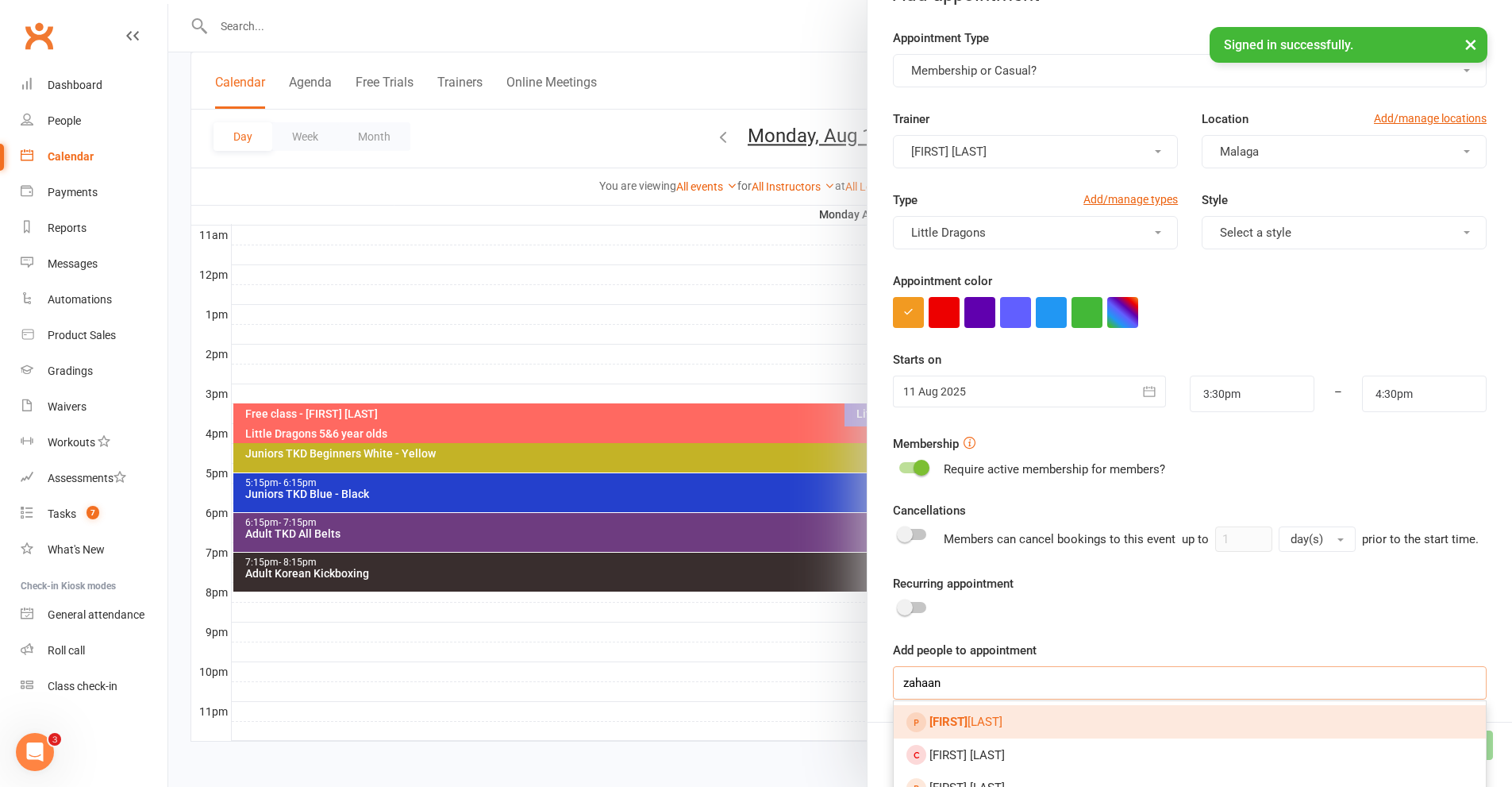 type 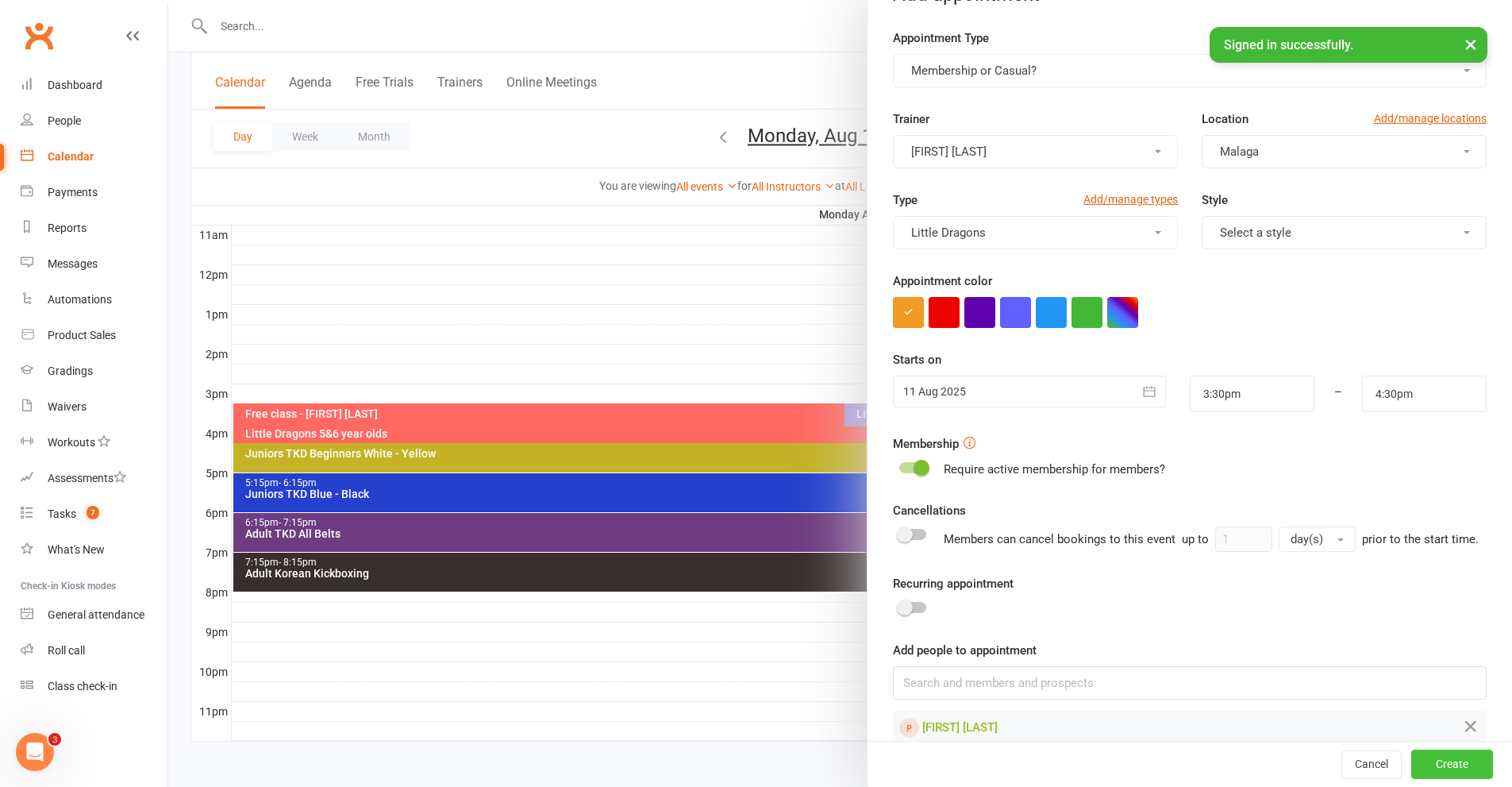 click on "Create" at bounding box center (1452, 765) 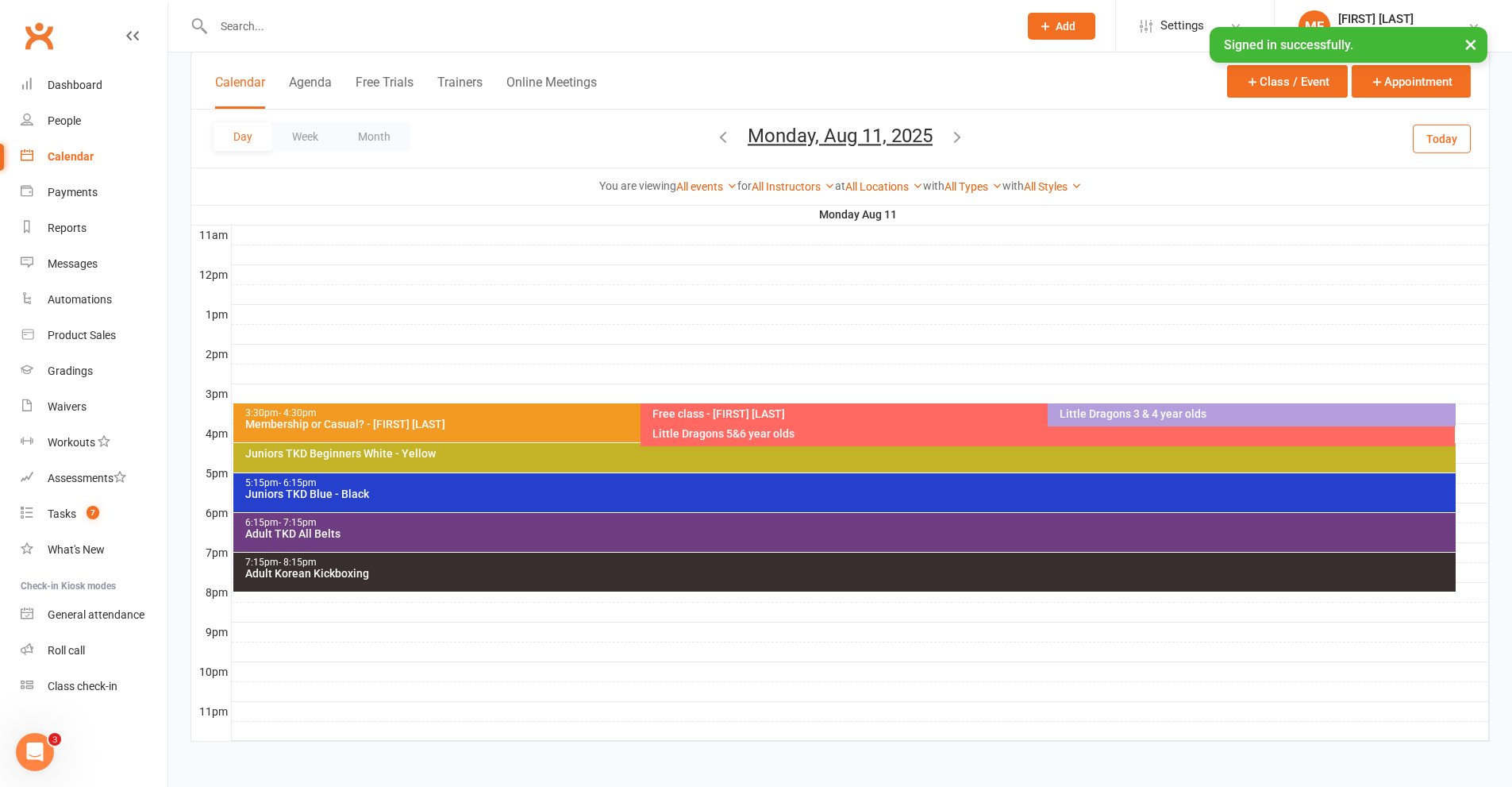 click at bounding box center [608, 26] 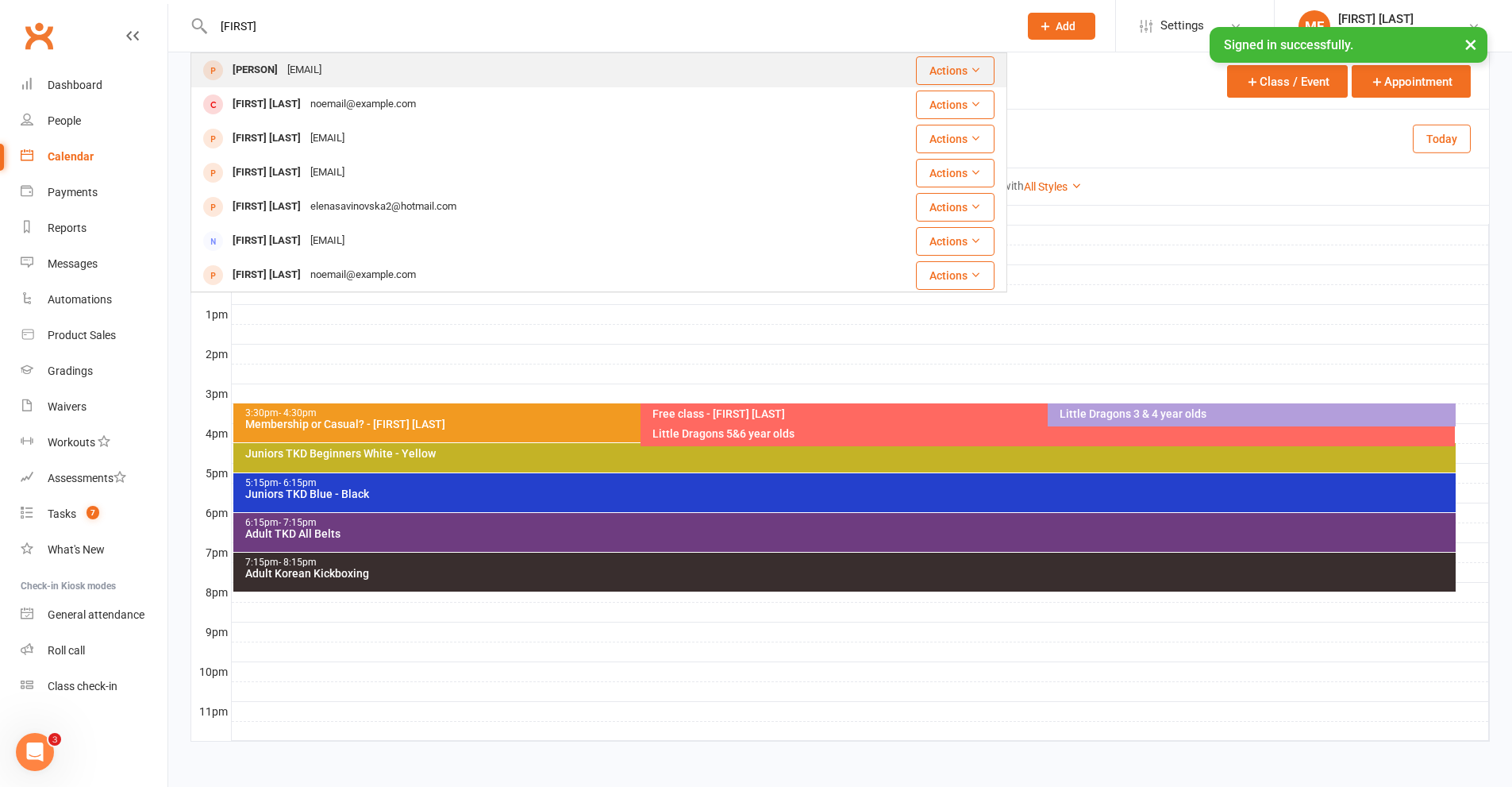 type on "[FIRST]" 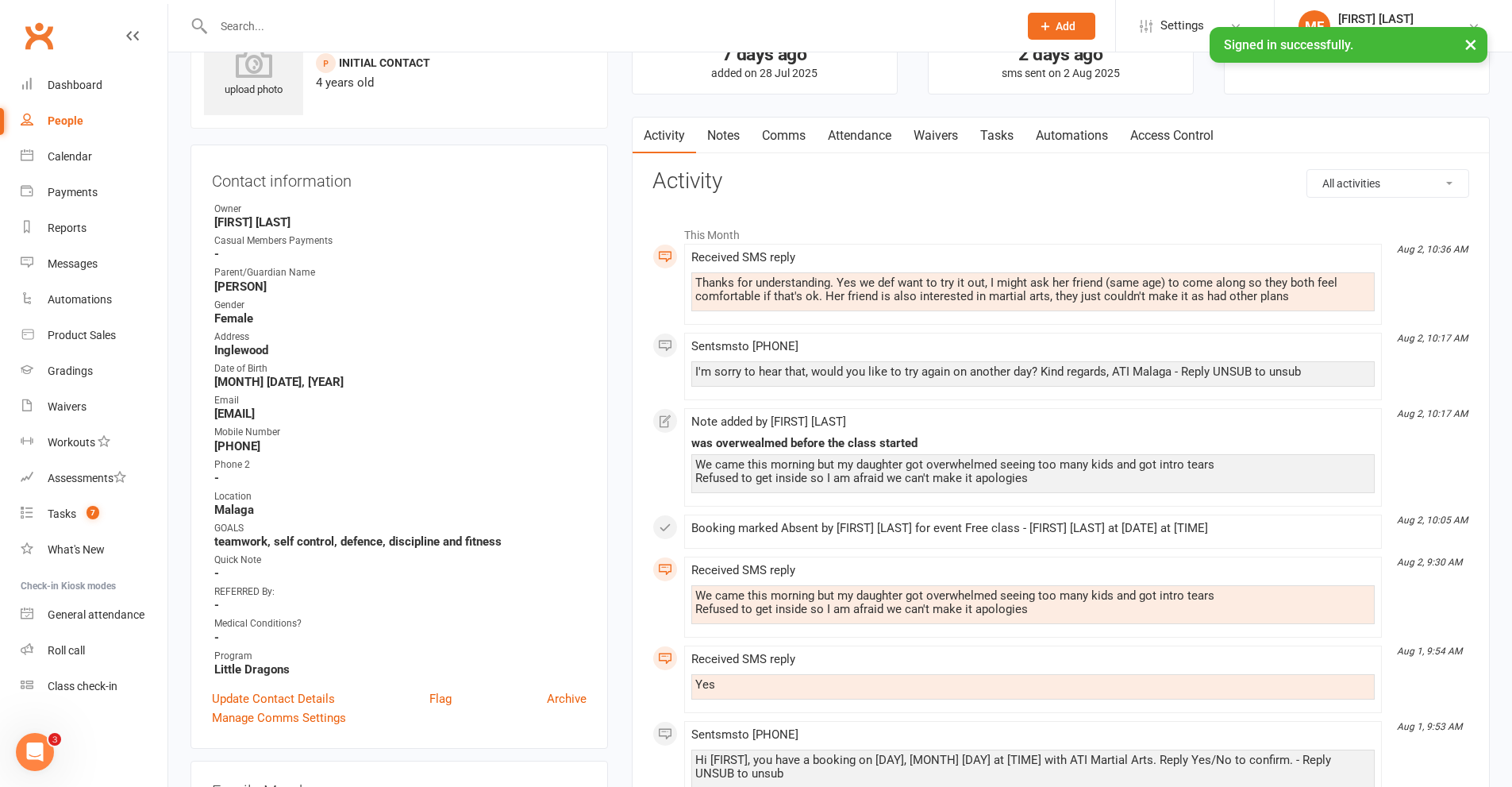 scroll, scrollTop: 0, scrollLeft: 0, axis: both 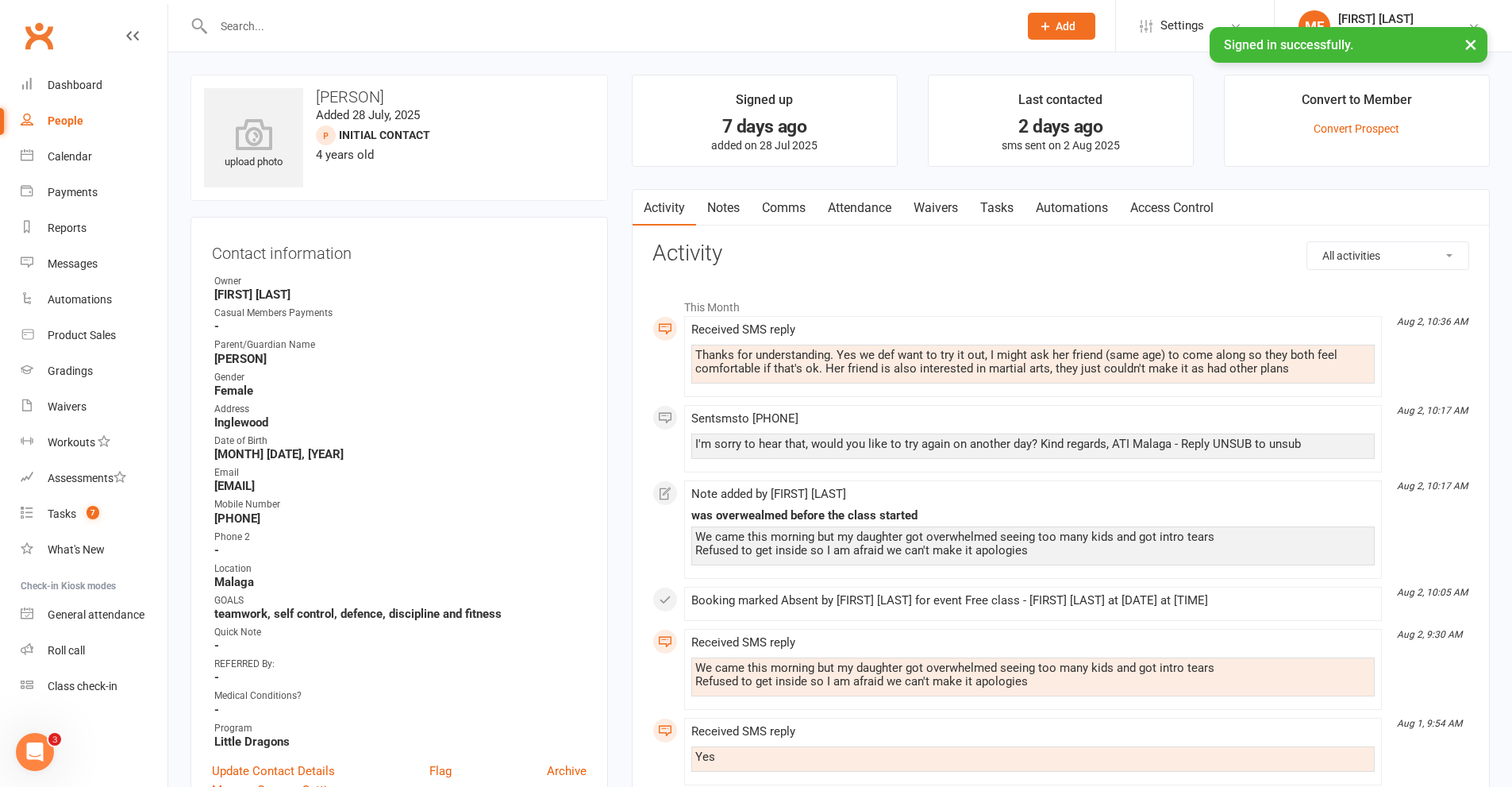 click on "Comms" at bounding box center (783, 208) 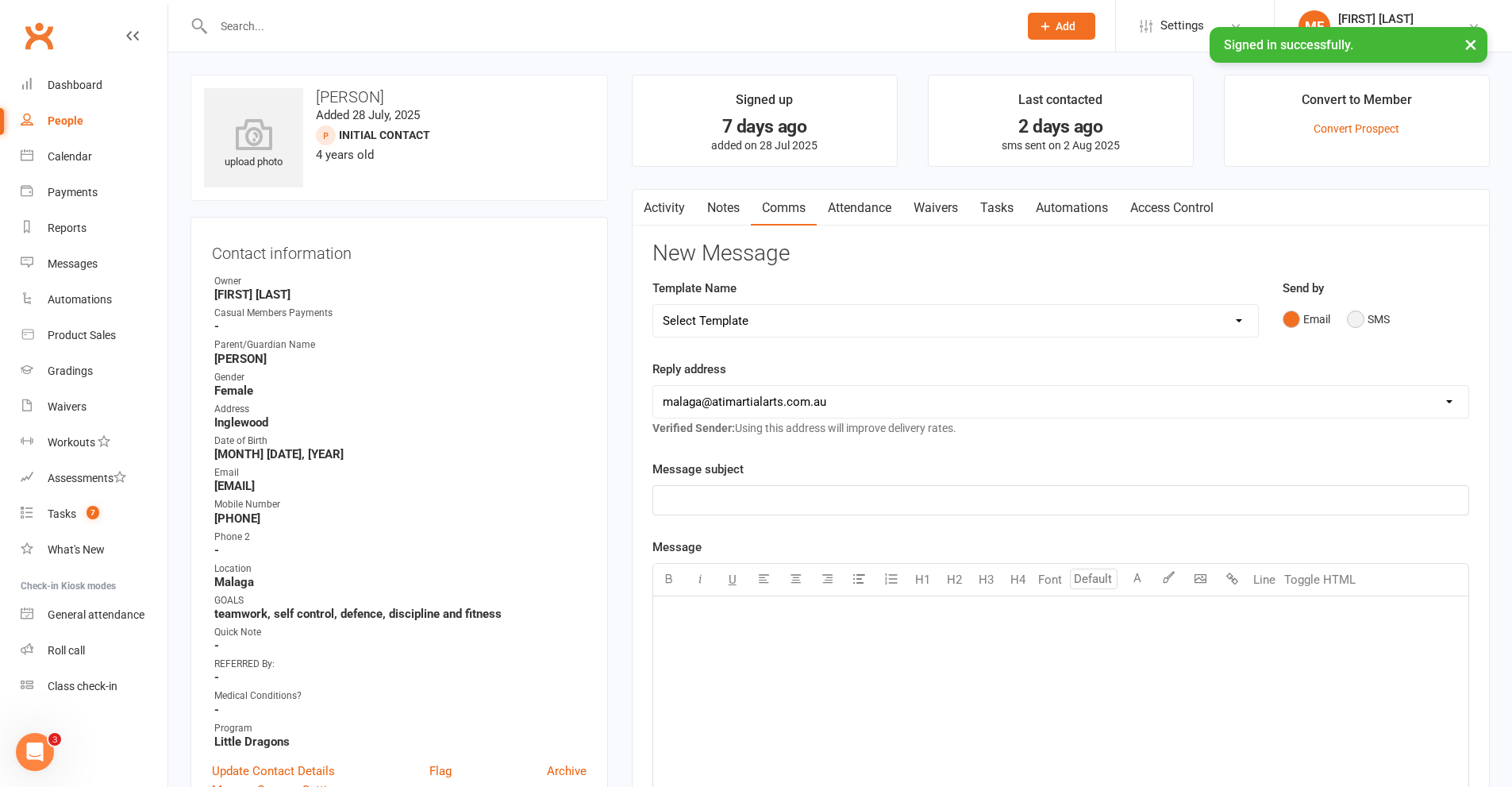drag, startPoint x: 1360, startPoint y: 322, endPoint x: 1125, endPoint y: 380, distance: 242.05165 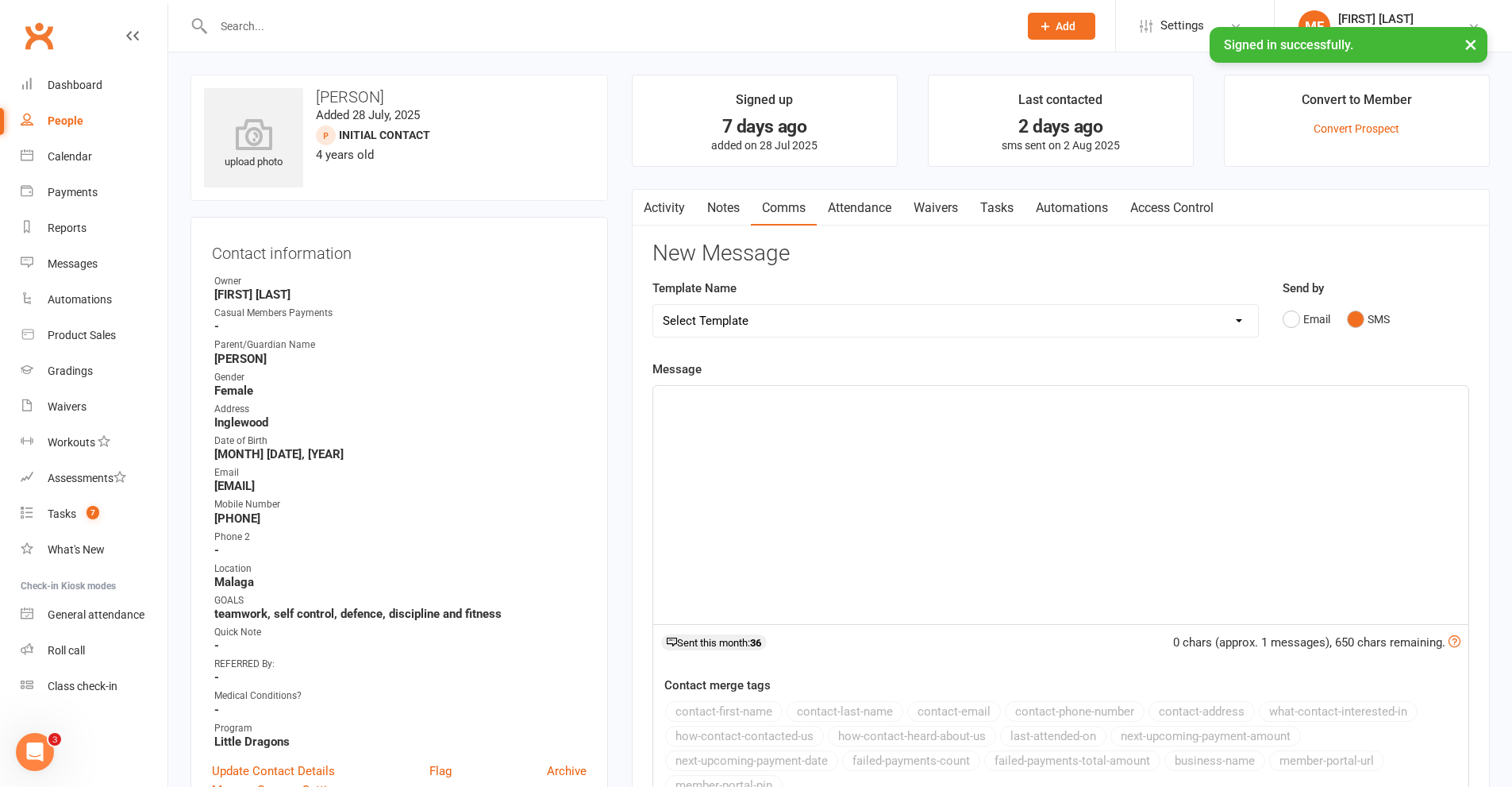 drag, startPoint x: 817, startPoint y: 482, endPoint x: 812, endPoint y: 475, distance: 8.602325 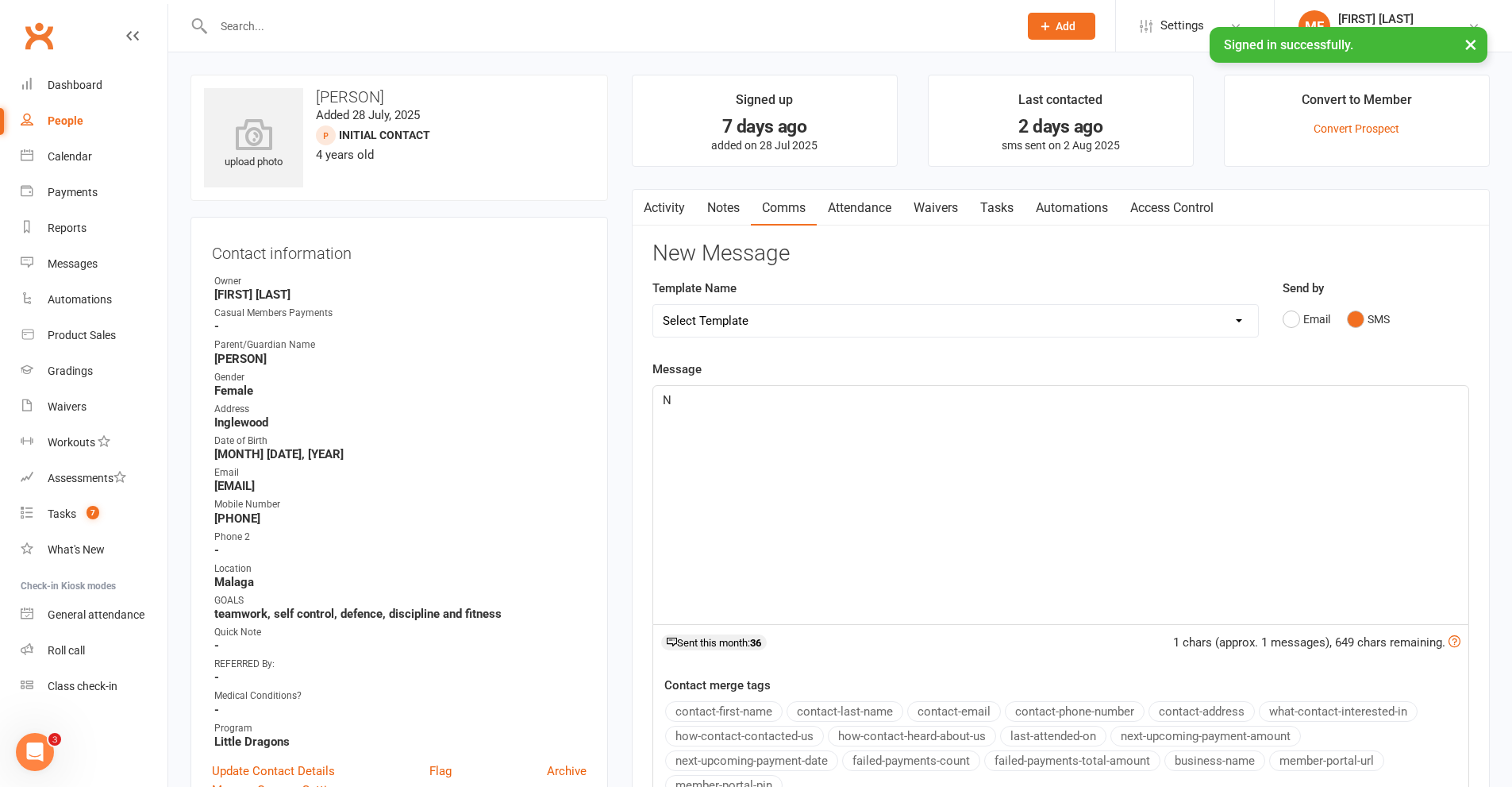 type 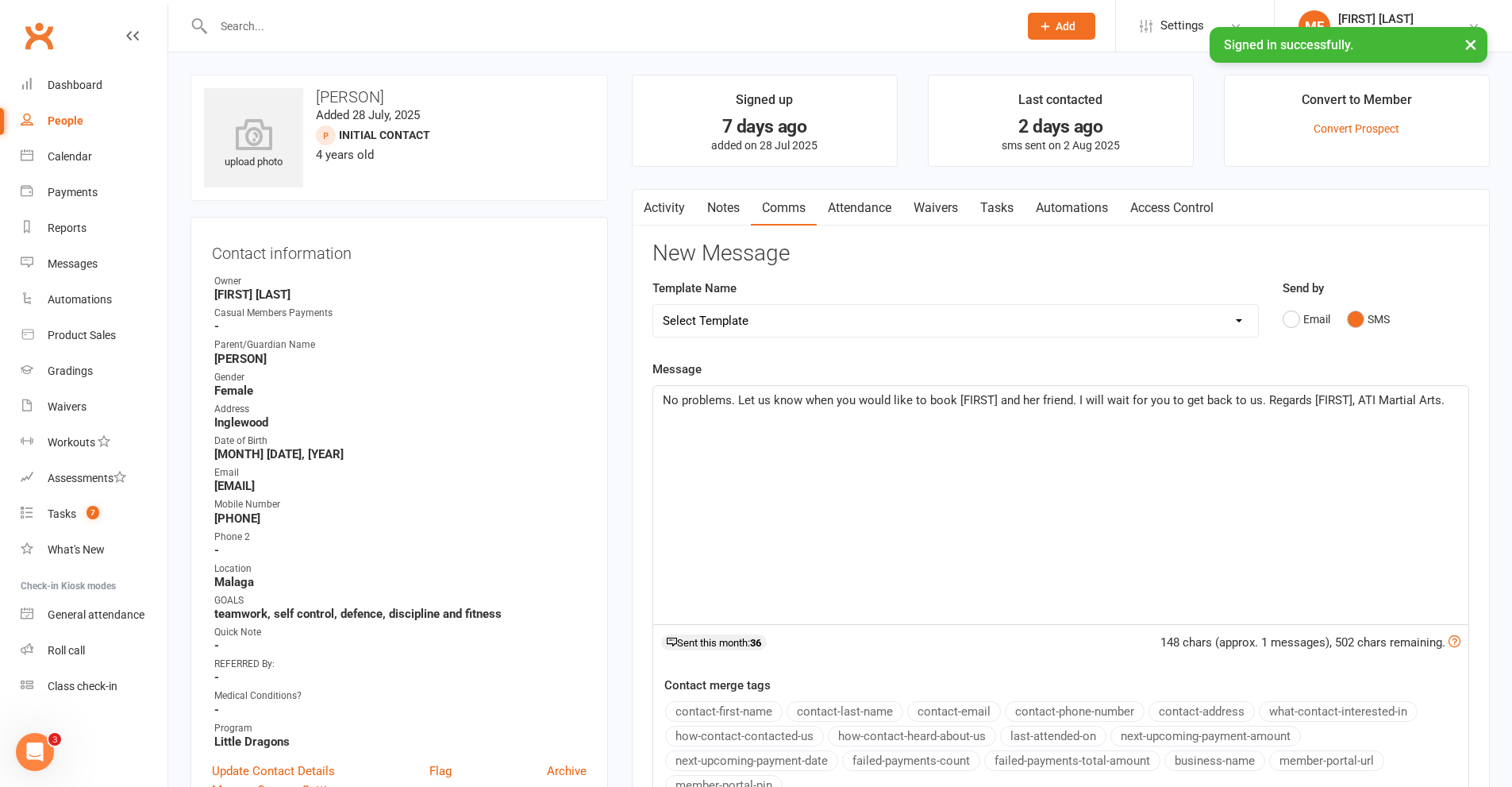 click on "No problems. Let us know when you would like to book [FIRST] and her friend. I will wait for you to get back to us. Regards [FIRST], ATI Martial Arts." 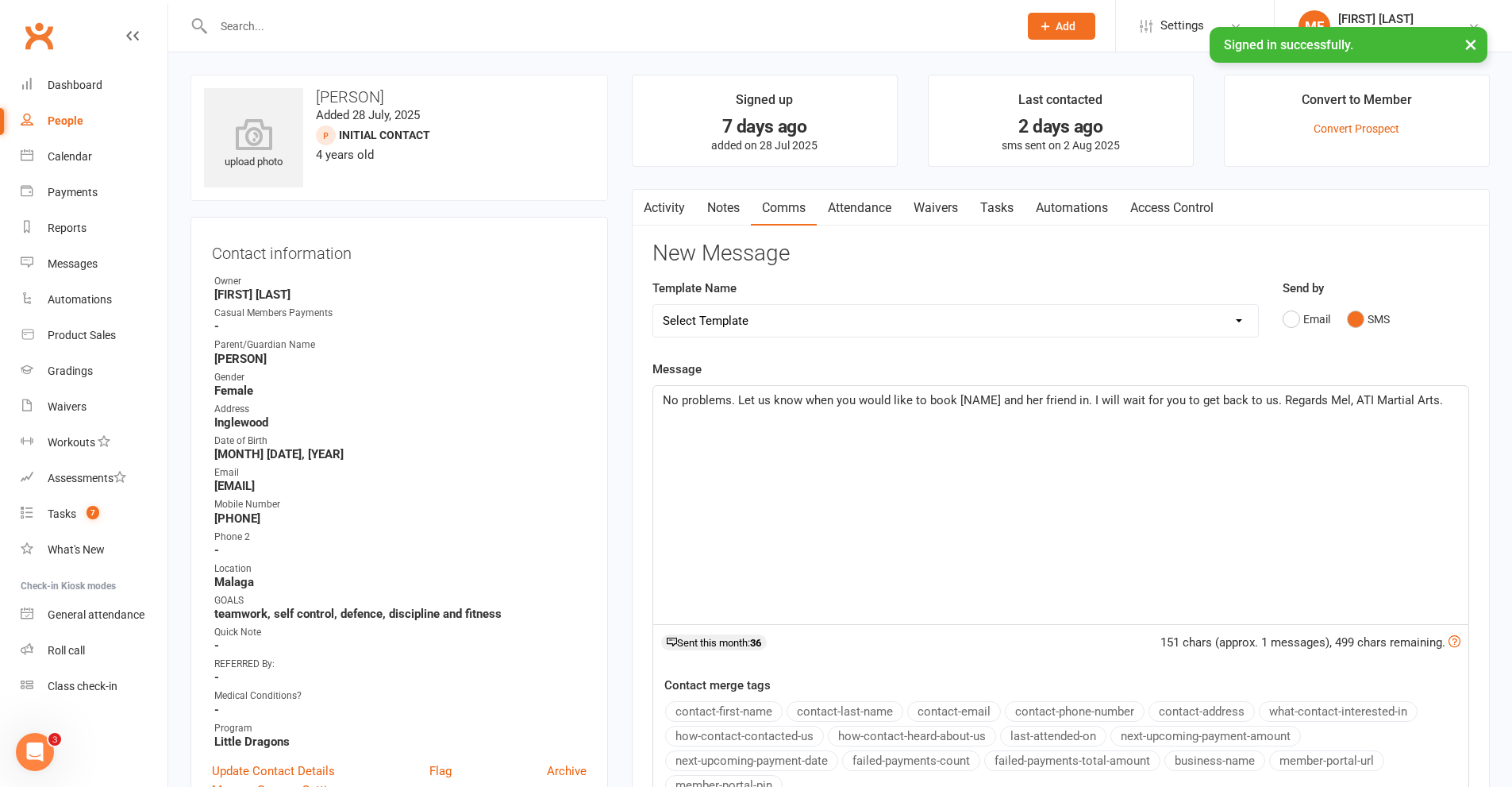 drag, startPoint x: 1441, startPoint y: 395, endPoint x: 662, endPoint y: 375, distance: 779.2567 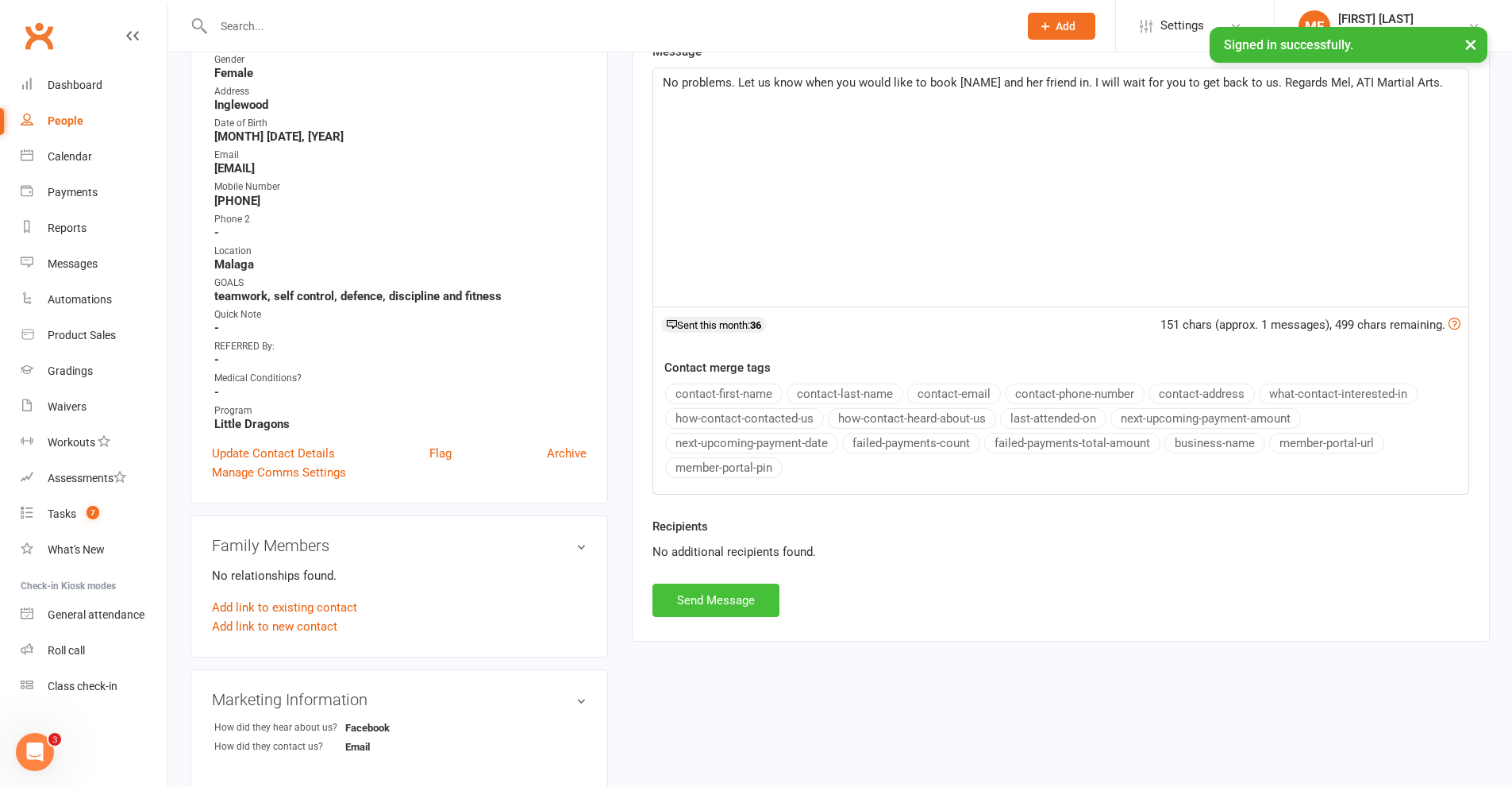 click on "Send Message" at bounding box center (716, 600) 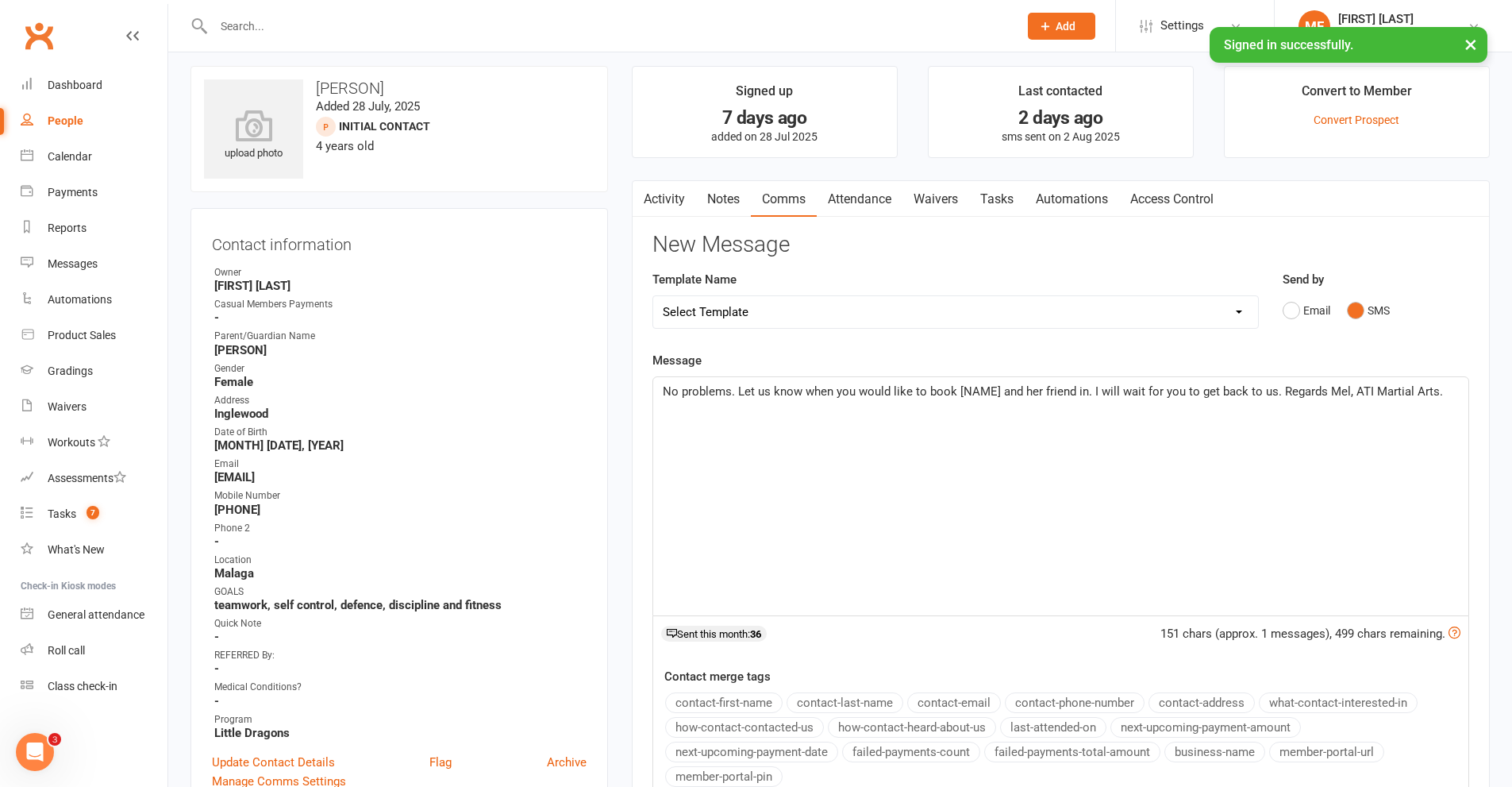 scroll, scrollTop: 0, scrollLeft: 0, axis: both 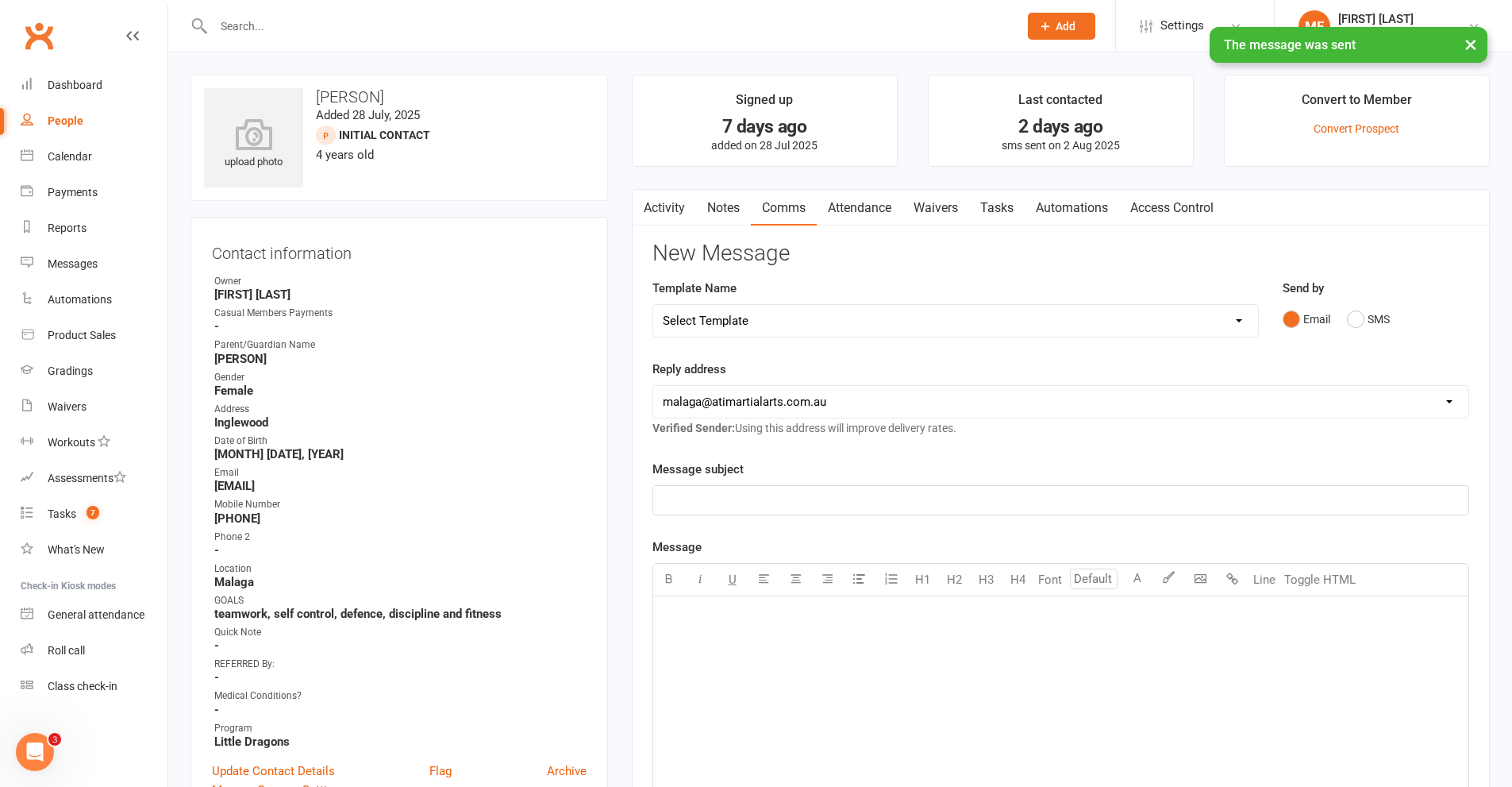 click on "Notes" at bounding box center (723, 208) 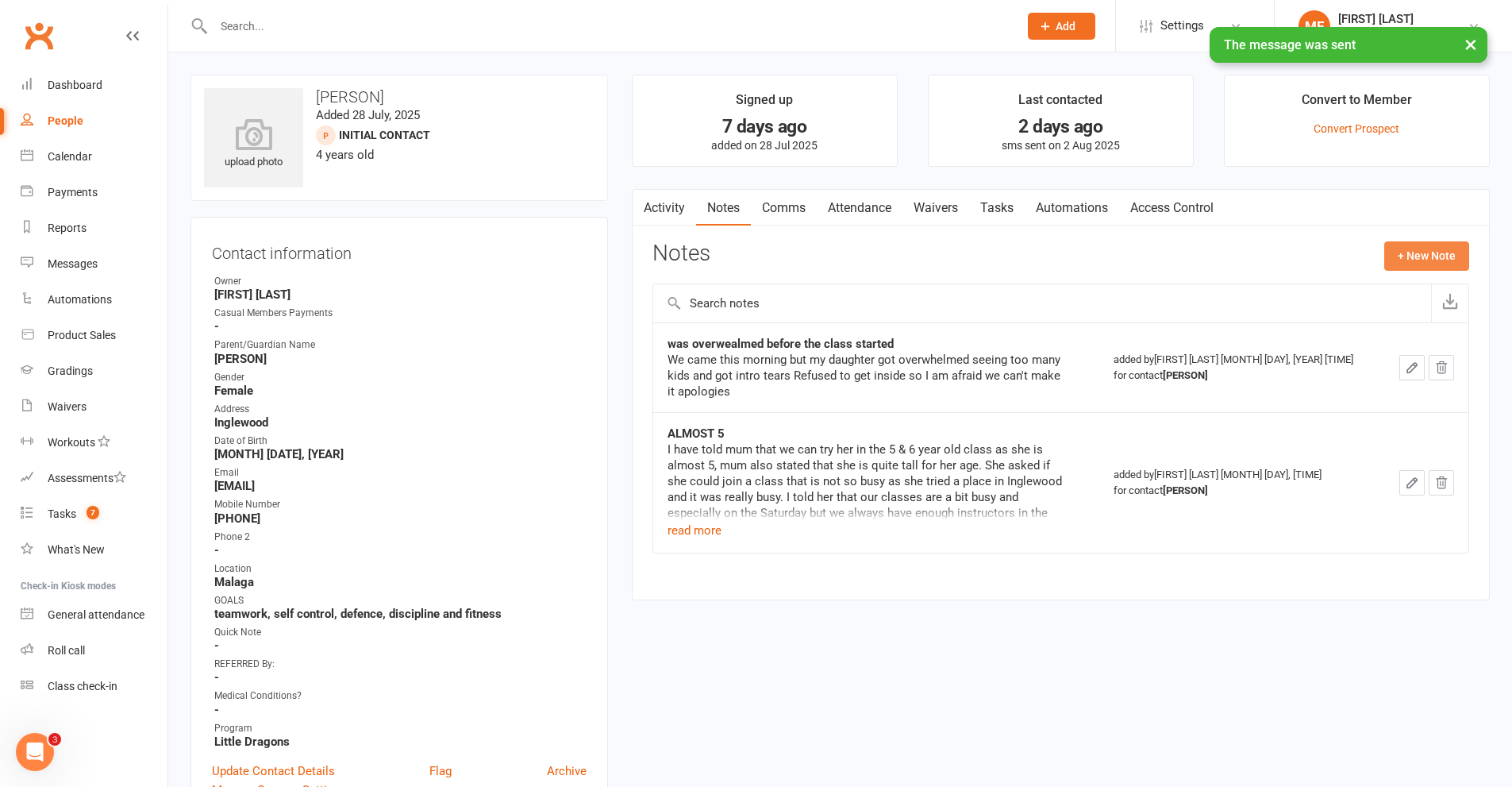 click on "+ New Note" at bounding box center (1426, 256) 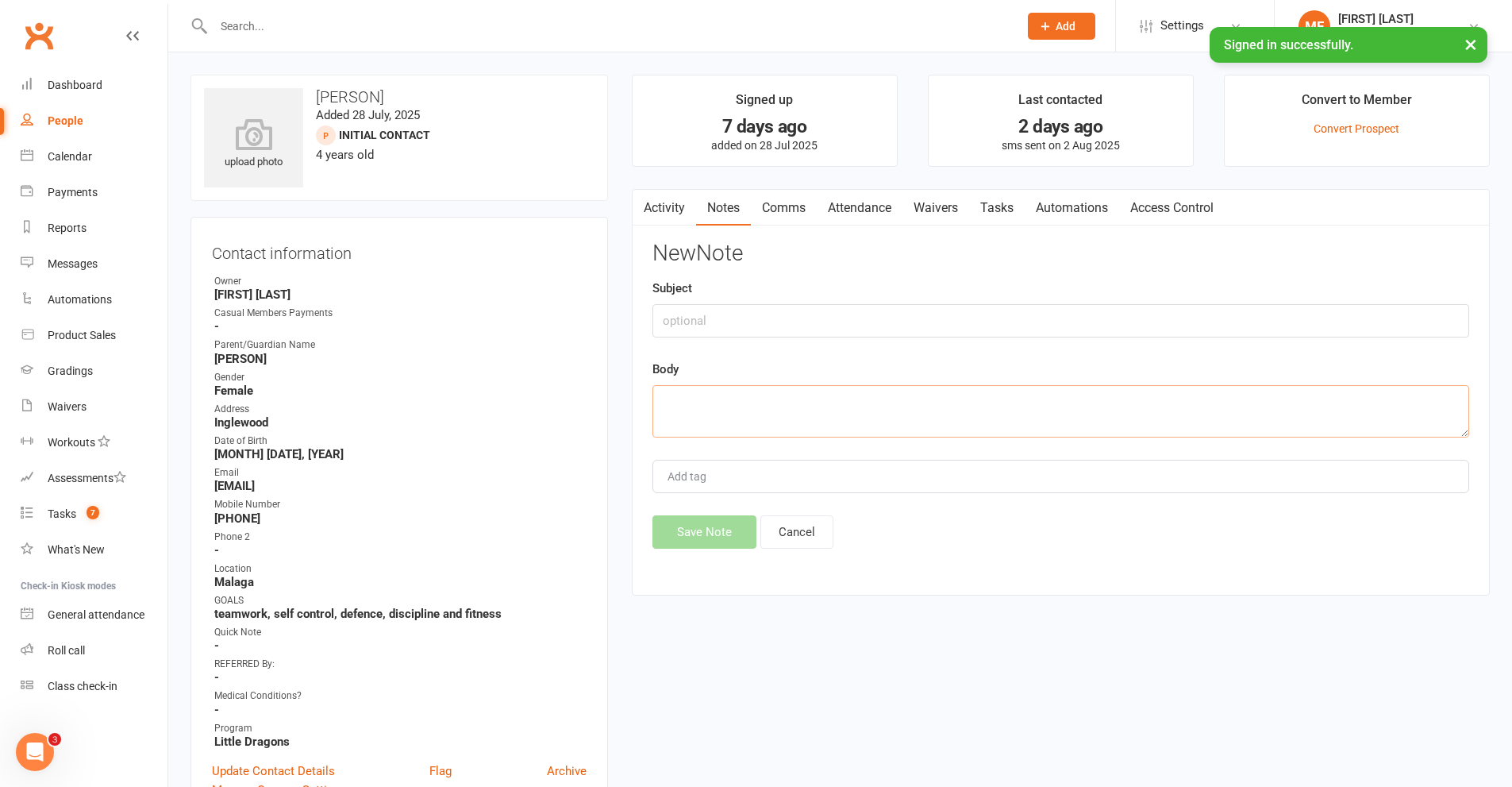 paste on "No problems. Let us know when you would like to book [NAME] and her friend in. I will wait for you to get back to us. Regards Mel, ATI Martial Arts." 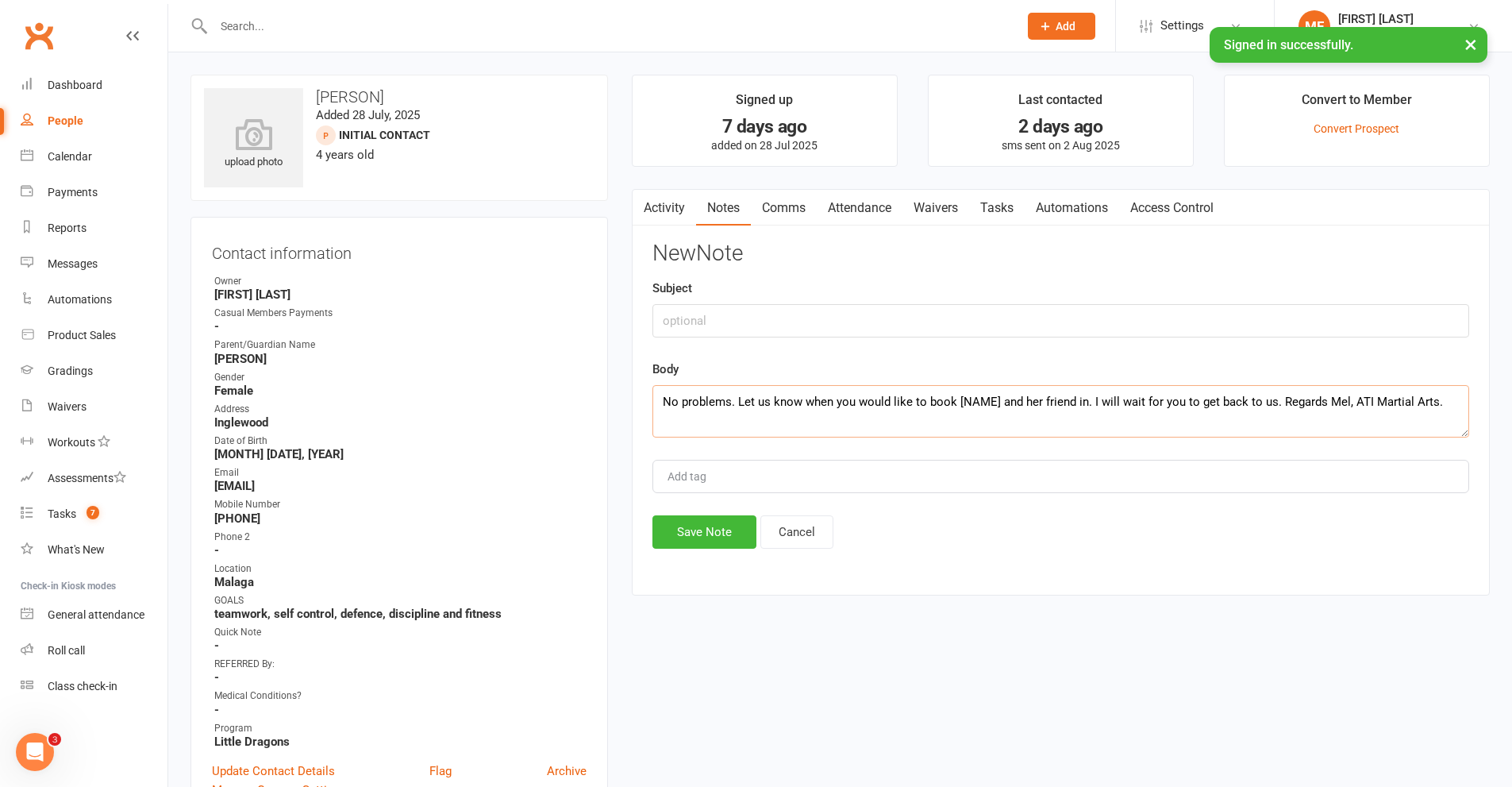 type on "No problems. Let us know when you would like to book [NAME] and her friend in. I will wait for you to get back to us. Regards Mel, ATI Martial Arts." 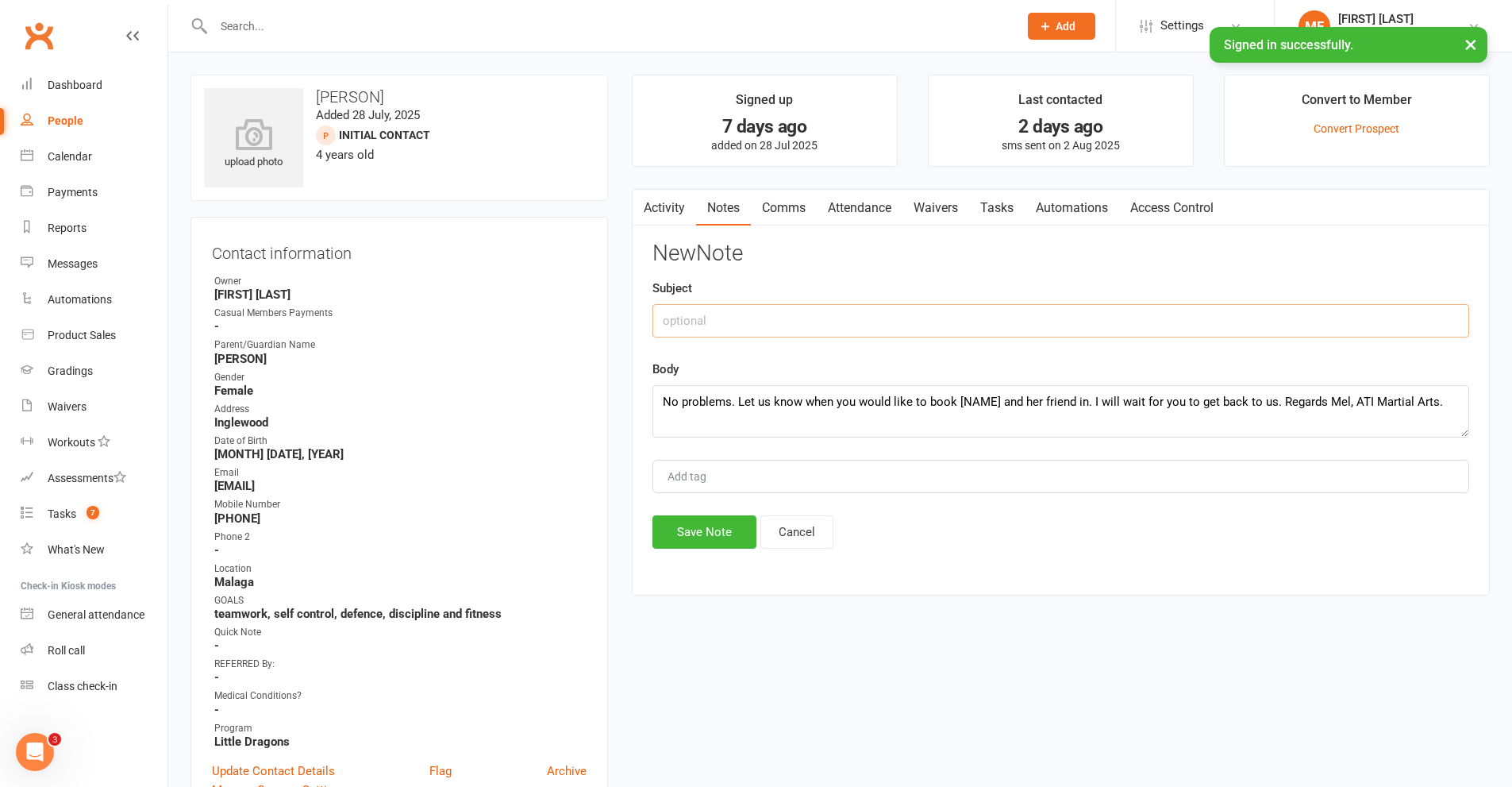 click at bounding box center (1060, 321) 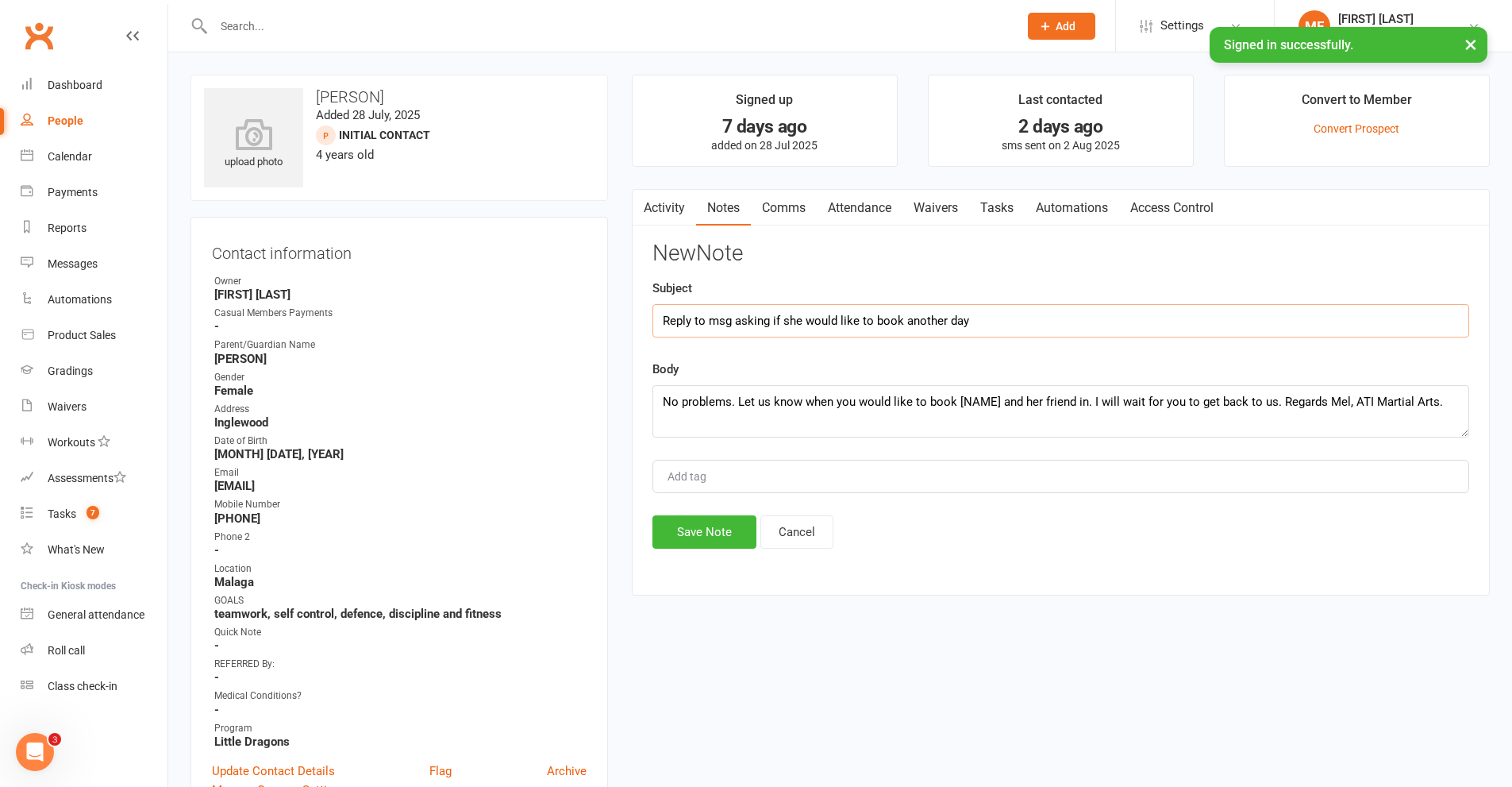 drag, startPoint x: 1012, startPoint y: 318, endPoint x: 661, endPoint y: 316, distance: 351.0057 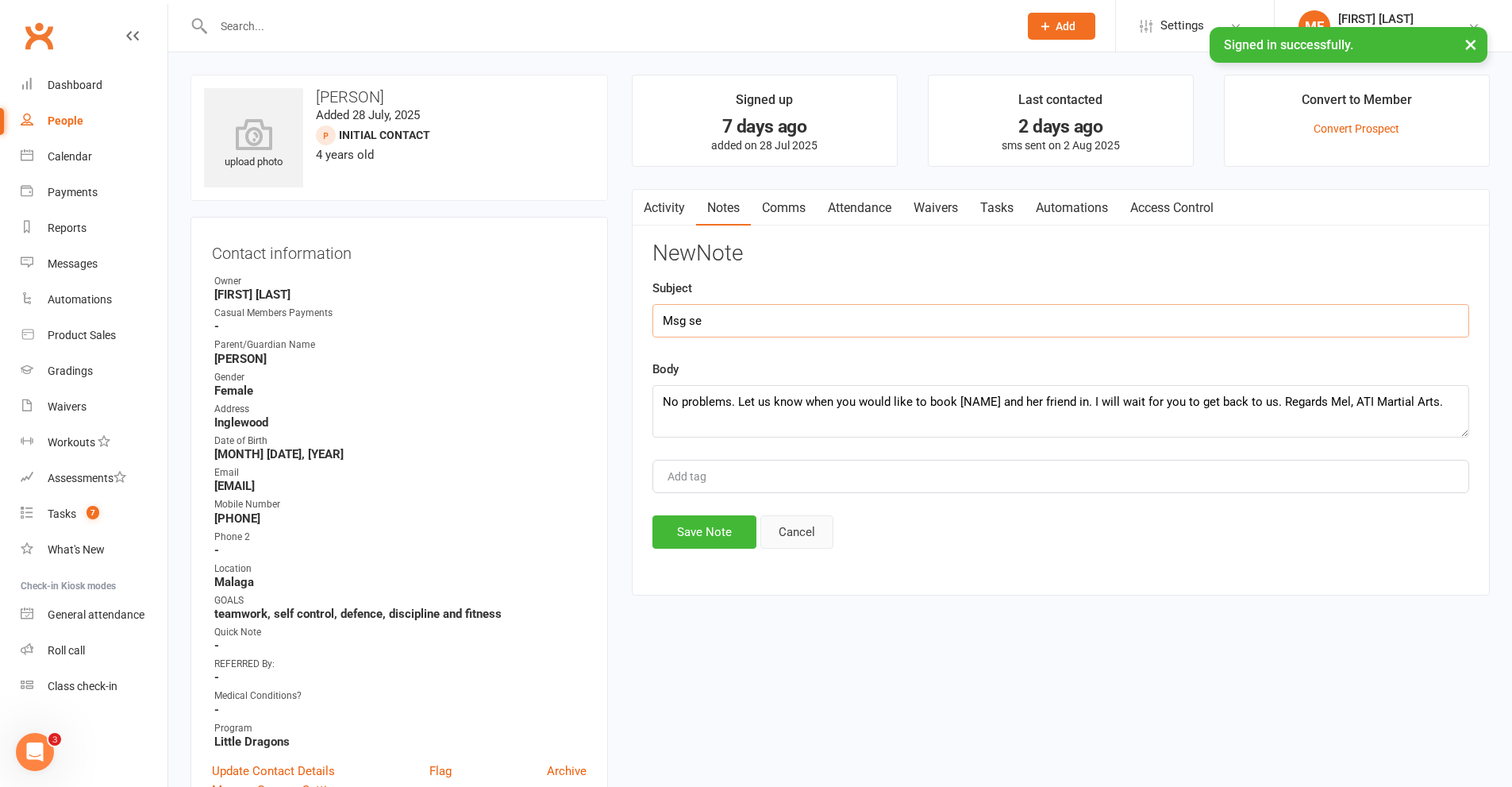 type on "Msg se" 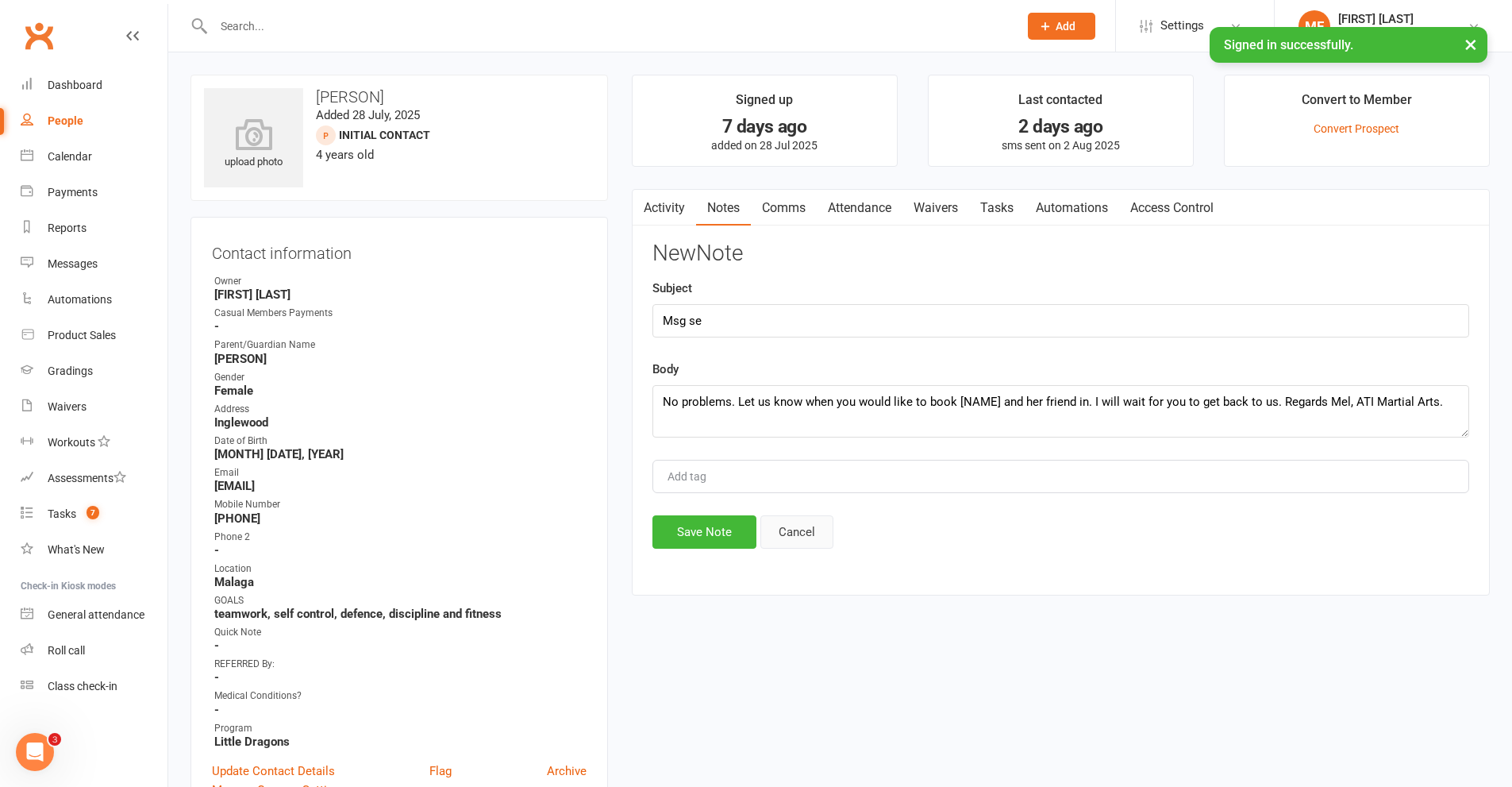 click on "Cancel" at bounding box center [797, 532] 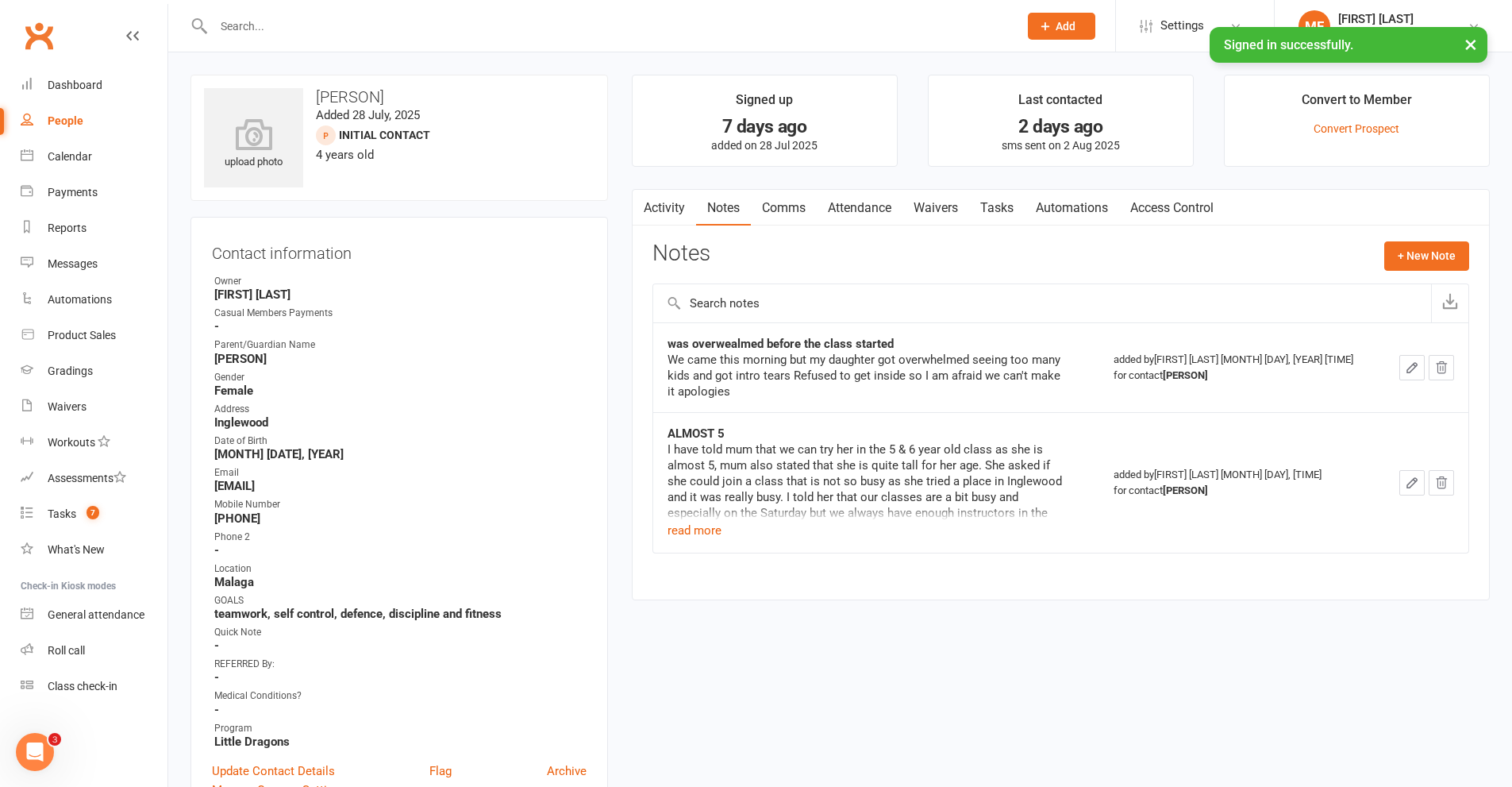 click on "Activity" at bounding box center [664, 208] 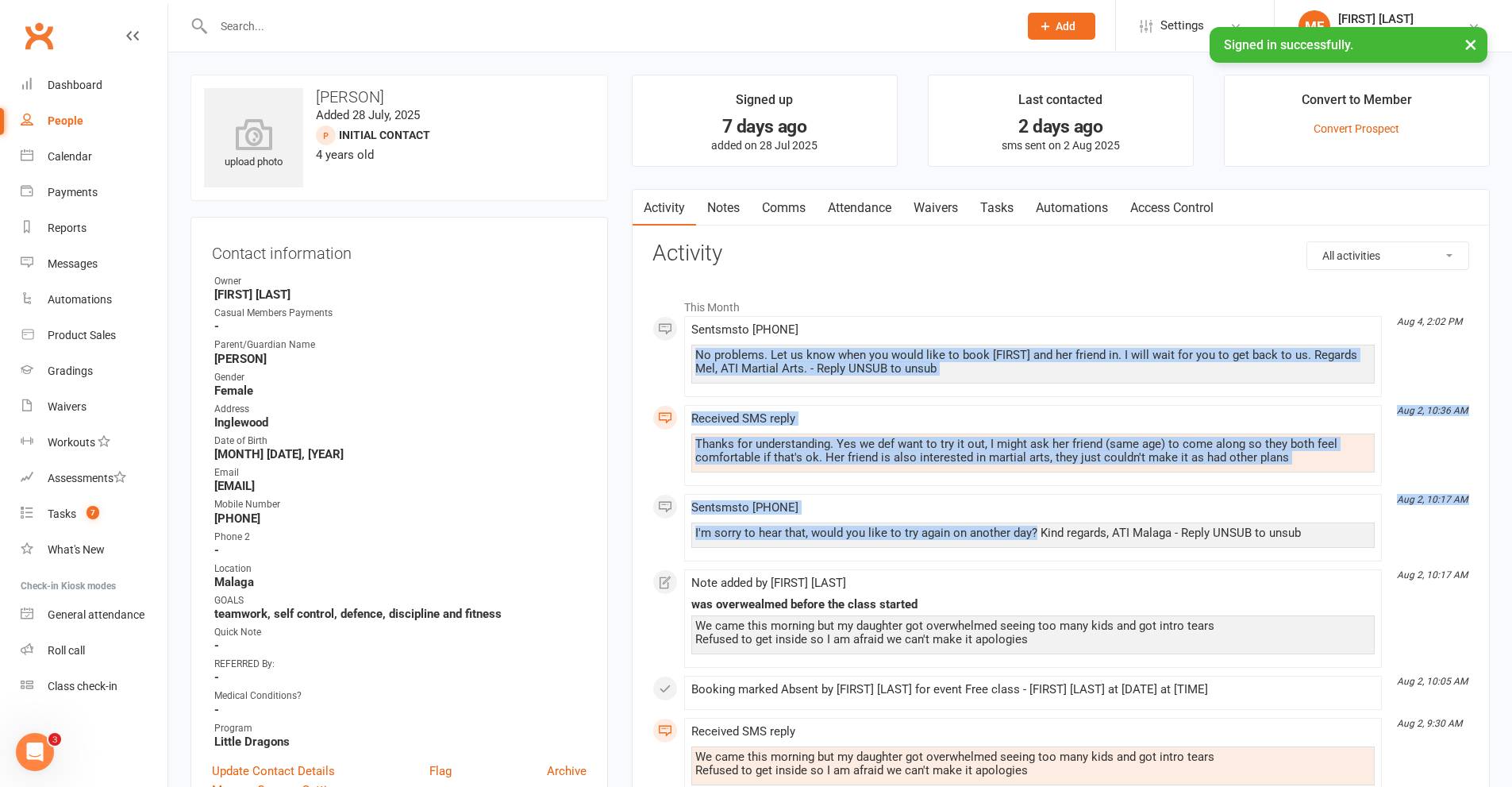 drag, startPoint x: 1034, startPoint y: 534, endPoint x: 689, endPoint y: 341, distance: 395.31506 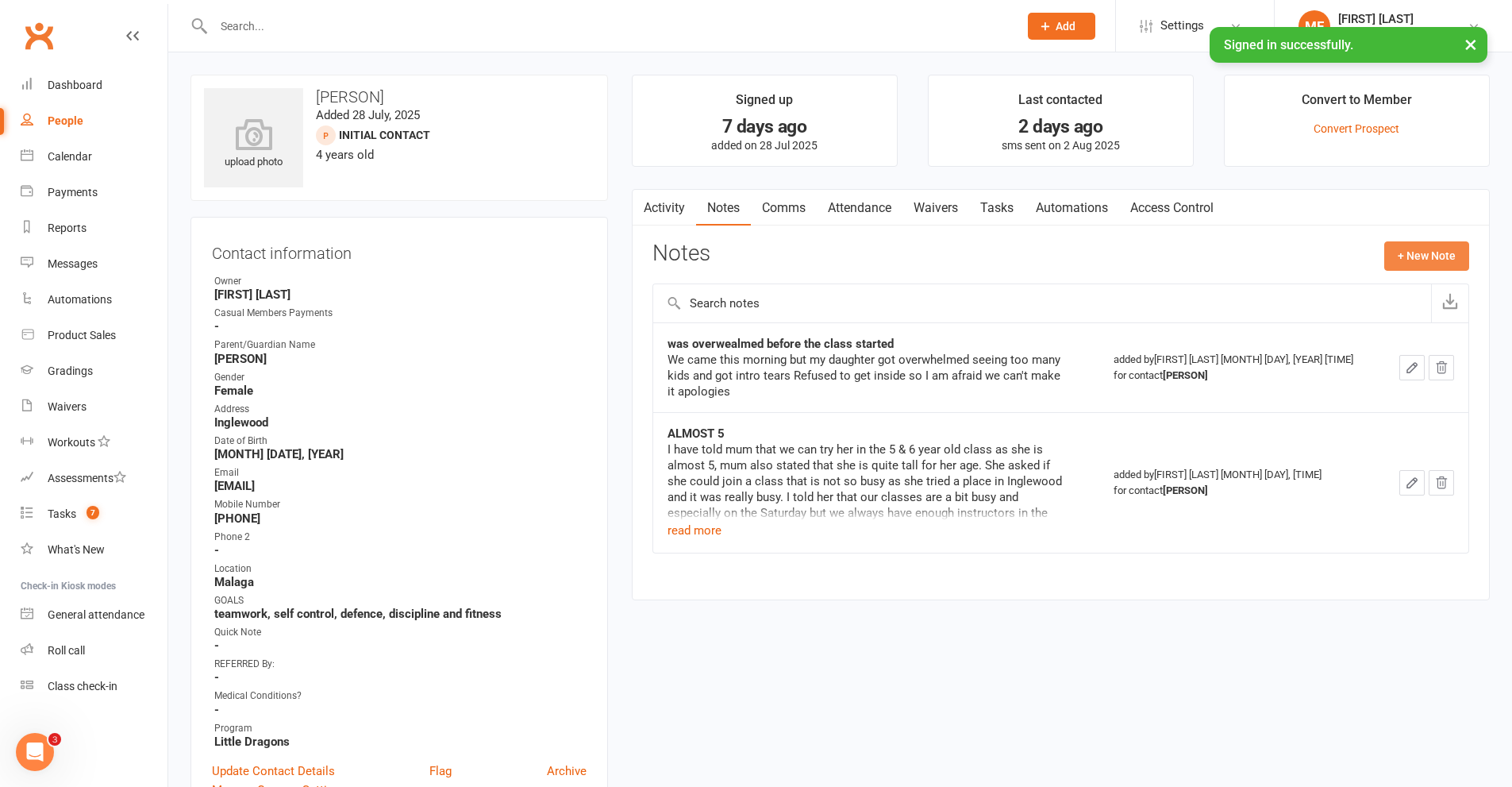 click on "+ New Note" at bounding box center (1426, 256) 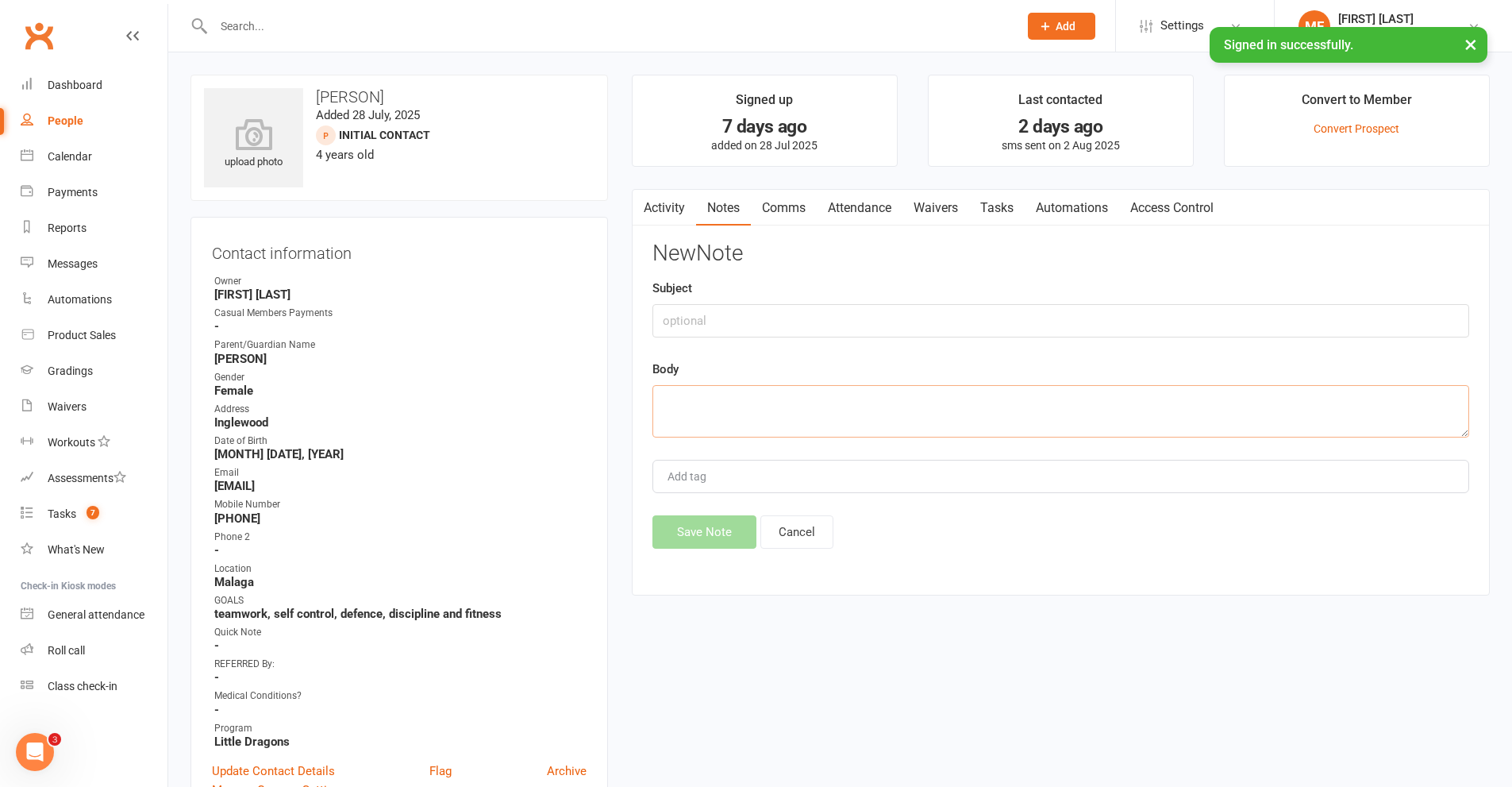 paste on "No problems. Let us know when you would like to book [PERSON] and her friend in. I will wait for you to get back to us. Regards [PERSON], ATI Martial Arts. - Reply UNSUB to unsub
Aug 2, 10:36 AM
Received SMS reply
Thanks for understanding. Yes we def want to try it out, I might ask her friend (same age) to come along so they both feel comfortable if that's ok. Her friend is also interested in martial arts, they just couldn't make it as had other plans
Aug 2, 10:17 AM
Sent sms to [PHONE]
I'm sorry to hear that, would you like to try again on another day?" 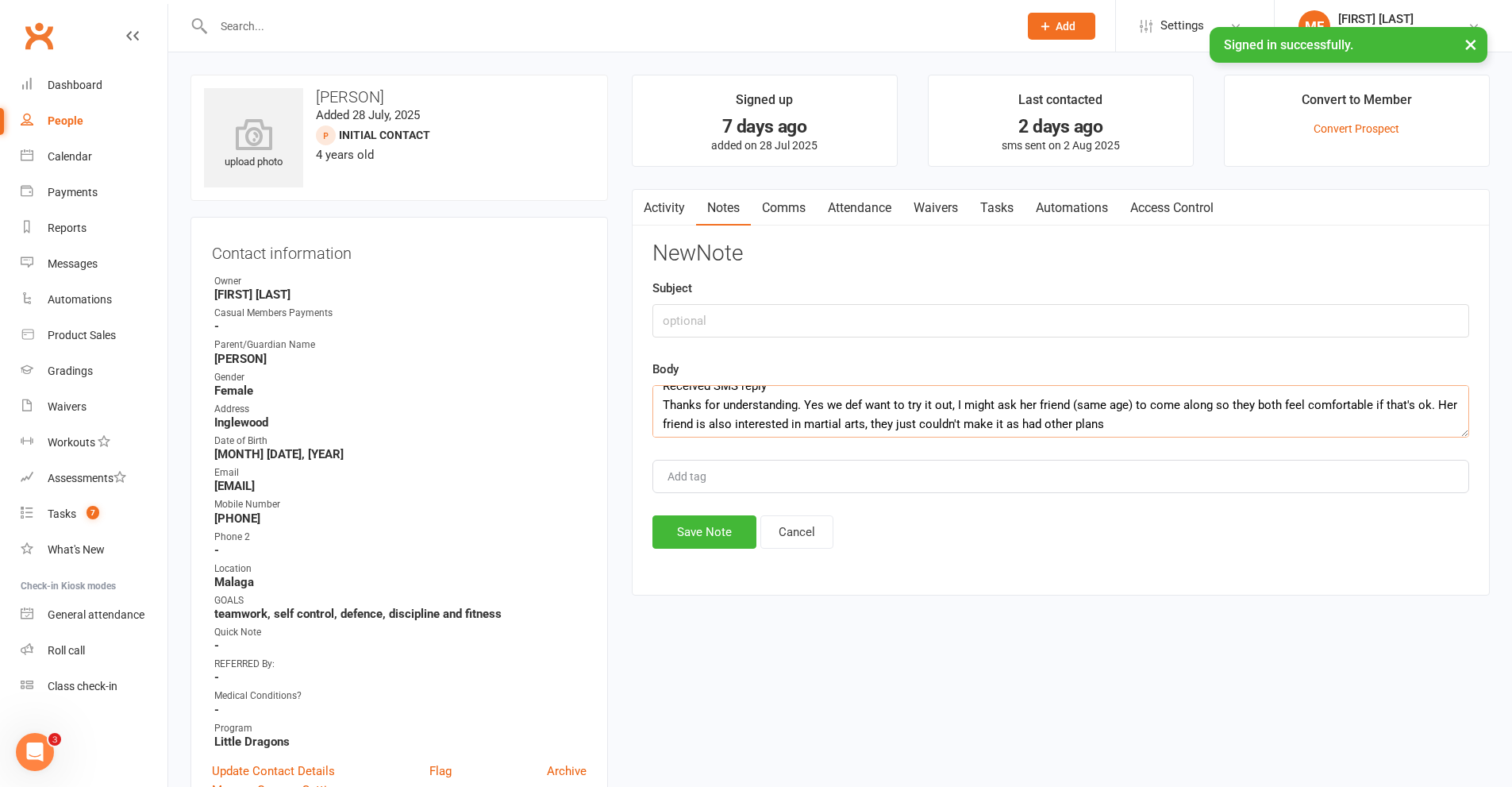 scroll, scrollTop: 133, scrollLeft: 0, axis: vertical 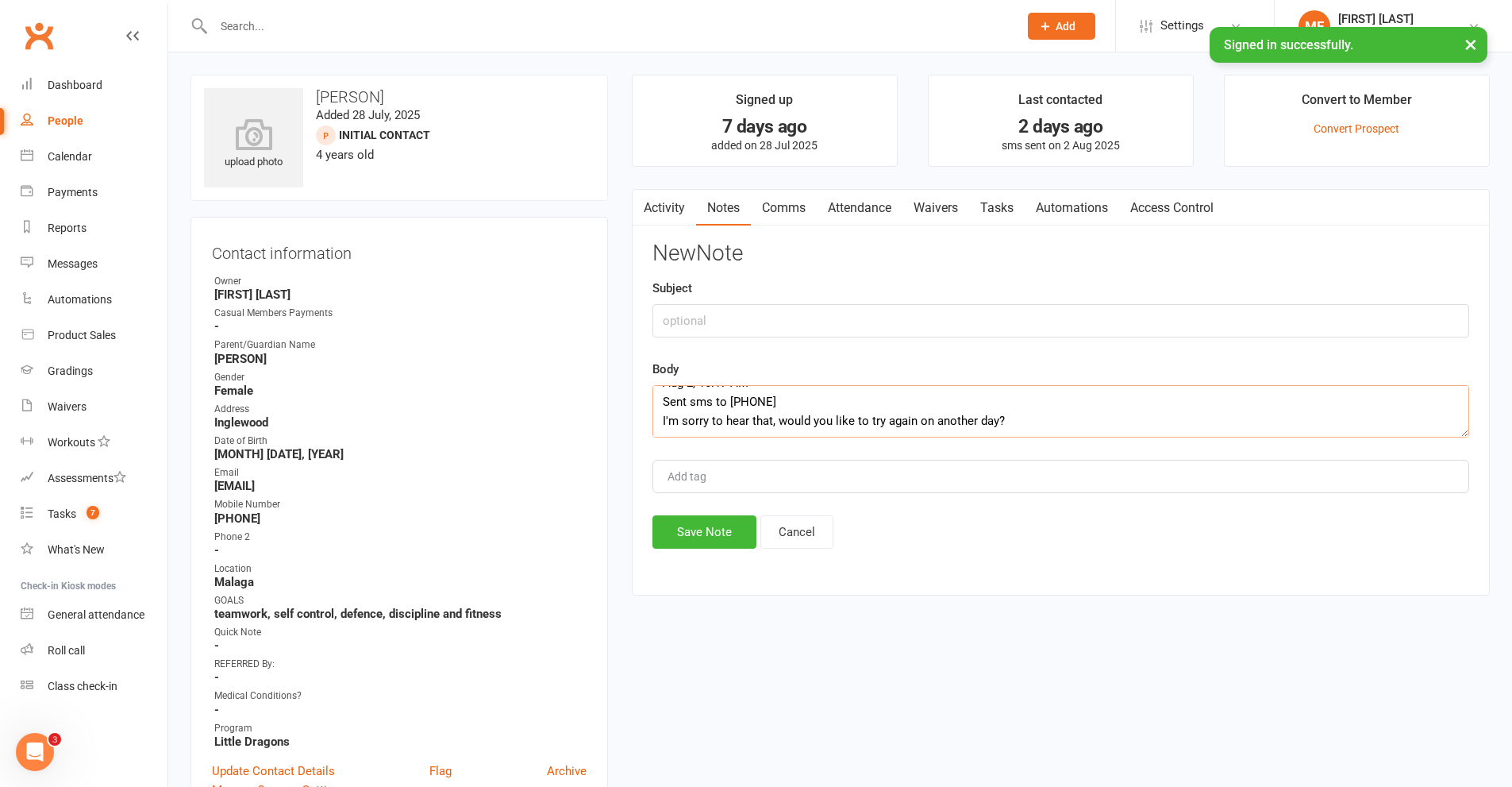 drag, startPoint x: 806, startPoint y: 407, endPoint x: 658, endPoint y: 401, distance: 148.12157 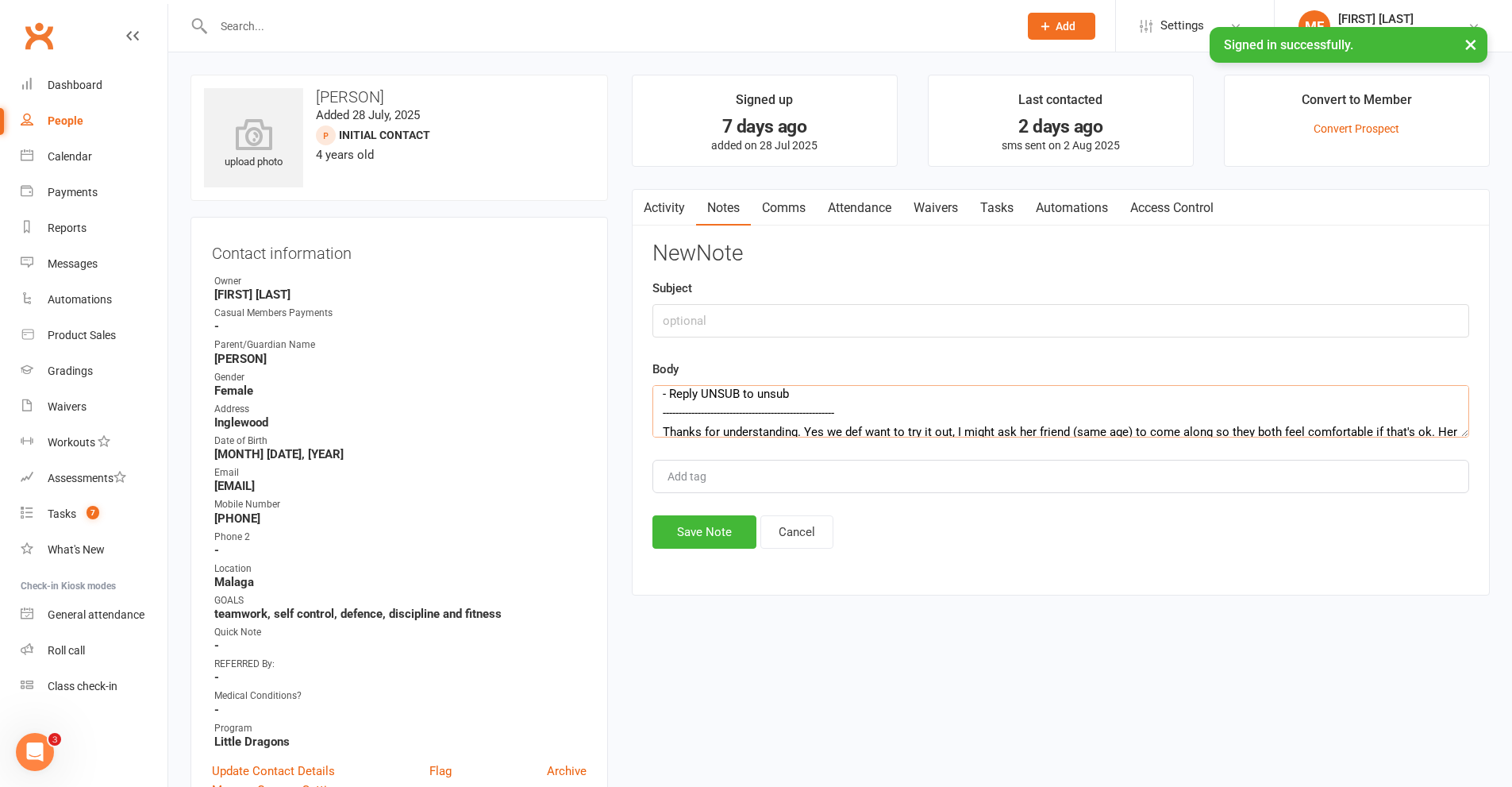 scroll, scrollTop: 8, scrollLeft: 0, axis: vertical 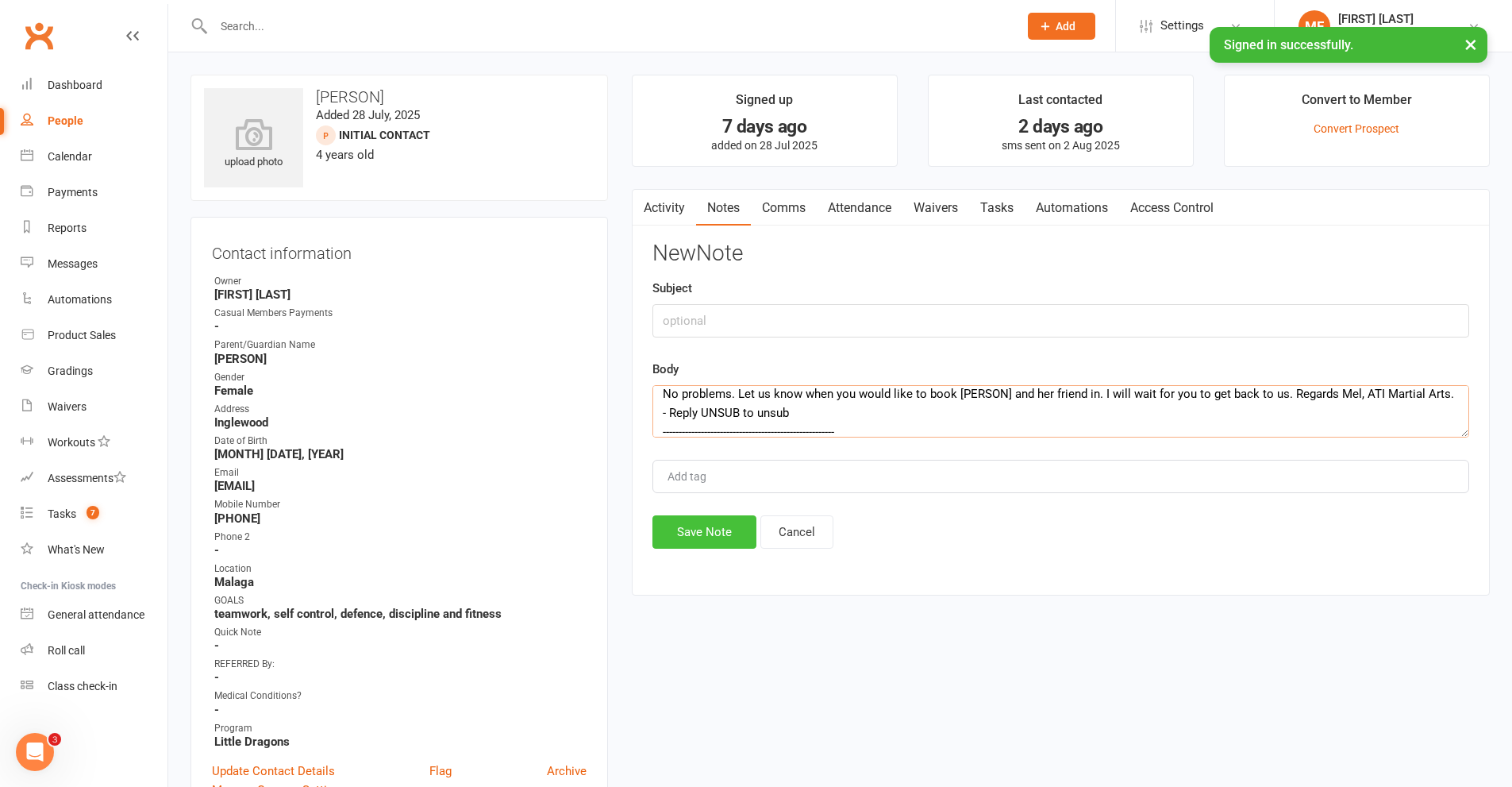 type on "No problems. Let us know when you would like to book [PERSON] and her friend in. I will wait for you to get back to us. Regards Mel, ATI Martial Arts. - Reply UNSUB to unsub
------------------------------------------------------
Thanks for understanding. Yes we def want to try it out, I might ask her friend (same age) to come along so they both feel comfortable if that's ok. Her friend is also interested in martial arts, they just couldn't make it as had other plans
-------------------------------------------------
I'm sorry to hear that, would you like to try again on another day?" 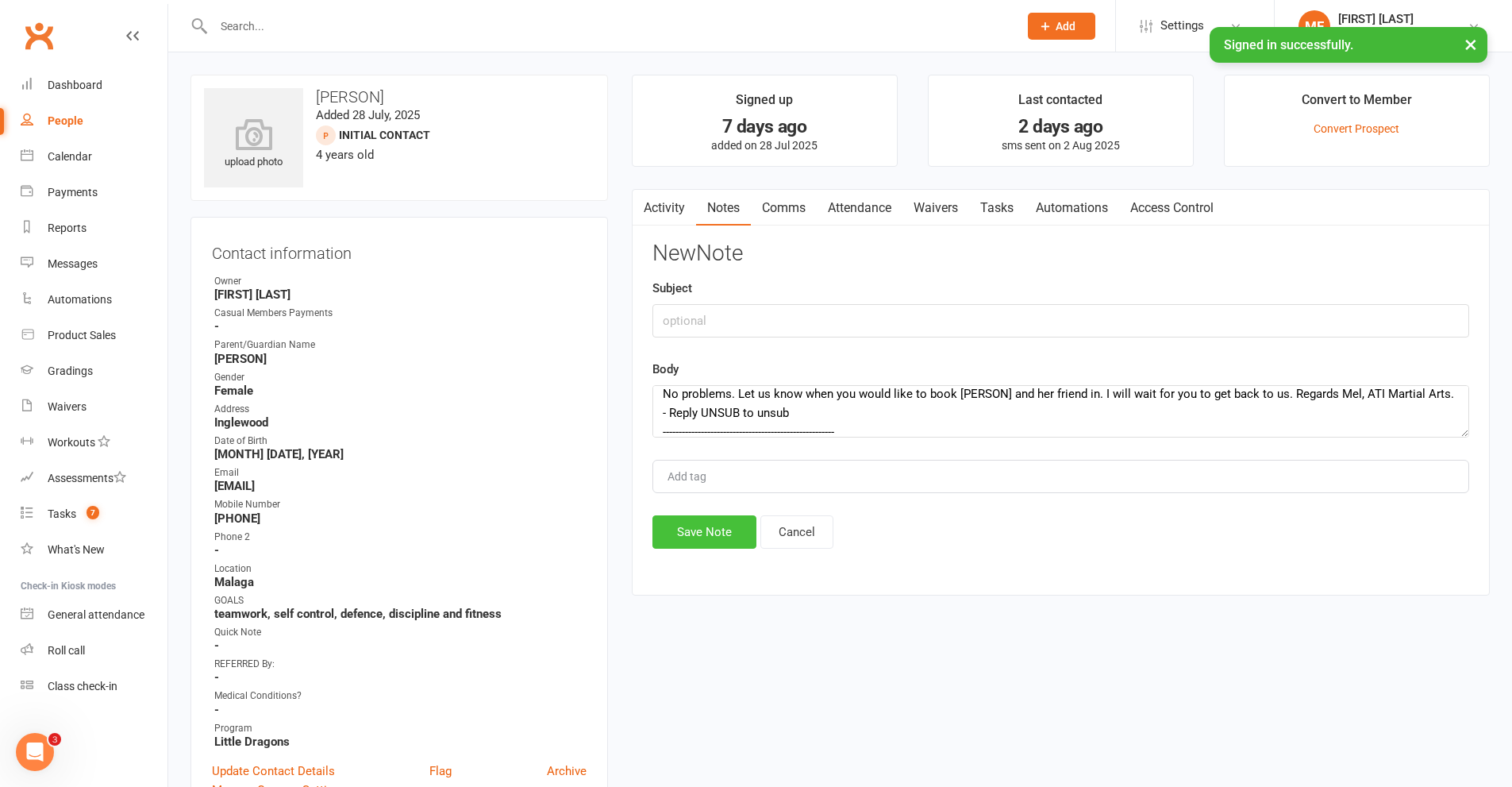 click on "Save Note" at bounding box center (704, 532) 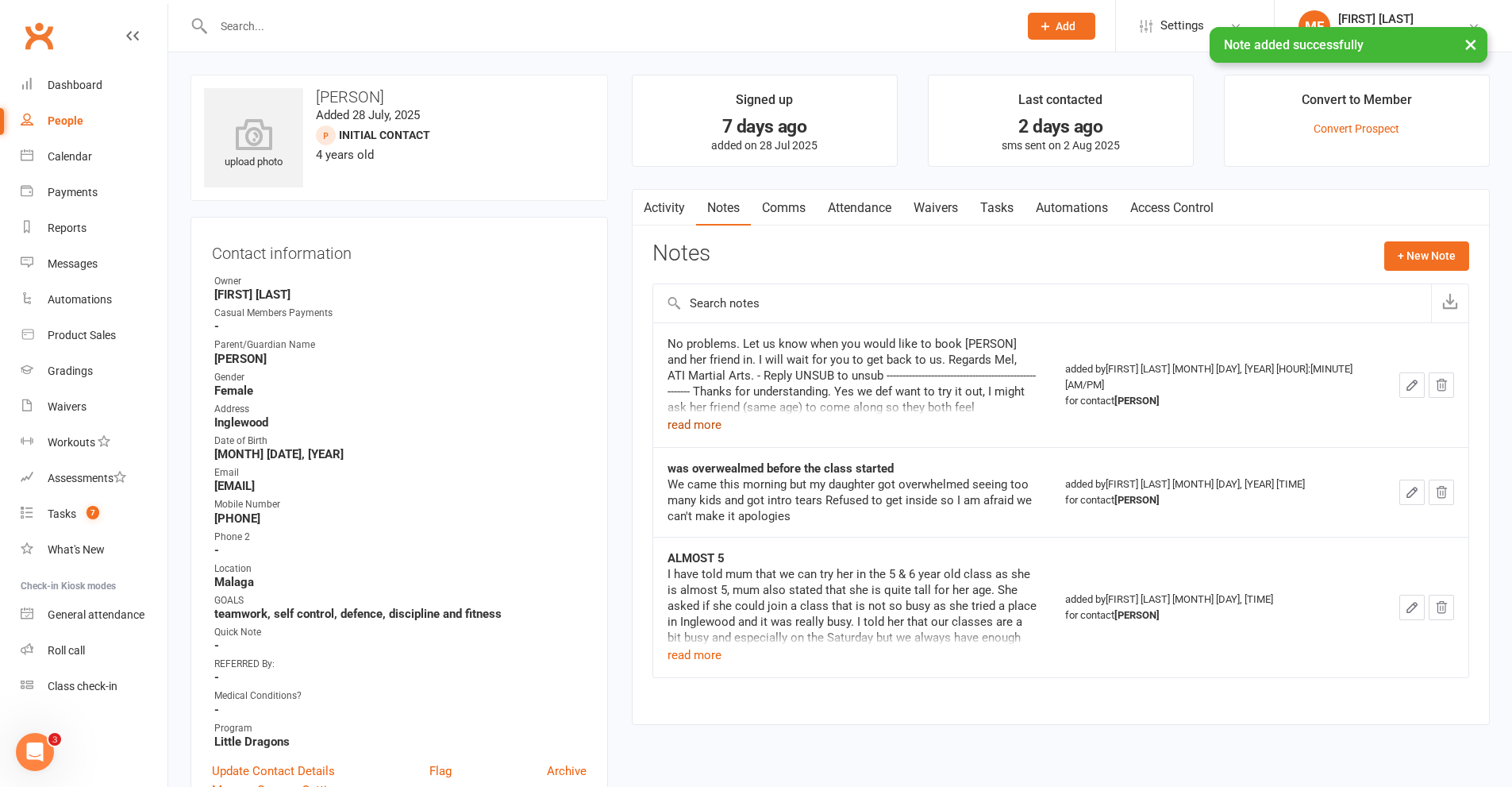 click on "read more" at bounding box center [694, 425] 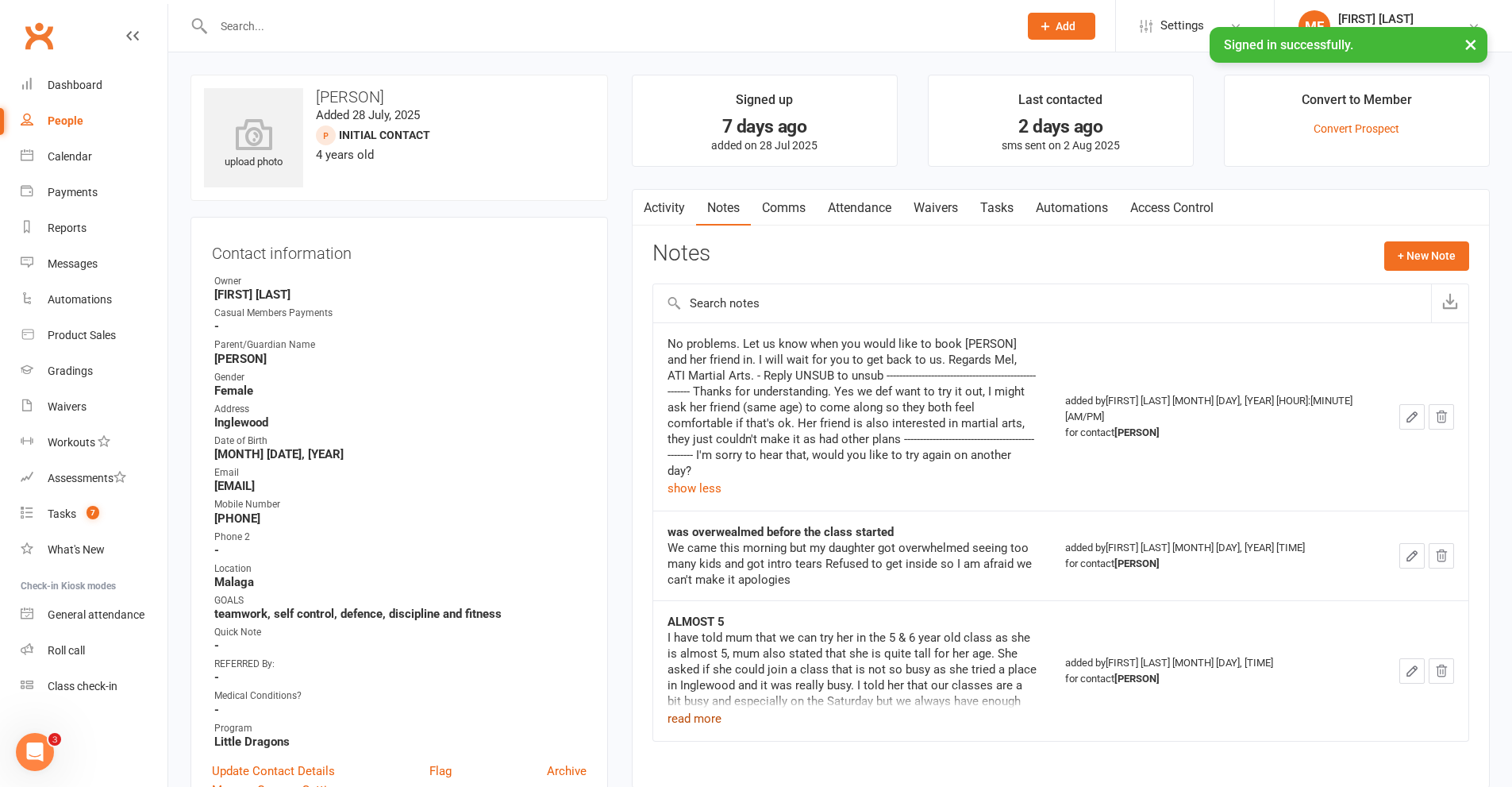 click on "read more" at bounding box center (694, 719) 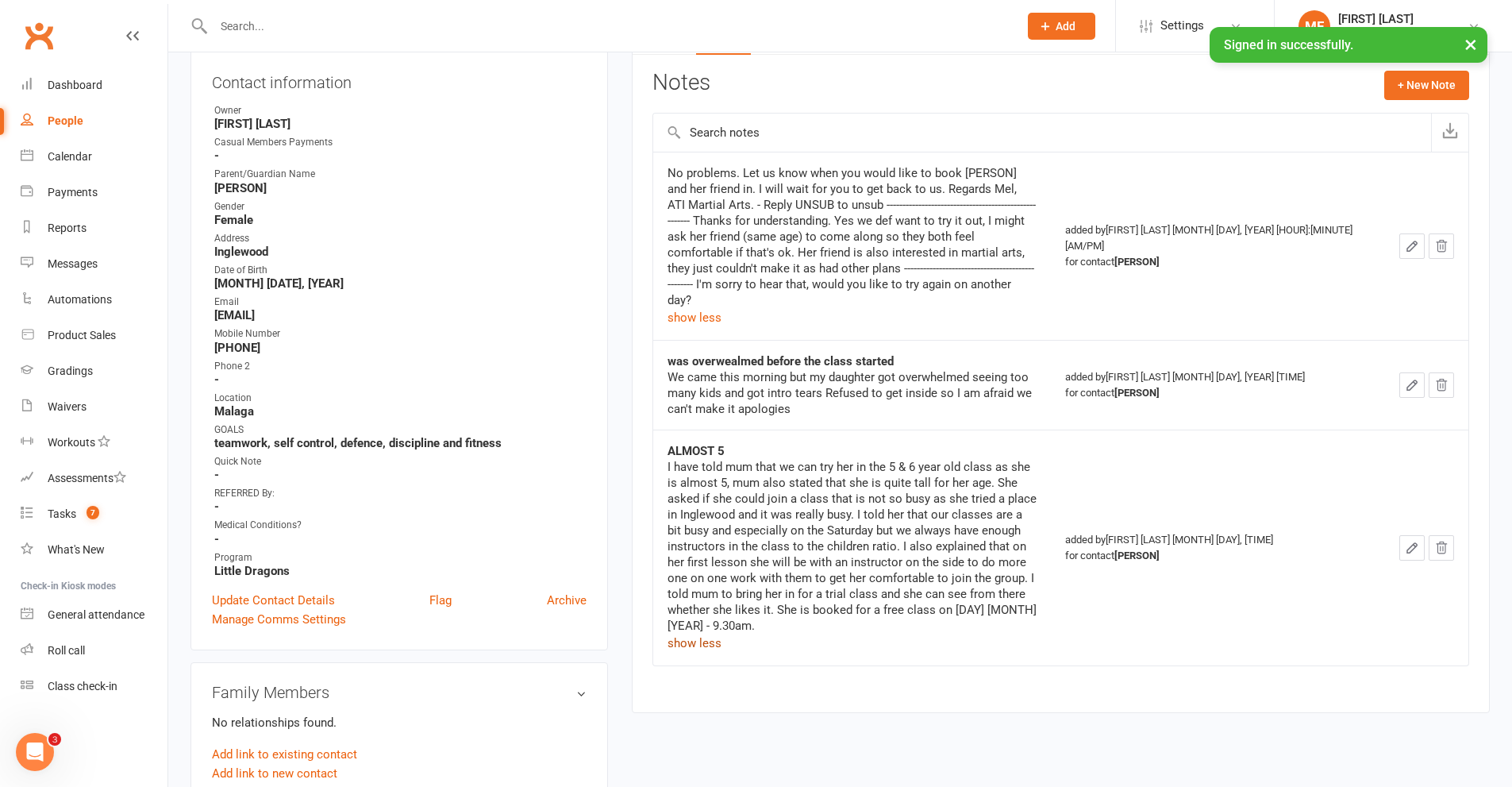 scroll, scrollTop: 238, scrollLeft: 0, axis: vertical 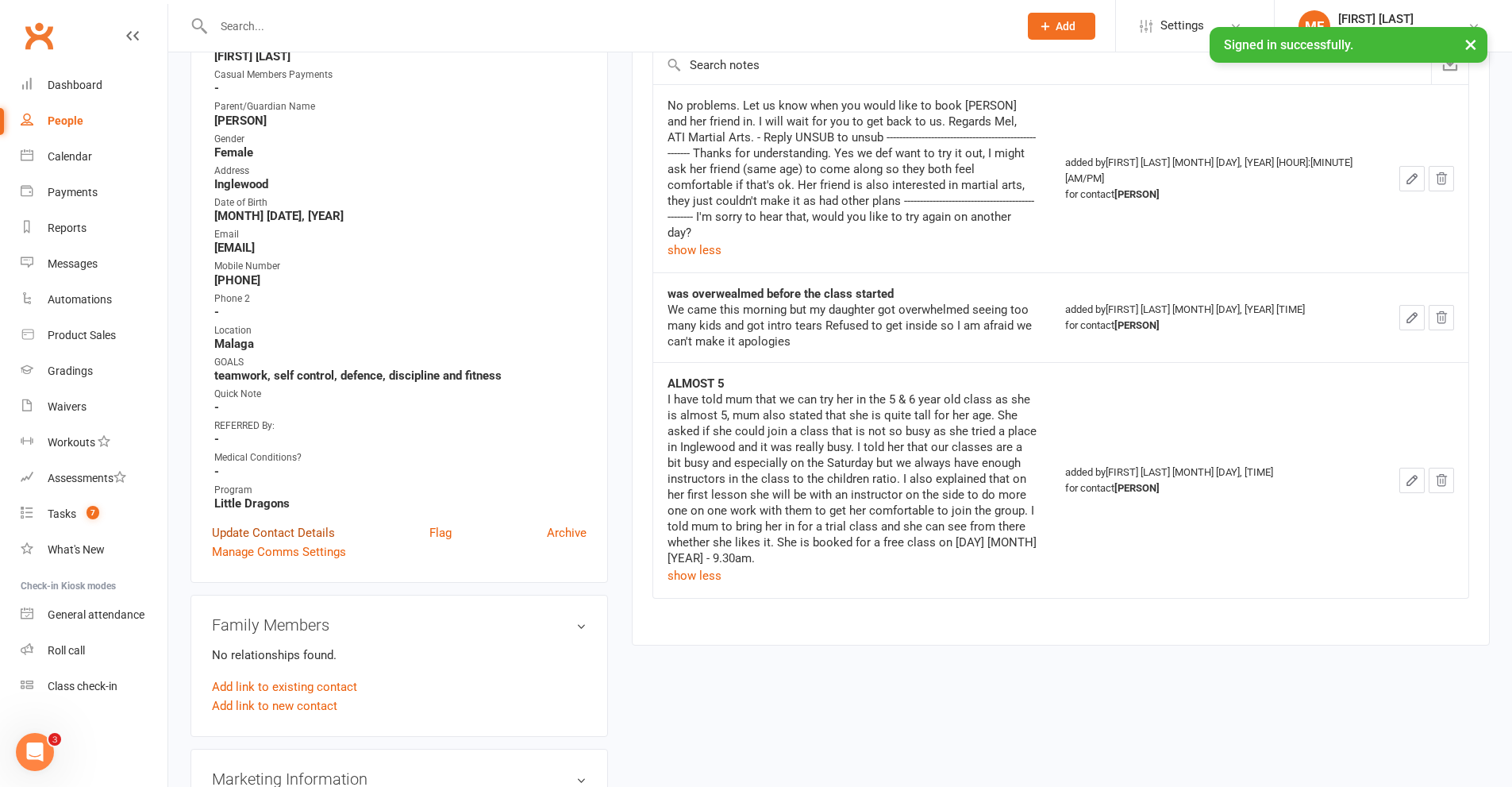 click on "Update Contact Details" at bounding box center [273, 533] 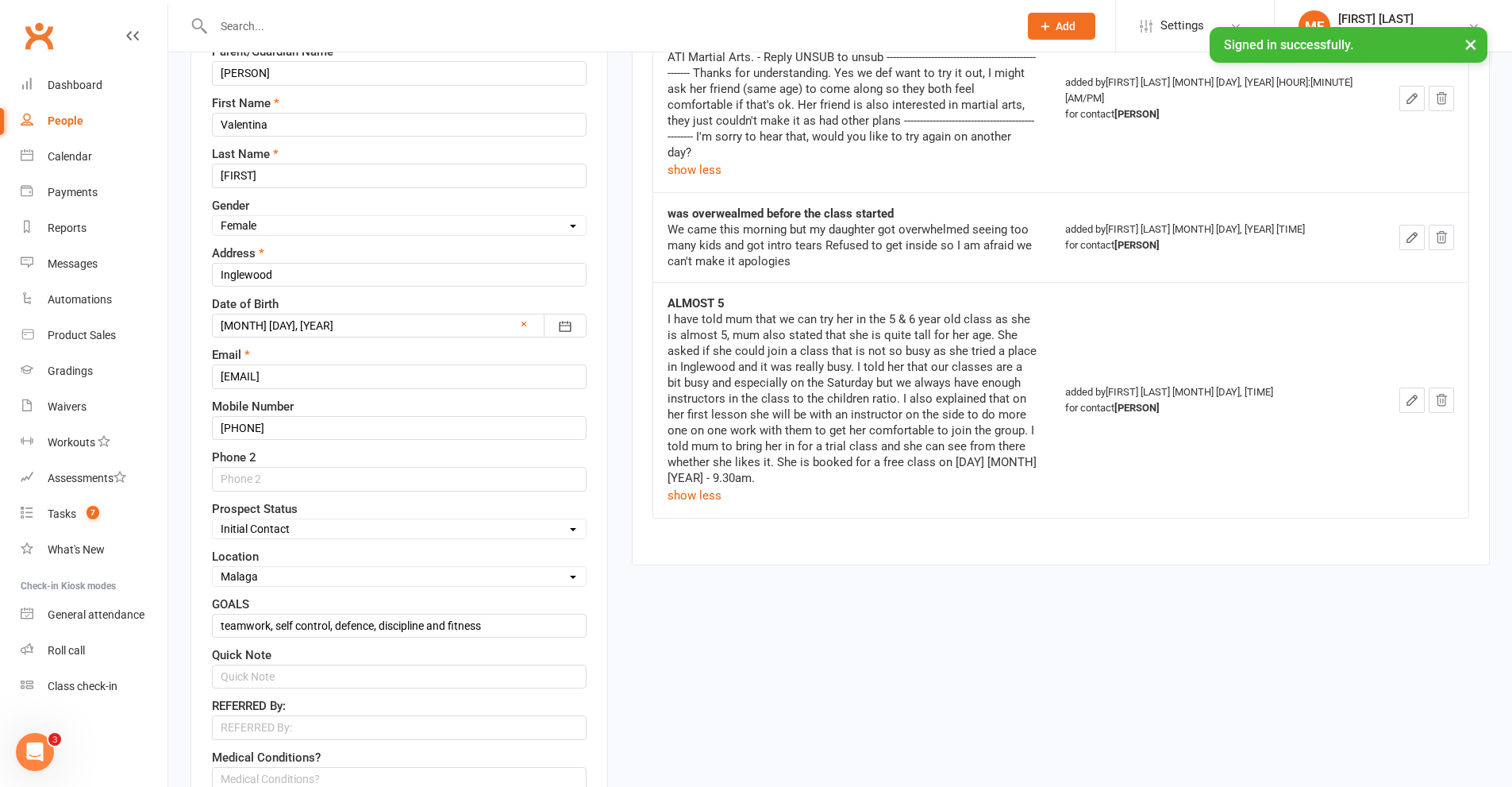 scroll, scrollTop: 392, scrollLeft: 0, axis: vertical 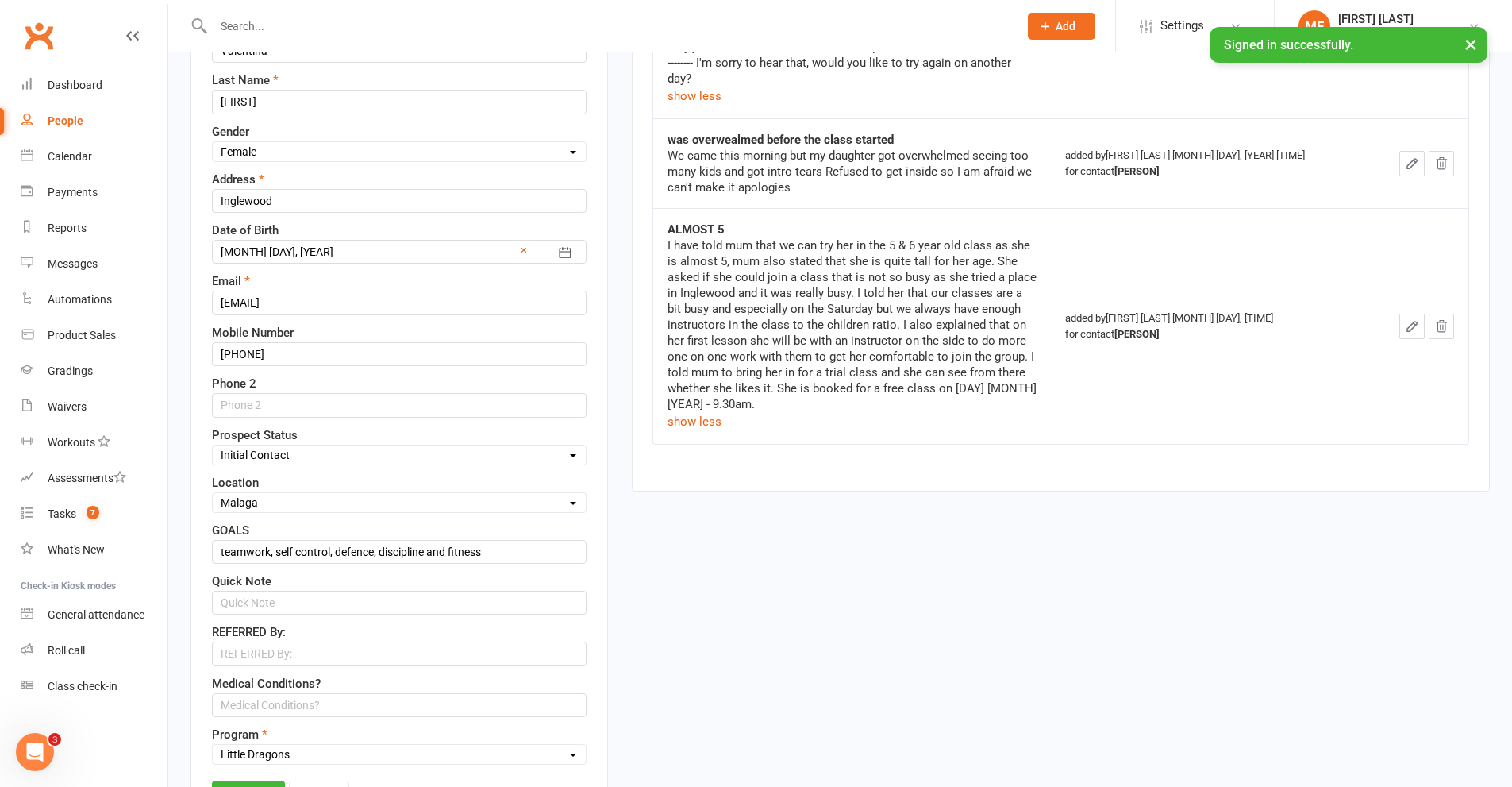 click on "Select Initial Contact Follow-up Call Satellite Lead Birthday Lead Not Ready Not interested Cross Training Member Special Needs Waiting List" at bounding box center (399, 455) 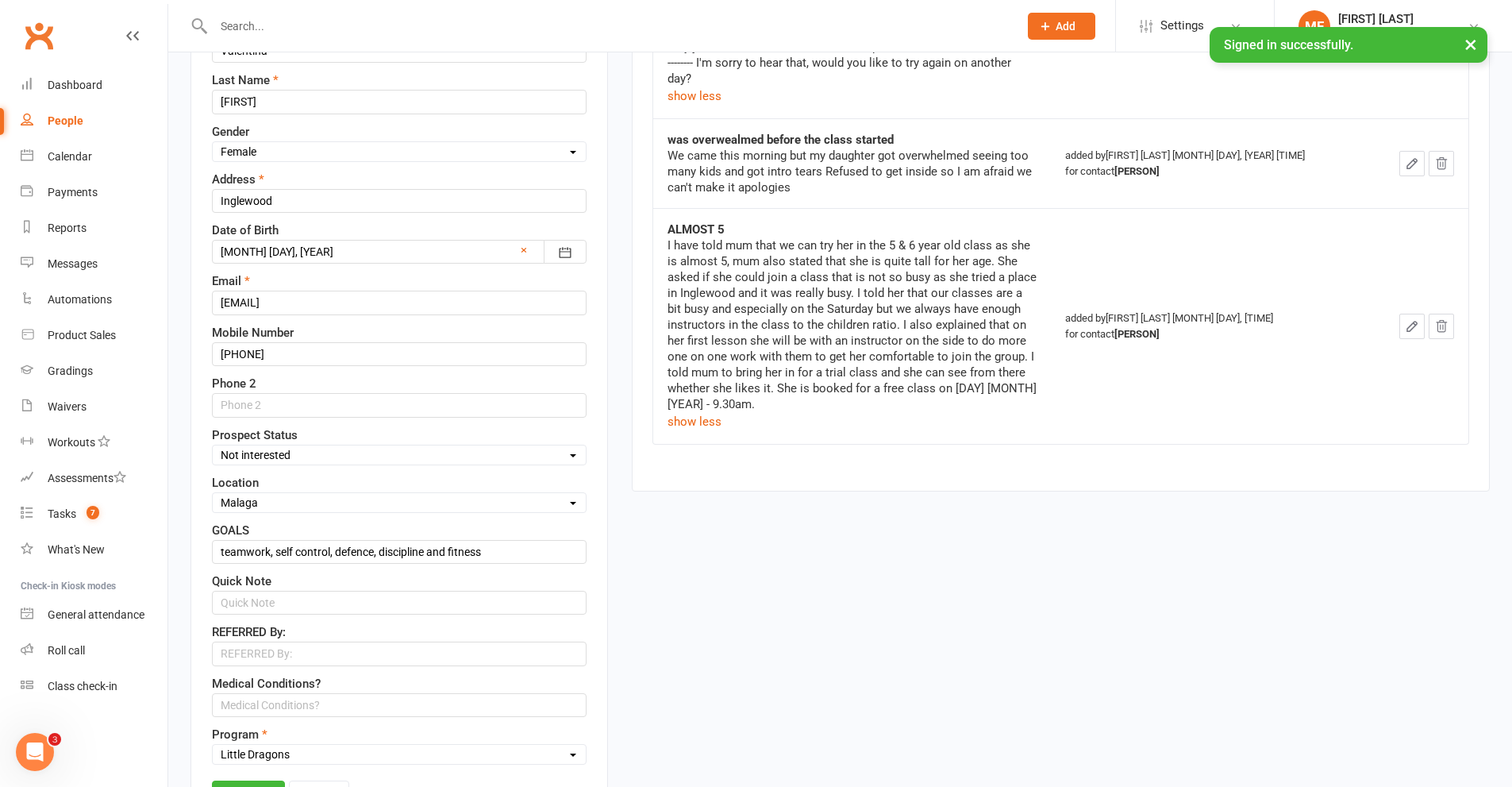 click on "Select Initial Contact Follow-up Call Satellite Lead Birthday Lead Not Ready Not interested Cross Training Member Special Needs Waiting List" at bounding box center [399, 455] 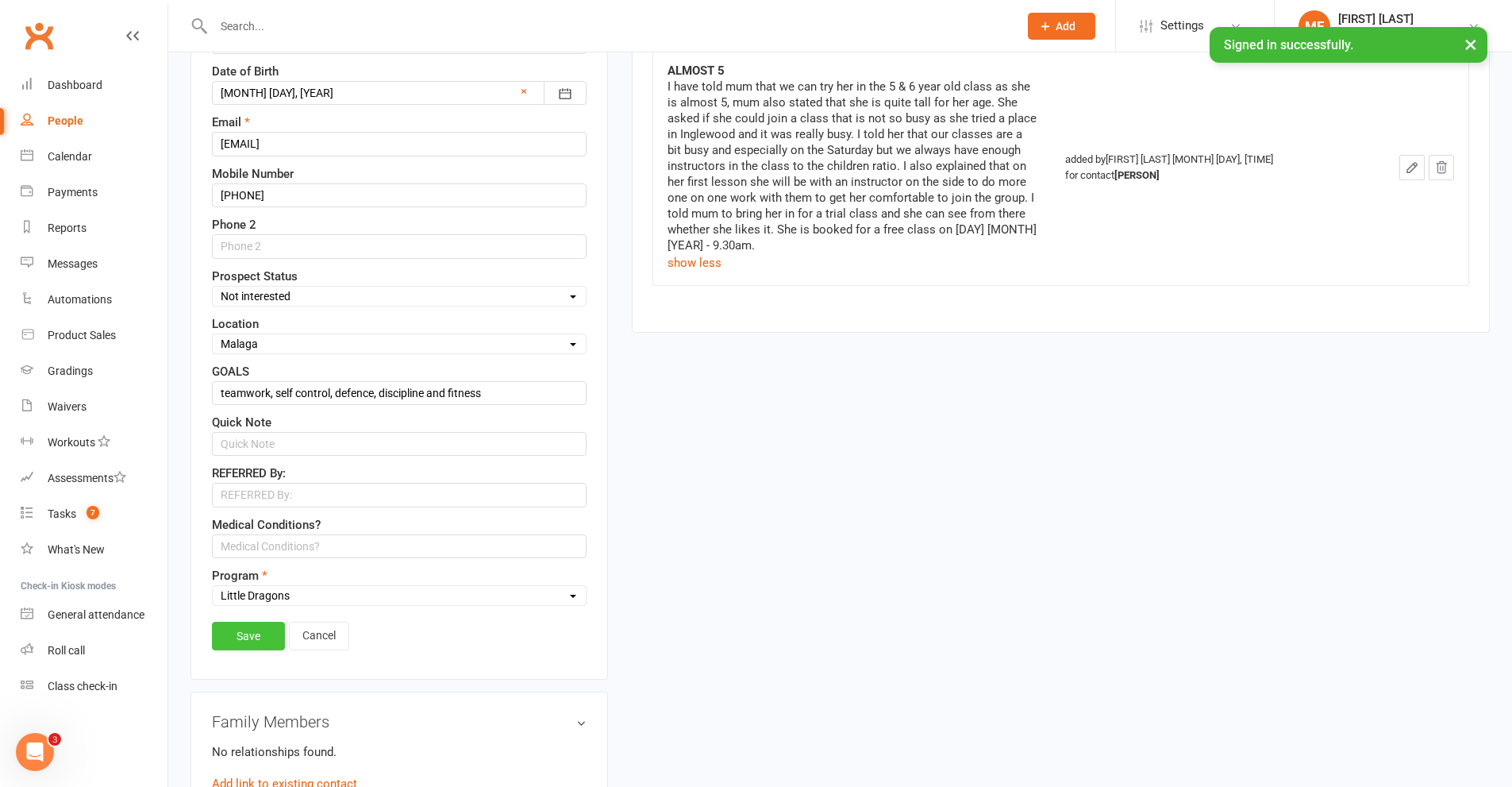 click on "Save" at bounding box center [248, 636] 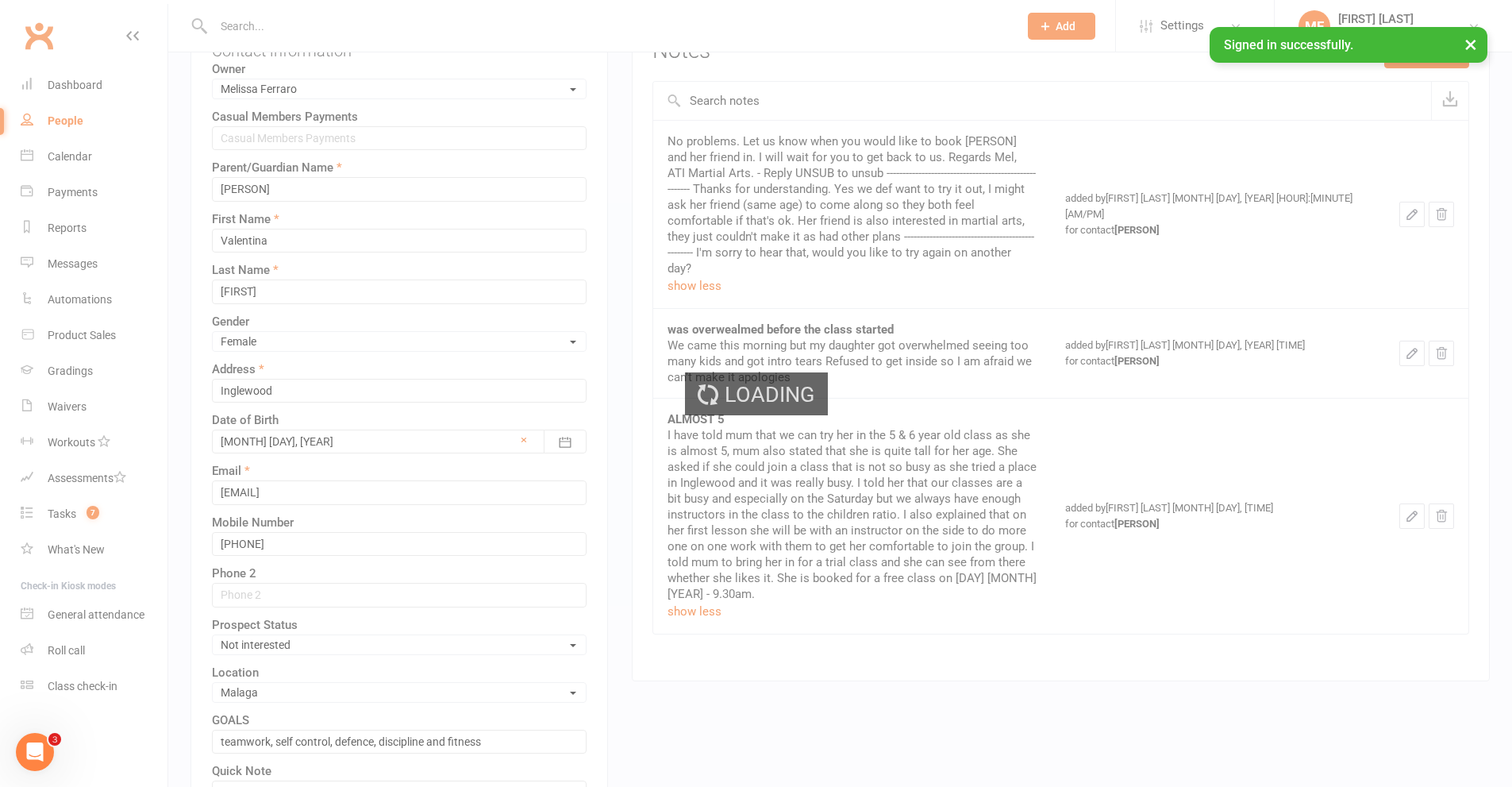 scroll, scrollTop: 0, scrollLeft: 0, axis: both 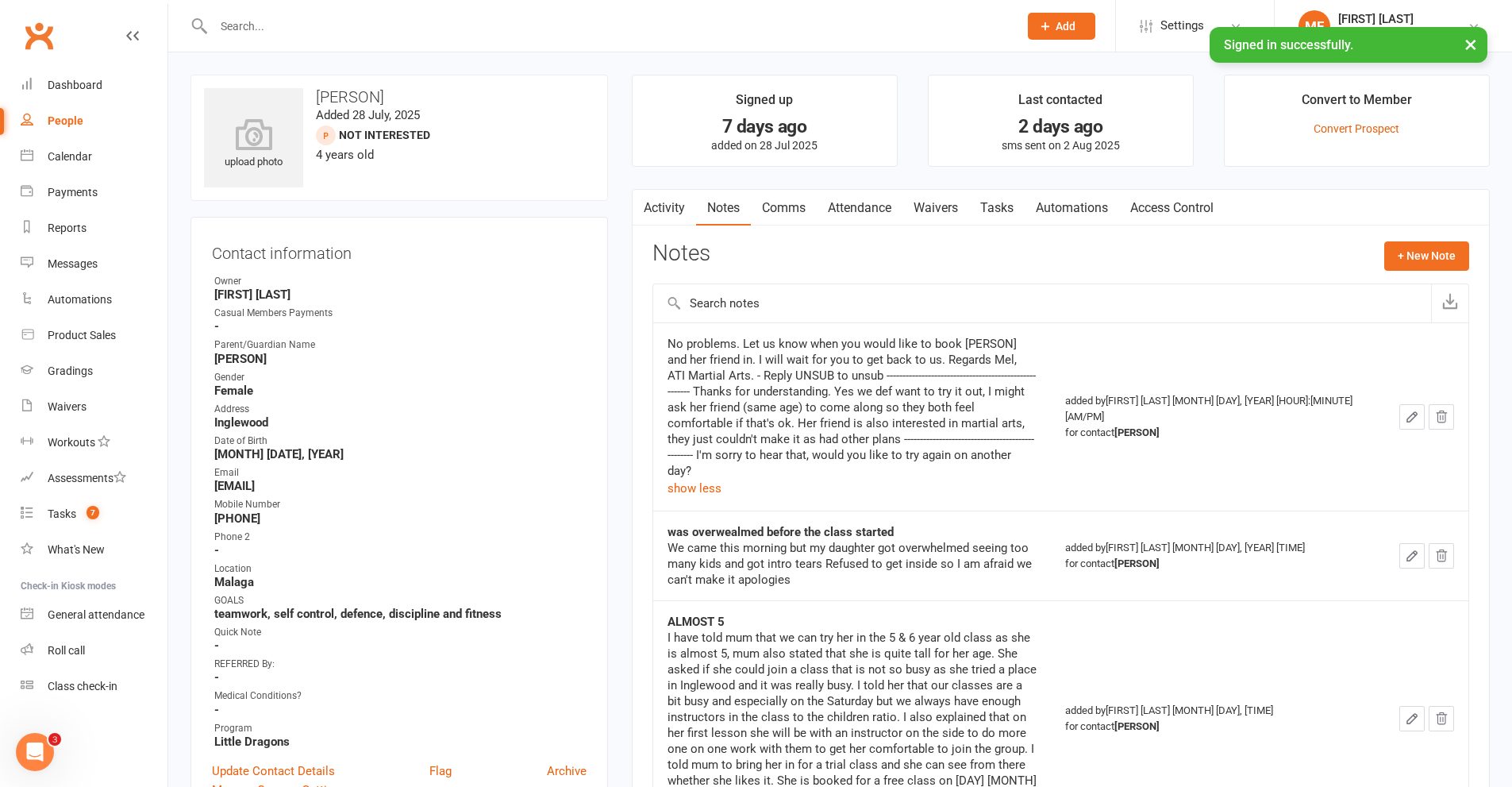 click at bounding box center [598, 25] 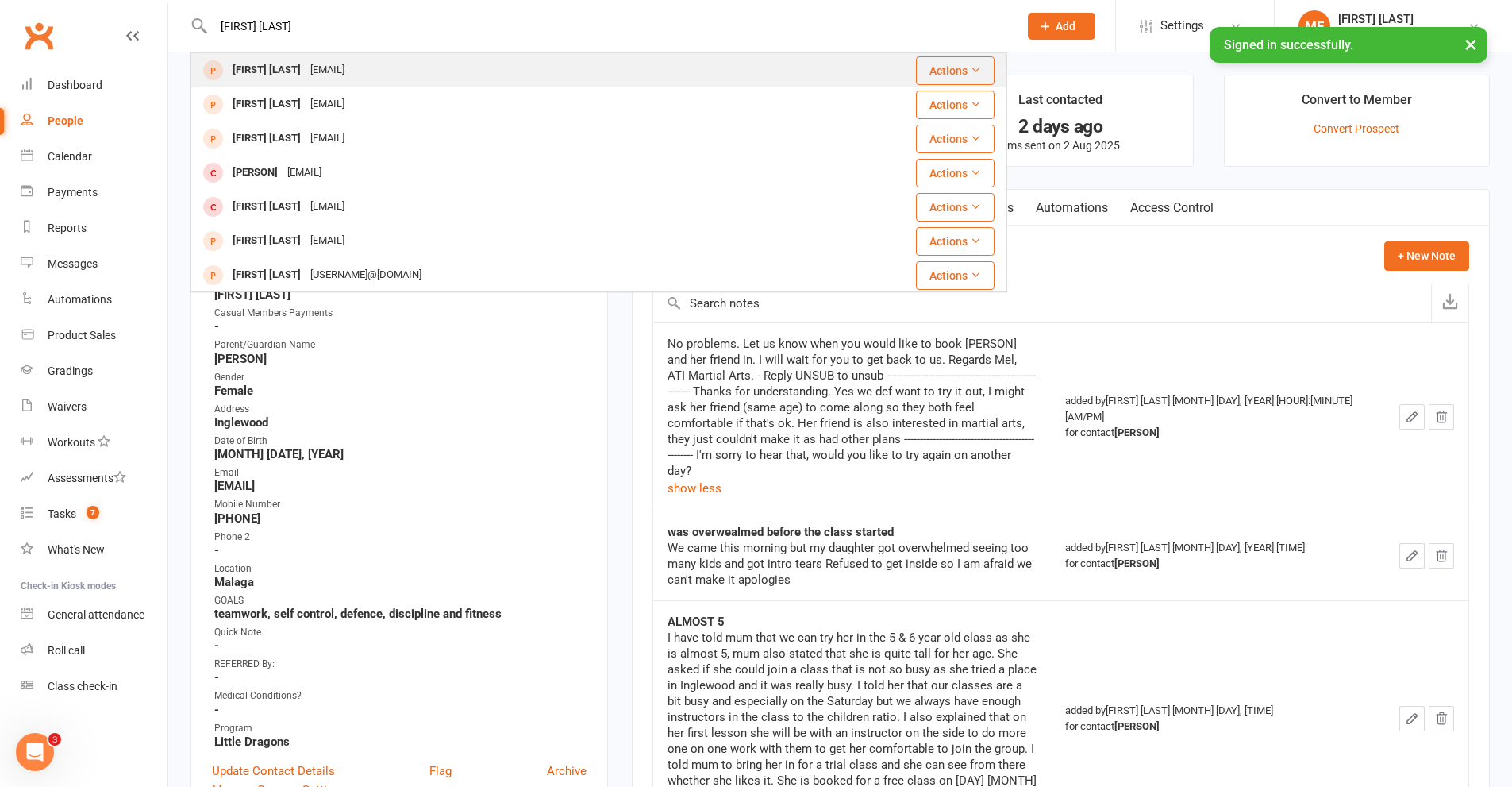 type on "[FIRST] [LAST]" 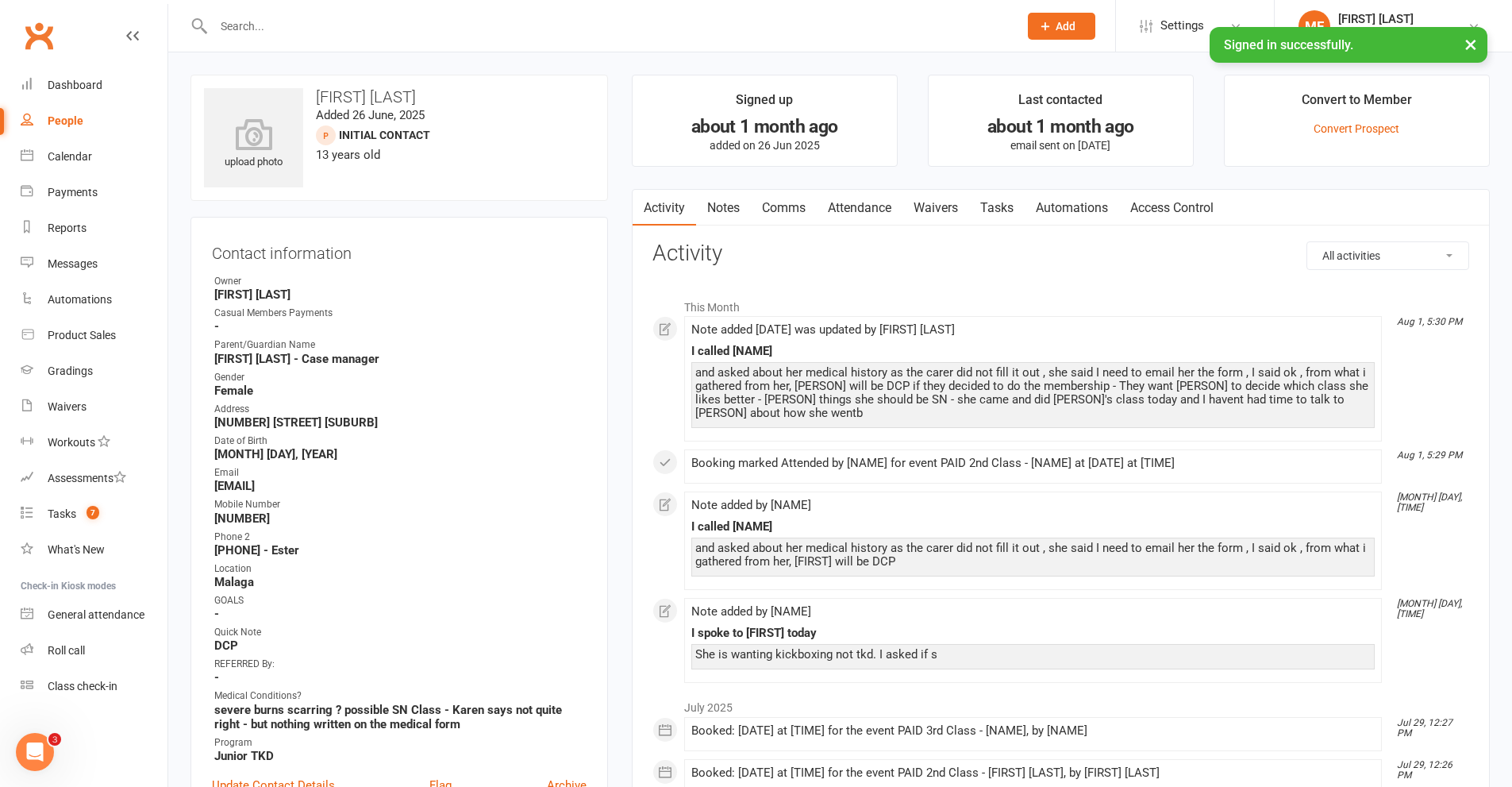 click on "Notes" at bounding box center [723, 208] 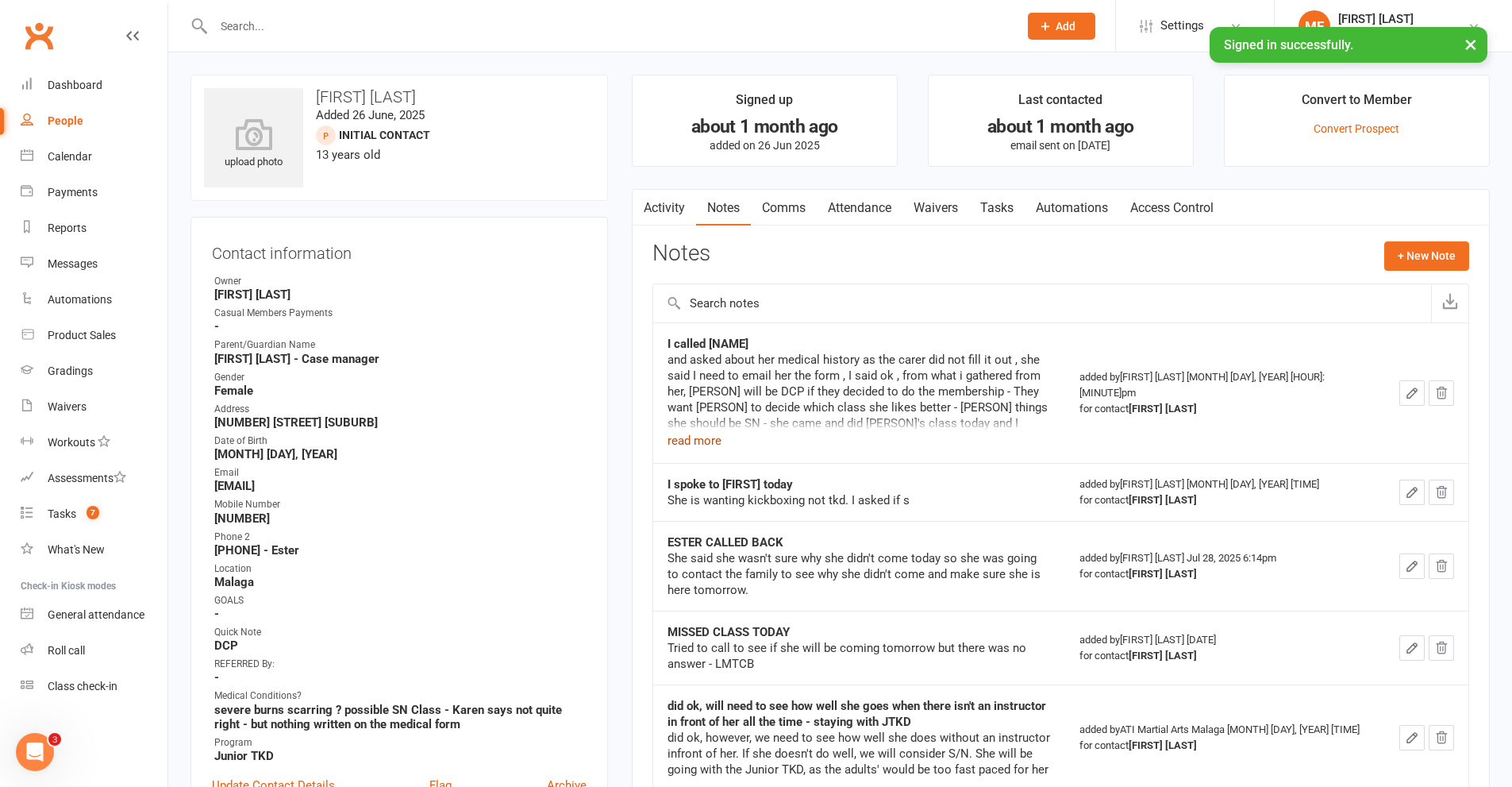 click on "read more" at bounding box center [694, 441] 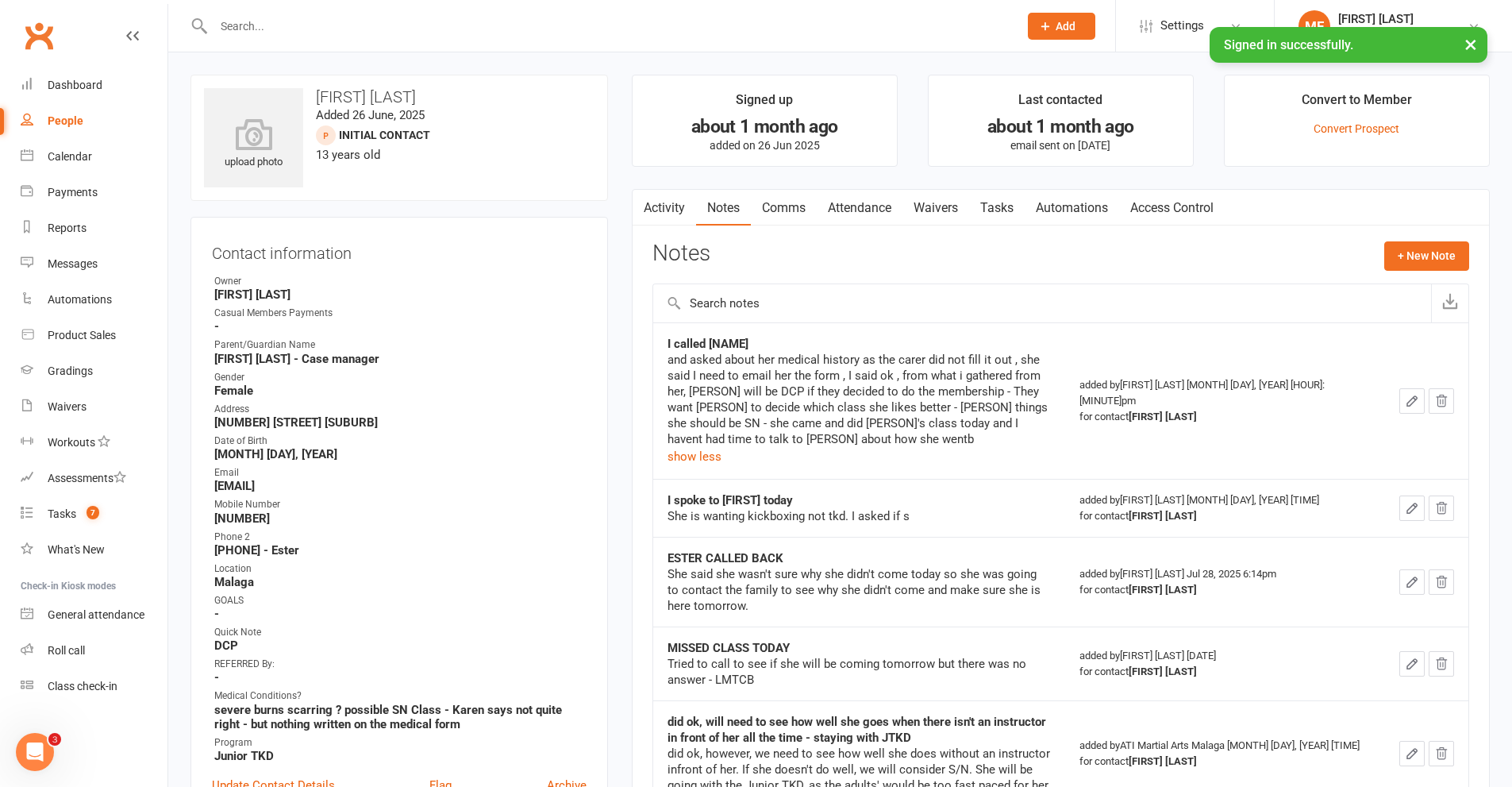 click at bounding box center [608, 26] 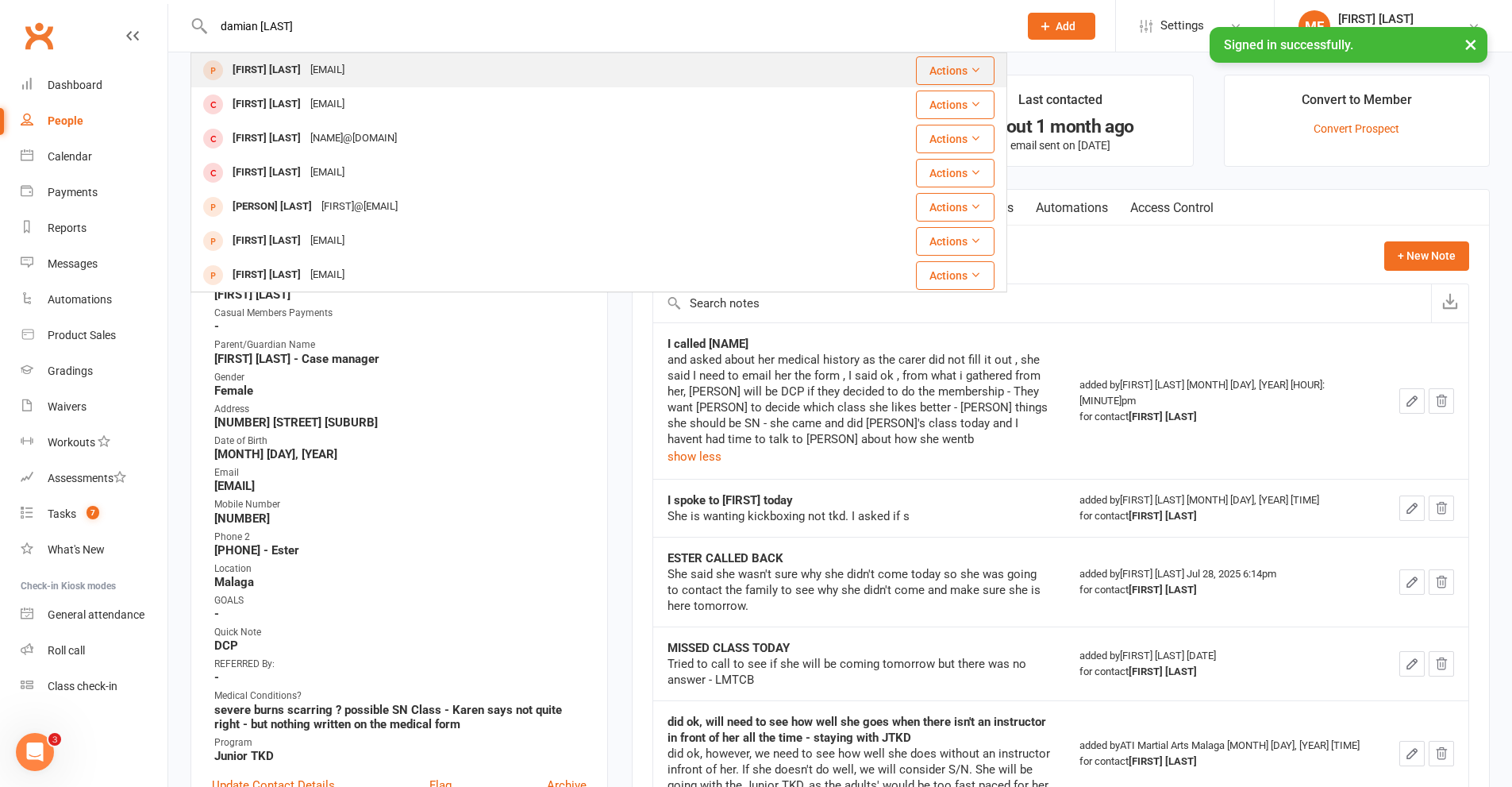 type on "damian [LAST]" 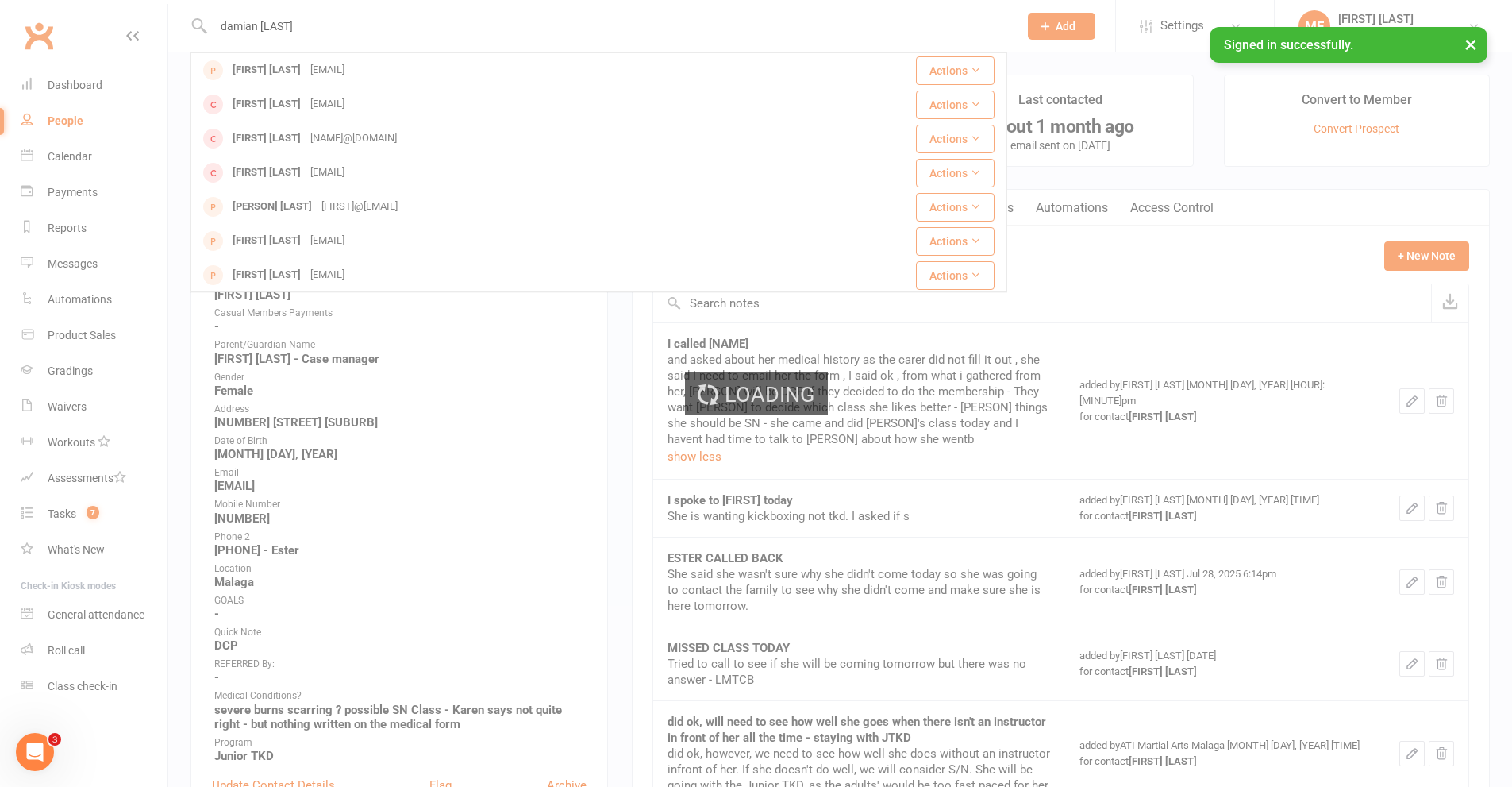 type 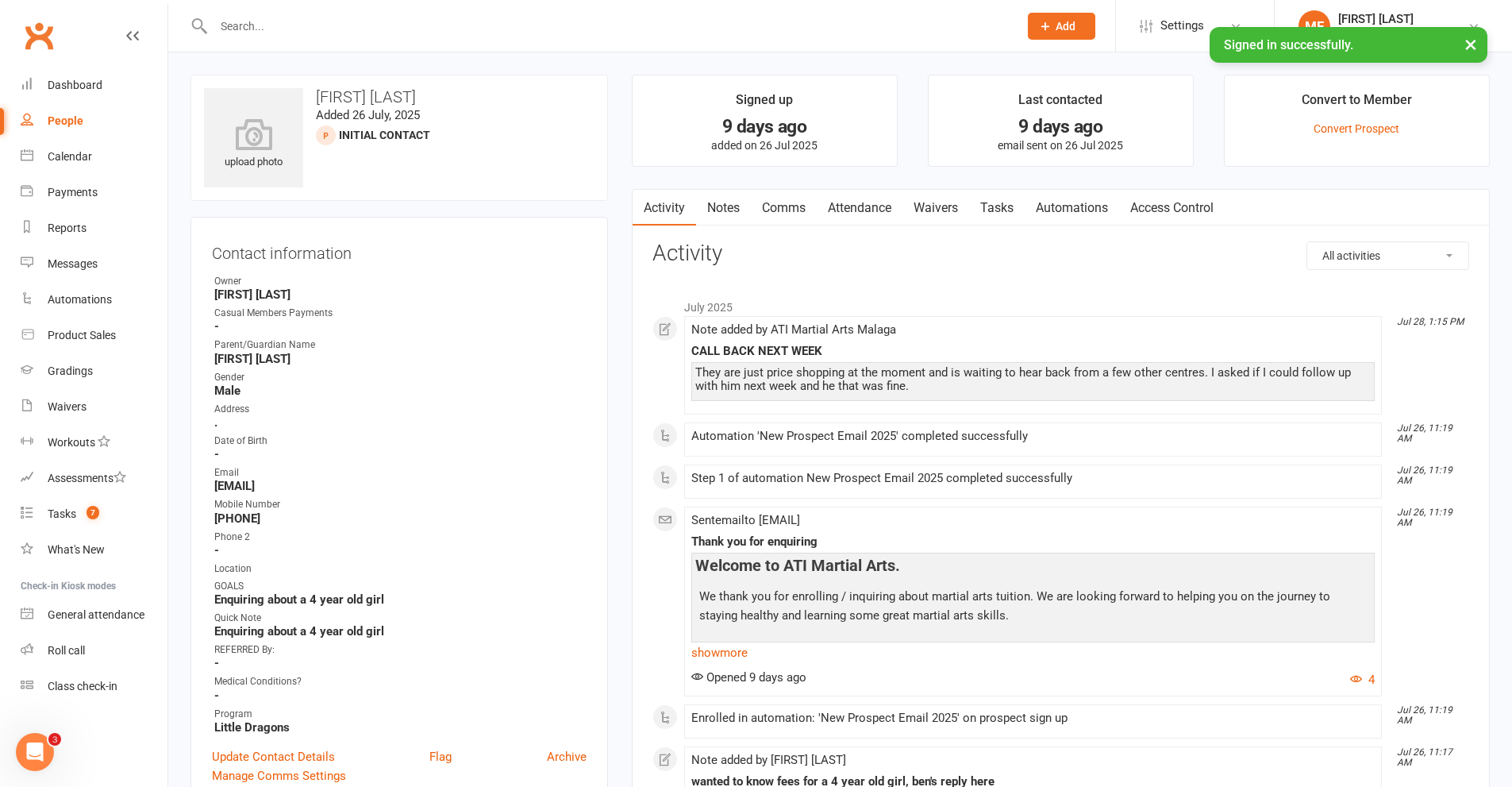 click on "They are just price shopping at the moment and is waiting to hear back from a few other centres. I asked if I could follow up with him next week and he that was fine." at bounding box center [1033, 380] 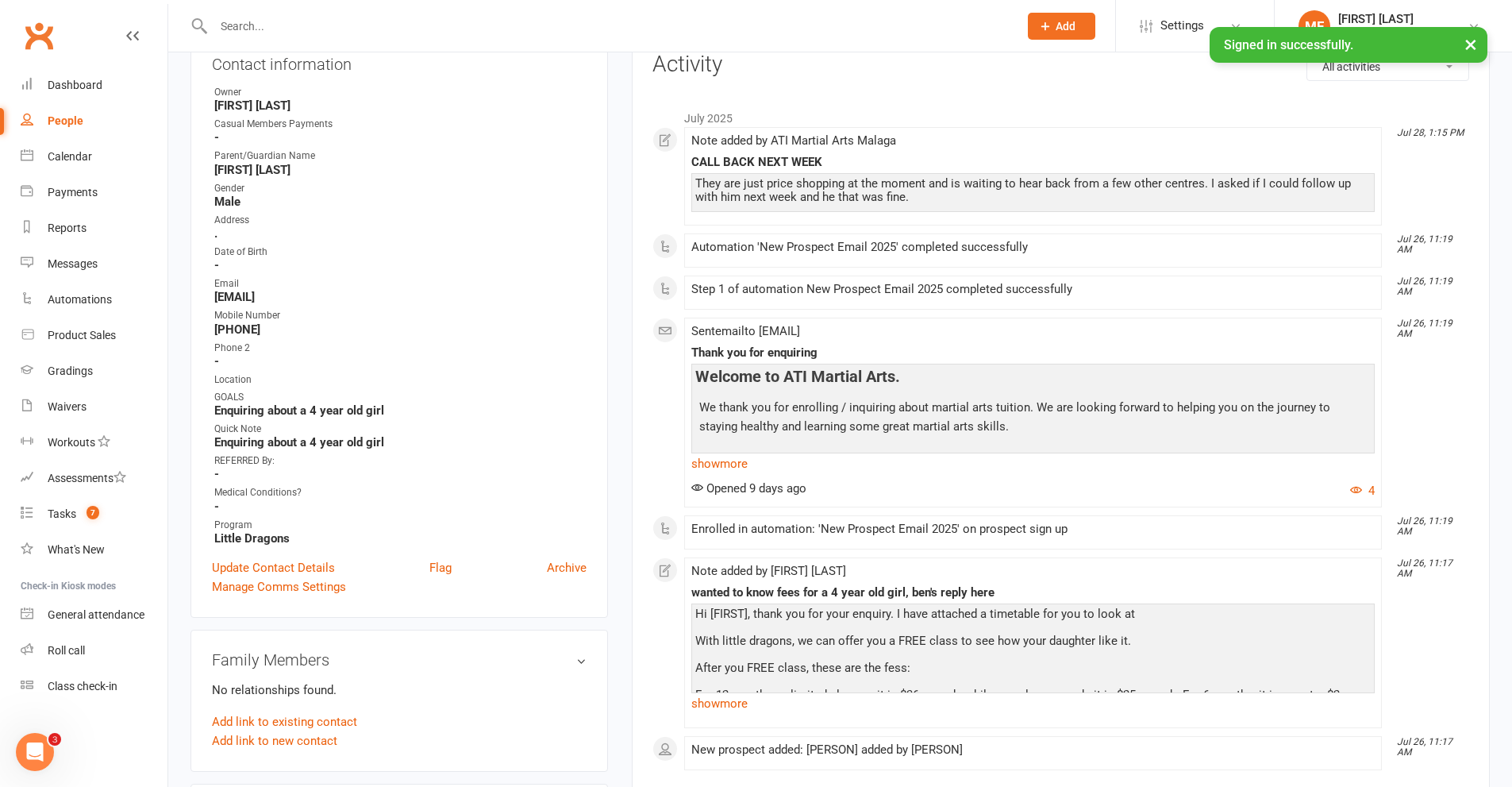 scroll, scrollTop: 0, scrollLeft: 0, axis: both 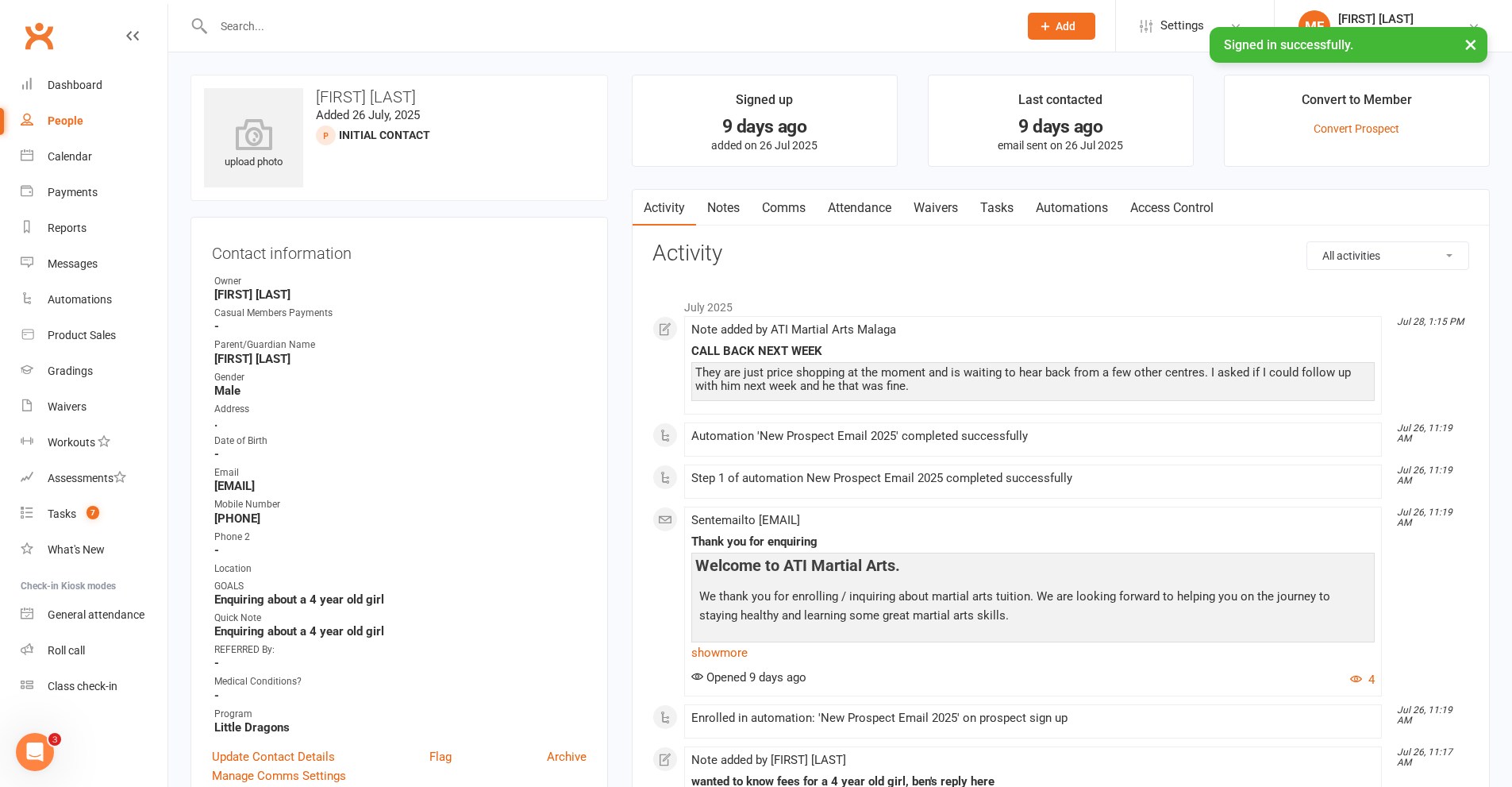 click on "Comms" at bounding box center (783, 208) 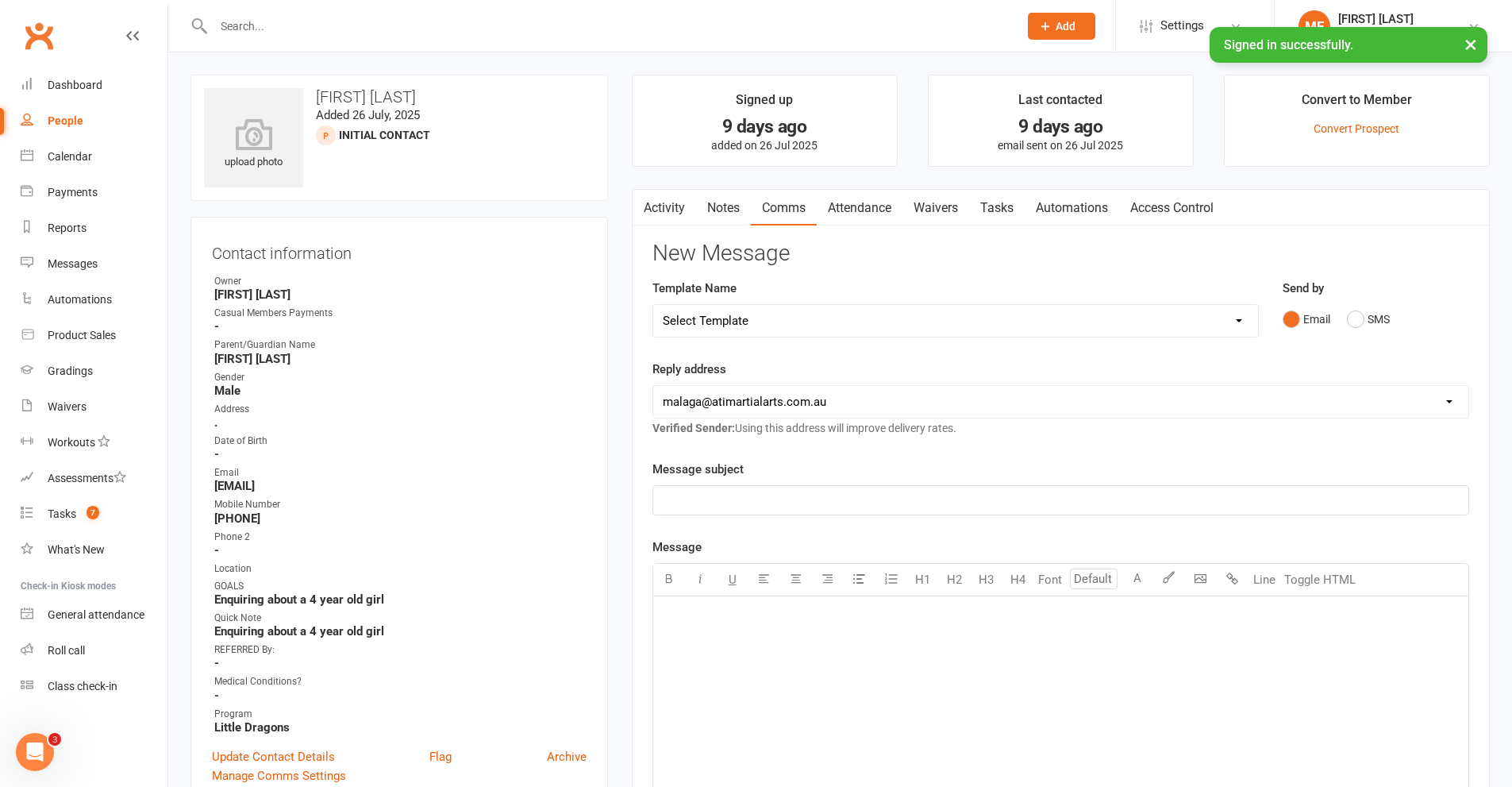 click on "﻿" 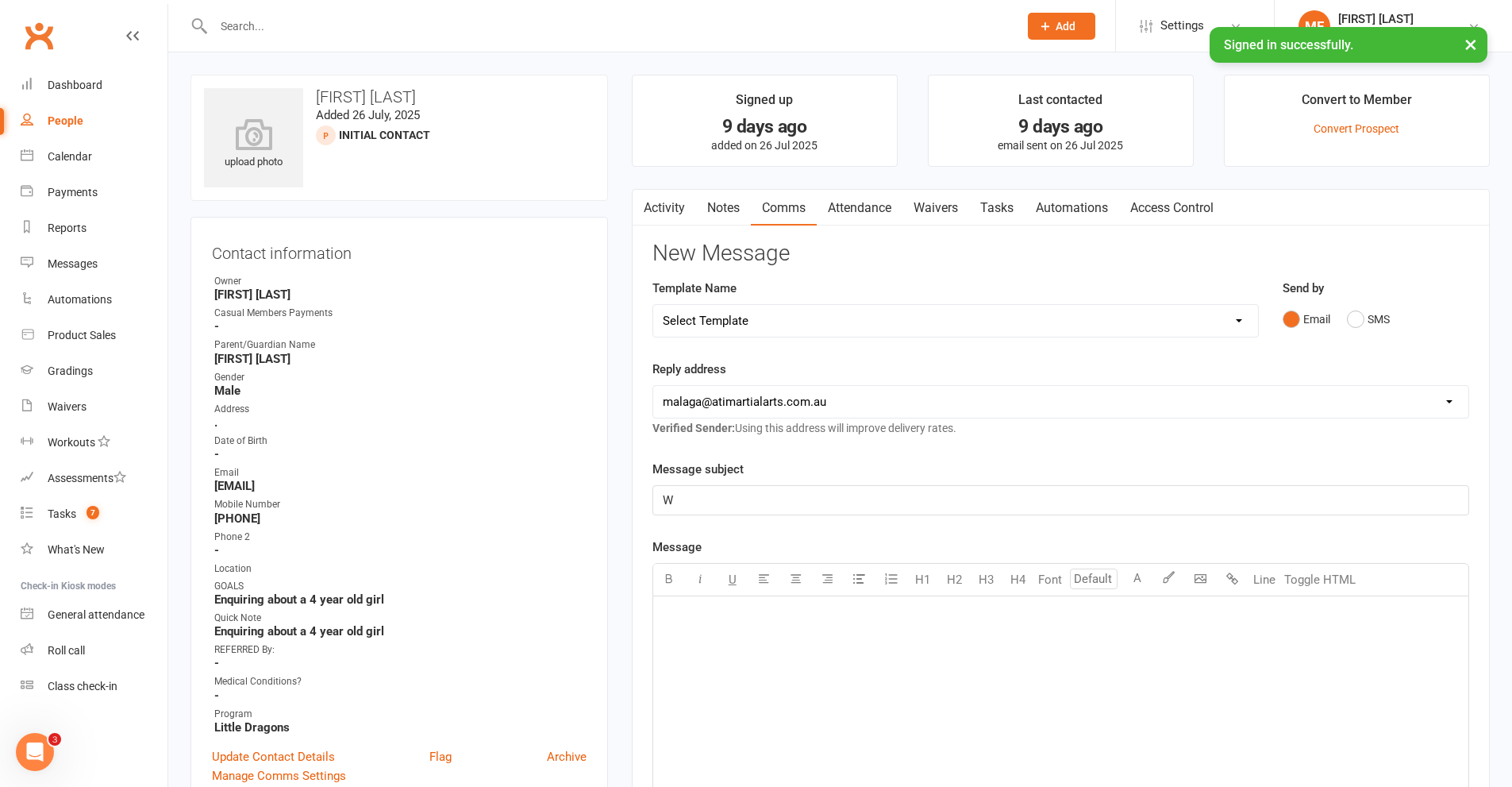 type 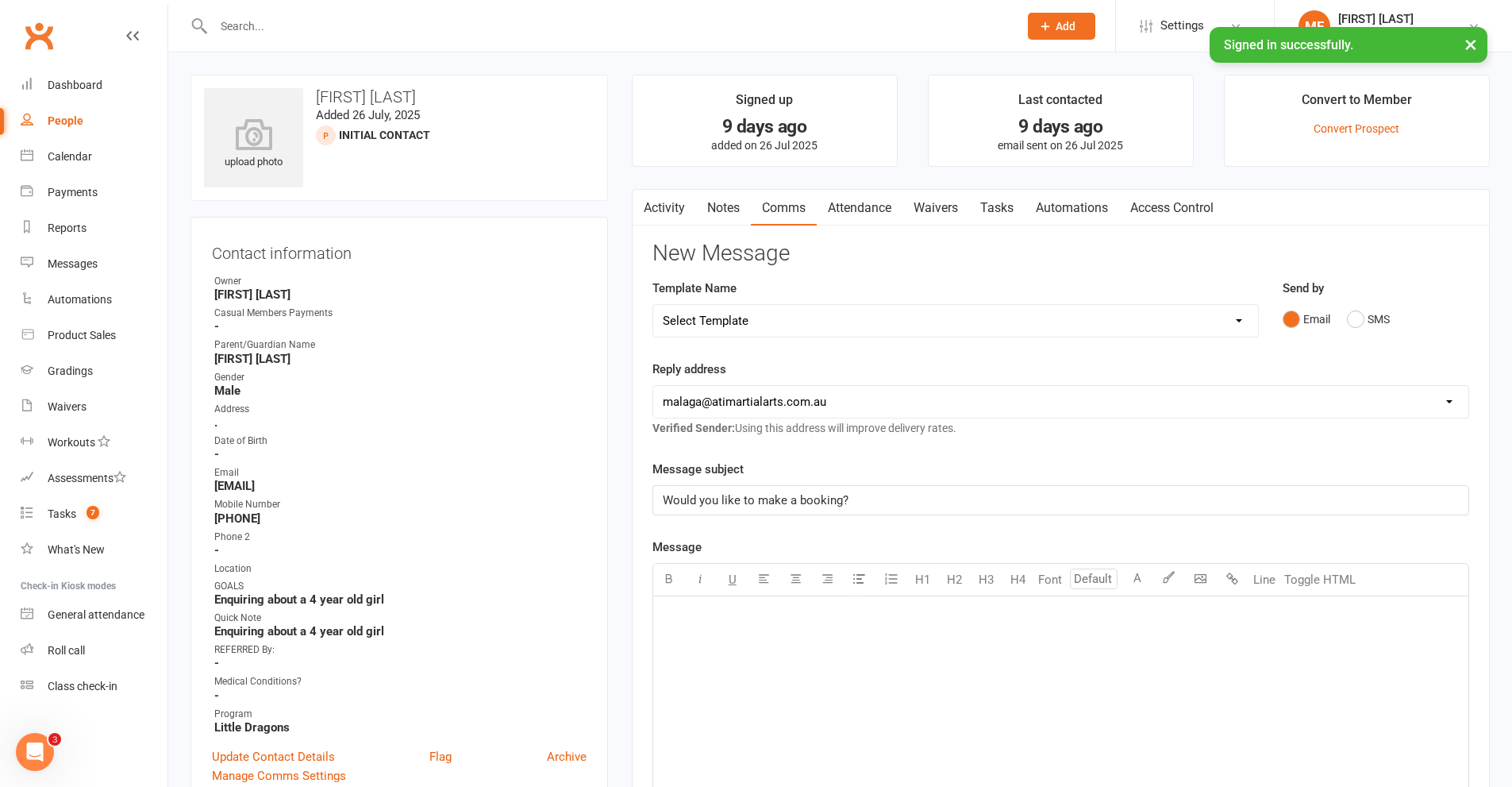 click on "﻿" 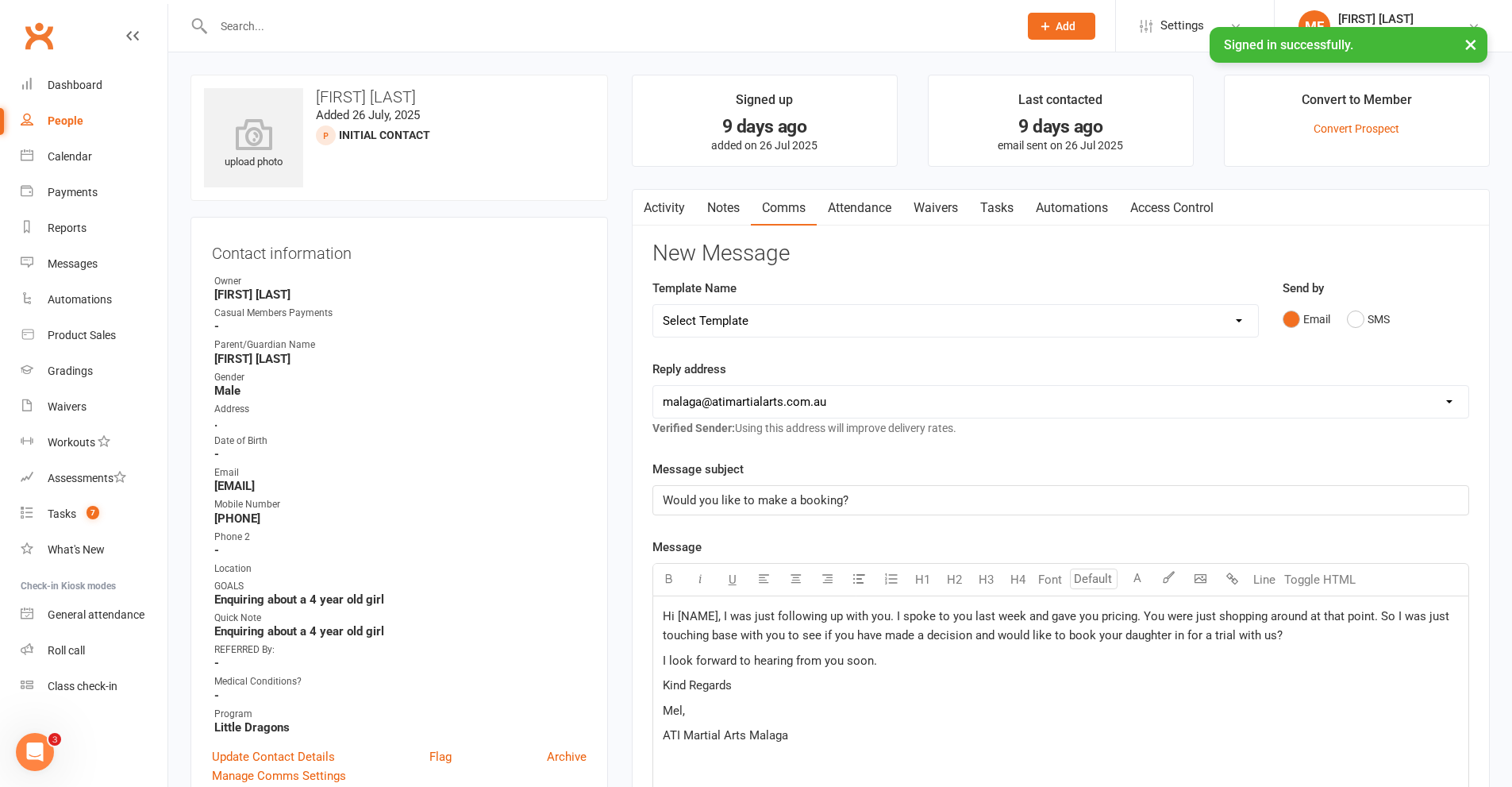drag, startPoint x: 779, startPoint y: 733, endPoint x: 641, endPoint y: 606, distance: 187.54466 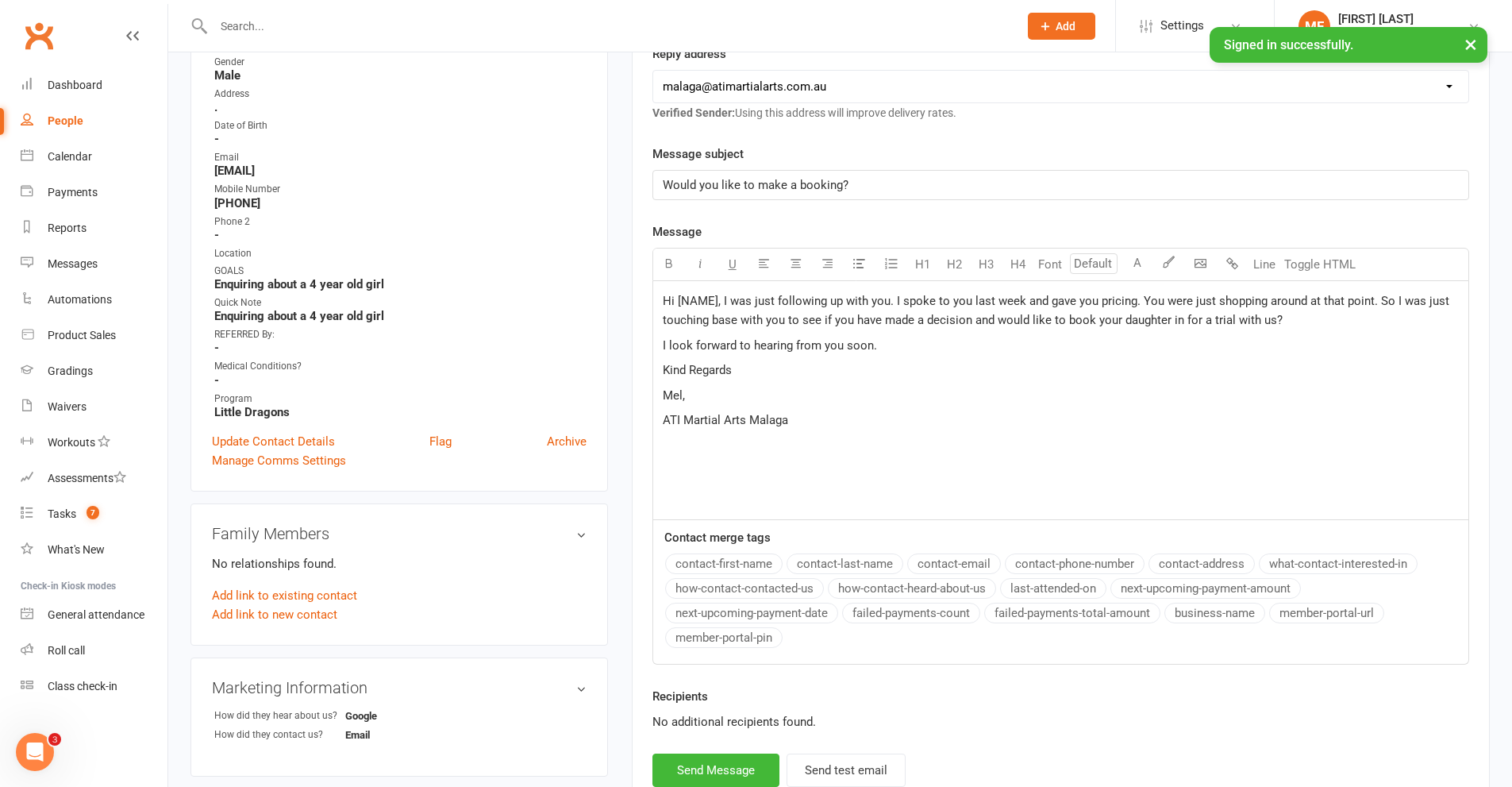 scroll, scrollTop: 318, scrollLeft: 0, axis: vertical 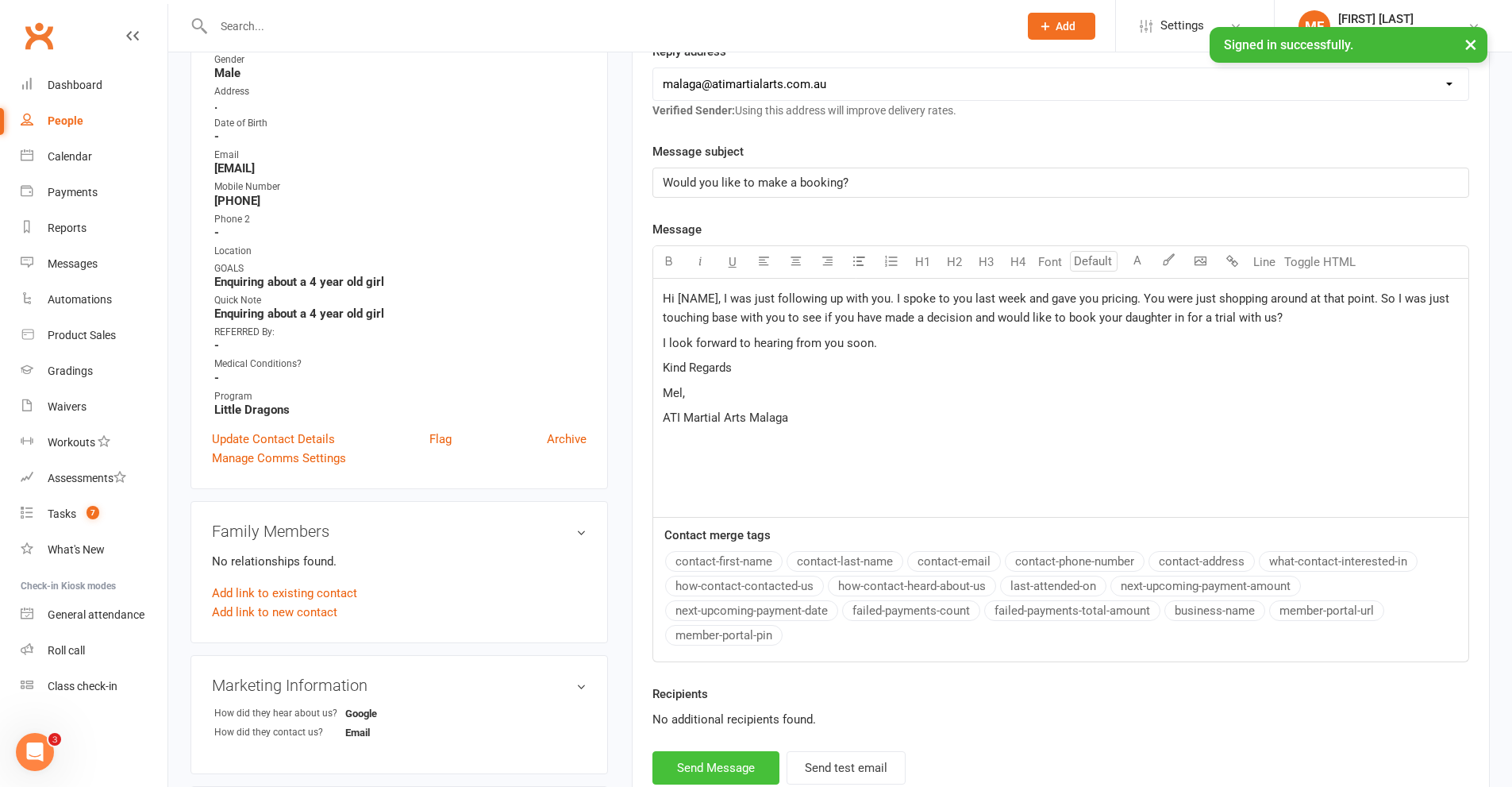 click on "Send Message" at bounding box center [716, 768] 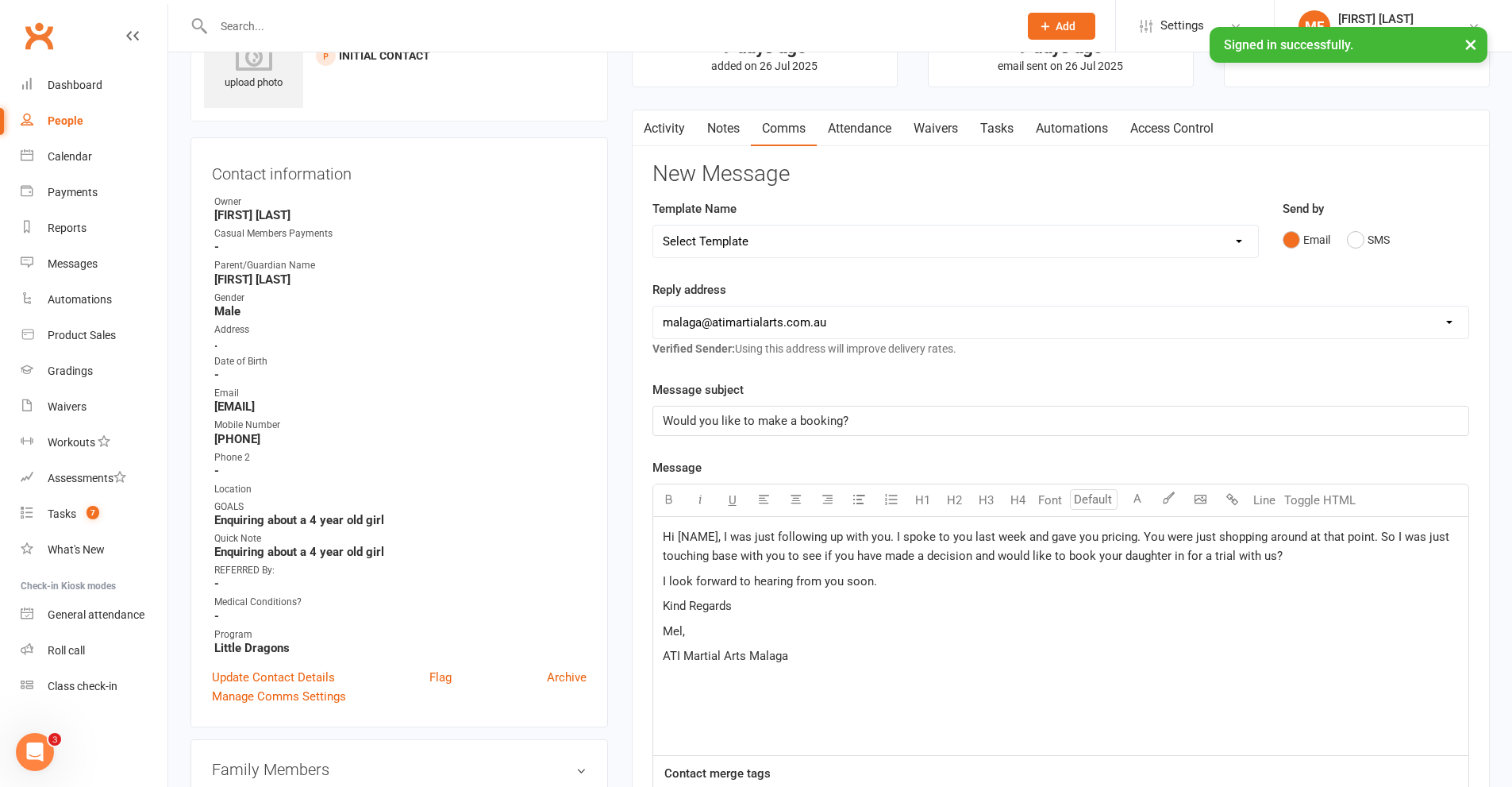 scroll, scrollTop: 0, scrollLeft: 0, axis: both 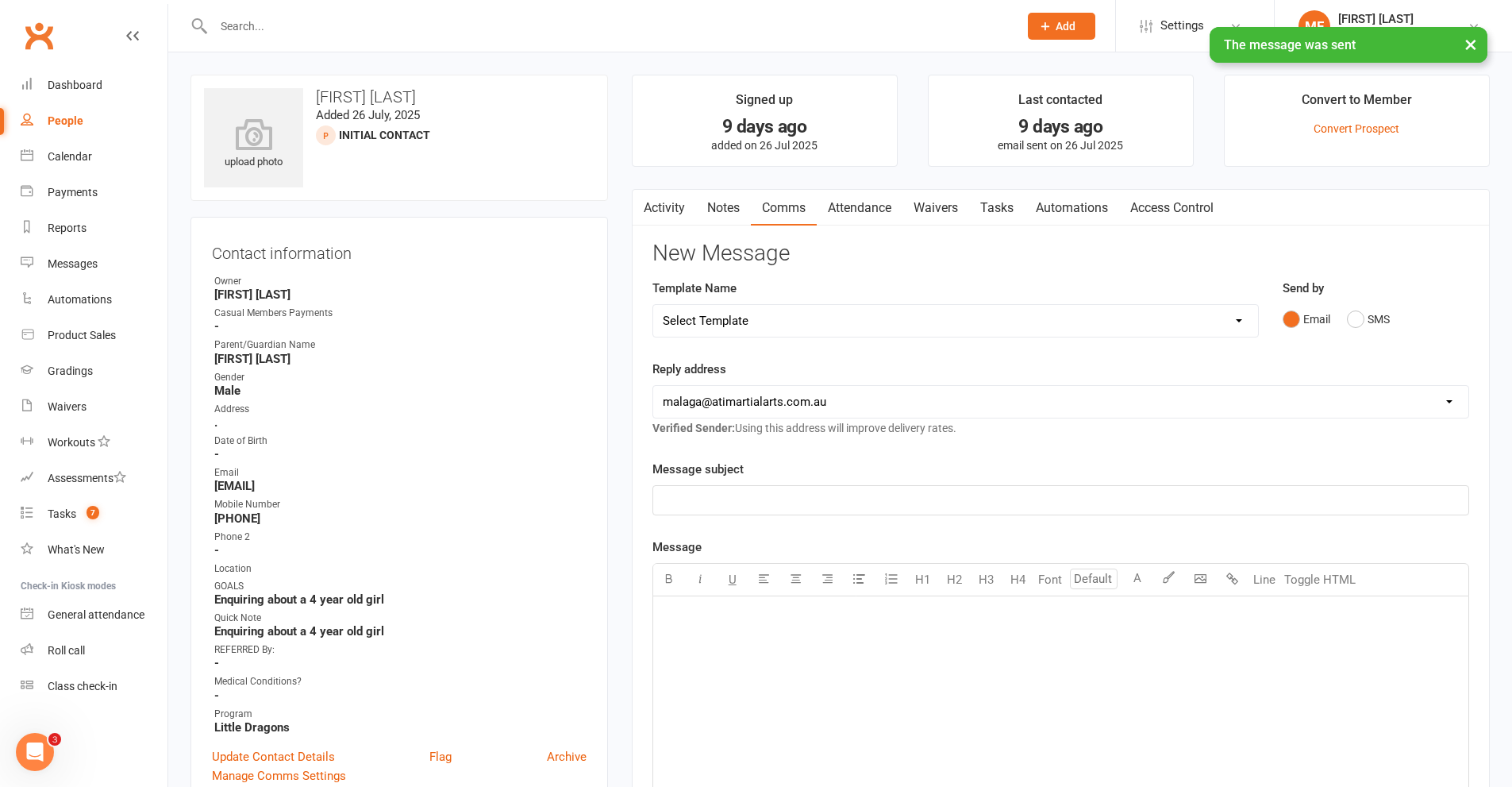 click on "Notes" at bounding box center (723, 208) 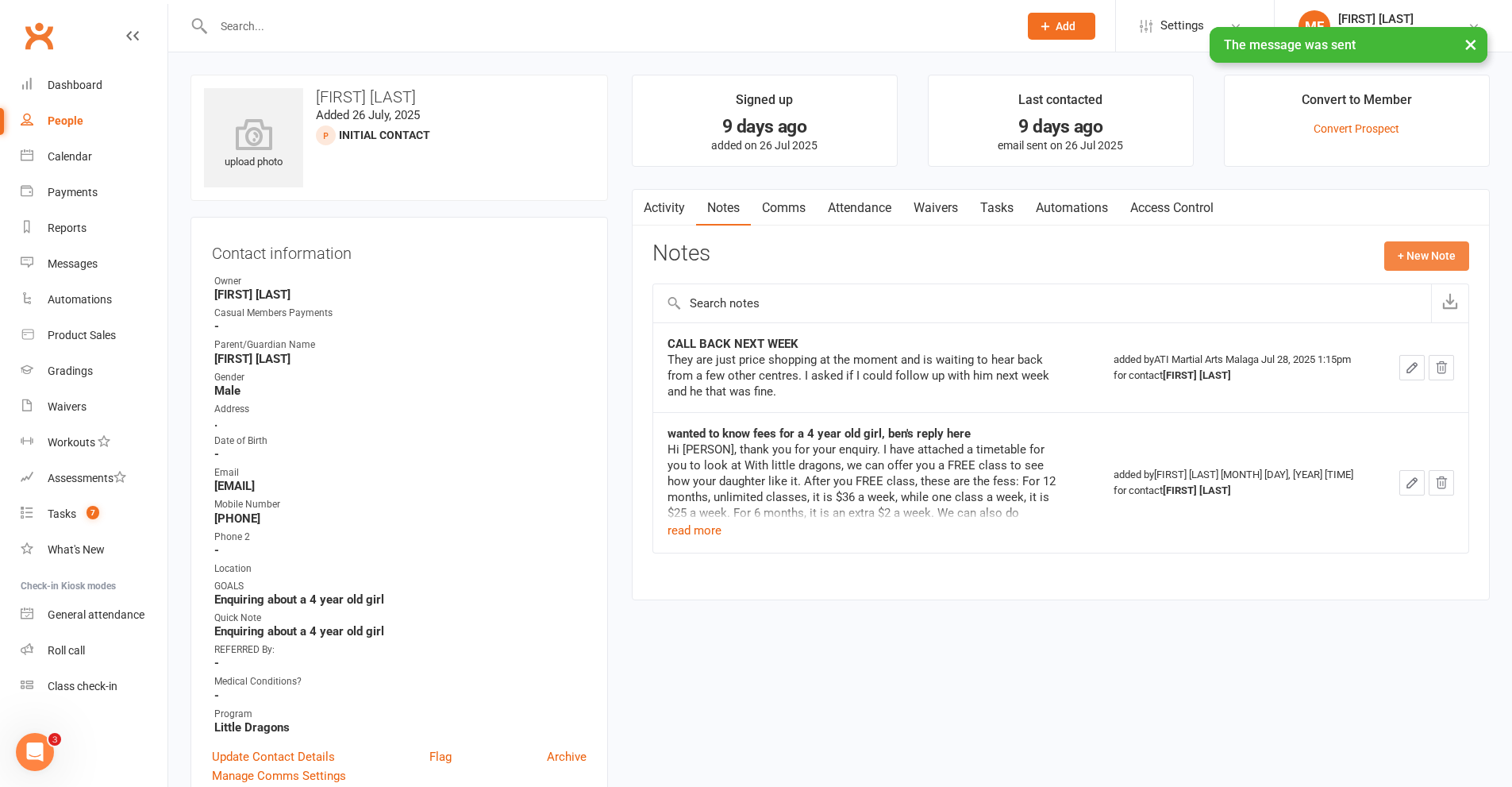 click on "+ New Note" at bounding box center (1426, 256) 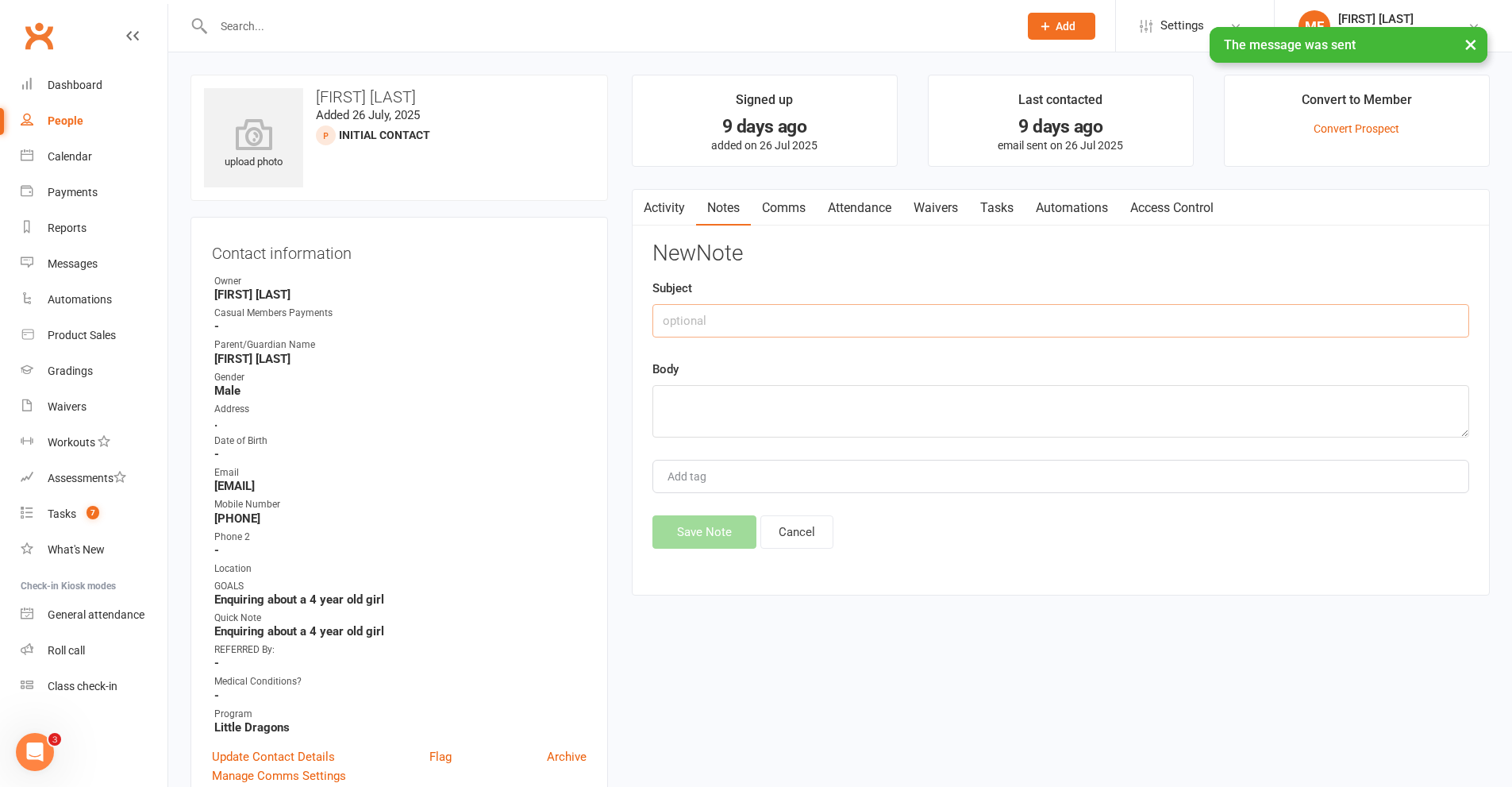 click at bounding box center [1060, 321] 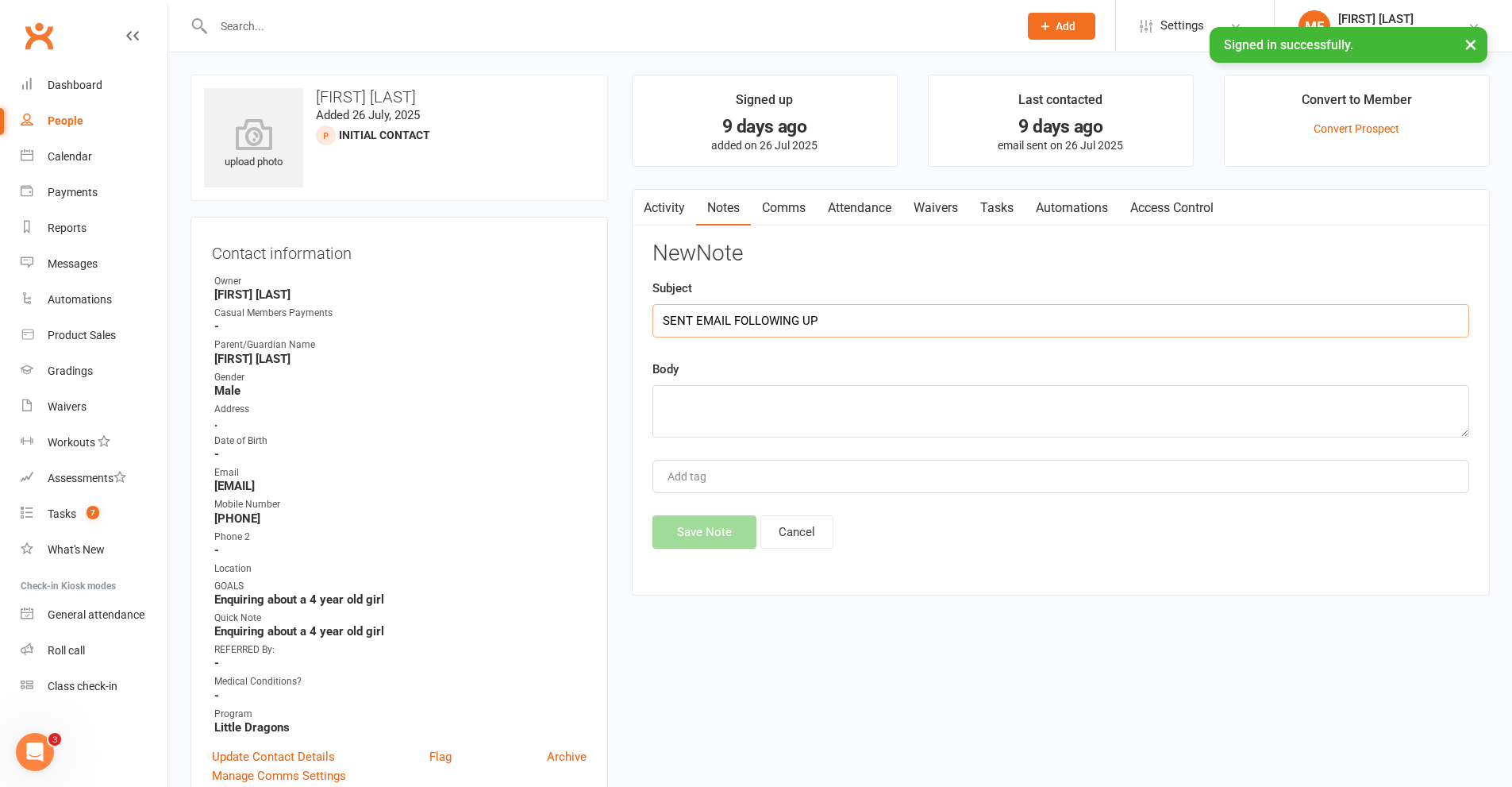 type on "SENT EMAIL FOLLOWING UP" 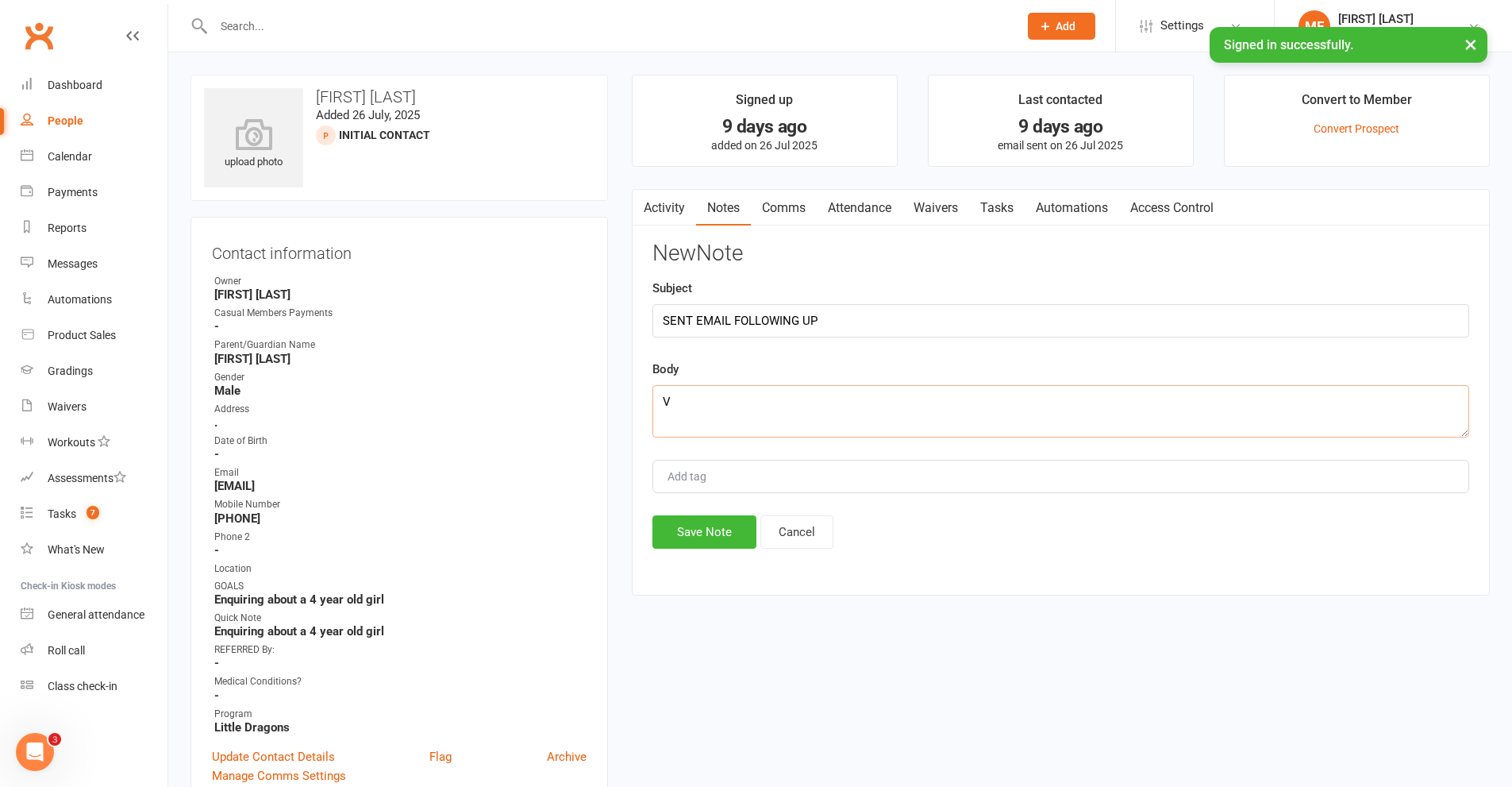 type on "V" 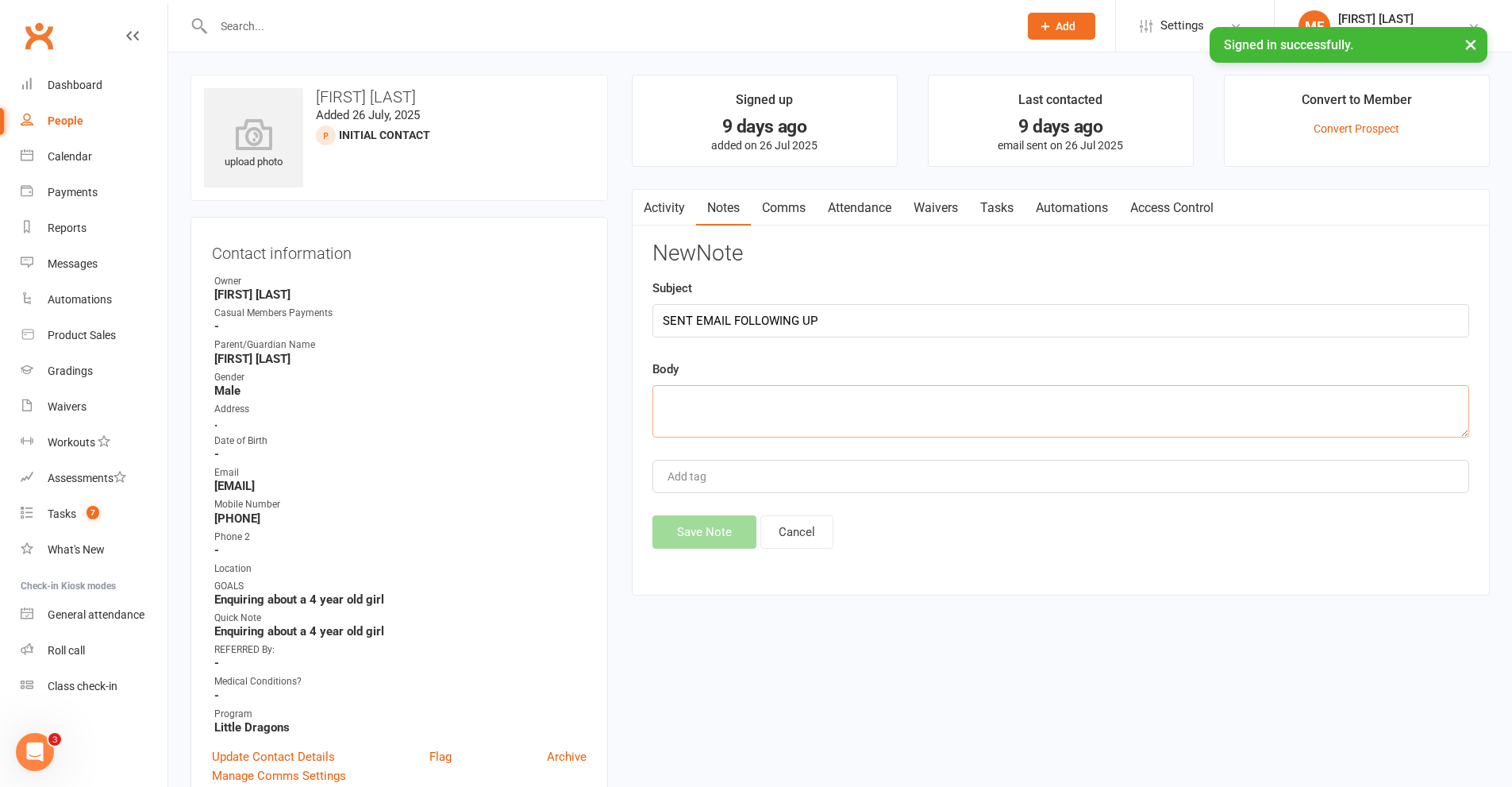 paste on "Hi [PERSON], I was just following up with you. I spoke to you last week and gave you pricing. You were just shopping around at that point. So I was just touching base with you to see if you have made a decision and would like to book your daughter in for a trial with us?
I look forward to hearing from you soon.
Kind Regards
[PERSON],
ATI Martial Arts Malaga" 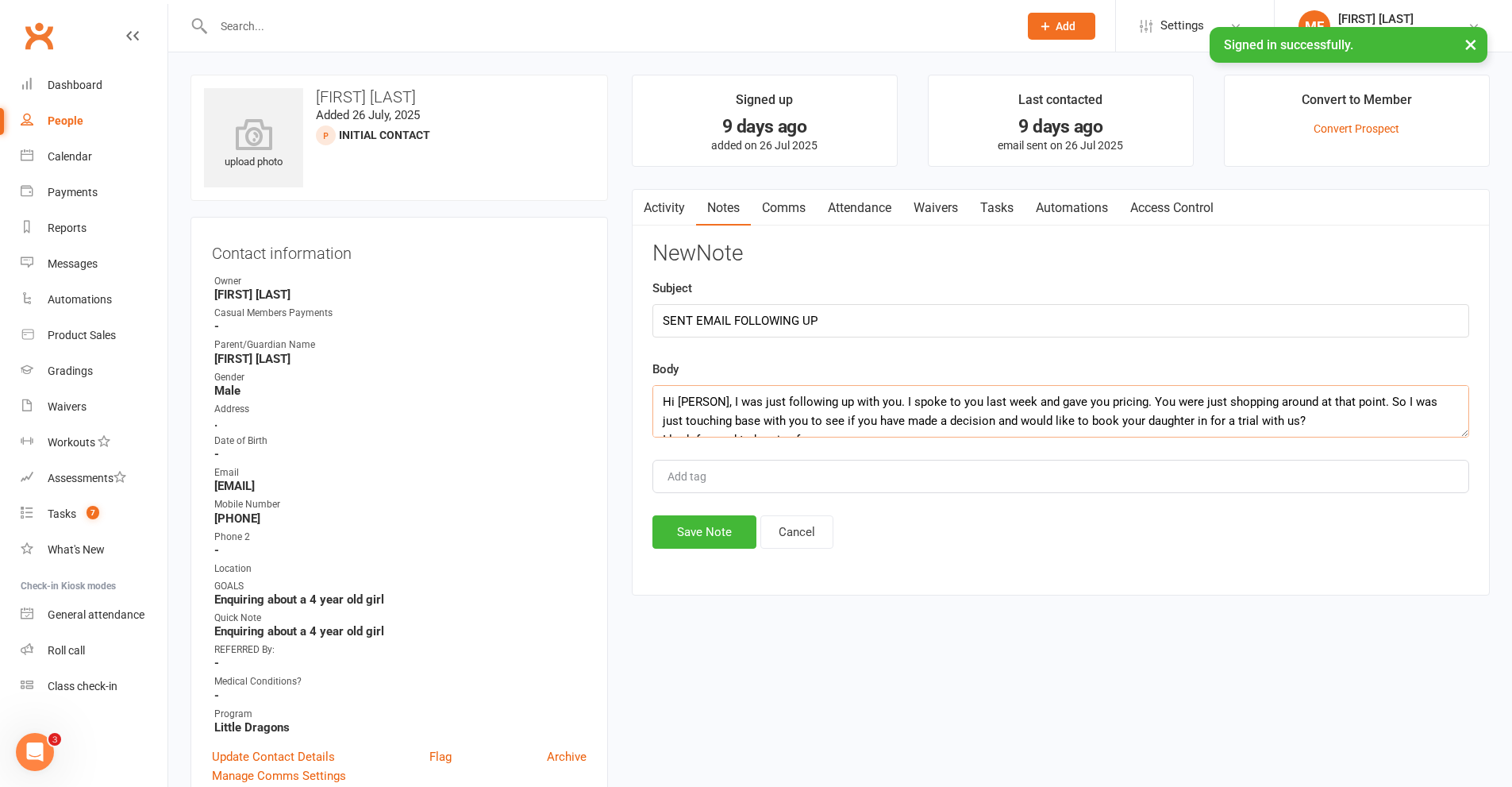 scroll, scrollTop: 87, scrollLeft: 0, axis: vertical 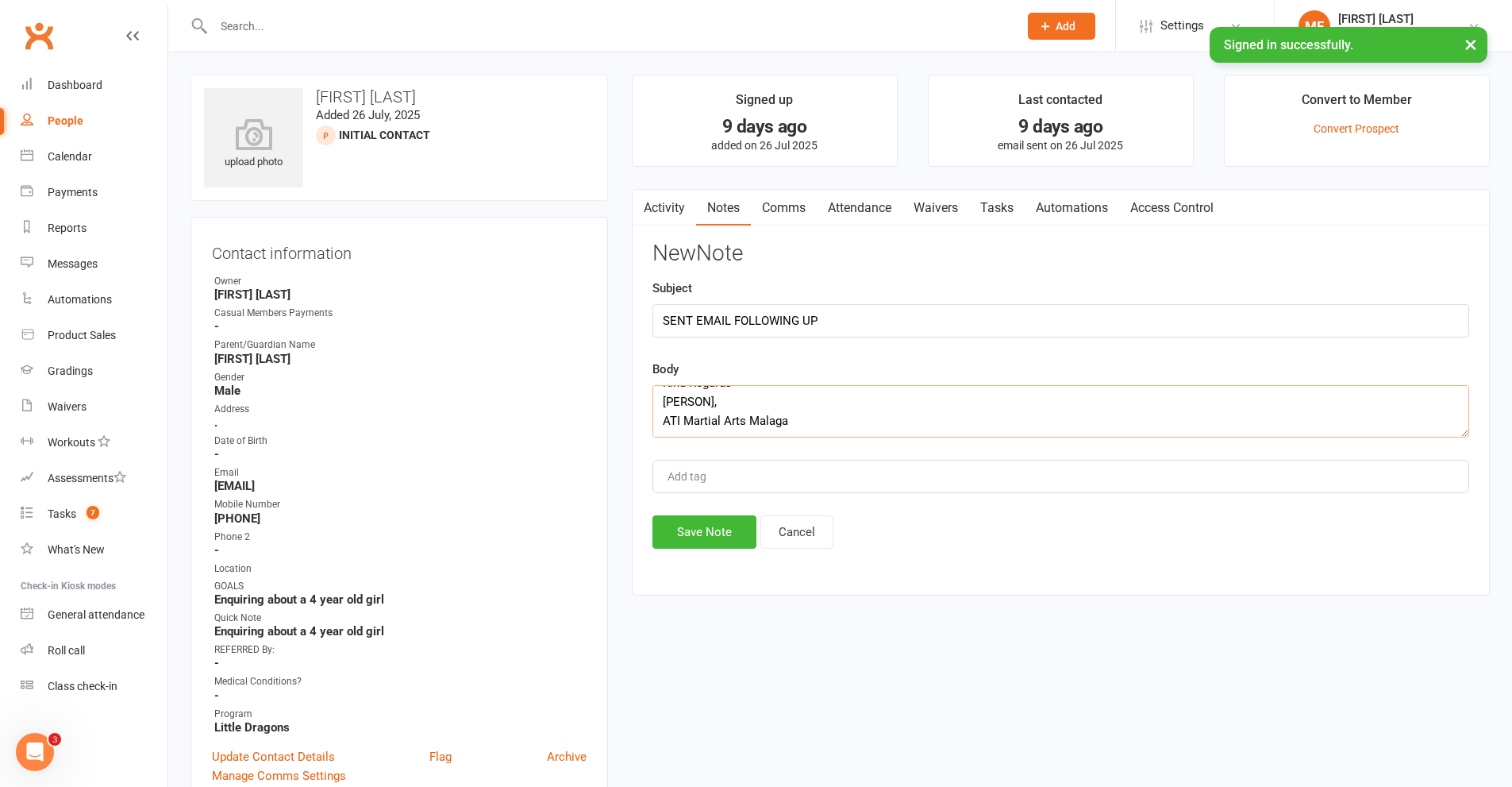 type on "Hi [PERSON], I was just following up with you. I spoke to you last week and gave you pricing. You were just shopping around at that point. So I was just touching base with you to see if you have made a decision and would like to book your daughter in for a trial with us?
I look forward to hearing from you soon.
Kind Regards
[PERSON],
ATI Martial Arts Malaga" 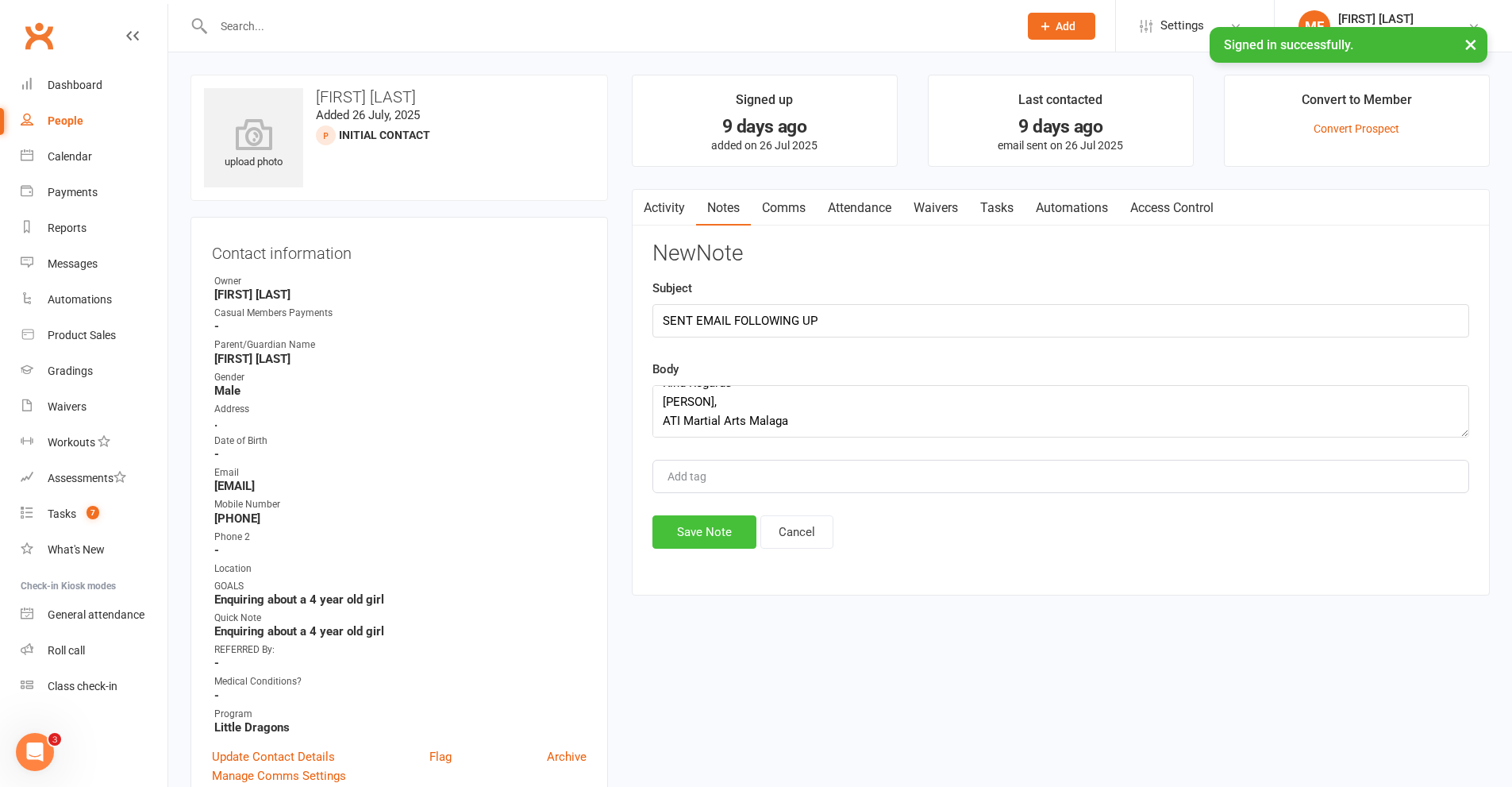 click on "Save Note" at bounding box center (704, 532) 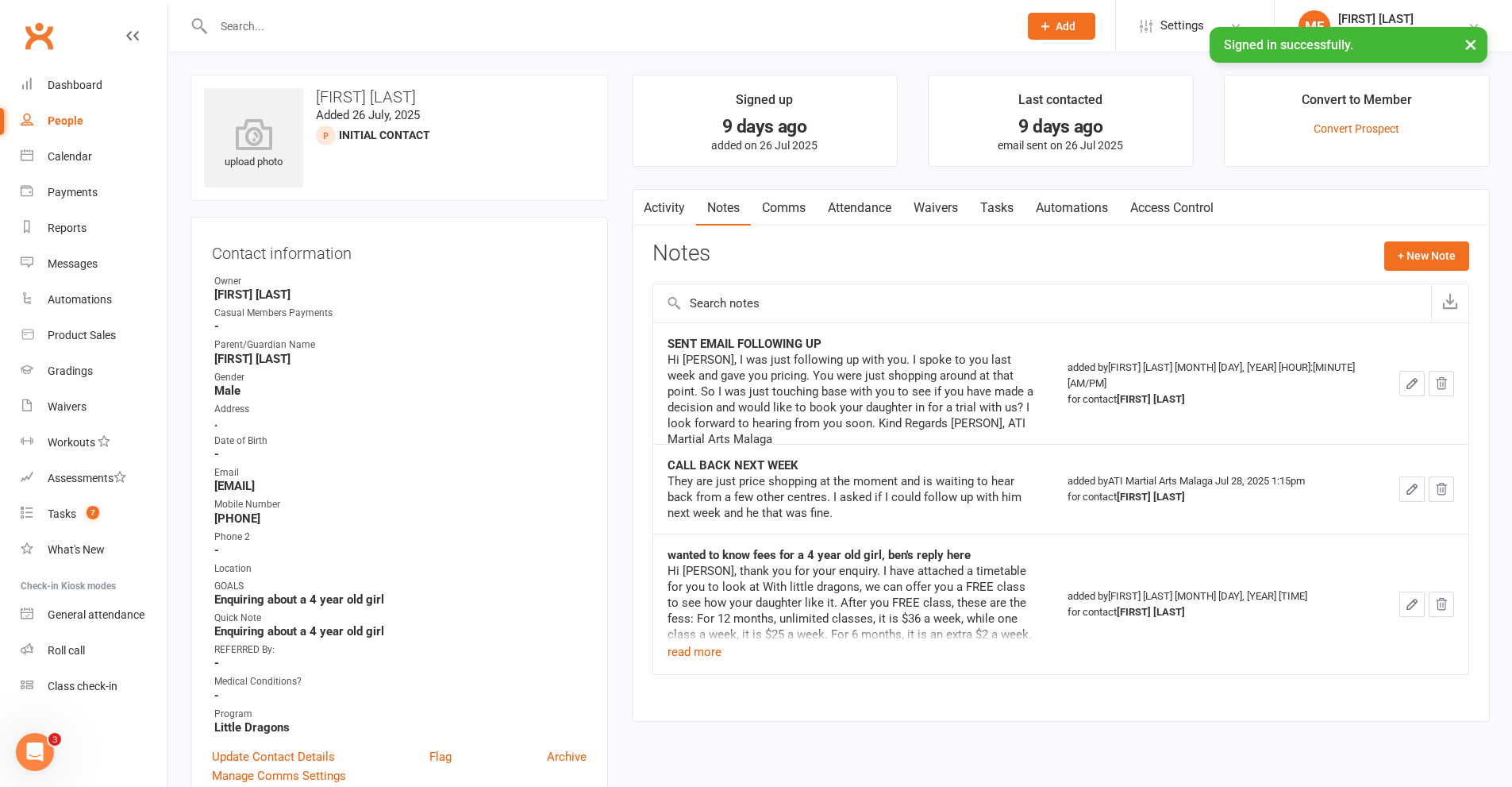 click at bounding box center [608, 26] 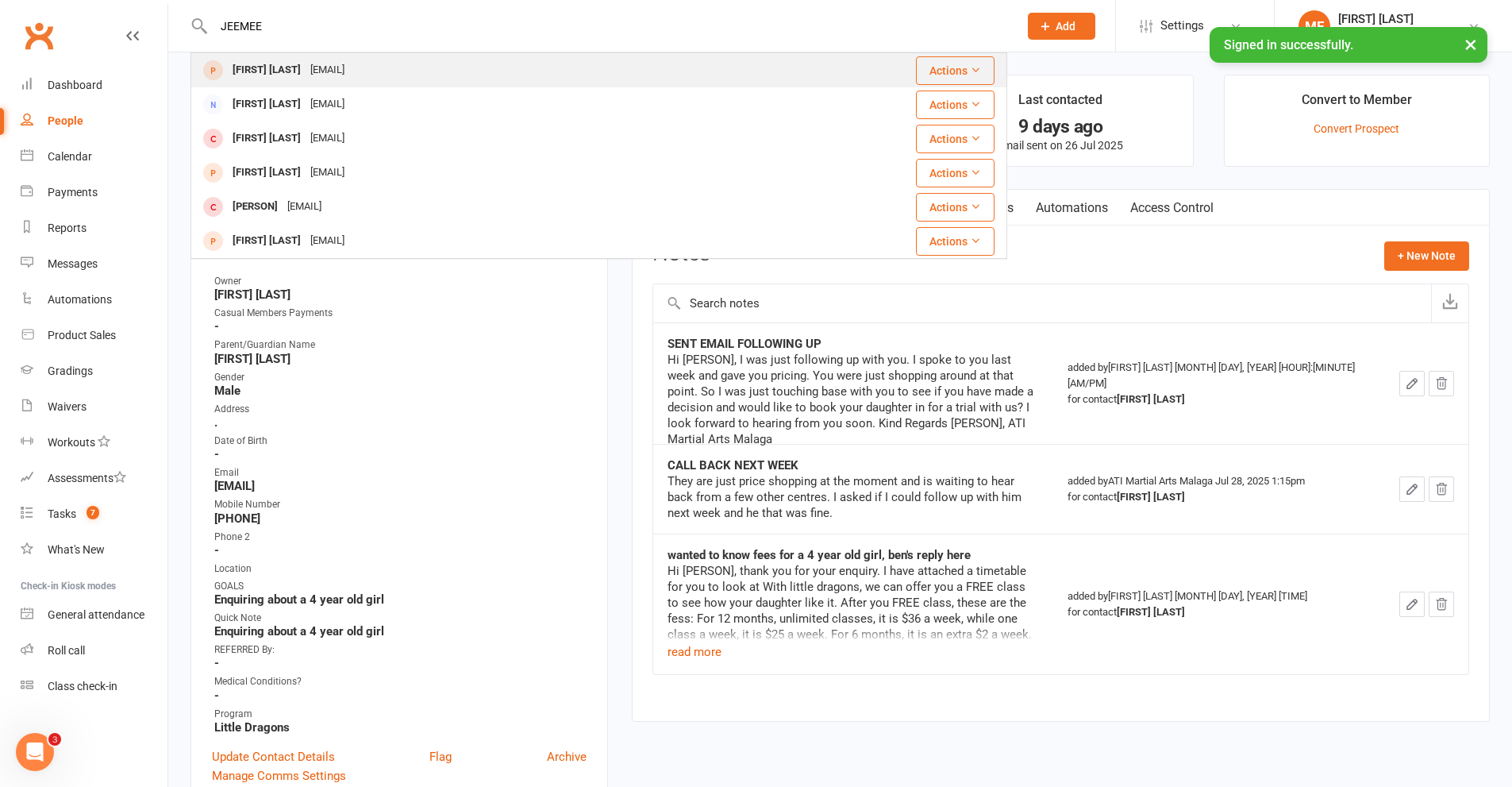 type on "JEEMEE" 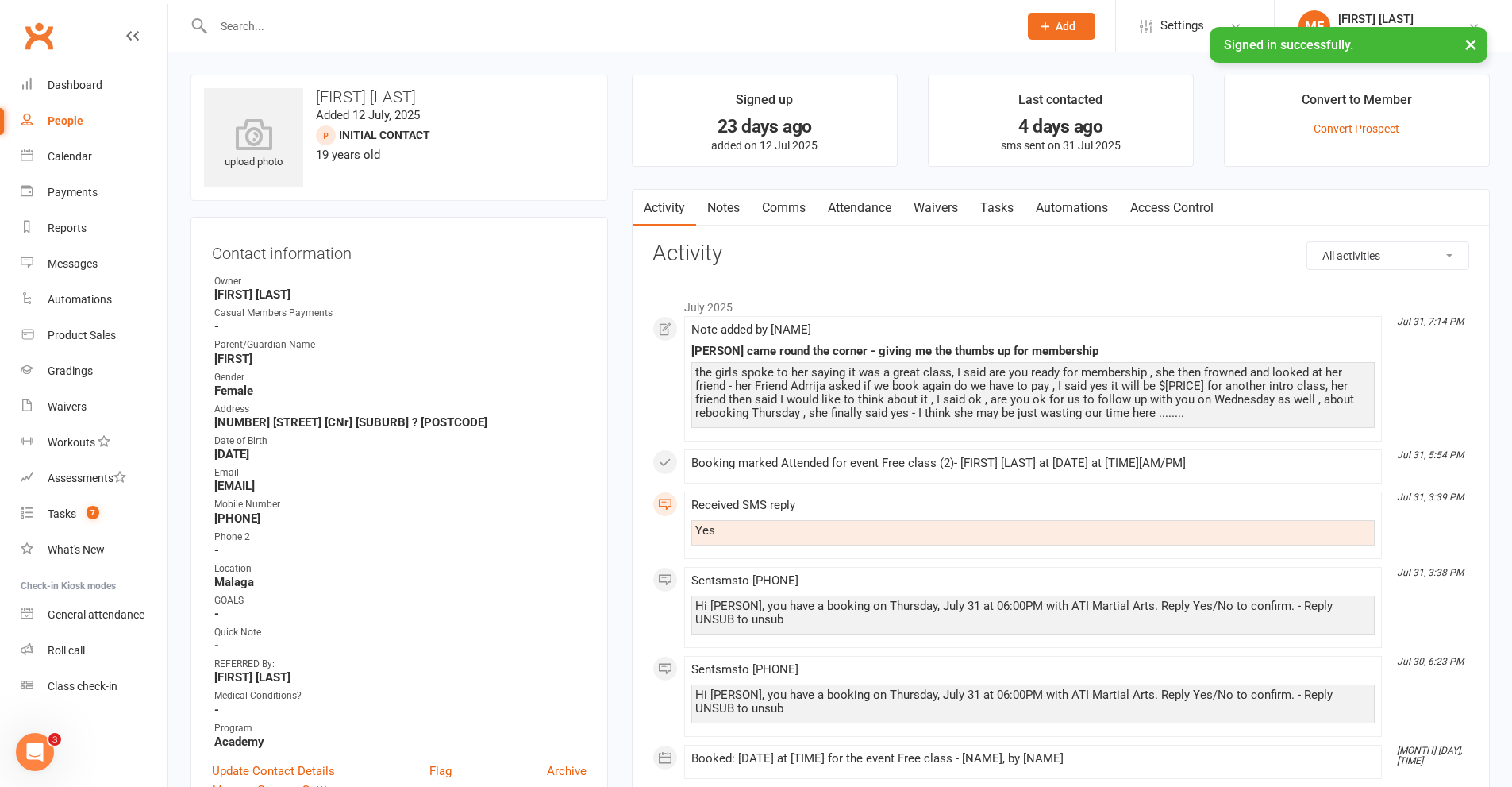 click at bounding box center (608, 26) 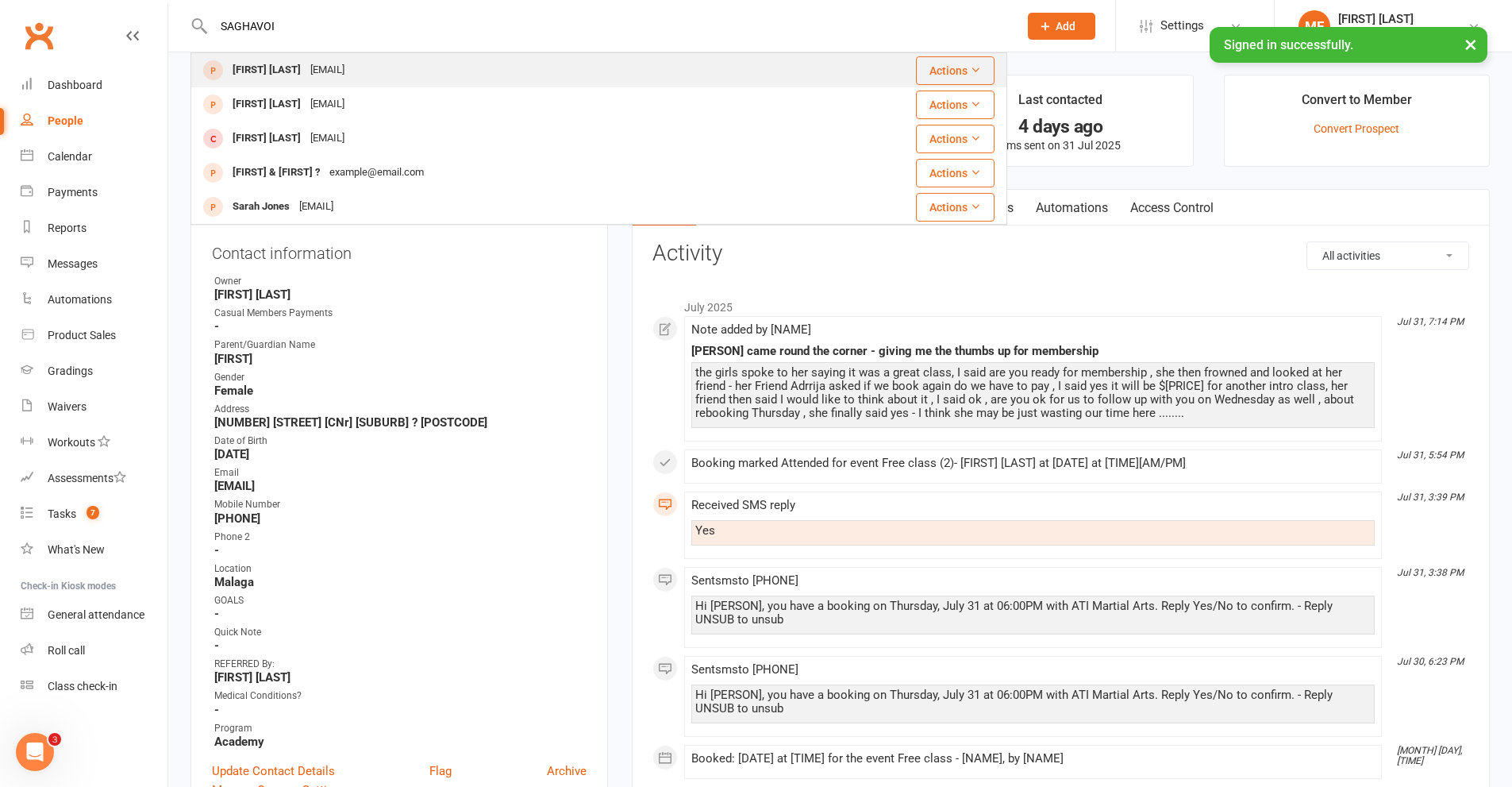 type on "SAGHAVOI" 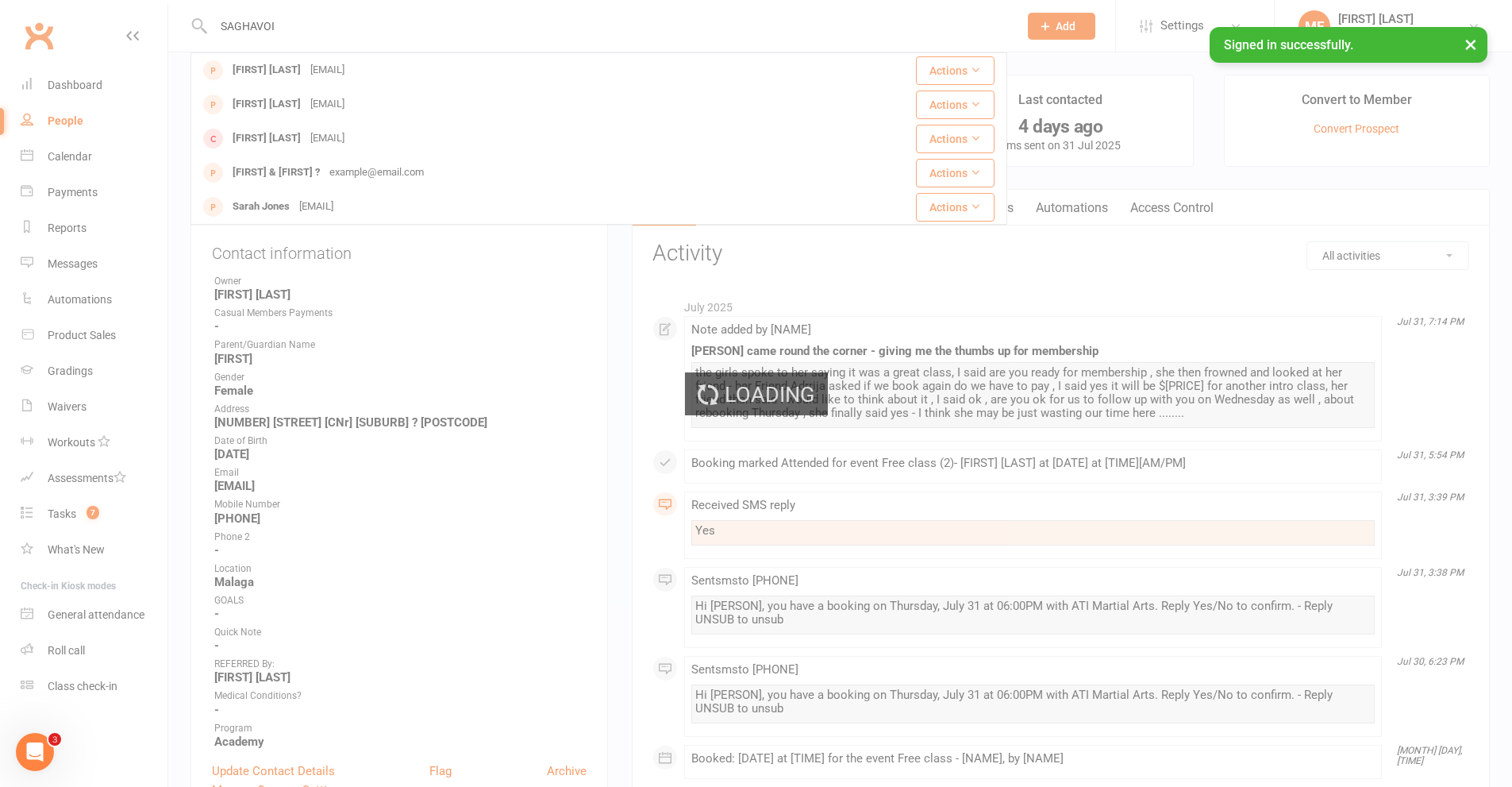 type 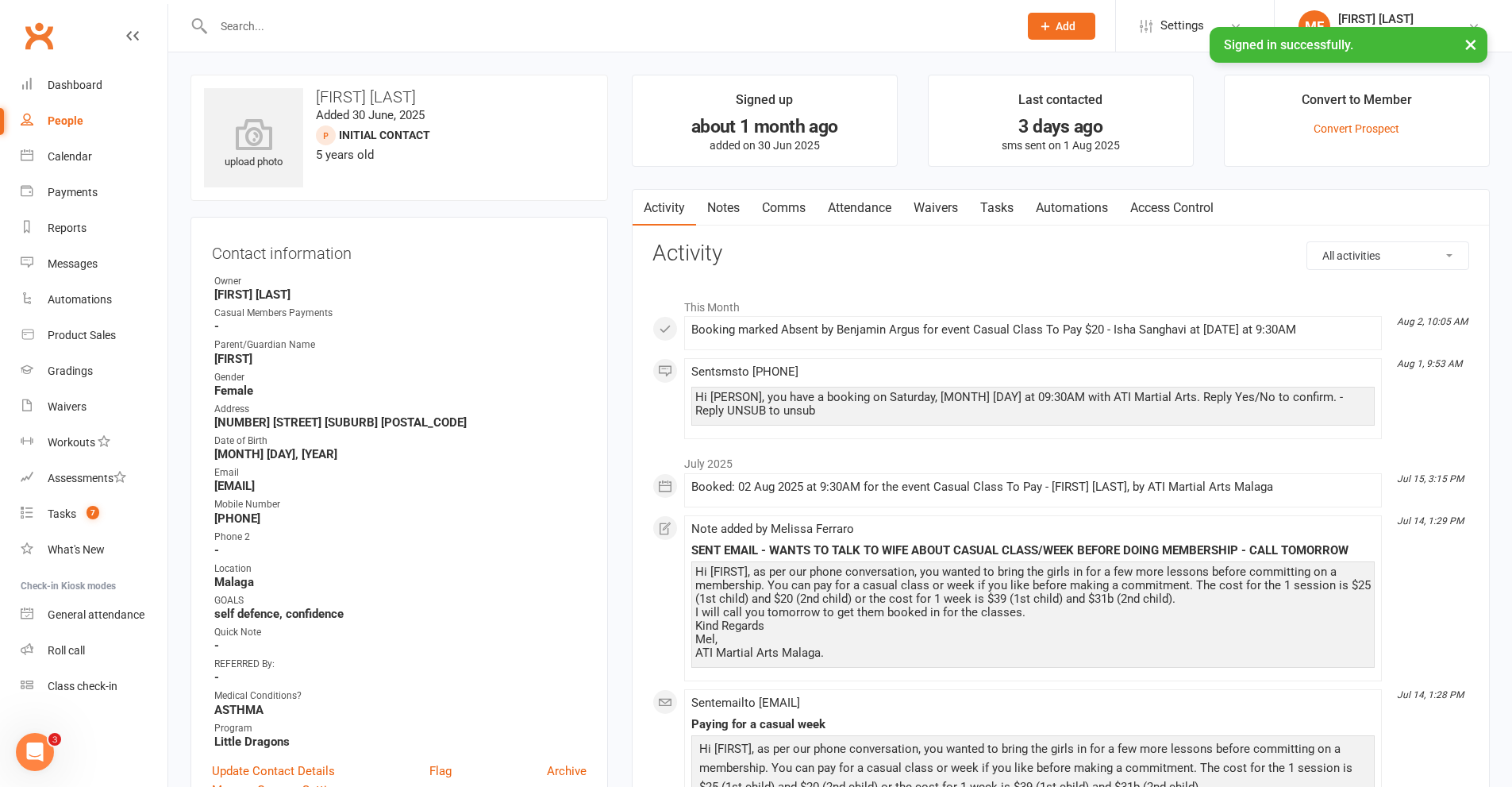 click on "Notes" at bounding box center [723, 208] 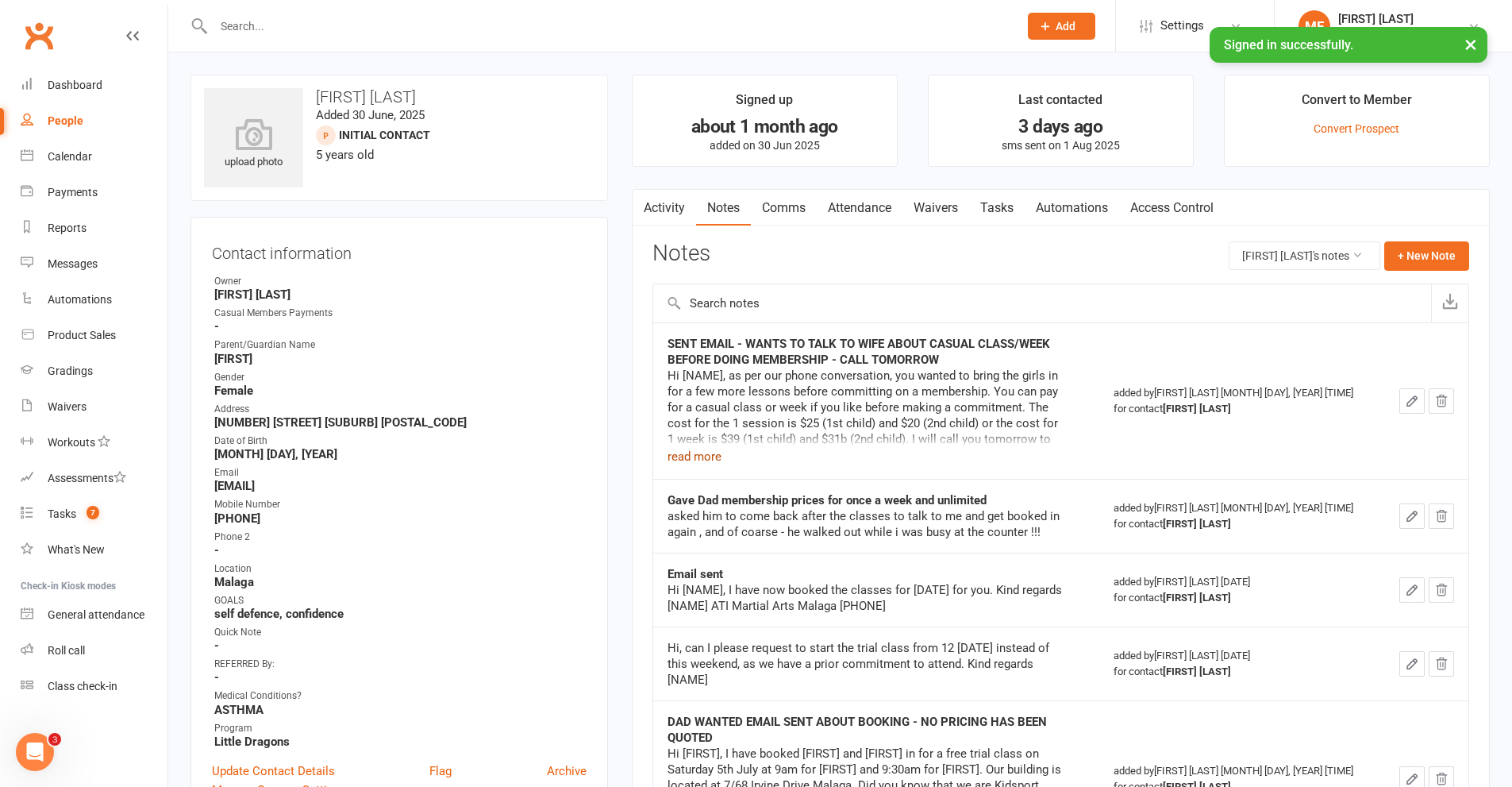 click on "read more" at bounding box center (694, 457) 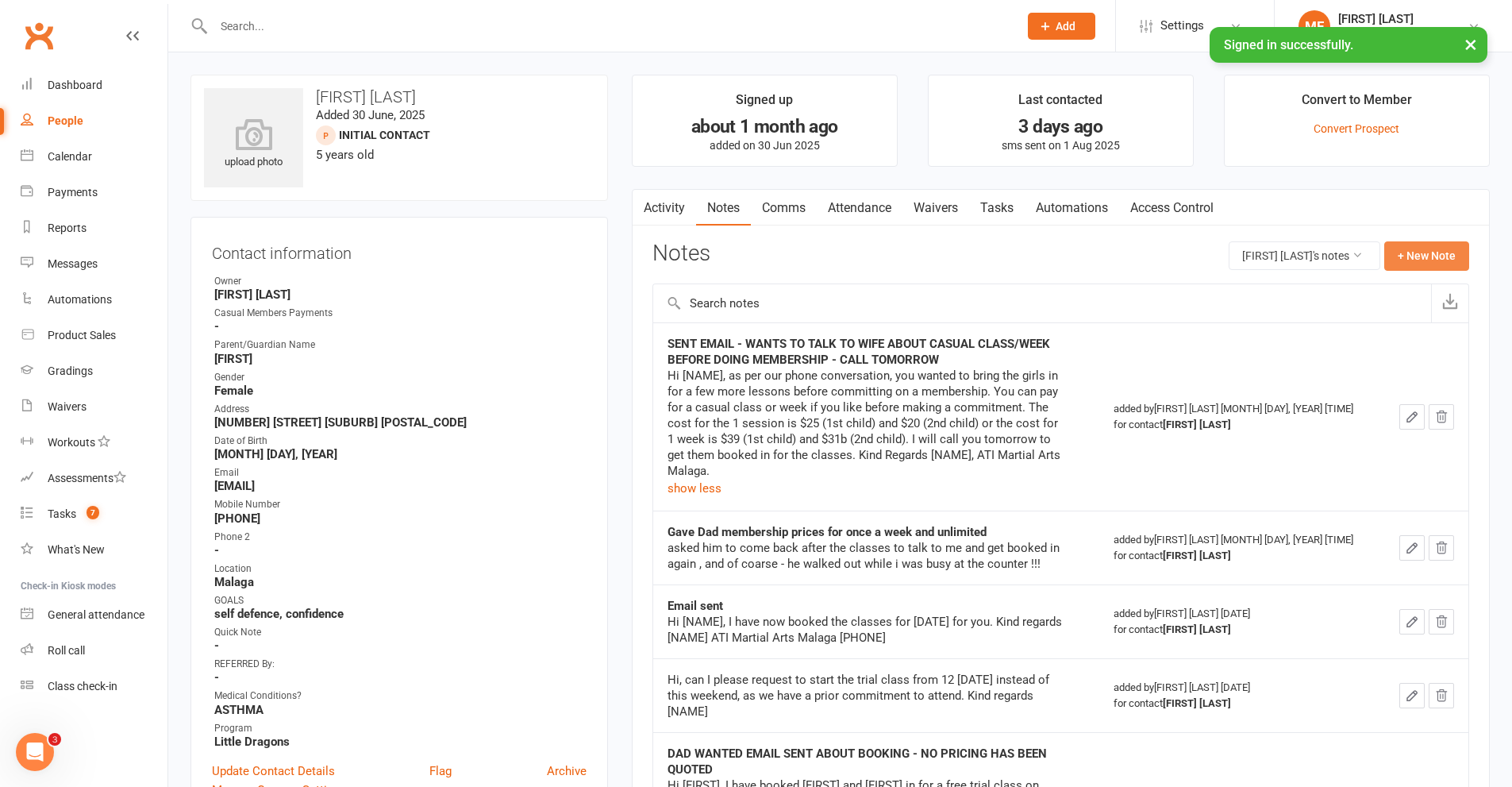 click on "+ New Note" at bounding box center [1426, 256] 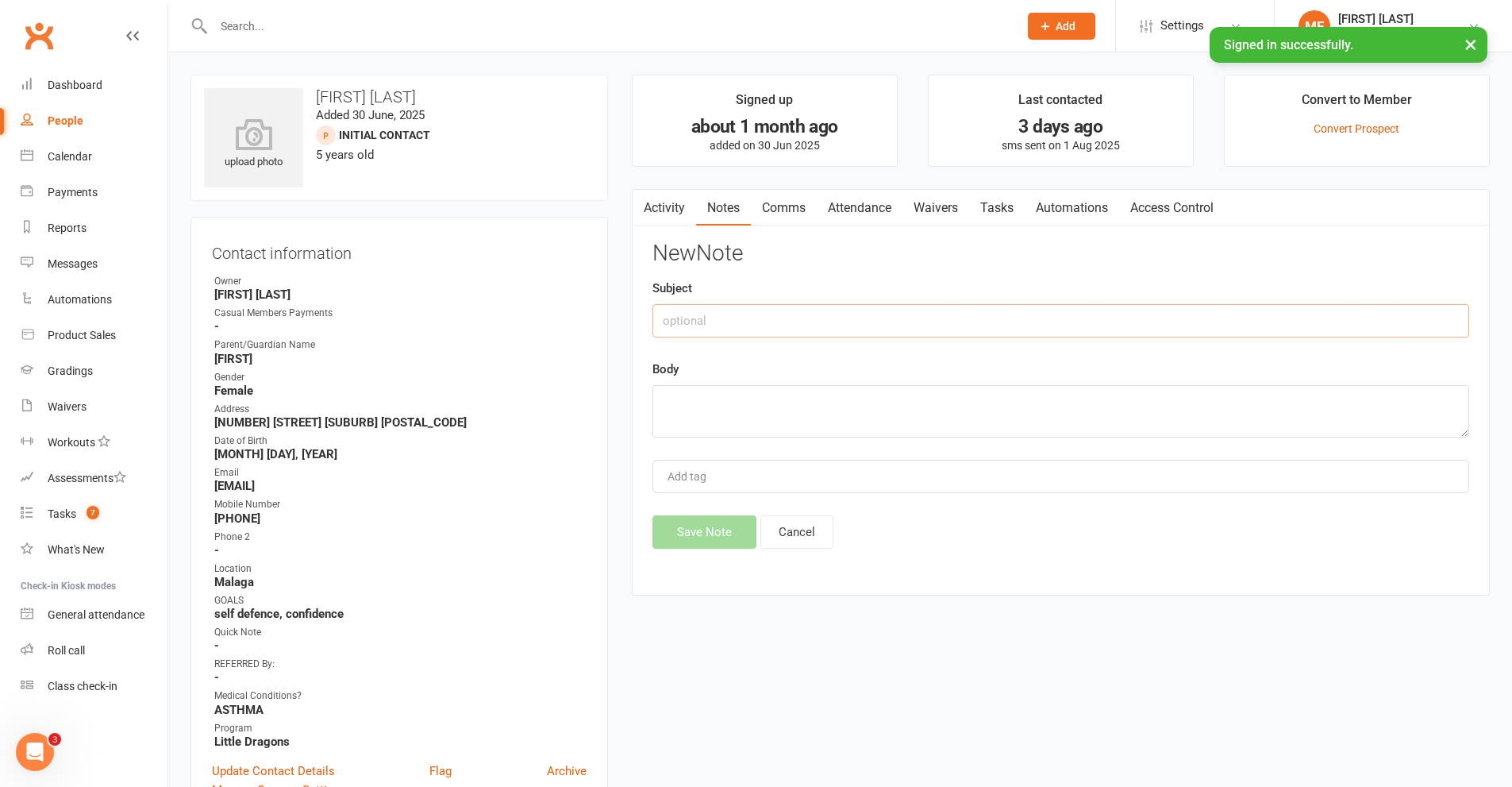 click at bounding box center (1060, 321) 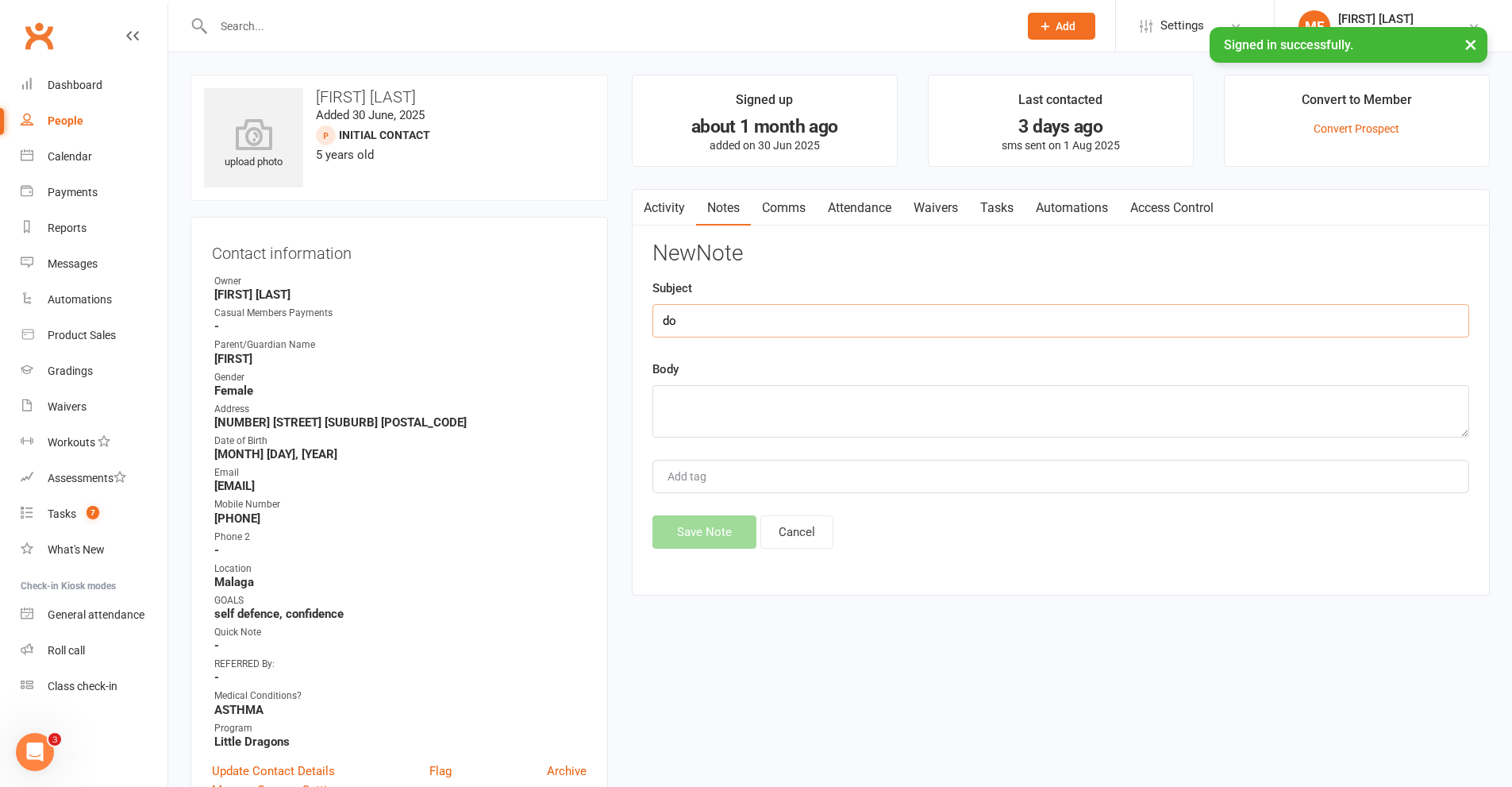 type on "d" 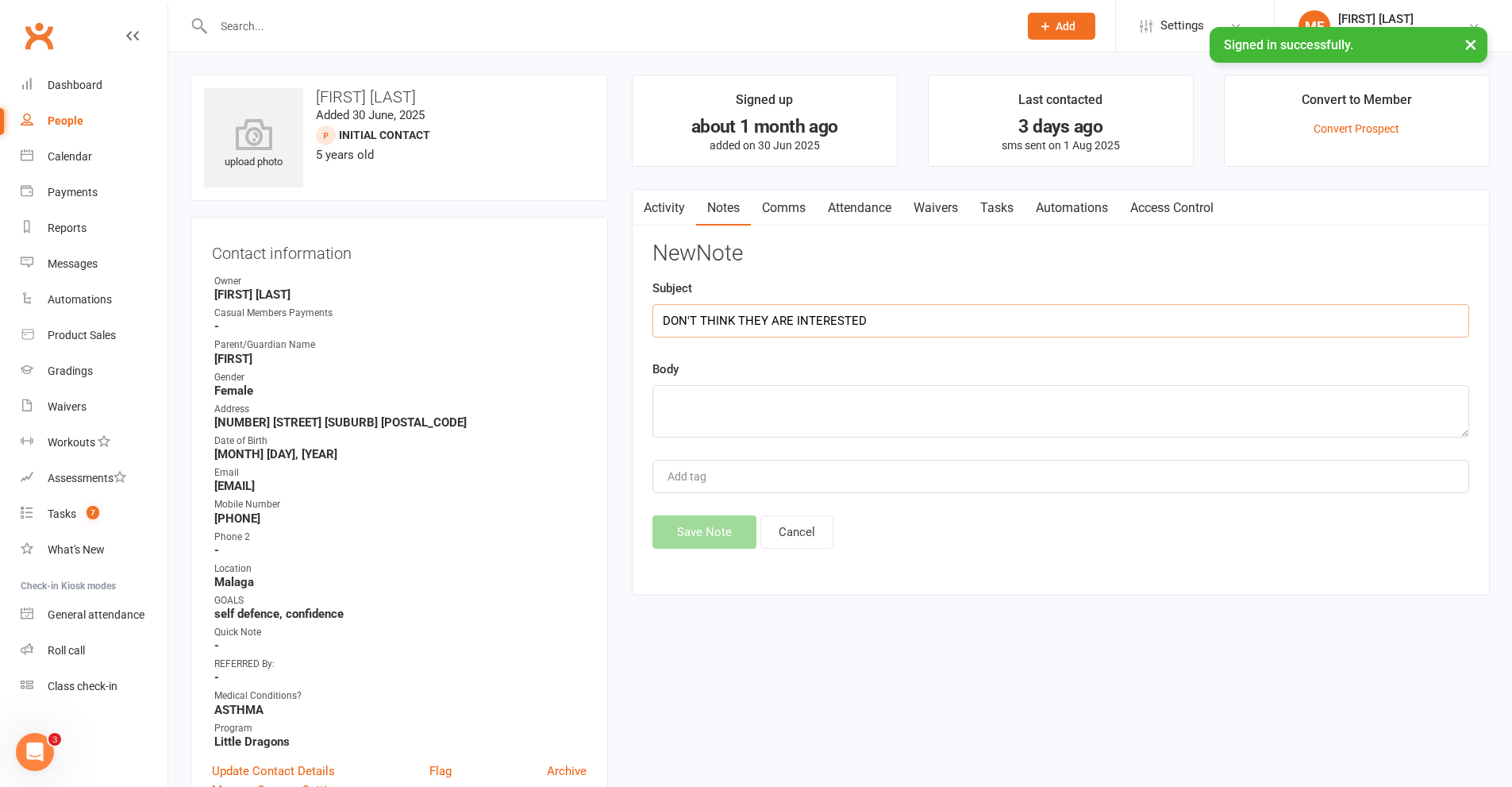 type on "DON'T THINK THEY ARE INTERESTED" 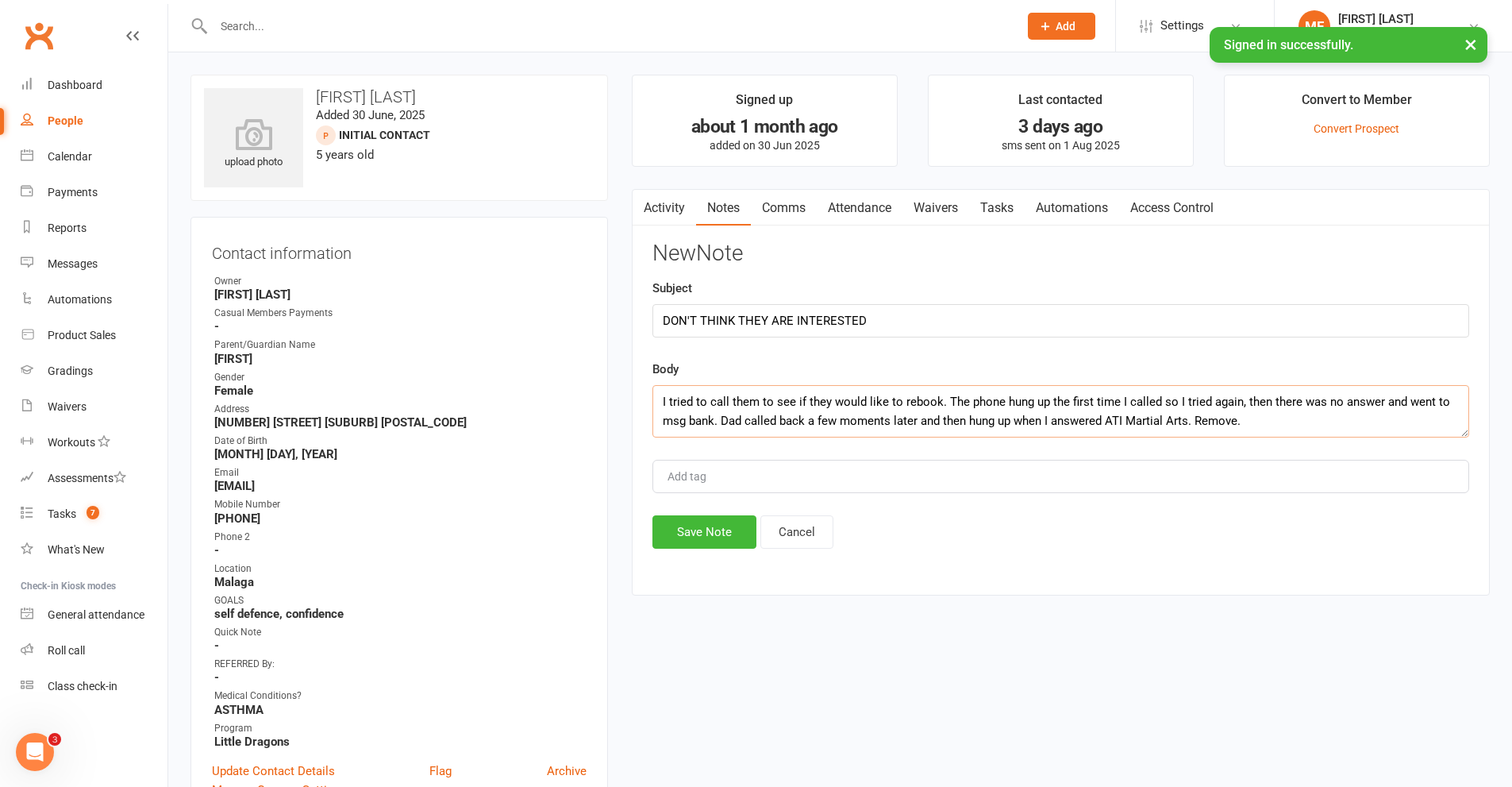drag, startPoint x: 1248, startPoint y: 418, endPoint x: 587, endPoint y: 376, distance: 662.333 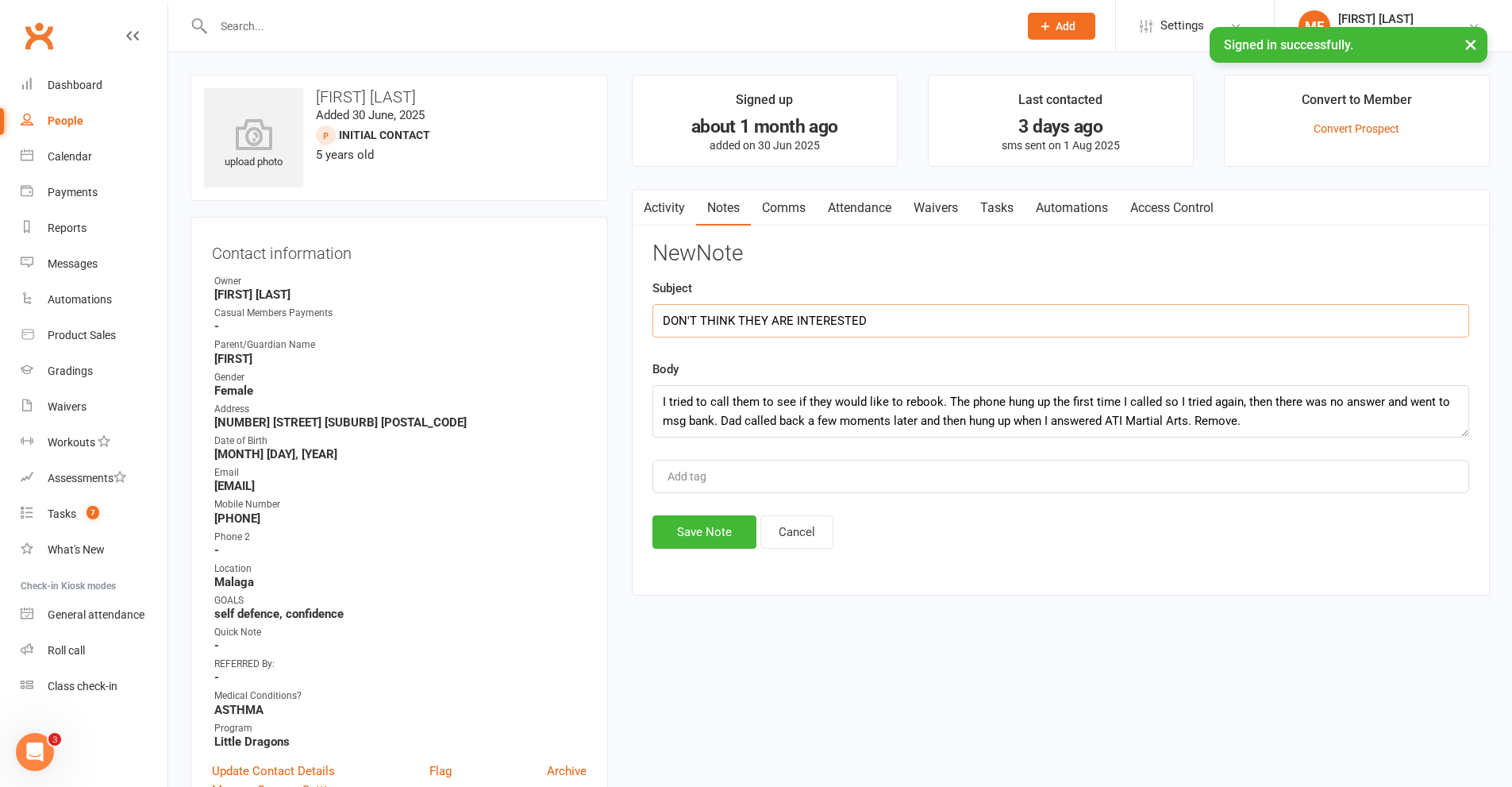 drag, startPoint x: 791, startPoint y: 316, endPoint x: 544, endPoint y: 347, distance: 248.93774 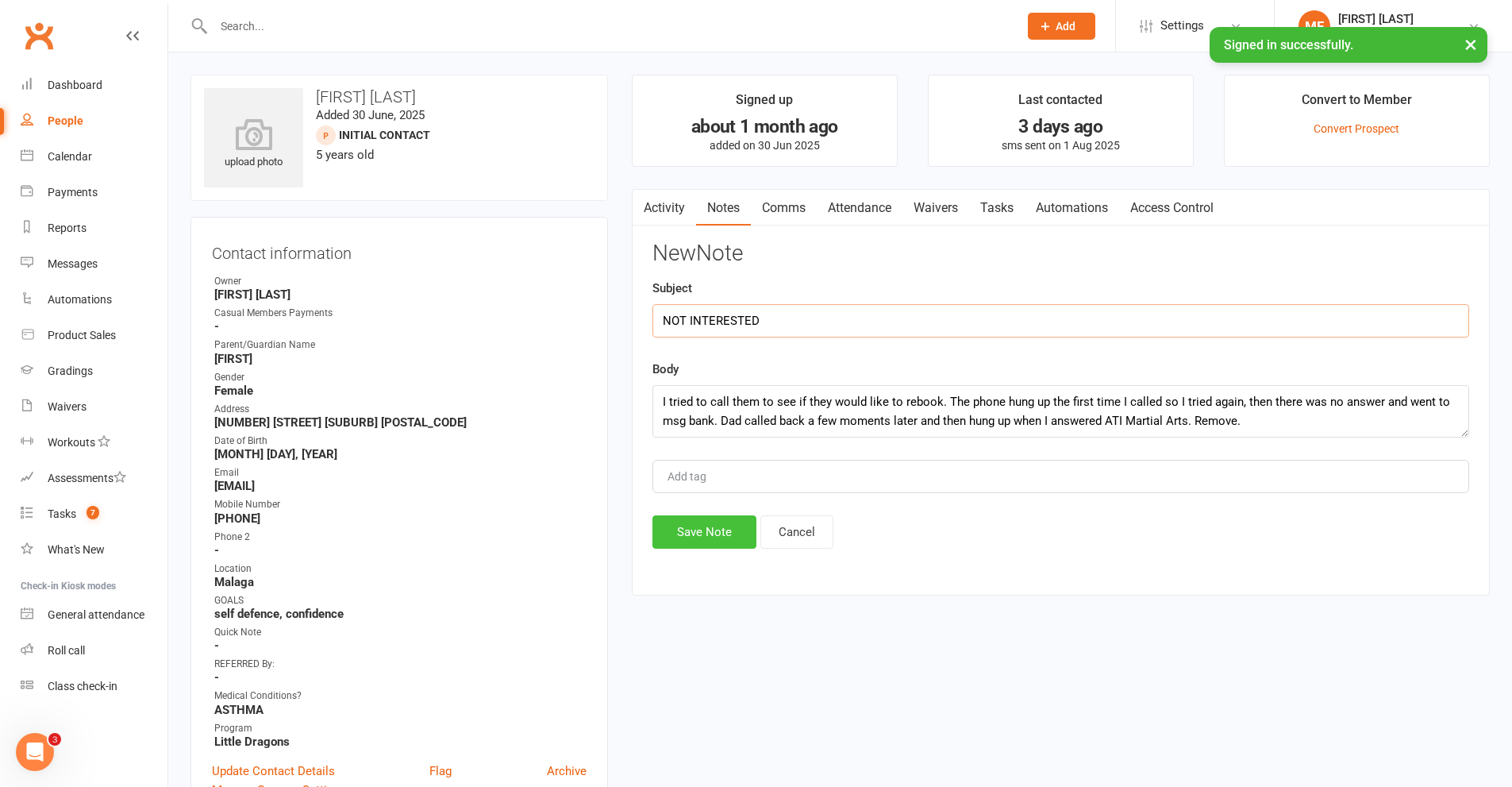 type on "NOT INTERESTED" 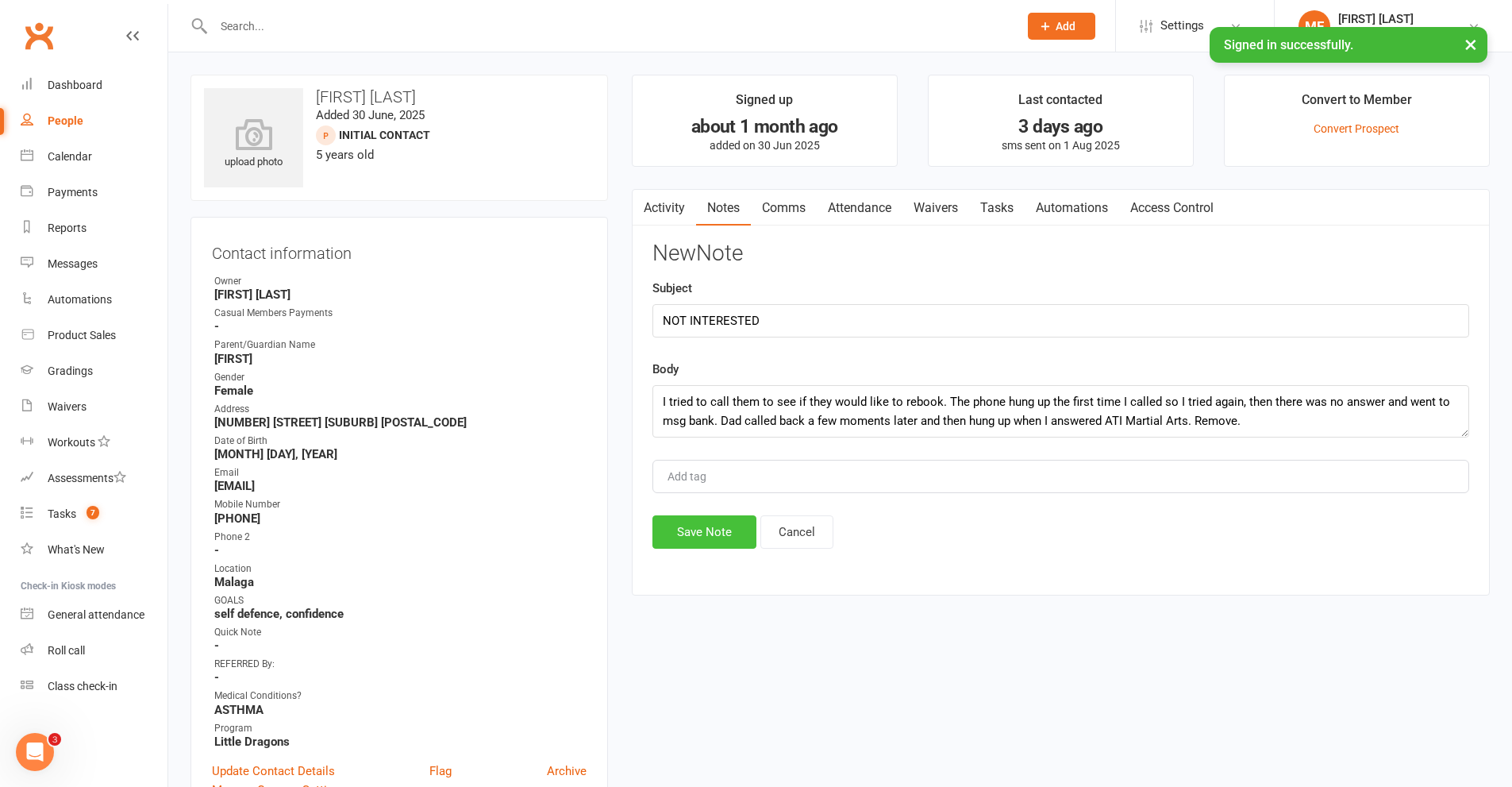 click on "Save Note" at bounding box center [704, 532] 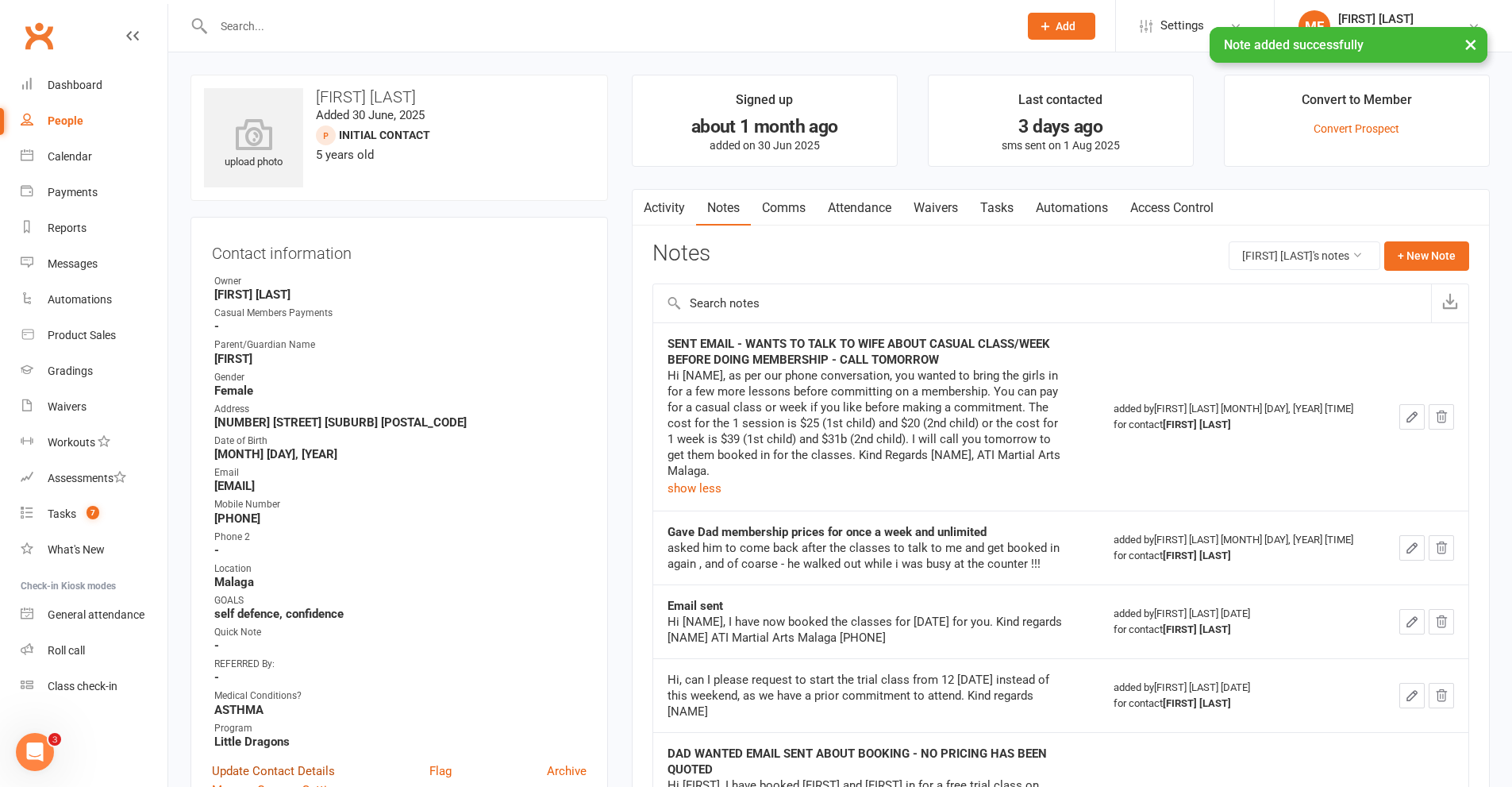 click on "Update Contact Details" at bounding box center (273, 771) 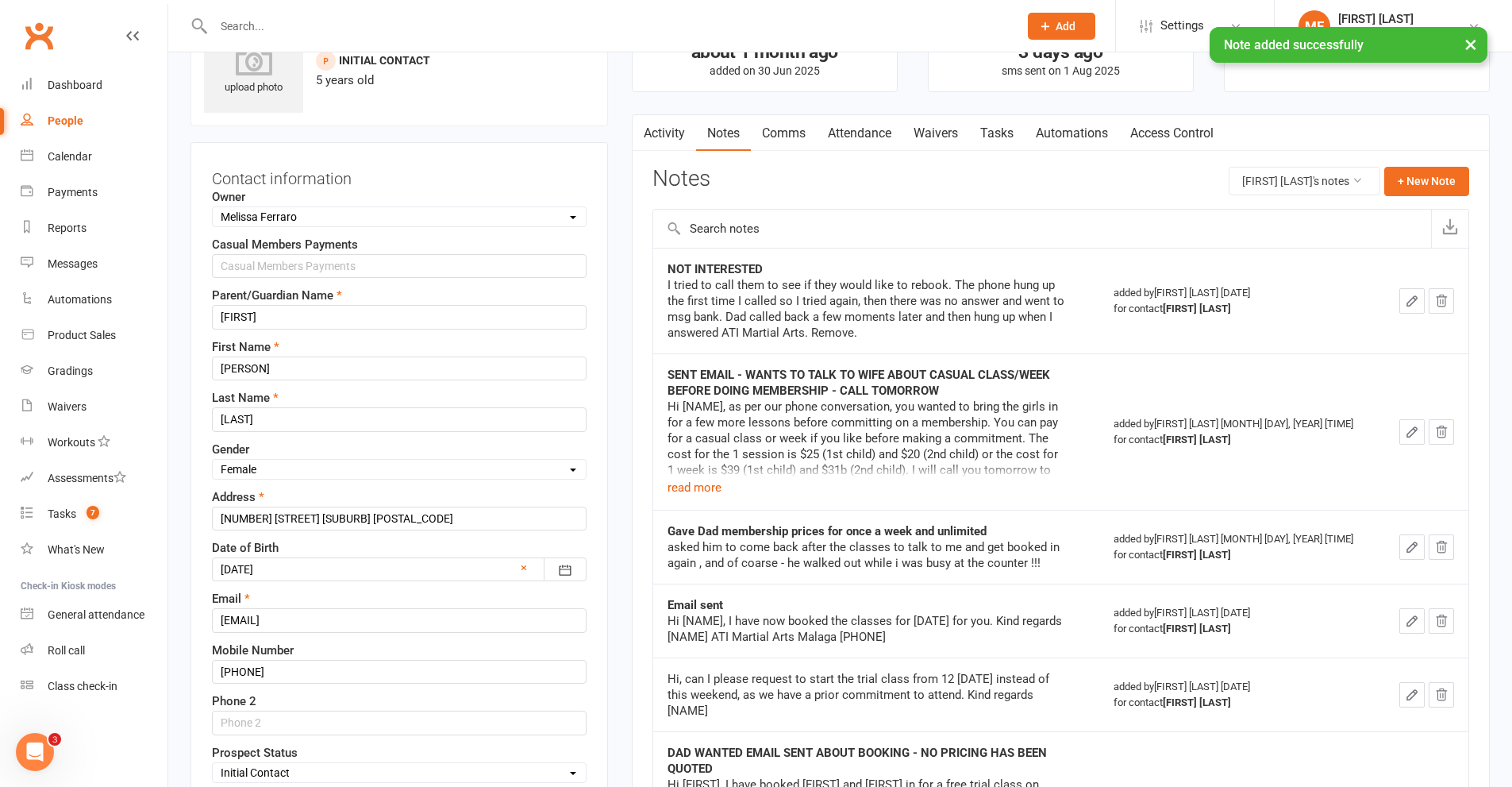 scroll, scrollTop: 551, scrollLeft: 0, axis: vertical 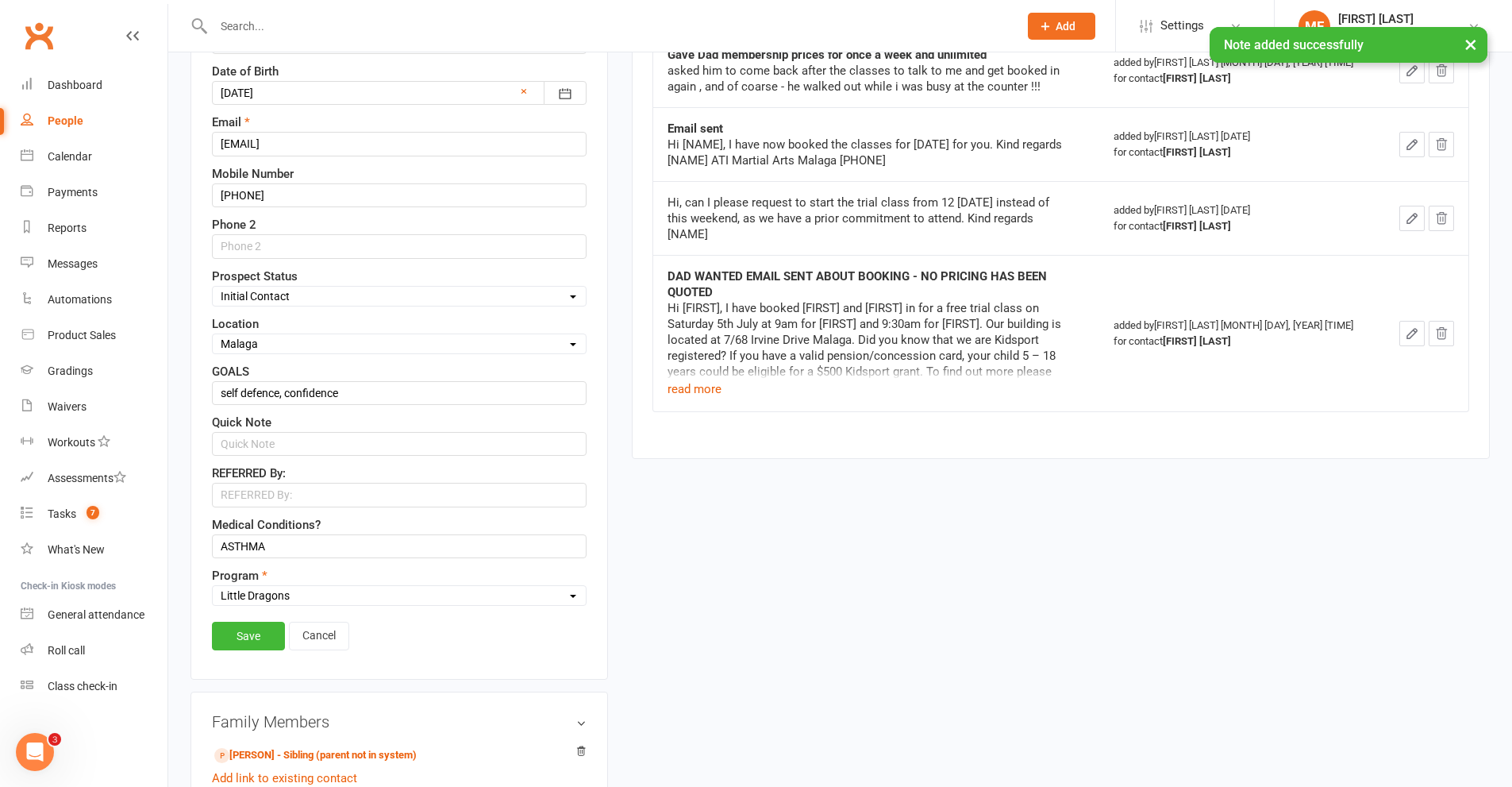 click on "Prospect Status" at bounding box center [255, 276] 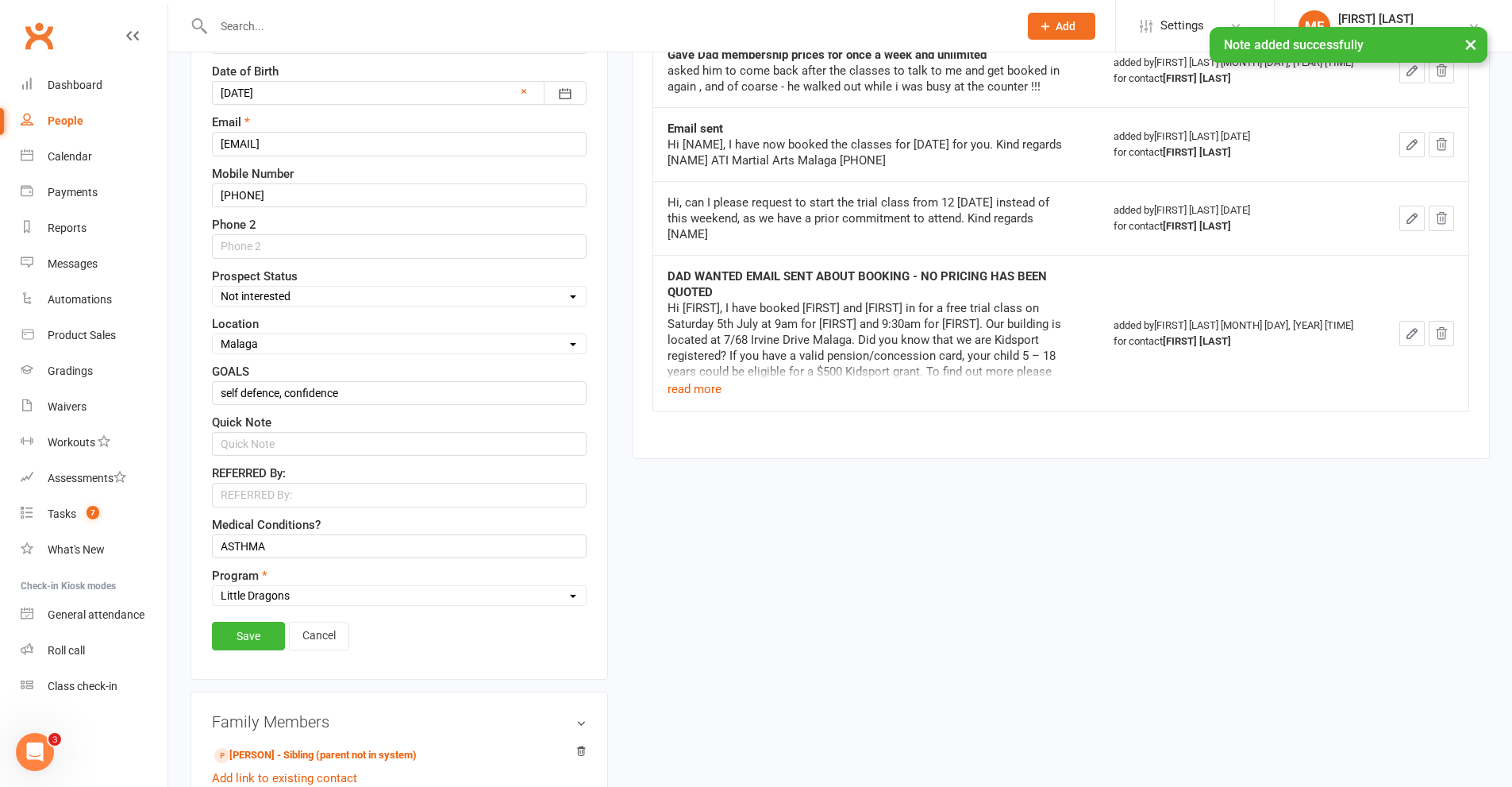 click on "Select Initial Contact Follow-up Call Satellite Lead Birthday Lead Not Ready Not interested Cross Training Member Special Needs Waiting List" at bounding box center [399, 296] 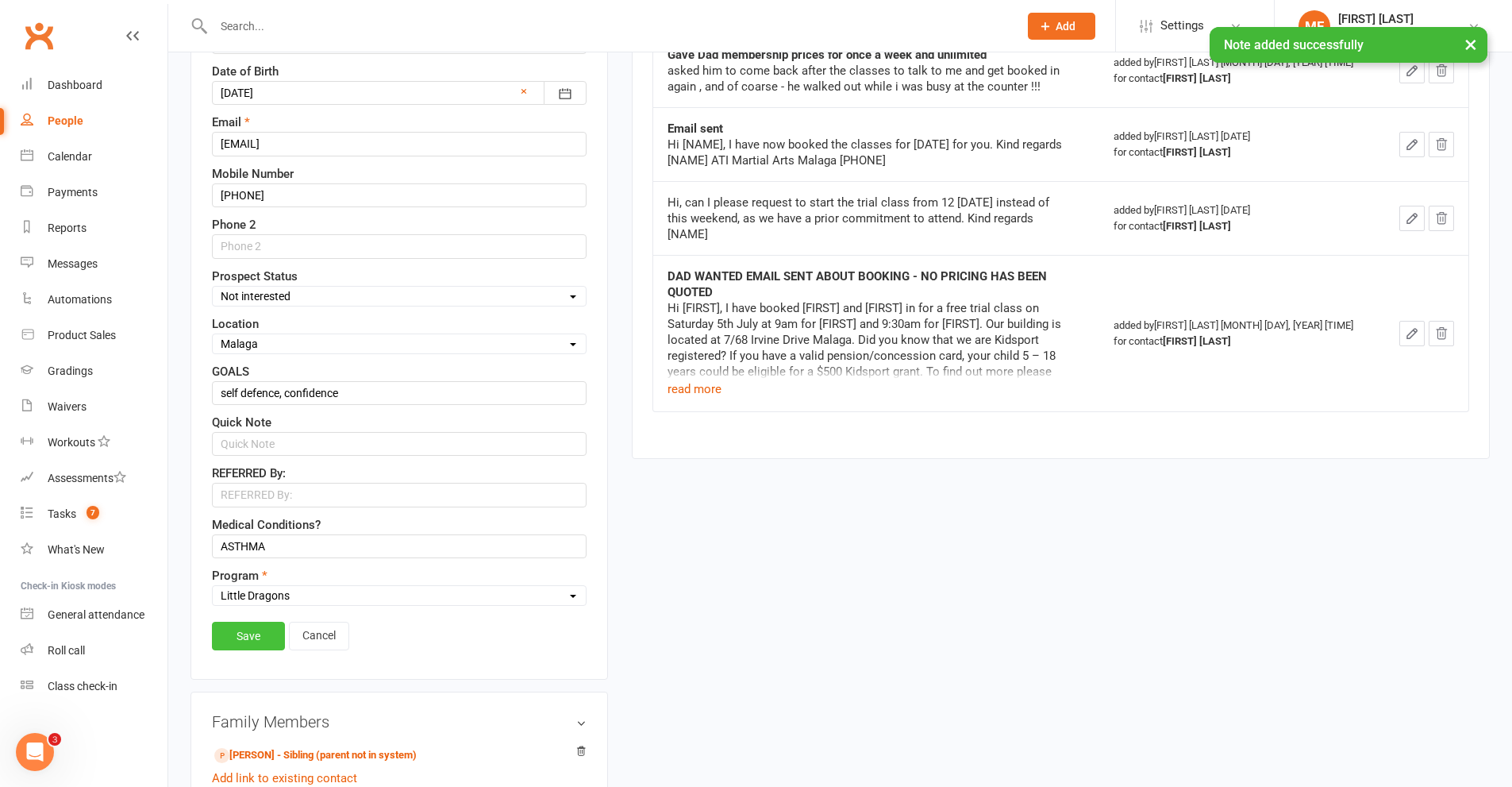 click on "Save" at bounding box center (248, 636) 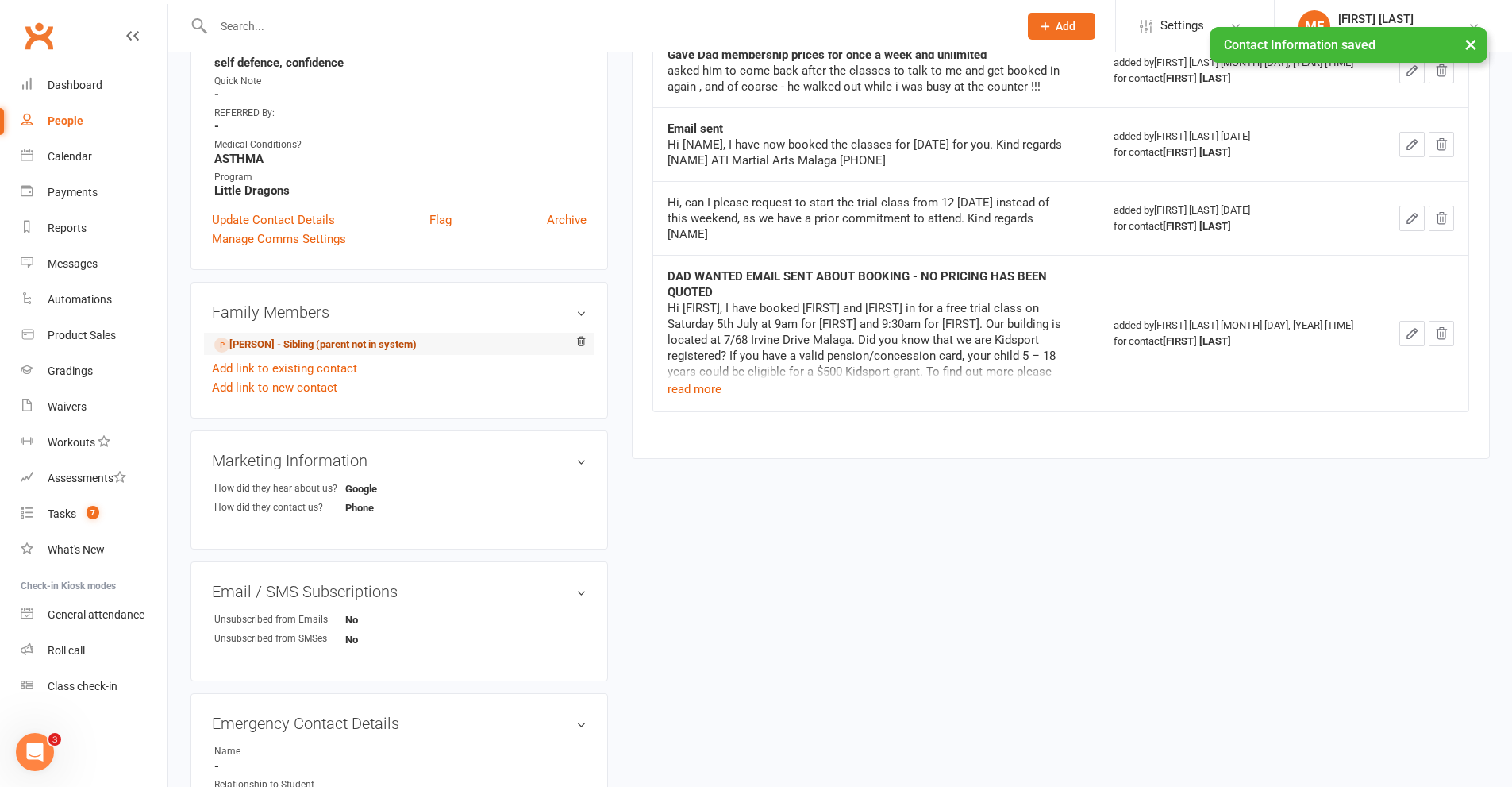 click on "[PERSON] - Sibling (parent not in system)" at bounding box center [315, 345] 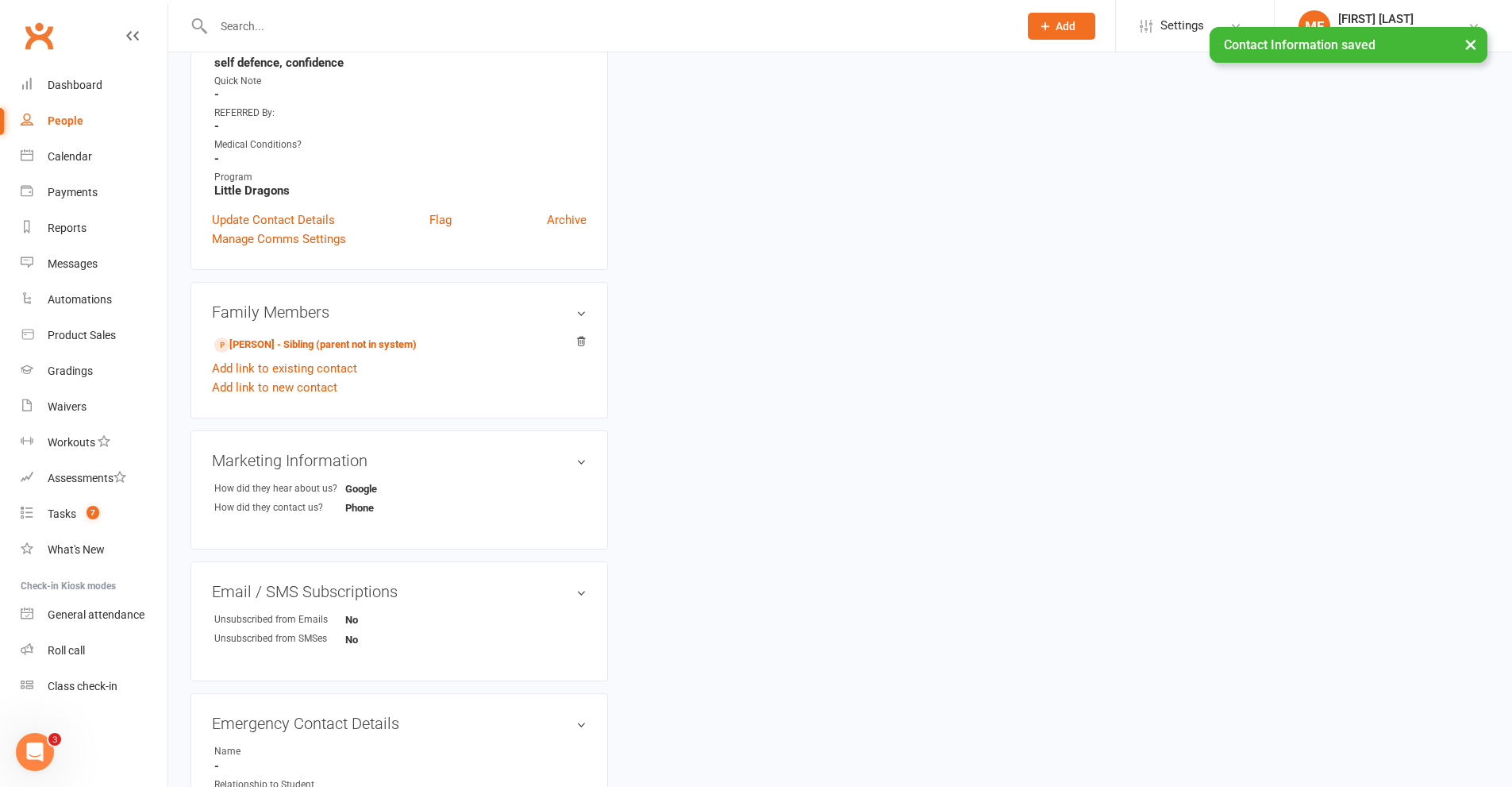 scroll, scrollTop: 0, scrollLeft: 0, axis: both 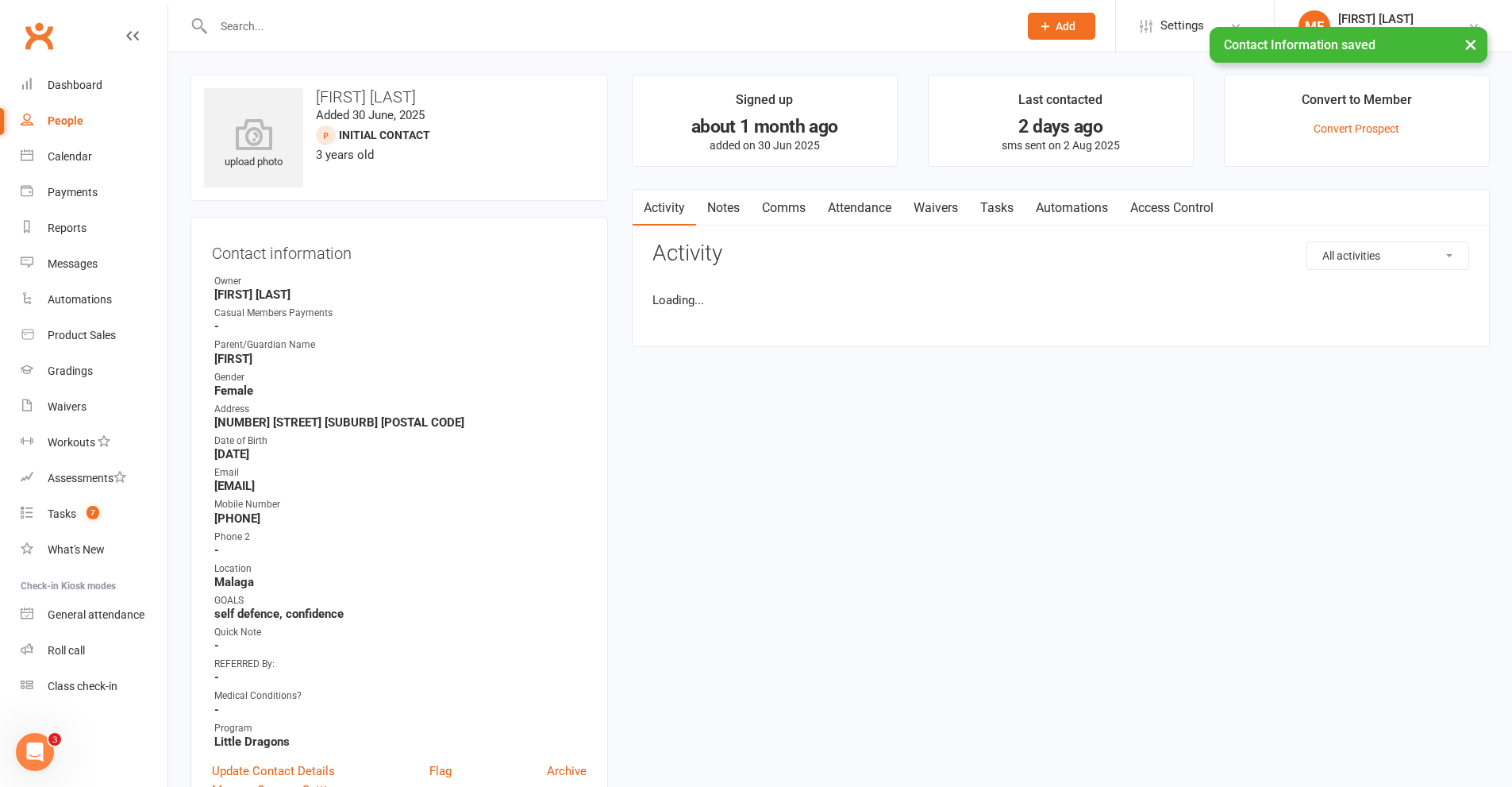 click on "Notes" at bounding box center (723, 208) 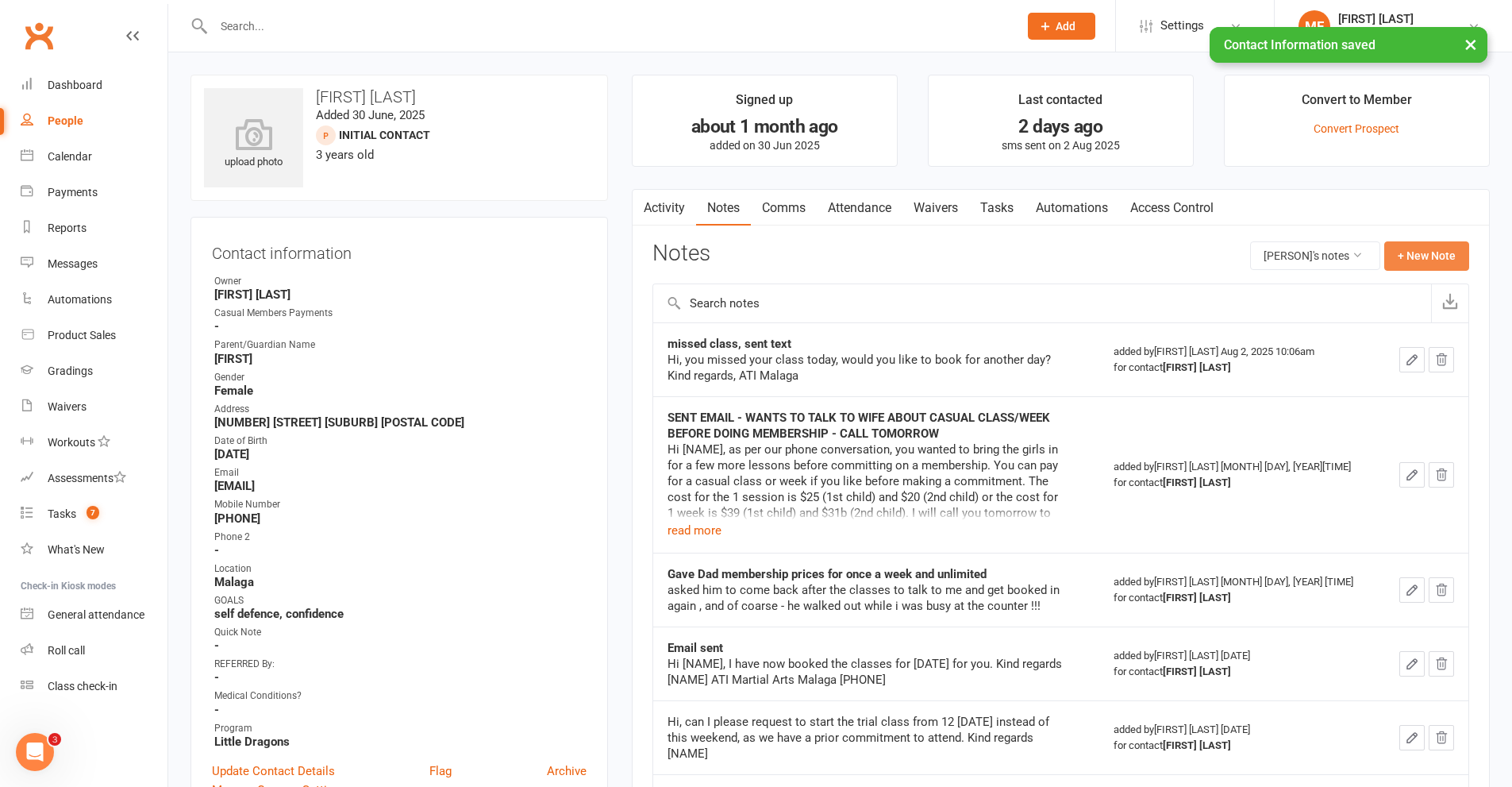 drag, startPoint x: 1456, startPoint y: 259, endPoint x: 1443, endPoint y: 259, distance: 13 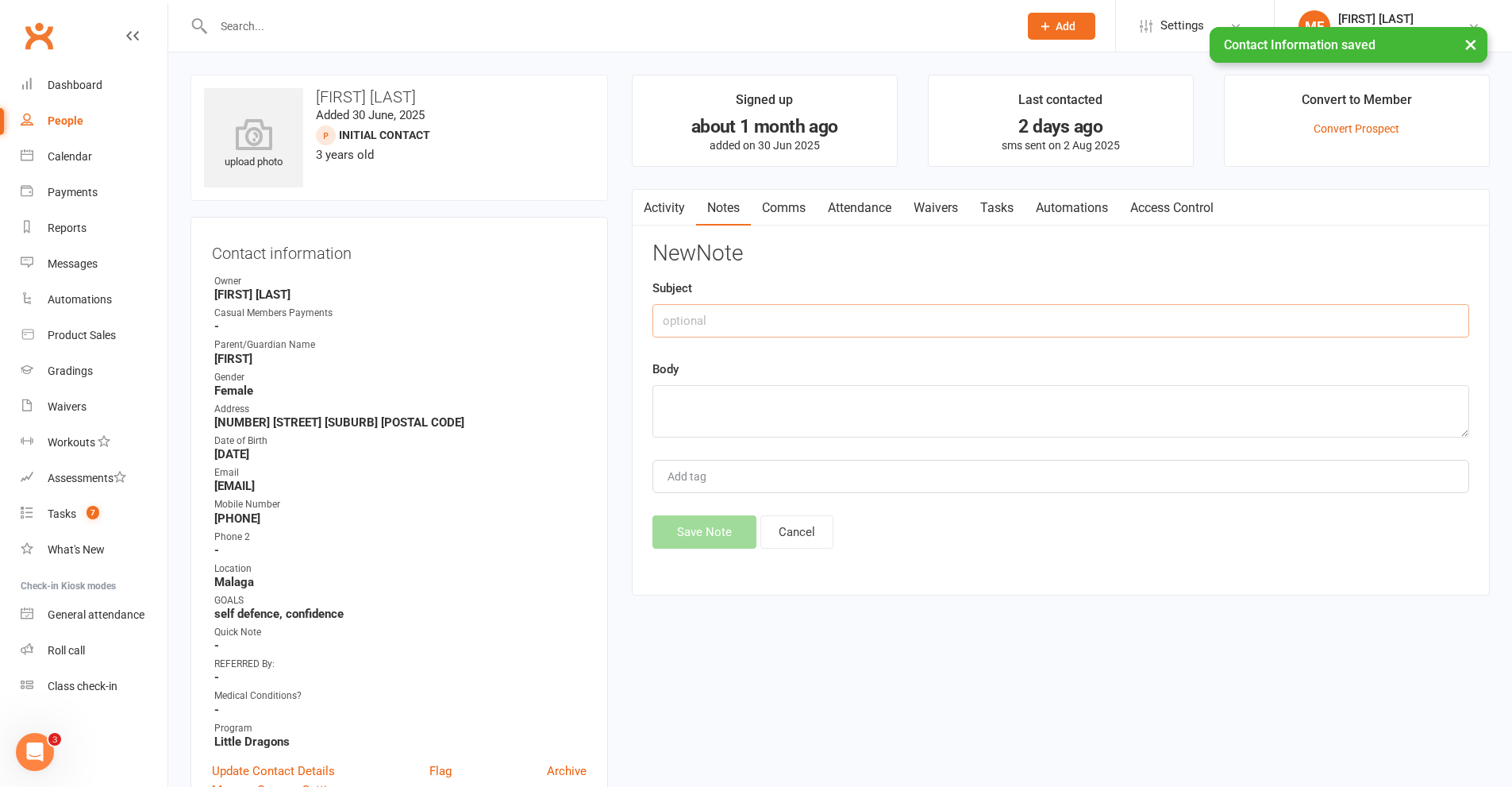 click at bounding box center (1060, 321) 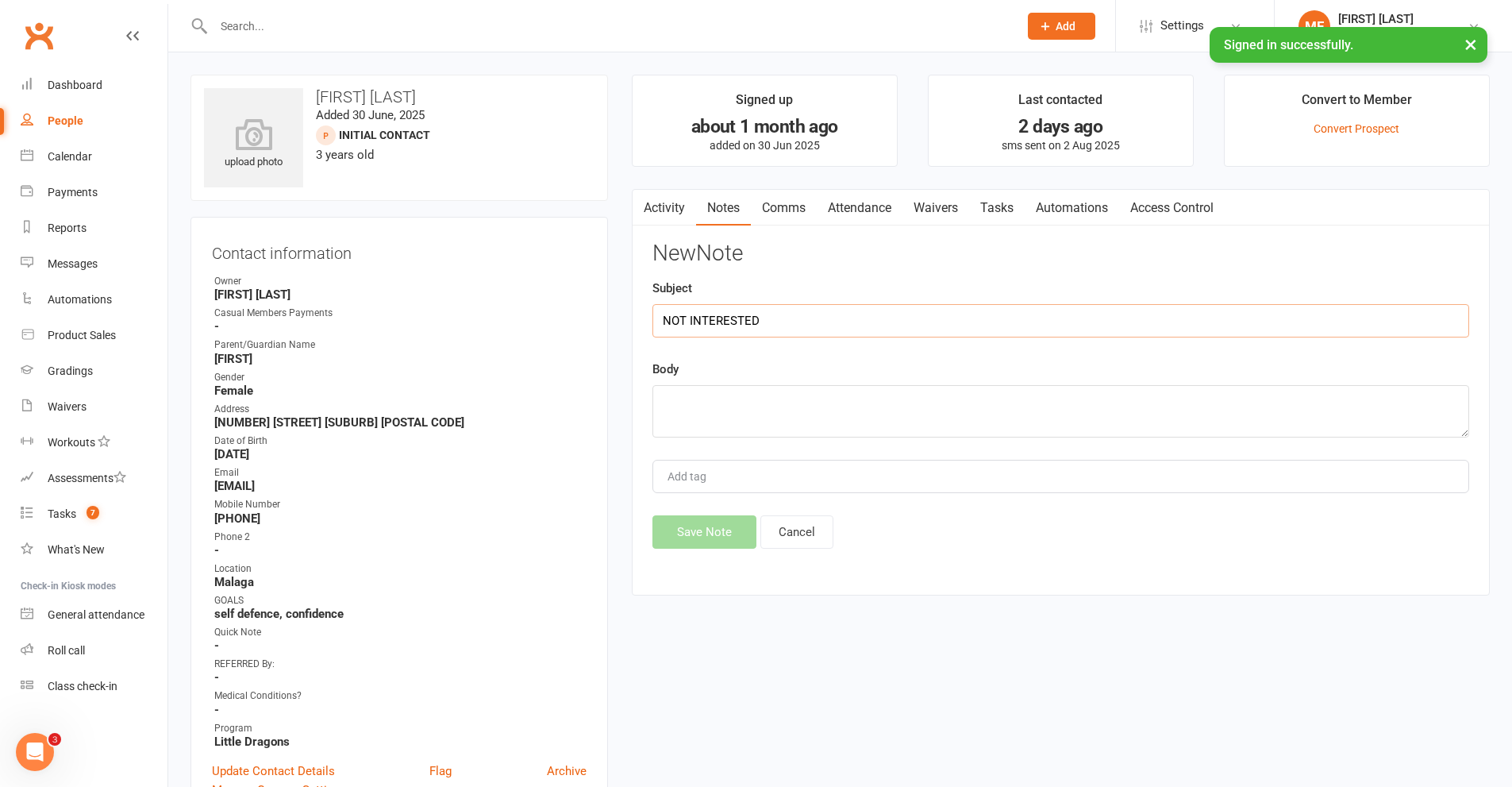 type on "NOT INTERESTED" 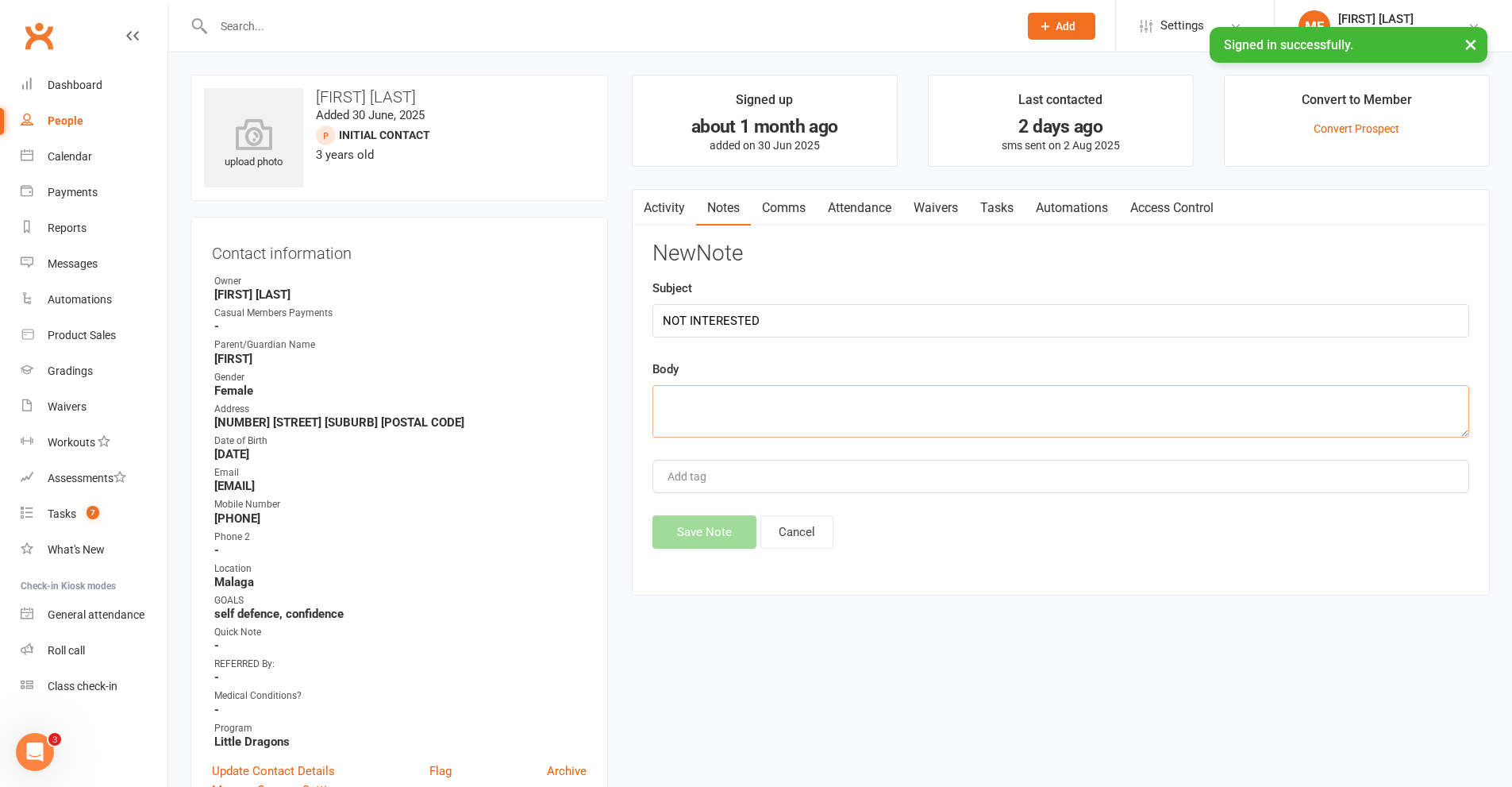 type on "V" 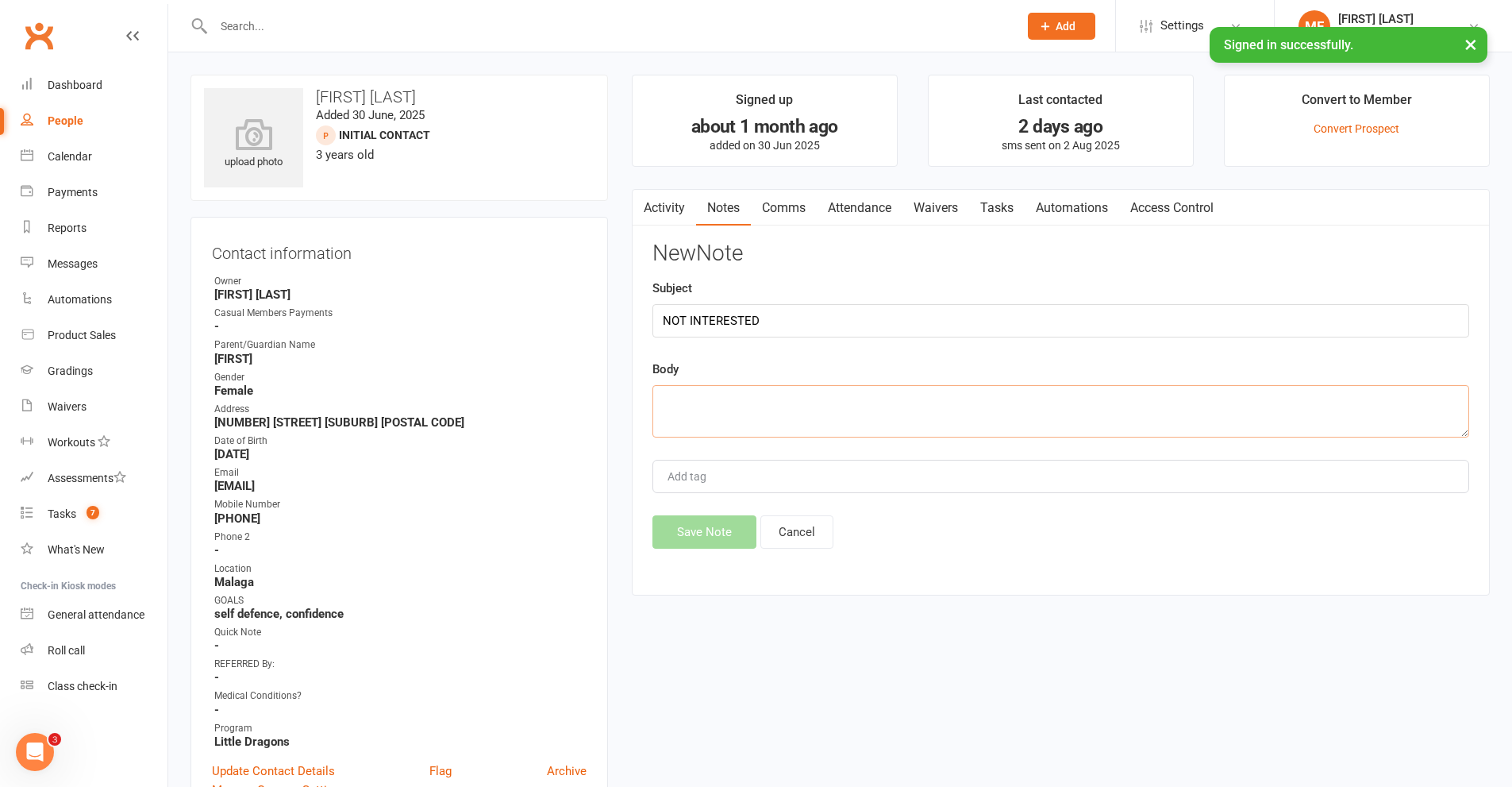 paste on "I tried to call them to see if they would like to rebook. The phone hung up the first time I called so I tried again, then there was no answer and went to msg bank. Dad called back a few moments later and then hung up when I answered ATI Martial Arts. Remove." 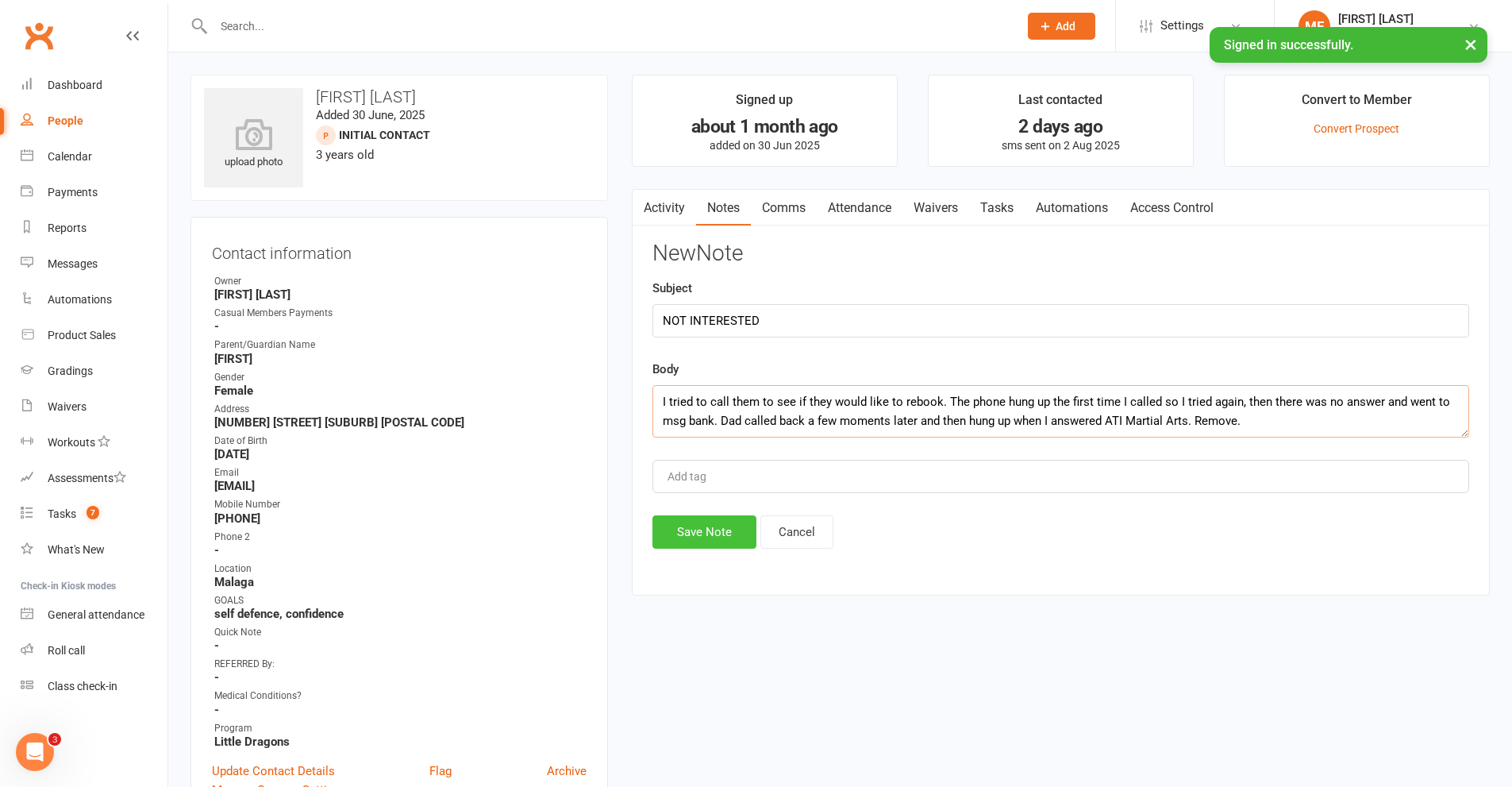 type on "I tried to call them to see if they would like to rebook. The phone hung up the first time I called so I tried again, then there was no answer and went to msg bank. Dad called back a few moments later and then hung up when I answered ATI Martial Arts. Remove." 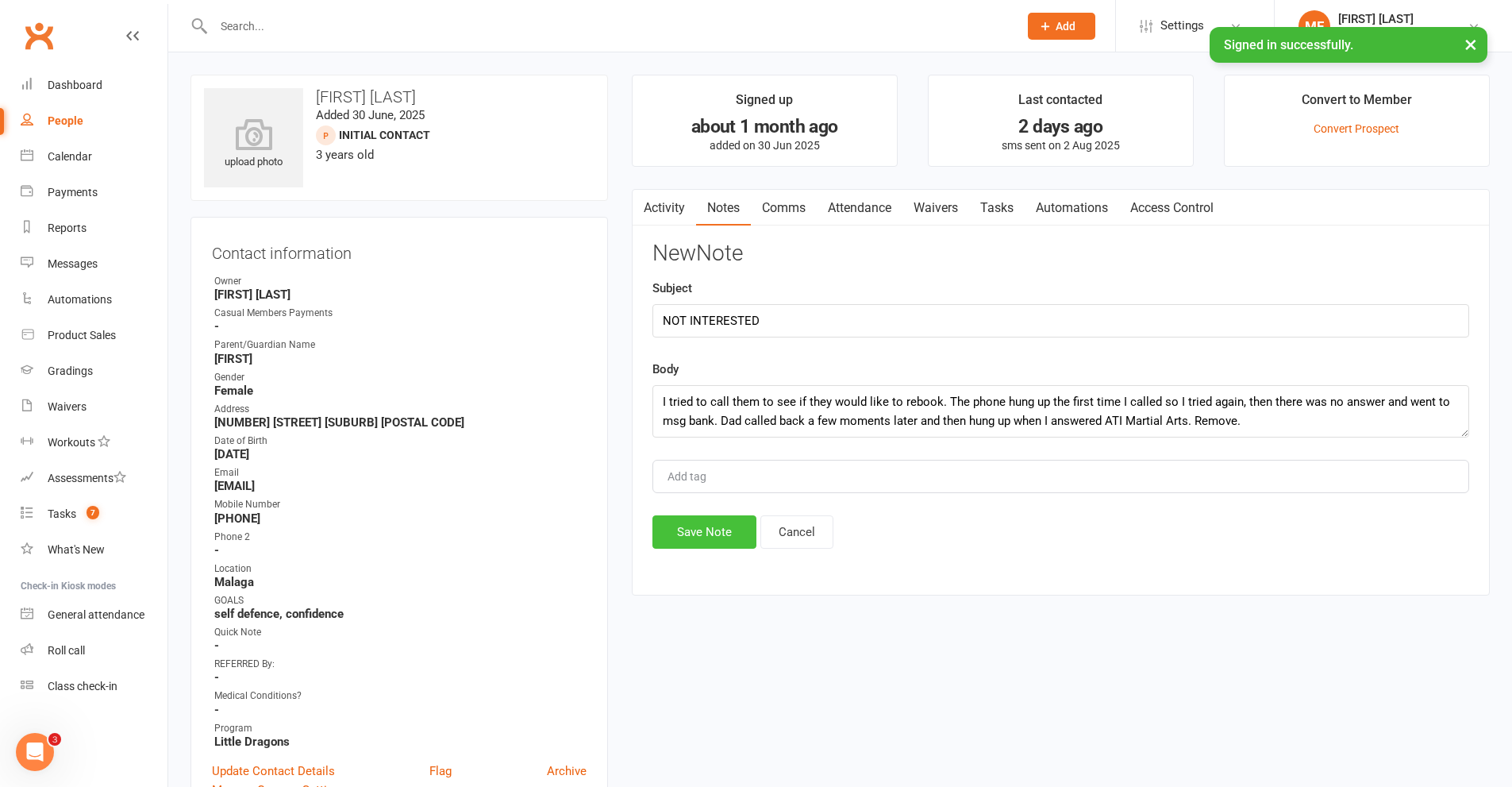 click on "Save Note" at bounding box center [704, 532] 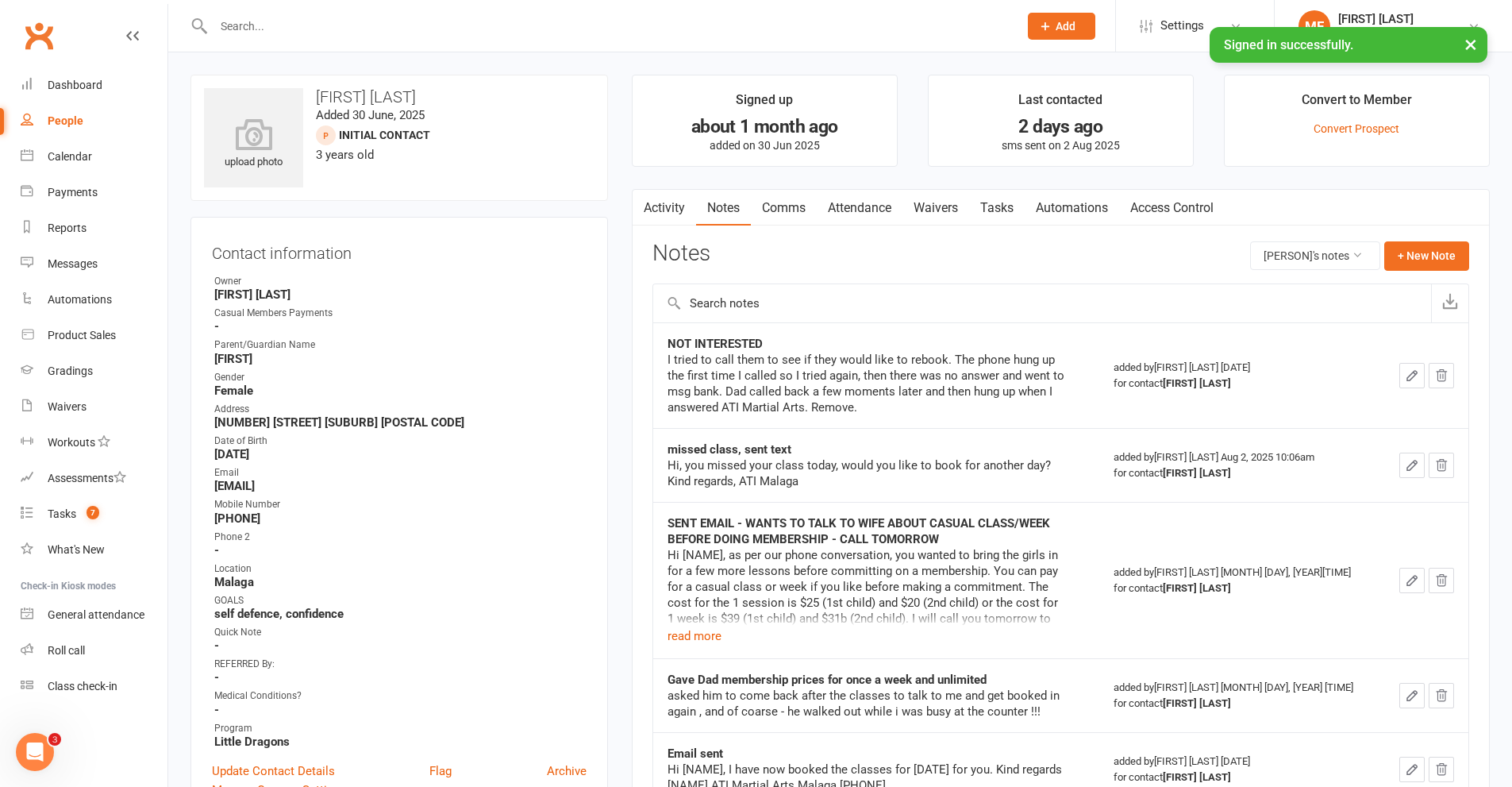 click at bounding box center [608, 26] 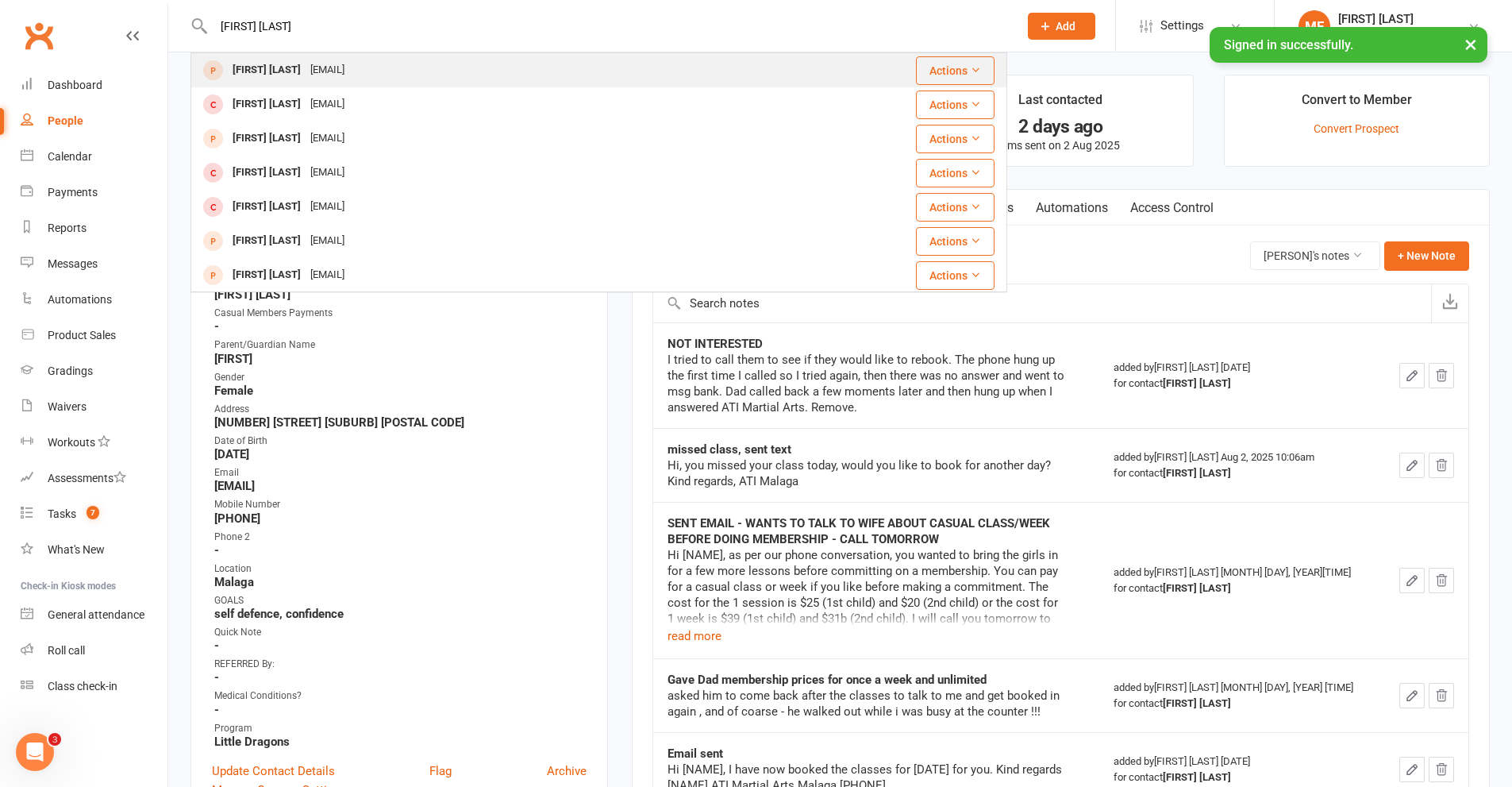 type on "[FIRST] [LAST]" 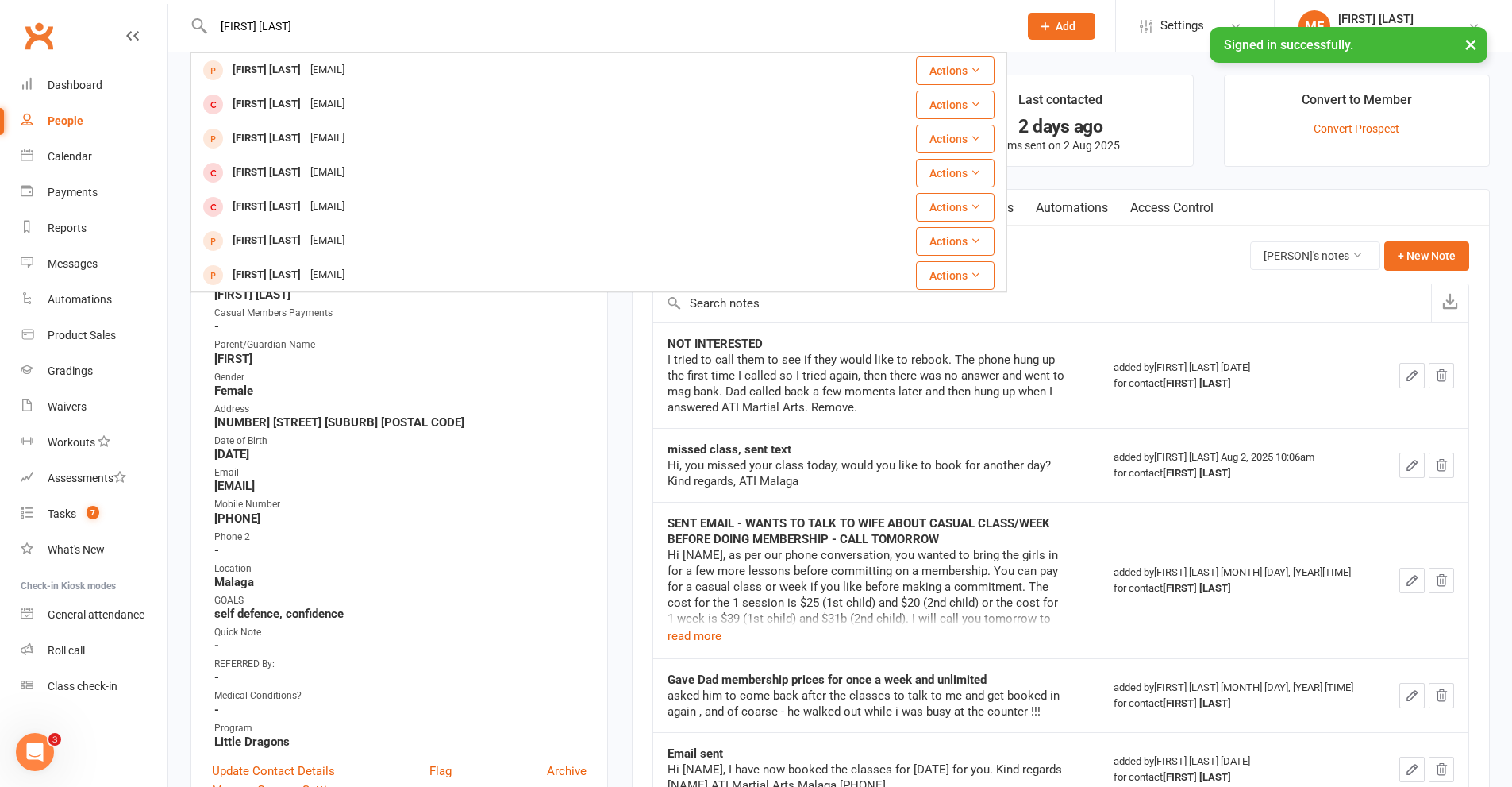 type 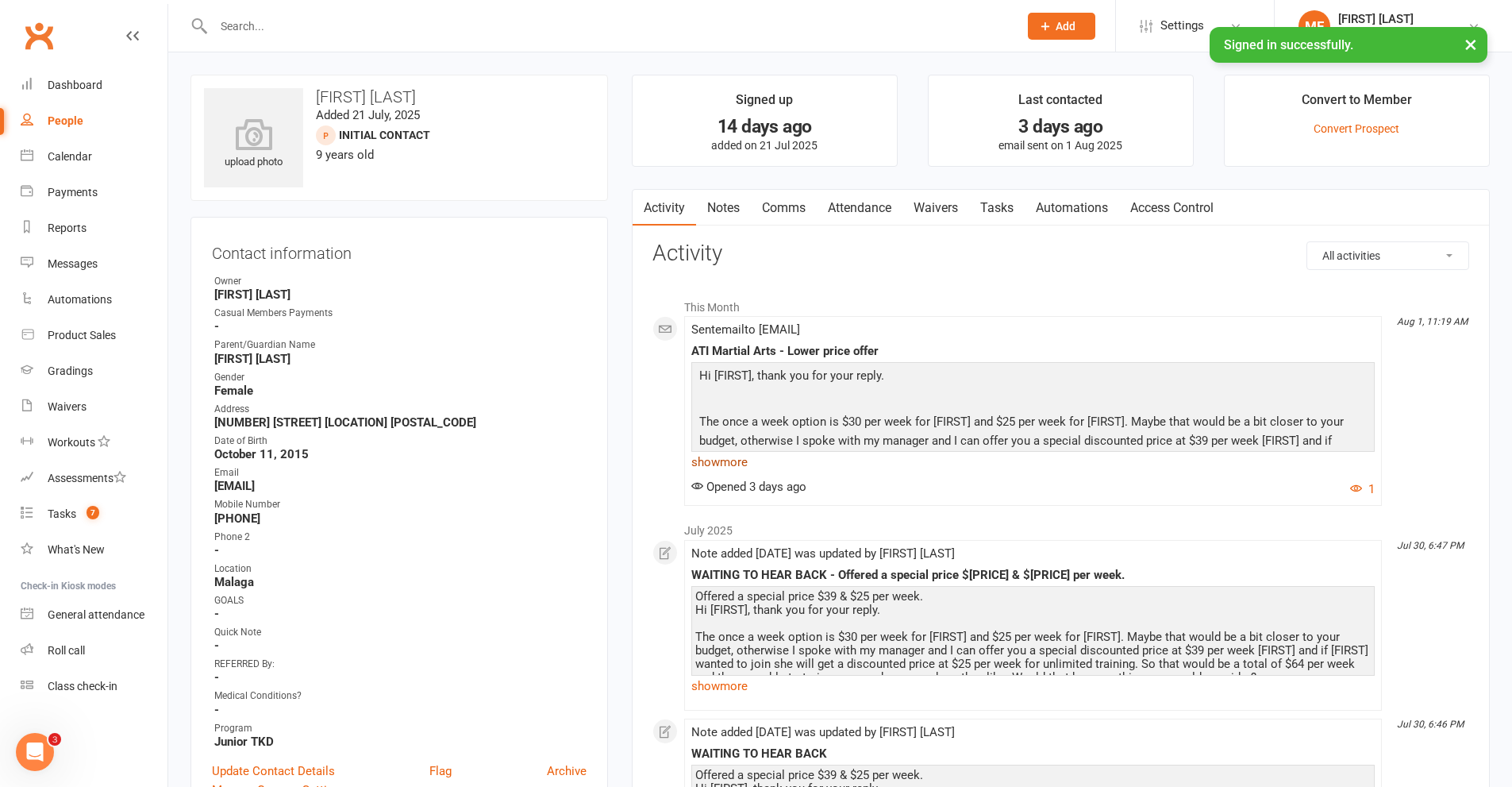 click on "show  more" at bounding box center (1033, 462) 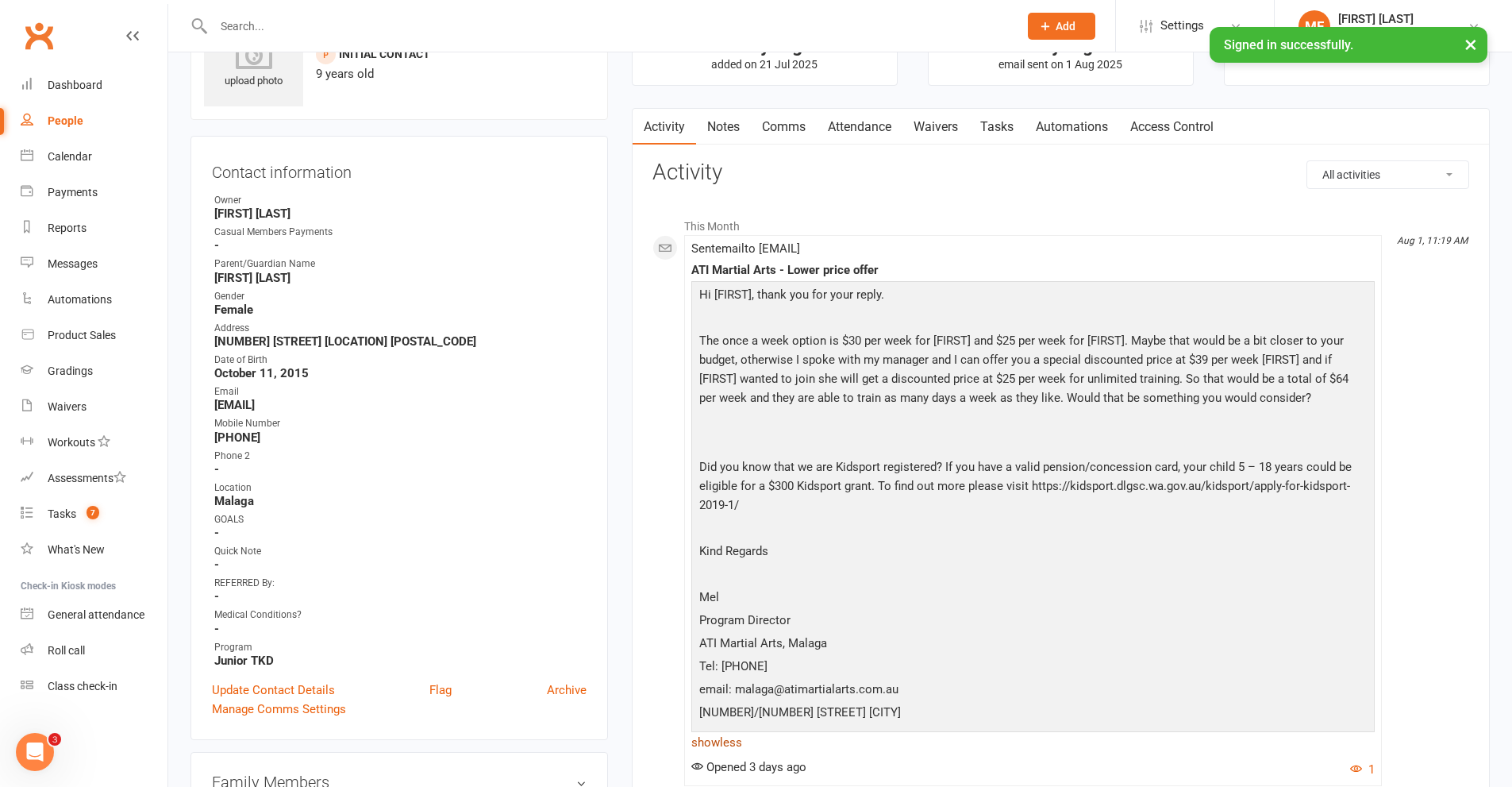 scroll, scrollTop: 79, scrollLeft: 0, axis: vertical 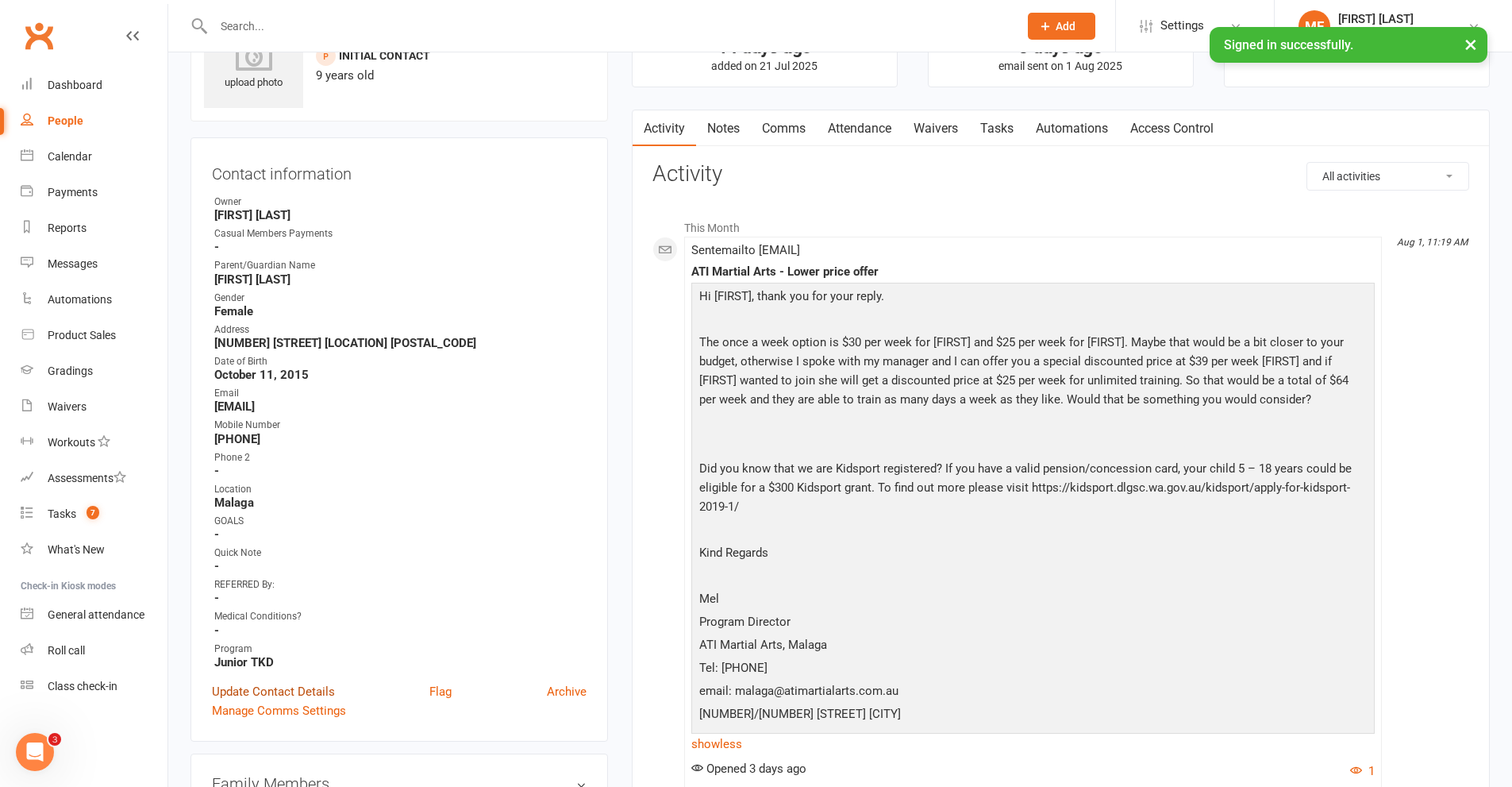click on "Update Contact Details" at bounding box center [273, 692] 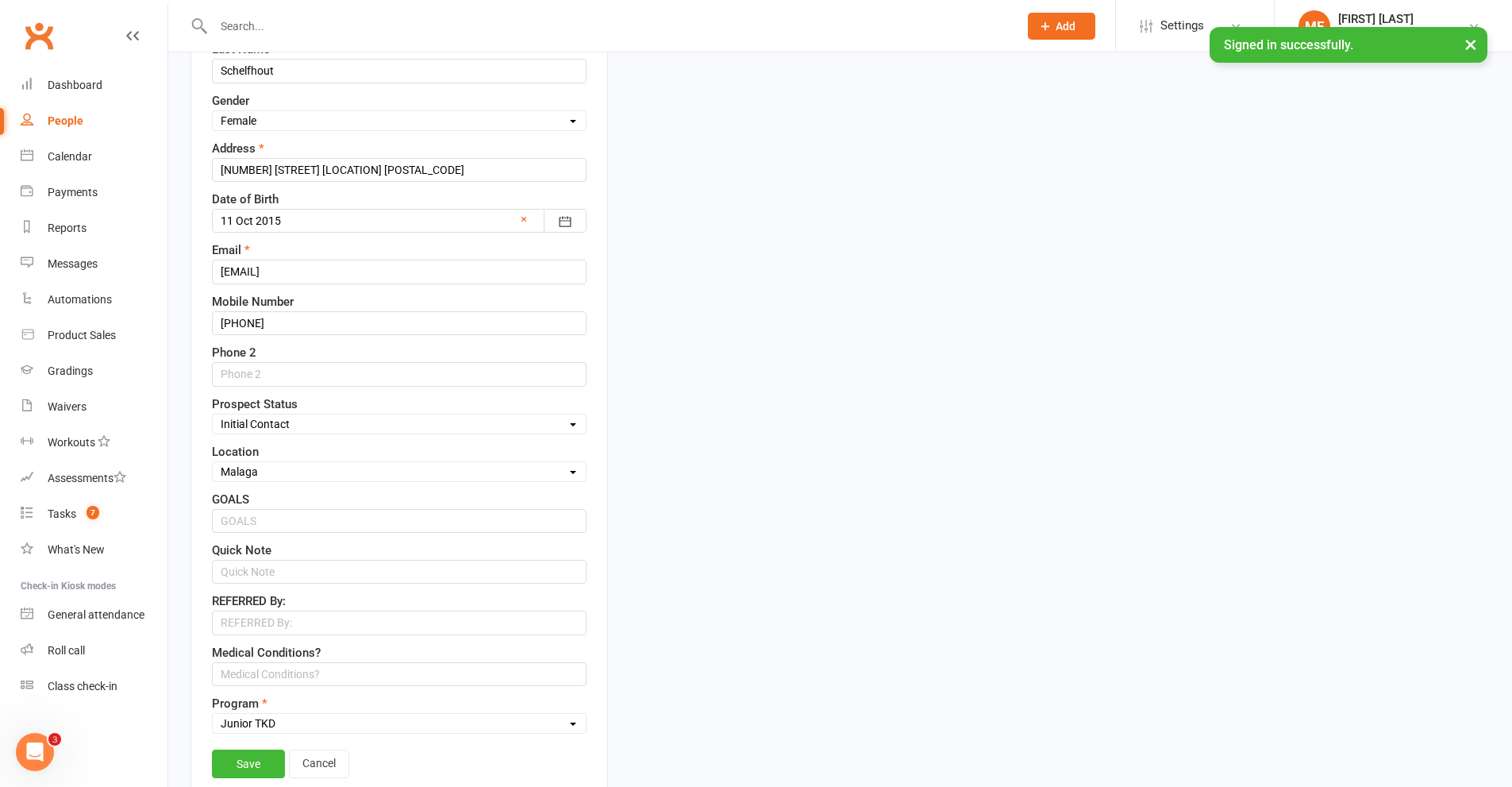 scroll, scrollTop: 472, scrollLeft: 0, axis: vertical 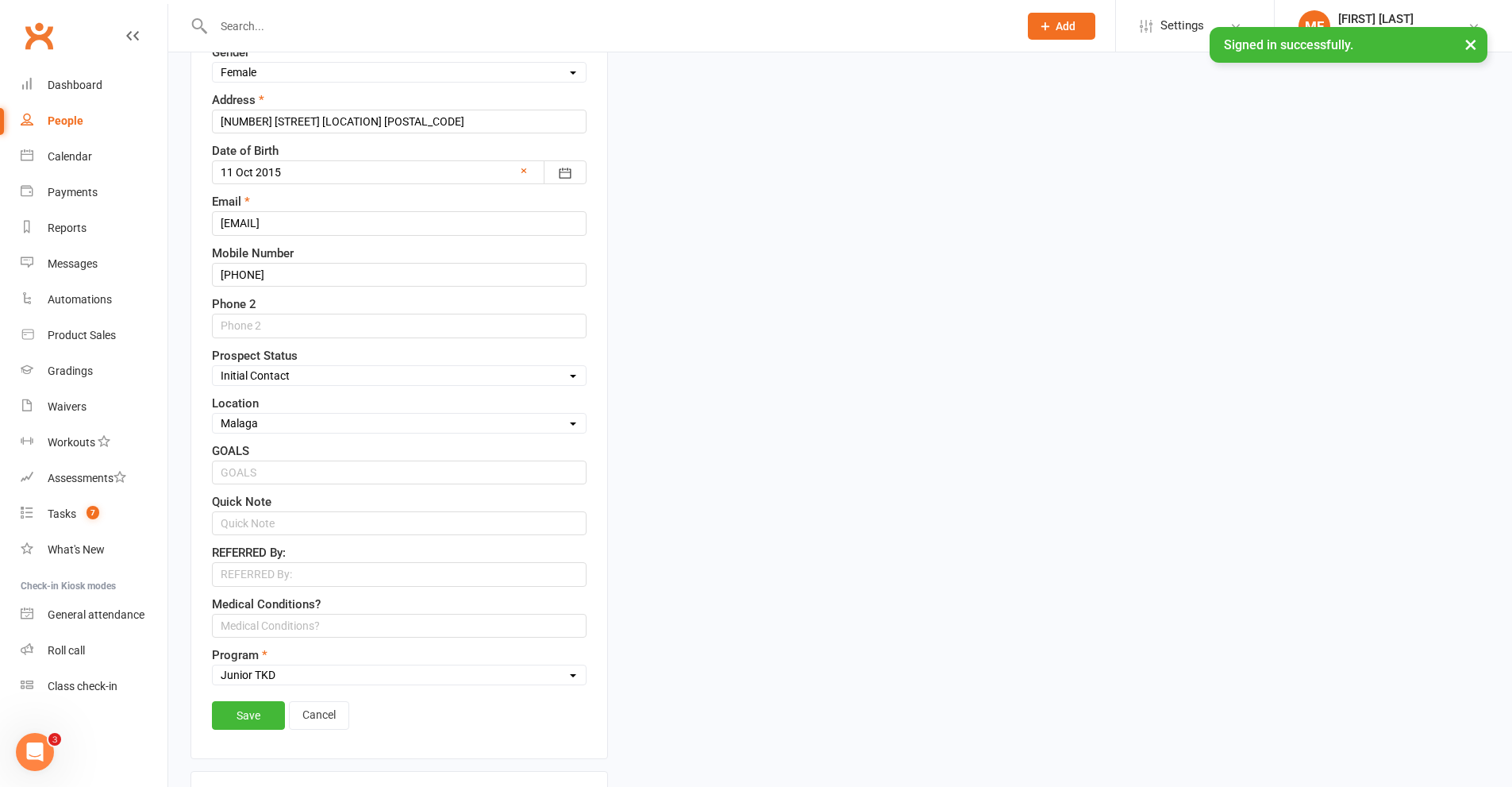 click on "Select Initial Contact Follow-up Call Satellite Lead Birthday Lead Not Ready Not interested Cross Training Member Special Needs Waiting List" at bounding box center (399, 376) 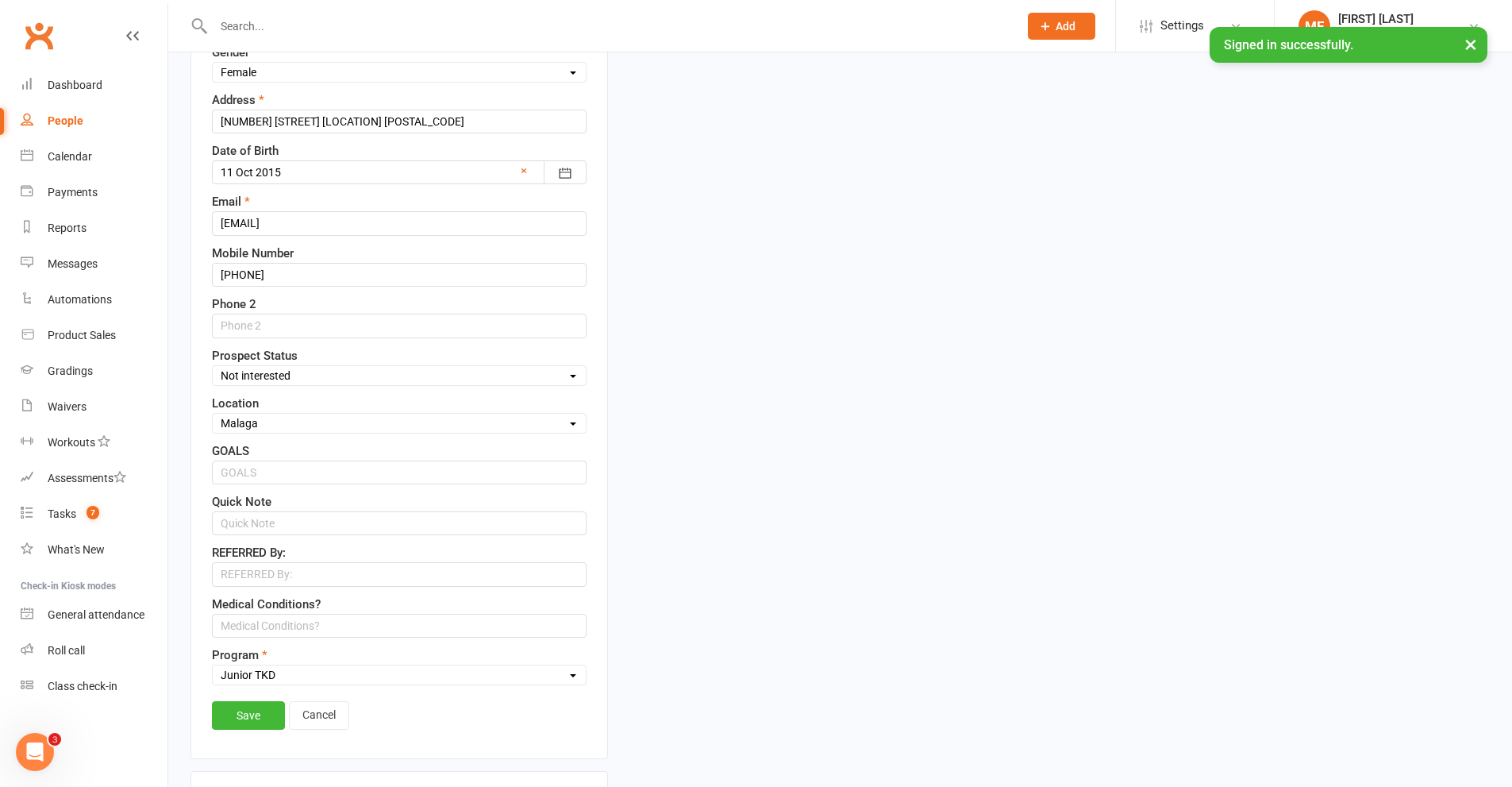 click on "Select Initial Contact Follow-up Call Satellite Lead Birthday Lead Not Ready Not interested Cross Training Member Special Needs Waiting List" at bounding box center (399, 376) 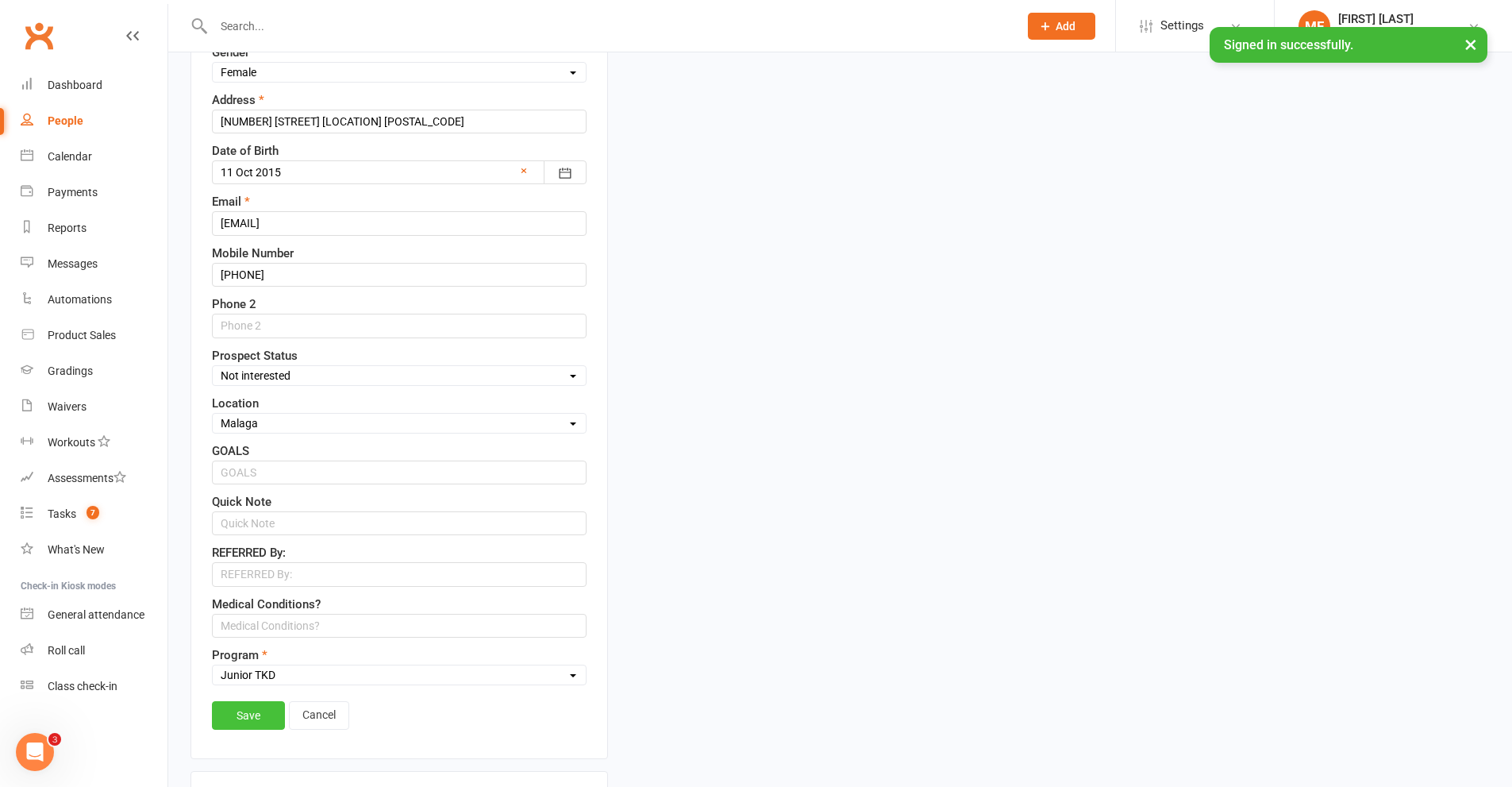 click on "Save" at bounding box center (248, 716) 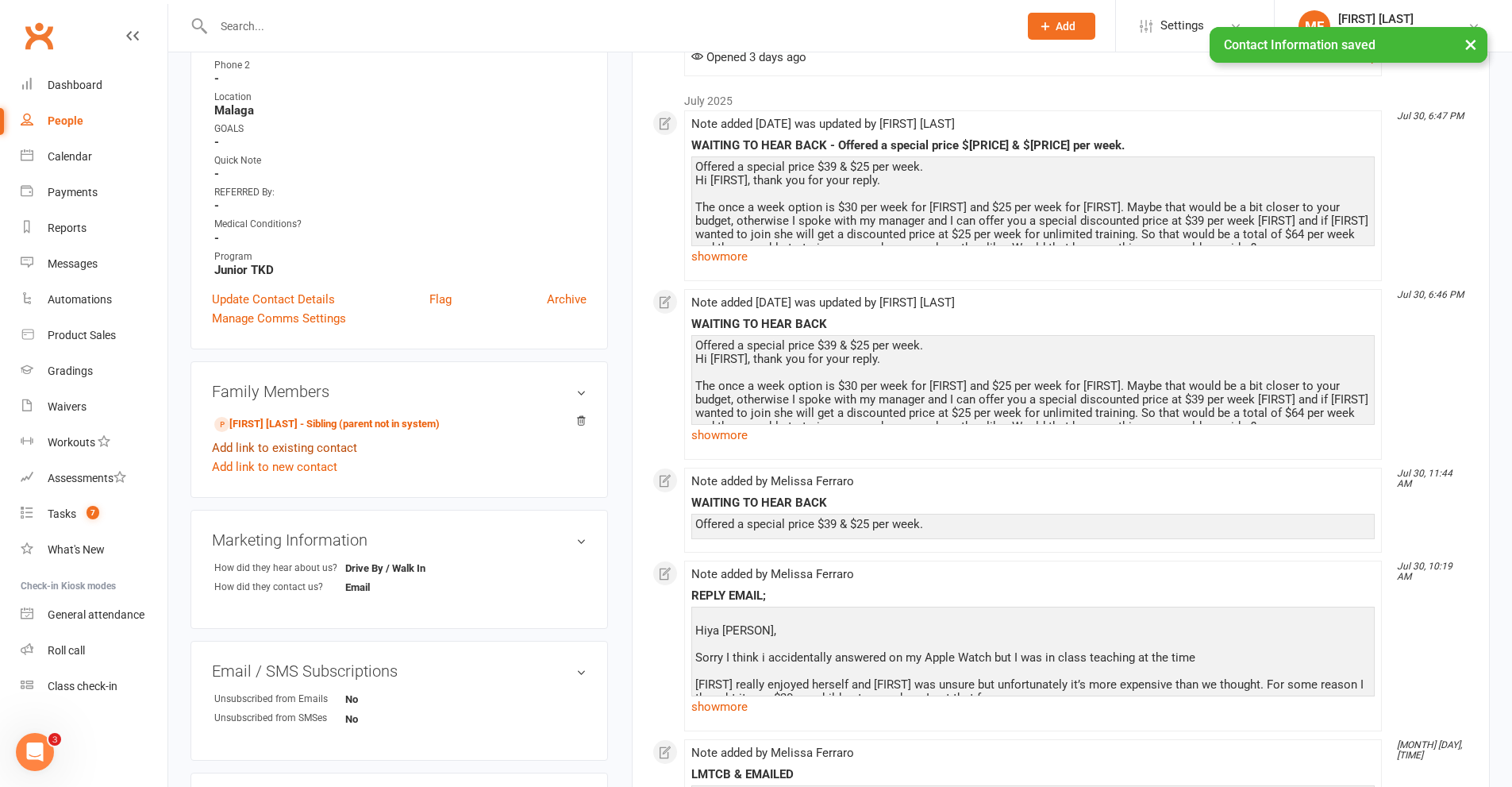 click on "Add link to existing contact" at bounding box center [284, 448] 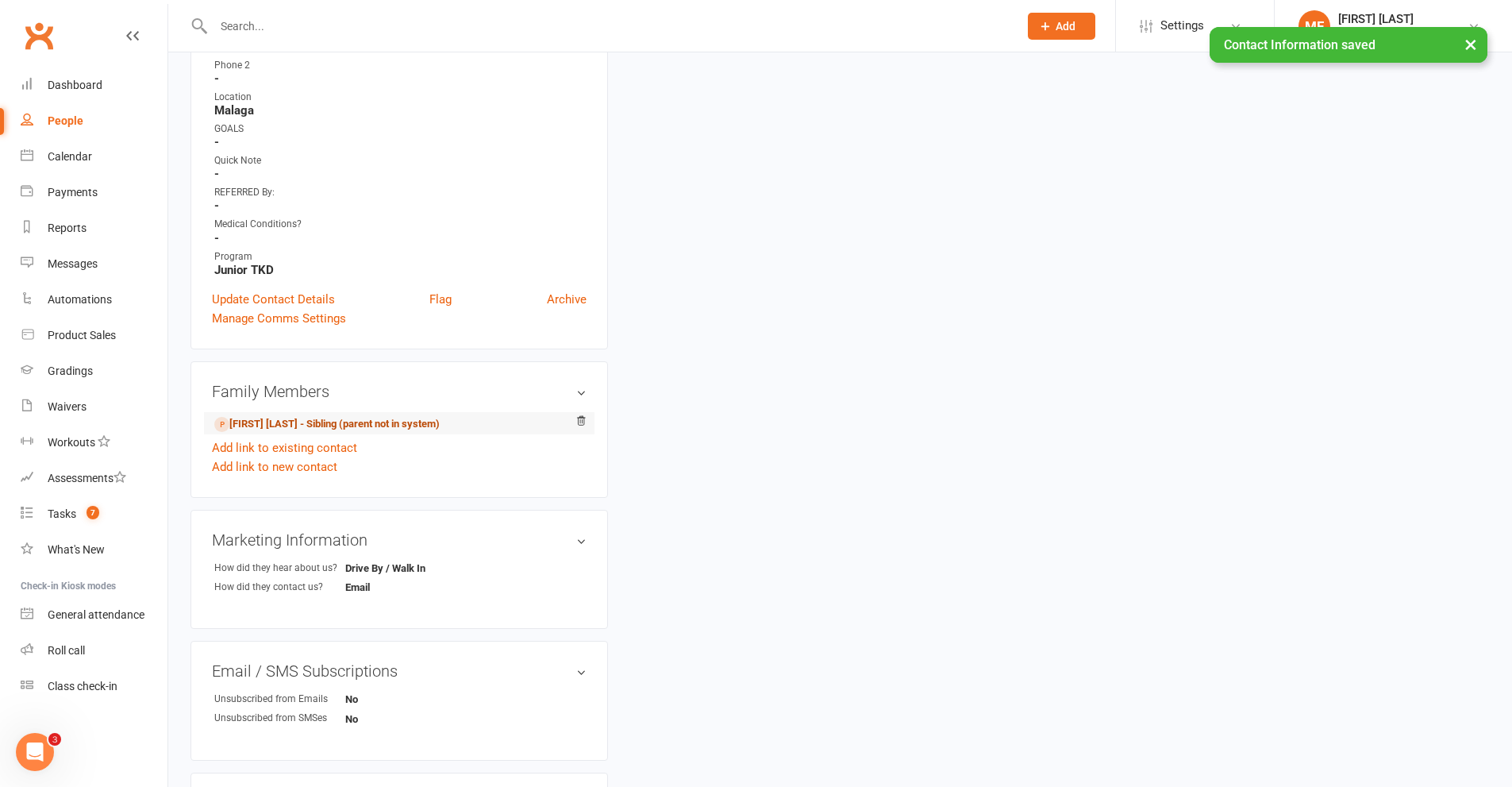 click on "upload photo [PERSON] Added 21 July, [YEAR]   Not interested prospect 9 years old  Contact information Owner   [PERSON] Casual Members Payments  -
Parent/Guardian Name  [PERSON]
Gender  Female
Address  23 Charlottes Vista Ellenbrook 6069
Date of Birth  October 11, 2015
Email  [EMAIL]
Mobile Number  0430 047 093
Phone 2  -
Location  Malaga
GOALS  -
Quick Note  -
REFERRED By:  -
Medical Conditions?  -
Program  Junior TKD
Update Contact Details Flag Archive Manage Comms Settings
Family Members   [PERSON] - Sibling (parent not in system) Add link to existing contact  Add link to new contact
Marketing Information  edit How did they hear about us? Drive By / Walk In
How did they contact us? Email
Email / SMS Subscriptions  edit Unsubscribed from Emails No
Unsubscribed from SMSes No
Emergency Contact Details  edit Name -
Relationship to Student -
Name -
Email -
Relationship to Student -
Email -
Phone -
Phone" at bounding box center (399, 438) 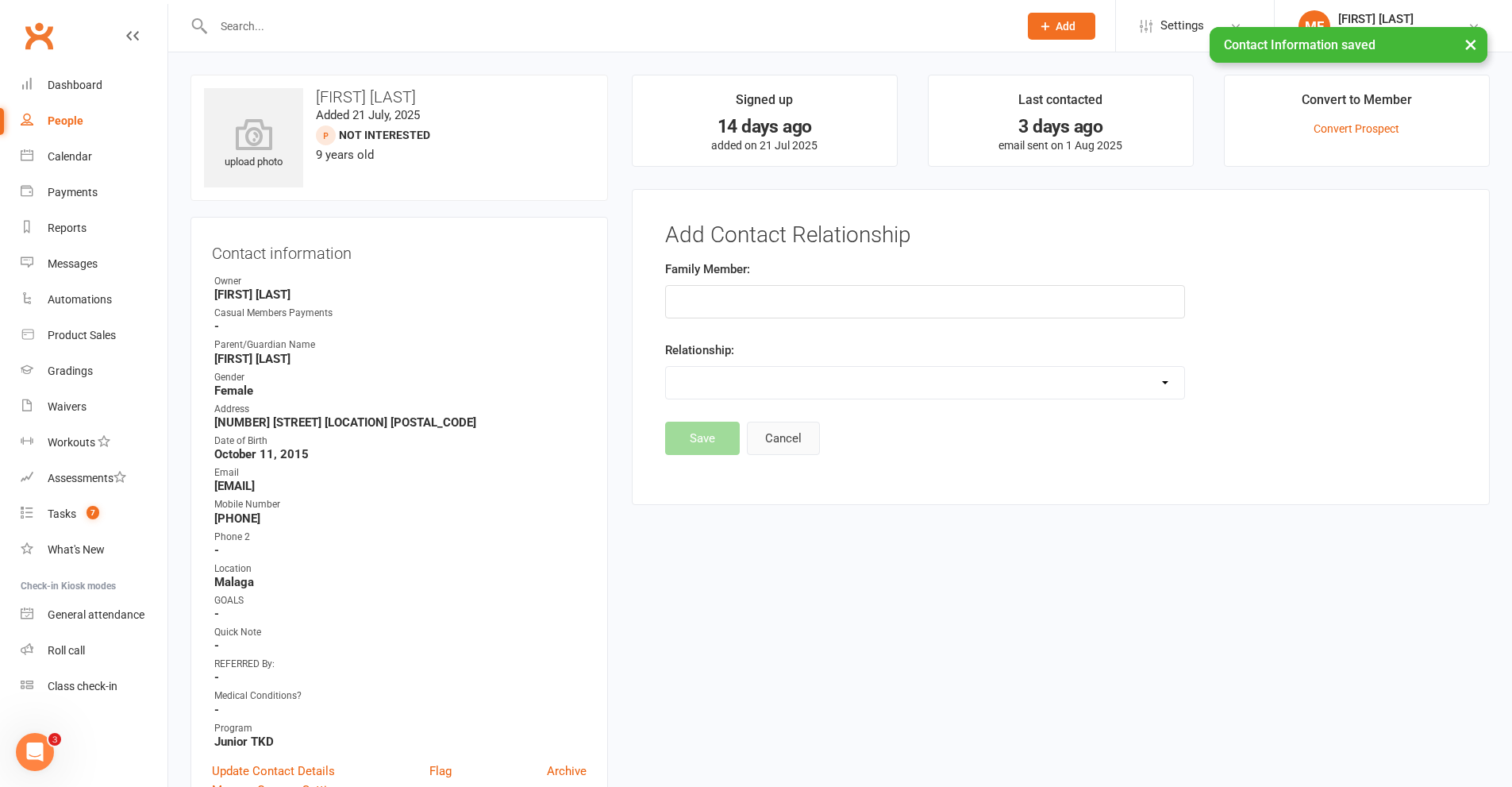 click on "Cancel" at bounding box center [783, 438] 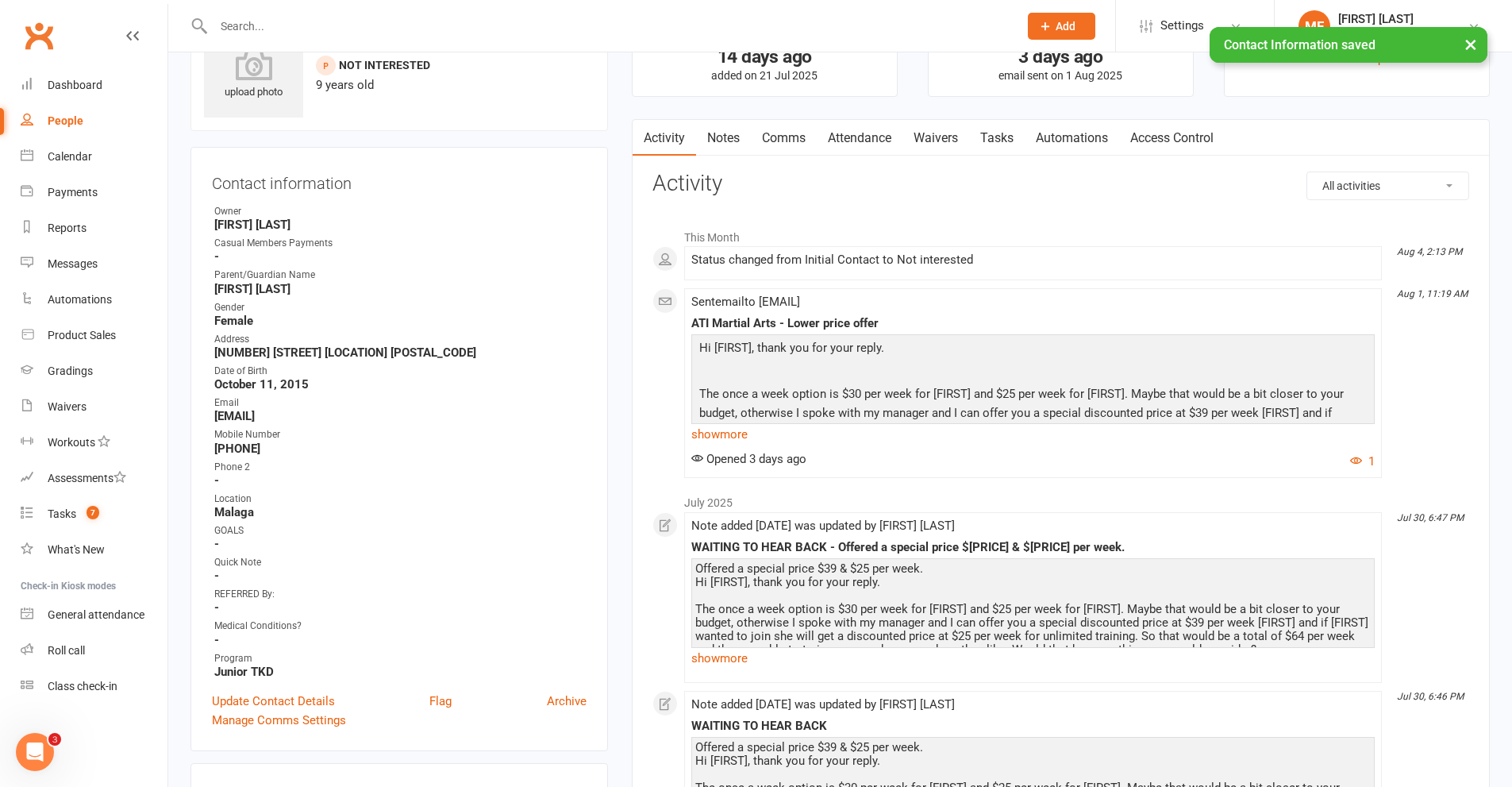 scroll, scrollTop: 397, scrollLeft: 0, axis: vertical 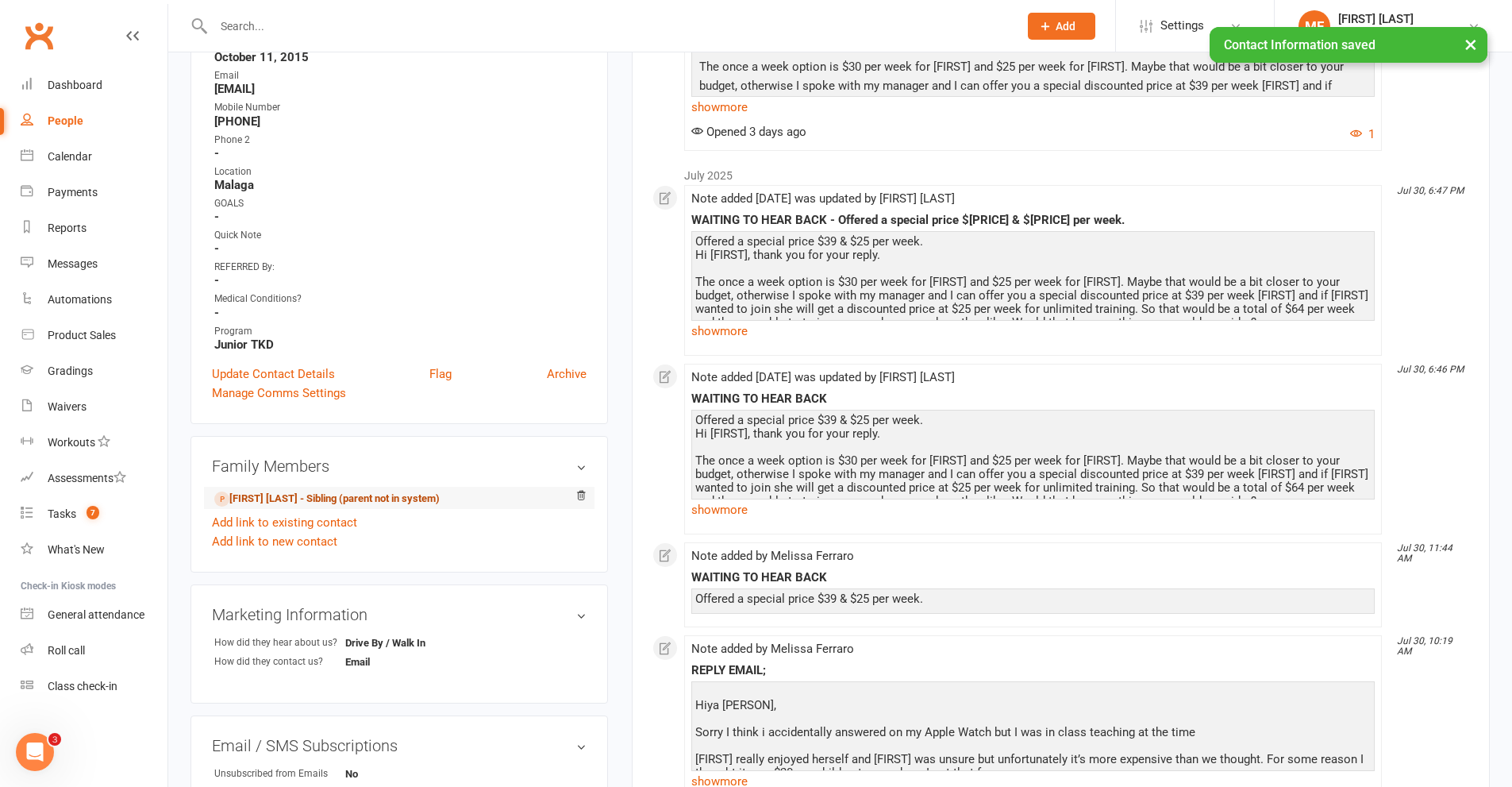 click on "[FIRST] [LAST] - Sibling (parent not in system)" at bounding box center (327, 499) 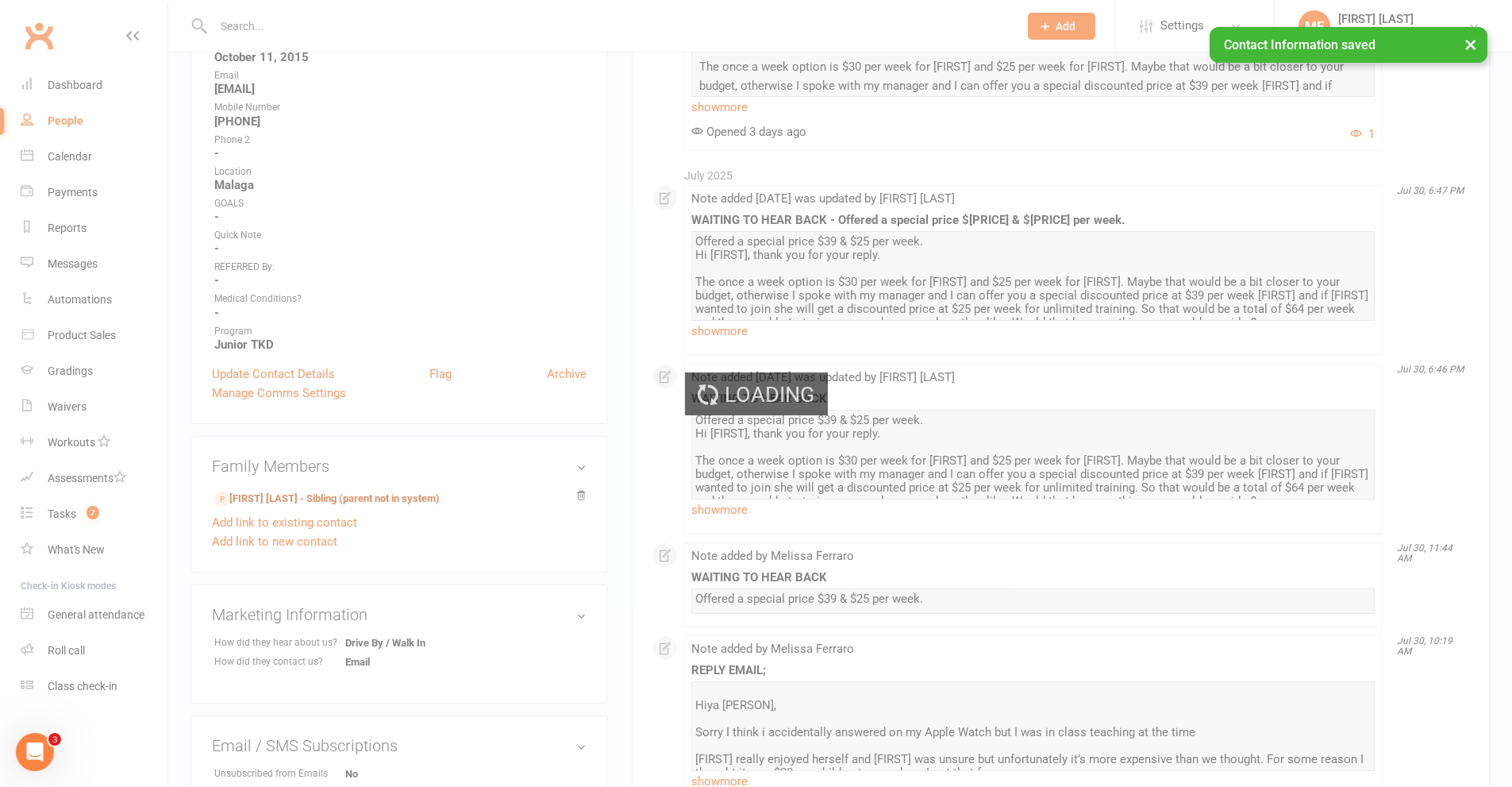 scroll, scrollTop: 0, scrollLeft: 0, axis: both 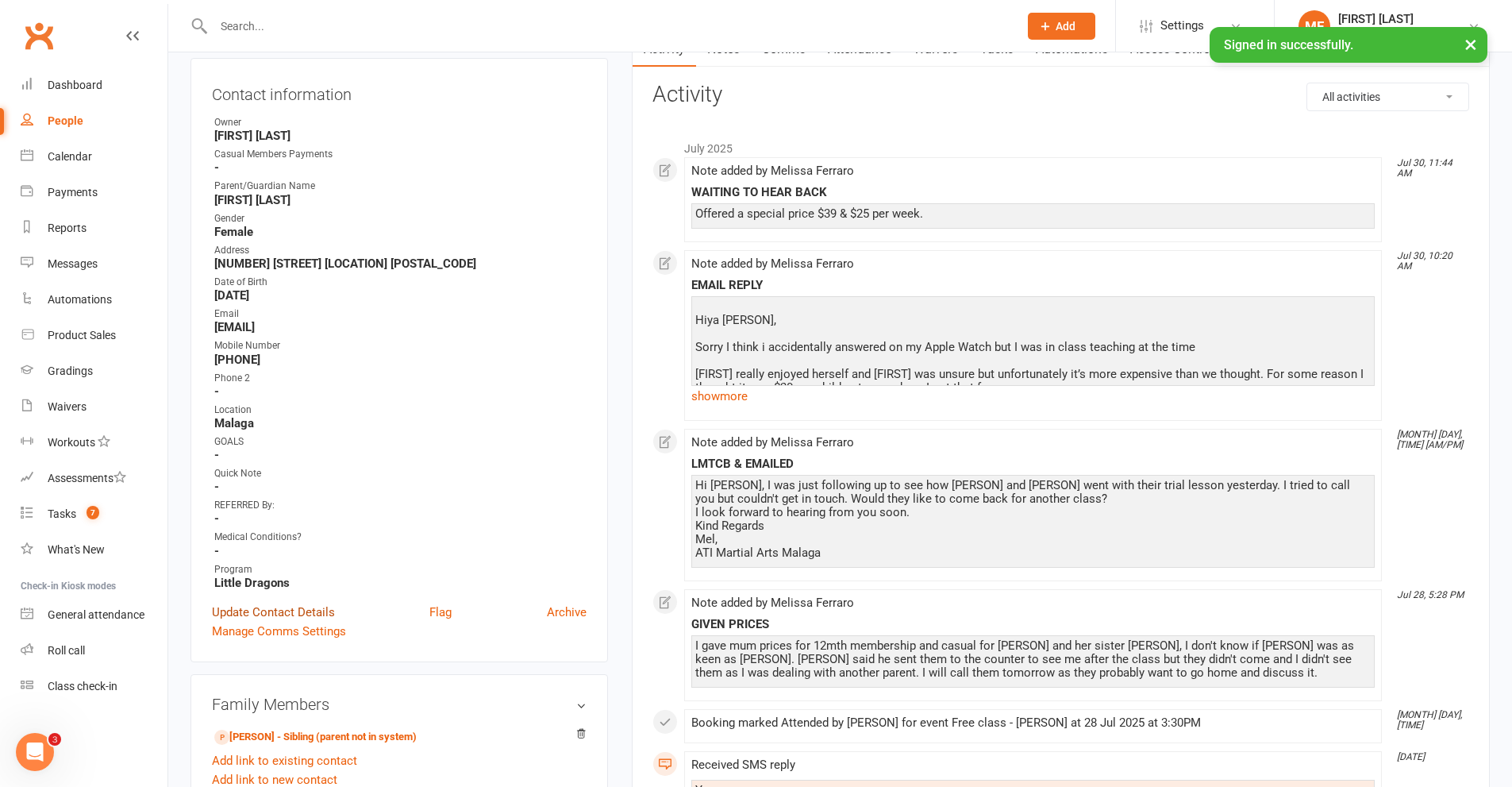 click on "Update Contact Details" at bounding box center [273, 612] 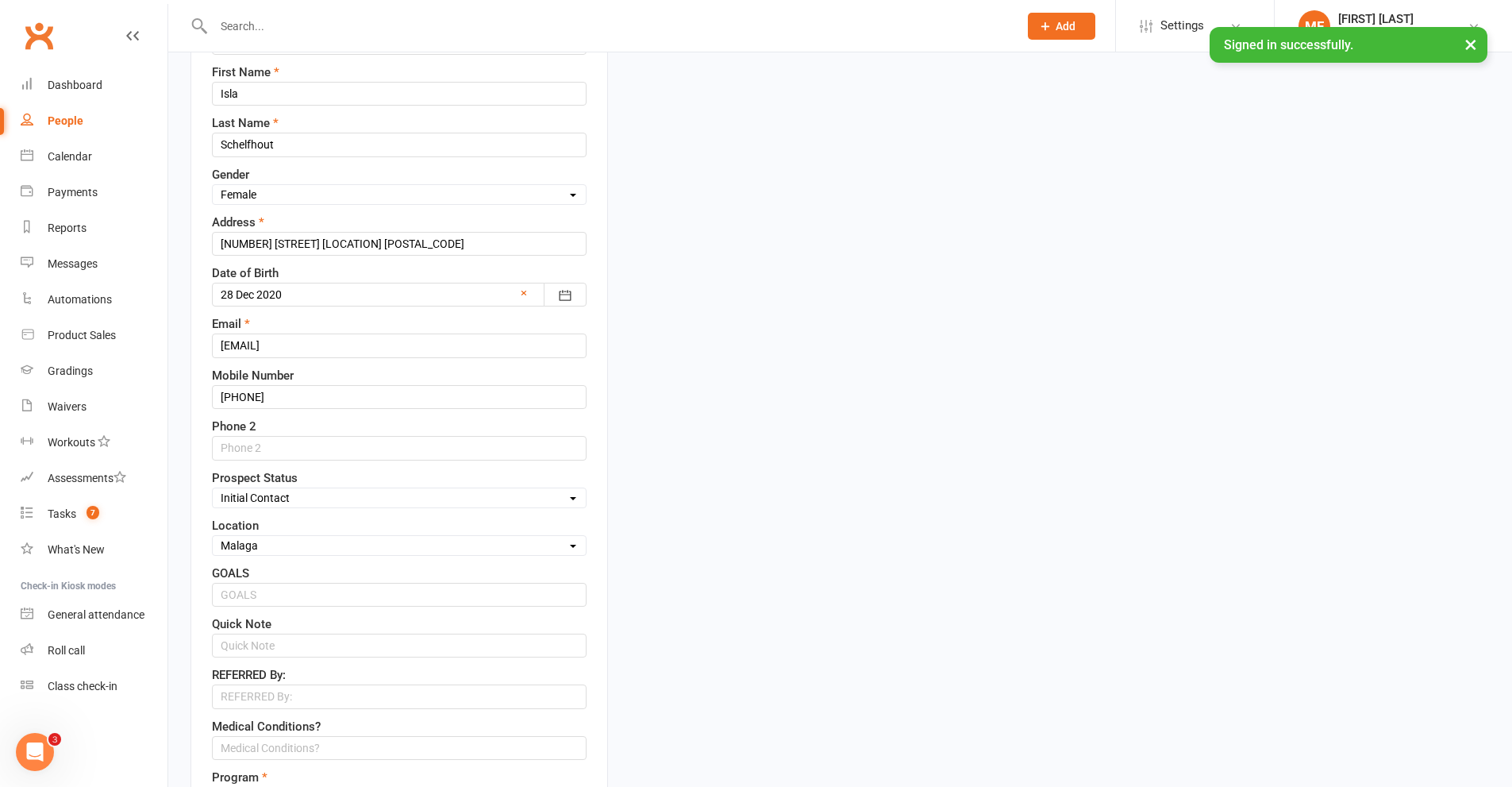scroll, scrollTop: 472, scrollLeft: 0, axis: vertical 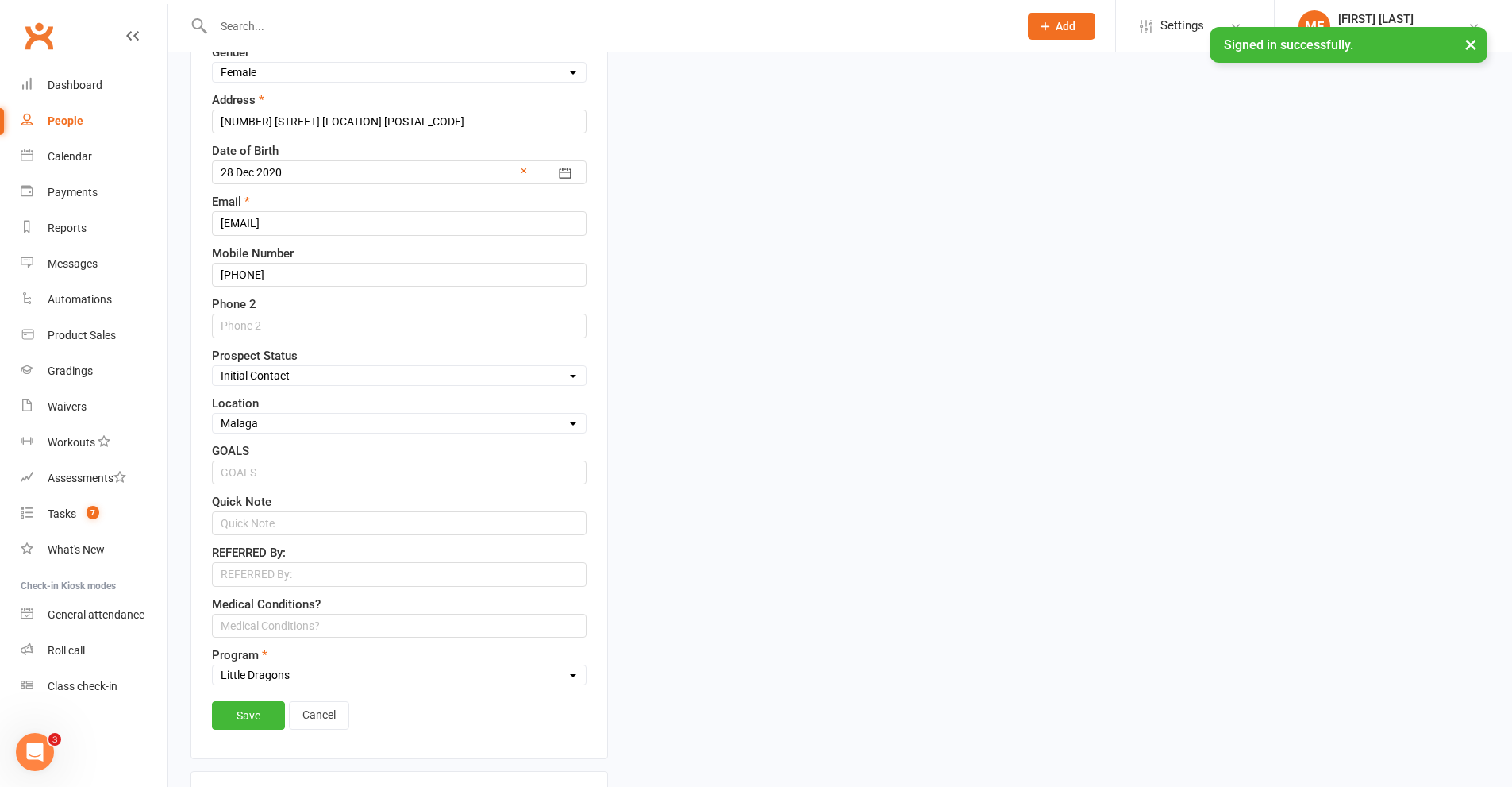 drag, startPoint x: 286, startPoint y: 375, endPoint x: 288, endPoint y: 384, distance: 9.219544 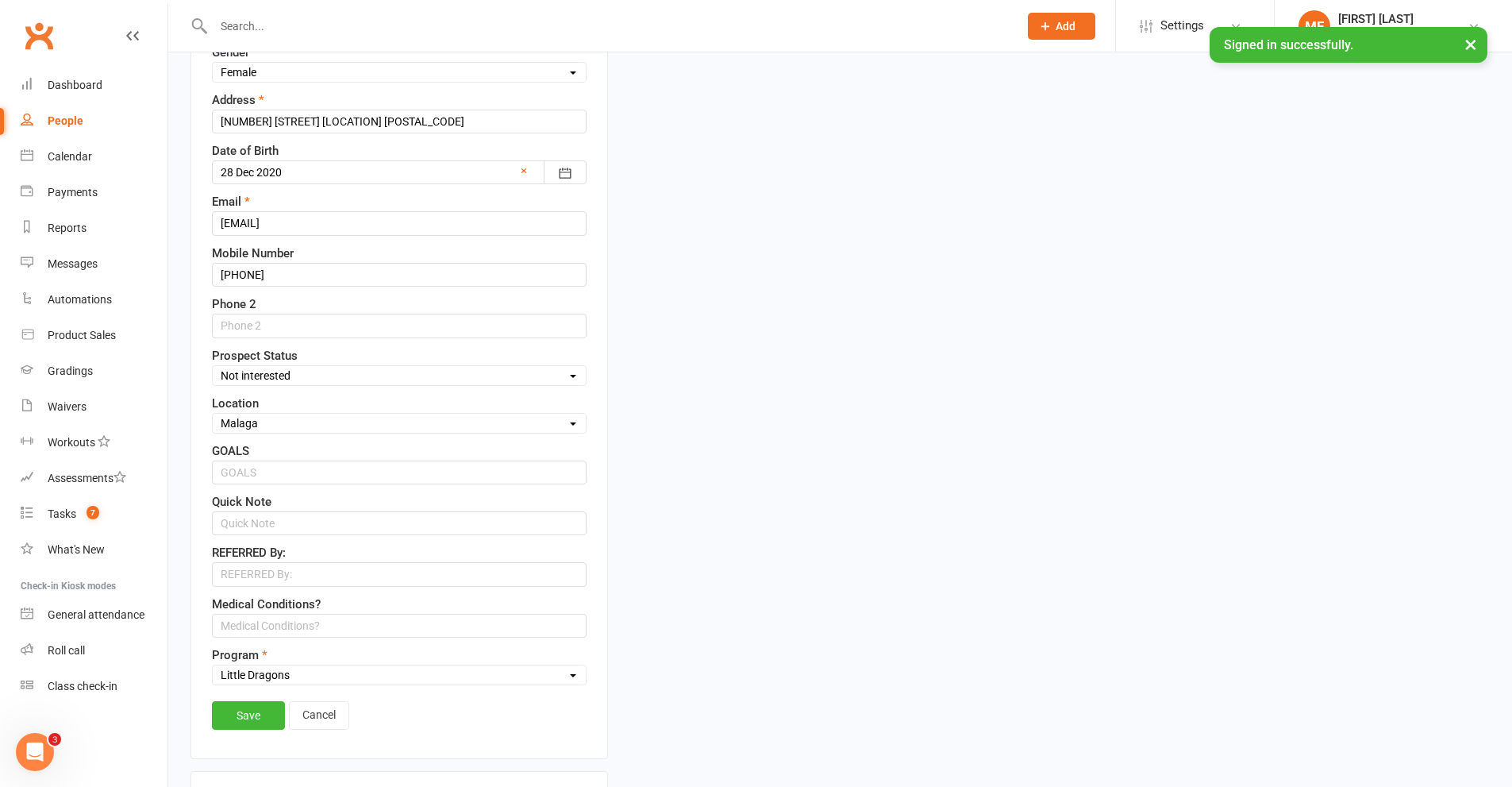click on "Select Initial Contact Follow-up Call Satellite Lead Birthday Lead Not Ready Not interested Cross Training Member Special Needs Waiting List" at bounding box center [399, 376] 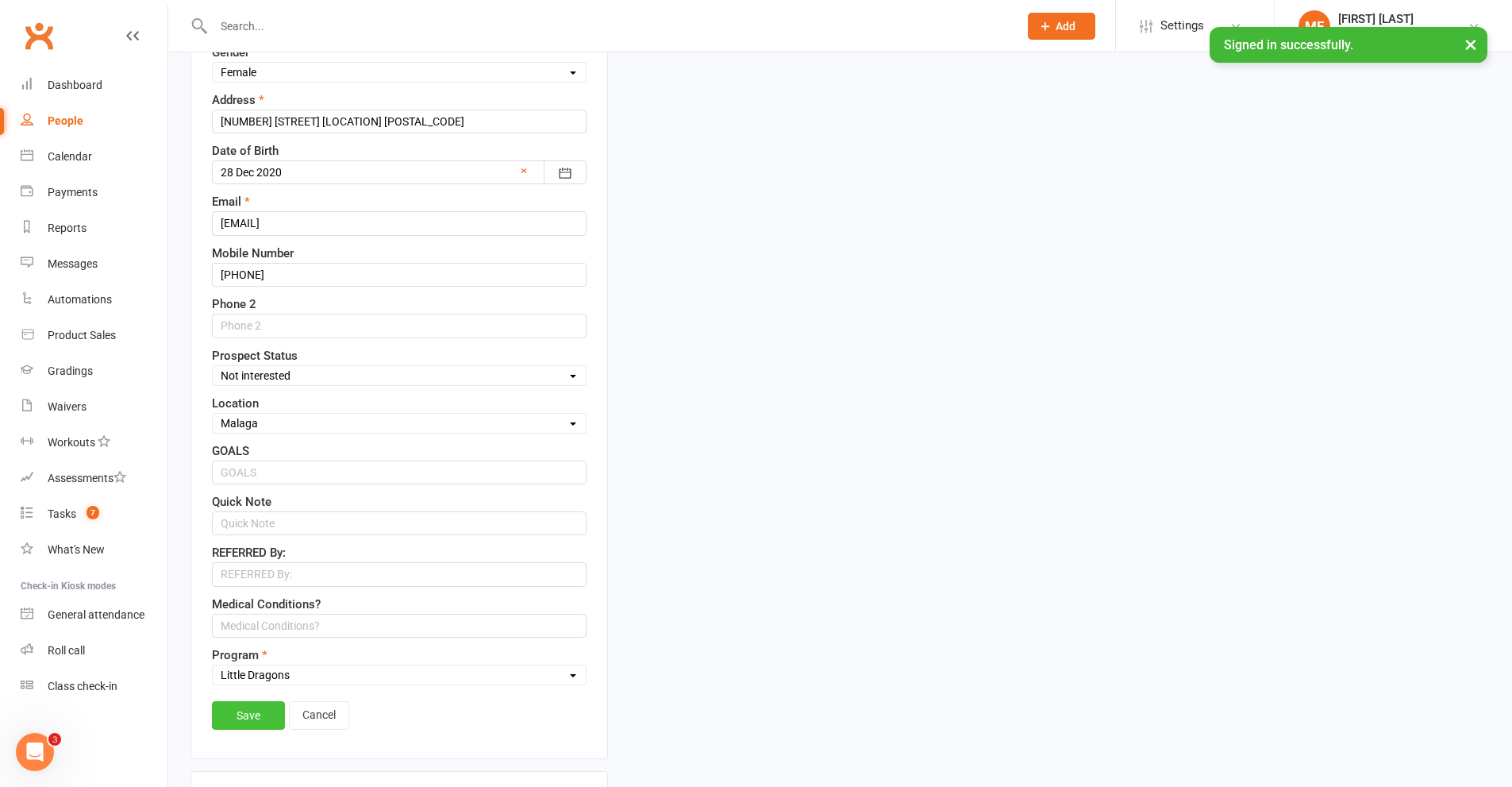 click on "Save" at bounding box center (248, 716) 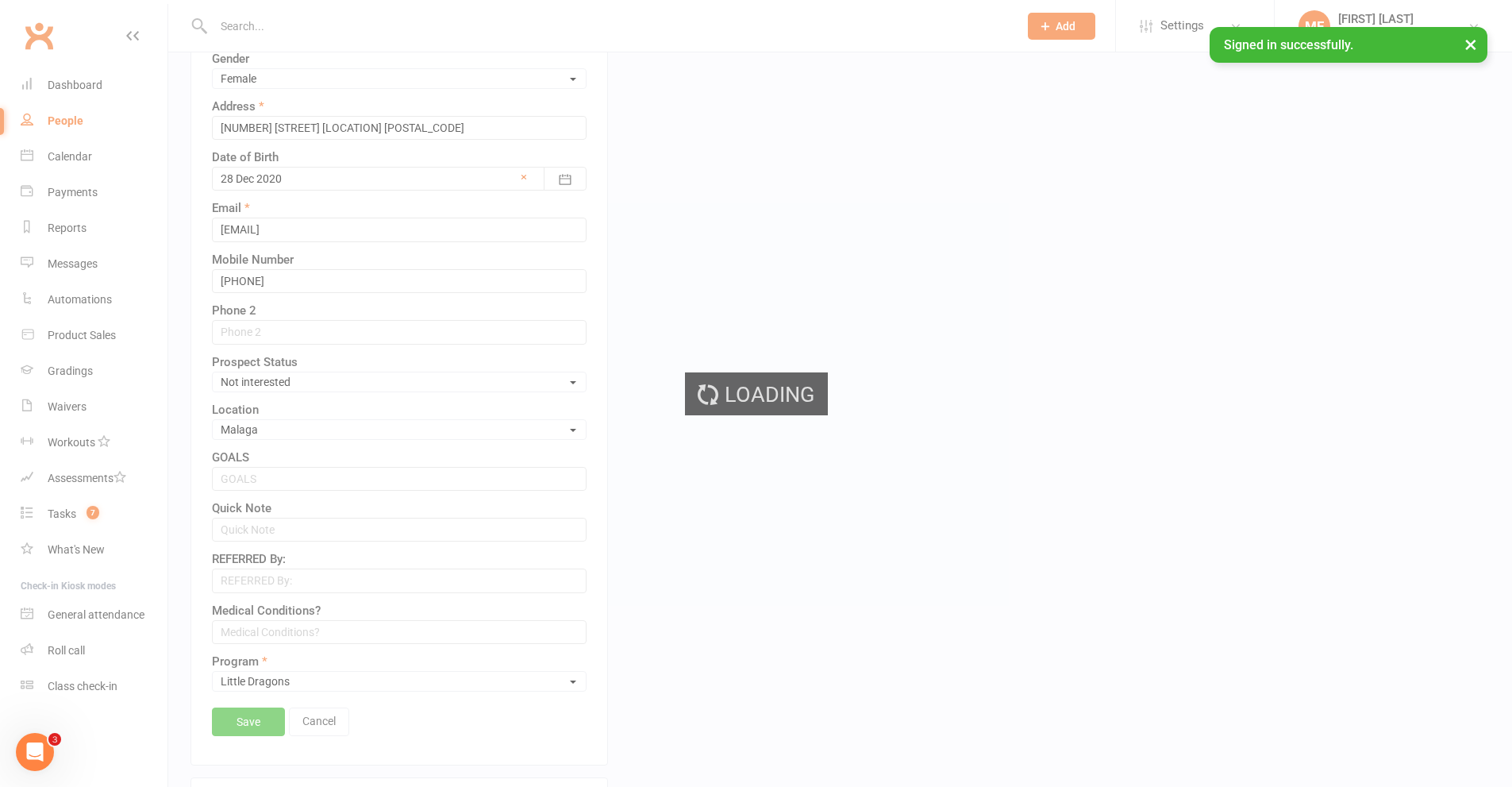 scroll, scrollTop: 0, scrollLeft: 0, axis: both 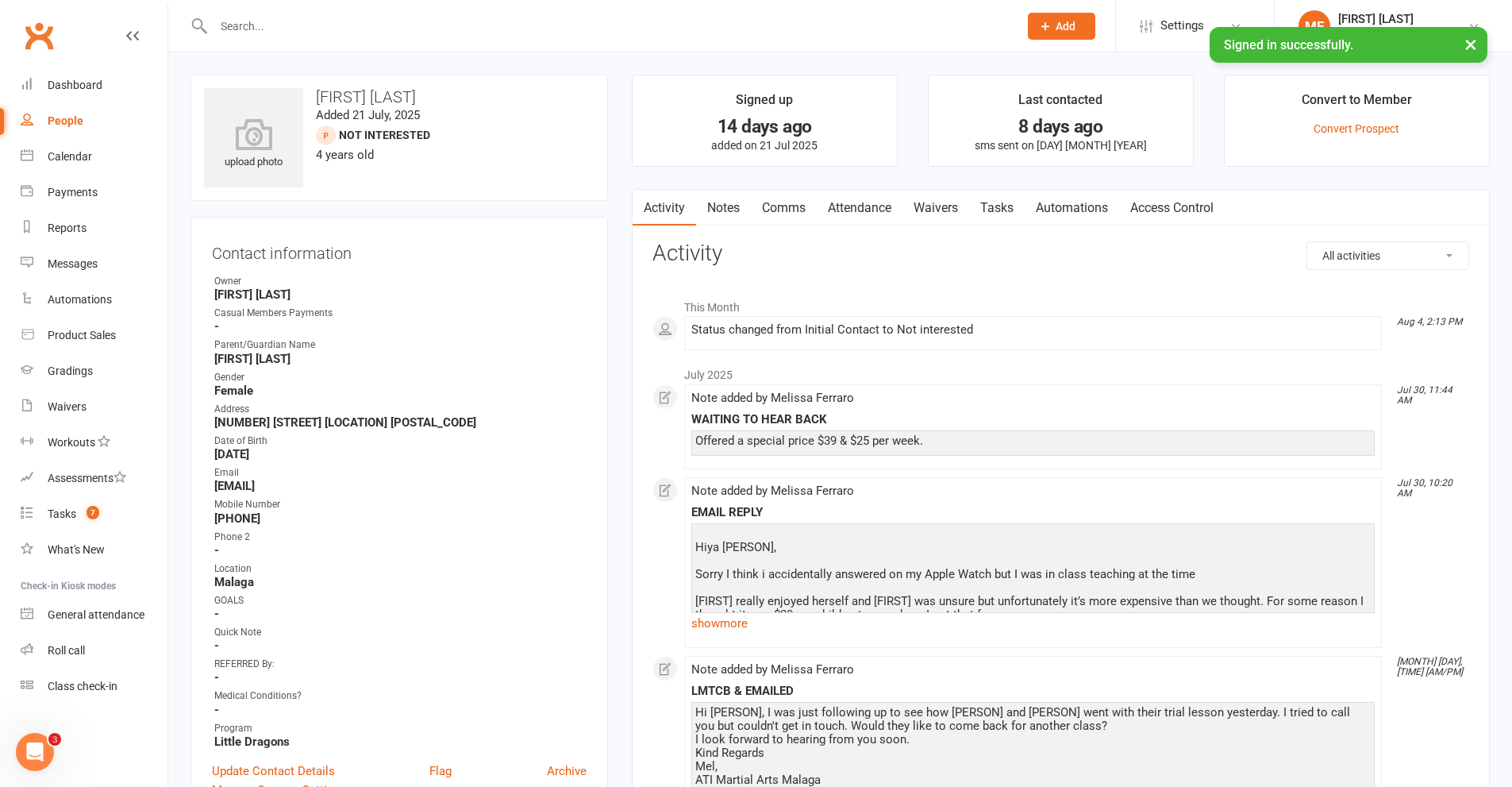 click at bounding box center (608, 26) 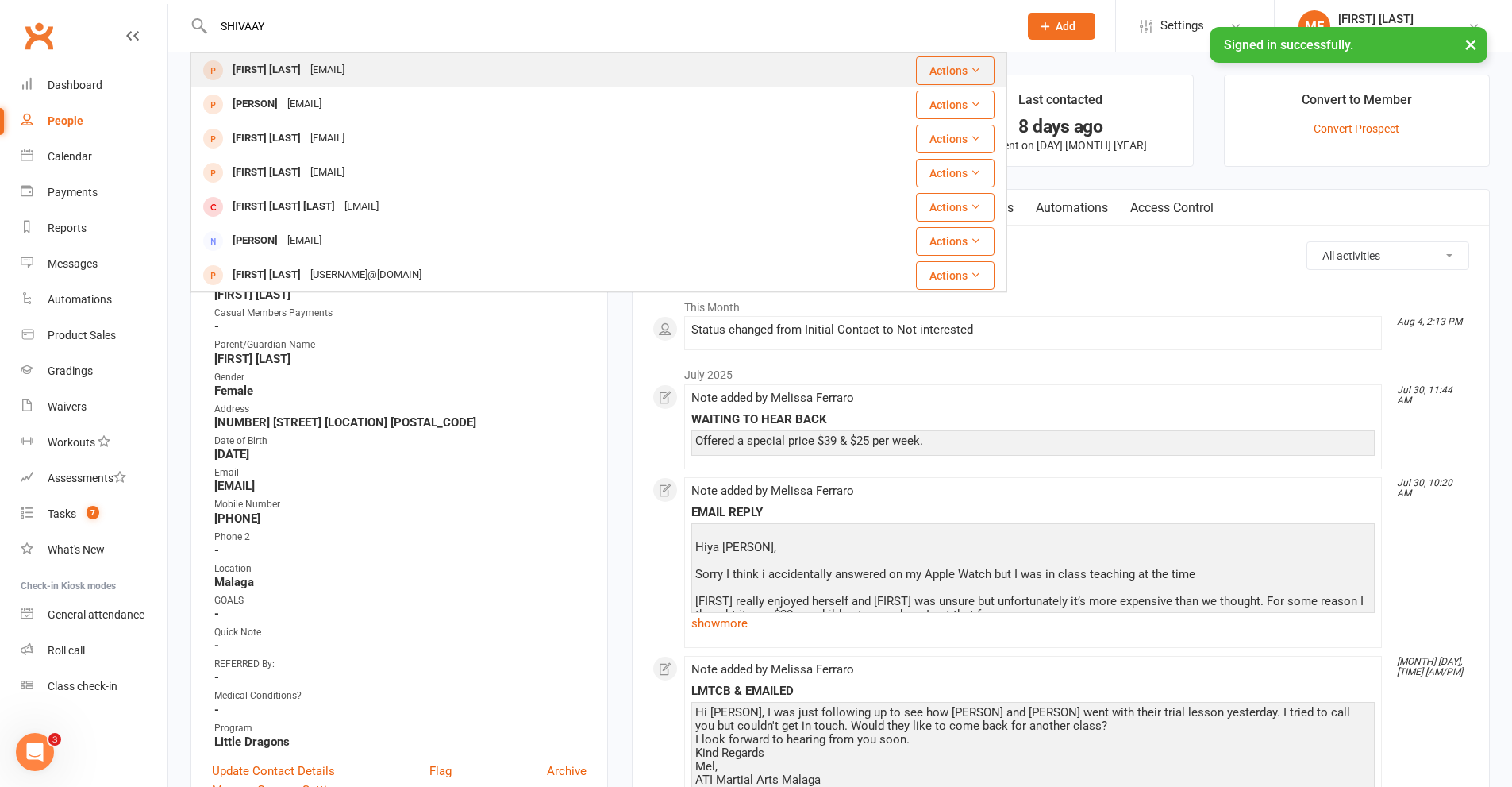 type on "SHIVAAY" 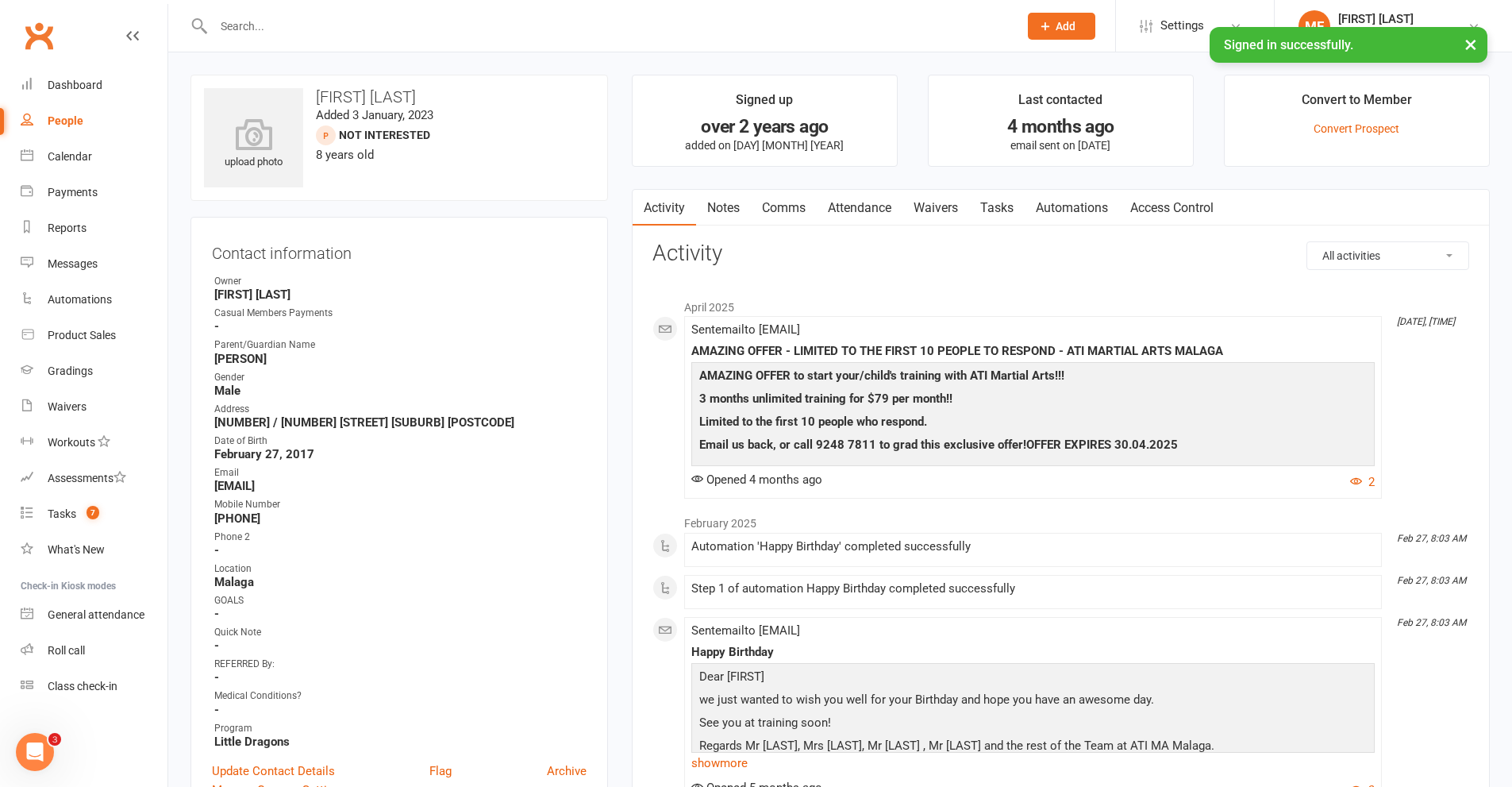 click at bounding box center (608, 26) 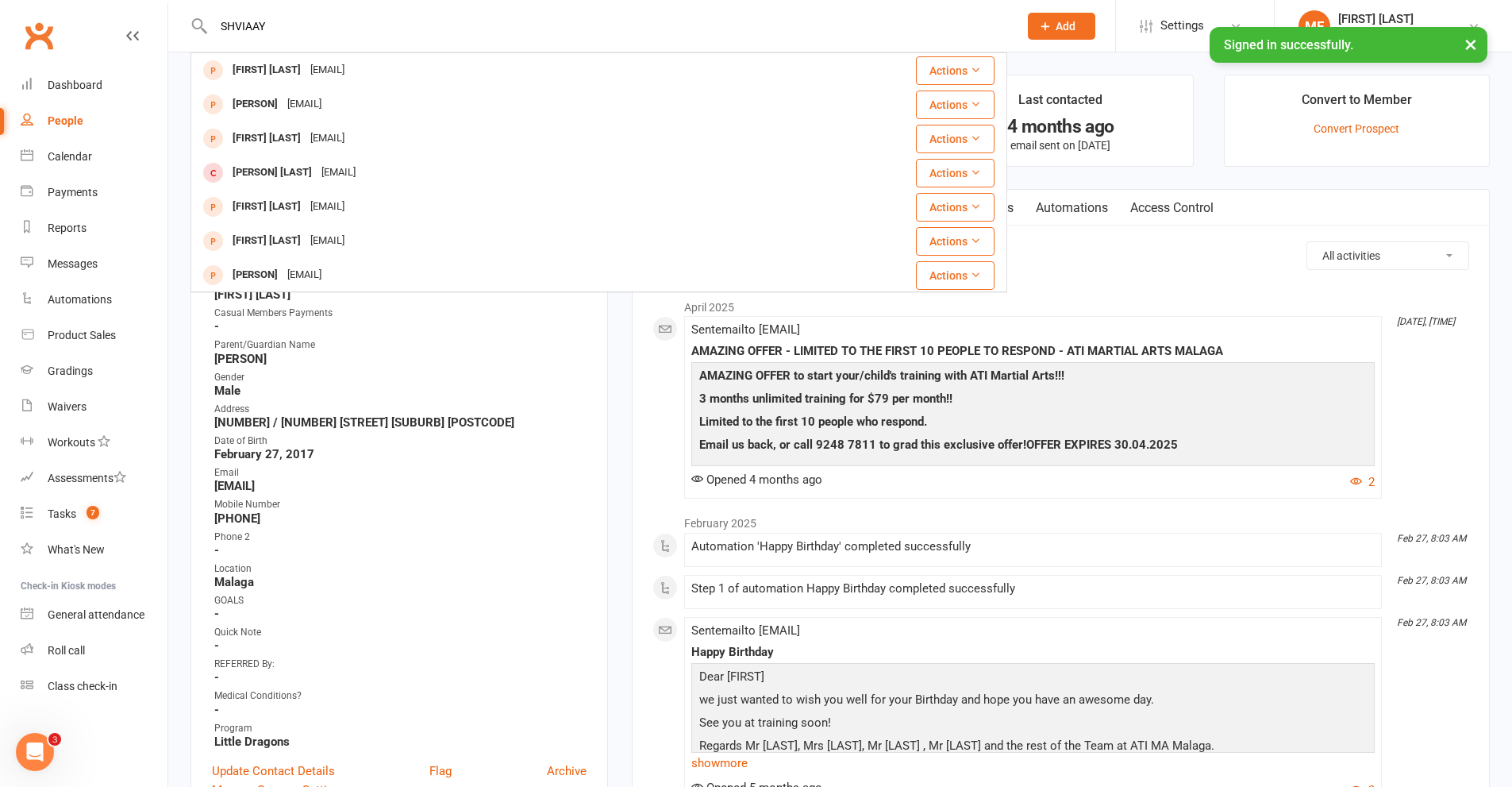 type on "SHVIAAY" 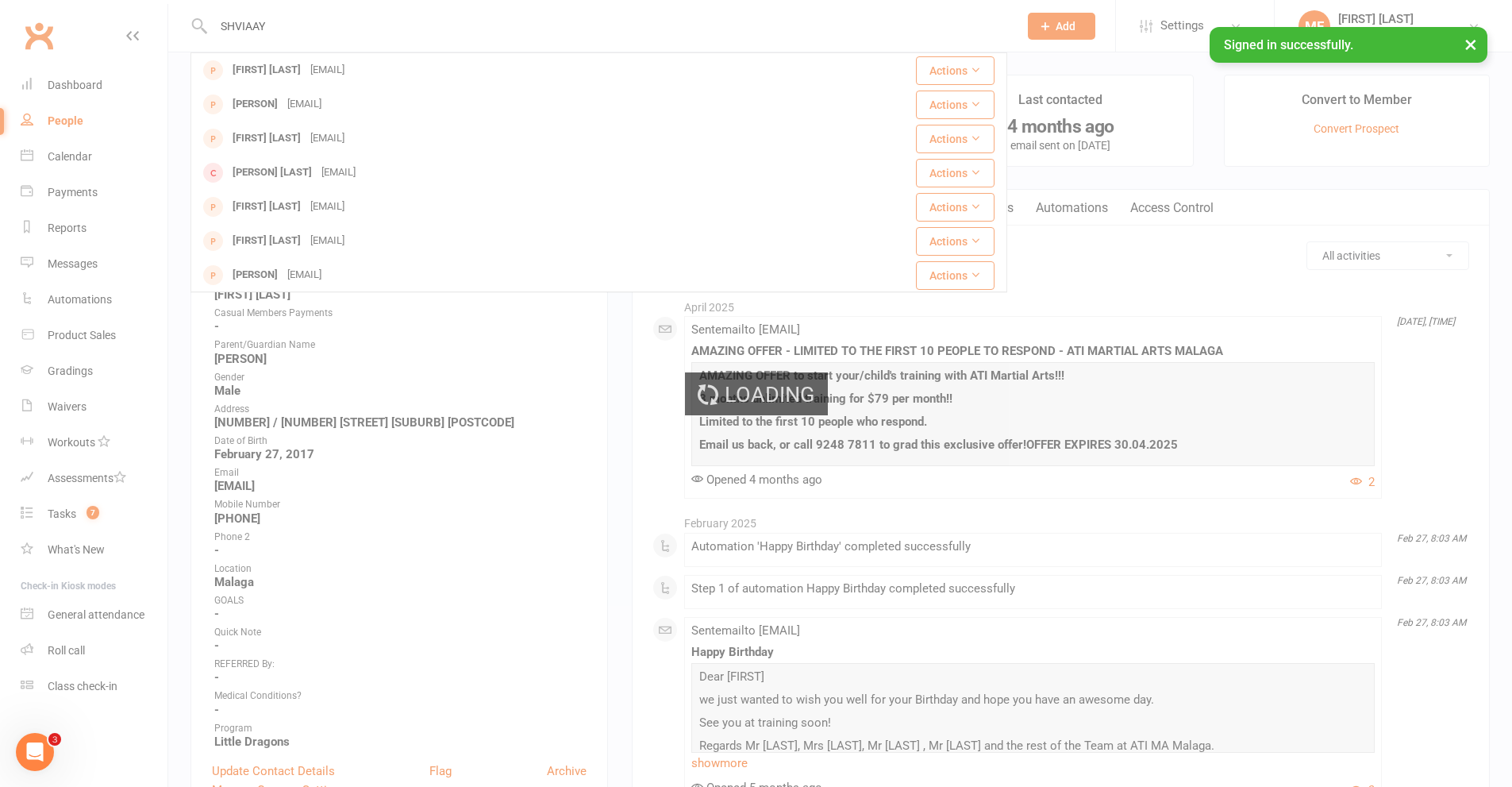 type 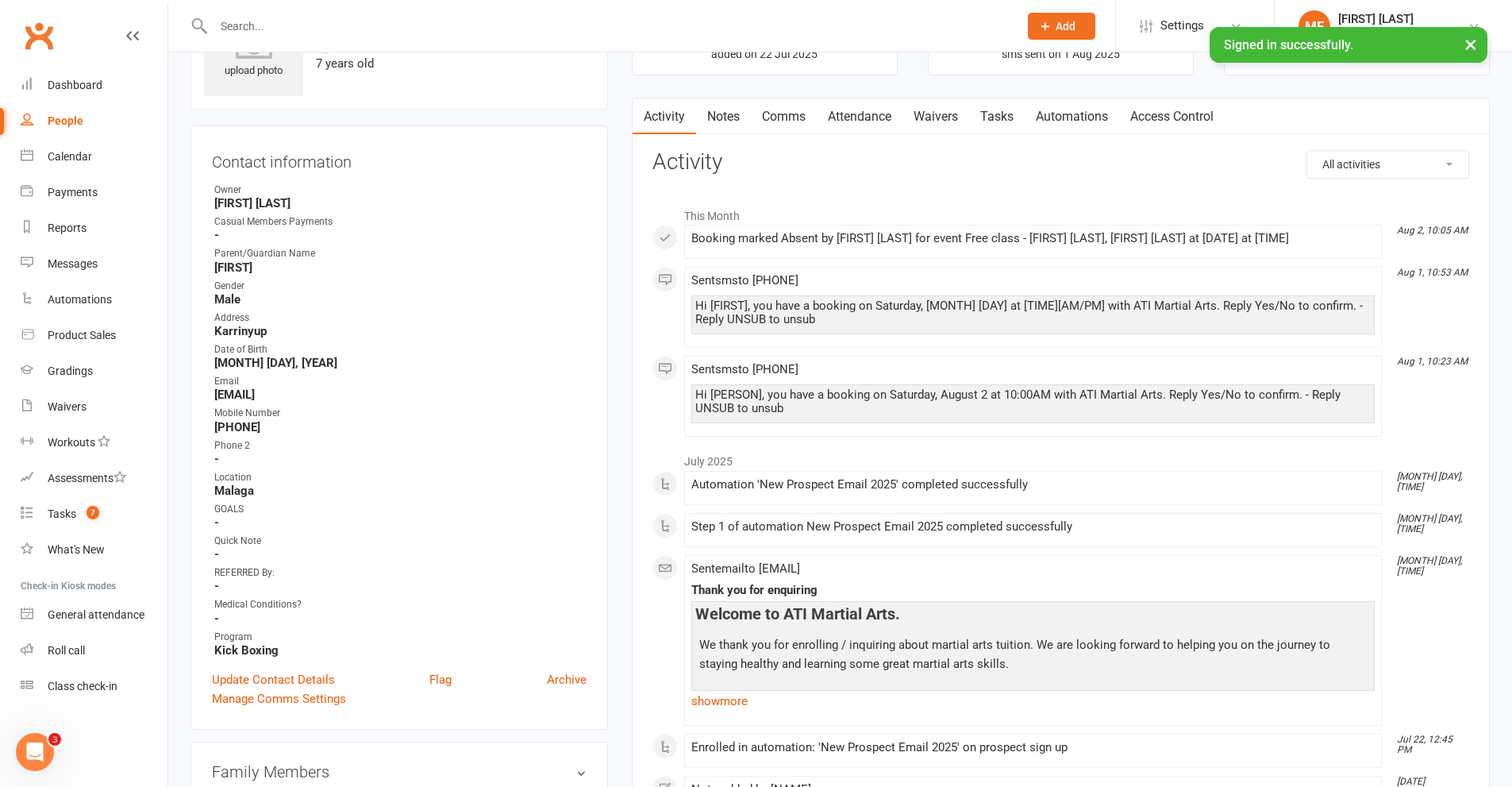 scroll, scrollTop: 238, scrollLeft: 0, axis: vertical 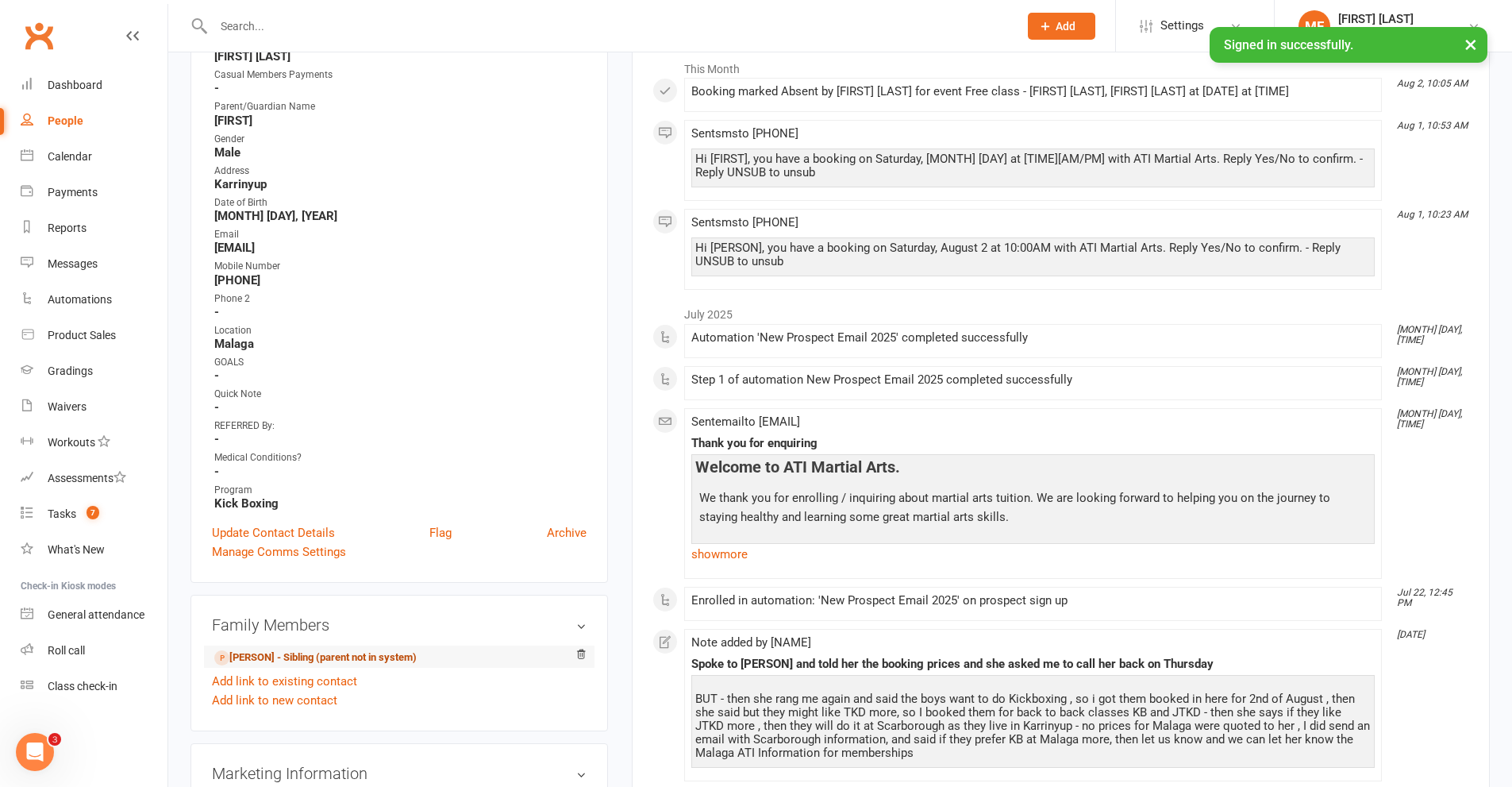 drag, startPoint x: 279, startPoint y: 671, endPoint x: 283, endPoint y: 657, distance: 14.56022 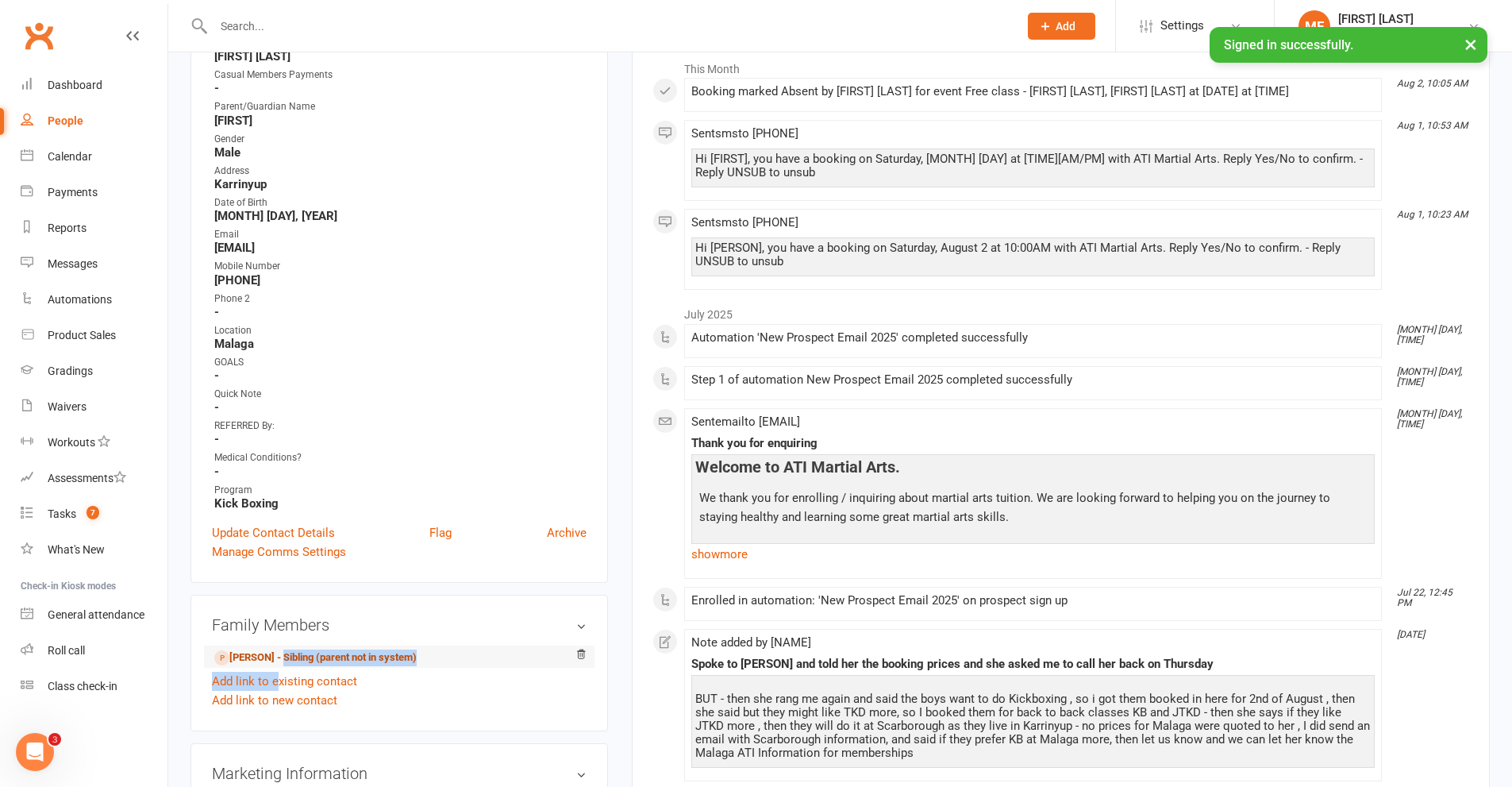 click on "[PERSON] - Sibling (parent not in system)" at bounding box center (315, 658) 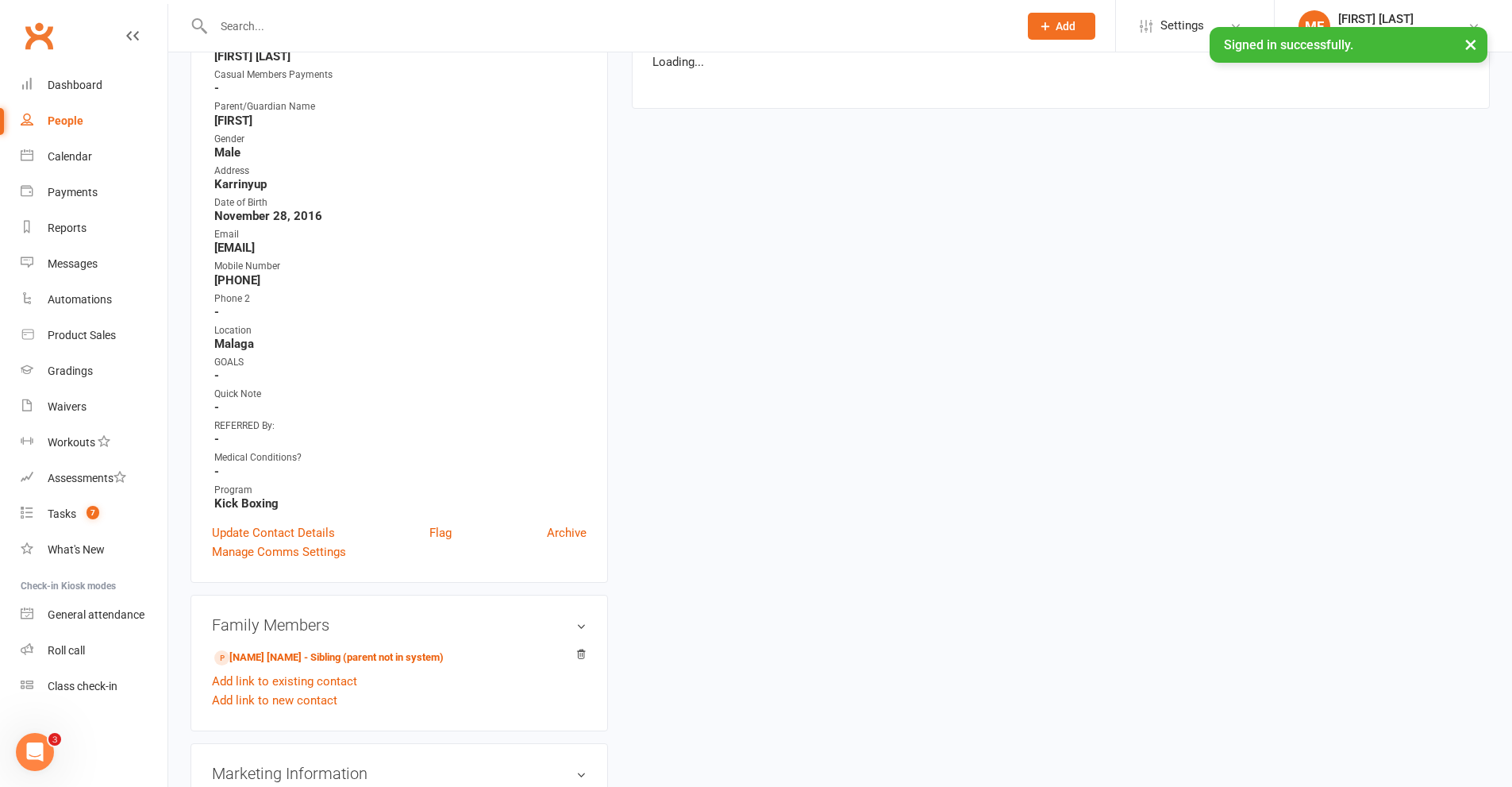 scroll, scrollTop: 0, scrollLeft: 0, axis: both 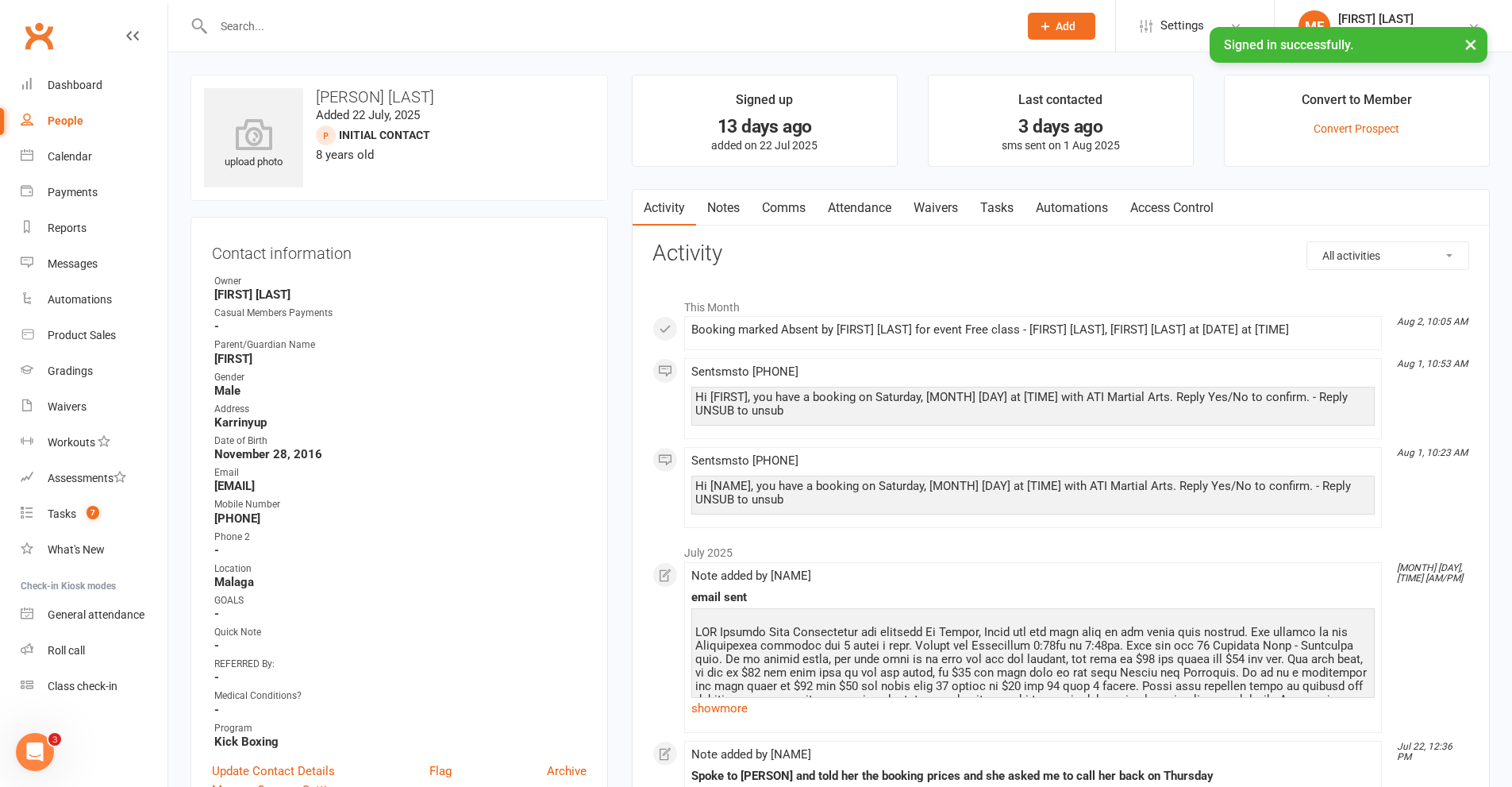 click on "Notes" at bounding box center (723, 208) 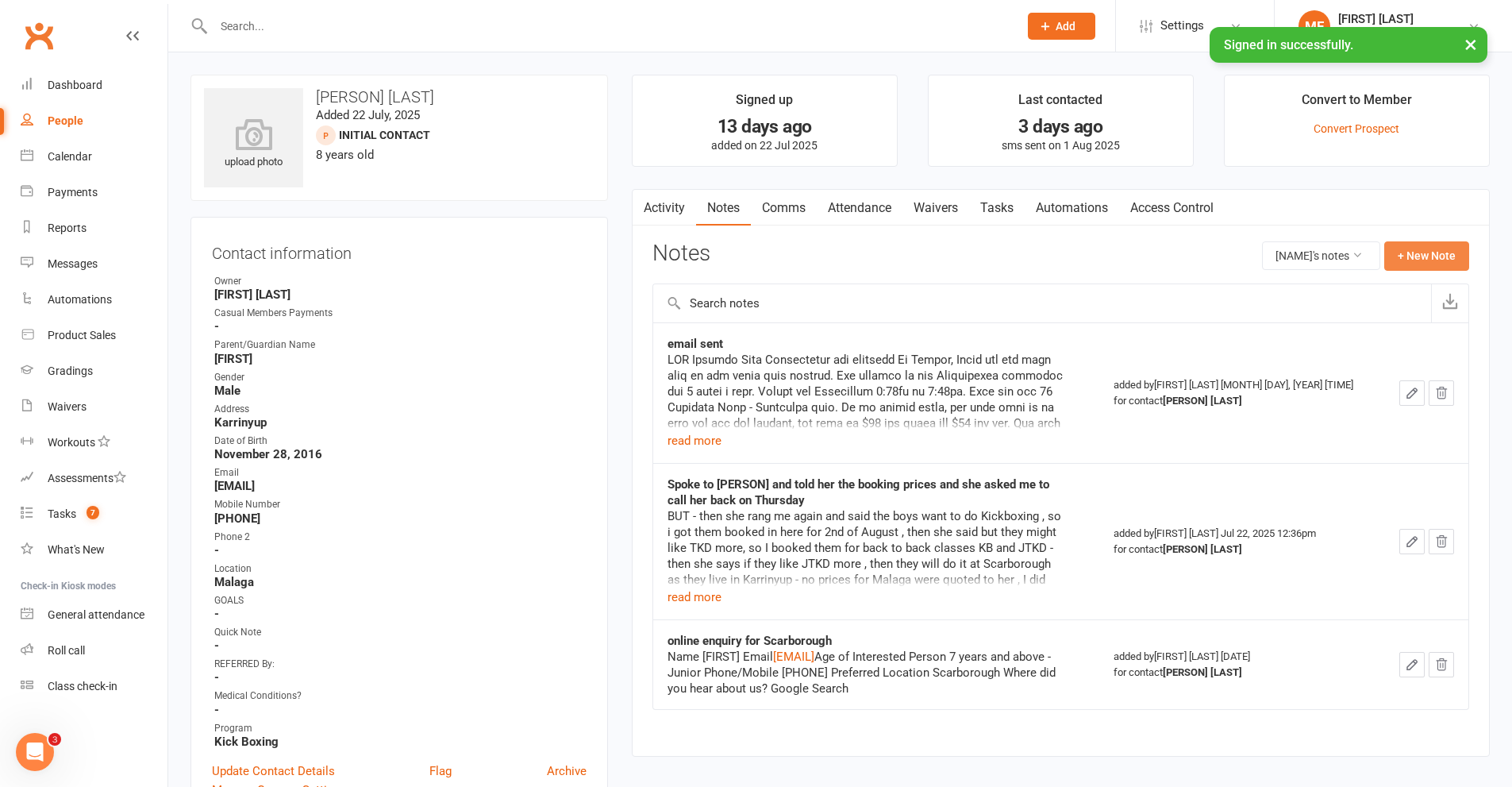 click on "+ New Note" at bounding box center (1426, 256) 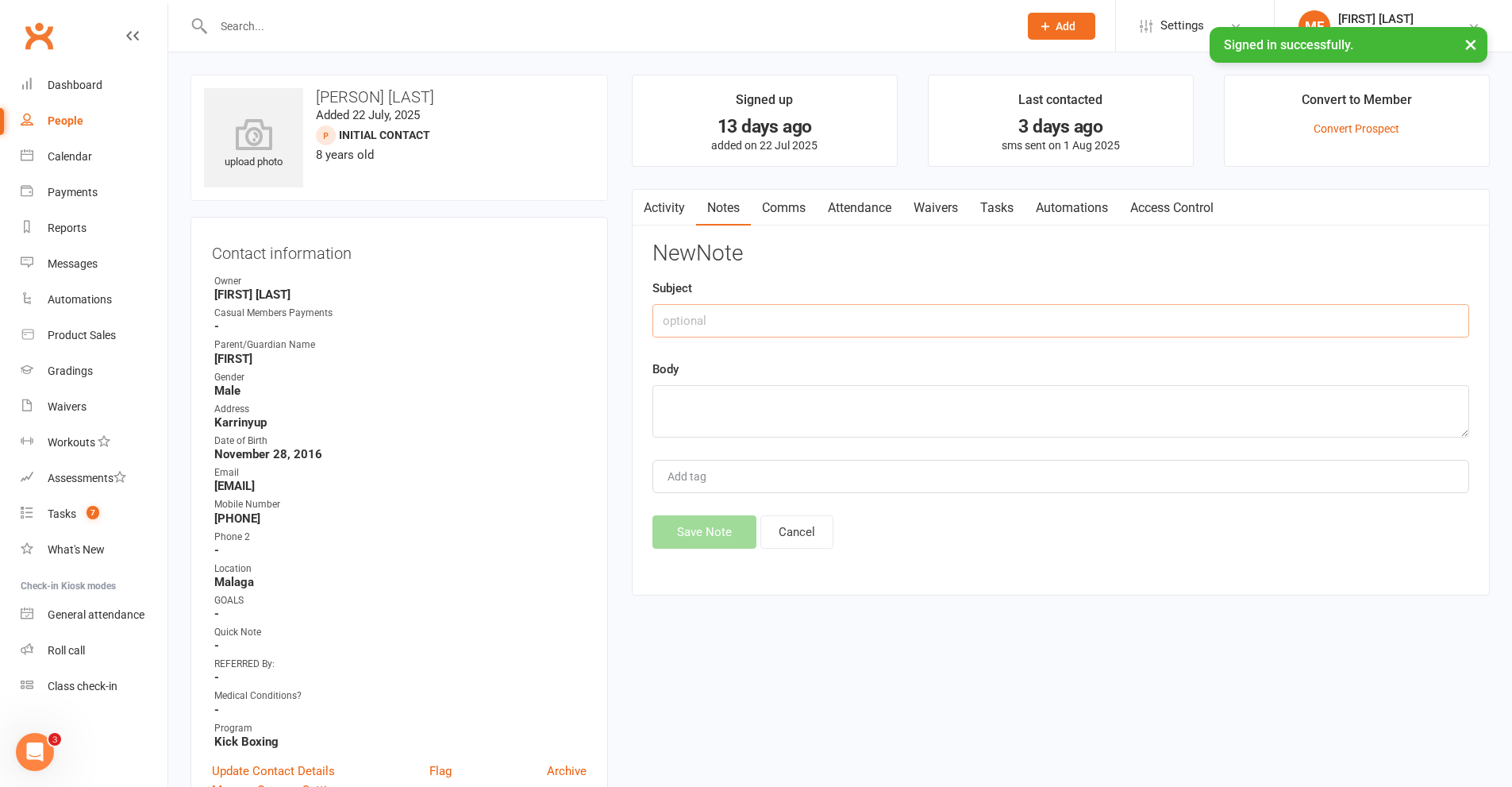 click at bounding box center [1060, 321] 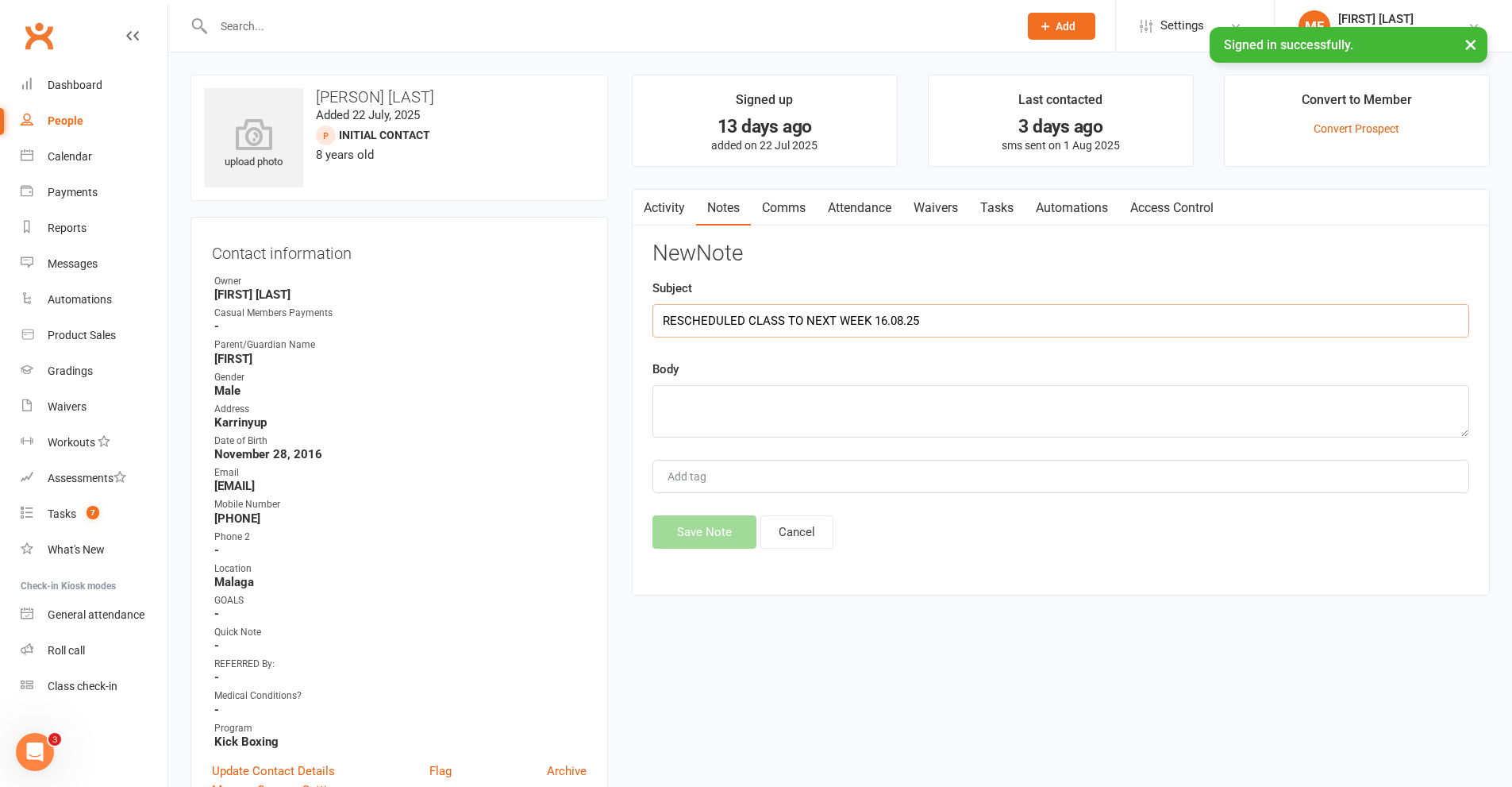 type on "RESCHEDULED CLASS TO NEXT WEEK 16.08.25" 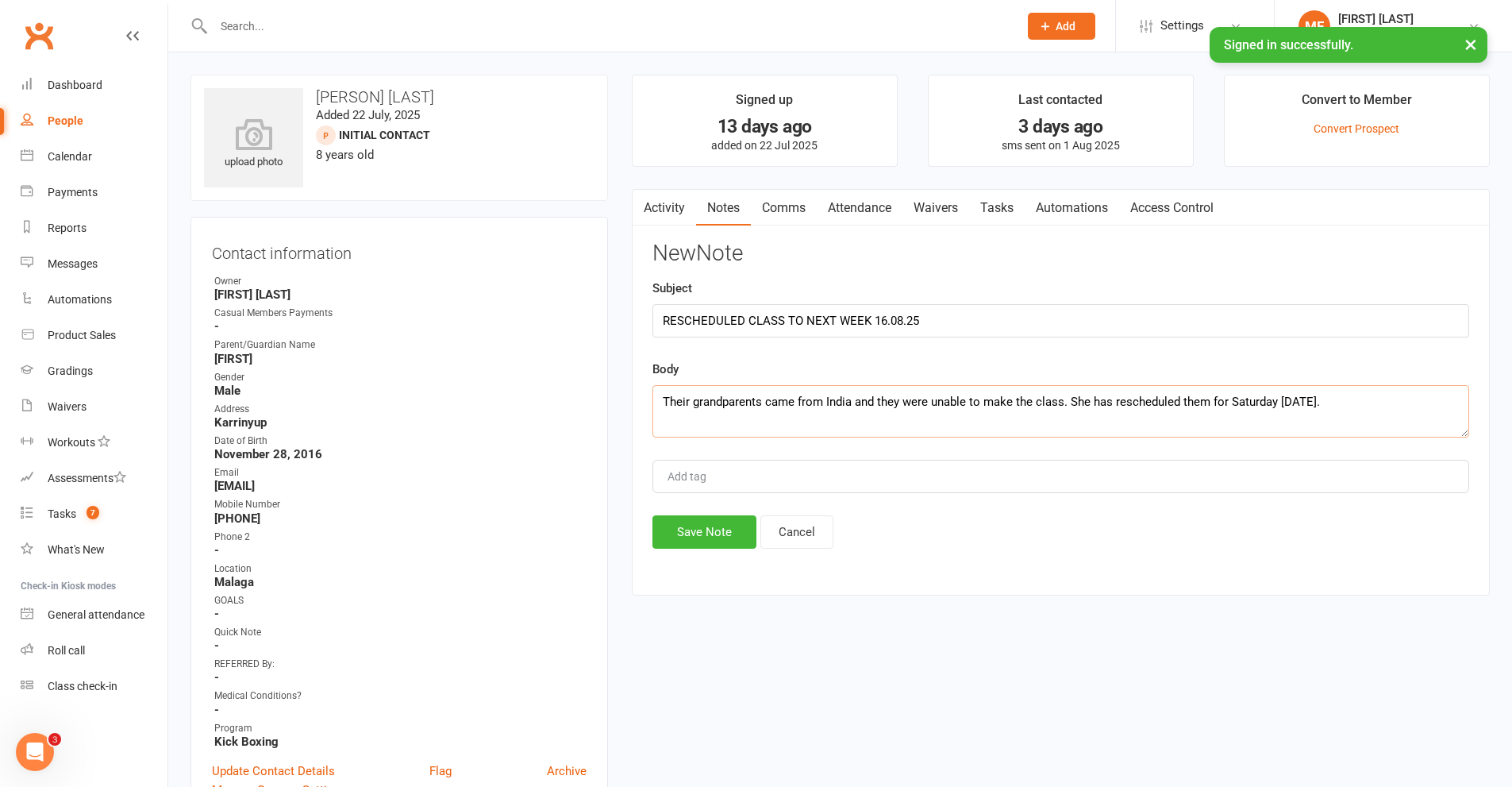 drag, startPoint x: 1372, startPoint y: 398, endPoint x: 375, endPoint y: 310, distance: 1000.8761 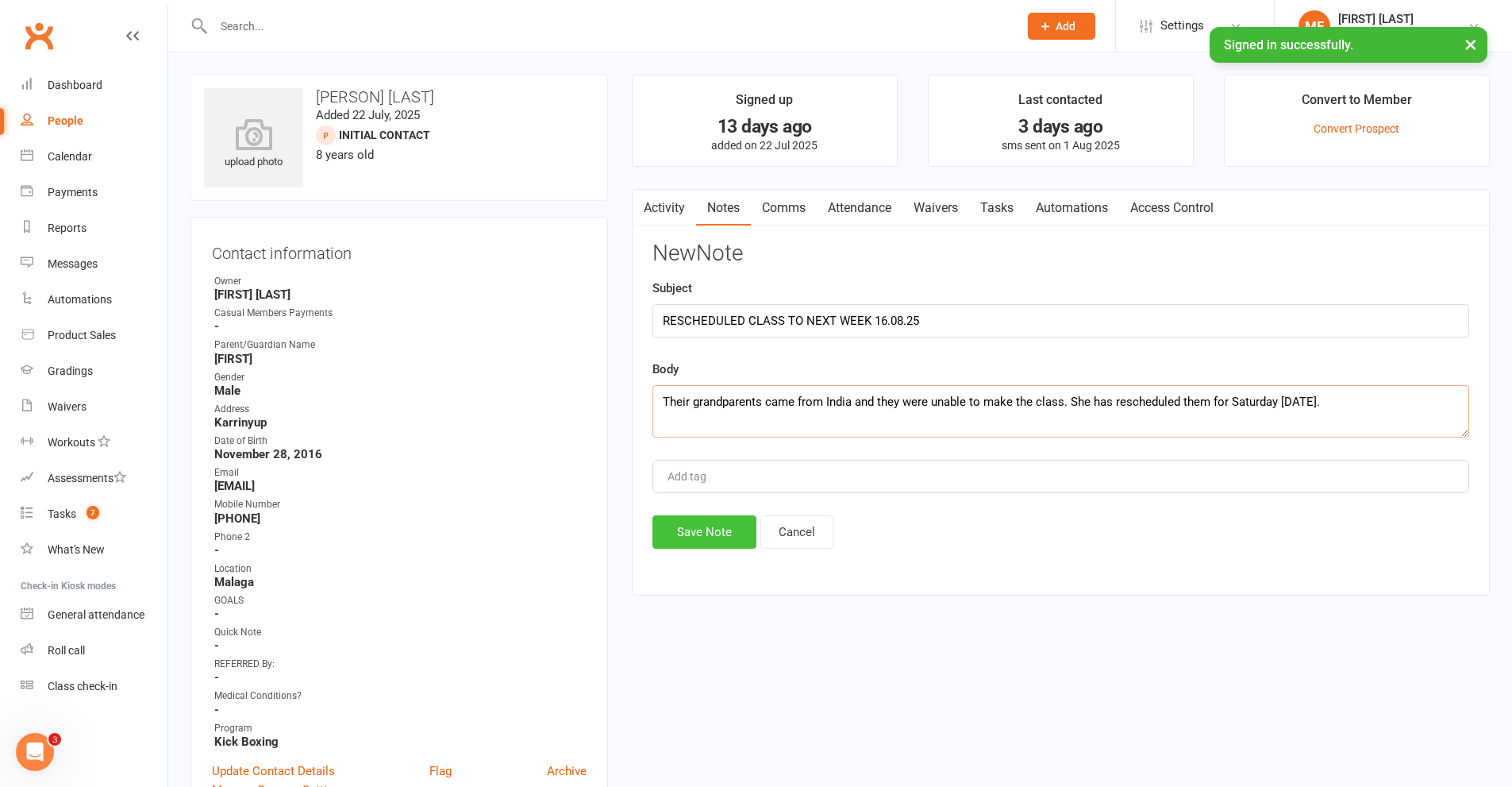 type on "Their grandparents came from India and they were unable to make the class. She has rescheduled them for Saturday [DATE]." 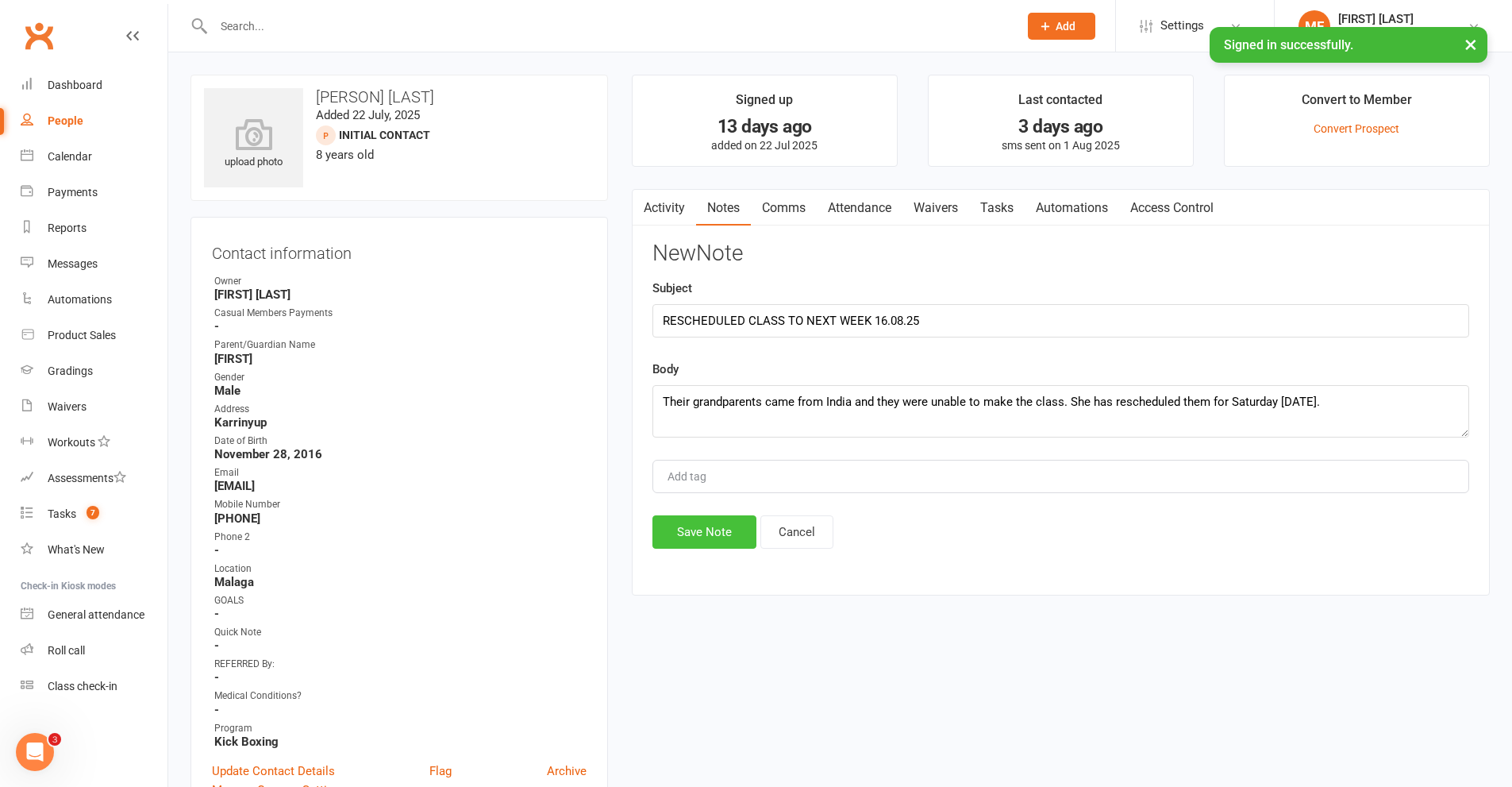 click on "Save Note" at bounding box center [704, 532] 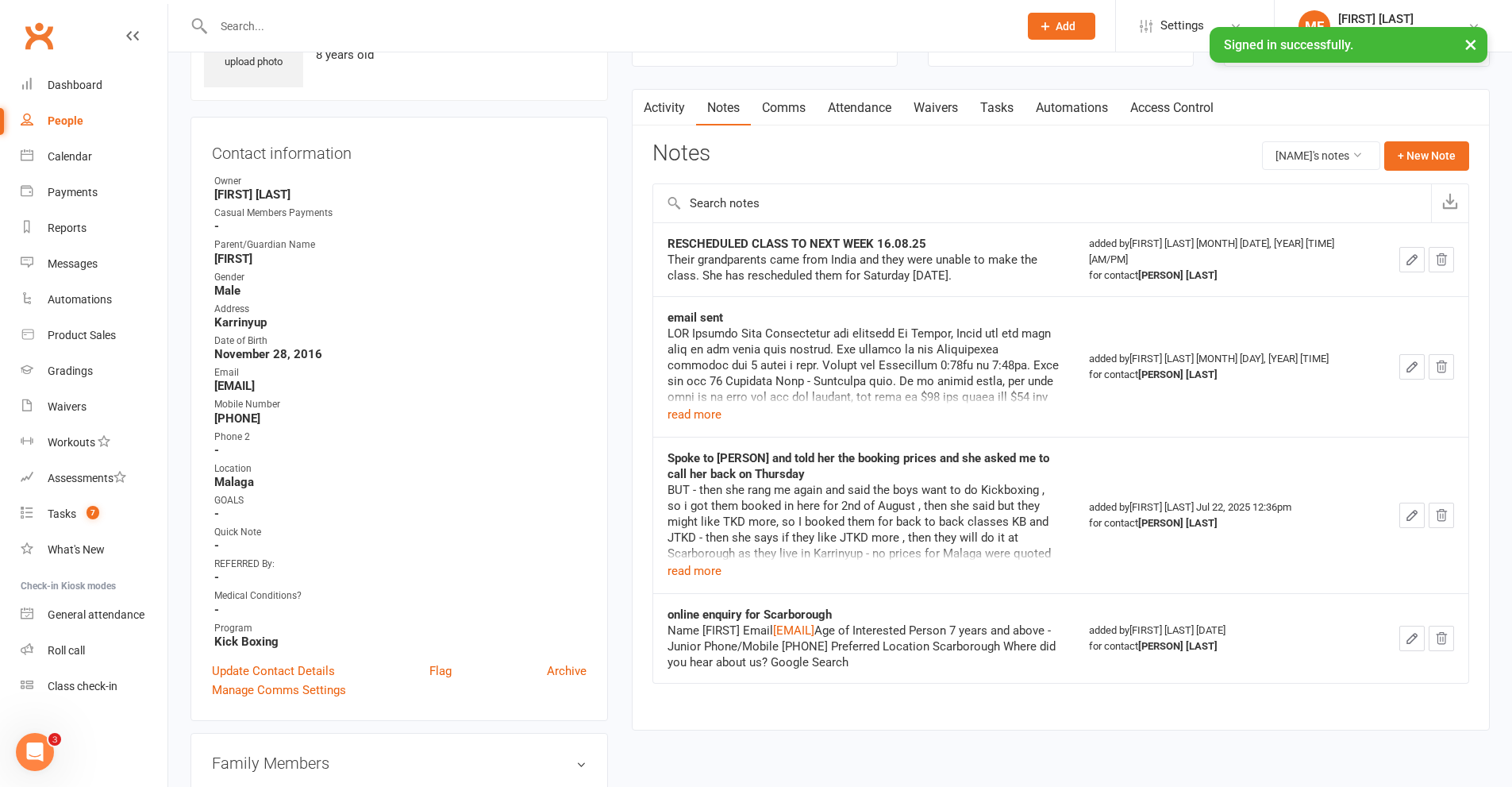 scroll, scrollTop: 556, scrollLeft: 0, axis: vertical 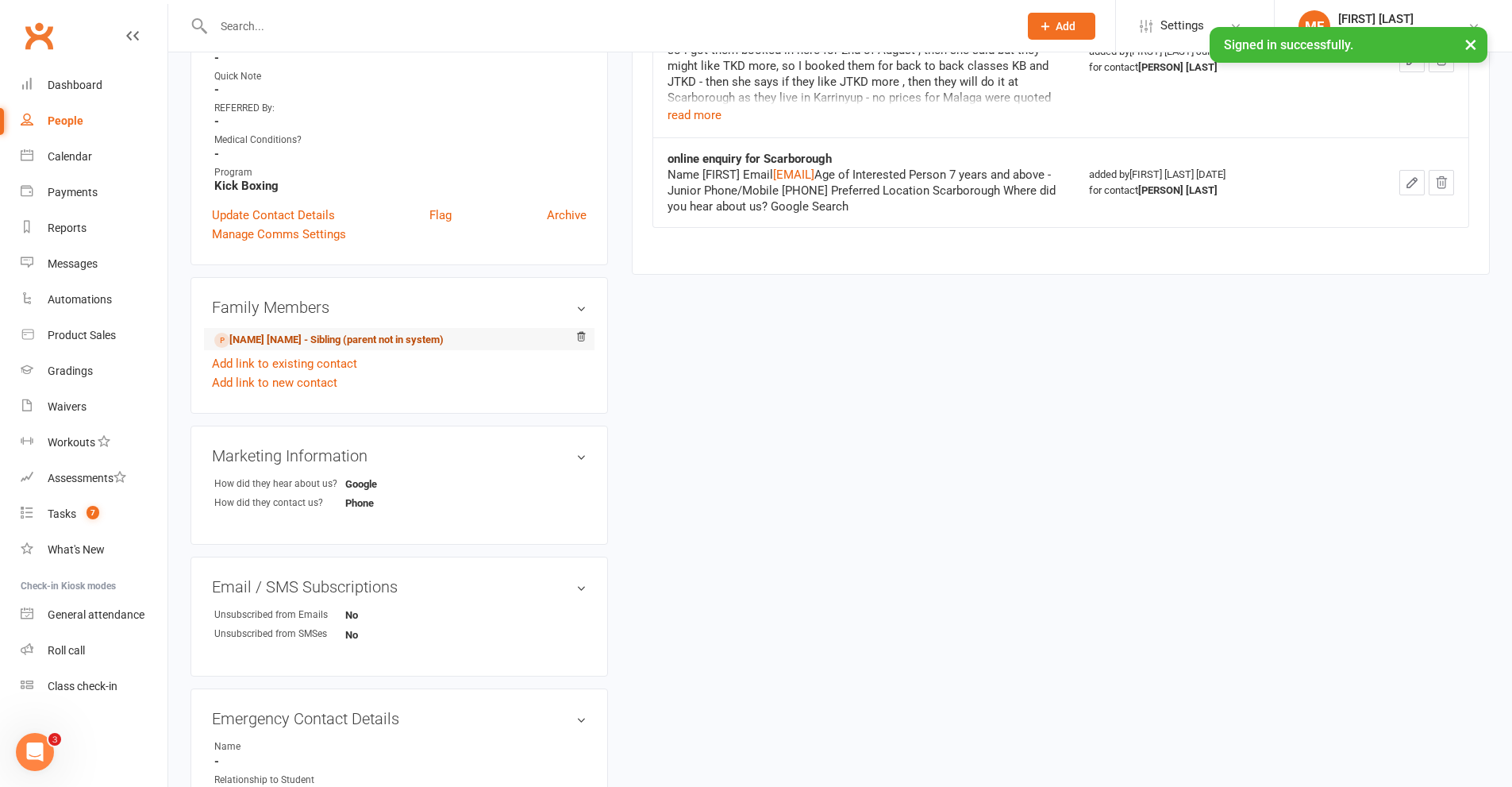 click on "[NAME] [NAME] - Sibling (parent not in system)" at bounding box center [329, 340] 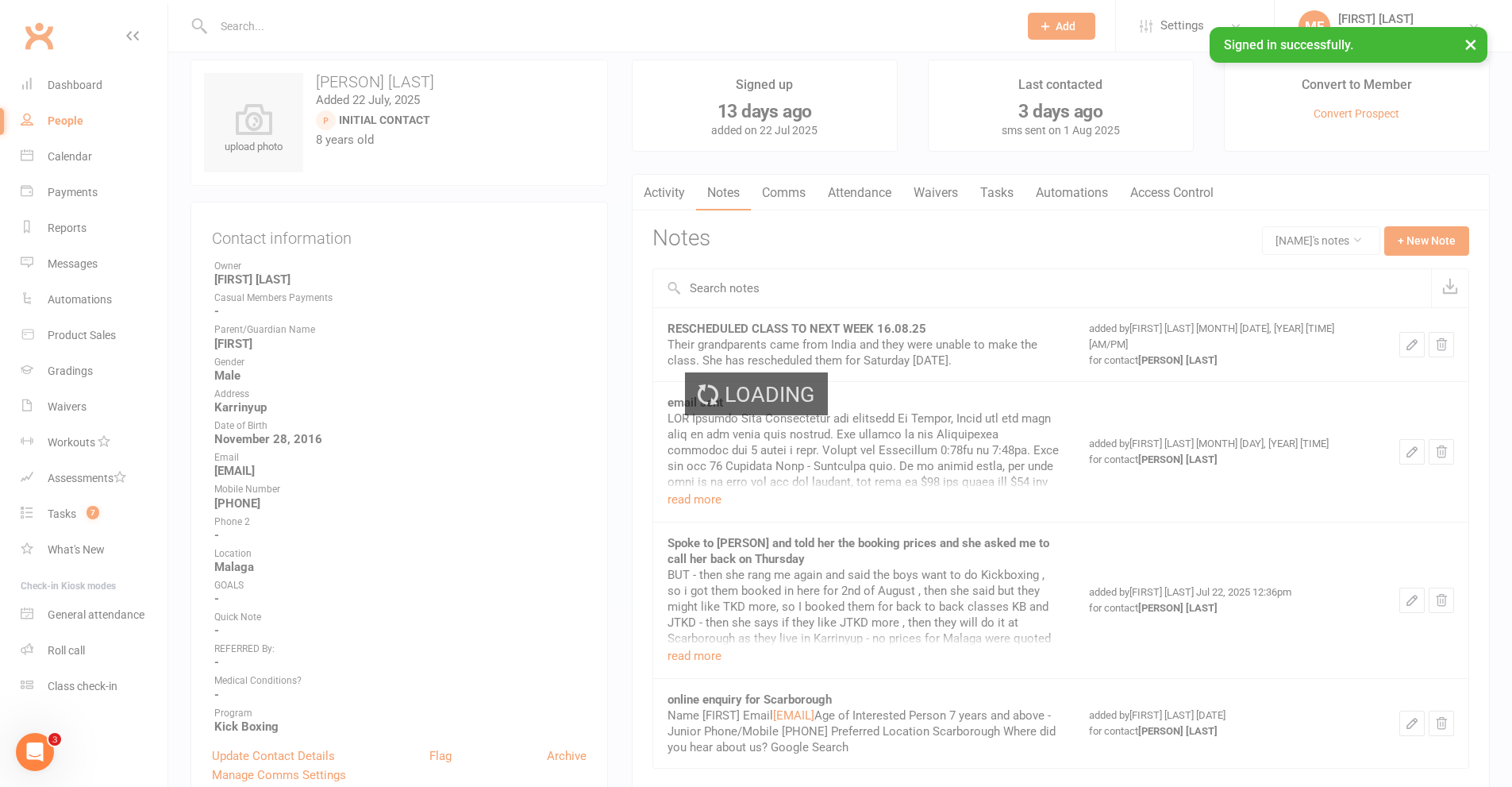scroll, scrollTop: 0, scrollLeft: 0, axis: both 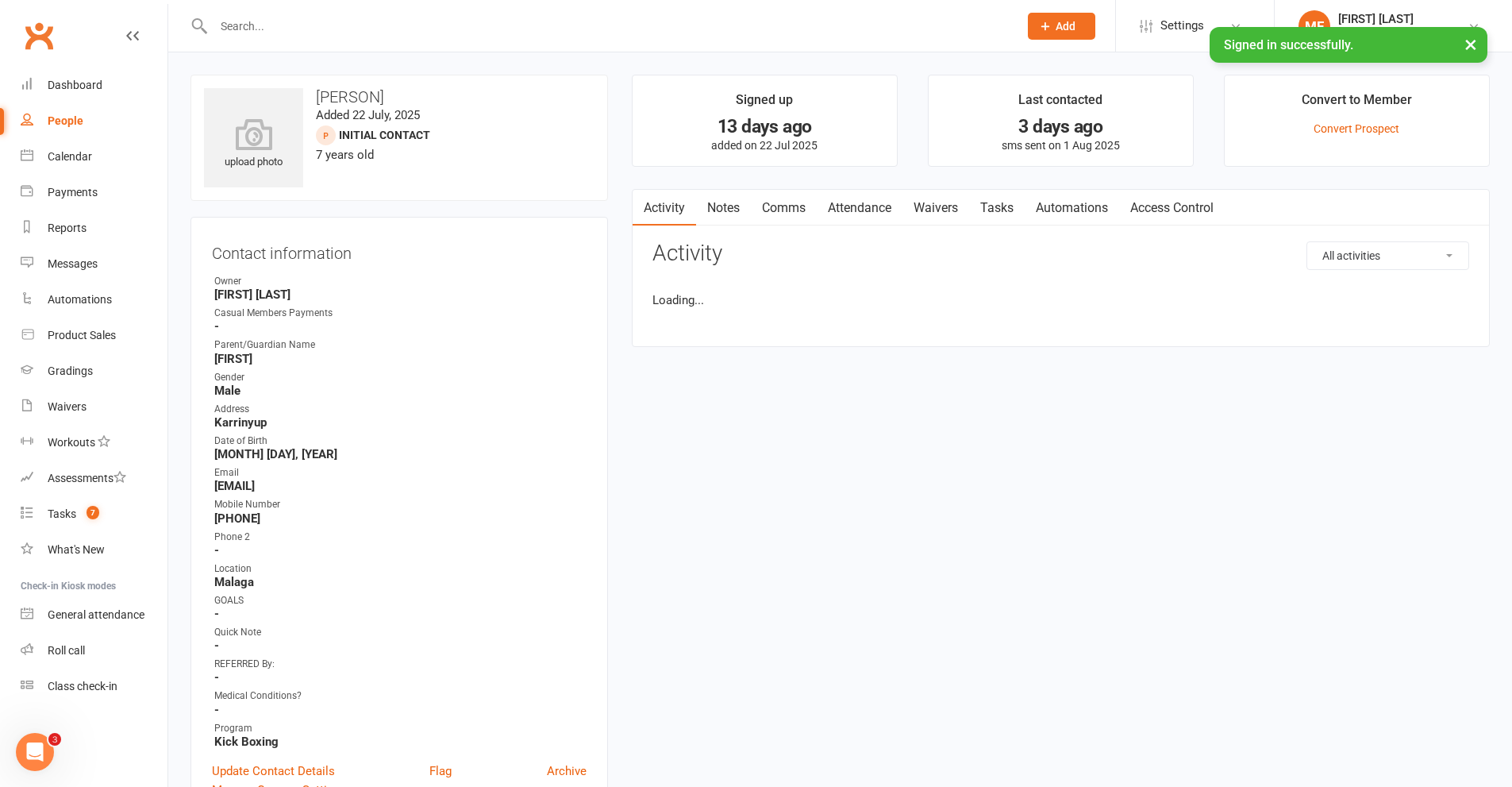 click on "Notes" at bounding box center [723, 208] 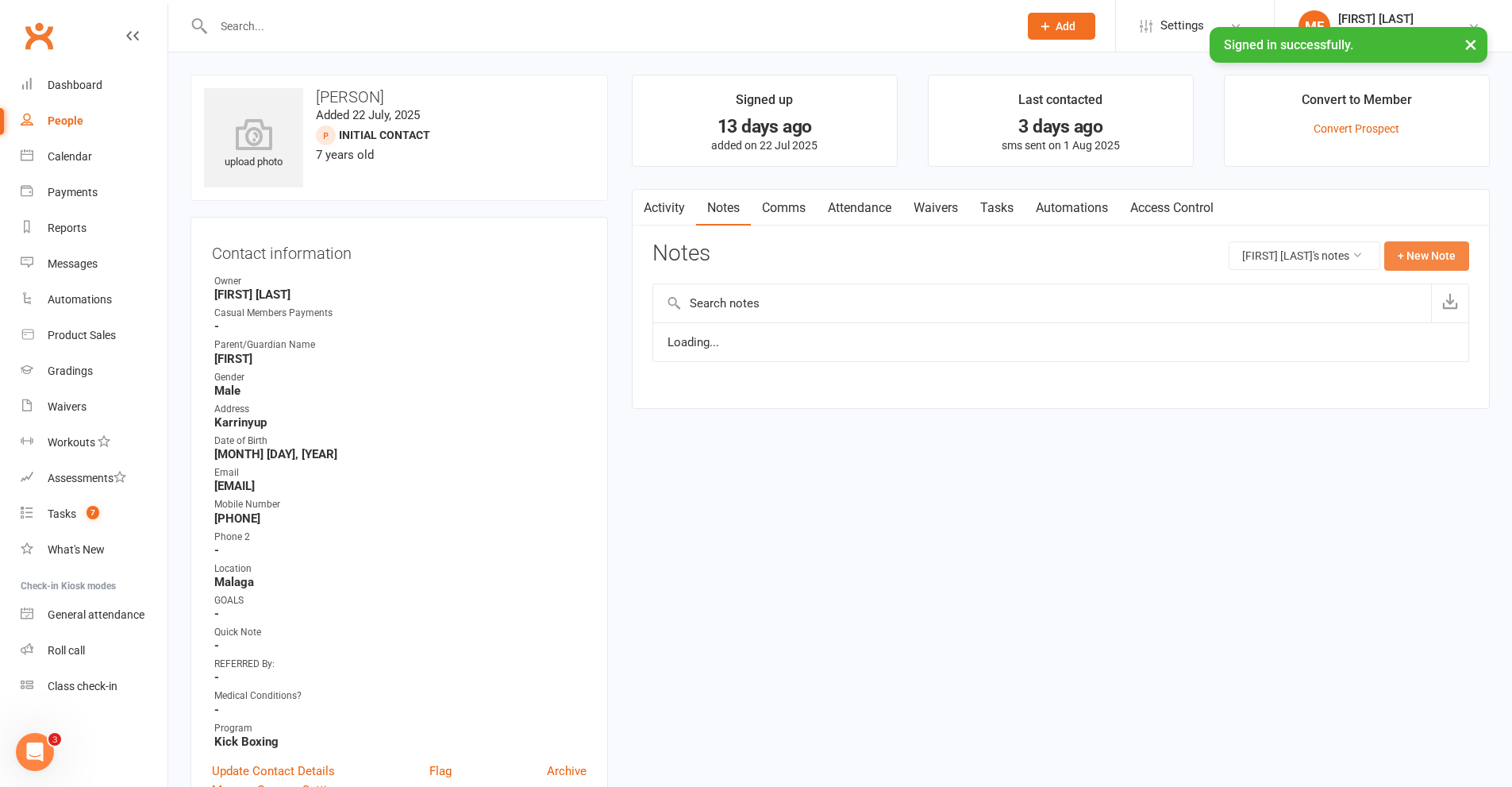 click on "+ New Note" at bounding box center (1426, 256) 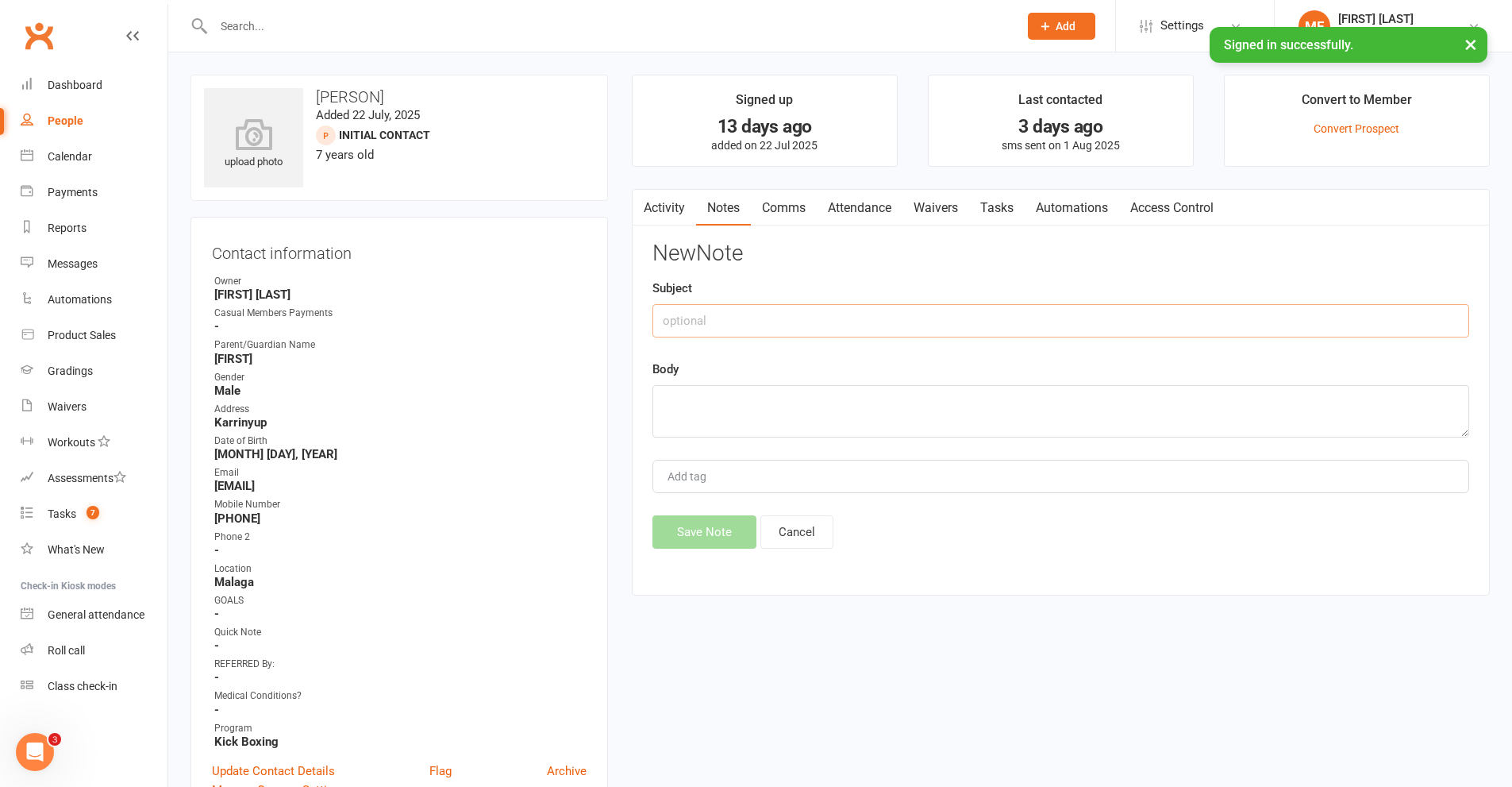 click at bounding box center [1060, 321] 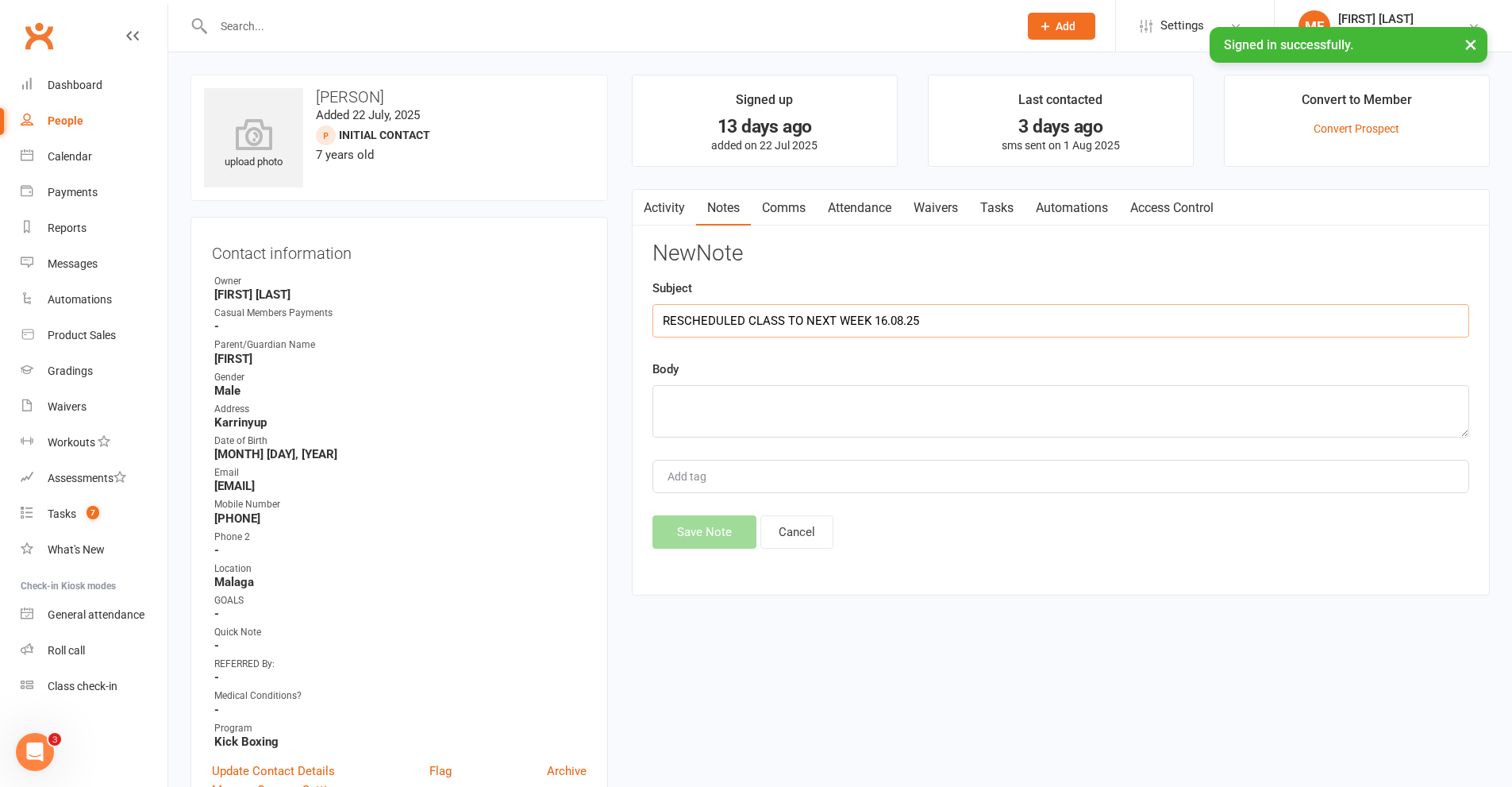type on "RESCHEDULED CLASS TO NEXT WEEK 16.08.25" 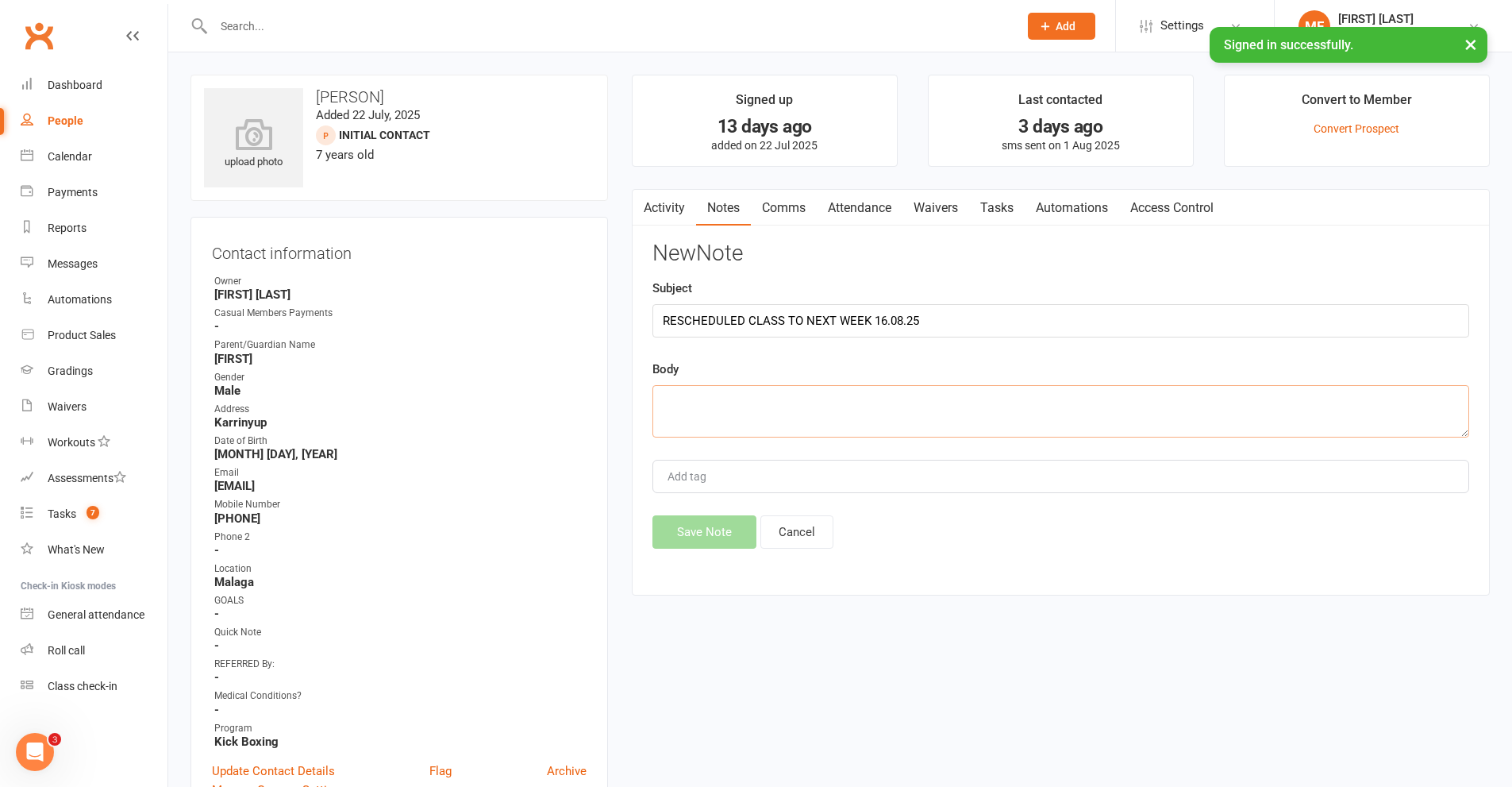 paste on "Their grandparents came from India and they were unable to make the class. She has rescheduled them for Saturday [DATE]." 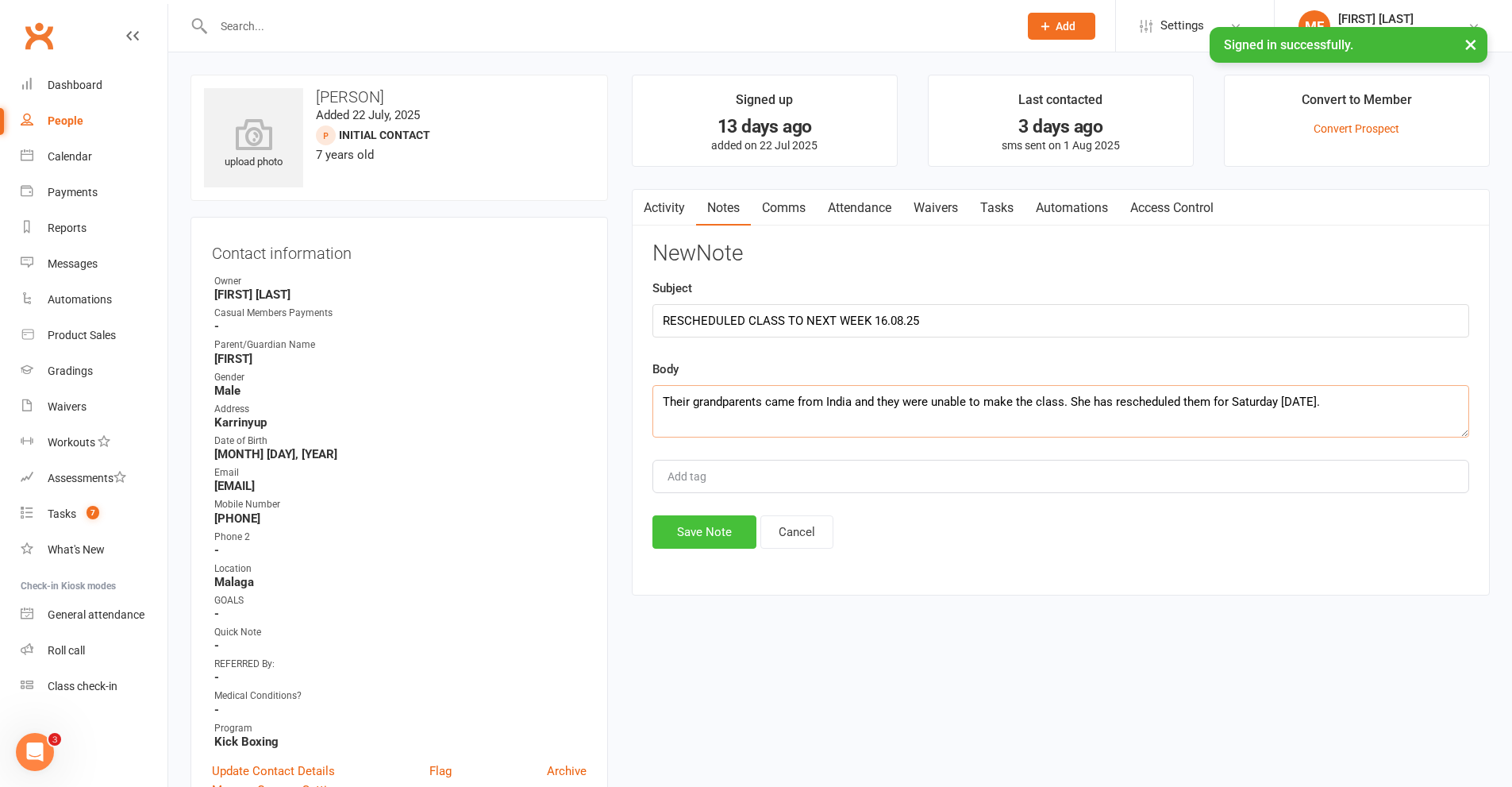 type on "Their grandparents came from India and they were unable to make the class. She has rescheduled them for Saturday [DATE]." 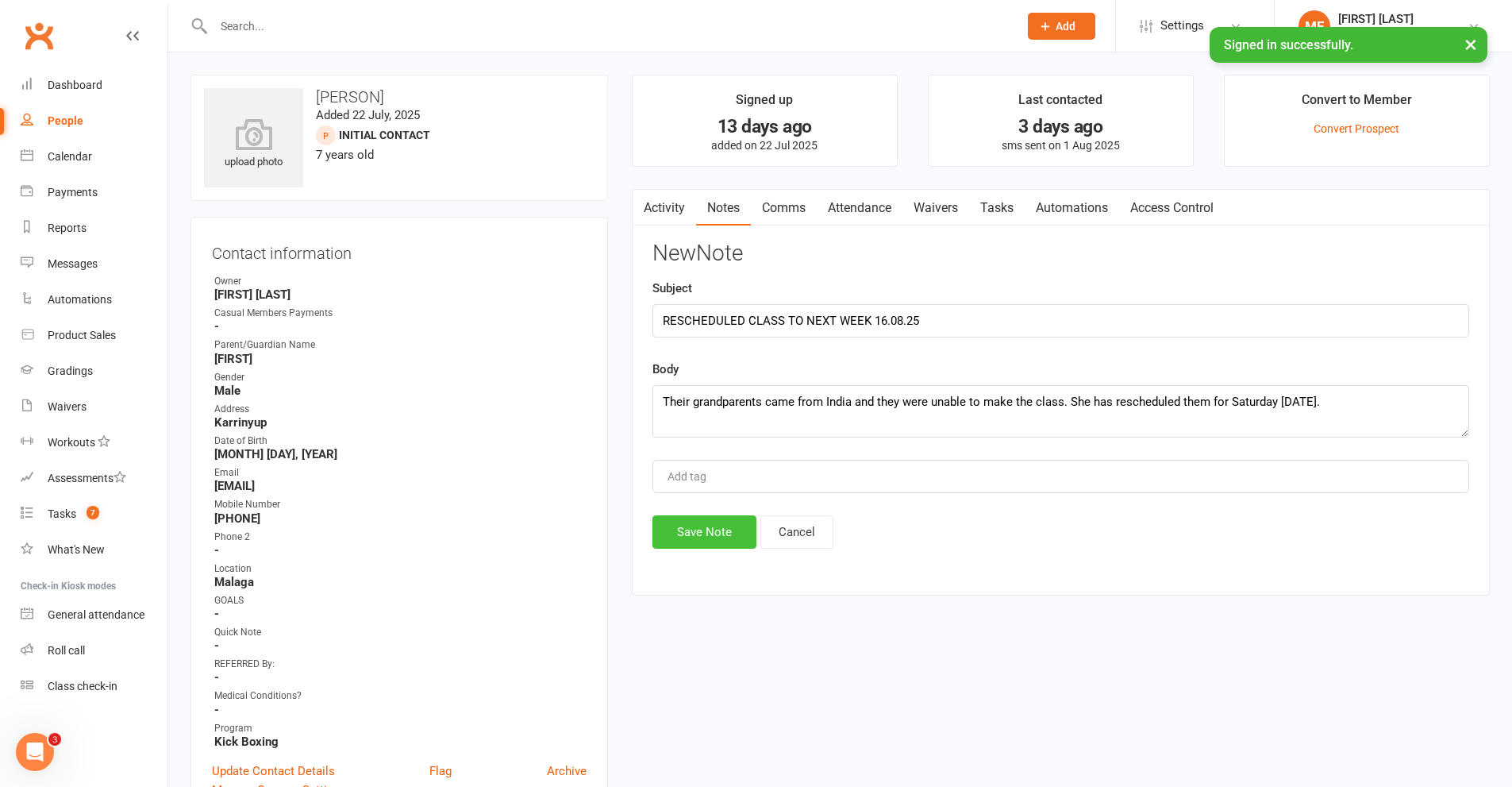 click on "Save Note" at bounding box center [704, 532] 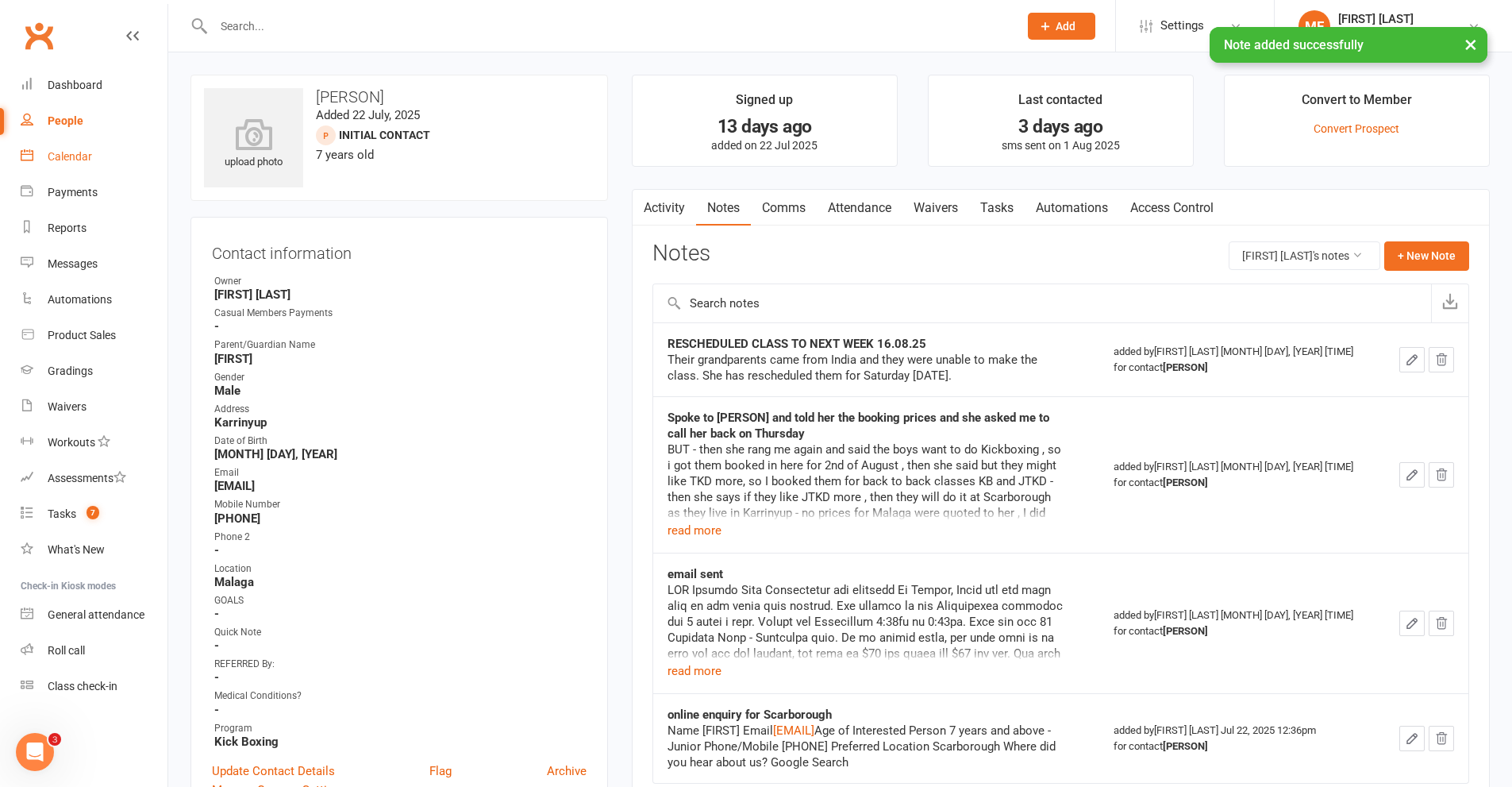 click on "Calendar" at bounding box center (70, 156) 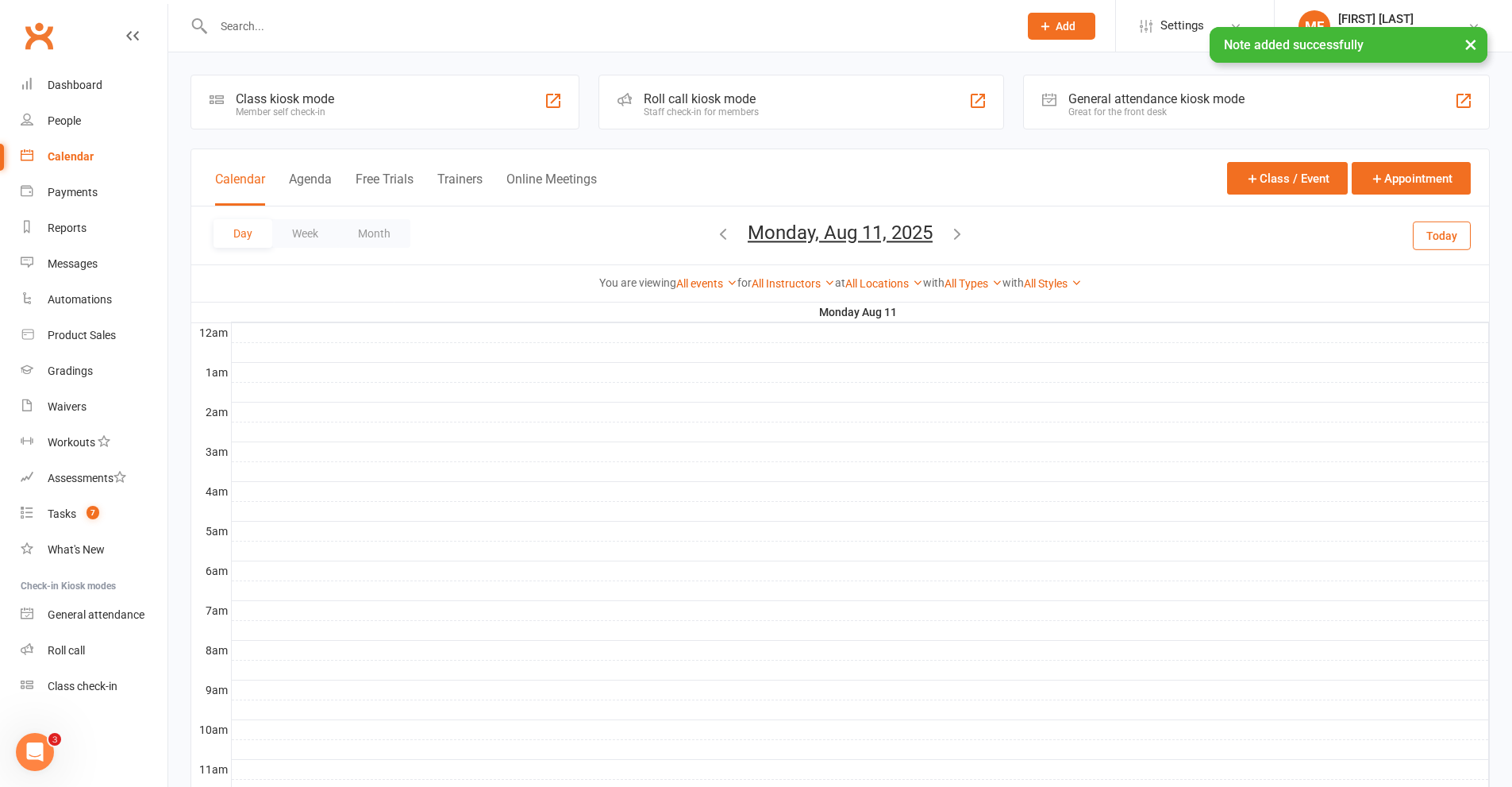 click on "Monday, Aug 11, 2025" at bounding box center (840, 233) 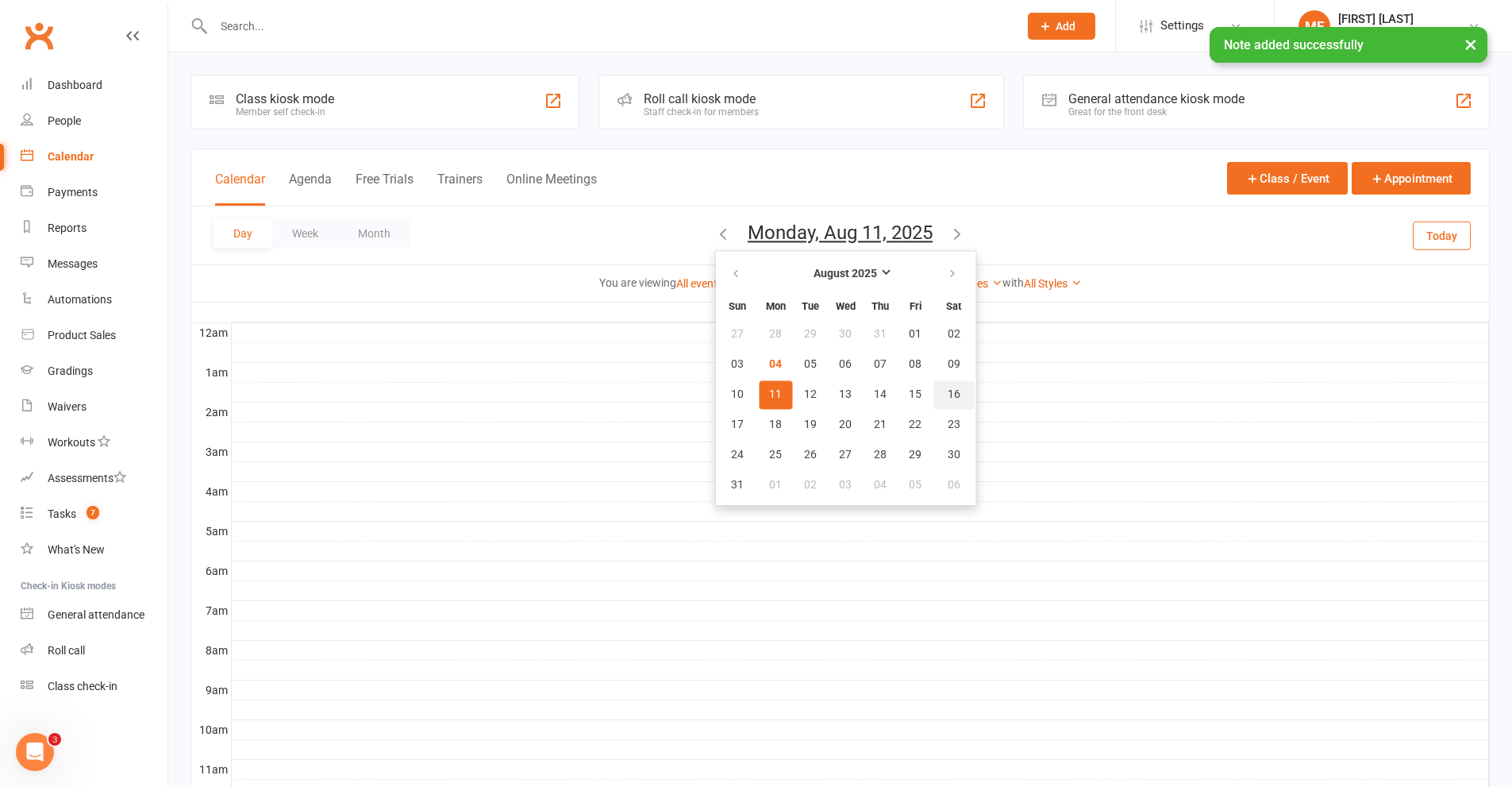 click on "16" at bounding box center [953, 395] 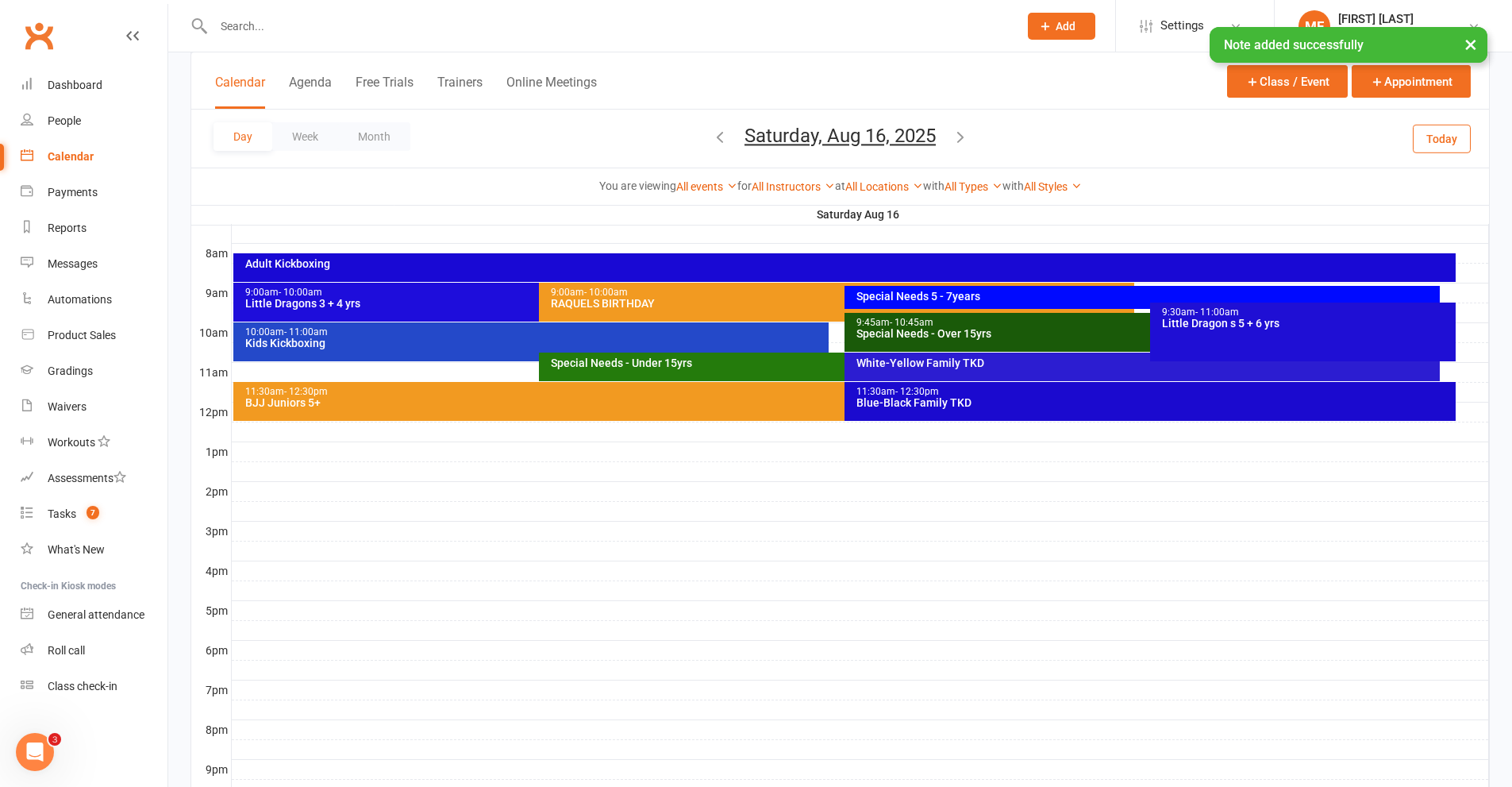 scroll, scrollTop: 318, scrollLeft: 0, axis: vertical 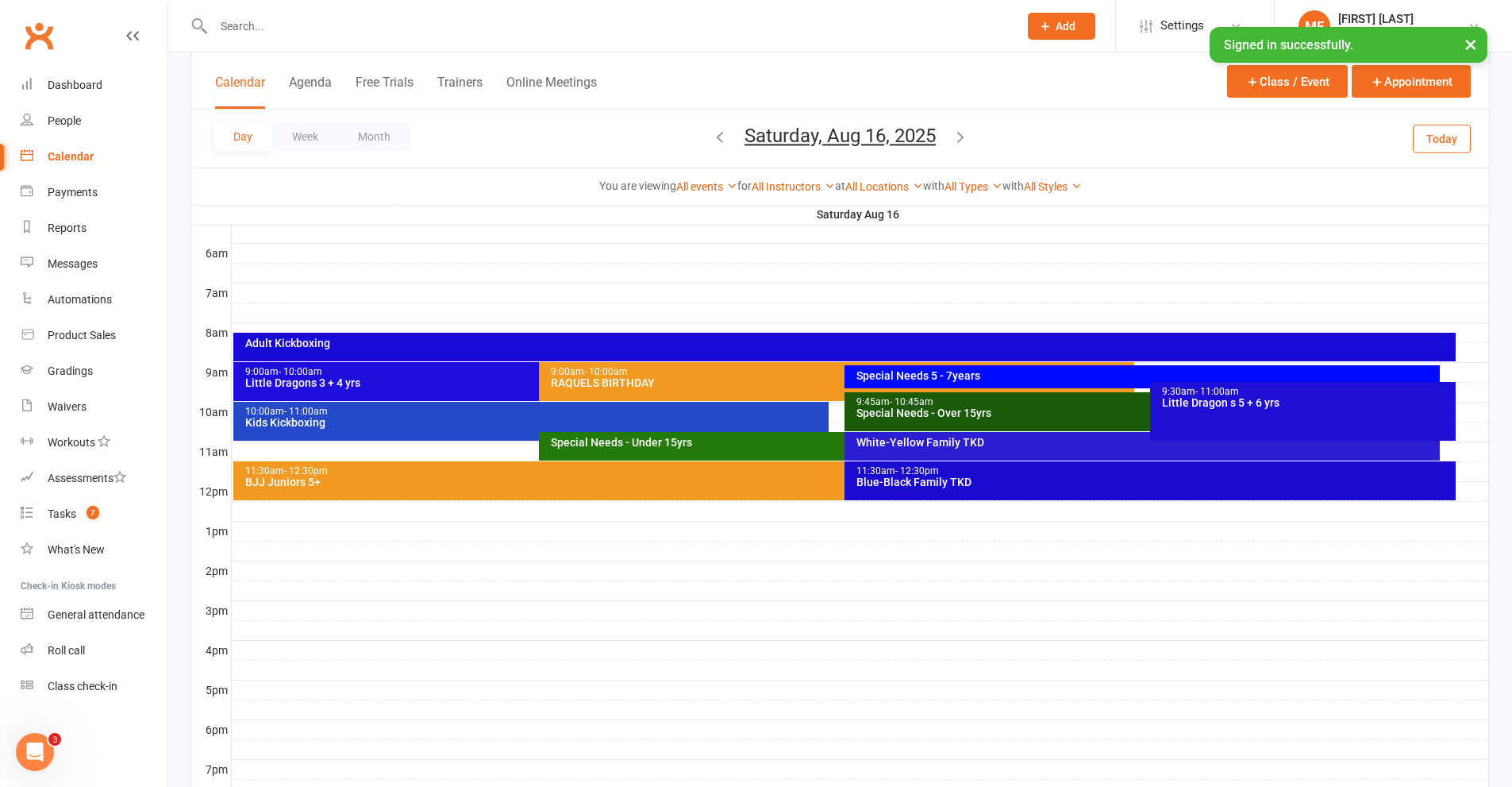 click at bounding box center (860, 412) 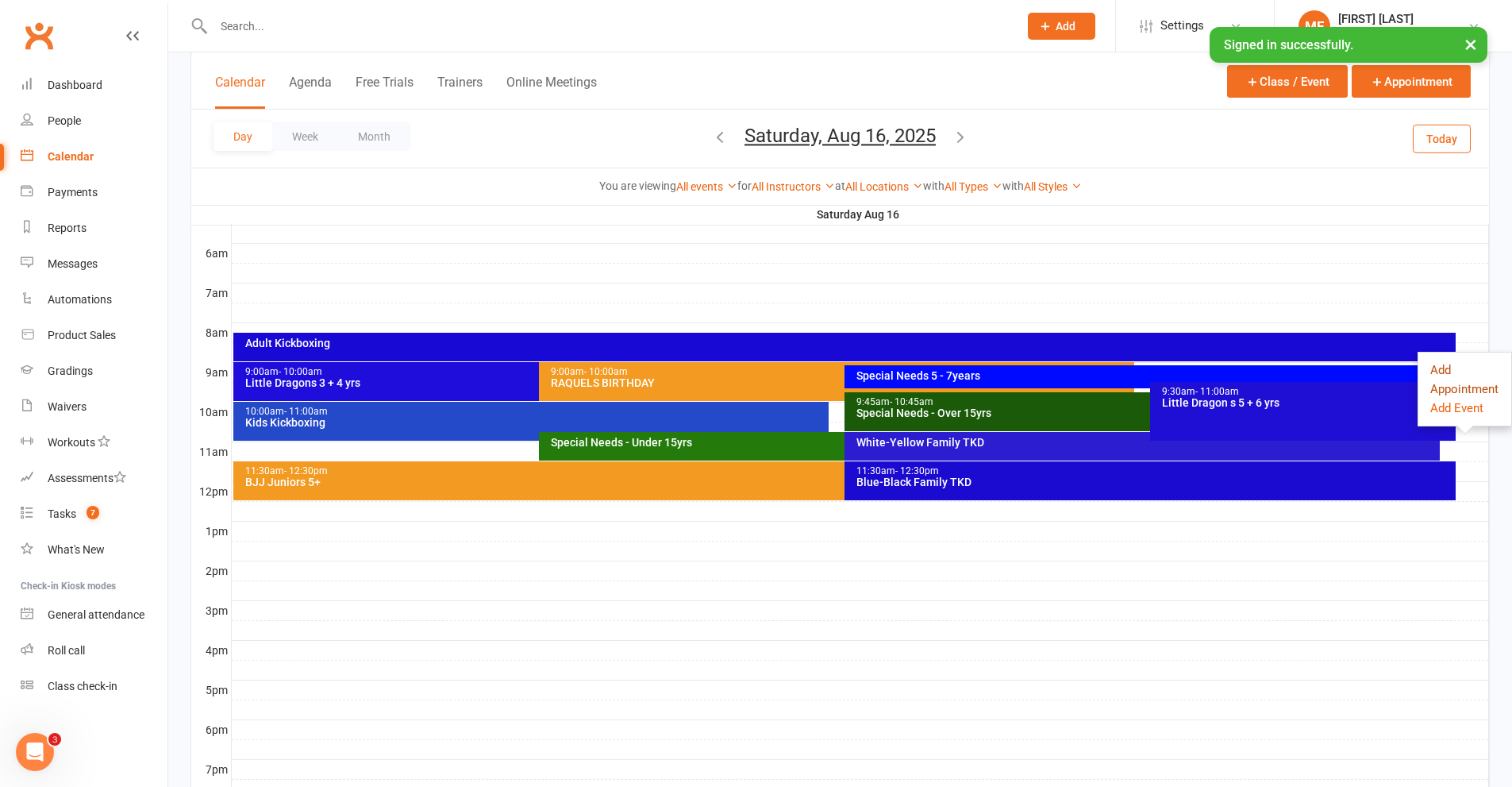 click on "Add Appointment" at bounding box center (1464, 380) 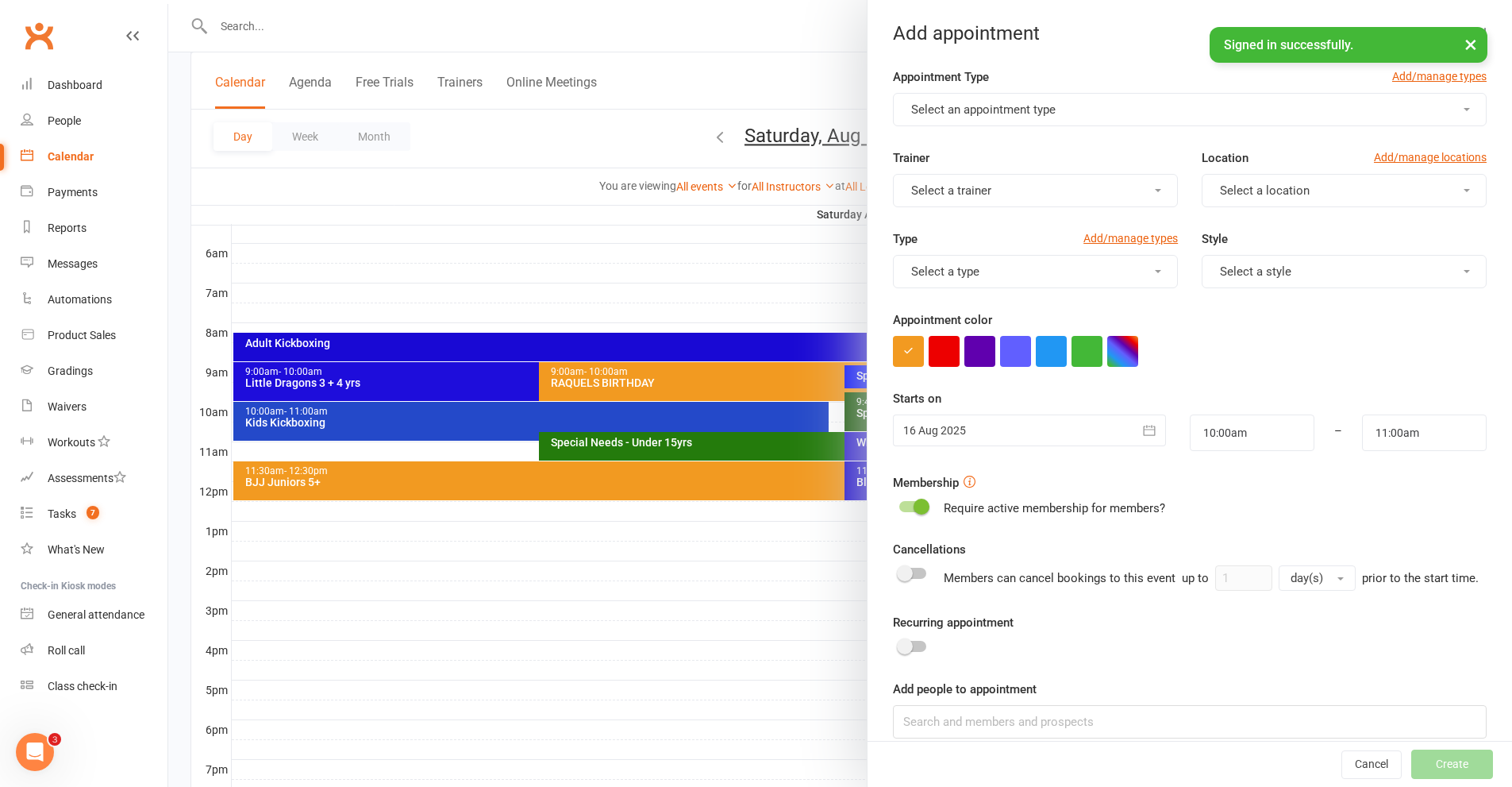 click on "Select an appointment type" at bounding box center [1190, 110] 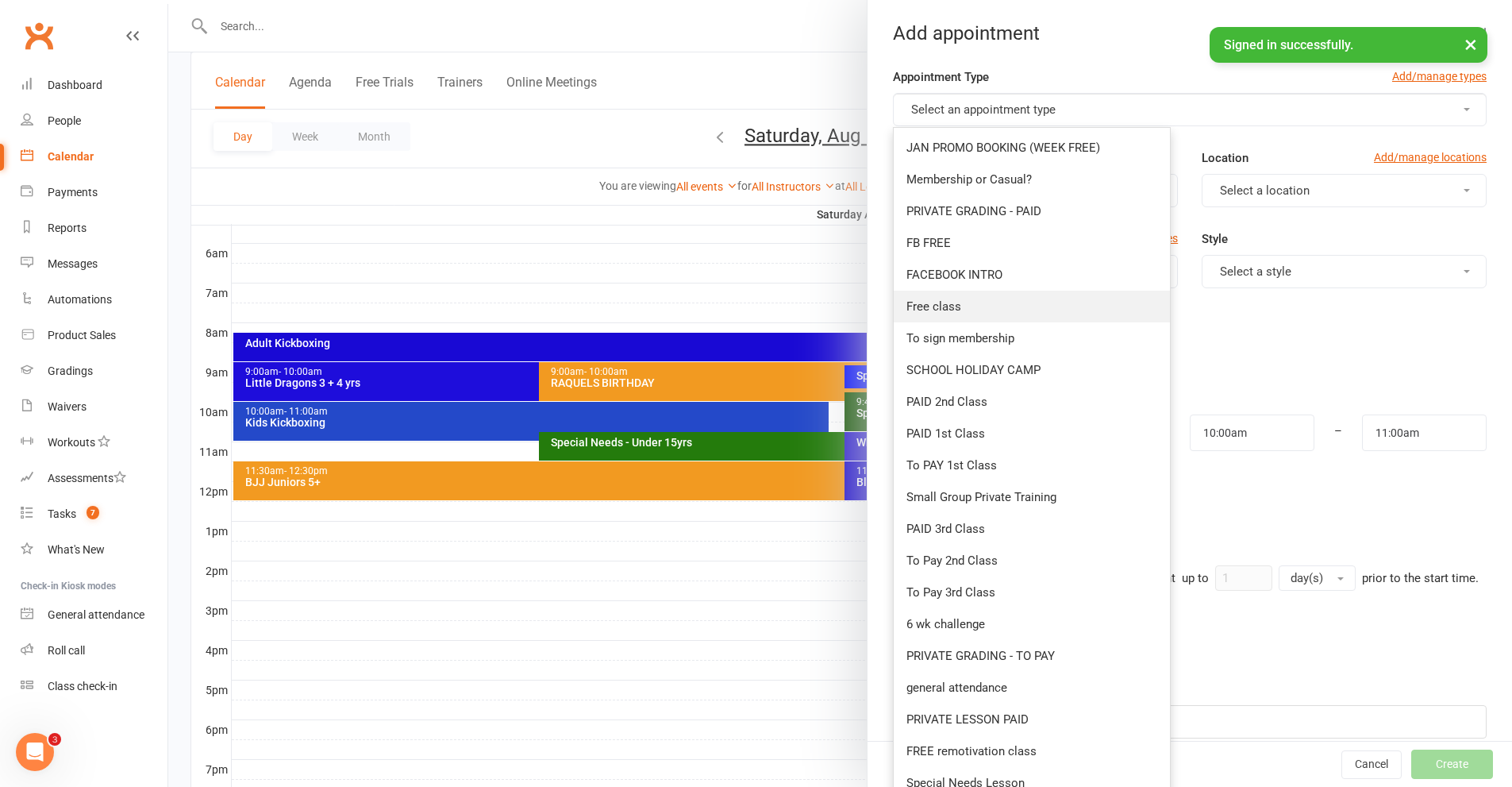click on "Free class" at bounding box center (933, 307) 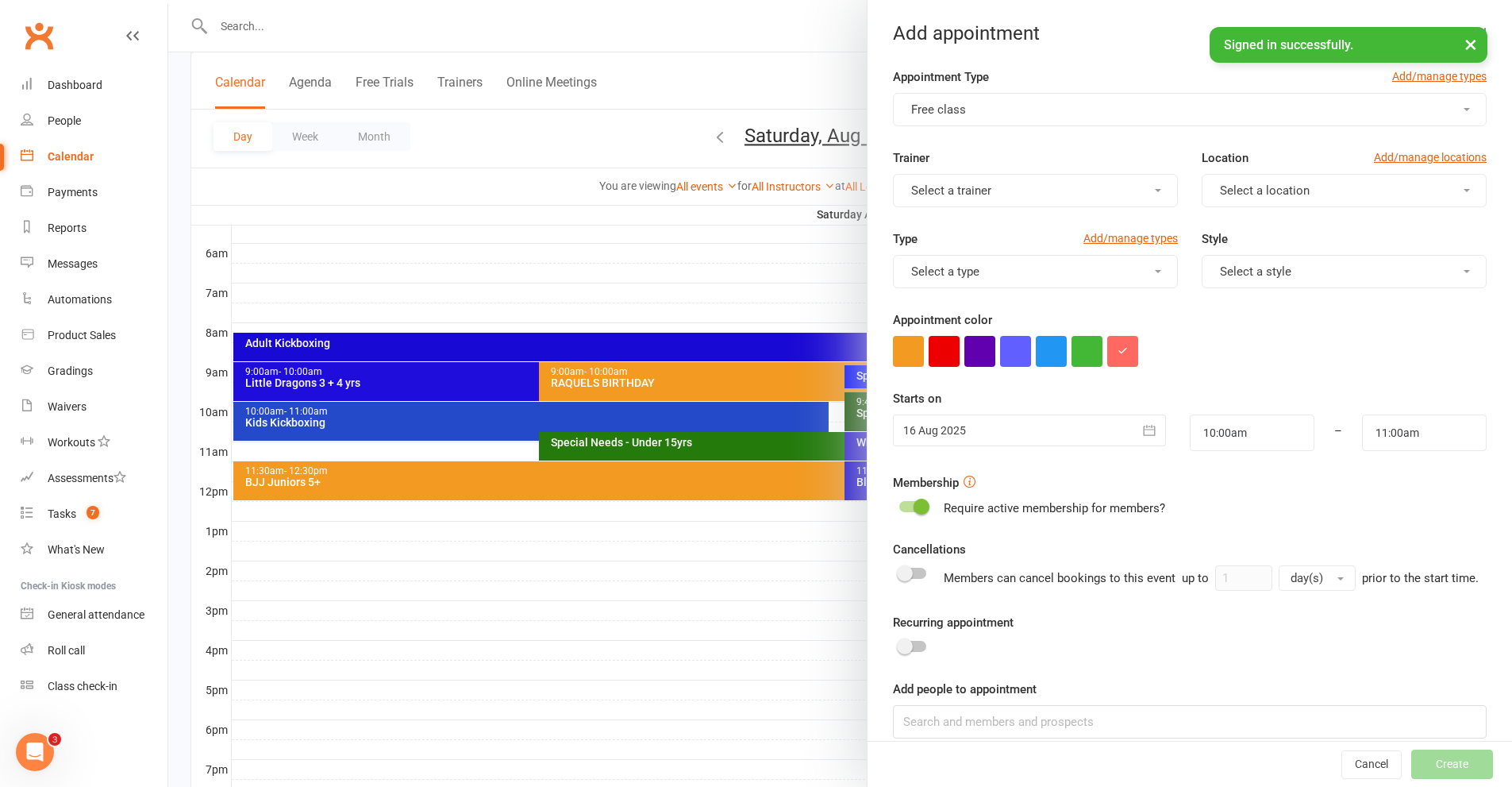 click on "Location Add/manage locations" at bounding box center (1344, 161) 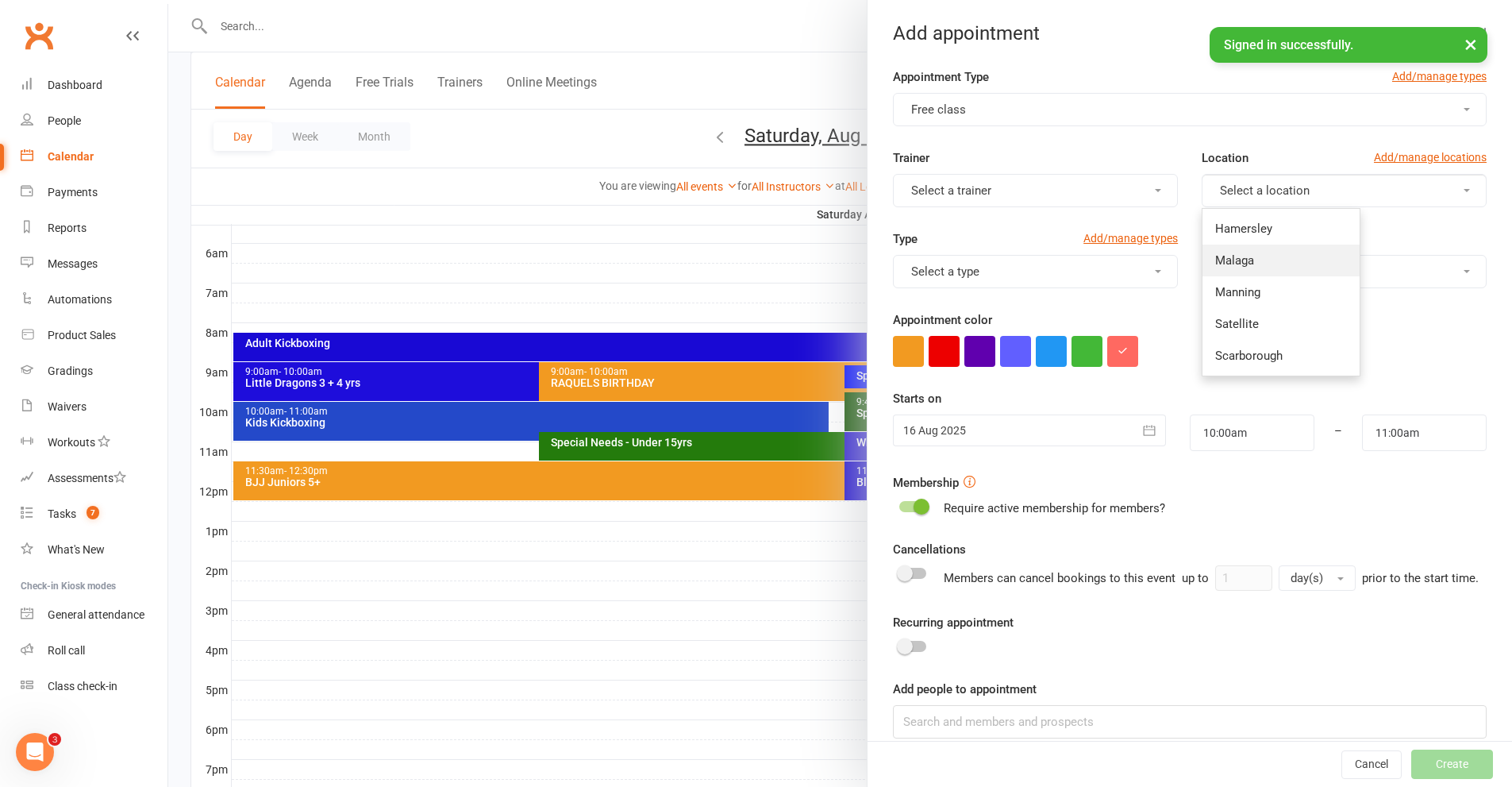 click on "Malaga" at bounding box center [1281, 260] 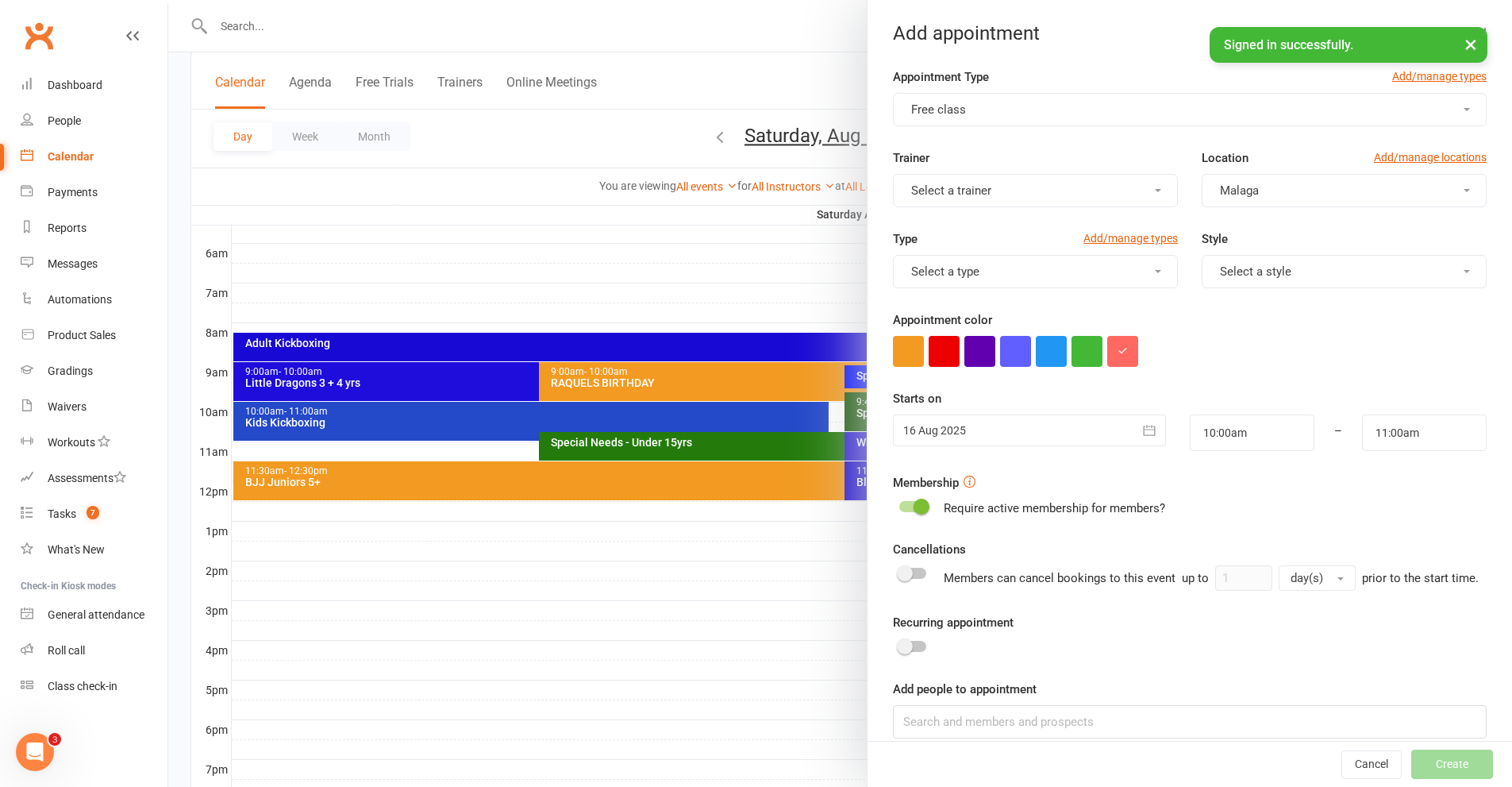 click on "Select a trainer" at bounding box center [1035, 191] 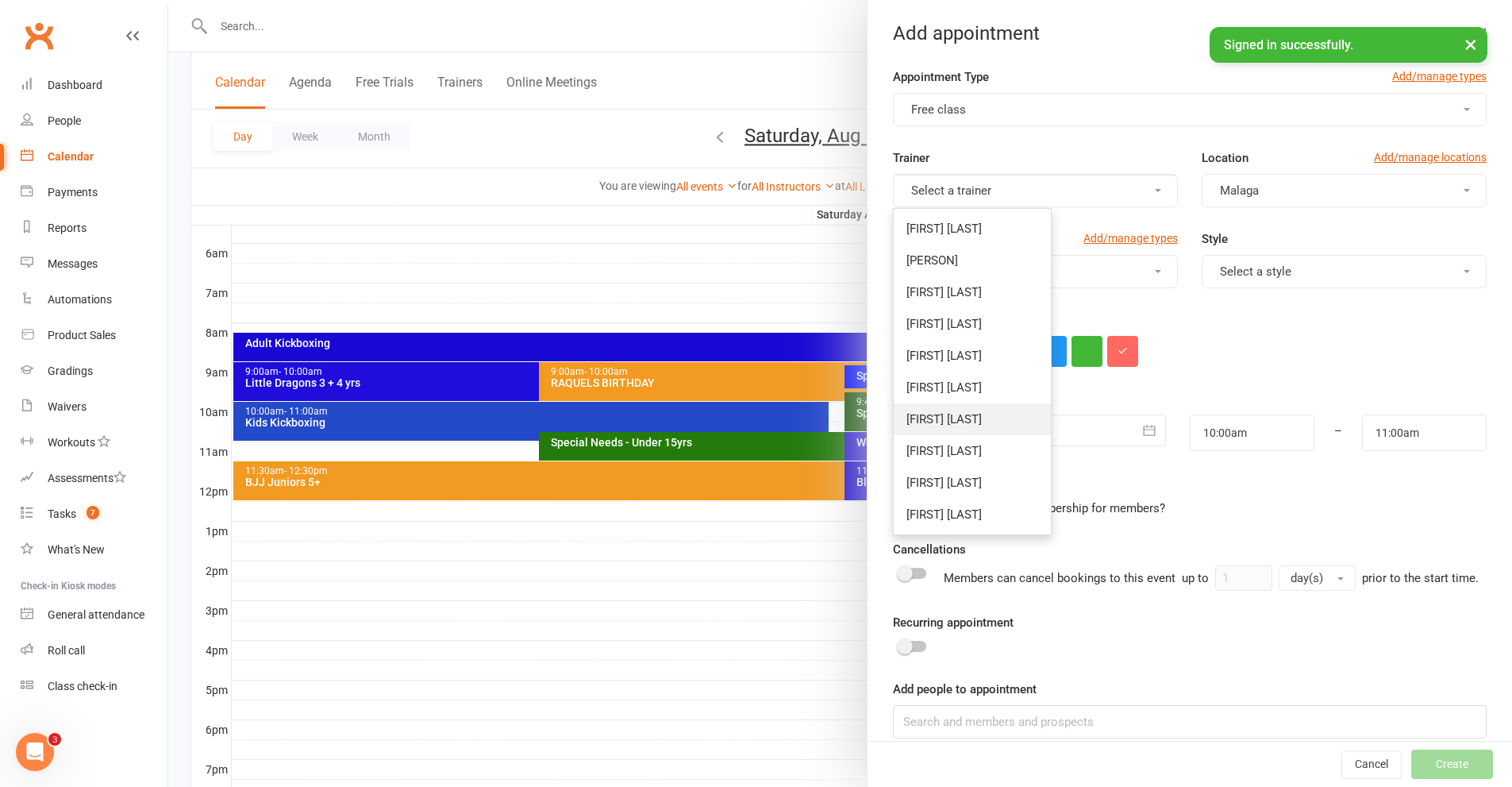 click on "[FIRST] [LAST]" at bounding box center (944, 419) 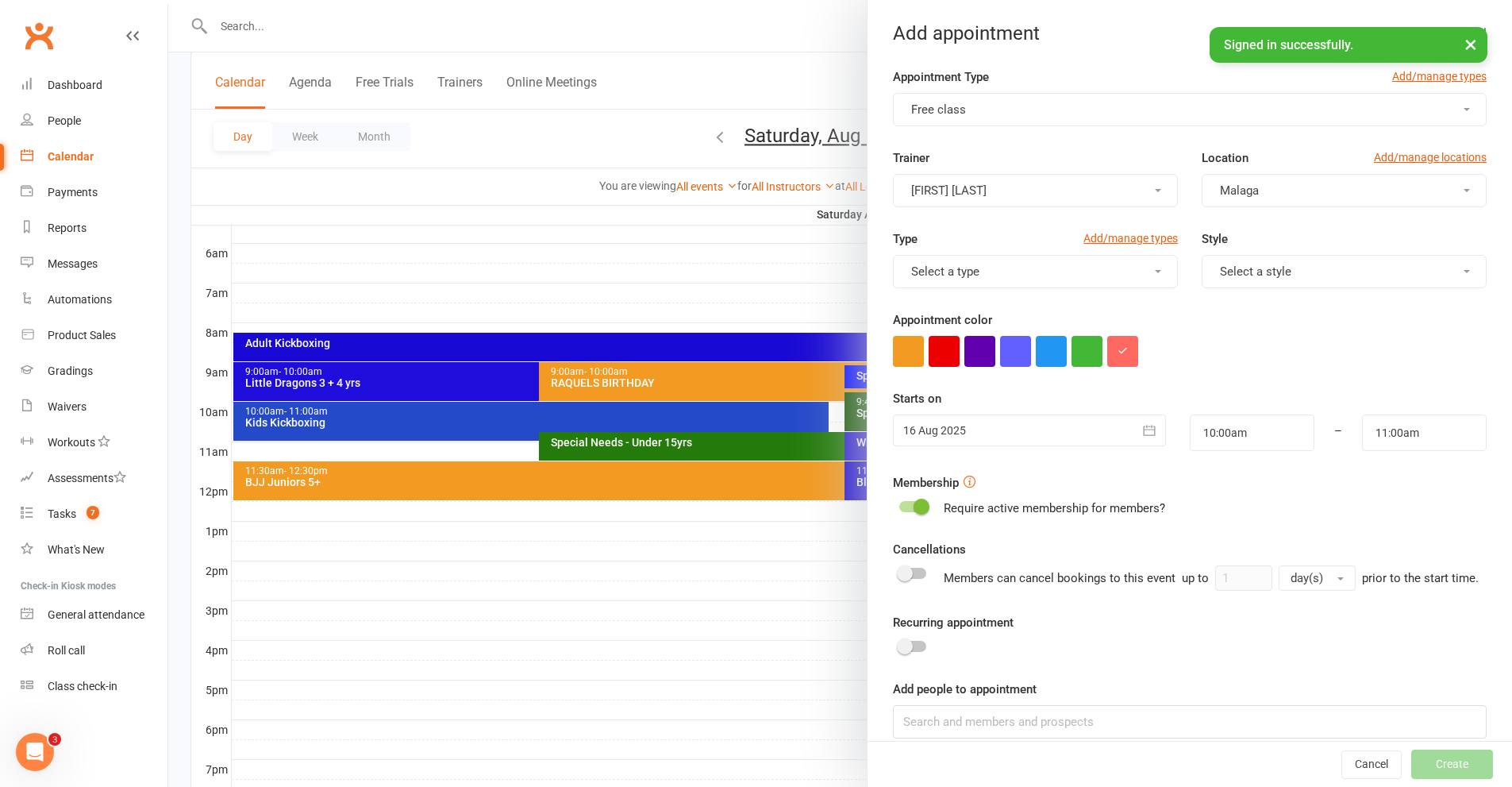 click on "Select a type" at bounding box center [1035, 272] 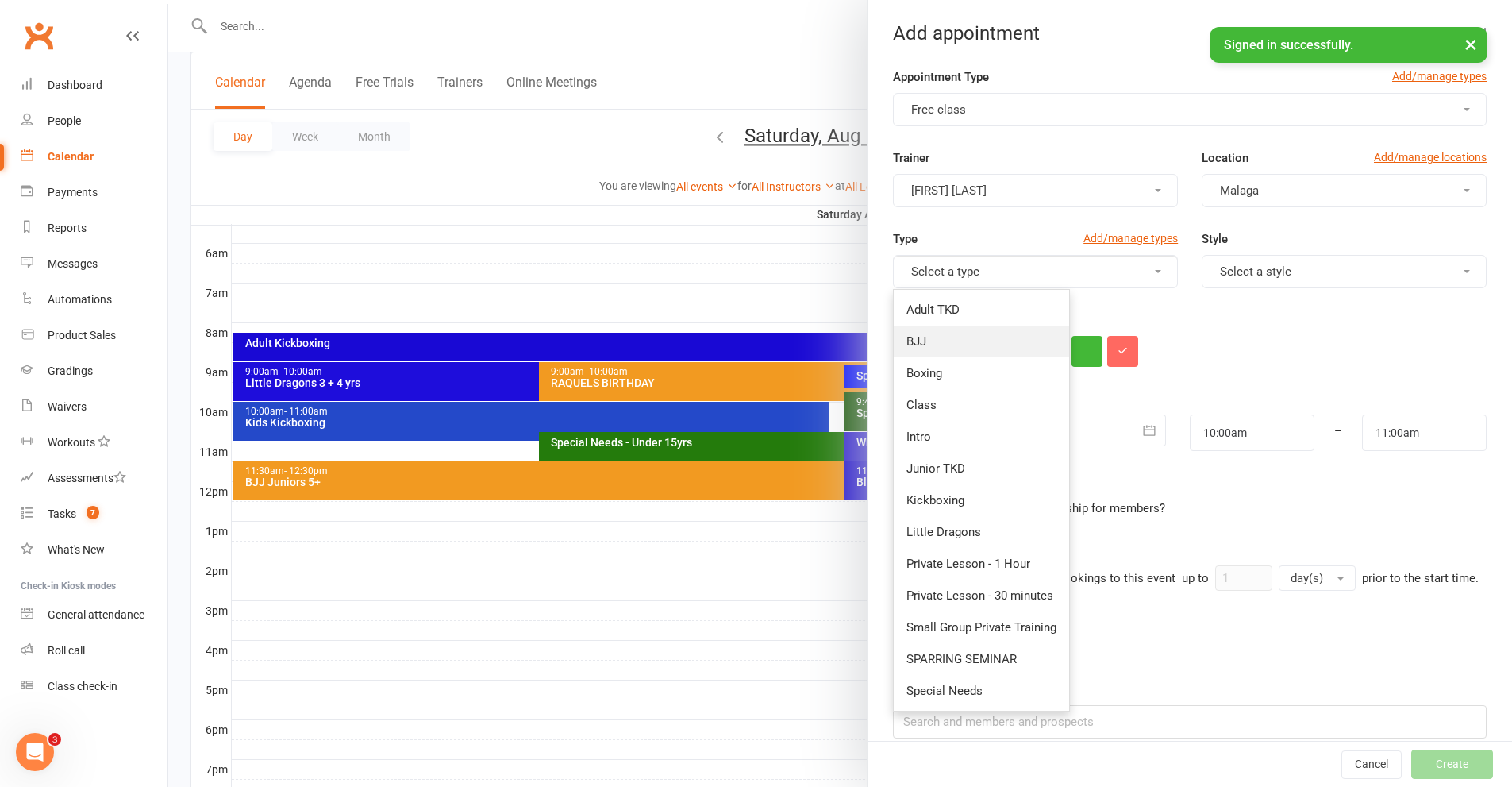 click on "BJJ" at bounding box center [981, 341] 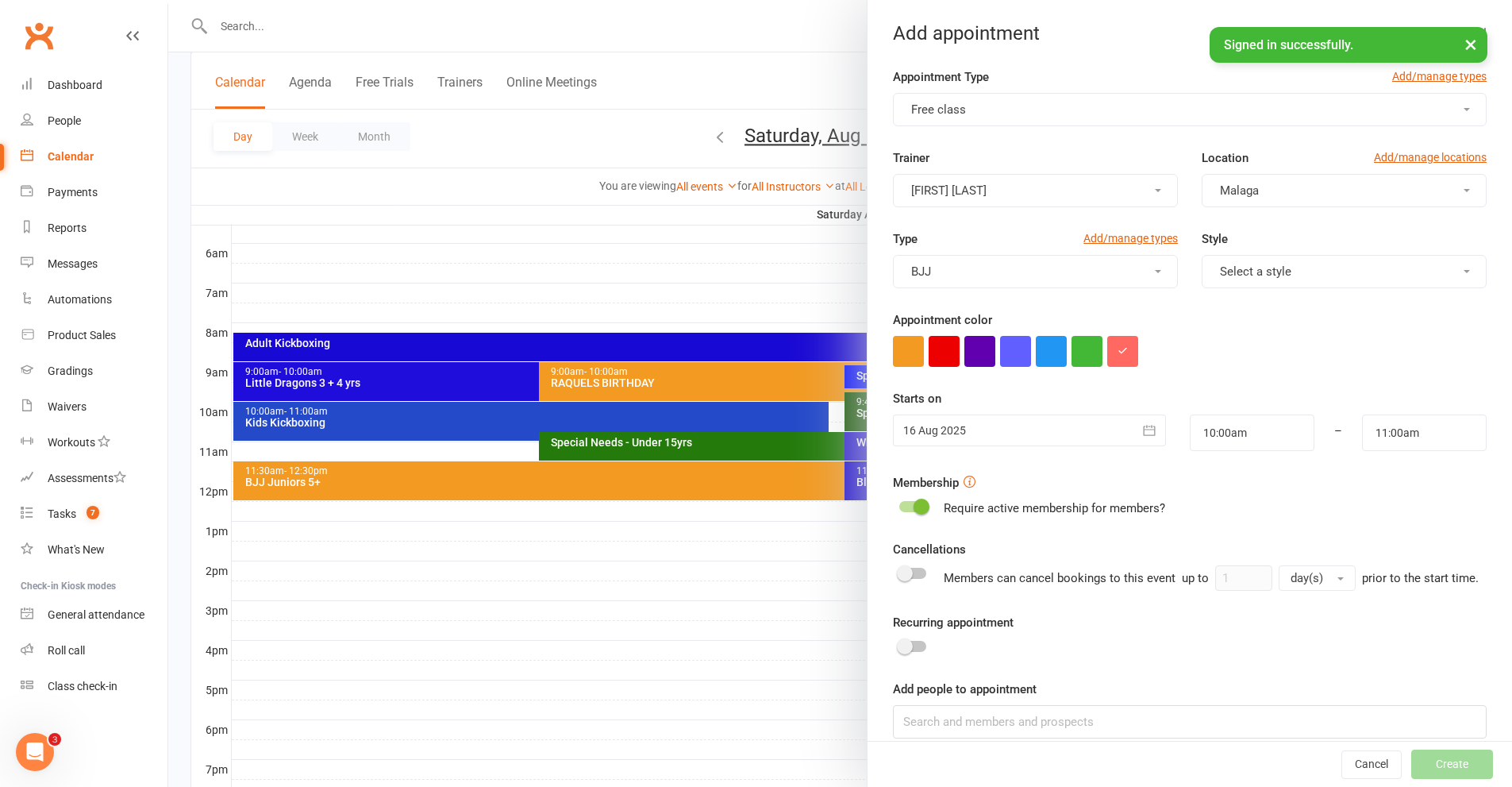 click on "BJJ" at bounding box center (1035, 272) 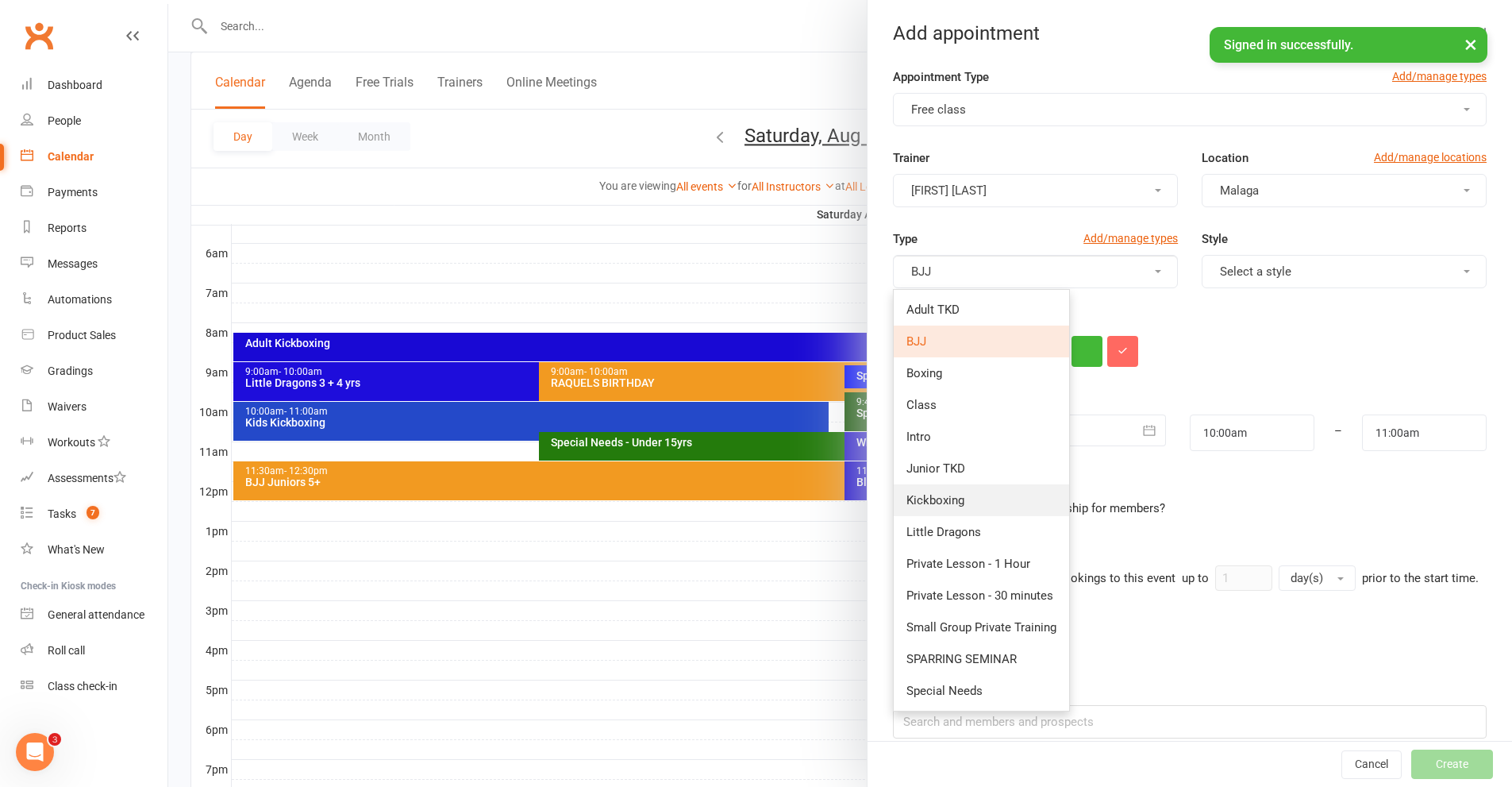click on "Kickboxing" at bounding box center [935, 500] 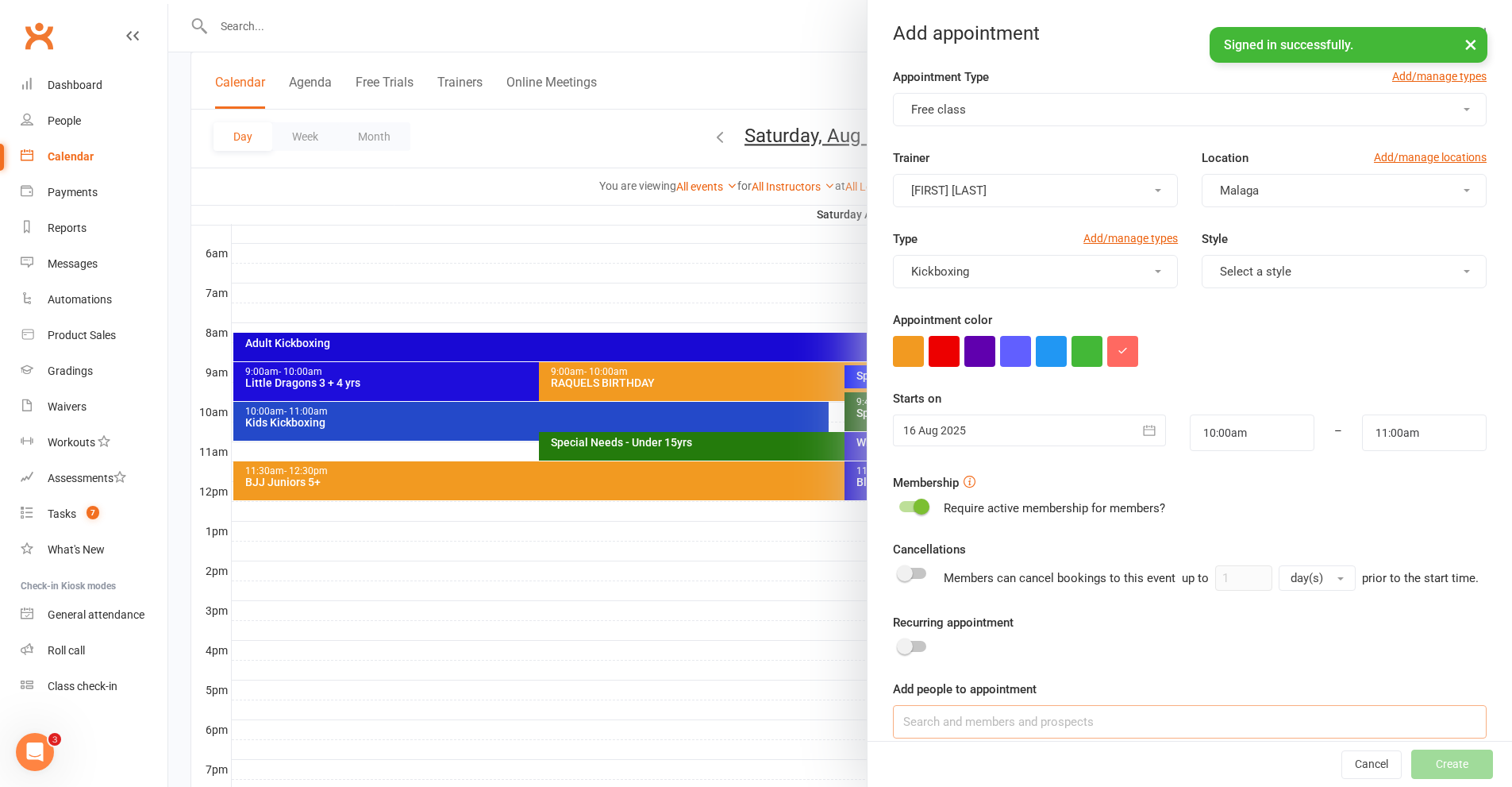 click at bounding box center (1190, 722) 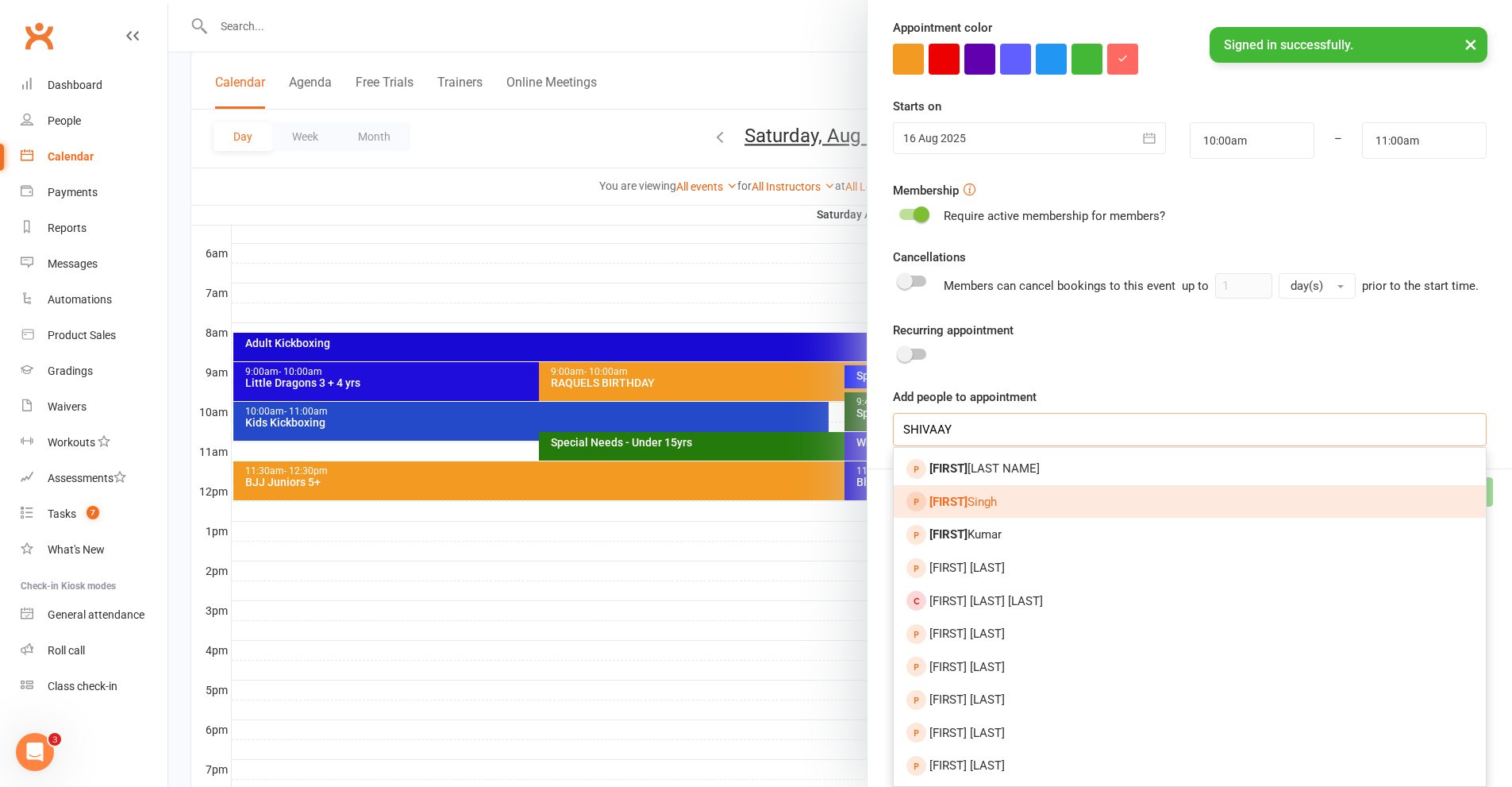 type on "SHIVAAY" 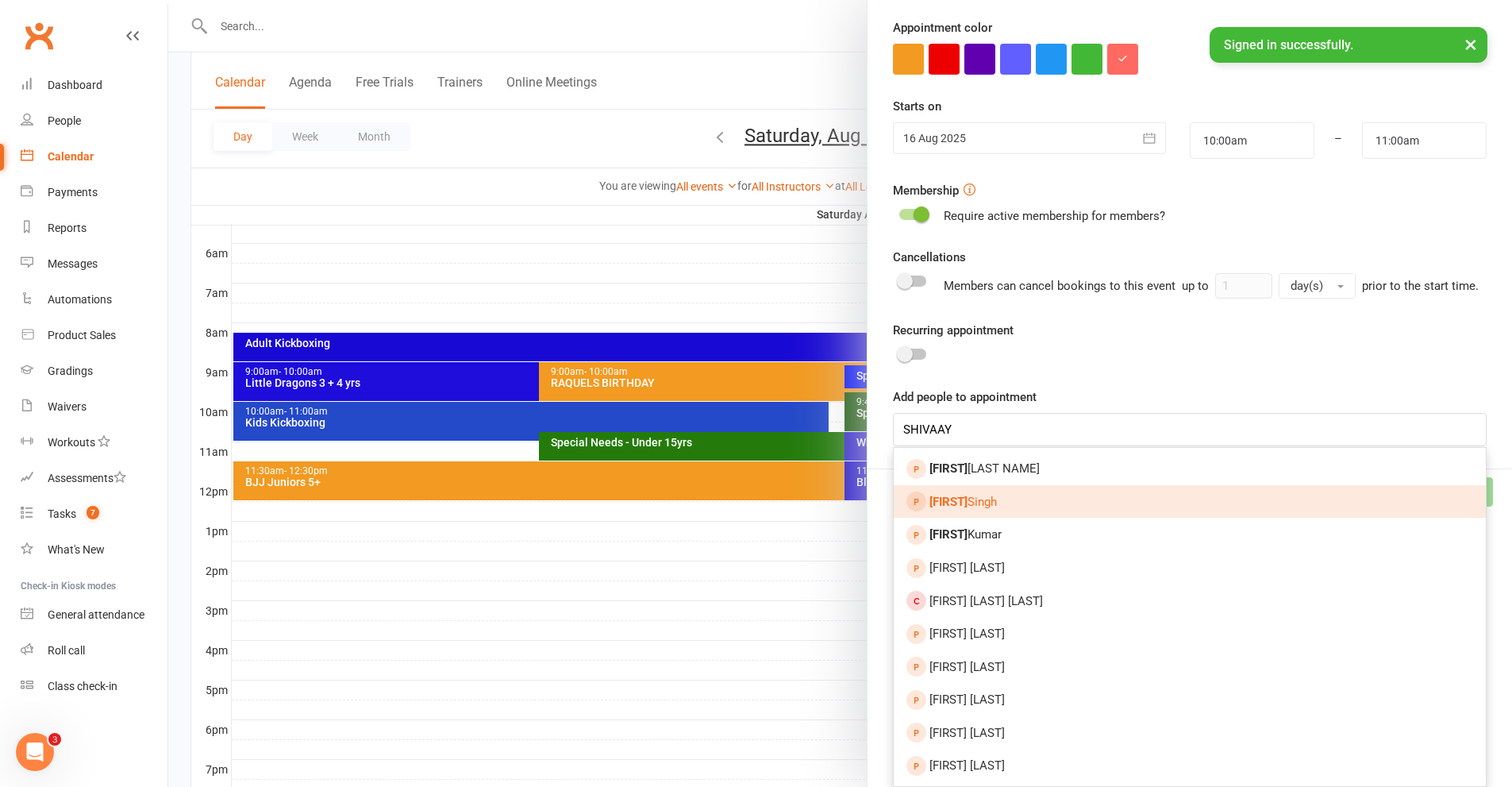 click on "[PERSON] [LAST]" at bounding box center [963, 502] 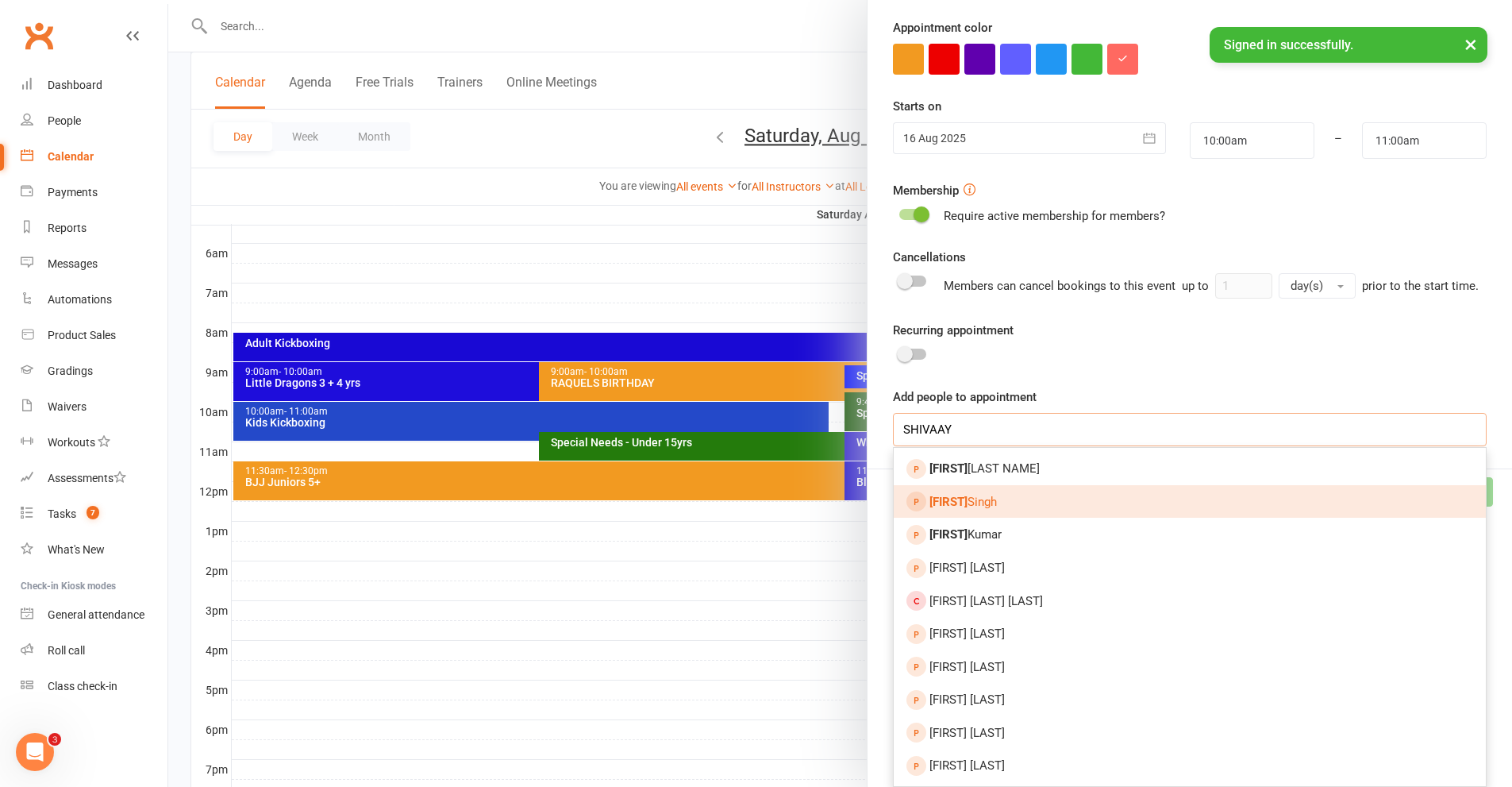 type 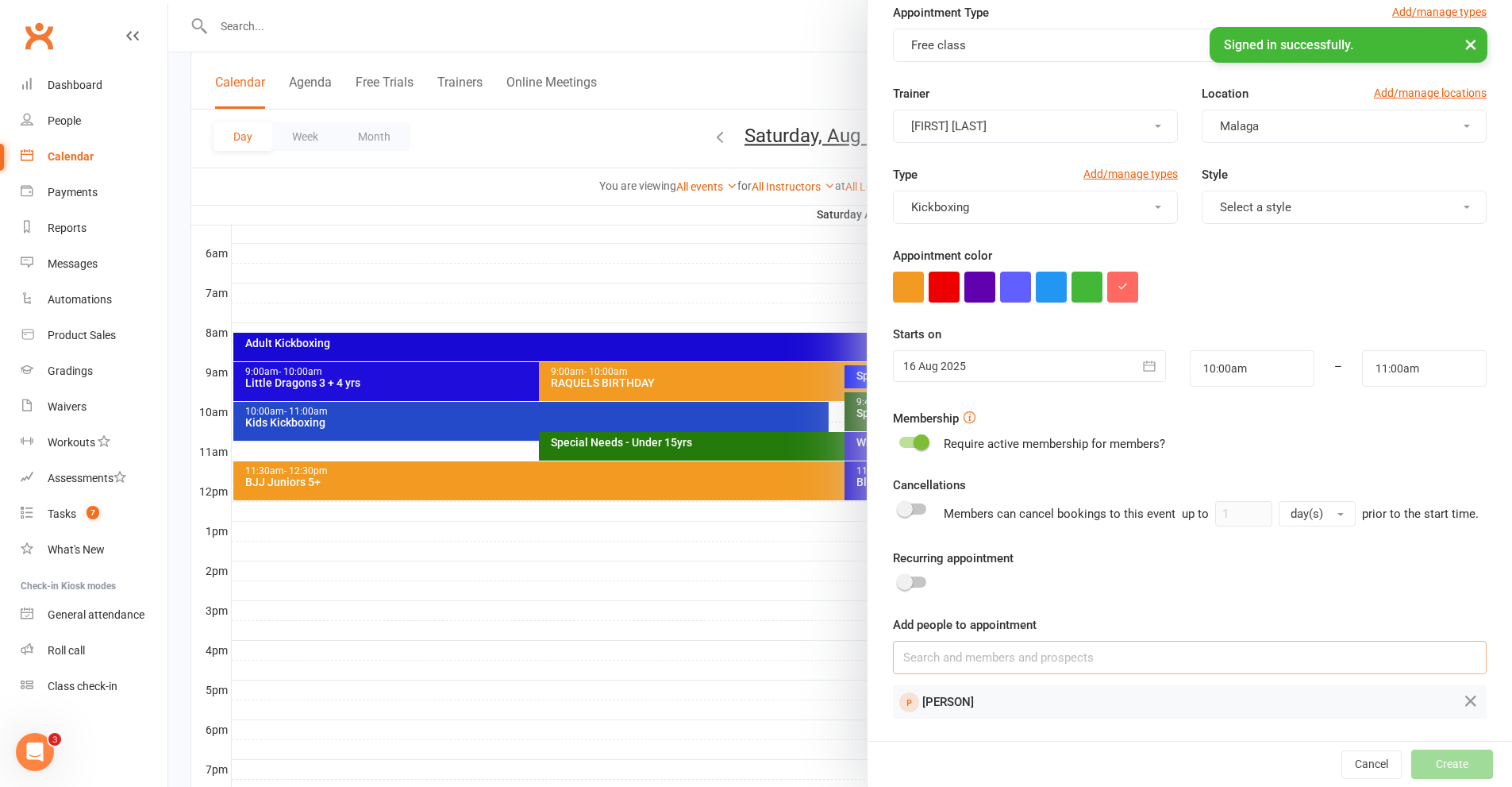 scroll, scrollTop: 83, scrollLeft: 0, axis: vertical 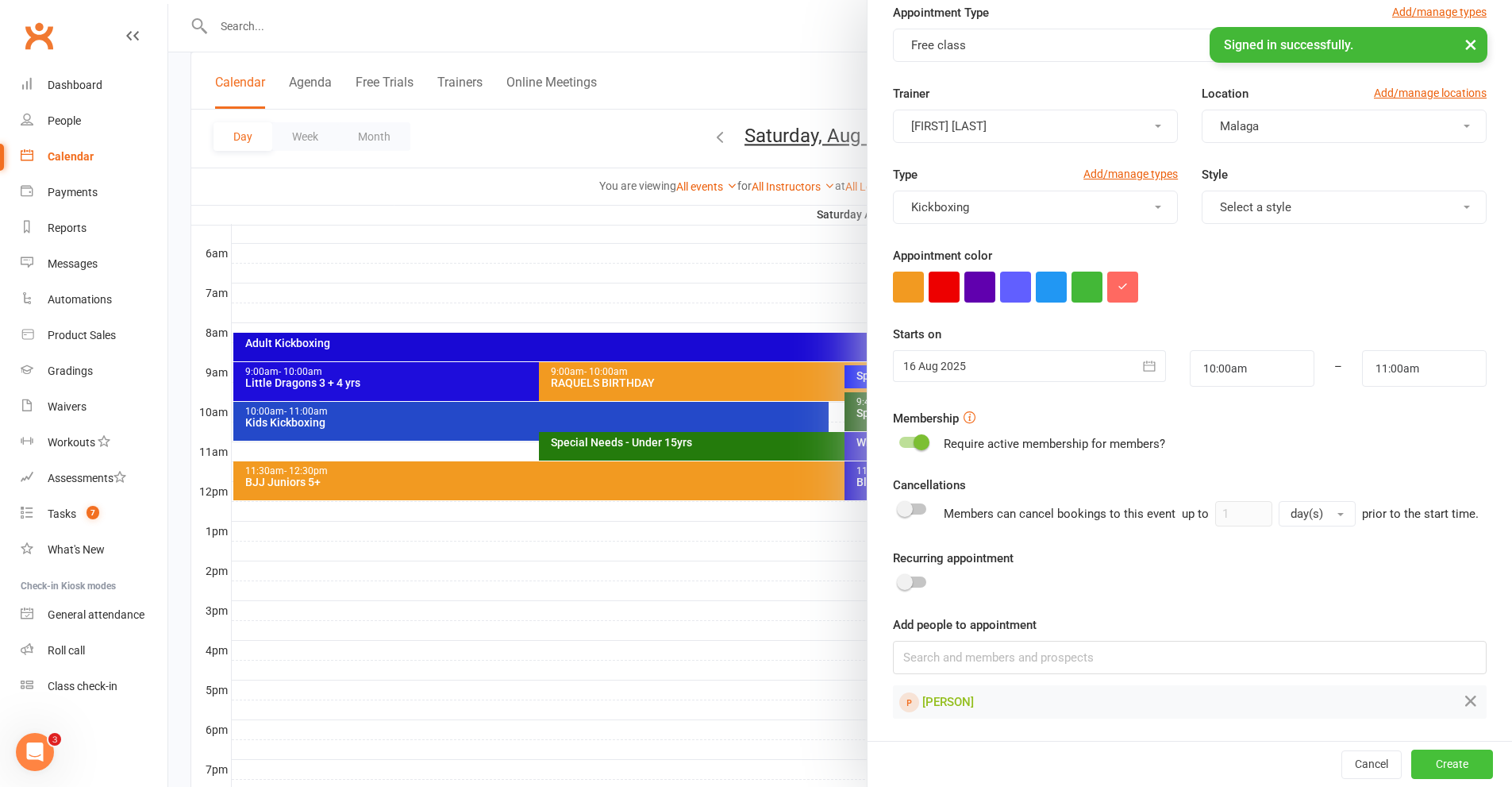 click on "Create" at bounding box center (1452, 764) 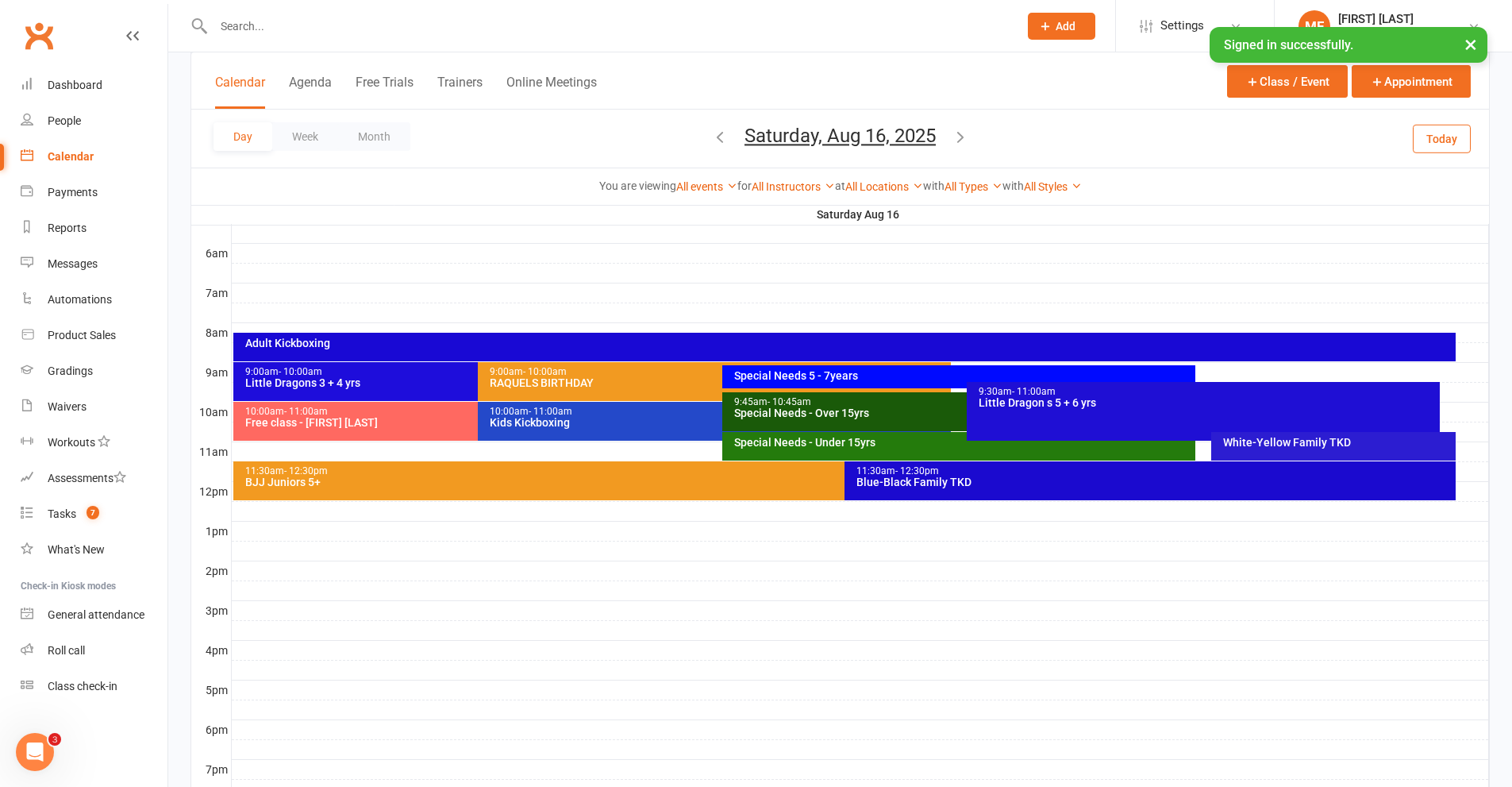 click at bounding box center [860, 392] 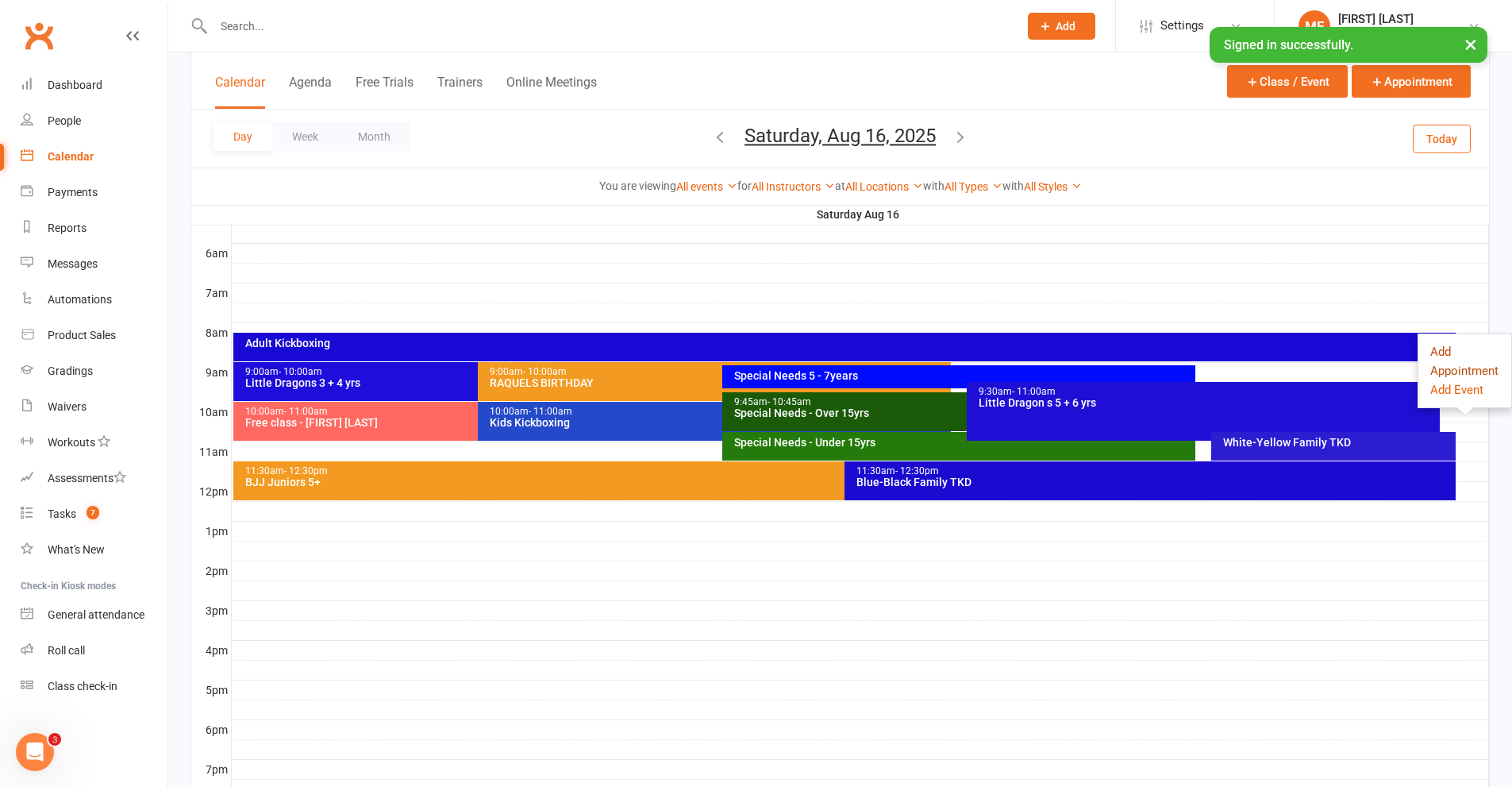 click on "Add Appointment" at bounding box center (1464, 361) 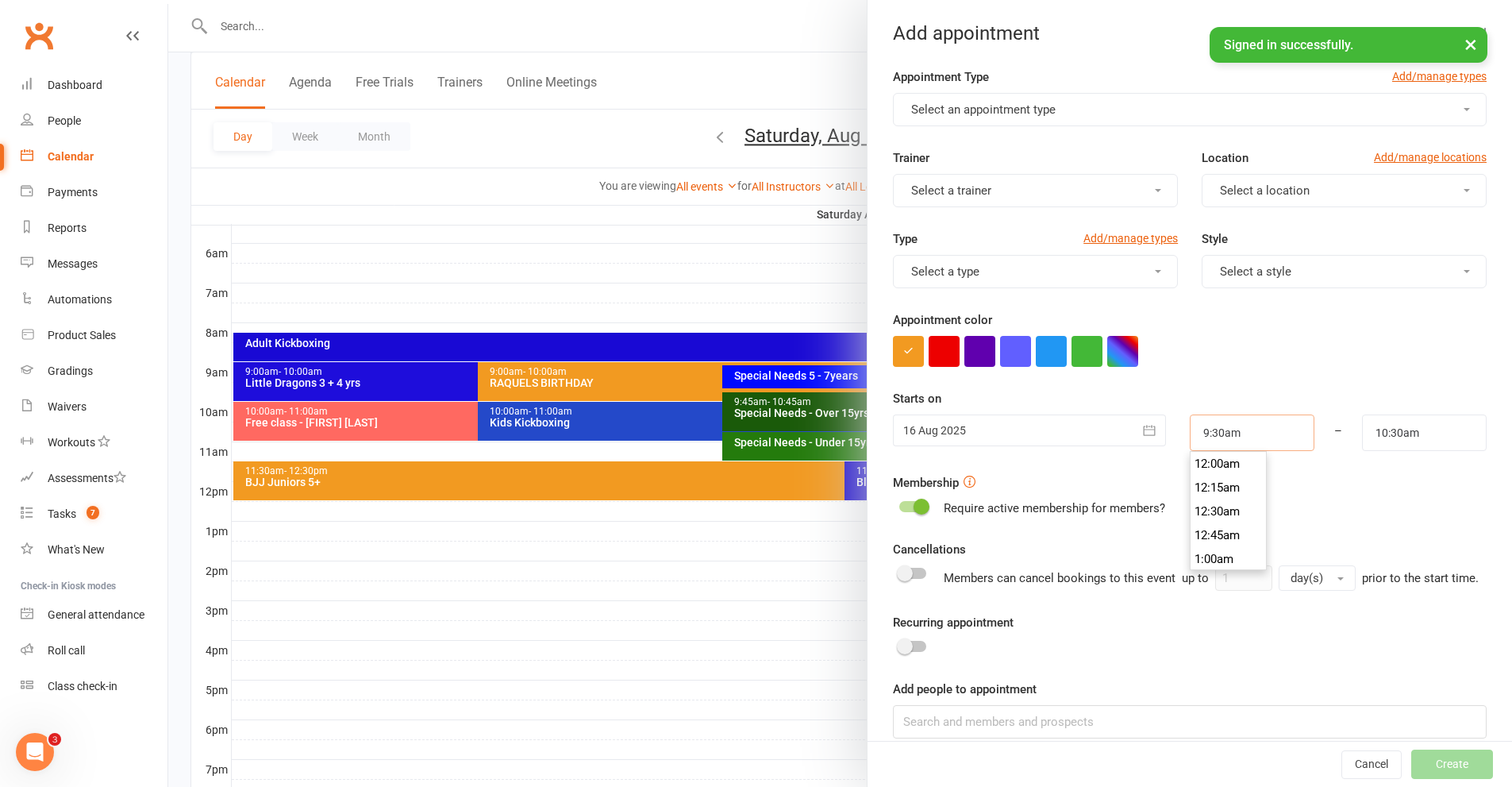 click on "9:30am" at bounding box center [1252, 433] 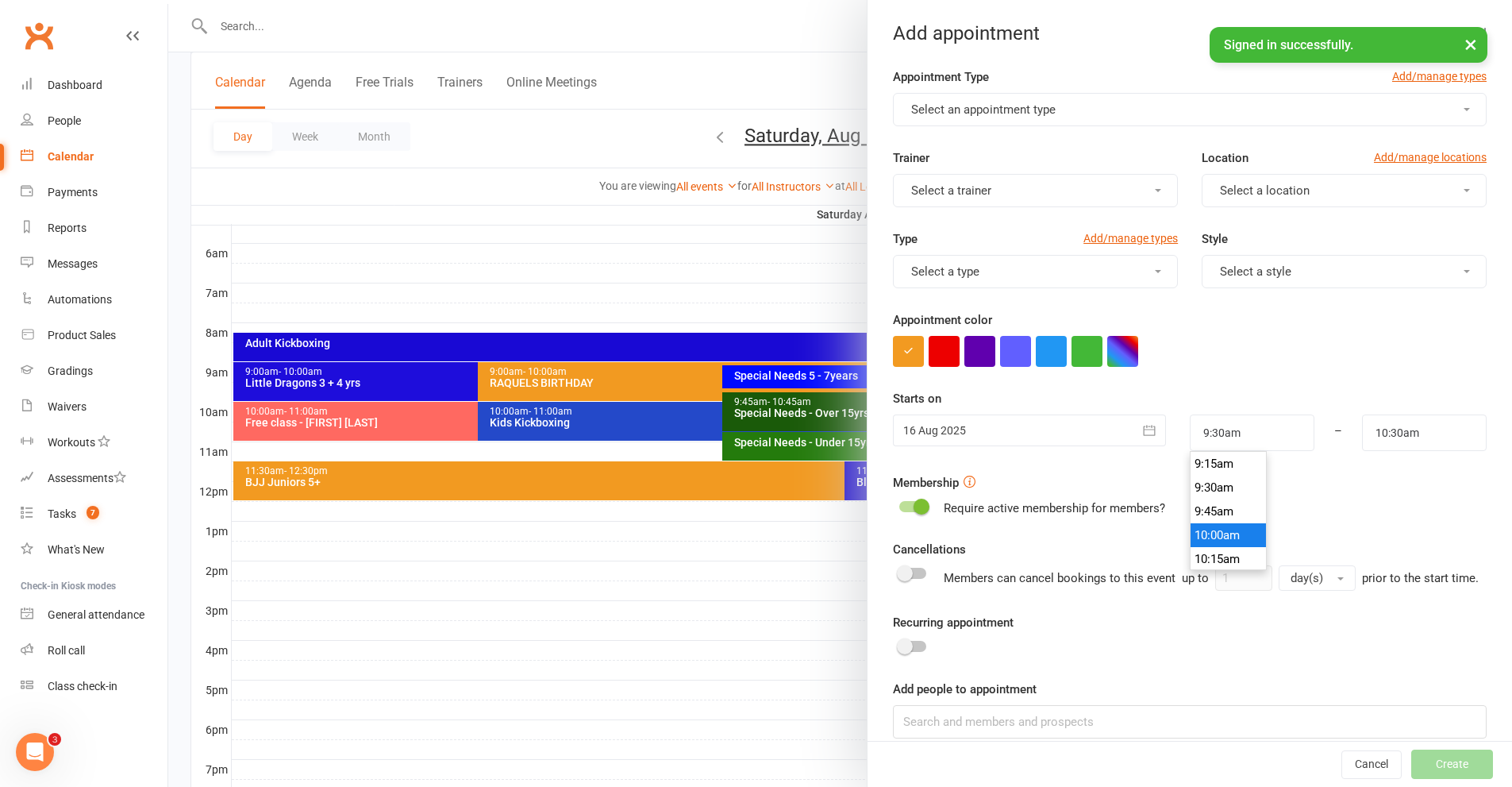 type on "10:00am" 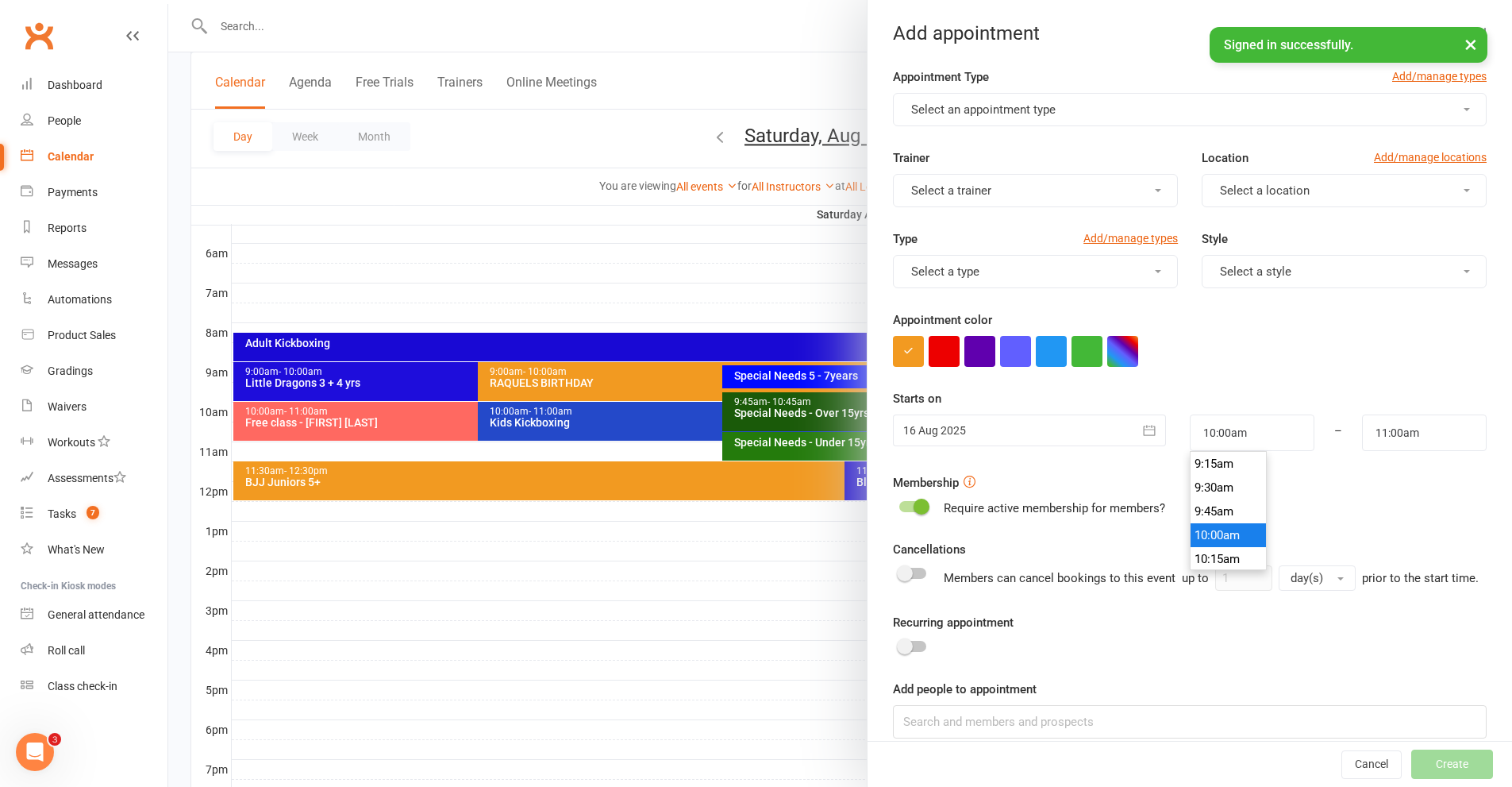 click on "10:00am" at bounding box center [1229, 535] 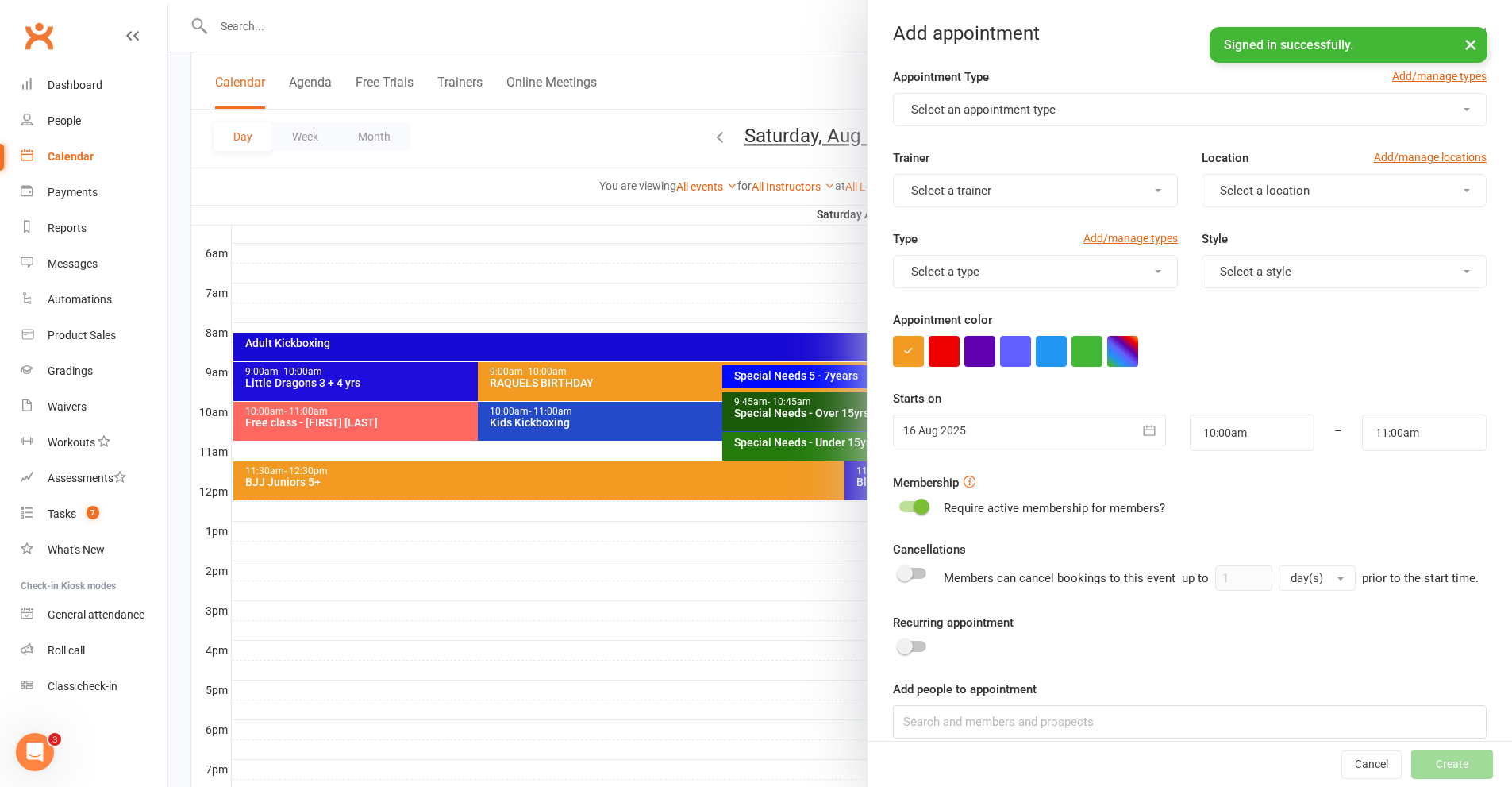 click on "Select an appointment type" at bounding box center [983, 110] 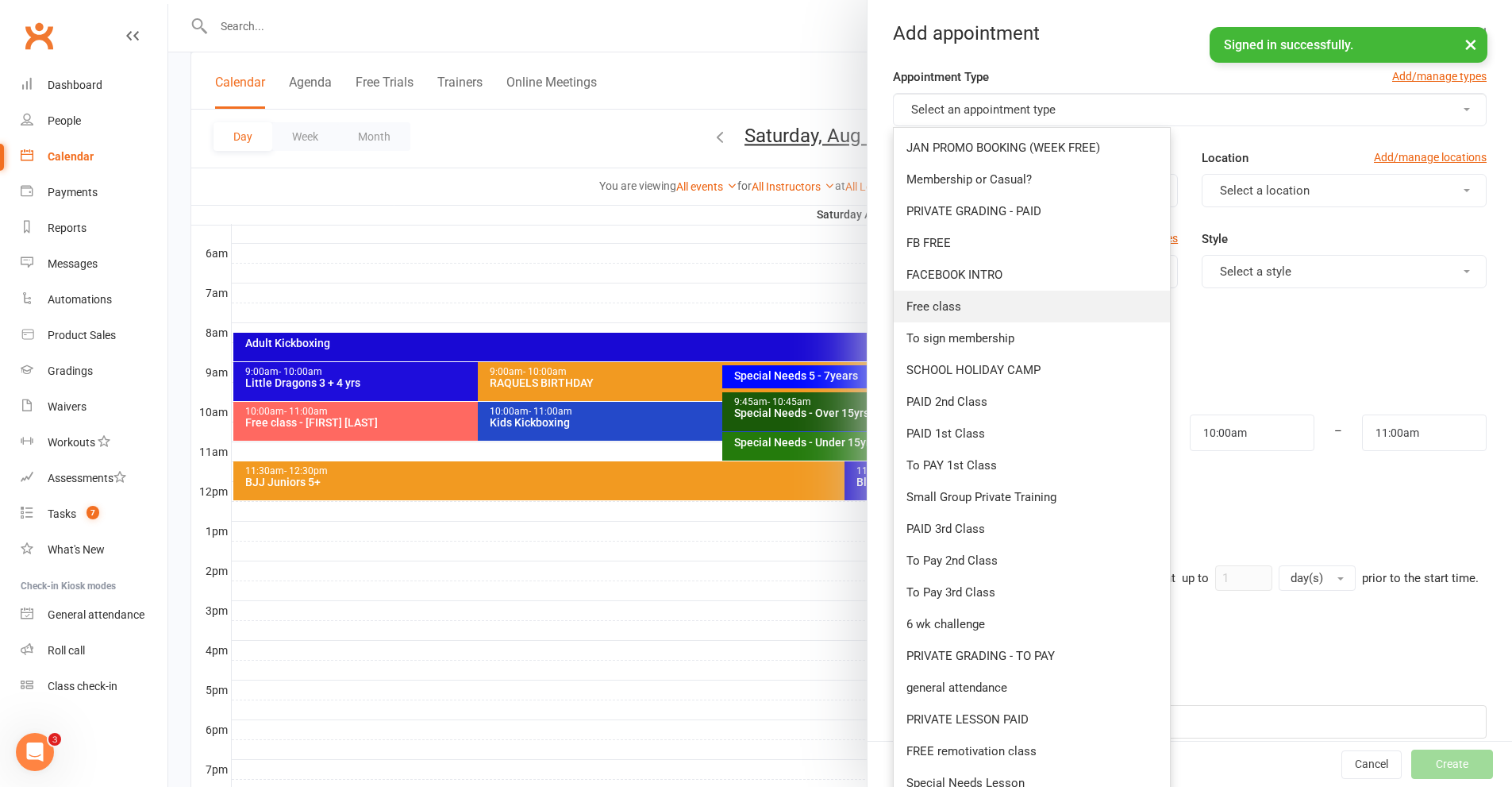 click on "Free class" at bounding box center [933, 307] 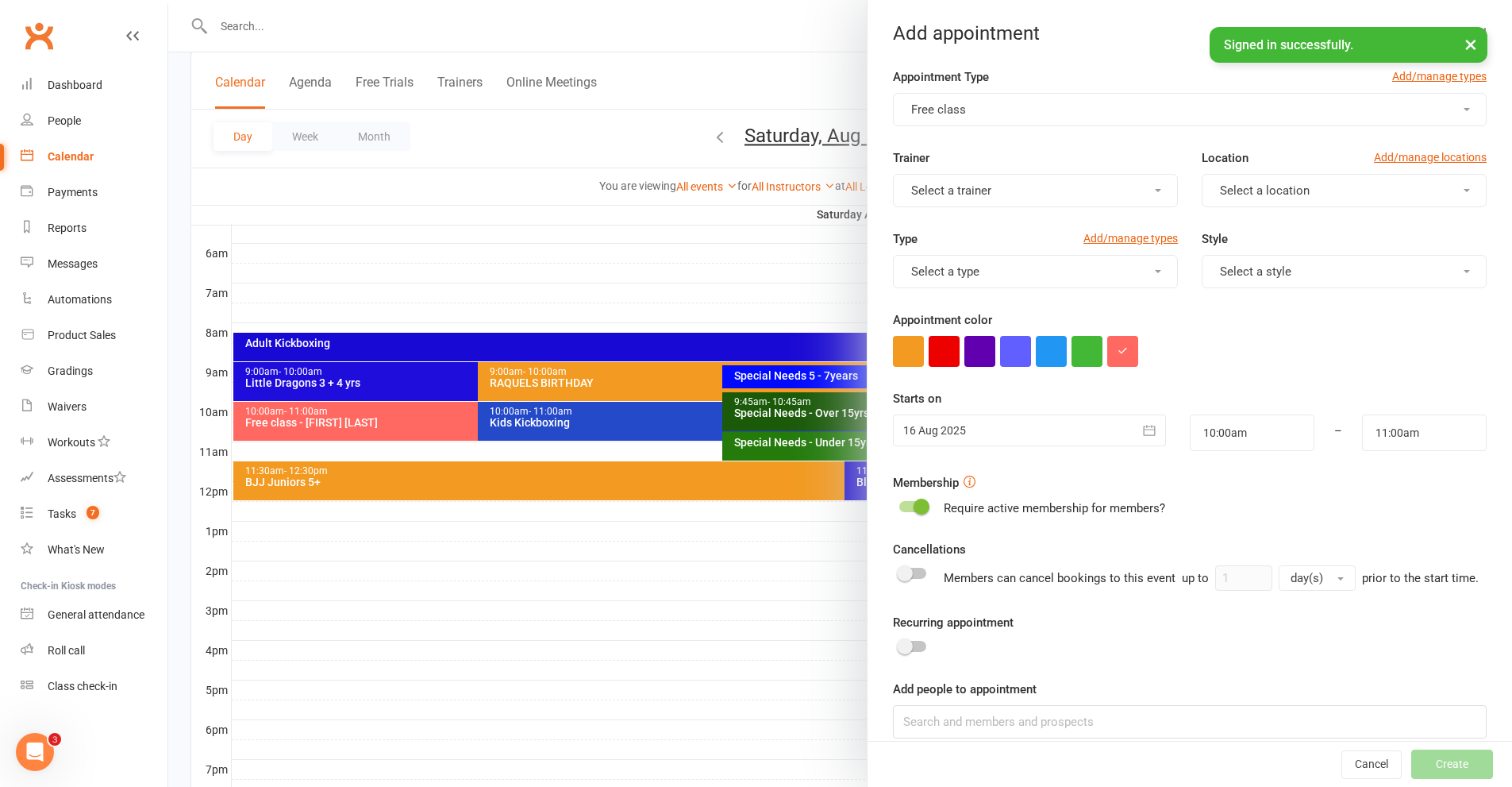click on "Select a location" at bounding box center (1344, 191) 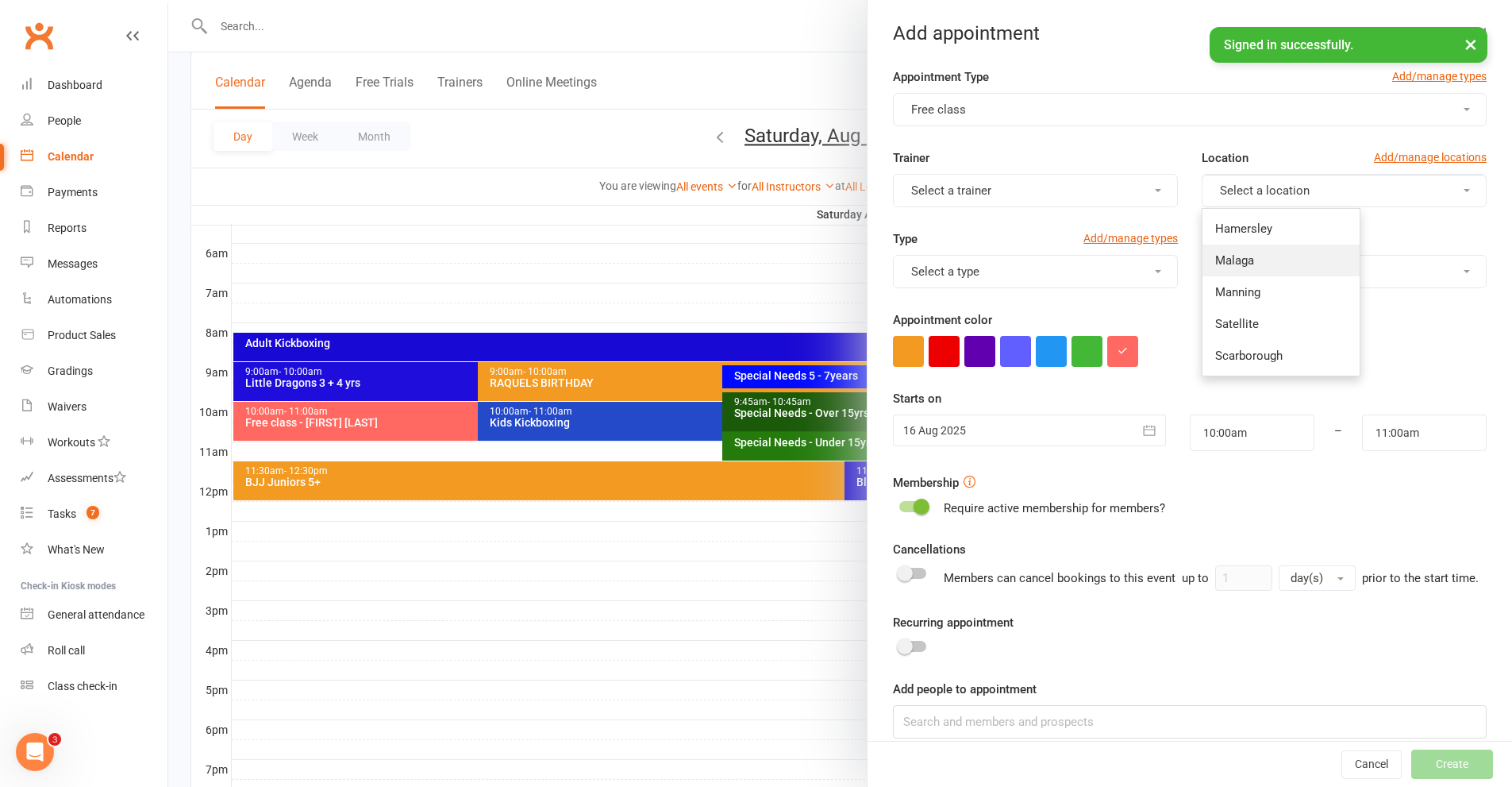 click on "Malaga" at bounding box center [1281, 260] 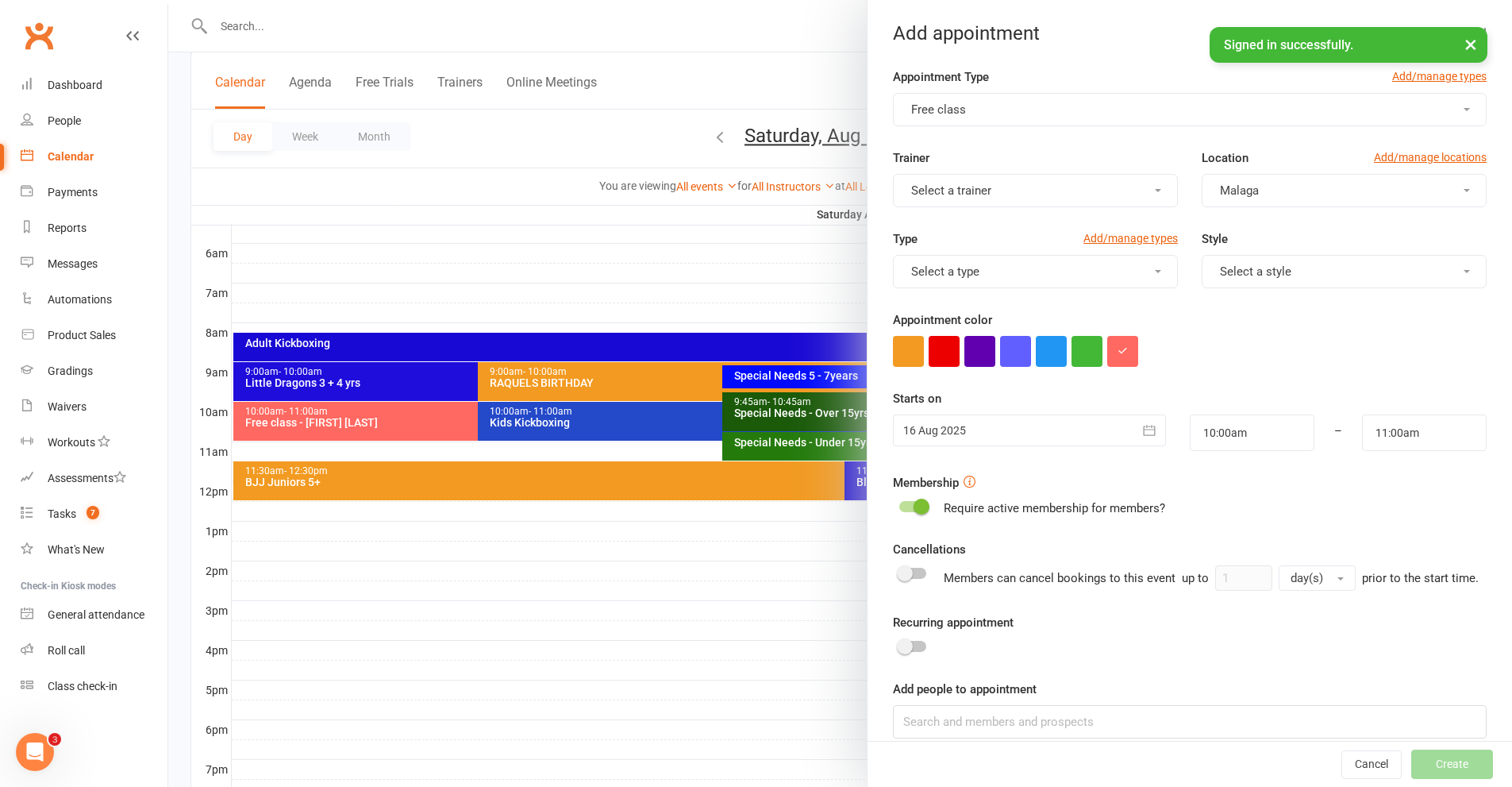 click on "Select a trainer" at bounding box center [951, 191] 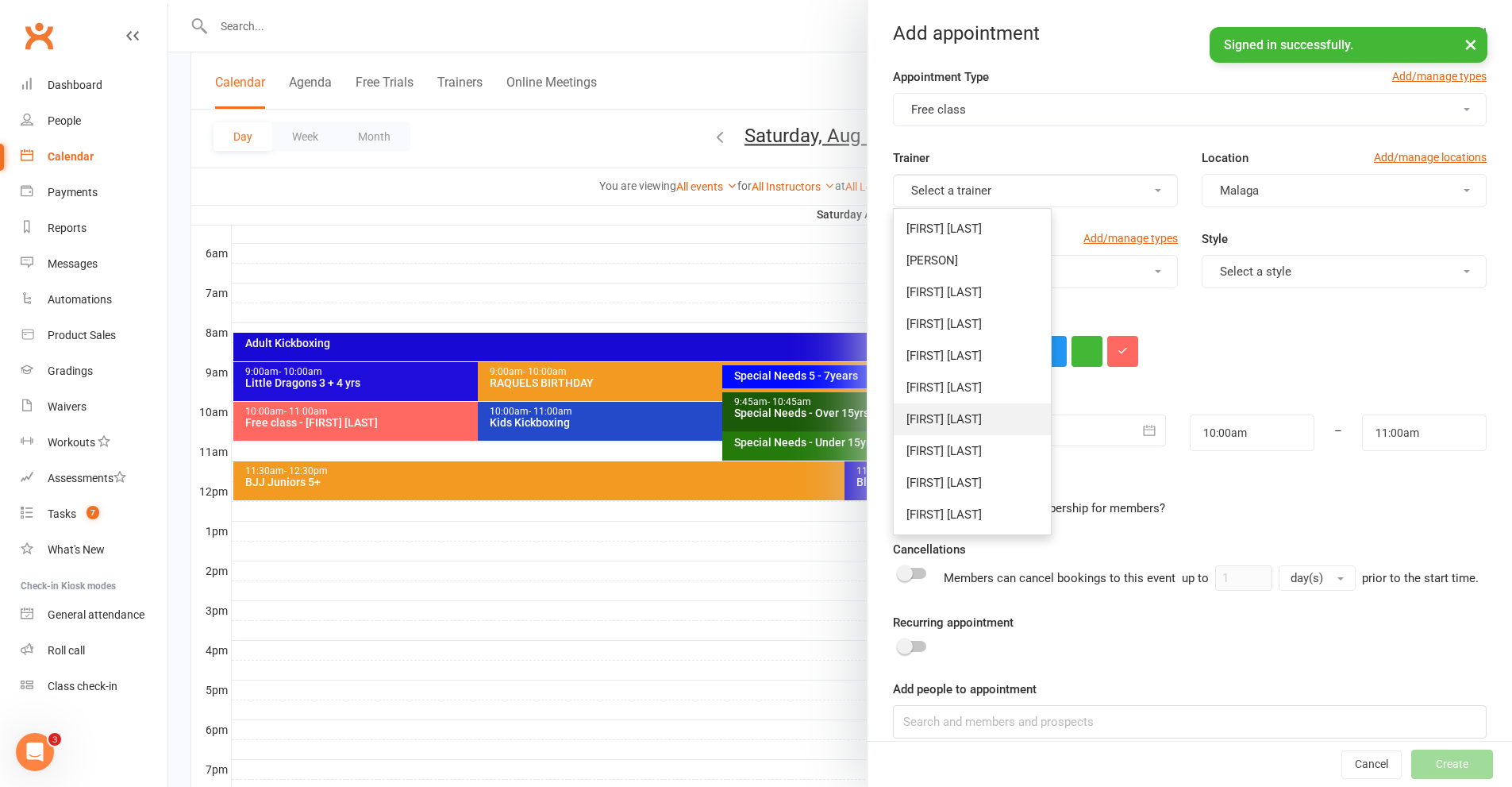 click on "[FIRST] [LAST]" at bounding box center [944, 419] 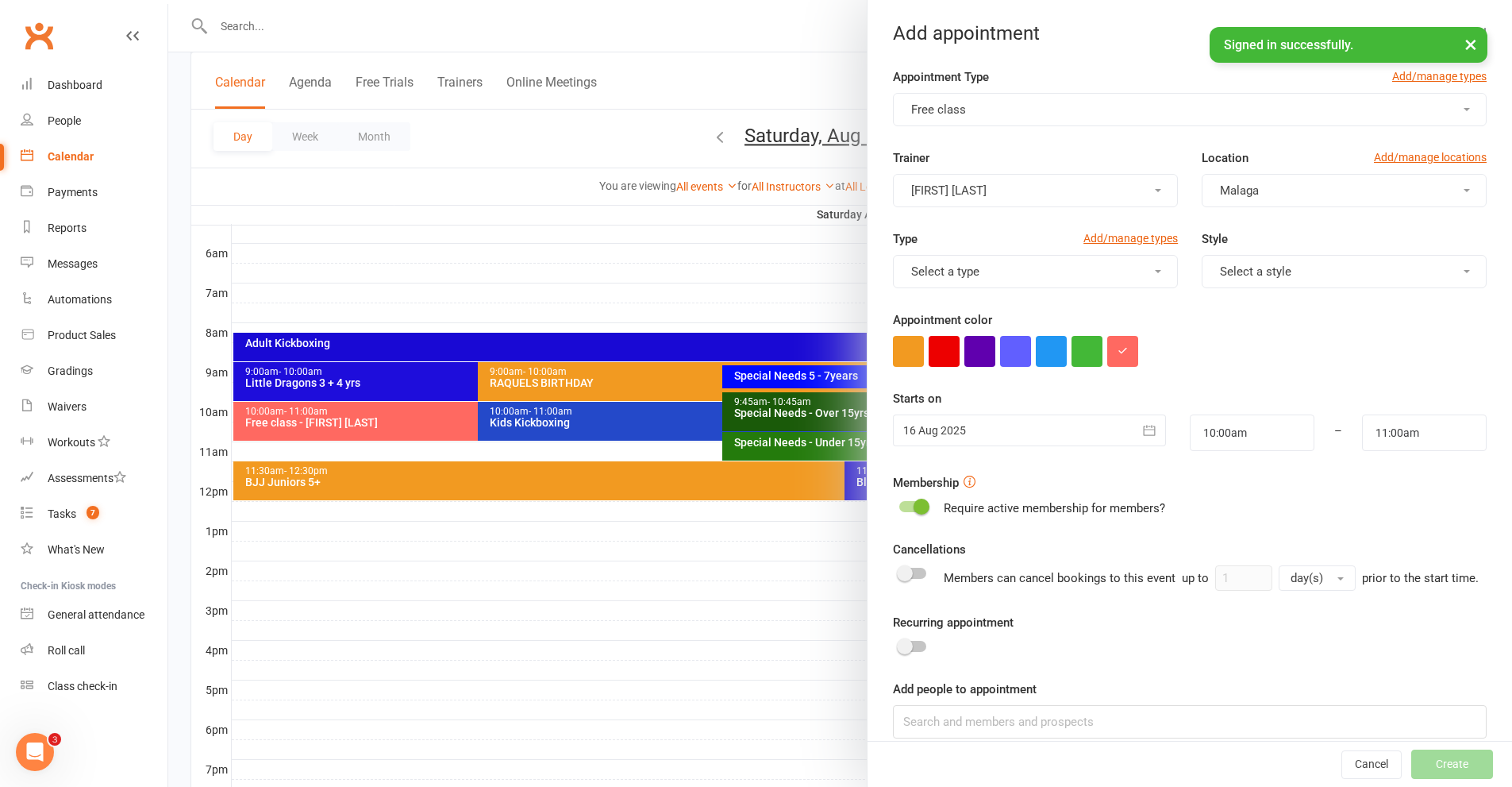 click on "Select a type" at bounding box center (945, 272) 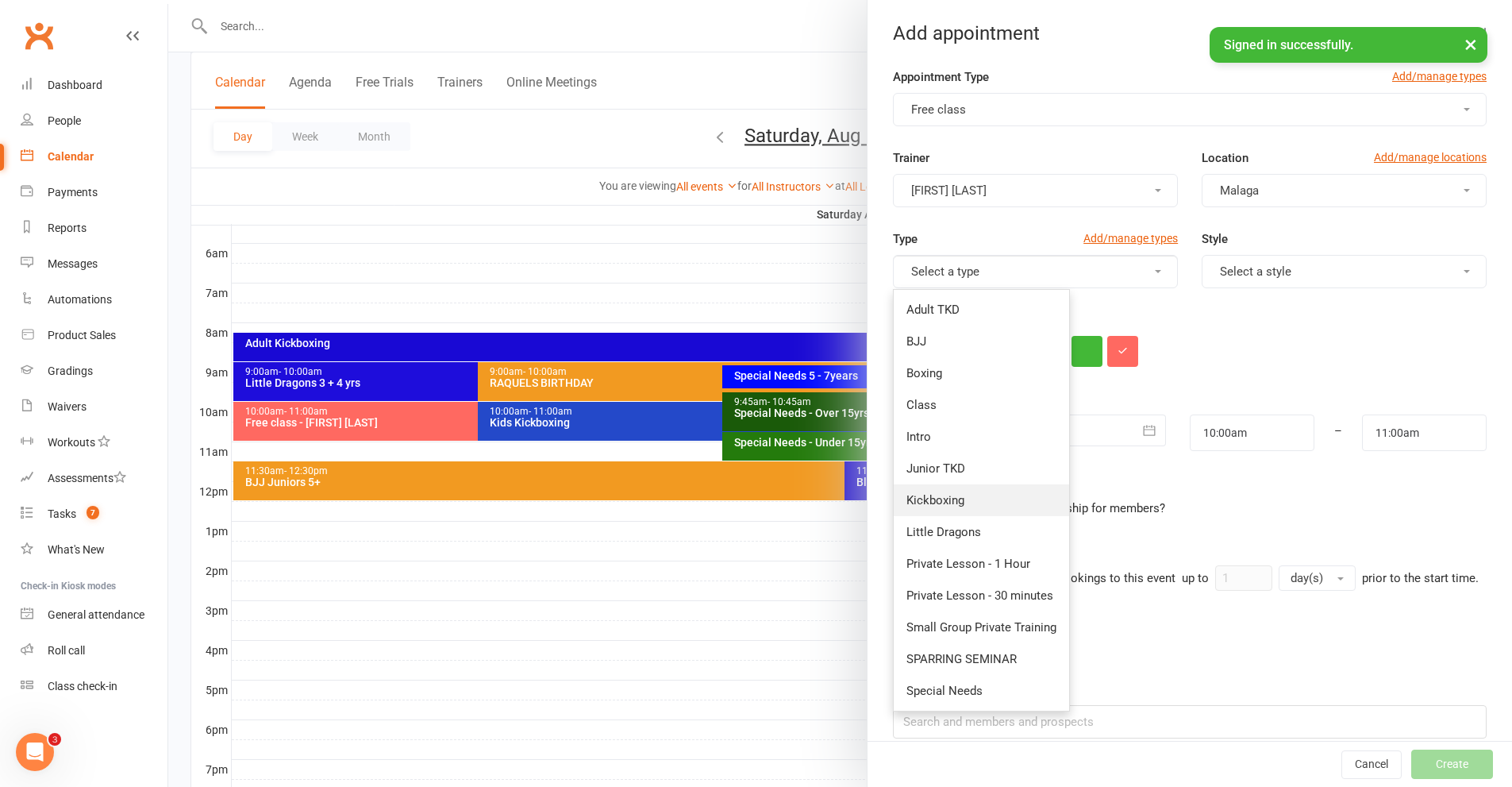 click on "Kickboxing" at bounding box center (935, 500) 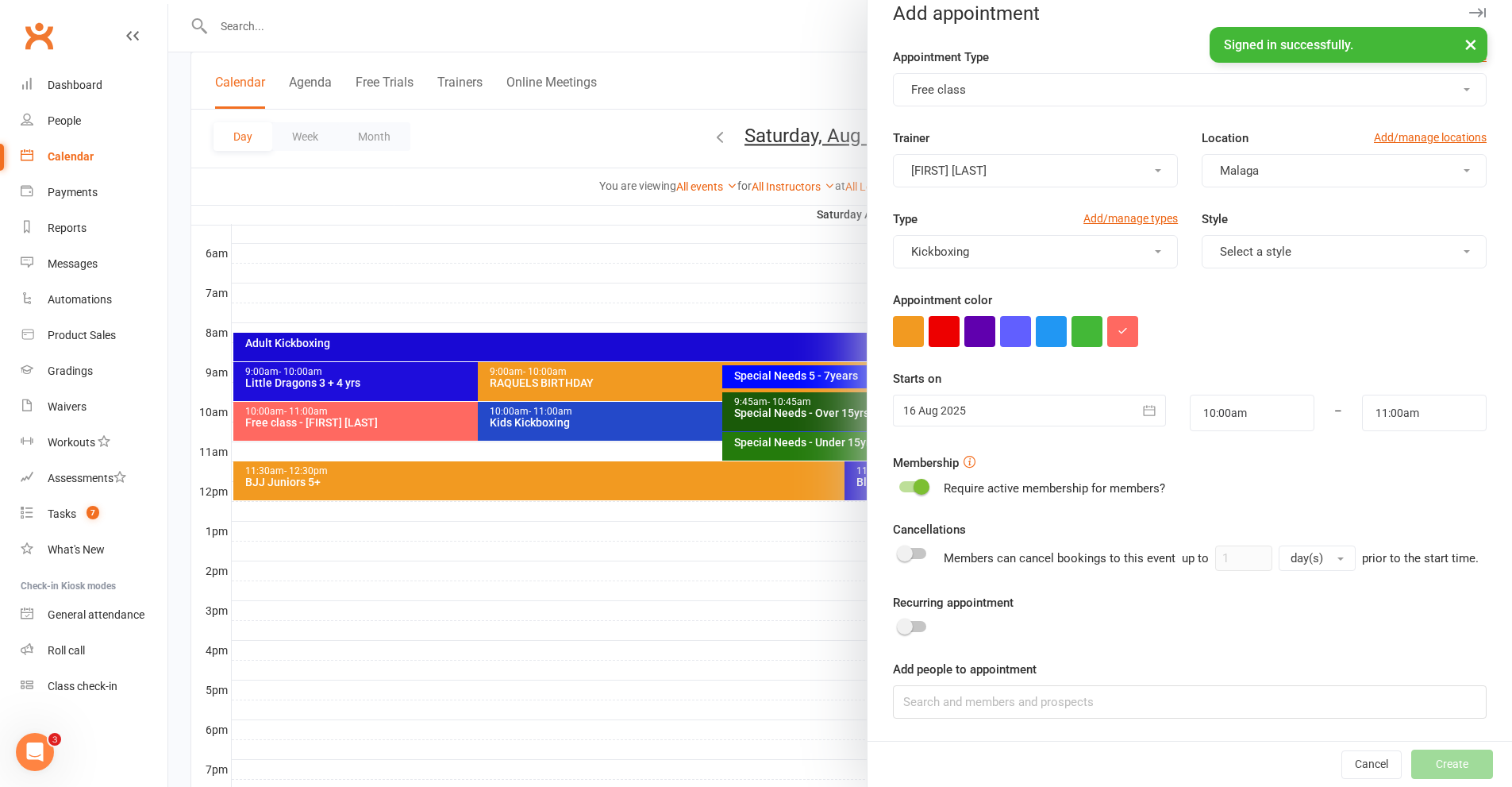 scroll, scrollTop: 39, scrollLeft: 0, axis: vertical 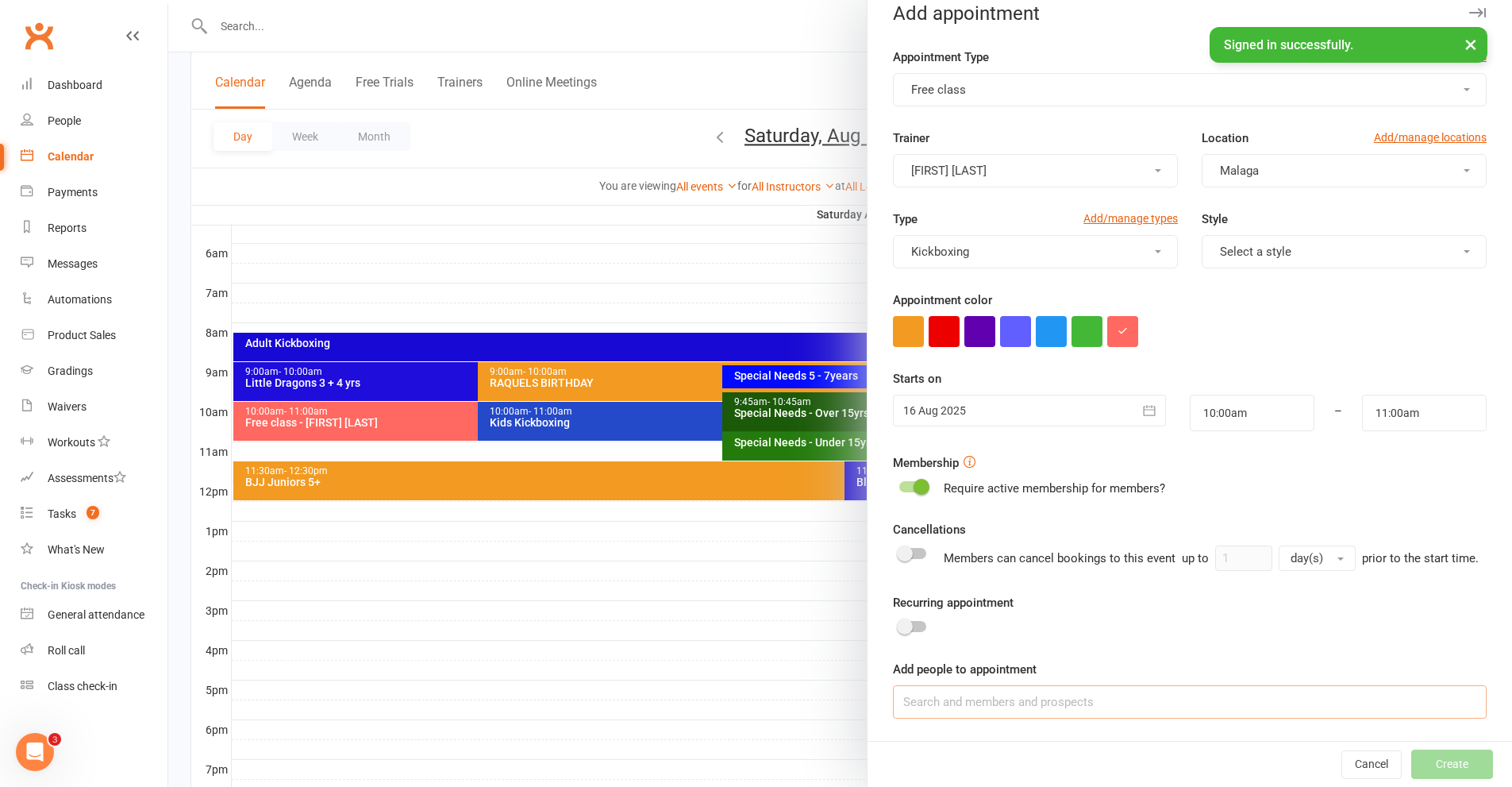 click at bounding box center [1190, 702] 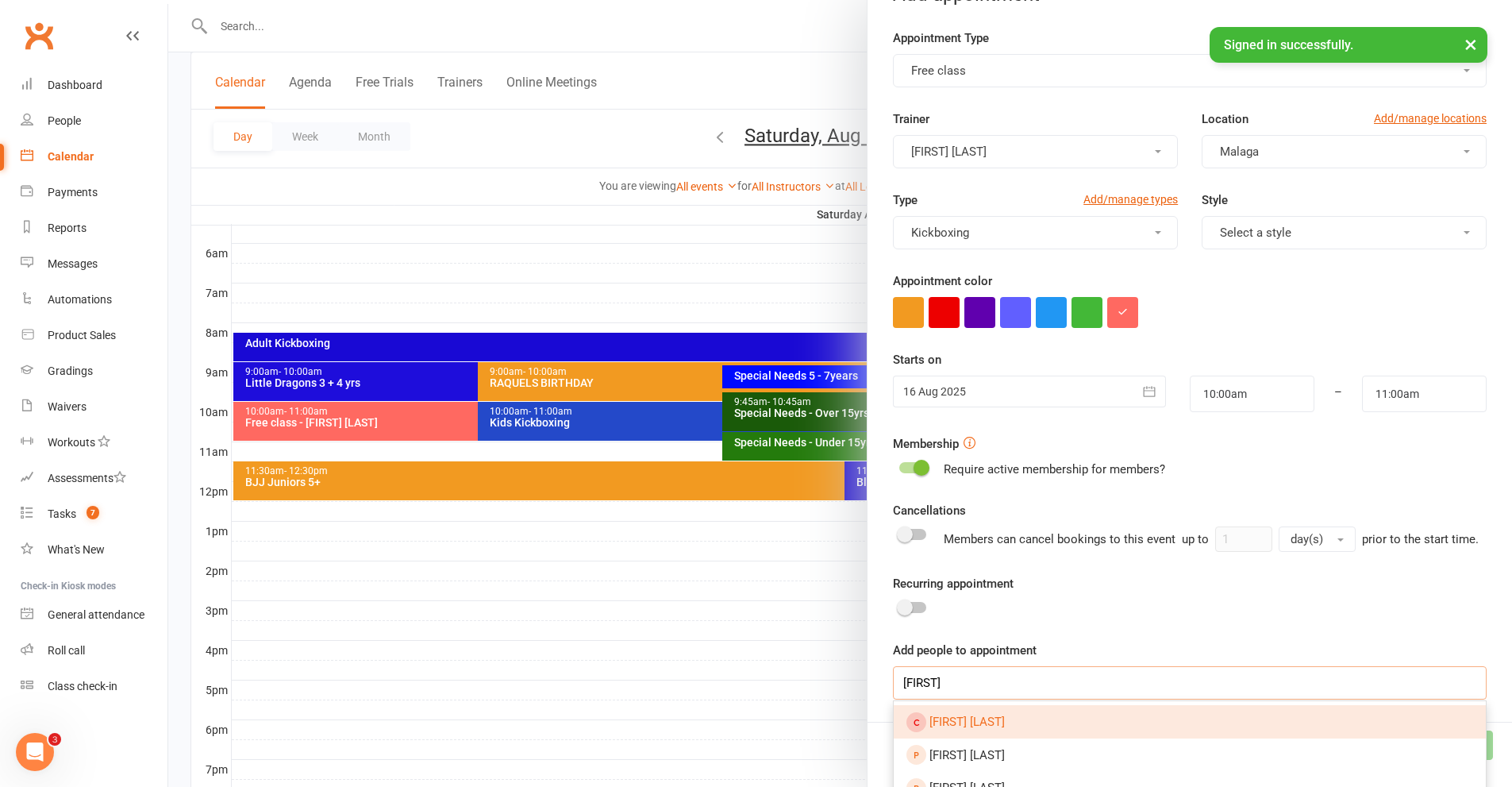 click on "[FIRST]" at bounding box center [1190, 683] 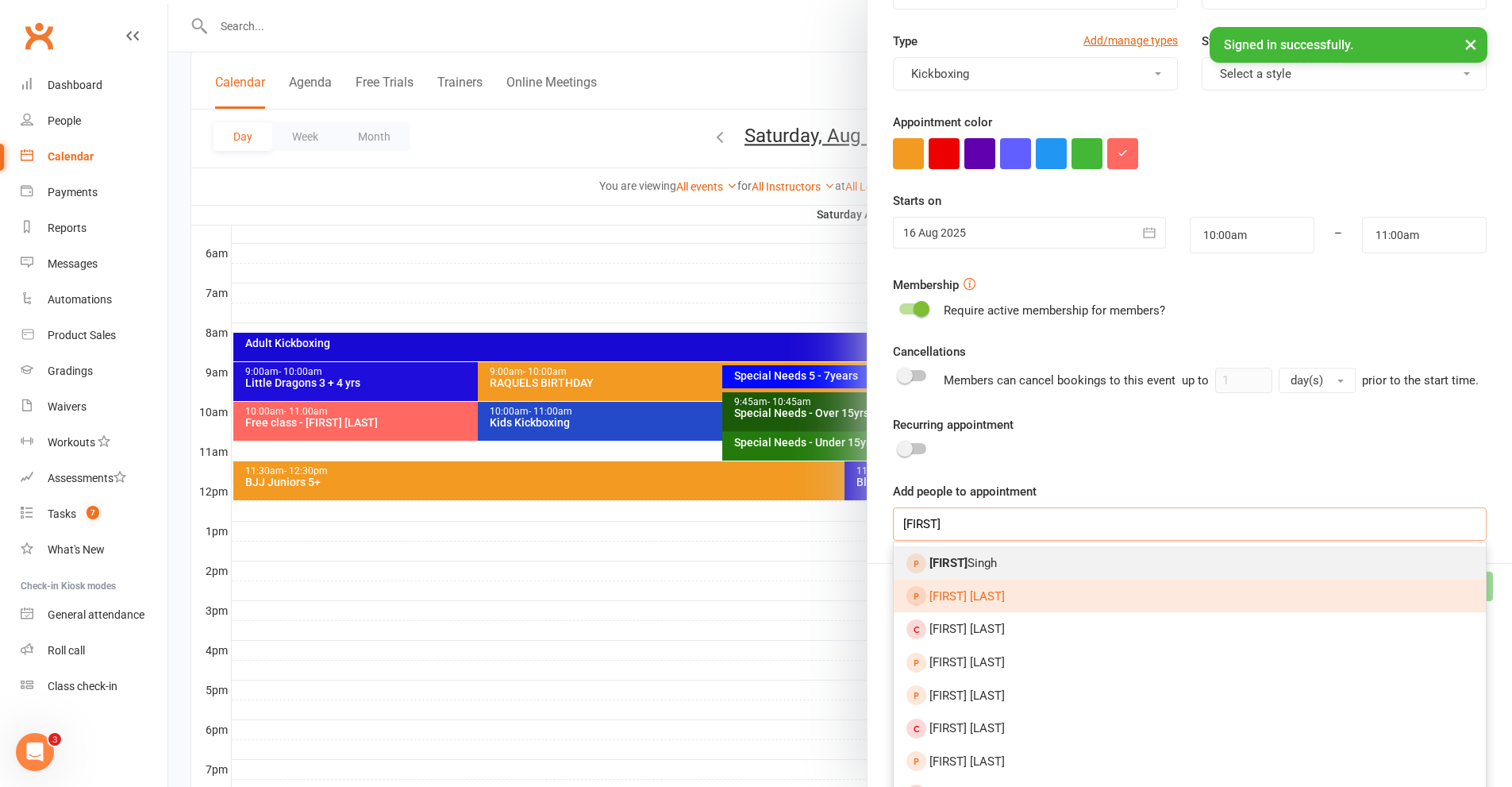 type on "[FIRST]" 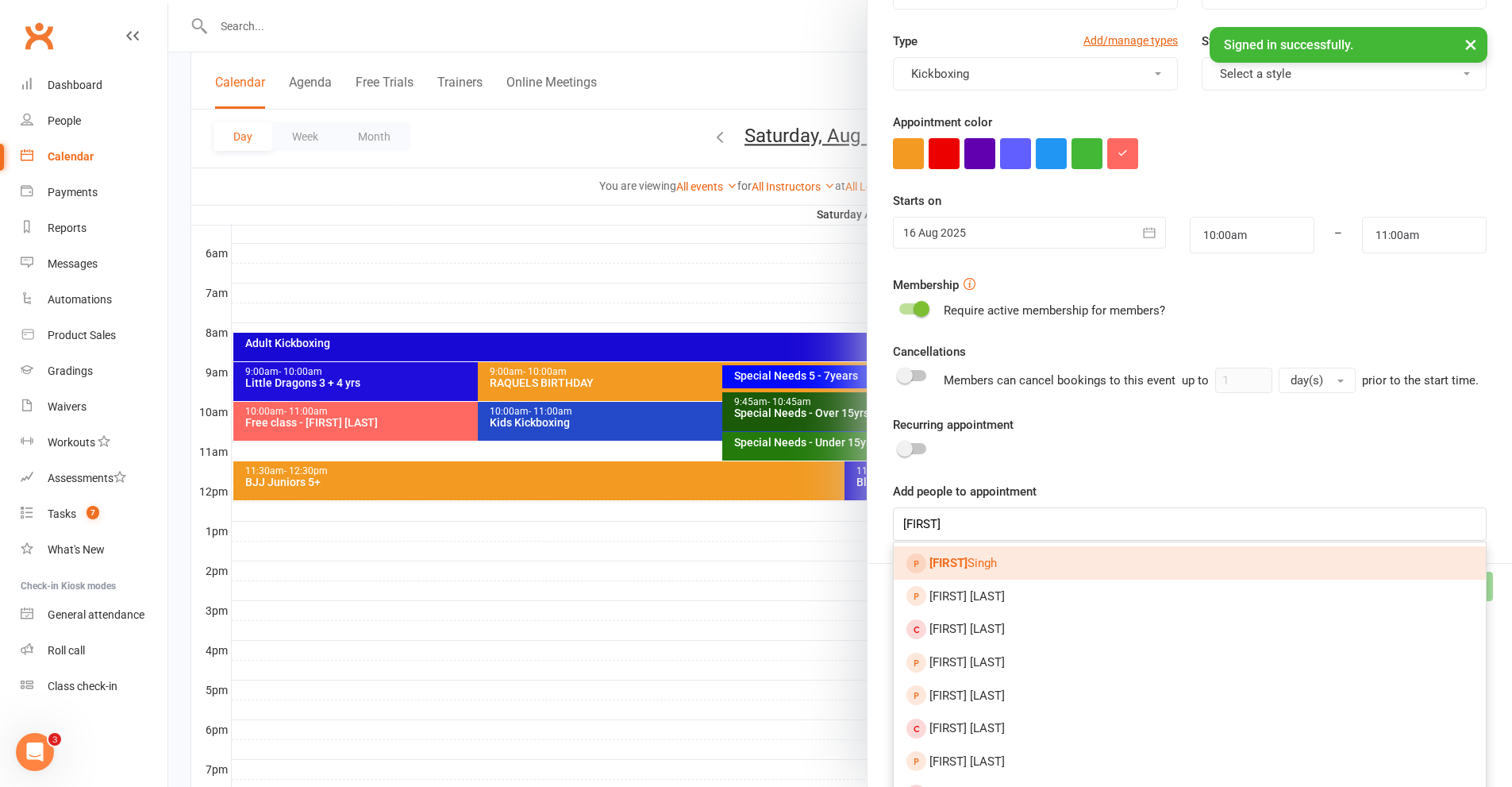 click on "[FIRST] [LAST]" at bounding box center [1190, 563] 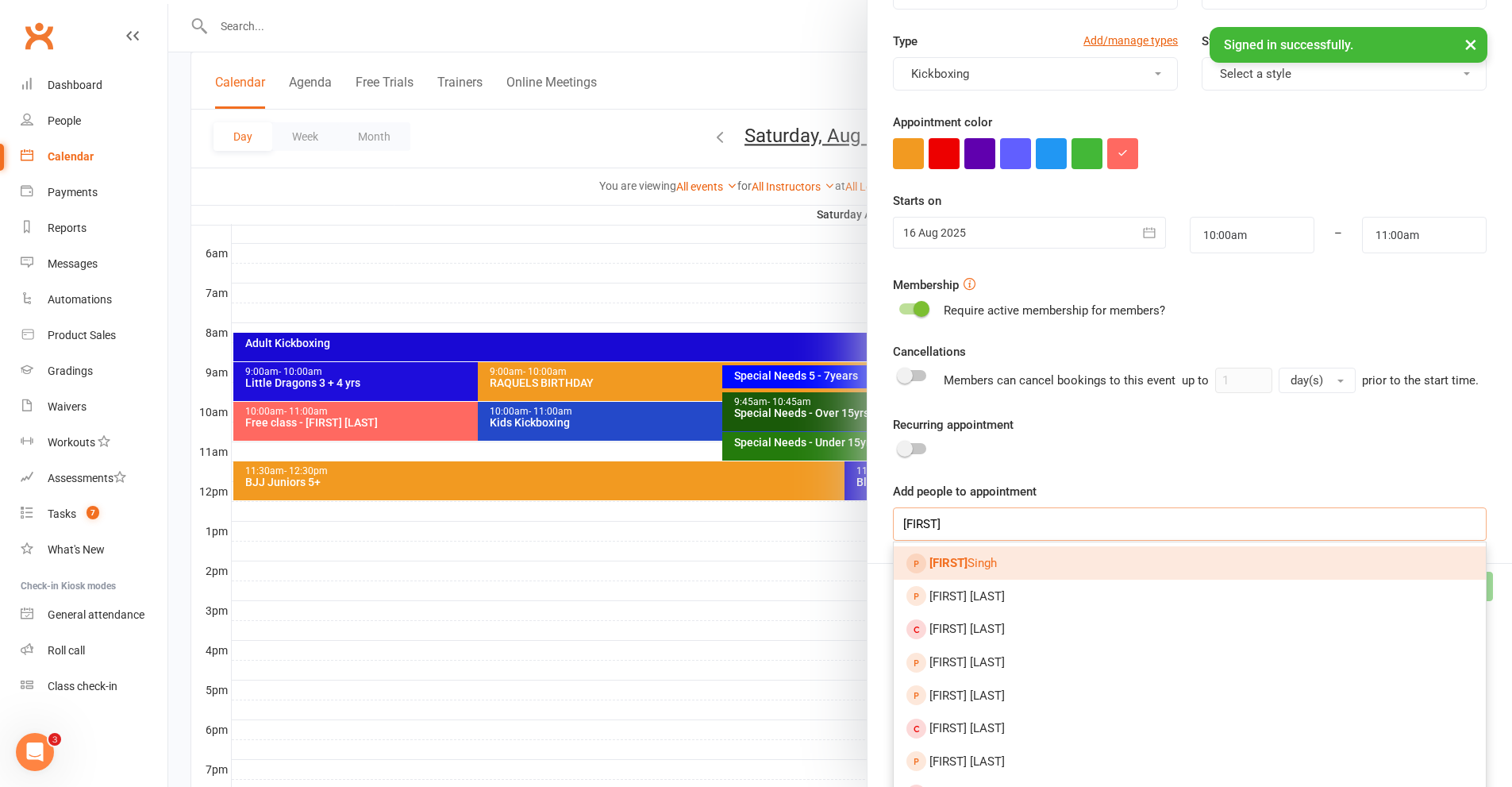 type 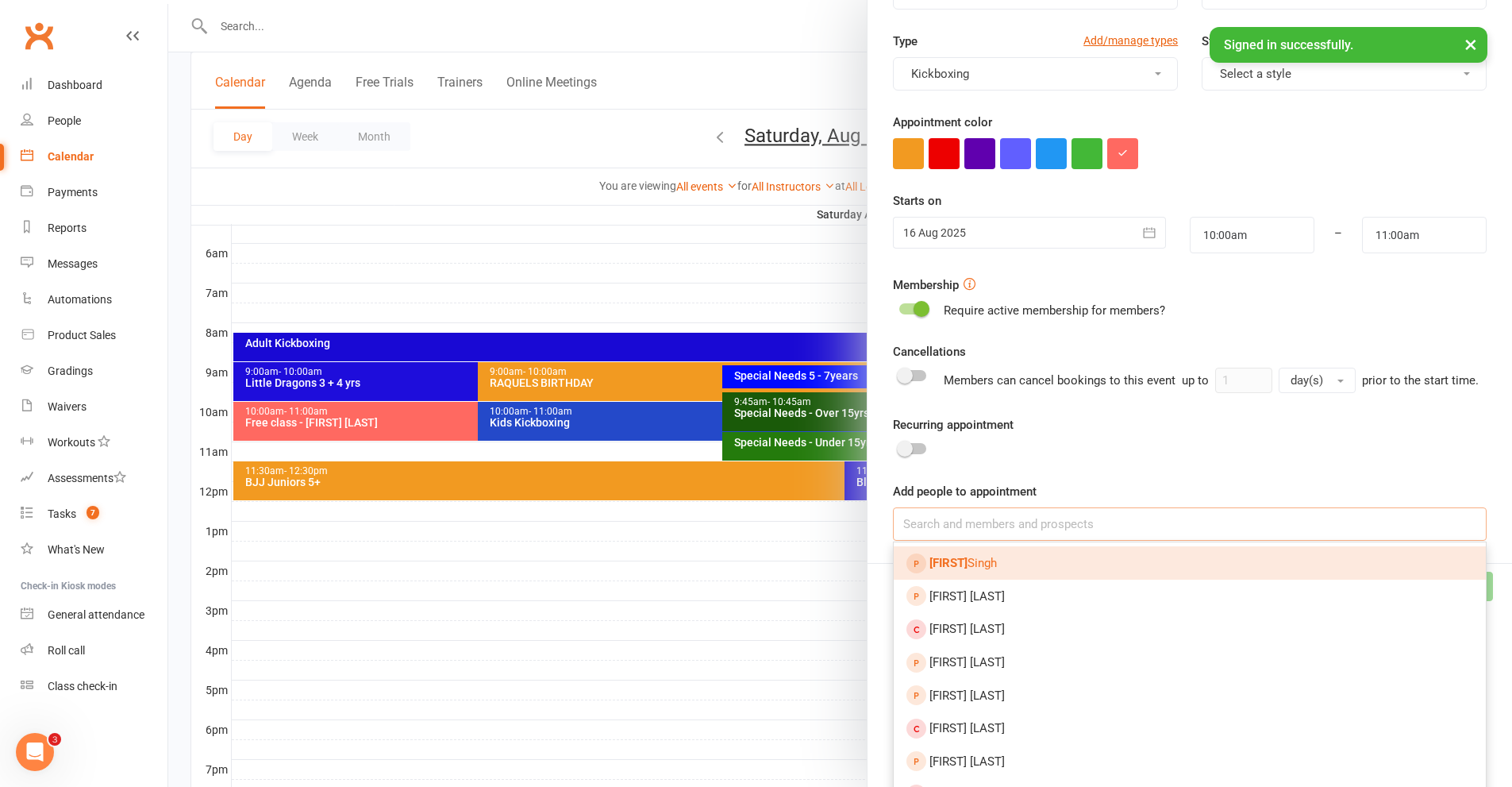 scroll, scrollTop: 83, scrollLeft: 0, axis: vertical 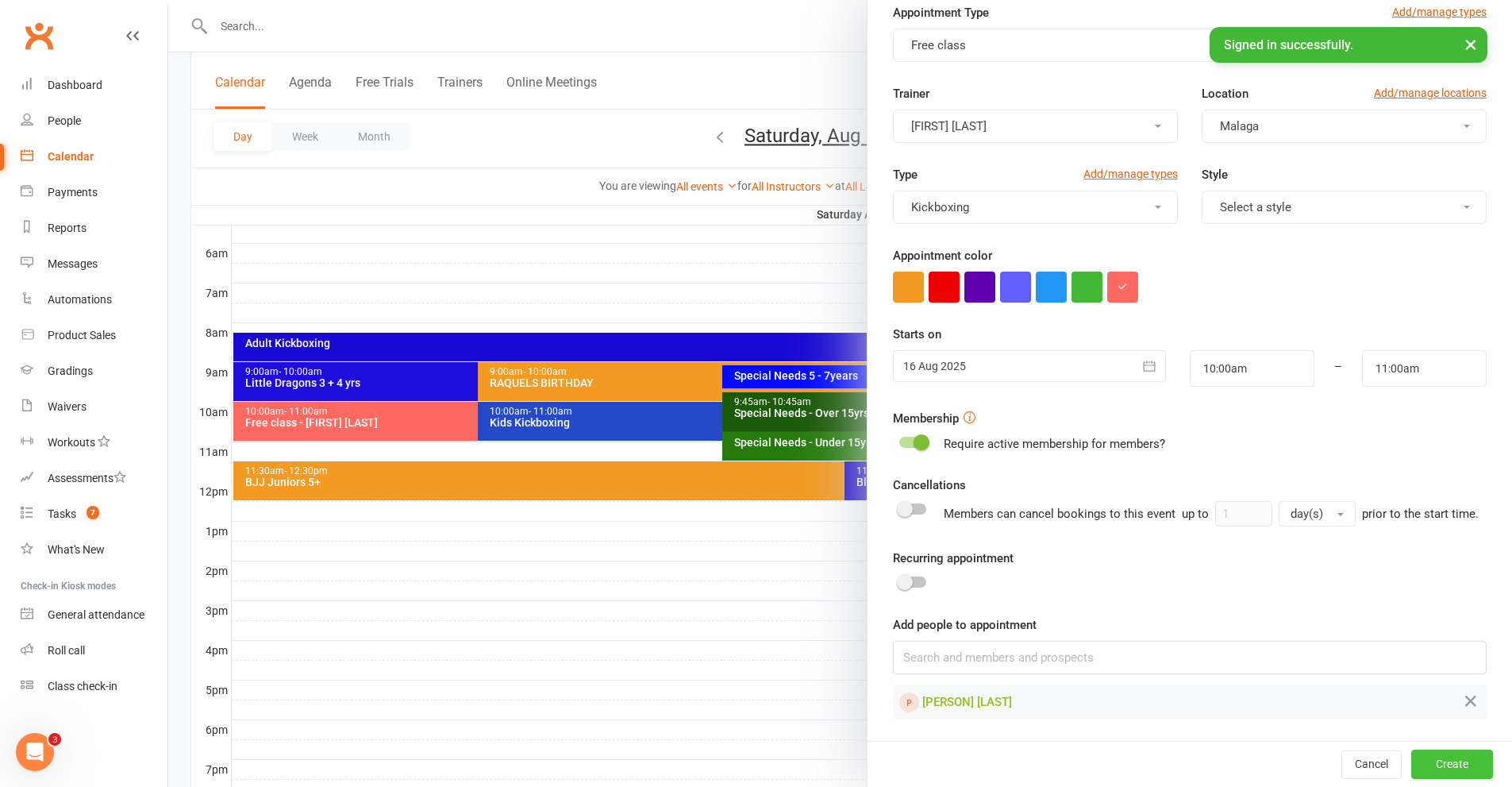 click on "Create" at bounding box center (1452, 764) 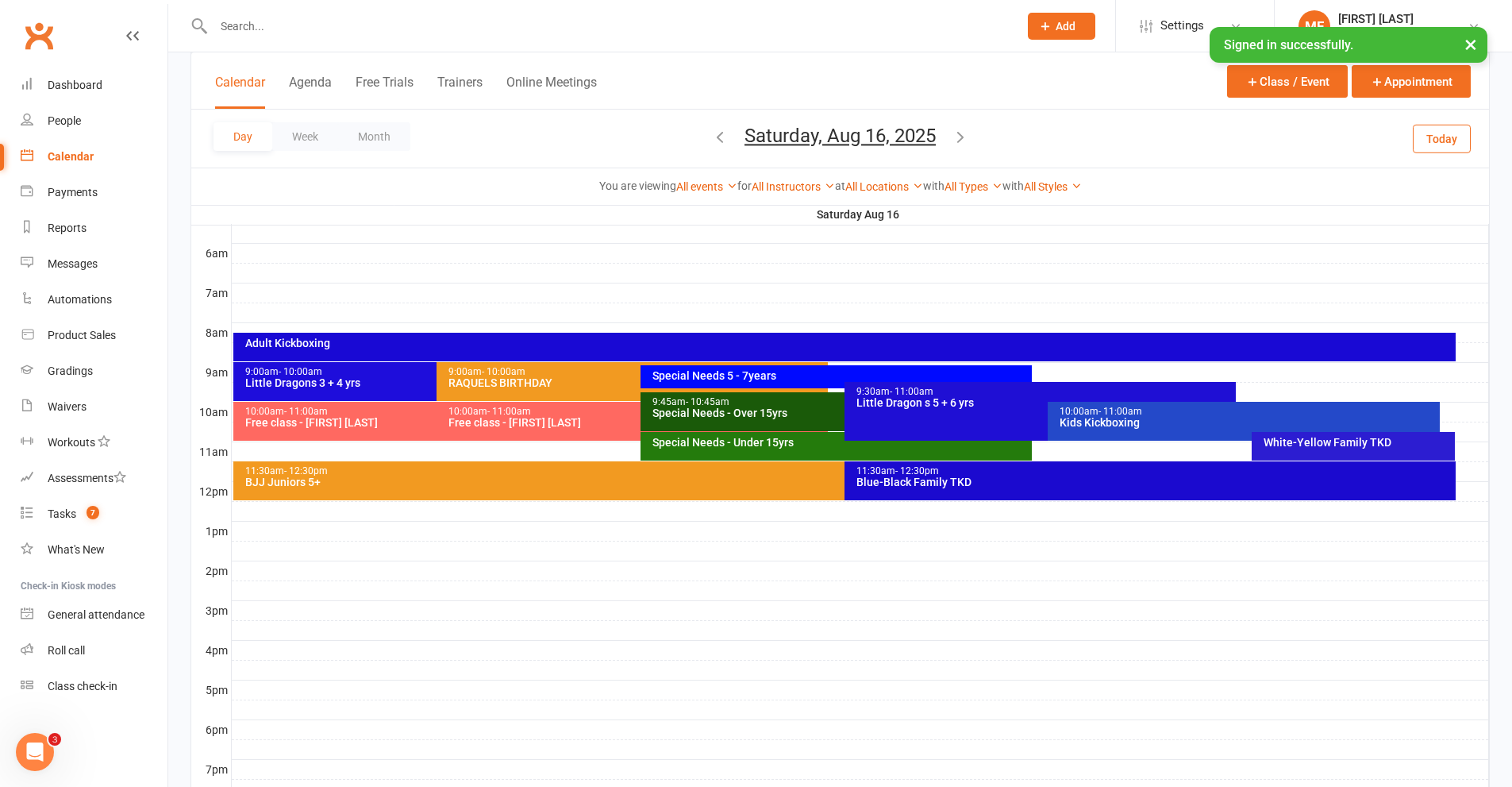 drag, startPoint x: 422, startPoint y: 8, endPoint x: 416, endPoint y: 17, distance: 10.816654 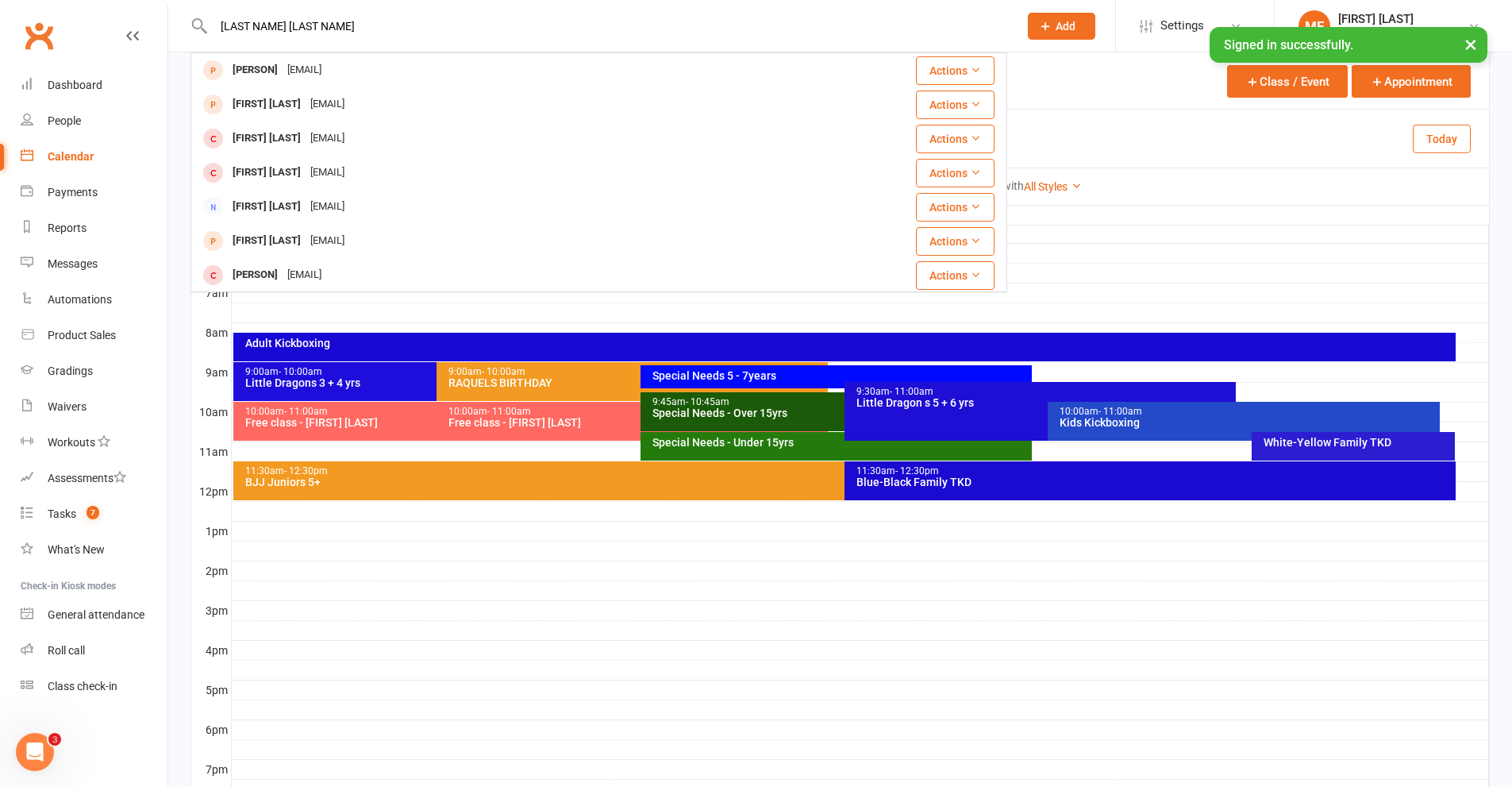 type on "[LAST NAME] [LAST NAME]" 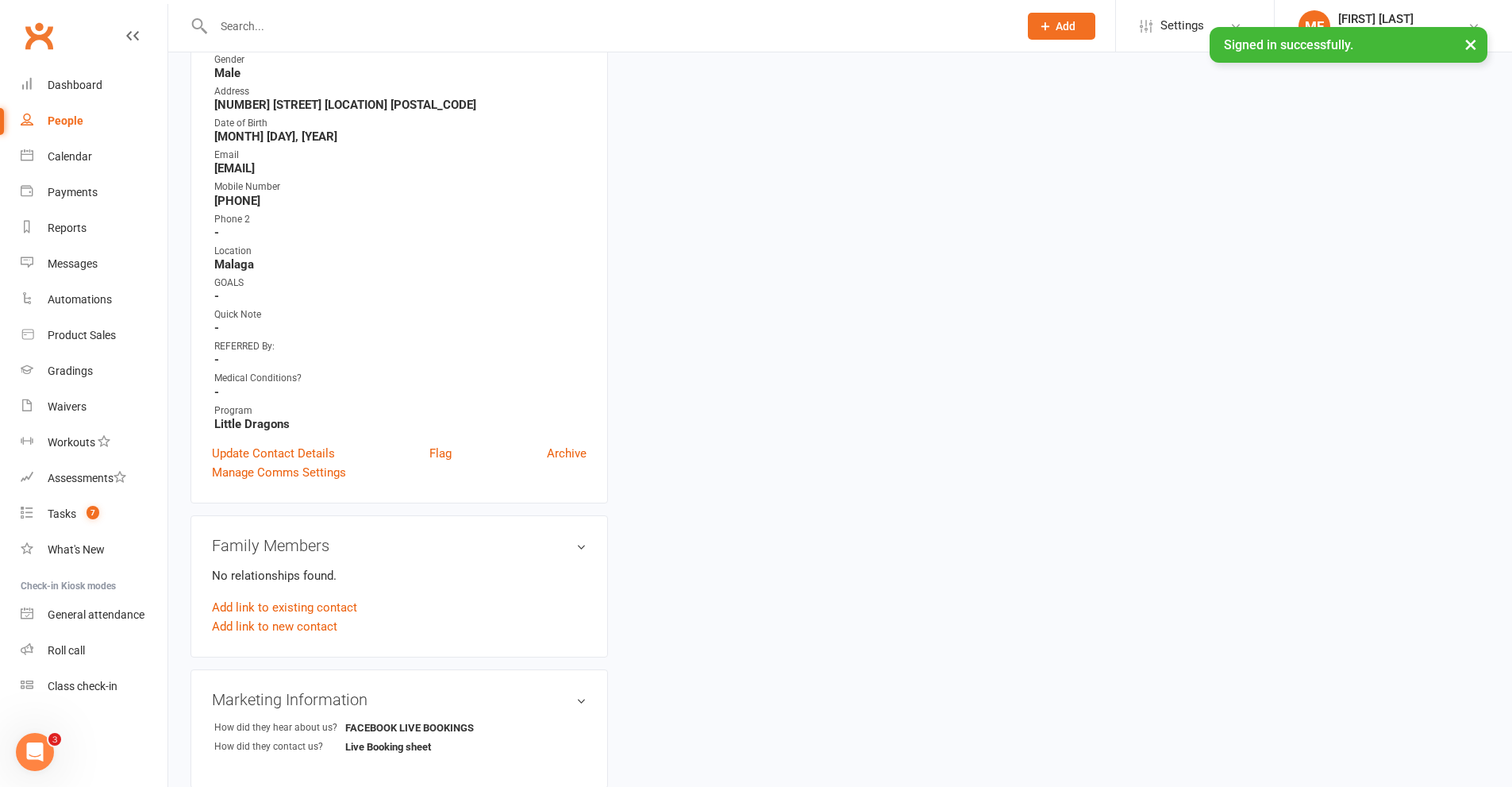 scroll, scrollTop: 0, scrollLeft: 0, axis: both 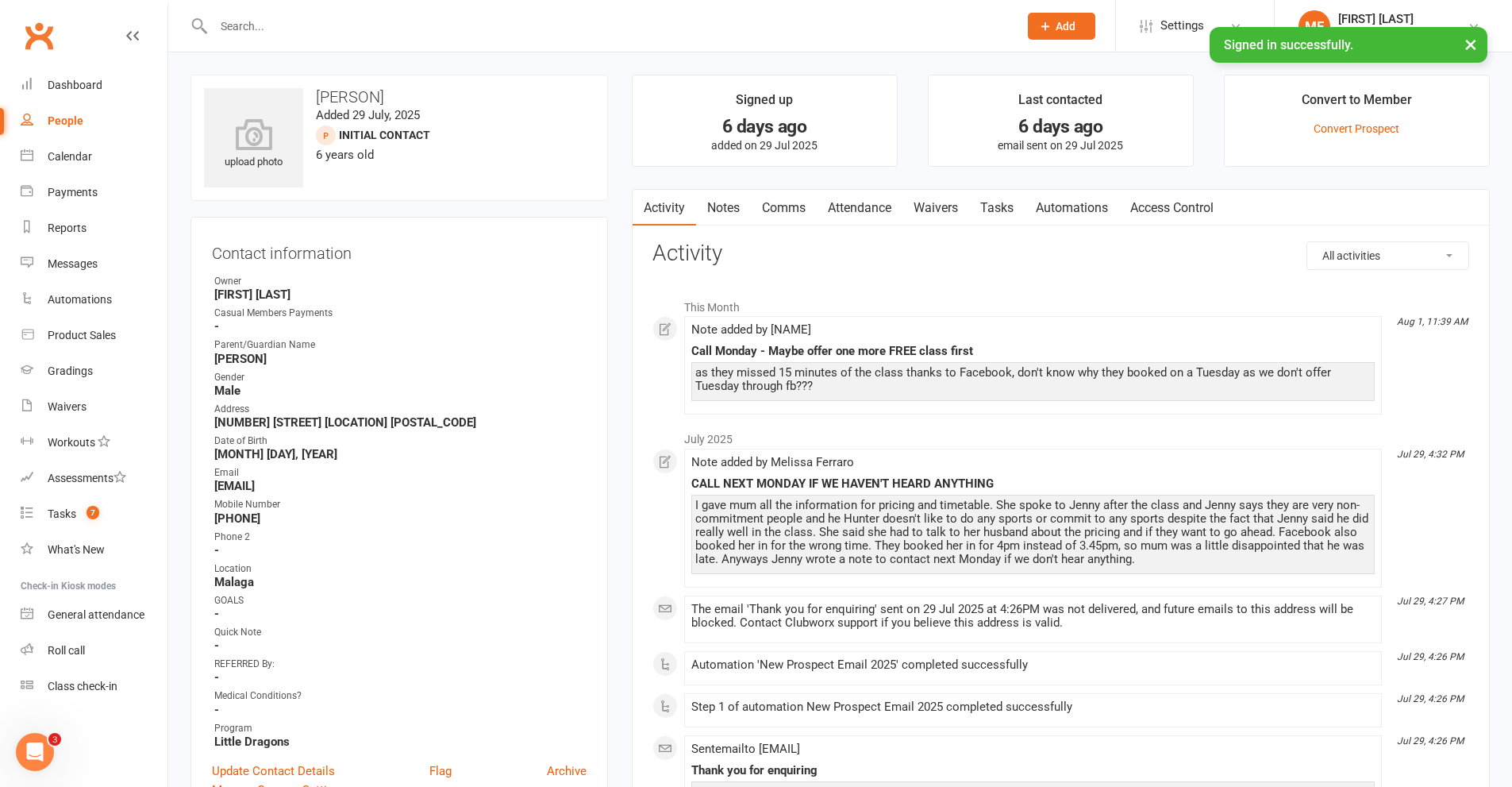 click on "Notes" at bounding box center [723, 208] 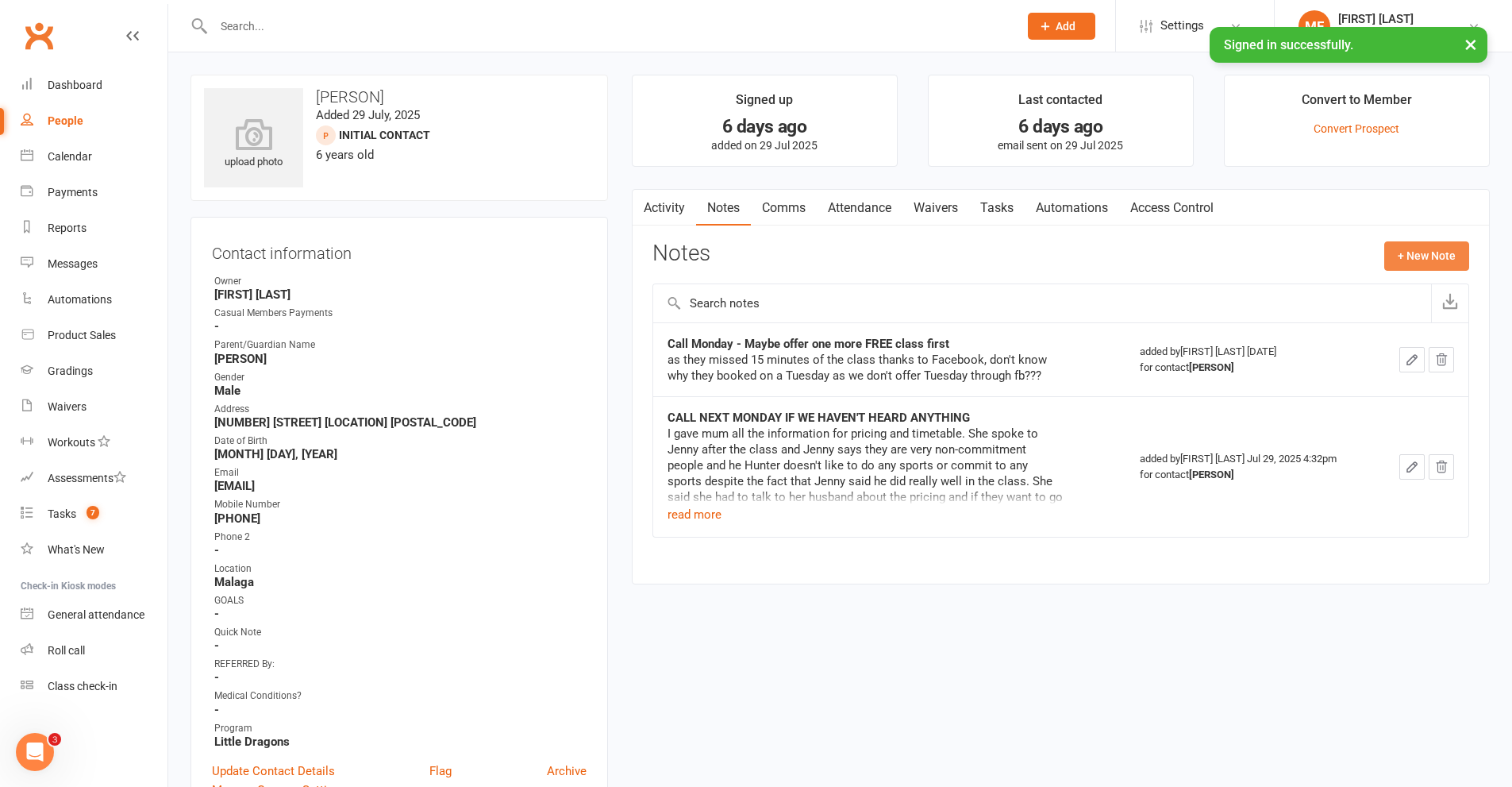 click on "+ New Note" at bounding box center (1426, 256) 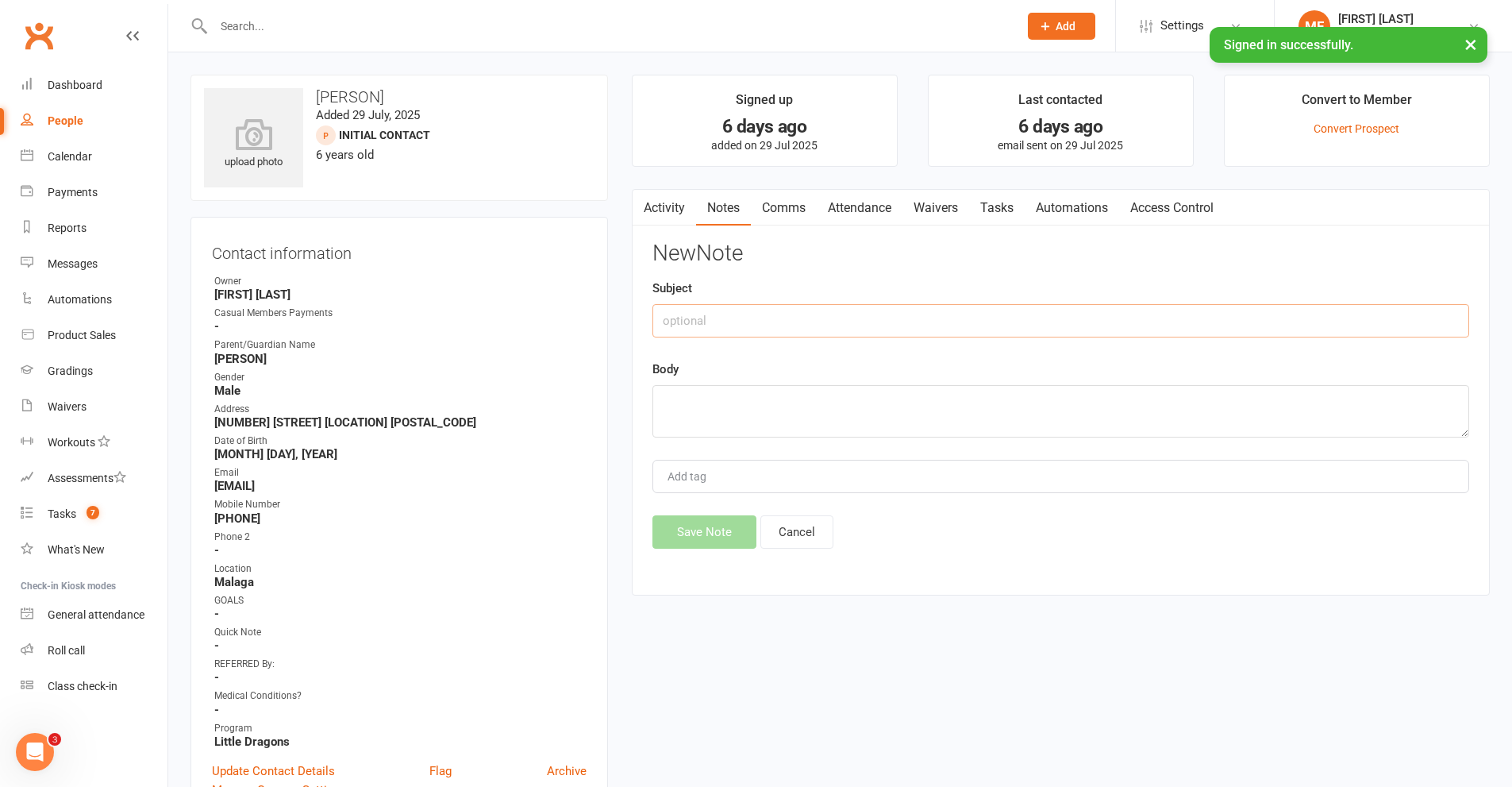 click at bounding box center (1060, 321) 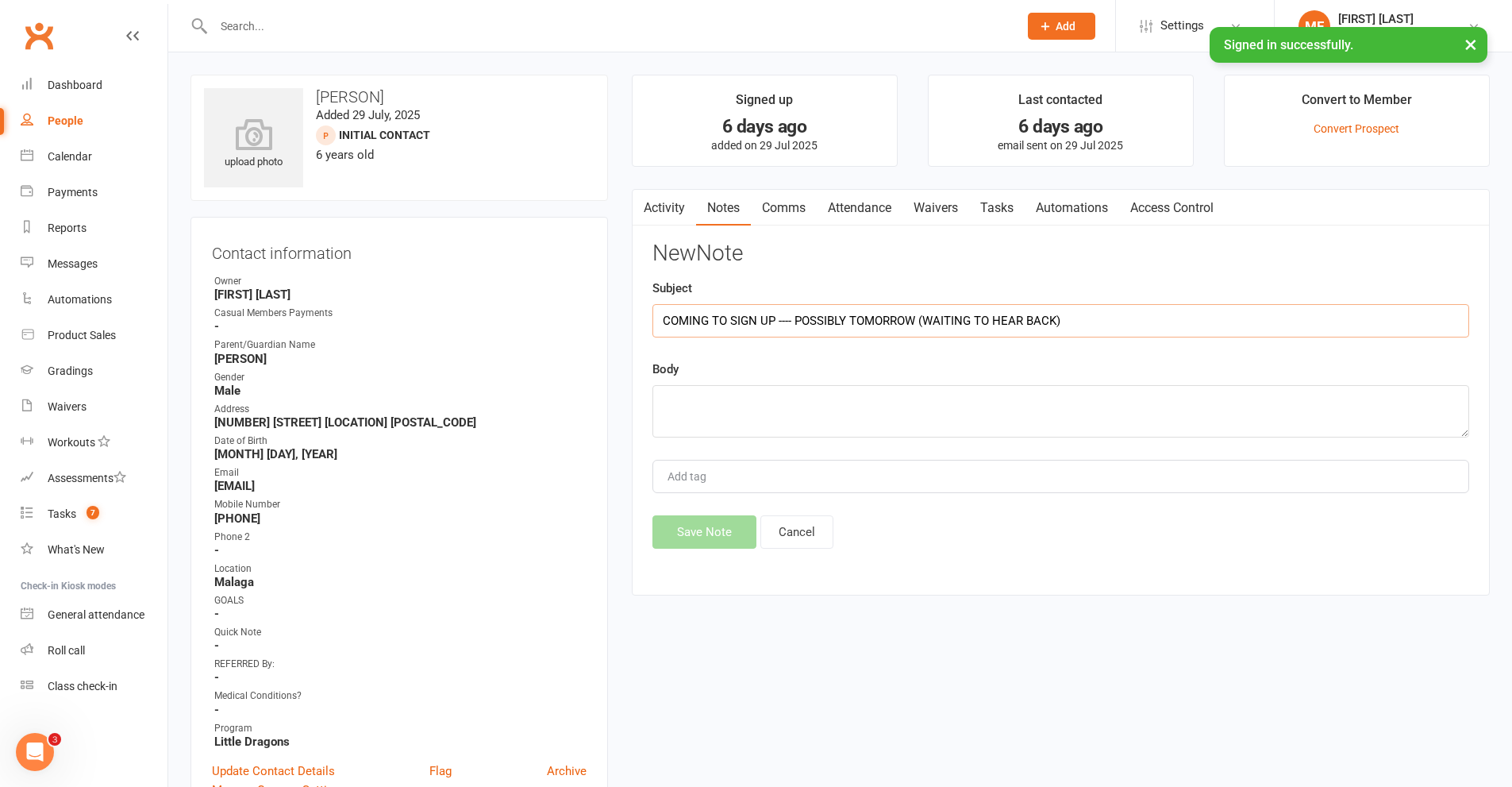 type on "COMING TO SIGN UP ---- POSSIBLY TOMORROW (WAITING TO HEAR BACK)" 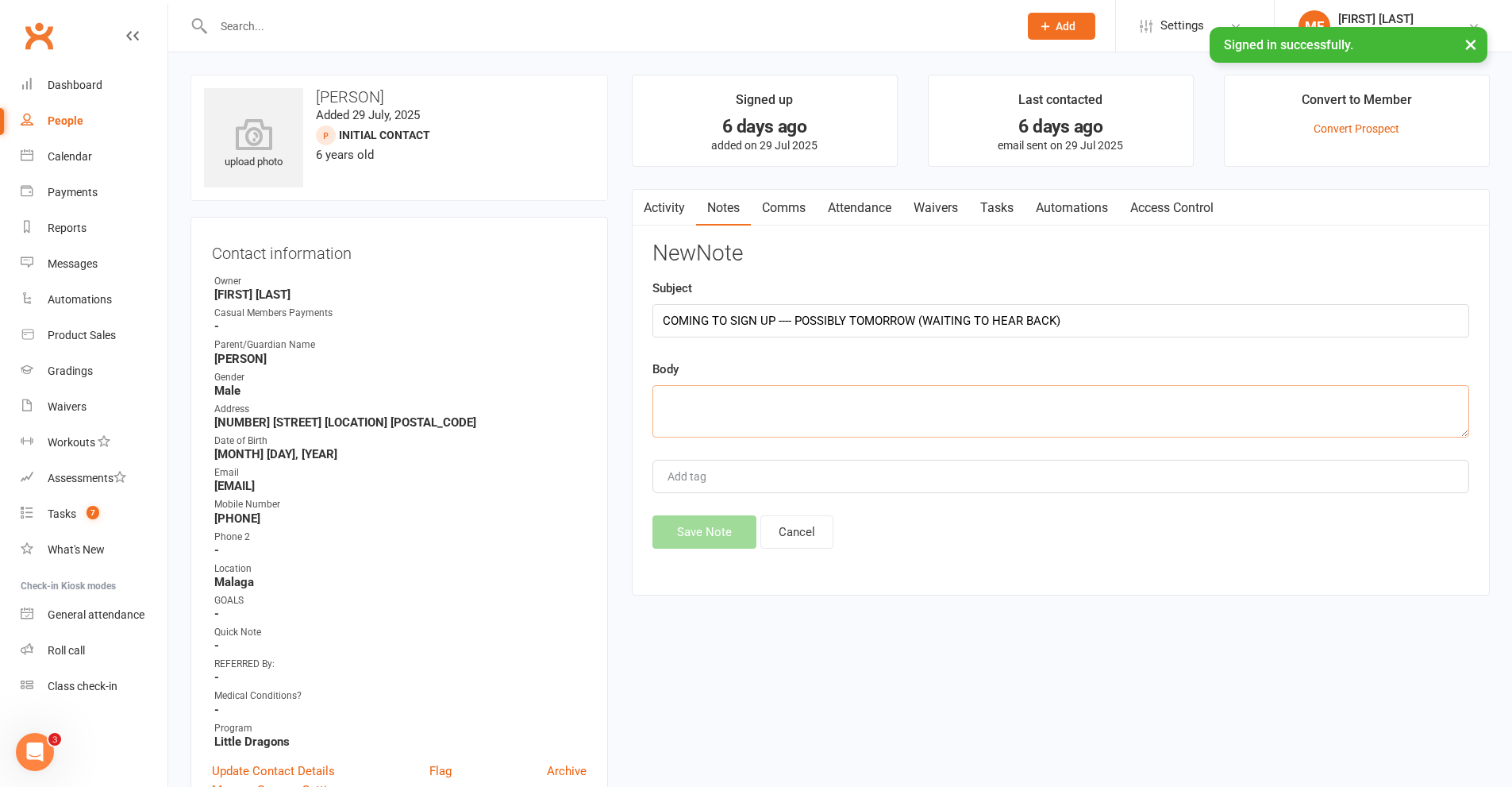 paste on "Hey there.
I brought in [PERSON] last Tuesday.
I would love to get him signed up.
Thanks
[PERSON]
Sent from my iPhone
[PHONE]
Hi [PERSON], that’s great. Would you like to bring him in tomorrow at 3.45pm?
Kind Regards
Mel
Program Director" 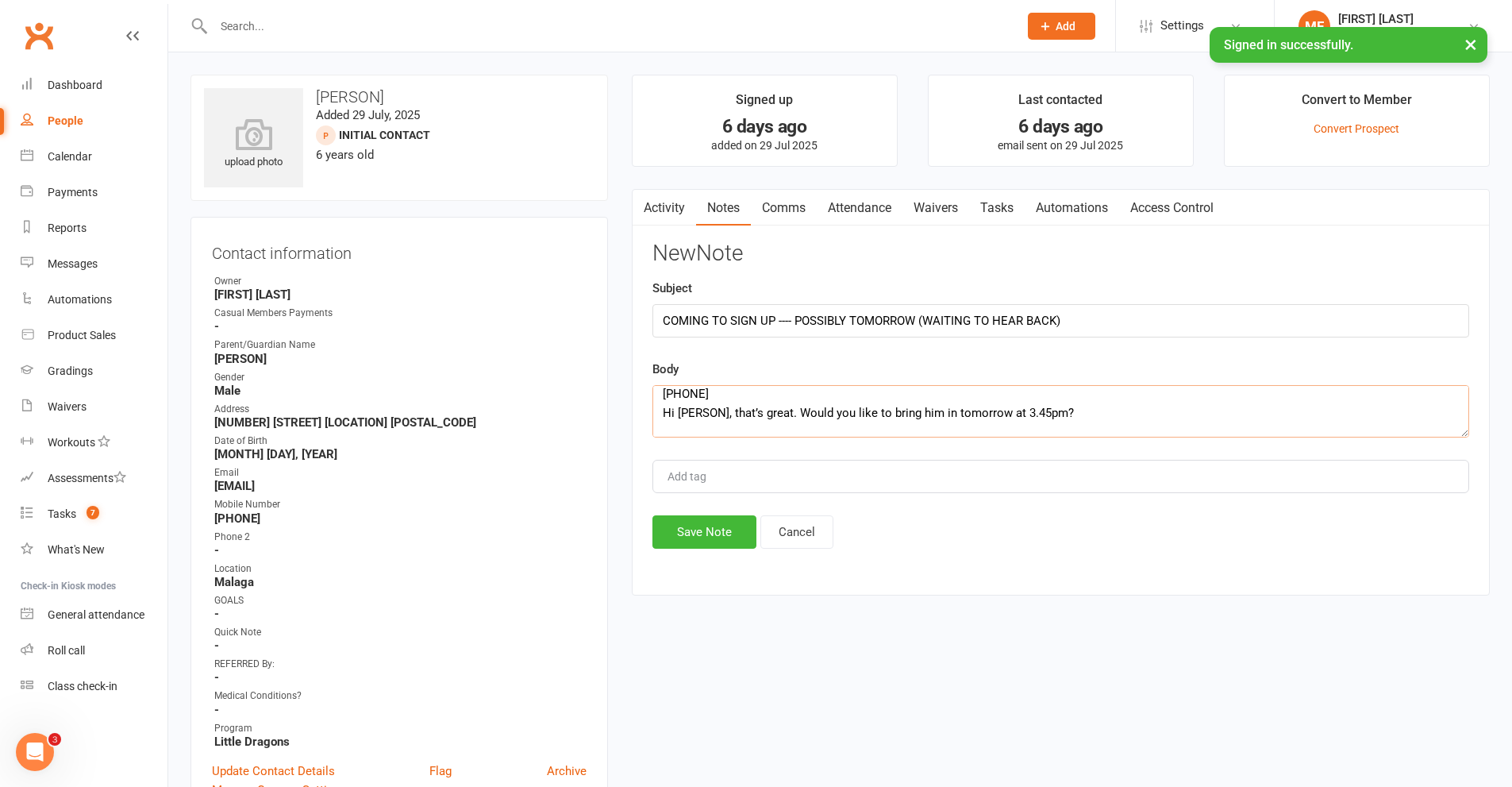 scroll, scrollTop: 182, scrollLeft: 0, axis: vertical 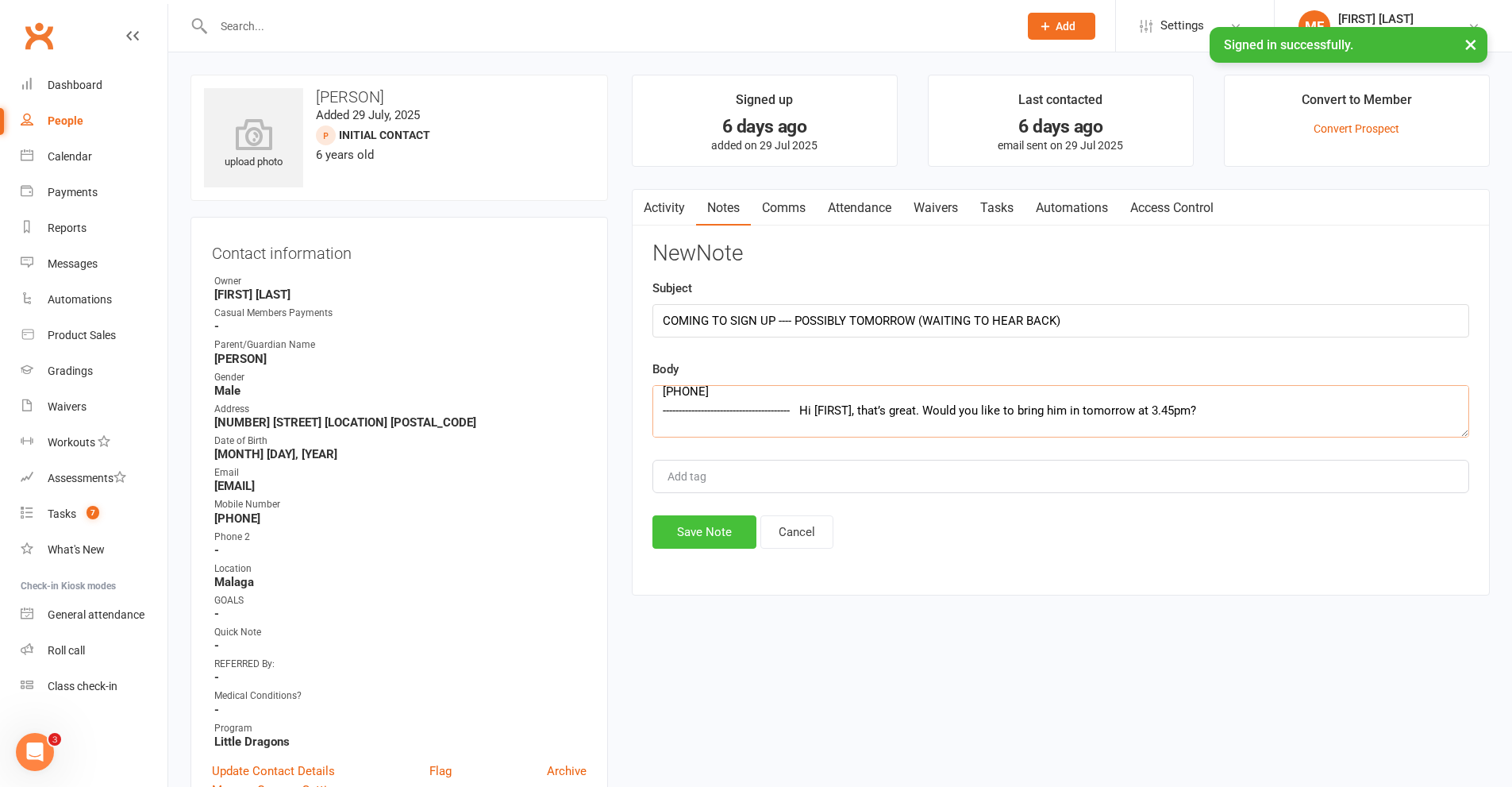 type on "Hey there.
I brought in [FIRST] last Tuesday.
I would love to get him signed up.
Thanks
[FIRST] [LAST]
Sent from my iPhone
[PHONE]
----------------------------------------   Hi [FIRST], that’s great. Would you like to bring him in tomorrow at 3.45pm?
Kind Regards
Mel
Program Director" 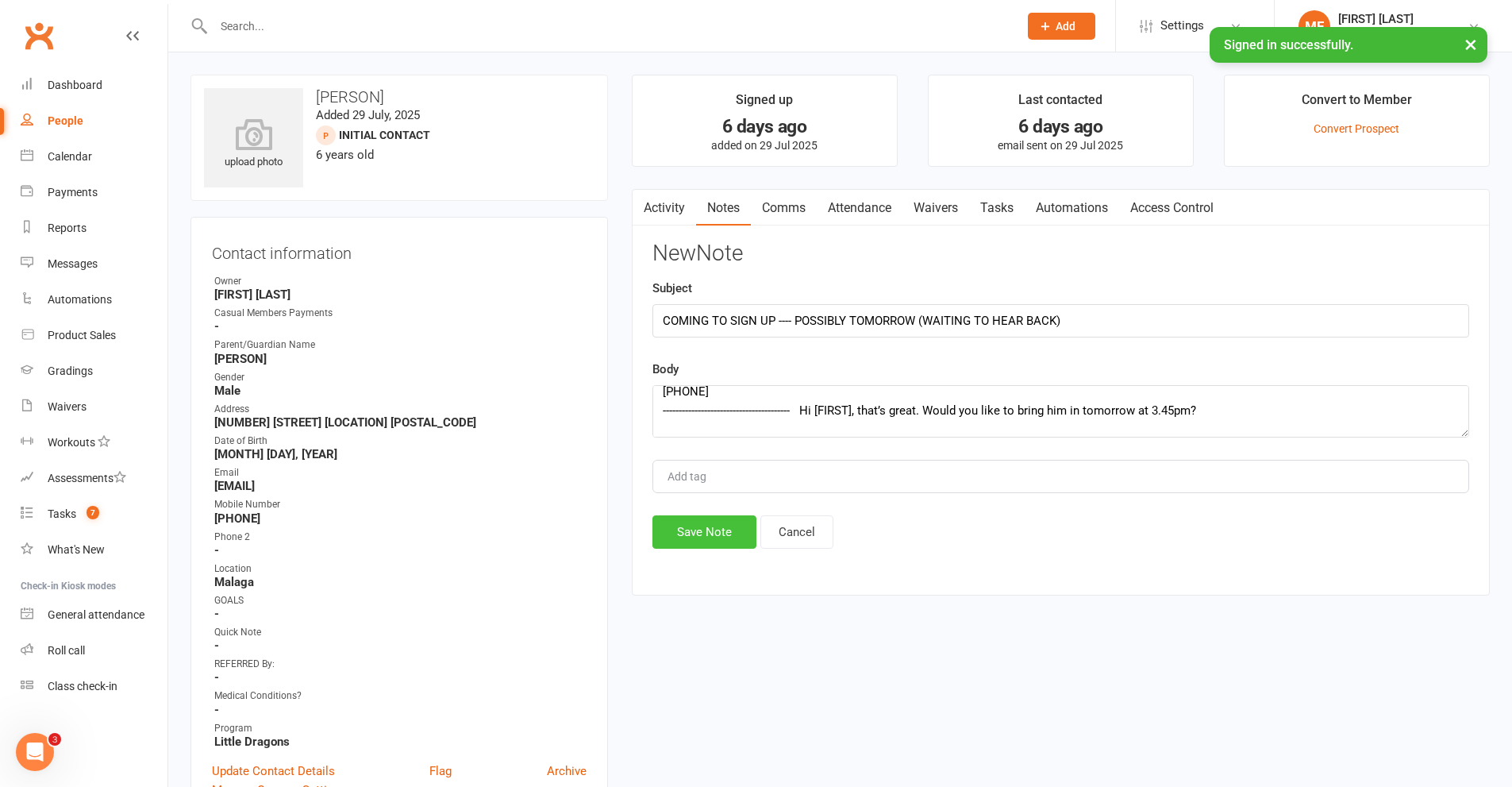 click on "Save Note" at bounding box center (704, 532) 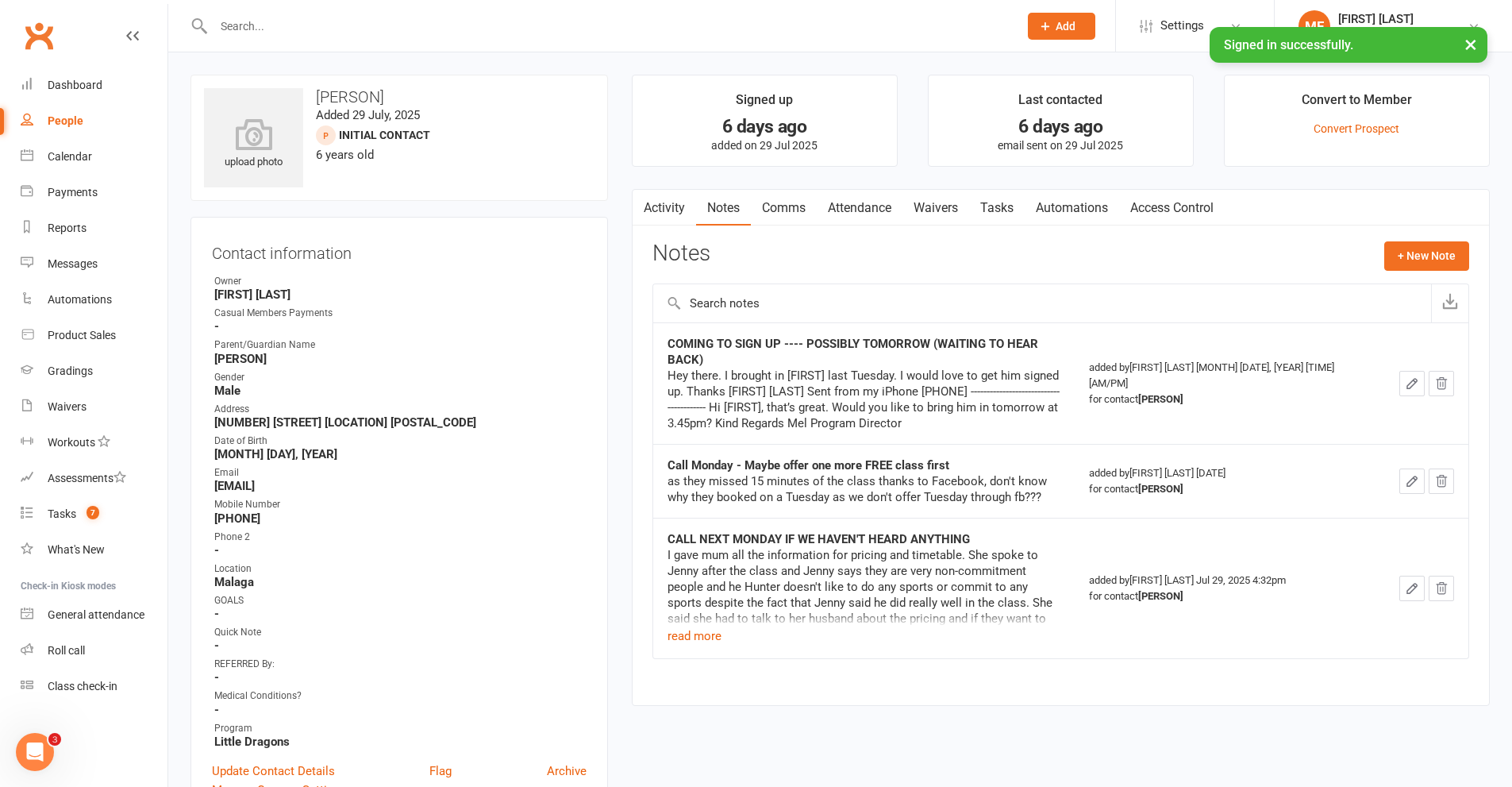 drag, startPoint x: 306, startPoint y: 14, endPoint x: 294, endPoint y: 39, distance: 27.73085 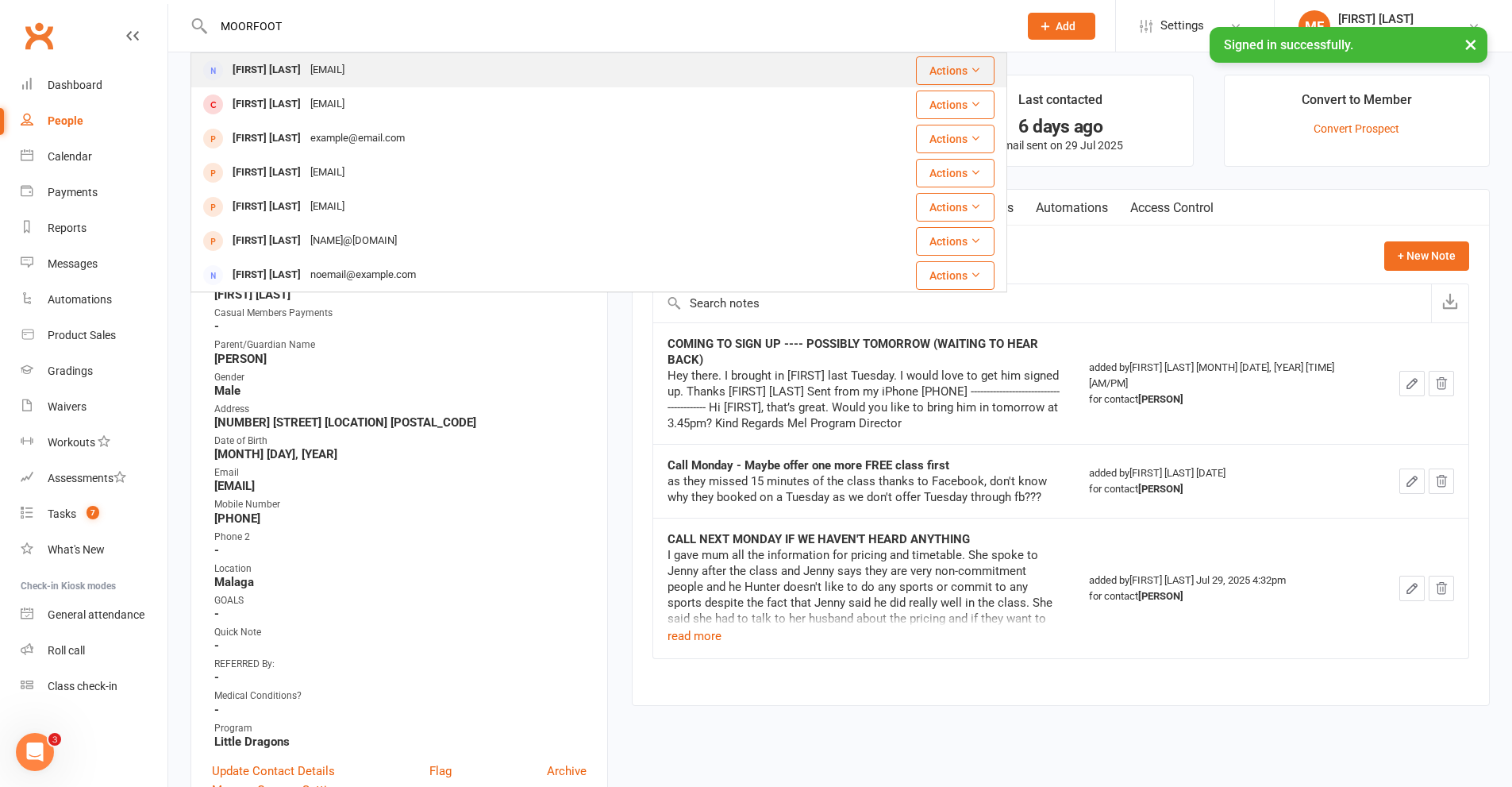 type on "MOORFOOT" 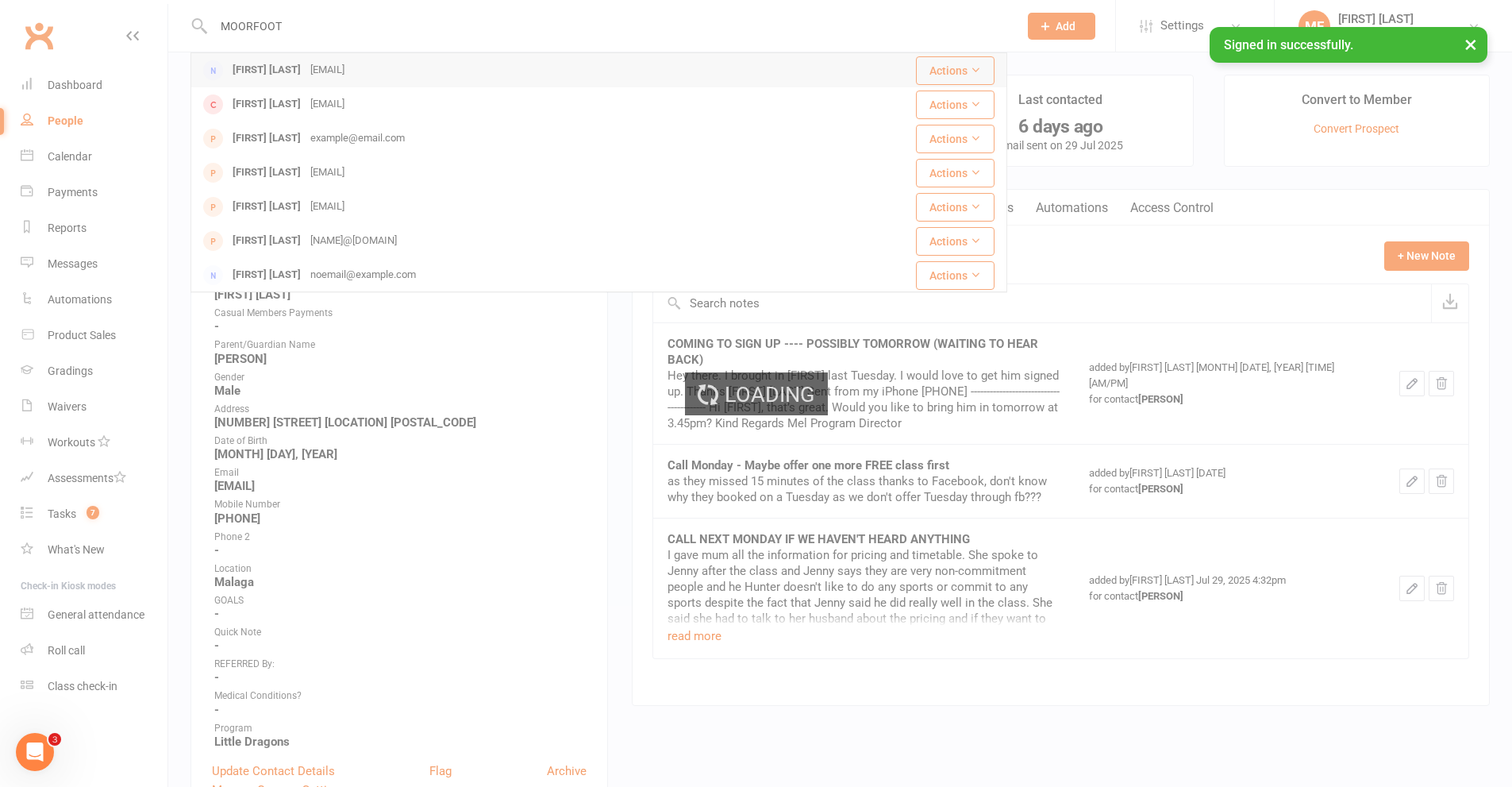type 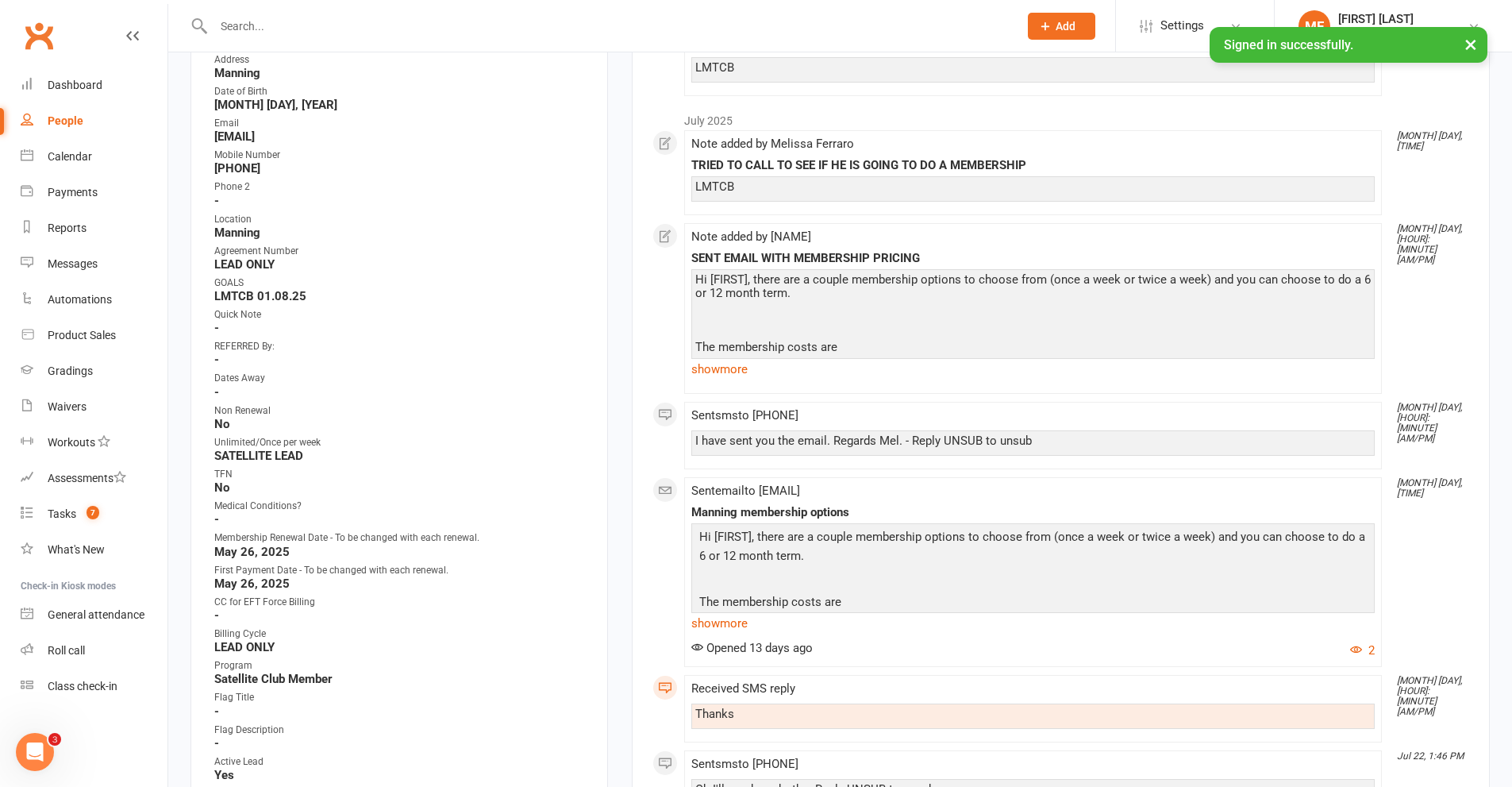 scroll, scrollTop: 0, scrollLeft: 0, axis: both 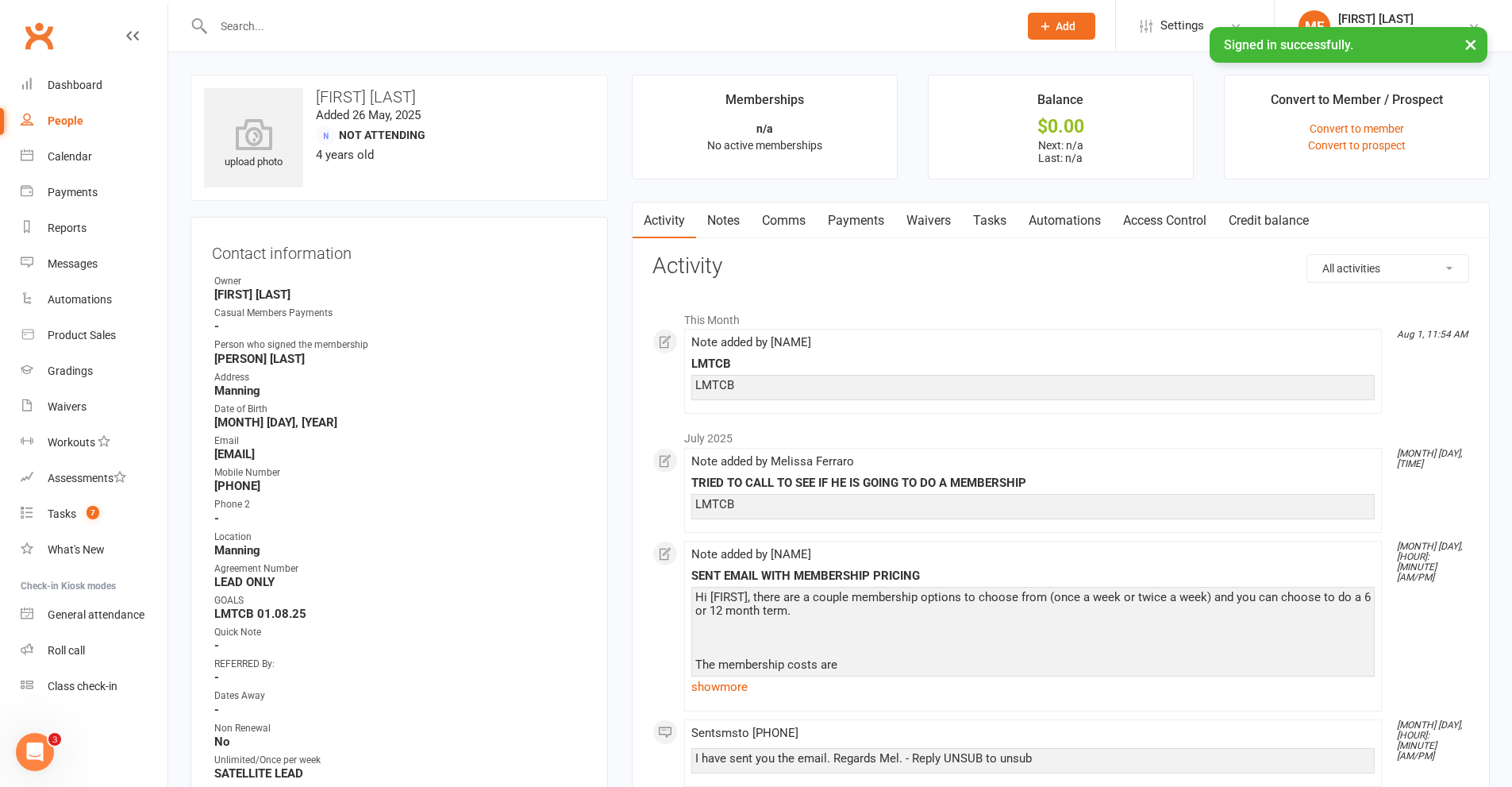 click on "Comms" at bounding box center (783, 221) 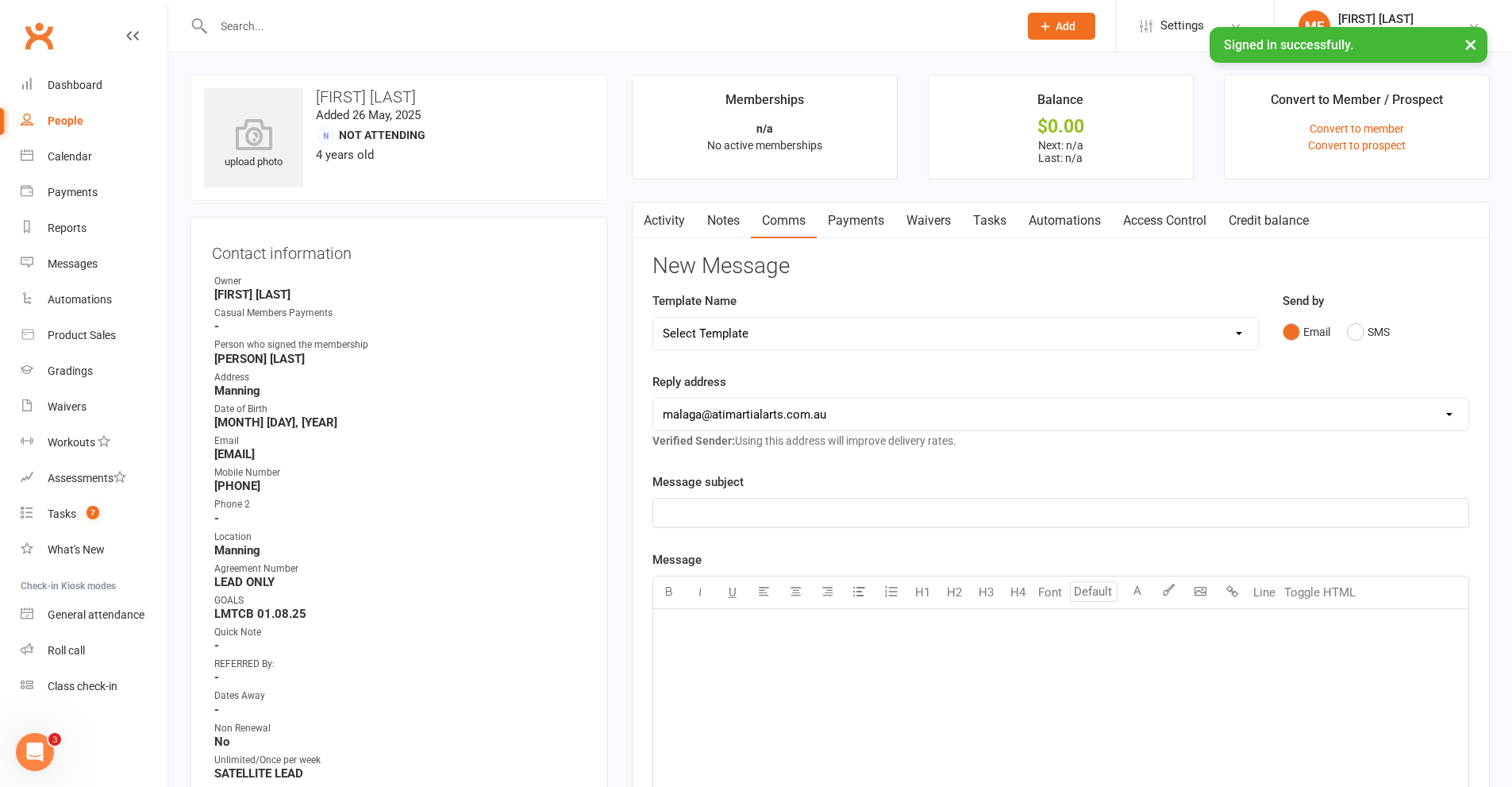 click on "Select Template [SMS] 8 days absence [Email] New Kids BJJ Class Starting 21.10.2020 [Email] 23.04.21 3 days Lockdown Zoom Class for Saturday [Email] 2 months LBE Offer 21.03.2023 [Email] 3 Year Training milestone [SMS] 500 kidsport [SMS] $50 Voucher [SMS] 6 Week Challenge [SMS] 7 Day Absent Member 1 [SMS] 7 Day Absent parent 1 [SMS] 7 Day Absent Parent 2 [Email] Absent 14 days or more [SMS] Absent report 14 days or more :SMS [SMS] Absent report 8-13 days:SMS [Email] After 1 month training follow up [Email] ATI OPEN DAY 2023 [SMS] Birthday Guest [Email] BIRTHDAY PARTY [Email] Boxing for Fitness! 6week Trial for $100! [SMS] Boxing tonight [Email] Buddy Week [Email] Buddy Week and Club Competion May 2022 [Email] Changes to Class Viewing [SMS] Confirmation of booking [Email] Covid News - Proof of Vaccination [SMS] Debt Collection Text [Email] End of 2023 Offer for cancelled members [Email] Happy Birthday [SMS] Kidsport Code [SMS] KIDSPORT PAID [Email] LBE Members [SMS] Lead missed lesson 2 [SMS] Leads not booked" at bounding box center [956, 334] 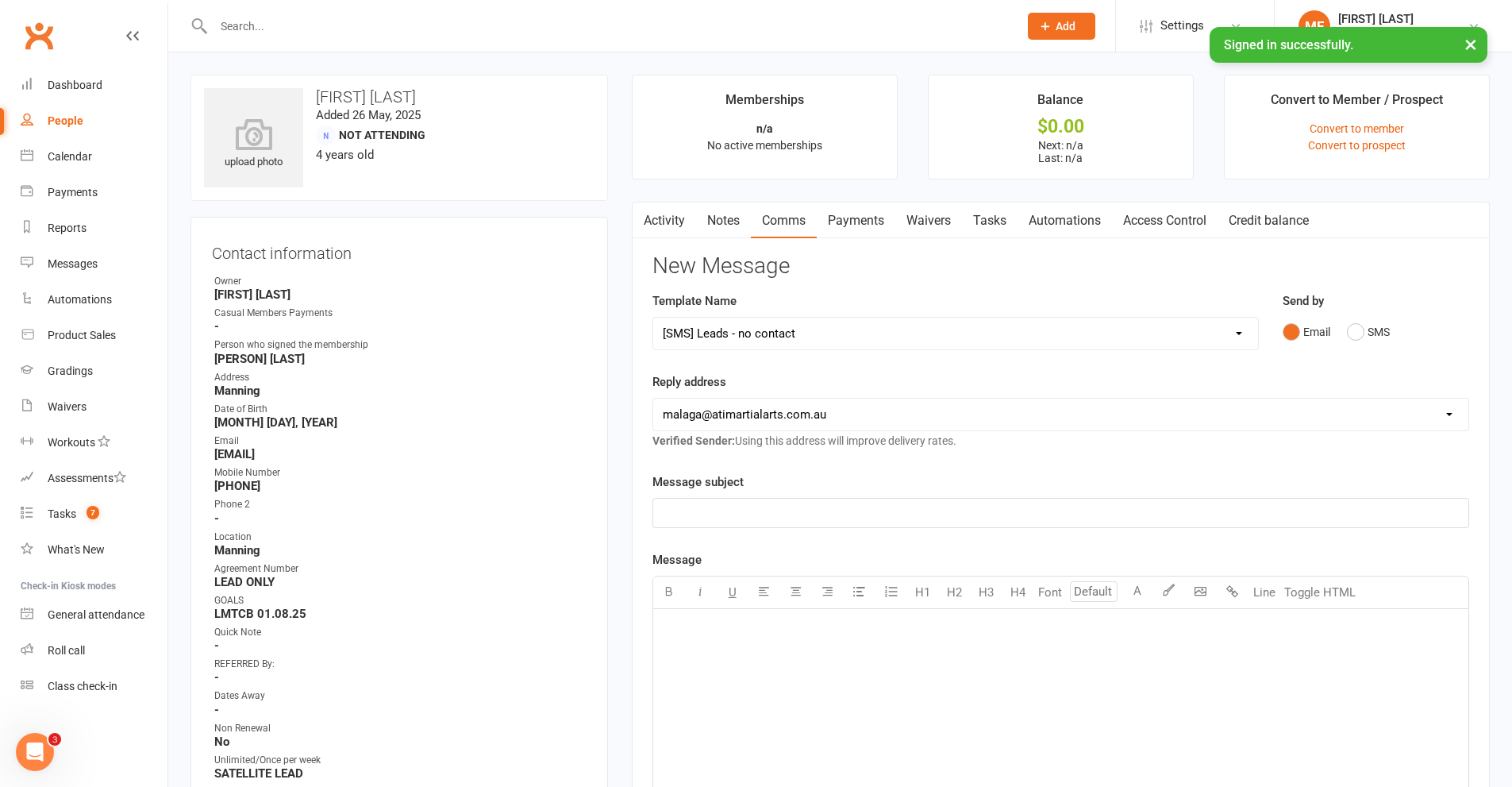 click on "Select Template [SMS] 8 days absence [Email] New Kids BJJ Class Starting 21.10.2020 [Email] 23.04.21 3 days Lockdown Zoom Class for Saturday [Email] 2 months LBE Offer 21.03.2023 [Email] 3 Year Training milestone [SMS] 500 kidsport [SMS] $50 Voucher [SMS] 6 Week Challenge [SMS] 7 Day Absent Member 1 [SMS] 7 Day Absent parent 1 [SMS] 7 Day Absent Parent 2 [Email] Absent 14 days or more [SMS] Absent report 14 days or more :SMS [SMS] Absent report 8-13 days:SMS [Email] After 1 month training follow up [Email] ATI OPEN DAY 2023 [SMS] Birthday Guest [Email] BIRTHDAY PARTY [Email] Boxing for Fitness! 6week Trial for $100! [SMS] Boxing tonight [Email] Buddy Week [Email] Buddy Week and Club Competion May 2022 [Email] Changes to Class Viewing [SMS] Confirmation of booking [Email] Covid News - Proof of Vaccination [SMS] Debt Collection Text [Email] End of 2023 Offer for cancelled members [Email] Happy Birthday [SMS] Kidsport Code [SMS] KIDSPORT PAID [Email] LBE Members [SMS] Lead missed lesson 2 [SMS] Leads not booked" at bounding box center [956, 334] 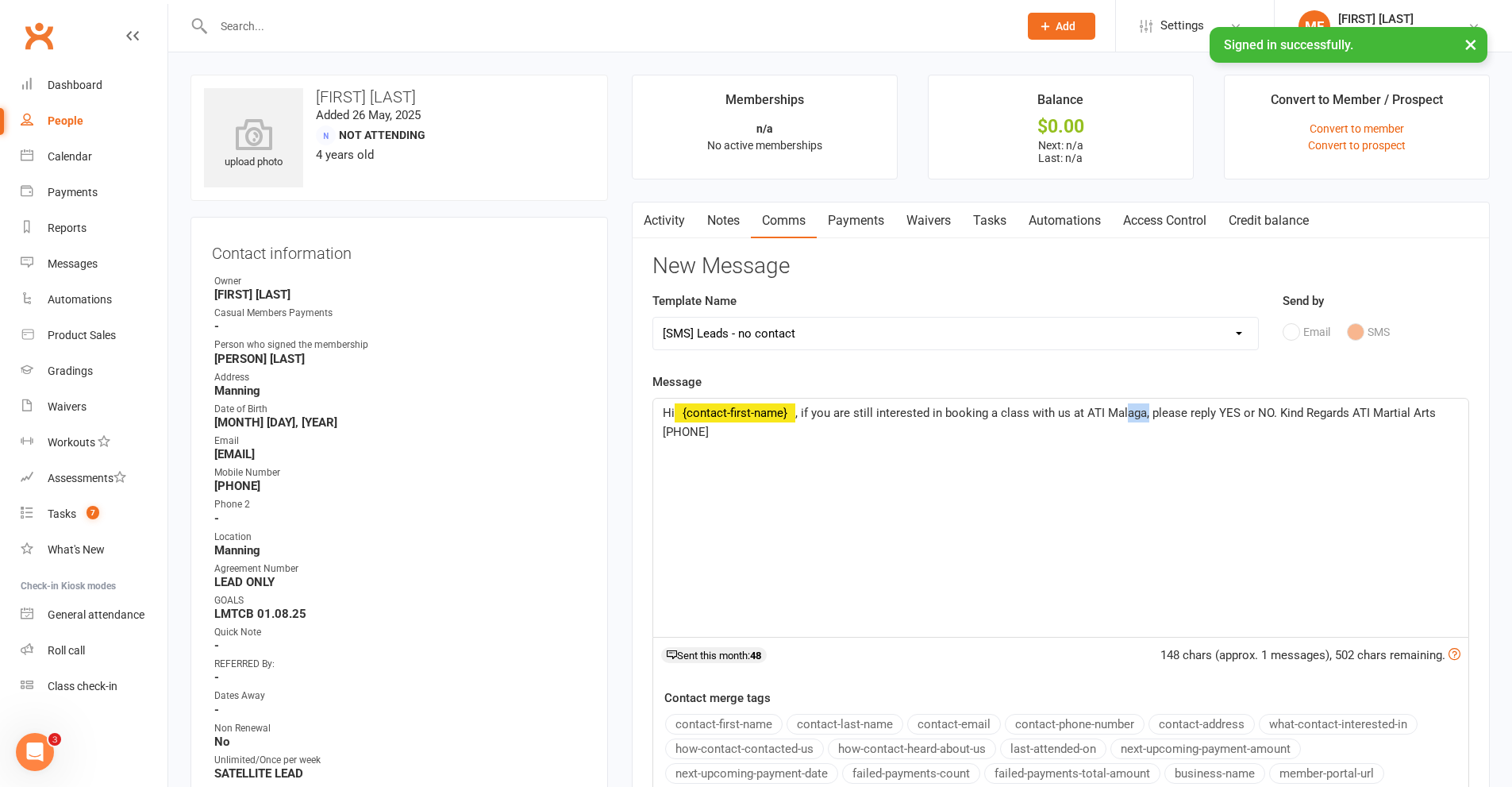 drag, startPoint x: 1147, startPoint y: 416, endPoint x: 1124, endPoint y: 417, distance: 23.021729 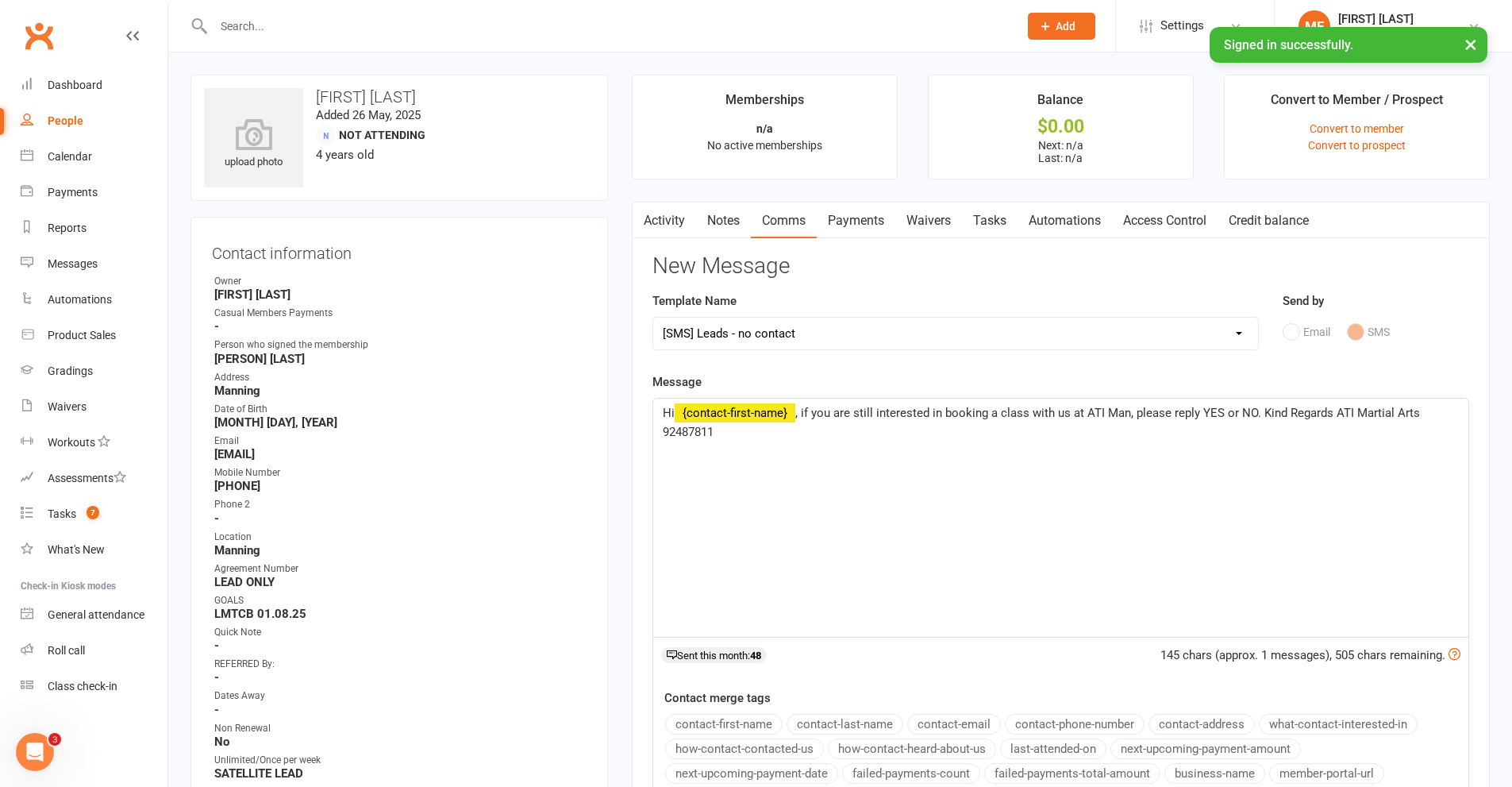 type 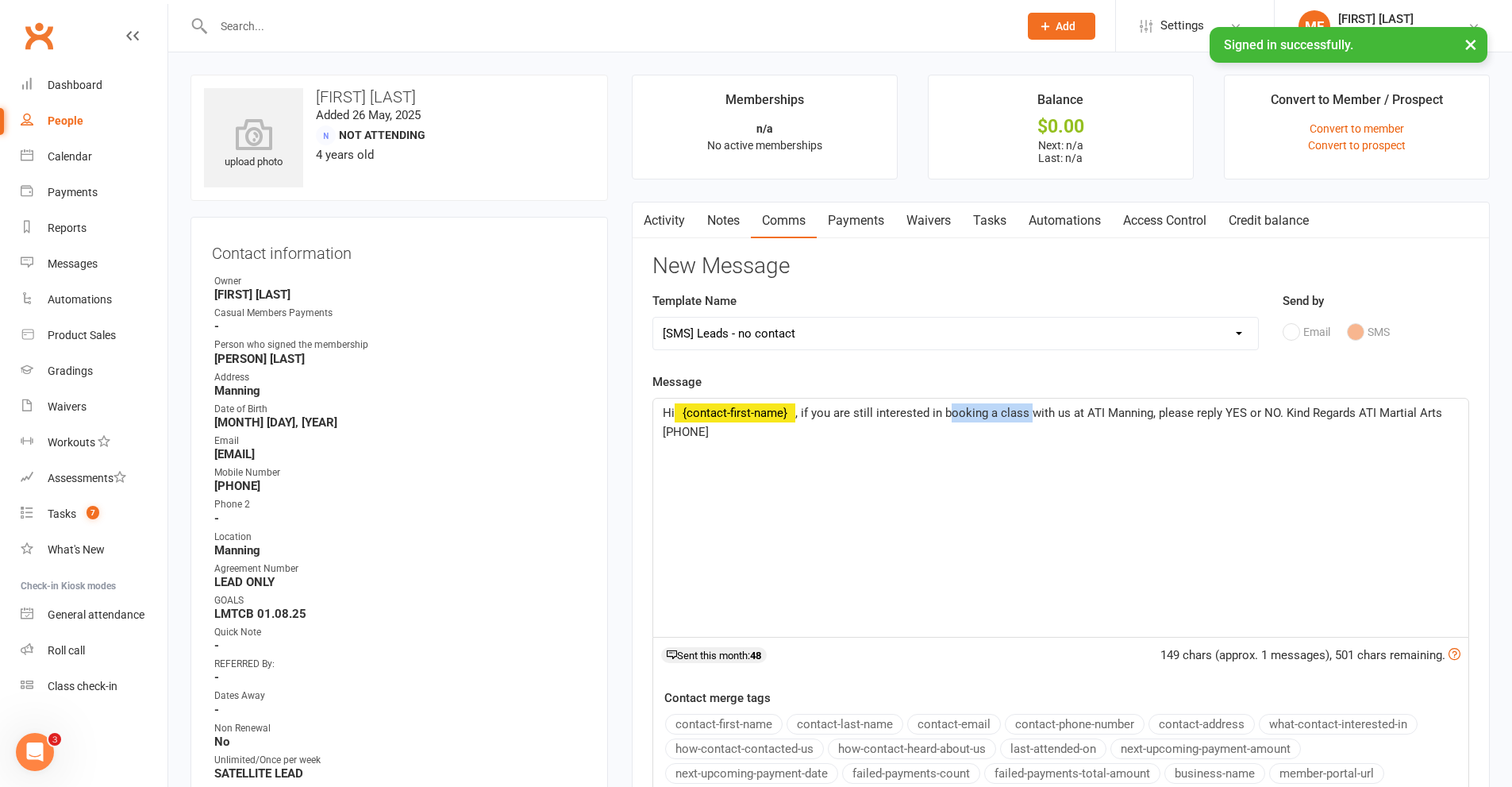 drag, startPoint x: 1031, startPoint y: 414, endPoint x: 949, endPoint y: 415, distance: 82.0061 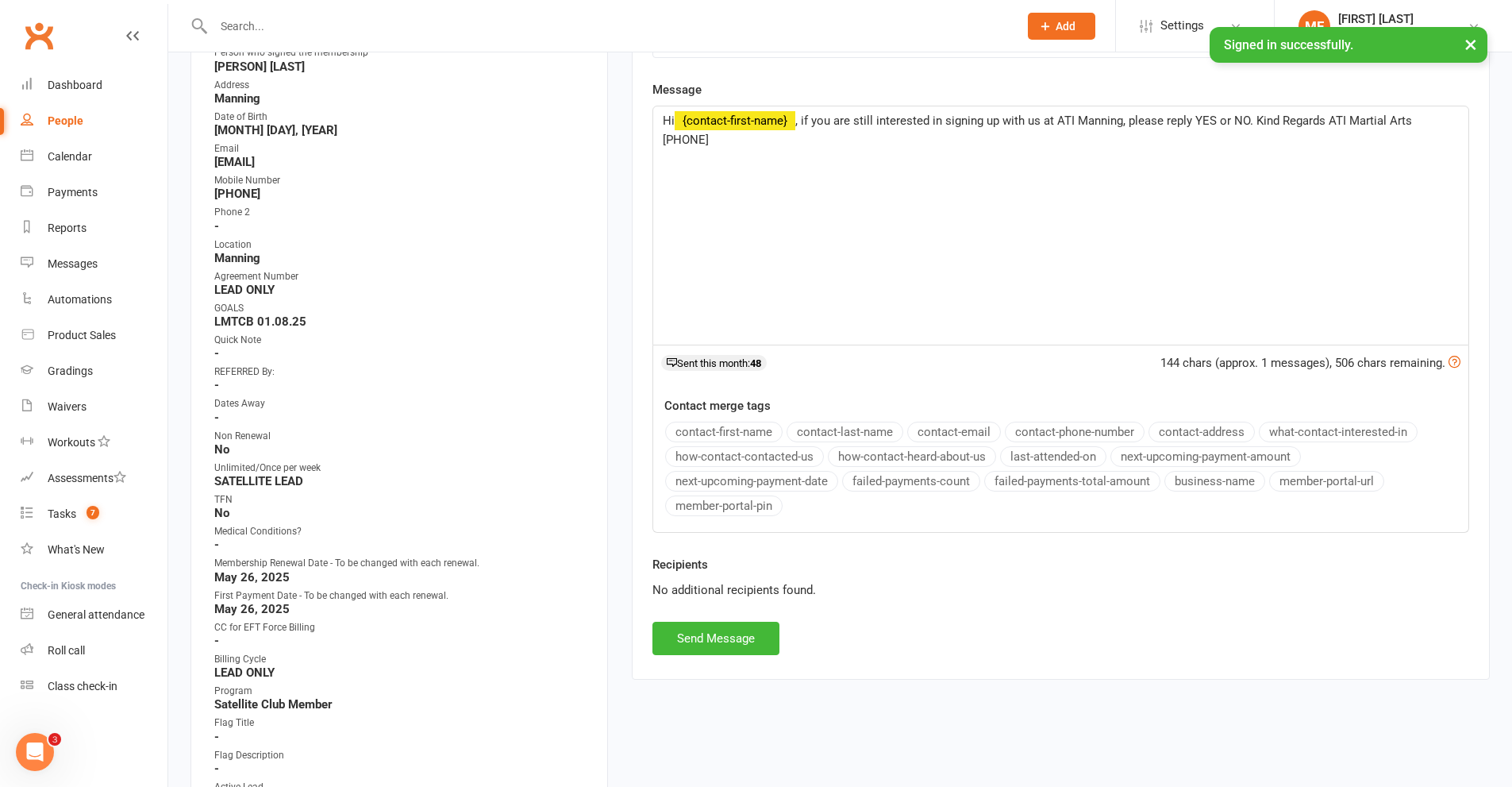 scroll, scrollTop: 318, scrollLeft: 0, axis: vertical 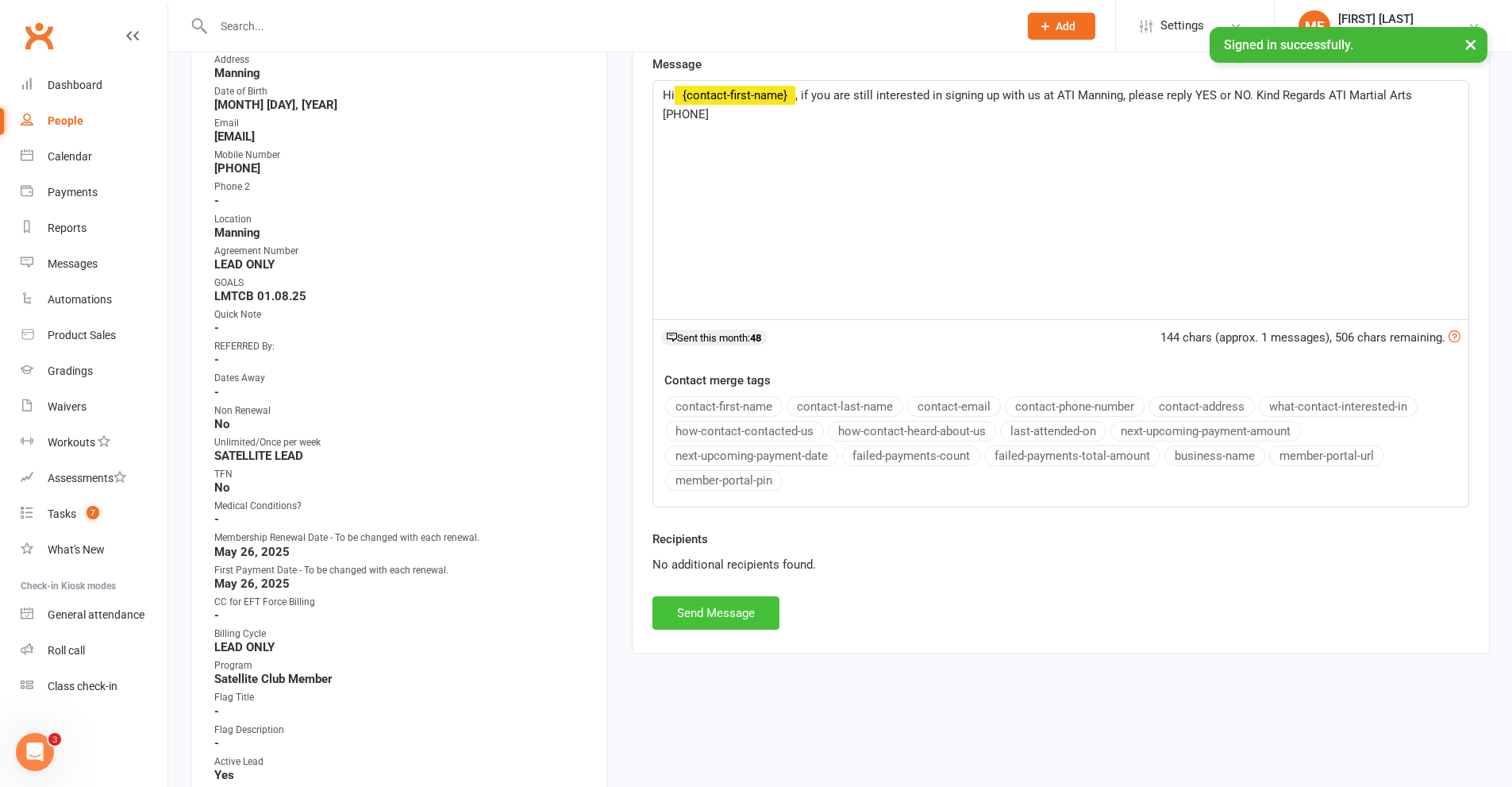 click on "Send Message" at bounding box center (716, 613) 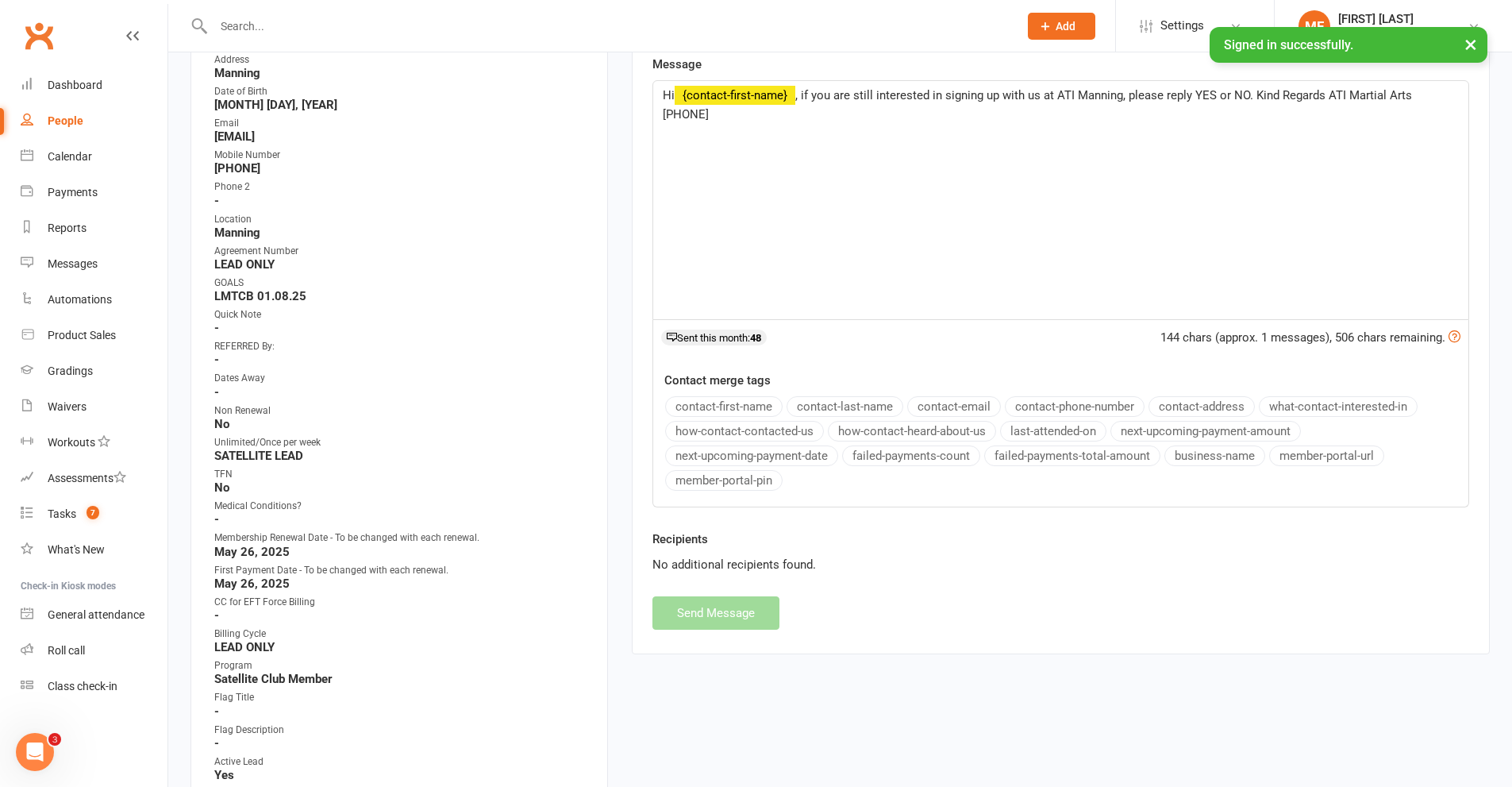 scroll, scrollTop: 111, scrollLeft: 0, axis: vertical 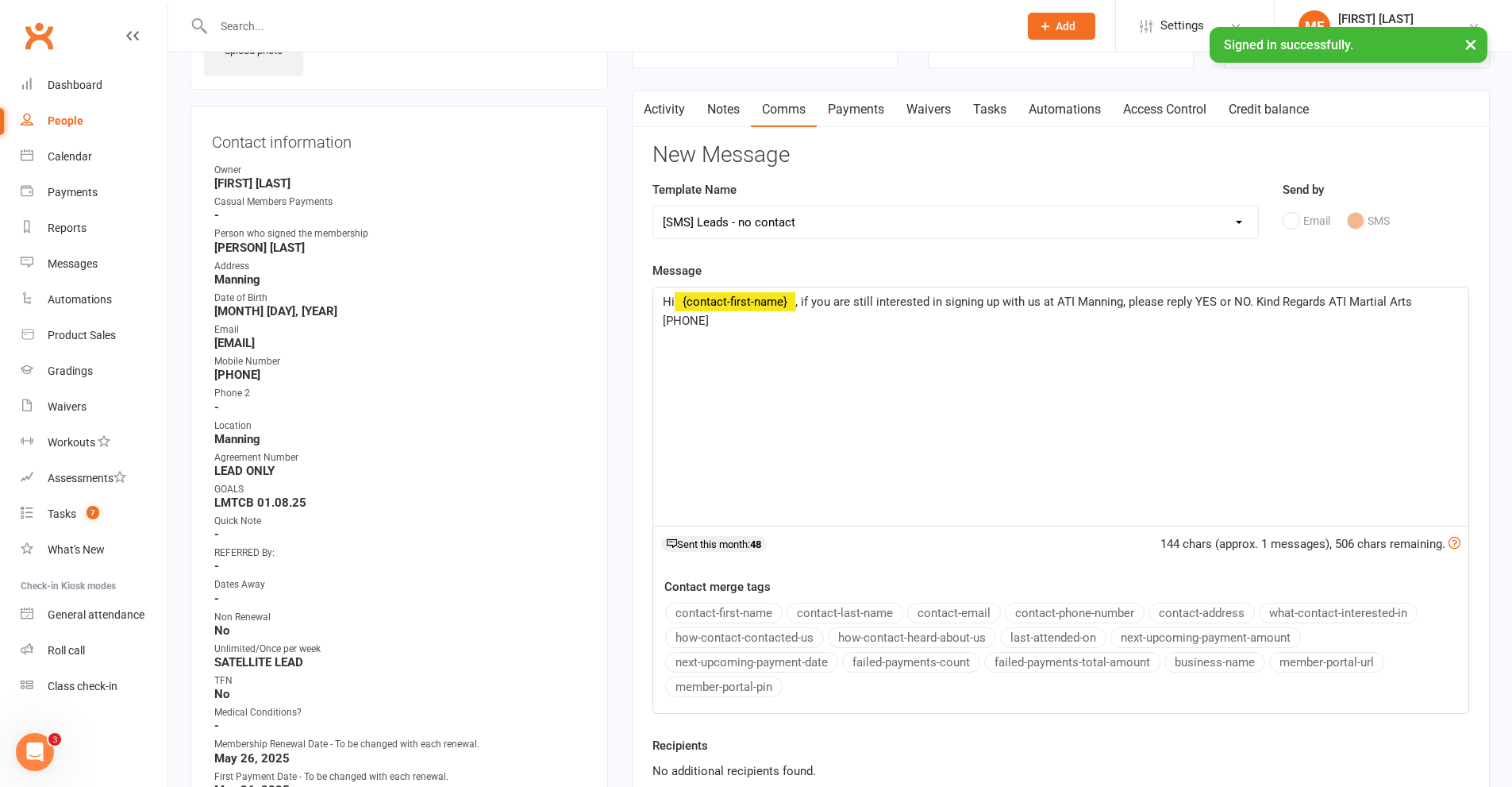 select 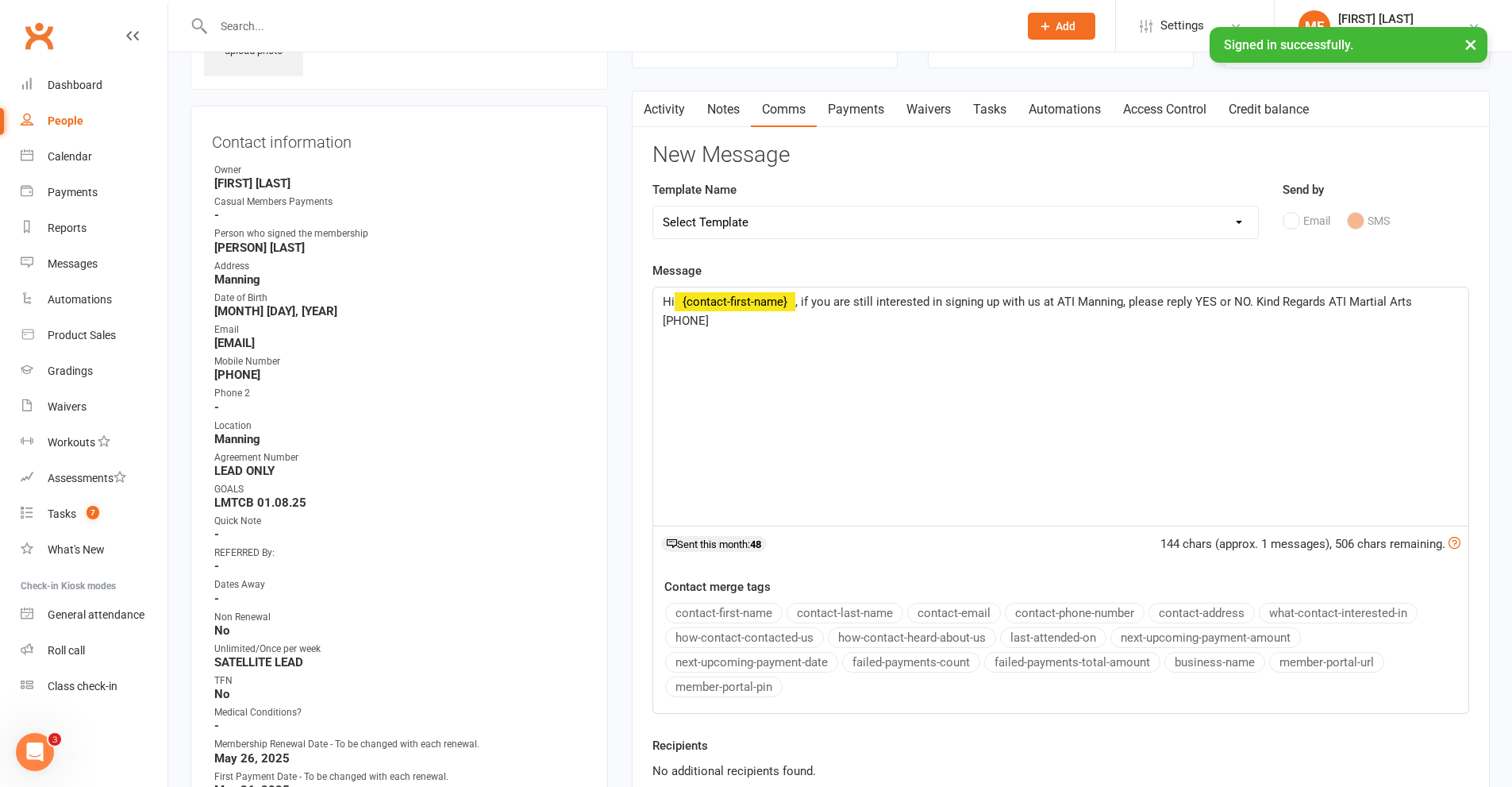 scroll, scrollTop: 0, scrollLeft: 0, axis: both 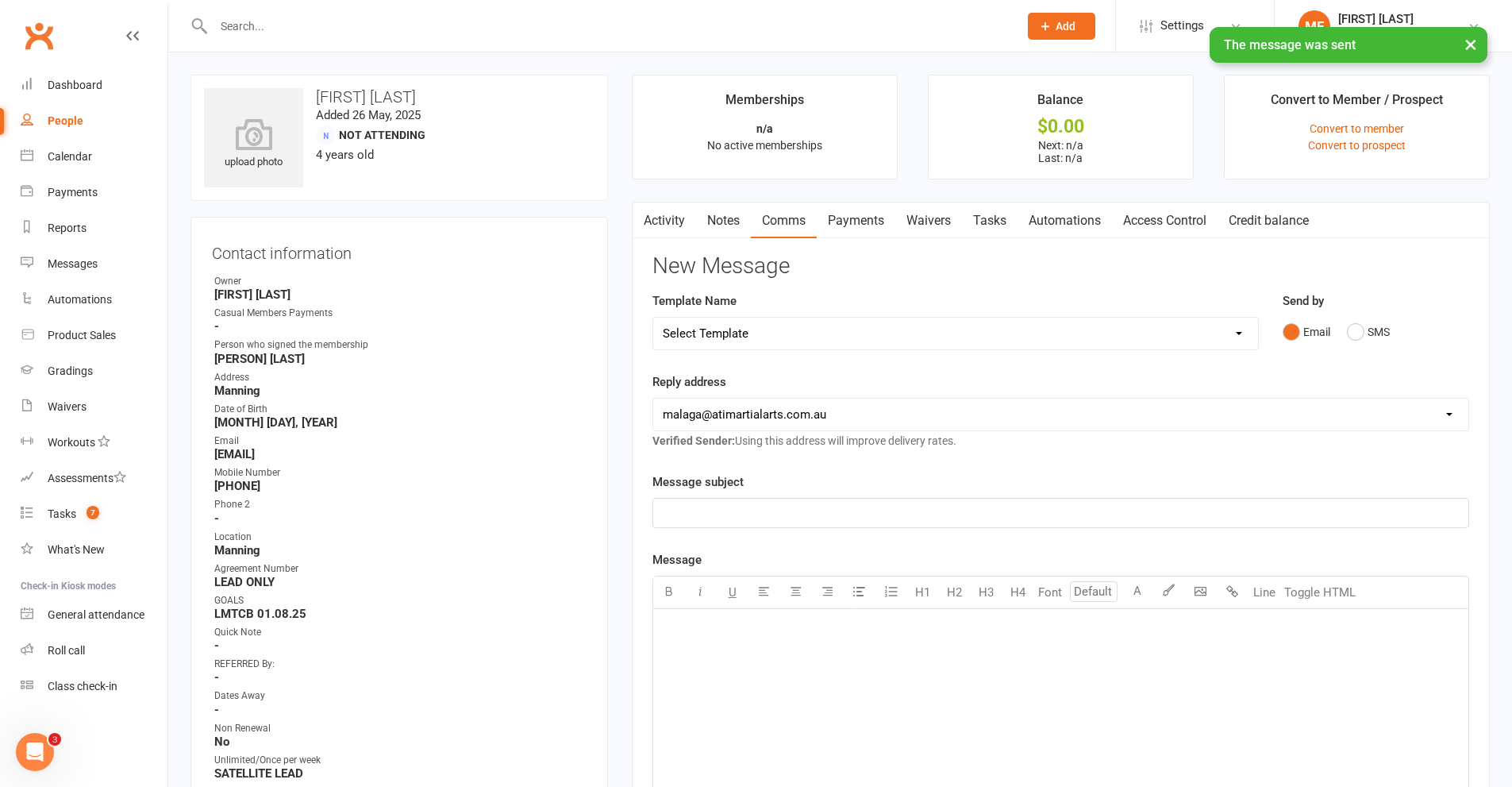 click on "Activity" at bounding box center [664, 221] 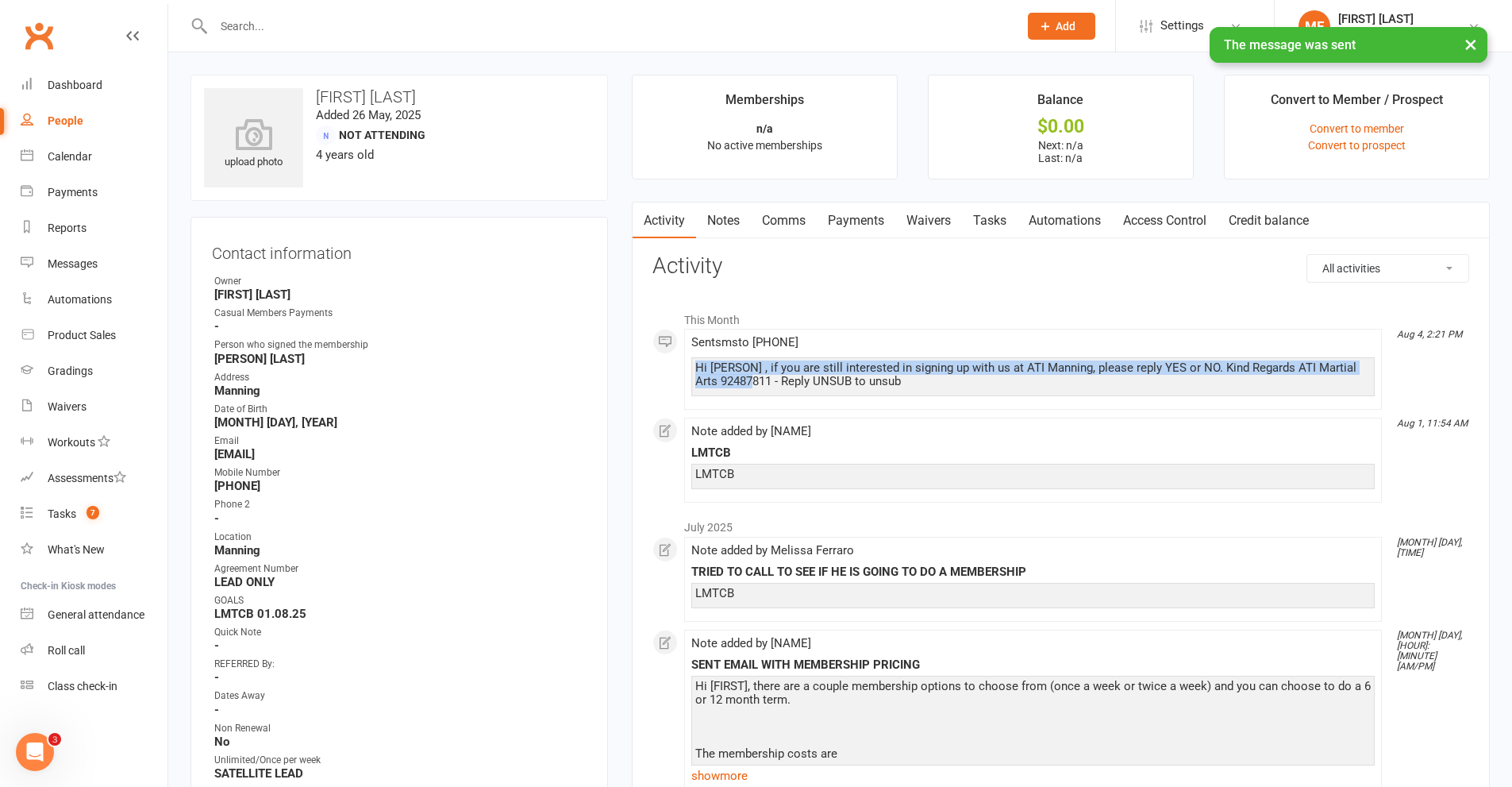 drag, startPoint x: 723, startPoint y: 376, endPoint x: 683, endPoint y: 368, distance: 40.792156 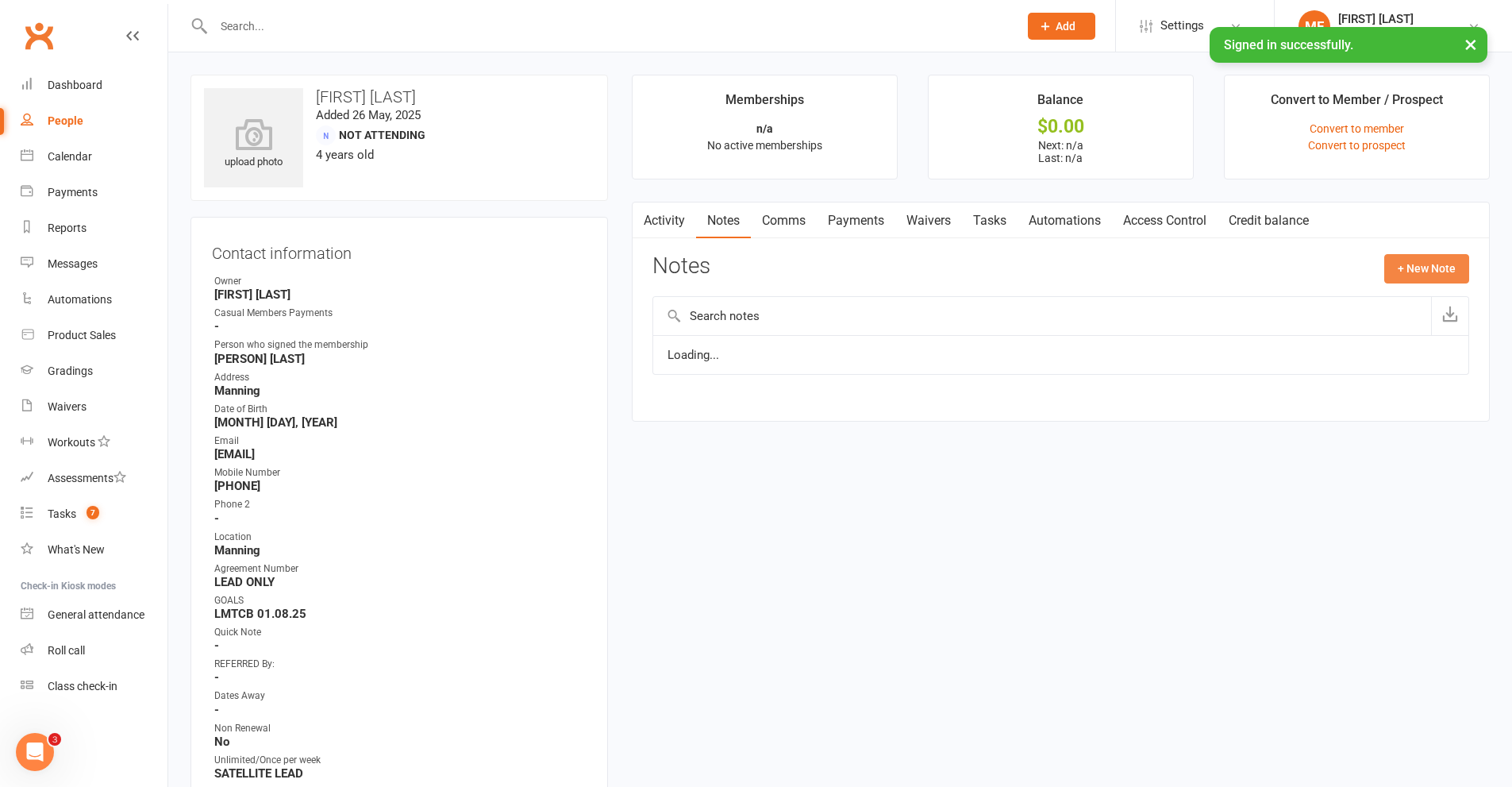 click on "+ New Note" at bounding box center [1426, 268] 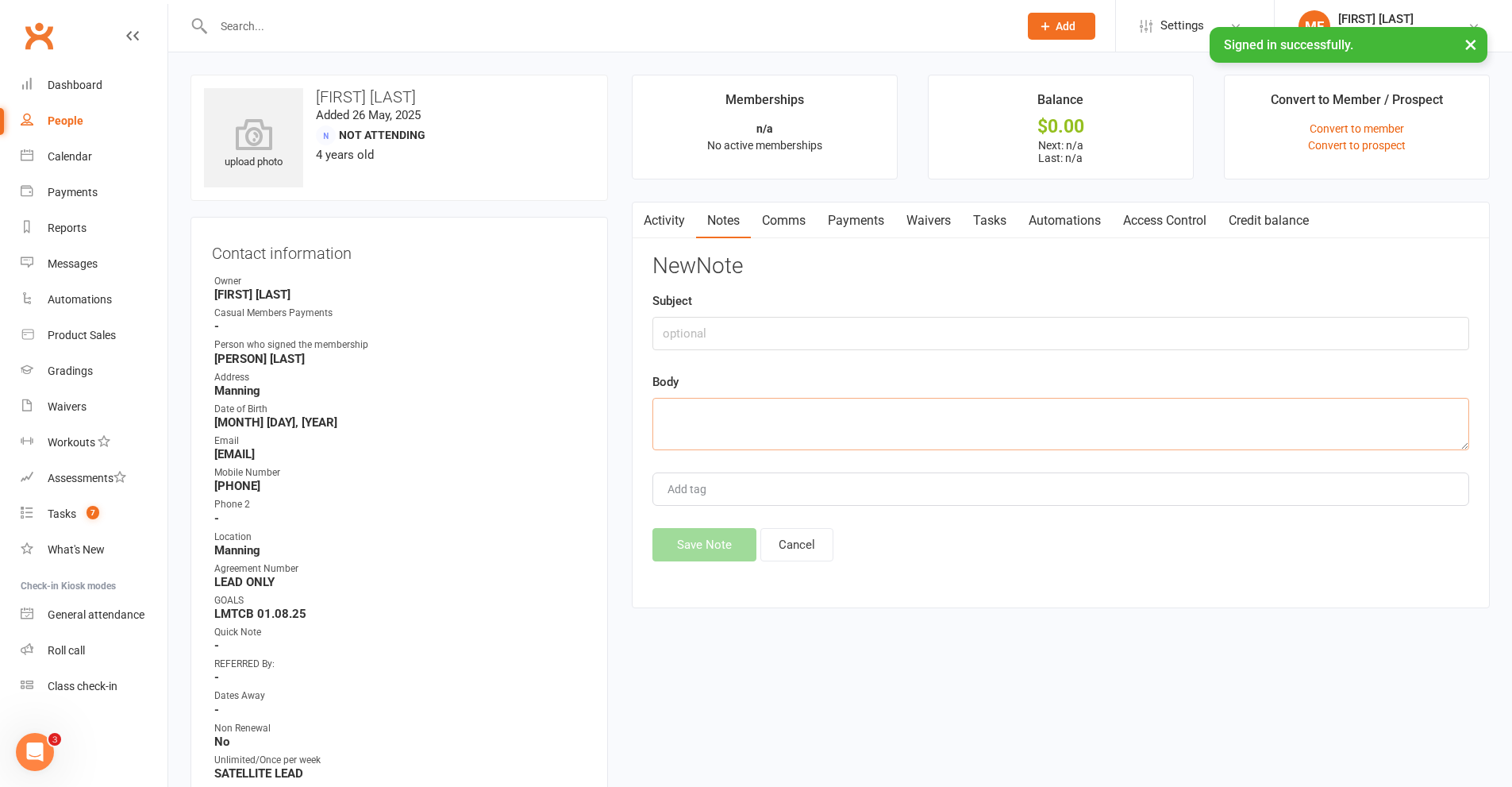 paste on "Hi [NAME] , if you are still interested in signing up with us at ATI Manning, please reply YES or NO. Kind Regards ATI Martial Arts [PHONE]" 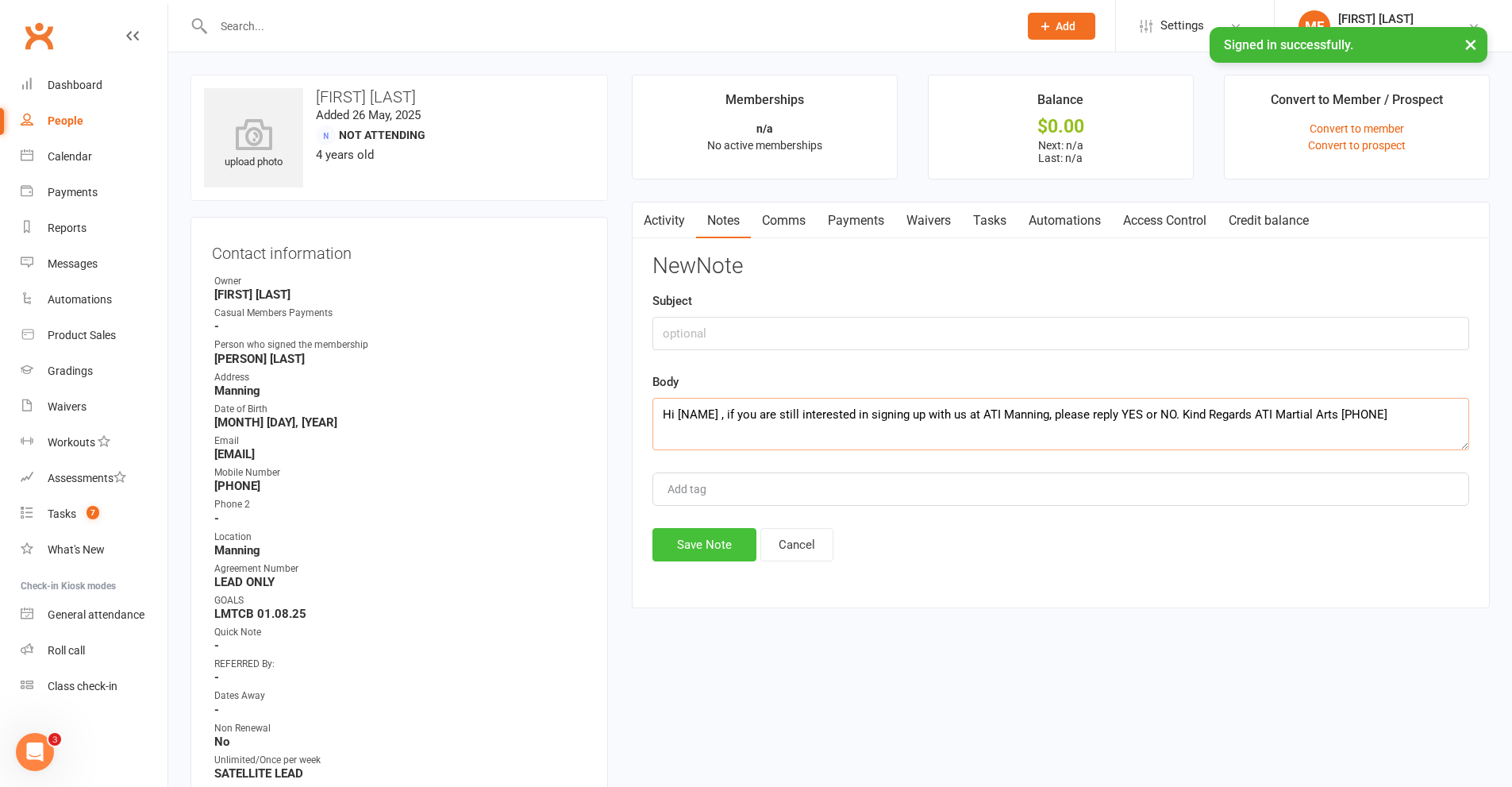 type on "Hi [NAME] , if you are still interested in signing up with us at ATI Manning, please reply YES or NO. Kind Regards ATI Martial Arts [PHONE]" 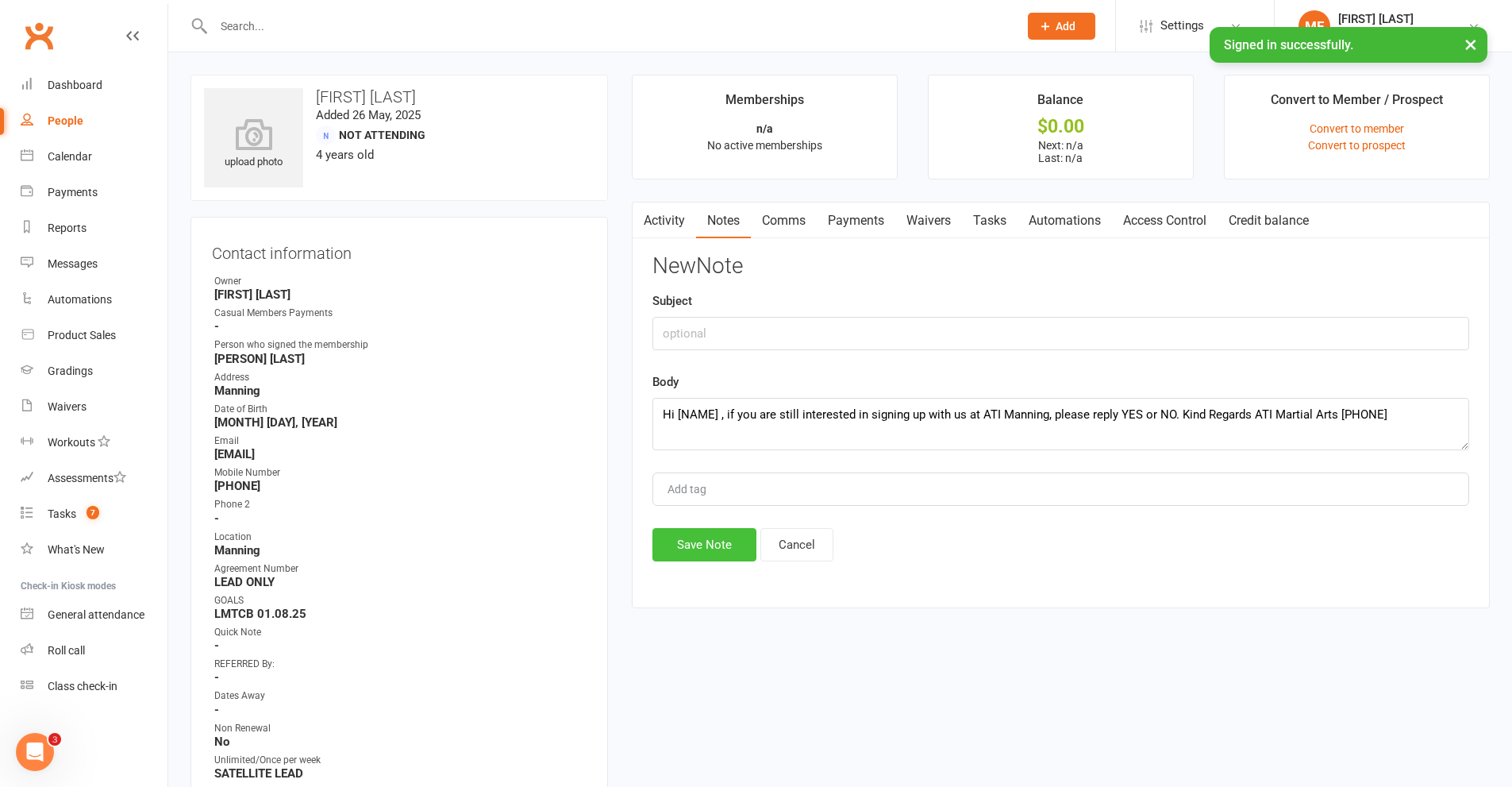 click on "Save Note" at bounding box center (704, 545) 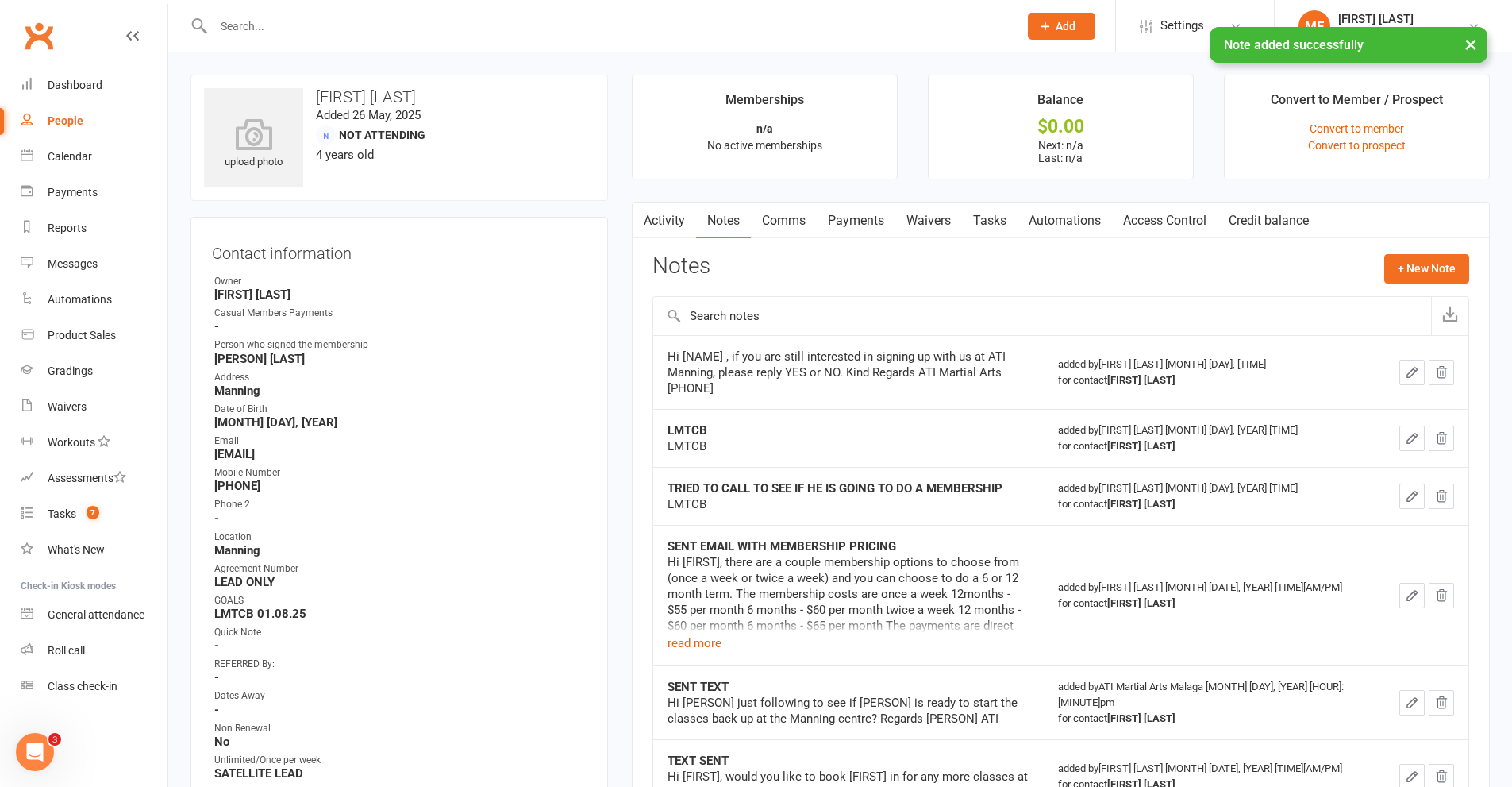 click 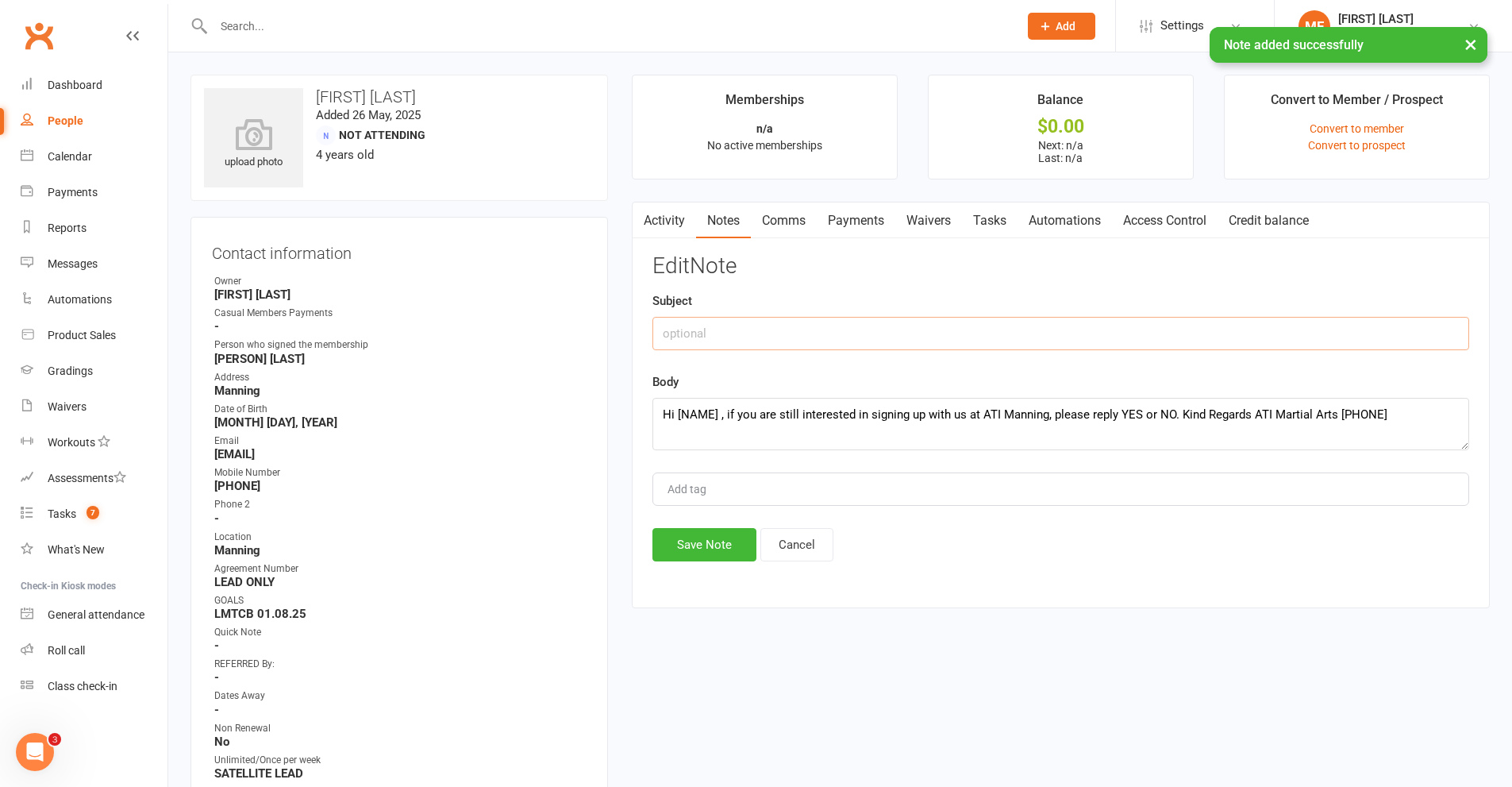 click at bounding box center (1060, 334) 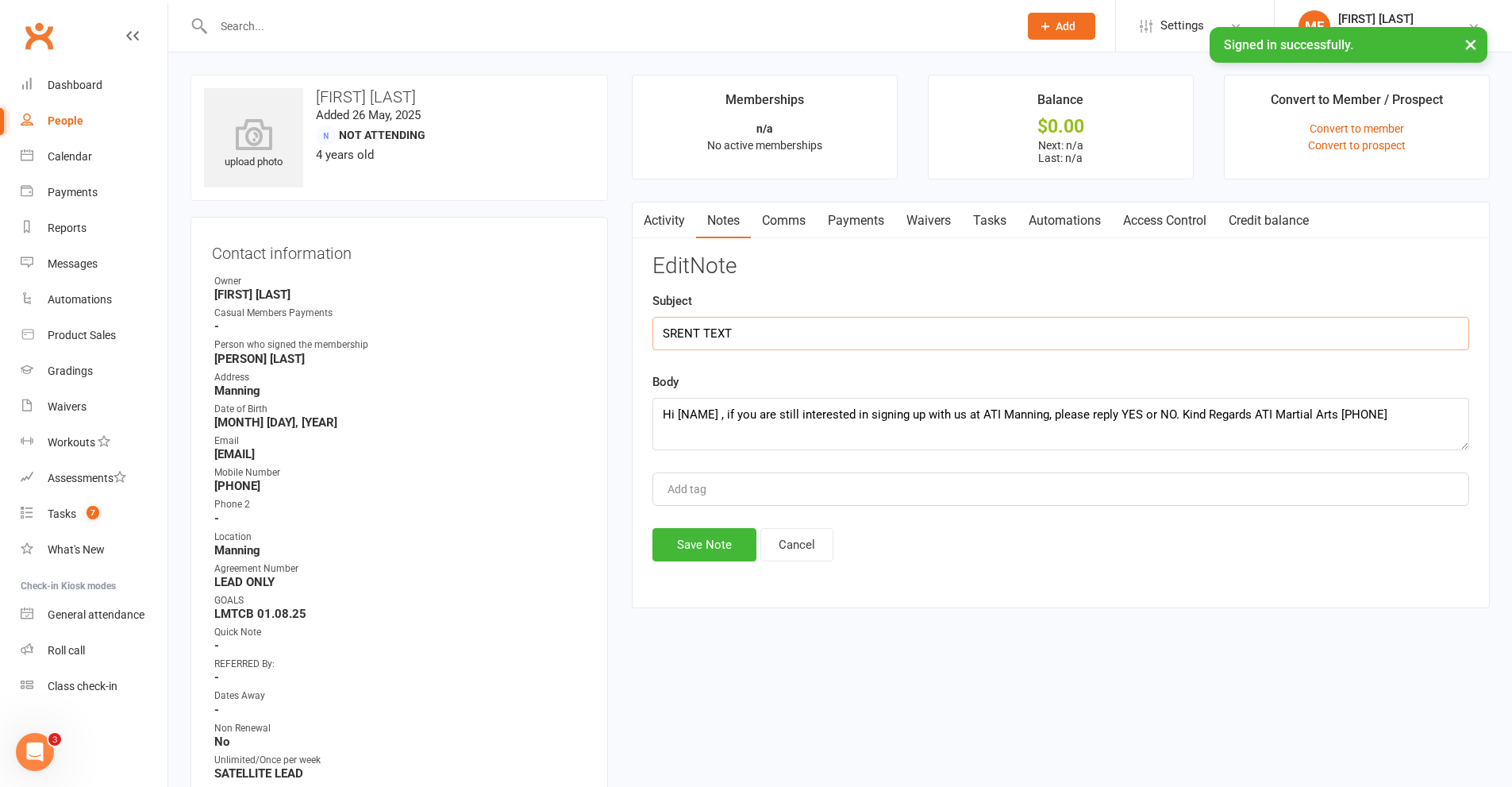 click on "SRENT TEXT" at bounding box center (1060, 334) 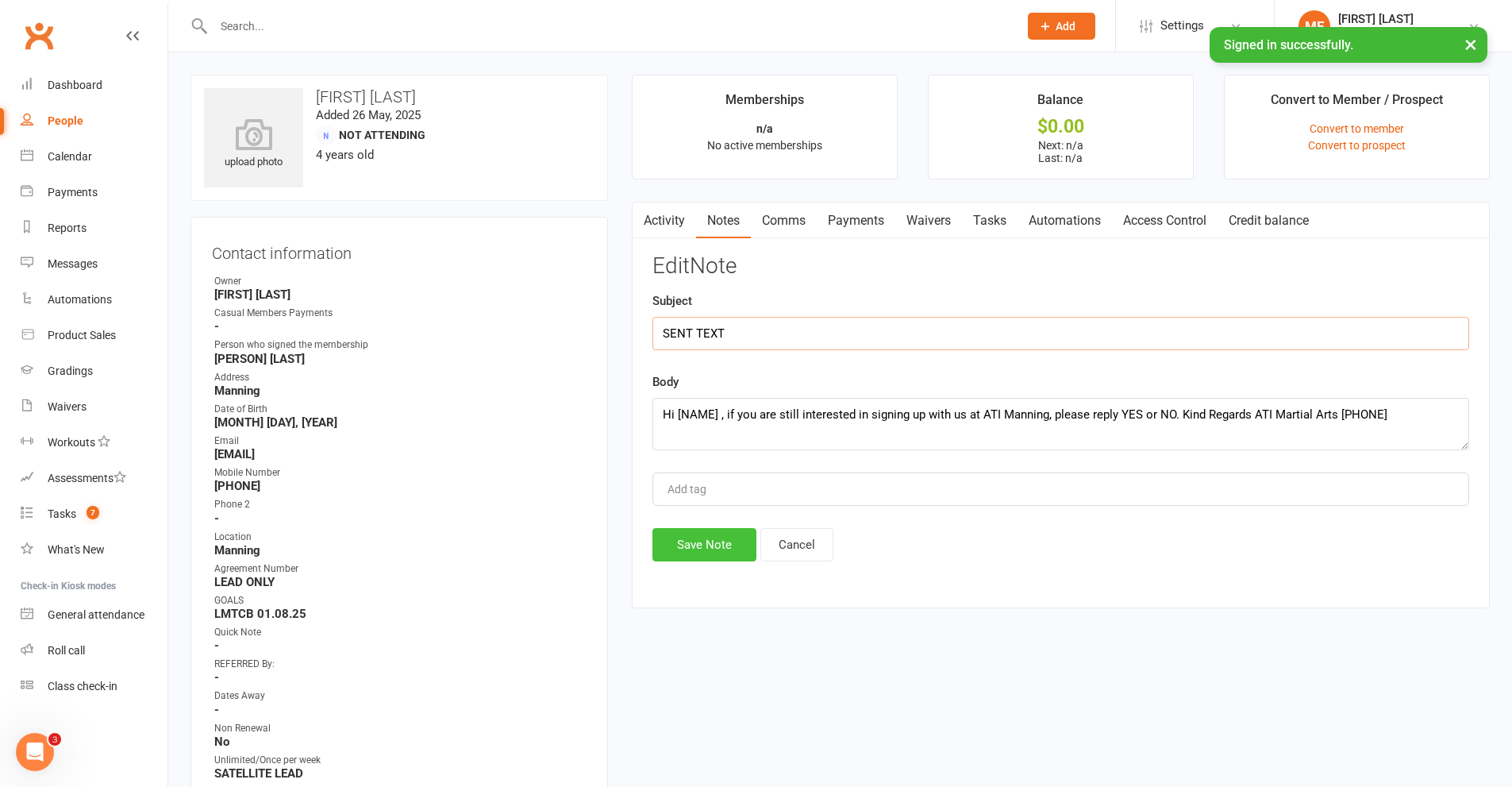 type on "SENT TEXT" 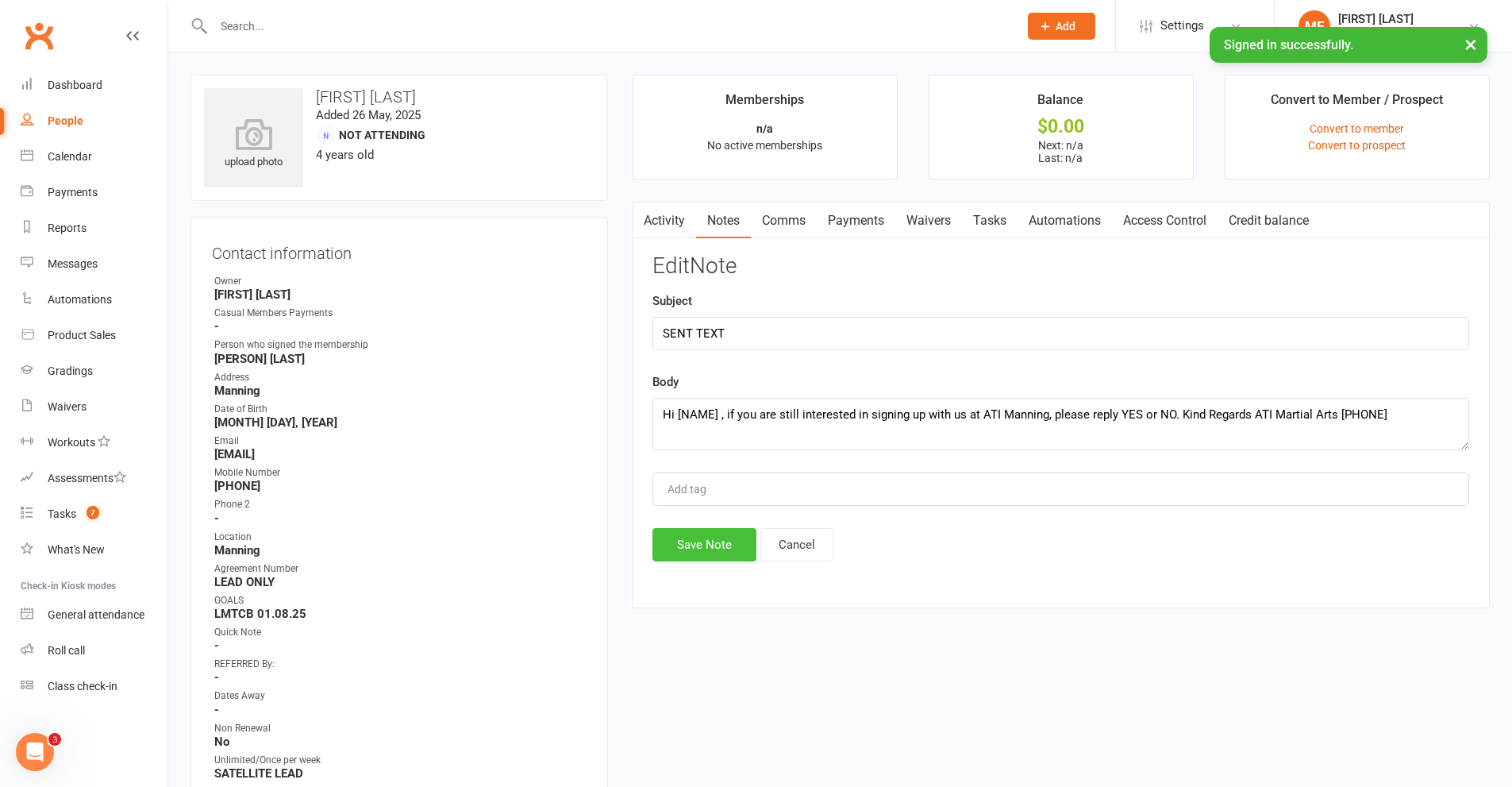 click on "Save Note" at bounding box center (704, 545) 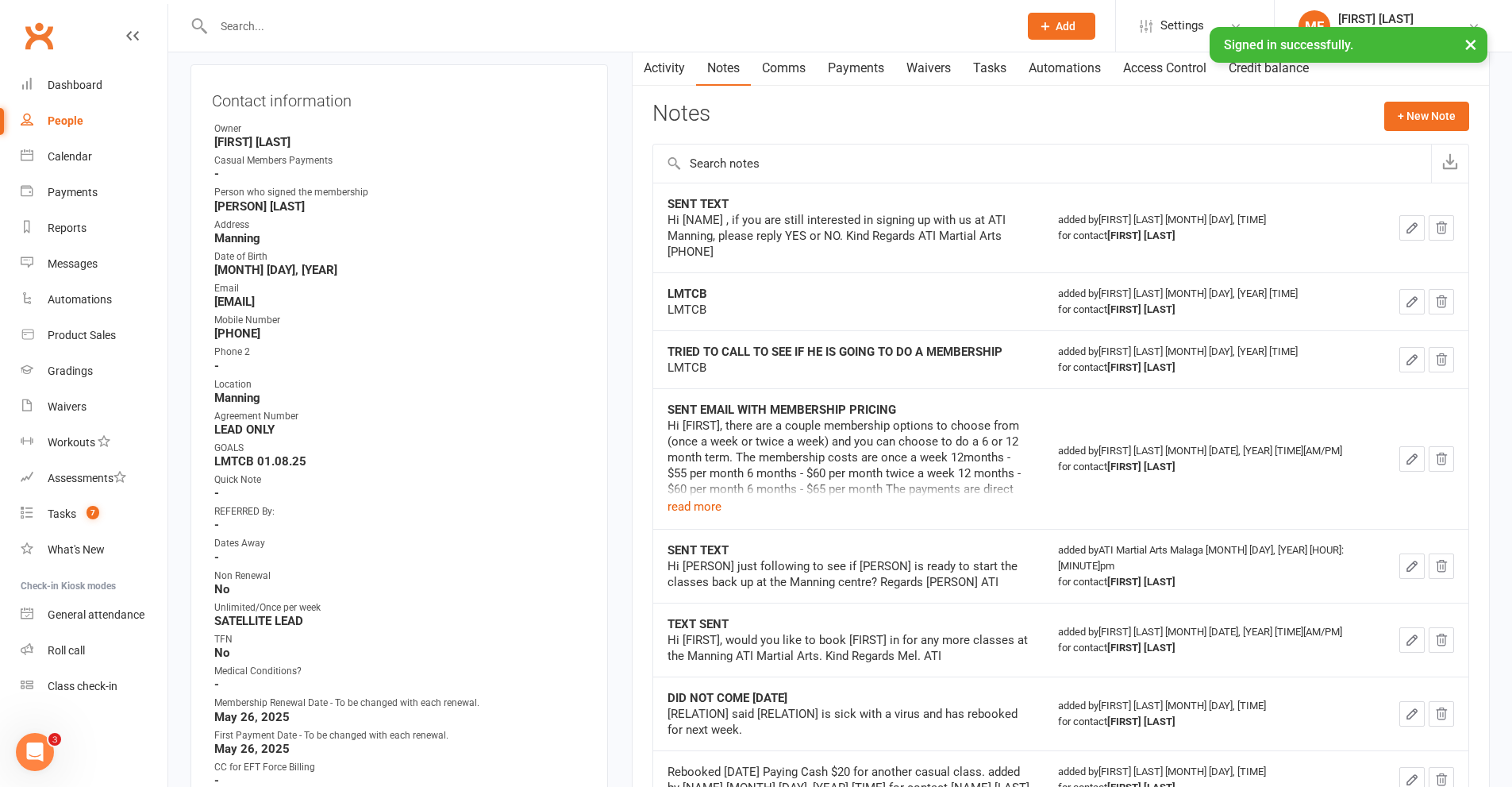 scroll, scrollTop: 476, scrollLeft: 0, axis: vertical 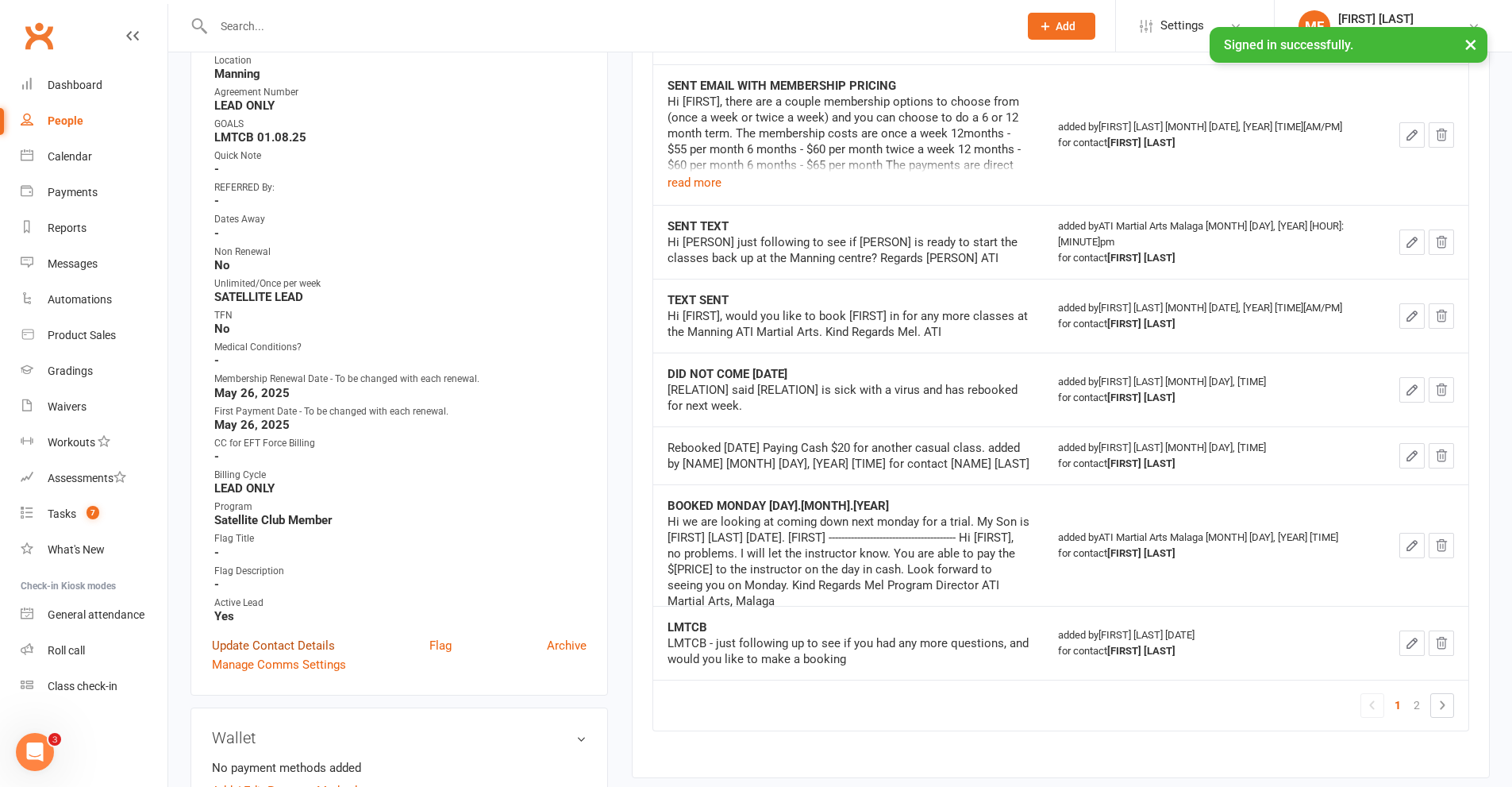 click on "Update Contact Details" at bounding box center (273, 646) 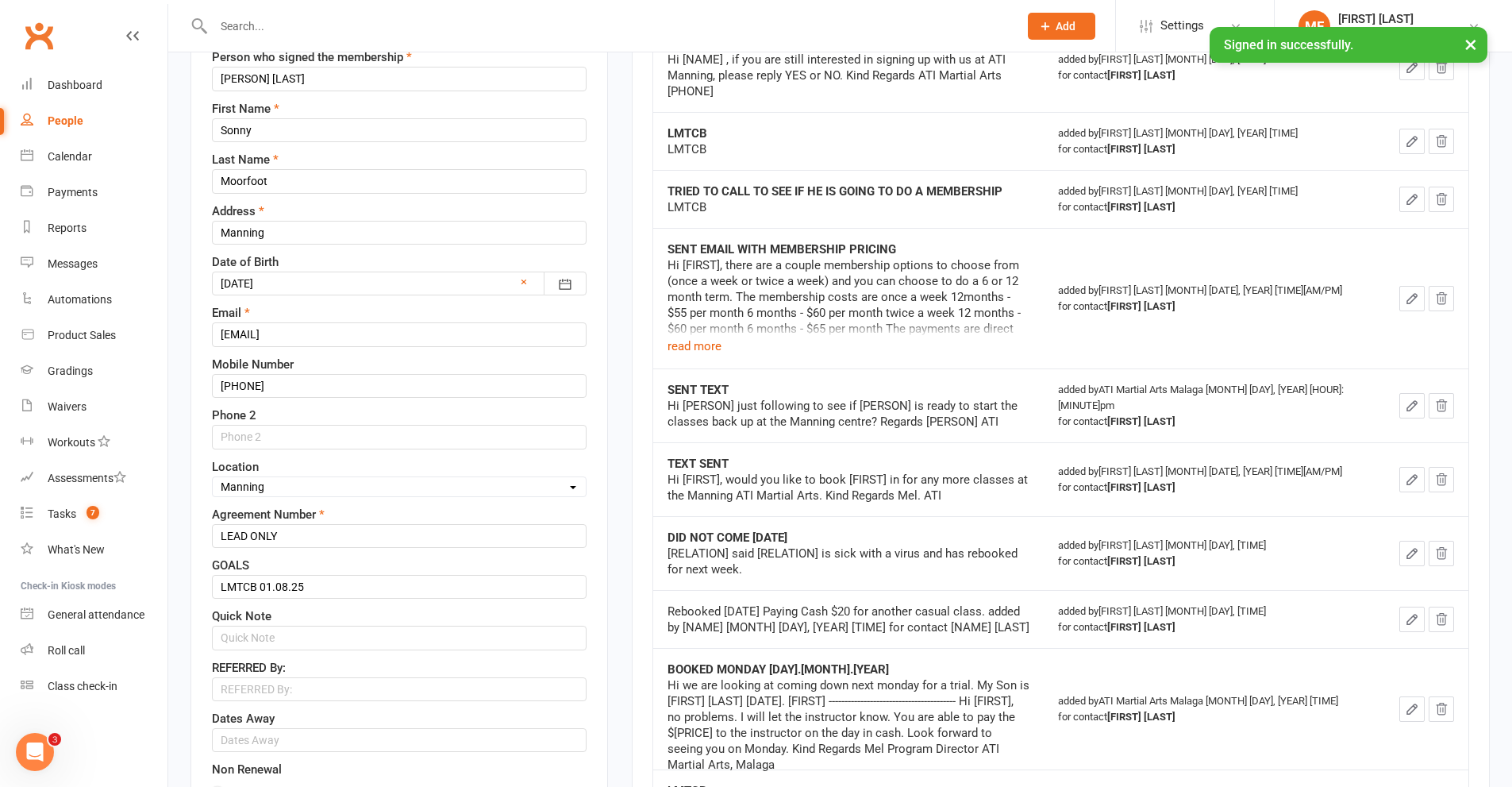 scroll, scrollTop: 551, scrollLeft: 0, axis: vertical 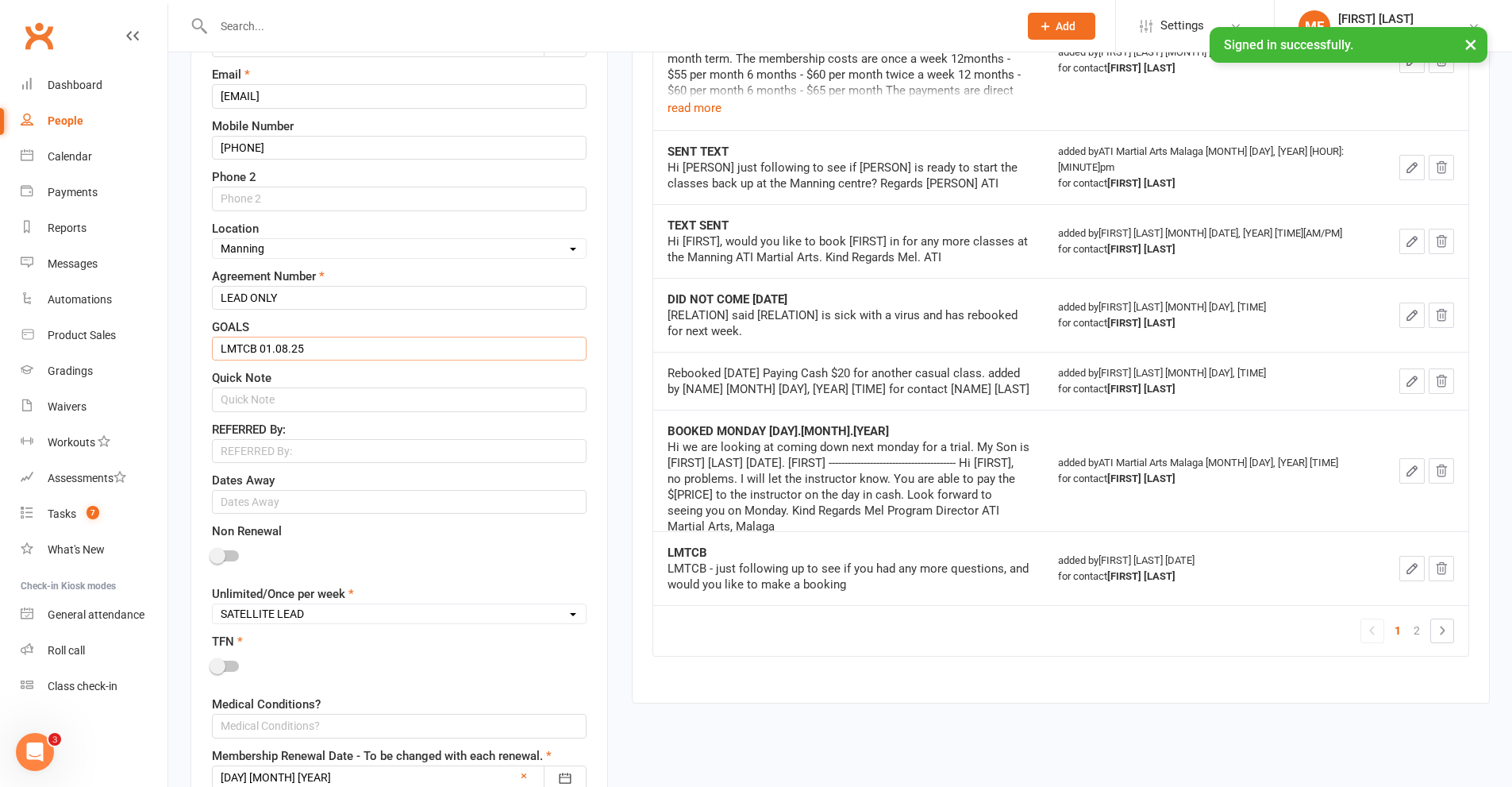 drag, startPoint x: 310, startPoint y: 347, endPoint x: 212, endPoint y: 337, distance: 98.50888 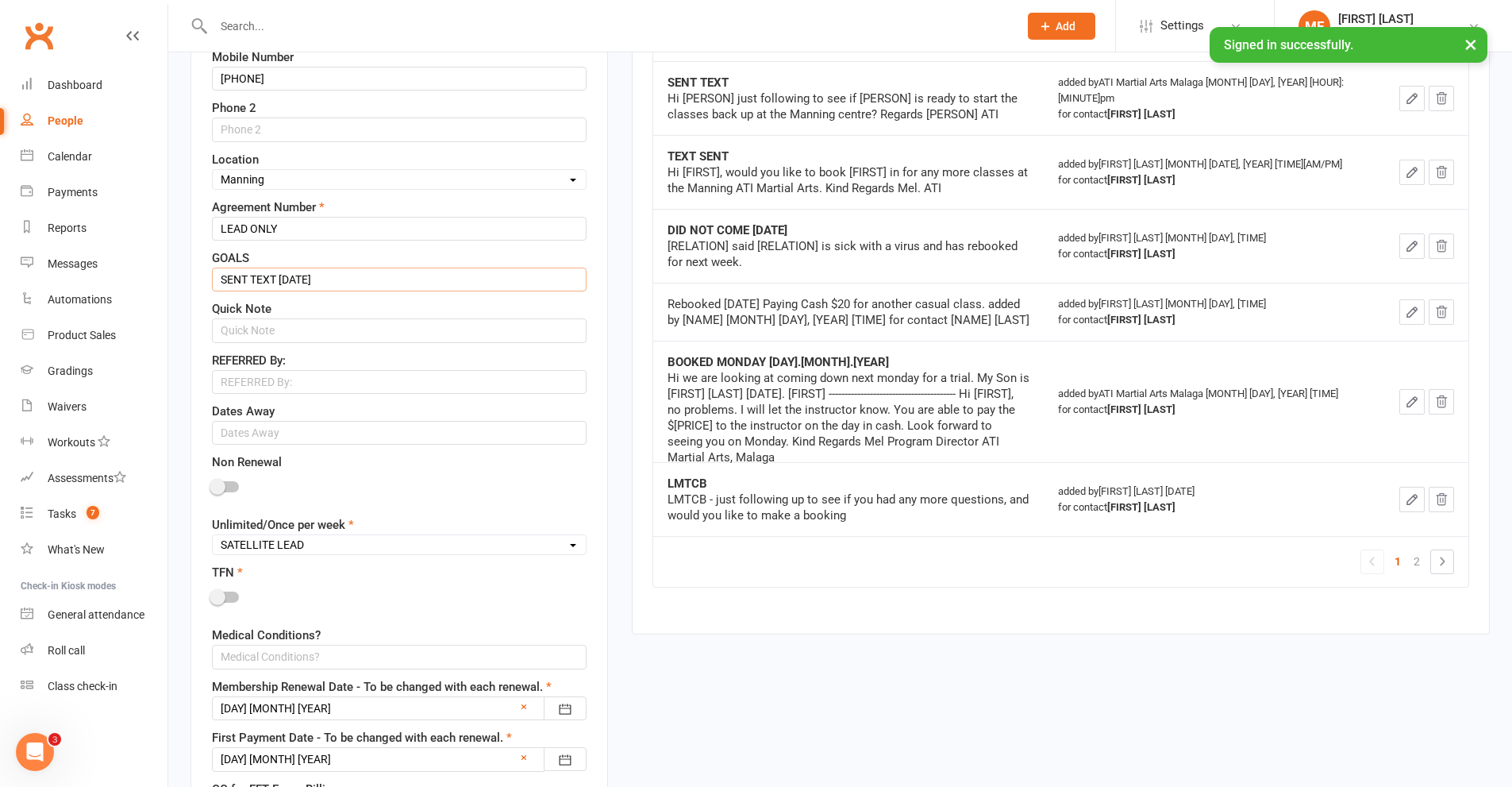 scroll, scrollTop: 1028, scrollLeft: 0, axis: vertical 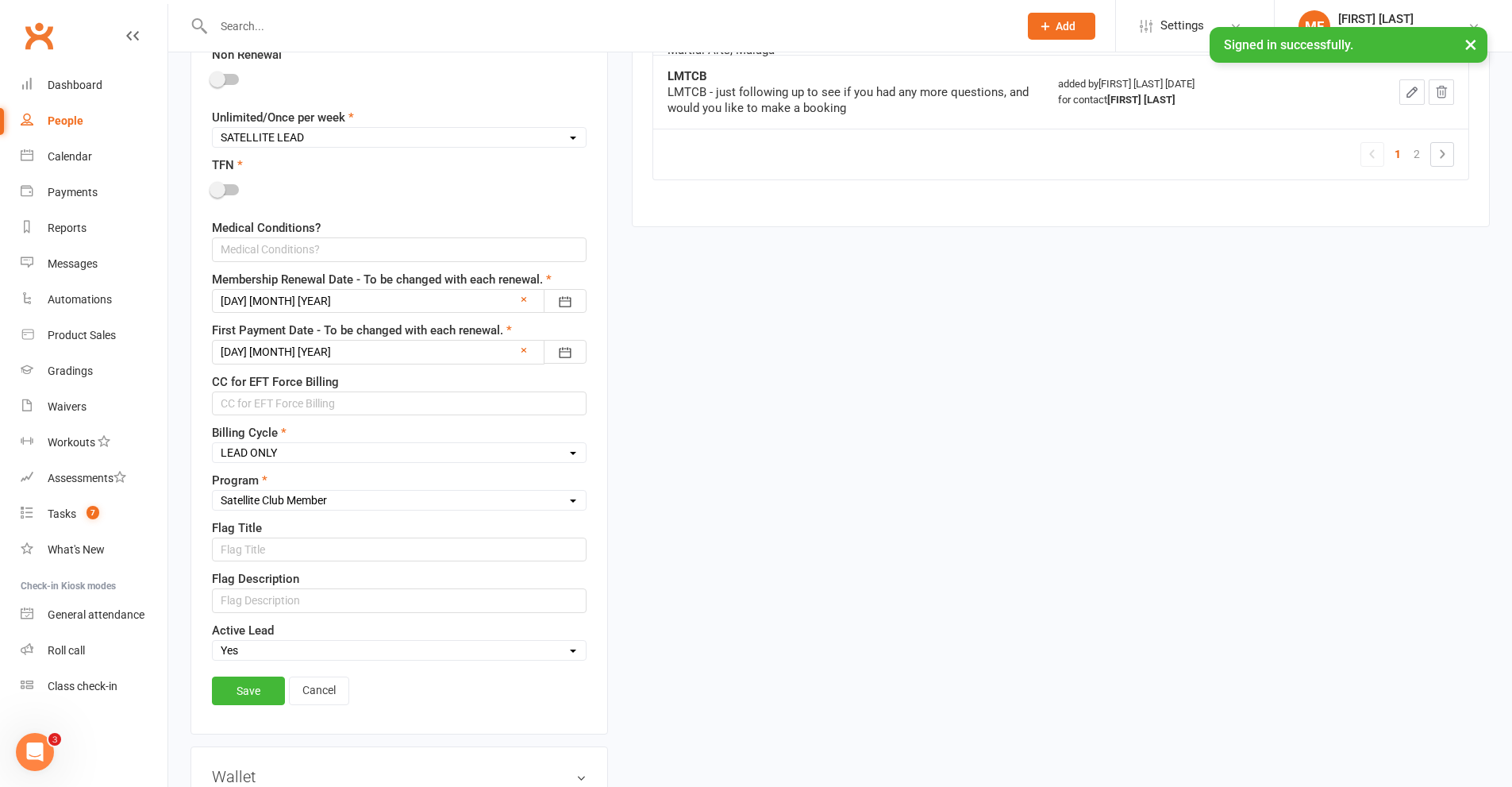 type on "SENT TEXT [DATE]" 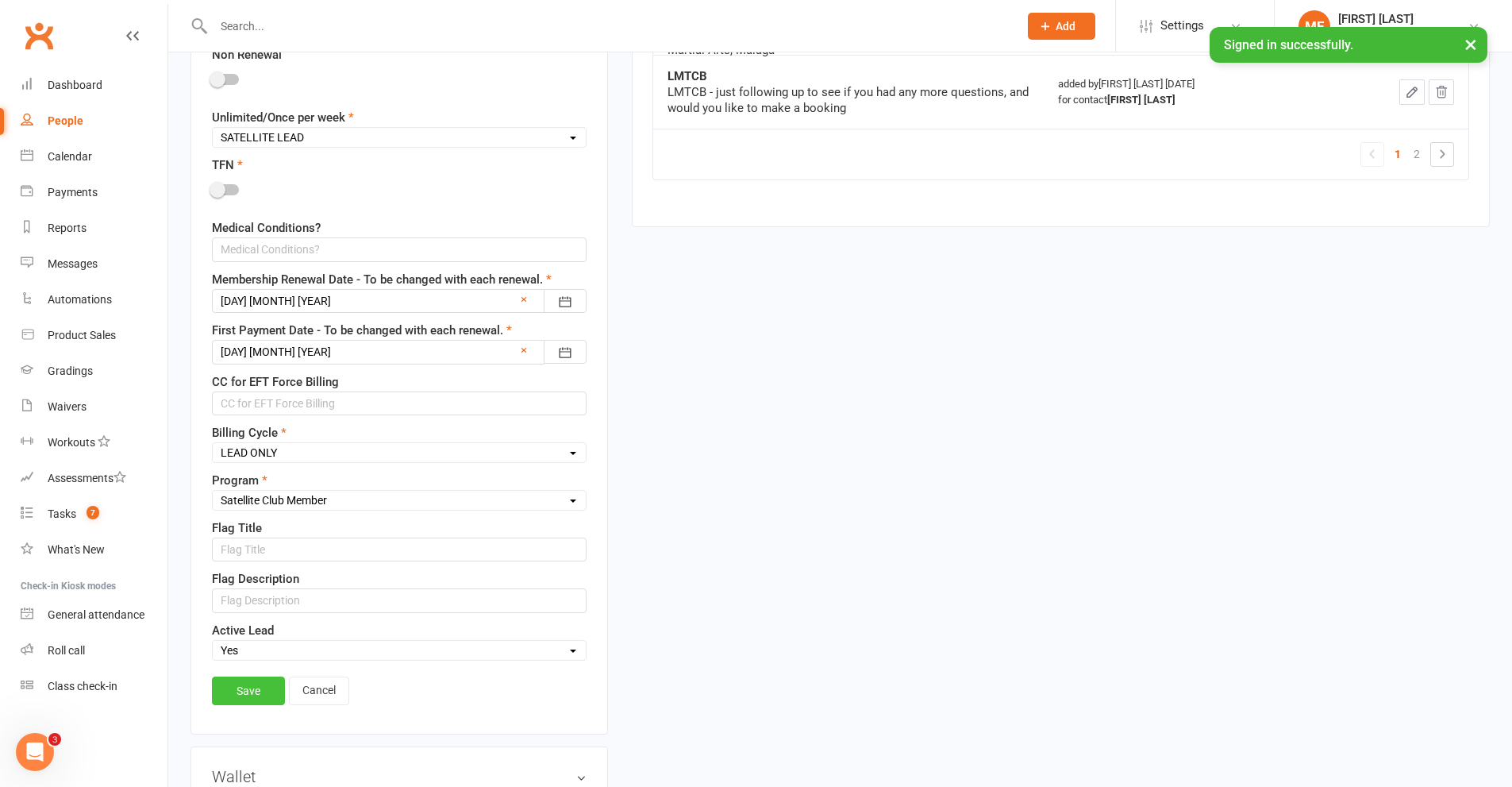 click on "Save" at bounding box center [248, 691] 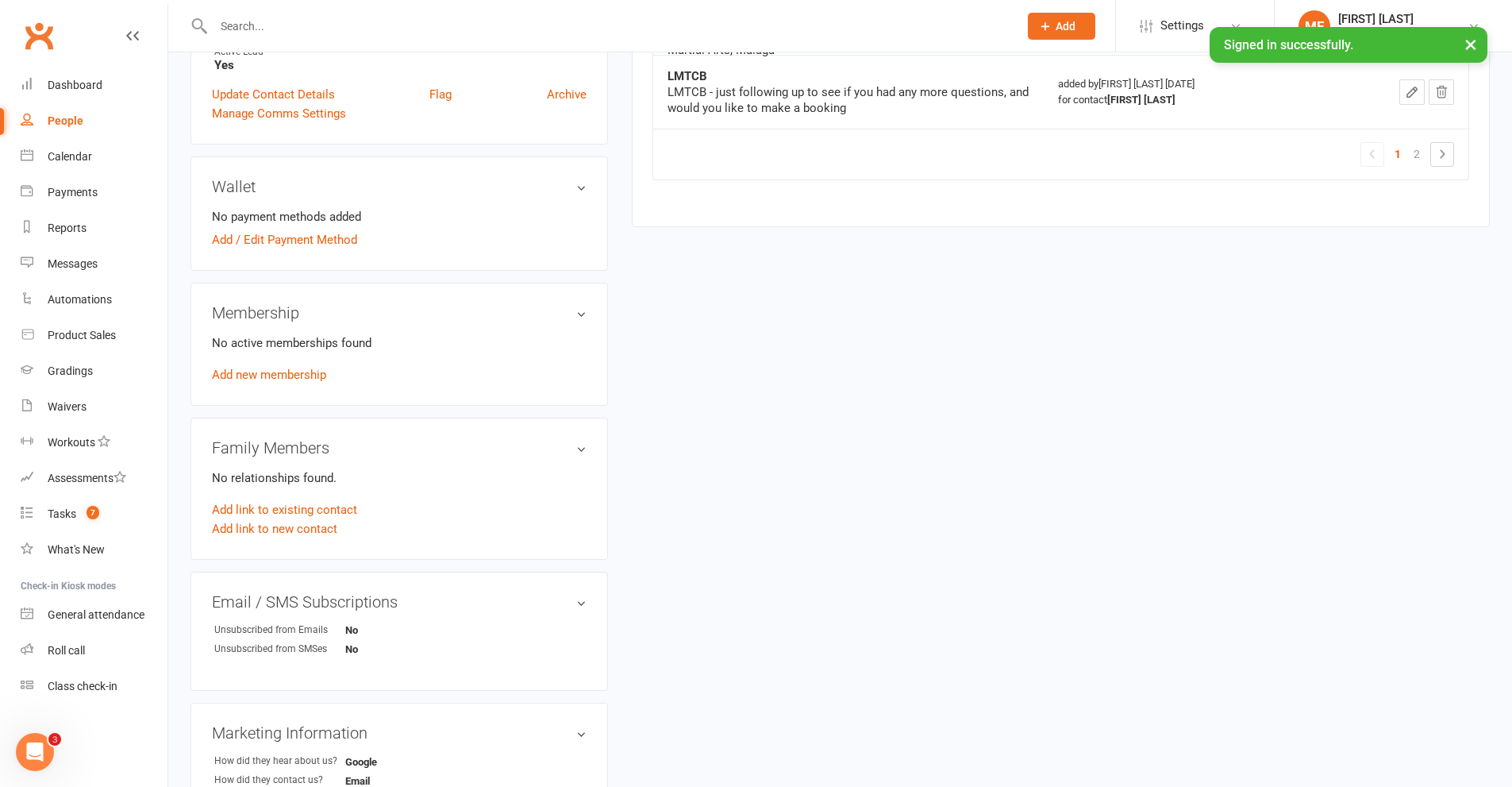 click at bounding box center (608, 26) 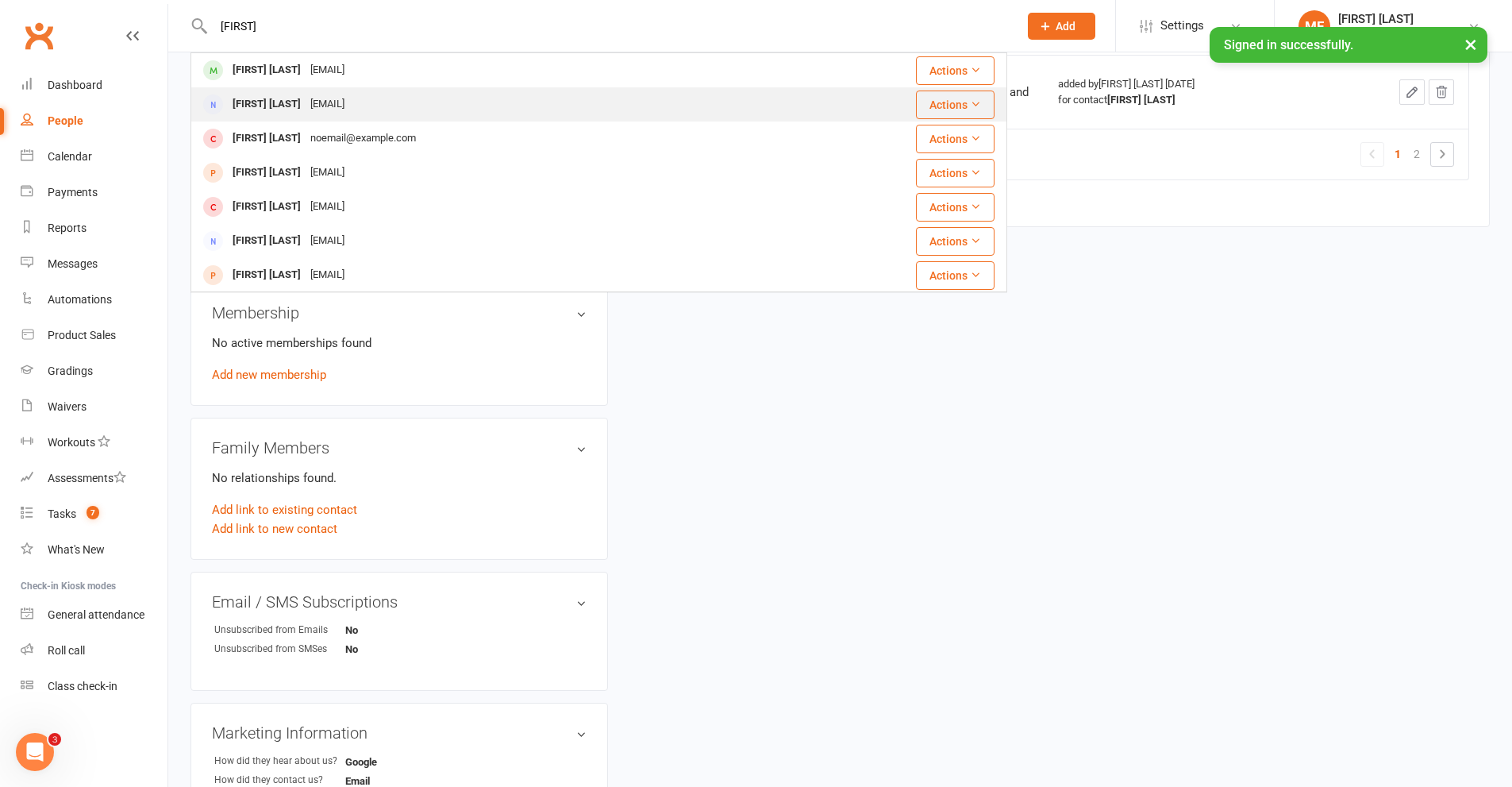 type on "[FIRST]" 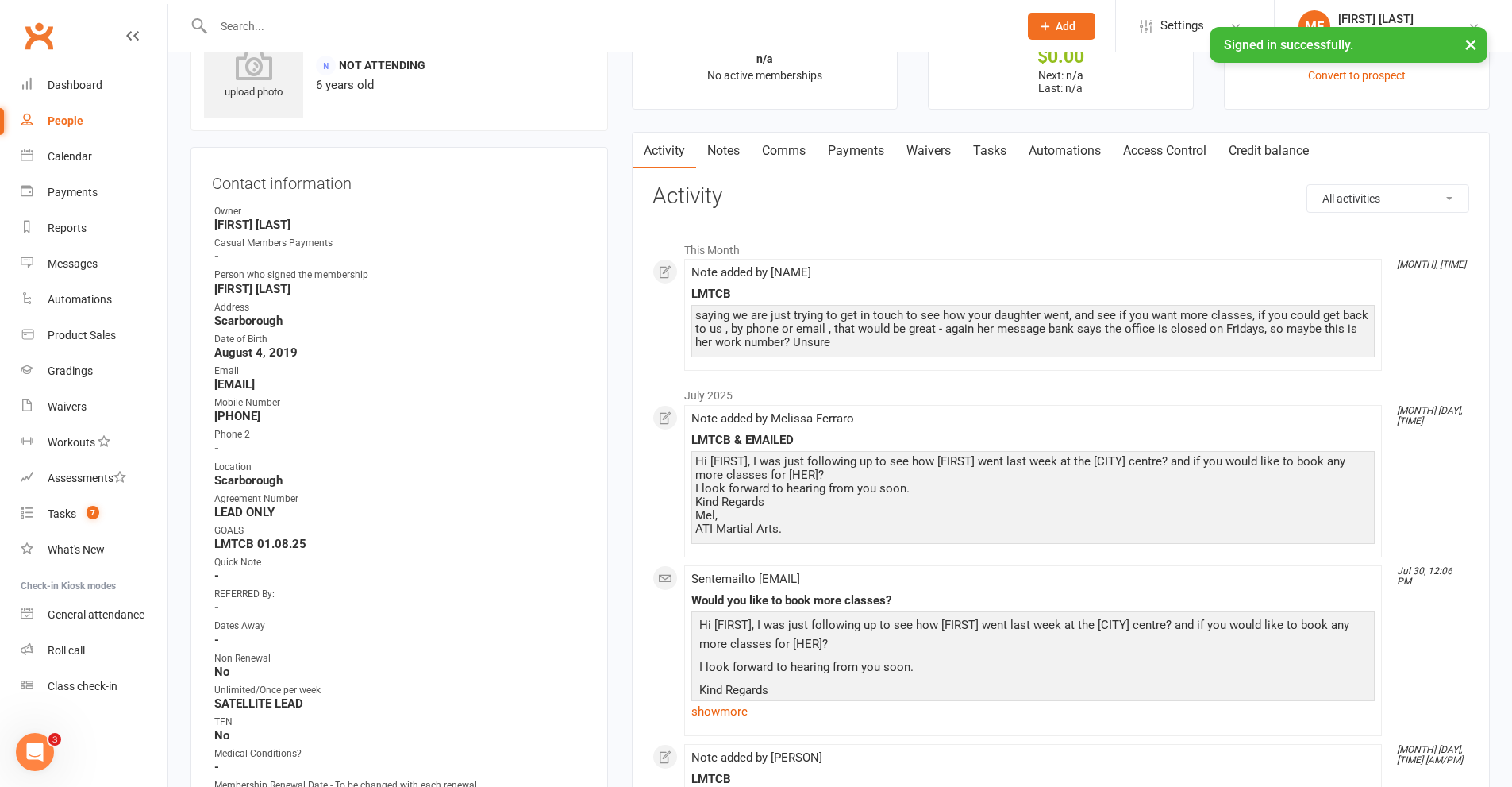 scroll, scrollTop: 0, scrollLeft: 0, axis: both 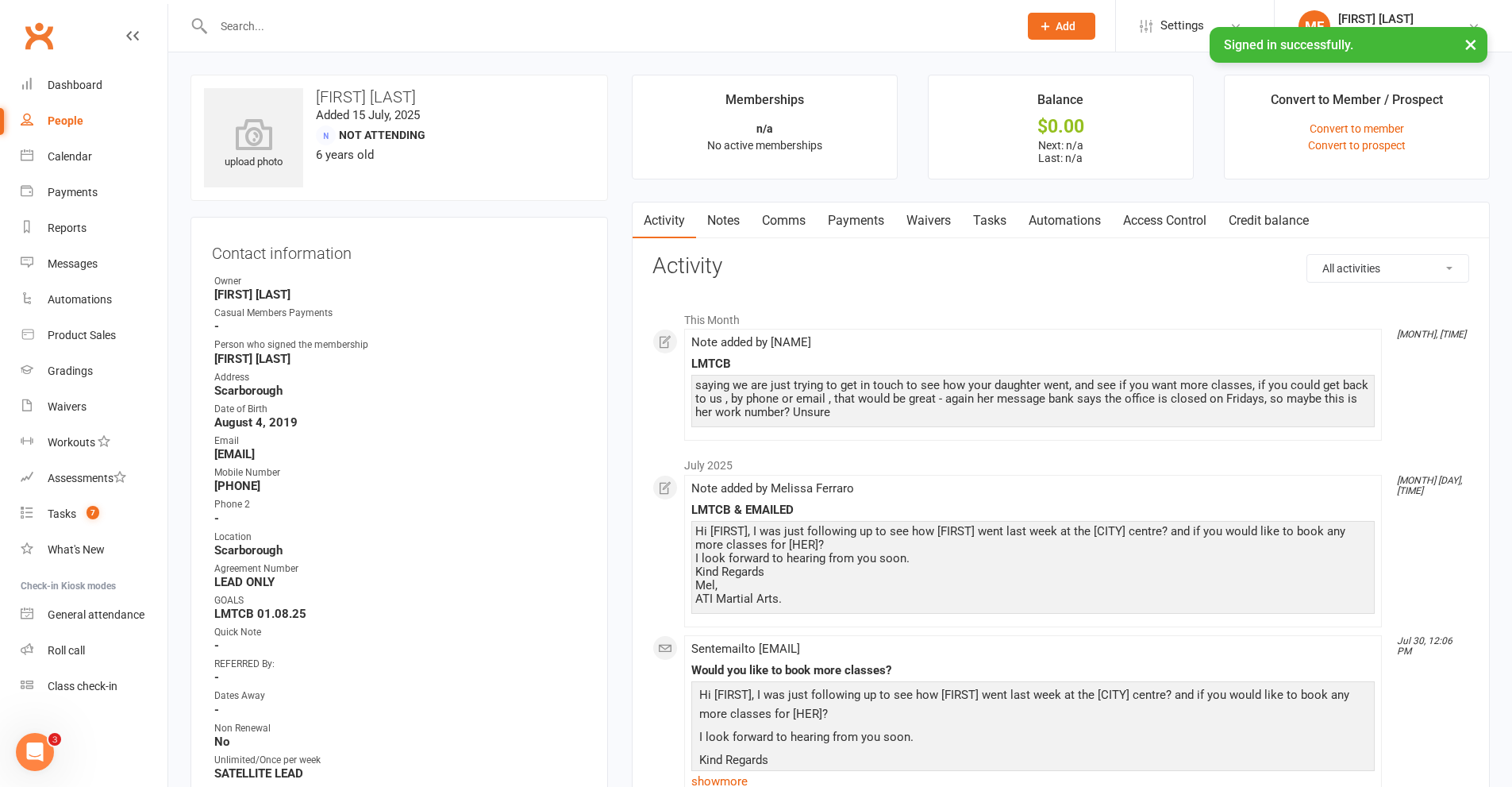 click on "Comms" at bounding box center [783, 221] 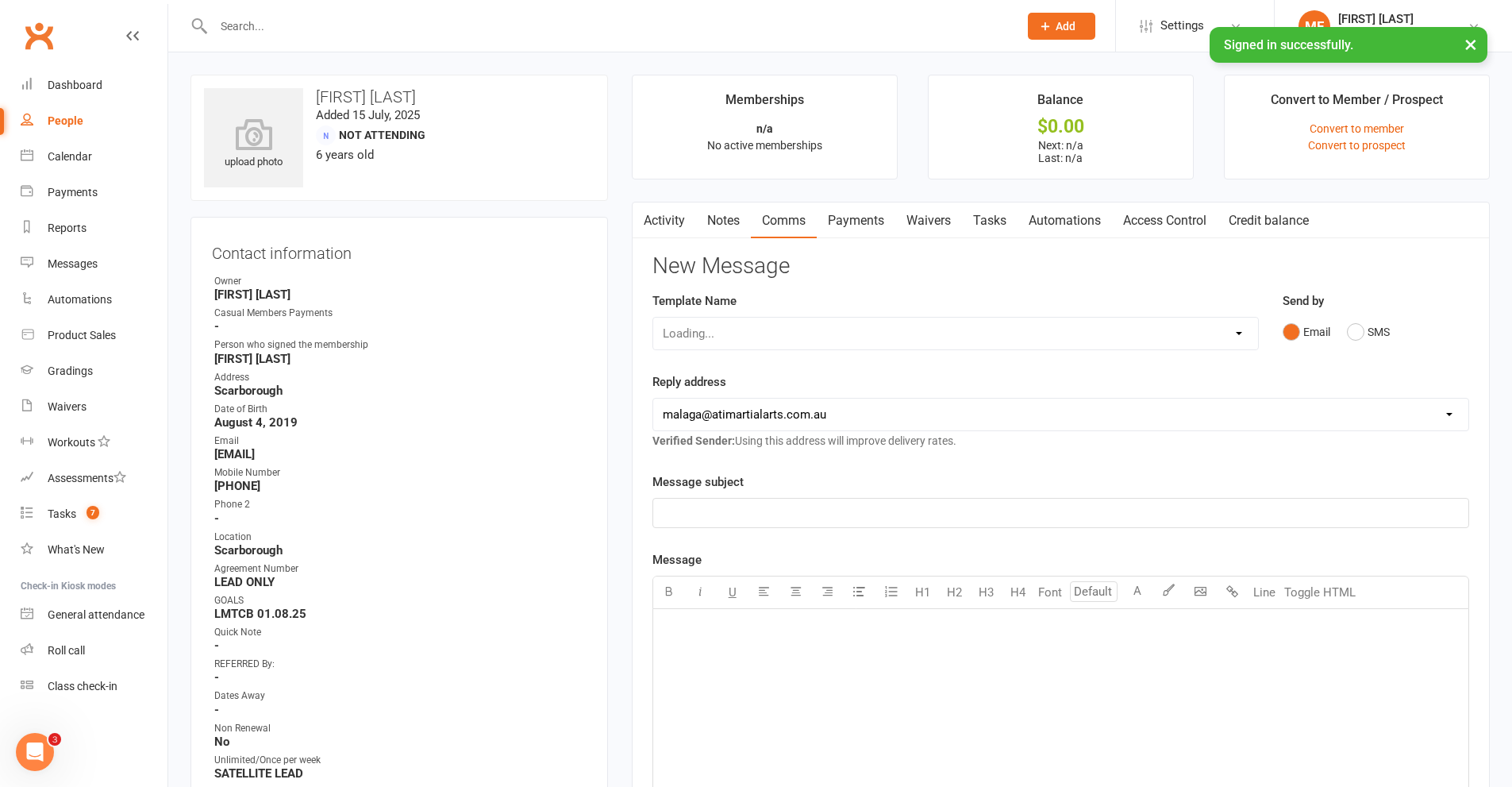 click on "Loading..." at bounding box center (956, 334) 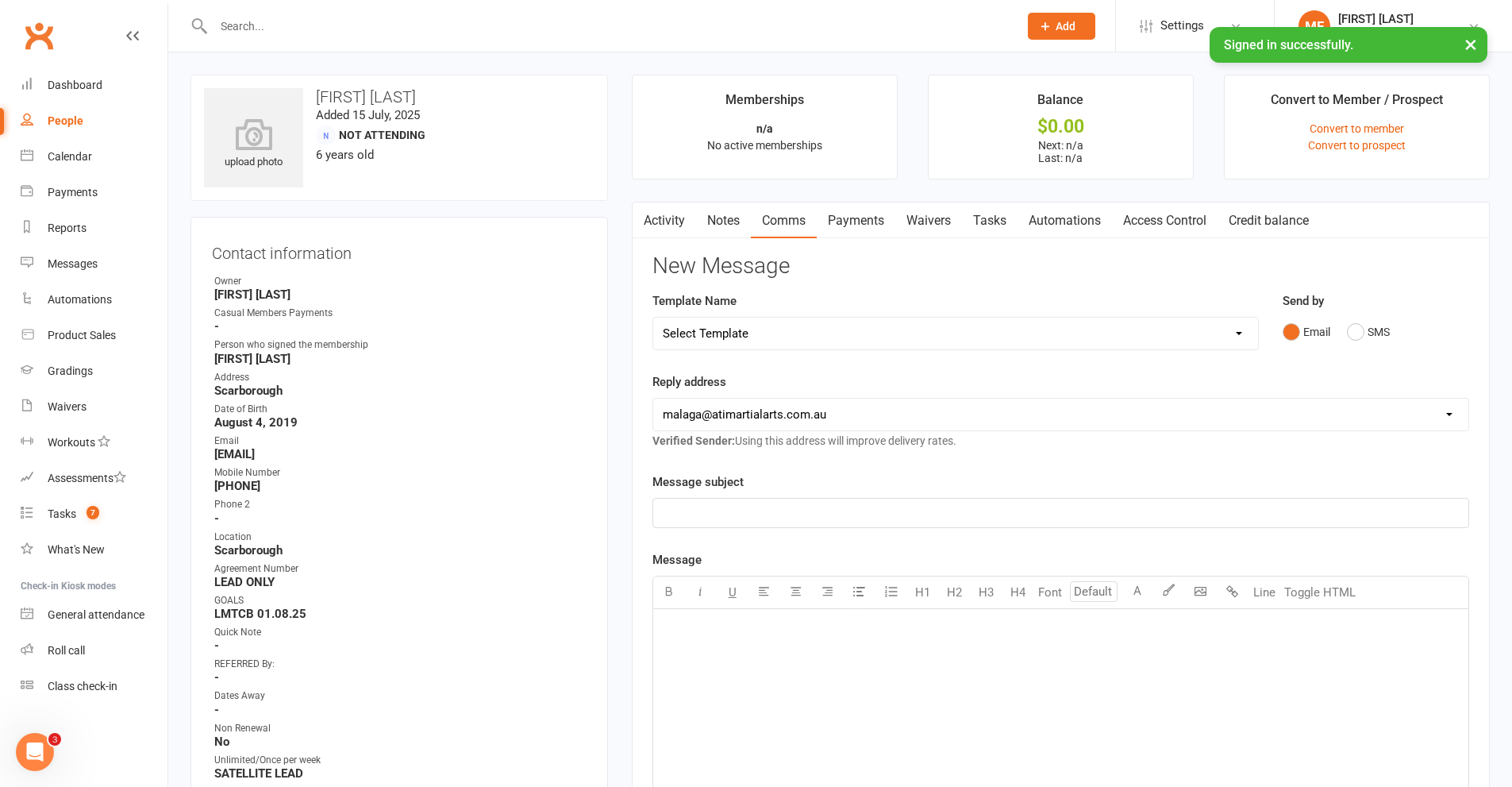 click on "Select Template [SMS] 8 days absence [Email] New Kids BJJ Class Starting 21.10.2020 [Email] 23.04.21 3 days Lockdown Zoom Class for Saturday [Email] 2 months LBE Offer 21.03.2023 [Email] 3 Year Training milestone [SMS] 500 kidsport [SMS] $50 Voucher [SMS] 6 Week Challenge [SMS] 7 Day Absent Member 1 [SMS] 7 Day Absent parent 1 [SMS] 7 Day Absent Parent 2 [Email] Absent 14 days or more [SMS] Absent report 14 days or more :SMS [SMS] Absent report 8-13 days:SMS [Email] After 1 month training follow up [Email] ATI OPEN DAY 2023 [SMS] Birthday Guest [Email] BIRTHDAY PARTY [Email] Boxing for Fitness! 6week Trial for $100! [SMS] Boxing tonight [Email] Buddy Week [Email] Buddy Week and Club Competion May 2022 [Email] Changes to Class Viewing [SMS] Confirmation of booking [Email] Covid News - Proof of Vaccination [SMS] Debt Collection Text [Email] End of 2023 Offer for cancelled members [Email] Happy Birthday [SMS] Kidsport Code [SMS] KIDSPORT PAID [Email] LBE Members [SMS] Lead missed lesson 2 [SMS] Leads not booked" at bounding box center [956, 334] 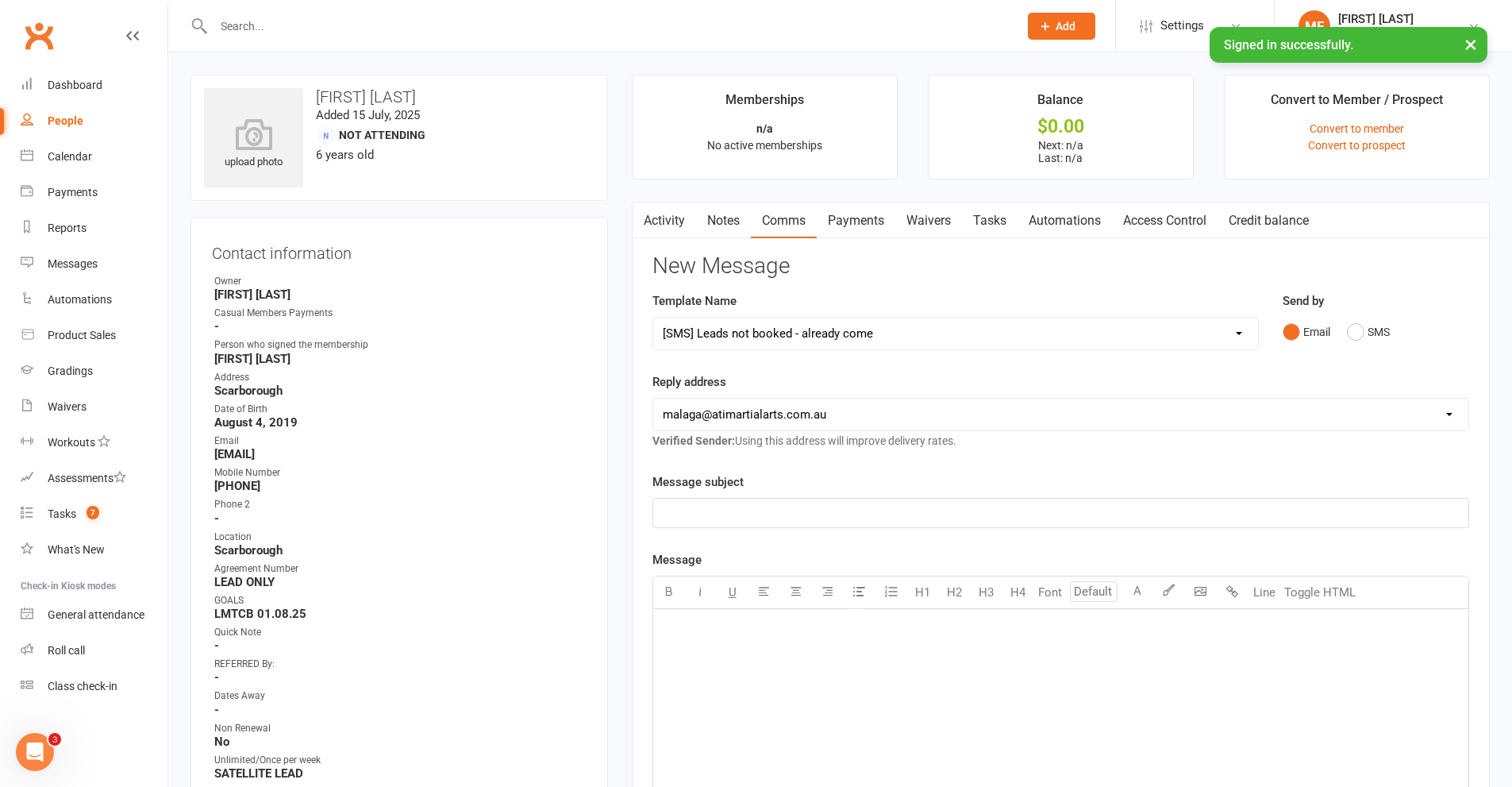 click on "Select Template [SMS] 8 days absence [Email] New Kids BJJ Class Starting 21.10.2020 [Email] 23.04.21 3 days Lockdown Zoom Class for Saturday [Email] 2 months LBE Offer 21.03.2023 [Email] 3 Year Training milestone [SMS] 500 kidsport [SMS] $50 Voucher [SMS] 6 Week Challenge [SMS] 7 Day Absent Member 1 [SMS] 7 Day Absent parent 1 [SMS] 7 Day Absent Parent 2 [Email] Absent 14 days or more [SMS] Absent report 14 days or more :SMS [SMS] Absent report 8-13 days:SMS [Email] After 1 month training follow up [Email] ATI OPEN DAY 2023 [SMS] Birthday Guest [Email] BIRTHDAY PARTY [Email] Boxing for Fitness! 6week Trial for $100! [SMS] Boxing tonight [Email] Buddy Week [Email] Buddy Week and Club Competion May 2022 [Email] Changes to Class Viewing [SMS] Confirmation of booking [Email] Covid News - Proof of Vaccination [SMS] Debt Collection Text [Email] End of 2023 Offer for cancelled members [Email] Happy Birthday [SMS] Kidsport Code [SMS] KIDSPORT PAID [Email] LBE Members [SMS] Lead missed lesson 2 [SMS] Leads not booked" at bounding box center (956, 334) 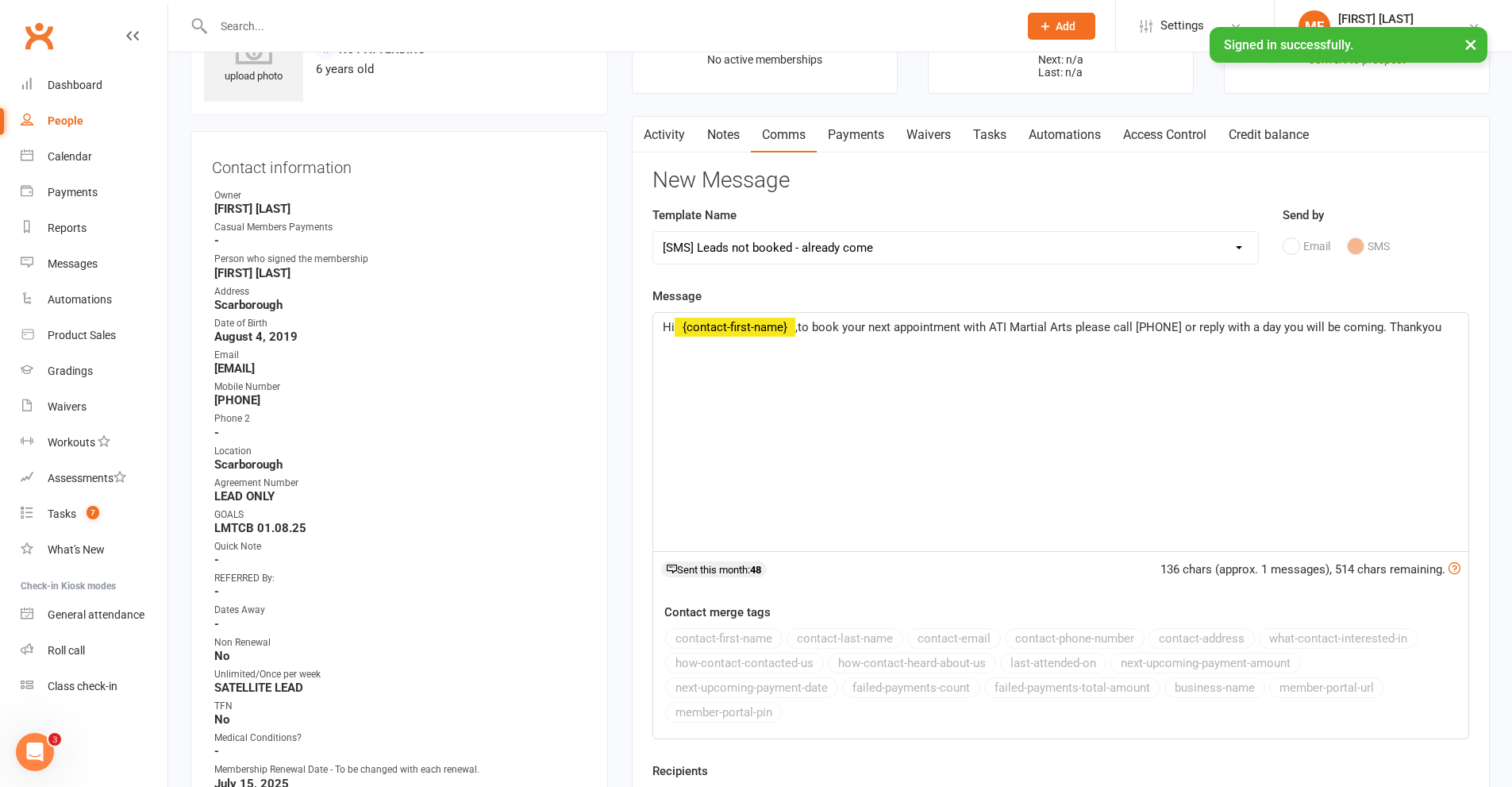 scroll, scrollTop: 238, scrollLeft: 0, axis: vertical 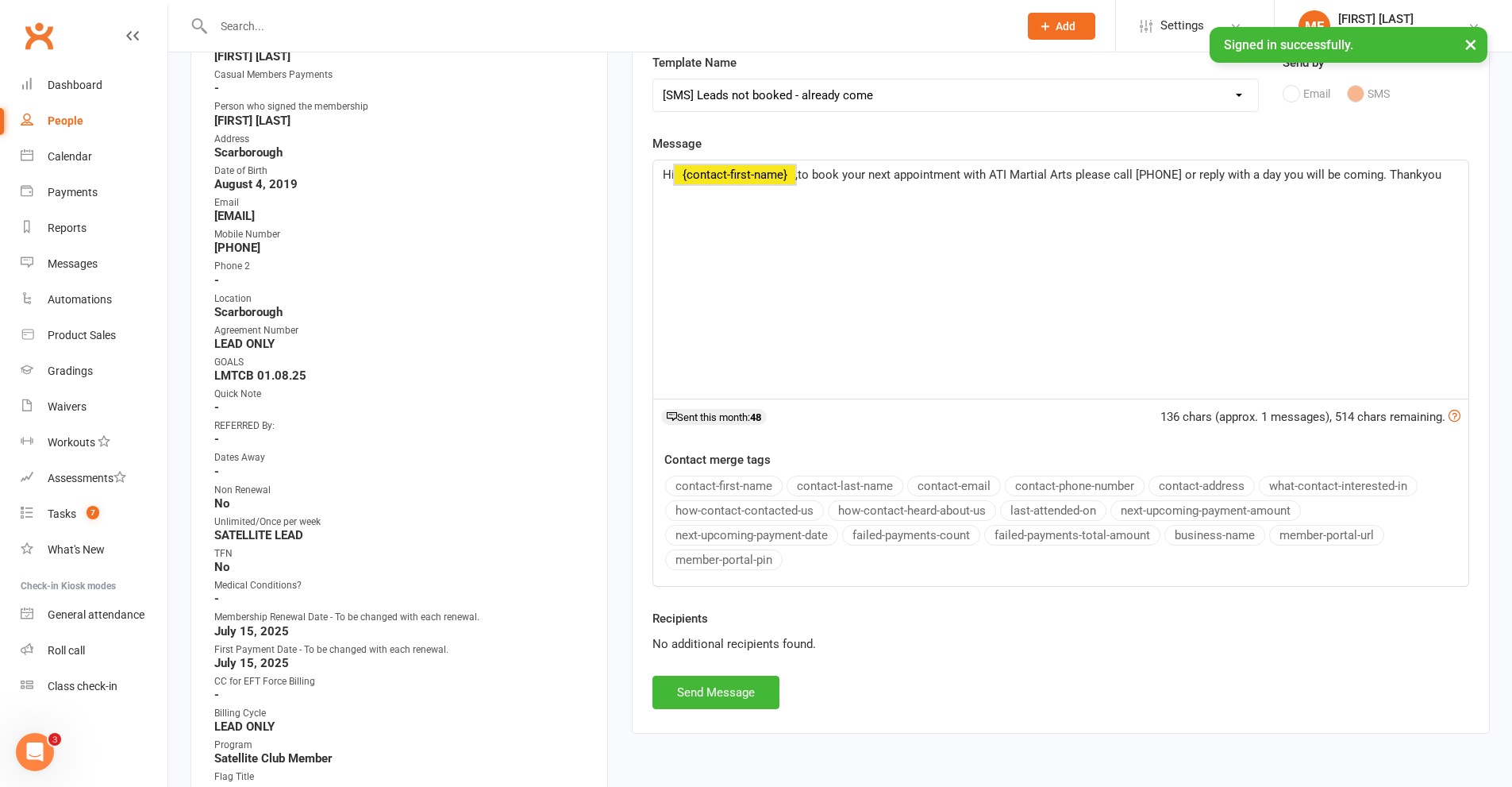 drag, startPoint x: 1468, startPoint y: 172, endPoint x: 634, endPoint y: 161, distance: 834.0725 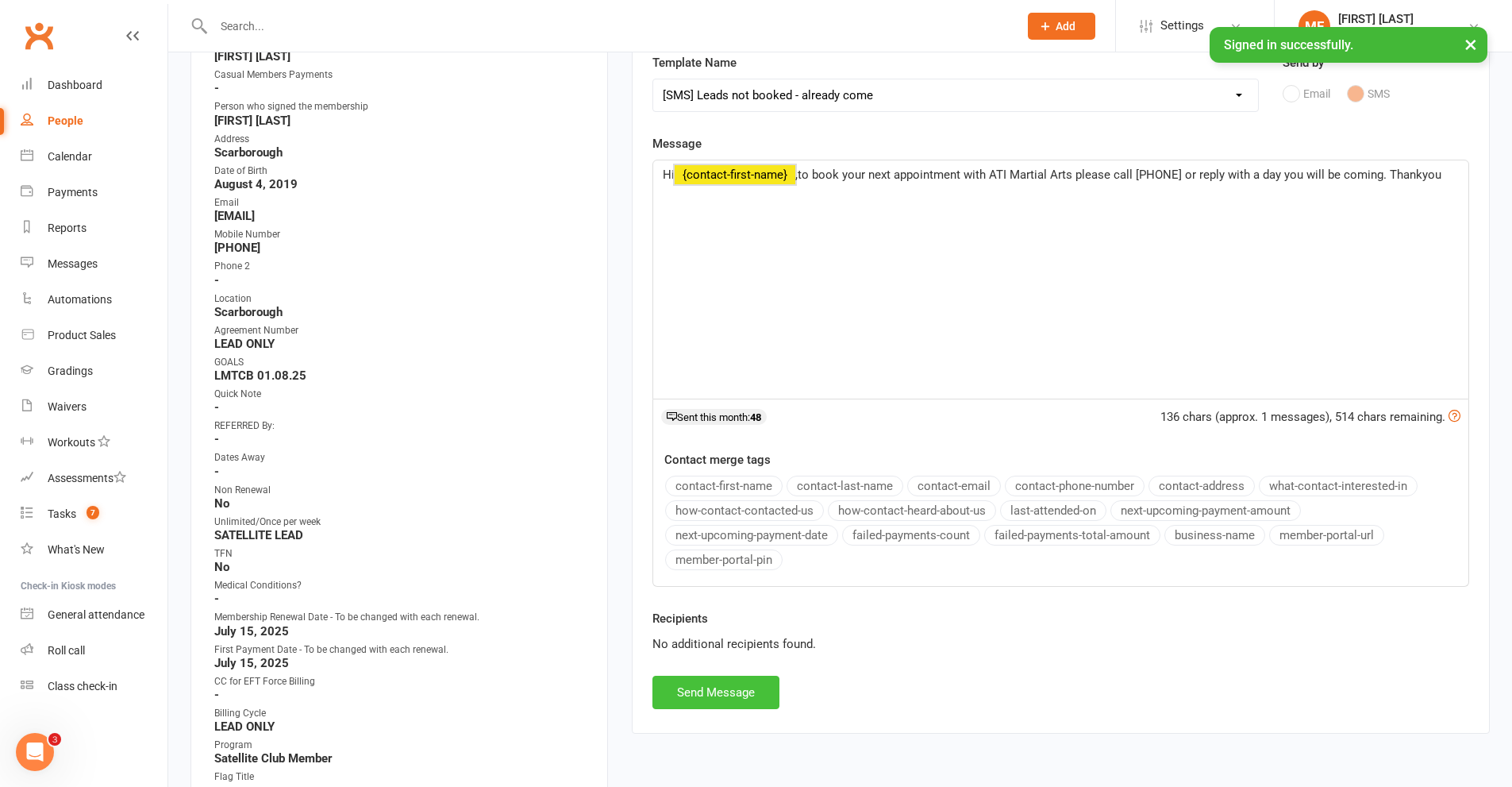 click on "Send Message" at bounding box center (716, 692) 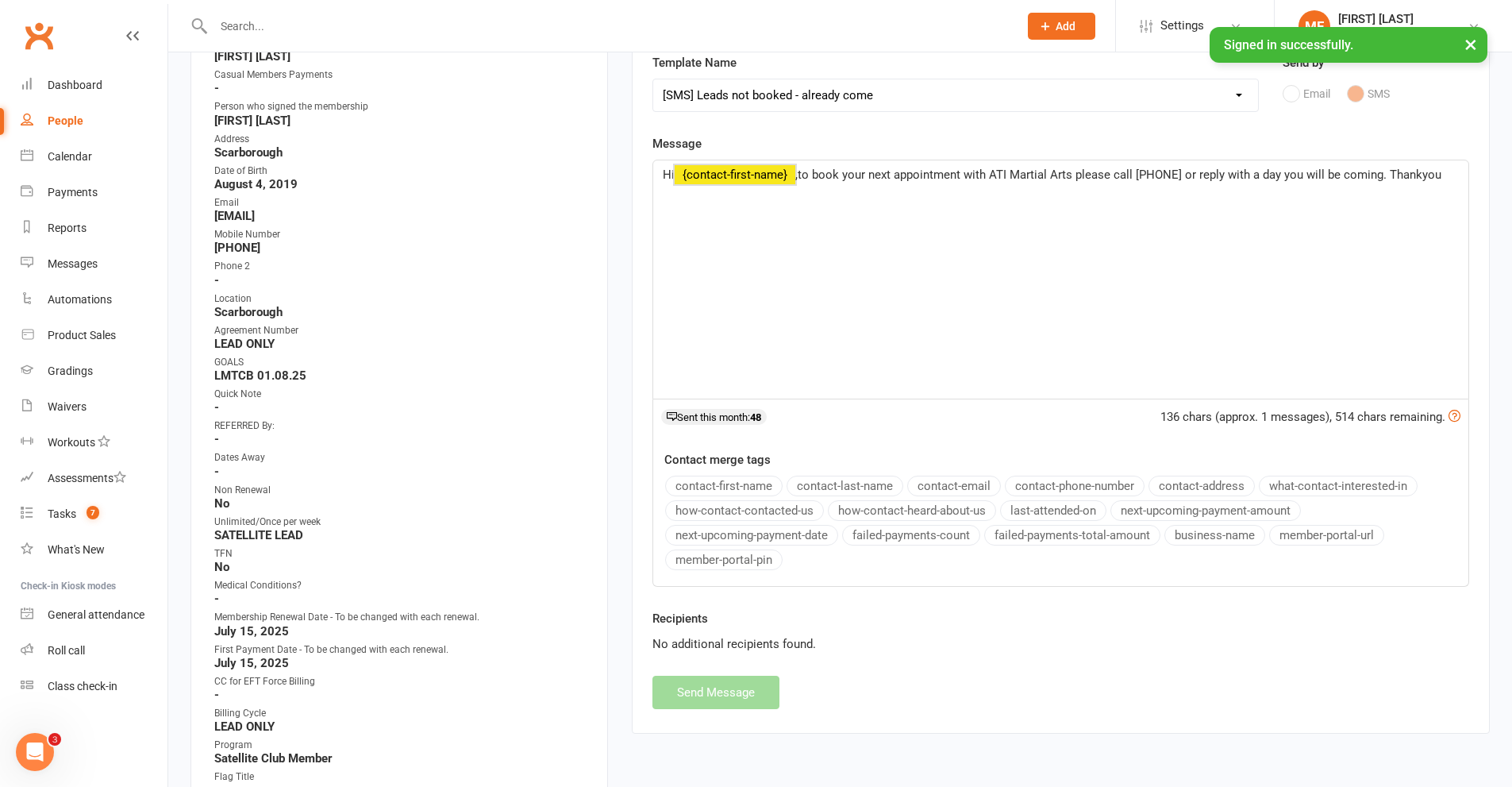 scroll, scrollTop: 104, scrollLeft: 0, axis: vertical 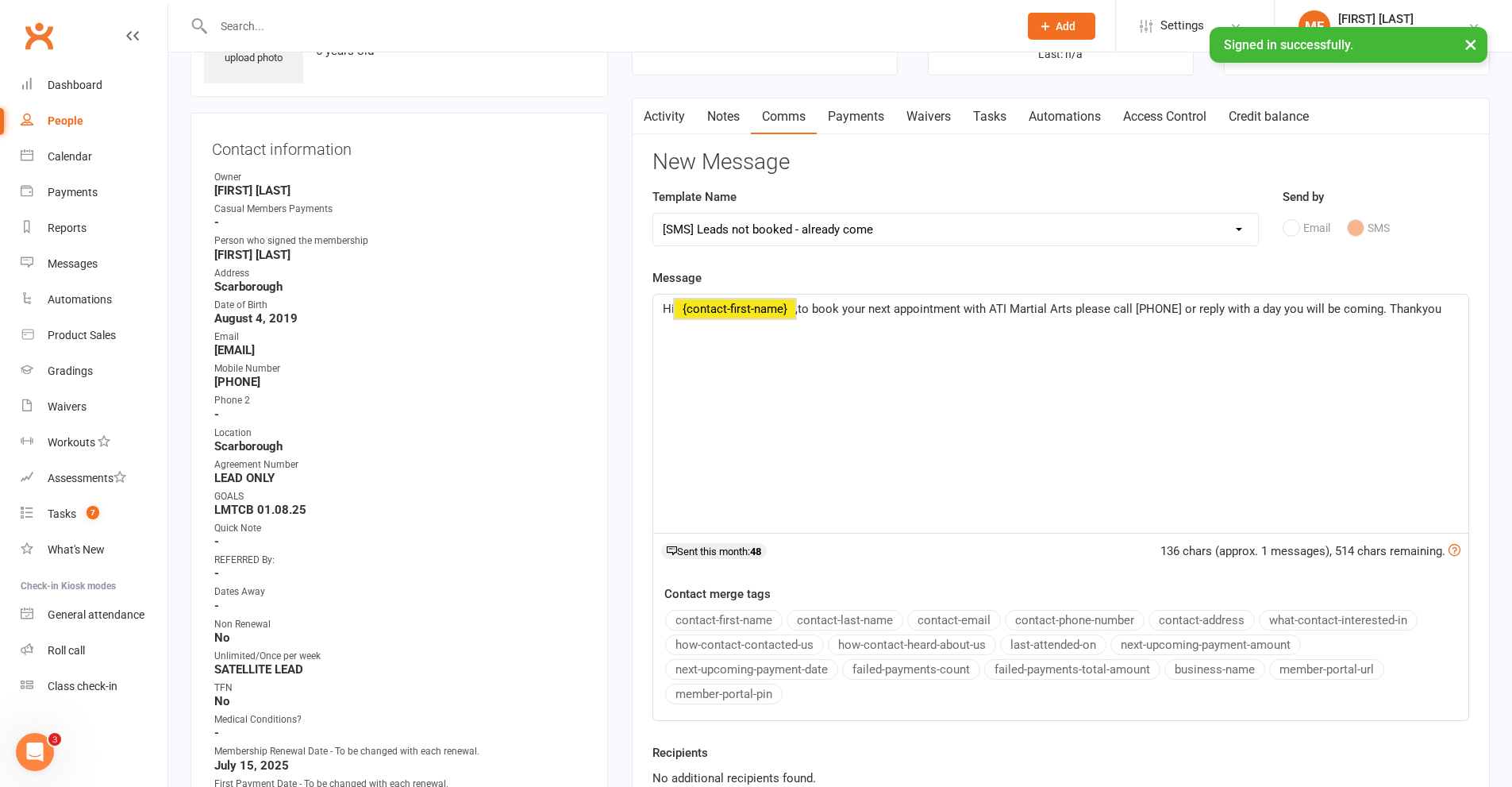 select 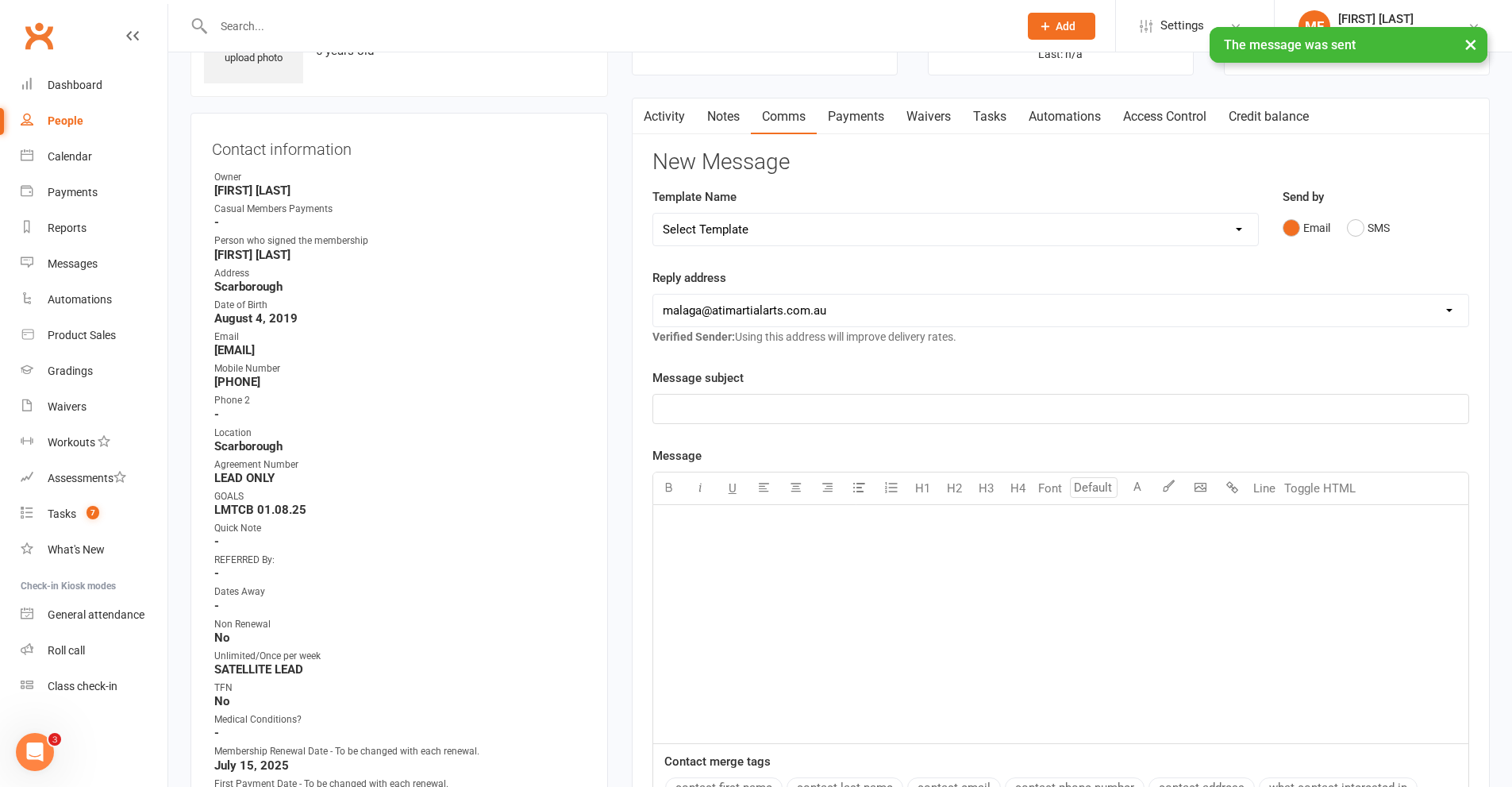 scroll, scrollTop: 0, scrollLeft: 0, axis: both 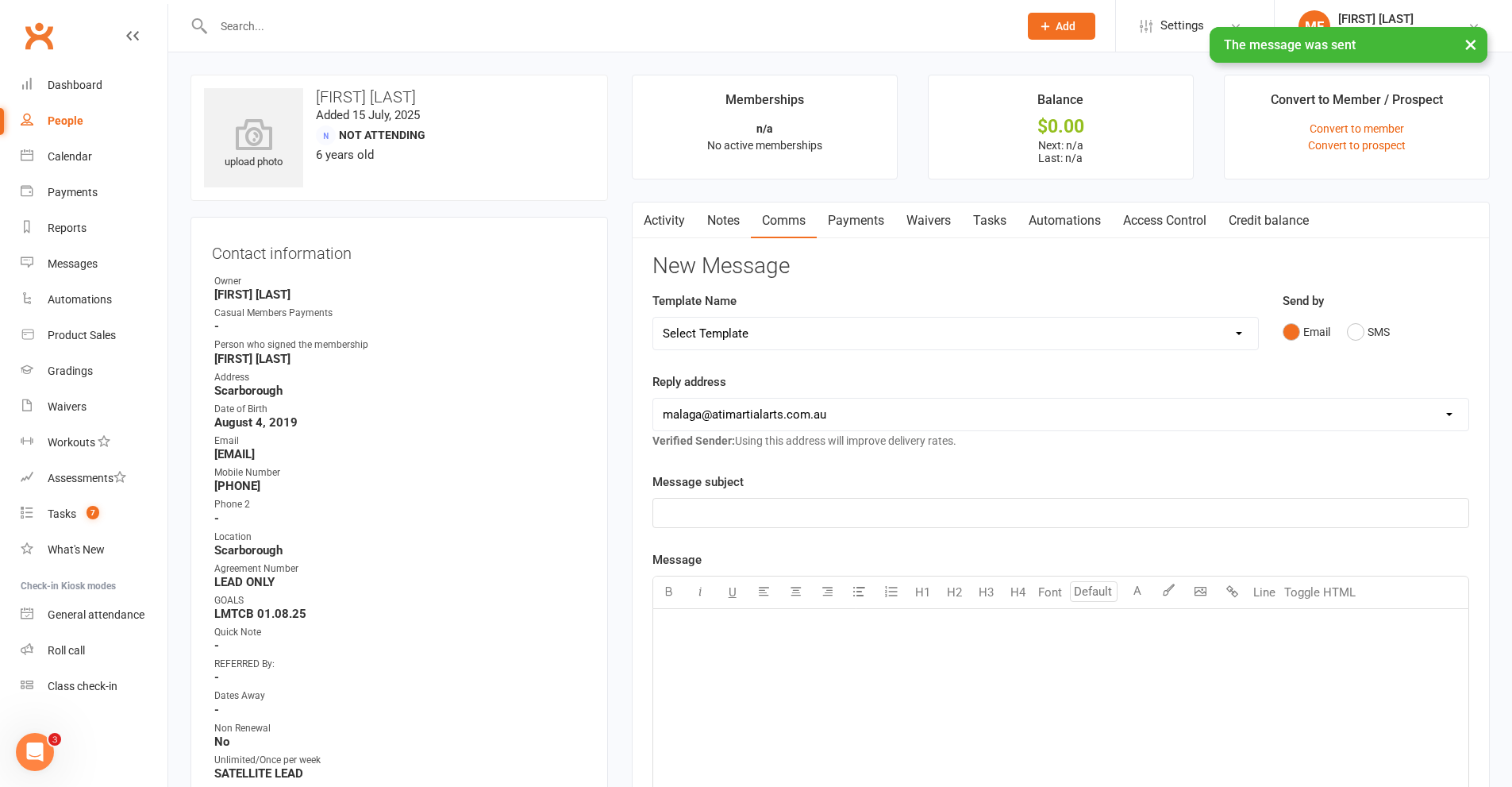 click on "Notes" at bounding box center (723, 221) 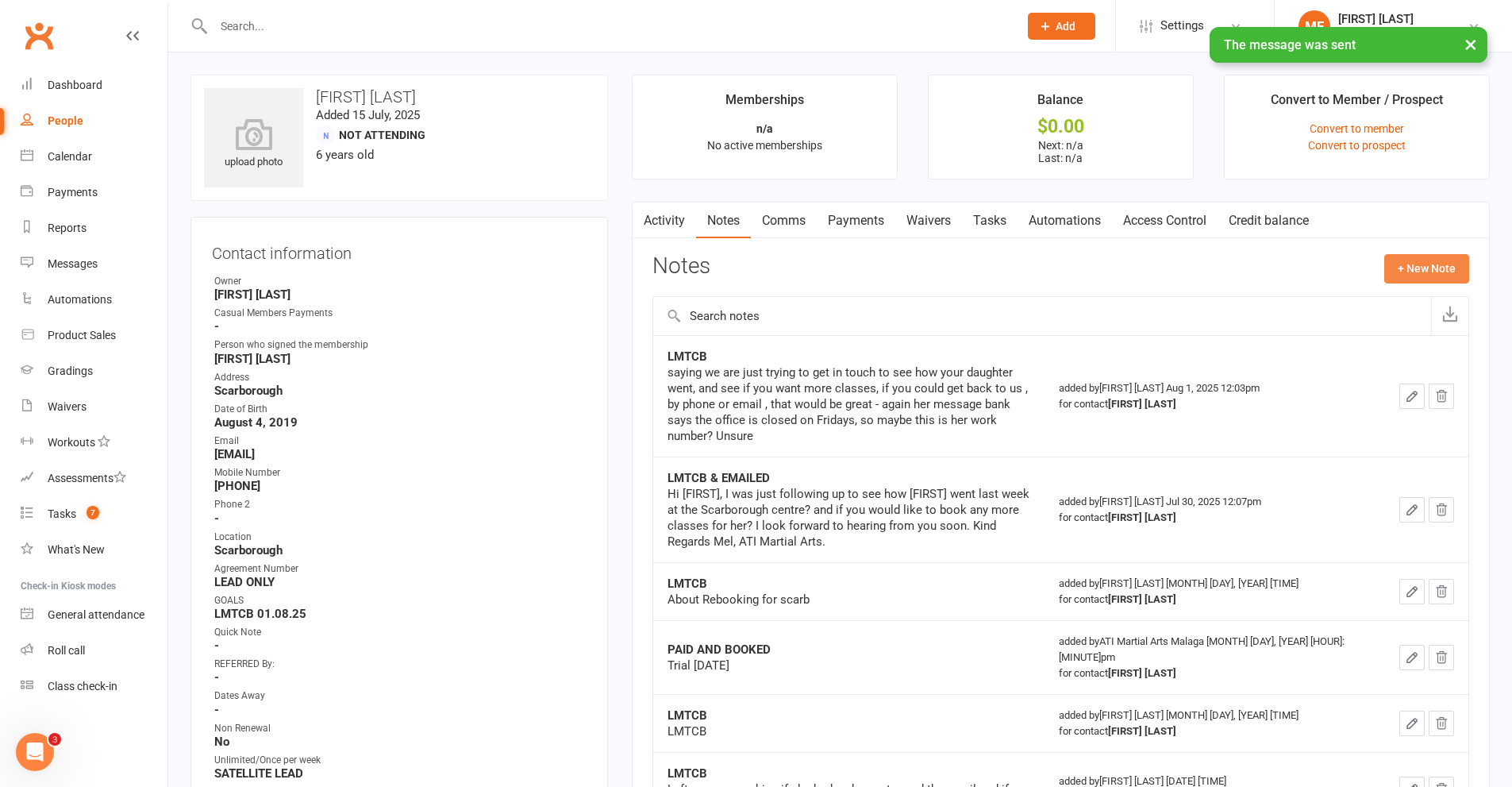 click on "+ New Note" at bounding box center (1426, 268) 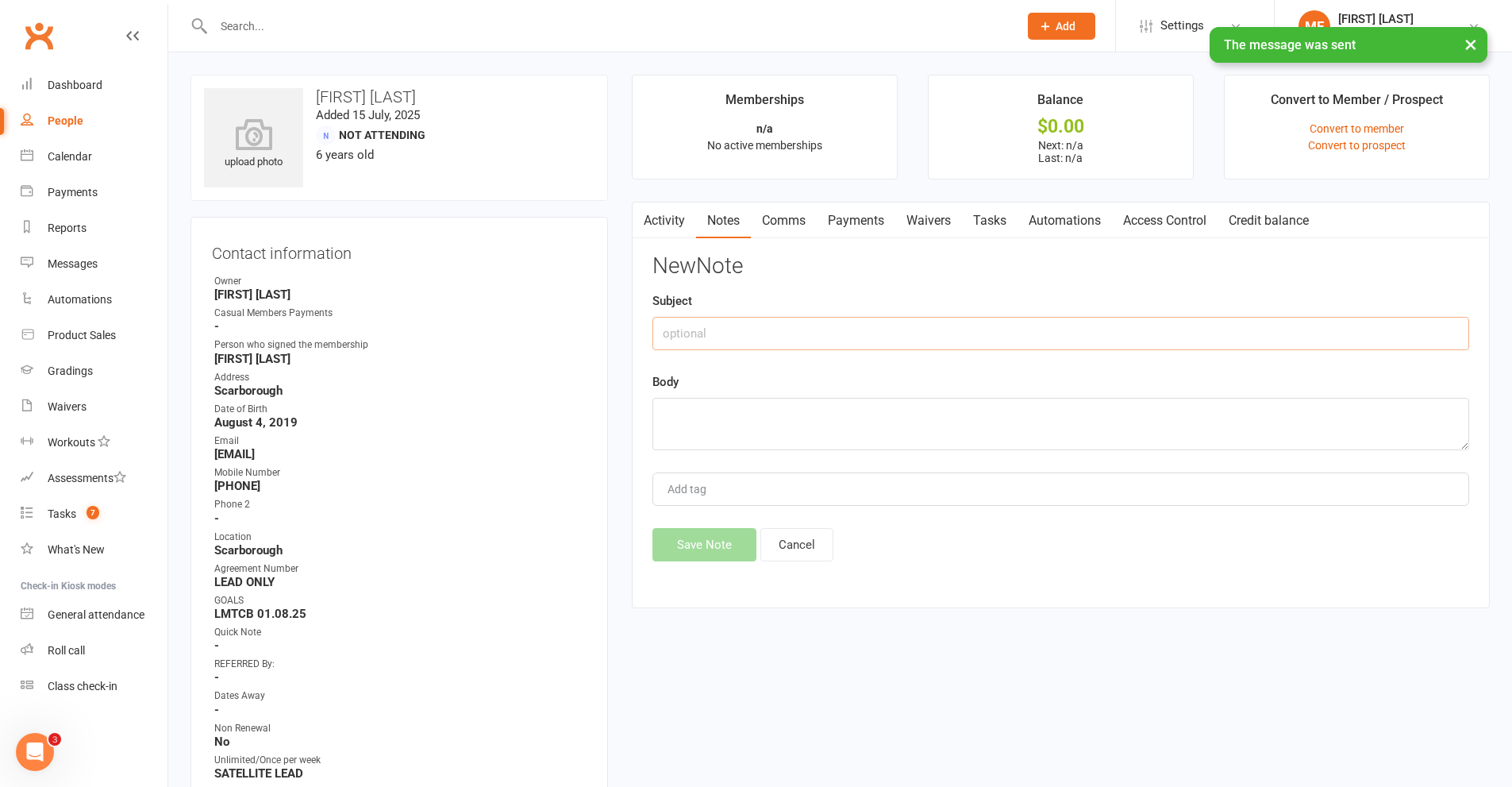 click at bounding box center (1060, 334) 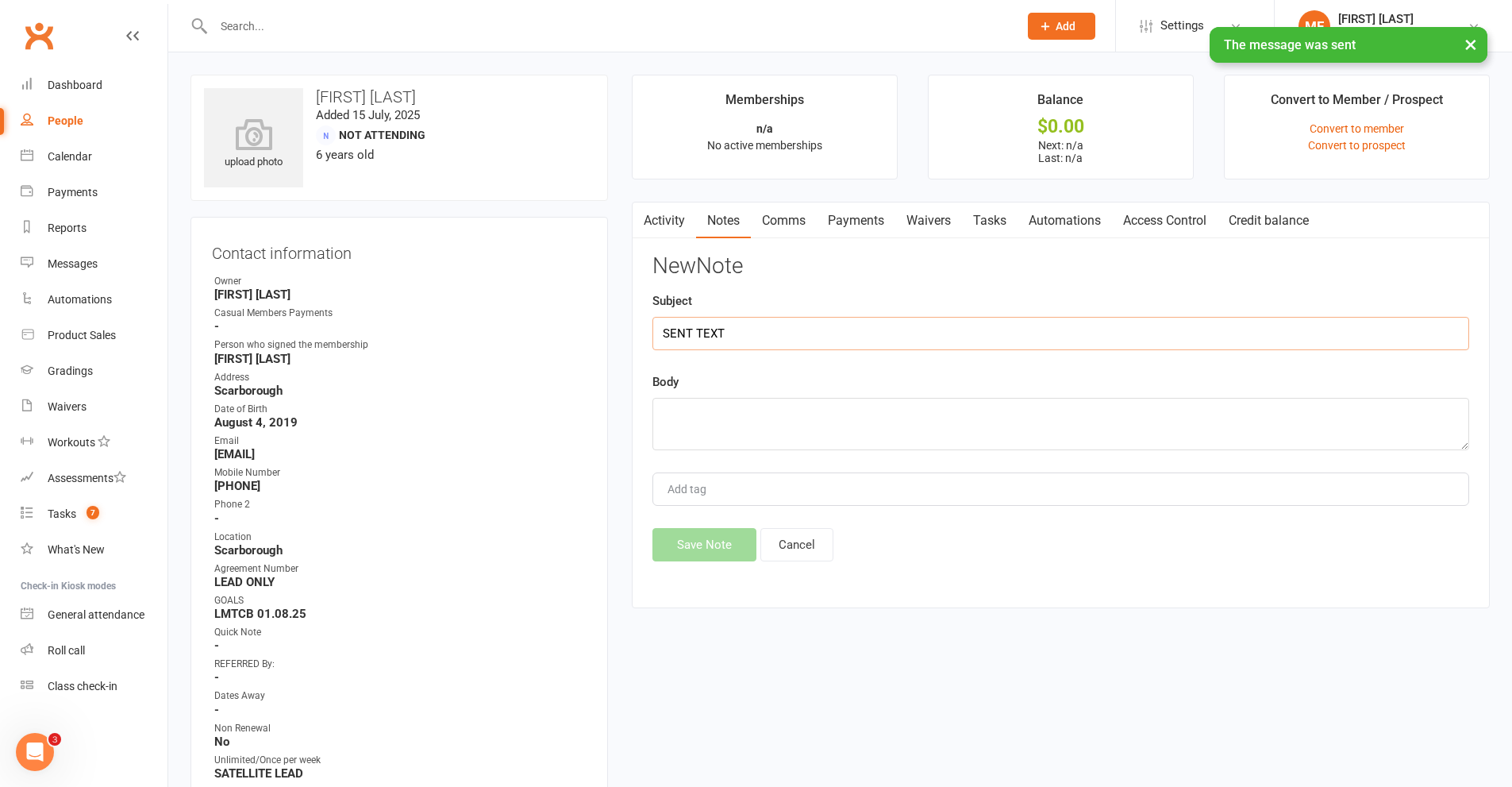 type on "SENT TEXT" 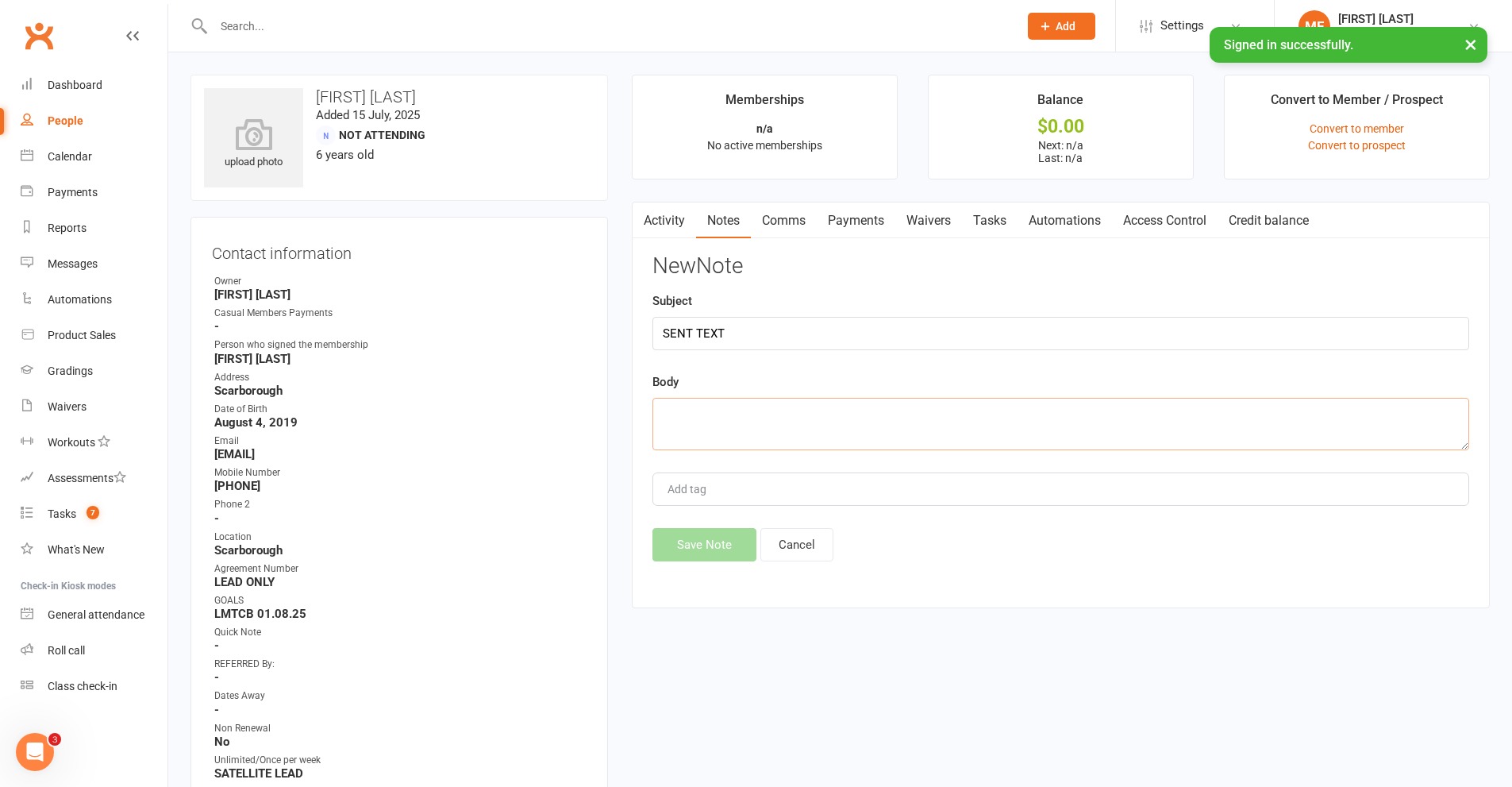 paste on "Hi [PERSON] ,to book your next appointment with ATI Martial Arts please call [PHONE] or reply with a day you will be coming. Thankyou" 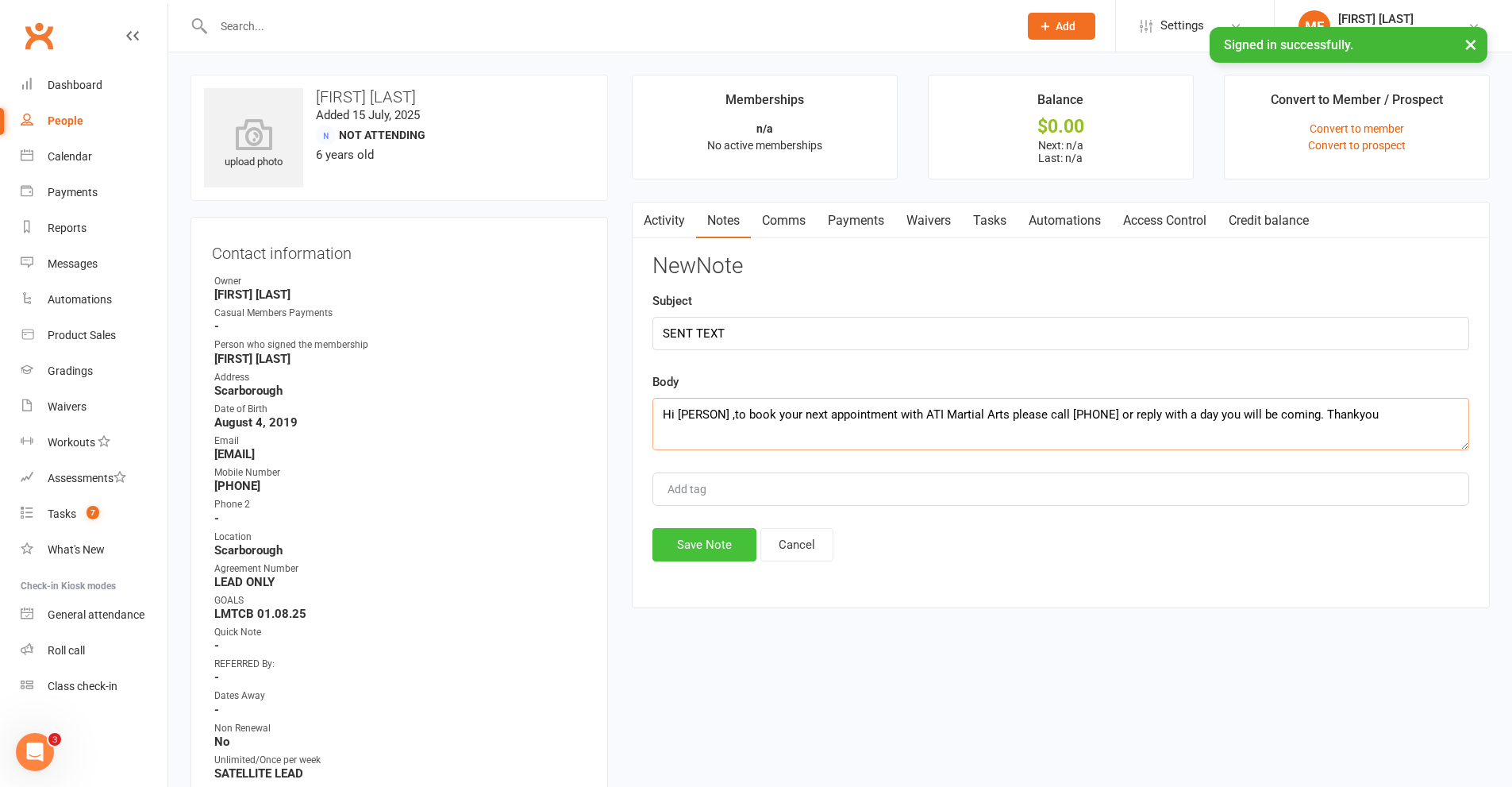type on "Hi [PERSON] ,to book your next appointment with ATI Martial Arts please call [PHONE] or reply with a day you will be coming. Thankyou" 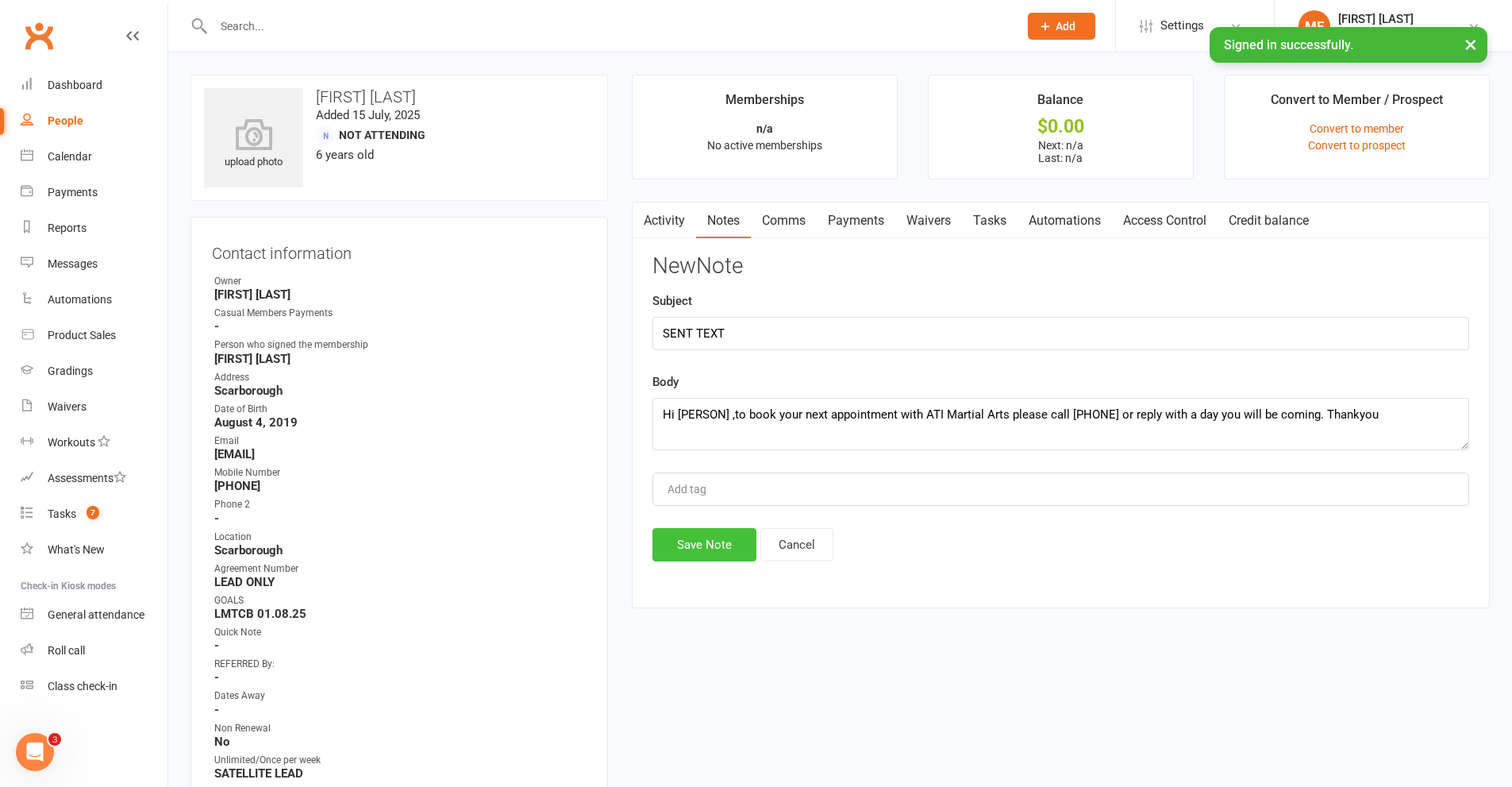 click on "Save Note" at bounding box center [704, 545] 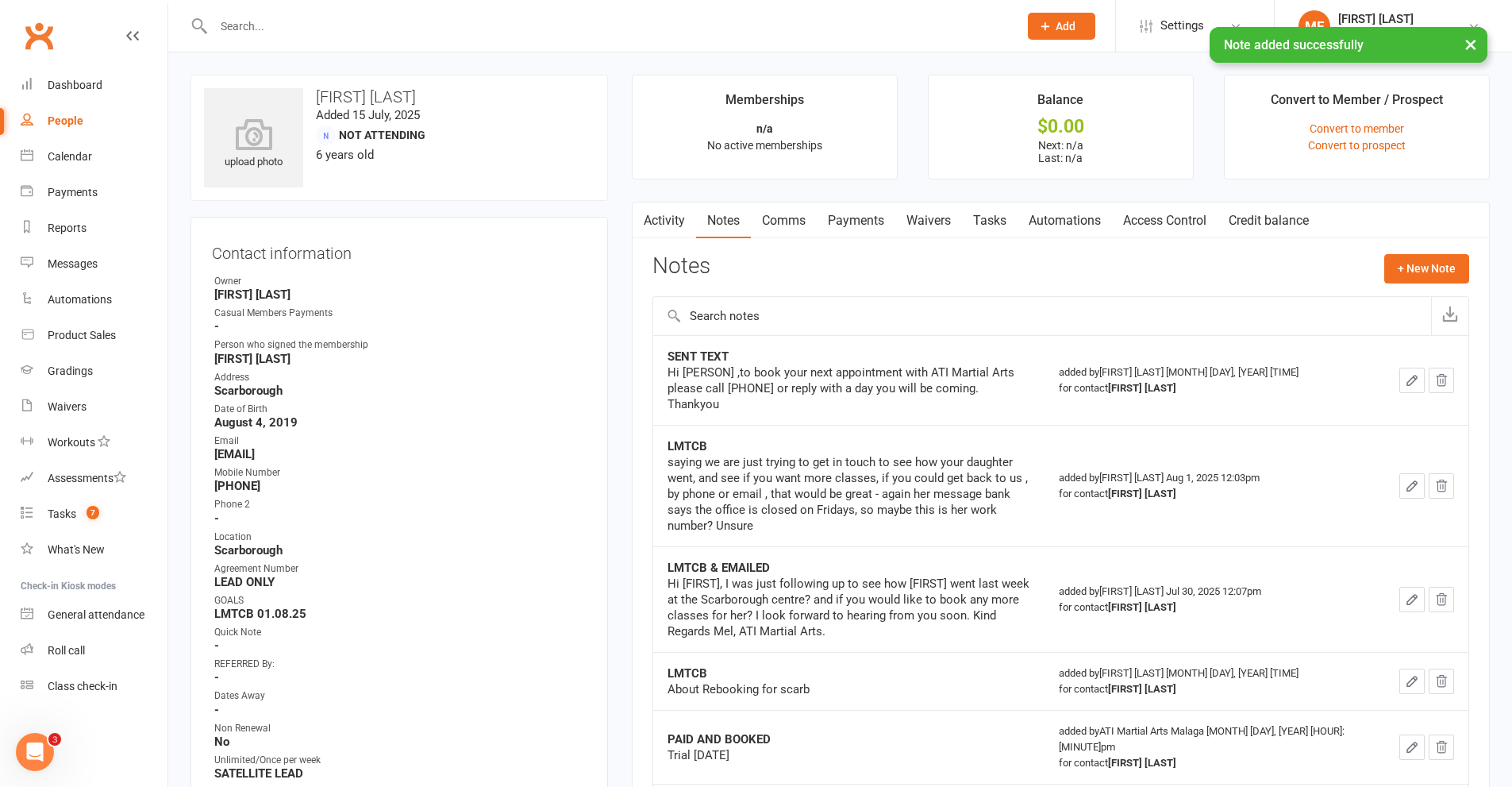 click on "Activity" at bounding box center [664, 221] 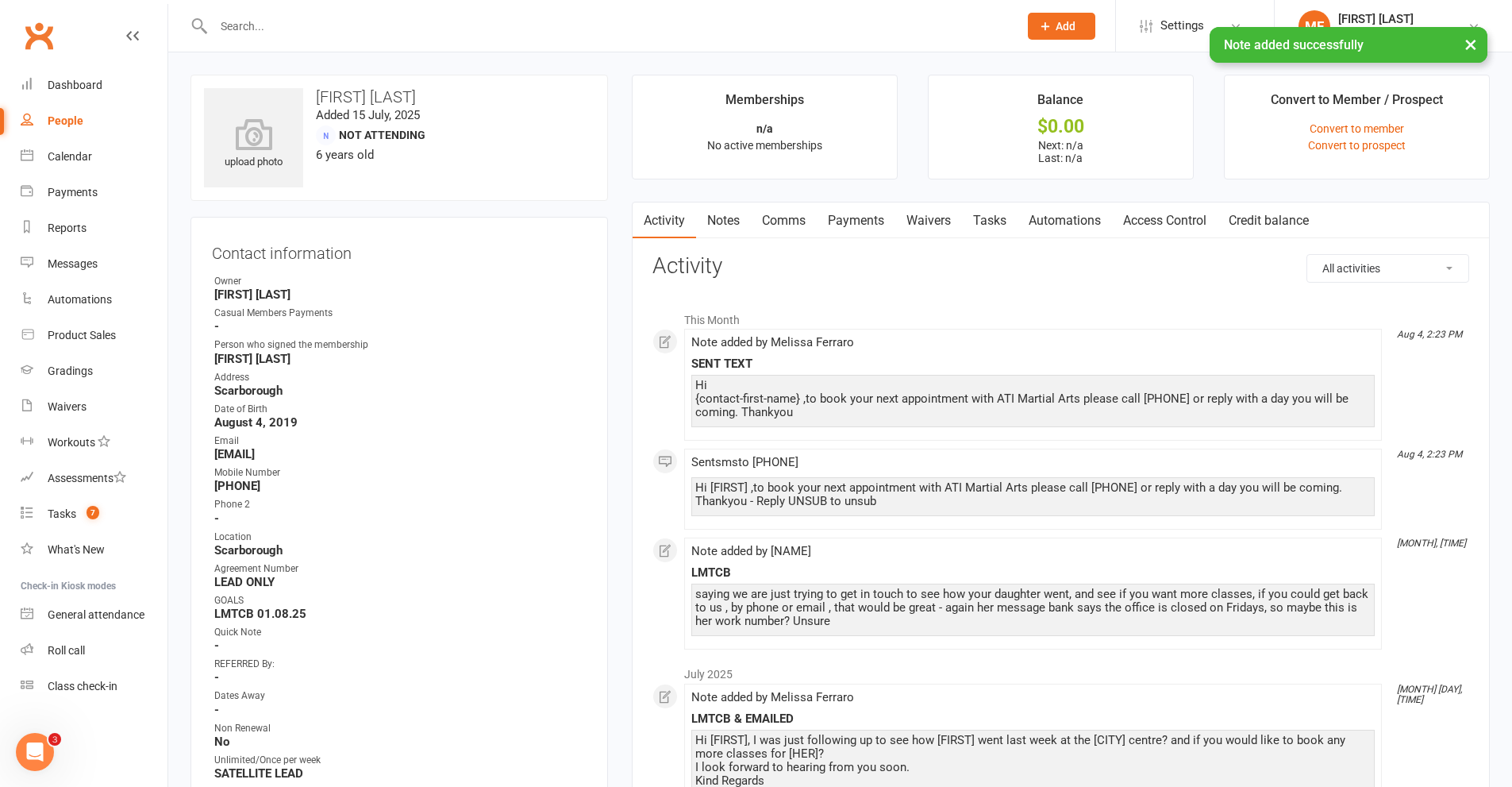 click on "Notes" at bounding box center [723, 221] 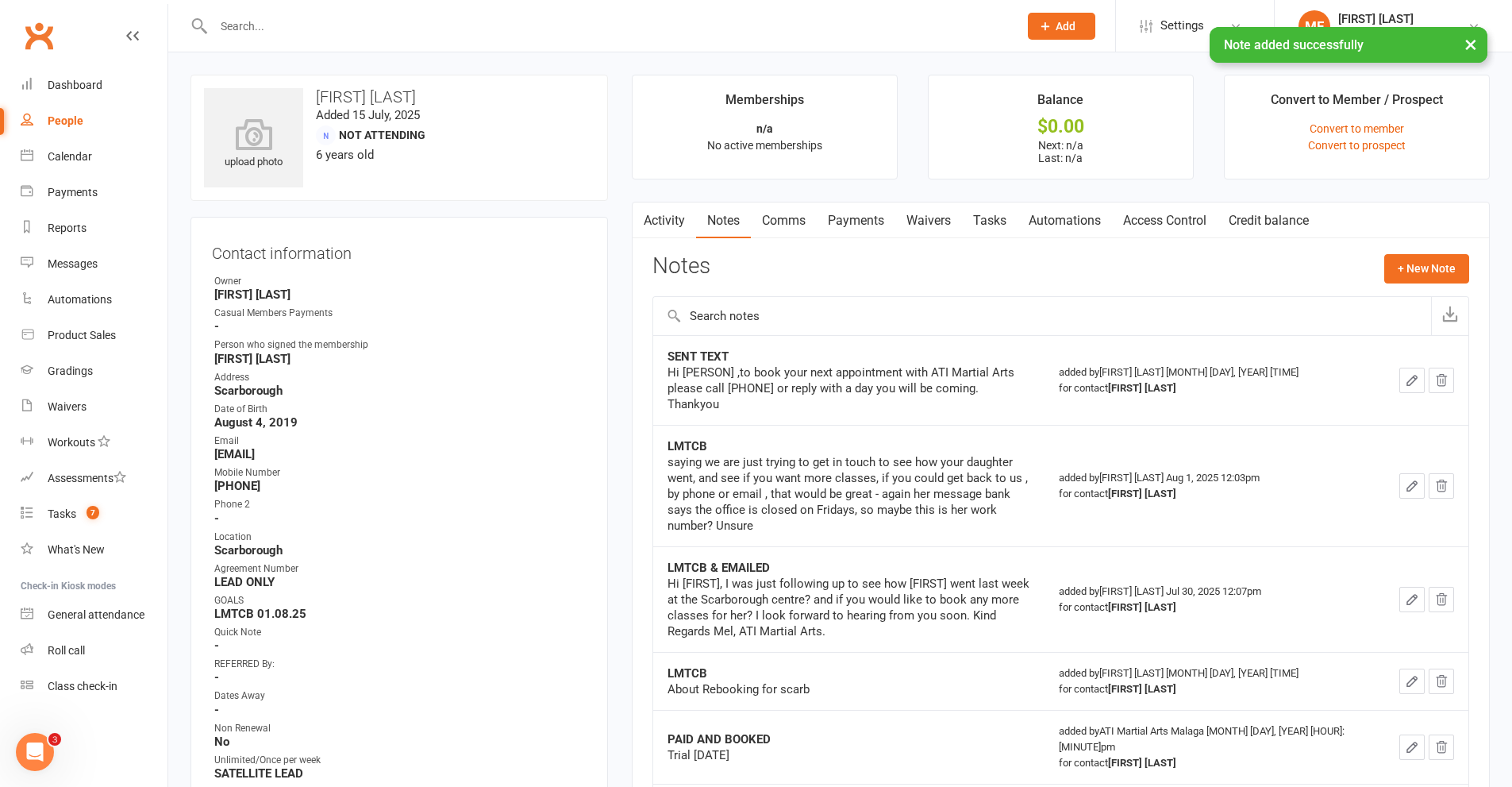 click 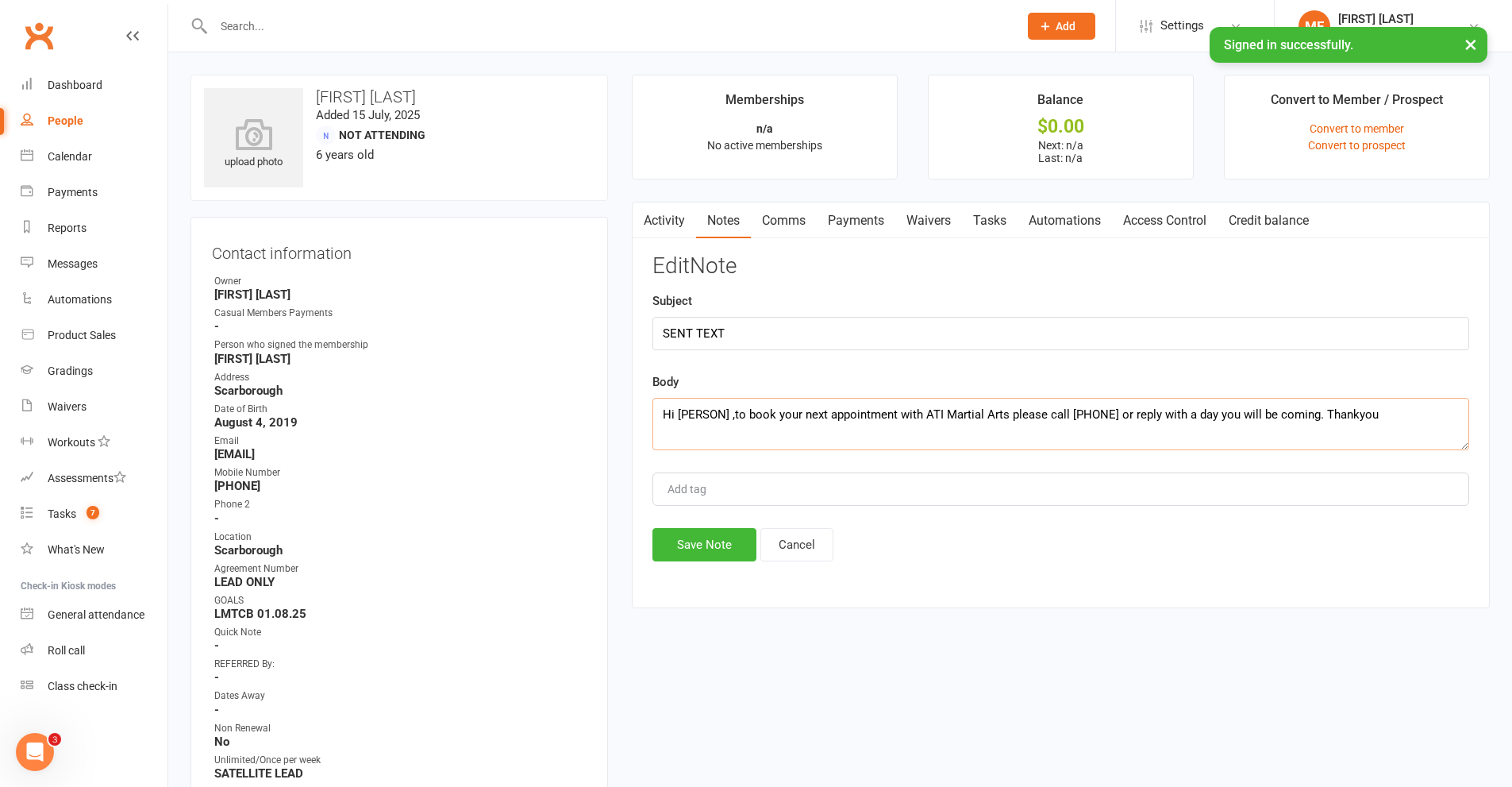 drag, startPoint x: 766, startPoint y: 434, endPoint x: 652, endPoint y: 434, distance: 114 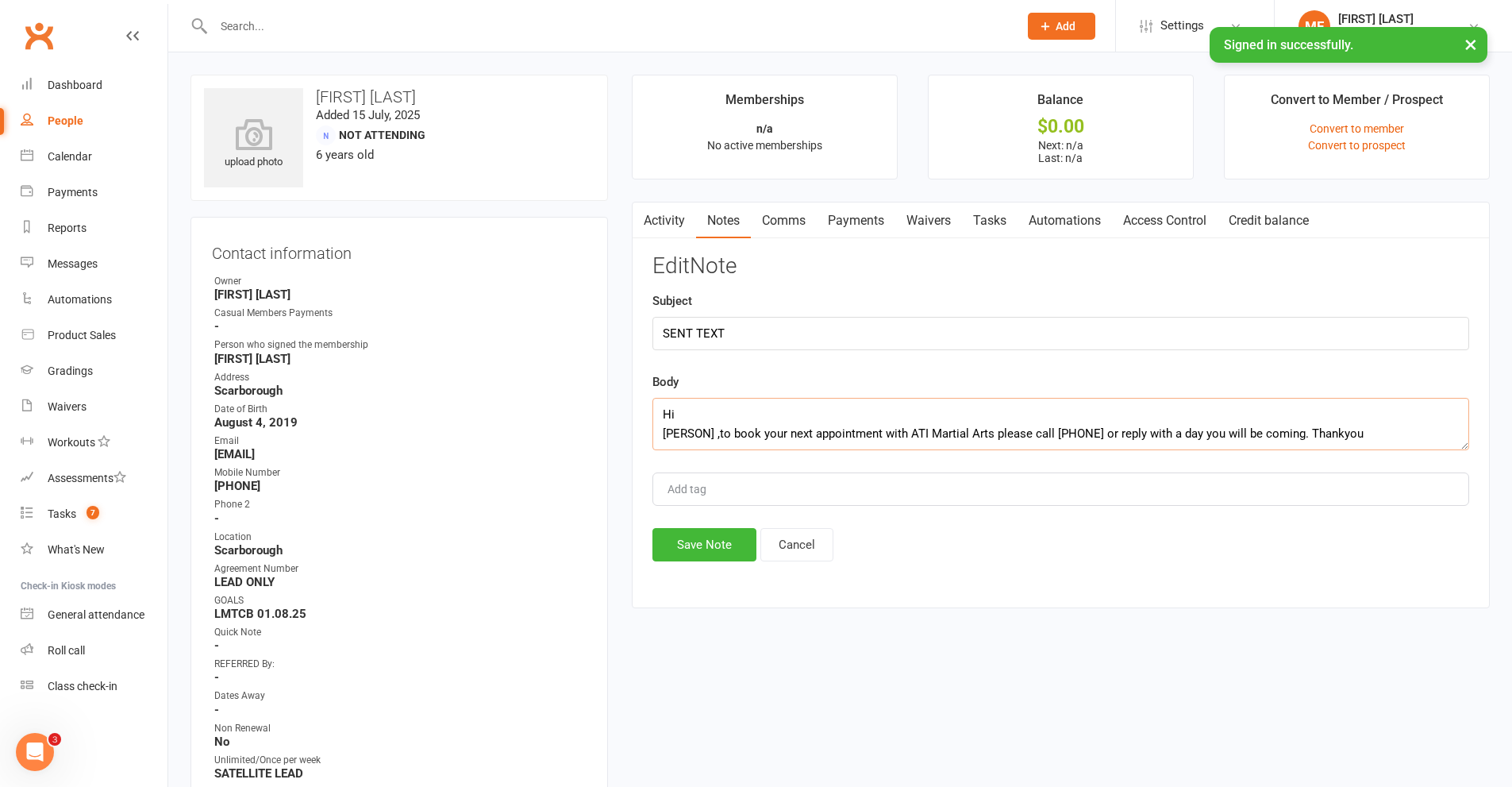 click on "Hi
[PERSON] ,to book your next appointment with ATI Martial Arts please call [PHONE] or reply with a day you will be coming. Thankyou" at bounding box center (1060, 424) 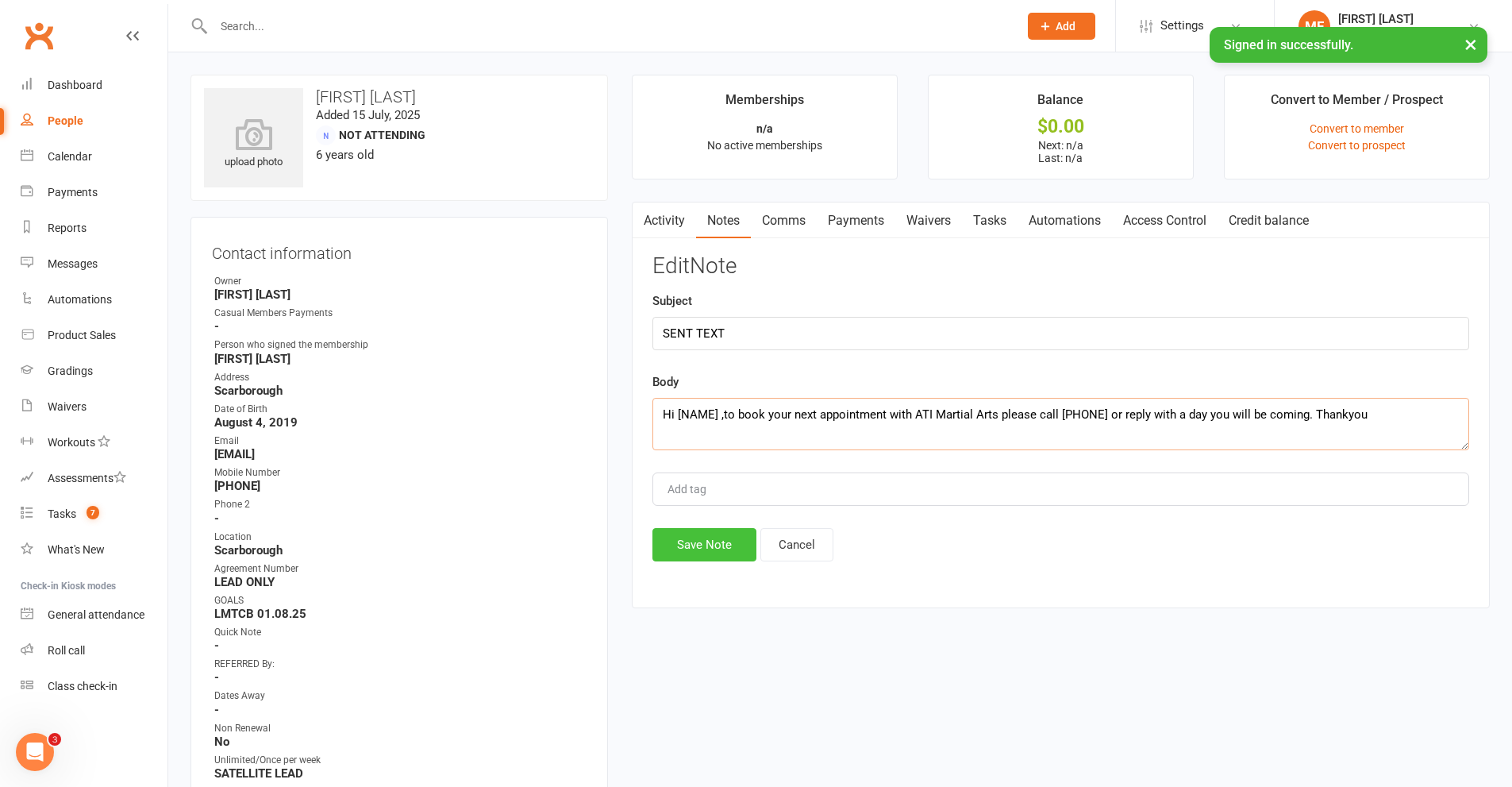 type on "Hi [NAME] ,to book your next appointment with ATI Martial Arts please call [PHONE] or reply with a day you will be coming. Thankyou" 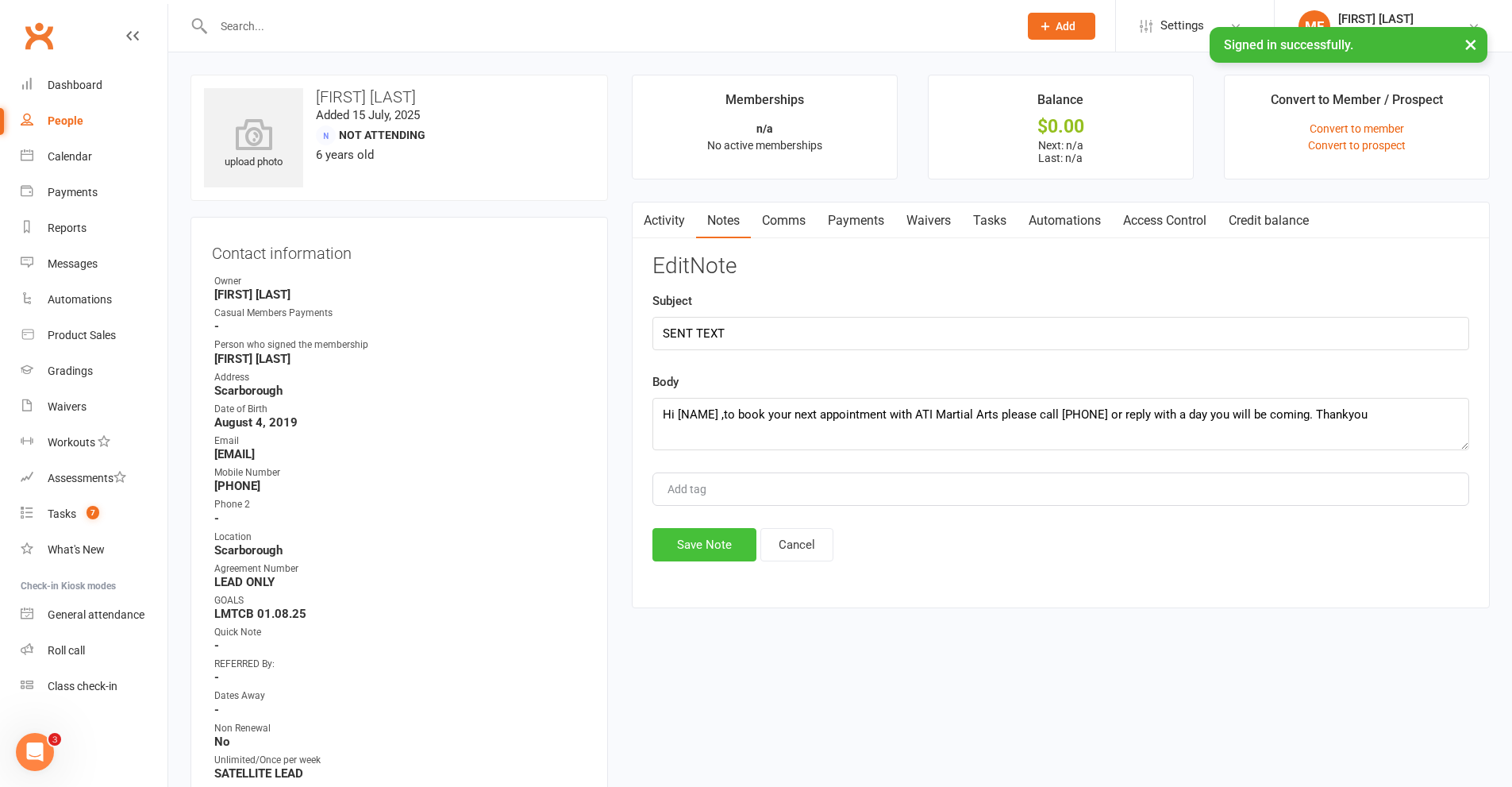 click on "Save Note" at bounding box center [704, 545] 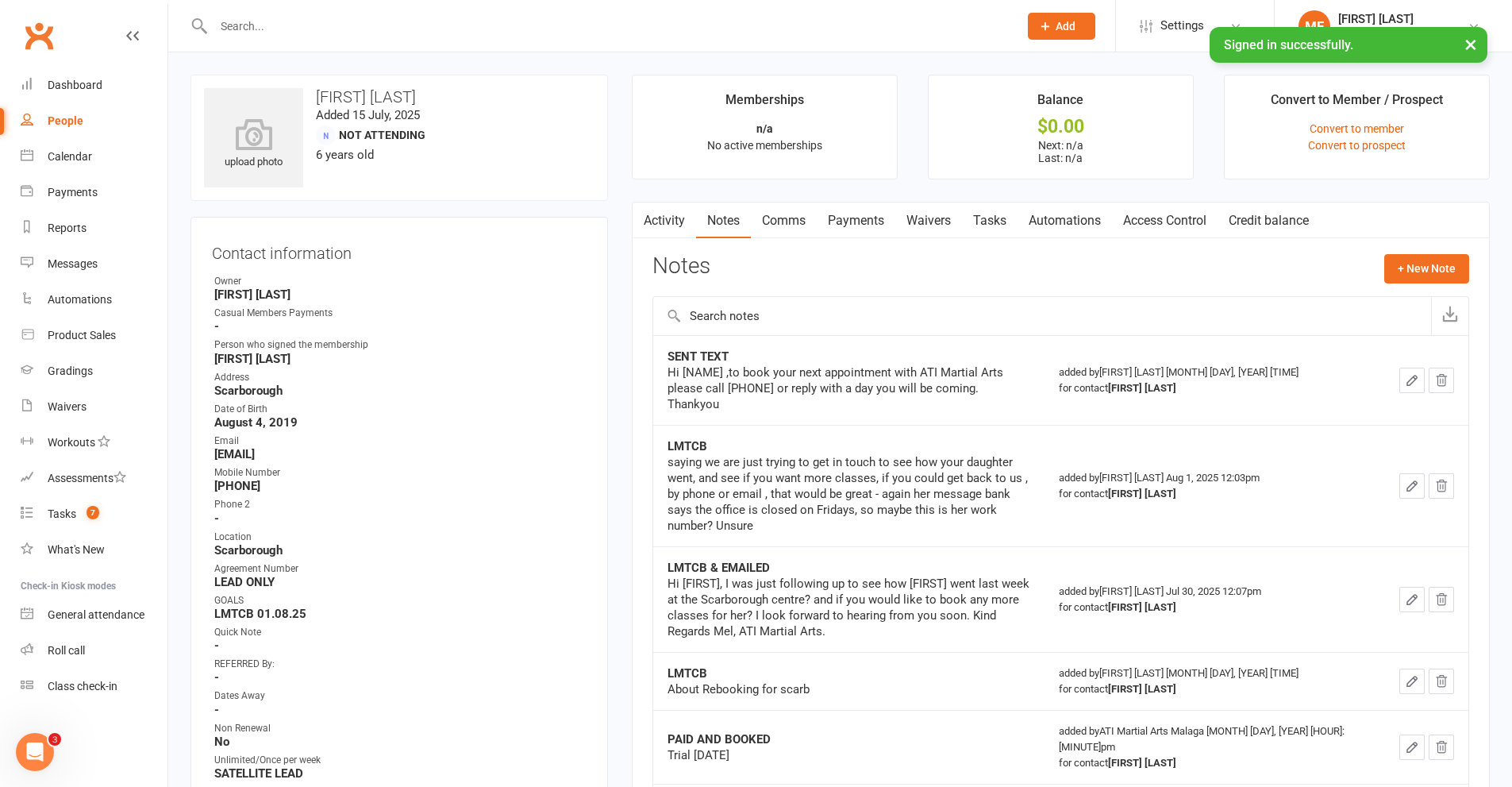 click on "Activity" at bounding box center (664, 221) 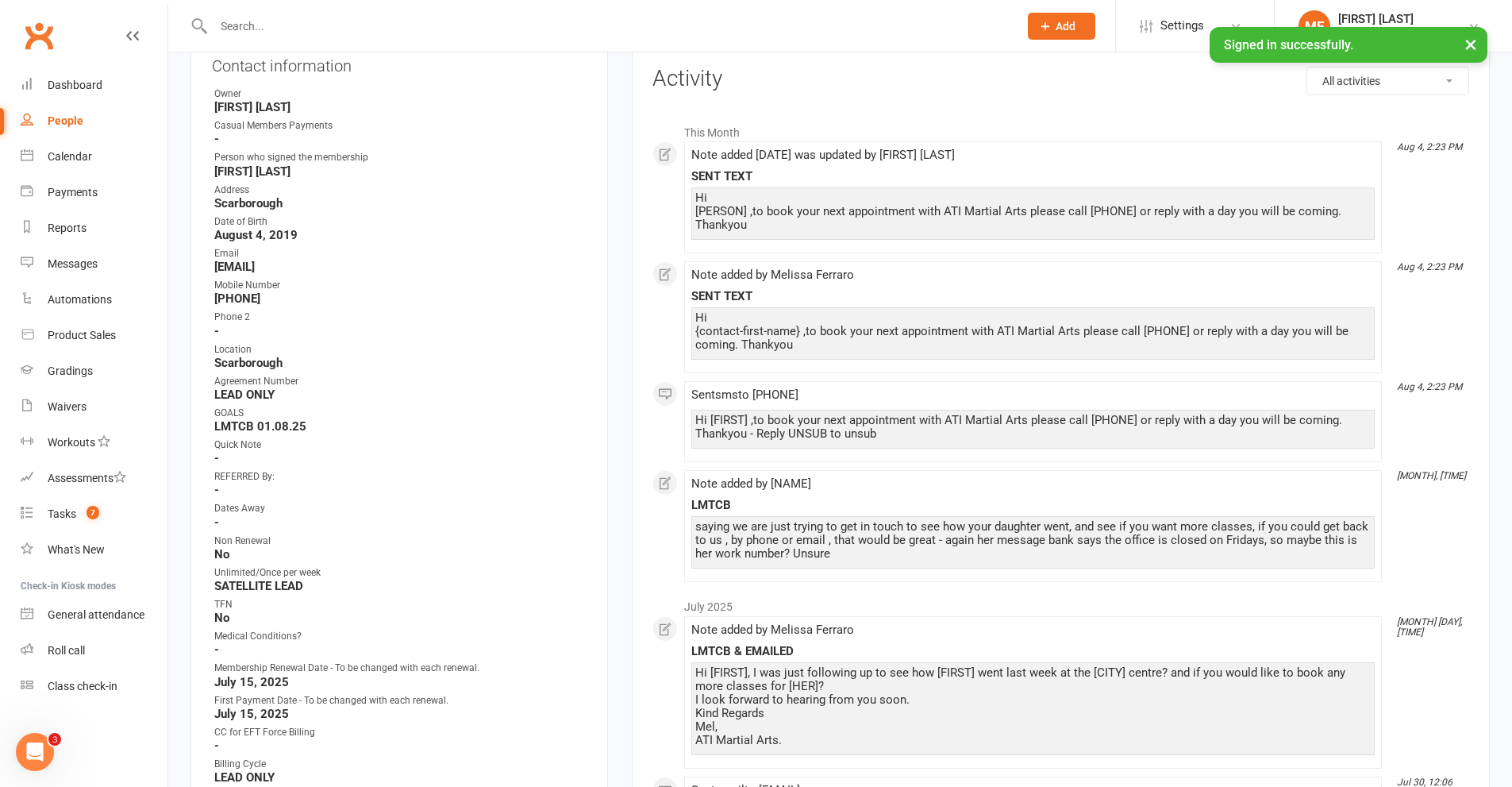 scroll, scrollTop: 397, scrollLeft: 0, axis: vertical 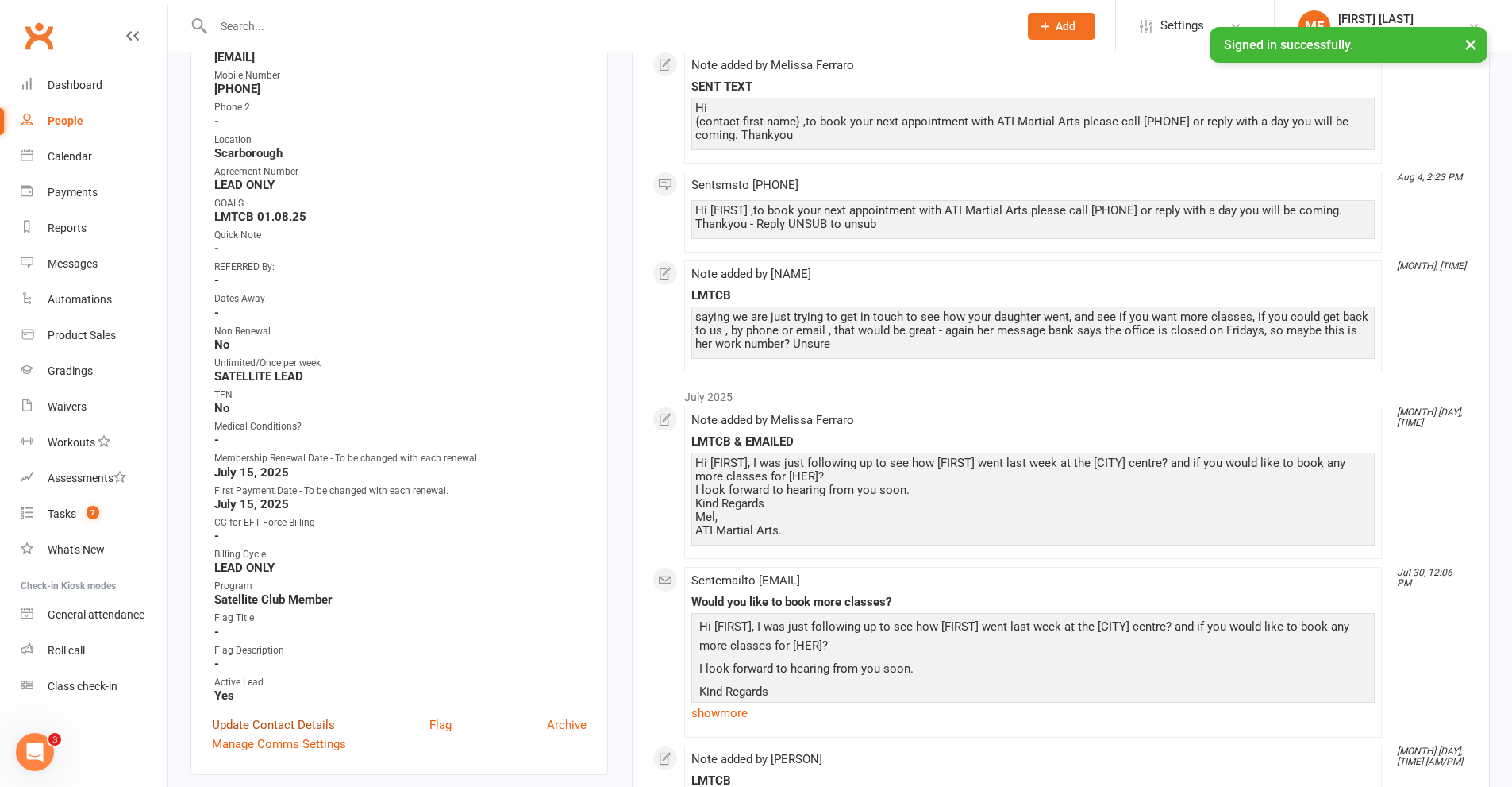 click on "Update Contact Details" at bounding box center (273, 725) 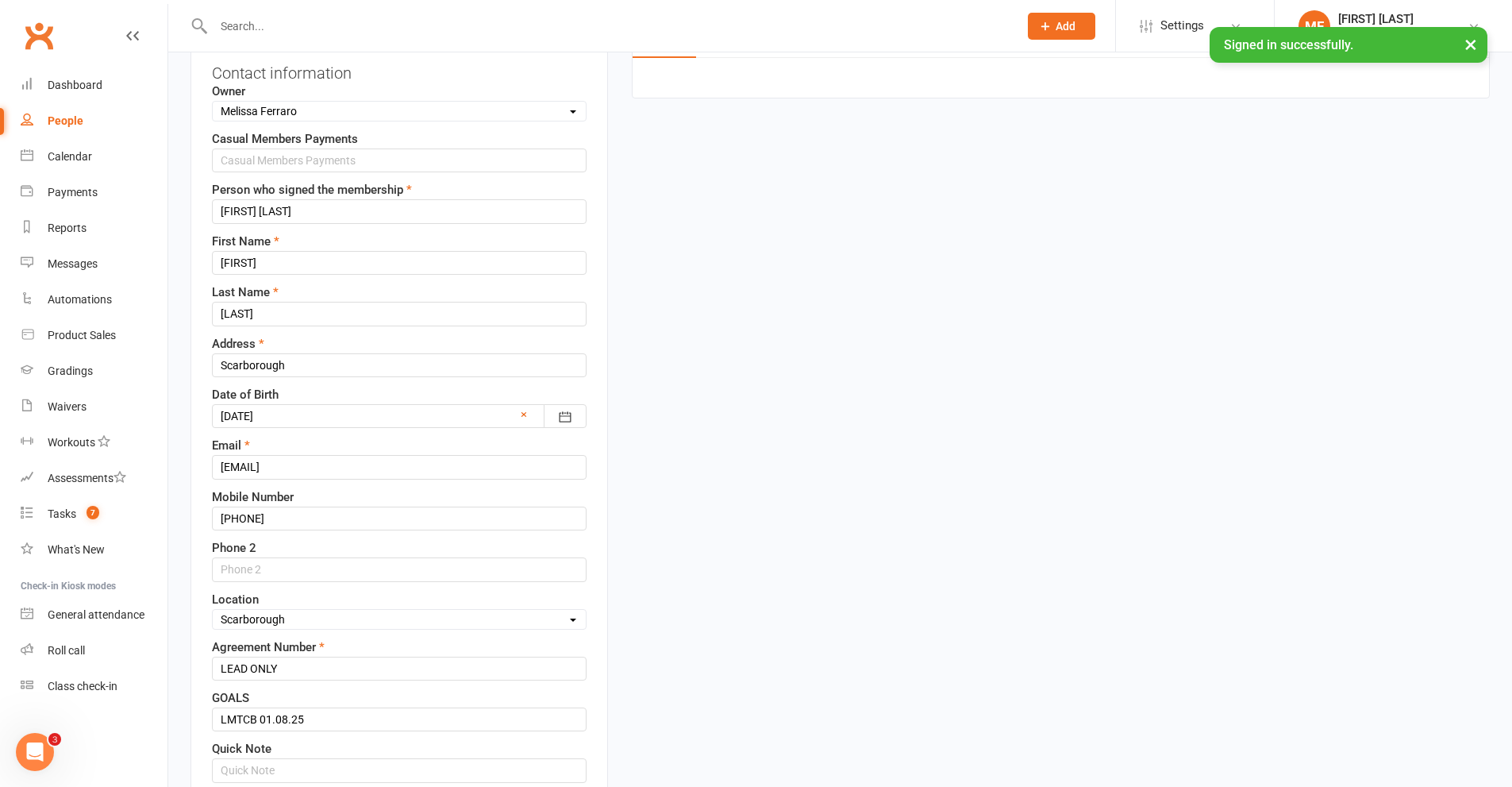 scroll, scrollTop: 313, scrollLeft: 0, axis: vertical 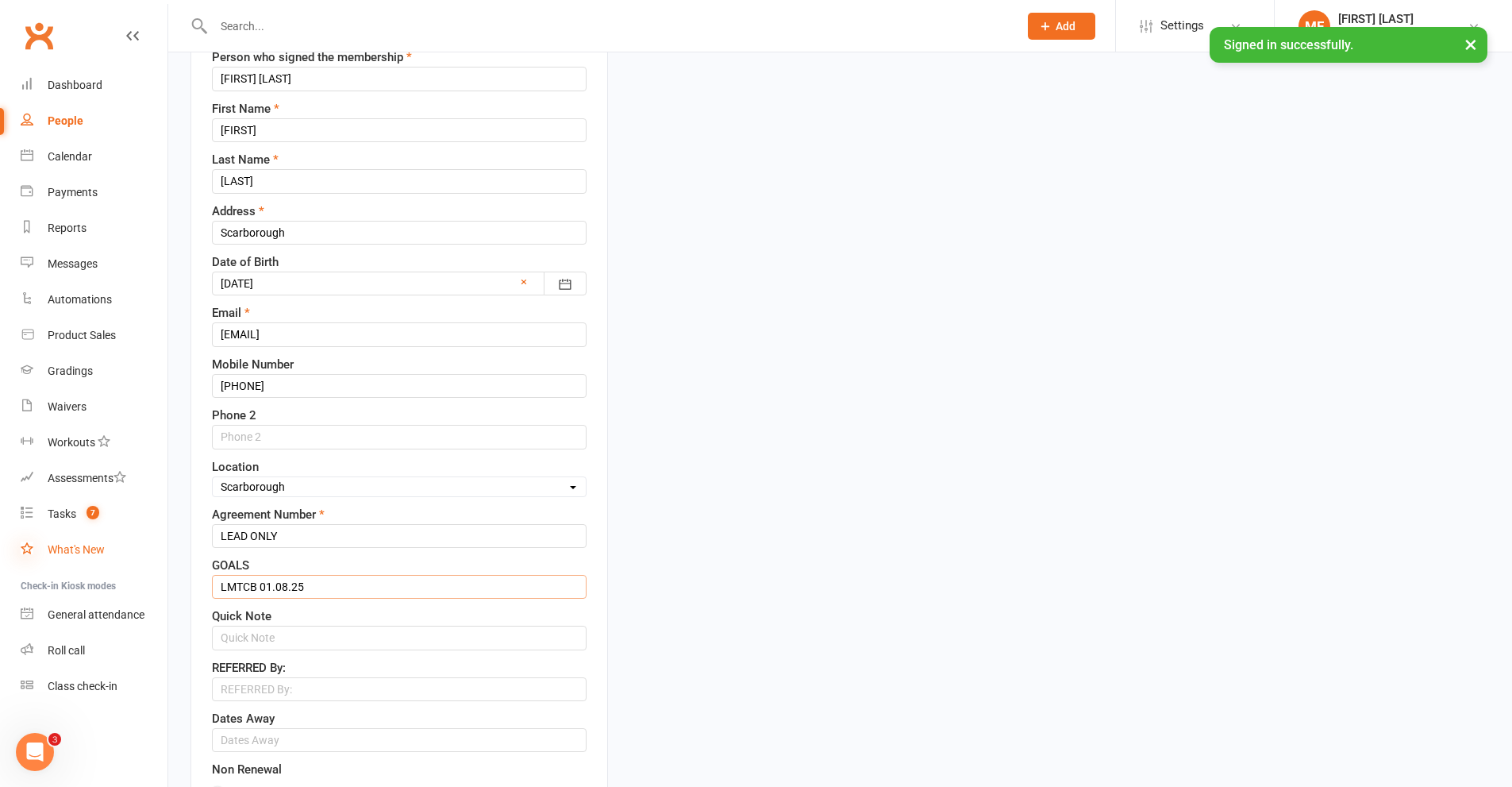 drag, startPoint x: 318, startPoint y: 585, endPoint x: 29, endPoint y: 547, distance: 291.48756 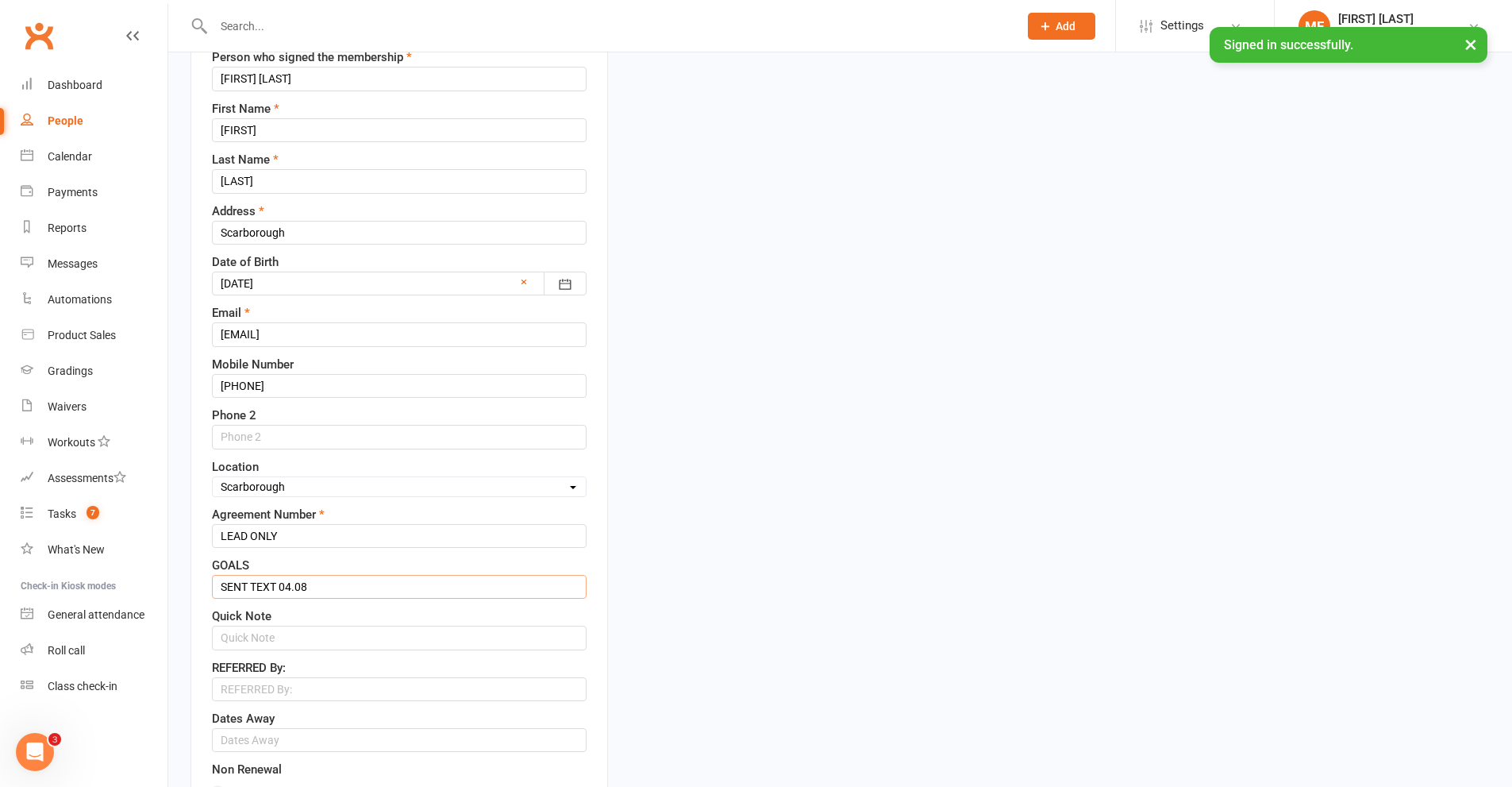 type on "SENT TEXT [DATE]" 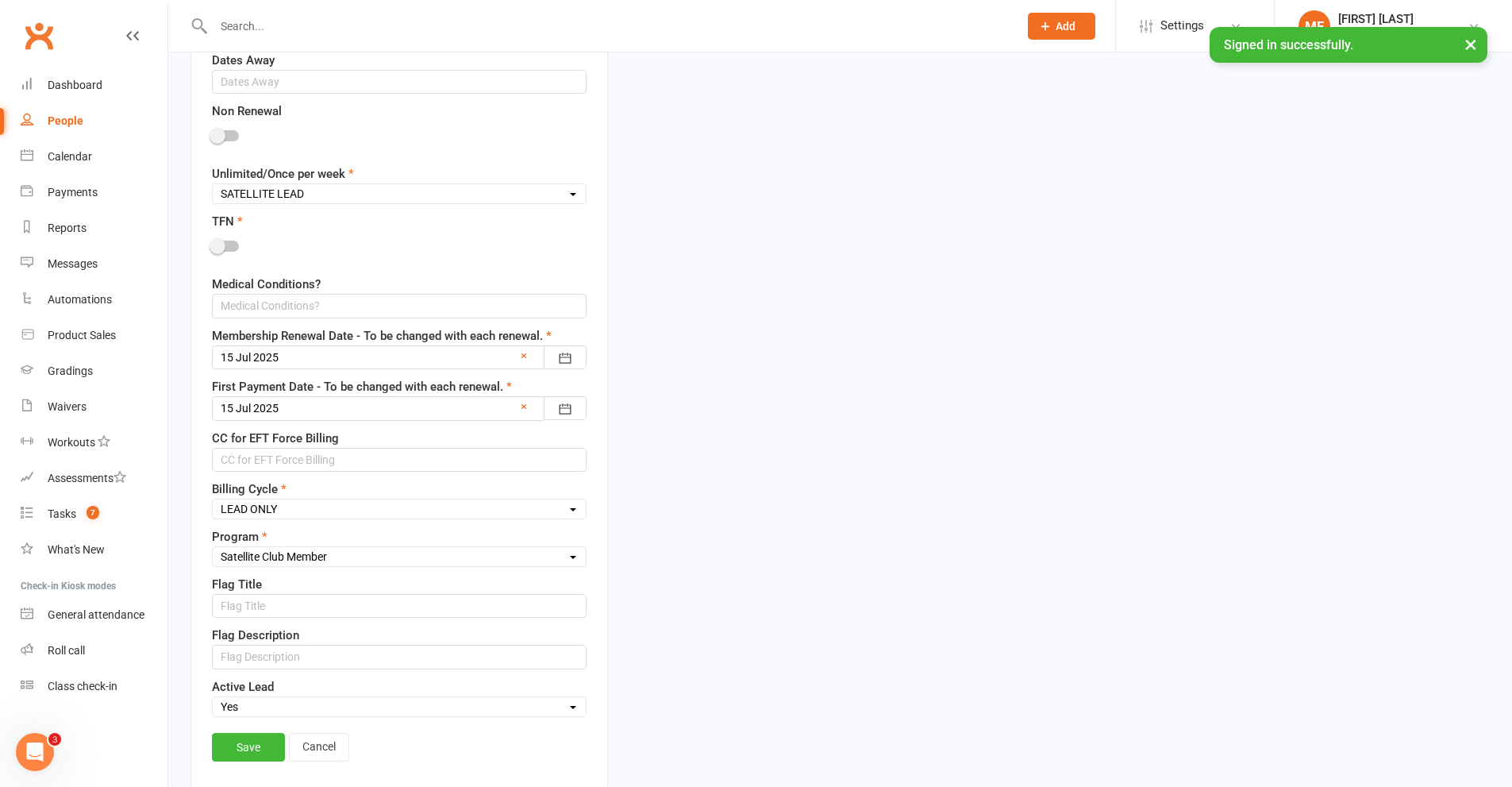 scroll, scrollTop: 1107, scrollLeft: 0, axis: vertical 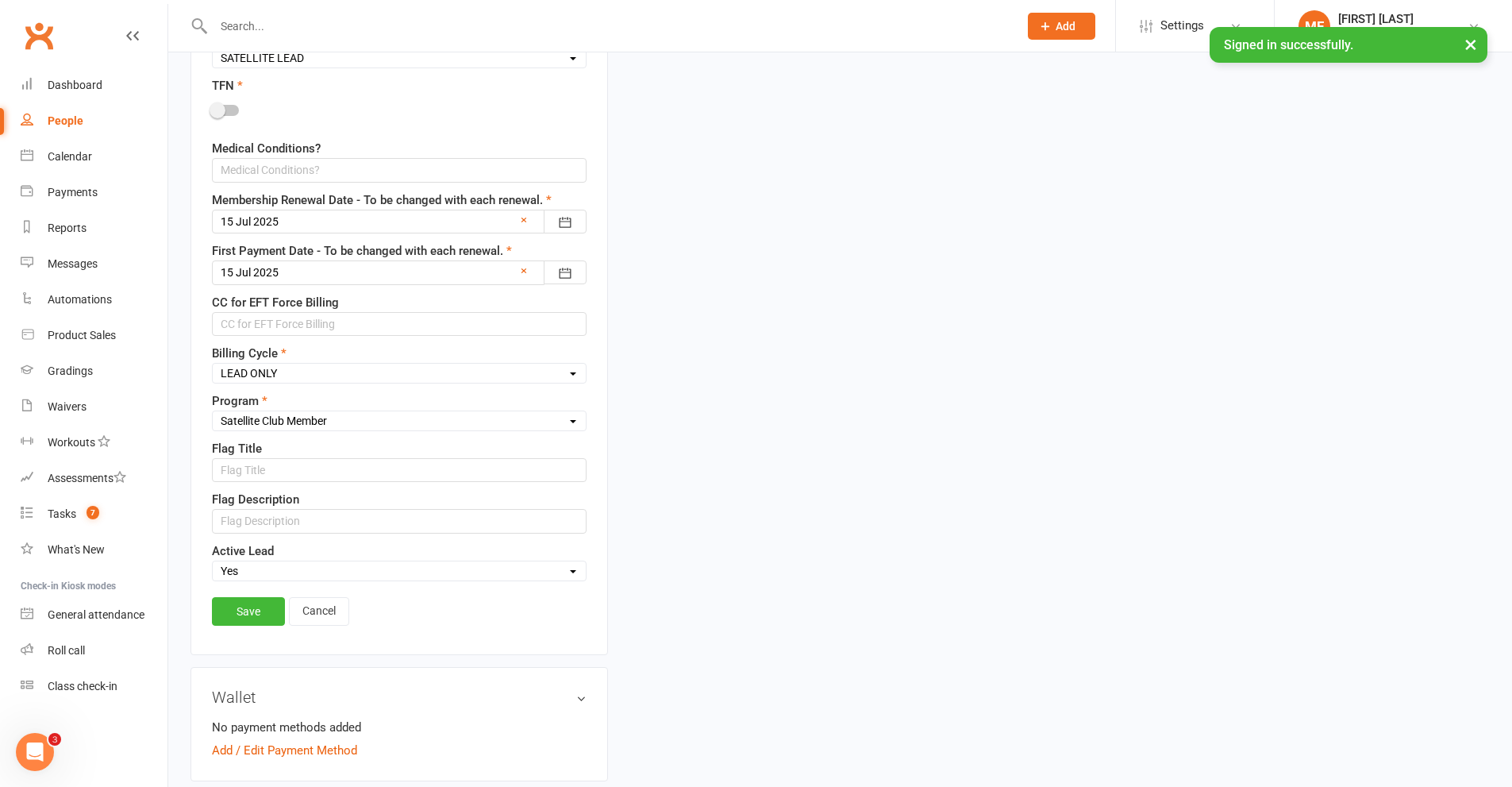 click on "Save" at bounding box center (248, 611) 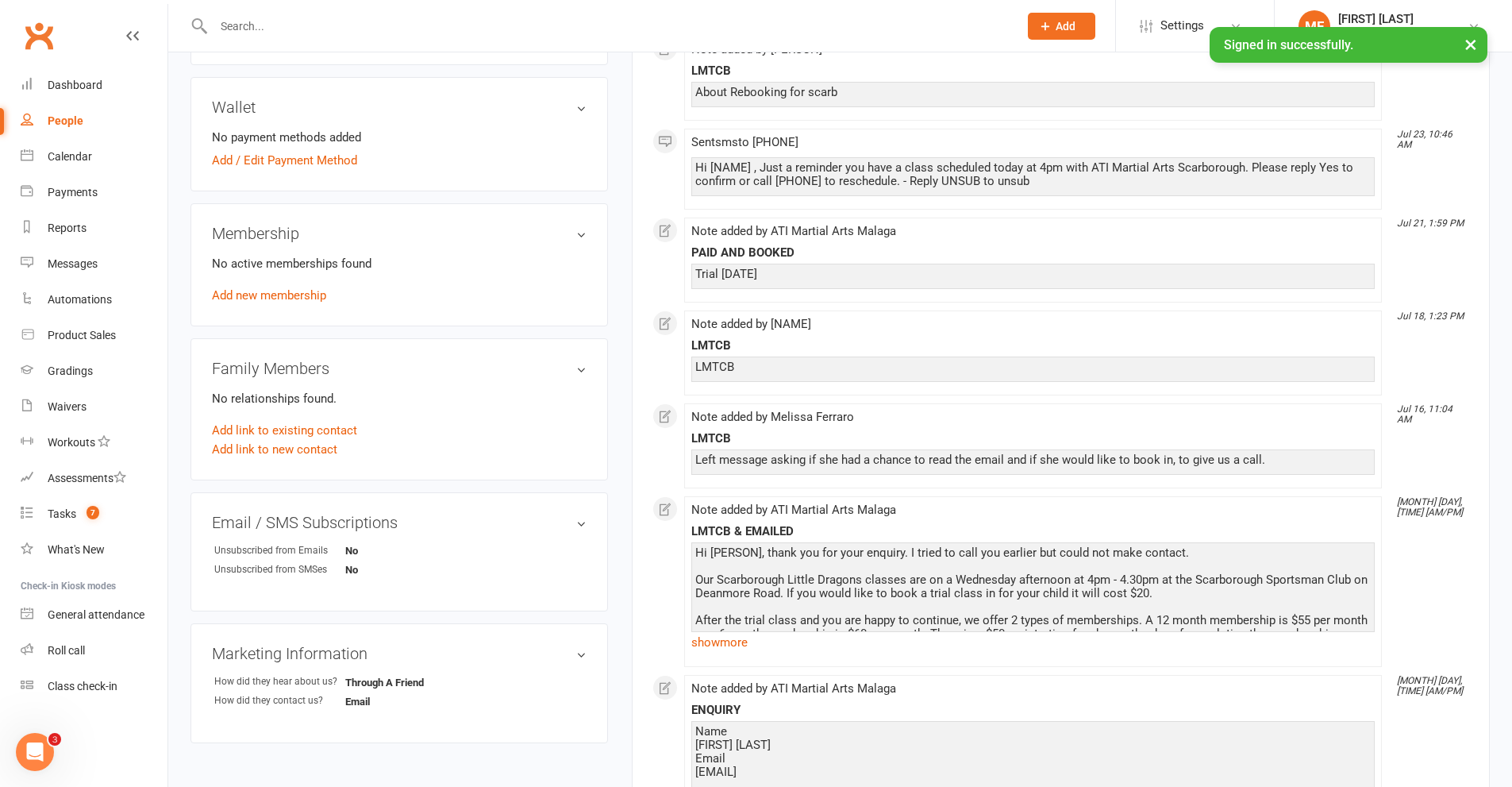 click at bounding box center [598, 25] 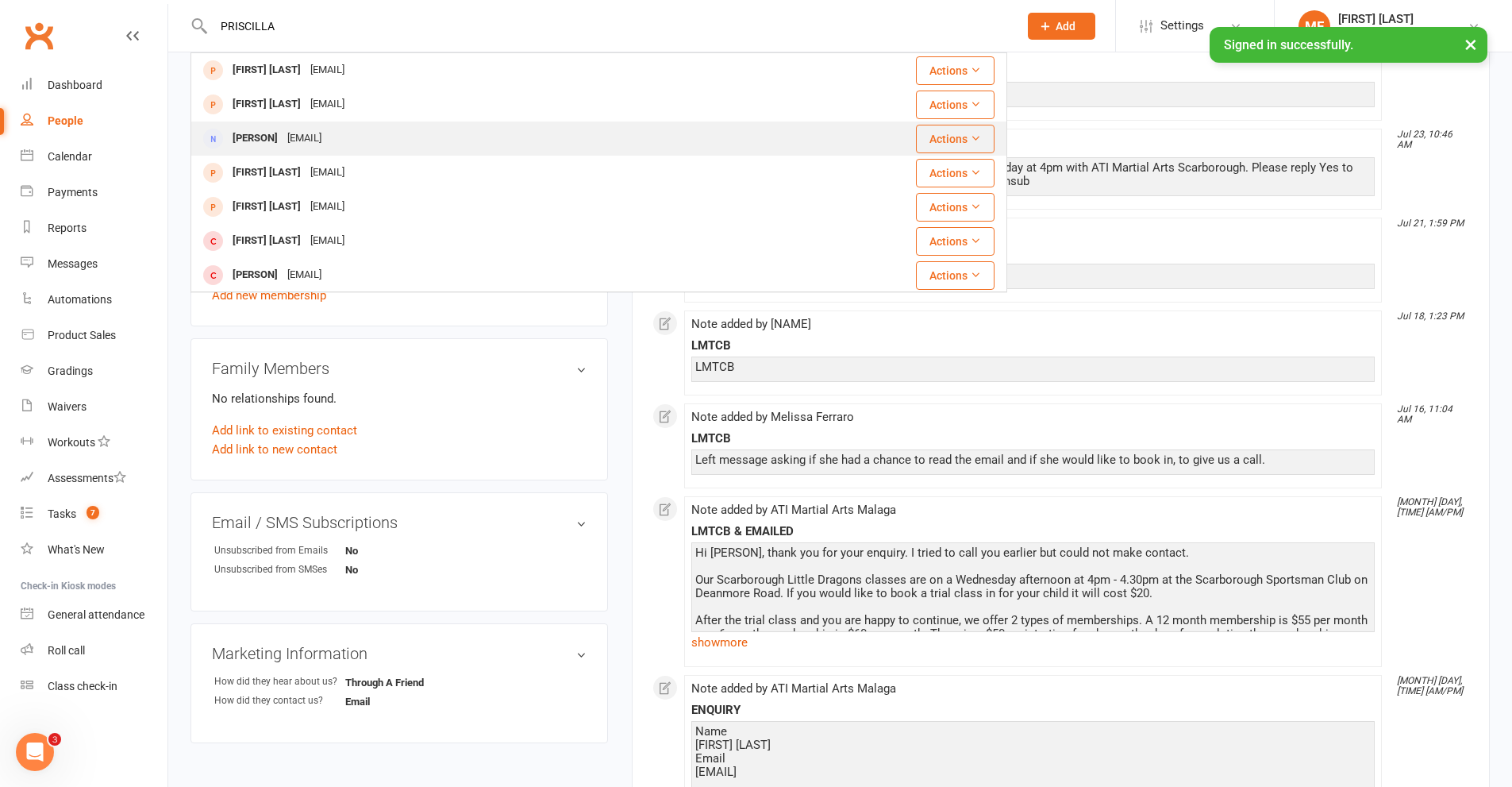 type on "PRISCILLA" 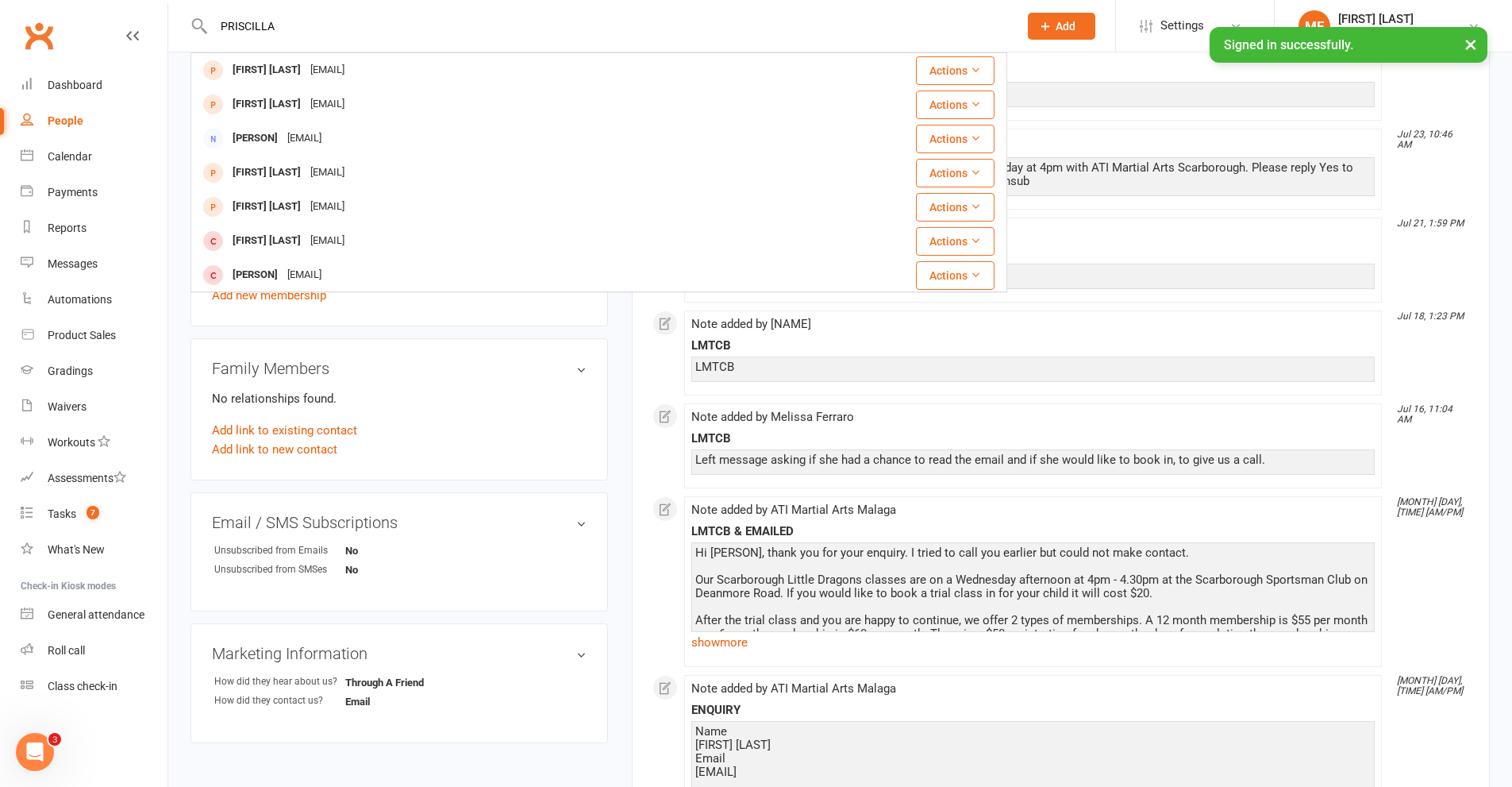 type 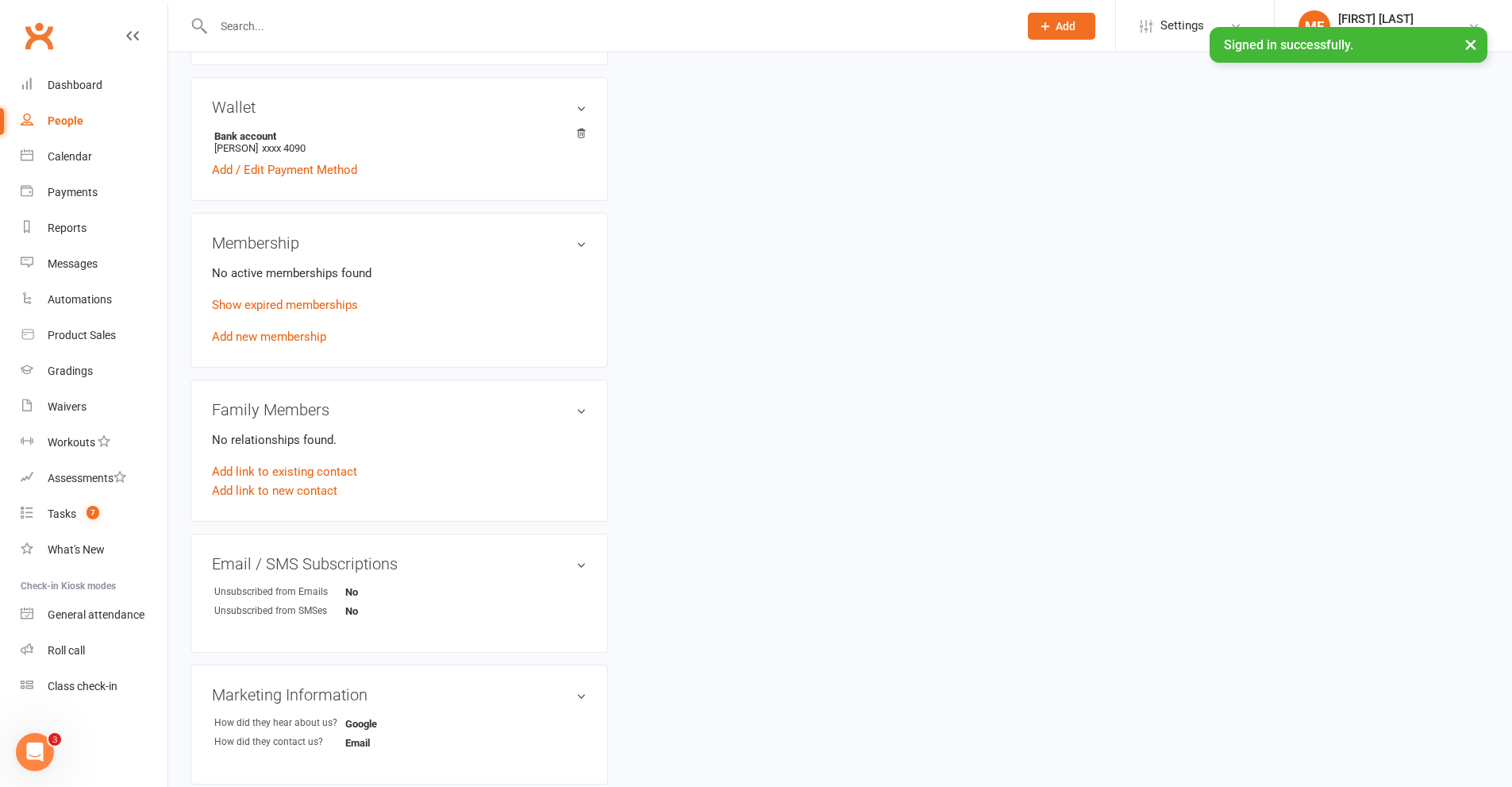 scroll, scrollTop: 0, scrollLeft: 0, axis: both 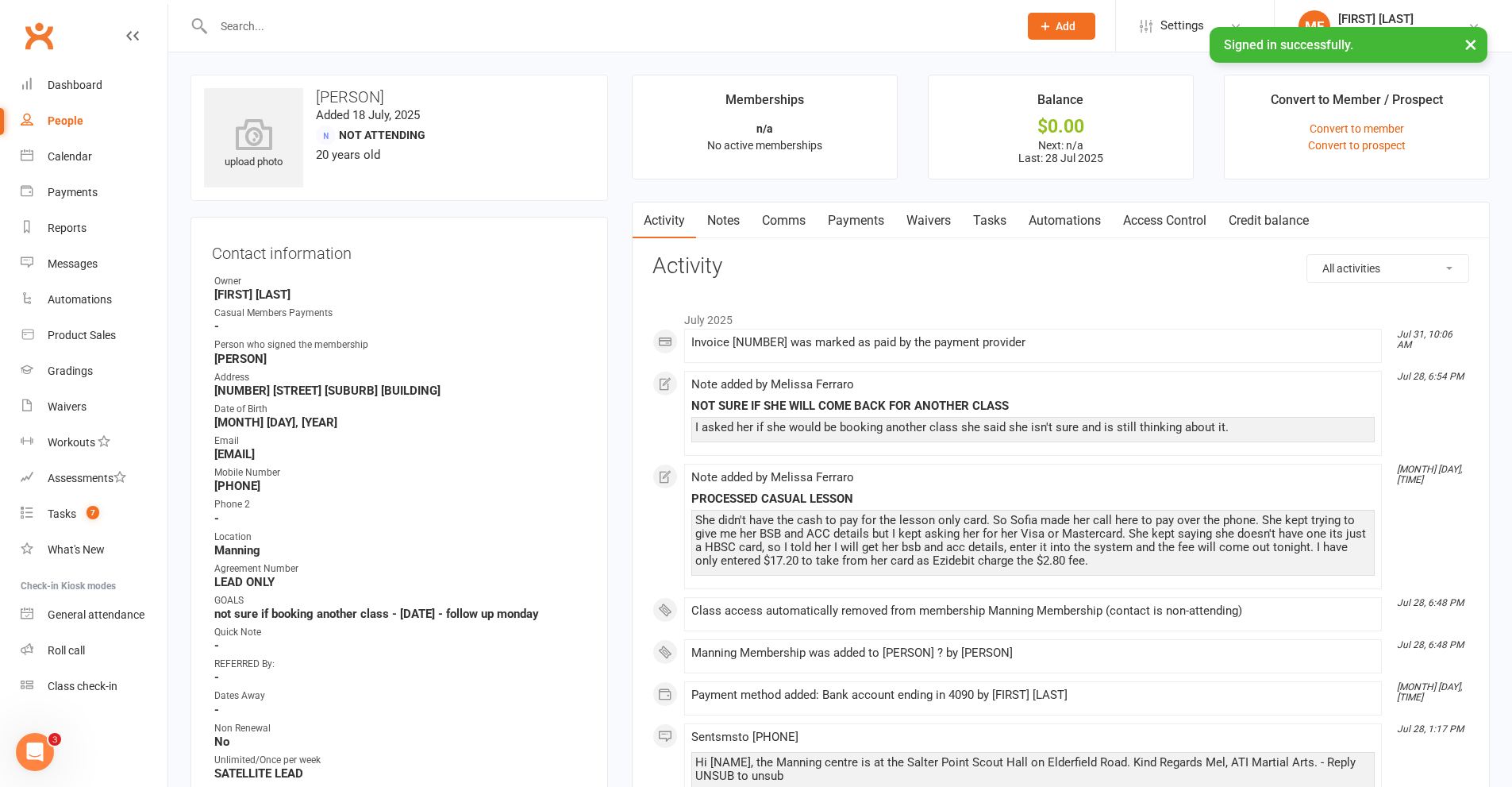 click on "Payments" at bounding box center [856, 221] 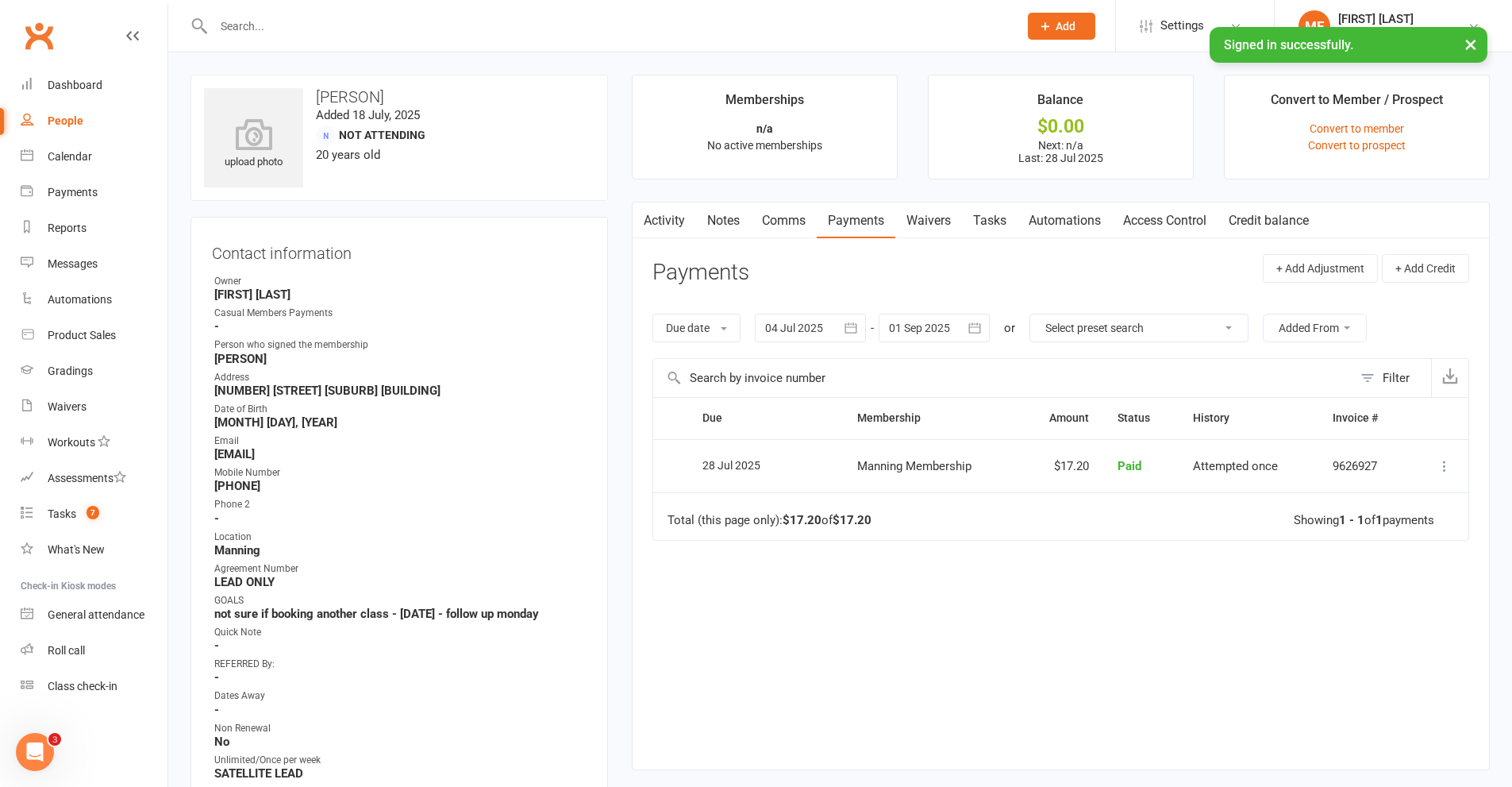 click on "Notes" at bounding box center (723, 221) 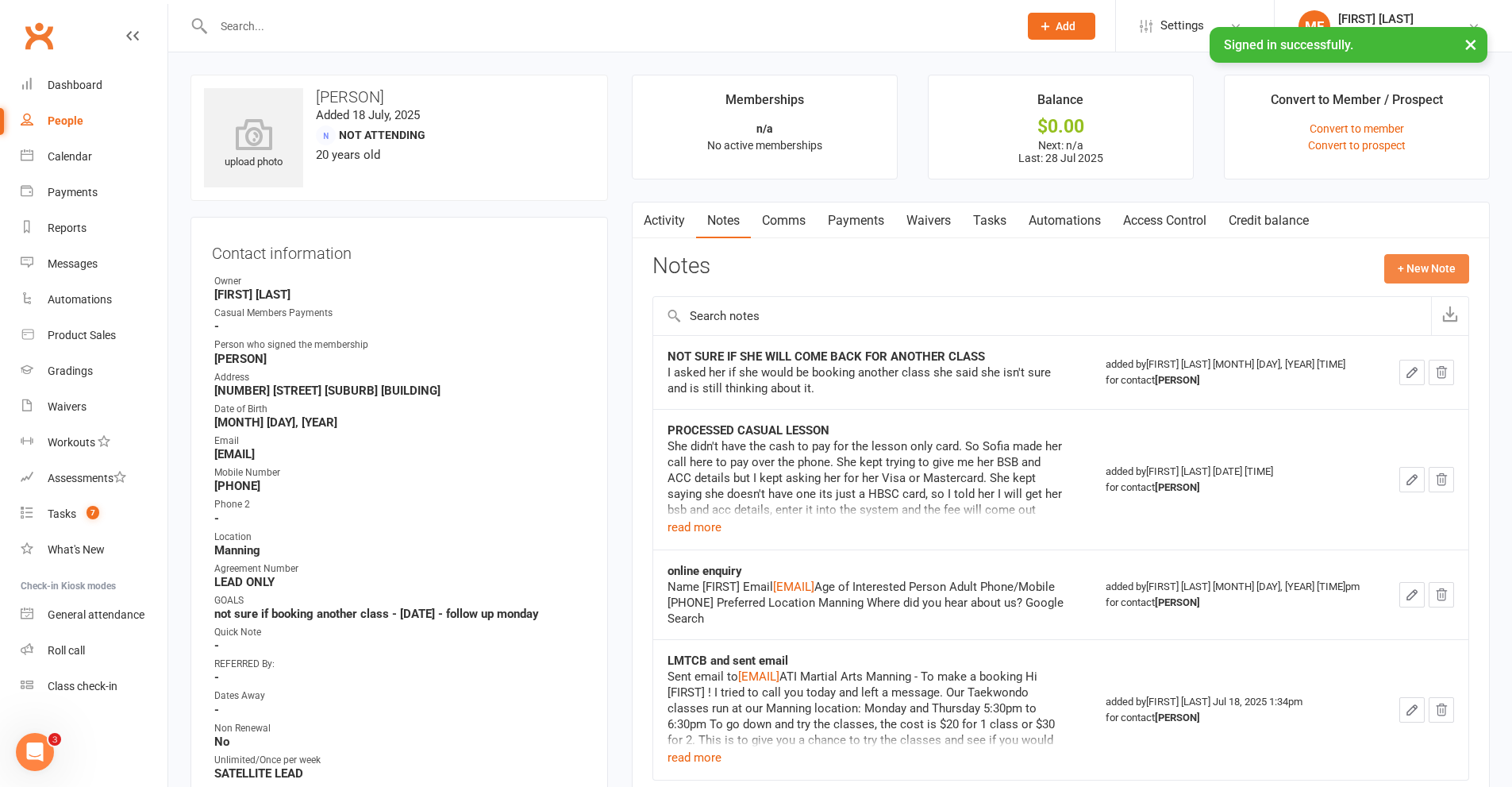 click on "+ New Note" 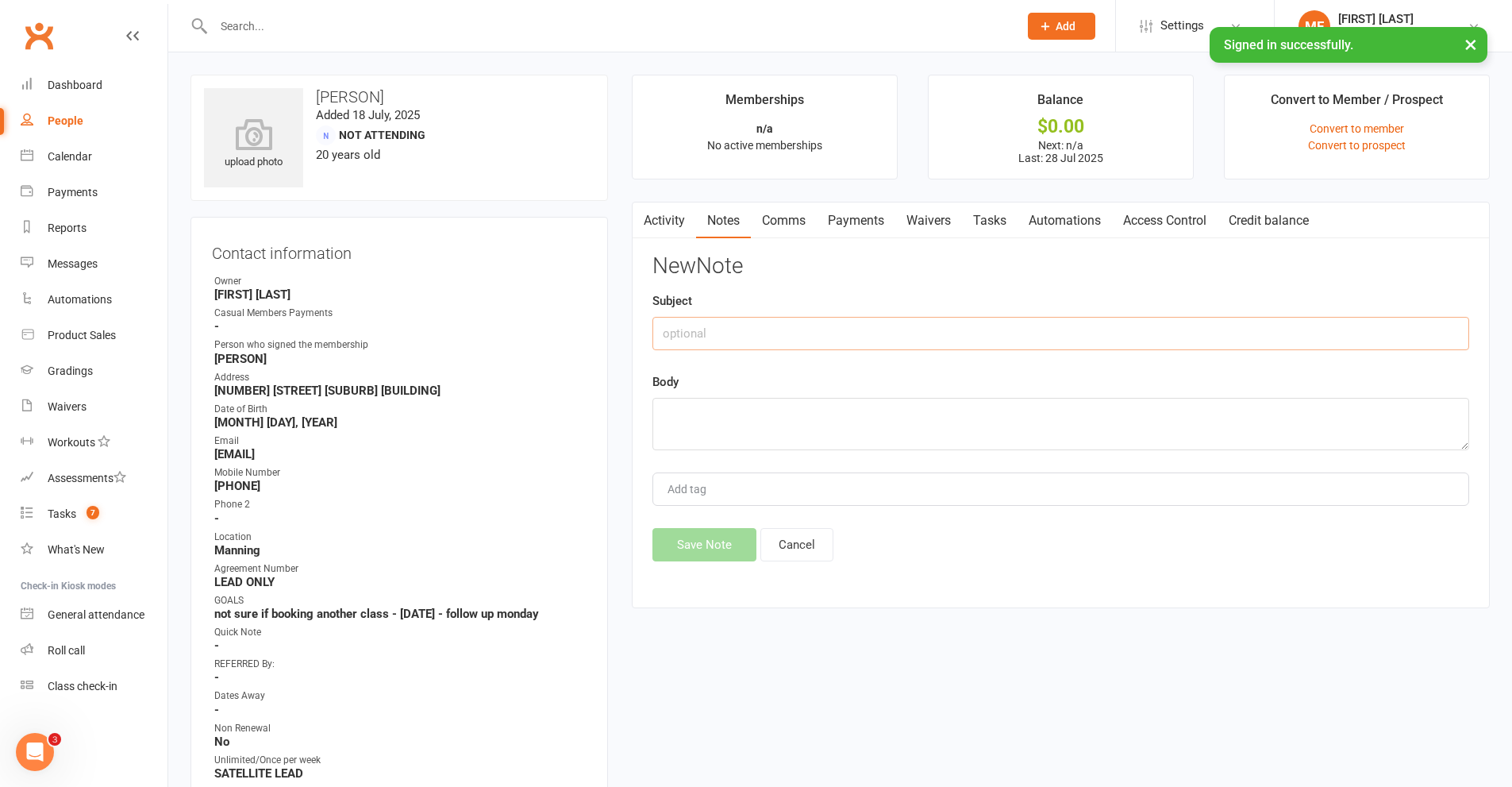click 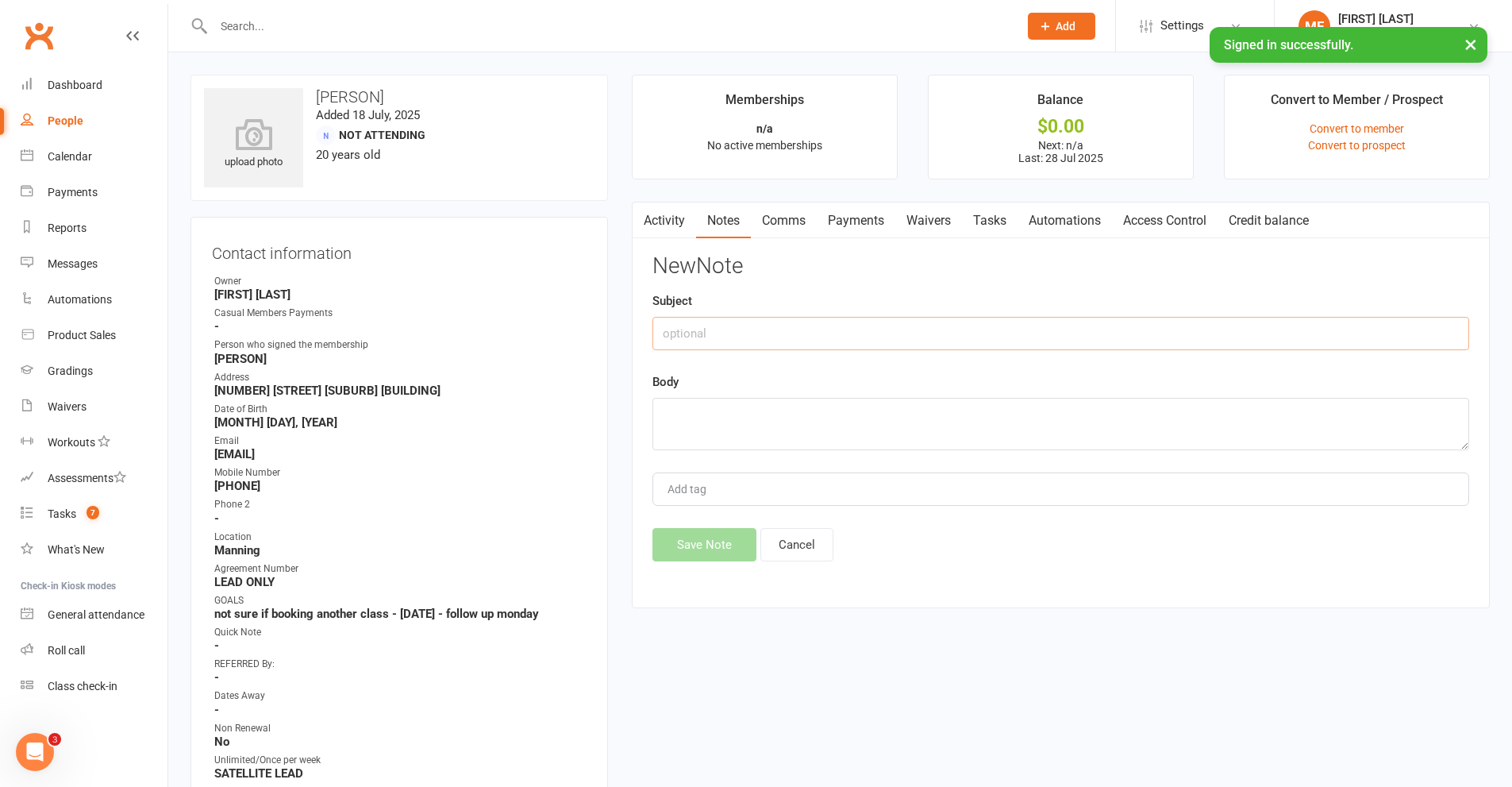 type on "0" 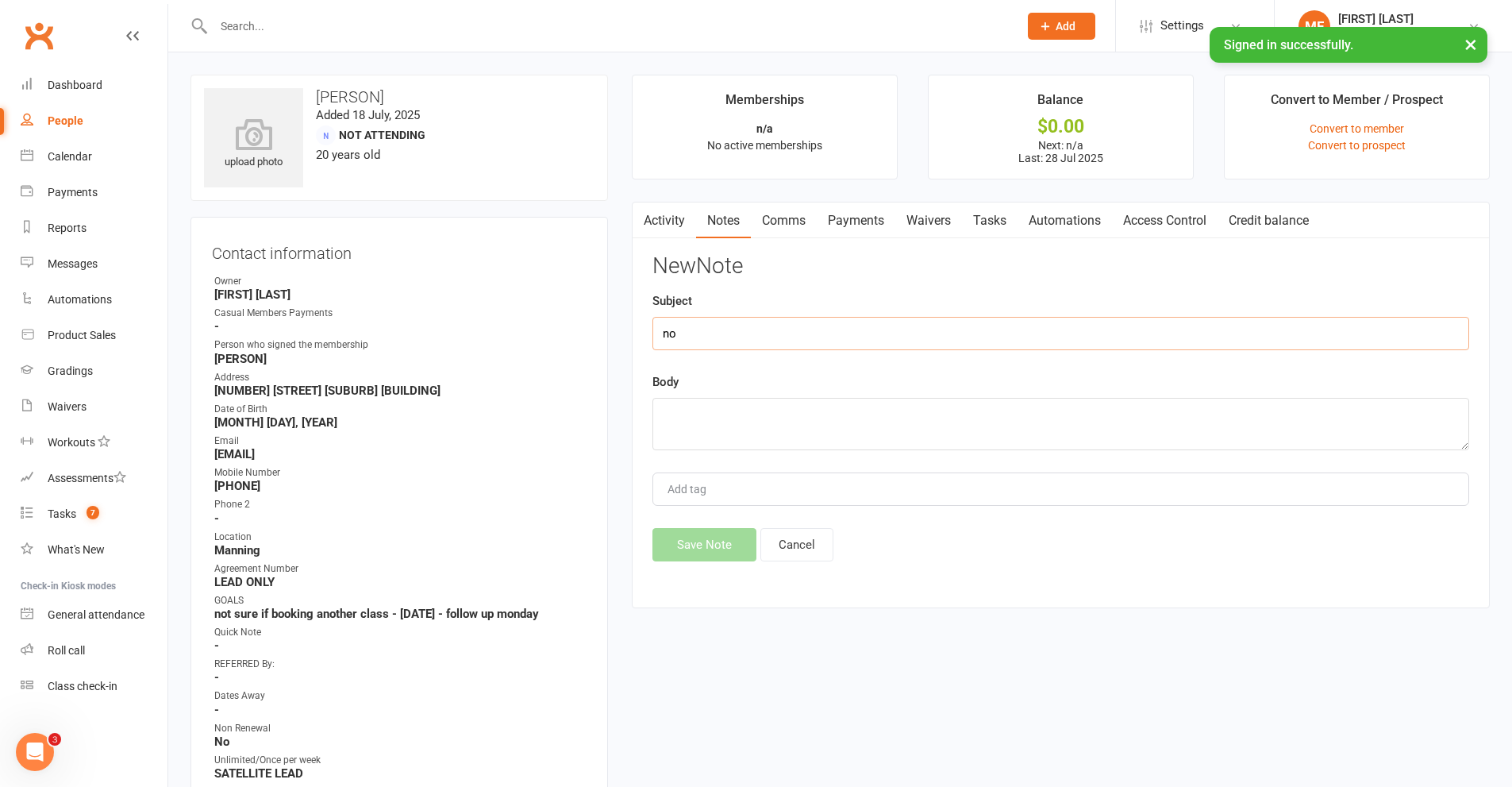 type on "n" 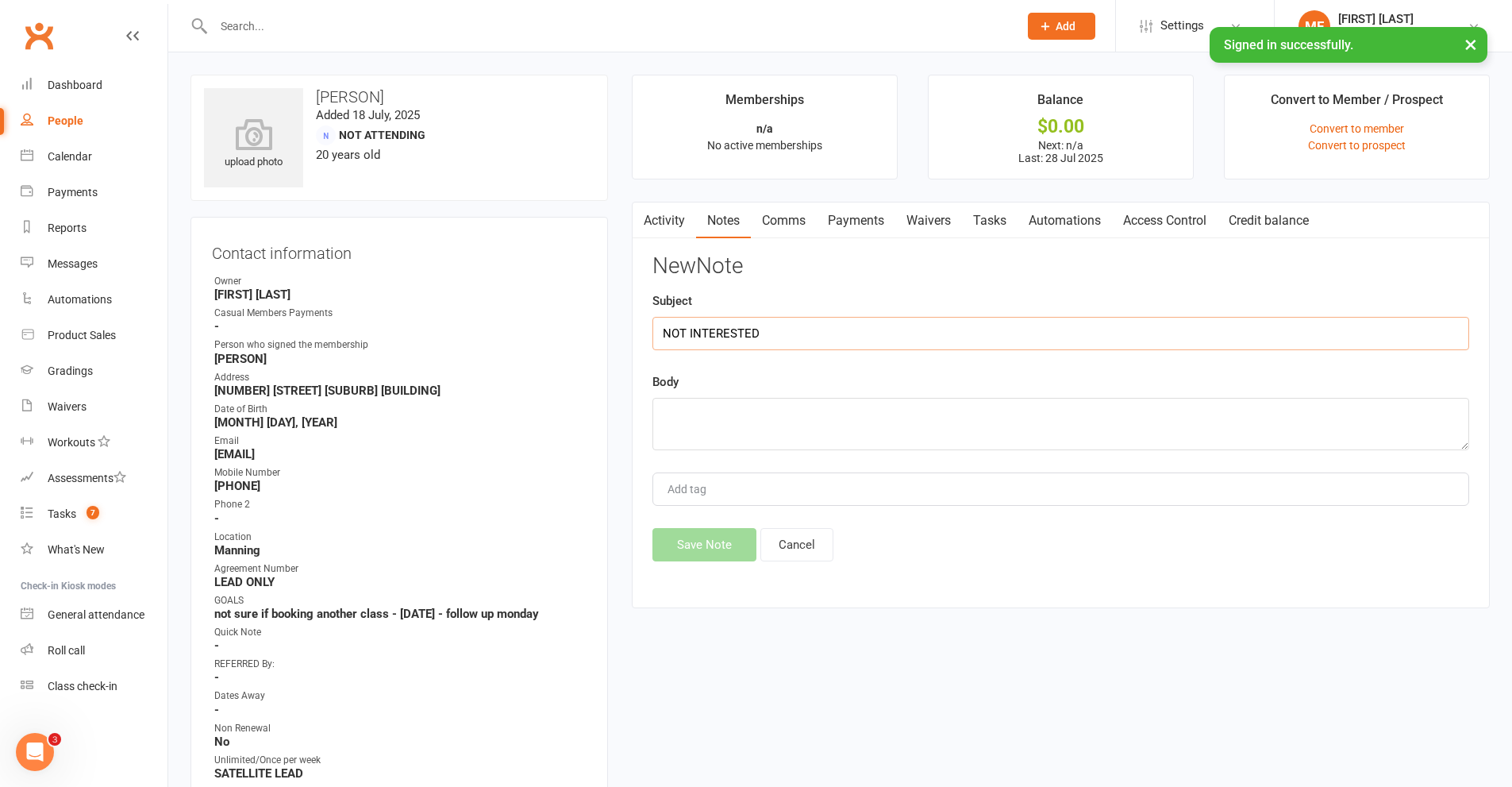 type on "NOT INTERESTED" 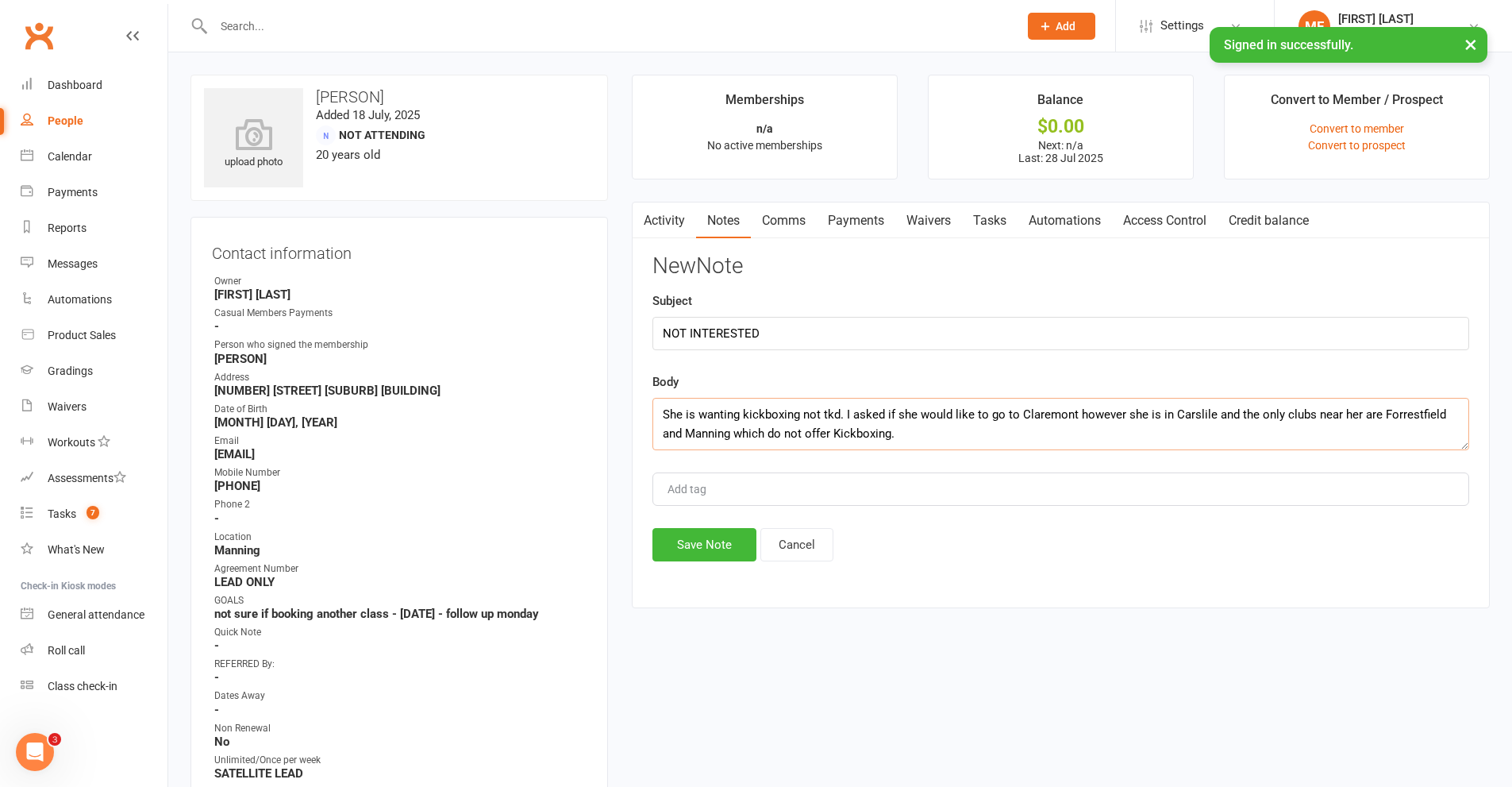 drag, startPoint x: 841, startPoint y: 412, endPoint x: 821, endPoint y: 419, distance: 21.18962 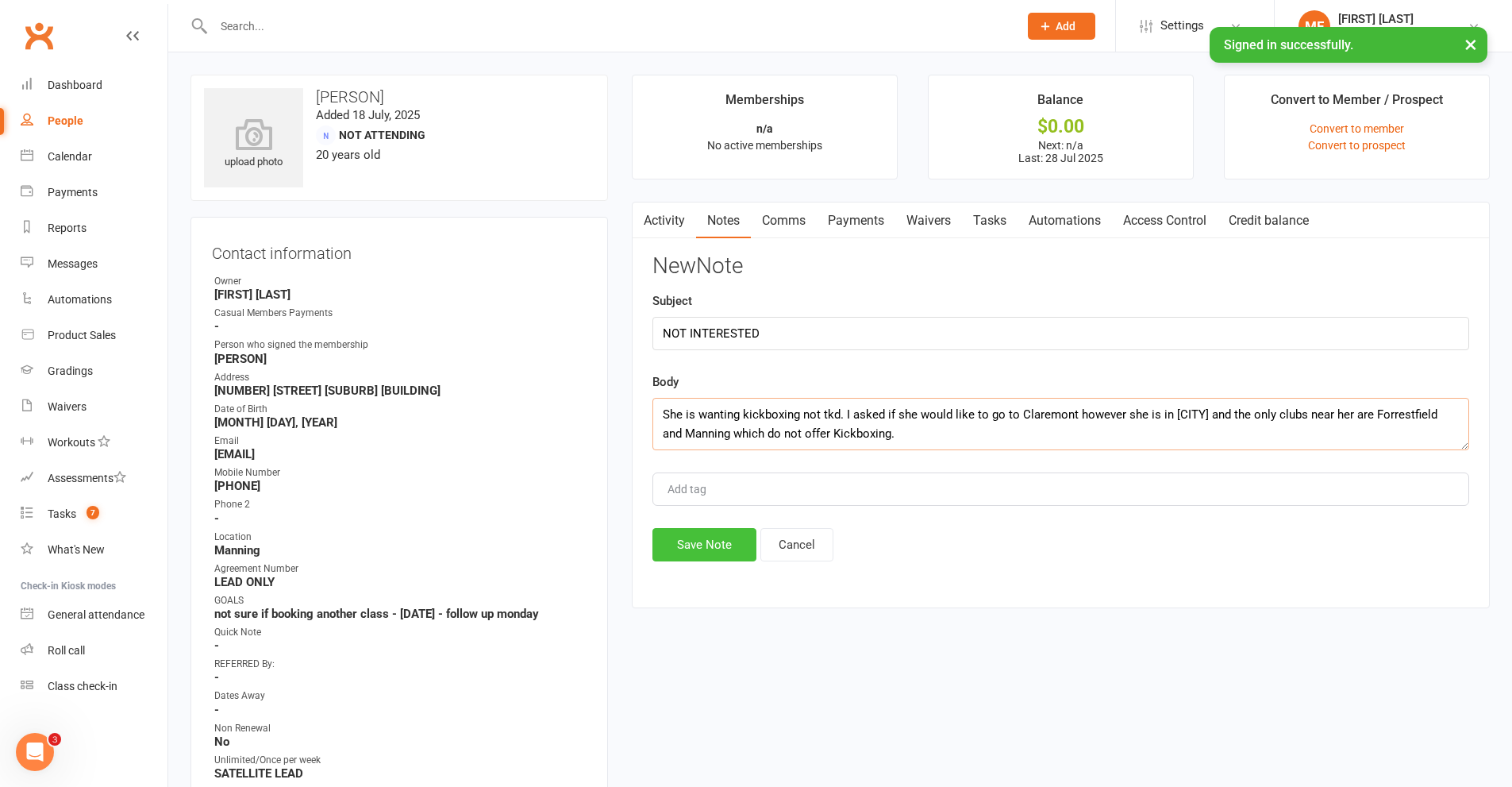 type on "She is wanting kickboxing not tkd. I asked if she would like to go to Claremont however she is in [CITY] and the only clubs near her are Forrestfield and Manning which do not offer Kickboxing." 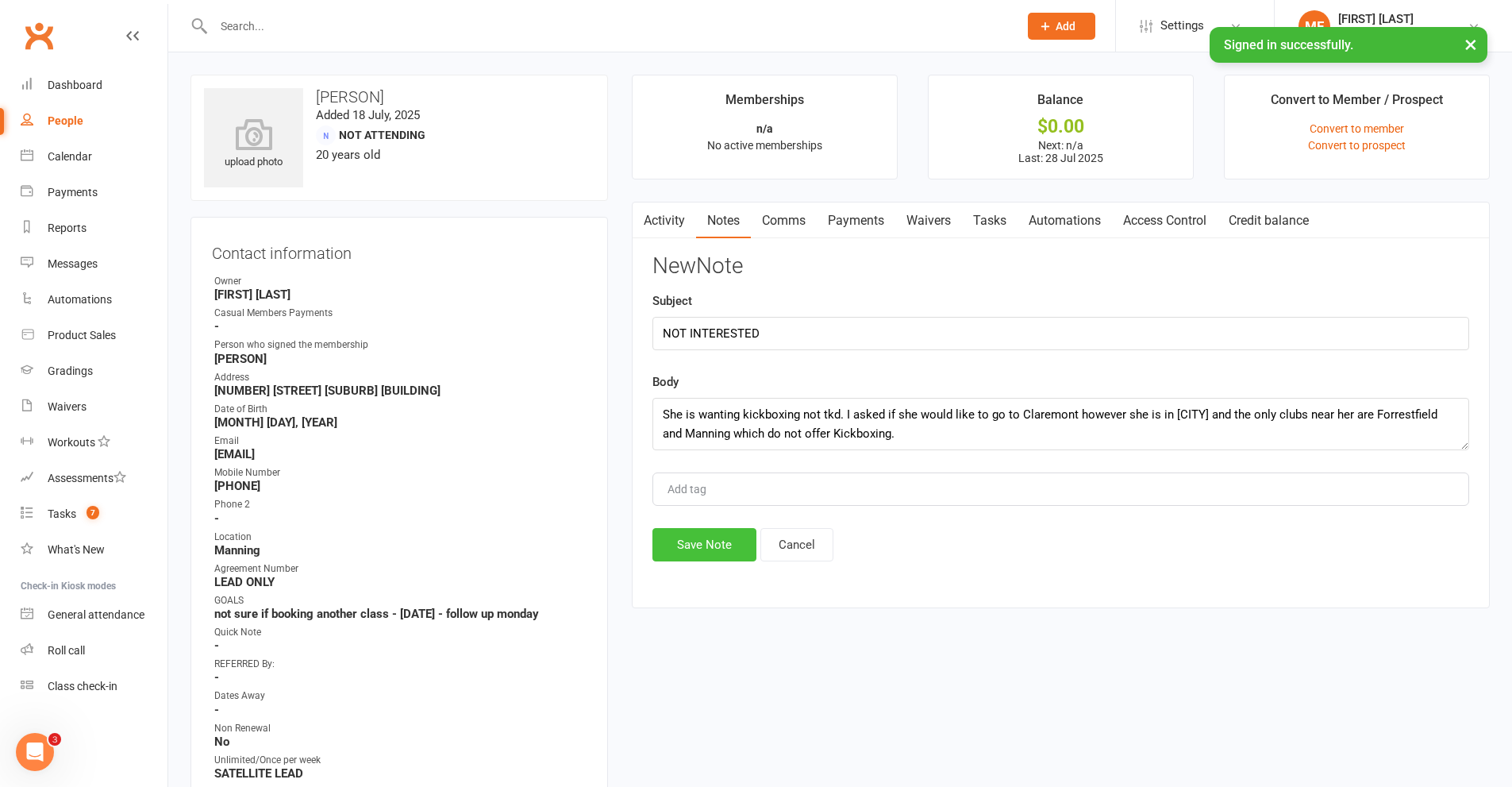 click on "Save Note" 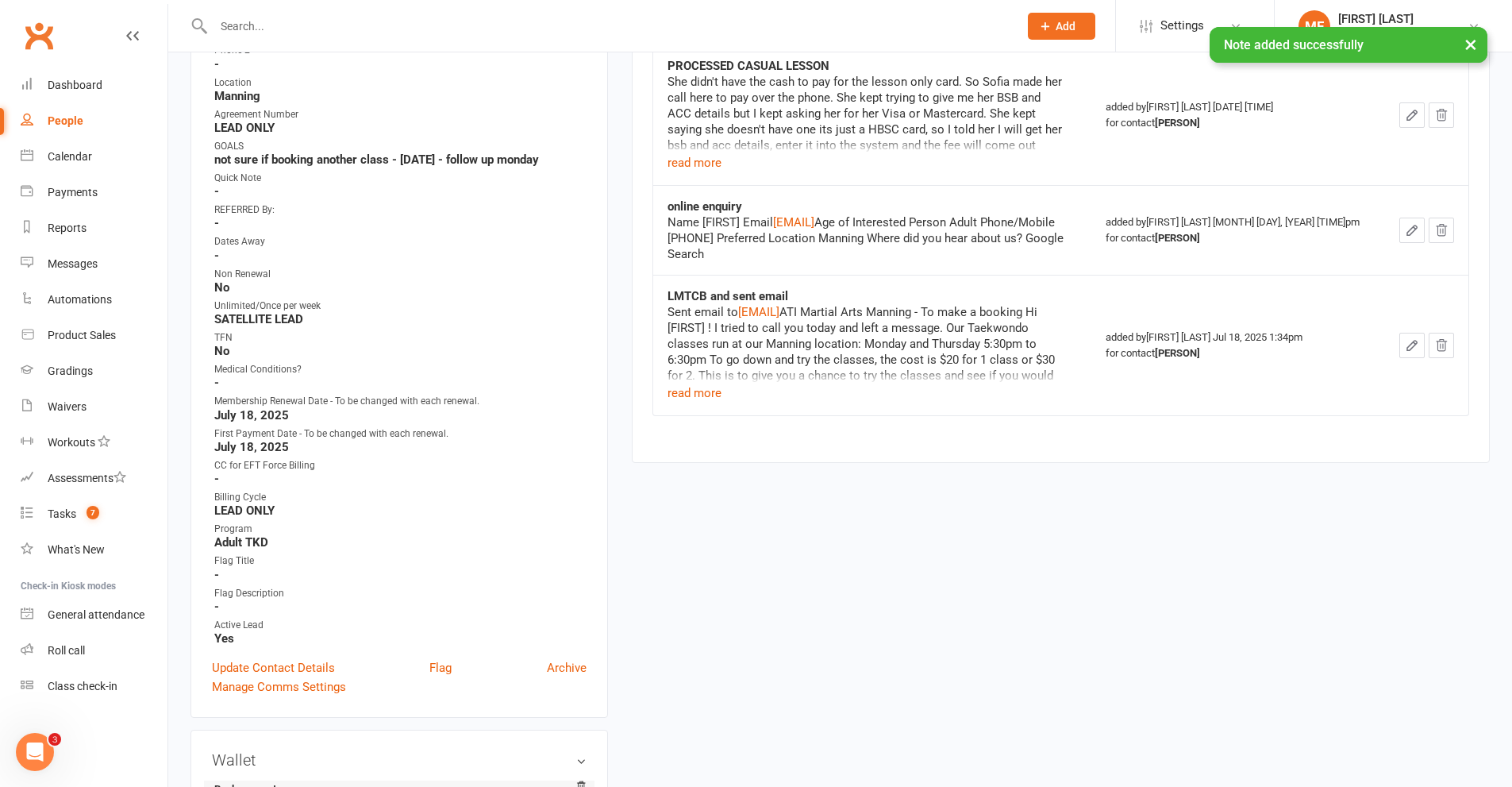 scroll, scrollTop: 556, scrollLeft: 0, axis: vertical 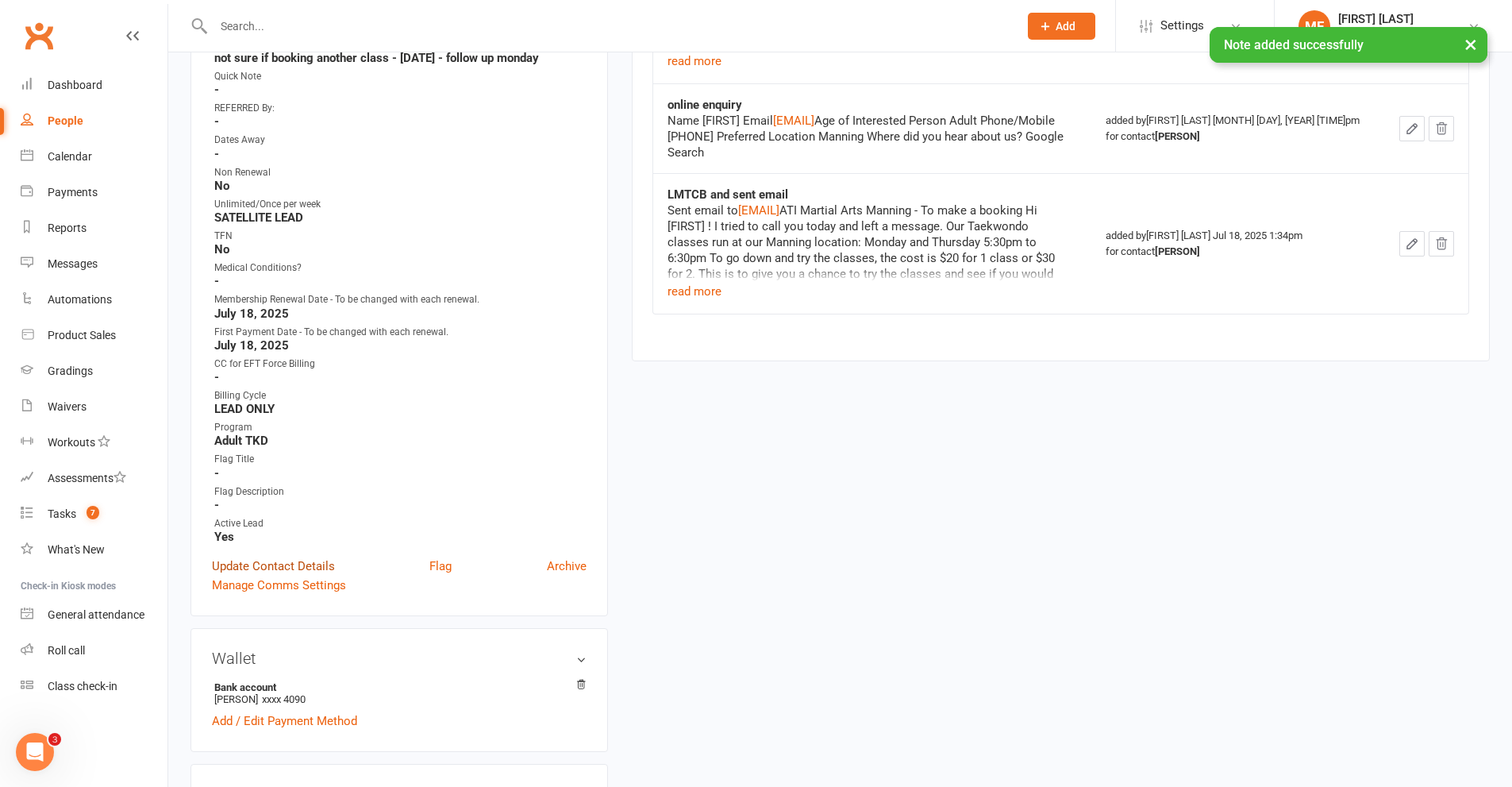 click on "Update Contact Details" at bounding box center [273, 566] 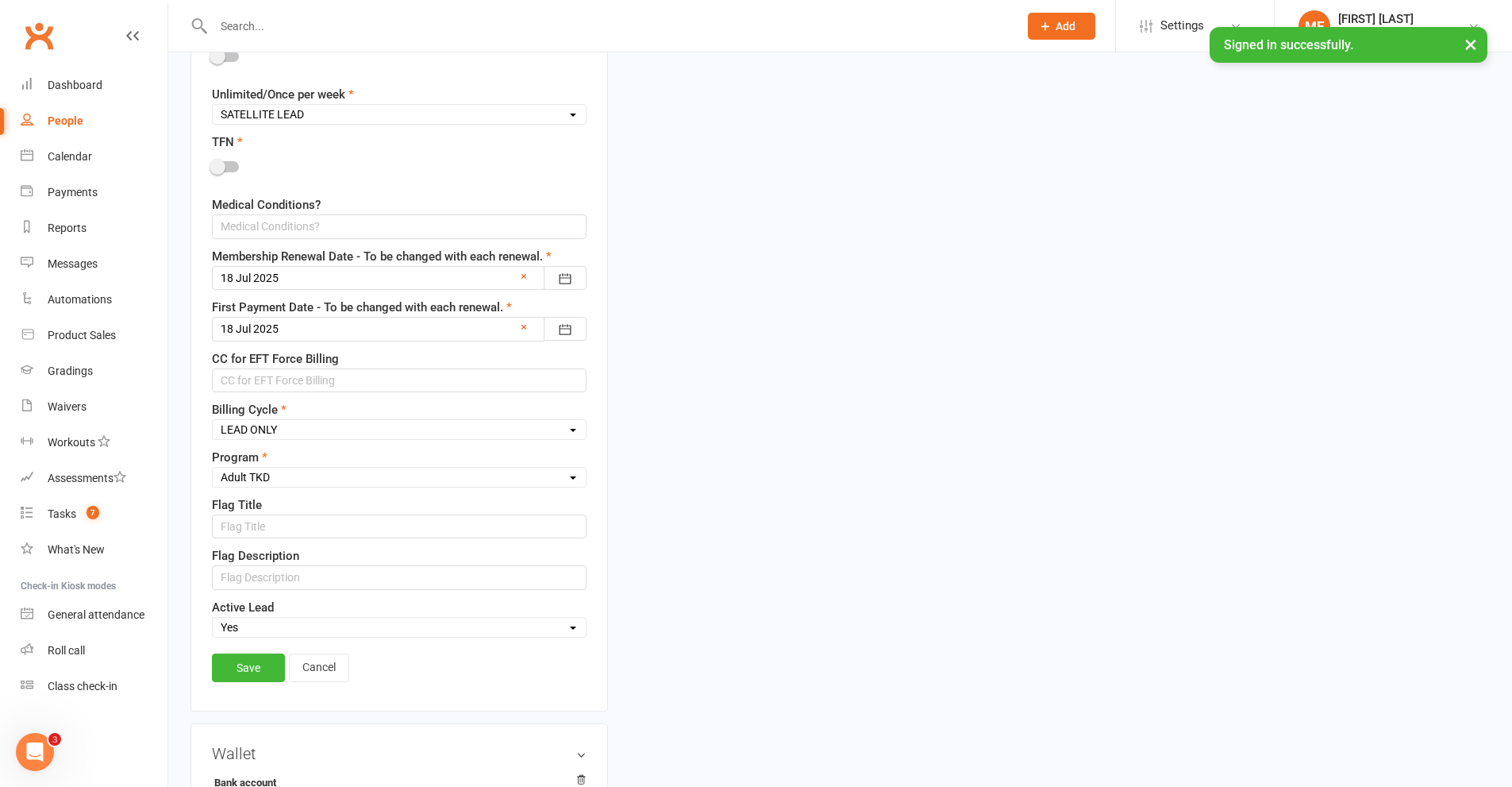 scroll, scrollTop: 1107, scrollLeft: 0, axis: vertical 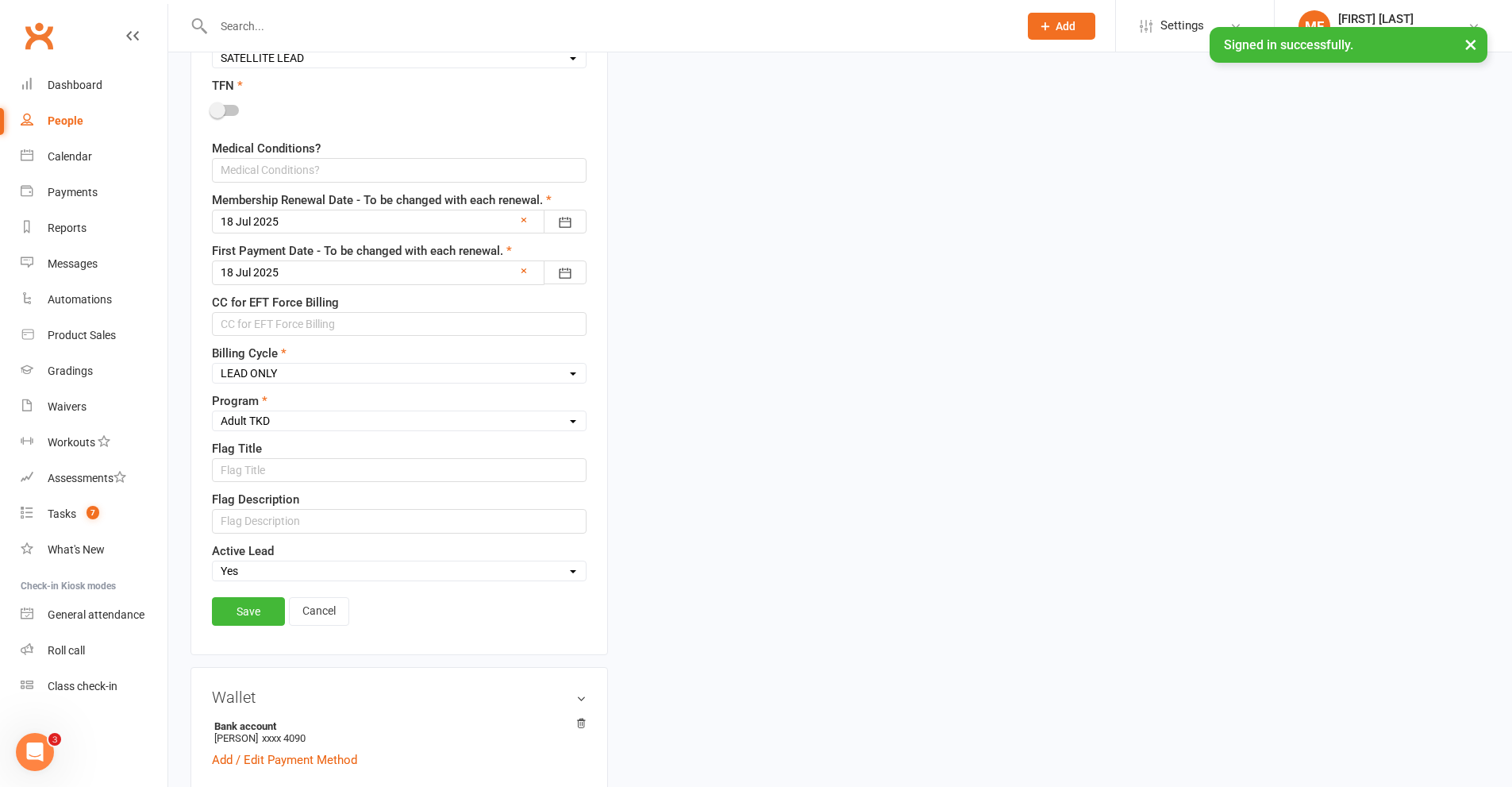 click on "Select Yes No" at bounding box center [399, 571] 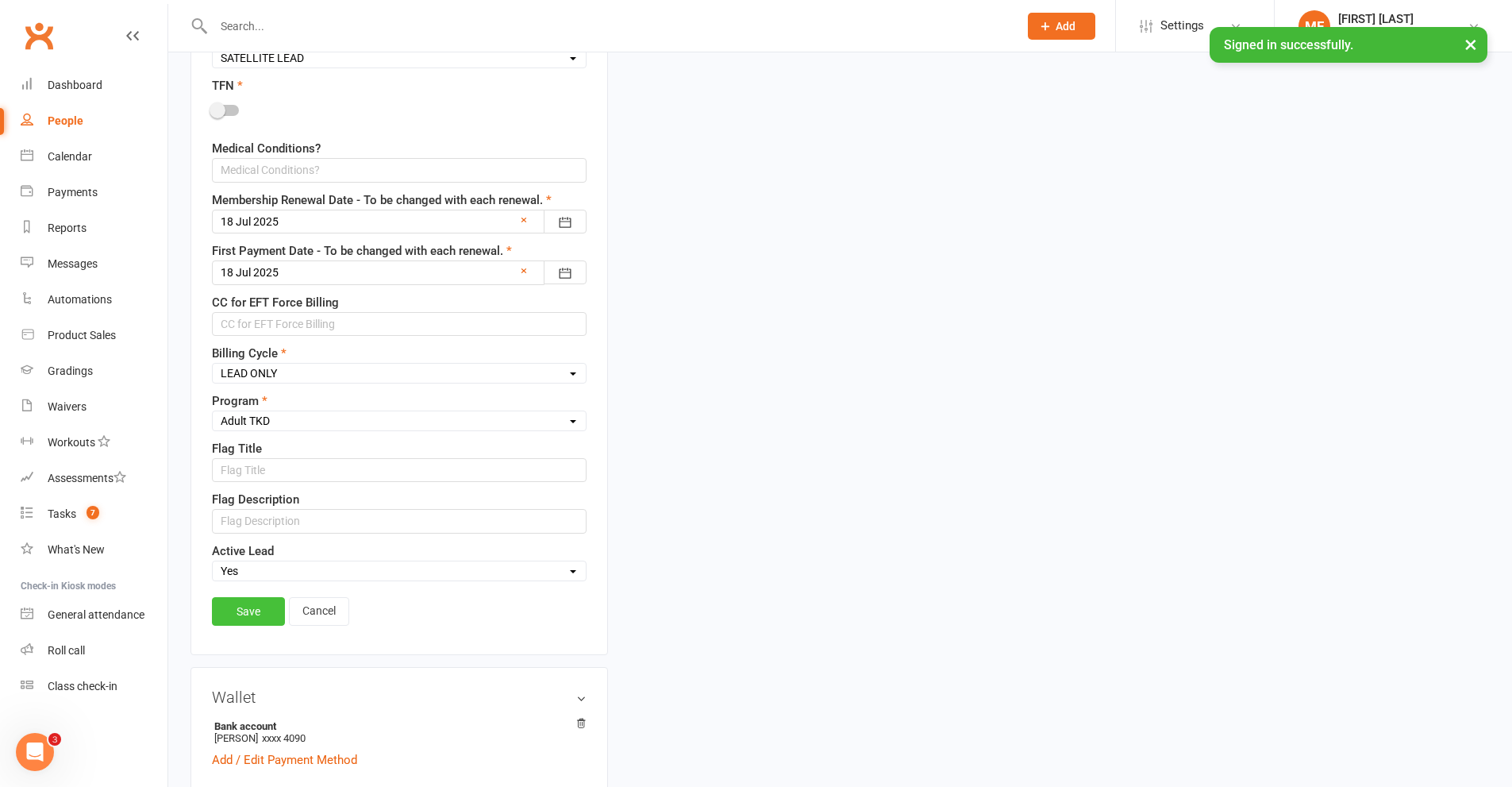 click on "Save" at bounding box center (248, 611) 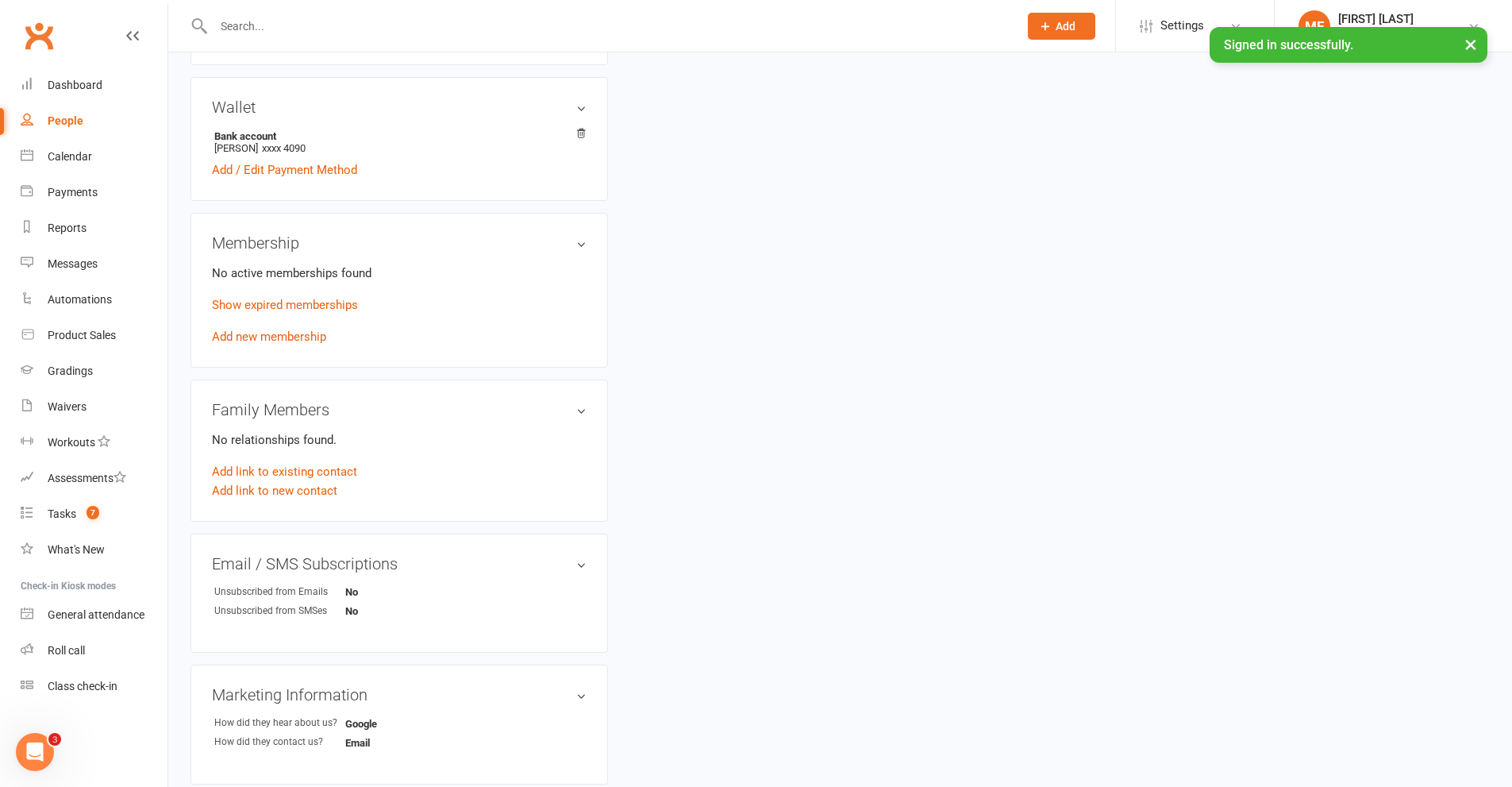click at bounding box center (608, 26) 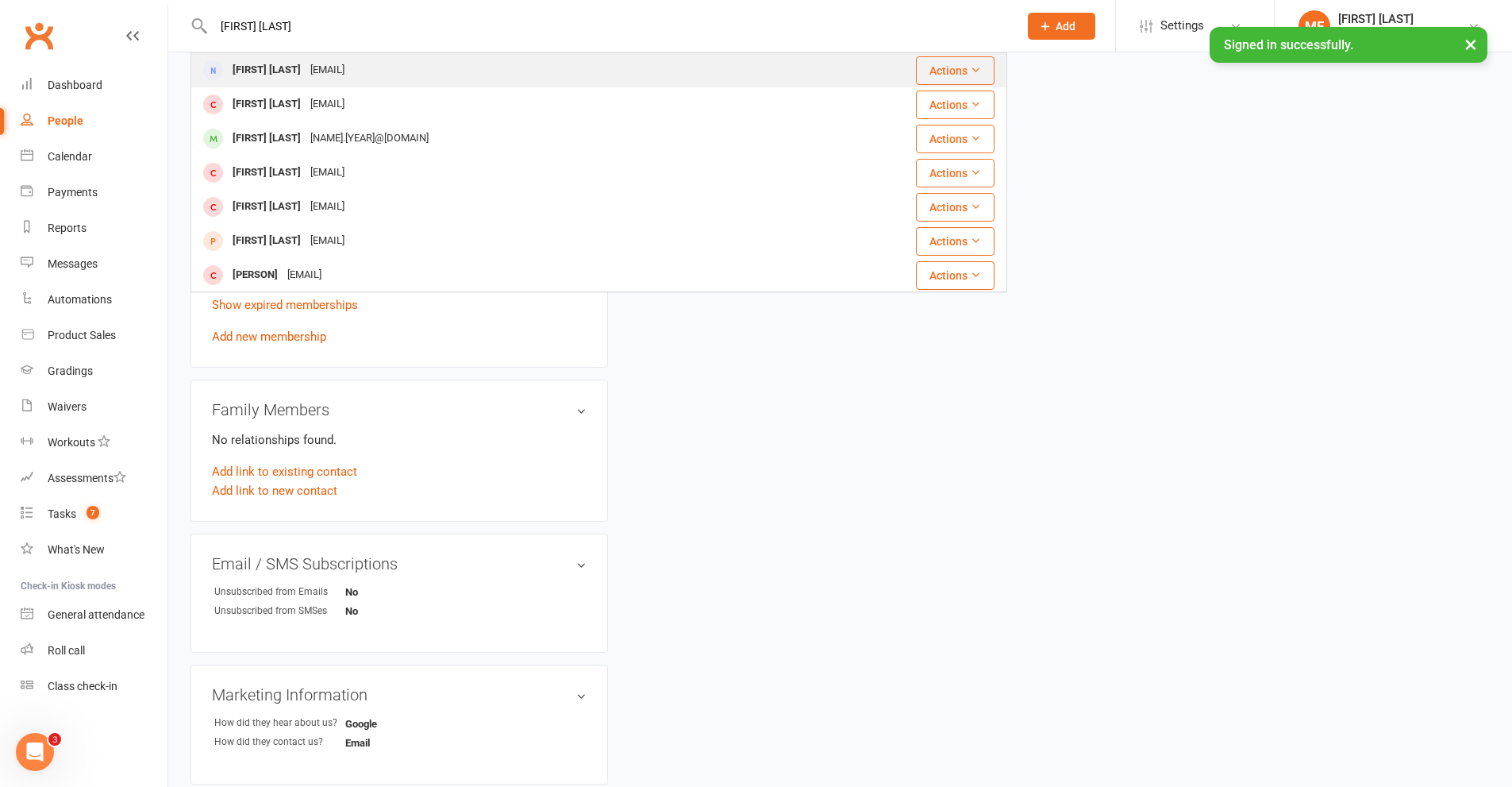 type on "[FIRST] [LAST]" 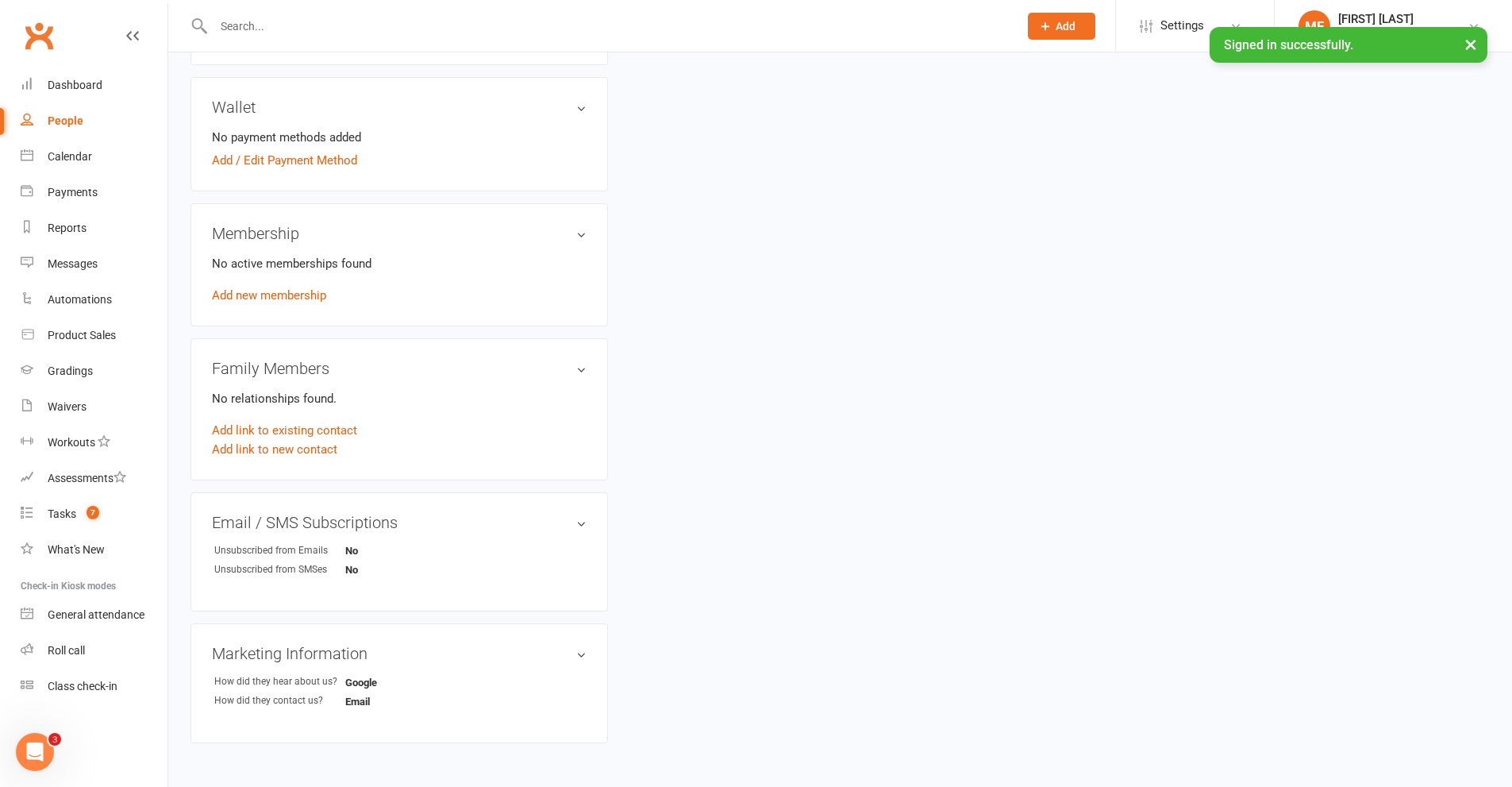scroll, scrollTop: 0, scrollLeft: 0, axis: both 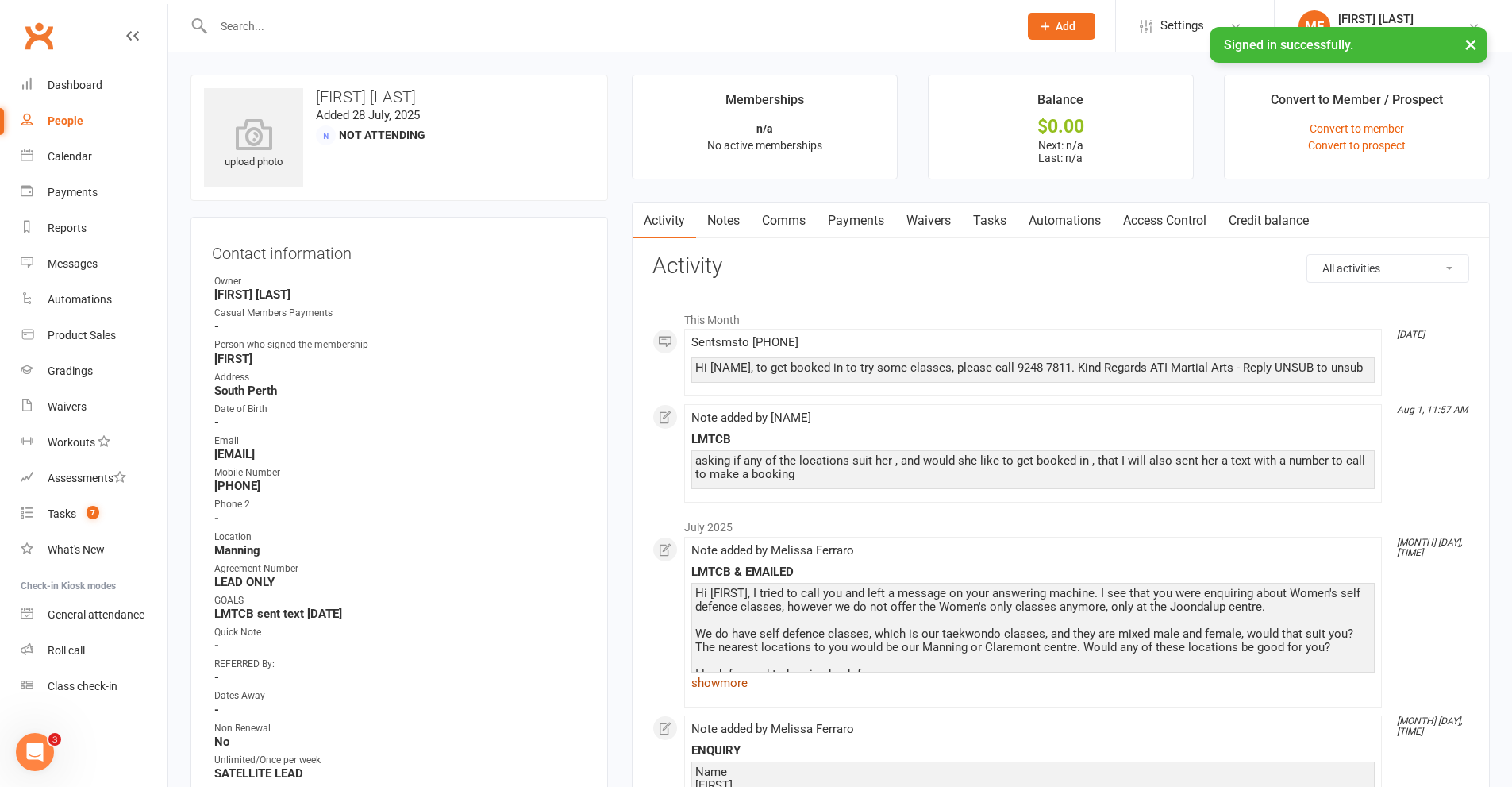 click on "show  more" at bounding box center [1033, 683] 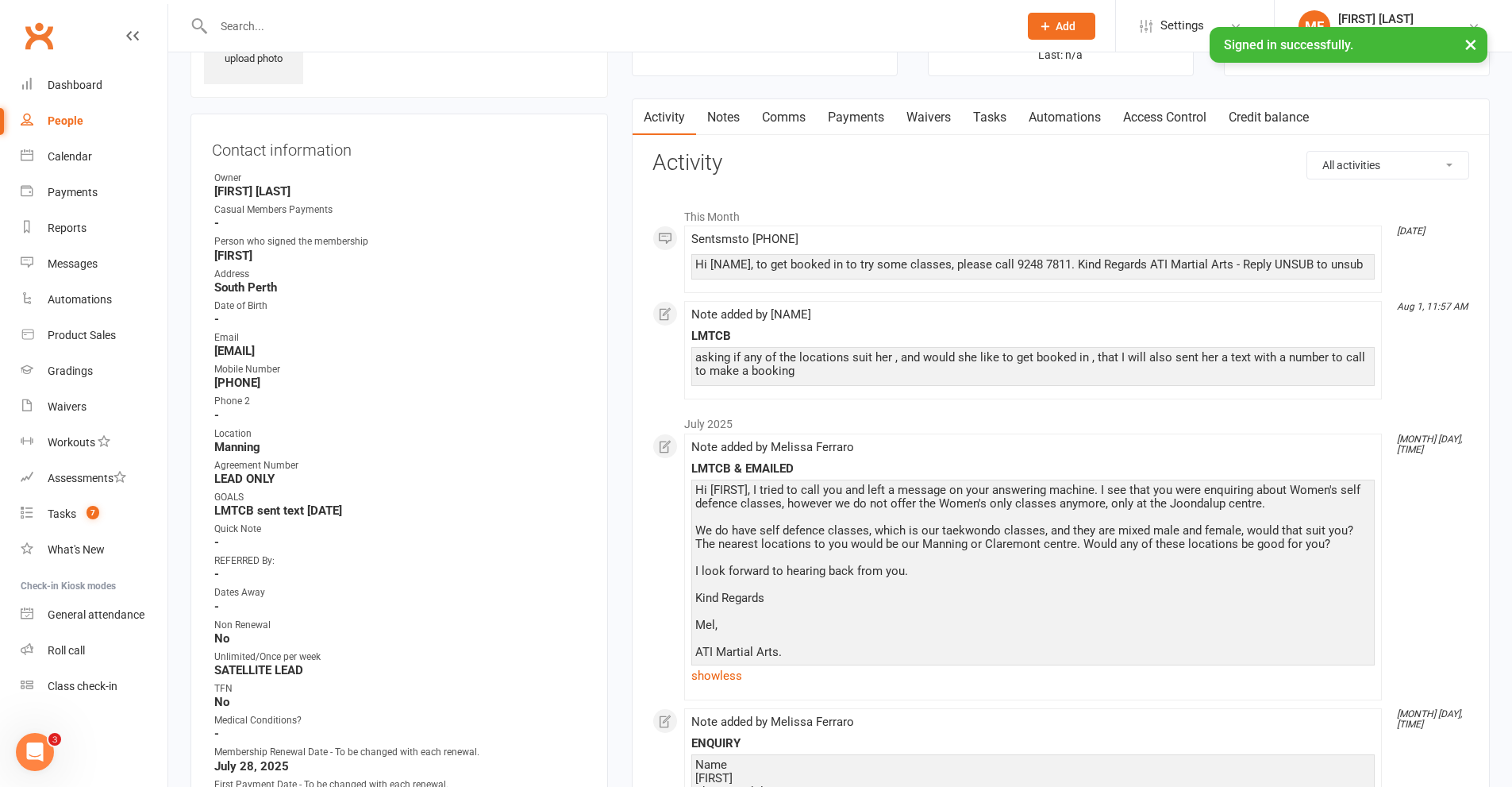 scroll, scrollTop: 476, scrollLeft: 0, axis: vertical 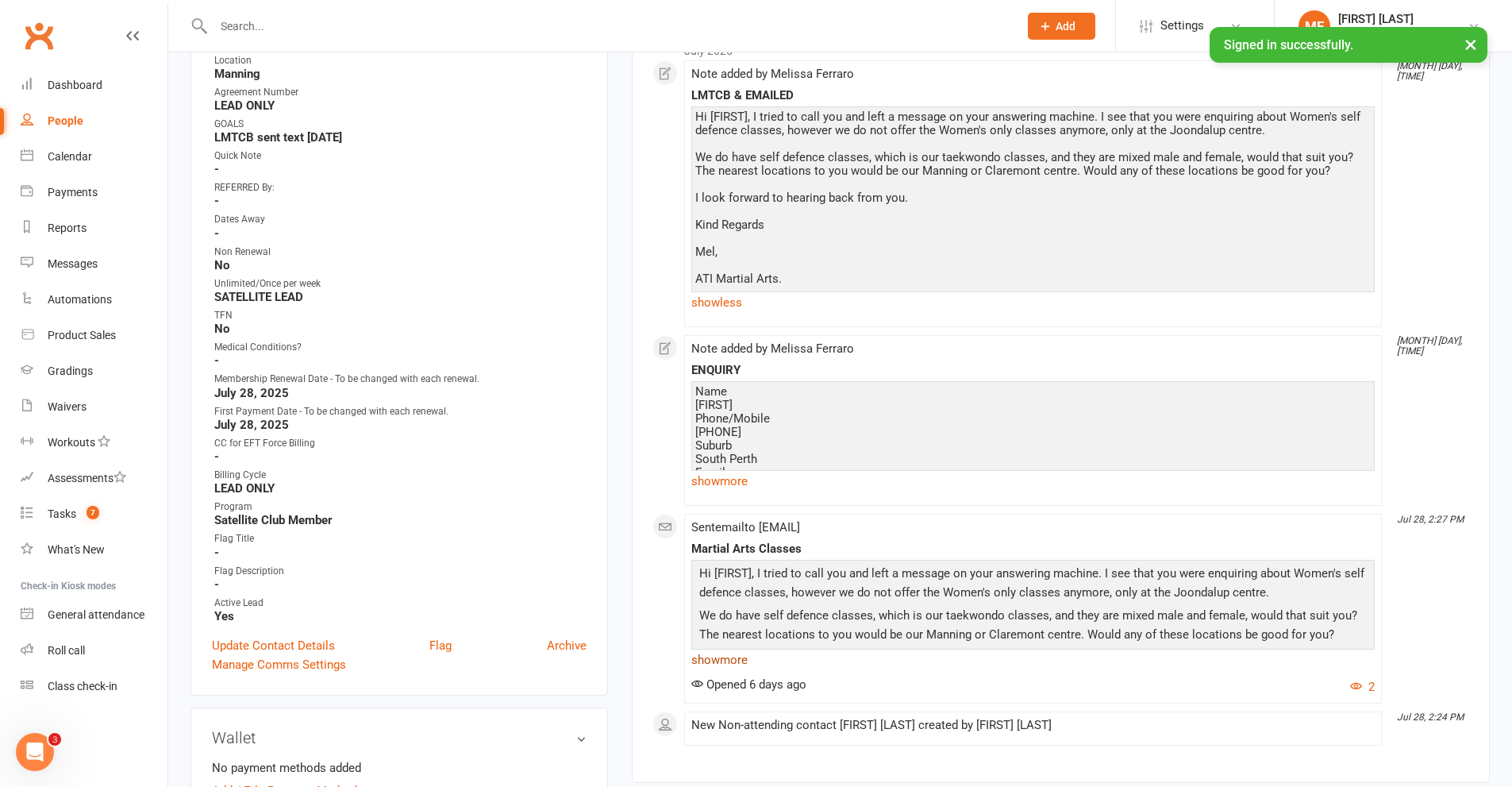 click on "show  more" at bounding box center [1033, 660] 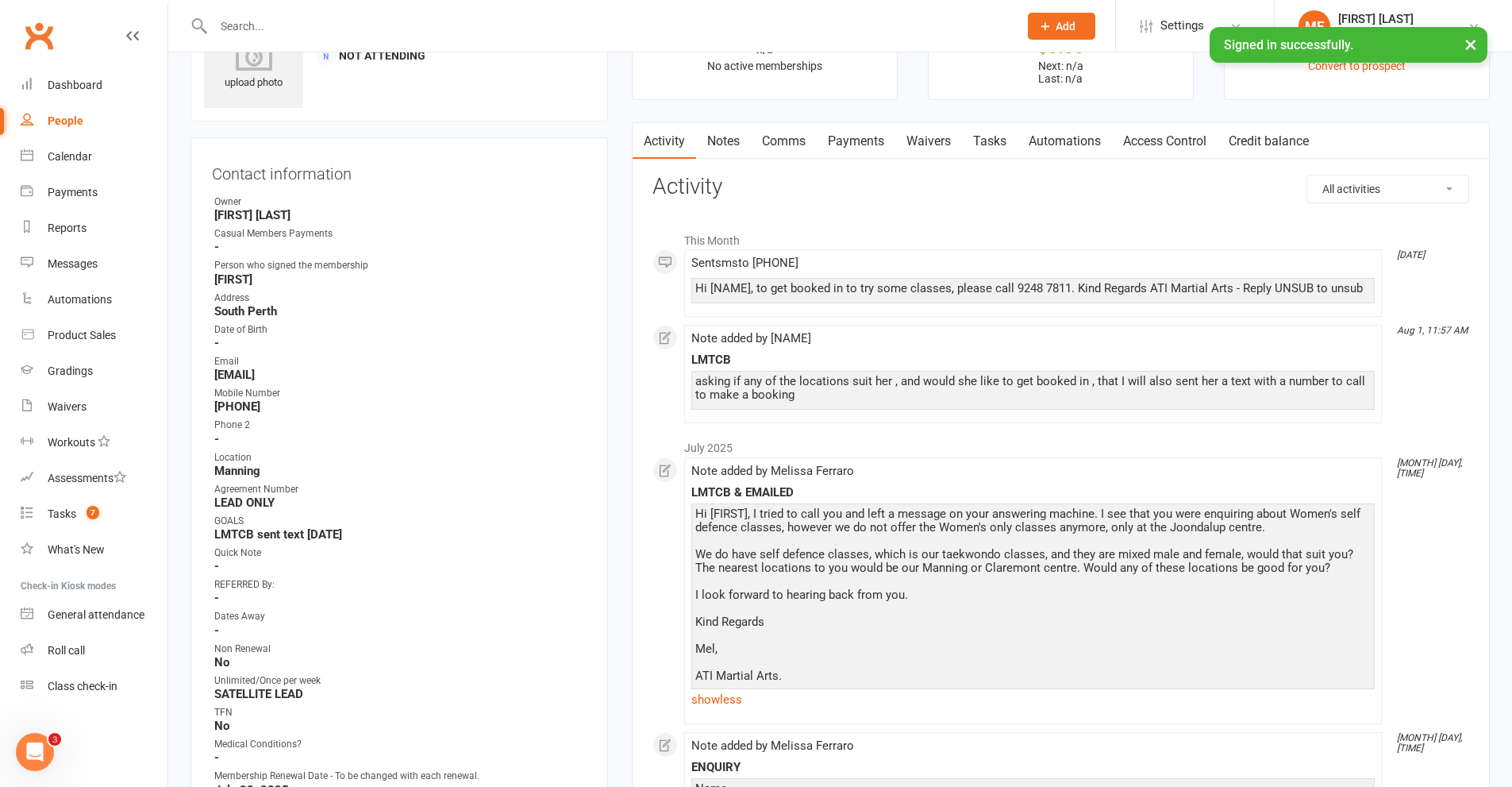 scroll, scrollTop: 397, scrollLeft: 0, axis: vertical 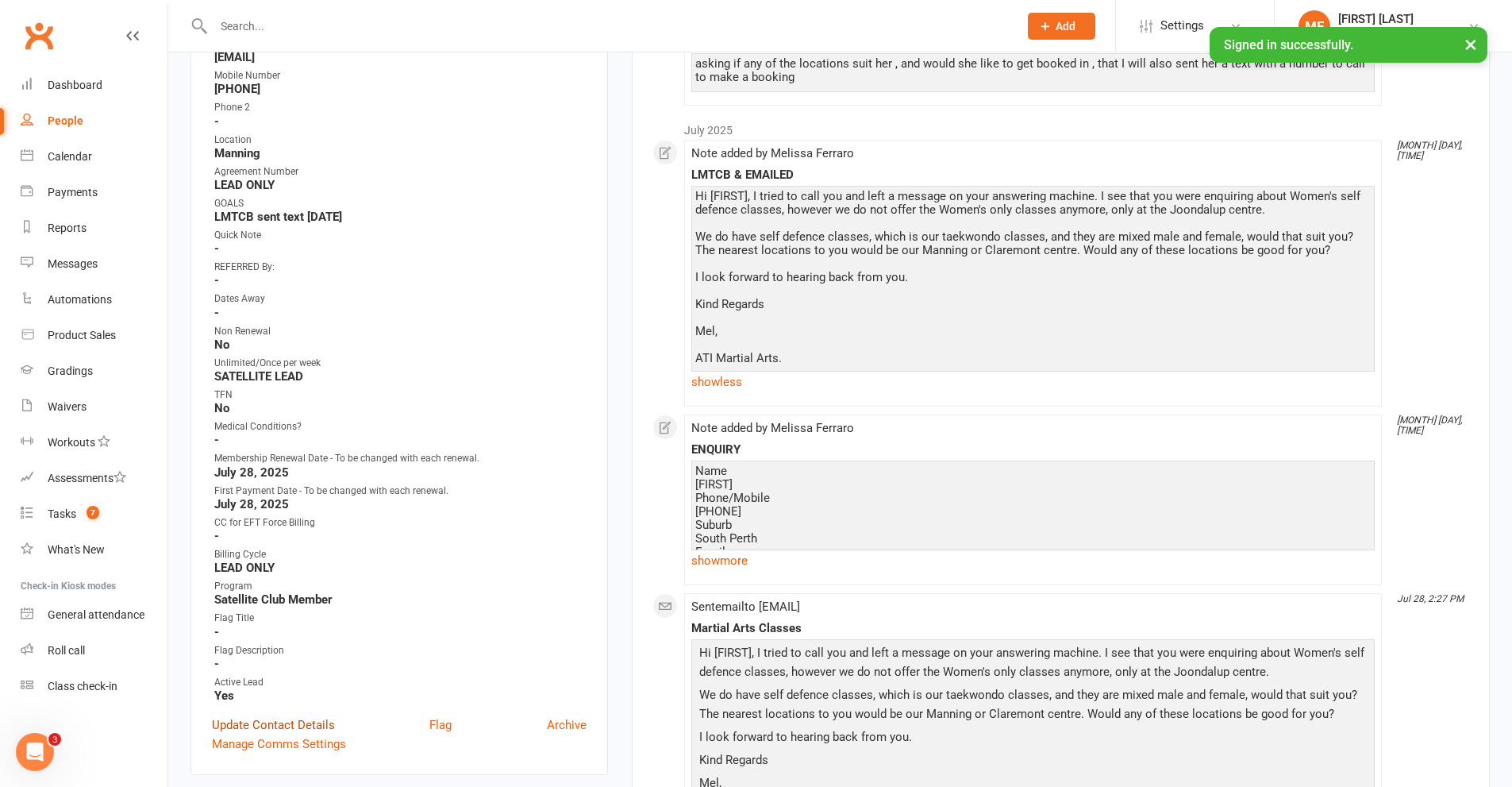click on "Update Contact Details" at bounding box center [273, 725] 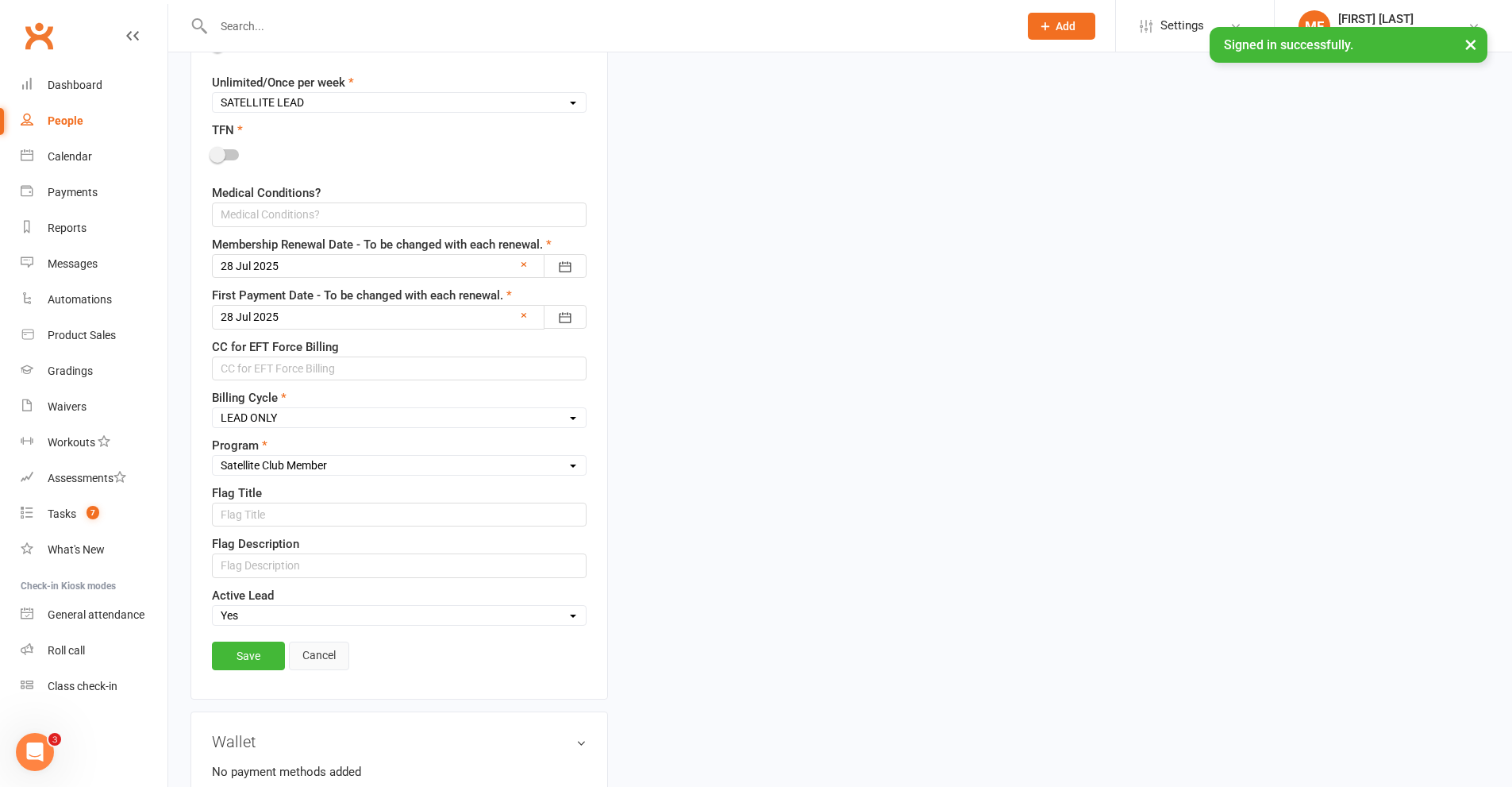 scroll, scrollTop: 1186, scrollLeft: 0, axis: vertical 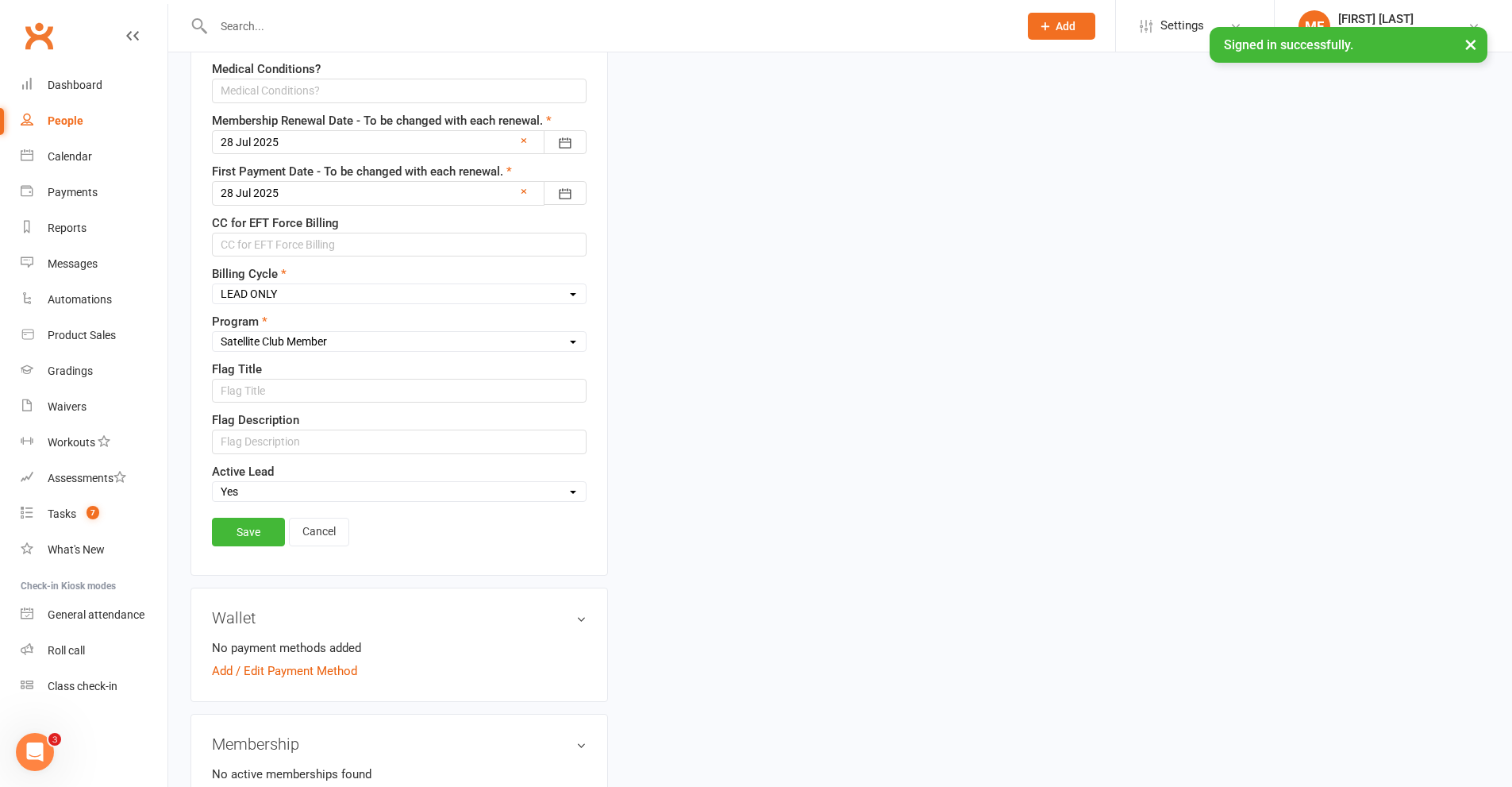 click on "Select Yes No" at bounding box center [399, 492] 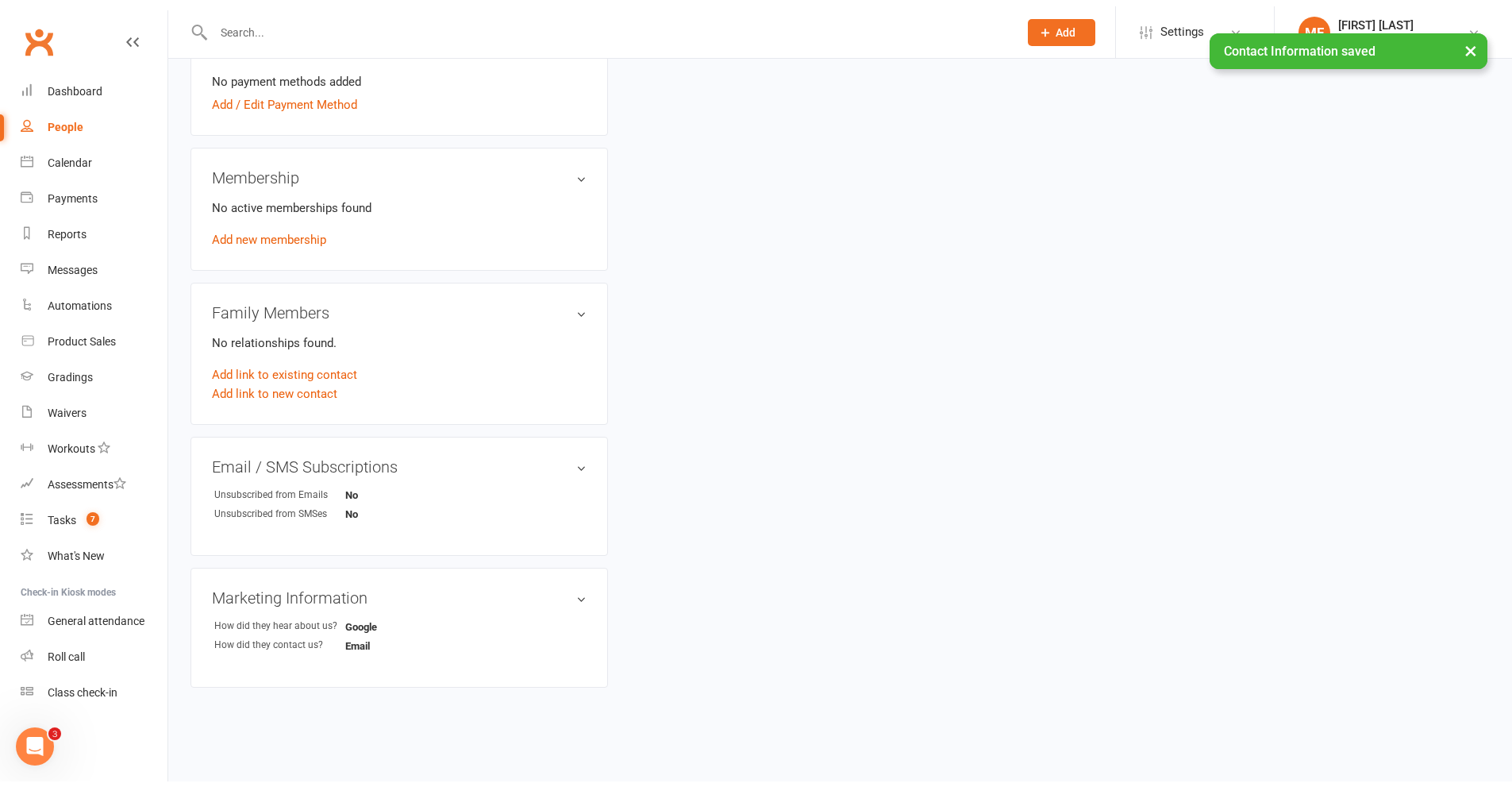 scroll, scrollTop: 1157, scrollLeft: 0, axis: vertical 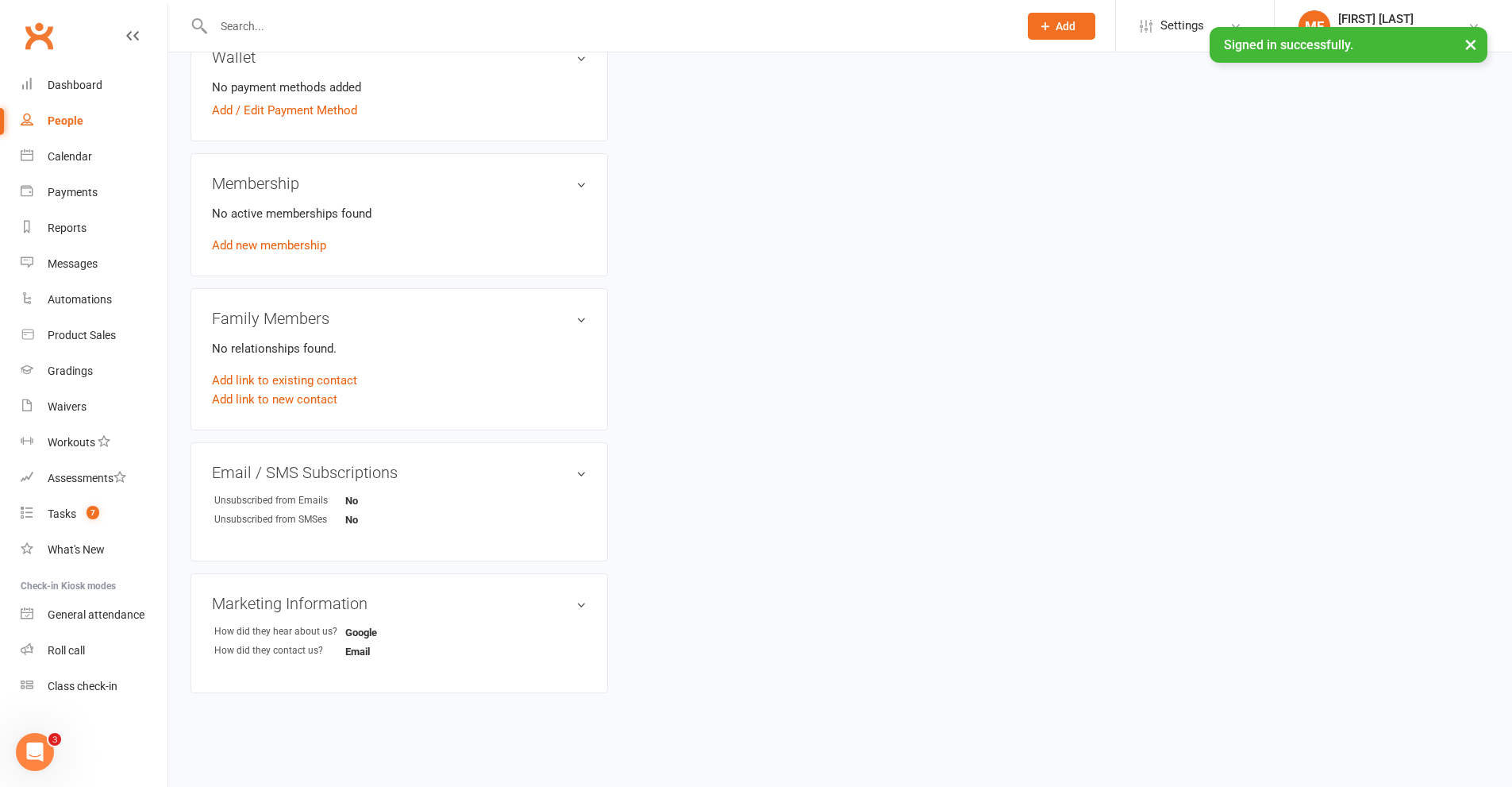 click at bounding box center [608, 26] 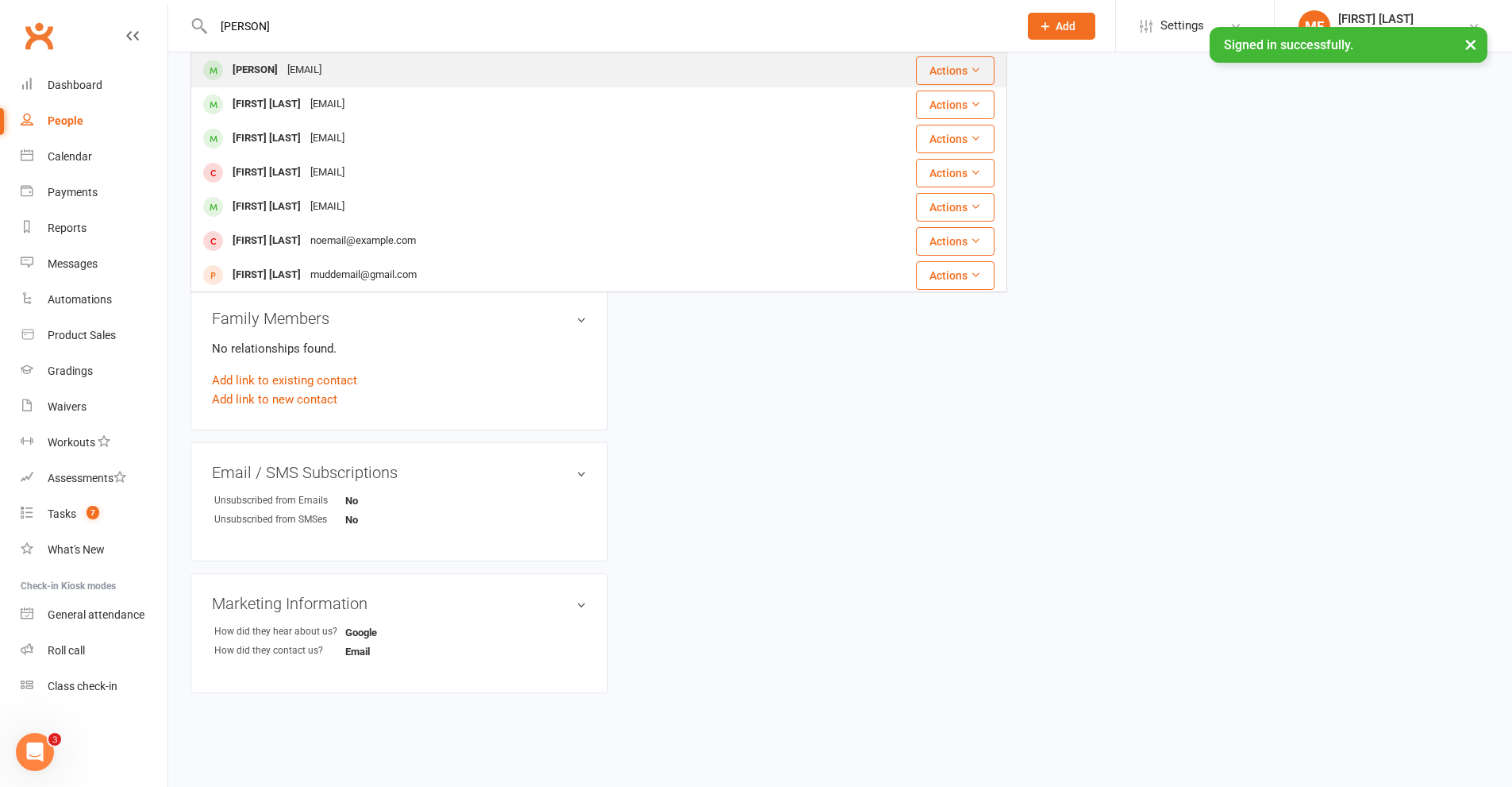 type on "[PERSON]" 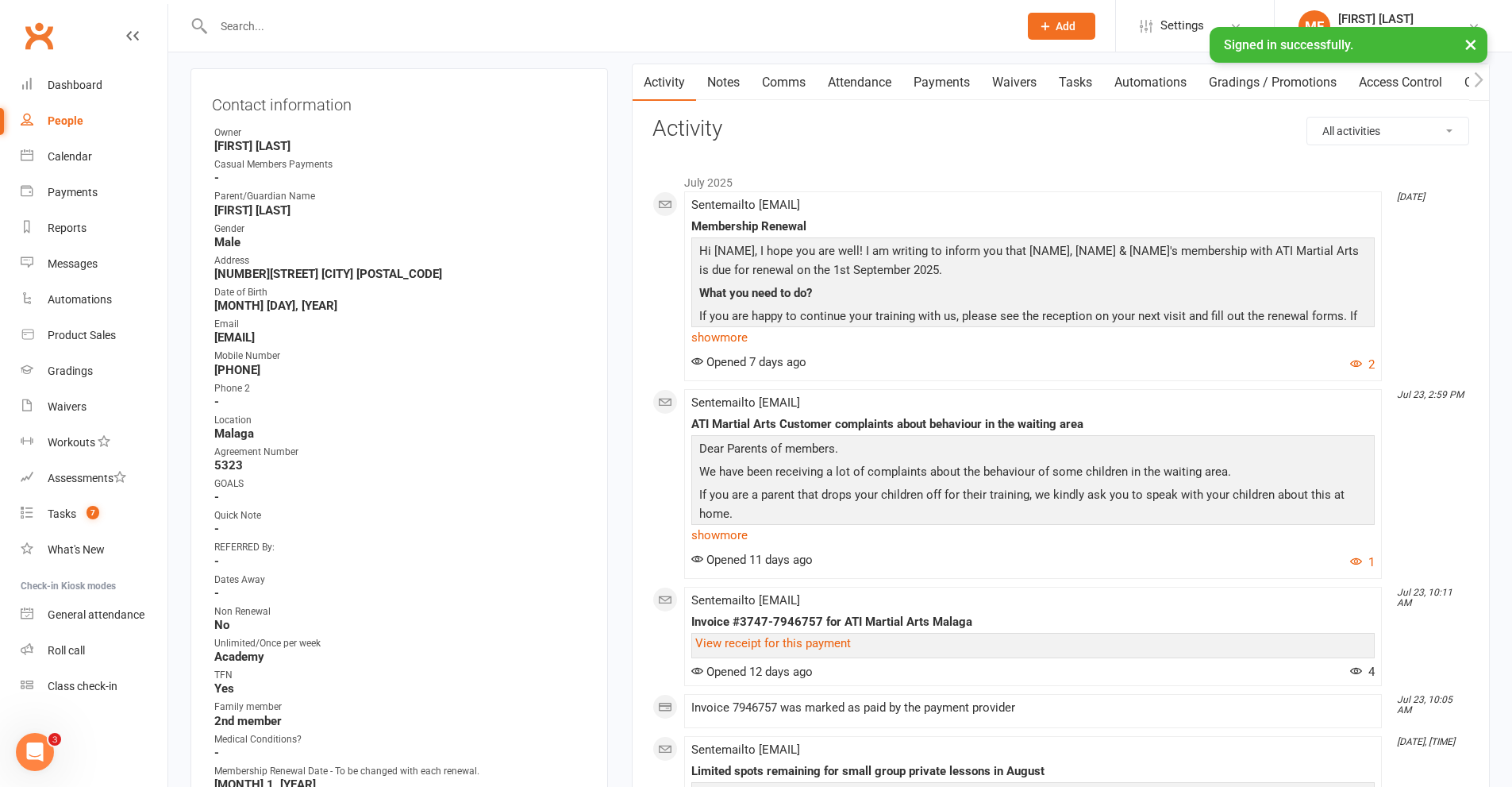 scroll, scrollTop: 0, scrollLeft: 0, axis: both 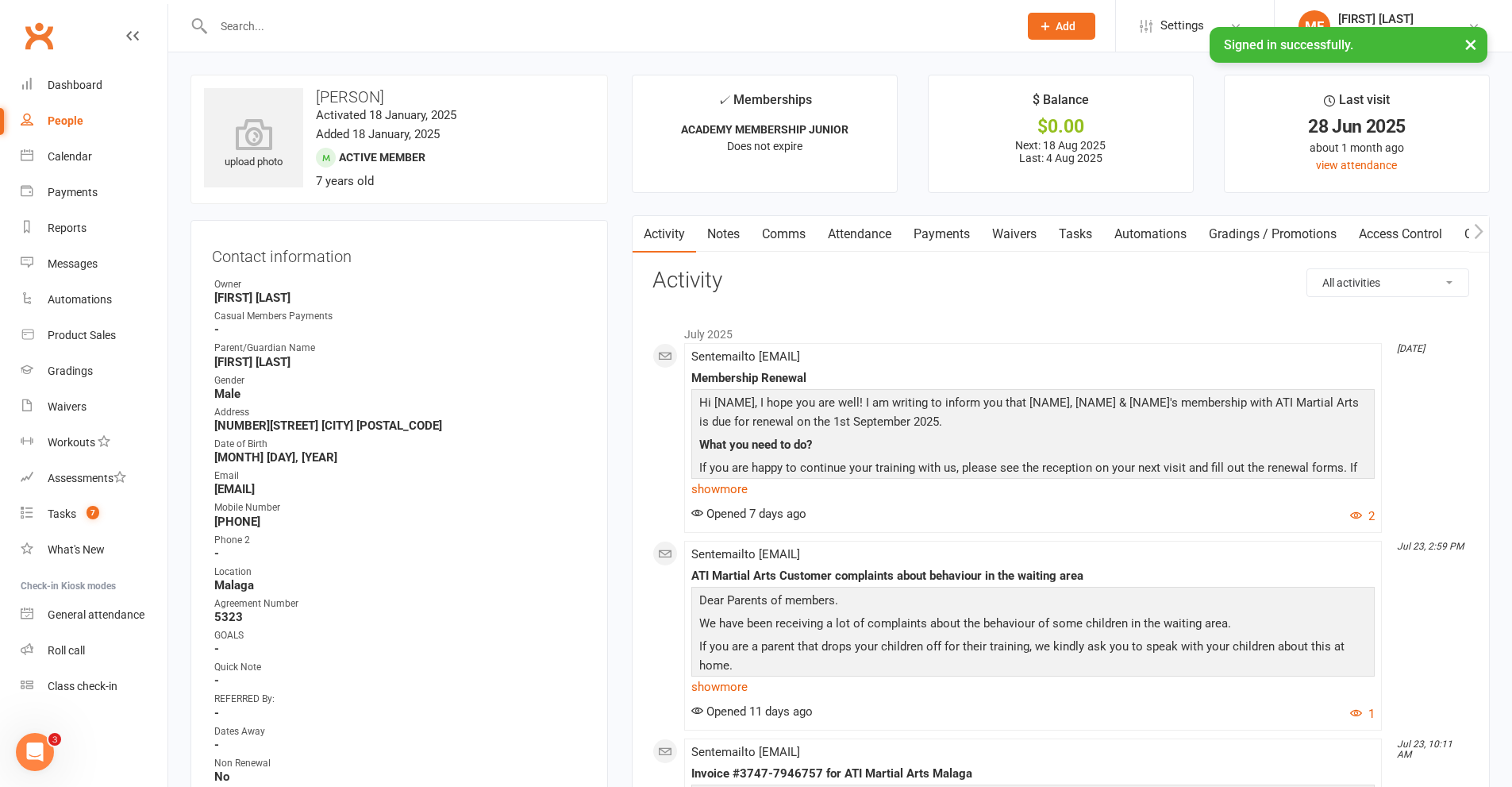 click on "Payments" at bounding box center (941, 234) 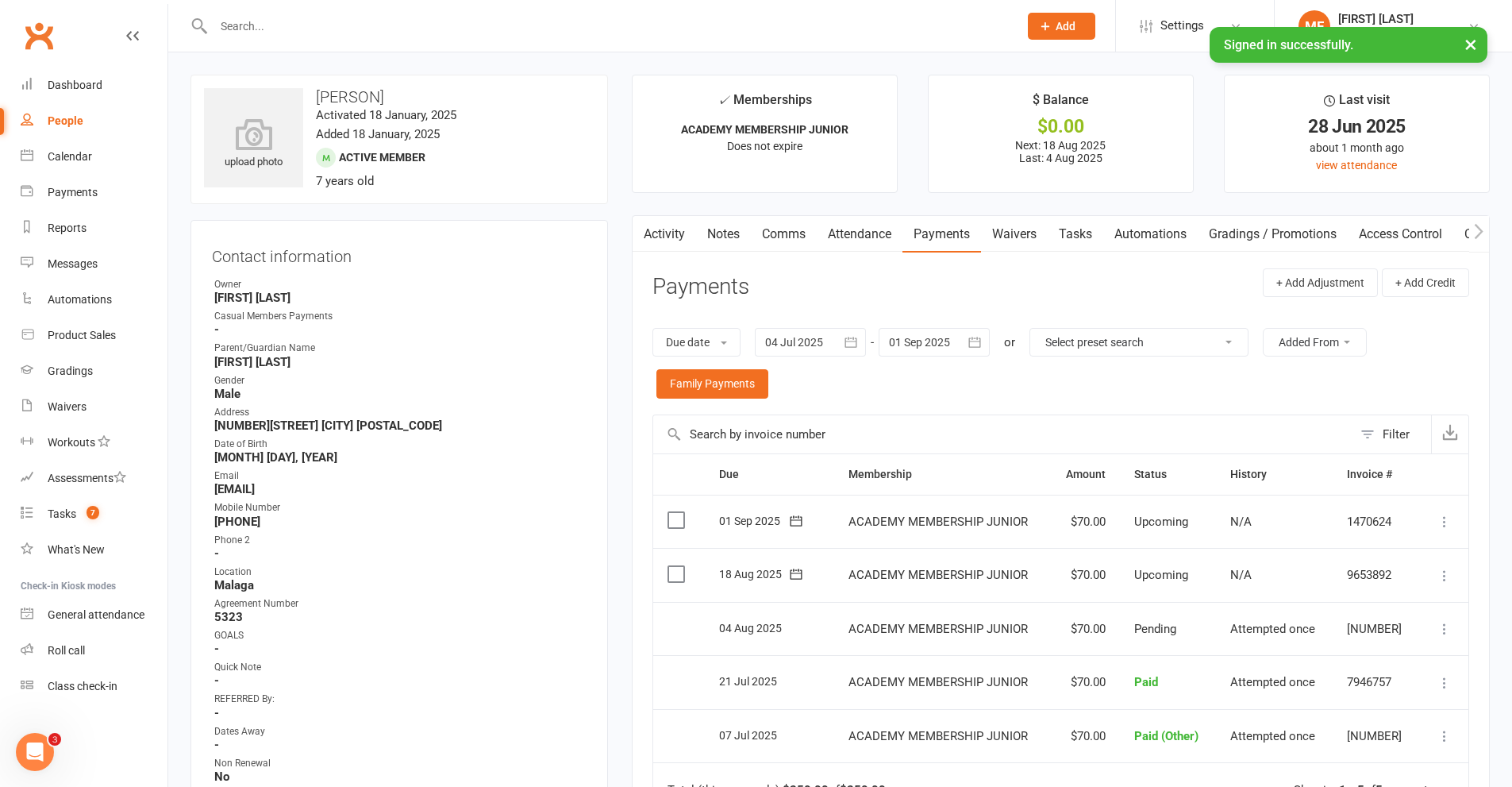 click at bounding box center [934, 342] 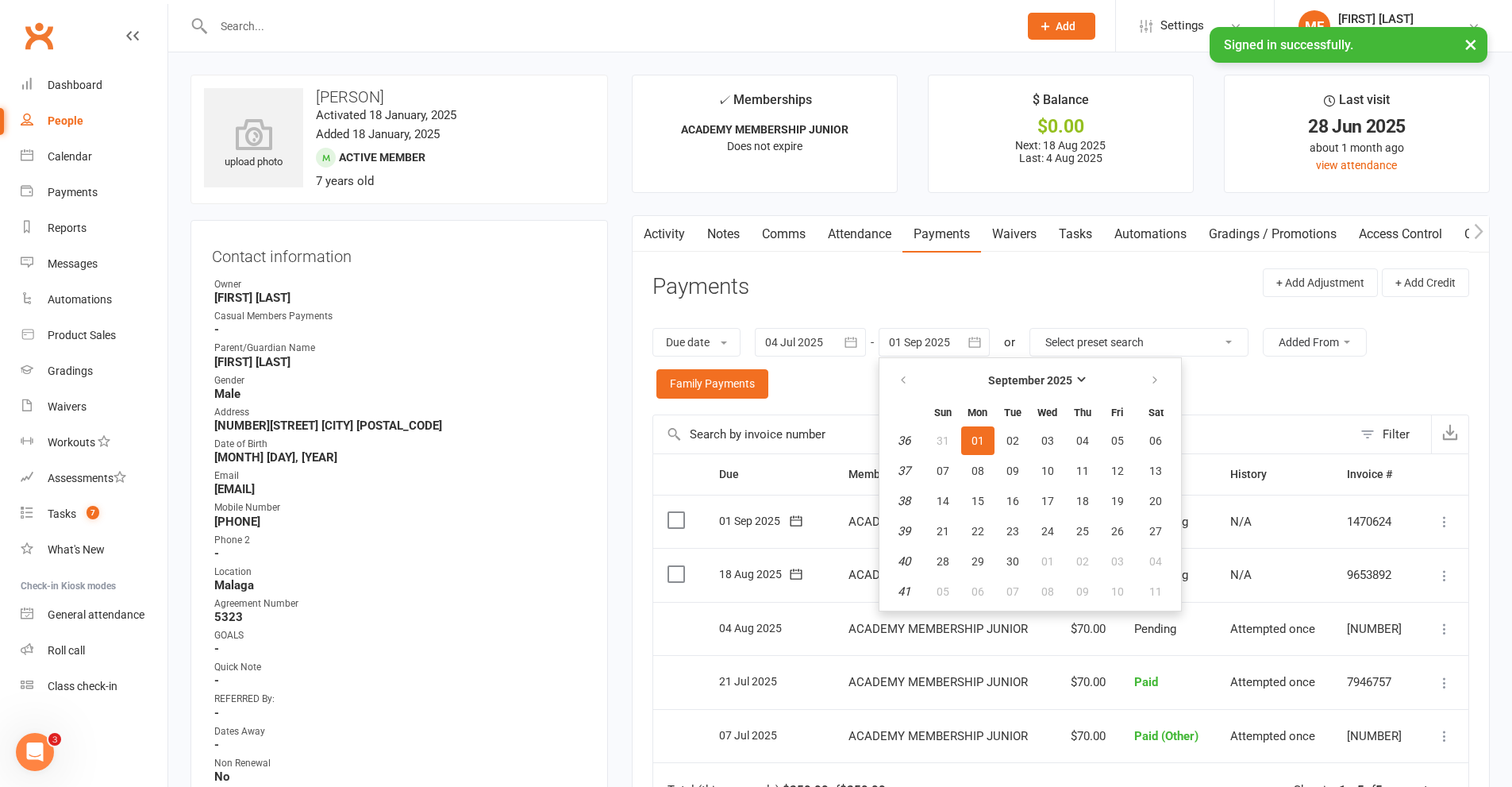 click on "01" at bounding box center (978, 441) 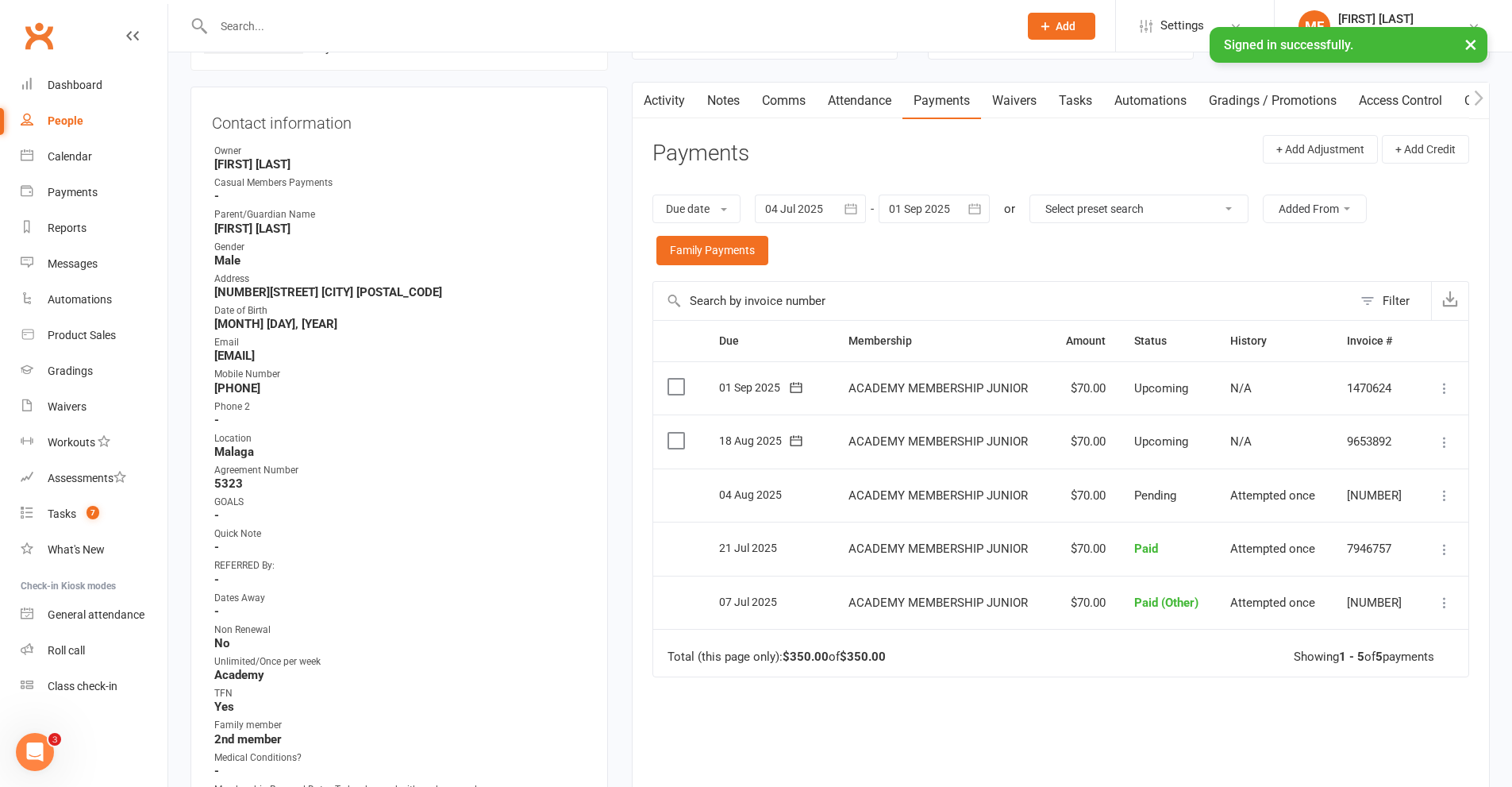 scroll, scrollTop: 397, scrollLeft: 0, axis: vertical 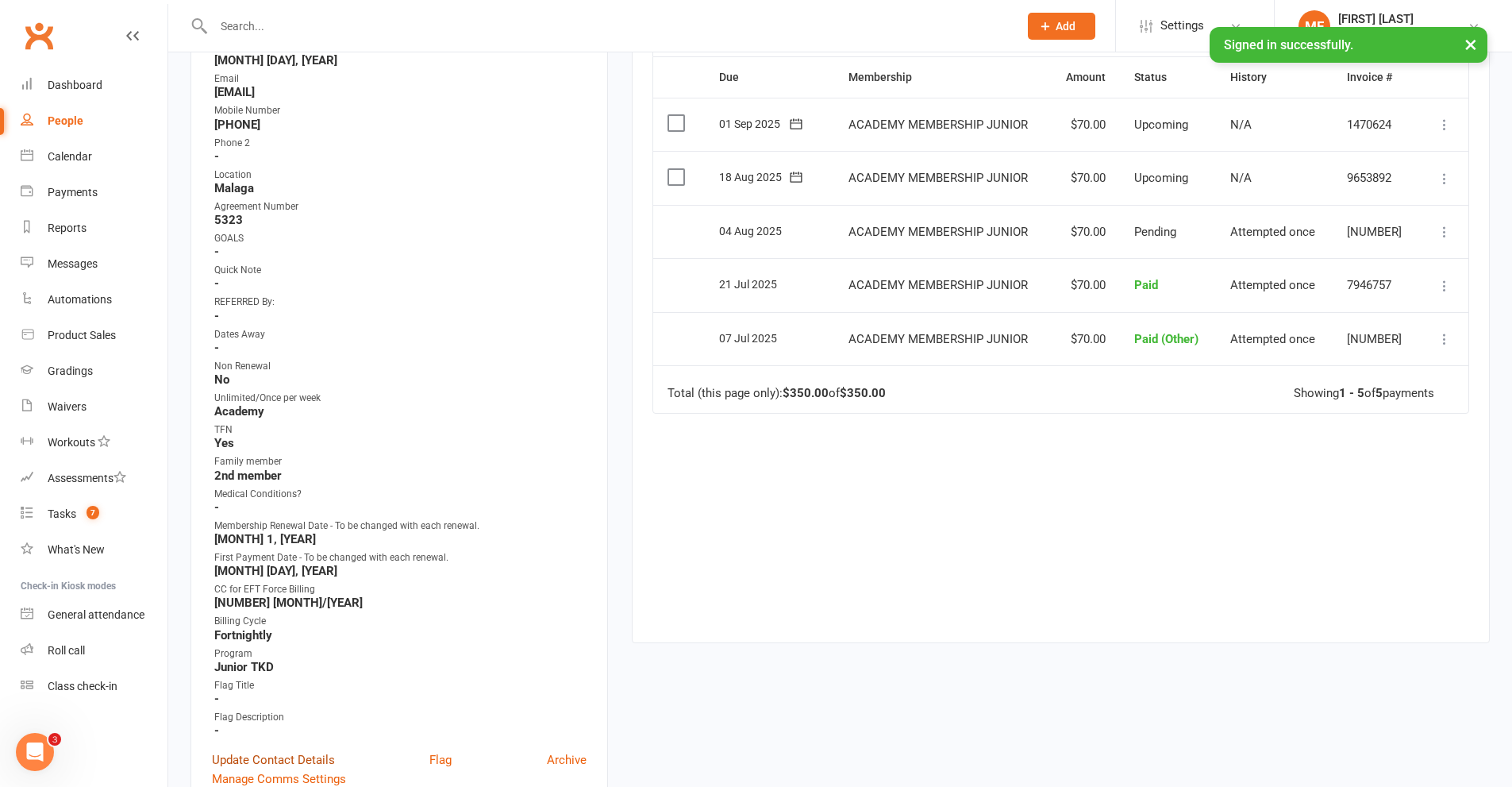 click on "Update Contact Details" at bounding box center [273, 760] 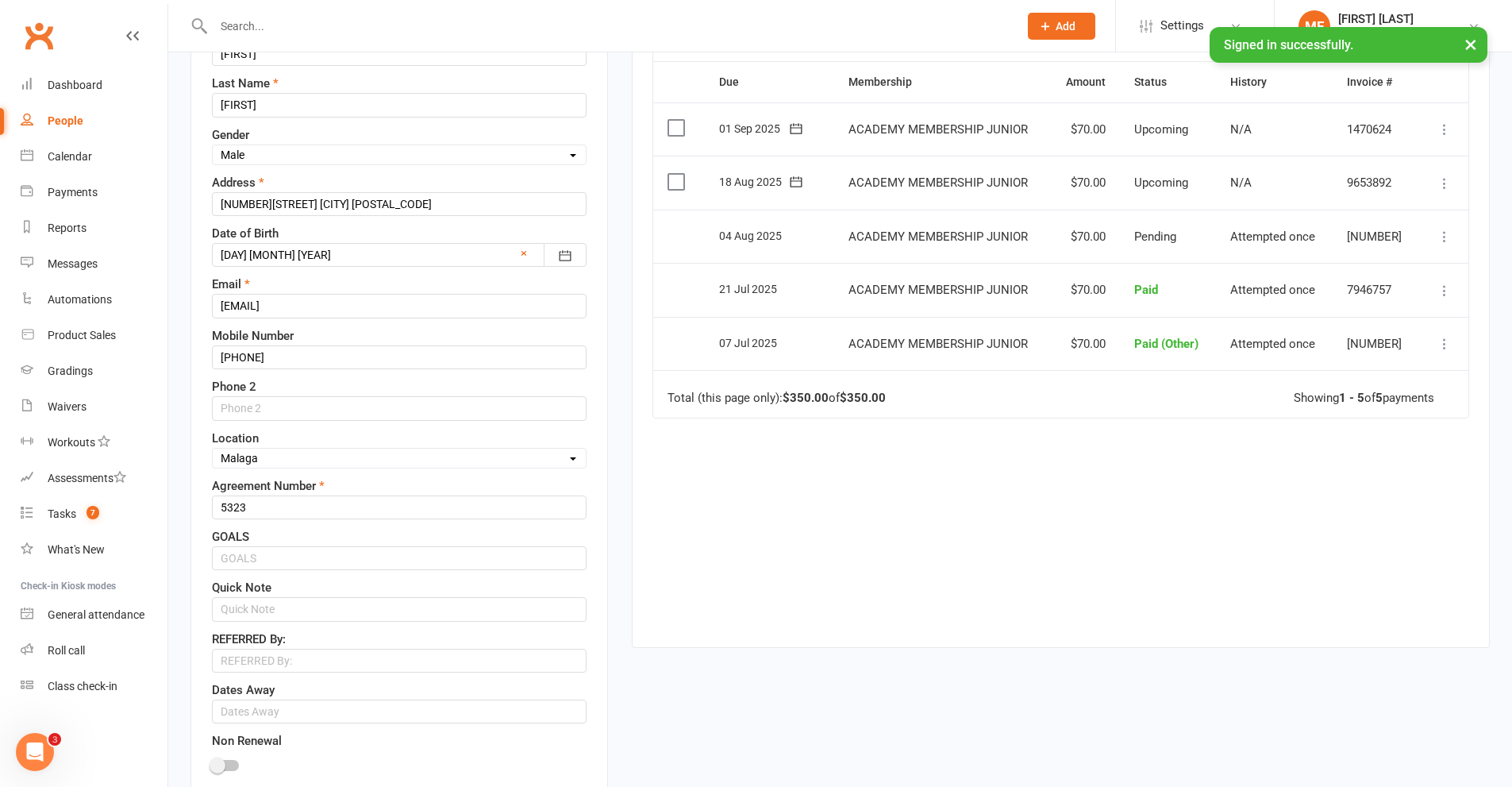 scroll, scrollTop: 551, scrollLeft: 0, axis: vertical 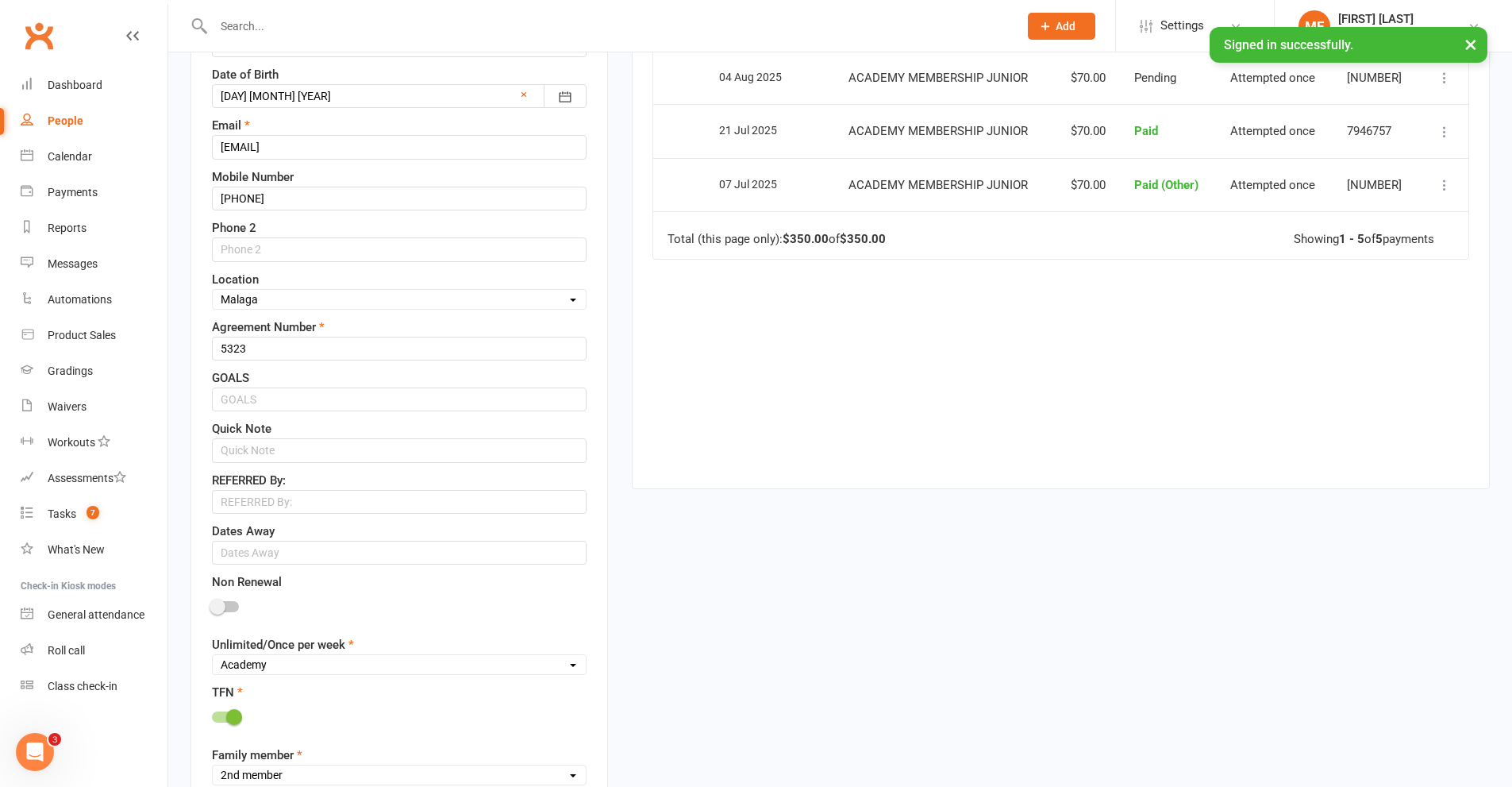 click at bounding box center [225, 607] 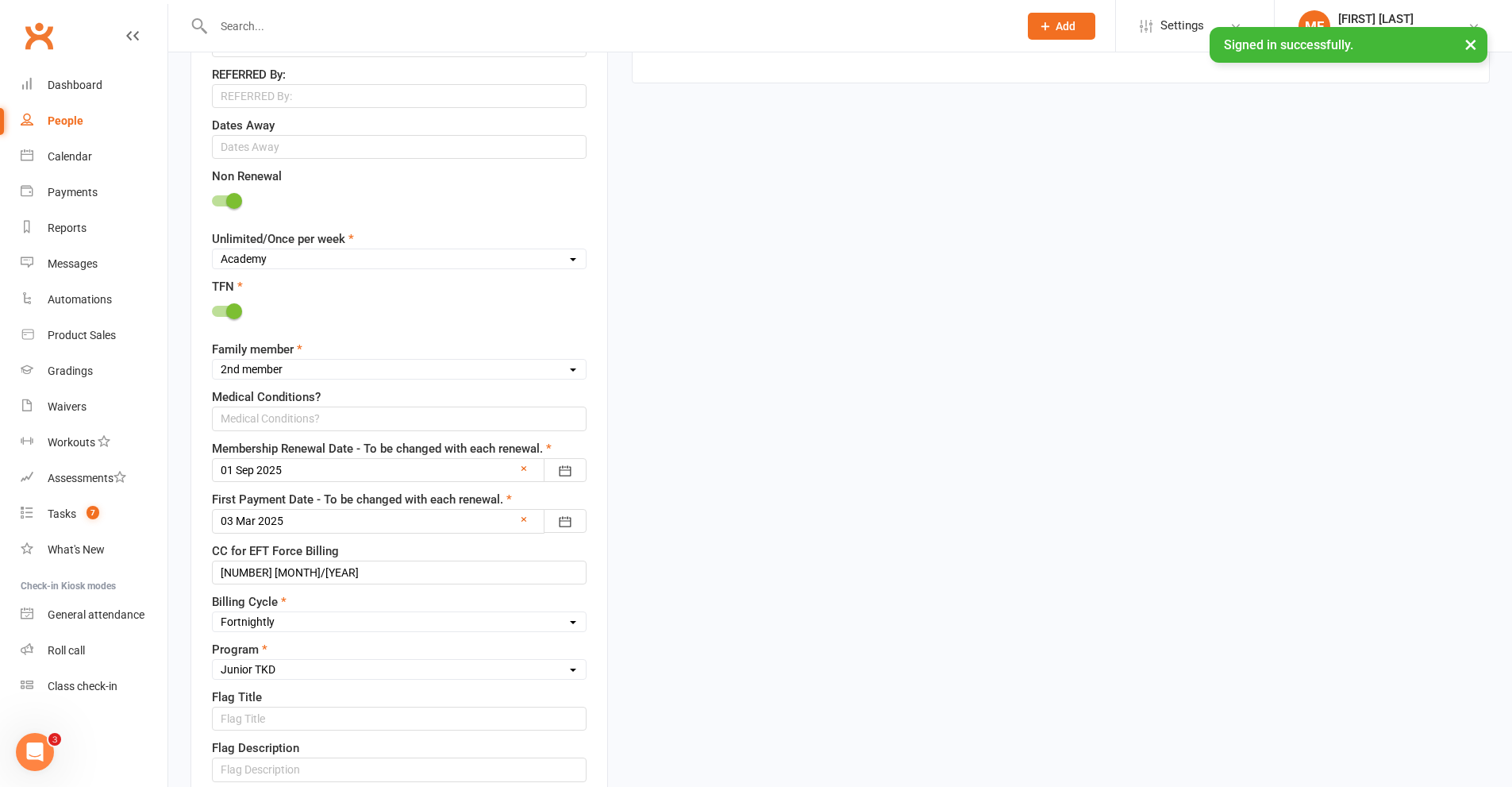 scroll, scrollTop: 1107, scrollLeft: 0, axis: vertical 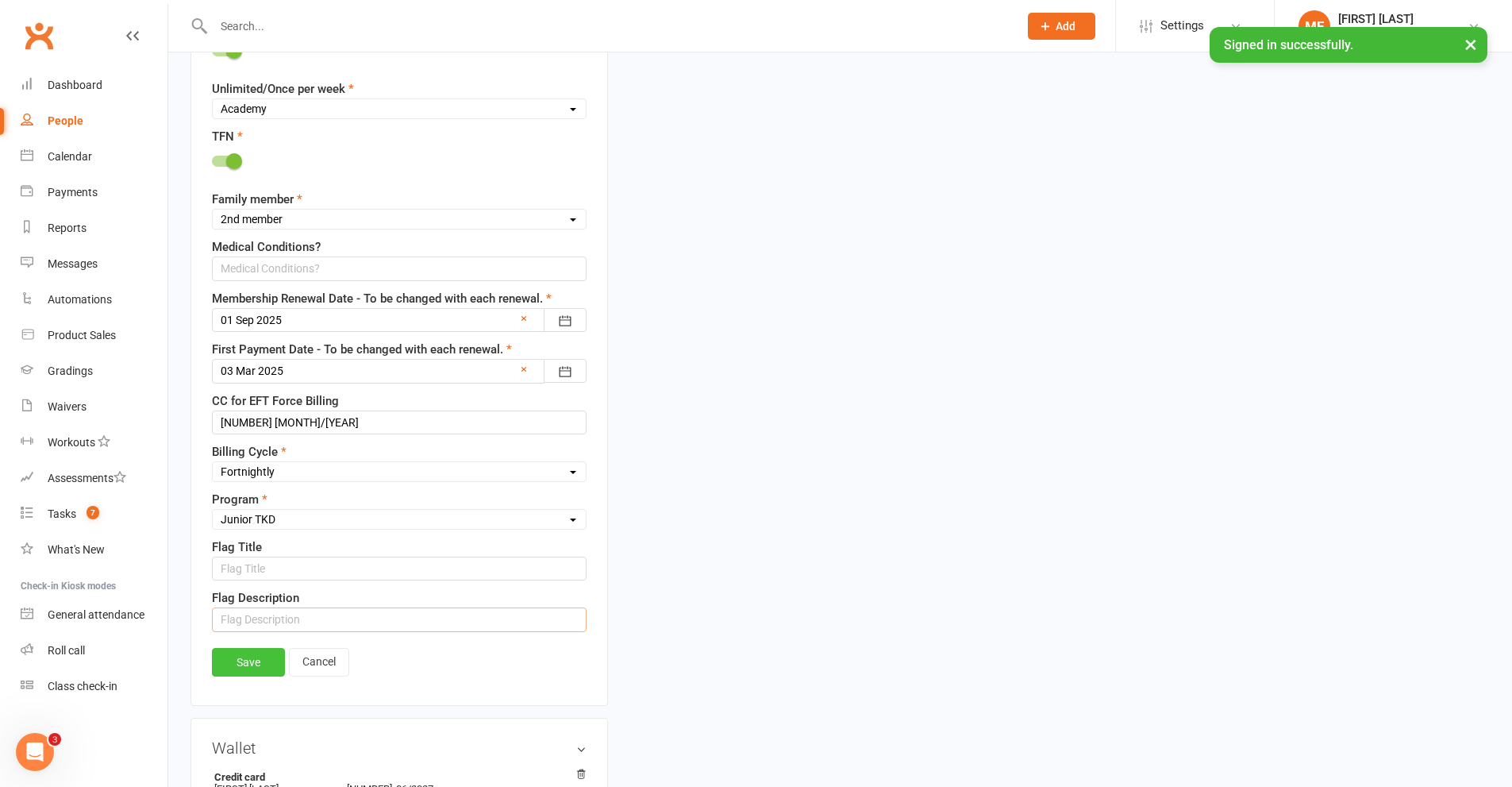 drag, startPoint x: 237, startPoint y: 633, endPoint x: 237, endPoint y: 652, distance: 19 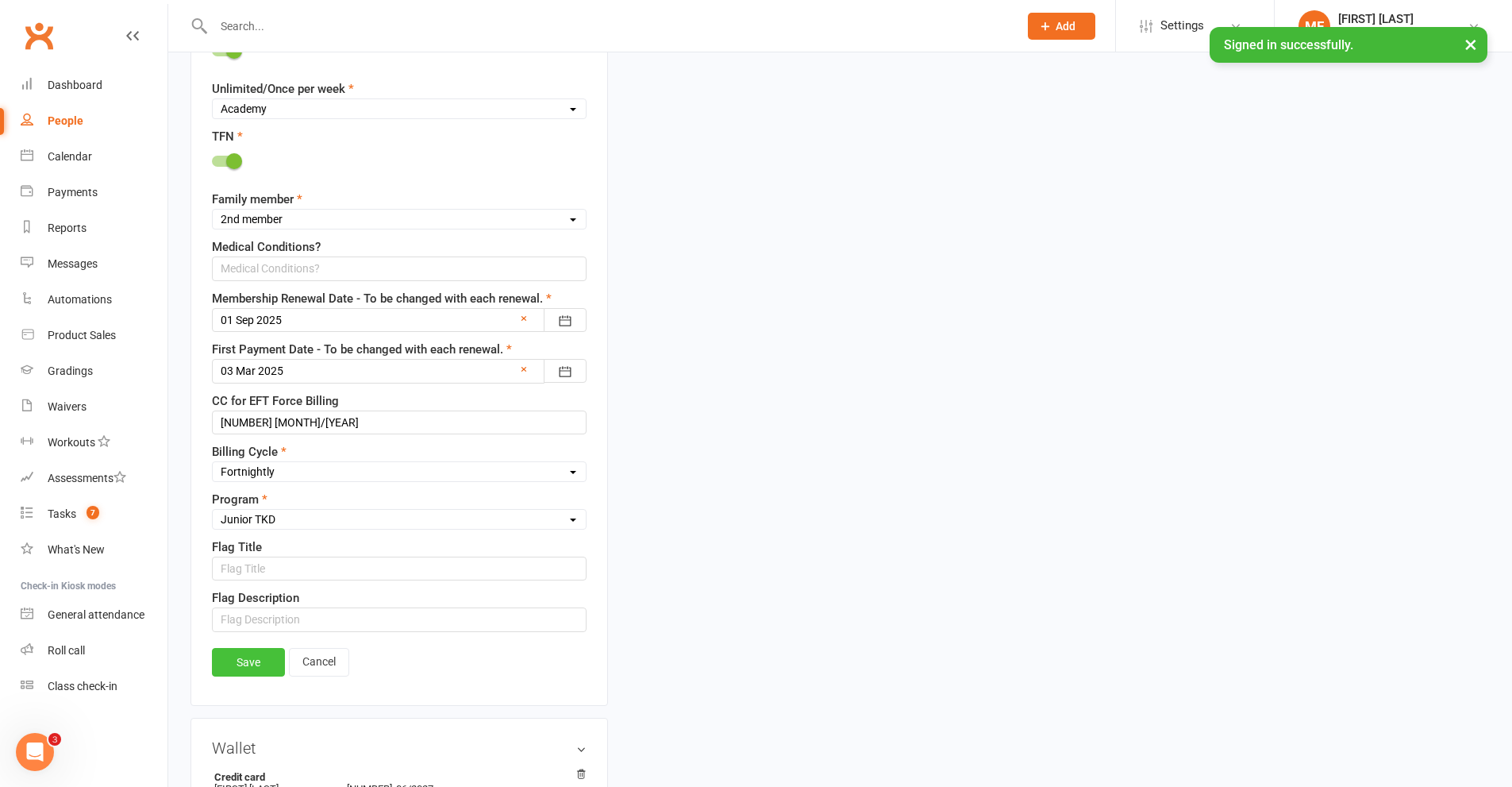 click on "Save" at bounding box center [248, 662] 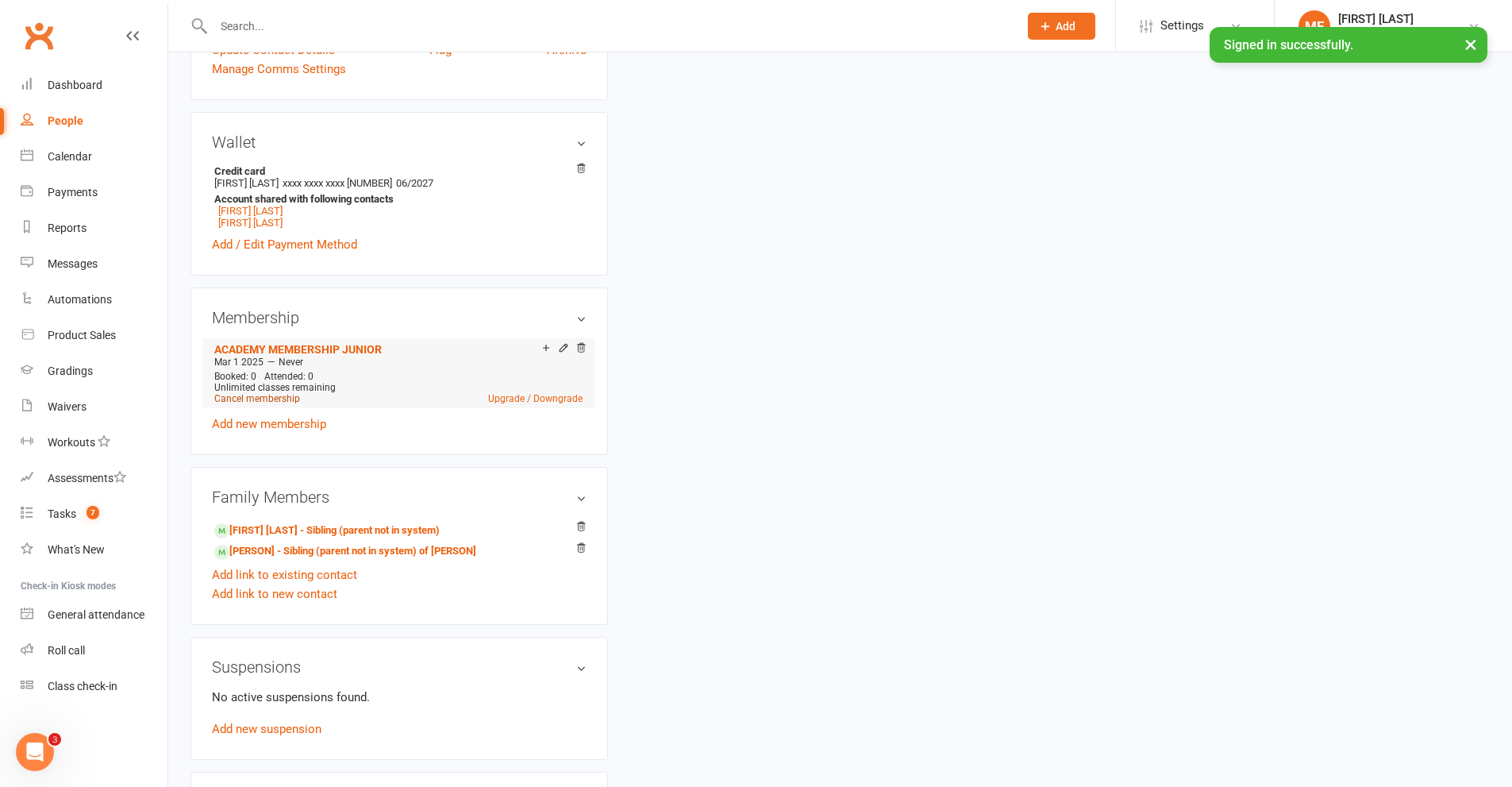 click on "Cancel membership" at bounding box center [257, 399] 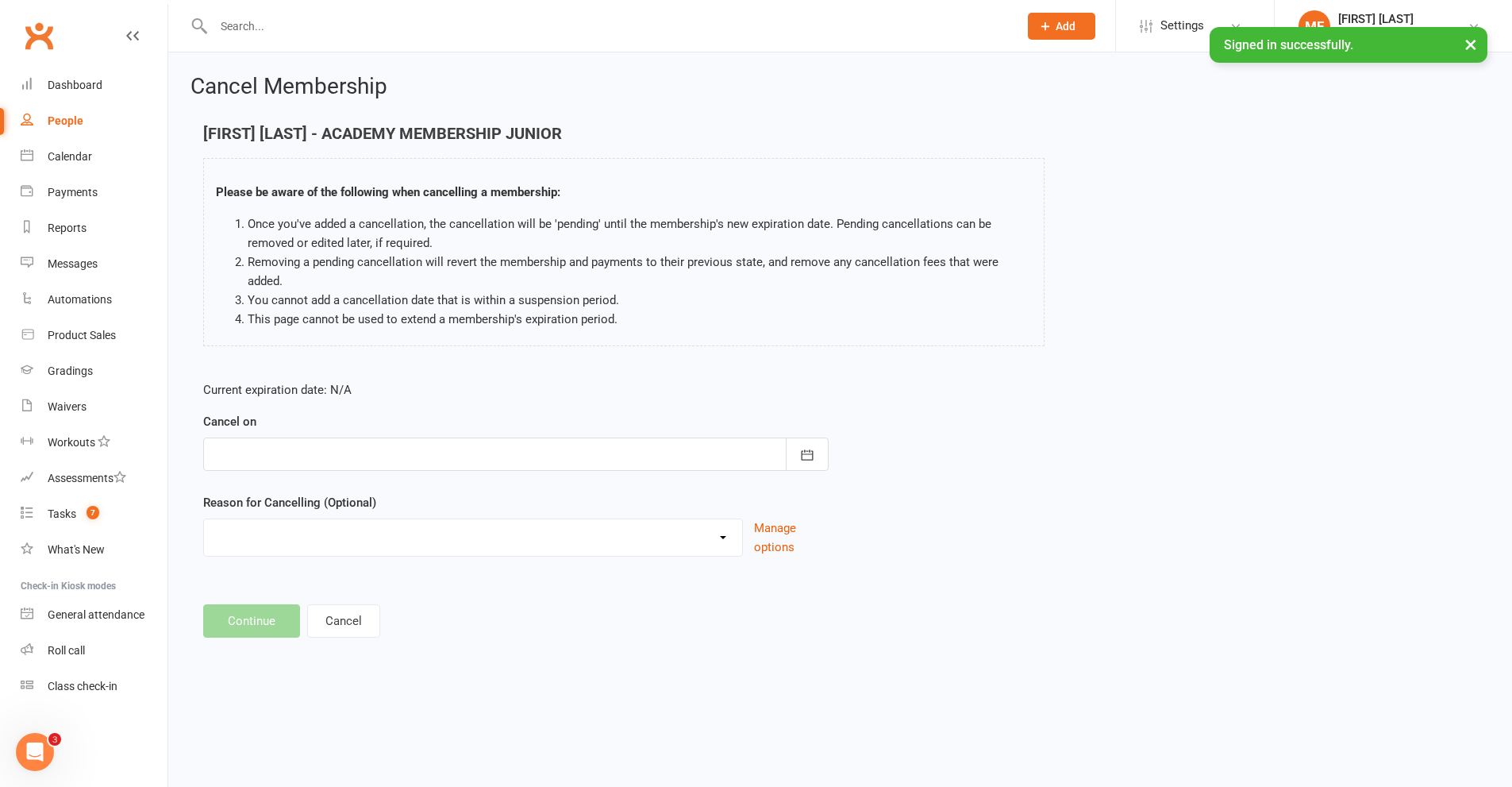 scroll, scrollTop: 0, scrollLeft: 0, axis: both 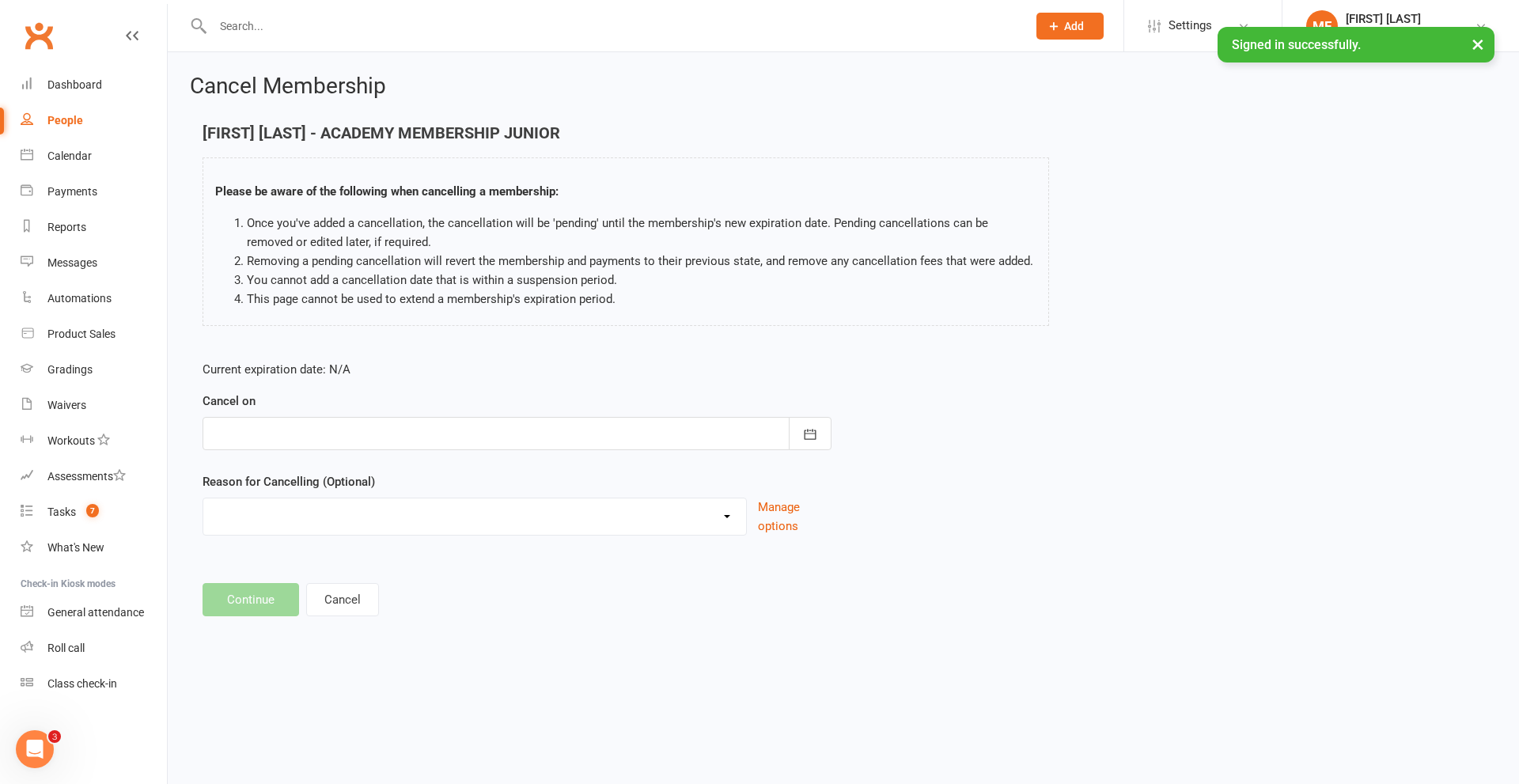 click at bounding box center [517, 434] 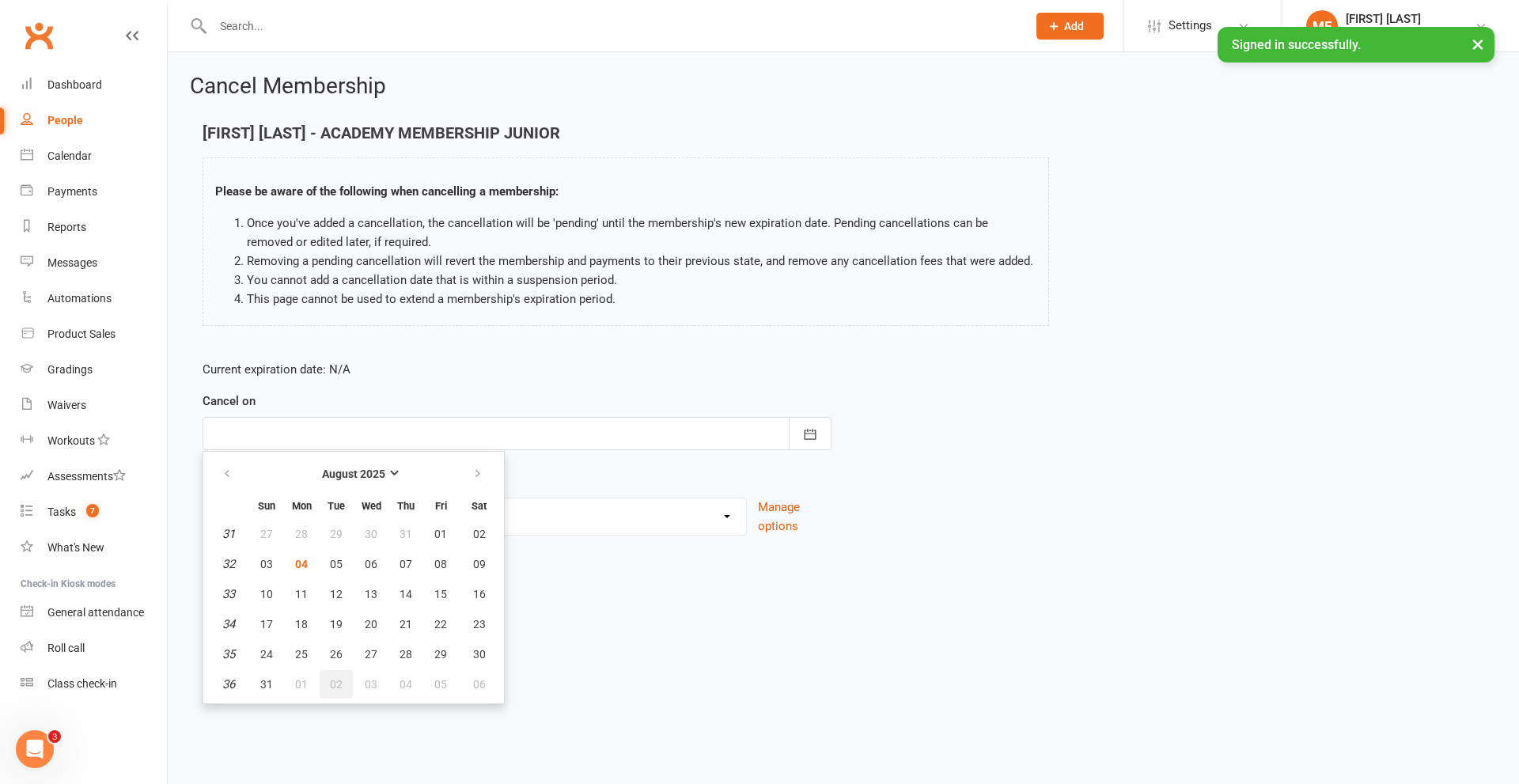 click on "02" at bounding box center (336, 684) 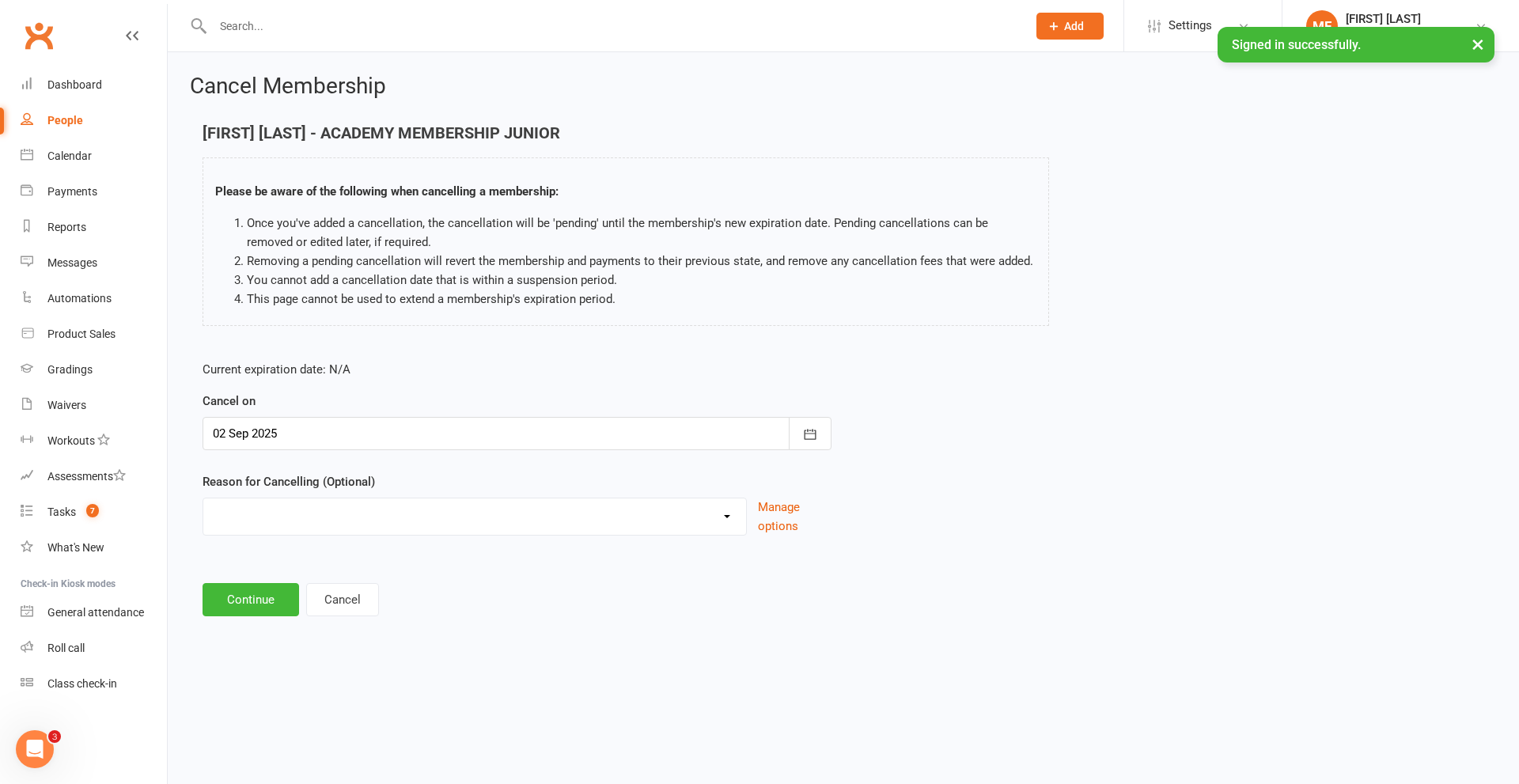click on "Cancellation NOT APPROVED Holiday Injury Lost interest  Renewing to new price  Upgrade to J-TKD from LDs Other reason" at bounding box center (475, 514) 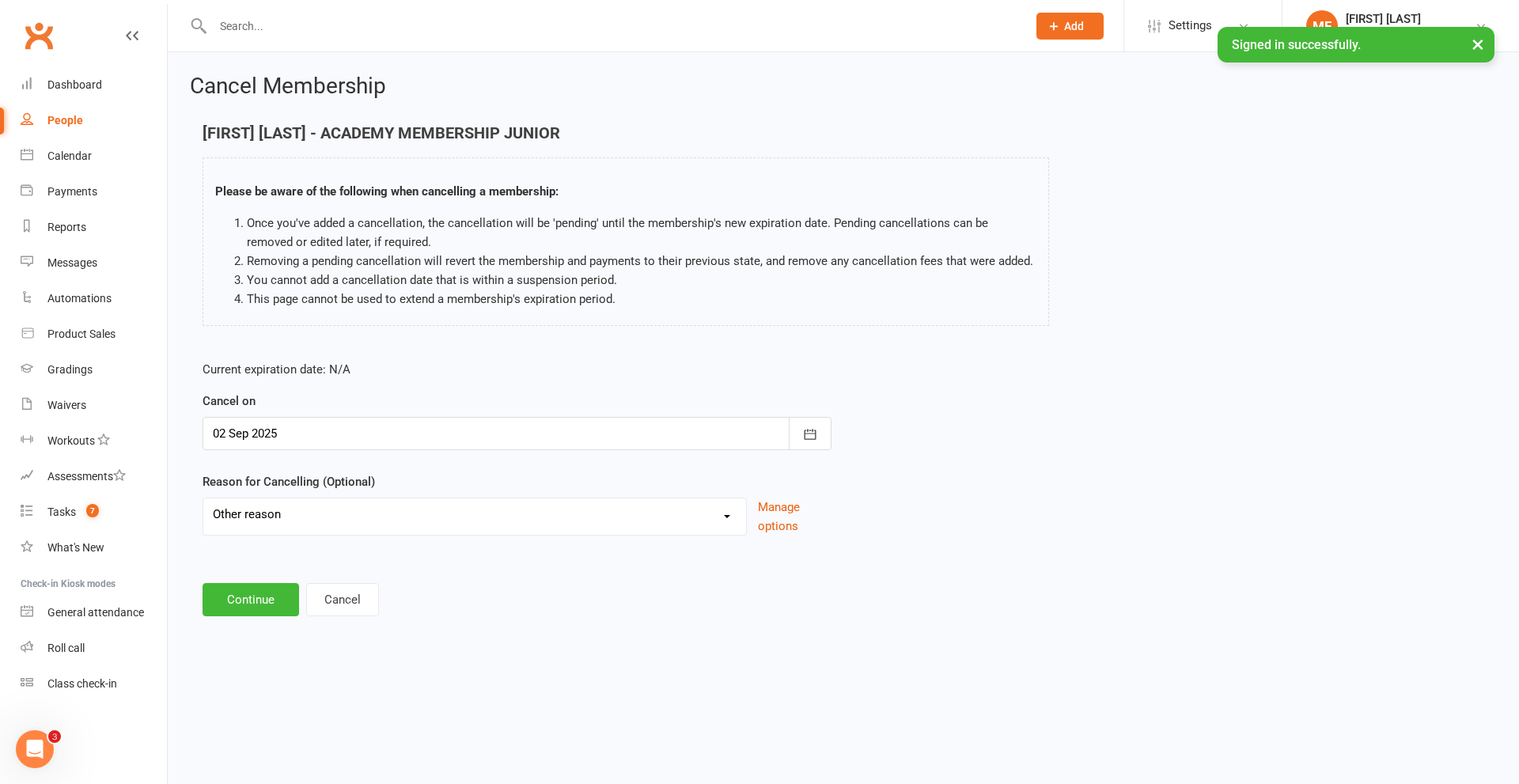 click on "Cancellation NOT APPROVED Holiday Injury Lost interest  Renewing to new price  Upgrade to J-TKD from LDs Other reason" at bounding box center [475, 514] 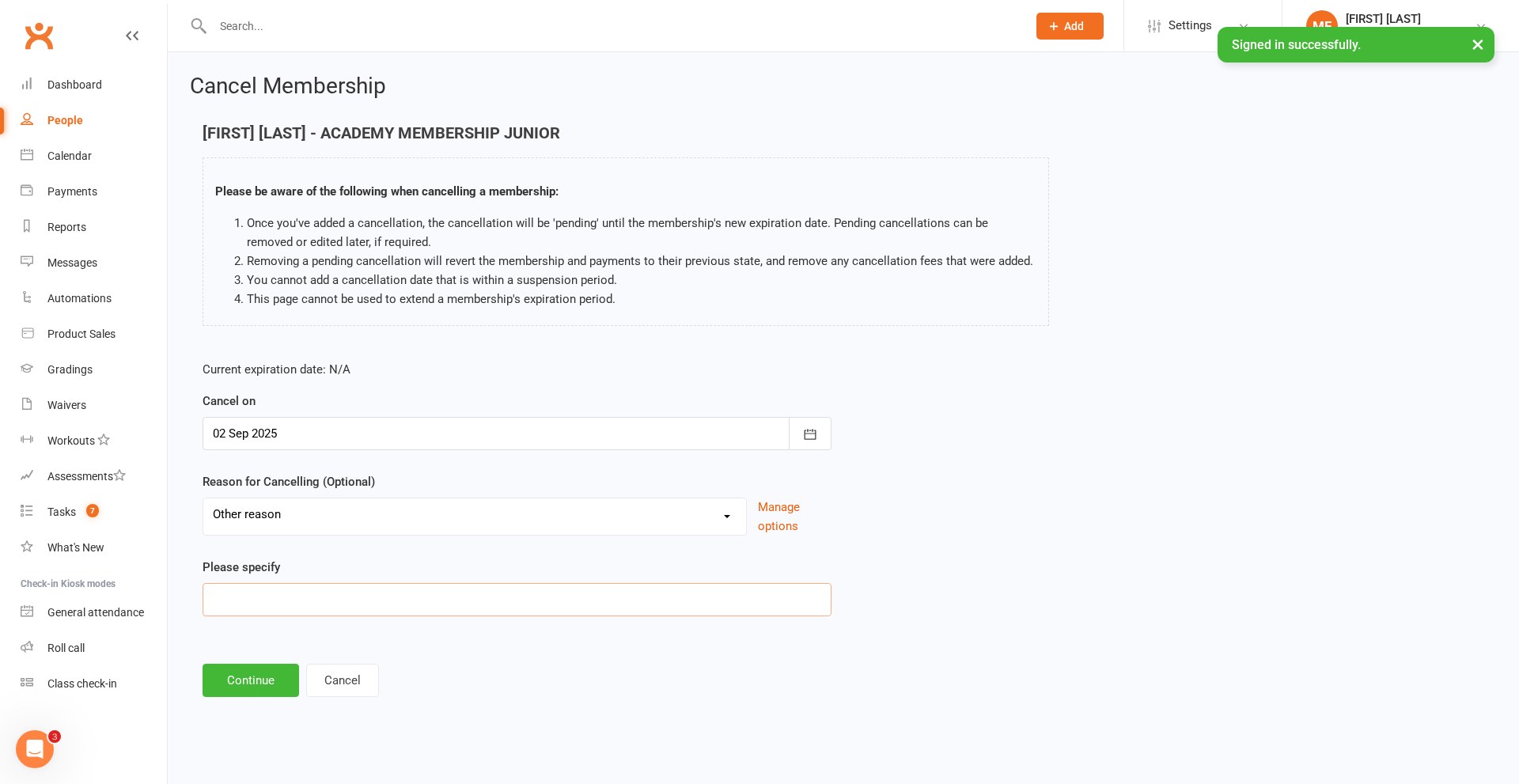 click at bounding box center [517, 600] 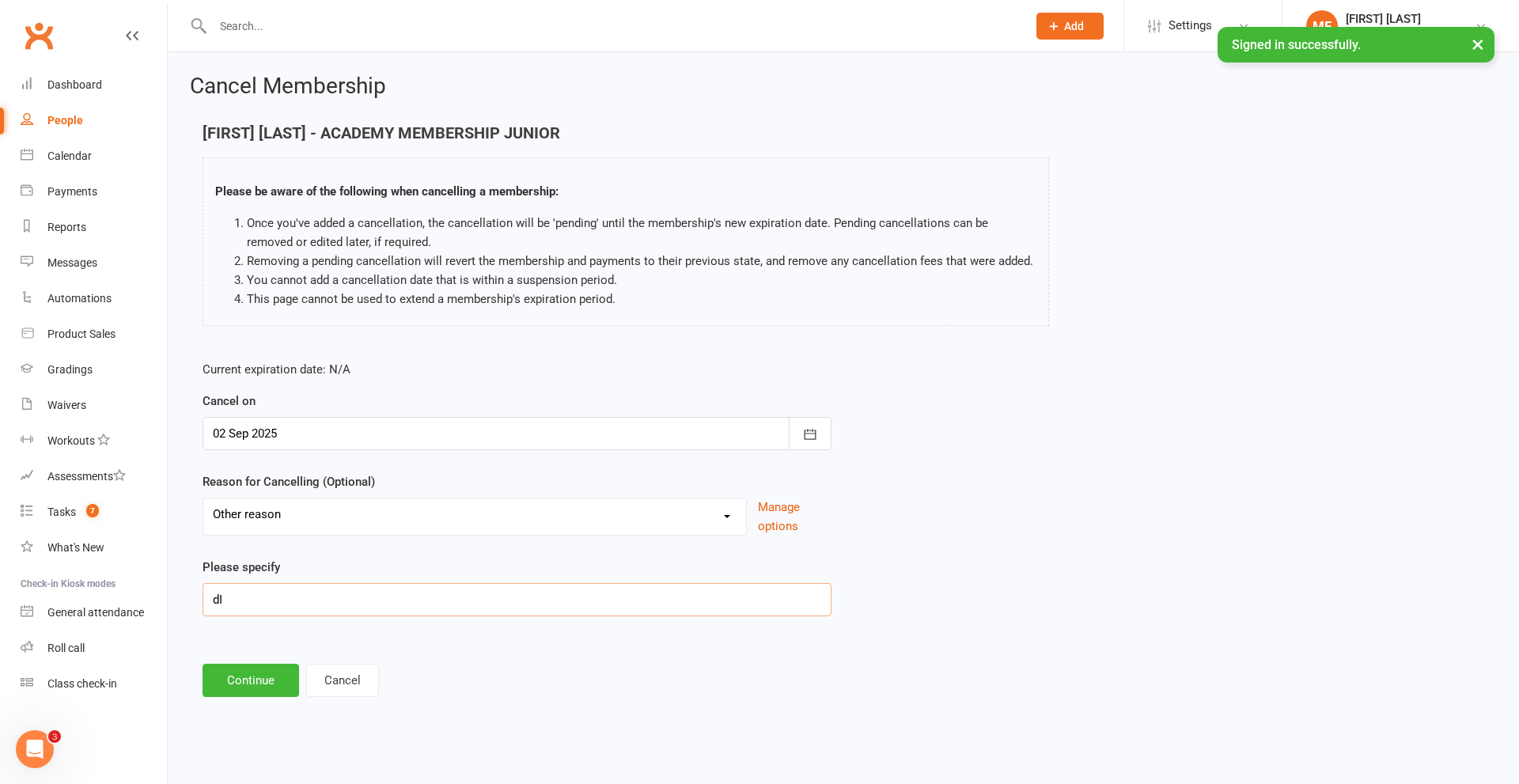 type on "d" 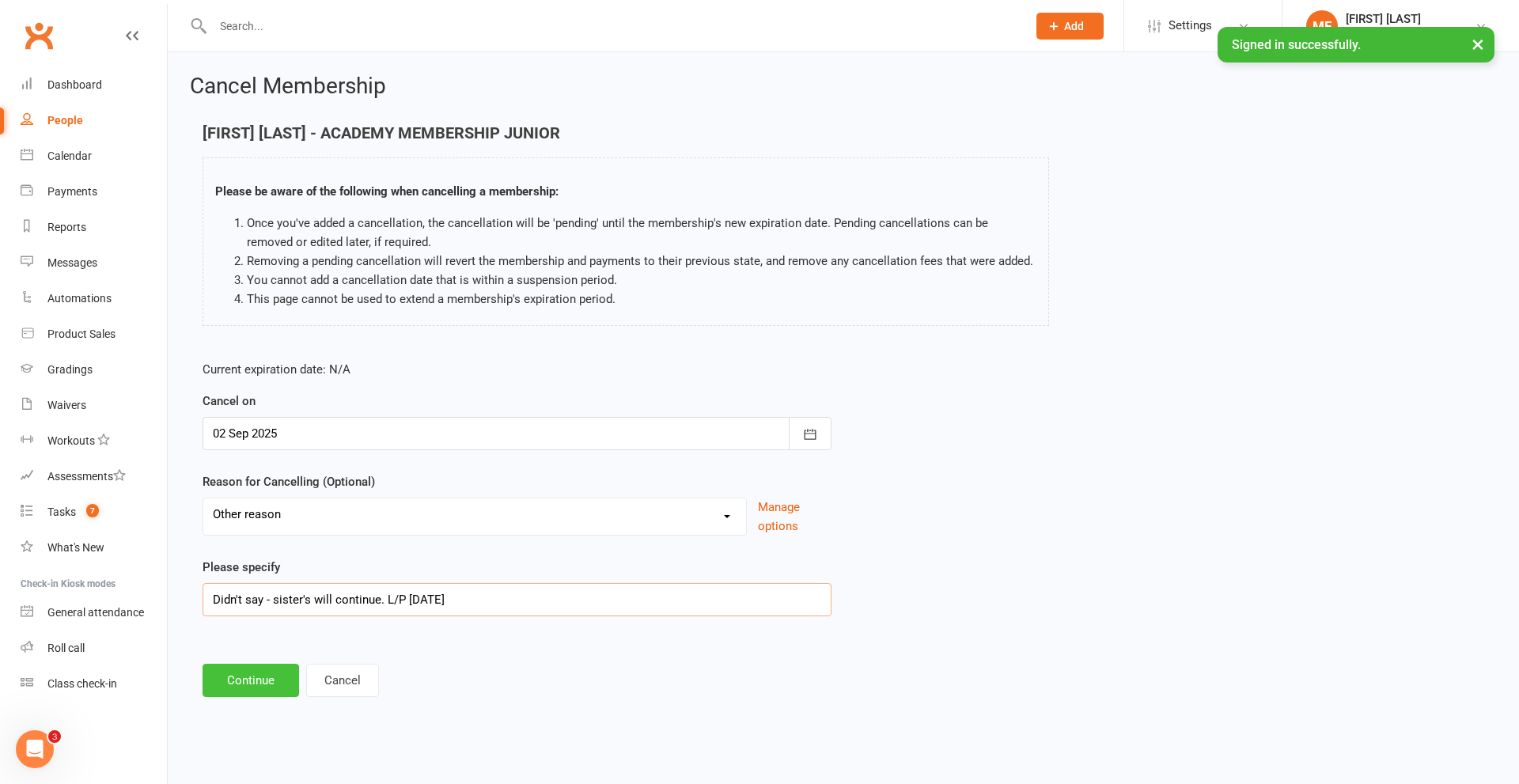 type on "Didn't say - sister's will continue. L/P [DATE]" 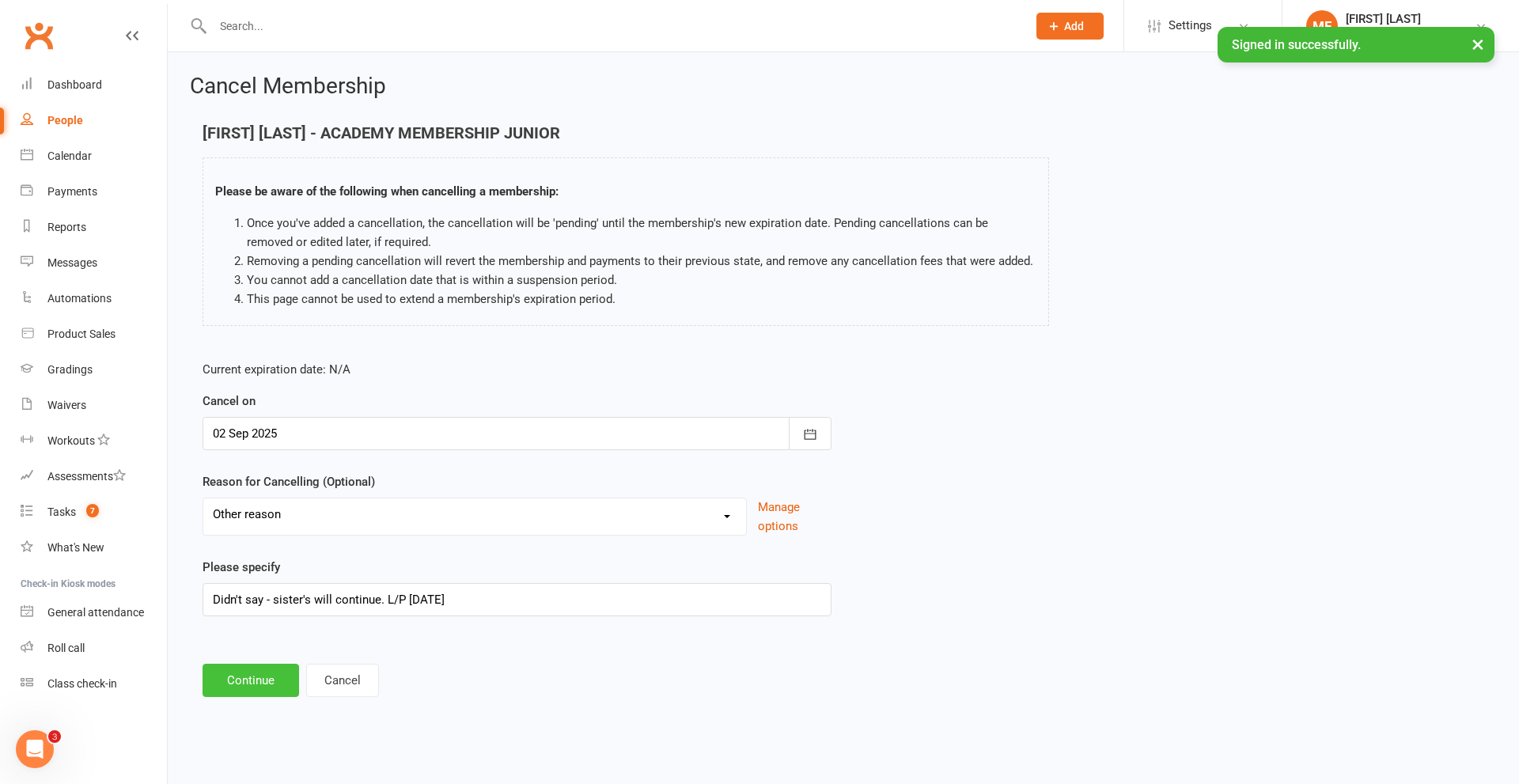 click on "Continue" at bounding box center [251, 680] 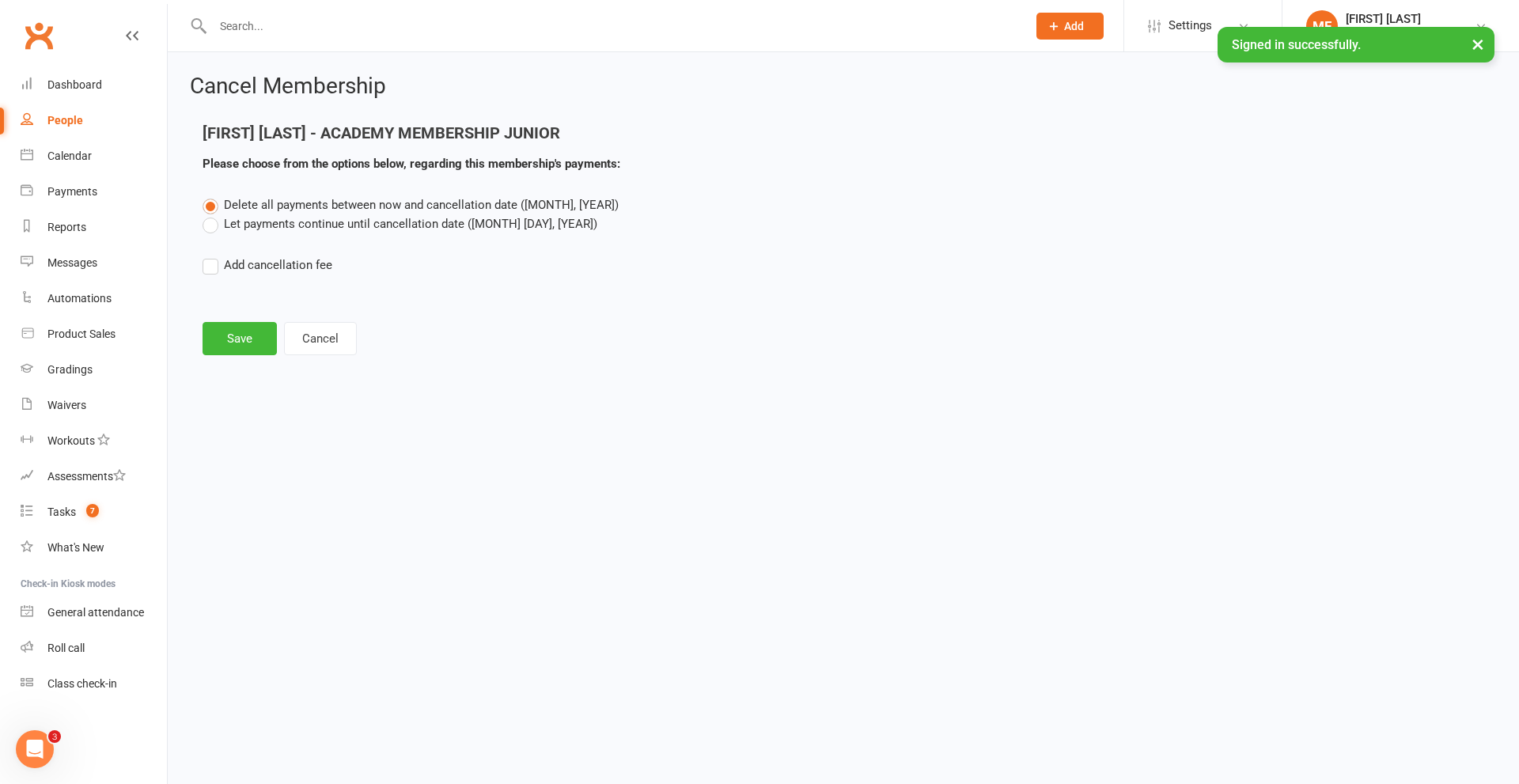 click on "Let payments continue until cancellation date ([MONTH] [DAY], [YEAR])" at bounding box center (400, 224) 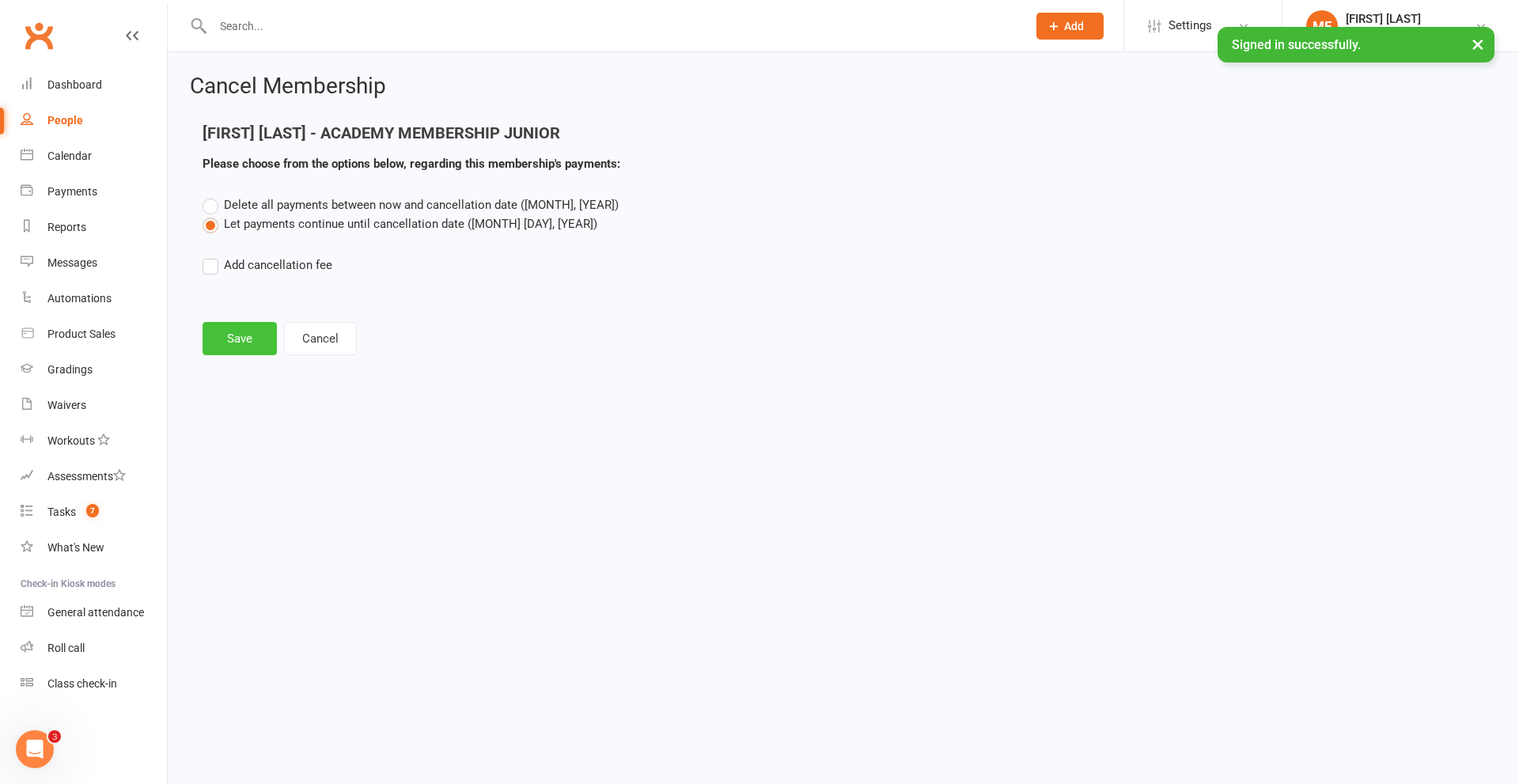 click on "Save" at bounding box center [240, 339] 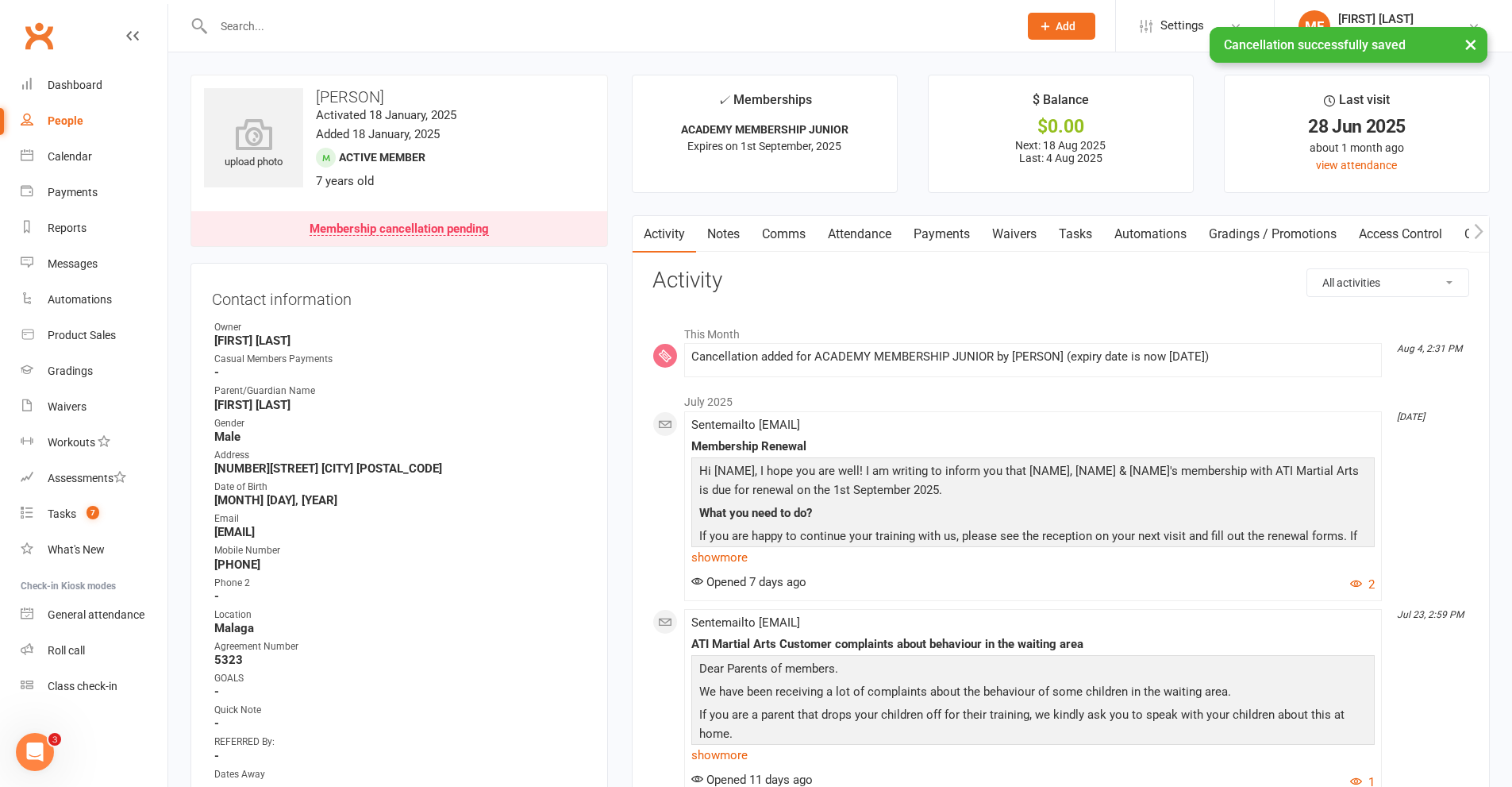 click on "Payments" at bounding box center [941, 234] 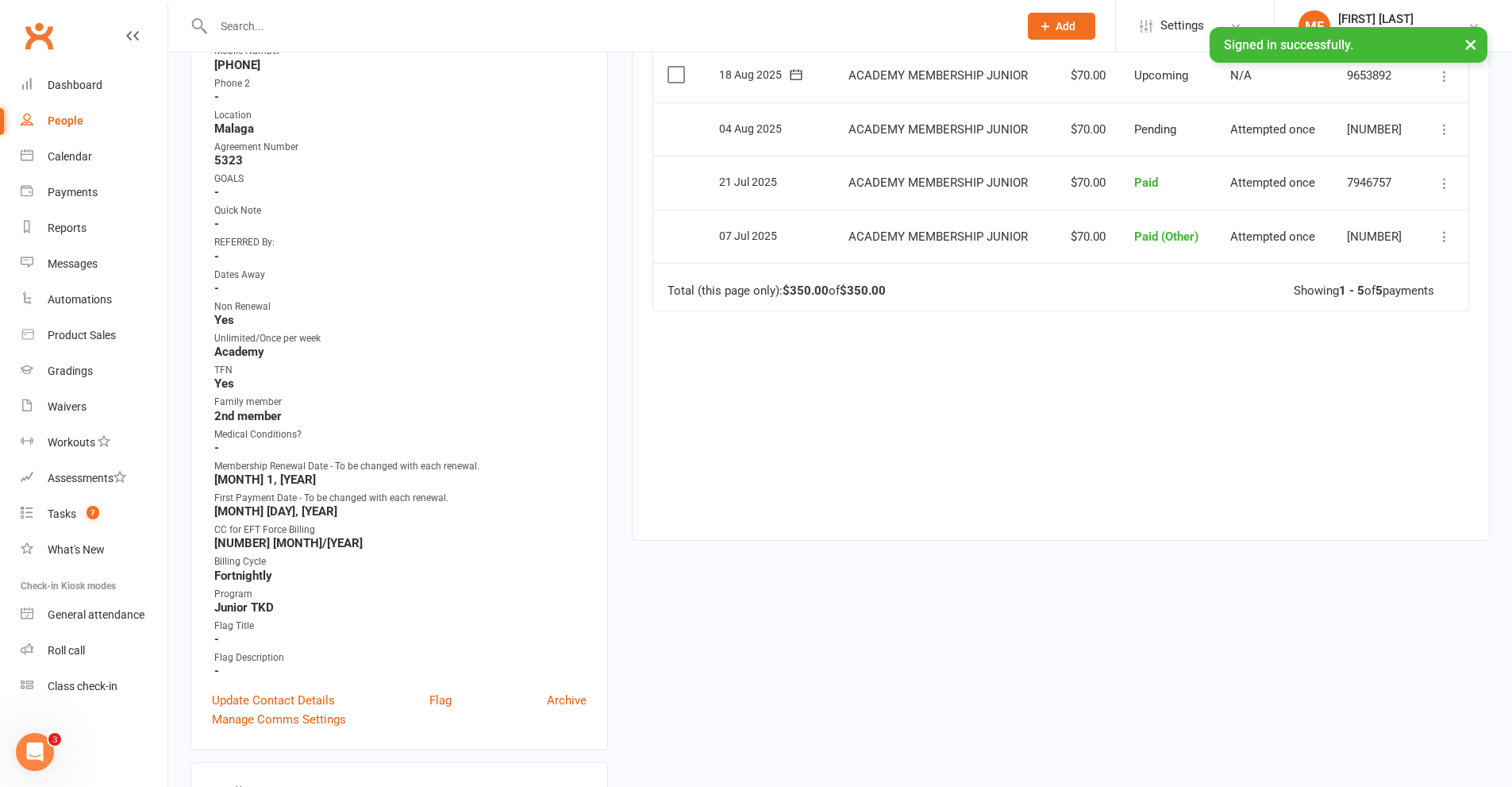 scroll, scrollTop: 318, scrollLeft: 0, axis: vertical 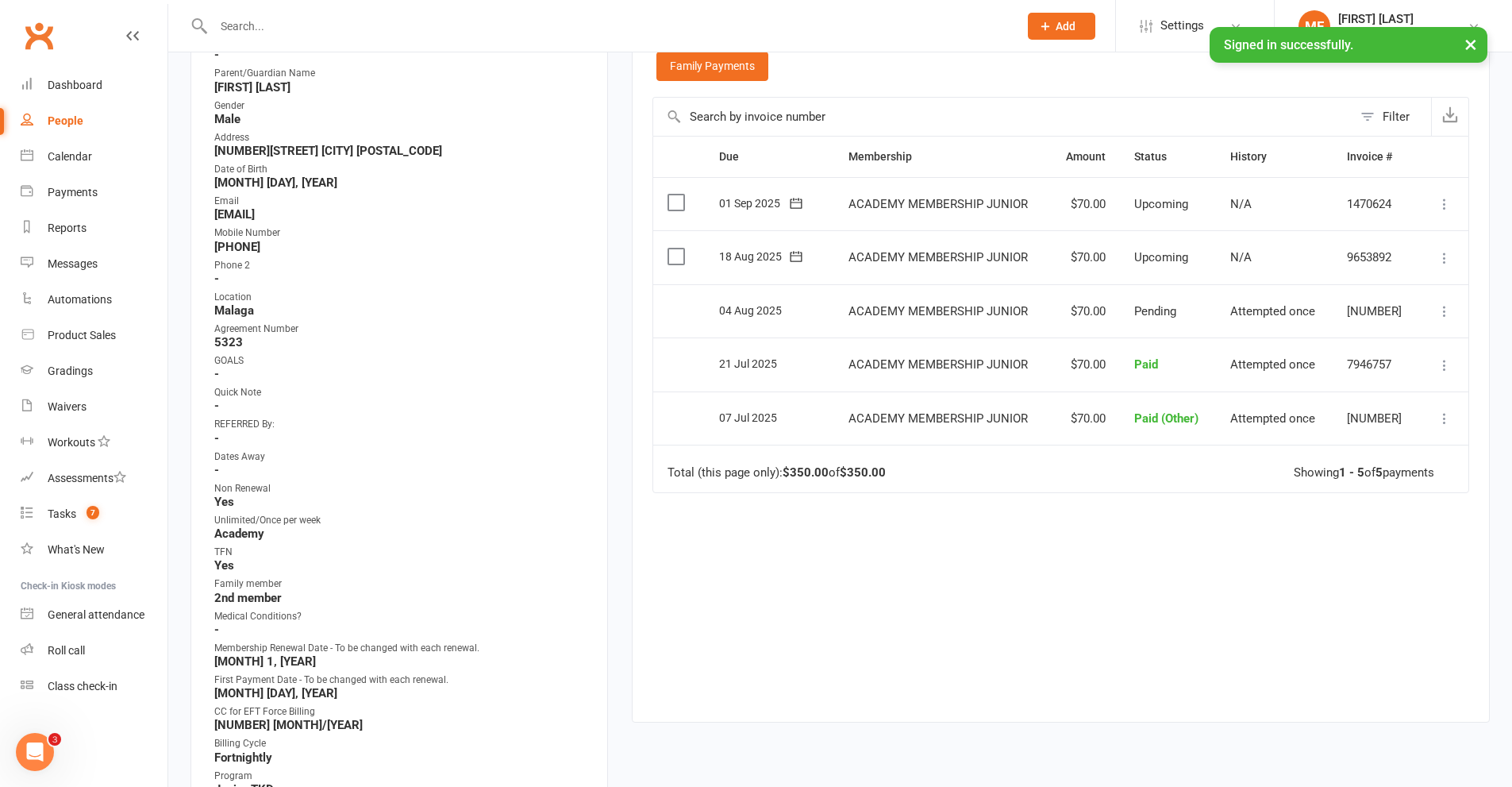 click at bounding box center [608, 26] 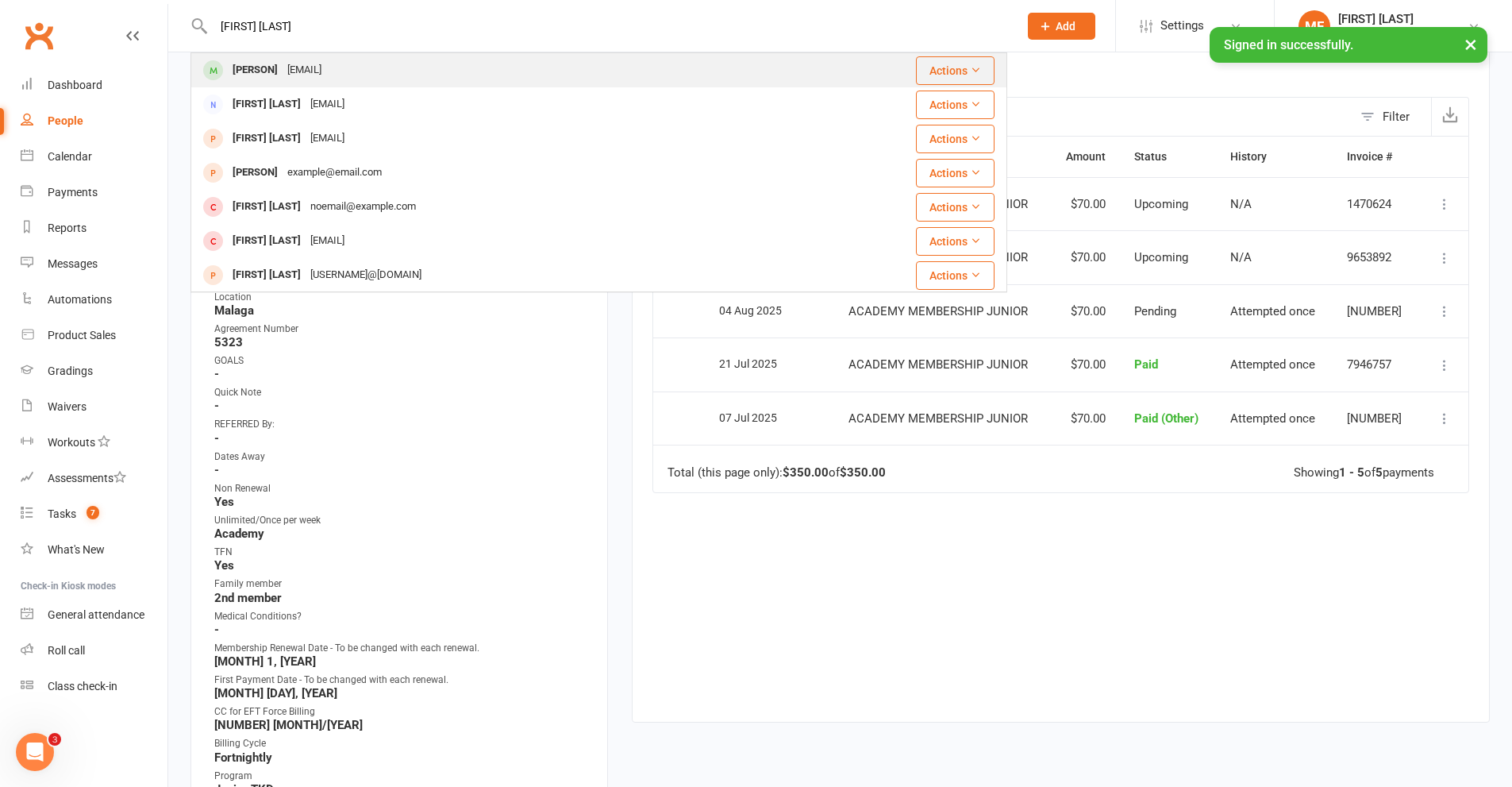 type on "[FIRST] [LAST]" 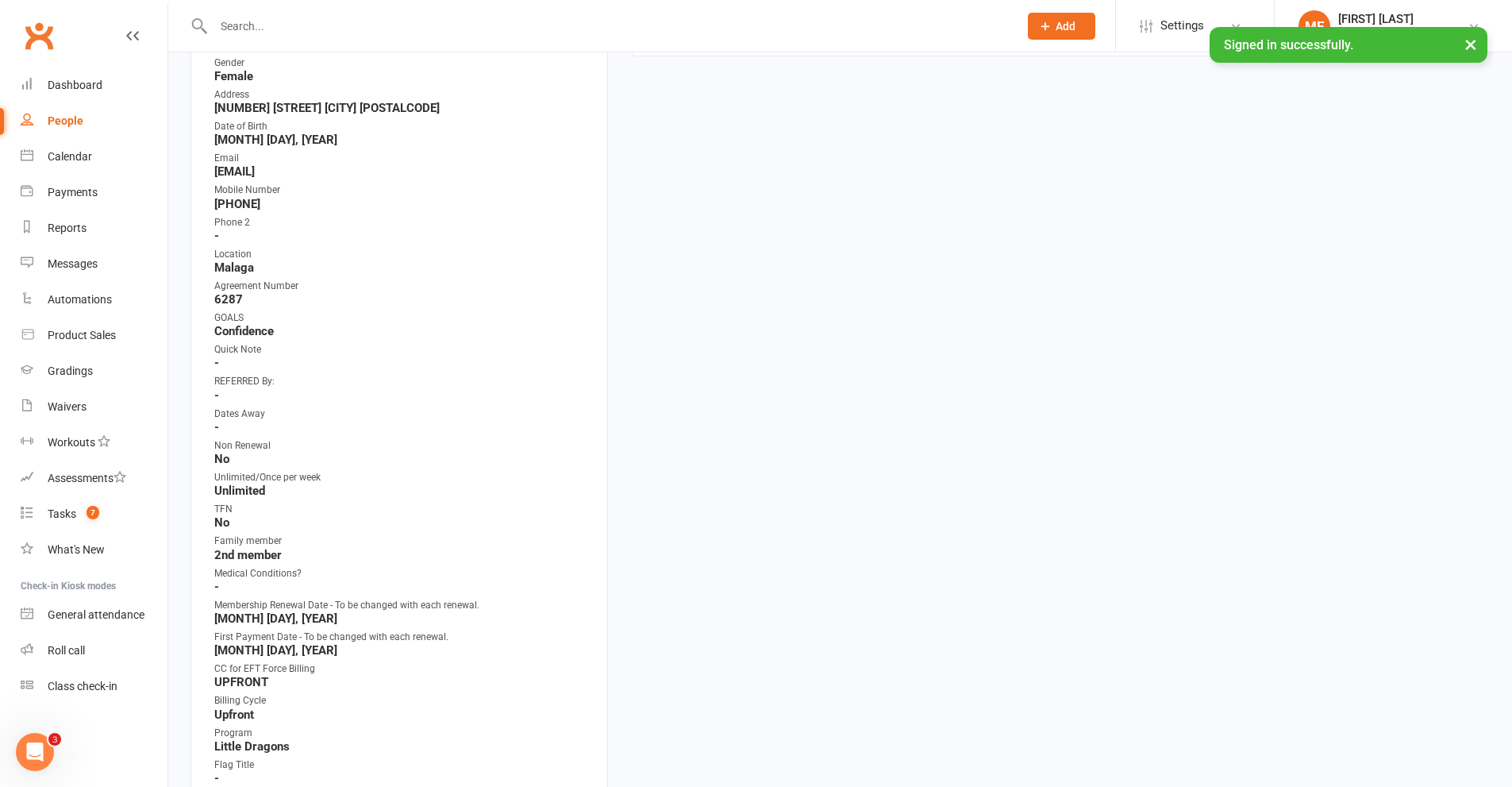 scroll, scrollTop: 0, scrollLeft: 0, axis: both 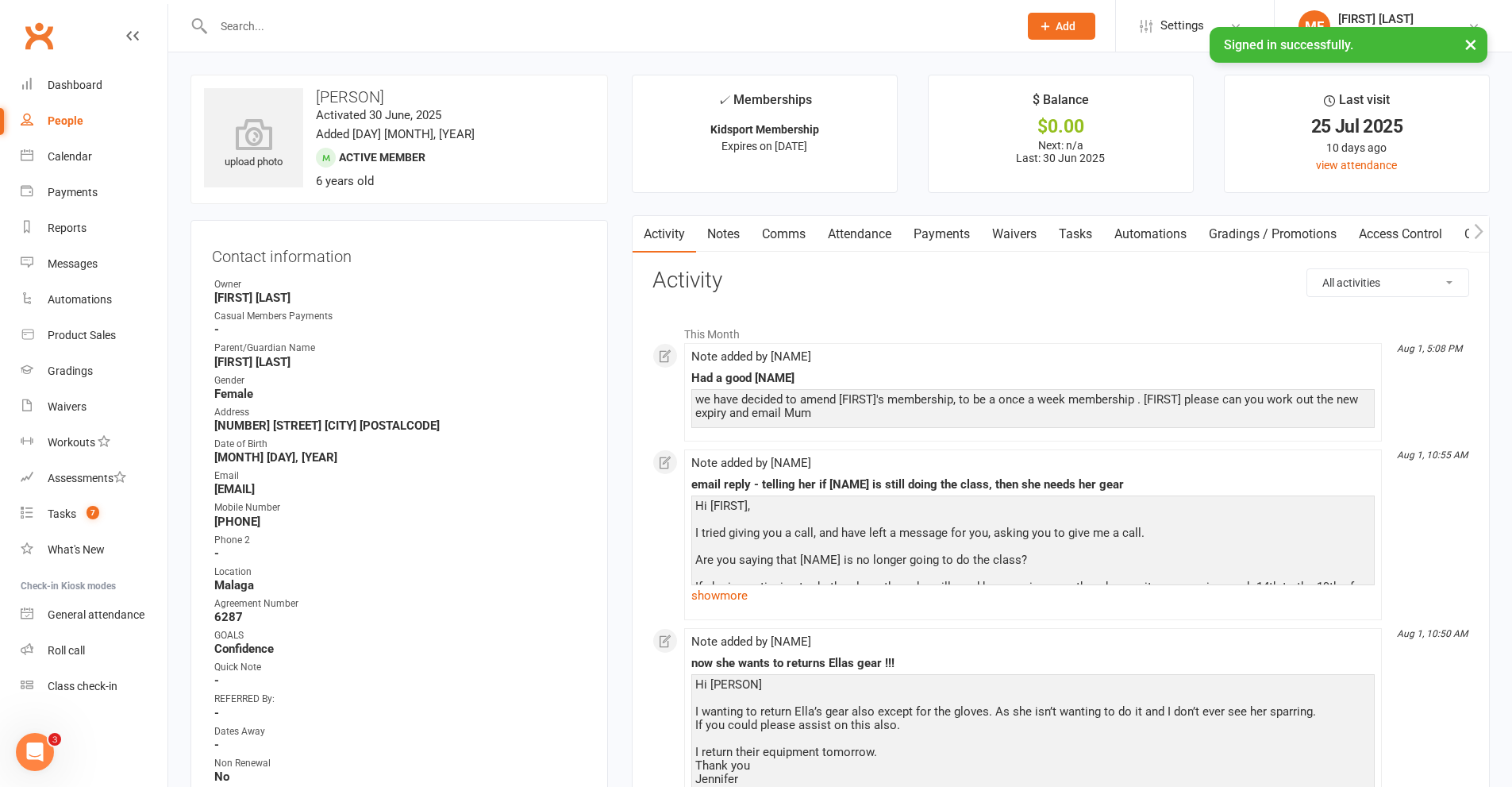 click at bounding box center [608, 26] 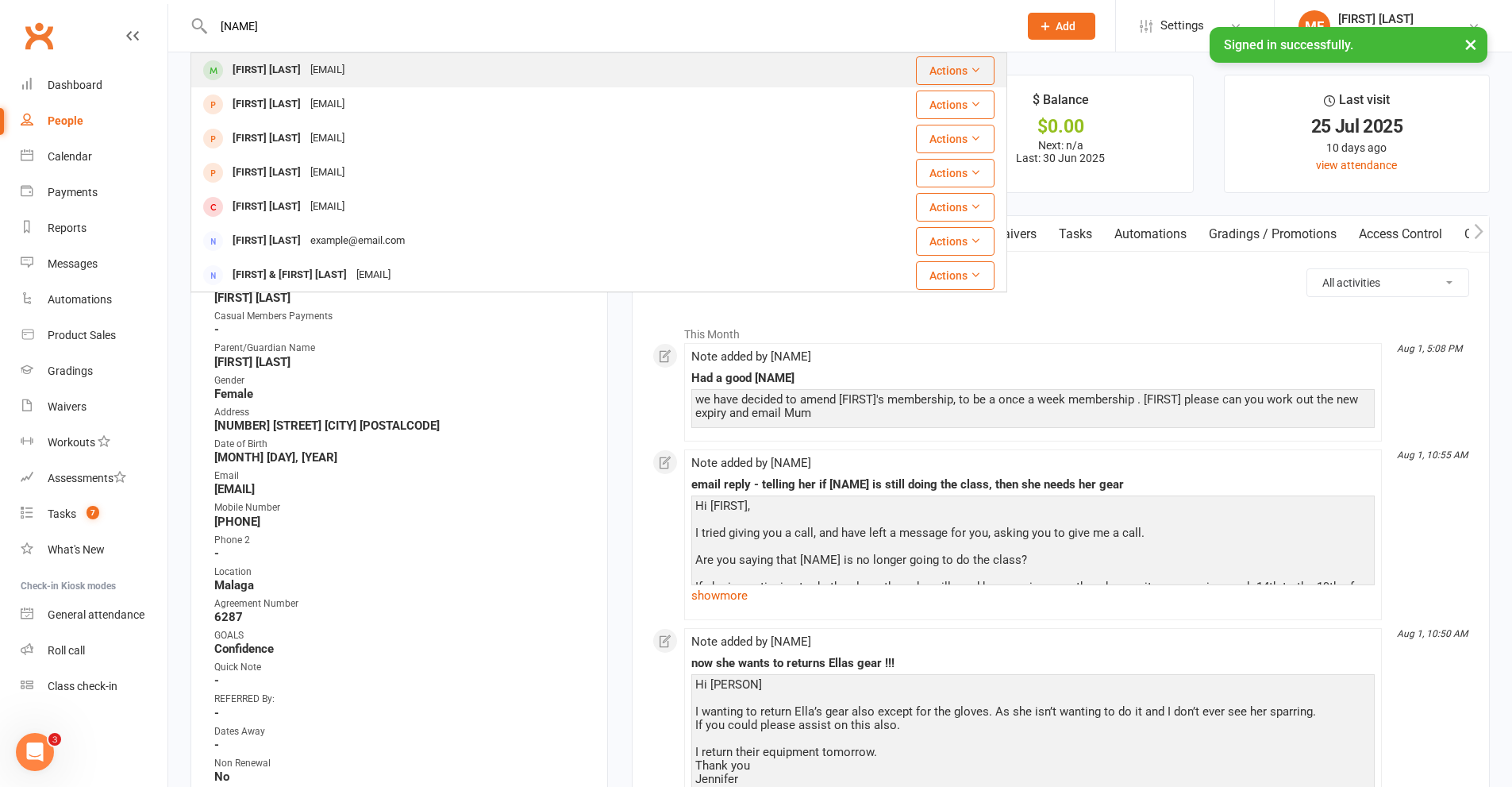type on "[NAME]" 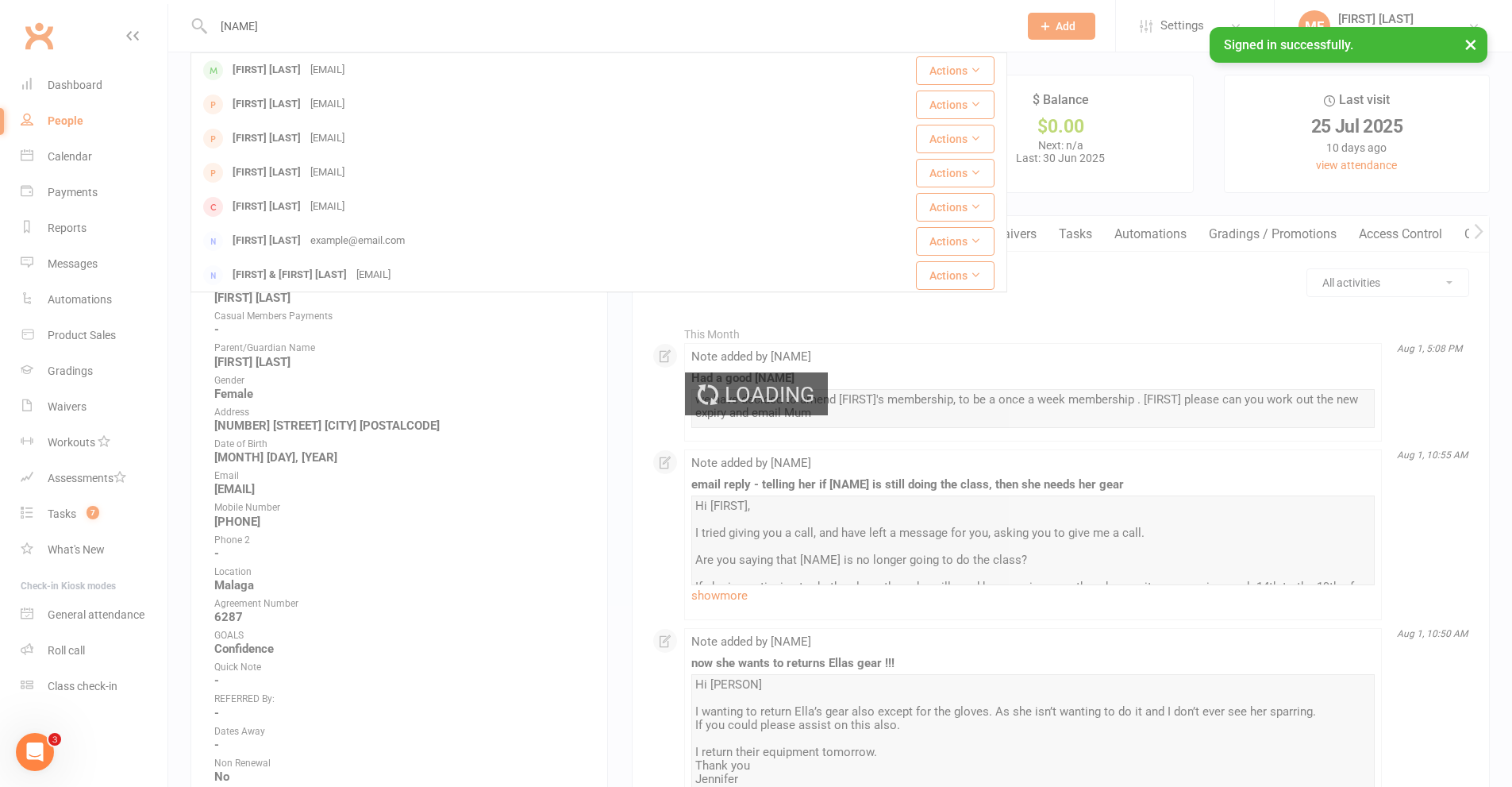 type 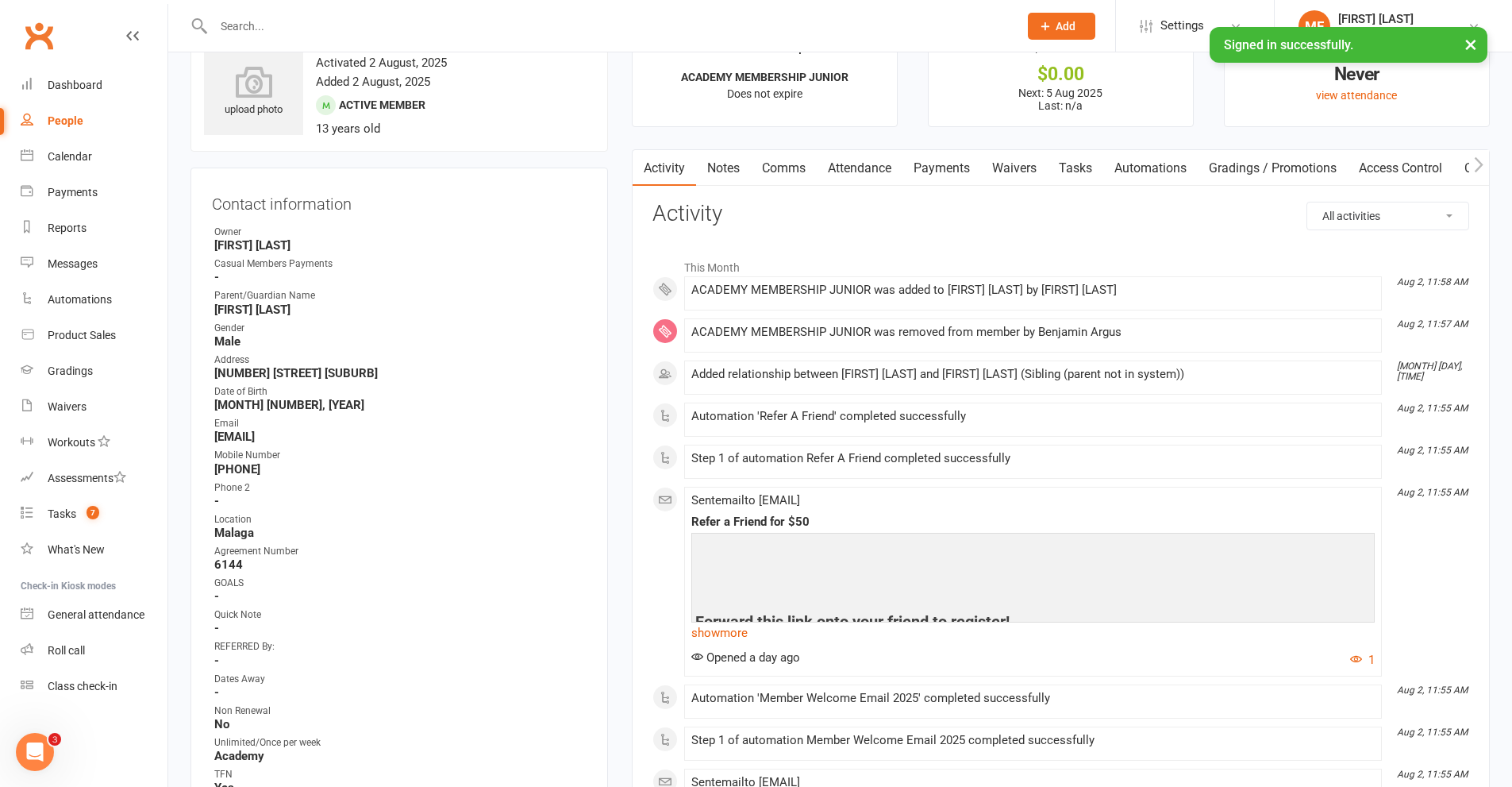scroll, scrollTop: 0, scrollLeft: 0, axis: both 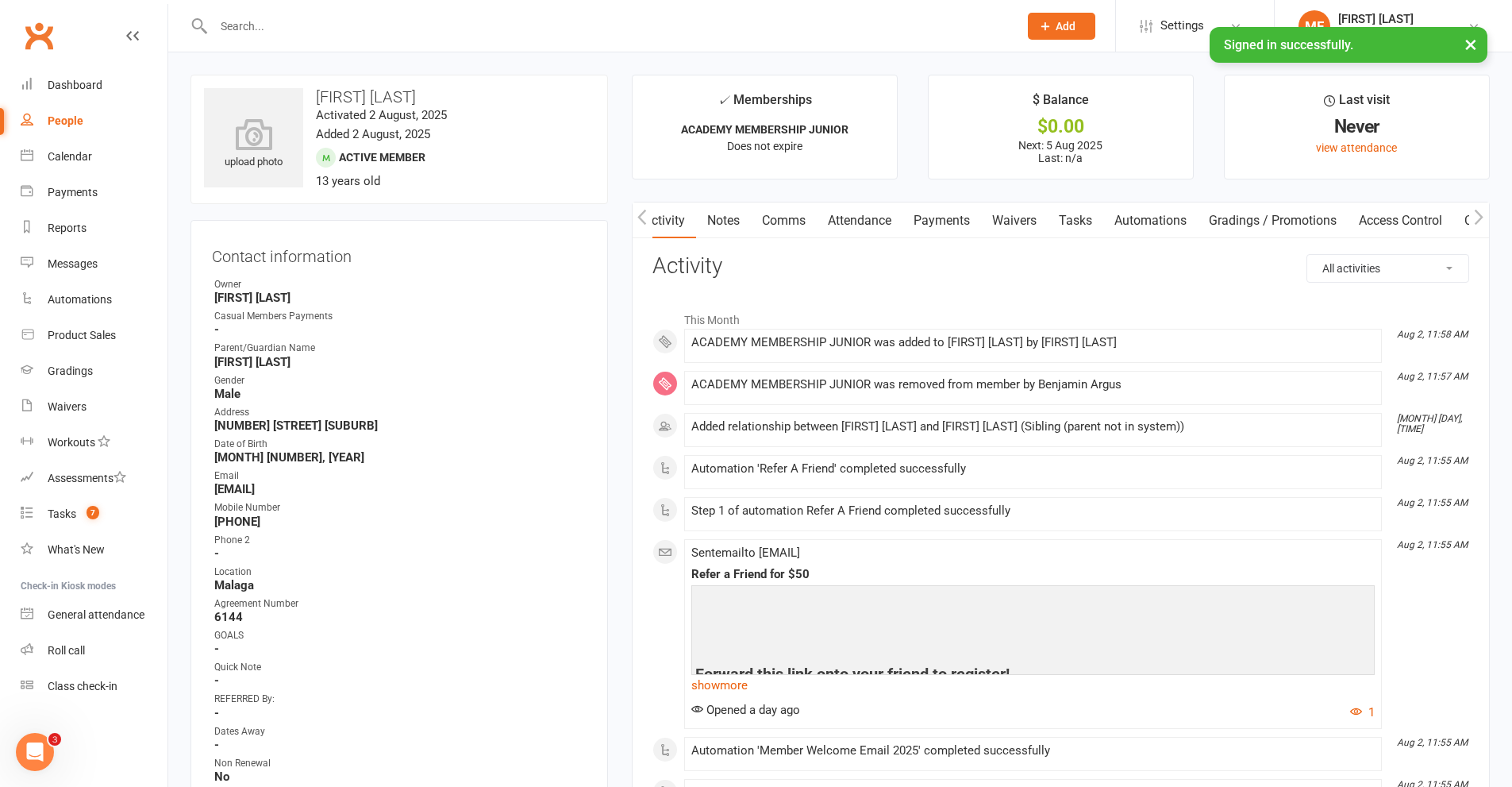 click on "Payments" at bounding box center (941, 221) 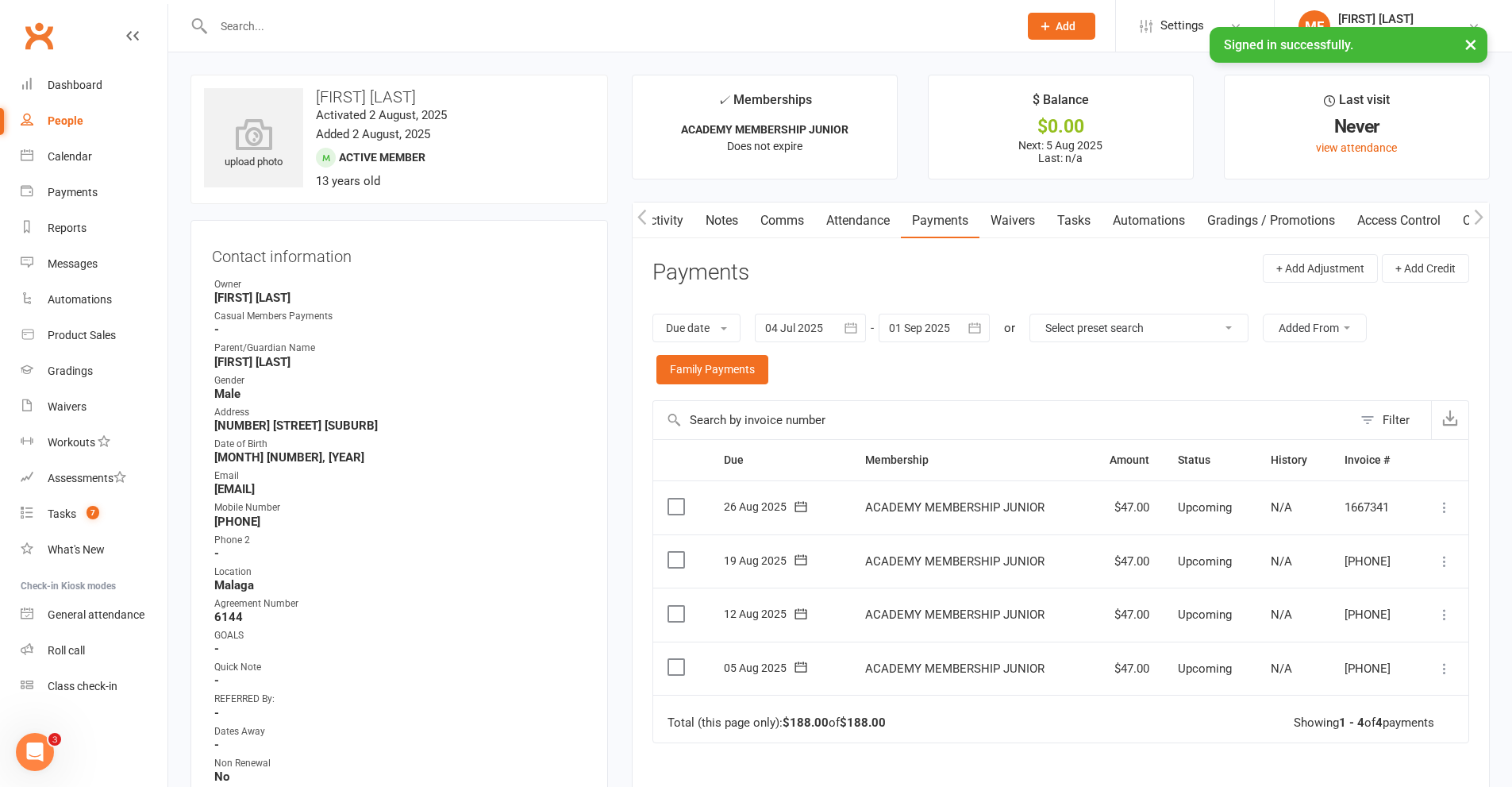click on "Due date  Due date Date paid Date failed Date settled 04 Jul 2025
July 2025
Sun Mon Tue Wed Thu Fri Sat
27
29
30
01
02
03
04
05
28
06
07
08
09
10
11
12
29
13
14
15
16
17
18
19
30
20
21
22
23
24
25
26
31
27
28
29
30
31
01 02 32" at bounding box center (1060, 349) 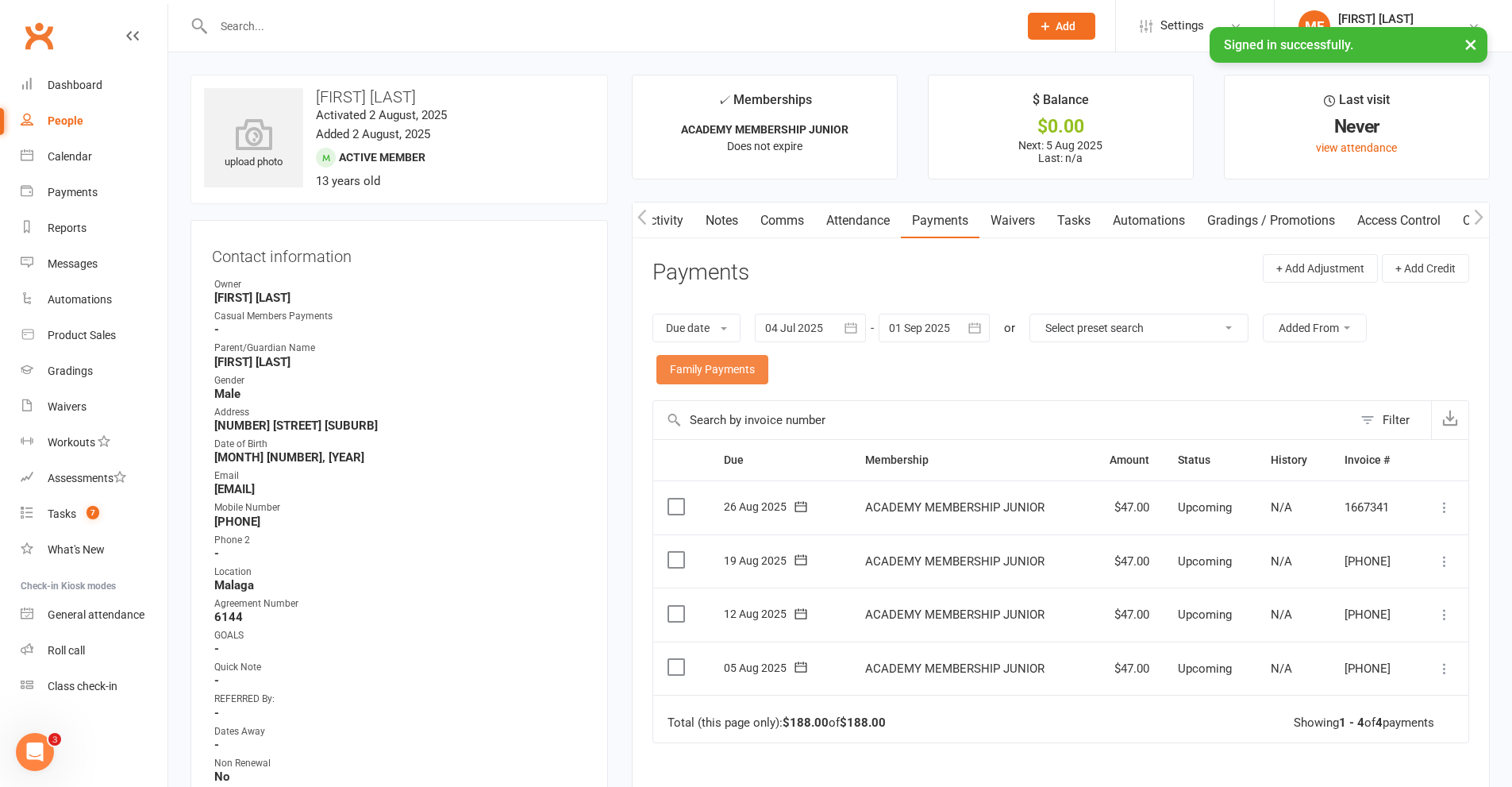 click on "Family Payments" at bounding box center (712, 369) 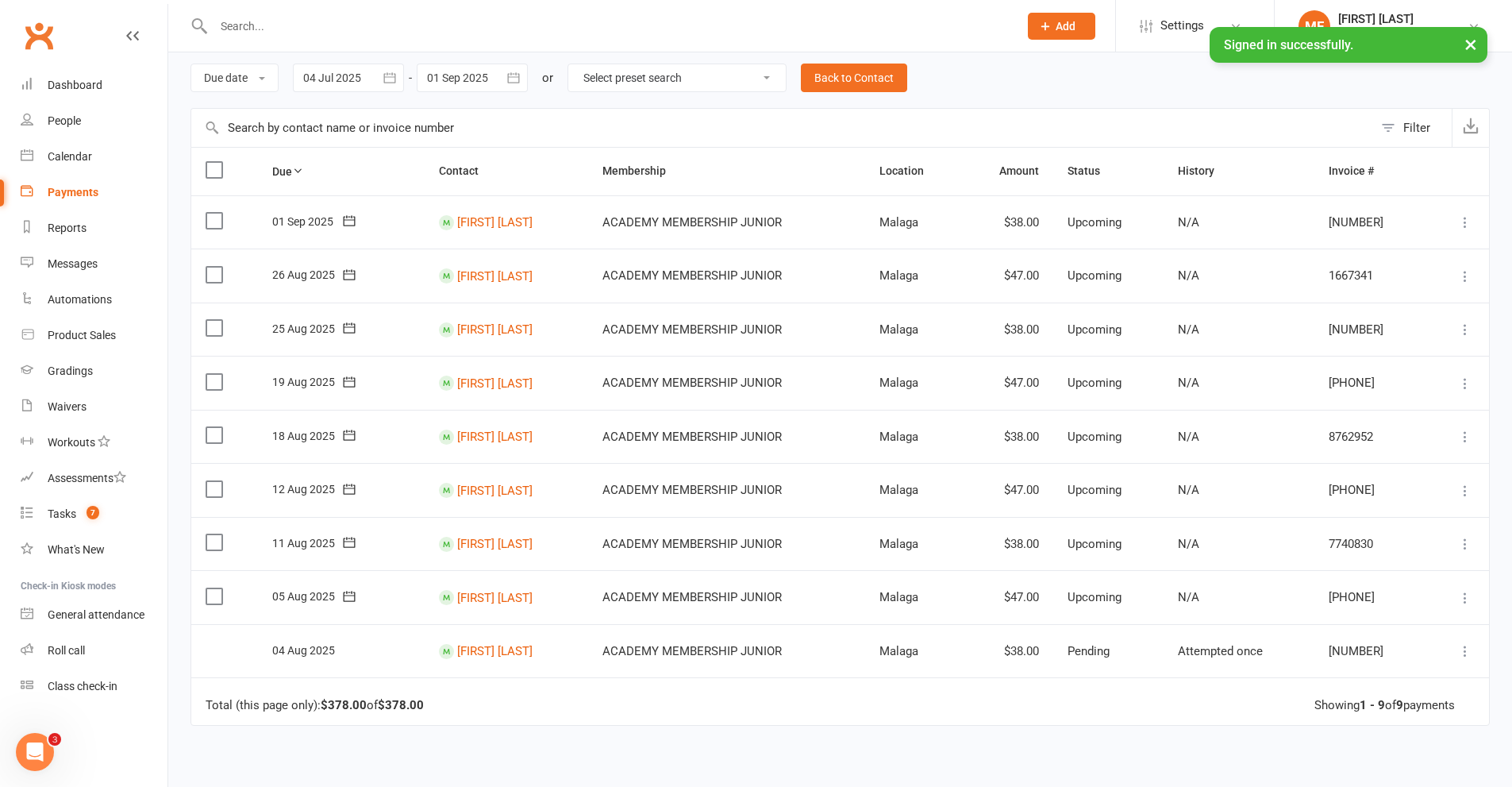 scroll, scrollTop: 159, scrollLeft: 0, axis: vertical 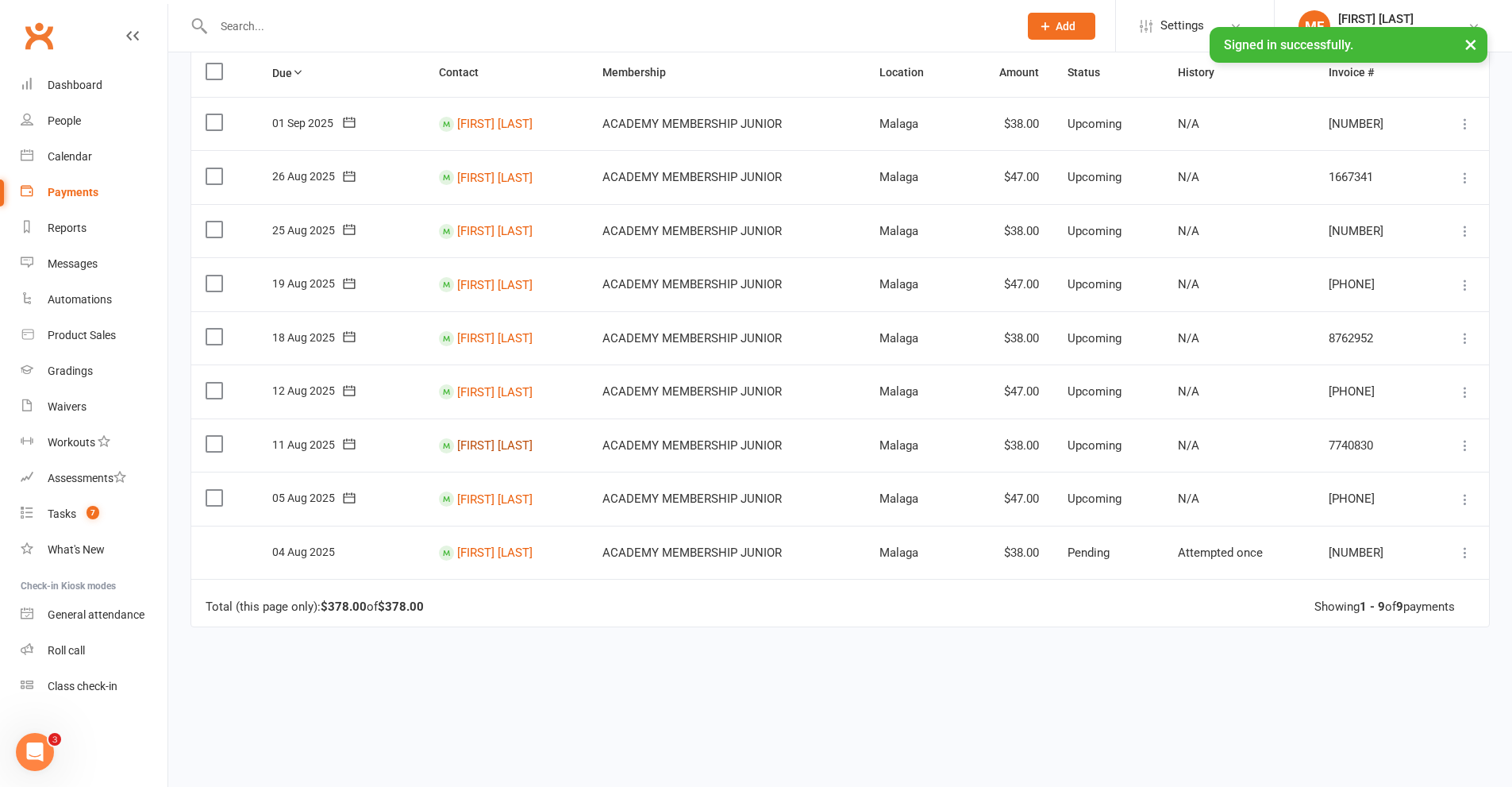 click on "[FIRST] [LAST]" at bounding box center (494, 124) 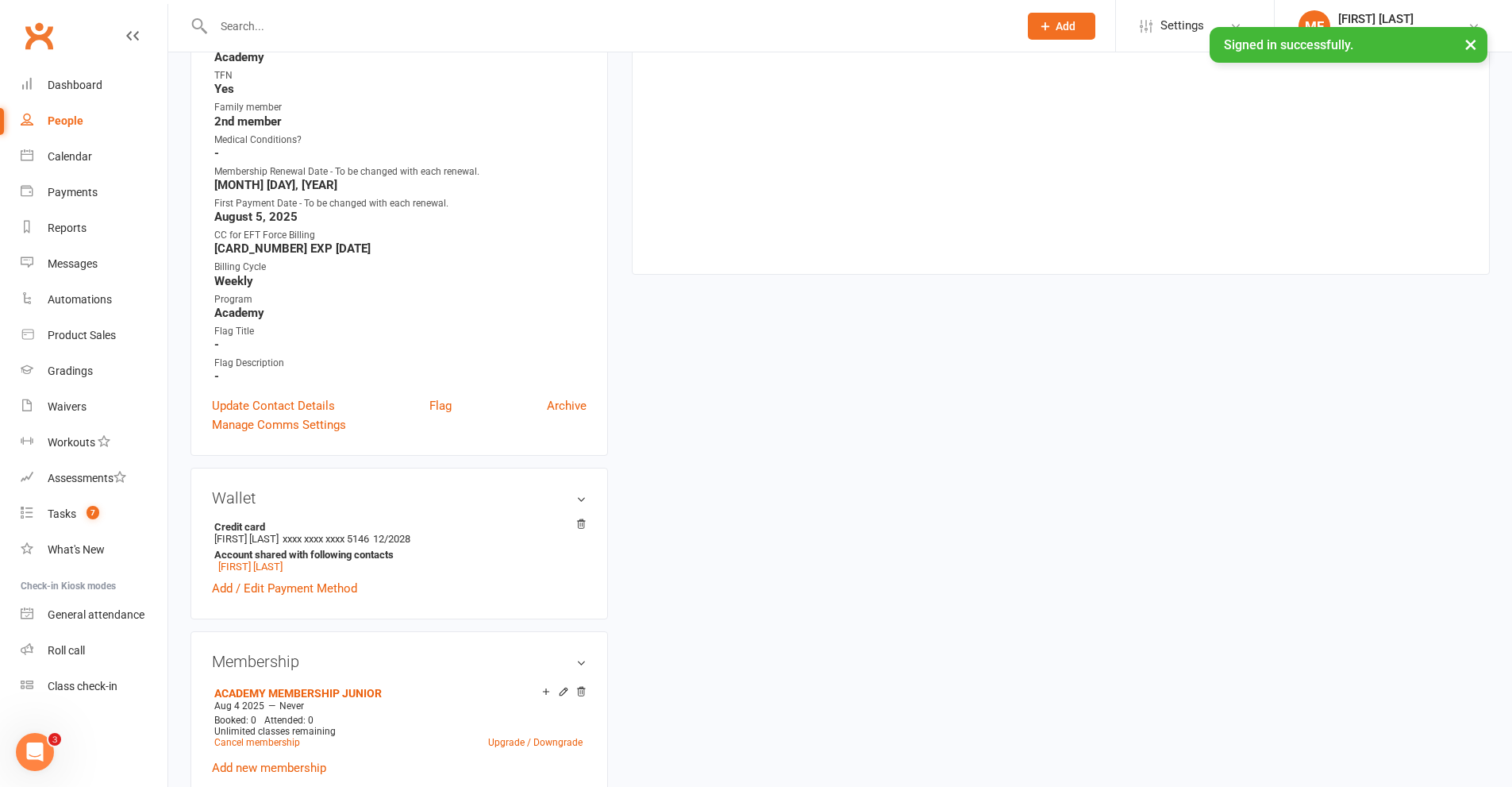 scroll, scrollTop: 874, scrollLeft: 0, axis: vertical 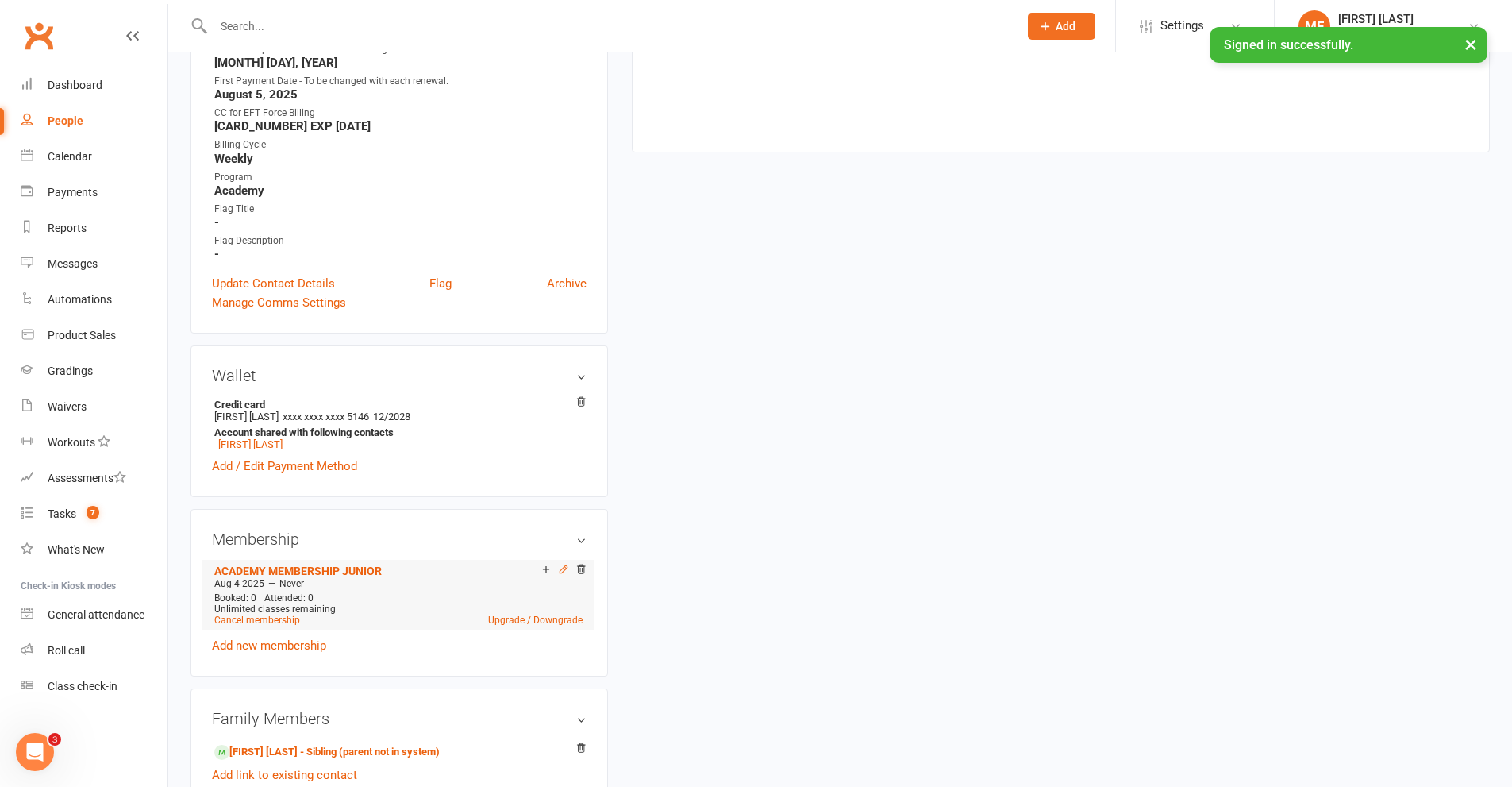 click 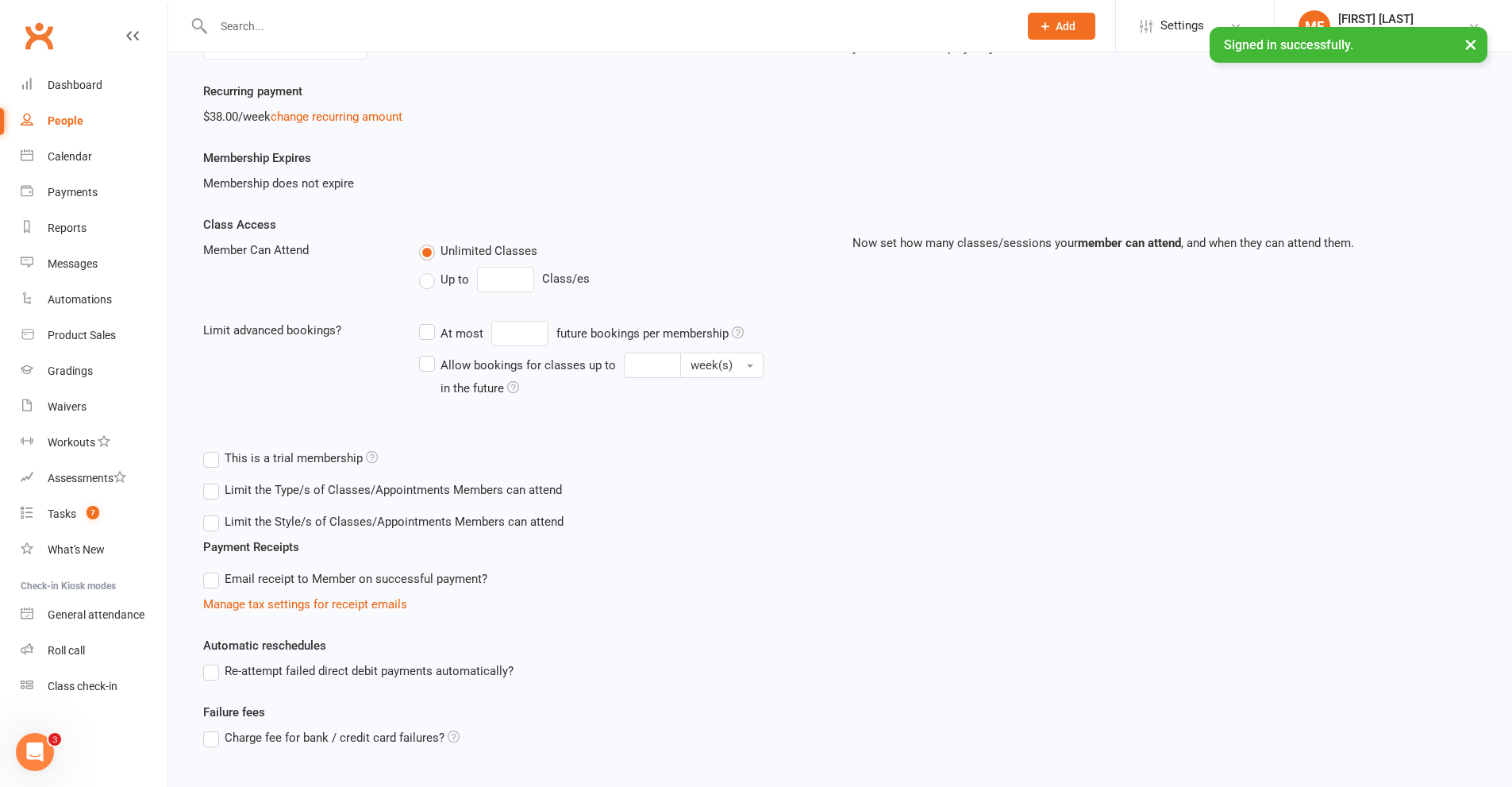 scroll, scrollTop: 318, scrollLeft: 0, axis: vertical 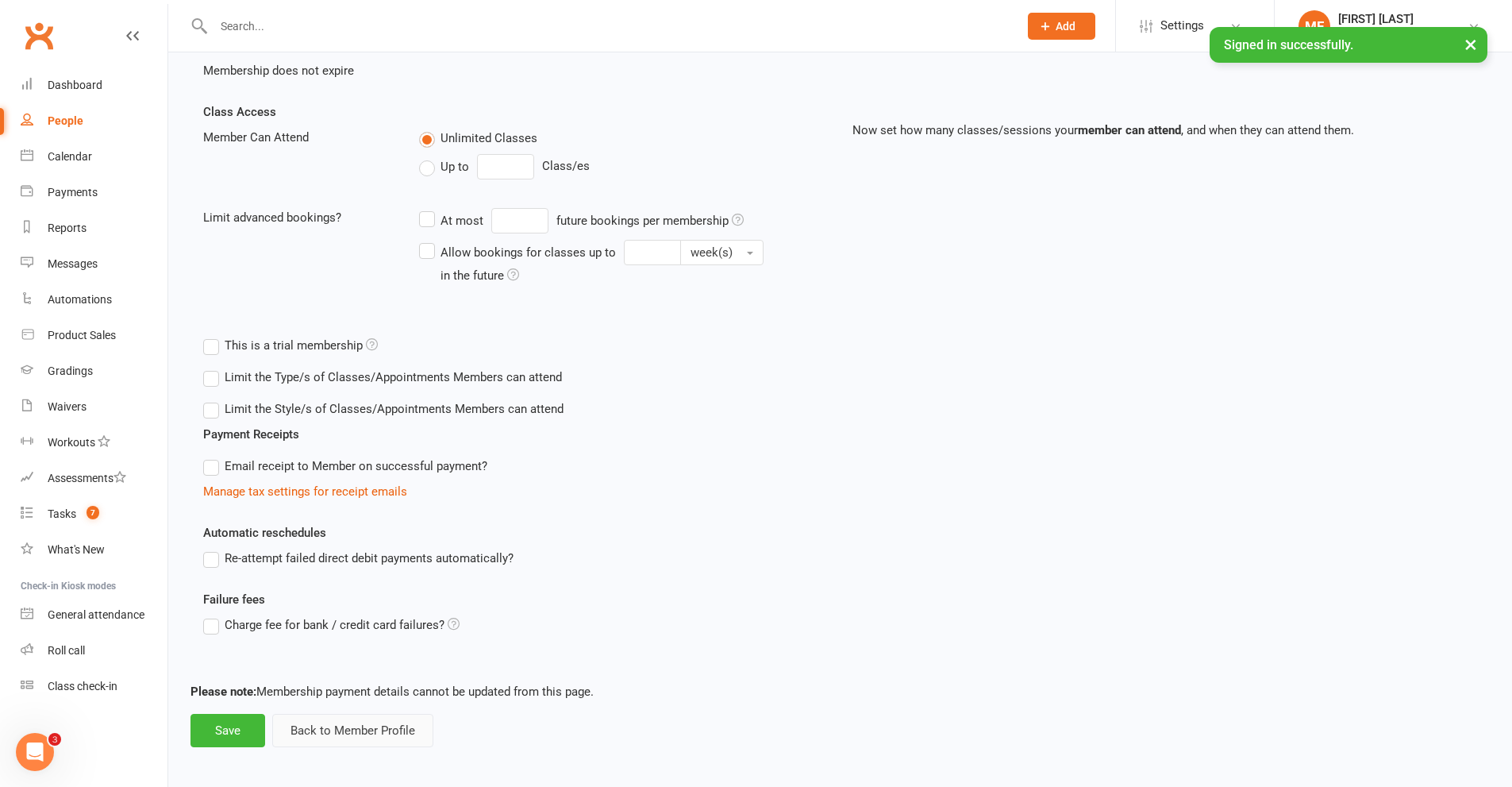 click on "Back to Member Profile" at bounding box center [352, 731] 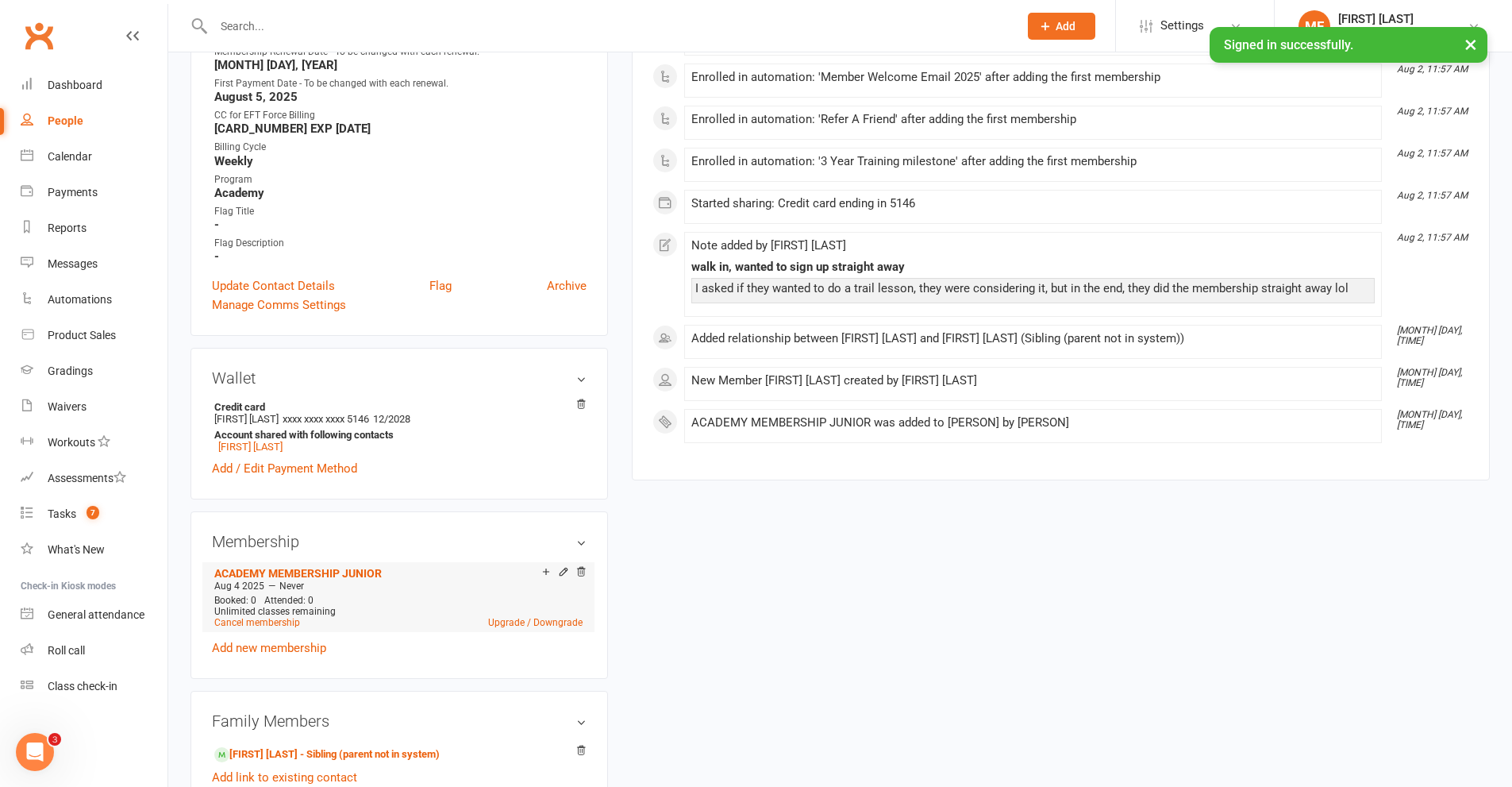 scroll, scrollTop: 874, scrollLeft: 0, axis: vertical 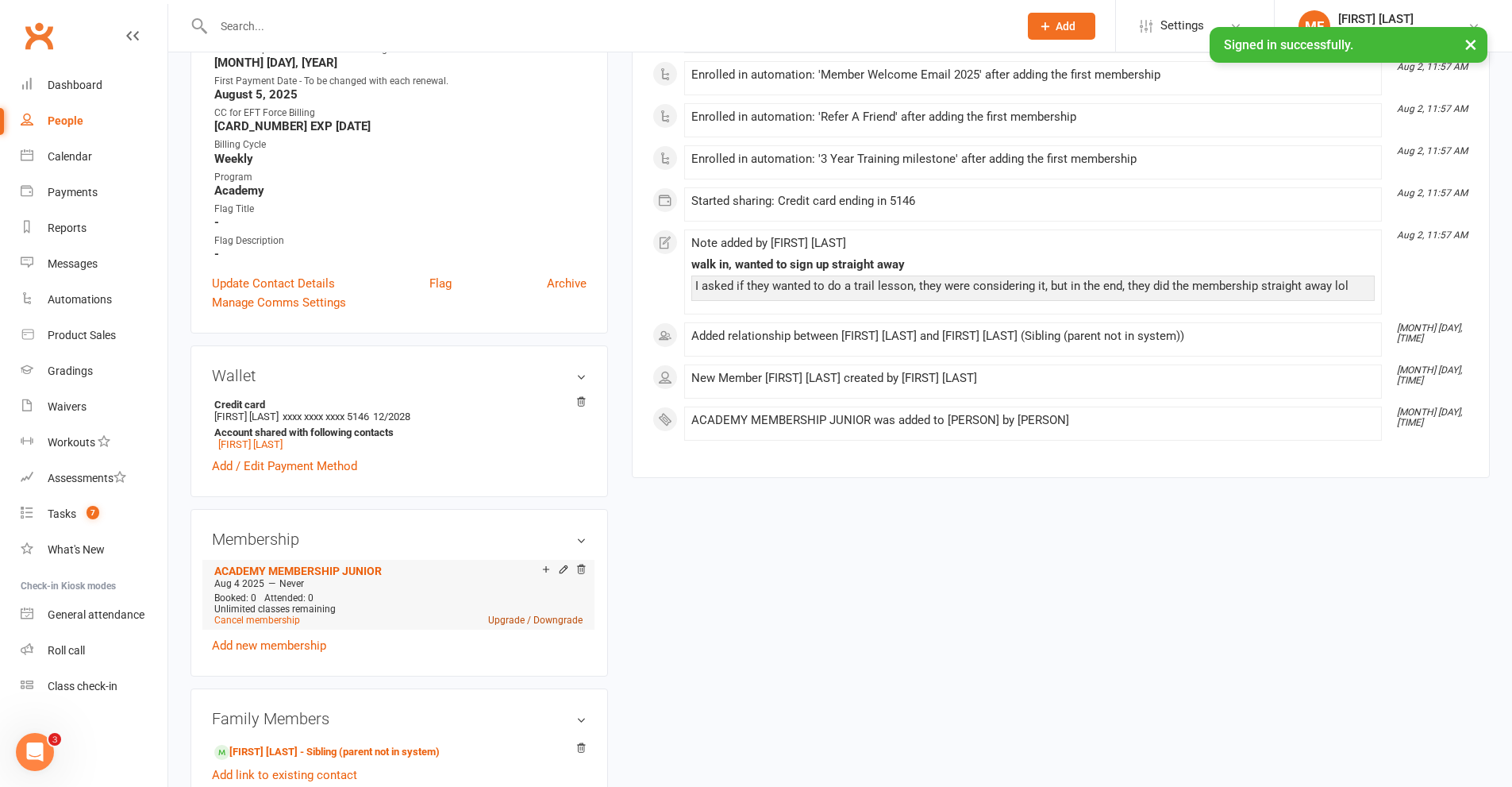 click on "Upgrade / Downgrade" at bounding box center [535, 620] 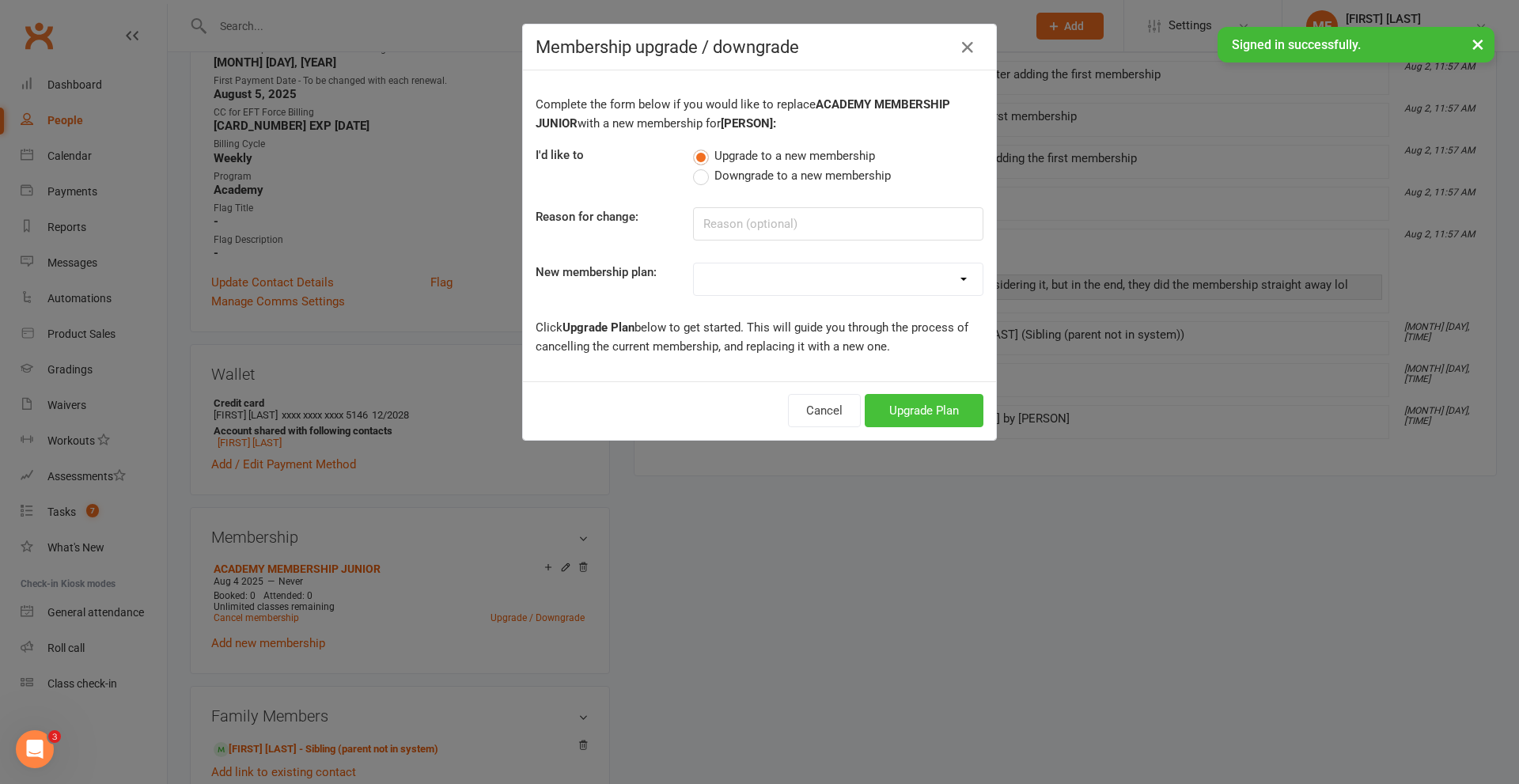 drag, startPoint x: 887, startPoint y: 419, endPoint x: 688, endPoint y: 494, distance: 212.66405 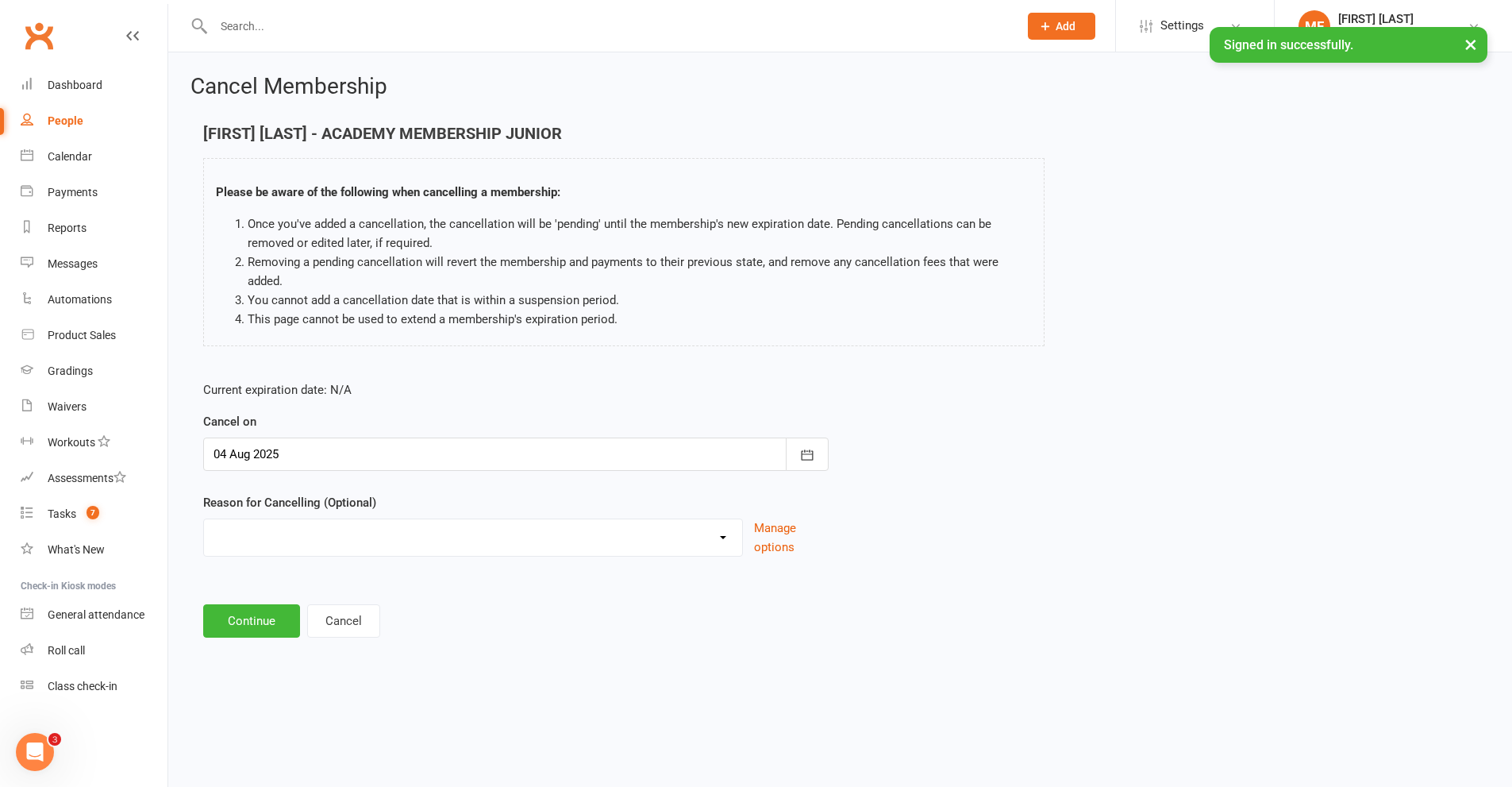 scroll, scrollTop: 0, scrollLeft: 0, axis: both 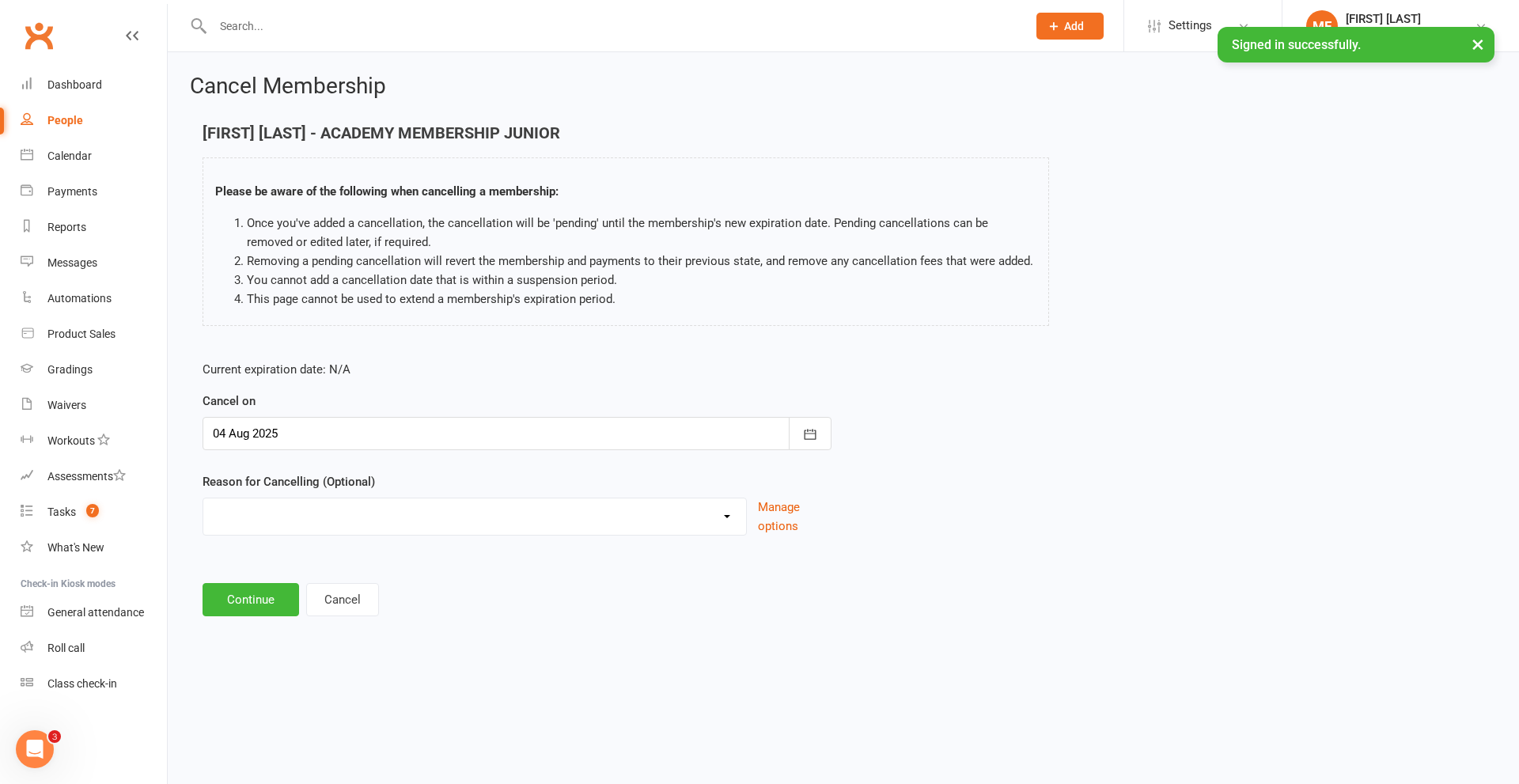click on "Cancellation NOT APPROVED Holiday Injury Lost interest  Renewing to new price  Upgrade to J-TKD from LDs Other reason" at bounding box center (475, 514) 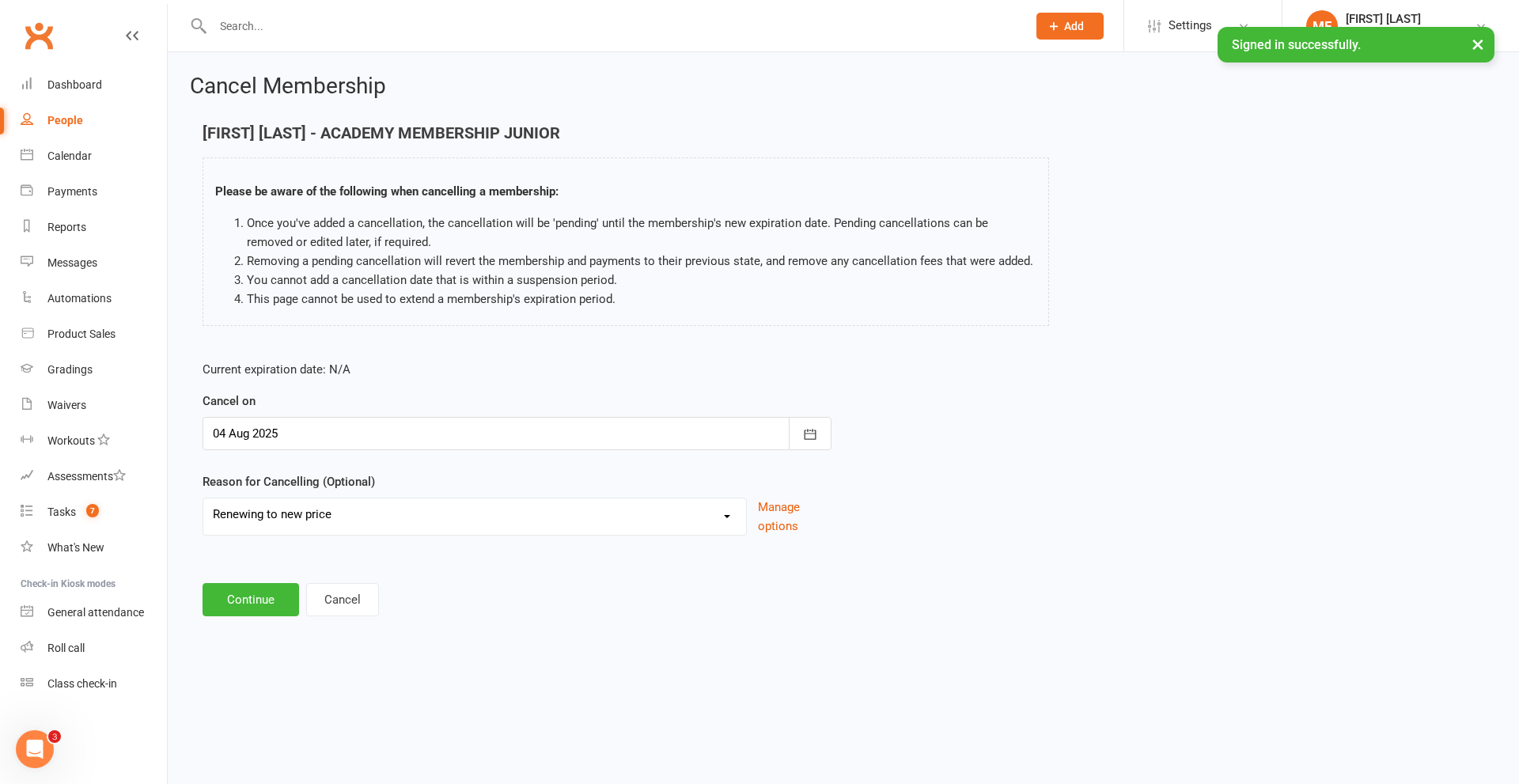 click on "Cancellation NOT APPROVED Holiday Injury Lost interest  Renewing to new price  Upgrade to J-TKD from LDs Other reason" at bounding box center [475, 514] 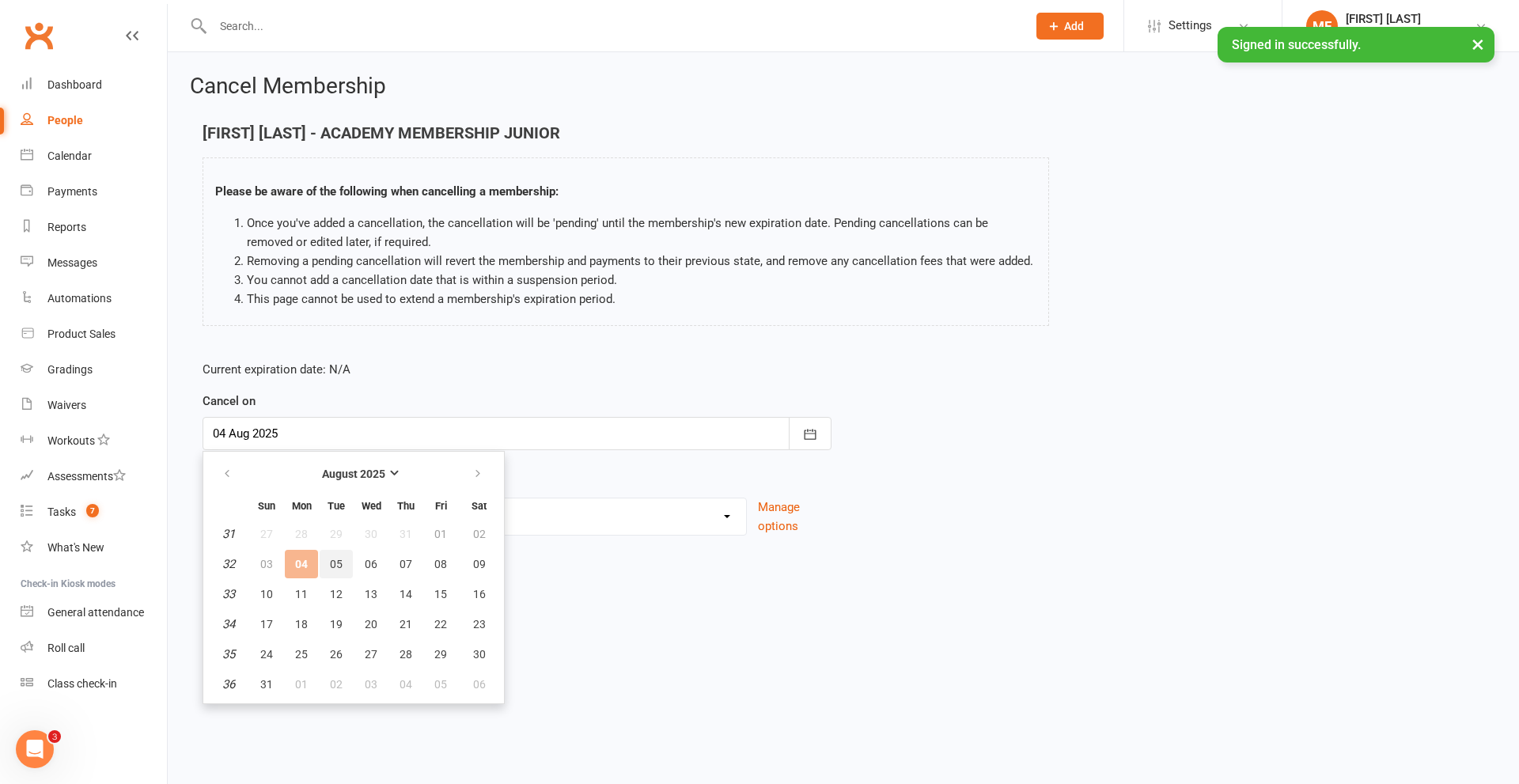 click on "05" at bounding box center [336, 564] 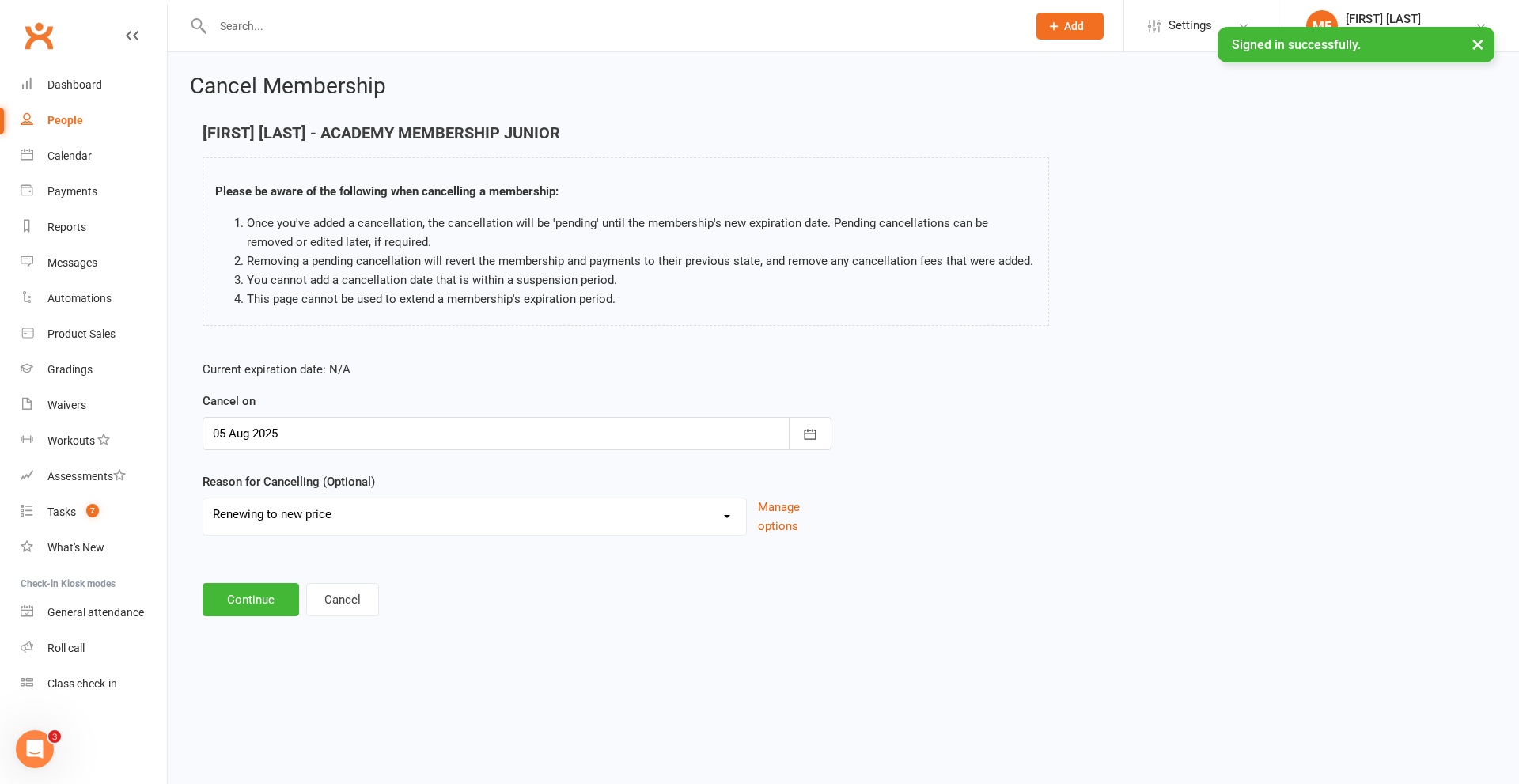 click on "Cancellation NOT APPROVED Holiday Injury Lost interest  Renewing to new price  Upgrade to J-TKD from LDs Other reason" at bounding box center [475, 514] 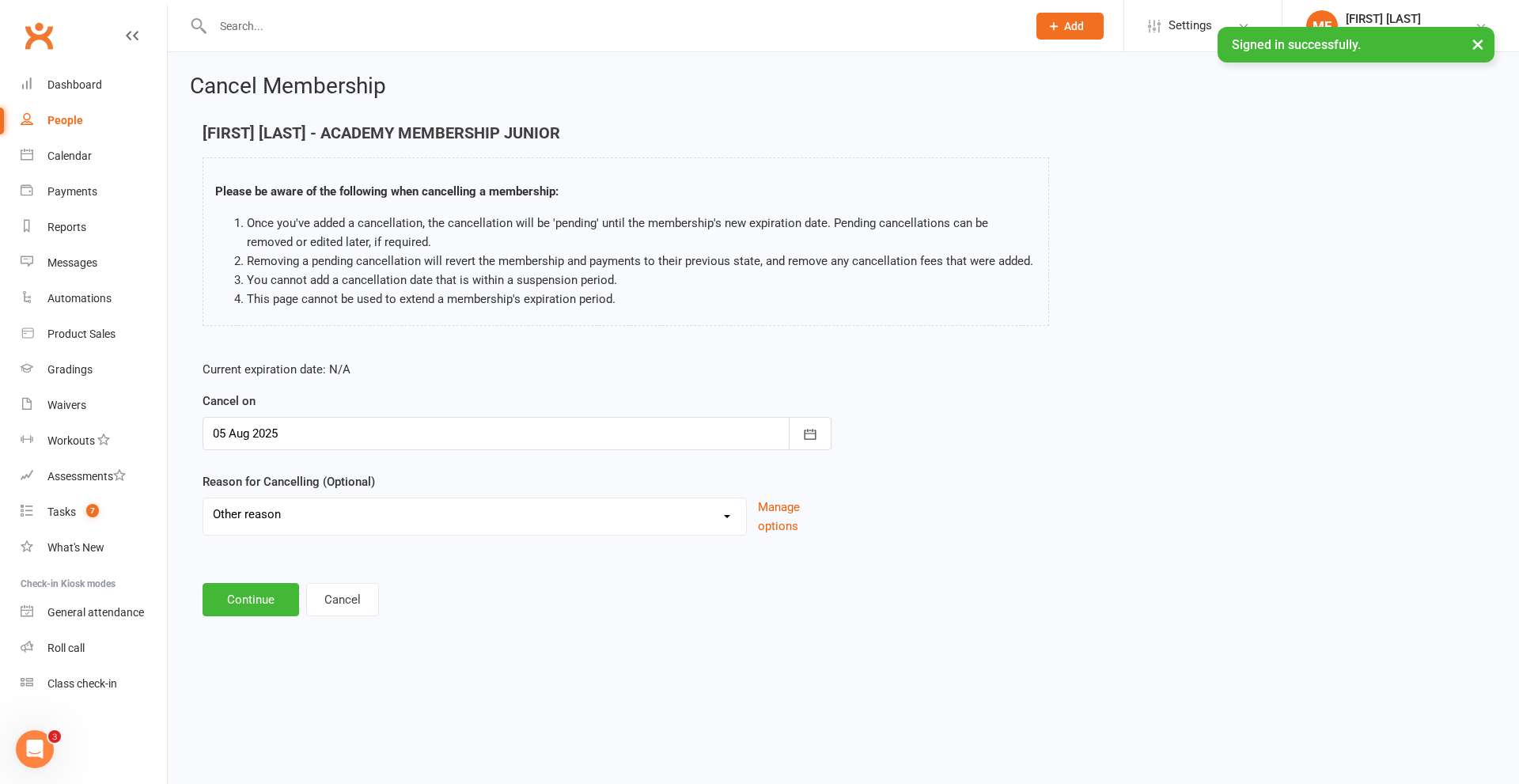 click on "Cancellation NOT APPROVED Holiday Injury Lost interest  Renewing to new price  Upgrade to J-TKD from LDs Other reason" at bounding box center (475, 514) 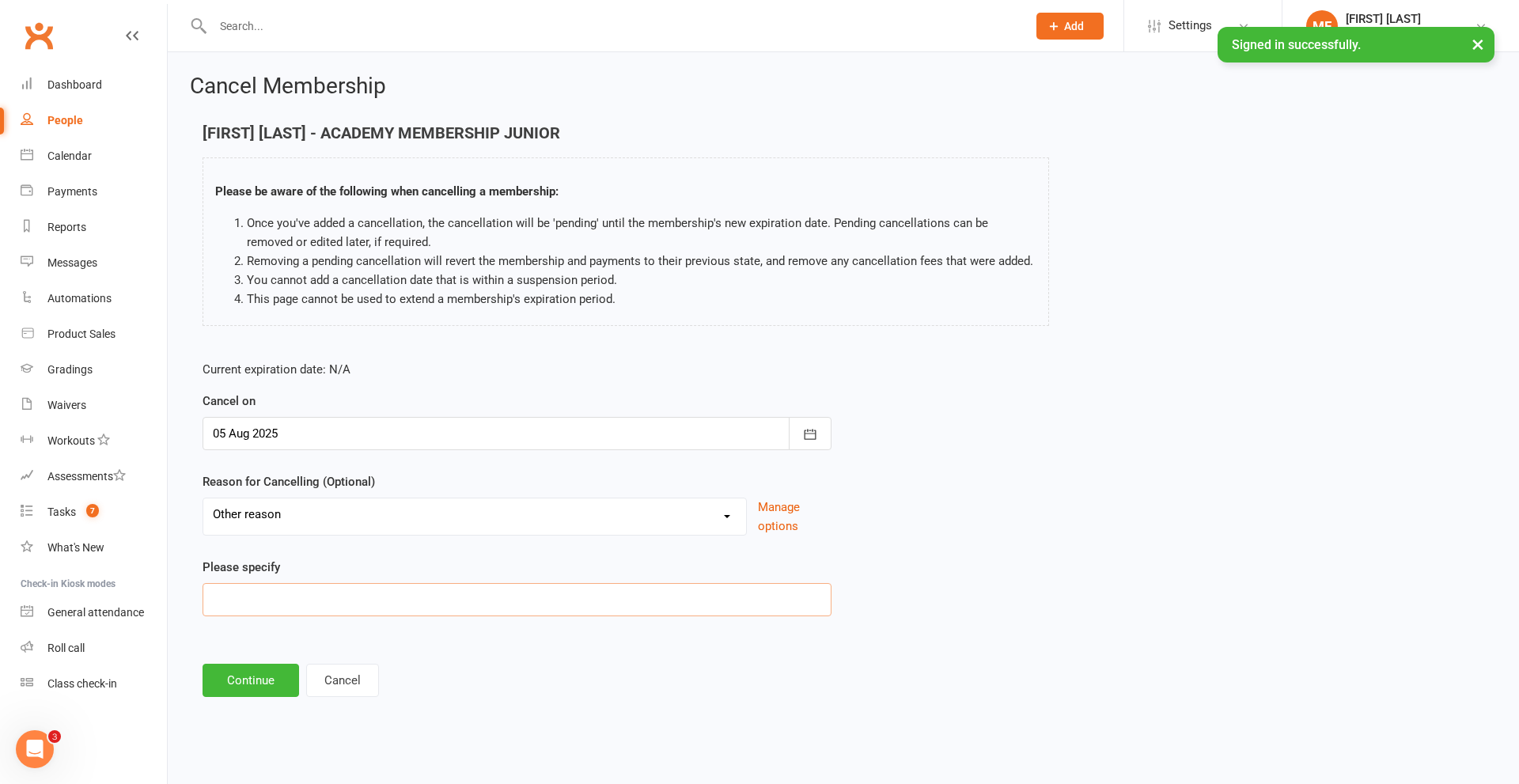 click at bounding box center (517, 600) 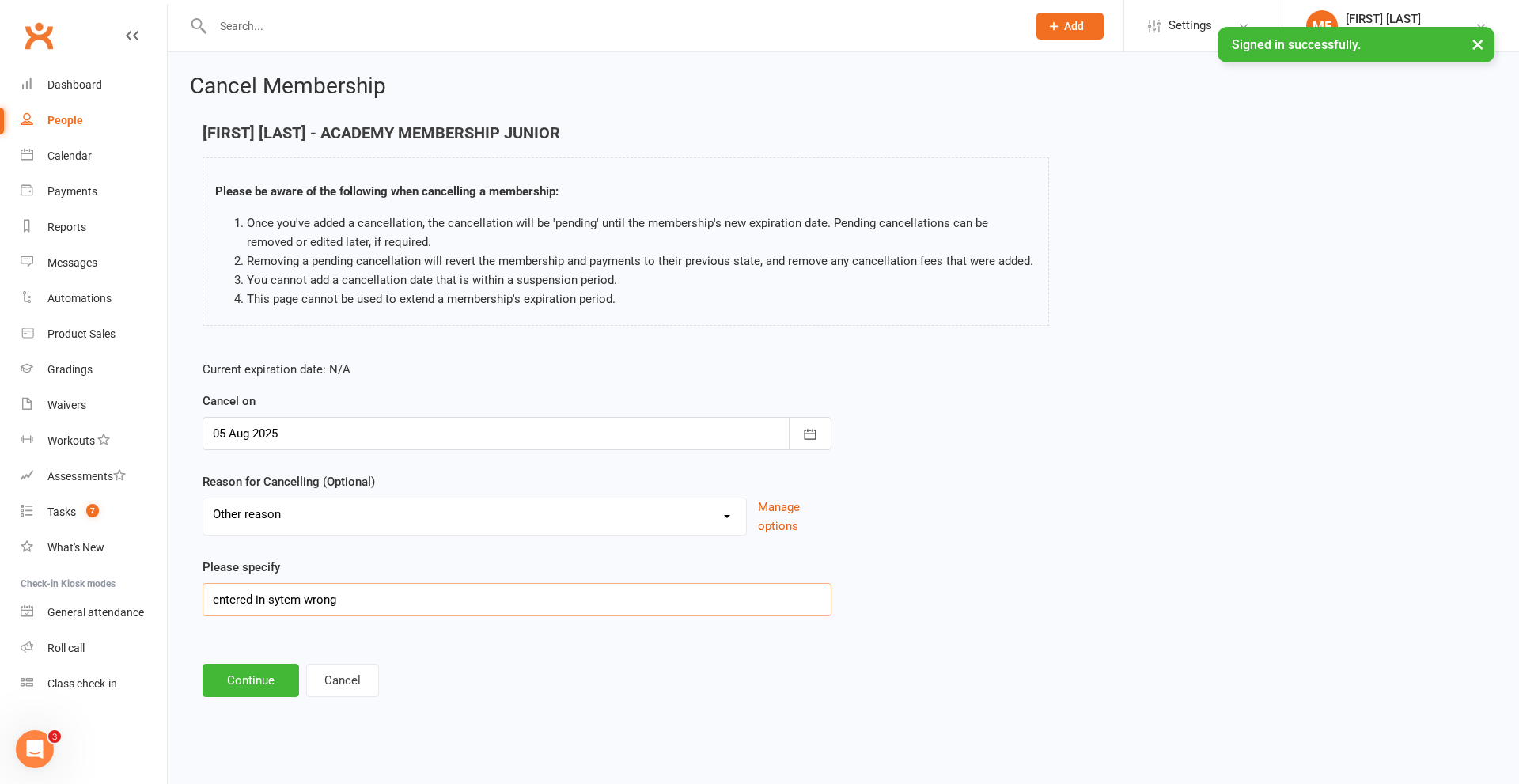 click on "entered in sytem wrong" at bounding box center [517, 600] 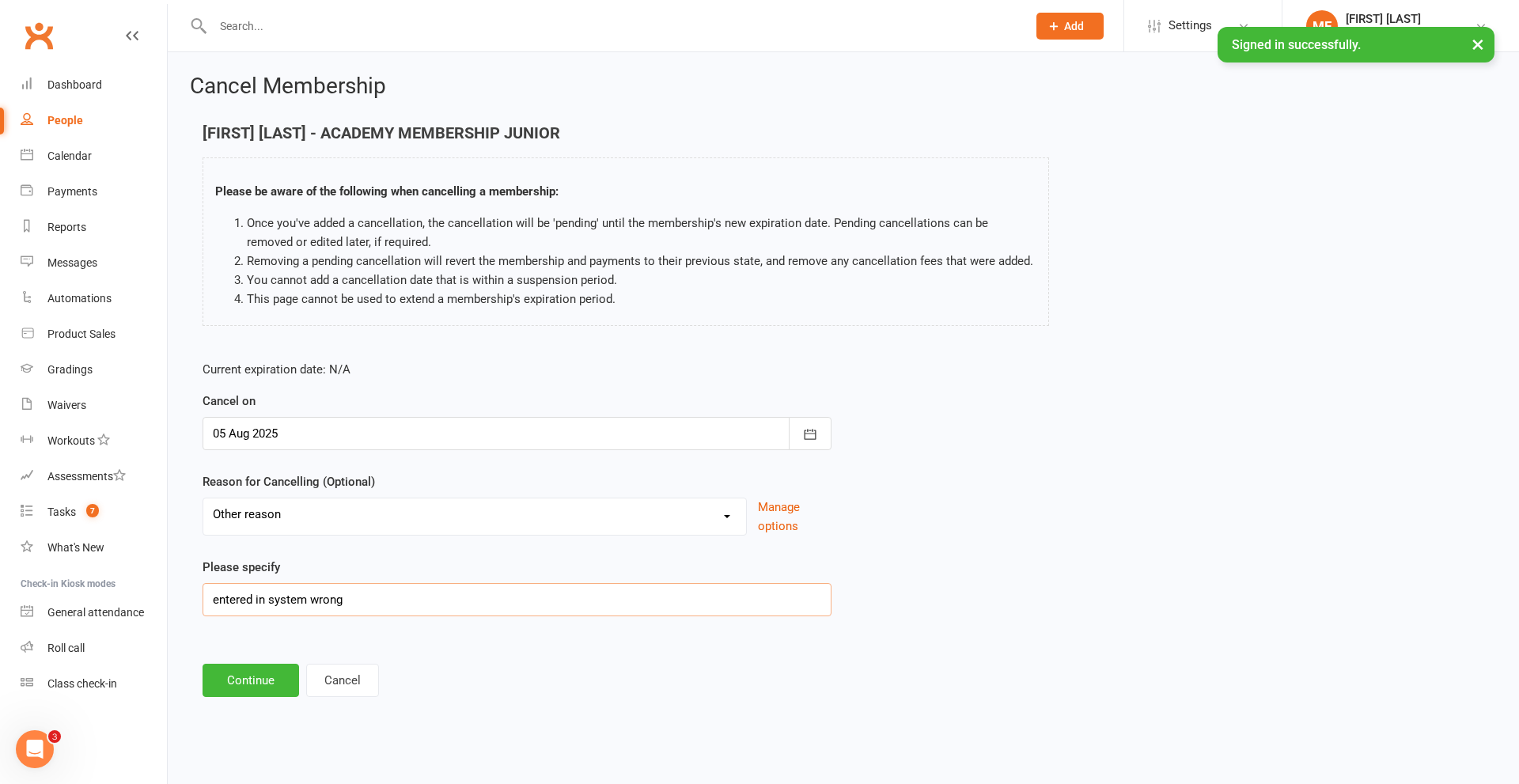 click on "entered in system wrong" at bounding box center [517, 600] 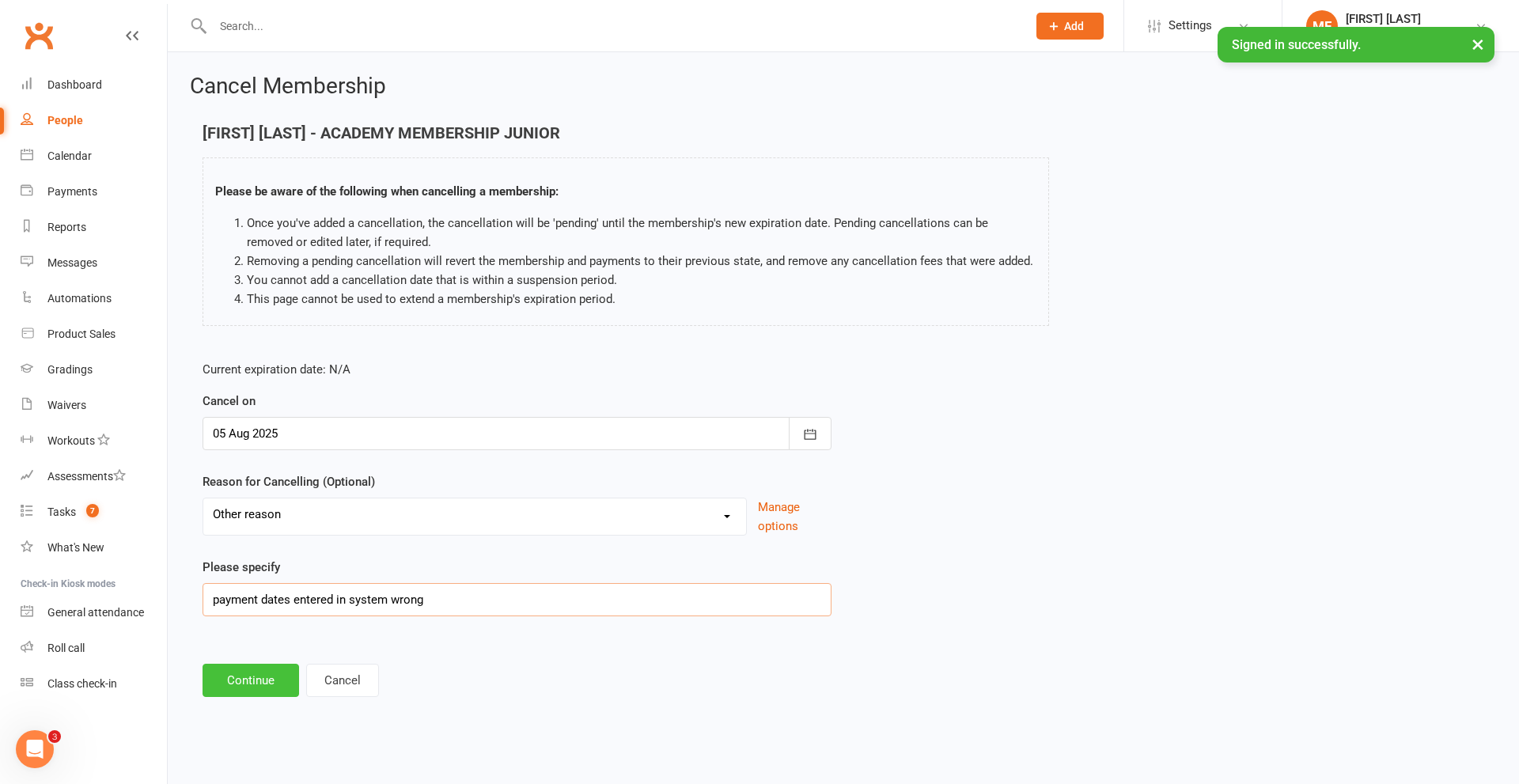 type on "payment dates entered in system wrong" 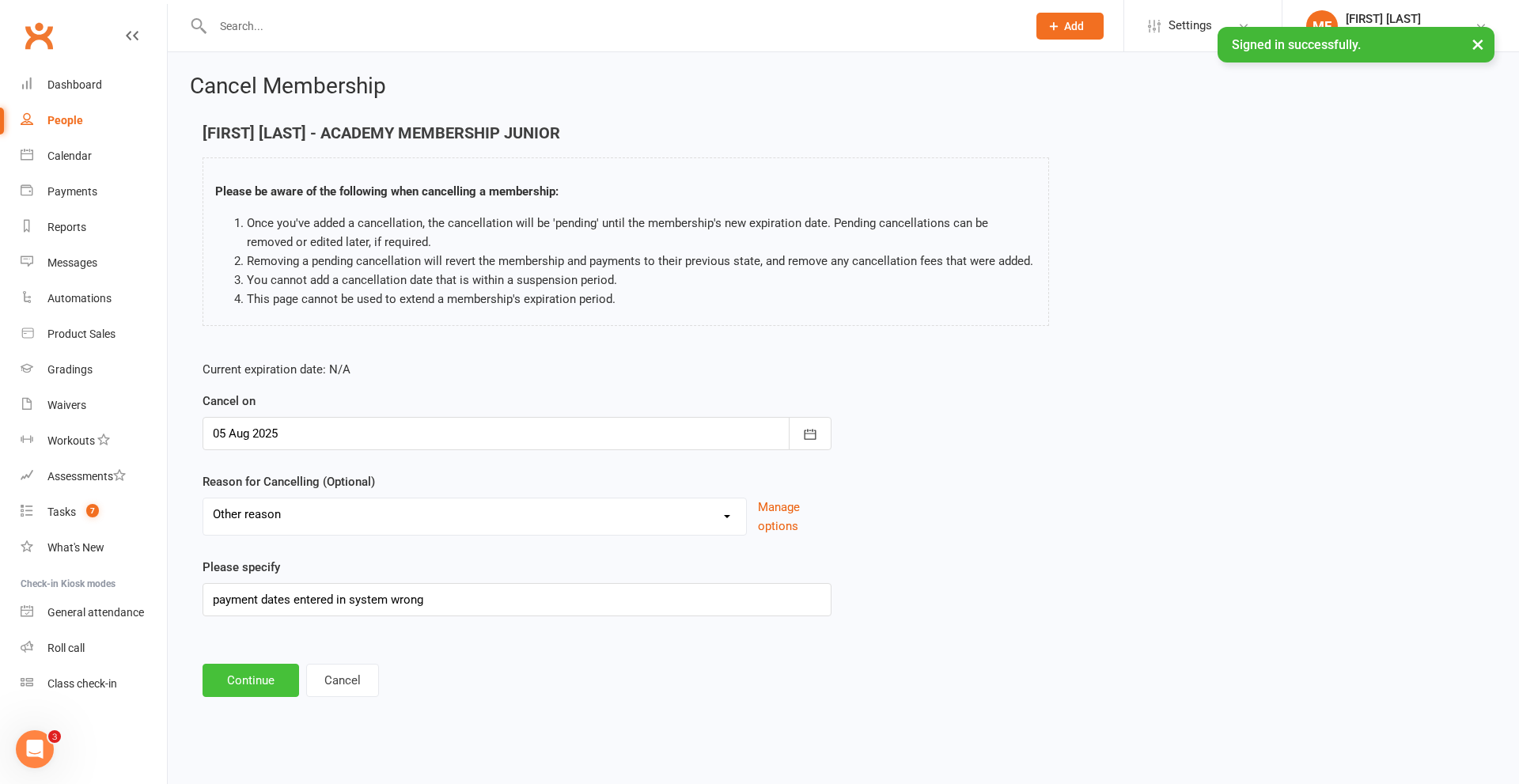 click on "Continue" at bounding box center [251, 680] 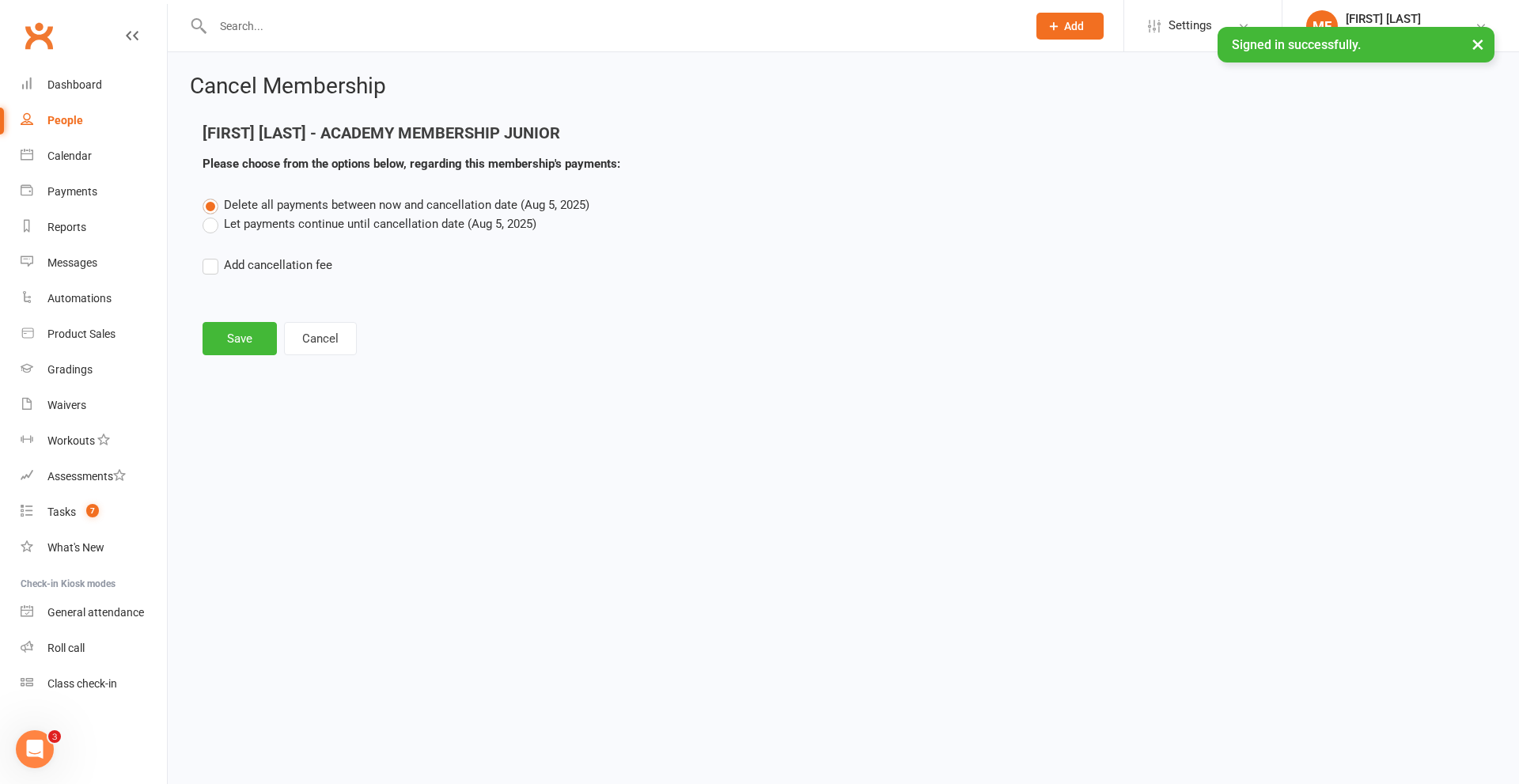 click on "Let payments continue until cancellation date (Aug 5, 2025)" at bounding box center (369, 224) 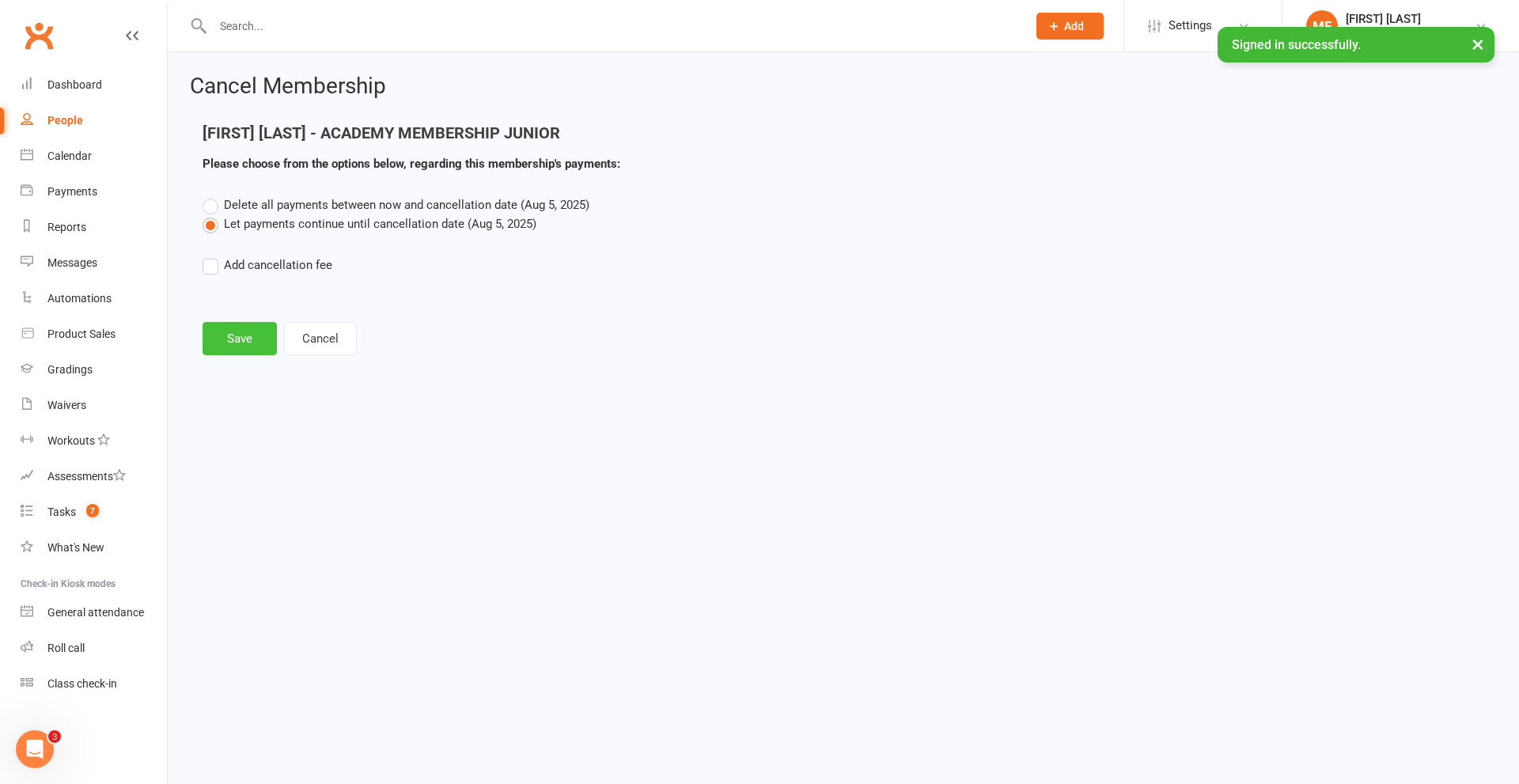 click on "Save" at bounding box center [240, 339] 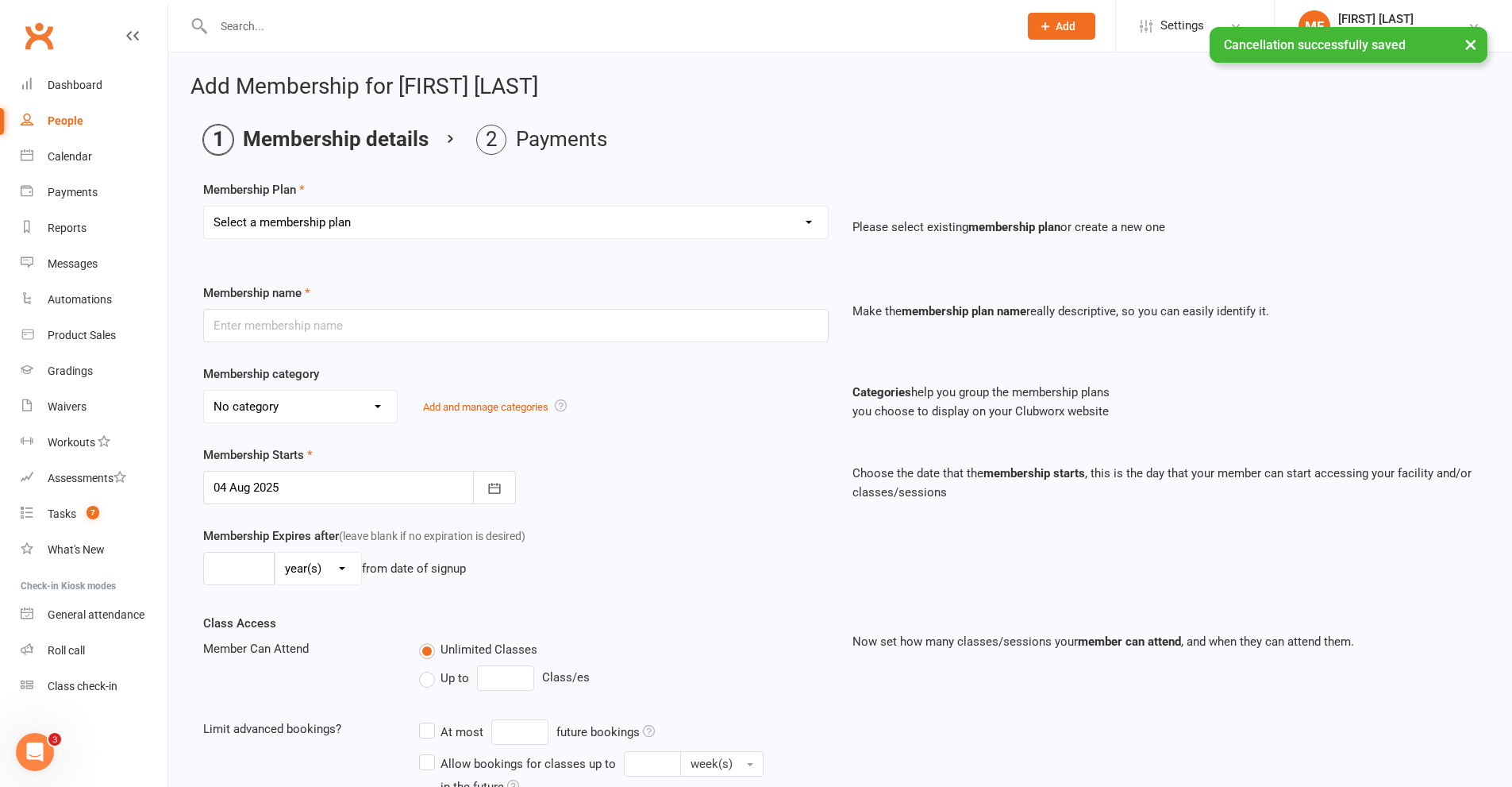 click on "Select a membership plan Create new Membership Plan Little Dragon 12mth Little Dragon 6mth Junior 12mth - Limited 3 days Junior 6mth - Limited 3 days Adult 12mth - Limited 3 days Adult 6mth - Limited 3 days Womens Only 12mth Womens Only 6mth 3 Month Membership Satellite Membership Manning Membership Payment Plan , to Pay off Overdues PRIVATE LESSONS ONLY Cancellation Payment $110.00 Special Needs - 6 months Upfront Special Needs - 12 months Upfront Special Needs - 6 months - monthly Special Needs Boxing  Once per week Boxing Satellites - Rego Payment ACADEMY MEMBERSHIP SENIOR ACADEMY MEMBERSHIP JUNIOR Equipment Payment Special Offer Membership LBE Once per week ATI-MA LIVE MEMBERSHIP TimeHold Special Needs - 3 months Scholarship membership CASUAL MEMBERSHIP Junior 12mth - Once per week Satellite Grading Payment Transfer from another Club Little Dragons - 3 months Special Needs Membership with Receipt Rego Payment Junior 3mth WT Sports Only Little Dragons 3 Months 1 Month FREE PRIZE Promo Hamersley Membership" at bounding box center [516, 222] 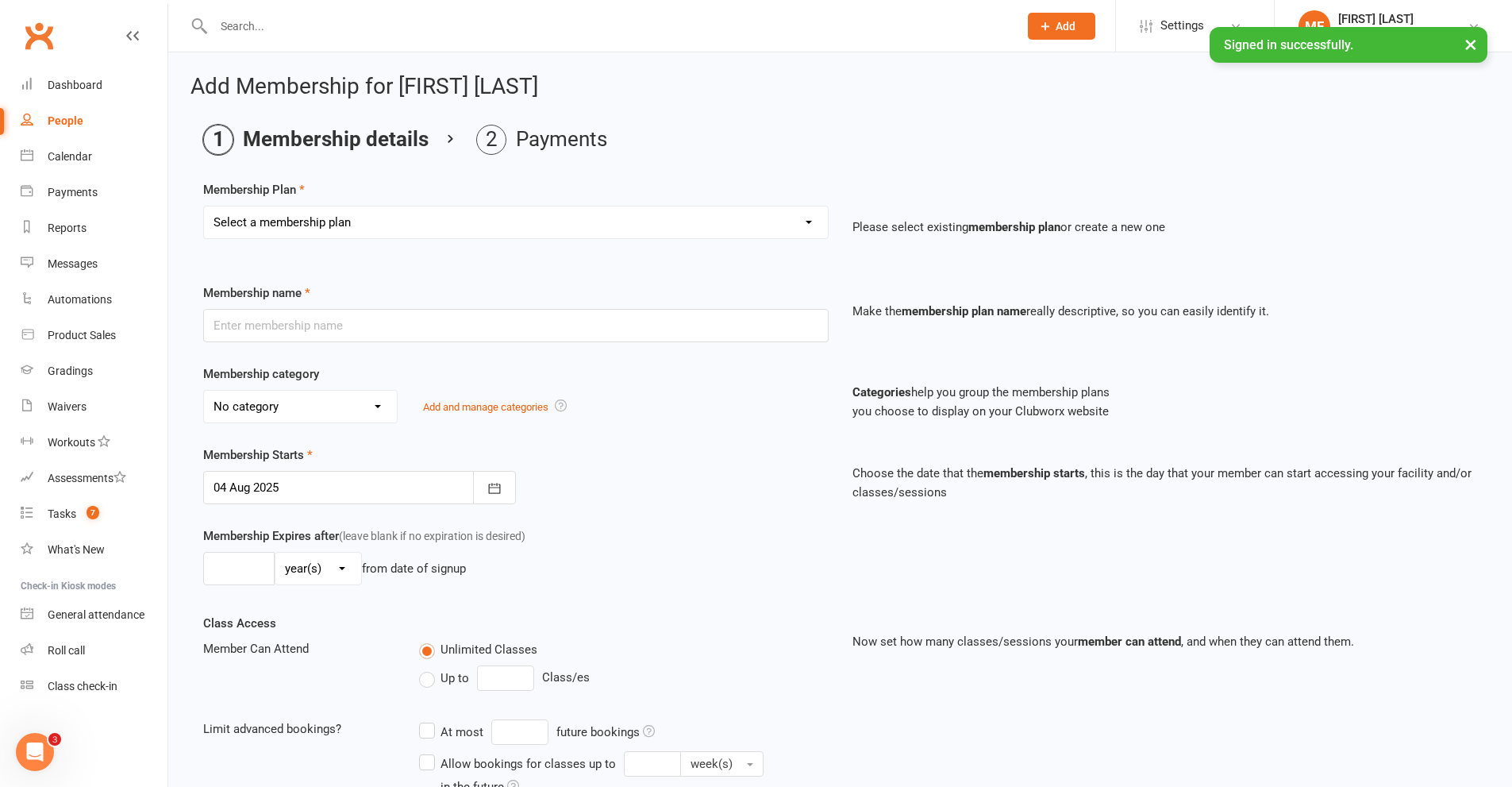 select on "23" 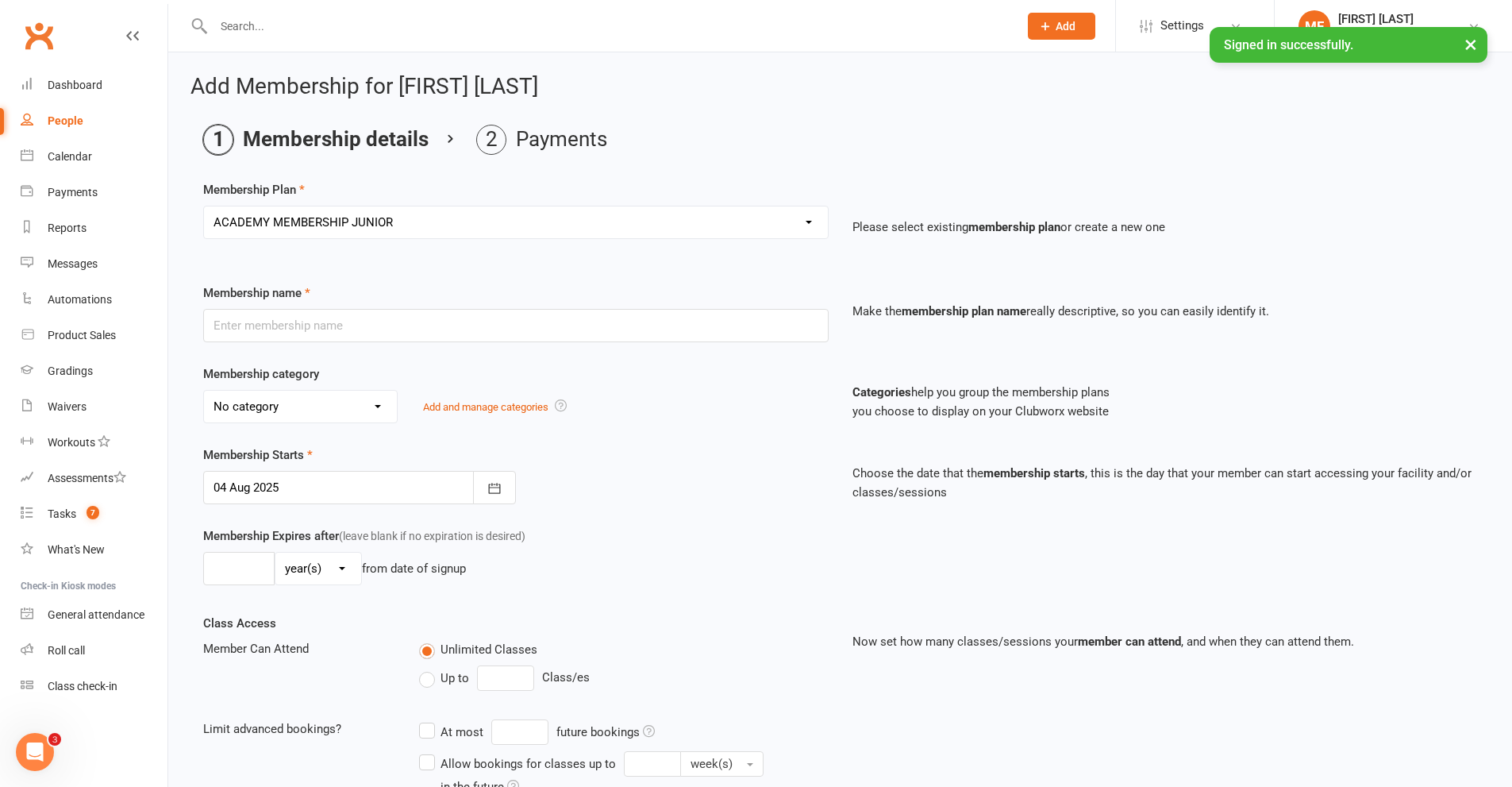 click on "Select a membership plan Create new Membership Plan Little Dragon 12mth Little Dragon 6mth Junior 12mth - Limited 3 days Junior 6mth - Limited 3 days Adult 12mth - Limited 3 days Adult 6mth - Limited 3 days Womens Only 12mth Womens Only 6mth 3 Month Membership Satellite Membership Manning Membership Payment Plan , to Pay off Overdues PRIVATE LESSONS ONLY Cancellation Payment $110.00 Special Needs - 6 months Upfront Special Needs - 12 months Upfront Special Needs - 6 months - monthly Special Needs Boxing  Once per week Boxing Satellites - Rego Payment ACADEMY MEMBERSHIP SENIOR ACADEMY MEMBERSHIP JUNIOR Equipment Payment Special Offer Membership LBE Once per week ATI-MA LIVE MEMBERSHIP TimeHold Special Needs - 3 months Scholarship membership CASUAL MEMBERSHIP Junior 12mth - Once per week Satellite Grading Payment Transfer from another Club Little Dragons - 3 months Special Needs Membership with Receipt Rego Payment Junior 3mth WT Sports Only Little Dragons 3 Months 1 Month FREE PRIZE Promo Hamersley Membership" at bounding box center [516, 222] 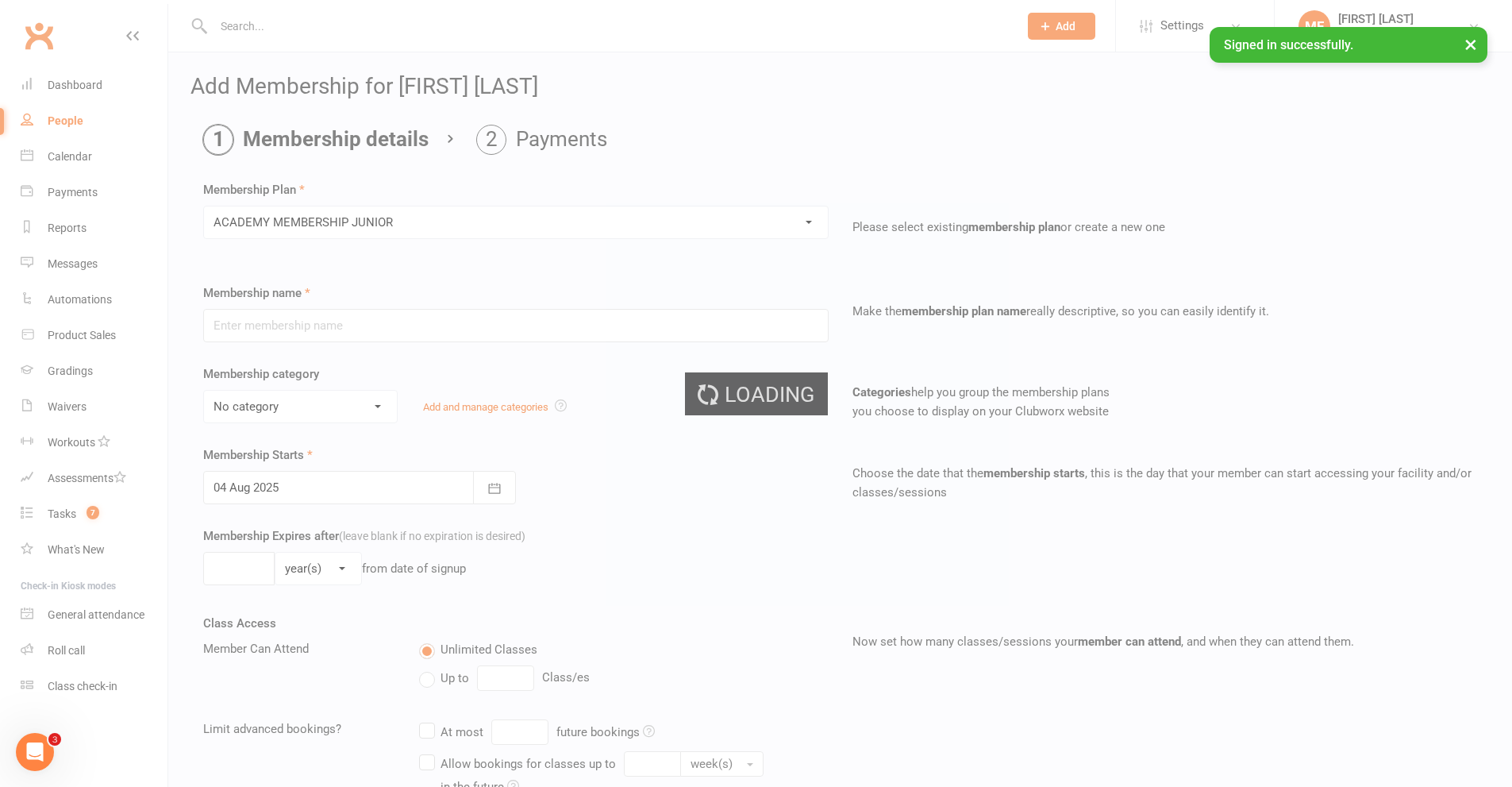 type on "ACADEMY MEMBERSHIP JUNIOR" 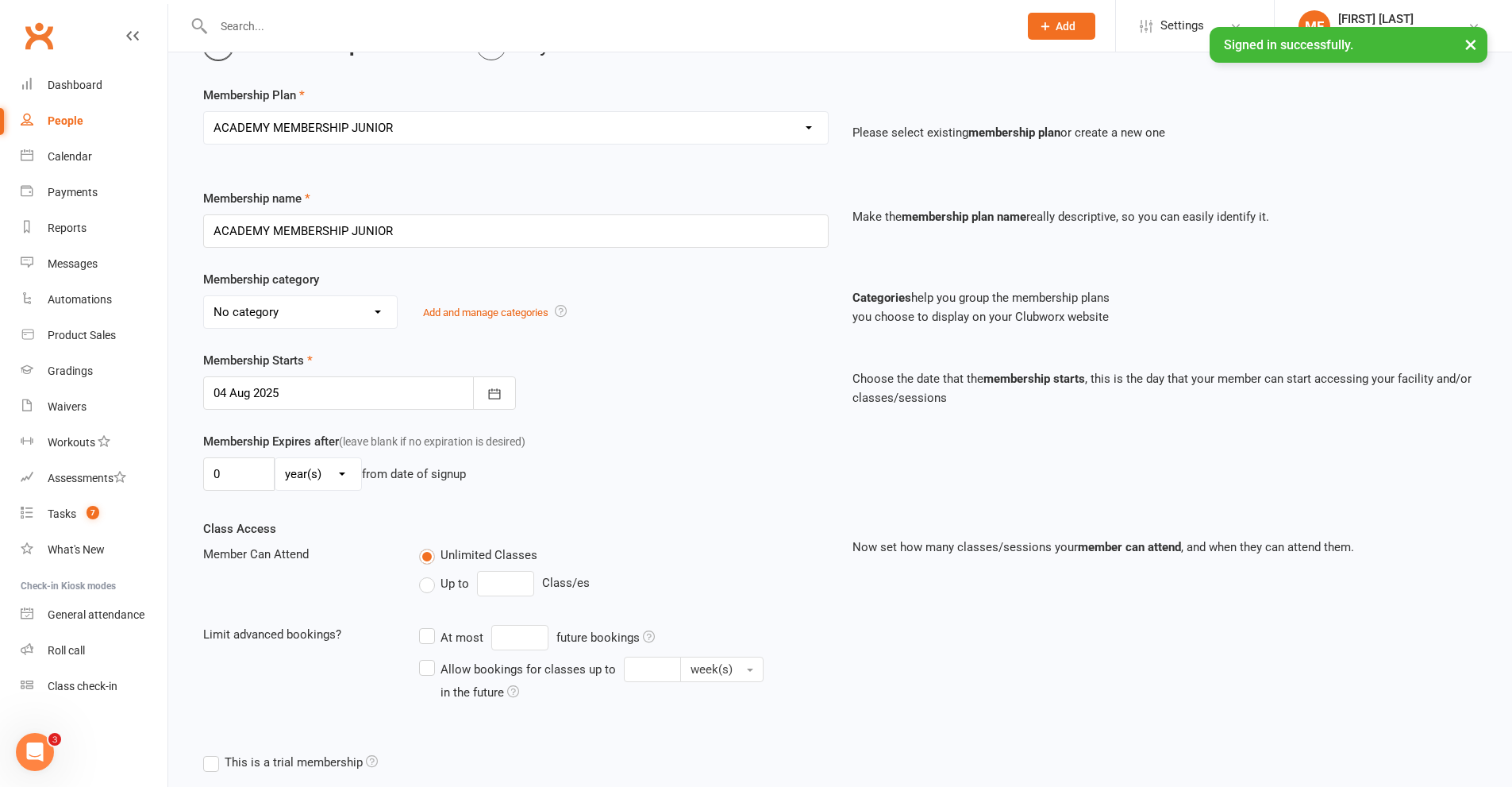 scroll, scrollTop: 253, scrollLeft: 0, axis: vertical 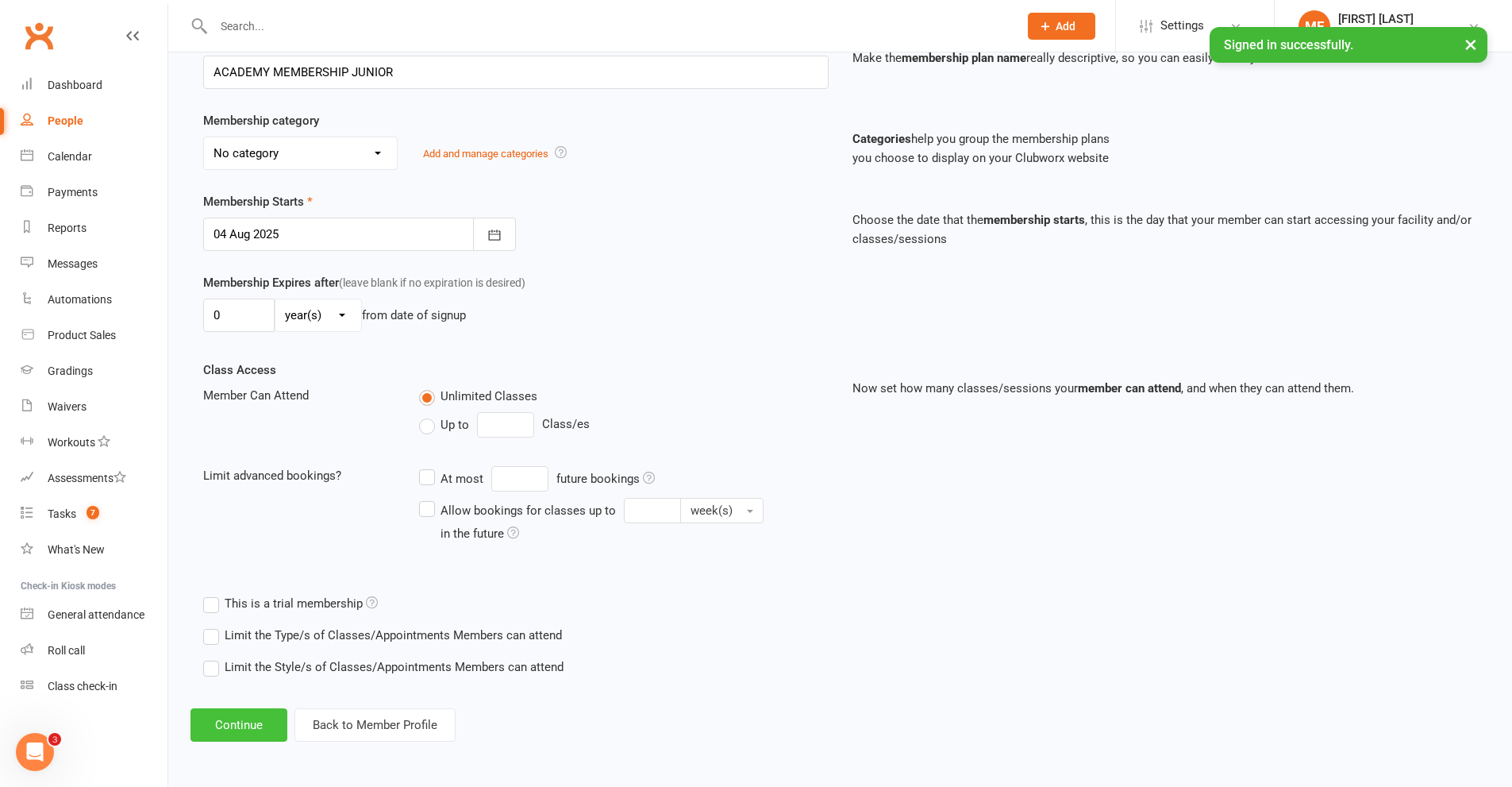 click on "Continue" at bounding box center [239, 725] 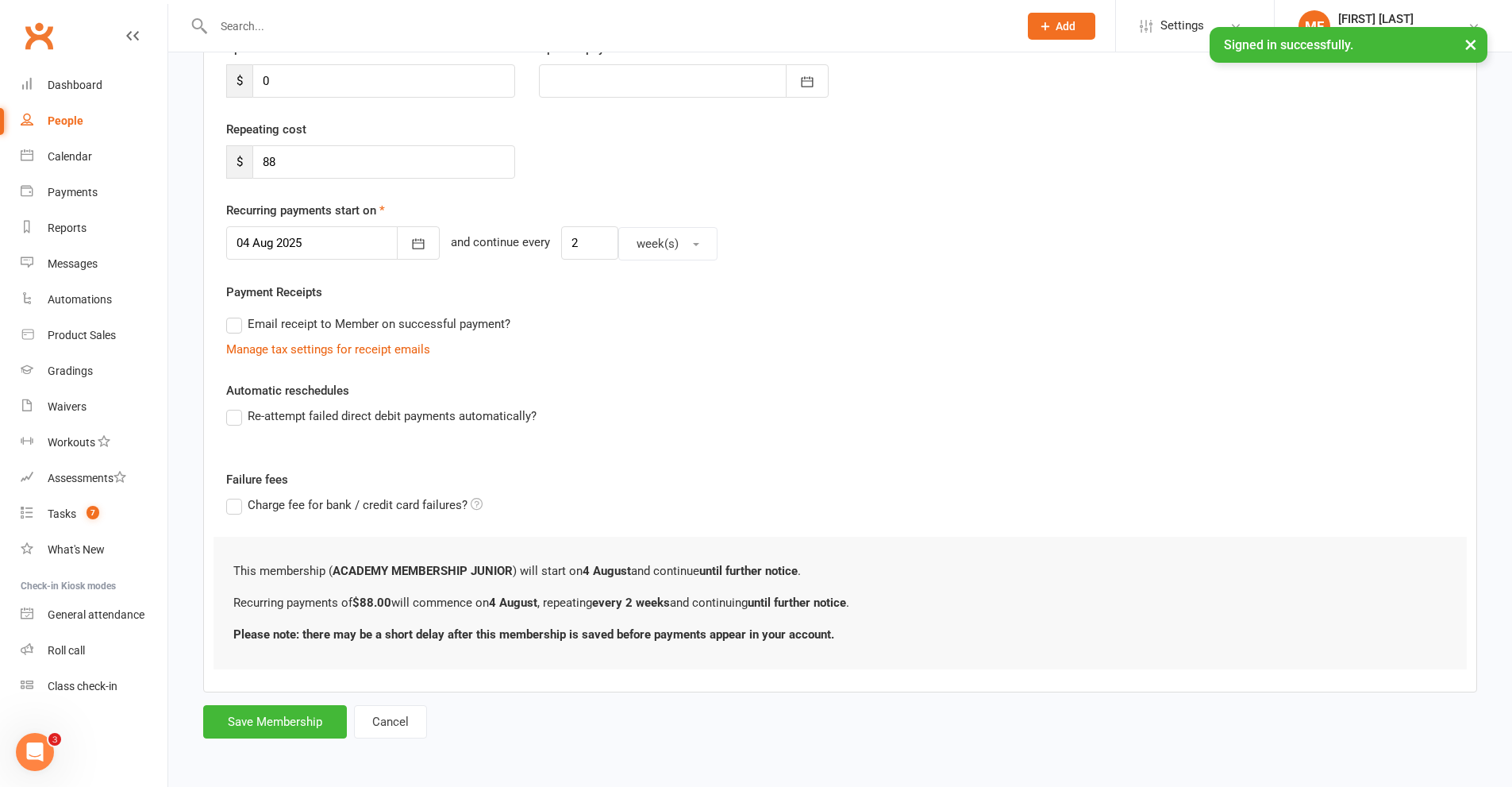 scroll, scrollTop: 0, scrollLeft: 0, axis: both 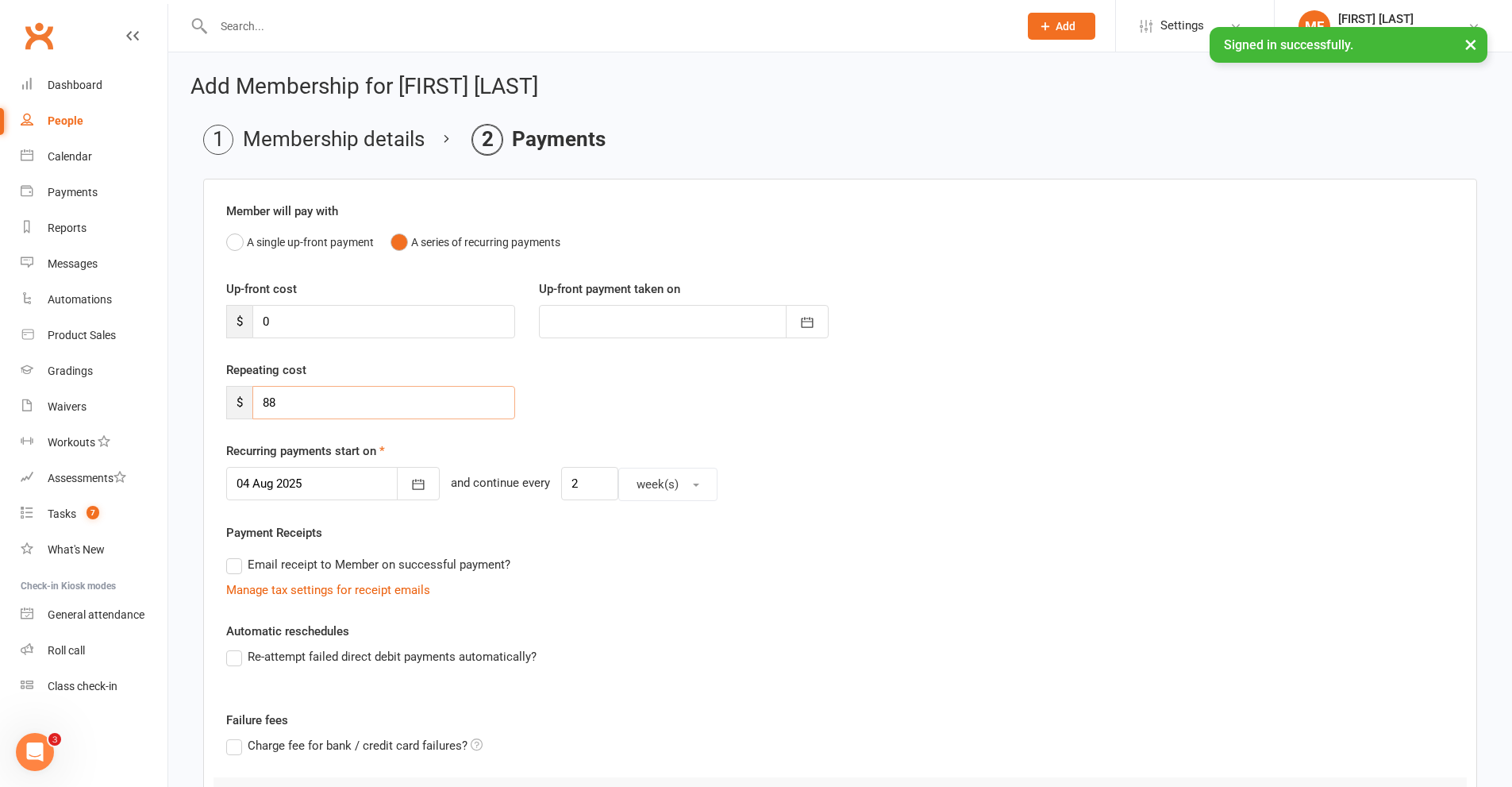 drag, startPoint x: 232, startPoint y: 395, endPoint x: 215, endPoint y: 395, distance: 17 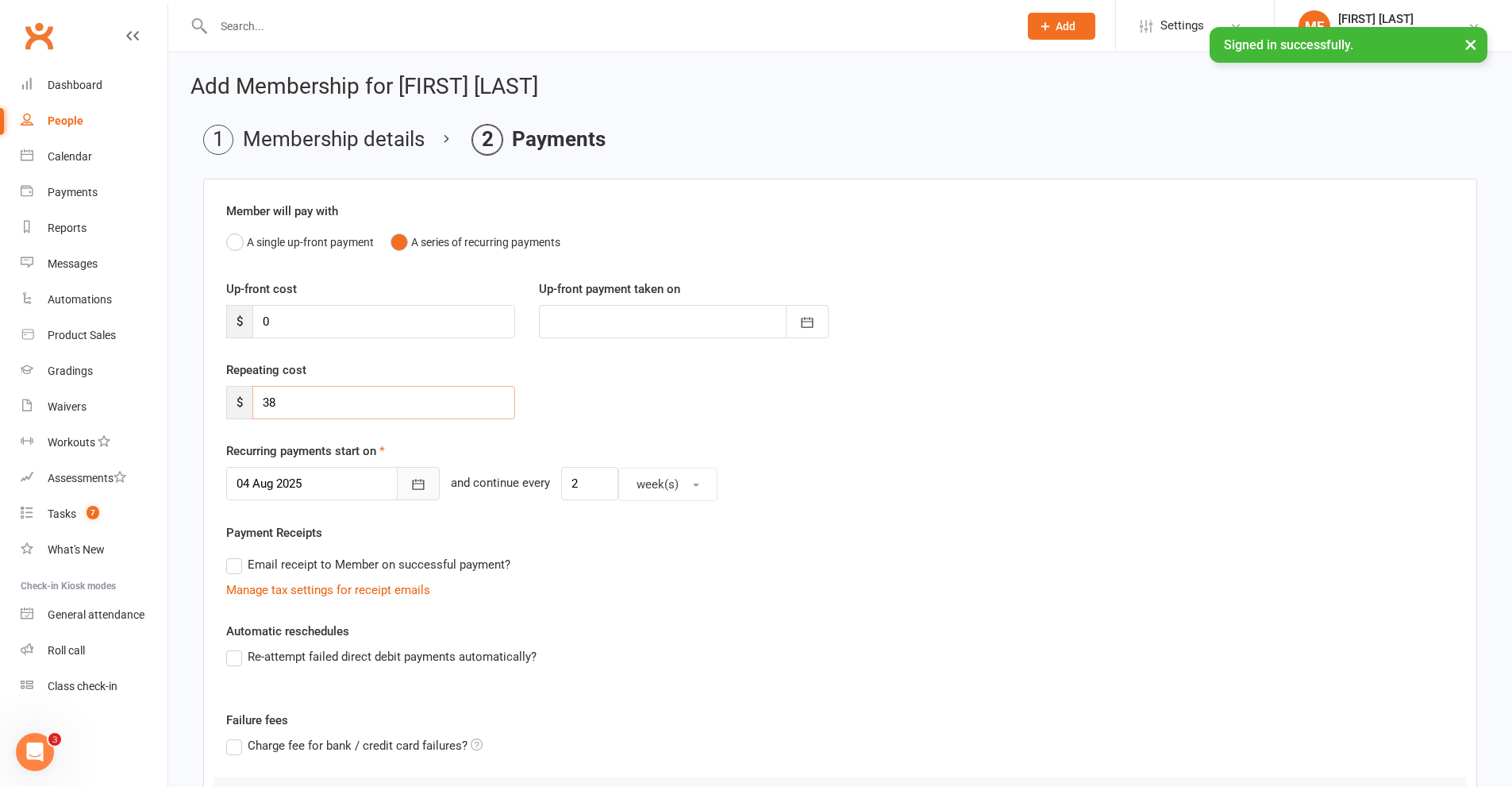 type on "38" 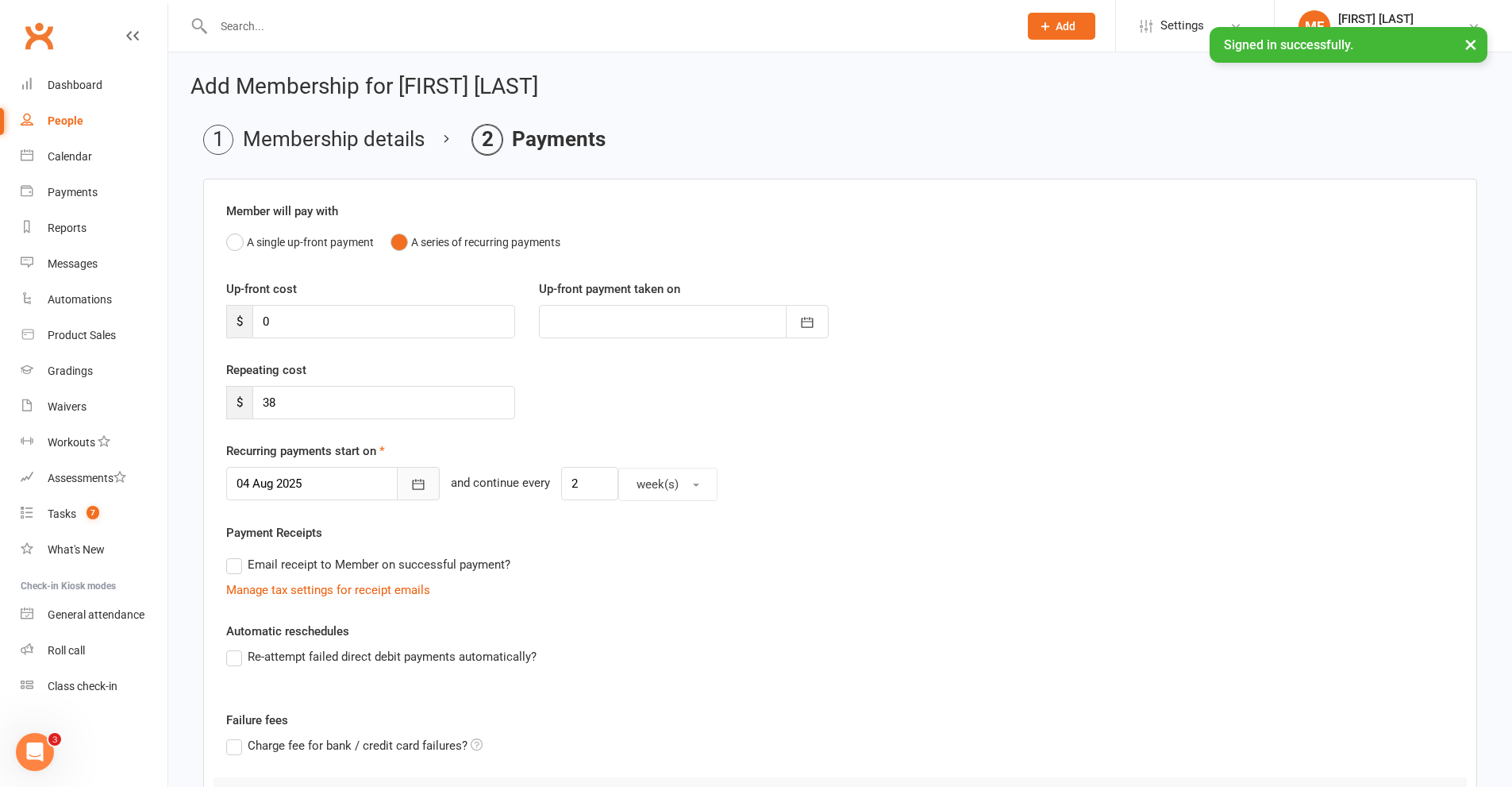 click at bounding box center [418, 484] 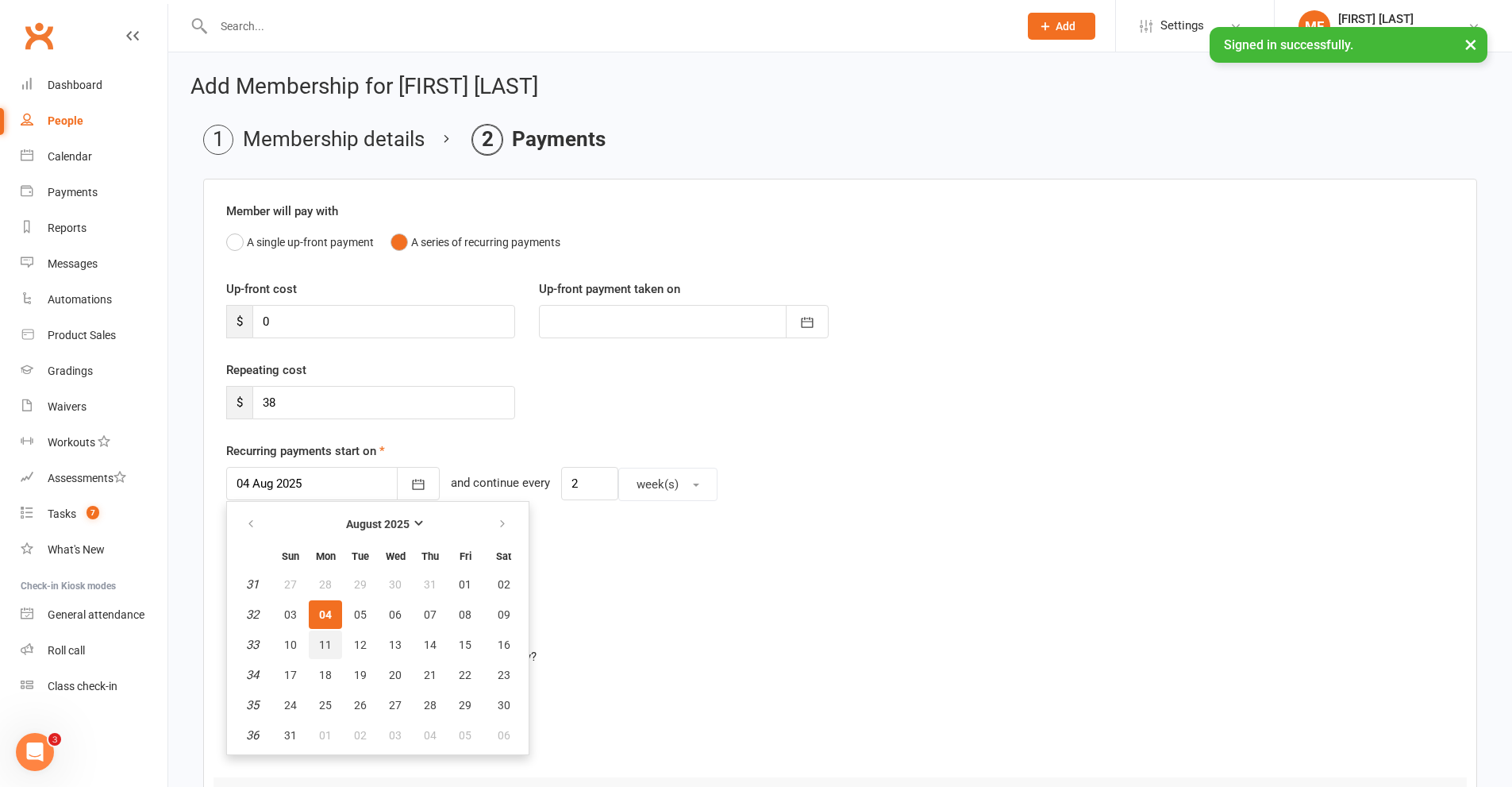 click on "11" at bounding box center (325, 645) 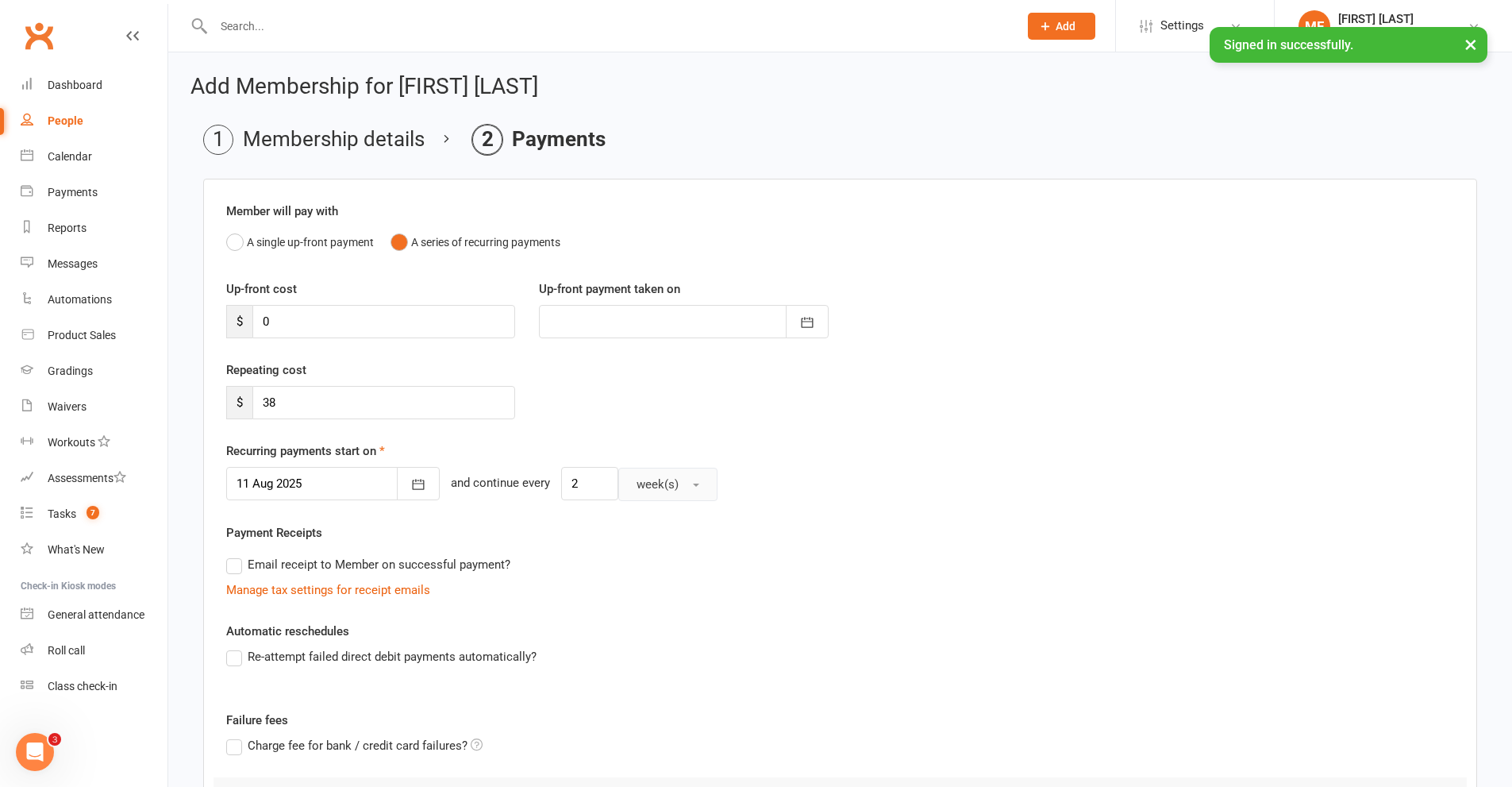 click on "week(s)" at bounding box center [657, 484] 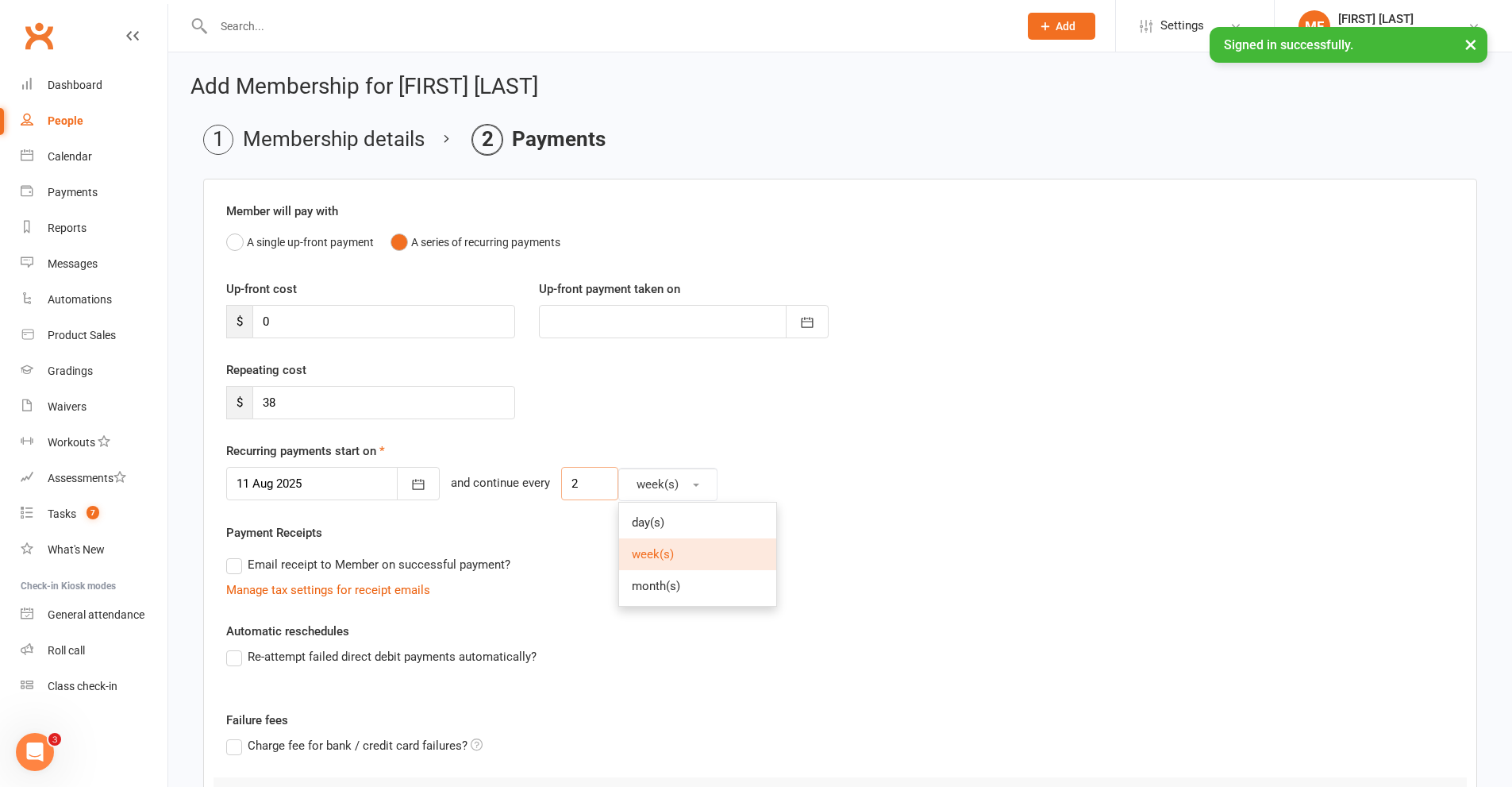 drag, startPoint x: 531, startPoint y: 481, endPoint x: 514, endPoint y: 480, distance: 17.029386 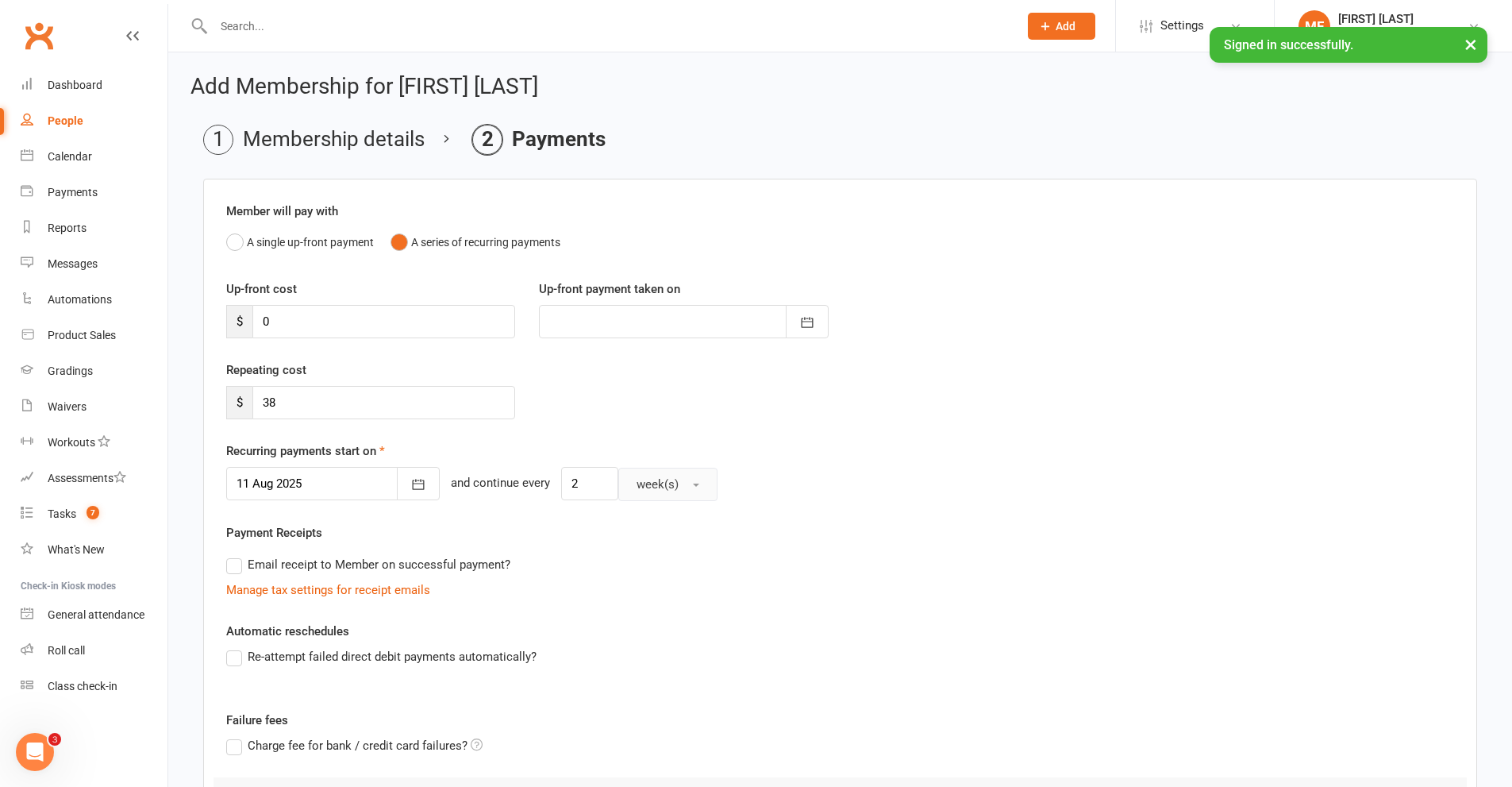 type 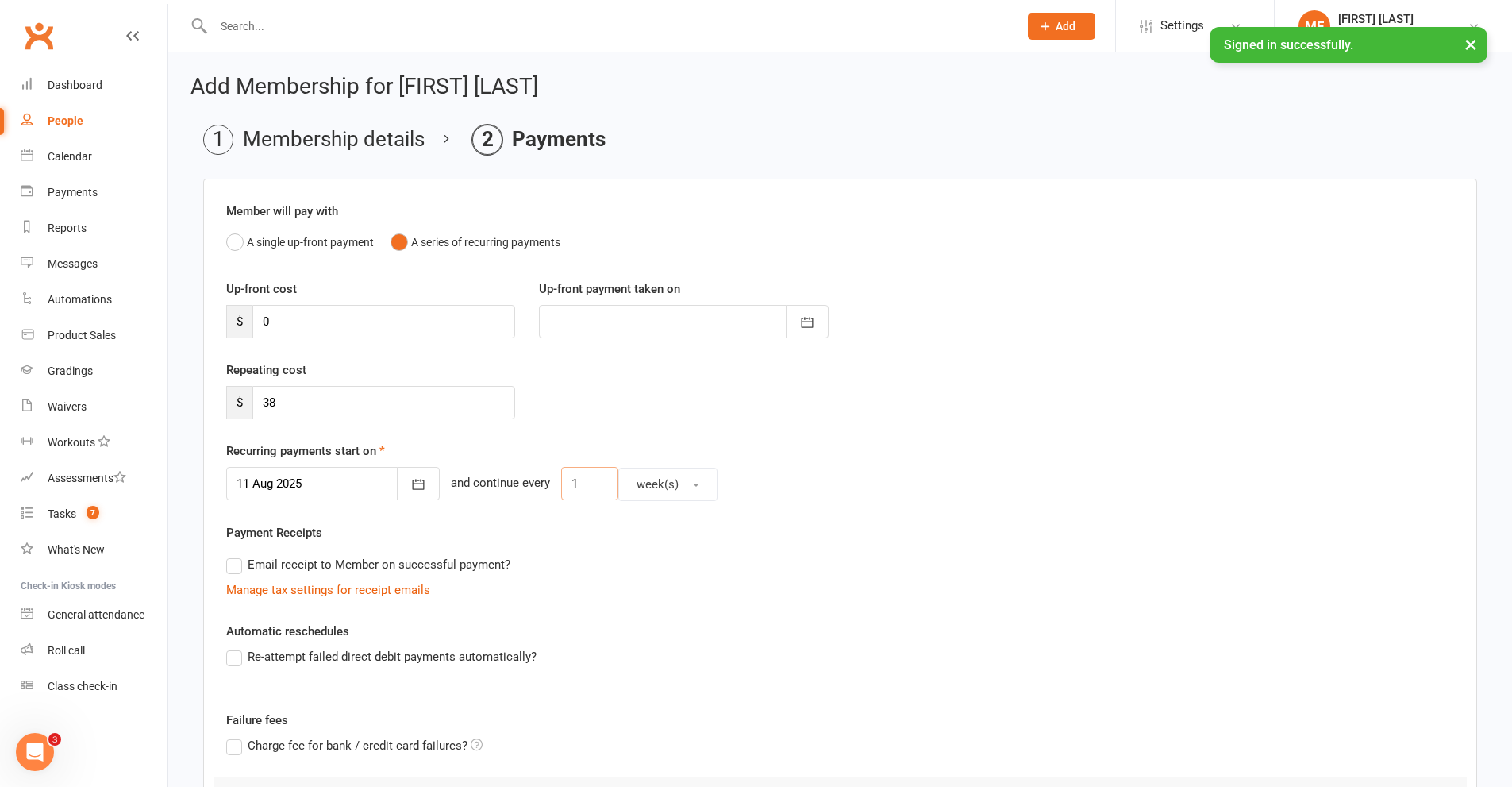 type on "1" 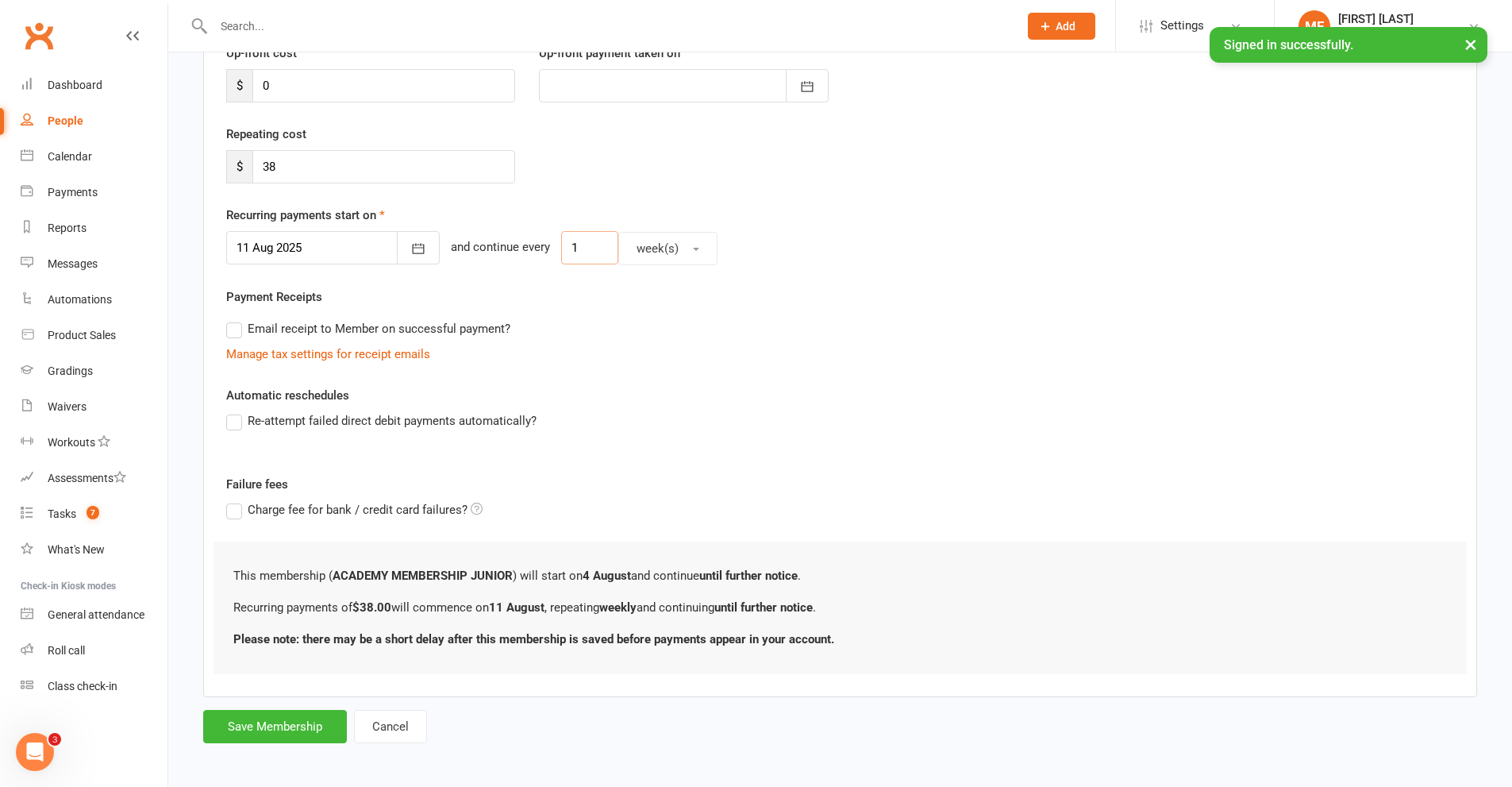 scroll, scrollTop: 241, scrollLeft: 0, axis: vertical 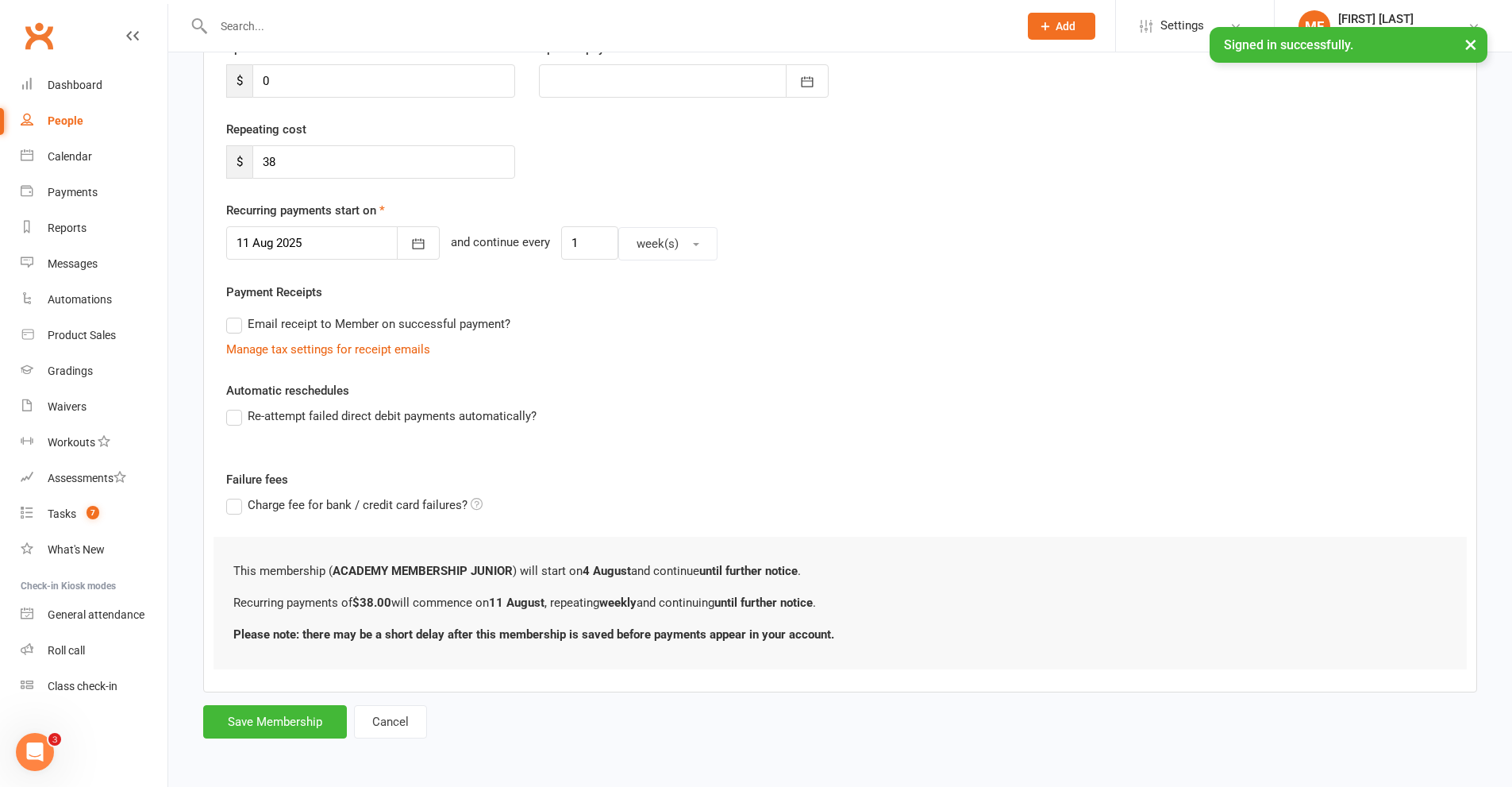 drag, startPoint x: 339, startPoint y: 246, endPoint x: 339, endPoint y: 257, distance: 11 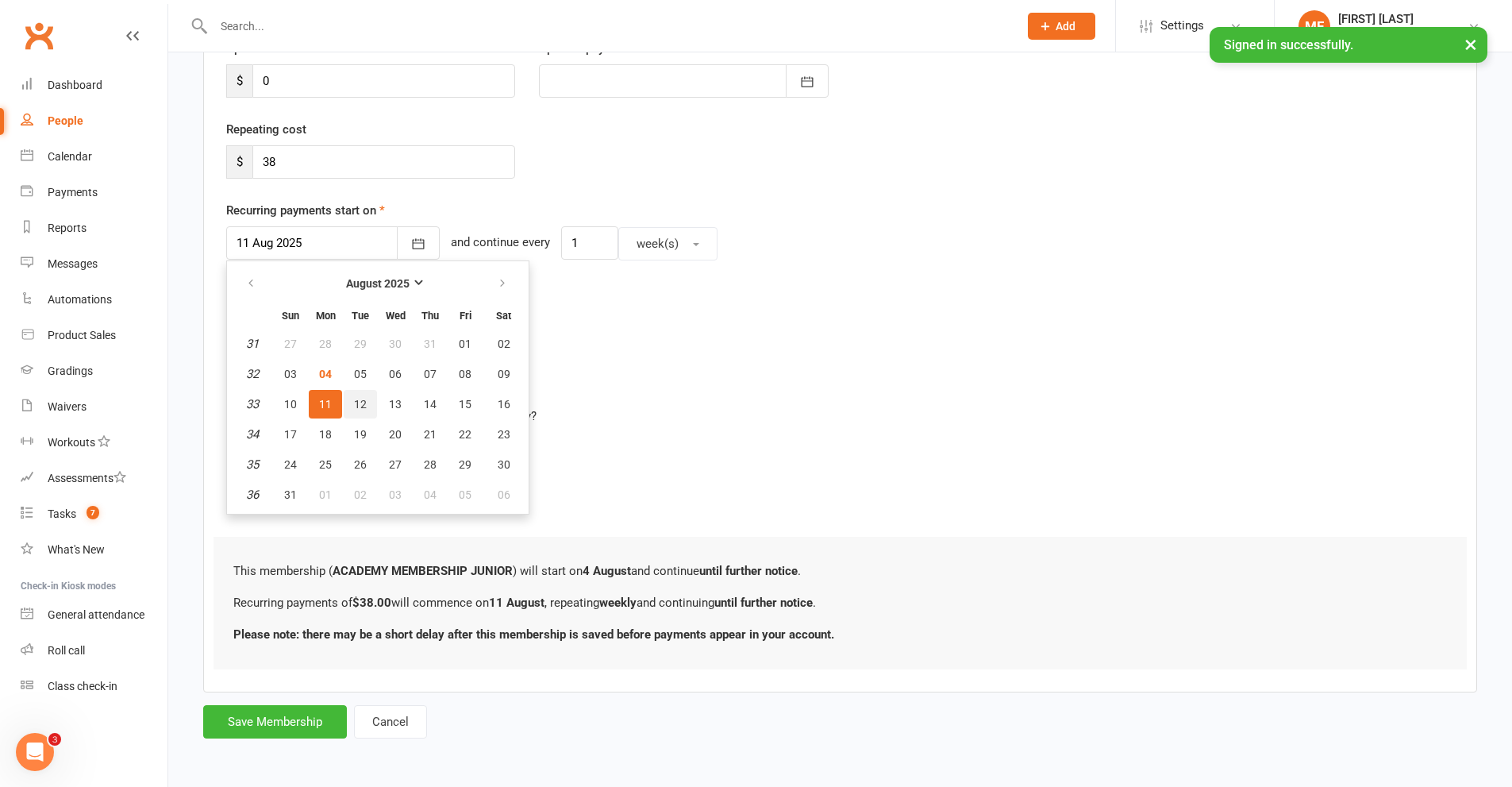 click on "12" at bounding box center (360, 404) 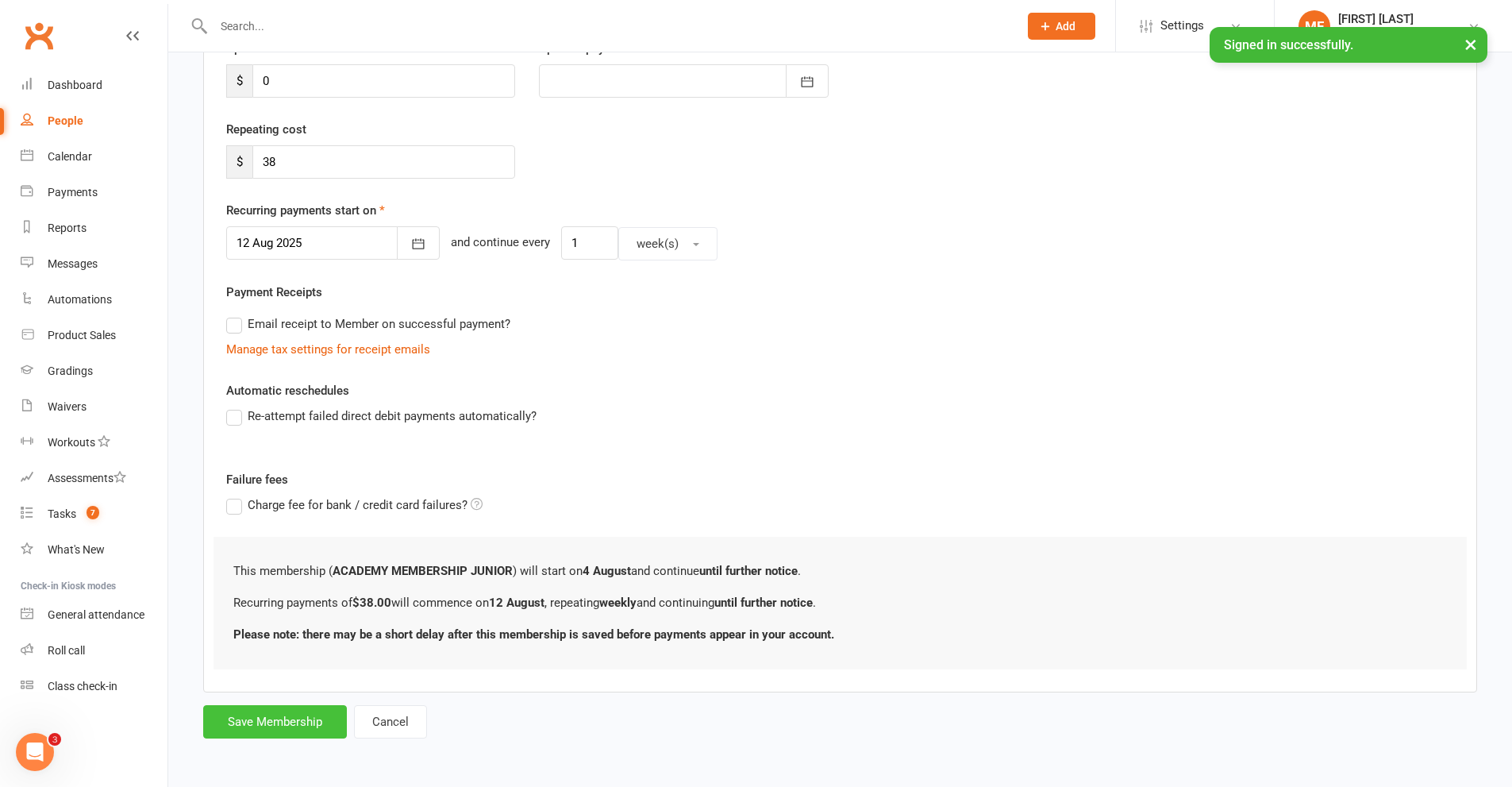 click on "Save Membership" at bounding box center [275, 722] 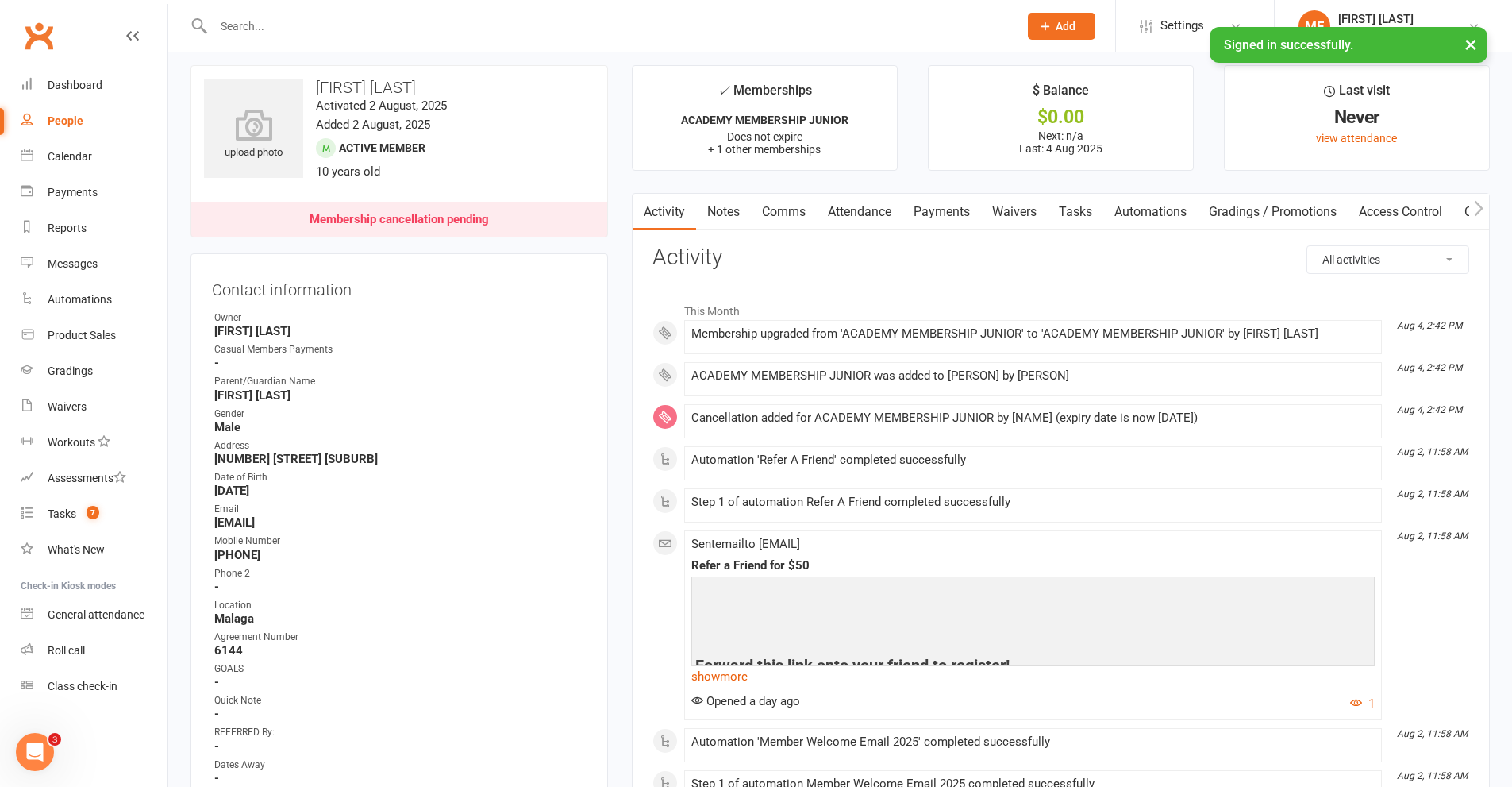 scroll, scrollTop: 0, scrollLeft: 0, axis: both 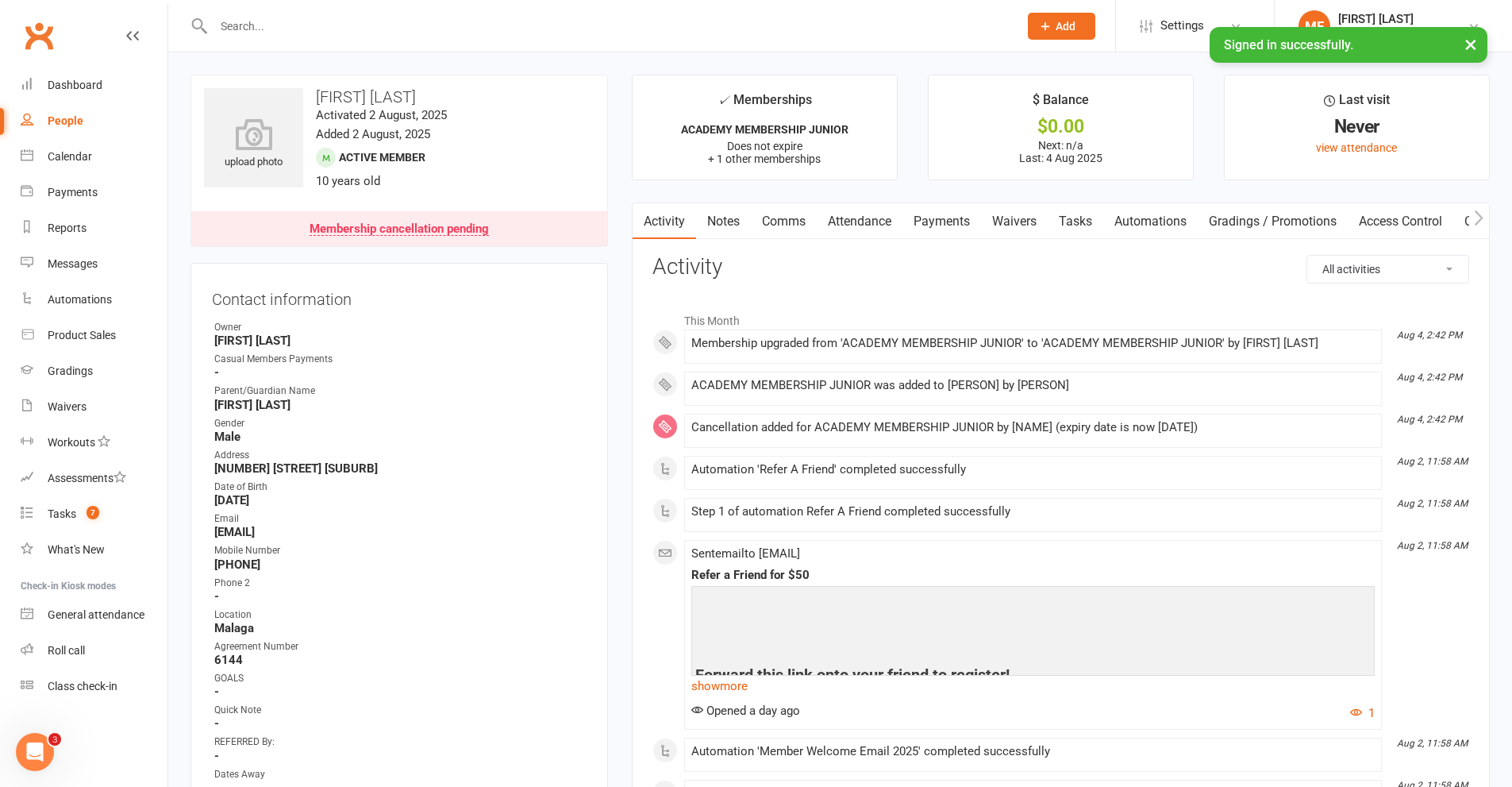 click on "Payments" at bounding box center (941, 222) 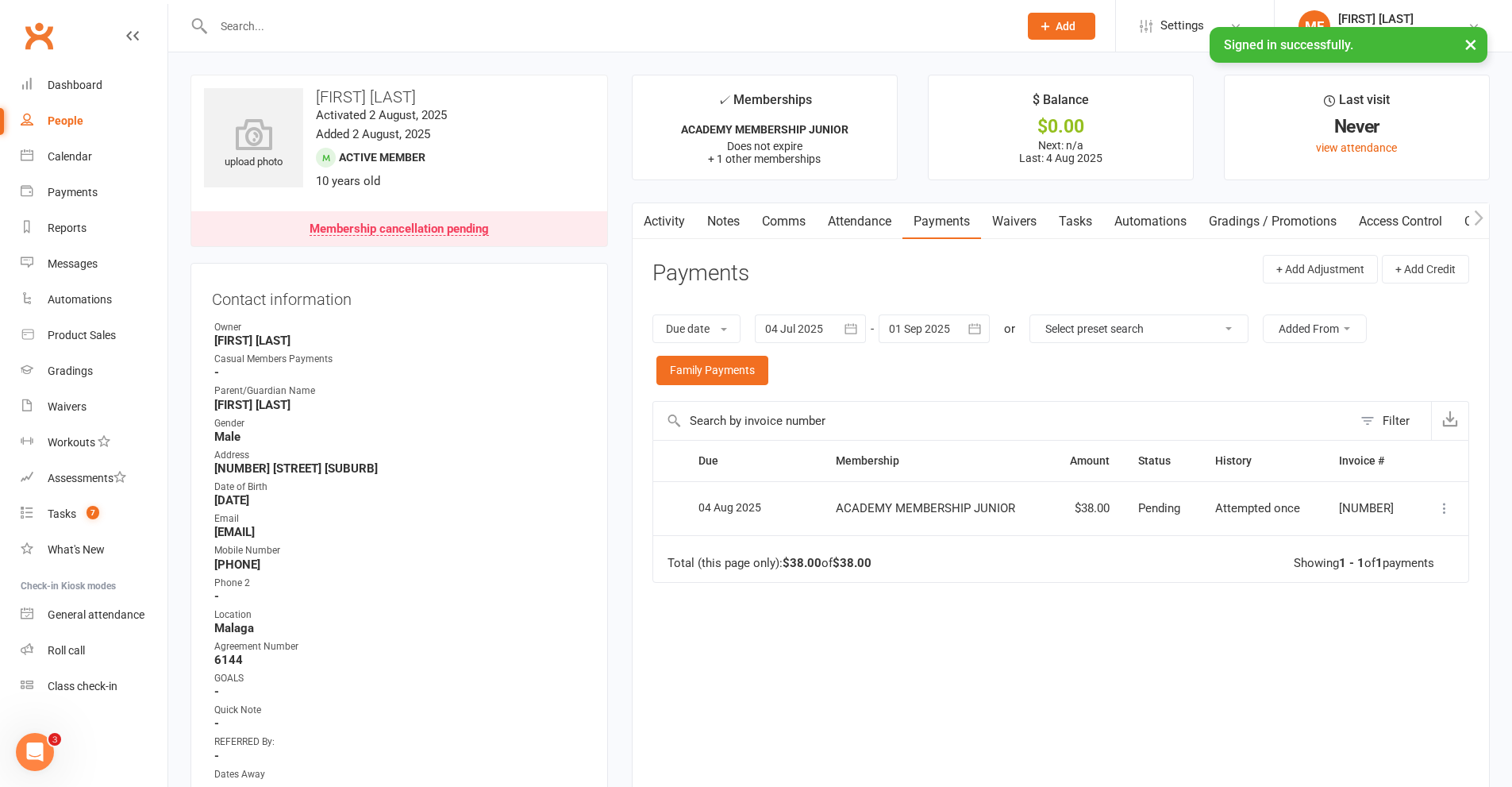 click at bounding box center [934, 329] 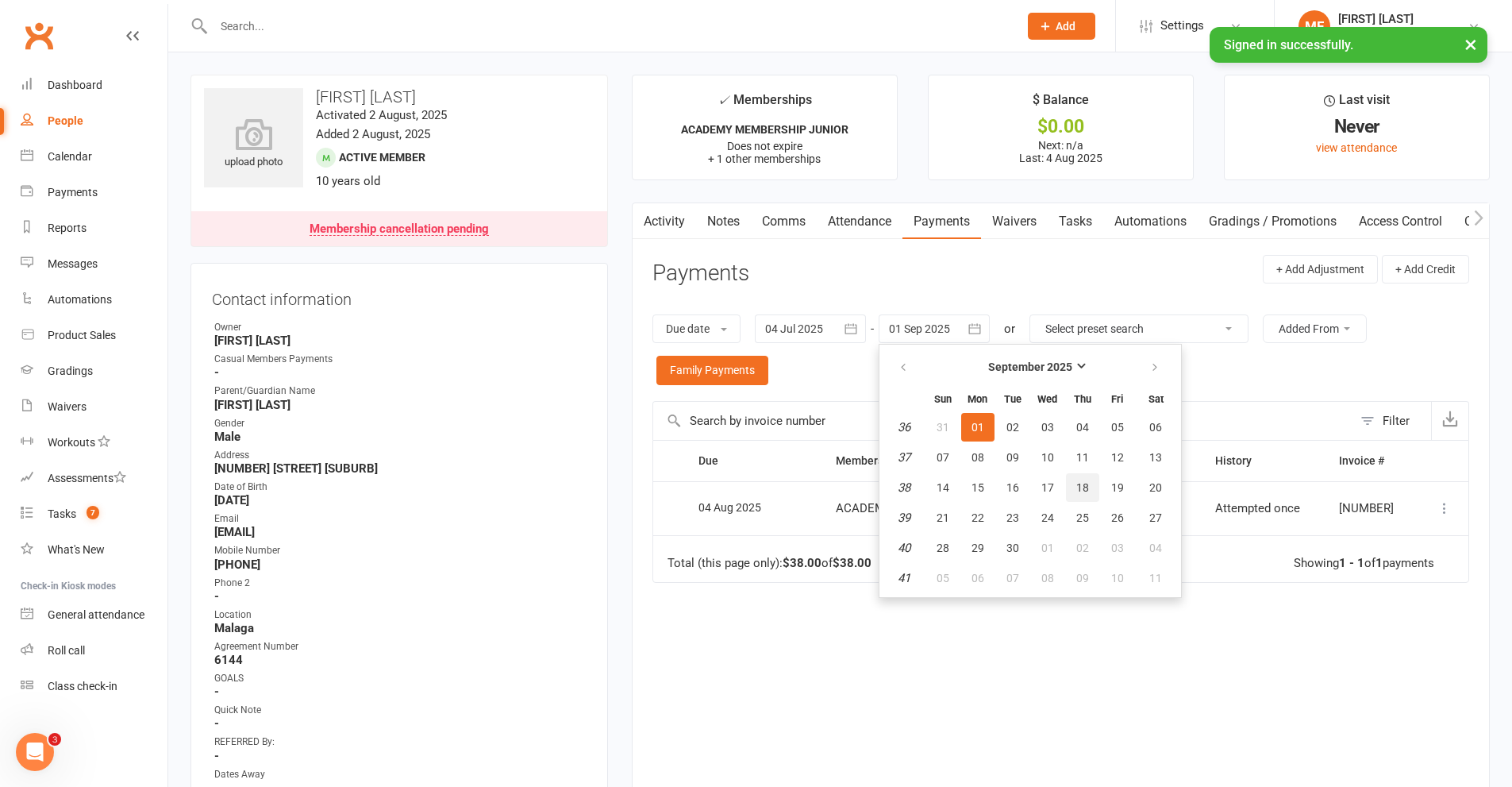 click on "18" at bounding box center (1083, 488) 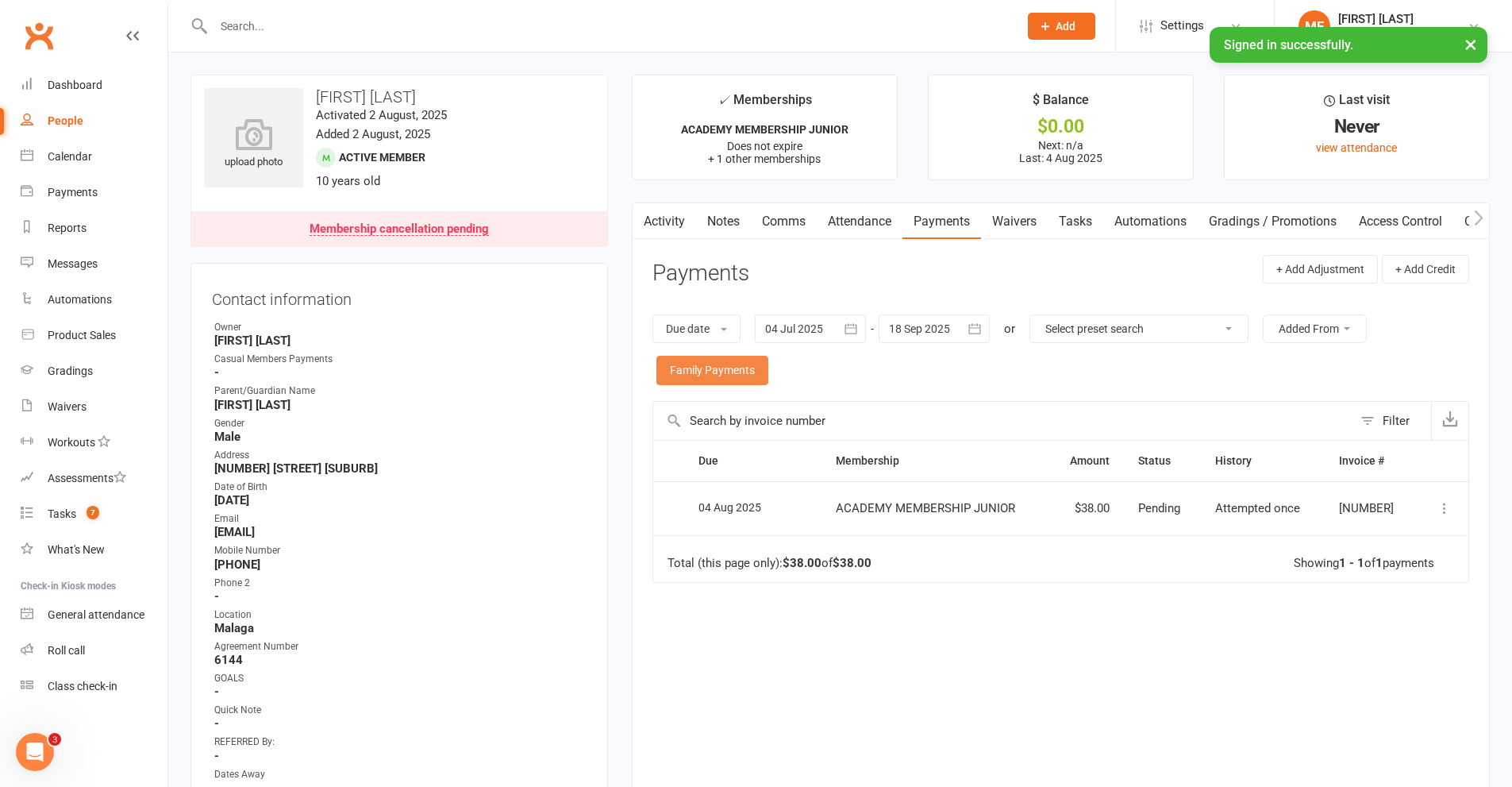 click on "Family Payments" at bounding box center [712, 370] 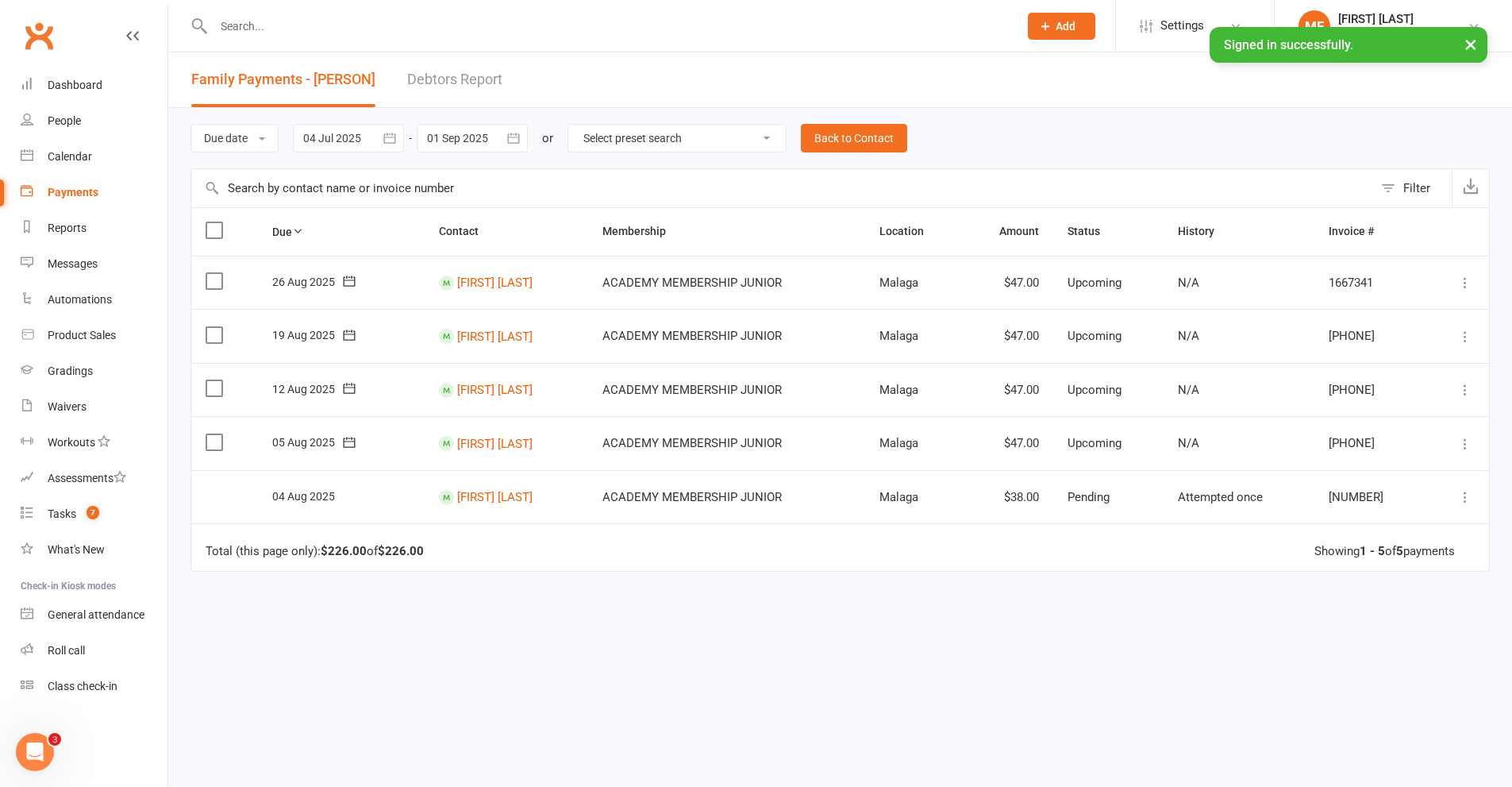 click at bounding box center [514, 138] 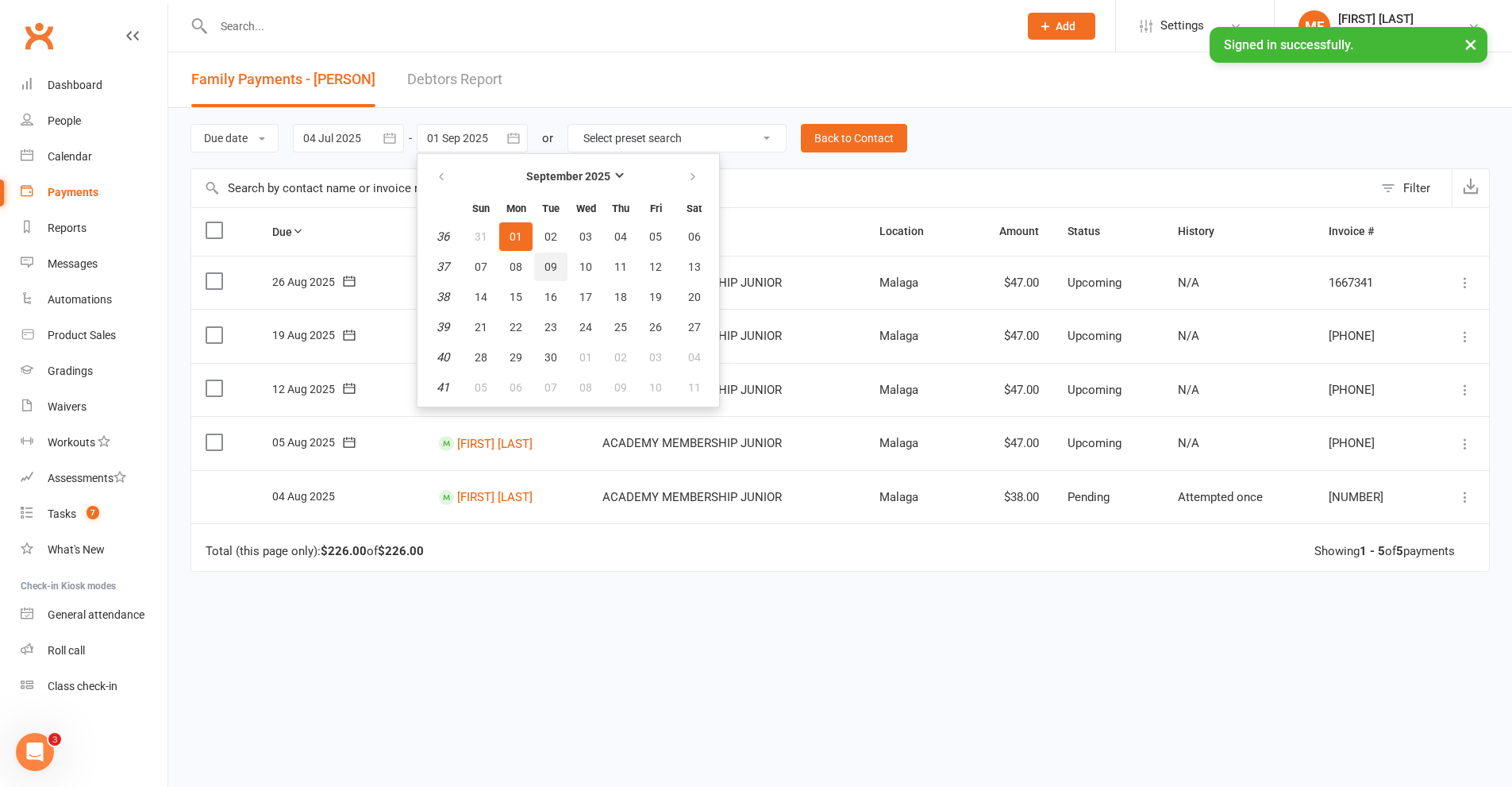 click on "09" at bounding box center (551, 267) 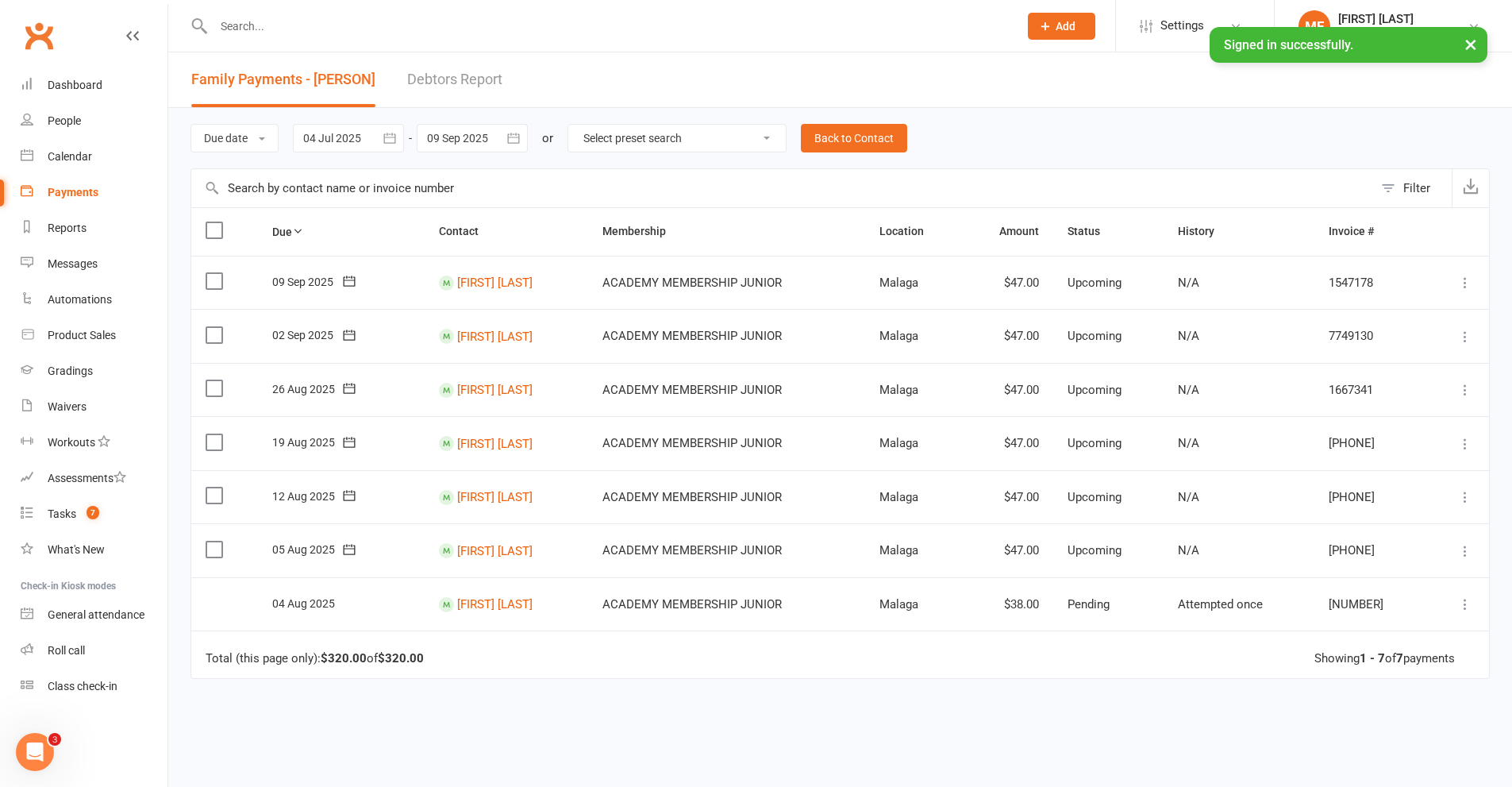 click at bounding box center (472, 138) 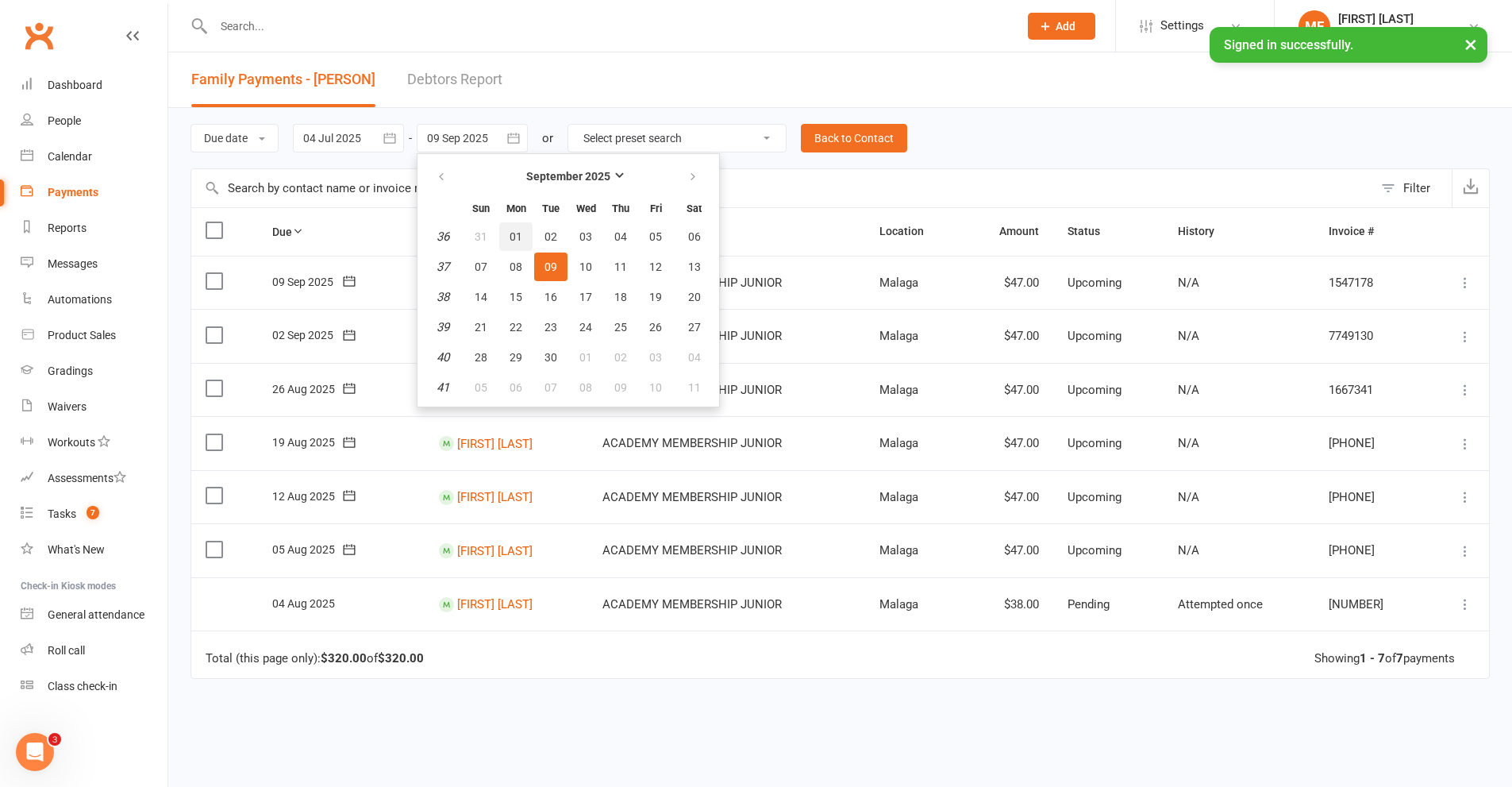 click on "01" at bounding box center [516, 237] 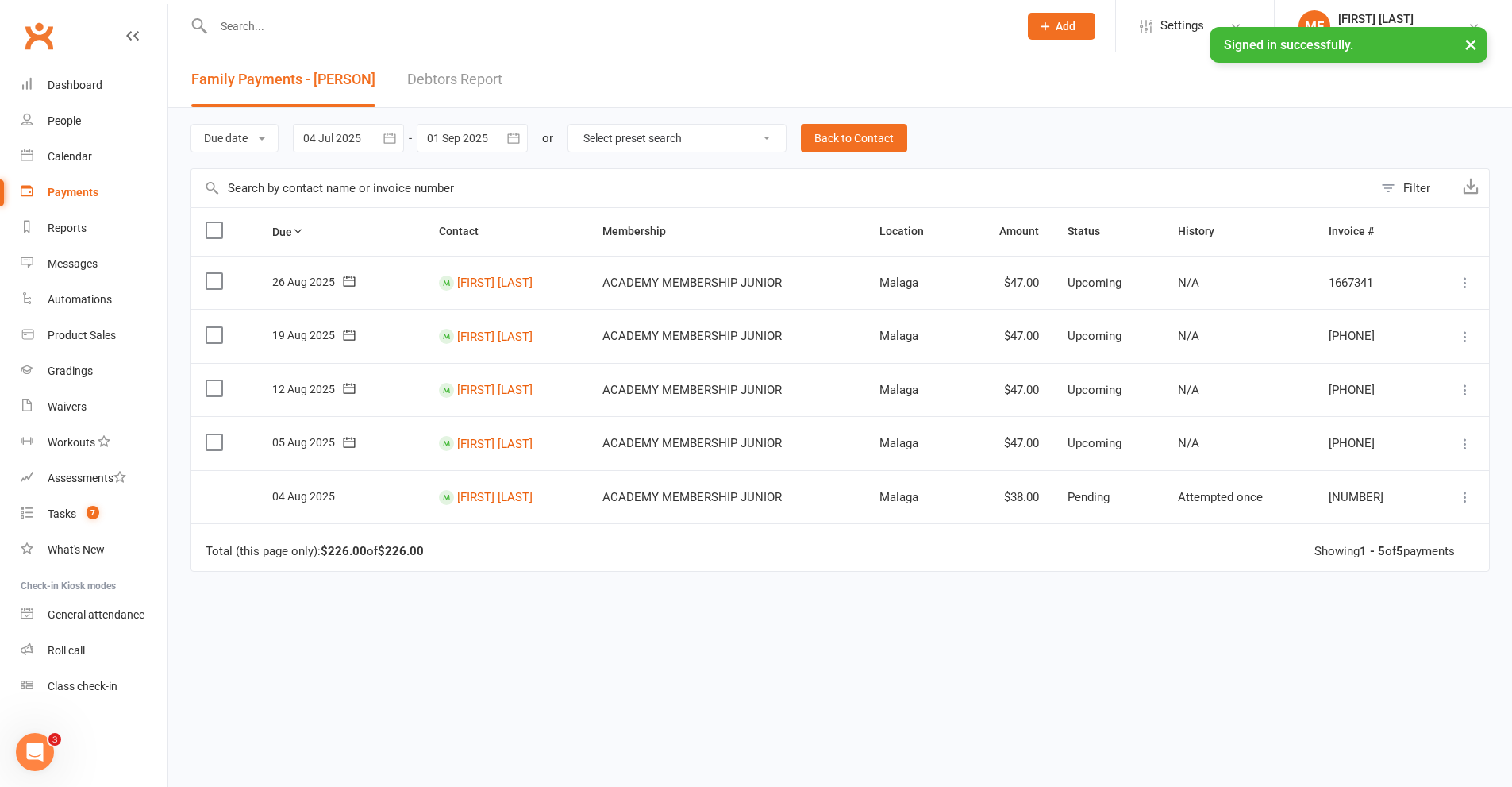 click at bounding box center (472, 138) 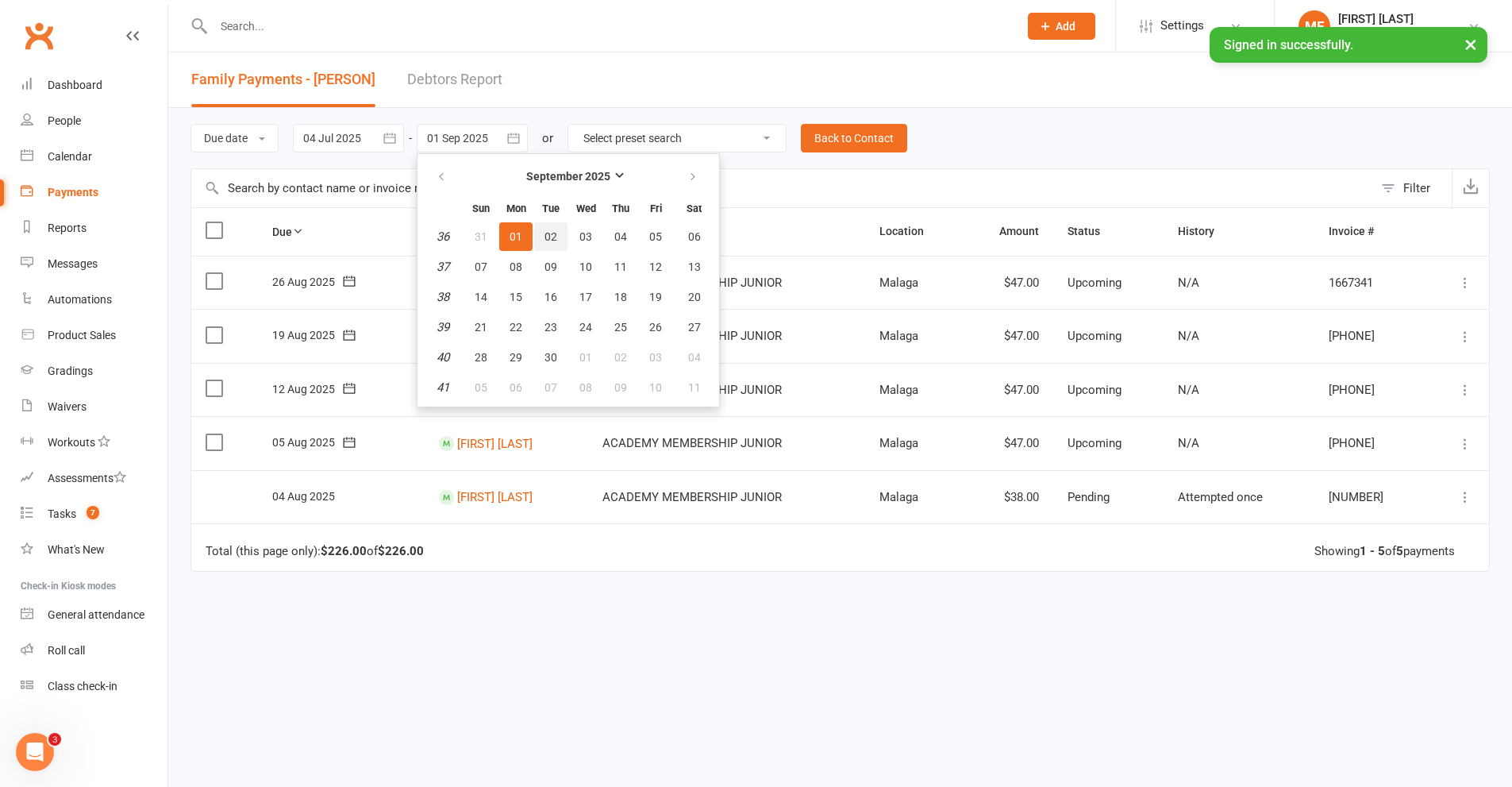 click on "02" at bounding box center (551, 237) 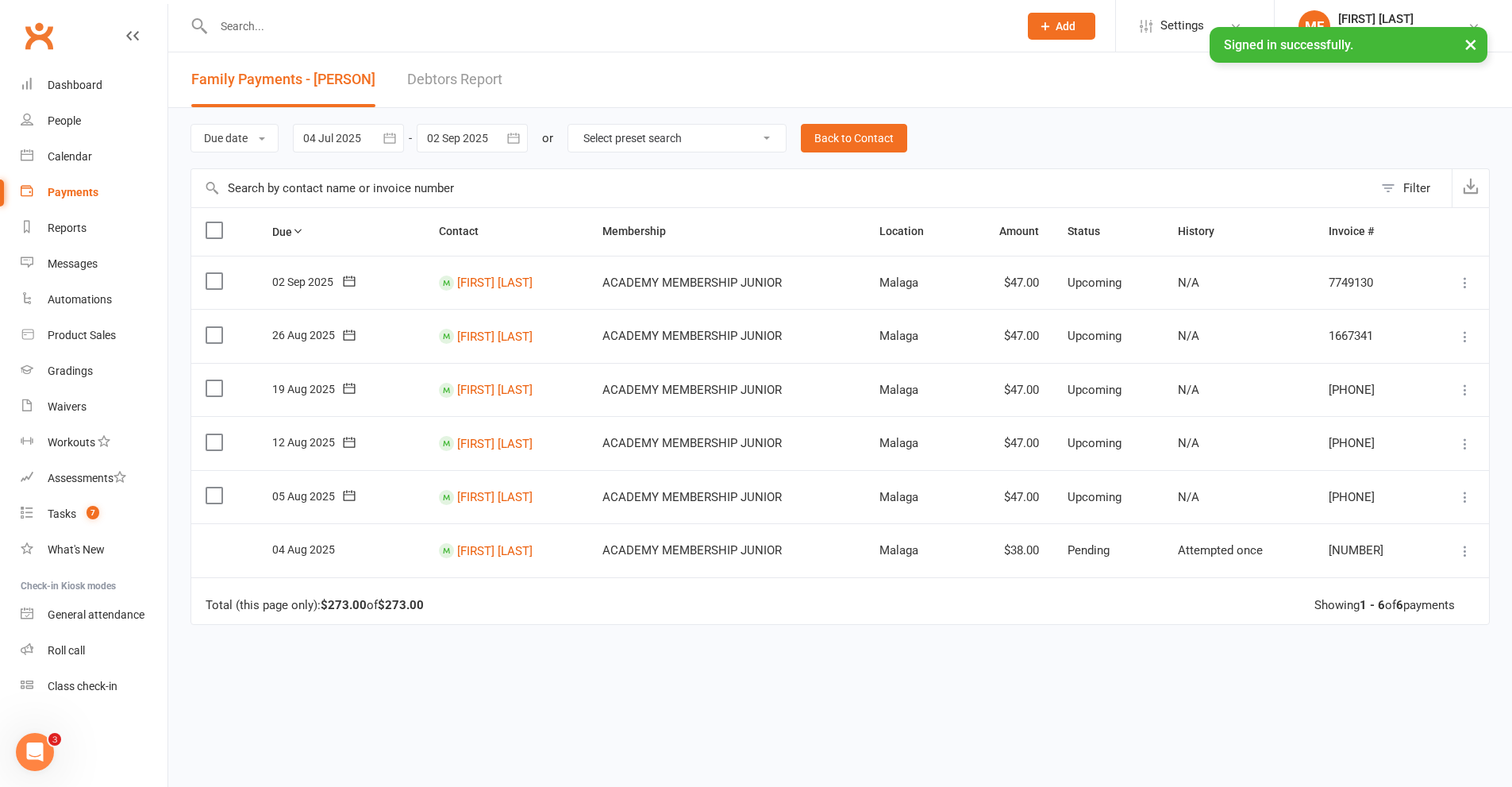 drag, startPoint x: 492, startPoint y: 145, endPoint x: 492, endPoint y: 209, distance: 64 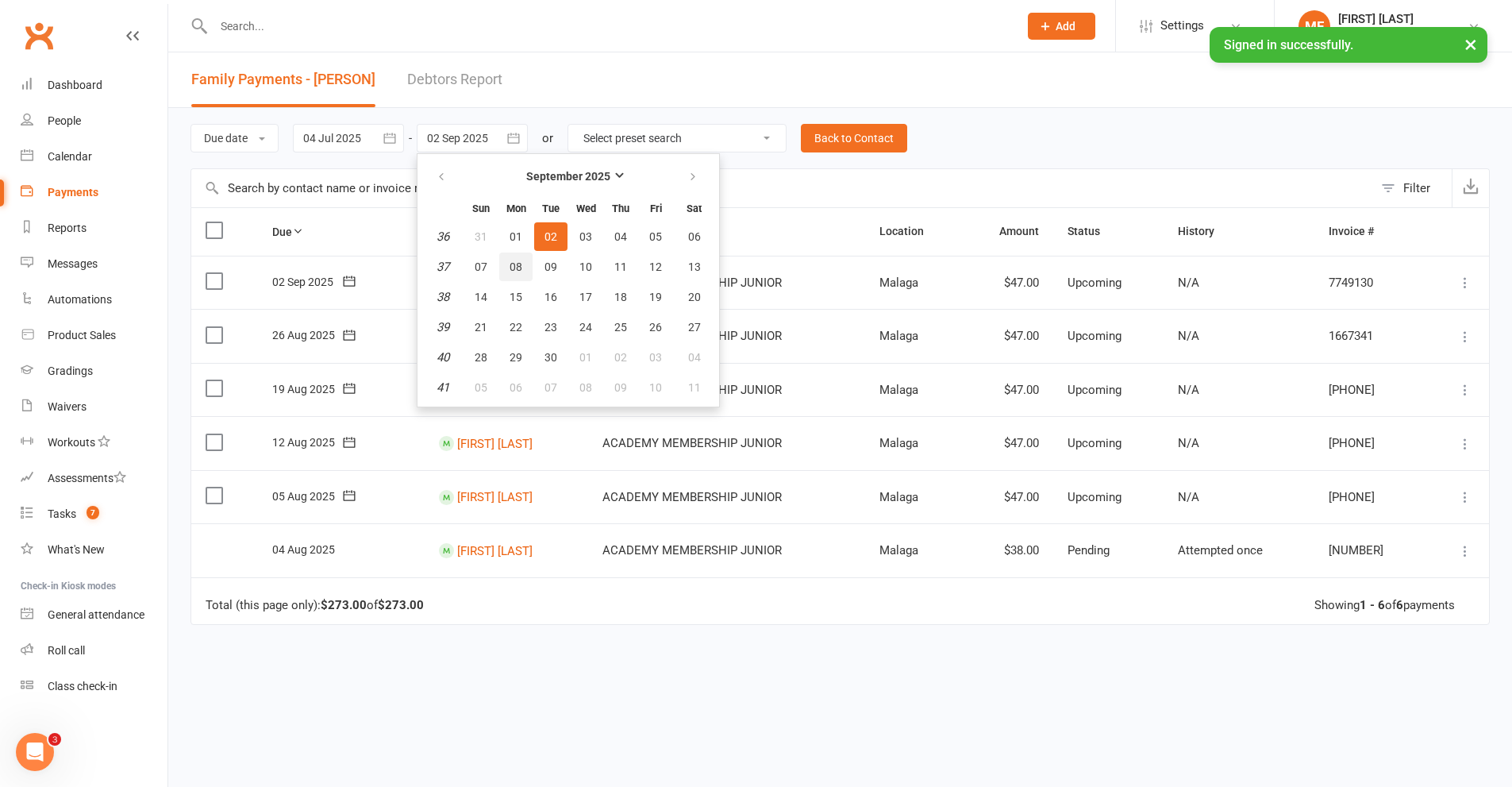 click on "08" at bounding box center [516, 267] 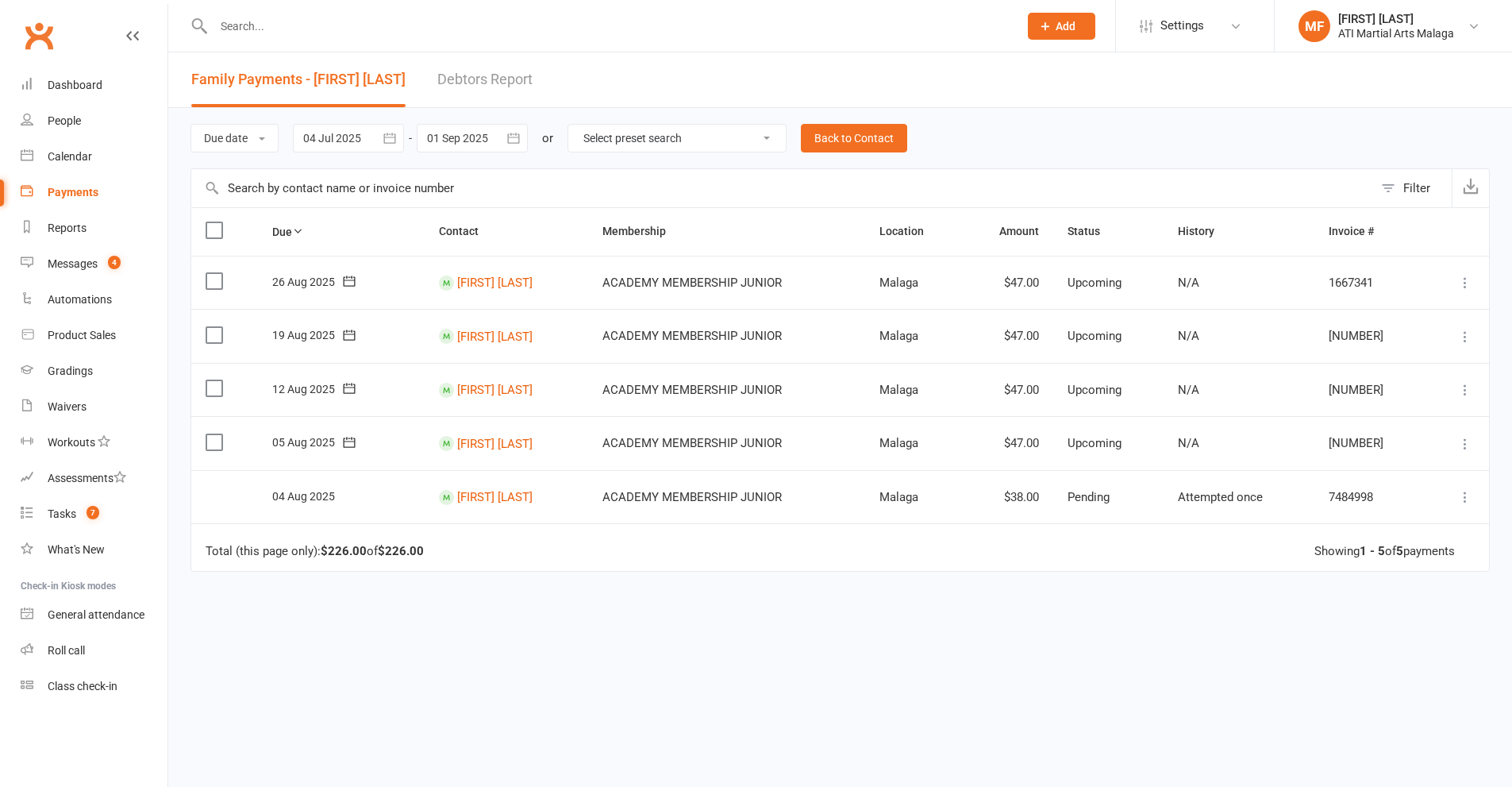 scroll, scrollTop: 0, scrollLeft: 0, axis: both 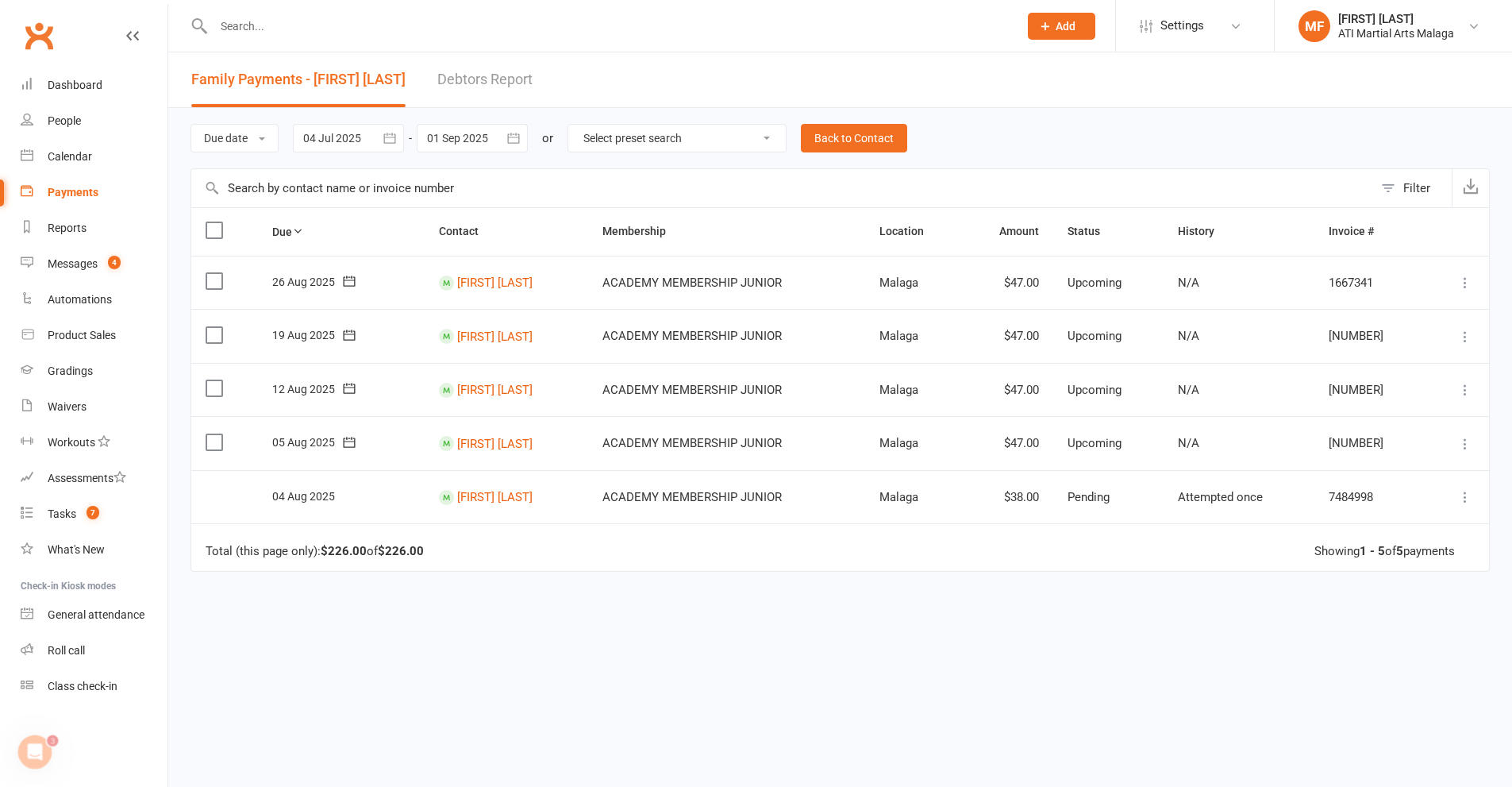 click at bounding box center [472, 138] 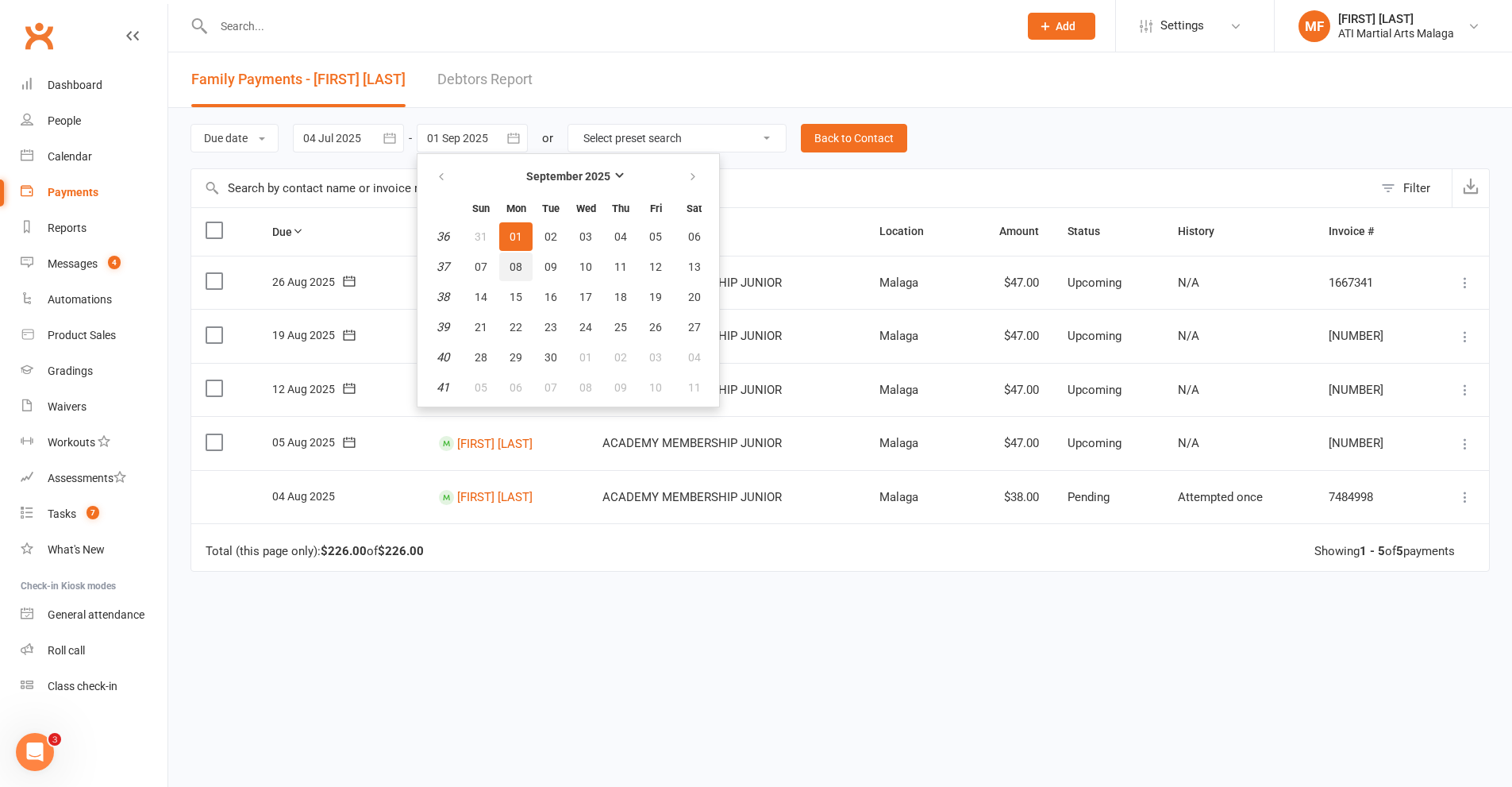 click on "08" at bounding box center (516, 267) 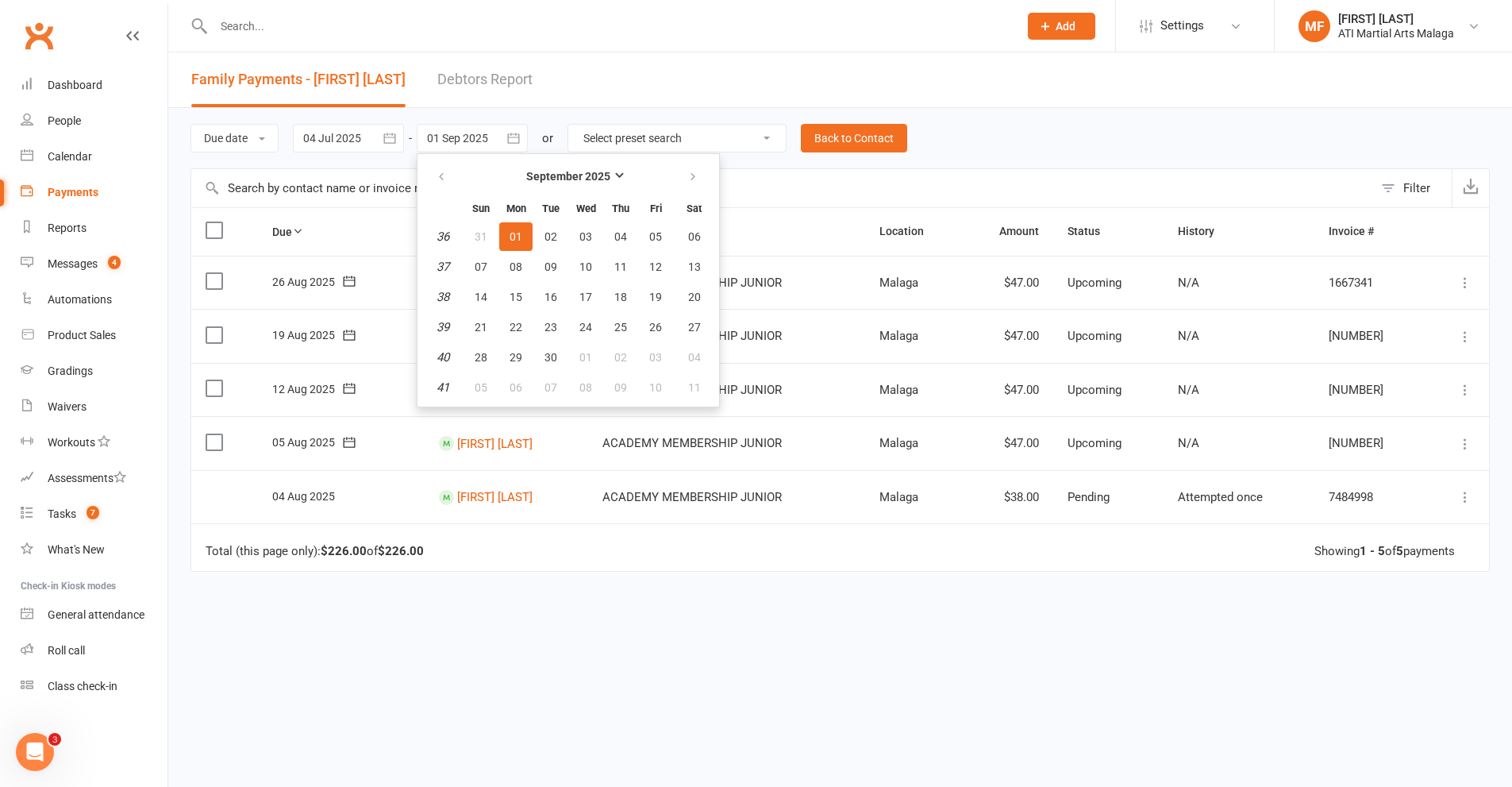 type on "08 Sep 2025" 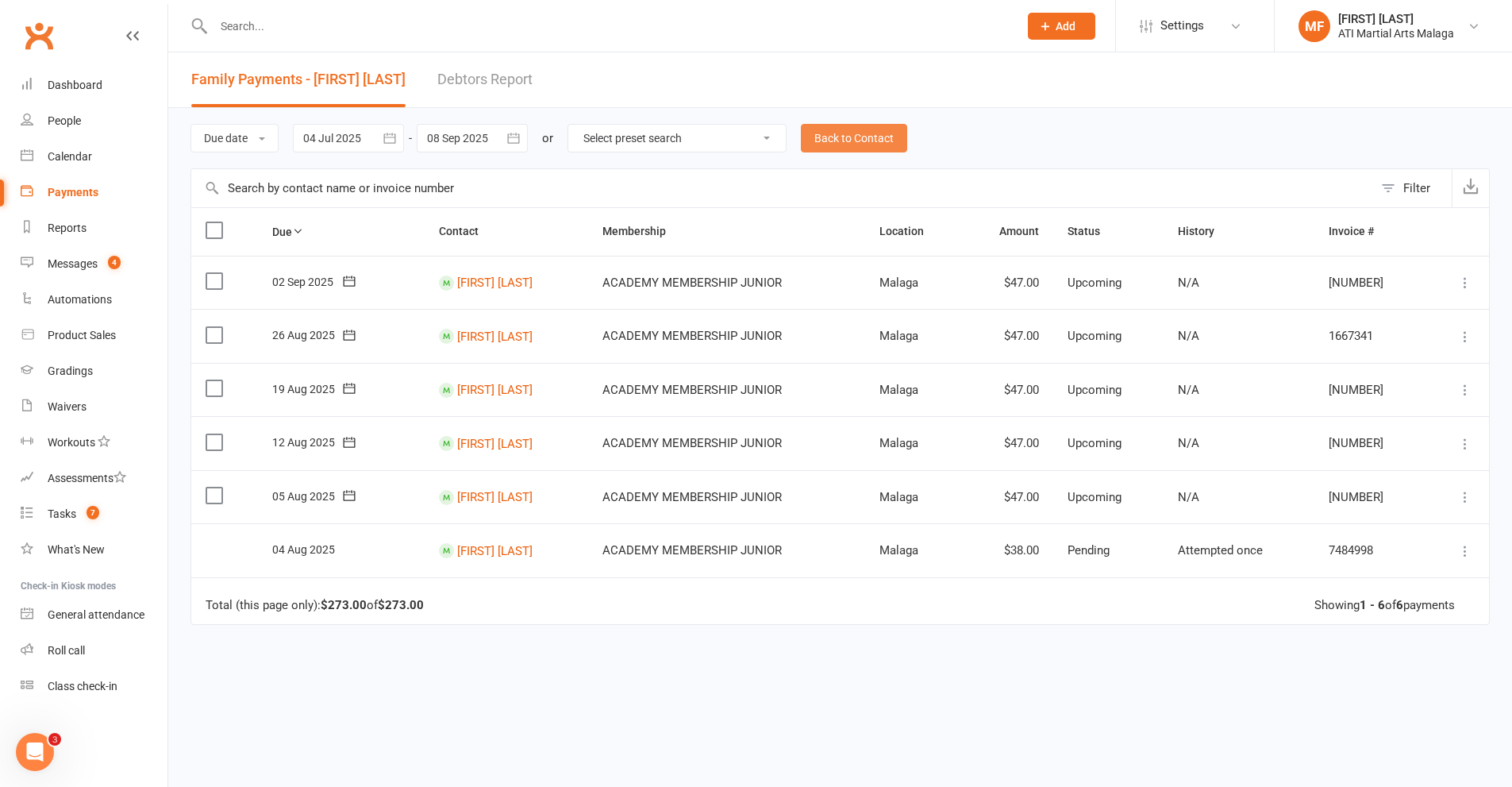 drag, startPoint x: 849, startPoint y: 138, endPoint x: 807, endPoint y: 195, distance: 70.80254 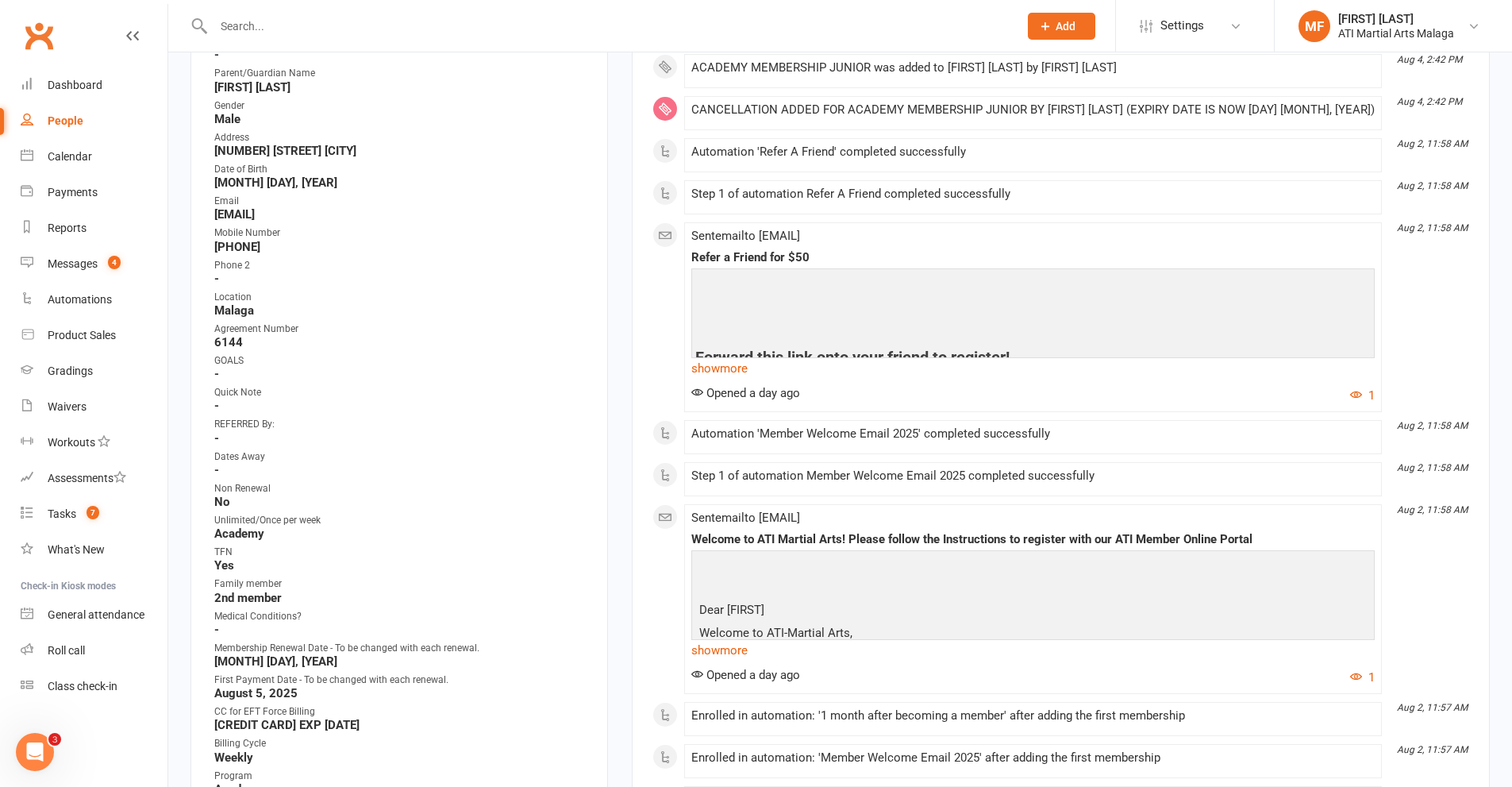 scroll, scrollTop: 0, scrollLeft: 0, axis: both 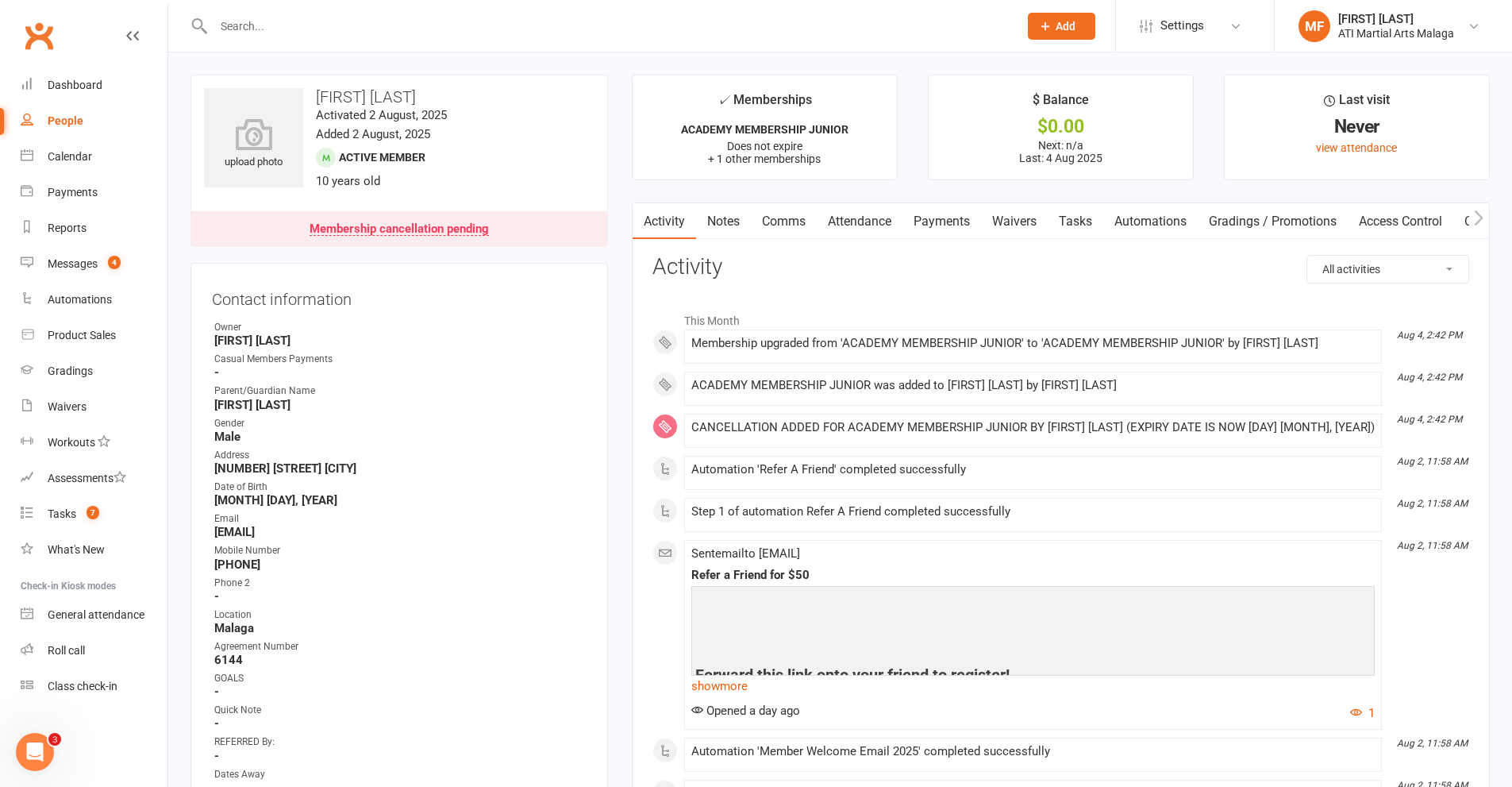 click on "Payments" at bounding box center (941, 222) 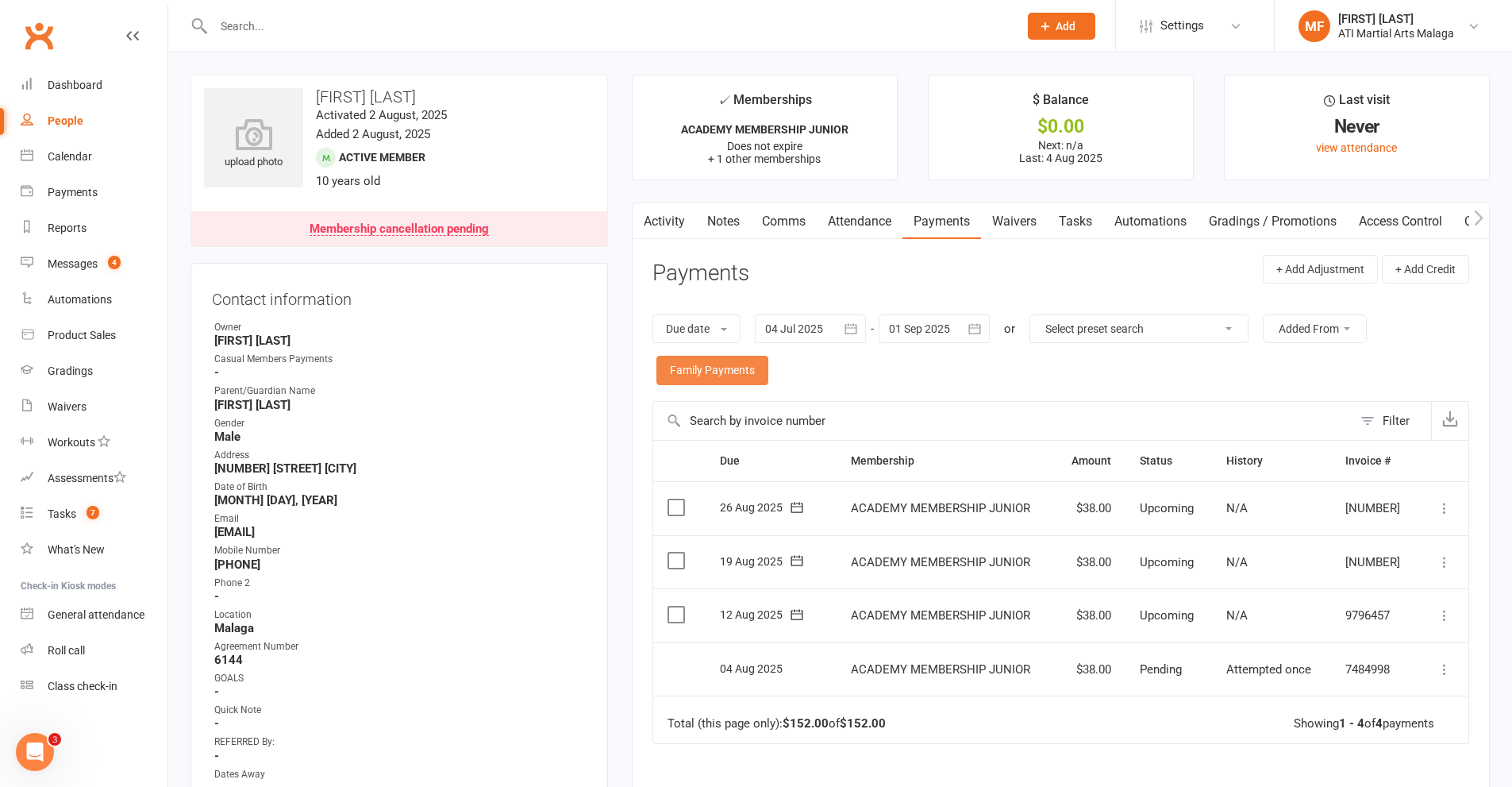 click on "Family Payments" at bounding box center (712, 370) 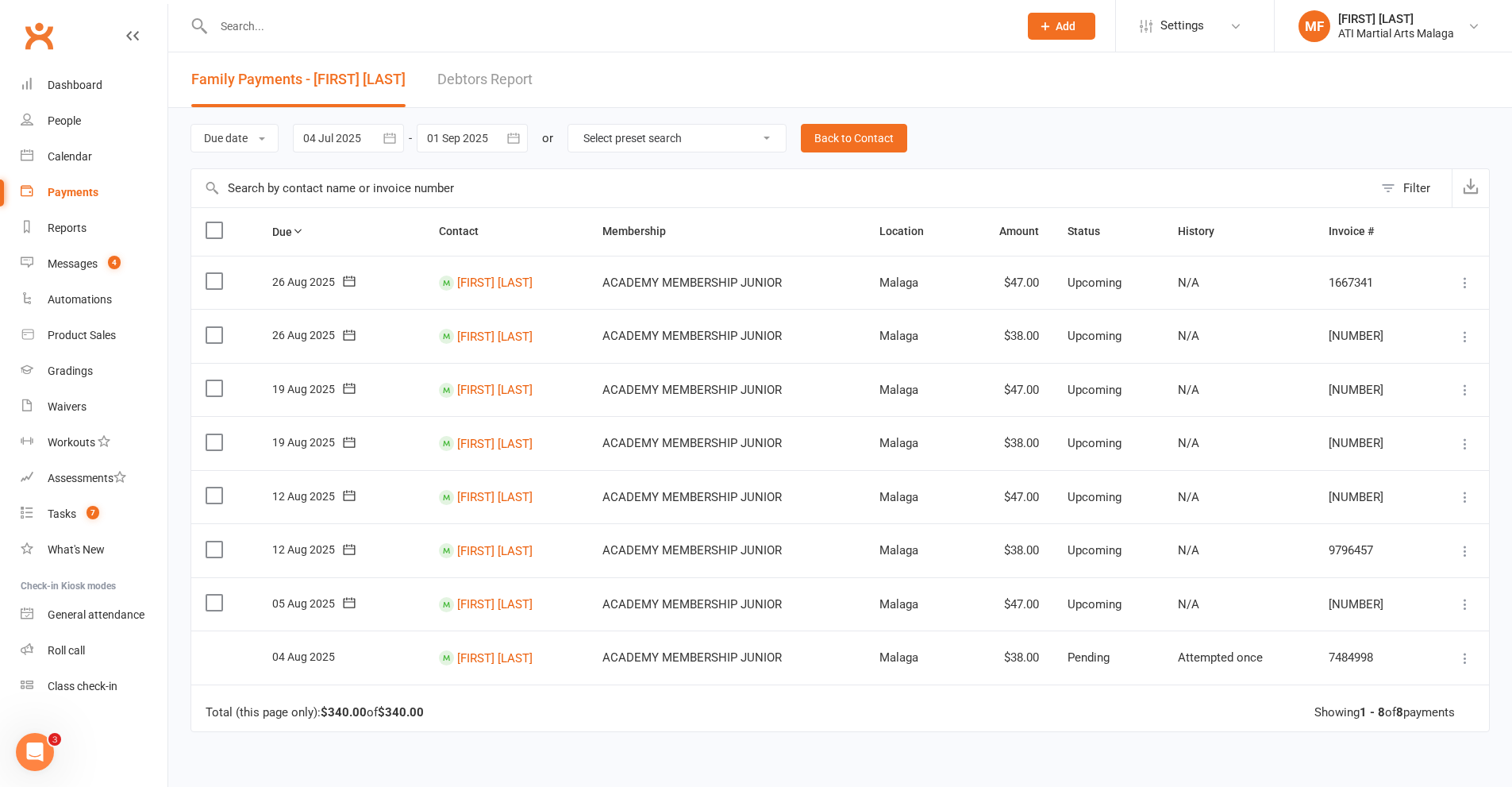 click at bounding box center (608, 26) 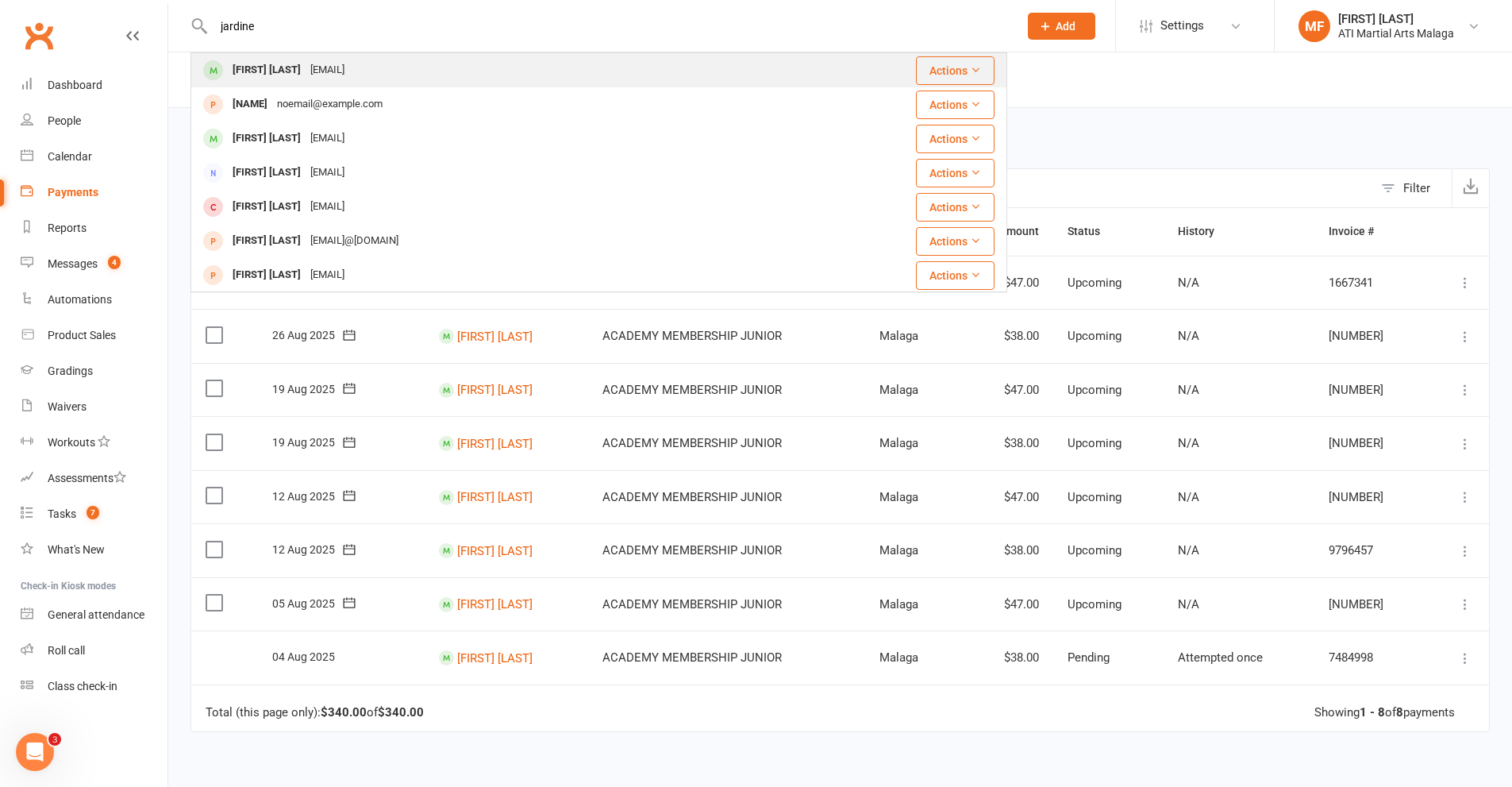 type on "jardine" 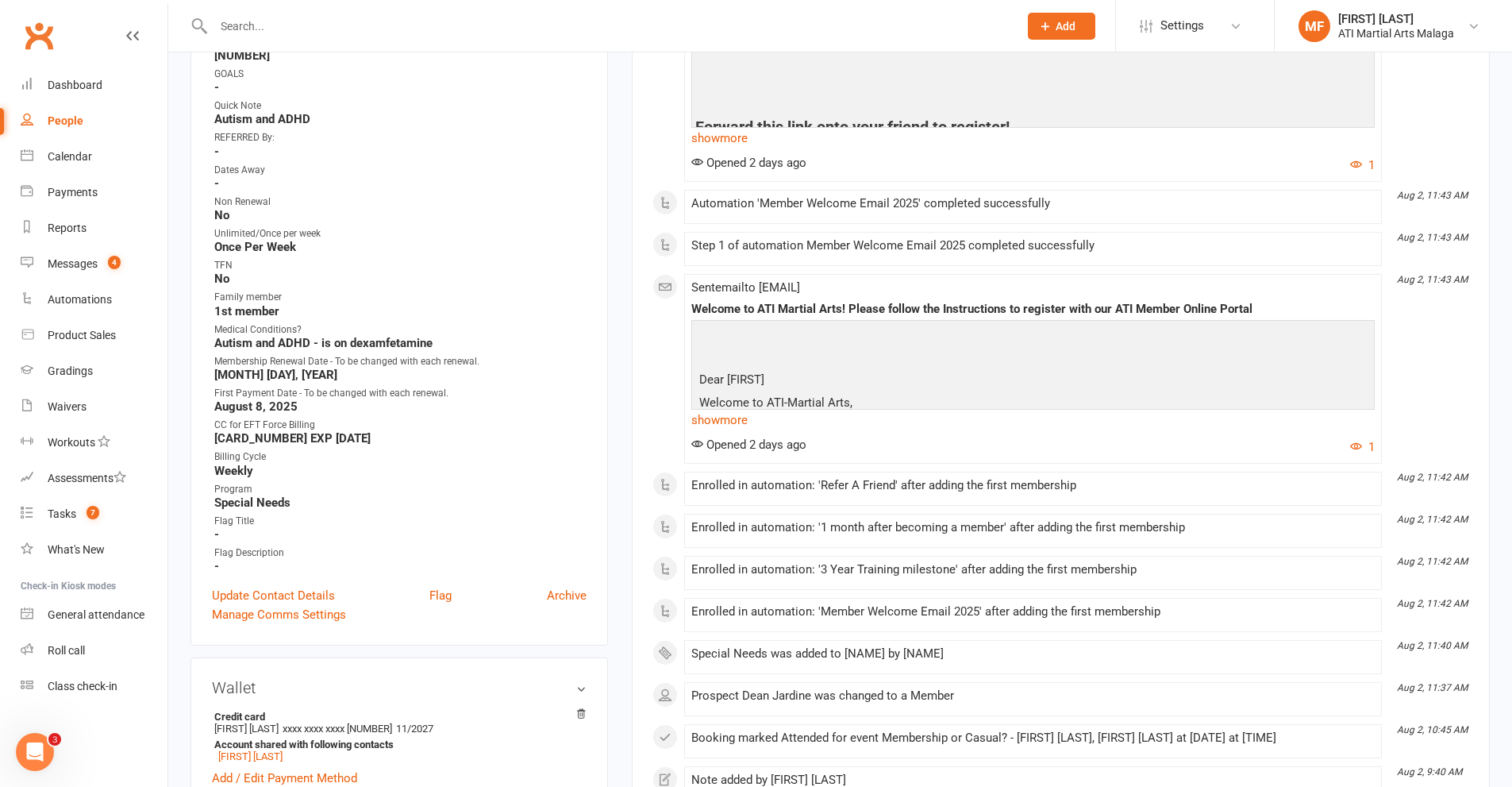 scroll, scrollTop: 635, scrollLeft: 0, axis: vertical 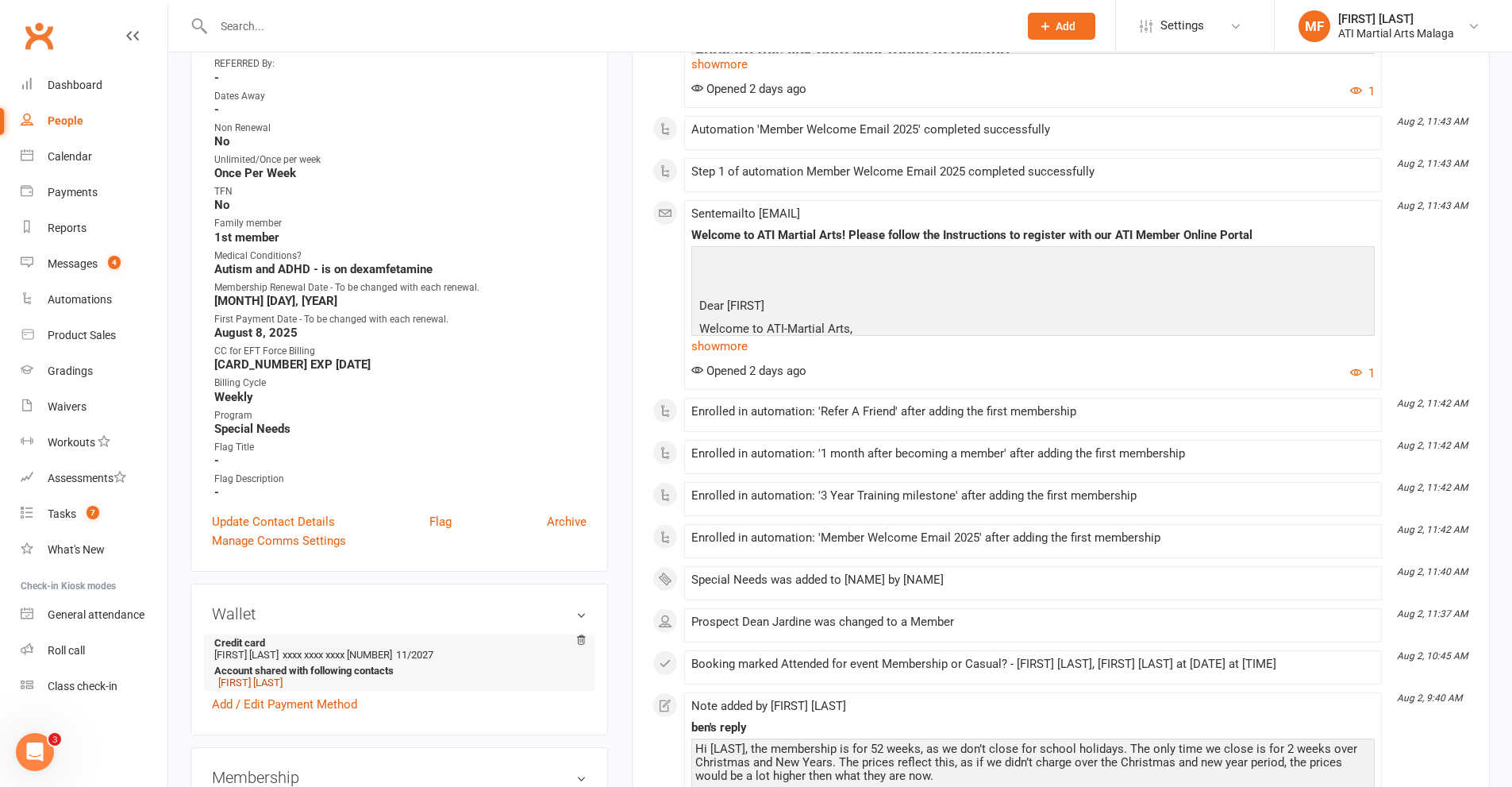 drag, startPoint x: 244, startPoint y: 689, endPoint x: 243, endPoint y: 680, distance: 9.055385 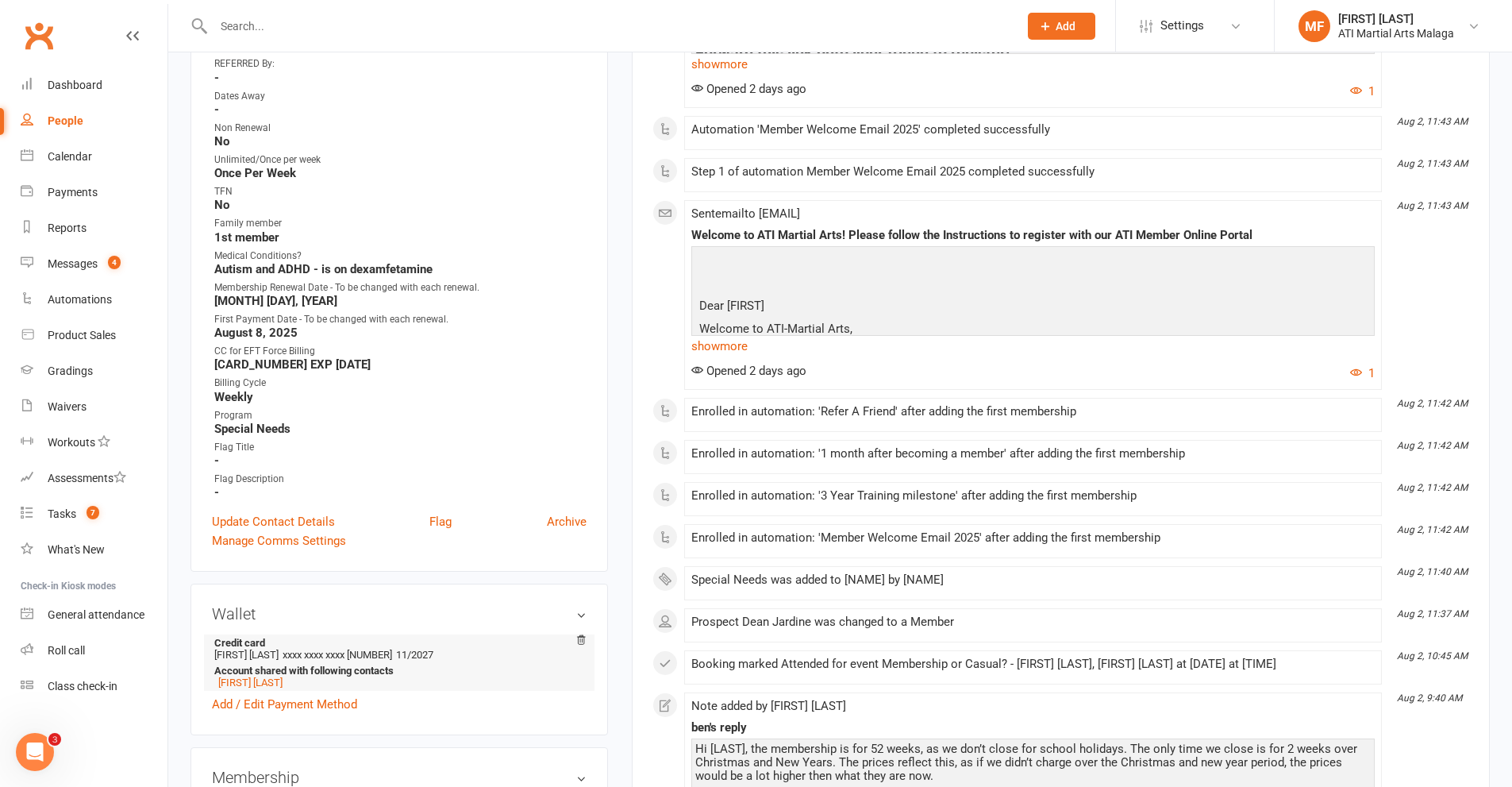 click on "Account shared with following contacts" at bounding box center [396, 670] 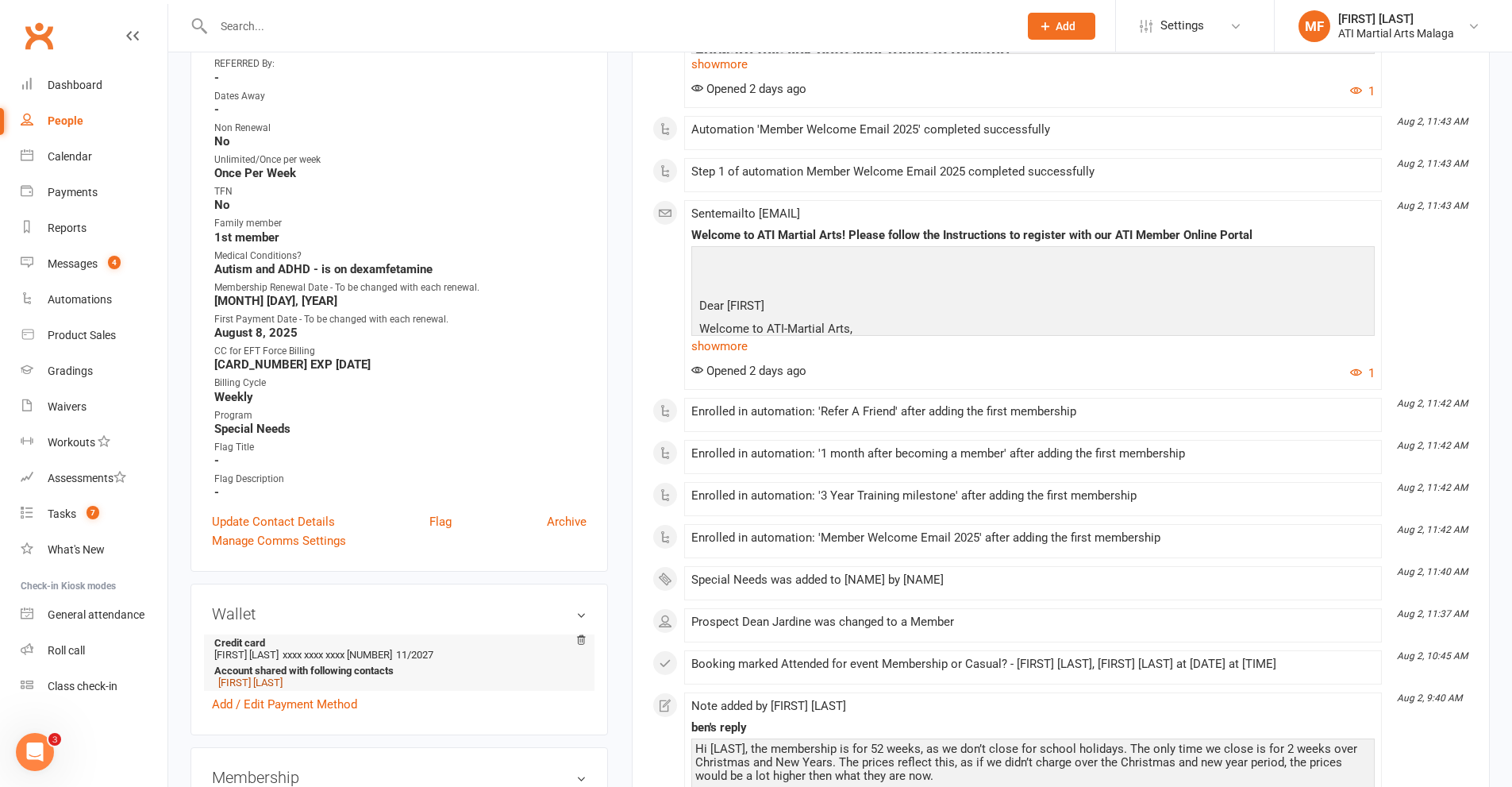 click on "[FIRST] [LAST]" at bounding box center (250, 682) 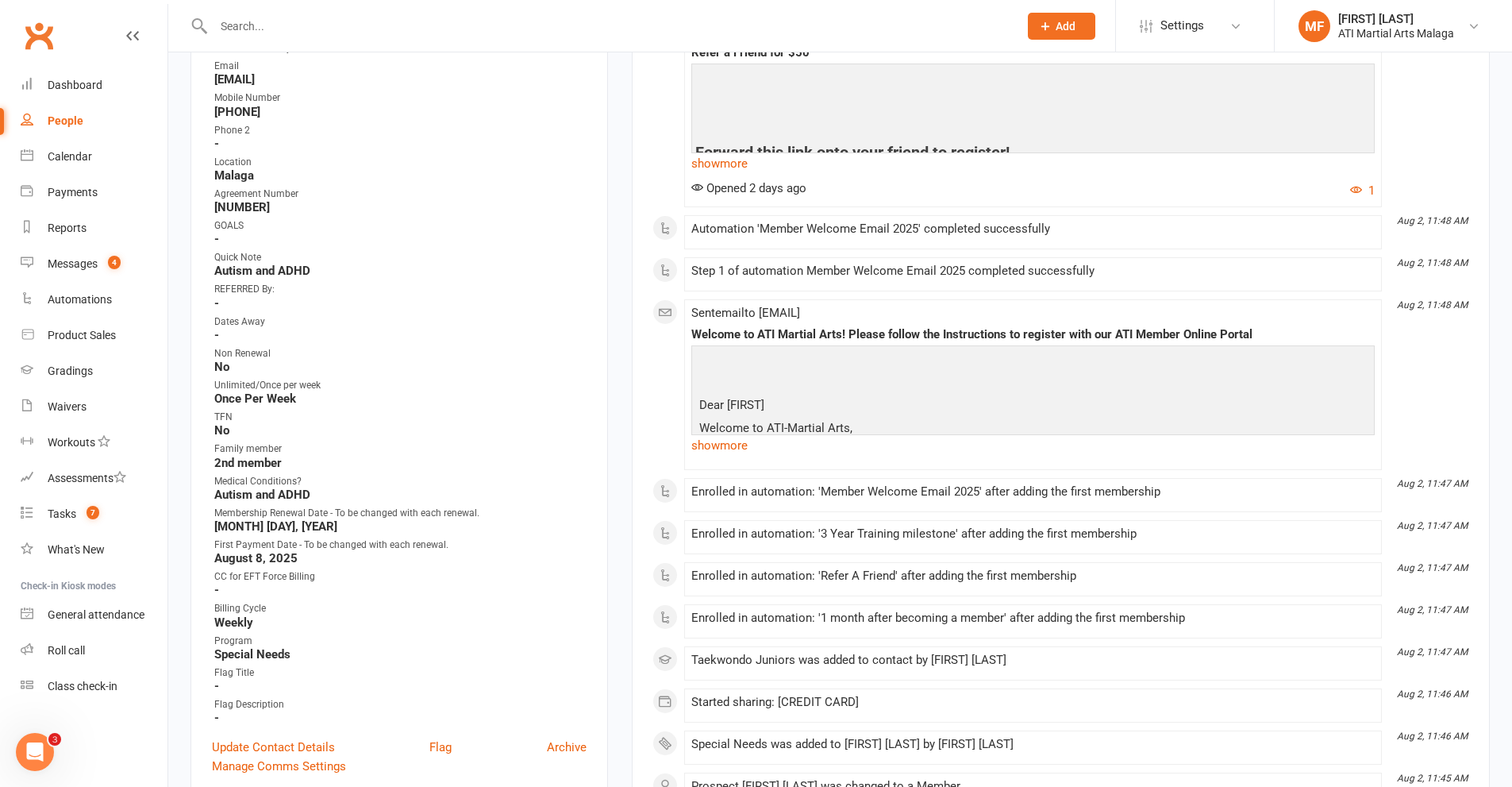 scroll, scrollTop: 476, scrollLeft: 0, axis: vertical 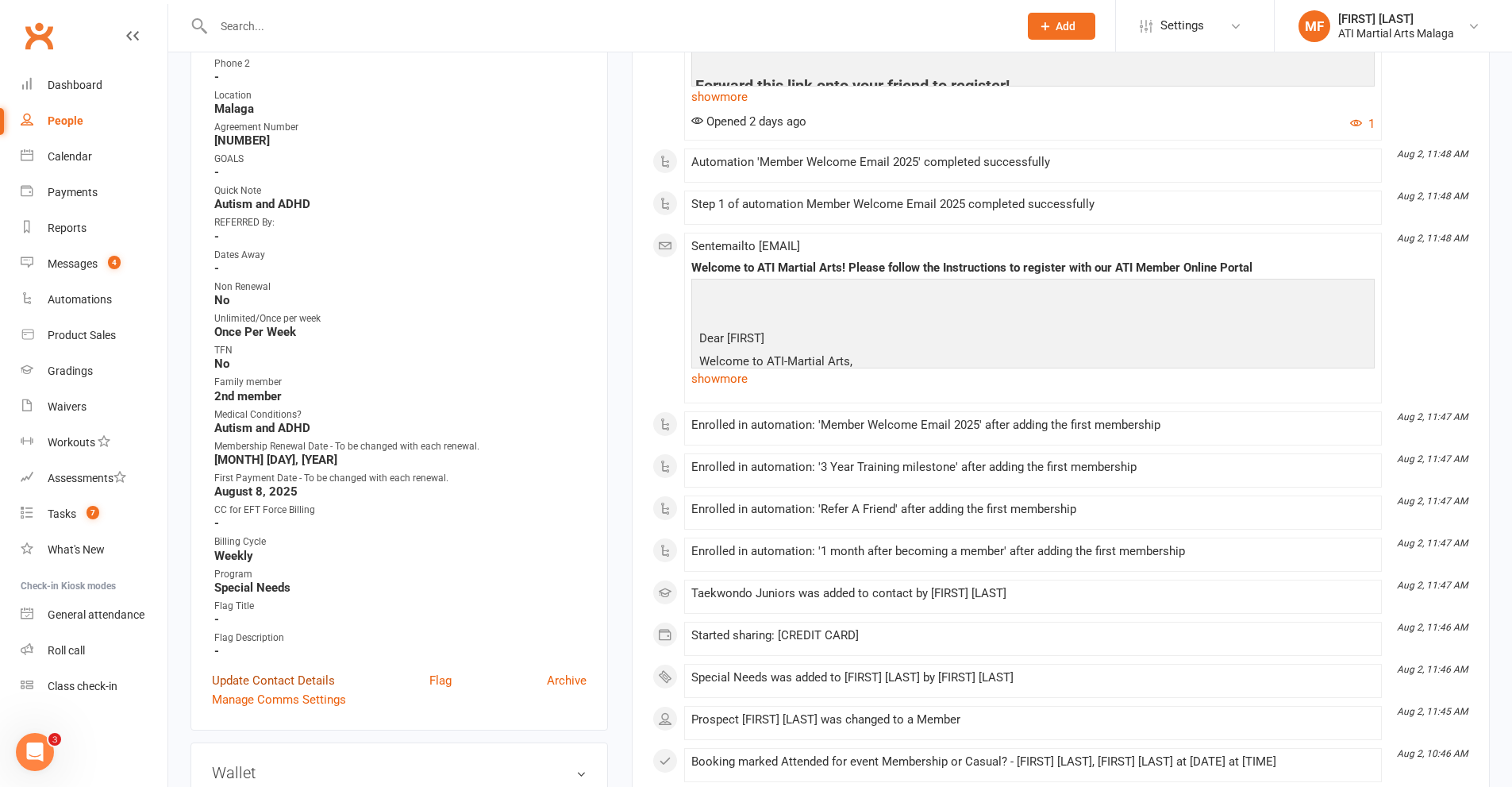 click on "Update Contact Details" at bounding box center (273, 681) 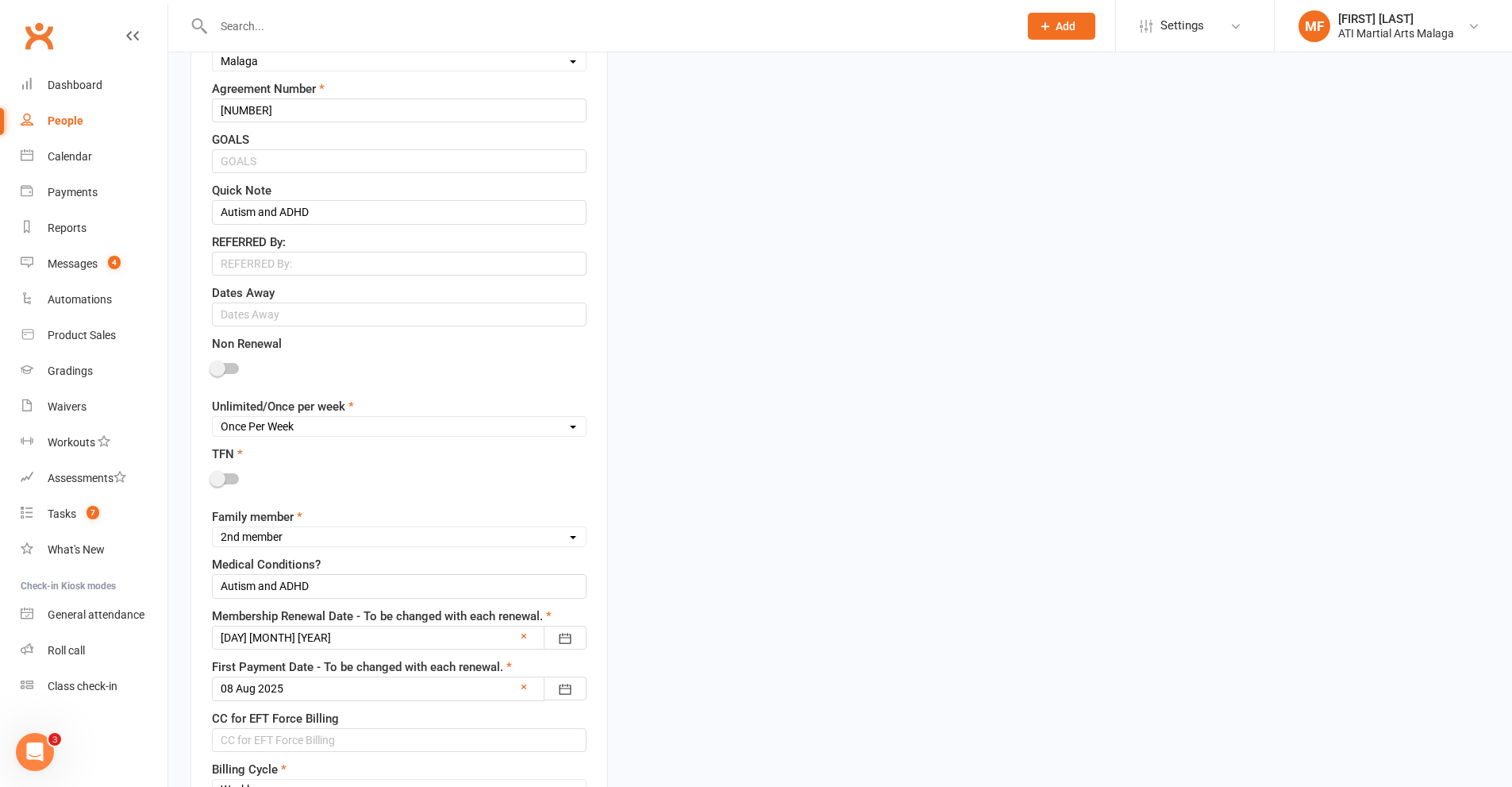 scroll, scrollTop: 1028, scrollLeft: 0, axis: vertical 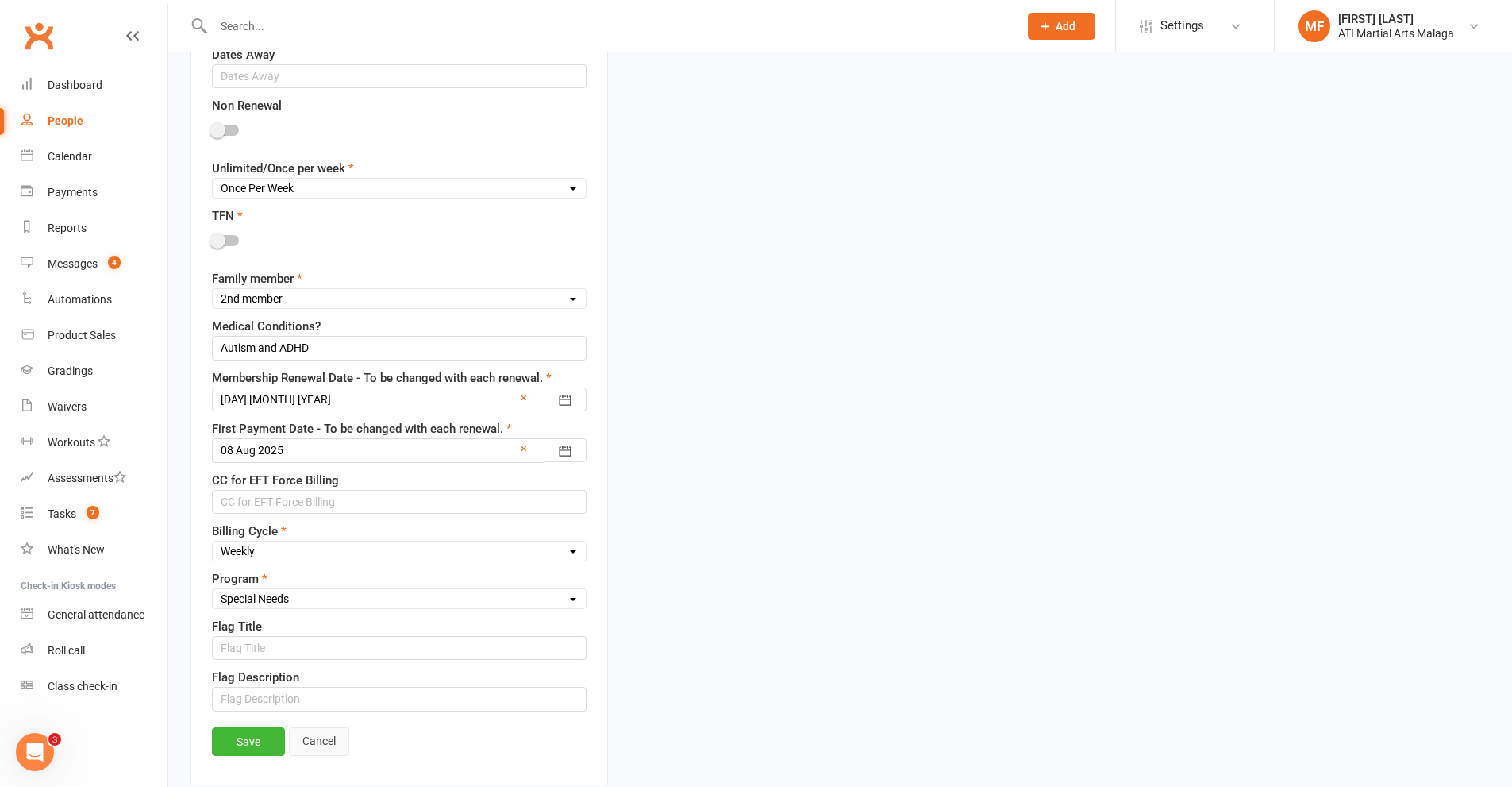click on "Cancel" at bounding box center [319, 742] 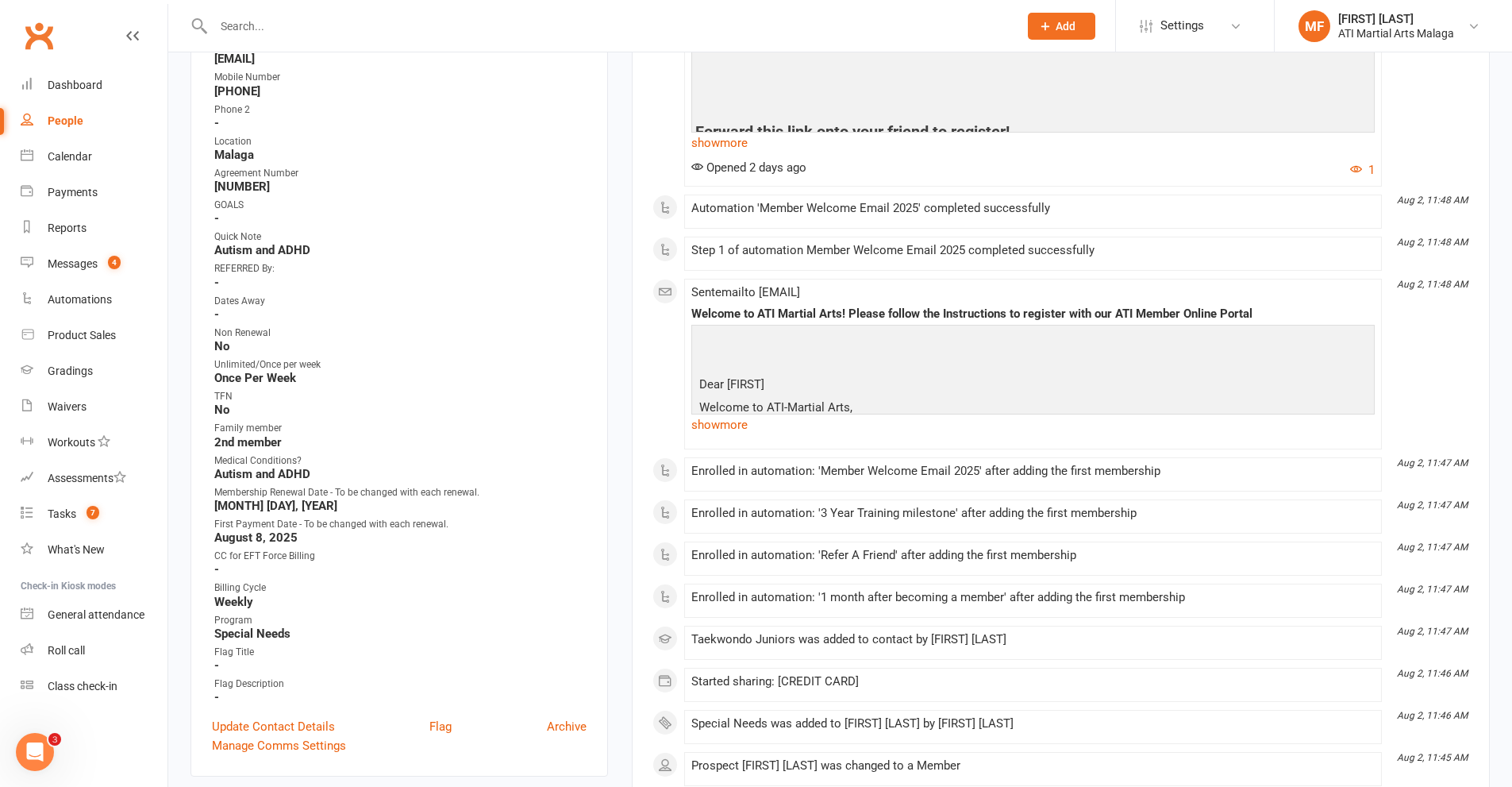 scroll, scrollTop: 0, scrollLeft: 0, axis: both 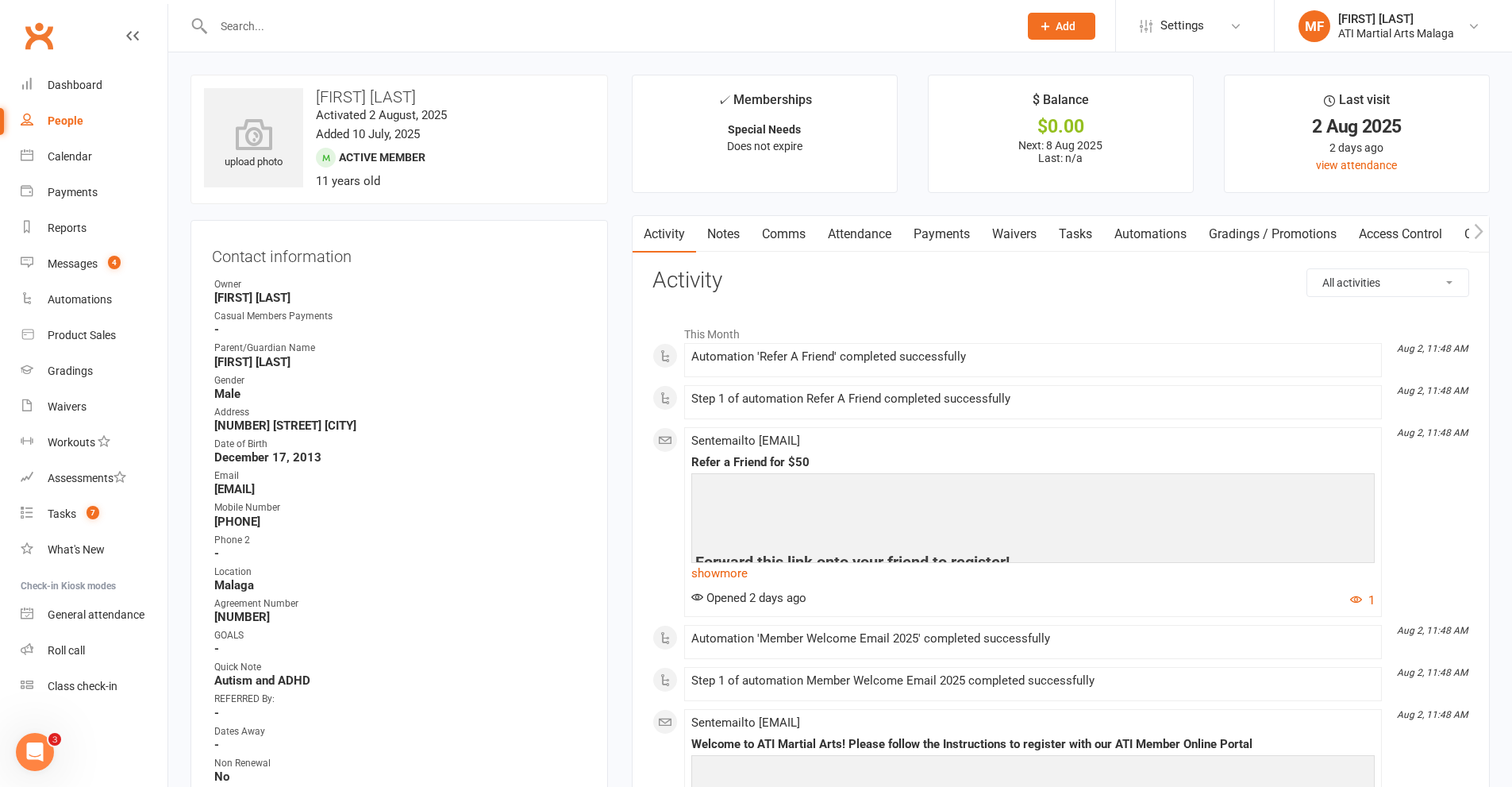 click on "Payments" at bounding box center [941, 234] 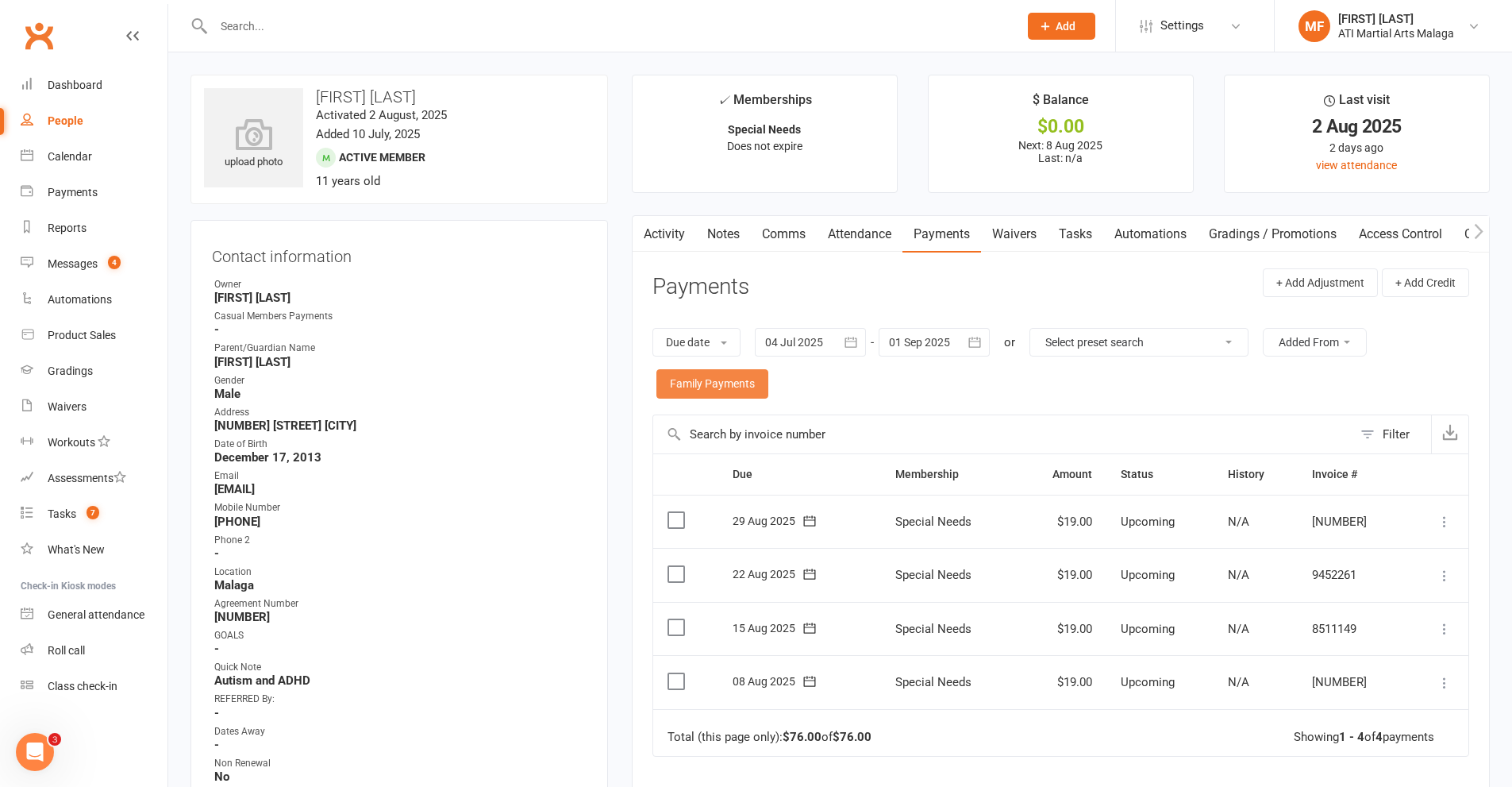 click on "Family Payments" at bounding box center (712, 384) 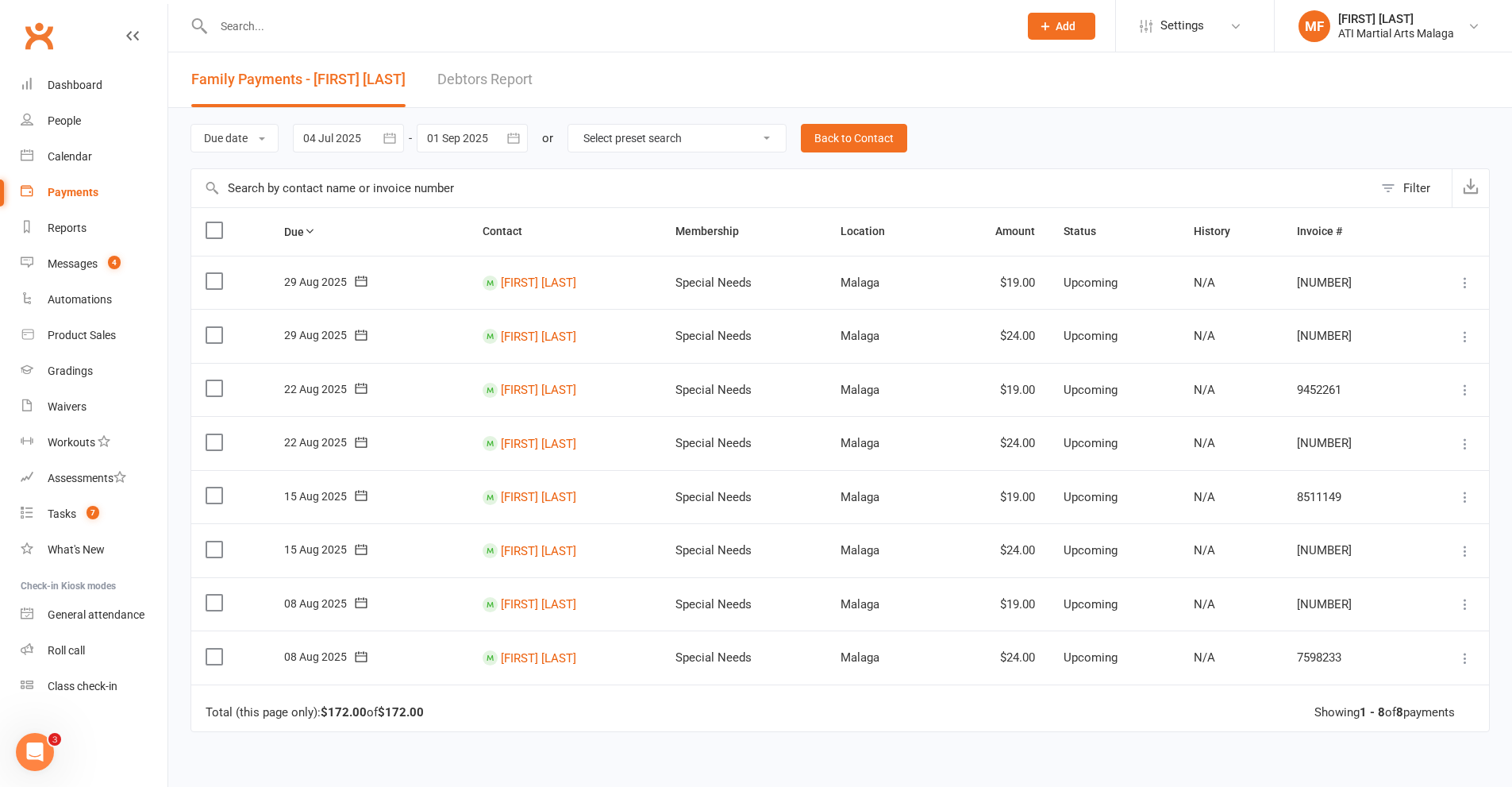 click at bounding box center (608, 26) 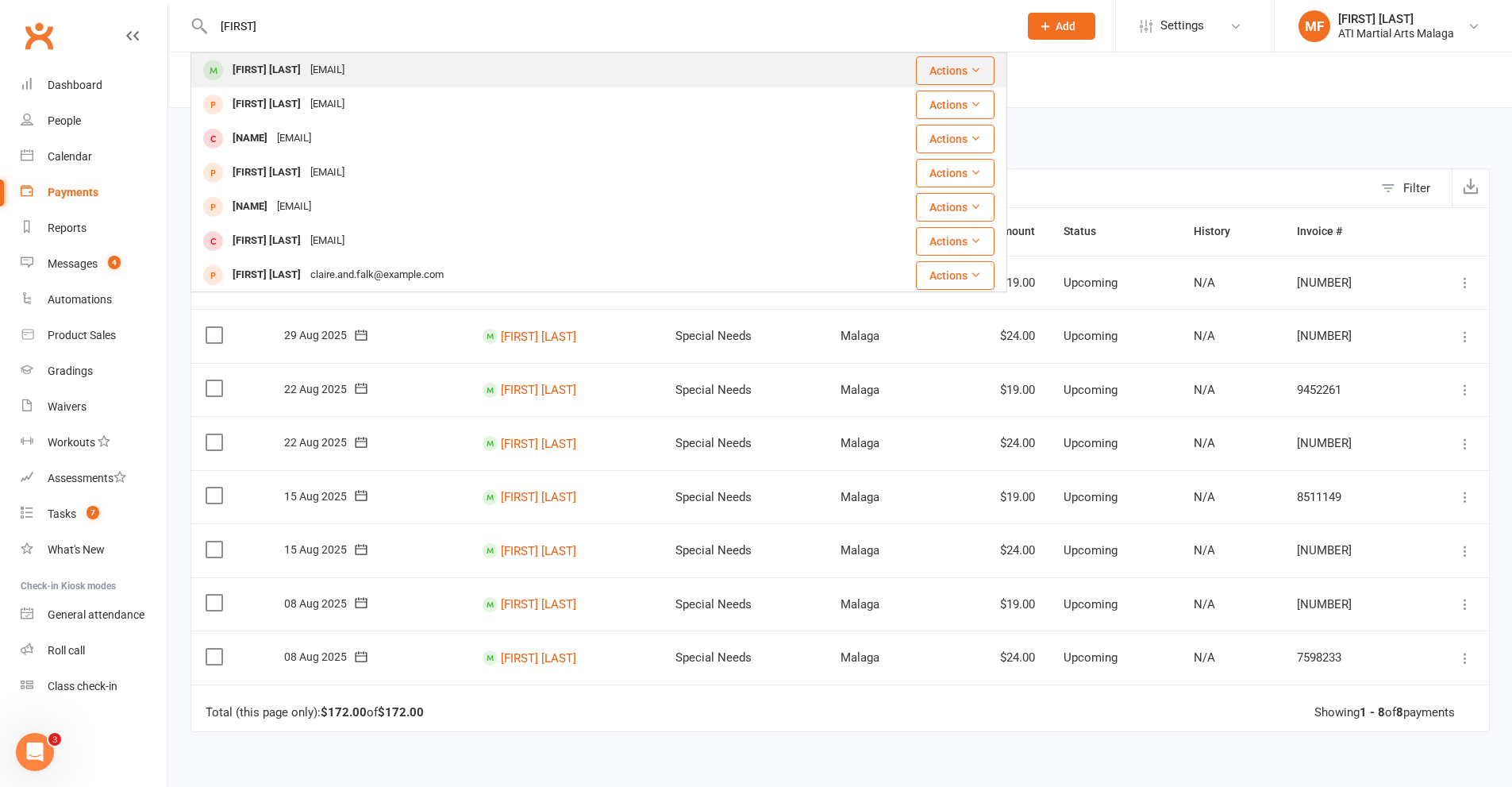 type on "[FIRST]" 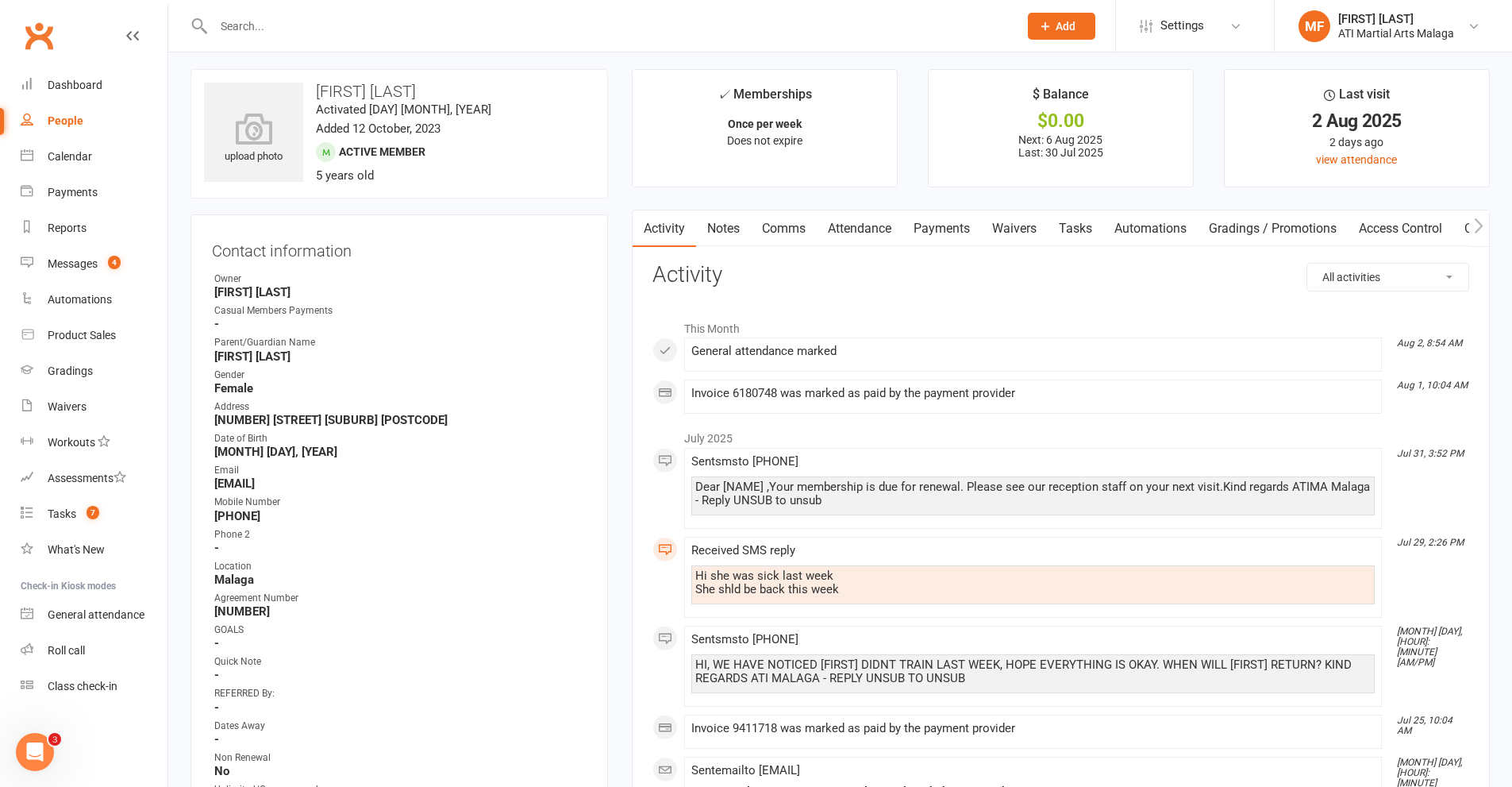 scroll, scrollTop: 0, scrollLeft: 0, axis: both 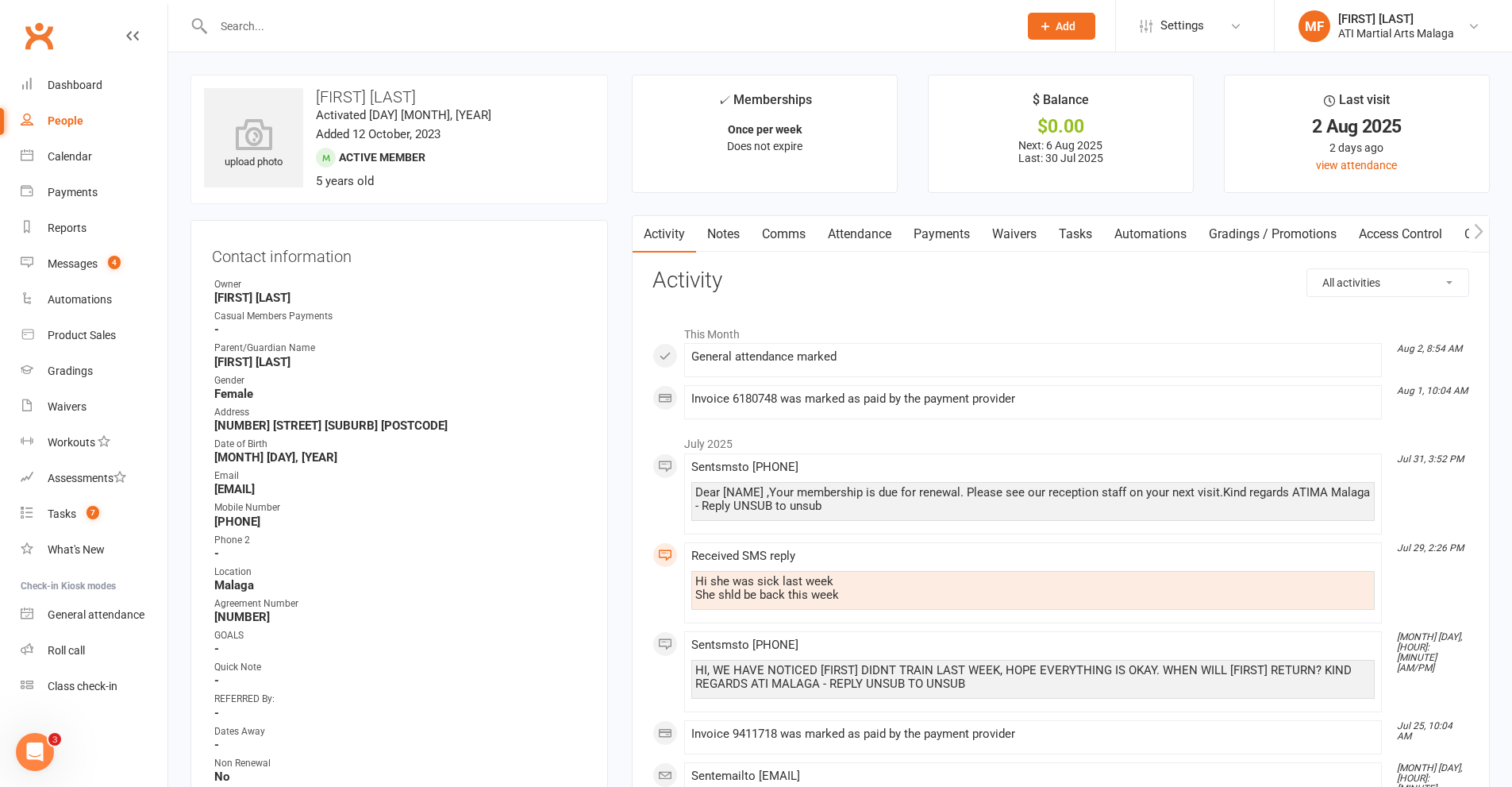 click on "✓ Memberships Once per week Does not expire $ Balance $0.00 Next: 6 Aug 2025 Last: 30 Jul 2025 Last visit 2 Aug 2025 2 days ago view attendance
Activity Notes Comms Attendance Payments Waivers Tasks Automations Gradings / Promotions Access Control Credit balance
Email first read at: Jul 23, 2025 3:28pm All activities Bookings / Attendances Communications Notes Failed SMSes Gradings Members Memberships POS Sales Payments Credit Vouchers Prospects Reports Automations Tasks Waivers Workouts Kiosk Mode Consent Assessments Contact Flags Family Relationships Activity This Month Aug 2, 8:54 AM General attendance marked   Aug 1, 10:04 AM Invoice 6180748 was marked as paid by the payment provider   July 2025 Jul 31, 3:52 PM   Sent  sms  to   [PHONE]   Dear Anfal ,Your membership is due for renewal. Please see our reception staff on your next visit.Kind regards ATIMA Malaga - Reply UNSUB to unsub Jul 29, 2:26 PM Received SMS reply   Hi she was sick last week She shld be back this week Jul 29, 2:25 PM   Sent" at bounding box center (1060, 1353) 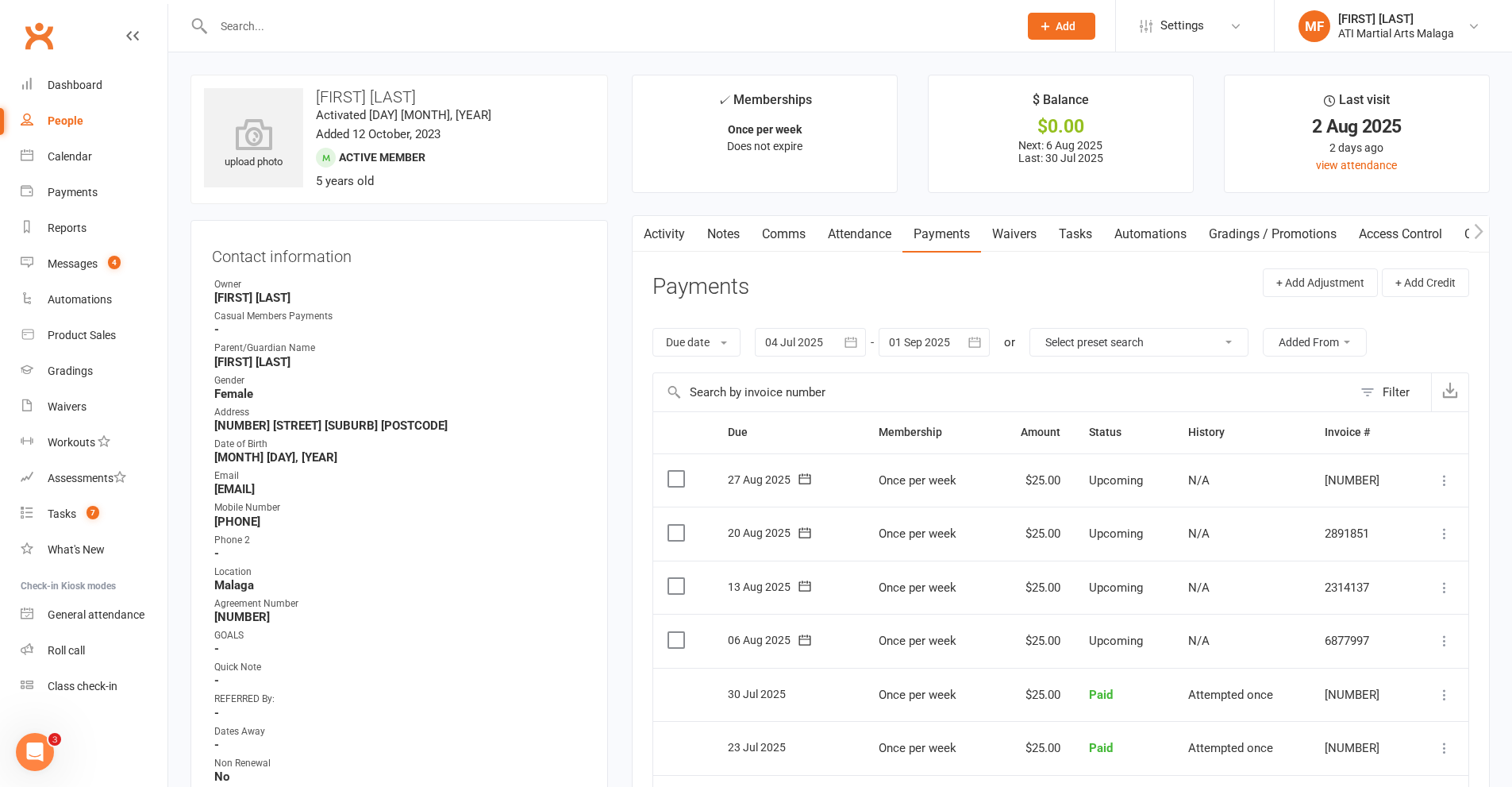click at bounding box center (608, 26) 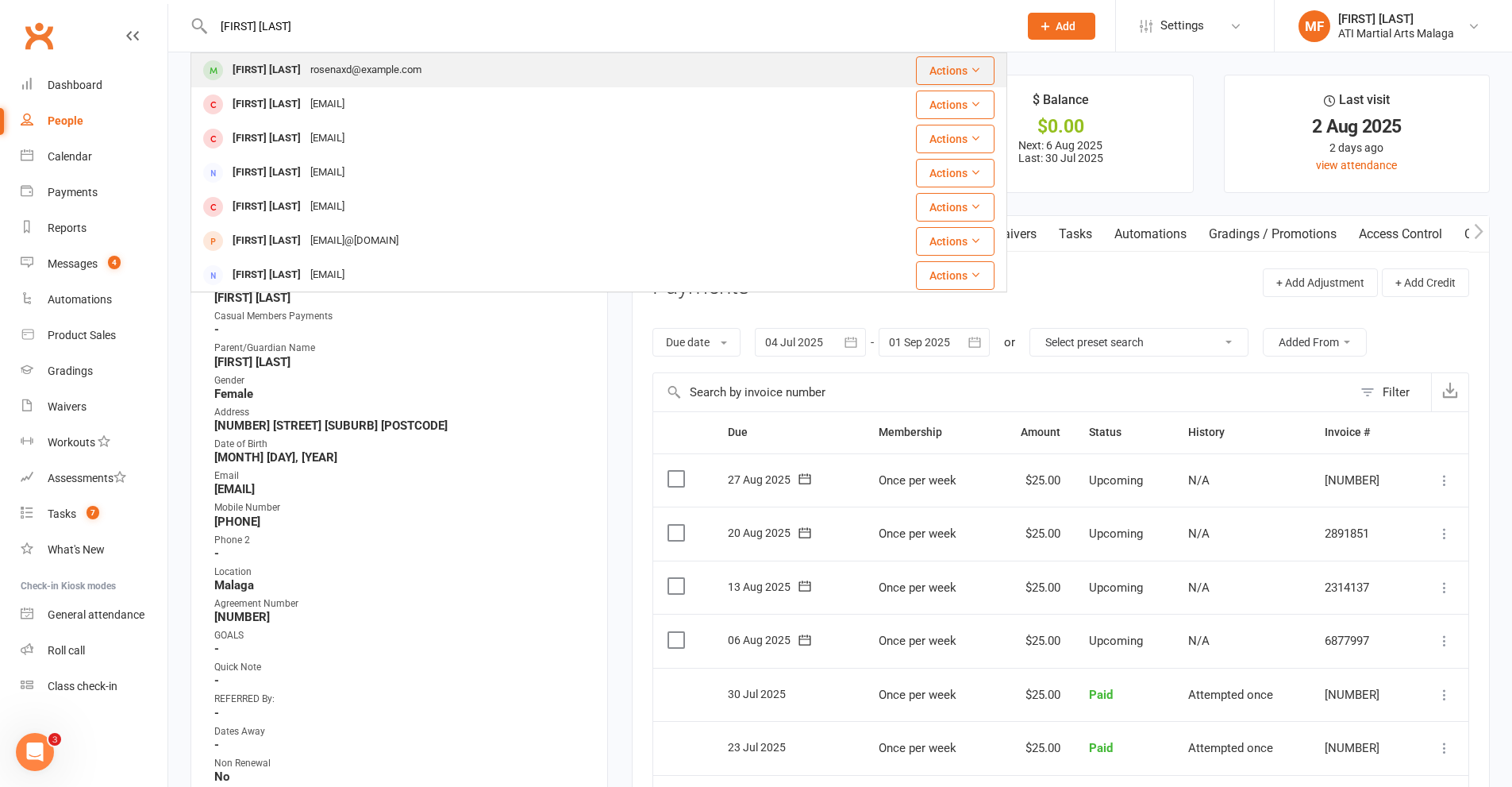 type on "[FIRST] [LAST]" 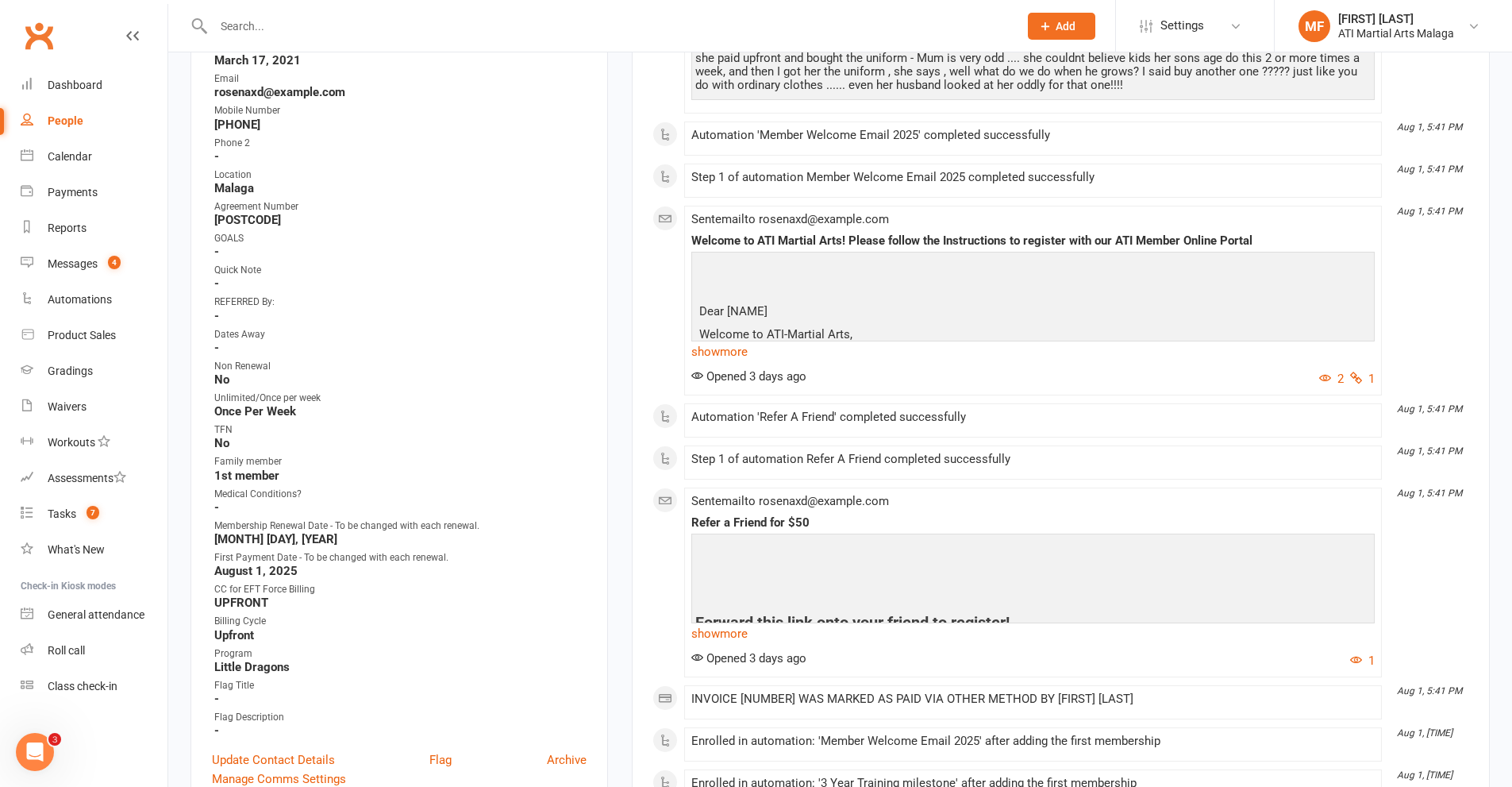 scroll, scrollTop: 0, scrollLeft: 0, axis: both 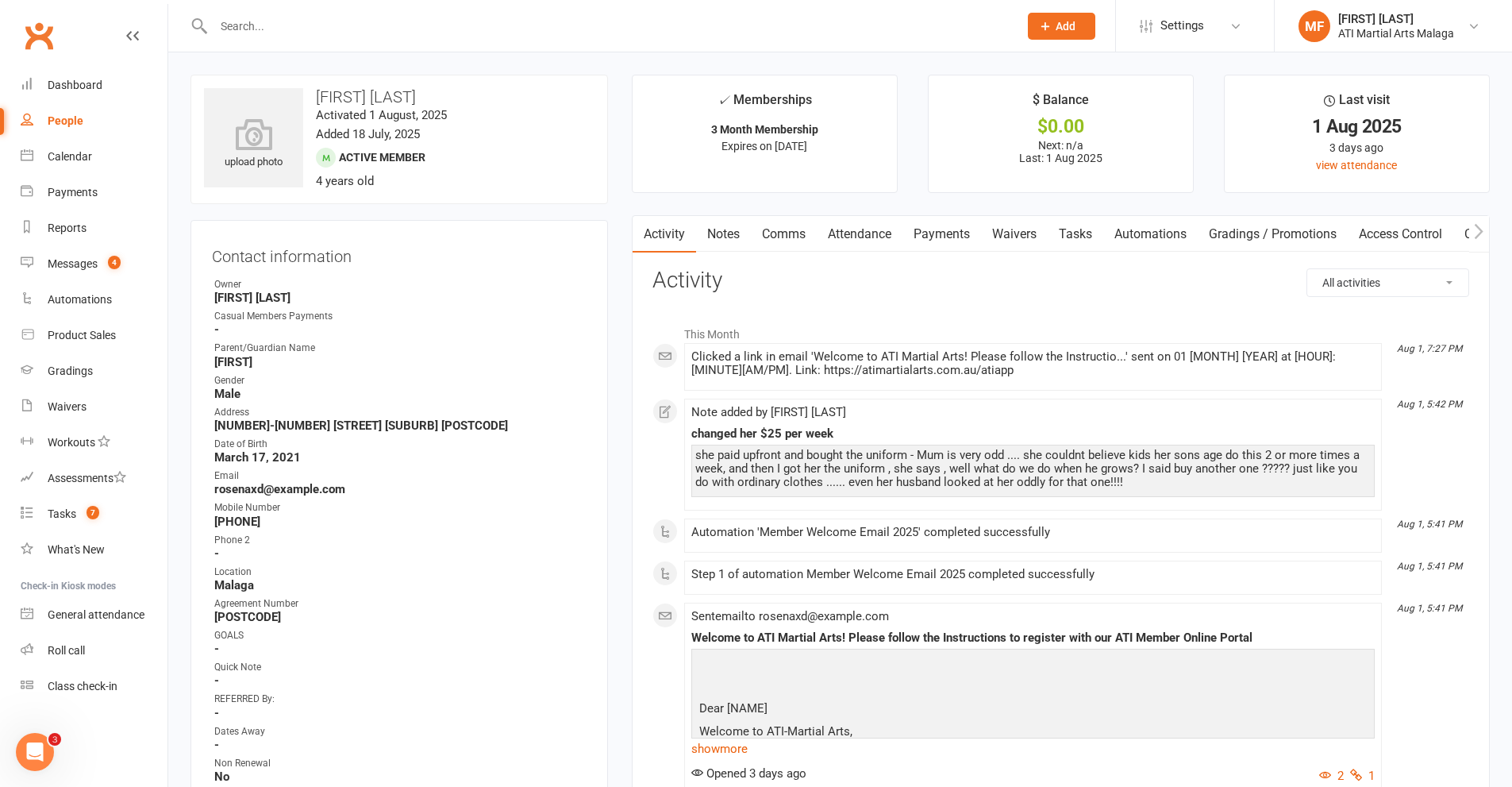 click on "Payments" at bounding box center [941, 234] 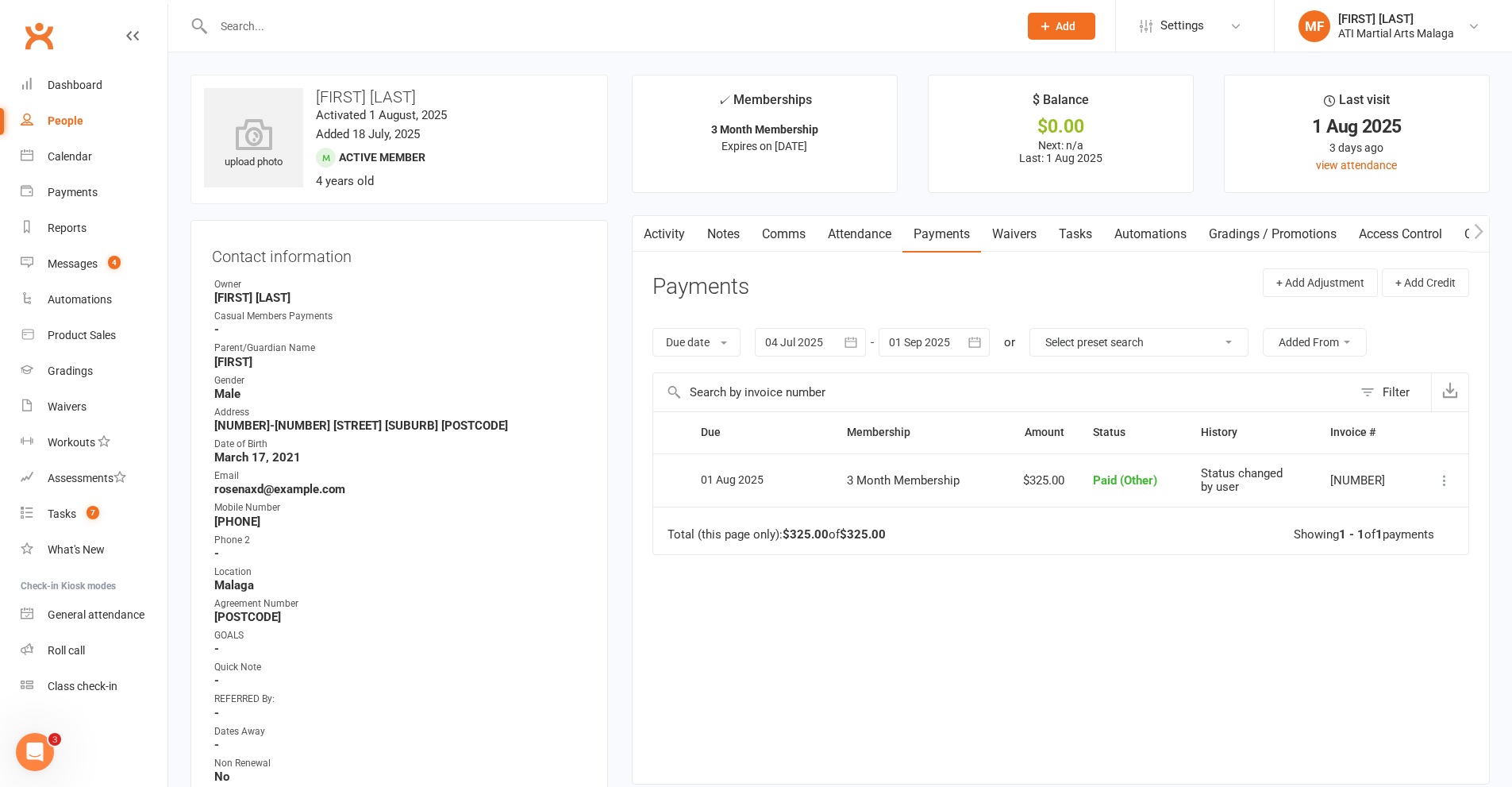 click at bounding box center (598, 25) 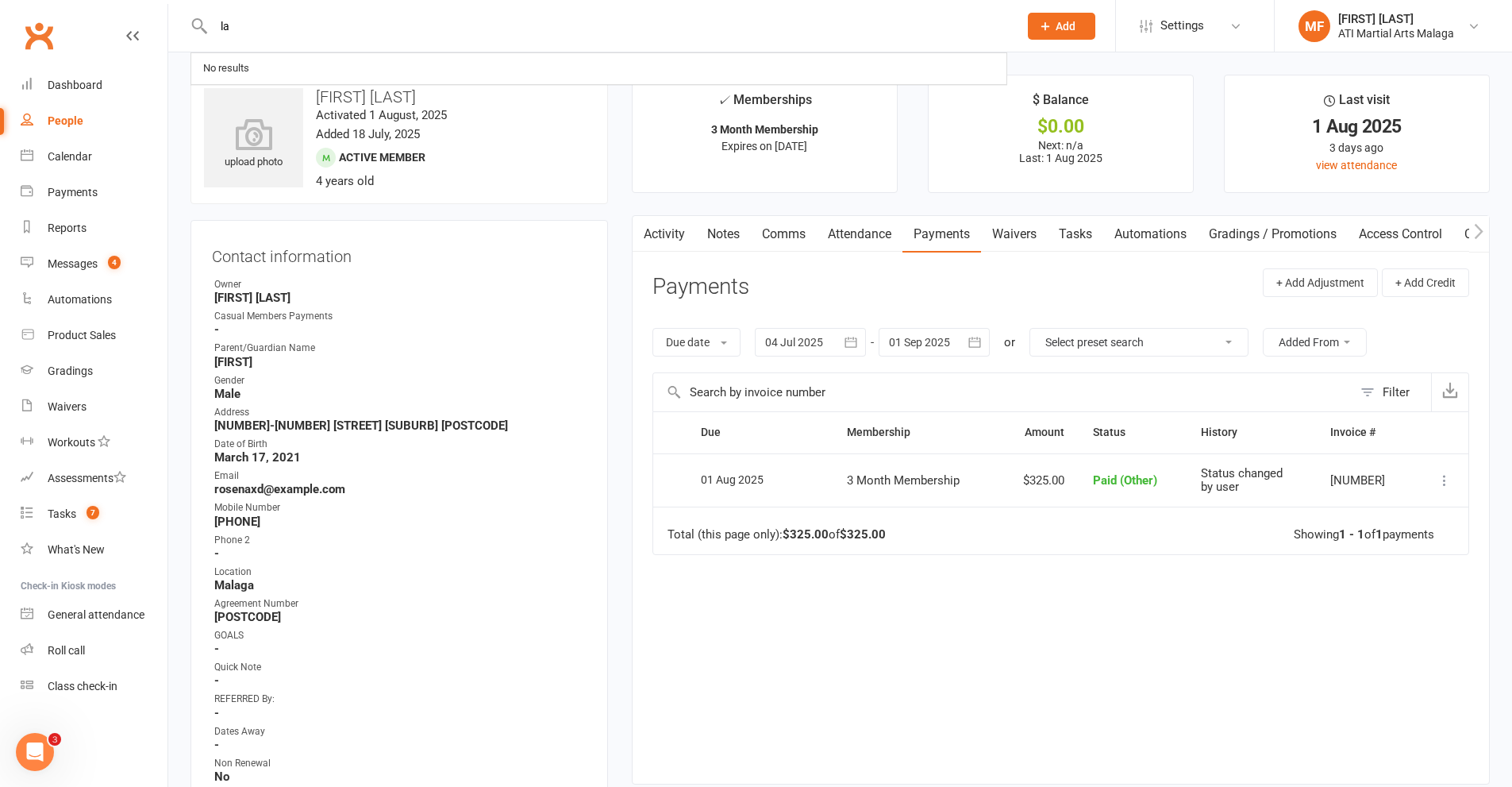 type on "l" 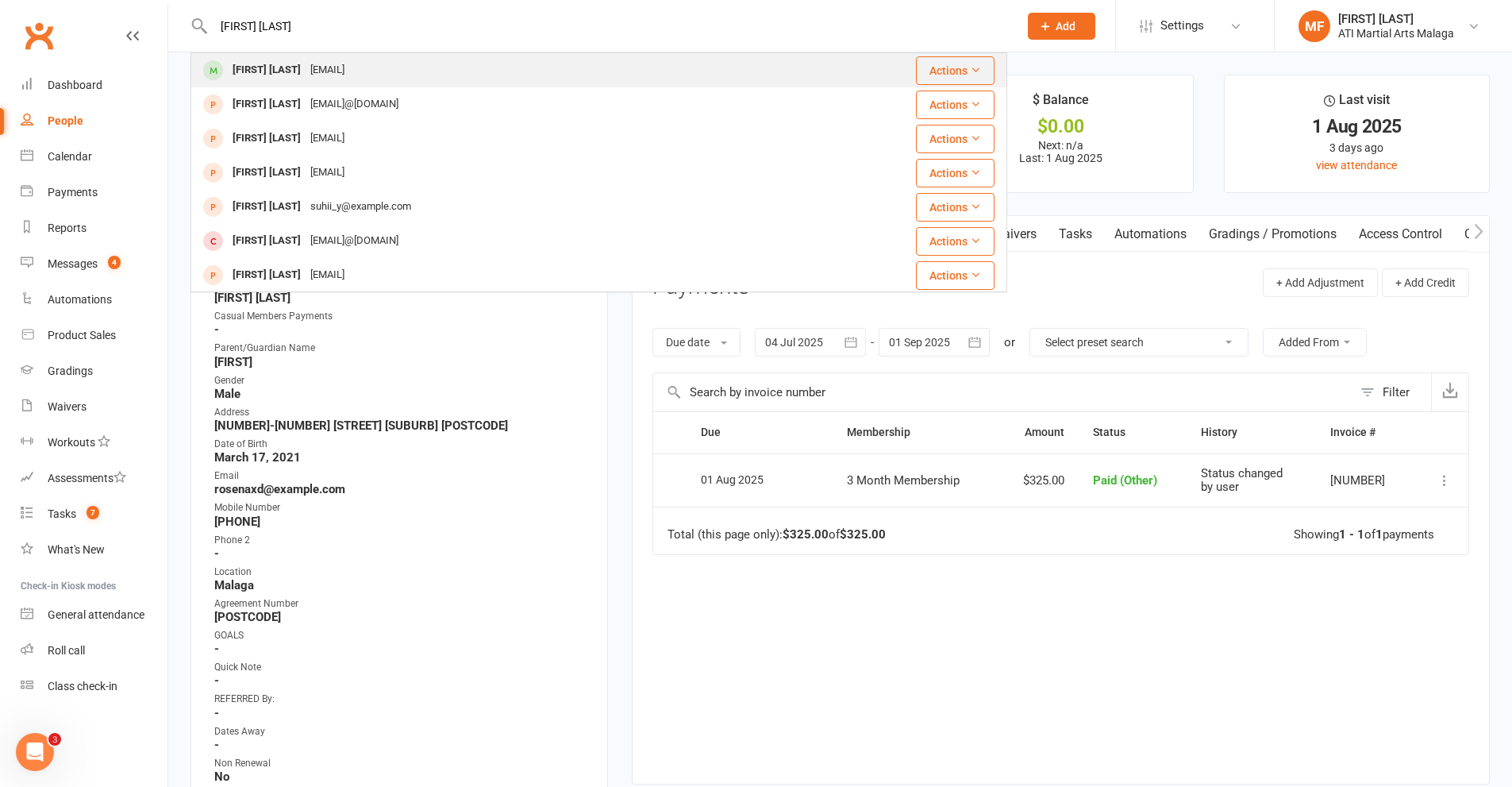 type on "[FIRST] [LAST]" 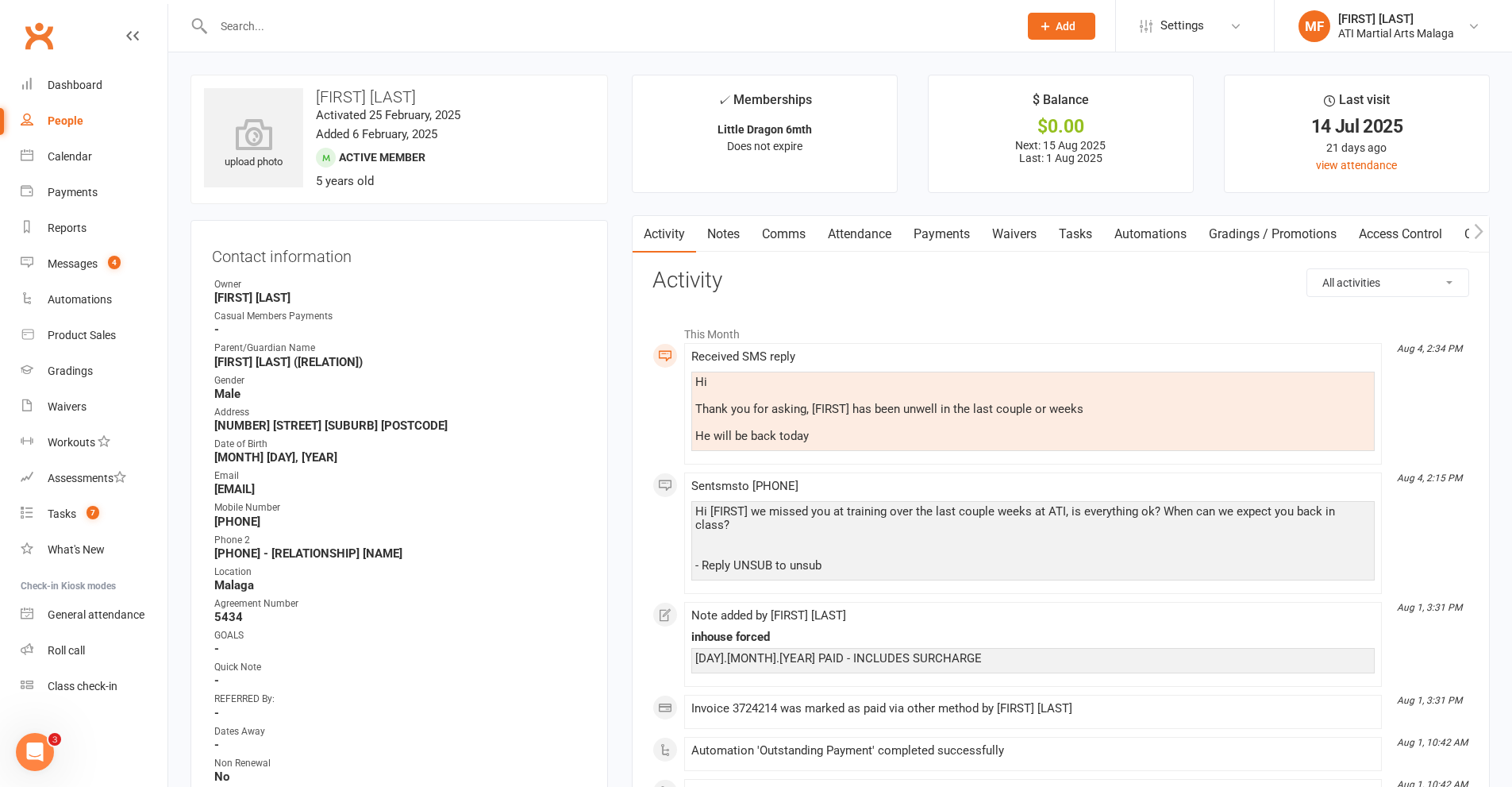 click on "Payments" at bounding box center (941, 234) 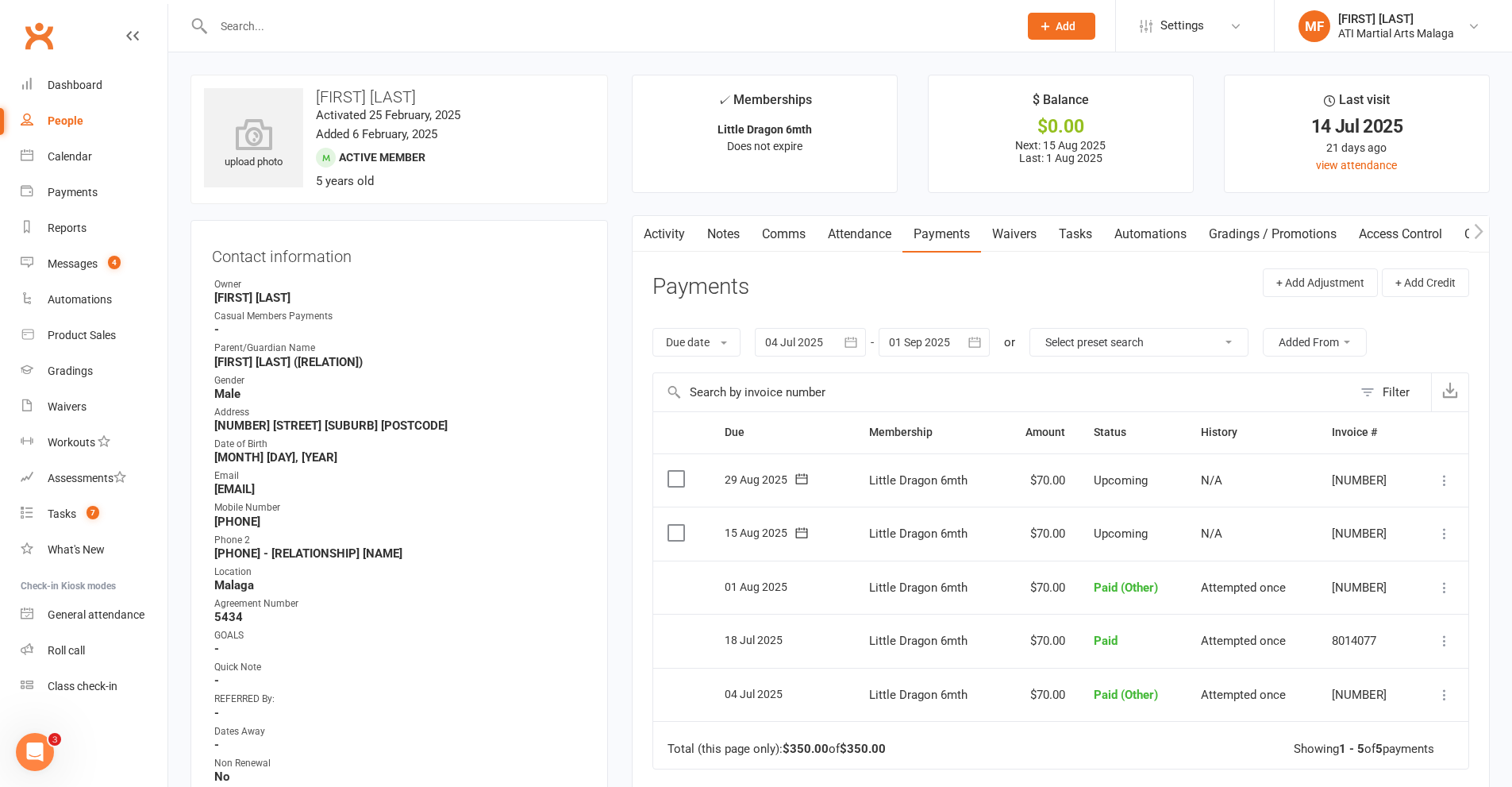click on "Notes" at bounding box center [723, 234] 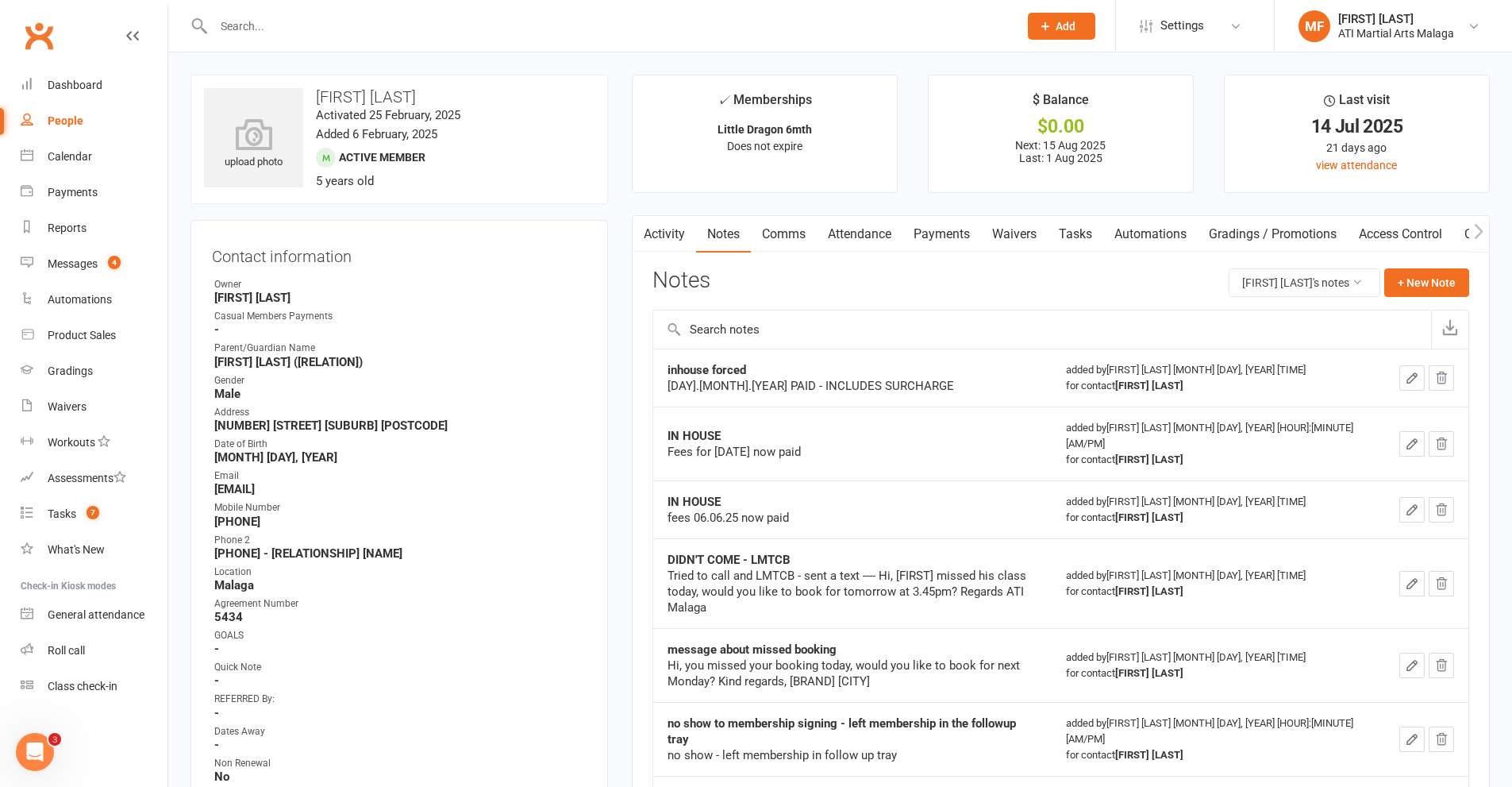 click on "Activity" at bounding box center [664, 234] 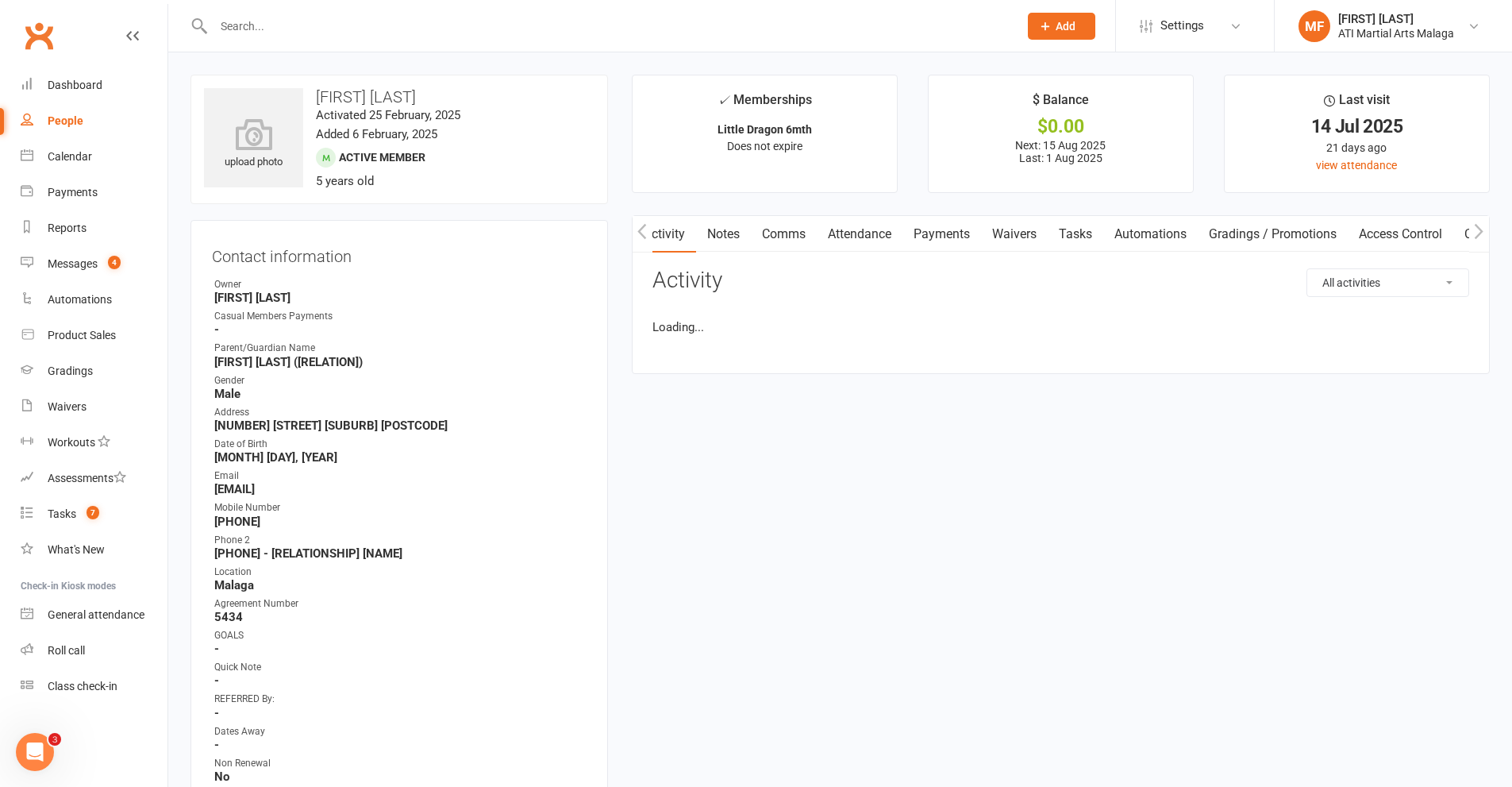 scroll, scrollTop: 0, scrollLeft: 1, axis: horizontal 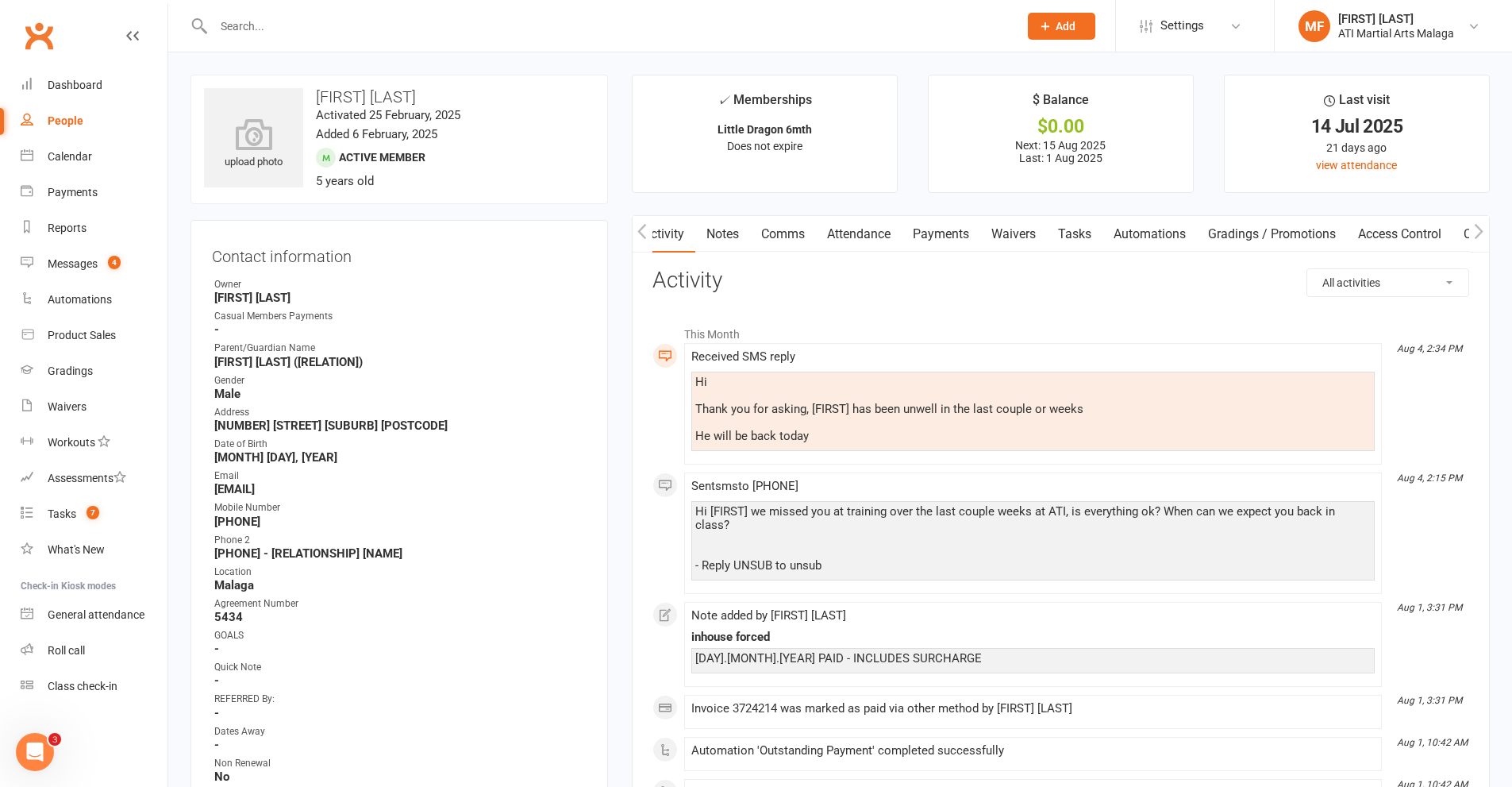 click on "Payments" at bounding box center (941, 234) 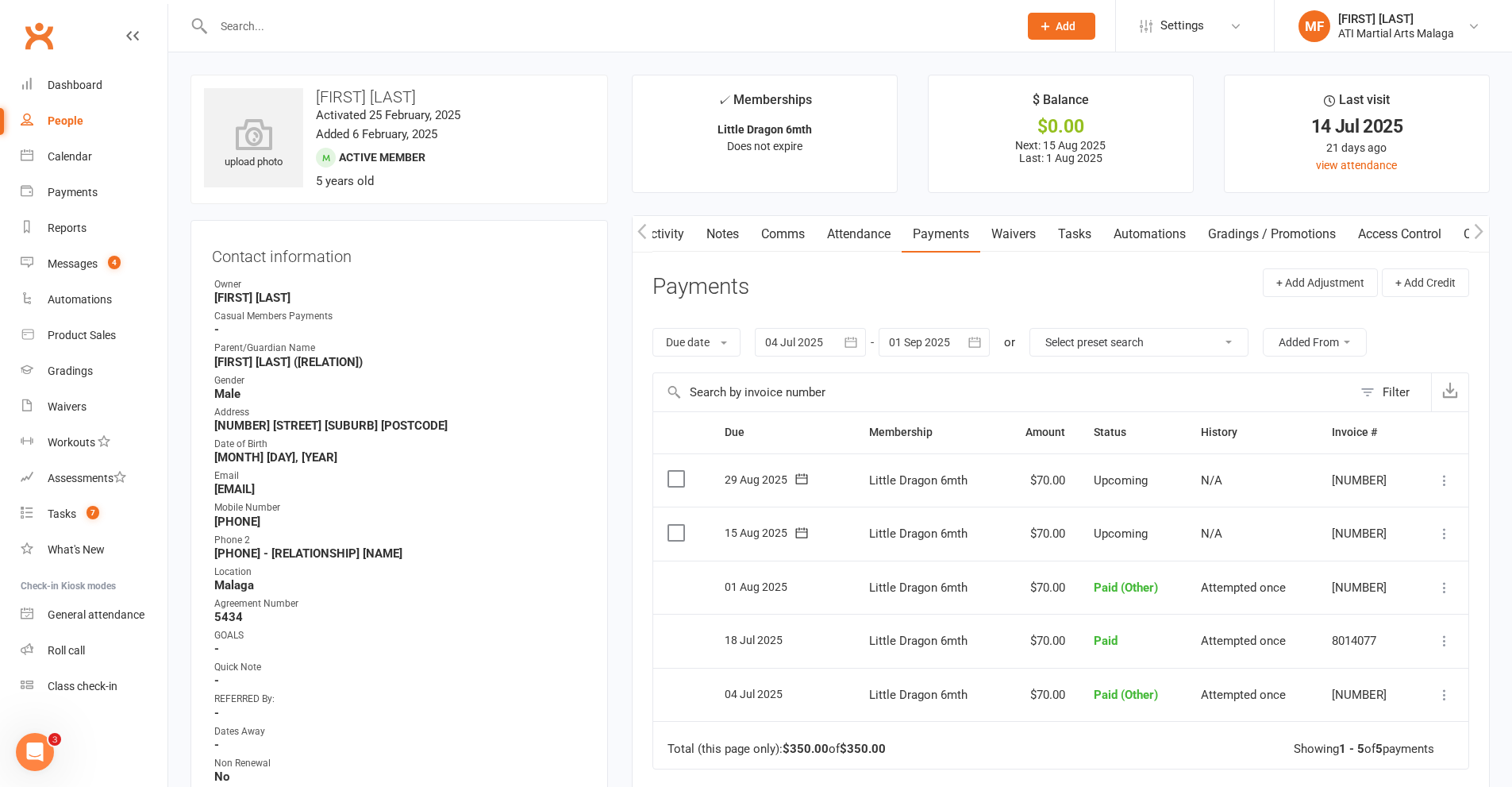 click on "Activity" at bounding box center [664, 234] 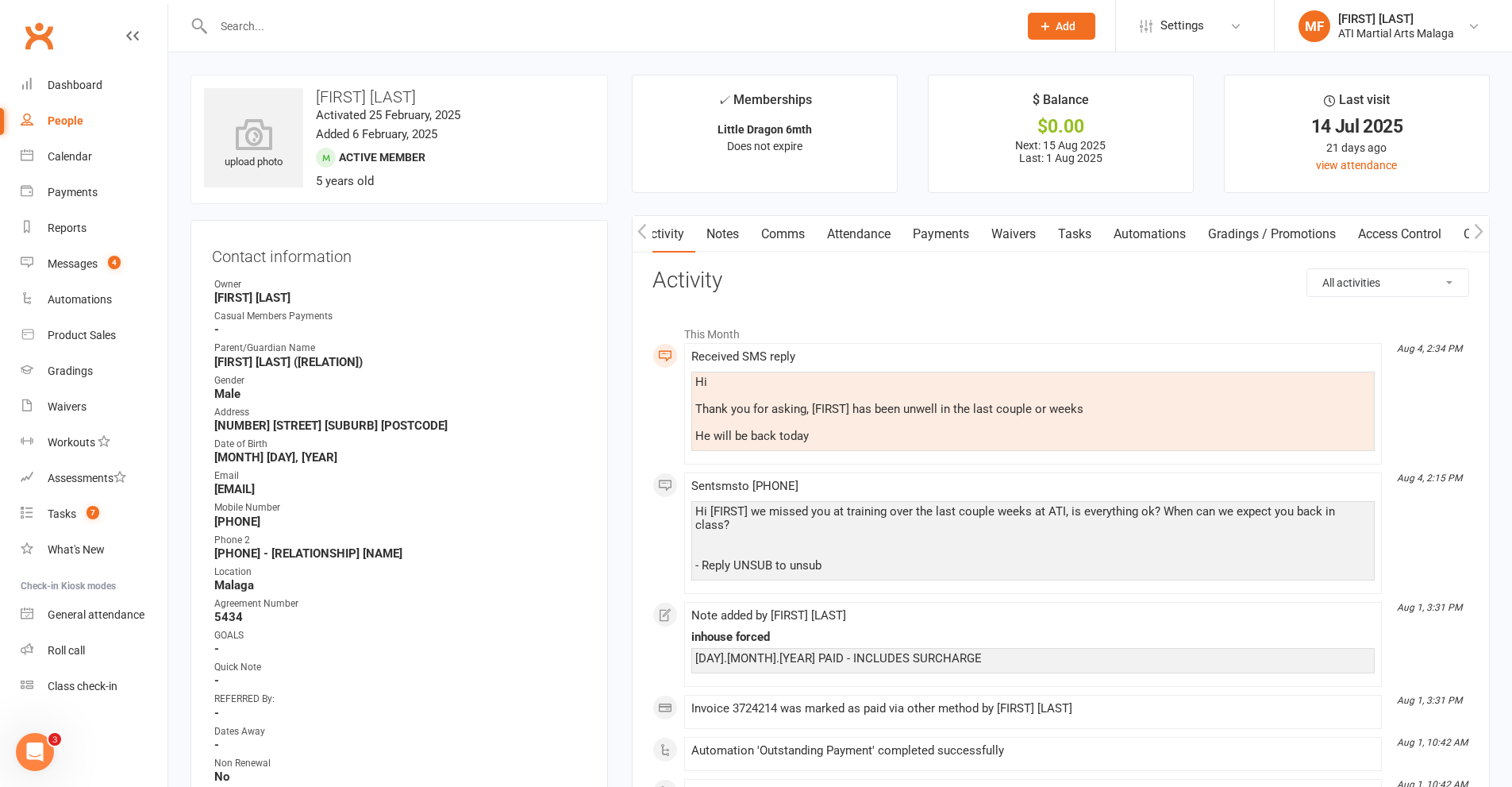 click at bounding box center (608, 26) 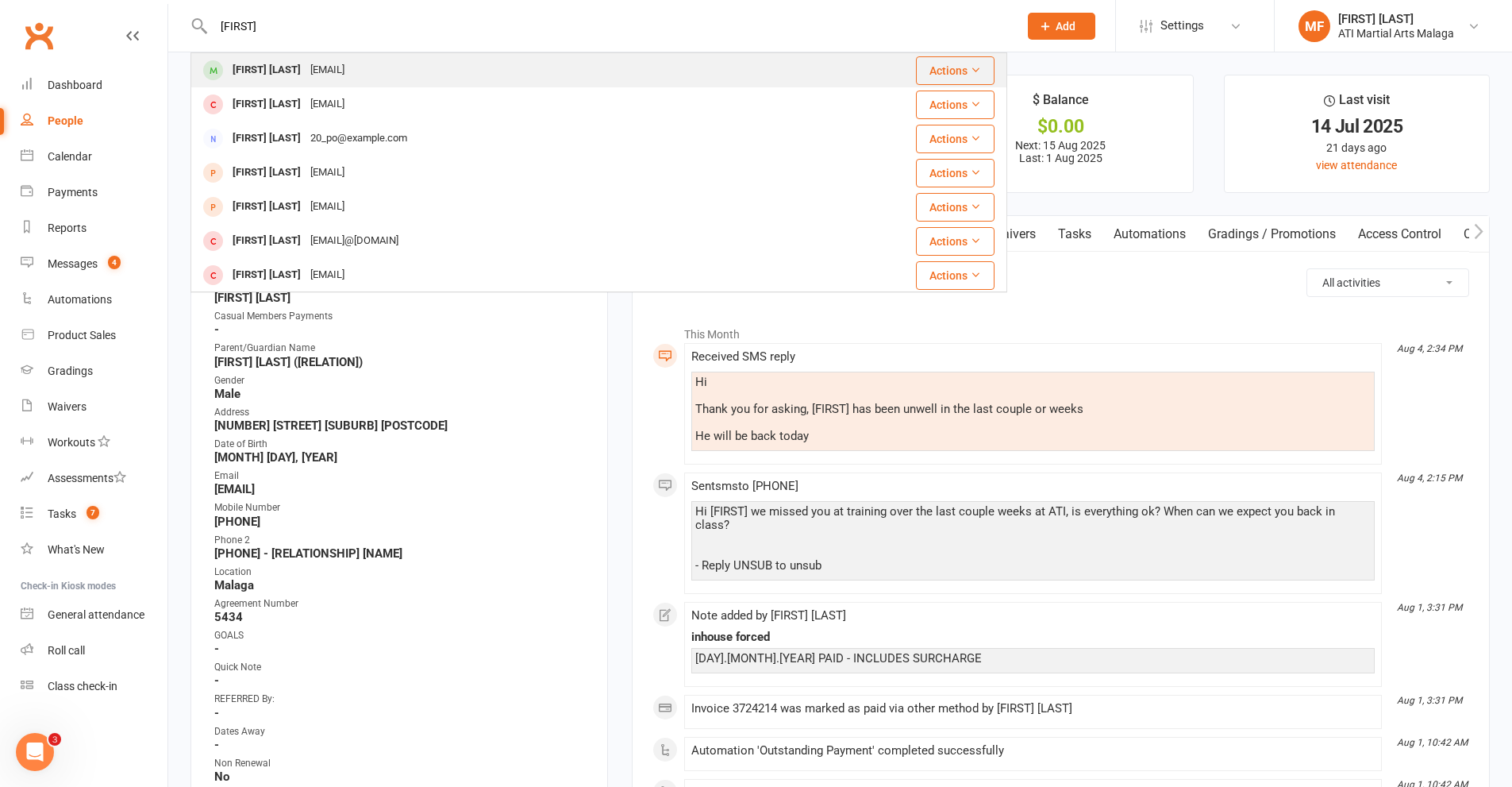 type on "[FIRST]" 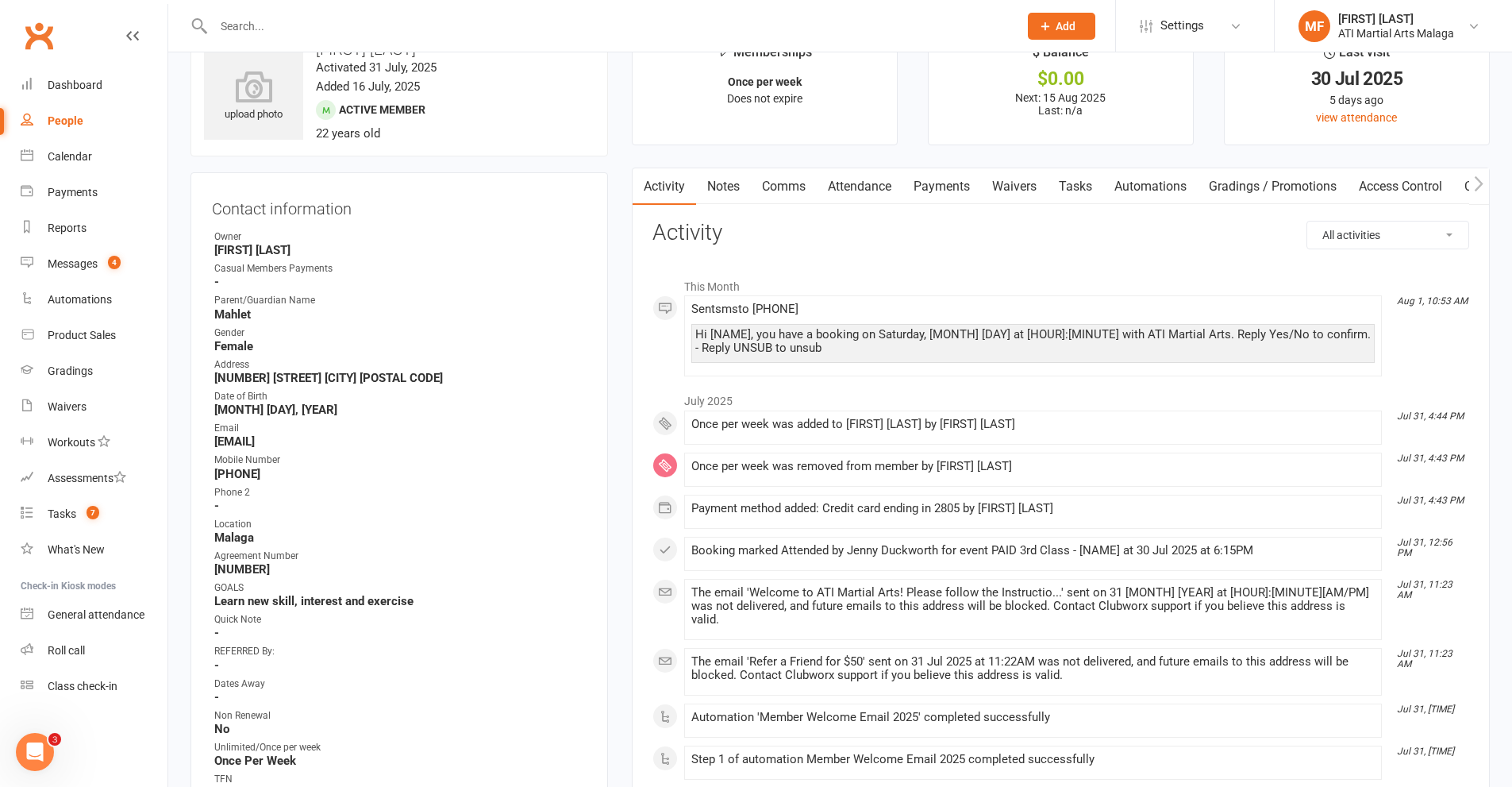 scroll, scrollTop: 0, scrollLeft: 0, axis: both 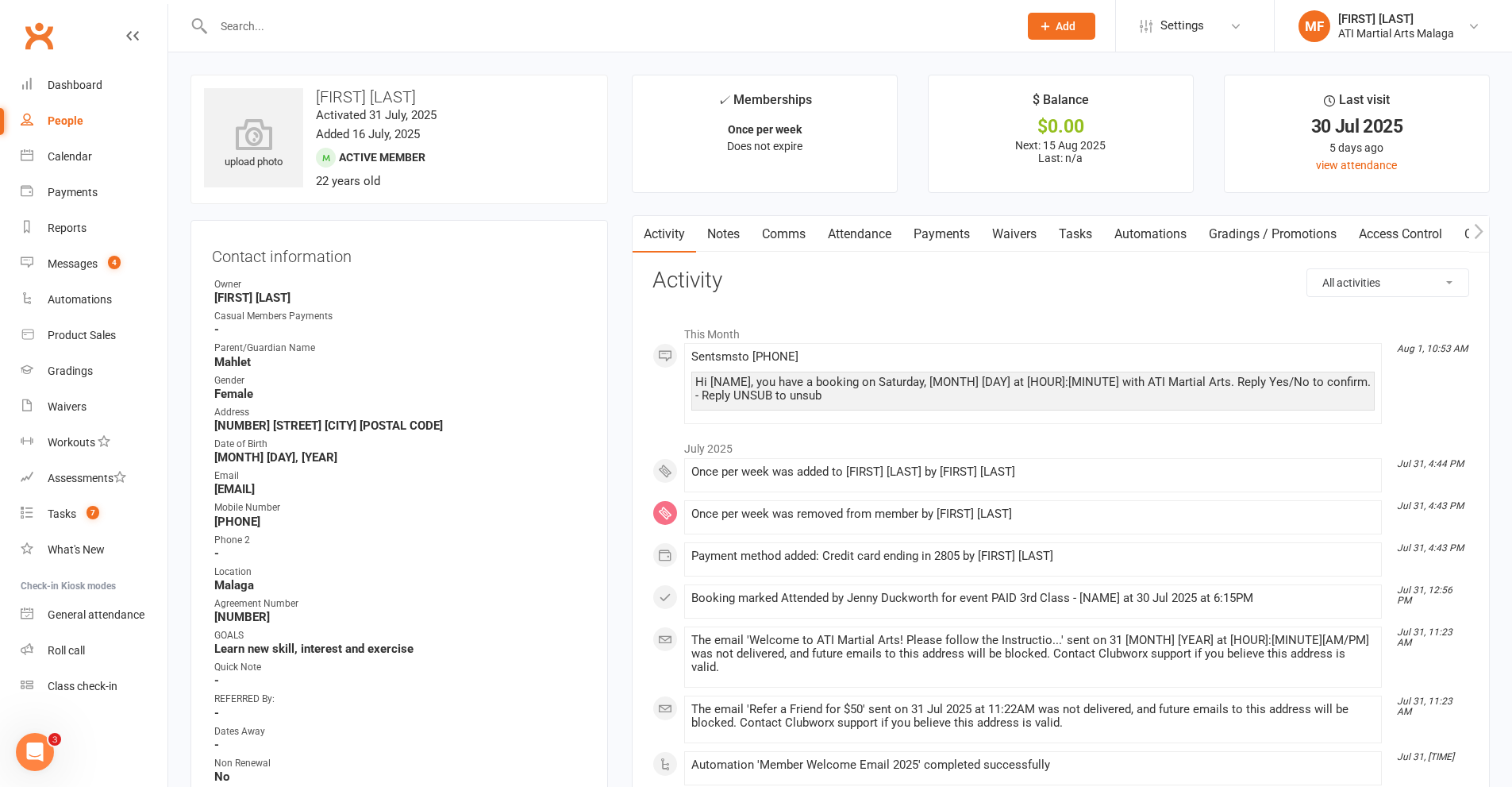 click on "Payments" at bounding box center [941, 234] 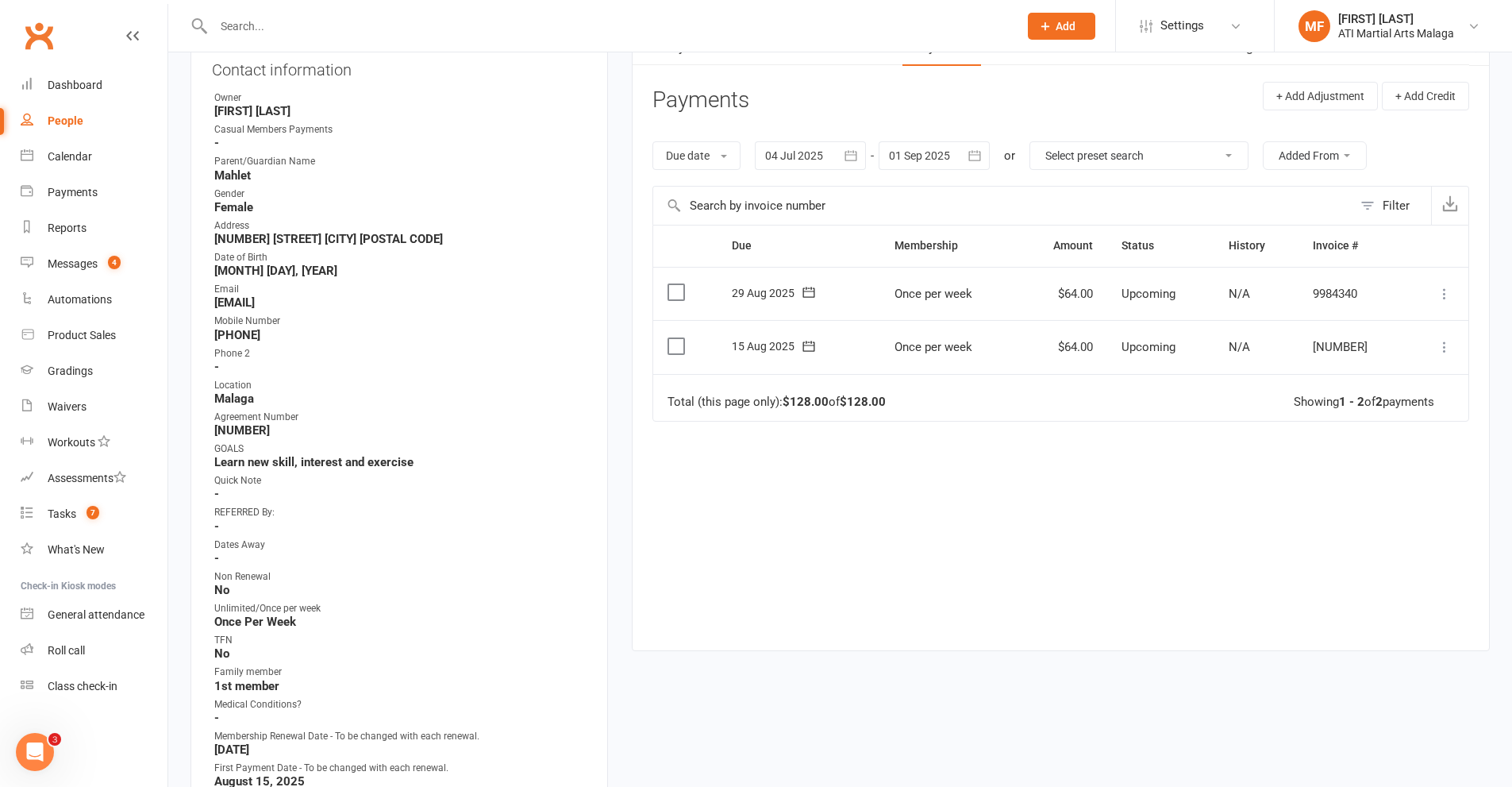 scroll, scrollTop: 159, scrollLeft: 0, axis: vertical 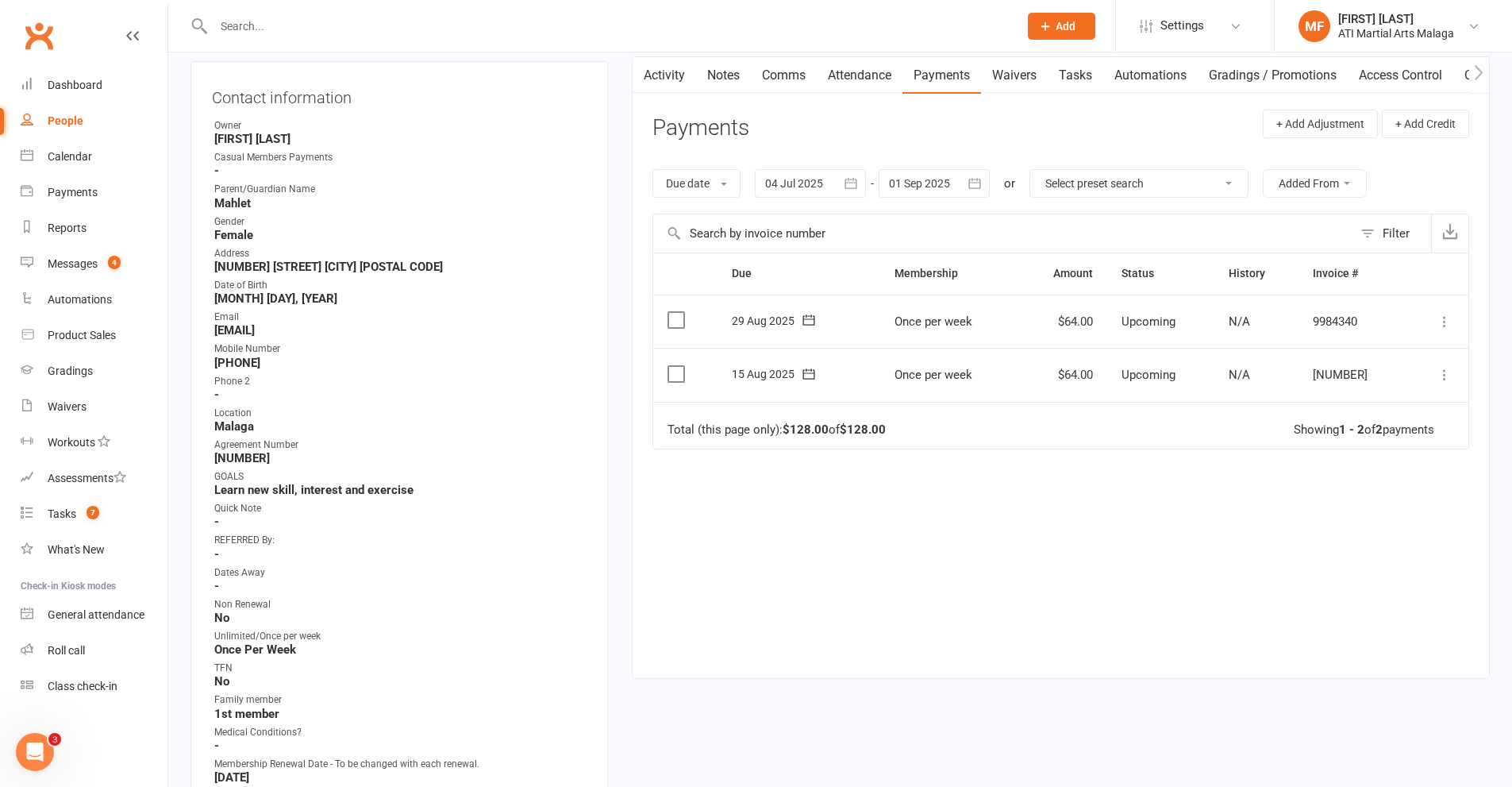 click at bounding box center [598, 25] 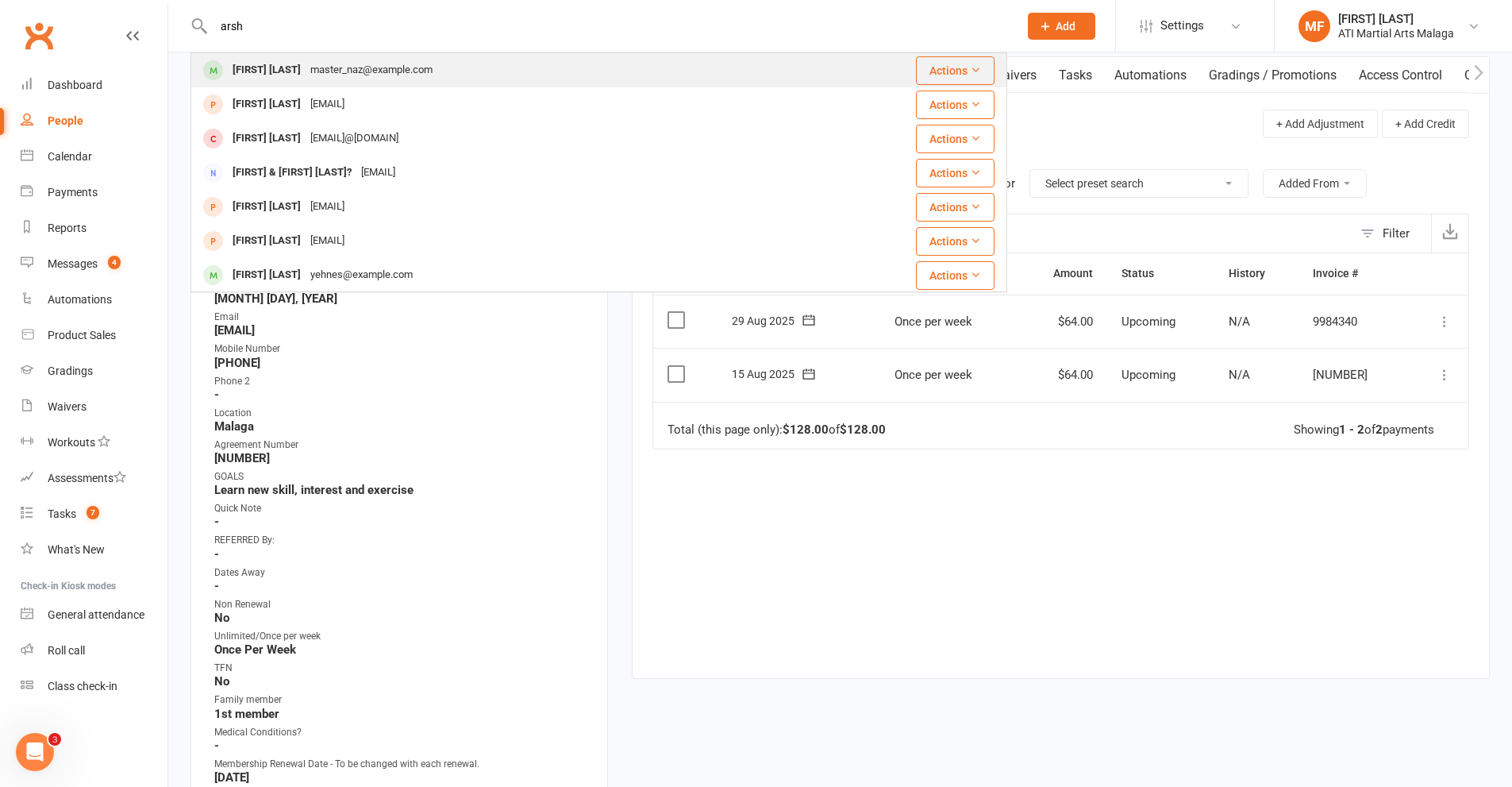 type on "arsh" 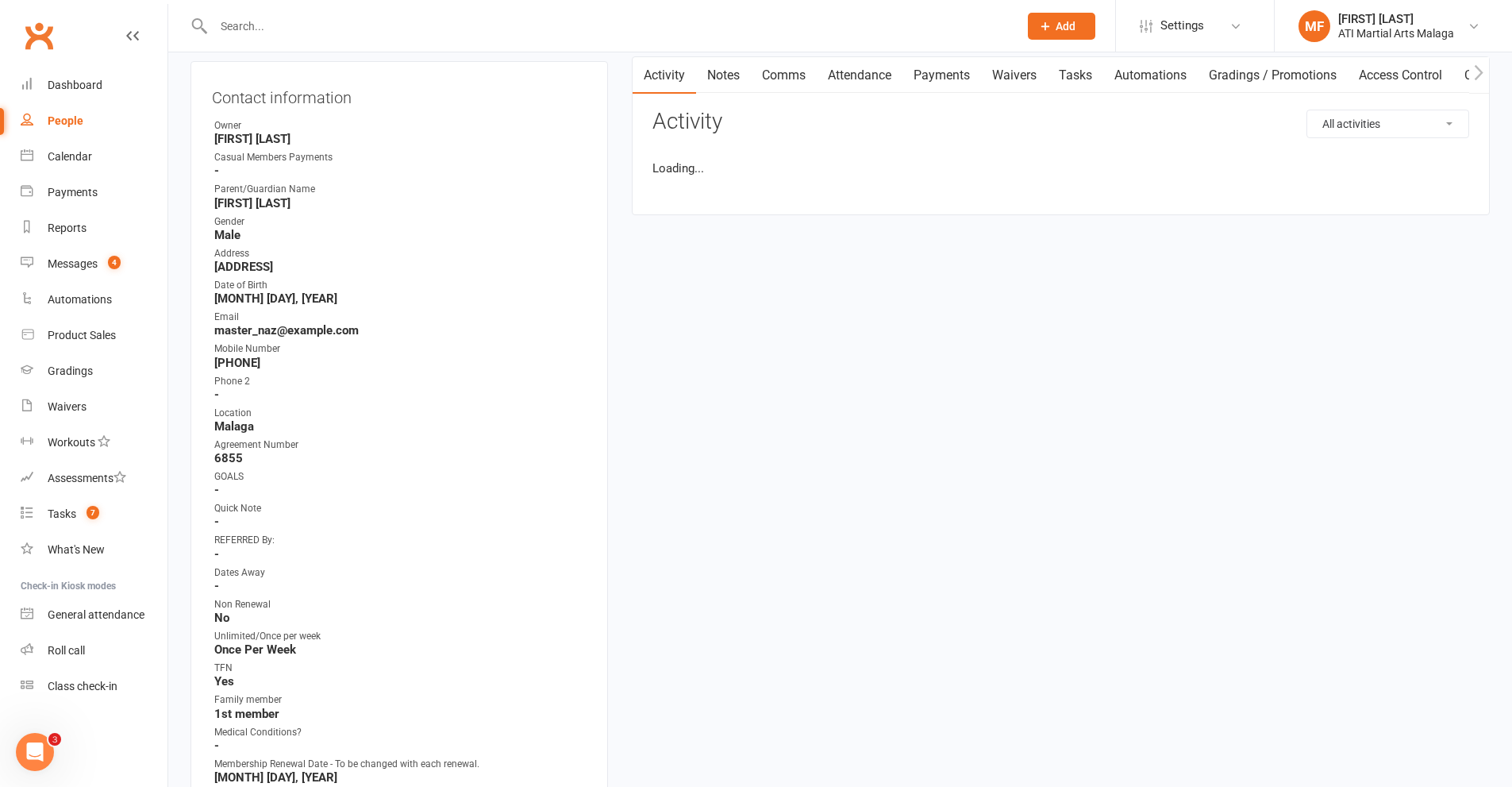 scroll, scrollTop: 0, scrollLeft: 0, axis: both 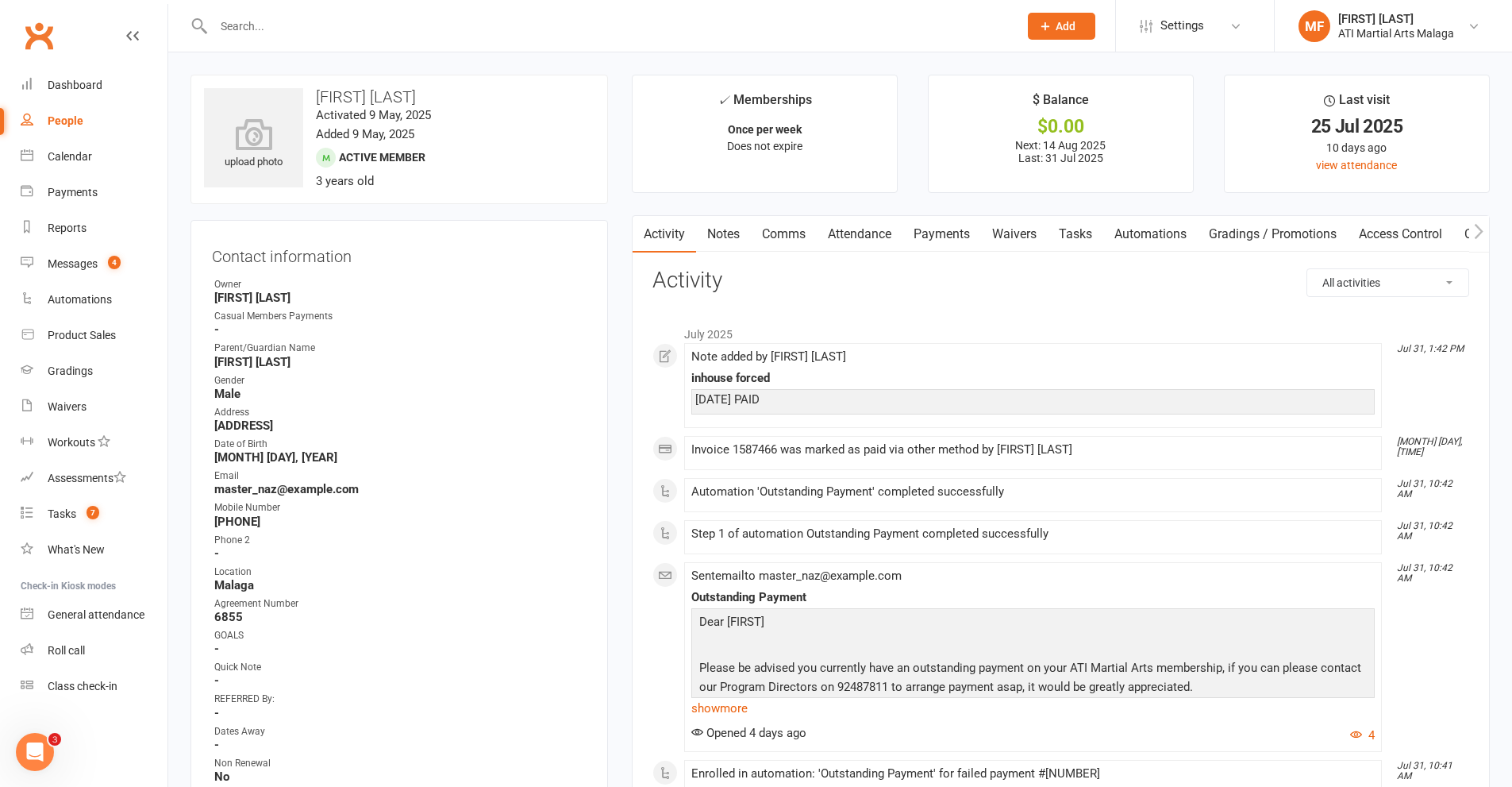 click on "Payments" at bounding box center (941, 234) 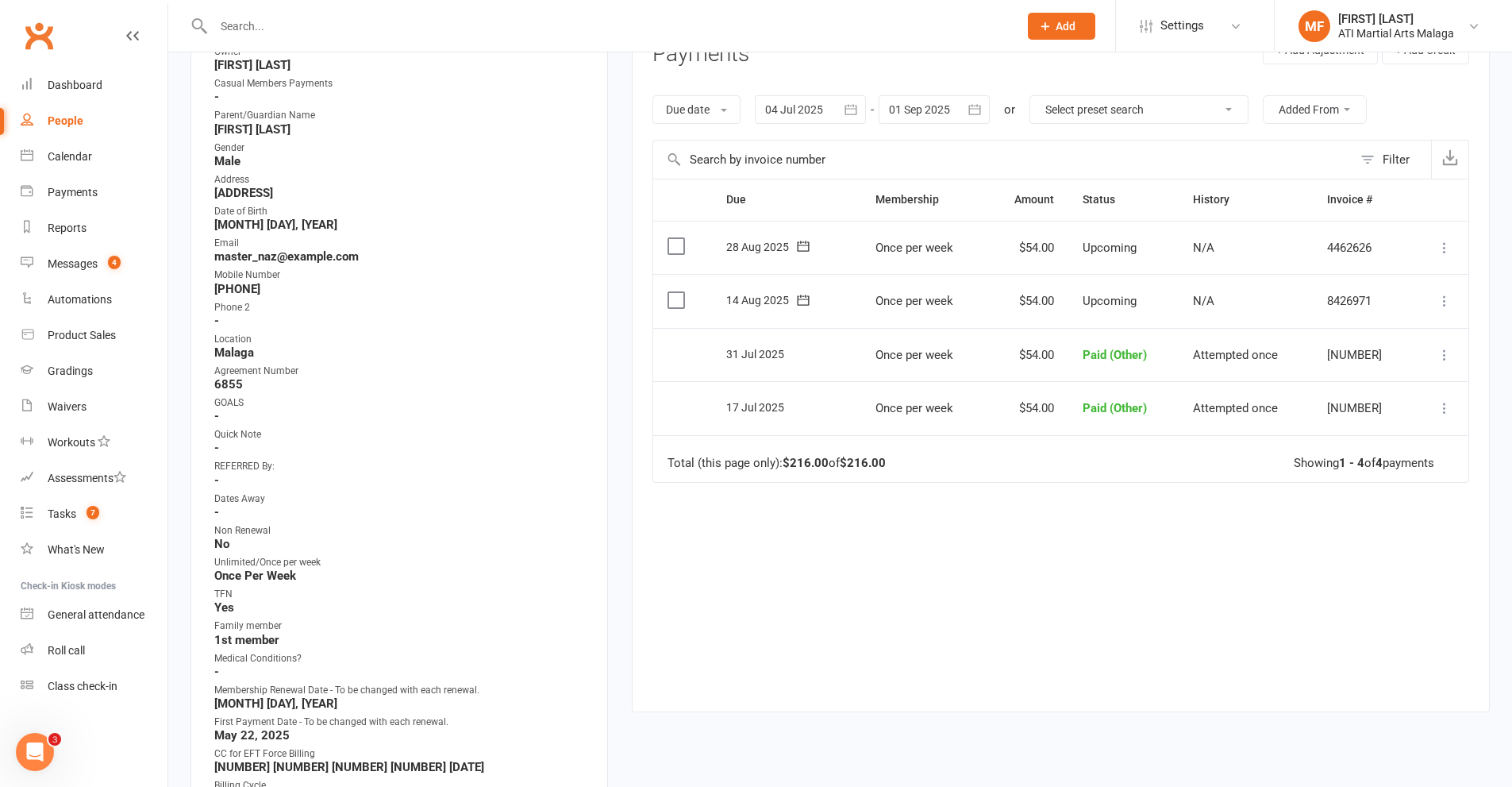 scroll, scrollTop: 238, scrollLeft: 0, axis: vertical 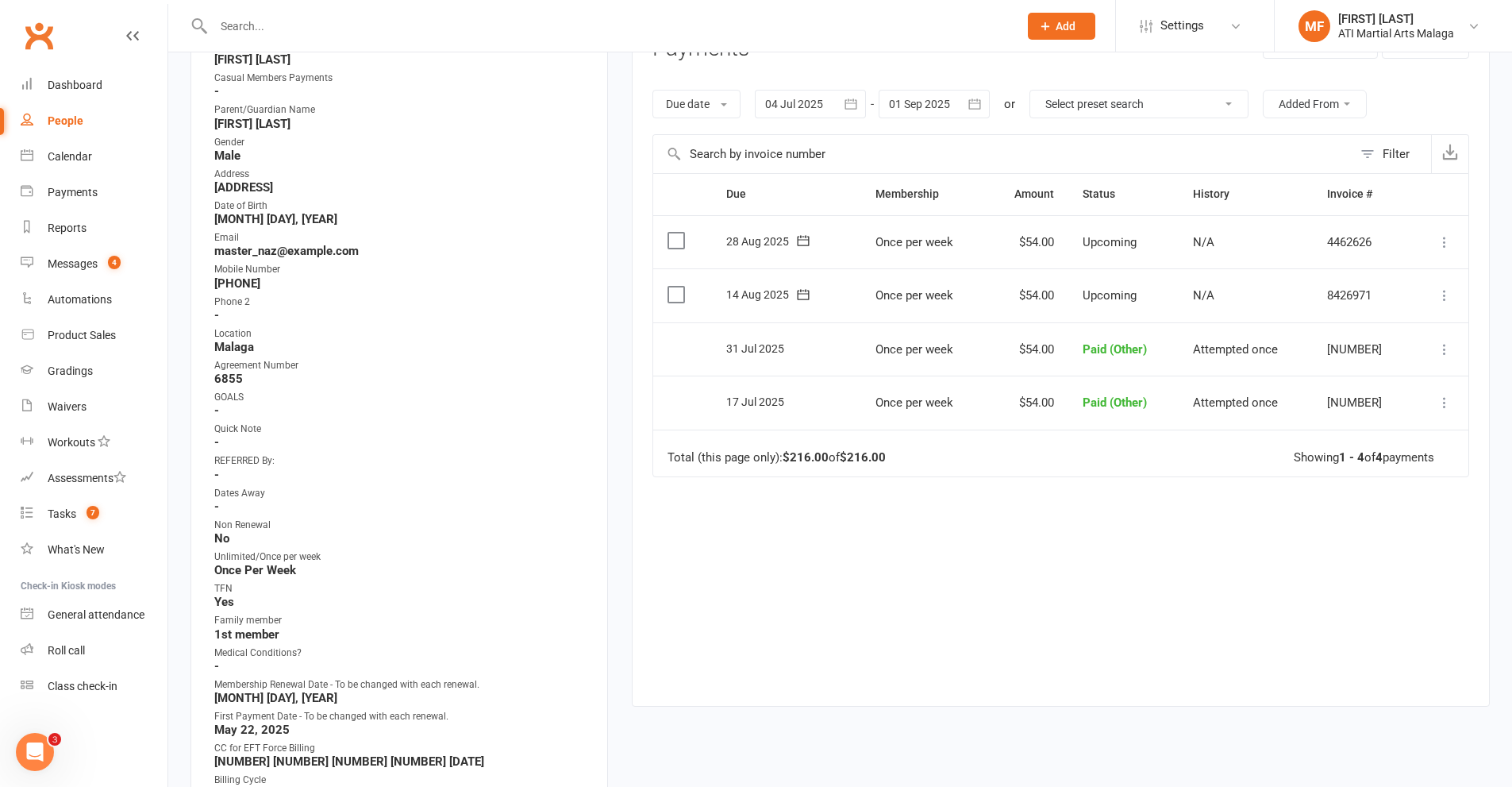 click at bounding box center (608, 26) 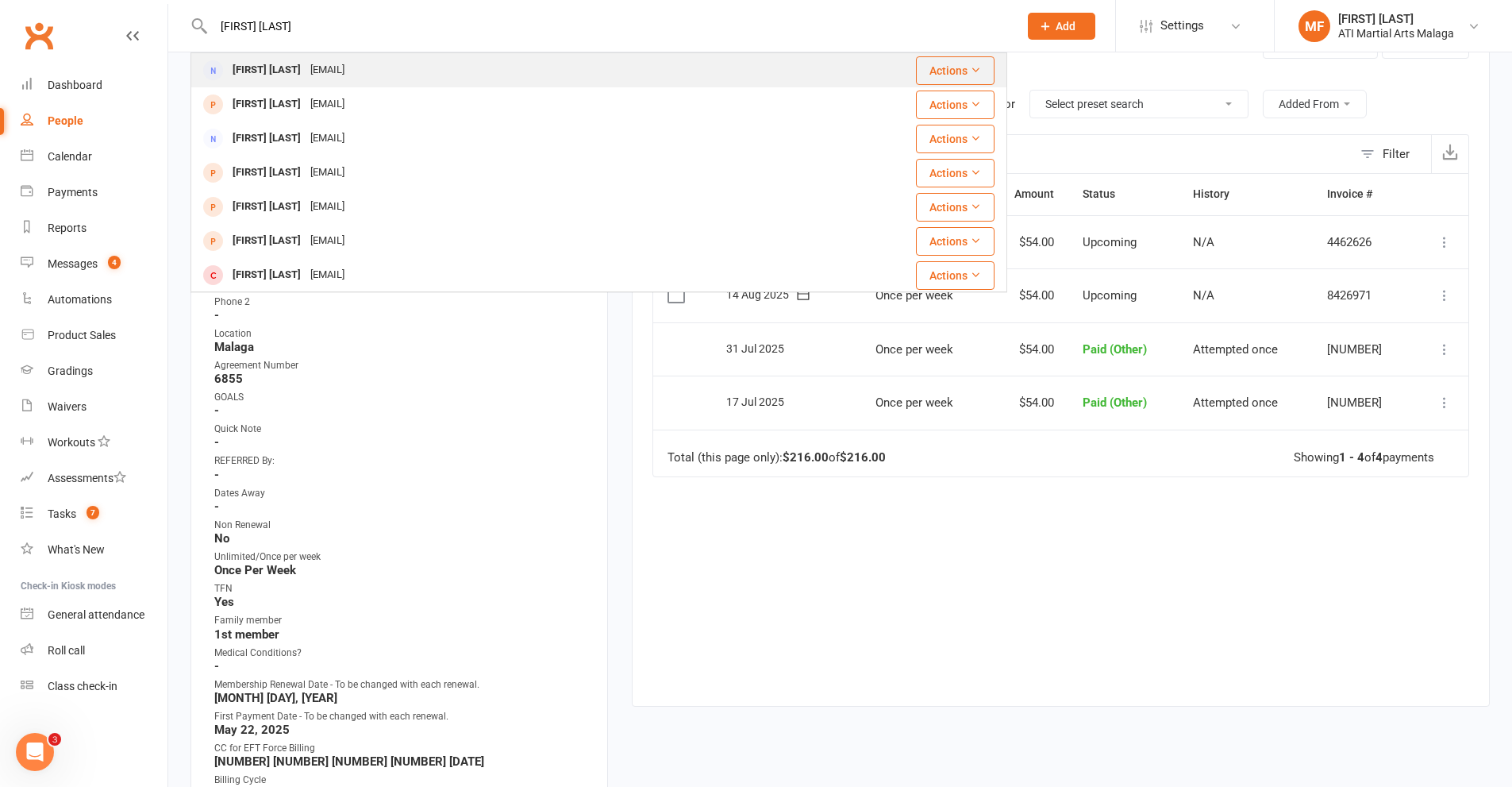 type on "milly caddaye" 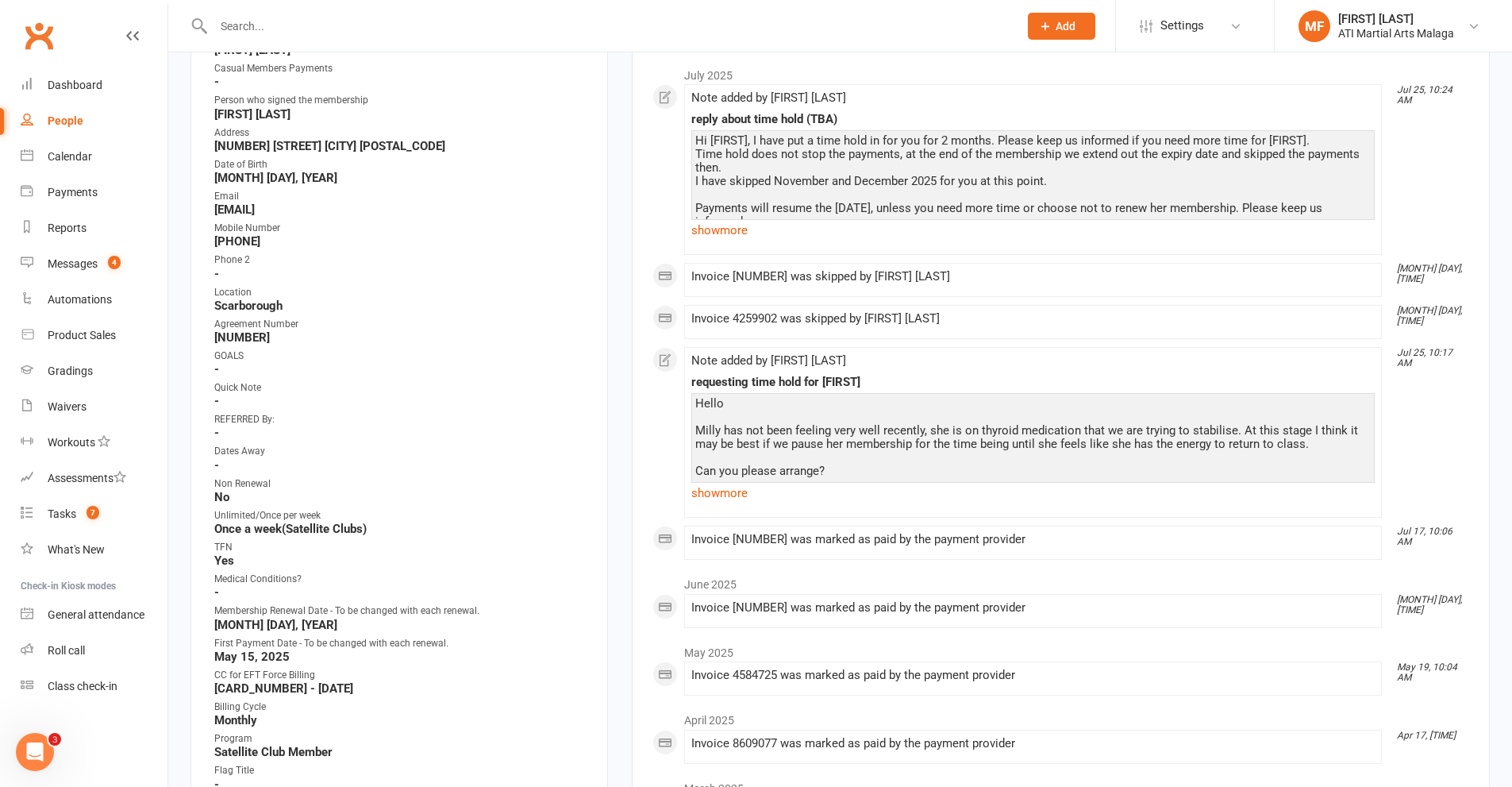 scroll, scrollTop: 476, scrollLeft: 0, axis: vertical 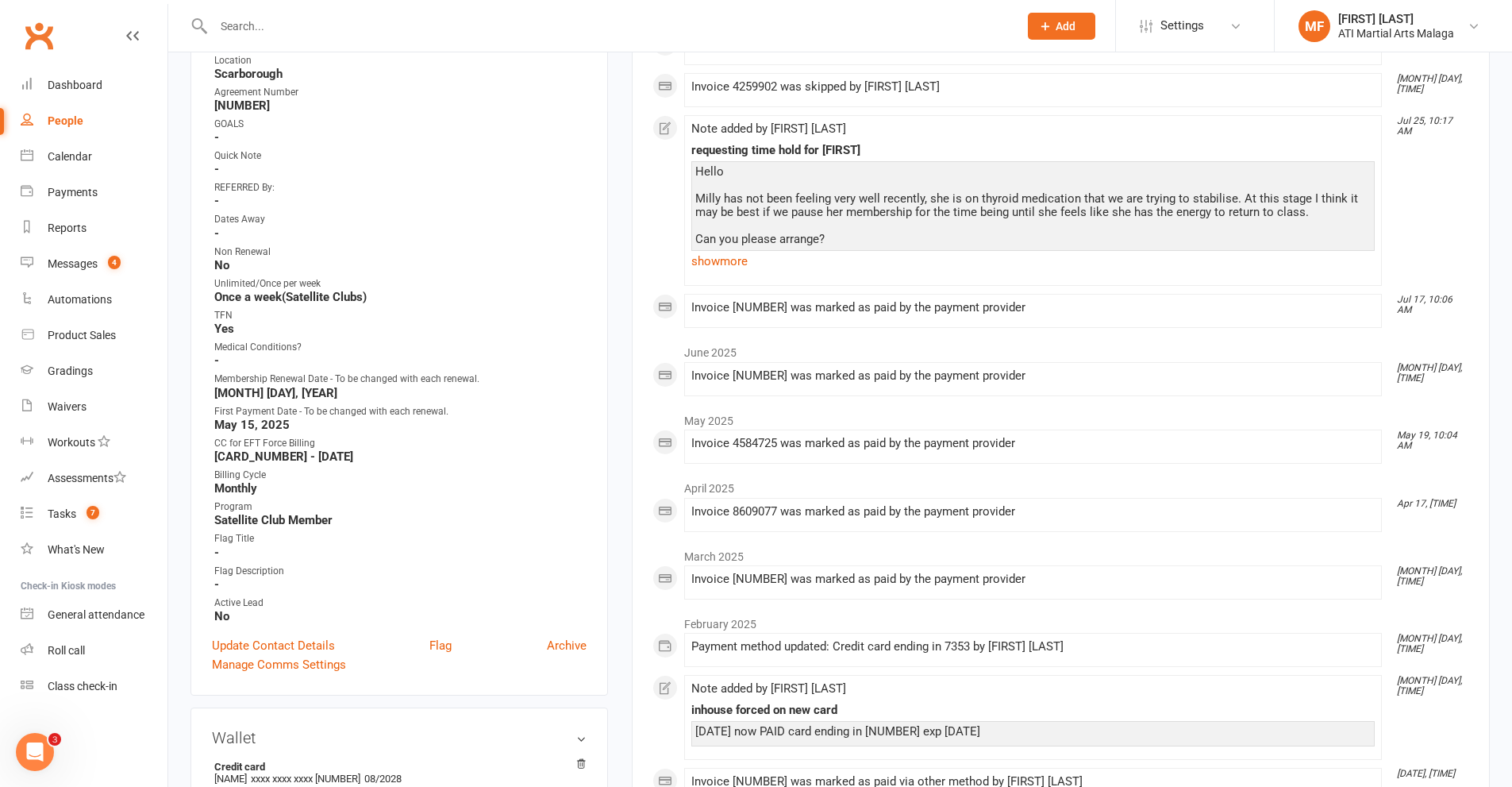 click at bounding box center (608, 26) 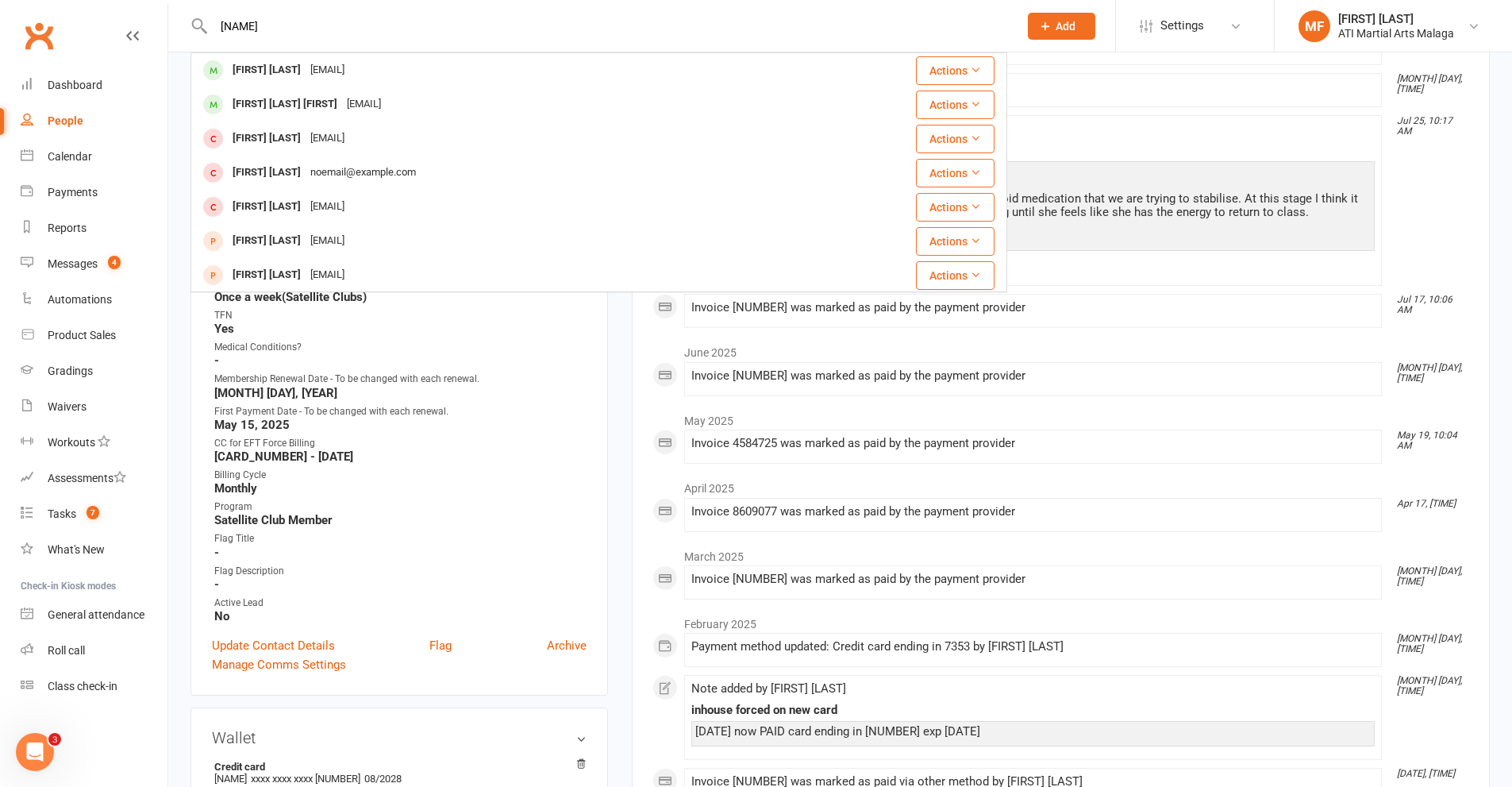 type on "murphy grace" 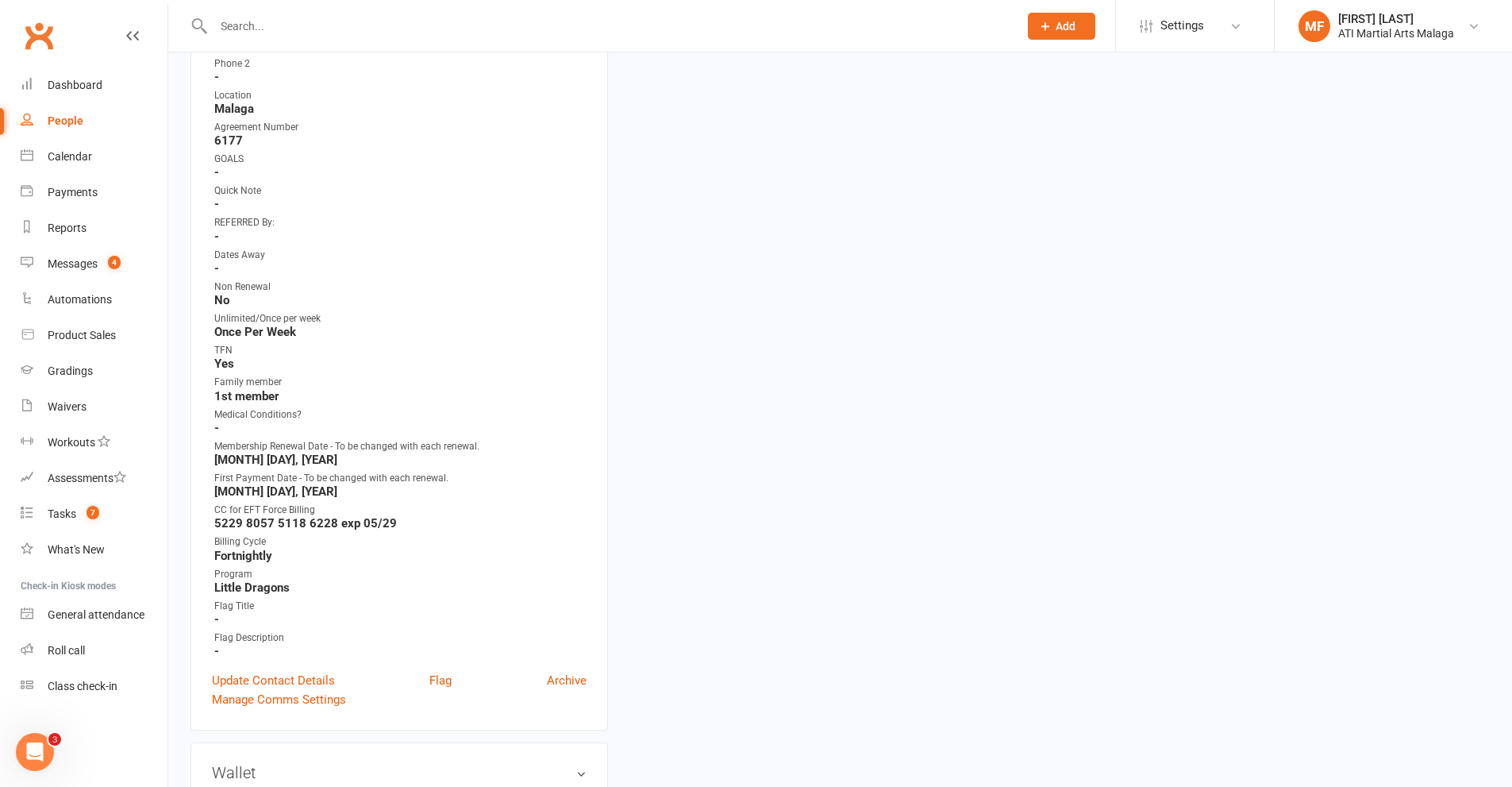 scroll, scrollTop: 0, scrollLeft: 0, axis: both 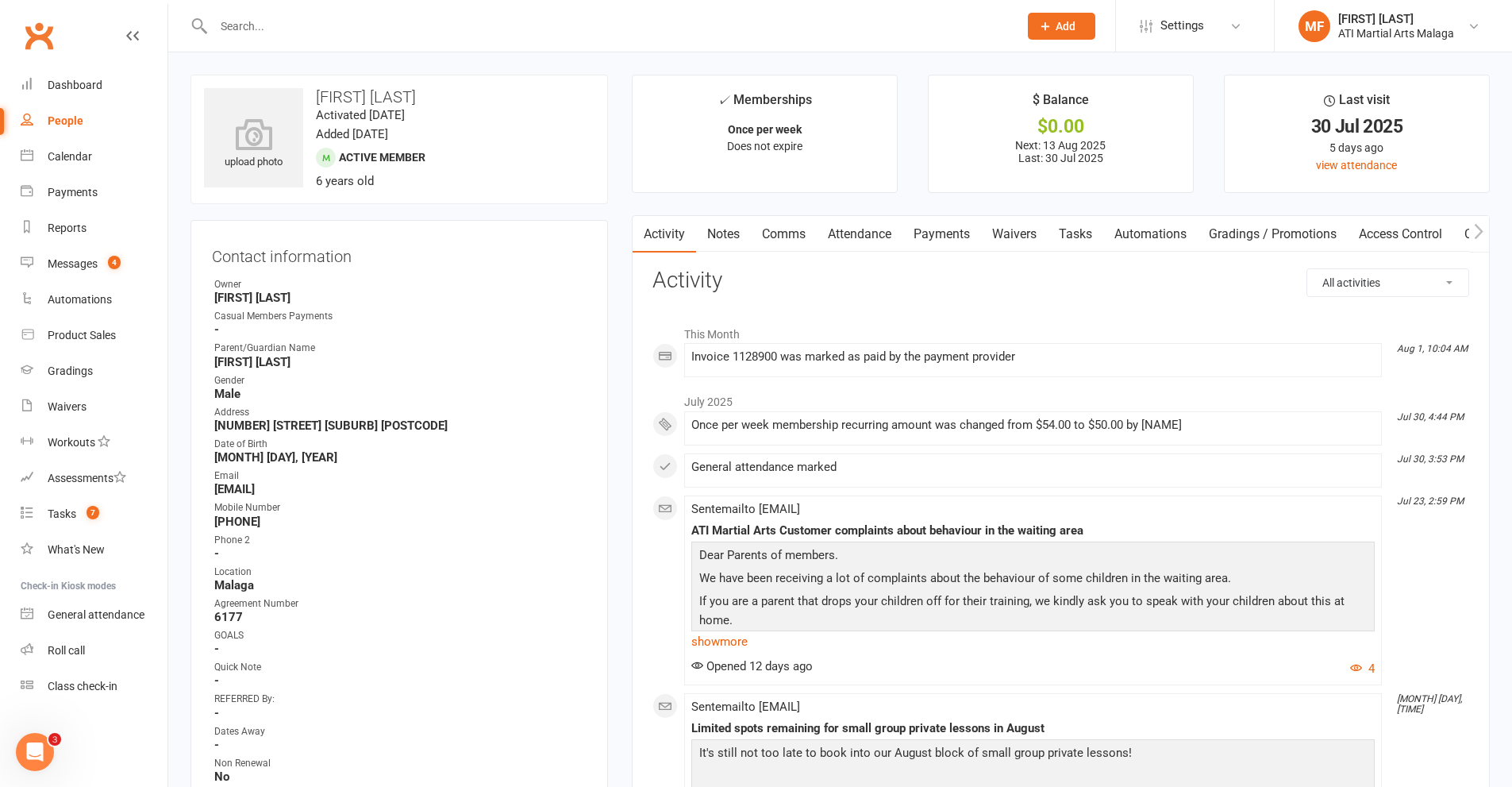 click on "Payments" at bounding box center (941, 234) 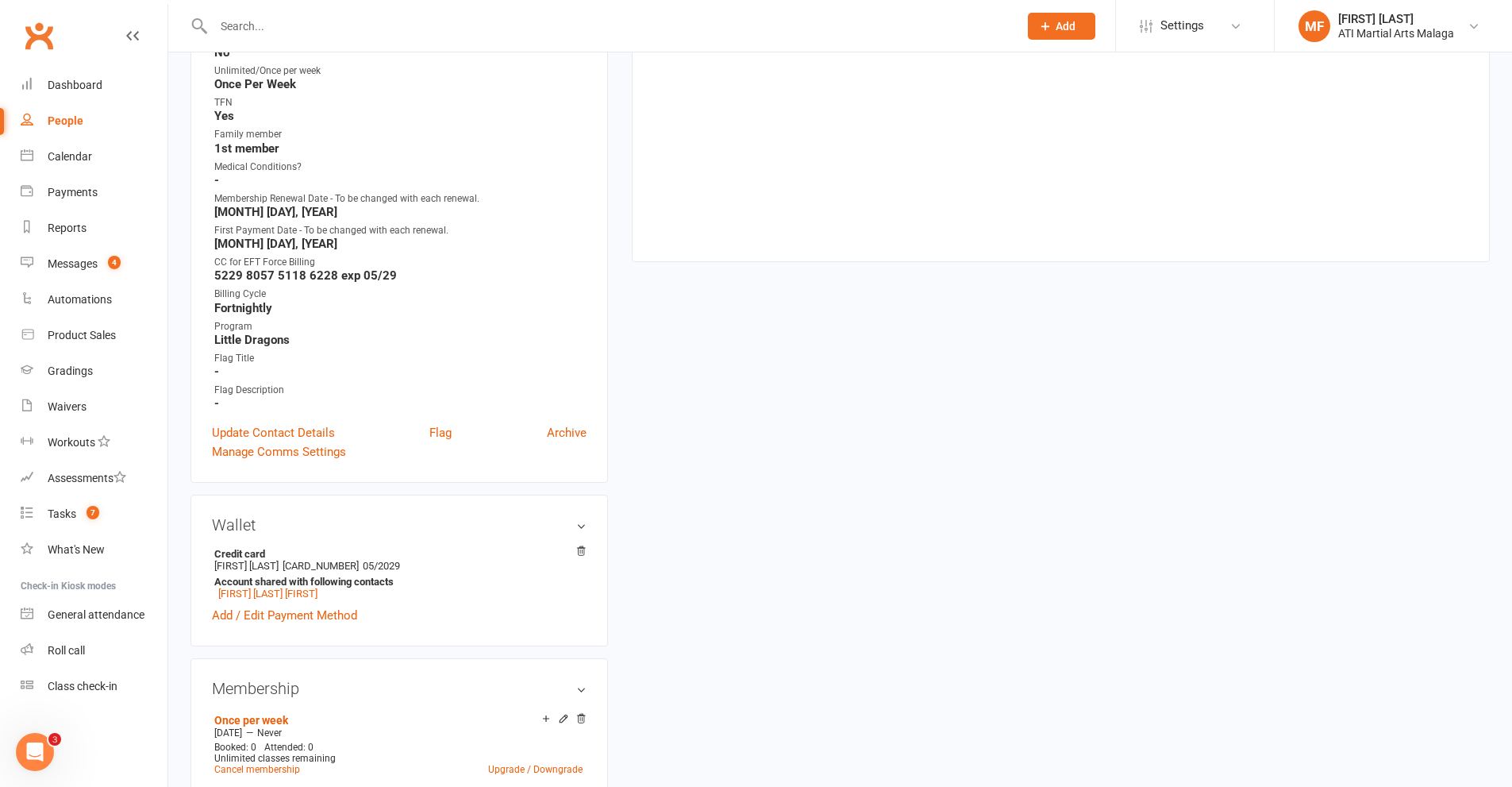 scroll, scrollTop: 794, scrollLeft: 0, axis: vertical 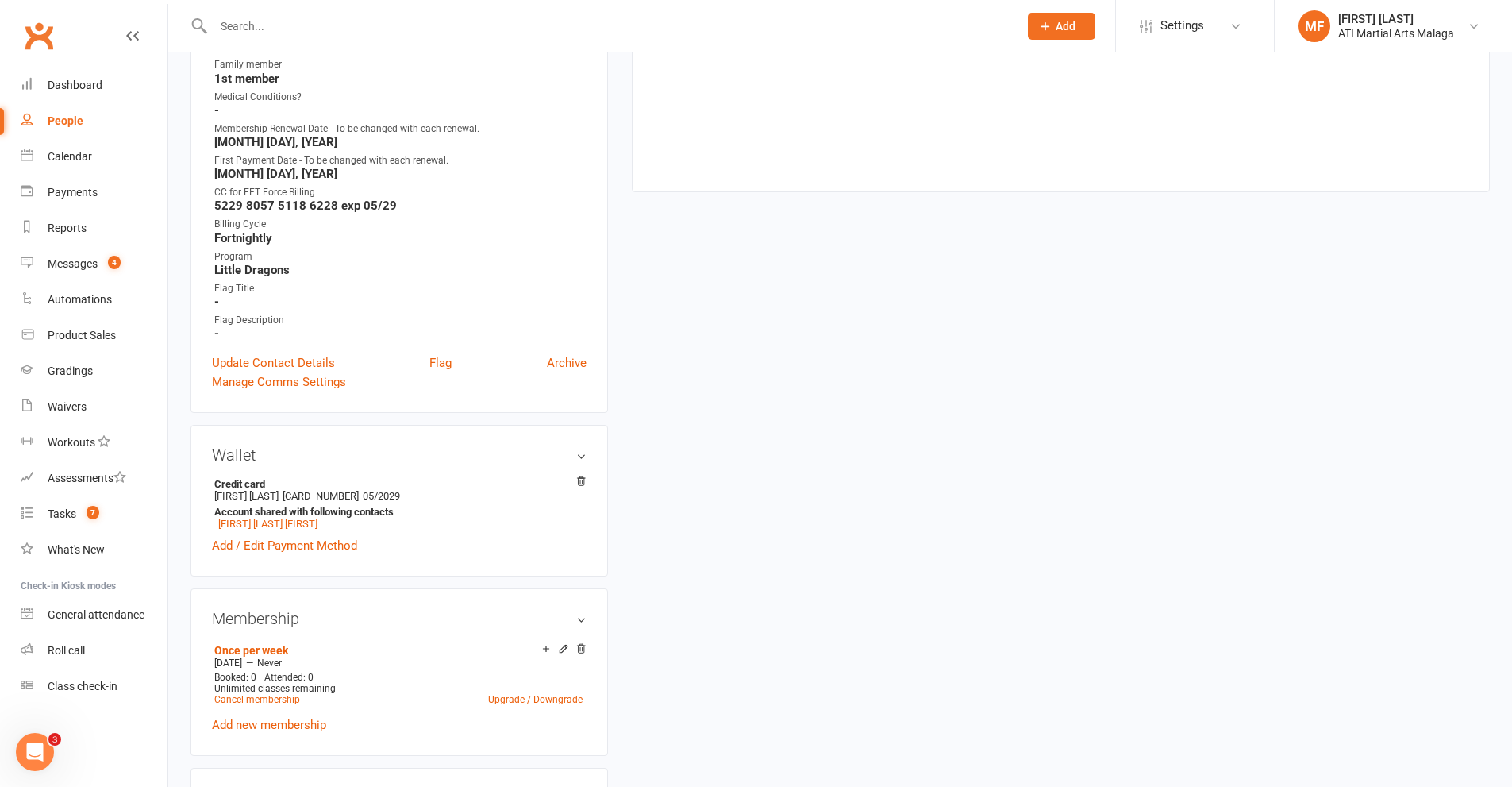 click at bounding box center [608, 26] 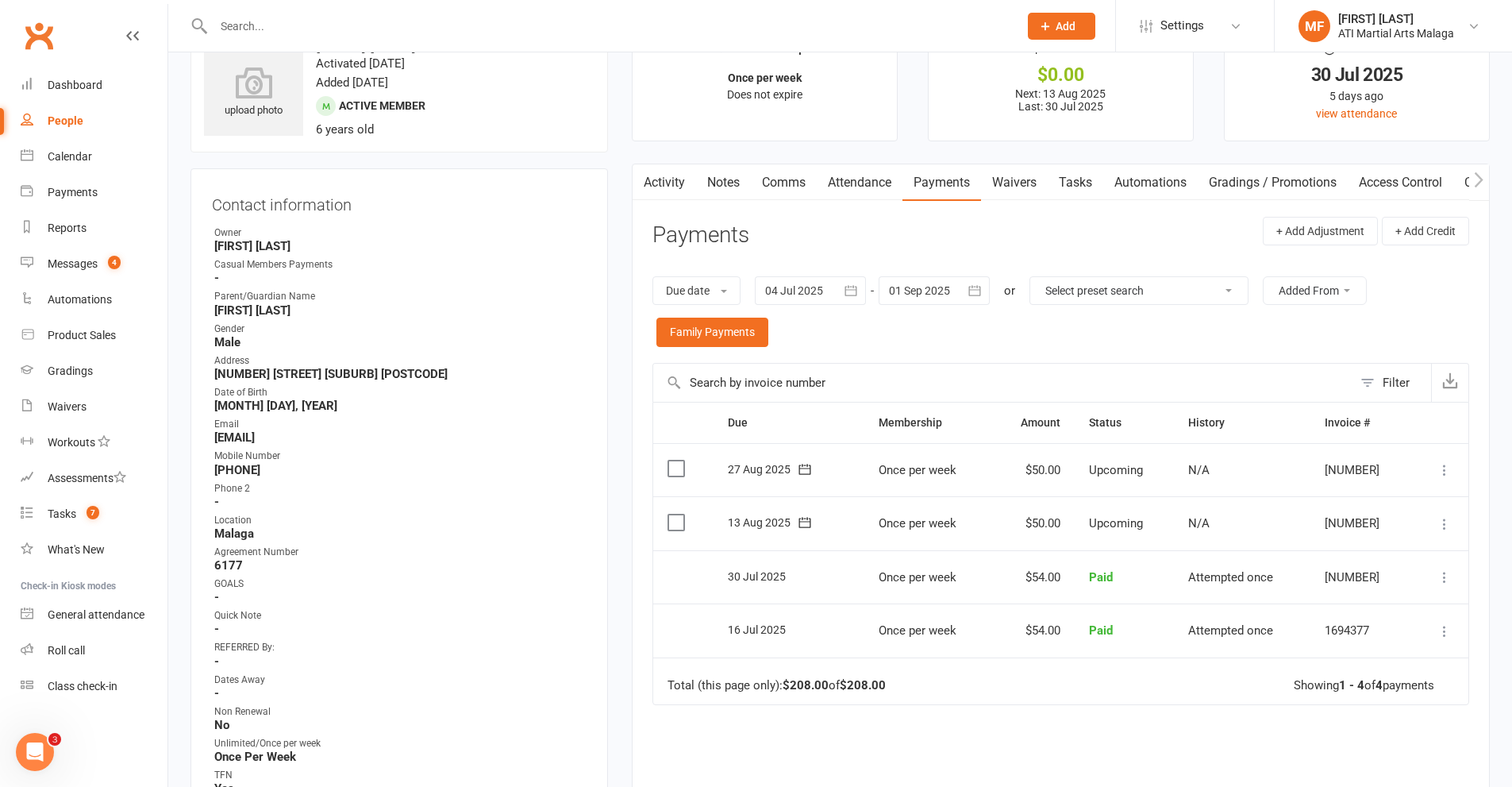 scroll, scrollTop: 0, scrollLeft: 0, axis: both 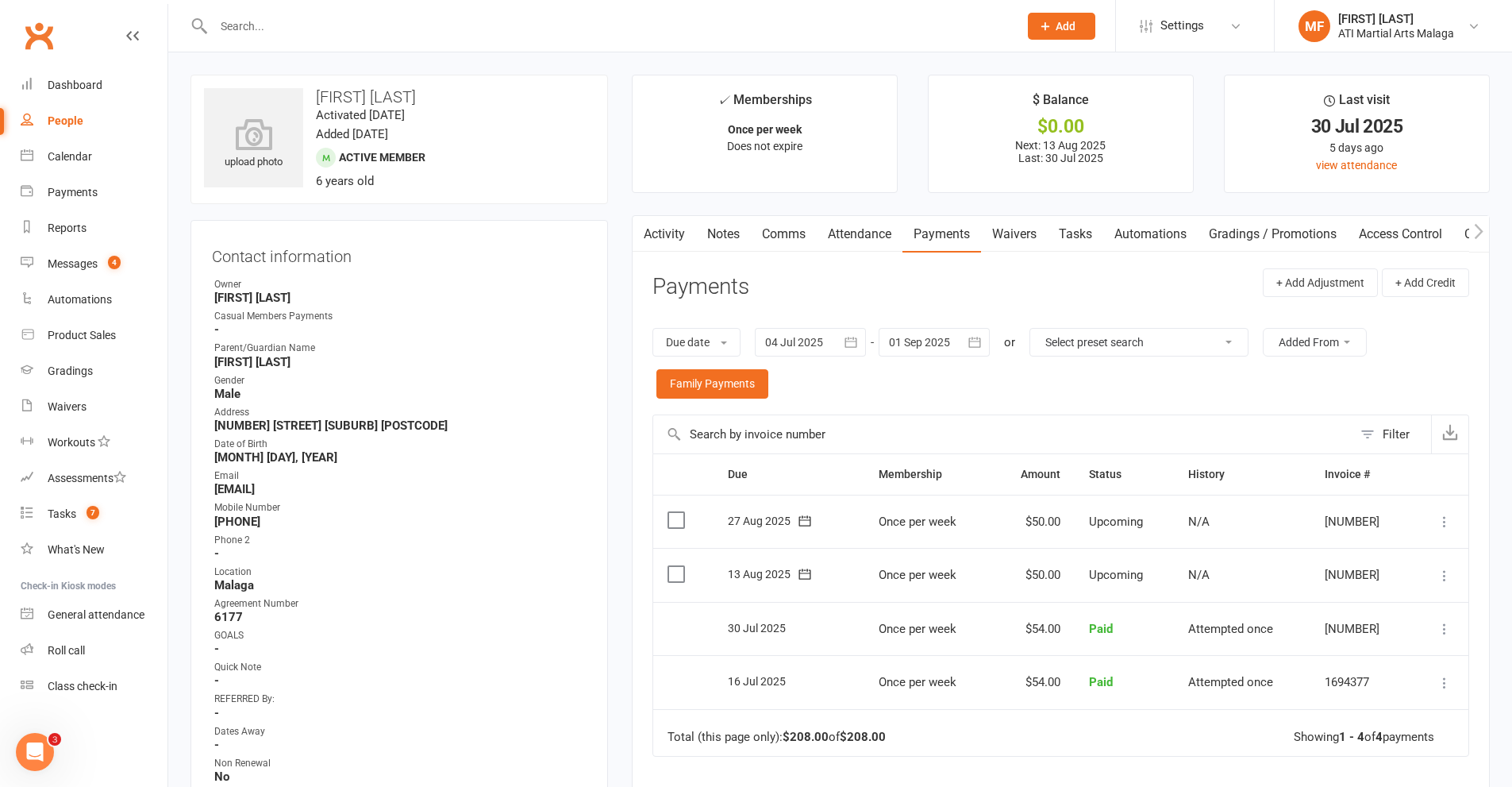 click at bounding box center (608, 26) 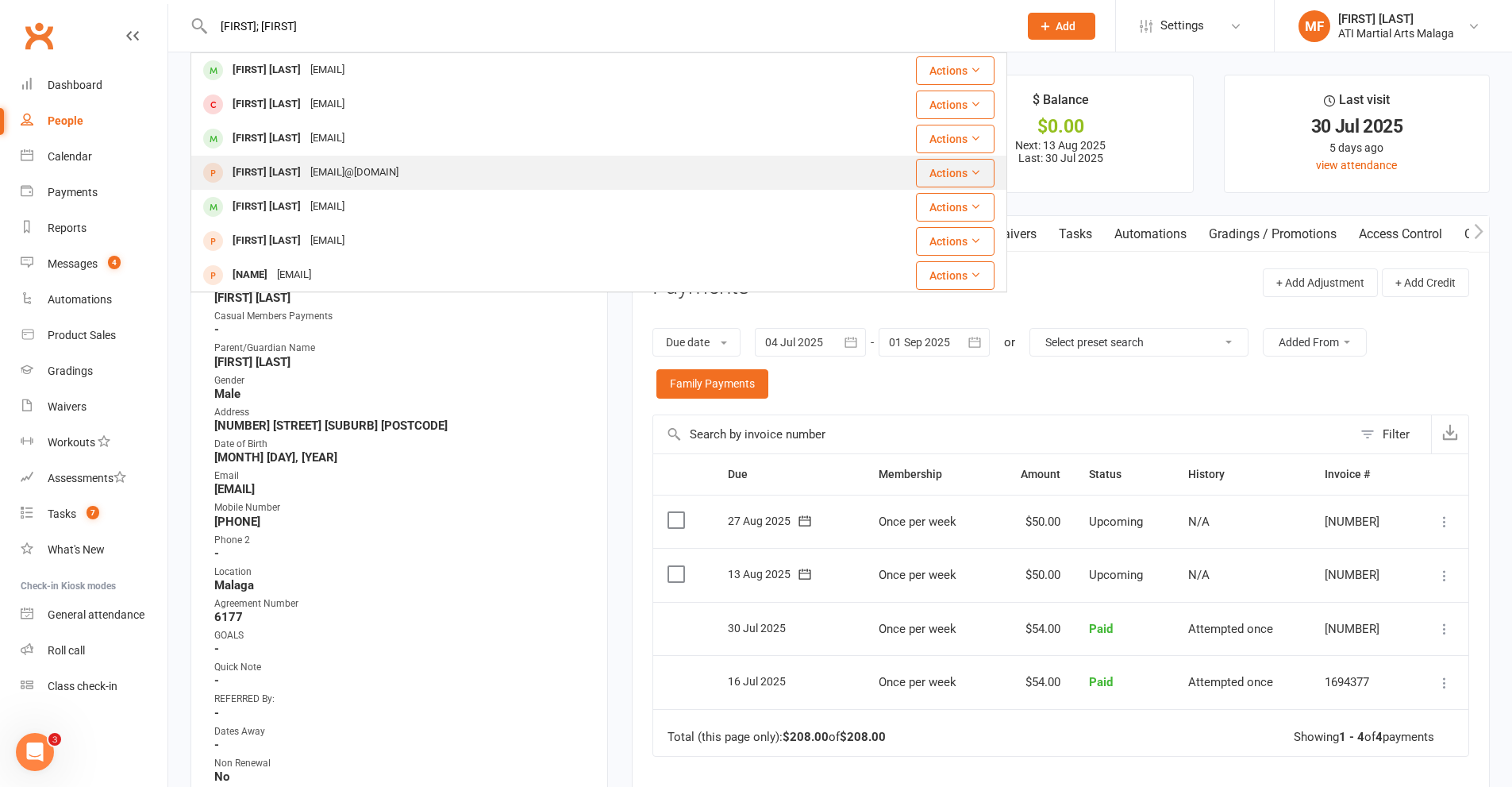 type on "mikael; mariq" 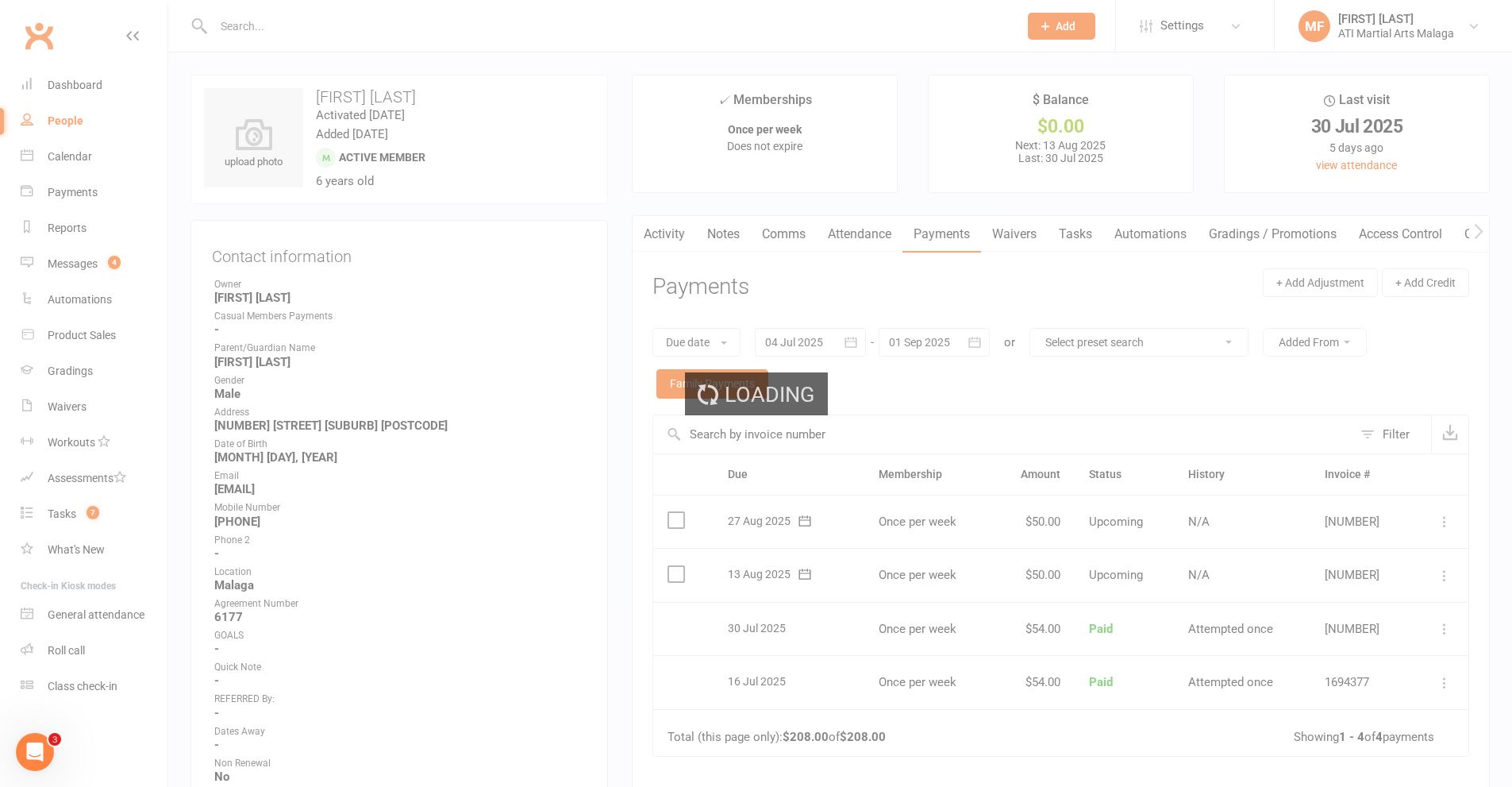 click on "Prospect
Member
Non-attending contact
Class / event
Appointment
Grading event
Task
Membership plan
Bulk message
Add
Settings Membership Plans Event Templates Appointment Types Website Image Library Customize Contacts Users Account Profile Clubworx API MF Melissa Ferraro ATI Martial Arts Malaga My profile Help Terms & conditions  Privacy policy  Sign out Clubworx Dashboard People Calendar Payments Reports Messages   4 Automations   Product Sales Gradings   Waivers   Workouts   Assessments  Tasks   7 What's New Check-in Kiosk modes General attendance Roll call Class check-in × × × upload photo Hugh Murphy Grace Activated 17 July, 2024 Added 15 July, 2024   Active member 6 years old  Contact information Owner   Dawn OBrien -
Alan Grace" at bounding box center [756, 1174] 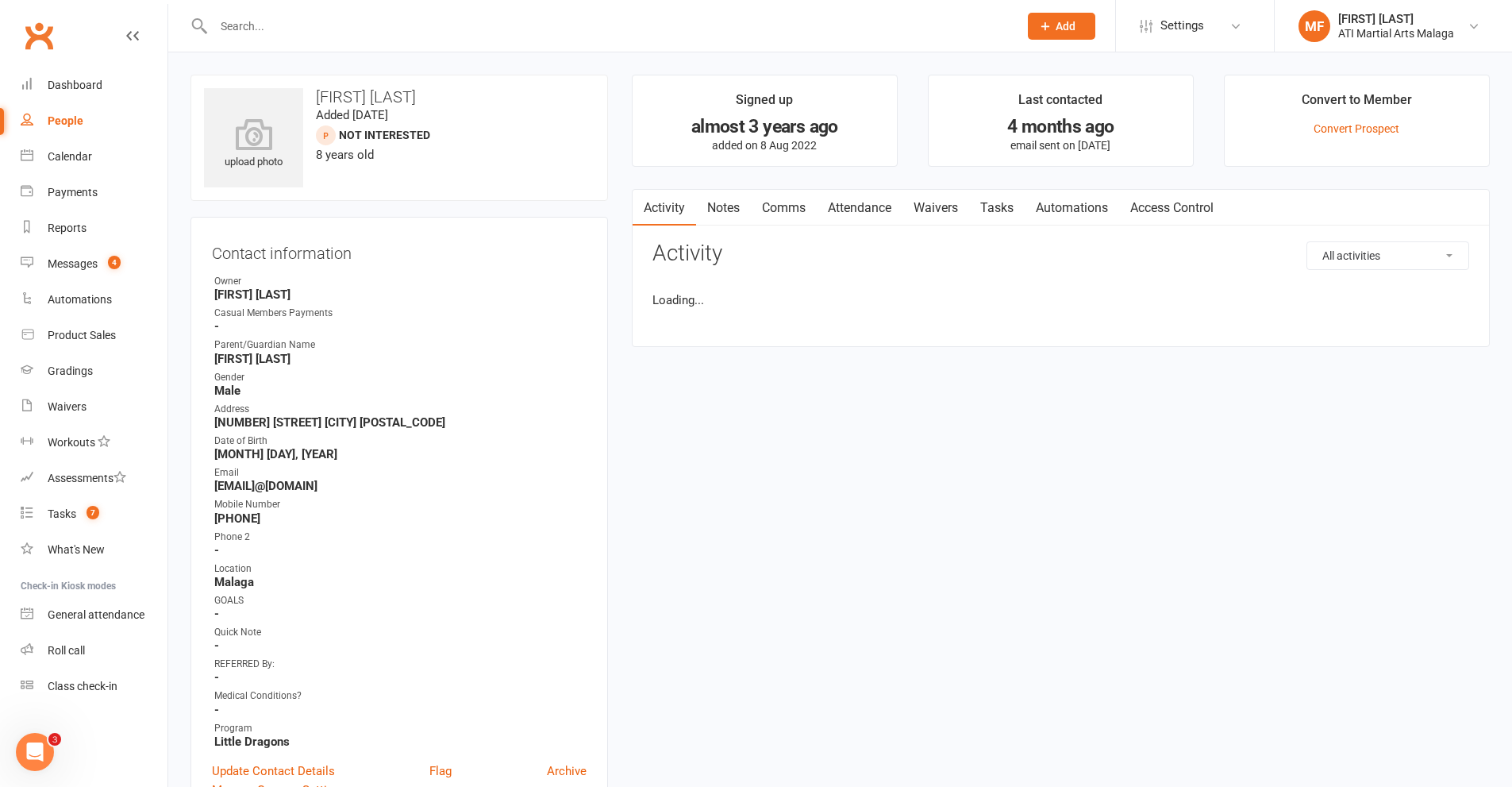 click at bounding box center (608, 26) 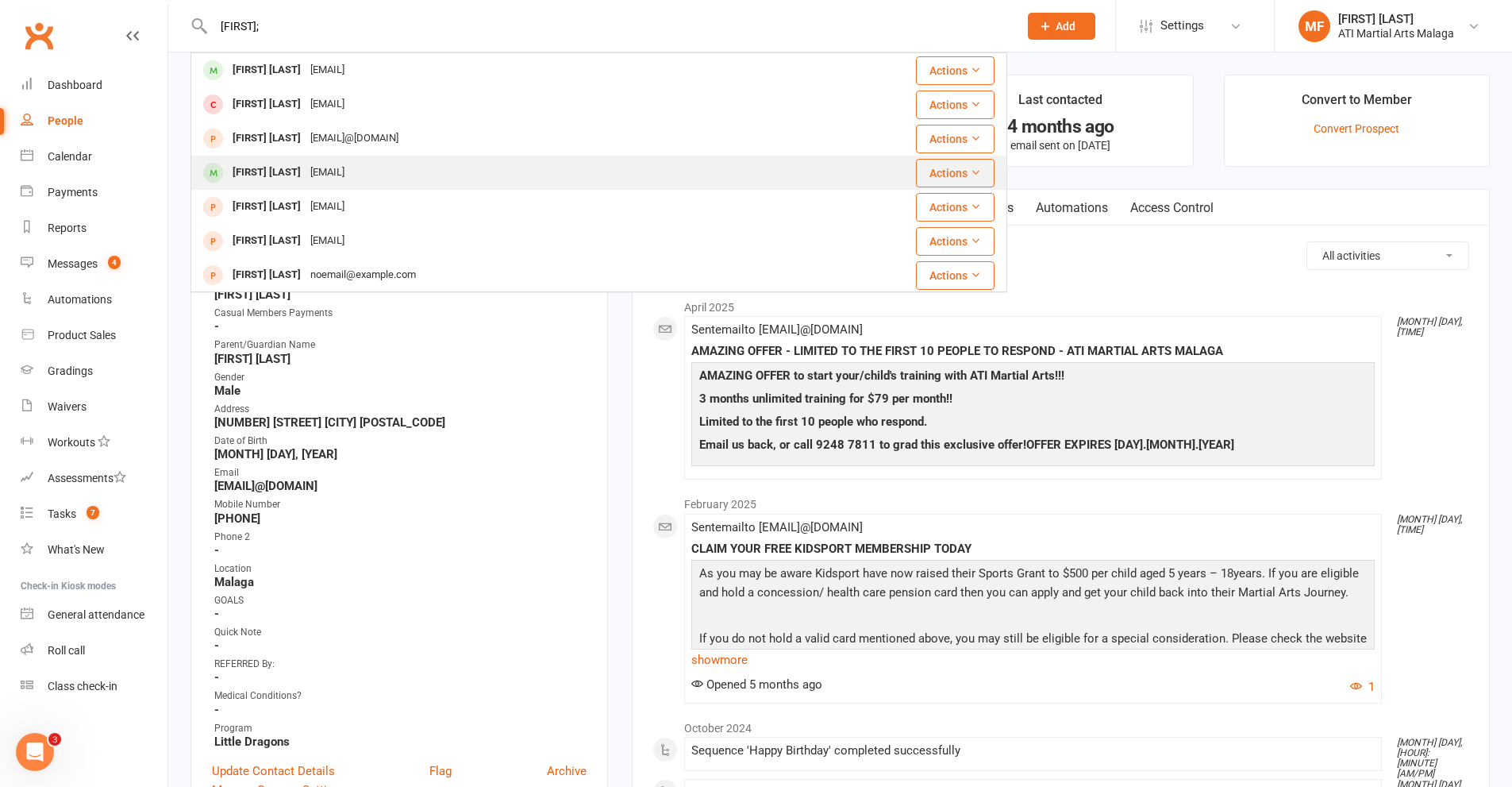 type on "mikael;" 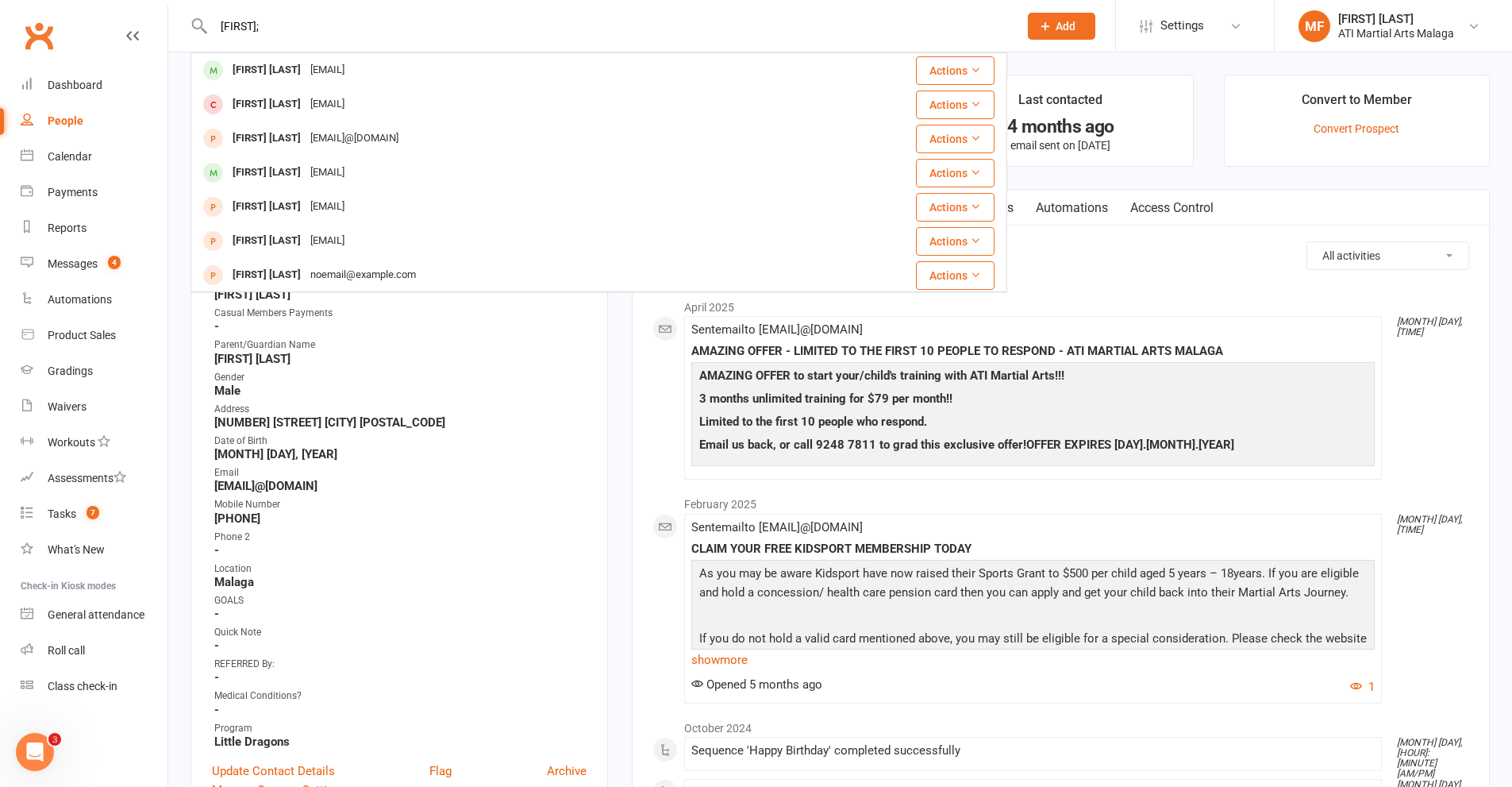click on "Mikael Mohamad Afiq" at bounding box center (267, 172) 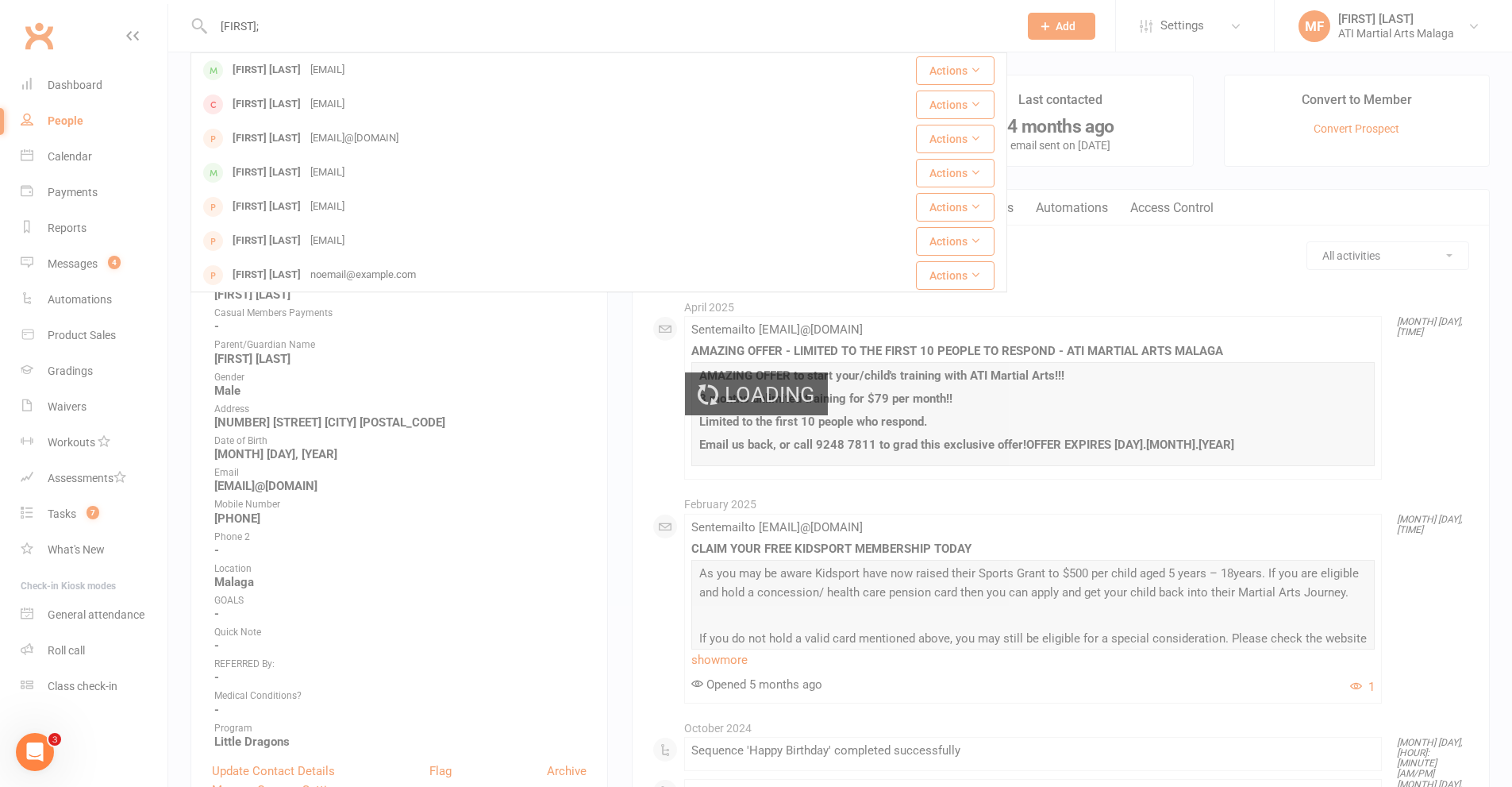 type 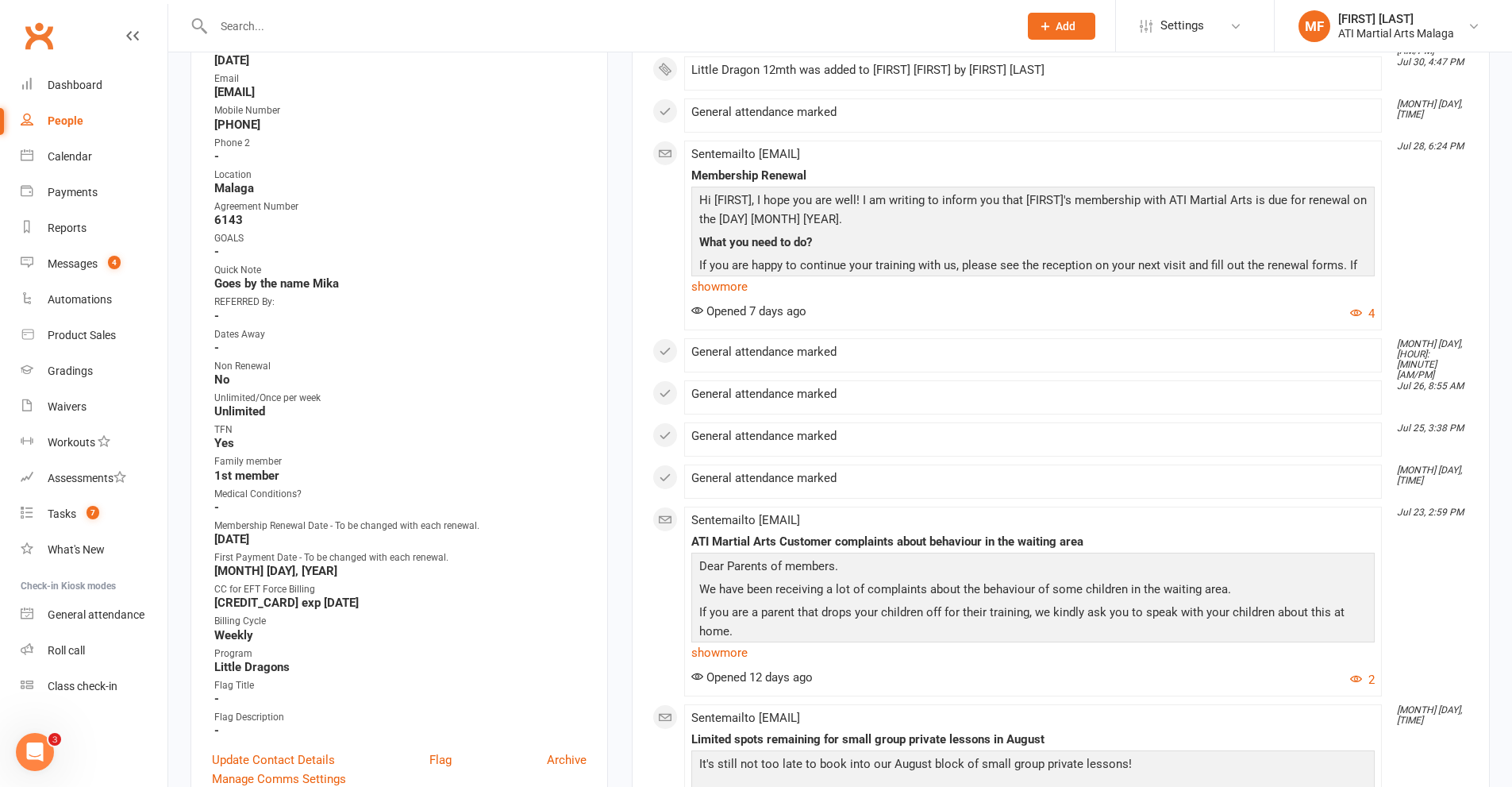 scroll, scrollTop: 0, scrollLeft: 0, axis: both 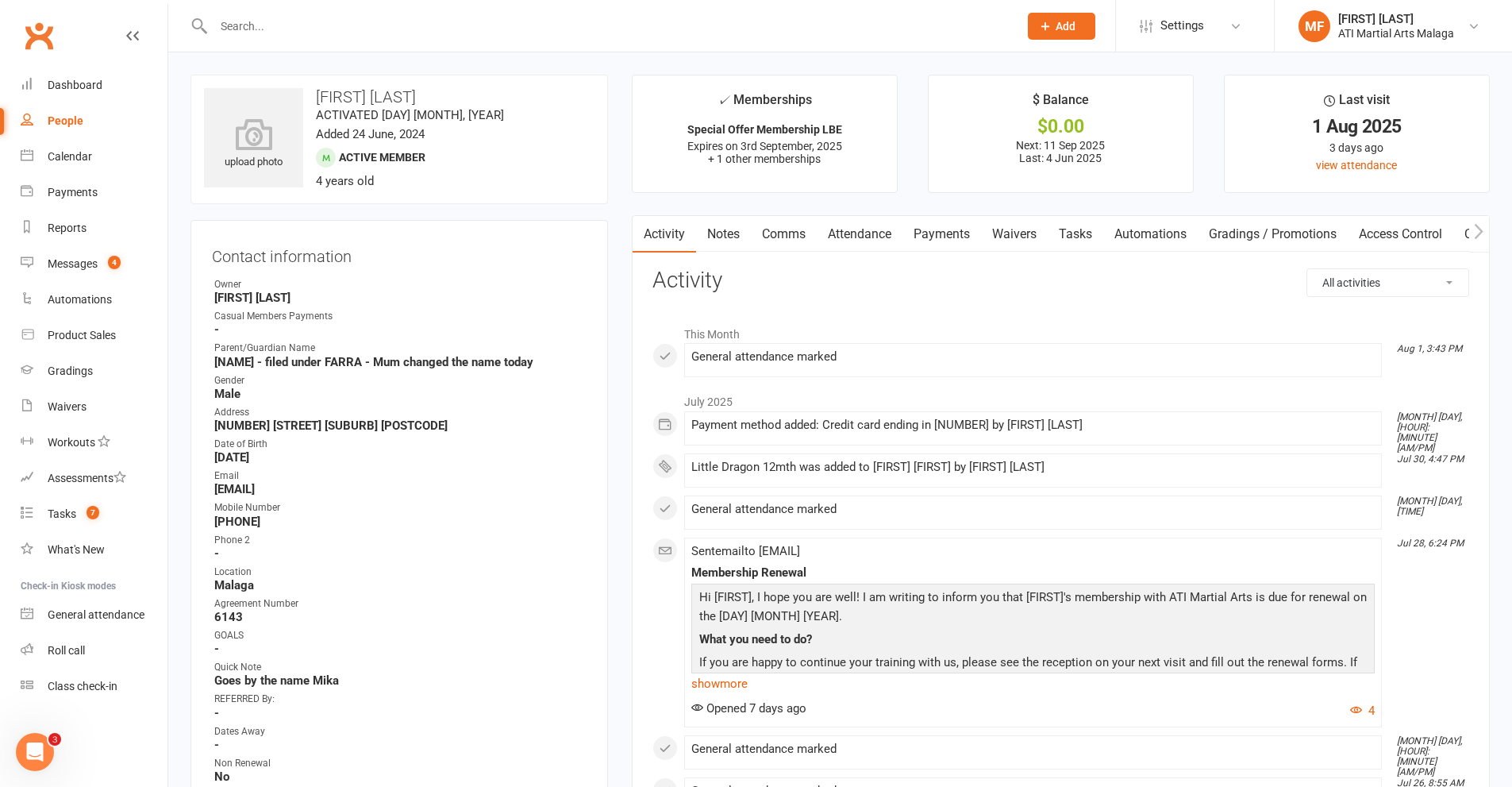 click on "Activity Notes Comms Attendance Payments Waivers Tasks Automations Gradings / Promotions Access Control Credit balance
All activities Bookings / Attendances Communications Notes Failed SMSes Gradings Members Memberships POS Sales Payments Credit Vouchers Prospects Reports Automations Tasks Waivers Workouts Kiosk Mode Consent Assessments Contact Flags Family Relationships Activity This Month Aug 1, 3:43 PM General attendance marked   July 2025 Jul 30, 4:48 PM Payment method added: Credit card ending in 8649 by Dawn OBrien   Jul 30, 4:47 PM Little Dragon 12mth was added to Mikael Mohamad Afiq by Dawn OBrien   Jul 30, 3:24 PM General attendance marked   Jul 28, 6:24 PM   Sent  email  to   rdfara123@gmail.com   Membership Renewal Hi Ara, I hope you are well! I am writing to inform you that Mikael's membership with ATI Martial Arts is due for renewal on the 4th September 2025.  What you need to do? I look forward to hearing from you soon.  Kind Regards, Mel ATI Martial Arts, Program Director.  92487811 show" at bounding box center (1060, 1379) 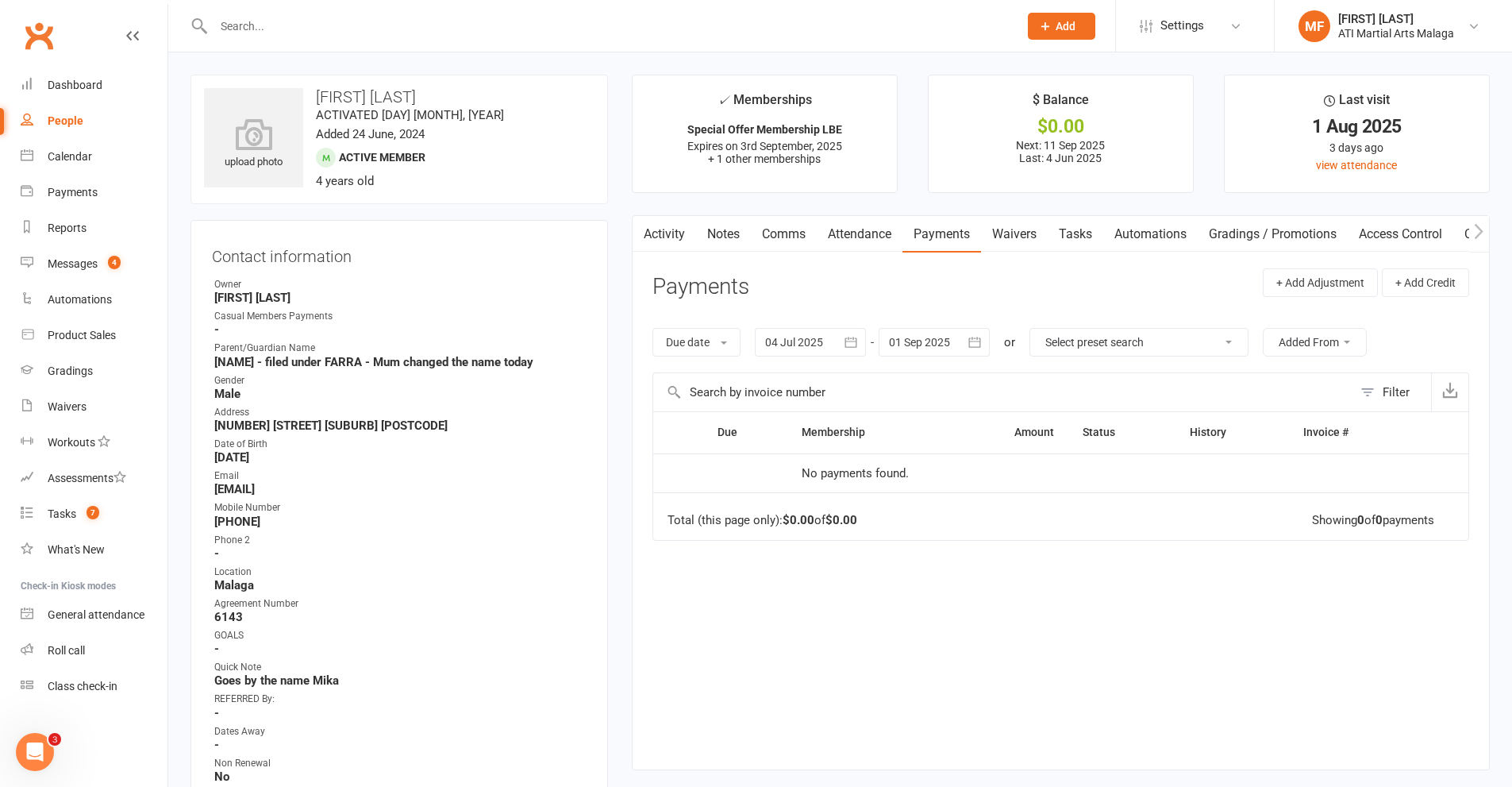 click at bounding box center (934, 342) 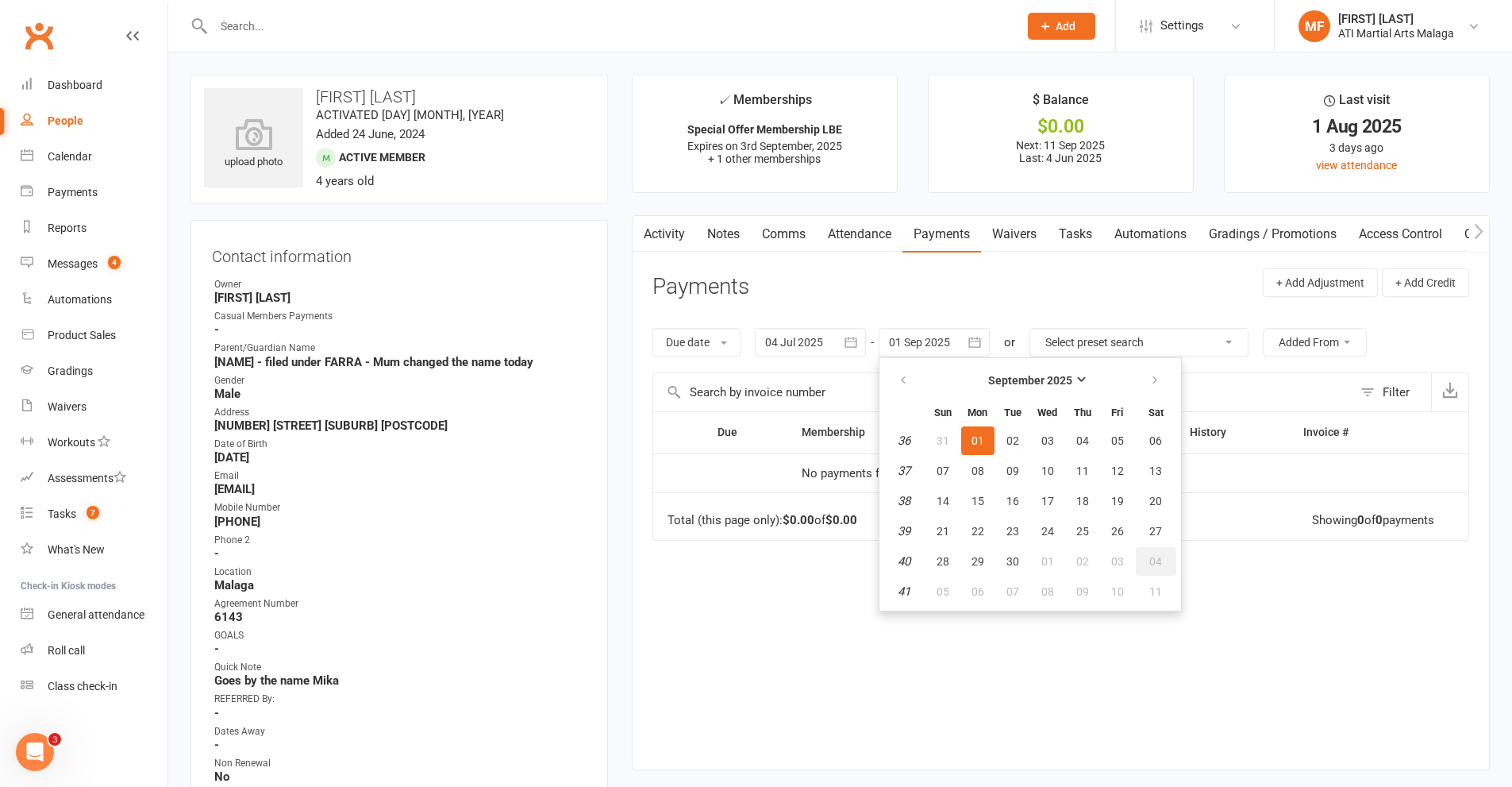 click on "04" at bounding box center [1156, 561] 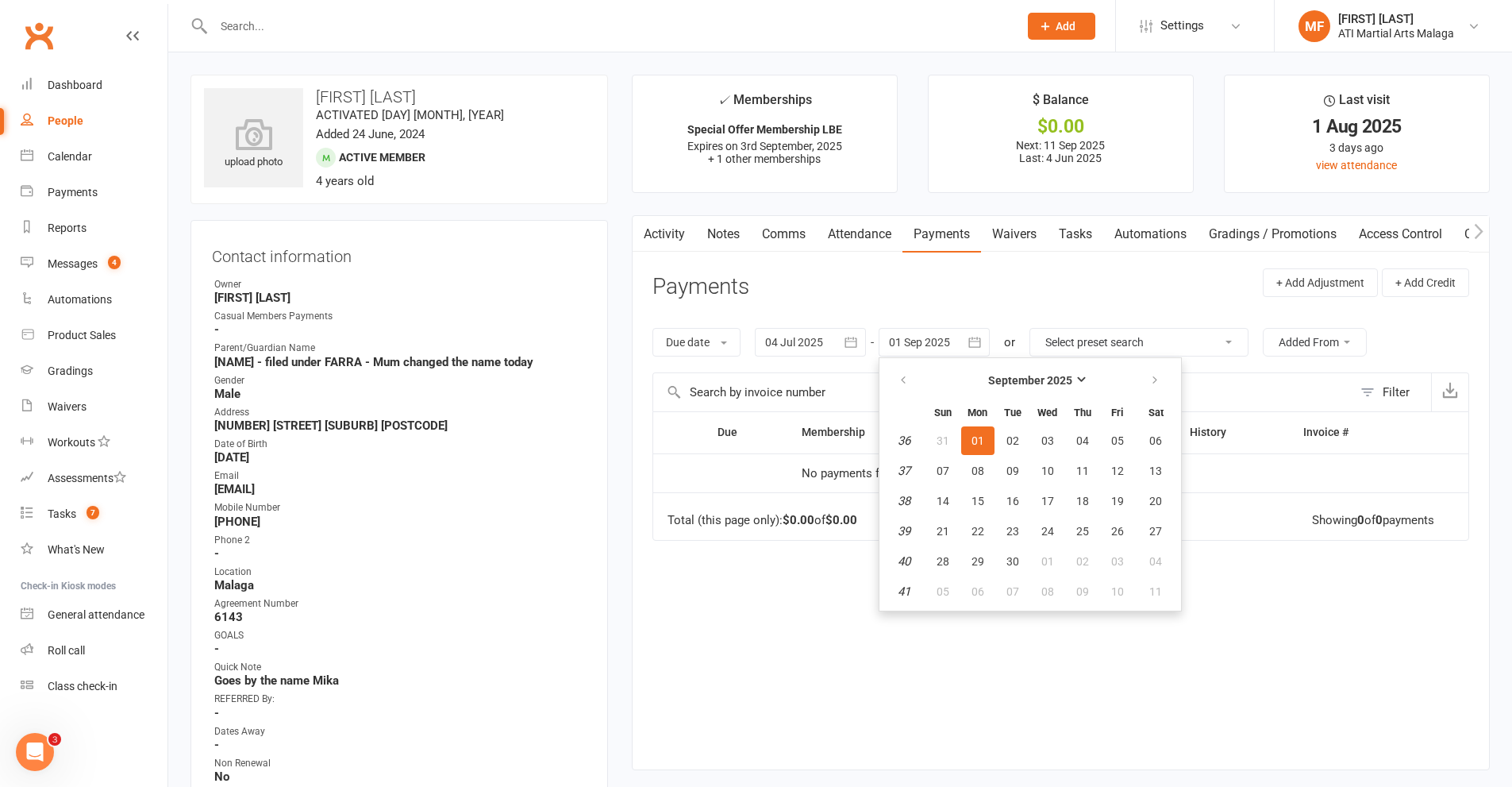 type on "04 Oct 2025" 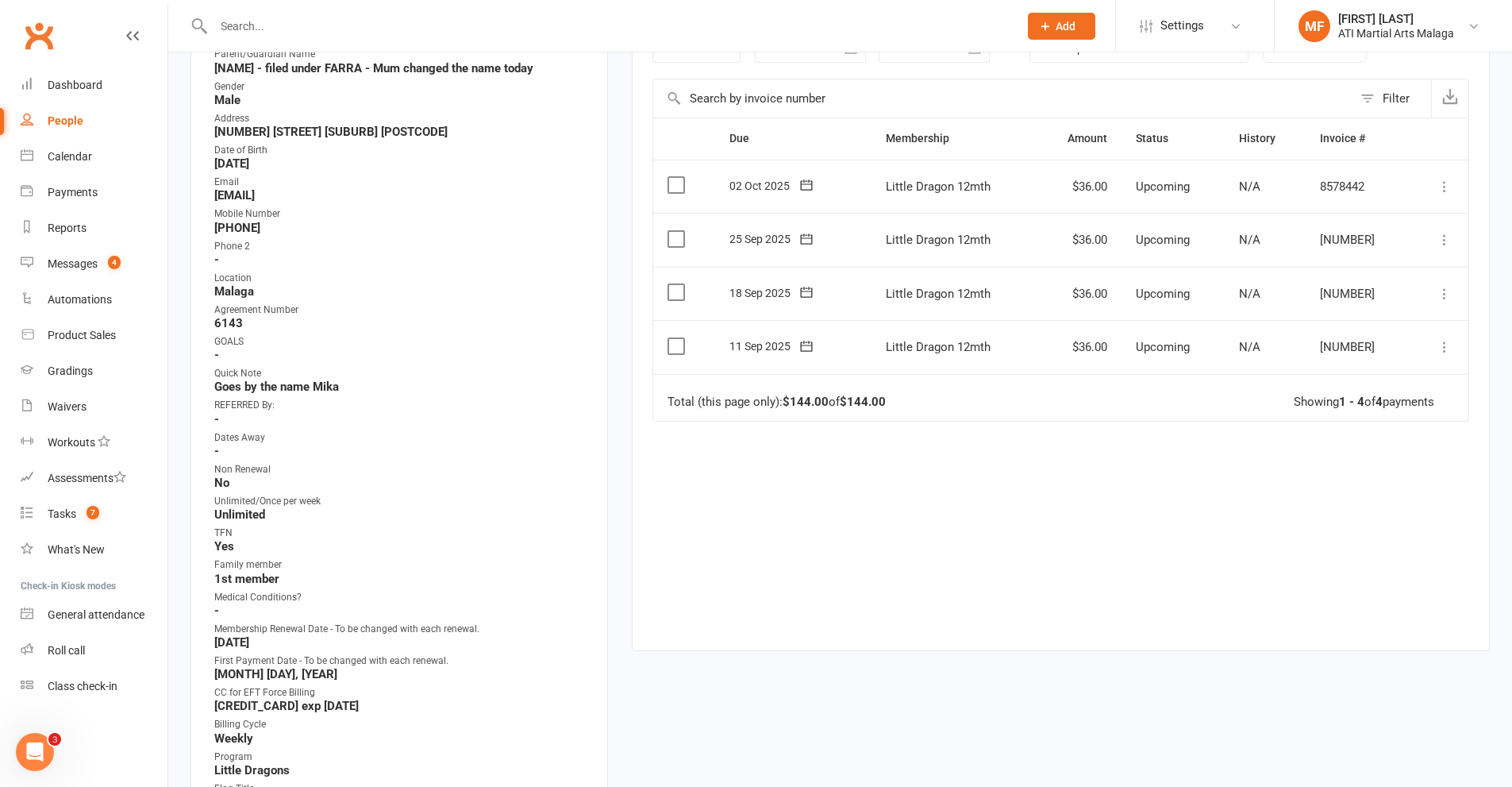 scroll, scrollTop: 318, scrollLeft: 0, axis: vertical 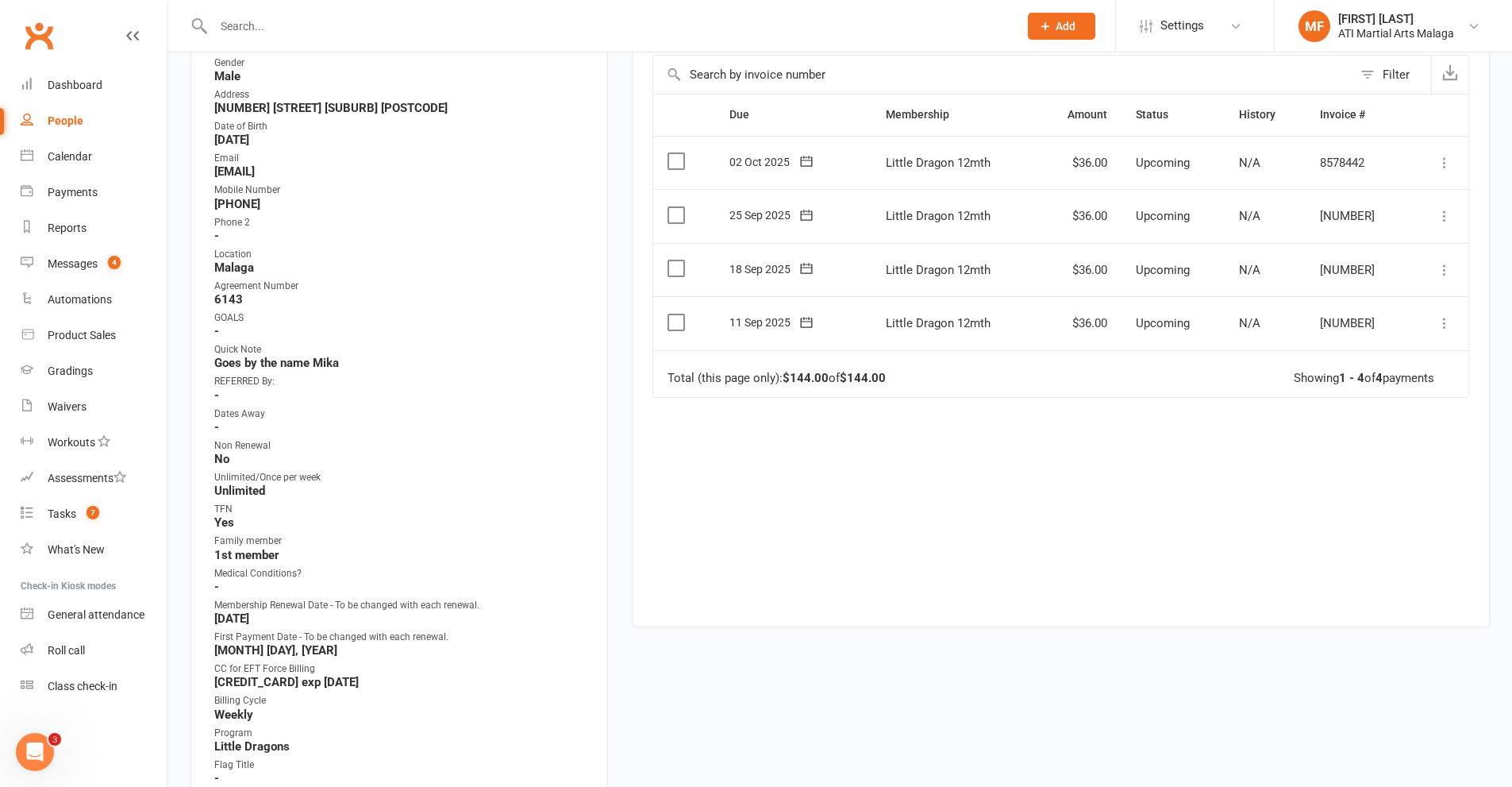 click at bounding box center [608, 26] 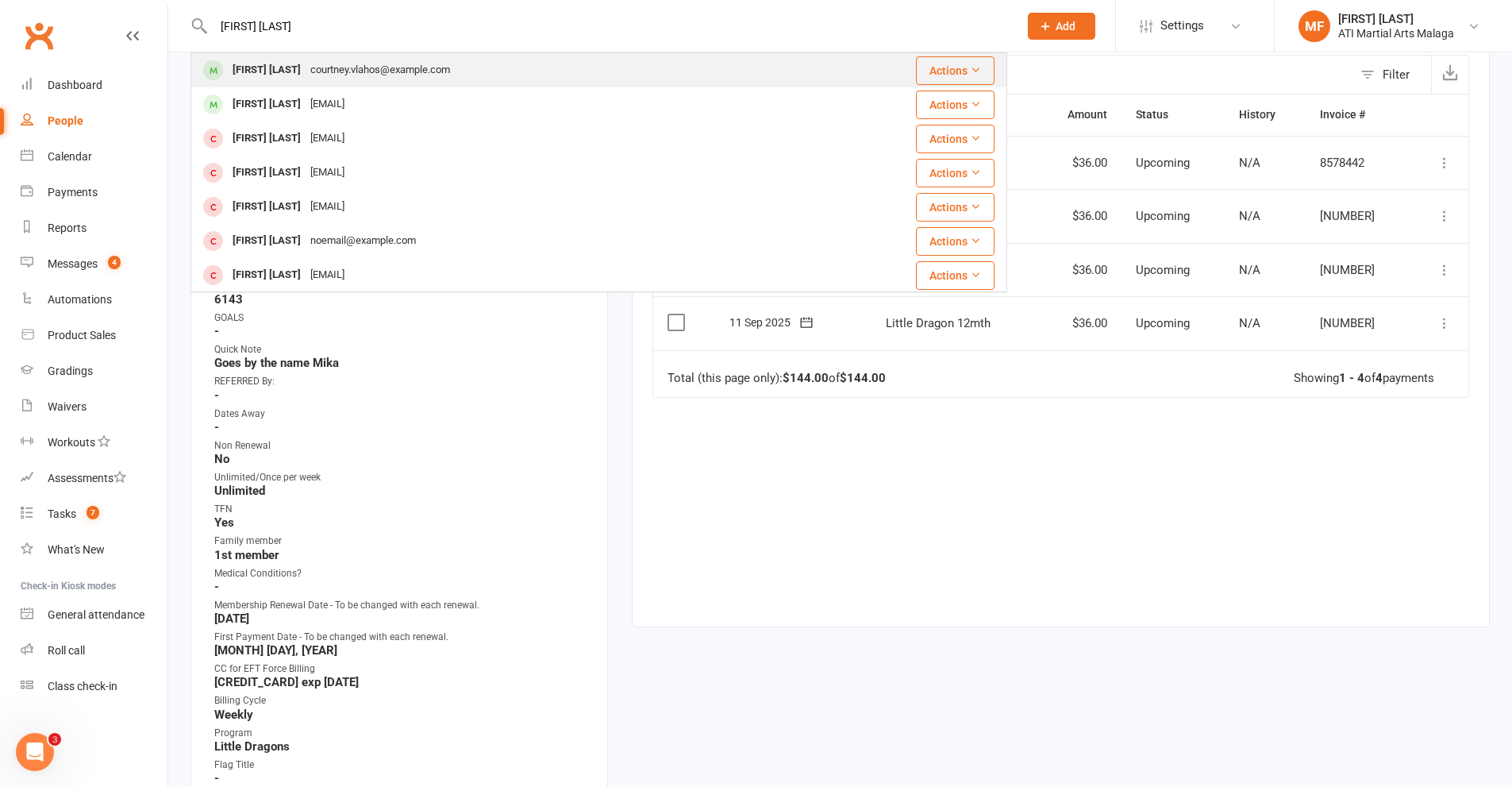 type on "luka vlahos" 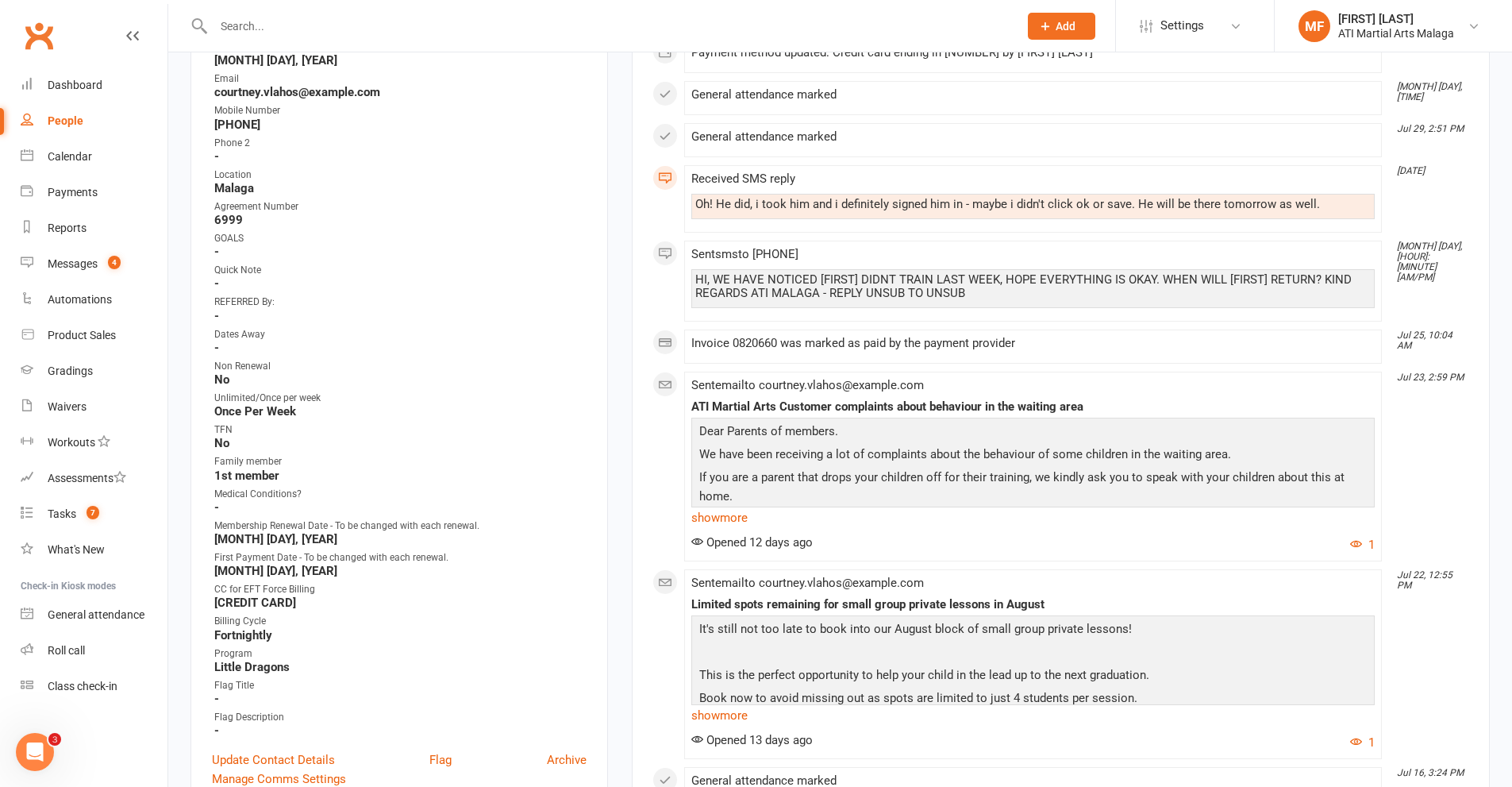 scroll, scrollTop: 635, scrollLeft: 0, axis: vertical 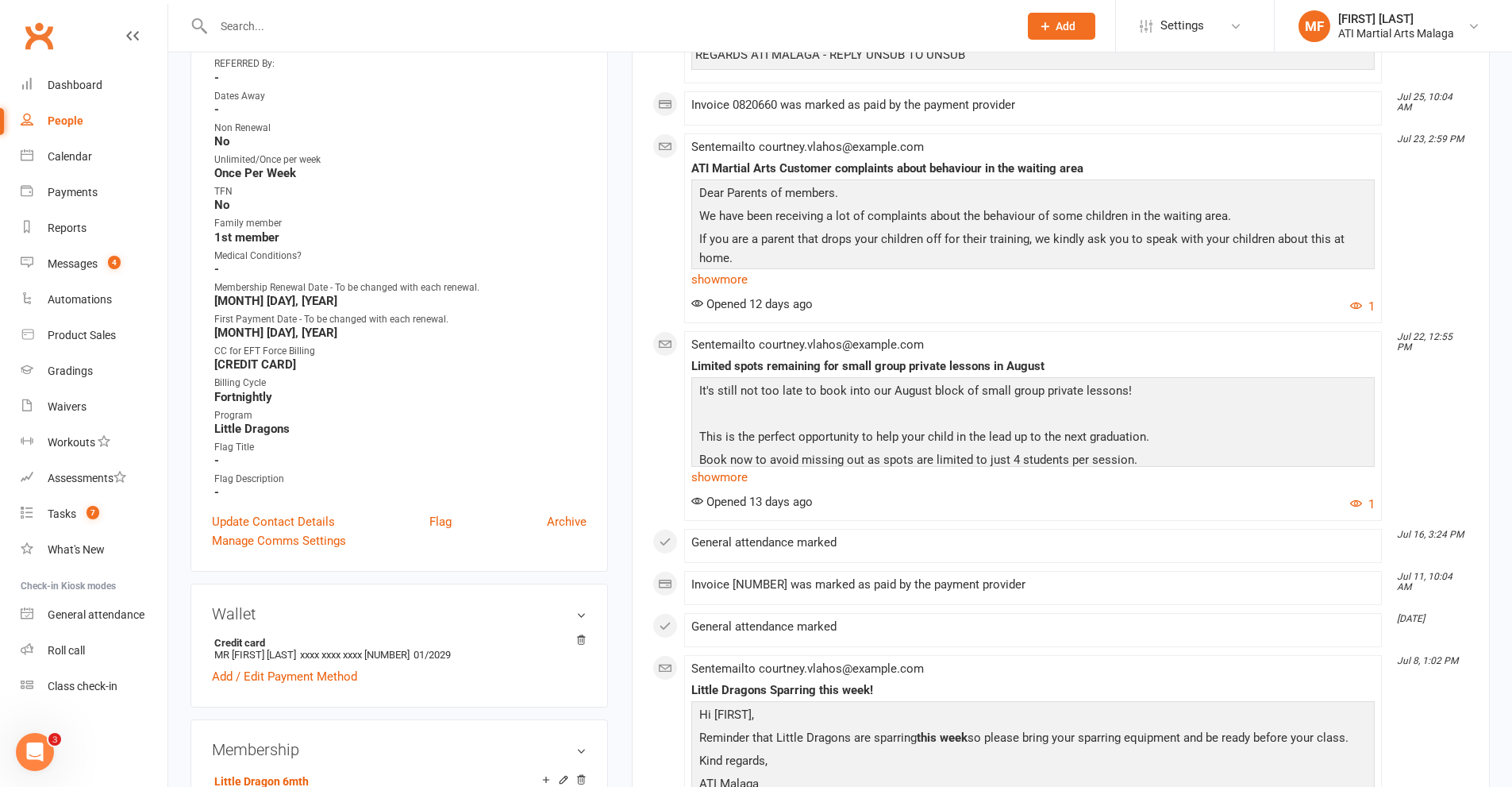 click at bounding box center (608, 26) 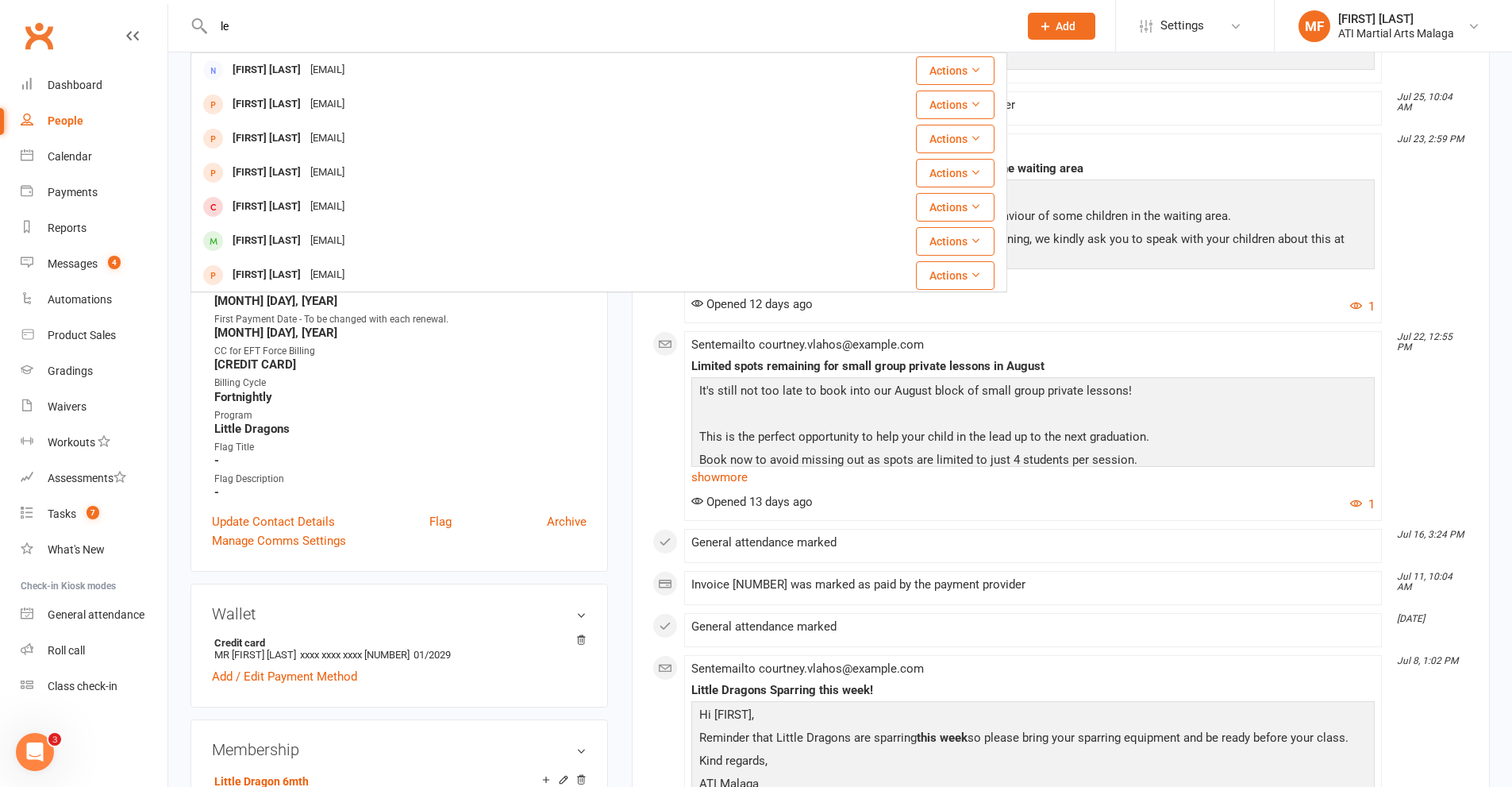 click on "le" at bounding box center [608, 26] 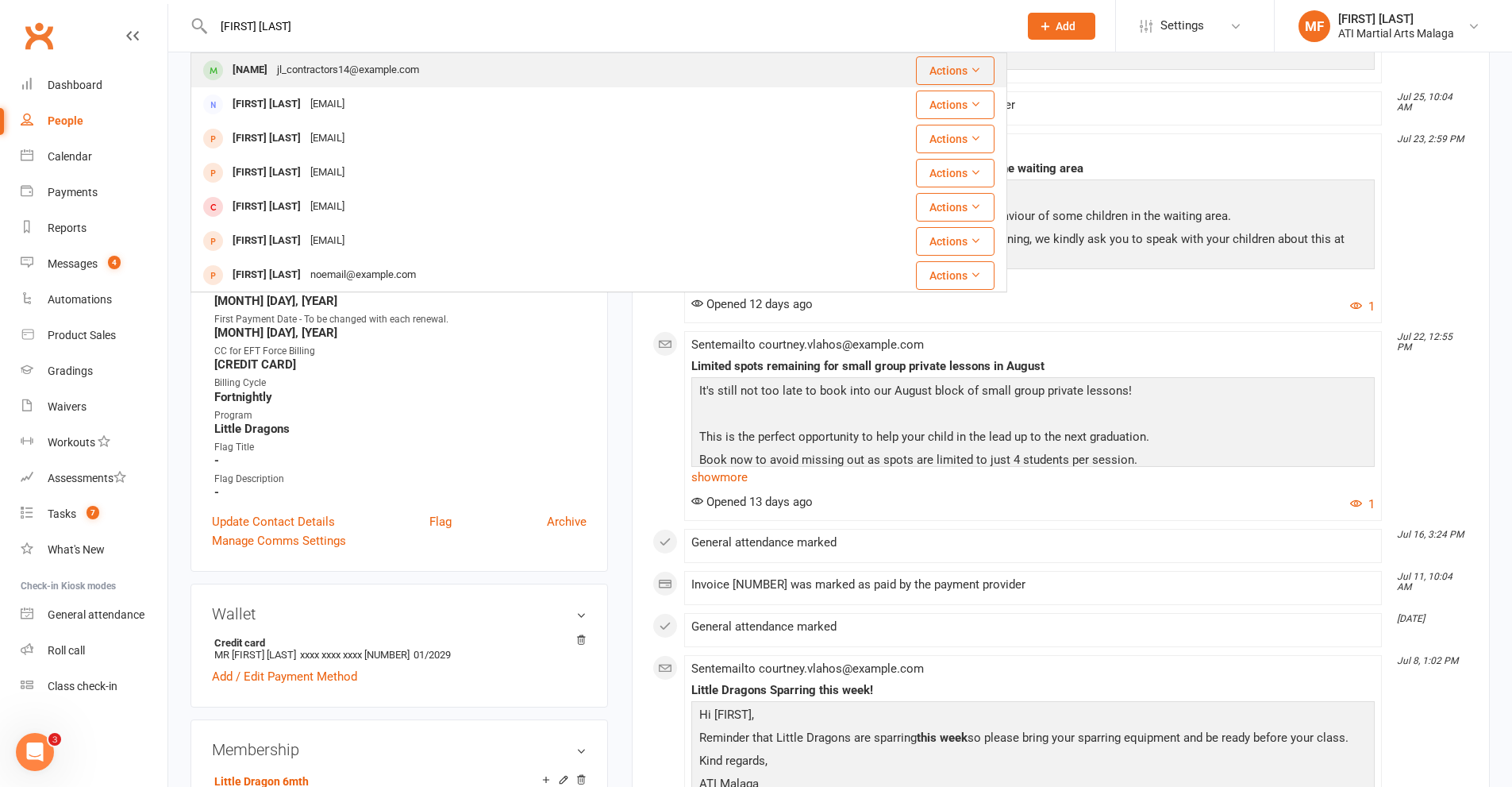 type on "theo  le" 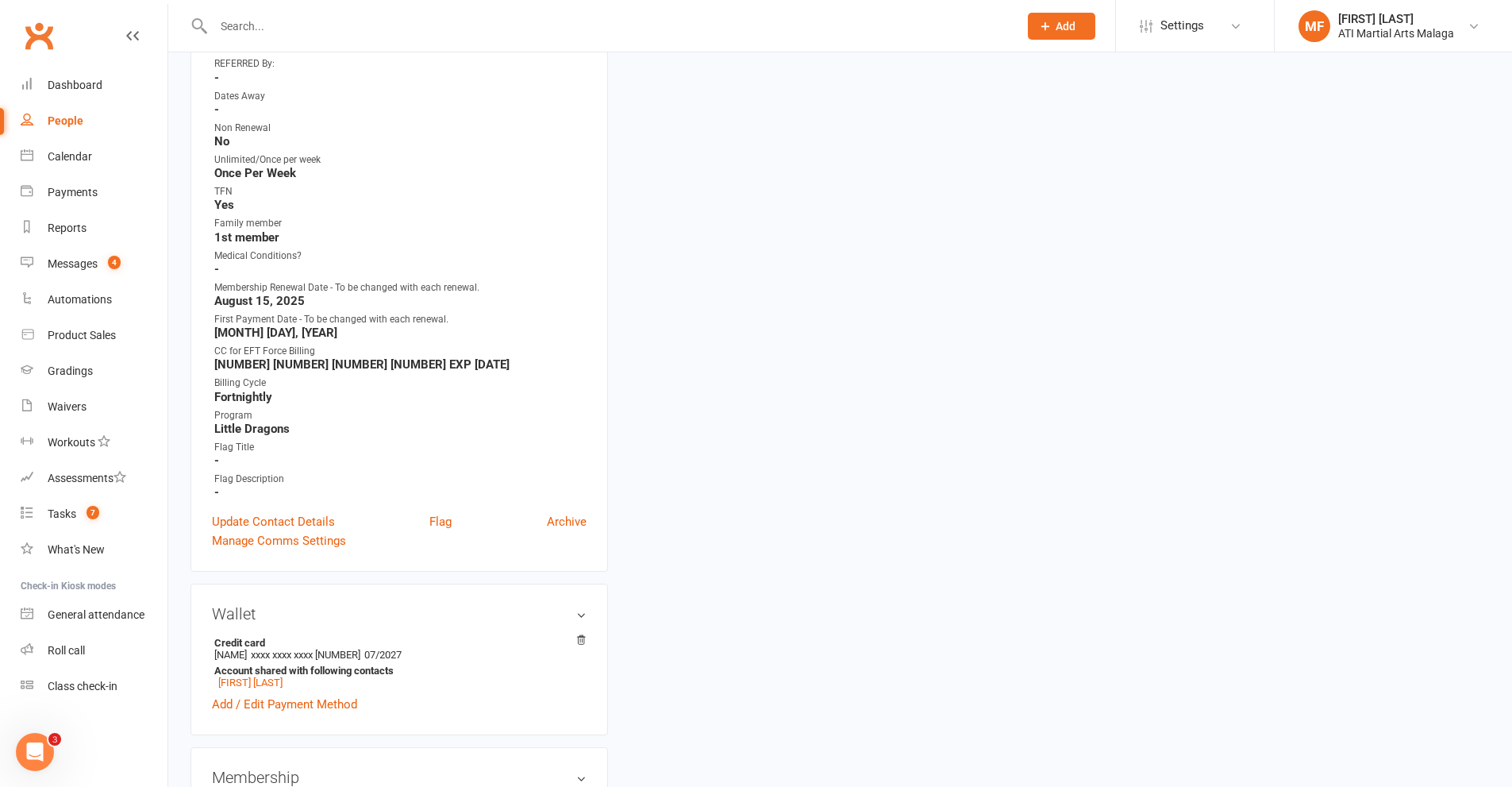 scroll, scrollTop: 0, scrollLeft: 0, axis: both 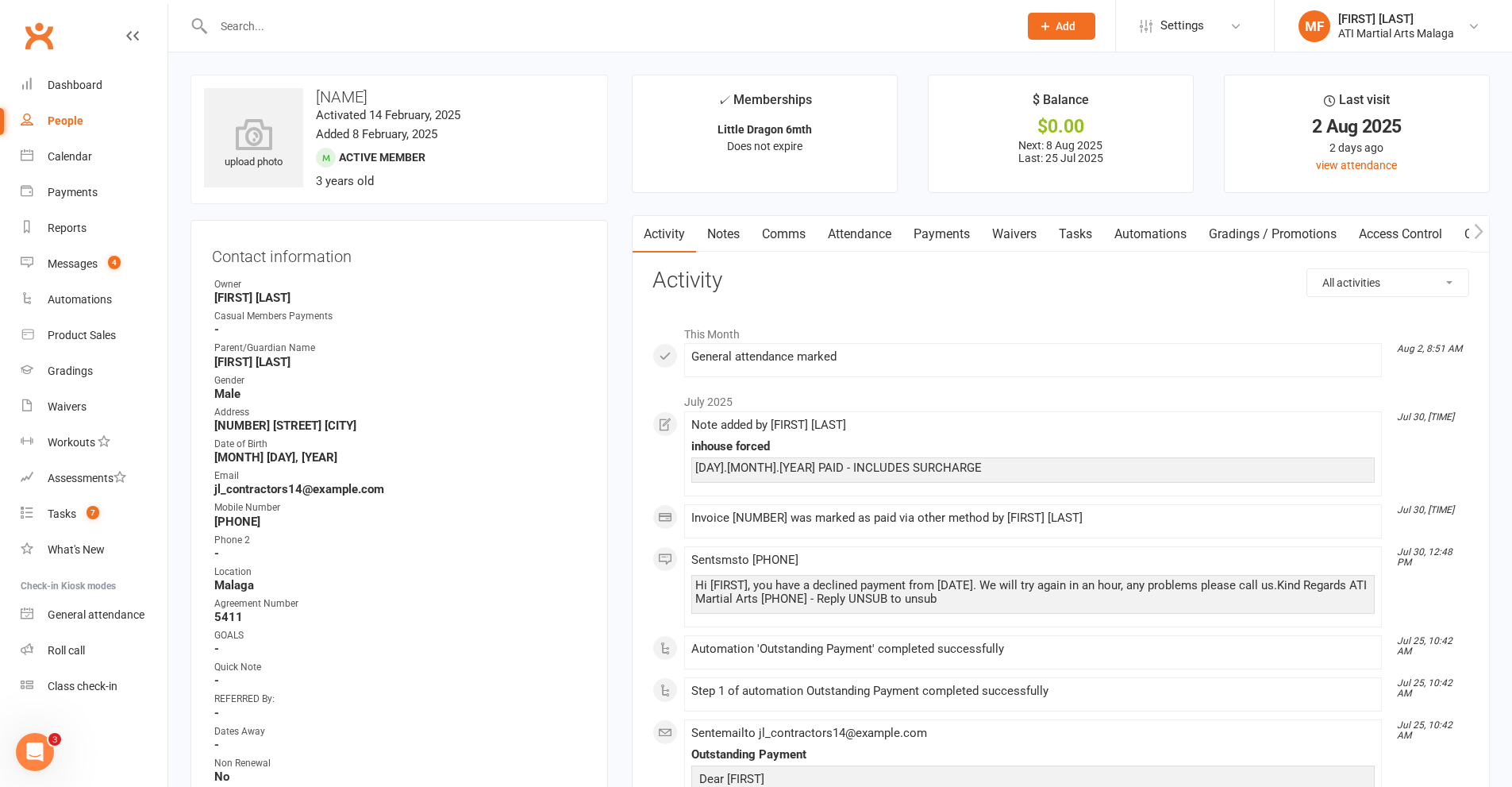click on "Payments" at bounding box center [941, 234] 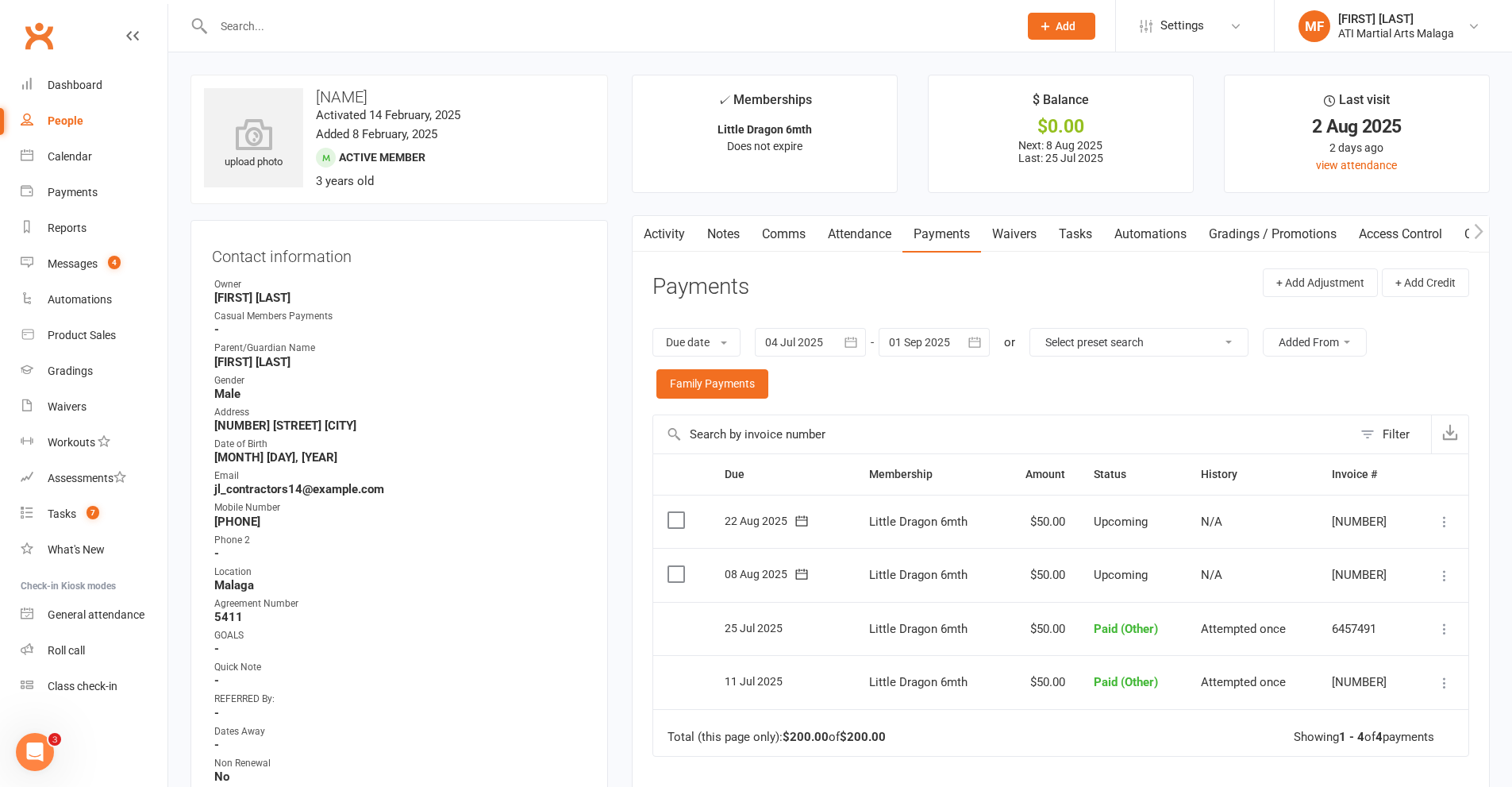 click on "Due date  Due date Date paid Date failed Date settled 04 Jul 2025
July 2025
Sun Mon Tue Wed Thu Fri Sat
27
29
30
01
02
03
04
05
28
06
07
08
09
10
11
12
29
13
14
15
16
17
18
19
30
20
21
22
23
24
25
26
31
27
28
29
30
31
01 02 32" at bounding box center (1060, 363) 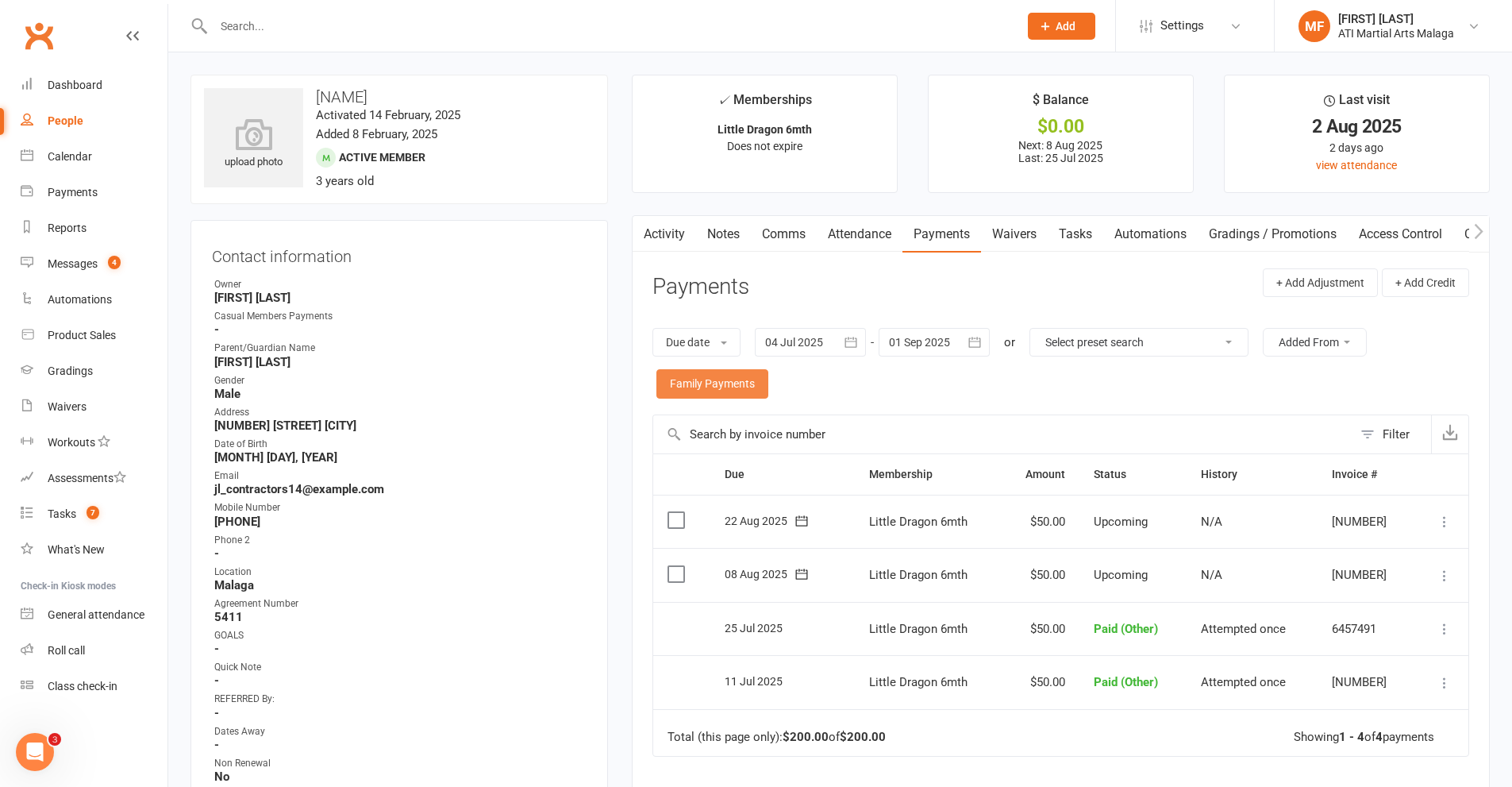click on "Family Payments" at bounding box center (712, 384) 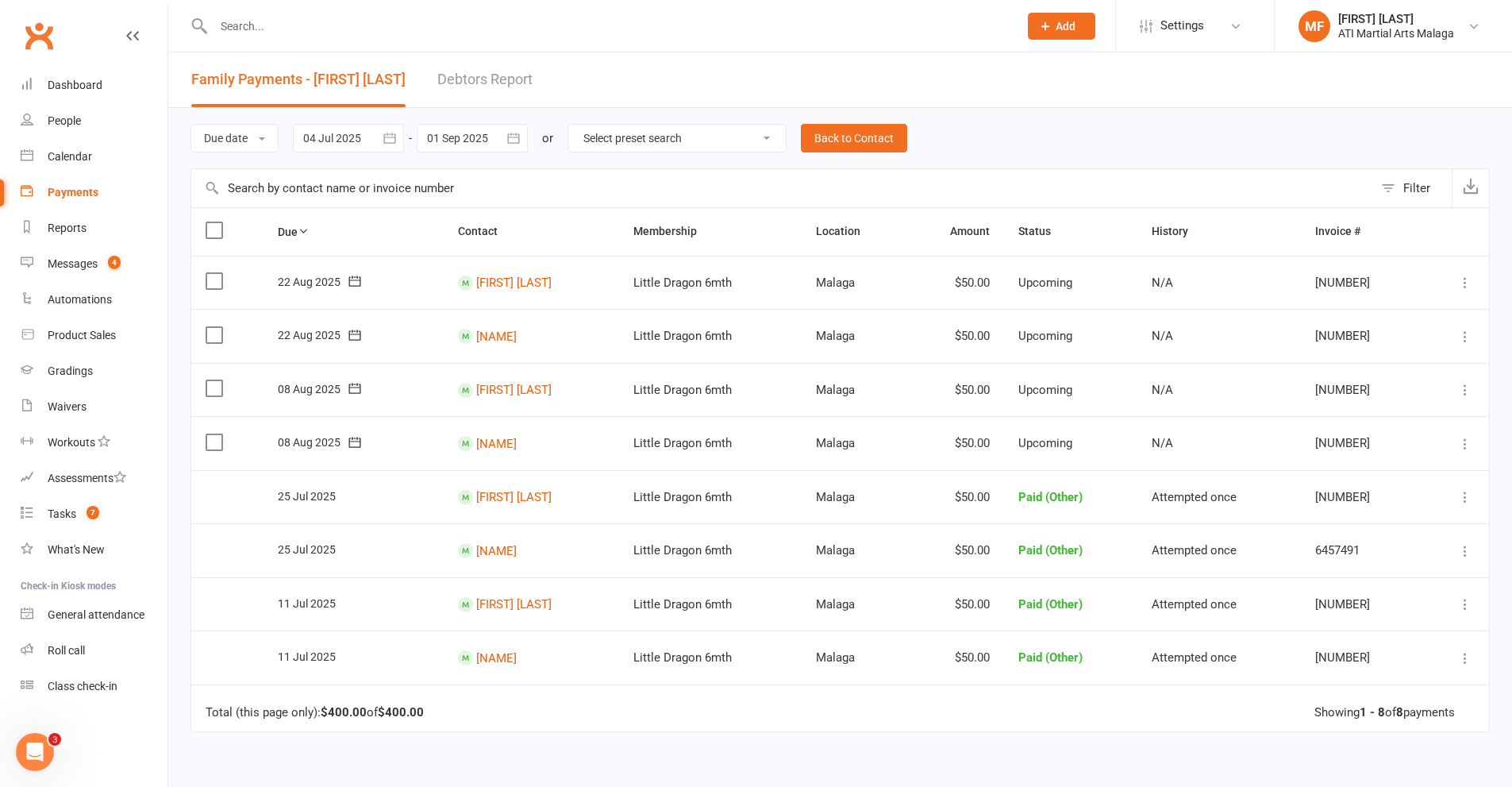 click at bounding box center (608, 26) 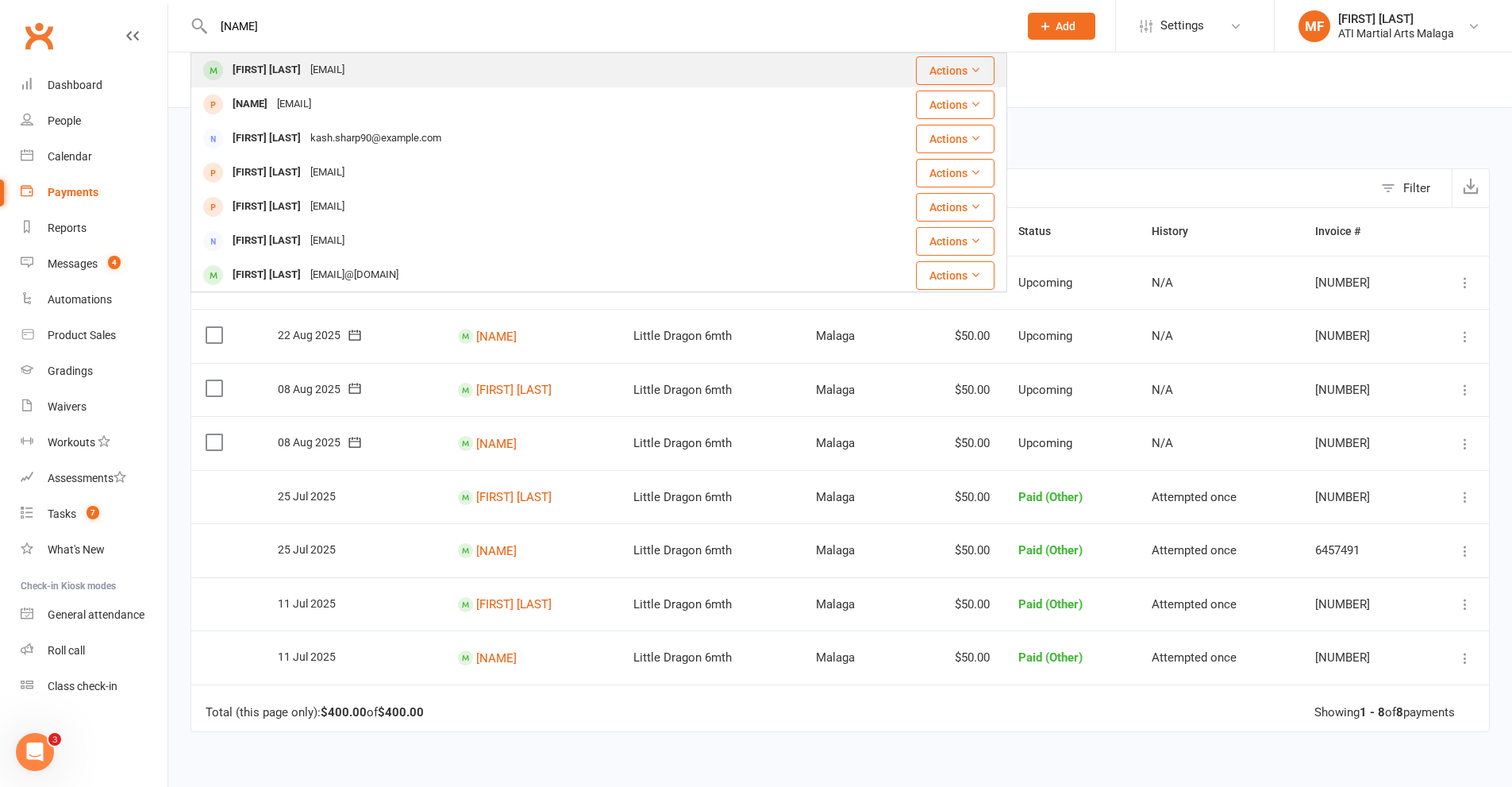 type on "gharphel" 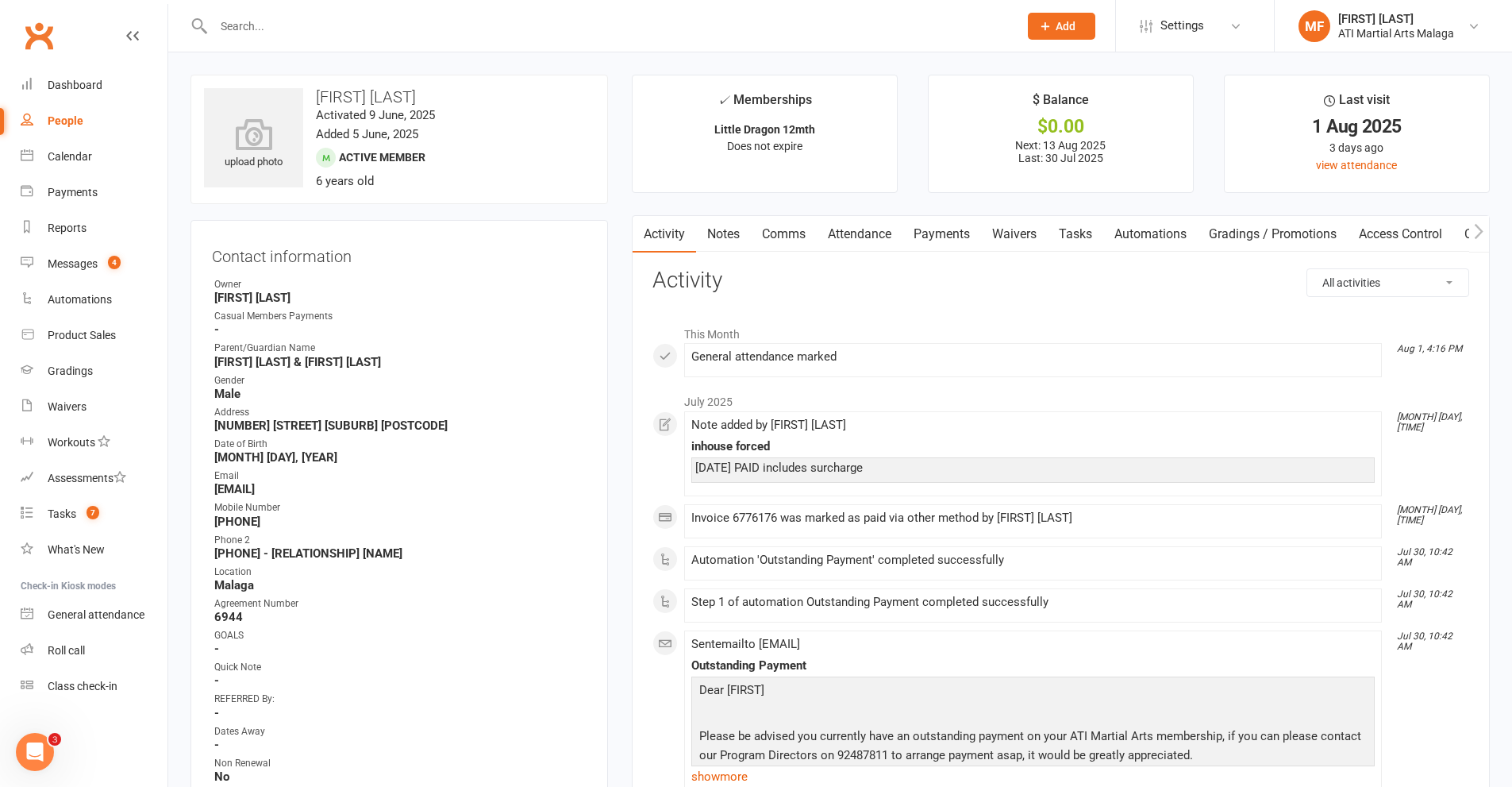 click on "Payments" at bounding box center [941, 234] 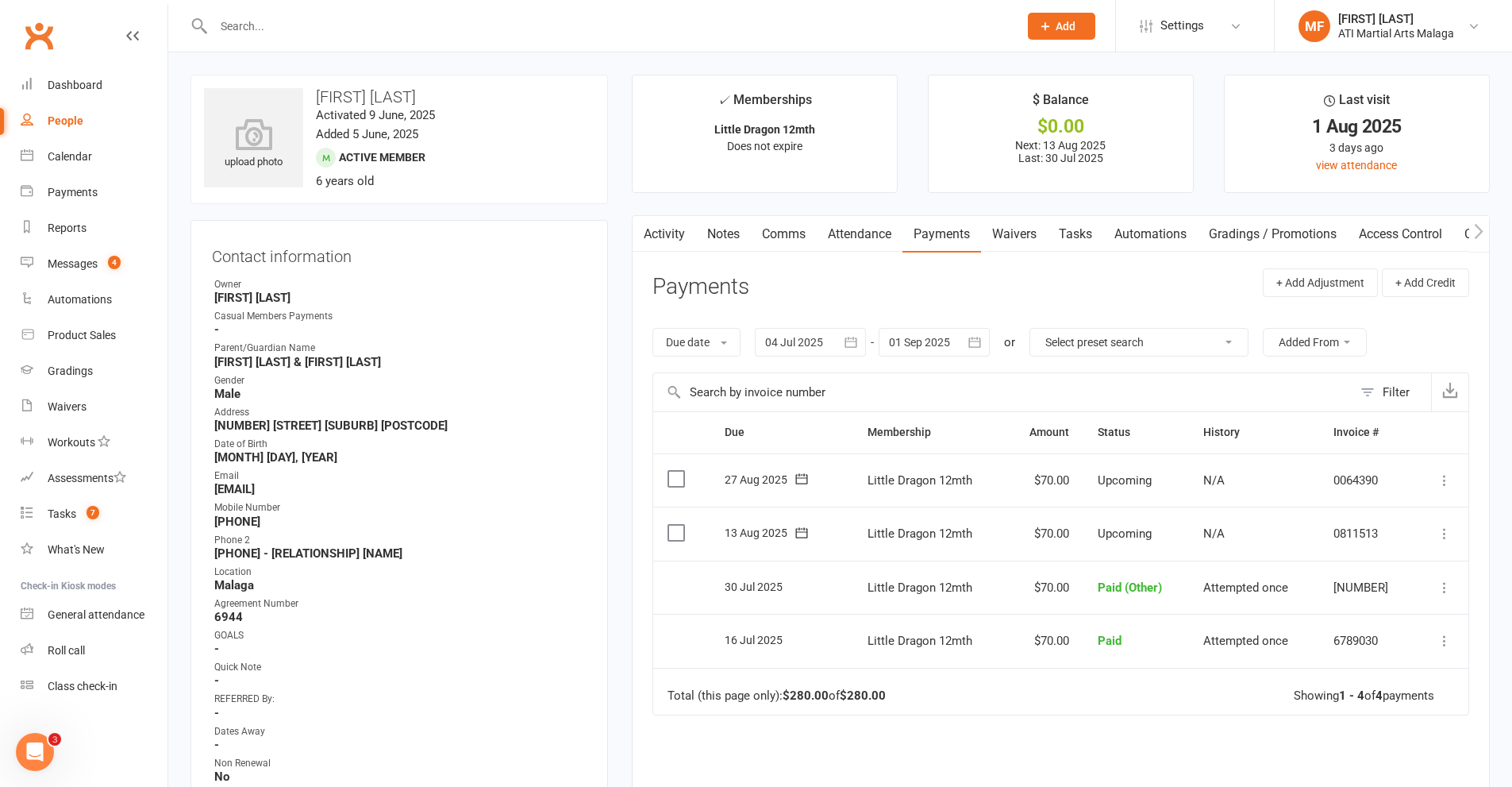 click at bounding box center [608, 26] 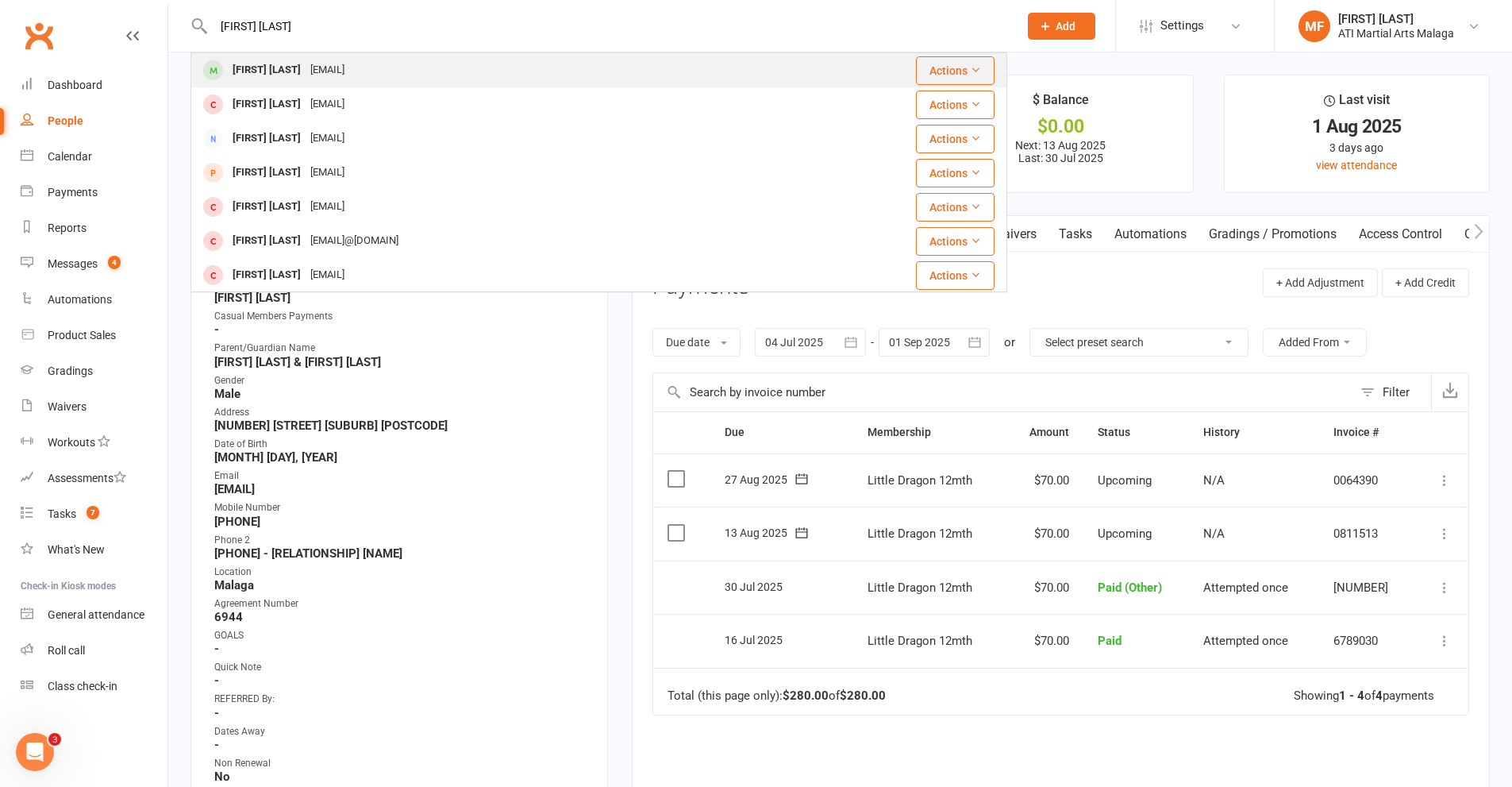 type on "meg mills" 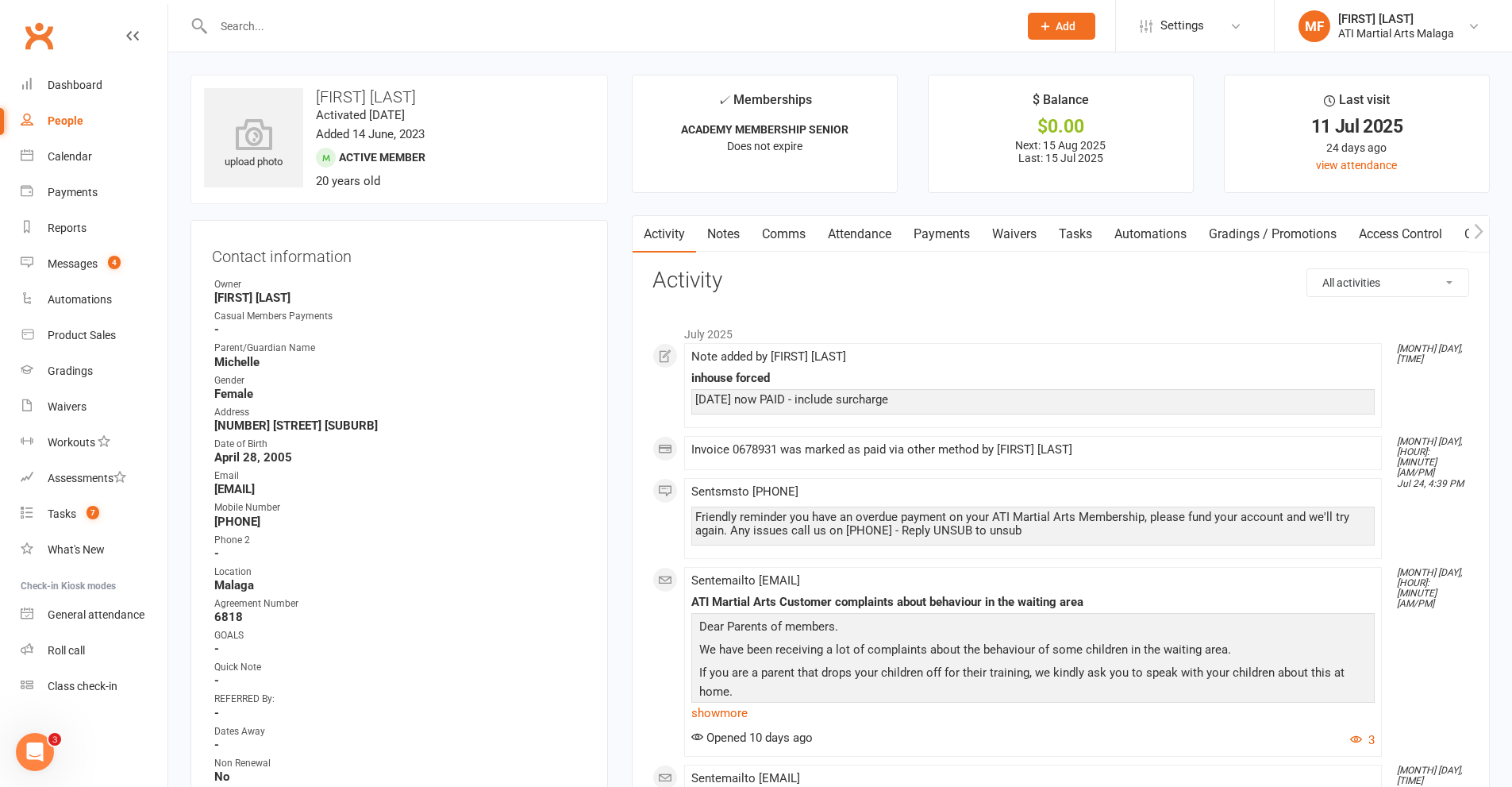 click on "Payments" at bounding box center [941, 234] 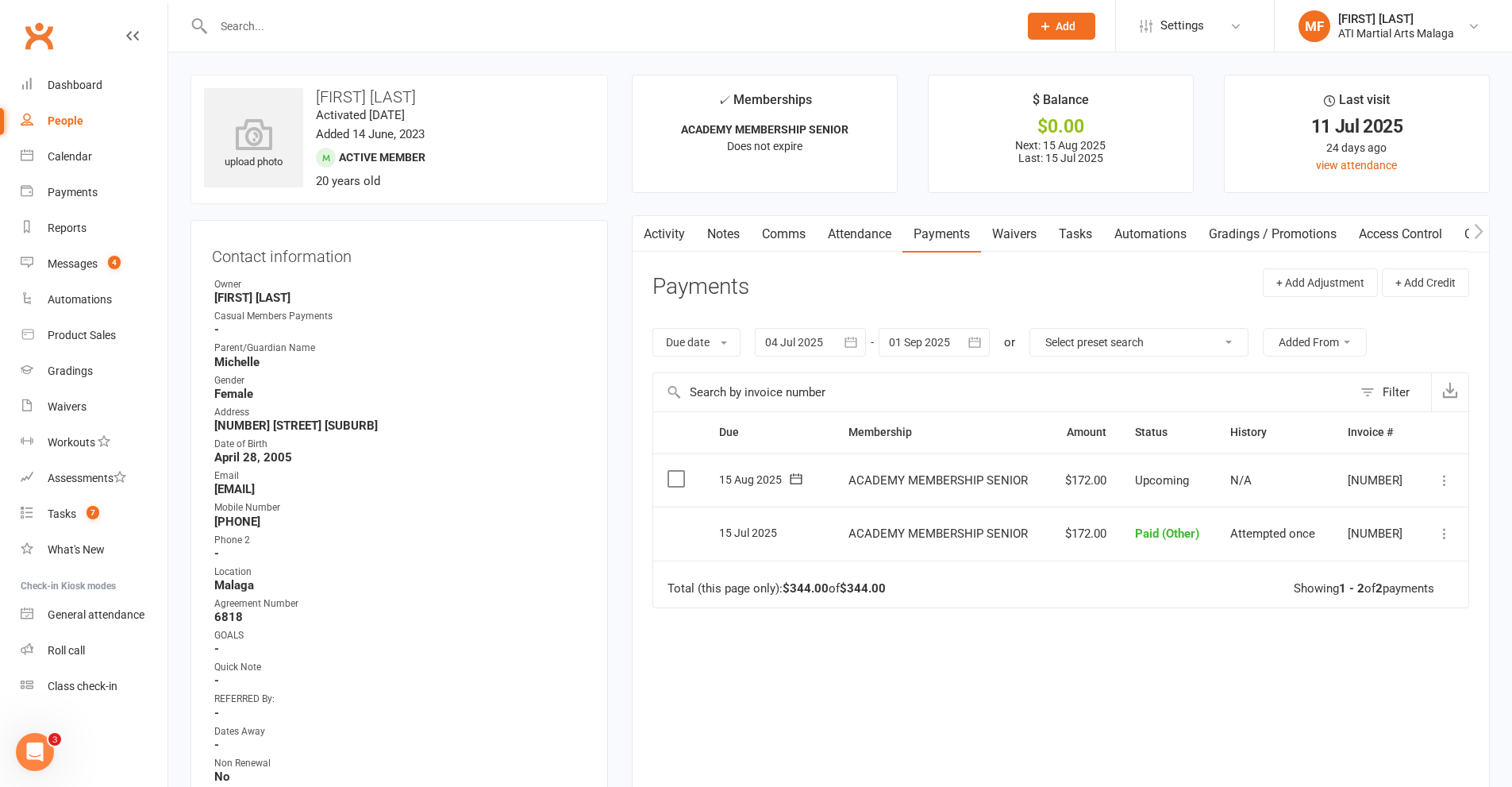 click at bounding box center [608, 26] 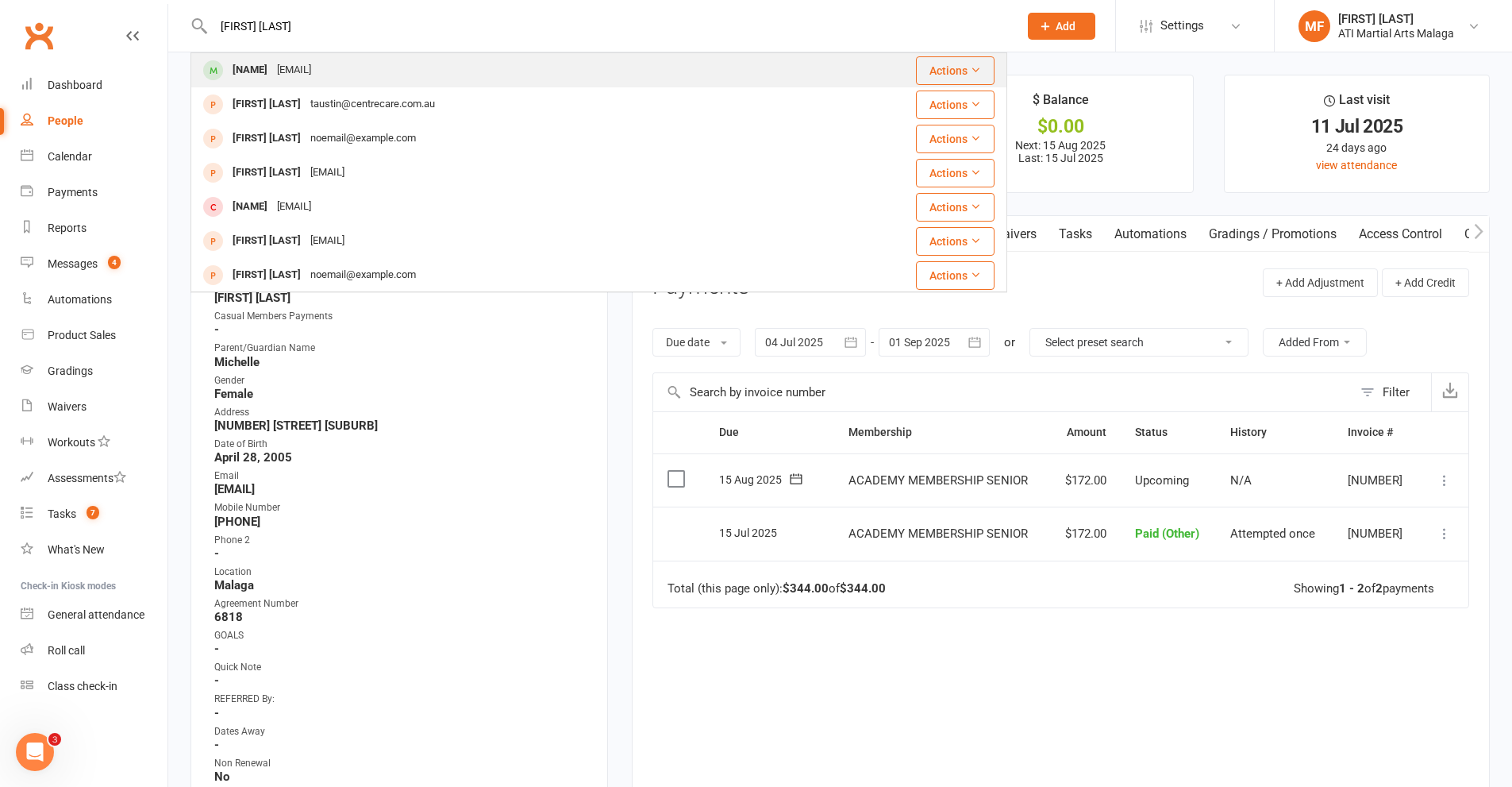 type on "austin thomposn" 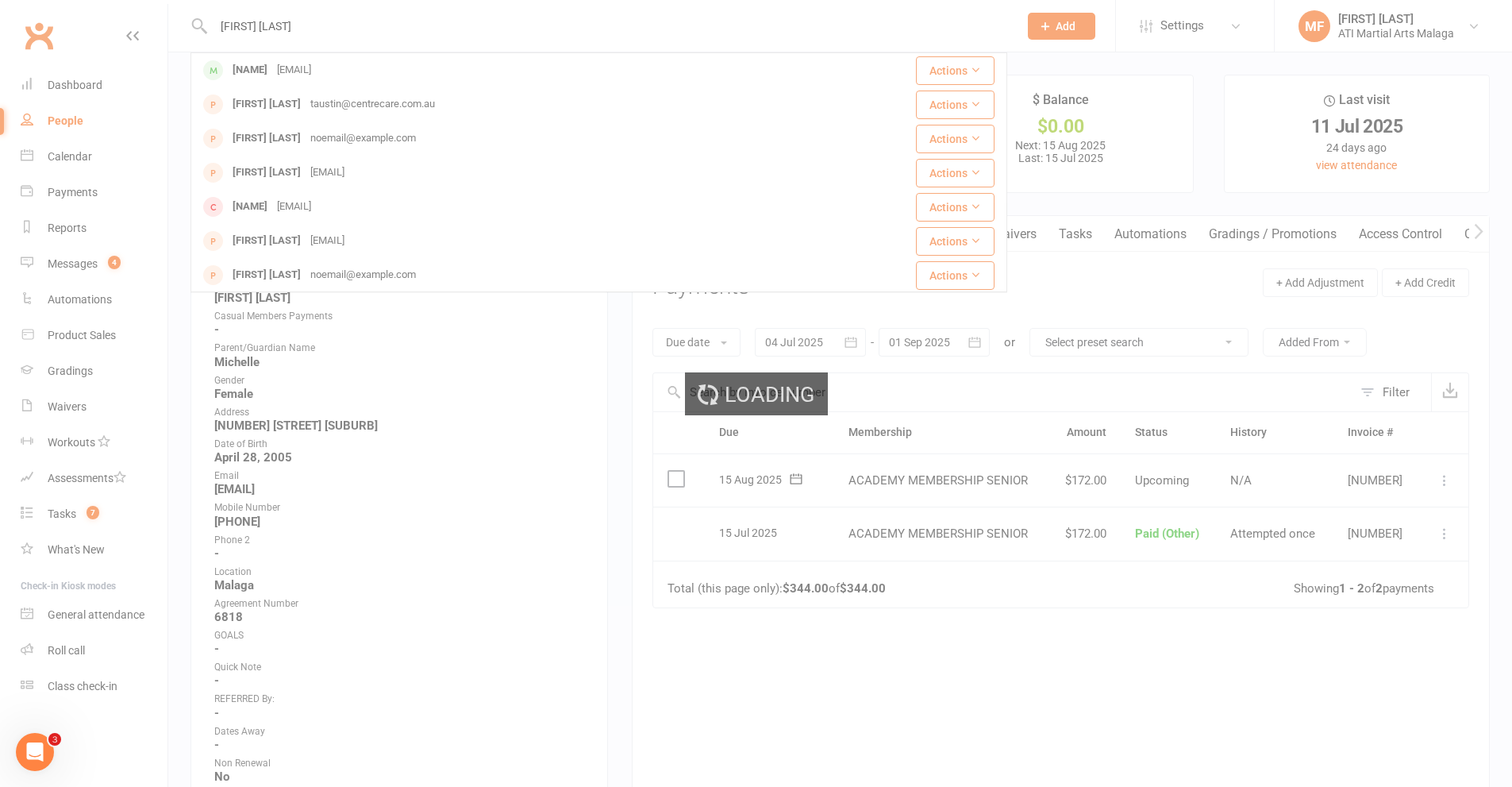 type 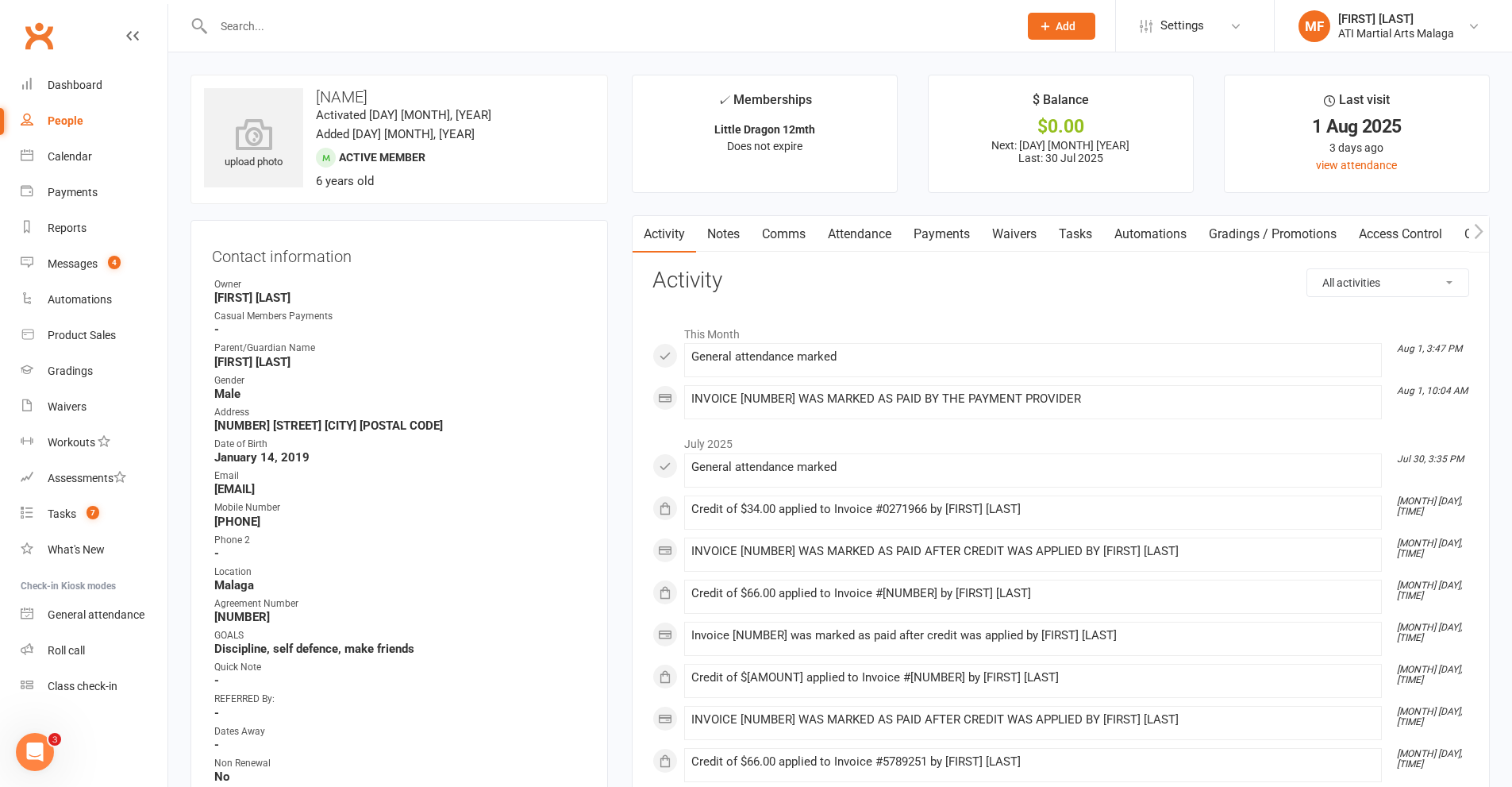 drag, startPoint x: 969, startPoint y: 226, endPoint x: 1059, endPoint y: 584, distance: 369.13954 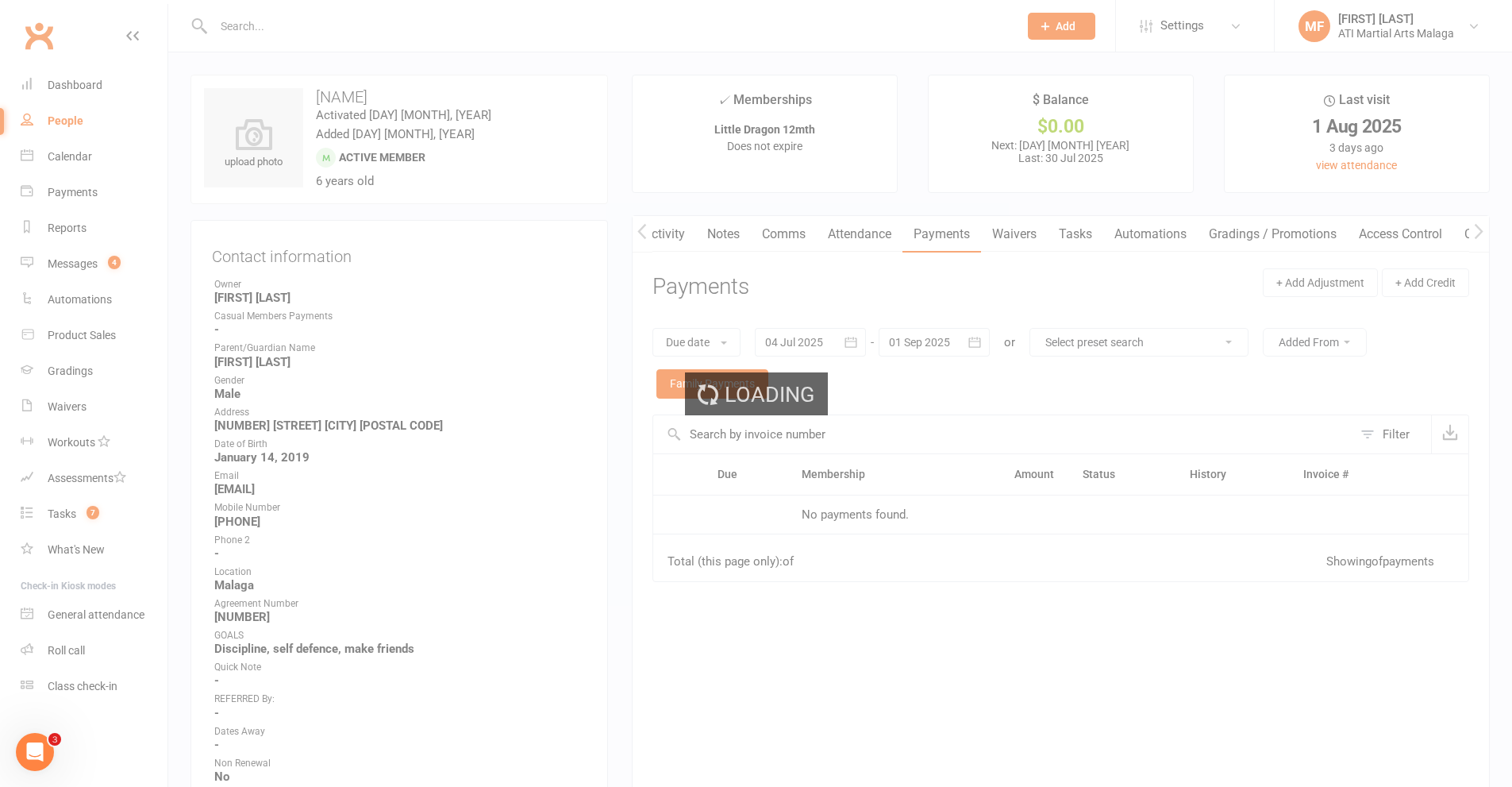 scroll, scrollTop: 0, scrollLeft: 2, axis: horizontal 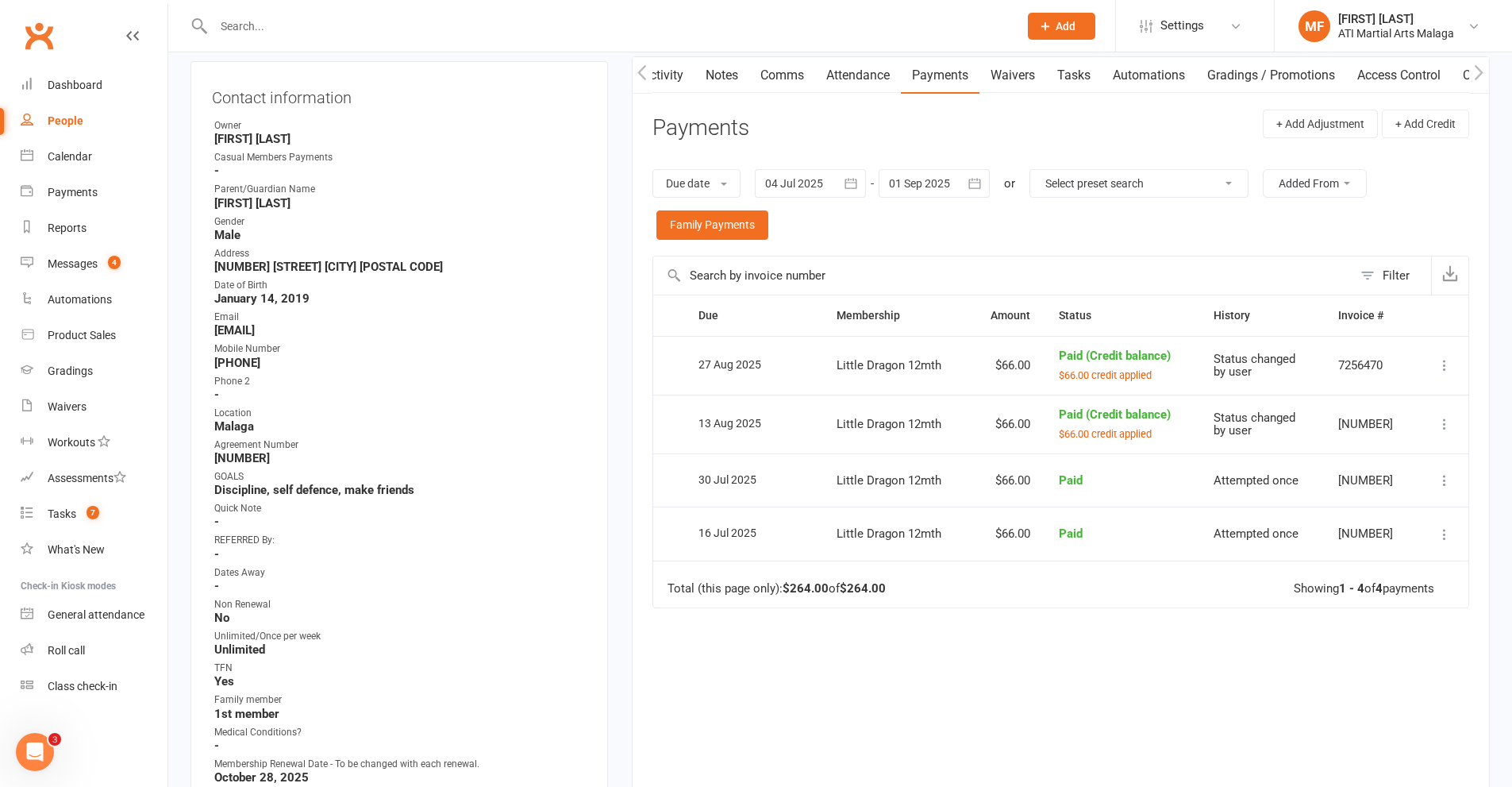 click at bounding box center (934, 183) 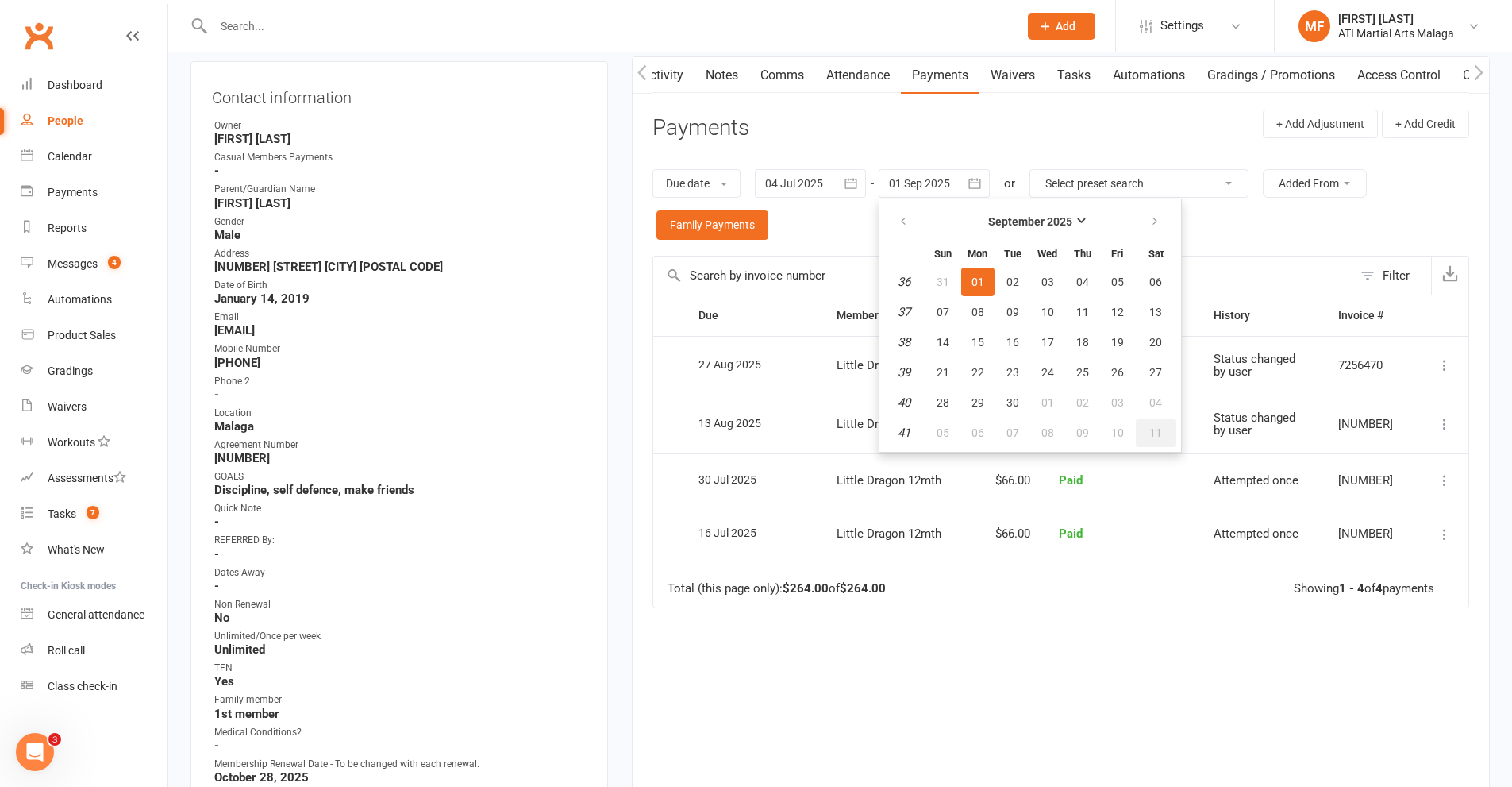 drag, startPoint x: 1159, startPoint y: 424, endPoint x: 964, endPoint y: 569, distance: 243.00206 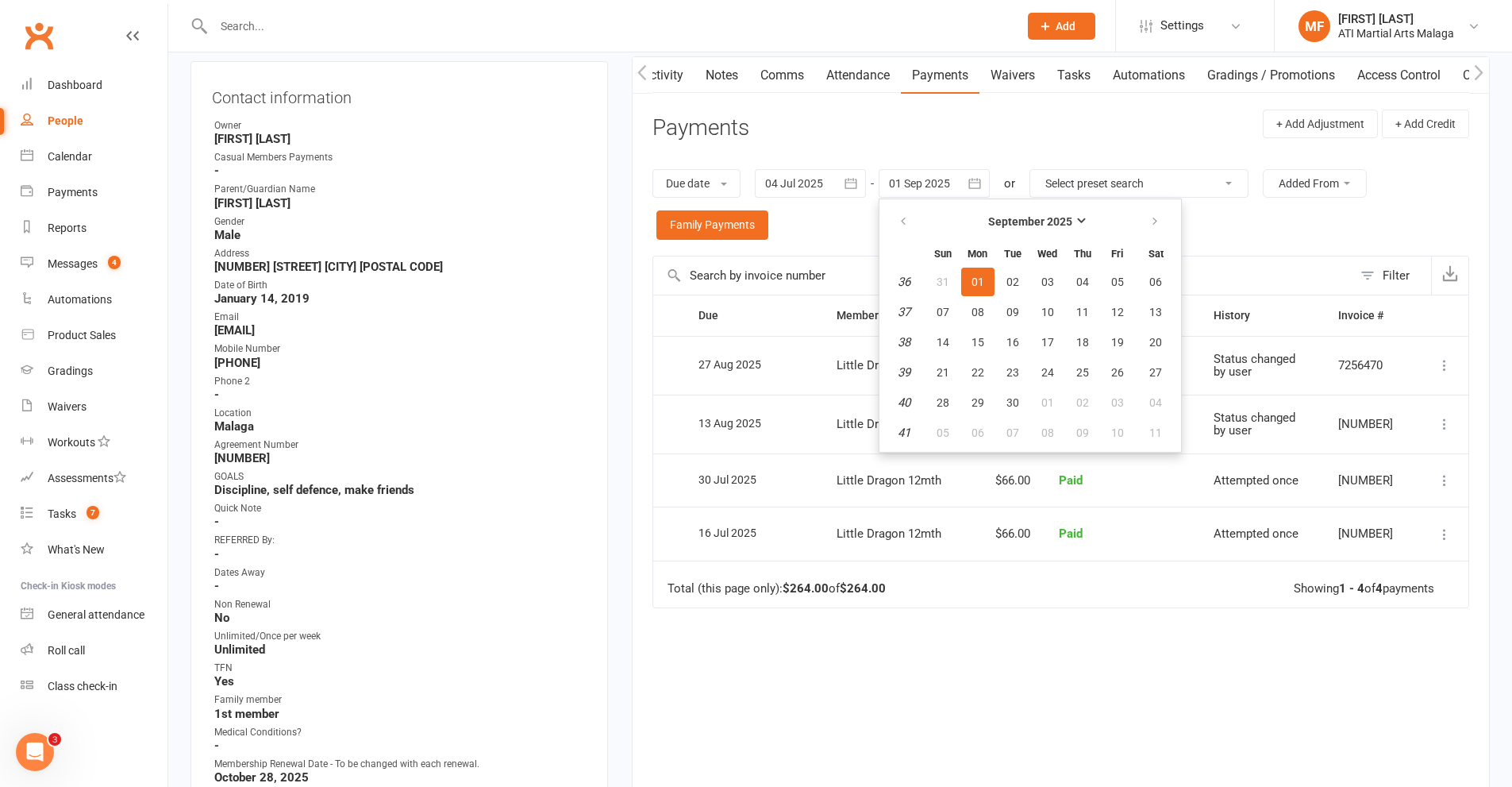 type on "11 Oct 2025" 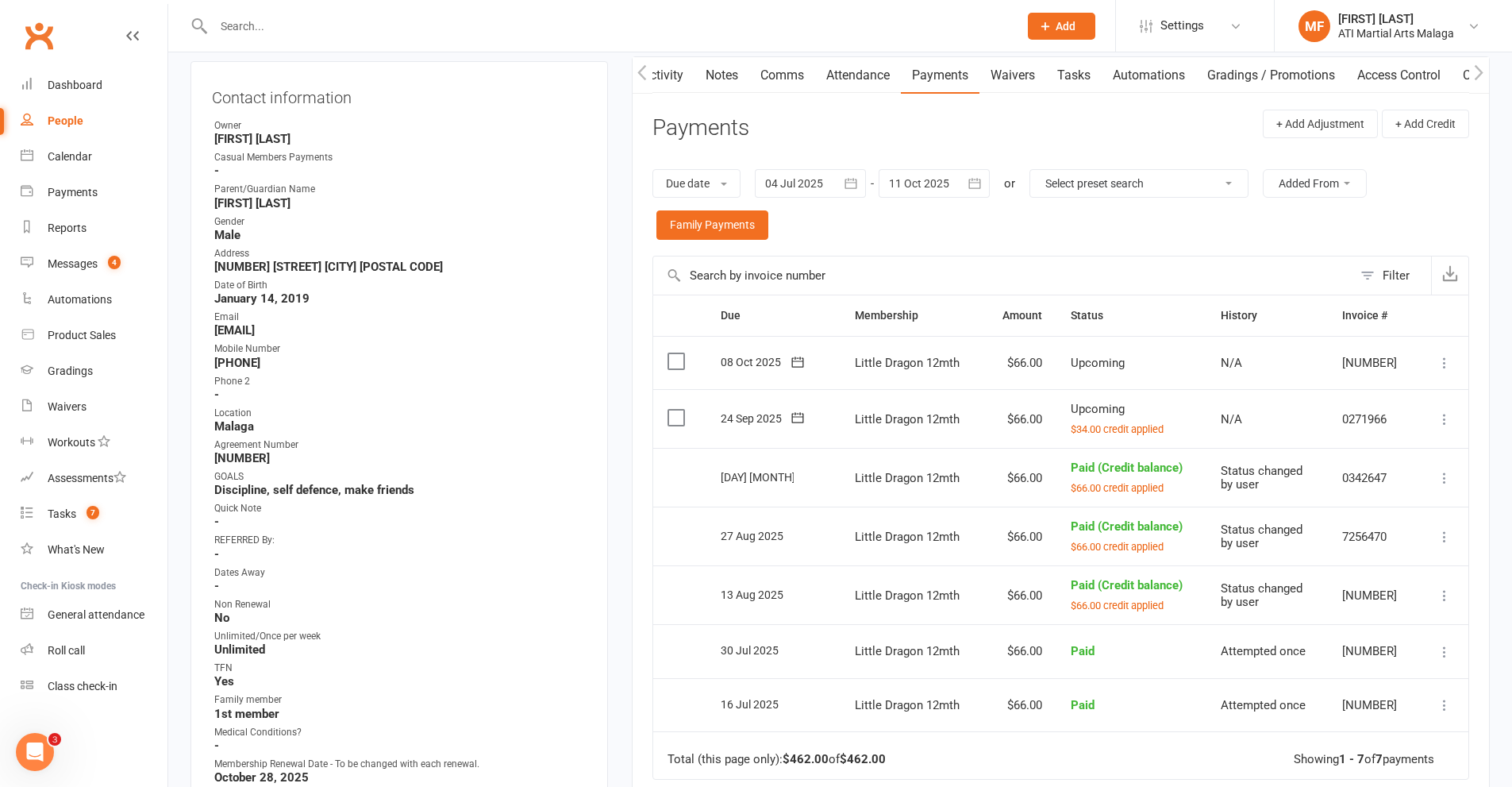 click at bounding box center [608, 26] 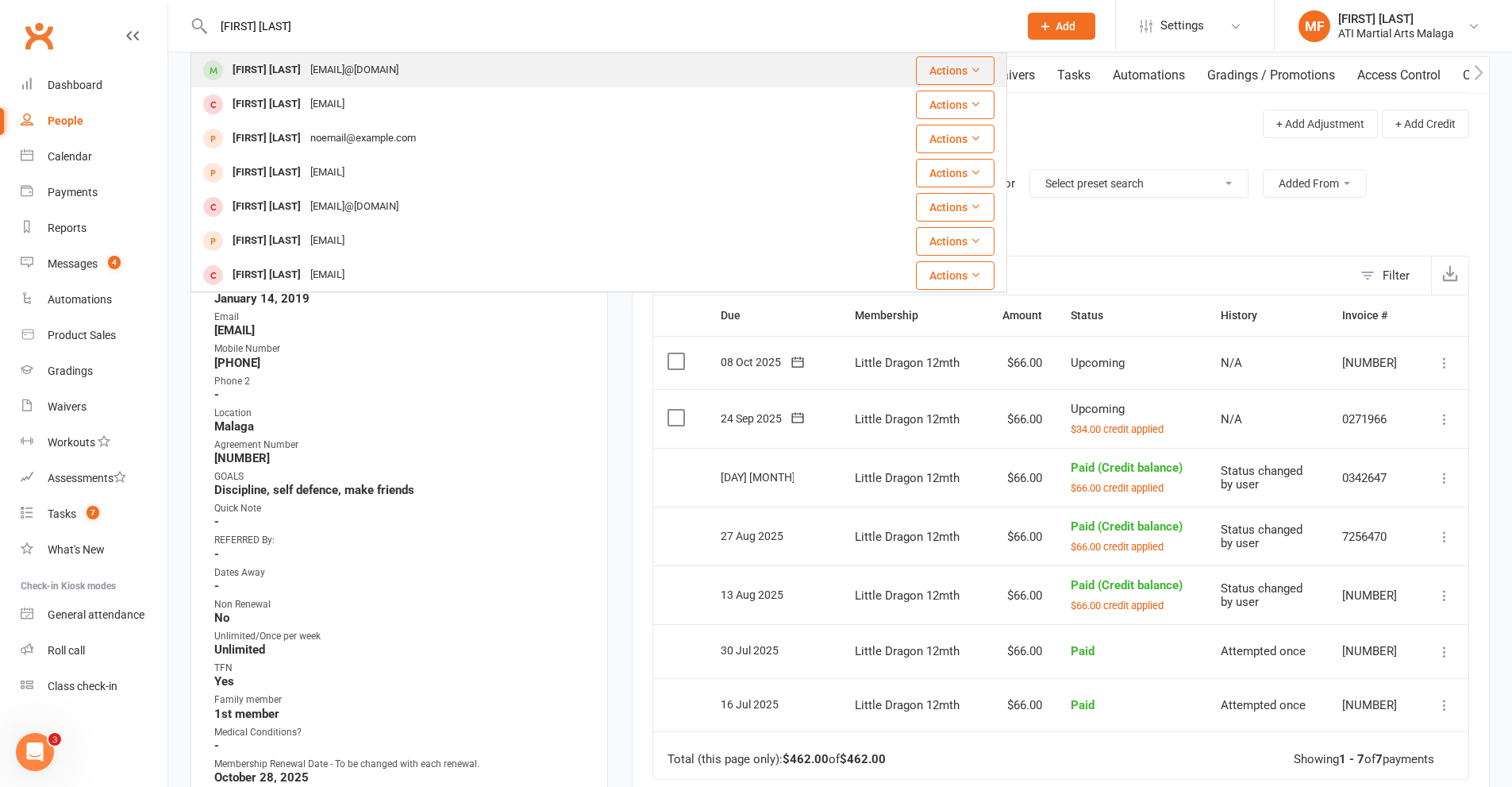 type on "sofie renshaw" 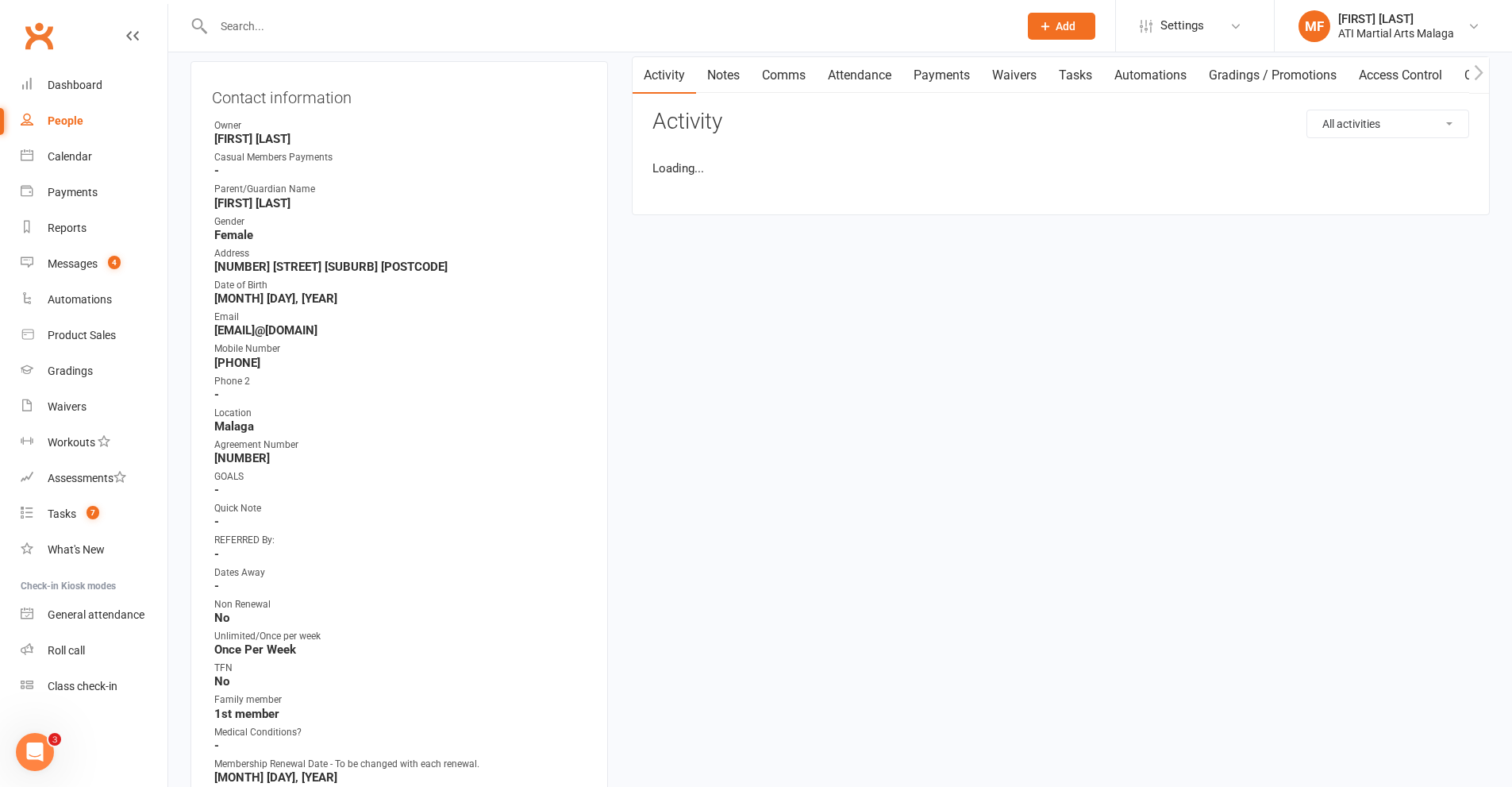 scroll, scrollTop: 0, scrollLeft: 0, axis: both 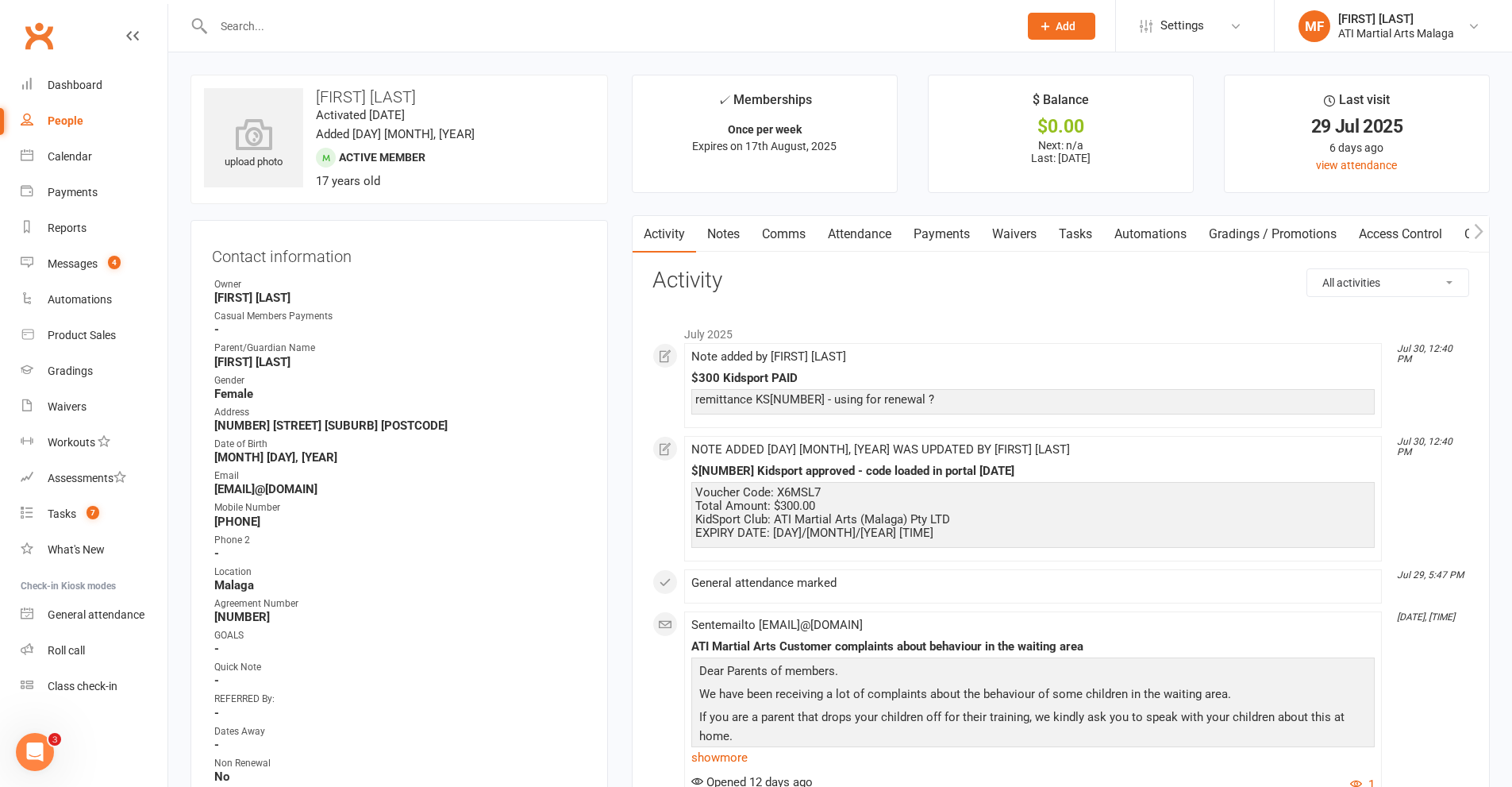 click on "Payments" at bounding box center (941, 234) 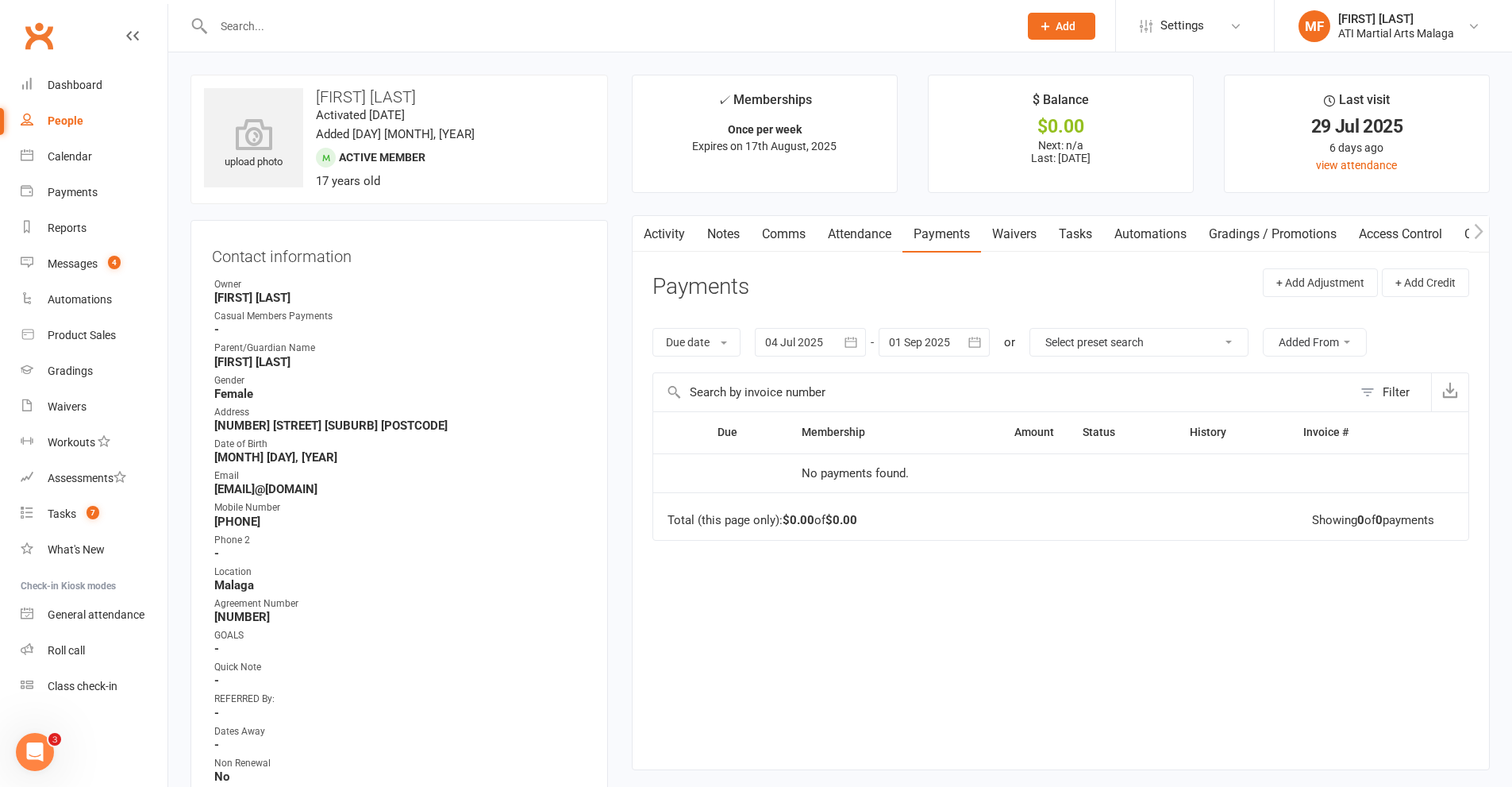 click on "Notes" at bounding box center [723, 234] 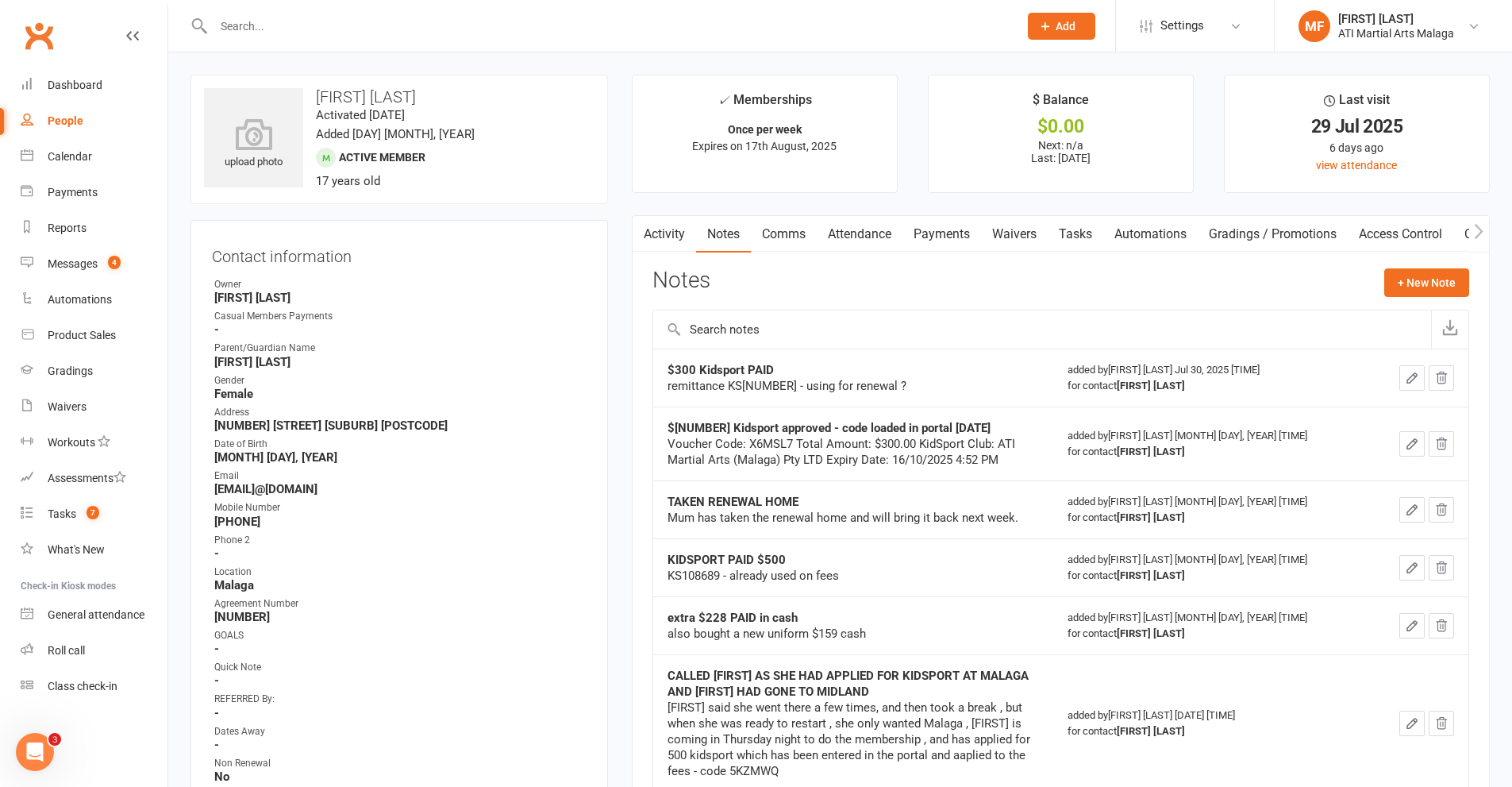 drag, startPoint x: 391, startPoint y: 23, endPoint x: 399, endPoint y: 30, distance: 10.630146 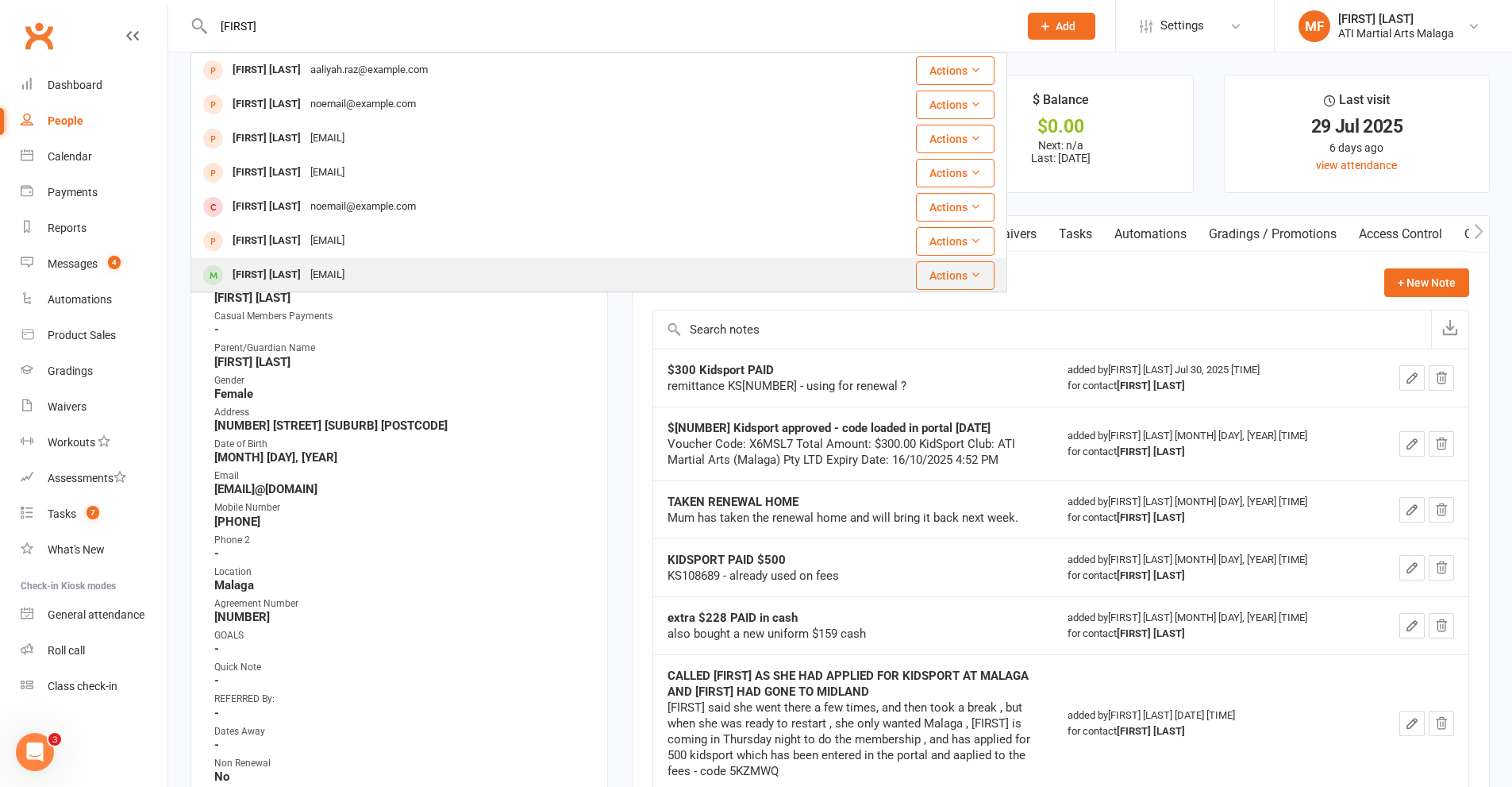 type on "aaliyah" 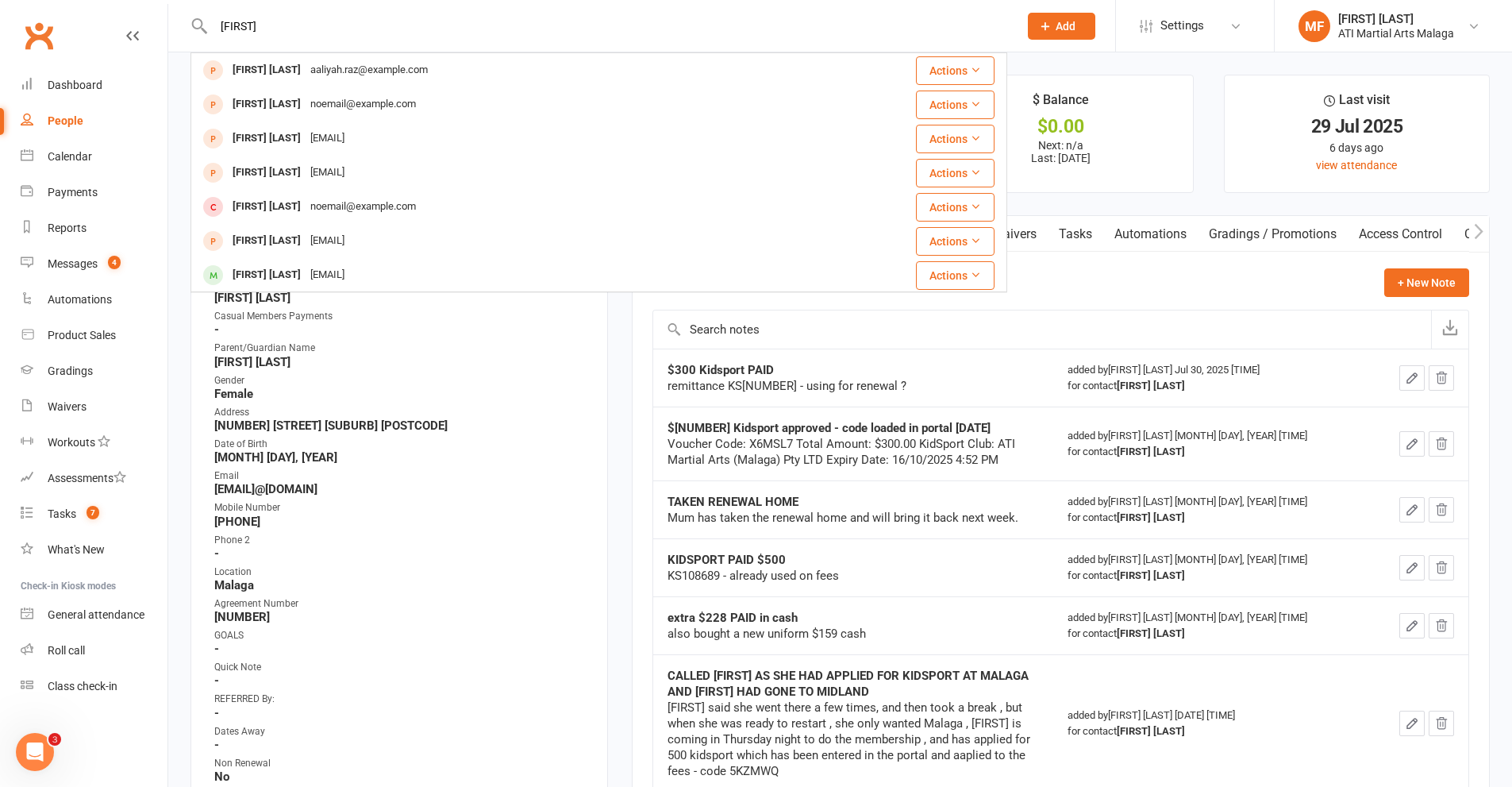 type 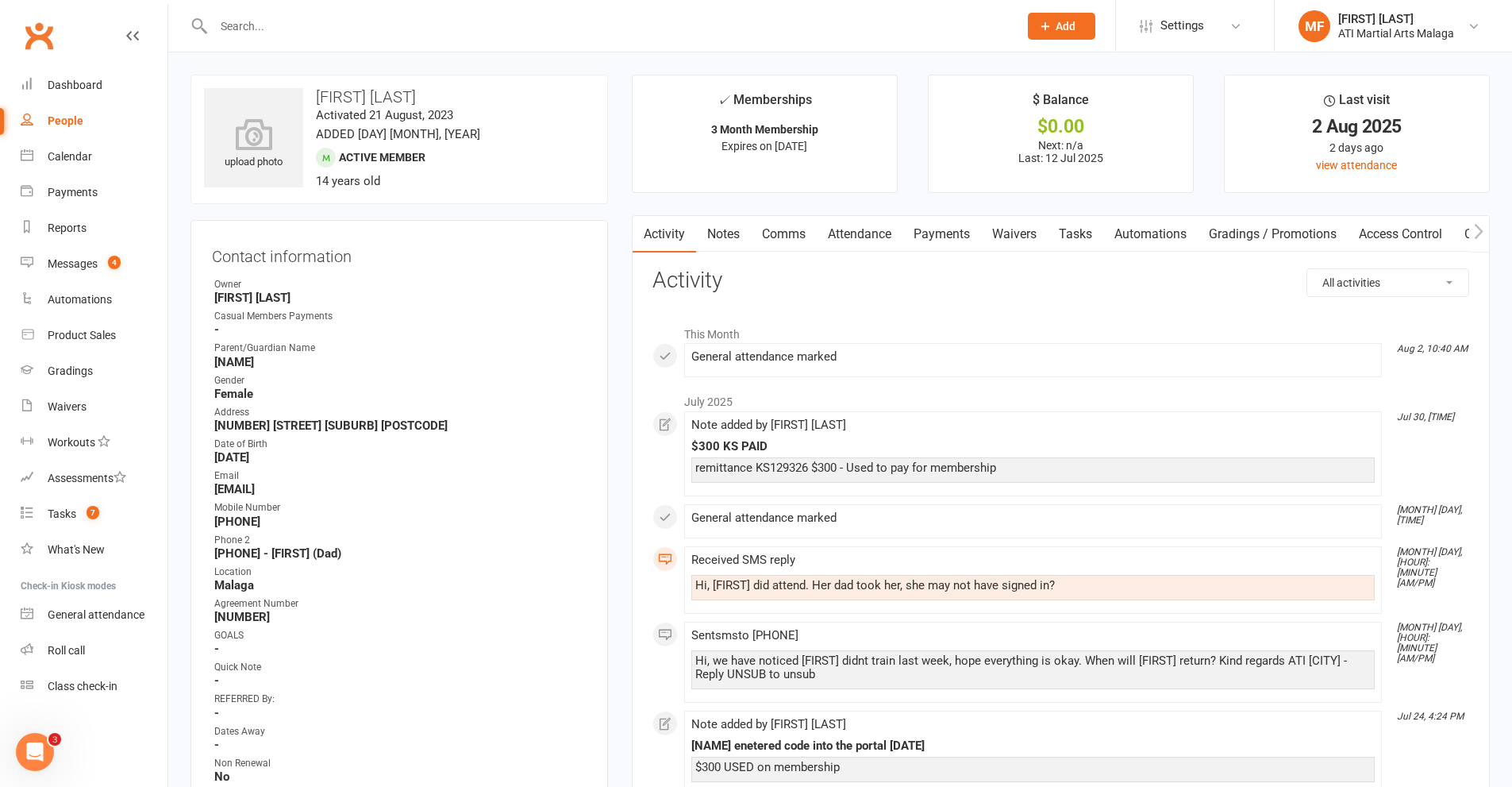 click on "Payments" at bounding box center [941, 234] 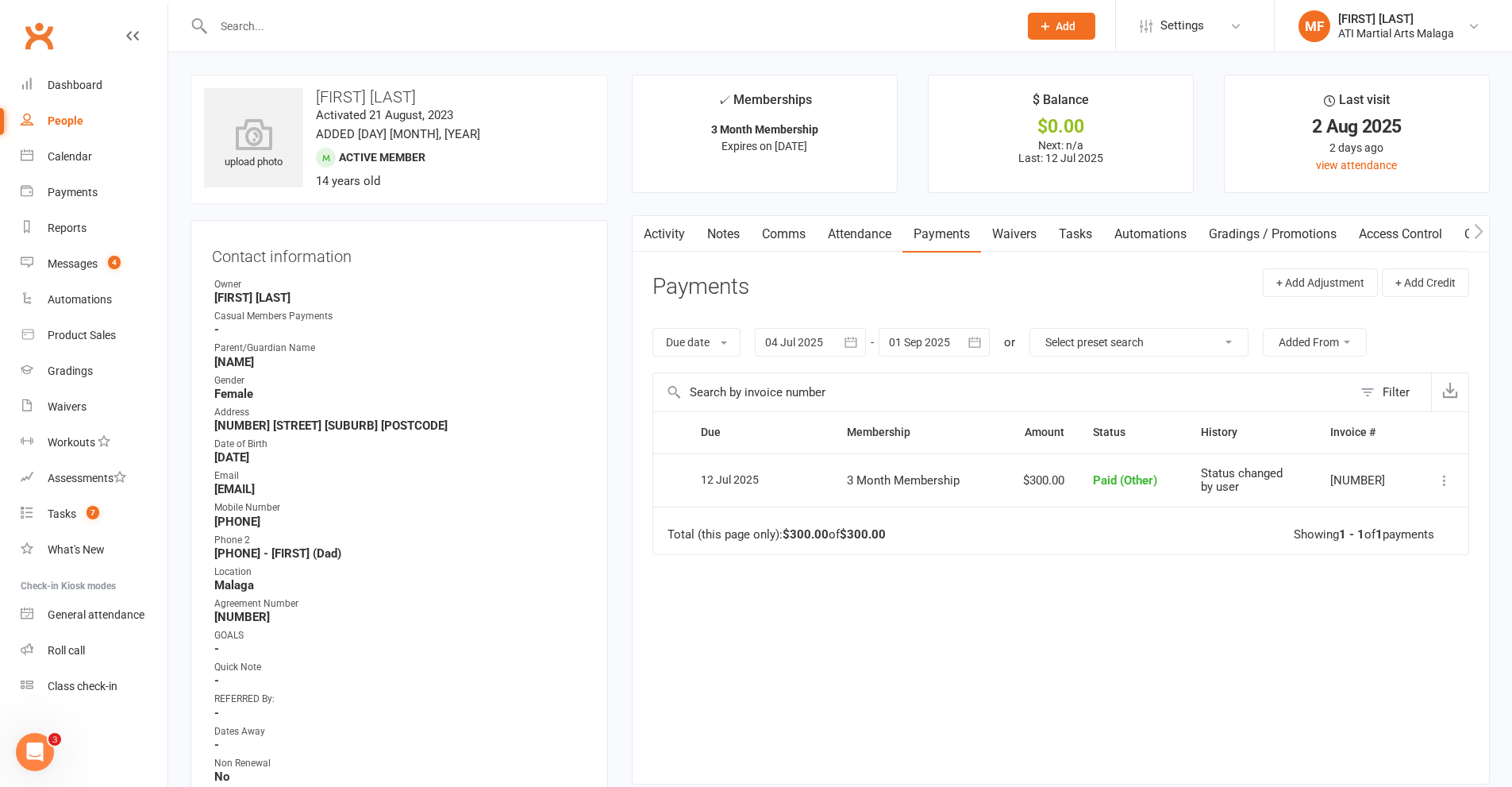 click at bounding box center [975, 342] 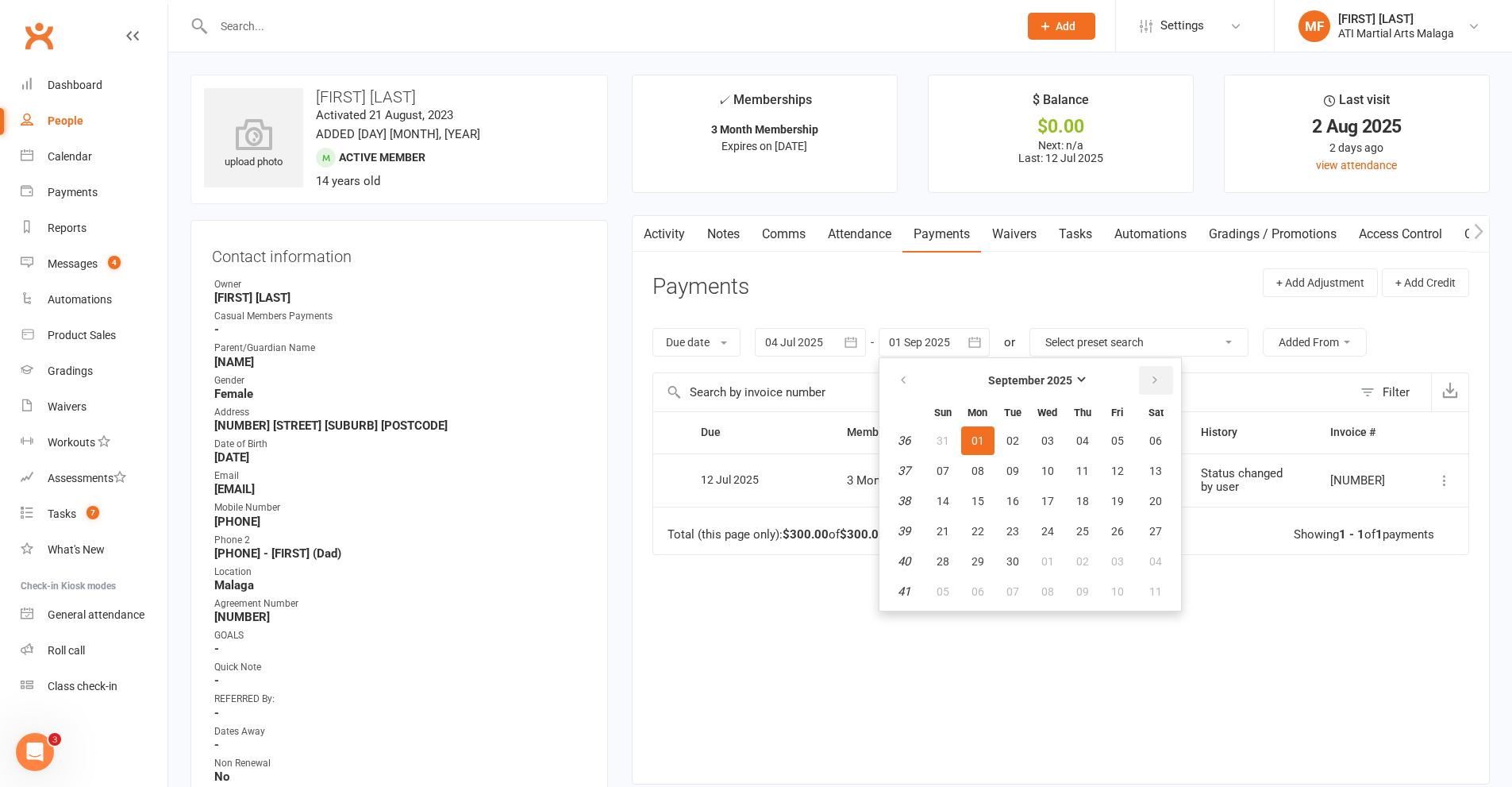 click at bounding box center (1156, 380) 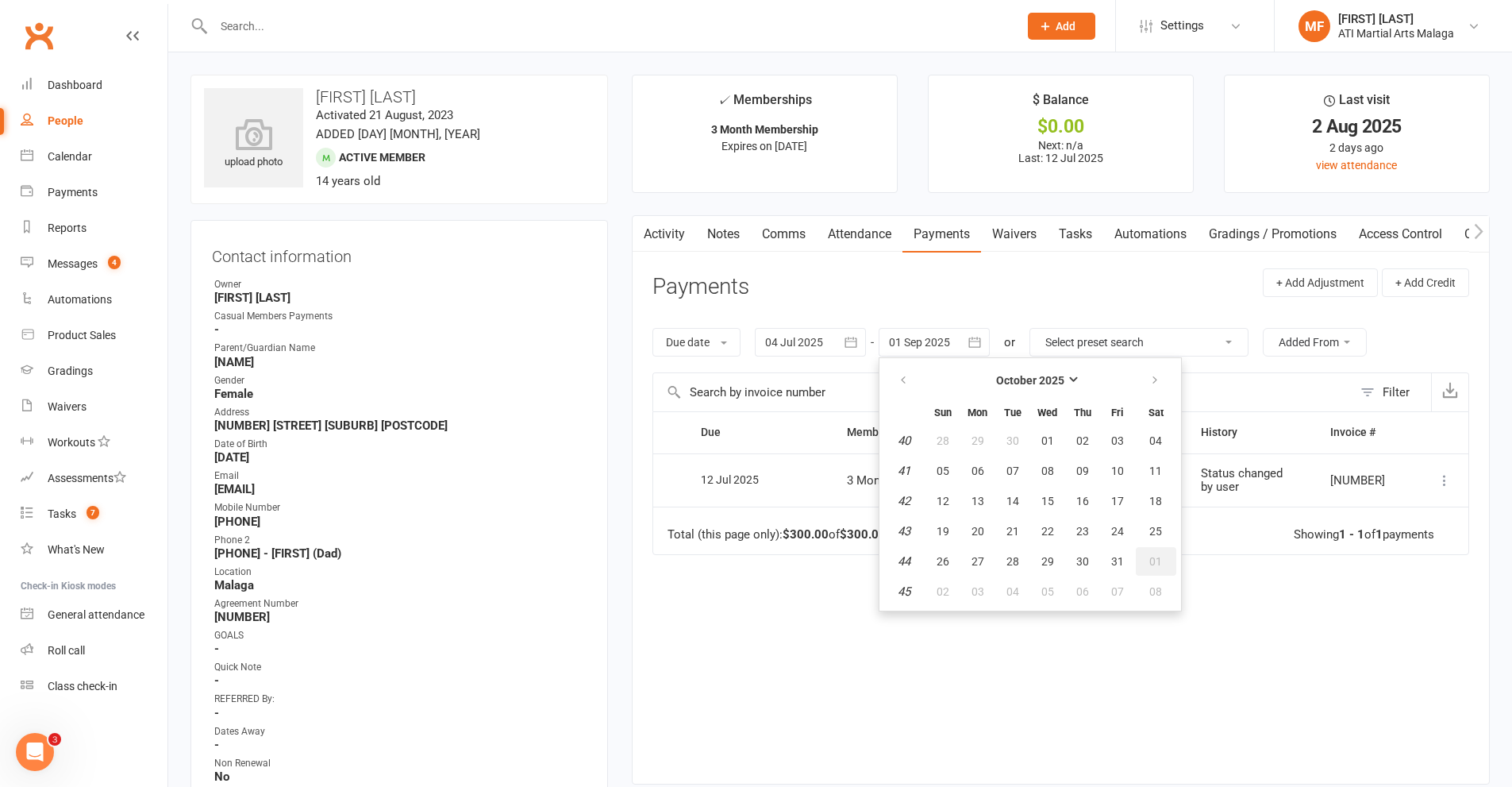 click on "01" at bounding box center [1156, 561] 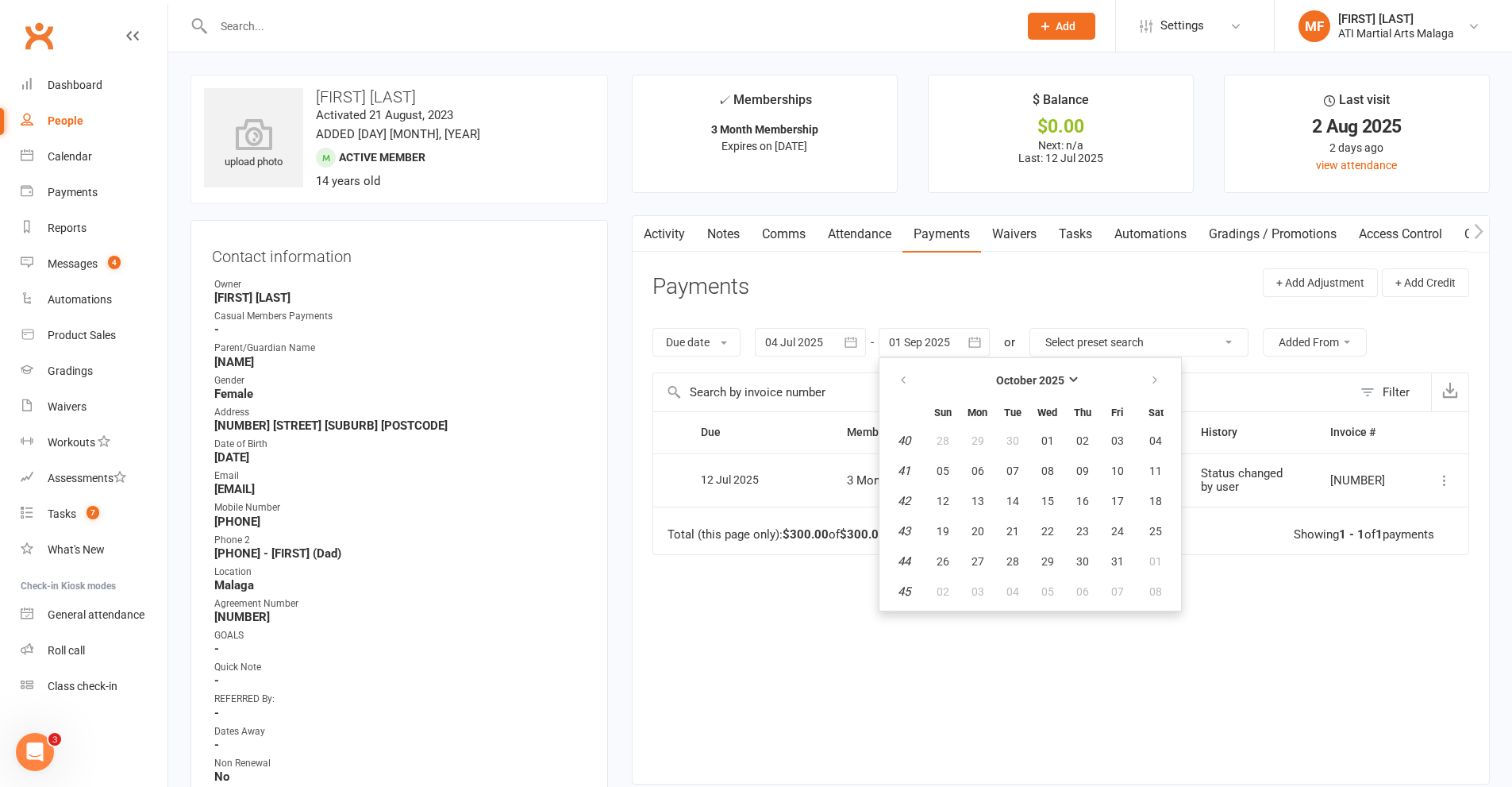 type on "01 Nov 2025" 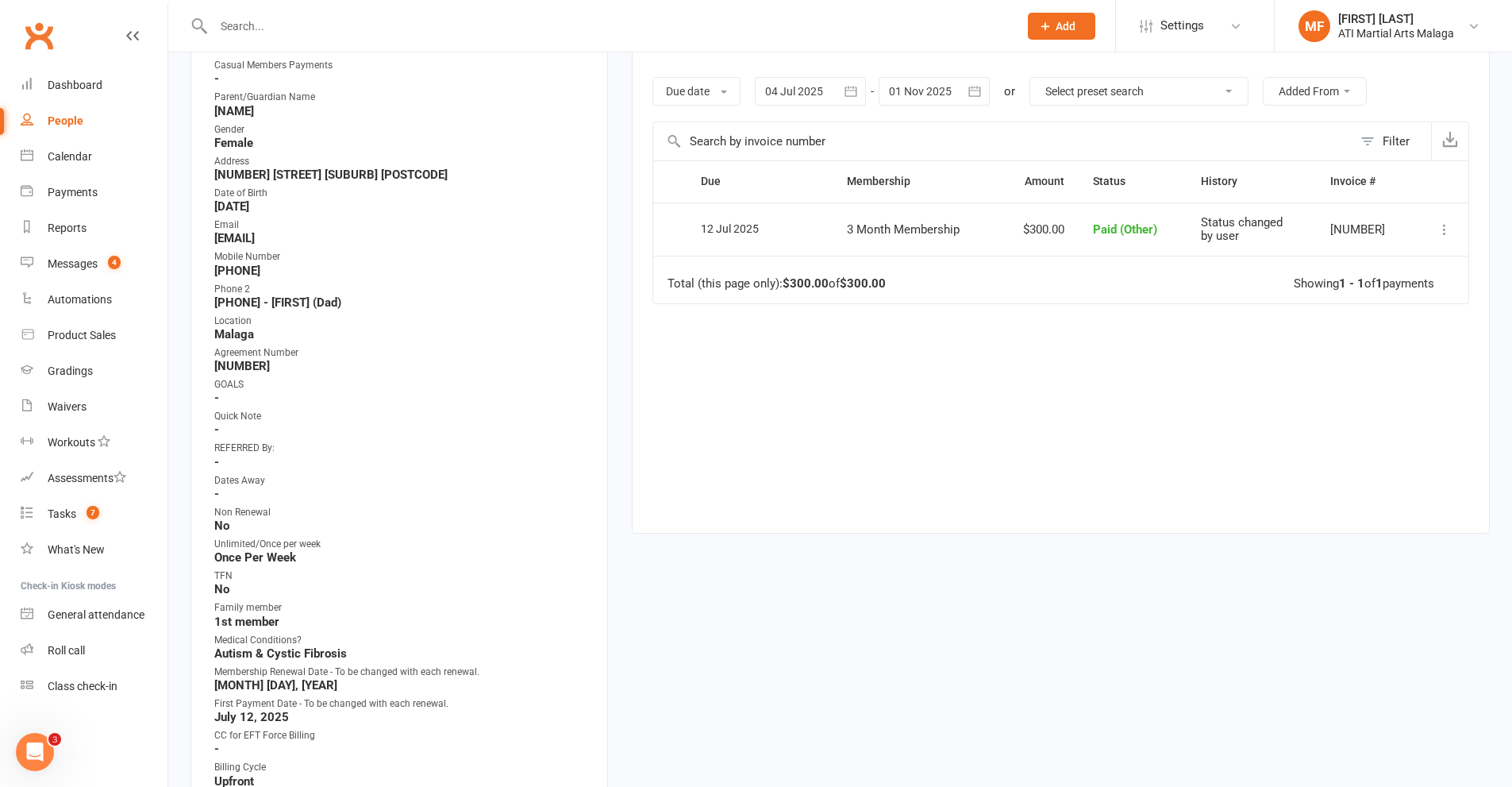 scroll, scrollTop: 397, scrollLeft: 0, axis: vertical 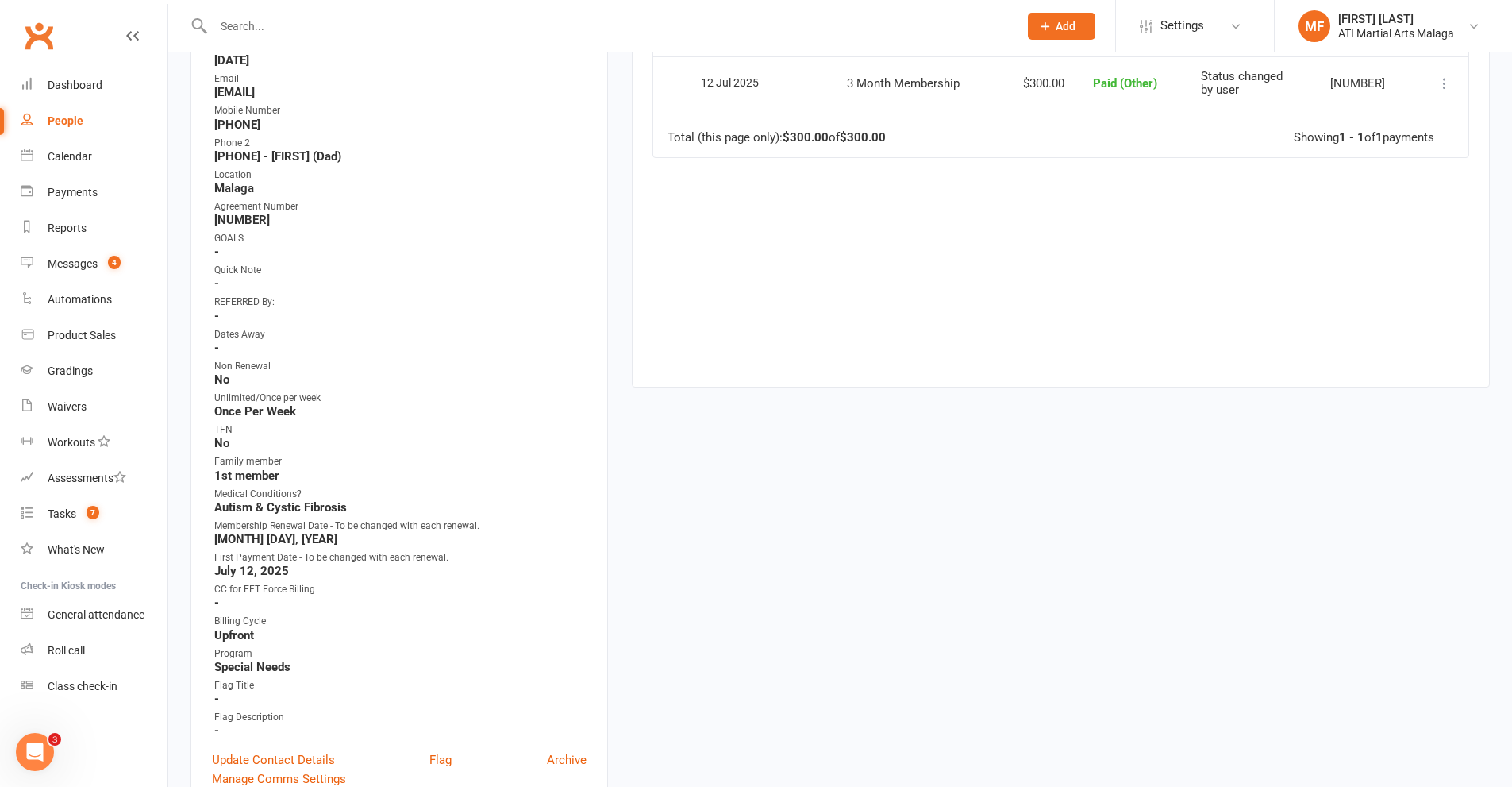click at bounding box center [598, 25] 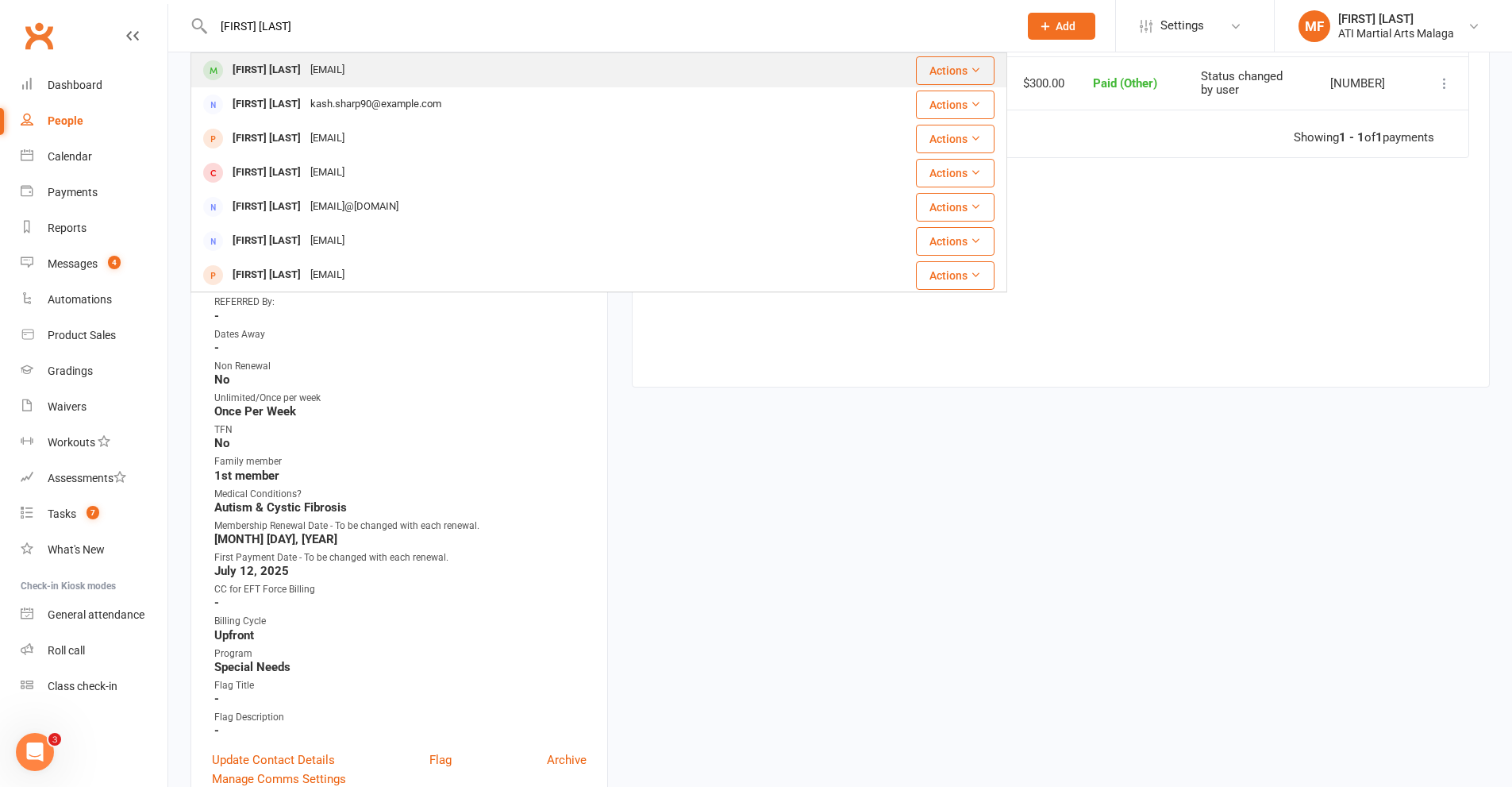 type on "zyla sharp" 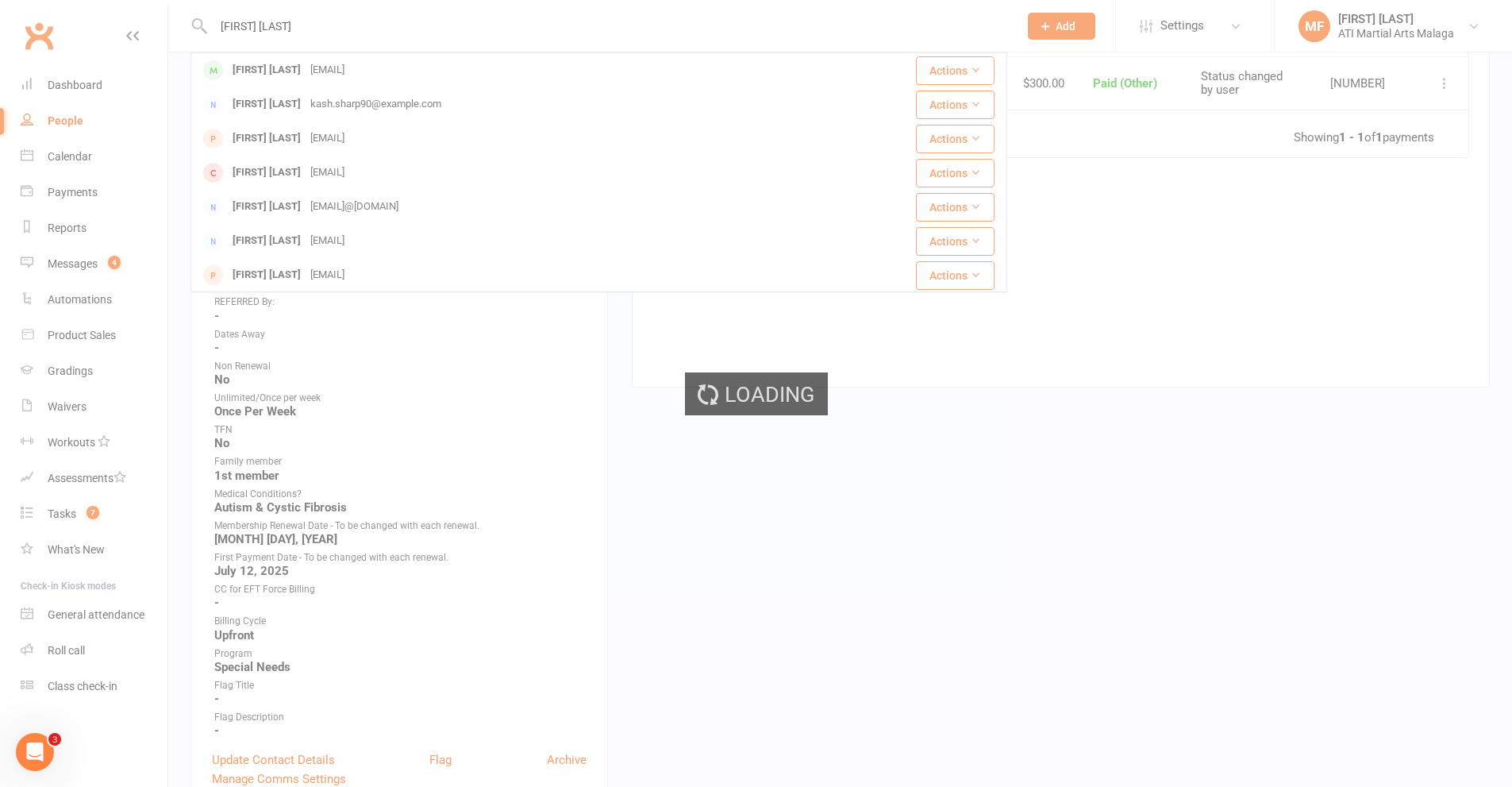 type 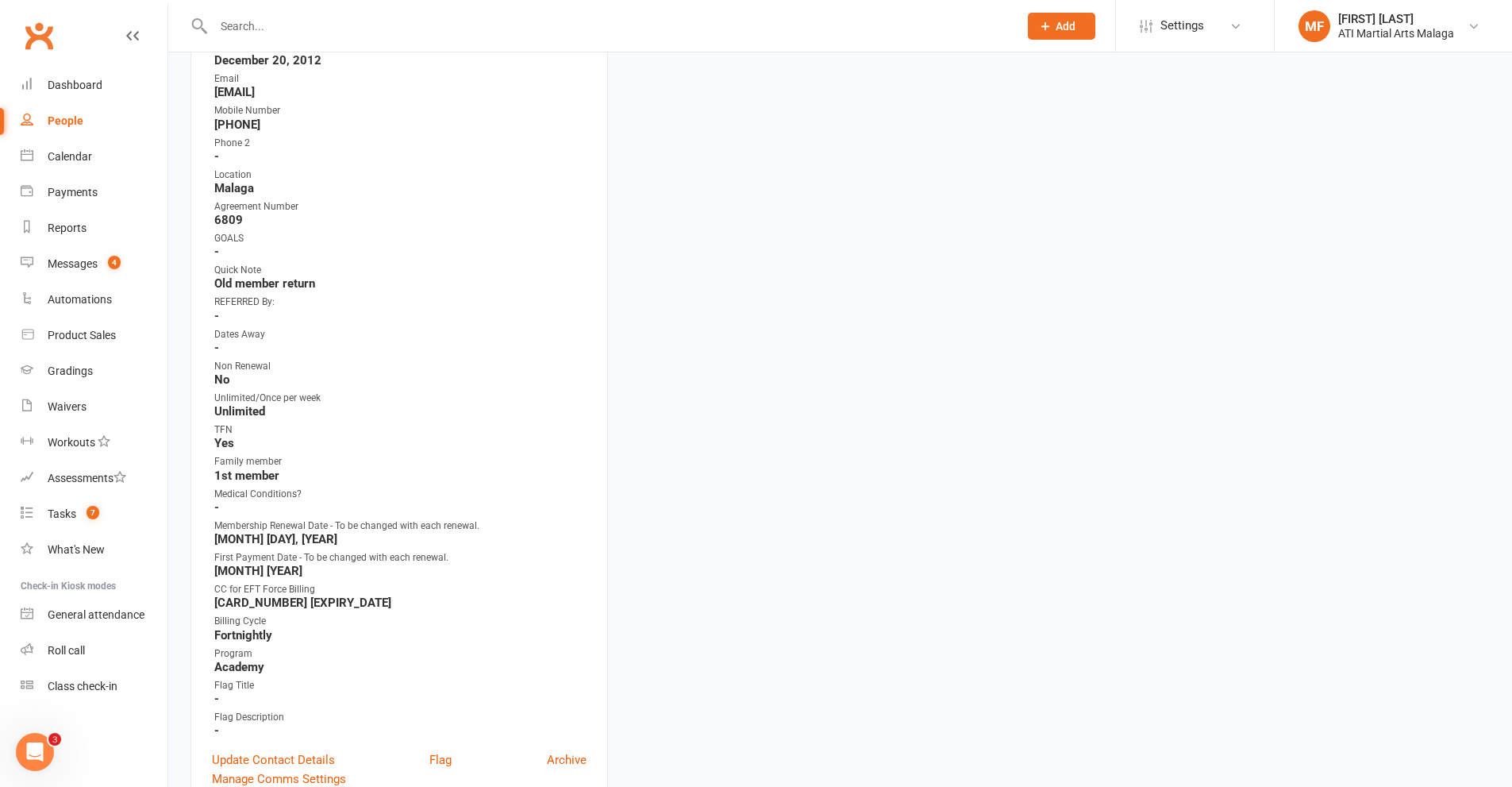 scroll, scrollTop: 0, scrollLeft: 0, axis: both 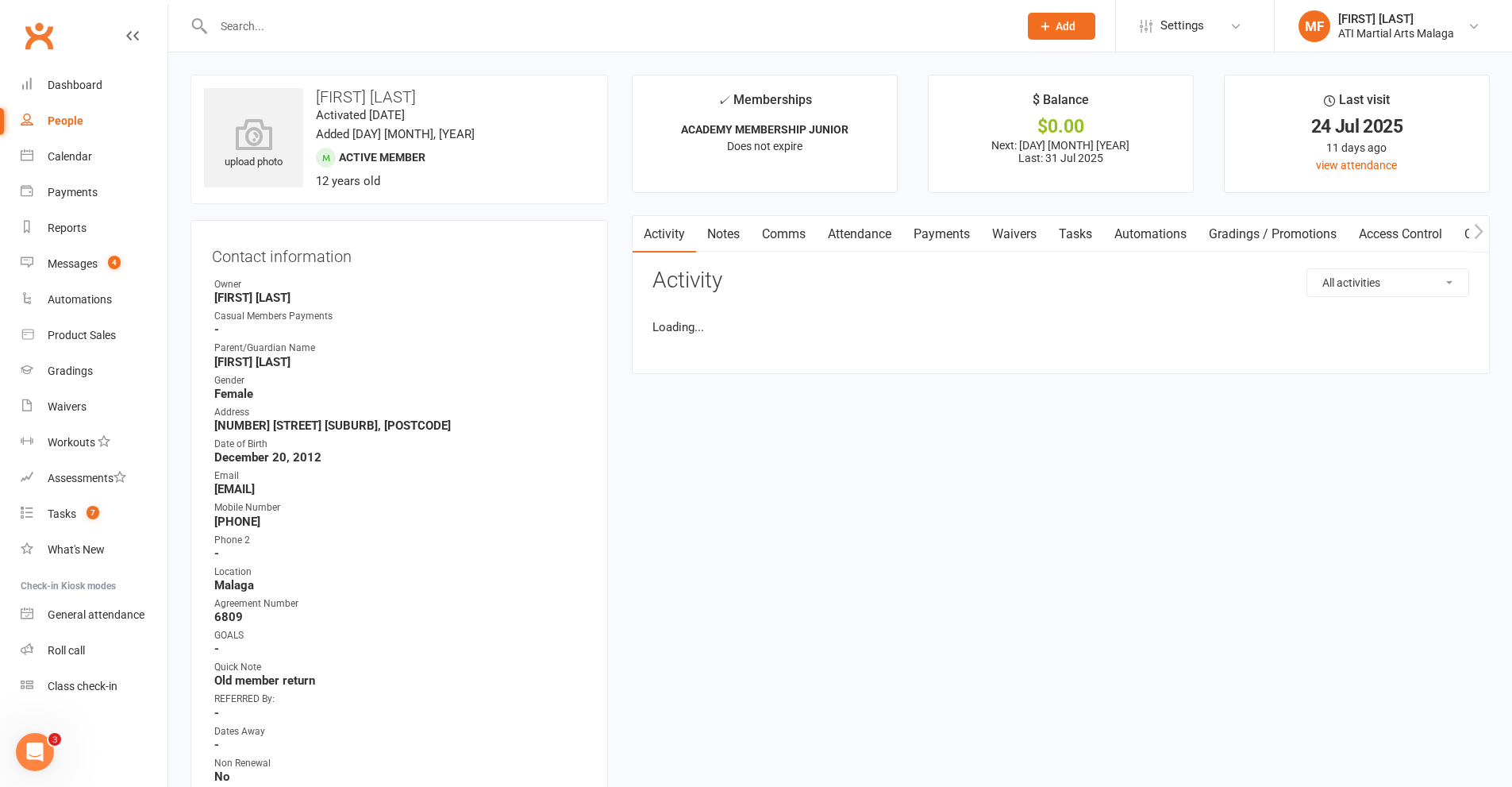 click on "Payments" at bounding box center (941, 234) 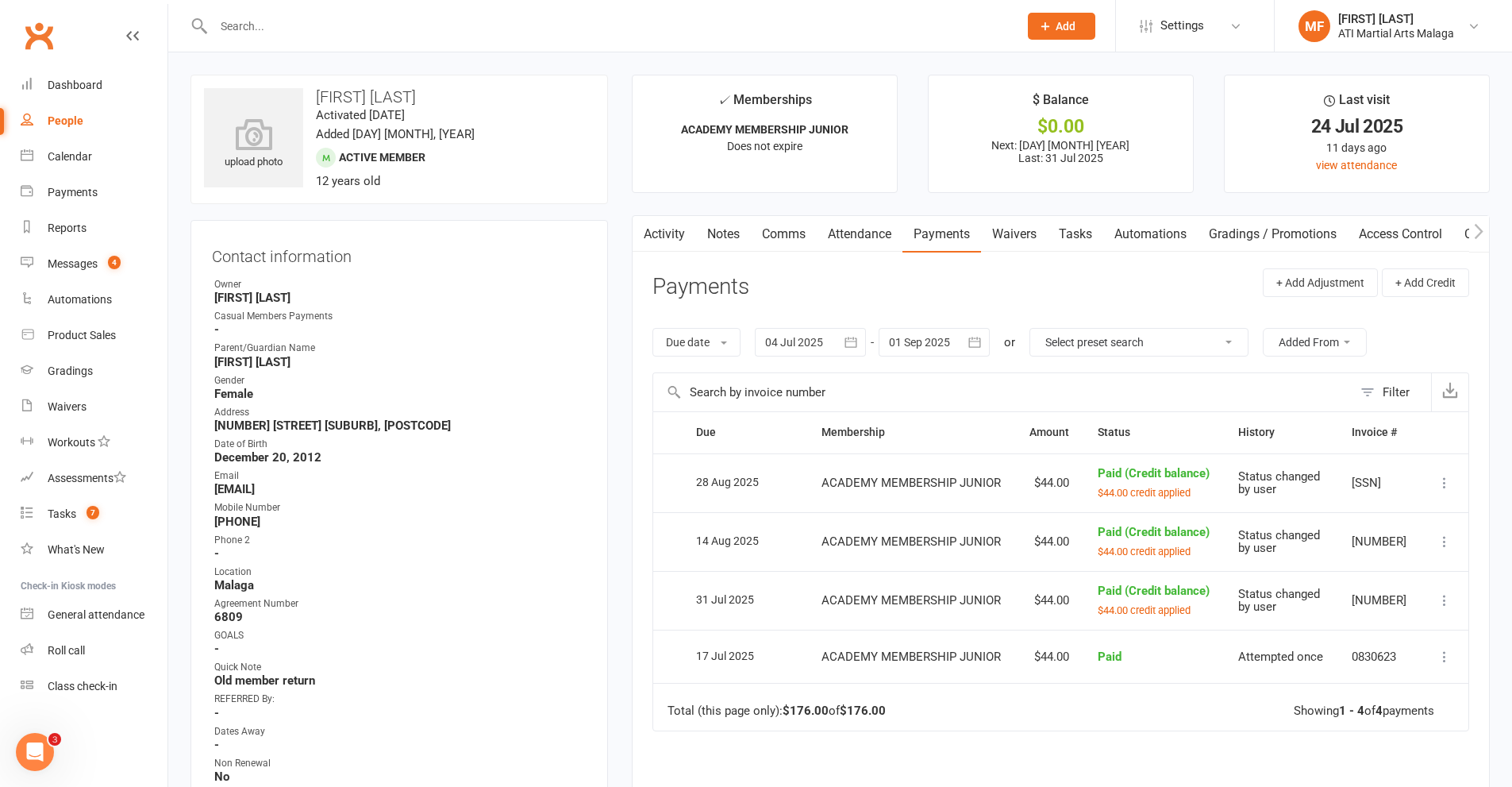 drag, startPoint x: 953, startPoint y: 347, endPoint x: 1034, endPoint y: 427, distance: 113.84639 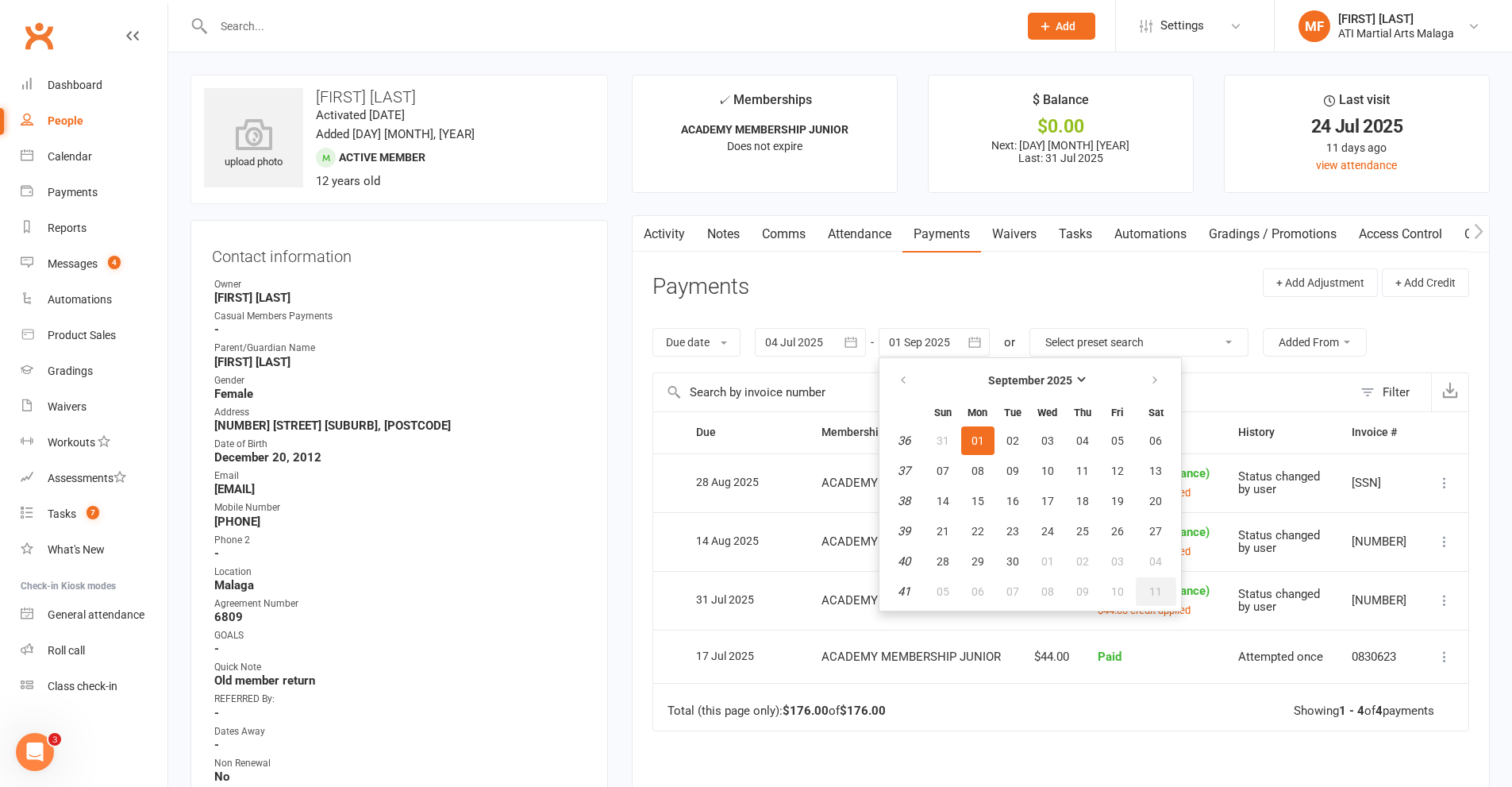 click on "11" at bounding box center [1156, 592] 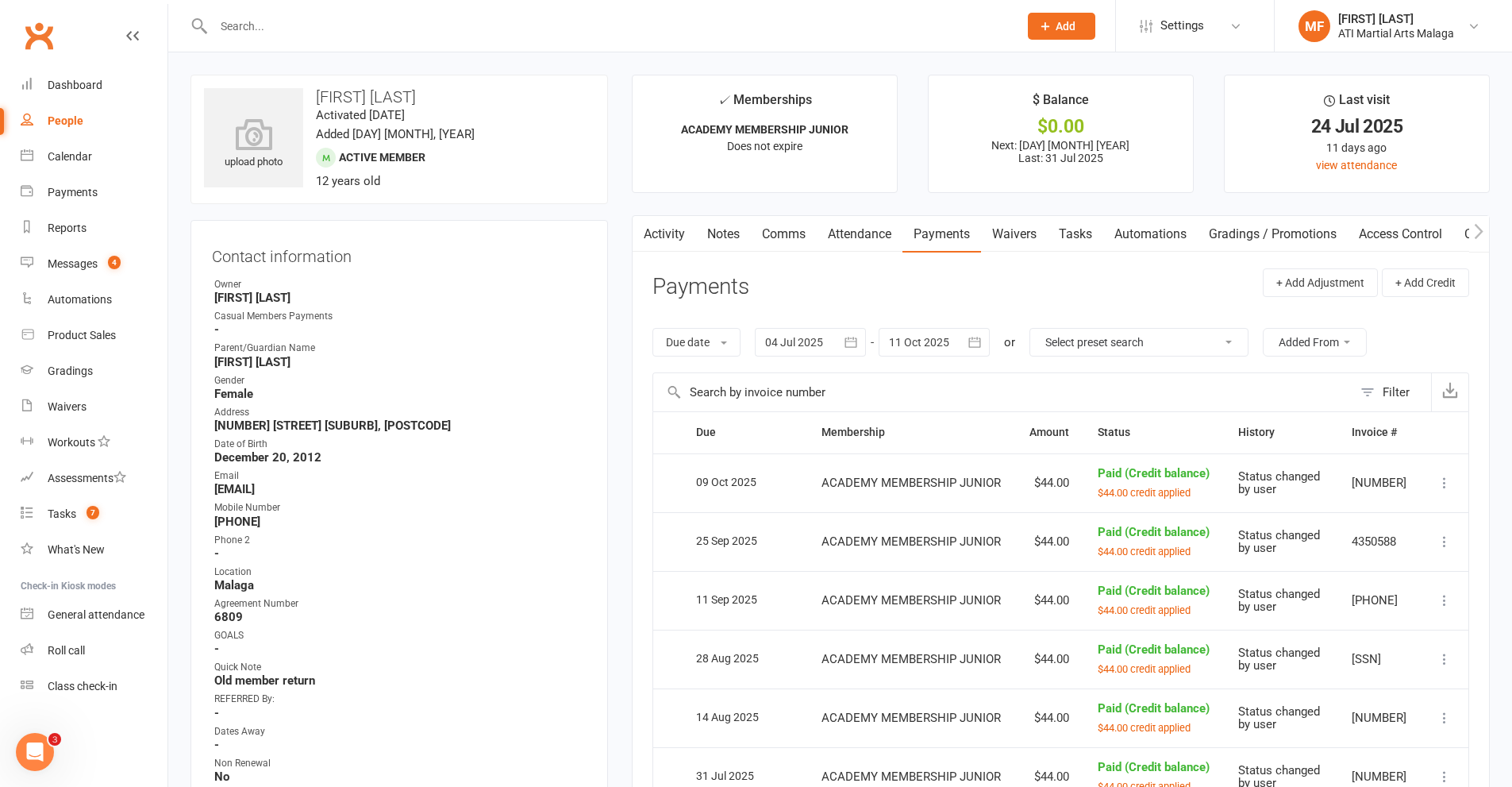 click at bounding box center [934, 342] 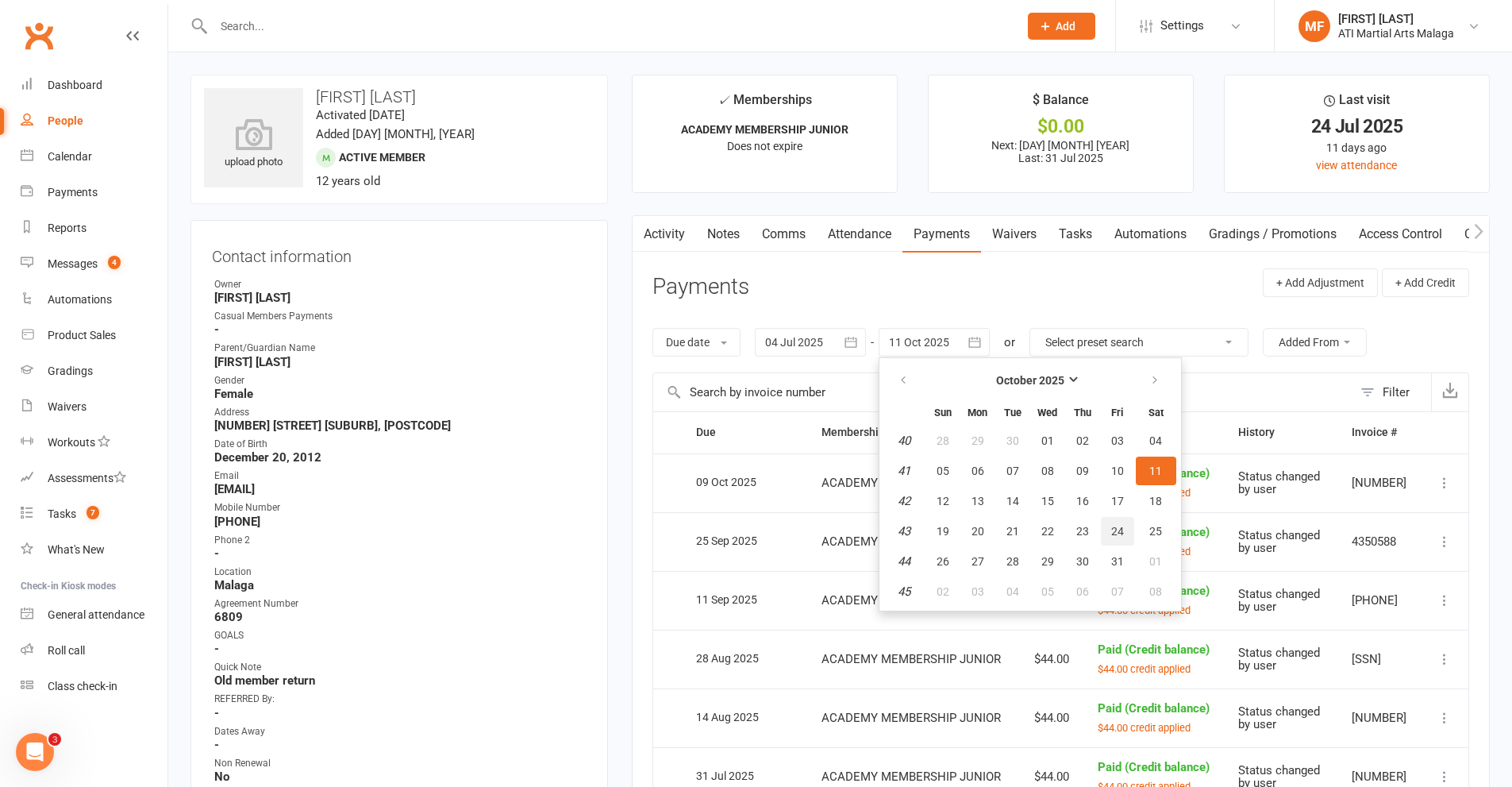 click on "24" at bounding box center [1118, 531] 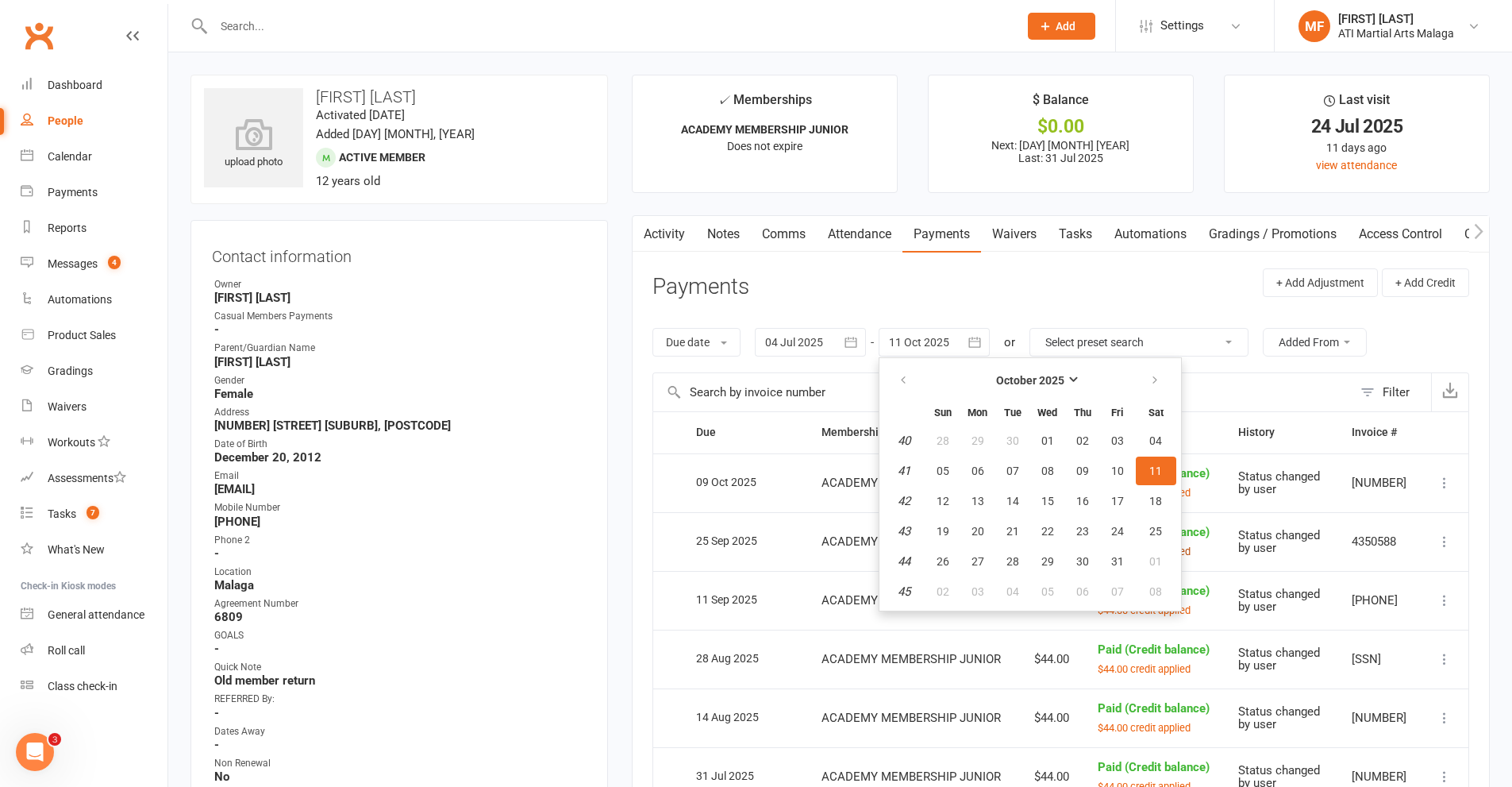 type on "24 Oct 2025" 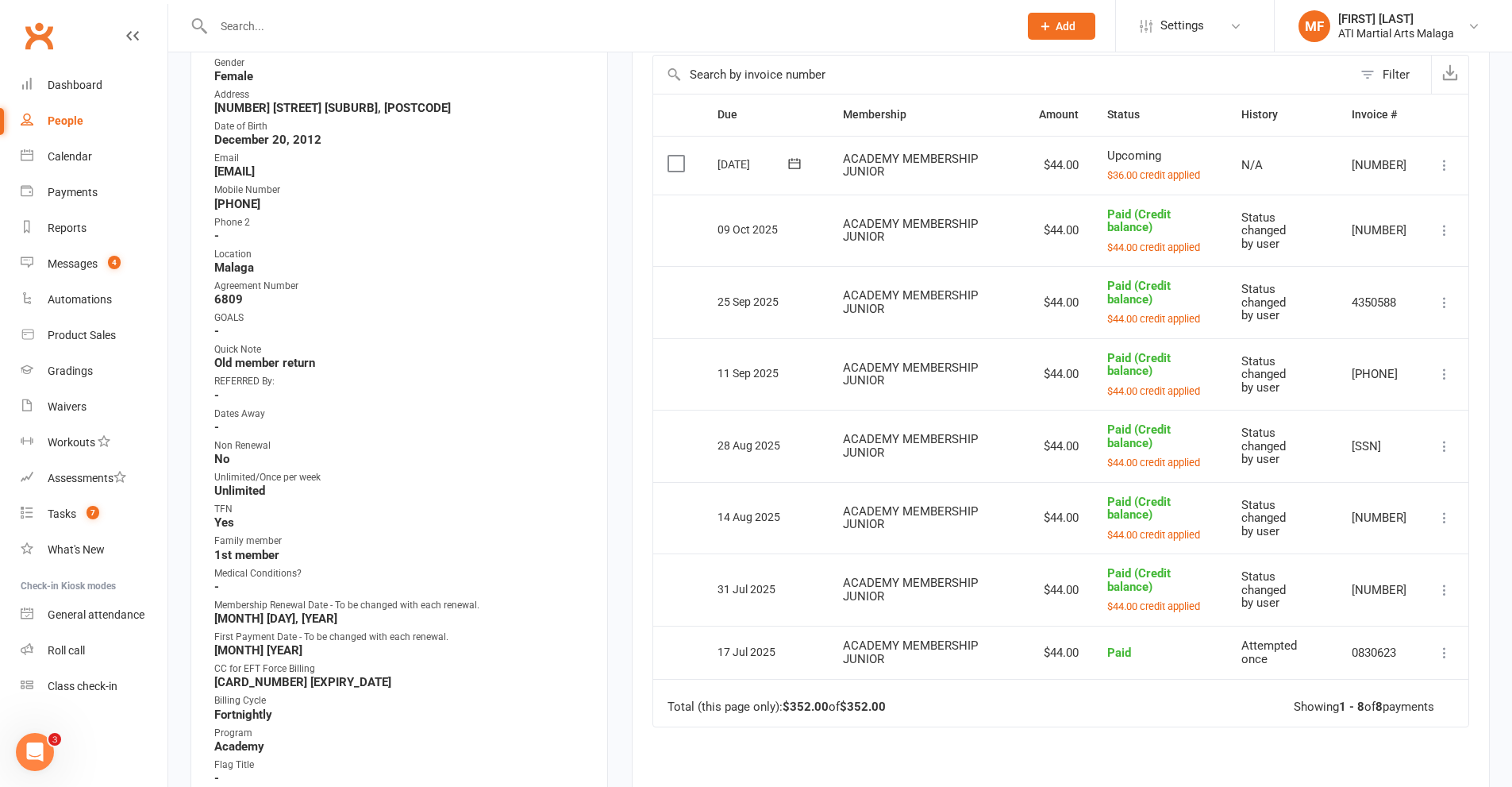 scroll, scrollTop: 0, scrollLeft: 0, axis: both 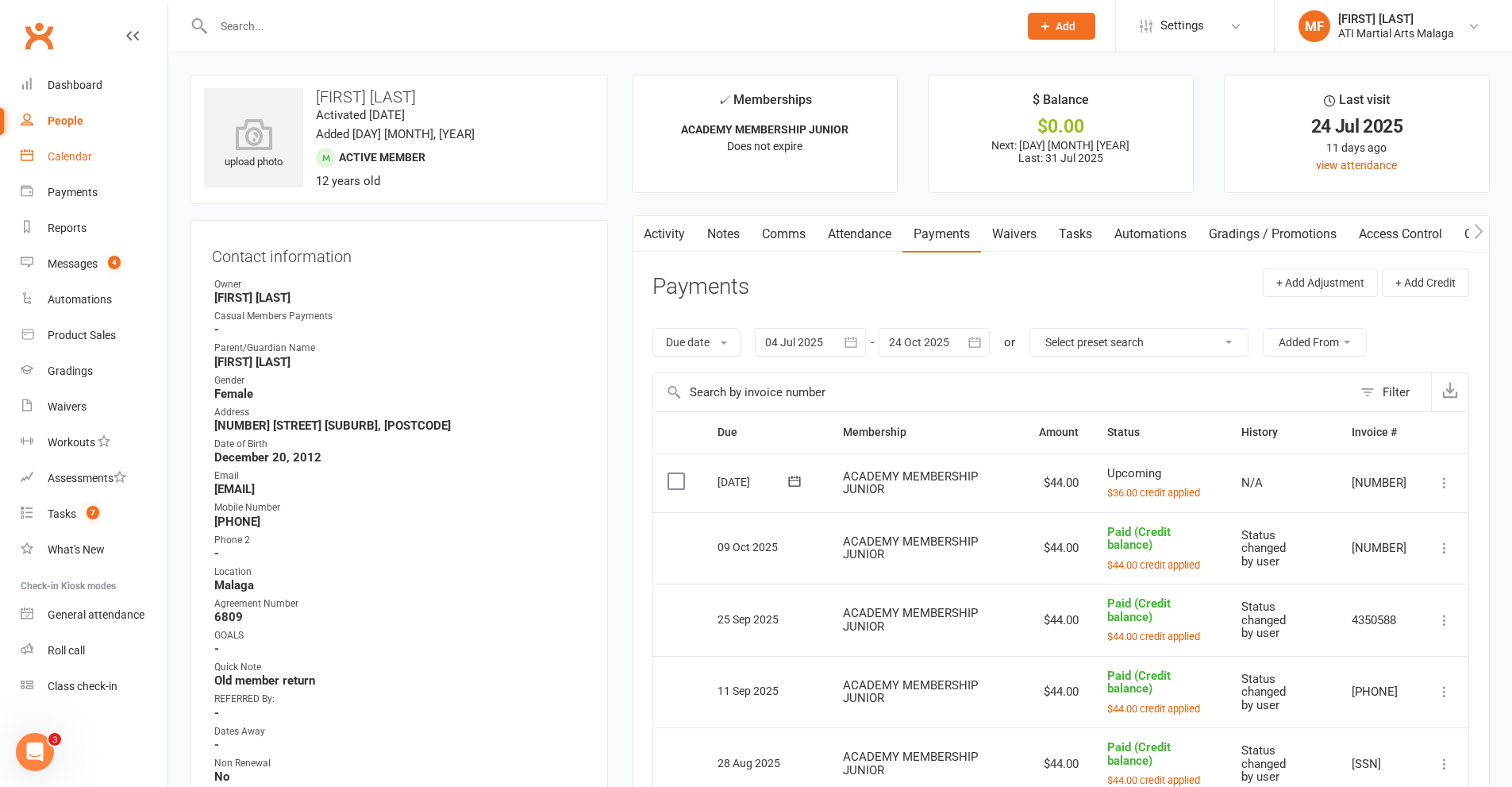 click on "Calendar" at bounding box center (70, 156) 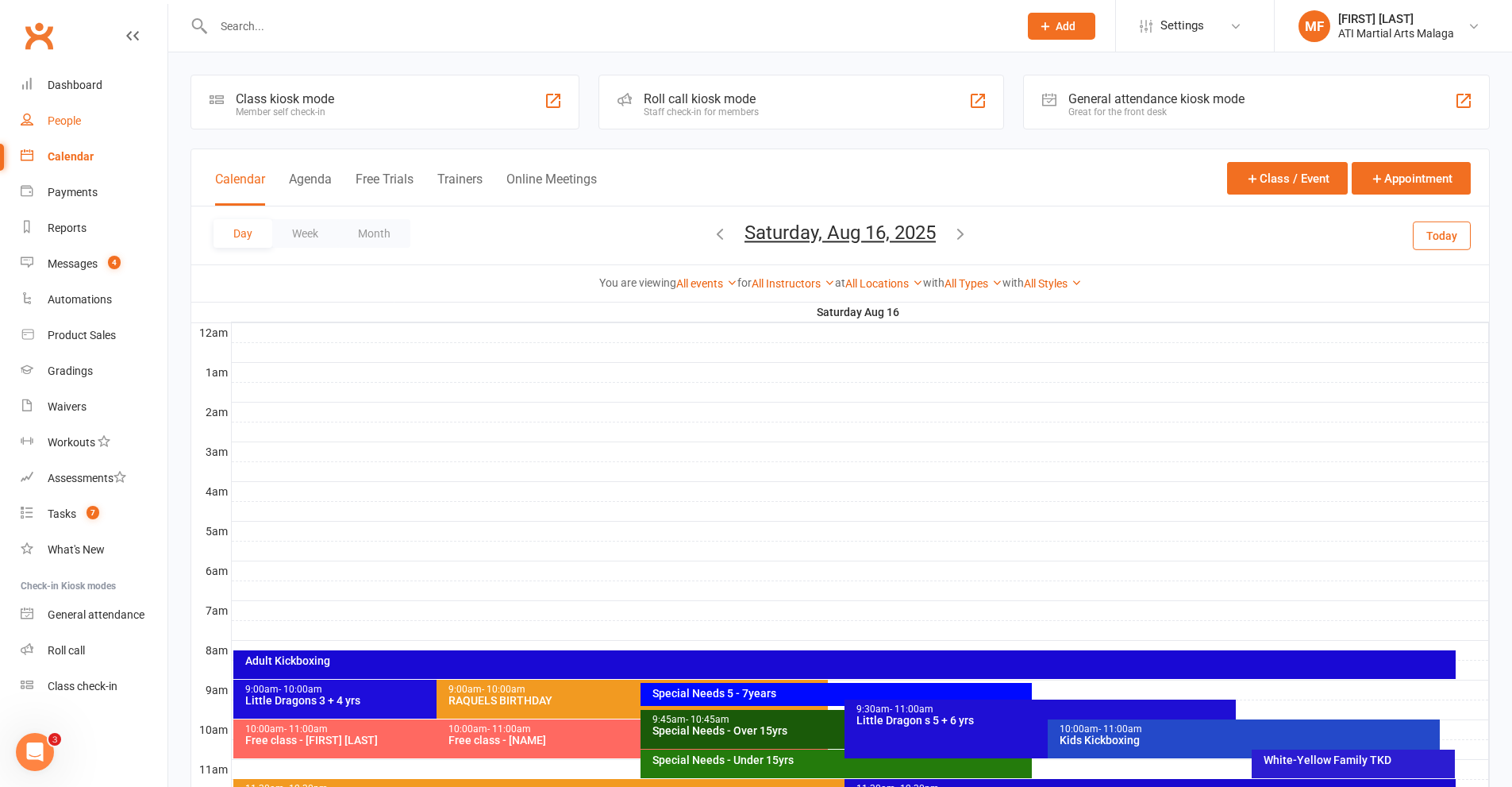 click on "People" at bounding box center [64, 121] 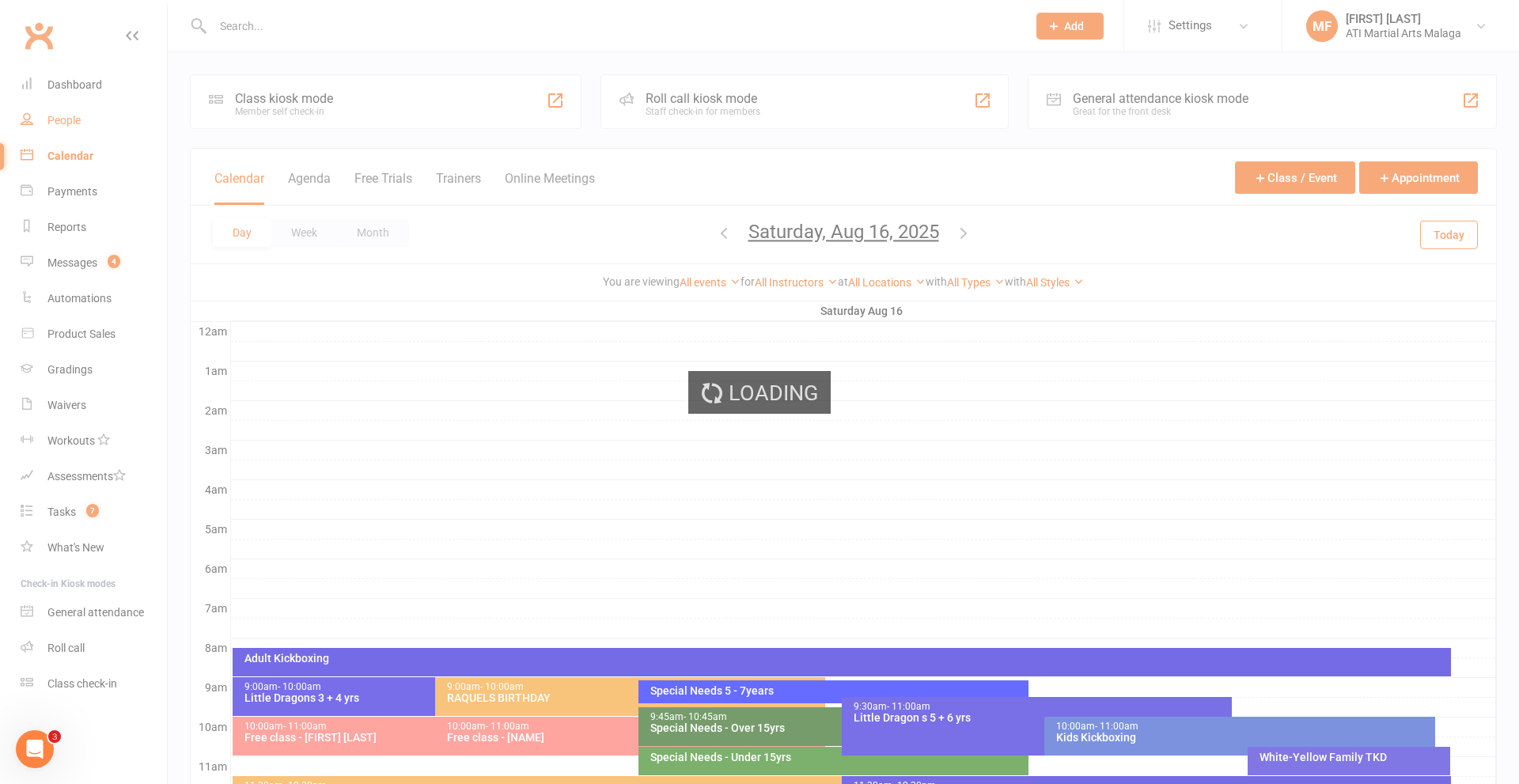 select on "100" 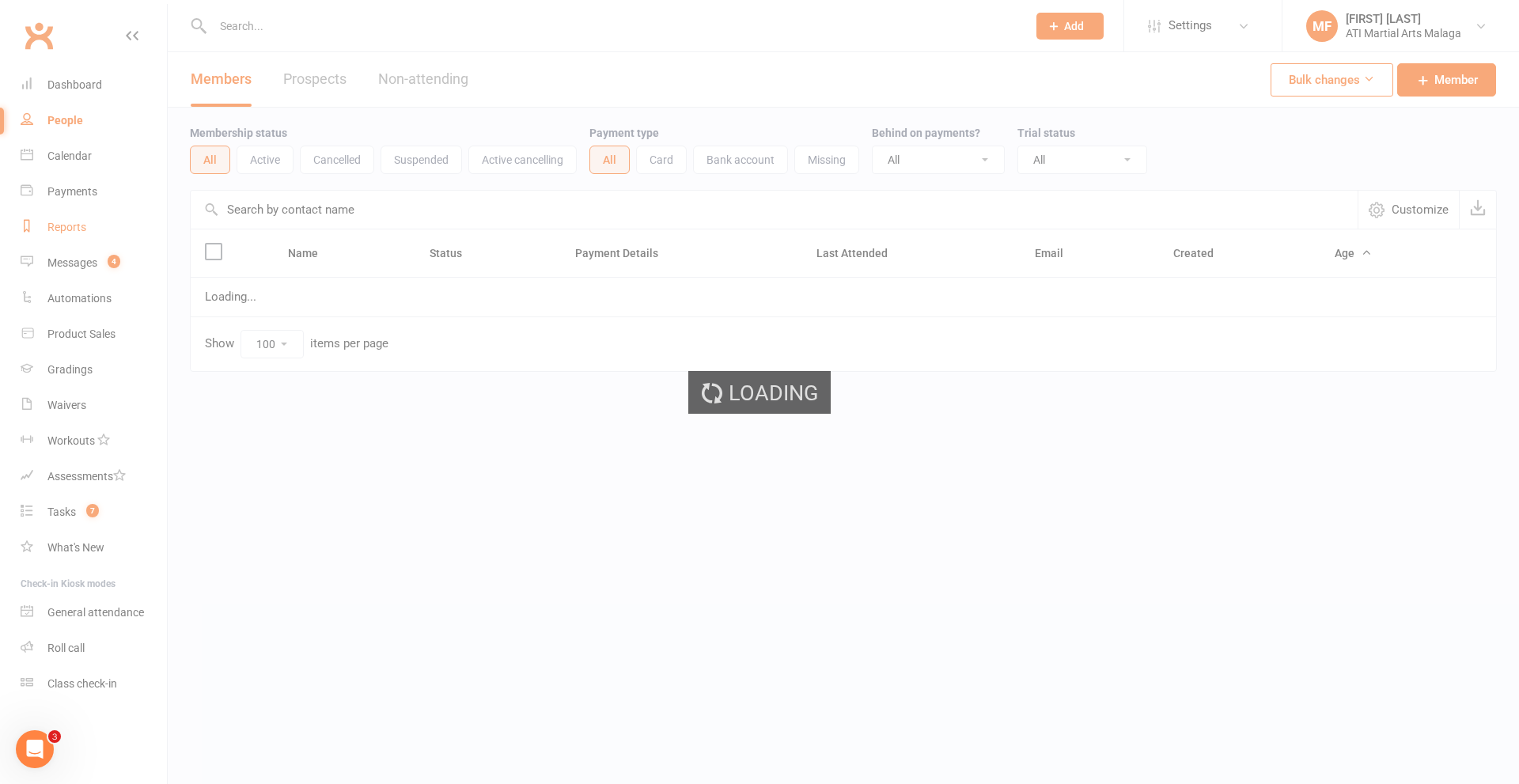 click on "Reports" at bounding box center [66, 227] 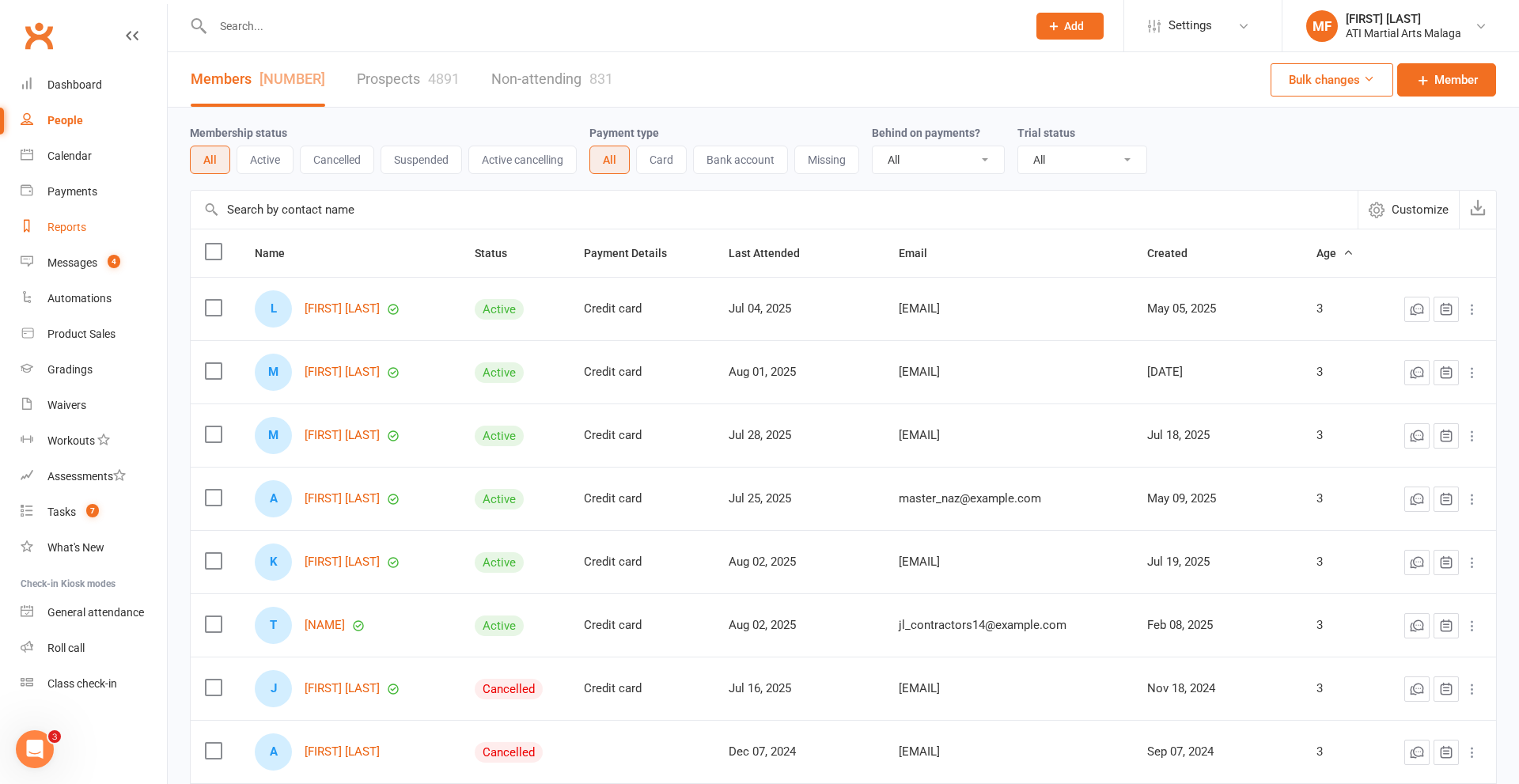 click on "Reports" at bounding box center (66, 227) 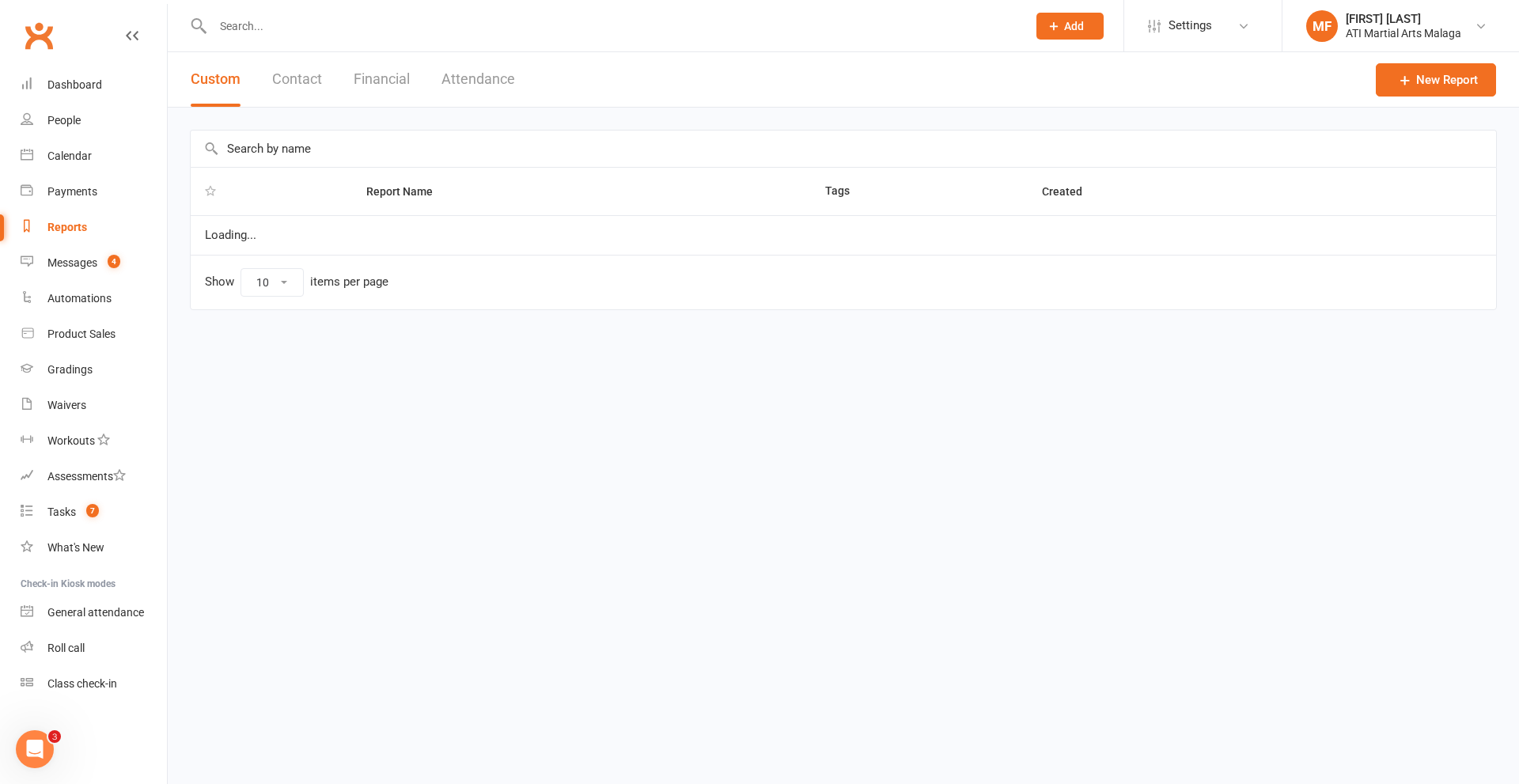 select on "100" 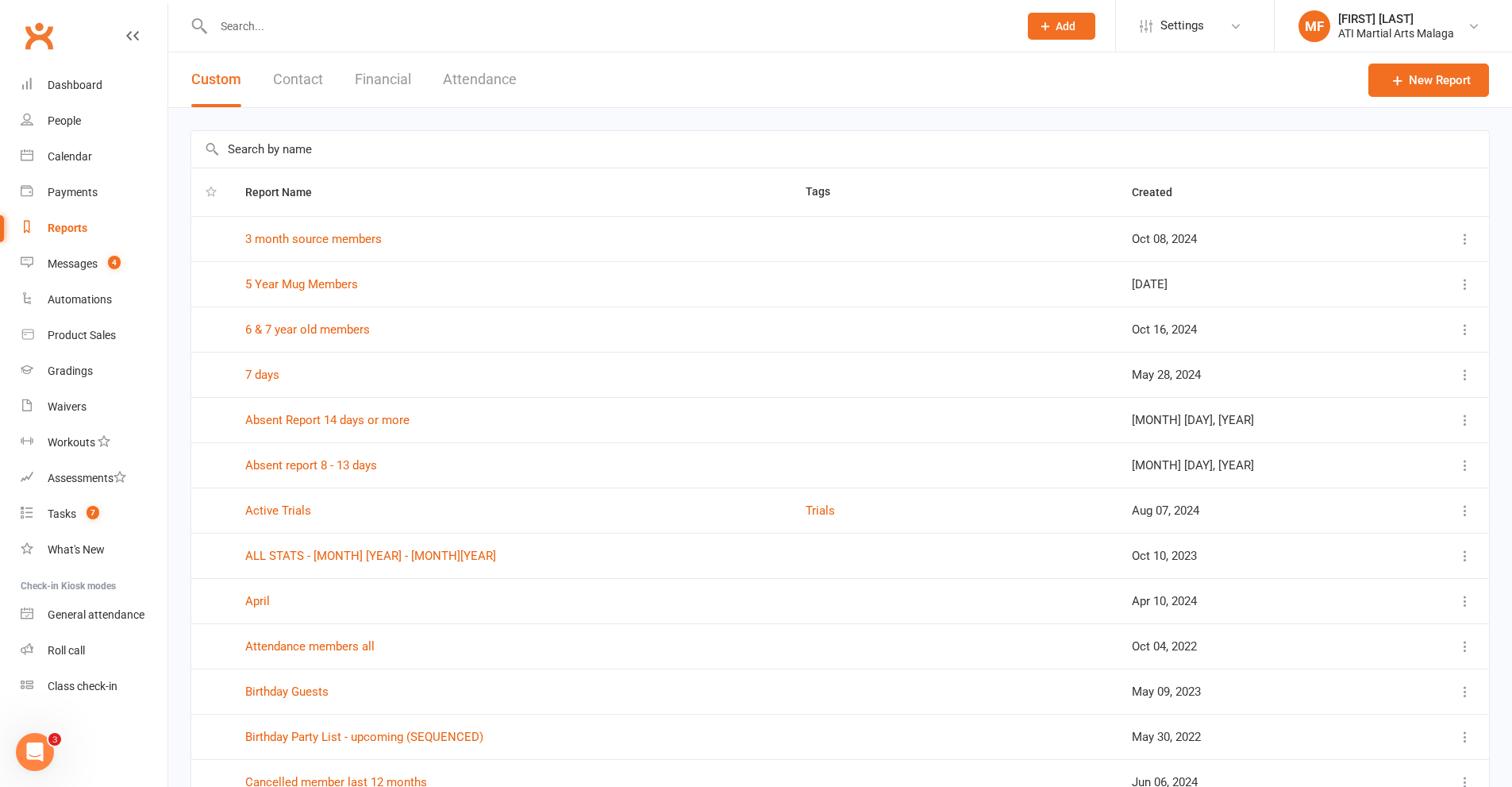 click on "Contact" at bounding box center [298, 79] 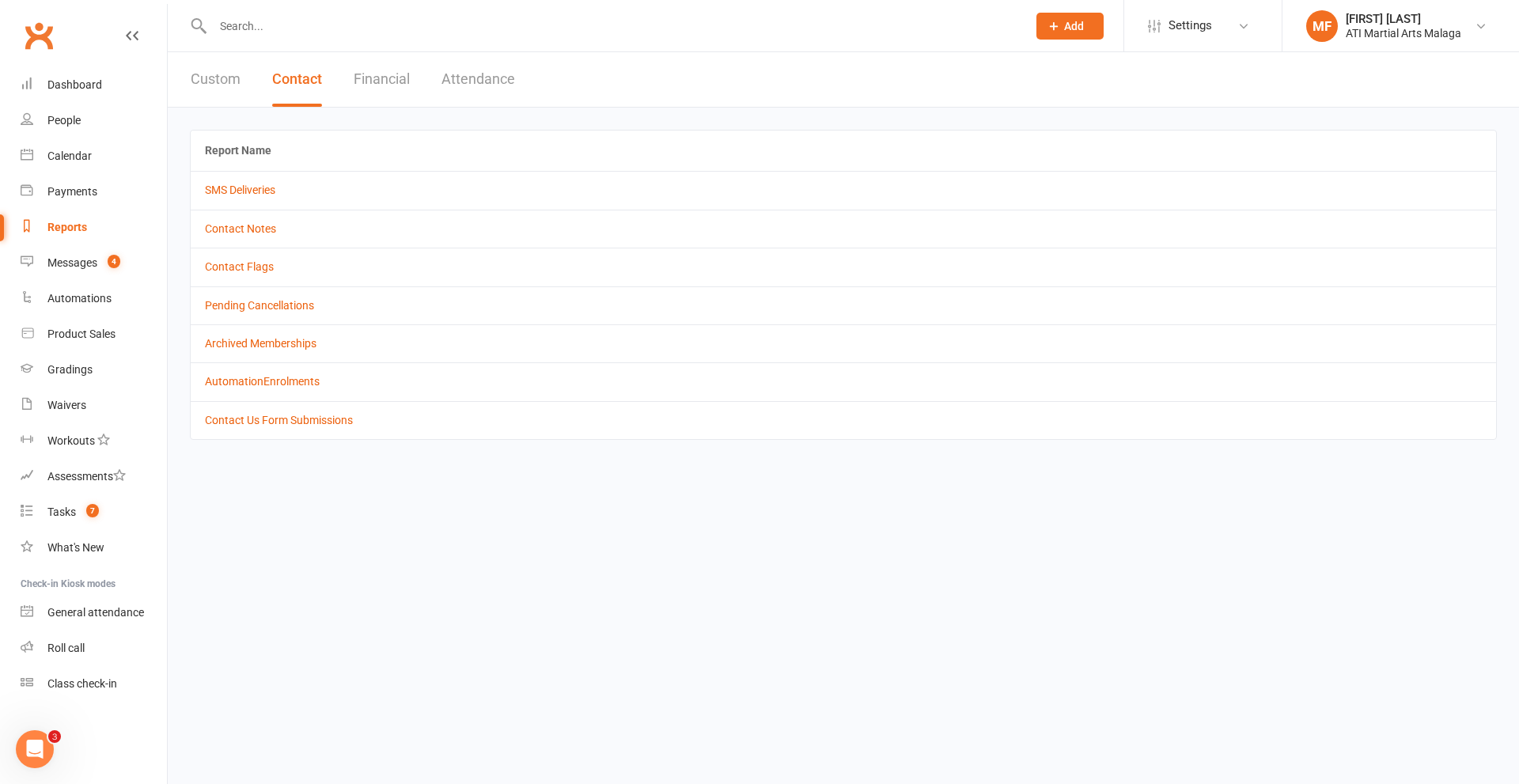 click on "Financial" at bounding box center (381, 79) 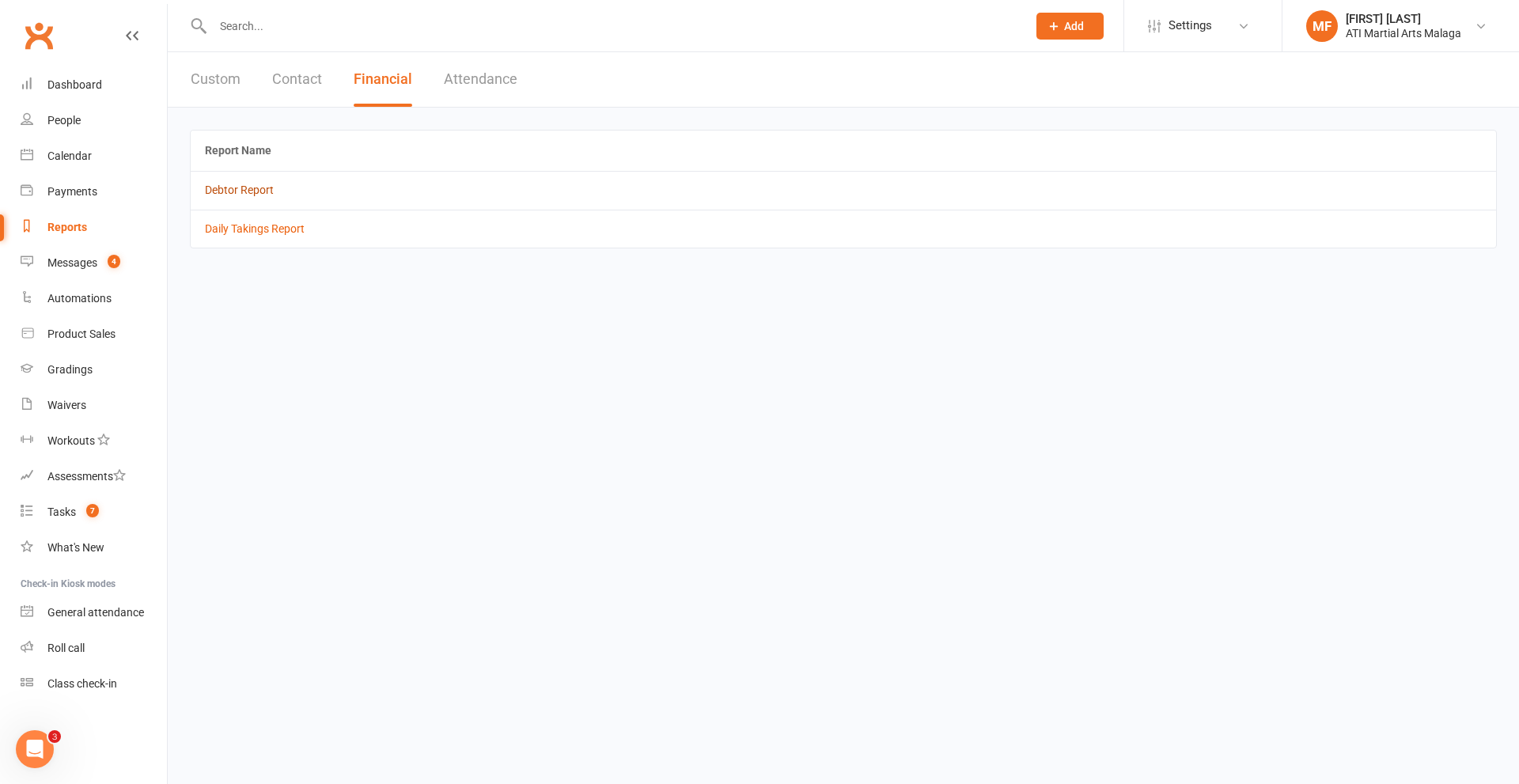 click on "Debtor Report" at bounding box center [239, 190] 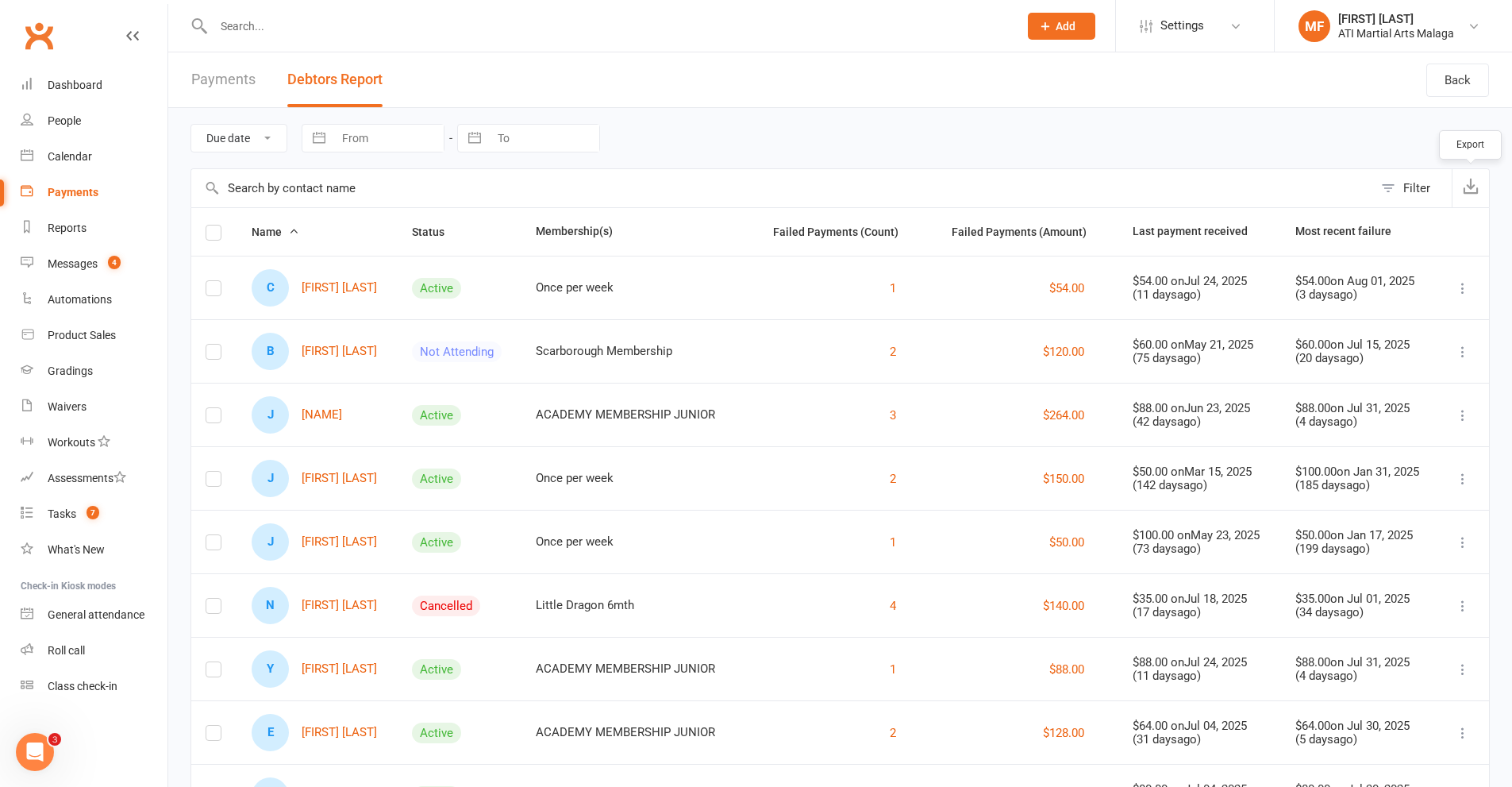 click at bounding box center [1471, 186] 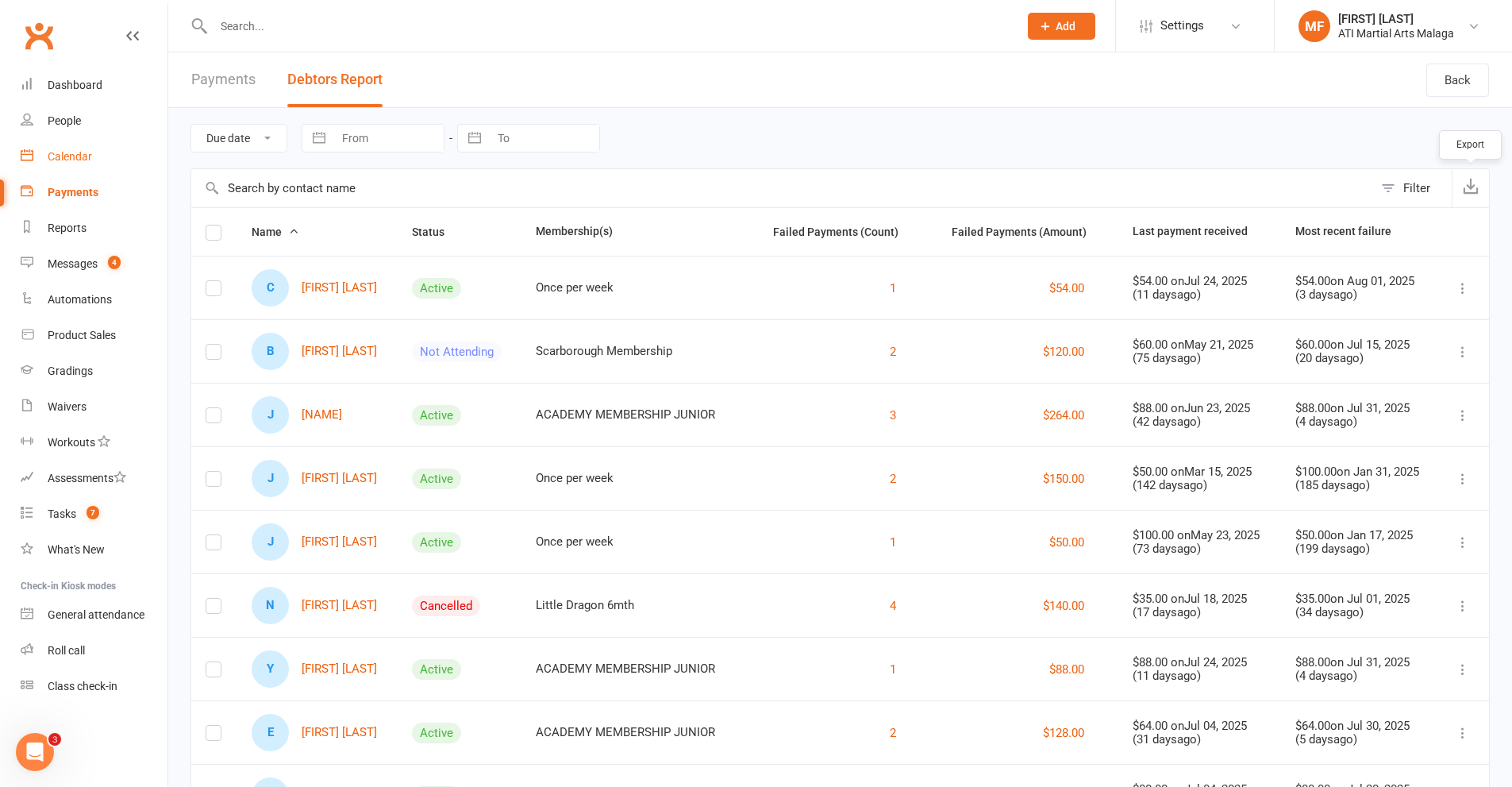 click on "Calendar" at bounding box center [70, 156] 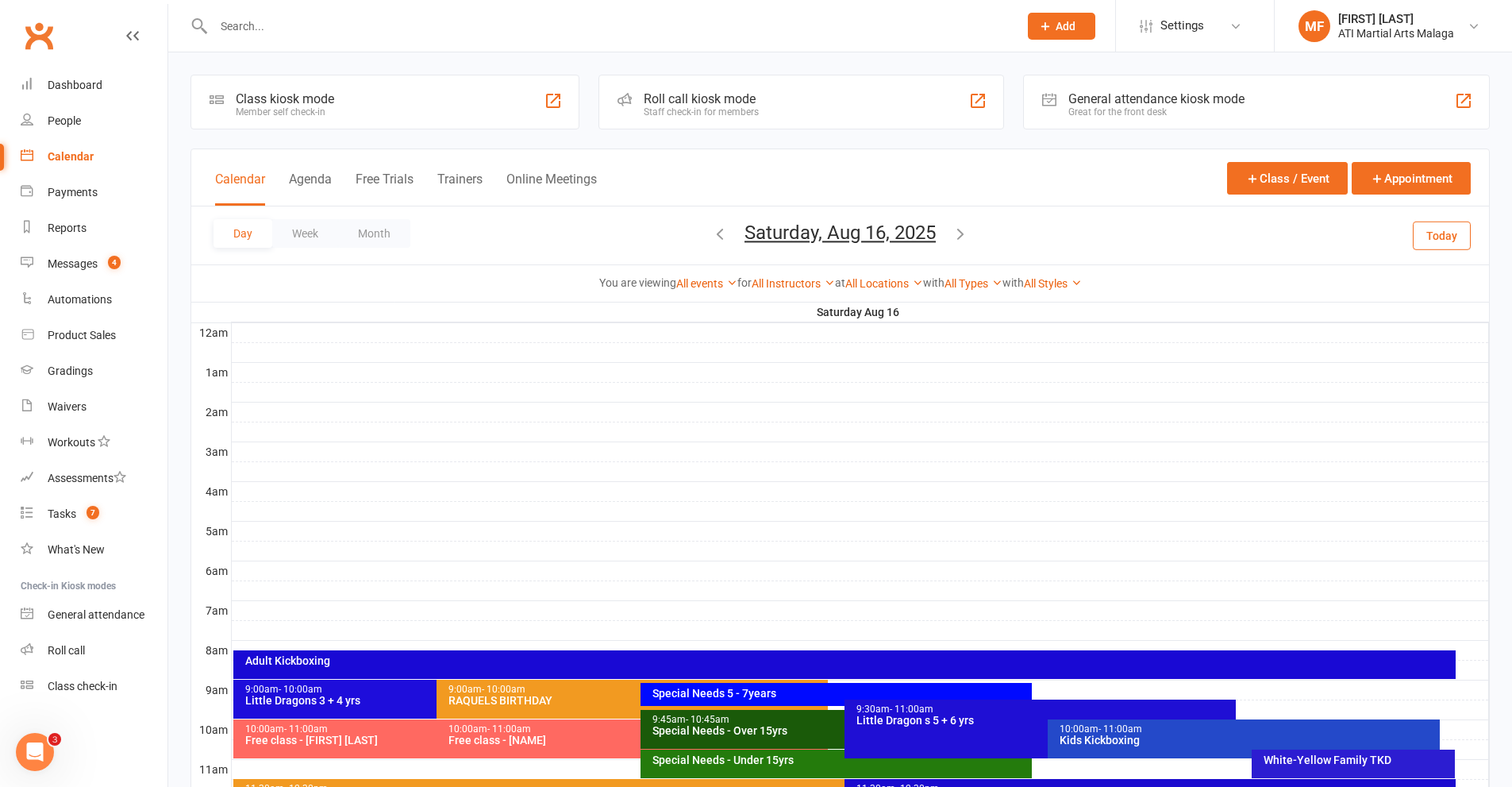 click at bounding box center [608, 26] 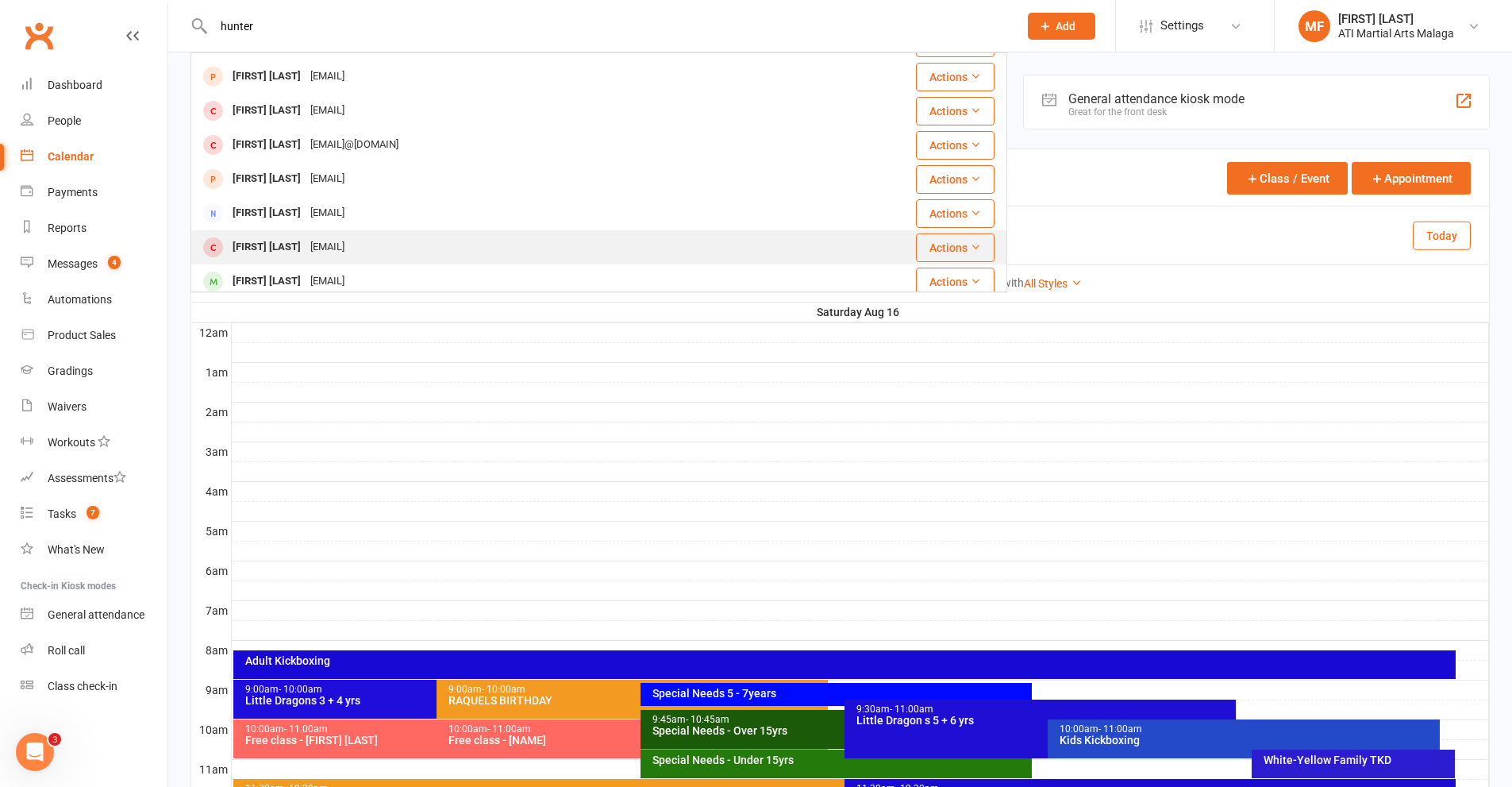 scroll, scrollTop: 0, scrollLeft: 0, axis: both 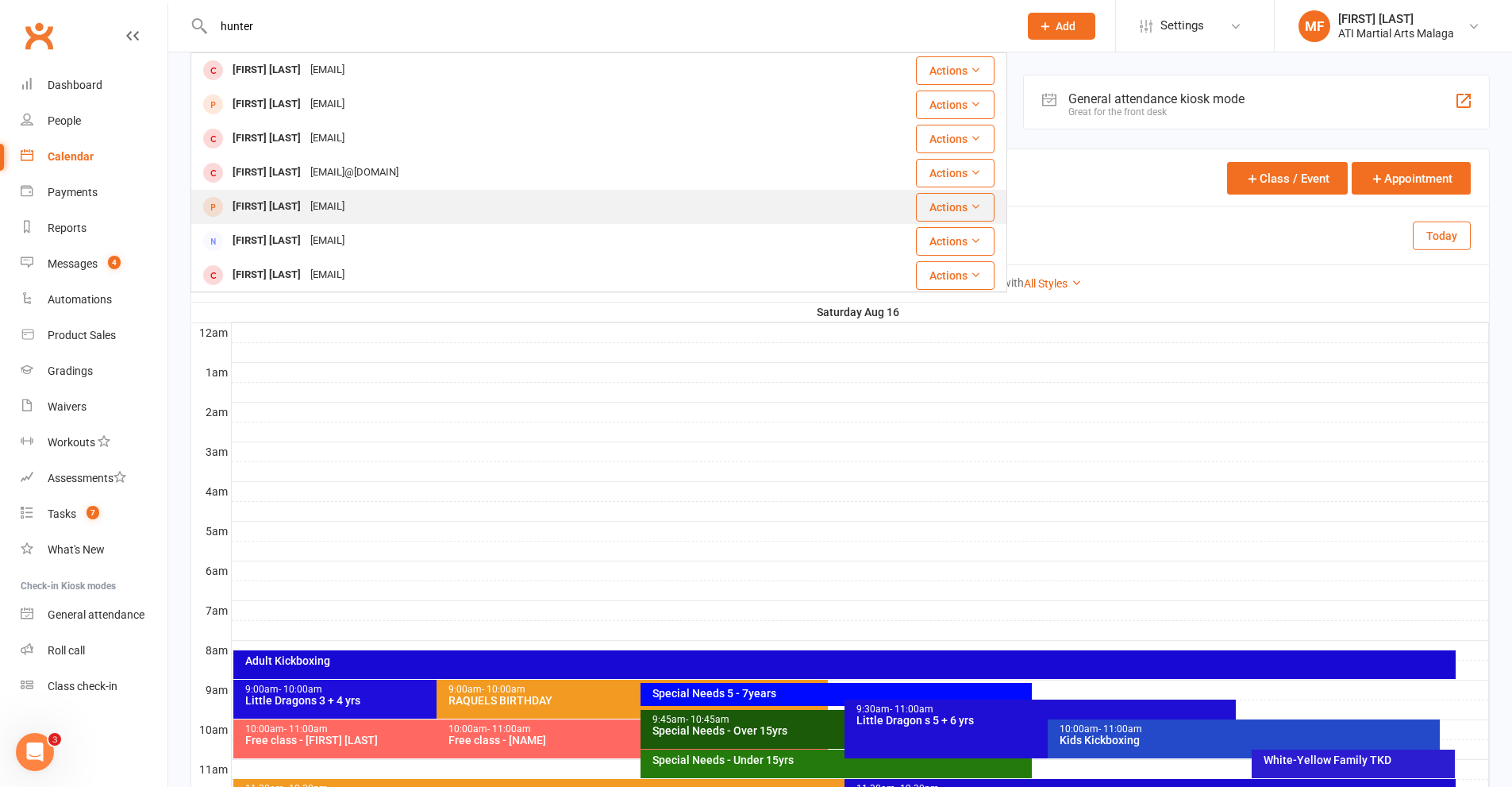 type on "hunter" 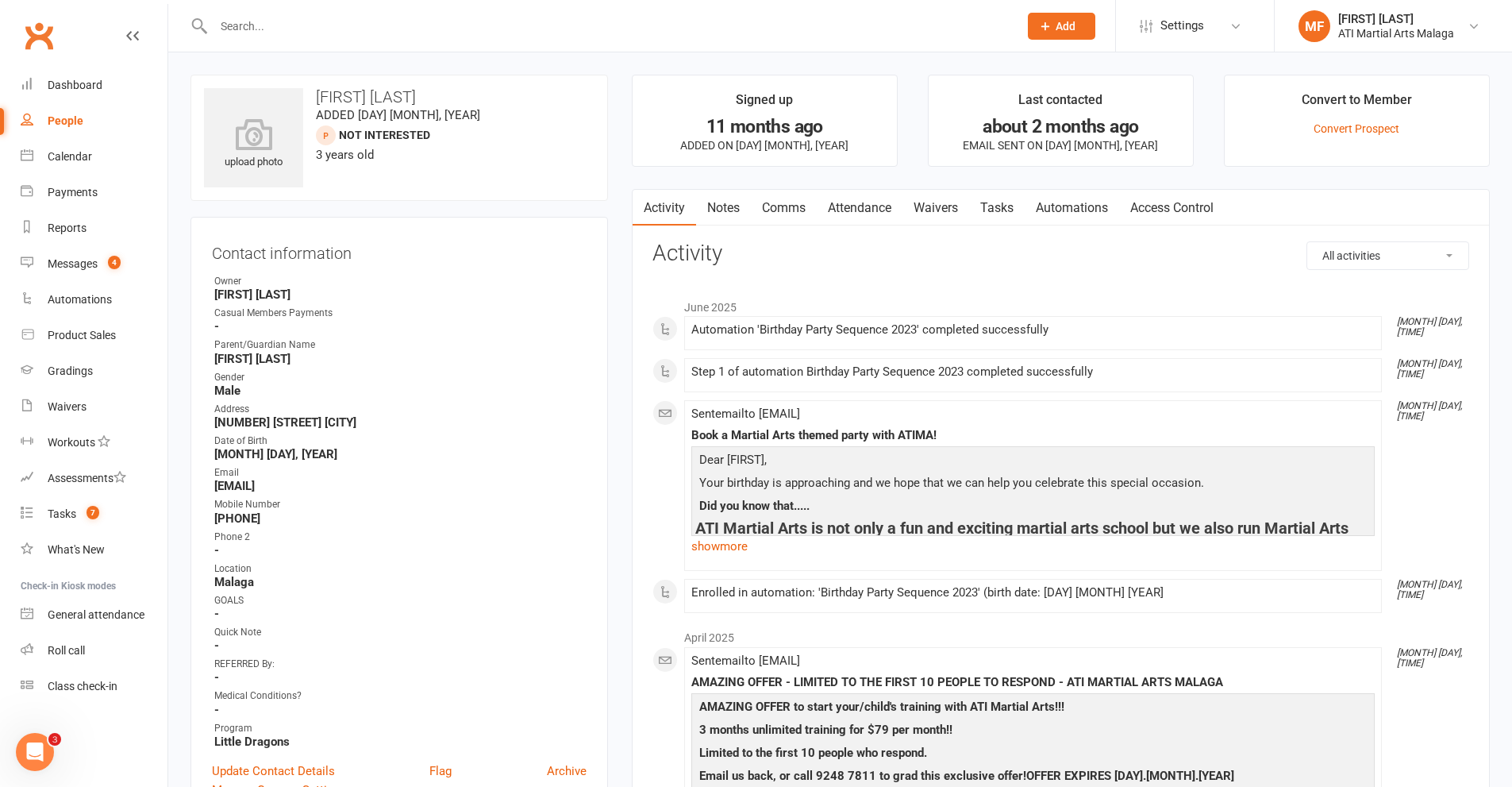 click at bounding box center [608, 26] 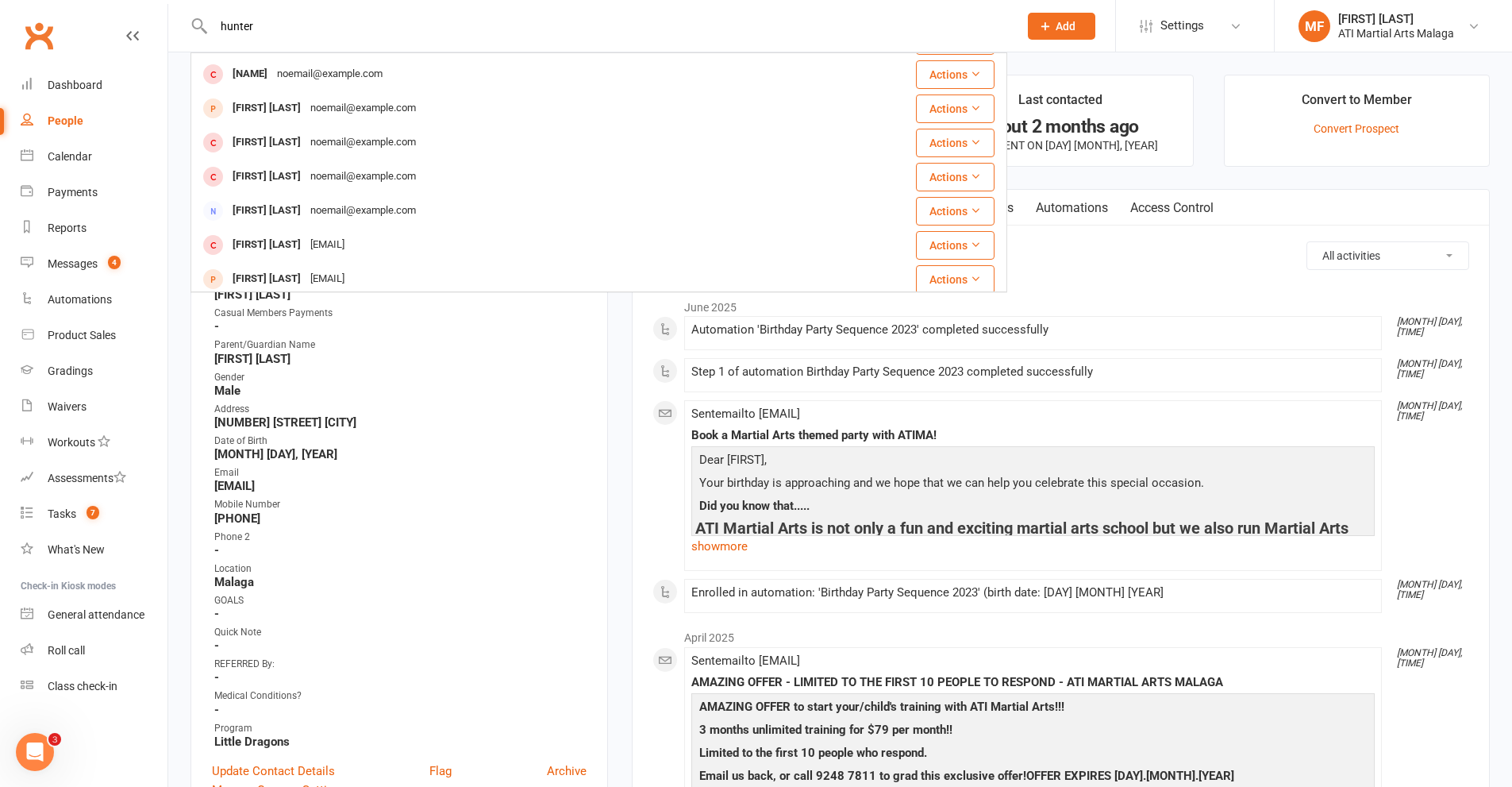scroll, scrollTop: 445, scrollLeft: 0, axis: vertical 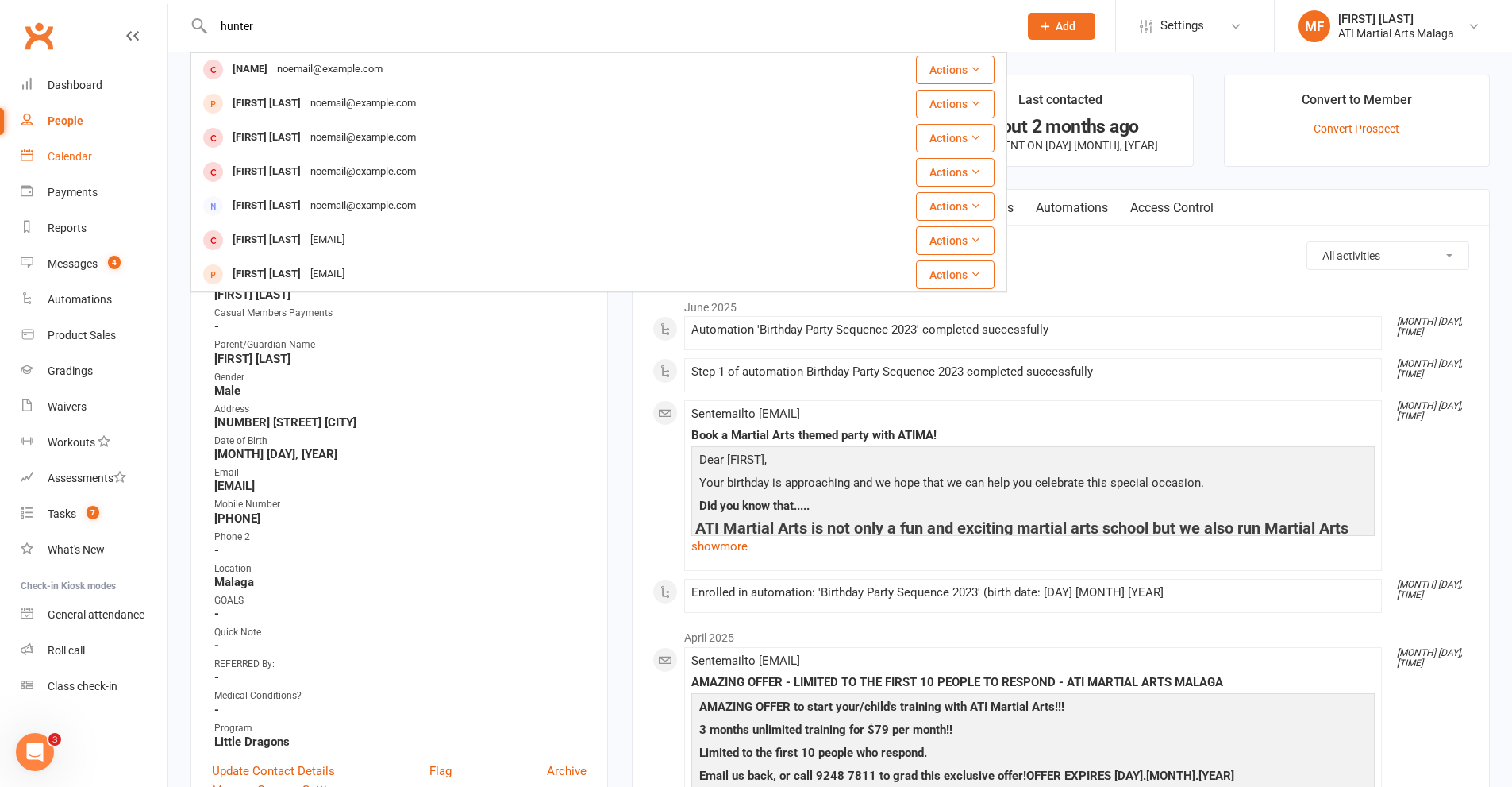 type on "hunter" 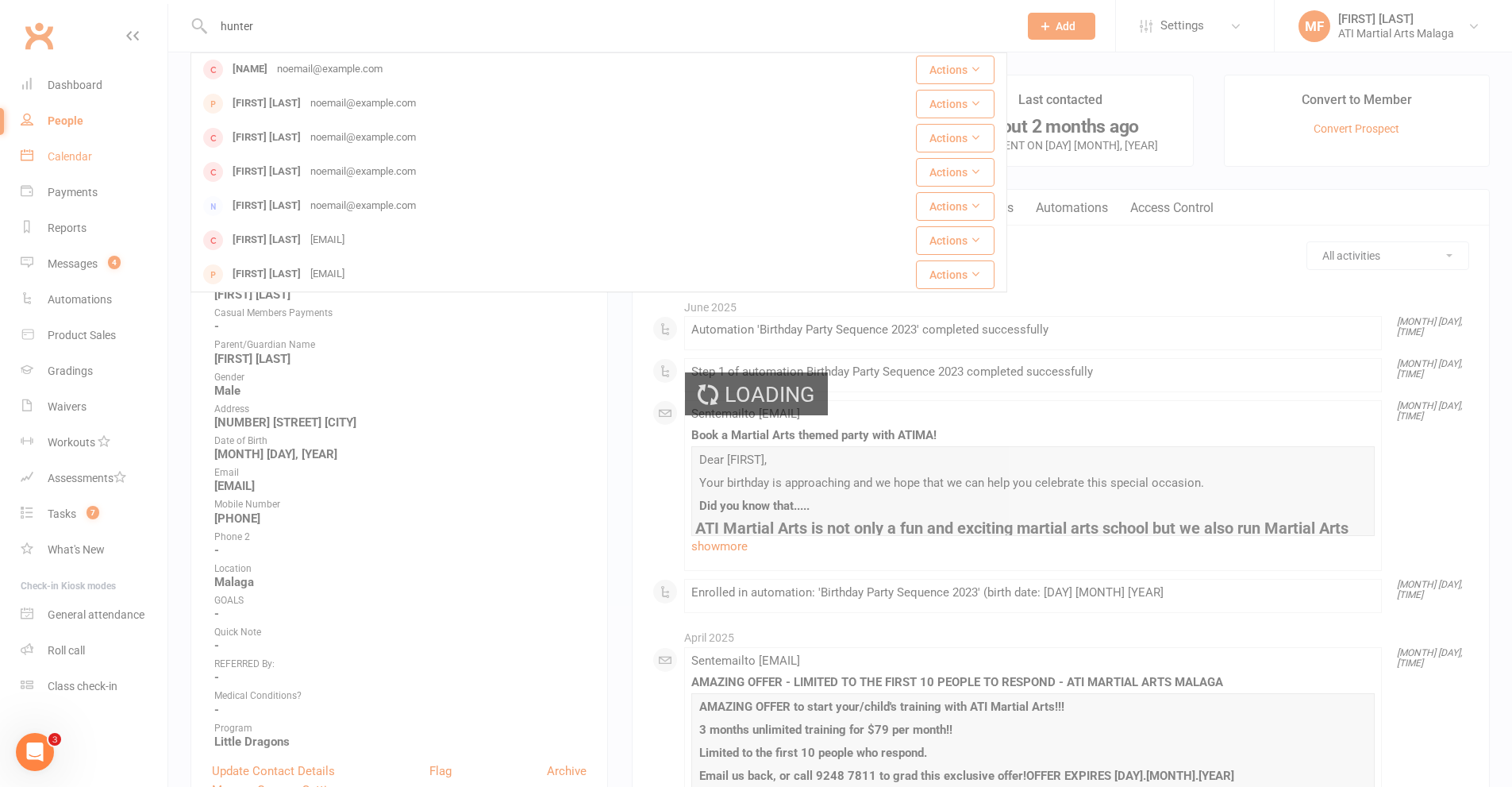 type 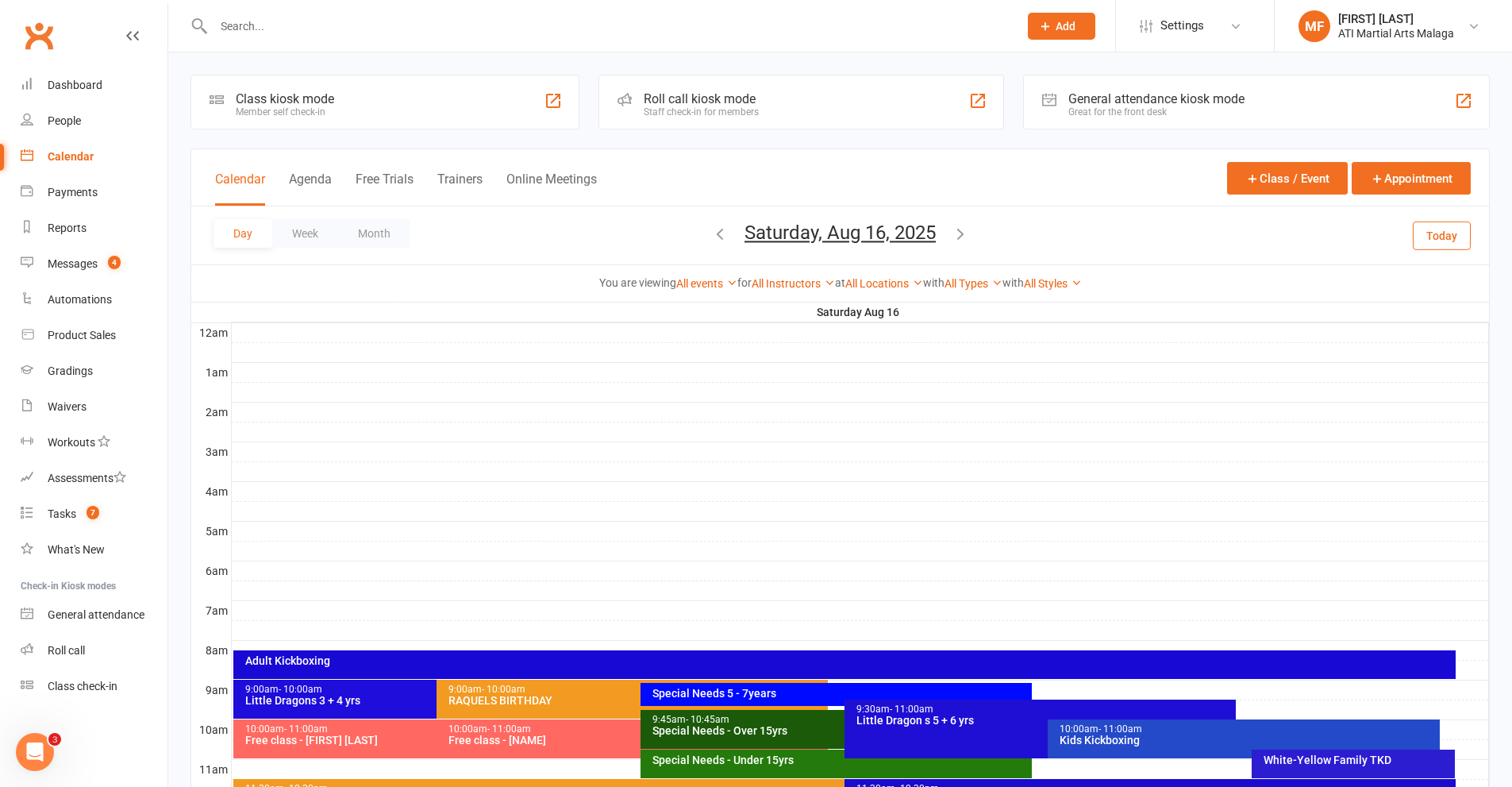 click on "Saturday, Aug 16, 2025" at bounding box center (840, 233) 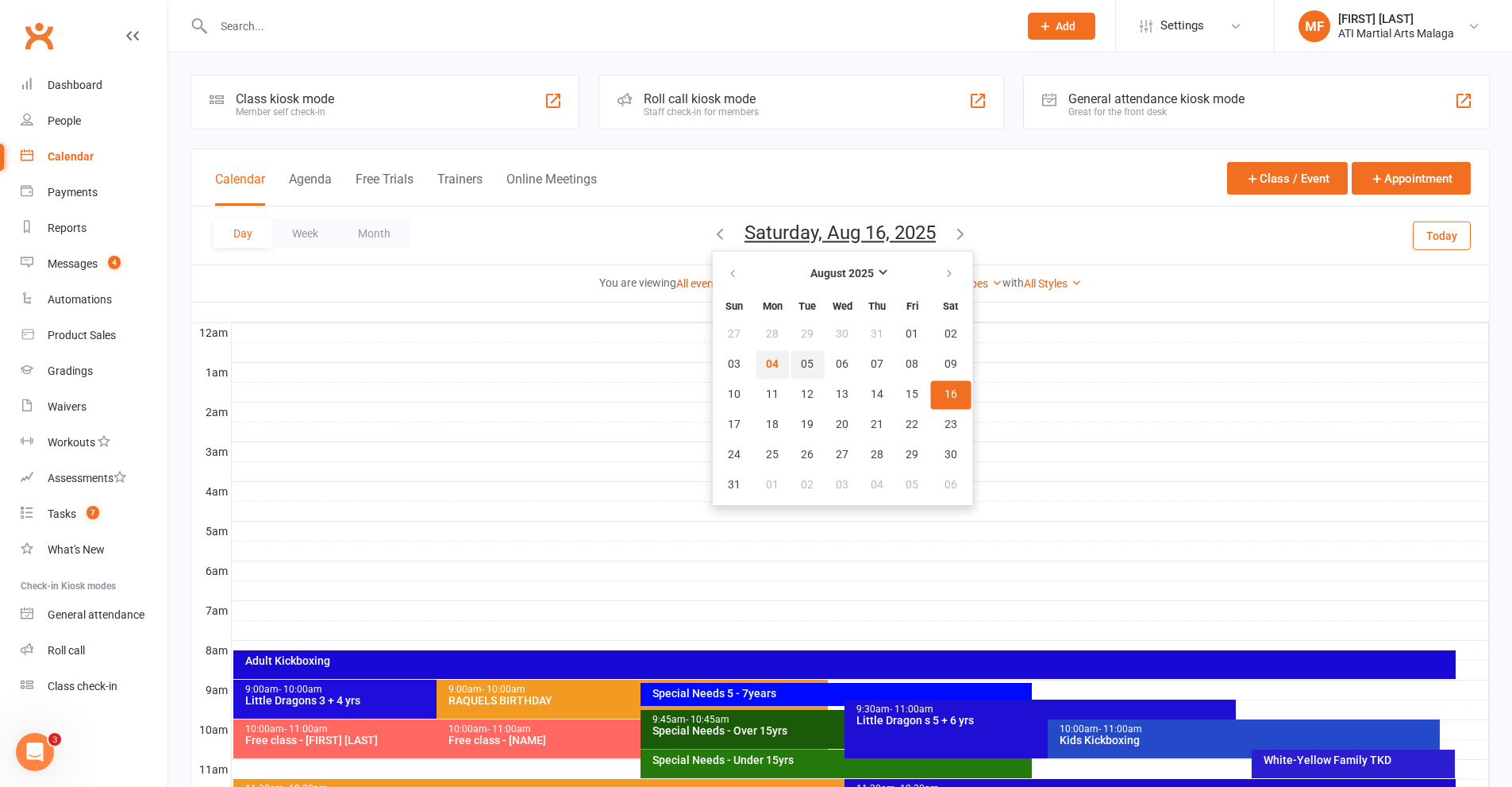 drag, startPoint x: 781, startPoint y: 366, endPoint x: 801, endPoint y: 364, distance: 20.099751 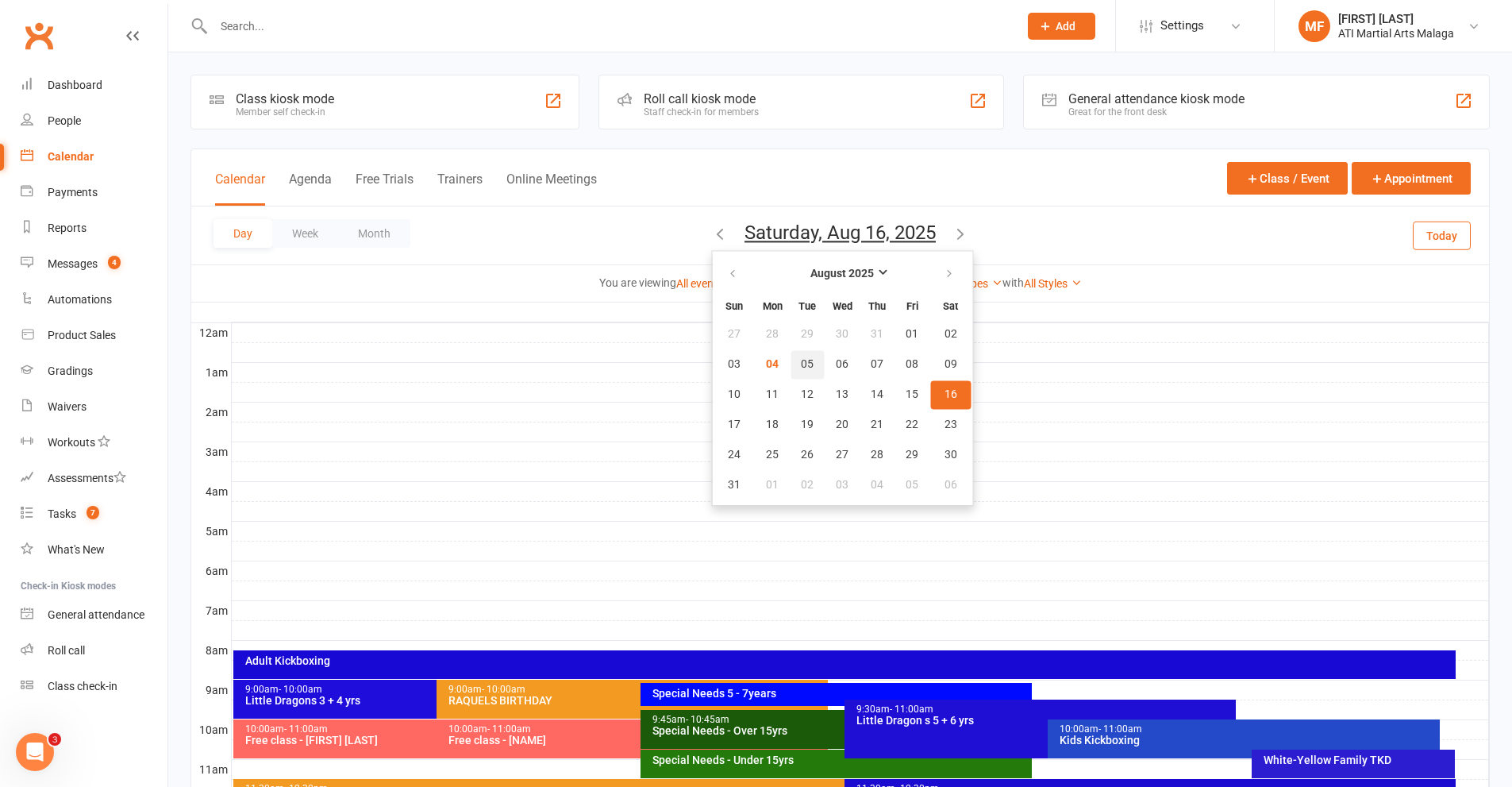 click on "05" at bounding box center [807, 365] 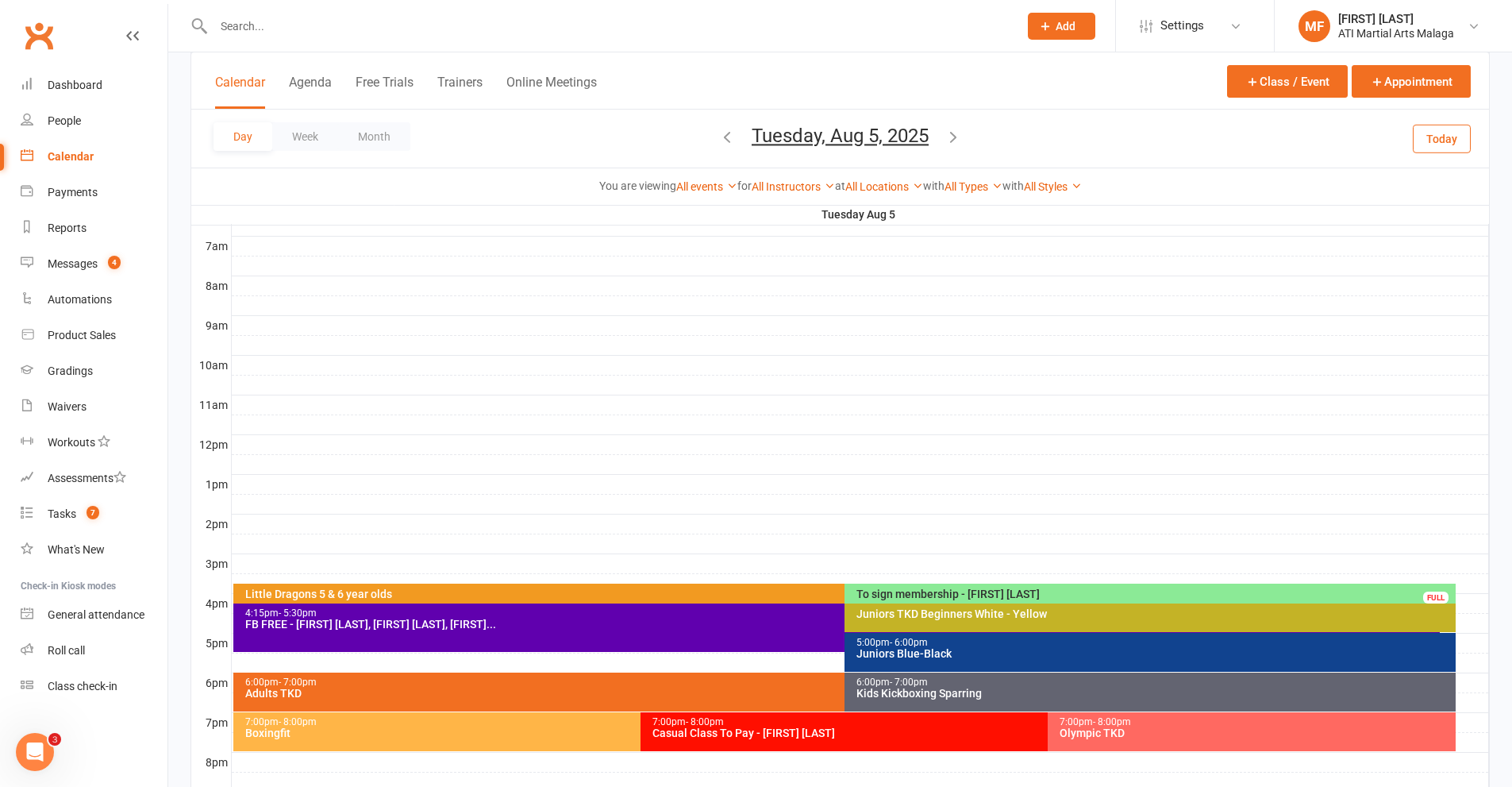 scroll, scrollTop: 397, scrollLeft: 0, axis: vertical 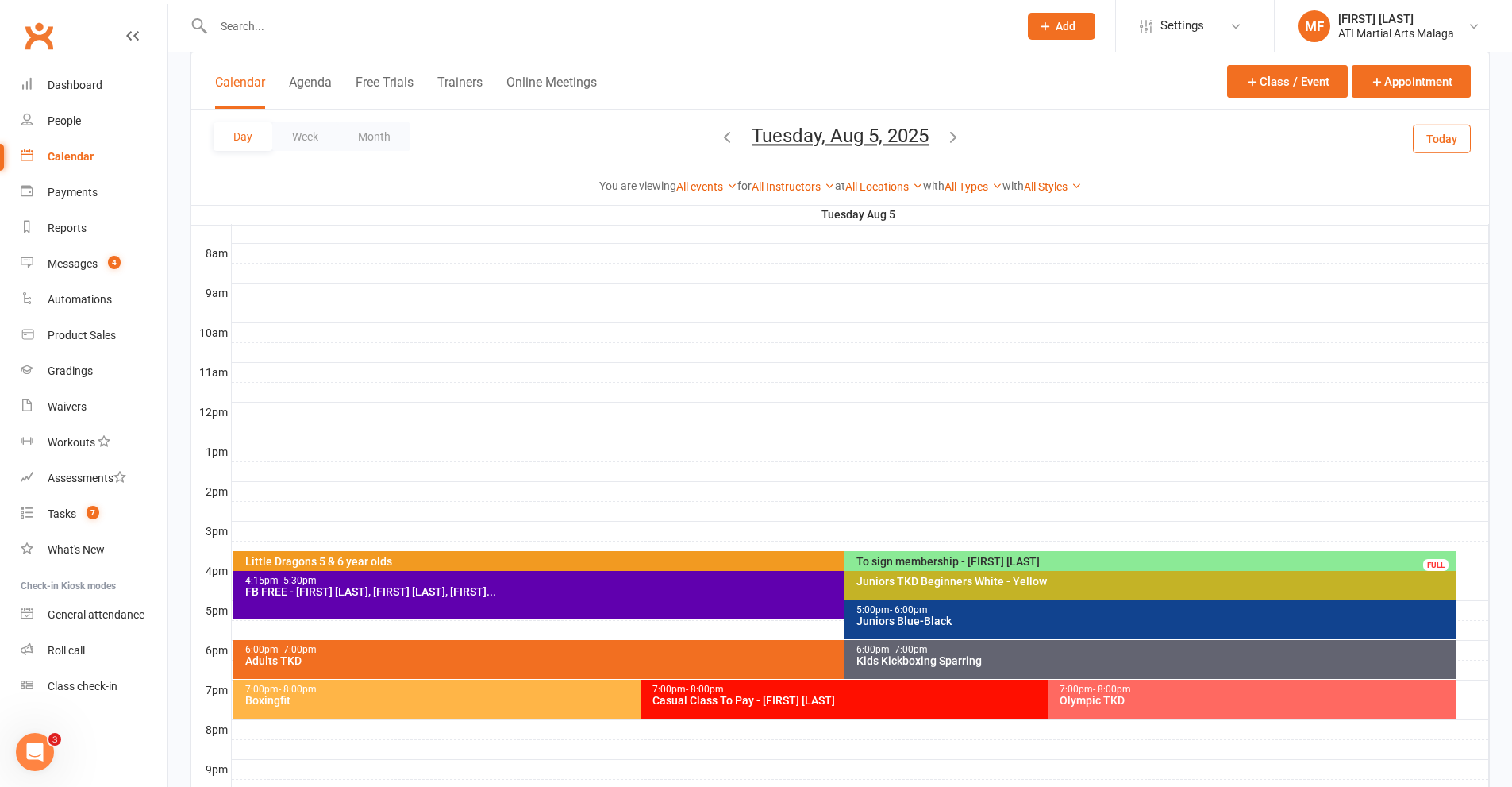 click at bounding box center (860, 551) 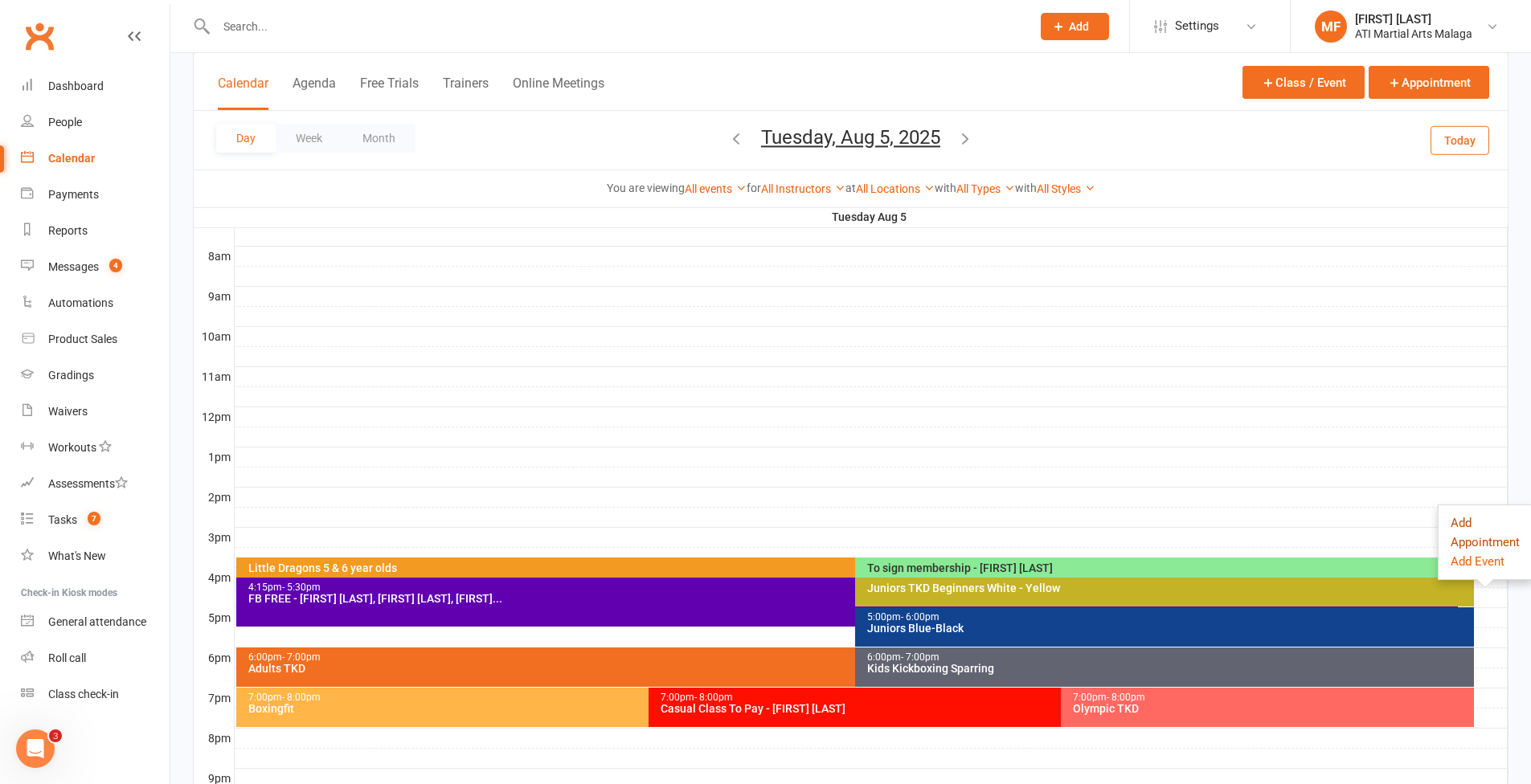 click on "Add Appointment" at bounding box center (1485, 533) 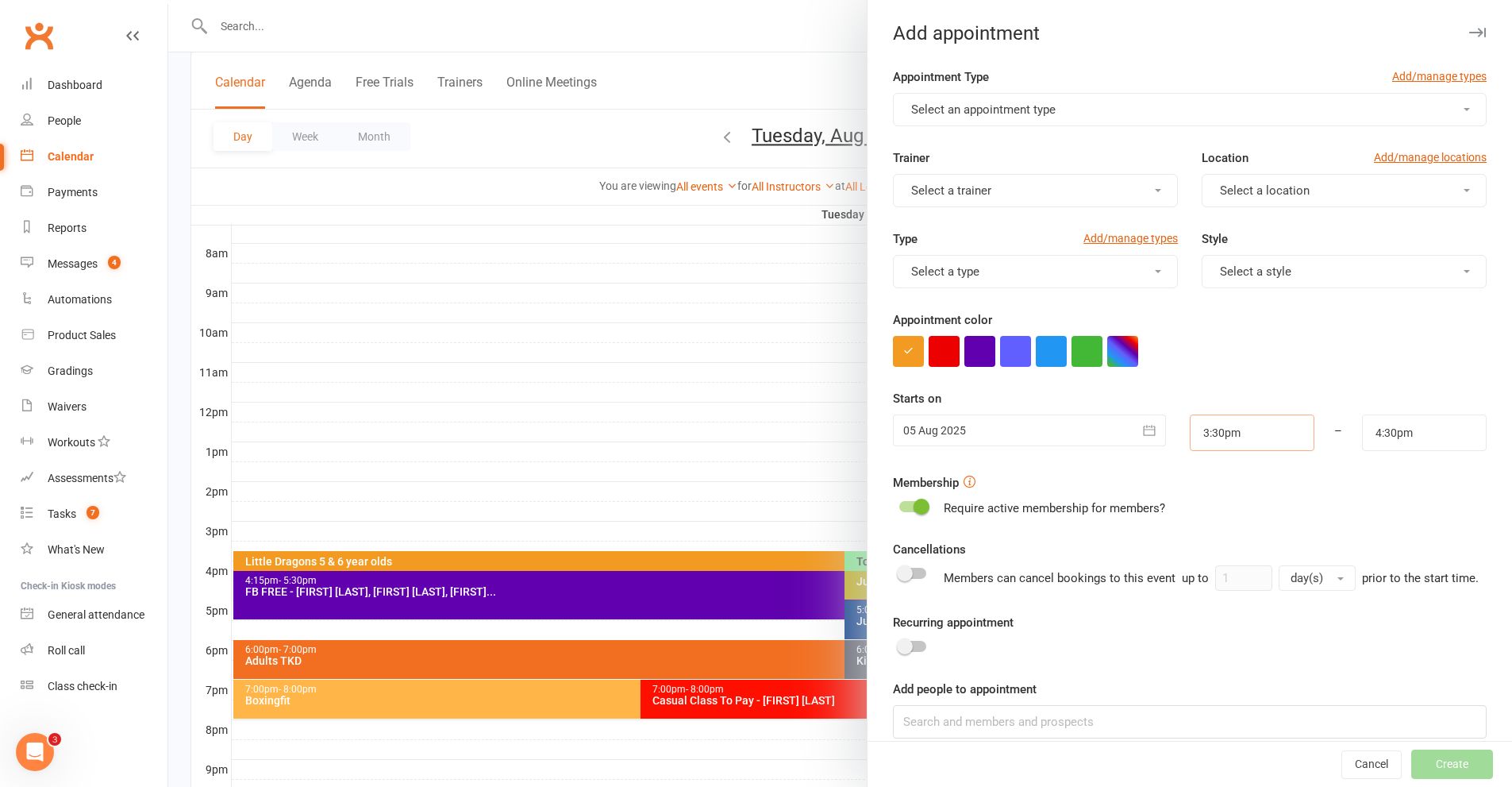 click on "3:30pm" at bounding box center (1252, 433) 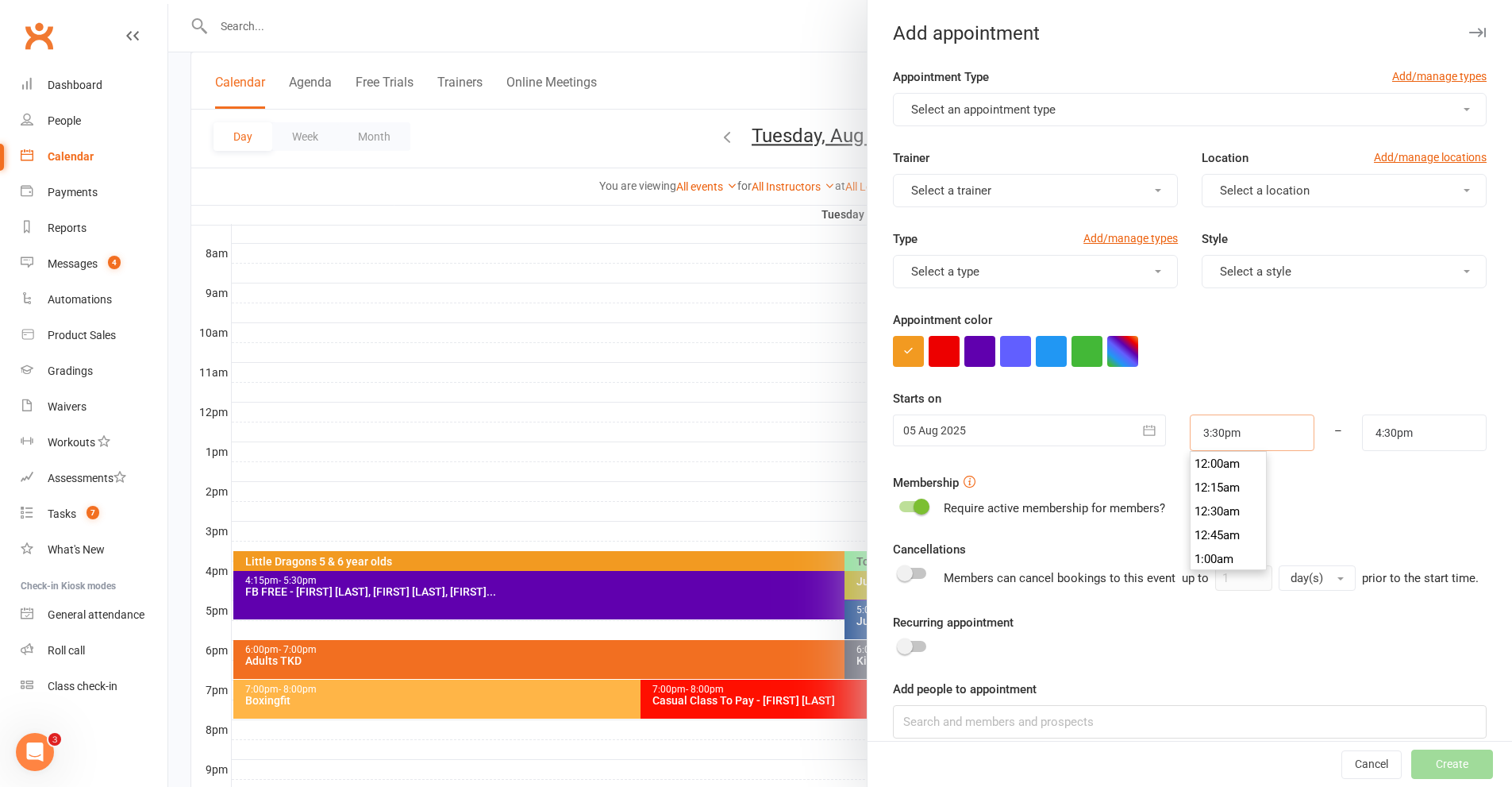 scroll, scrollTop: 1453, scrollLeft: 0, axis: vertical 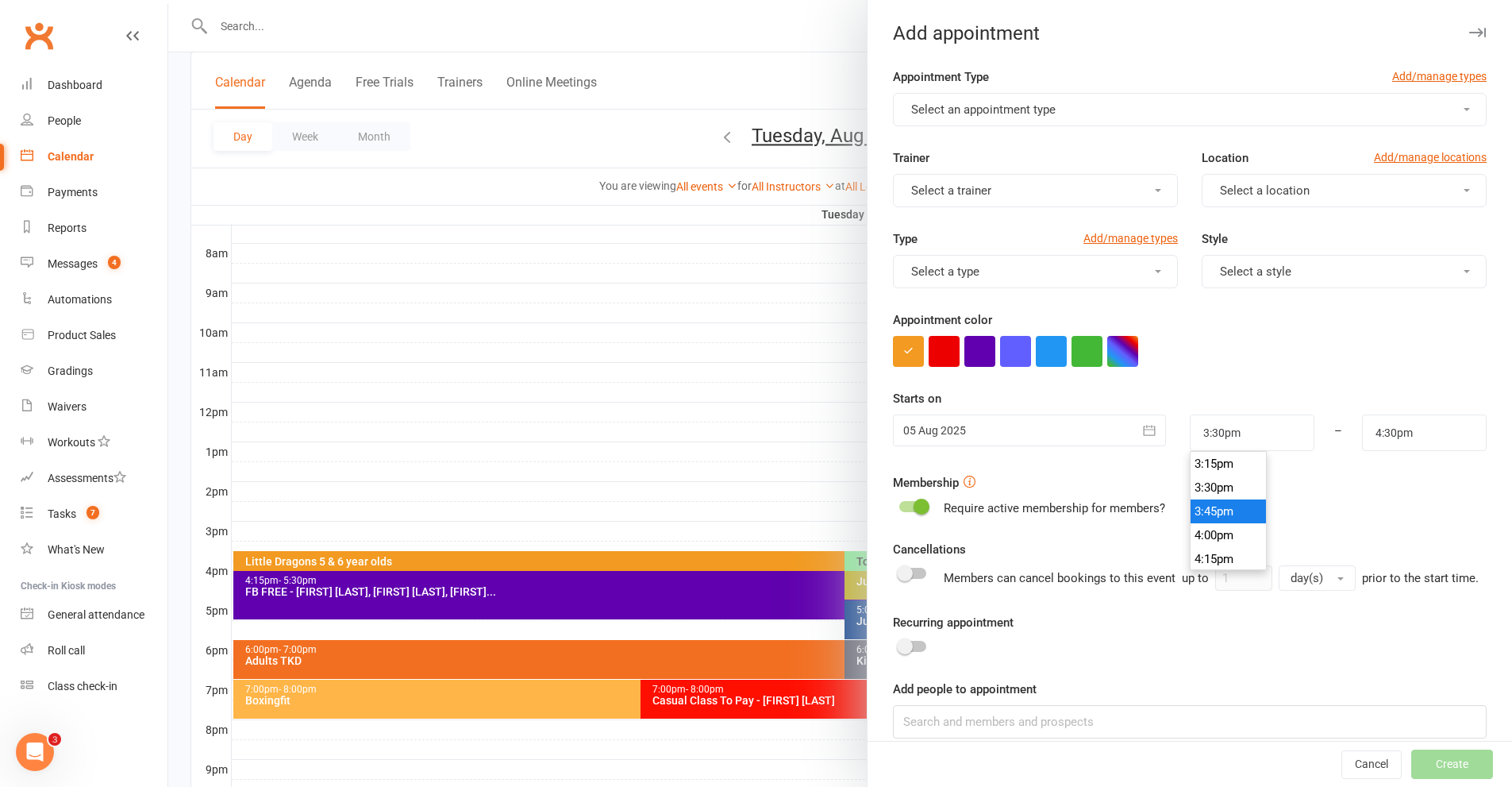 type on "3:45pm" 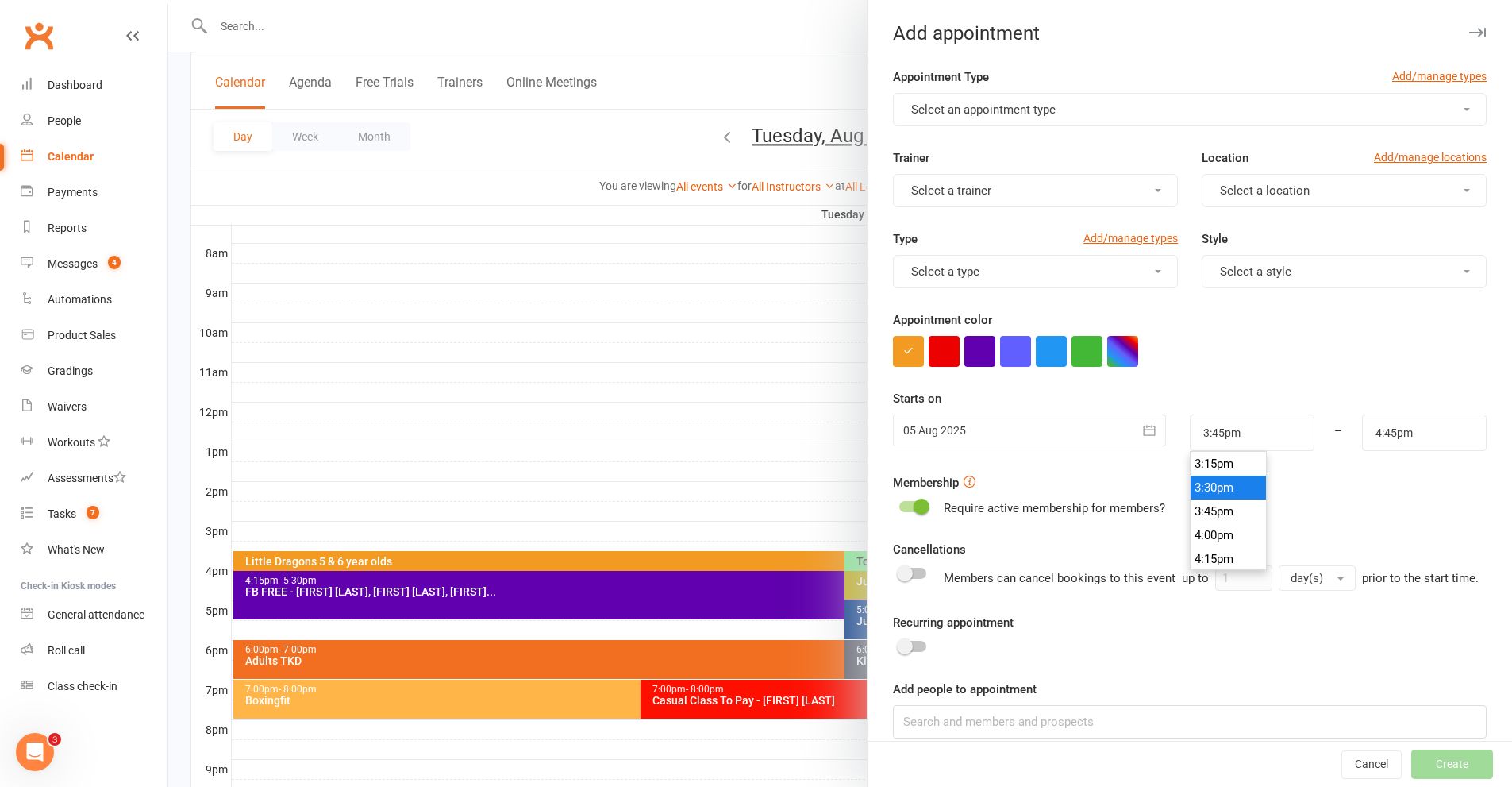 click on "3:45pm" at bounding box center (1229, 511) 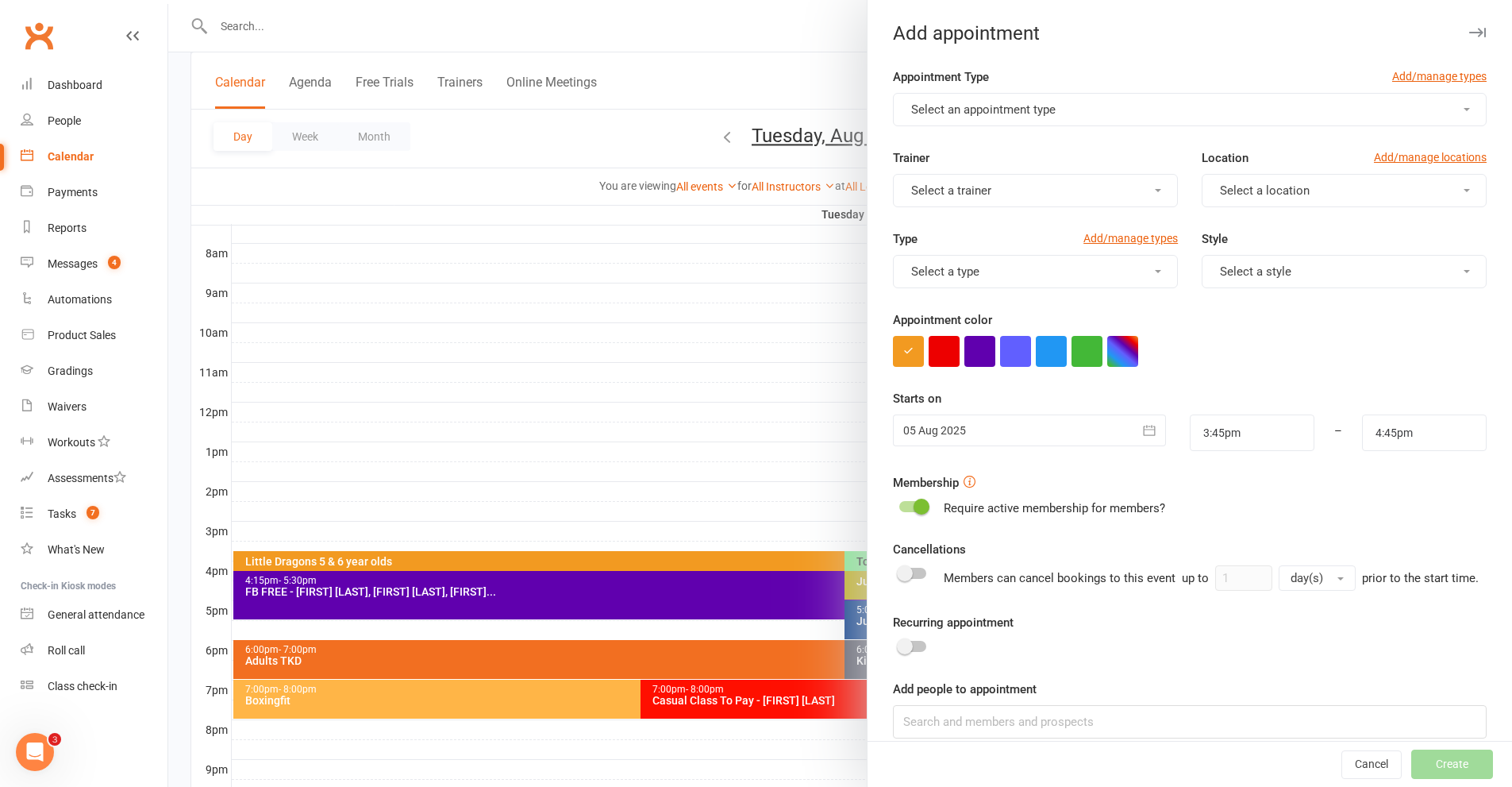 click on "Select an appointment type" at bounding box center (983, 110) 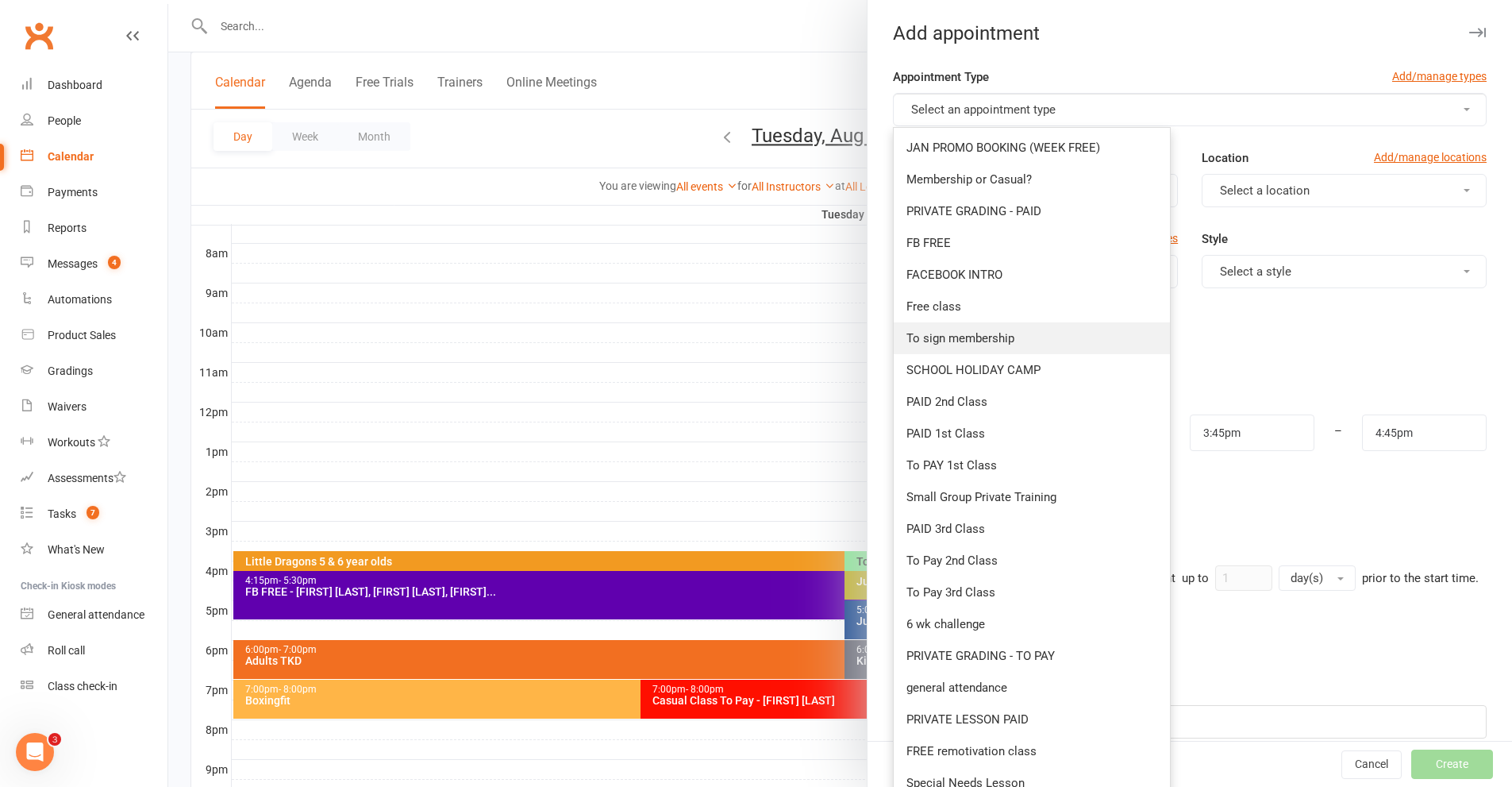 click on "To sign membership" at bounding box center [960, 338] 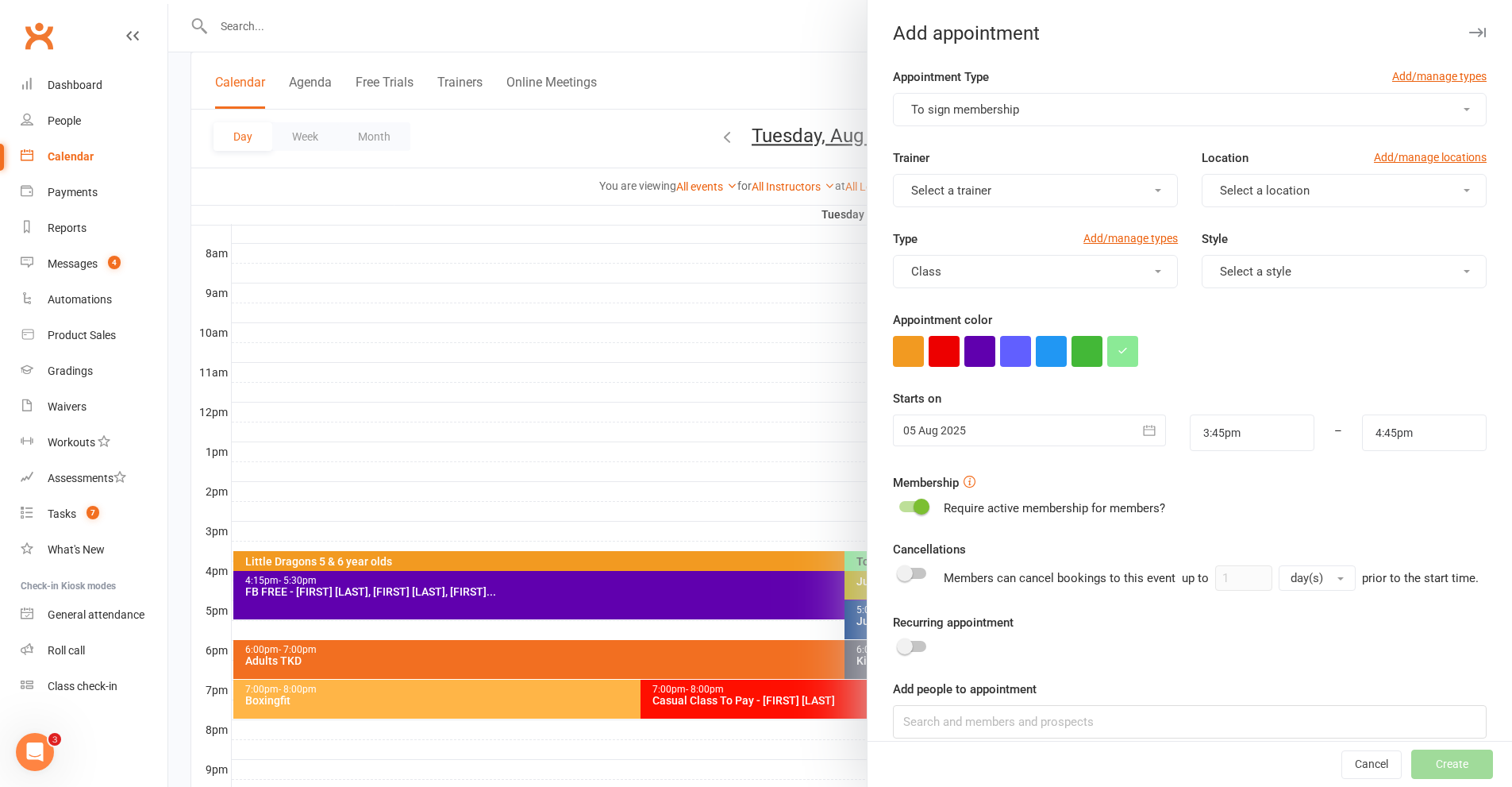 click on "Select a location" at bounding box center (1264, 191) 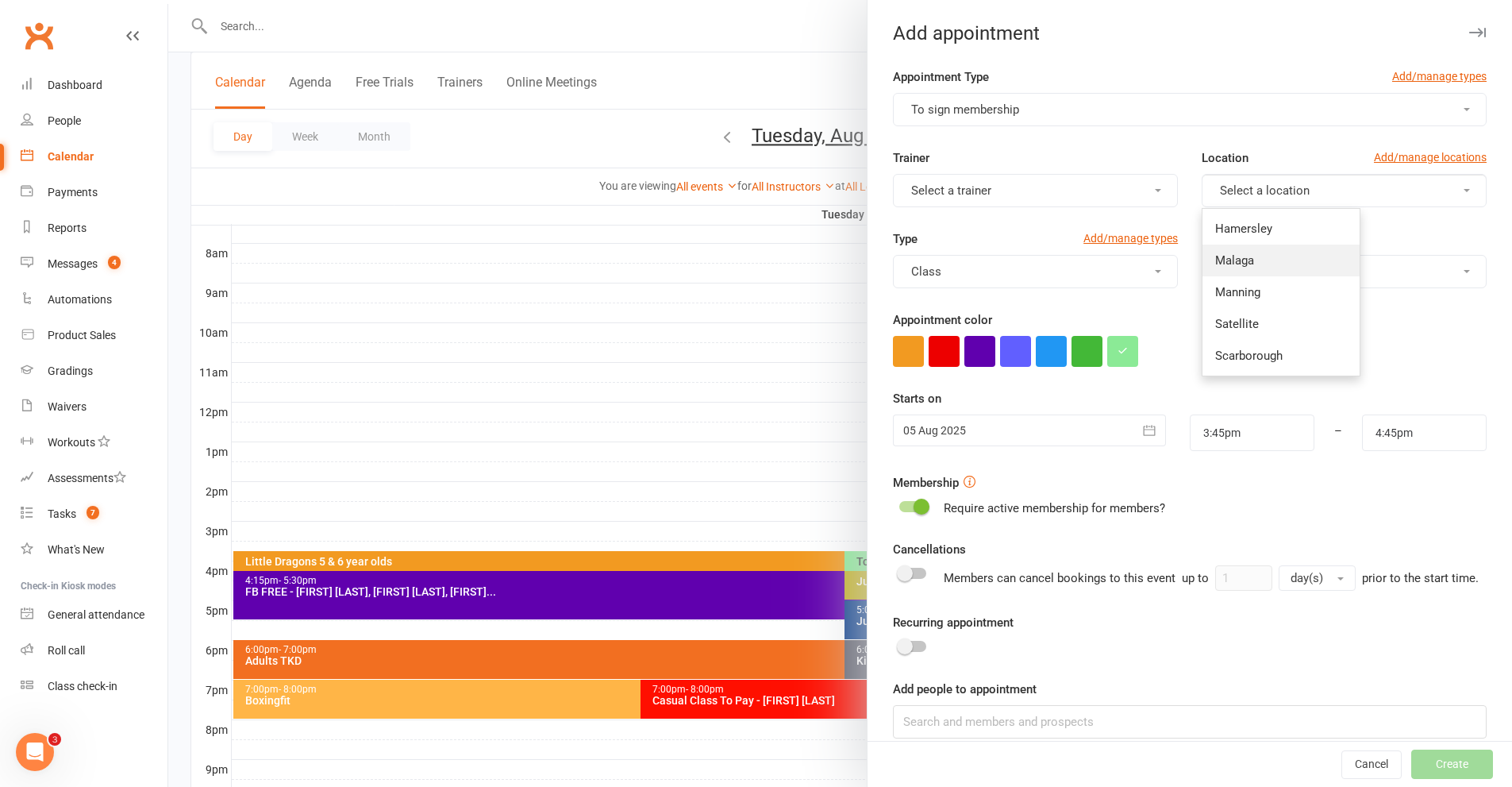 click on "Malaga" at bounding box center [1281, 260] 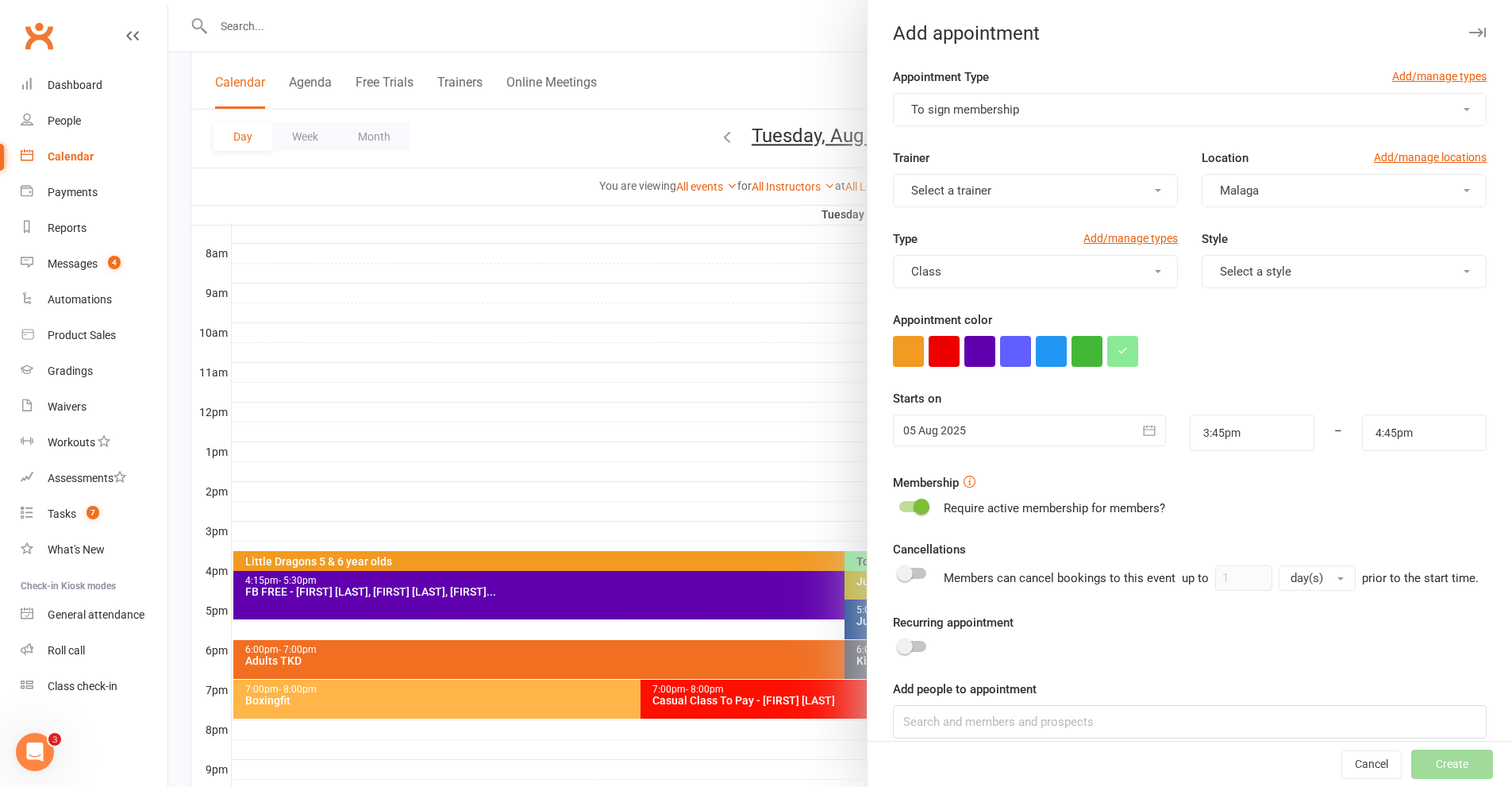click on "Class" at bounding box center [1035, 272] 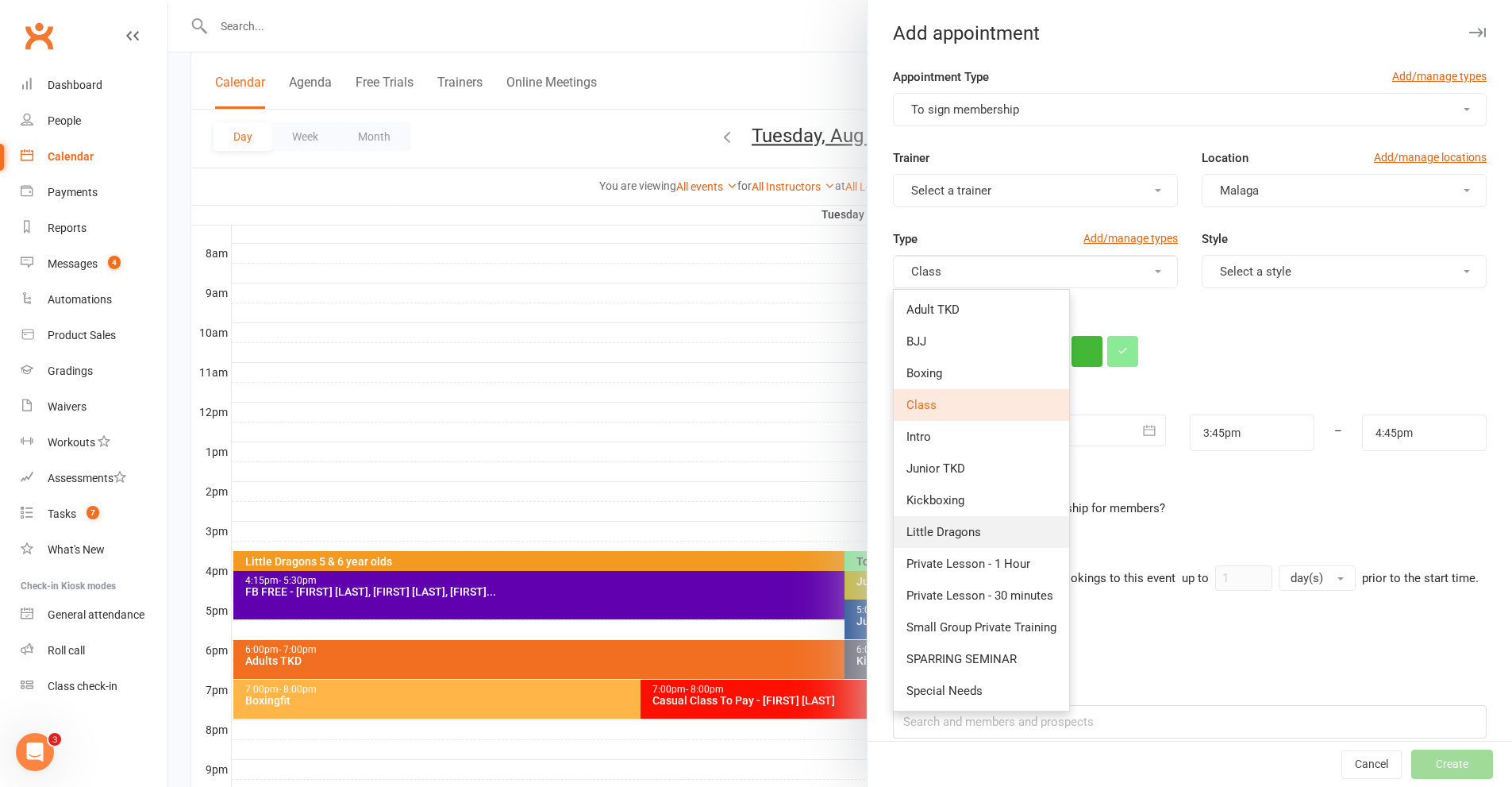click on "Little Dragons" at bounding box center [944, 532] 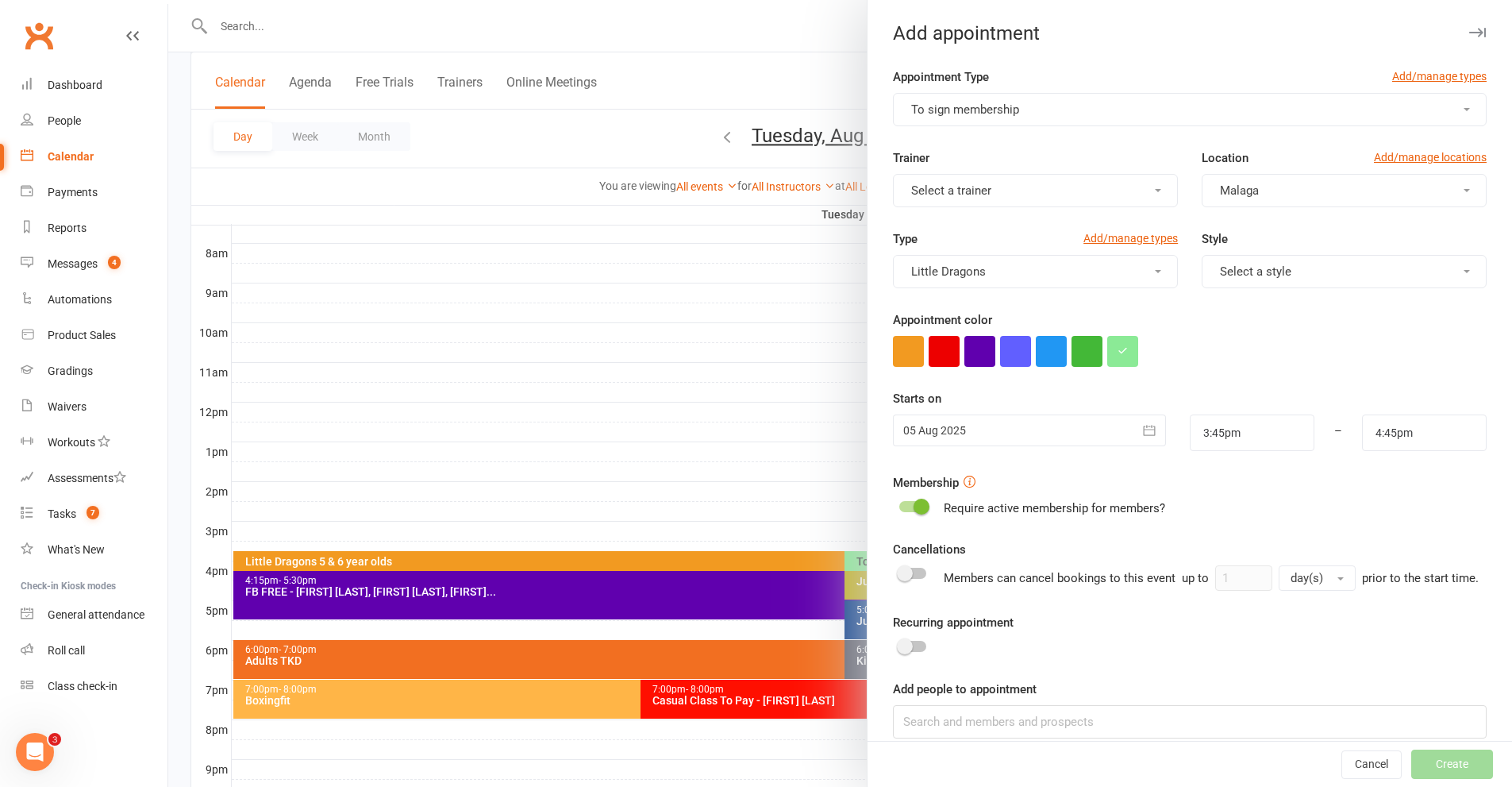 click on "Select a trainer" at bounding box center [1035, 191] 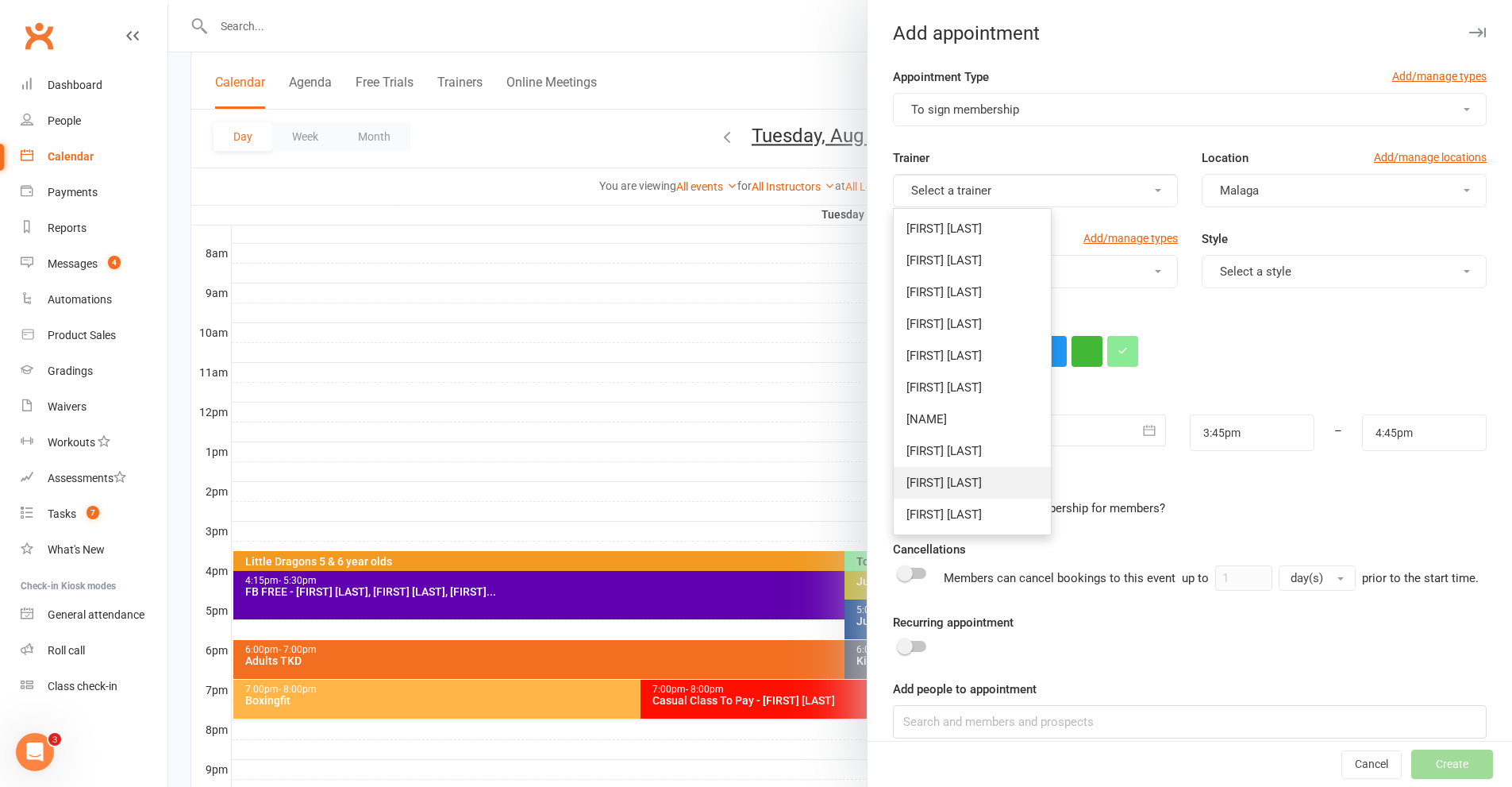 click on "[FIRST] [LAST]" at bounding box center [944, 483] 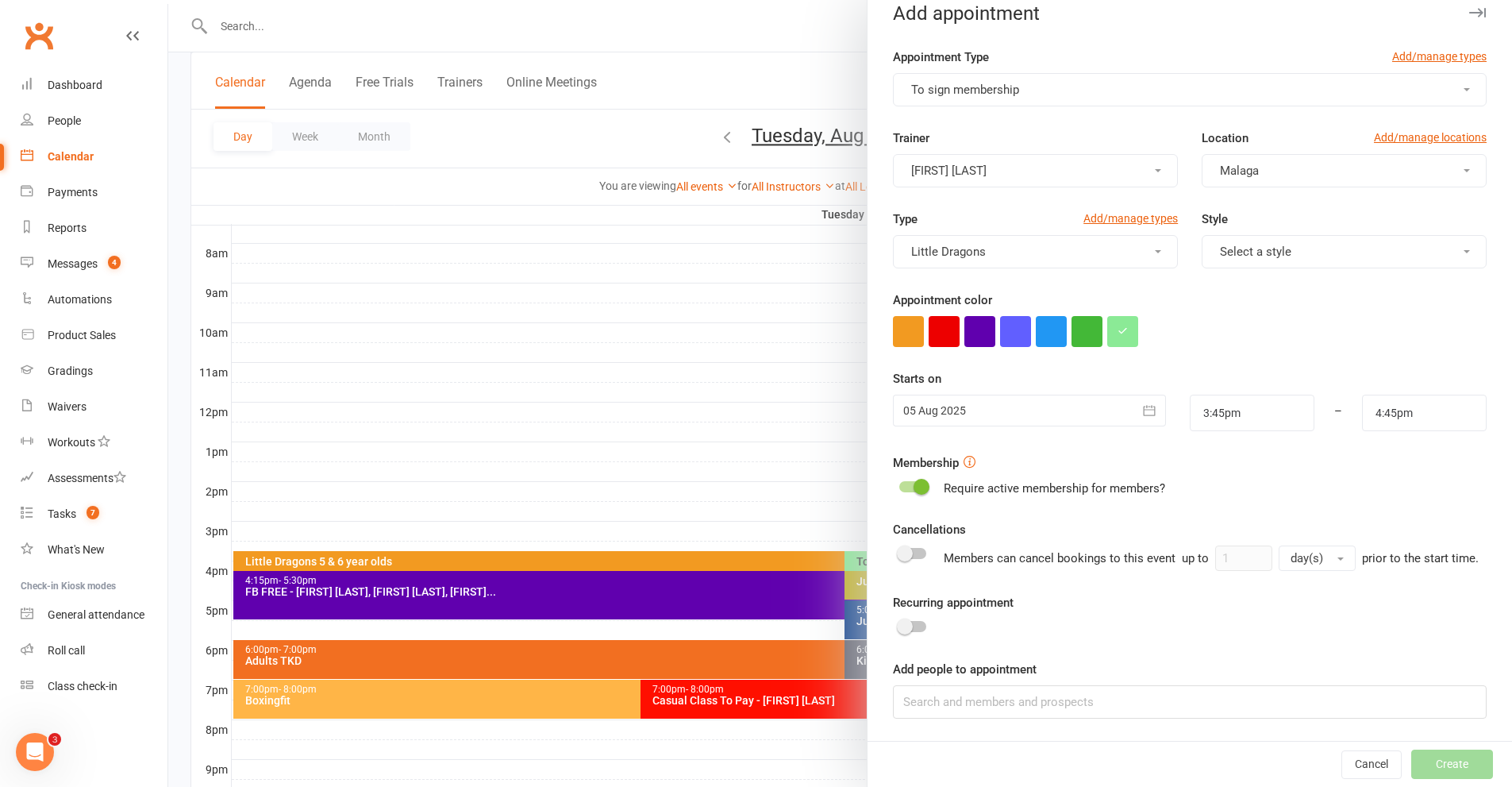 scroll, scrollTop: 39, scrollLeft: 0, axis: vertical 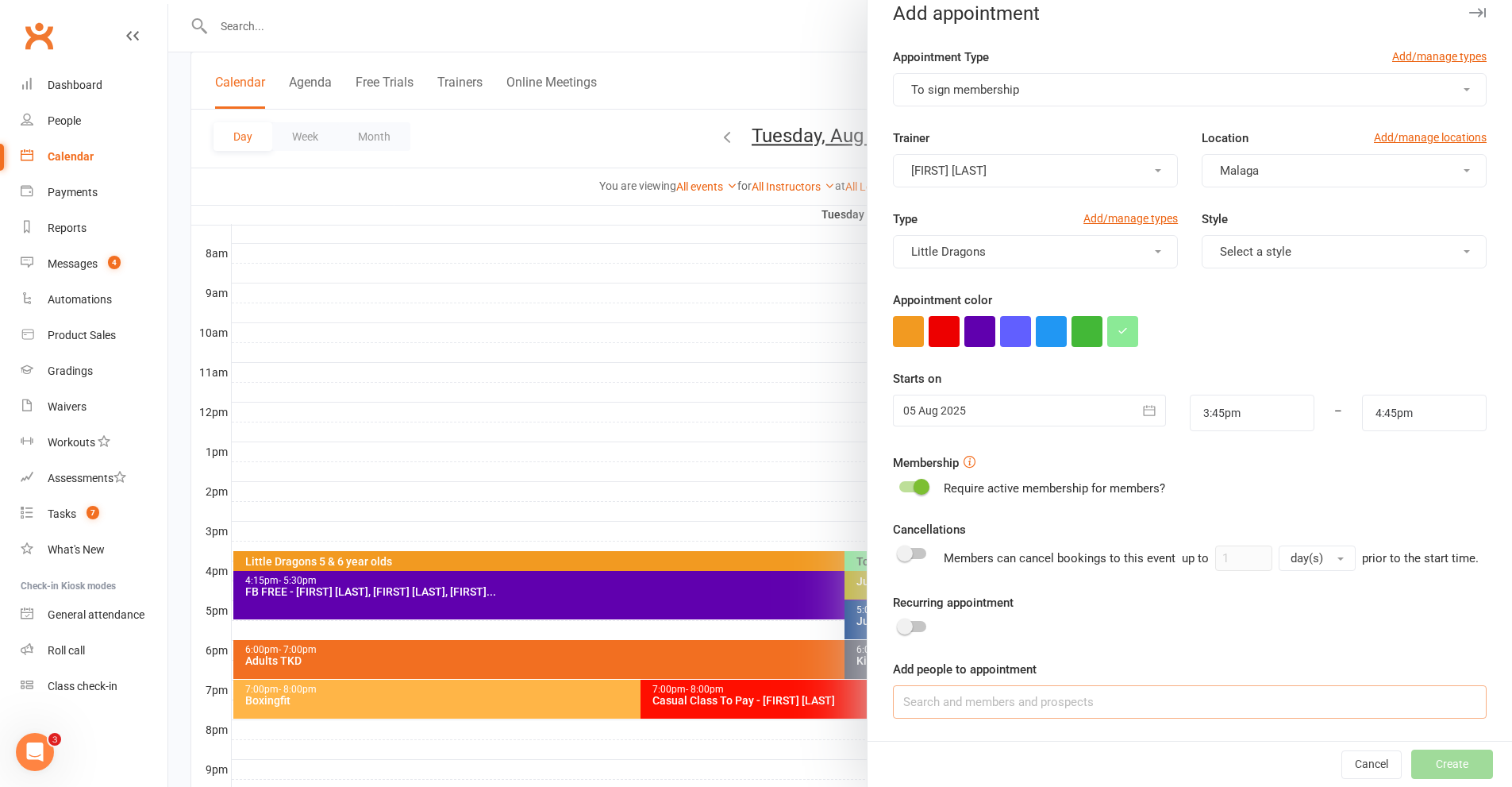 click at bounding box center [1190, 702] 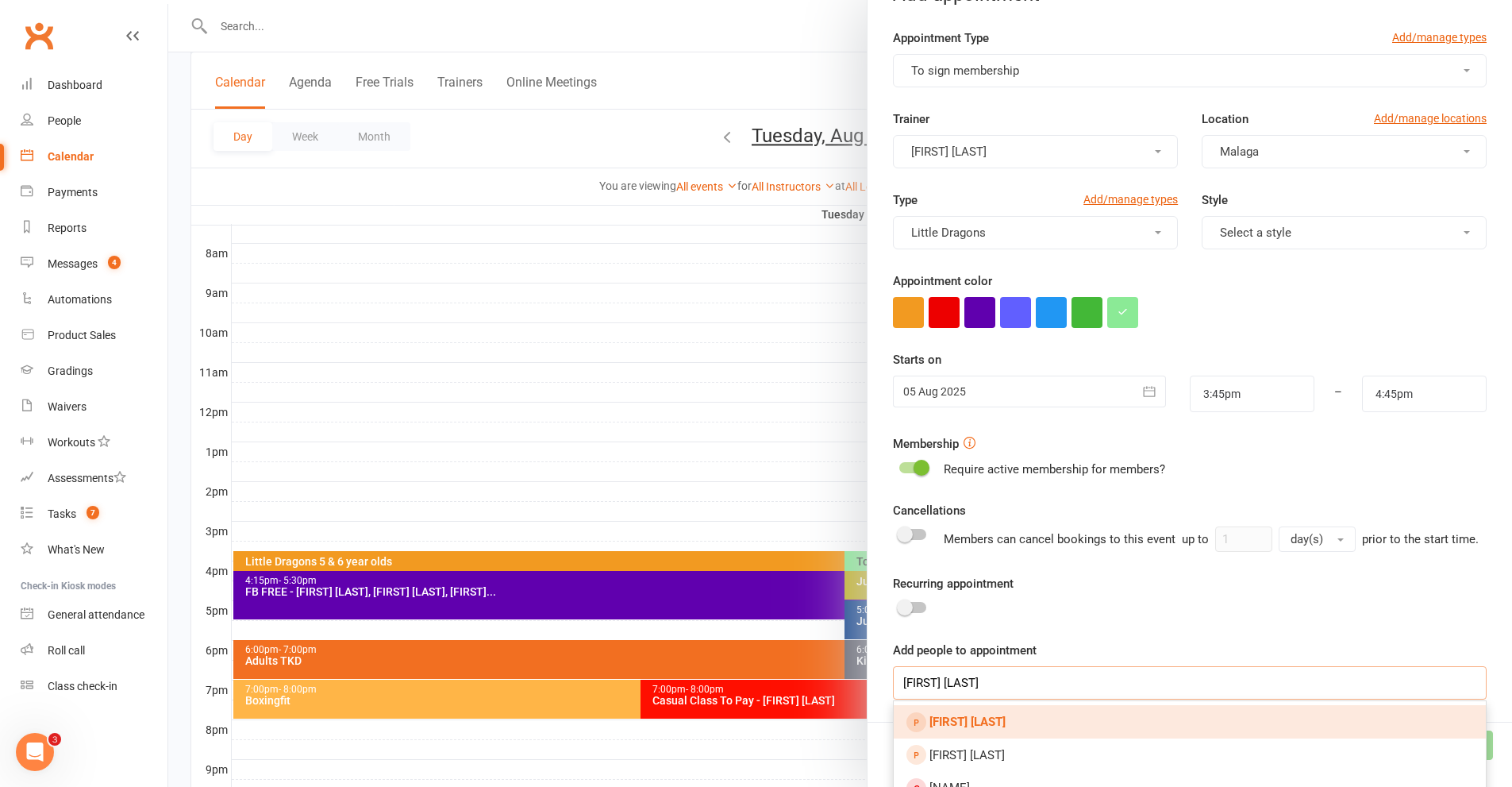 type on "hunter wake" 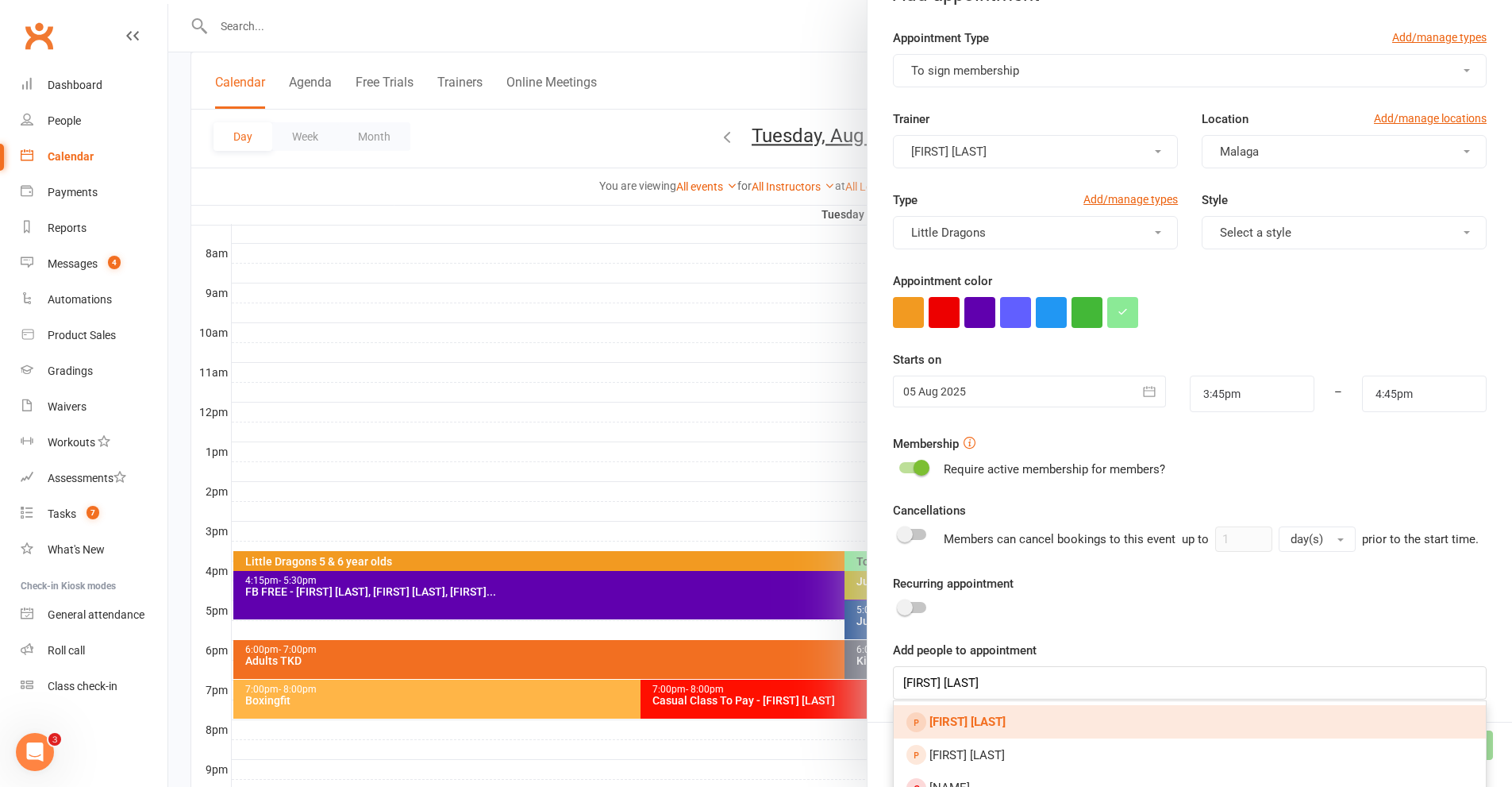 click on "[PERSON]" at bounding box center (1190, 722) 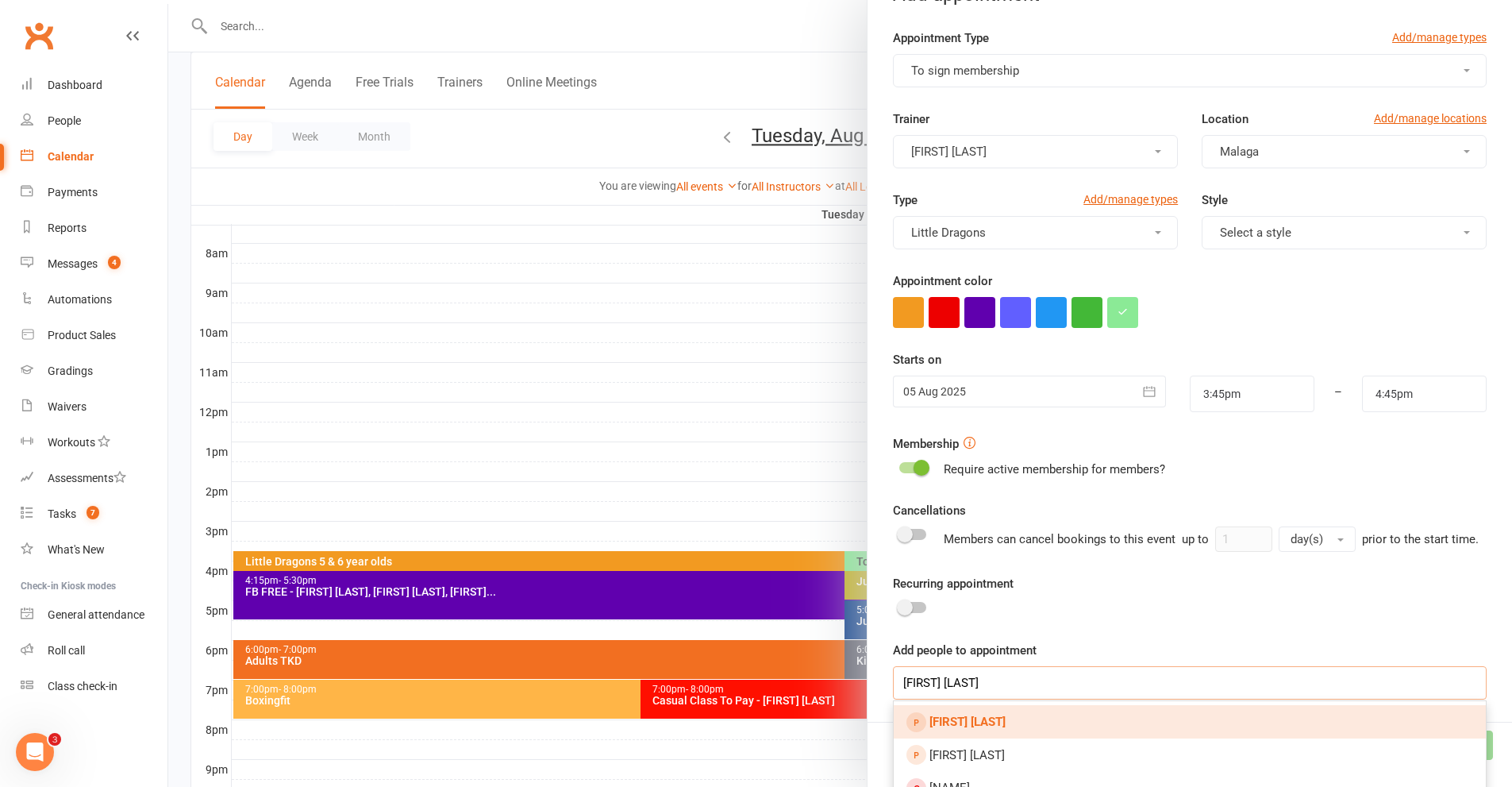 type 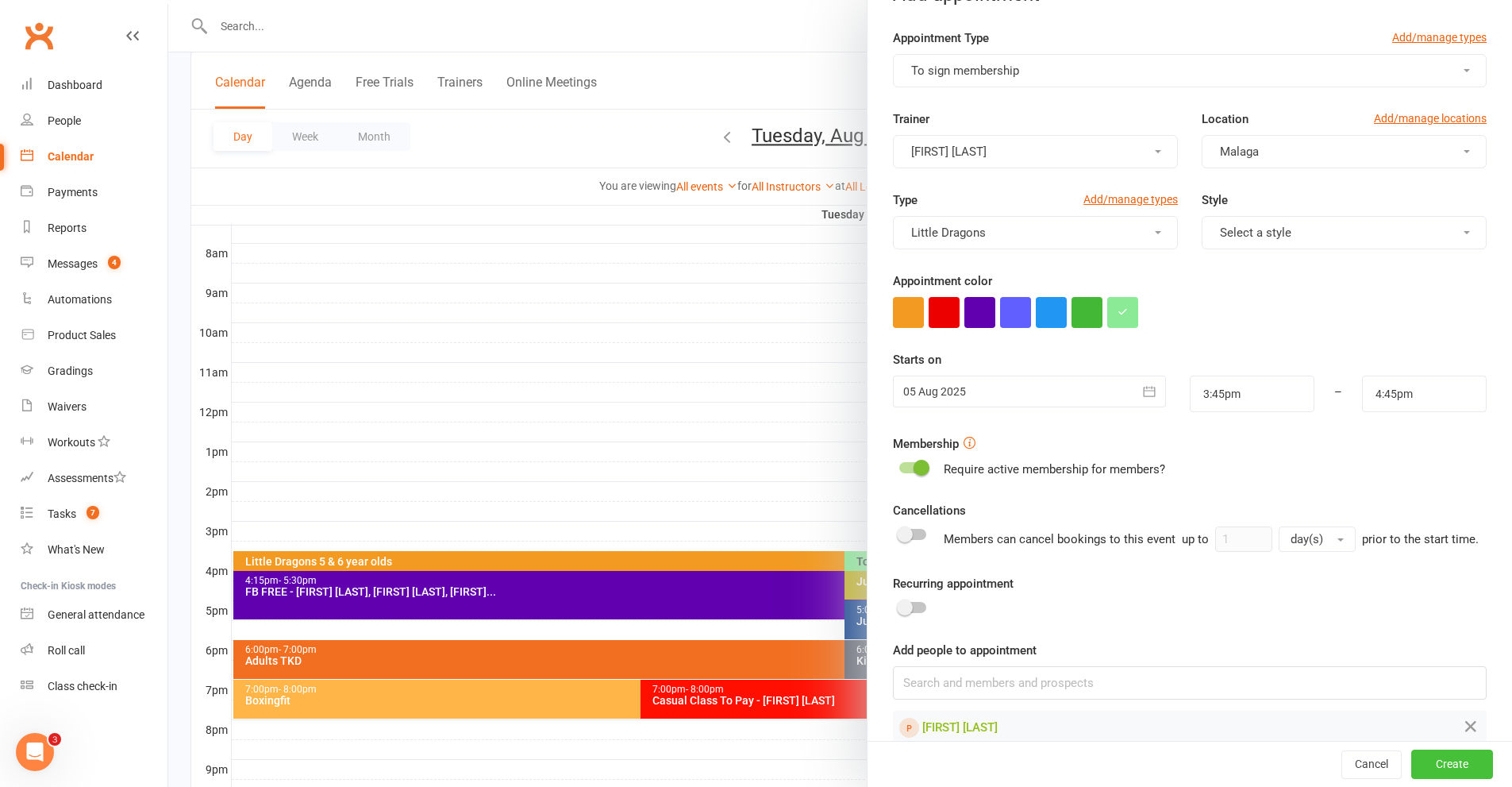 click on "Create" at bounding box center [1452, 765] 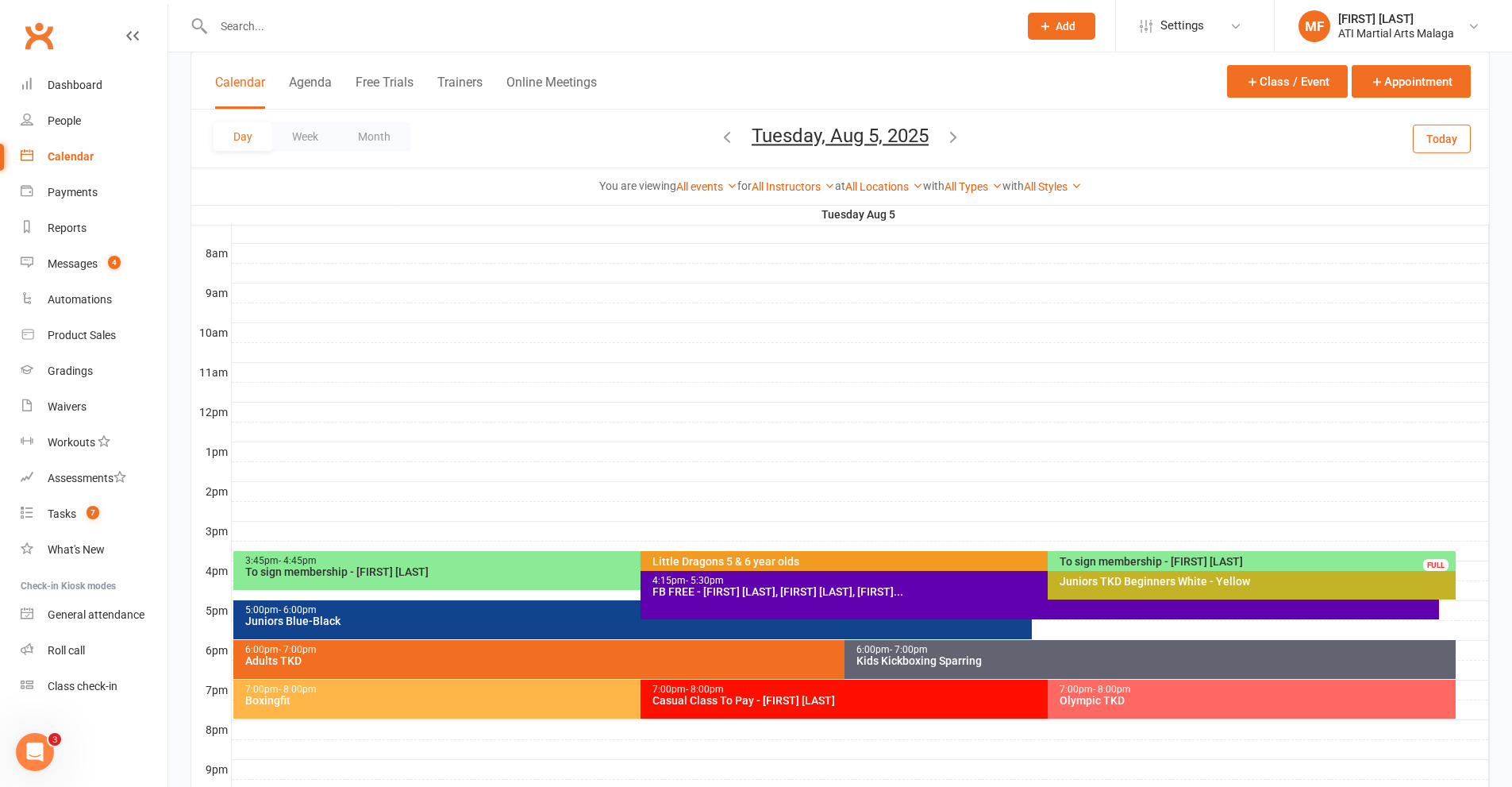 click at bounding box center [608, 26] 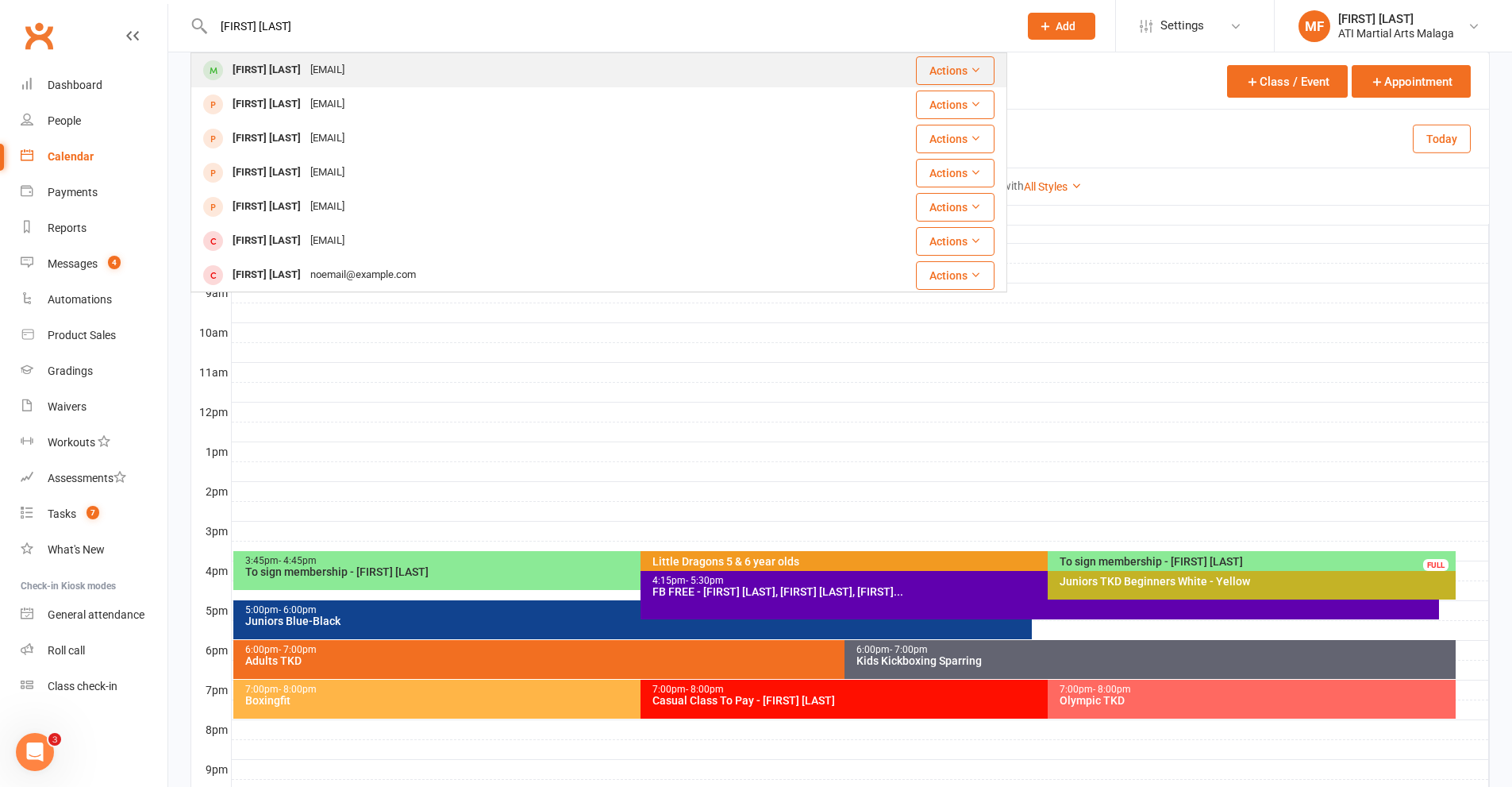 type on "leo baker" 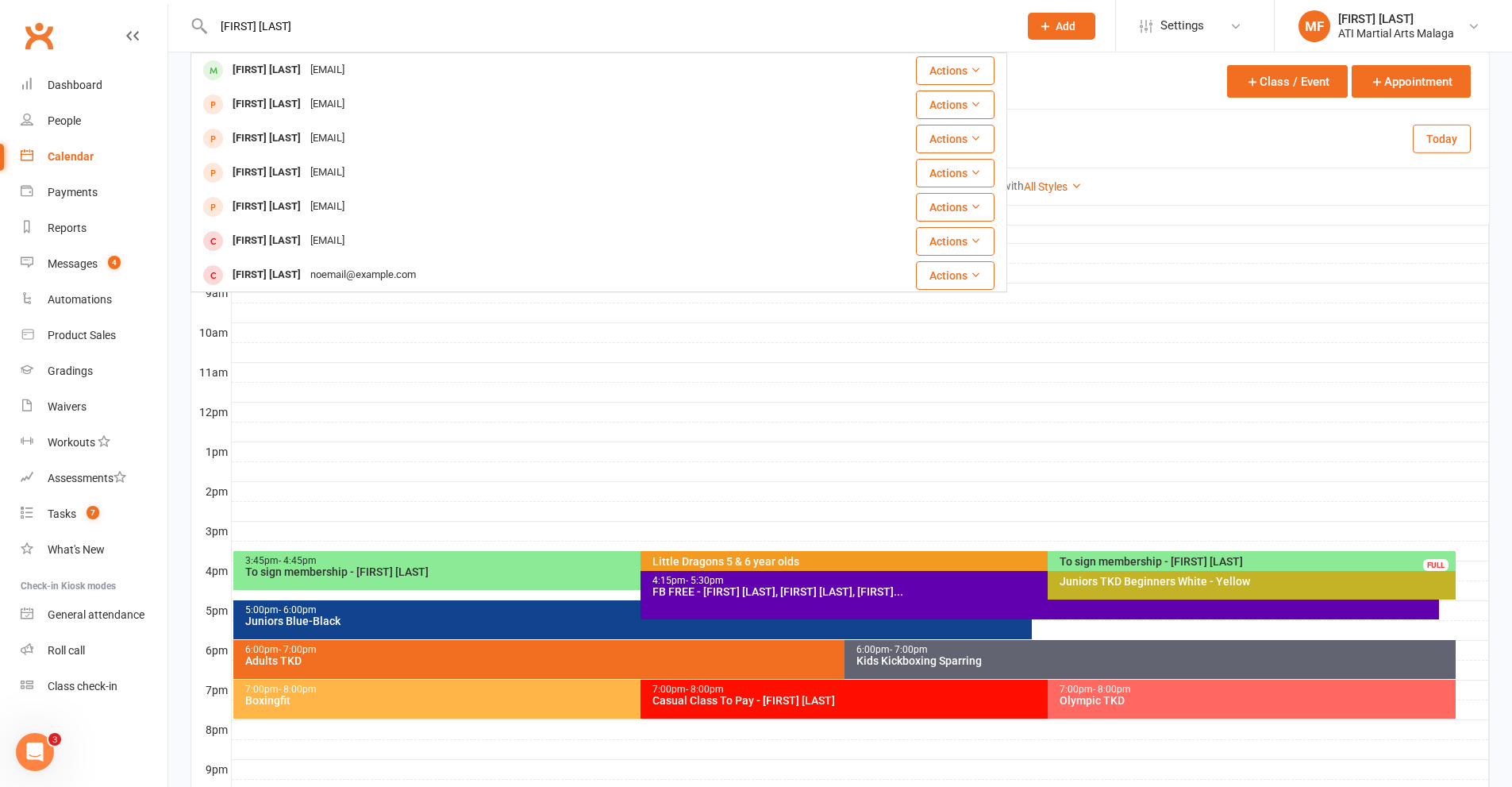 drag, startPoint x: 265, startPoint y: 73, endPoint x: 375, endPoint y: 126, distance: 122.10242 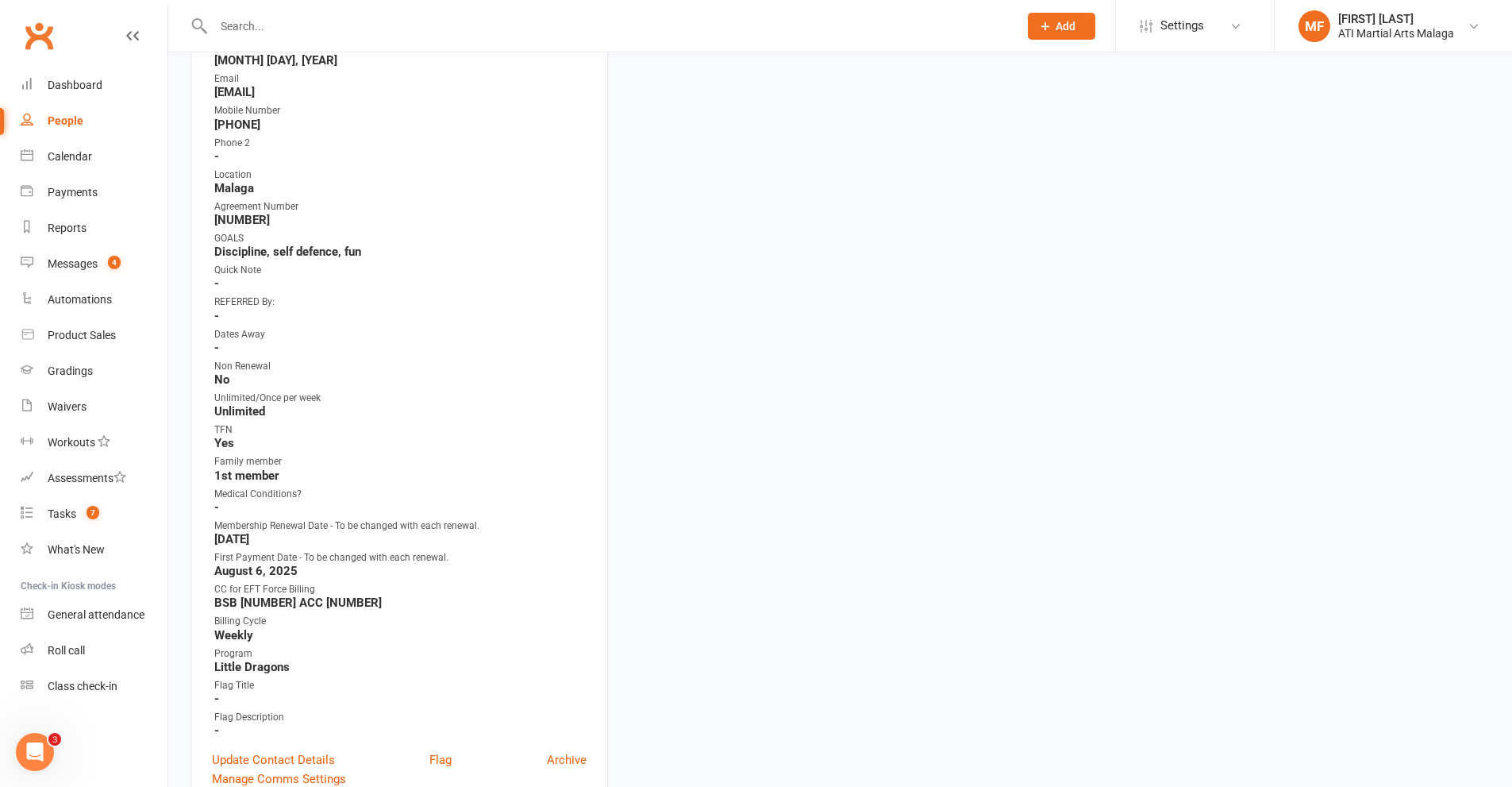 scroll, scrollTop: 0, scrollLeft: 0, axis: both 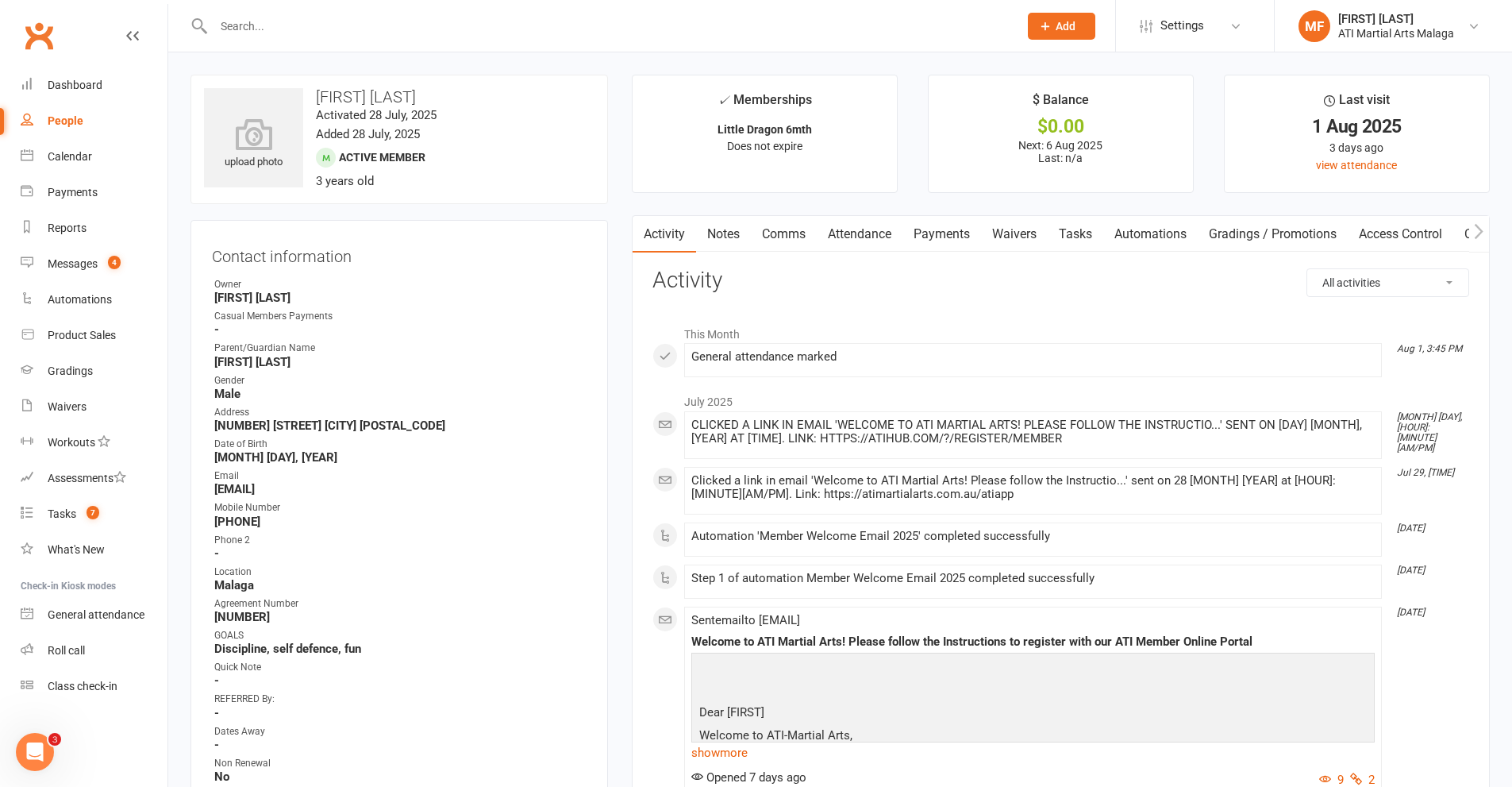 click at bounding box center [608, 26] 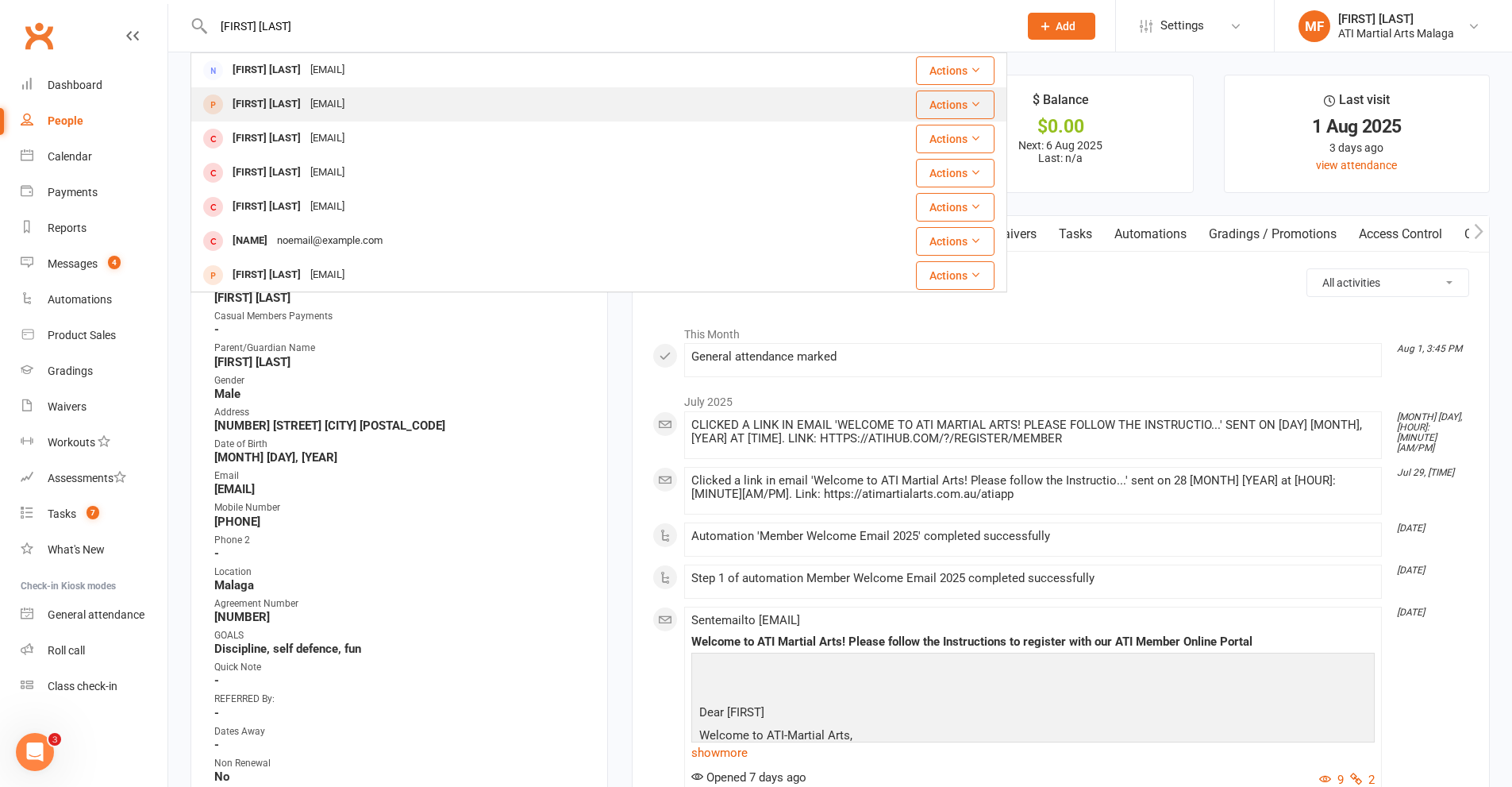 type on "hunter ake" 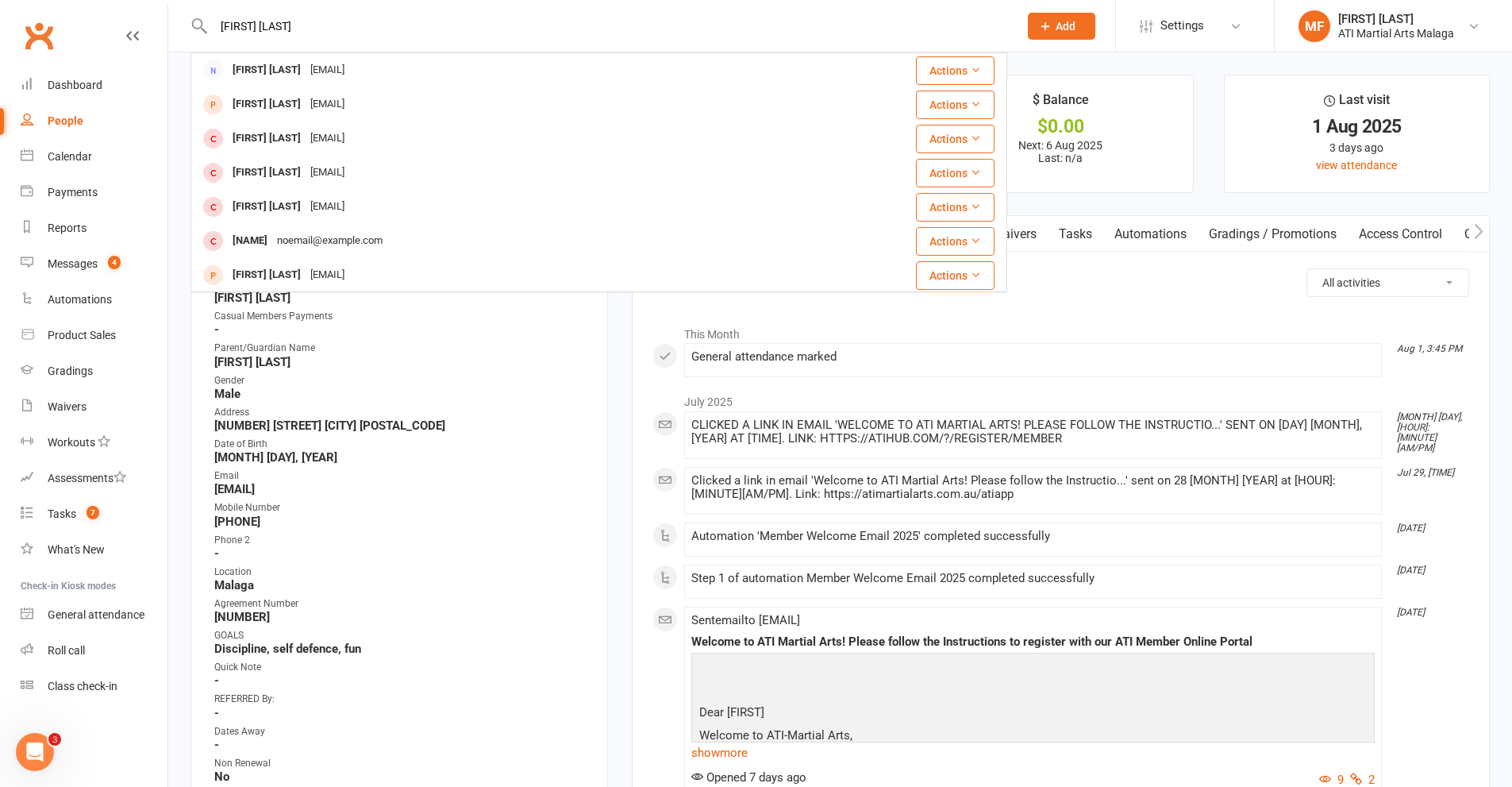 type 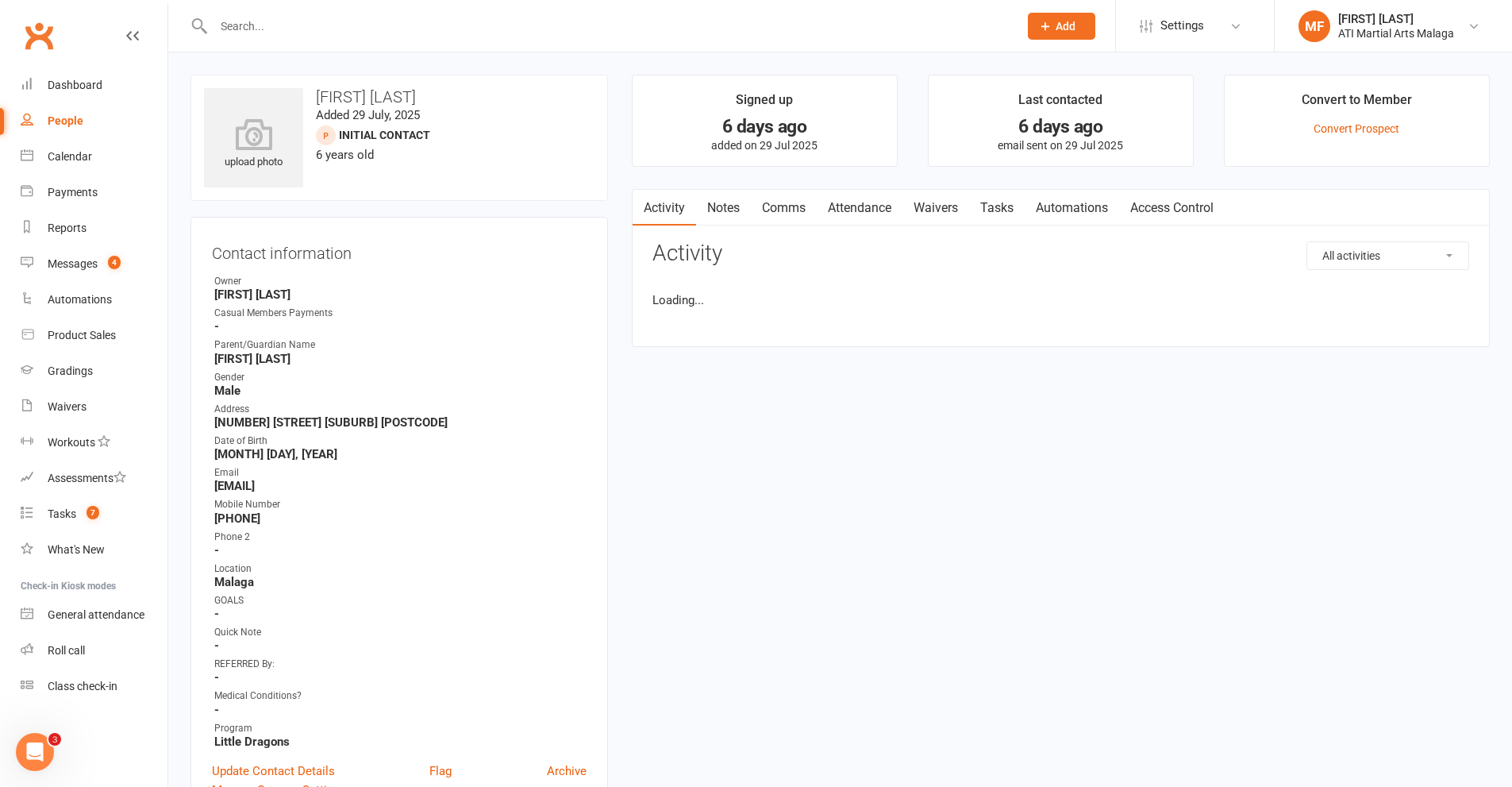 click on "Activity Notes Comms Attendance Waivers Tasks Automations Access Control
All activities Bookings / Attendances Communications Notes Failed SMSes Gradings Members Memberships POS Sales Payments Credit Vouchers Prospects Reports Automations Tasks Waivers Workouts Kiosk Mode Consent Assessments Contact Flags Family Relationships Activity Loading..." at bounding box center (1060, 268) 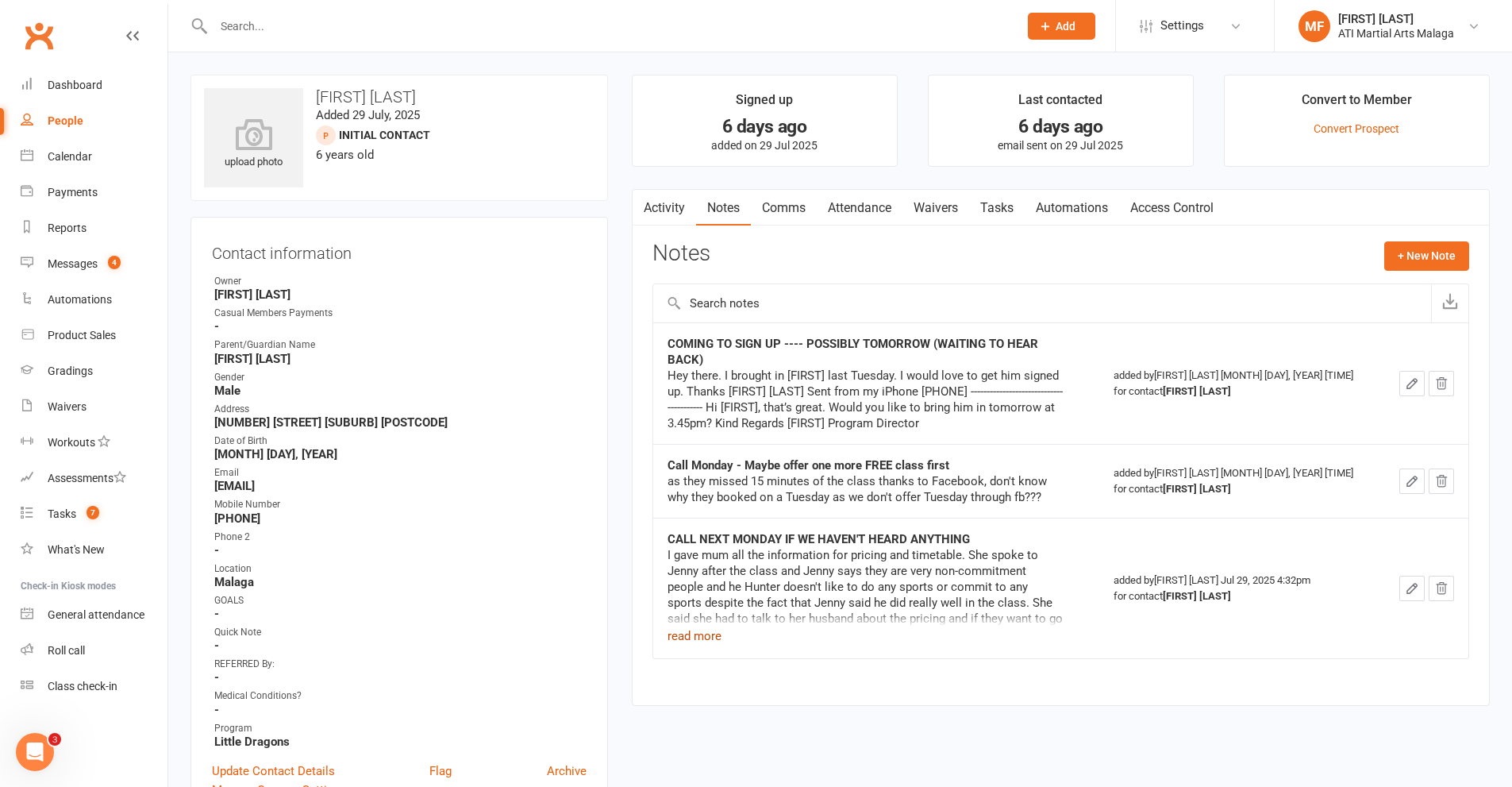 click on "read more" at bounding box center [694, 636] 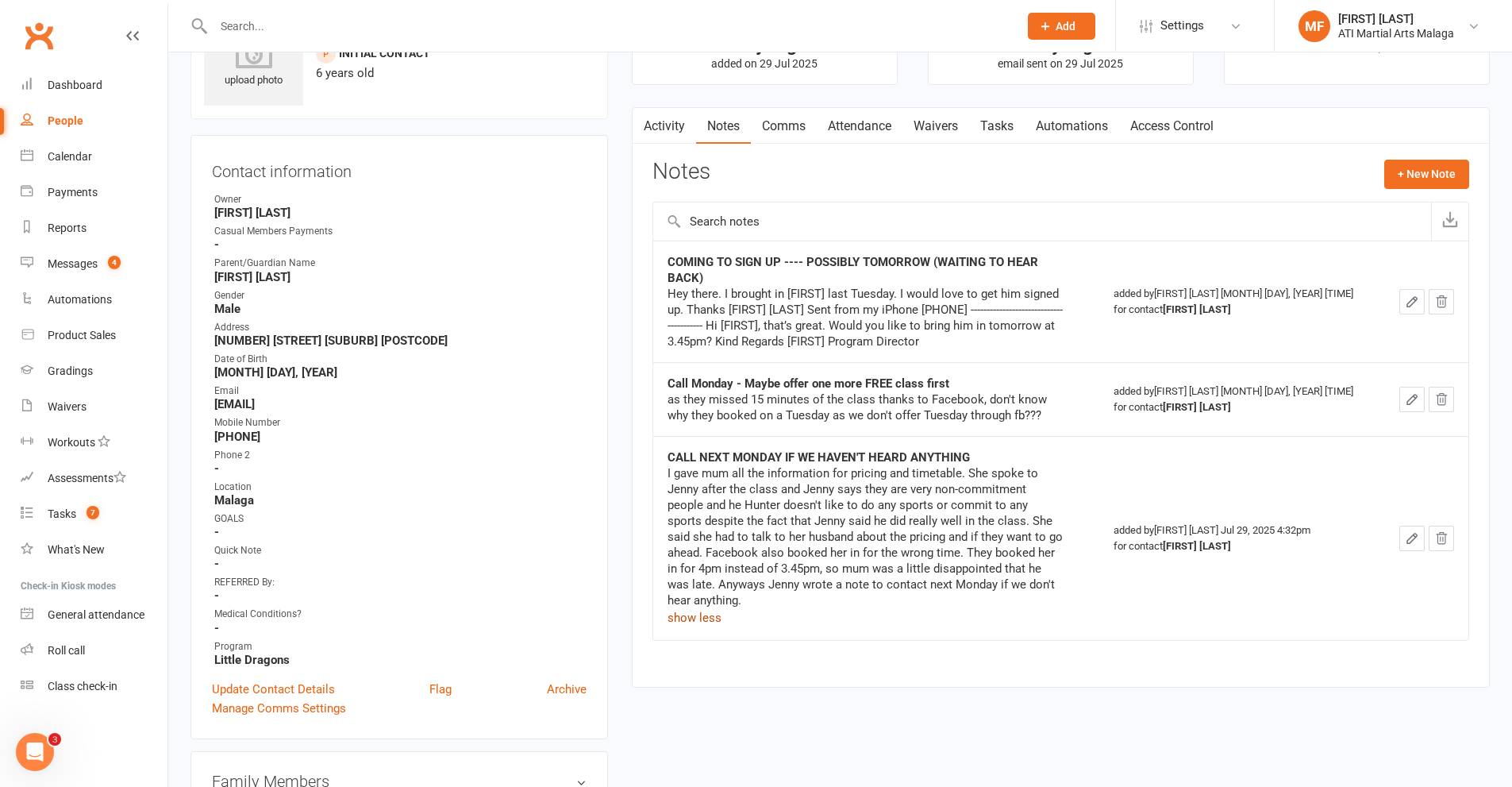 scroll, scrollTop: 159, scrollLeft: 0, axis: vertical 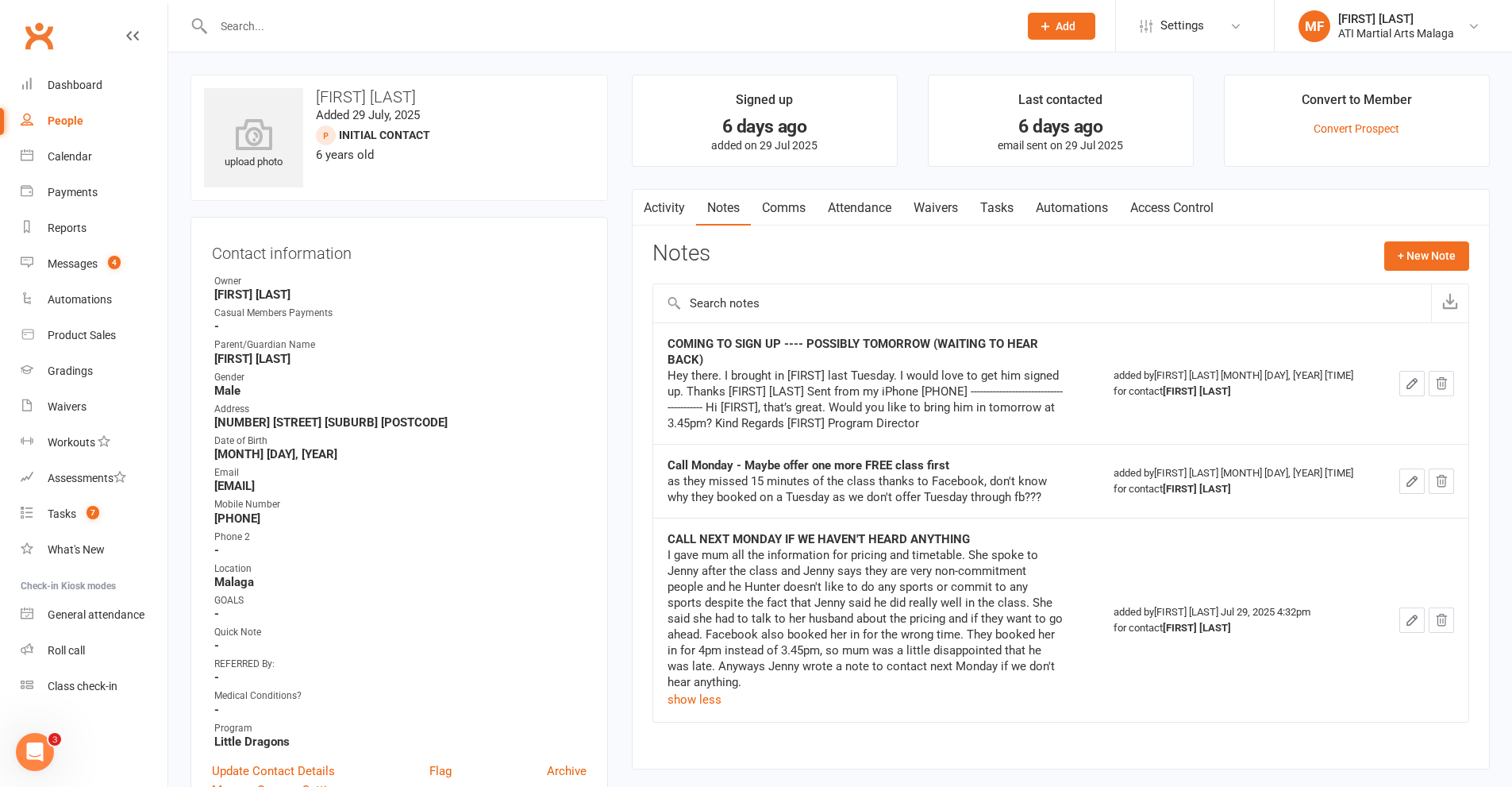 click at bounding box center [608, 26] 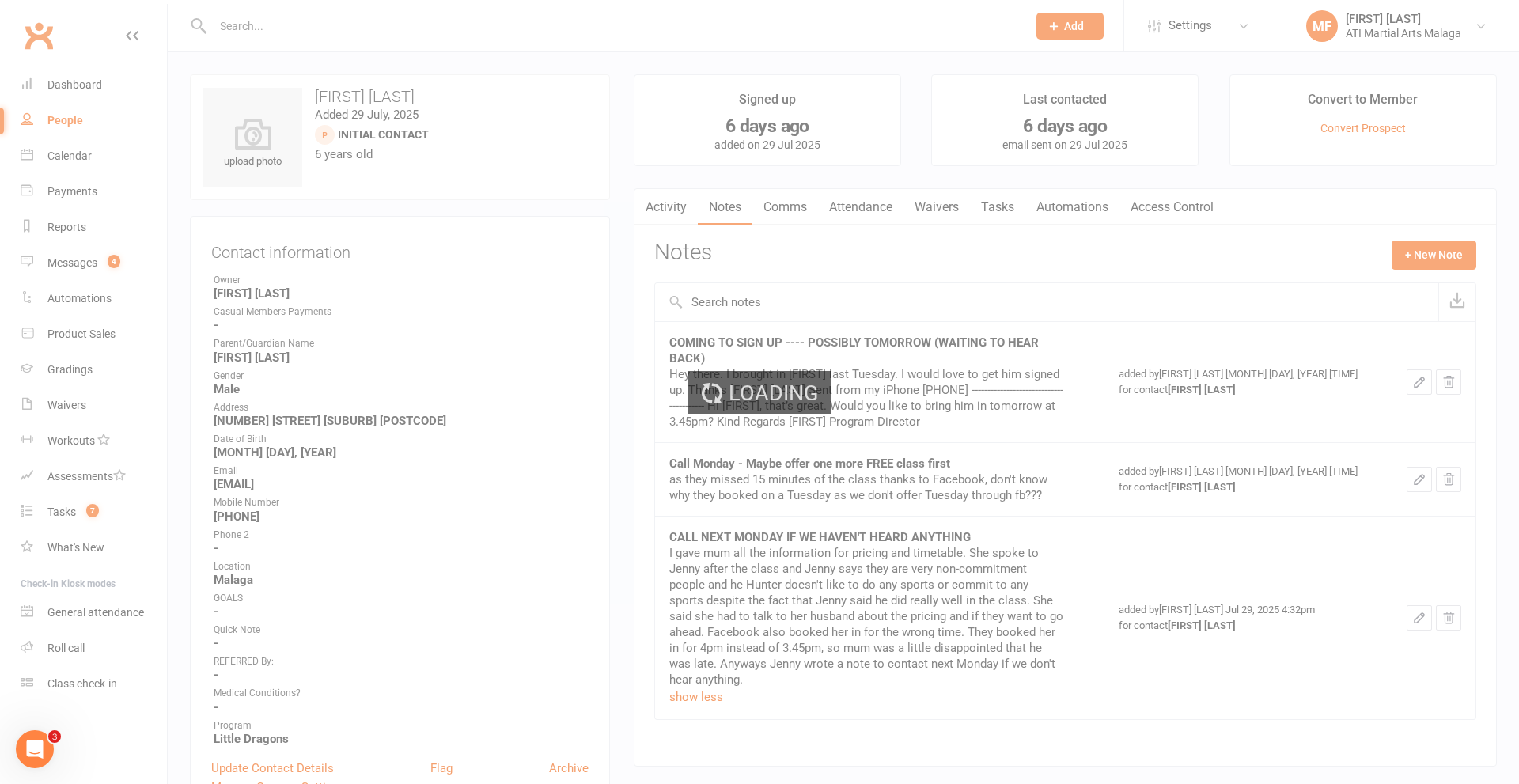 select on "100" 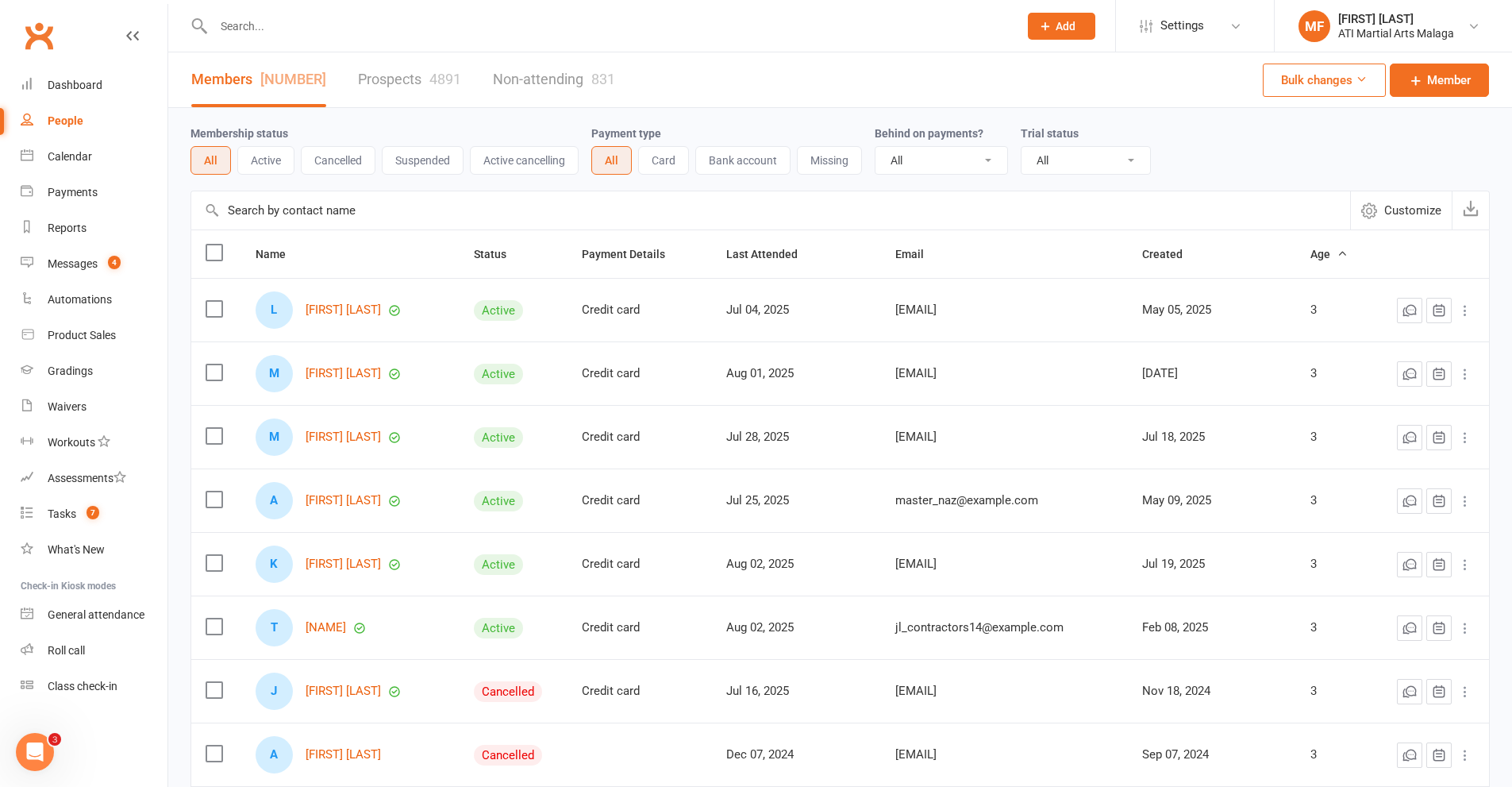 click on "L Lyla Milner" at bounding box center [350, 310] 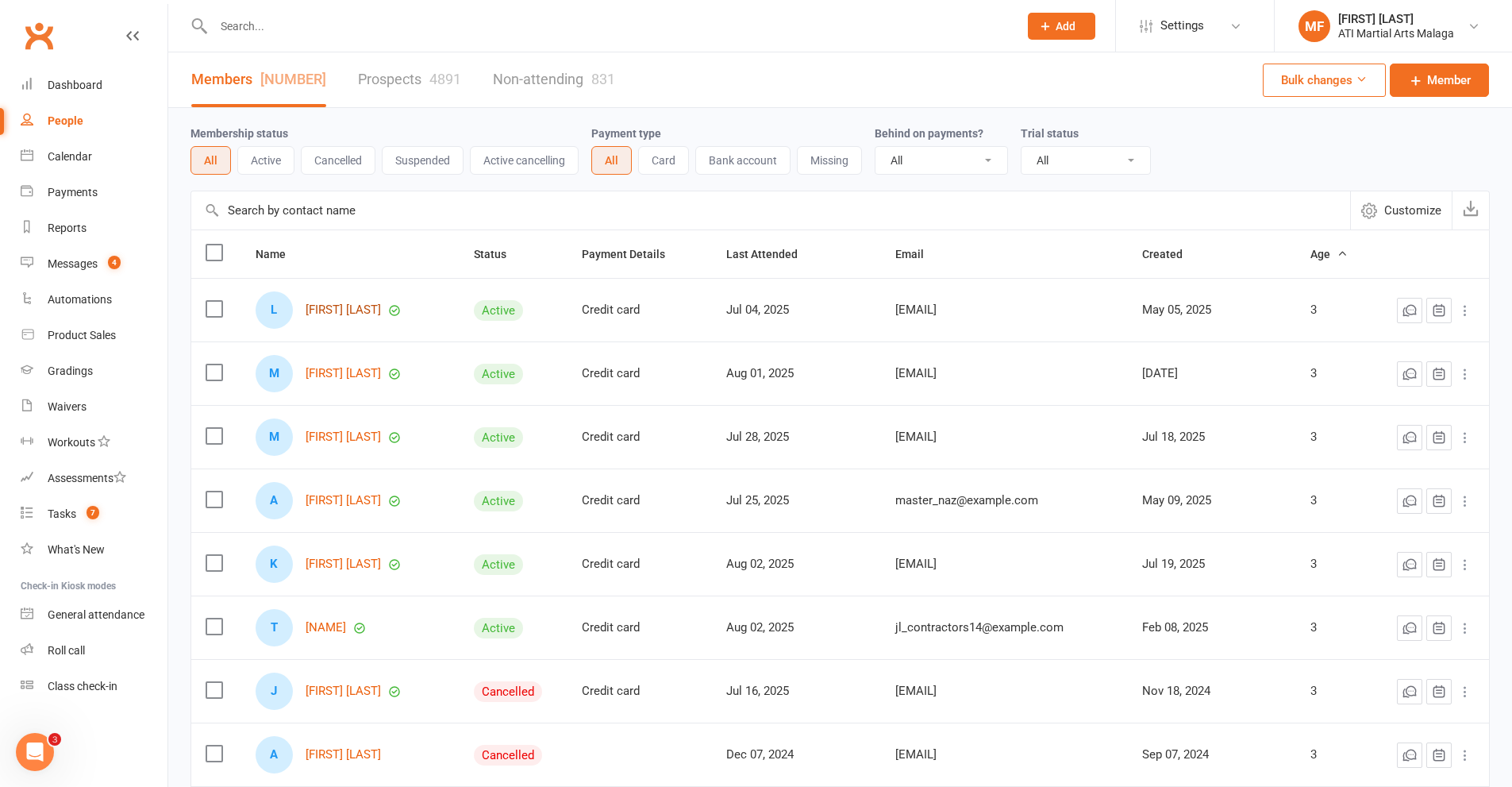 click on "Lyla Milner" at bounding box center [343, 310] 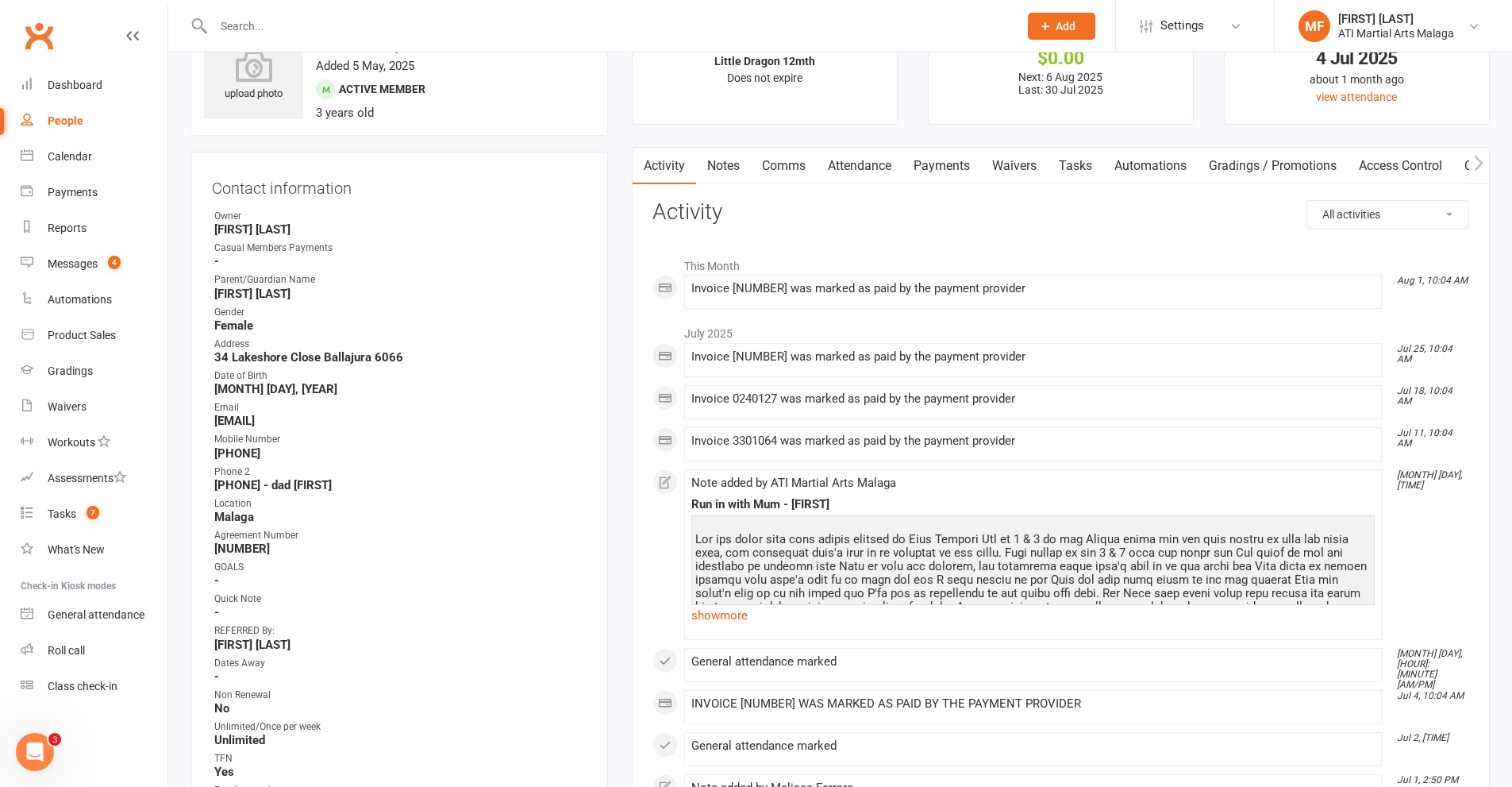 scroll, scrollTop: 0, scrollLeft: 0, axis: both 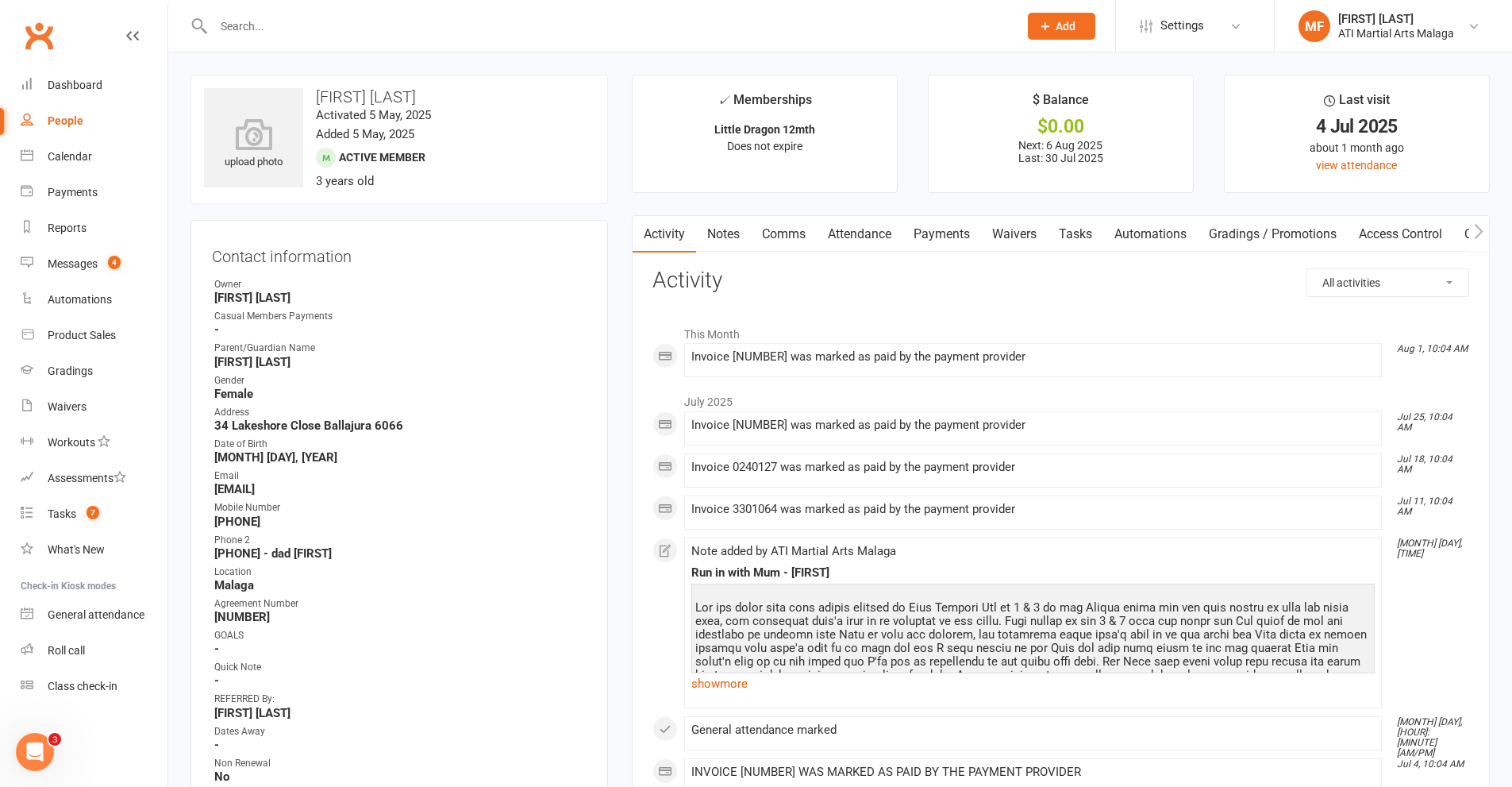 click on "People" at bounding box center [65, 121] 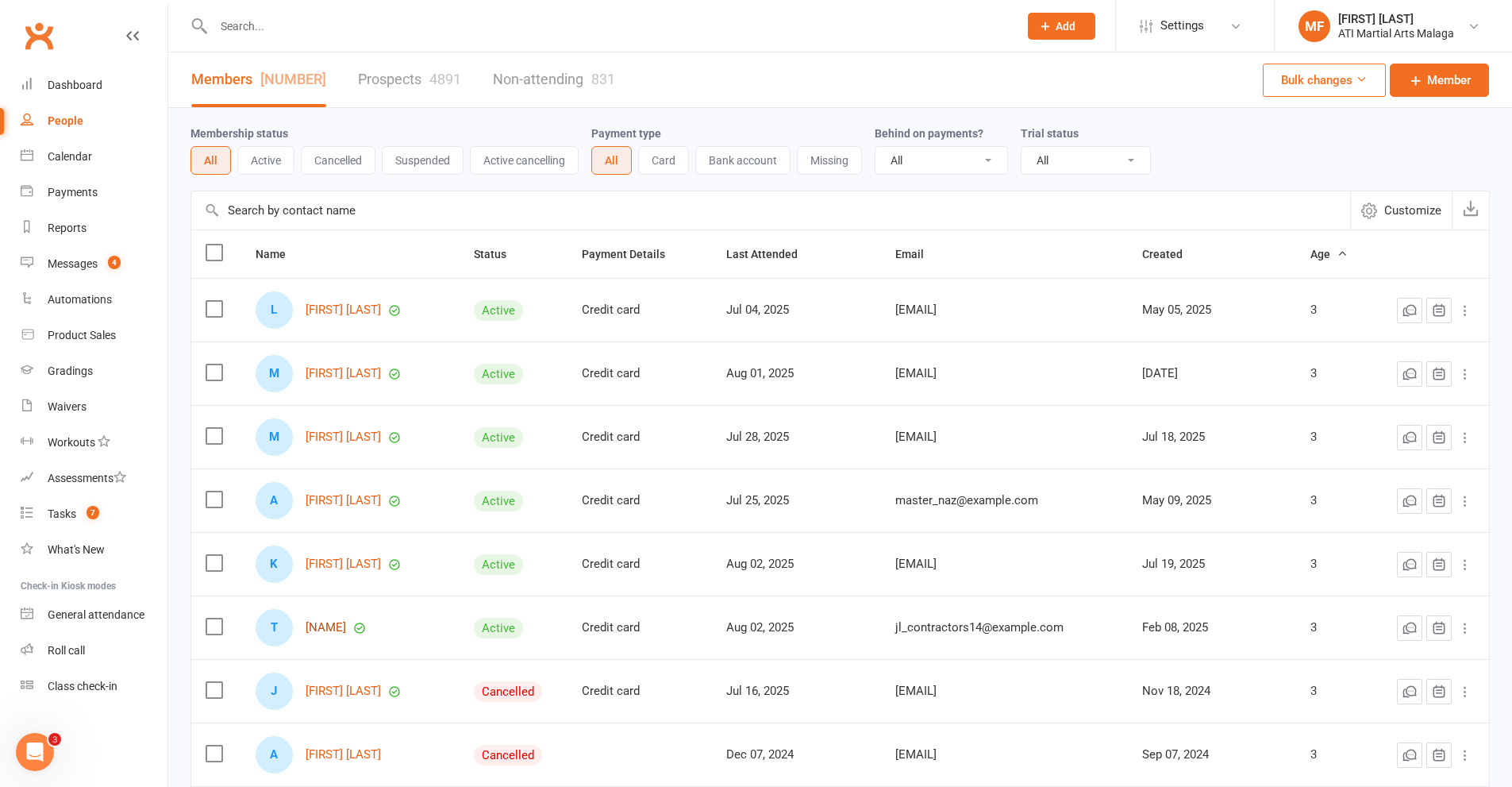 click on "Theo Le" at bounding box center [325, 627] 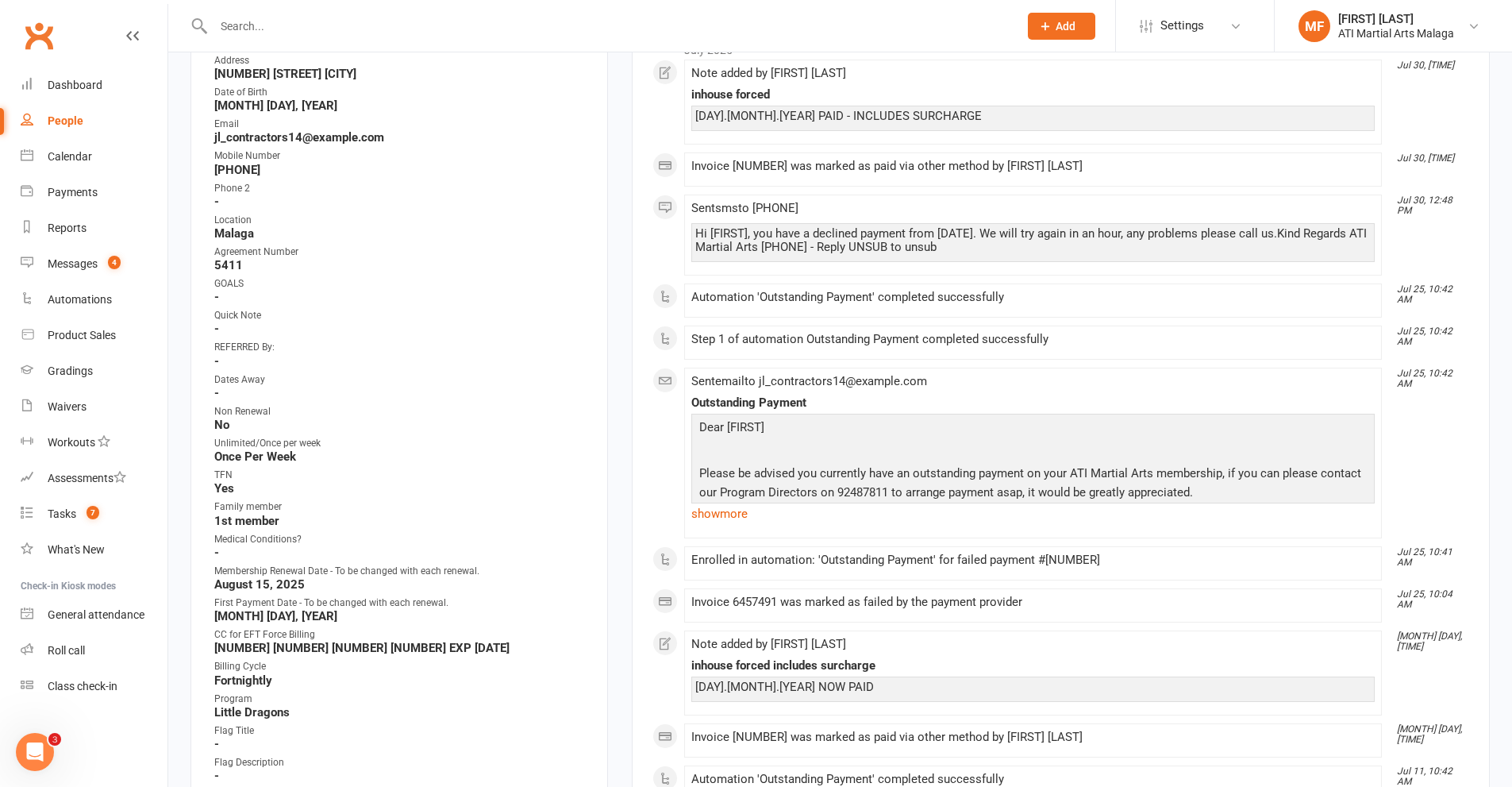 scroll, scrollTop: 0, scrollLeft: 0, axis: both 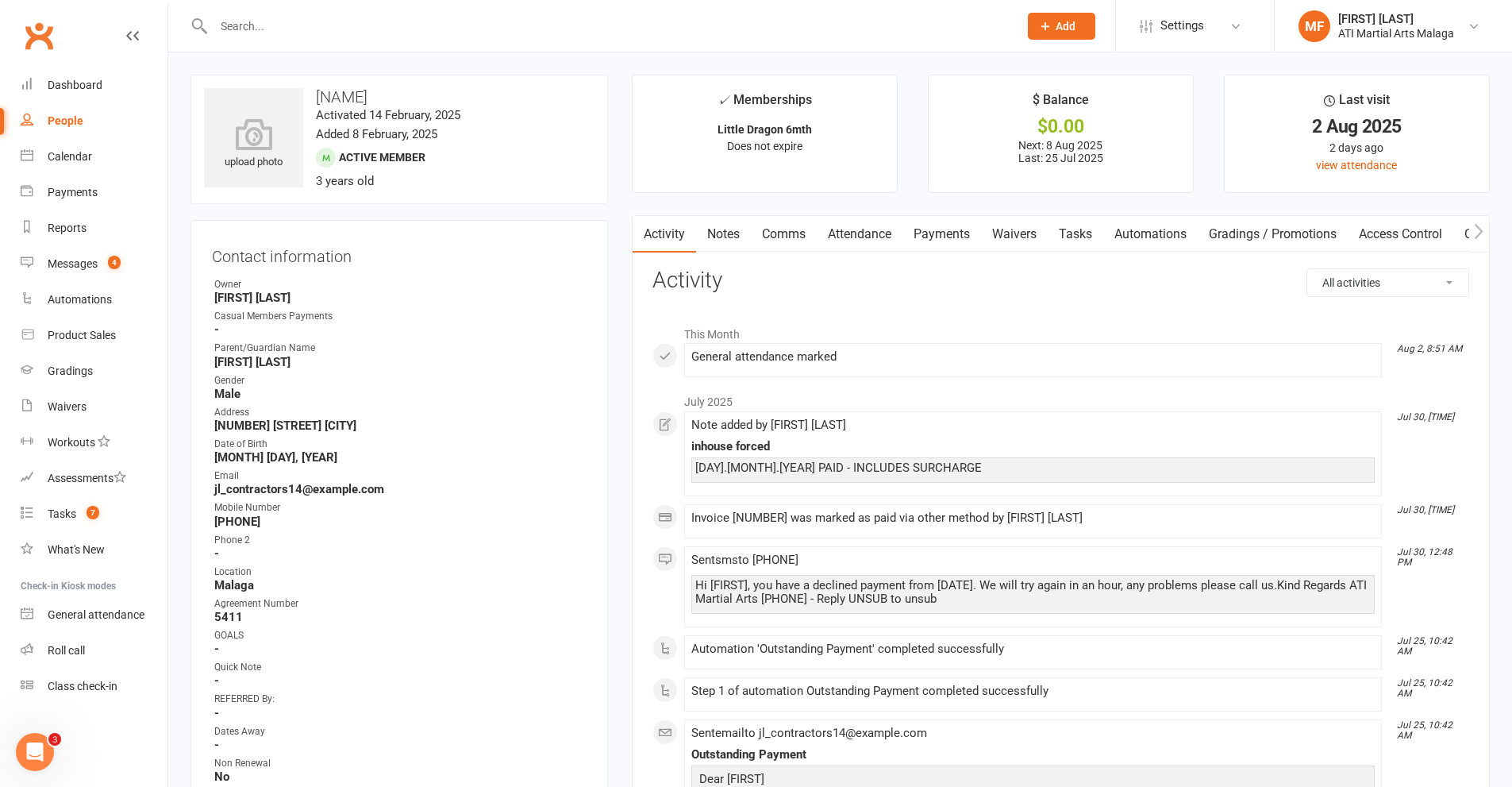 click at bounding box center (608, 26) 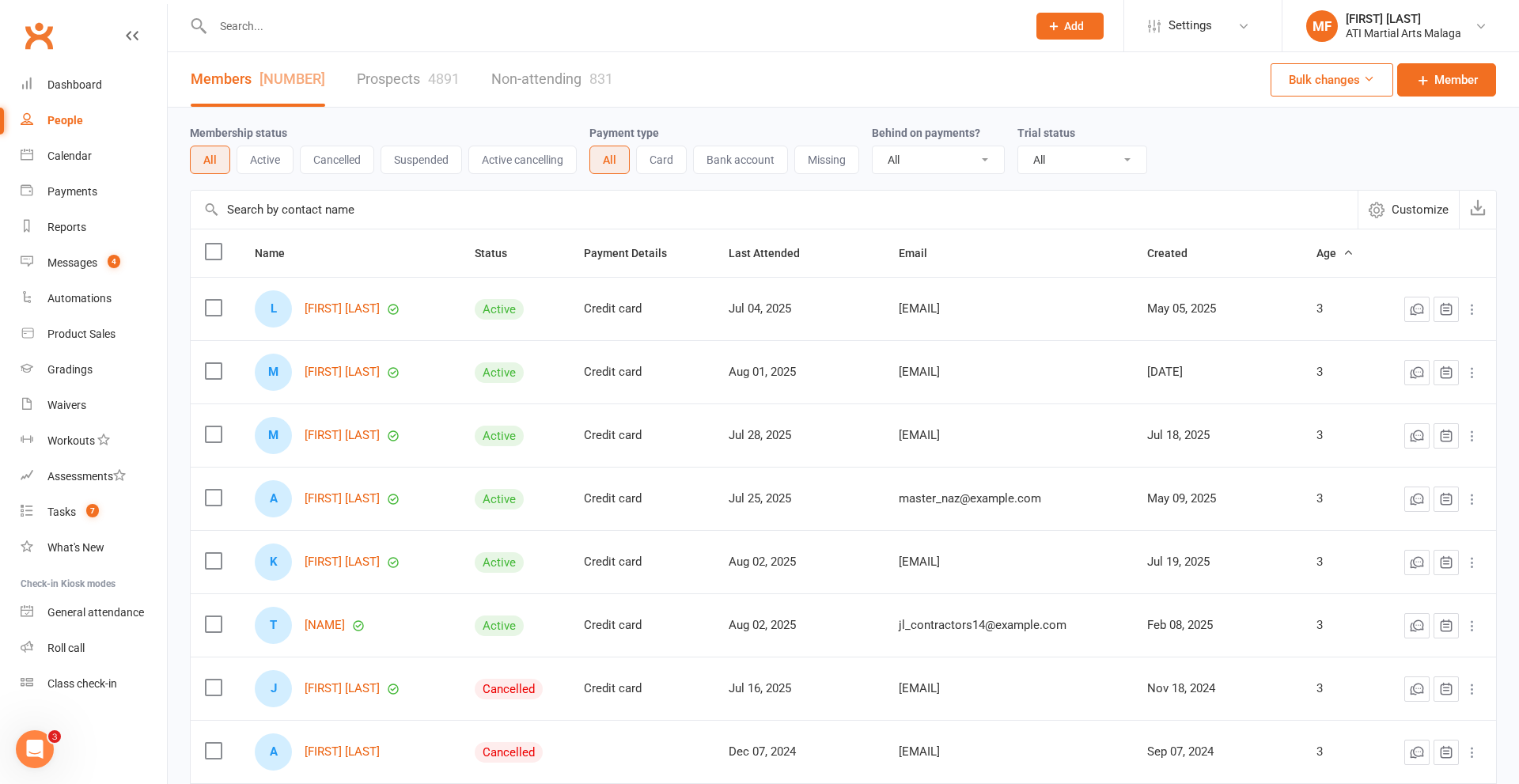 click at bounding box center [612, 26] 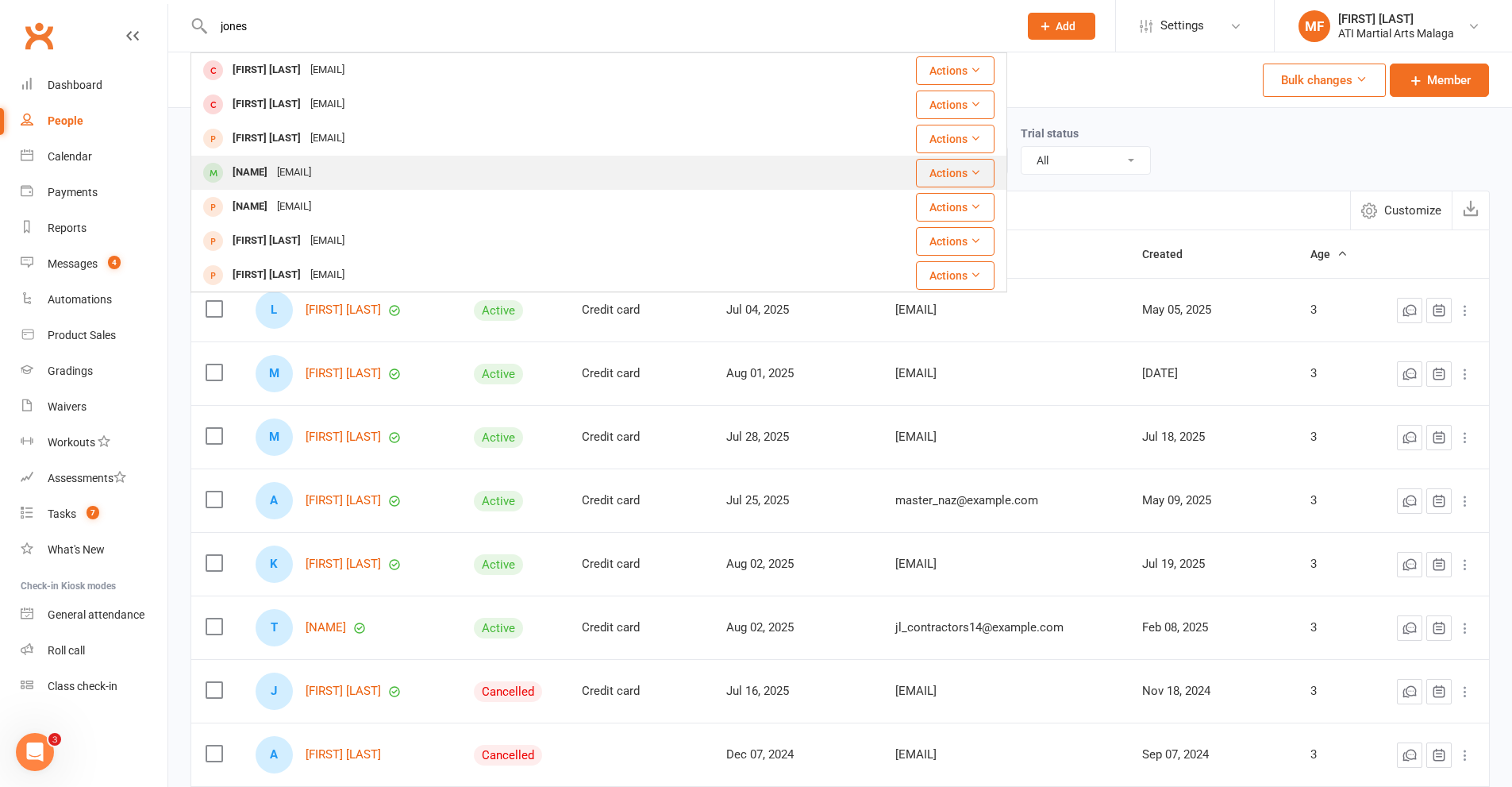 type on "jones" 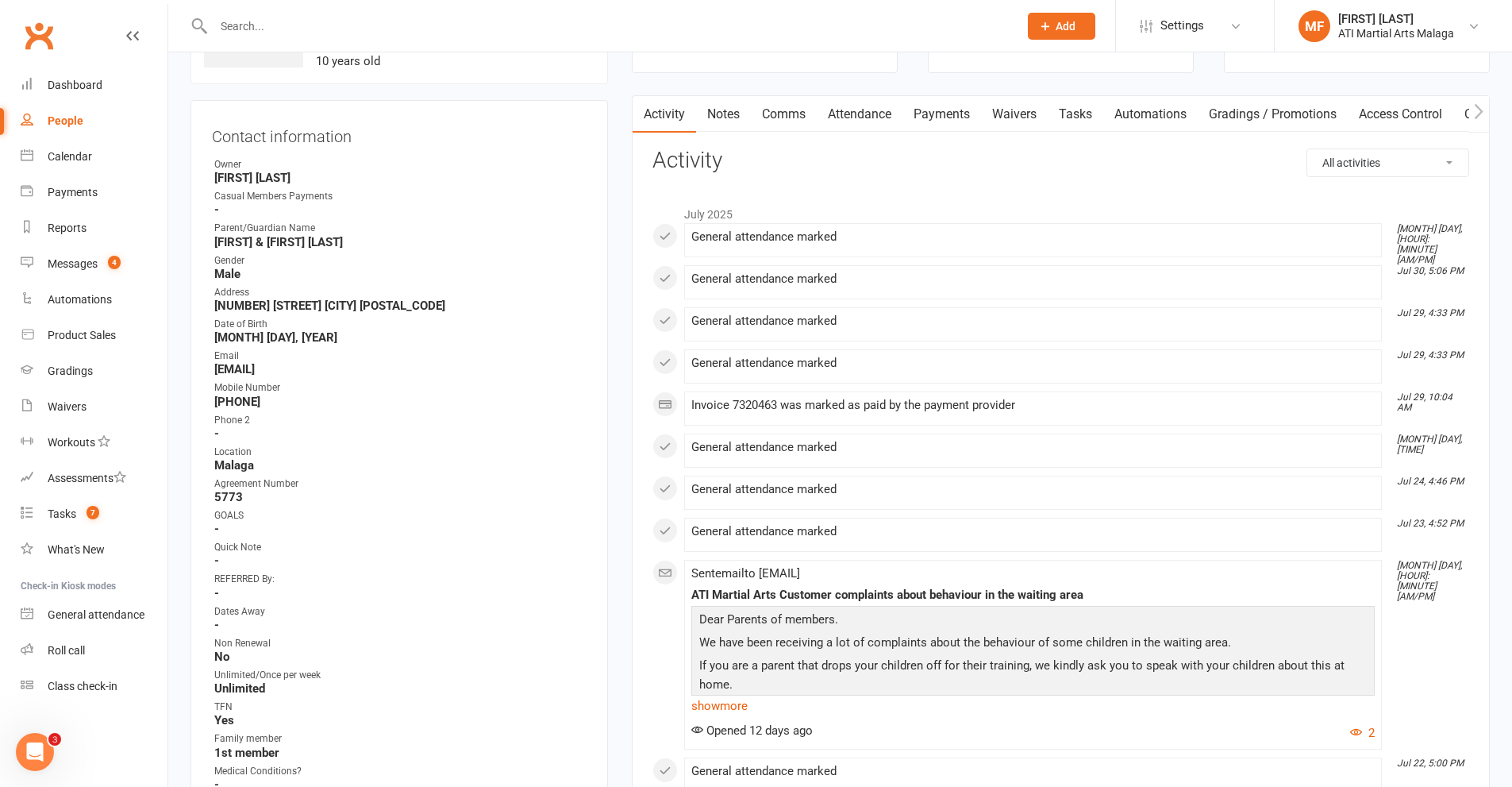 scroll, scrollTop: 476, scrollLeft: 0, axis: vertical 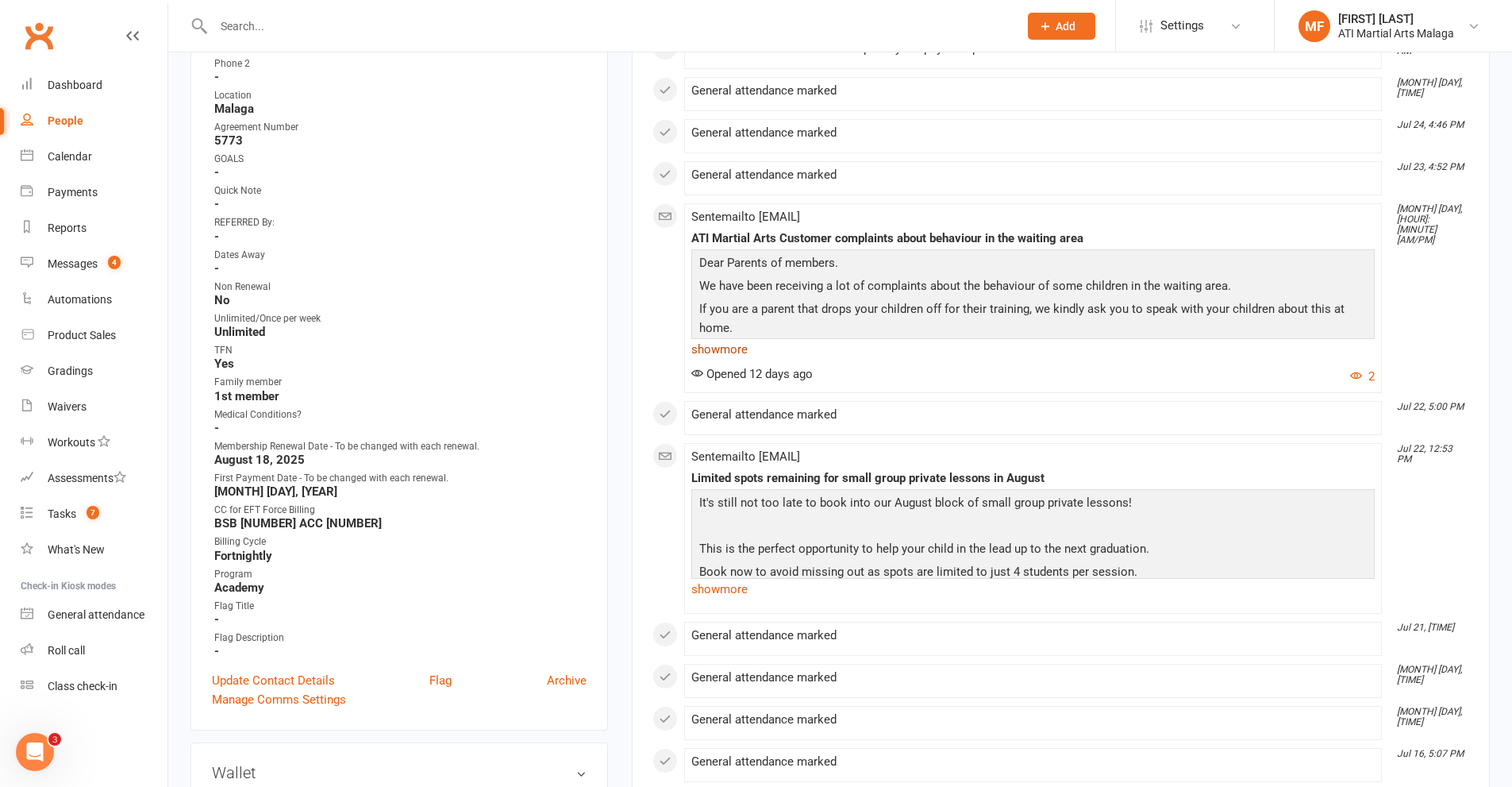 click on "show  more" at bounding box center (1033, 349) 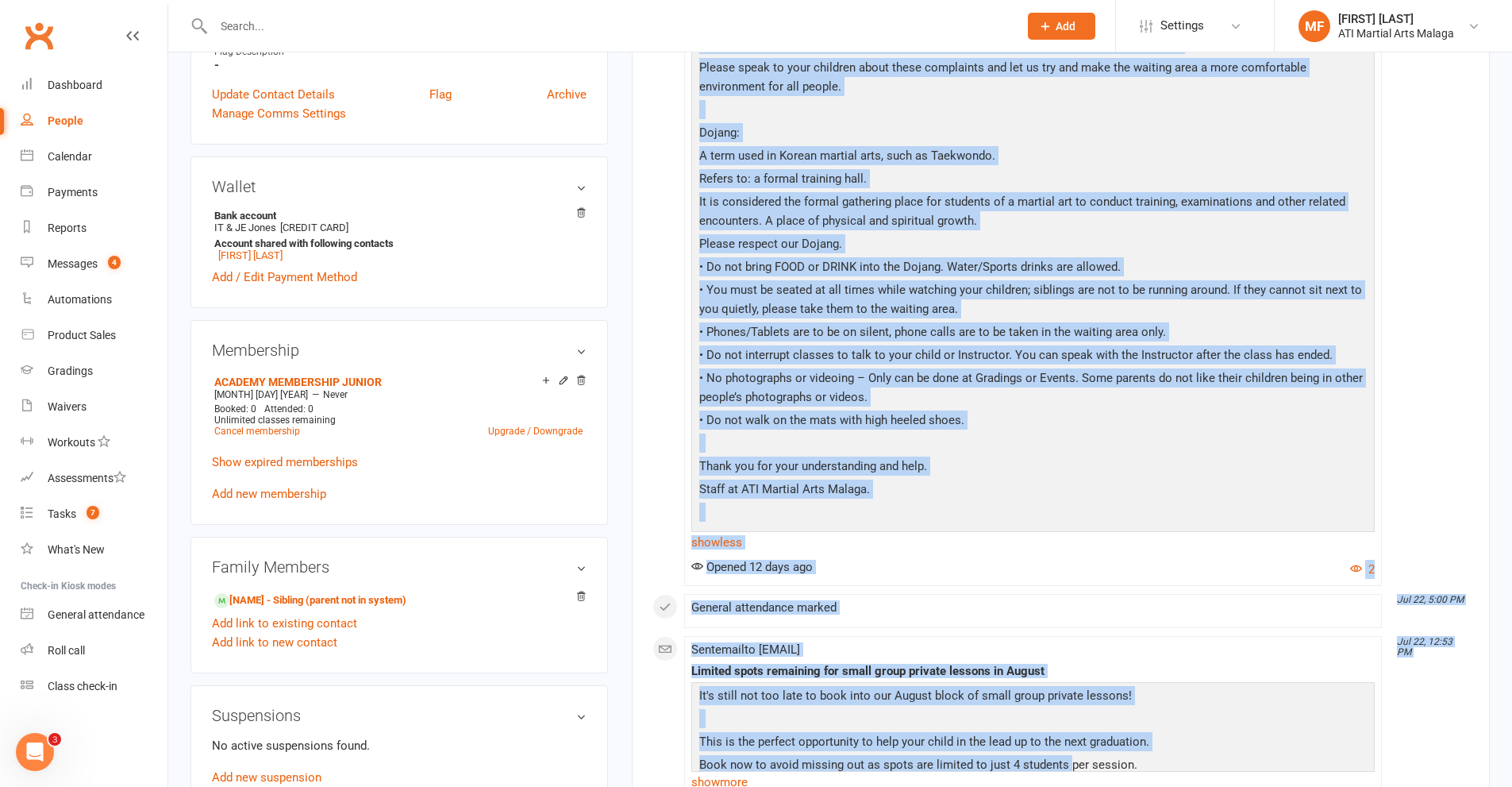 scroll, scrollTop: 1066, scrollLeft: 0, axis: vertical 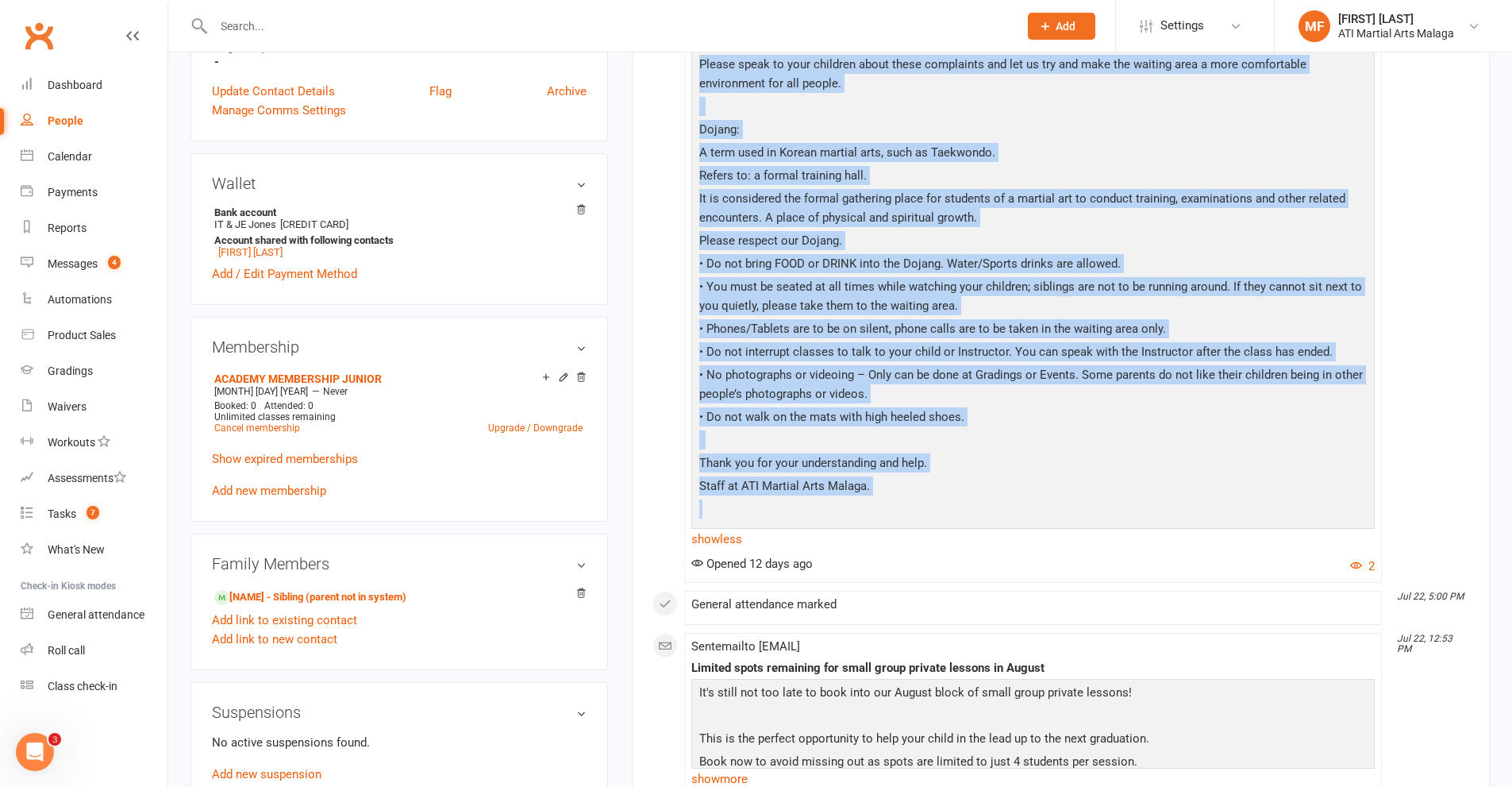 drag, startPoint x: 698, startPoint y: 264, endPoint x: 1019, endPoint y: 497, distance: 396.64846 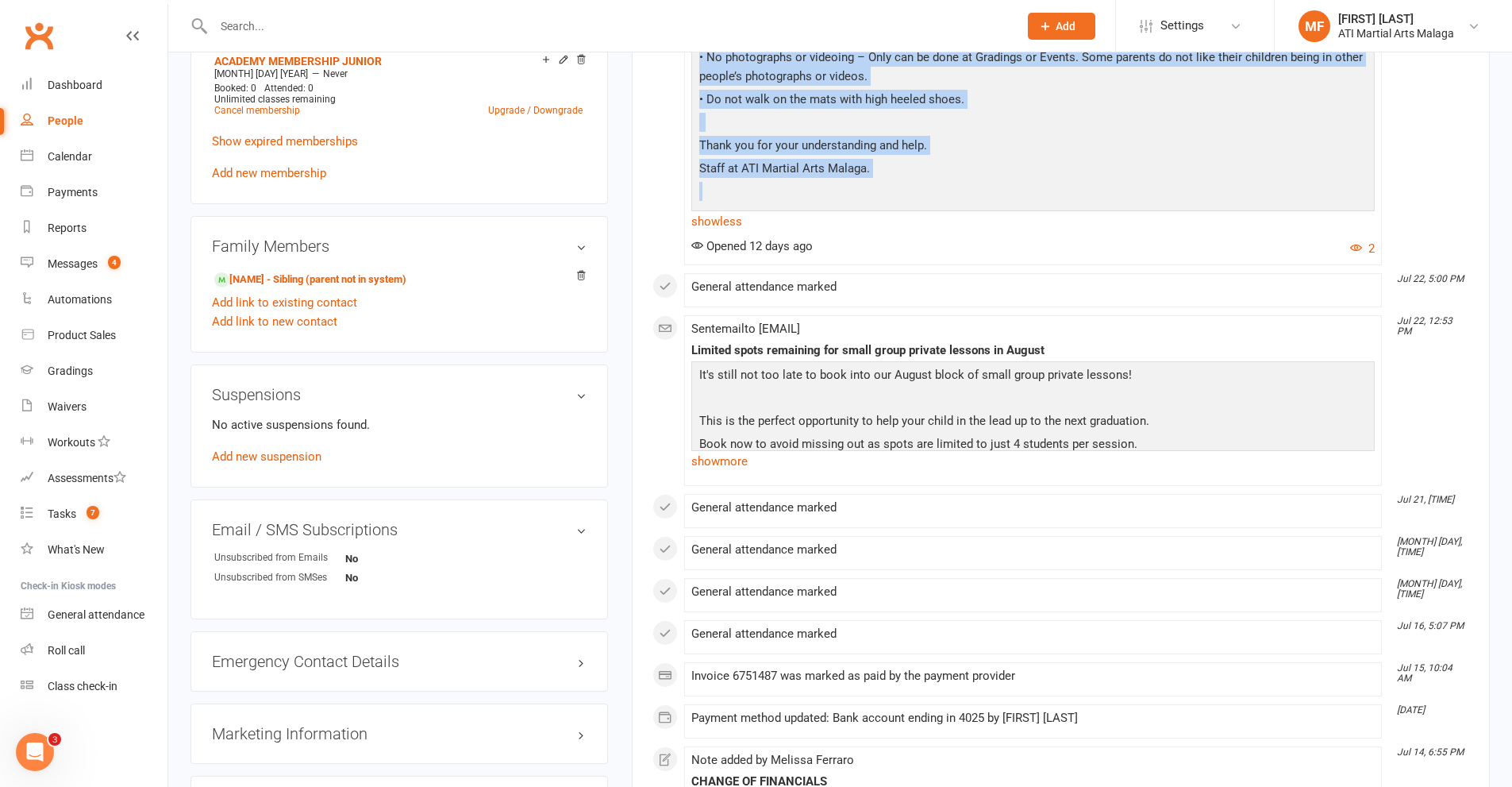 scroll, scrollTop: 907, scrollLeft: 0, axis: vertical 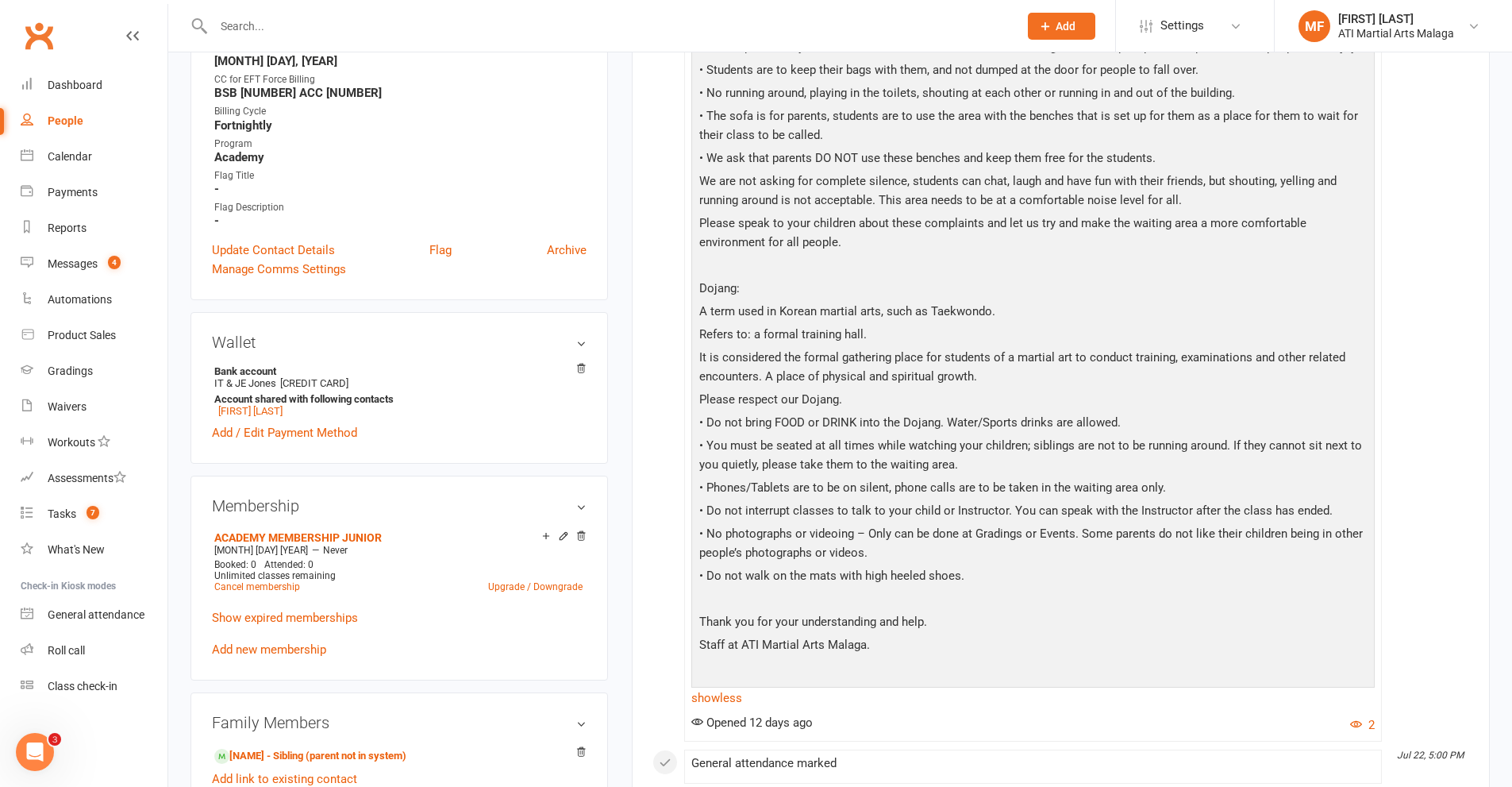 click at bounding box center (608, 26) 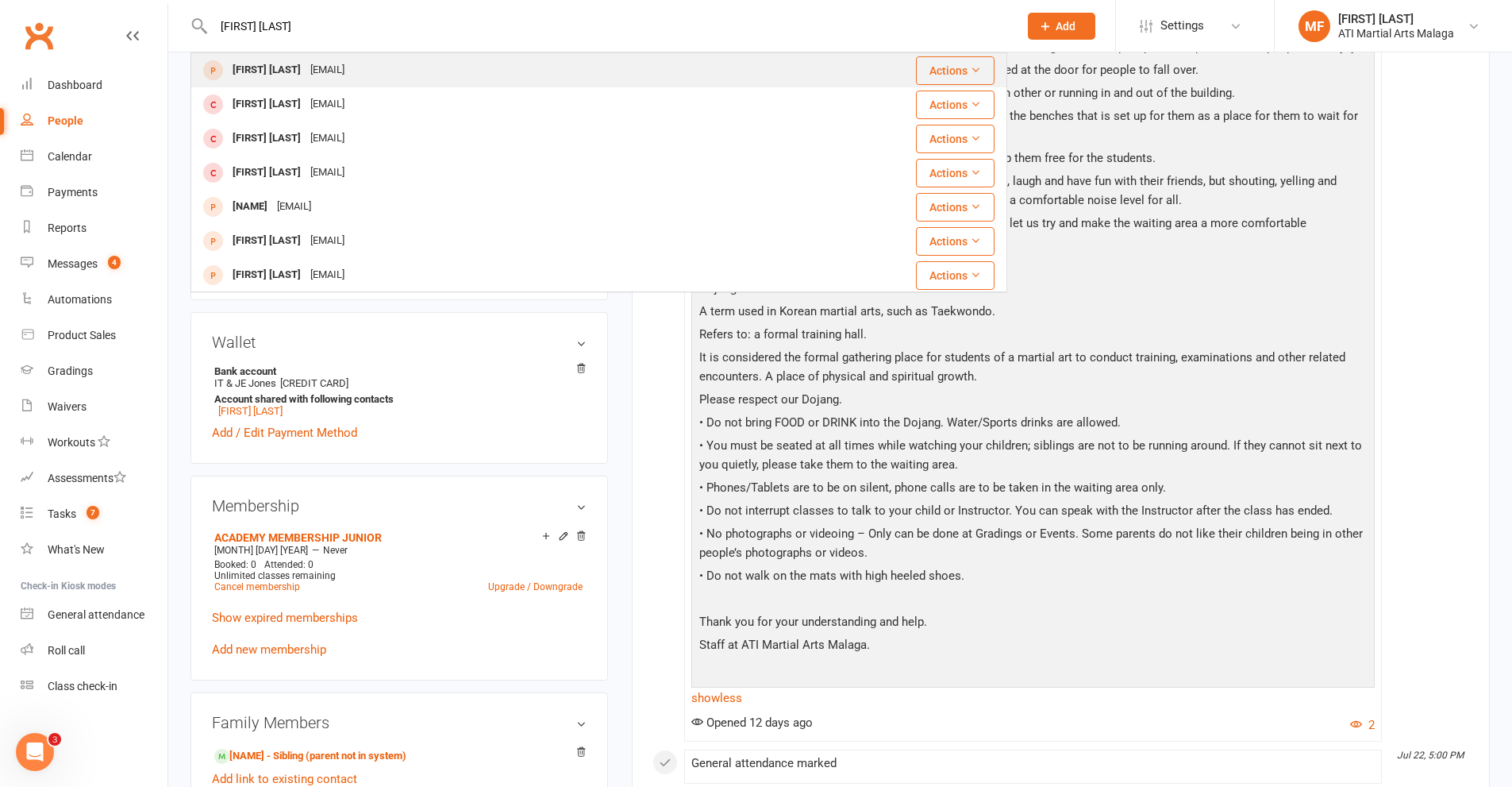 type on "damian [LAST]" 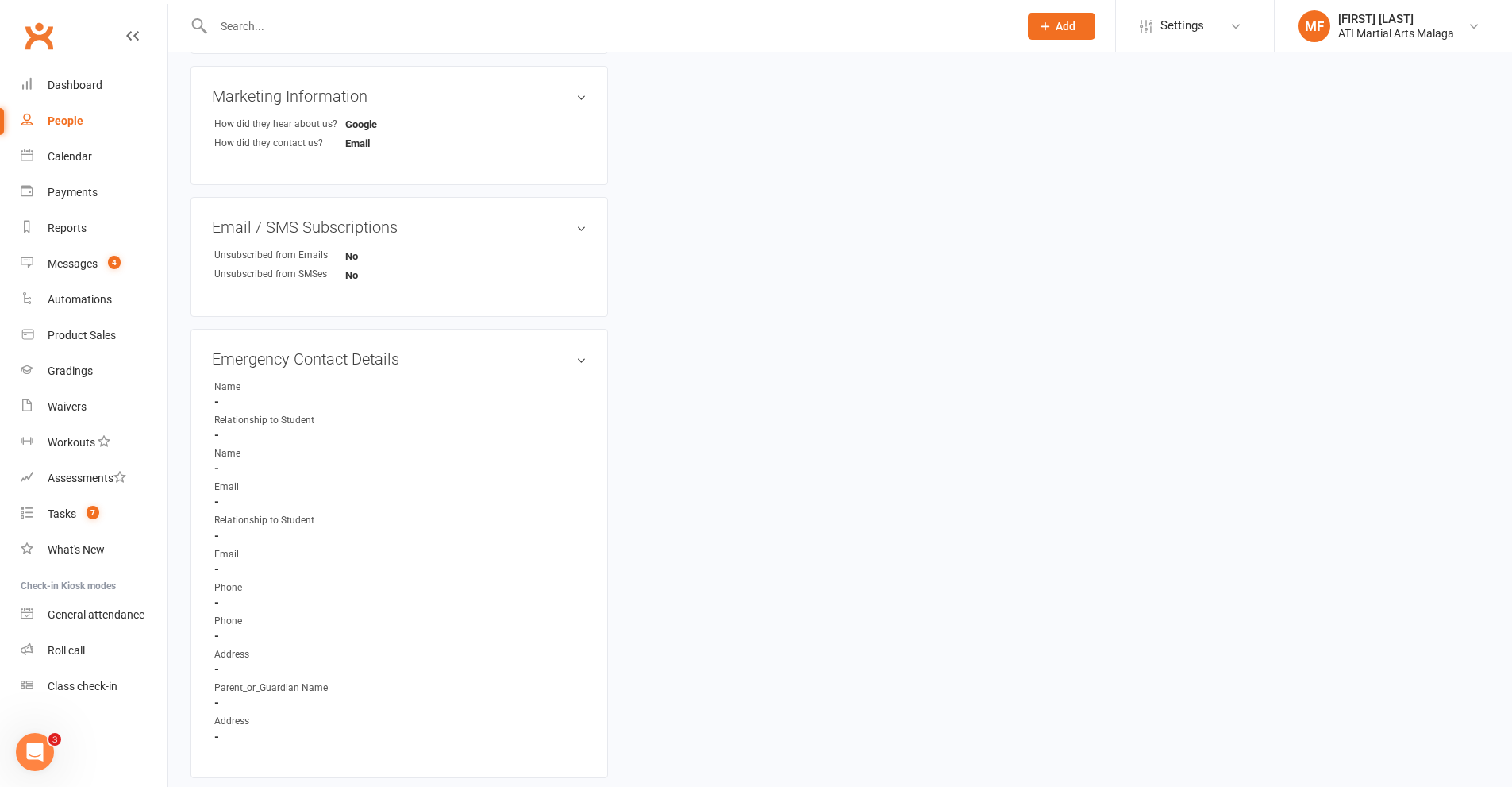 scroll, scrollTop: 0, scrollLeft: 0, axis: both 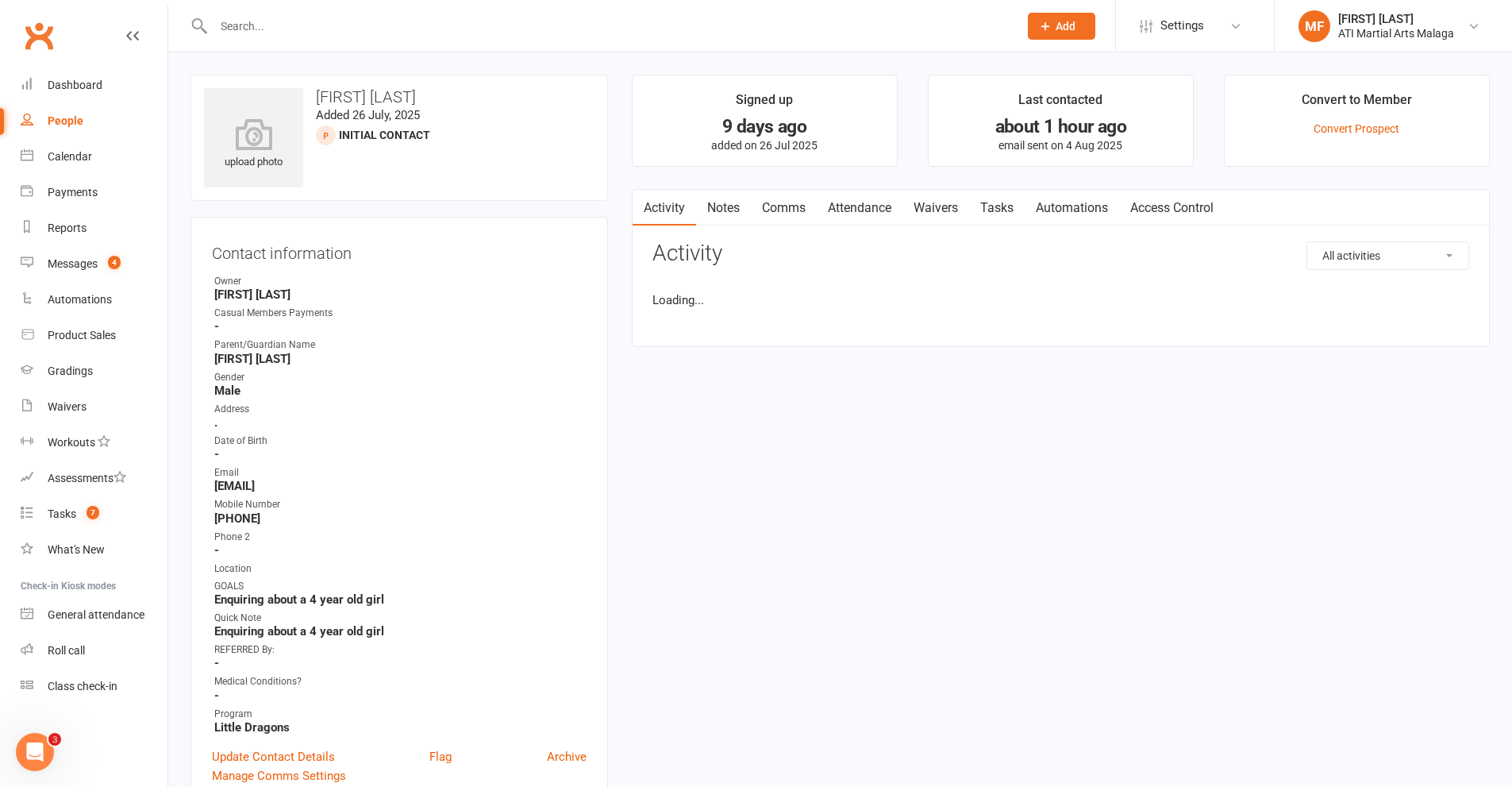 click on "Notes" at bounding box center [723, 208] 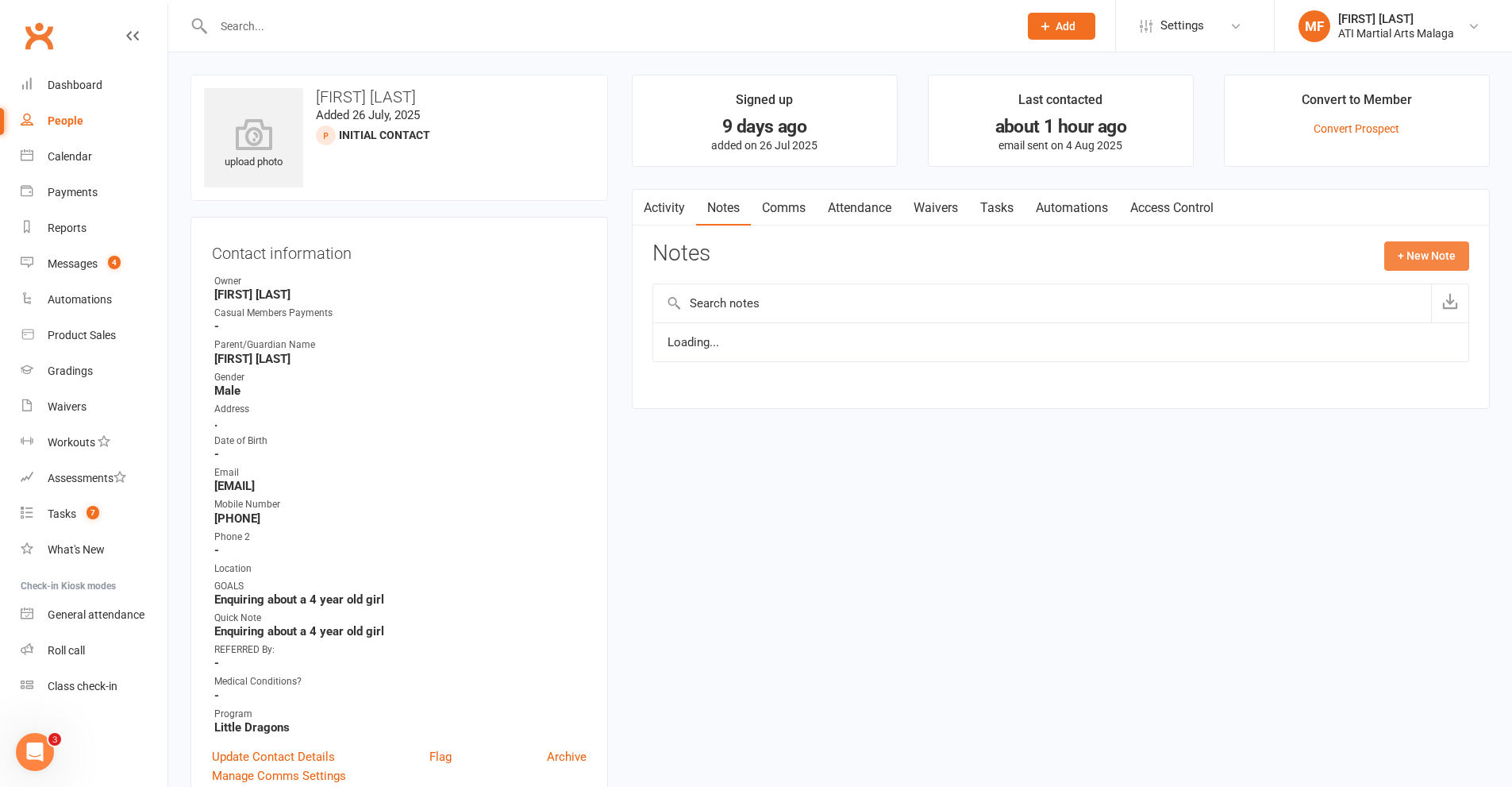 click on "+ New Note" at bounding box center (1426, 256) 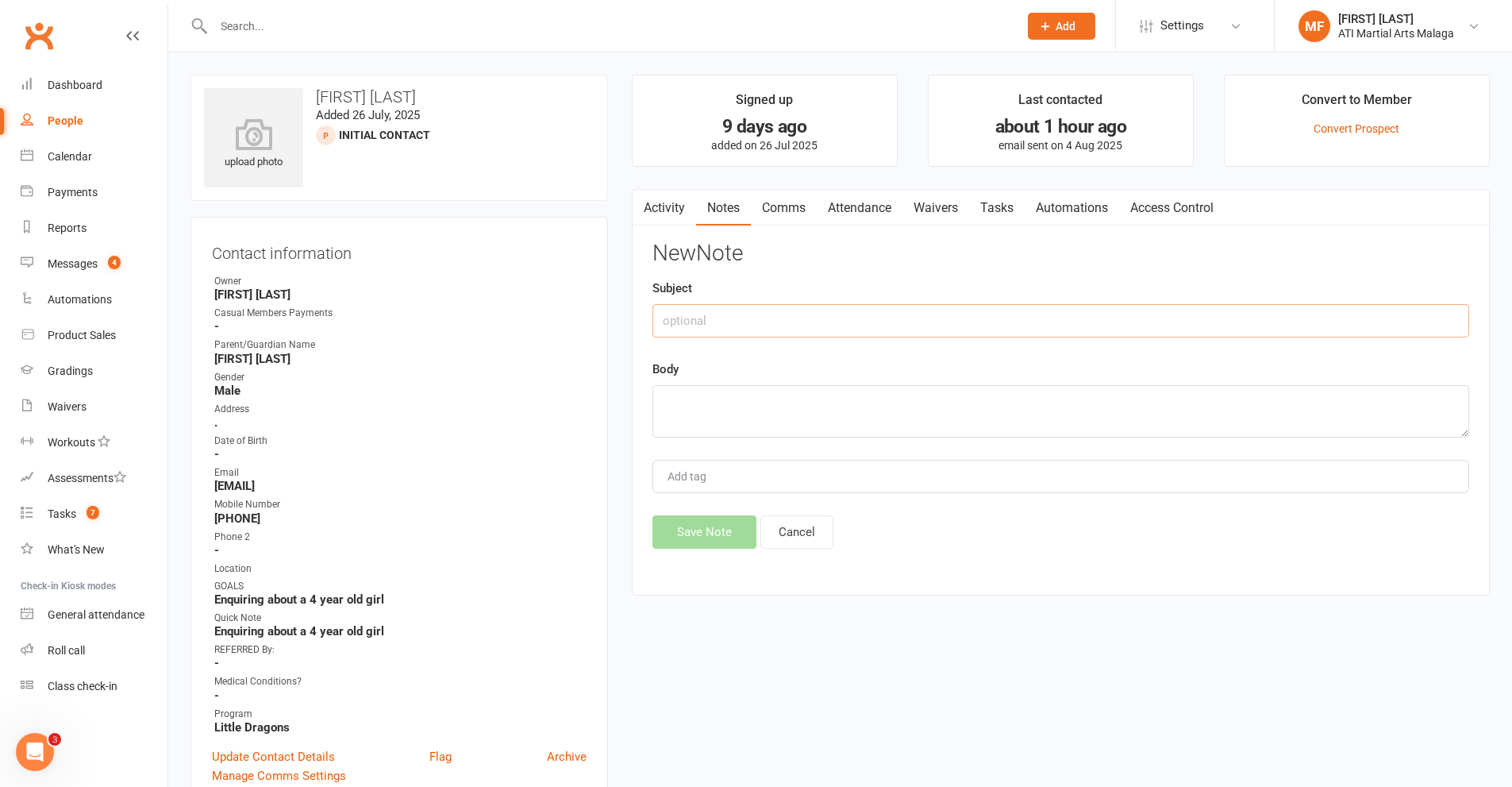 click at bounding box center (1060, 321) 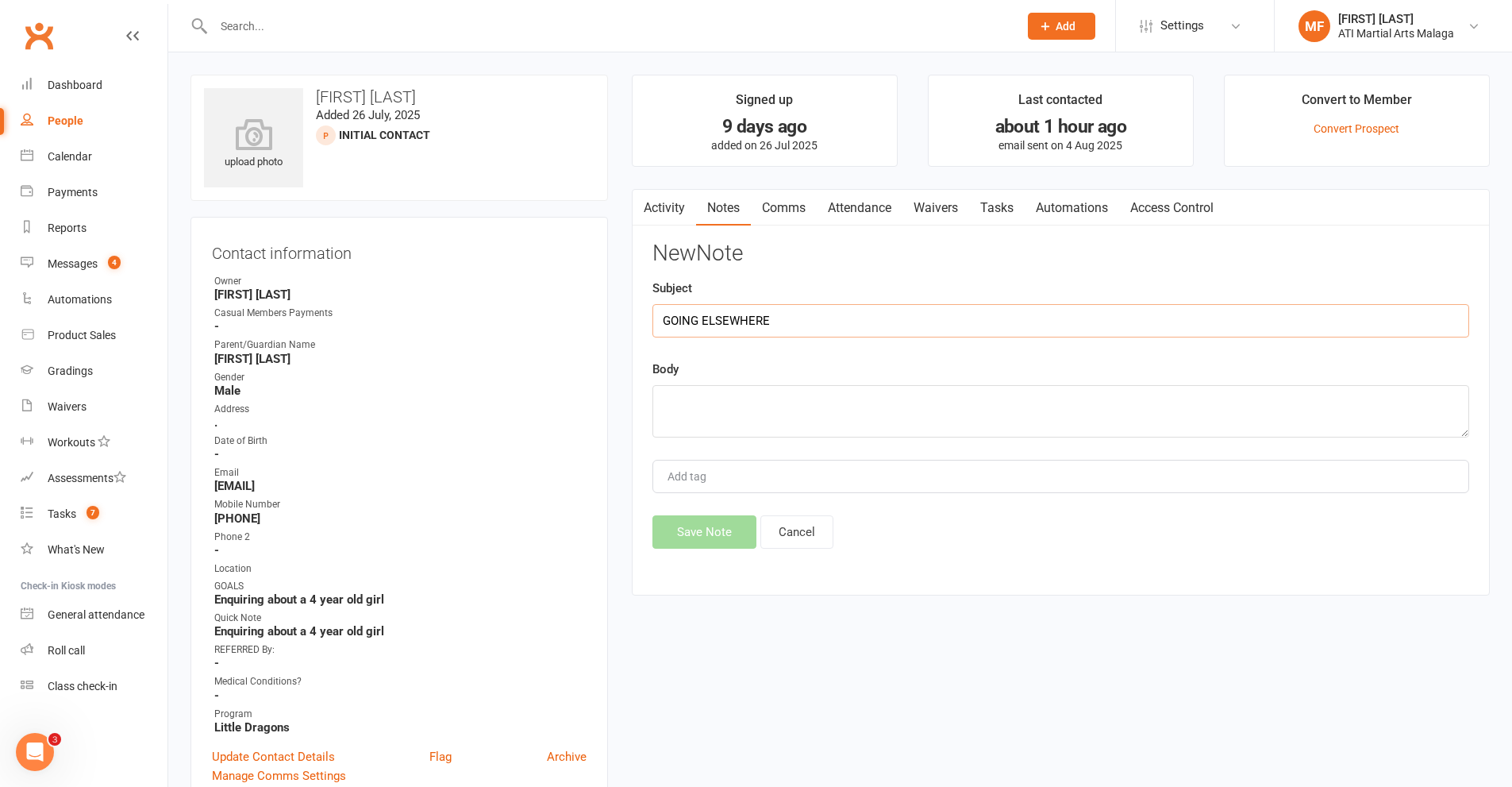 type on "GOING ELSEWHERE" 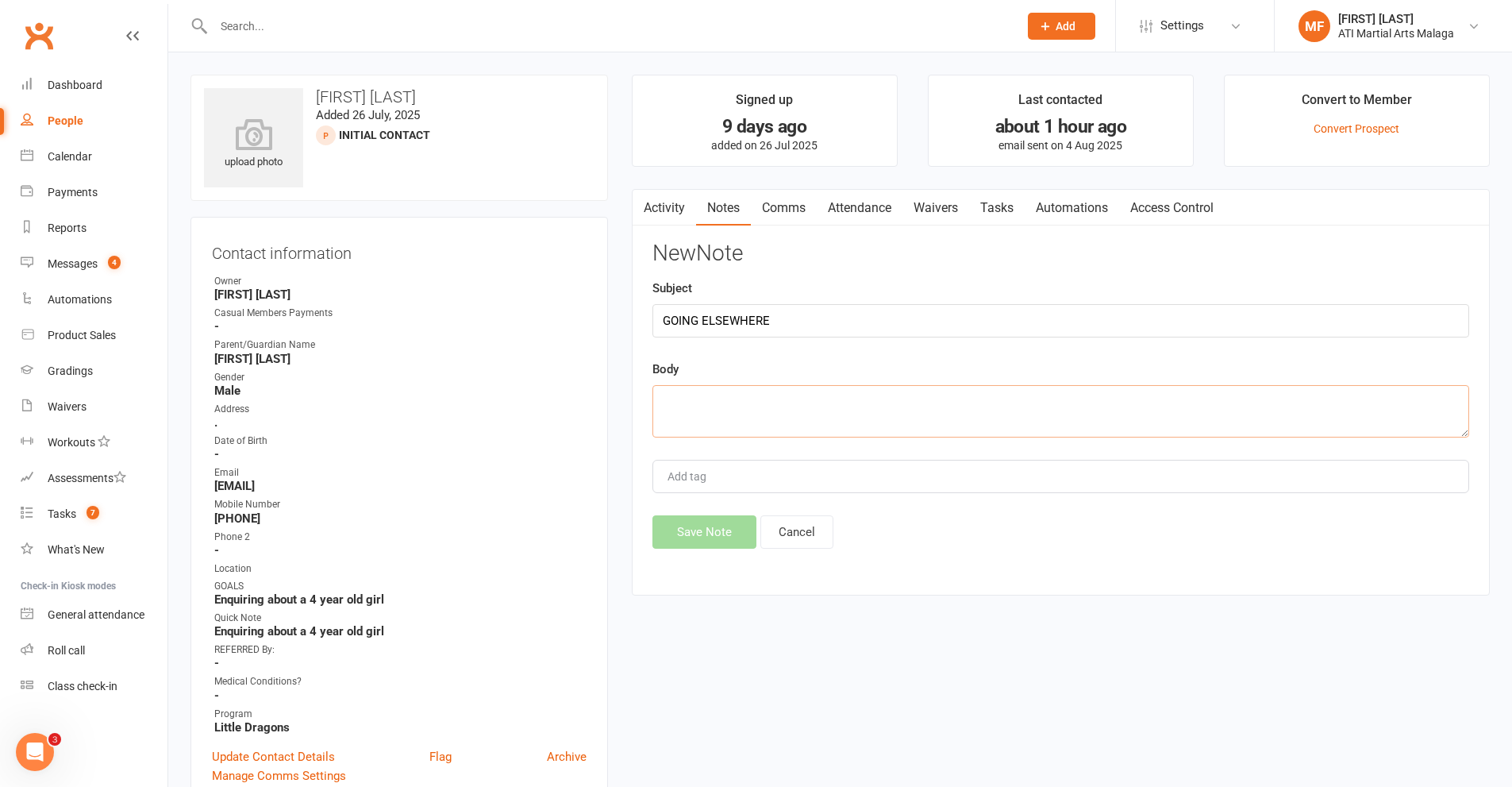 paste on "Hi Mel,
Thanks for the follow up, we have decided to go to a different dojo.
Thanks
Regards
Damian McGregor
No problems. Thank you for letting me know.
Kind Regards
Mel
Program Director" 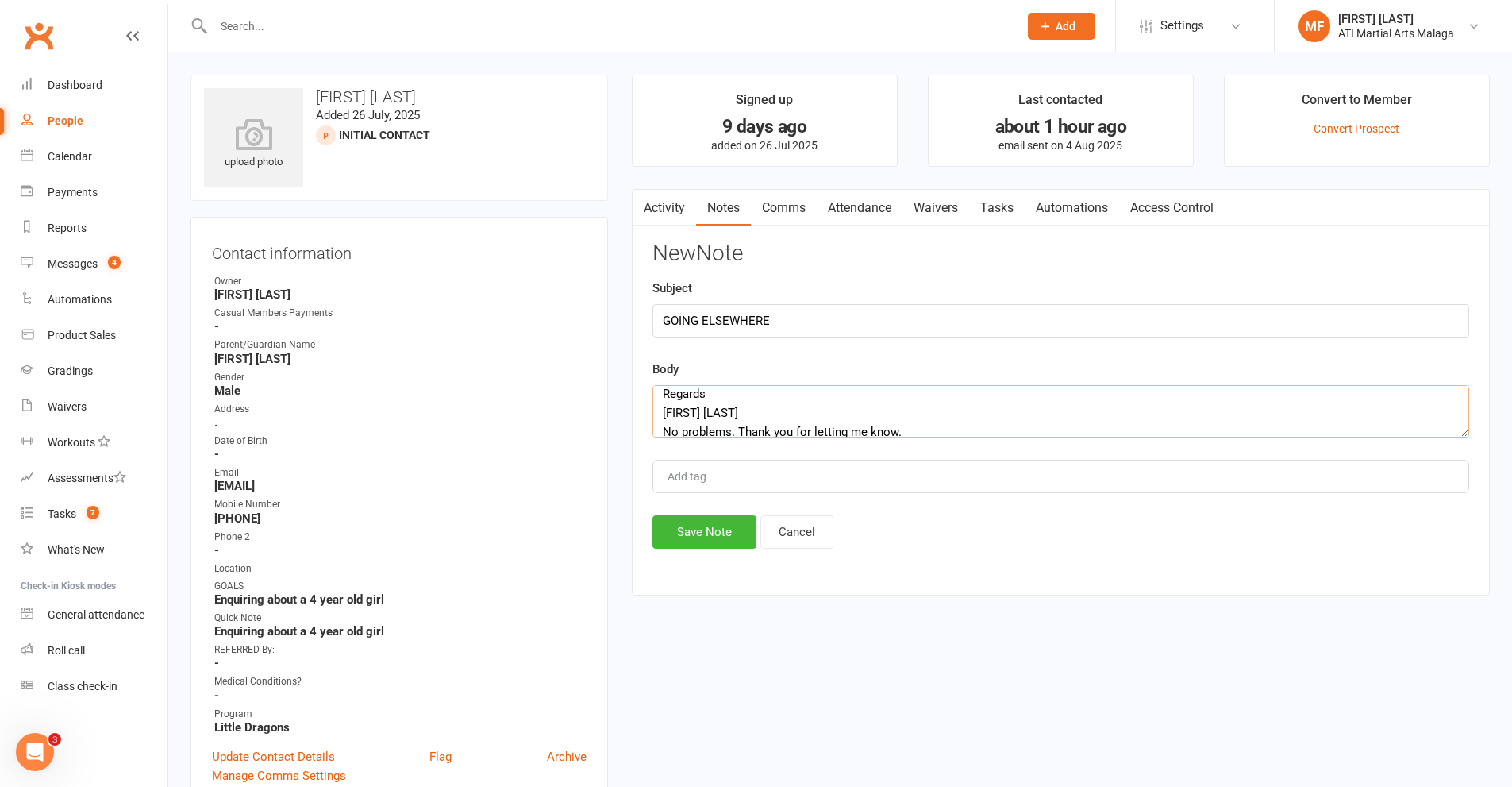 scroll, scrollTop: 125, scrollLeft: 0, axis: vertical 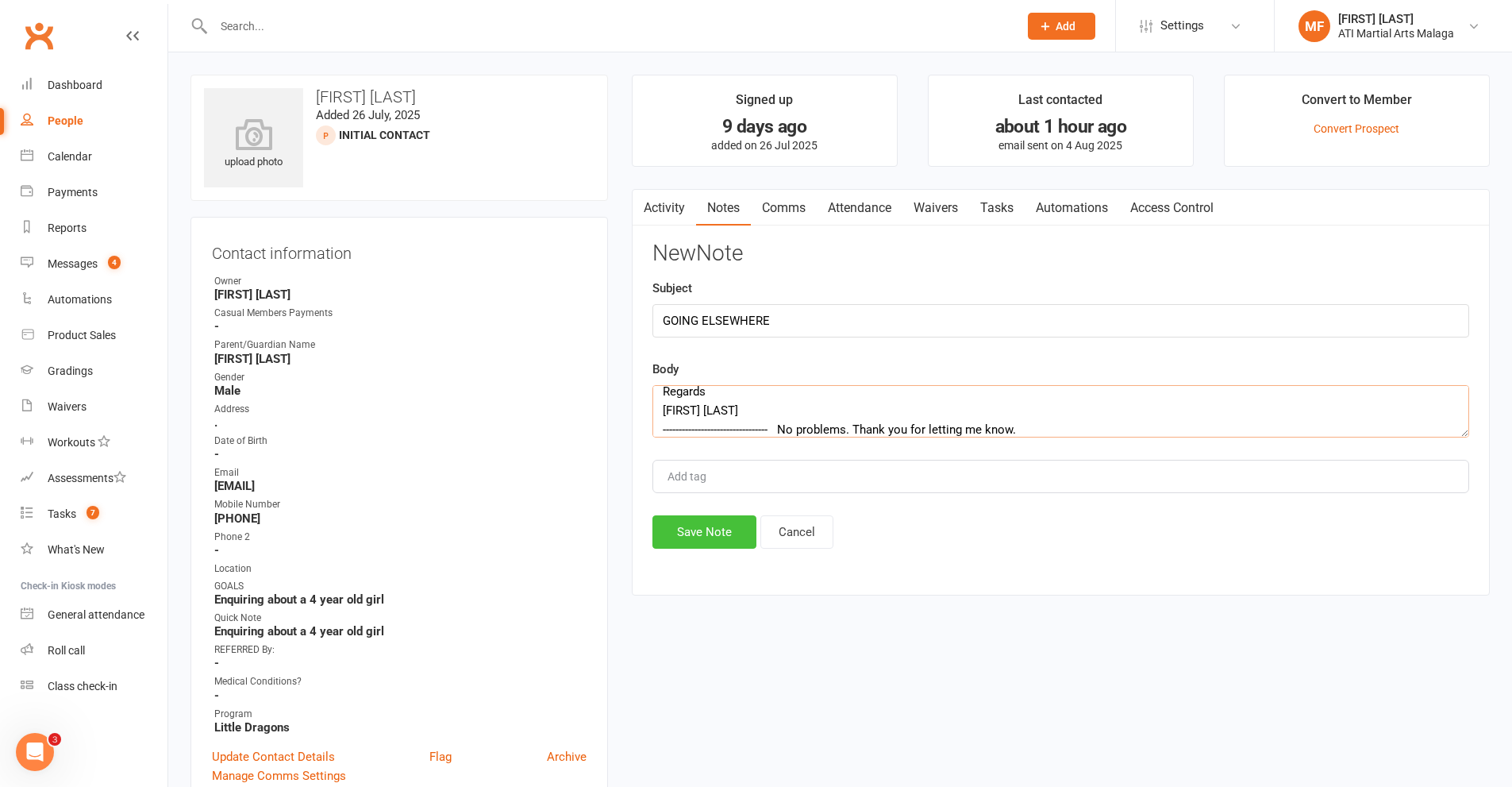 type on "Hi Mel,
Thanks for the follow up, we have decided to go to a different dojo.
Thanks
Regards
Damian McGregor
---------------------------------   No problems. Thank you for letting me know.
Kind Regards
Mel
Program Director" 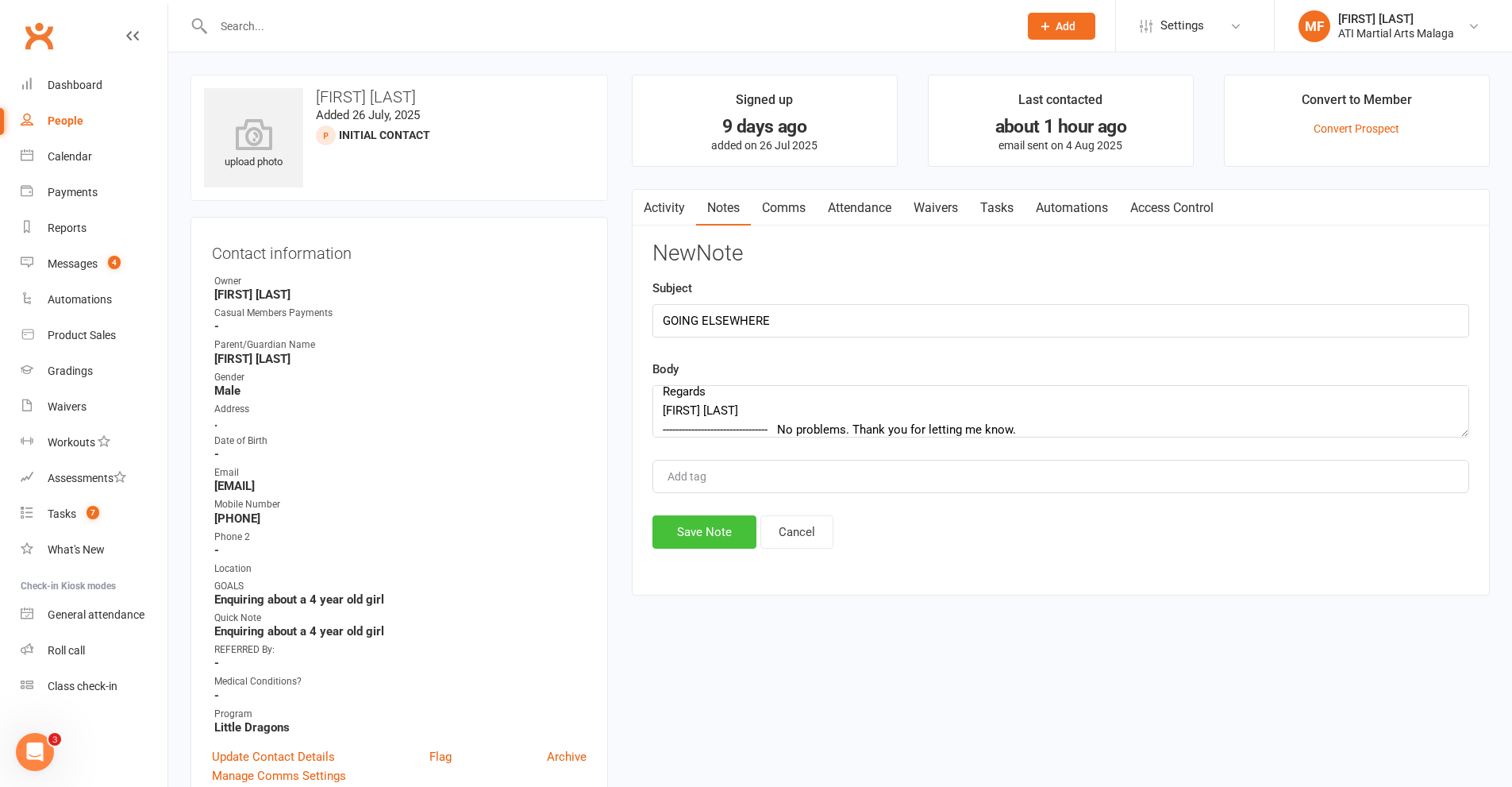 click on "Save Note" at bounding box center (704, 532) 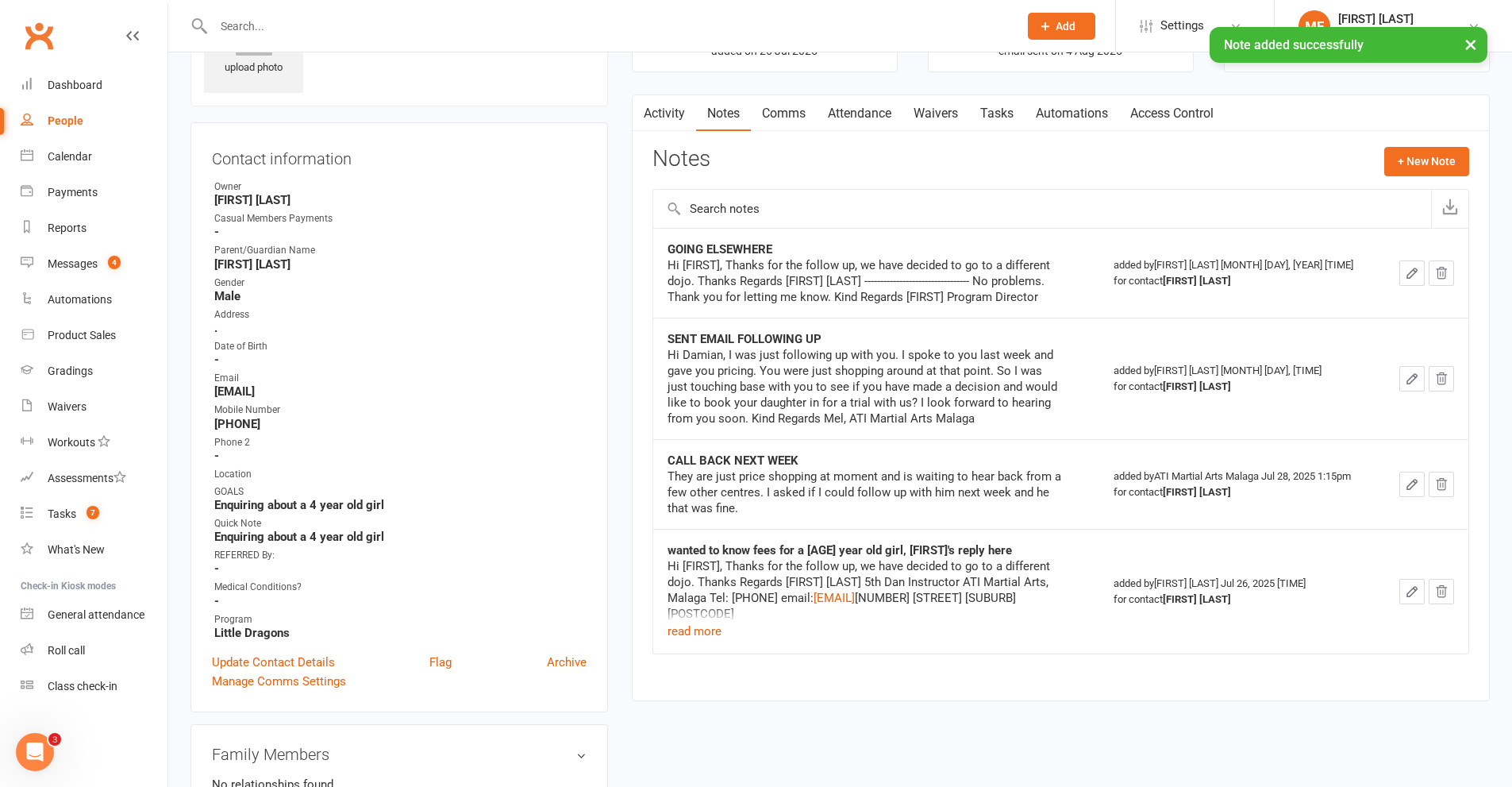scroll, scrollTop: 159, scrollLeft: 0, axis: vertical 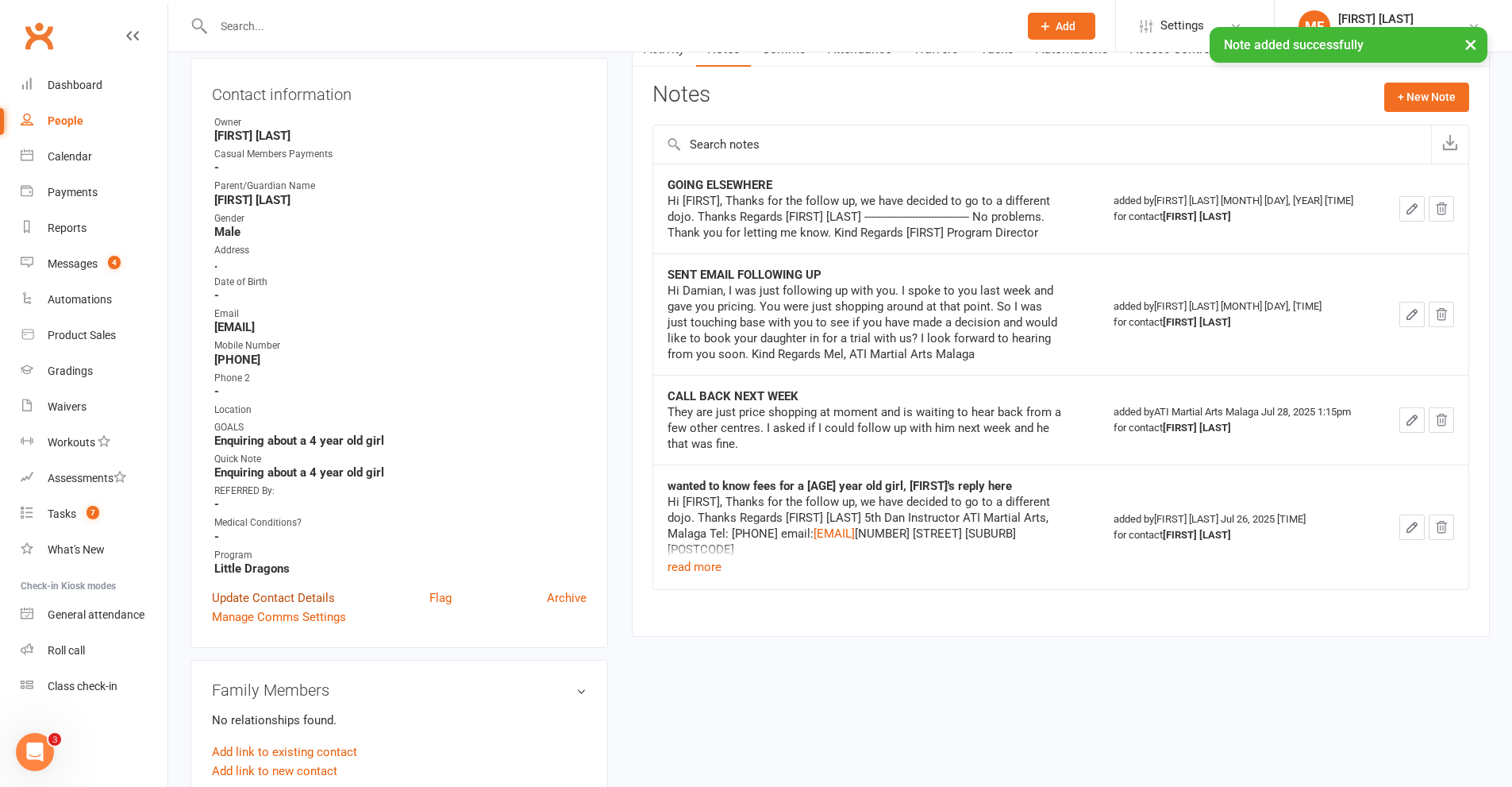 drag, startPoint x: 304, startPoint y: 611, endPoint x: 304, endPoint y: 600, distance: 11 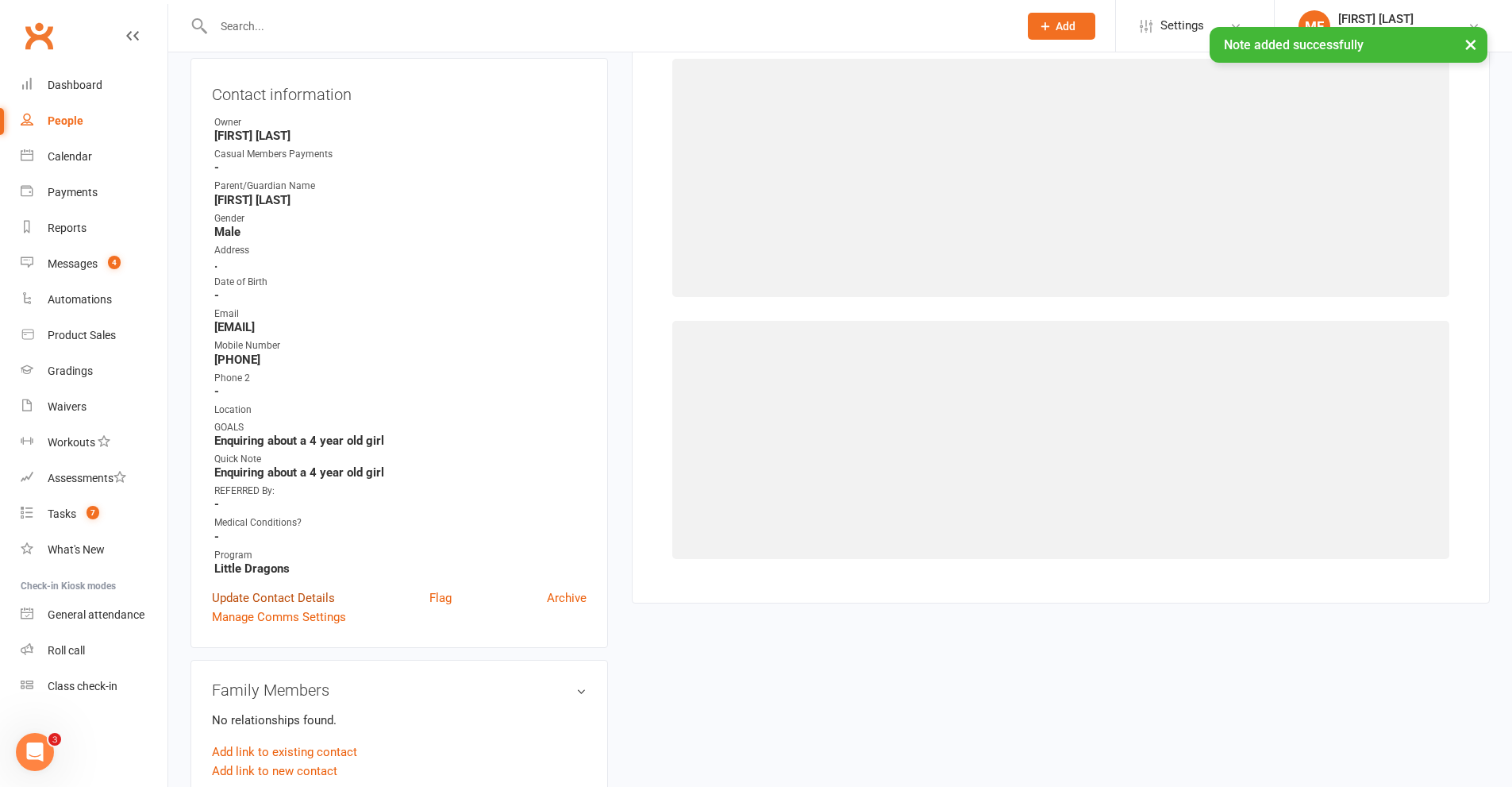 click on "Update Contact Details" at bounding box center [273, 598] 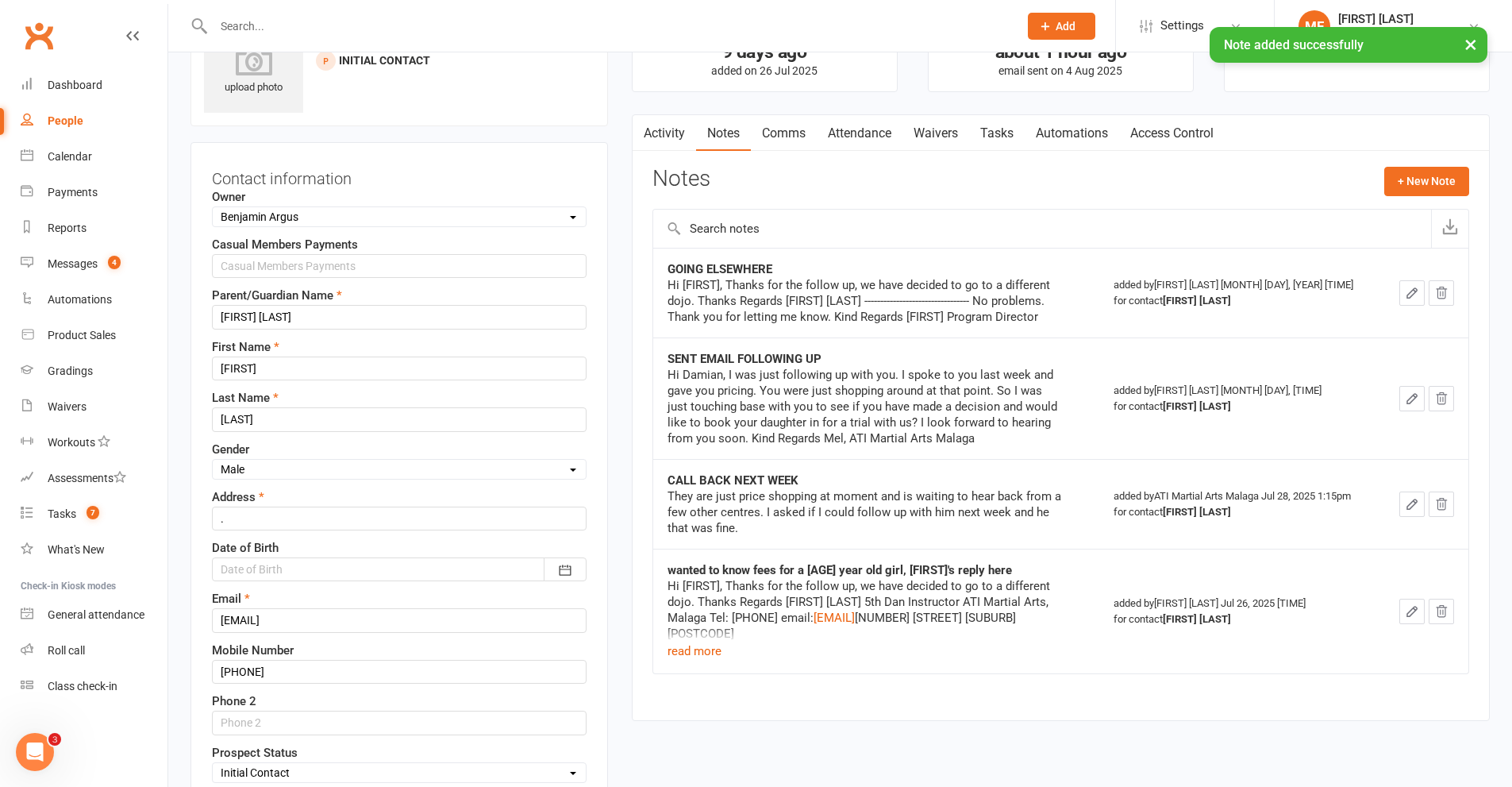 click on "Email  damo_mcg@hotmail.com" at bounding box center (399, 611) 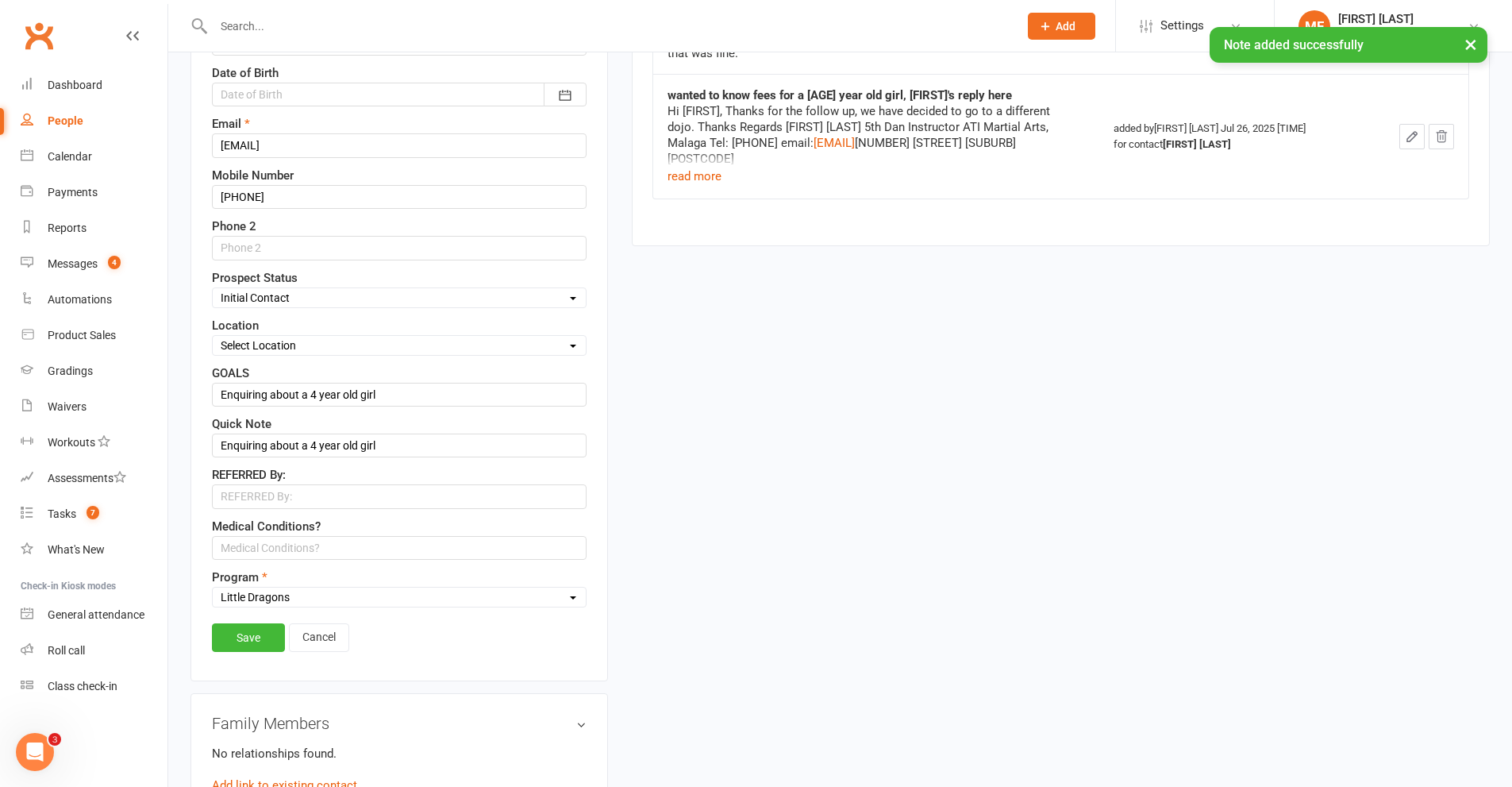 scroll, scrollTop: 551, scrollLeft: 0, axis: vertical 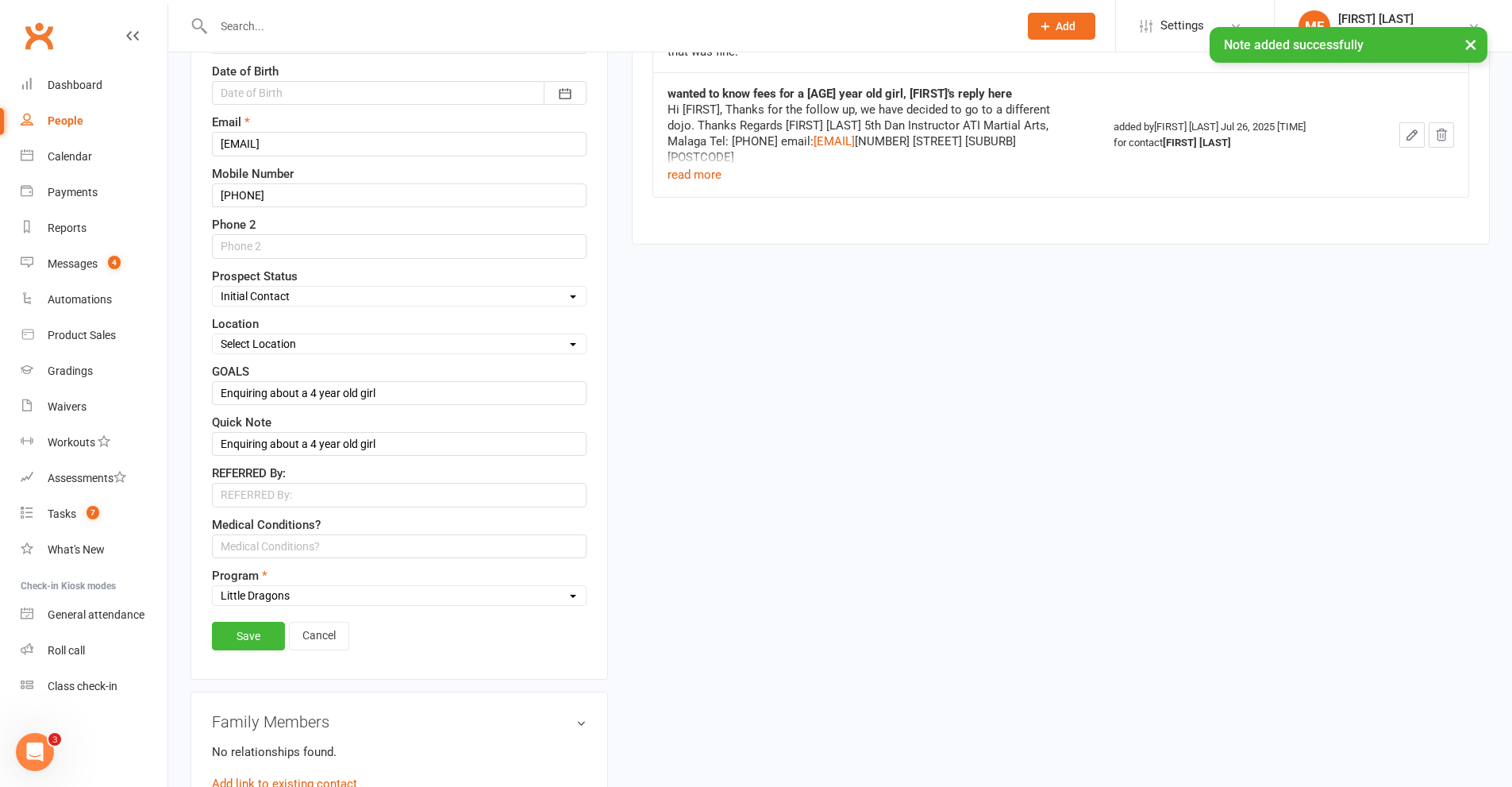 click on "Select Location Hamersley Malaga Manning Satellite Scarborough" at bounding box center [399, 344] 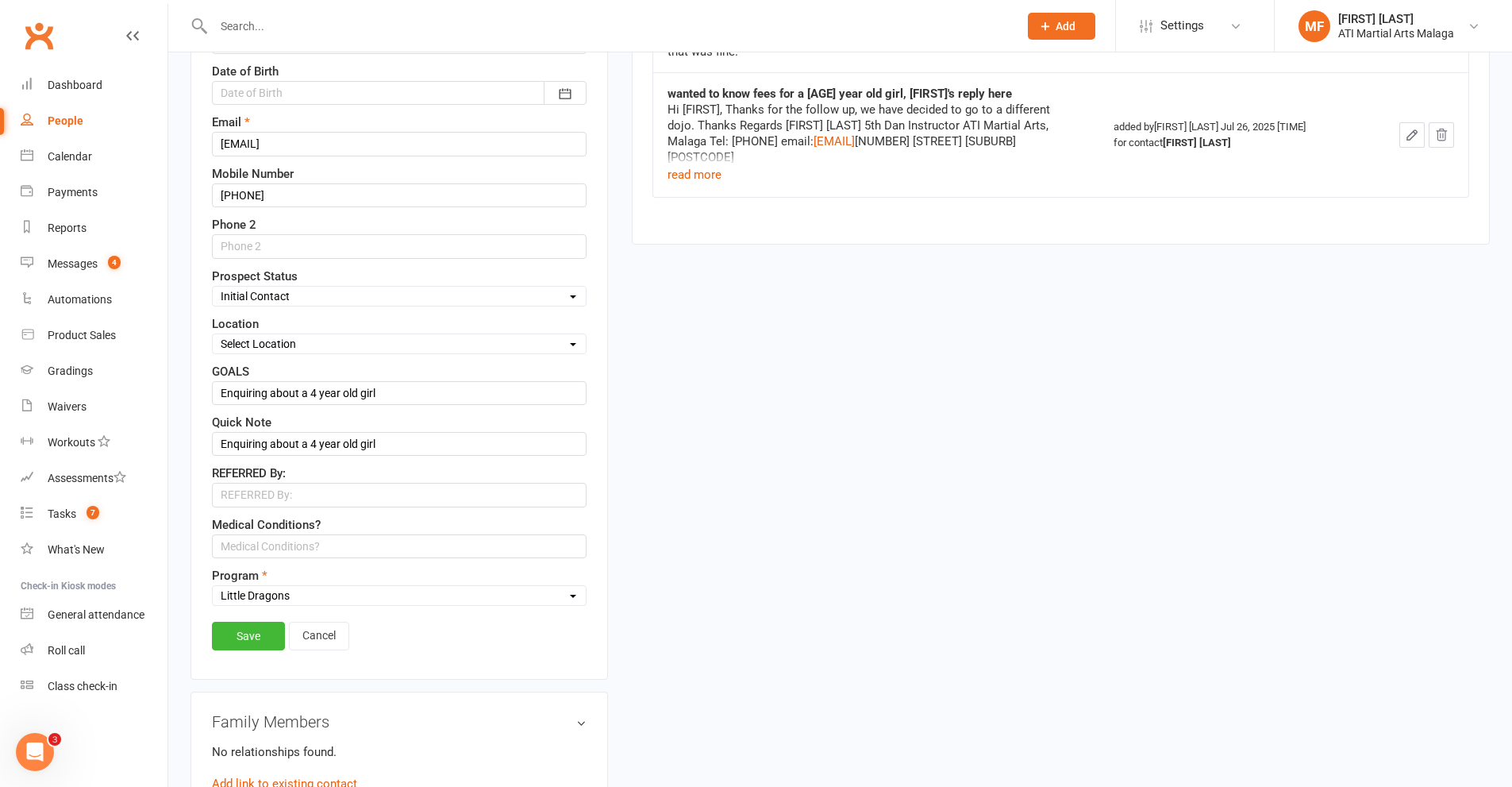 select on "1" 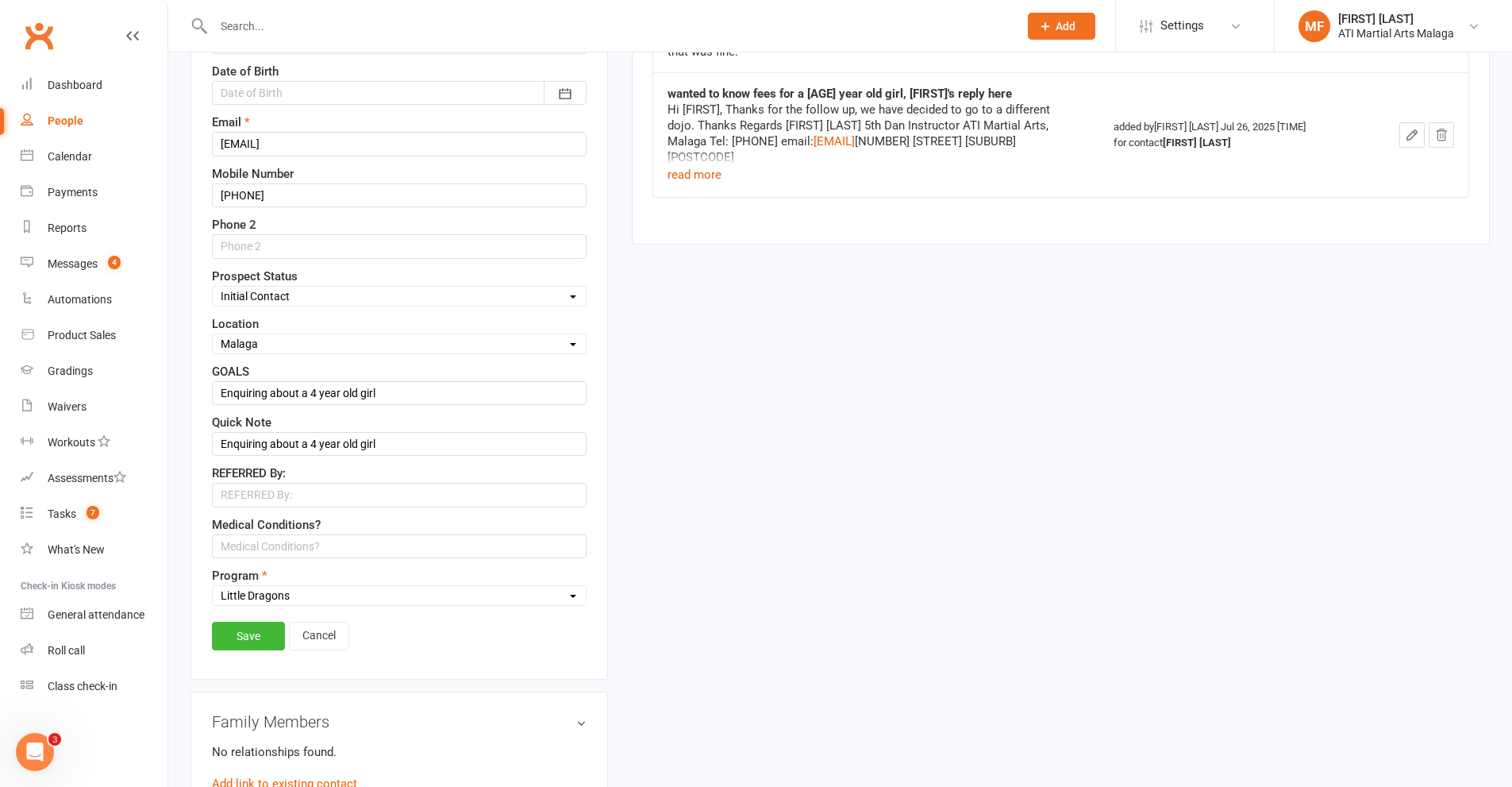 click on "Select Location Hamersley Malaga Manning Satellite Scarborough" at bounding box center (399, 344) 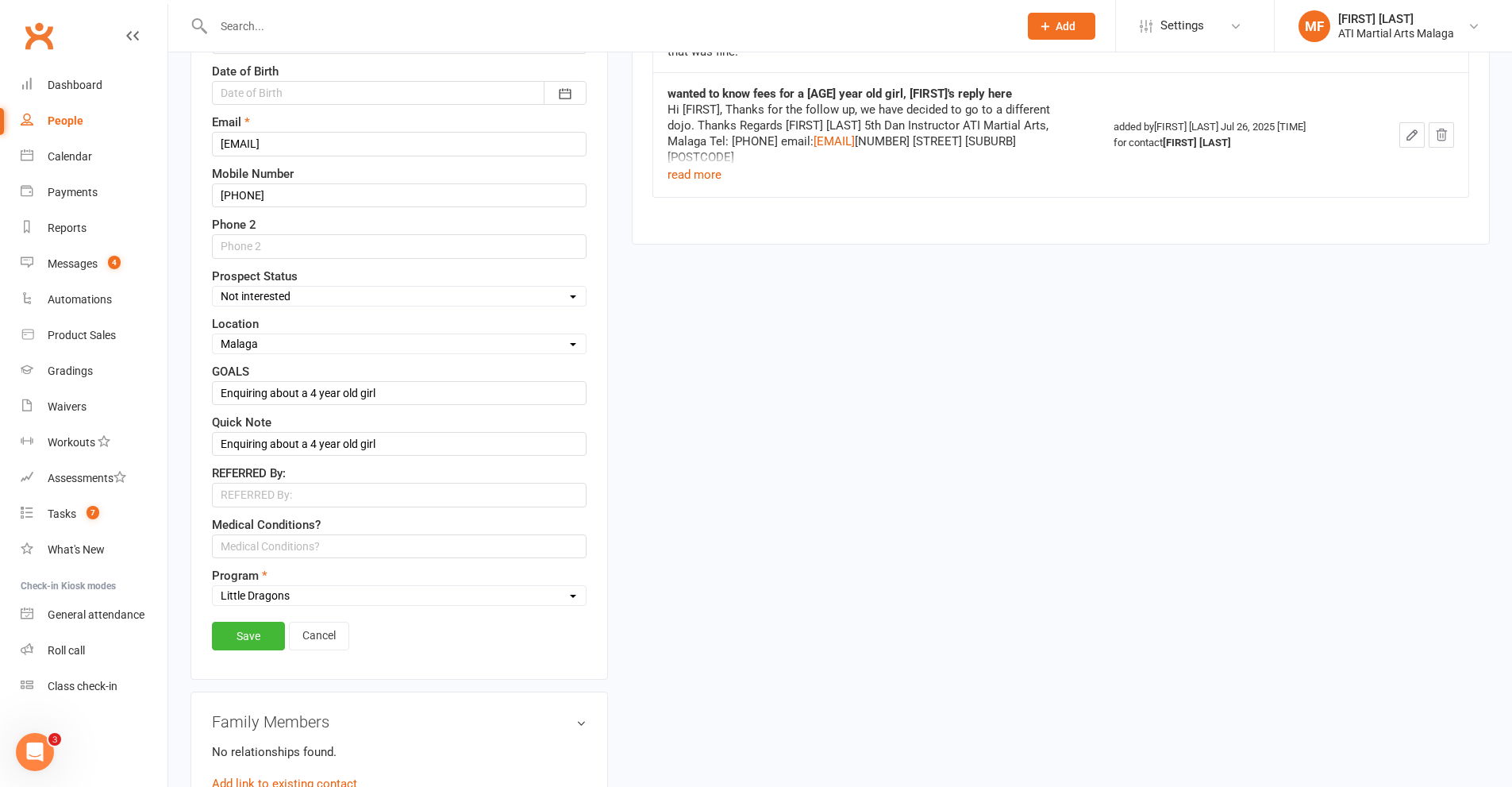 click on "Select Initial Contact Follow-up Call Satellite Lead Birthday Lead Not Ready Not interested Cross Training Member Special Needs Waiting List" at bounding box center [399, 296] 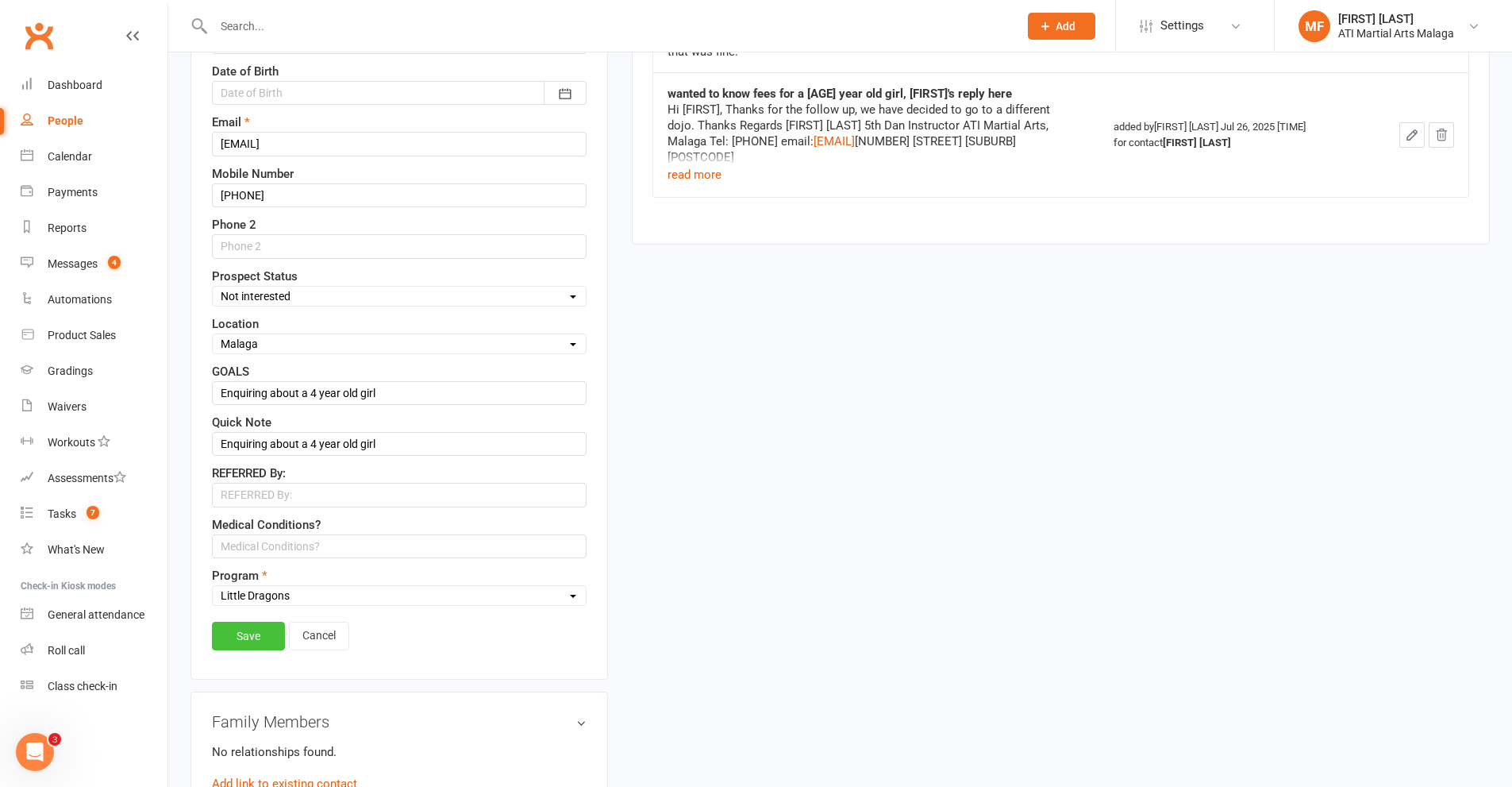 click on "Save" at bounding box center [248, 636] 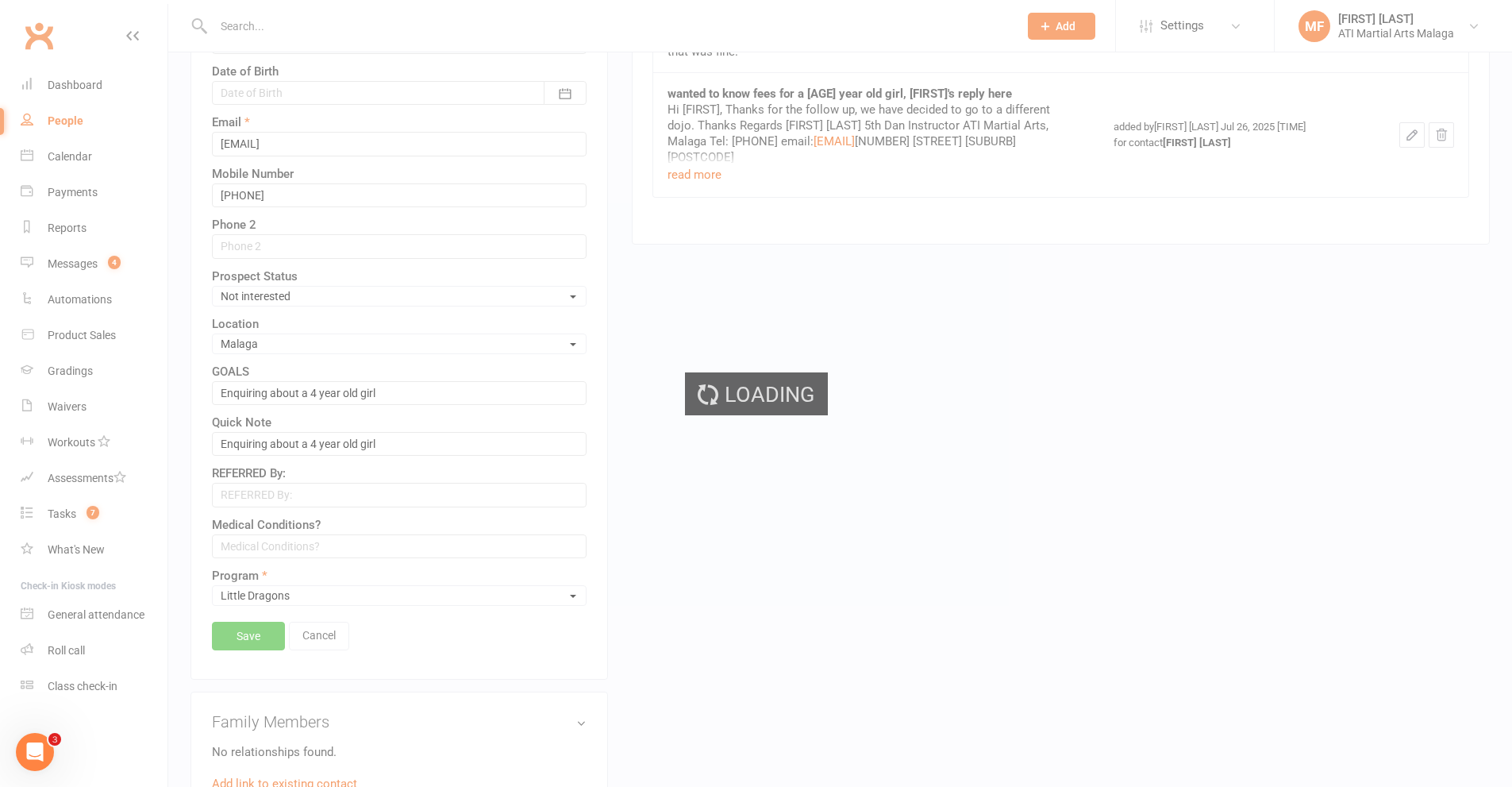 scroll, scrollTop: 472, scrollLeft: 0, axis: vertical 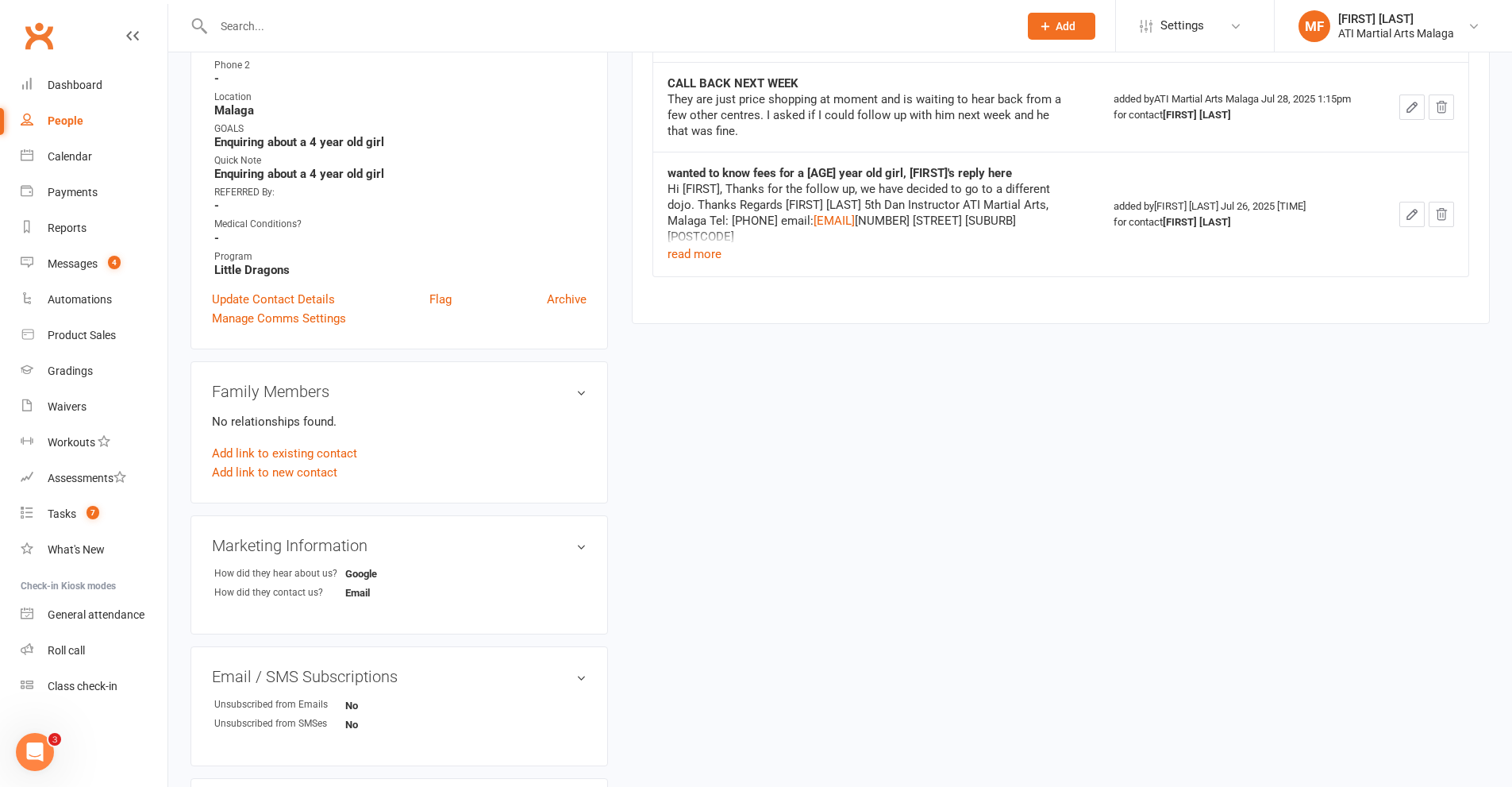 click at bounding box center (608, 26) 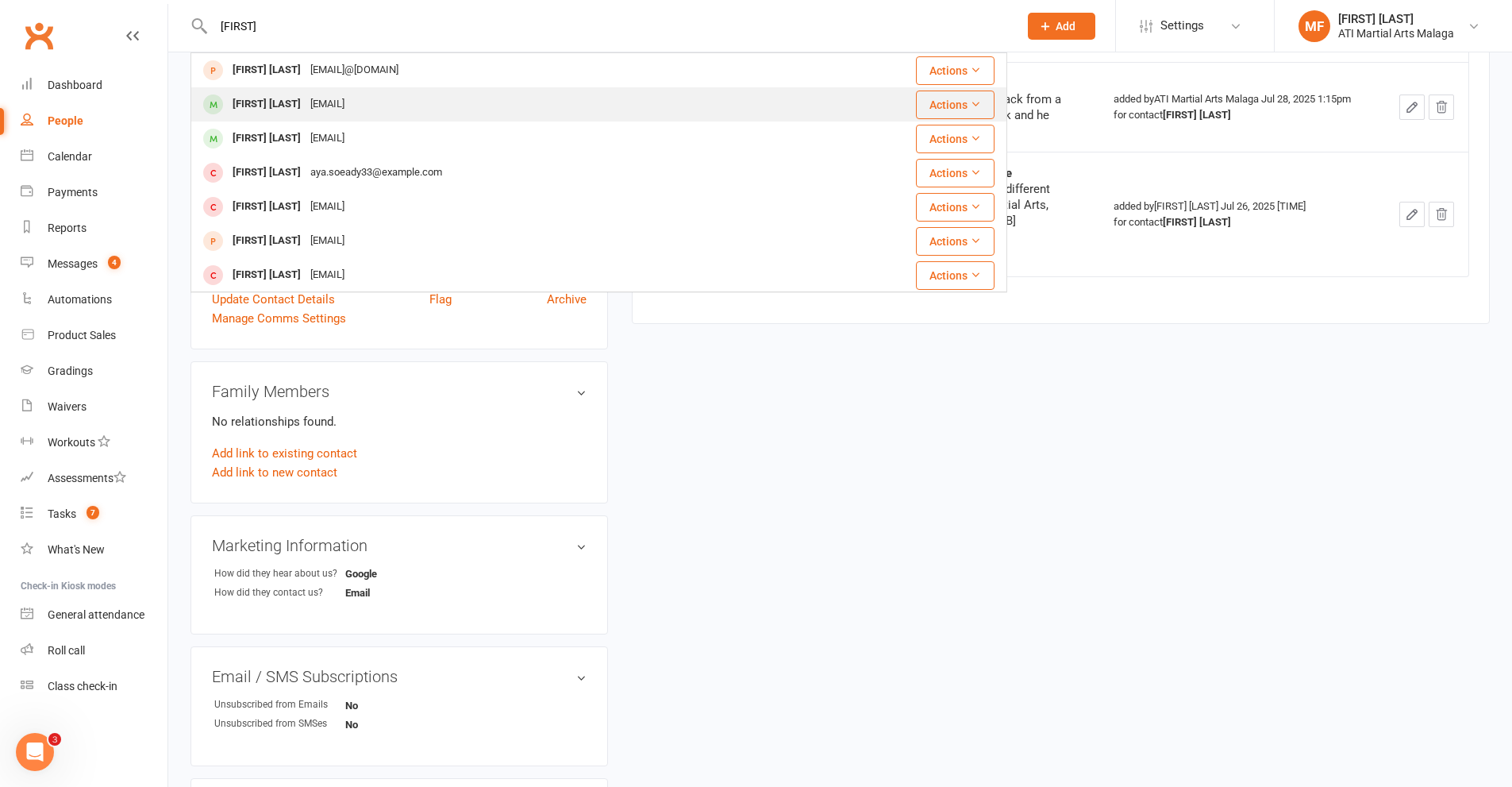 type on "SORAYA" 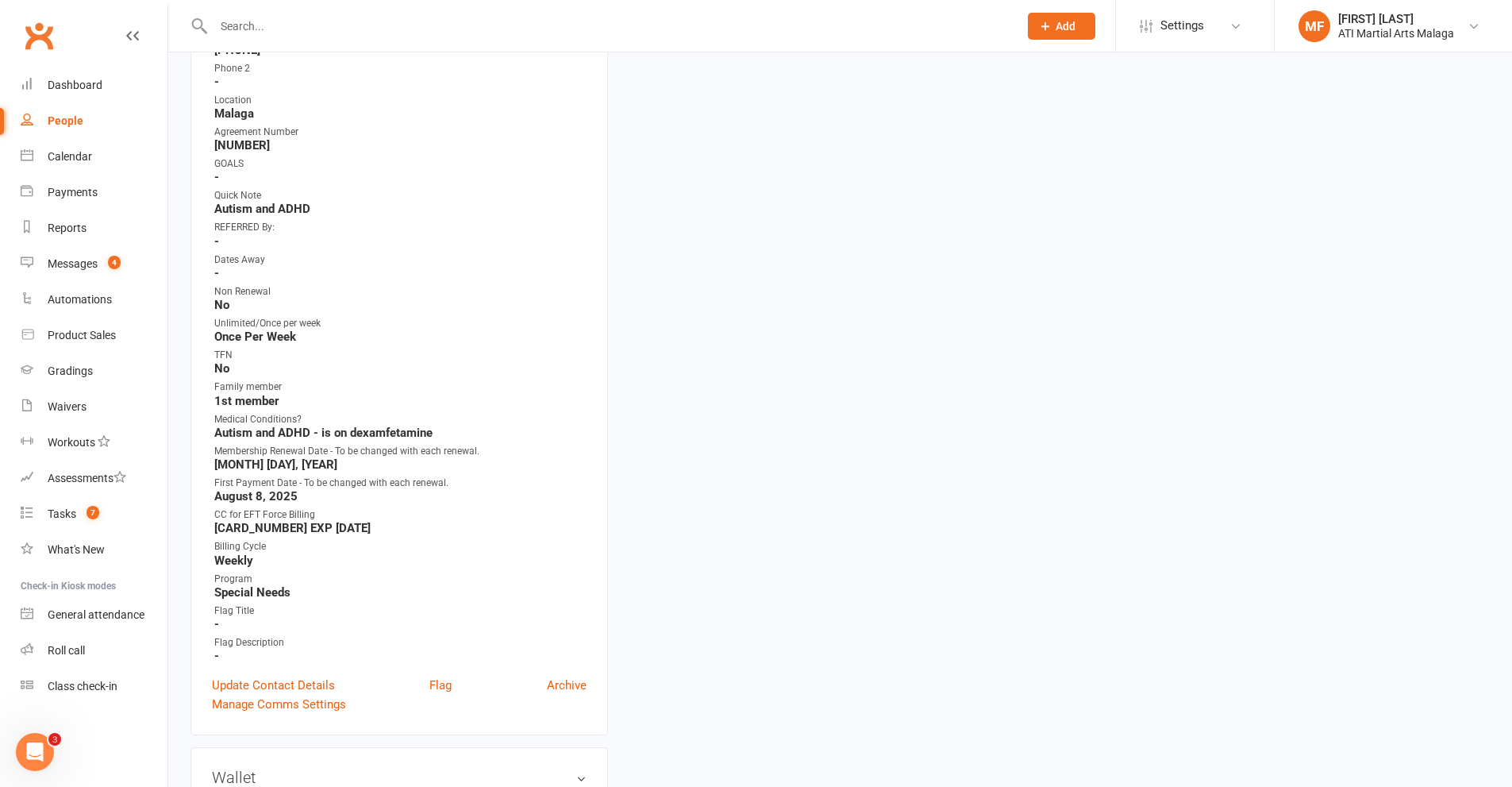 scroll, scrollTop: 0, scrollLeft: 0, axis: both 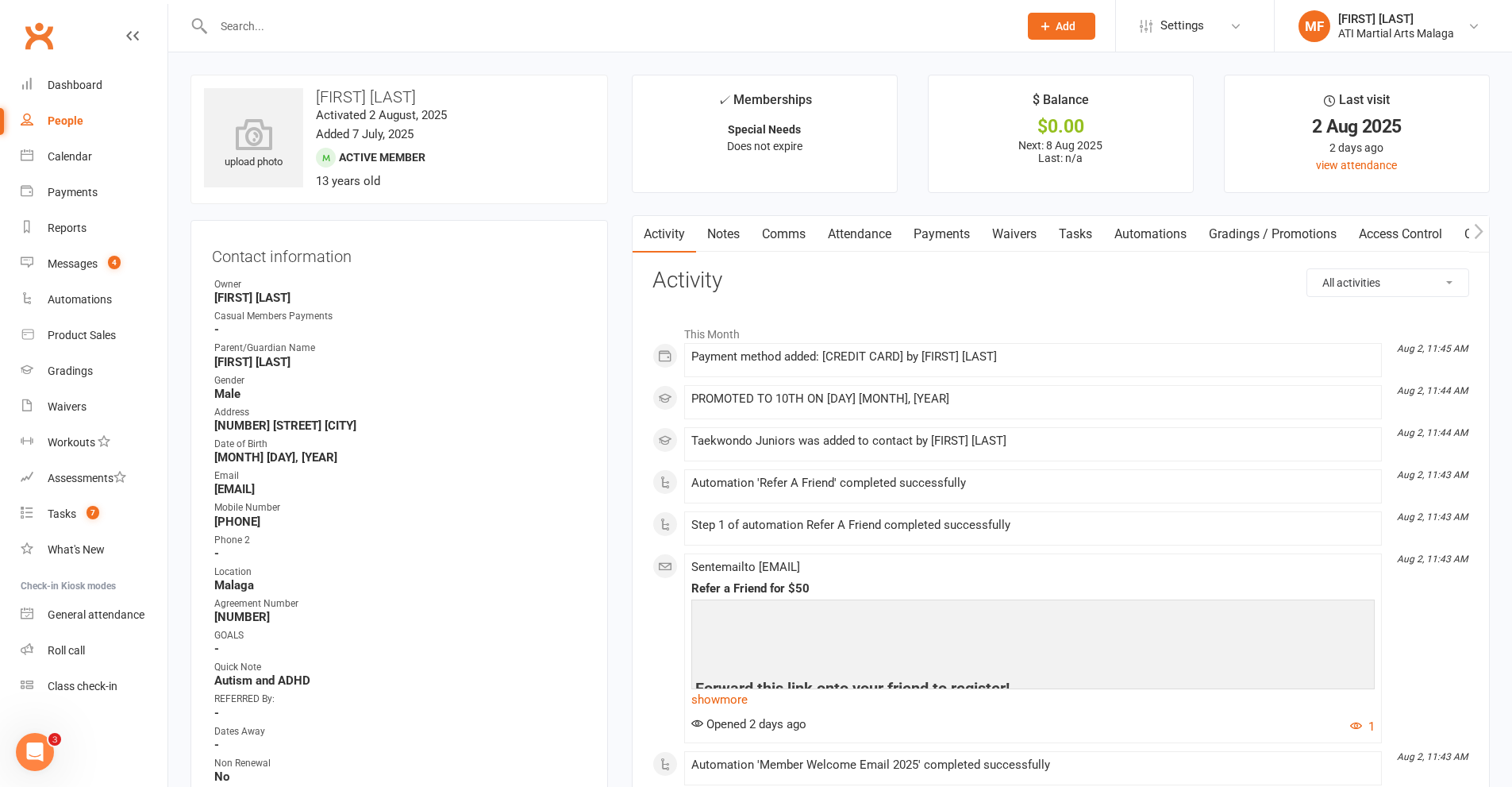 drag, startPoint x: 723, startPoint y: 237, endPoint x: 734, endPoint y: 256, distance: 21.954498 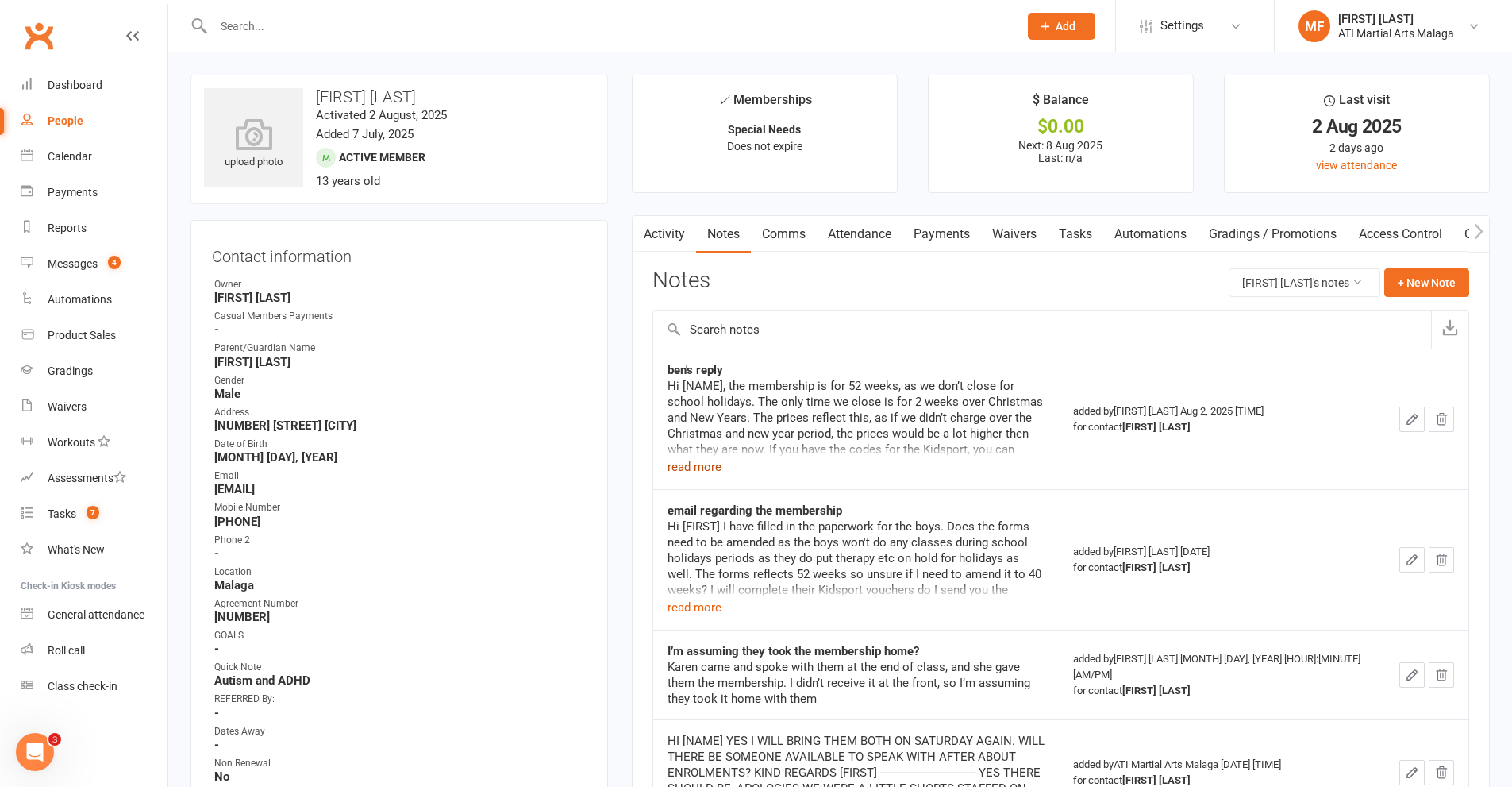 click on "read more" at bounding box center (694, 467) 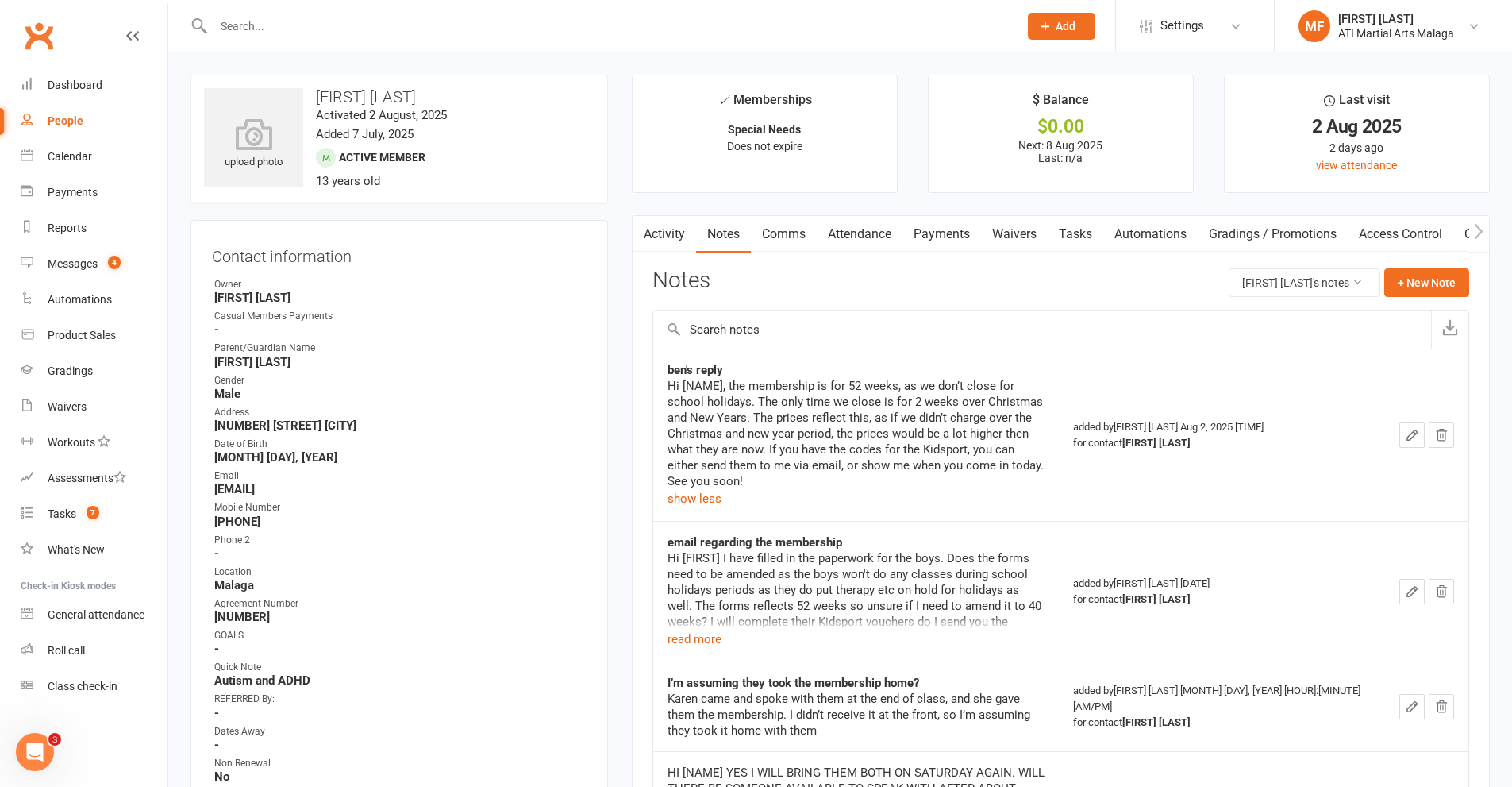 click at bounding box center (608, 26) 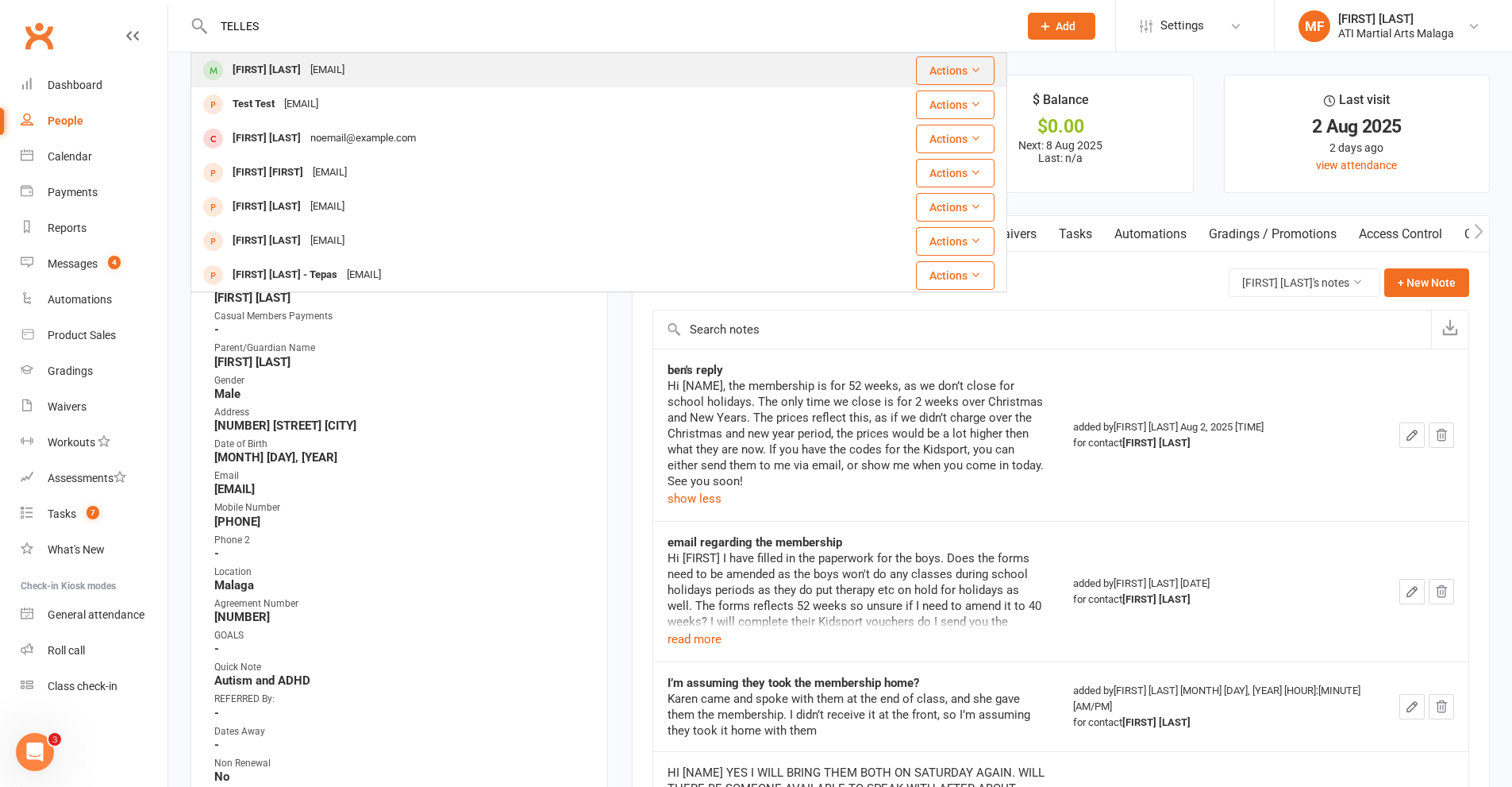 type on "TELLES" 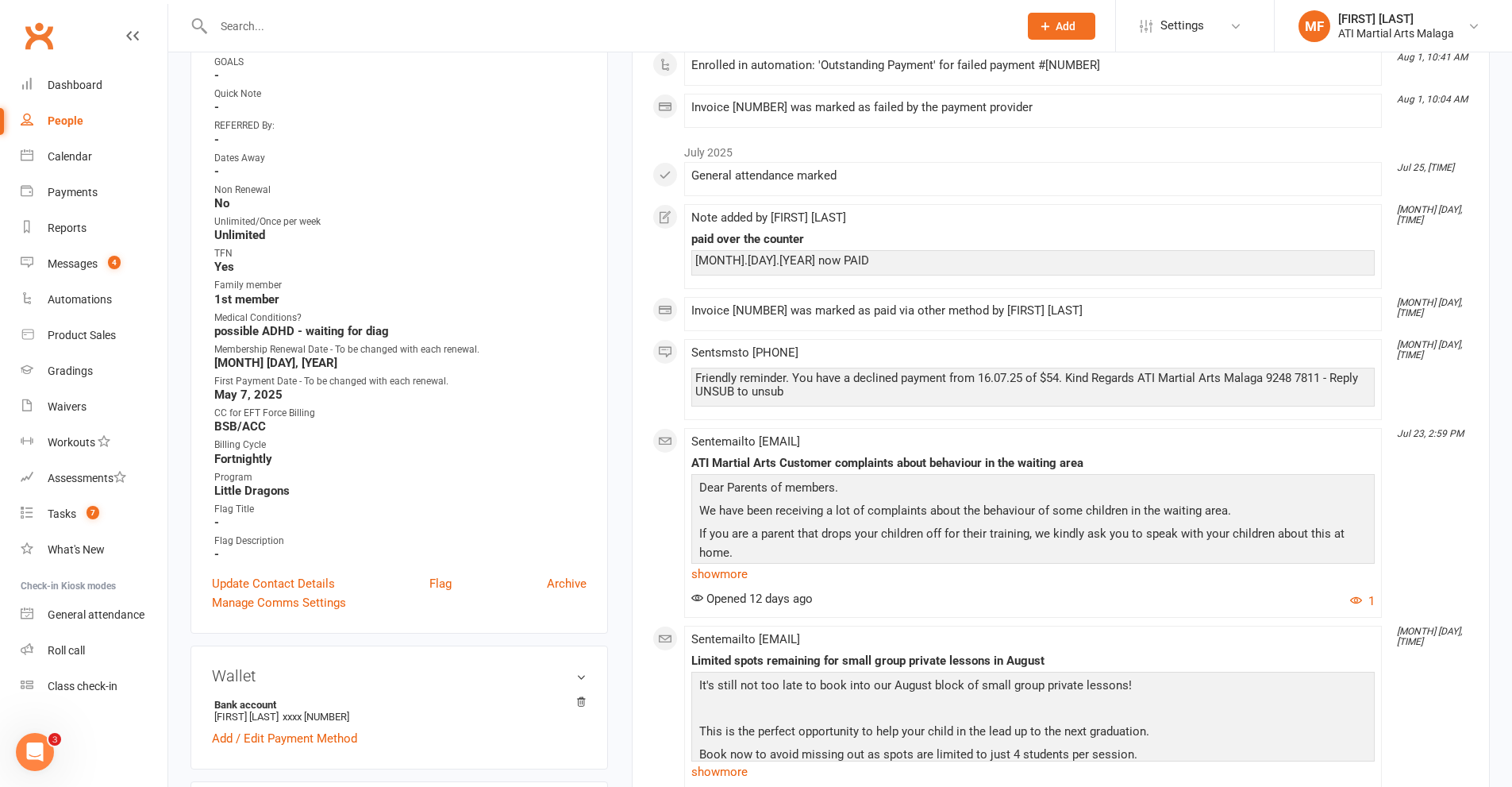 scroll, scrollTop: 635, scrollLeft: 0, axis: vertical 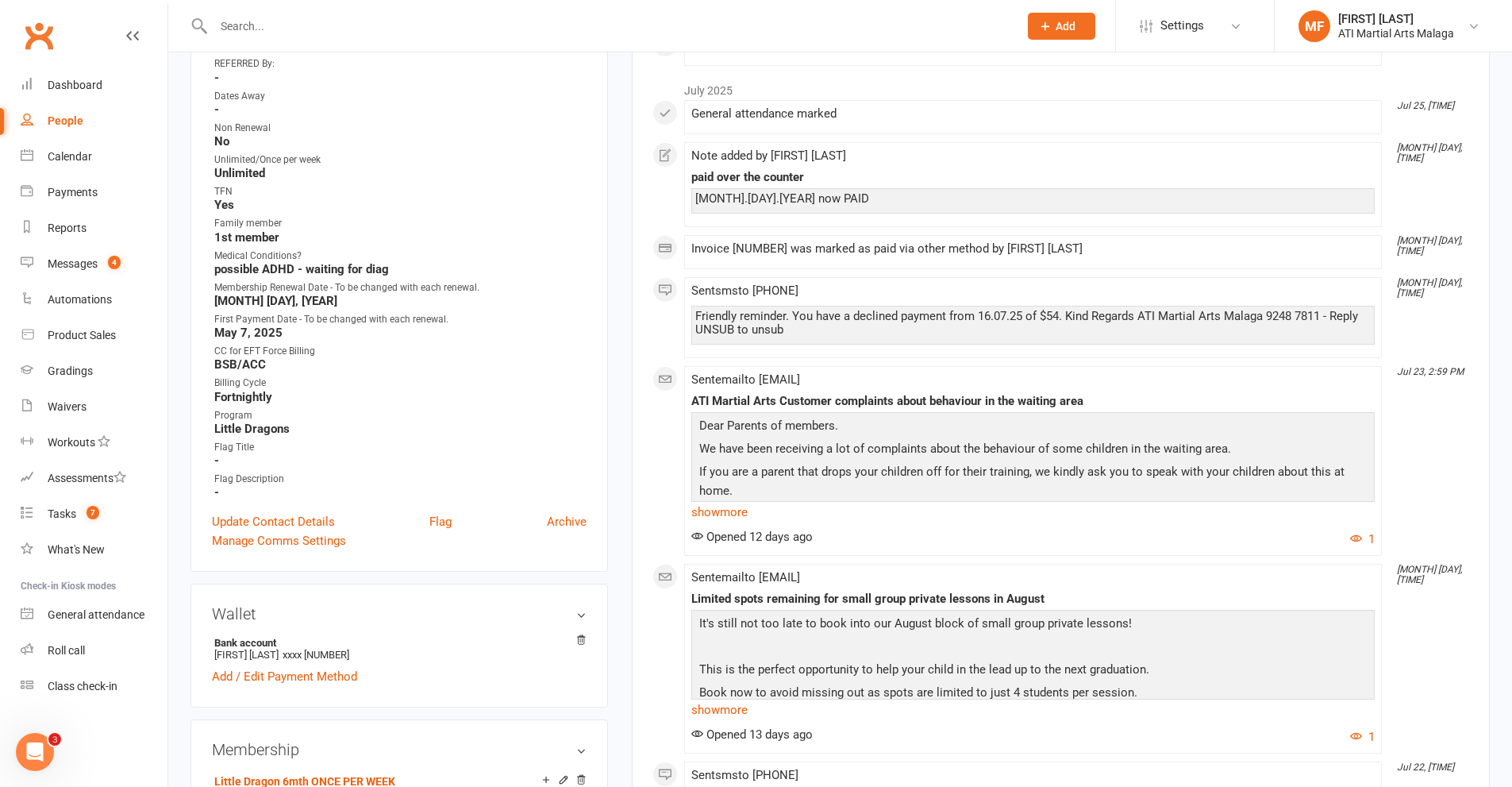 click at bounding box center (608, 26) 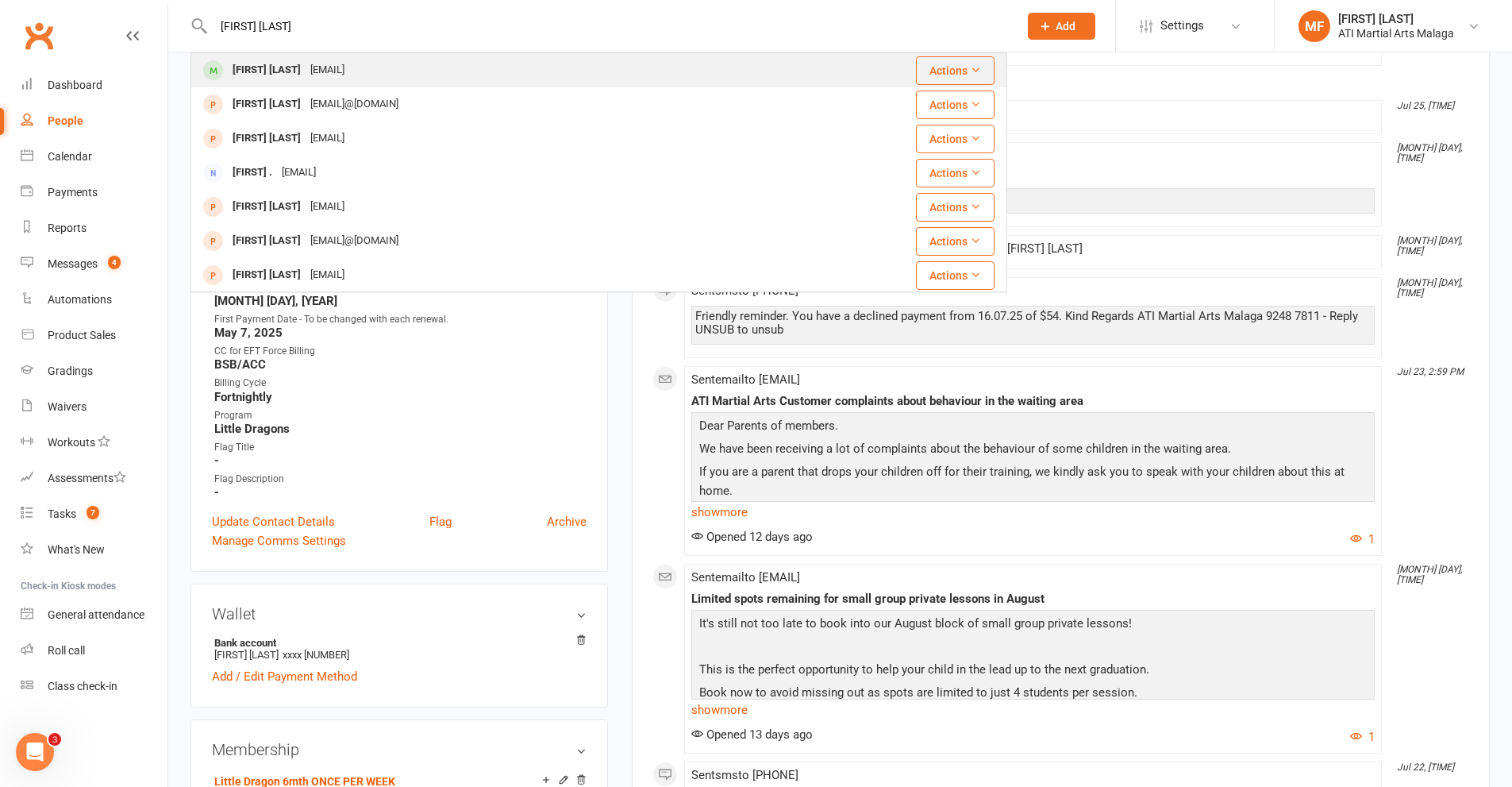 type on "CHARLIE ADAMSON" 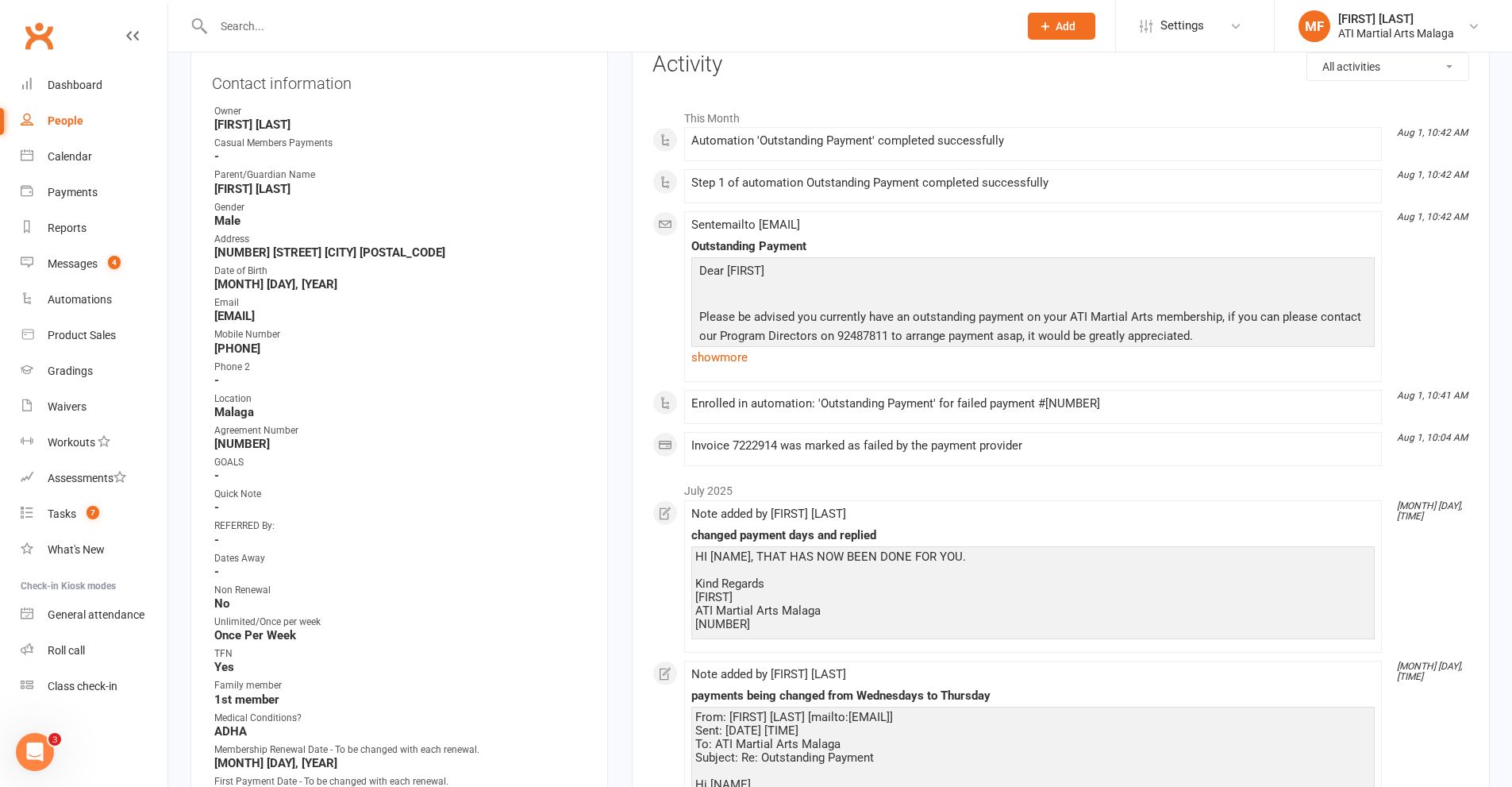 scroll, scrollTop: 397, scrollLeft: 0, axis: vertical 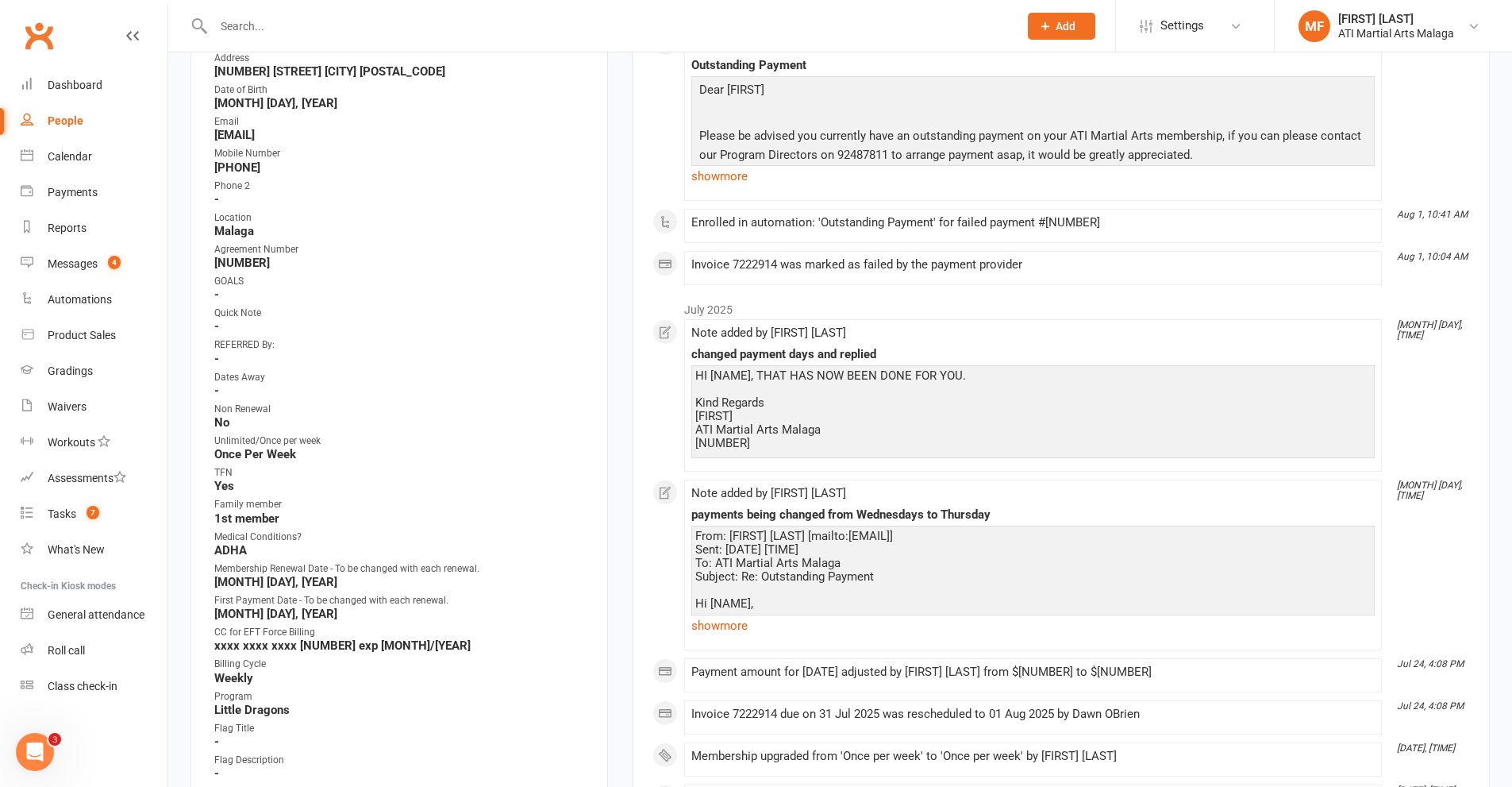 click at bounding box center (608, 26) 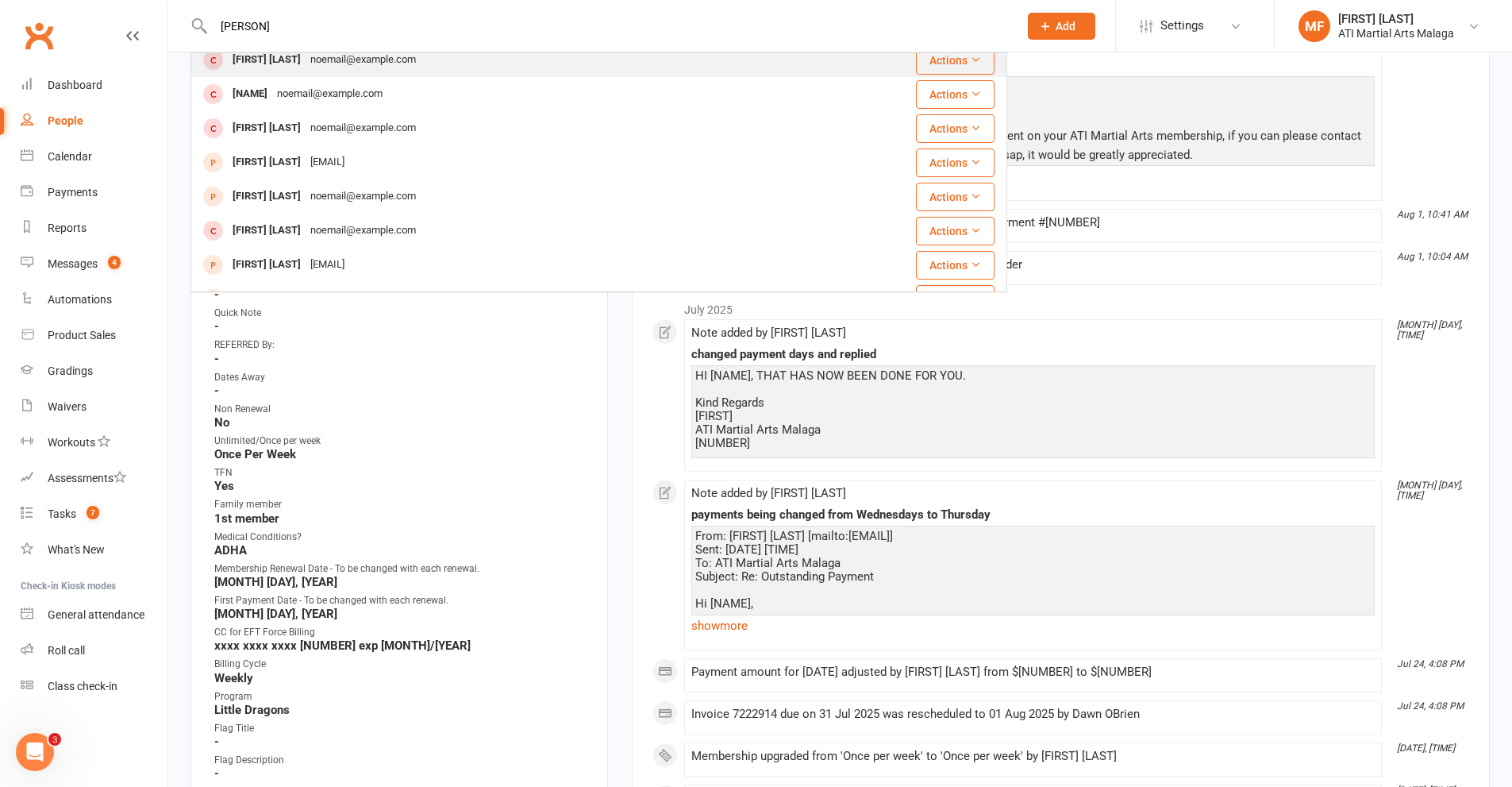 scroll, scrollTop: 397, scrollLeft: 0, axis: vertical 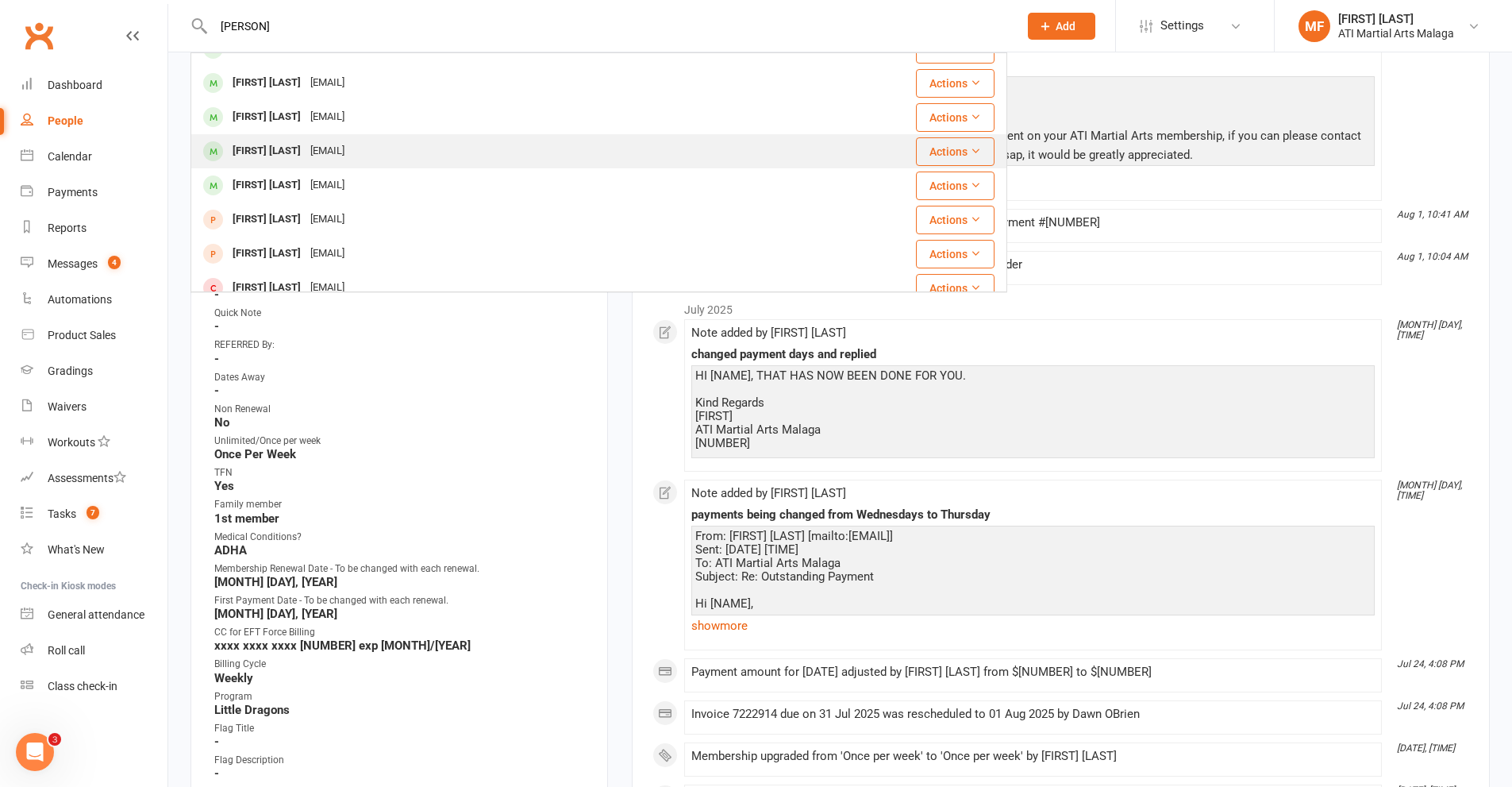 type on "OSMAN" 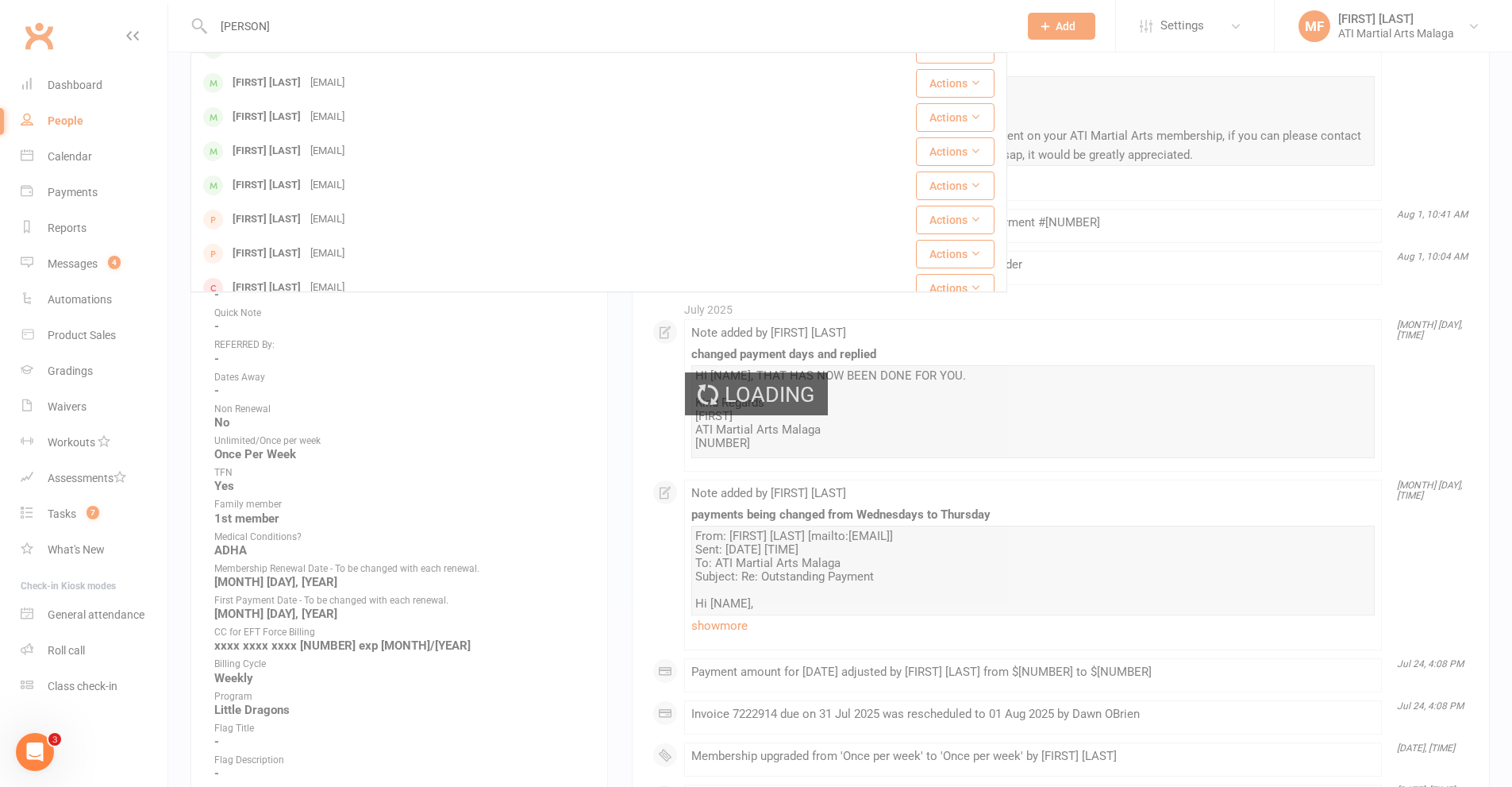 type 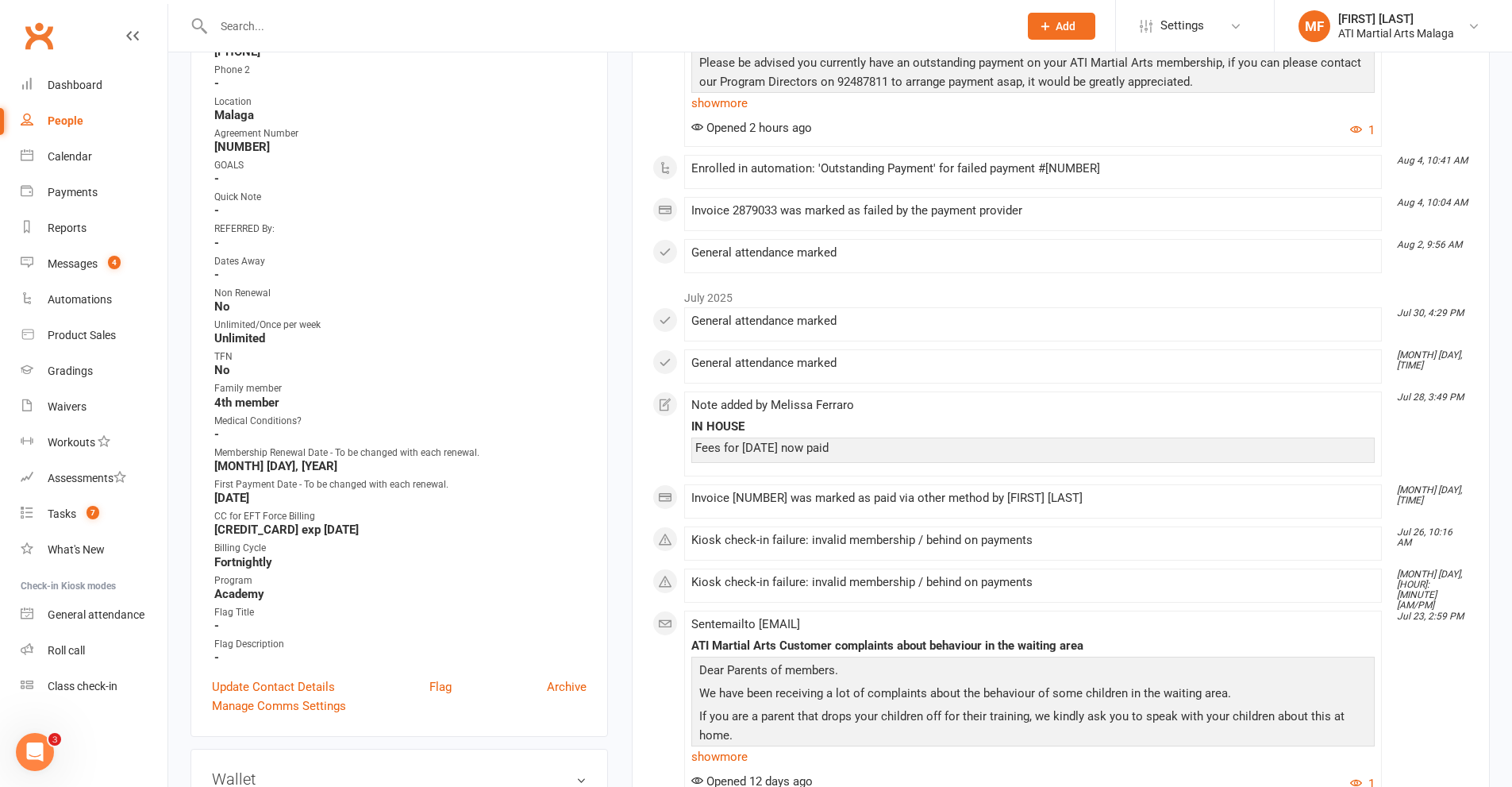 scroll, scrollTop: 476, scrollLeft: 0, axis: vertical 